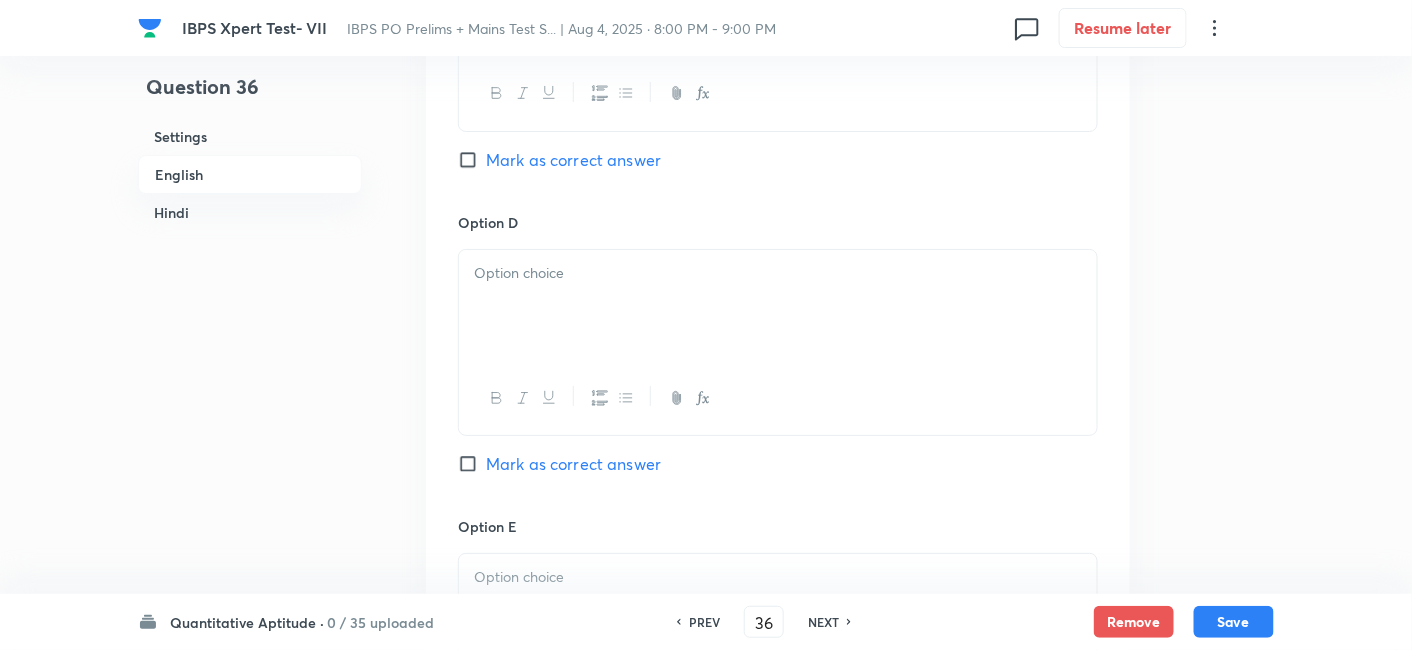 scroll, scrollTop: 0, scrollLeft: 0, axis: both 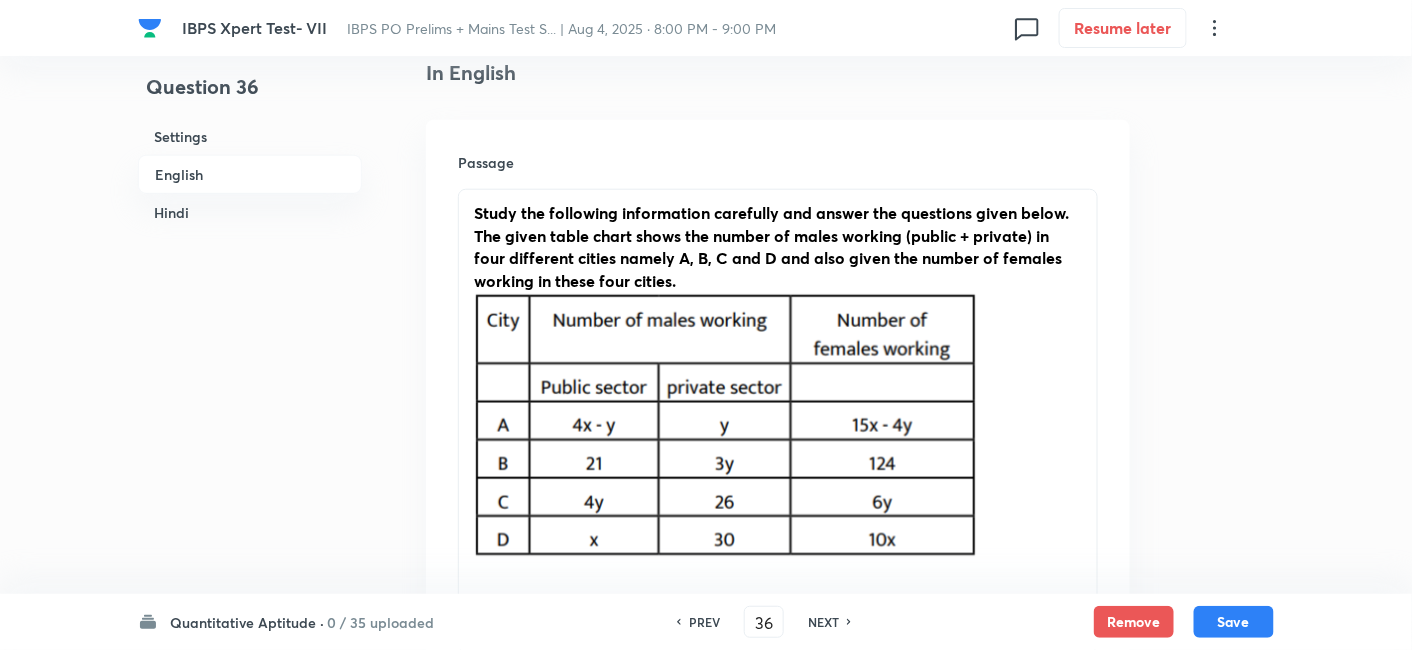 click at bounding box center (778, 430) 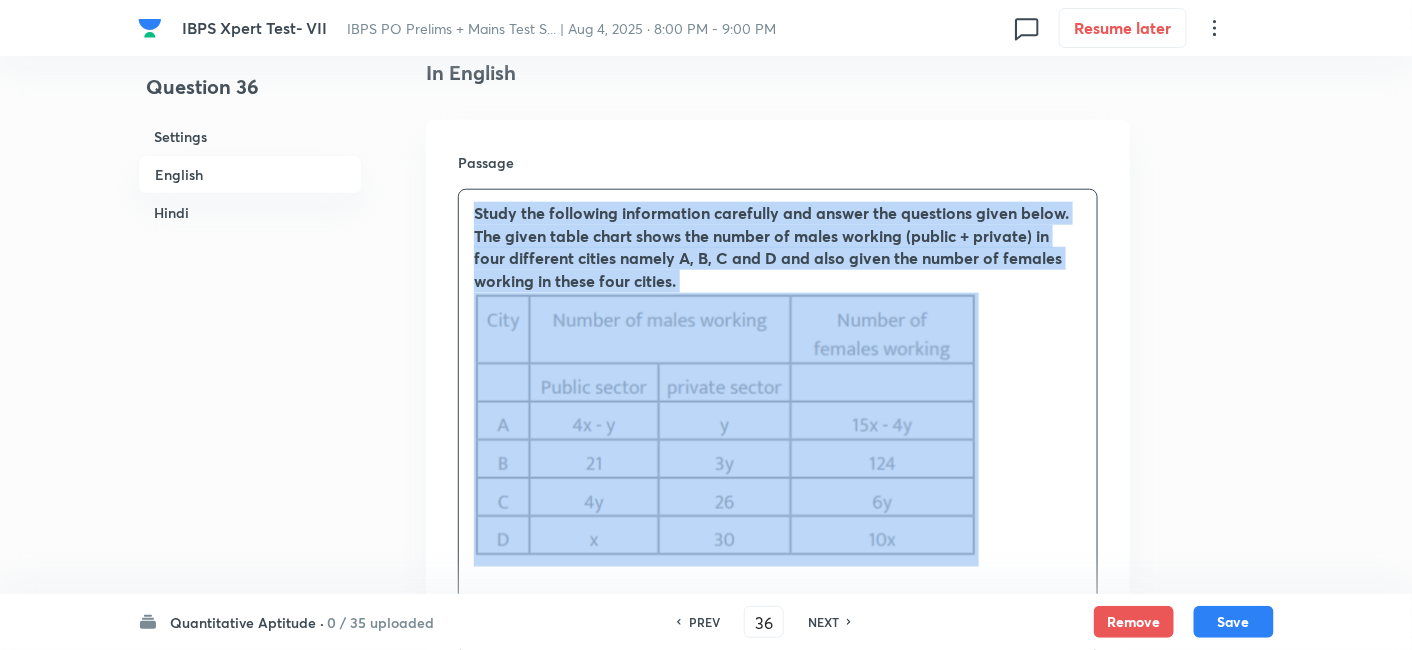 drag, startPoint x: 1023, startPoint y: 545, endPoint x: 355, endPoint y: 206, distance: 749.0961 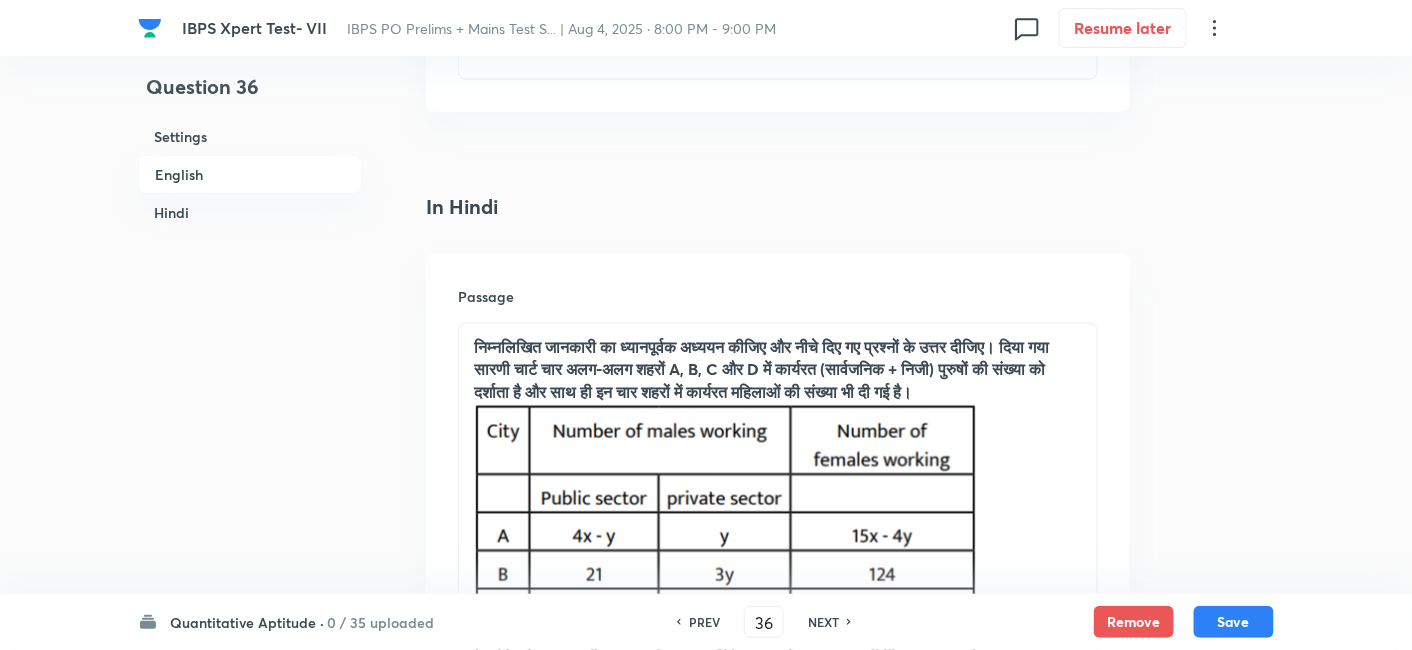 scroll, scrollTop: 3121, scrollLeft: 0, axis: vertical 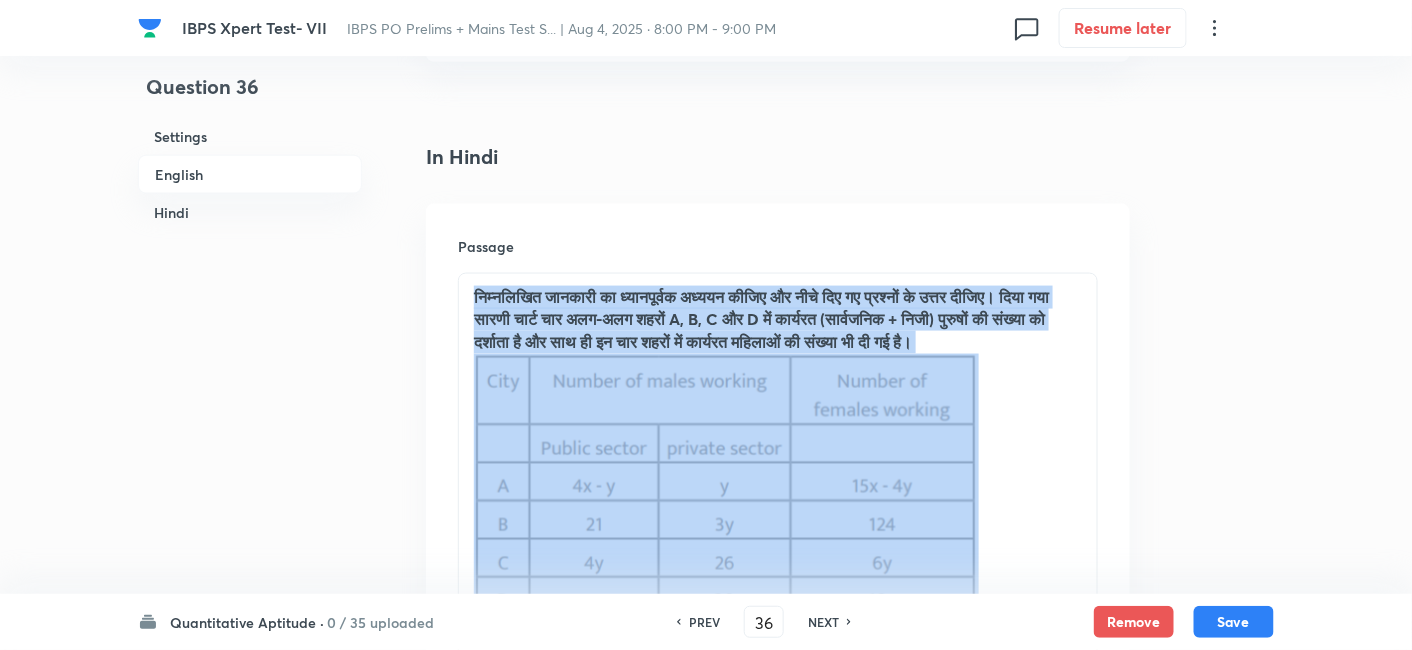 drag, startPoint x: 463, startPoint y: 290, endPoint x: 891, endPoint y: 475, distance: 466.2714 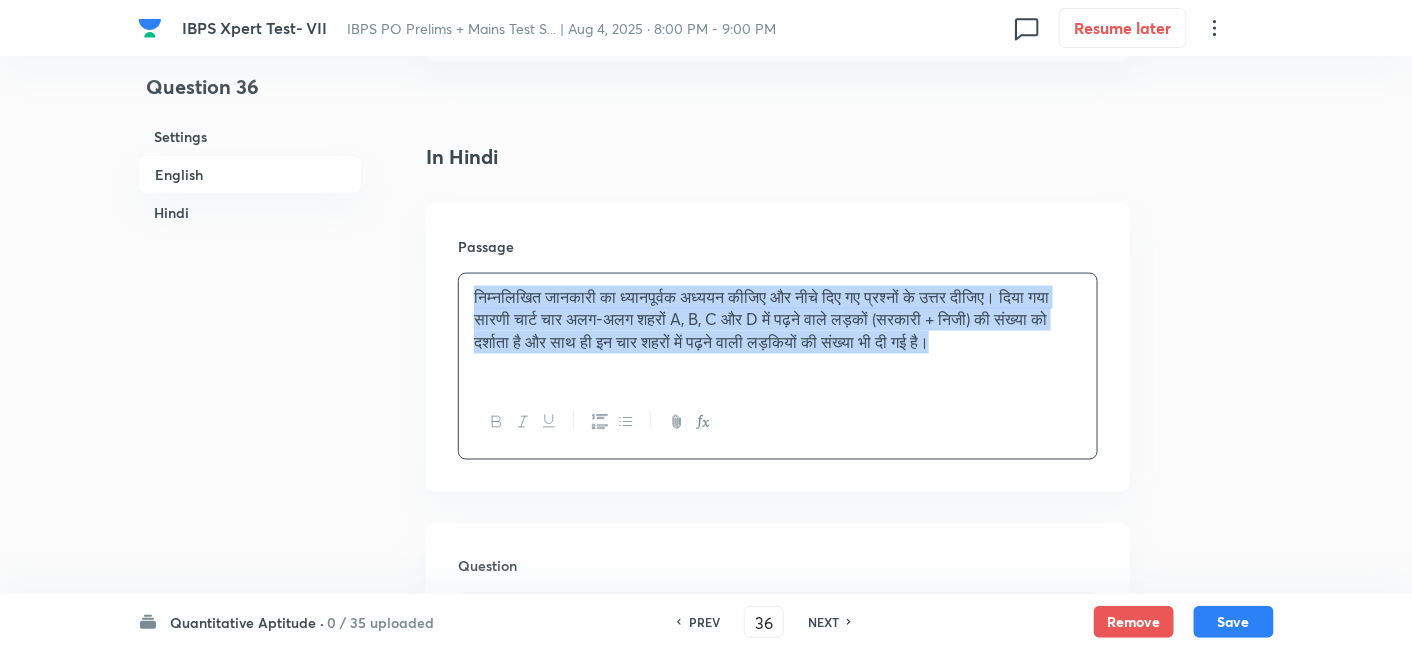 drag, startPoint x: 1065, startPoint y: 346, endPoint x: 334, endPoint y: 284, distance: 733.6246 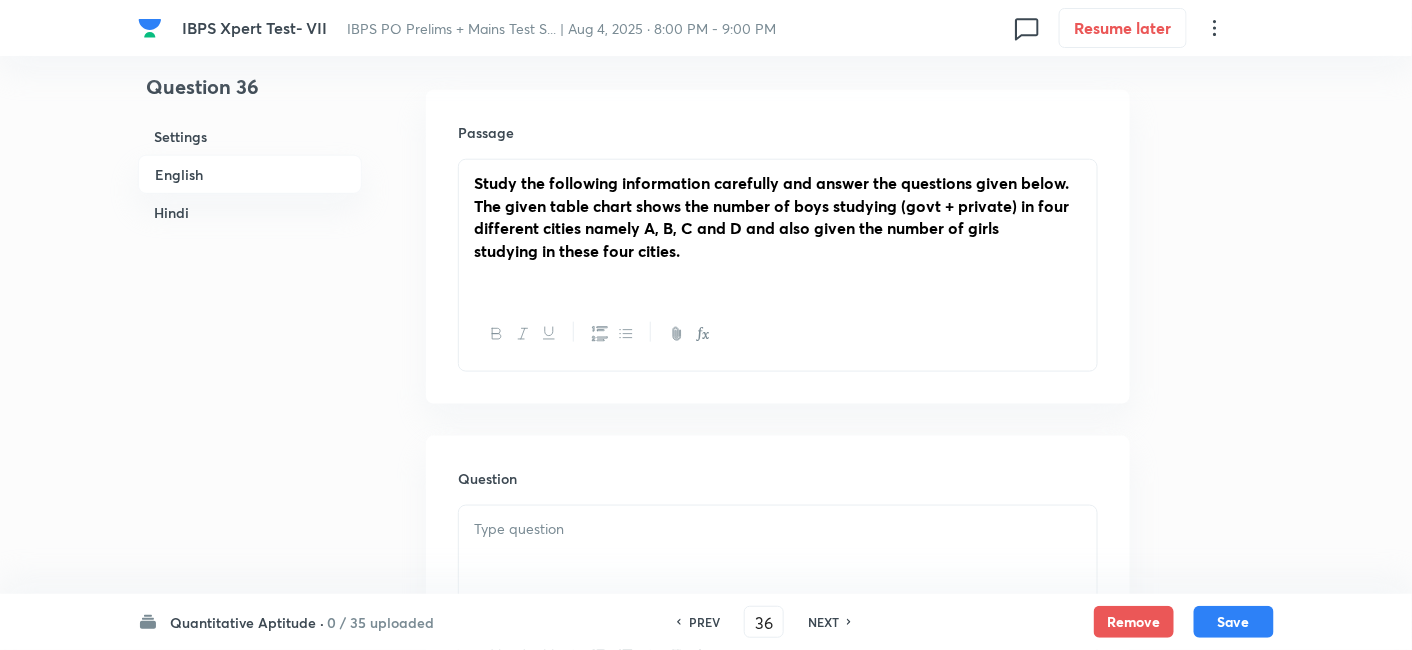 scroll, scrollTop: 555, scrollLeft: 0, axis: vertical 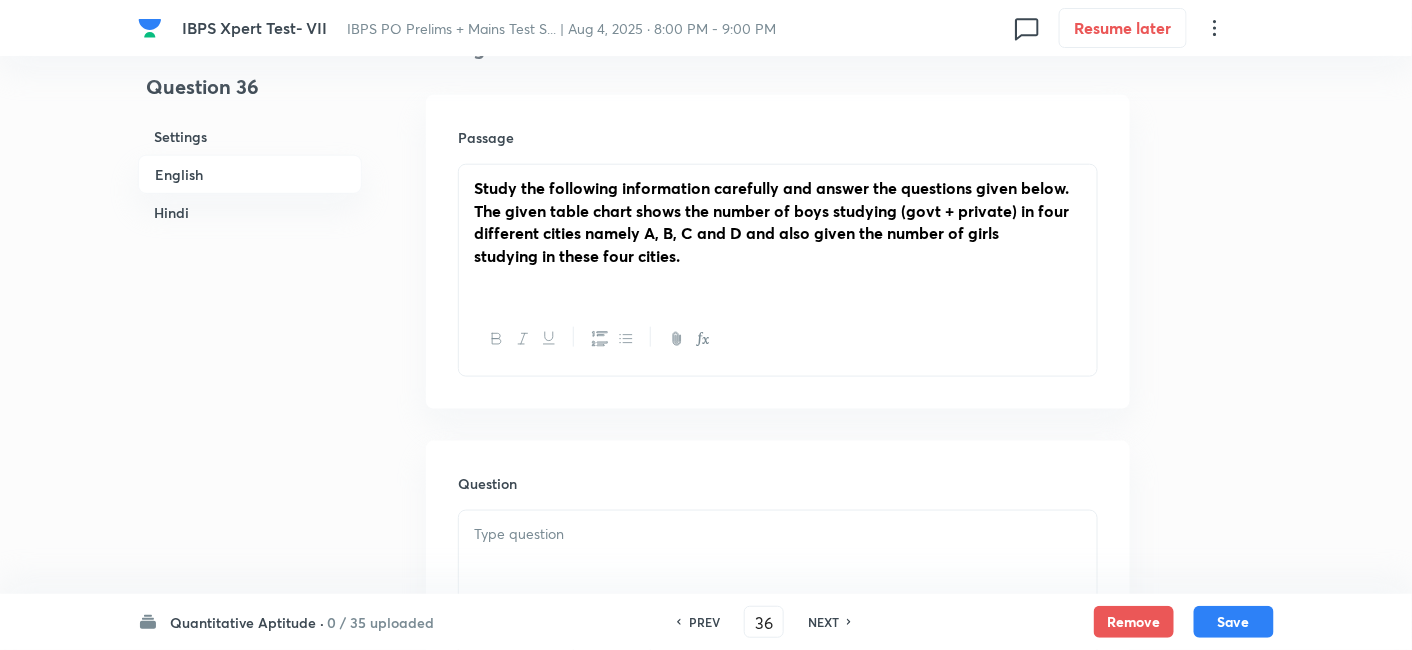 click at bounding box center [778, 279] 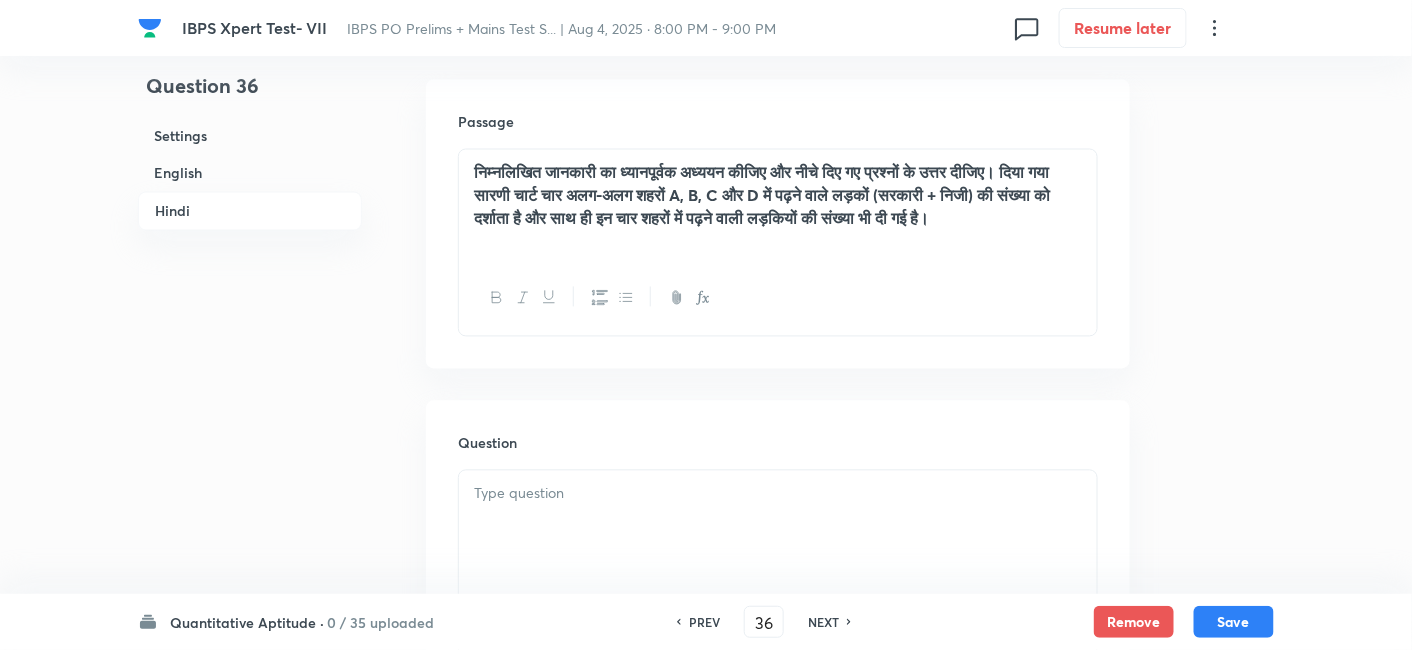 scroll, scrollTop: 3501, scrollLeft: 0, axis: vertical 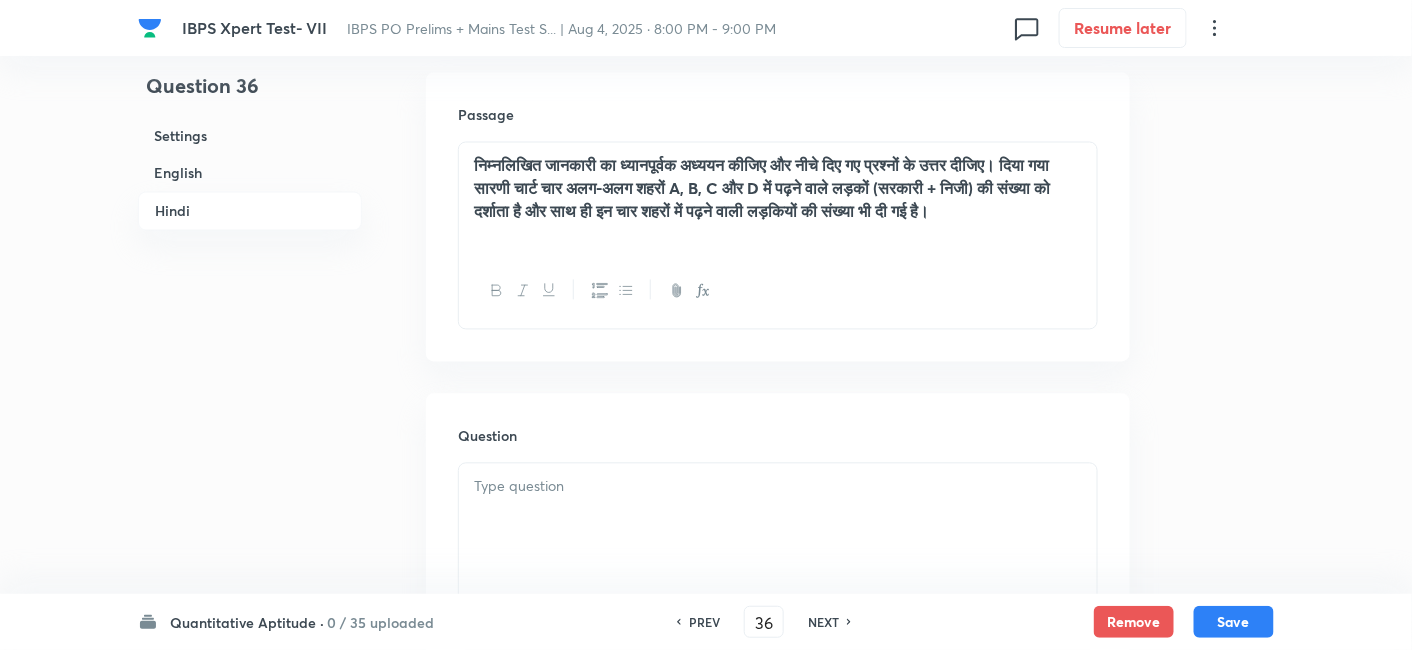 click on "निम्नलिखित जानकारी का ध्यानपूर्वक अध्ययन कीजिए और नीचे दिए गए प्रश्नों के उत्तर दीजिए। दिया गया सारणी चार्ट चार अलग-अलग शहरों A, B, C और D में पढ़ने वाले लड़कों (सरकारी + निजी) की संख्या को दर्शाता है और साथ ही इन चार शहरों में पढ़ने वाली लड़कियों की संख्या भी दी गई है।" at bounding box center [778, 189] 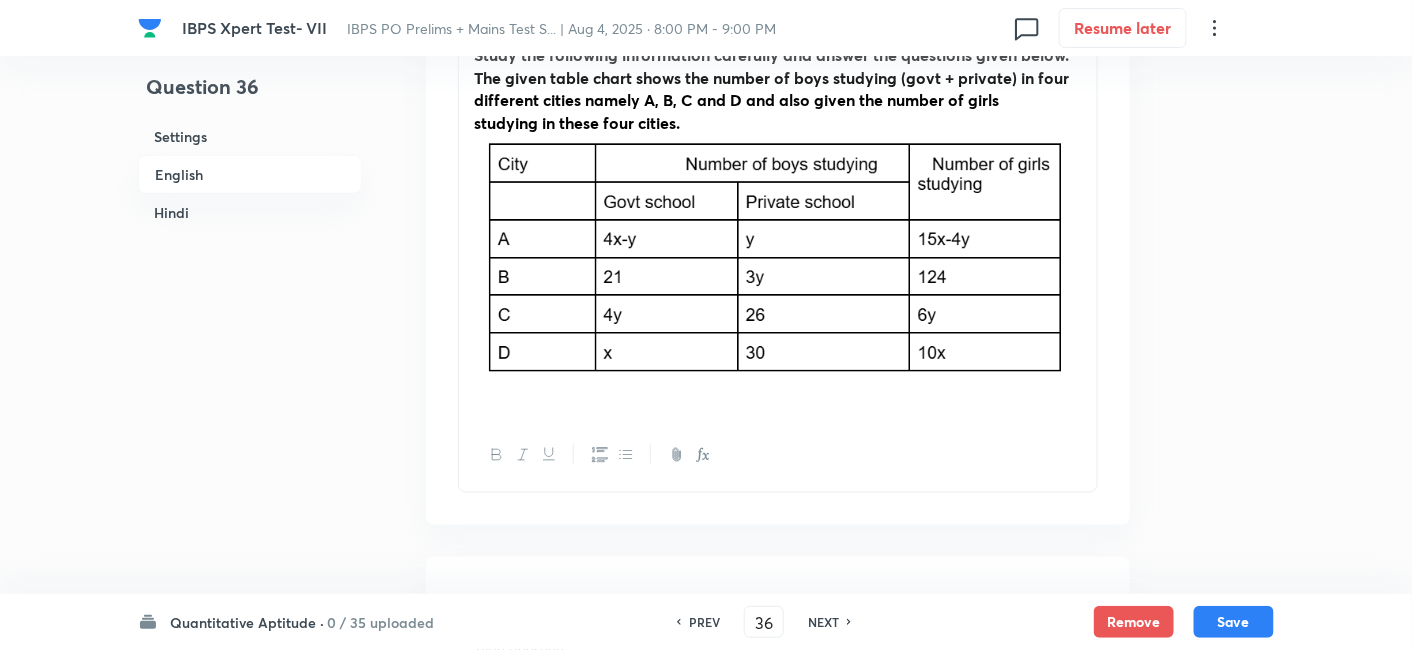 scroll, scrollTop: 688, scrollLeft: 0, axis: vertical 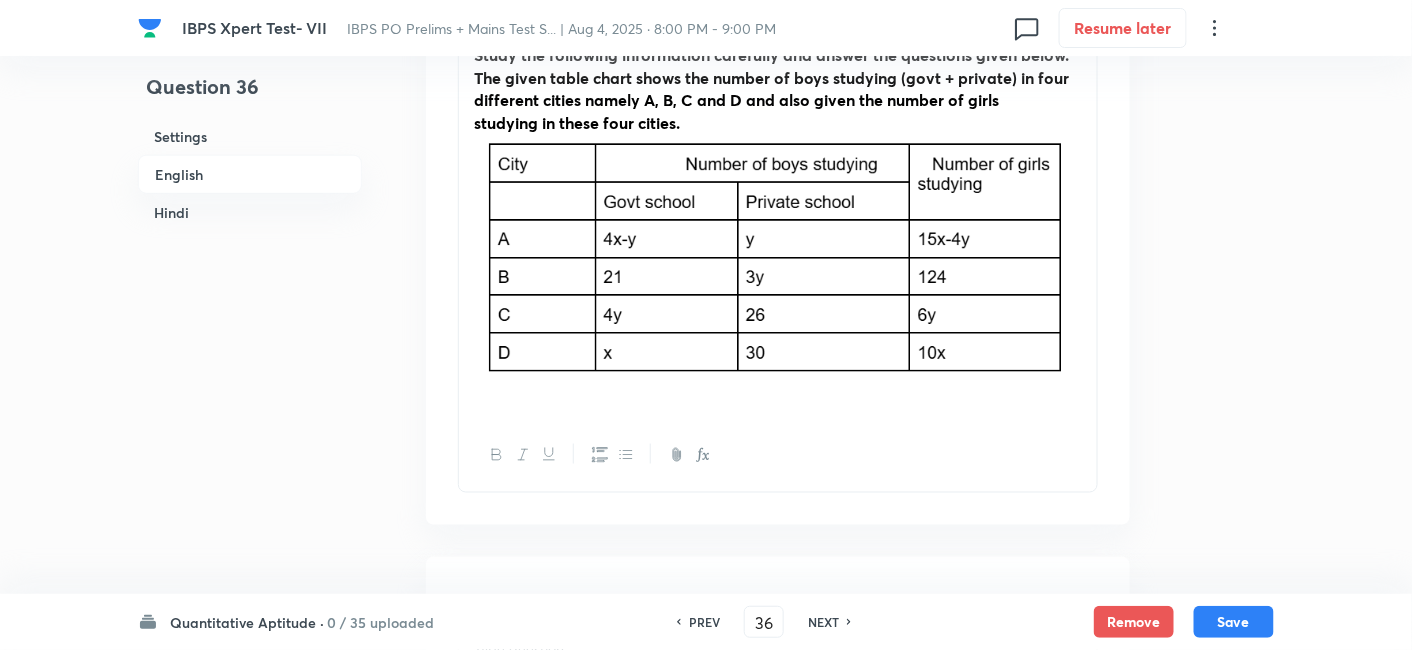 click on "Study the following information carefully and answer the questions given below. The given table chart shows the number of boys studying (govt + private) in four different cities namely A, B, C and D and also given the number of girls studying in these four cities." at bounding box center (778, 225) 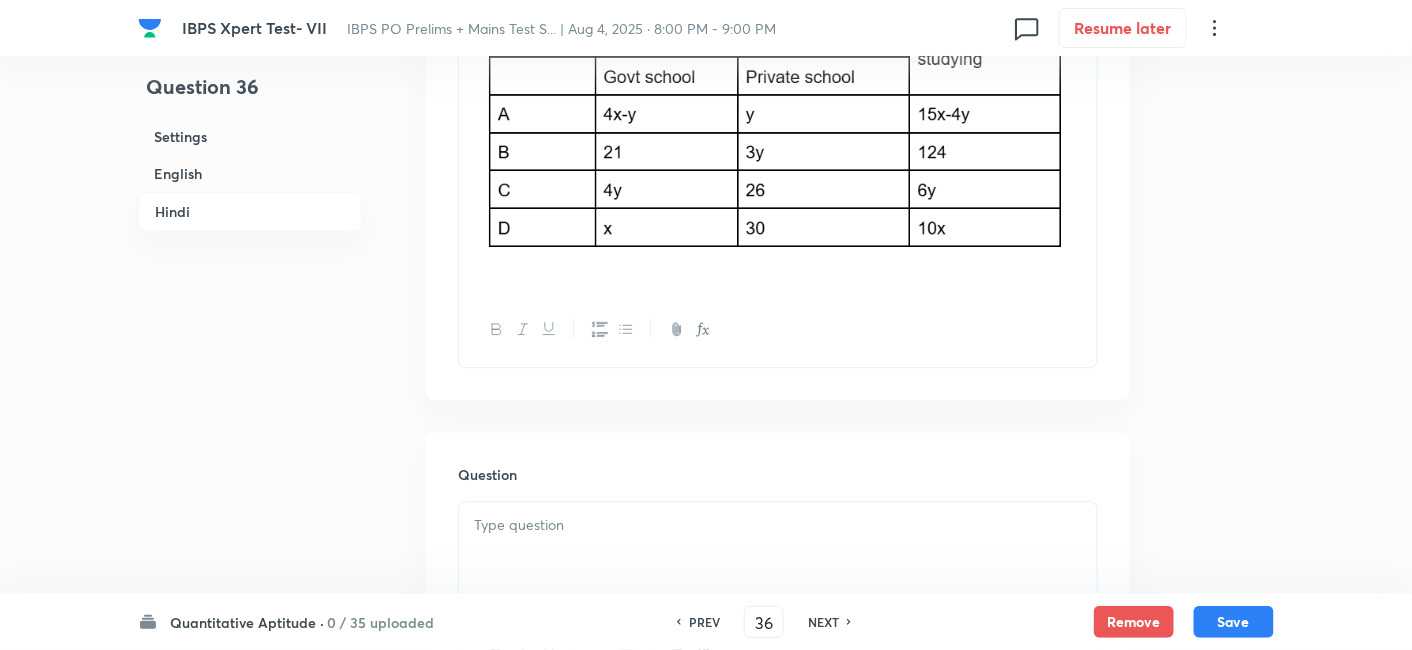 scroll, scrollTop: 3808, scrollLeft: 0, axis: vertical 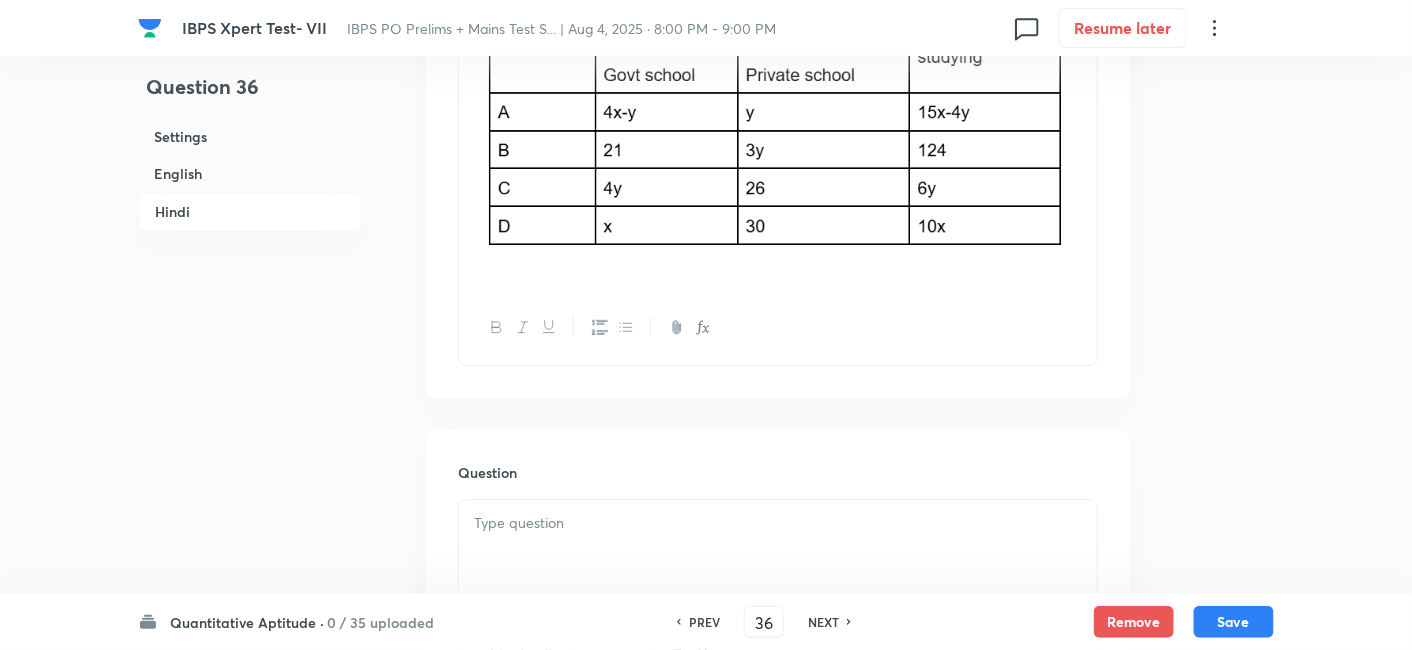 click on "निम्नलिखित जानकारी का ध्यानपूर्वक अध्ययन कीजिए और नीचे दिए गए प्रश्नों के उत्तर दीजिए। दिया गया सारणी चार्ट चार अलग-अलग शहरों A, B, C और D में पढ़ने वाले लड़कों (सरकारी + निजी) की संख्या को दर्शाता है और साथ ही इन चार शहरों में पढ़ने वाली लड़कियों की संख्या भी दी गई है।" at bounding box center [778, 109] 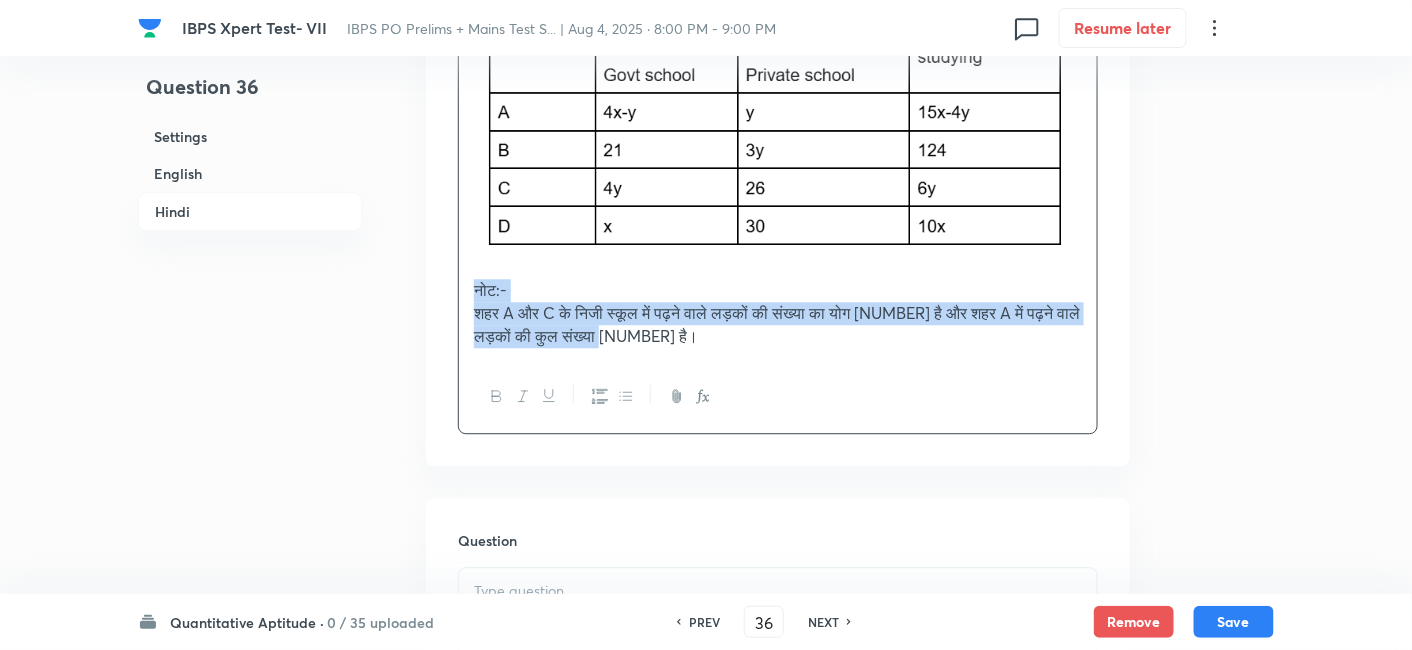 drag, startPoint x: 458, startPoint y: 307, endPoint x: 825, endPoint y: 398, distance: 378.11374 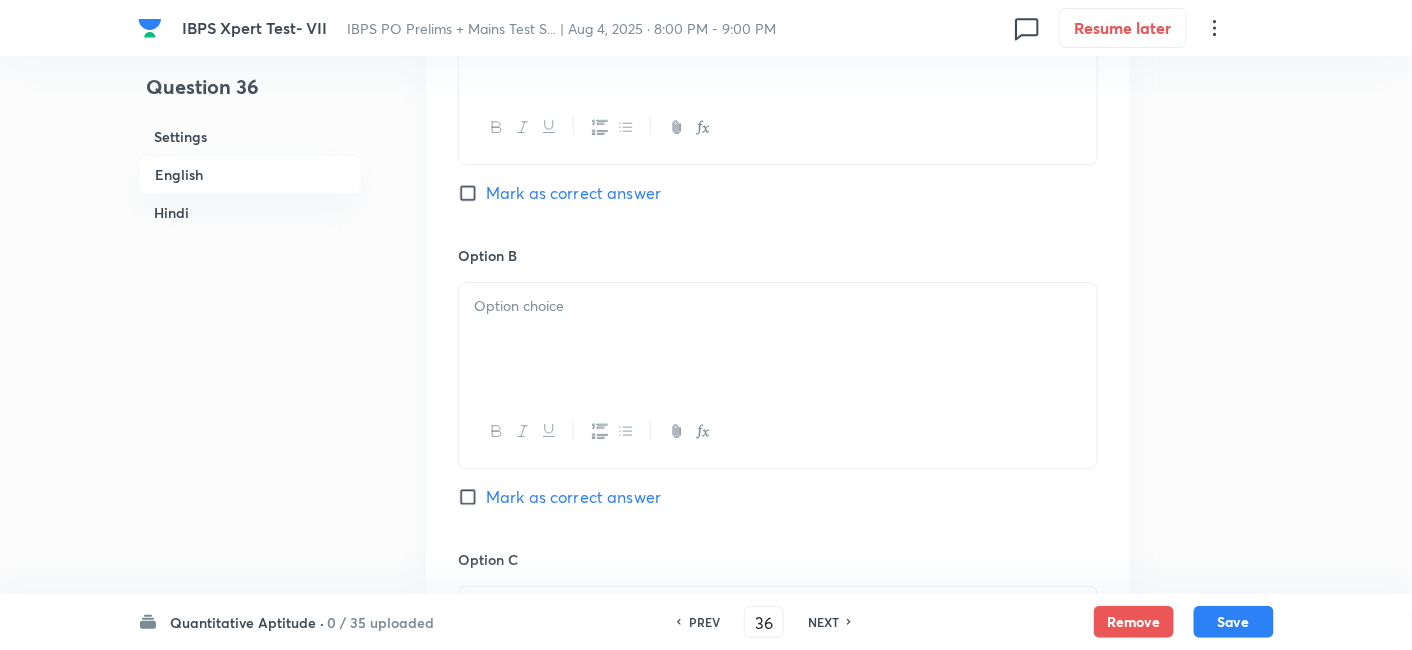 scroll, scrollTop: 1677, scrollLeft: 0, axis: vertical 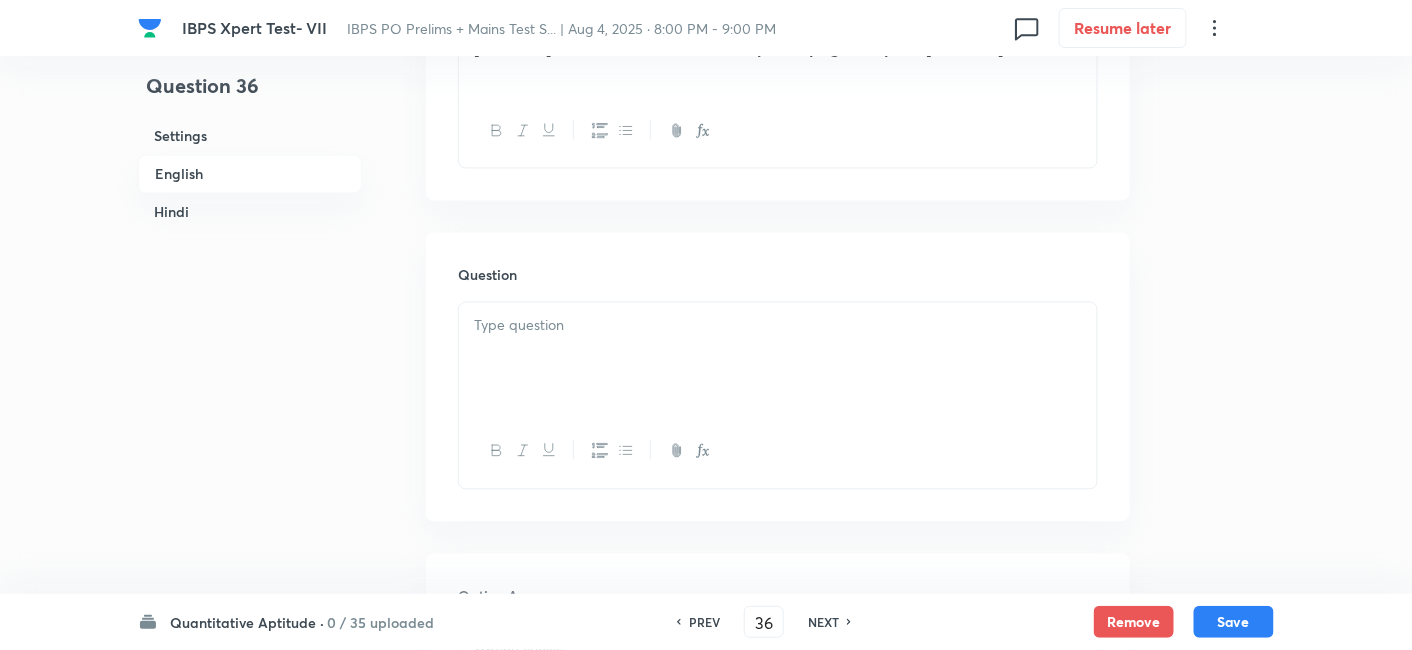 click at bounding box center (778, 359) 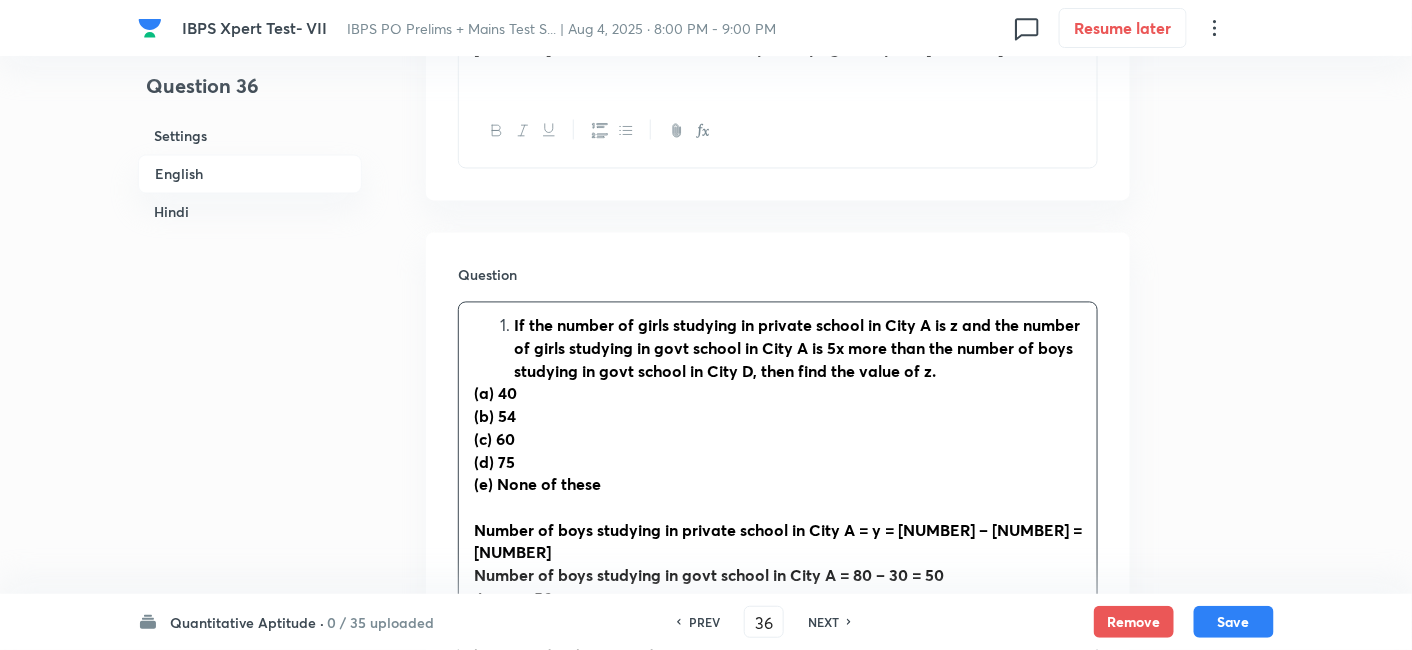click on "If the number of girls studying in private school in City A is z and the number of girls studying in govt school in City A is 5x more than the number of boys studying in govt school in City D, then find the value of z." at bounding box center [797, 348] 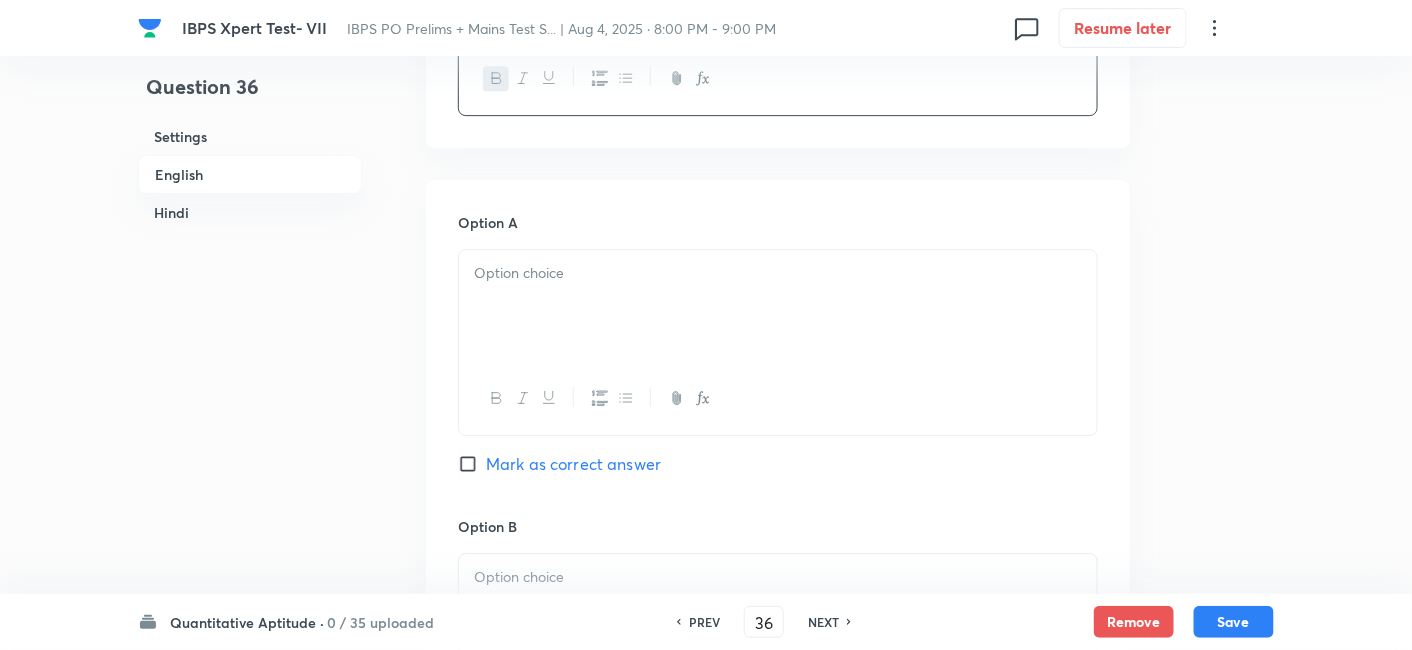 drag, startPoint x: 469, startPoint y: 318, endPoint x: 965, endPoint y: 446, distance: 512.24994 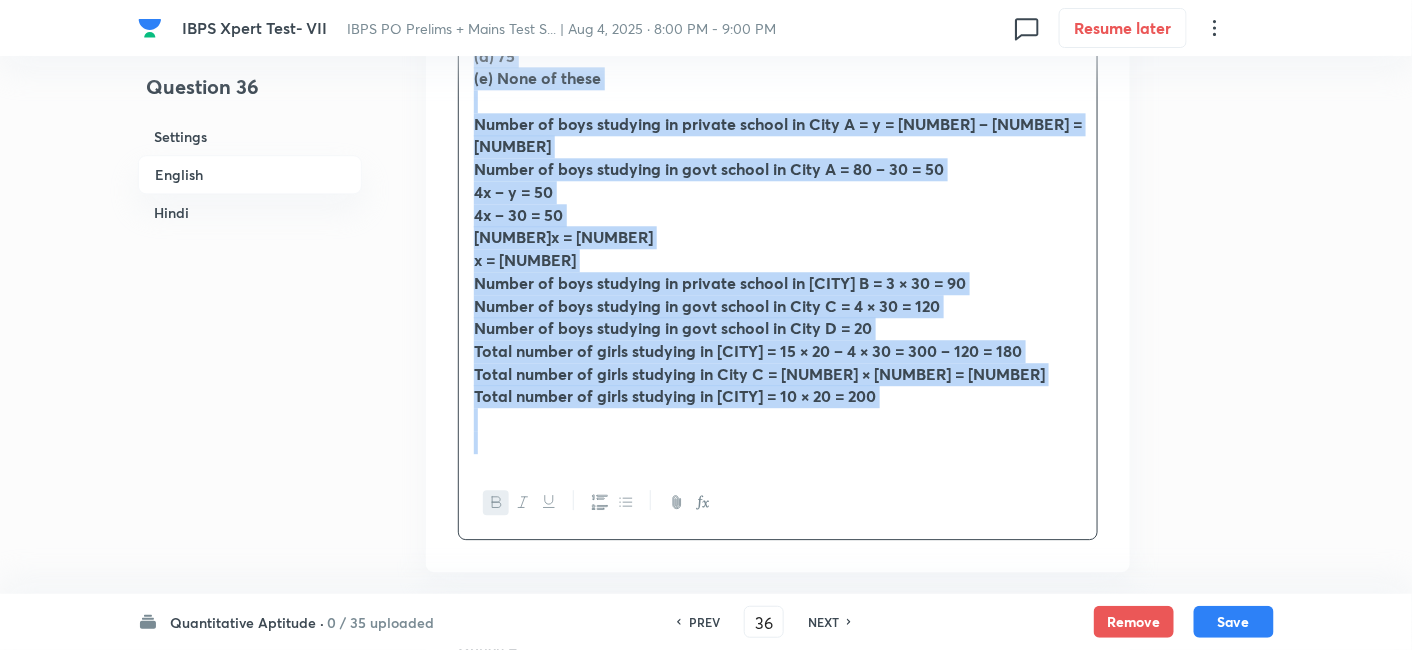 scroll, scrollTop: 1496, scrollLeft: 0, axis: vertical 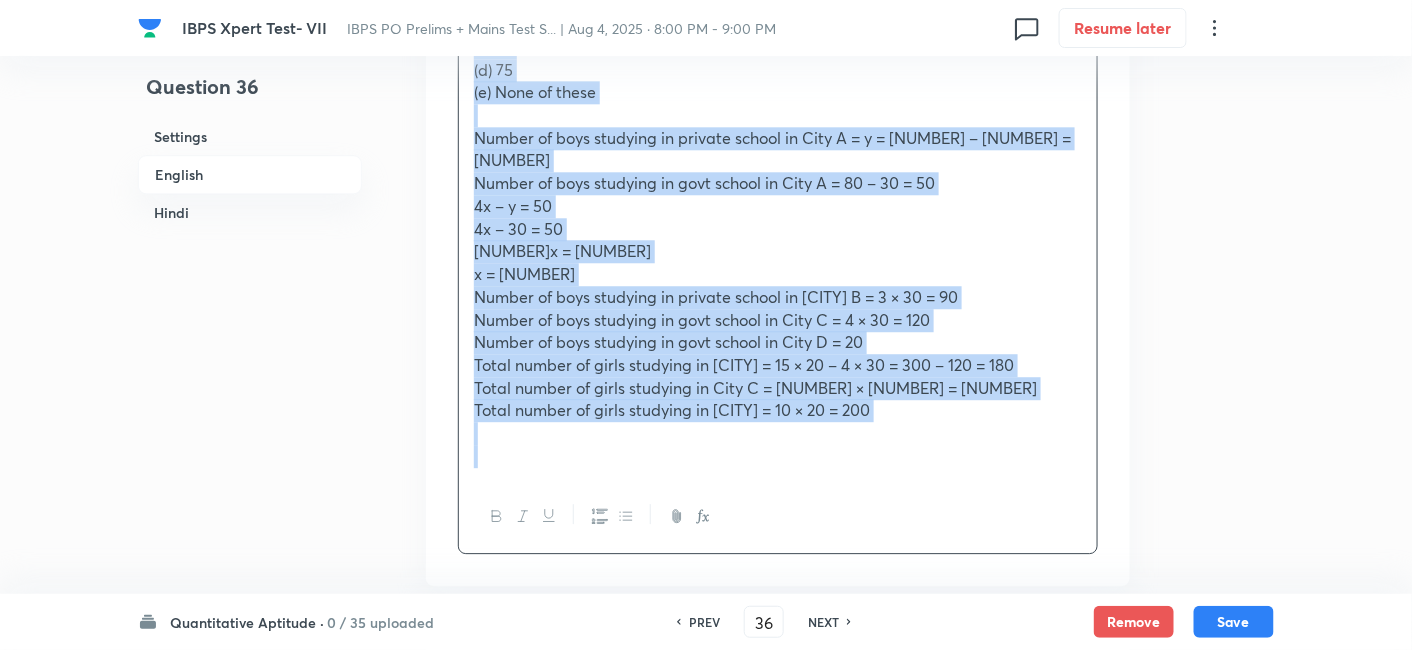 copy on "If the number of girls studying in private school in City A is z and the number of girls studying in govt school in City A is 5x more than the number of boys studying in govt school in City D, then find the value of z. (a) 40 (b) 54 (c) 60 (d) 75 (e) None of these Number of boys studying in private school in City A = y = 56 – 26 = 30 Number of boys studying in govt school in City A = 80 – 30 = 50 4x – y = 50 4x – 30 = 50 4x = 80 x = 20 Number of boys studying in private school in City B = 3 × 30 = 90 Number of boys studying in govt school in City C = 4 × 30 = 120 Number of boys studying in govt school in City D = 20 Total number of girls studying in City A = 15 × 20 – 4 × 30 = 300 – 120 = 180 Total number of girls studying in City C = 6 × 30 = 180 Total number of girls studying in City D = 10 × 20 = 200" 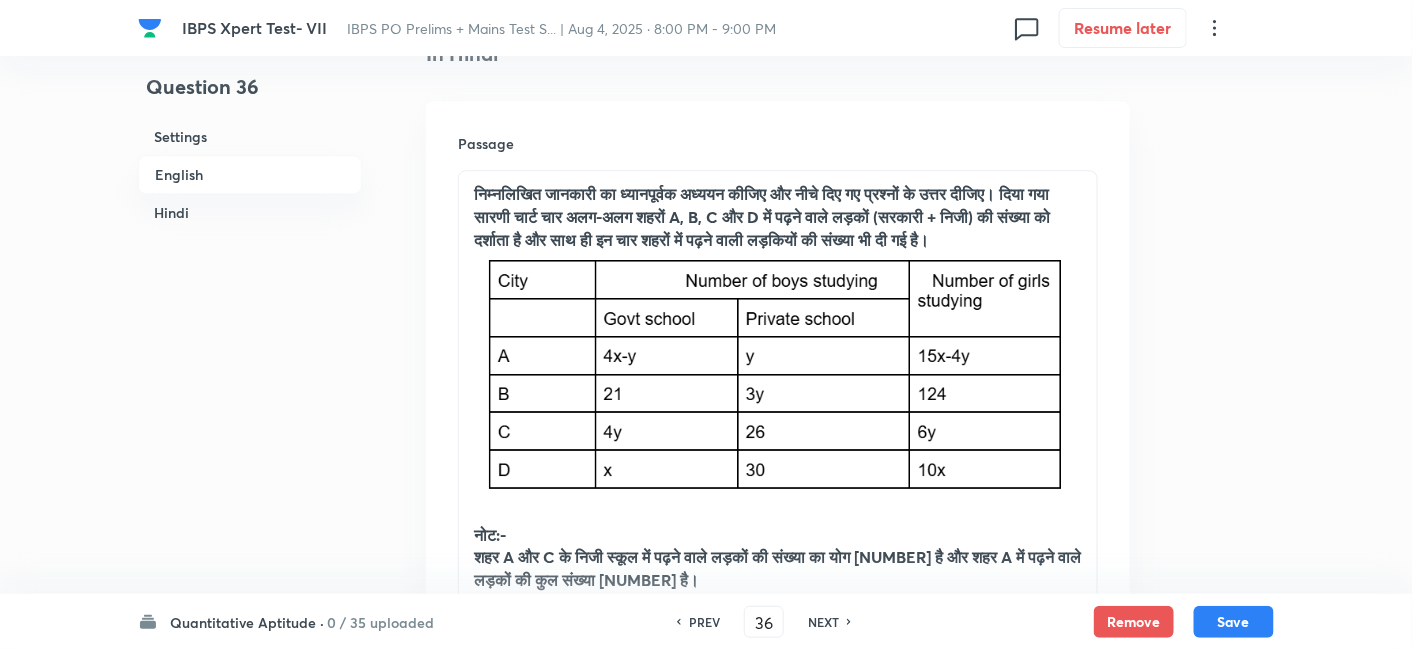 scroll, scrollTop: 4450, scrollLeft: 0, axis: vertical 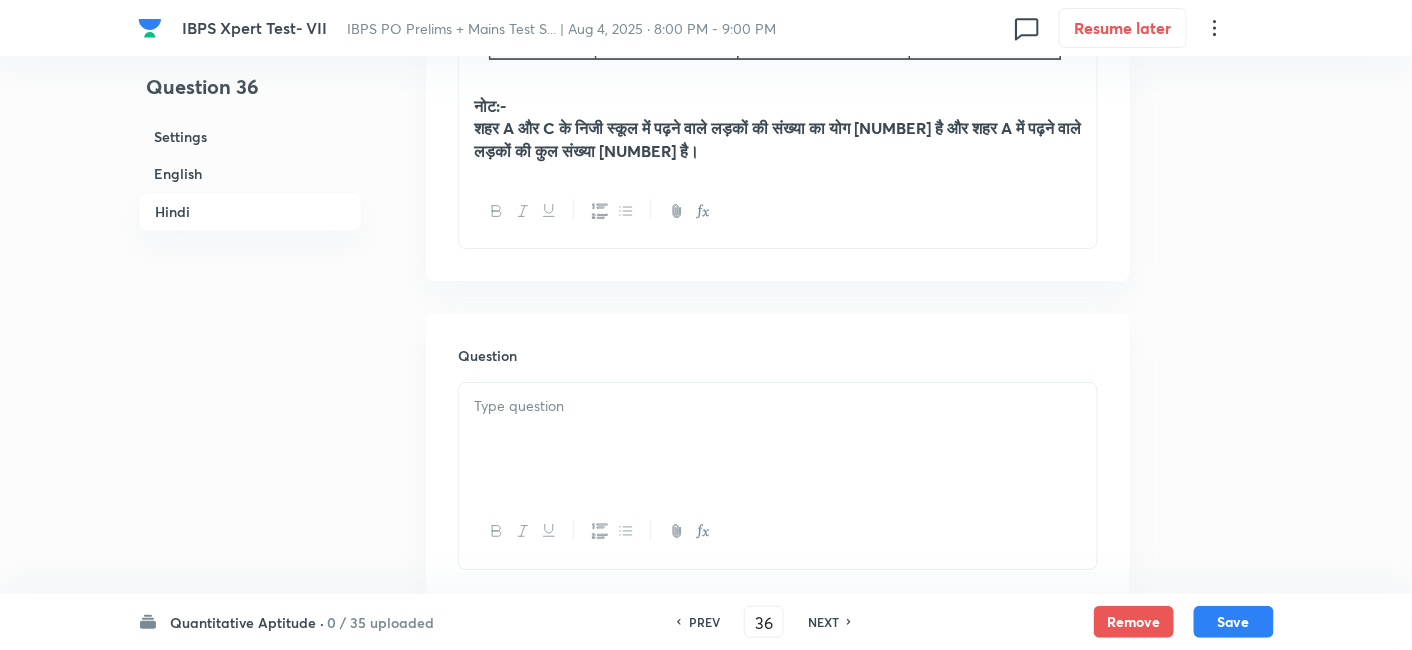 click at bounding box center [778, 439] 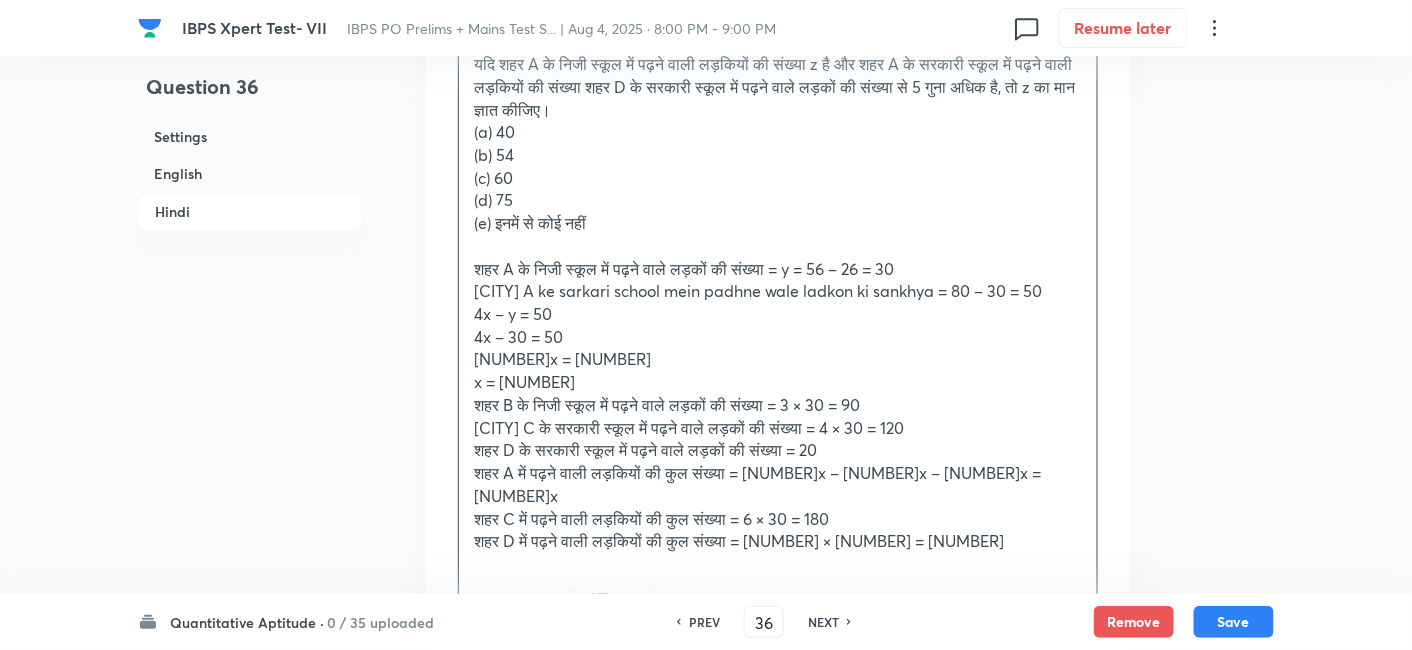 scroll, scrollTop: 4794, scrollLeft: 0, axis: vertical 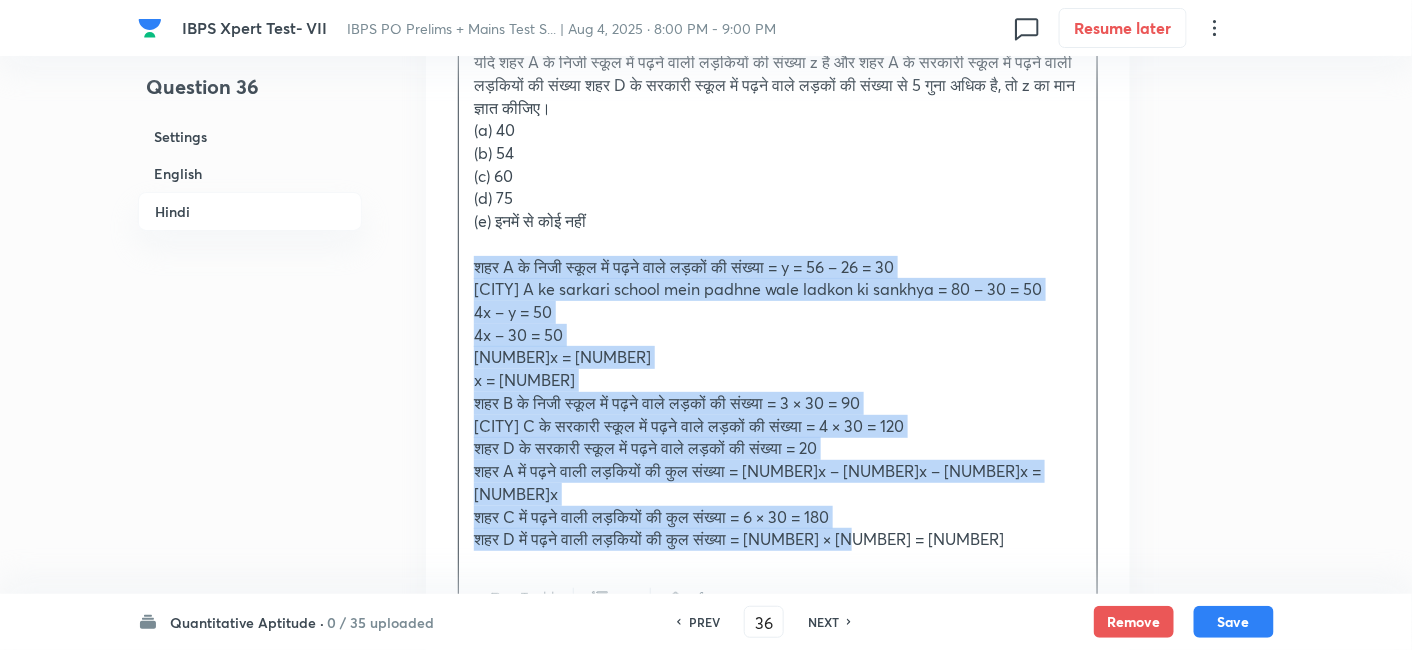 drag, startPoint x: 462, startPoint y: 260, endPoint x: 1071, endPoint y: 545, distance: 672.3883 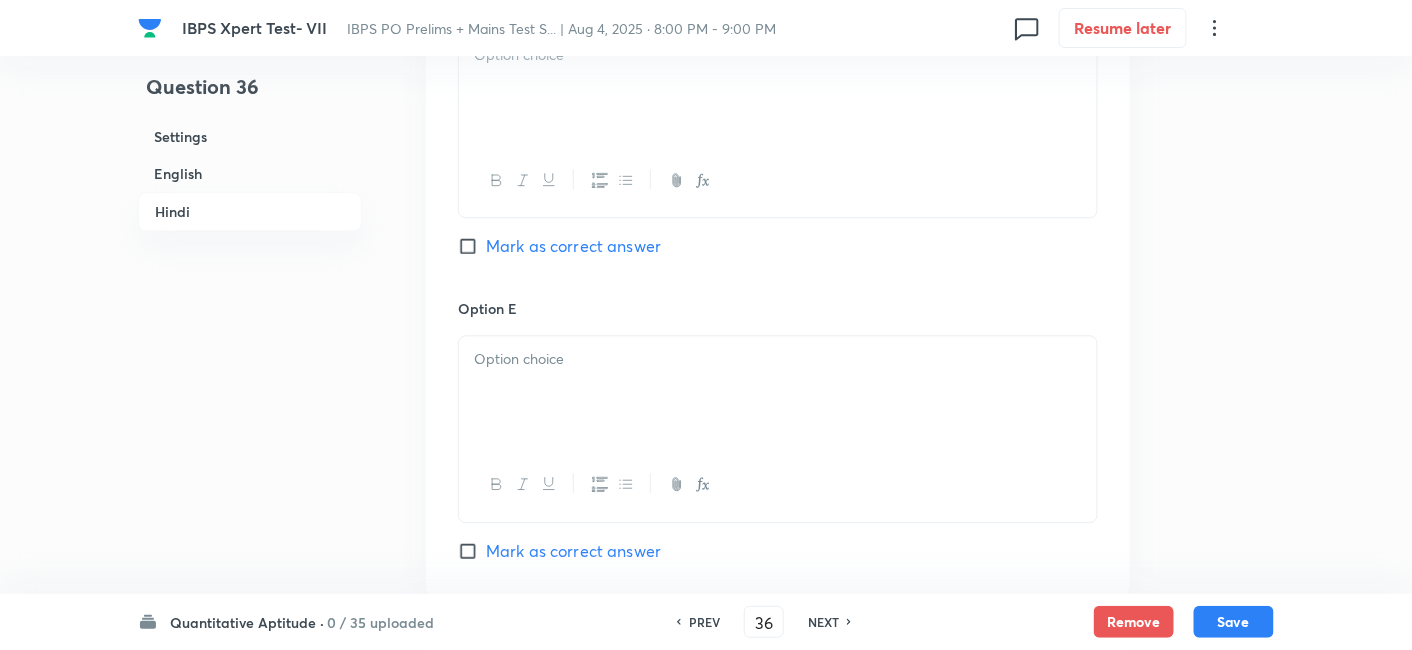 scroll, scrollTop: 6607, scrollLeft: 0, axis: vertical 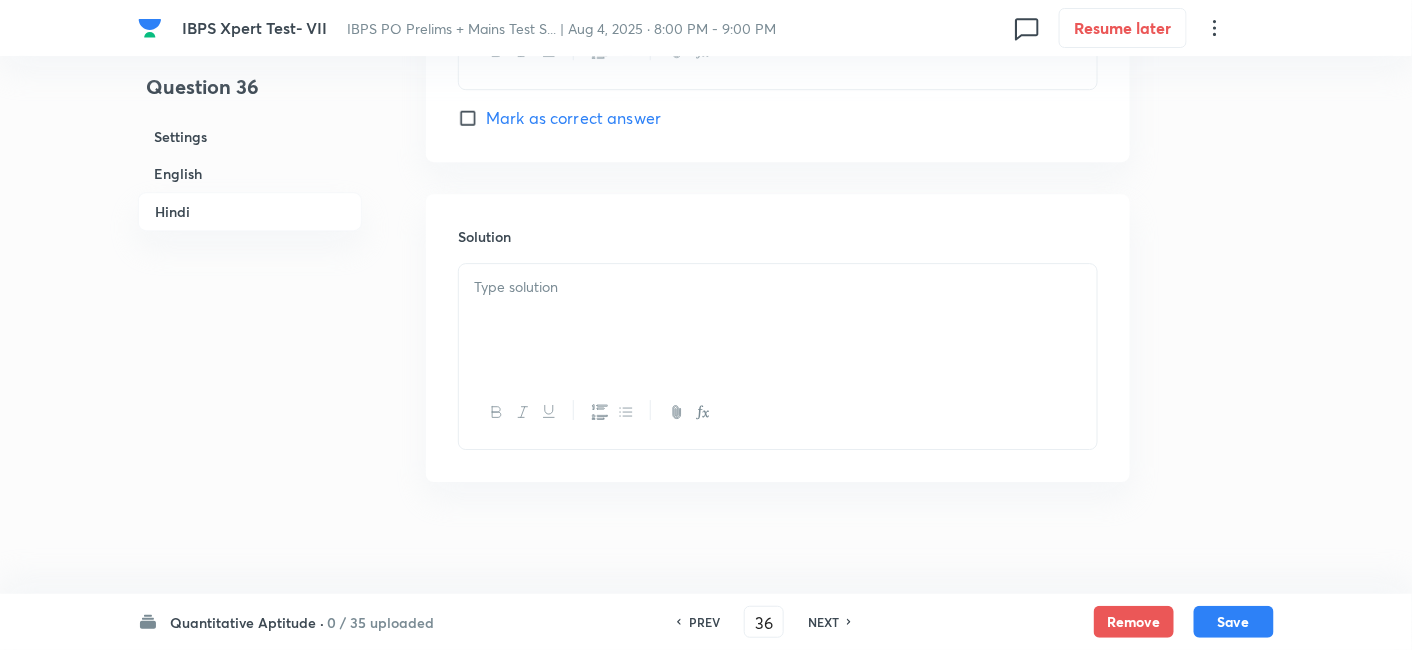 click at bounding box center (778, 287) 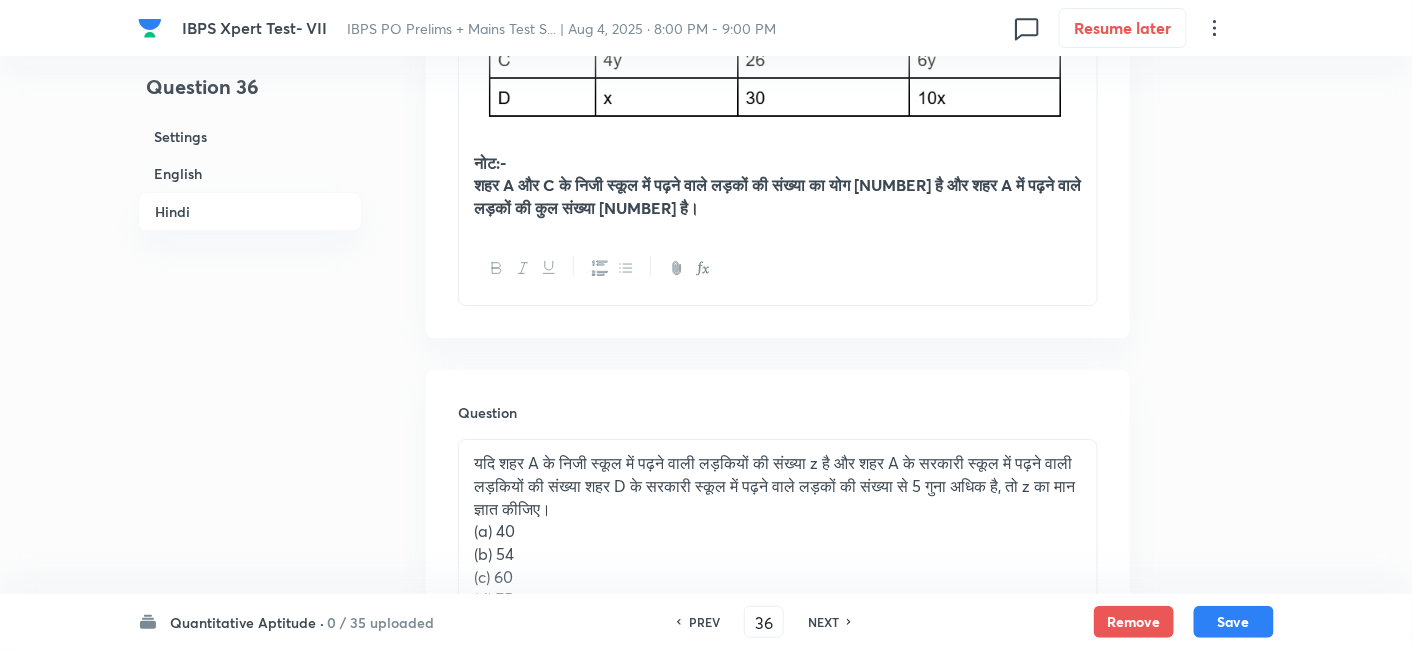 scroll, scrollTop: 4700, scrollLeft: 0, axis: vertical 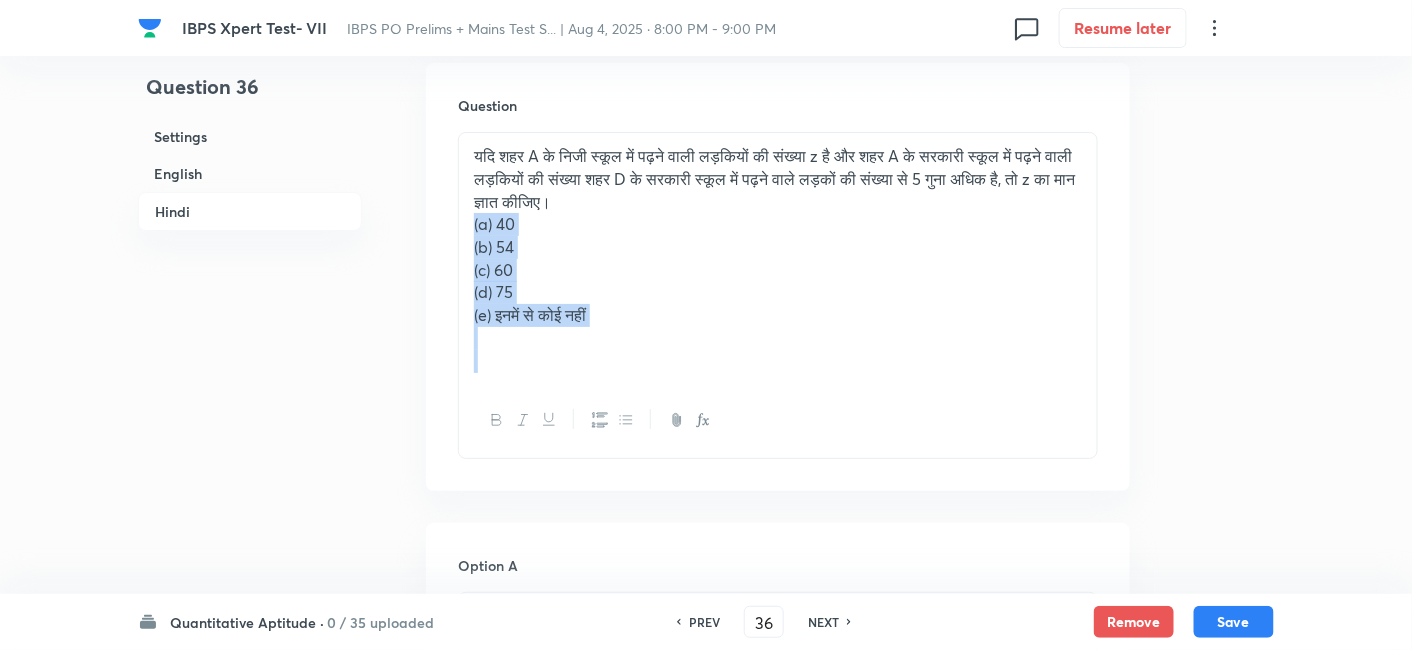 drag, startPoint x: 471, startPoint y: 223, endPoint x: 644, endPoint y: 359, distance: 220.05681 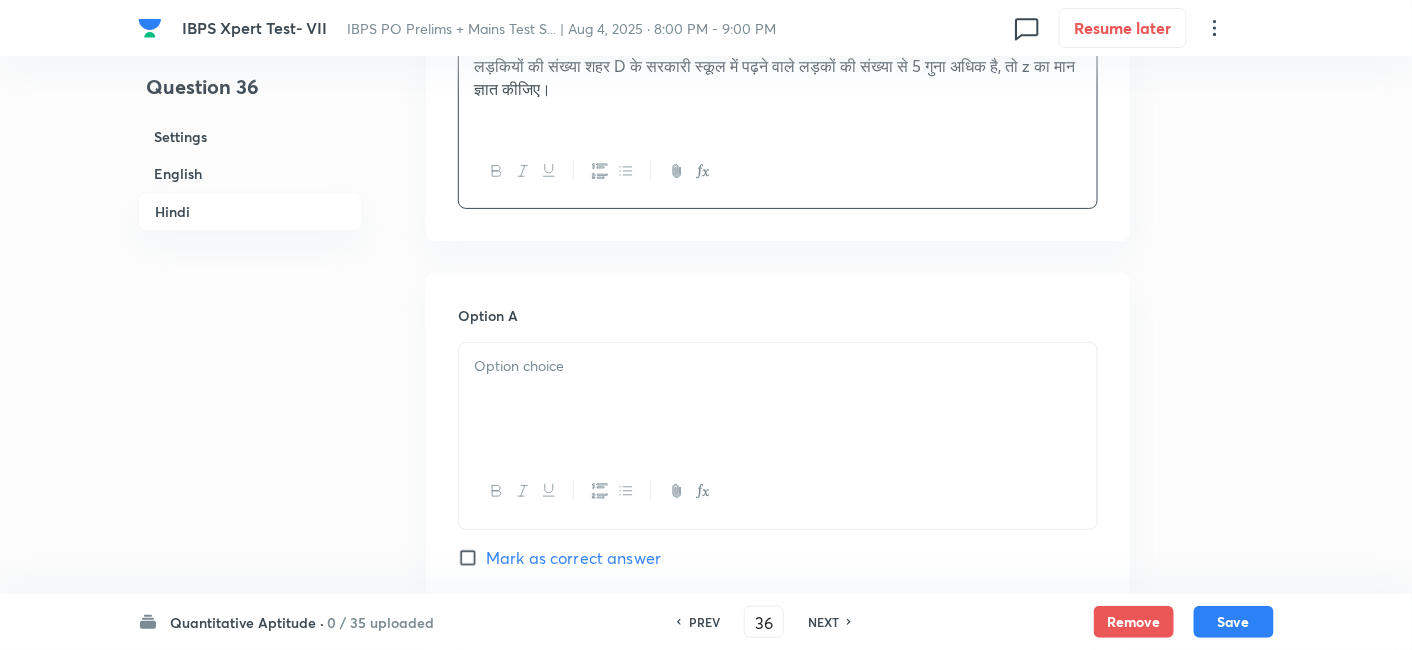 scroll, scrollTop: 4828, scrollLeft: 0, axis: vertical 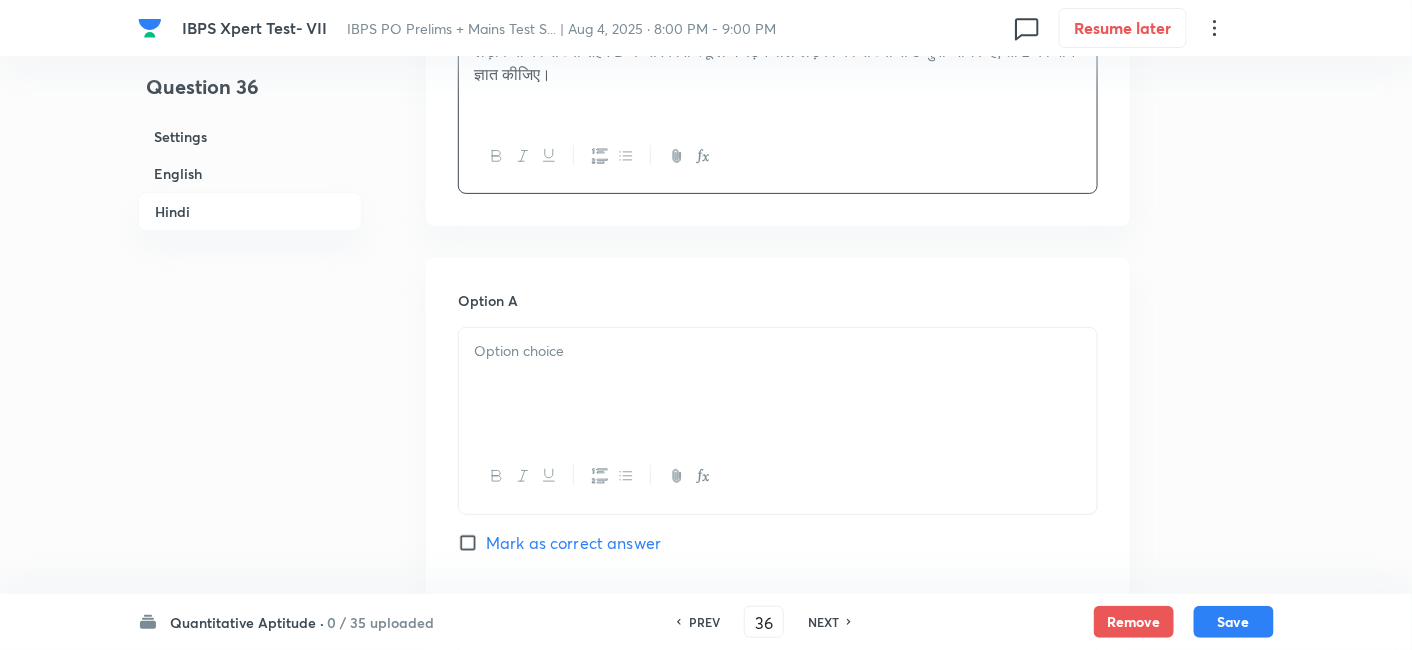 click at bounding box center (778, 384) 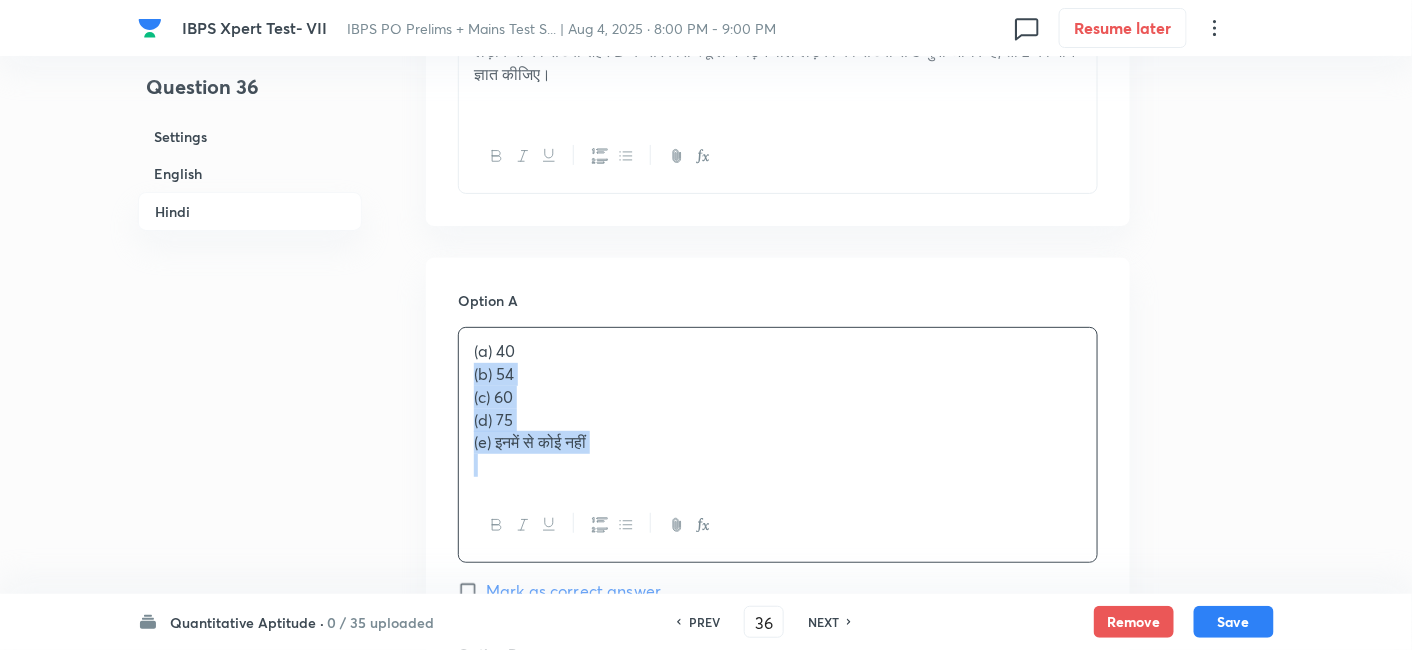 drag, startPoint x: 459, startPoint y: 361, endPoint x: 774, endPoint y: 489, distance: 340.01324 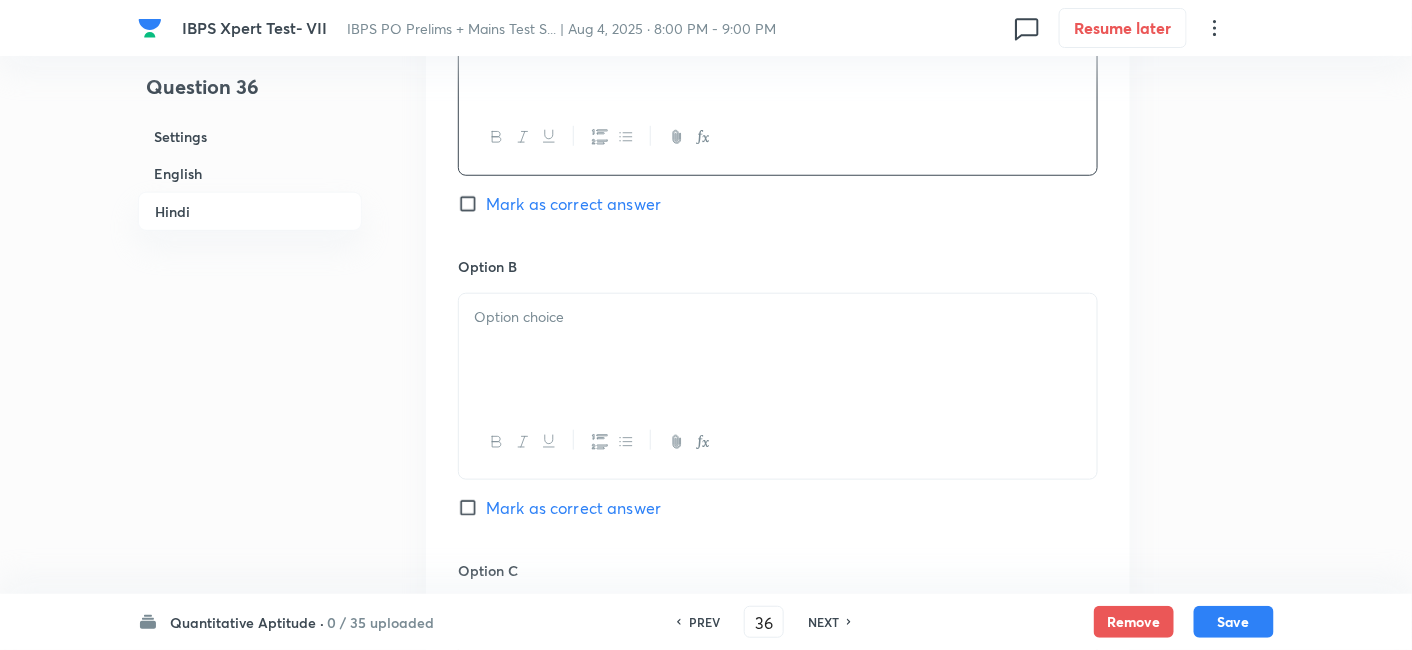 scroll, scrollTop: 5168, scrollLeft: 0, axis: vertical 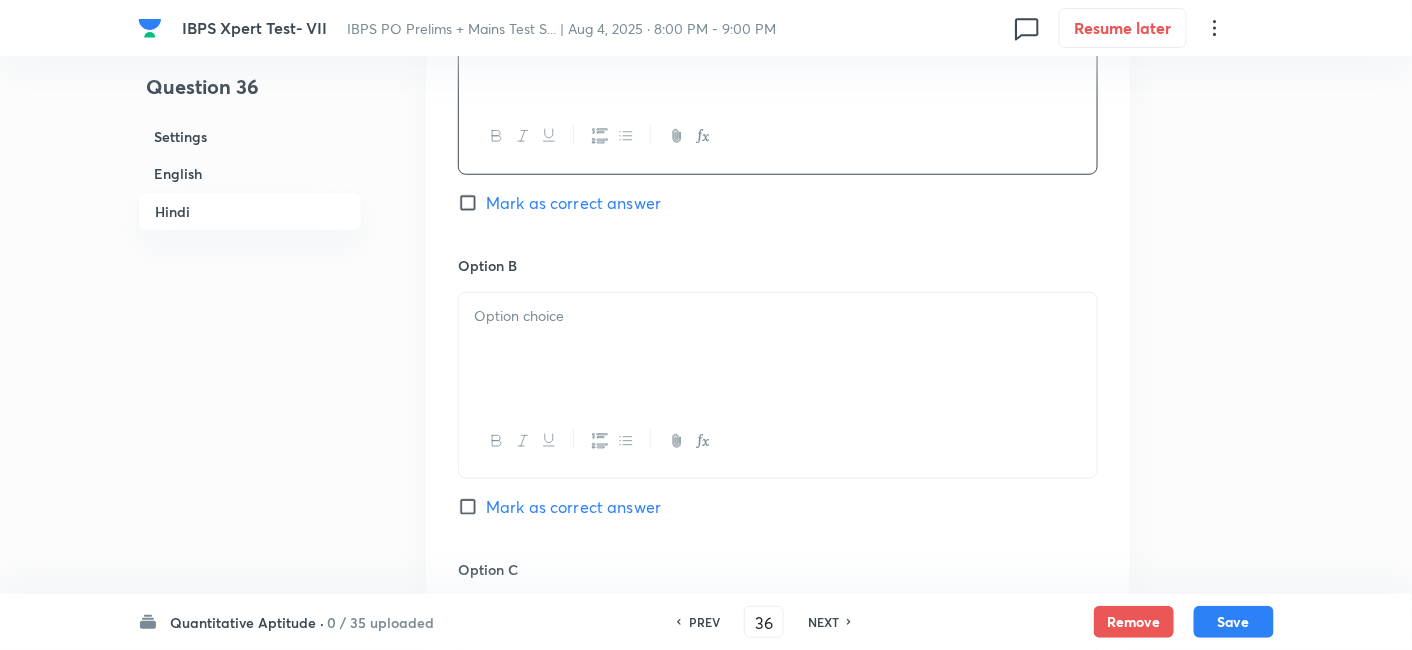 click at bounding box center (778, 349) 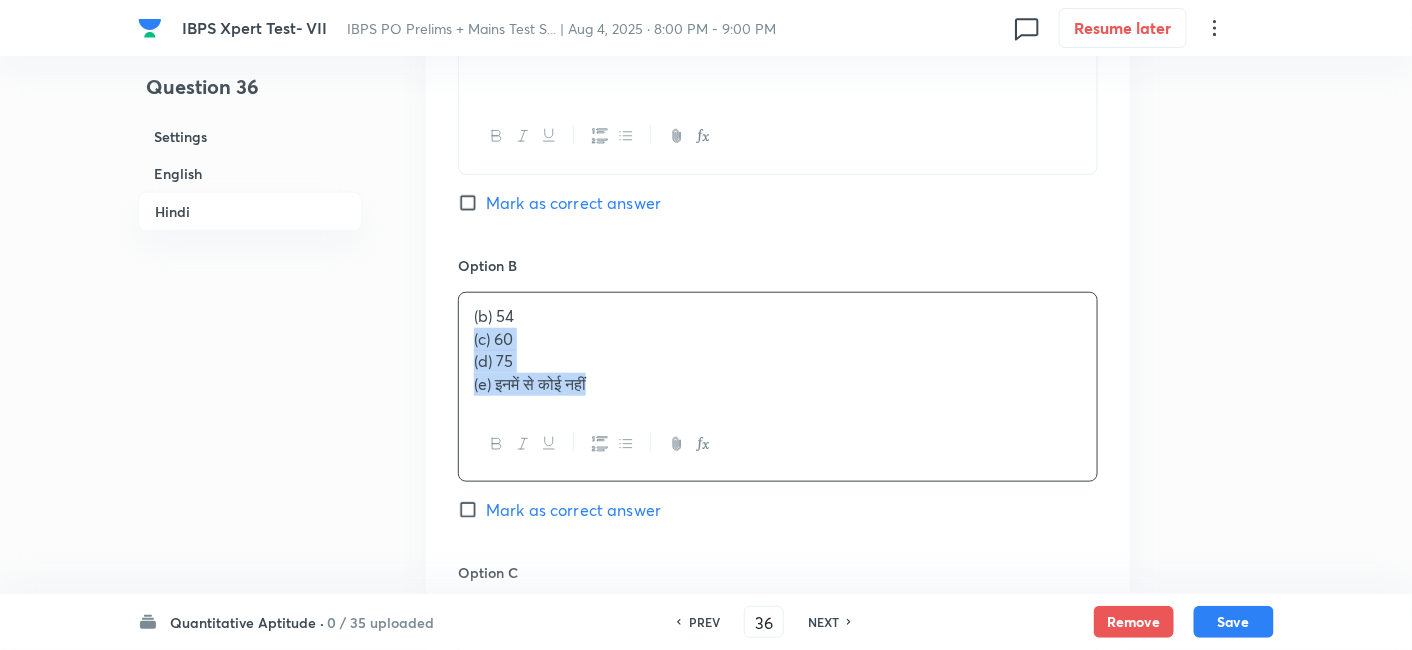 drag, startPoint x: 467, startPoint y: 341, endPoint x: 802, endPoint y: 525, distance: 382.20544 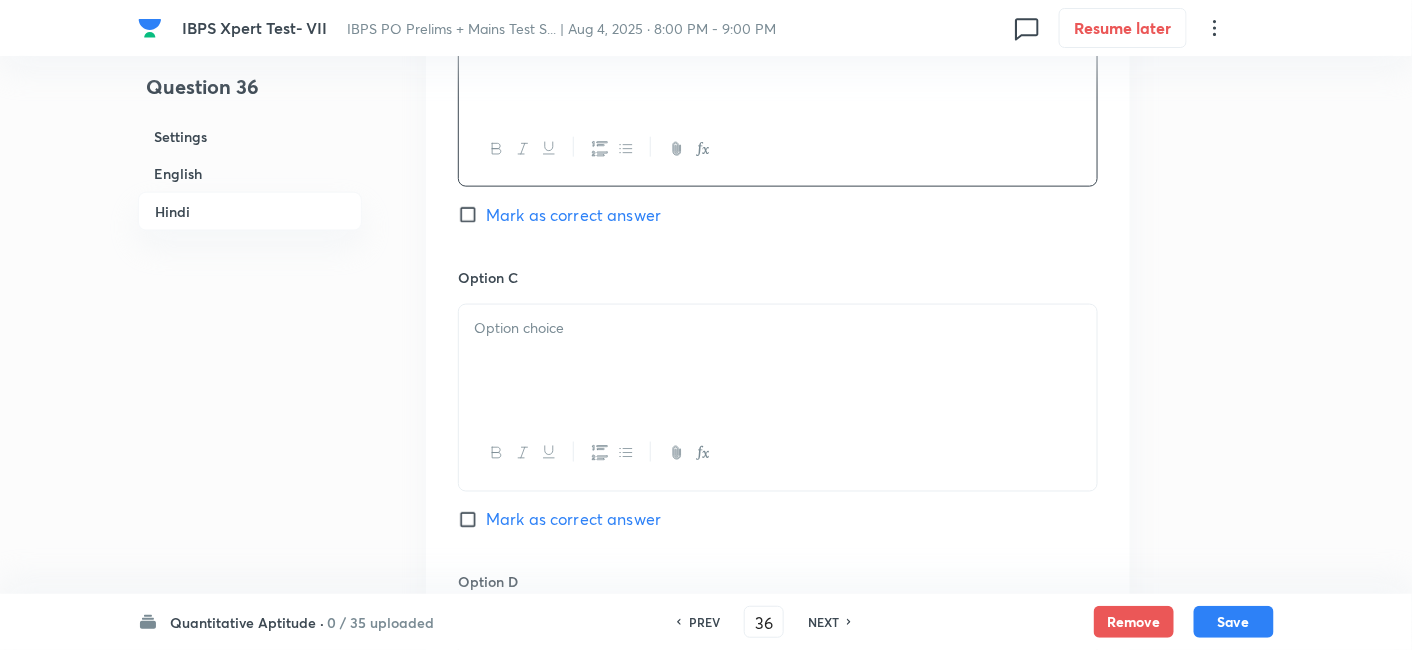 scroll, scrollTop: 5480, scrollLeft: 0, axis: vertical 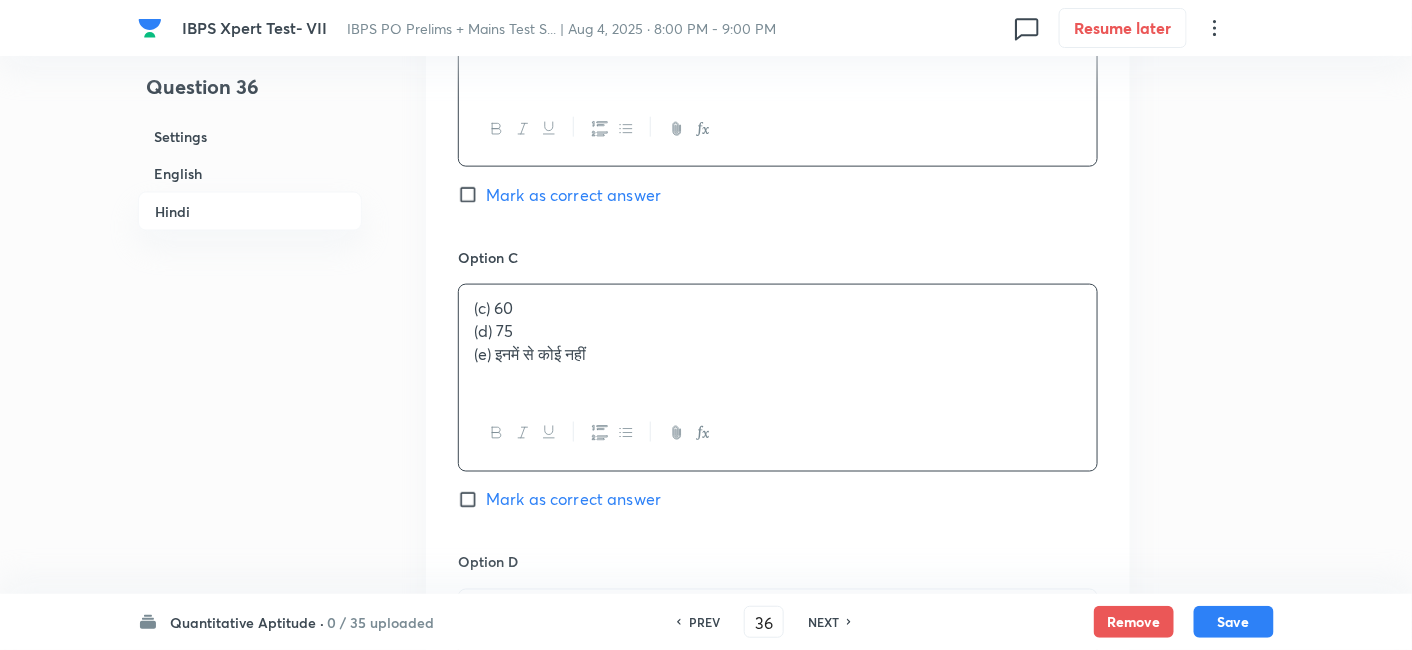 click on "(c) 60 (d) 75 (e) इनमें से कोई नहीं" at bounding box center (778, 341) 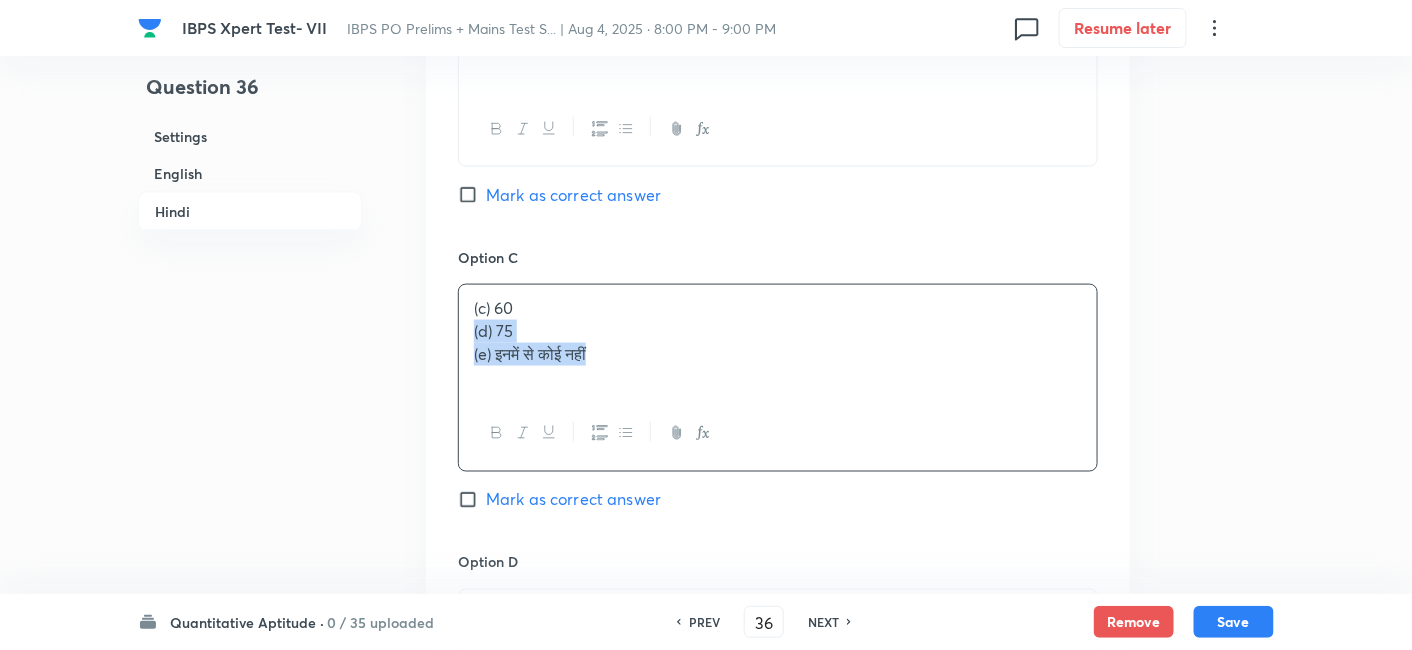 drag, startPoint x: 473, startPoint y: 333, endPoint x: 708, endPoint y: 370, distance: 237.89493 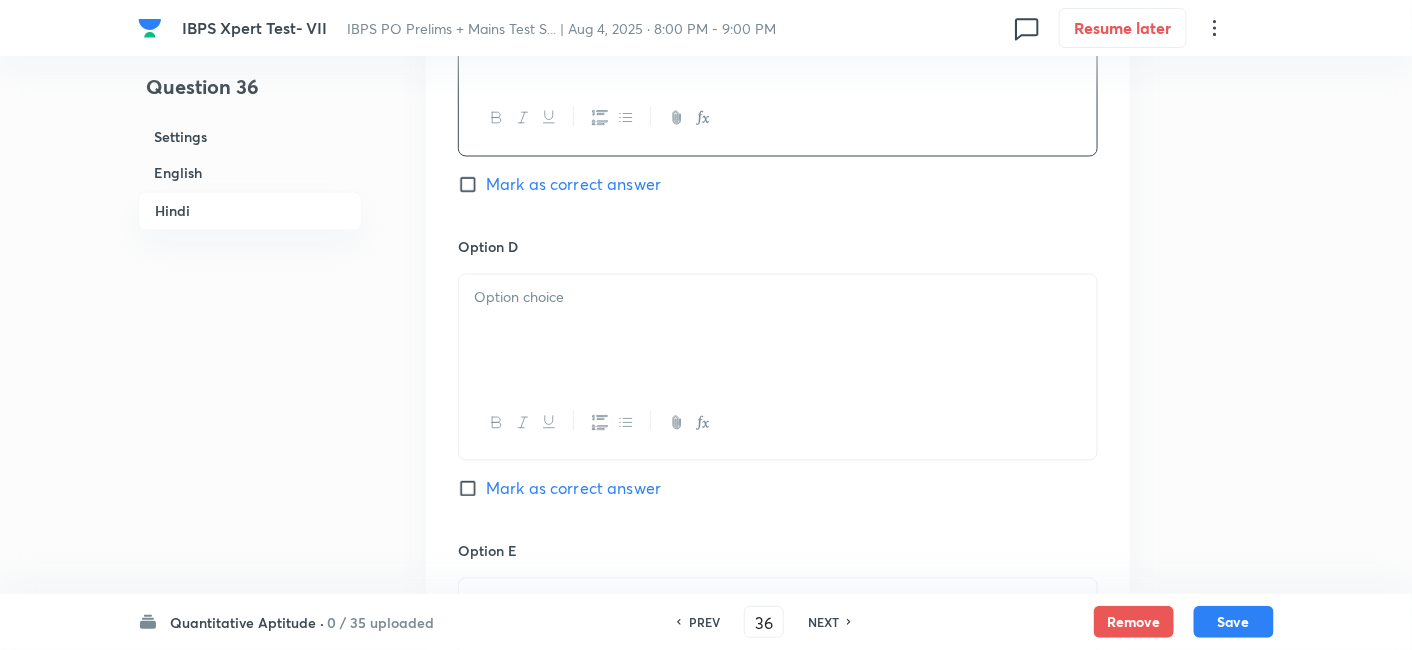 scroll, scrollTop: 5805, scrollLeft: 0, axis: vertical 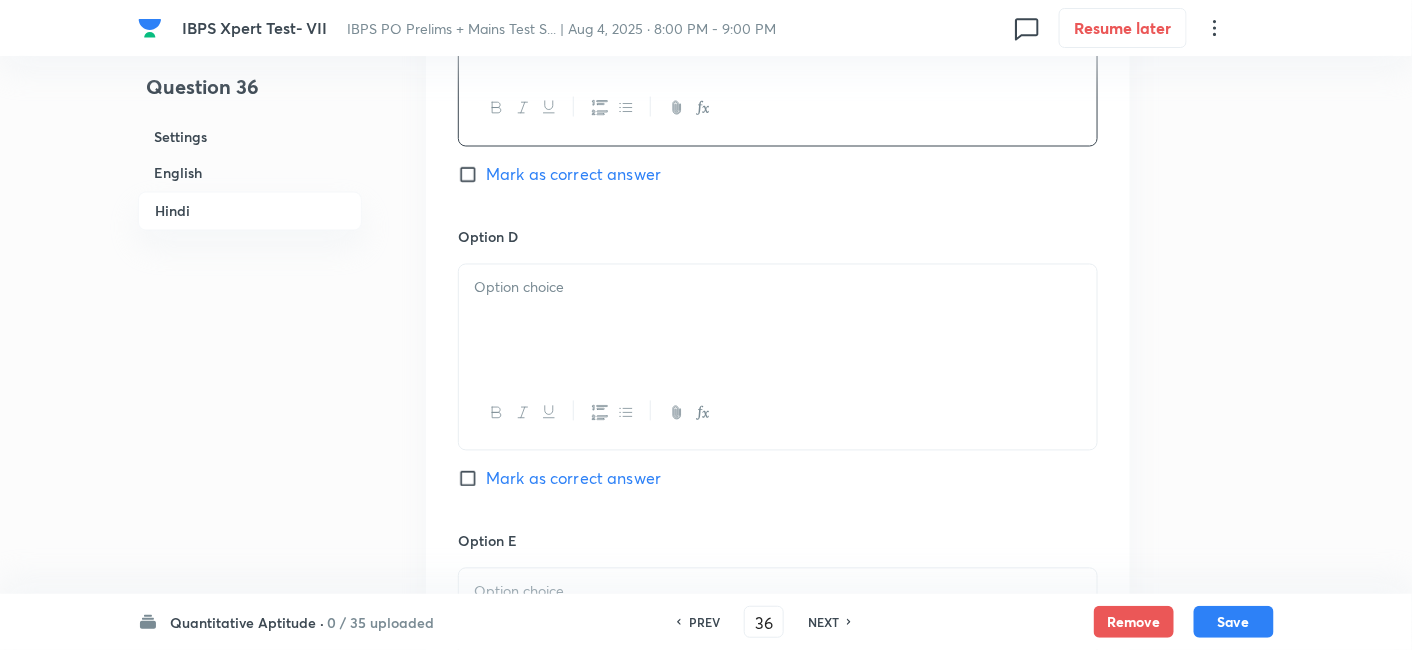 click at bounding box center (778, 321) 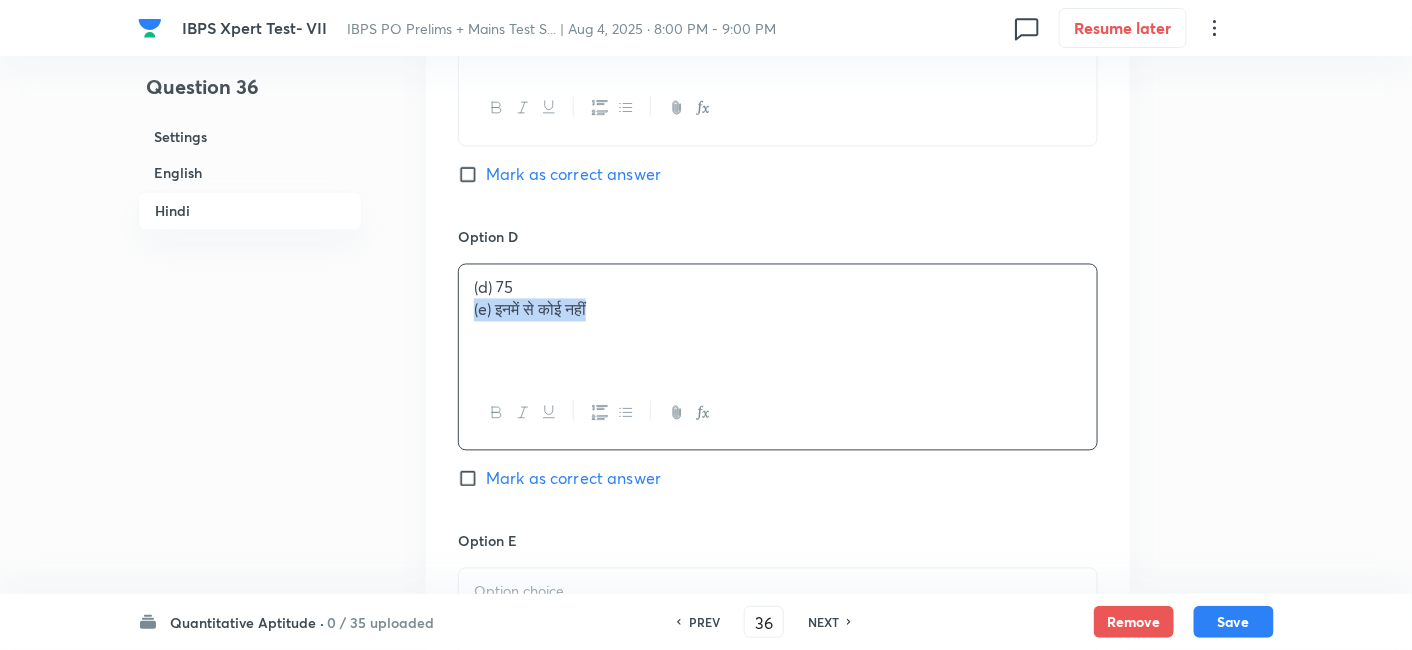 drag, startPoint x: 464, startPoint y: 304, endPoint x: 767, endPoint y: 359, distance: 307.9513 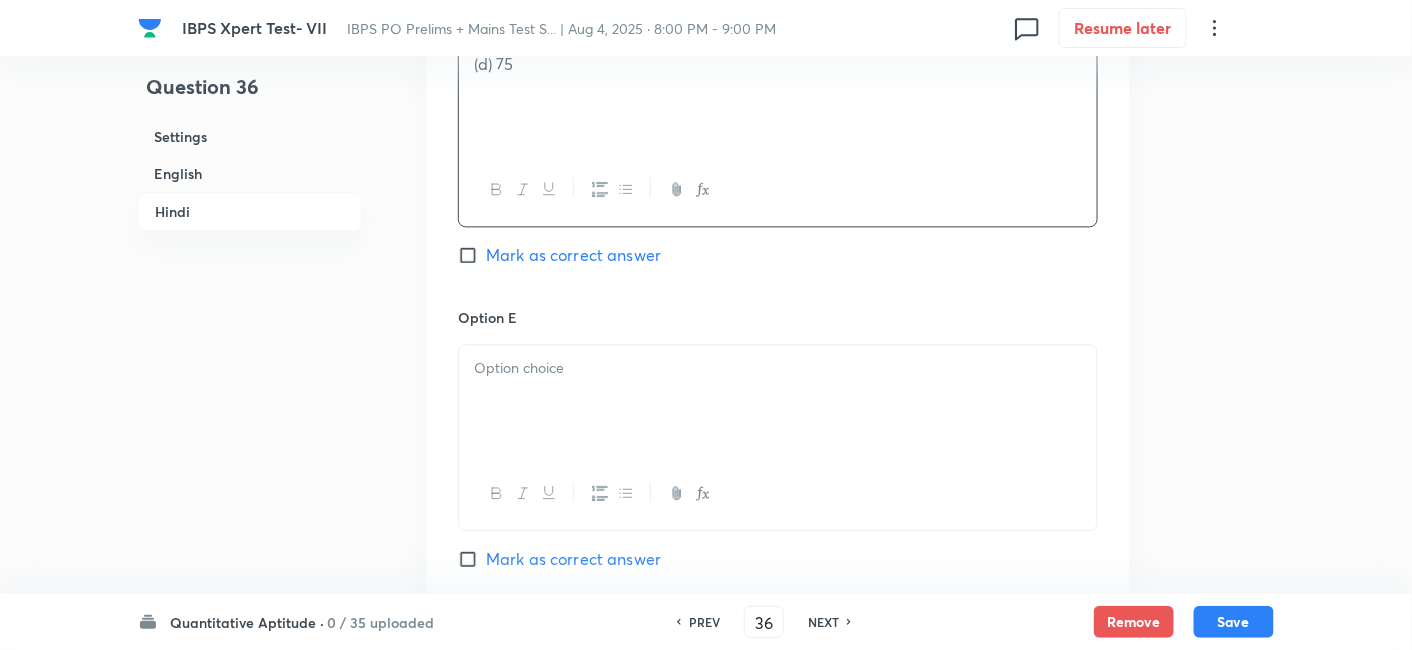 click at bounding box center (778, 368) 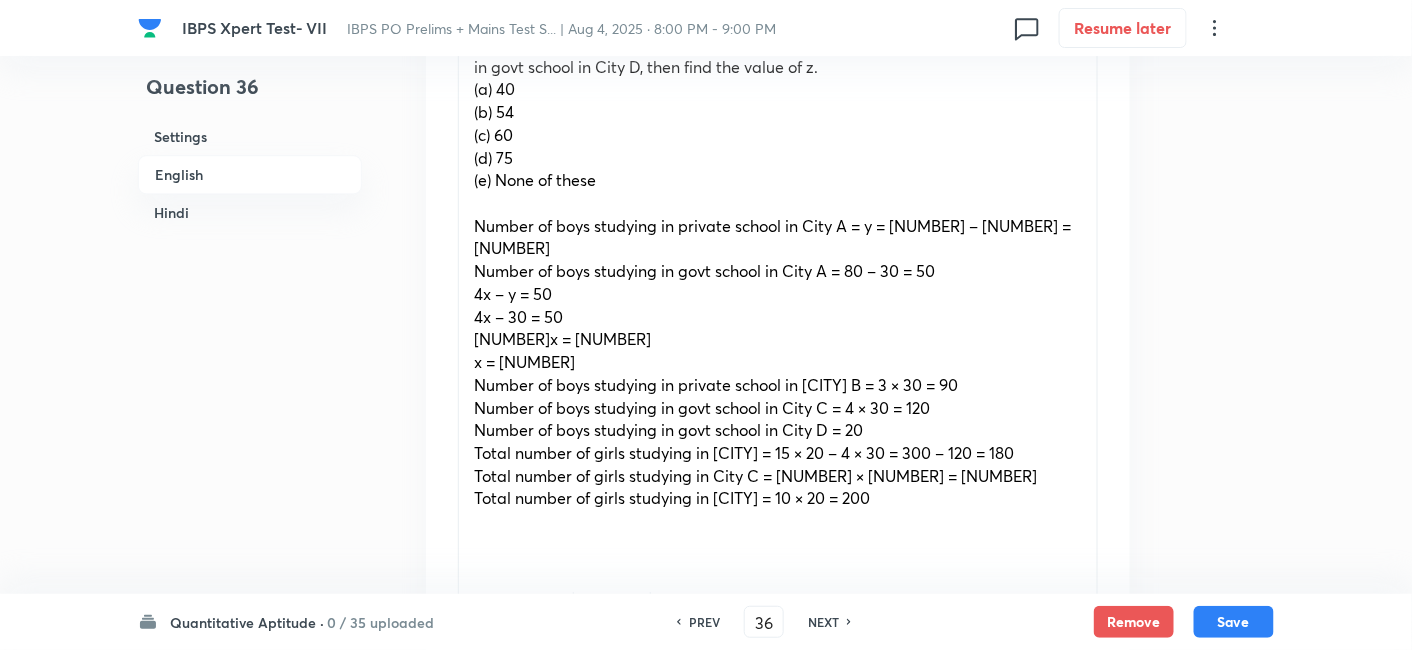scroll, scrollTop: 1440, scrollLeft: 0, axis: vertical 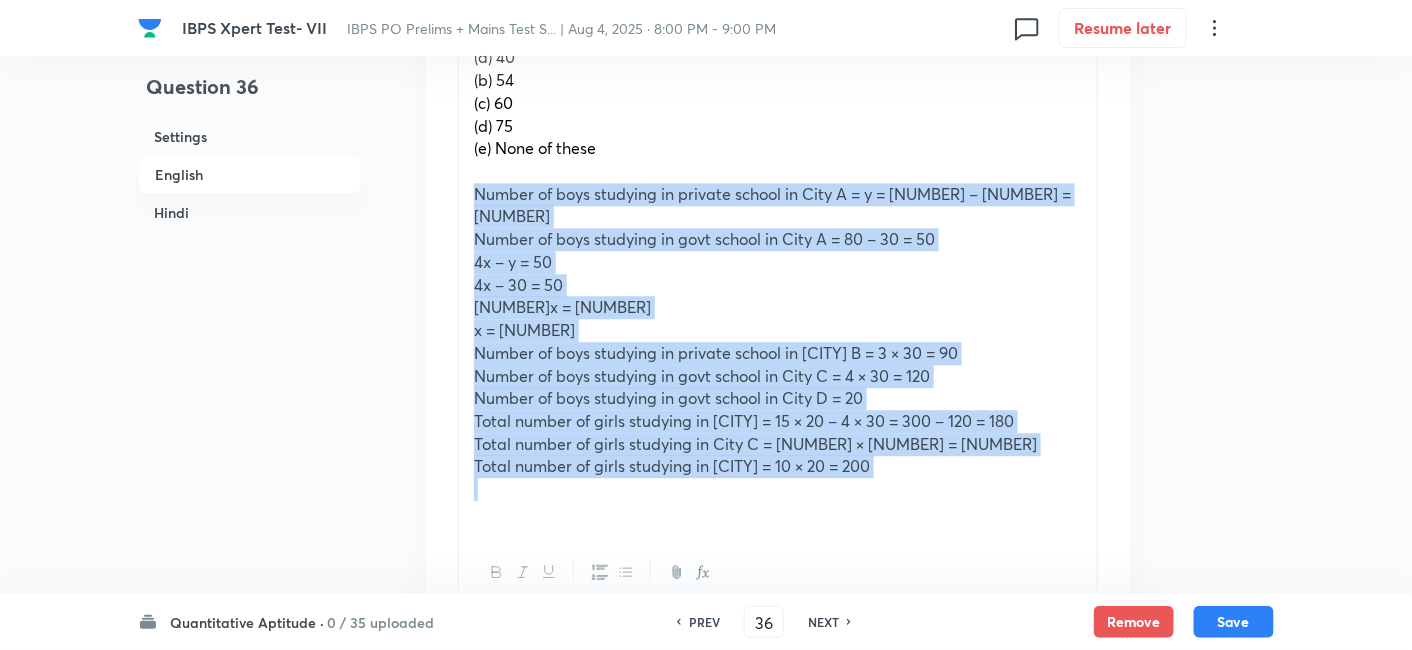 drag, startPoint x: 476, startPoint y: 190, endPoint x: 955, endPoint y: 463, distance: 551.3347 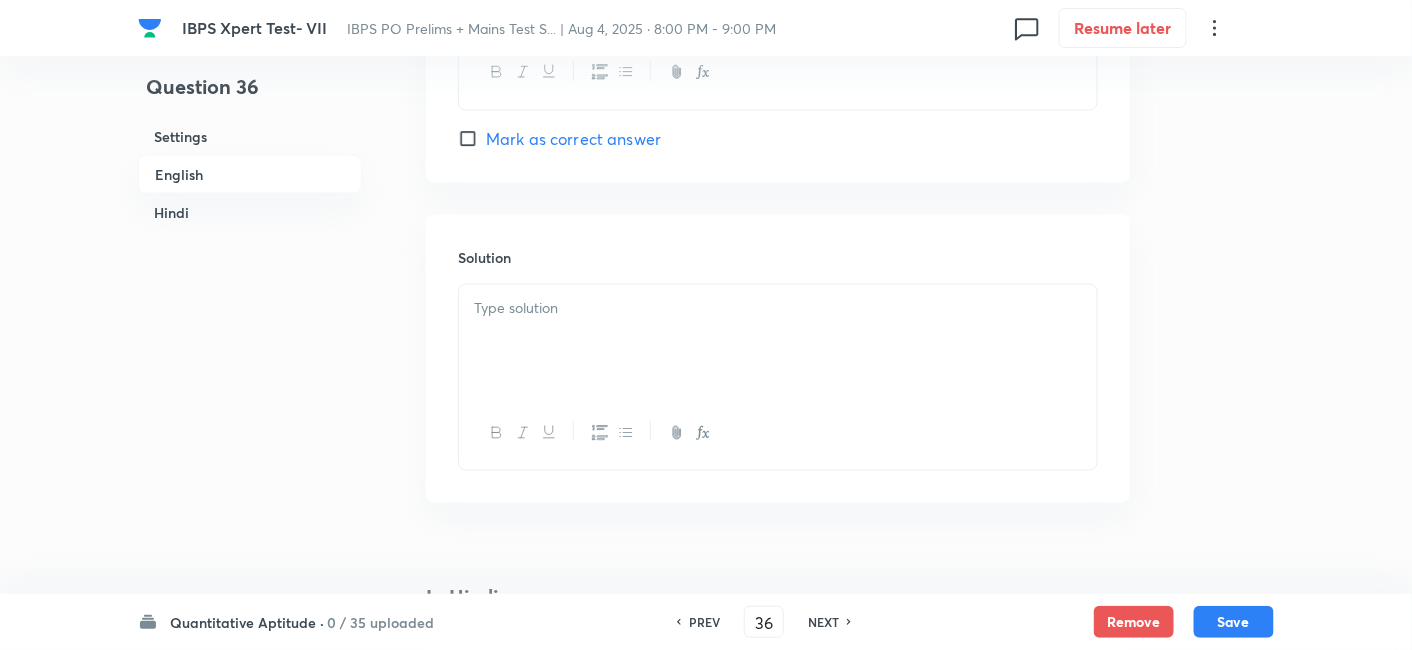 scroll, scrollTop: 3334, scrollLeft: 0, axis: vertical 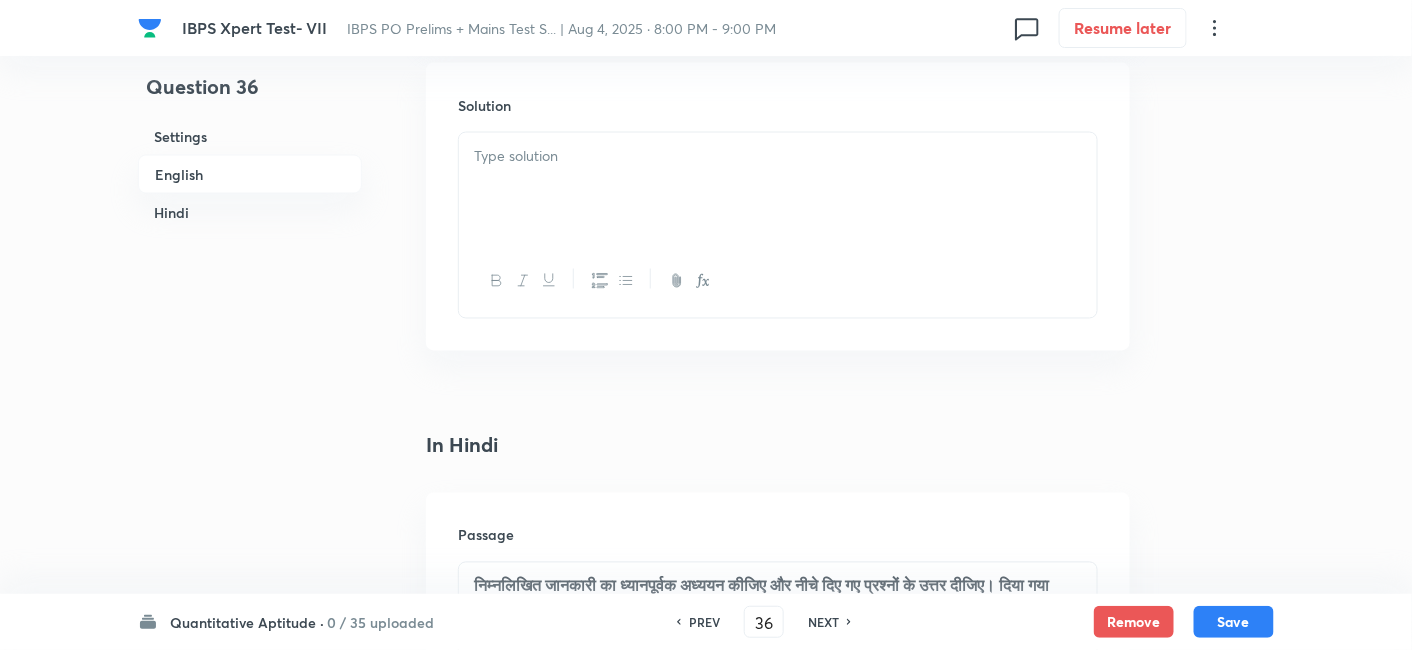 click at bounding box center [778, 189] 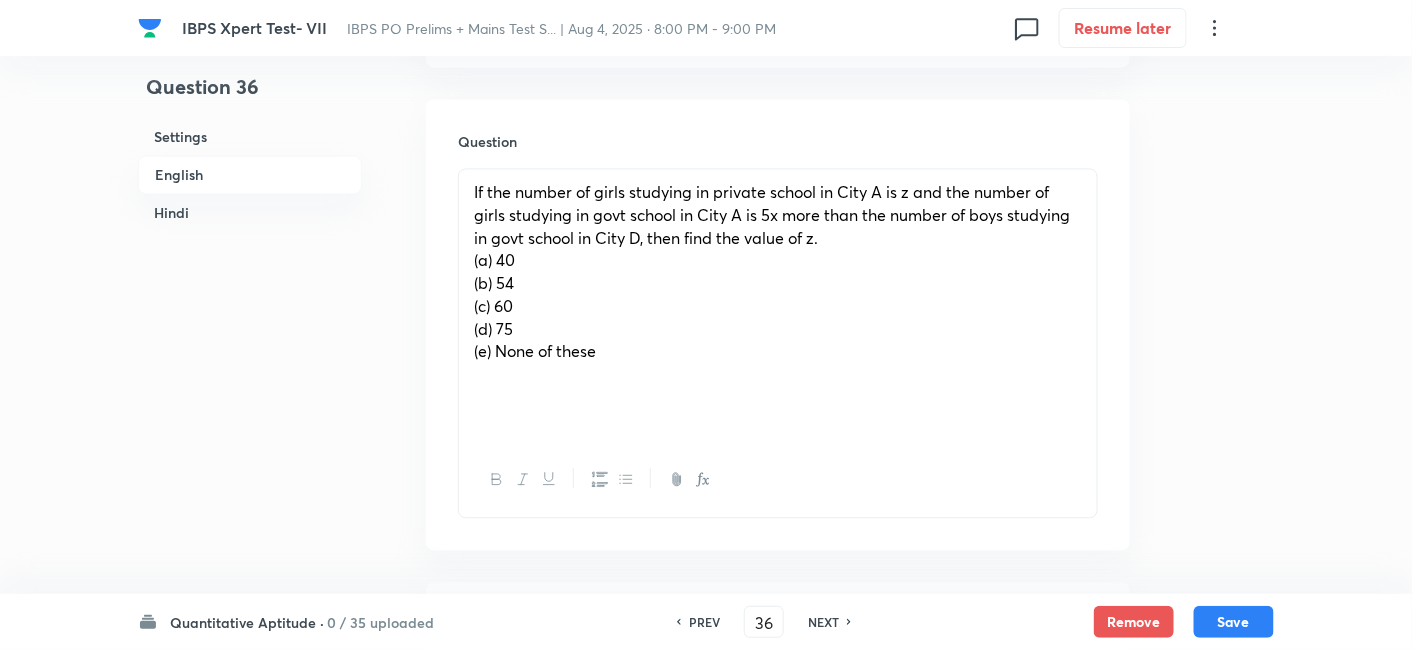 scroll, scrollTop: 1233, scrollLeft: 0, axis: vertical 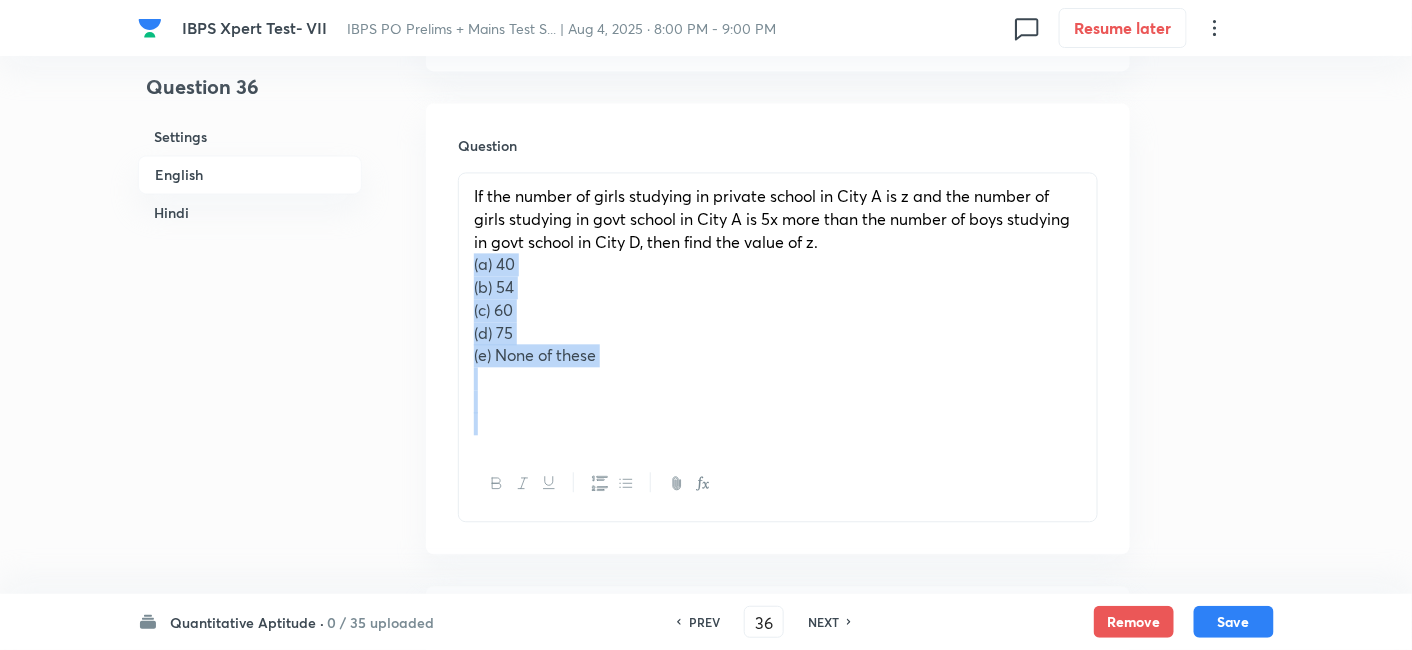 drag, startPoint x: 472, startPoint y: 264, endPoint x: 774, endPoint y: 472, distance: 366.6988 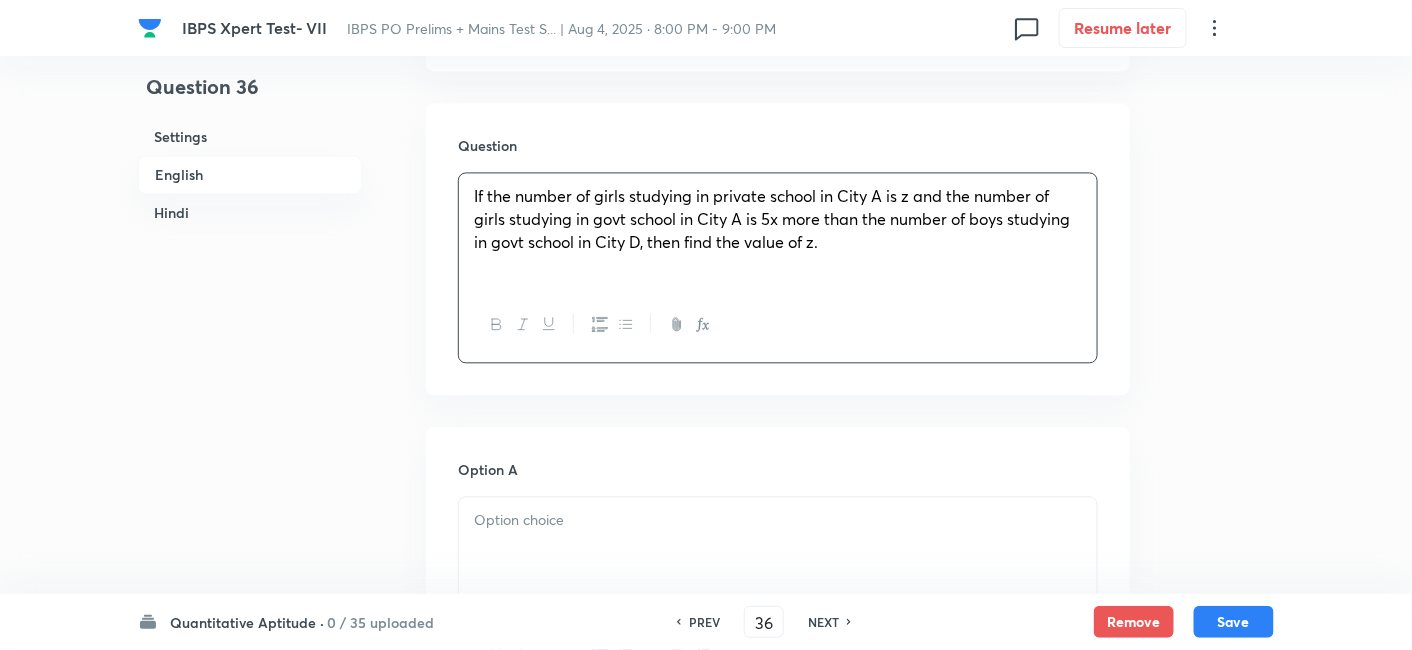 scroll, scrollTop: 1437, scrollLeft: 0, axis: vertical 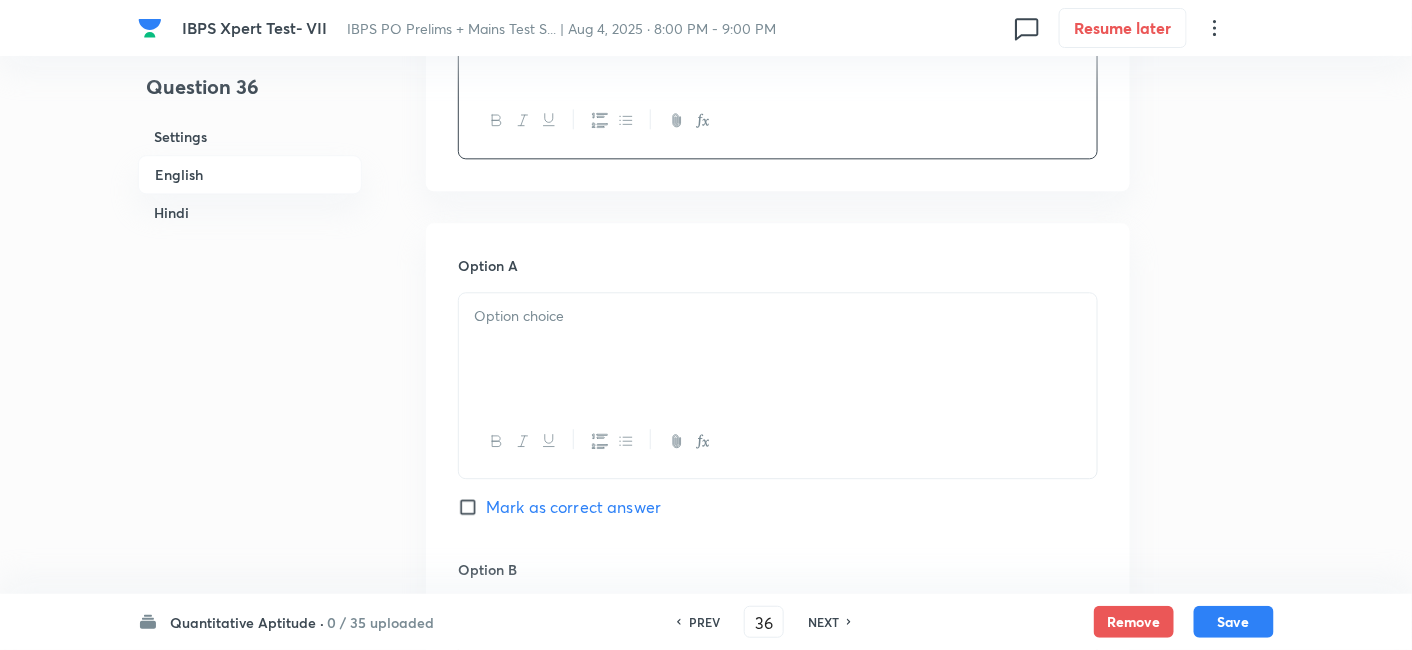 click at bounding box center [778, 316] 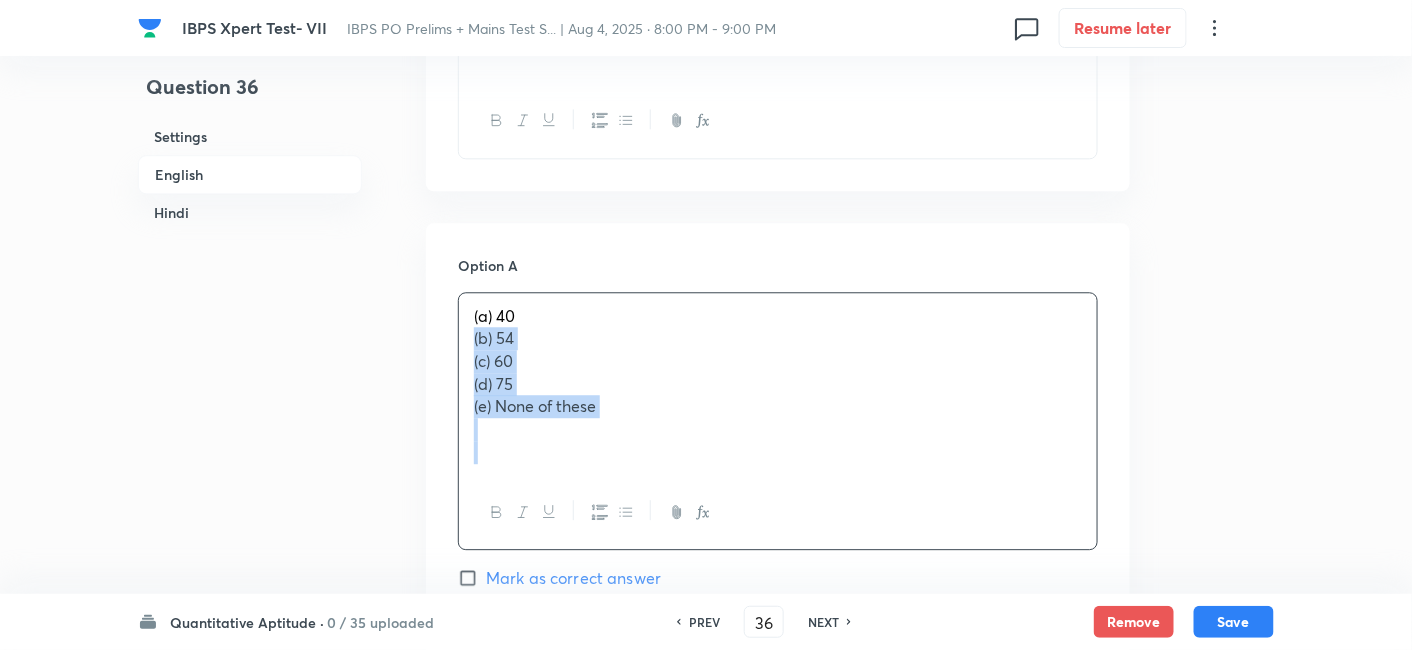 drag, startPoint x: 474, startPoint y: 333, endPoint x: 696, endPoint y: 468, distance: 259.82495 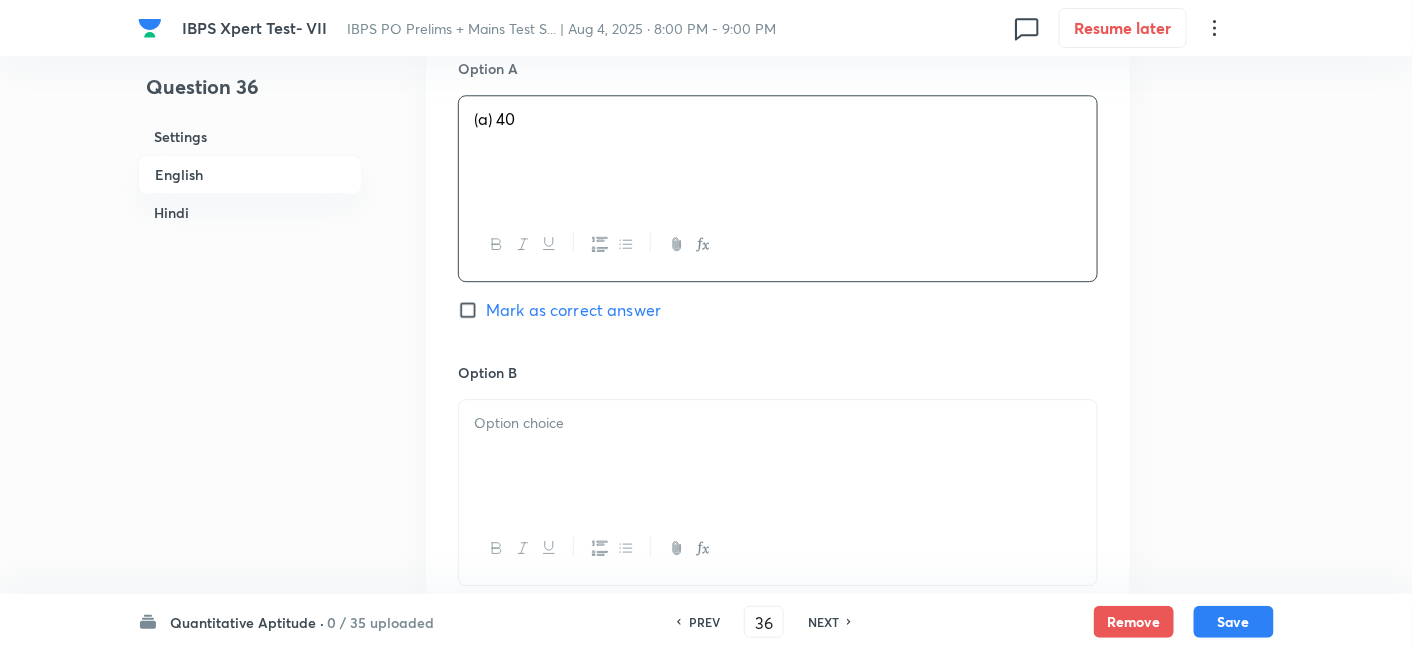 scroll, scrollTop: 1661, scrollLeft: 0, axis: vertical 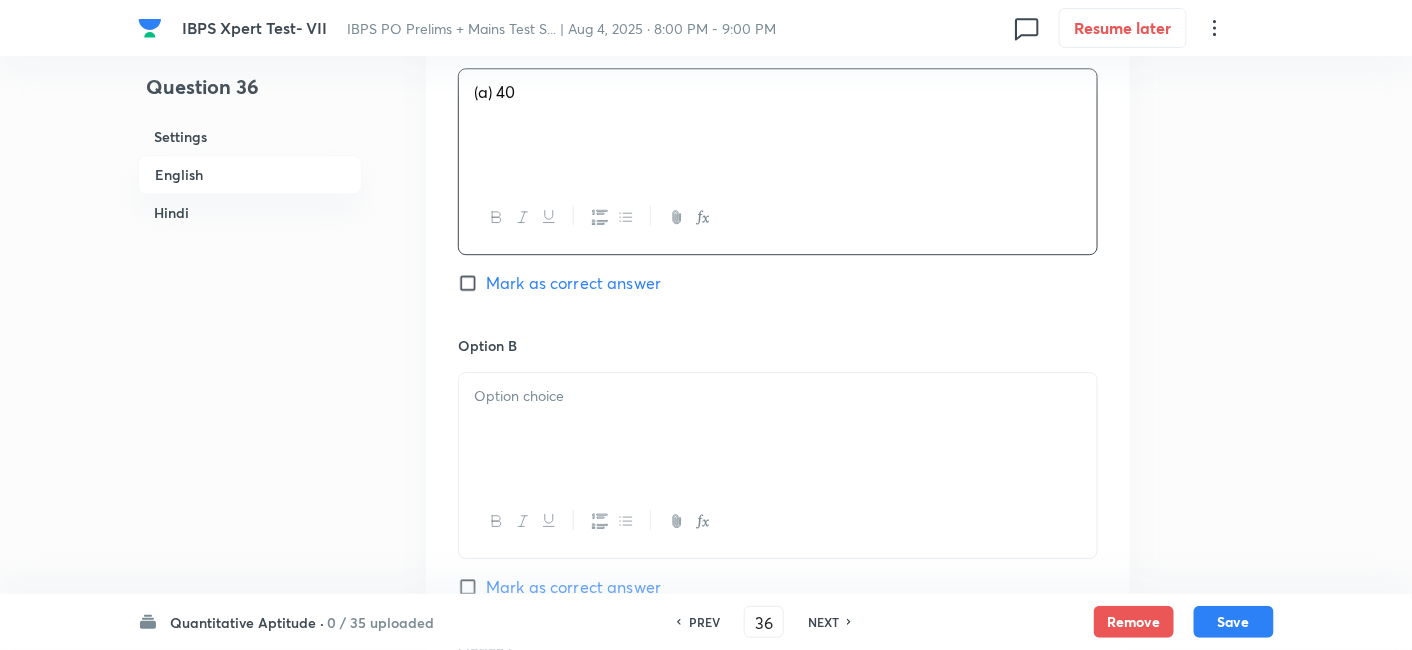 click at bounding box center [778, 396] 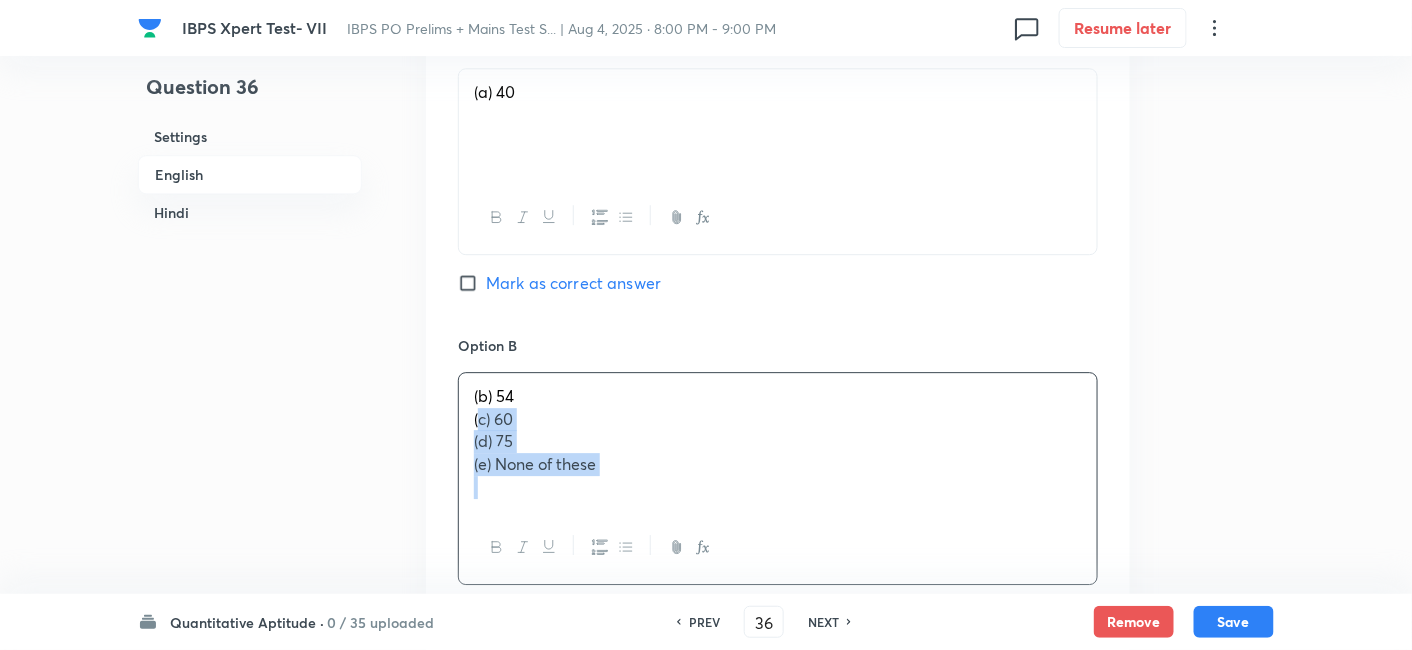drag, startPoint x: 475, startPoint y: 419, endPoint x: 677, endPoint y: 510, distance: 221.55135 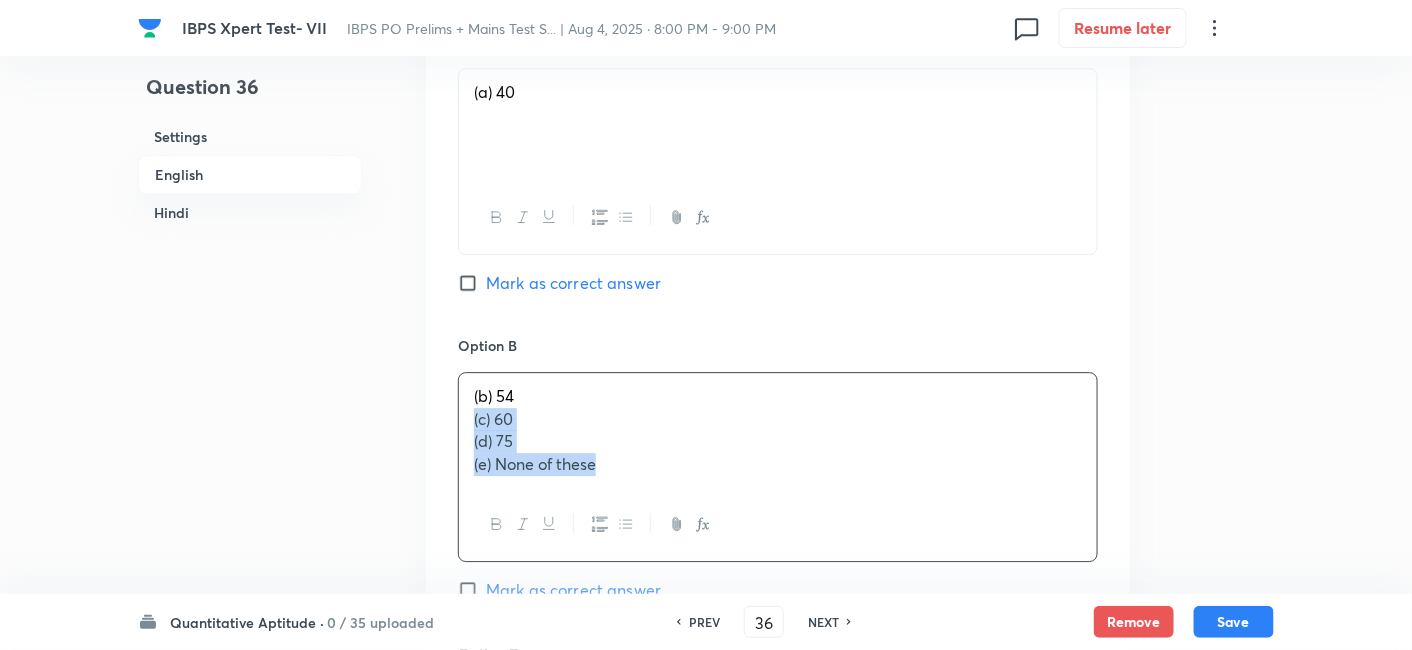 drag, startPoint x: 459, startPoint y: 417, endPoint x: 694, endPoint y: 514, distance: 254.23218 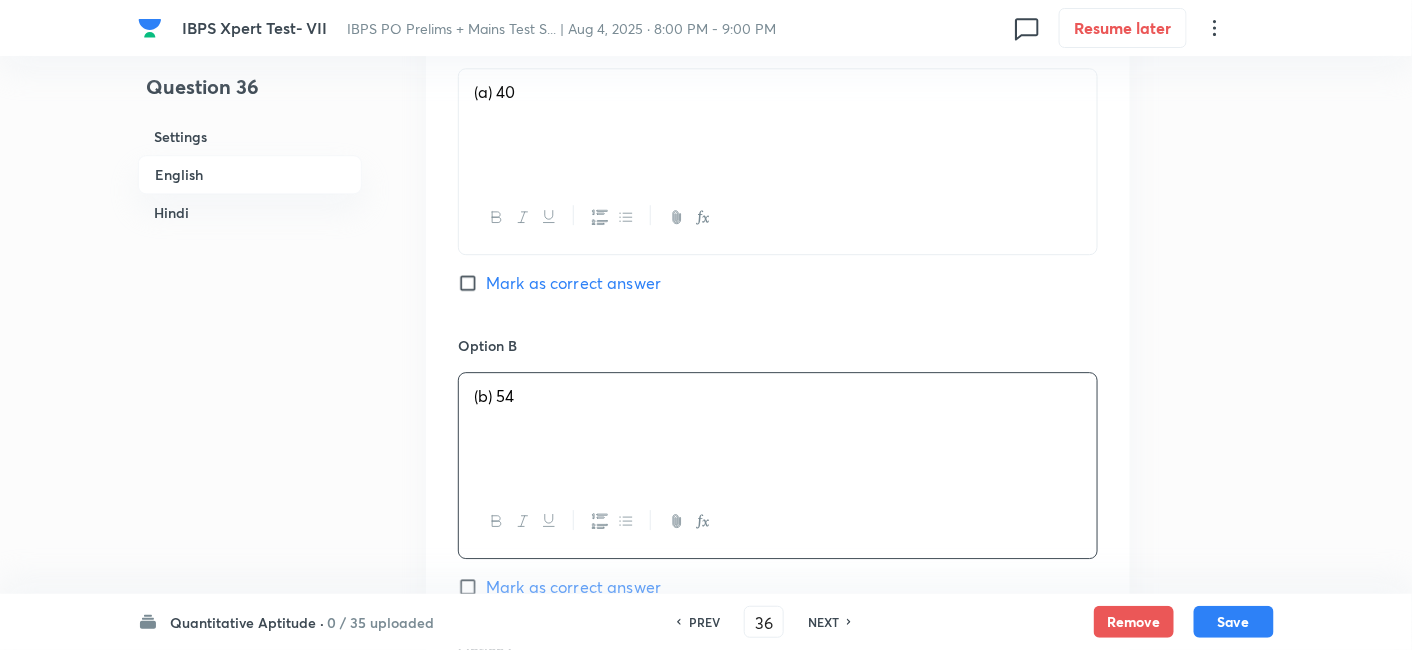 scroll, scrollTop: 1942, scrollLeft: 0, axis: vertical 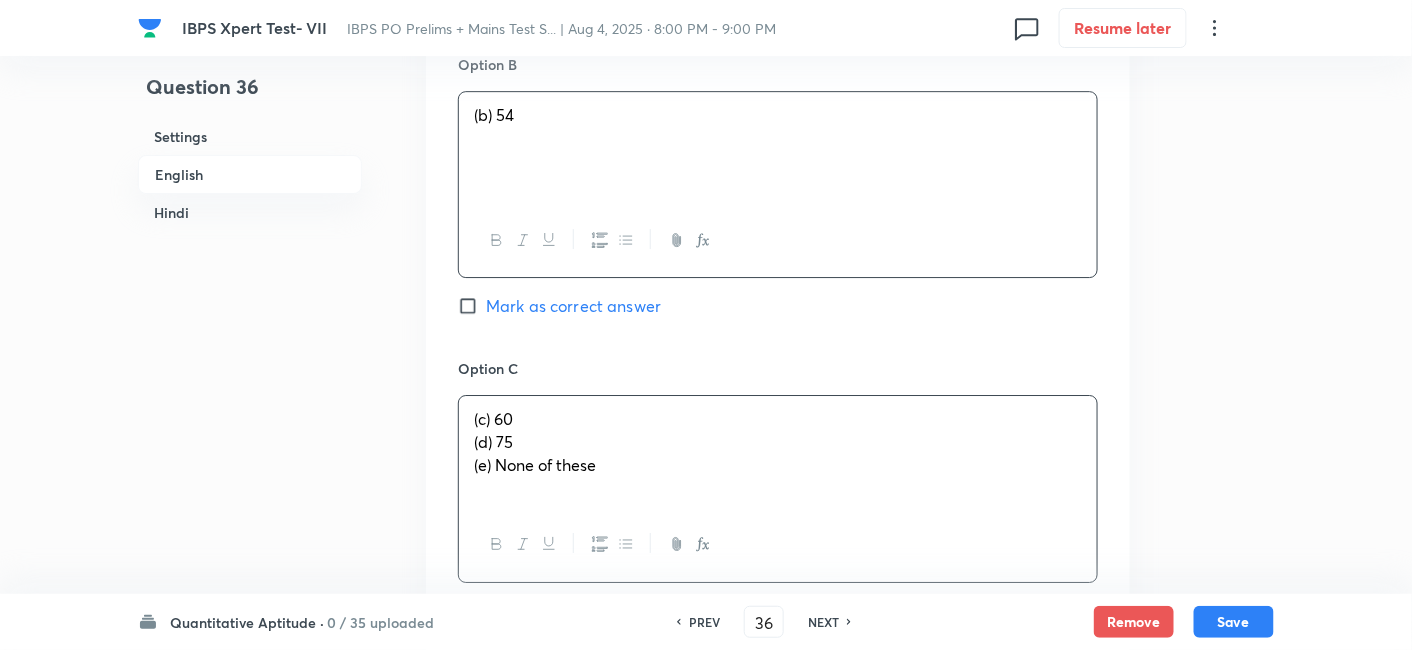 click on "(c) [NUMBER] (d) [NUMBER]  (e) None of these" at bounding box center [778, 452] 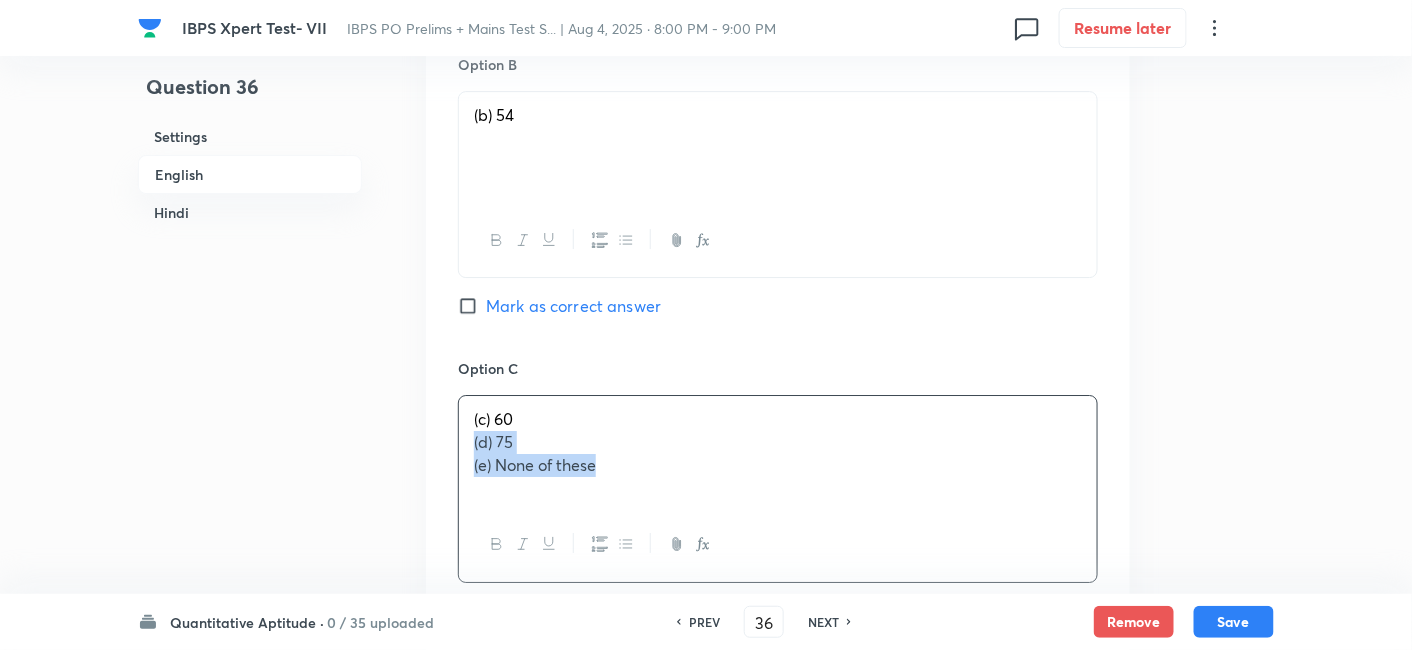 drag, startPoint x: 469, startPoint y: 441, endPoint x: 634, endPoint y: 504, distance: 176.61823 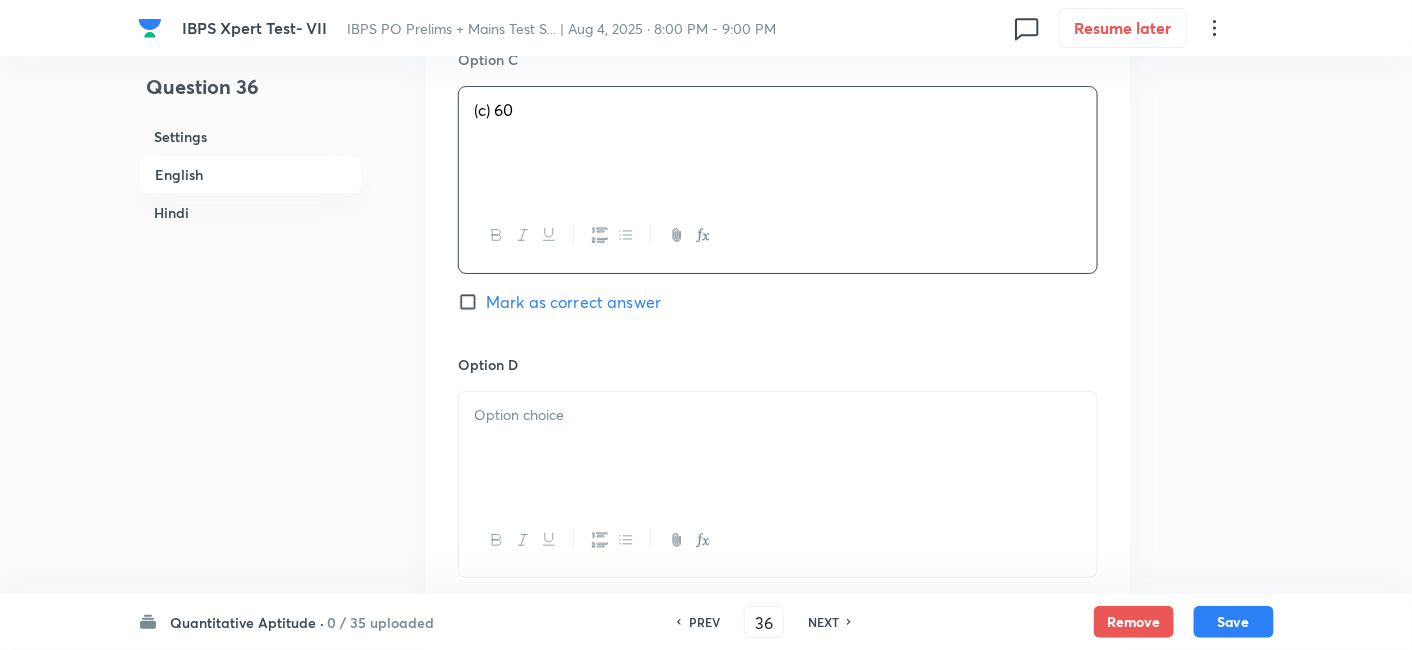scroll, scrollTop: 2253, scrollLeft: 0, axis: vertical 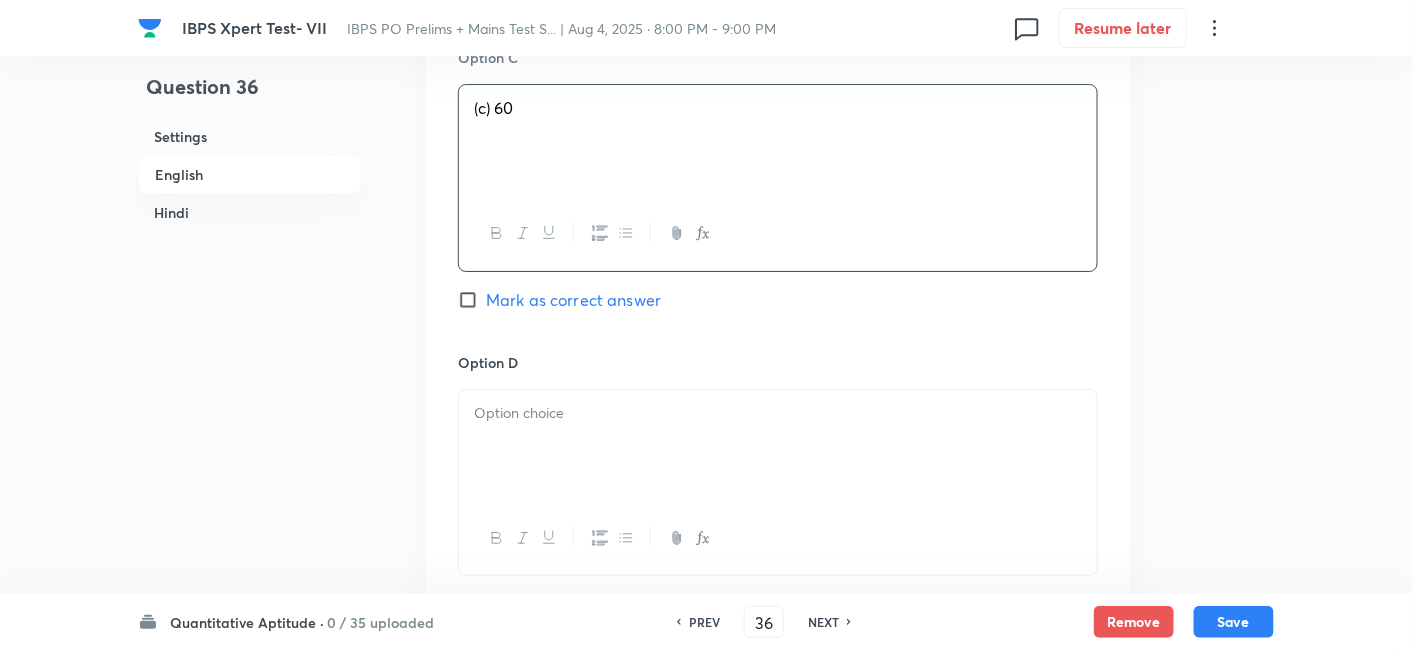 click at bounding box center (778, 446) 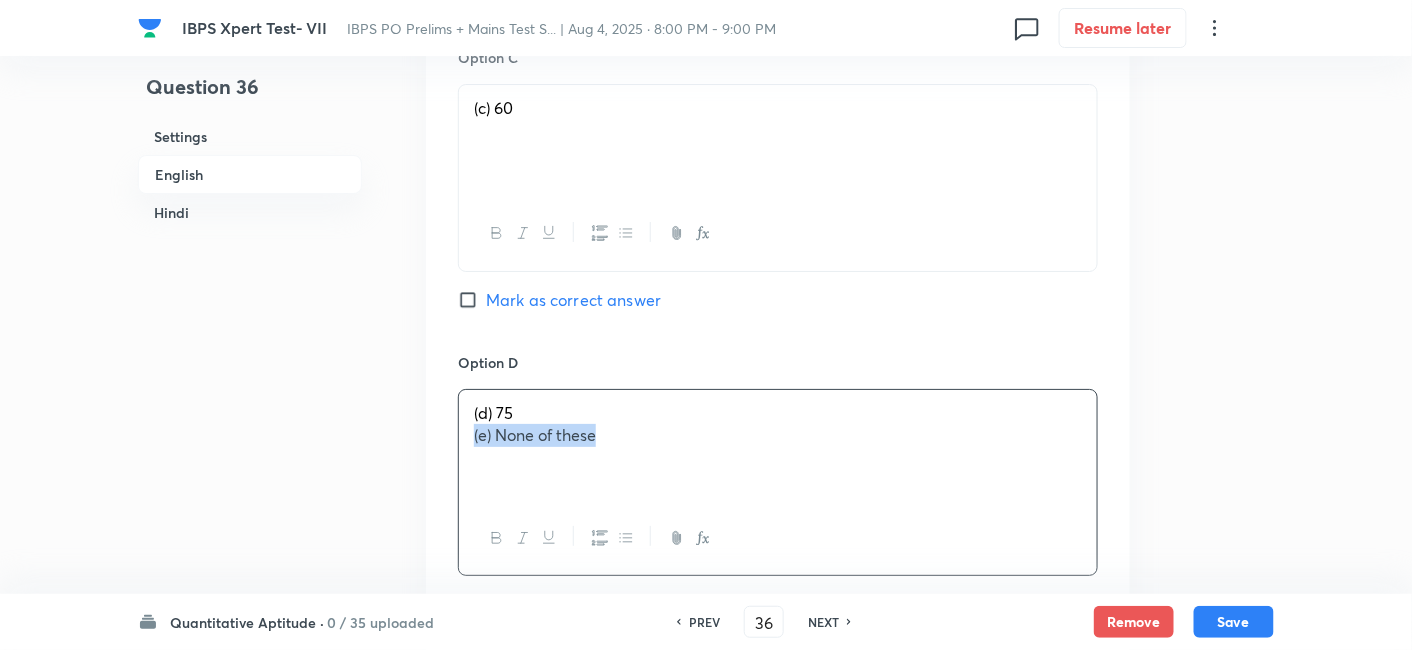 drag, startPoint x: 462, startPoint y: 432, endPoint x: 765, endPoint y: 501, distance: 310.75714 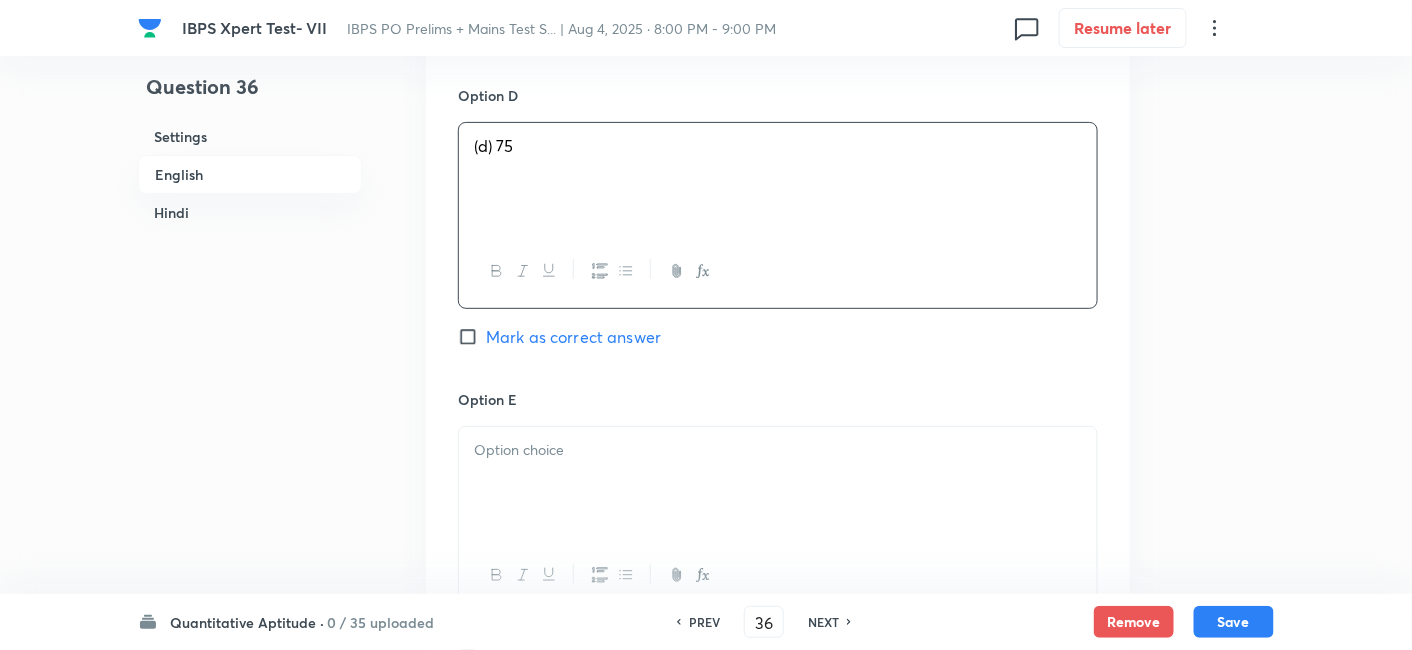 click at bounding box center (778, 483) 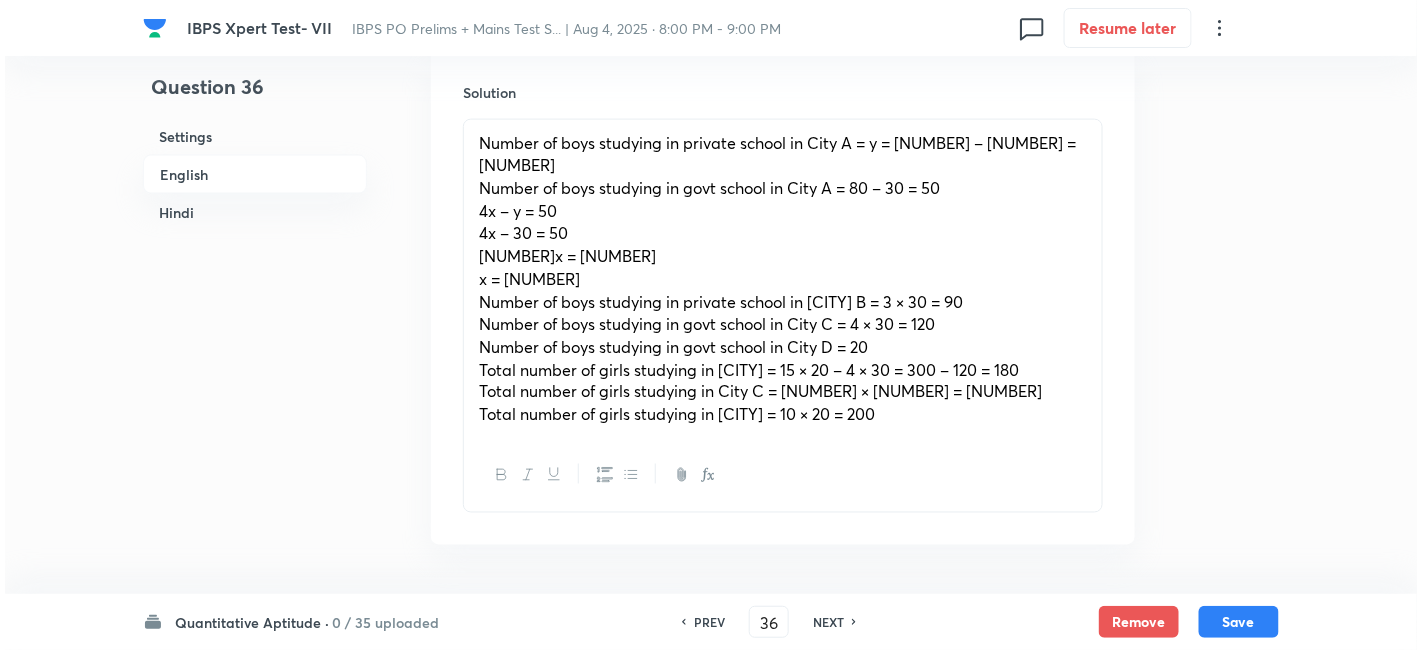 scroll, scrollTop: 3188, scrollLeft: 0, axis: vertical 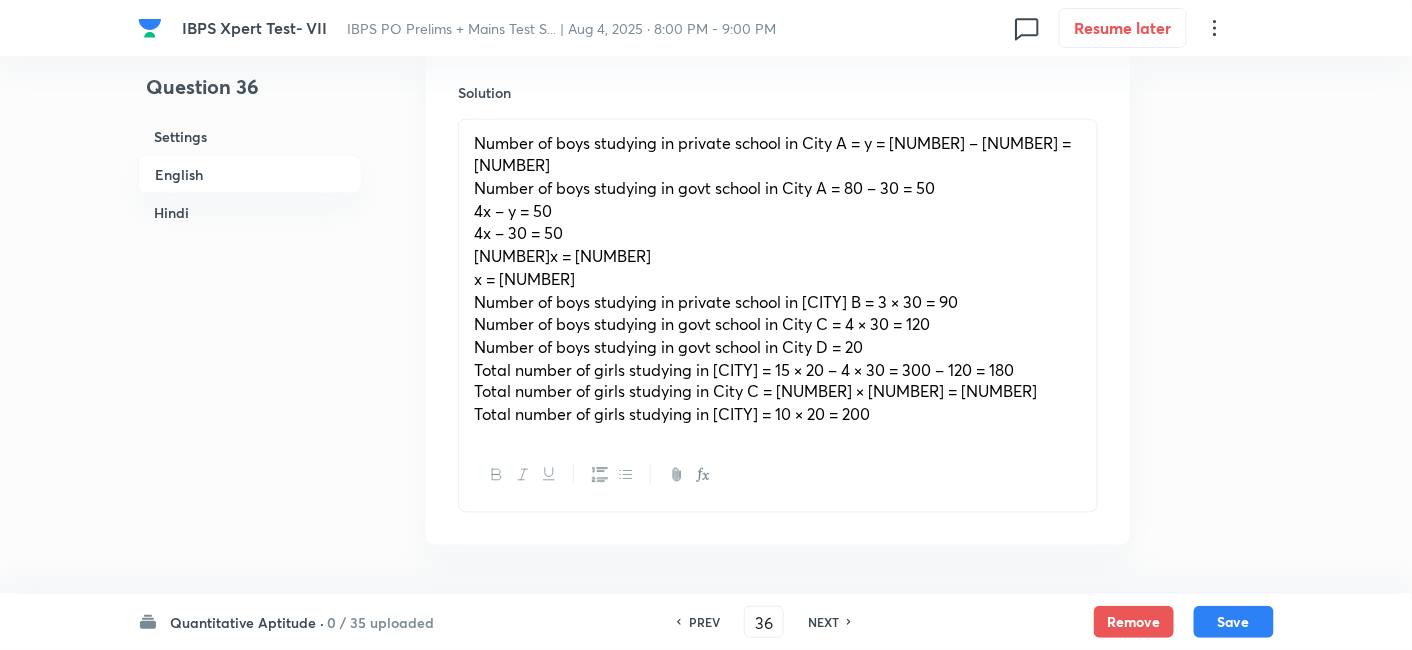 click on "Total number of girls studying in [CITY] = 10 × 20 = 200" at bounding box center (778, 415) 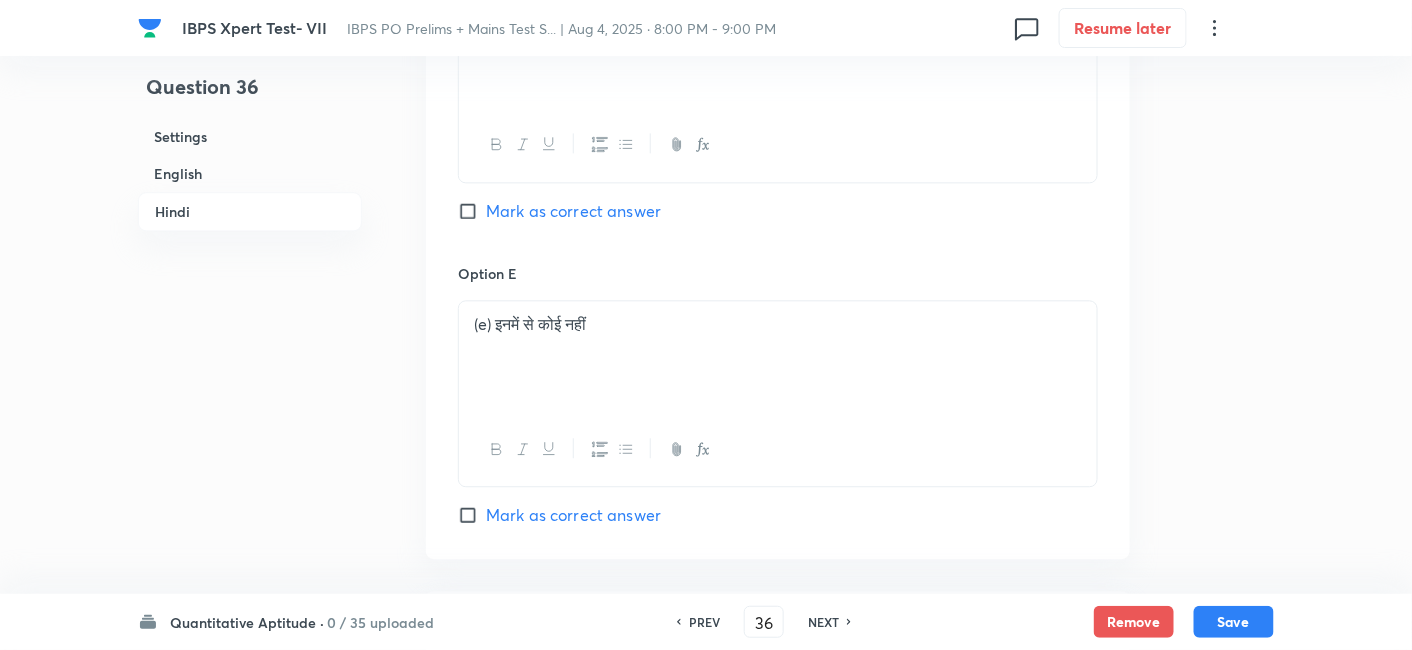 scroll, scrollTop: 6661, scrollLeft: 0, axis: vertical 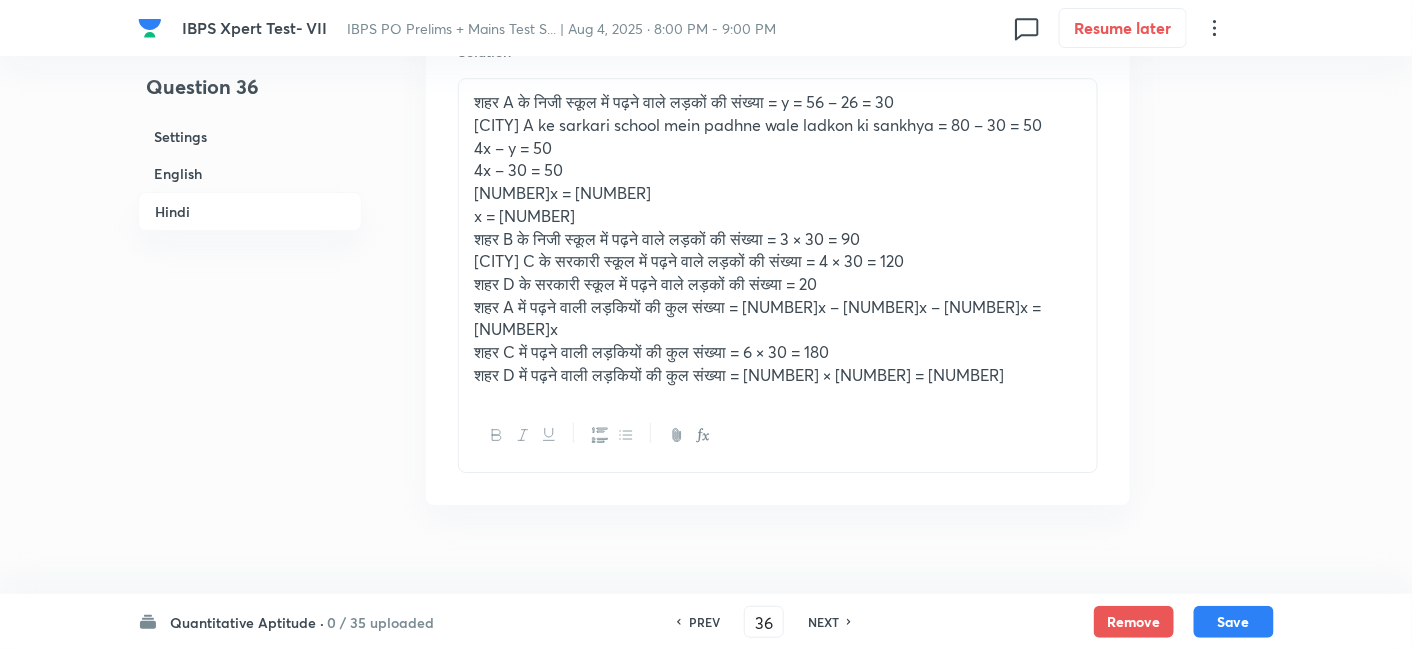 click on "शहर D में पढ़ने वाली लड़कियों की कुल संख्या = [NUMBER] × [NUMBER] = [NUMBER]" at bounding box center (778, 375) 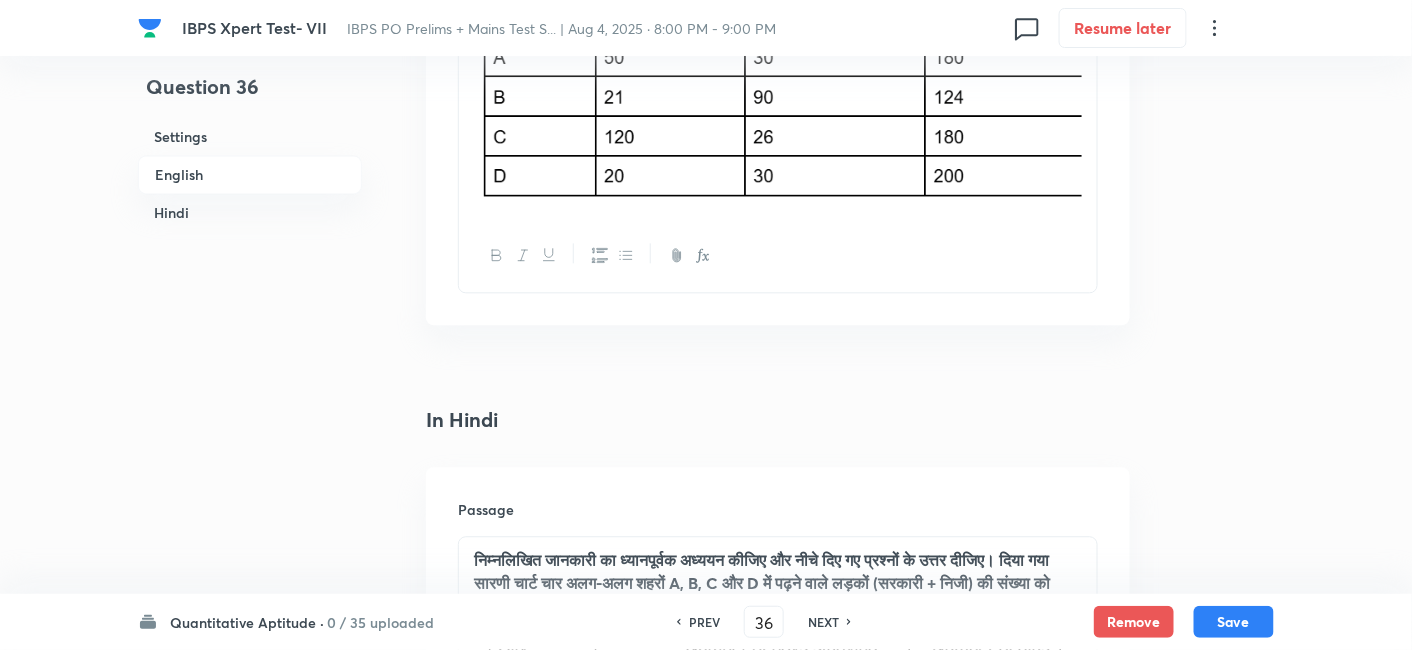 scroll, scrollTop: 3645, scrollLeft: 0, axis: vertical 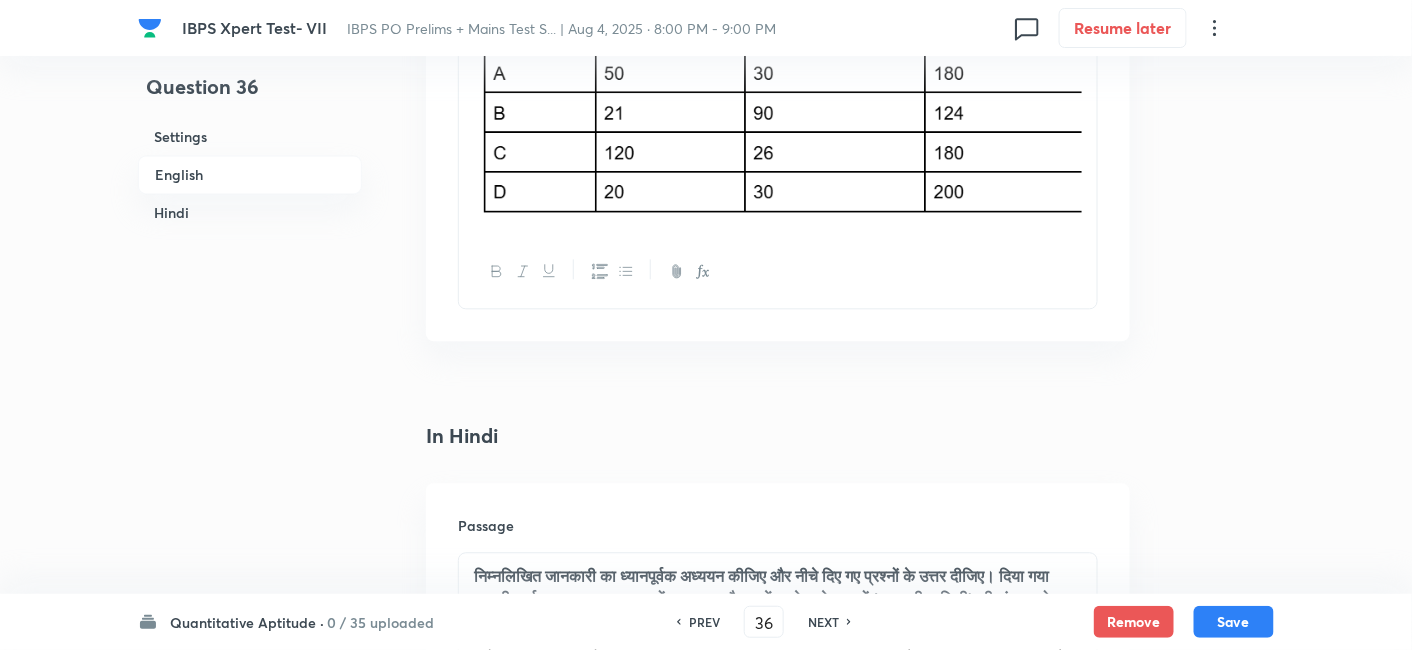 click on "Number of boys studying in private school in City A = y = [NUMBER] – [NUMBER] = [NUMBER] Number of boys studying in govt school in City A = [NUMBER] – [NUMBER] = [NUMBER] [NUMBER]x – y = [NUMBER] [NUMBER]x – [NUMBER] = [NUMBER] [NUMBER]x = [NUMBER] x = [NUMBER] Number of boys studying in private school in City B = [NUMBER] × [NUMBER] = [NUMBER] Number of boys studying in govt school in City C = [NUMBER] × [NUMBER] = [NUMBER] Number of boys studying in govt school in City D = [NUMBER] Total number of  girls studying in City A = [NUMBER] × [NUMBER] – [NUMBER] × [NUMBER] = [NUMBER] – [NUMBER] = [NUMBER] Total number of  girls studying in City C = [NUMBER] × [NUMBER] = [NUMBER] Total number of  girls studying in City D = [NUMBER] × [NUMBER] = [NUMBER]" at bounding box center [778, -51] 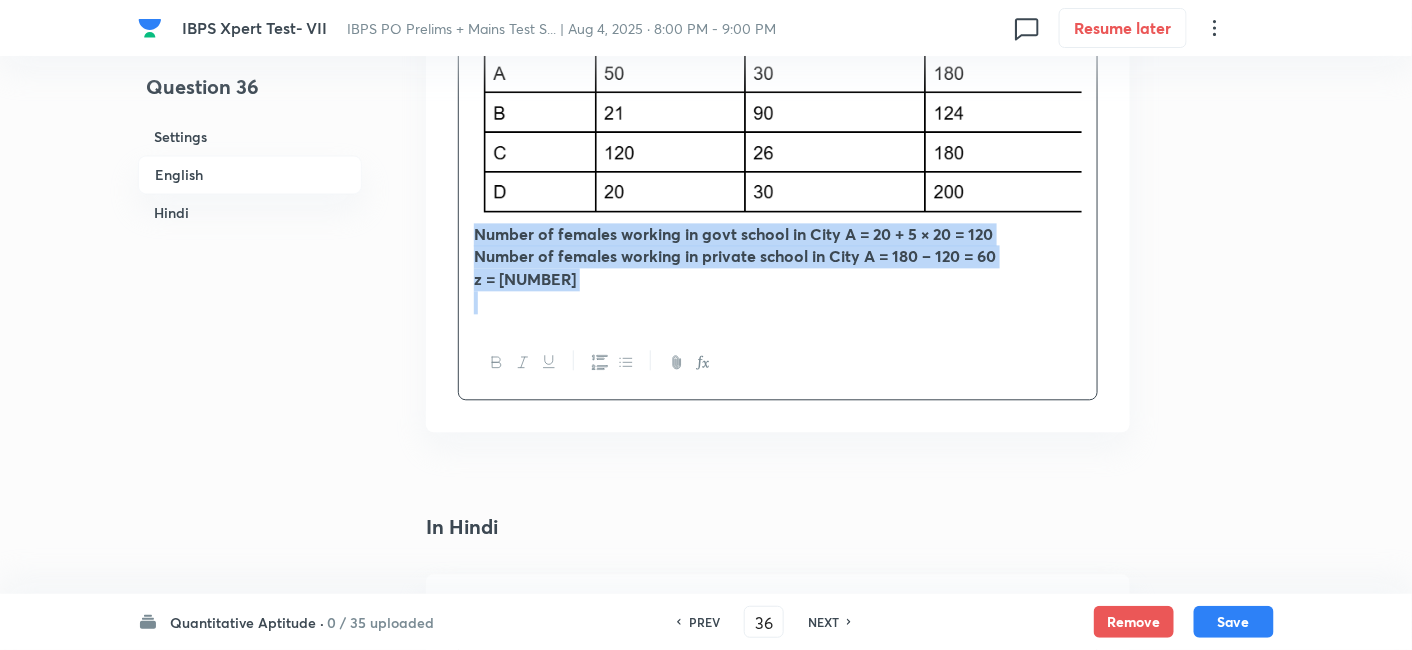 drag, startPoint x: 471, startPoint y: 205, endPoint x: 704, endPoint y: 375, distance: 288.42505 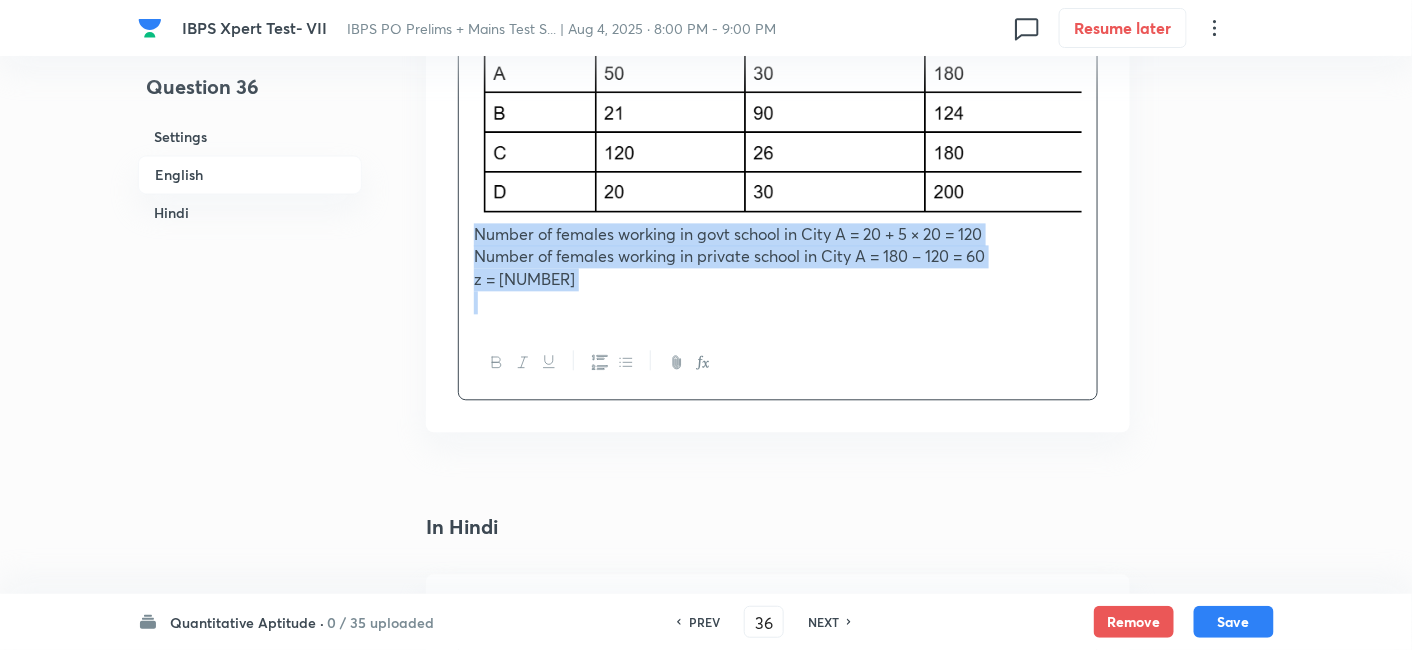 copy on "Number of females working in govt school in City A = 20 + 5 × 20 = 120 Number of females working in private school in City A = 180 – 120 = 60 z = 60" 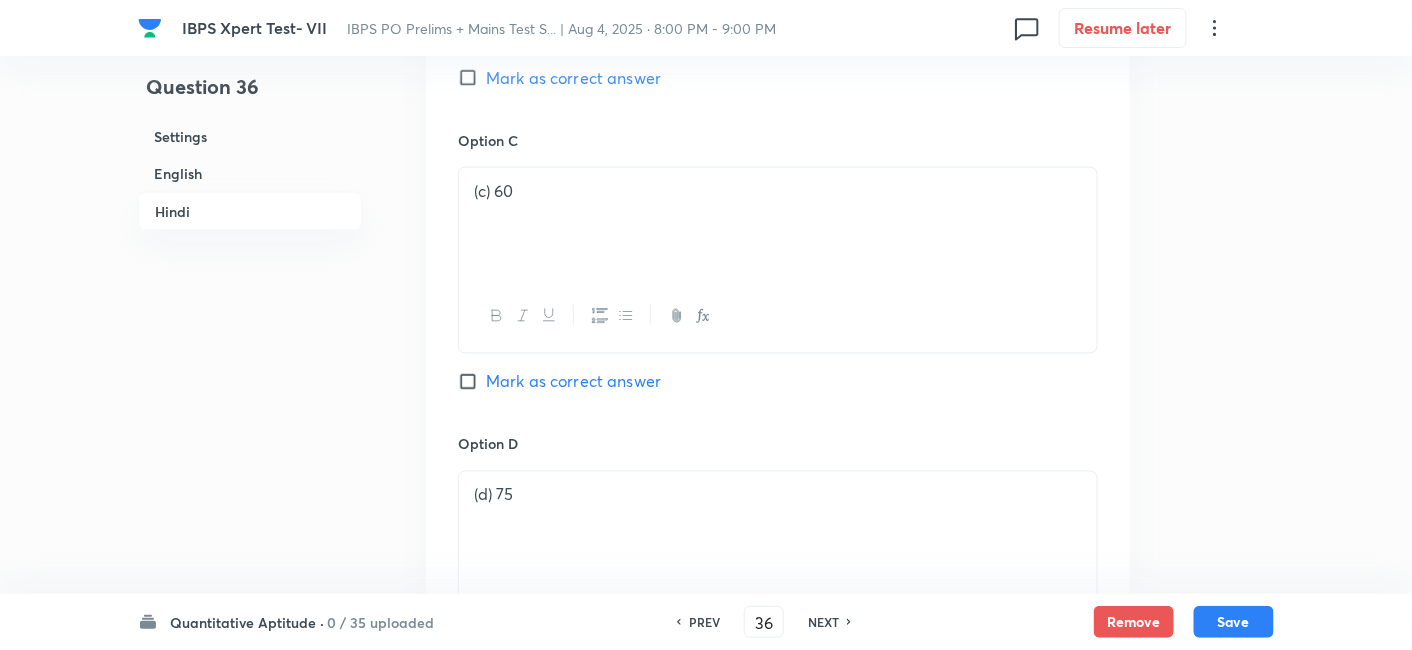 scroll, scrollTop: 5660, scrollLeft: 0, axis: vertical 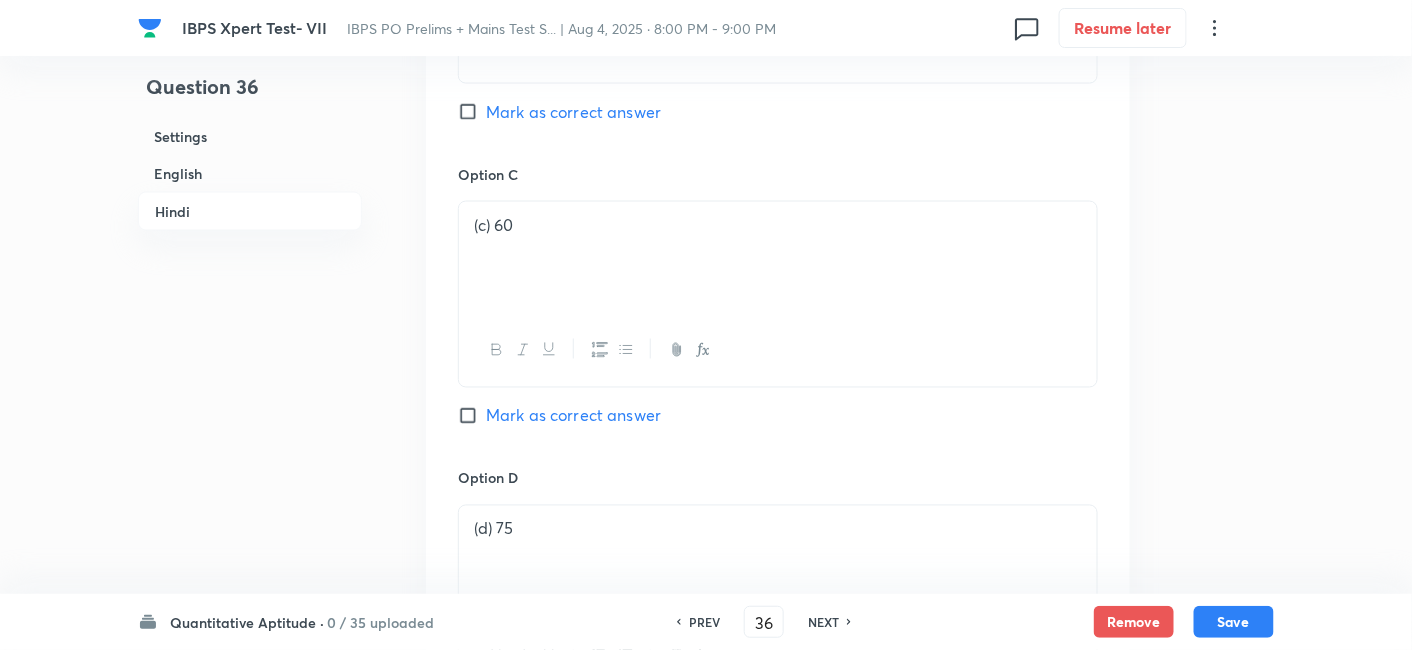 click on "Mark as correct answer" at bounding box center (573, 416) 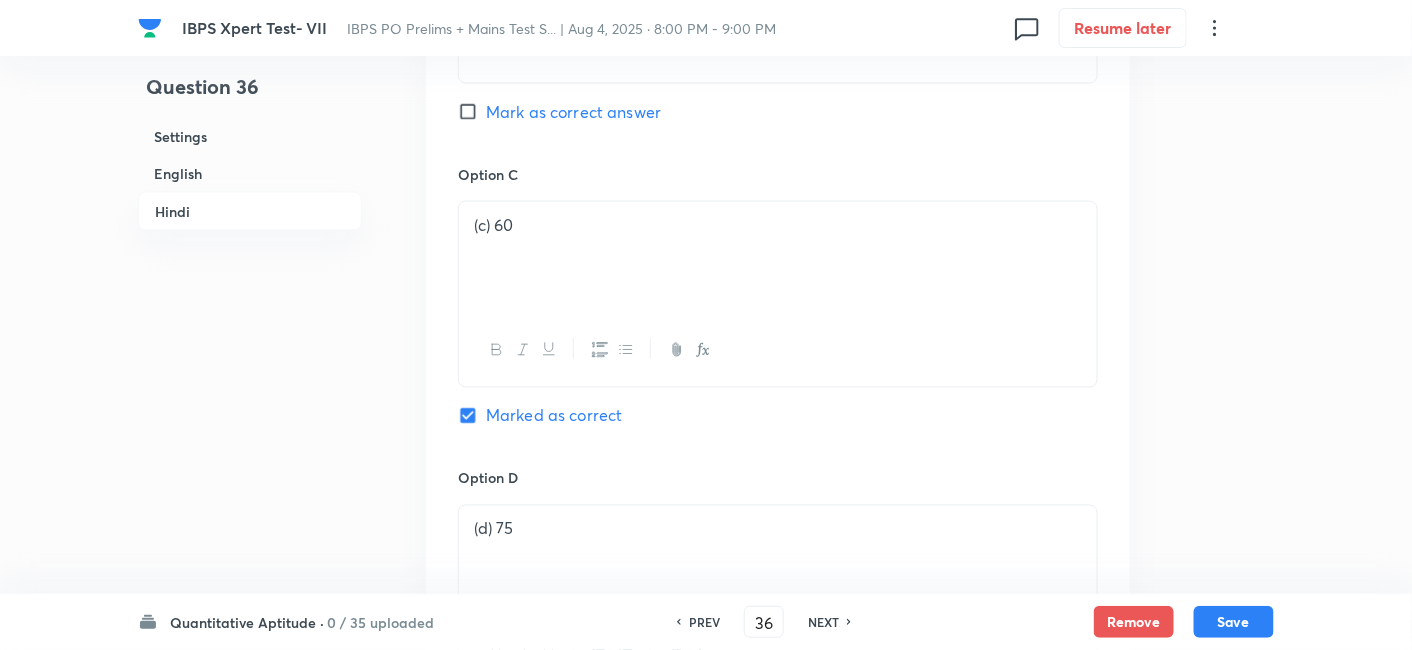 checkbox on "true" 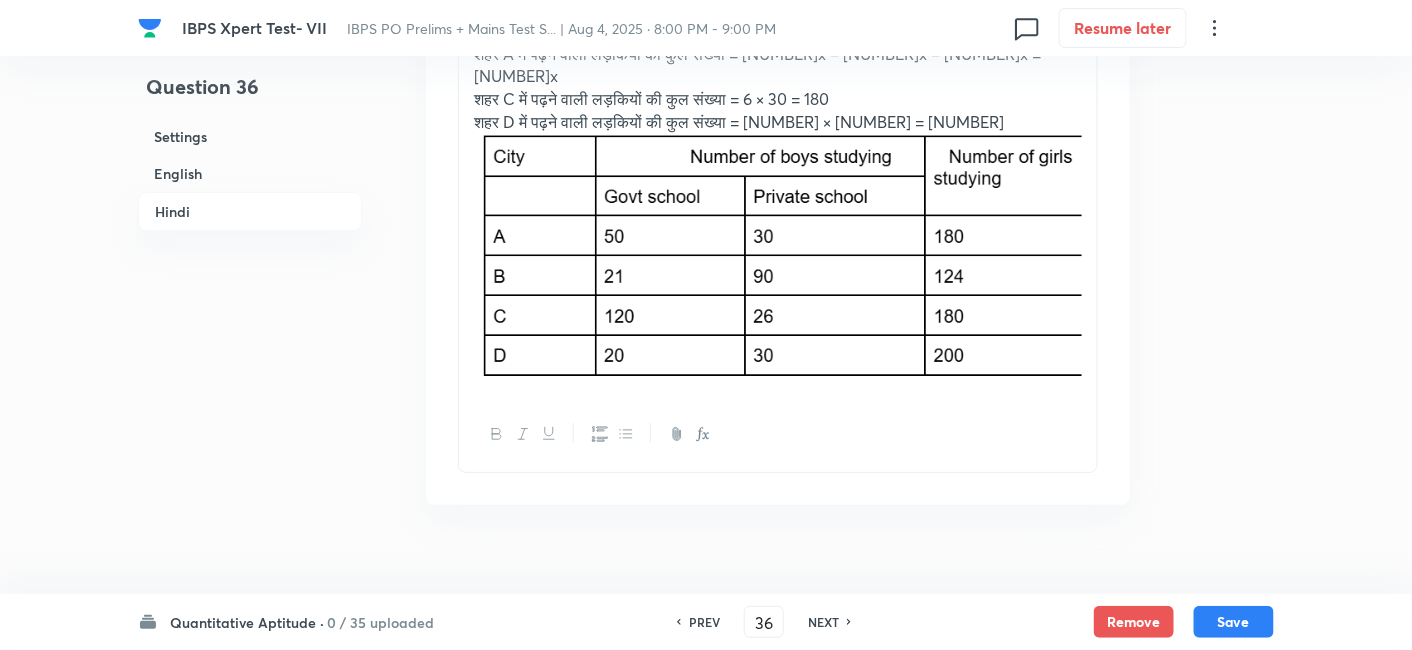 click on "शहर A के निजी स्कूल में पढ़ने वाले लड़कों की संख्या = y = 56 – 26 = 30 शहर A के सरकारी स्कूल में पढ़ने वाले लड़कों की संख्या = 80 – 30 = 50 4x – y = 50 4x – 30 = 50 4x = 80 x = 20 शहर B के निजी स्कूल में पढ़ने वाले लड़कों की संख्या = 3 × 30 = 90 शहर C के सरकारी स्कूल में पढ़ने वाले लड़कों की संख्या = 4 × 30 = 120 शहर D के सरकारी स्कूल में पढ़ने वाले लड़कों की संख्या = 20 शहर A में पढ़ने वाली लड़कियों की कुल संख्या = 15 × 20 – 4 × 30 = 300 – 120 = 180" at bounding box center (778, 112) 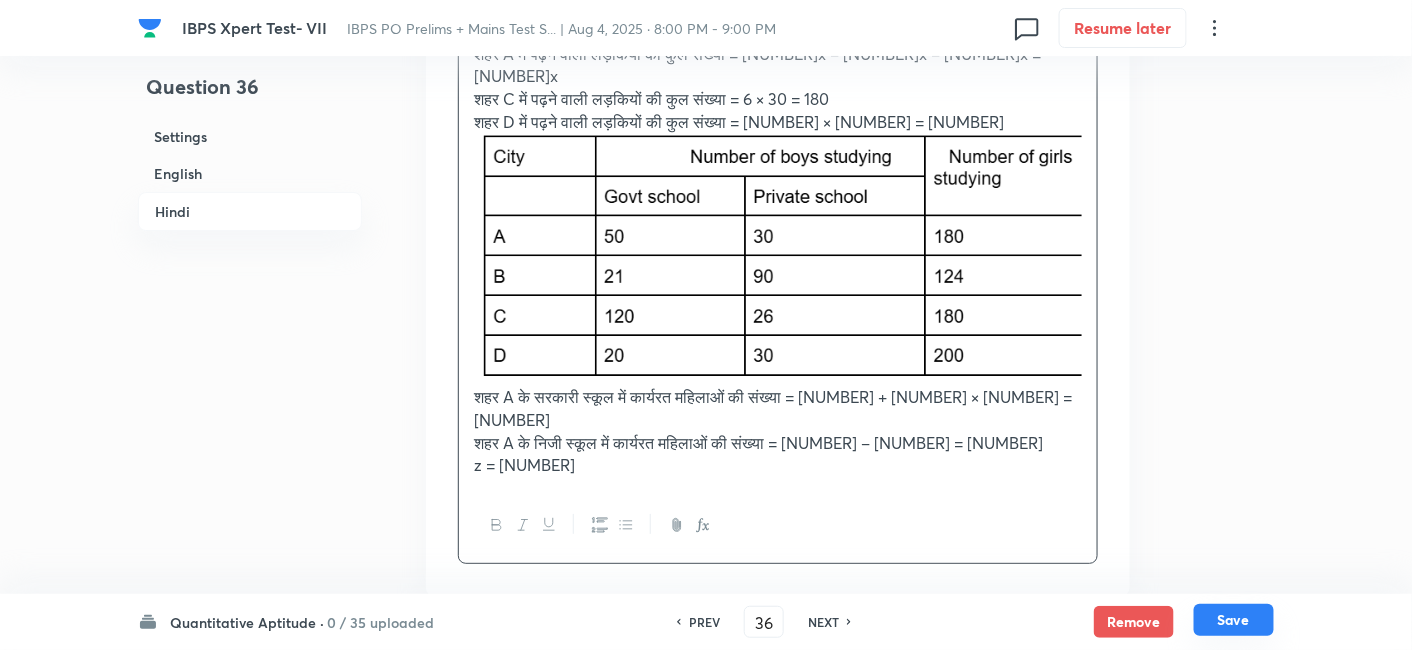 click on "Save" at bounding box center (1234, 620) 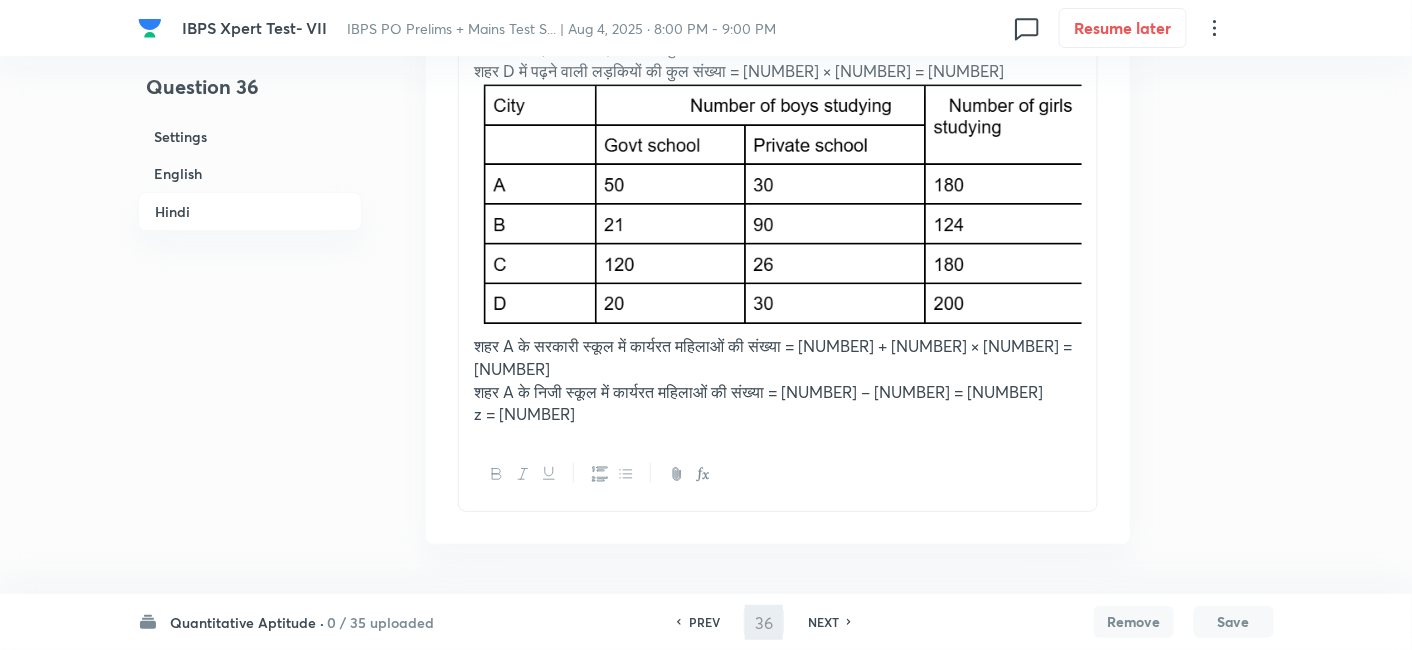 type on "37" 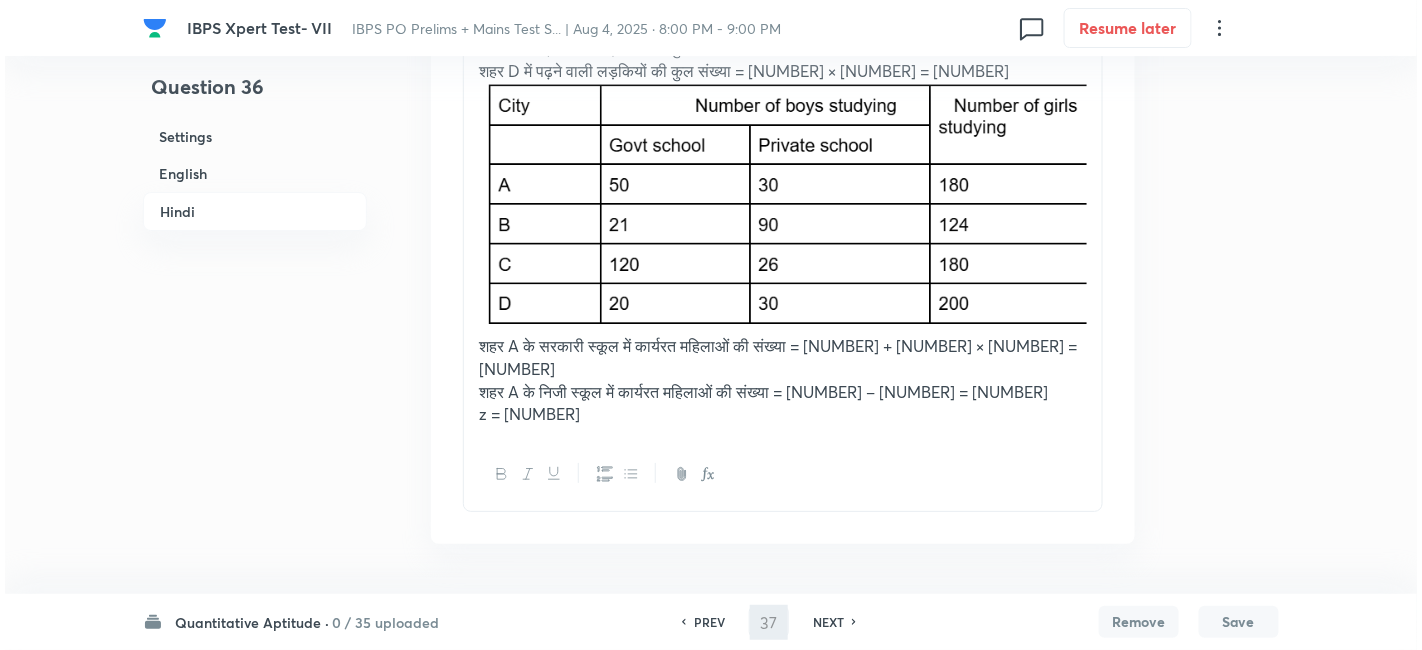 scroll, scrollTop: 0, scrollLeft: 0, axis: both 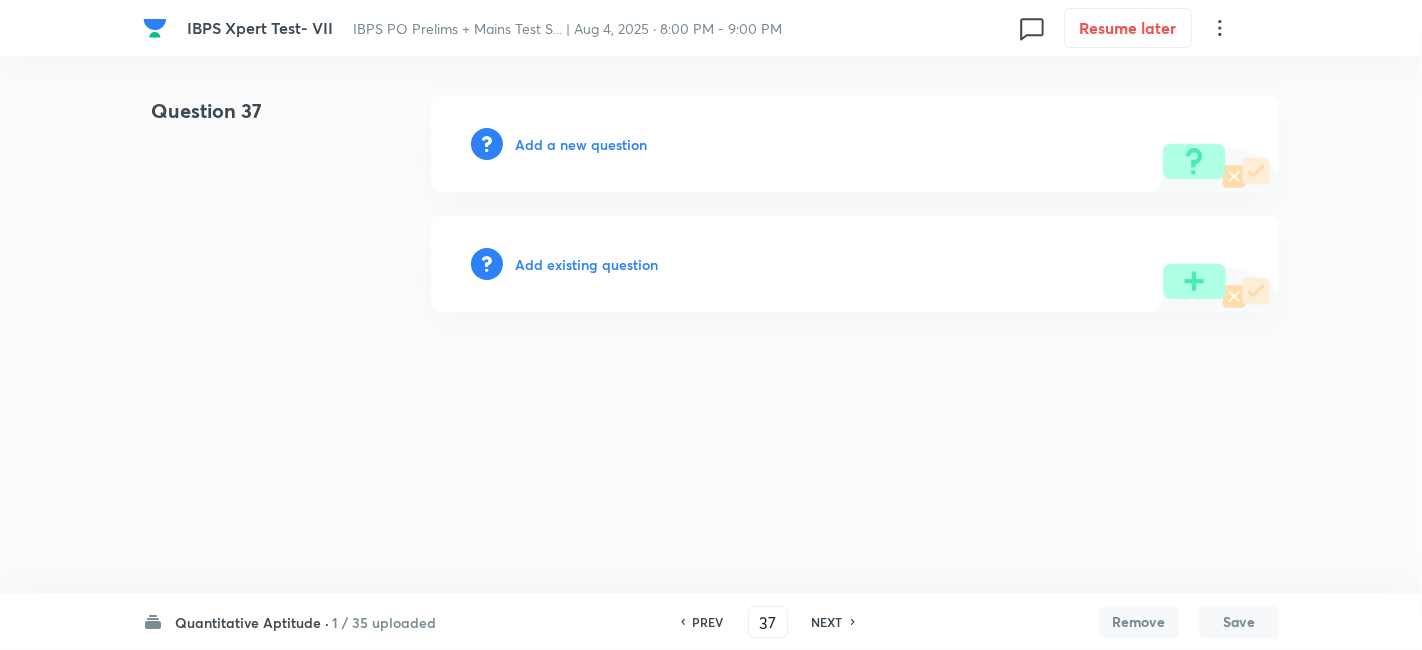 click on "Add a new question" at bounding box center [581, 144] 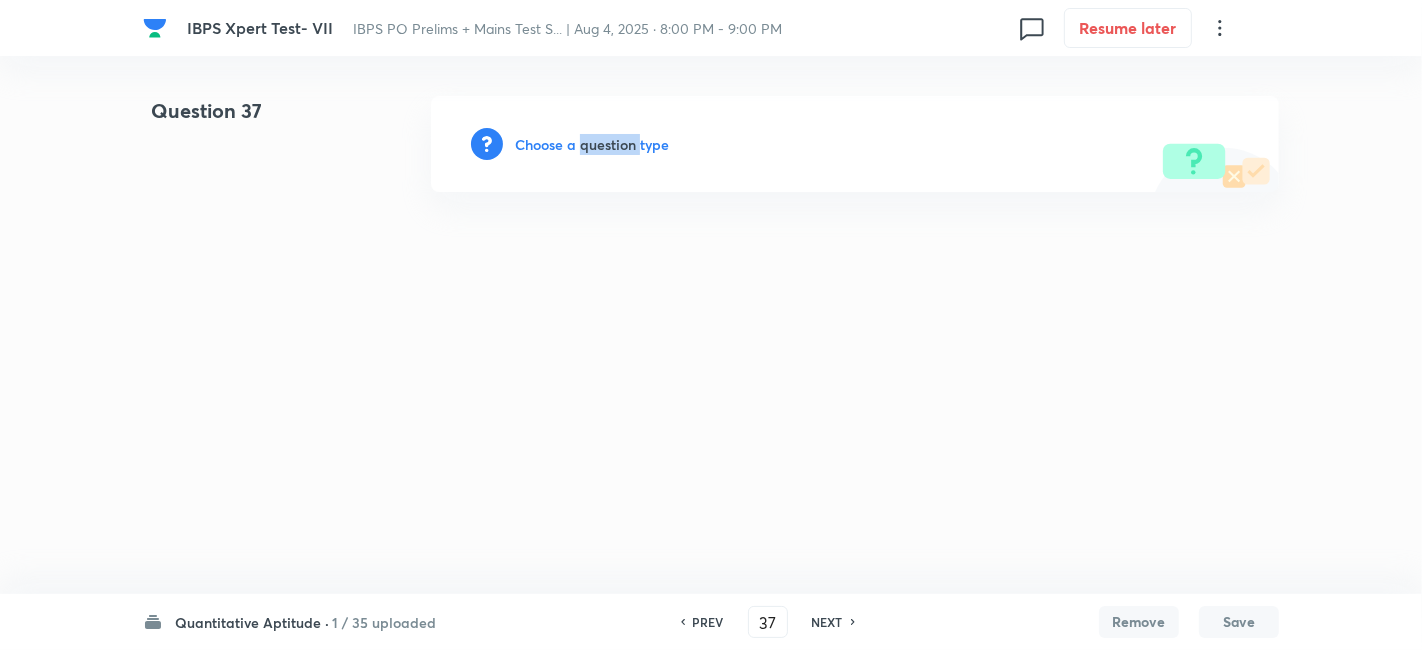 click on "Choose a question type" at bounding box center (592, 144) 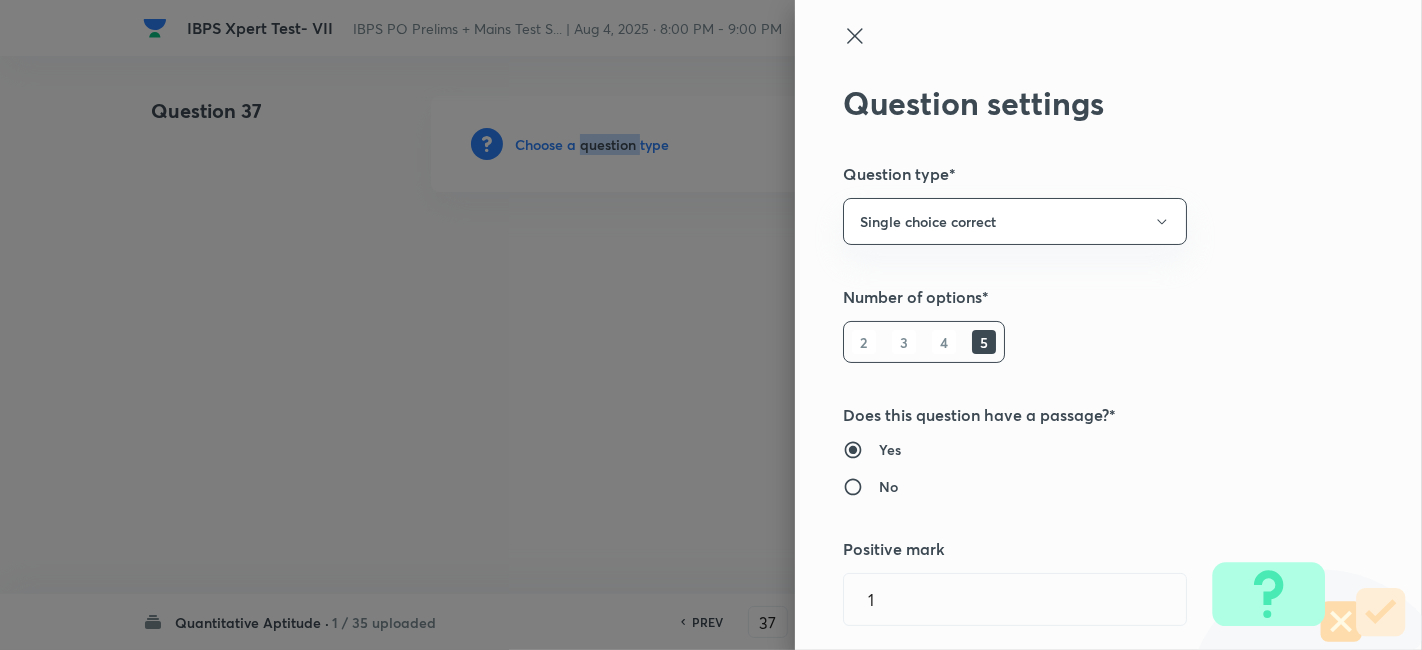 type 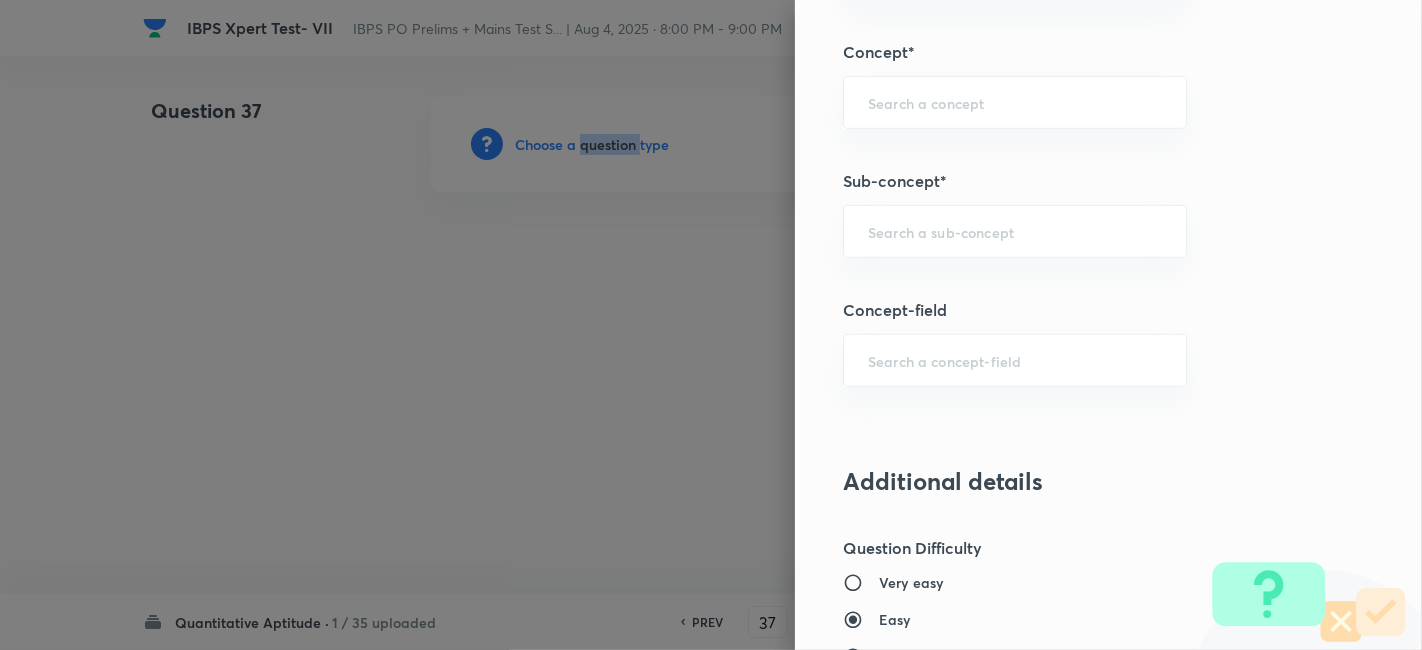 scroll, scrollTop: 1121, scrollLeft: 0, axis: vertical 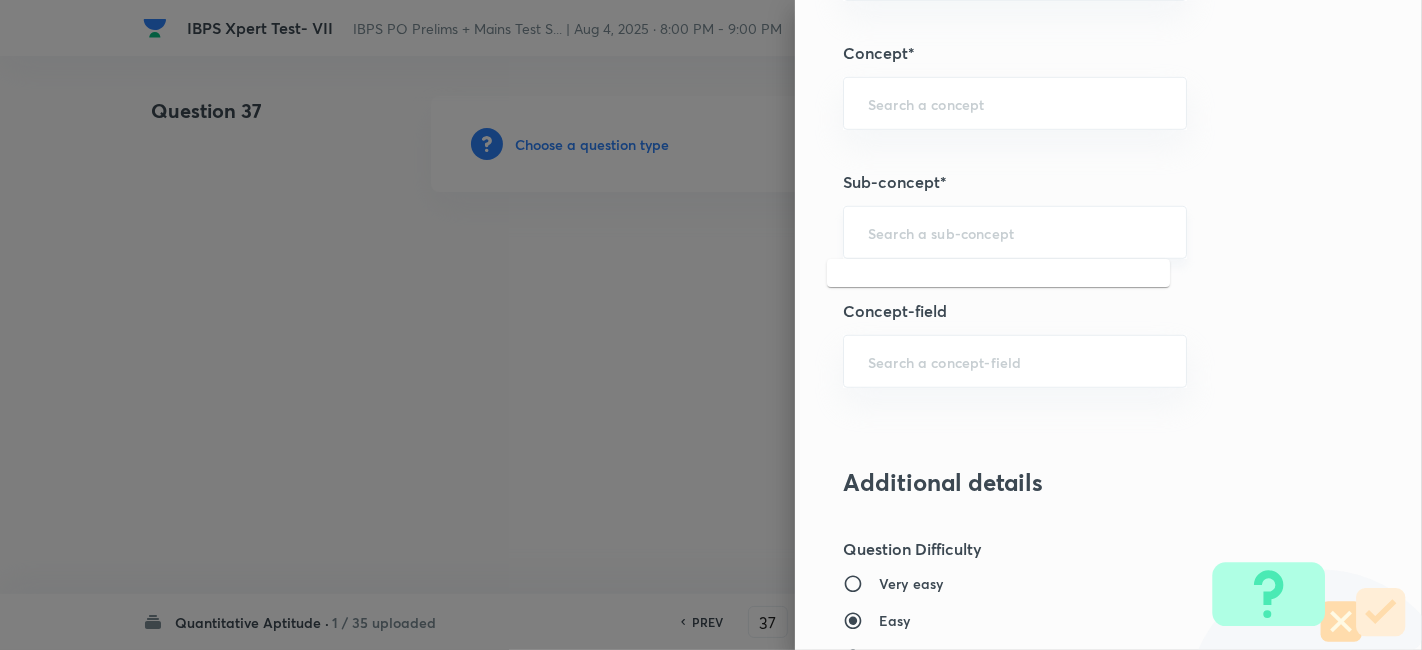 click at bounding box center [1015, 232] 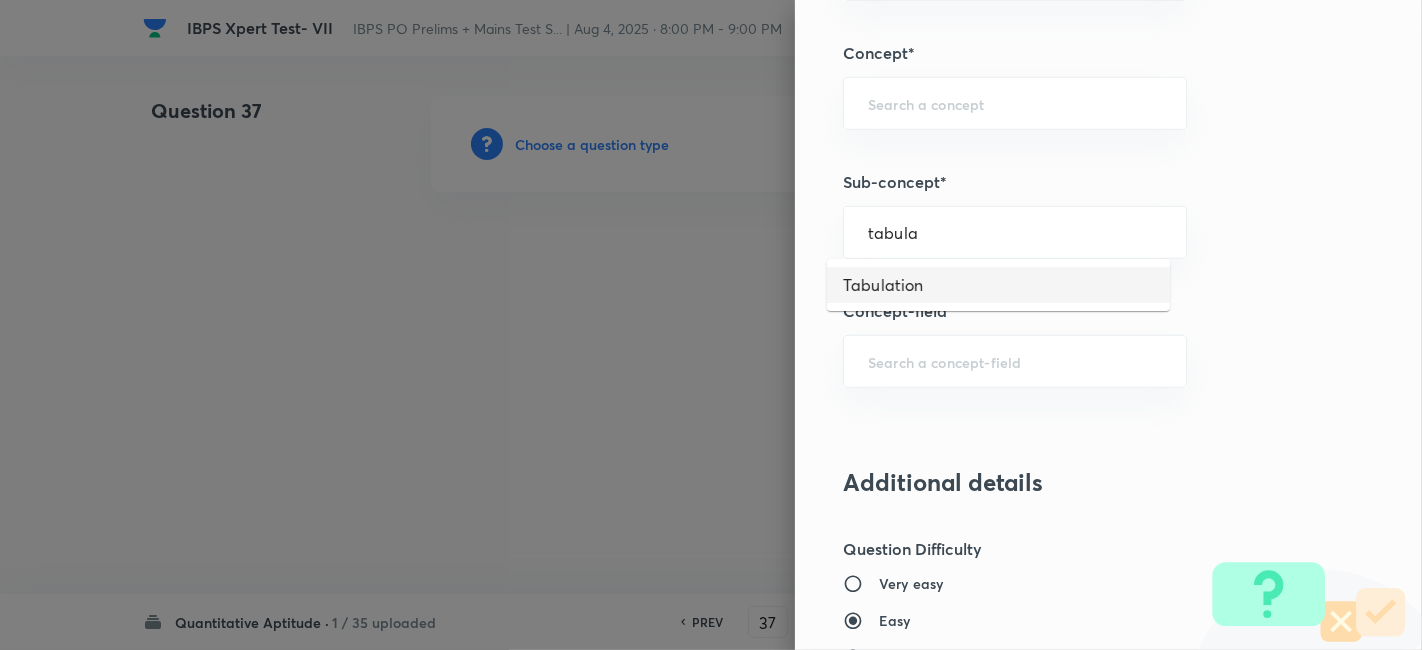 click on "Tabulation" at bounding box center [998, 285] 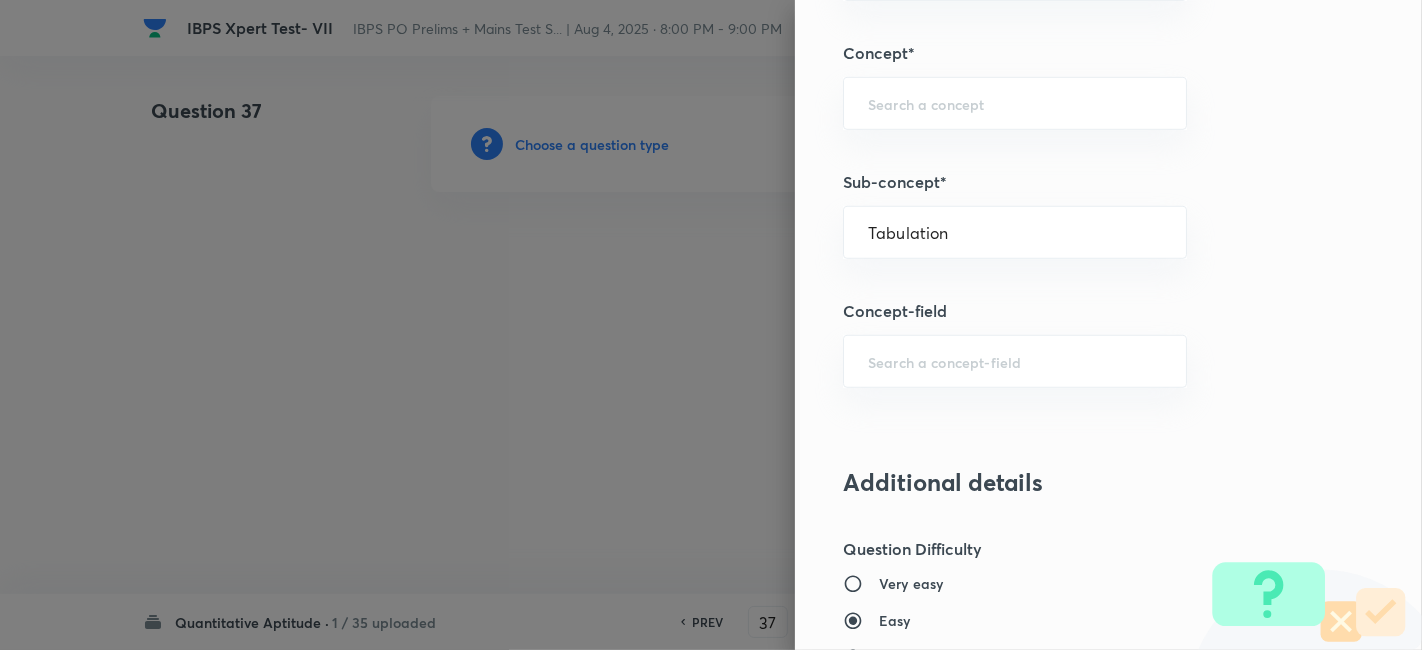 type on "Quantitative Aptitude" 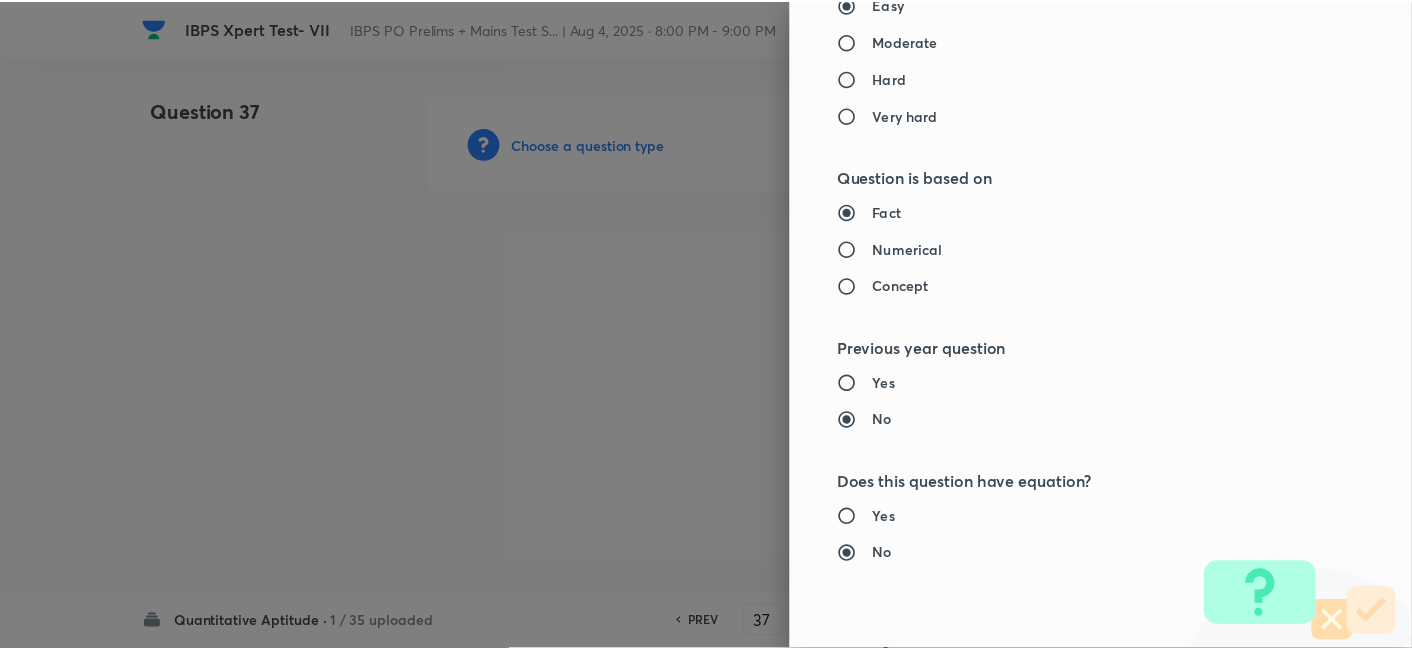 scroll, scrollTop: 2070, scrollLeft: 0, axis: vertical 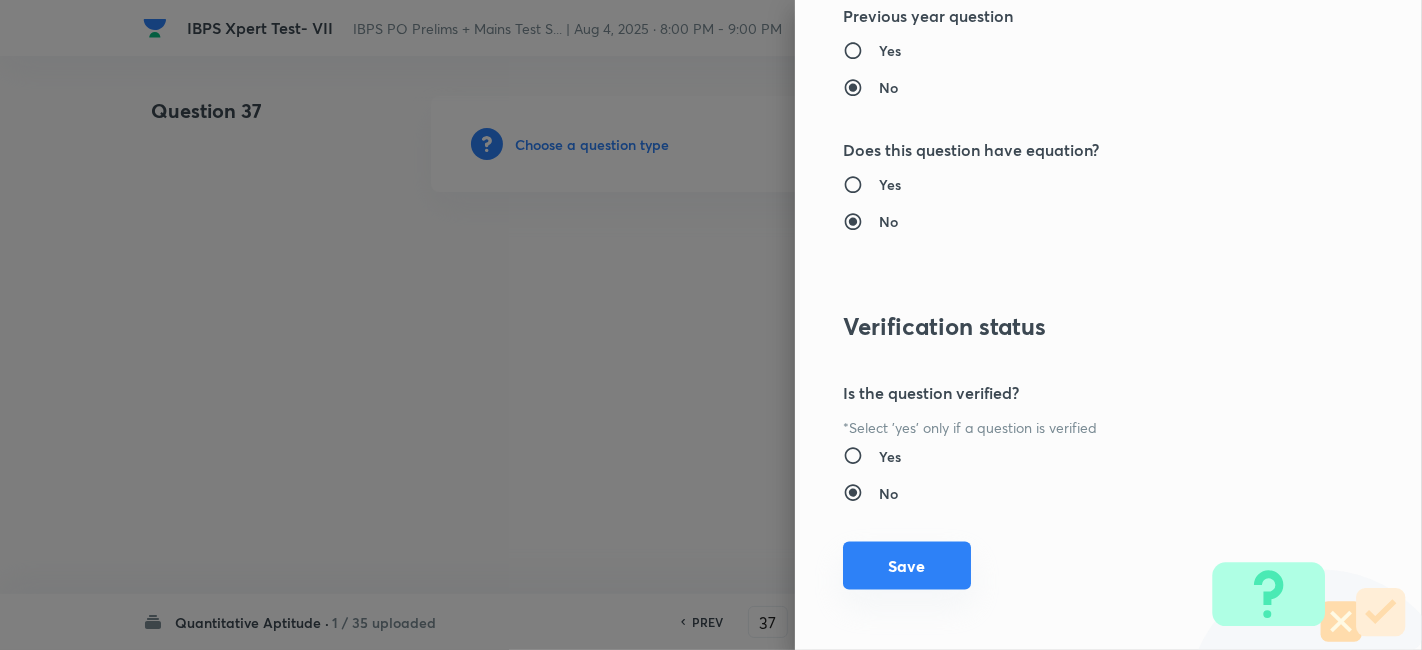 click on "Save" at bounding box center (907, 566) 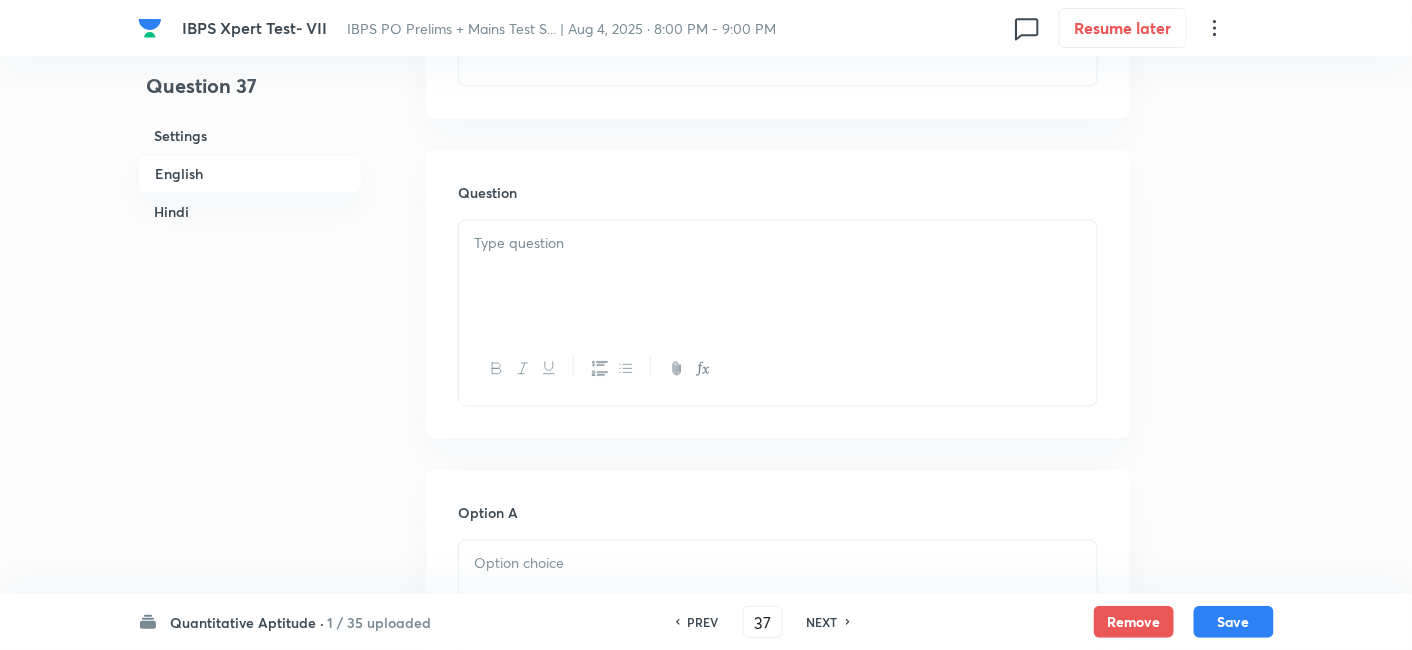 scroll, scrollTop: 1186, scrollLeft: 0, axis: vertical 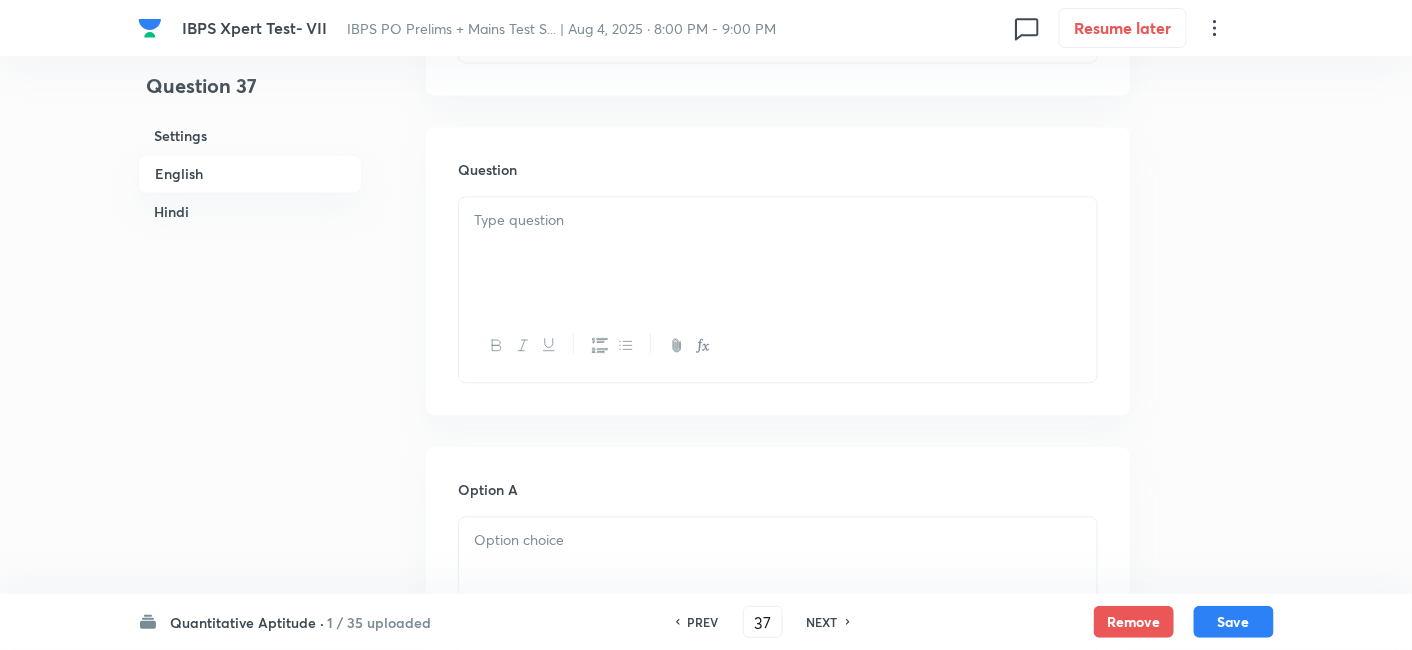 click at bounding box center (778, 254) 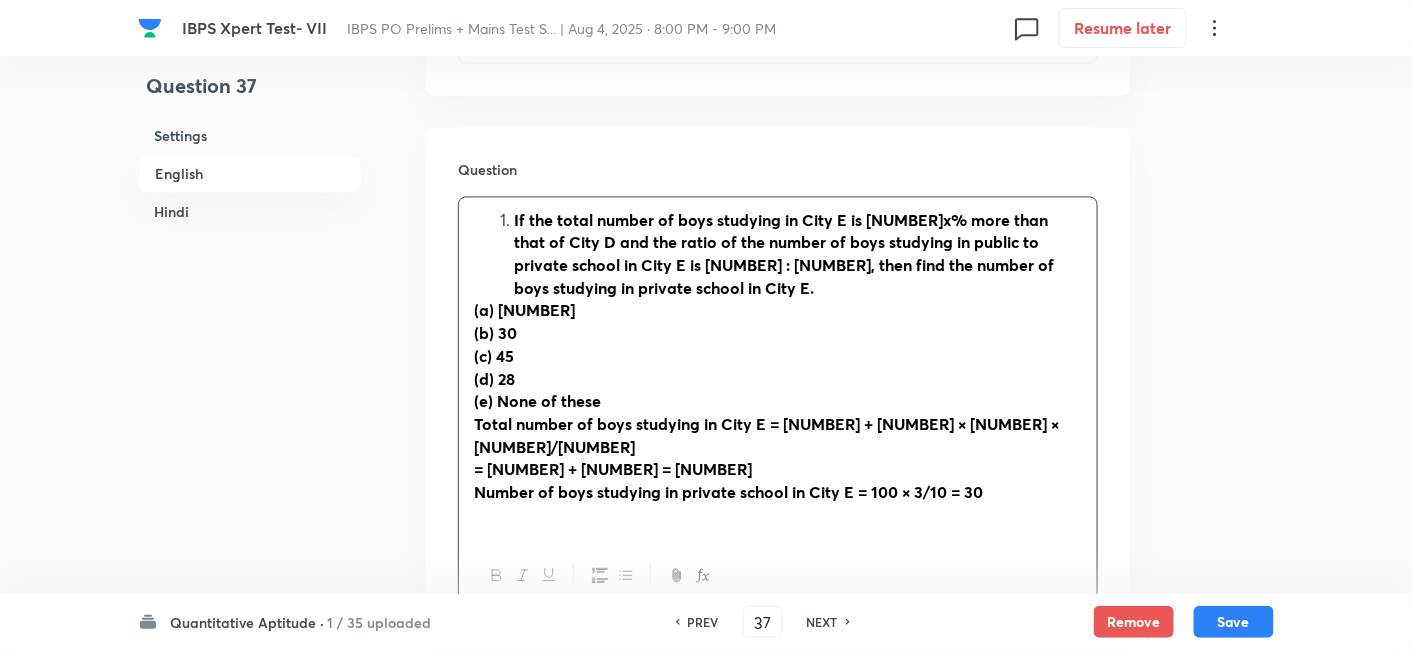 click on "If the total number of boys studying in City E is [NUMBER]x% more than that of City D and the ratio of the number of boys studying in public to private school in City E is [NUMBER] : [NUMBER], then find the number of boys studying in private school in City E." at bounding box center (784, 254) 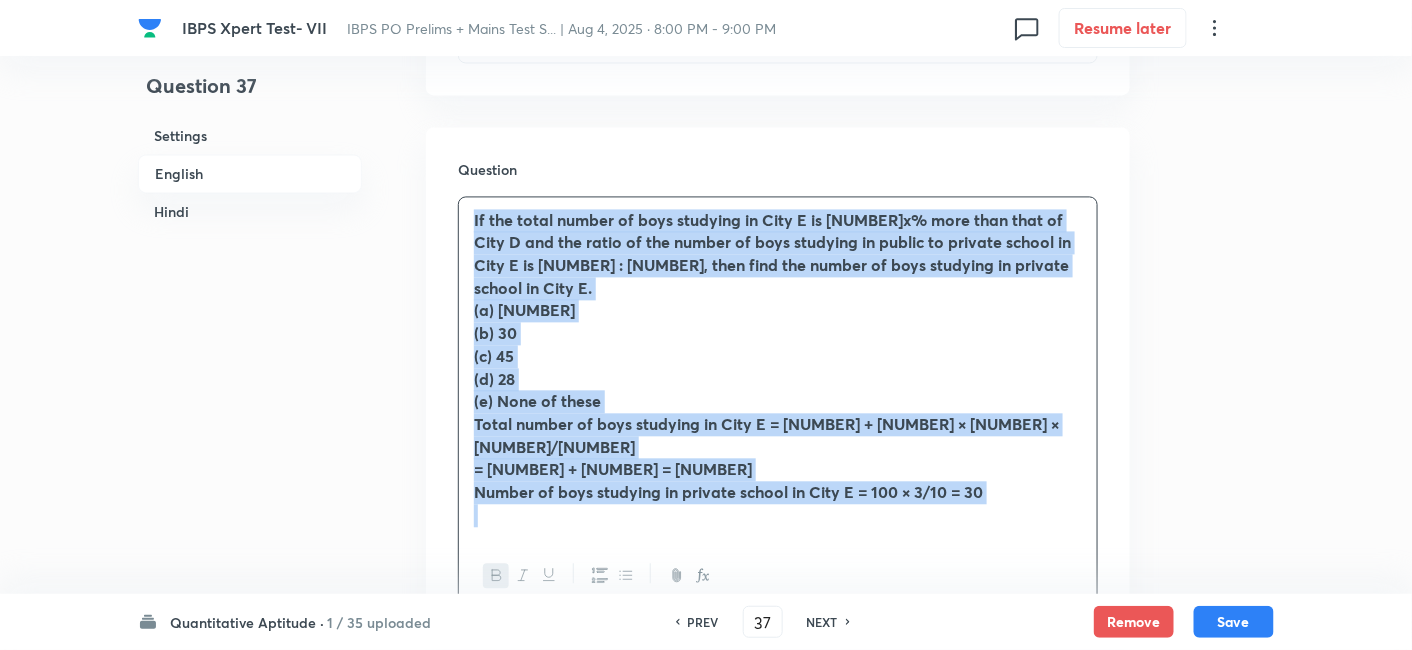 drag, startPoint x: 465, startPoint y: 216, endPoint x: 1053, endPoint y: 562, distance: 682.2463 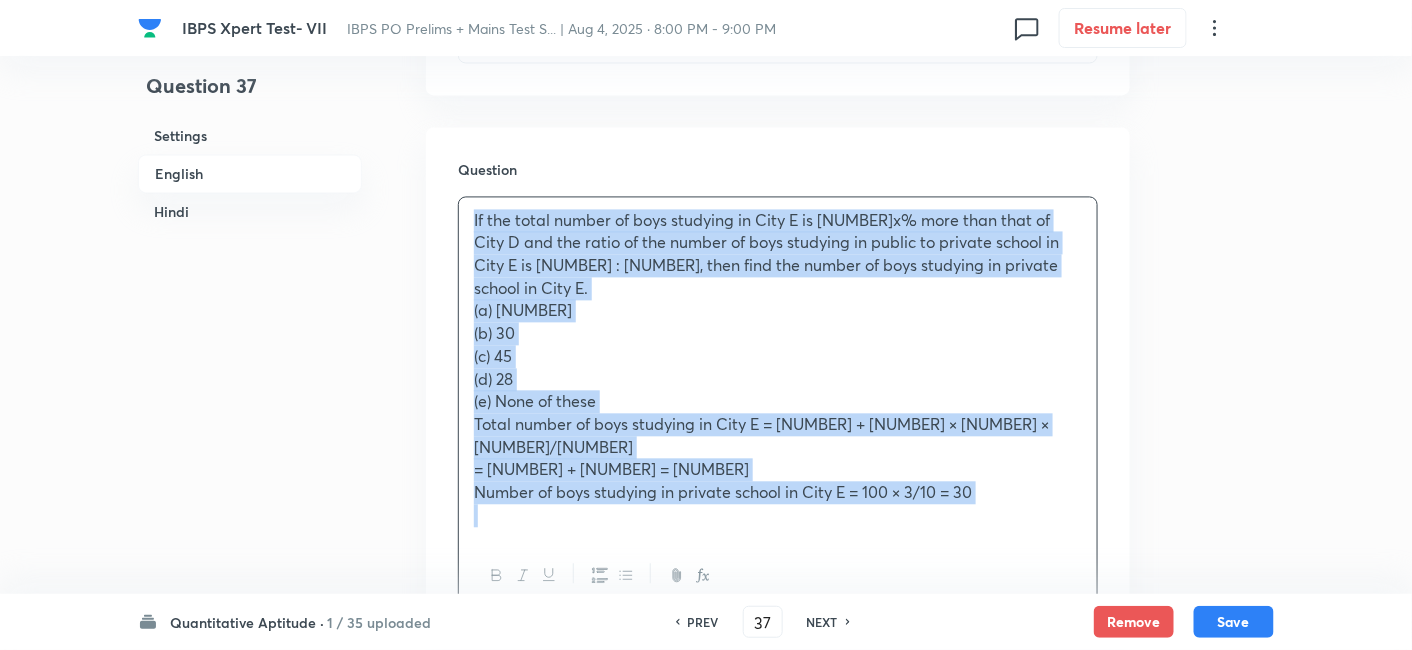 copy on "Total number of boys studying in [CITY] = 50 + 50 × 5 × 20/100  = 50 + 50 = 100 Number of boys studying in private school in [CITY] = 100 × 3/10 = 30" 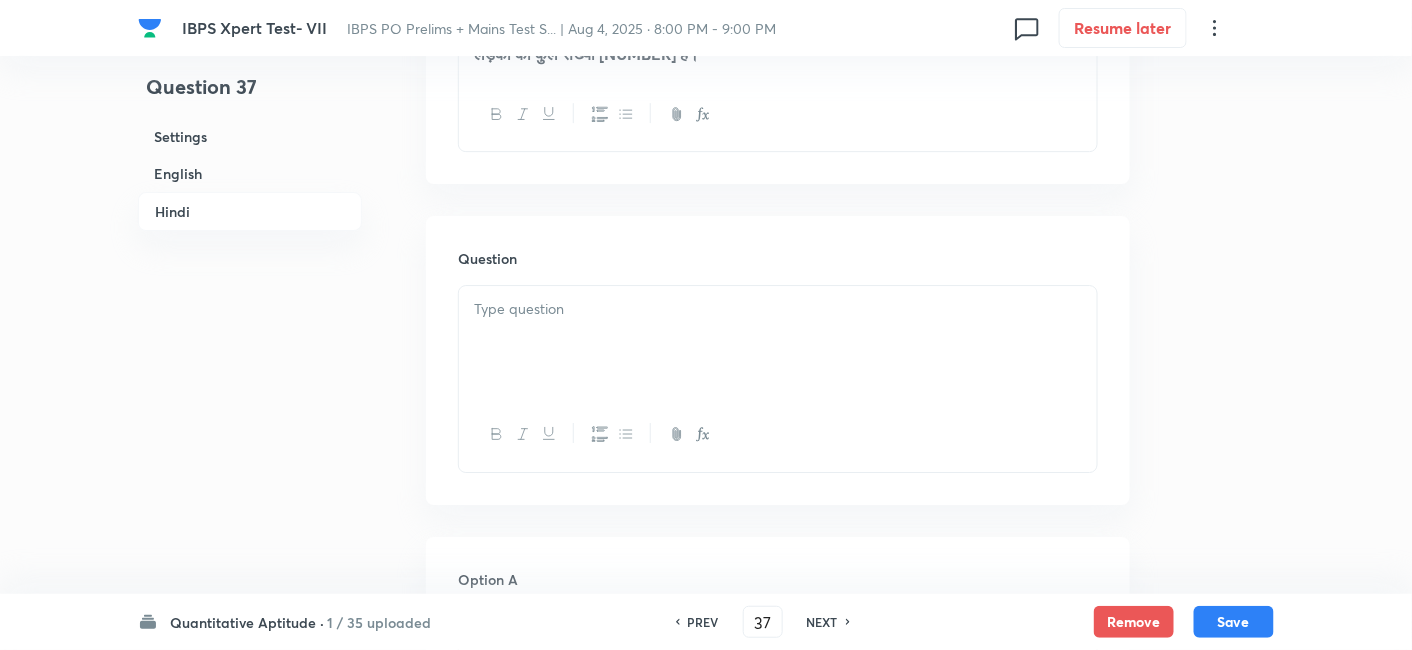 scroll, scrollTop: 4333, scrollLeft: 0, axis: vertical 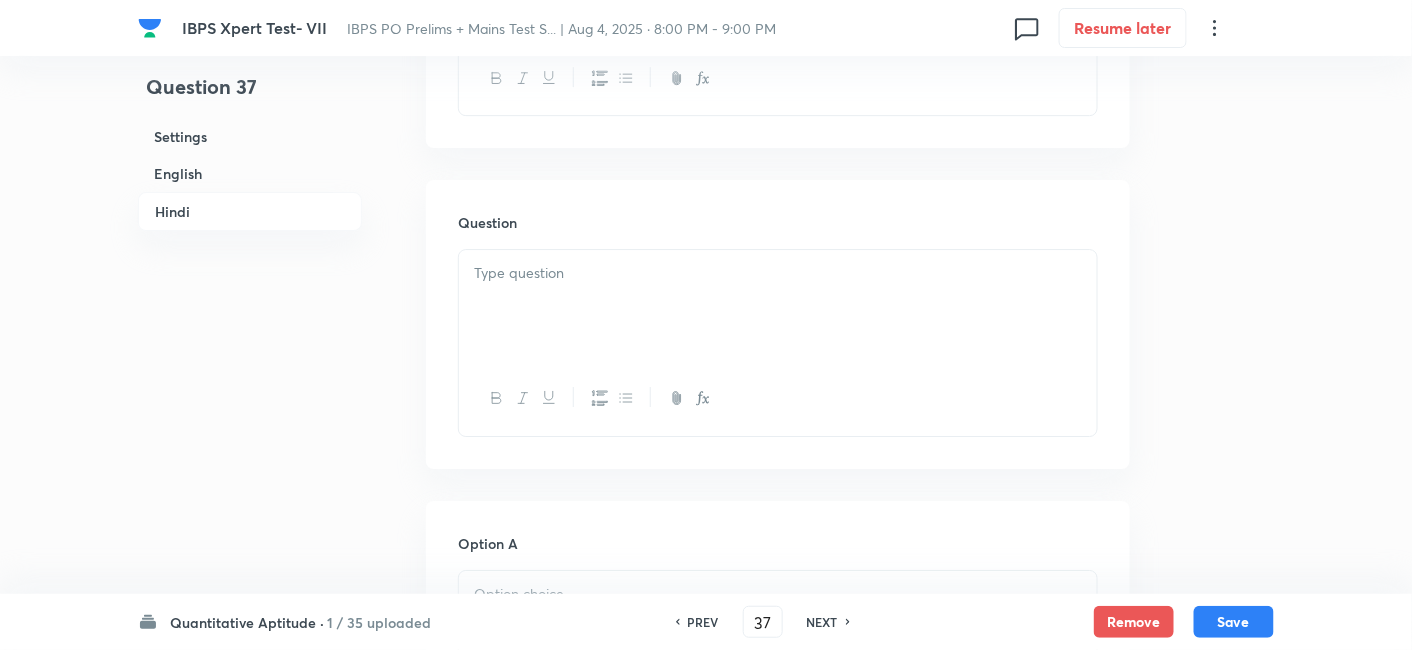 click at bounding box center (778, 273) 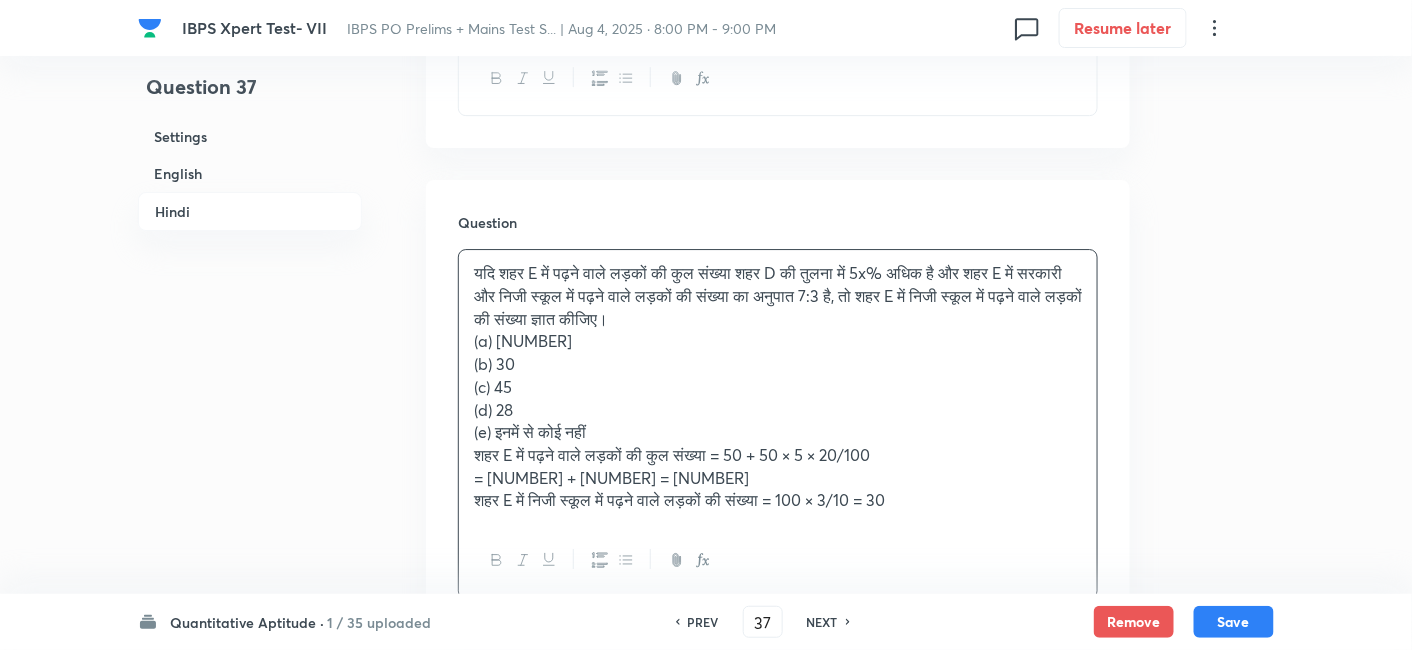 scroll, scrollTop: 4502, scrollLeft: 0, axis: vertical 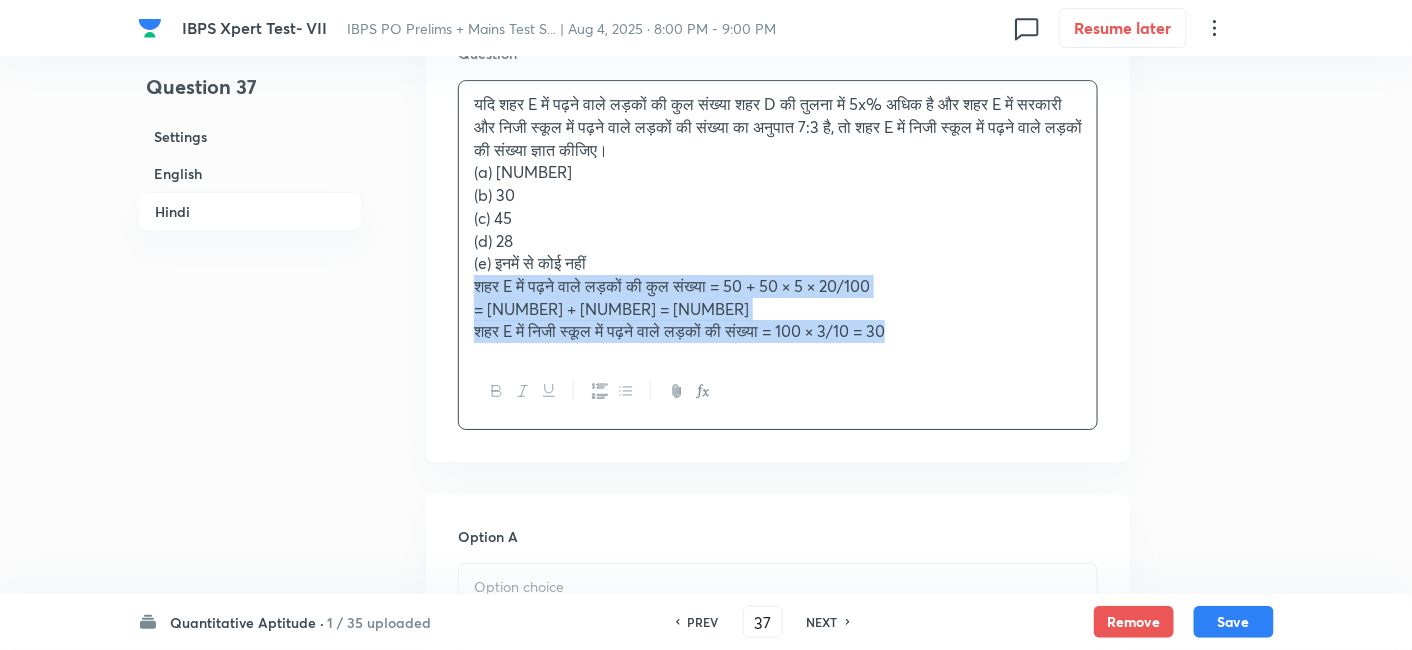 drag, startPoint x: 469, startPoint y: 261, endPoint x: 1114, endPoint y: 408, distance: 661.5391 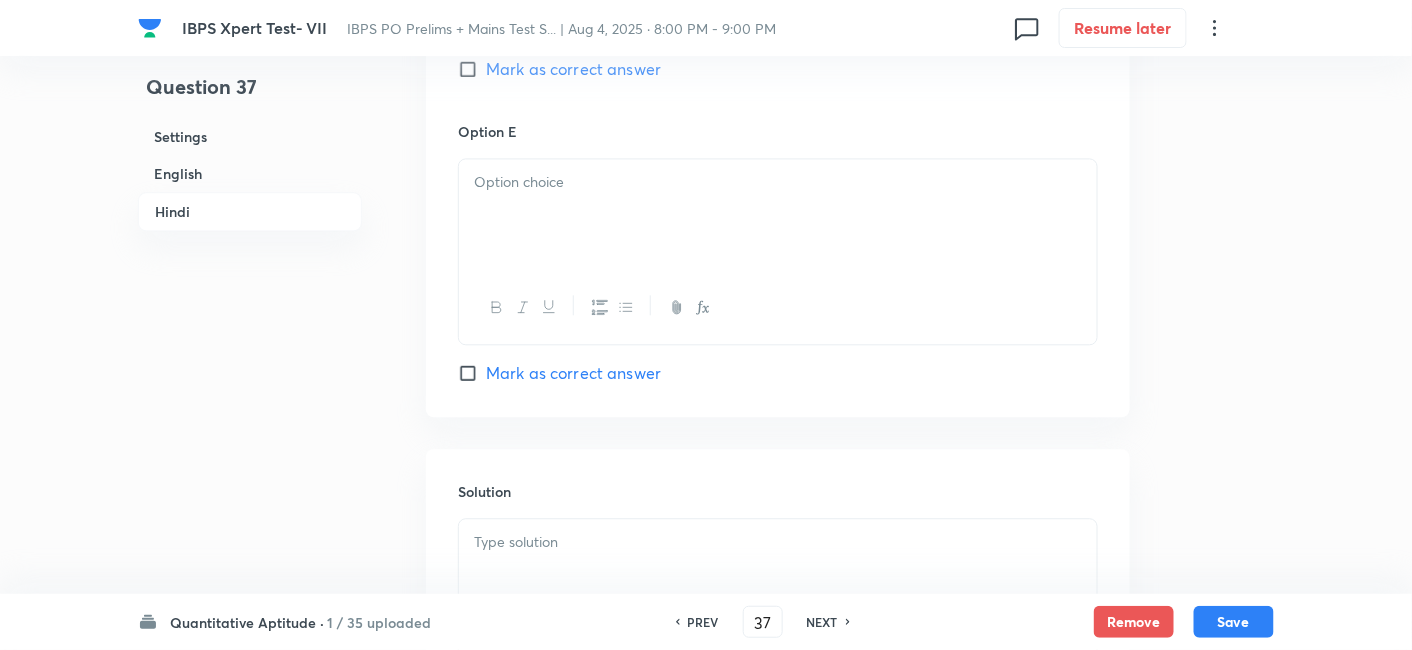 scroll, scrollTop: 6160, scrollLeft: 0, axis: vertical 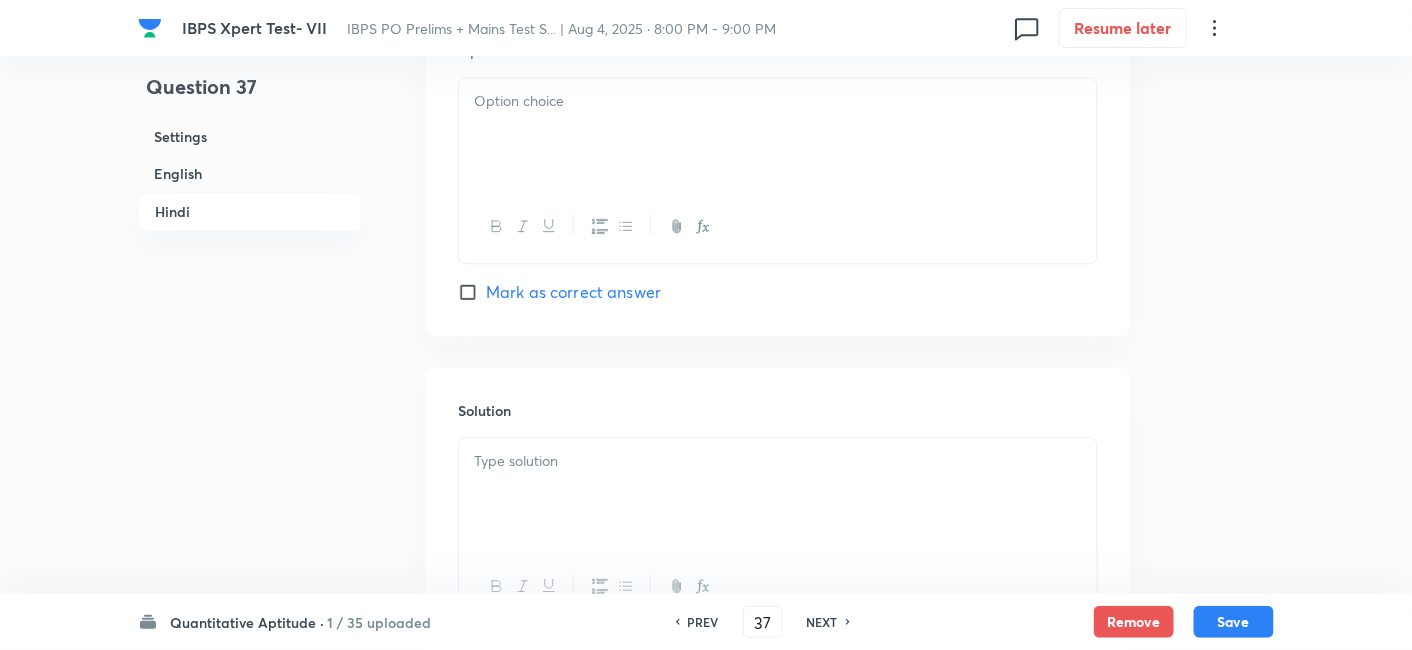 click at bounding box center (778, 461) 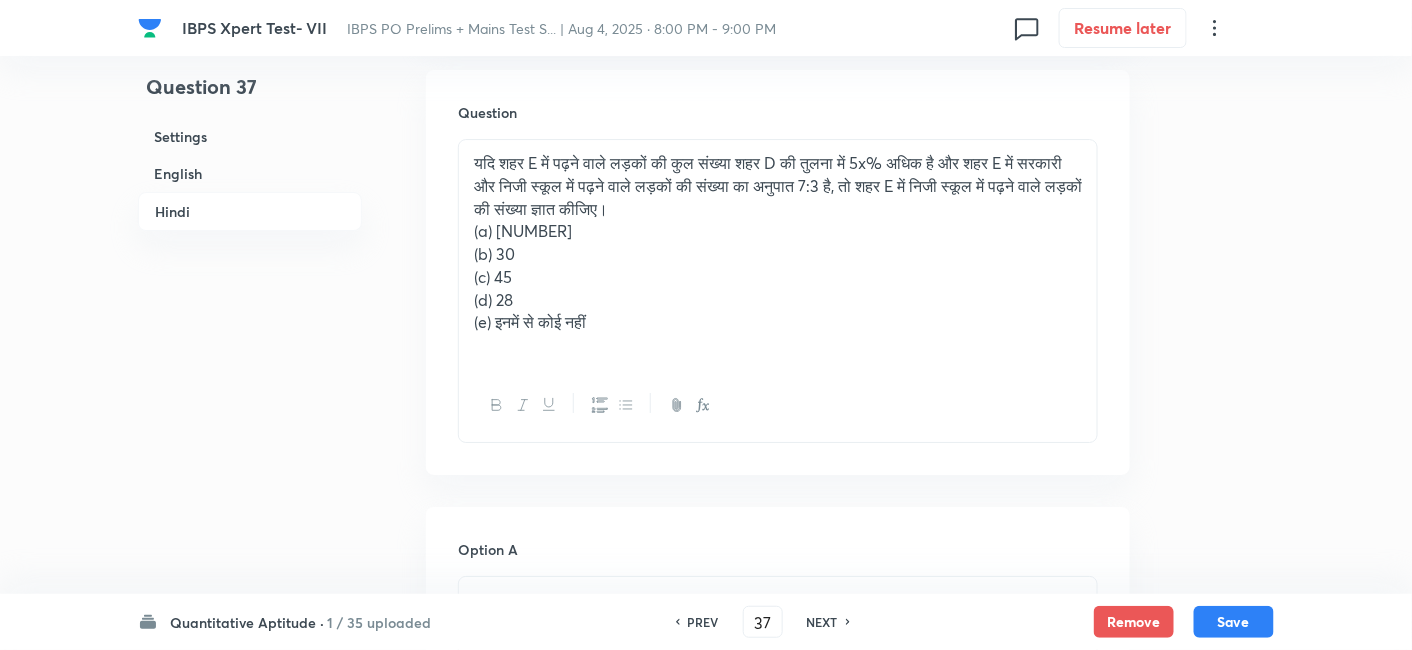 scroll, scrollTop: 4439, scrollLeft: 0, axis: vertical 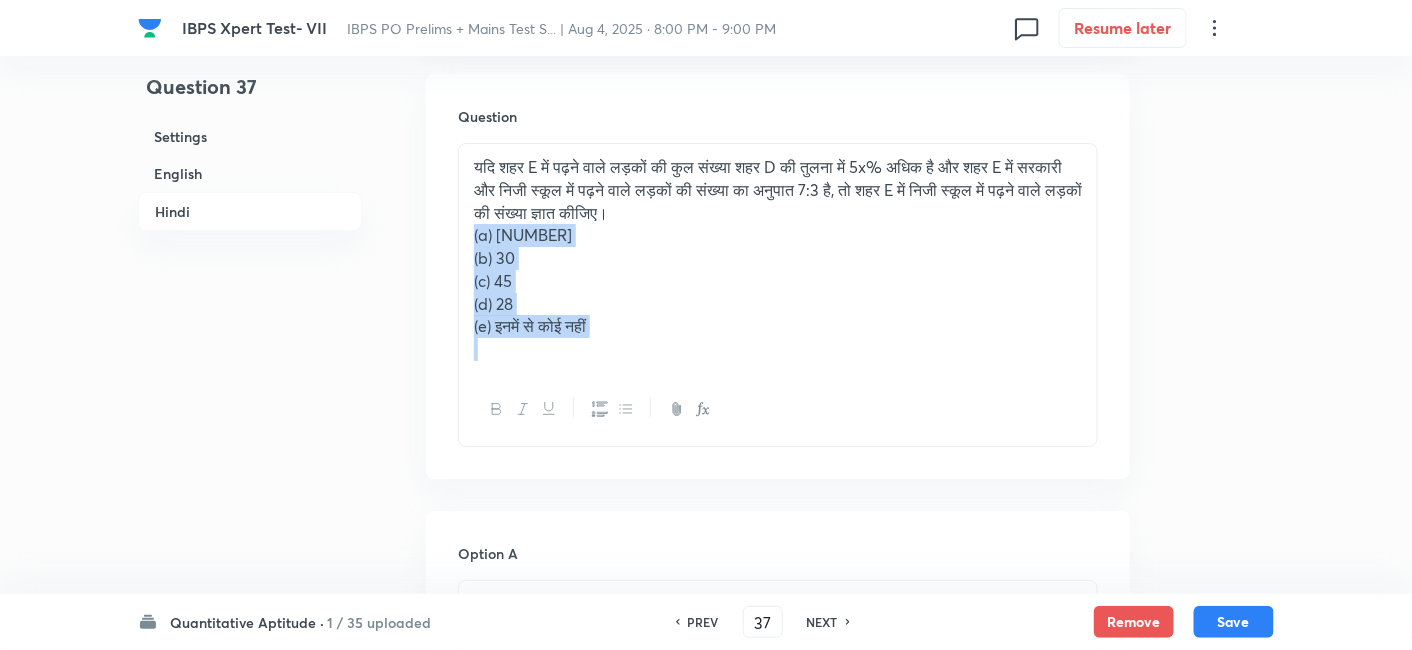 drag, startPoint x: 469, startPoint y: 212, endPoint x: 630, endPoint y: 378, distance: 231.25095 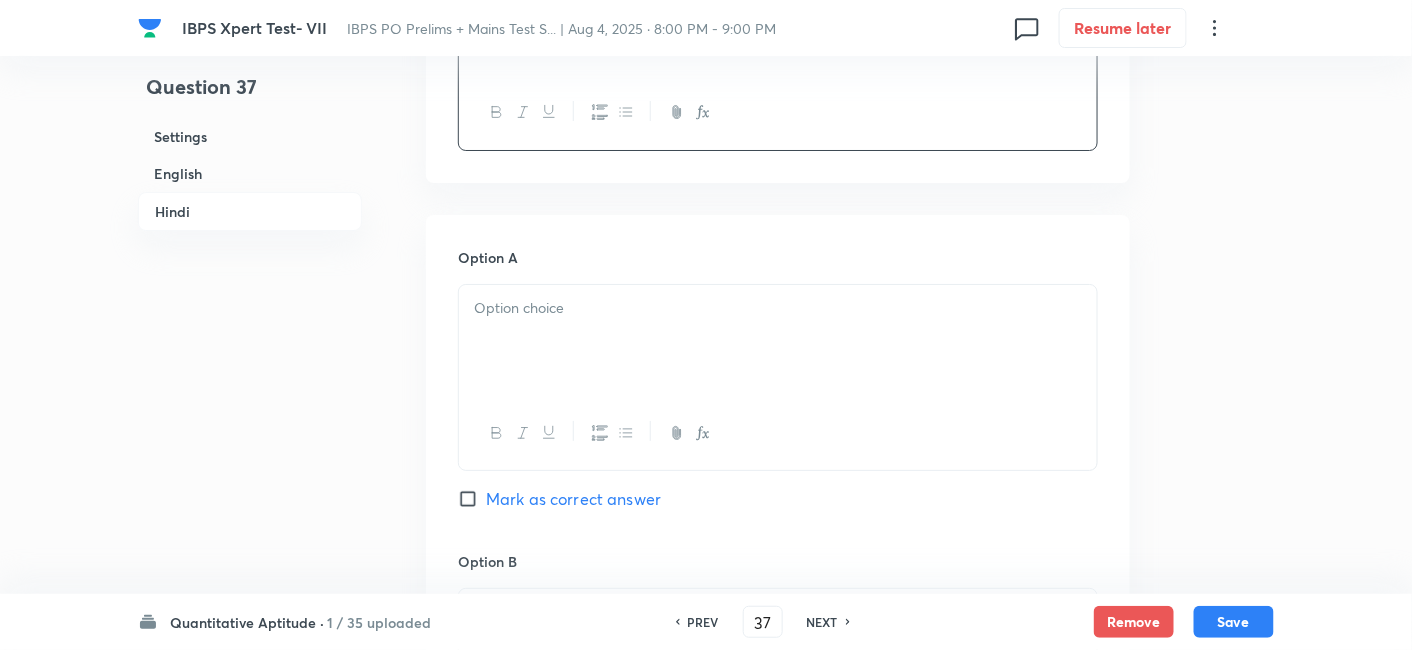 scroll, scrollTop: 4625, scrollLeft: 0, axis: vertical 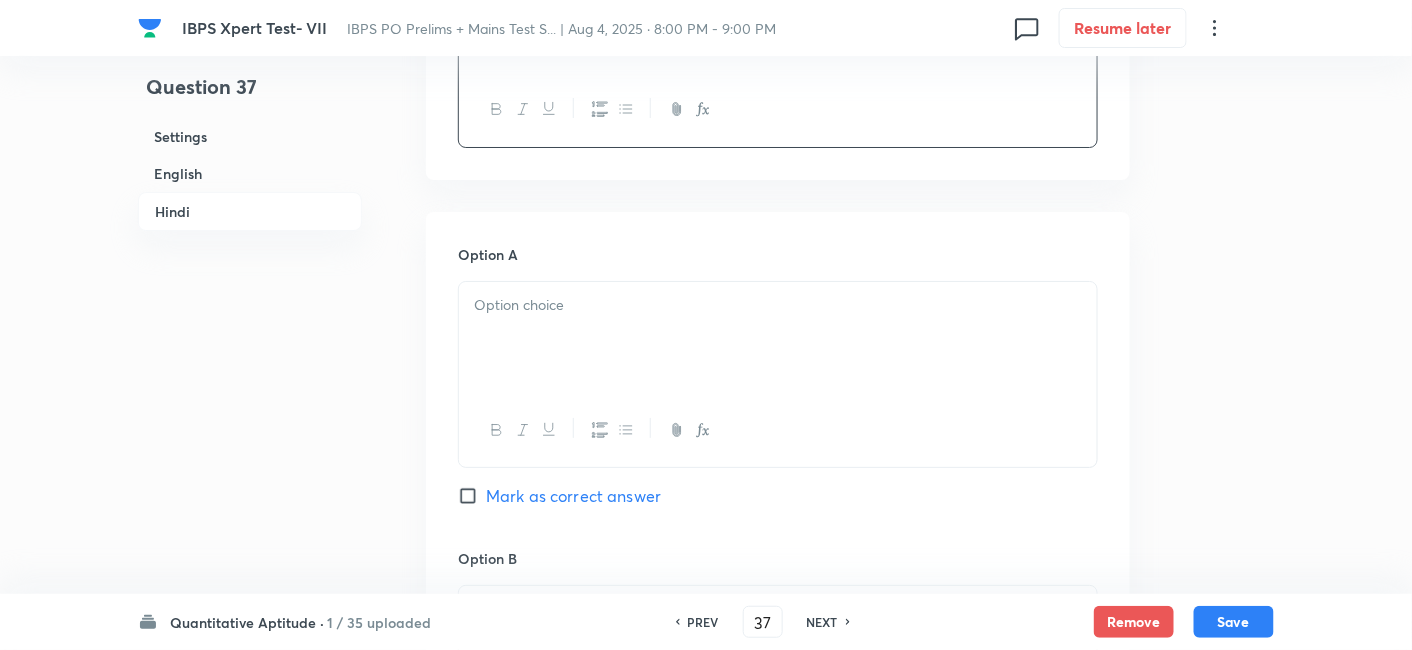 click at bounding box center (778, 305) 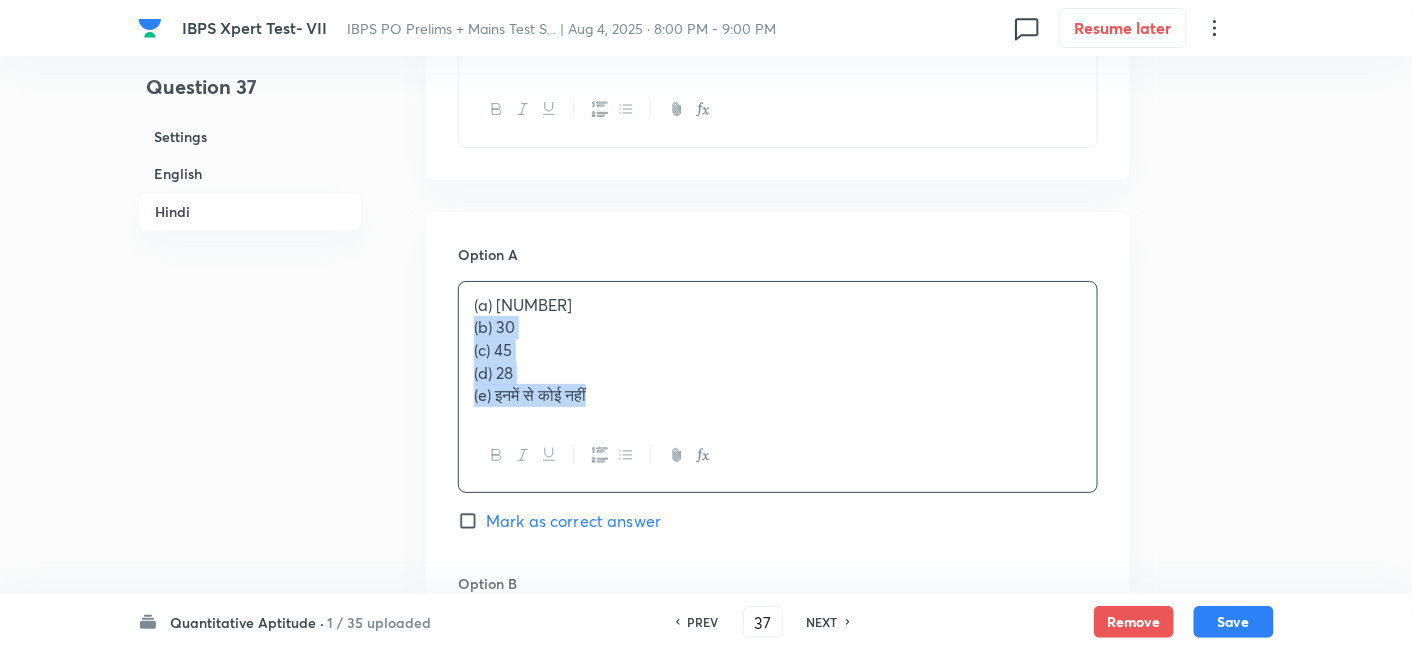 drag, startPoint x: 474, startPoint y: 295, endPoint x: 726, endPoint y: 477, distance: 310.85043 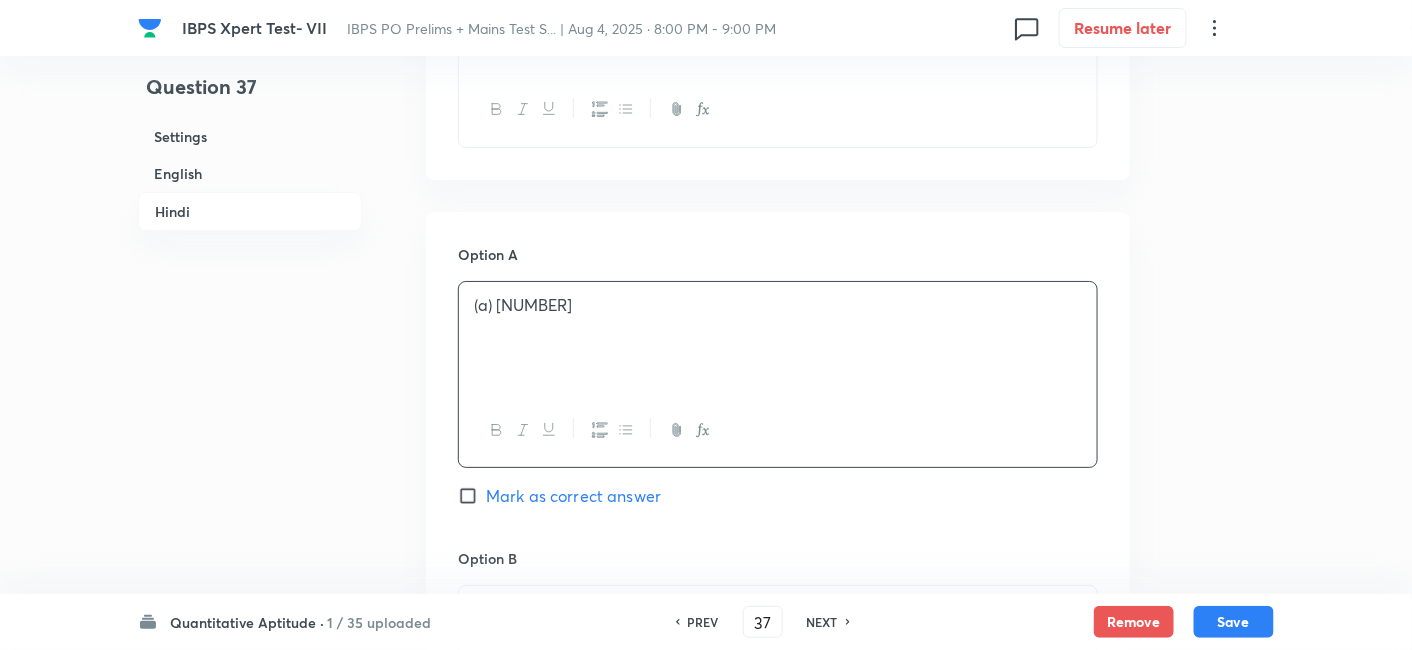 scroll, scrollTop: 4843, scrollLeft: 0, axis: vertical 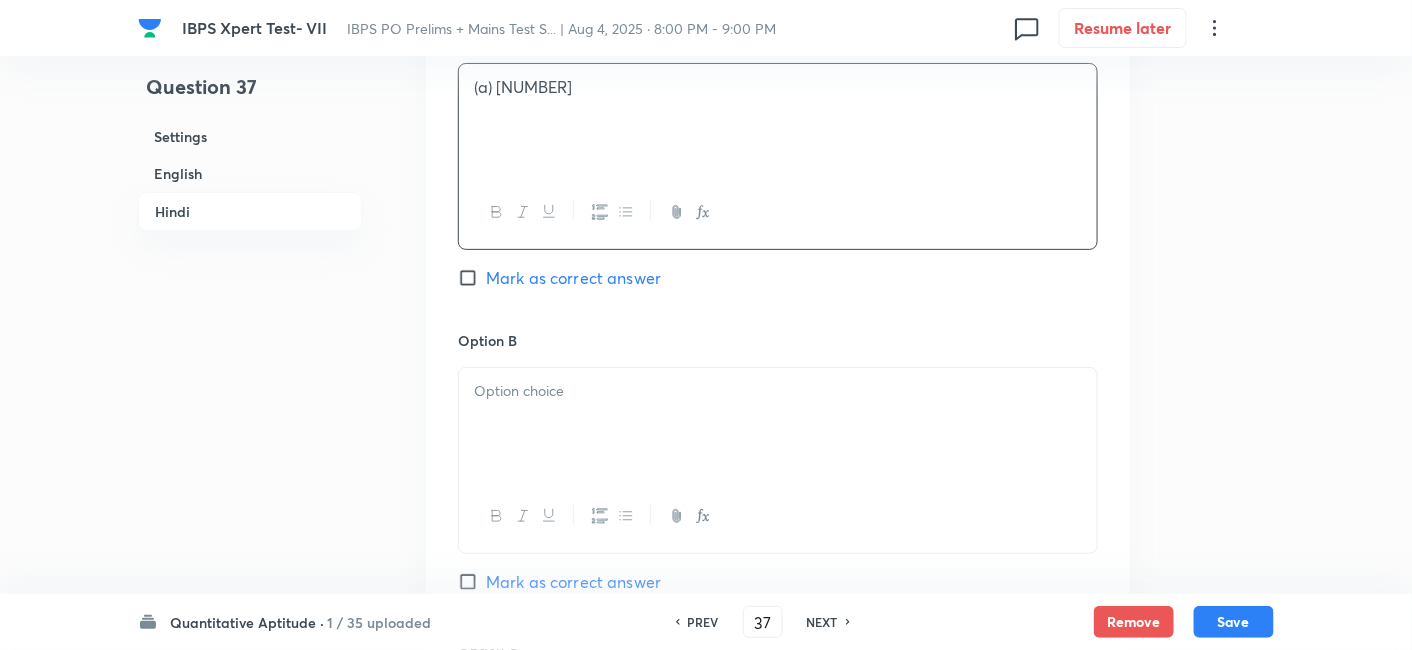 click at bounding box center (778, 391) 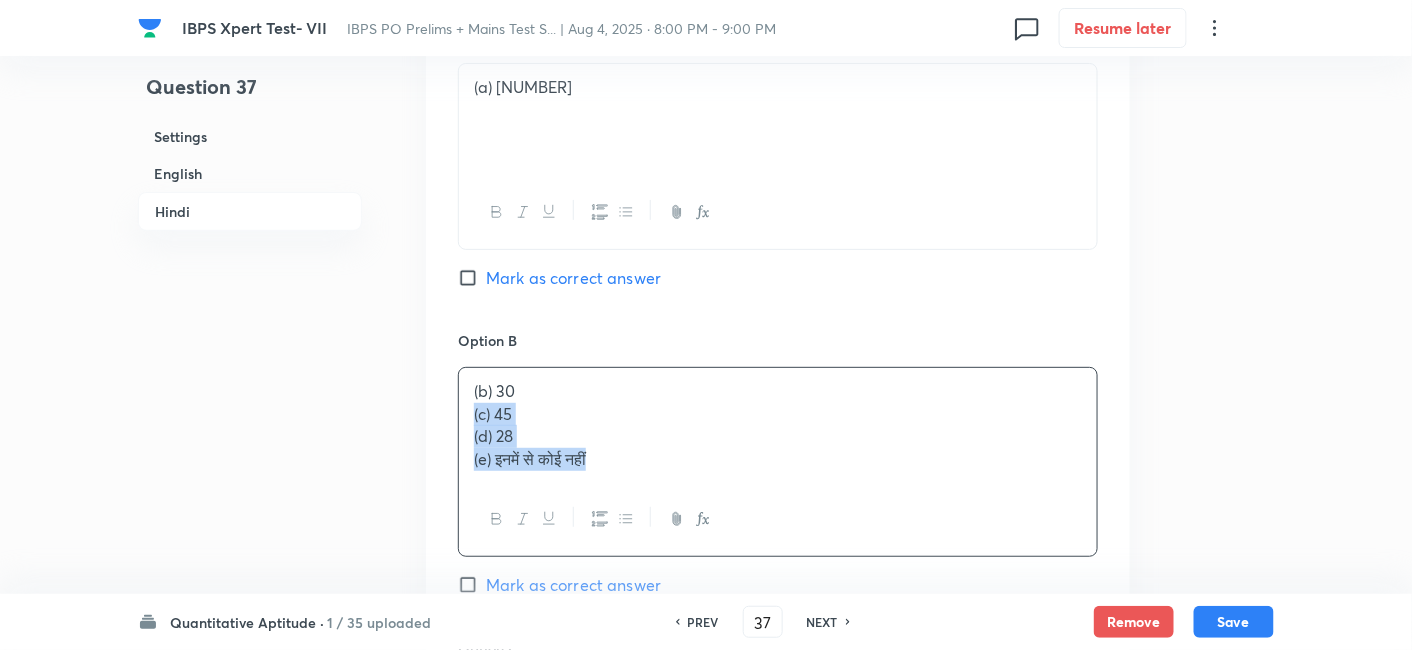 drag, startPoint x: 468, startPoint y: 380, endPoint x: 664, endPoint y: 511, distance: 235.74774 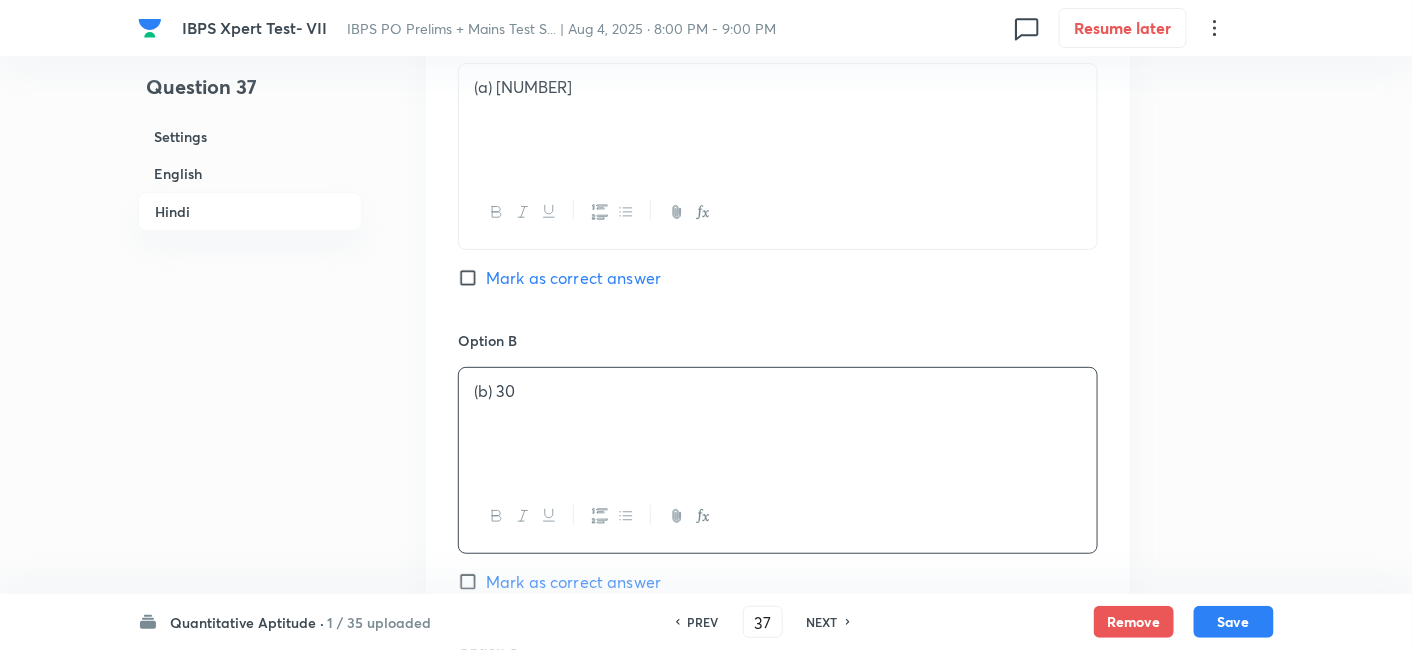 click on "Mark as correct answer" at bounding box center [573, 582] 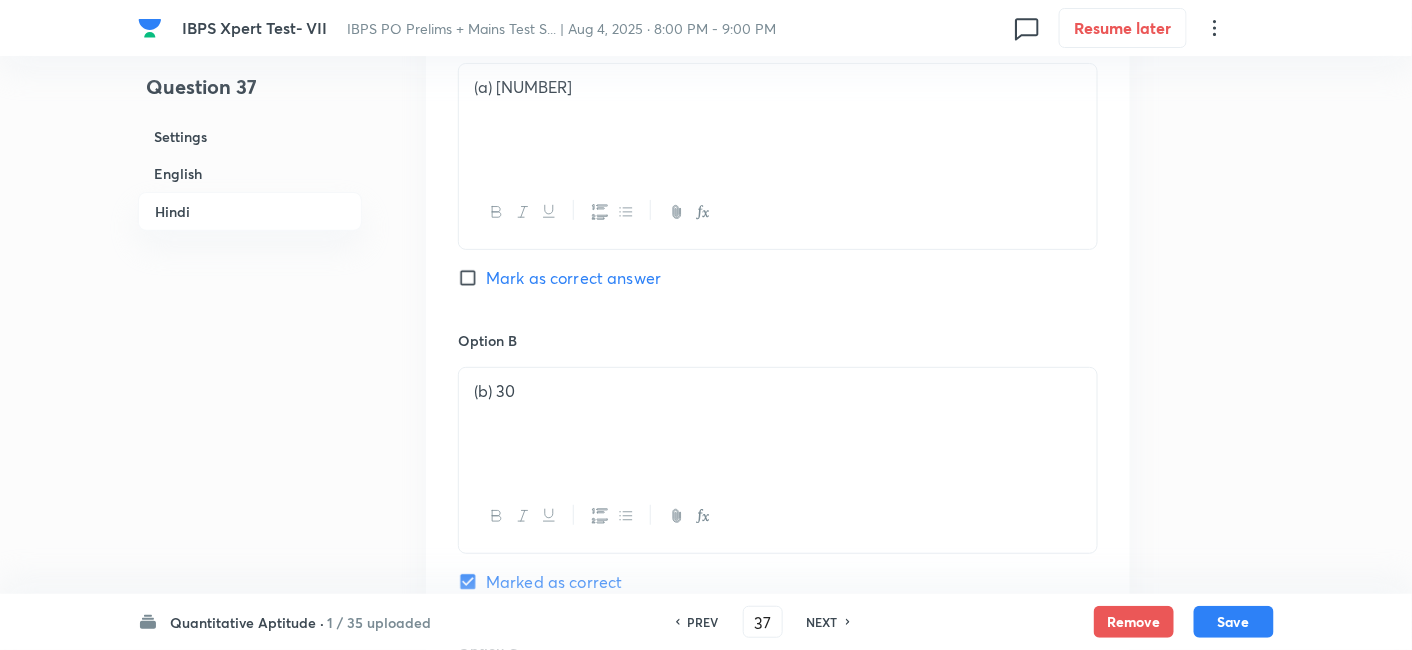 checkbox on "true" 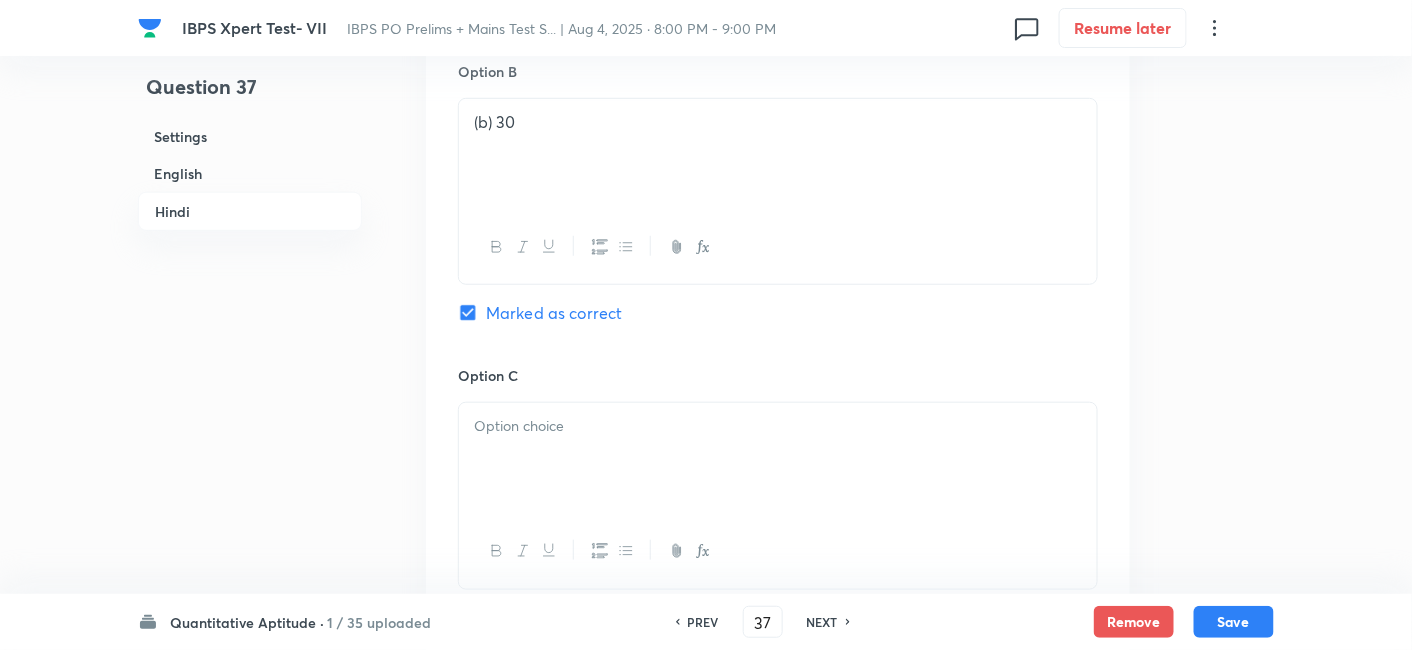 click at bounding box center [778, 459] 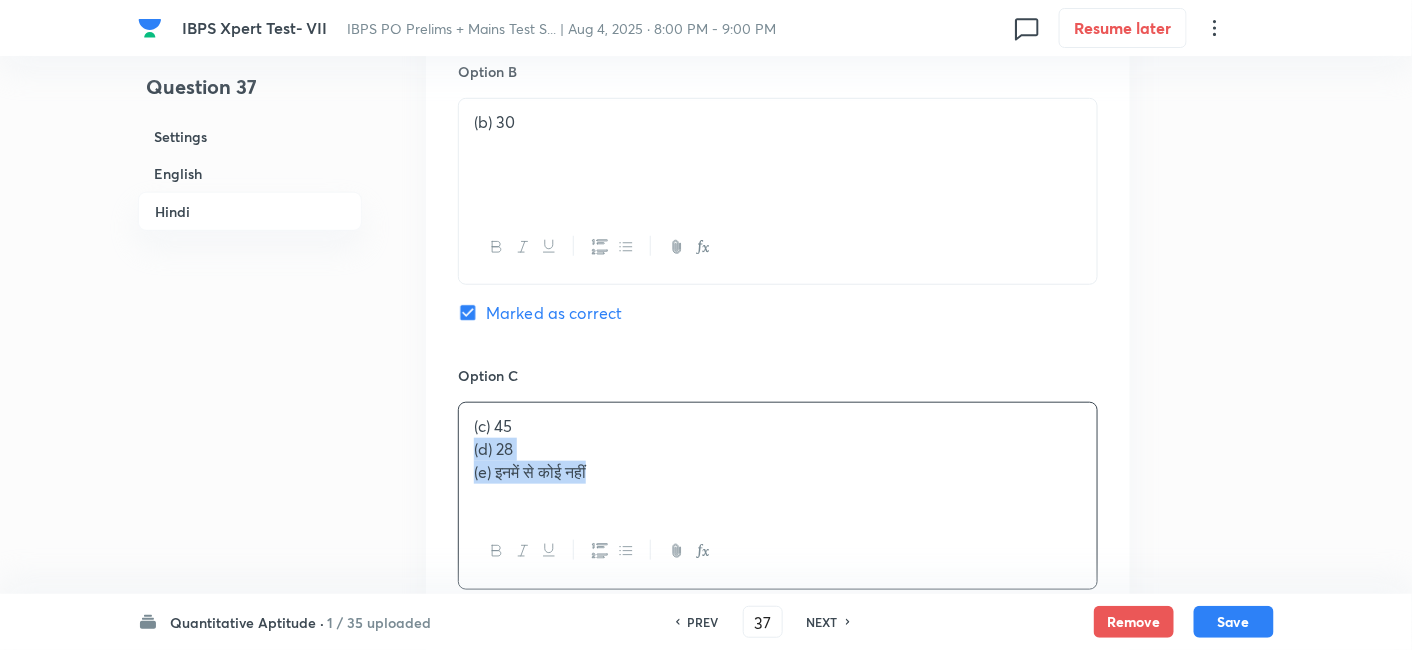 drag, startPoint x: 469, startPoint y: 421, endPoint x: 692, endPoint y: 527, distance: 246.91092 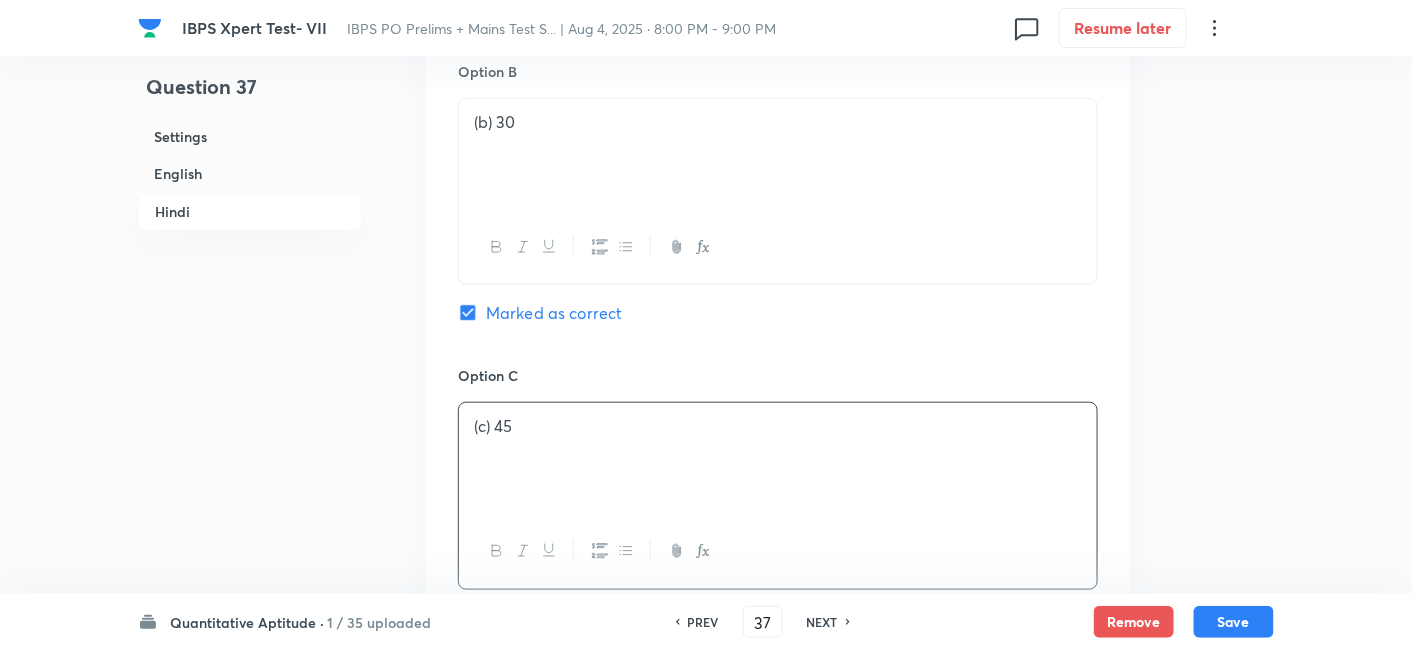 scroll, scrollTop: 5332, scrollLeft: 0, axis: vertical 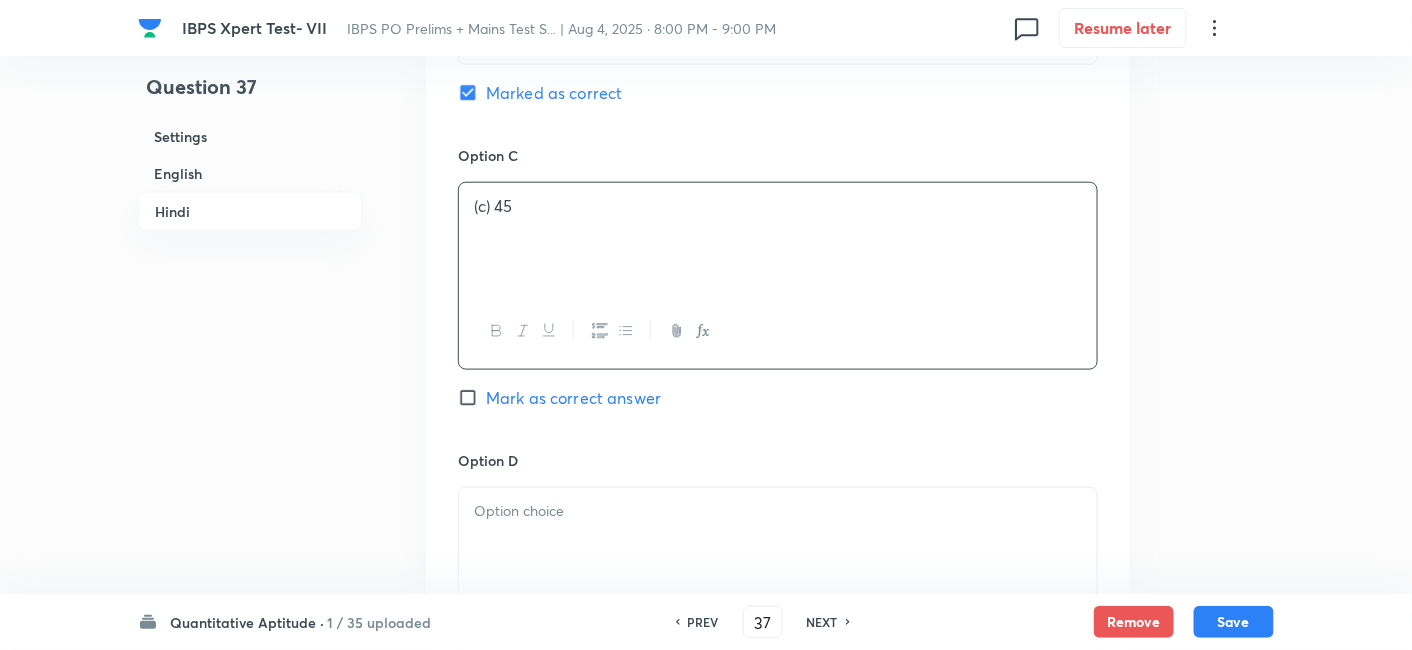 click at bounding box center (778, 544) 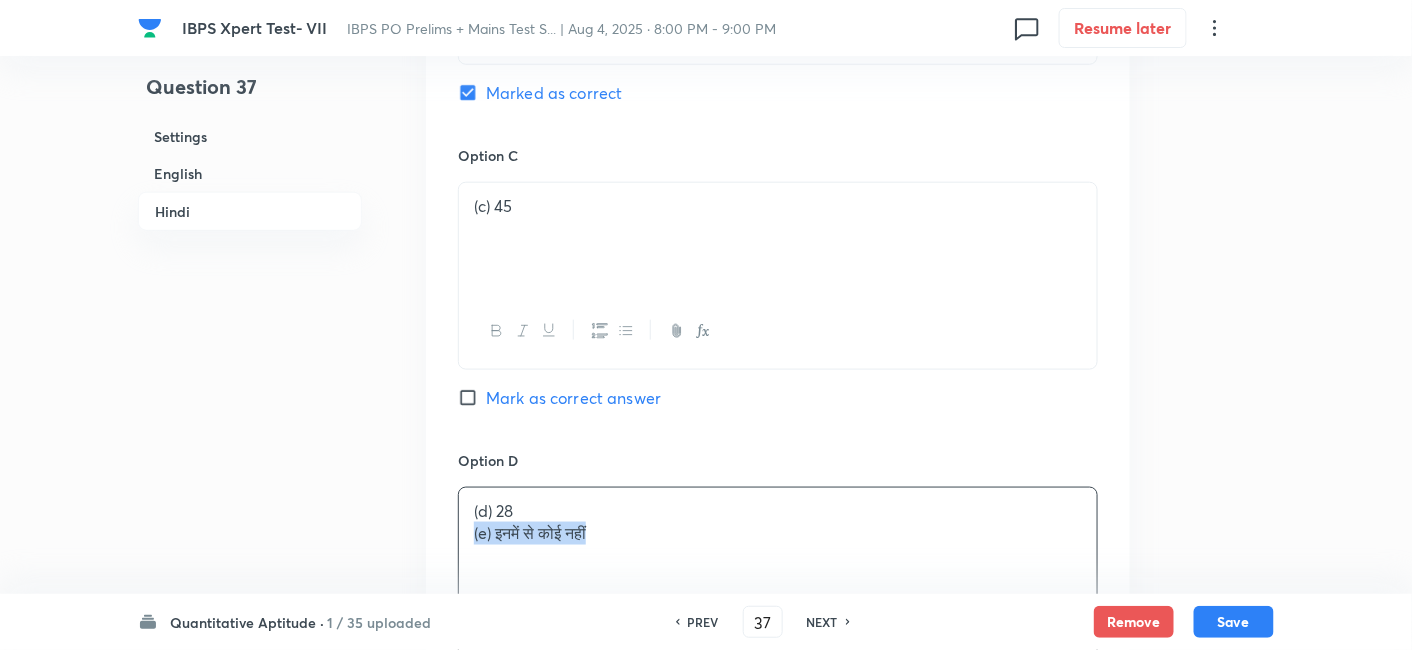 drag, startPoint x: 470, startPoint y: 502, endPoint x: 725, endPoint y: 556, distance: 260.65494 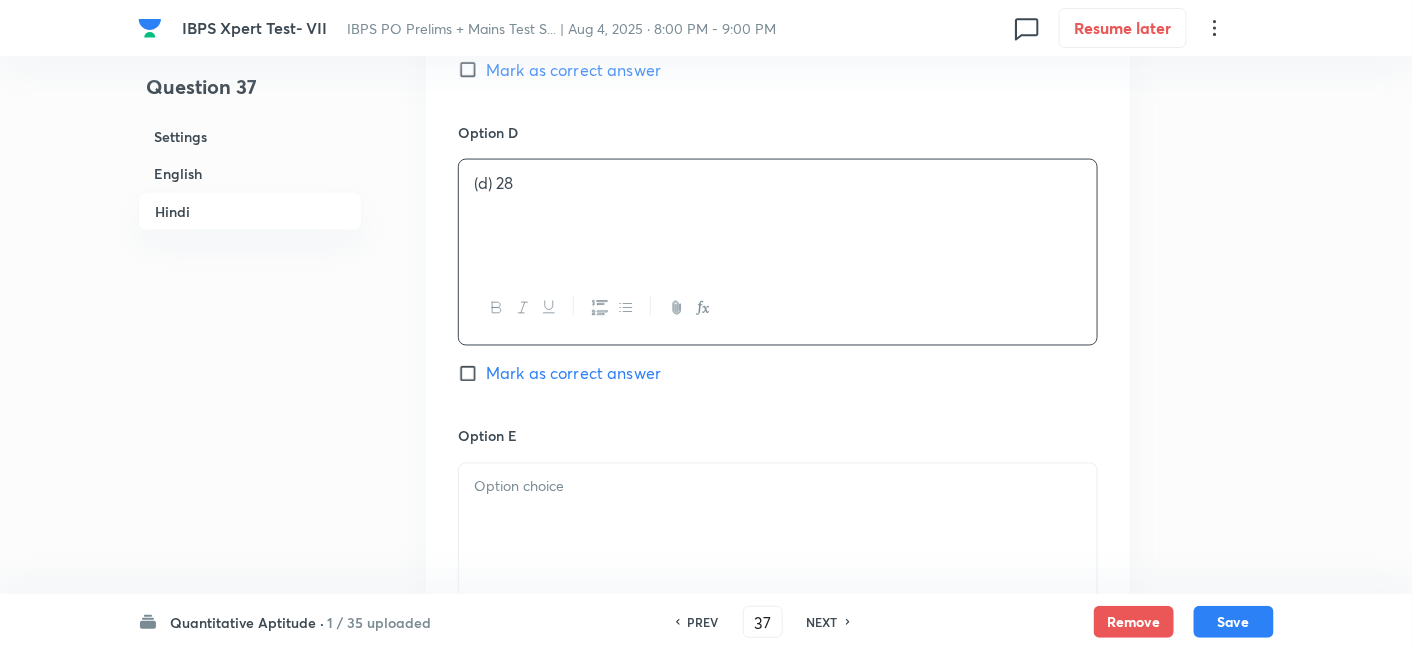 scroll, scrollTop: 5683, scrollLeft: 0, axis: vertical 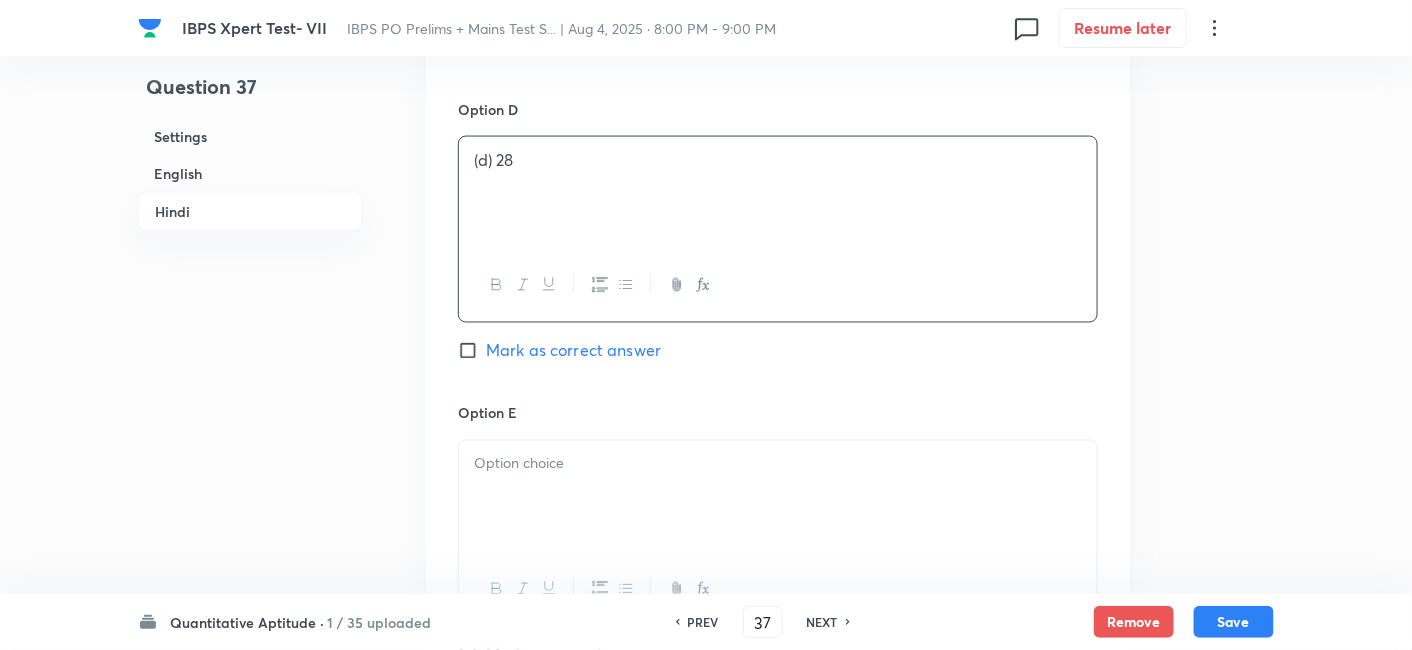 click at bounding box center [778, 464] 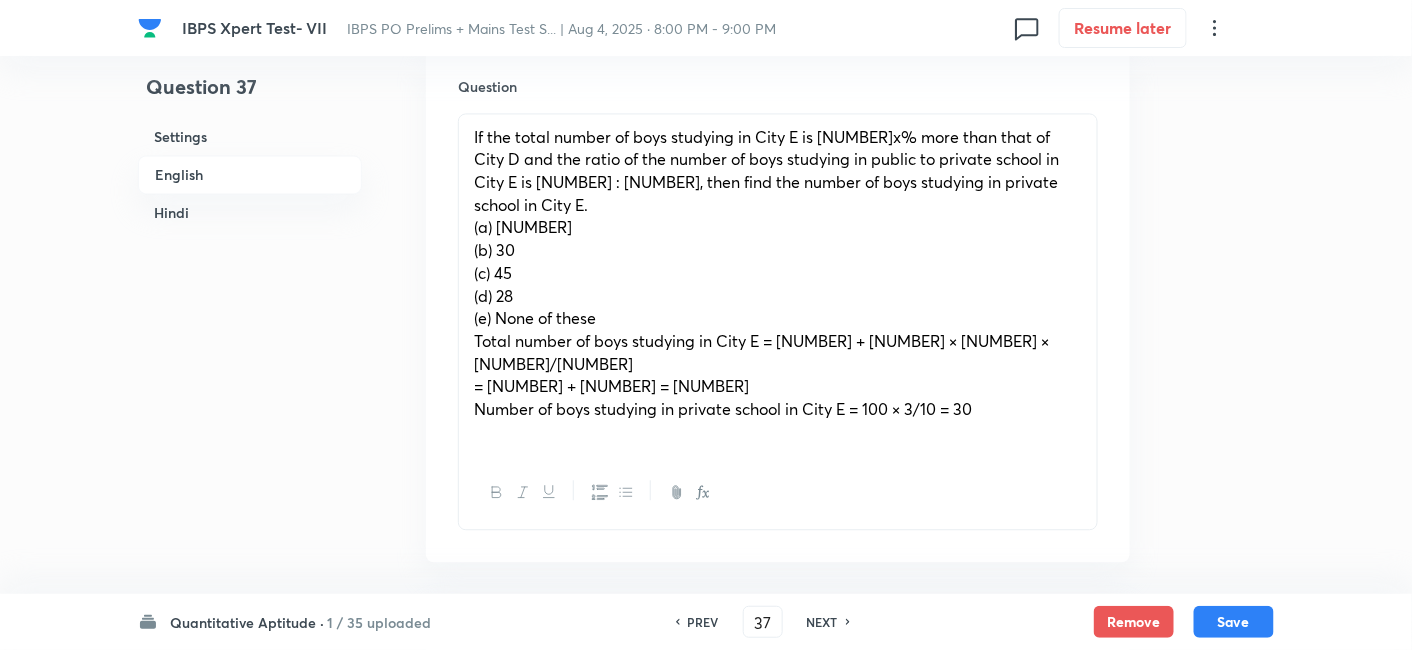 scroll, scrollTop: 1237, scrollLeft: 0, axis: vertical 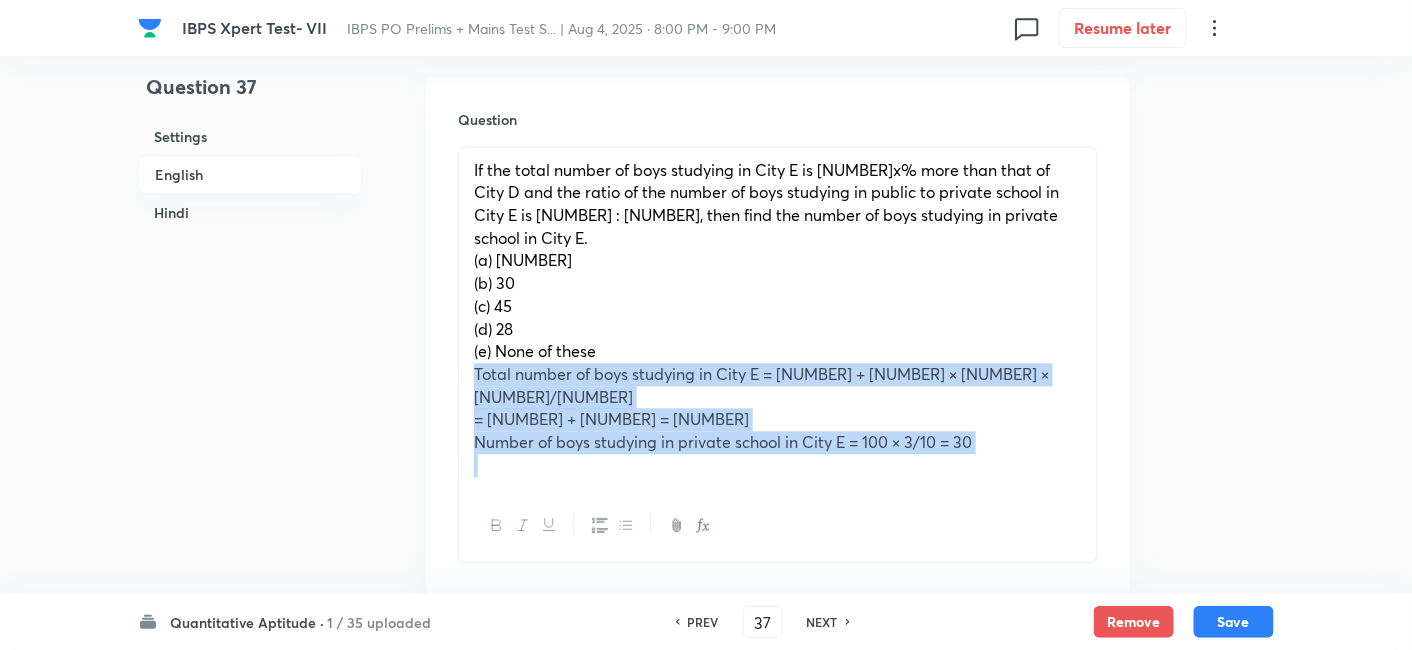 drag, startPoint x: 466, startPoint y: 347, endPoint x: 1168, endPoint y: 530, distance: 725.4606 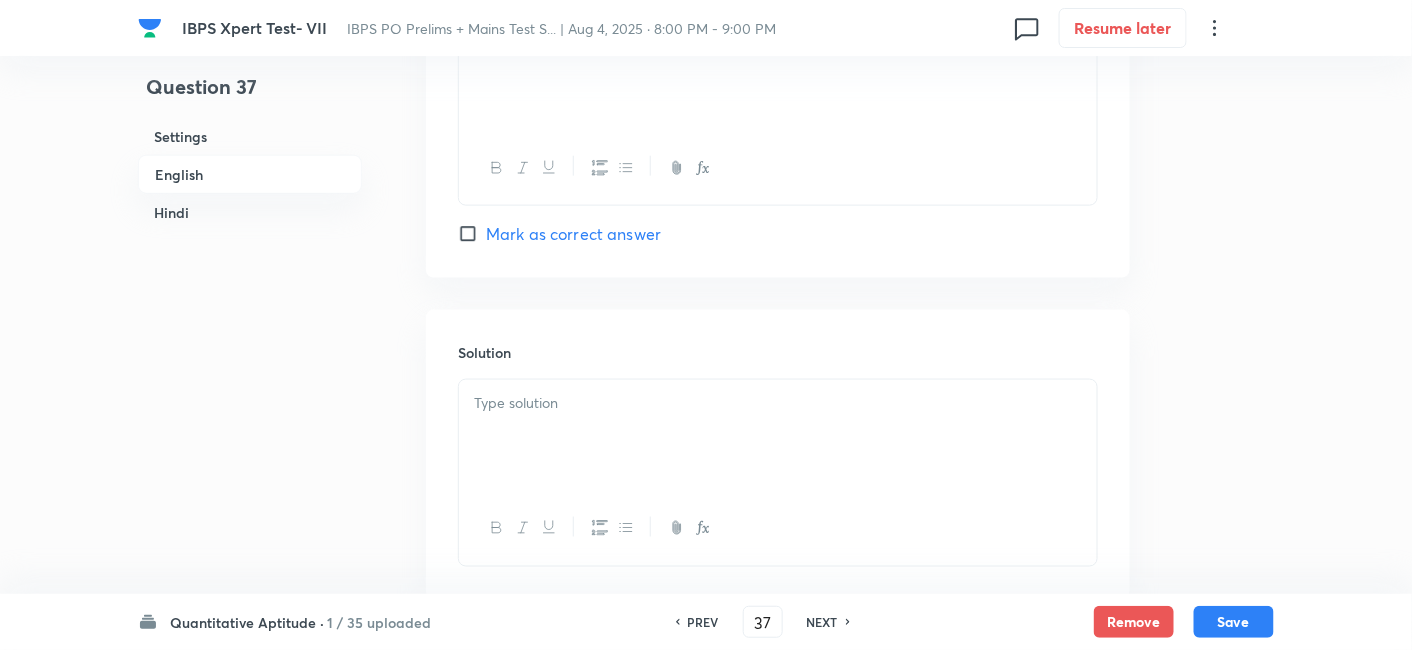scroll, scrollTop: 3143, scrollLeft: 0, axis: vertical 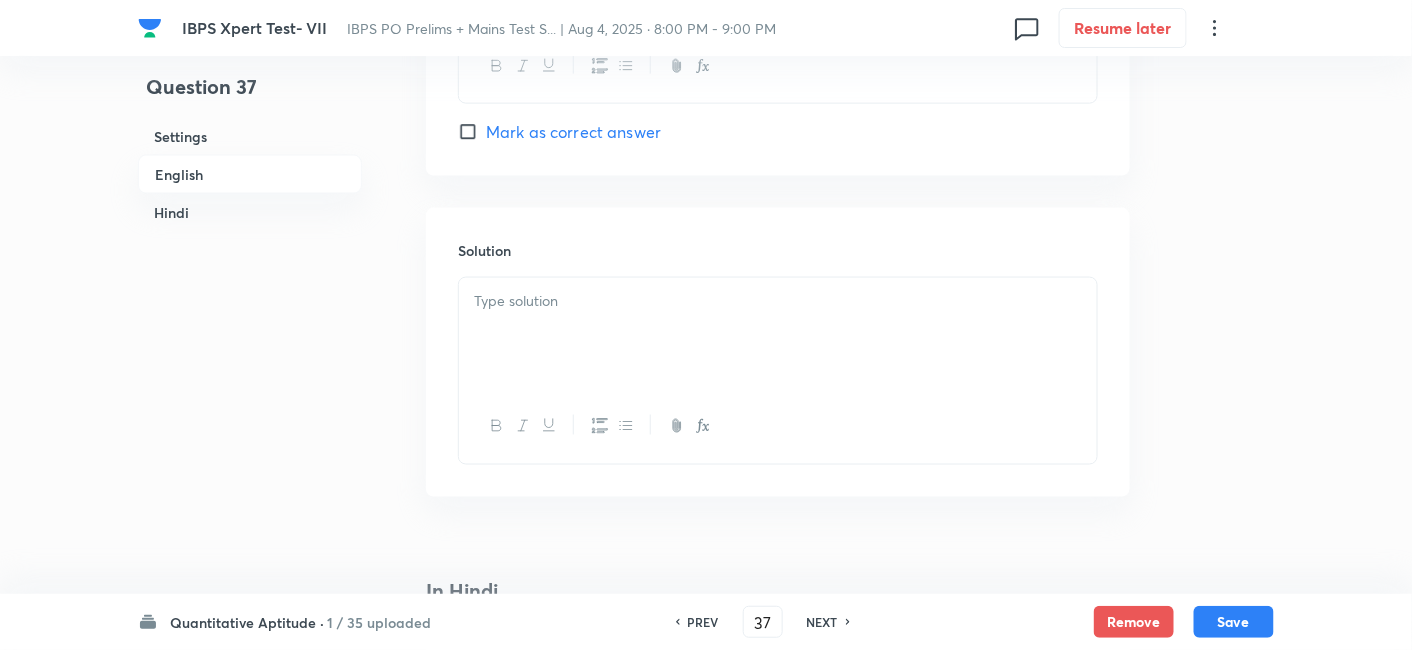 click at bounding box center (778, 334) 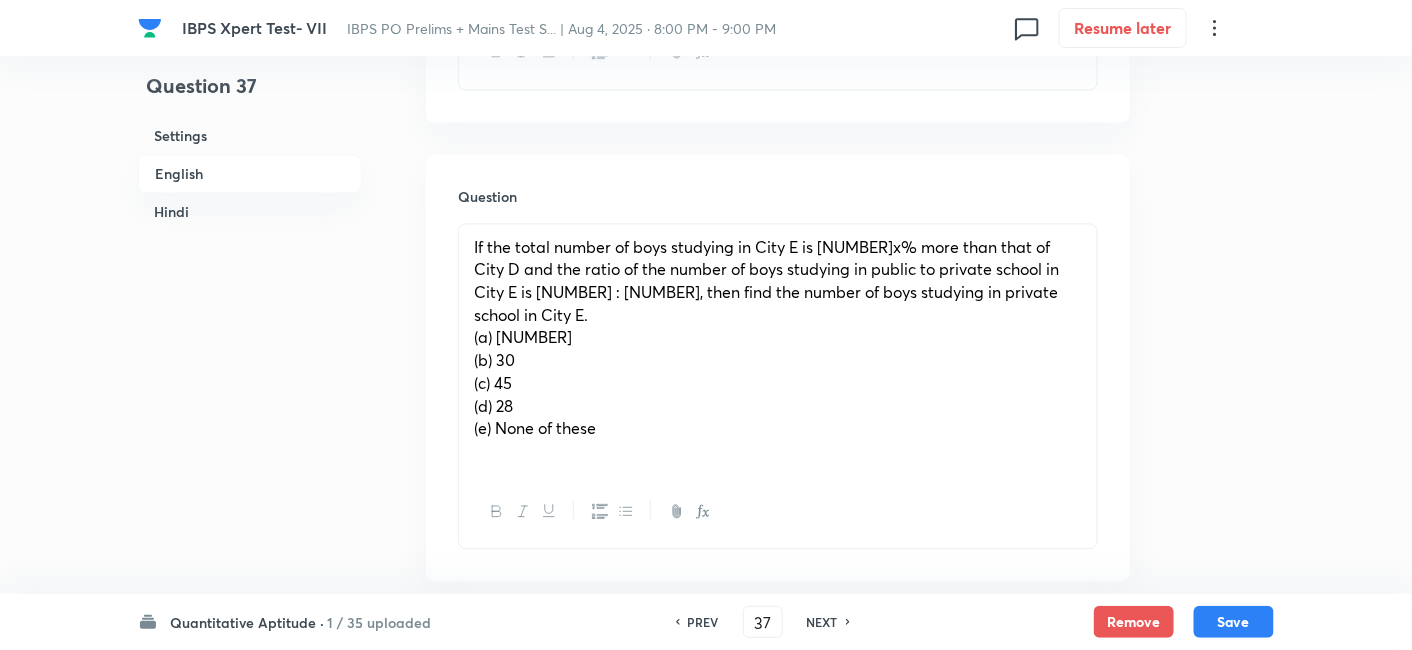 scroll, scrollTop: 1179, scrollLeft: 0, axis: vertical 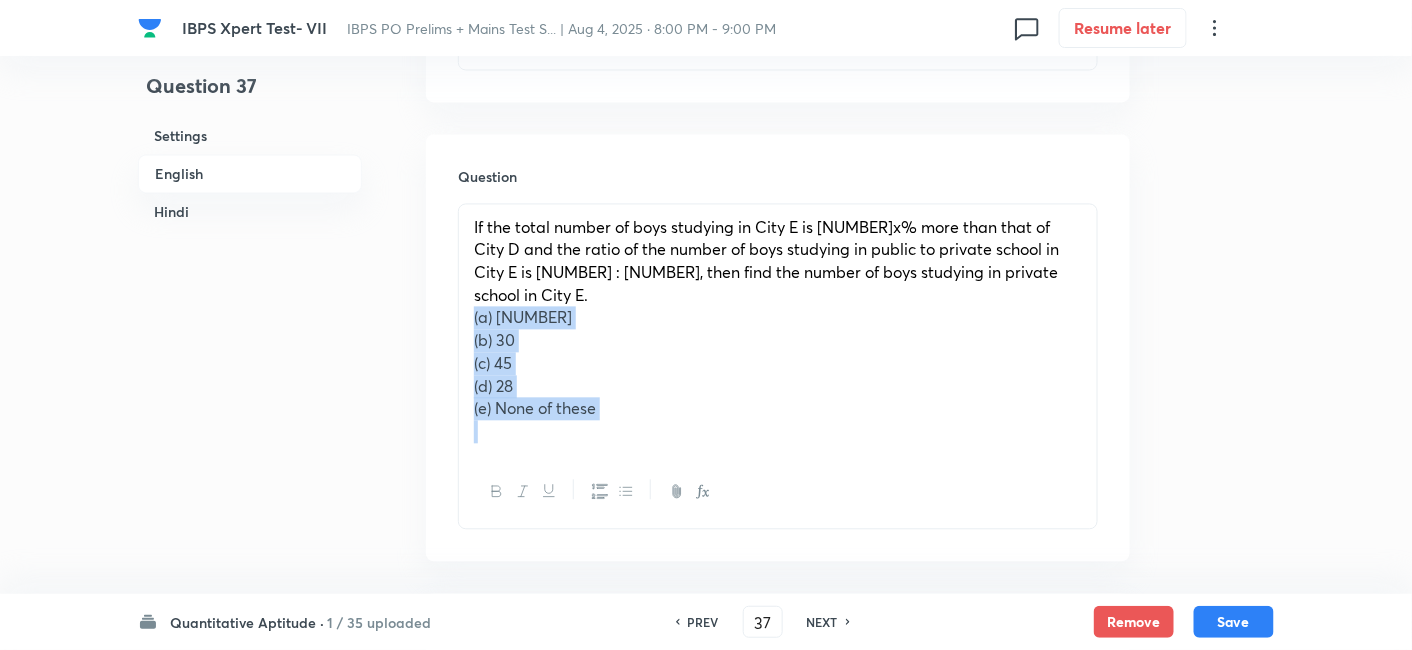 drag, startPoint x: 460, startPoint y: 290, endPoint x: 748, endPoint y: 491, distance: 351.20508 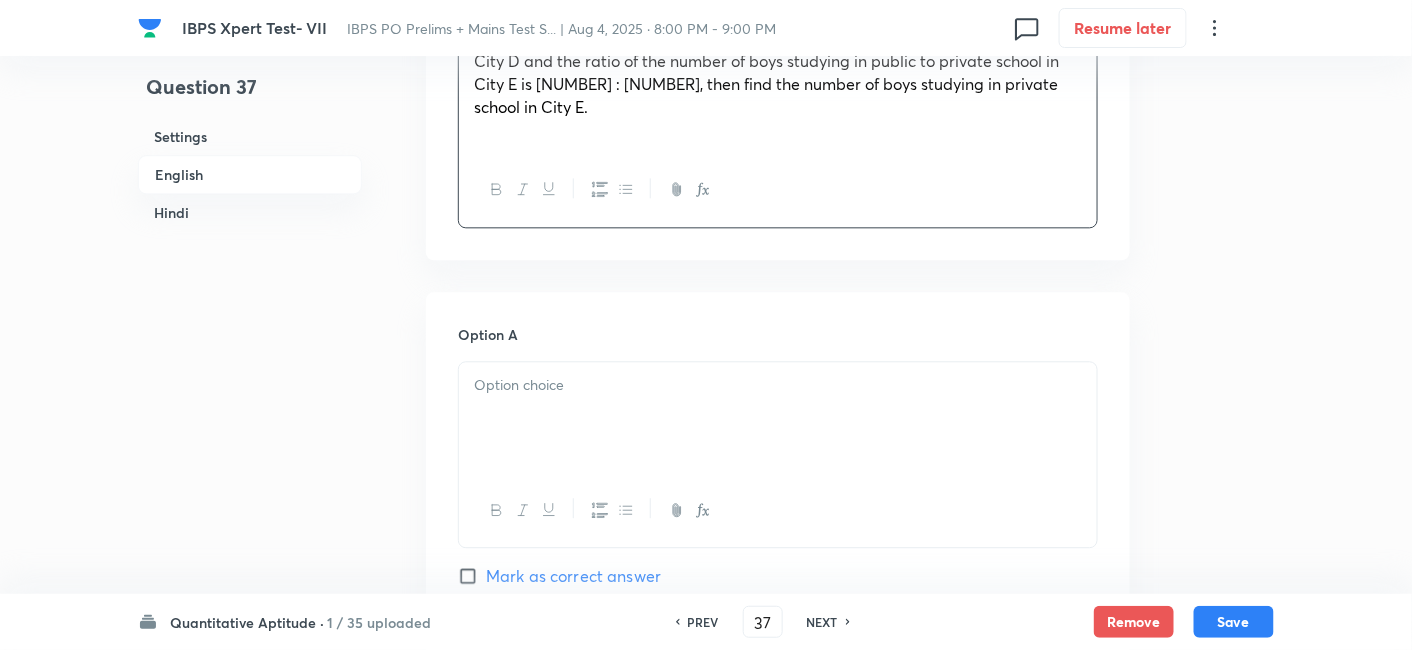 scroll, scrollTop: 1368, scrollLeft: 0, axis: vertical 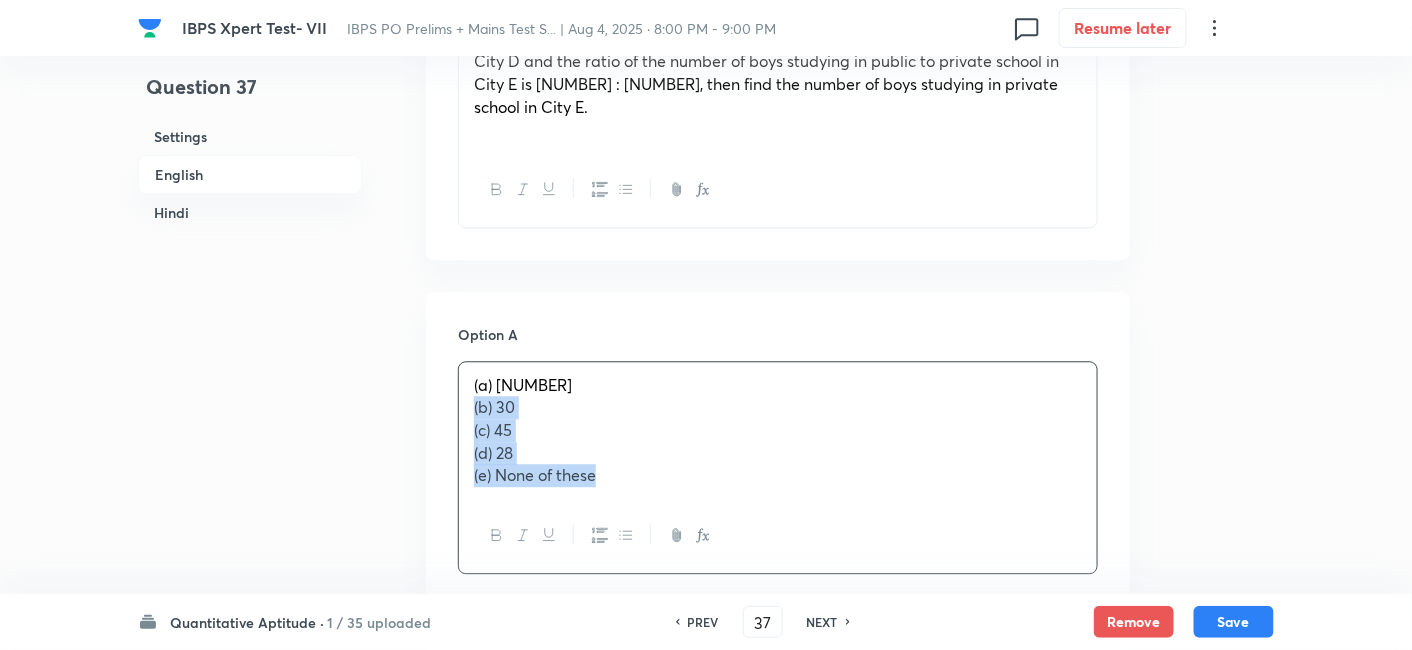 drag, startPoint x: 472, startPoint y: 380, endPoint x: 654, endPoint y: 538, distance: 241.01453 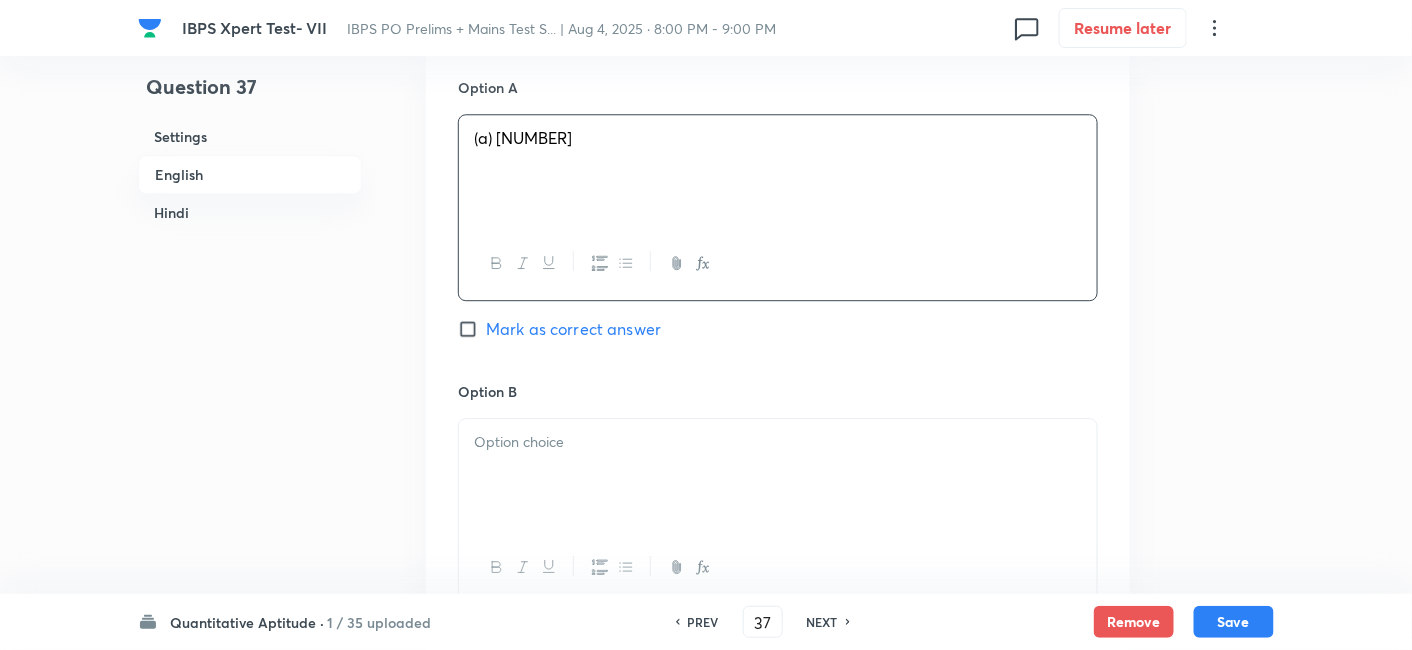 scroll, scrollTop: 1620, scrollLeft: 0, axis: vertical 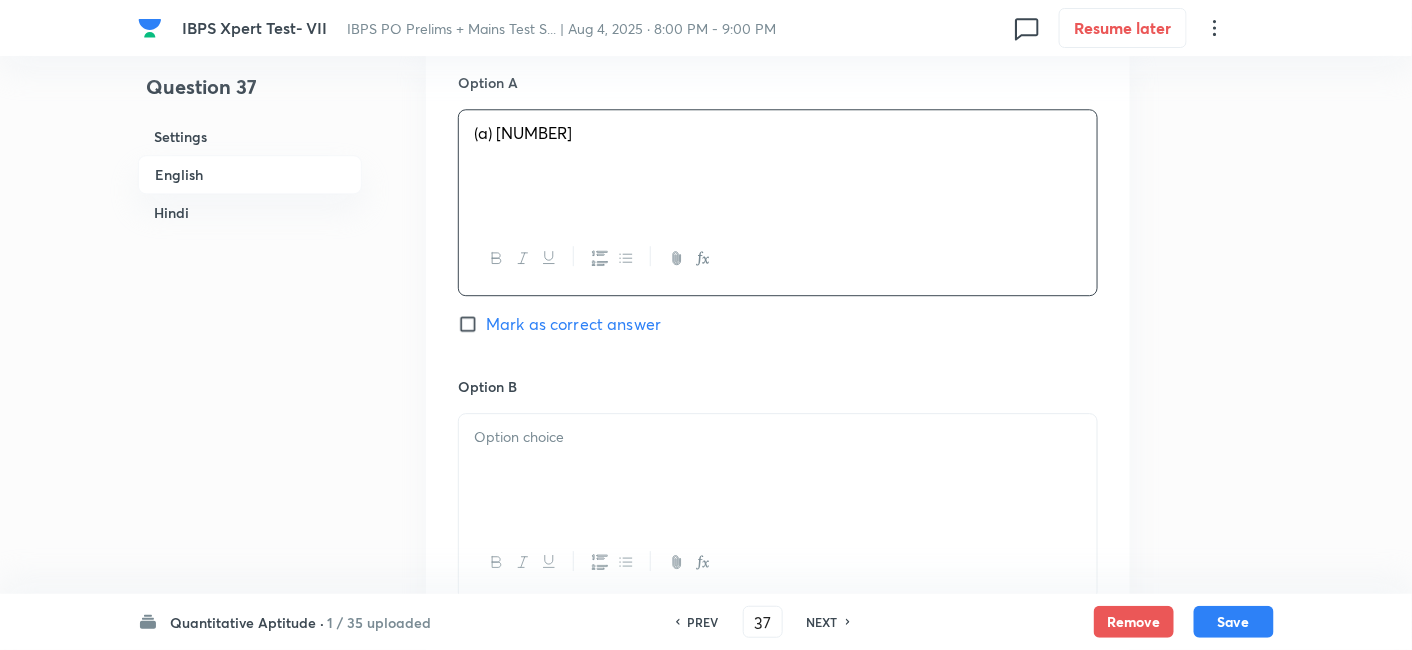 click at bounding box center [778, 470] 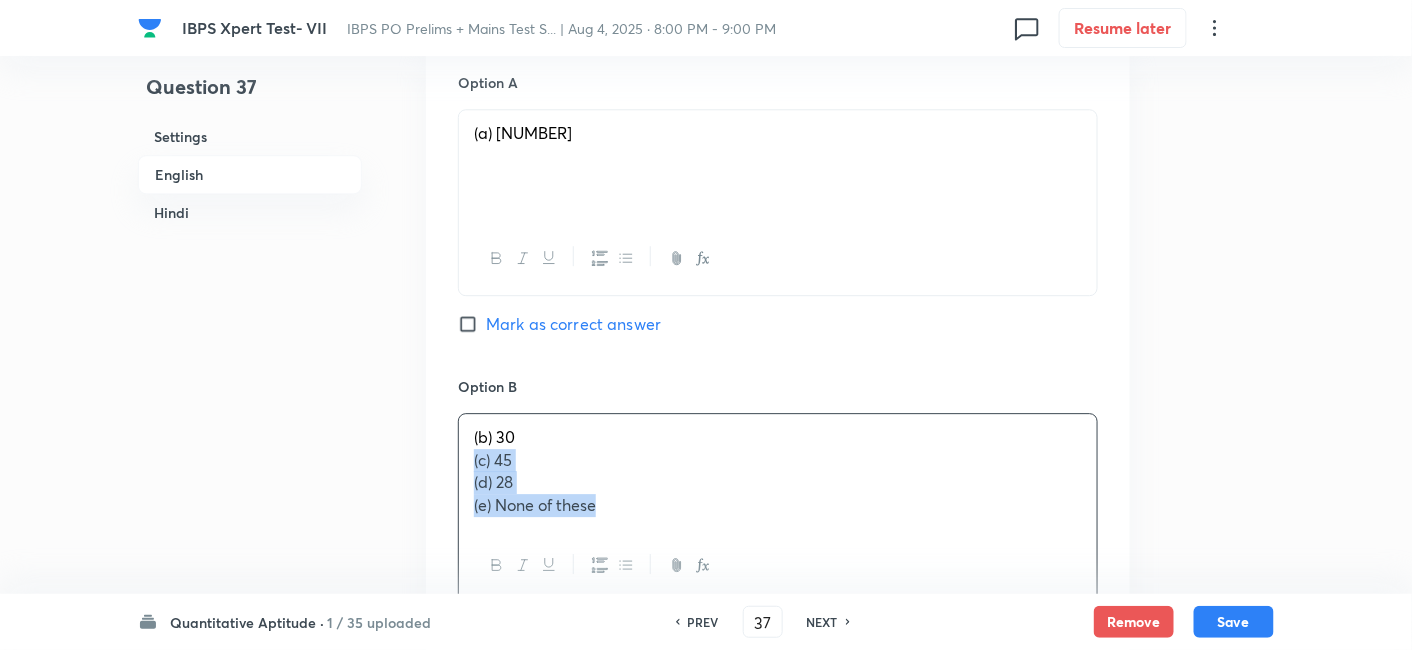 drag, startPoint x: 469, startPoint y: 435, endPoint x: 741, endPoint y: 581, distance: 308.70697 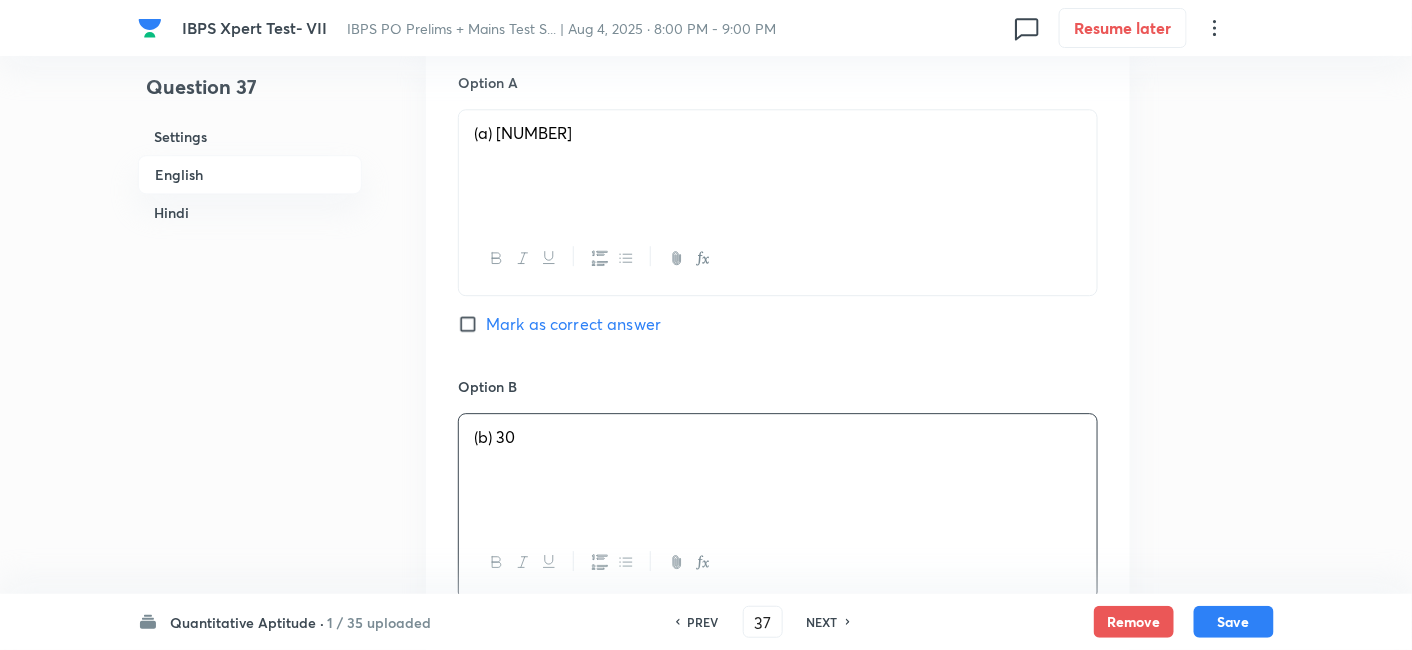 scroll, scrollTop: 1886, scrollLeft: 0, axis: vertical 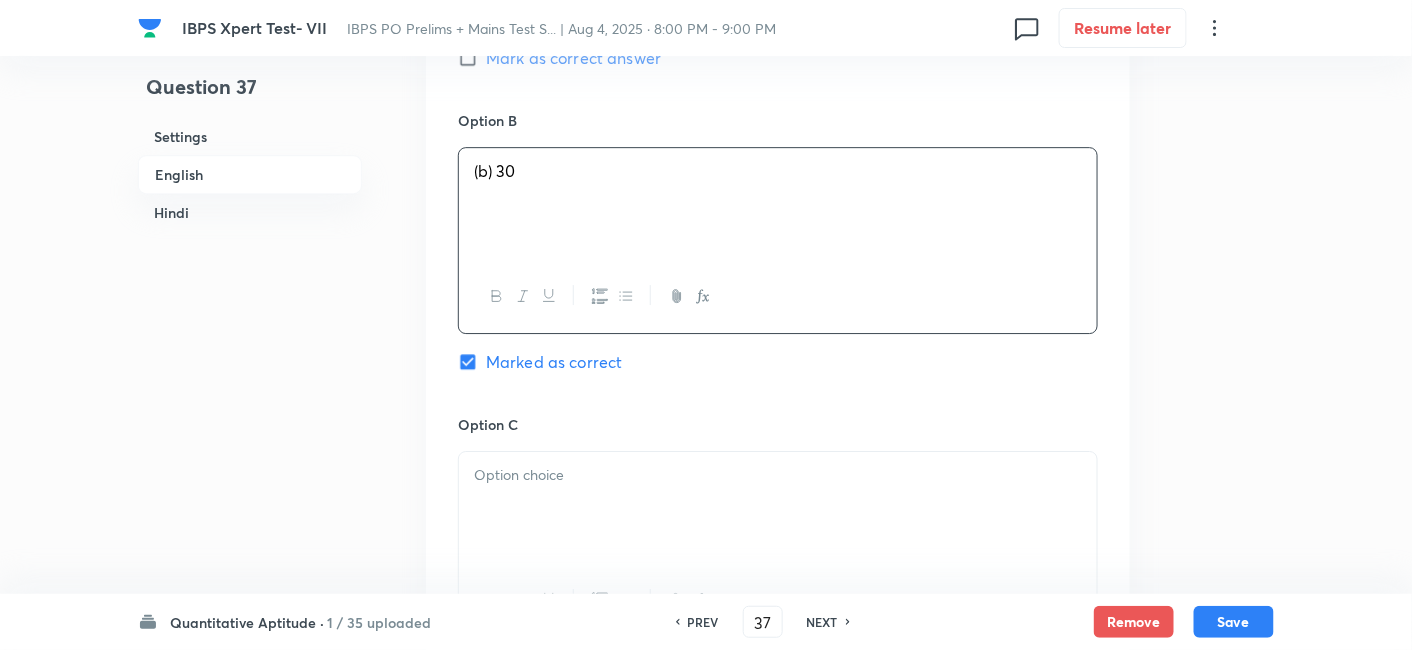 click at bounding box center [778, 508] 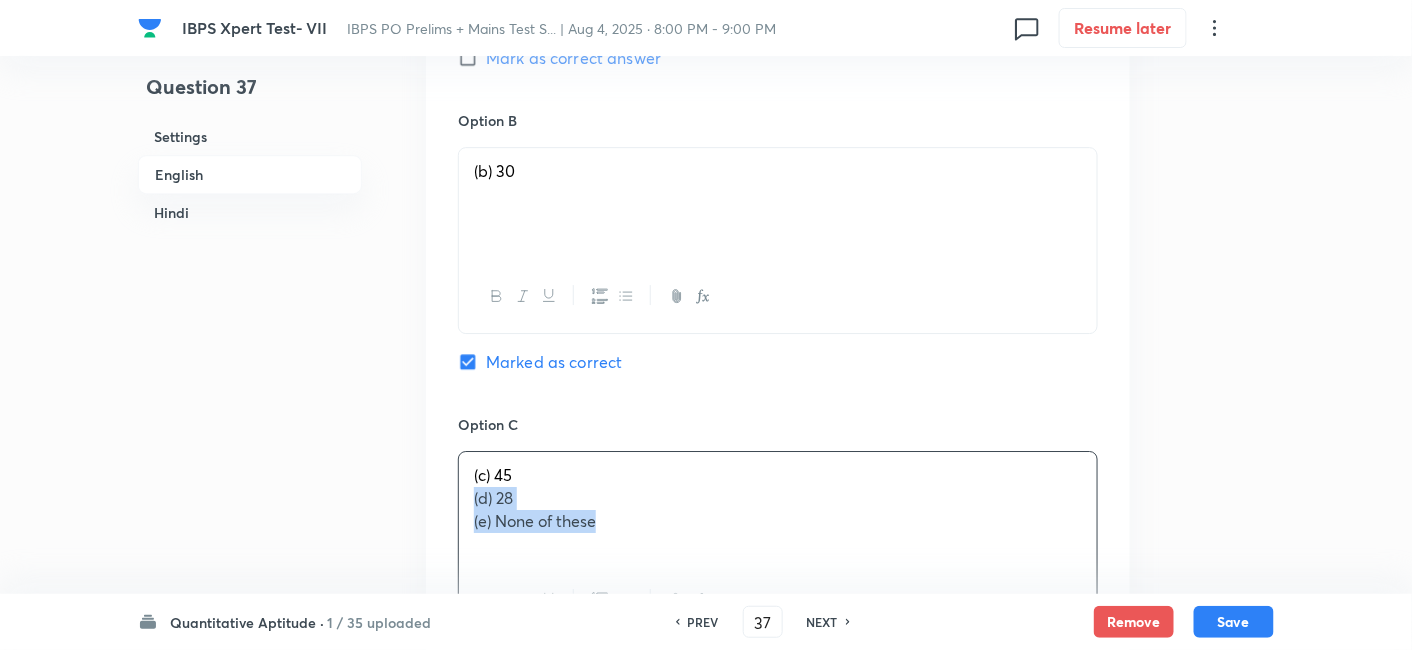 drag, startPoint x: 465, startPoint y: 476, endPoint x: 643, endPoint y: 549, distance: 192.38763 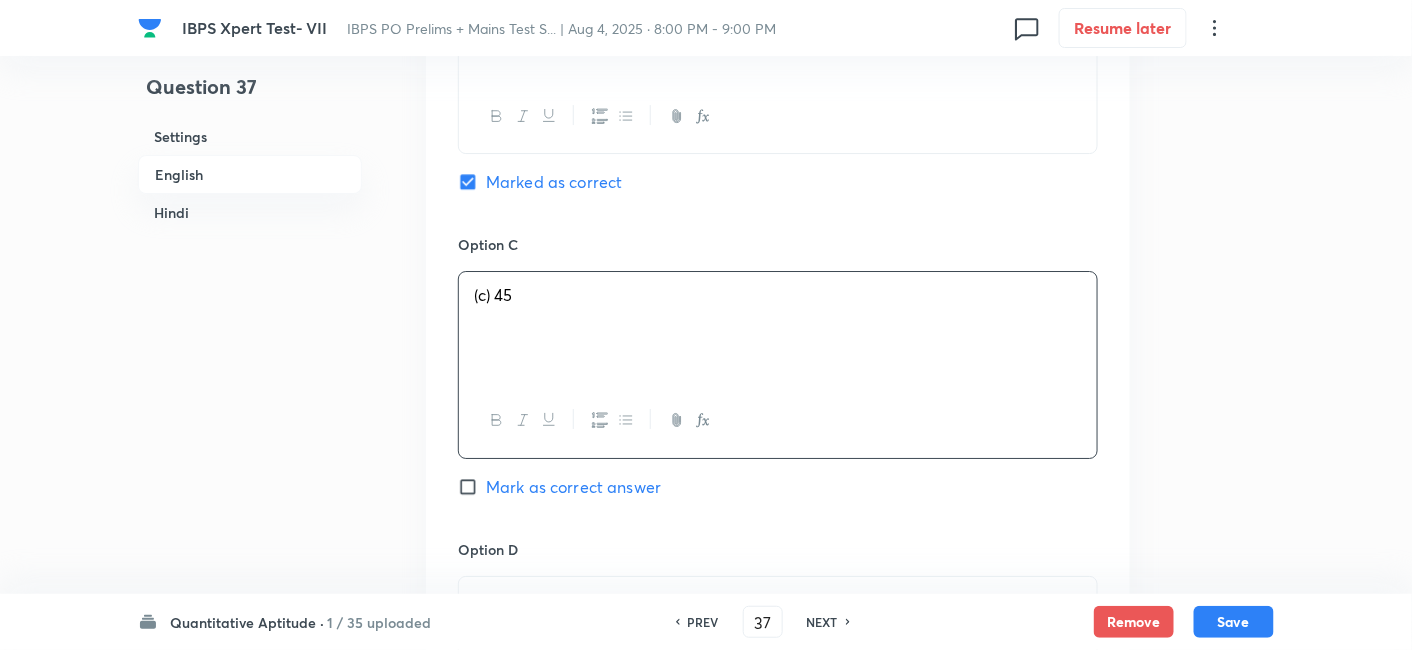 scroll, scrollTop: 2108, scrollLeft: 0, axis: vertical 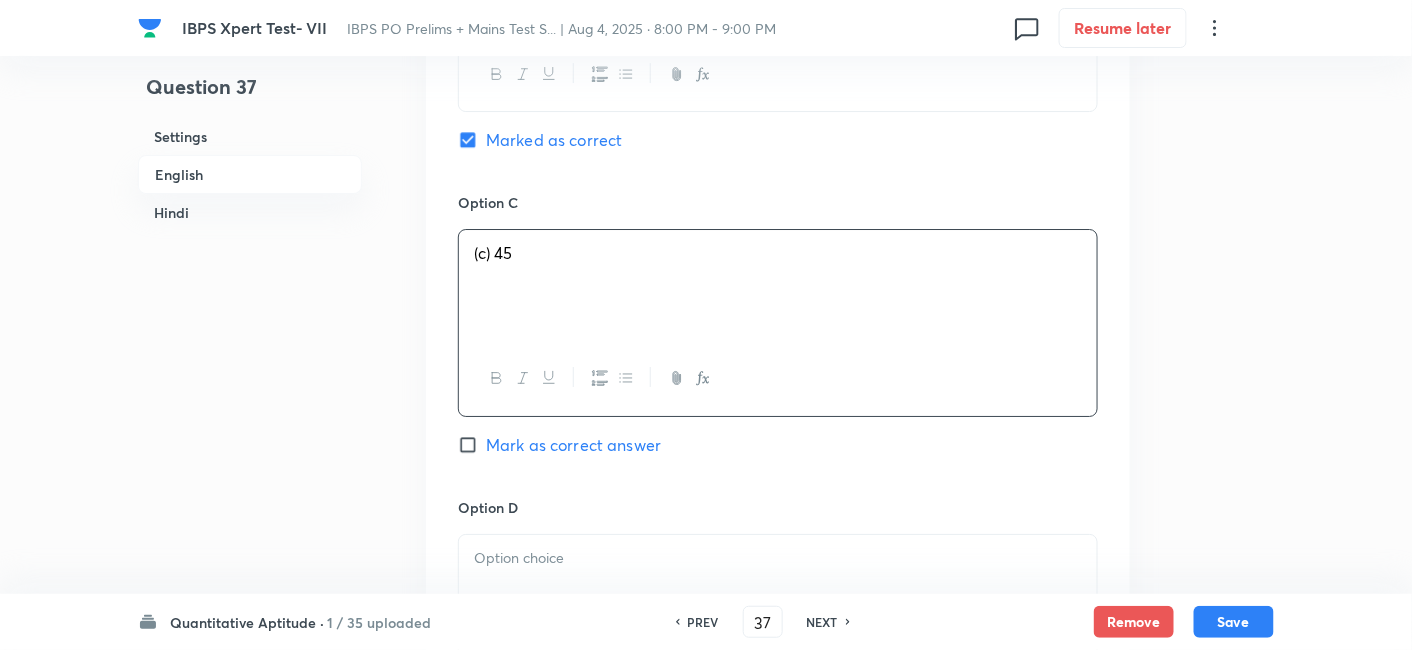 click at bounding box center [778, 591] 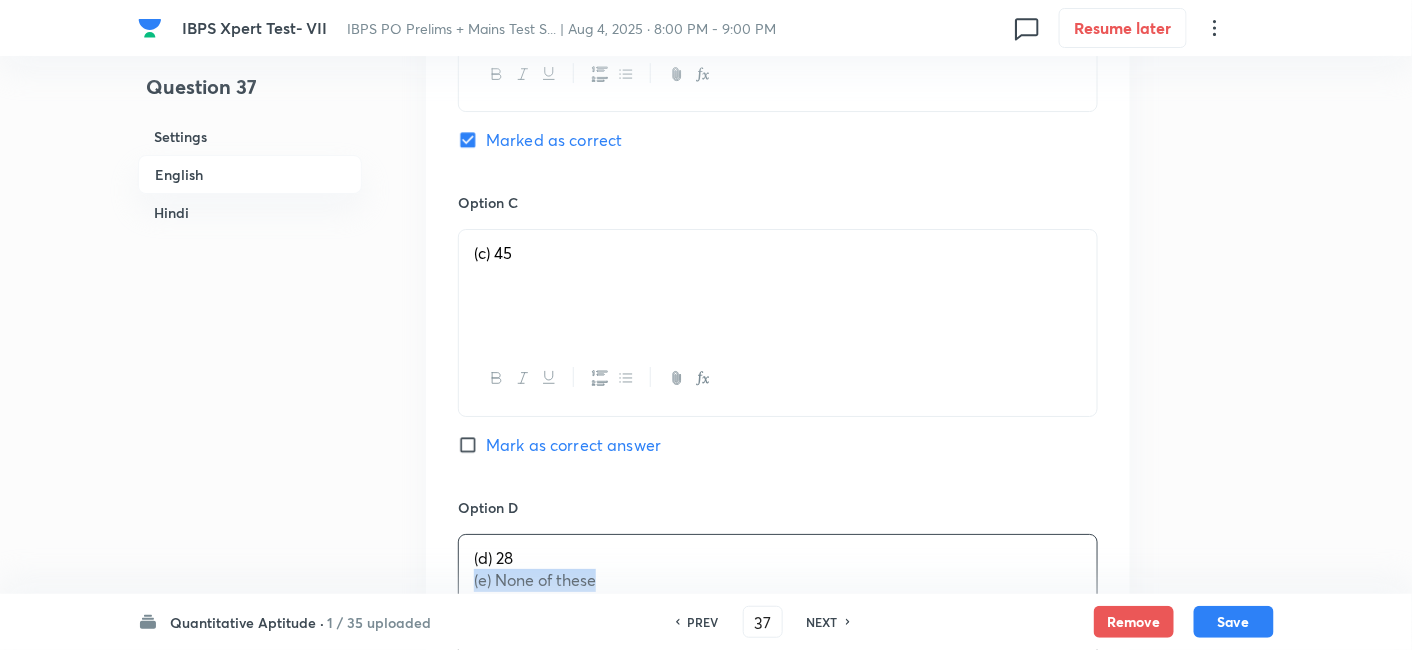 drag, startPoint x: 465, startPoint y: 554, endPoint x: 802, endPoint y: 587, distance: 338.61188 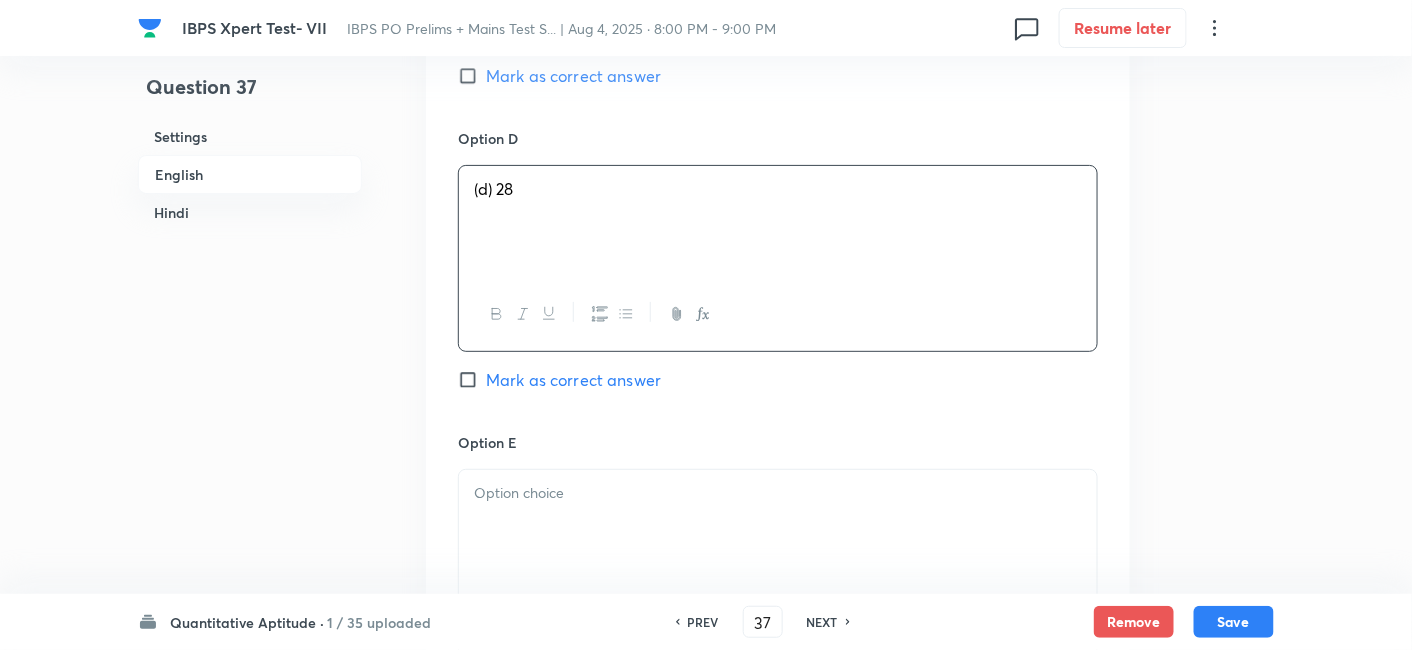 scroll, scrollTop: 2477, scrollLeft: 0, axis: vertical 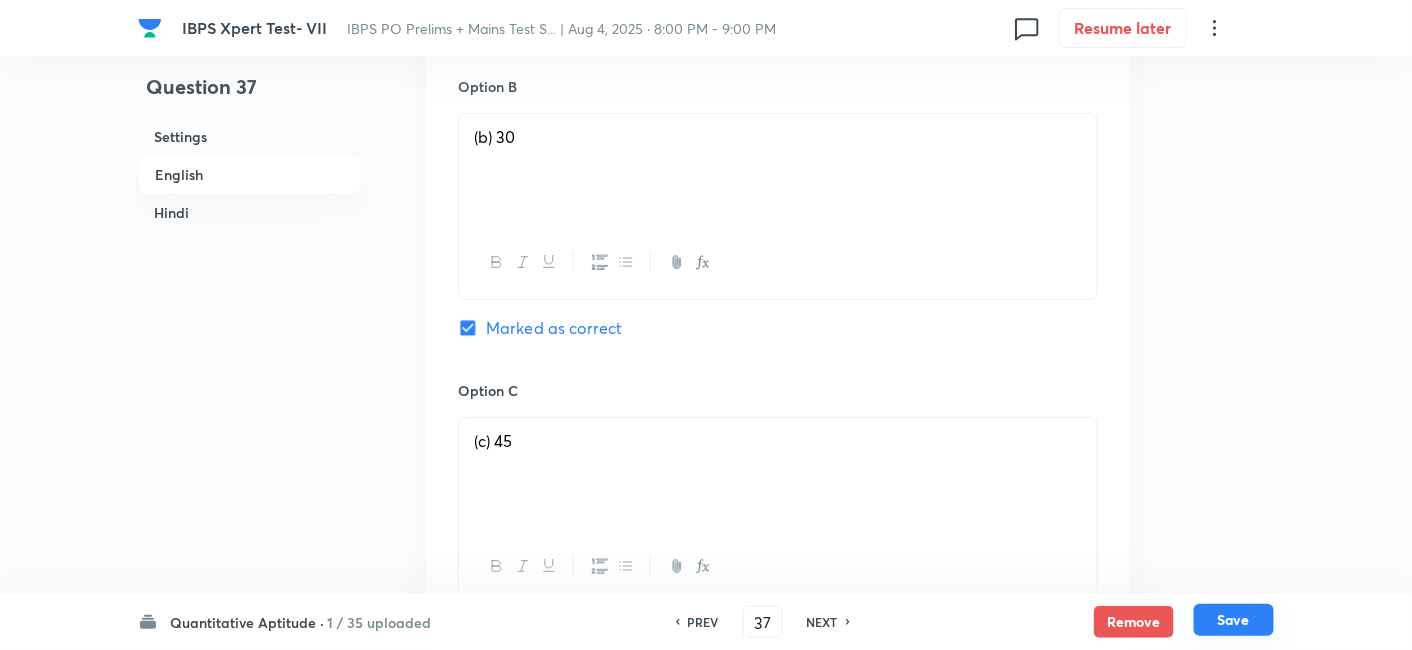 click on "Save" at bounding box center [1234, 620] 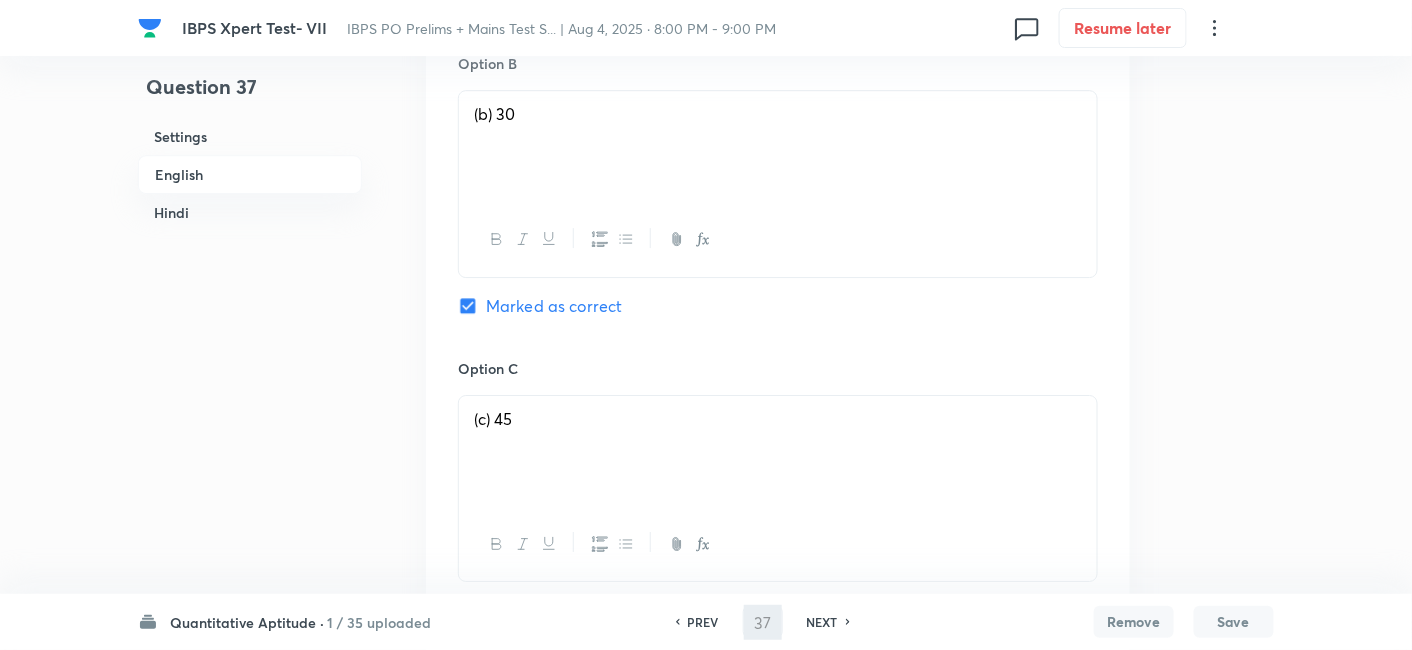 type on "38" 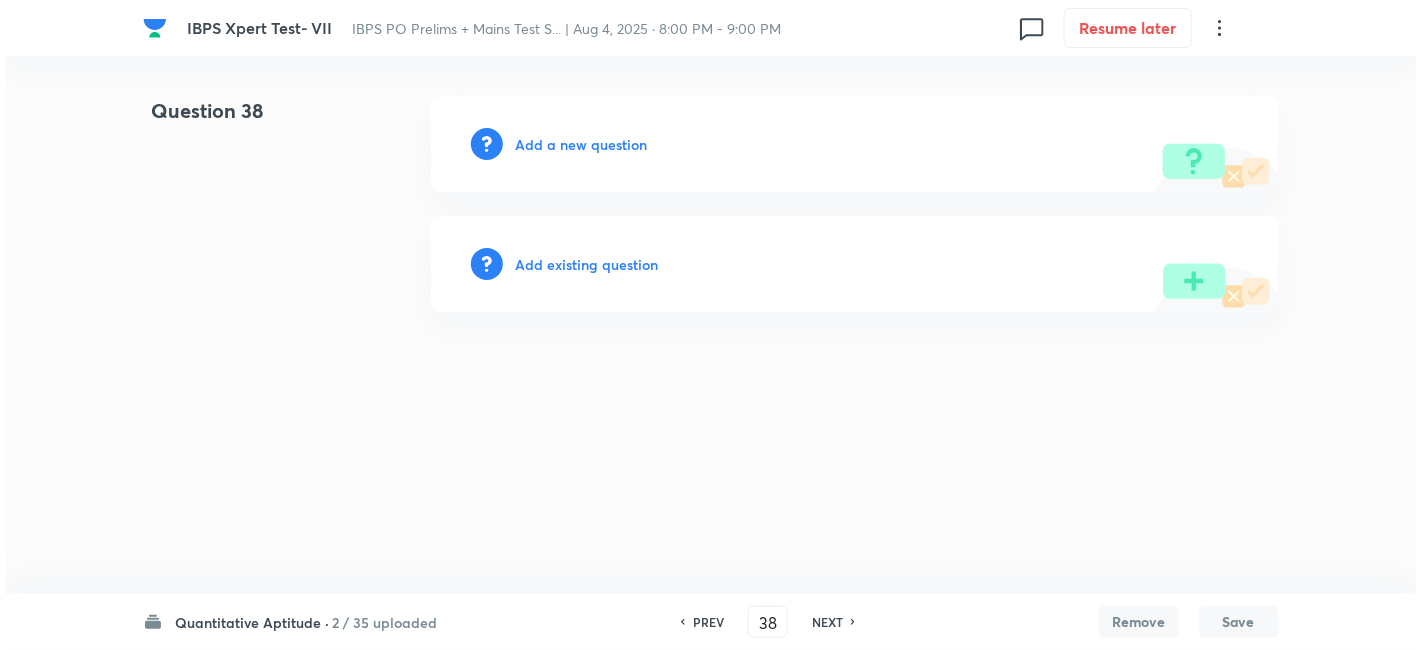 scroll, scrollTop: 0, scrollLeft: 0, axis: both 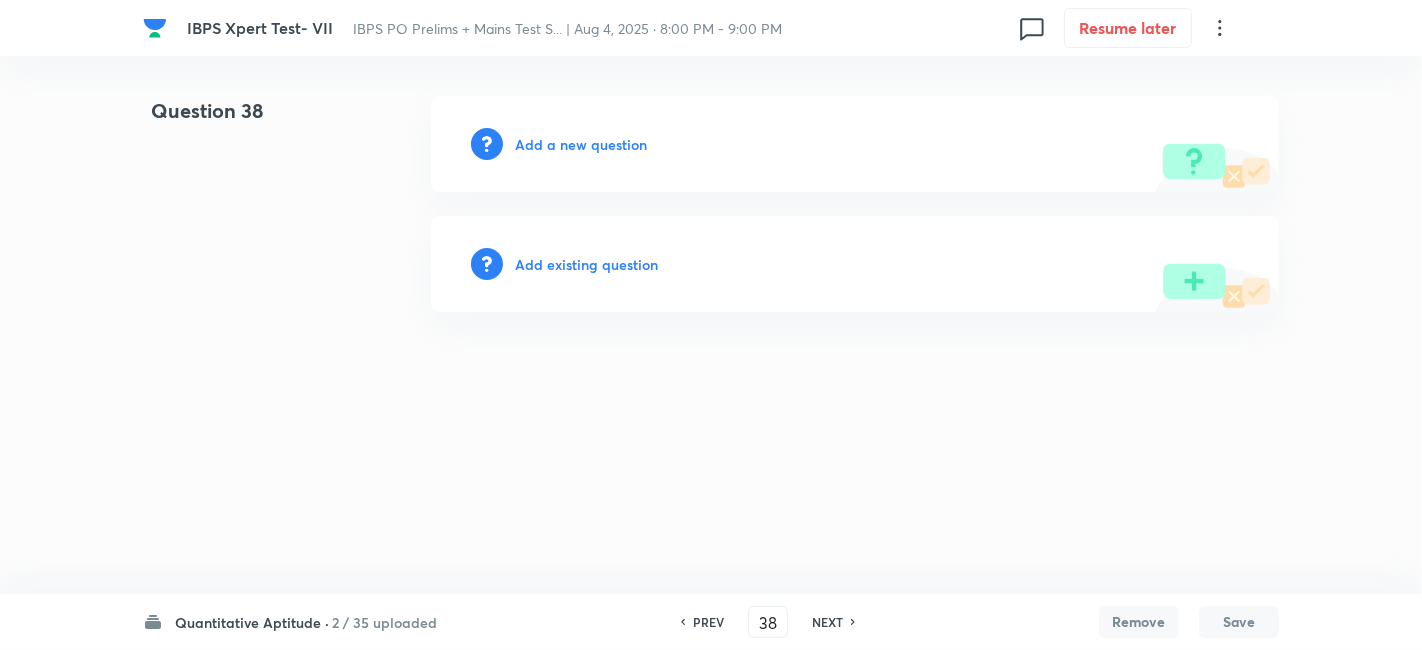 click on "Add a new question" at bounding box center (581, 144) 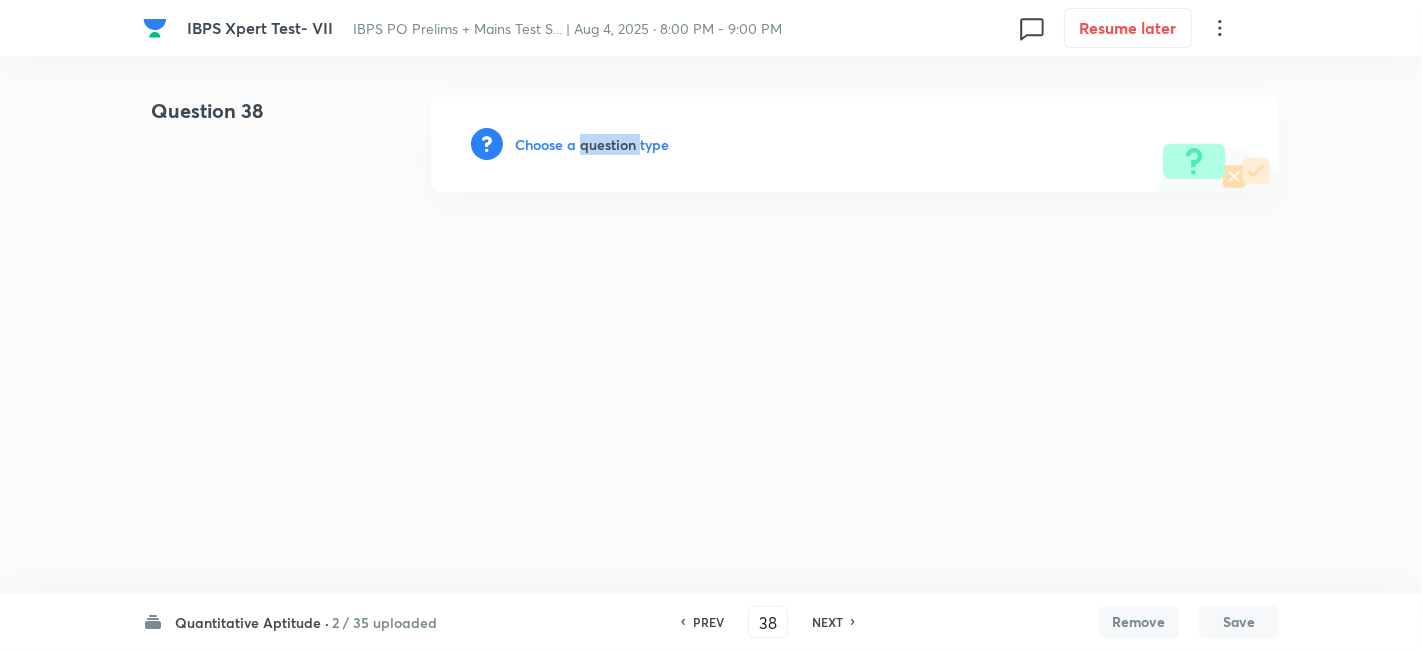 click on "Choose a question type" at bounding box center (592, 144) 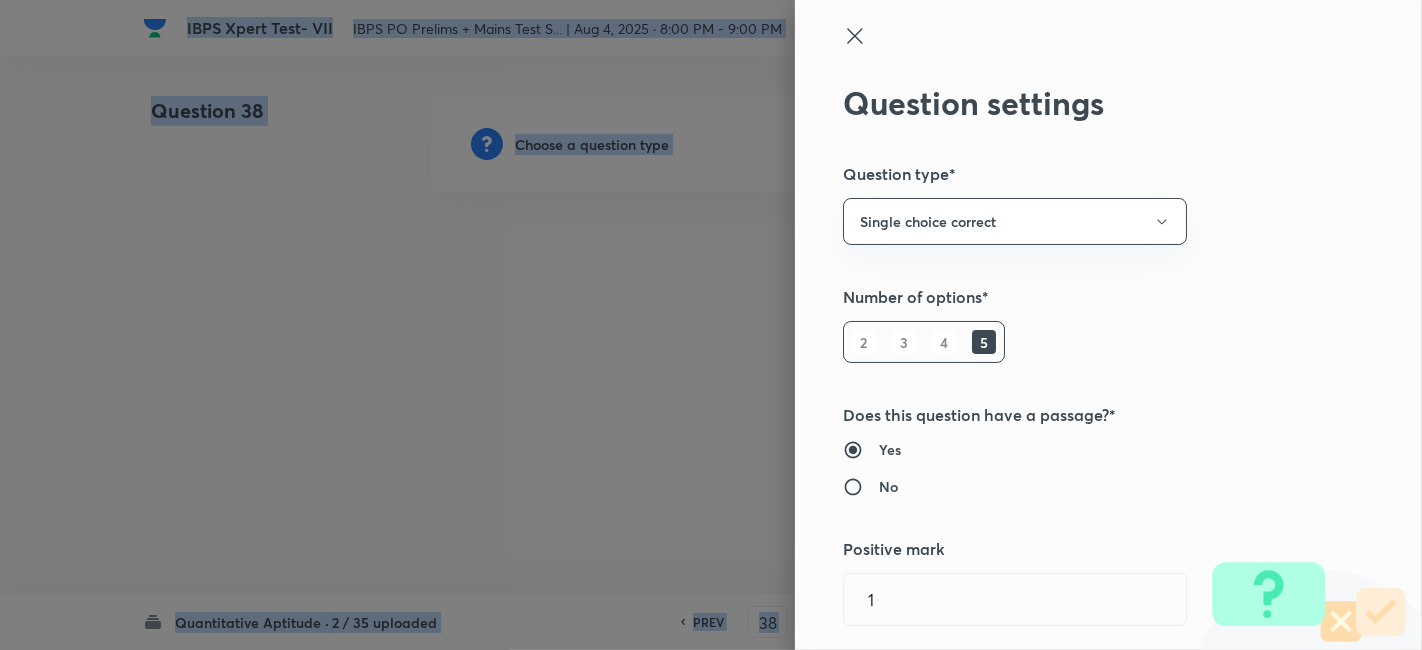 click at bounding box center [711, 325] 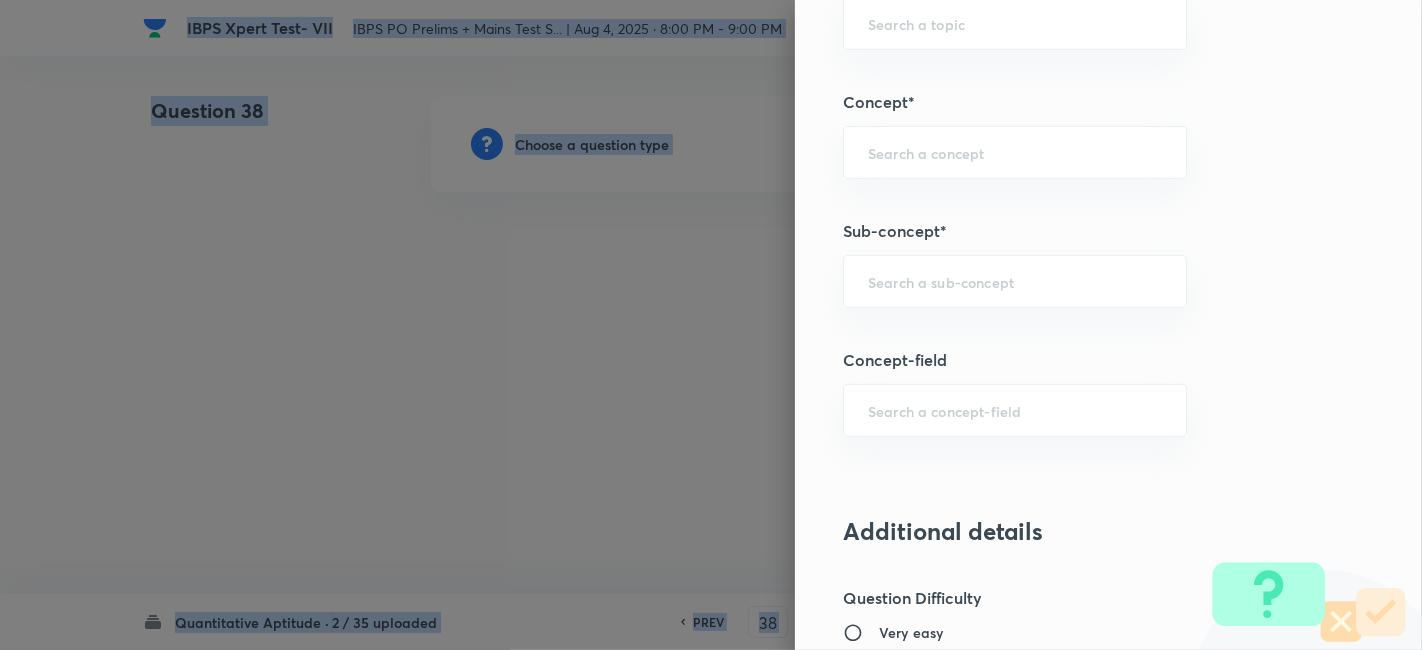 scroll, scrollTop: 1043, scrollLeft: 0, axis: vertical 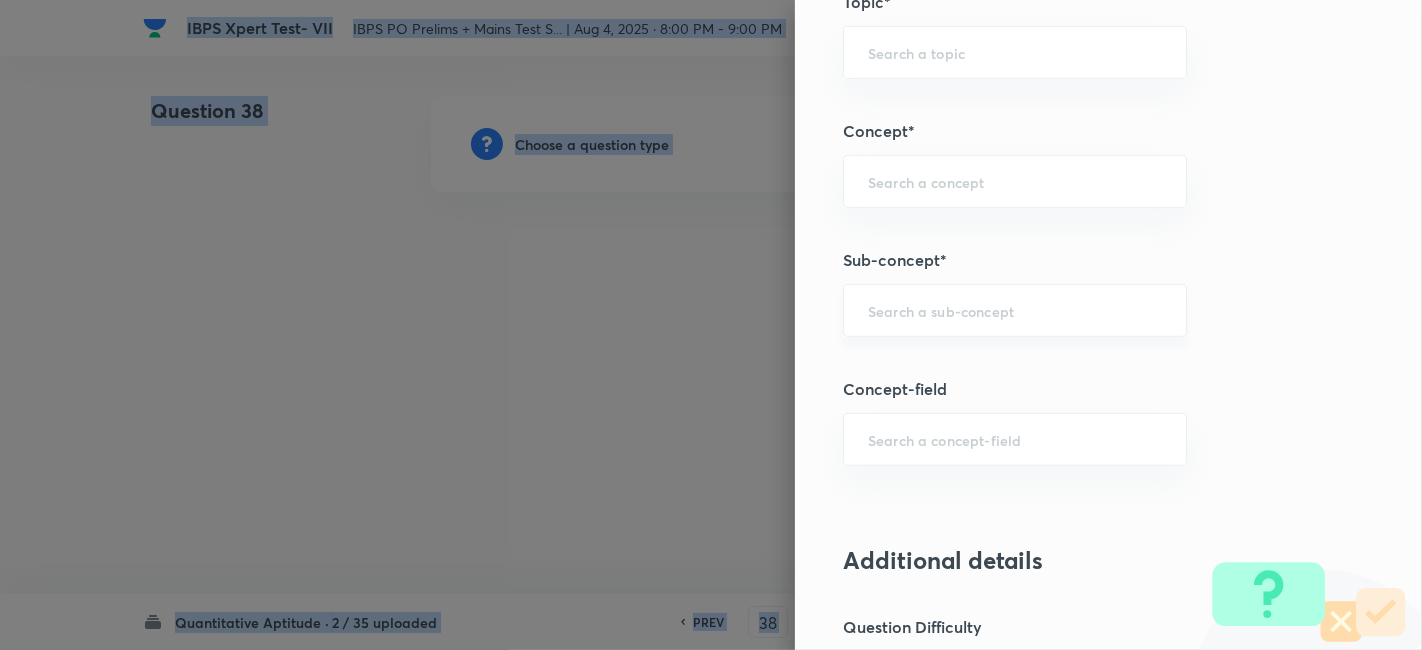click on "​" at bounding box center (1015, 310) 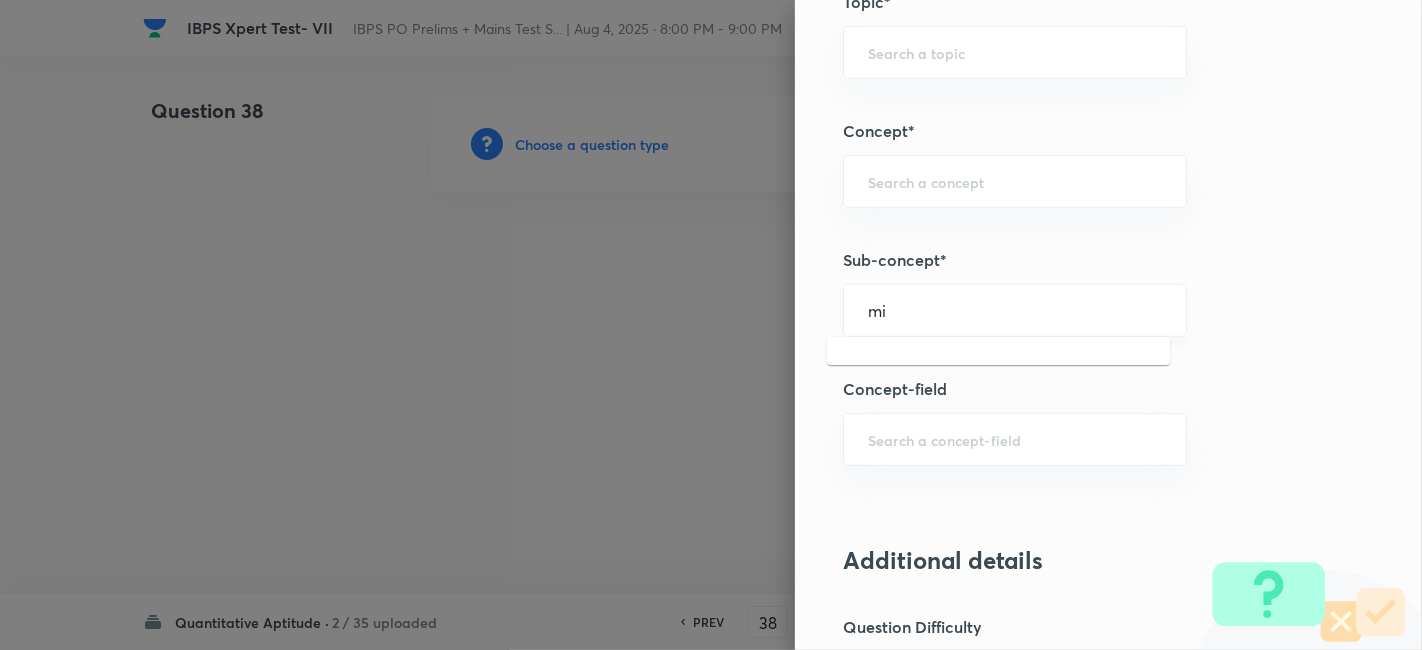 type on "m" 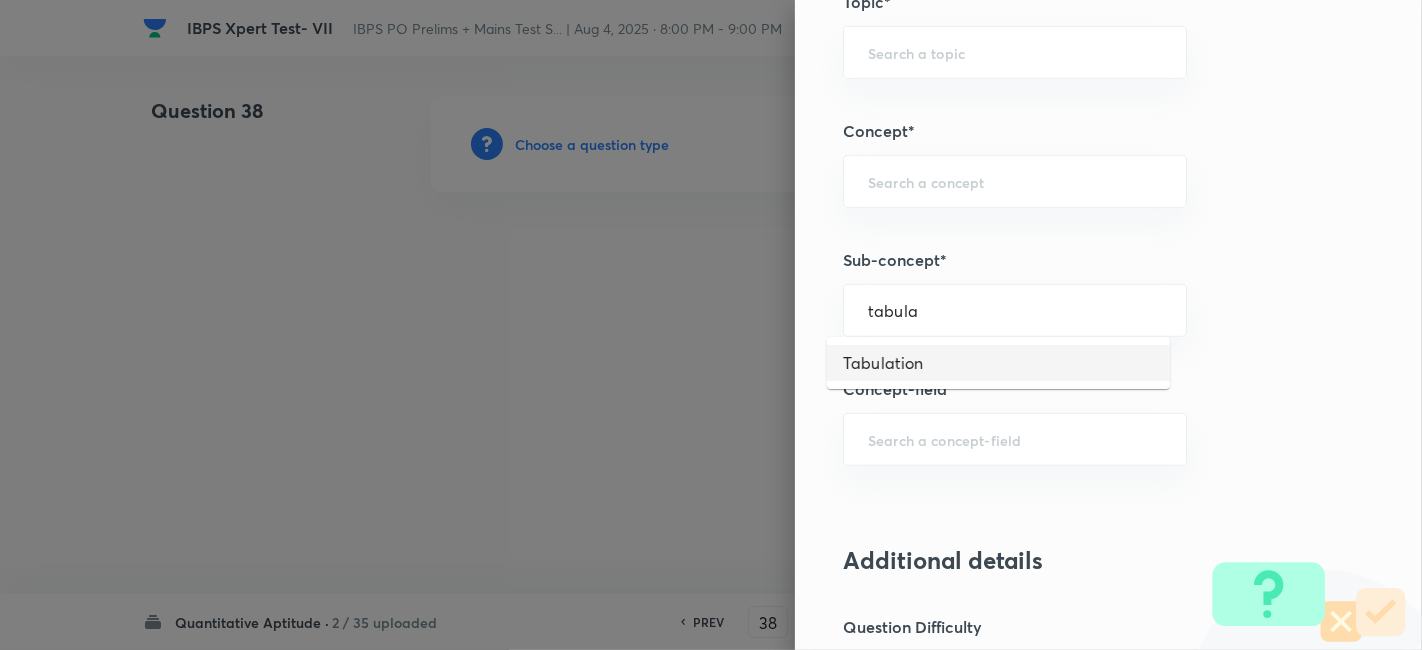 click on "Tabulation" at bounding box center (998, 363) 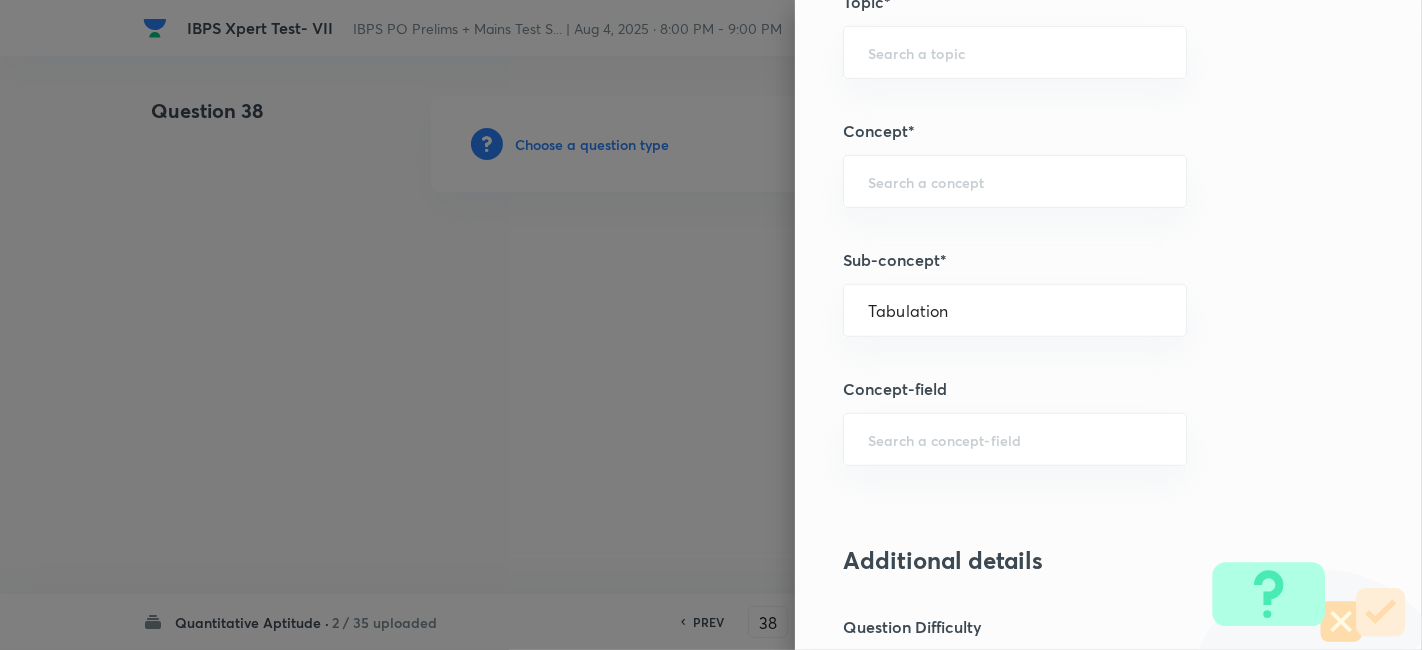 type on "Quantitative Aptitude" 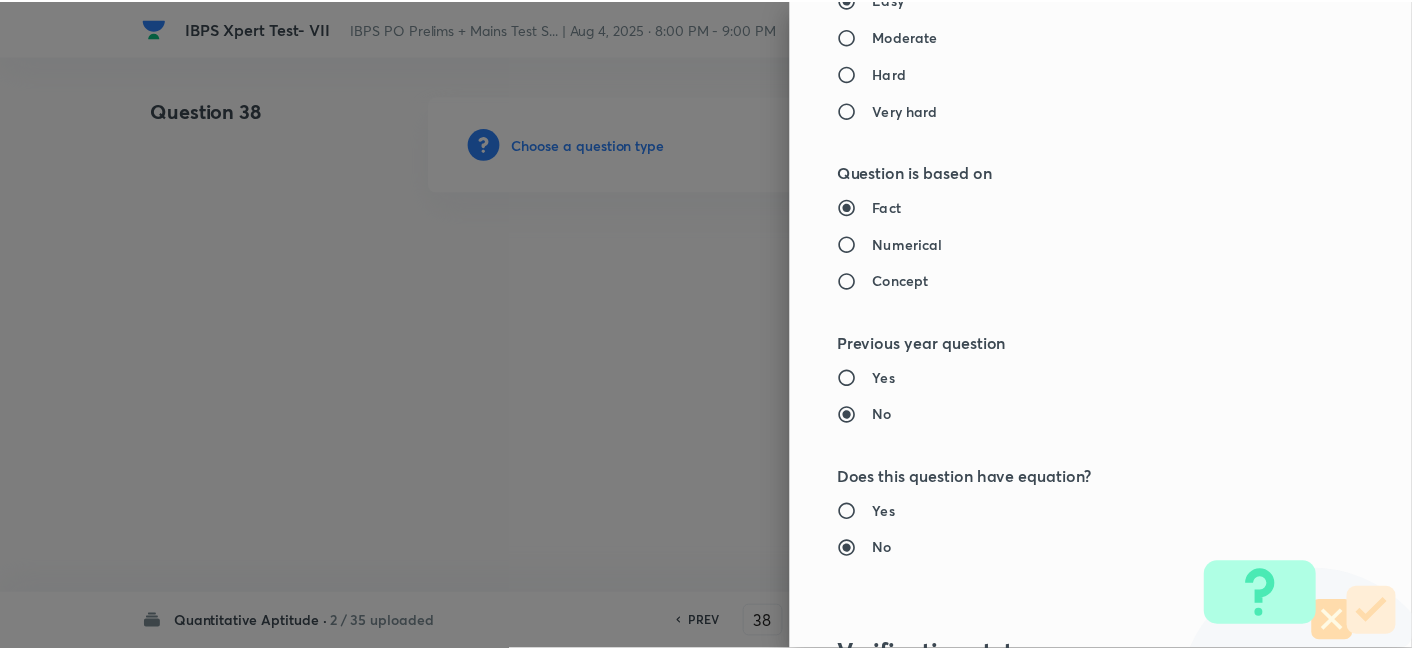 scroll, scrollTop: 2070, scrollLeft: 0, axis: vertical 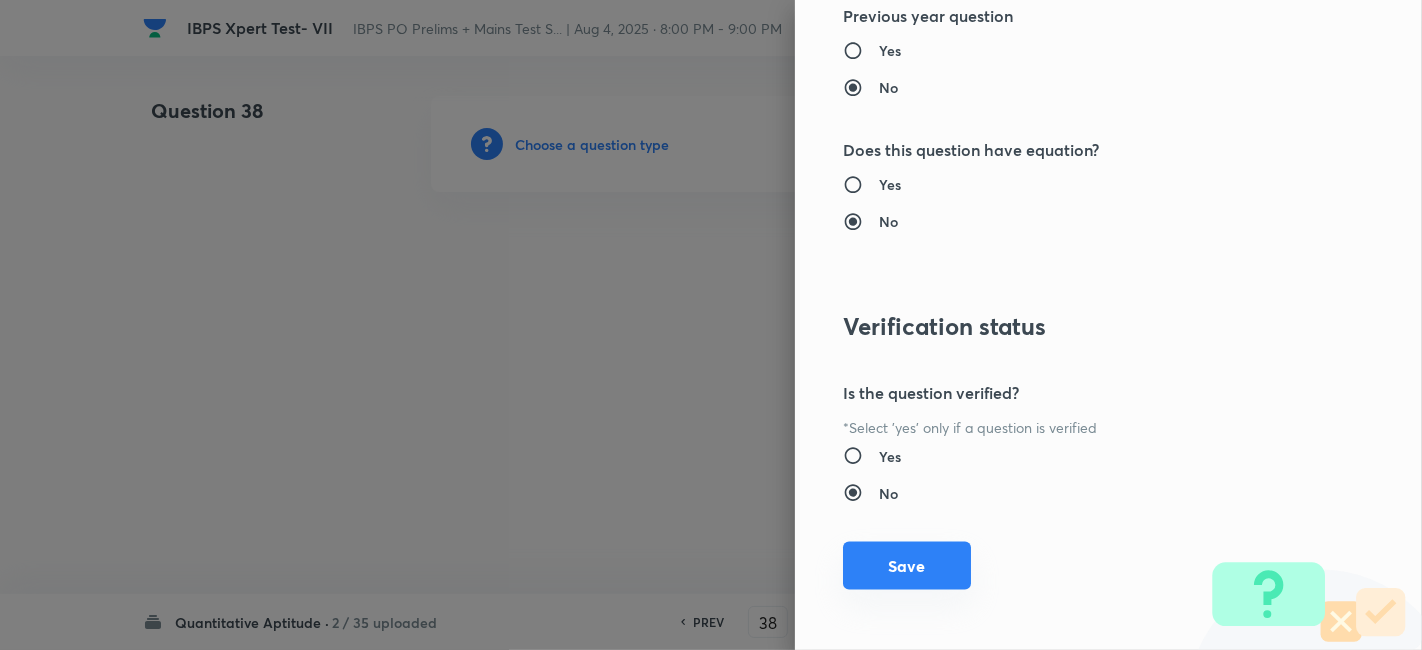 click on "Save" at bounding box center [907, 566] 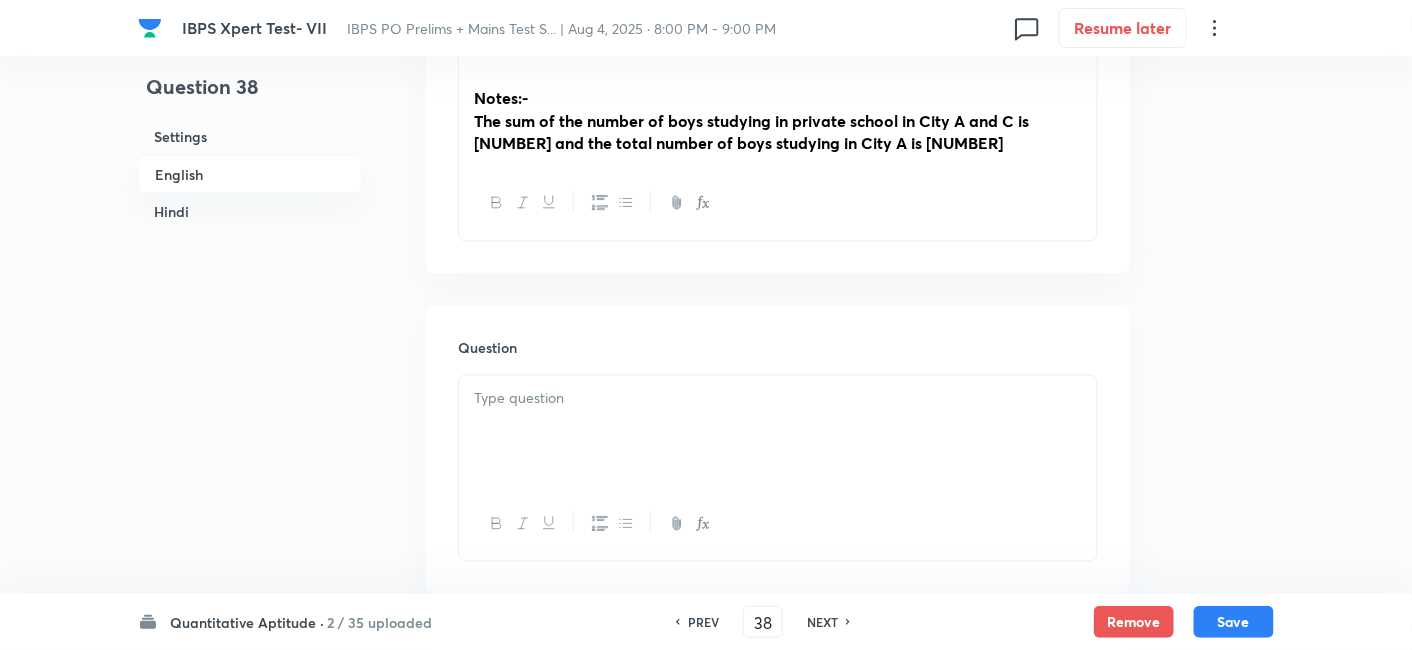 scroll, scrollTop: 1024, scrollLeft: 0, axis: vertical 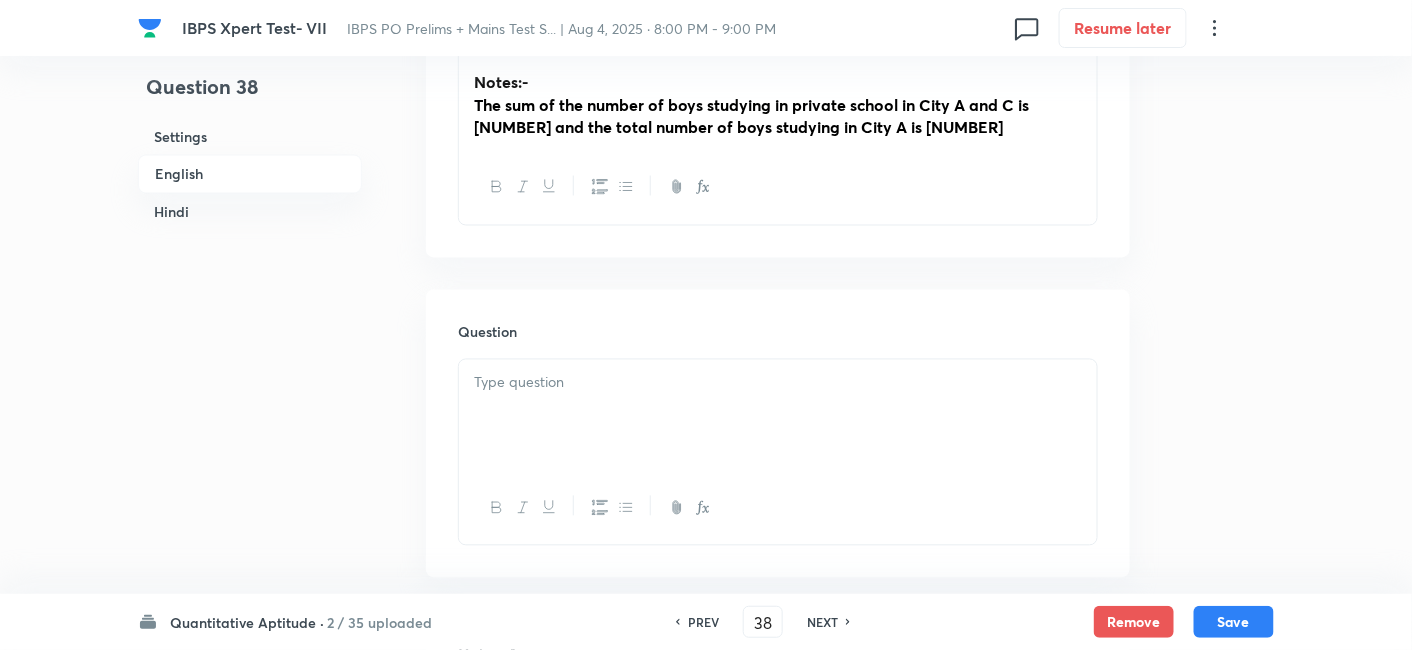 click at bounding box center [778, 416] 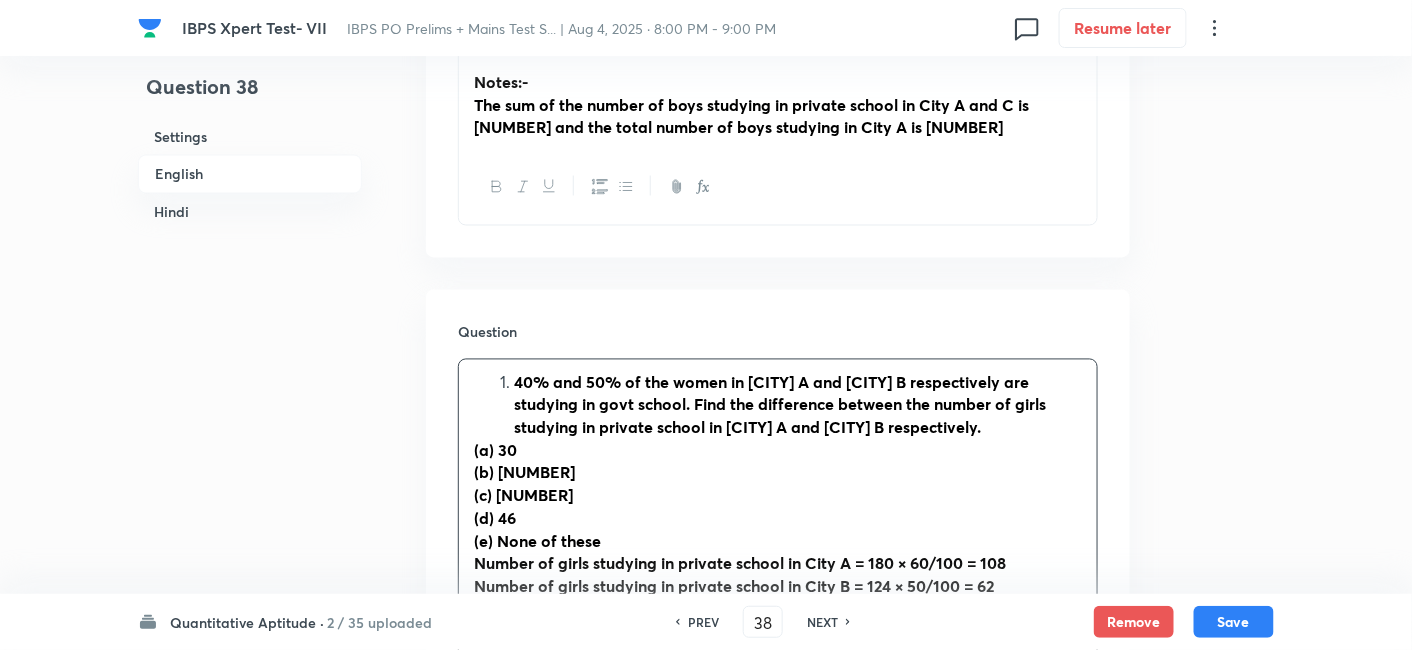 click on "40% and 50% of the women in [CITY] A and [CITY] B respectively are studying in govt school. Find the difference between the number of girls studying in private school in [CITY] A and [CITY] B respectively." at bounding box center [780, 405] 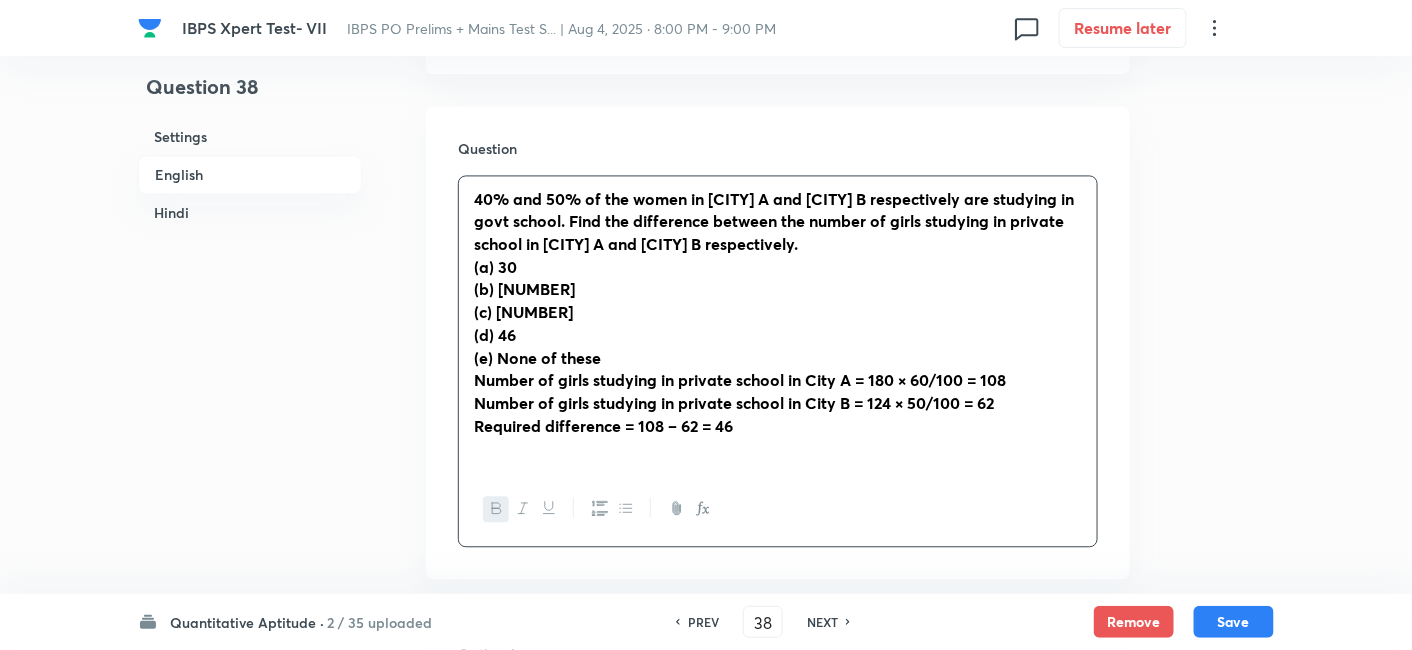 scroll, scrollTop: 1220, scrollLeft: 0, axis: vertical 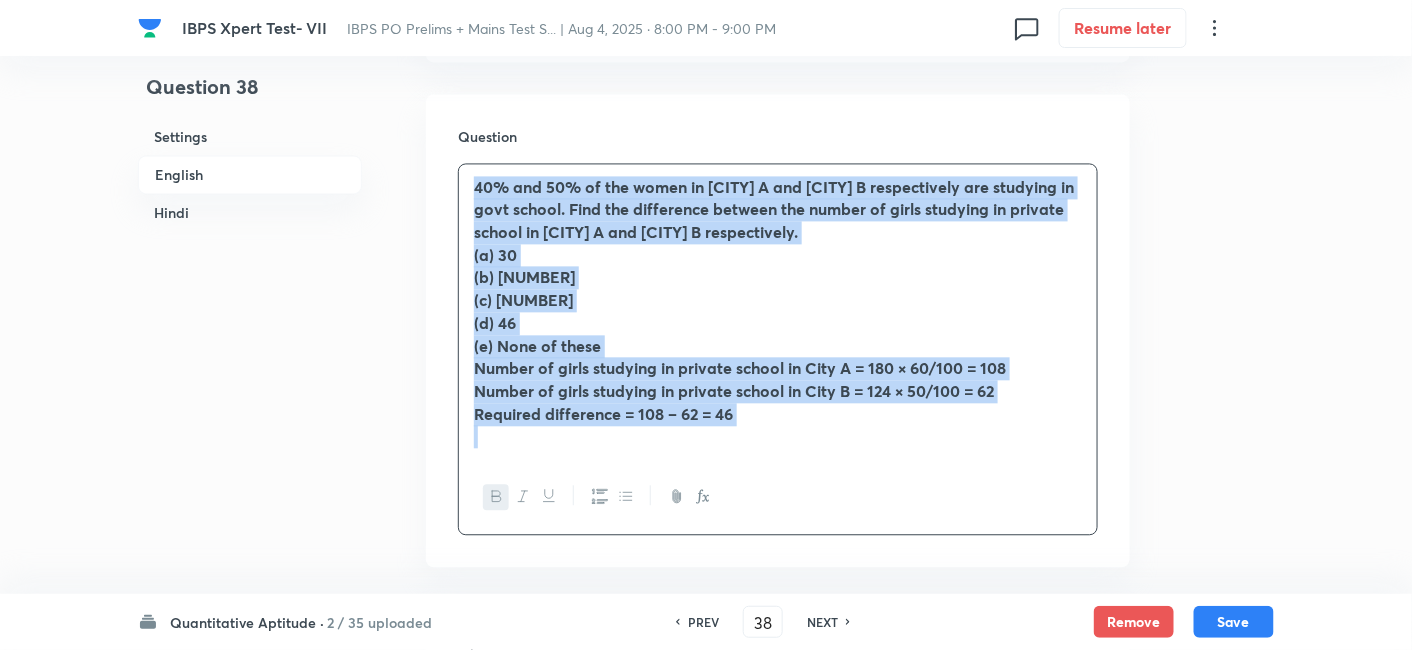 drag, startPoint x: 468, startPoint y: 181, endPoint x: 809, endPoint y: 509, distance: 473.14374 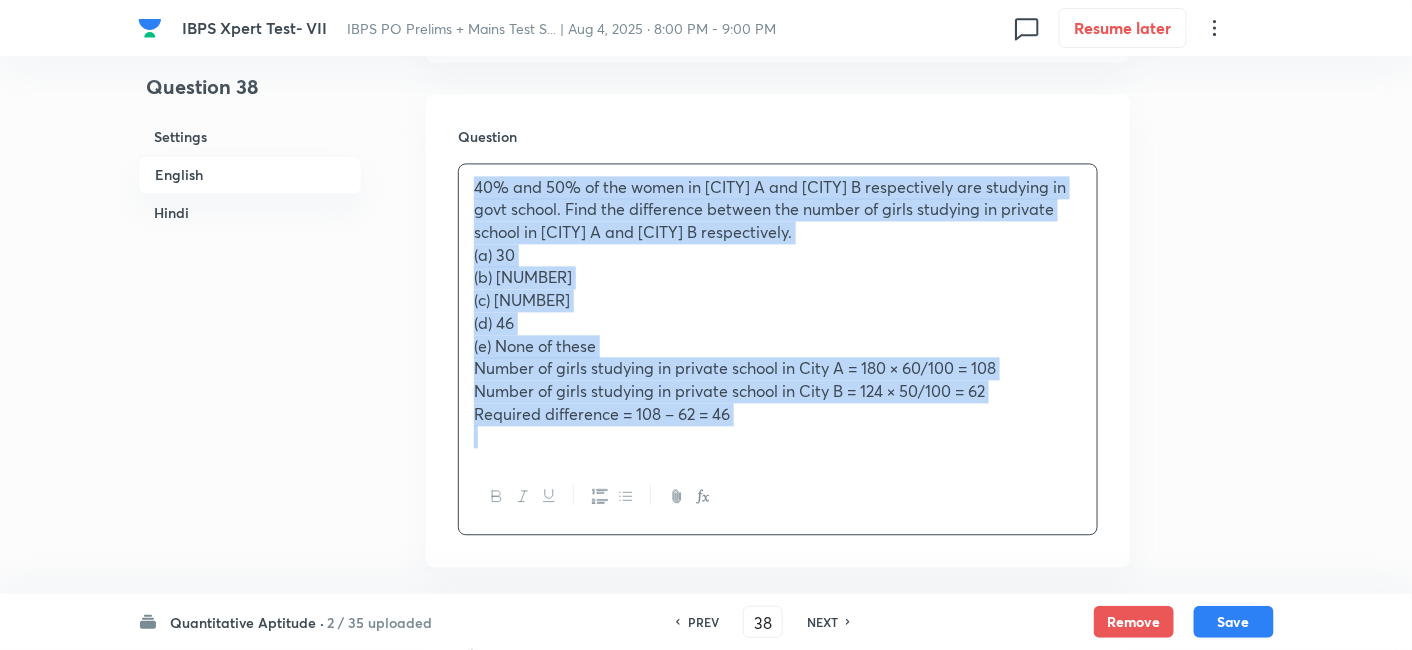 copy on "40% and 50% of the women in [CITY] A and [CITY] B respectively are studying in govt school. Find the difference between the number of girls studying in private school in [CITY] A and [CITY] B respectively. (a) 30  (b) 24  (c) 38 (d) 46  (e) None of these Number of girls studying in private school in [CITY] A = 180 × 60/100 = 108 Number of girls studying in private school in [CITY] B = 124 × 50/100 = 62 Required difference = 108 – 62 = 46" 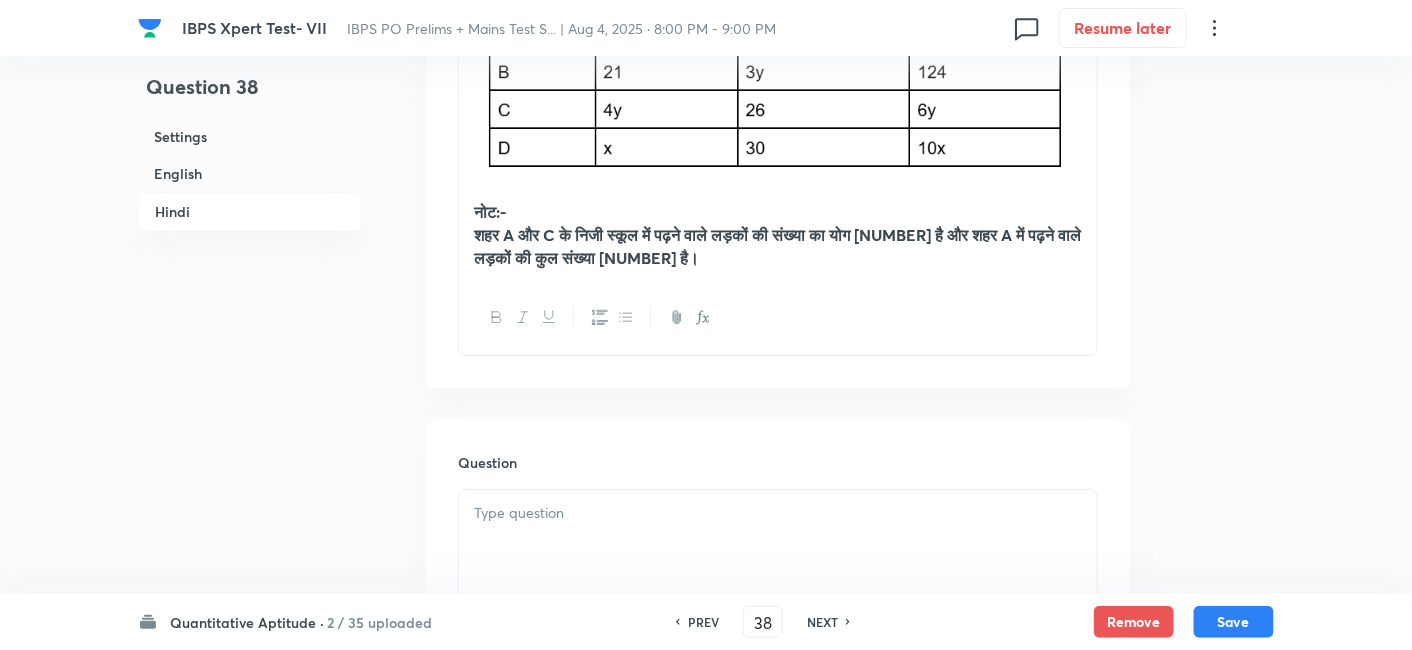 scroll, scrollTop: 4048, scrollLeft: 0, axis: vertical 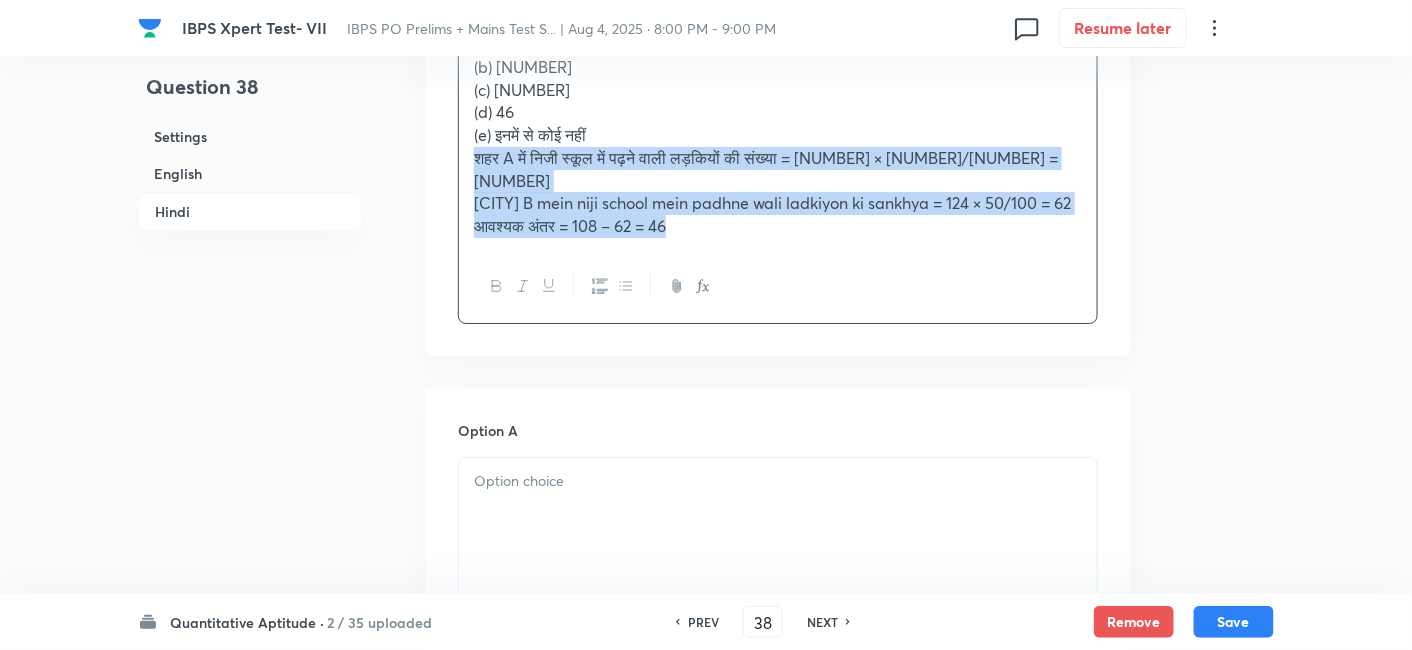 drag, startPoint x: 469, startPoint y: 173, endPoint x: 898, endPoint y: 356, distance: 466.40112 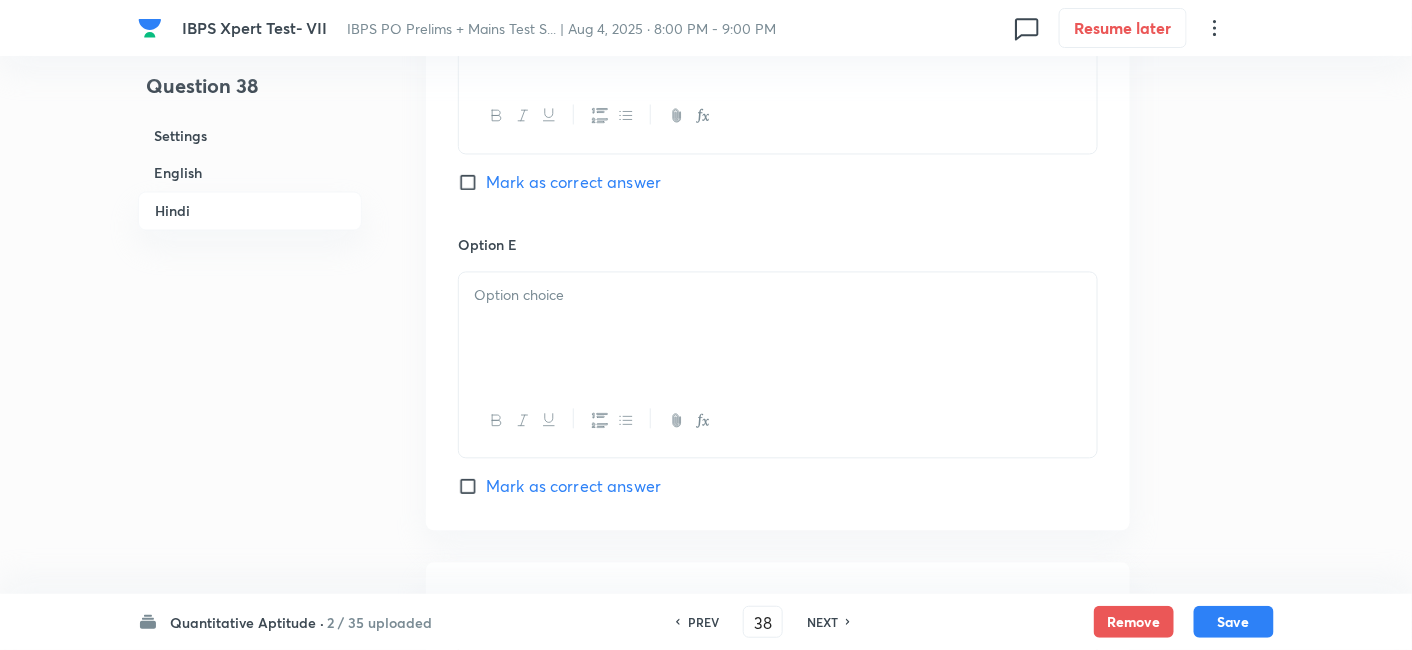 scroll, scrollTop: 6289, scrollLeft: 0, axis: vertical 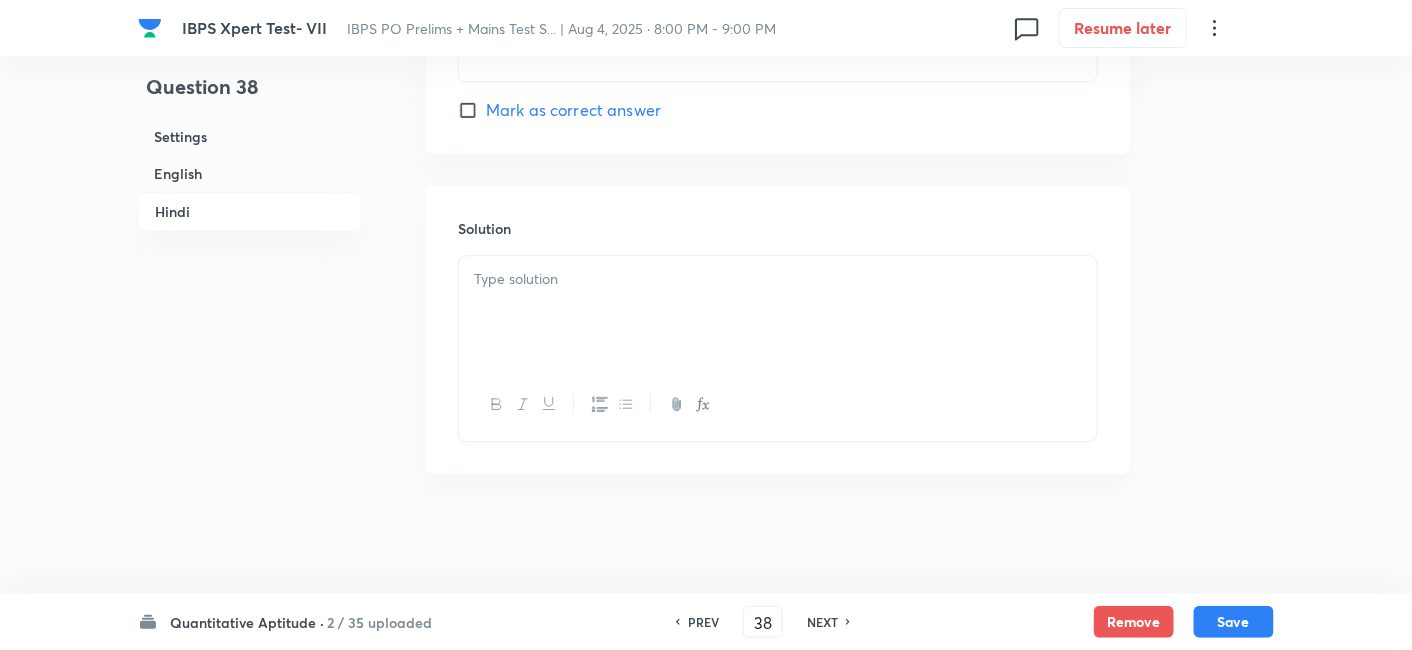 click at bounding box center [778, 312] 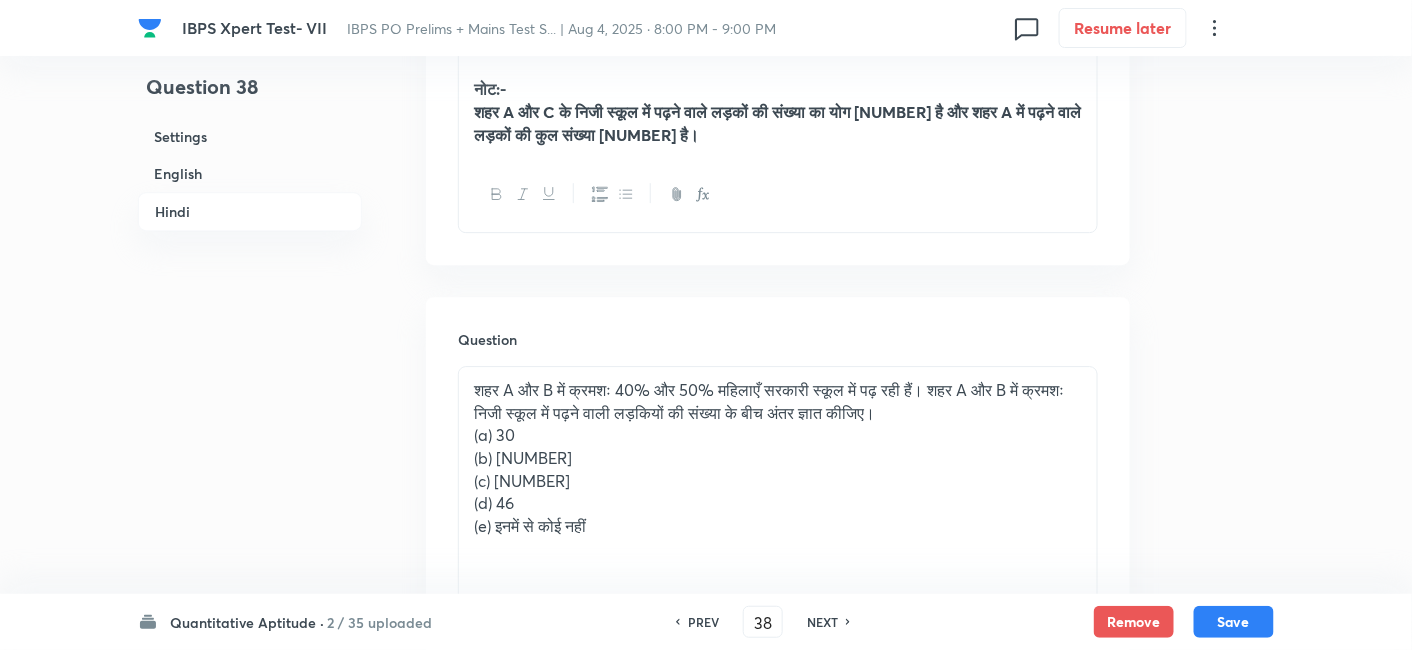 scroll, scrollTop: 4298, scrollLeft: 0, axis: vertical 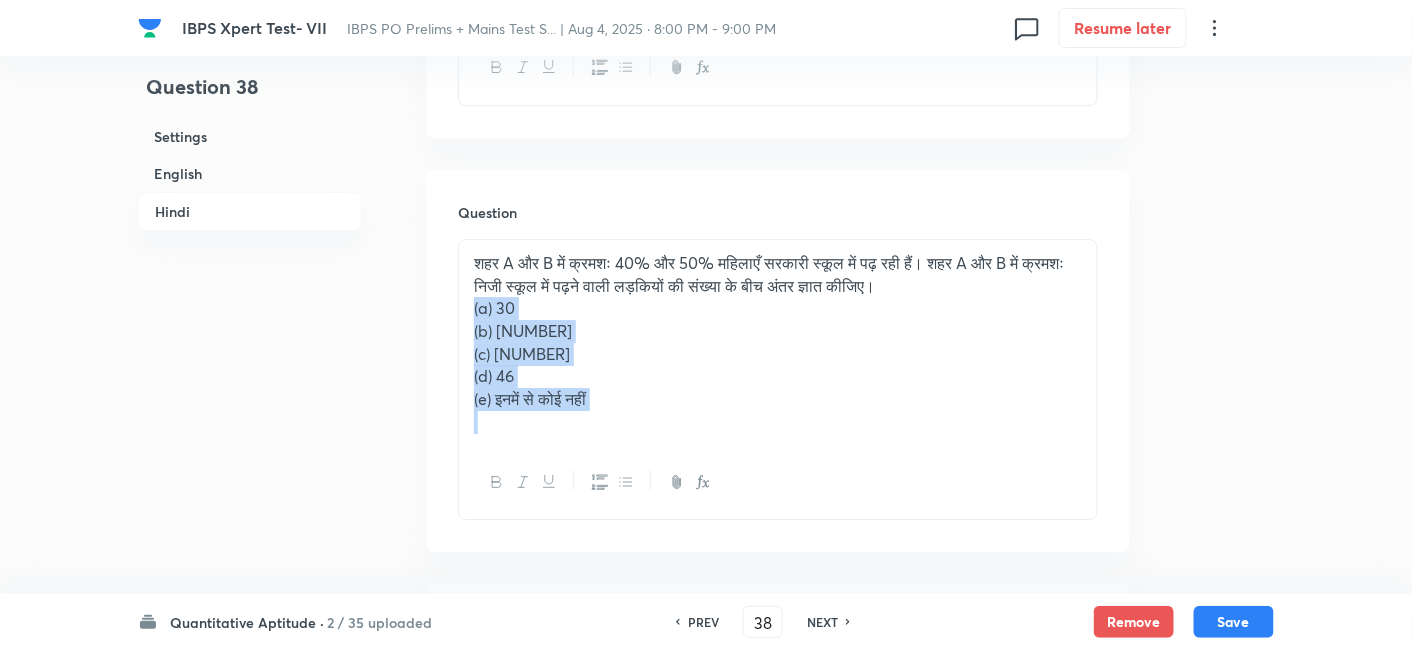 drag, startPoint x: 463, startPoint y: 328, endPoint x: 713, endPoint y: 507, distance: 307.4752 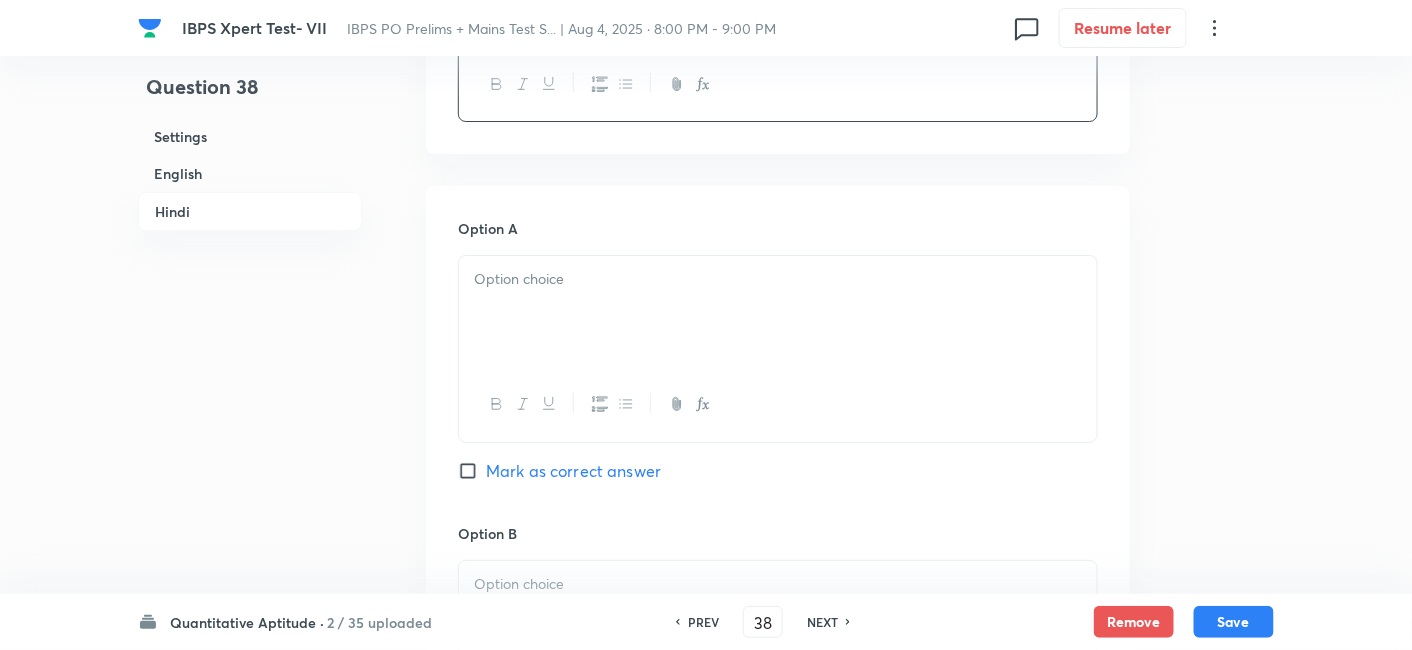scroll, scrollTop: 4605, scrollLeft: 0, axis: vertical 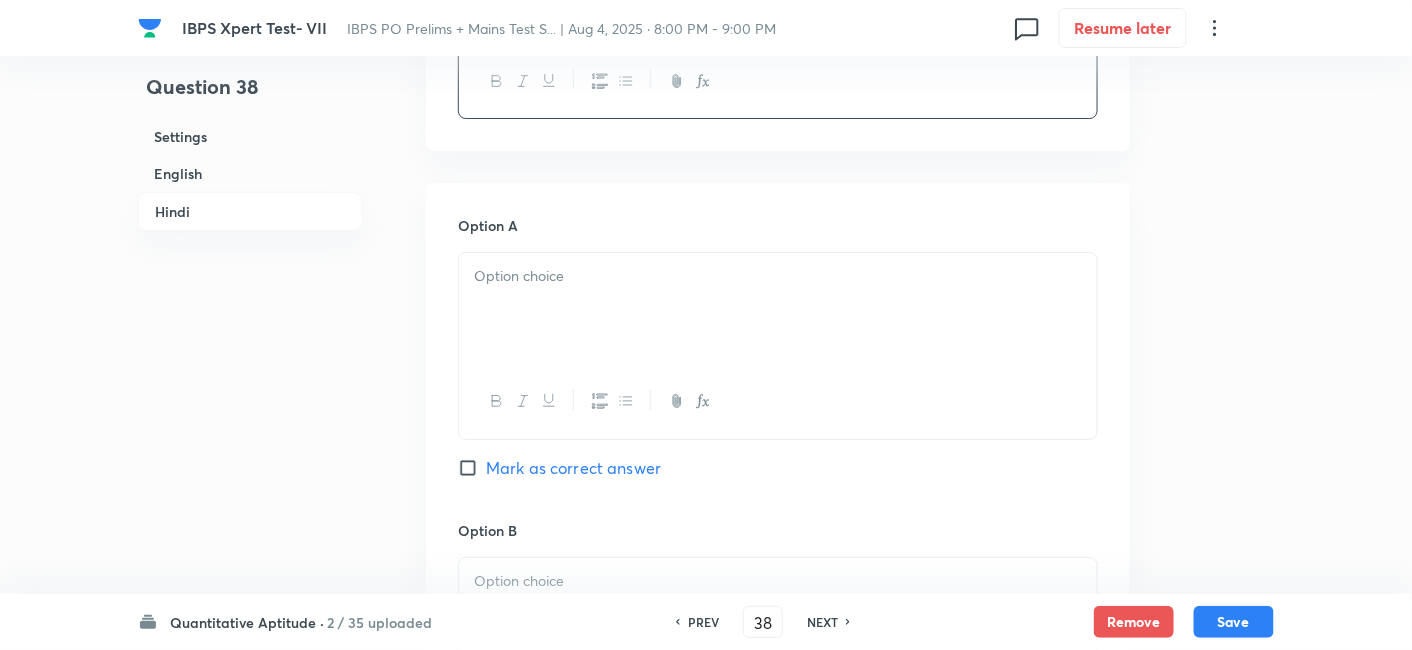 click at bounding box center (778, 309) 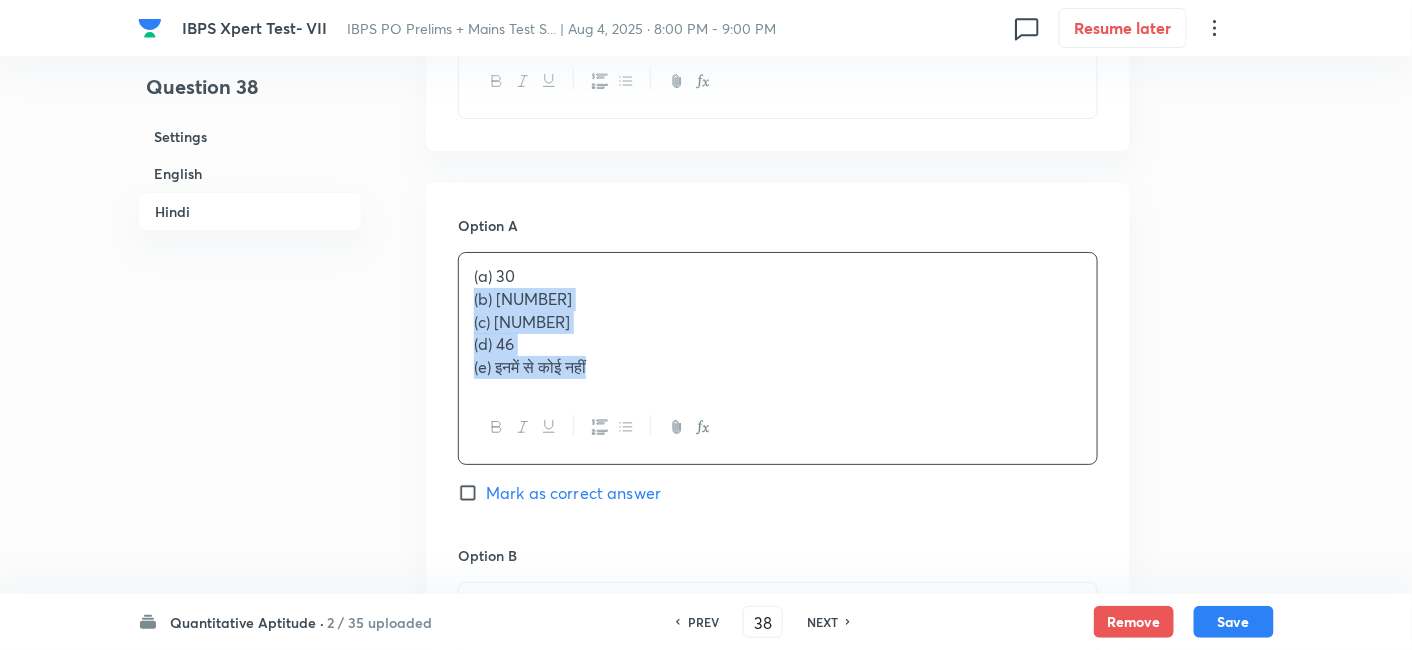 drag, startPoint x: 468, startPoint y: 317, endPoint x: 628, endPoint y: 435, distance: 198.80644 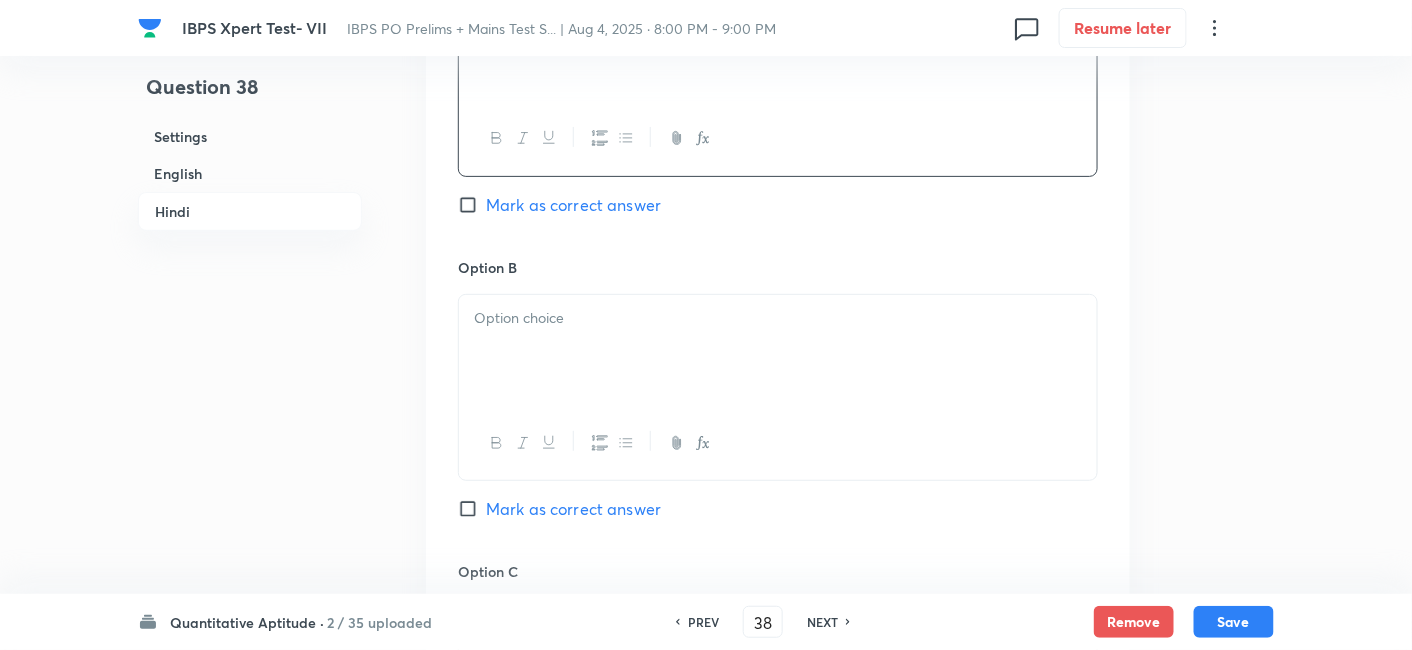 scroll, scrollTop: 4869, scrollLeft: 0, axis: vertical 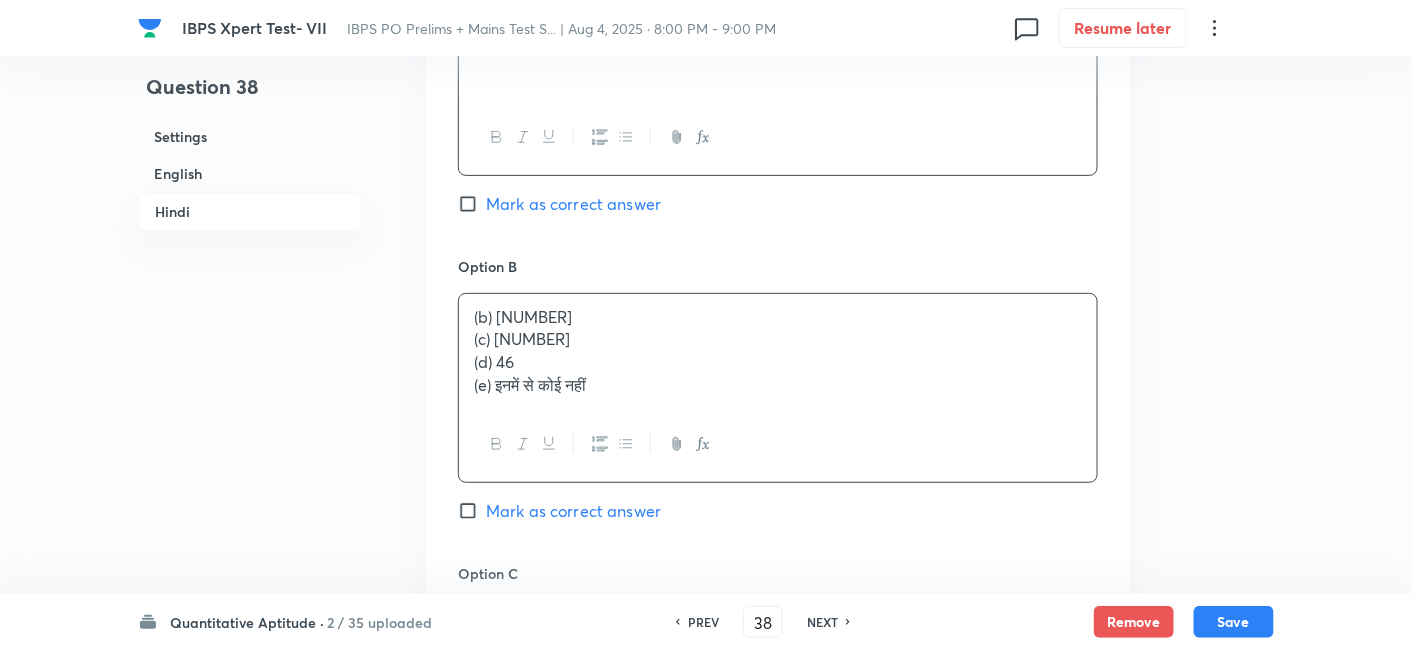 click on "(b) 24 (c) 38 (d) 46 (e) इनमें से कोई नहीं" at bounding box center (778, 351) 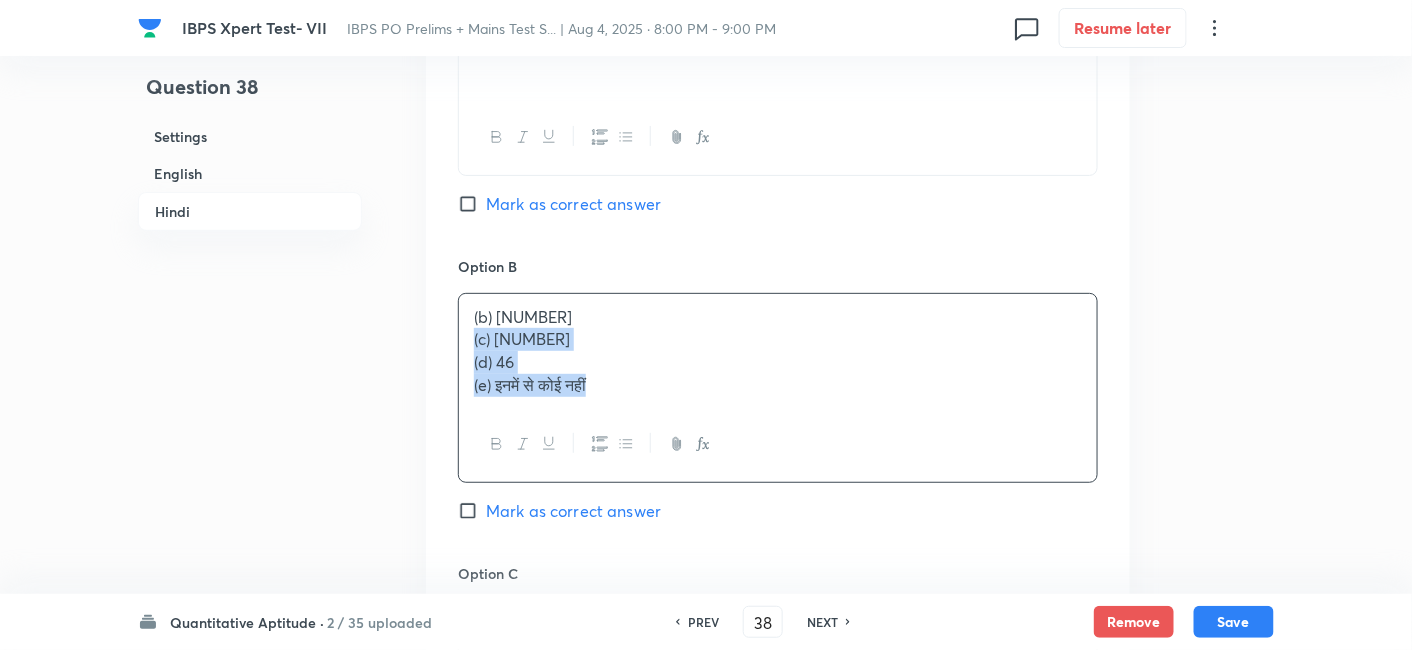 drag, startPoint x: 468, startPoint y: 359, endPoint x: 688, endPoint y: 472, distance: 247.32367 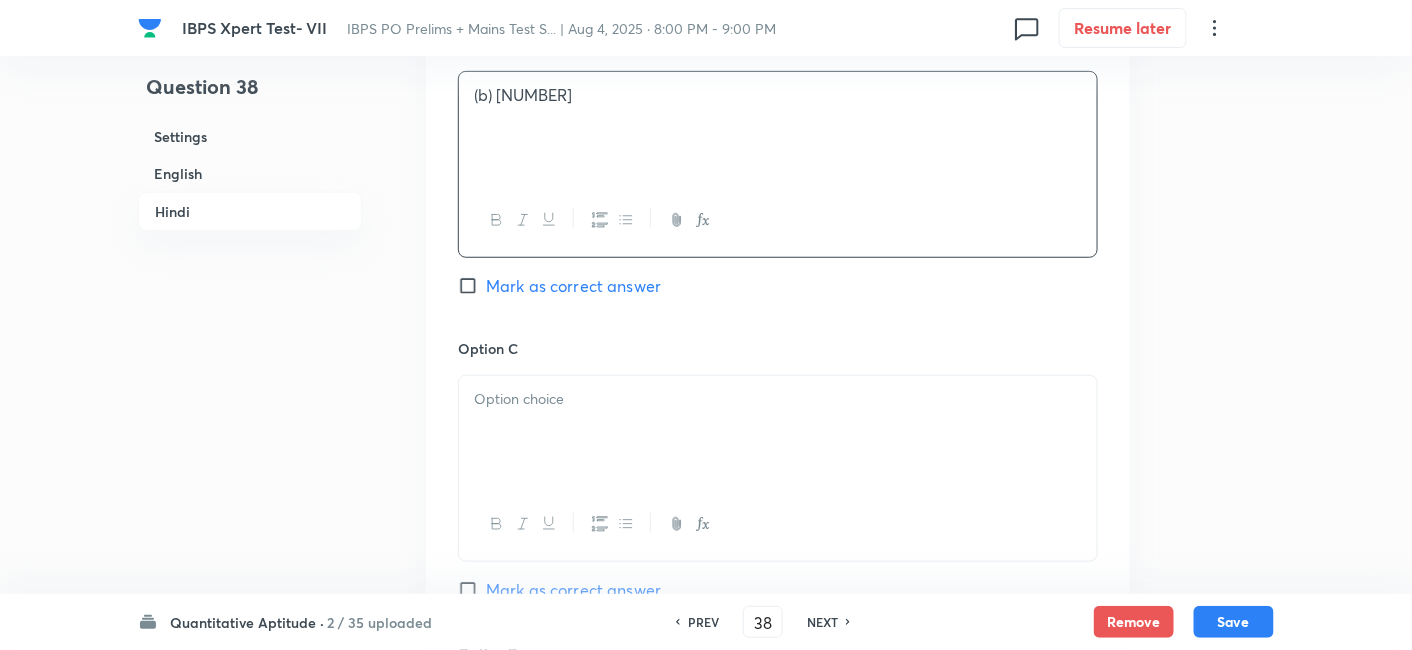 scroll, scrollTop: 5105, scrollLeft: 0, axis: vertical 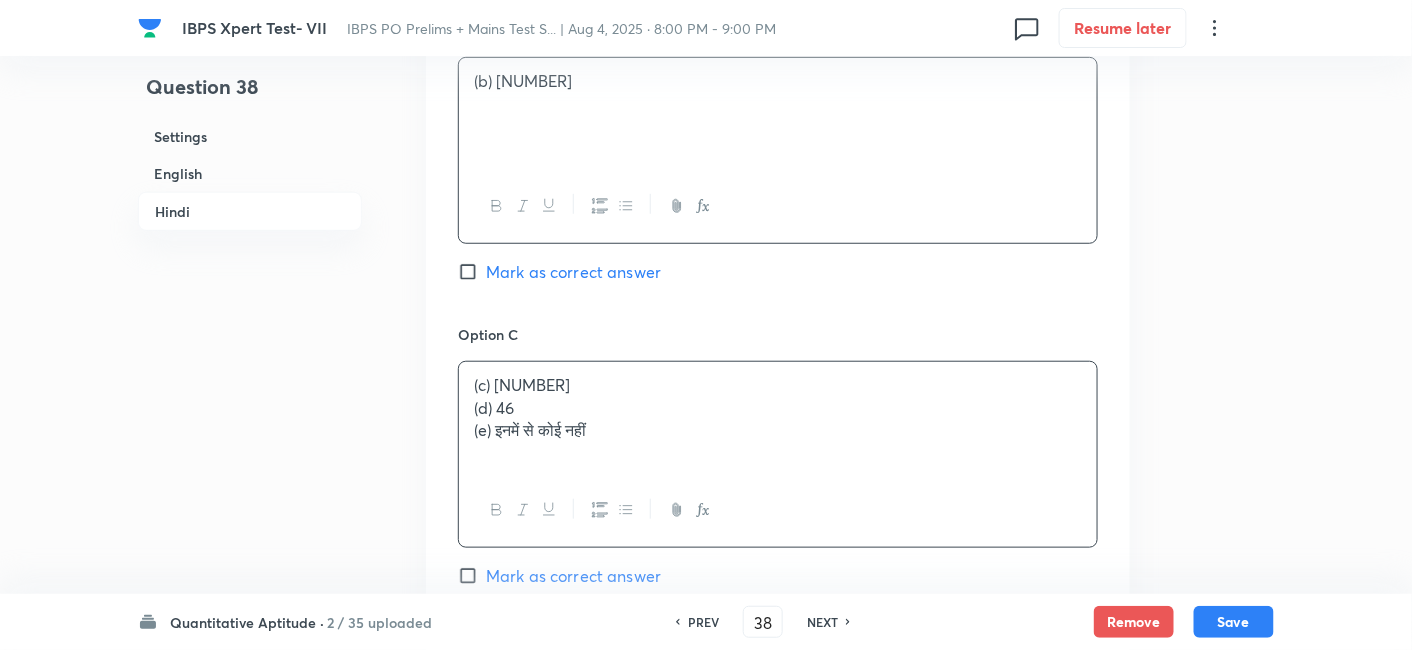 click on "(c) [NUMBER] (d) [NUMBER] (e) इनमें से कोई नहीं" at bounding box center (778, 418) 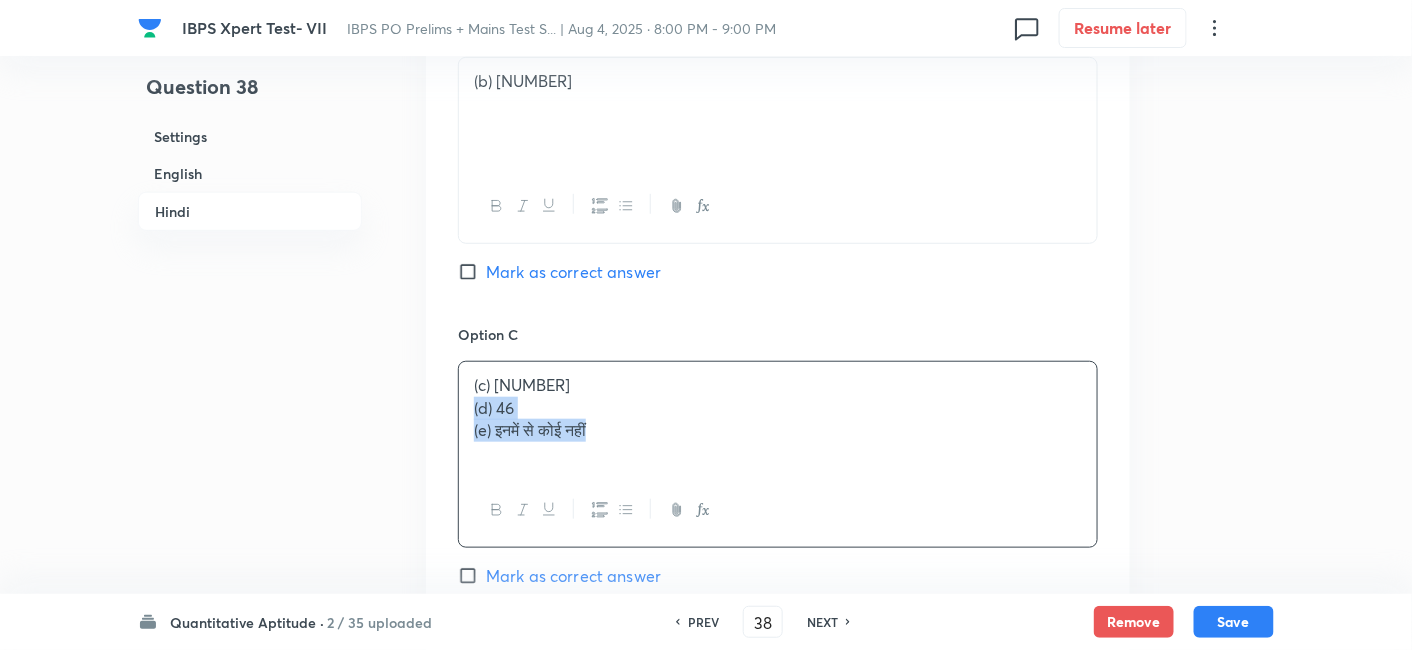 drag, startPoint x: 474, startPoint y: 426, endPoint x: 698, endPoint y: 512, distance: 239.94167 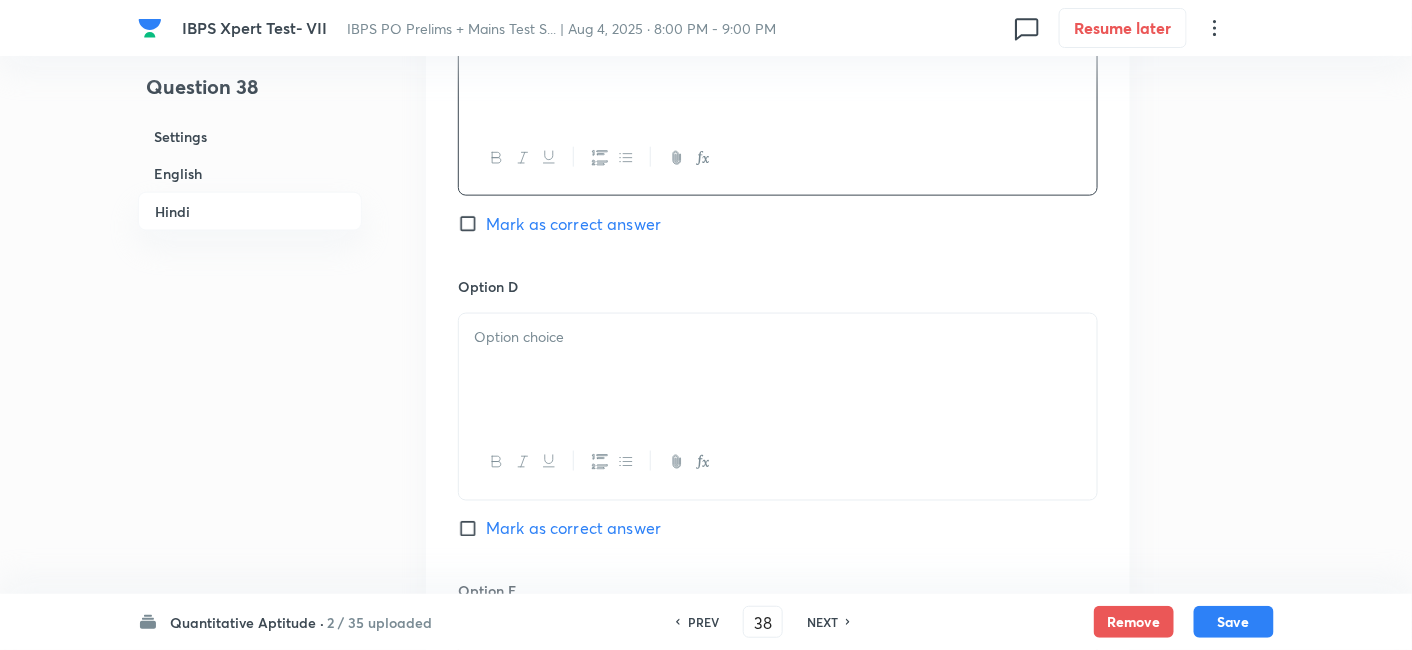 scroll, scrollTop: 5460, scrollLeft: 0, axis: vertical 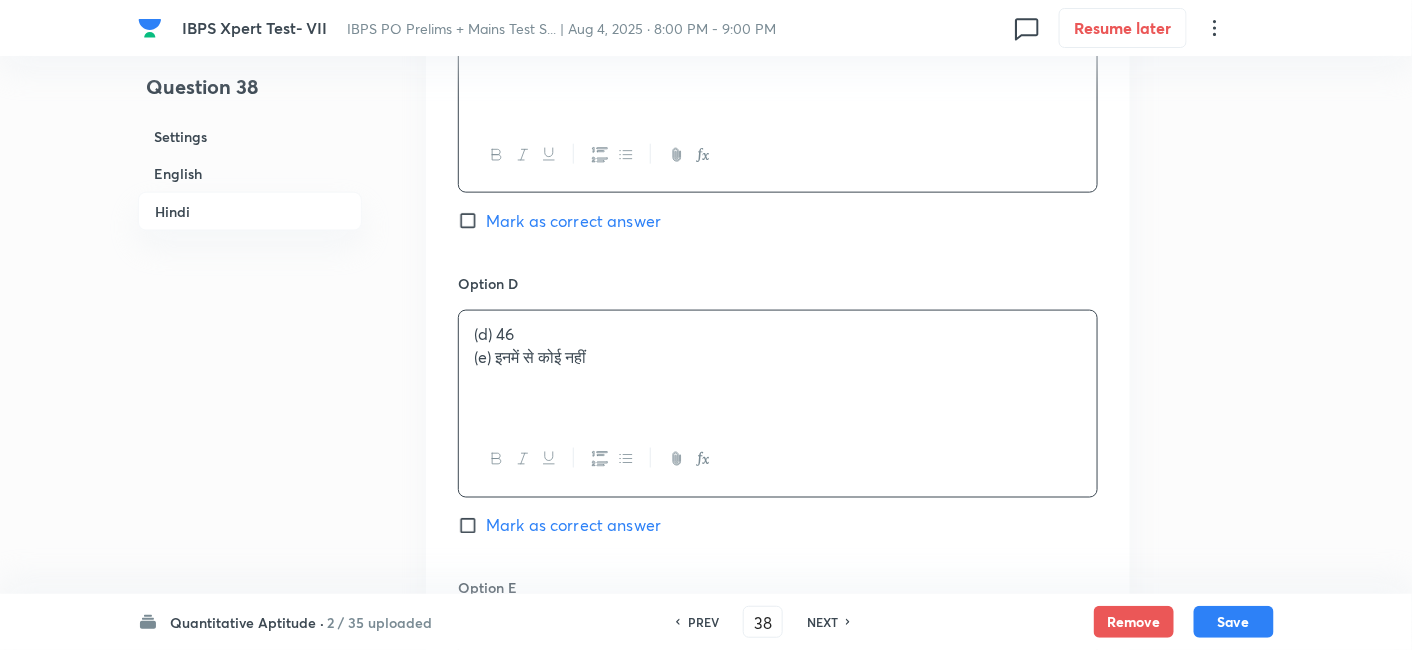 click on "(d) 46 (e) इनमें से कोई नहीं" at bounding box center [778, 367] 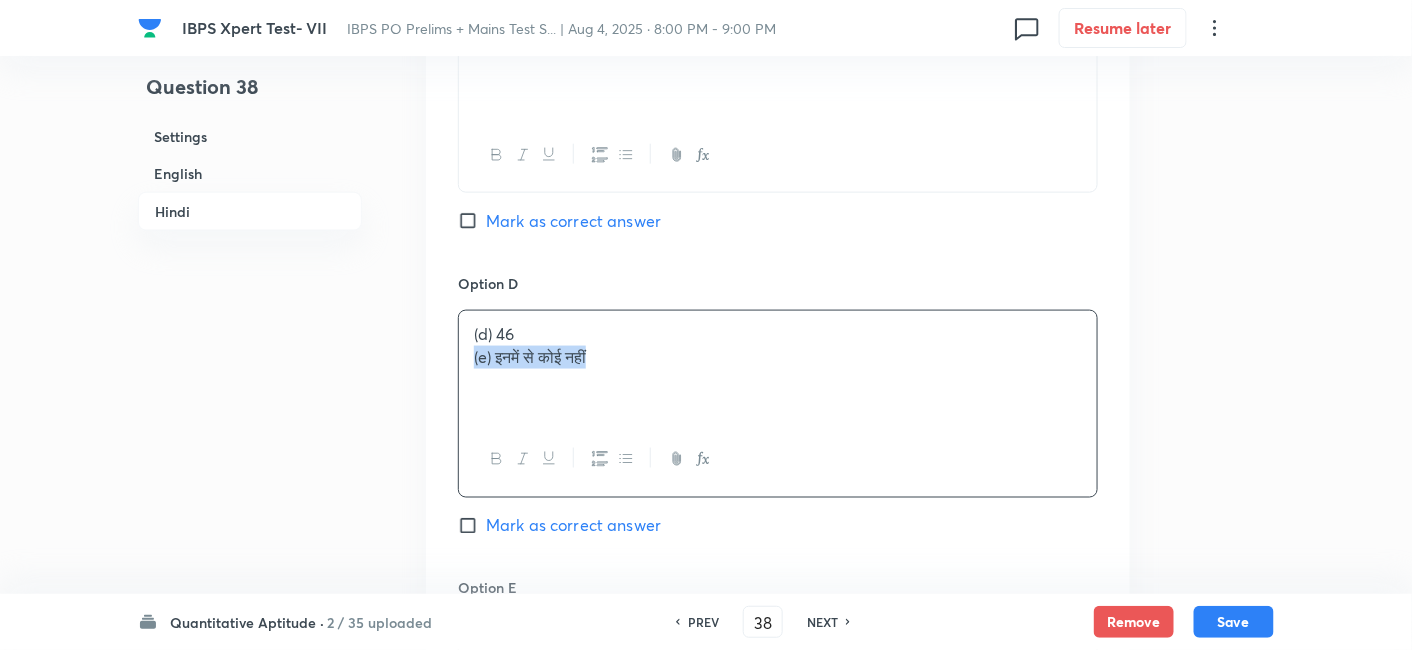 drag, startPoint x: 474, startPoint y: 387, endPoint x: 753, endPoint y: 458, distance: 287.89233 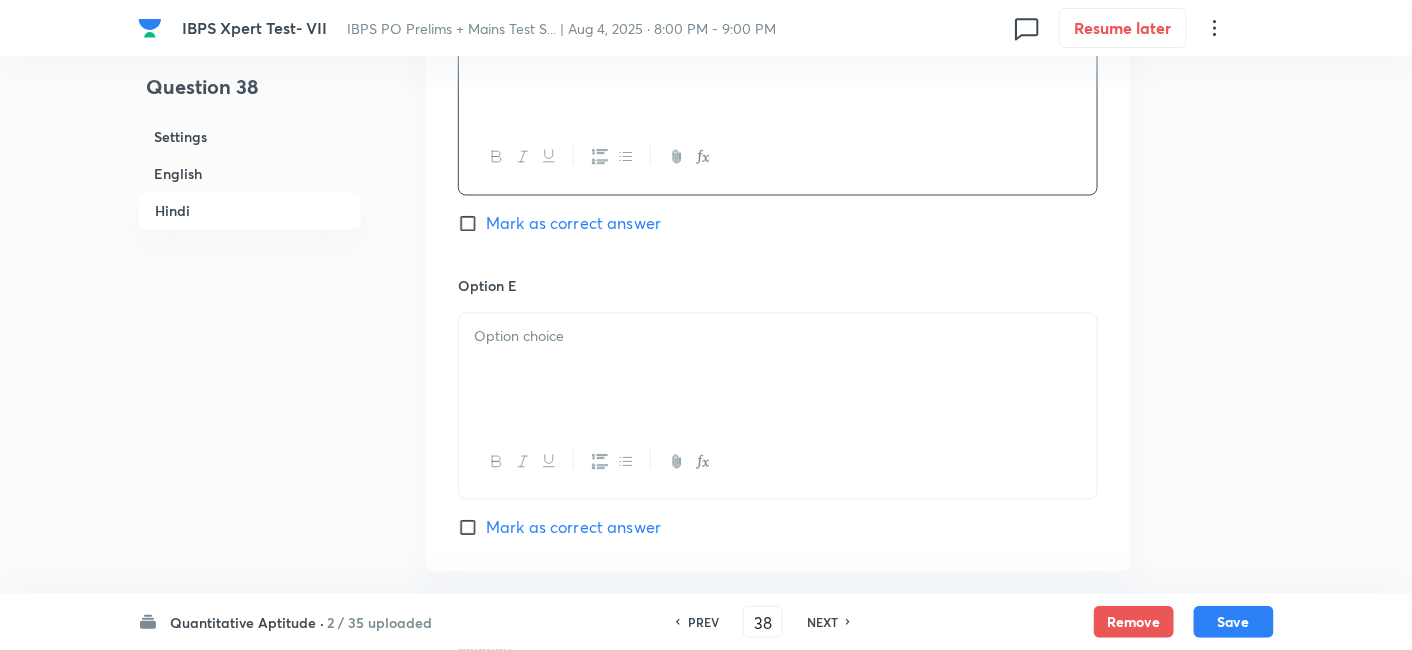 scroll, scrollTop: 5766, scrollLeft: 0, axis: vertical 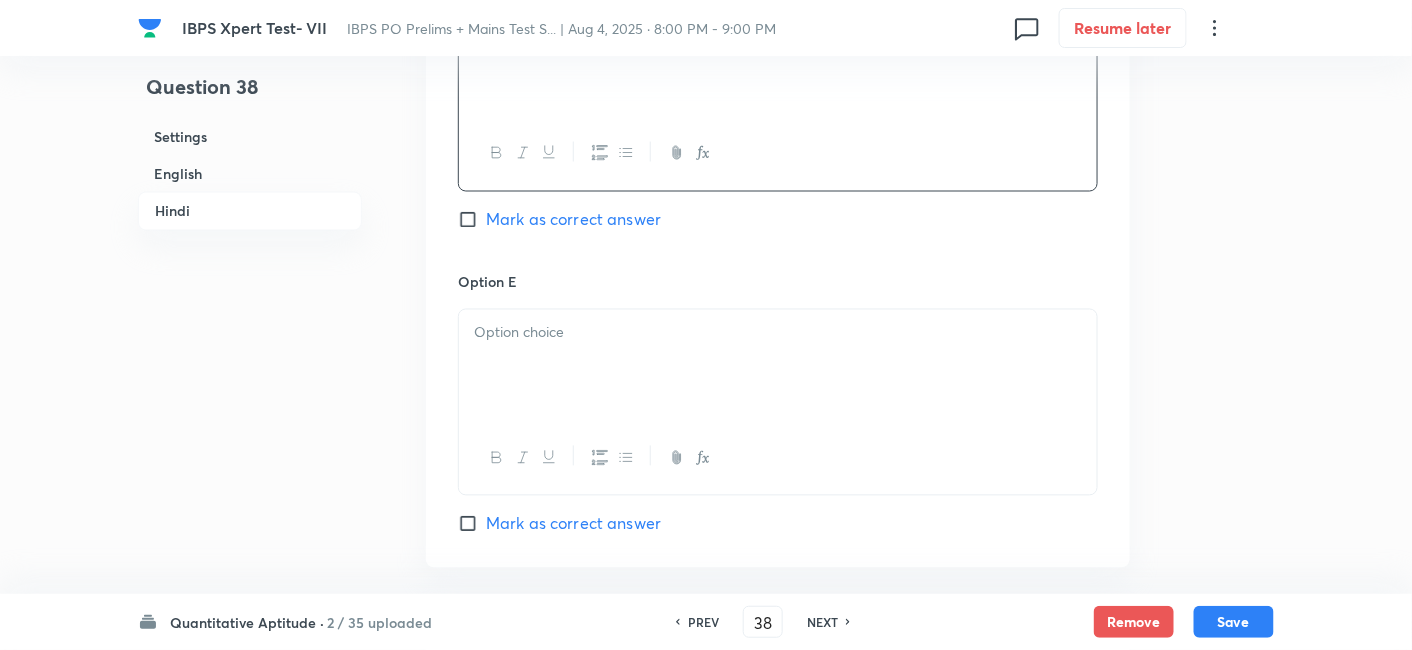click at bounding box center (778, 366) 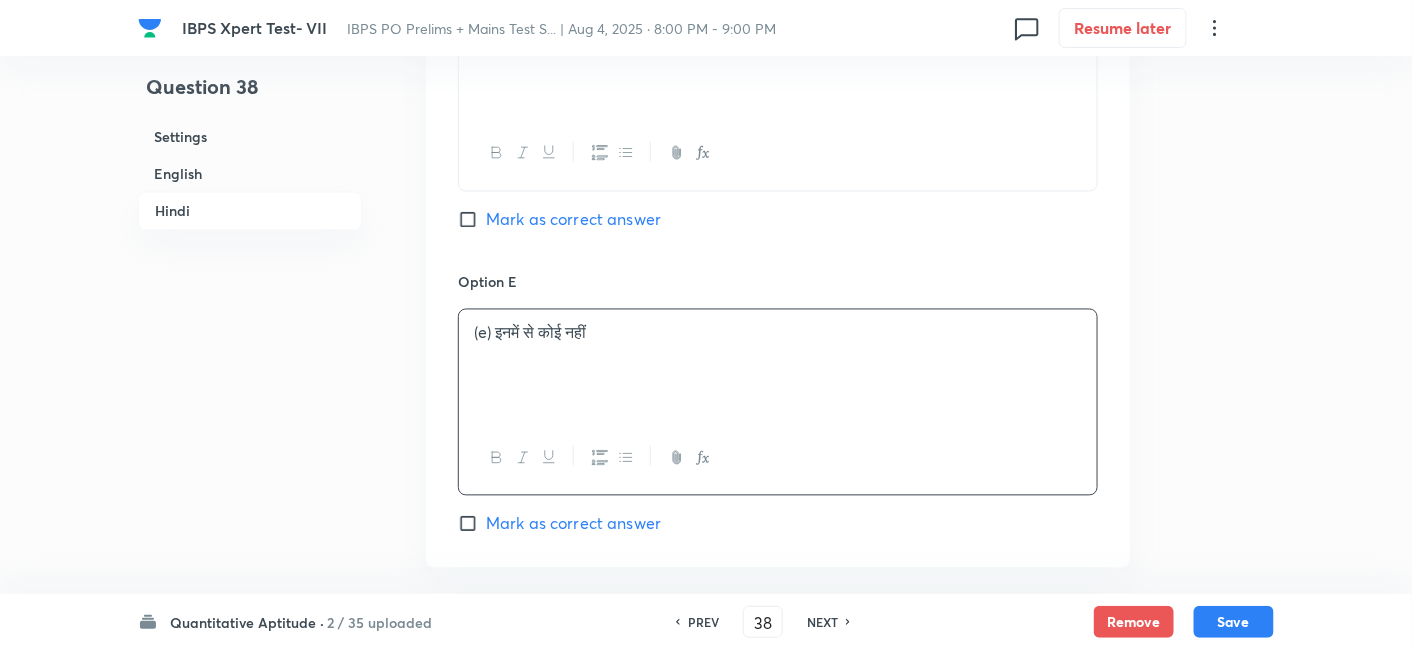 click on "Mark as correct answer" at bounding box center [573, 220] 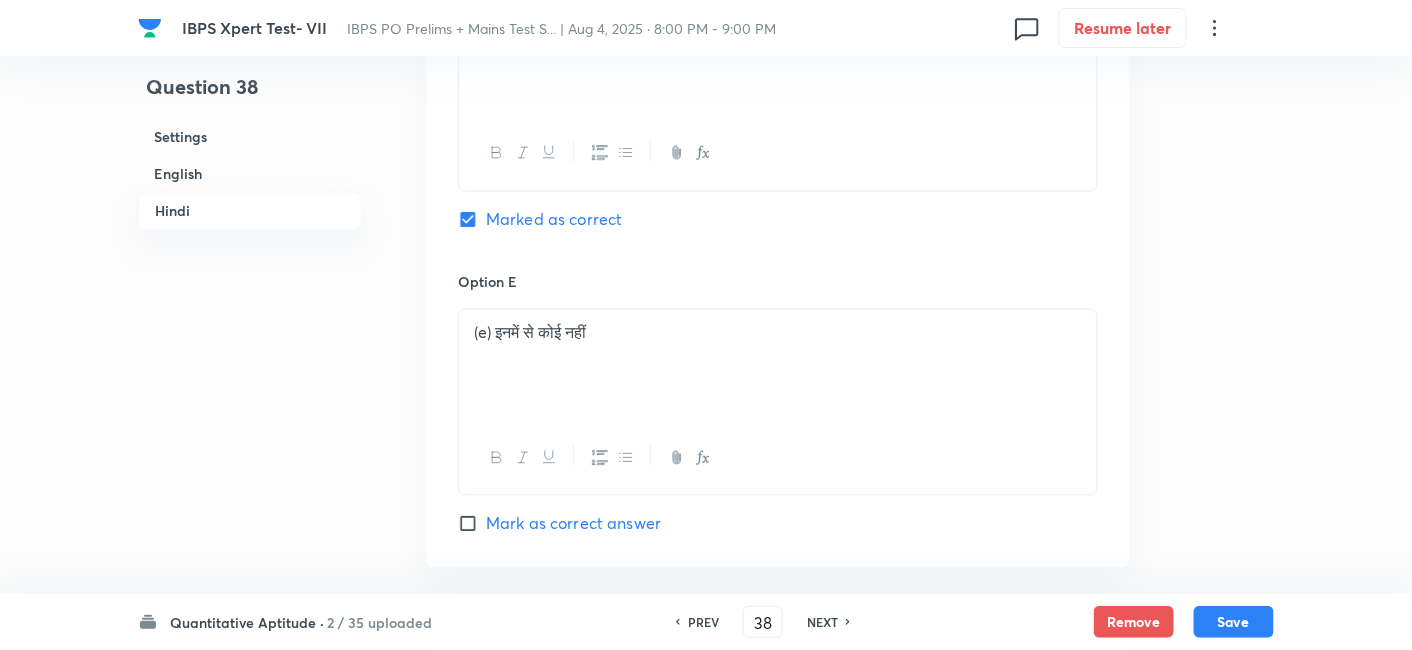 checkbox on "true" 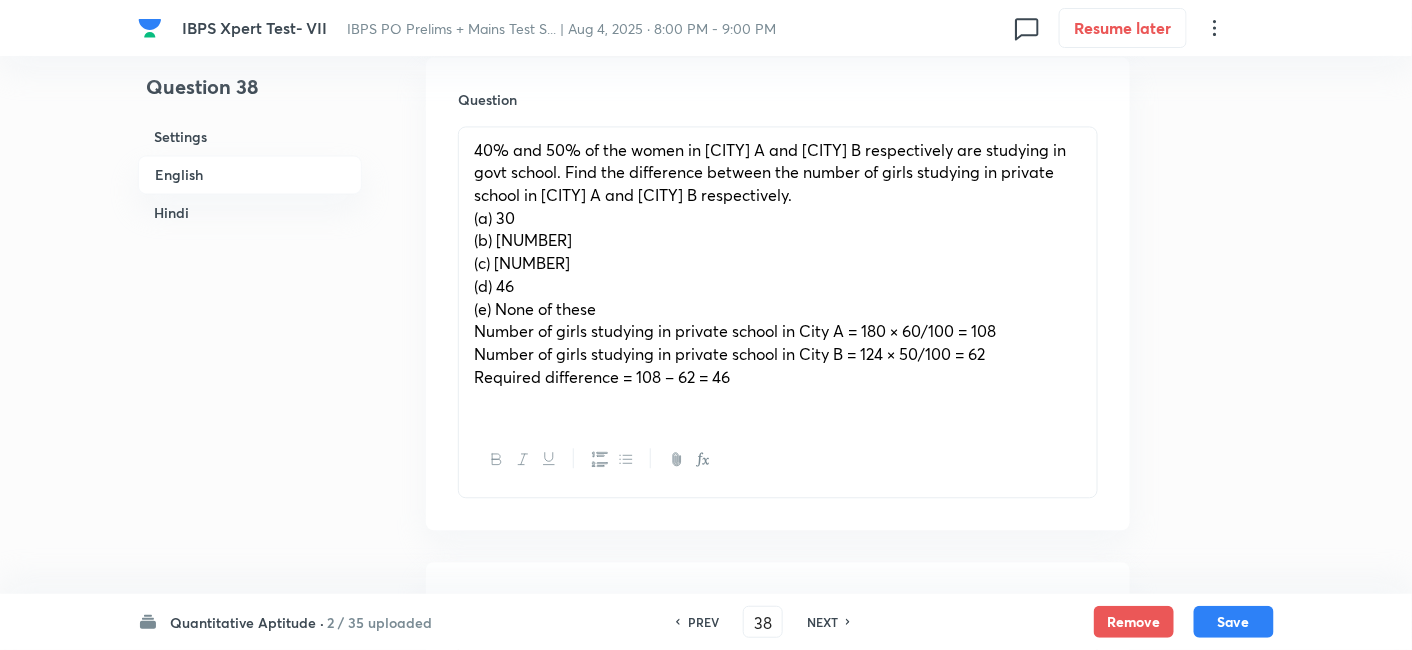 scroll, scrollTop: 1258, scrollLeft: 0, axis: vertical 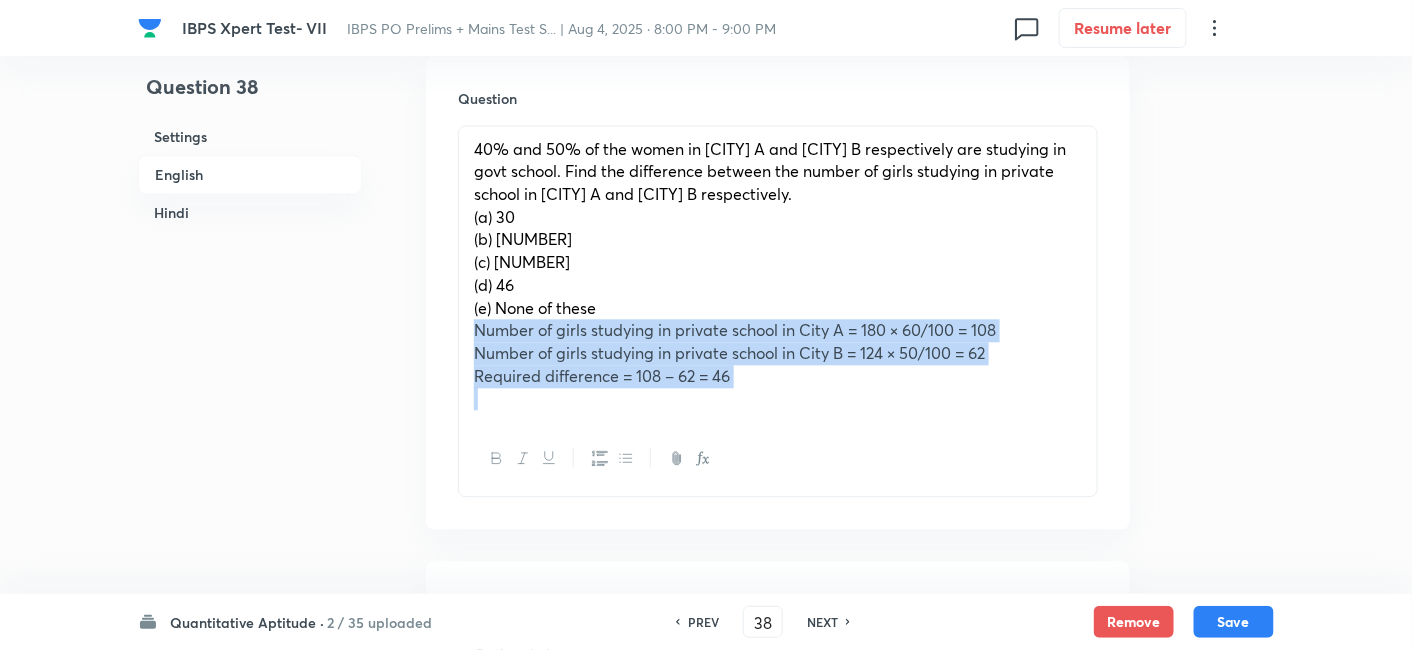 drag, startPoint x: 460, startPoint y: 329, endPoint x: 915, endPoint y: 470, distance: 476.34653 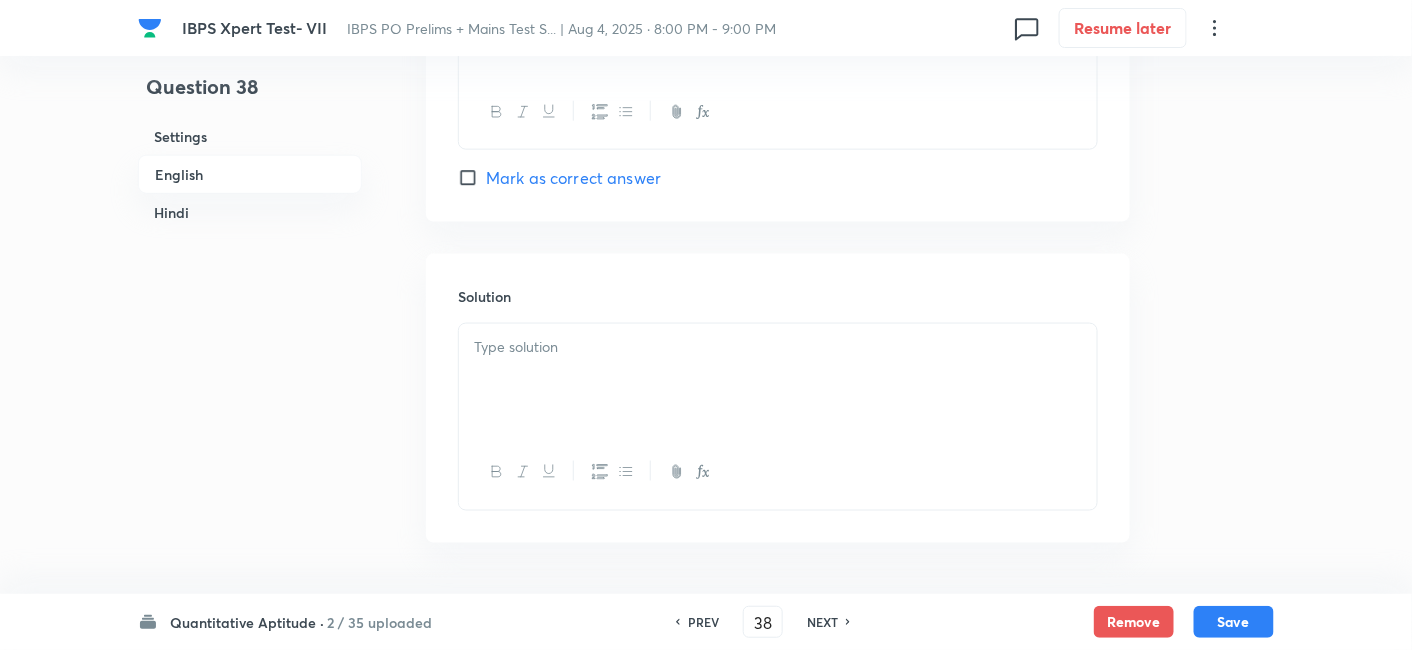 scroll, scrollTop: 3102, scrollLeft: 0, axis: vertical 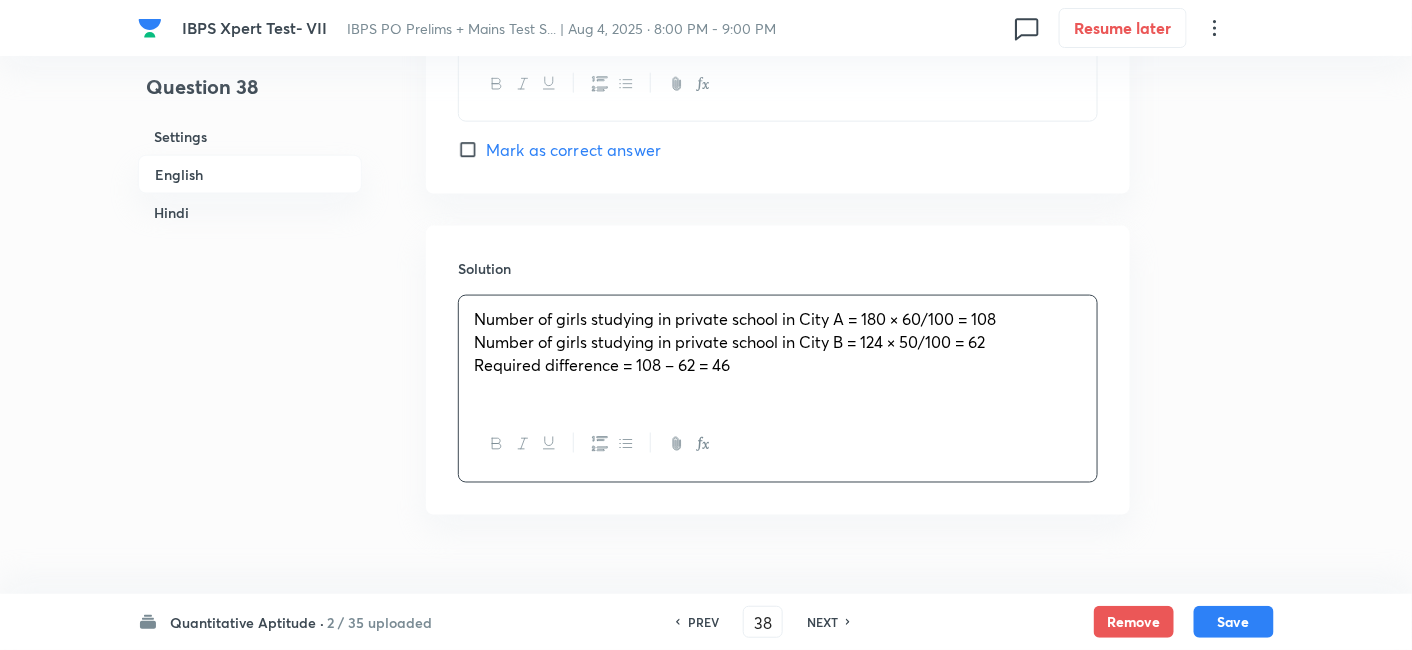 click on "Number of girls studying in private school in City A = 180 × 60/100 = 108 Number of girls studying in private school in City B = 124 × 50/100 = 62 Required difference = 108 – 62 = 46" at bounding box center [778, 352] 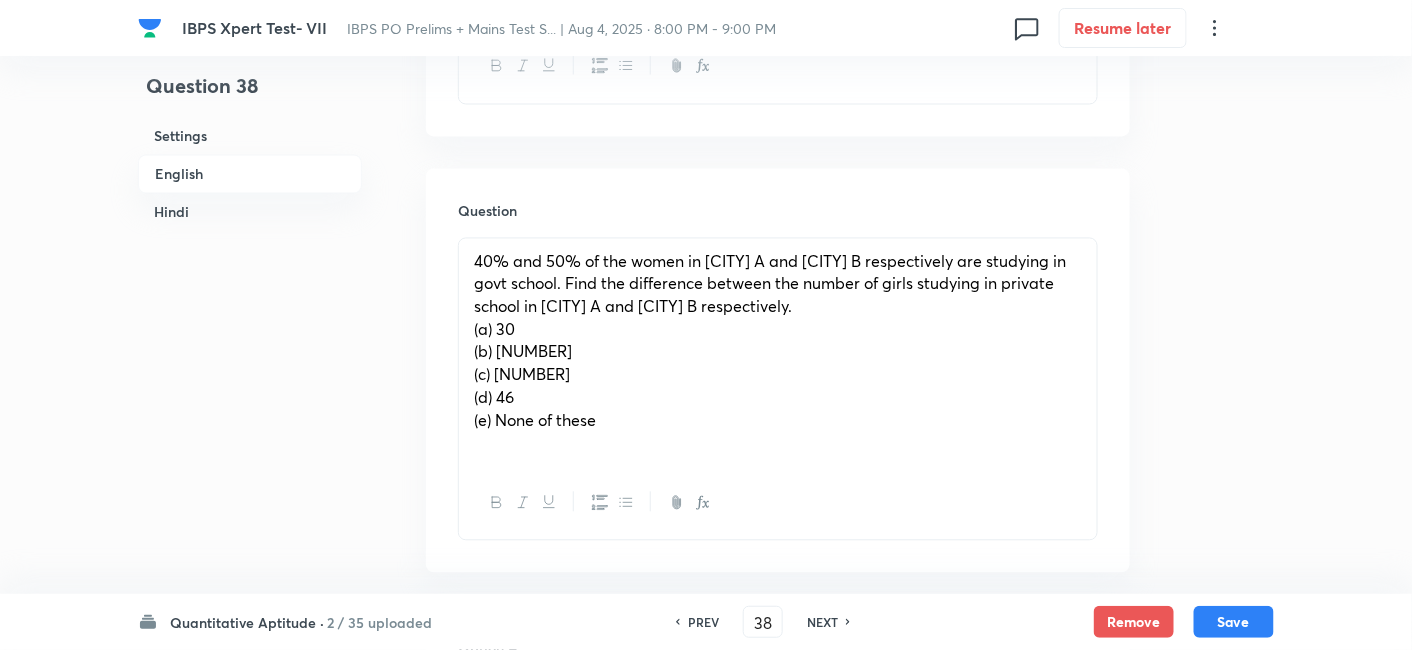 scroll, scrollTop: 1146, scrollLeft: 0, axis: vertical 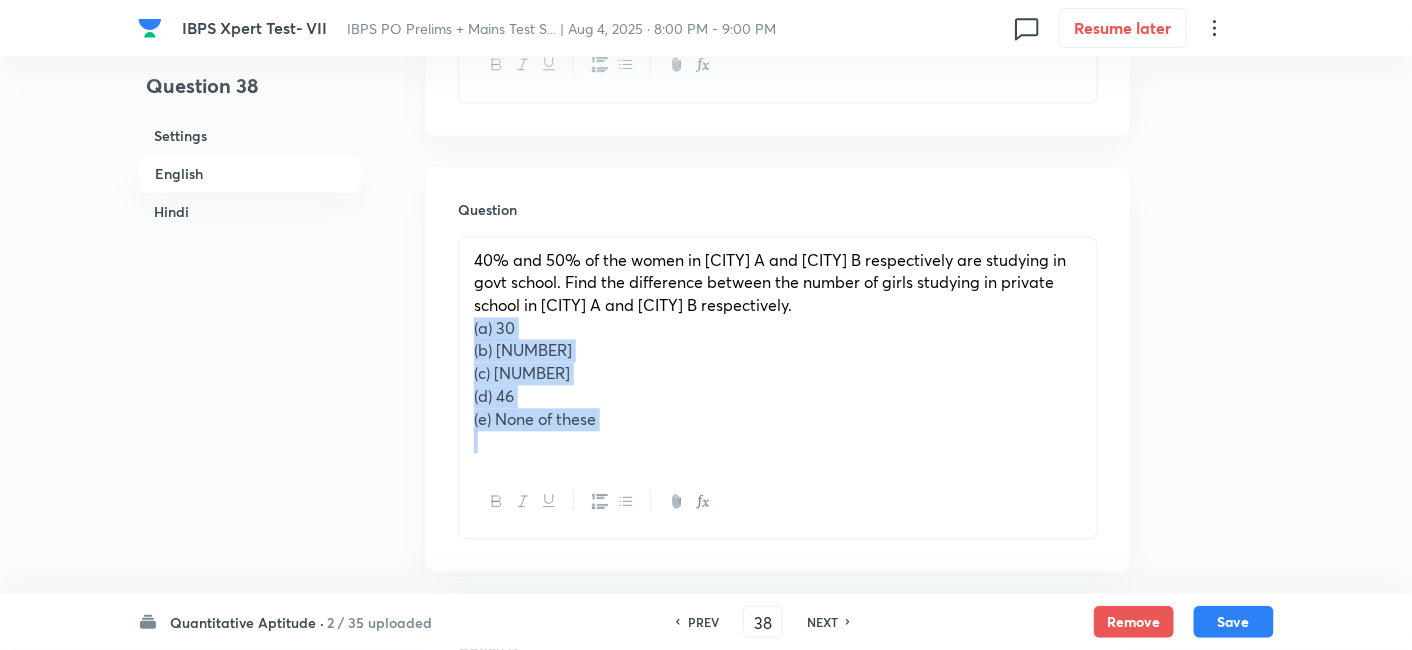 drag, startPoint x: 469, startPoint y: 327, endPoint x: 702, endPoint y: 500, distance: 290.20337 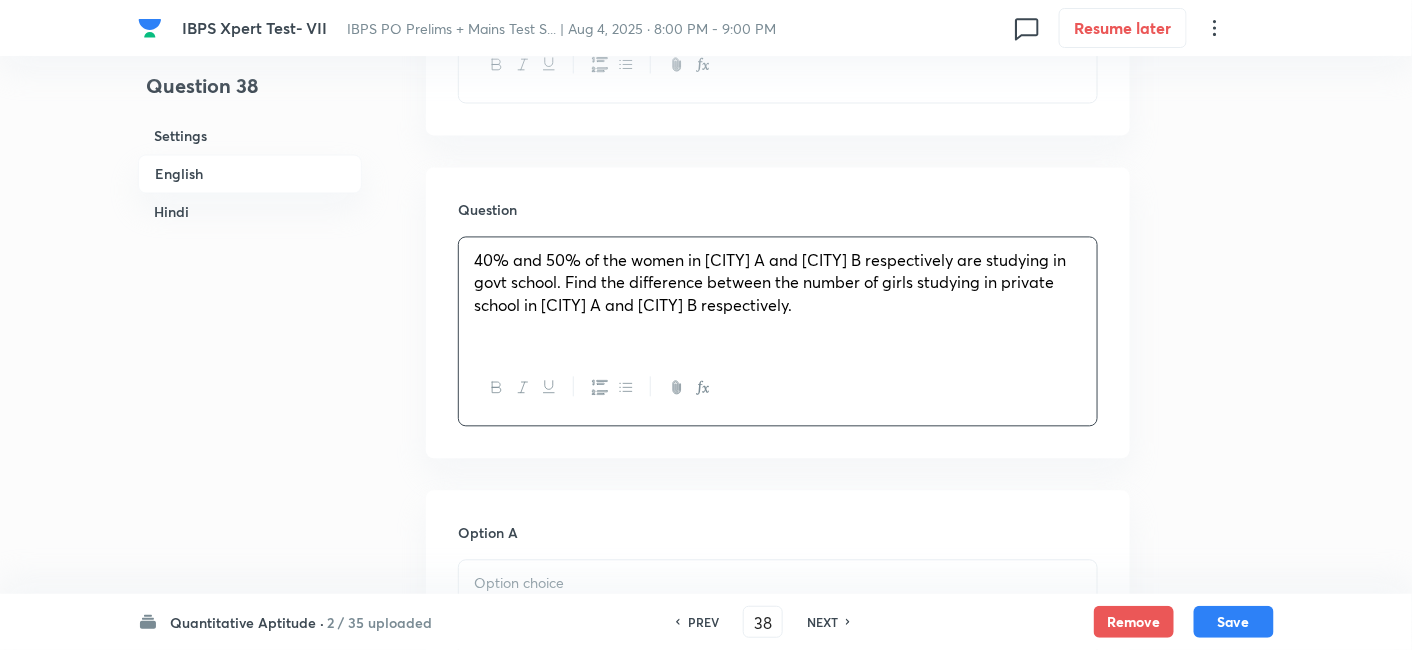 scroll, scrollTop: 1369, scrollLeft: 0, axis: vertical 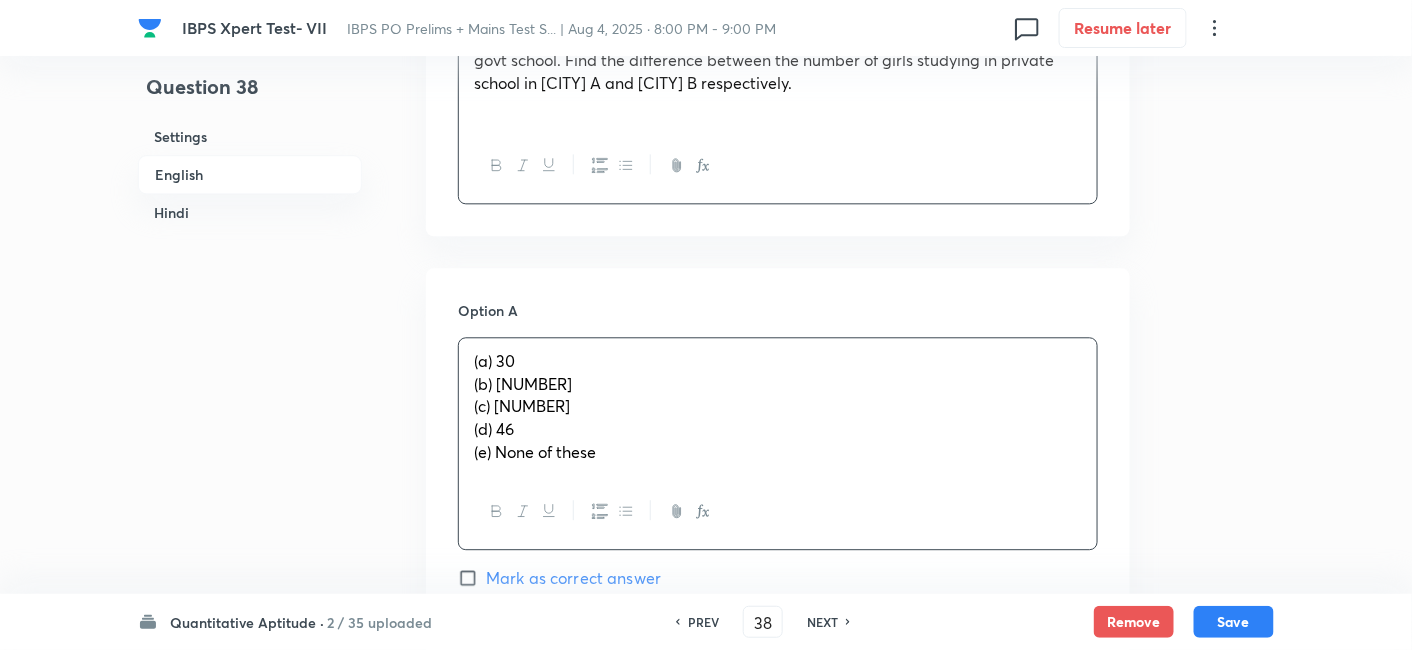 click on "(a) [NUMBER]  (b) [NUMBER]  (c) [NUMBER] (d) [NUMBER]  (e) None of these" at bounding box center (778, 407) 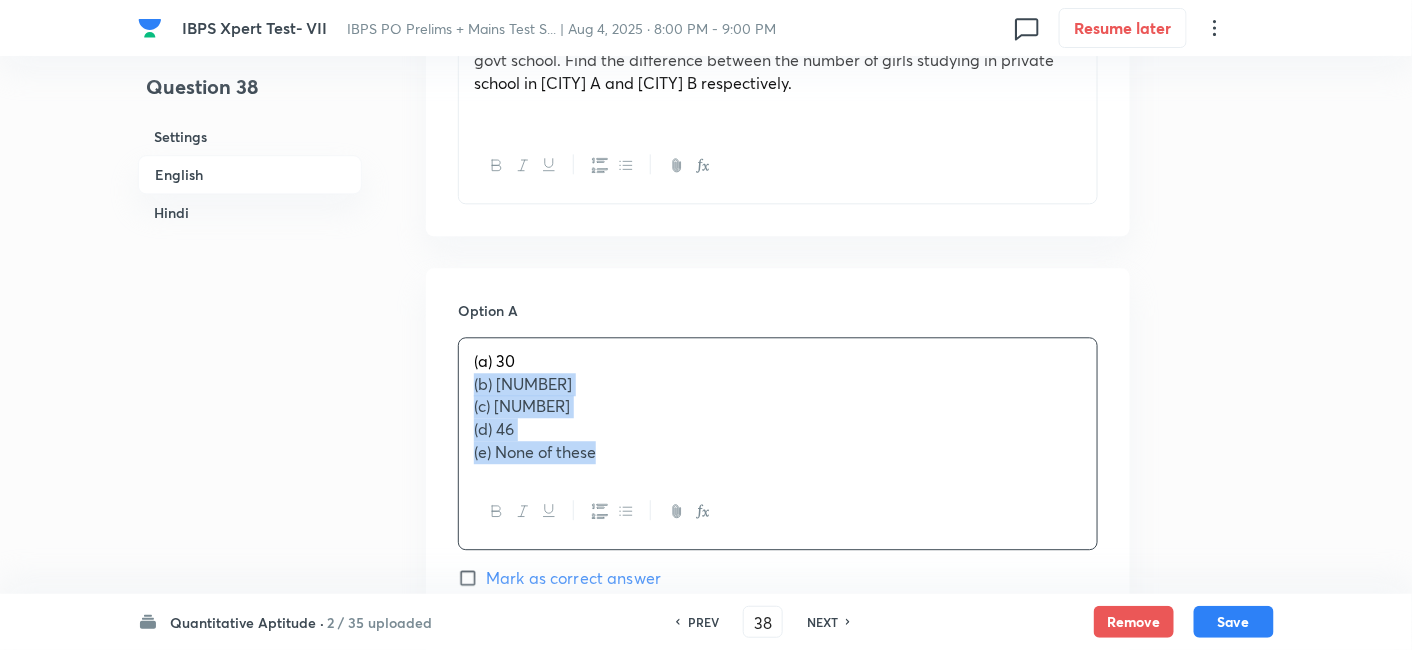 drag, startPoint x: 469, startPoint y: 388, endPoint x: 700, endPoint y: 521, distance: 266.55206 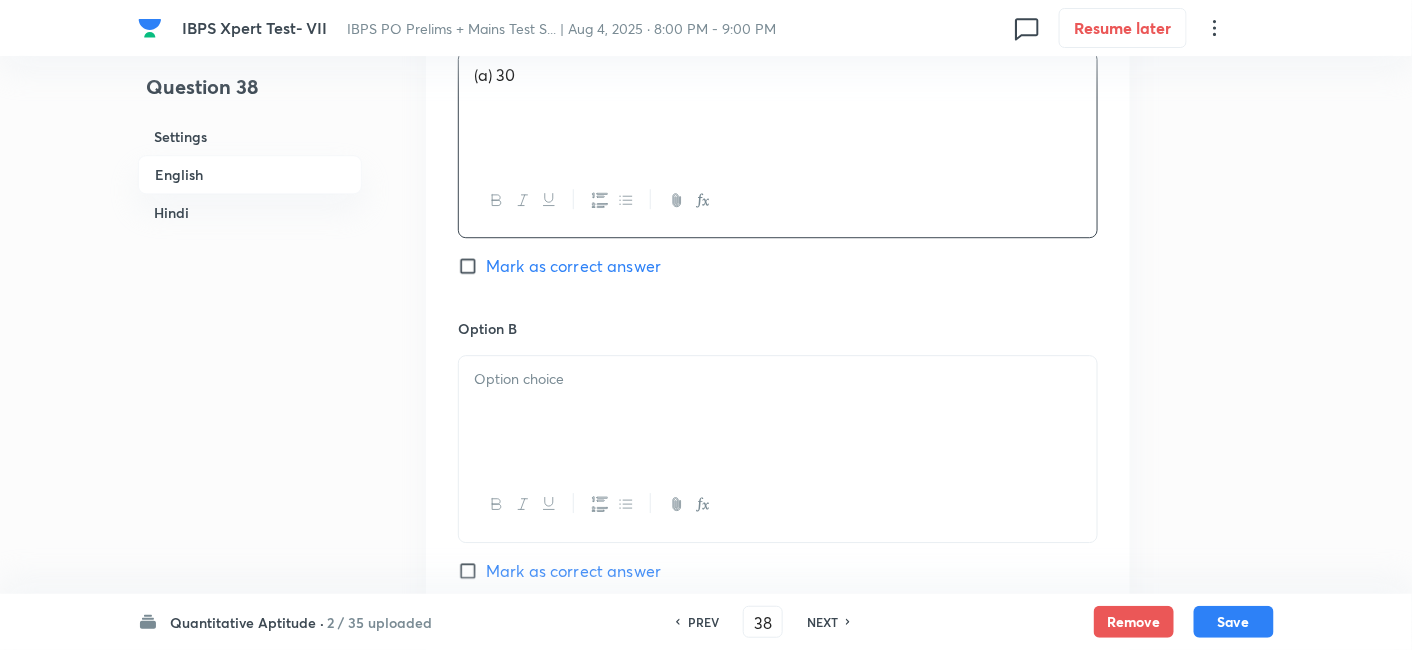 scroll, scrollTop: 1657, scrollLeft: 0, axis: vertical 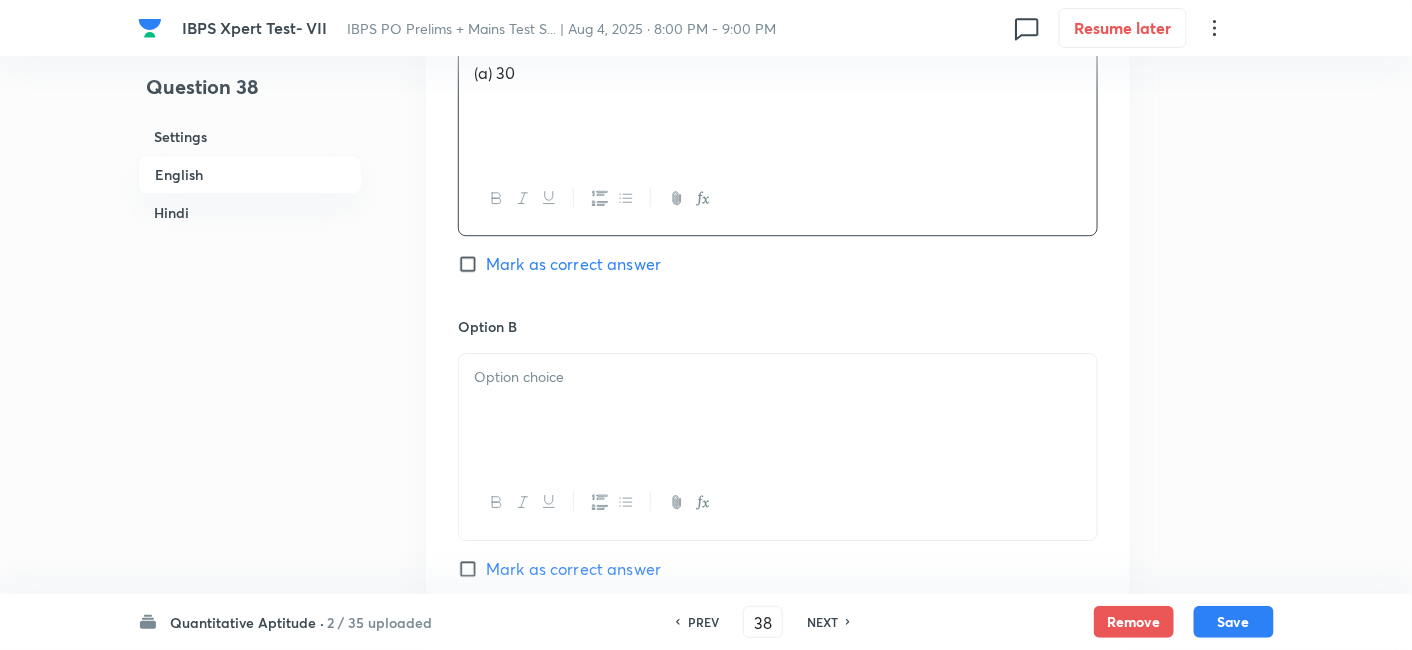 click at bounding box center (778, 410) 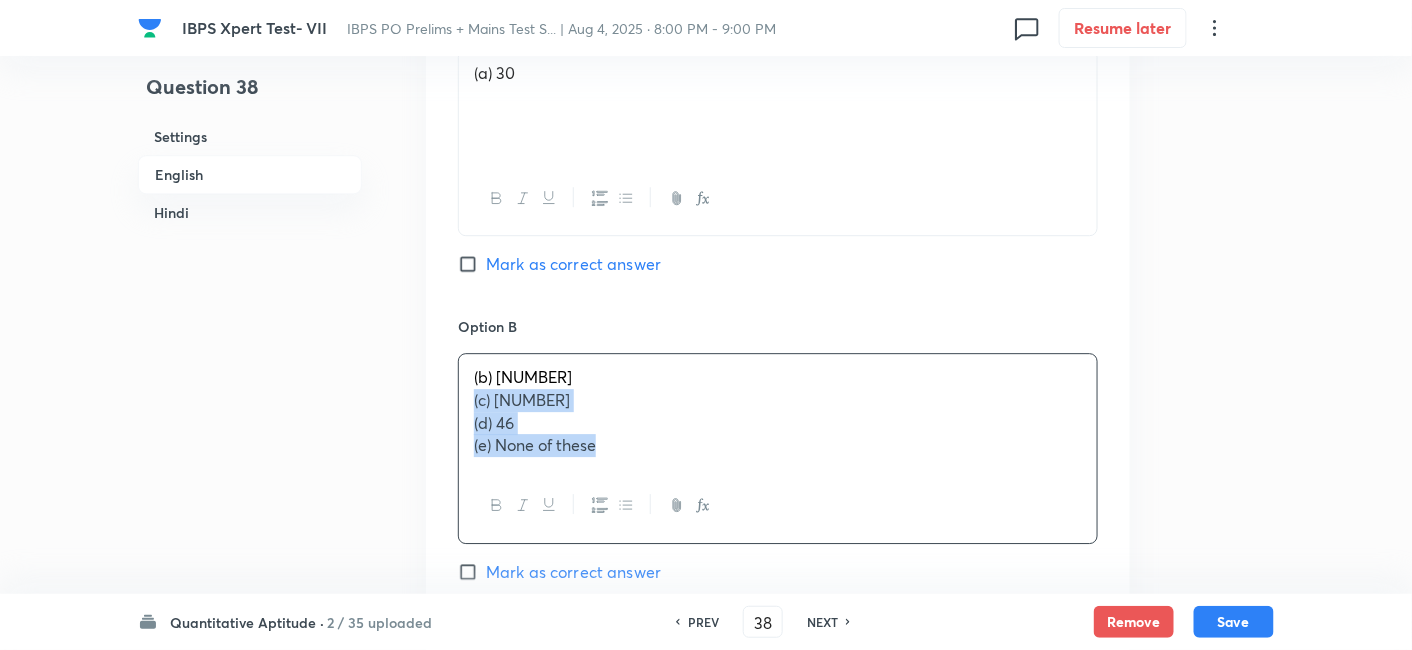 drag, startPoint x: 460, startPoint y: 401, endPoint x: 663, endPoint y: 480, distance: 217.83022 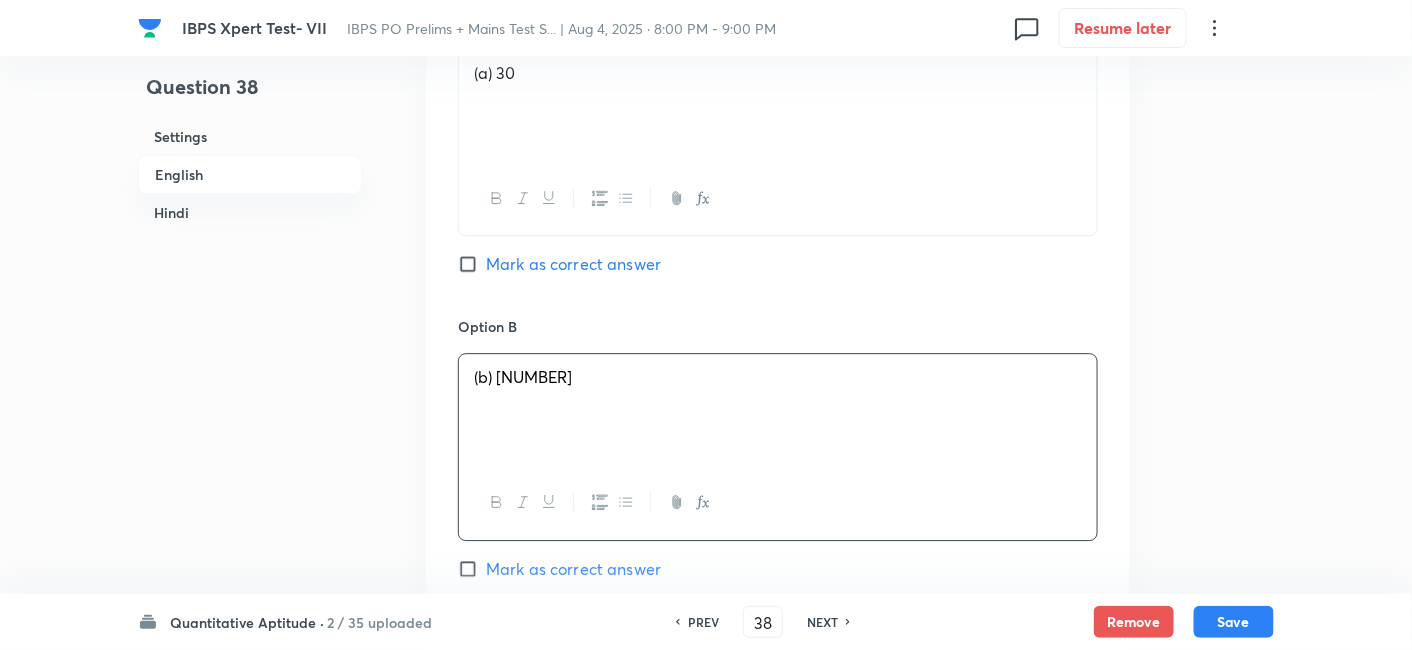 scroll, scrollTop: 1827, scrollLeft: 0, axis: vertical 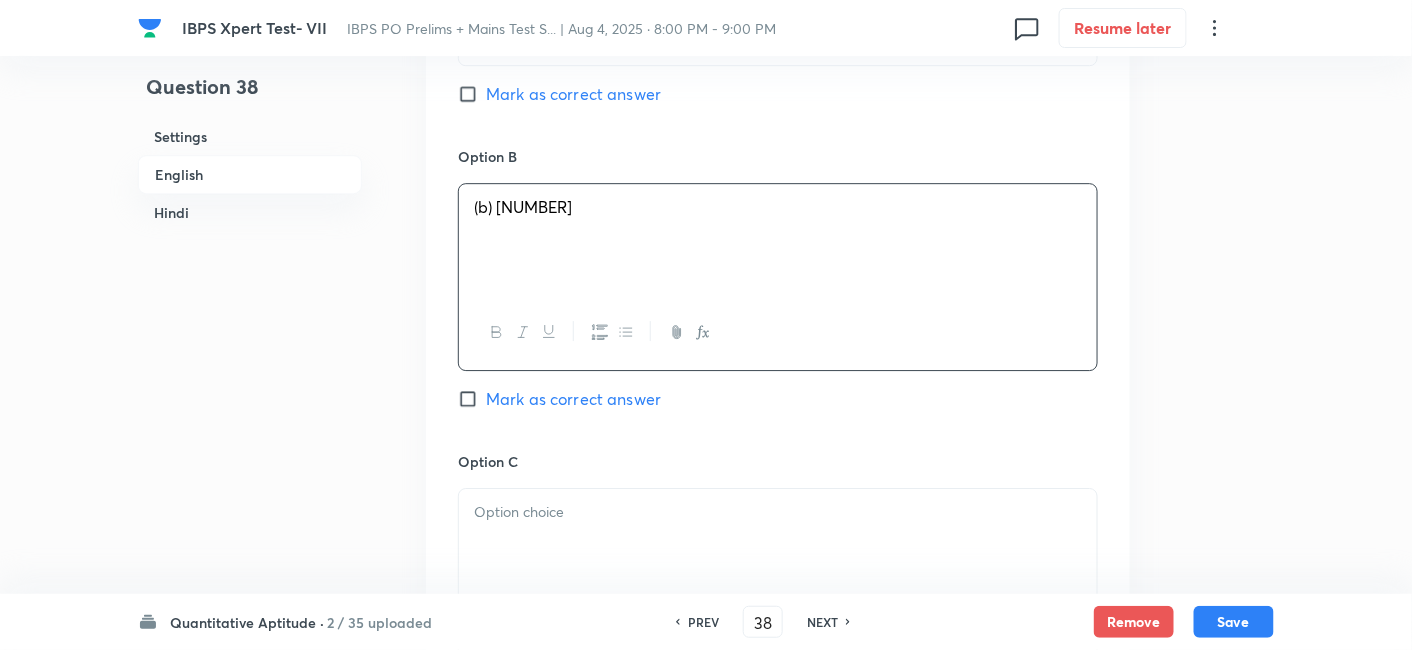 click at bounding box center (778, 512) 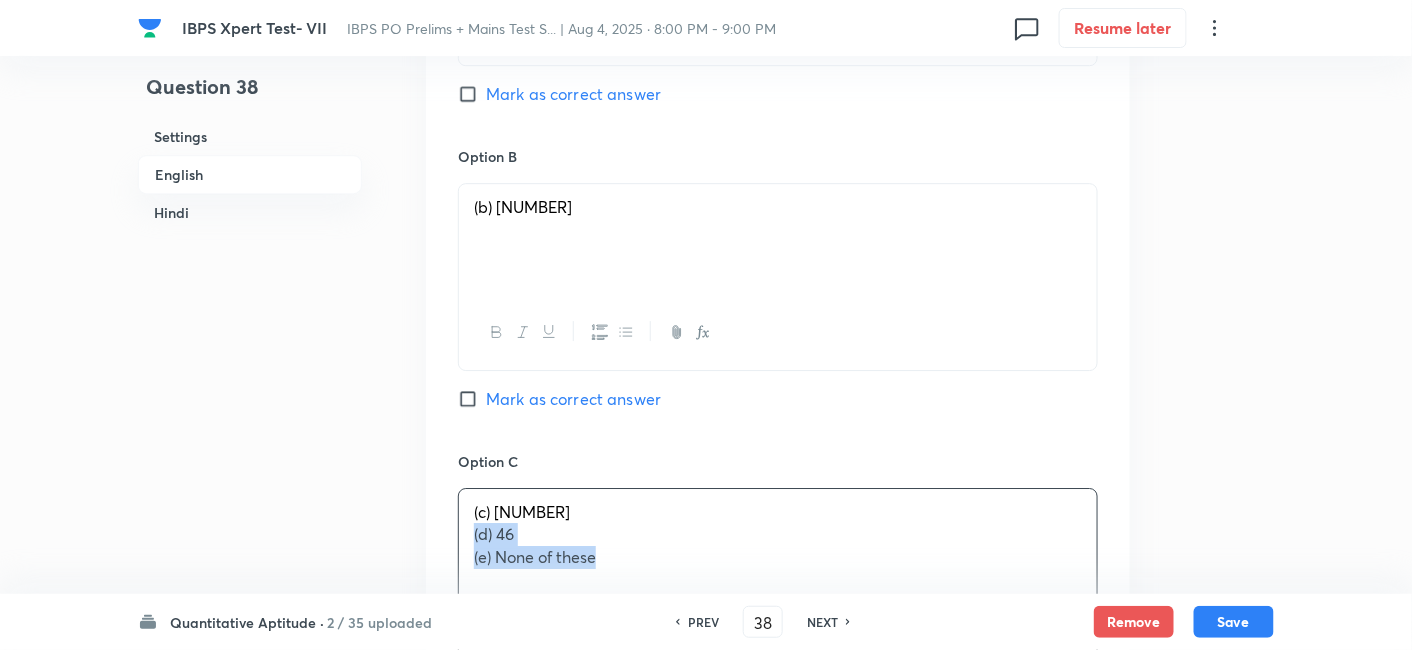 drag, startPoint x: 465, startPoint y: 530, endPoint x: 762, endPoint y: 597, distance: 304.46347 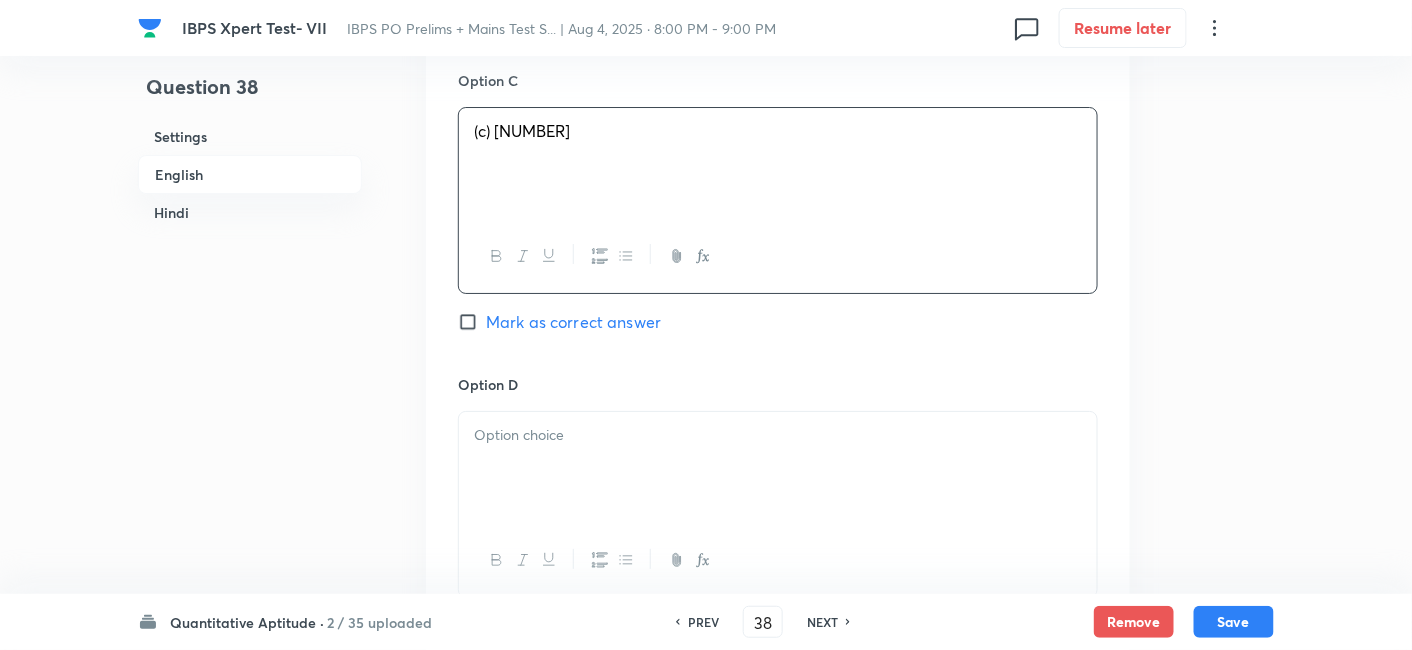 scroll, scrollTop: 2240, scrollLeft: 0, axis: vertical 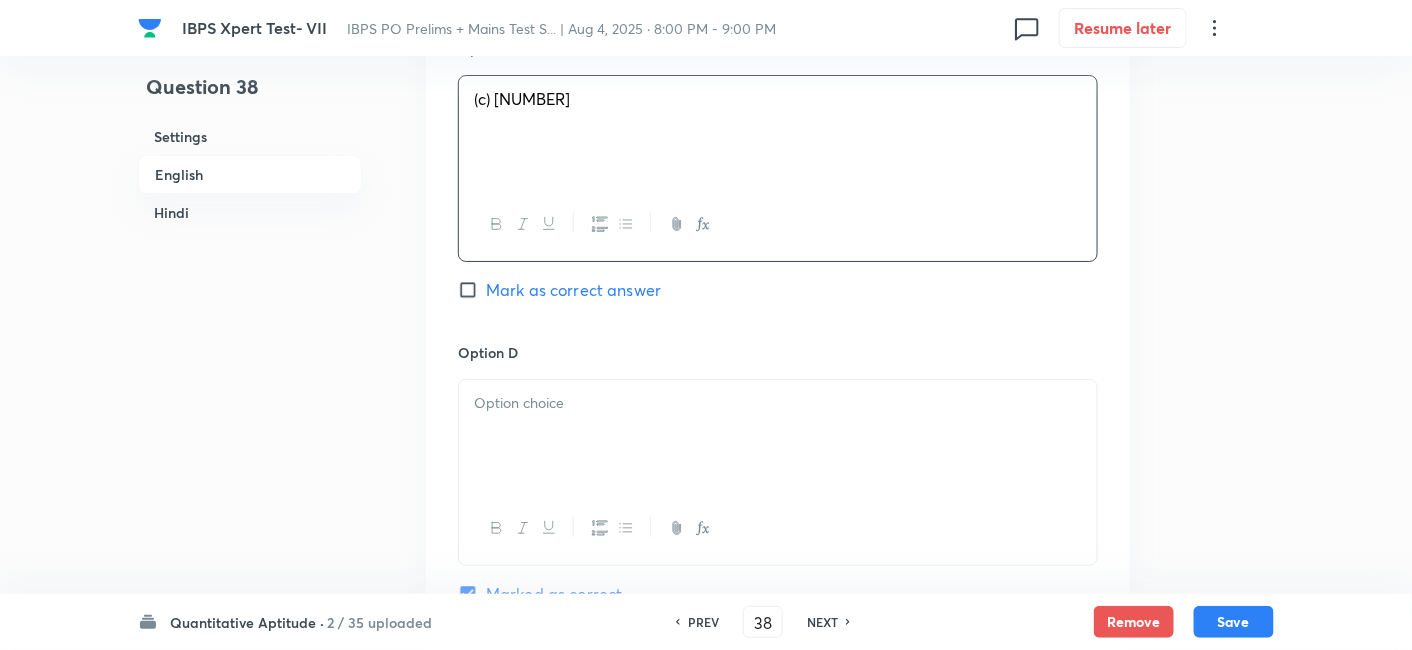 click at bounding box center [778, 436] 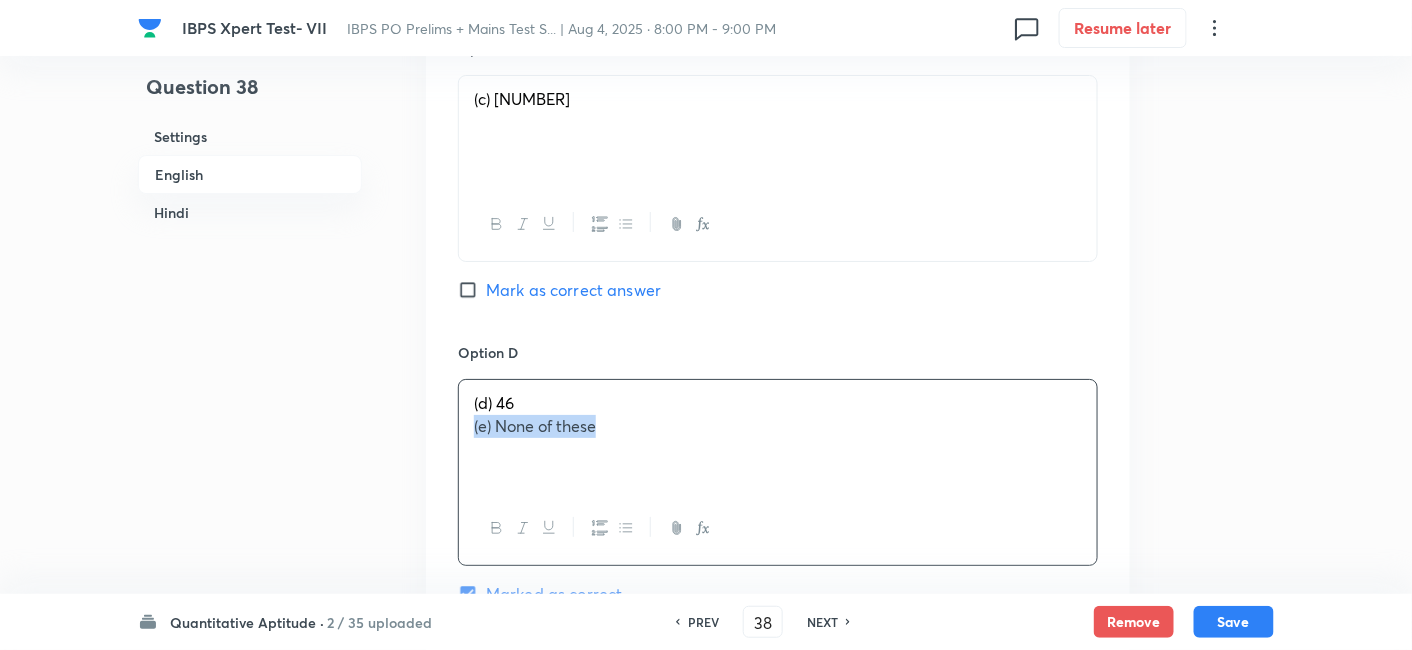 drag, startPoint x: 462, startPoint y: 428, endPoint x: 729, endPoint y: 499, distance: 276.27884 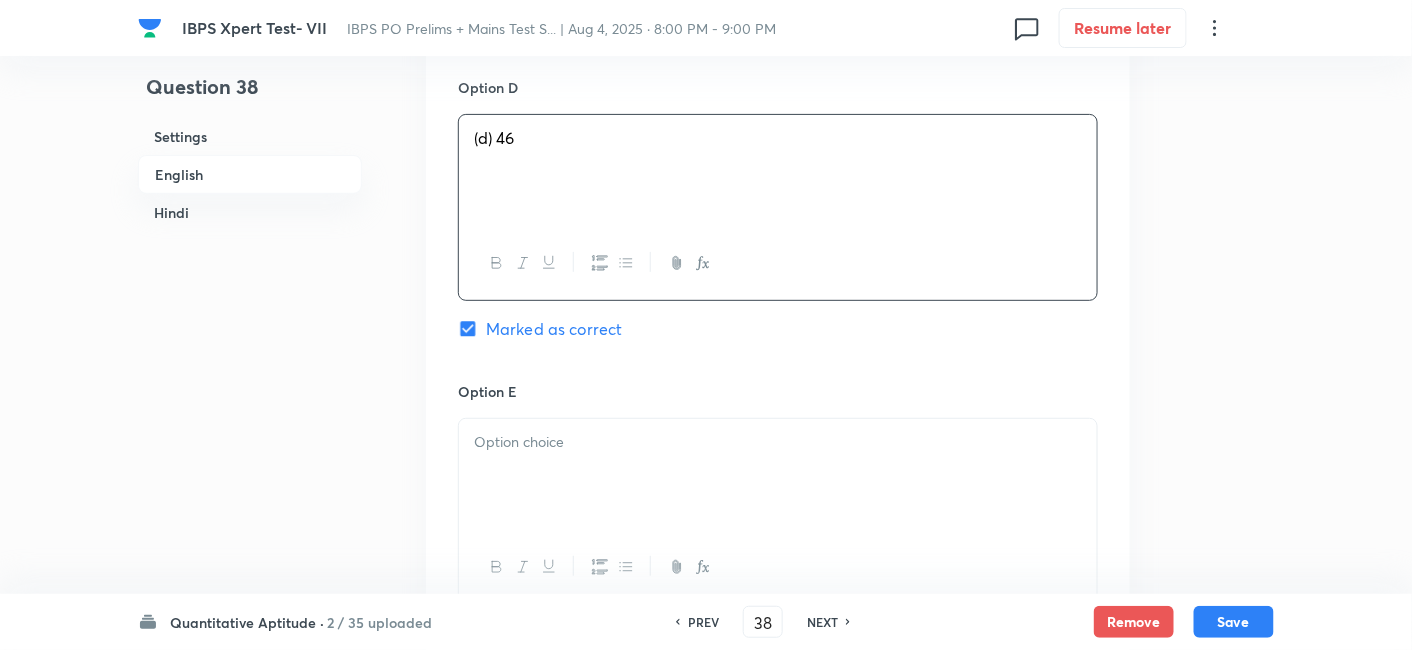 scroll, scrollTop: 2506, scrollLeft: 0, axis: vertical 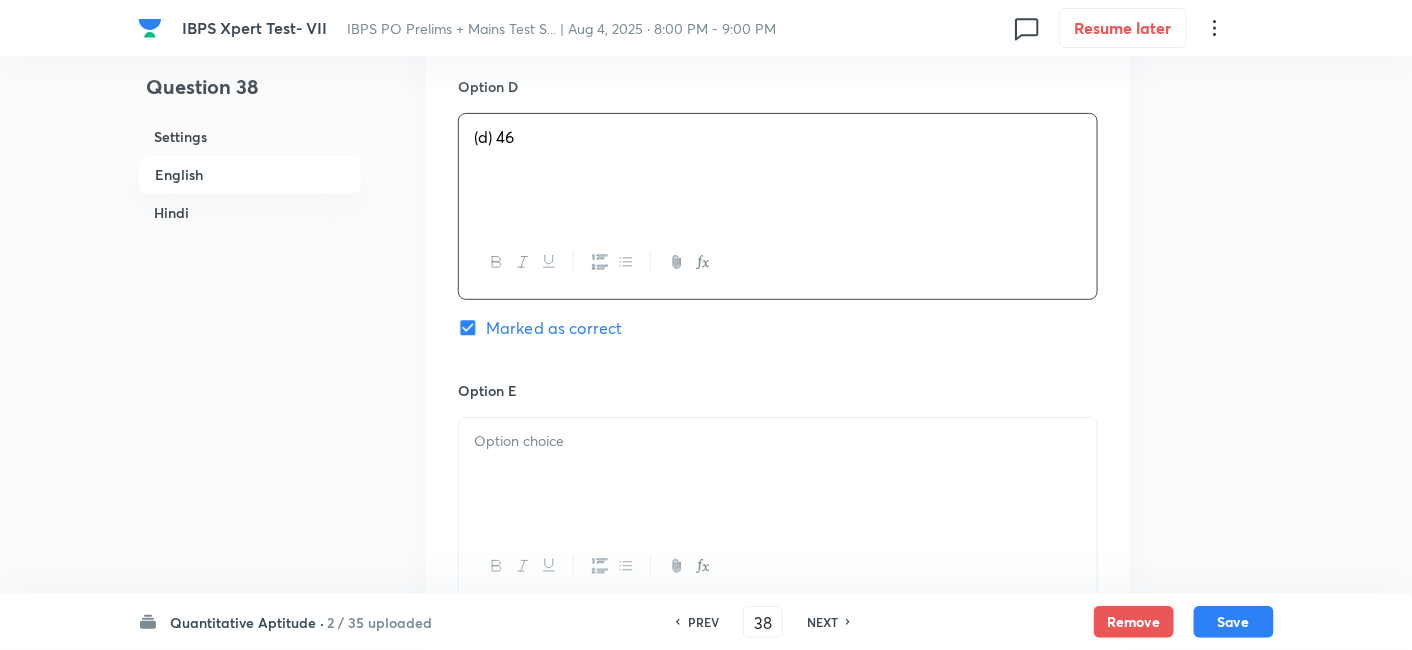 click at bounding box center [778, 474] 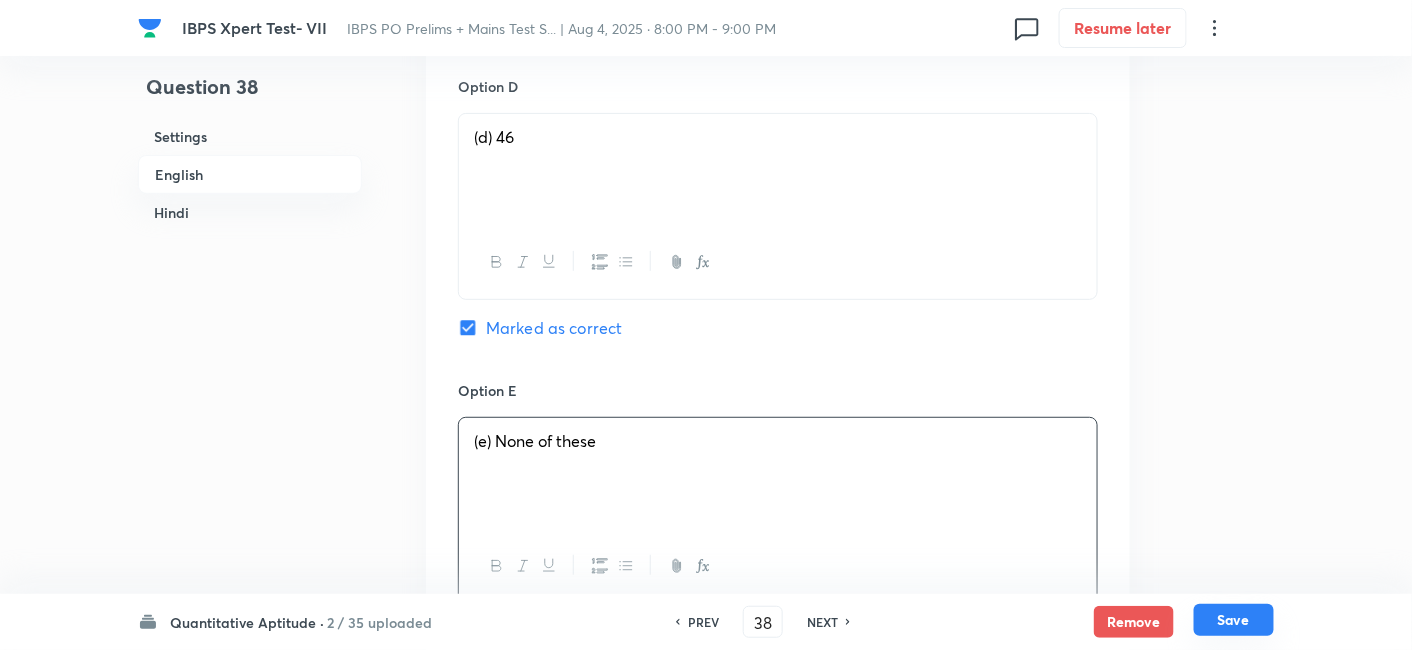 click on "Save" at bounding box center (1234, 620) 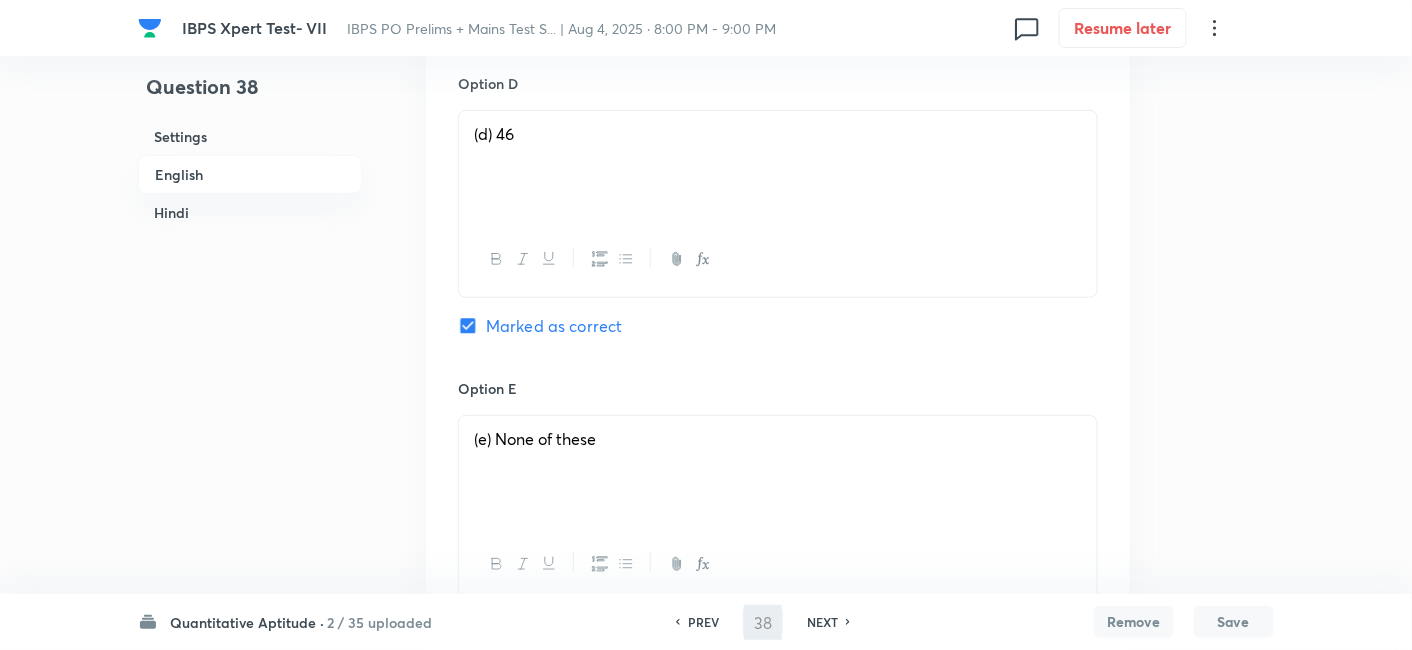 type on "39" 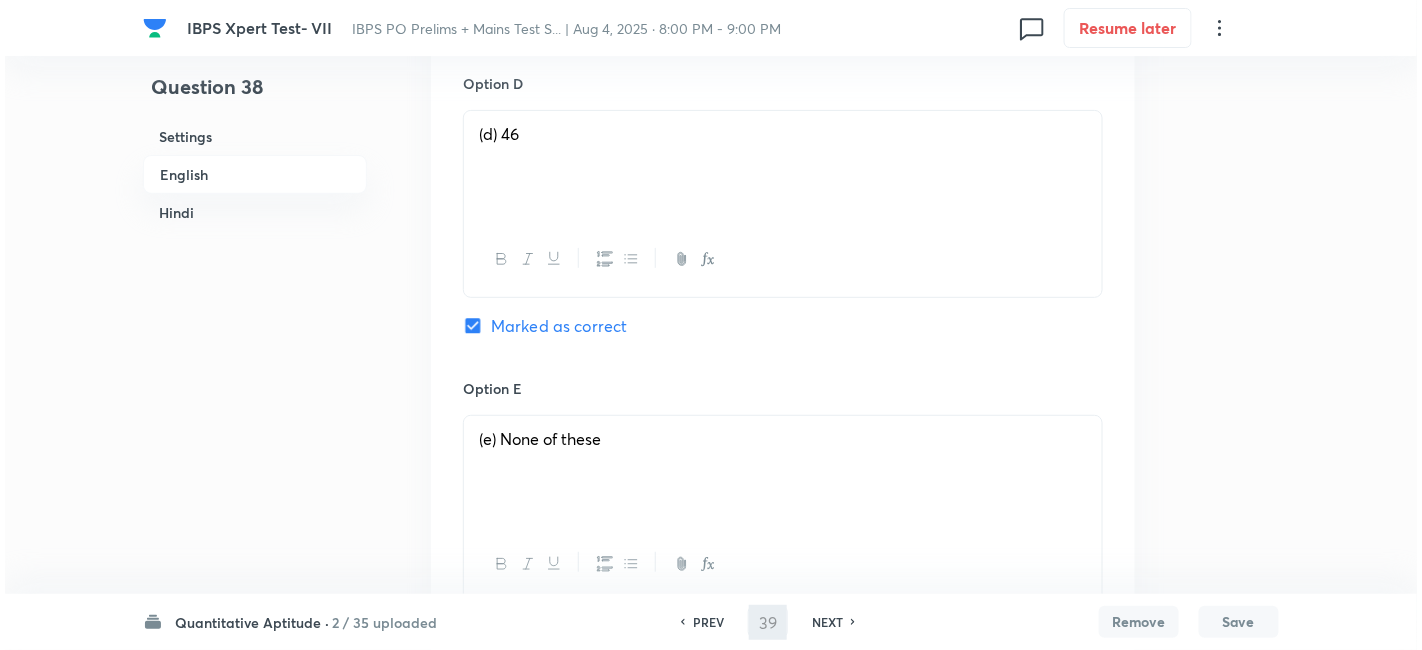 scroll, scrollTop: 0, scrollLeft: 0, axis: both 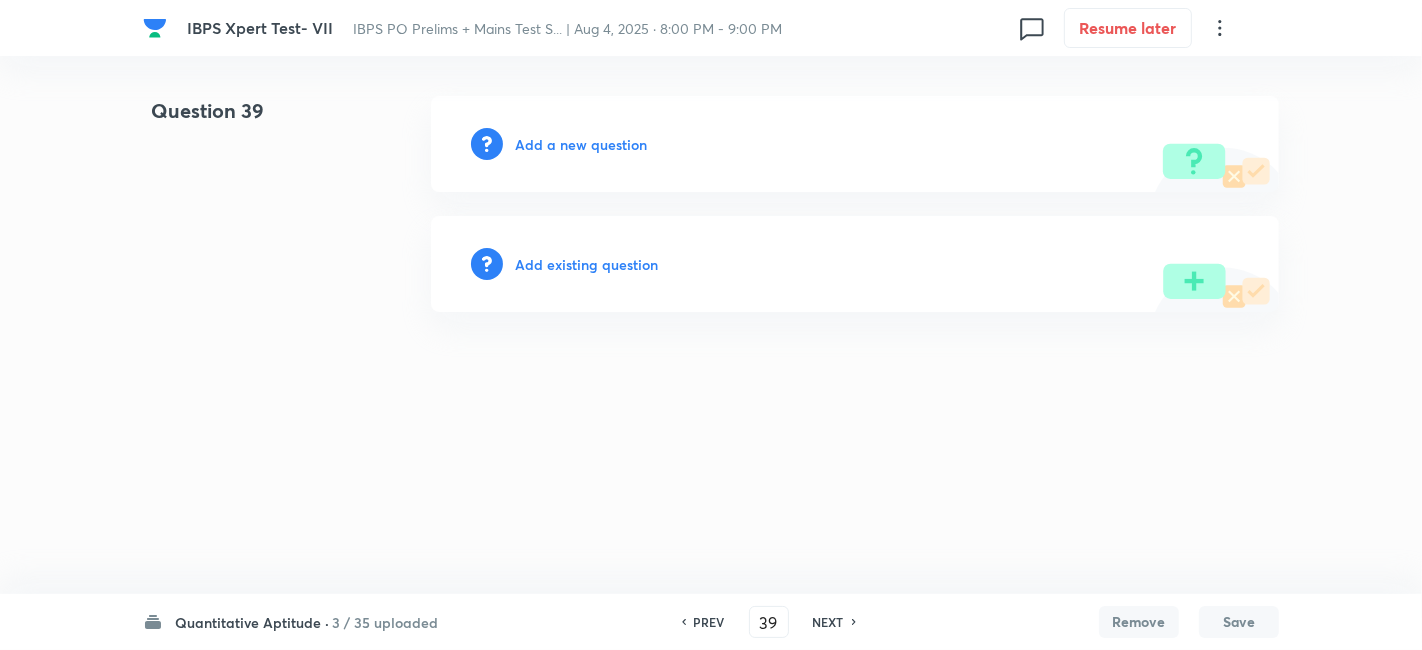 click on "Add a new question" at bounding box center [581, 144] 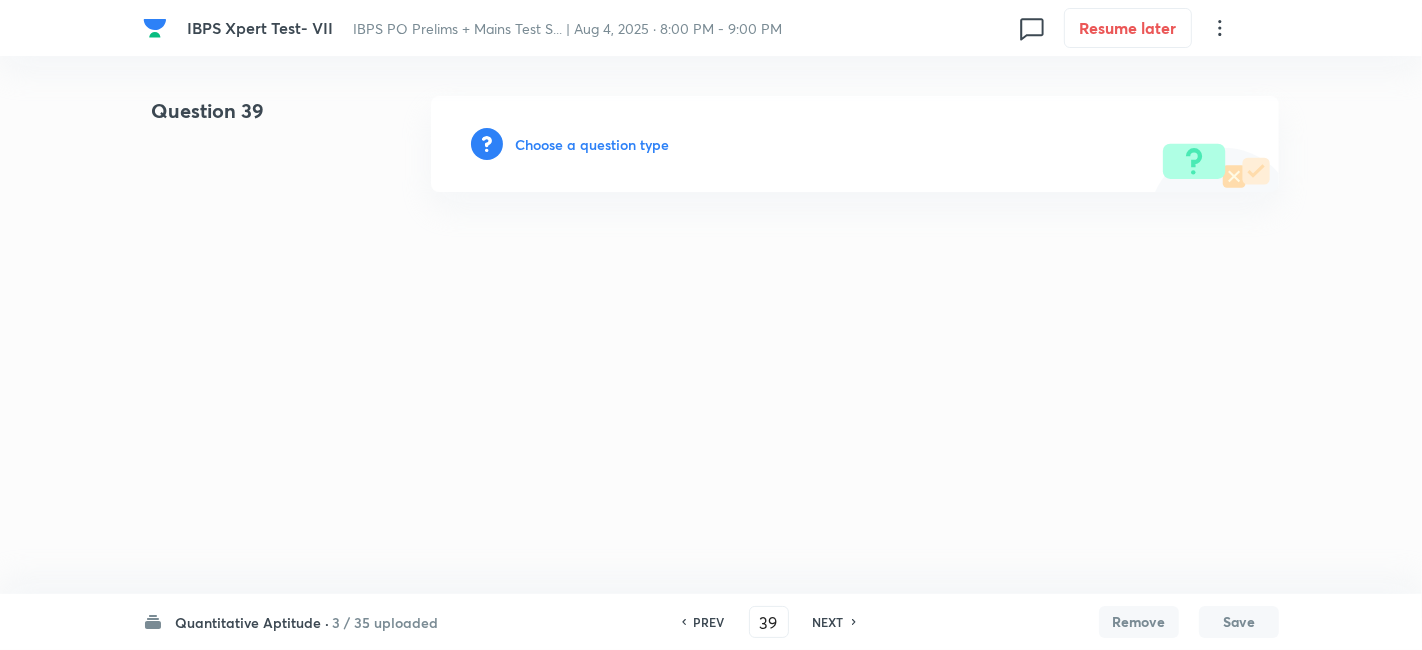 click on "Choose a question type" at bounding box center [592, 144] 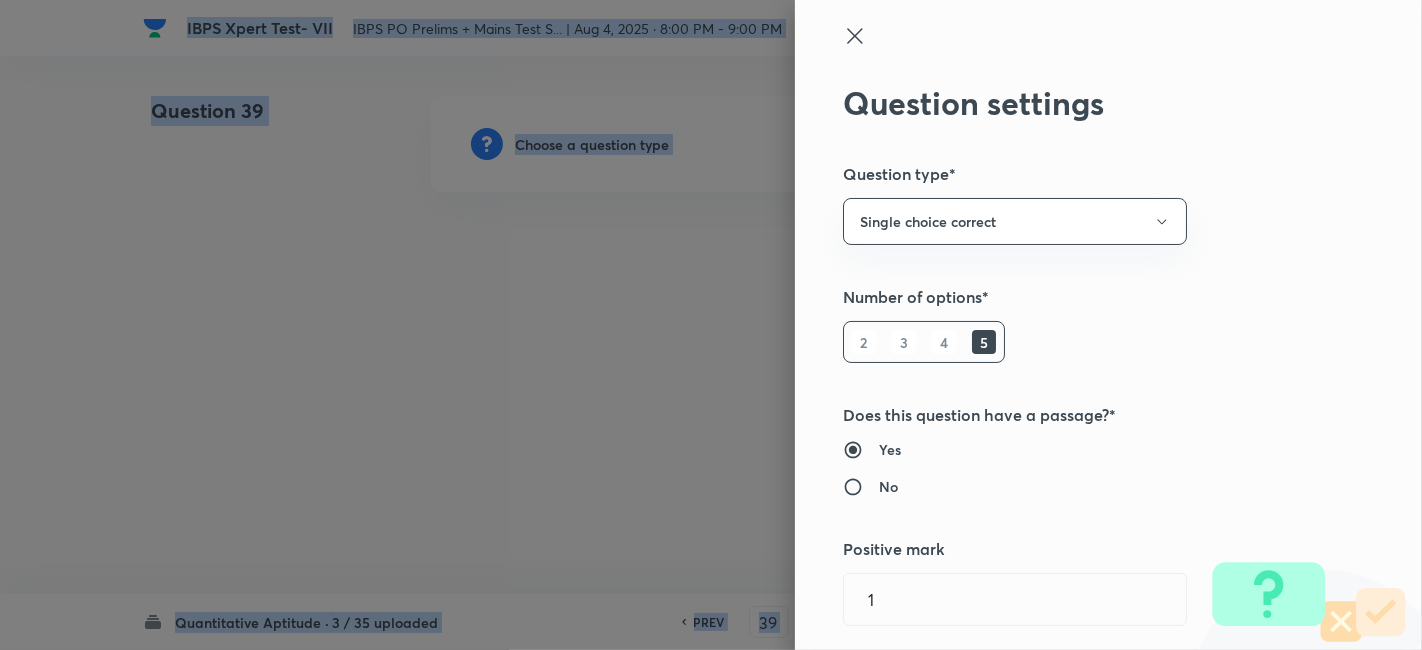 click at bounding box center [711, 325] 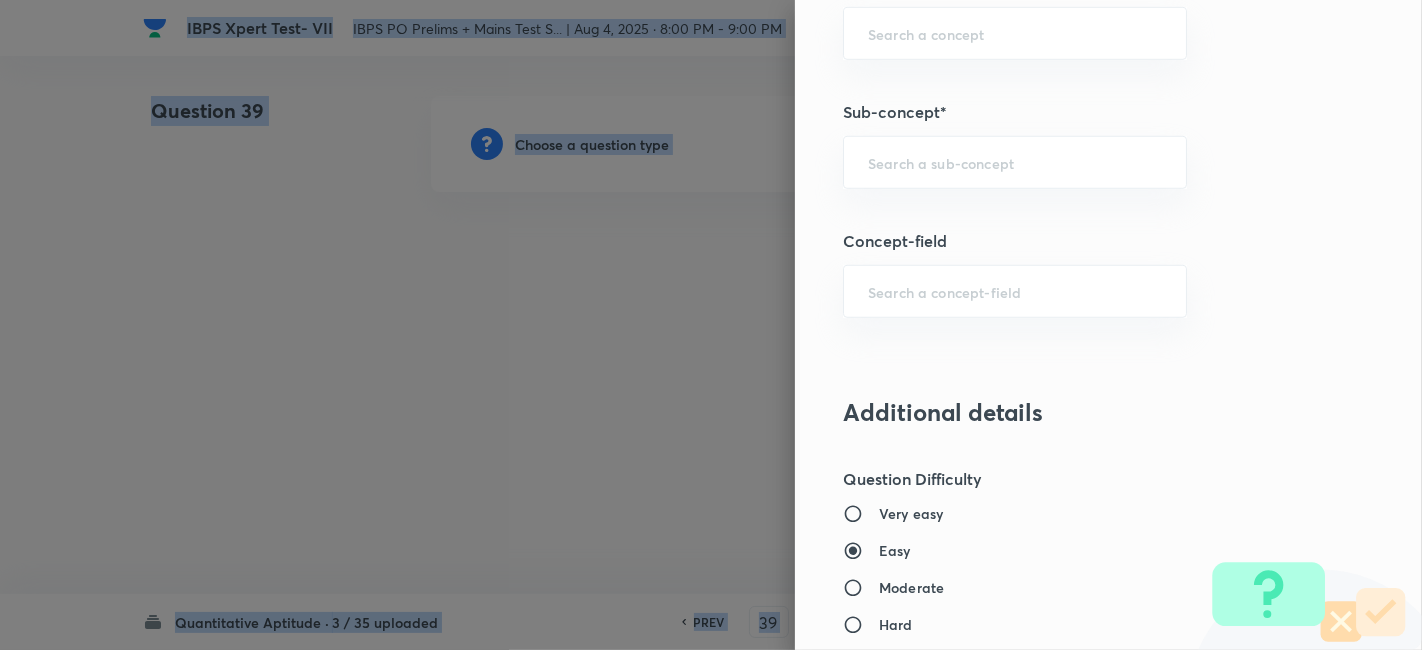 scroll, scrollTop: 1188, scrollLeft: 0, axis: vertical 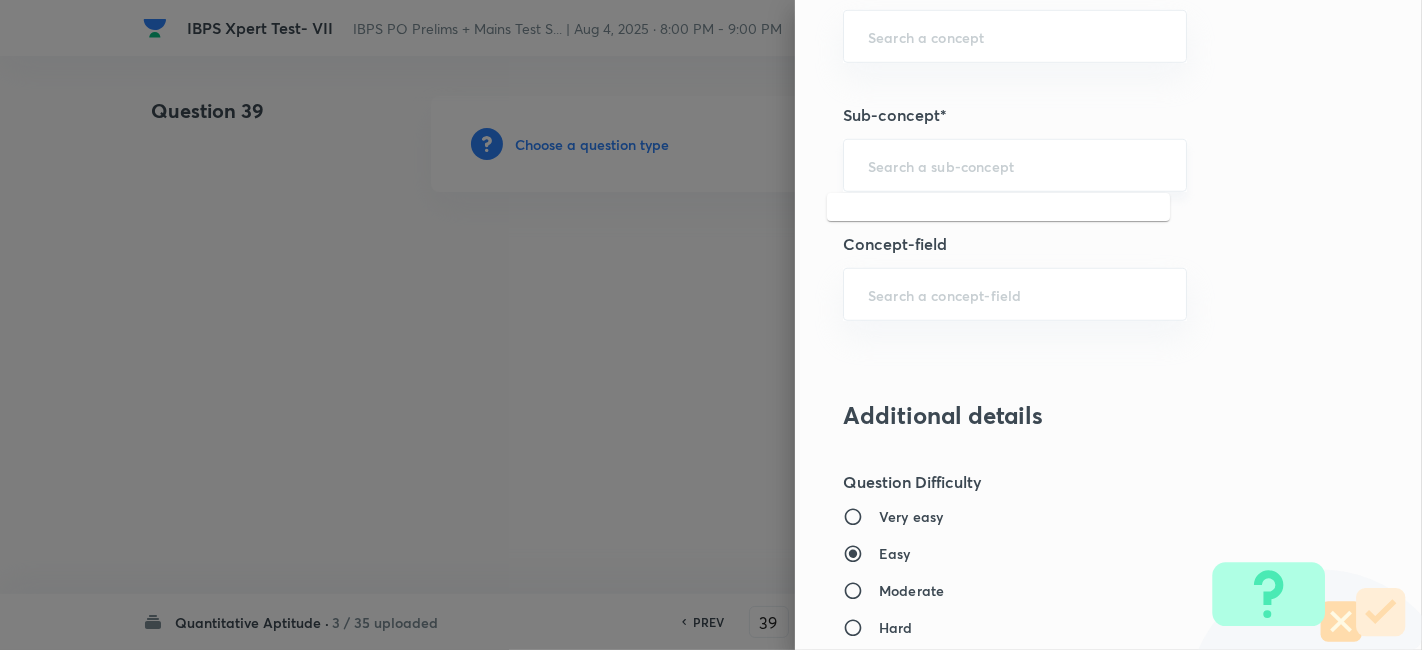 click at bounding box center (1015, 165) 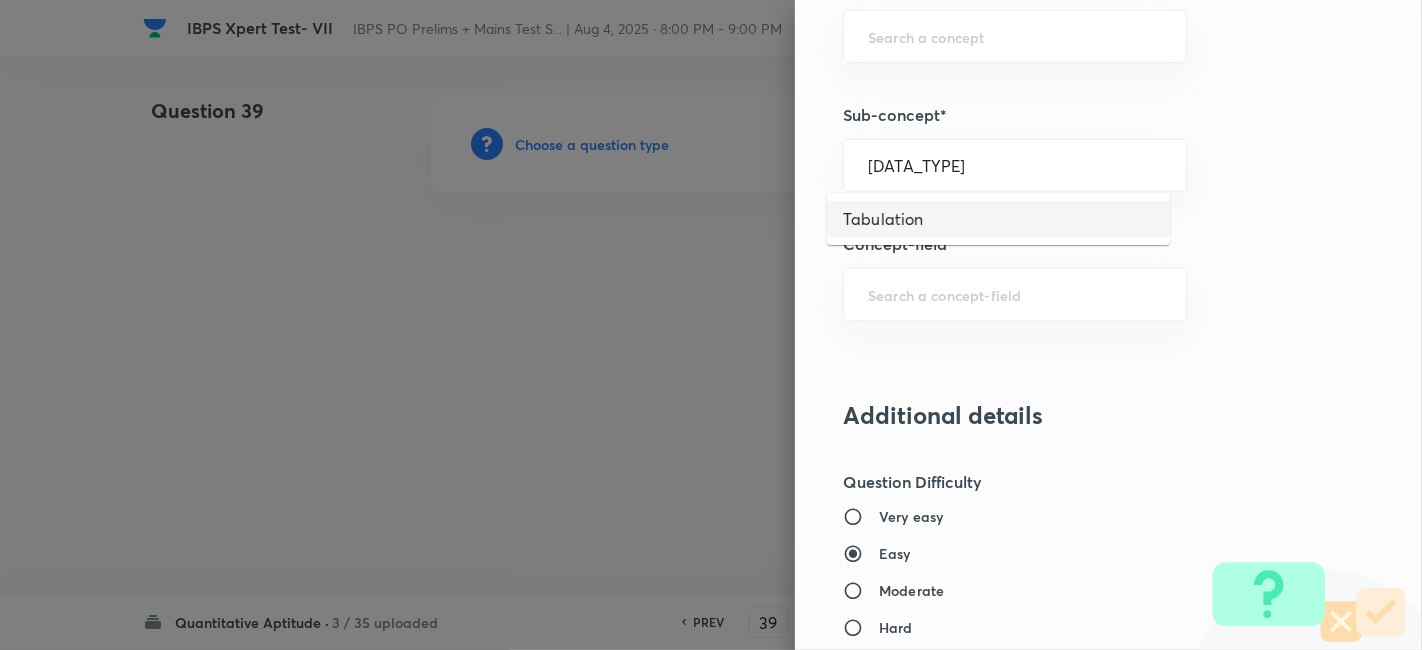 click on "Tabulation" at bounding box center [998, 219] 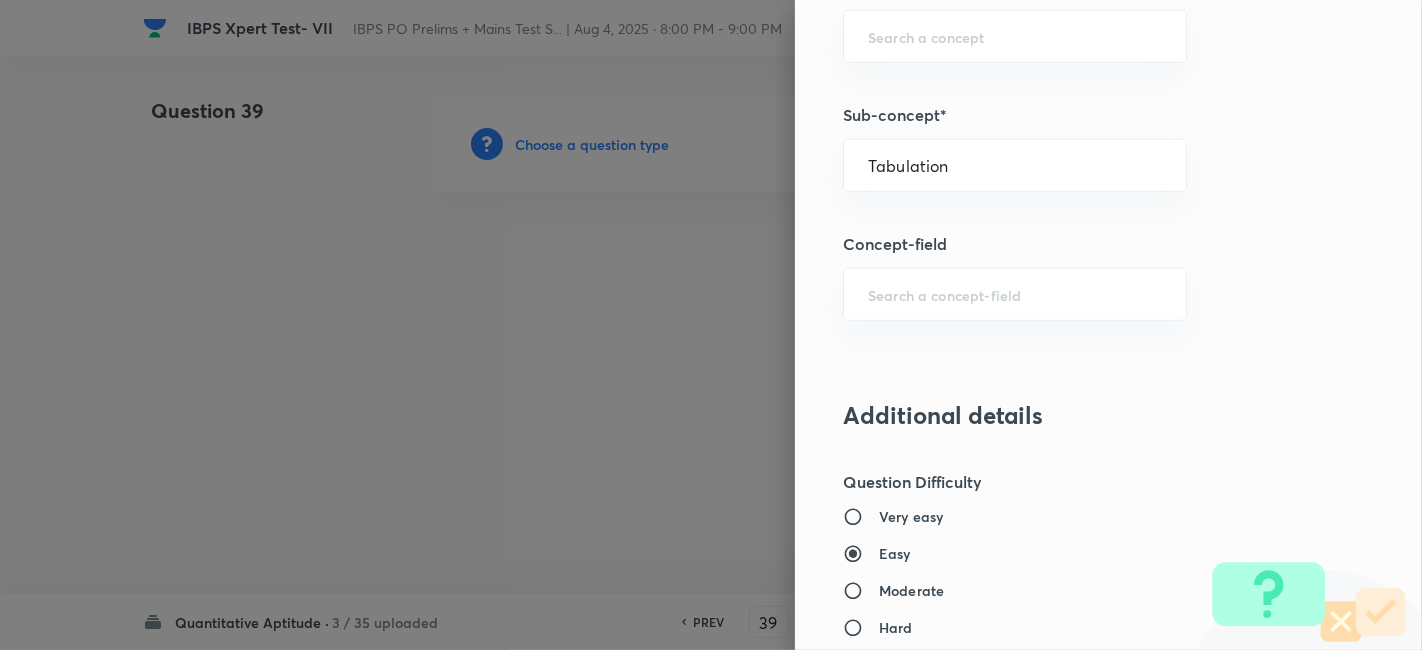type on "Quantitative Aptitude" 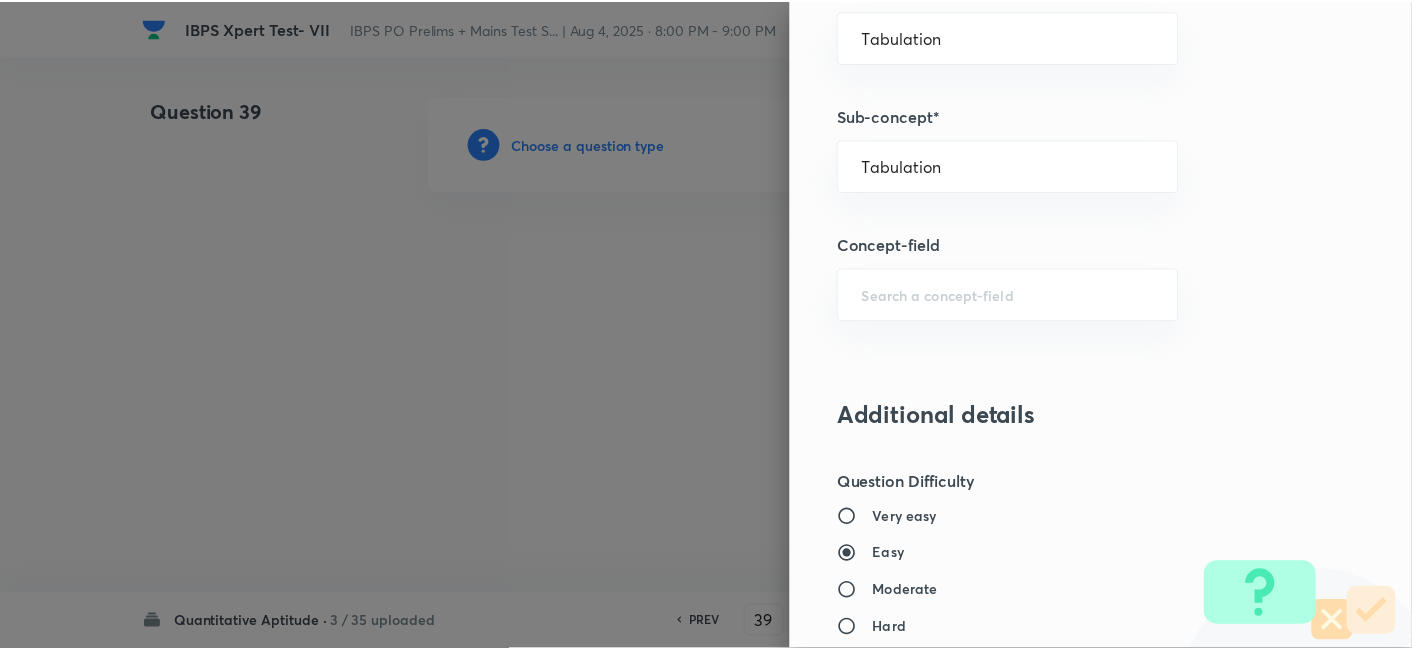 scroll, scrollTop: 2070, scrollLeft: 0, axis: vertical 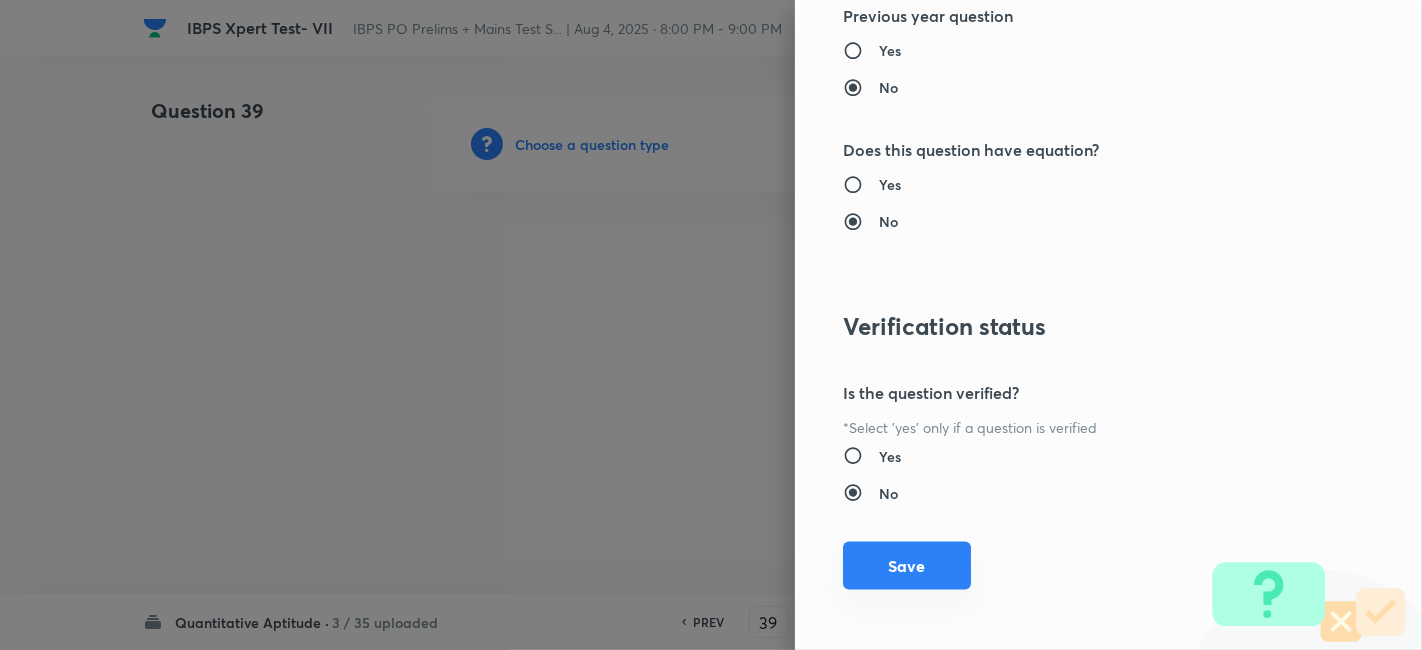 click on "Save" at bounding box center (907, 566) 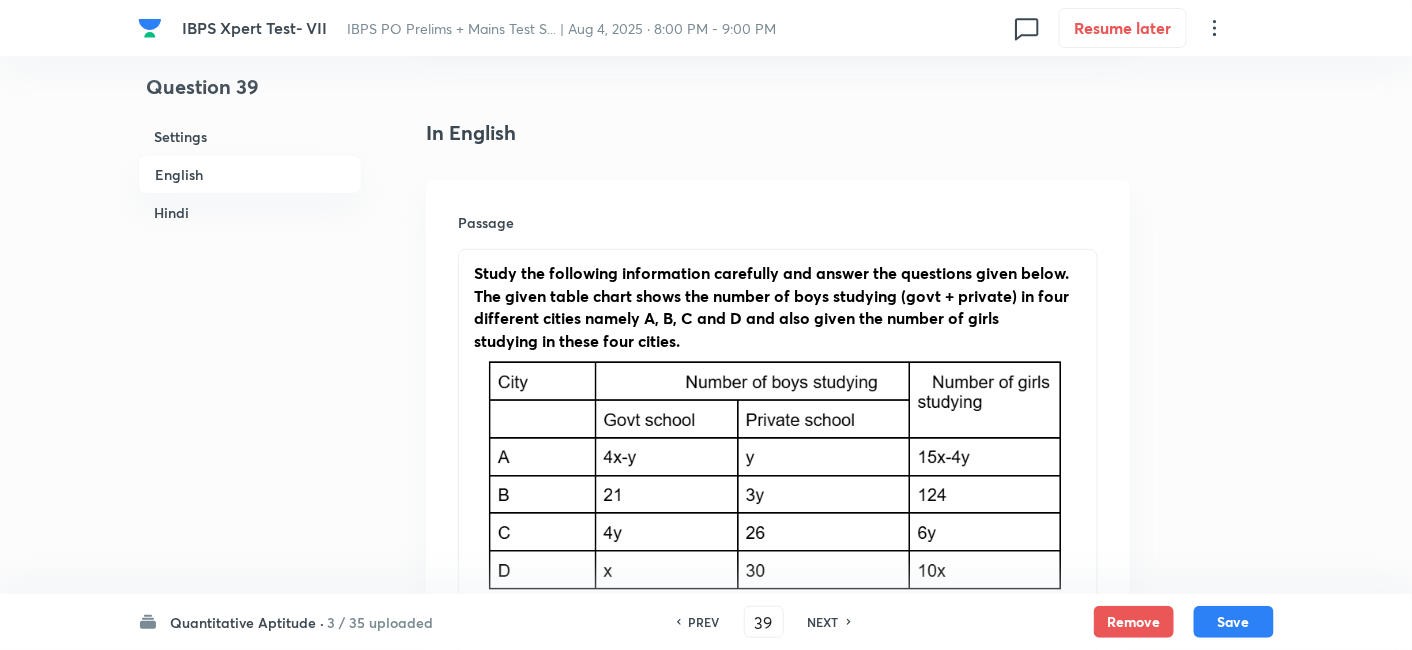 click at bounding box center [778, 486] 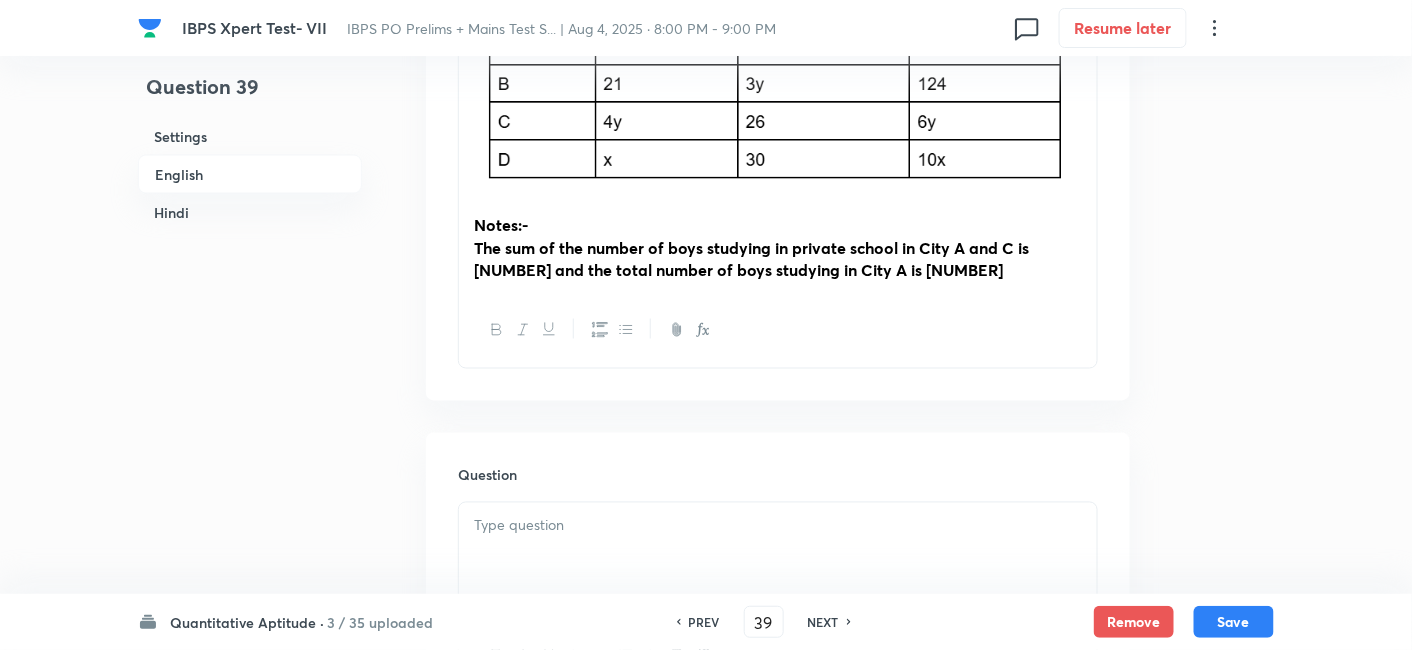 click at bounding box center (778, 559) 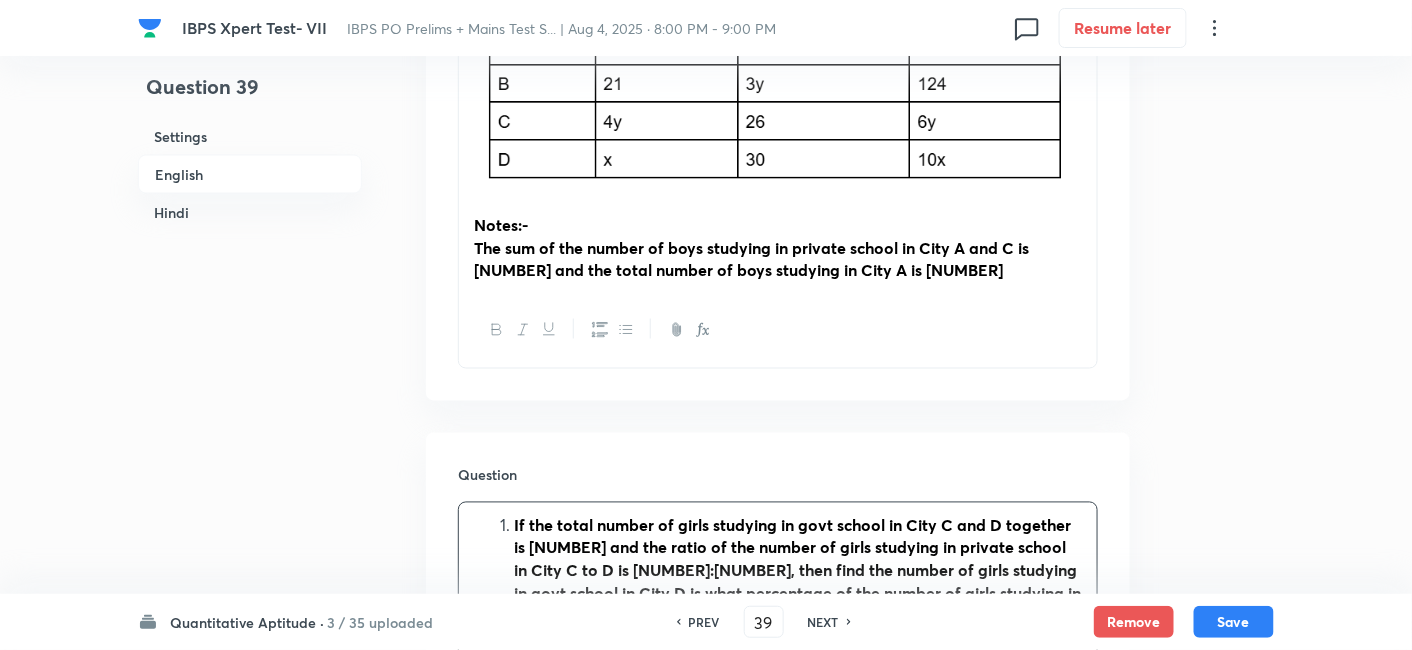 scroll, scrollTop: 1186, scrollLeft: 0, axis: vertical 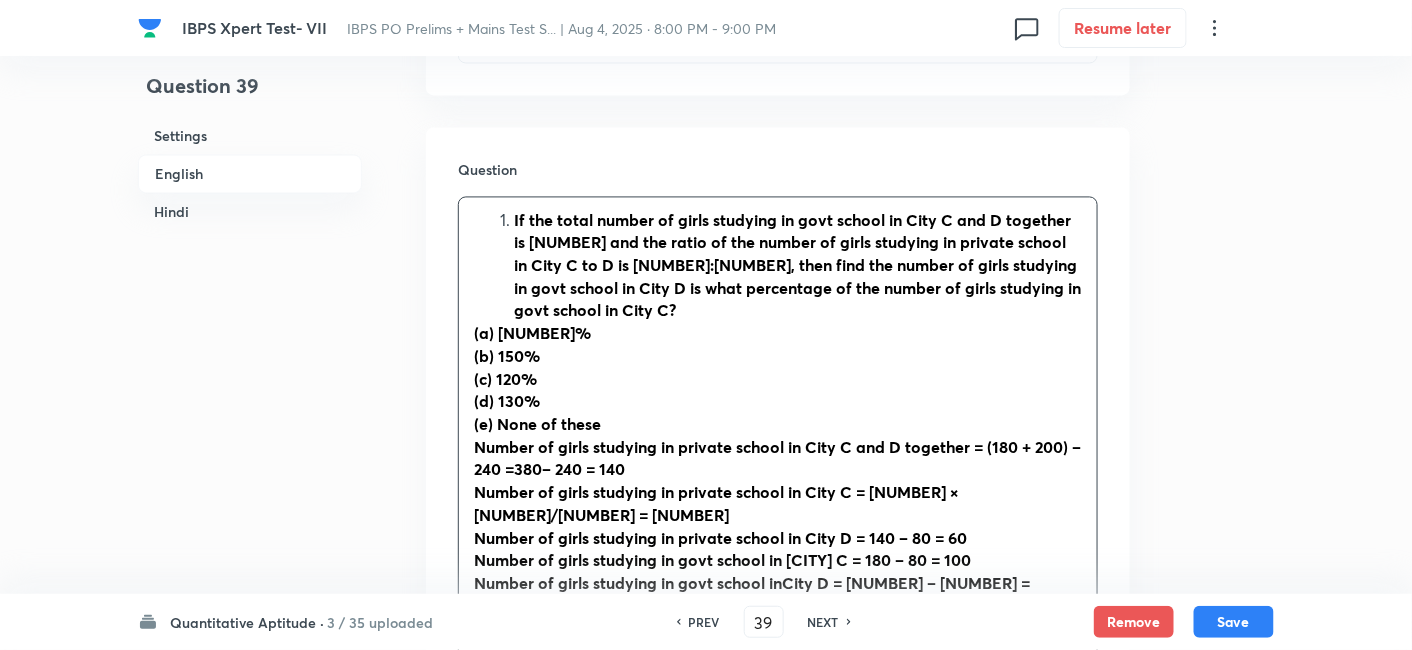 click on "If the total number of girls studying in govt school in City C and D together is [NUMBER] and the ratio of the number of girls studying in private school in City C to D is [NUMBER]:[NUMBER], then find the number of girls studying in govt school in City D is what percentage of the number of girls studying in govt school in City C?" at bounding box center [798, 267] 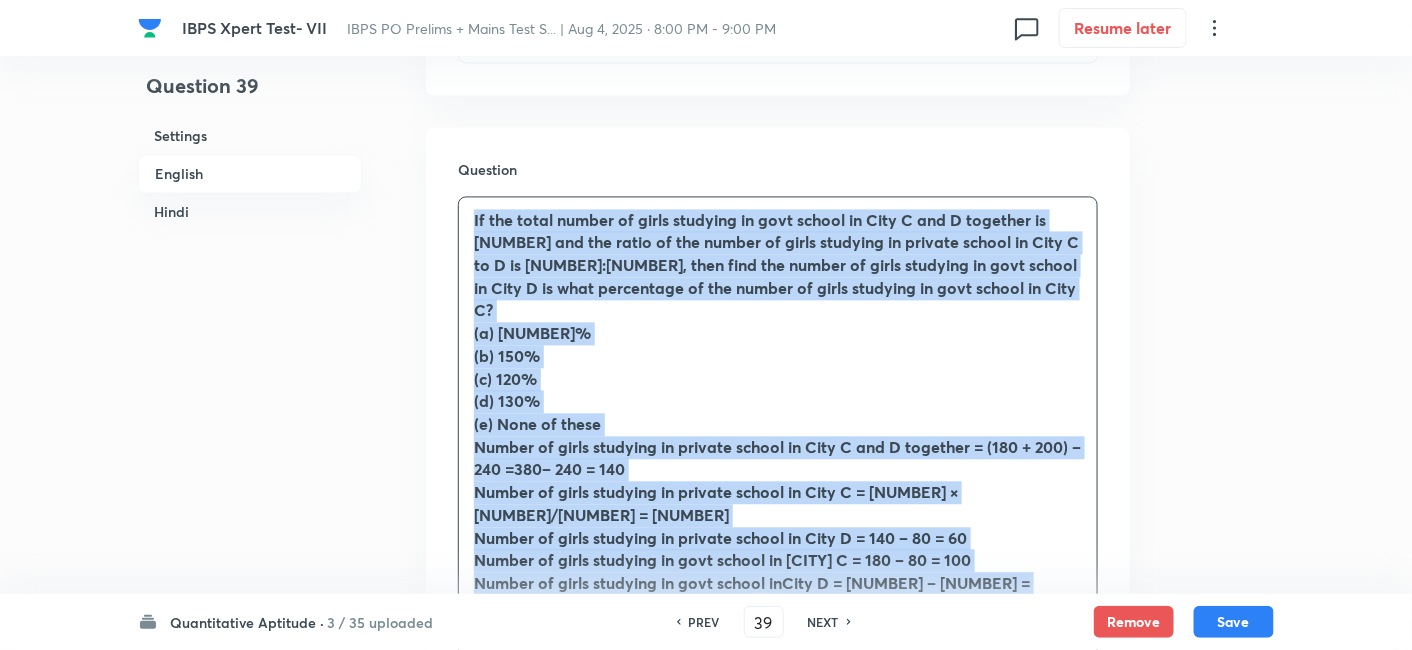 drag, startPoint x: 463, startPoint y: 215, endPoint x: 905, endPoint y: 570, distance: 566.9118 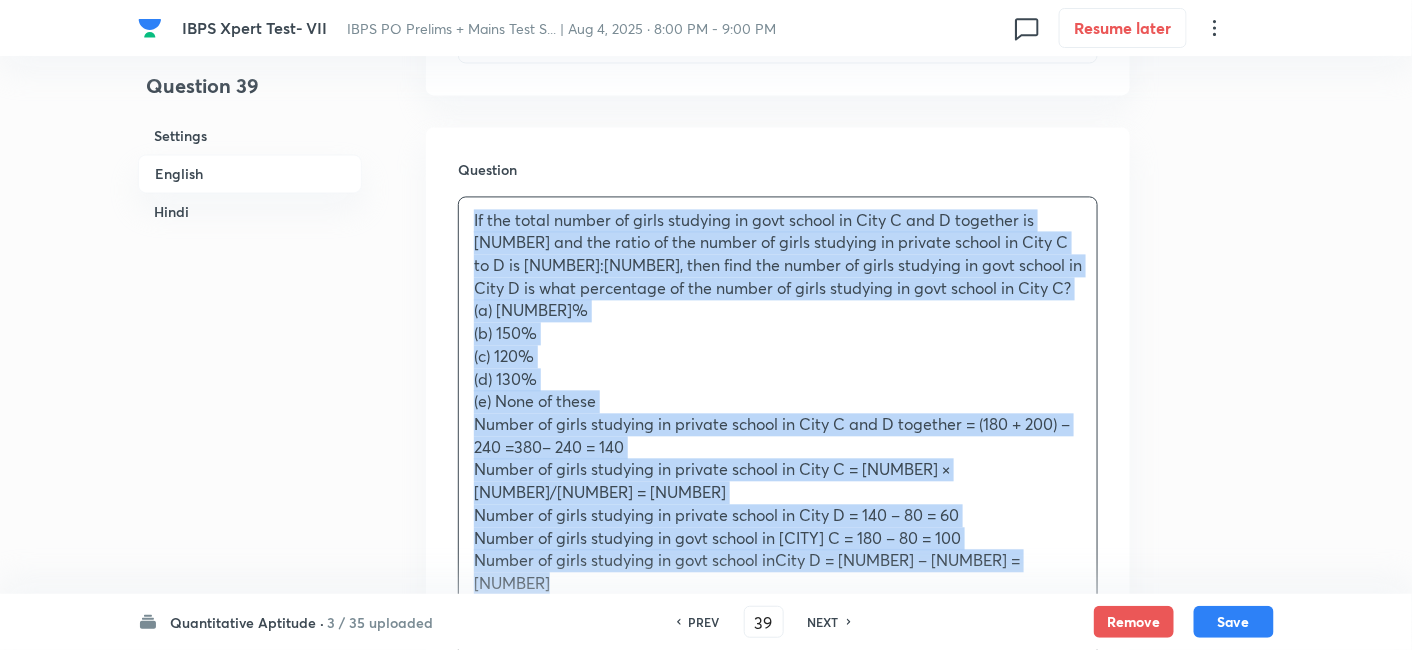 copy on "If the total number of girls studying in govt school in City C and D together is [NUMBER] and the ratio of the number of girls studying in private school in City C to D is [RATIO], then find the number of girls studying in govt school in City D is what percentage of the number of girls studying in govt school in City C? (a) [PERCENTAGE]% (b) [PERCENTAGE]% (c) [PERCENTAGE]% (d) [PERCENTAGE]% (e) None of these Number of girls studying in private school in City C and D together = ([NUMBER] + [NUMBER]) – [NUMBER] = [NUMBER]– [NUMBER] = [NUMBER] Number of girls studying in private school in City C = [NUMBER] × [RATIO] = [NUMBER] Number of girls studying in private school in City D = [NUMBER] – [NUMBER] = [NUMBER] Number of girls studying in govt school in City C = [NUMBER] – [NUMBER] = [NUMBER] Number of girls studying in govt school inCity D = [NUMBER] – [NUMBER] = [NUMBER] Required percentage = [NUMBER]/[NUMBER] × [NUMBER] = [PERCENTAGE]%" 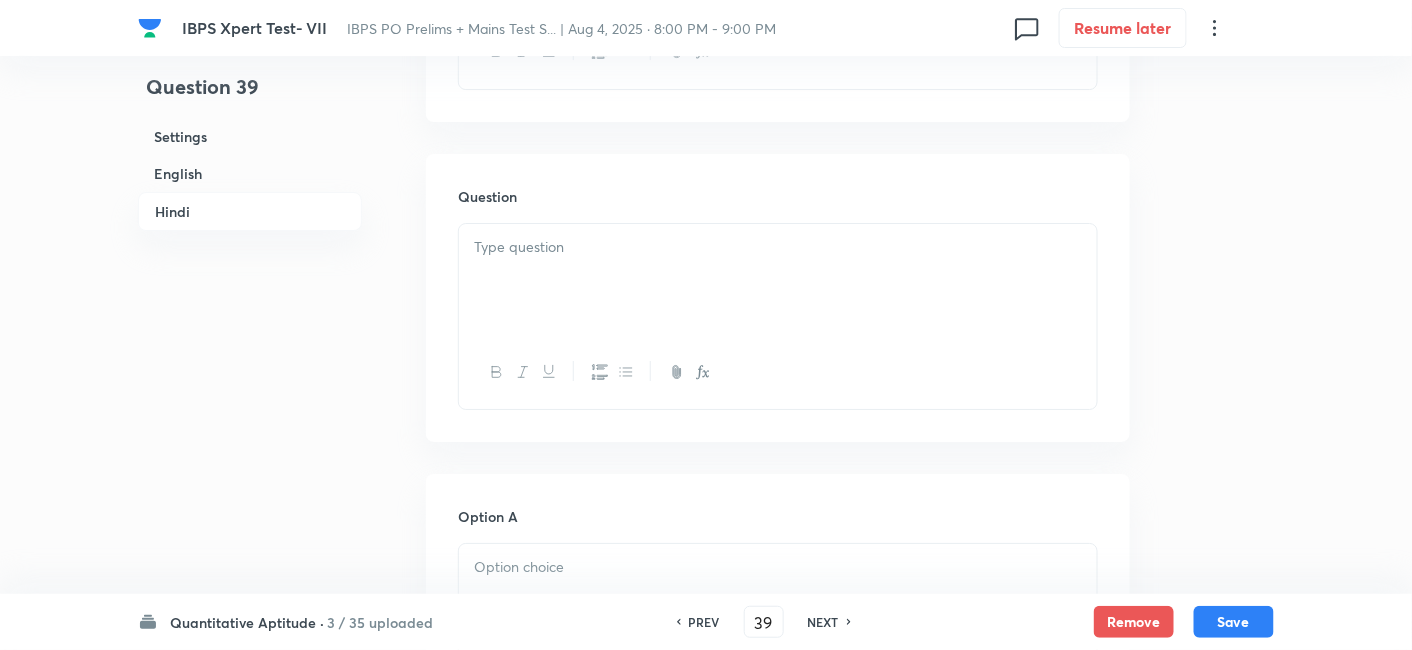 scroll, scrollTop: 4473, scrollLeft: 0, axis: vertical 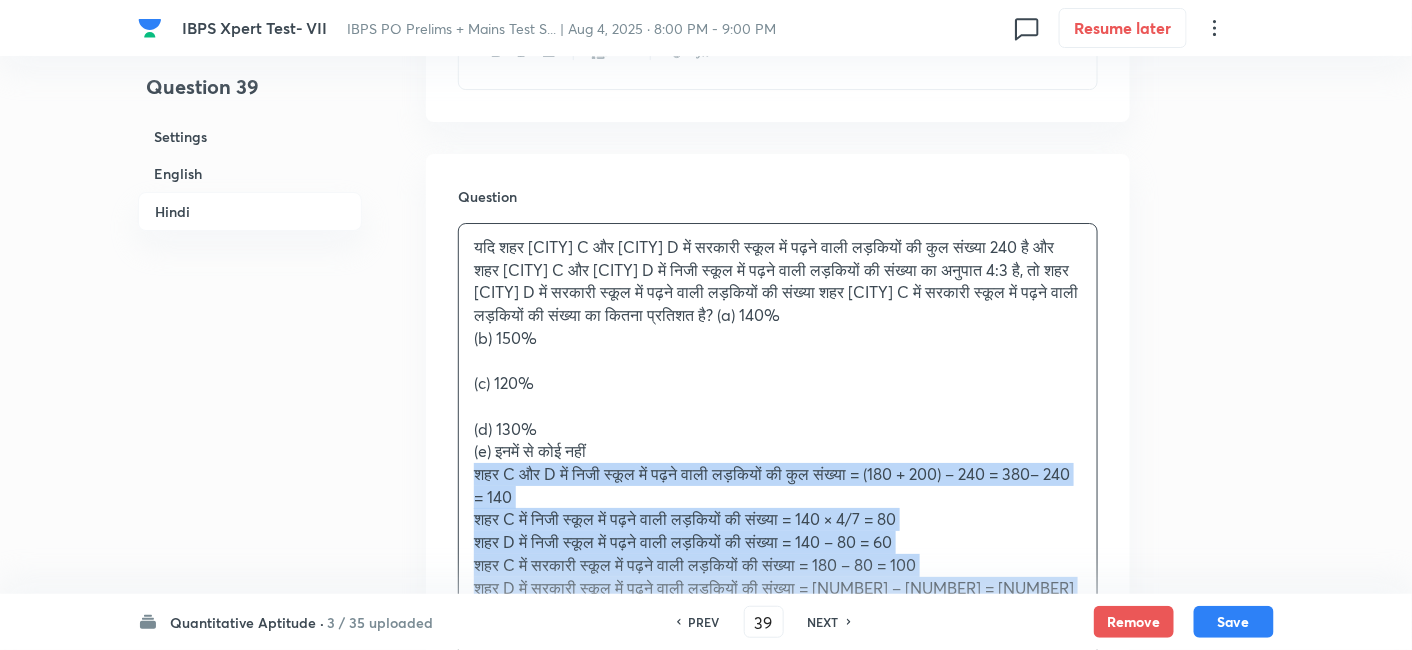 drag, startPoint x: 469, startPoint y: 450, endPoint x: 792, endPoint y: 595, distance: 354.05368 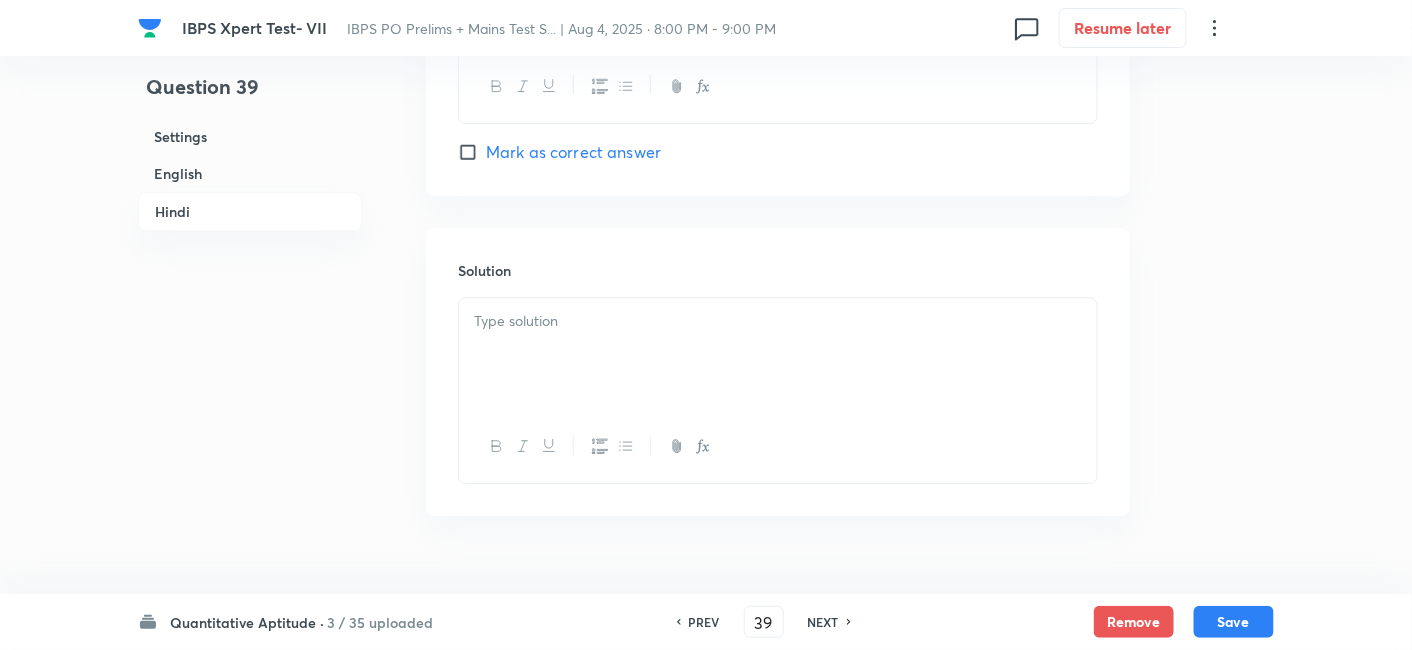 scroll, scrollTop: 6471, scrollLeft: 0, axis: vertical 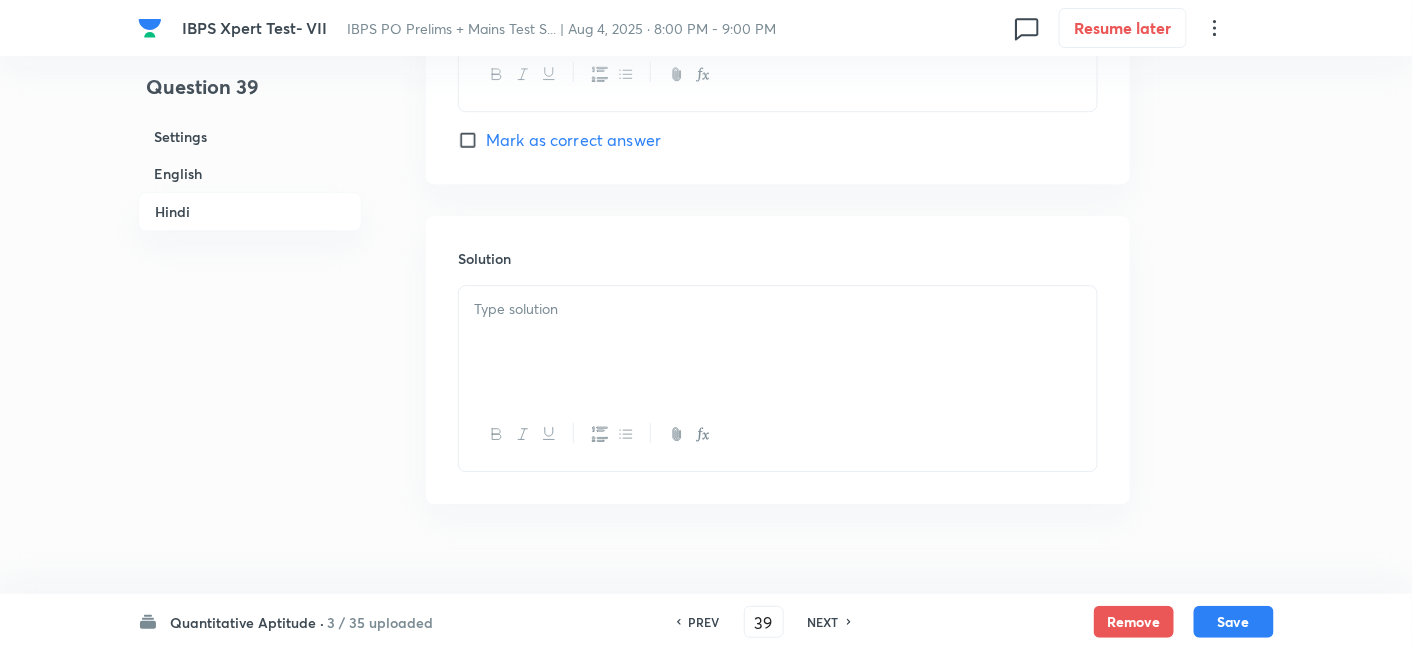 click at bounding box center [778, 342] 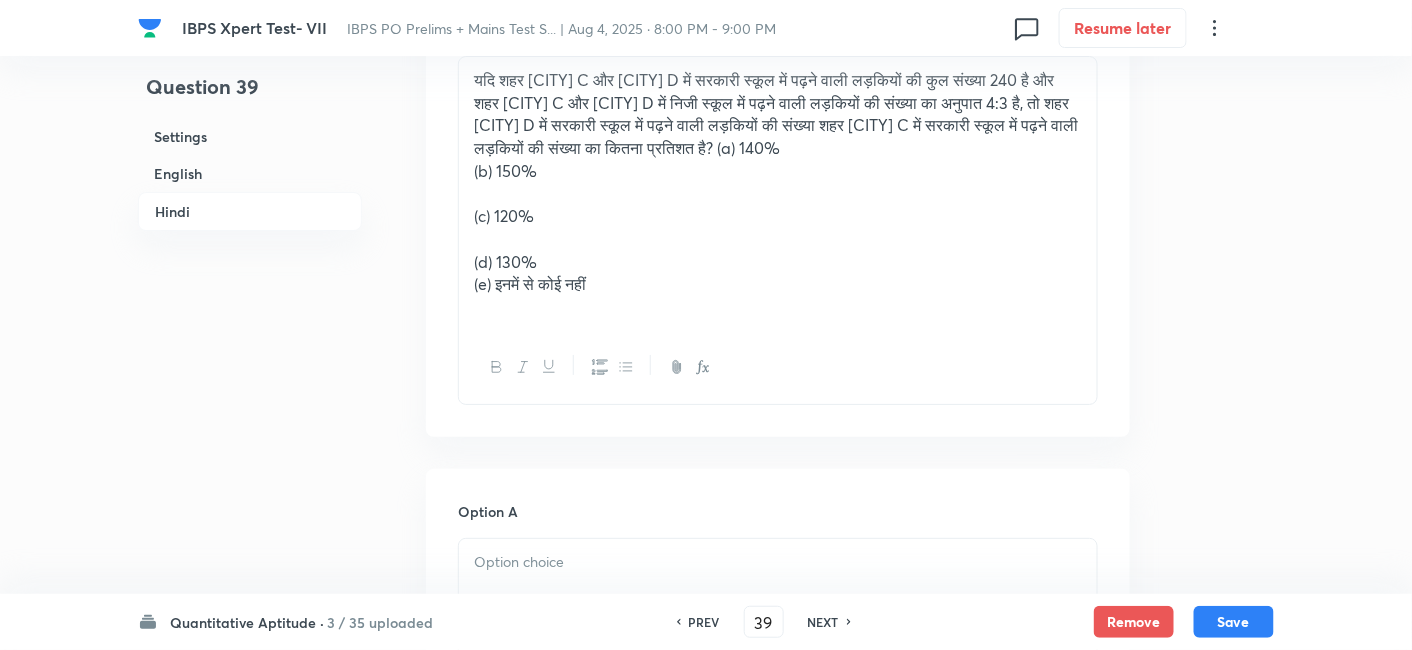 scroll, scrollTop: 4637, scrollLeft: 0, axis: vertical 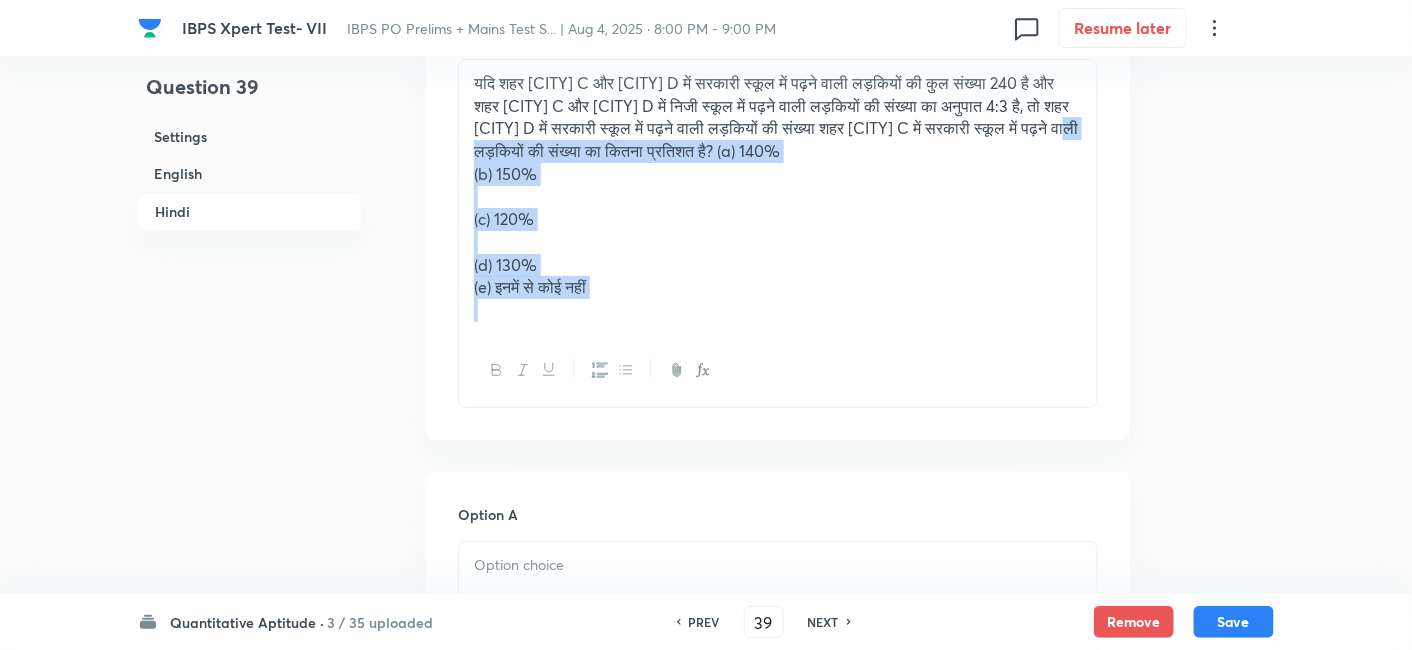 drag, startPoint x: 612, startPoint y: 130, endPoint x: 711, endPoint y: 314, distance: 208.94258 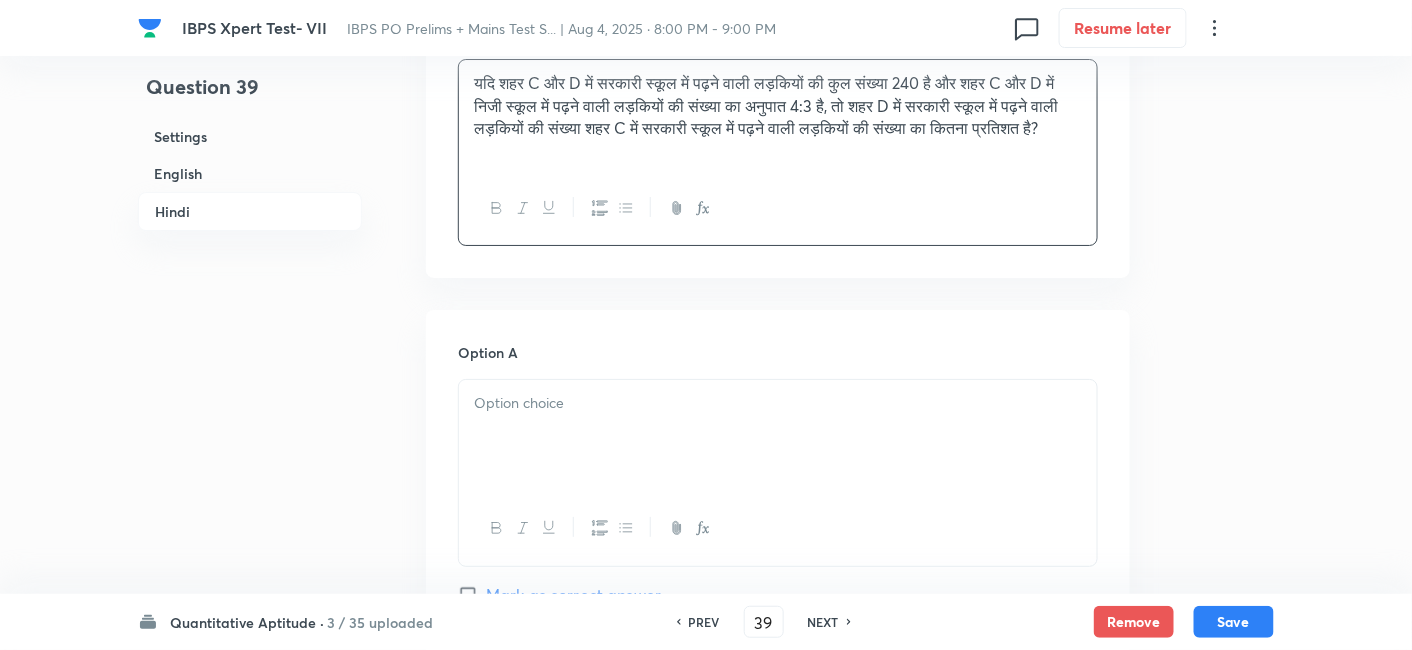 scroll, scrollTop: 4879, scrollLeft: 0, axis: vertical 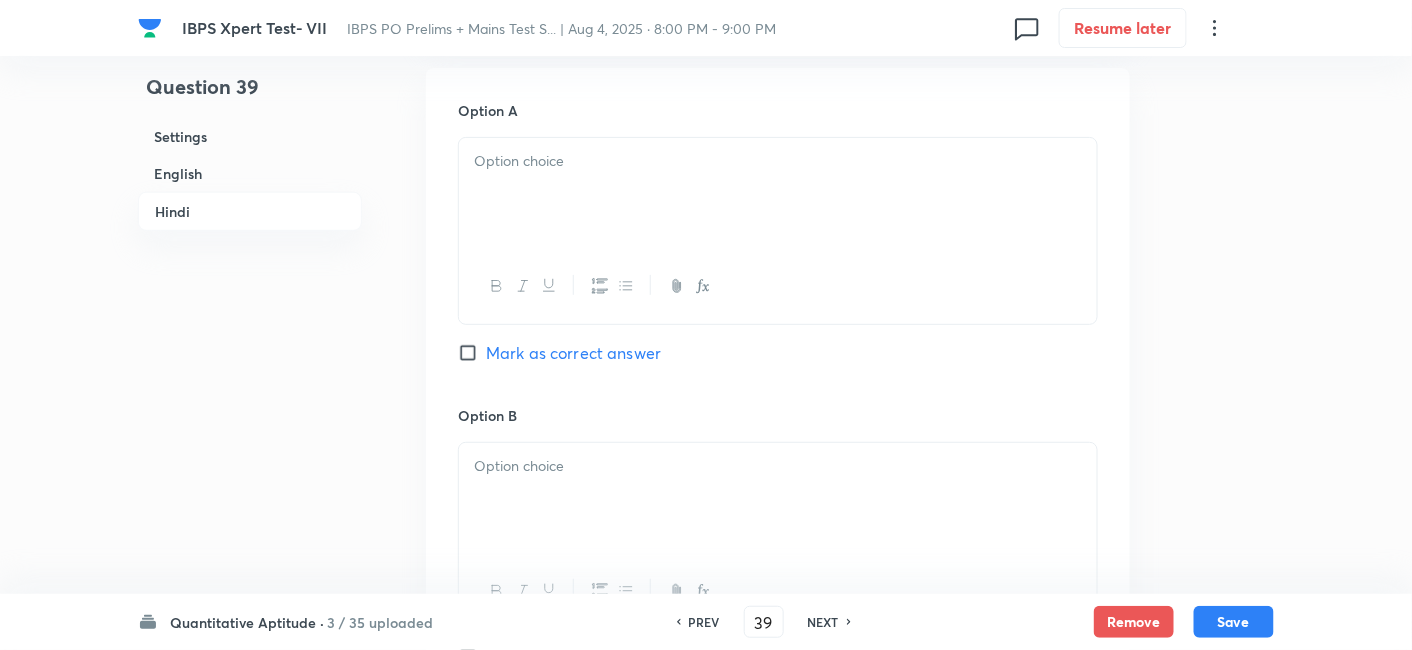 click at bounding box center (778, 194) 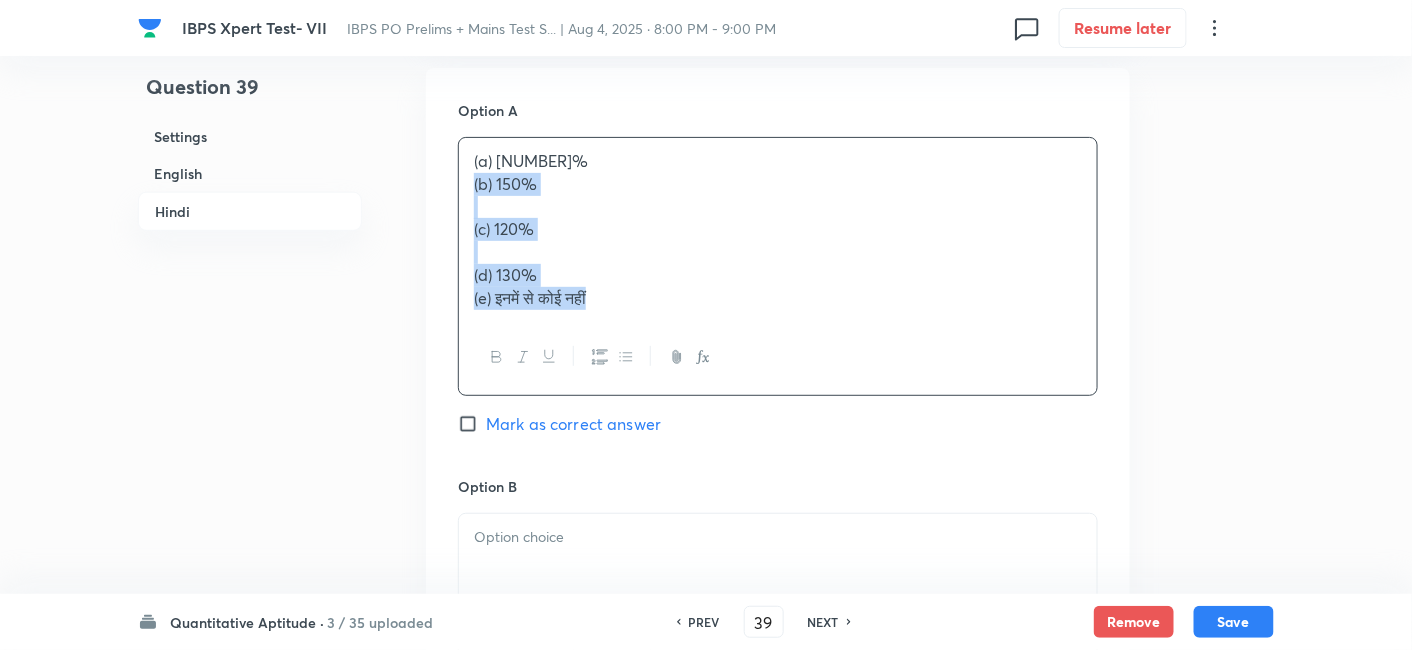 drag, startPoint x: 465, startPoint y: 158, endPoint x: 694, endPoint y: 352, distance: 300.1283 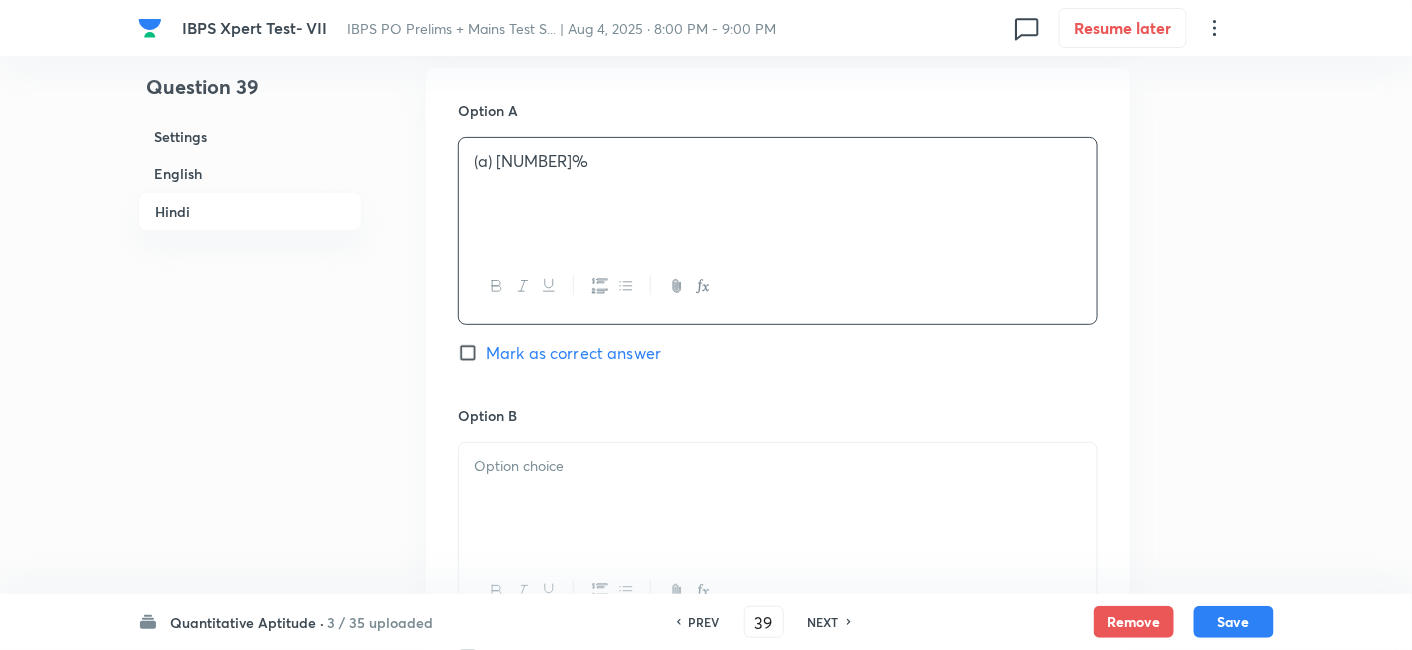 click on "Mark as correct answer" at bounding box center [573, 353] 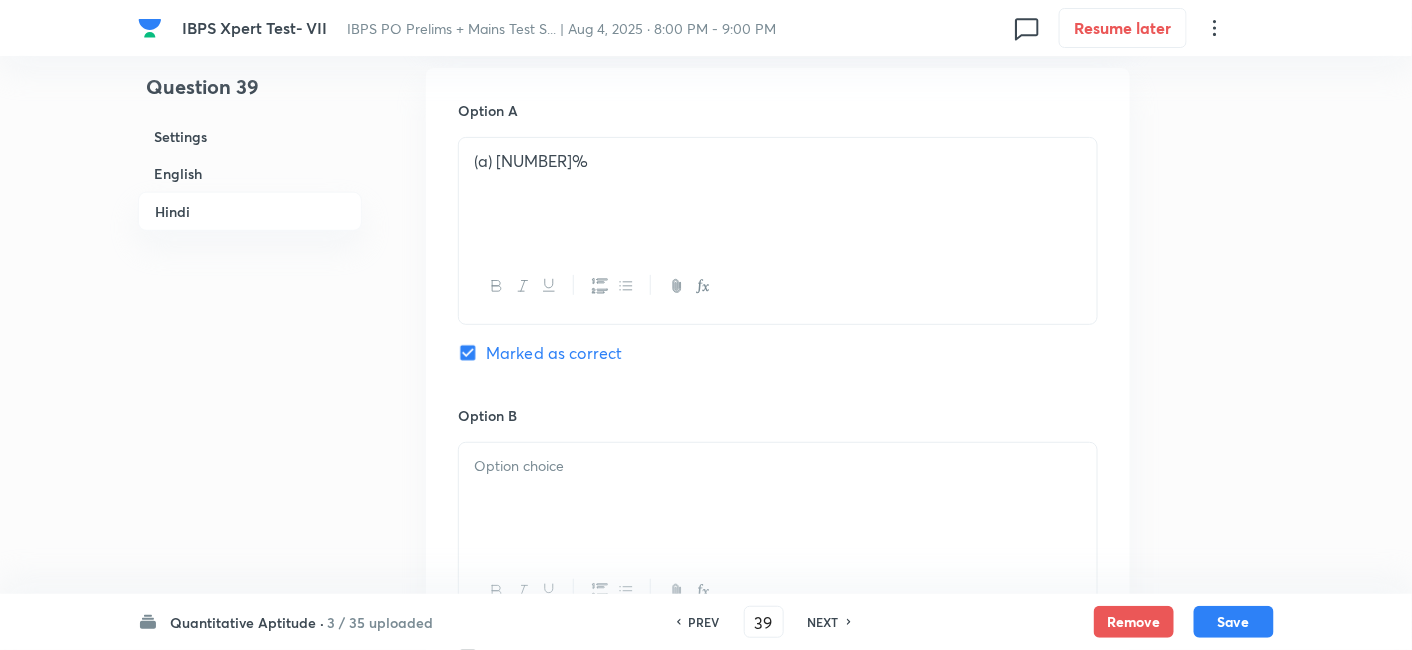 checkbox on "true" 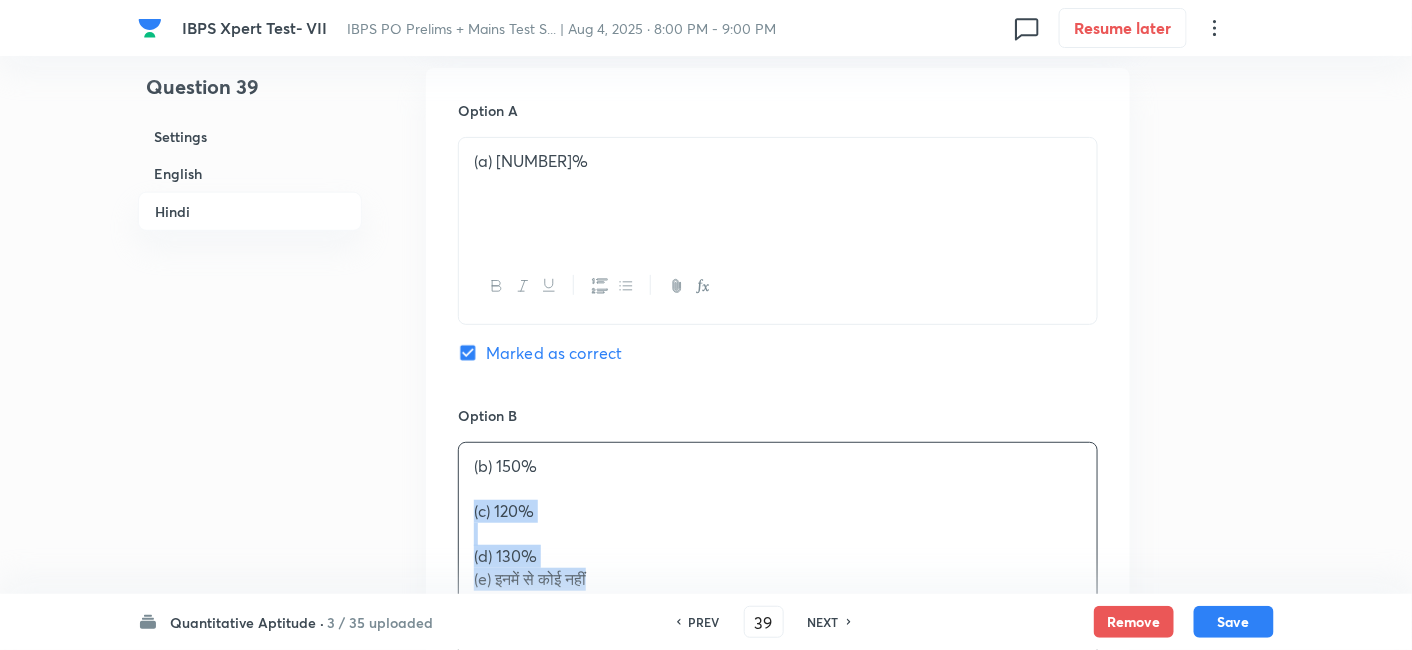 drag, startPoint x: 469, startPoint y: 480, endPoint x: 721, endPoint y: 610, distance: 283.556 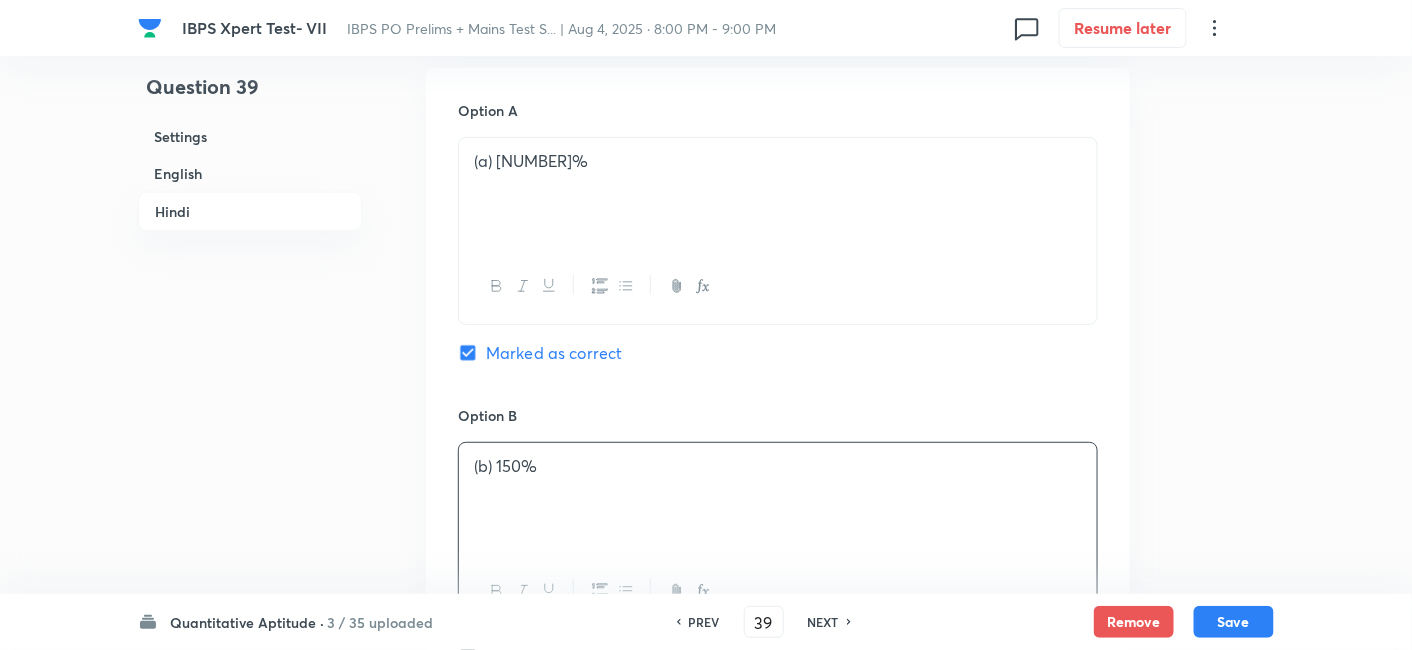 scroll, scrollTop: 5359, scrollLeft: 0, axis: vertical 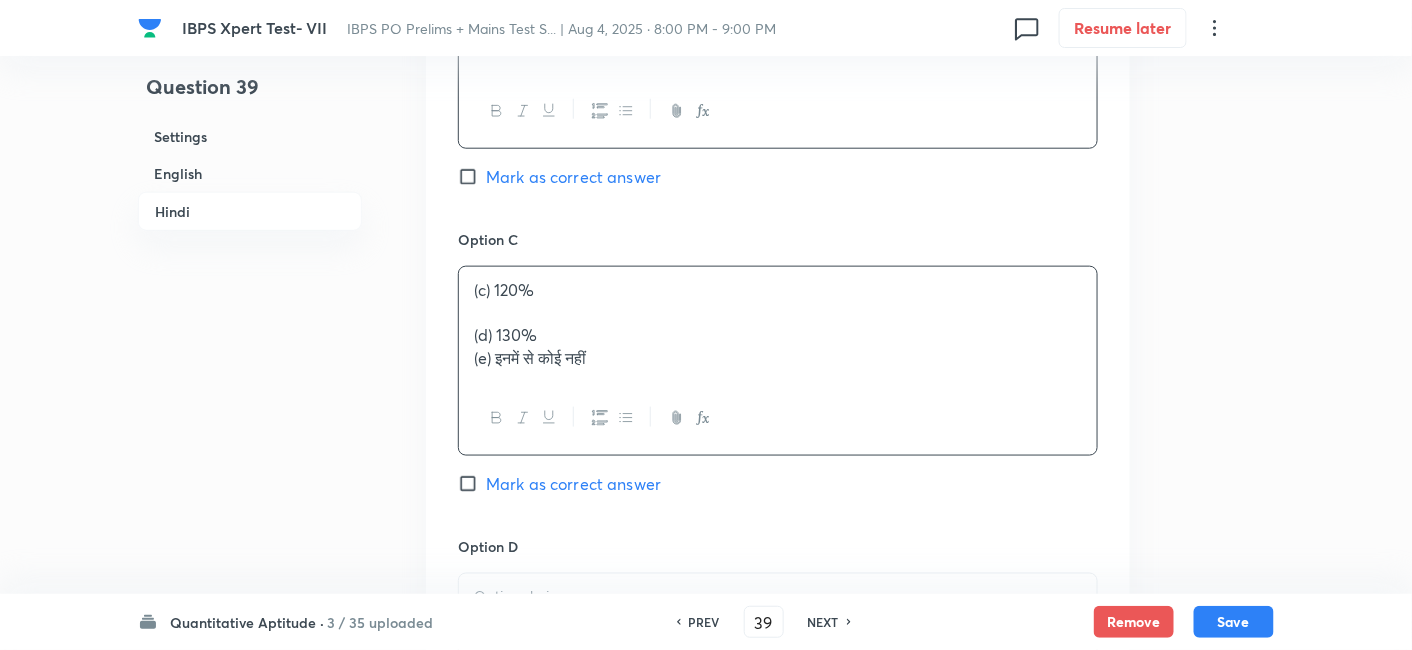 click on "(c) 120% (d) 130% (e) इनमें से कोई नहीं" at bounding box center (778, 324) 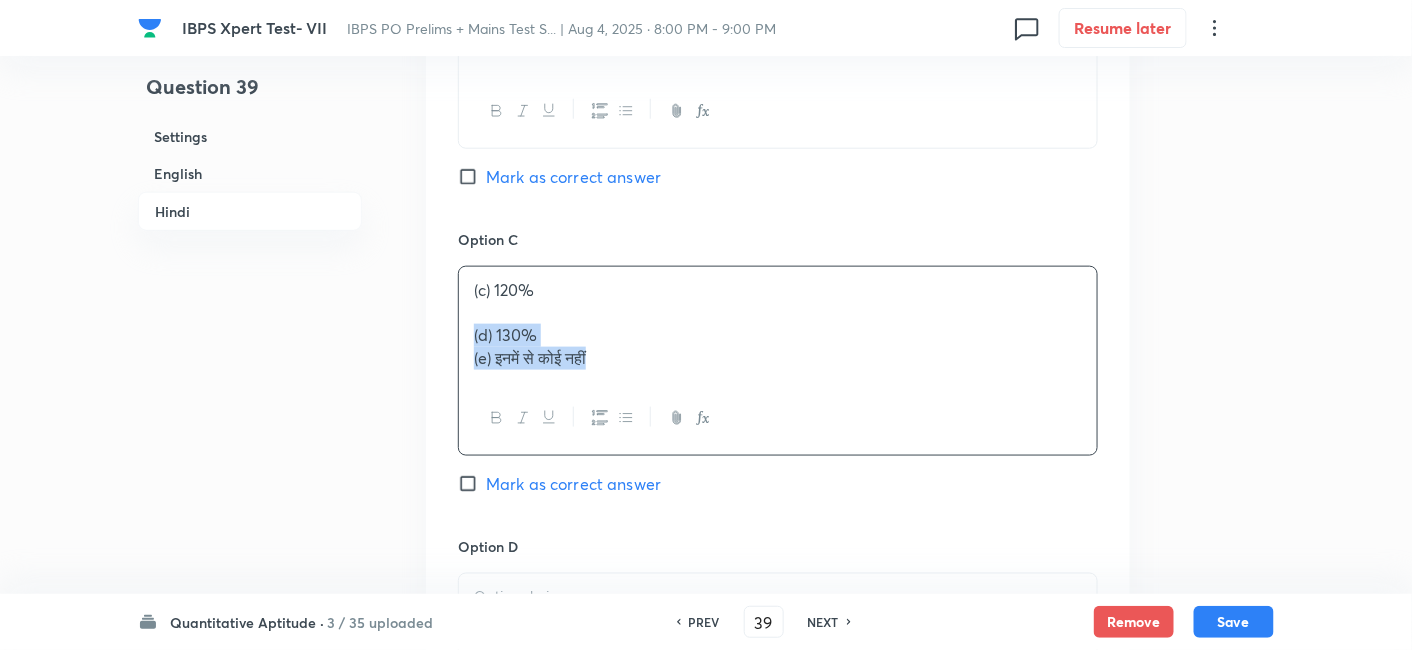 drag, startPoint x: 465, startPoint y: 310, endPoint x: 742, endPoint y: 419, distance: 297.67432 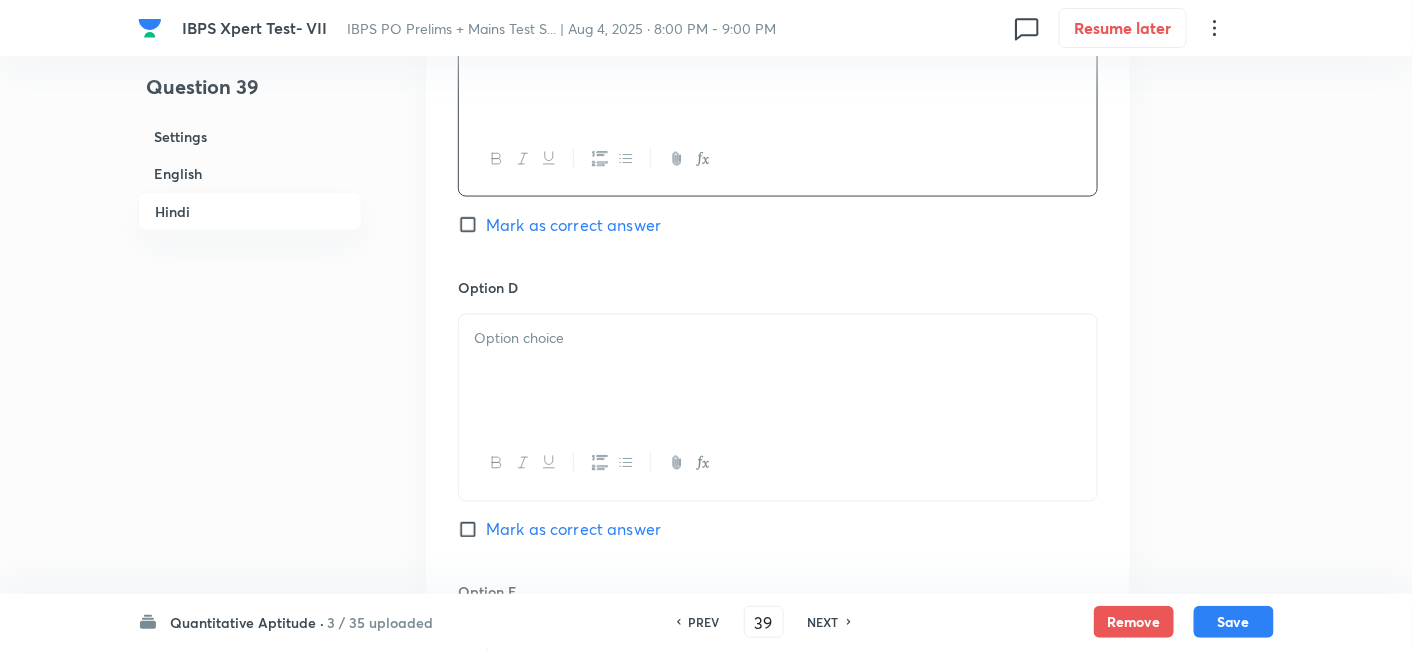 scroll, scrollTop: 5617, scrollLeft: 0, axis: vertical 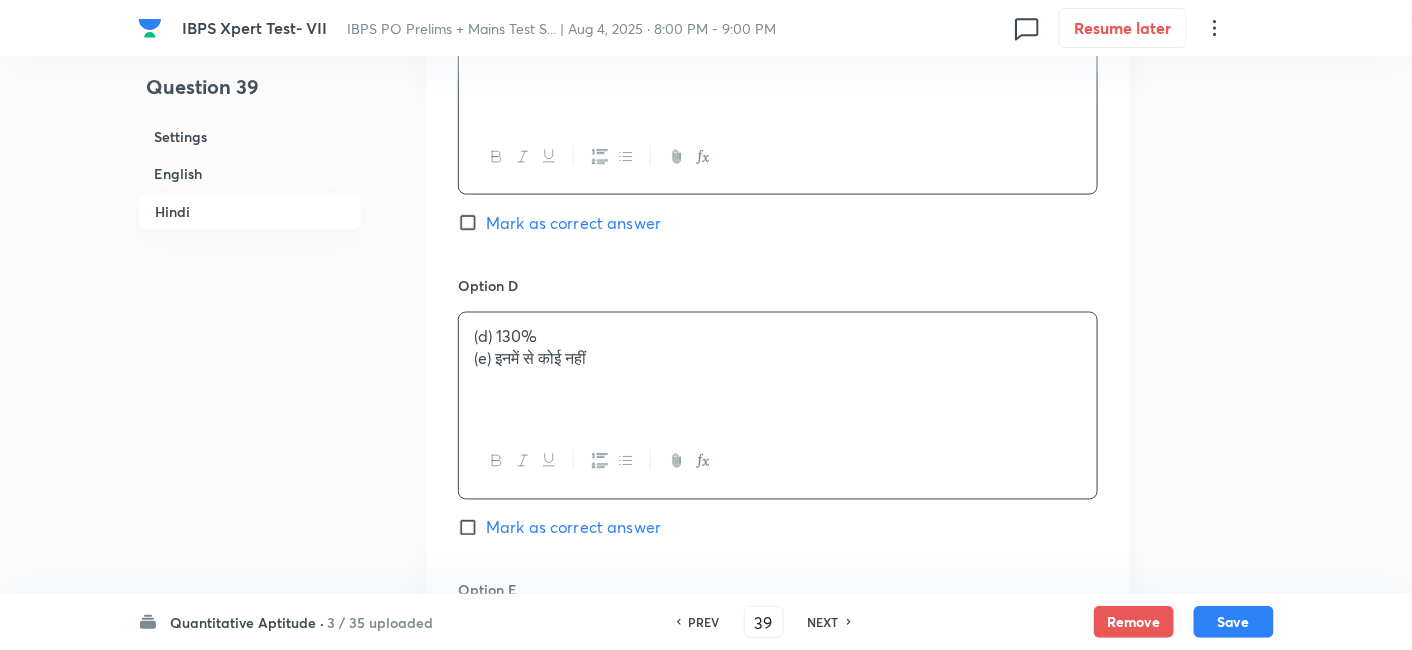 click on "(d) [NUMBER]% (e) इनमें से कोई नहीं" at bounding box center [778, 369] 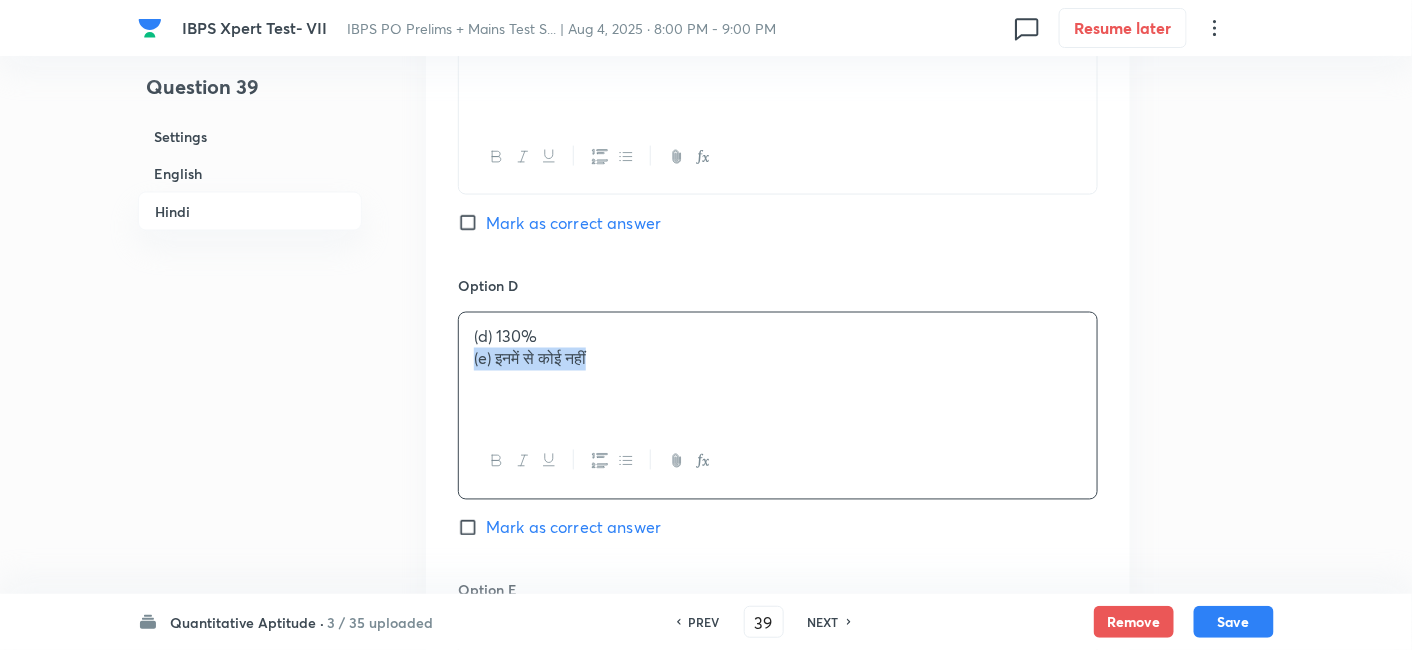 drag, startPoint x: 474, startPoint y: 327, endPoint x: 778, endPoint y: 377, distance: 308.0844 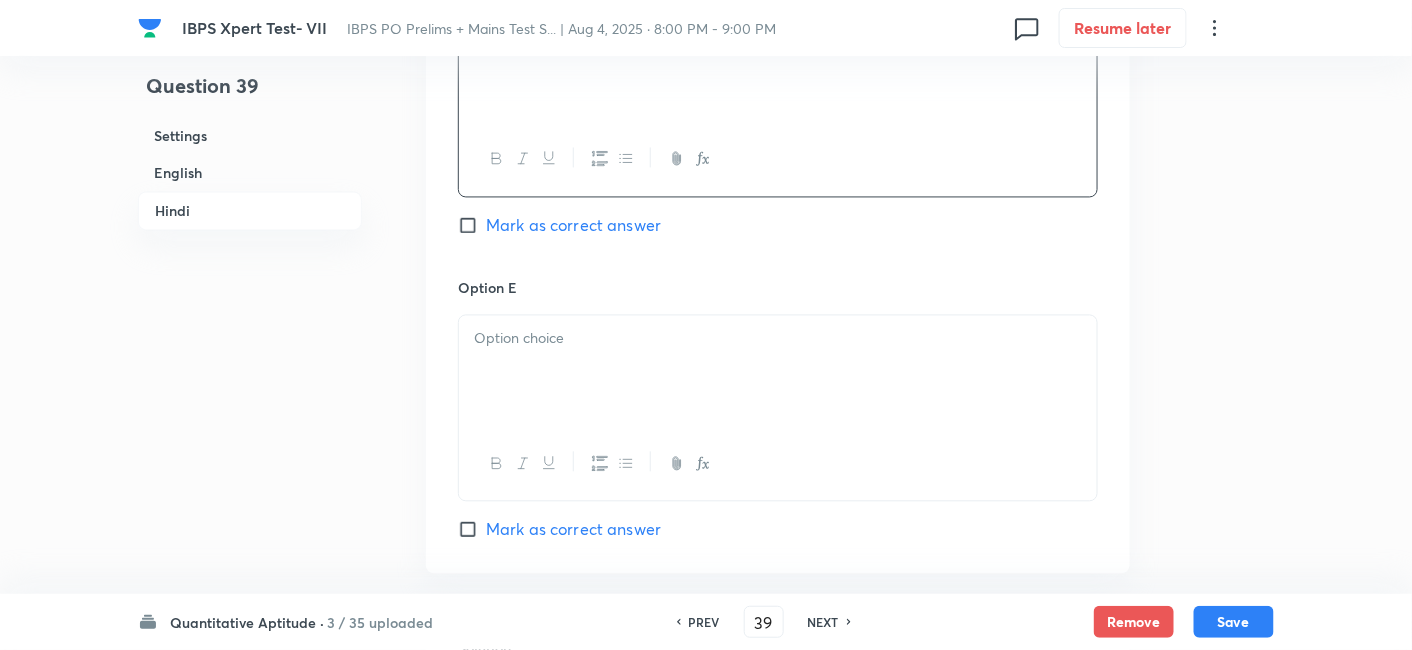 click at bounding box center [778, 372] 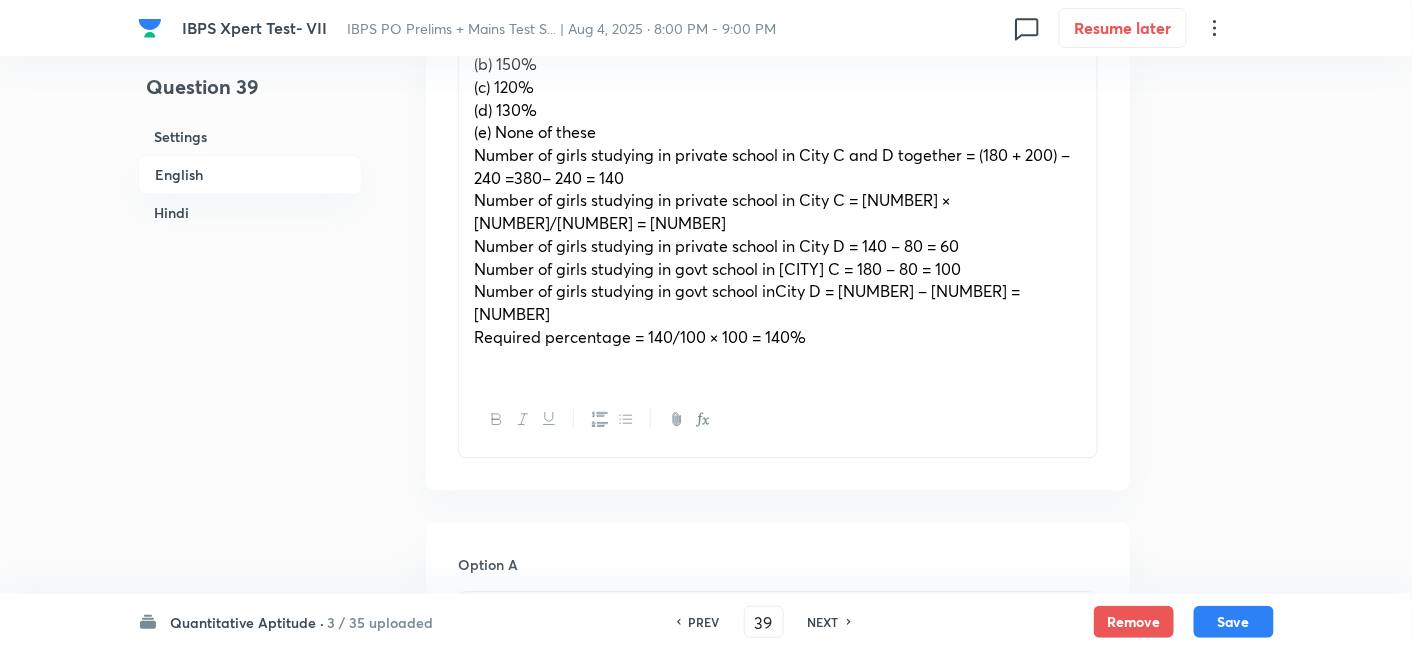 scroll, scrollTop: 1469, scrollLeft: 0, axis: vertical 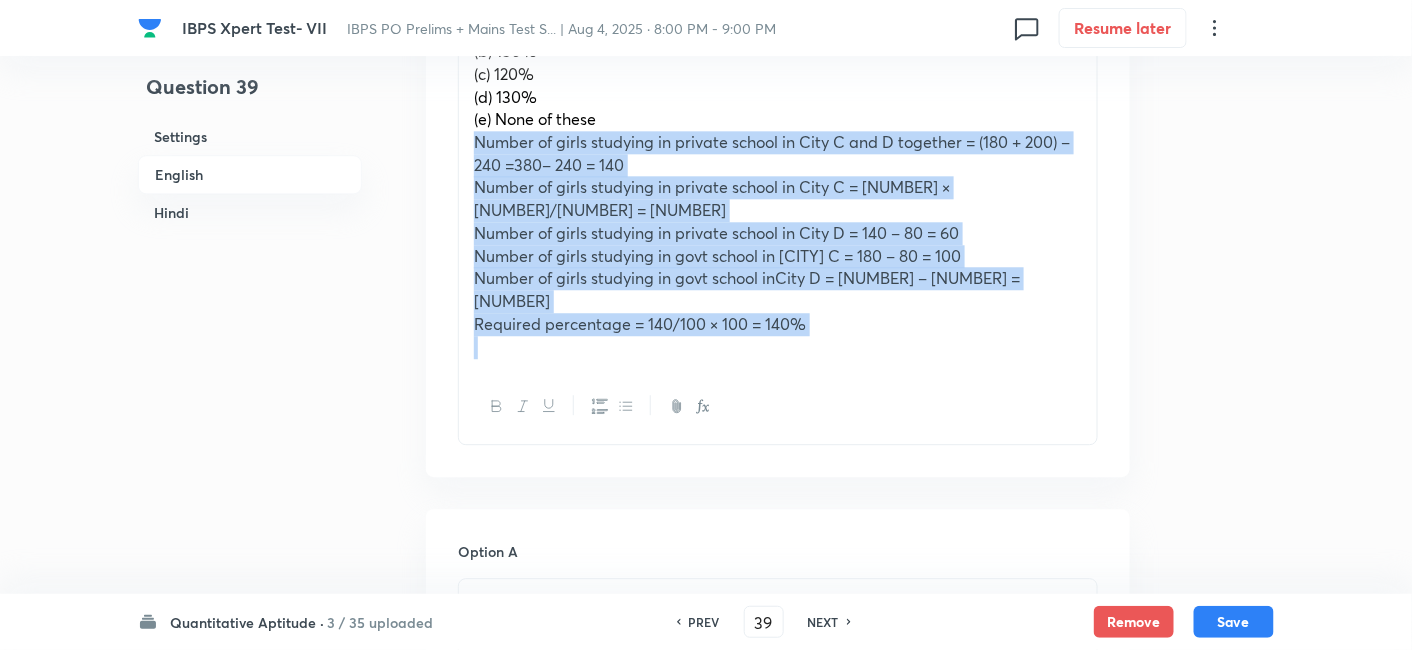drag, startPoint x: 465, startPoint y: 147, endPoint x: 782, endPoint y: 361, distance: 382.47223 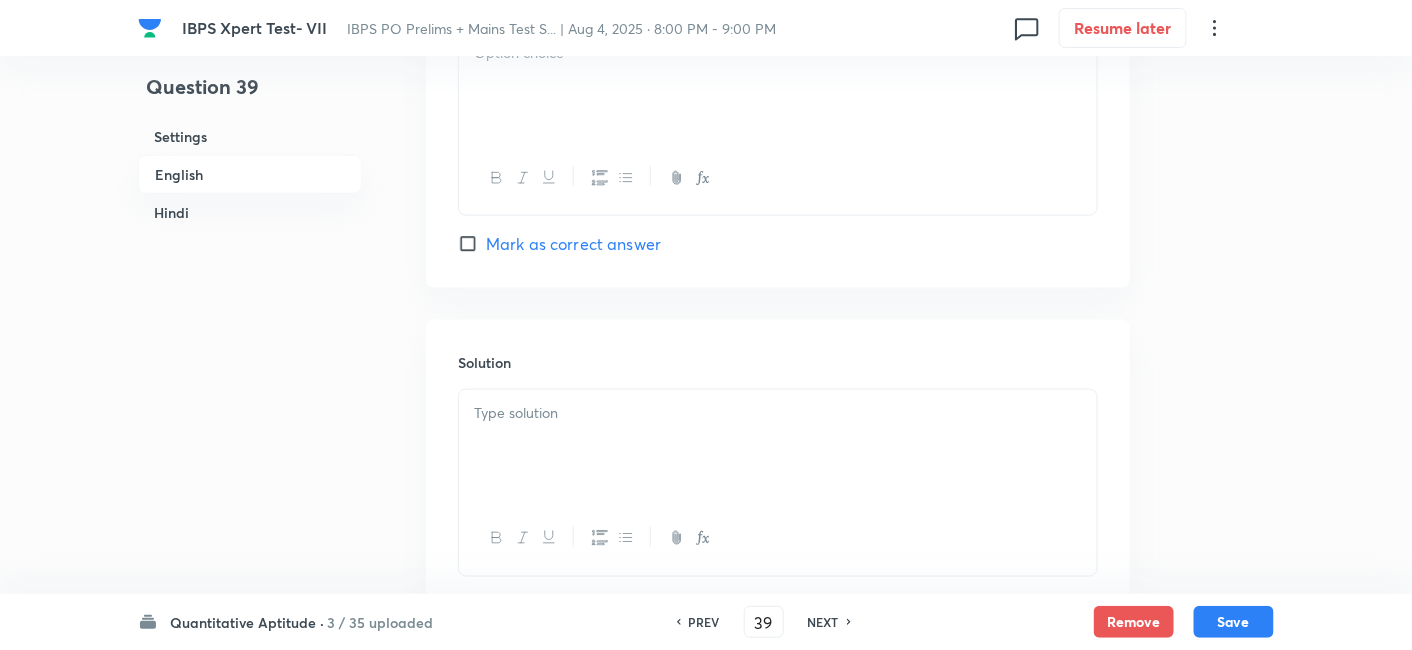 scroll, scrollTop: 3049, scrollLeft: 0, axis: vertical 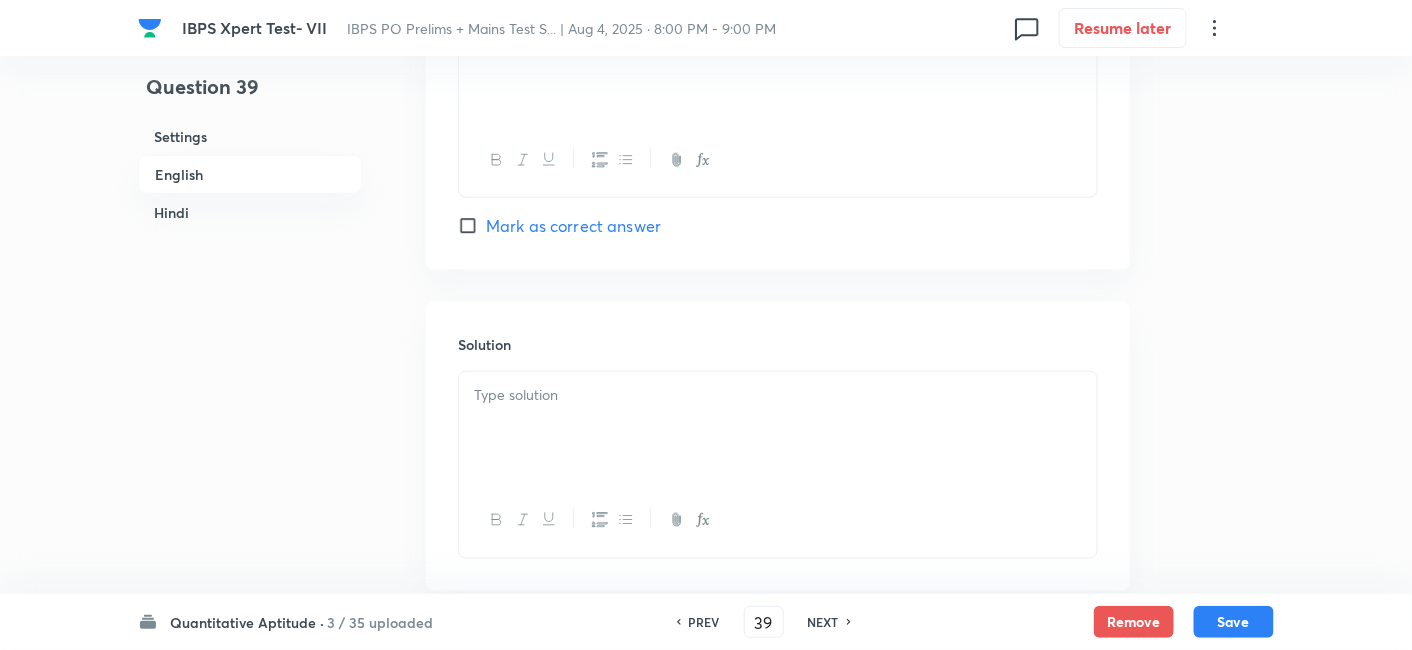 click on "Solution" at bounding box center [778, 446] 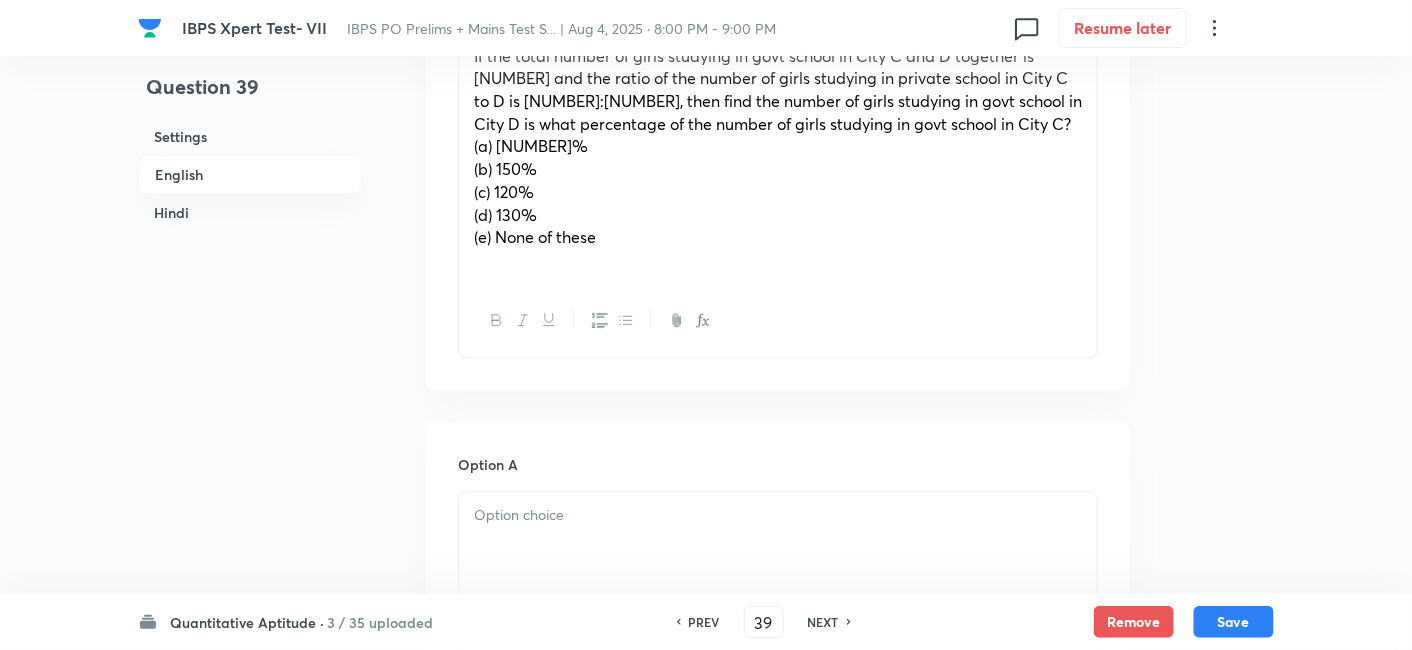 scroll, scrollTop: 1349, scrollLeft: 0, axis: vertical 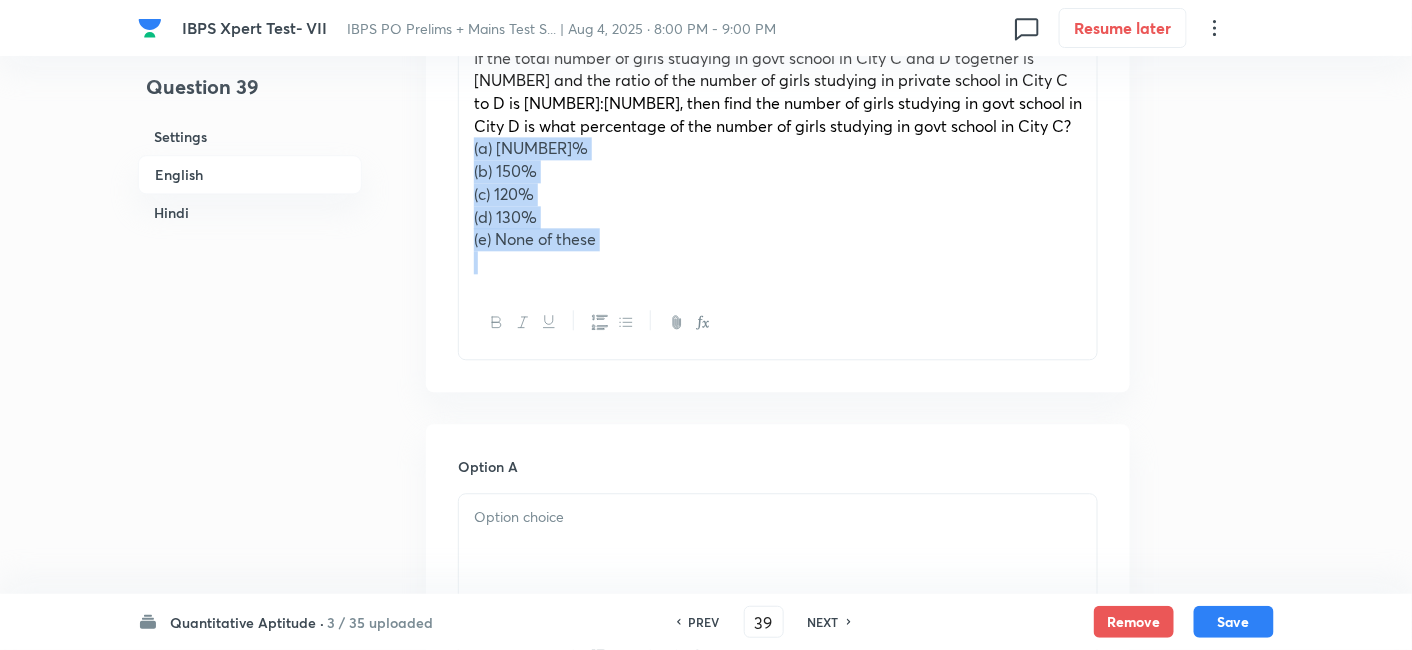 drag, startPoint x: 465, startPoint y: 145, endPoint x: 692, endPoint y: 299, distance: 274.30823 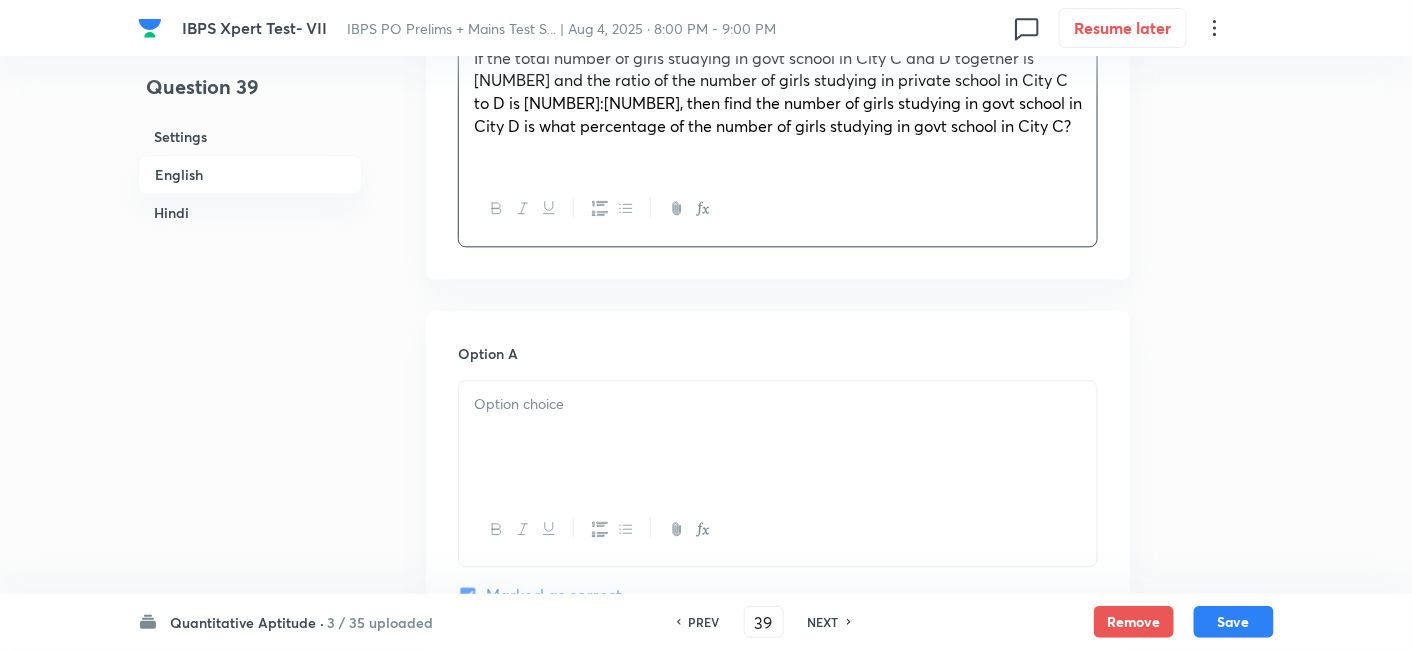 scroll, scrollTop: 1514, scrollLeft: 0, axis: vertical 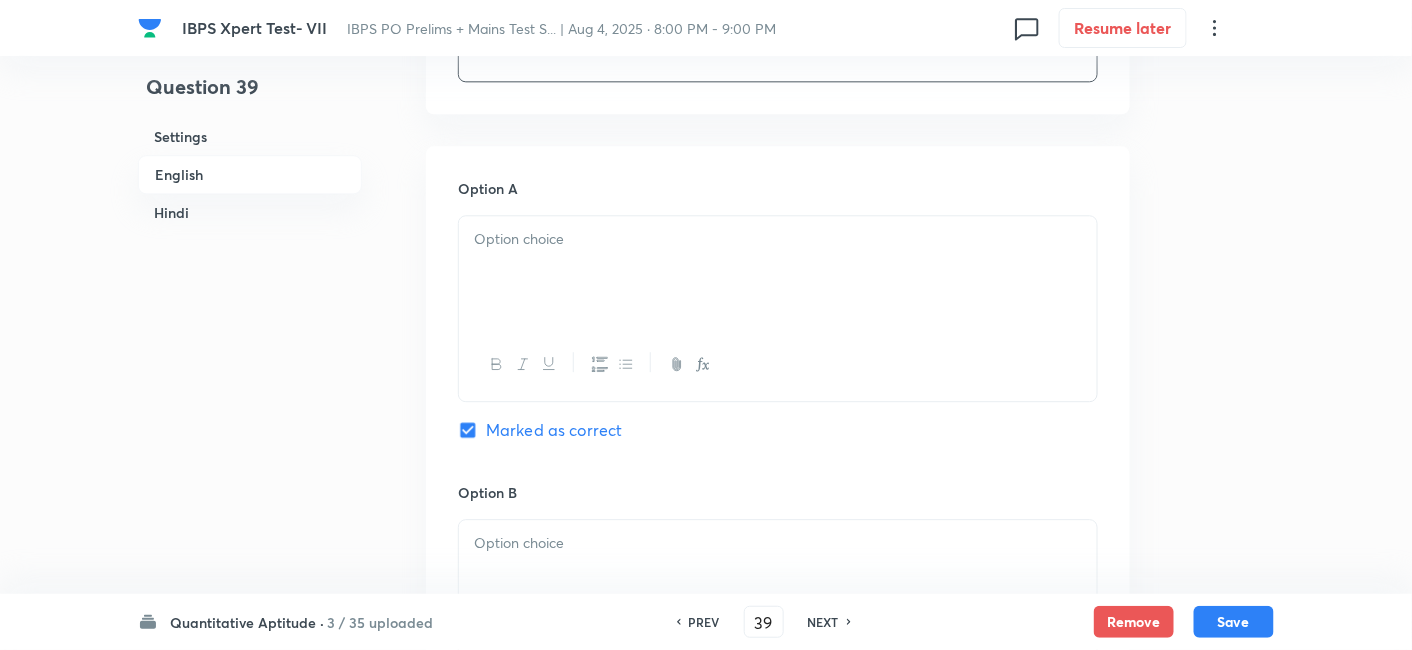 click at bounding box center (778, 272) 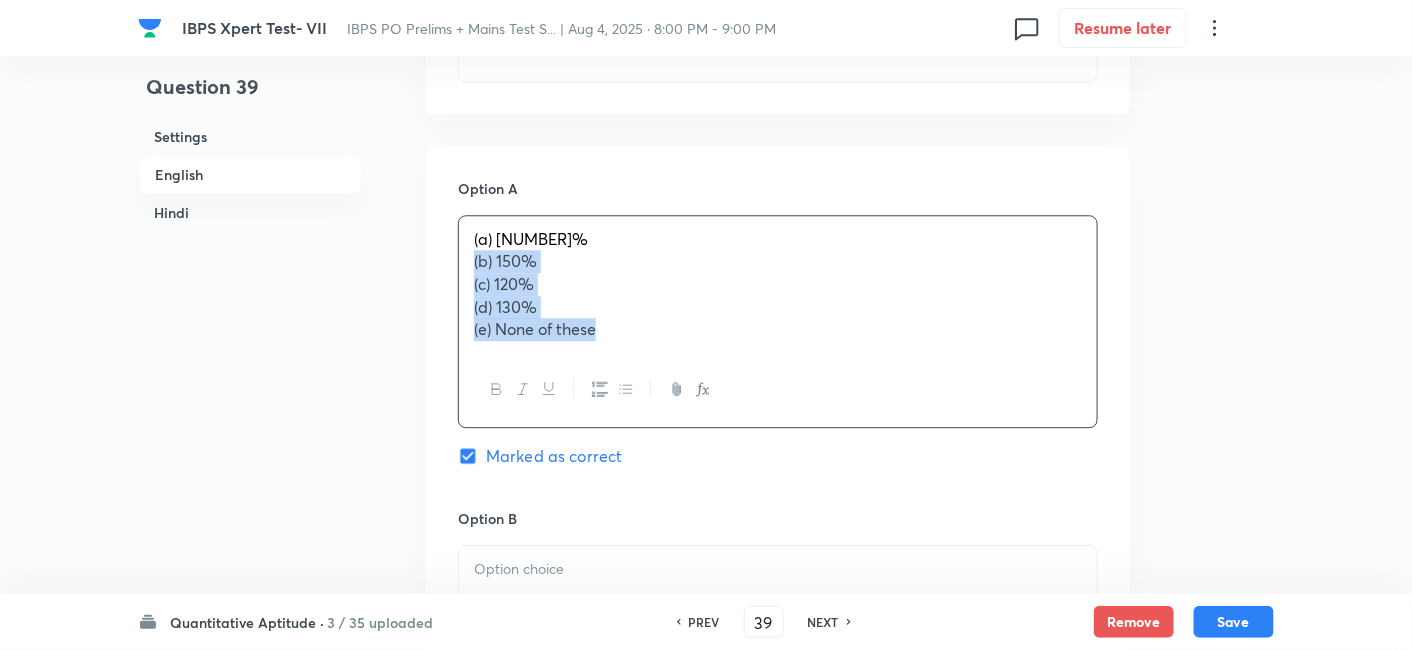 drag, startPoint x: 473, startPoint y: 258, endPoint x: 736, endPoint y: 457, distance: 329.80298 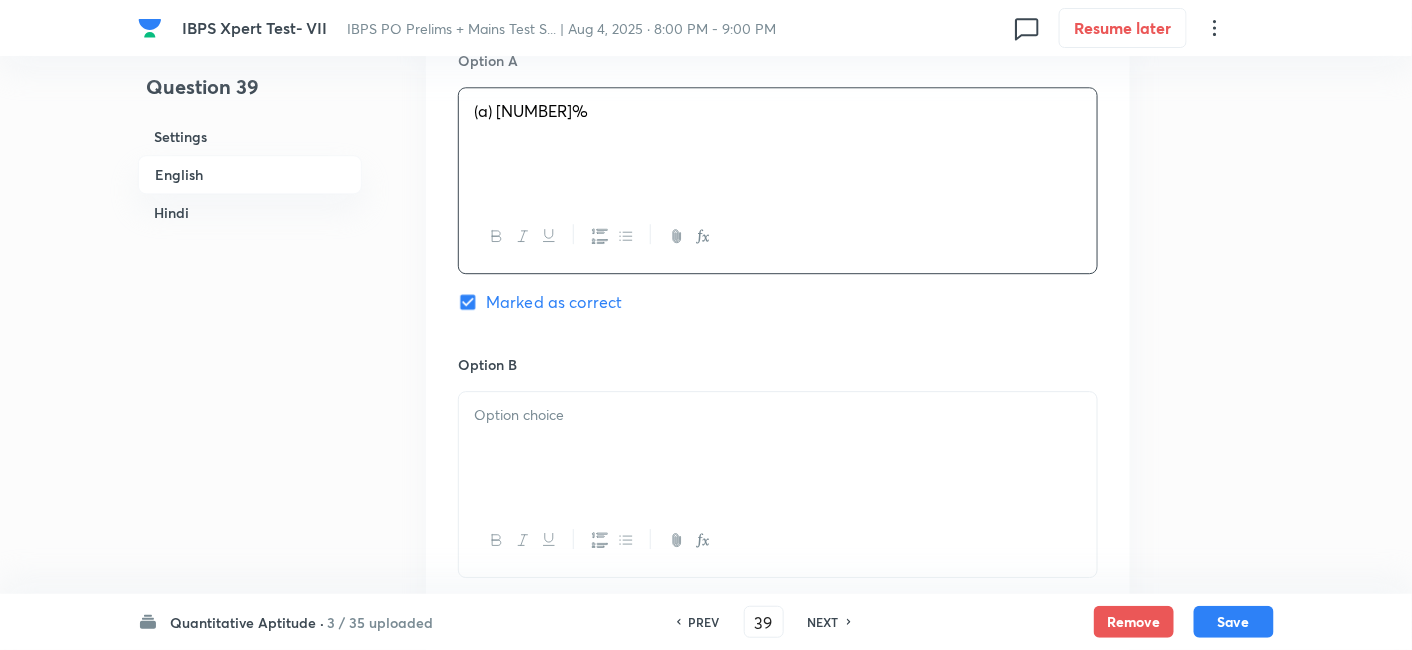 scroll, scrollTop: 1642, scrollLeft: 0, axis: vertical 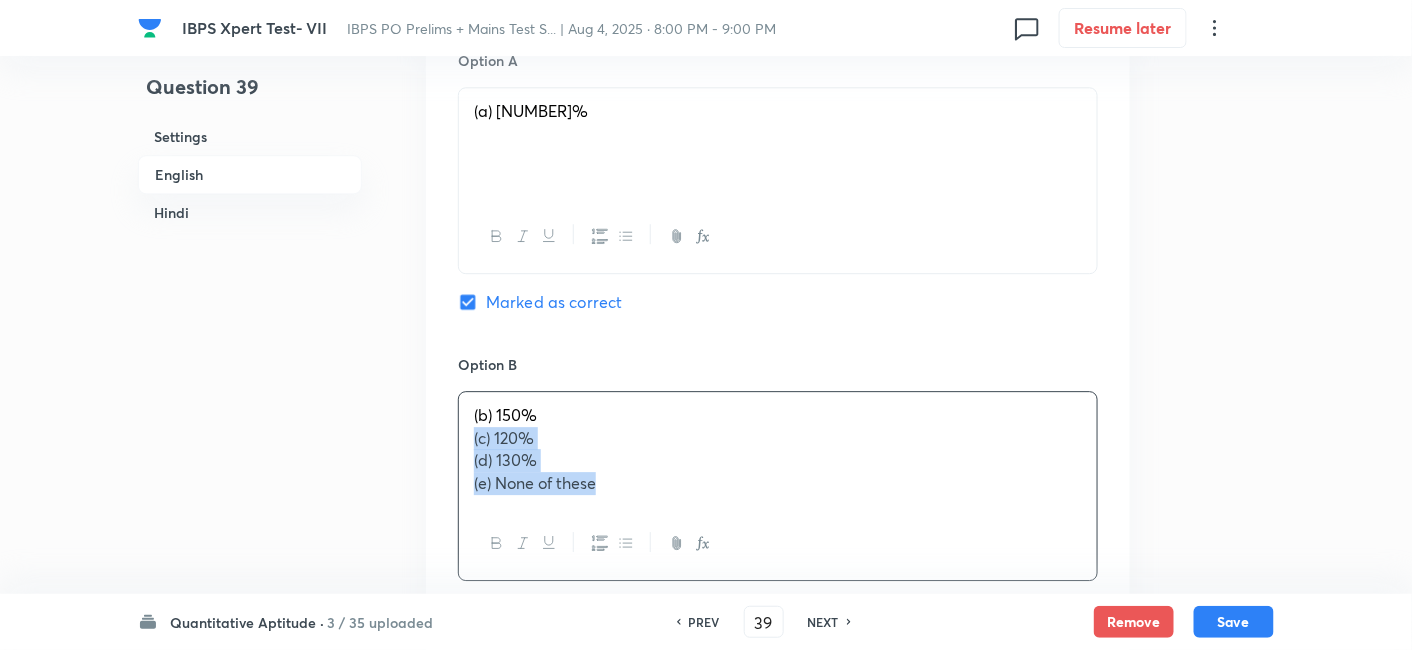 drag, startPoint x: 465, startPoint y: 437, endPoint x: 648, endPoint y: 509, distance: 196.65453 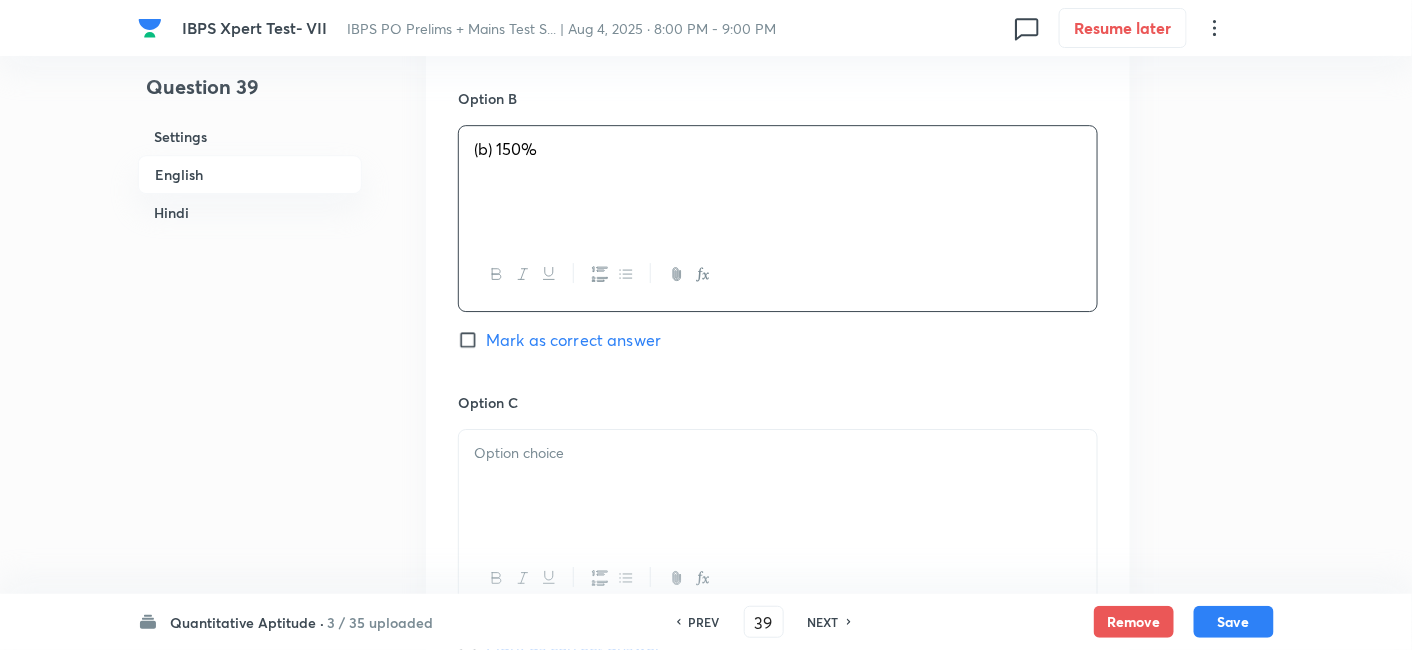 scroll, scrollTop: 1909, scrollLeft: 0, axis: vertical 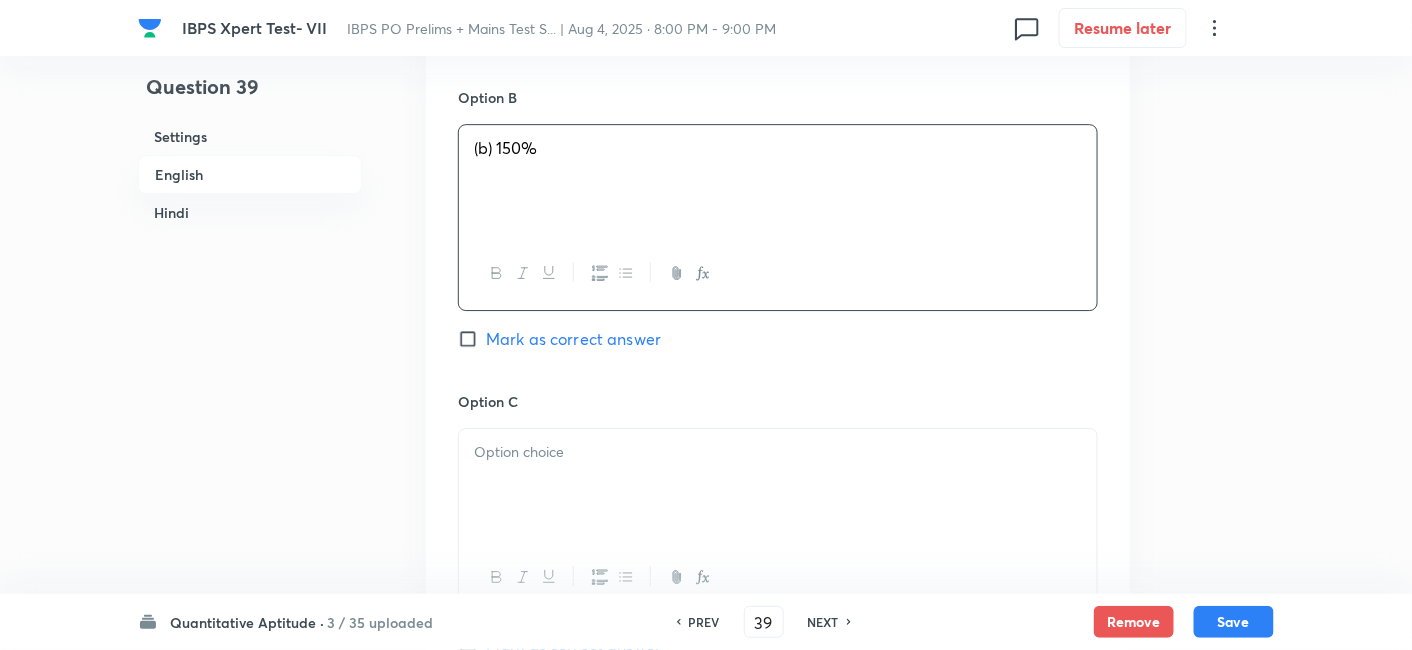 click at bounding box center [778, 485] 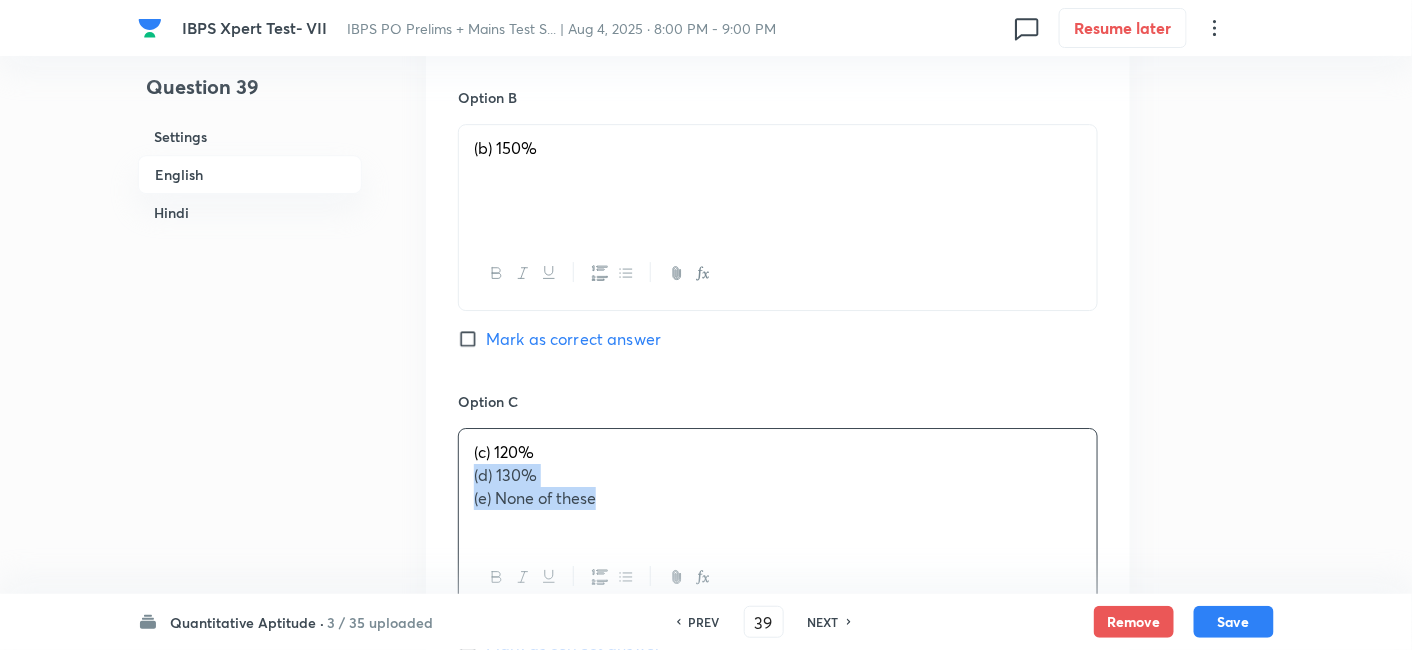drag, startPoint x: 459, startPoint y: 470, endPoint x: 671, endPoint y: 559, distance: 229.9239 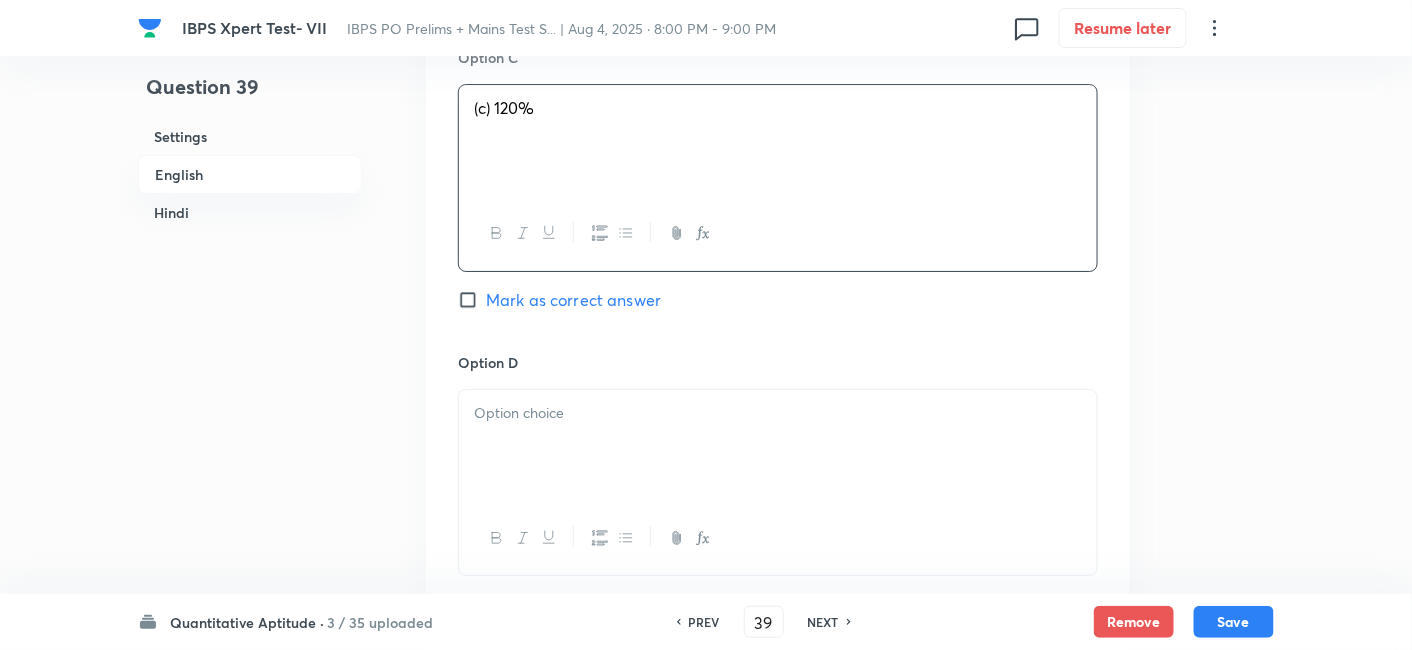 scroll, scrollTop: 2254, scrollLeft: 0, axis: vertical 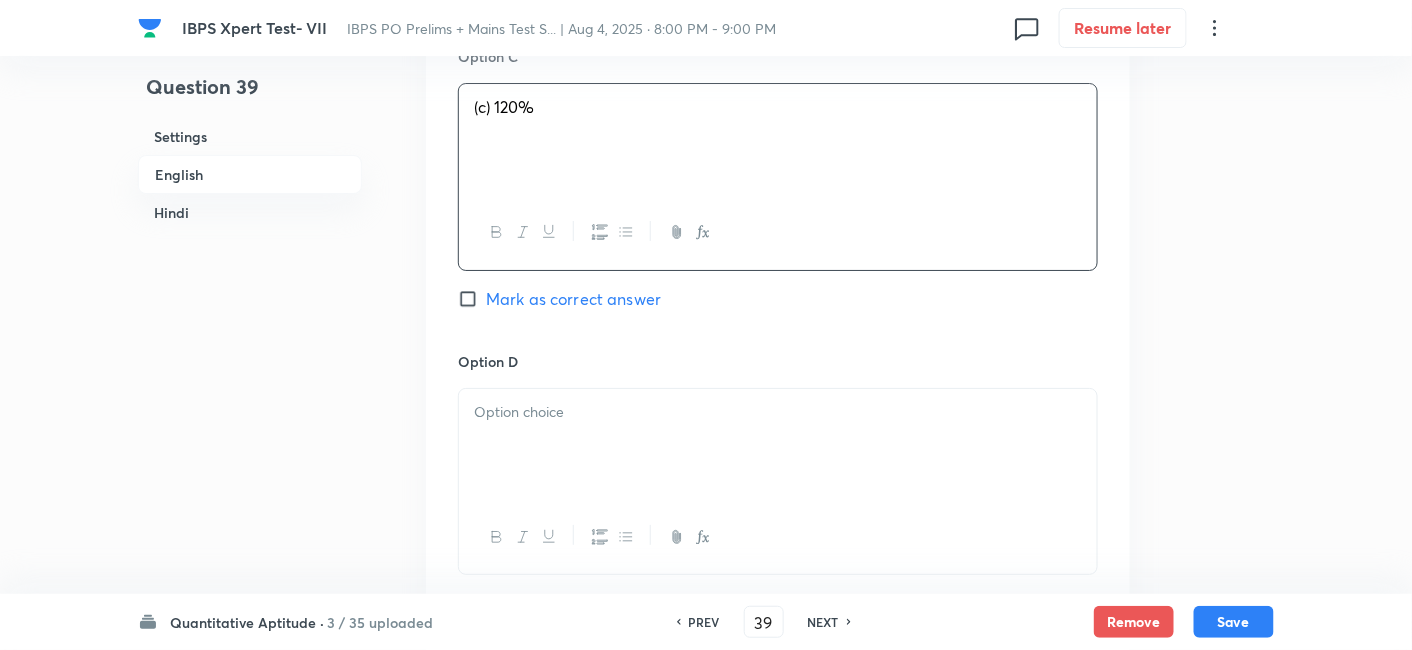 click at bounding box center [778, 445] 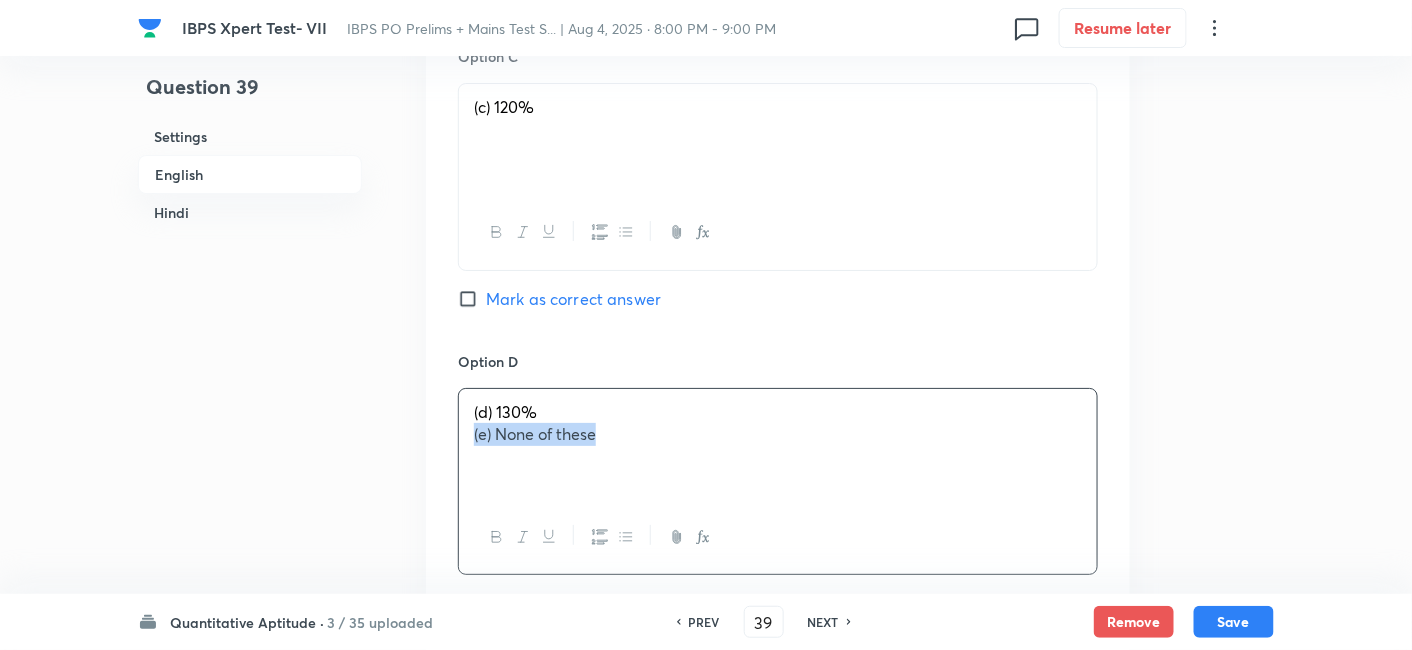 drag, startPoint x: 467, startPoint y: 430, endPoint x: 745, endPoint y: 483, distance: 283.00708 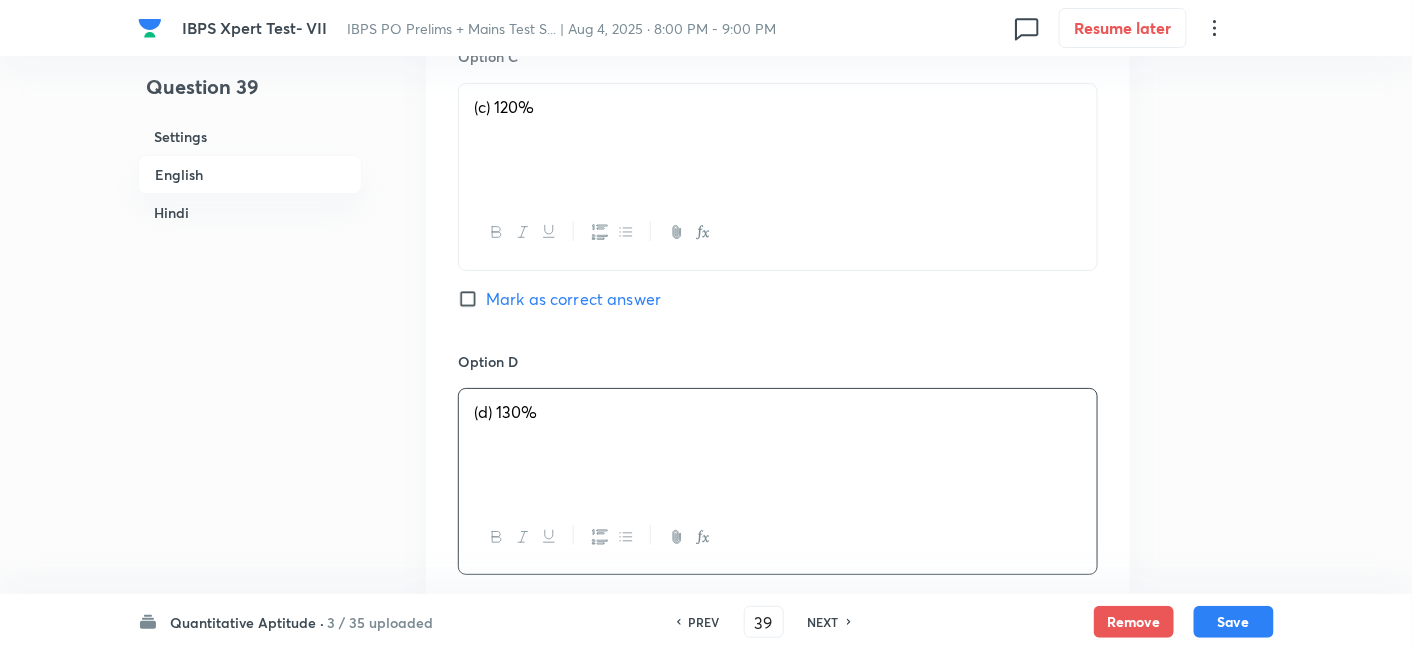 scroll, scrollTop: 2491, scrollLeft: 0, axis: vertical 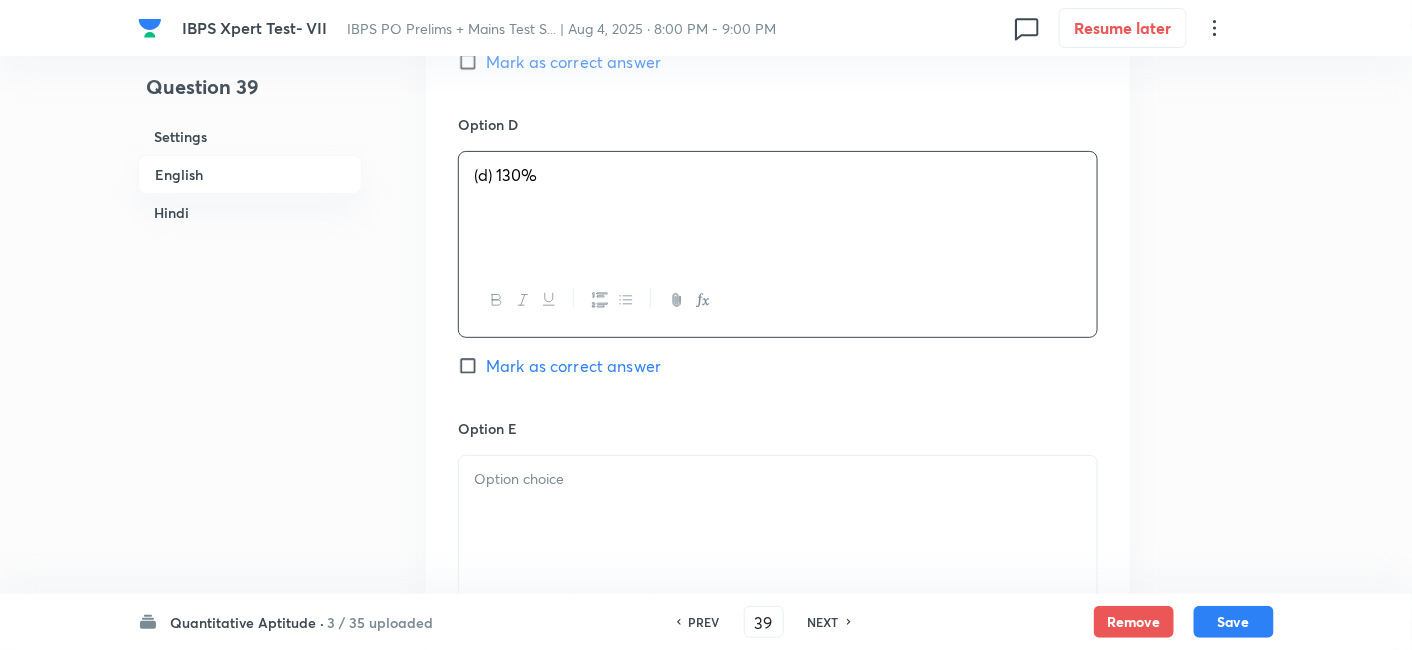 click at bounding box center [778, 479] 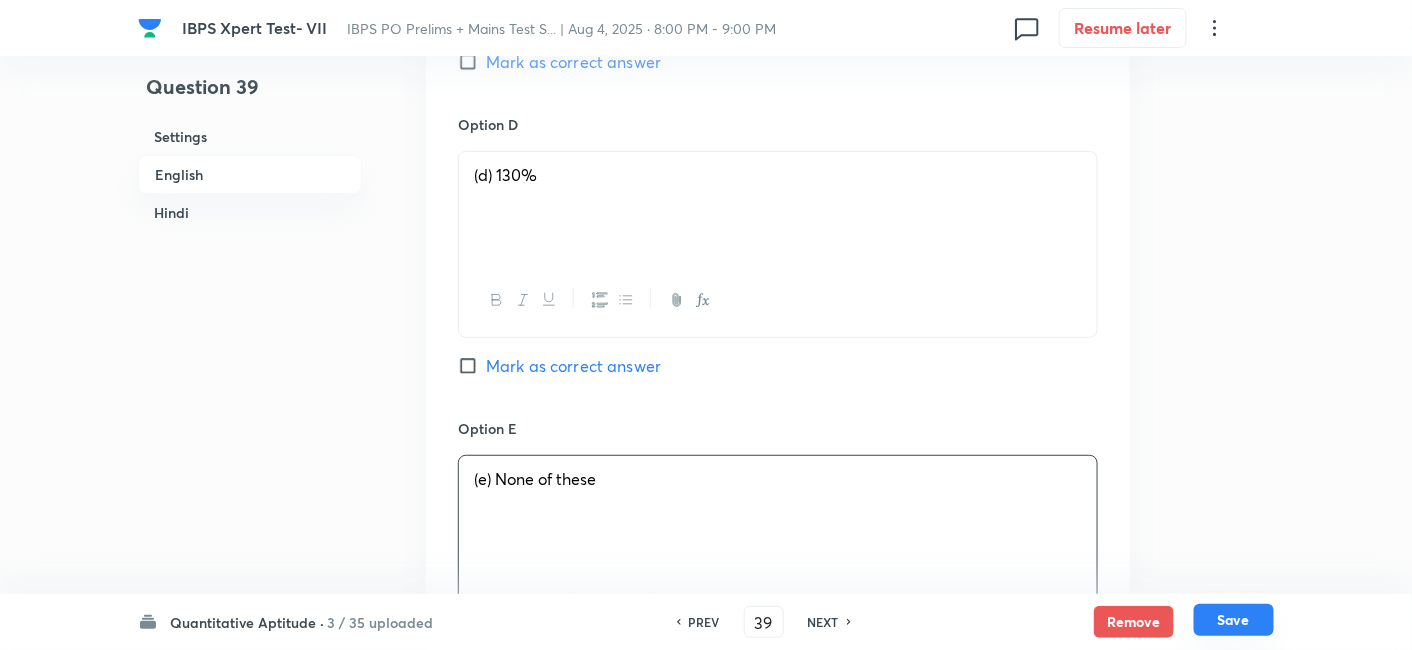click on "Save" at bounding box center (1234, 620) 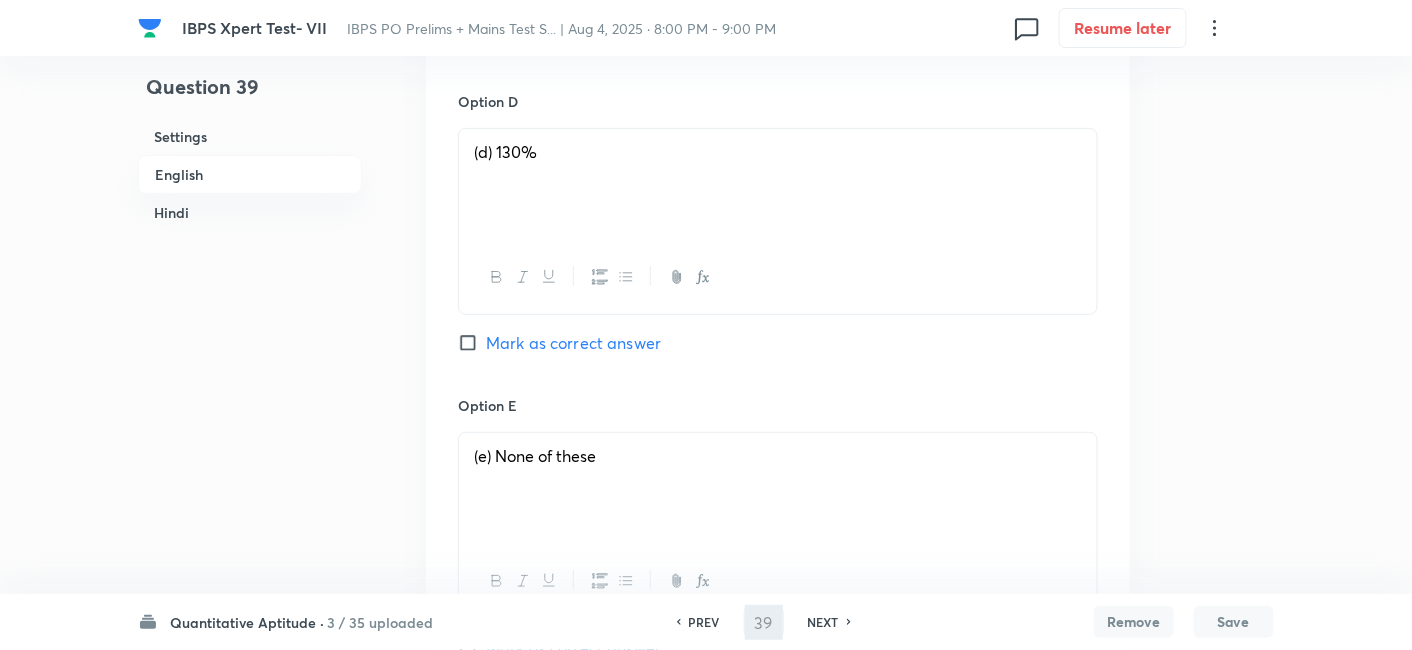 type on "40" 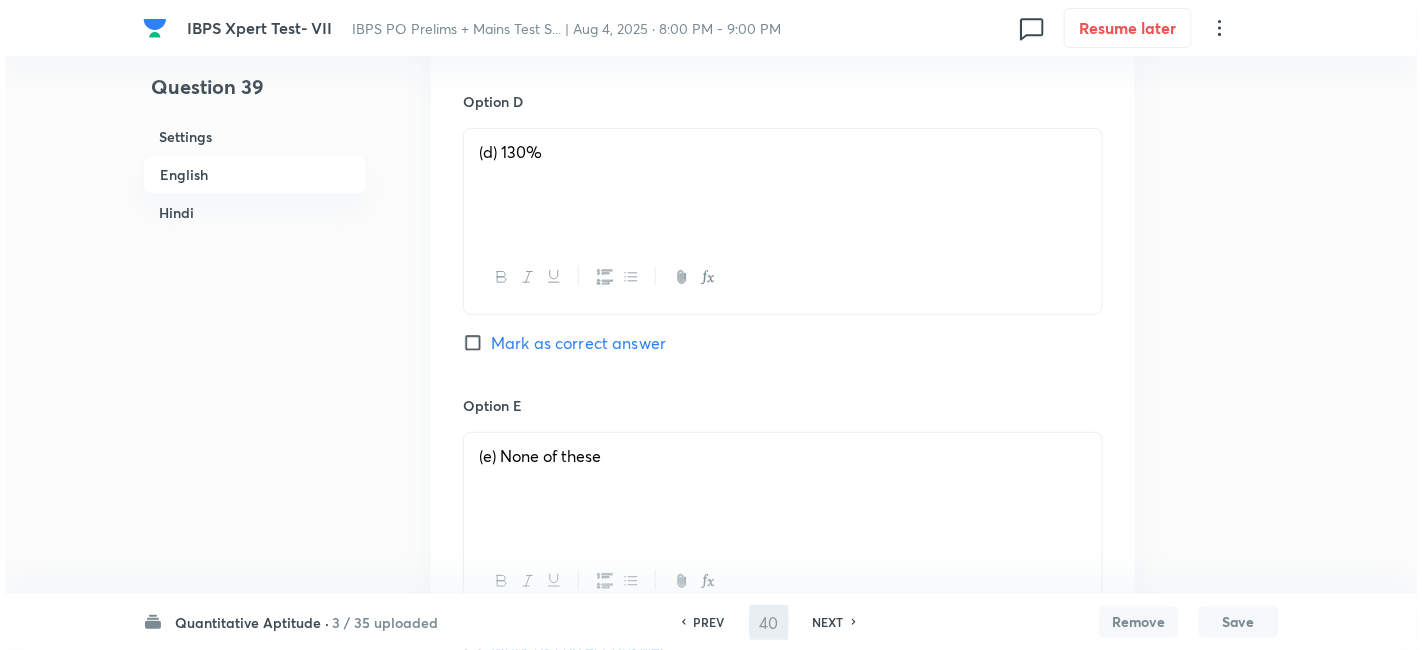 scroll, scrollTop: 0, scrollLeft: 0, axis: both 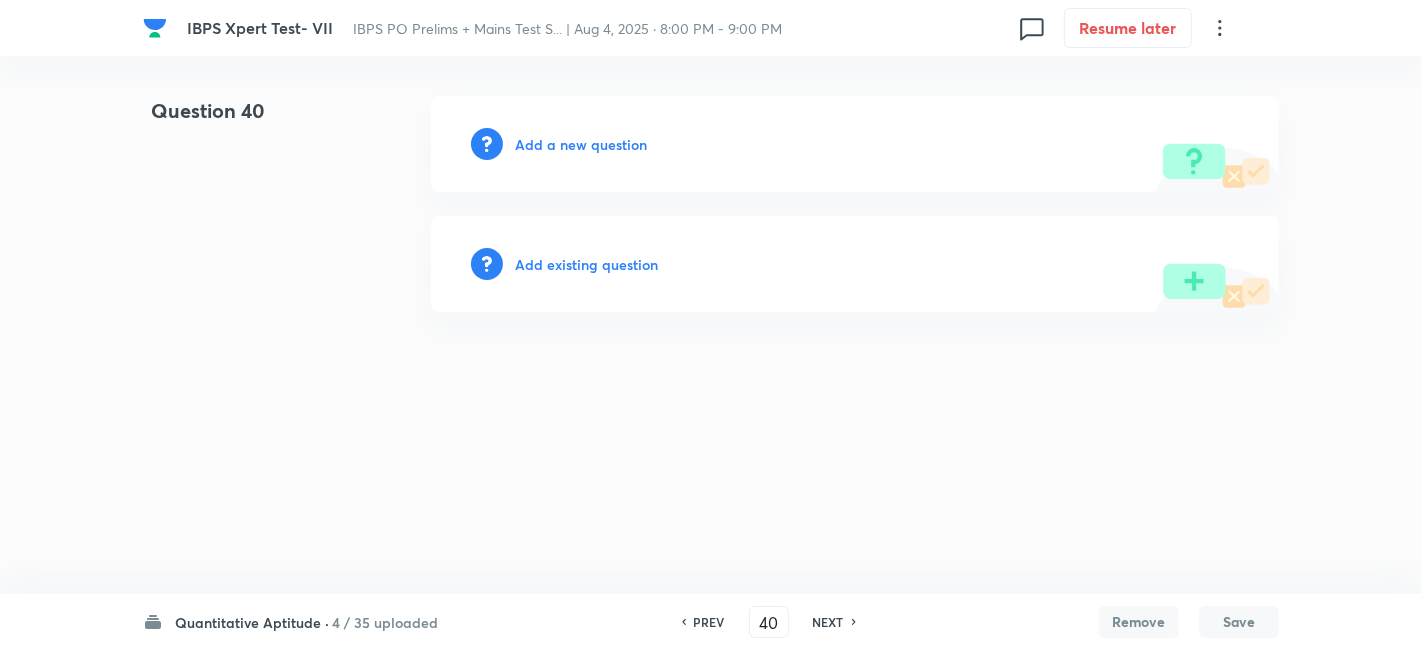 click on "Add a new question" at bounding box center [581, 144] 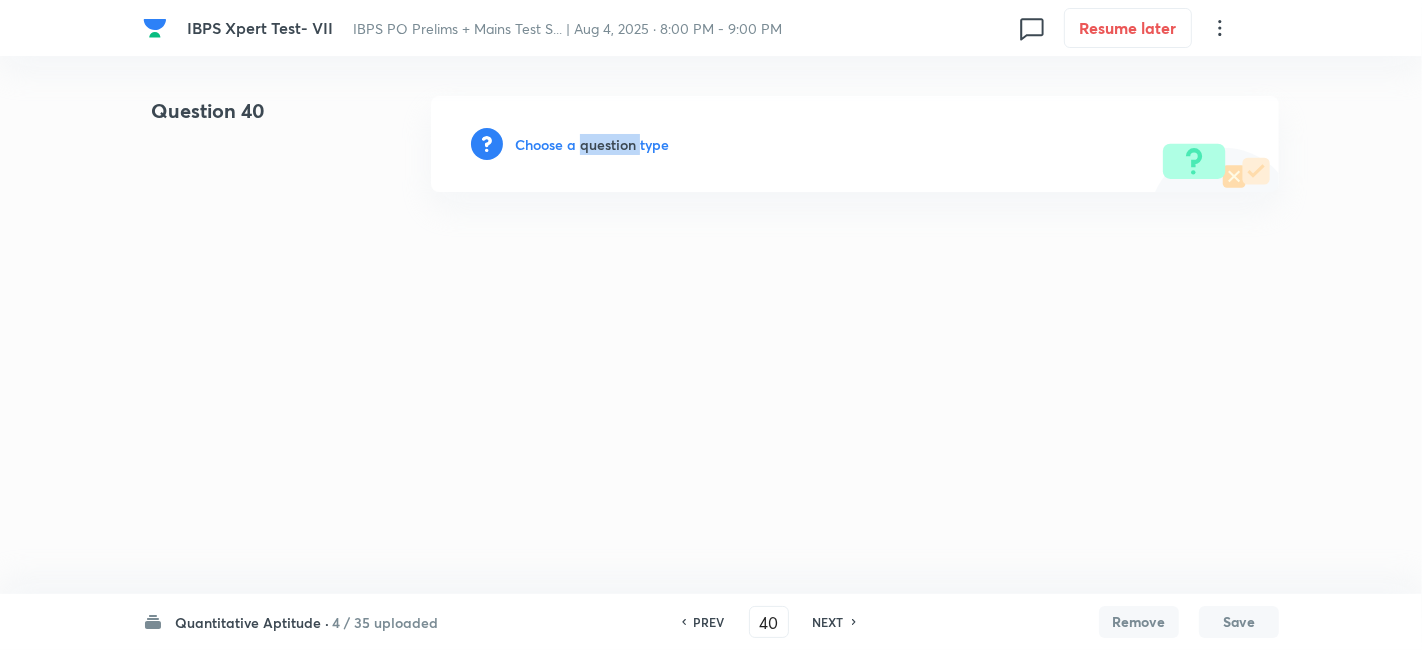 click on "Choose a question type" at bounding box center [592, 144] 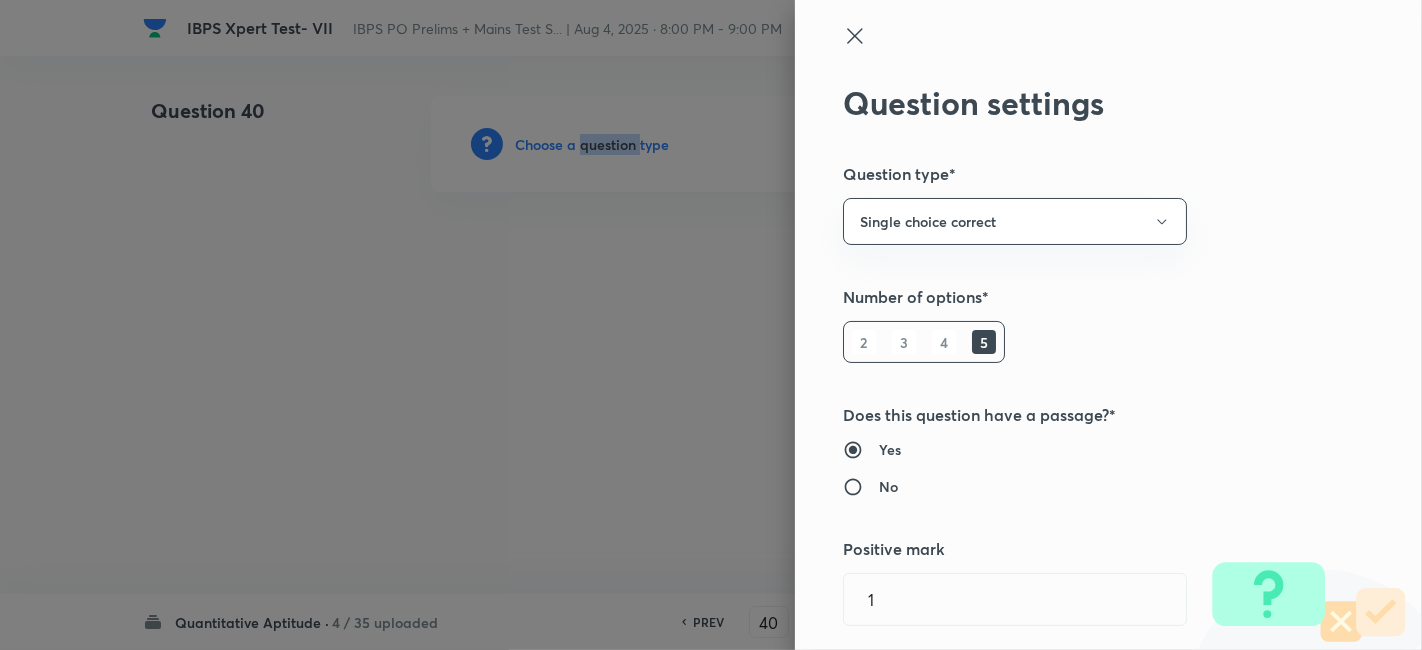 type 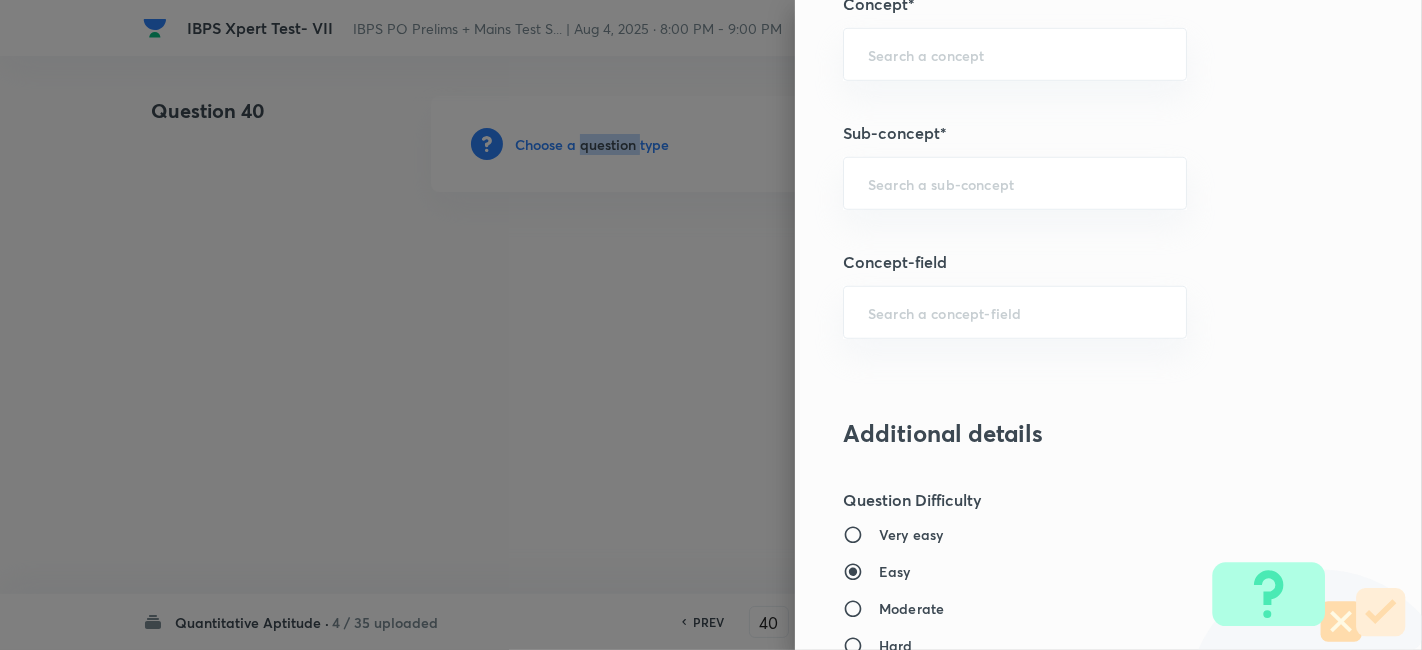 scroll, scrollTop: 1121, scrollLeft: 0, axis: vertical 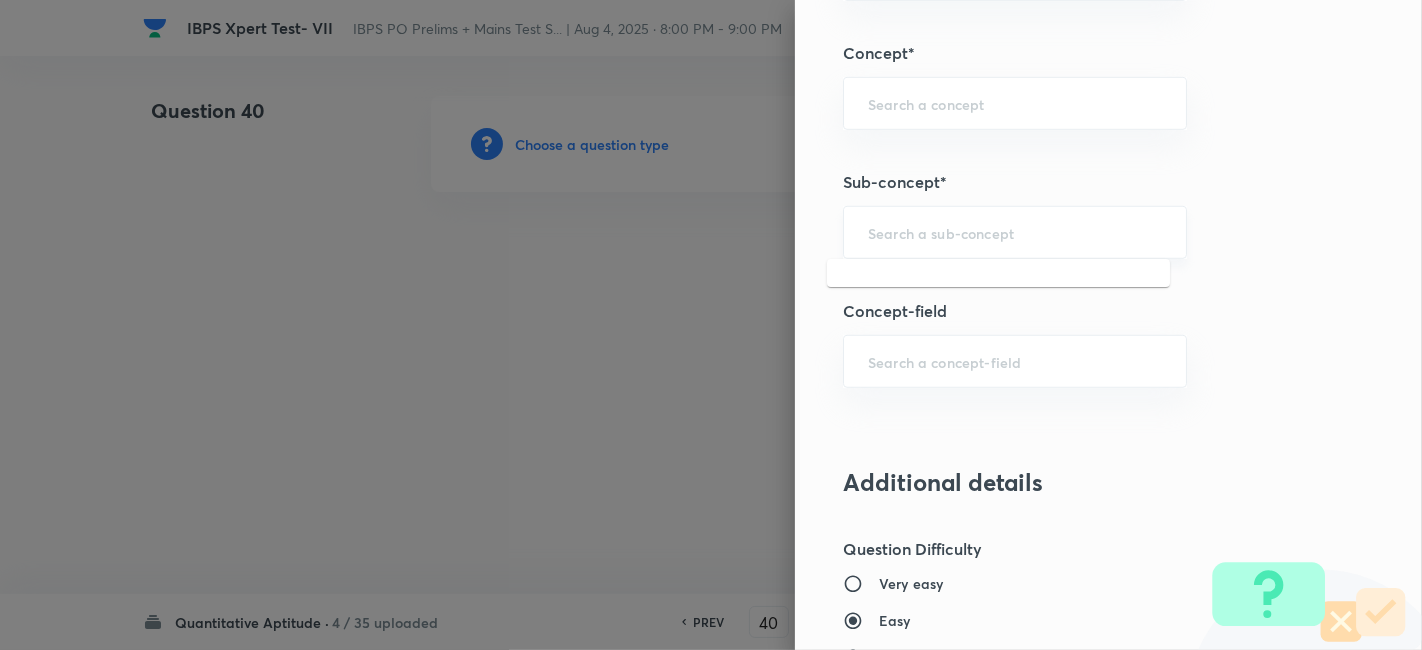 click at bounding box center [1015, 232] 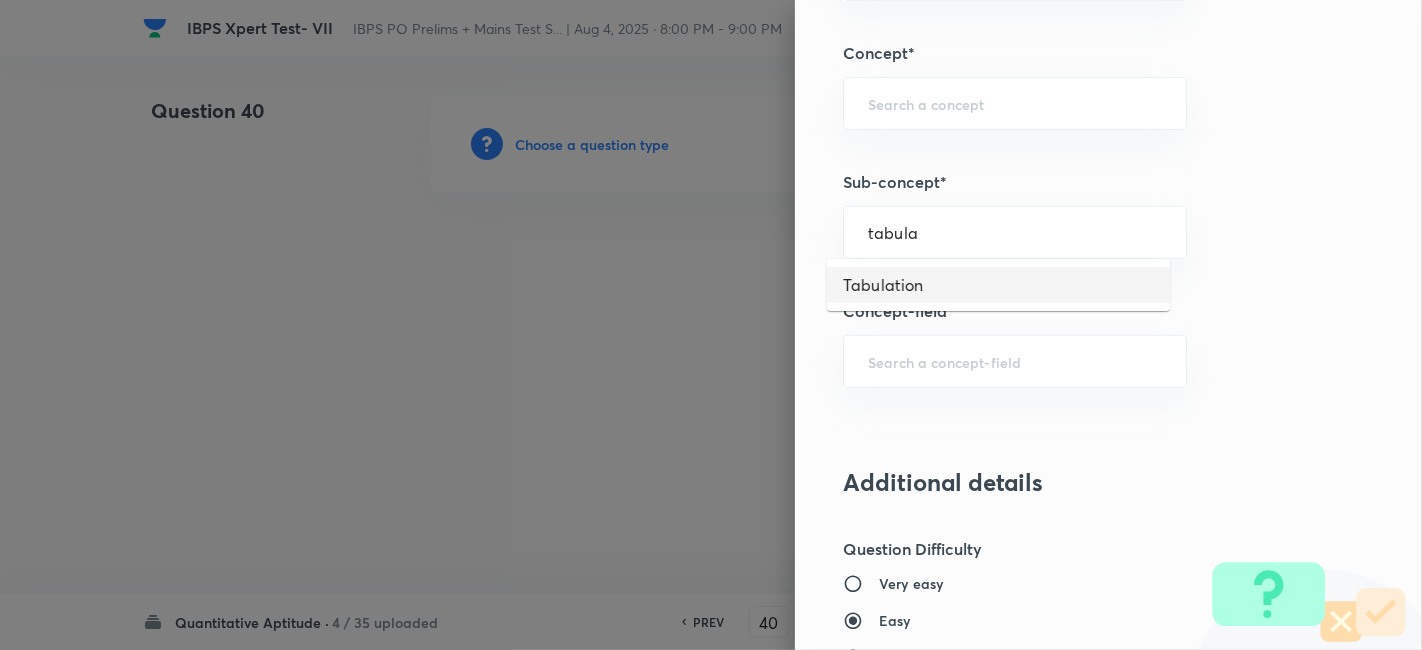 click on "Tabulation" at bounding box center [998, 285] 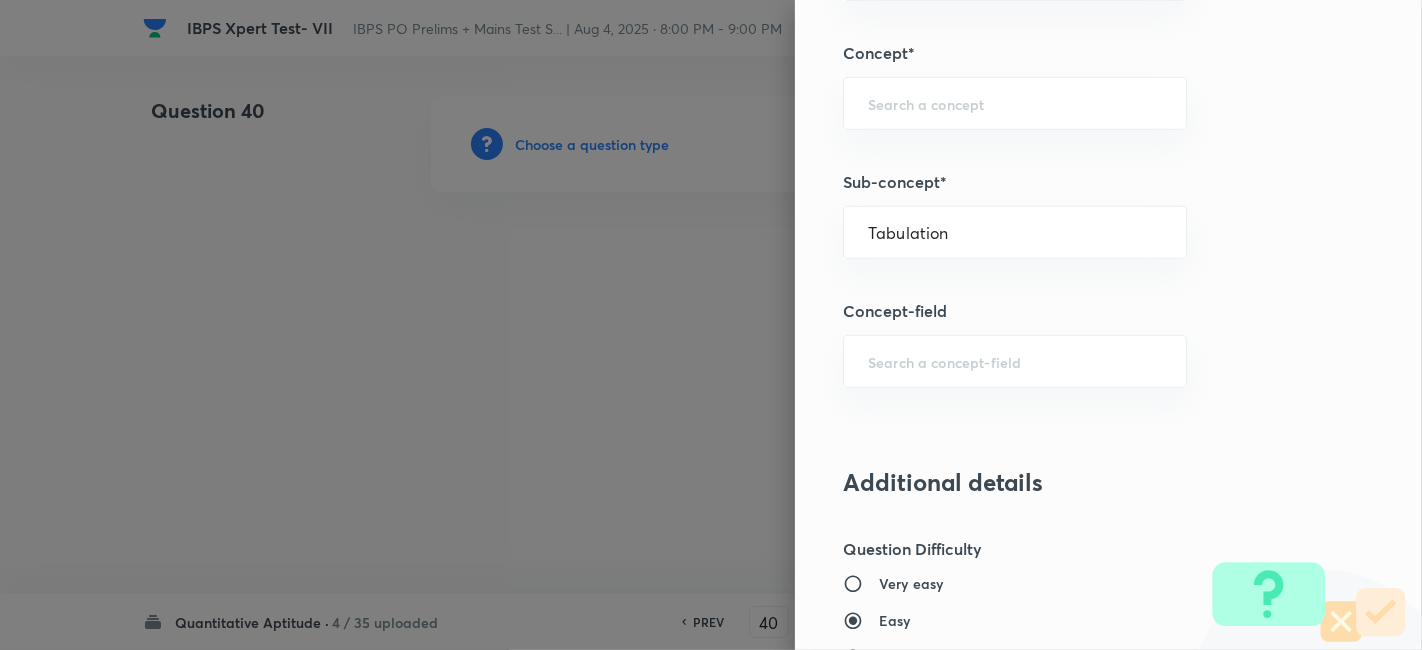 type on "Quantitative Aptitude" 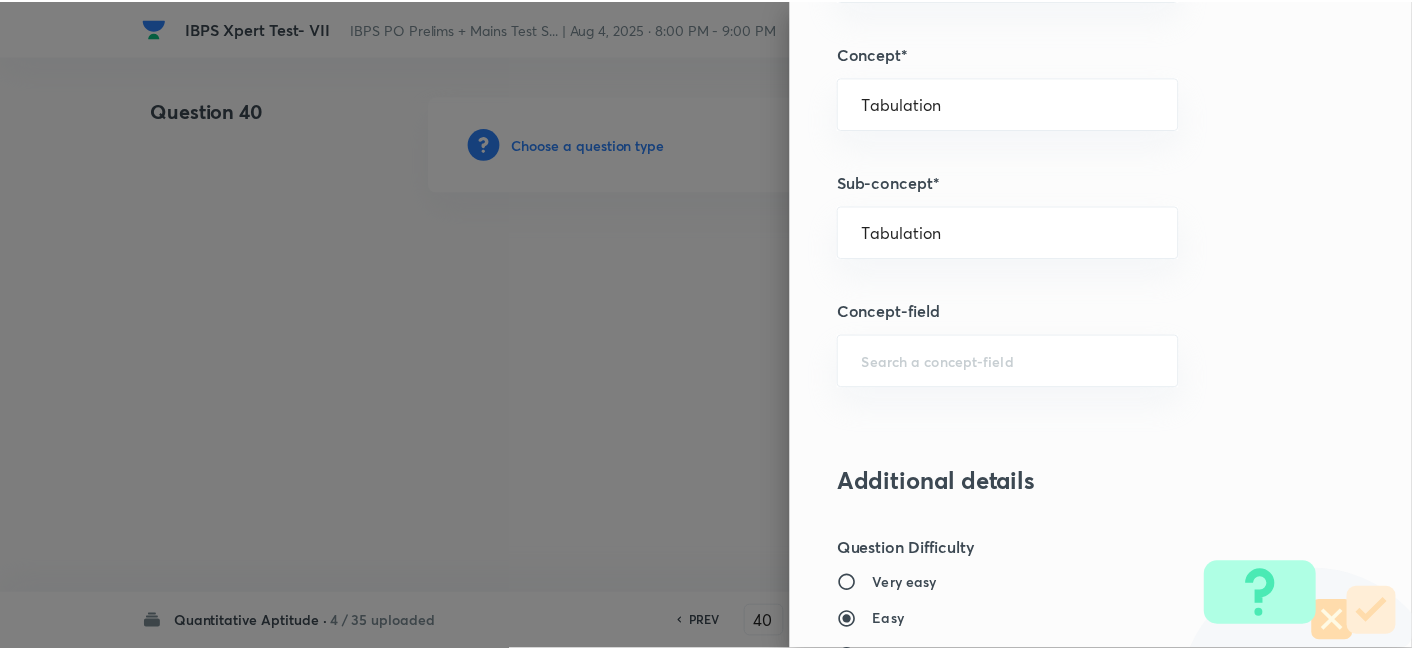 scroll, scrollTop: 2070, scrollLeft: 0, axis: vertical 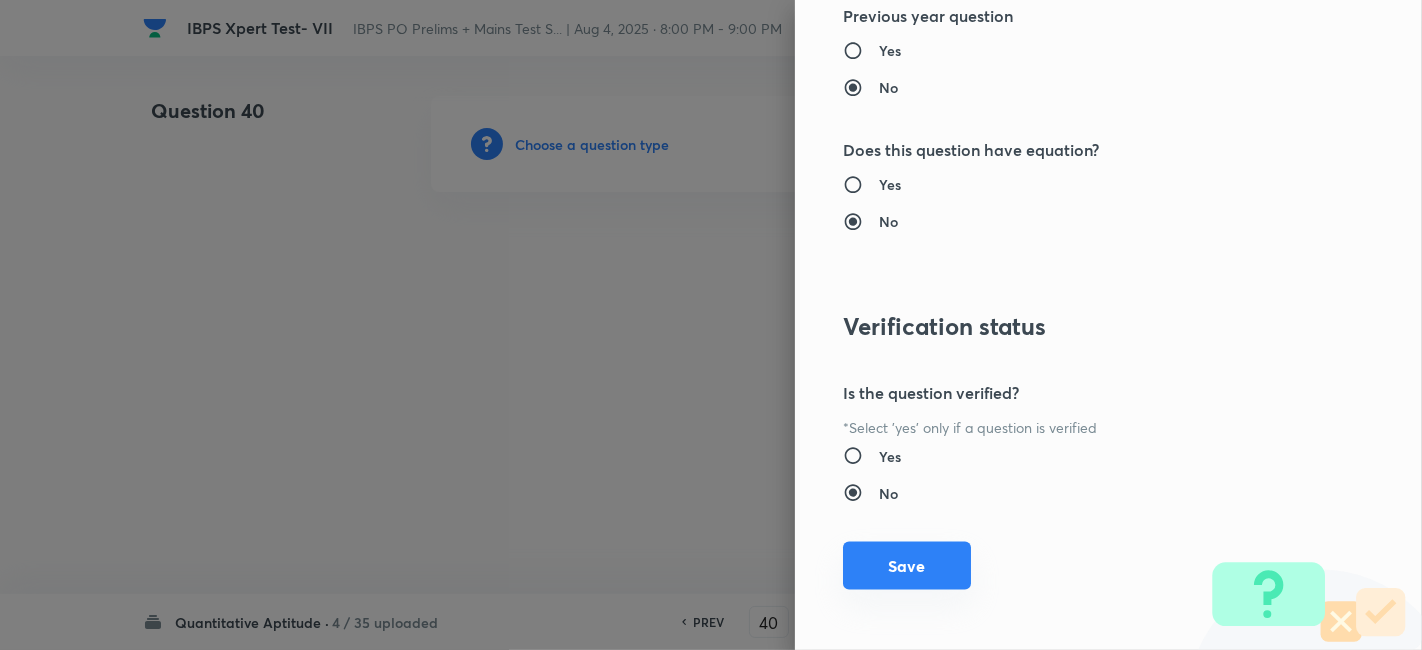 click on "Save" at bounding box center (907, 566) 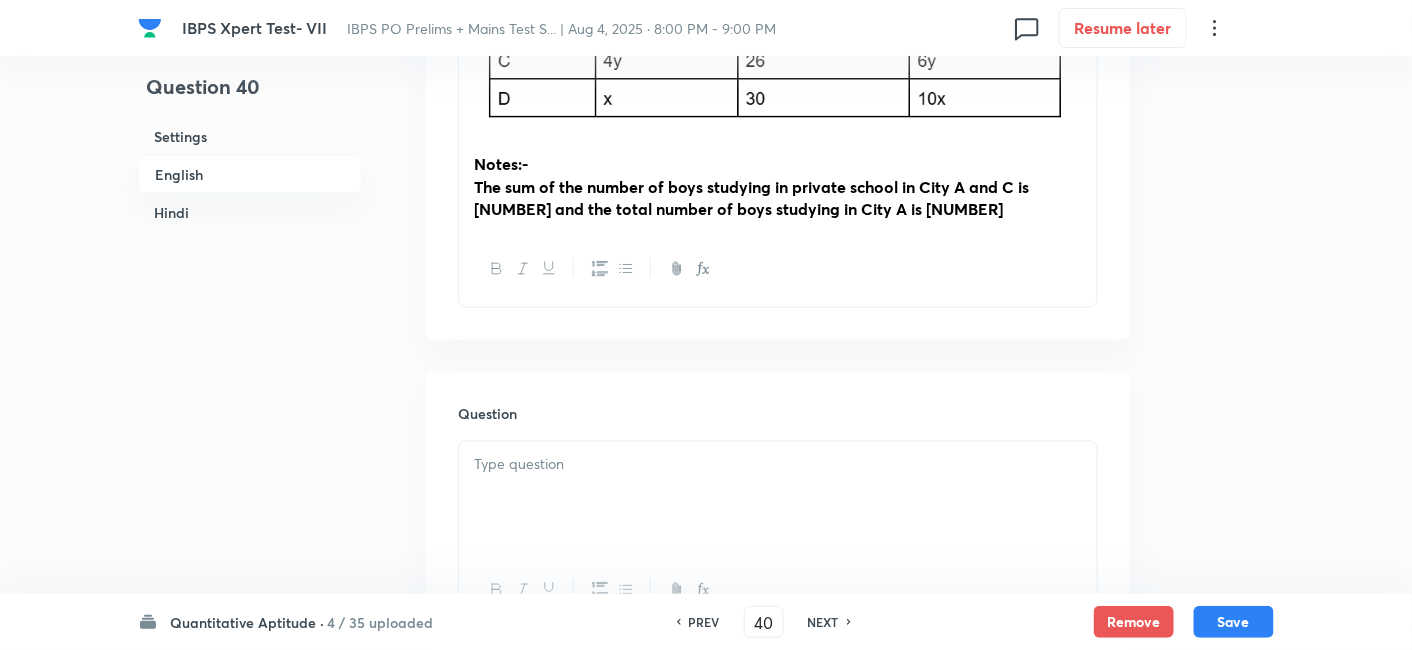 scroll, scrollTop: 948, scrollLeft: 0, axis: vertical 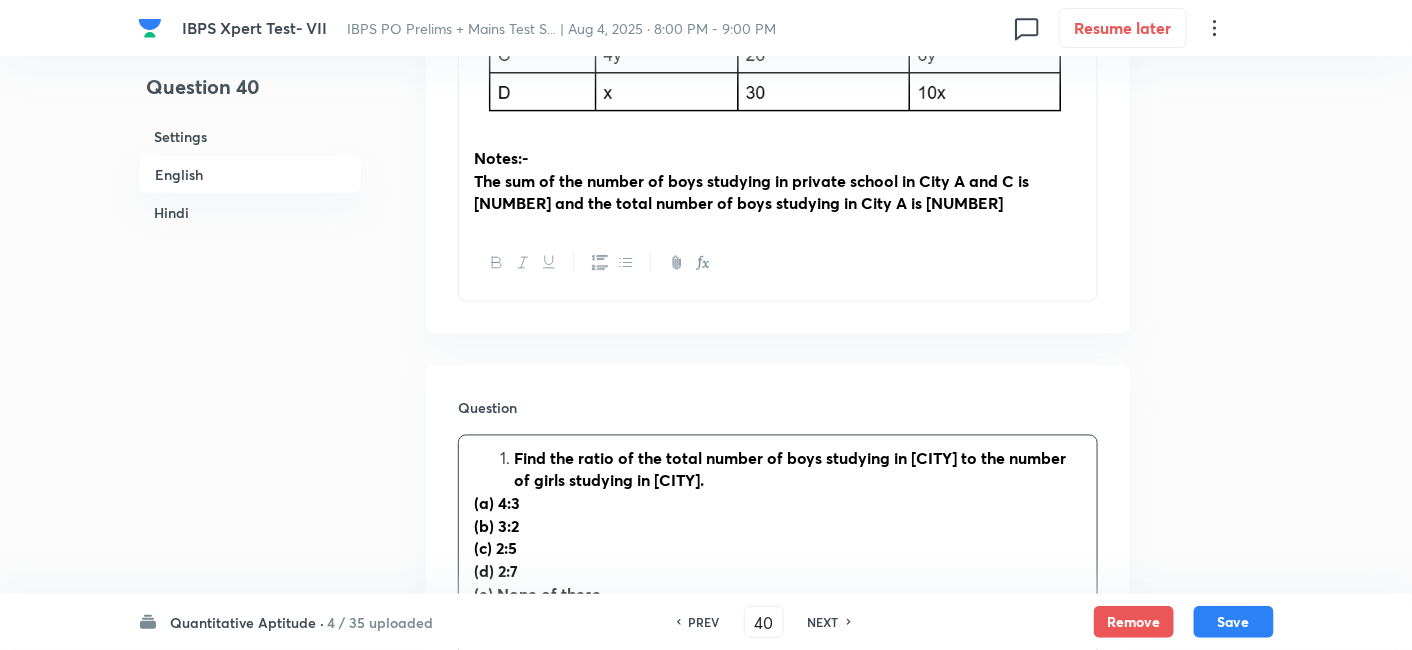 click on "Find the ratio of the total number of boys studying in City A to the number of girls studying in City D. (a) [RATIO] (b) [RATIO] (c) [RATIO] (d) [RATIO] (e) None of these Required ratio = ([NUMBER] + [NUMBER]) : [NUMBER] = [NUMBER]:[NUMBER] = [RATIO]" at bounding box center [778, 561] 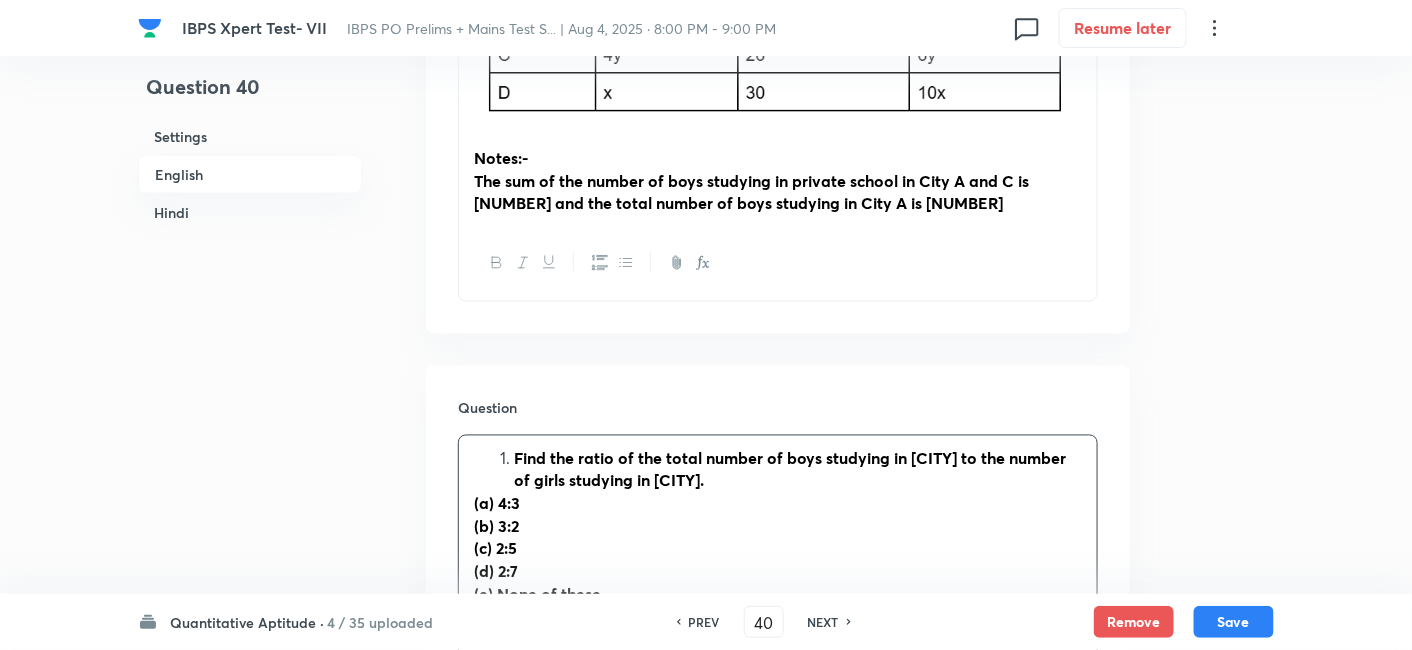 click on "Find the ratio of the total number of boys studying in [CITY] to the number of girls studying in [CITY]." at bounding box center [798, 470] 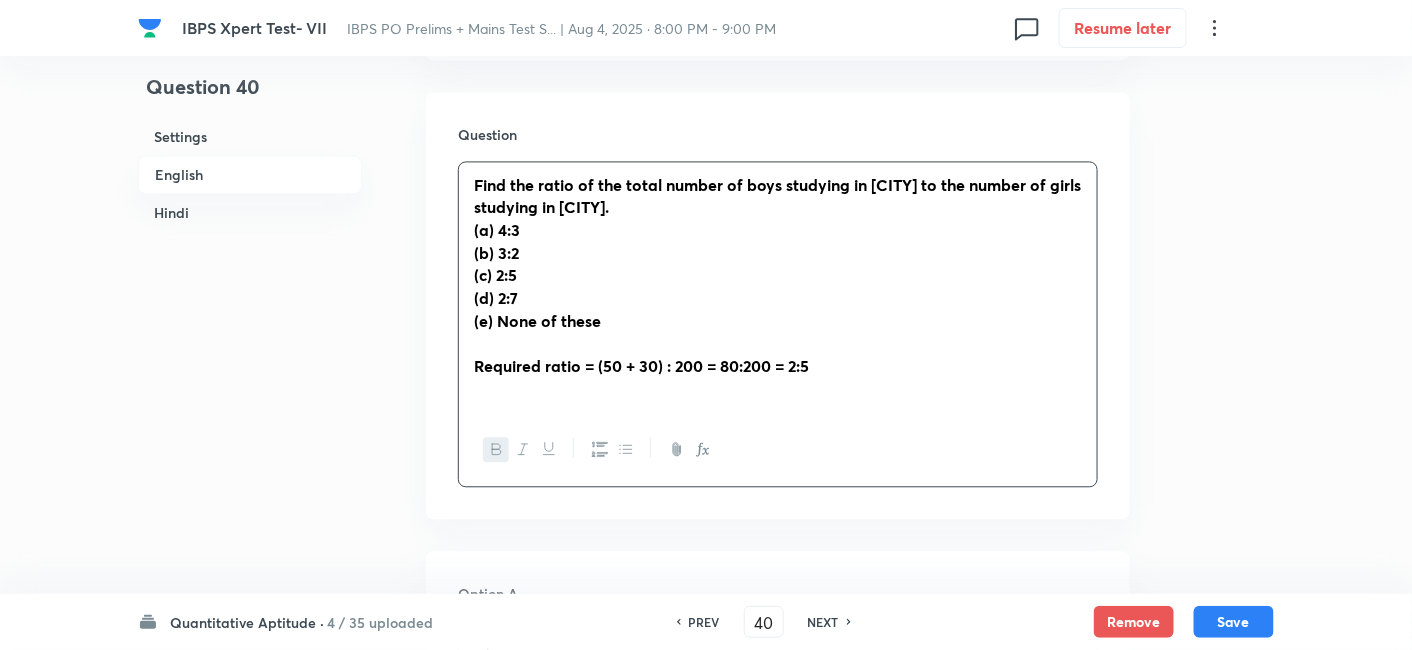 scroll, scrollTop: 1224, scrollLeft: 0, axis: vertical 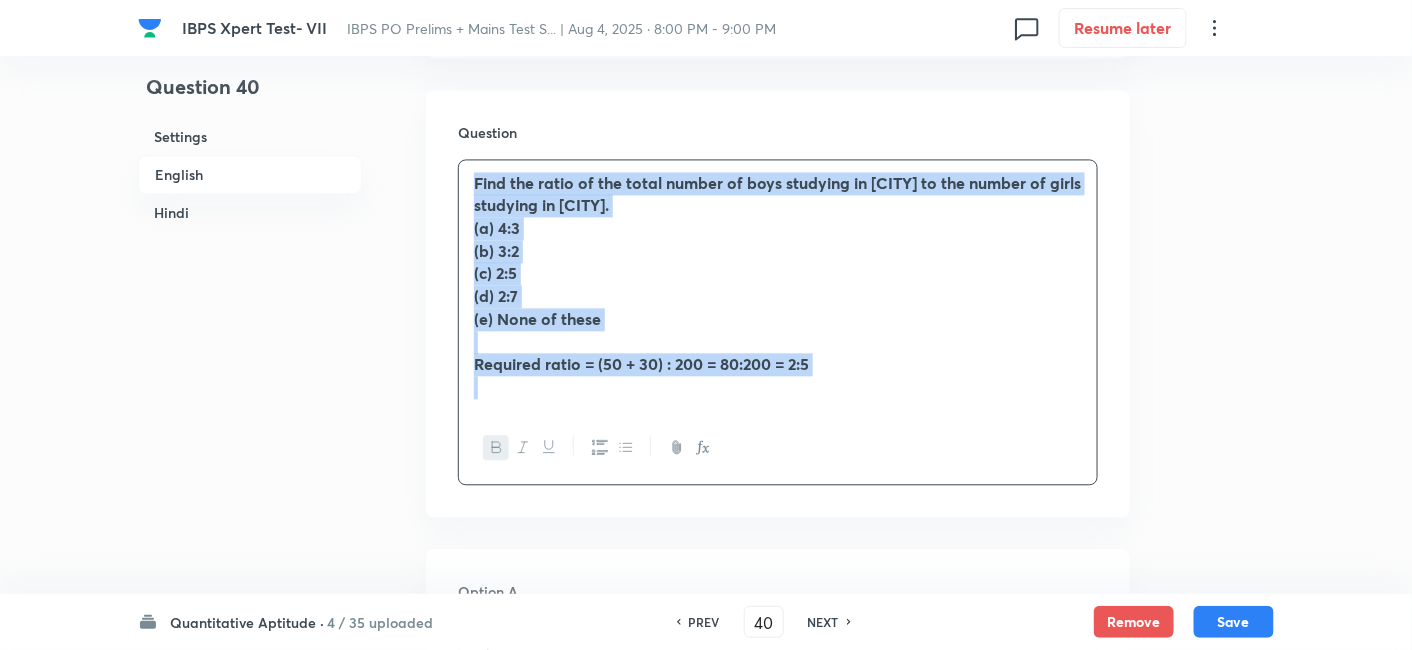 drag, startPoint x: 466, startPoint y: 178, endPoint x: 941, endPoint y: 484, distance: 565.03186 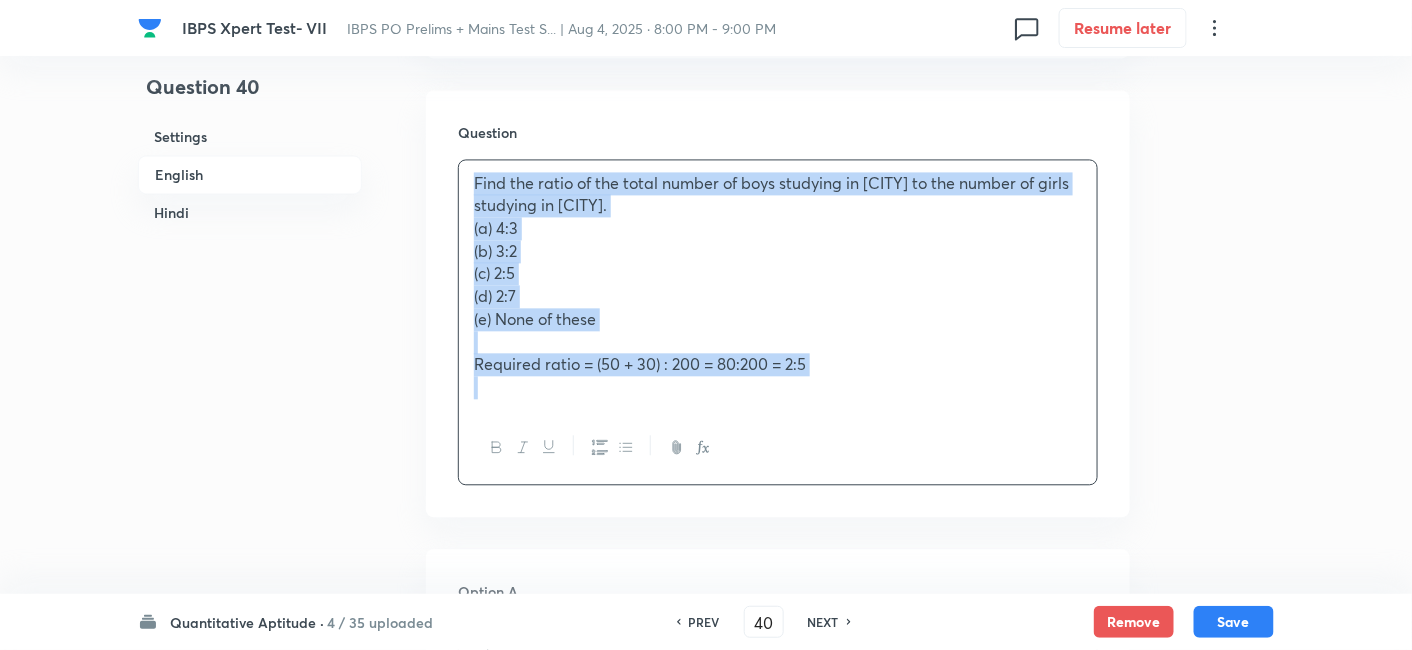 copy on "Find the ratio of the total number of boys studying in City A to the number of girls studying in City D. (a) [RATIO] (b) [RATIO] (c) [RATIO] (d) [RATIO] (e) None of these Required ratio = ([NUMBER] + [NUMBER]) : [NUMBER] = [NUMBER]:[NUMBER] = [RATIO]" 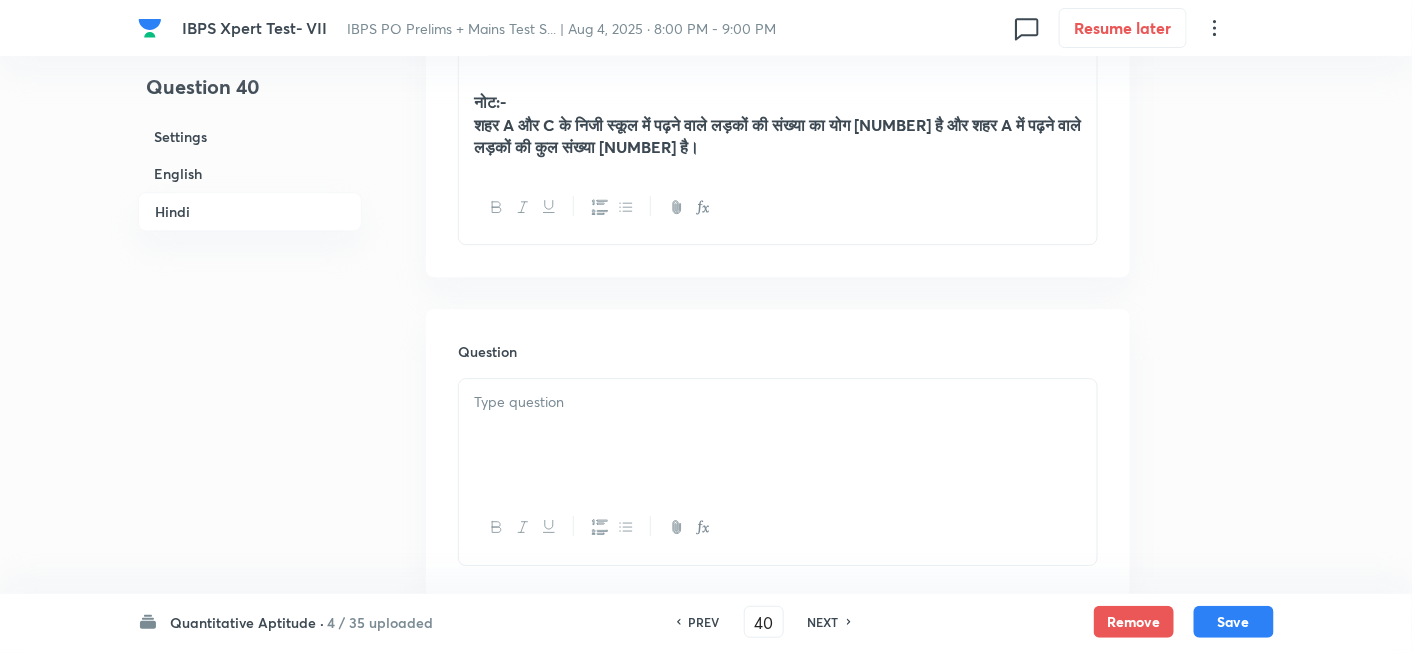 scroll, scrollTop: 4117, scrollLeft: 0, axis: vertical 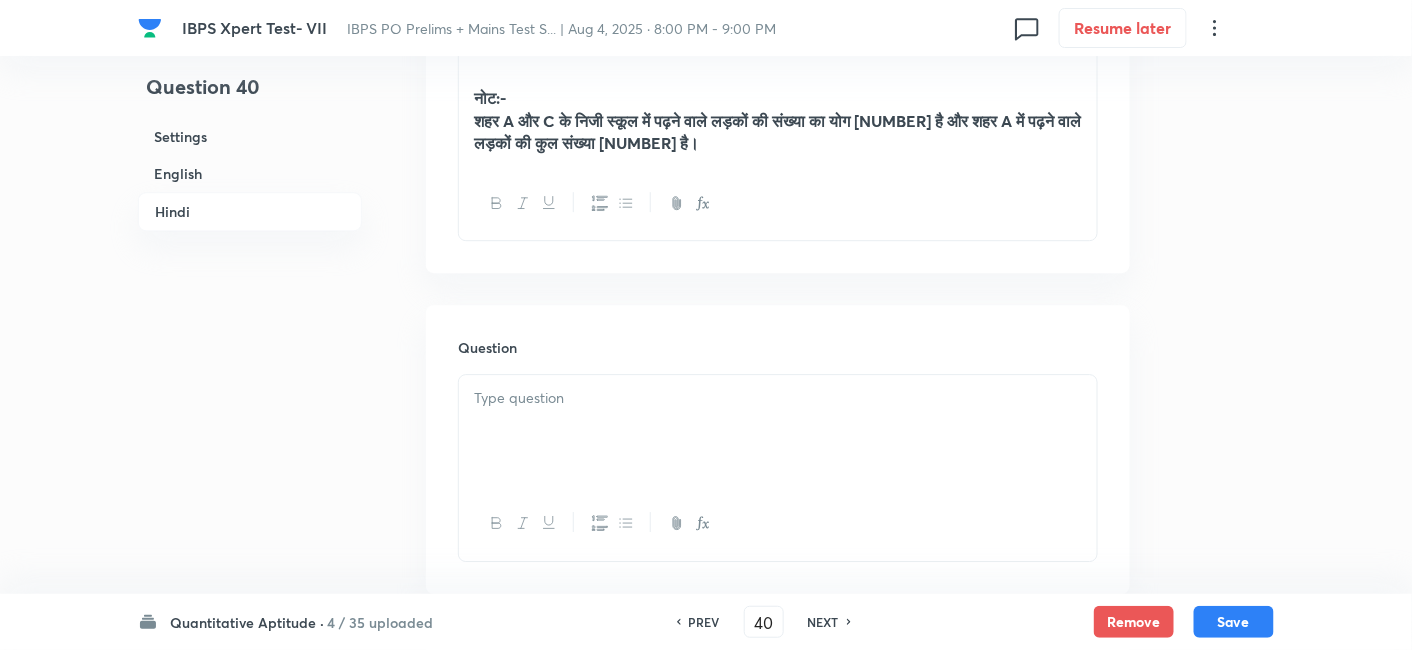 click at bounding box center (778, 431) 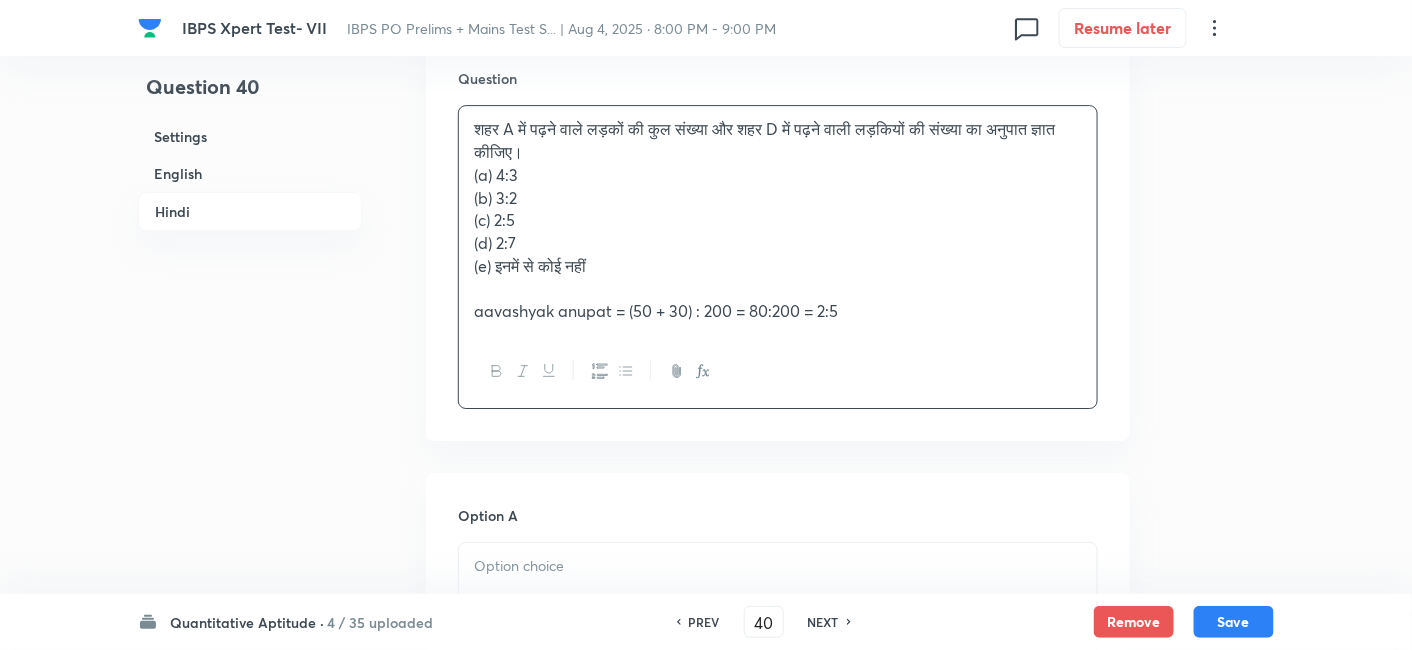 scroll, scrollTop: 4388, scrollLeft: 0, axis: vertical 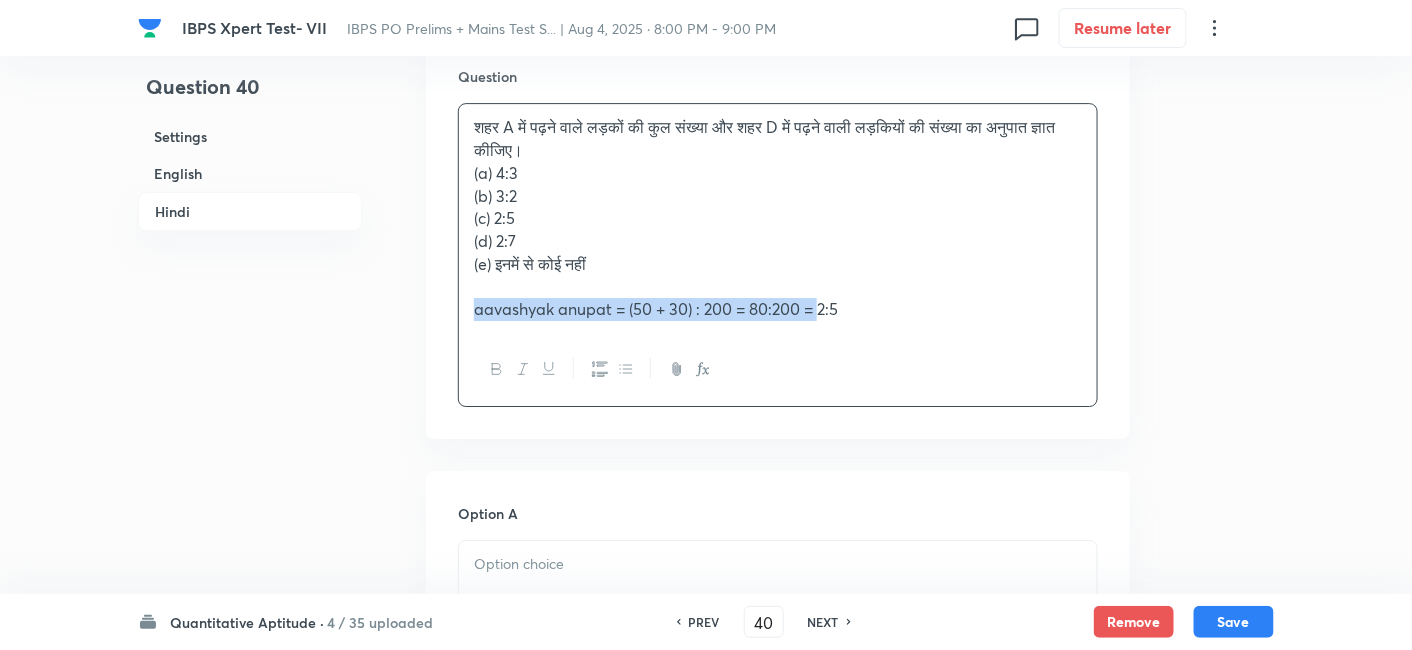 drag, startPoint x: 466, startPoint y: 328, endPoint x: 1019, endPoint y: 384, distance: 555.8282 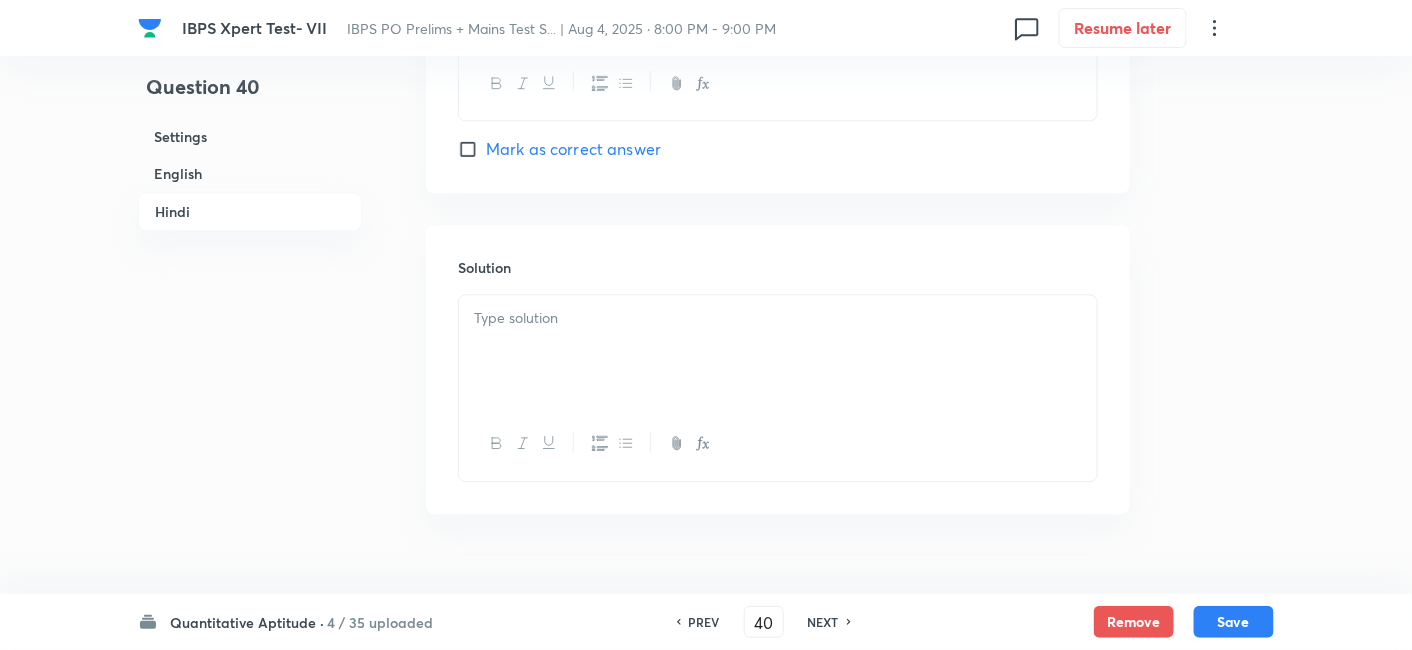 scroll, scrollTop: 6266, scrollLeft: 0, axis: vertical 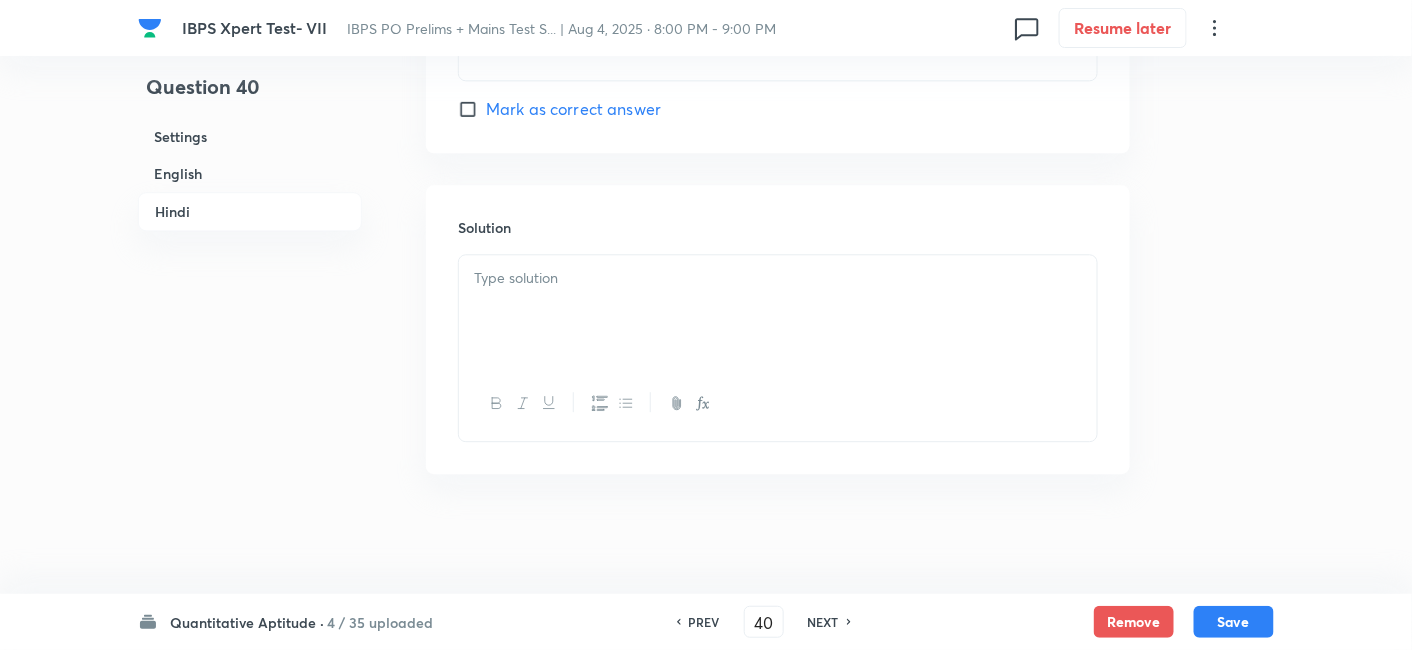 click at bounding box center [778, 311] 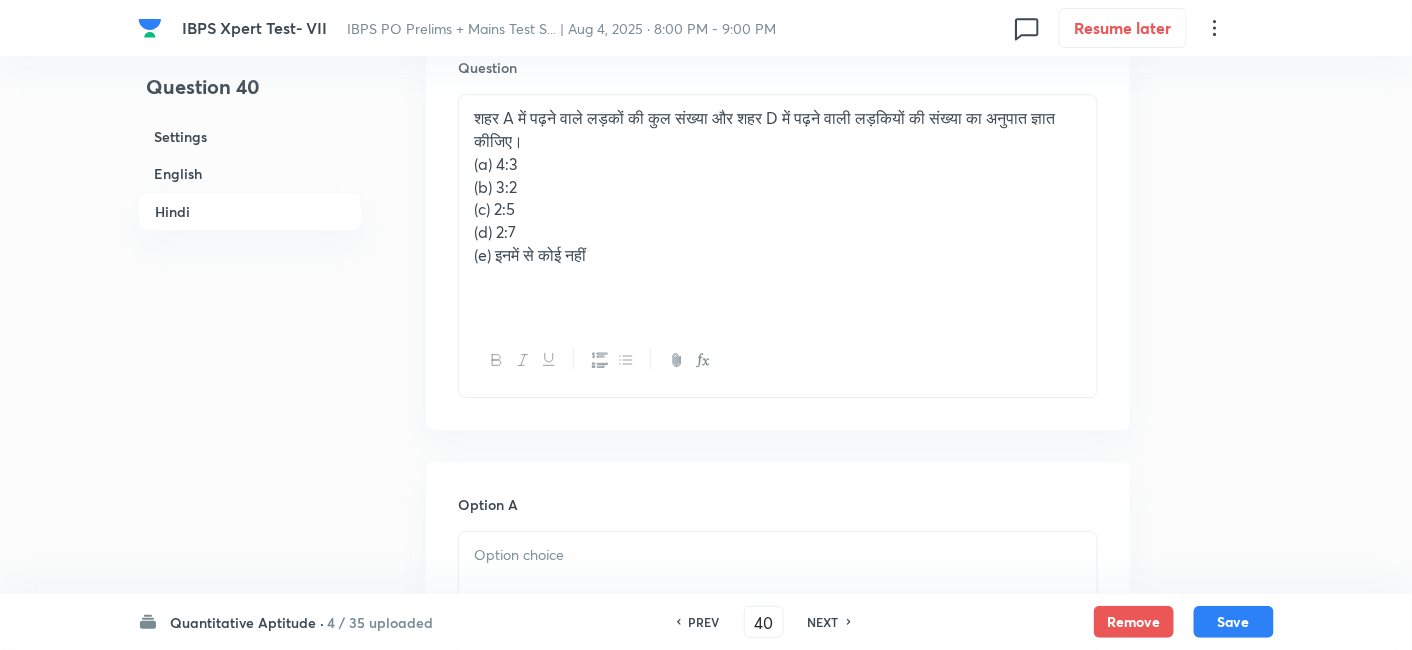 scroll, scrollTop: 4279, scrollLeft: 0, axis: vertical 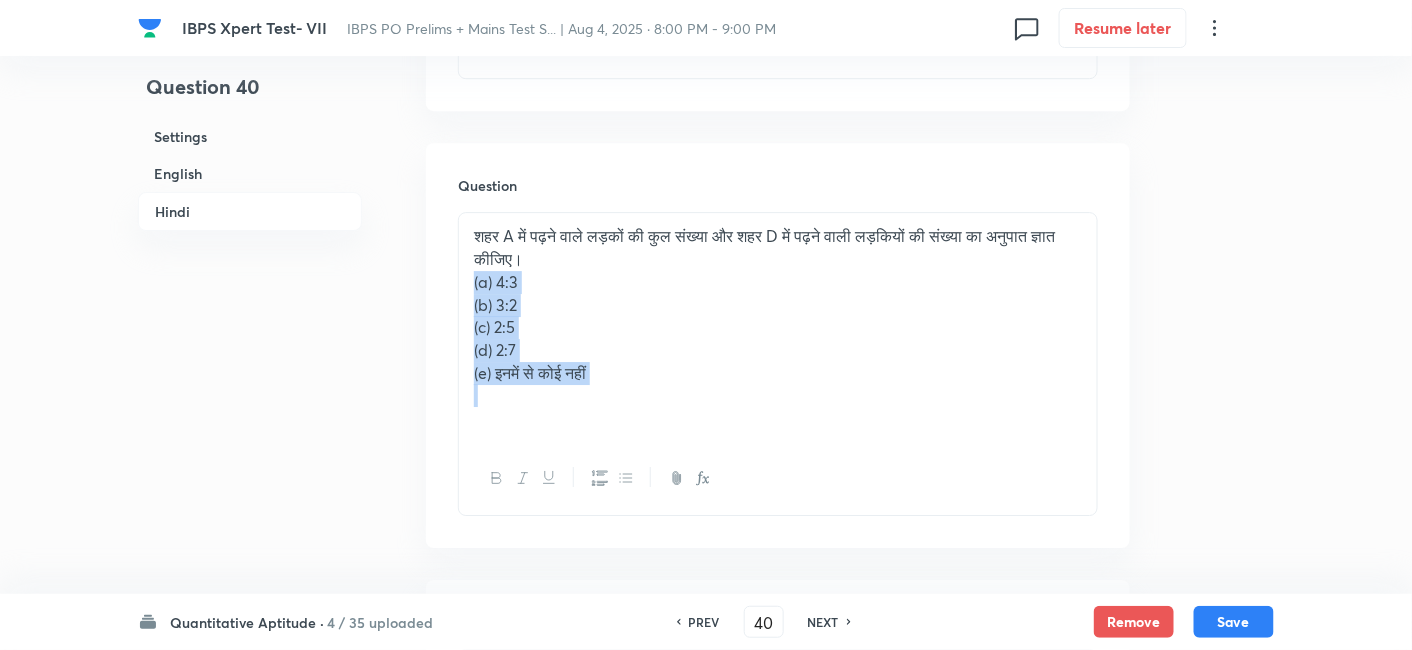 drag, startPoint x: 467, startPoint y: 304, endPoint x: 671, endPoint y: 420, distance: 234.67424 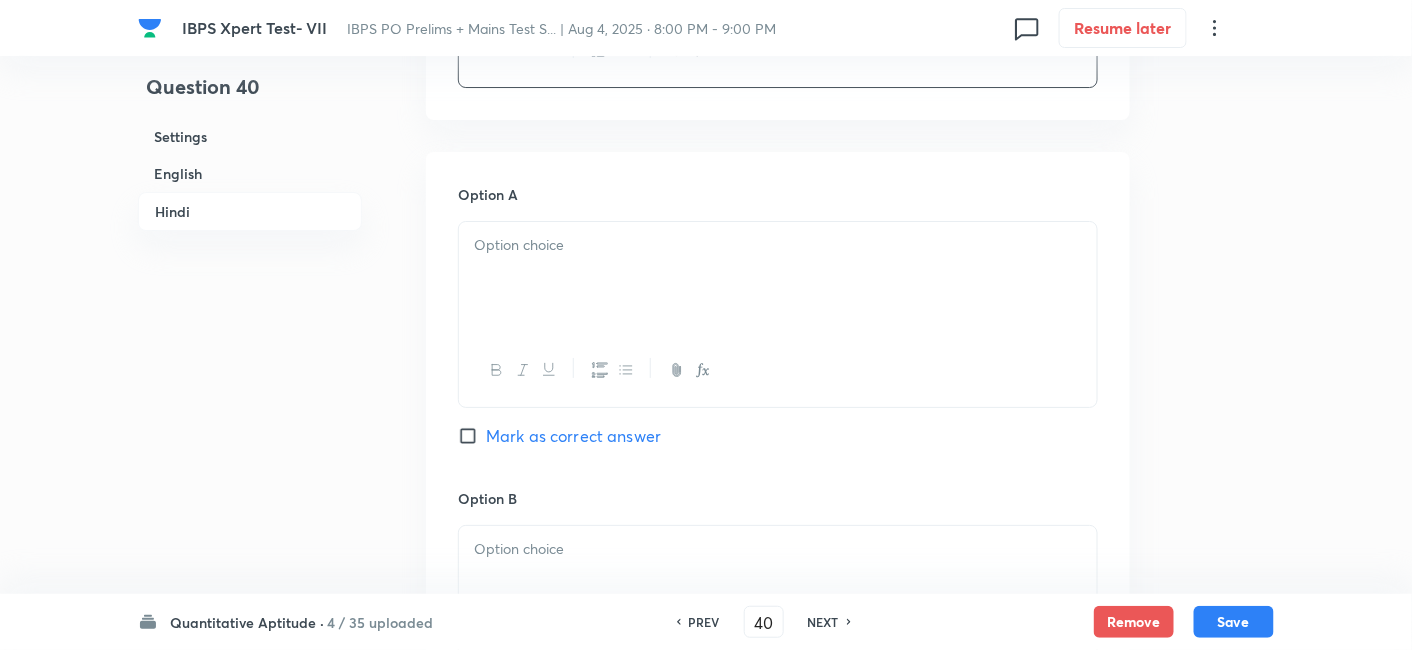 scroll, scrollTop: 4595, scrollLeft: 0, axis: vertical 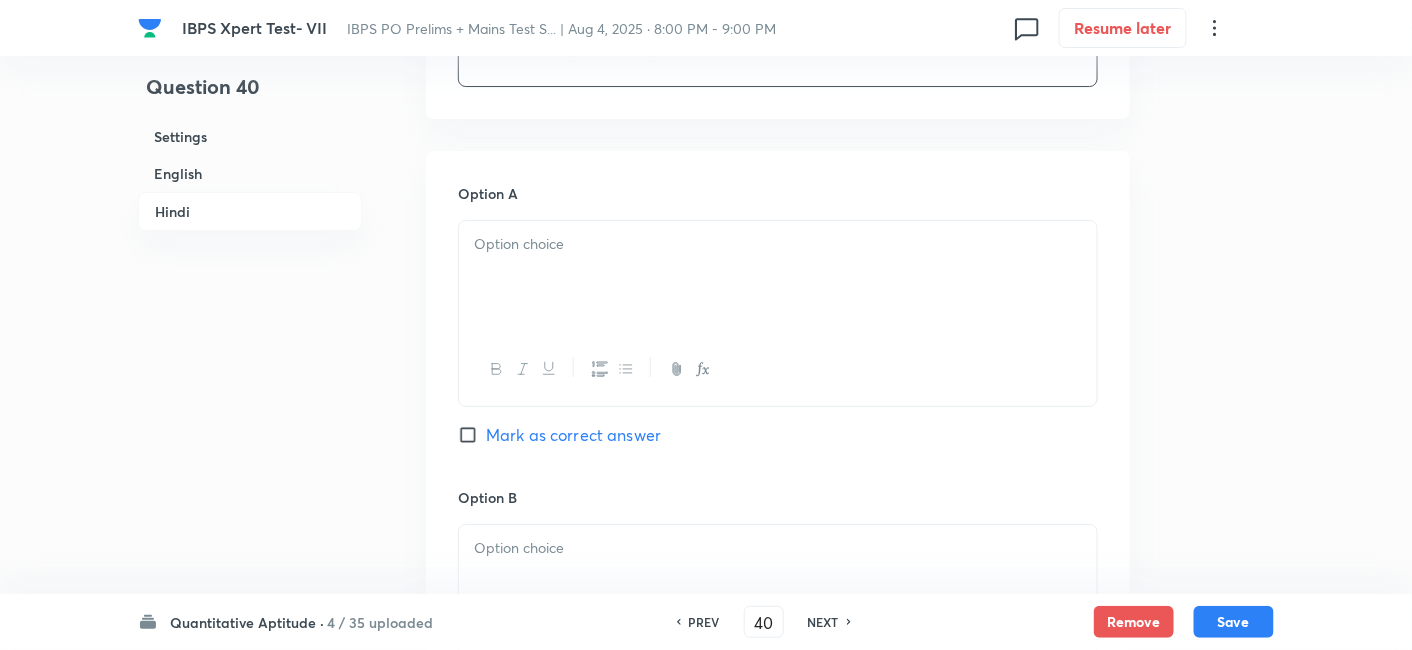 click at bounding box center (778, 277) 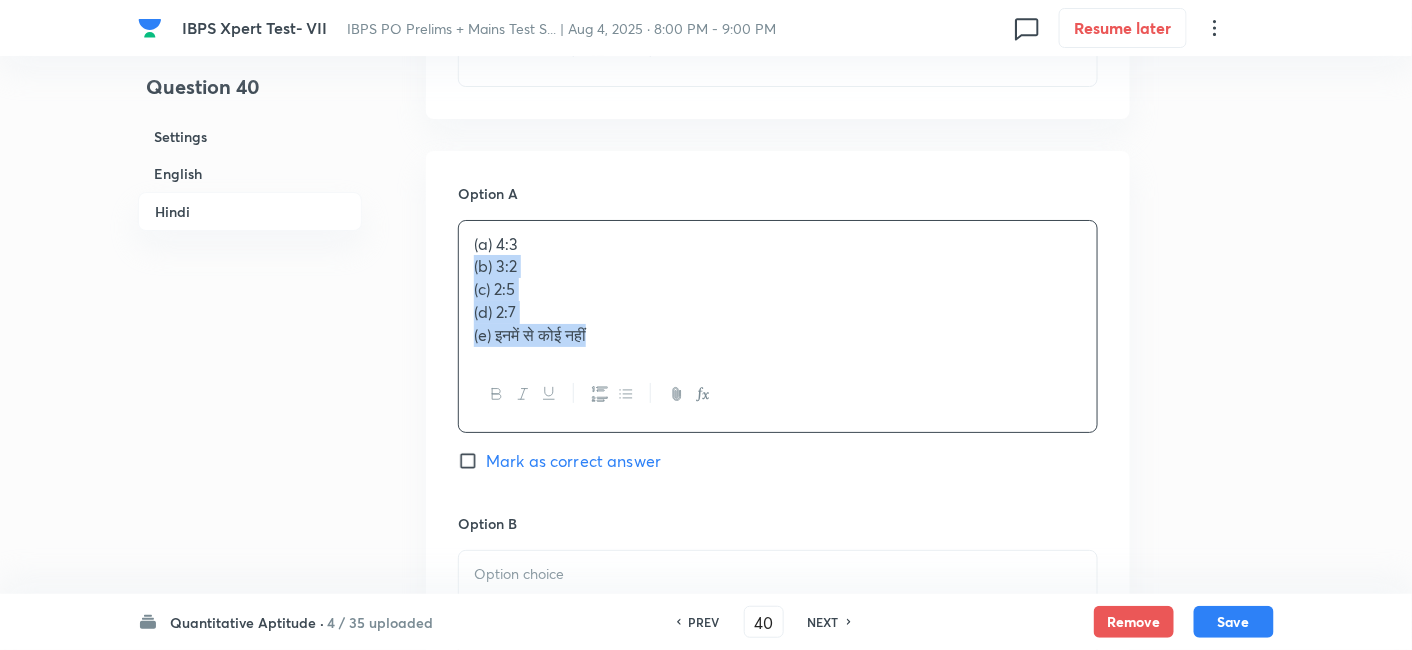 drag, startPoint x: 471, startPoint y: 286, endPoint x: 653, endPoint y: 427, distance: 230.22815 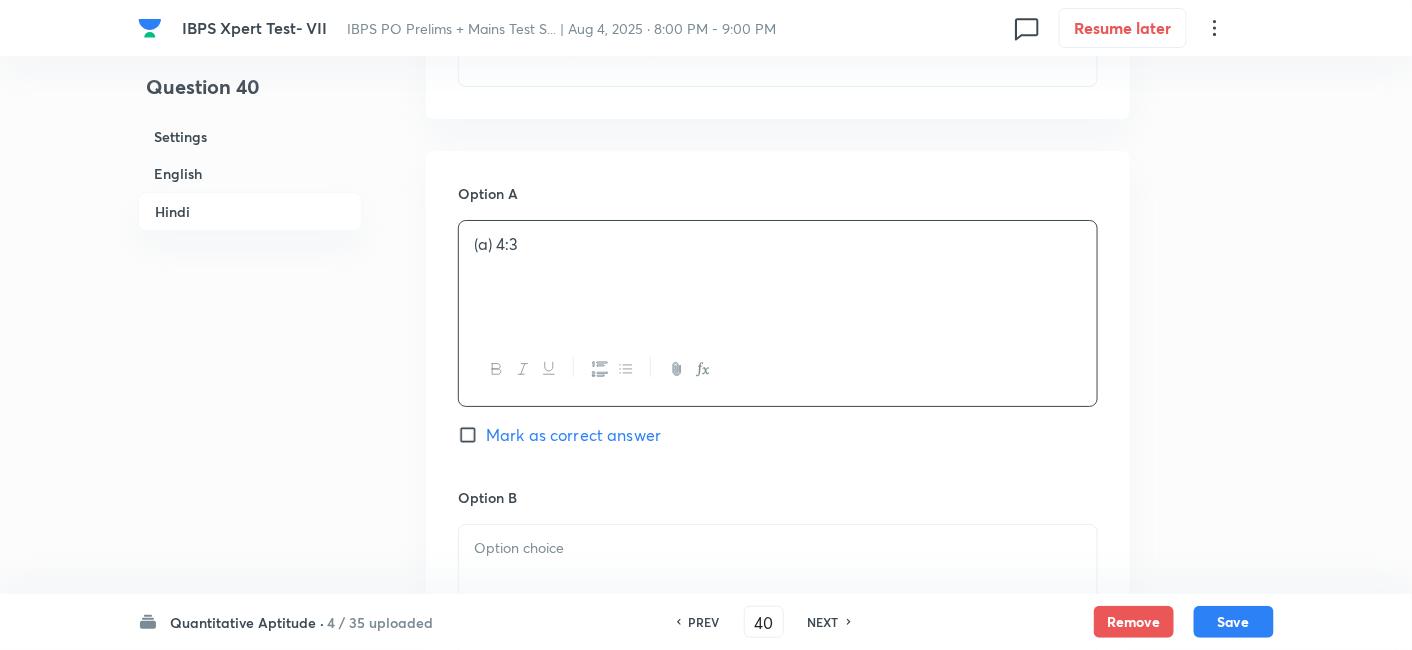 scroll, scrollTop: 4817, scrollLeft: 0, axis: vertical 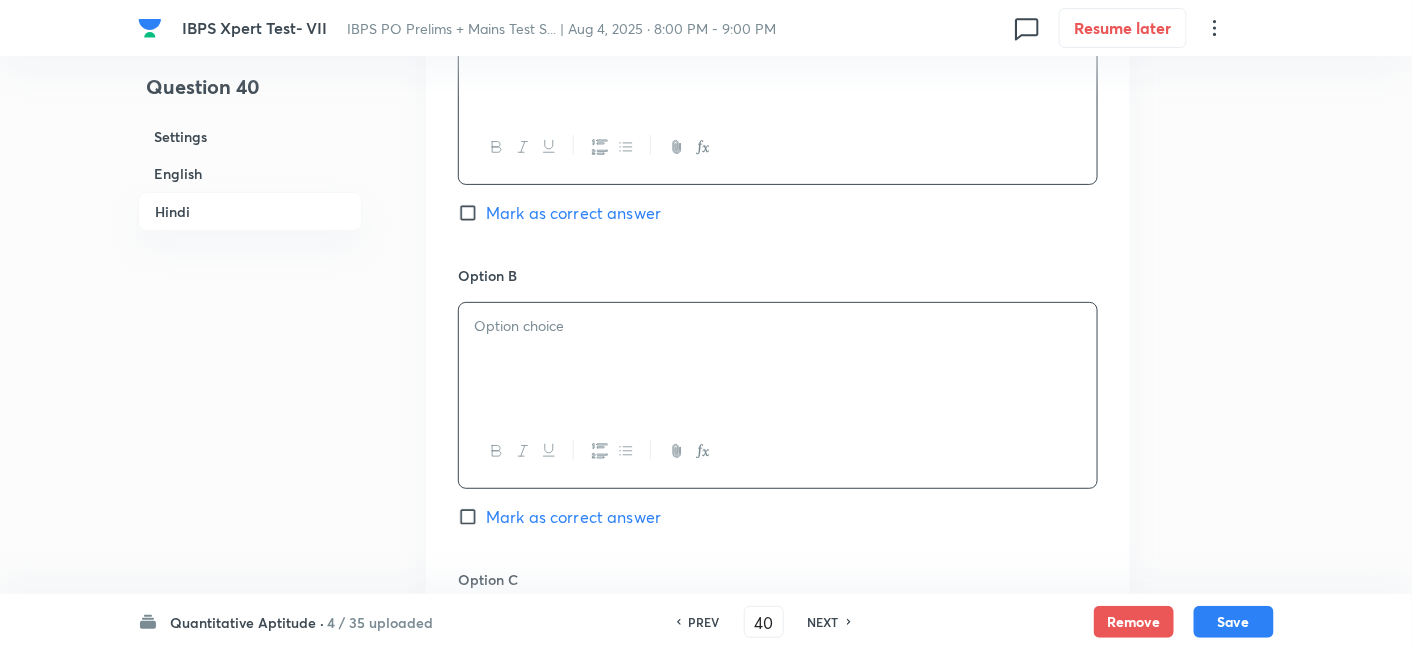 click at bounding box center (778, 359) 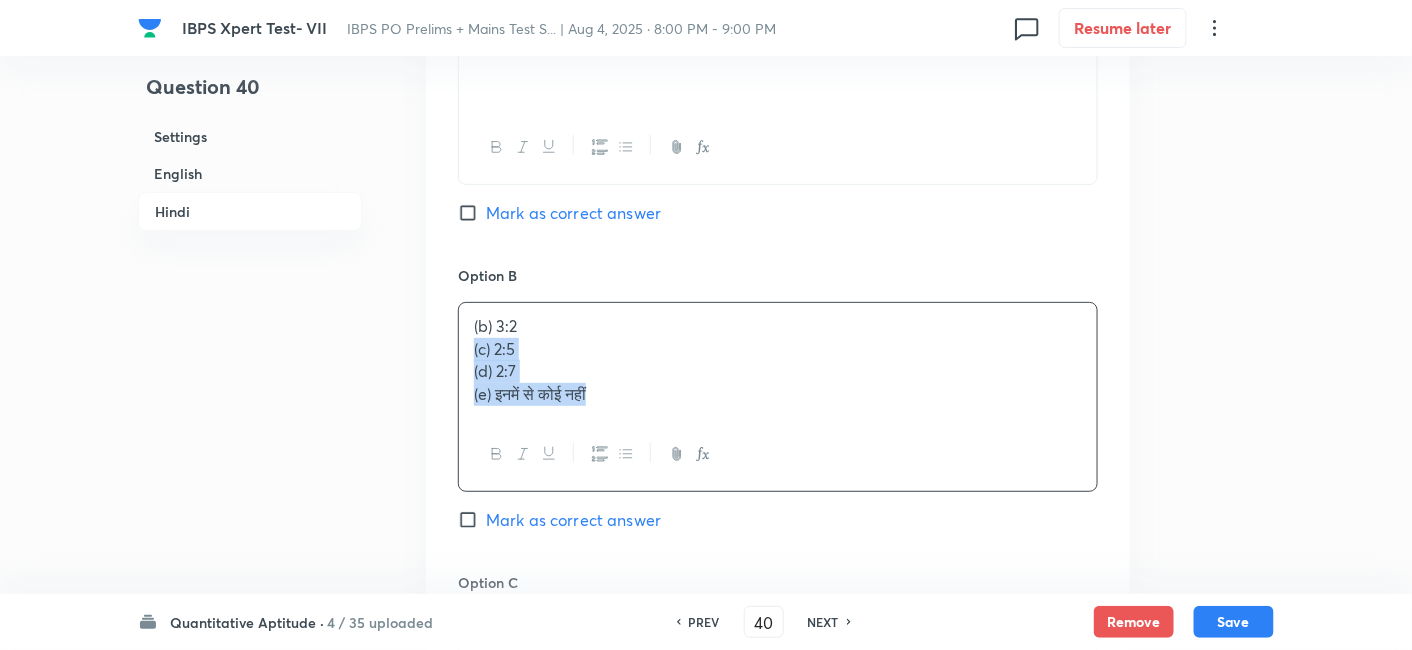 drag, startPoint x: 471, startPoint y: 371, endPoint x: 644, endPoint y: 445, distance: 188.16217 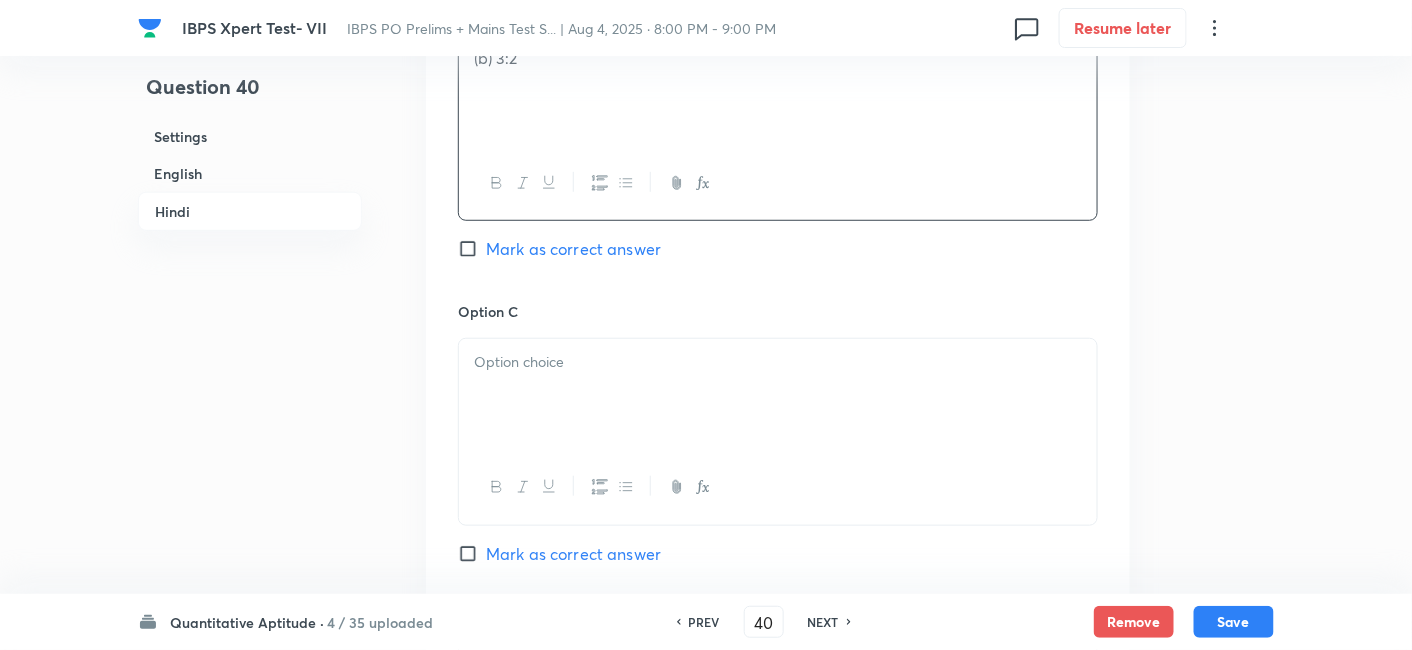 scroll, scrollTop: 5086, scrollLeft: 0, axis: vertical 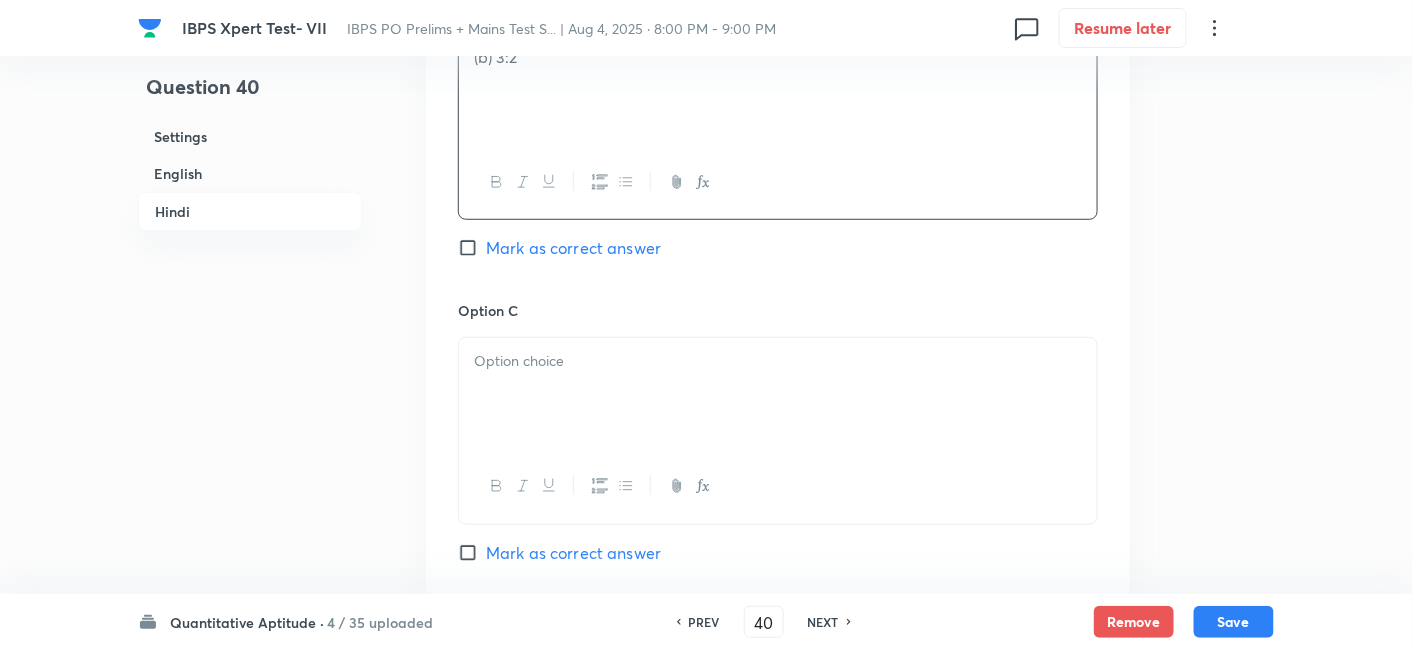 click at bounding box center (778, 394) 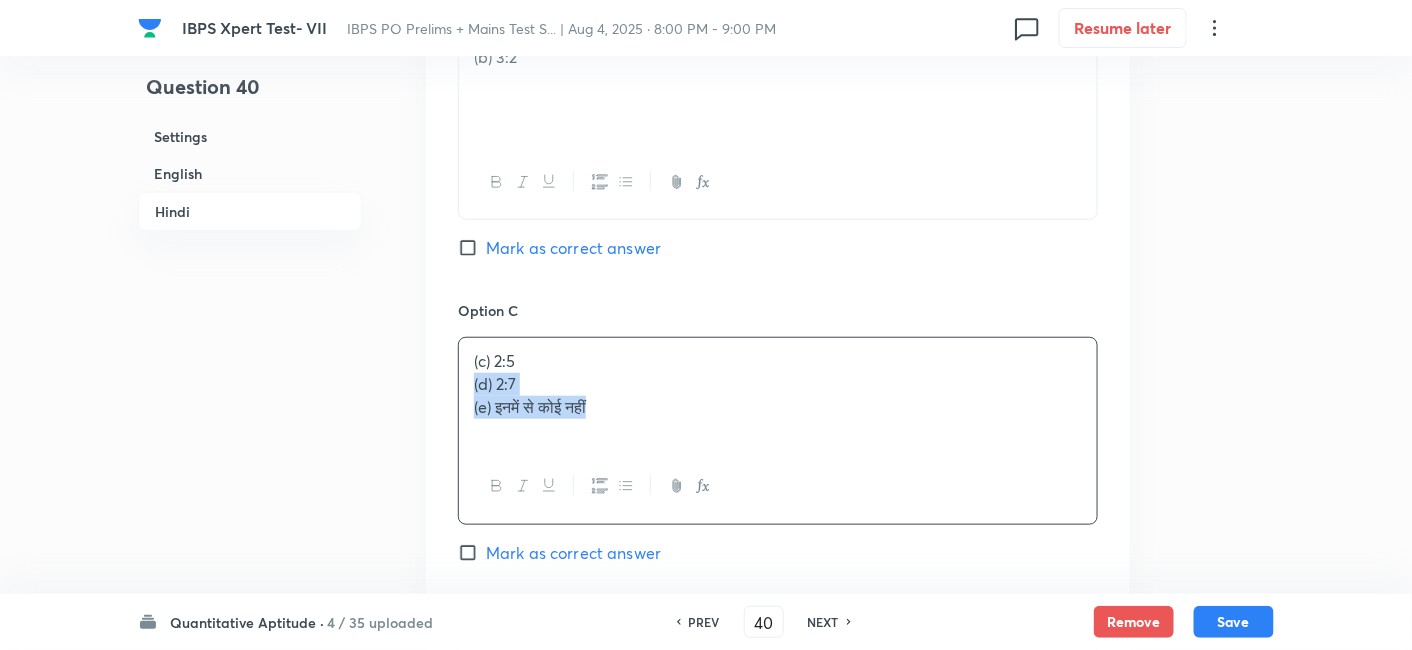 drag, startPoint x: 467, startPoint y: 405, endPoint x: 712, endPoint y: 504, distance: 264.2461 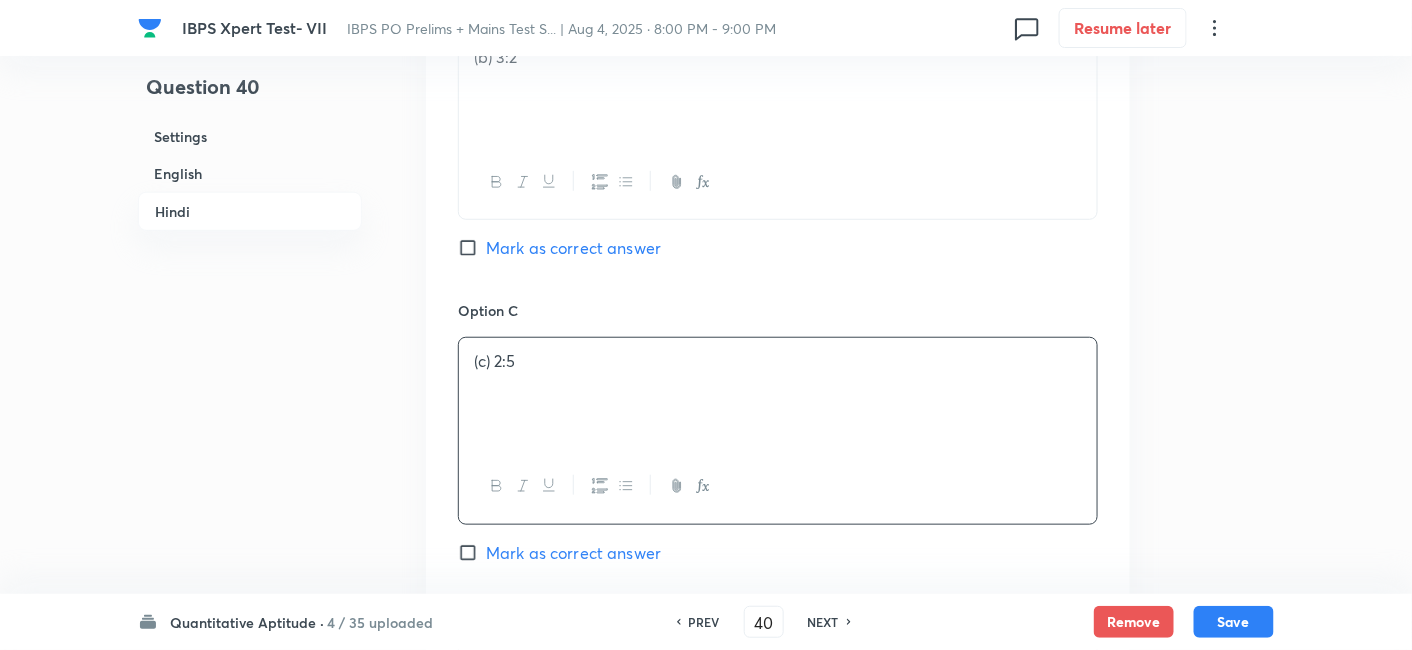 click on "Mark as correct answer" at bounding box center (573, 553) 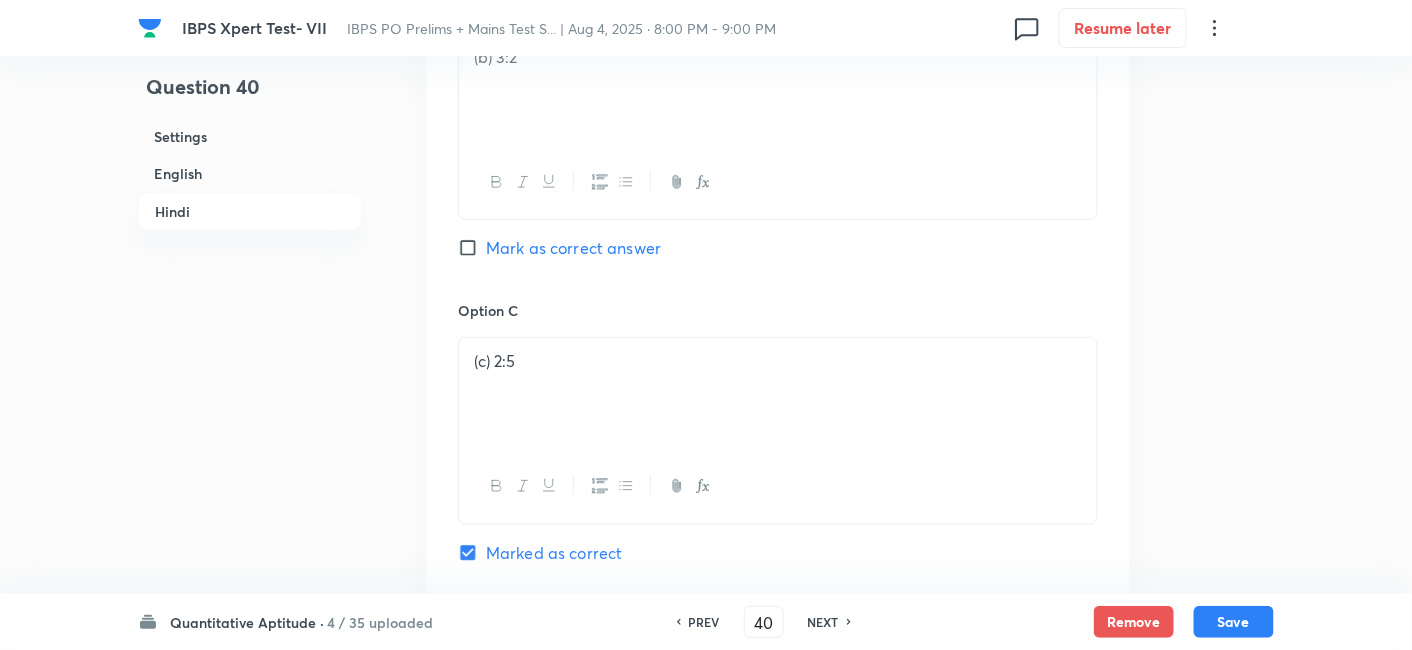 checkbox on "true" 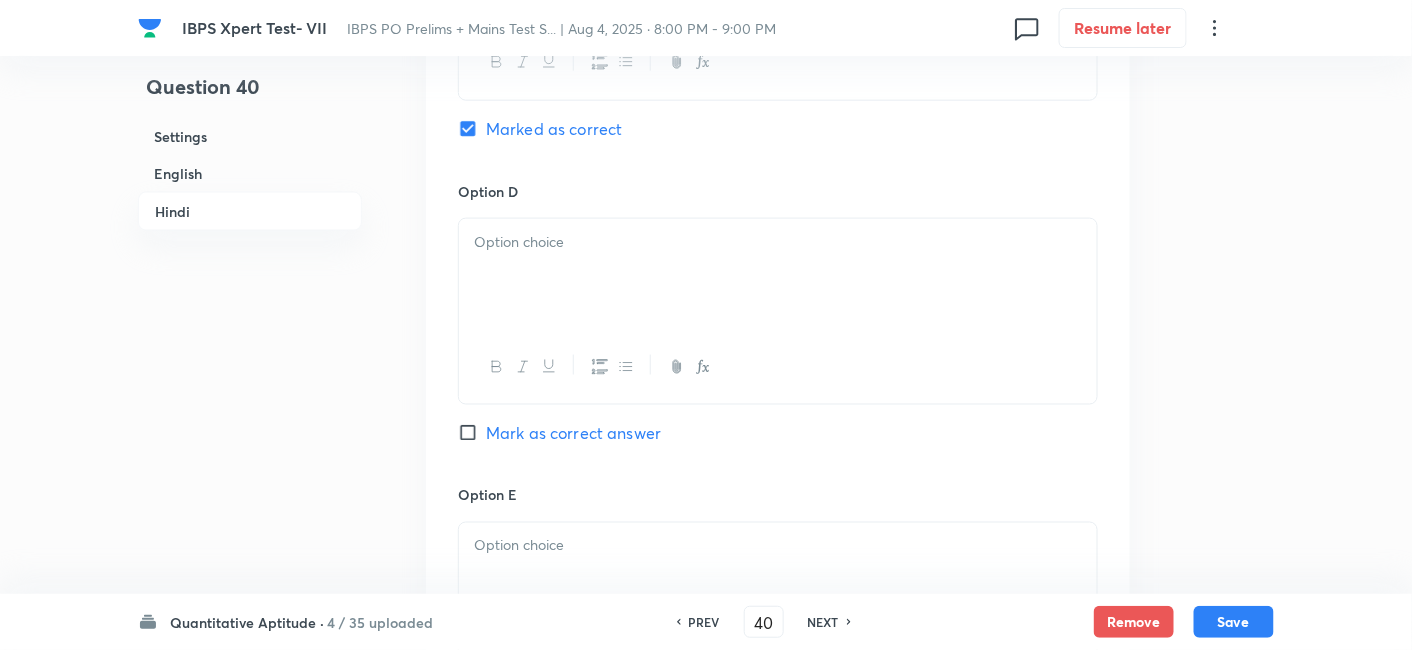 scroll, scrollTop: 5513, scrollLeft: 0, axis: vertical 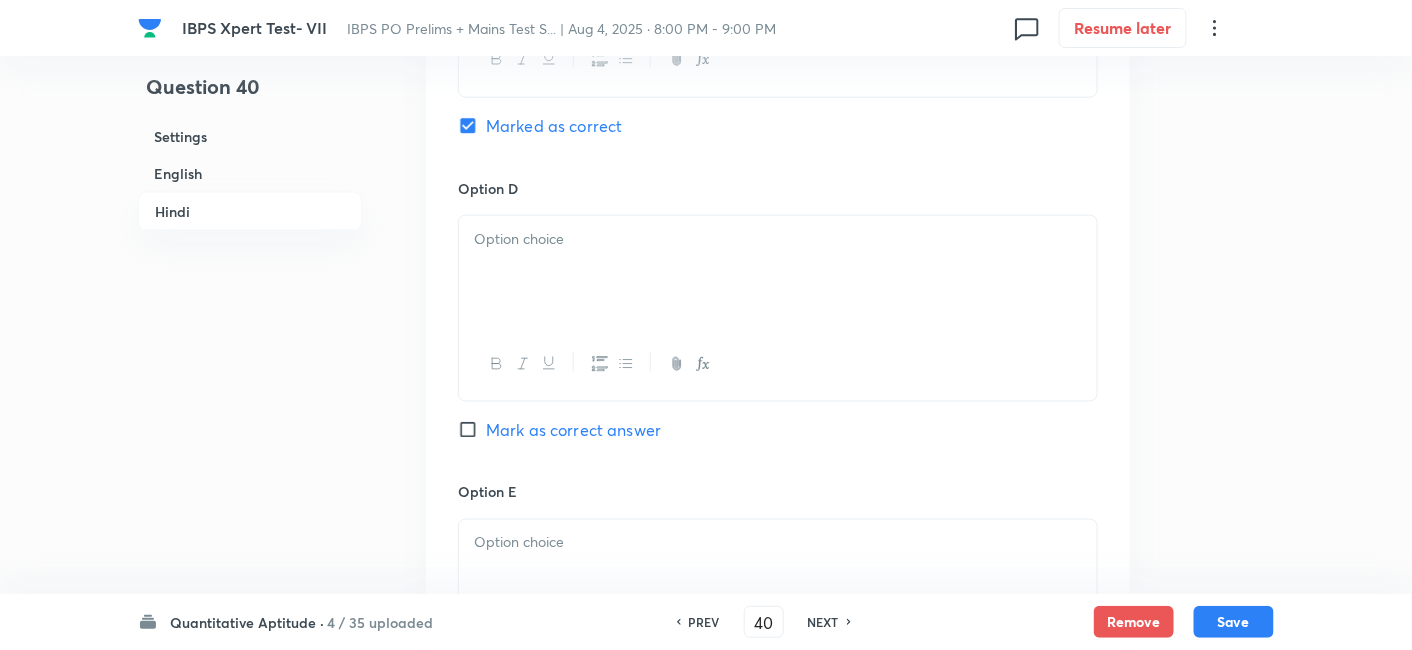 click at bounding box center [778, 272] 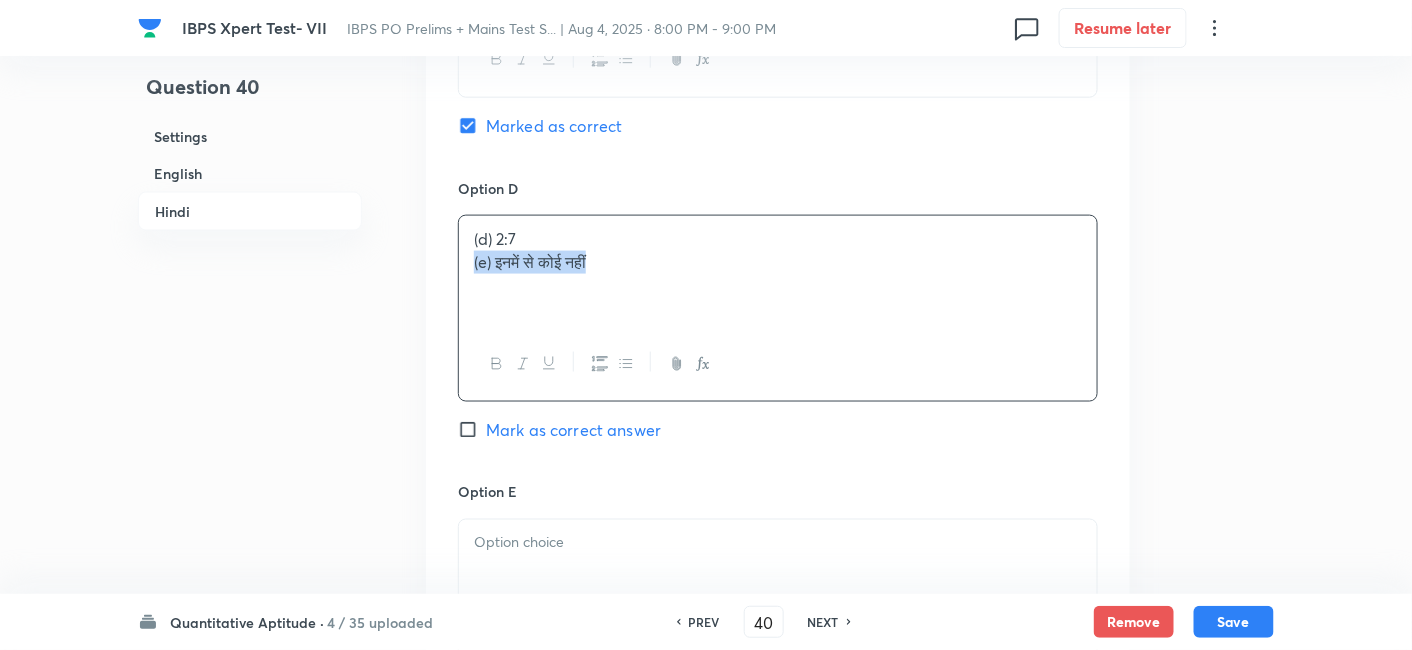 drag, startPoint x: 465, startPoint y: 275, endPoint x: 725, endPoint y: 344, distance: 269 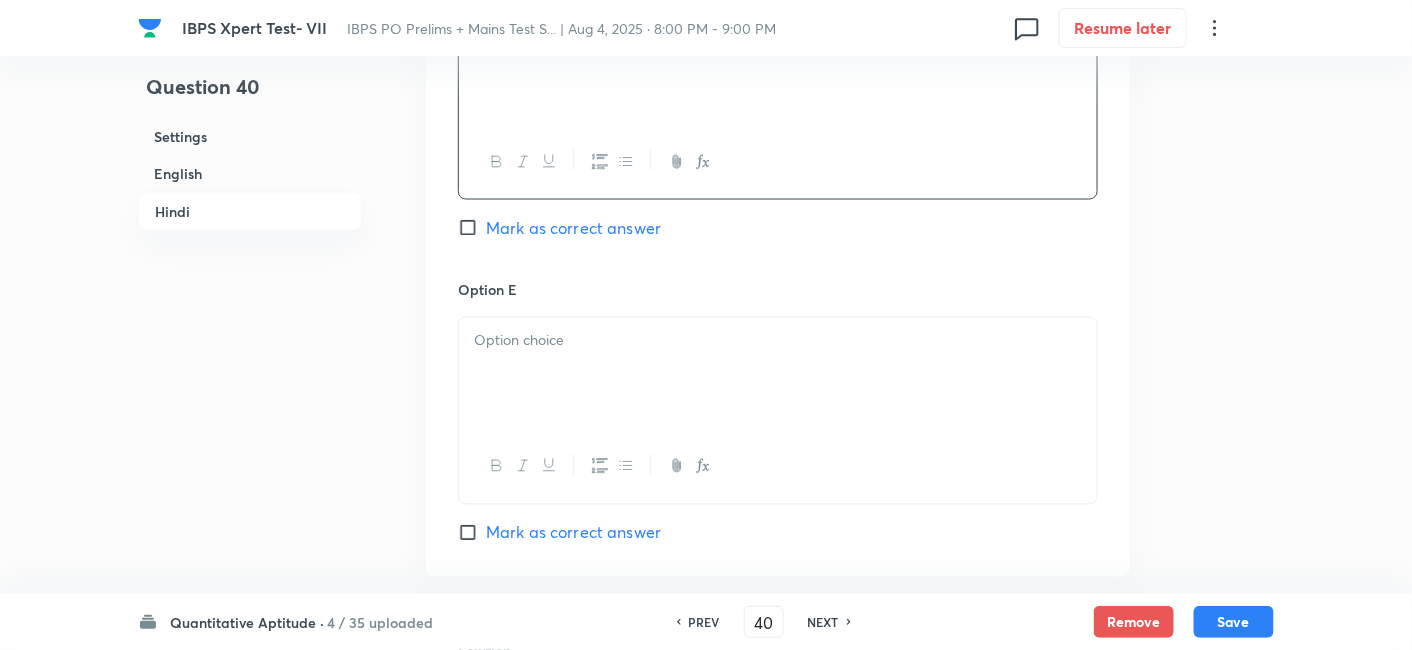 click at bounding box center (778, 374) 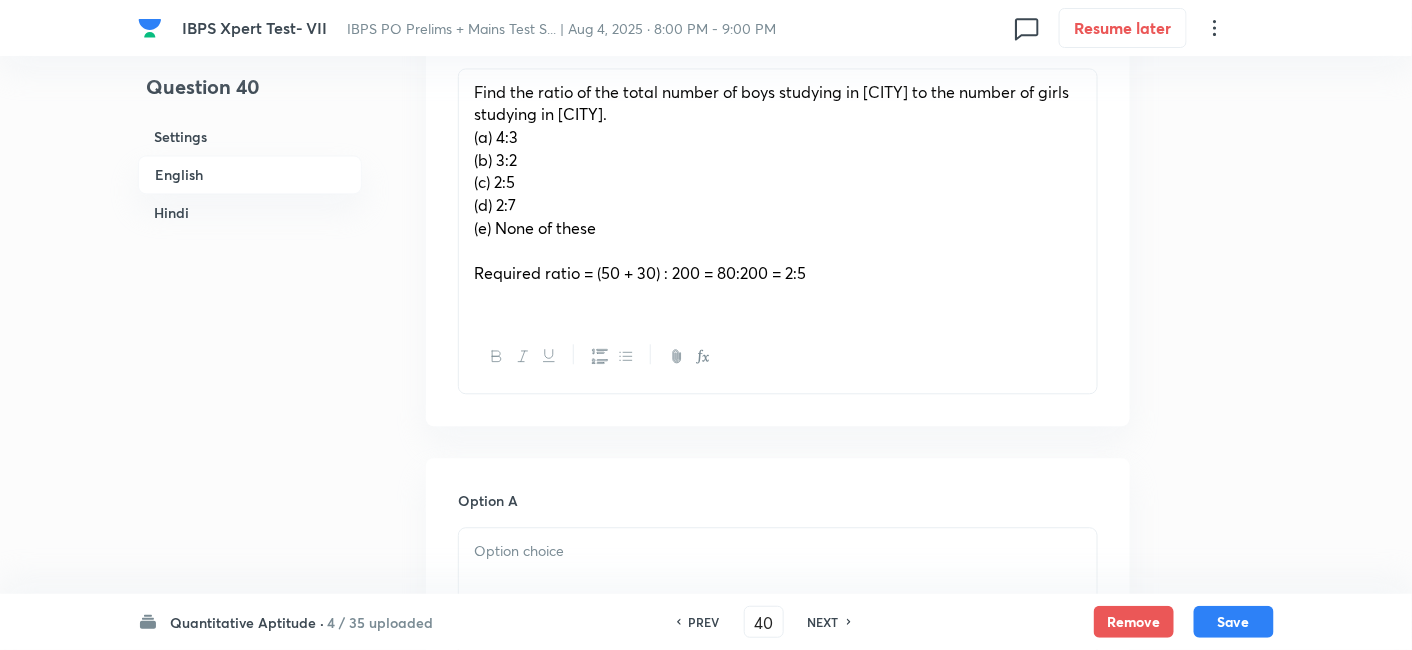 scroll, scrollTop: 1314, scrollLeft: 0, axis: vertical 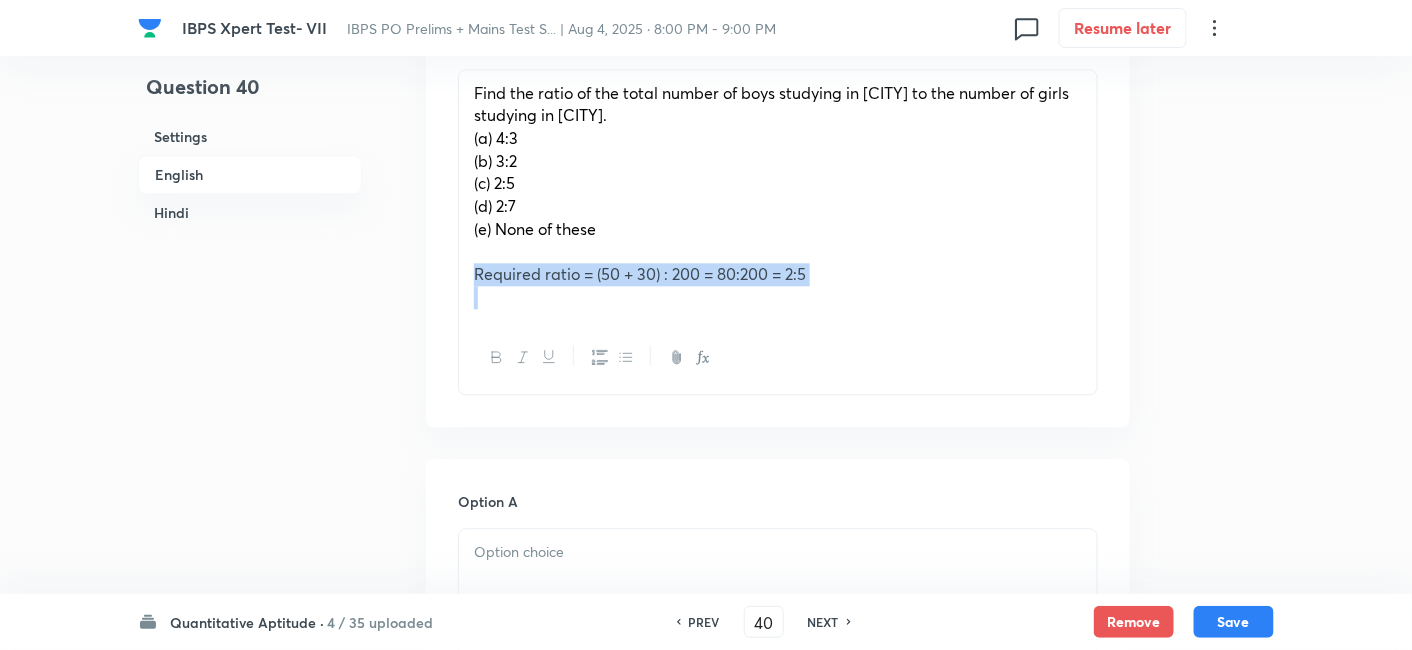 drag, startPoint x: 470, startPoint y: 272, endPoint x: 934, endPoint y: 382, distance: 476.86057 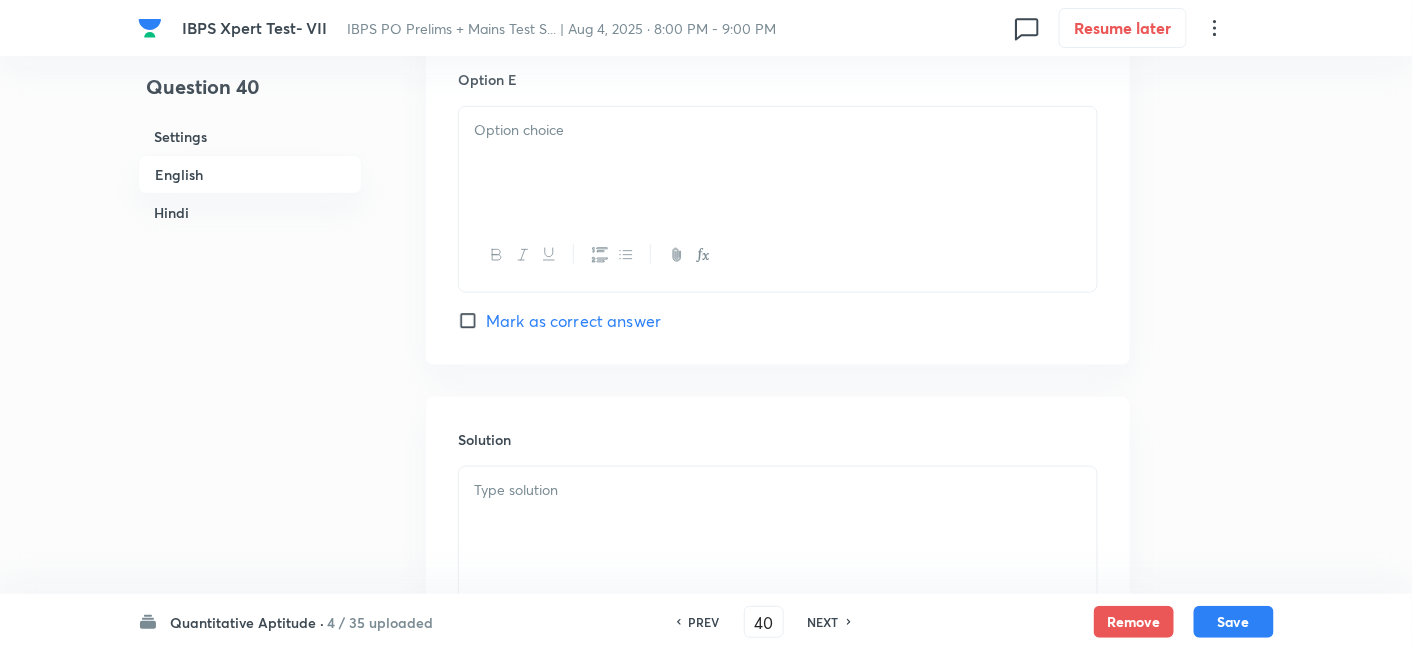 scroll, scrollTop: 2959, scrollLeft: 0, axis: vertical 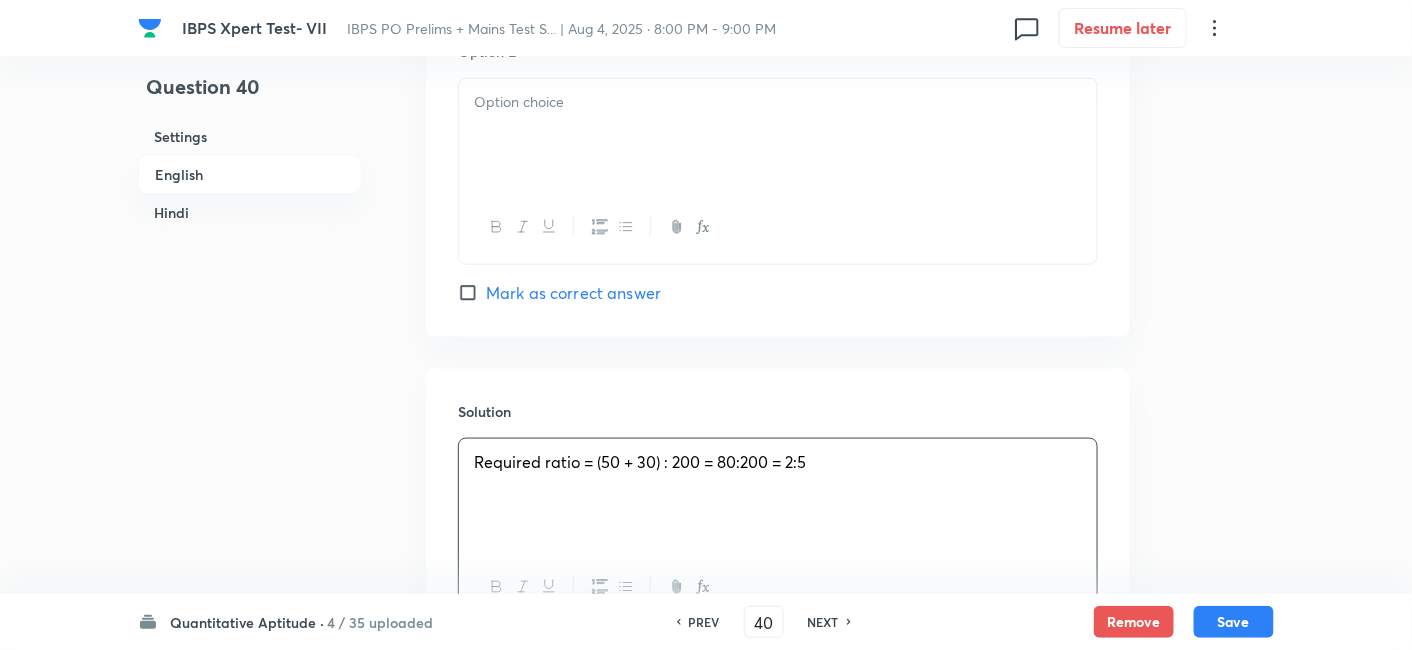 click on "Required ratio = (50 + 30) : 200 = 80:200 = 2:5" at bounding box center [778, 462] 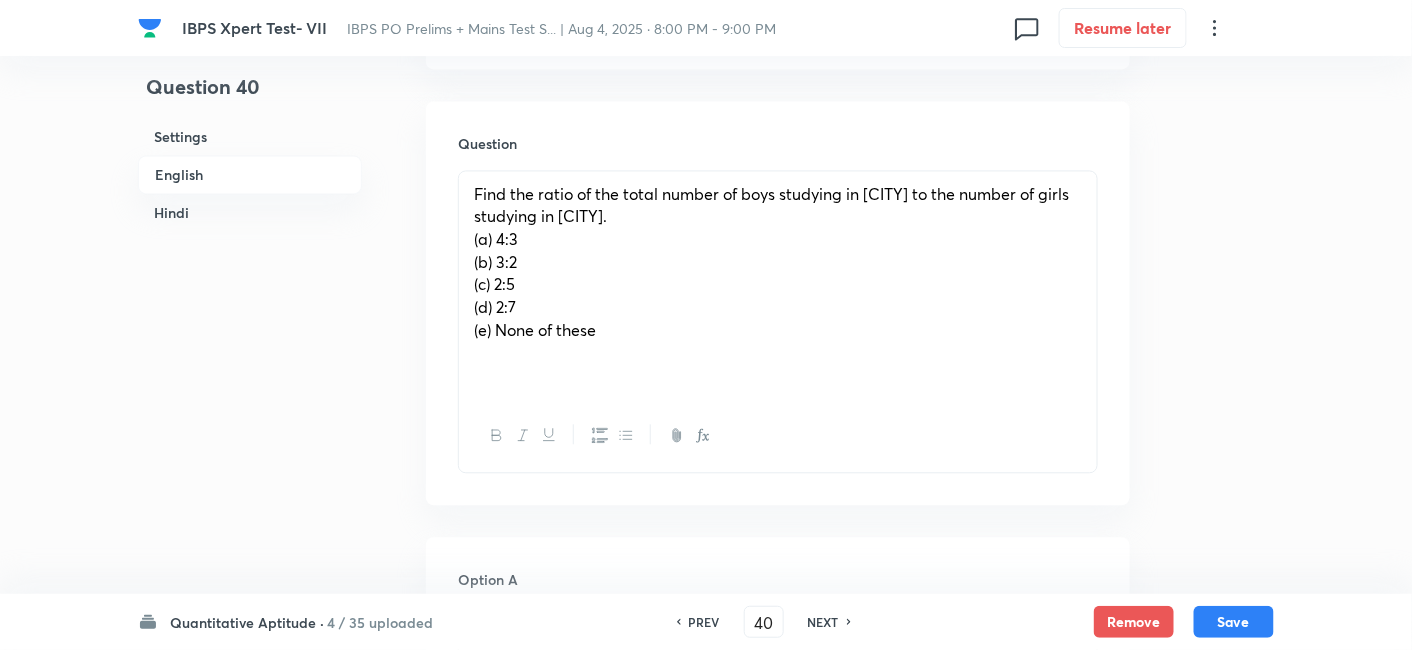 scroll, scrollTop: 1219, scrollLeft: 0, axis: vertical 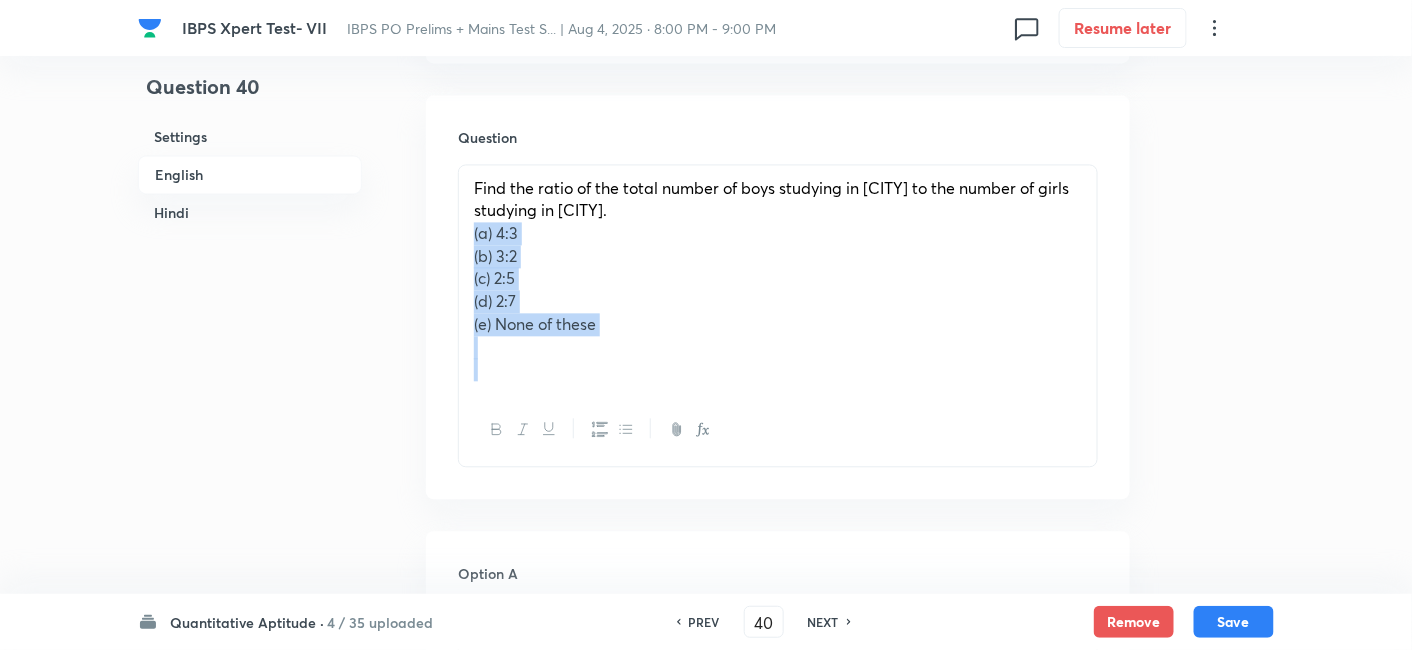 drag, startPoint x: 471, startPoint y: 234, endPoint x: 653, endPoint y: 395, distance: 242.99178 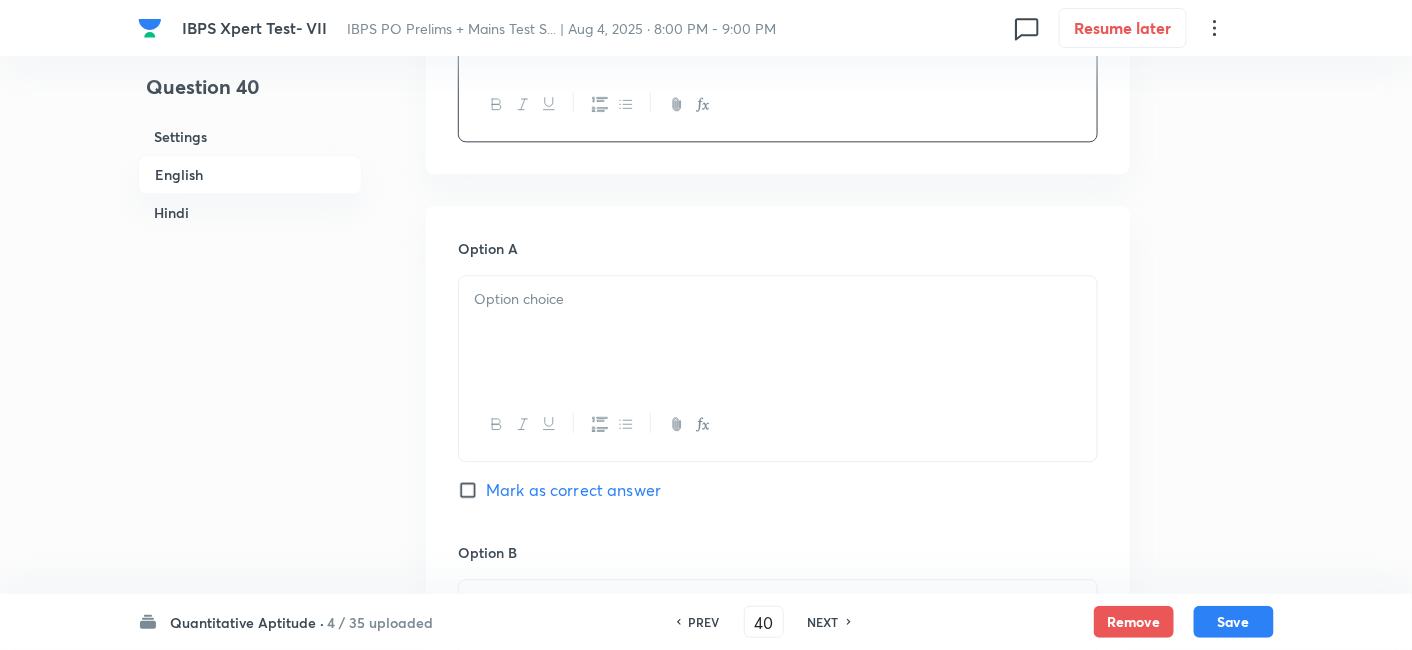 scroll, scrollTop: 1430, scrollLeft: 0, axis: vertical 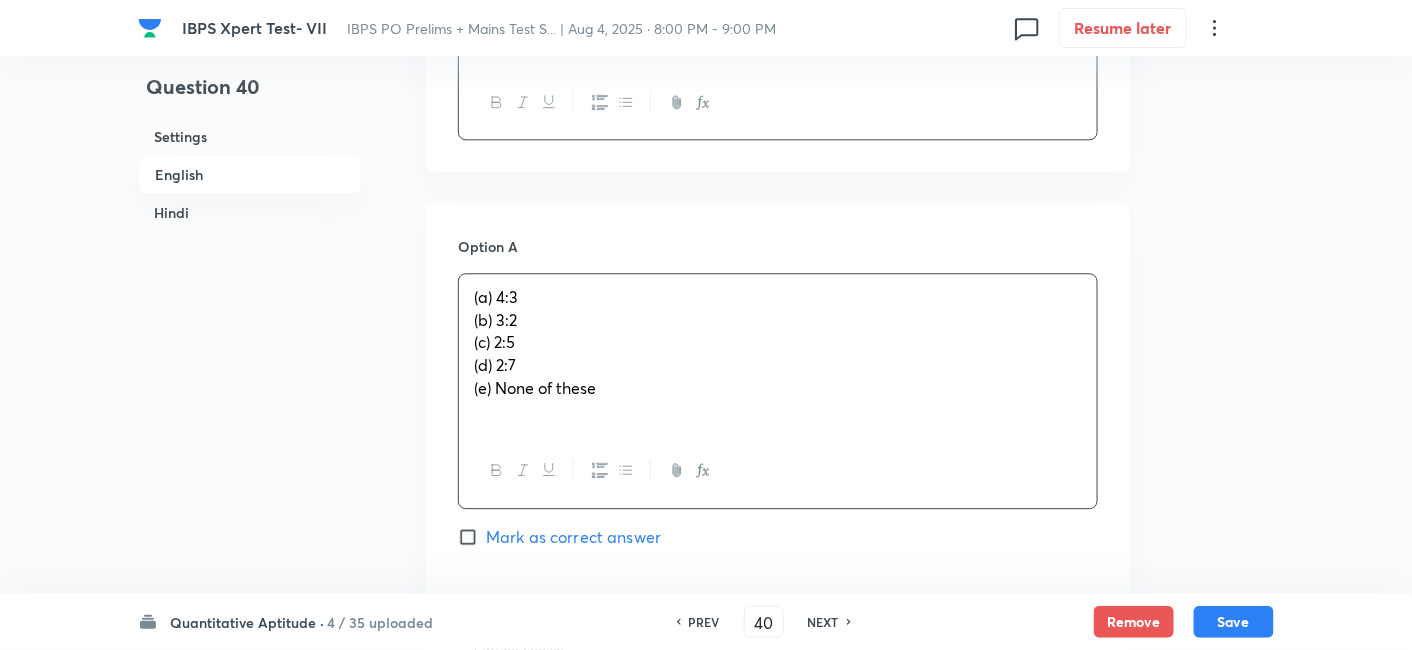 click on "(a) 4:3" at bounding box center (778, 297) 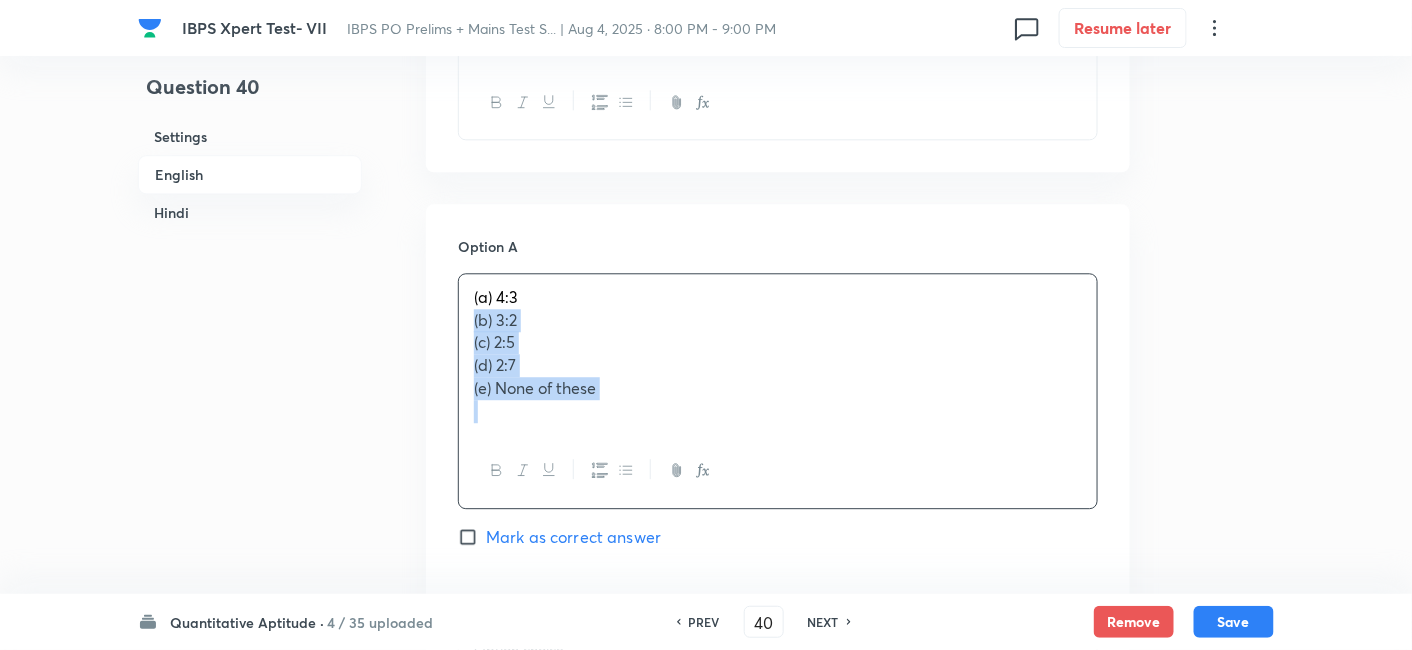 drag, startPoint x: 469, startPoint y: 322, endPoint x: 763, endPoint y: 504, distance: 345.7745 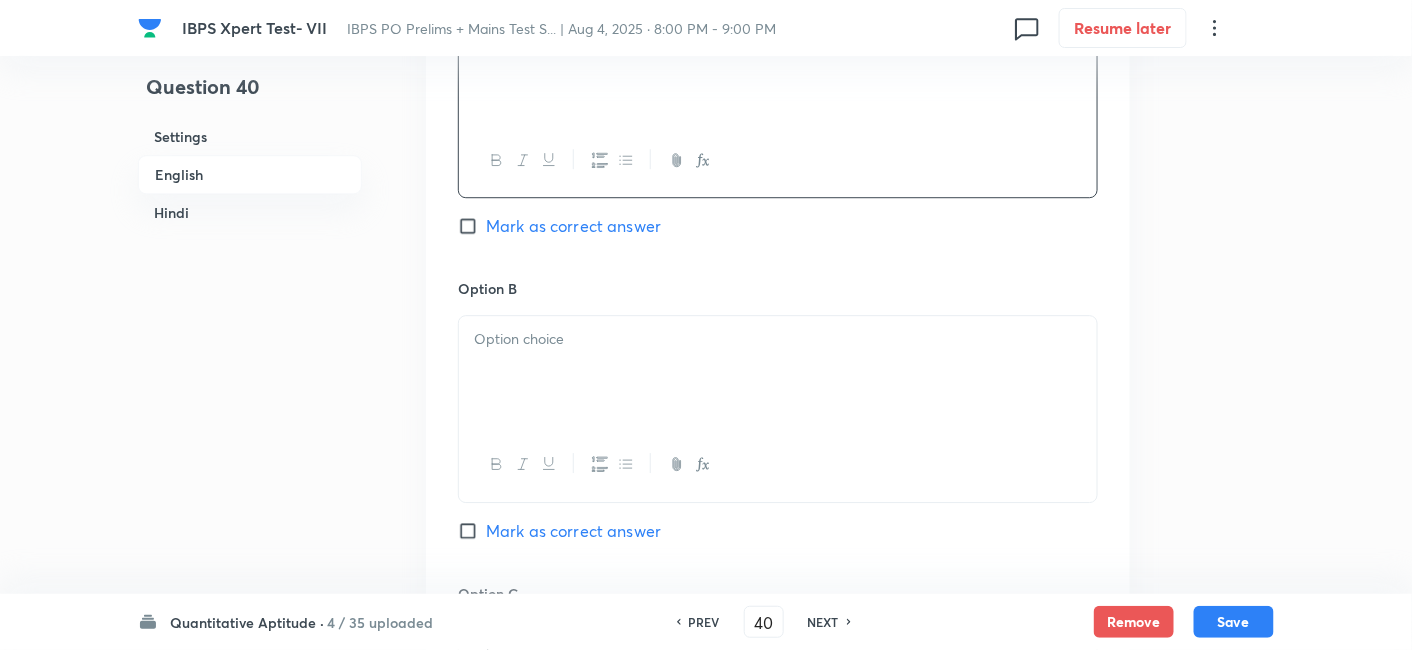 scroll, scrollTop: 1700, scrollLeft: 0, axis: vertical 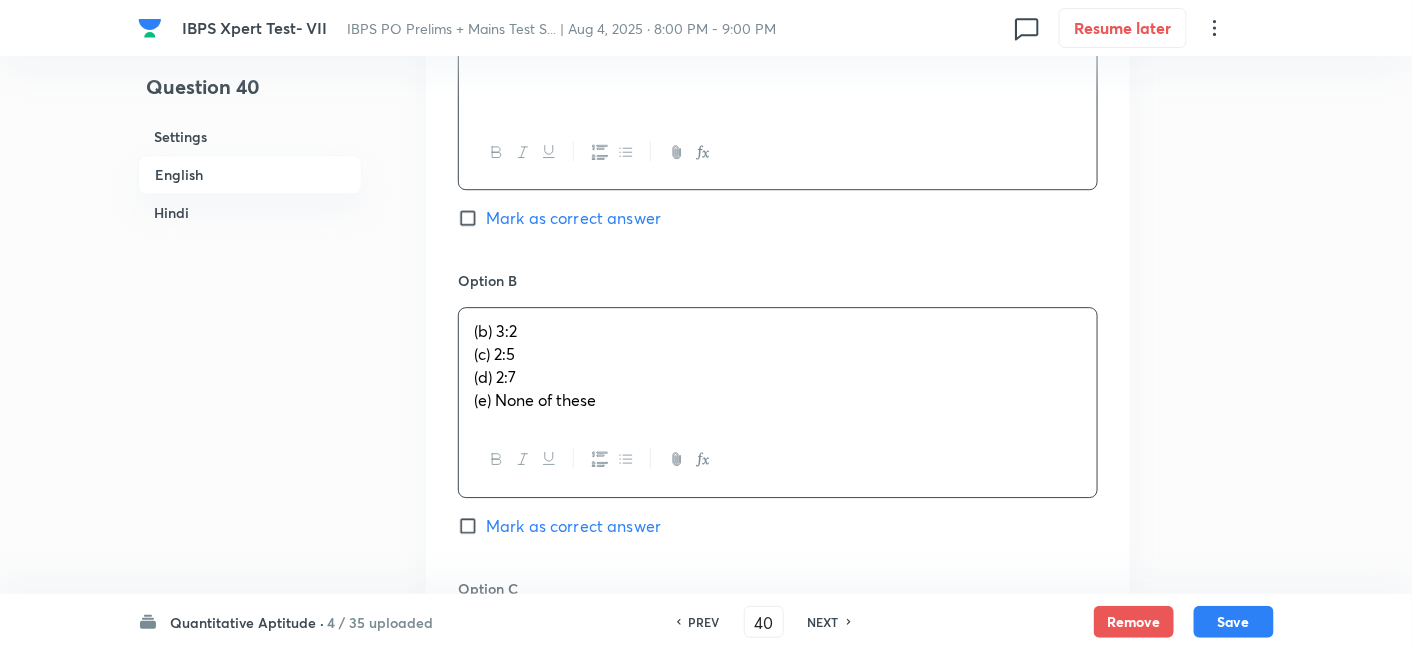 click on "(b) 3:2  (c) 2:5 (d) 2:7  (e) None of these" at bounding box center (778, 365) 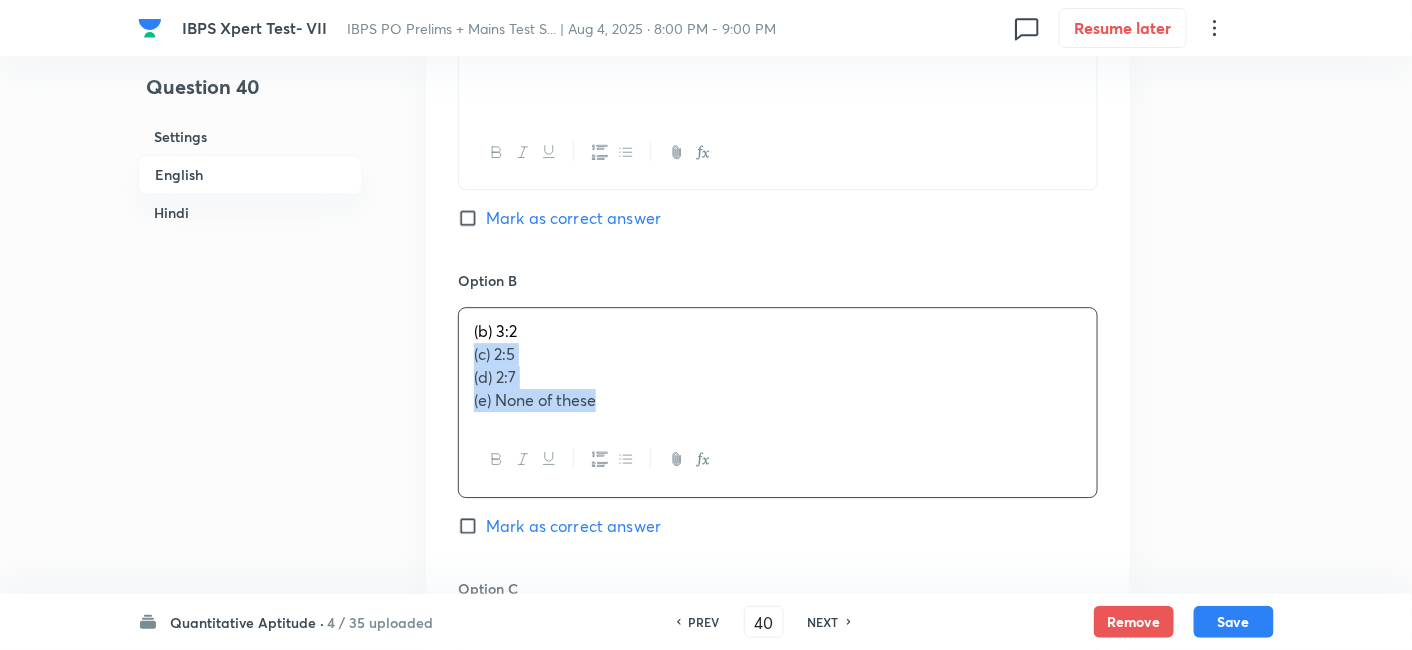 drag, startPoint x: 463, startPoint y: 351, endPoint x: 733, endPoint y: 455, distance: 289.3372 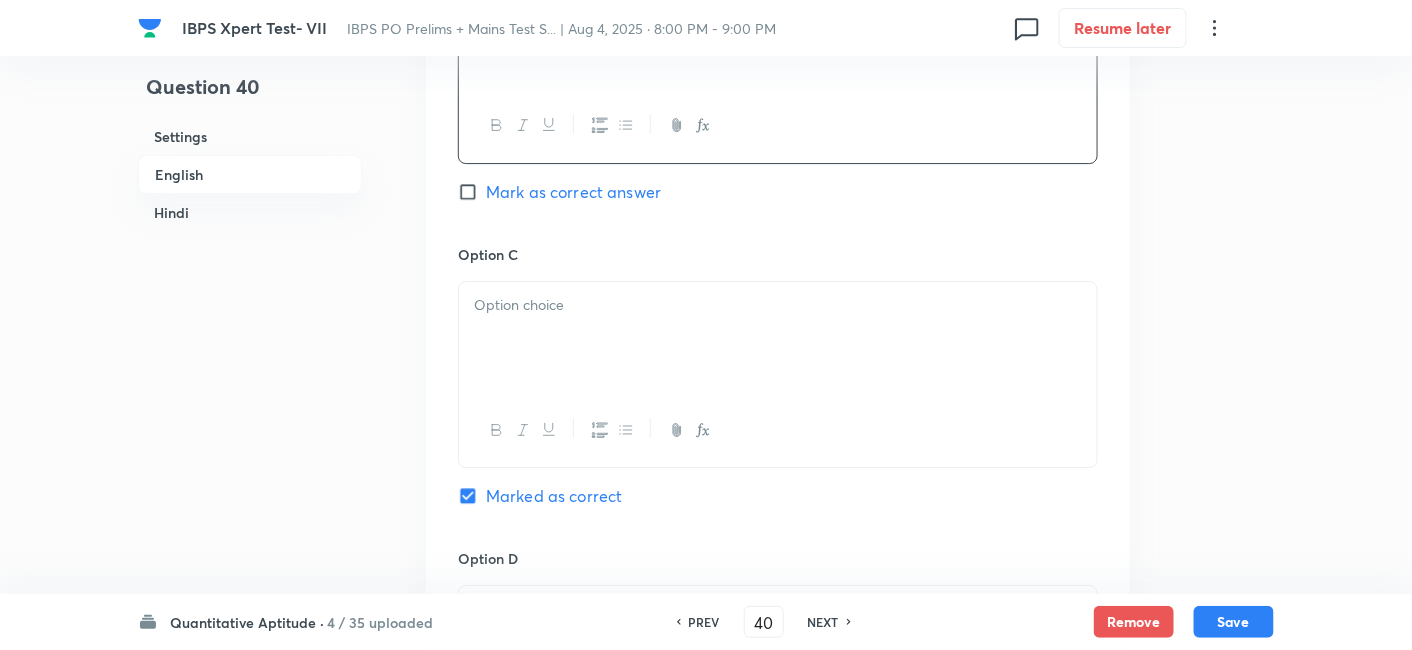 scroll, scrollTop: 2033, scrollLeft: 0, axis: vertical 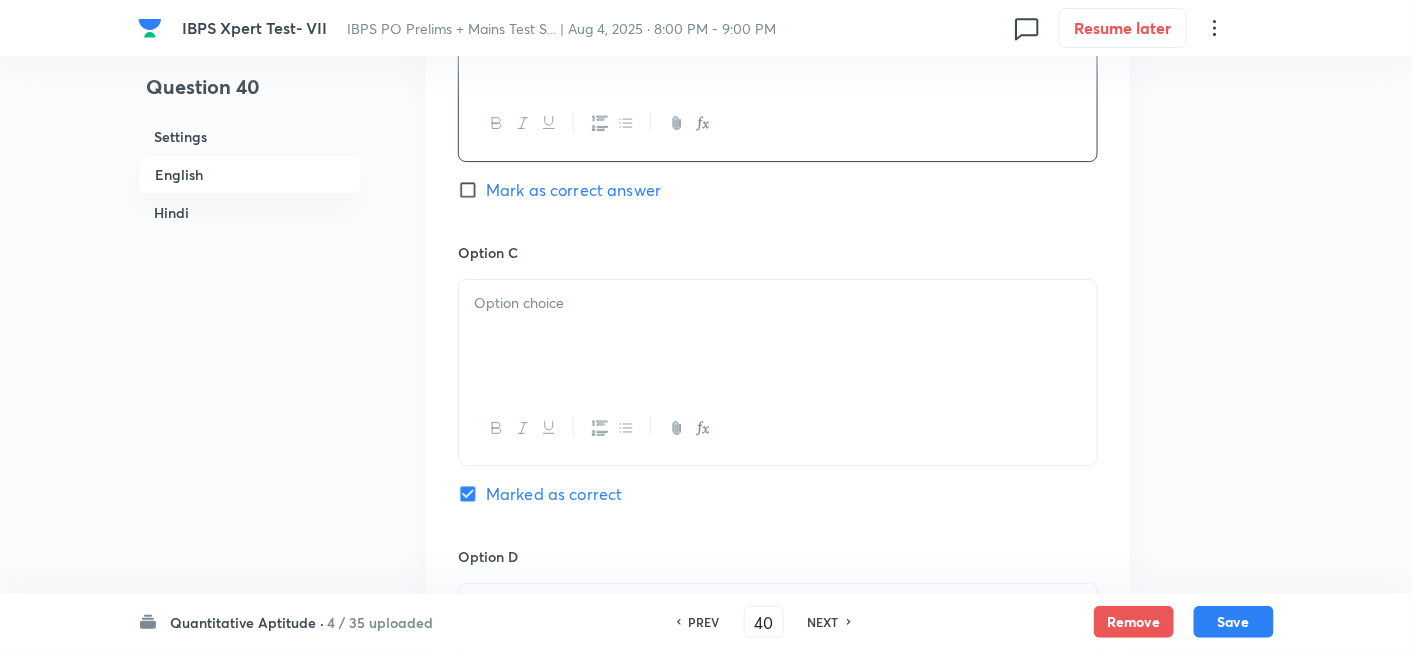 click at bounding box center (778, 336) 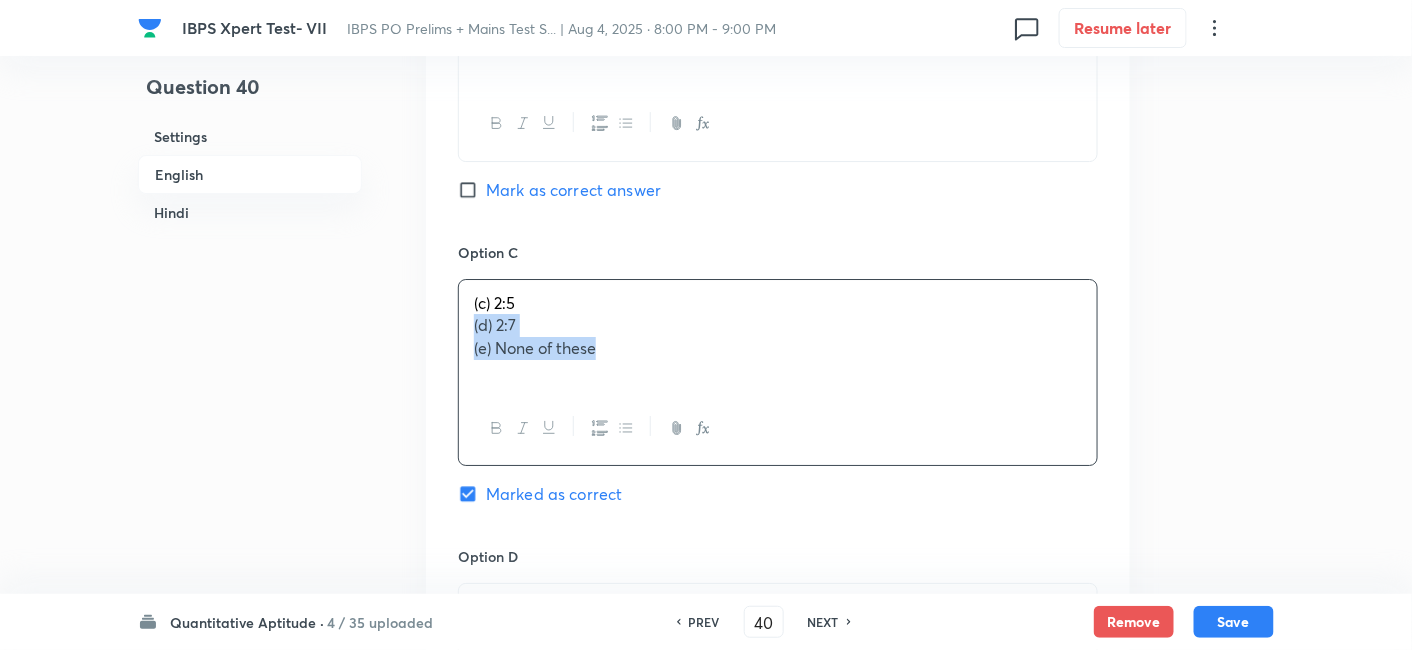 drag, startPoint x: 471, startPoint y: 324, endPoint x: 684, endPoint y: 402, distance: 226.83253 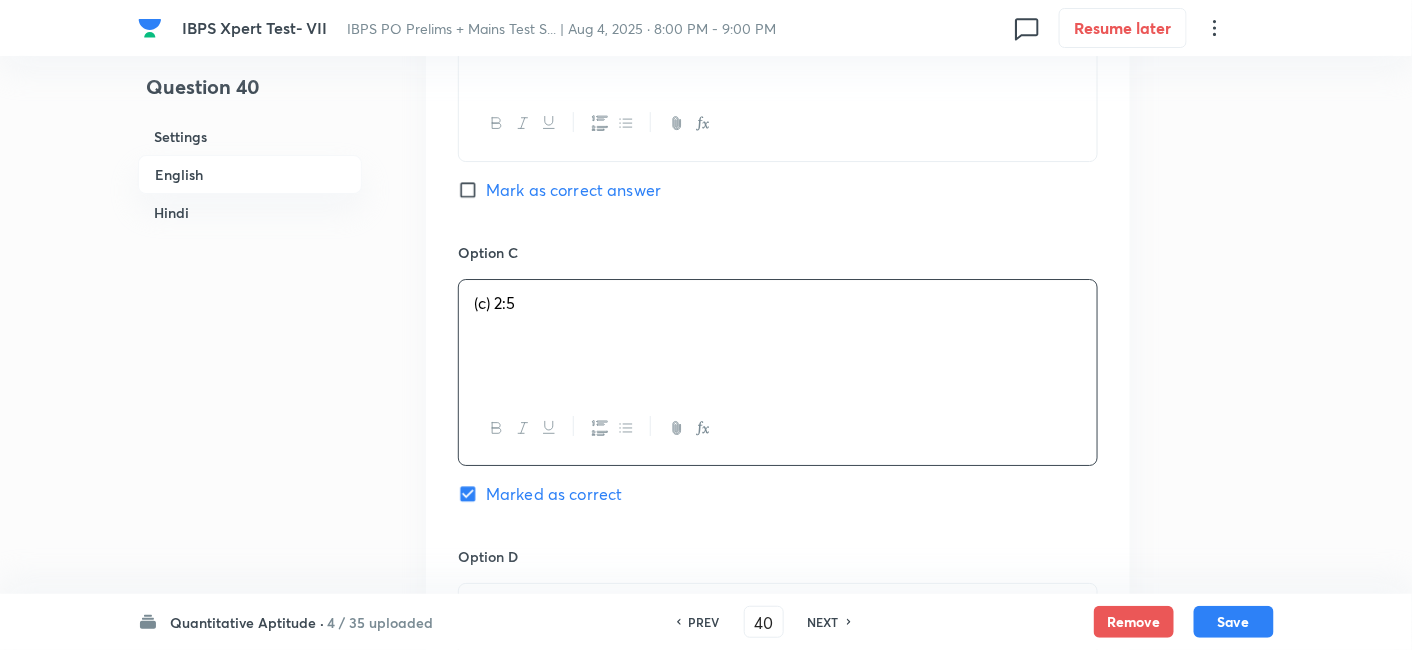 scroll, scrollTop: 2293, scrollLeft: 0, axis: vertical 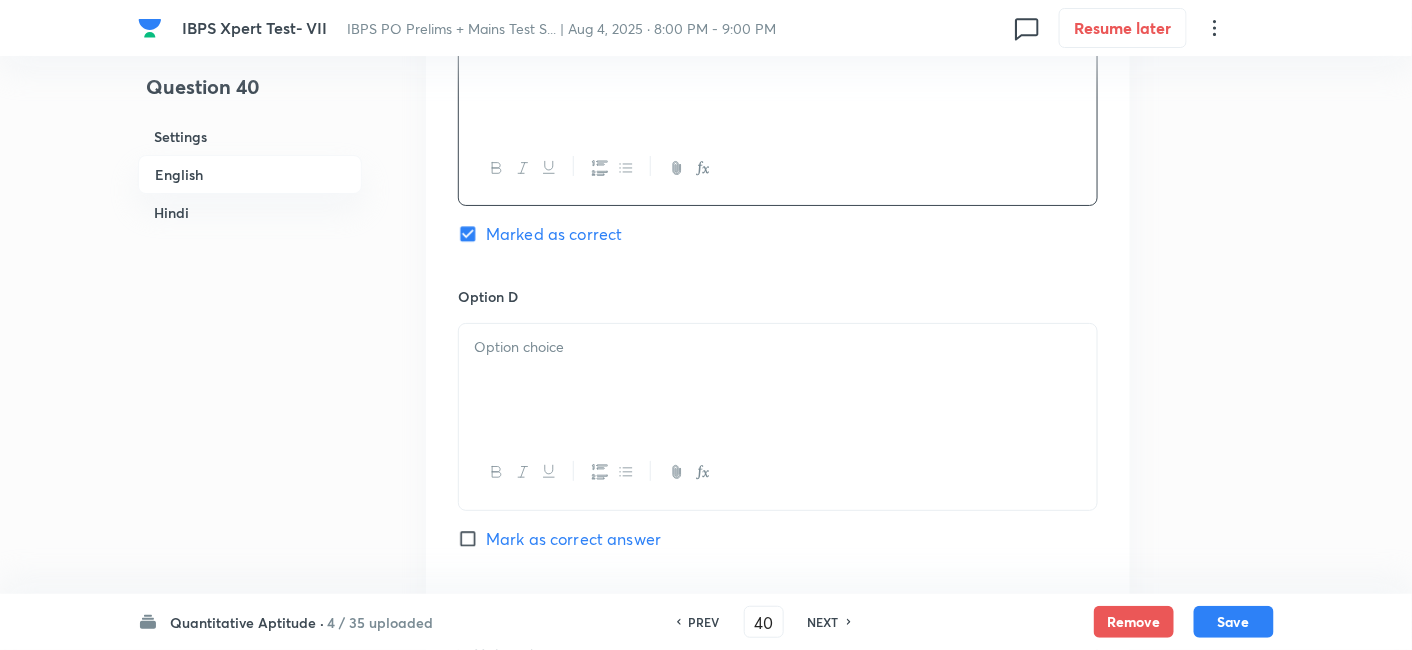 click at bounding box center [778, 380] 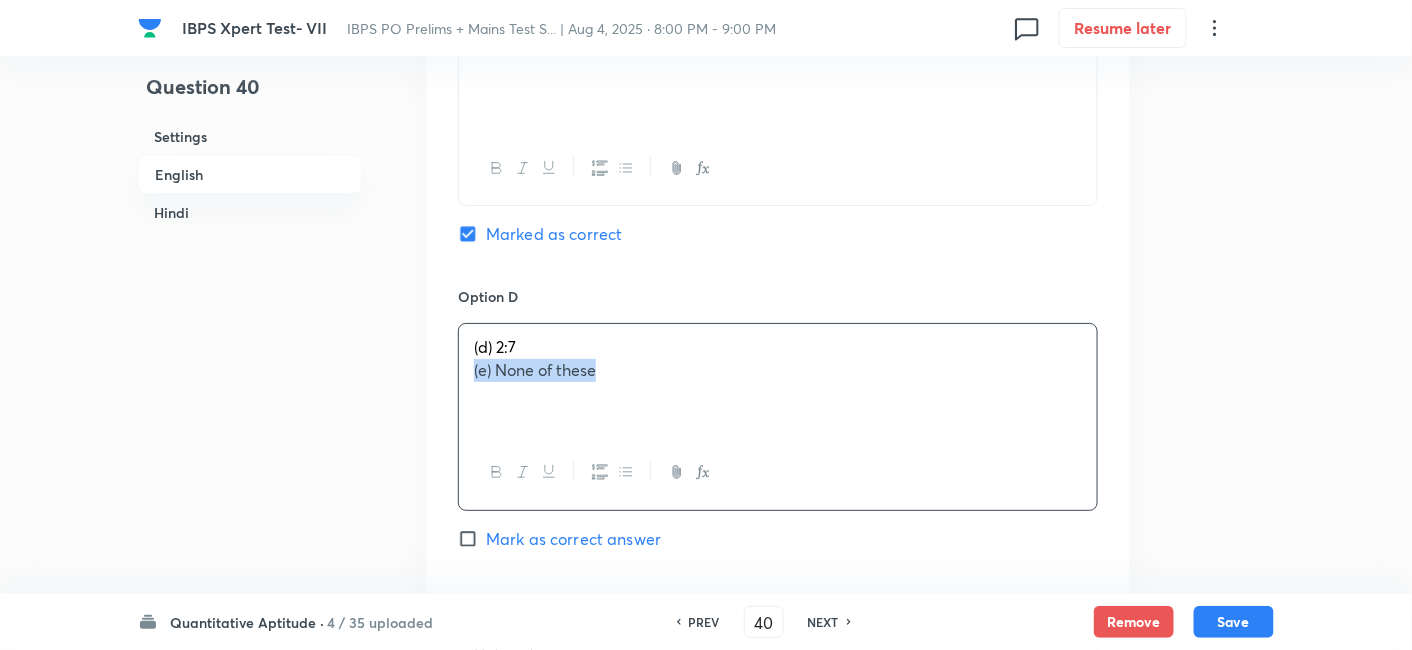 drag, startPoint x: 468, startPoint y: 365, endPoint x: 800, endPoint y: 454, distance: 343.72226 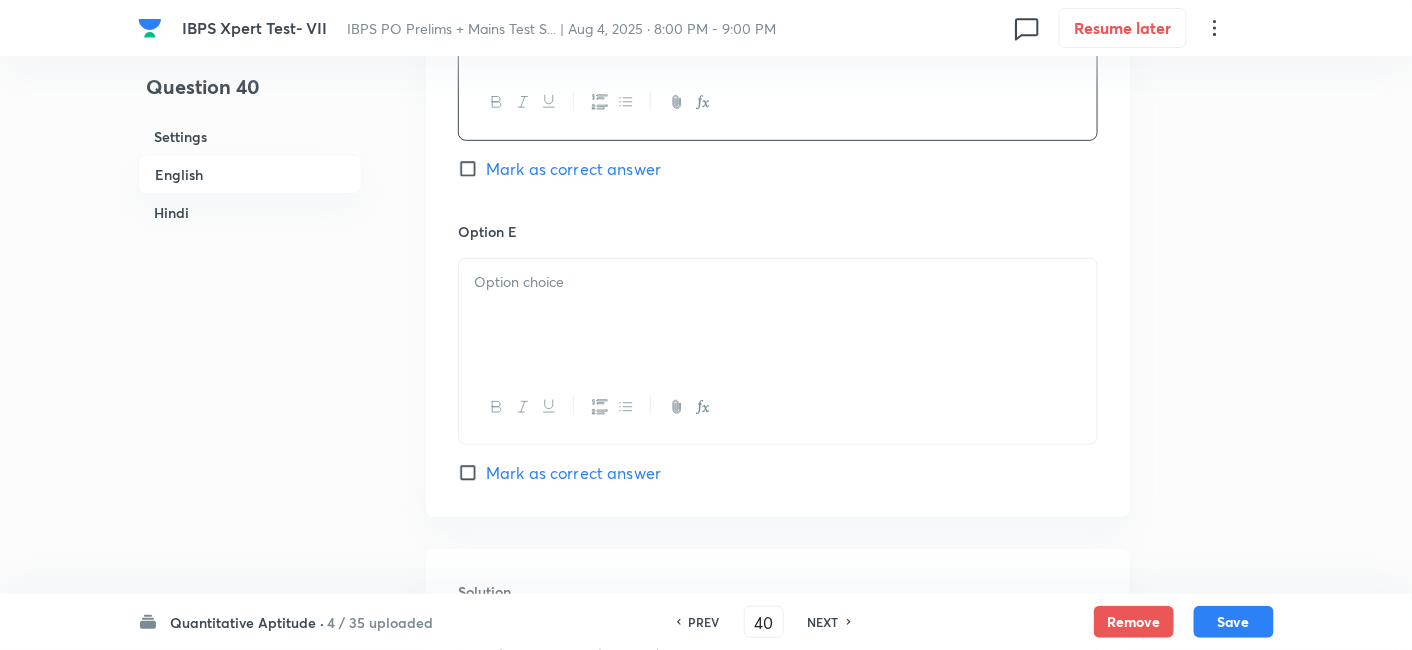 scroll, scrollTop: 2664, scrollLeft: 0, axis: vertical 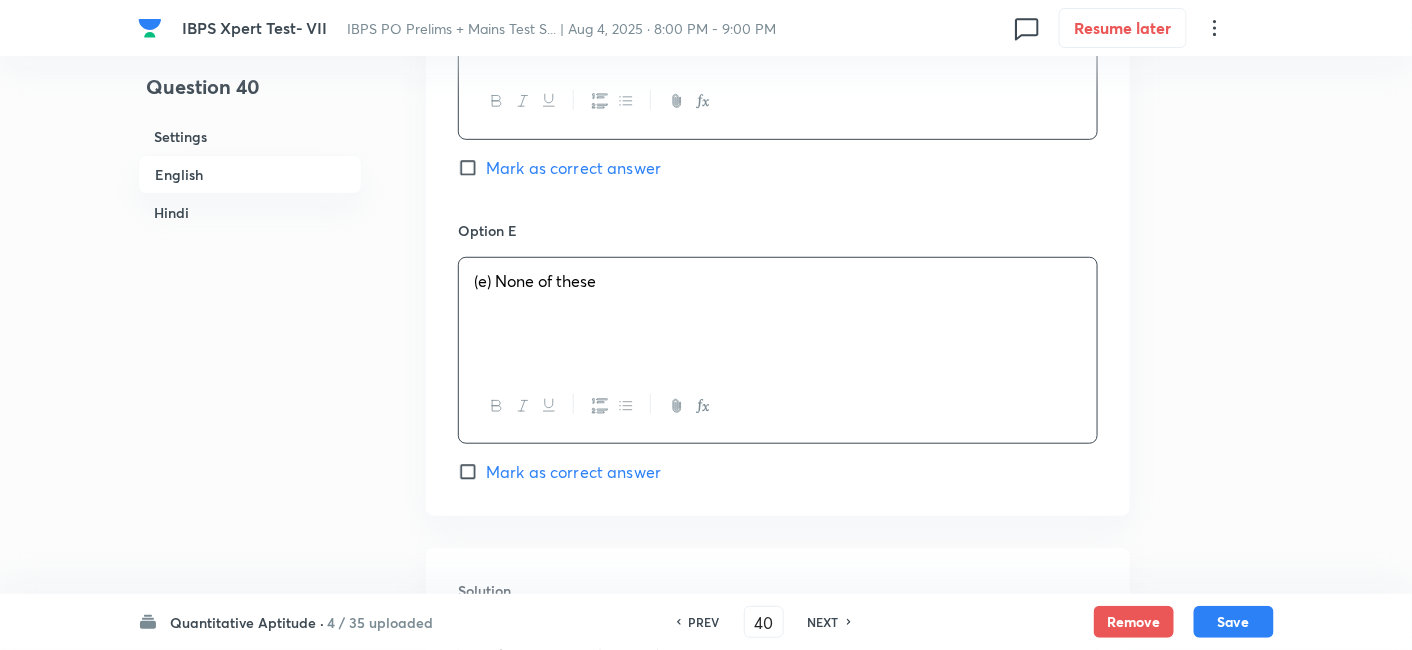 click on "(e) None of these" at bounding box center (778, 314) 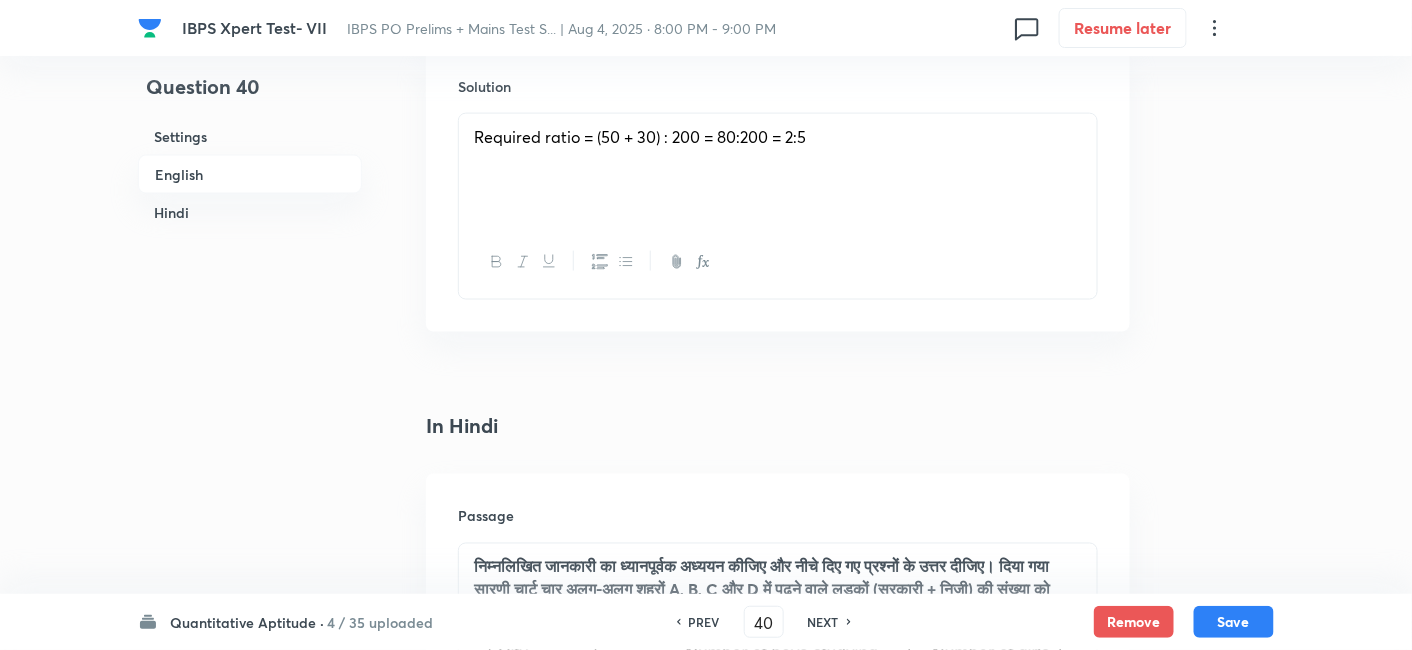 scroll, scrollTop: 3168, scrollLeft: 0, axis: vertical 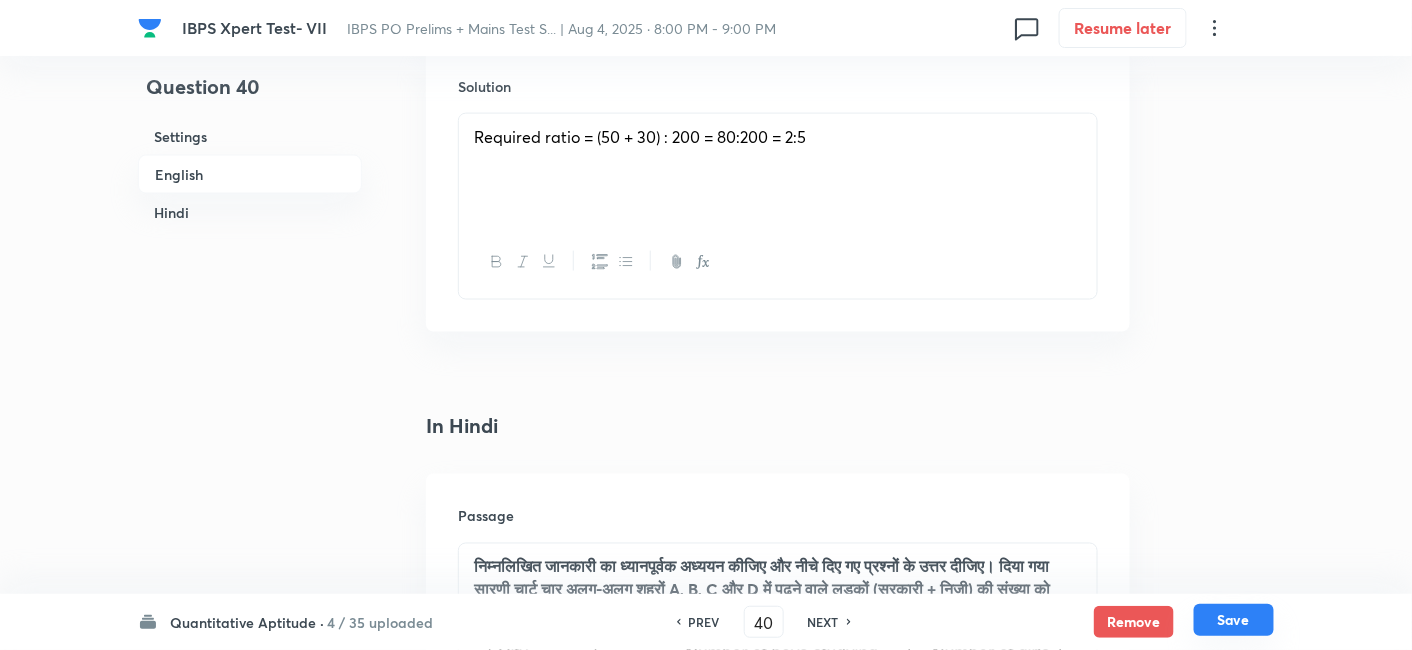 click on "Save" at bounding box center [1234, 620] 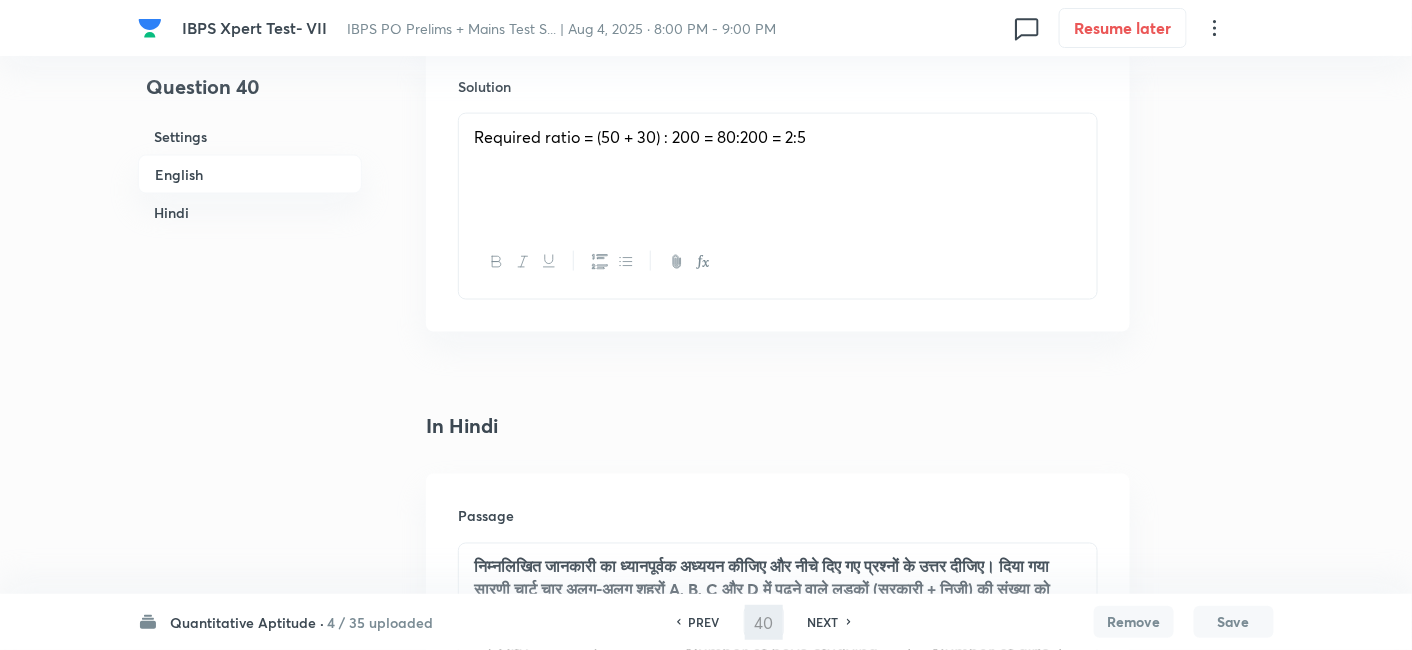 type on "41" 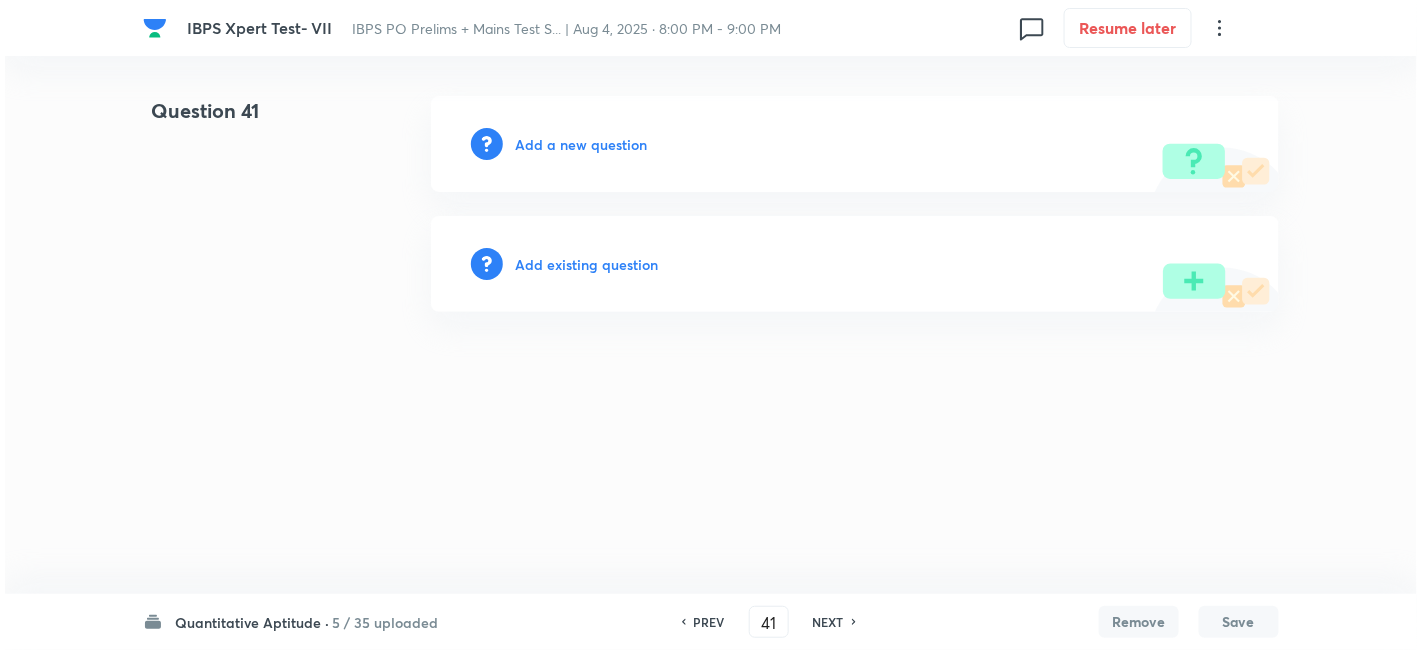 scroll, scrollTop: 0, scrollLeft: 0, axis: both 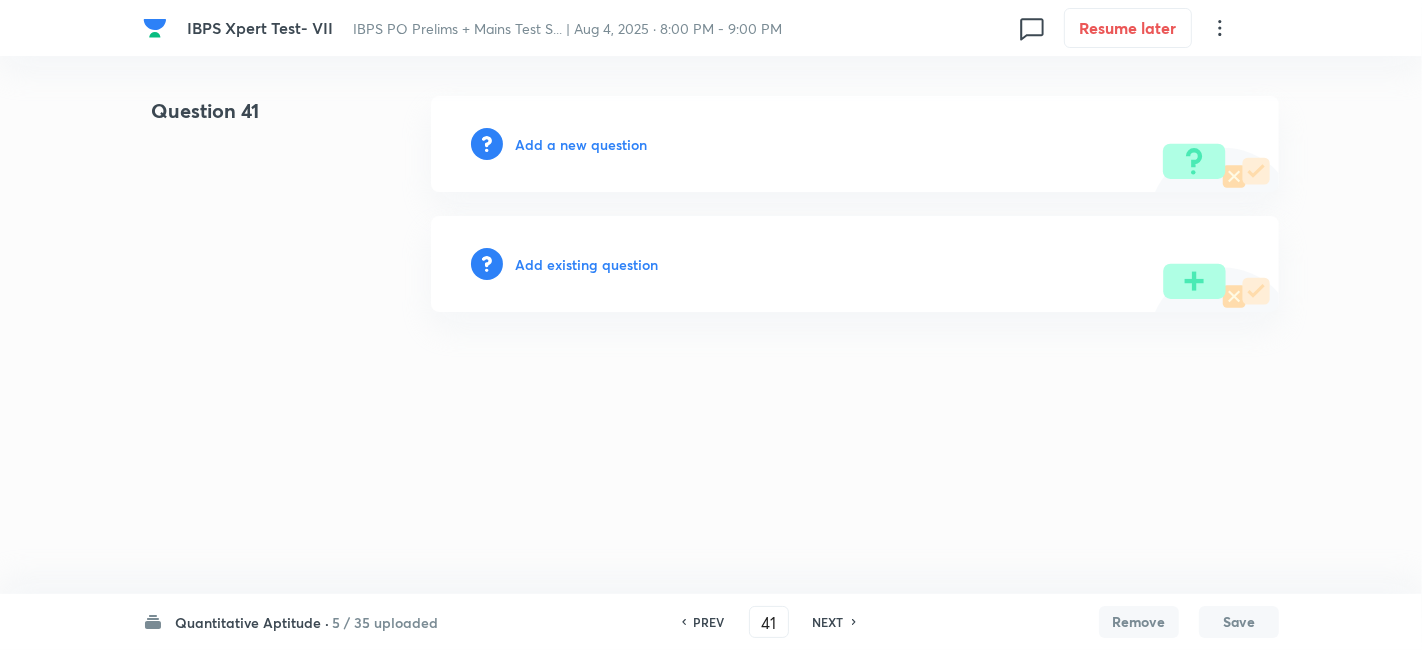 click on "Add a new question" at bounding box center [581, 144] 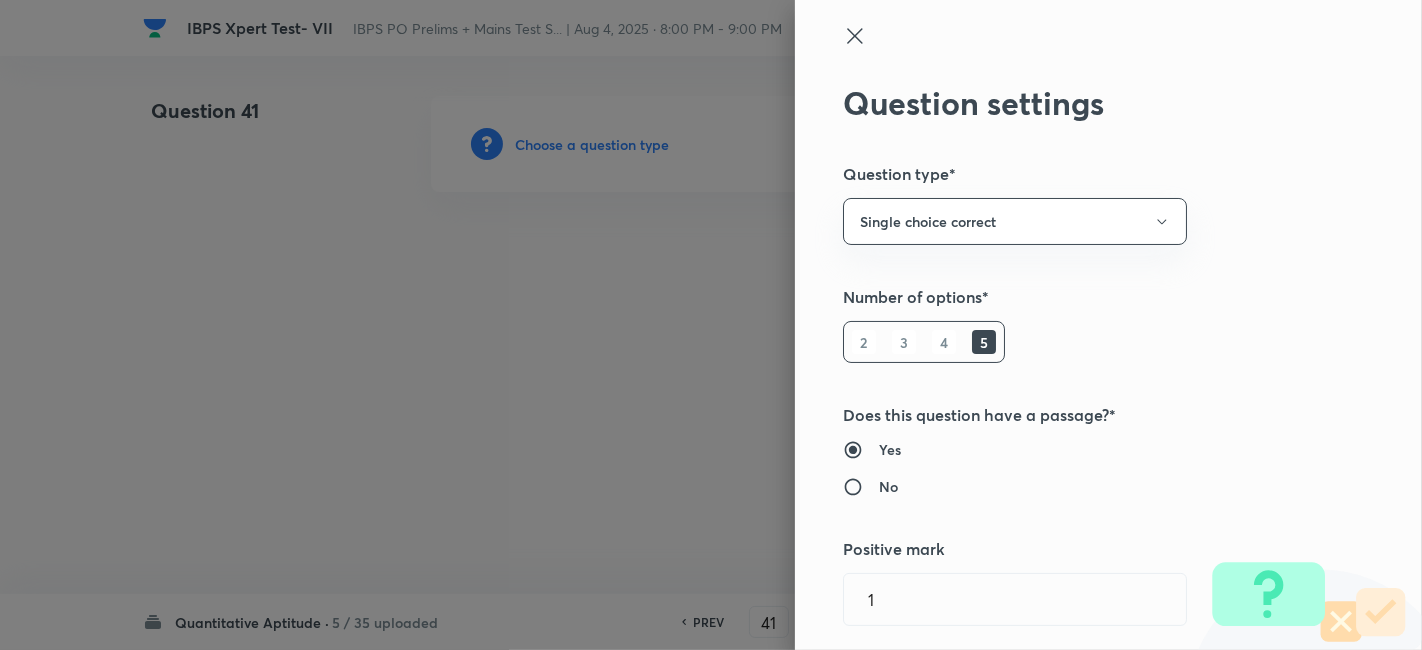 type 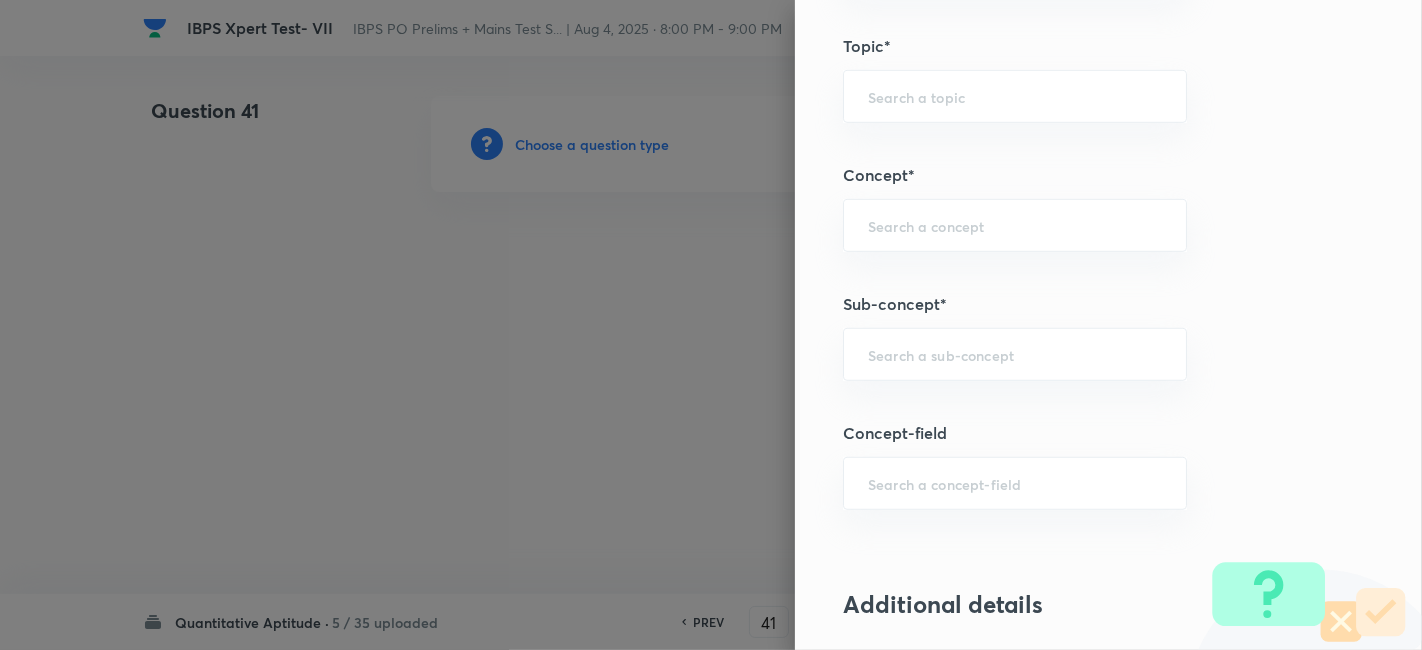 scroll, scrollTop: 1053, scrollLeft: 0, axis: vertical 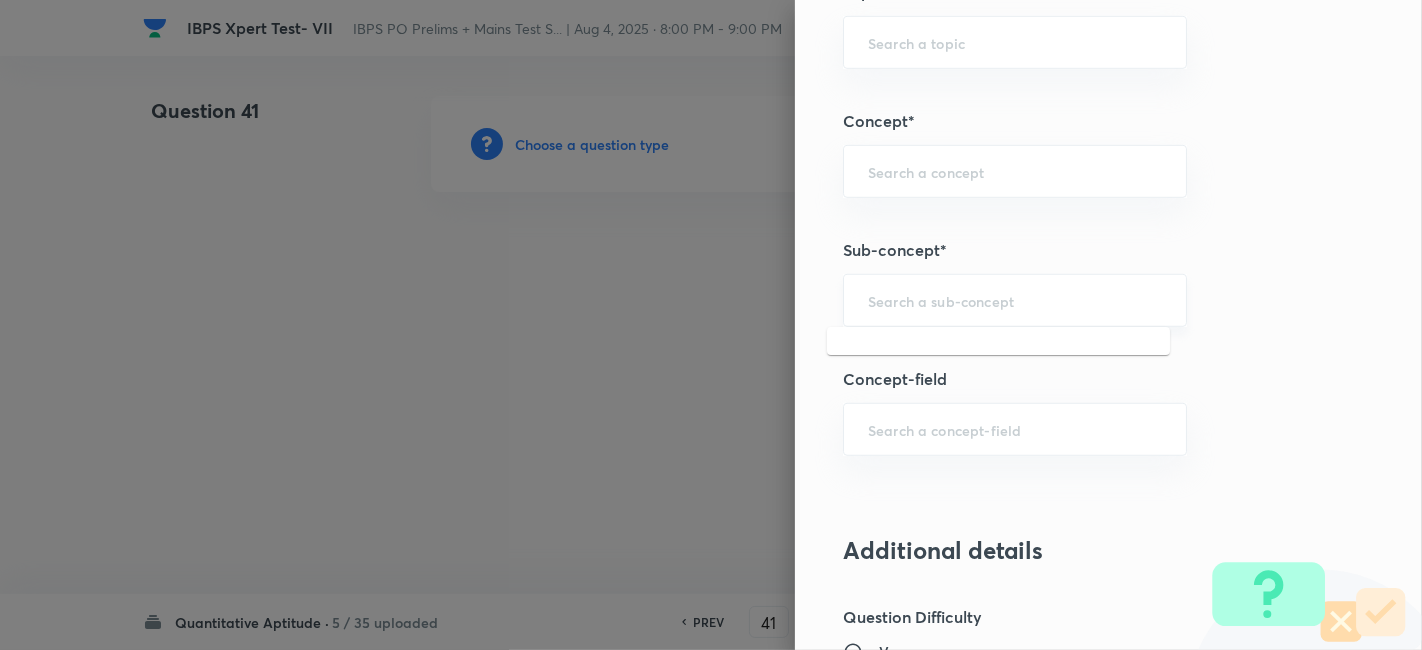 click at bounding box center [1015, 300] 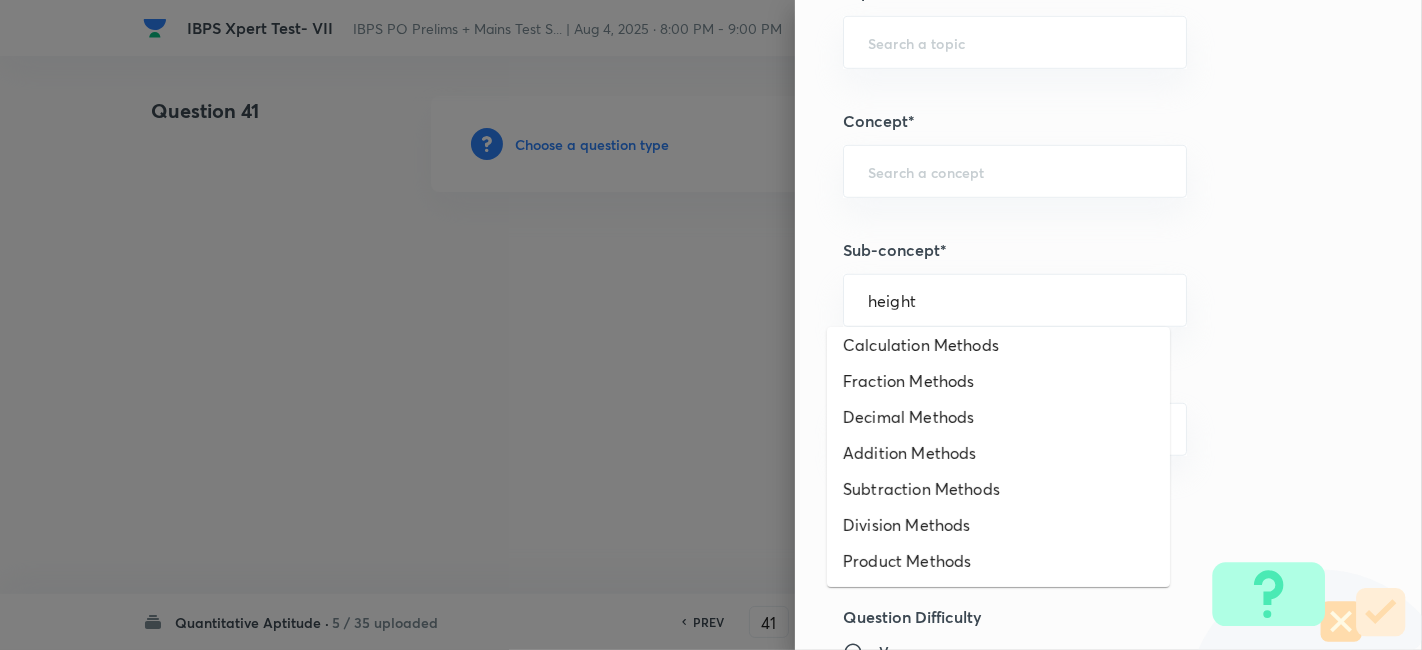 scroll, scrollTop: 1554, scrollLeft: 0, axis: vertical 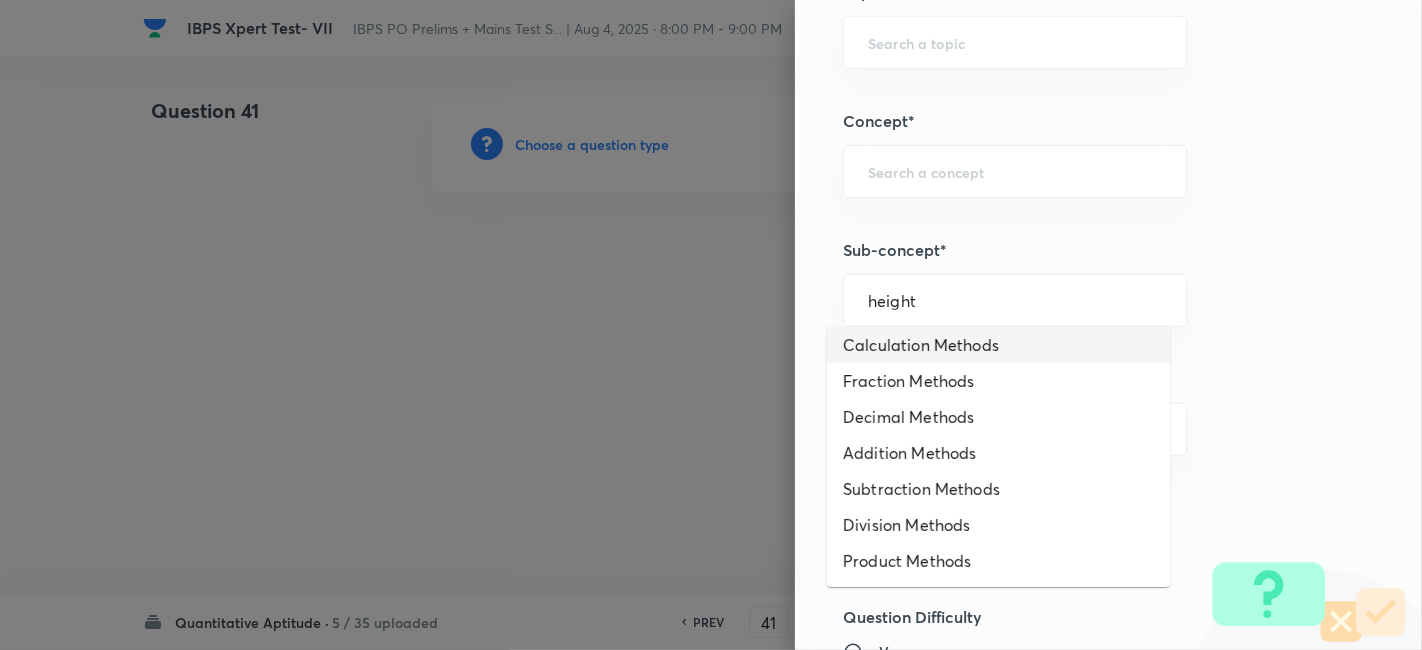 type on "height" 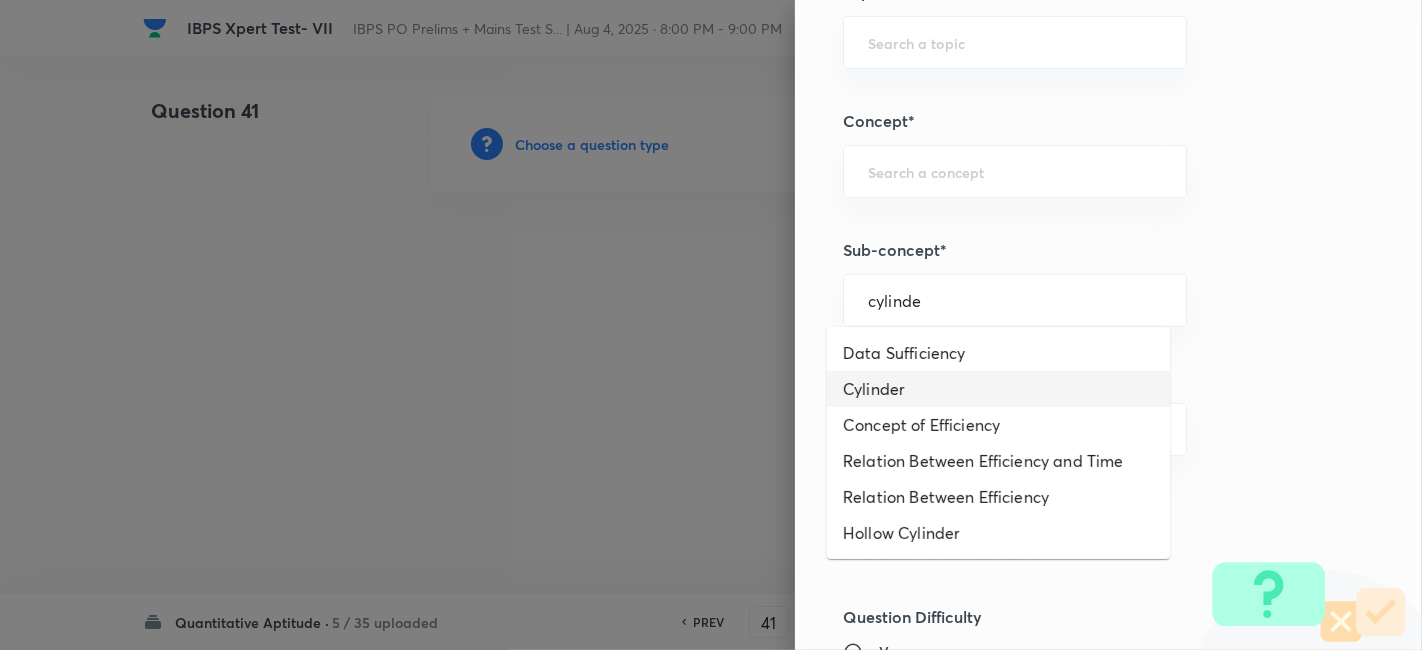 click on "Cylinder" at bounding box center [998, 389] 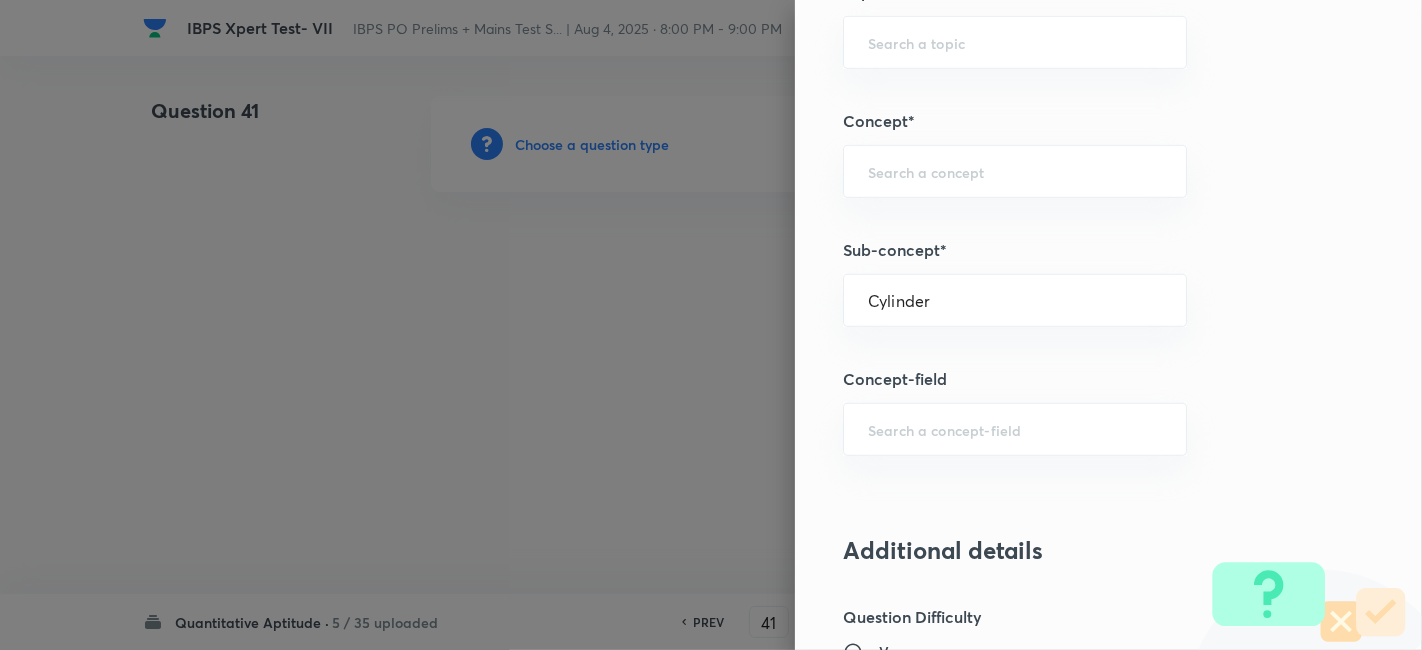 type on "Quantitative Aptitude" 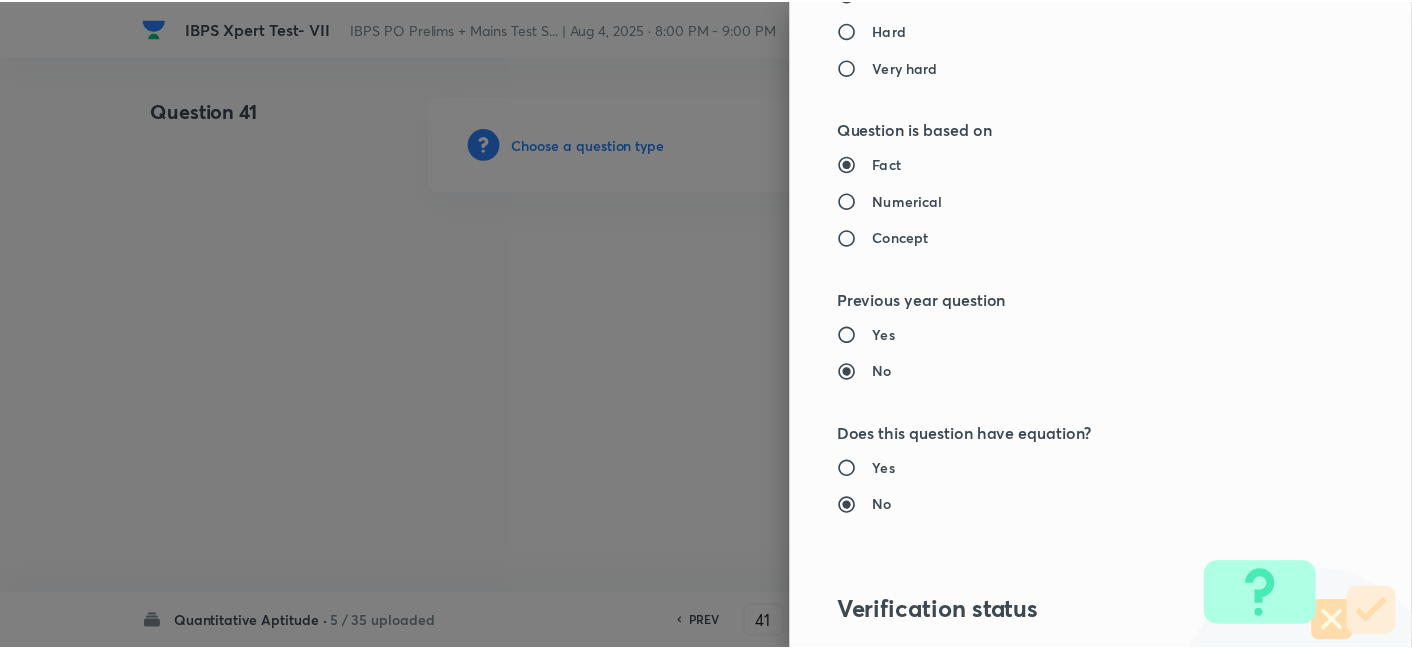 scroll, scrollTop: 2070, scrollLeft: 0, axis: vertical 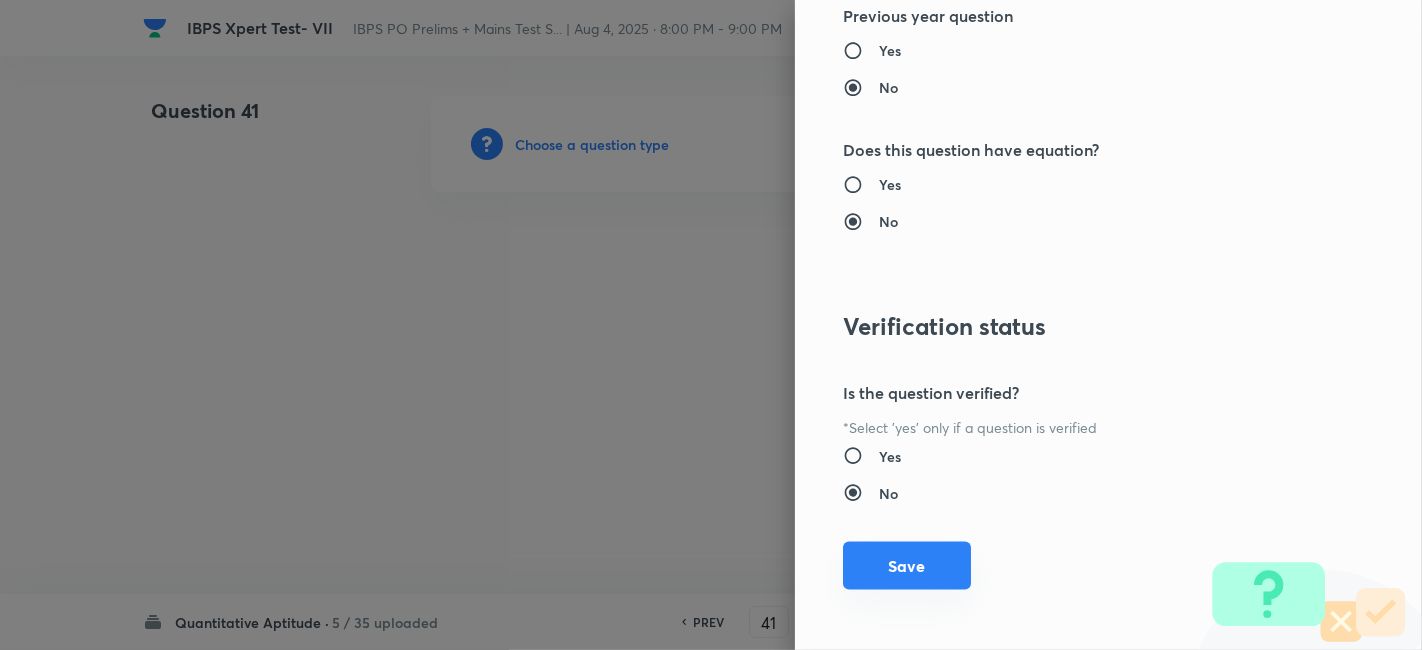 click on "Save" at bounding box center [907, 566] 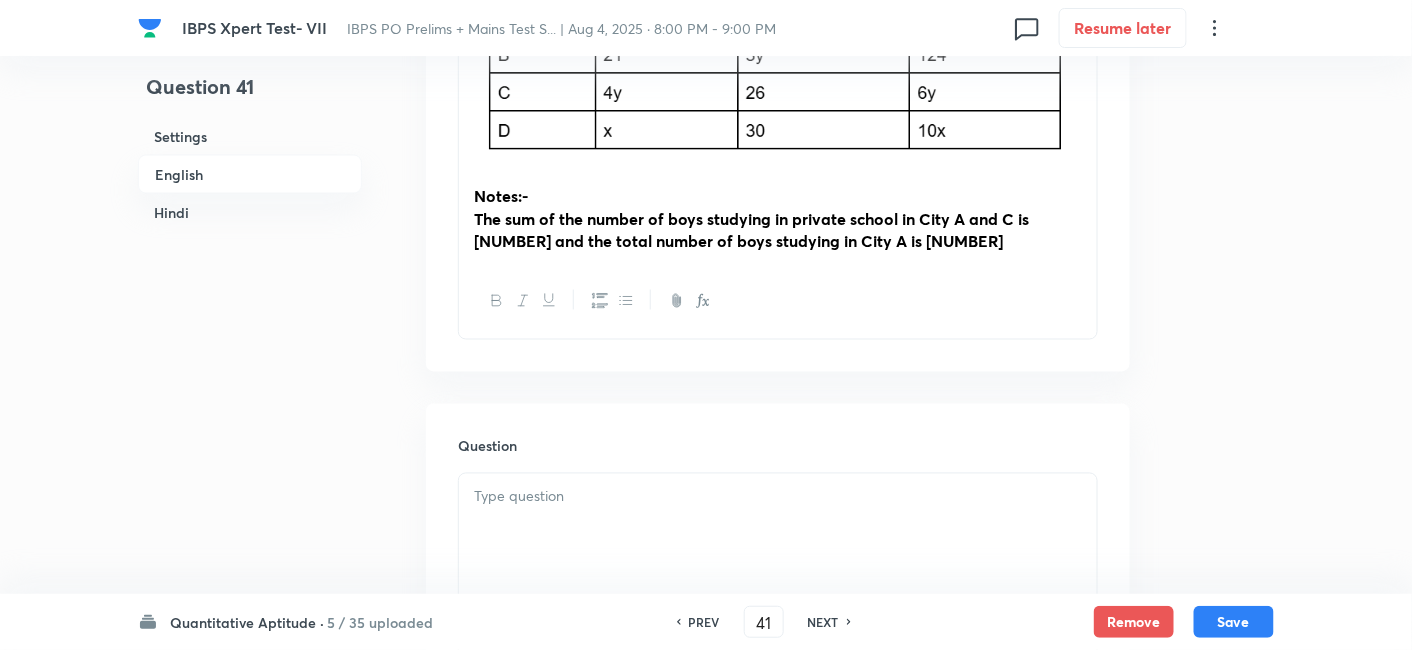 scroll, scrollTop: 928, scrollLeft: 0, axis: vertical 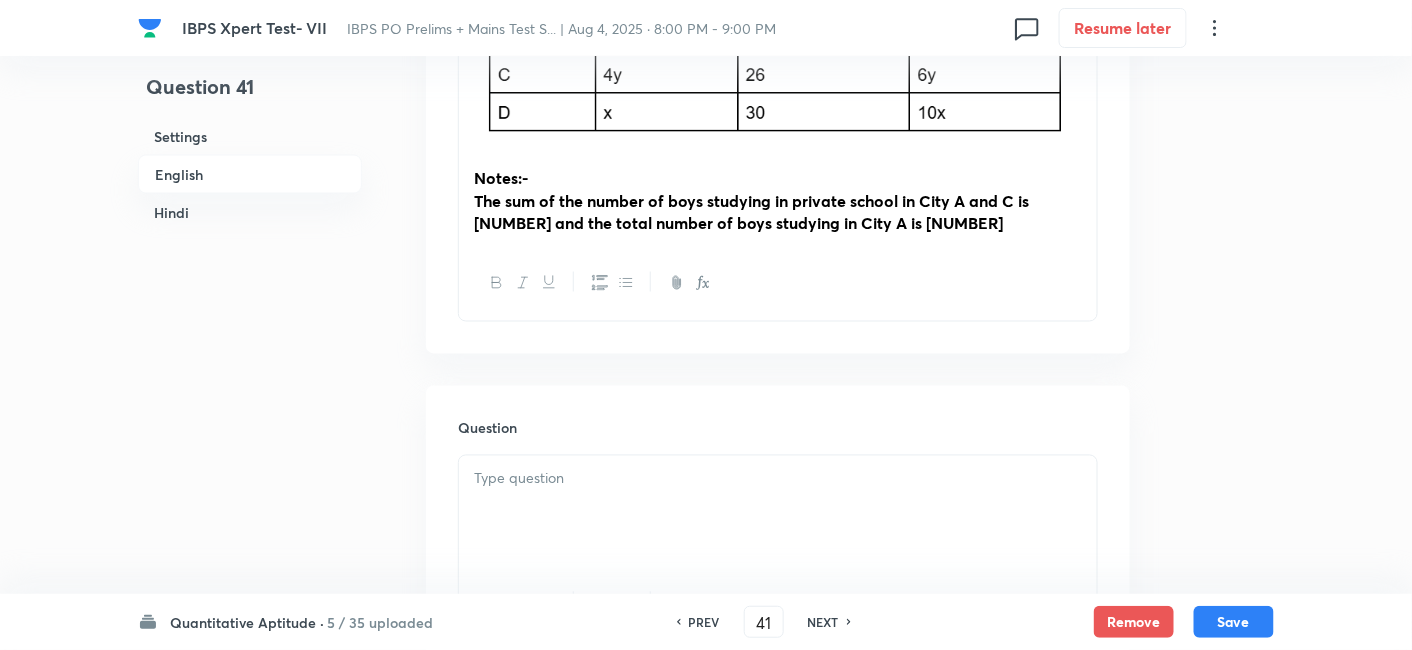 click at bounding box center [778, 512] 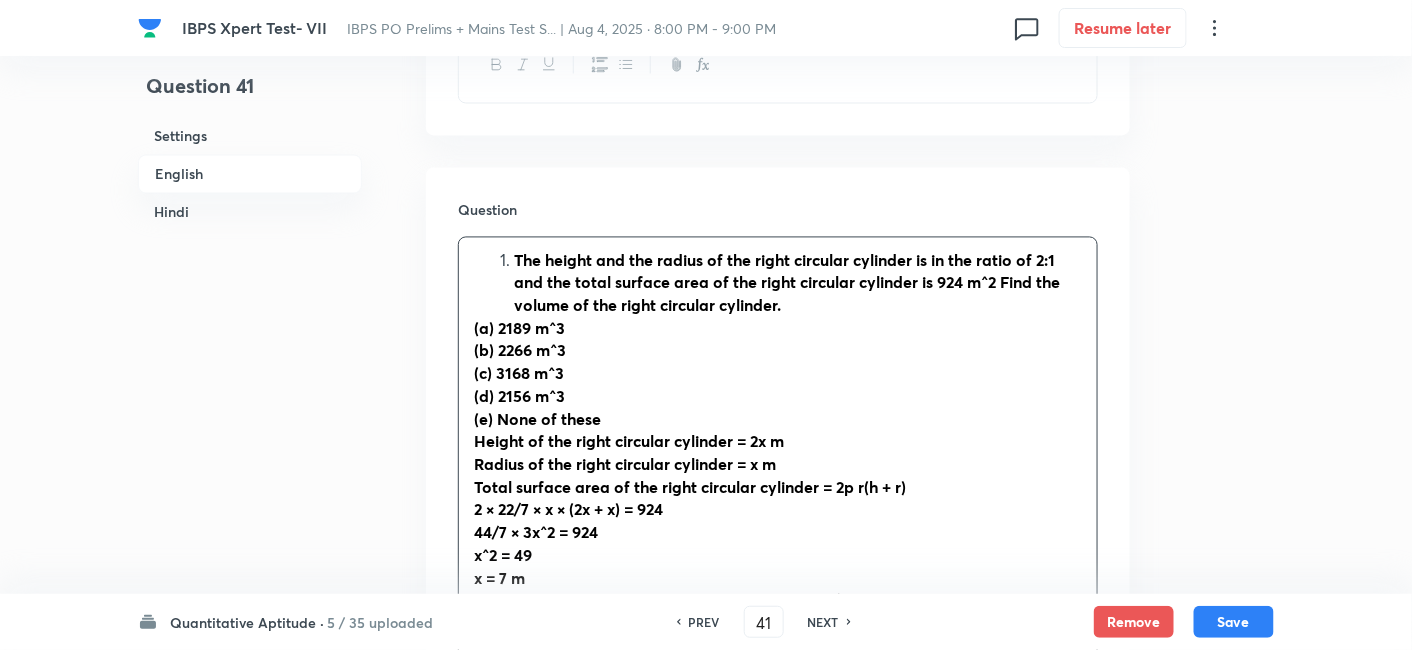scroll, scrollTop: 1148, scrollLeft: 0, axis: vertical 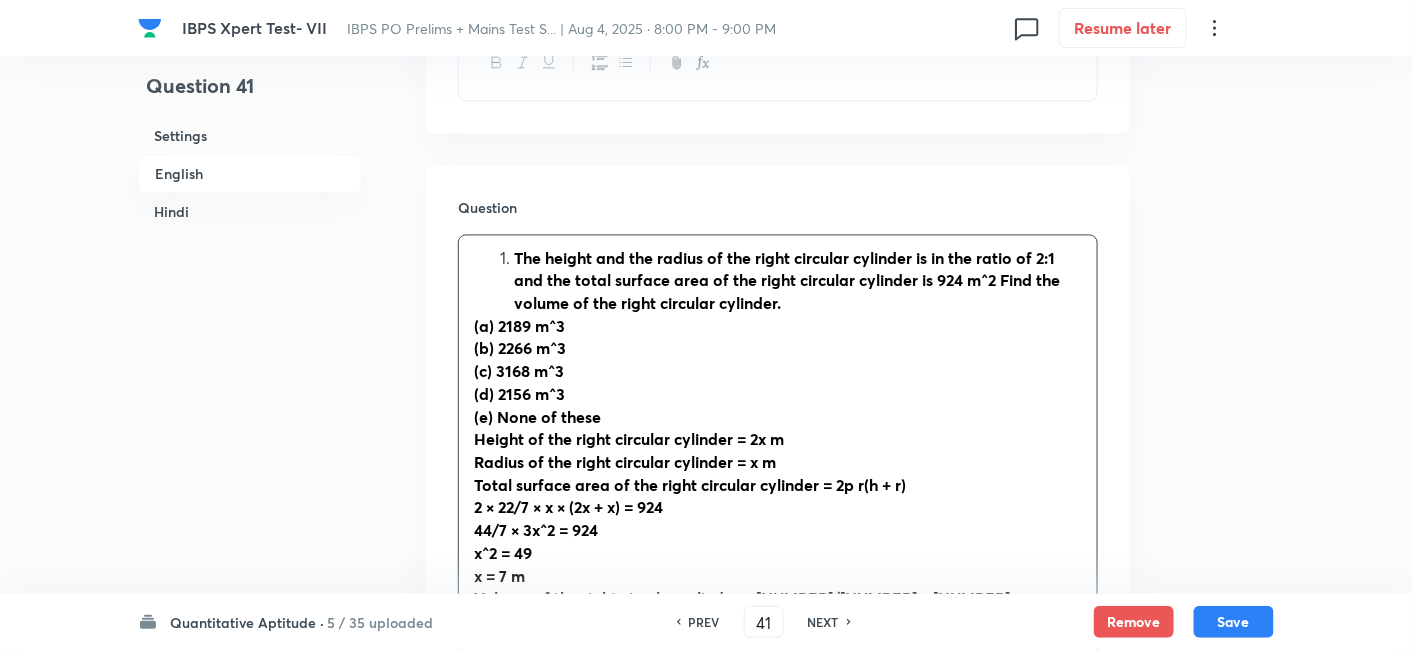 click on "The height and the radius of the right circular cylinder is in the ratio of 2:1 and the total surface area of the right circular cylinder is 924 m^2 Find the volume of the right circular cylinder." at bounding box center [787, 281] 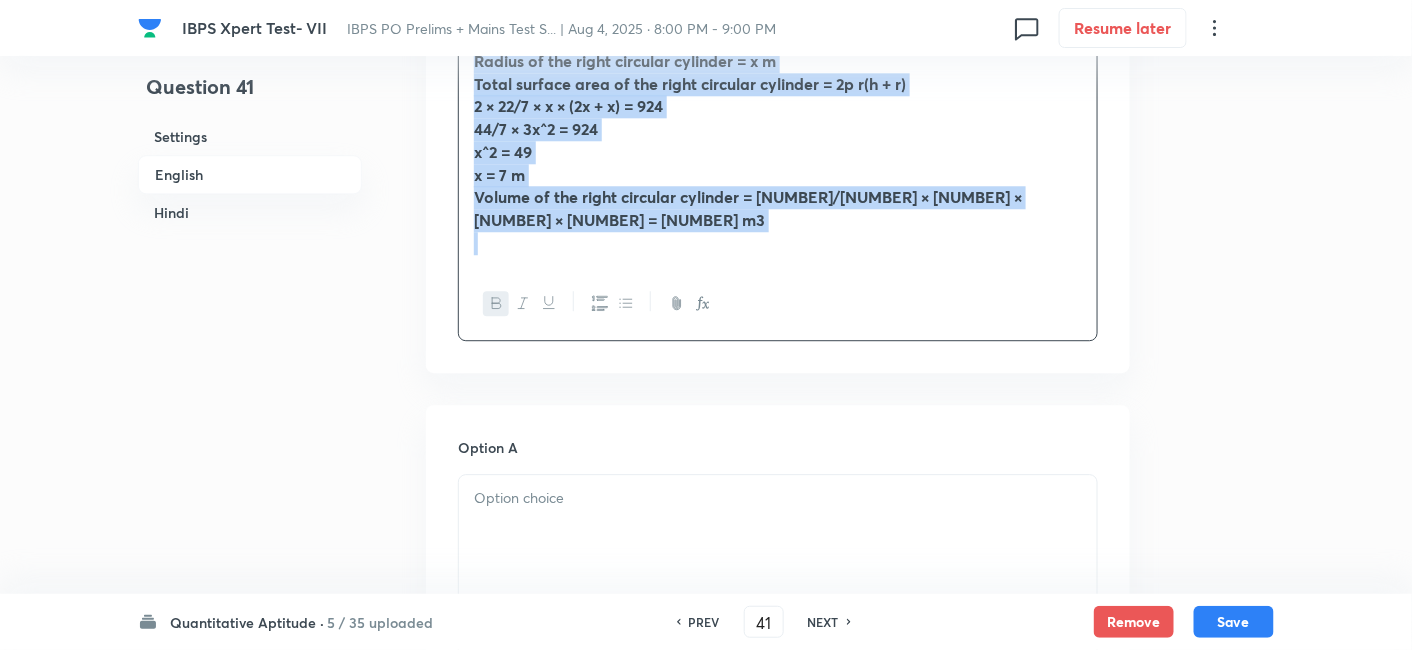 scroll, scrollTop: 1553, scrollLeft: 0, axis: vertical 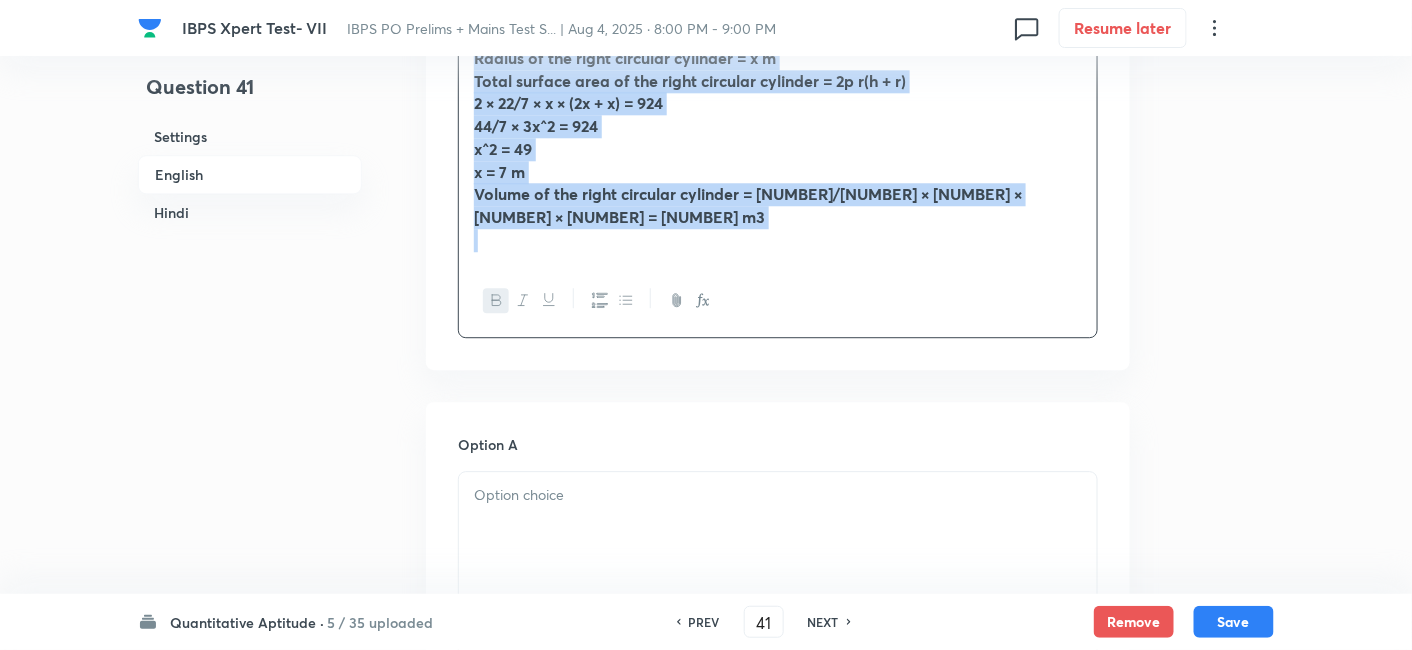 drag, startPoint x: 477, startPoint y: 256, endPoint x: 1188, endPoint y: 392, distance: 723.8902 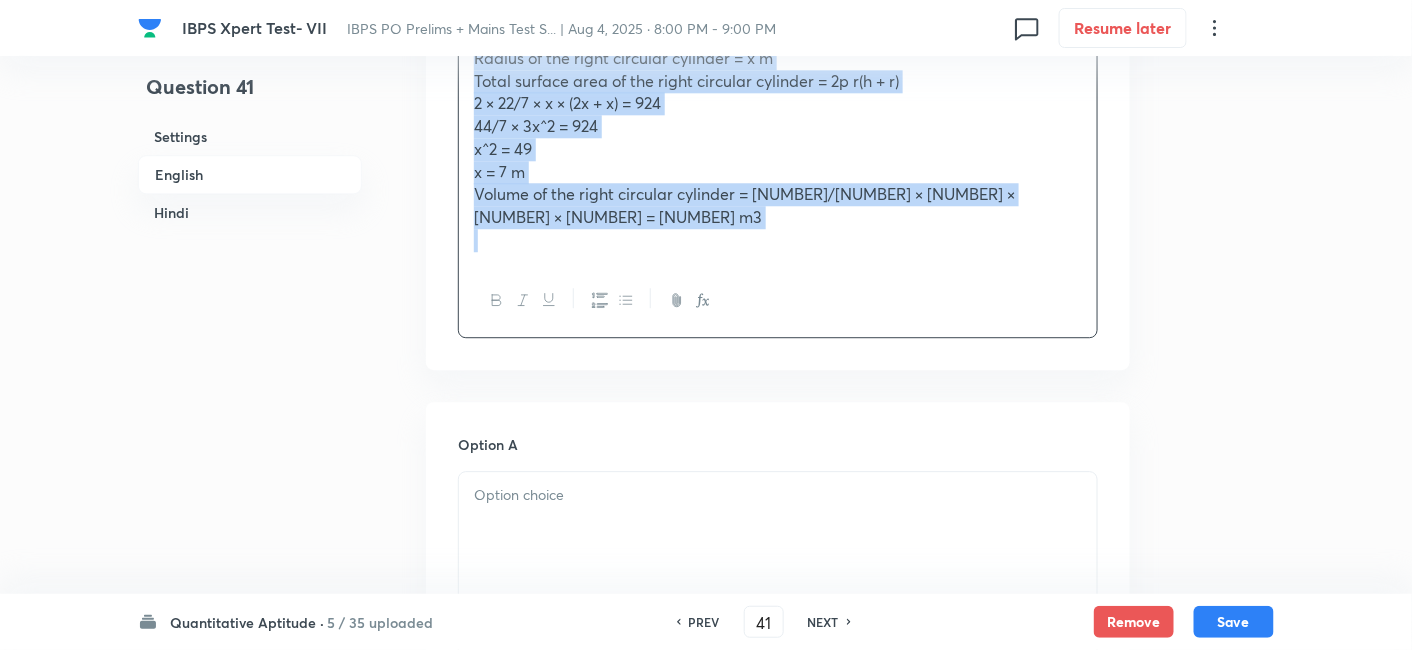 copy on "The height and the radius of the right circular cylinder is in the ratio of [RATIO] and the total surface area of the right circular cylinder is [NUMBER] m^2 Find the volume of the right circular cylinder. (a) [NUMBER] m^3 (b) [NUMBER] m^3 (c) [NUMBER] m^3 (d) [NUMBER] m^3 (e) None of these Height of the right circular cylinder = [NUMBER]x m Radius of the right circular cylinder = x m Total surface area of the right circular cylinder = [NUMBER]π r(h + r) [NUMBER] × [RATIO] × x × ([NUMBER]x + x) = [NUMBER] [NUMBER]/[NUMBER] × [NUMBER]x^2 = [NUMBER] x^2 = [NUMBER] x = [NUMBER] m Volume of the right circular cylinder = [RATIO] × [NUMBER] × [NUMBER] × [NUMBER] = [NUMBER] m3" 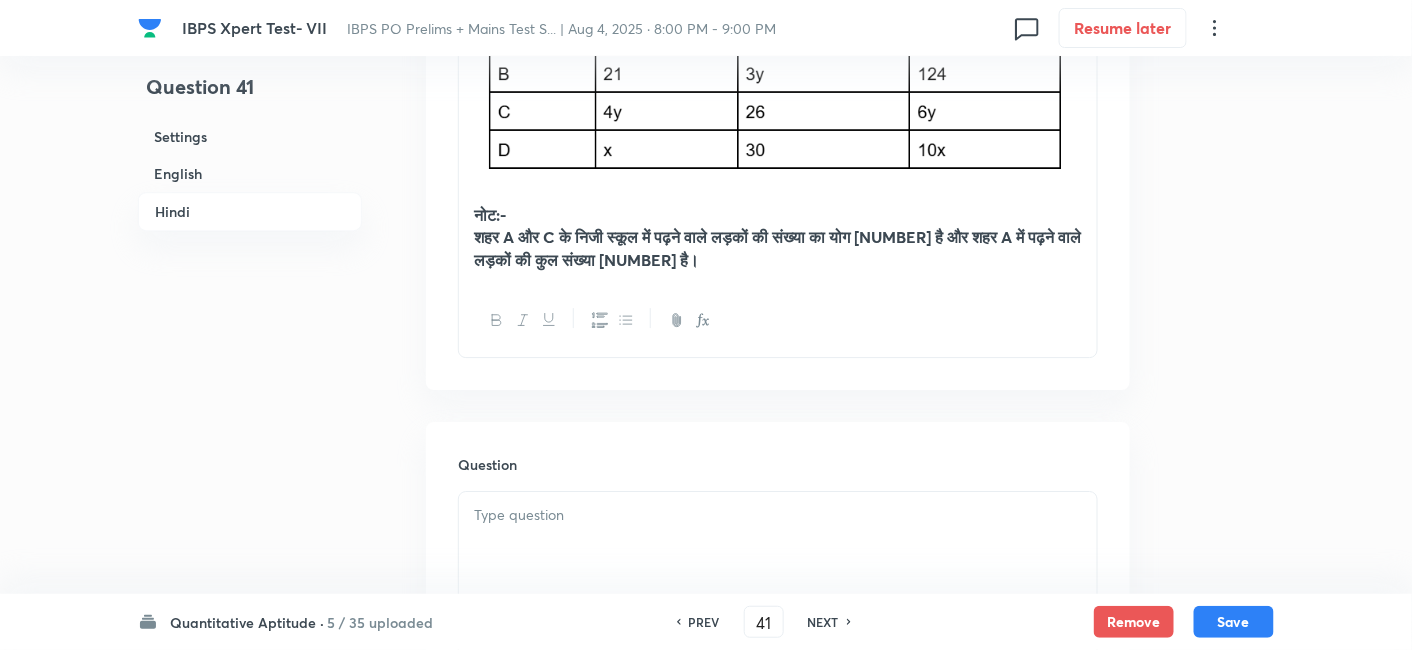 scroll, scrollTop: 4184, scrollLeft: 0, axis: vertical 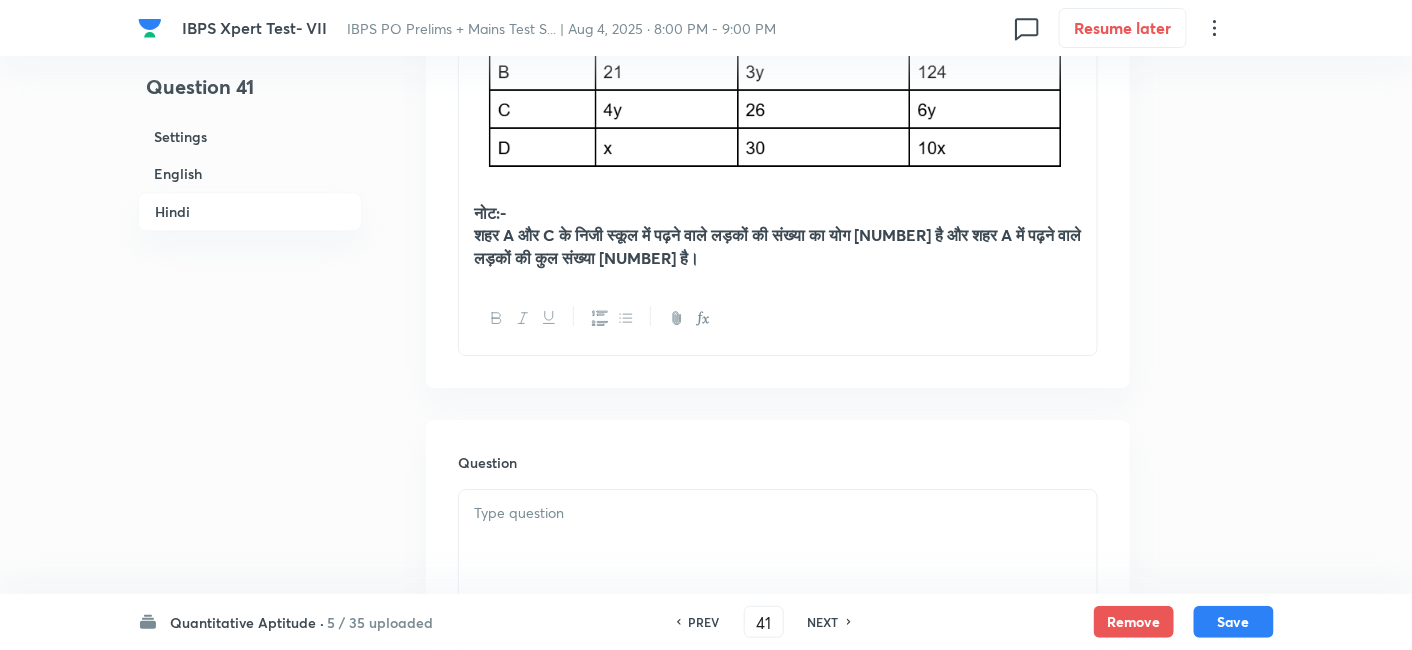 click at bounding box center (778, 513) 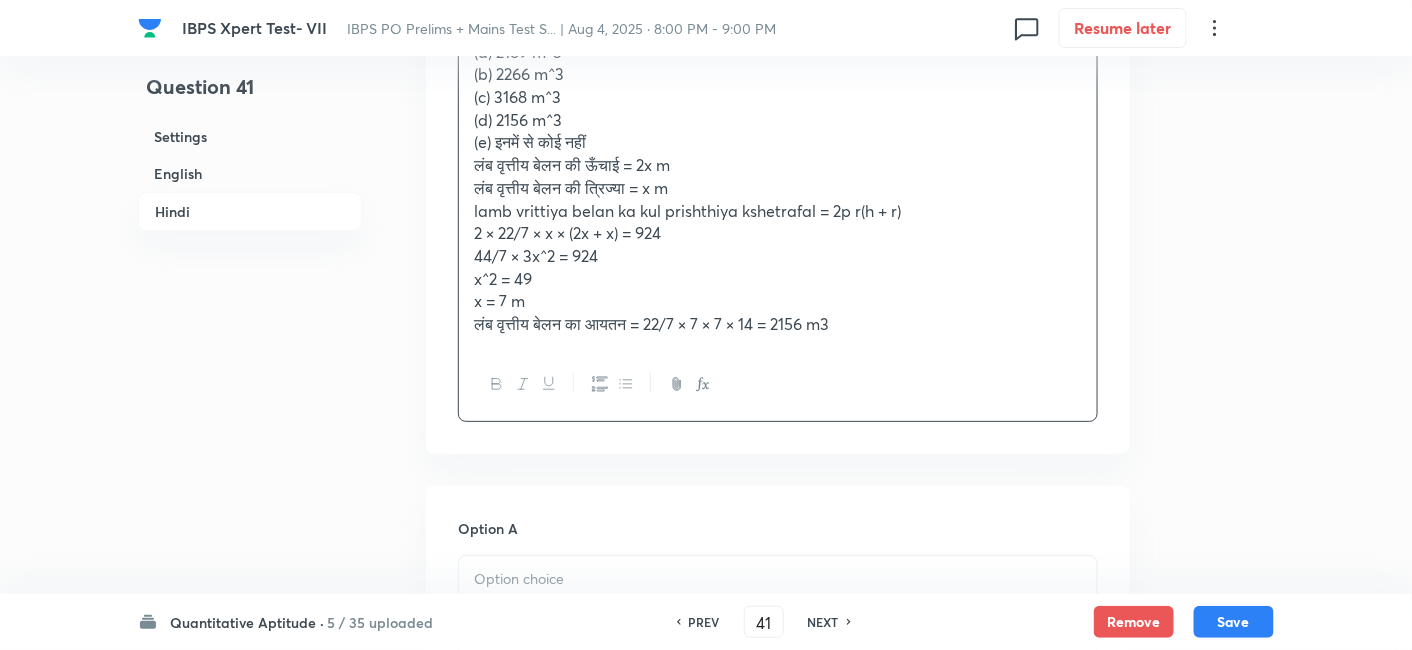 scroll, scrollTop: 4691, scrollLeft: 0, axis: vertical 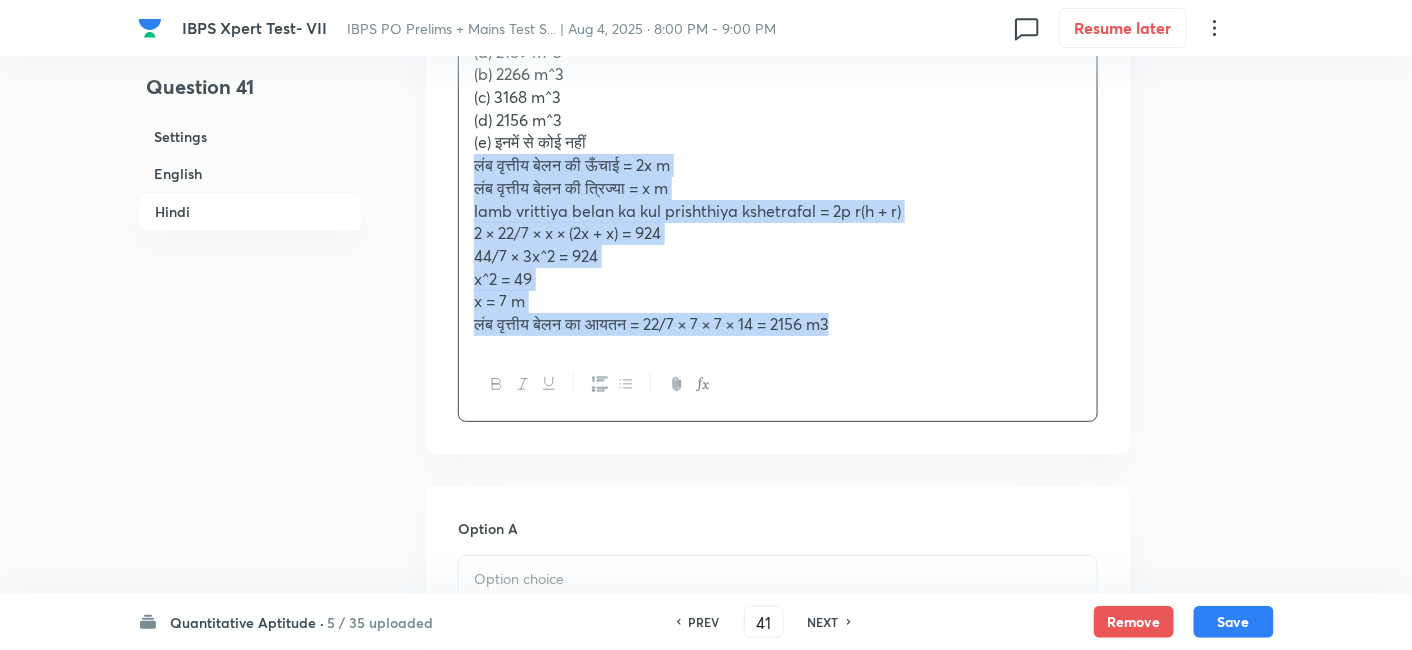 drag, startPoint x: 466, startPoint y: 156, endPoint x: 1171, endPoint y: 457, distance: 766.5677 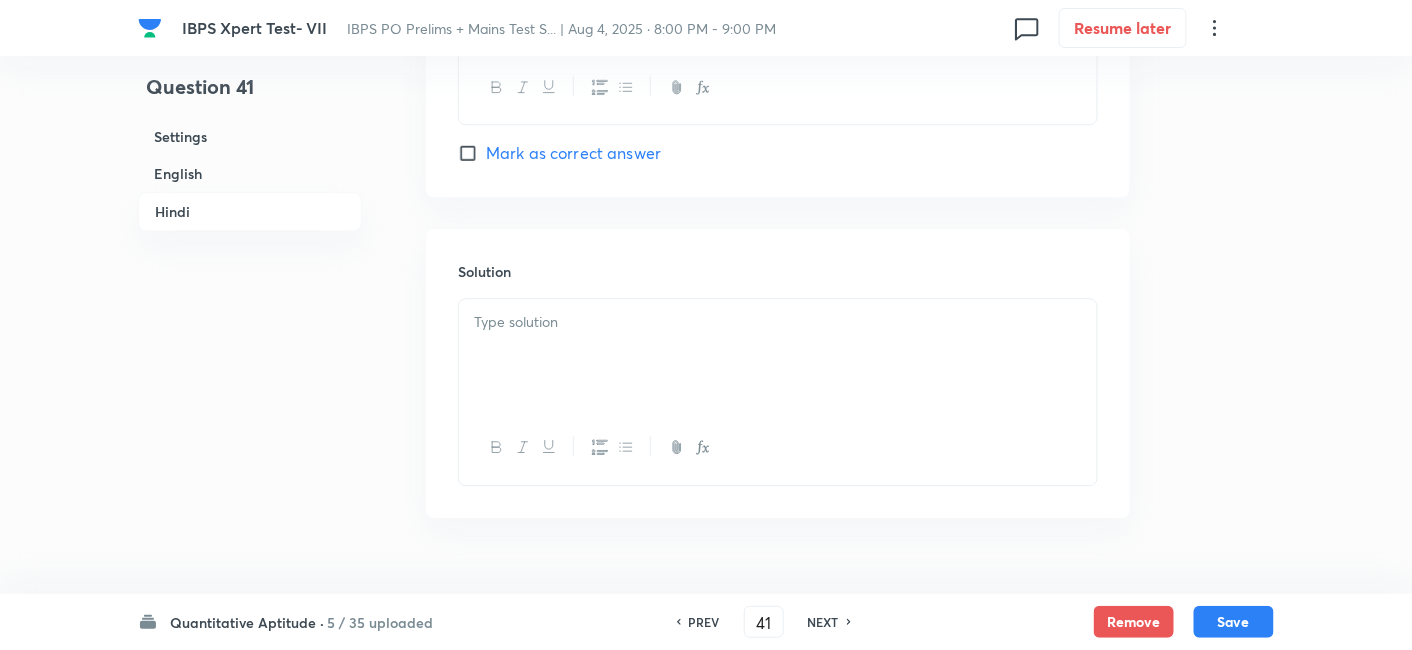 scroll, scrollTop: 6402, scrollLeft: 0, axis: vertical 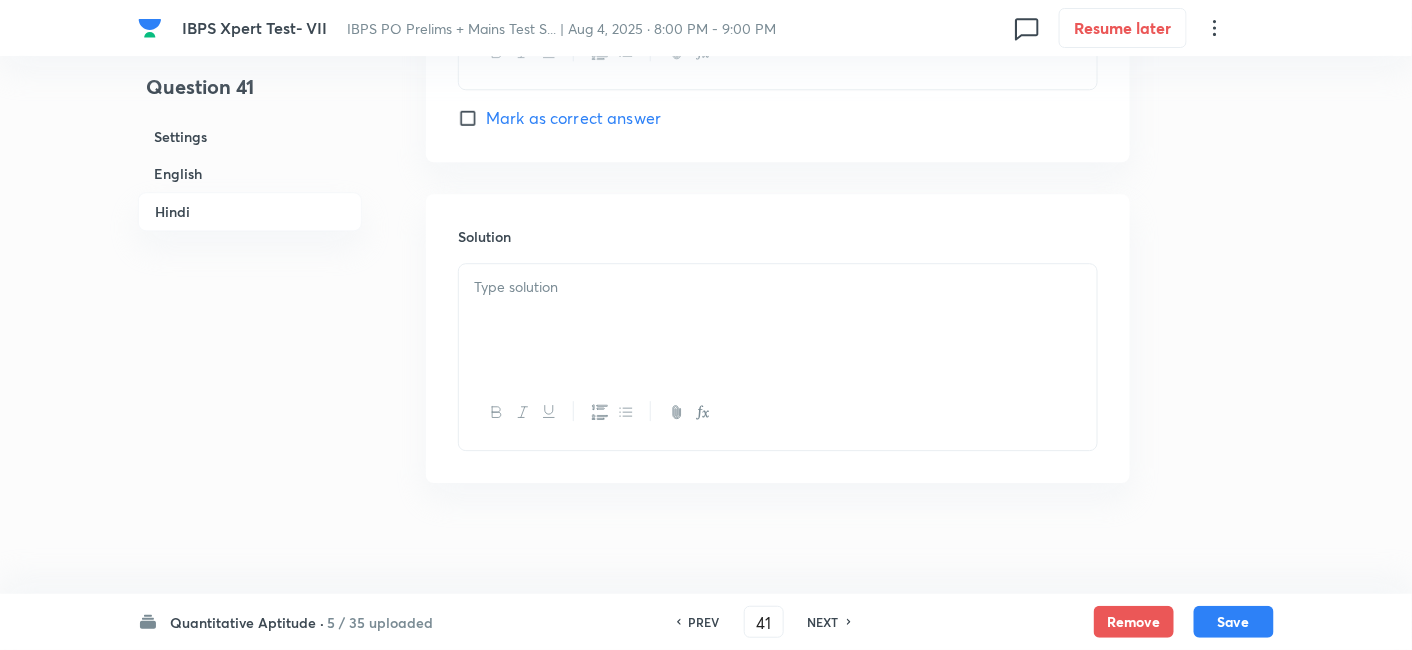 click at bounding box center (778, 412) 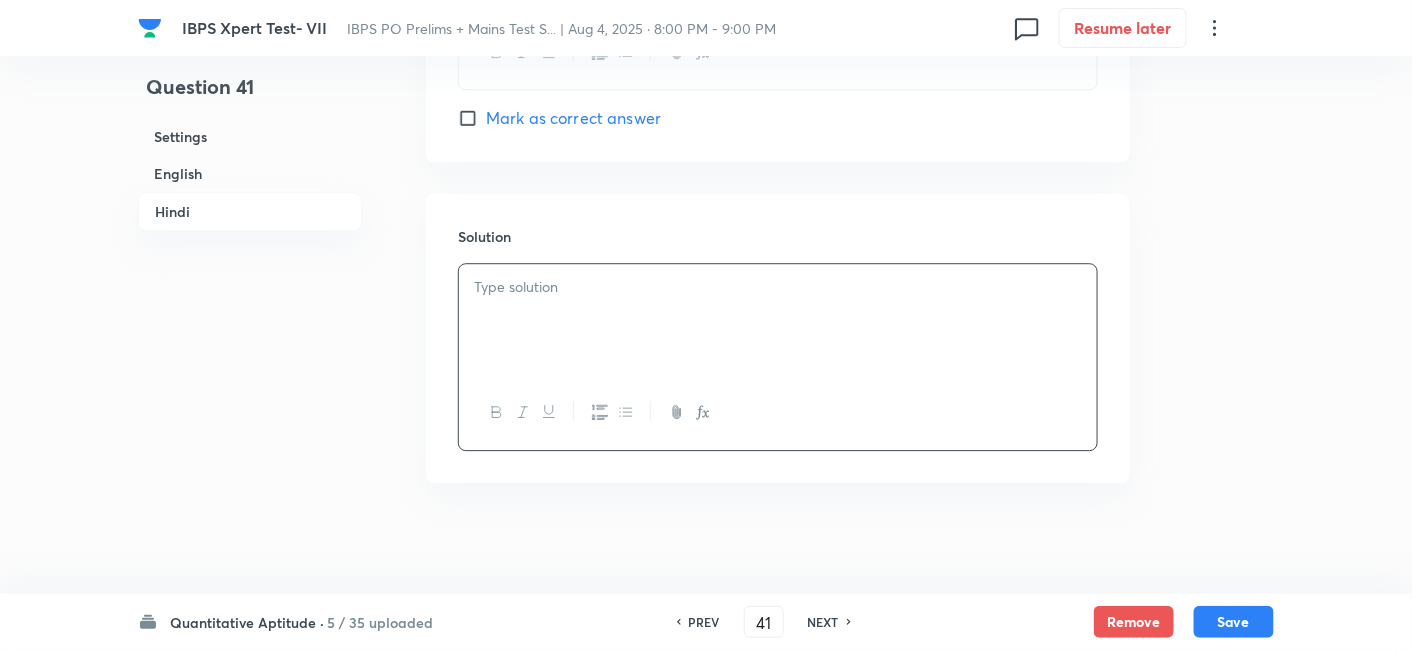 paste 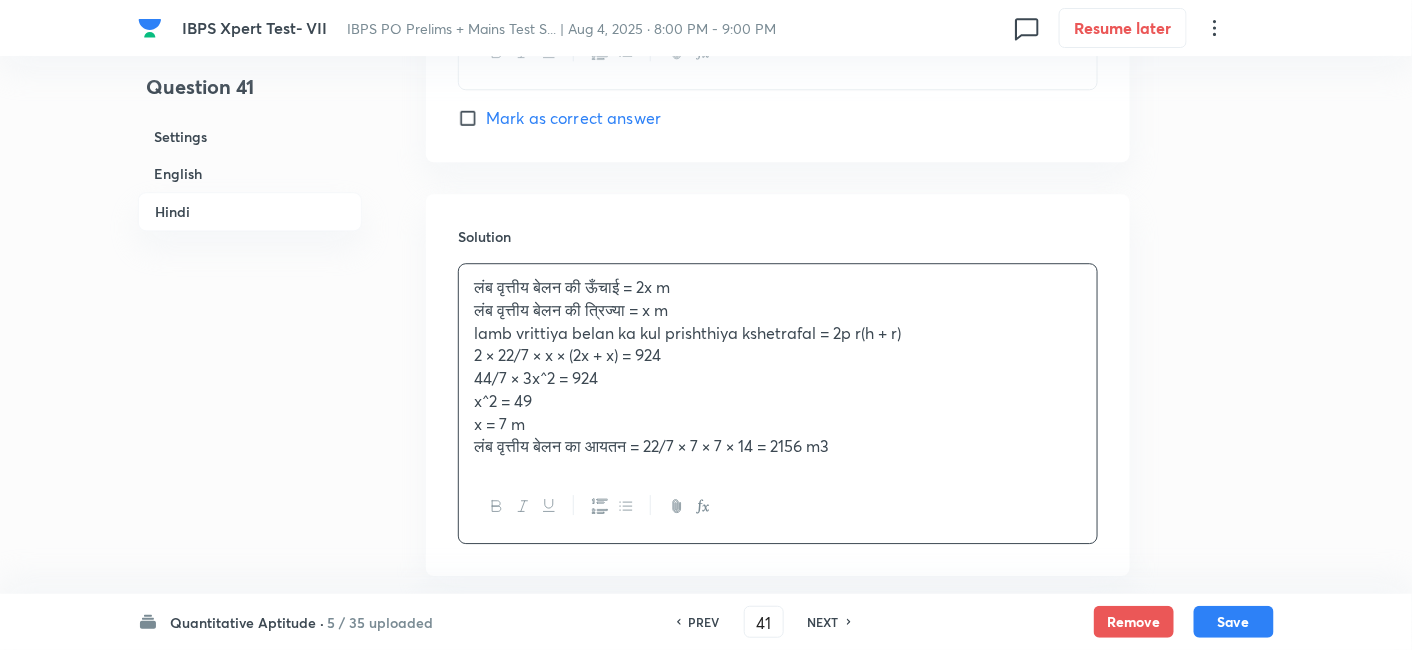 type 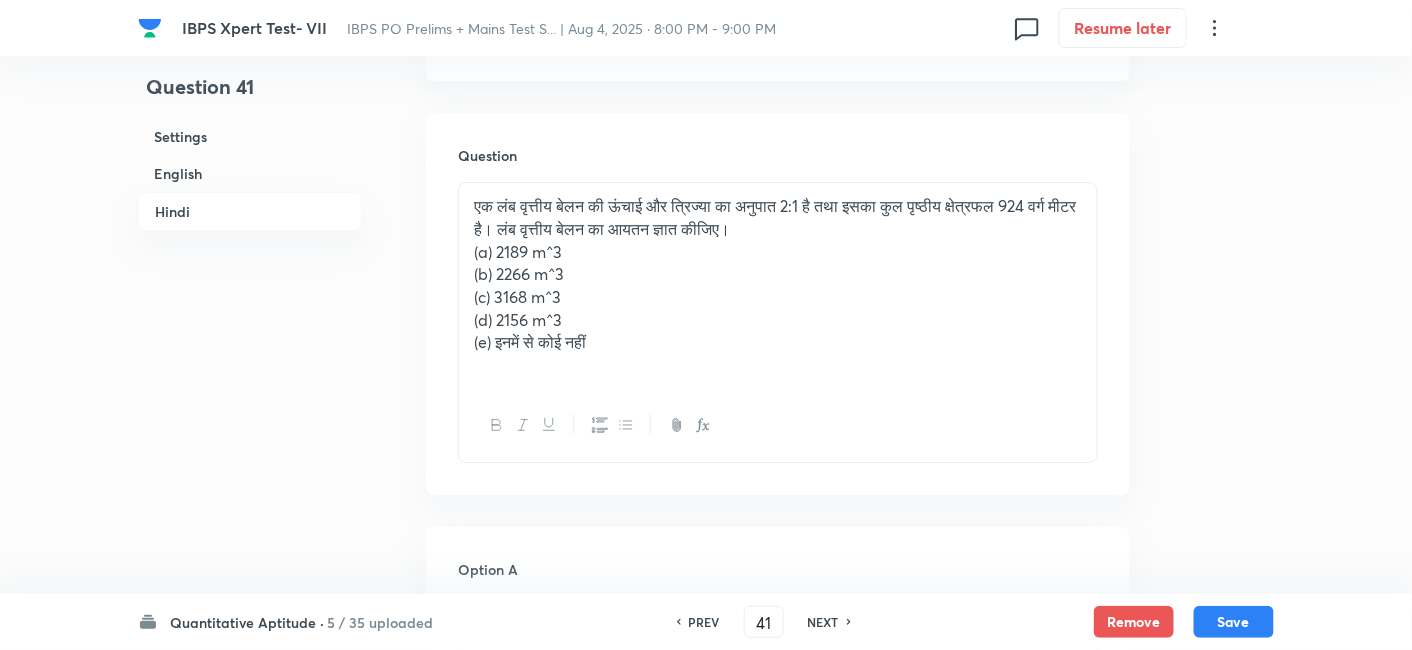 scroll, scrollTop: 4525, scrollLeft: 0, axis: vertical 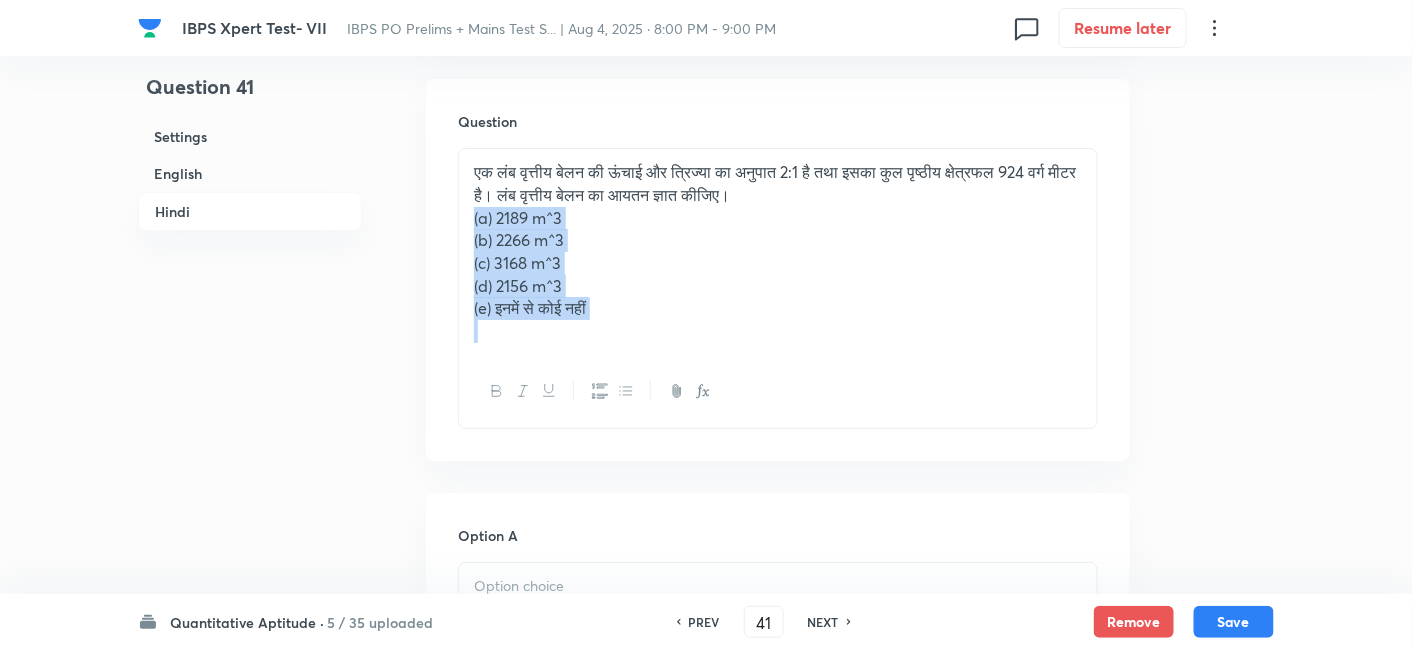 drag, startPoint x: 468, startPoint y: 217, endPoint x: 713, endPoint y: 384, distance: 296.50296 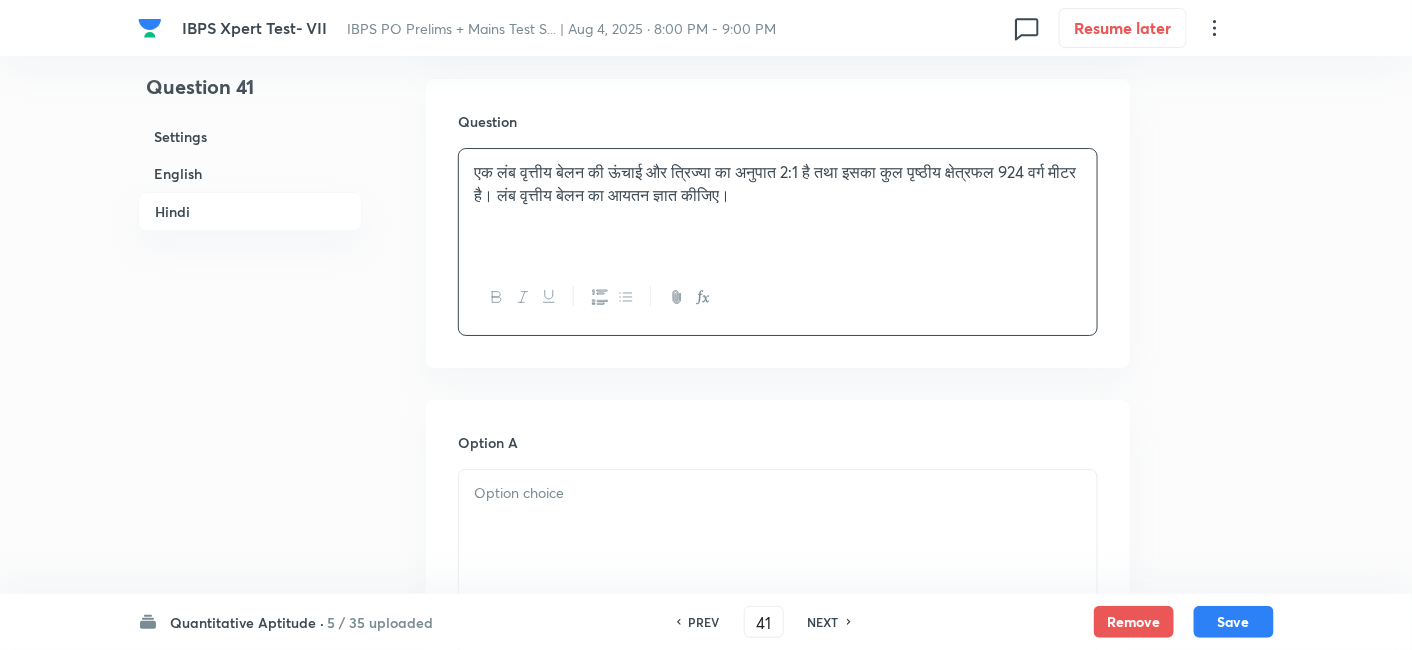 scroll, scrollTop: 4757, scrollLeft: 0, axis: vertical 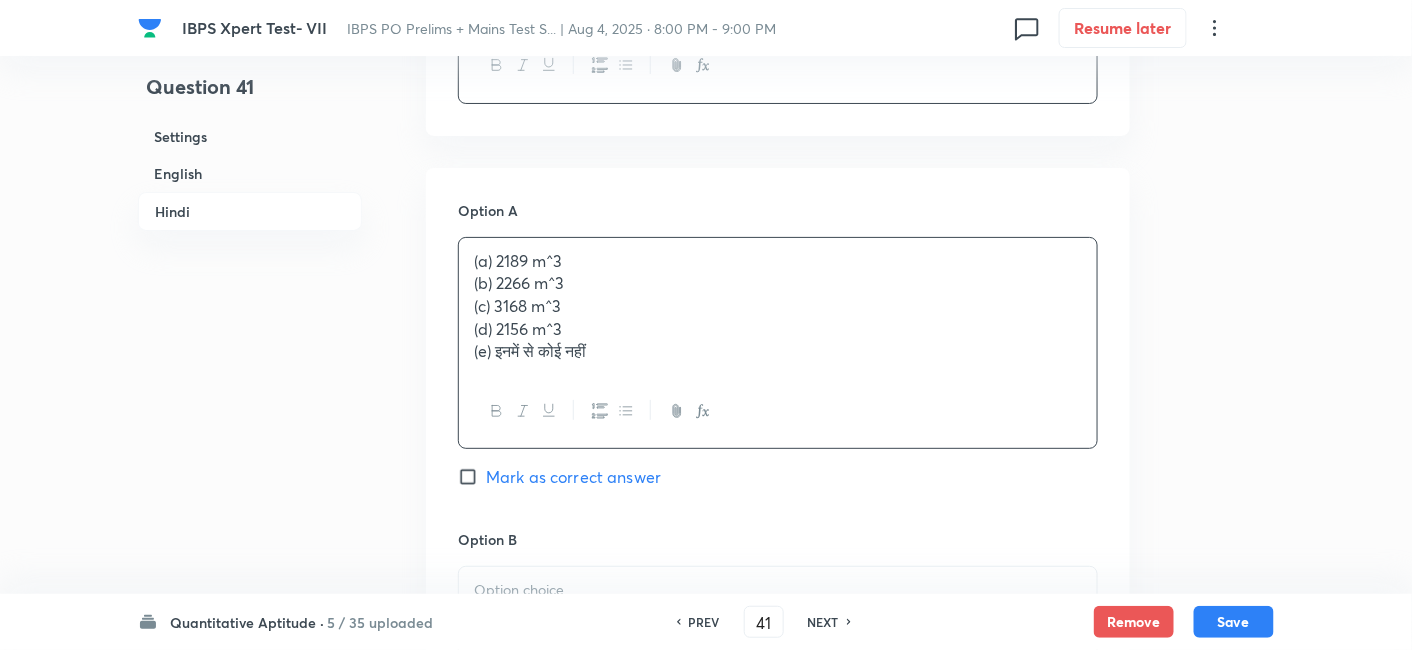 click on "(a) 2189 m^3 (b) 2266 m^3 (c) 3168 m^3 (d) 2156 m^3 (e) इनमें से कोई नहीं" at bounding box center [778, 307] 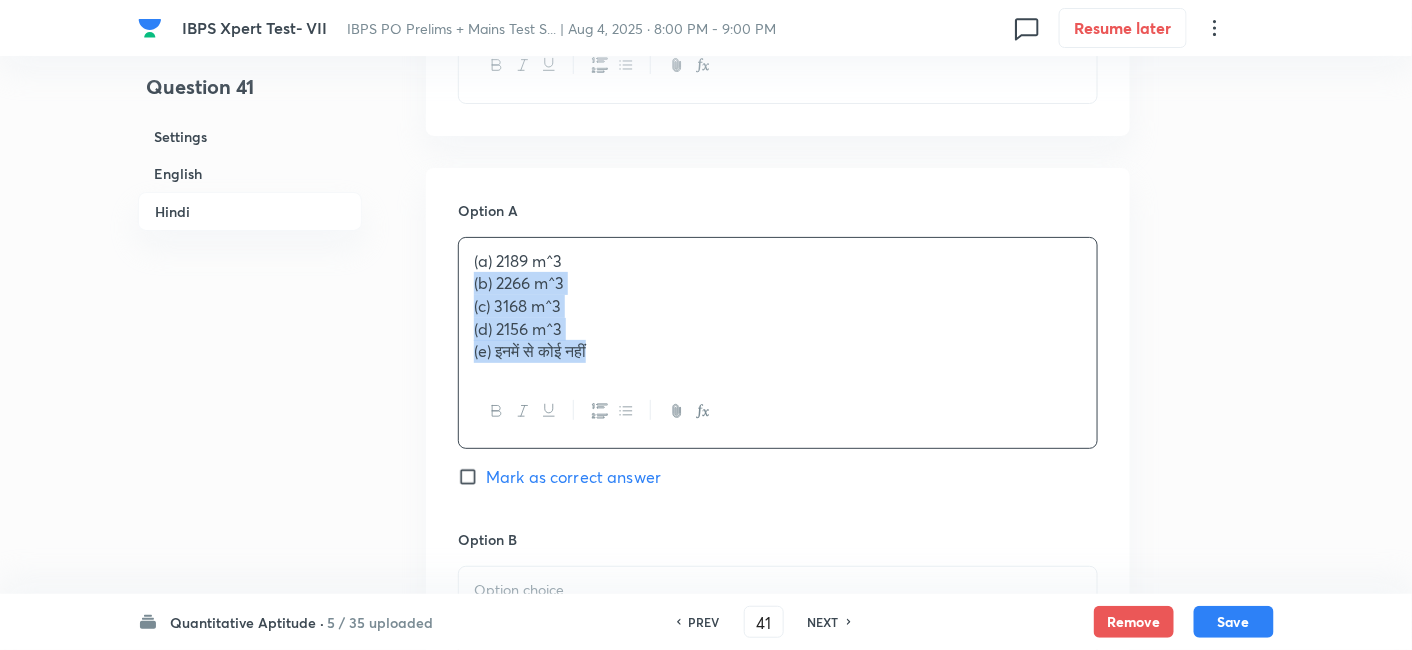 drag, startPoint x: 469, startPoint y: 281, endPoint x: 730, endPoint y: 432, distance: 301.53275 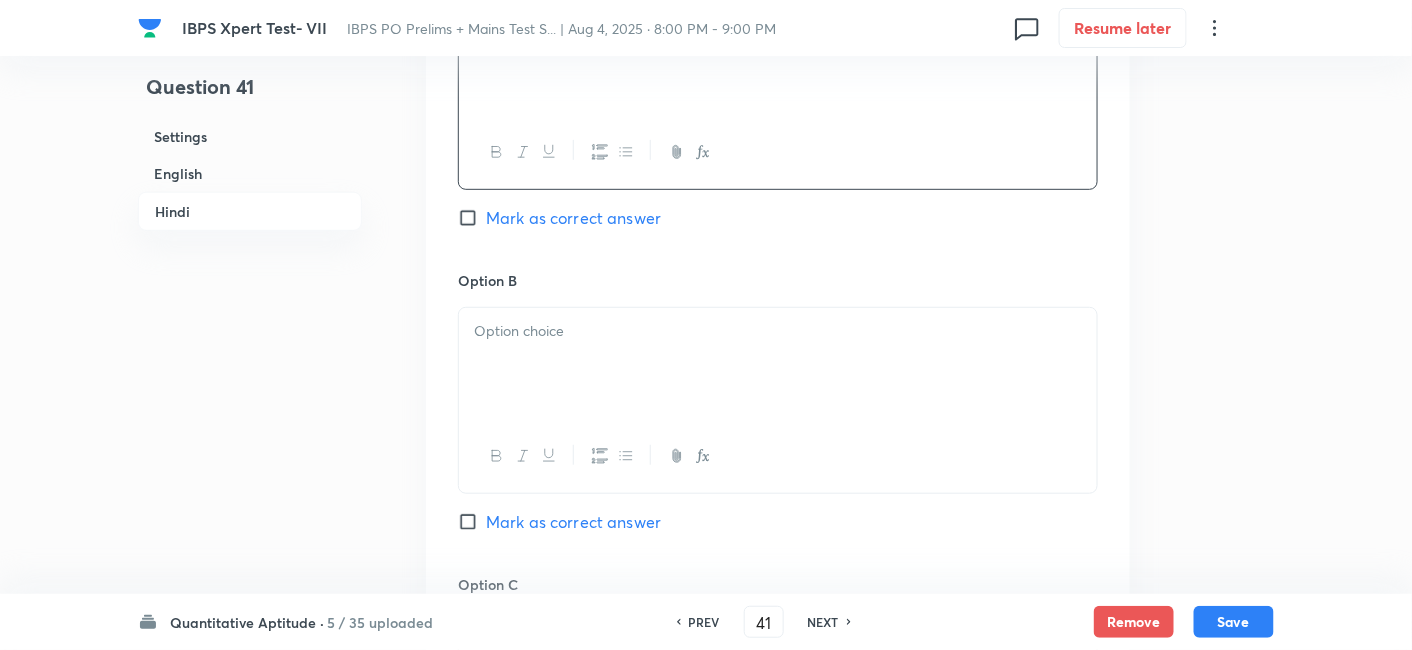 scroll, scrollTop: 4991, scrollLeft: 0, axis: vertical 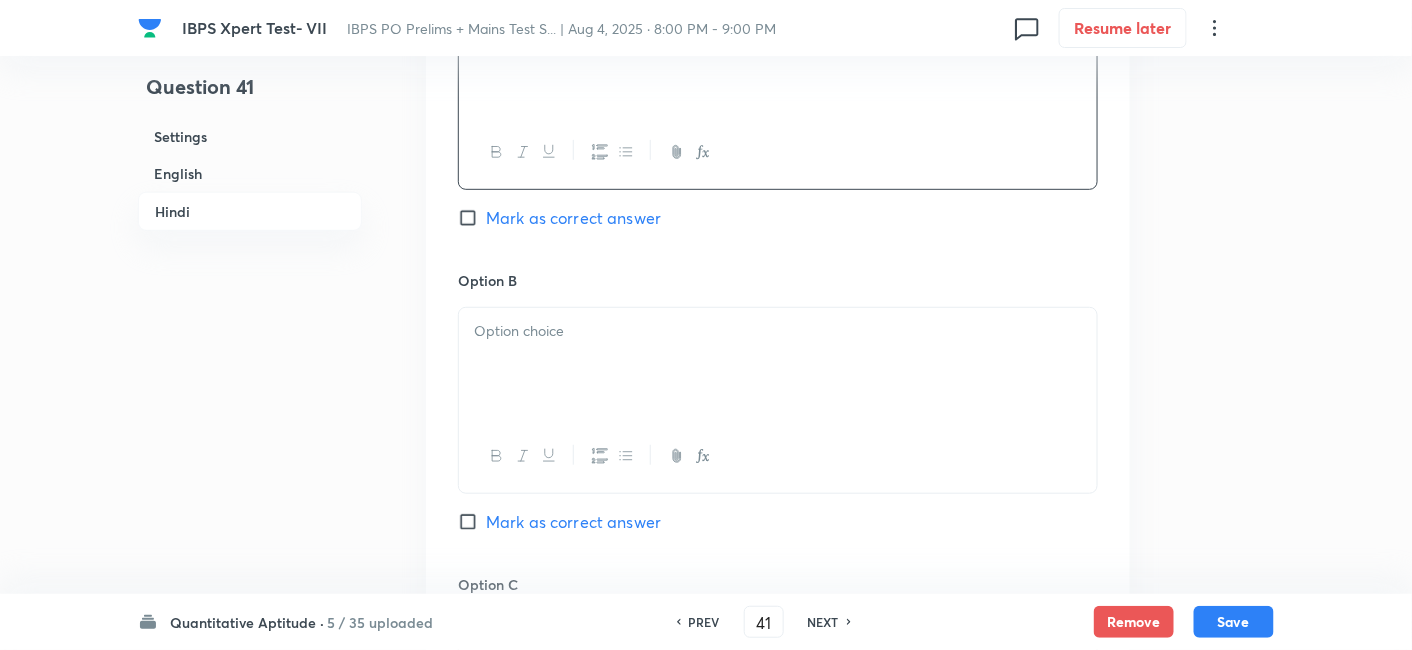 click at bounding box center [778, 331] 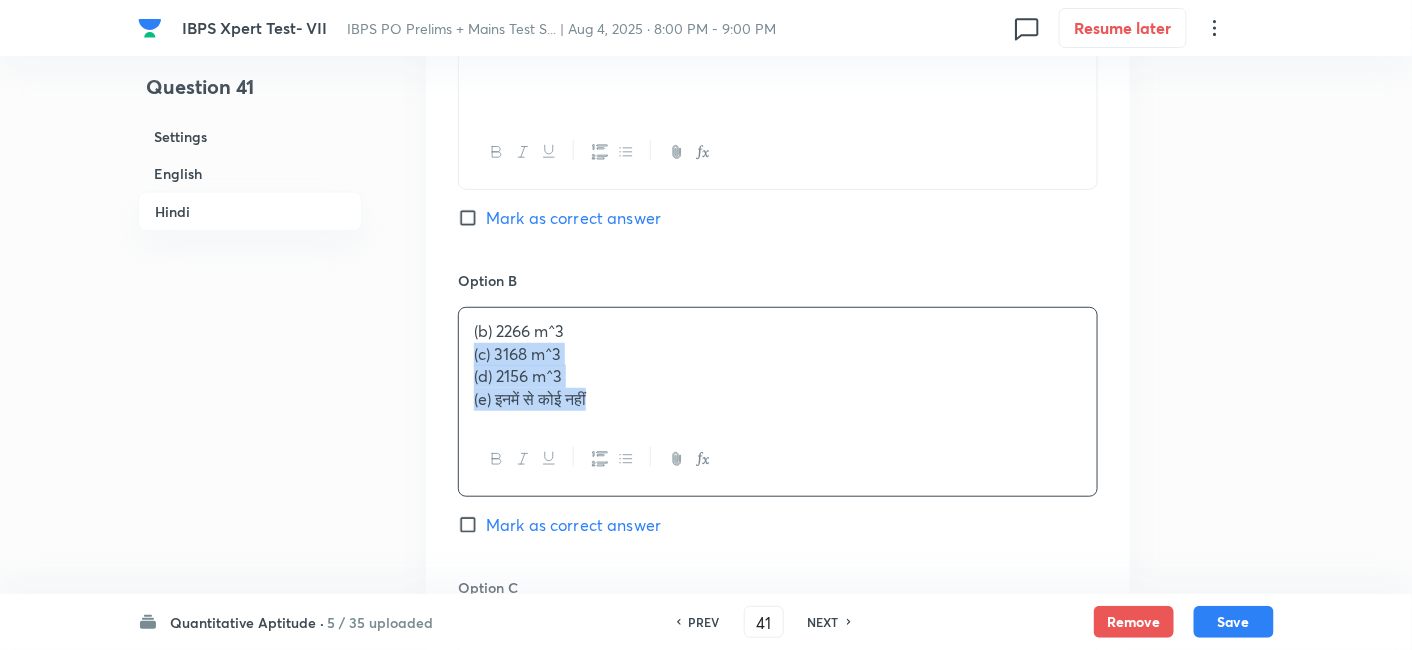 drag, startPoint x: 460, startPoint y: 354, endPoint x: 700, endPoint y: 460, distance: 262.36615 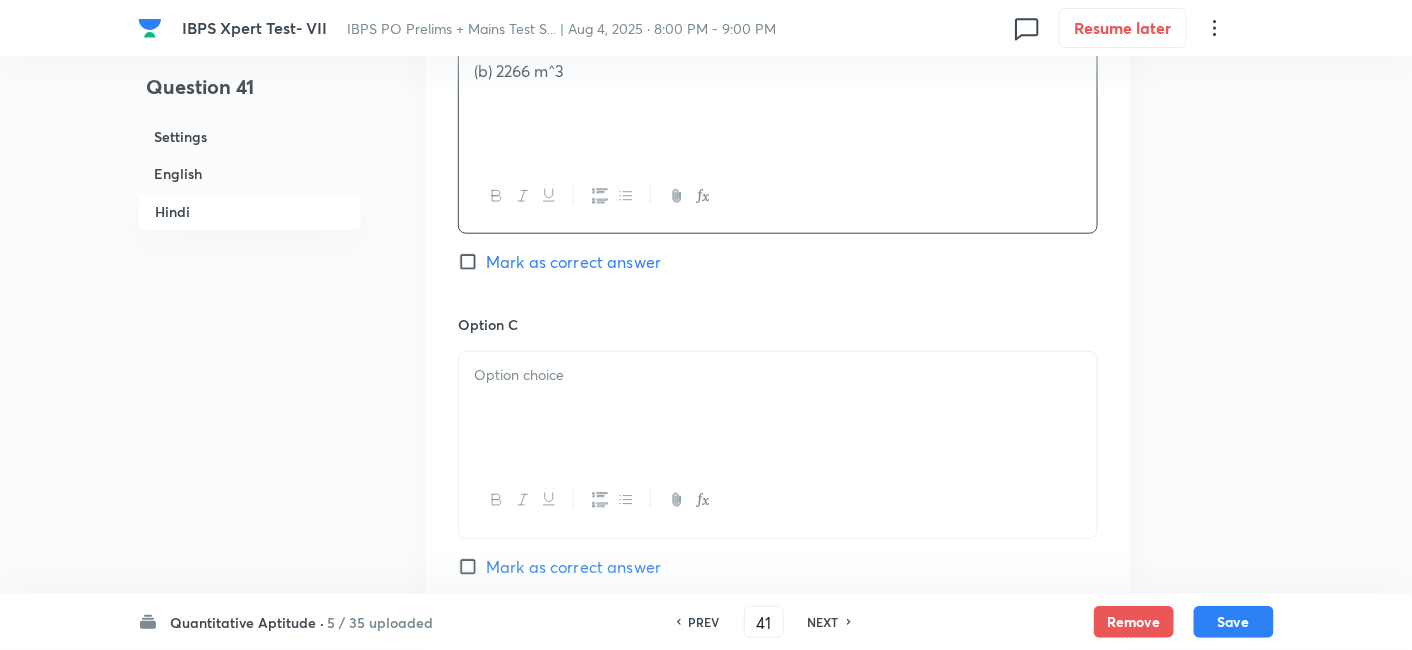 scroll, scrollTop: 5260, scrollLeft: 0, axis: vertical 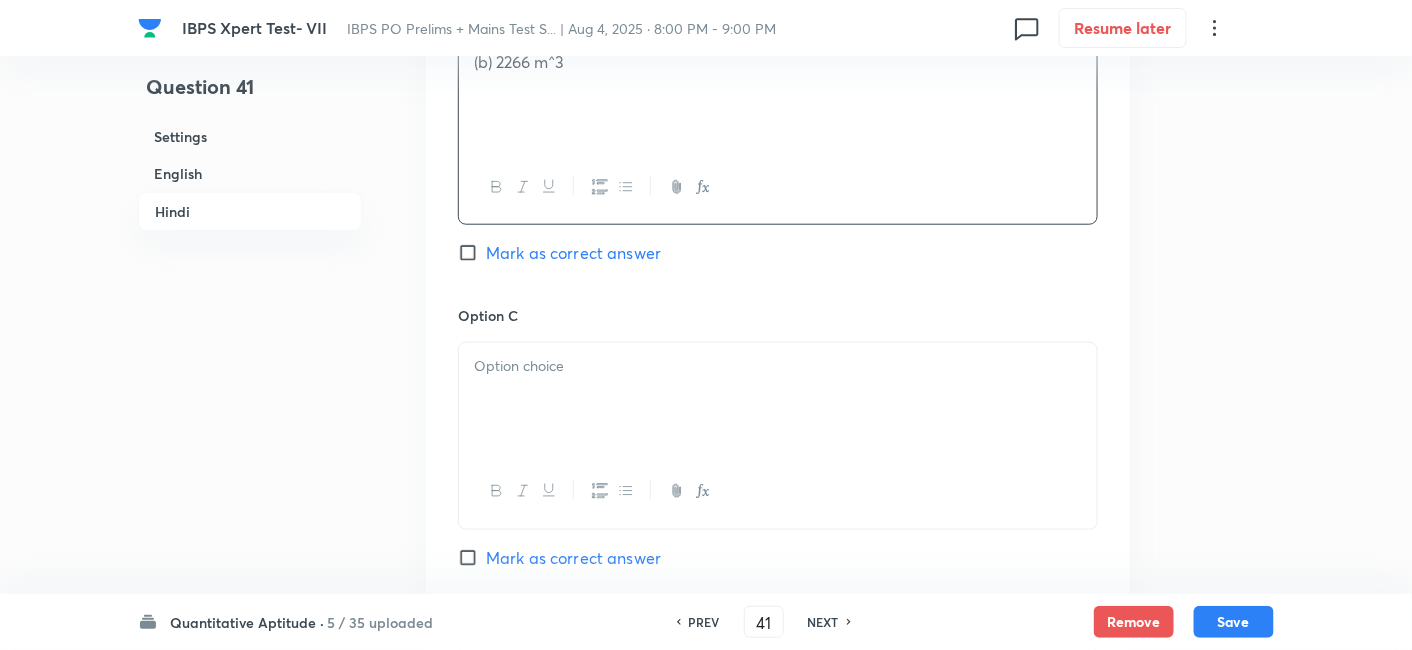 click at bounding box center (778, 399) 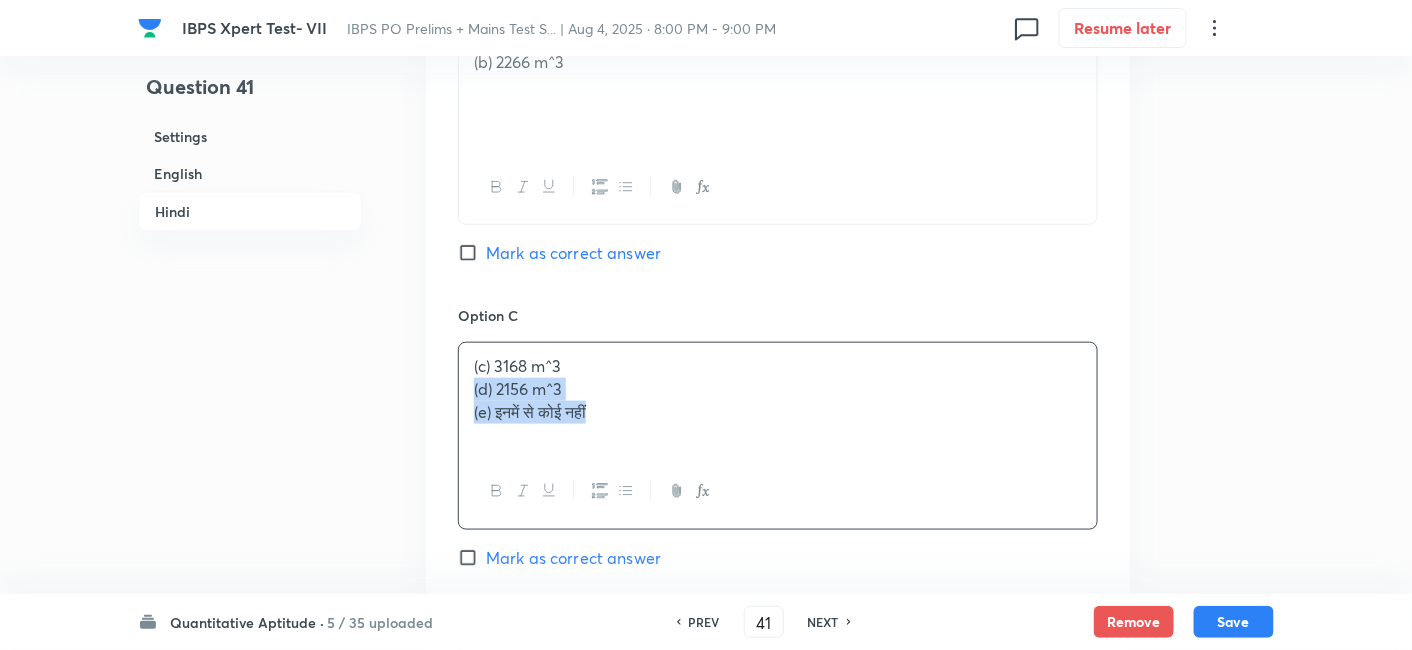 drag, startPoint x: 469, startPoint y: 384, endPoint x: 694, endPoint y: 477, distance: 243.46252 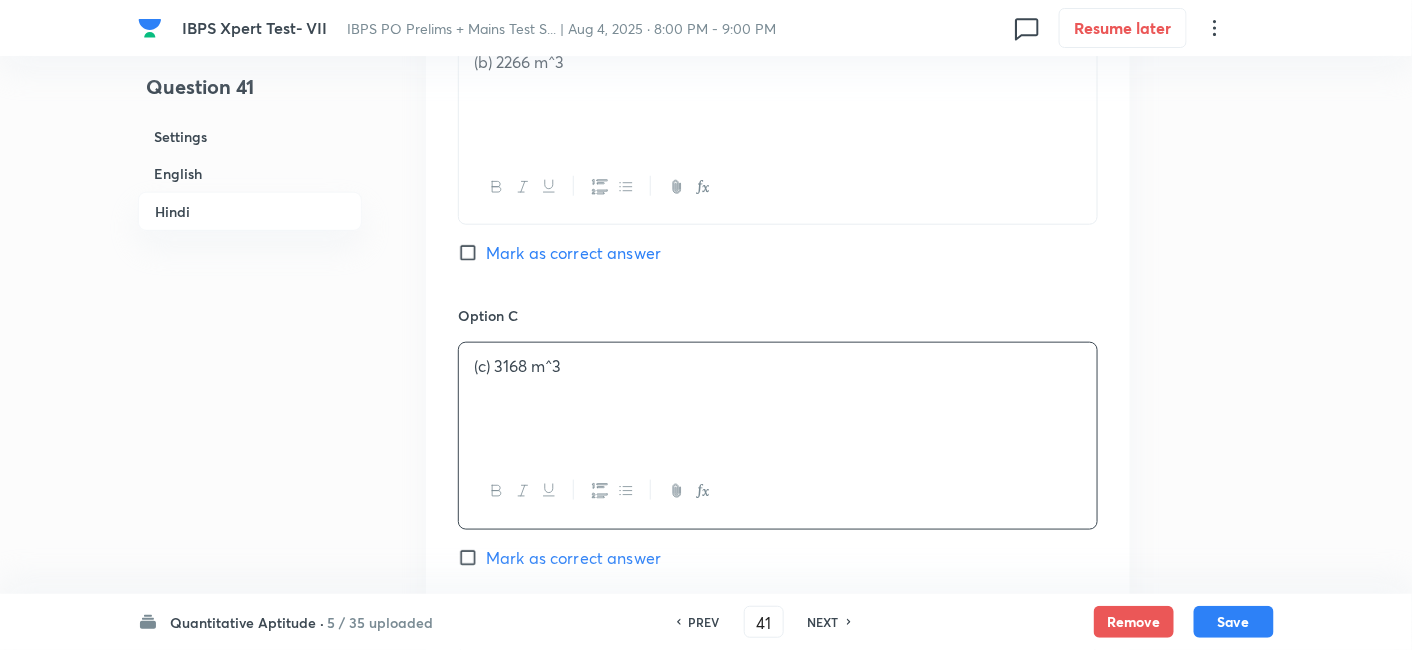 scroll, scrollTop: 5493, scrollLeft: 0, axis: vertical 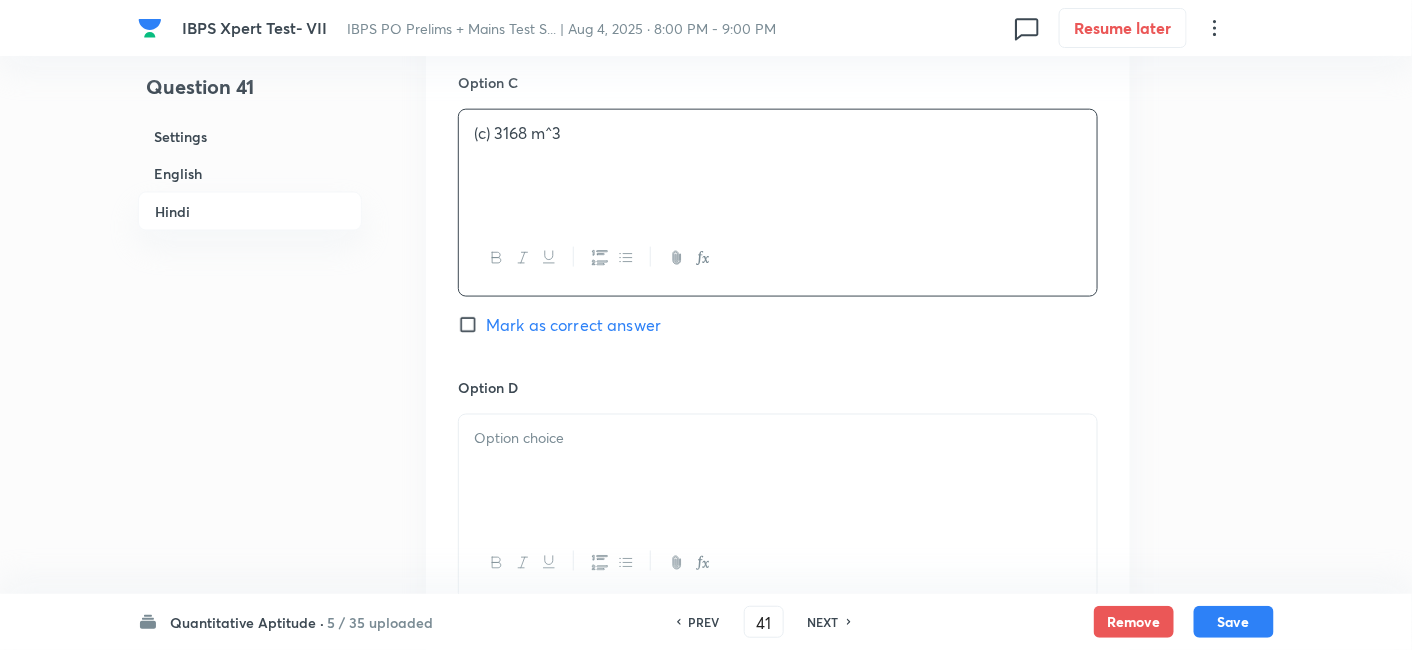 click at bounding box center (778, 471) 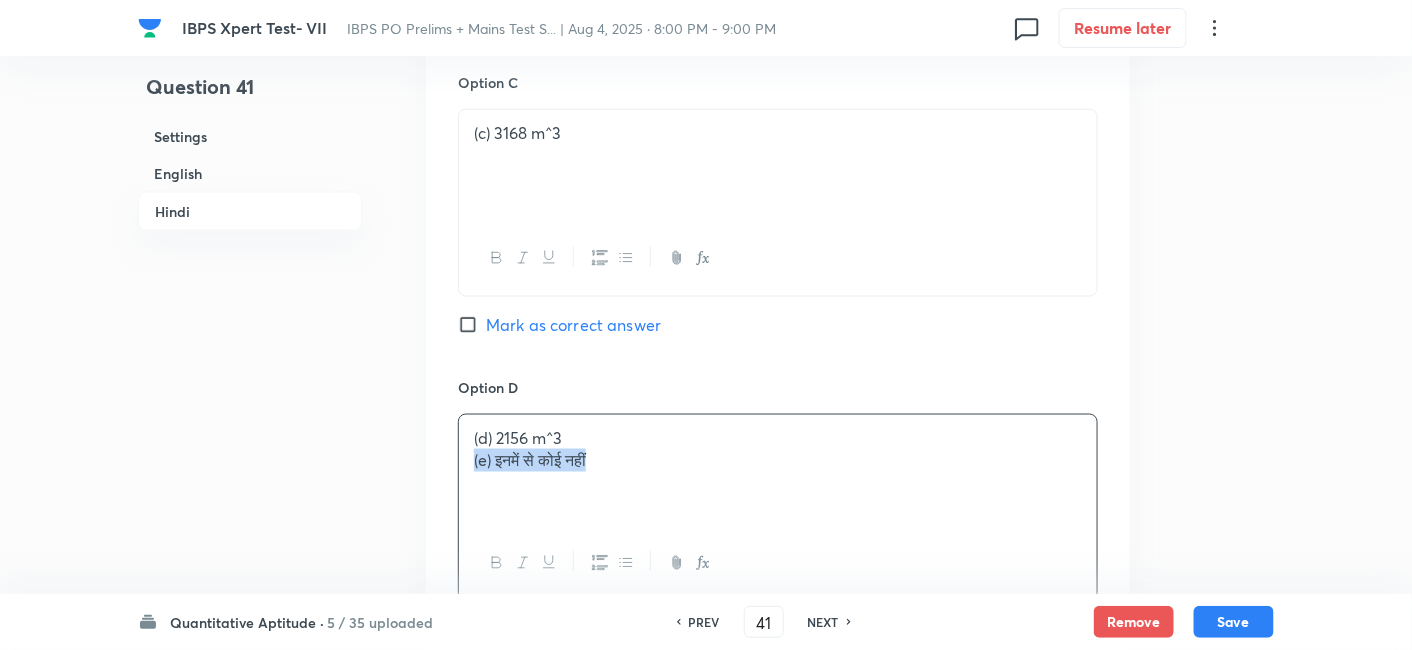 drag, startPoint x: 468, startPoint y: 455, endPoint x: 670, endPoint y: 495, distance: 205.92232 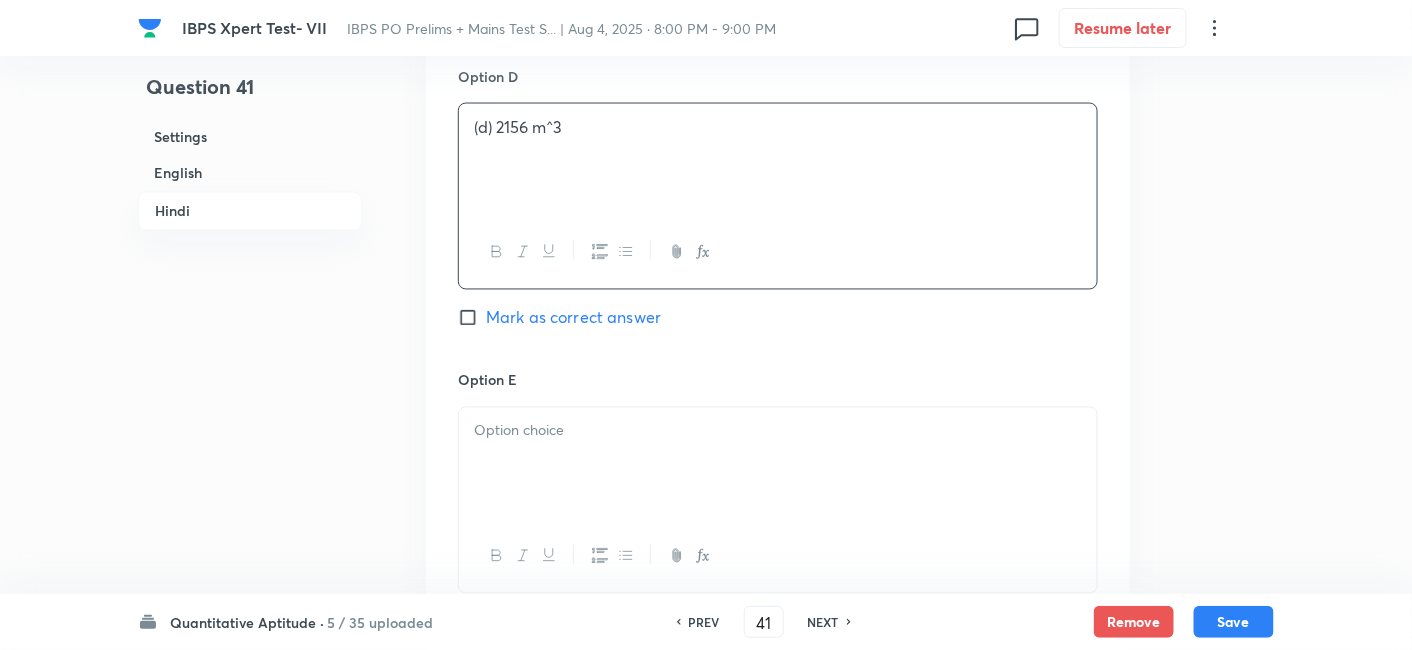 click at bounding box center [778, 464] 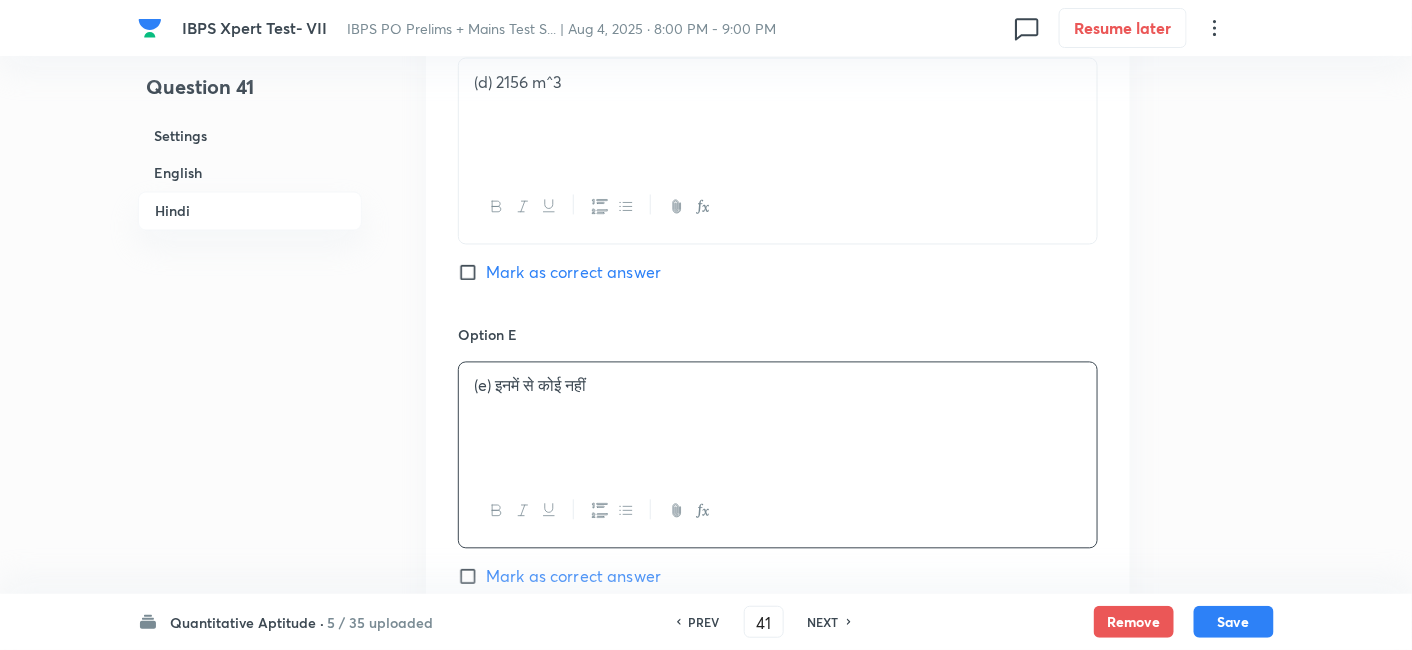 scroll, scrollTop: 5848, scrollLeft: 0, axis: vertical 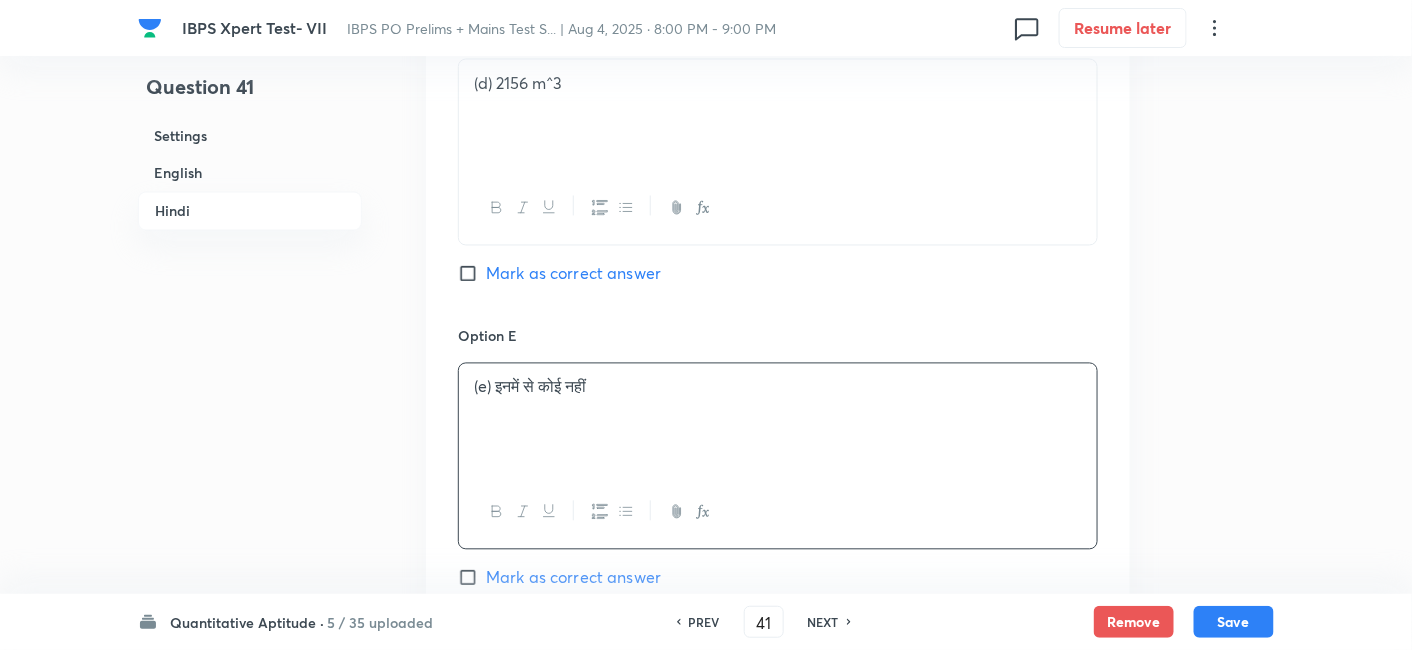 click on "Mark as correct answer" at bounding box center (573, 274) 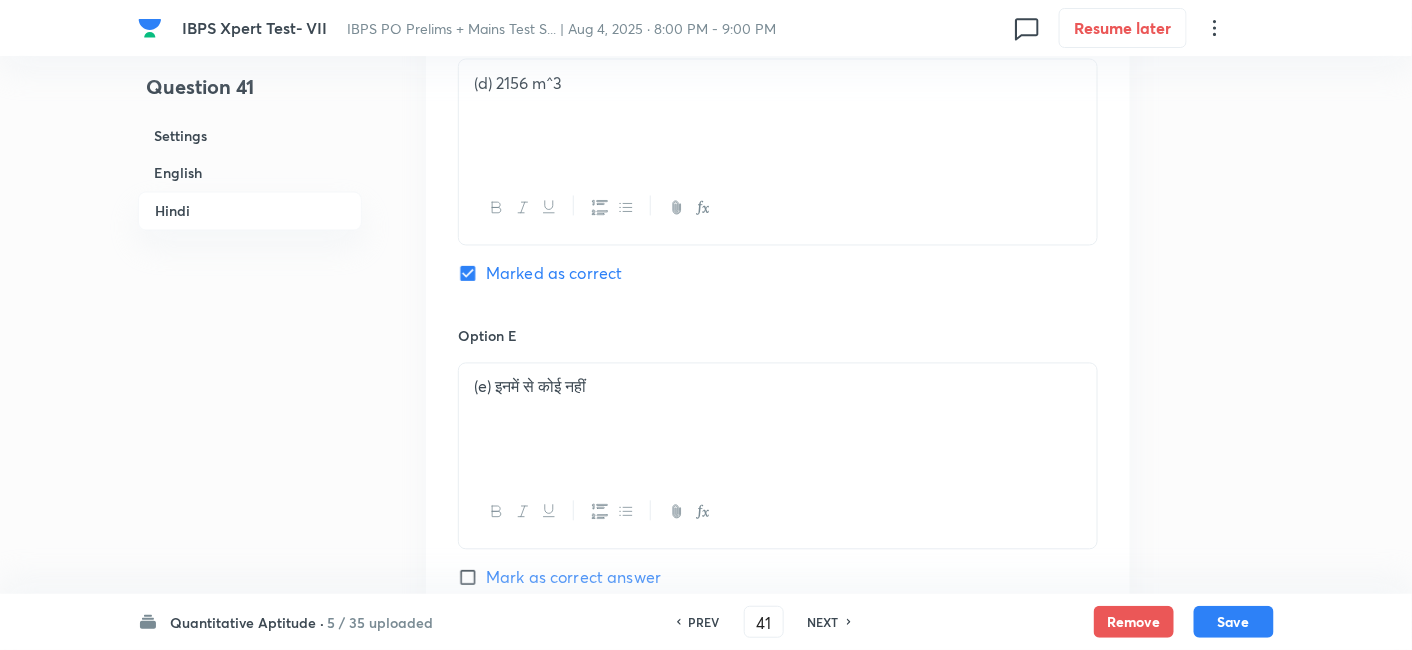 checkbox on "true" 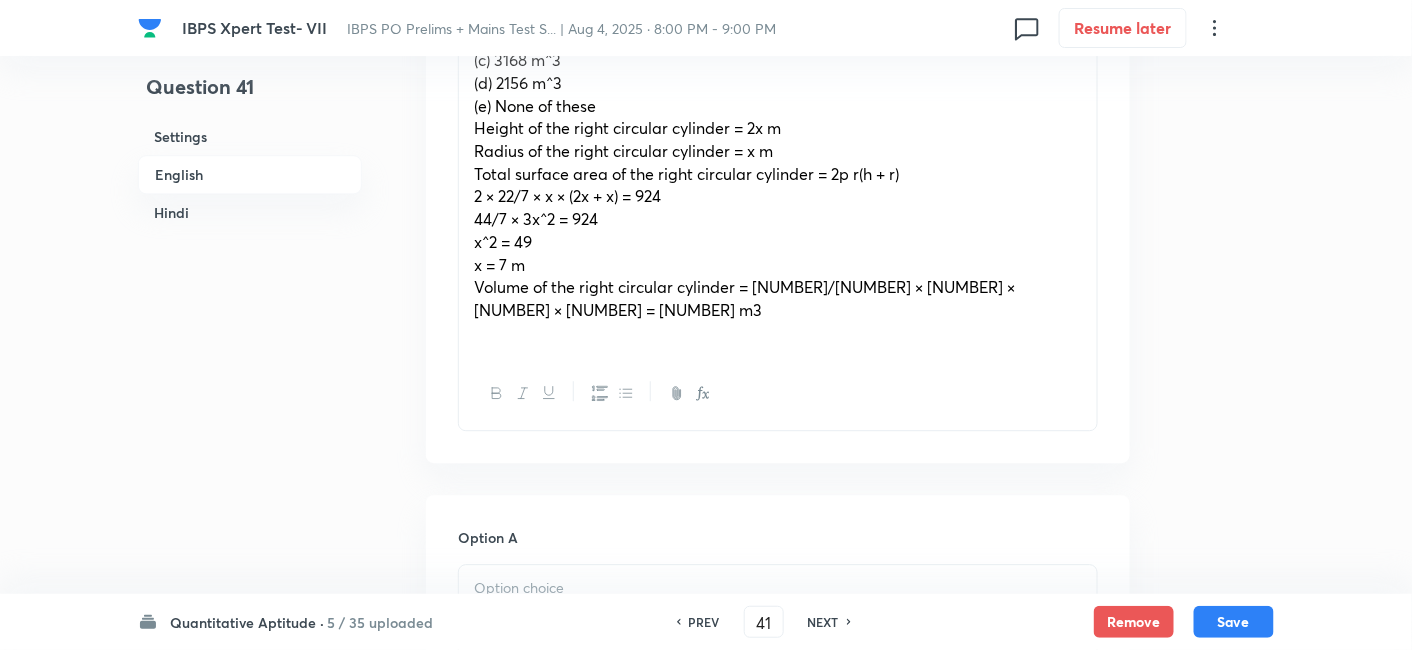 scroll, scrollTop: 1428, scrollLeft: 0, axis: vertical 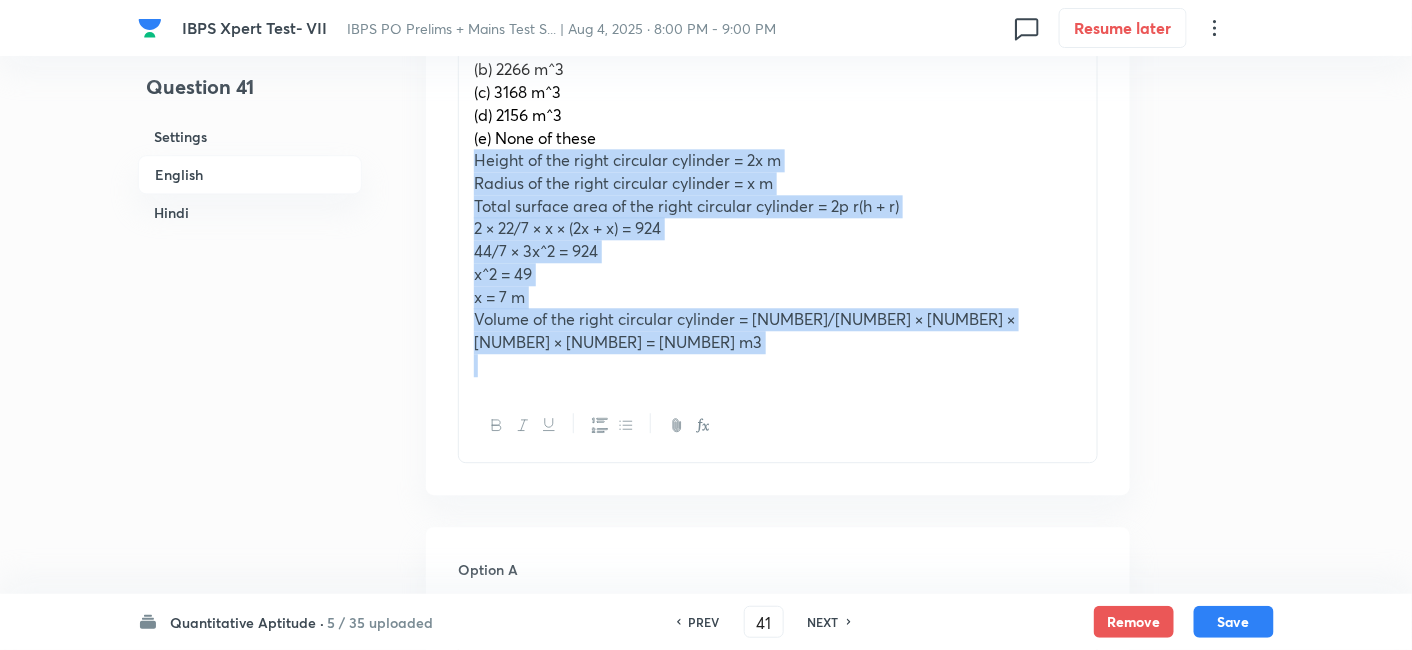 drag, startPoint x: 470, startPoint y: 160, endPoint x: 1132, endPoint y: 467, distance: 729.7212 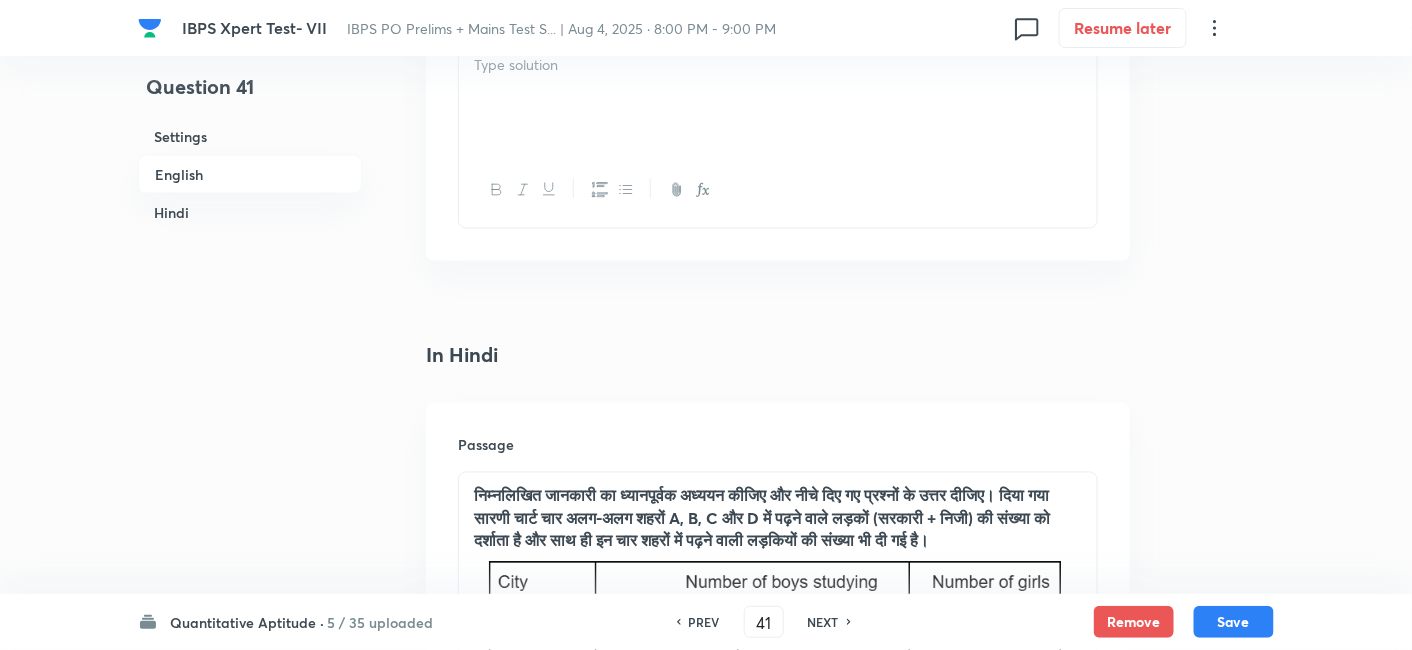 scroll, scrollTop: 3376, scrollLeft: 0, axis: vertical 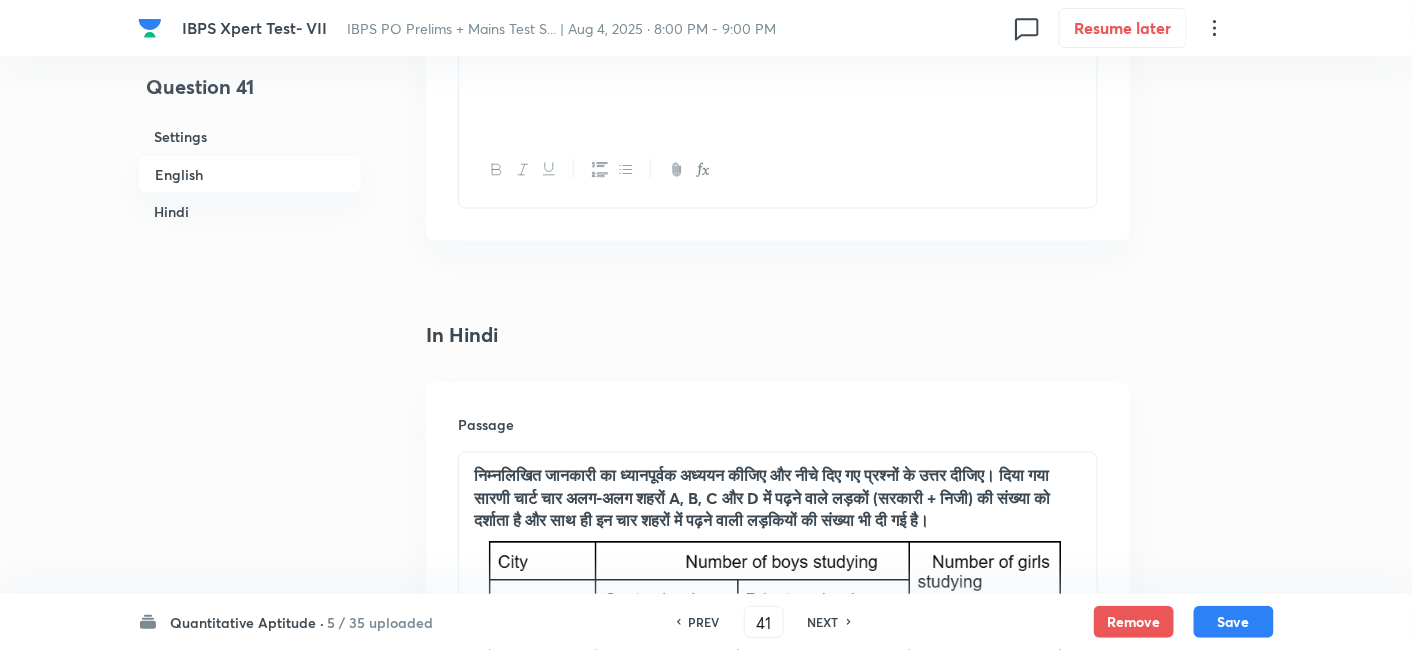 click at bounding box center [778, 78] 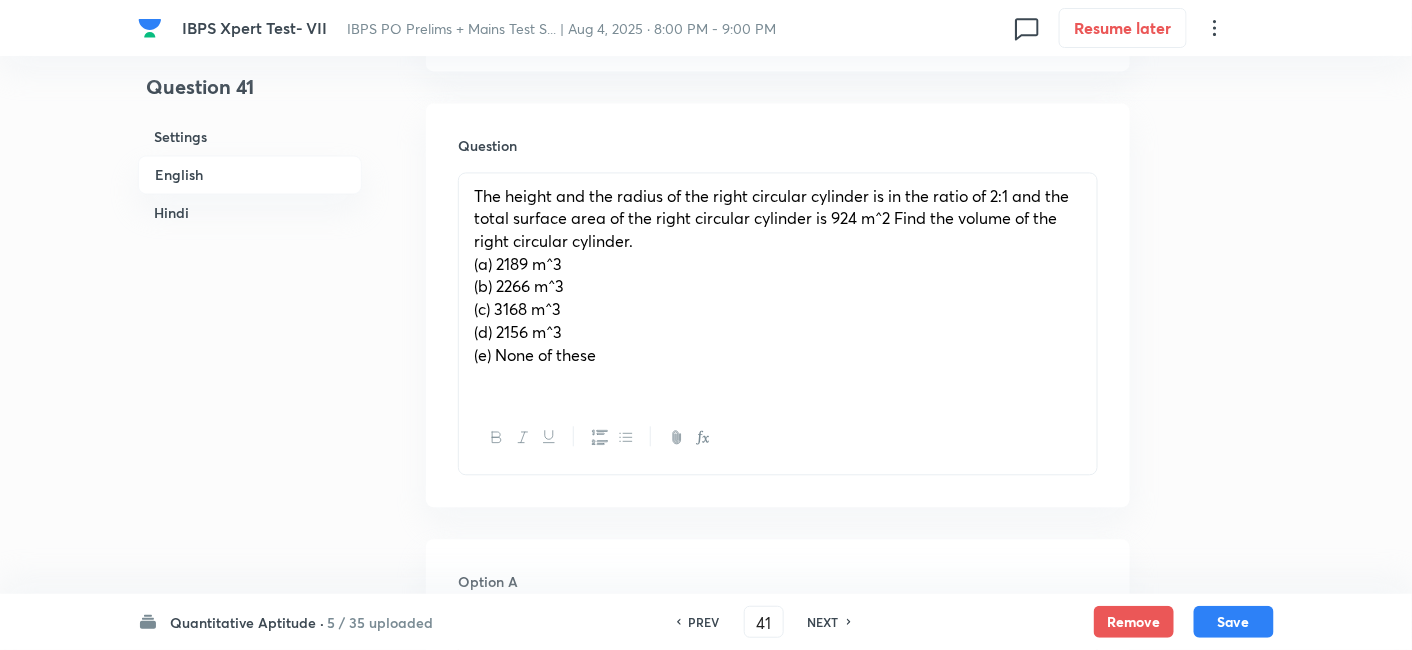 scroll, scrollTop: 1215, scrollLeft: 0, axis: vertical 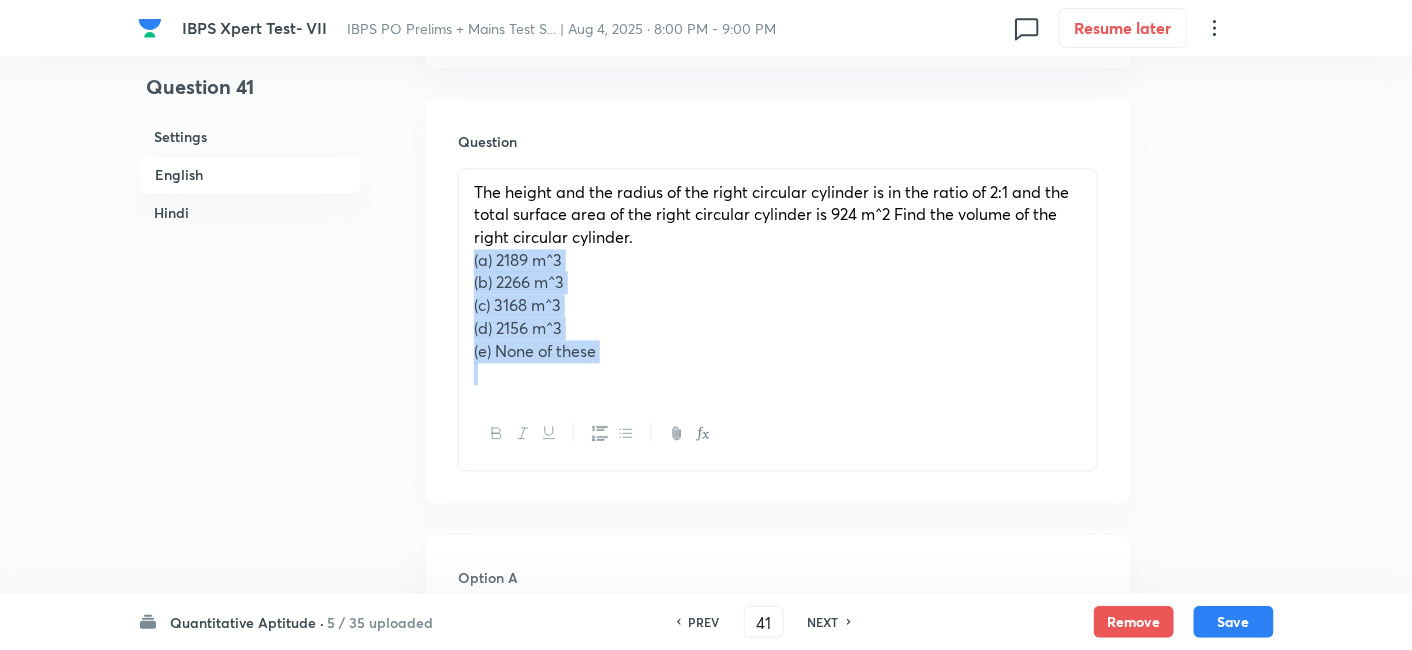 drag, startPoint x: 474, startPoint y: 250, endPoint x: 686, endPoint y: 407, distance: 263.80484 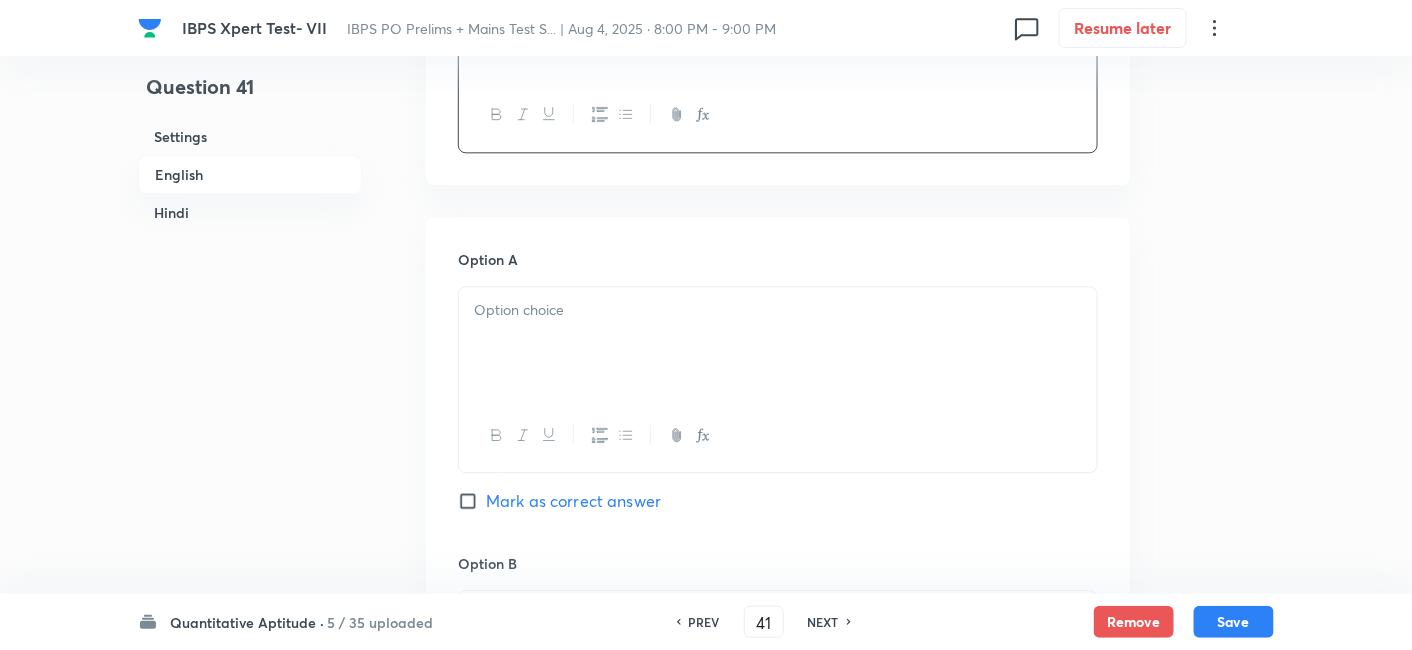 scroll, scrollTop: 1422, scrollLeft: 0, axis: vertical 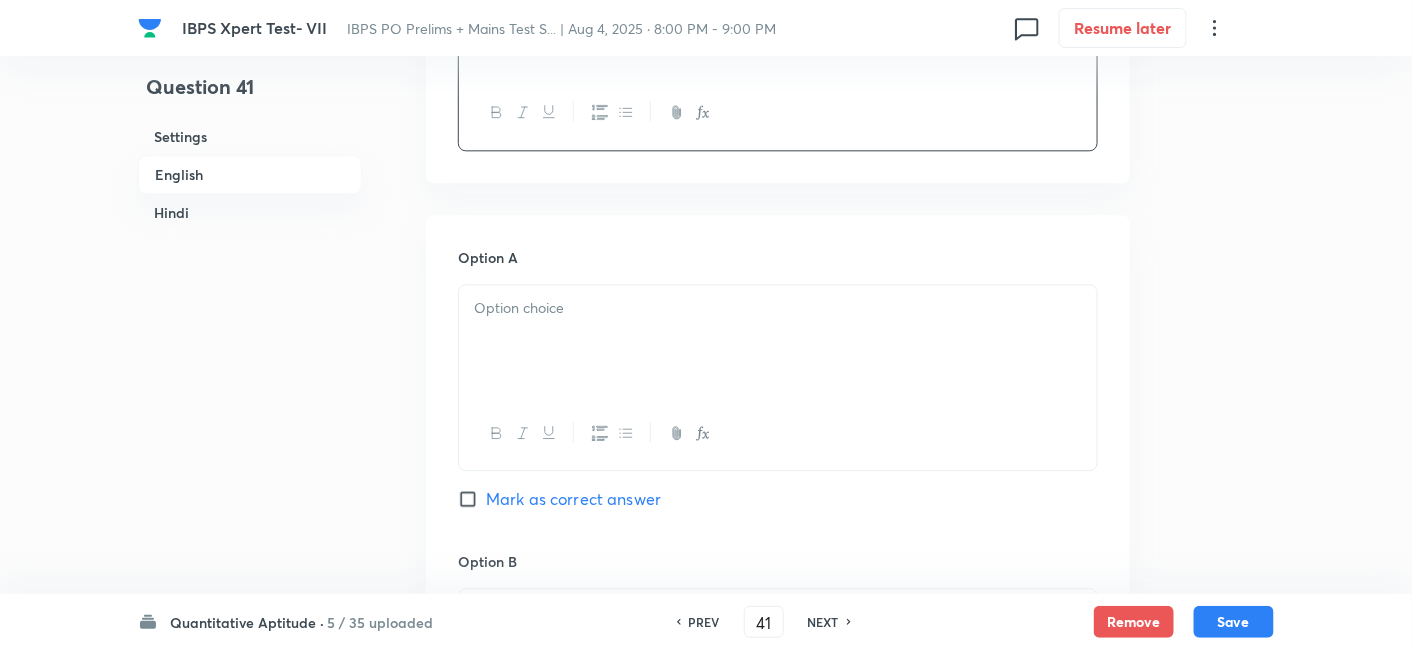 click at bounding box center [778, 308] 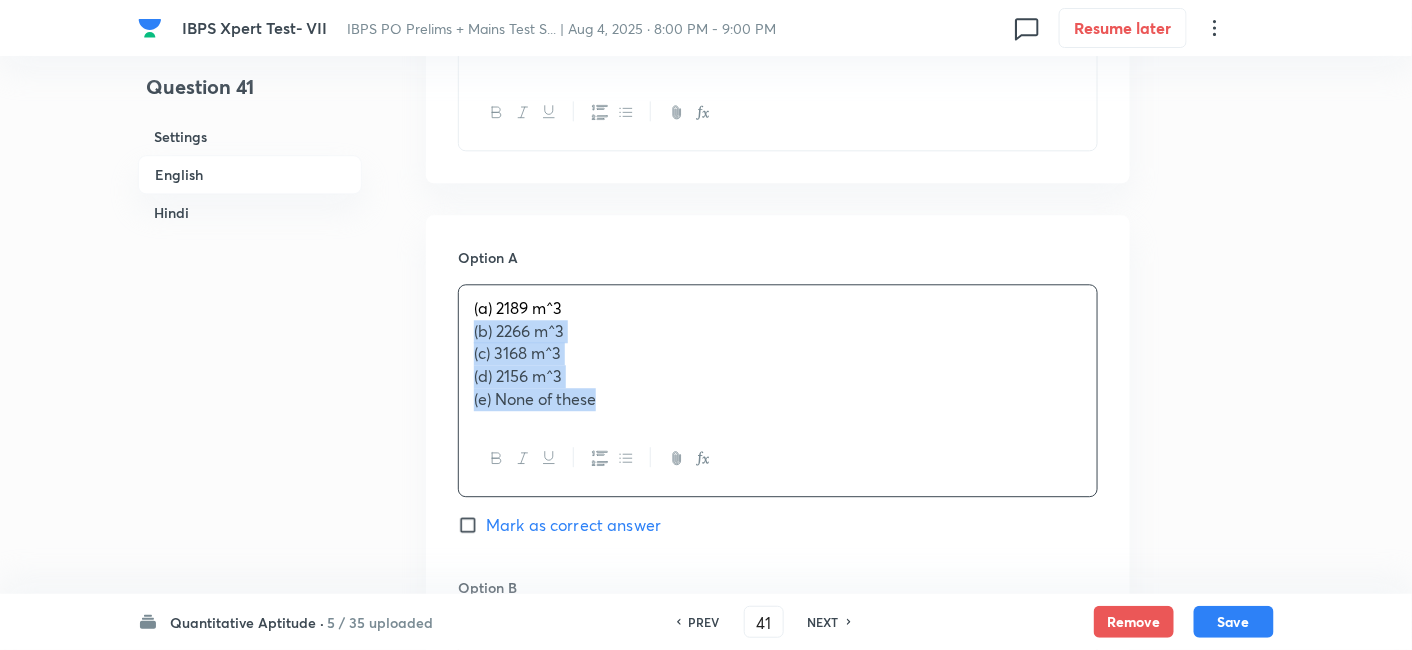 drag, startPoint x: 471, startPoint y: 330, endPoint x: 742, endPoint y: 500, distance: 319.9078 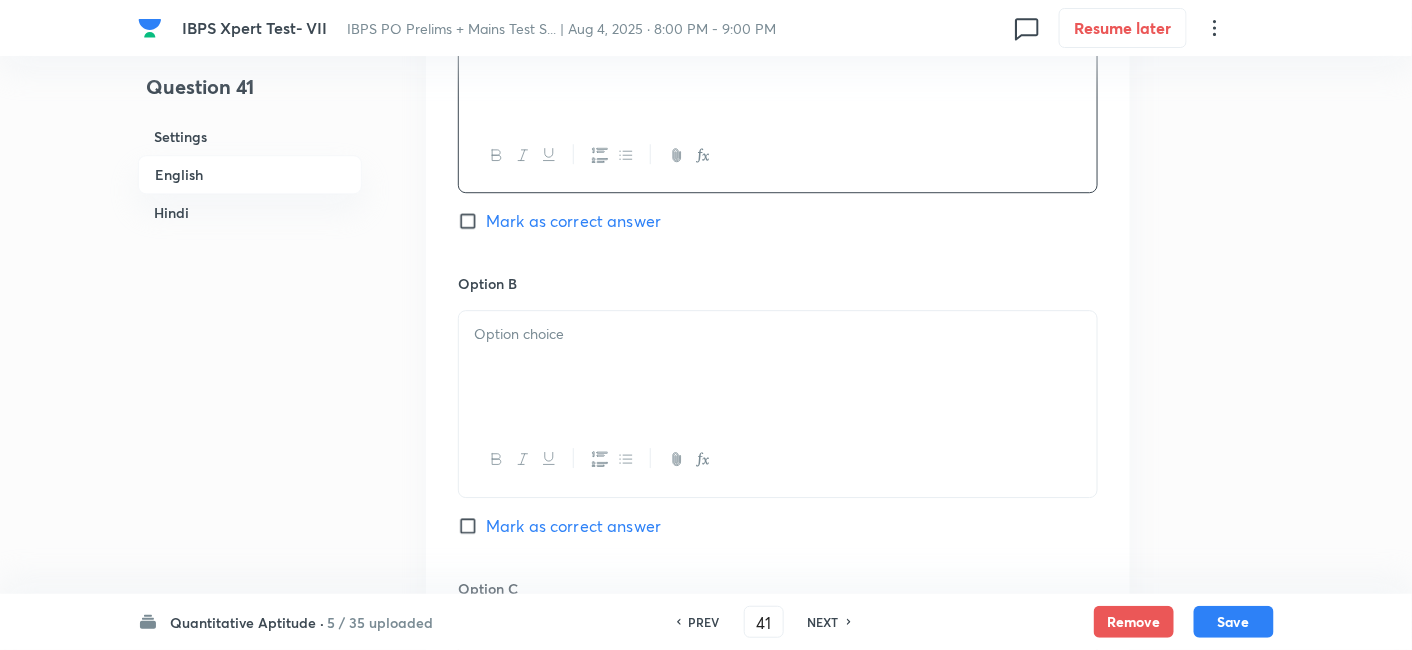 scroll, scrollTop: 1702, scrollLeft: 0, axis: vertical 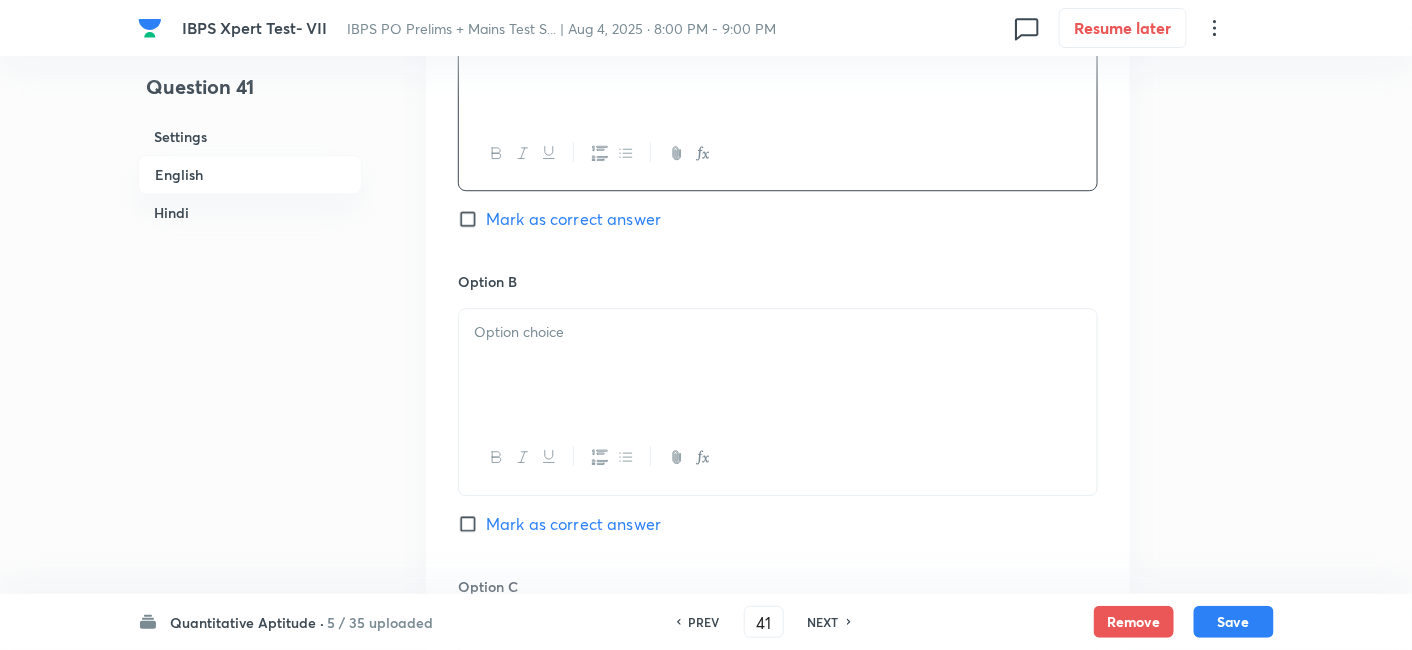 click at bounding box center (778, 365) 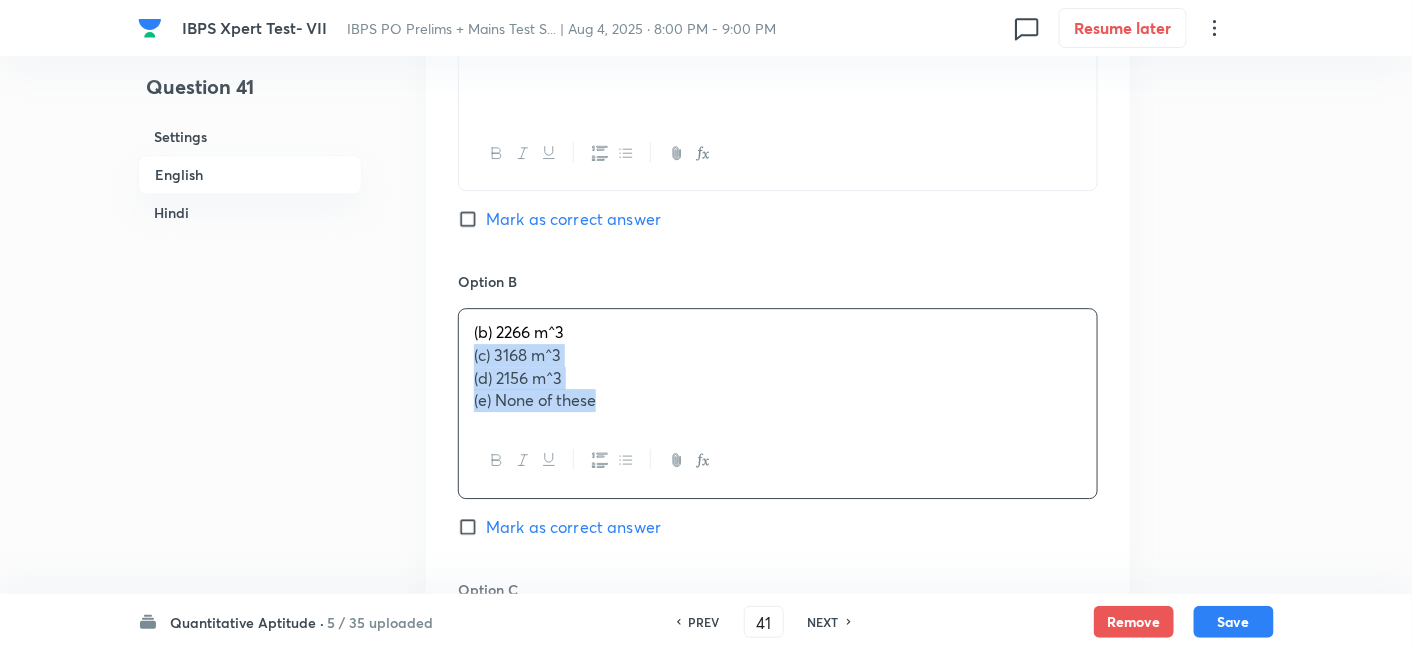 drag, startPoint x: 461, startPoint y: 359, endPoint x: 793, endPoint y: 520, distance: 368.97833 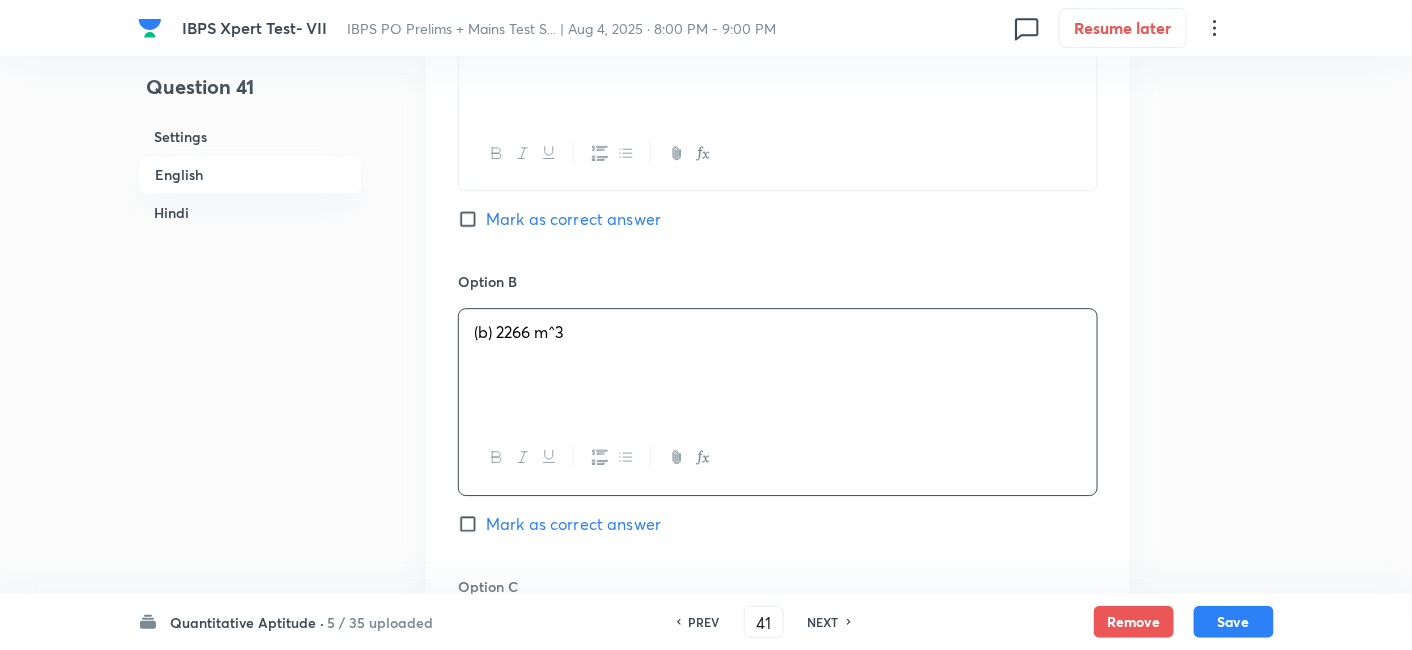 scroll, scrollTop: 1960, scrollLeft: 0, axis: vertical 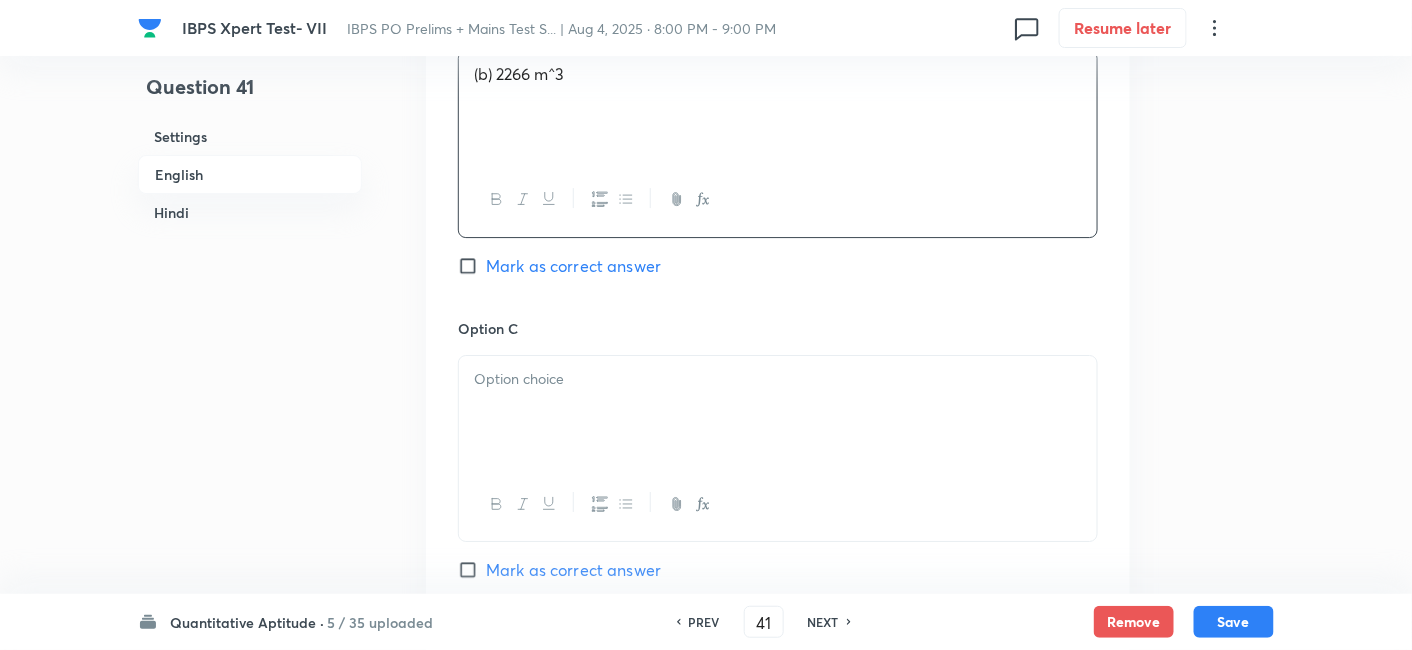 click at bounding box center [778, 412] 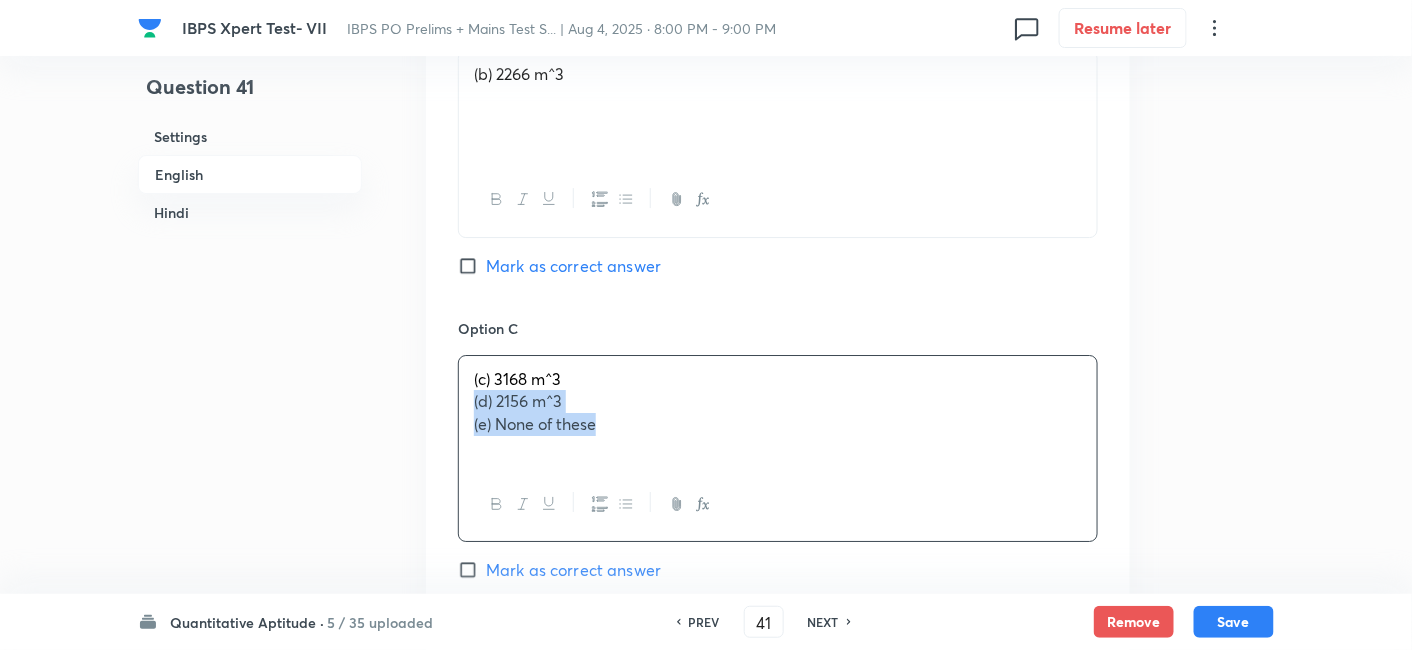 drag, startPoint x: 467, startPoint y: 397, endPoint x: 791, endPoint y: 505, distance: 341.526 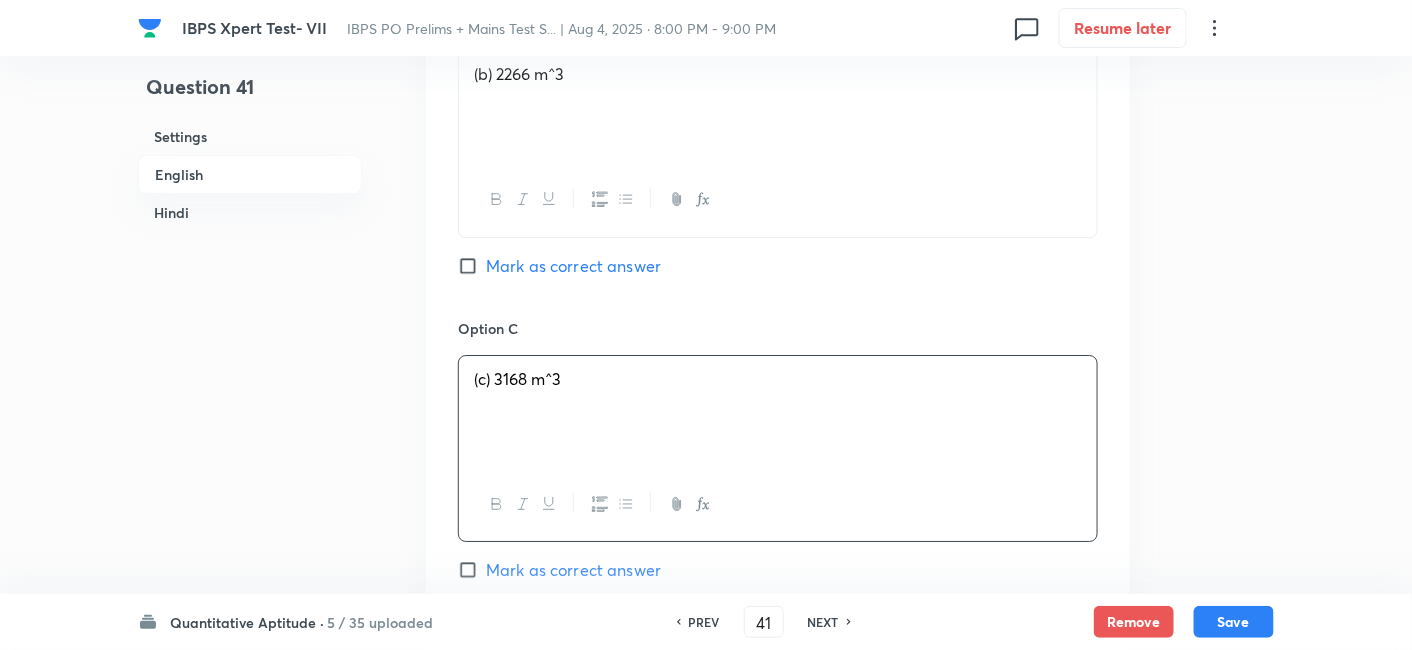 scroll, scrollTop: 2267, scrollLeft: 0, axis: vertical 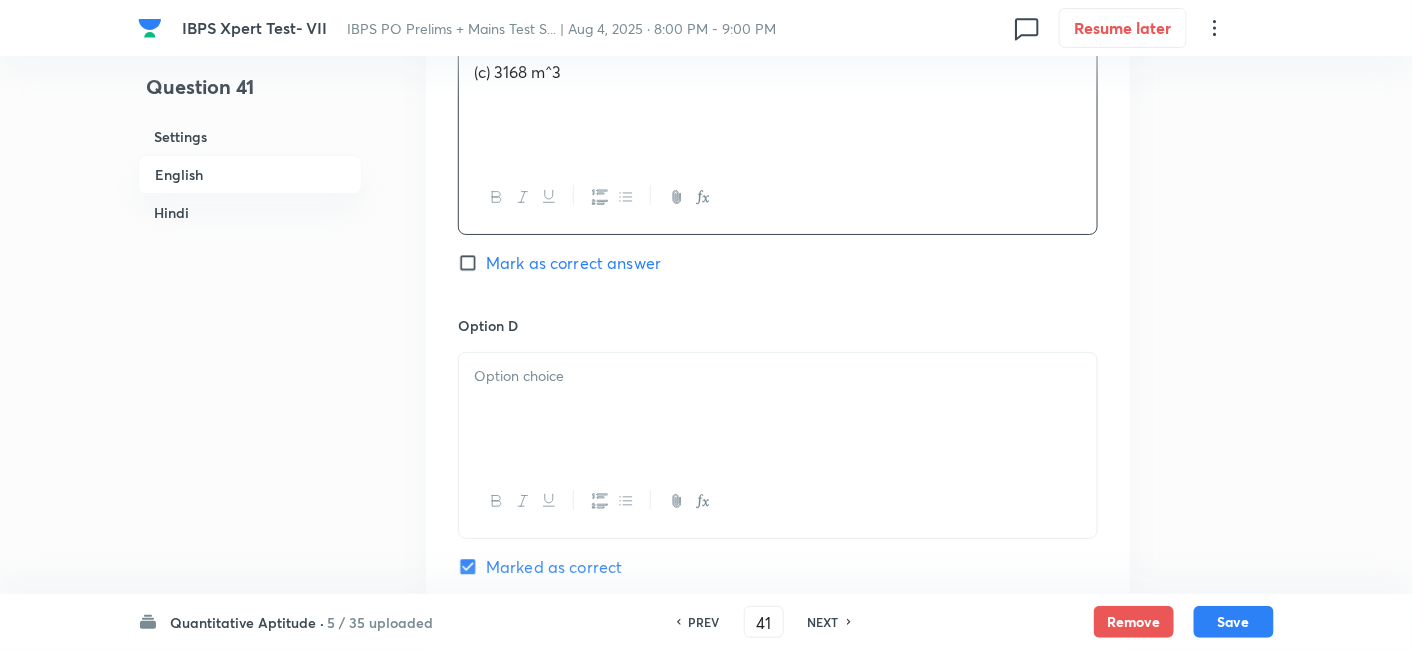 click at bounding box center [778, 409] 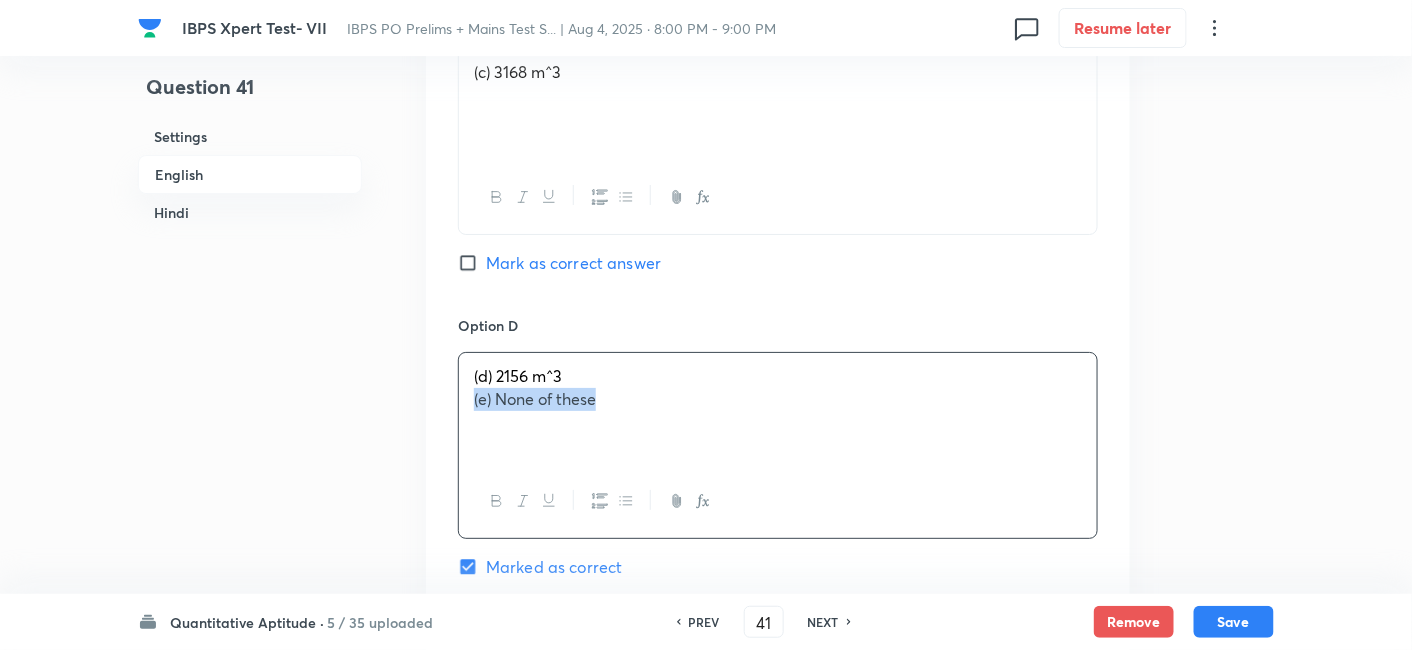 drag, startPoint x: 468, startPoint y: 396, endPoint x: 827, endPoint y: 471, distance: 366.7506 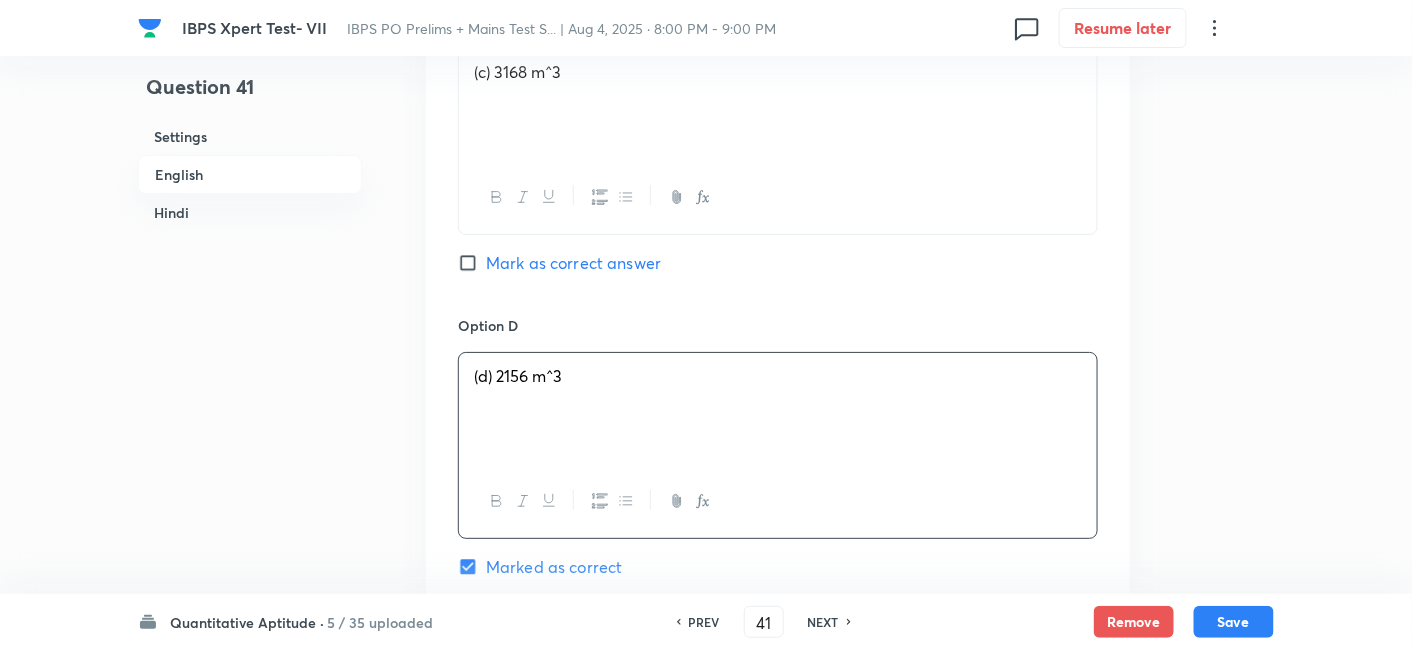 scroll, scrollTop: 2560, scrollLeft: 0, axis: vertical 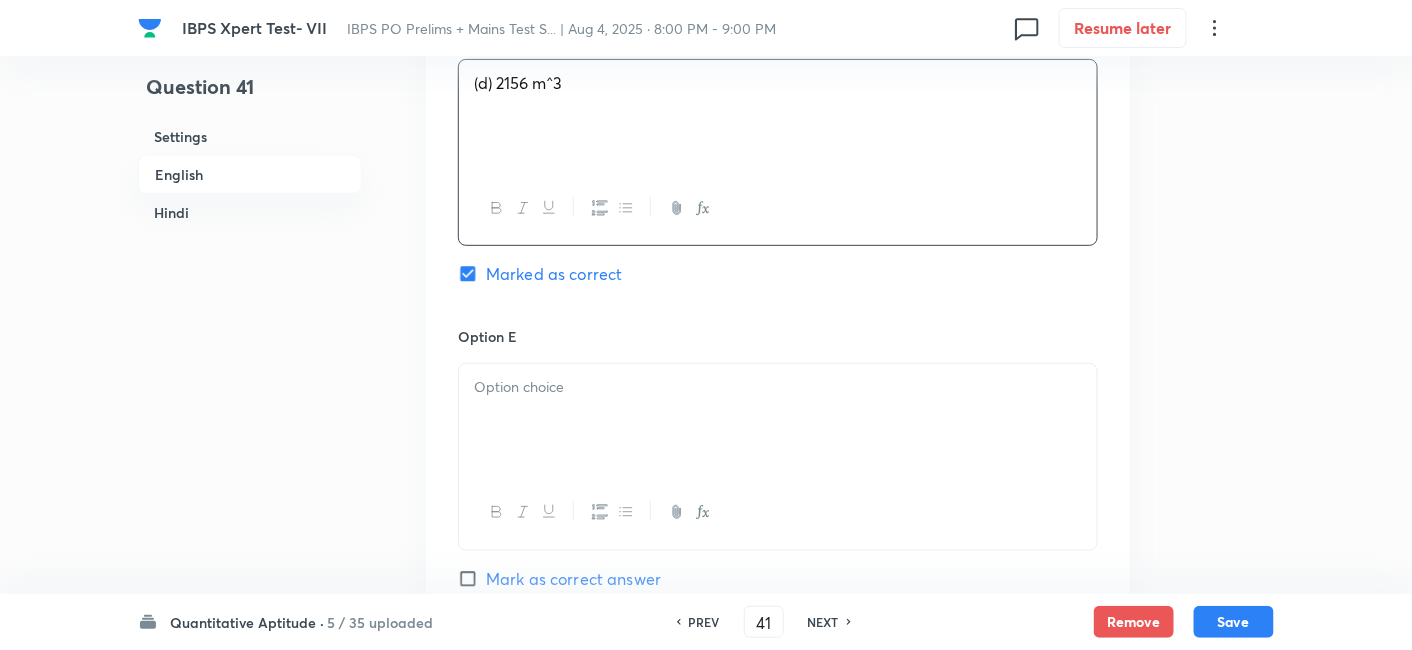 click at bounding box center (778, 420) 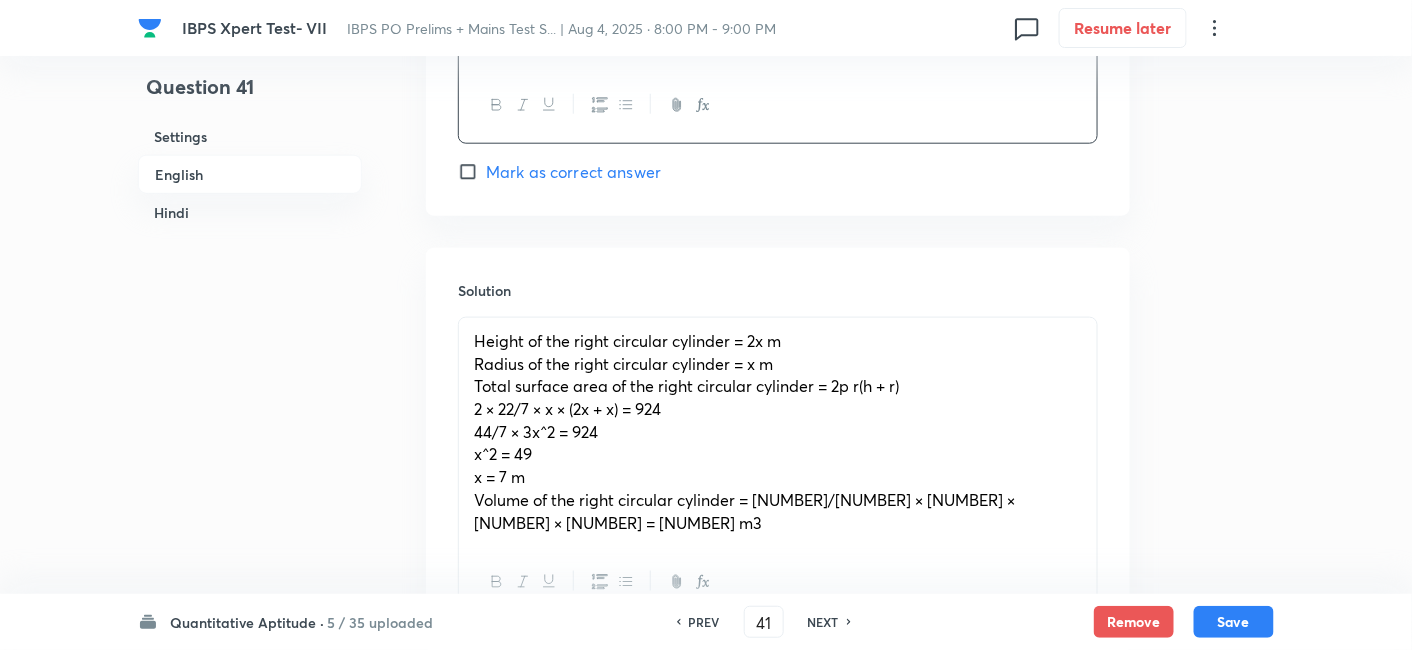 scroll, scrollTop: 3002, scrollLeft: 0, axis: vertical 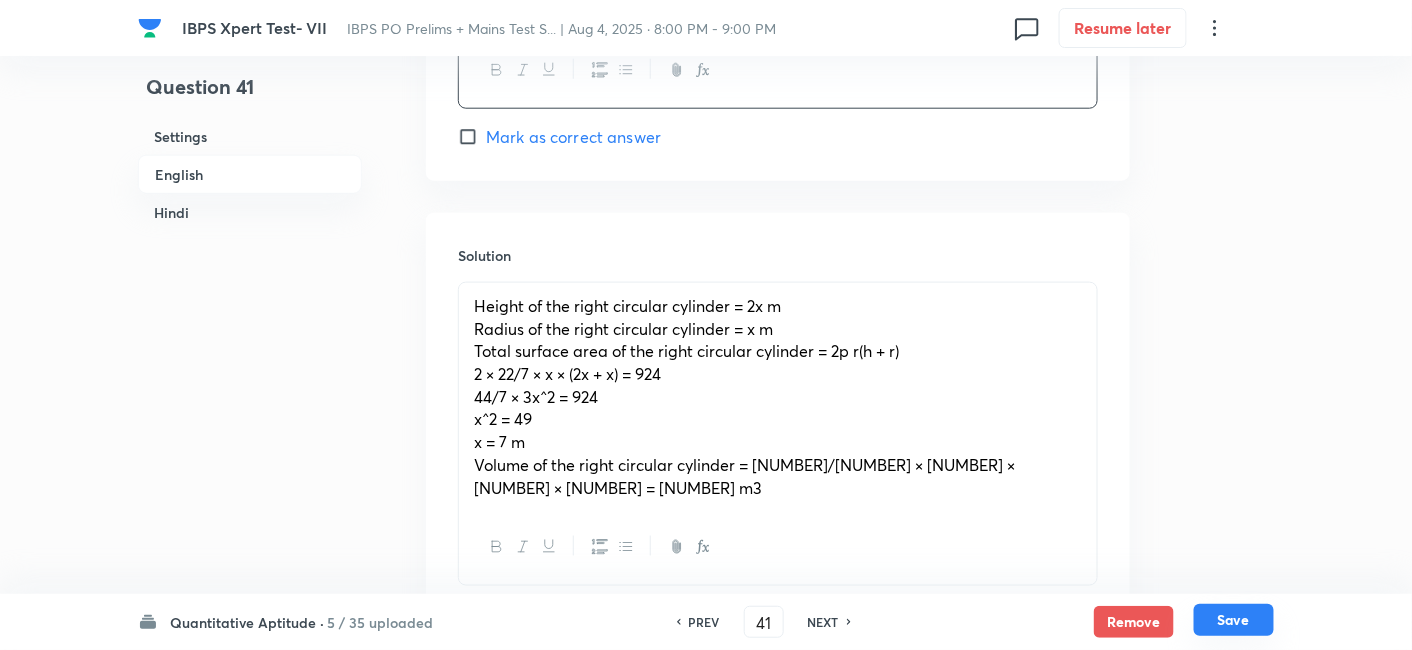 click on "Save" at bounding box center (1234, 620) 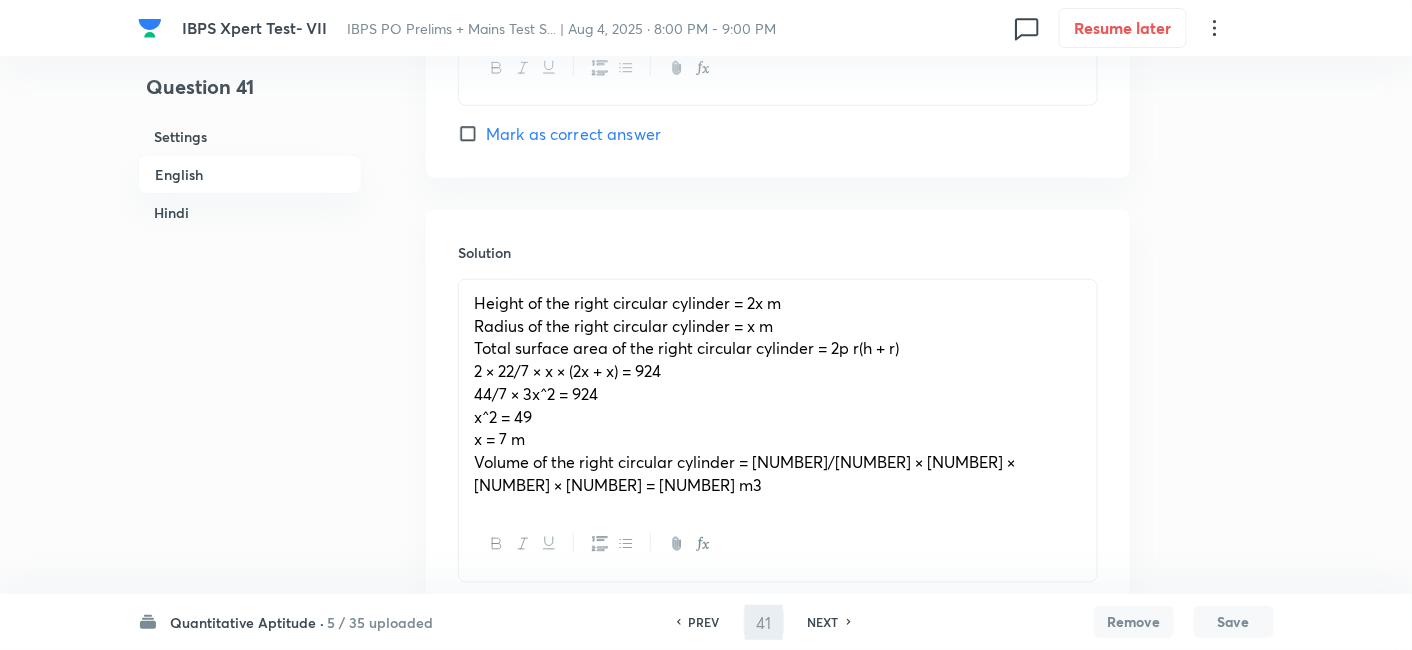 type on "42" 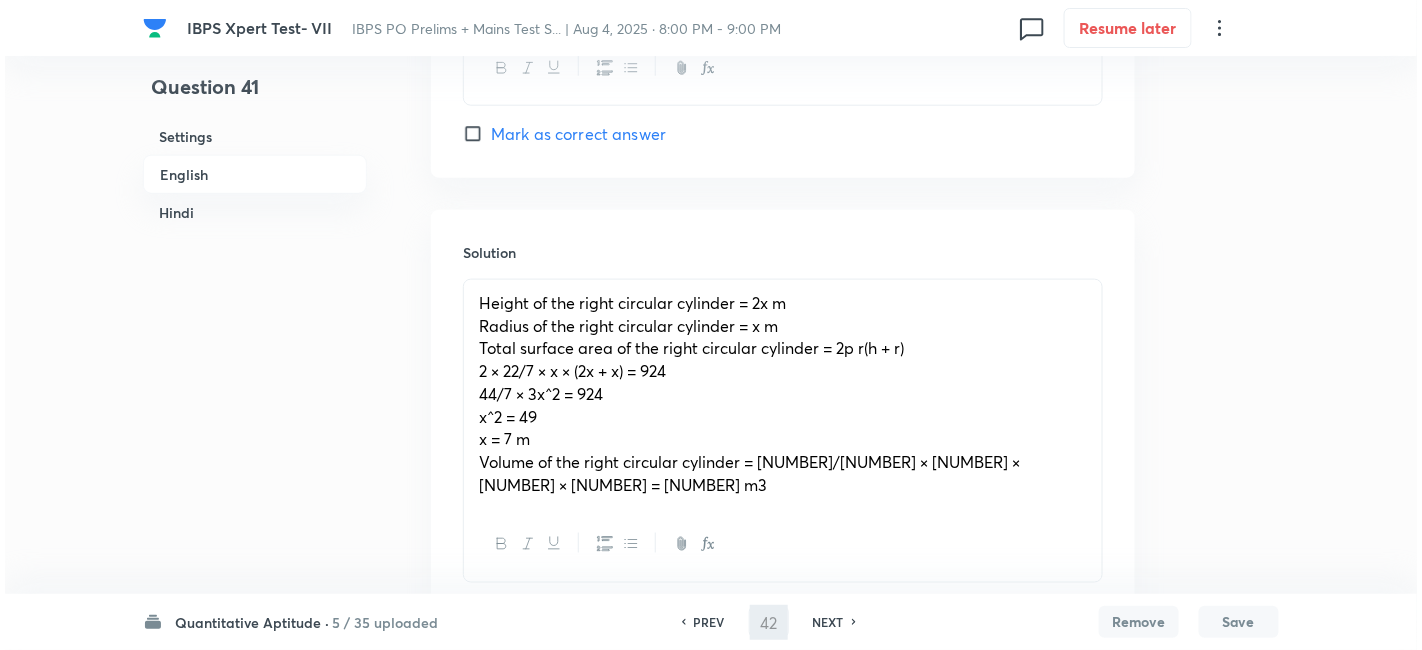 scroll, scrollTop: 0, scrollLeft: 0, axis: both 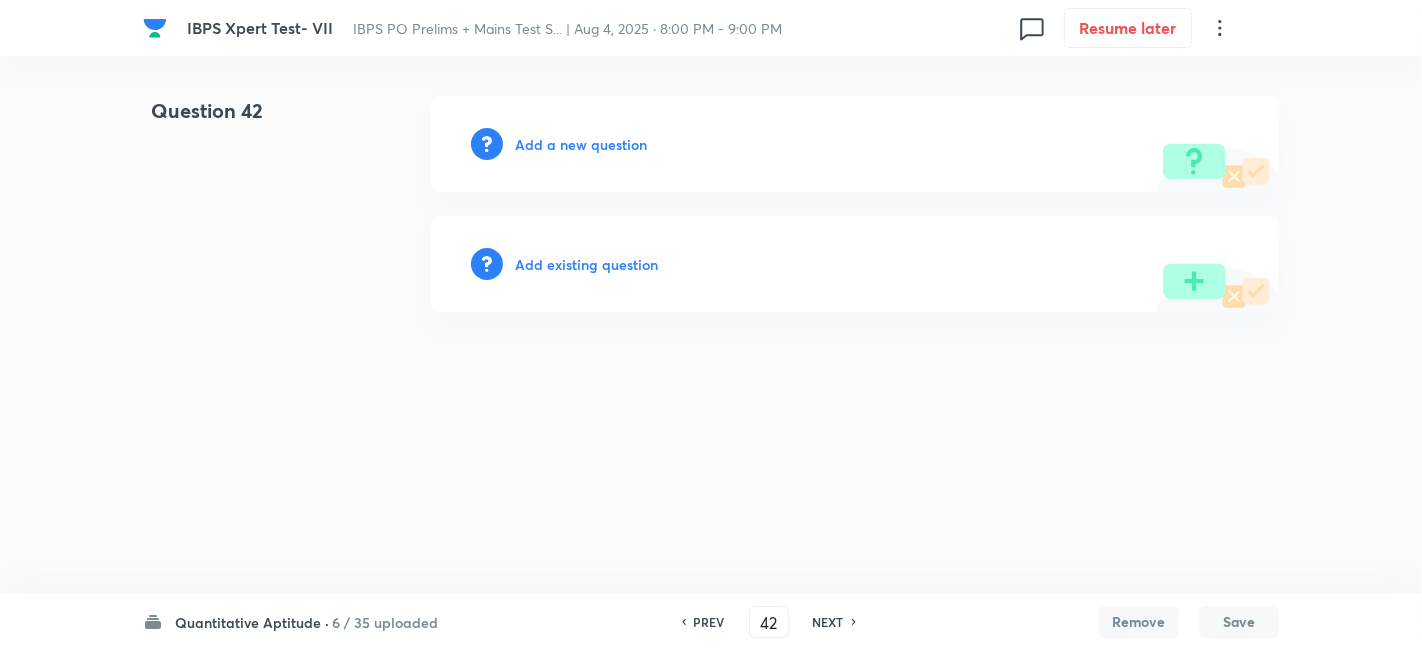 click on "Add a new question" at bounding box center (581, 144) 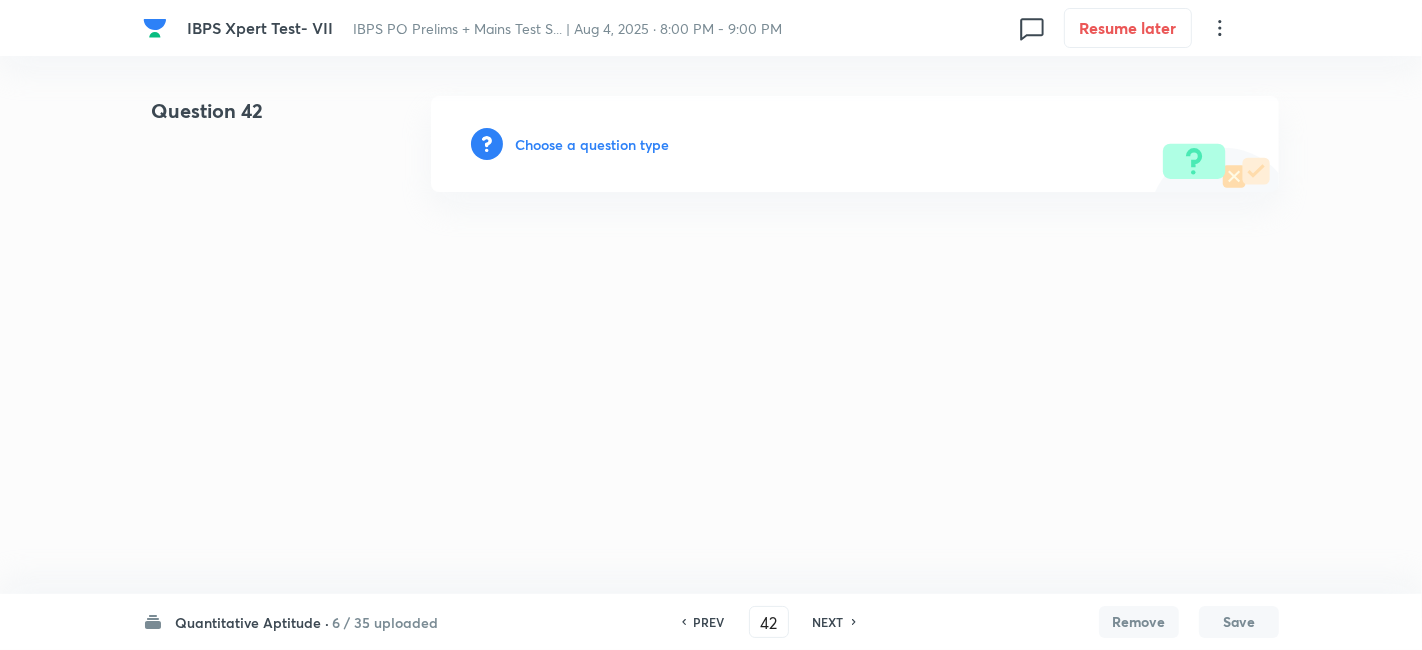 click on "Choose a question type" at bounding box center (592, 144) 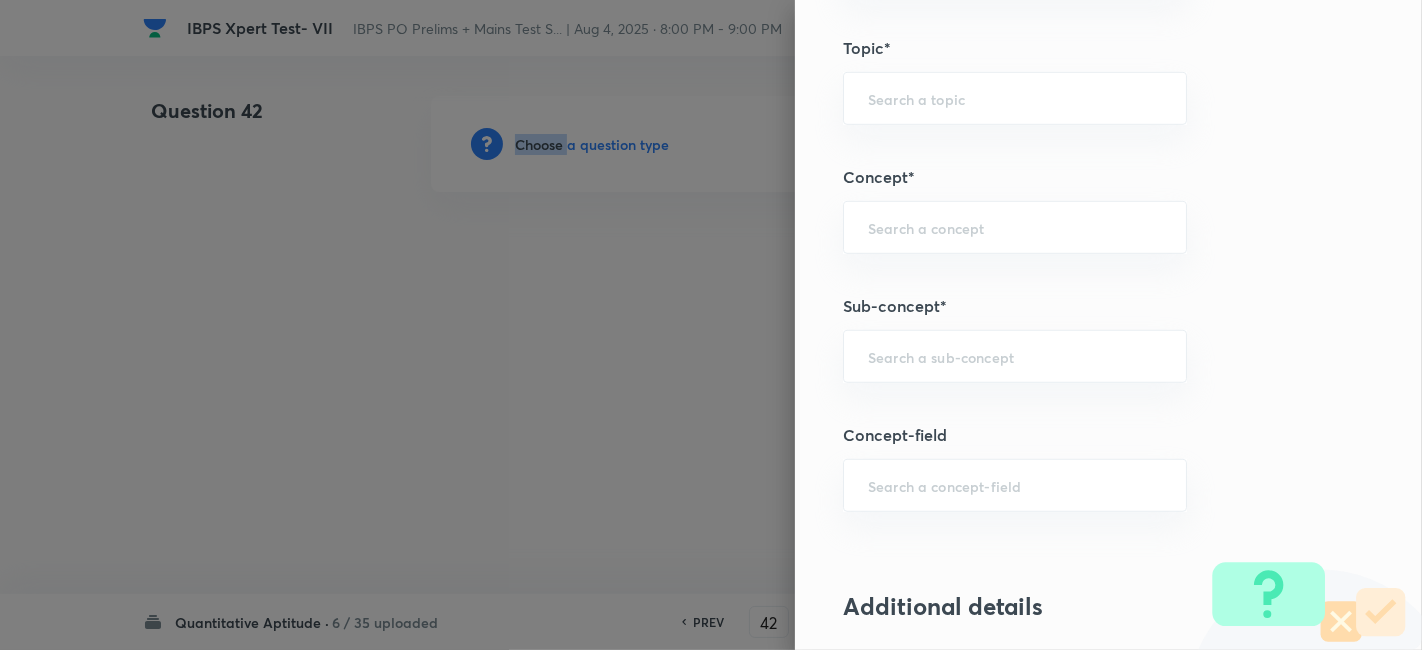 scroll, scrollTop: 995, scrollLeft: 0, axis: vertical 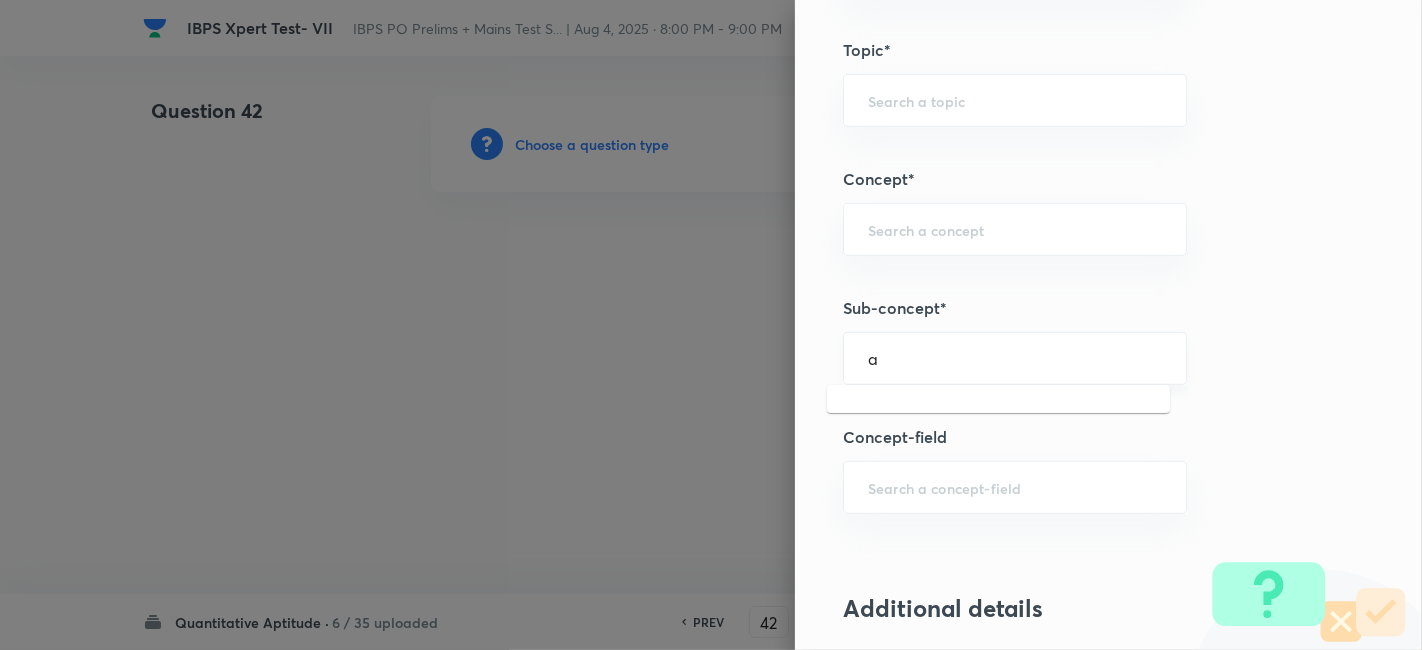 click on "a" at bounding box center (1015, 358) 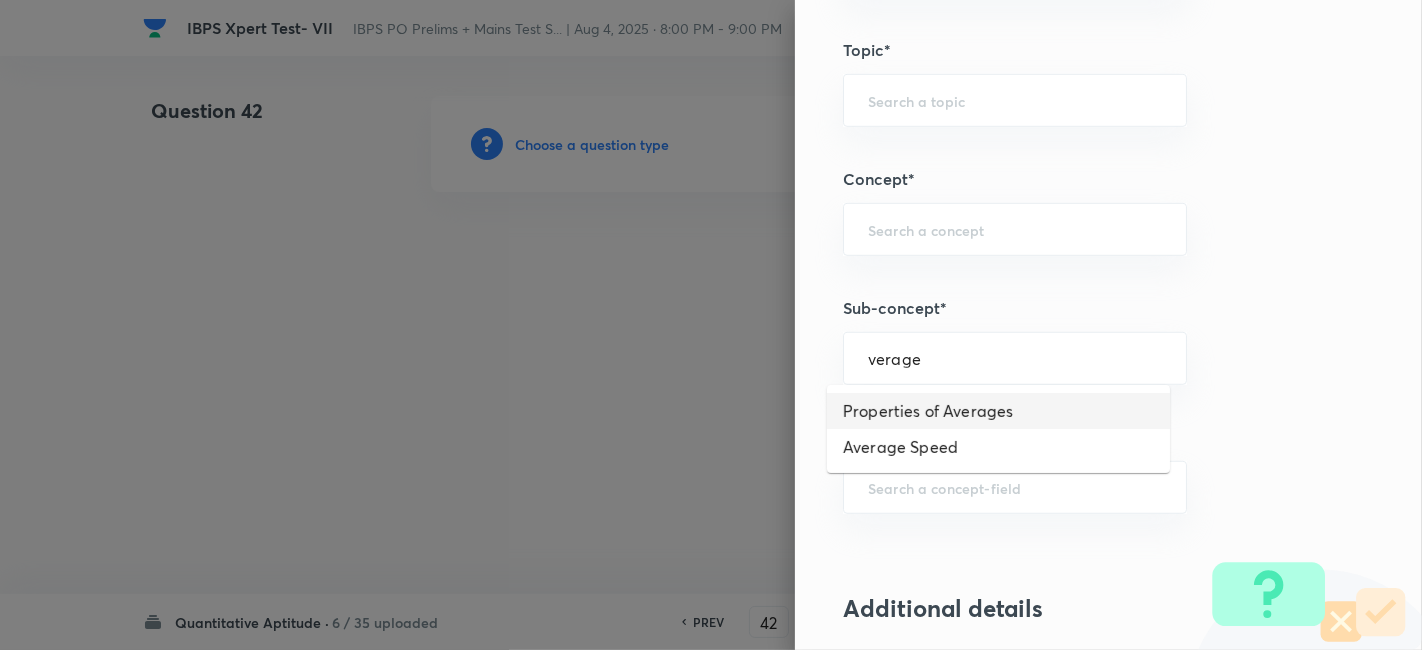 click on "Properties of Averages" at bounding box center [998, 411] 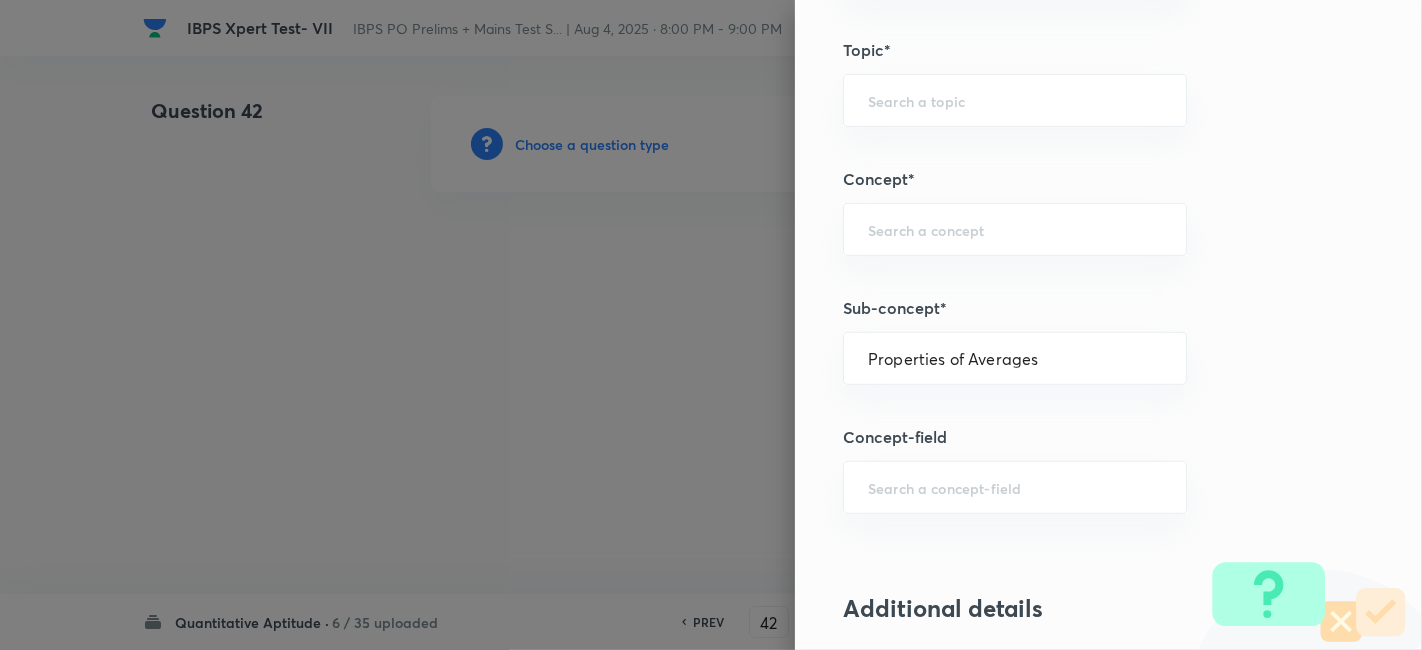 type on "Quantitative Aptitude" 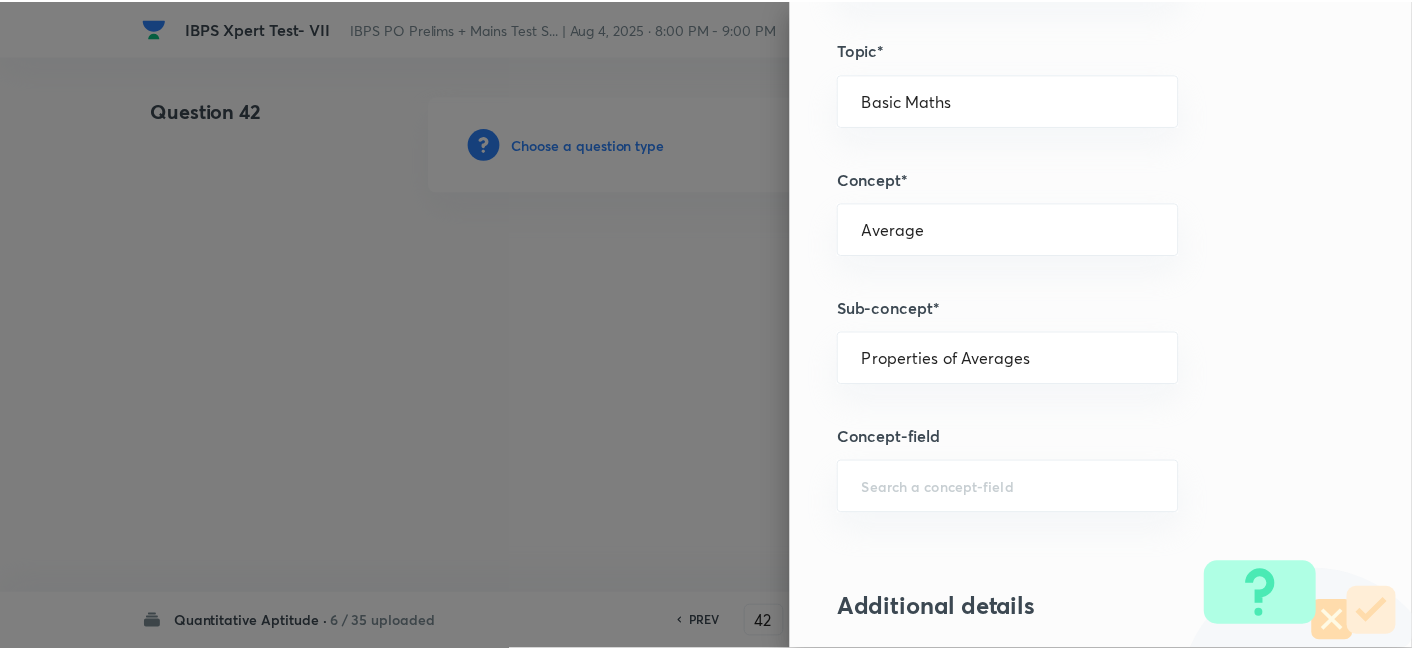 scroll, scrollTop: 2070, scrollLeft: 0, axis: vertical 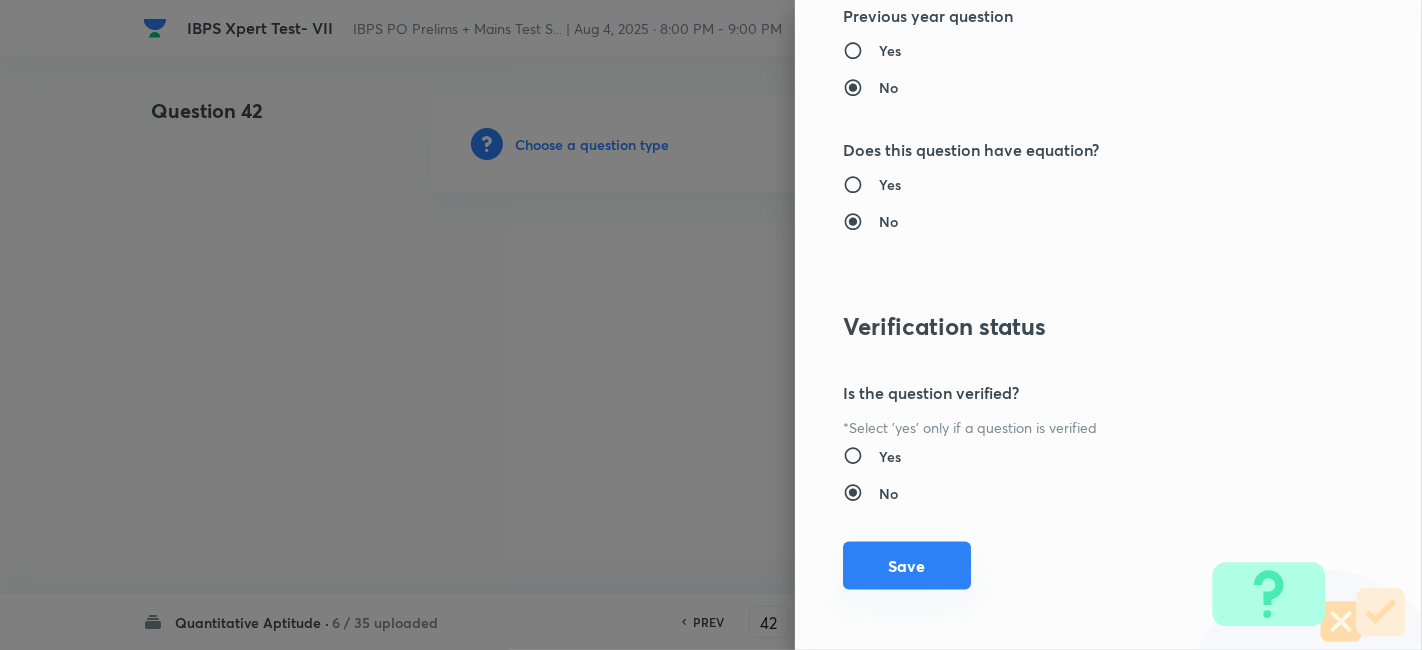 click on "Save" at bounding box center [907, 566] 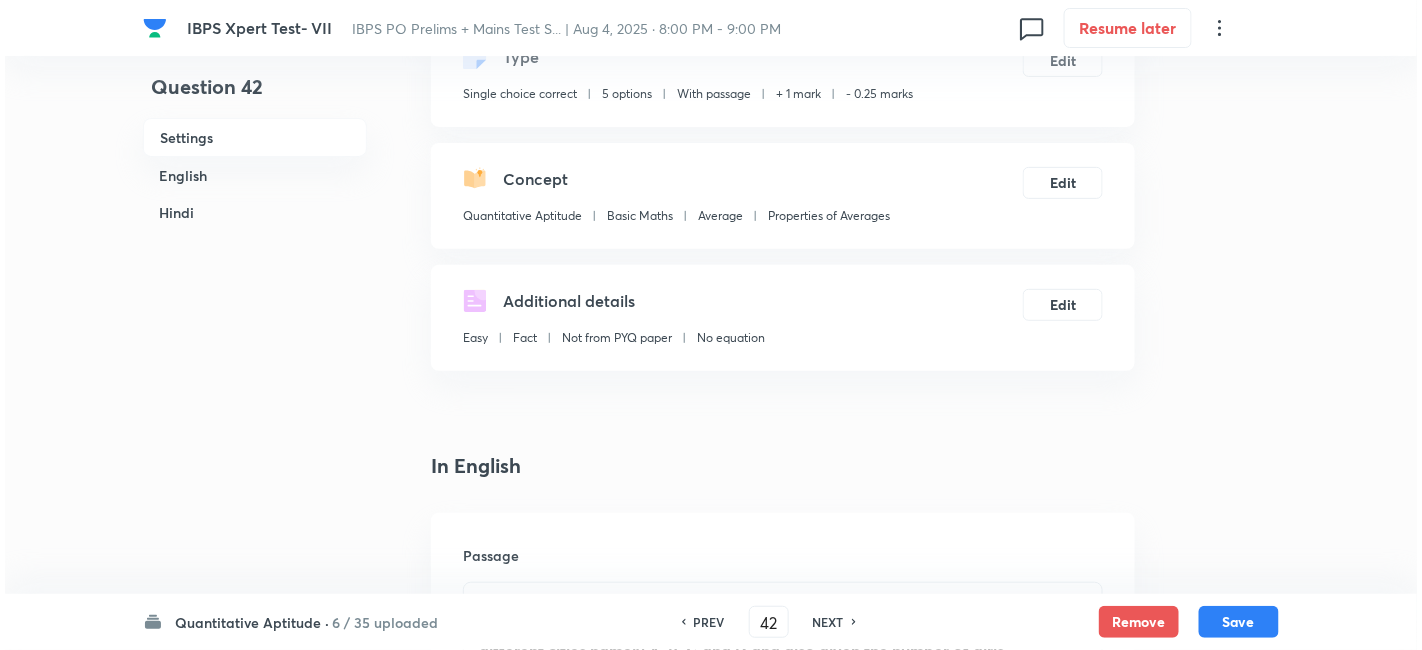 scroll, scrollTop: 135, scrollLeft: 0, axis: vertical 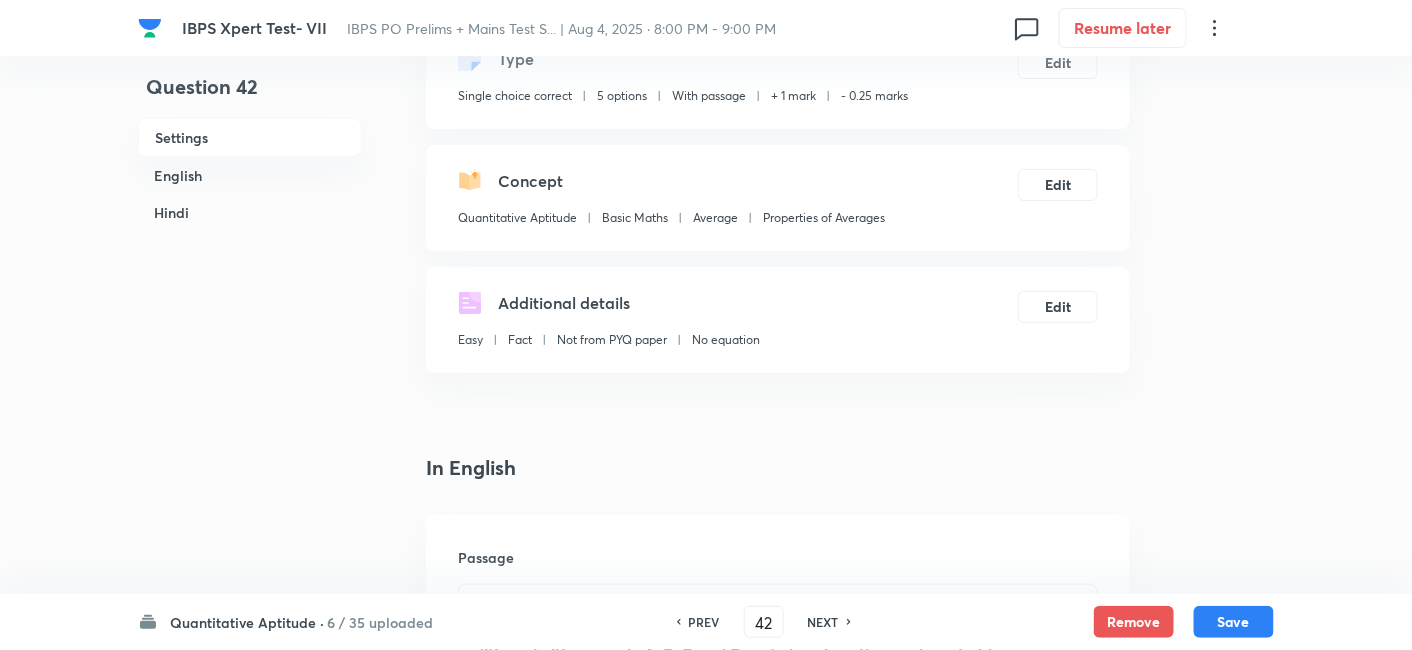 click on "PREV" at bounding box center (704, 622) 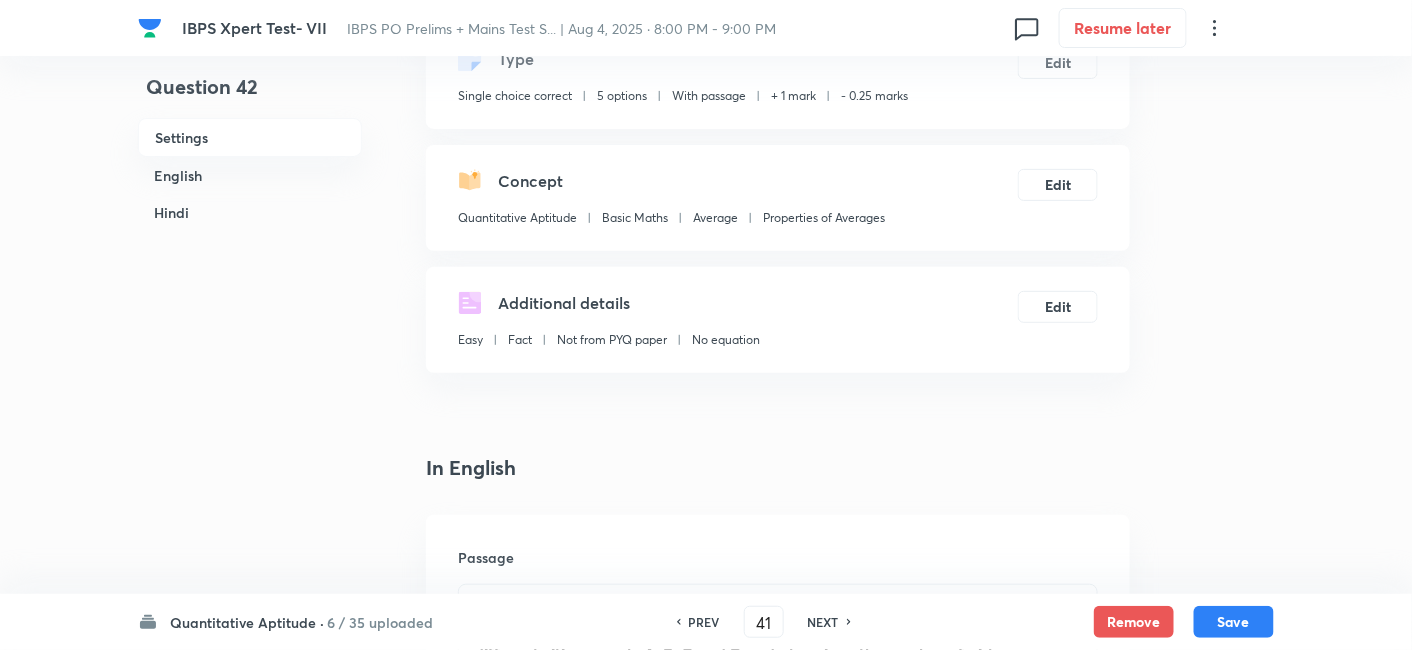 checkbox on "true" 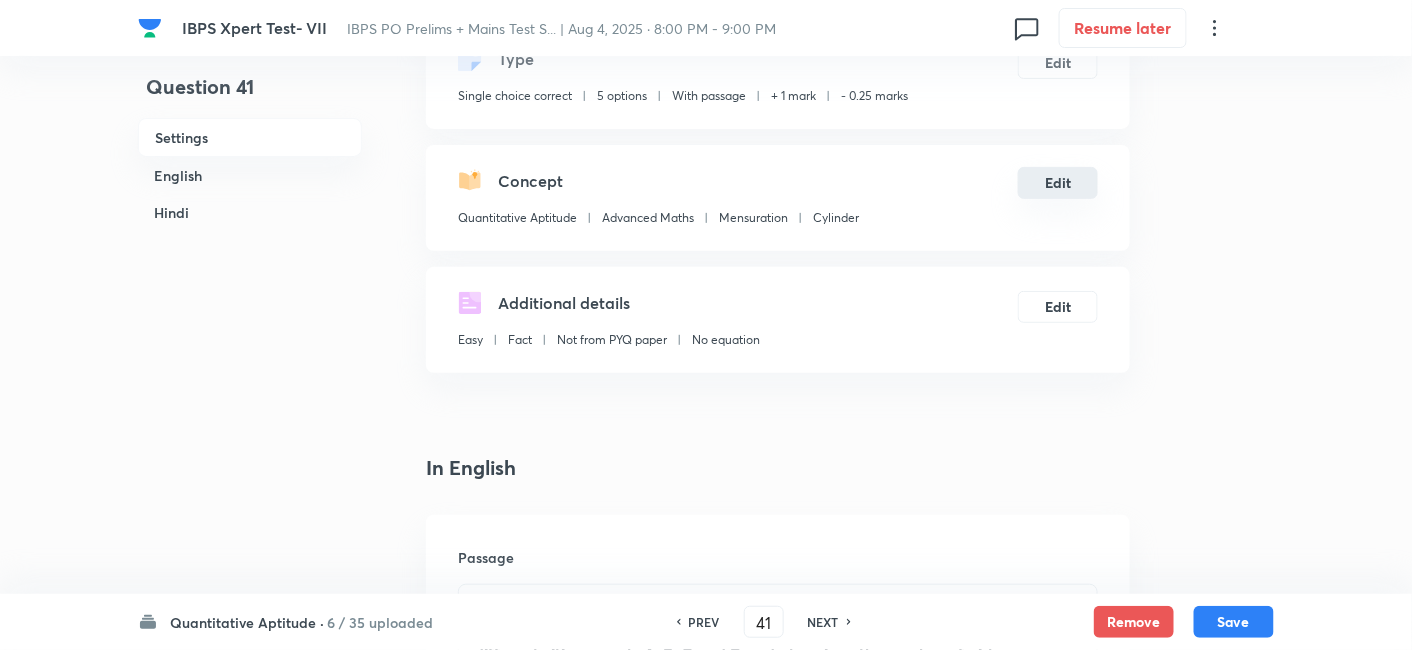 click on "Edit" at bounding box center [1058, 183] 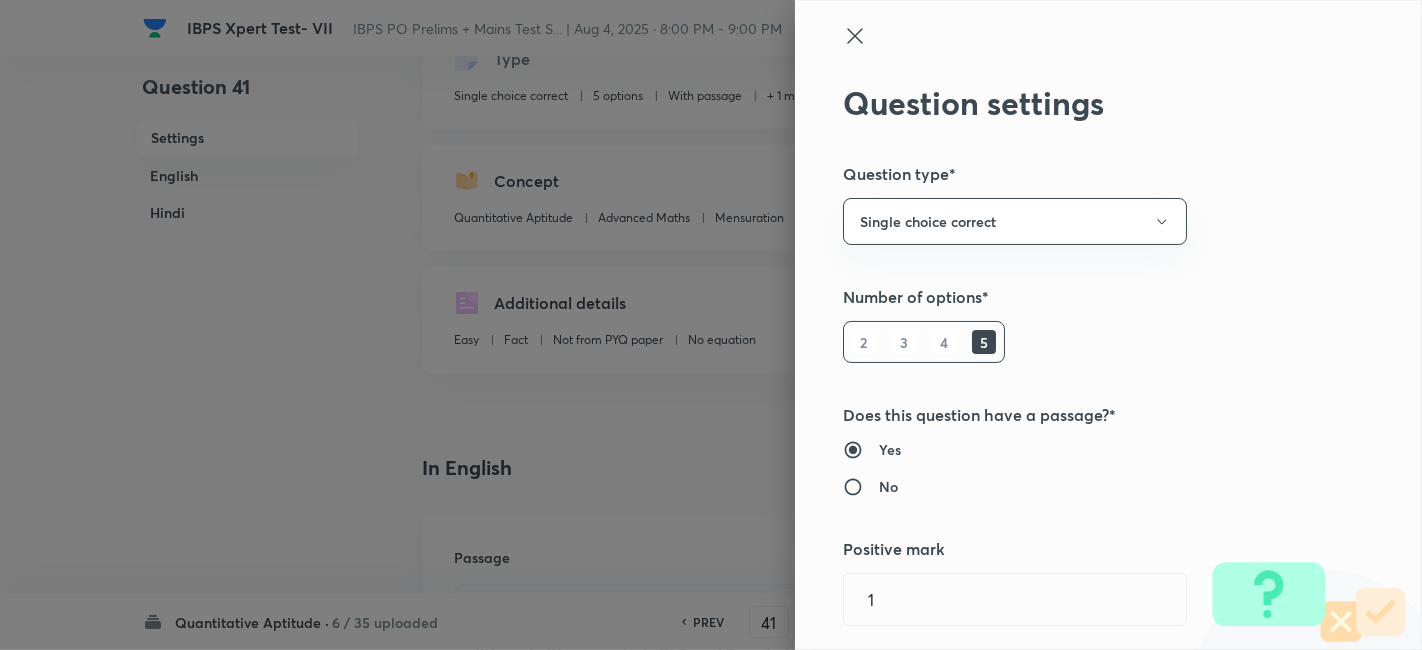 scroll, scrollTop: 159, scrollLeft: 0, axis: vertical 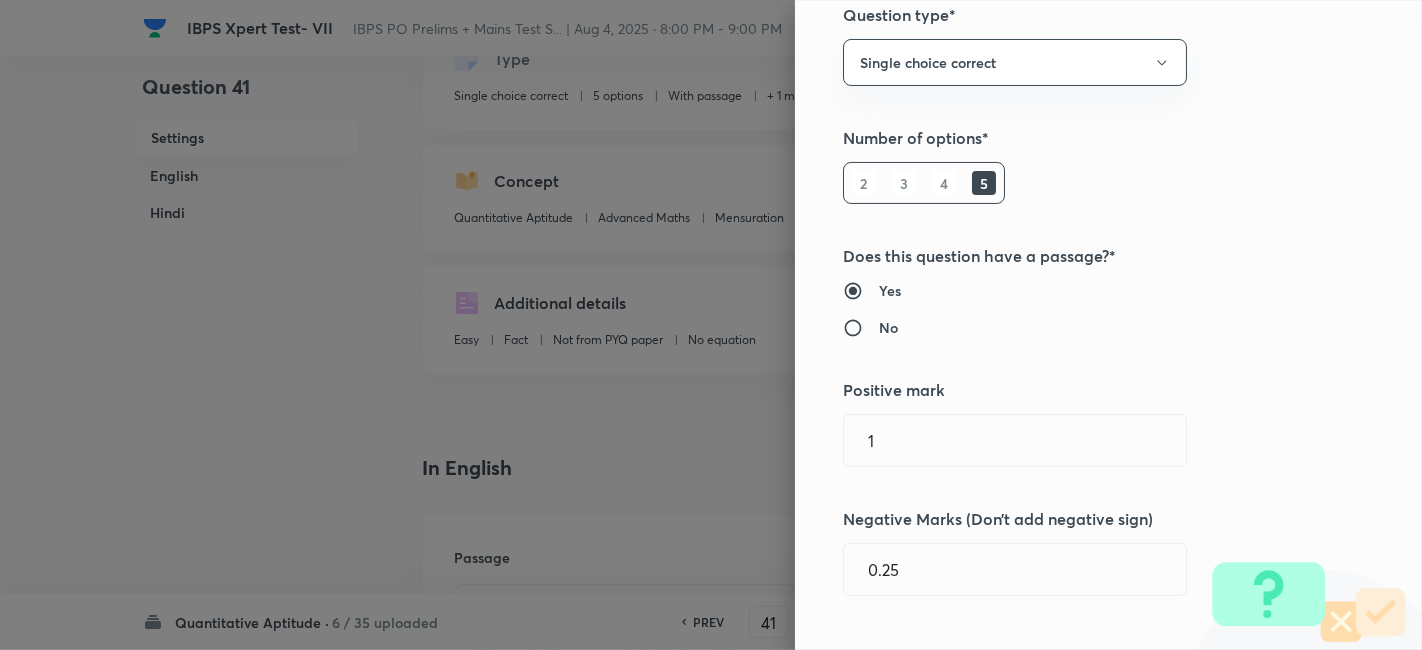 click on "No" at bounding box center [1067, 327] 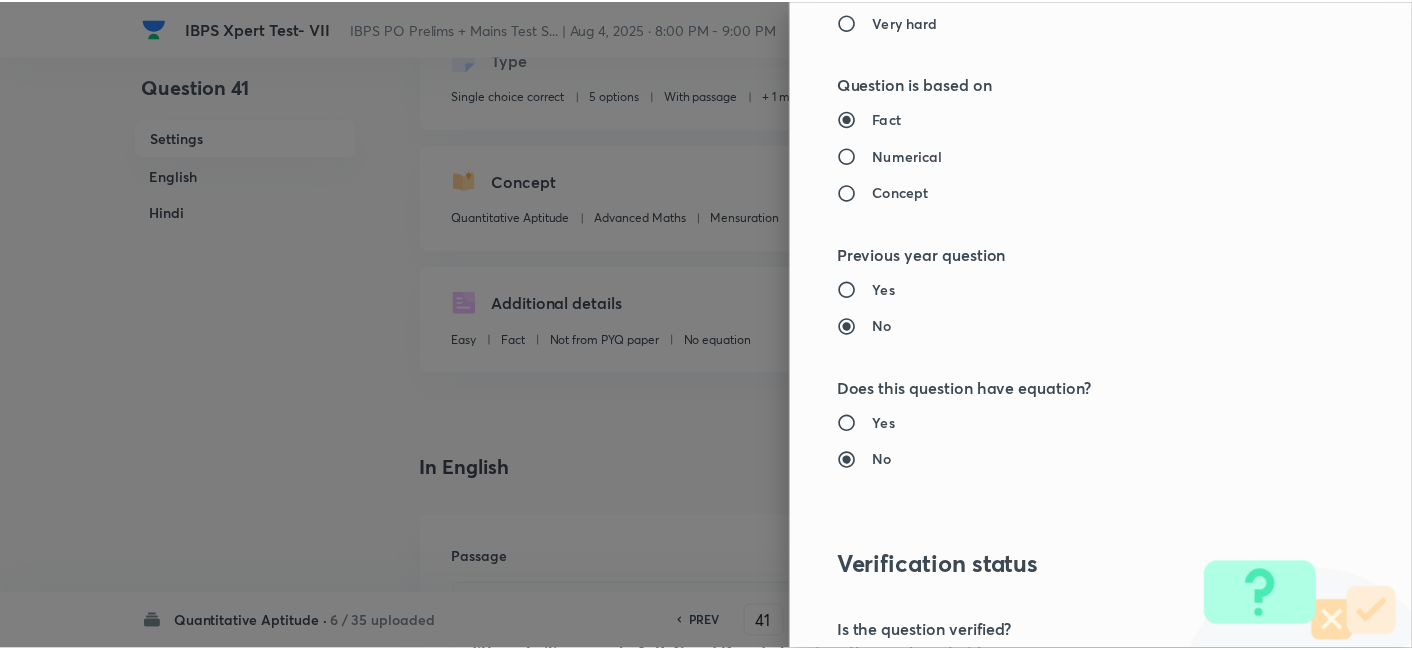 scroll, scrollTop: 2070, scrollLeft: 0, axis: vertical 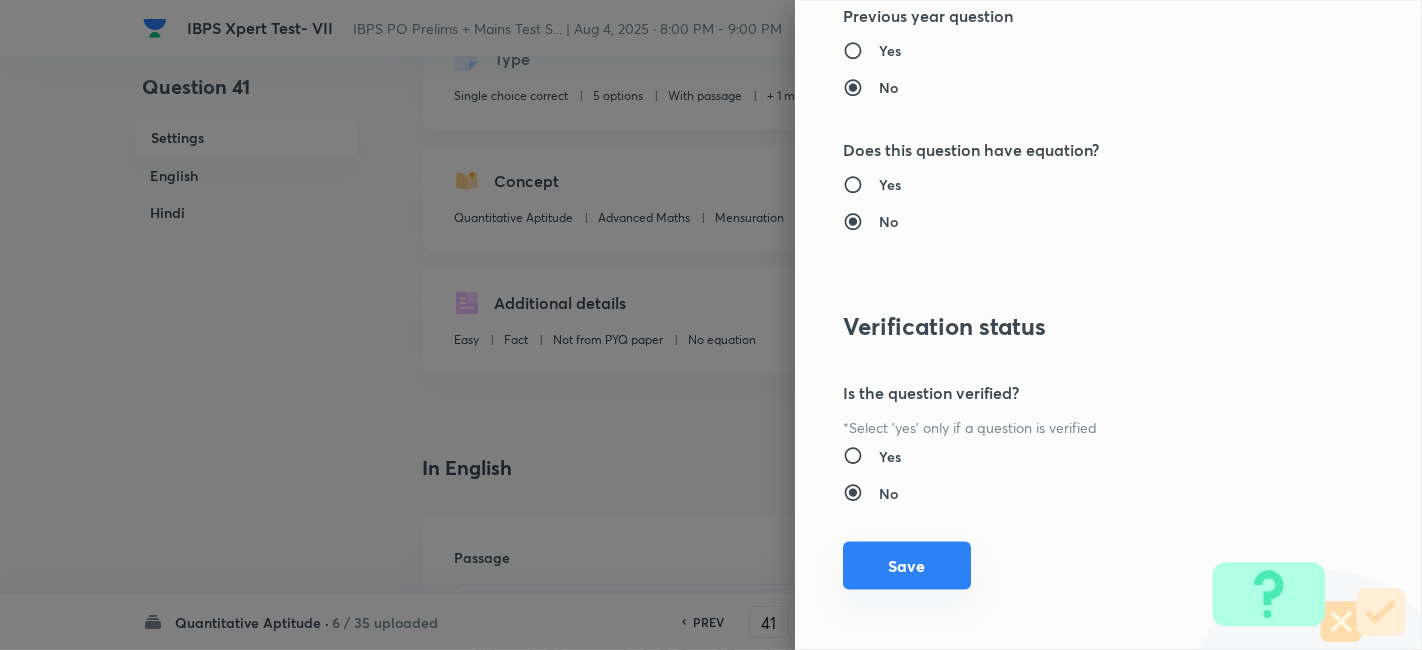 click on "Save" at bounding box center (907, 566) 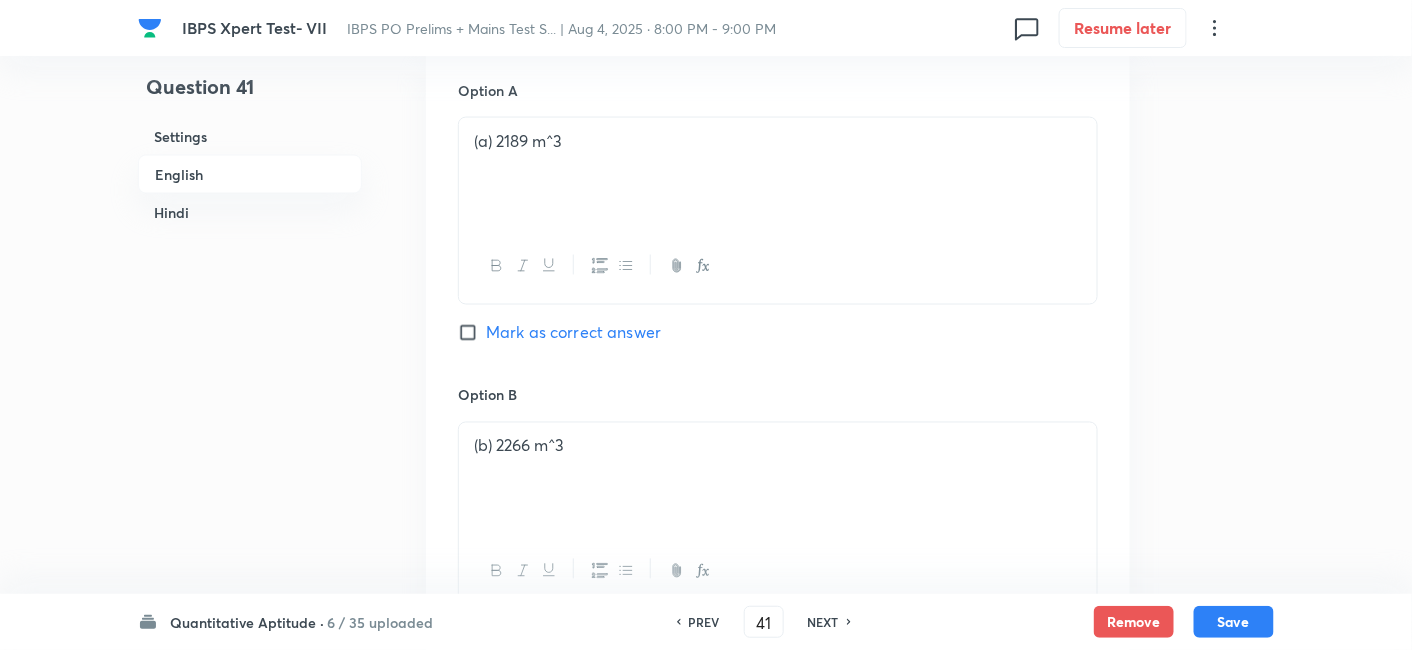 scroll, scrollTop: 926, scrollLeft: 0, axis: vertical 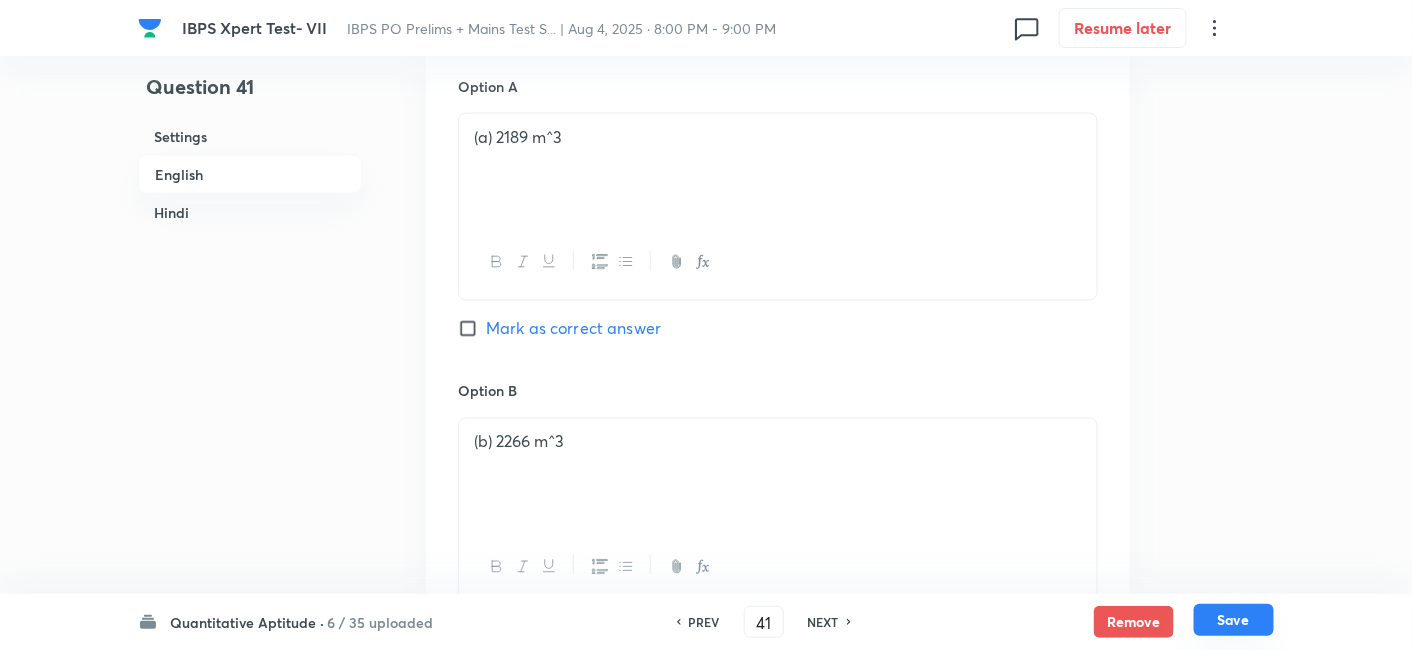 click on "Save" at bounding box center (1234, 620) 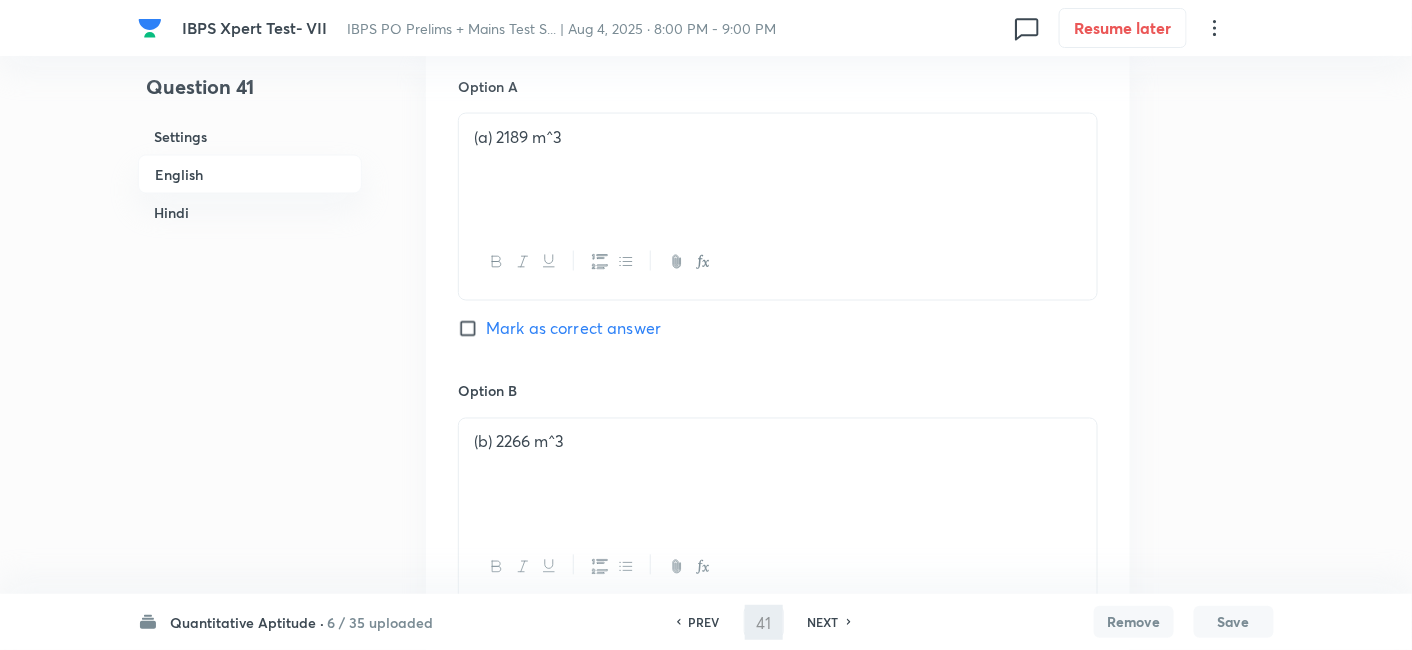 type on "42" 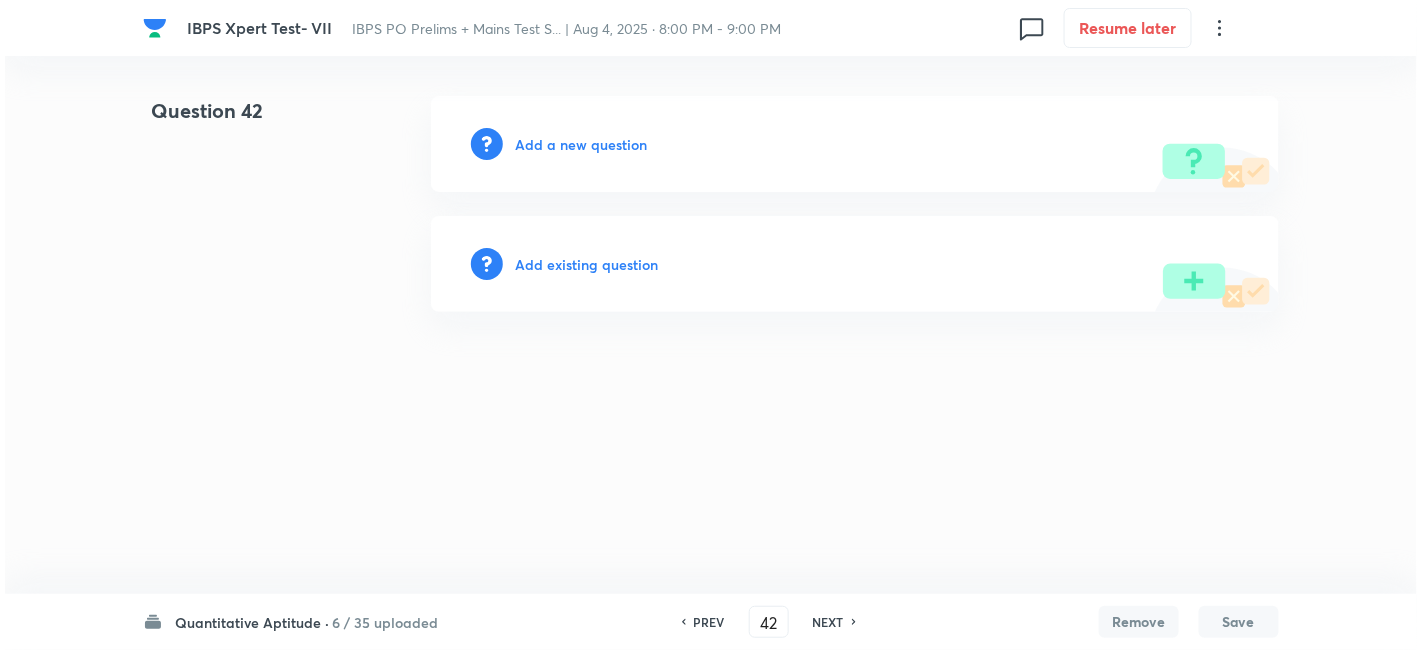 scroll, scrollTop: 0, scrollLeft: 0, axis: both 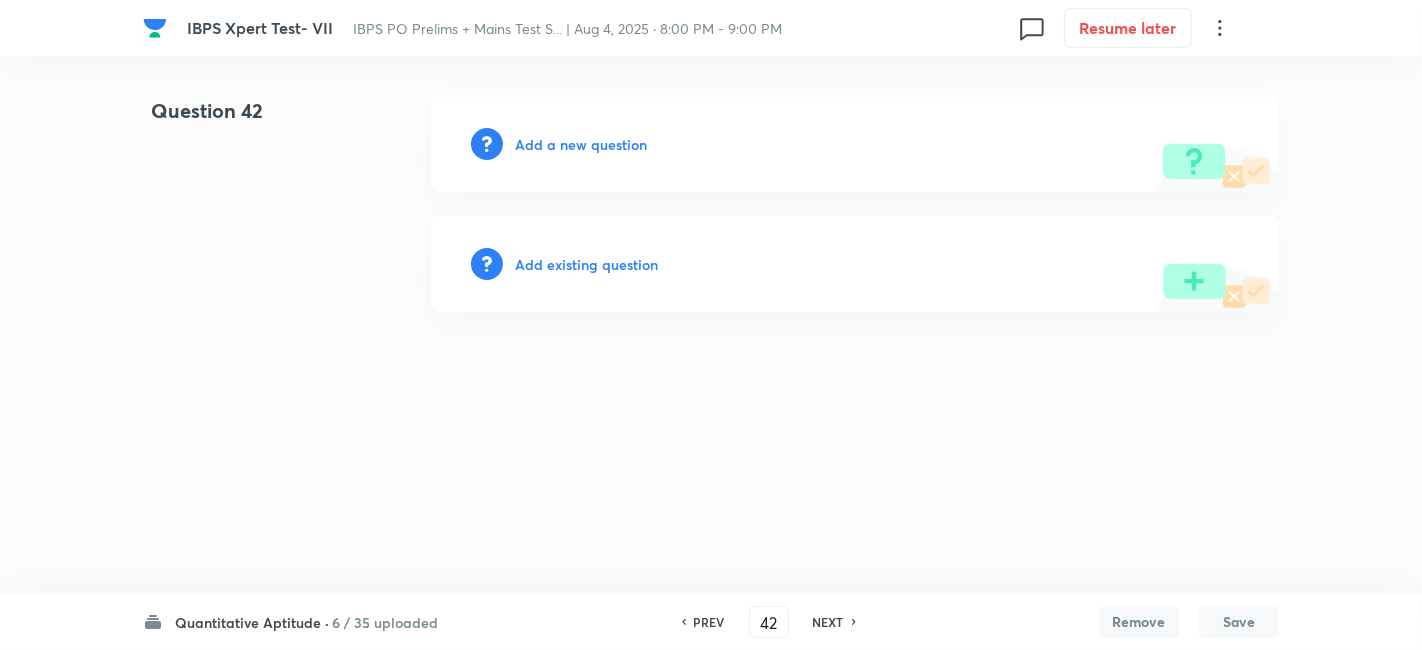 click on "Add a new question" at bounding box center [581, 144] 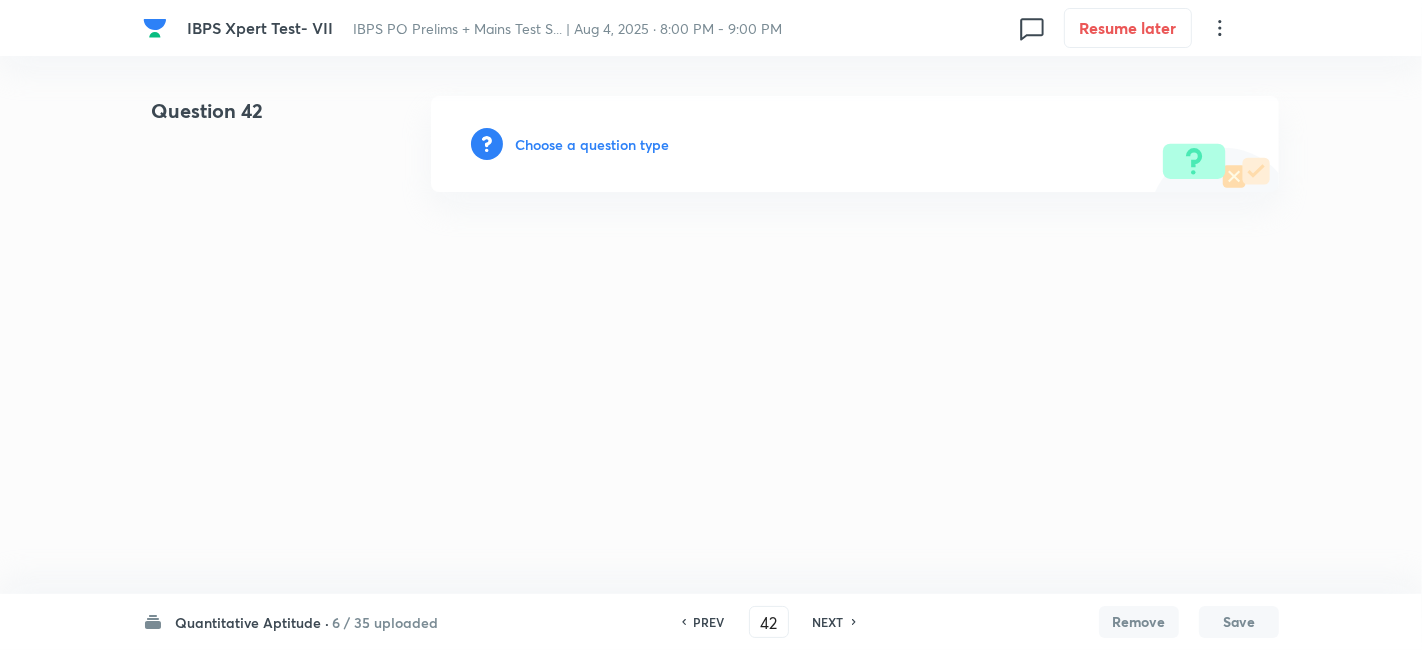 click on "Choose a question type" at bounding box center [592, 144] 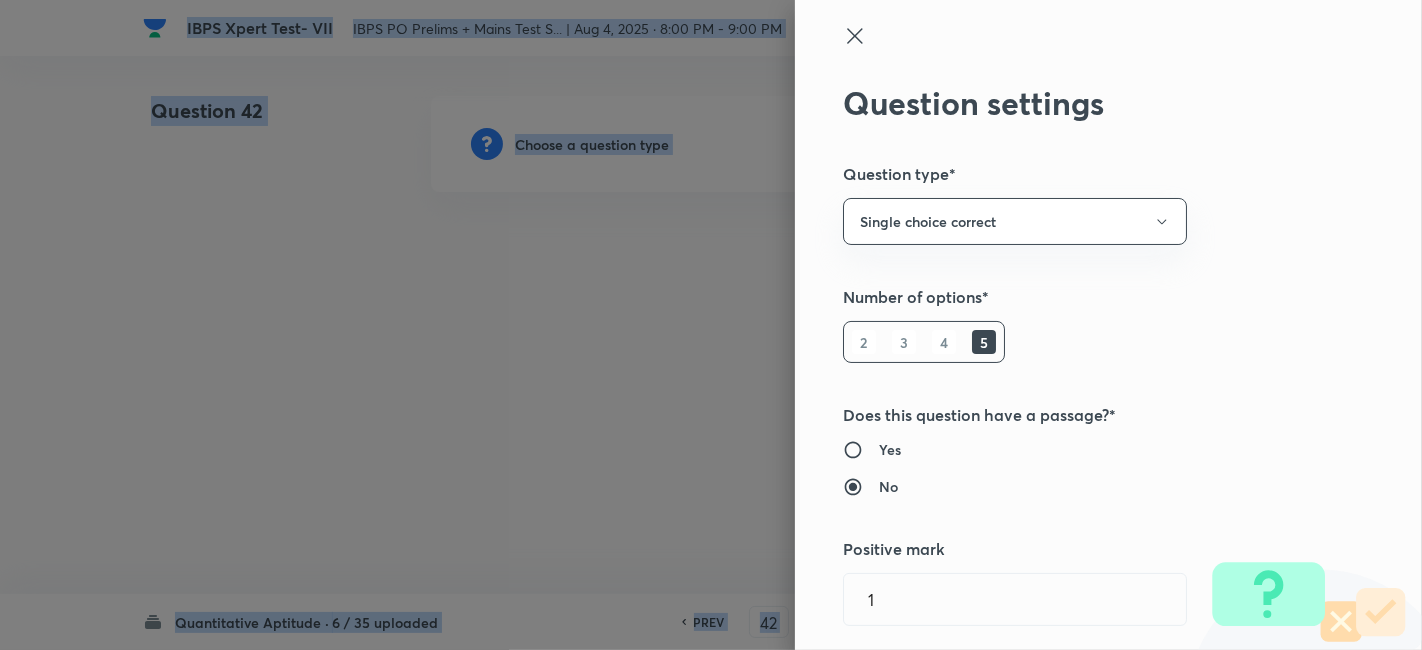 click at bounding box center (711, 325) 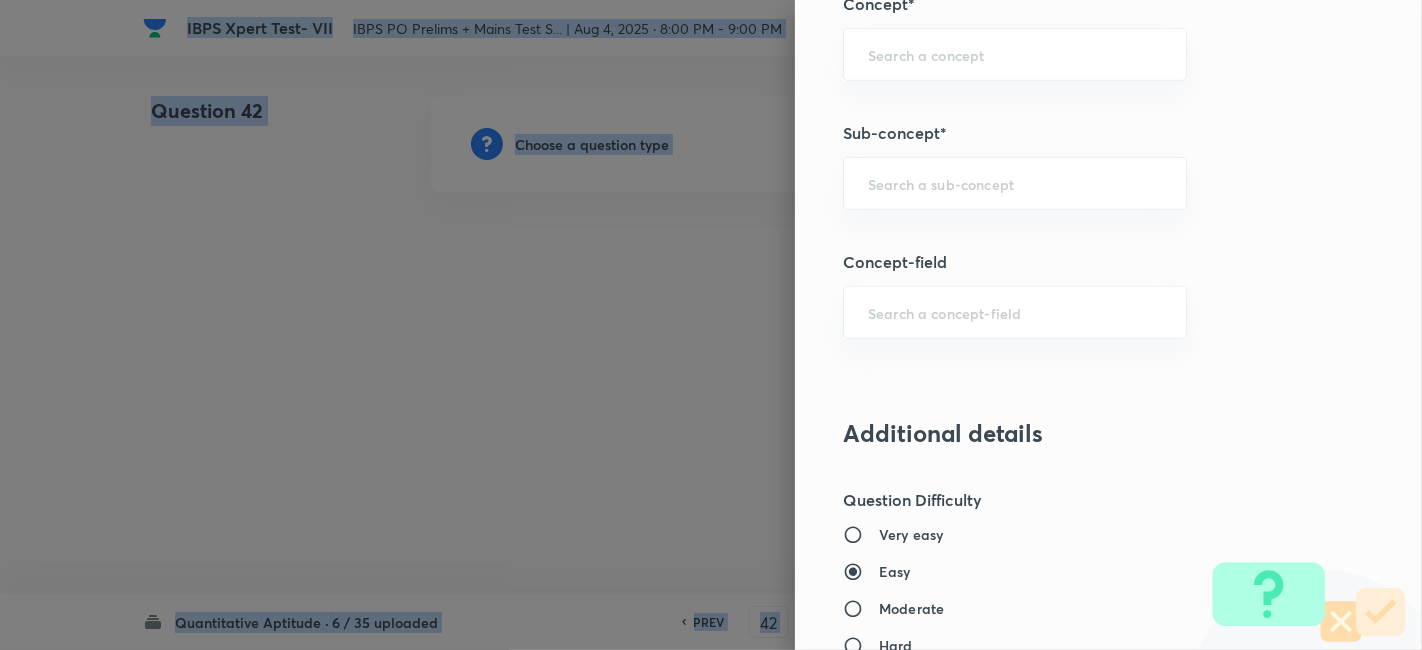 scroll, scrollTop: 1165, scrollLeft: 0, axis: vertical 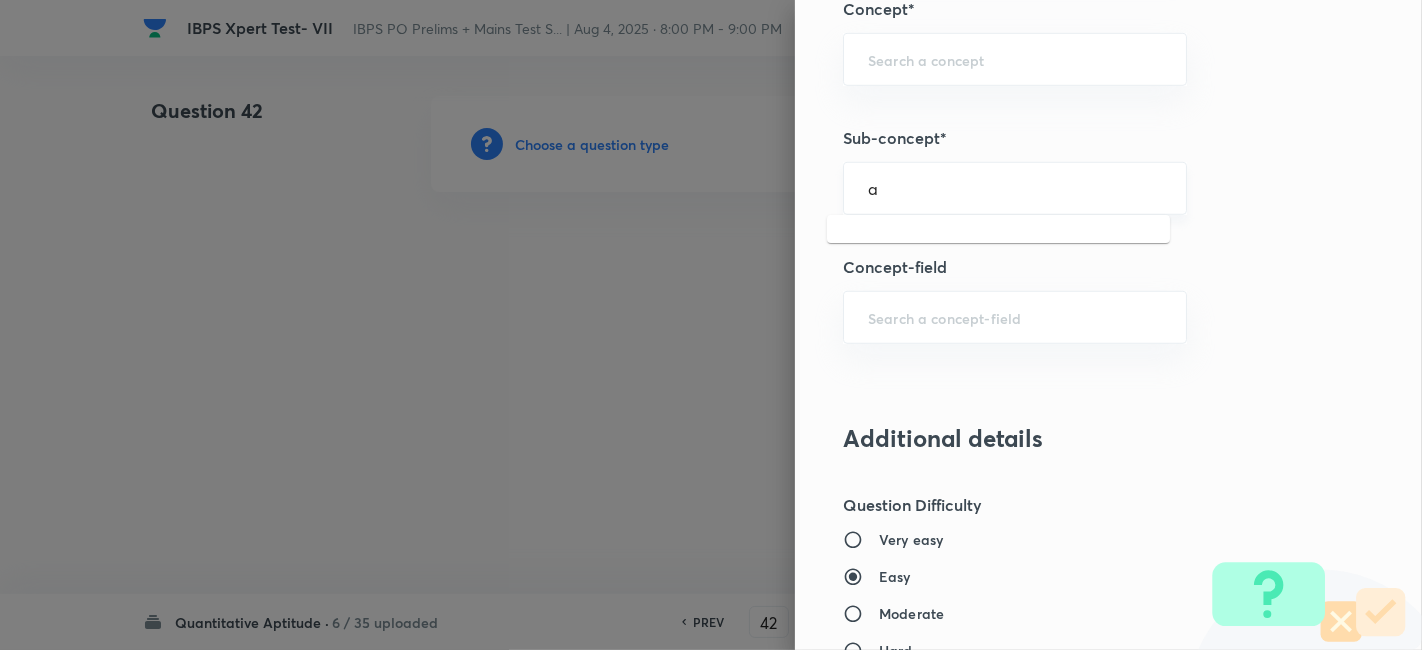 click on "a" at bounding box center (1015, 188) 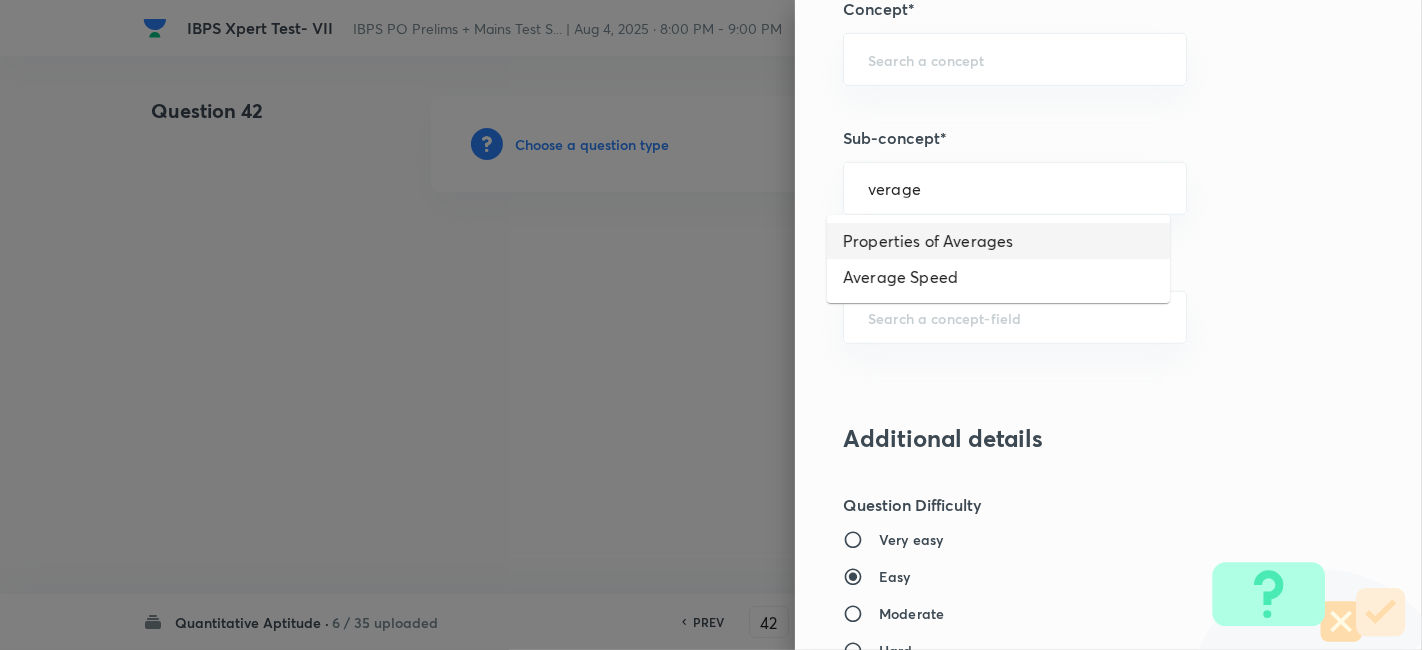click on "Properties of Averages" at bounding box center (998, 241) 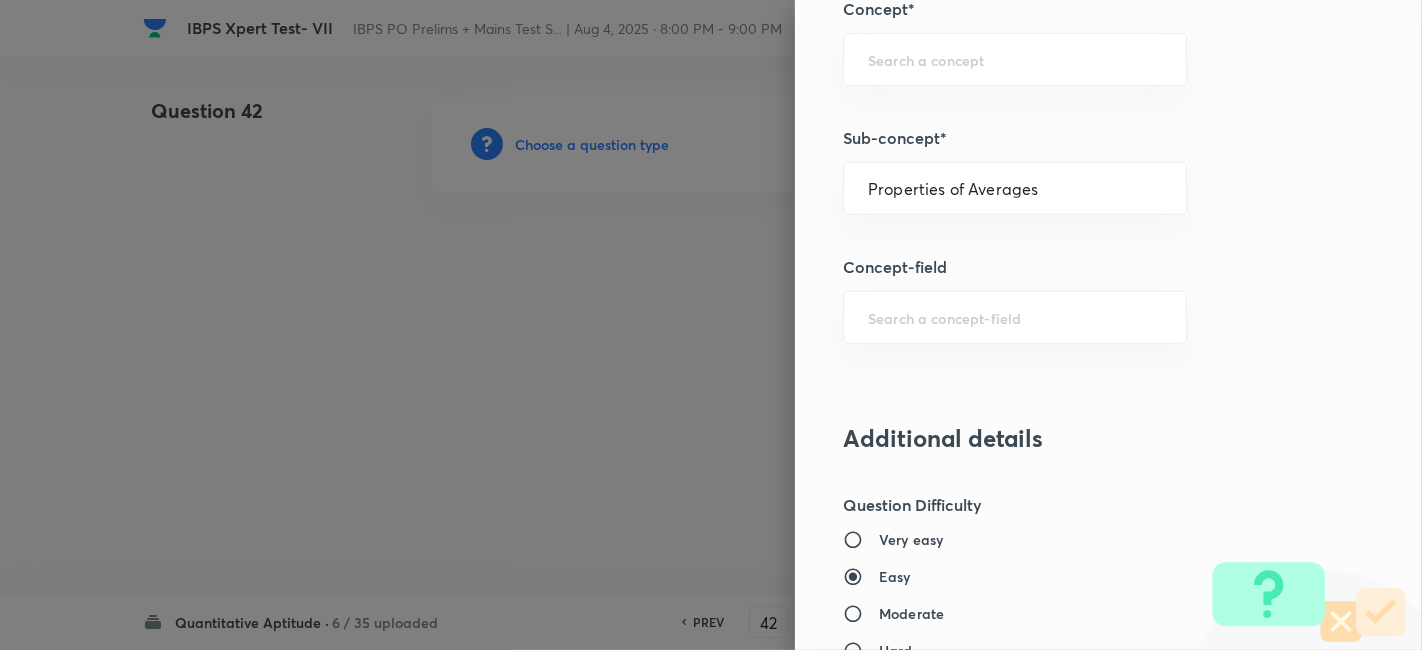 type on "Quantitative Aptitude" 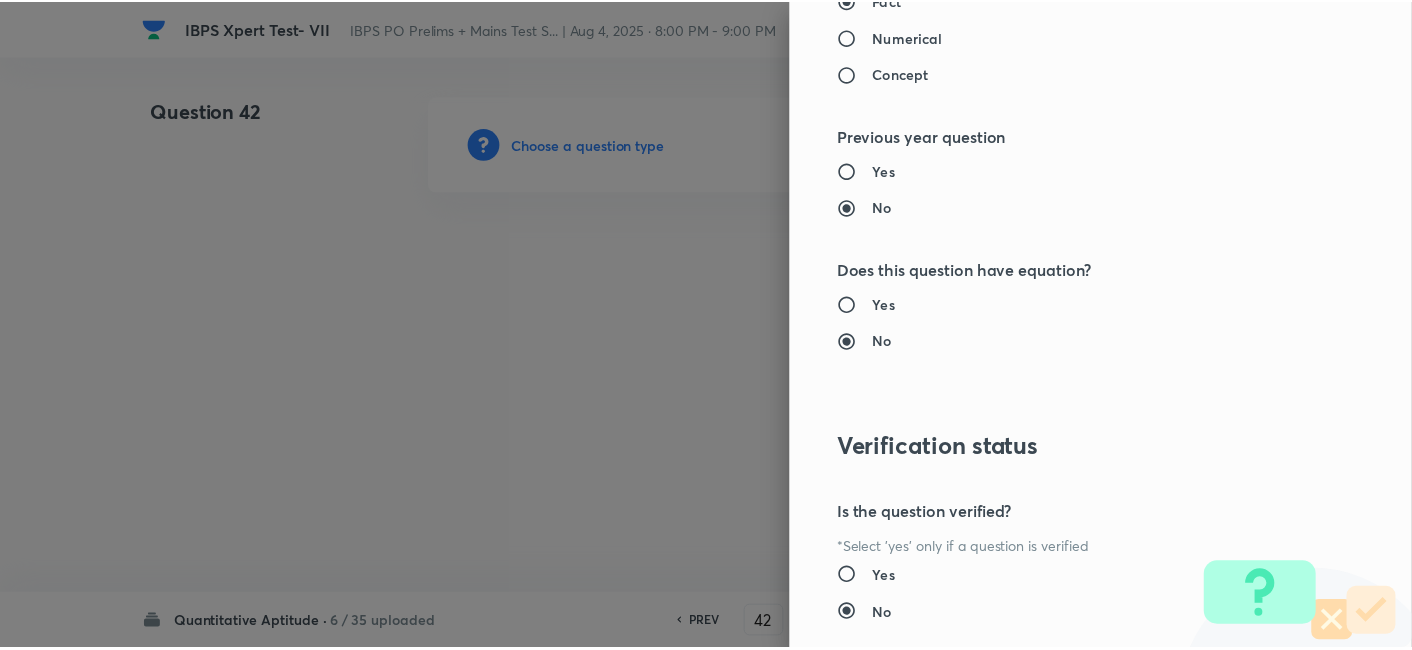 scroll, scrollTop: 2070, scrollLeft: 0, axis: vertical 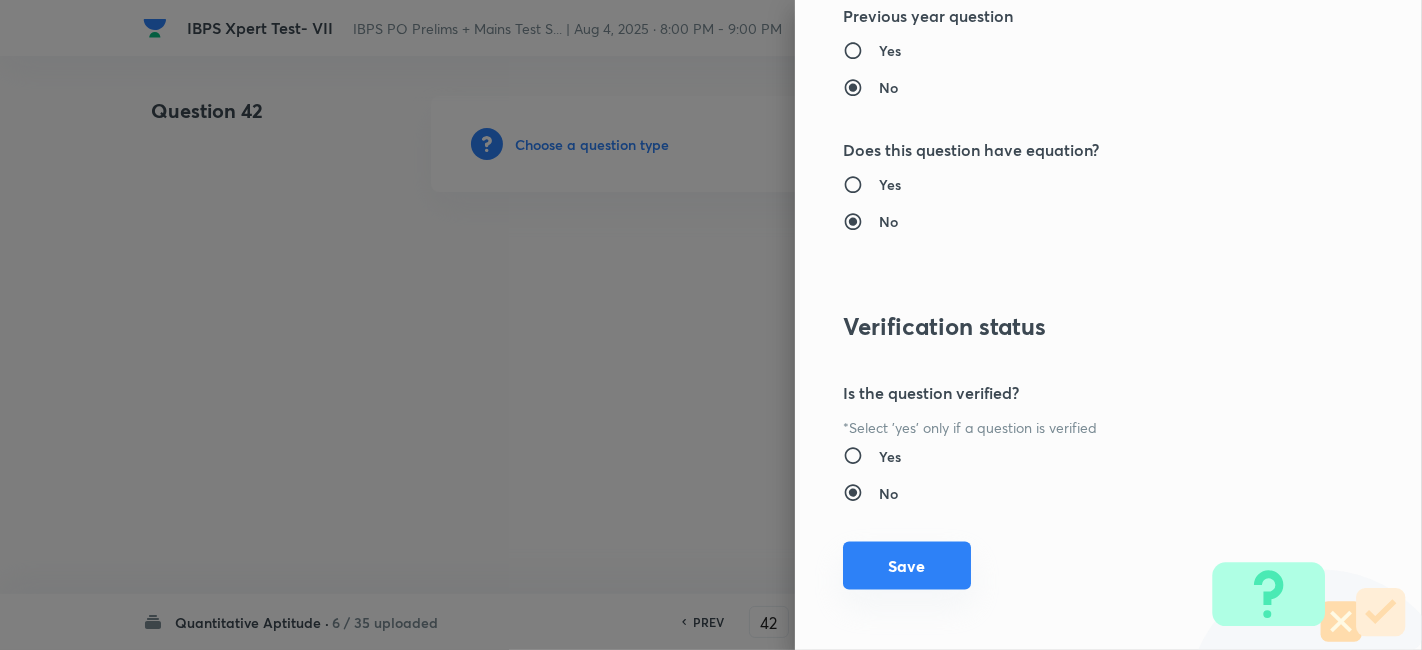 click on "Save" at bounding box center [907, 566] 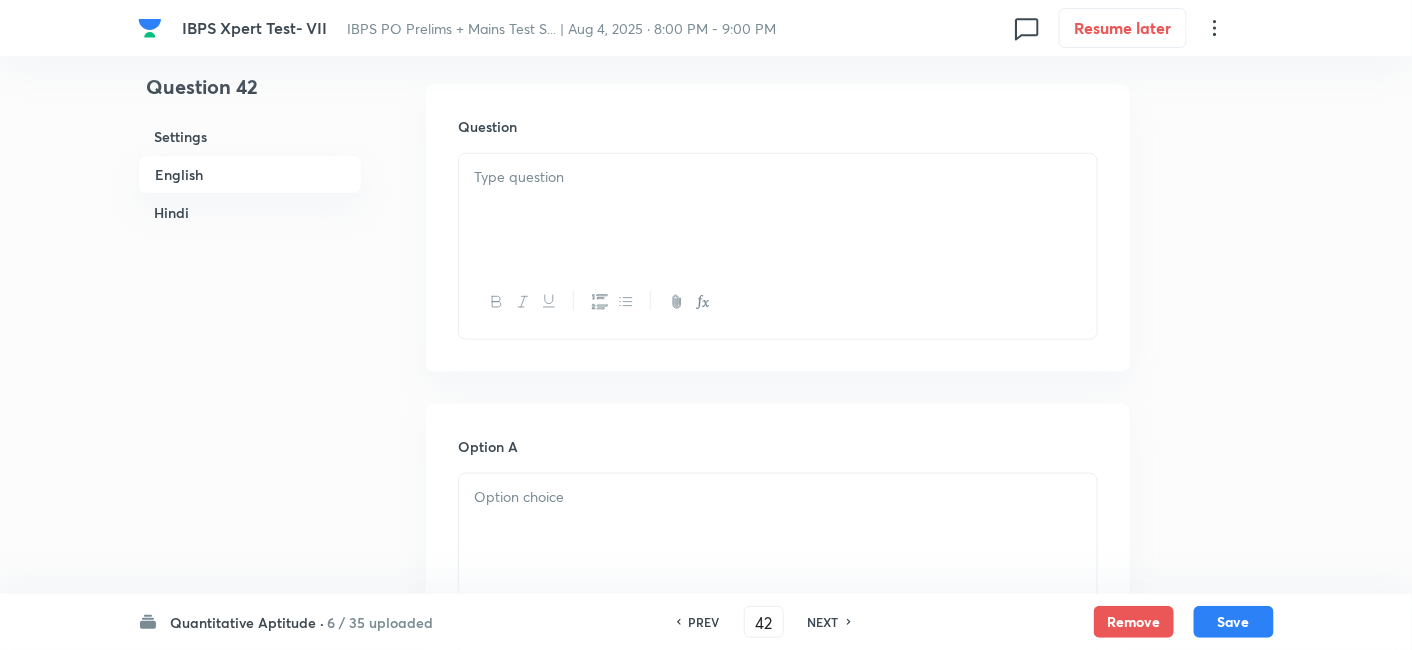 scroll, scrollTop: 584, scrollLeft: 0, axis: vertical 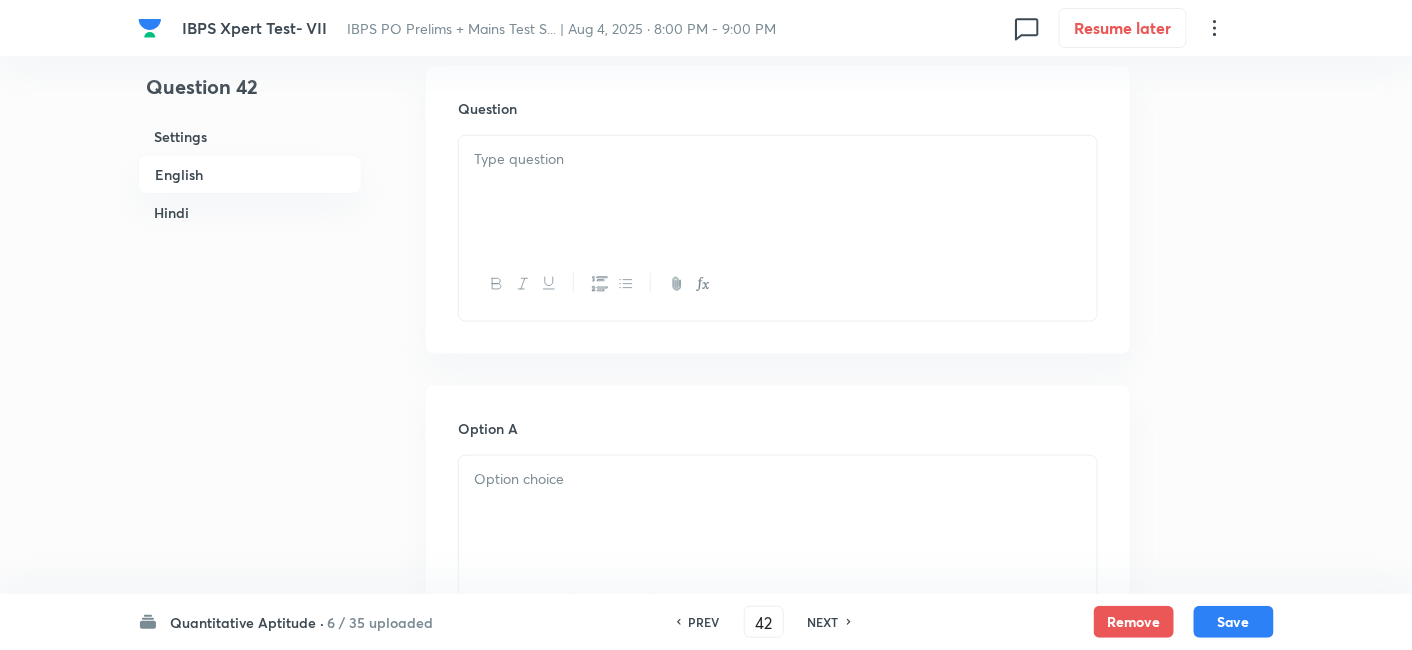 click at bounding box center (778, 159) 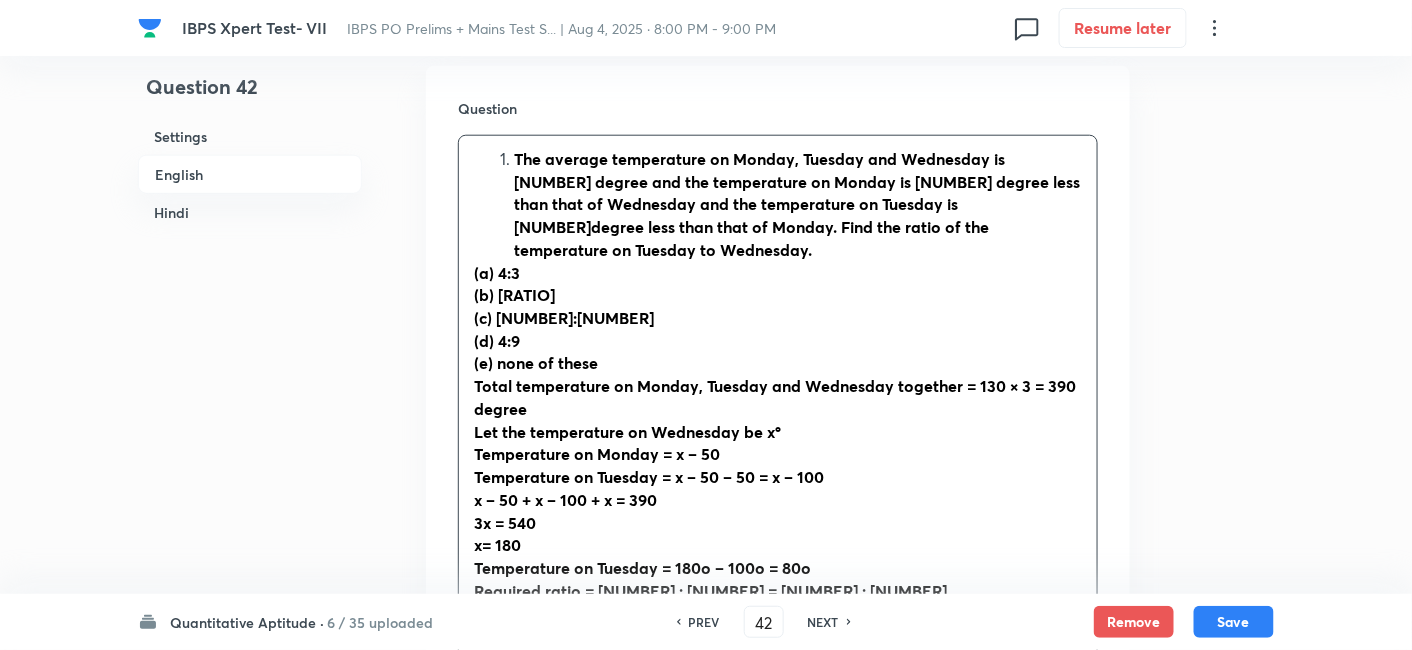 click on "The average temperature on Monday, Tuesday and Wednesday is [NUMBER] degree and the temperature on Monday is [NUMBER] degree less than that of Wednesday and the temperature on Tuesday is [NUMBER]degree less than that of Monday. Find the ratio of the temperature on Tuesday to Wednesday." at bounding box center [797, 204] 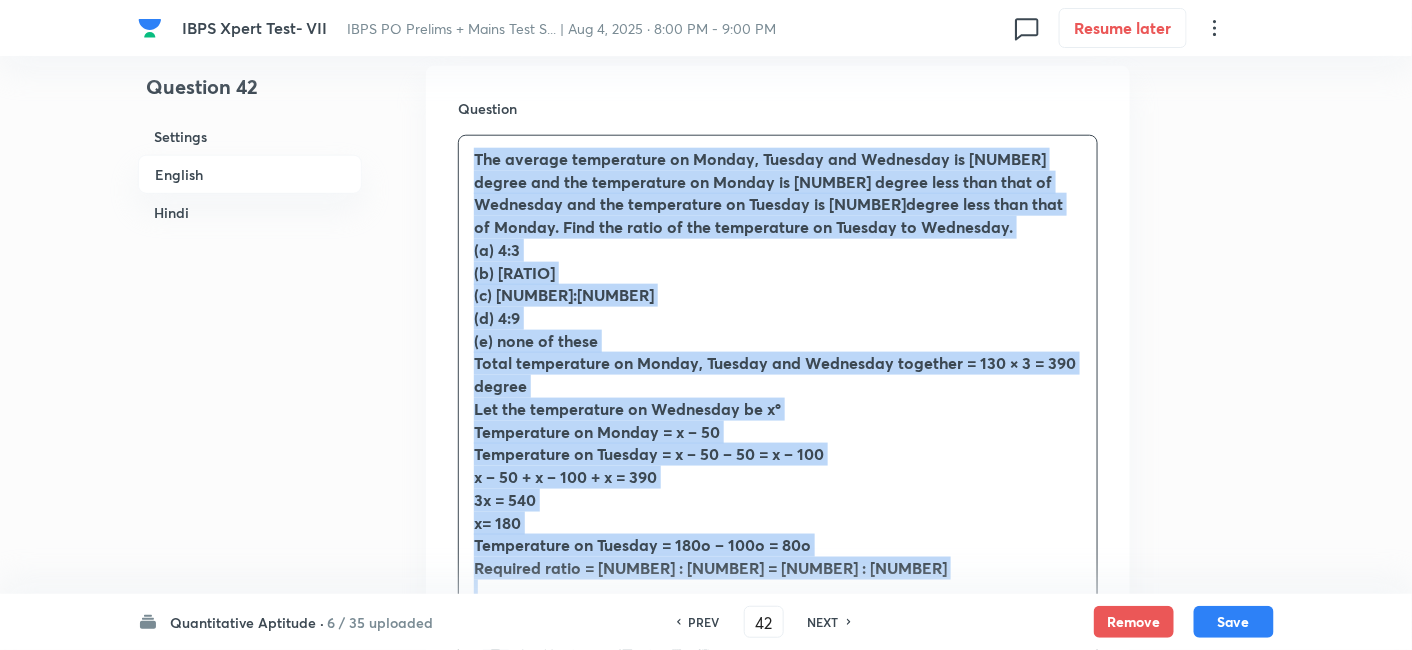 drag, startPoint x: 469, startPoint y: 158, endPoint x: 811, endPoint y: 631, distance: 583.68915 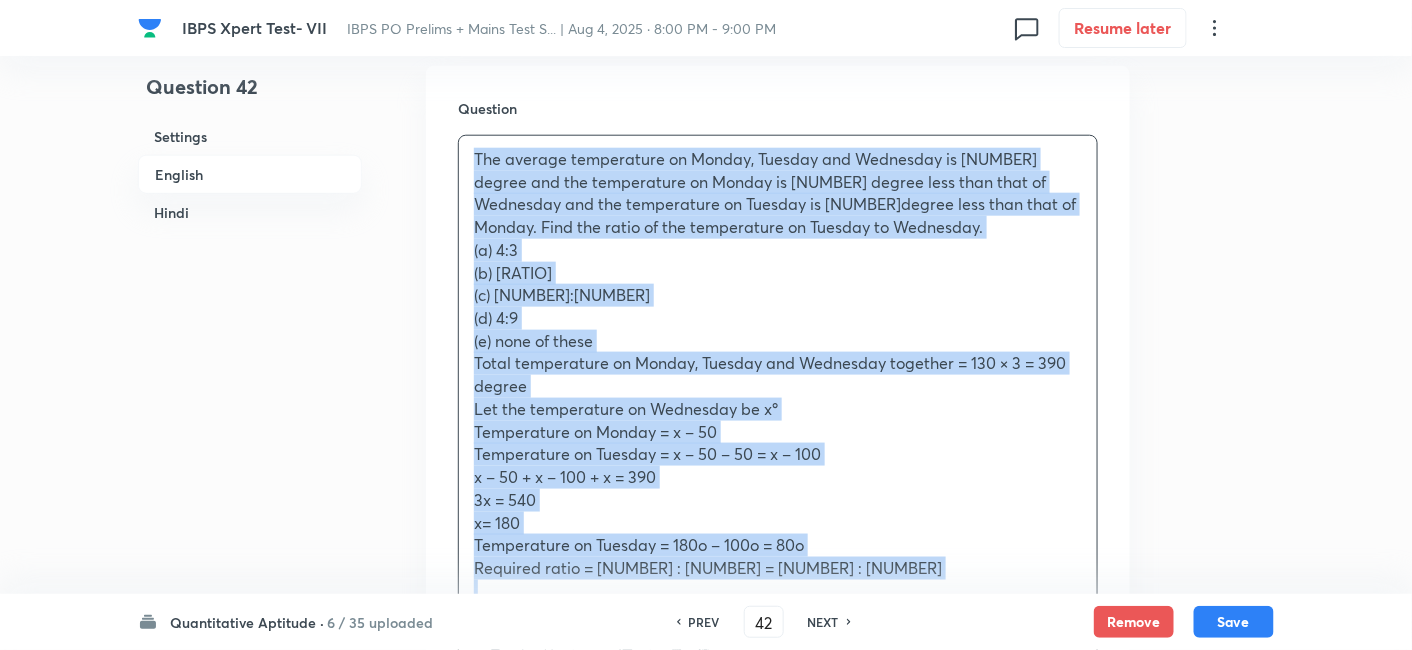 copy on "Total temperature on Monday, Tuesday and Wednesday together = 130 × 3 = 390 degree Let the temperature on Wednesday be xo Temperature on Monday = x – 50 Temperature on Tuesday = x – 50 – 50 = x – 100 x – 50 + x – 100 + x = 390 3x = 540 x= 180 Temperature on Tuesday = 180o – 100o = 80o Required ratio = 80 : 180 = 4 : 9" 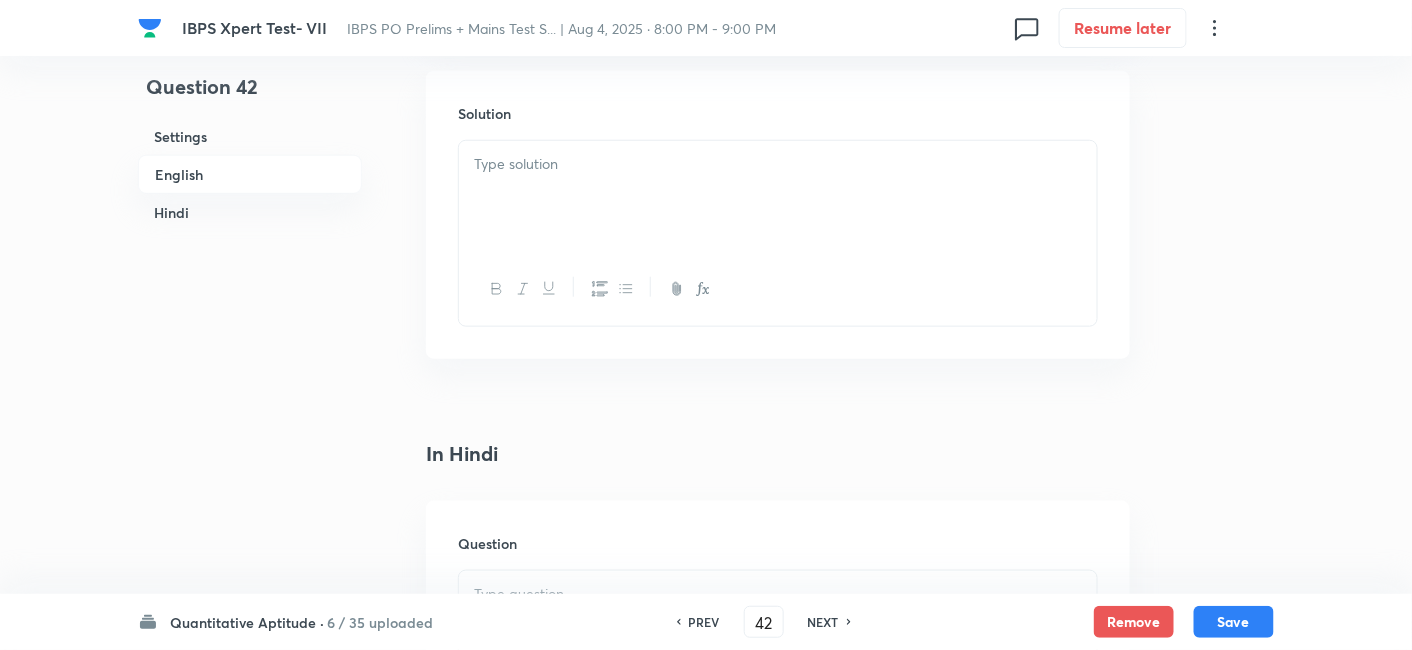 scroll, scrollTop: 3064, scrollLeft: 0, axis: vertical 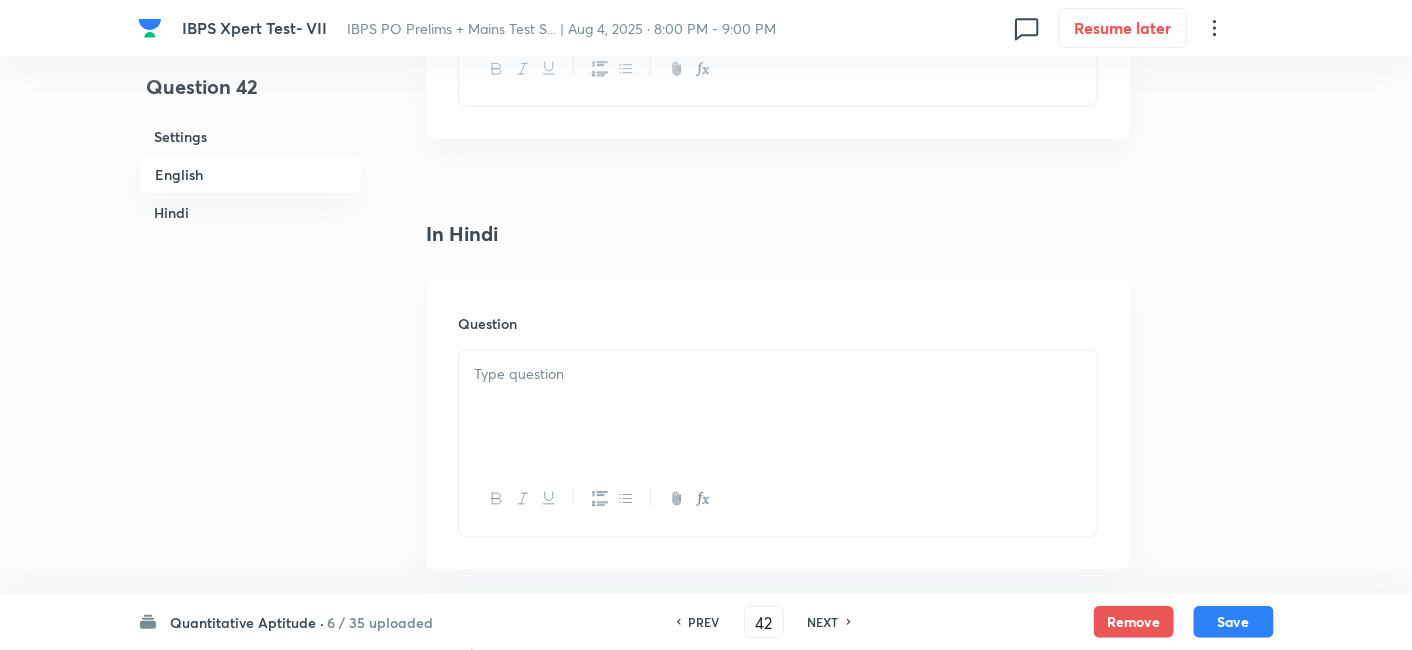 click at bounding box center (778, 407) 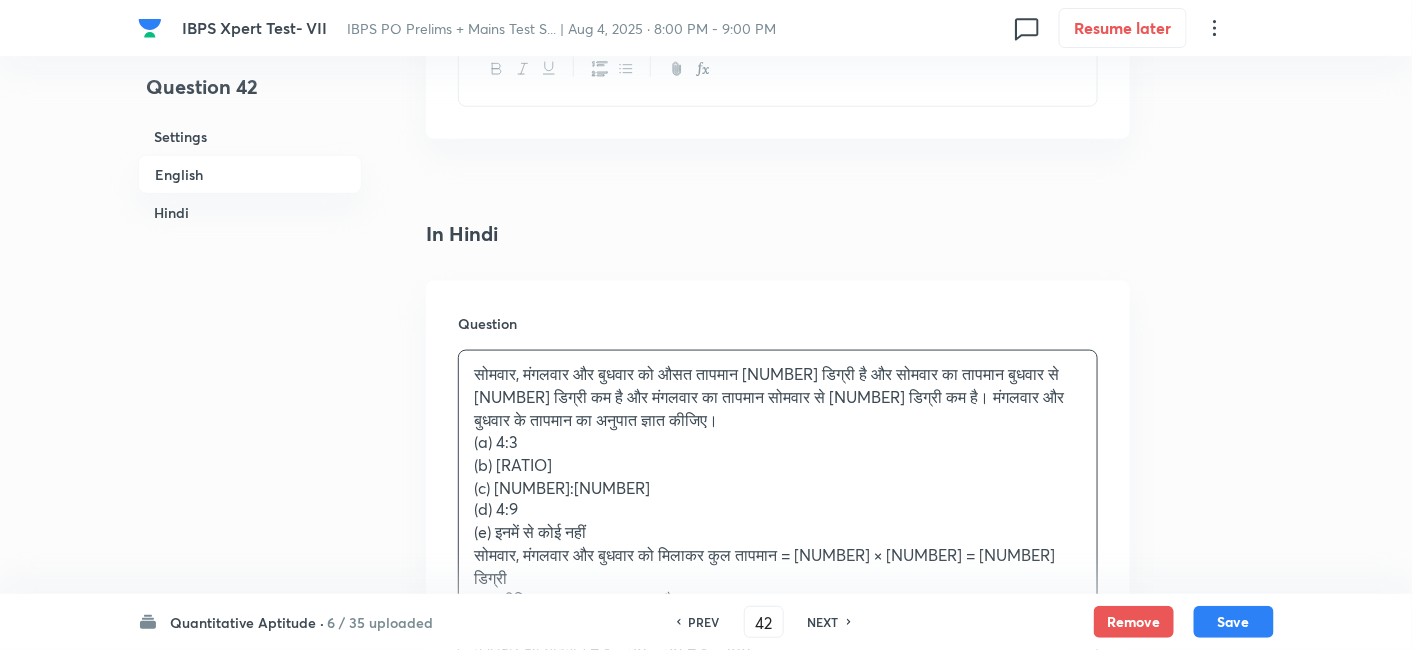 scroll, scrollTop: 3384, scrollLeft: 0, axis: vertical 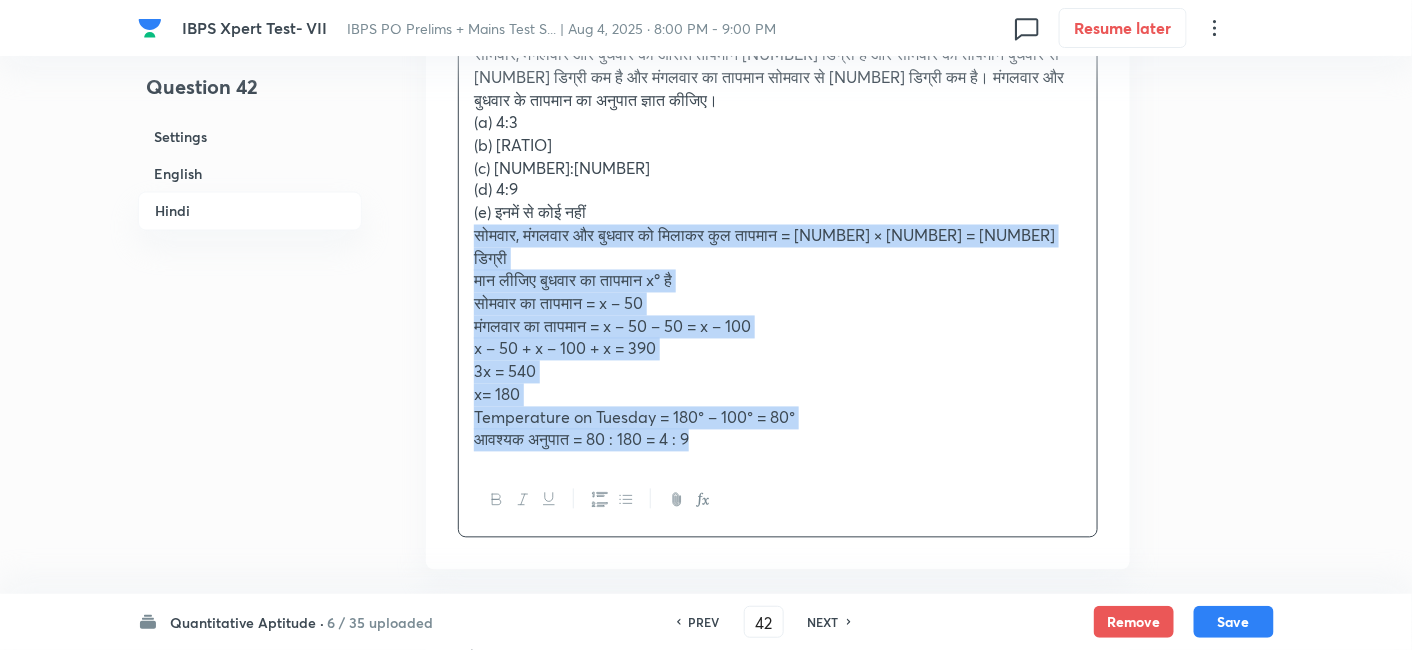 drag, startPoint x: 465, startPoint y: 232, endPoint x: 844, endPoint y: 494, distance: 460.74396 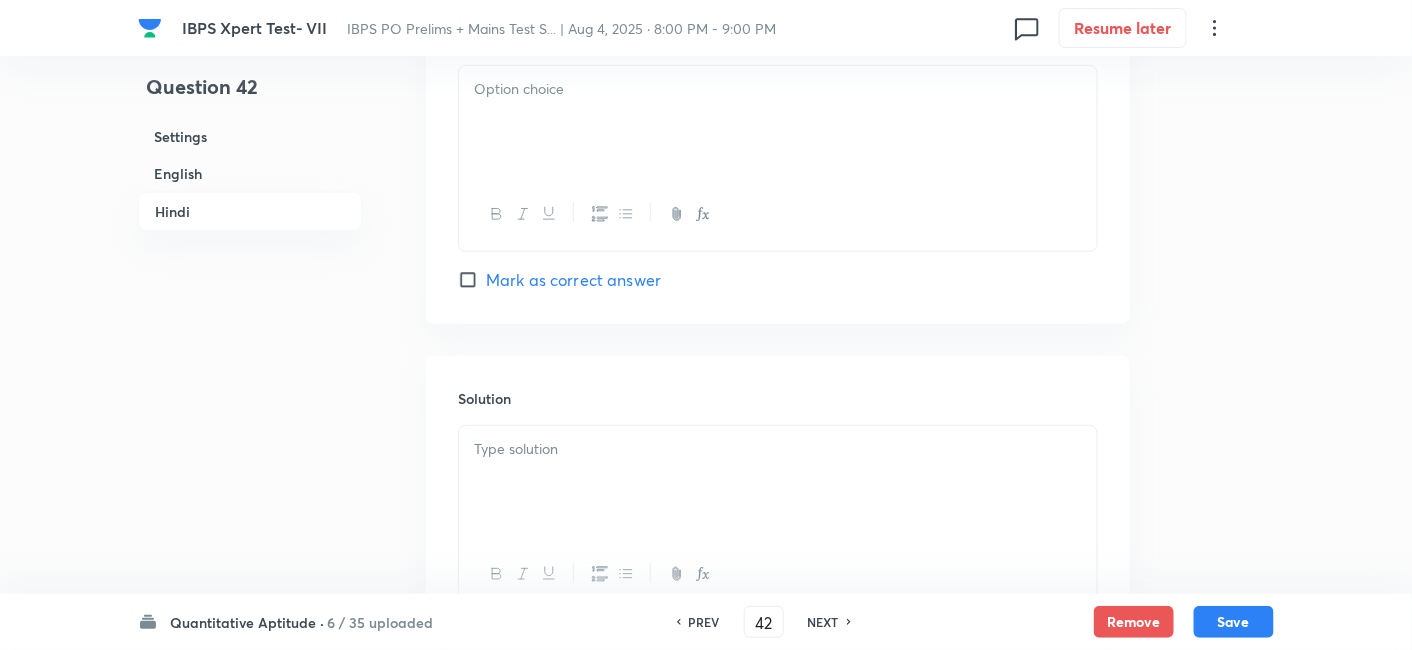 scroll, scrollTop: 5167, scrollLeft: 0, axis: vertical 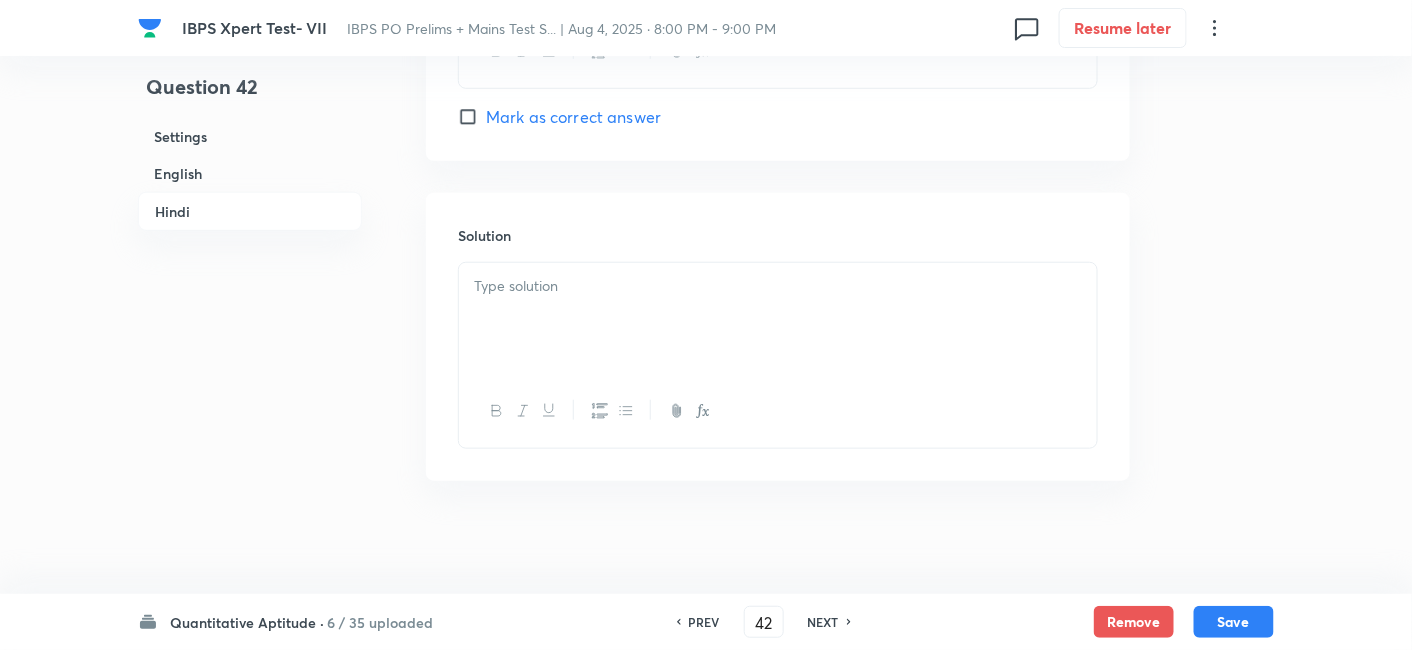 click at bounding box center [778, 319] 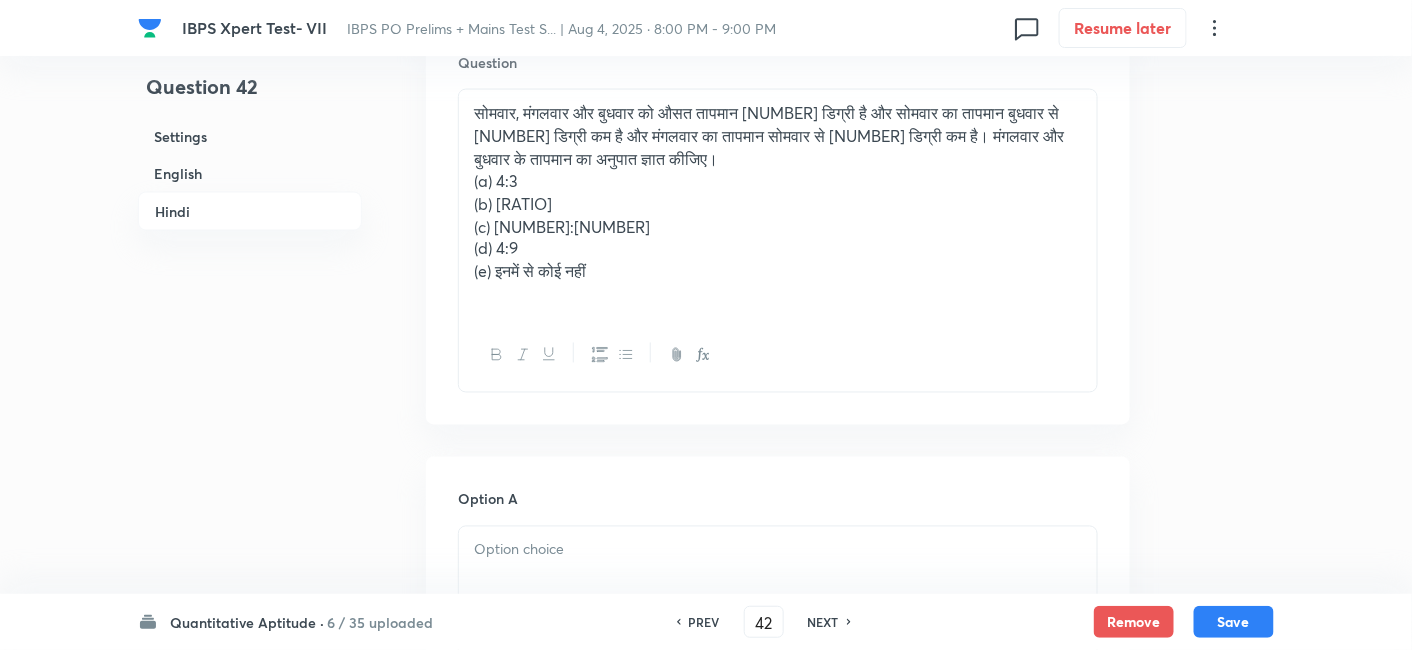 scroll, scrollTop: 3326, scrollLeft: 0, axis: vertical 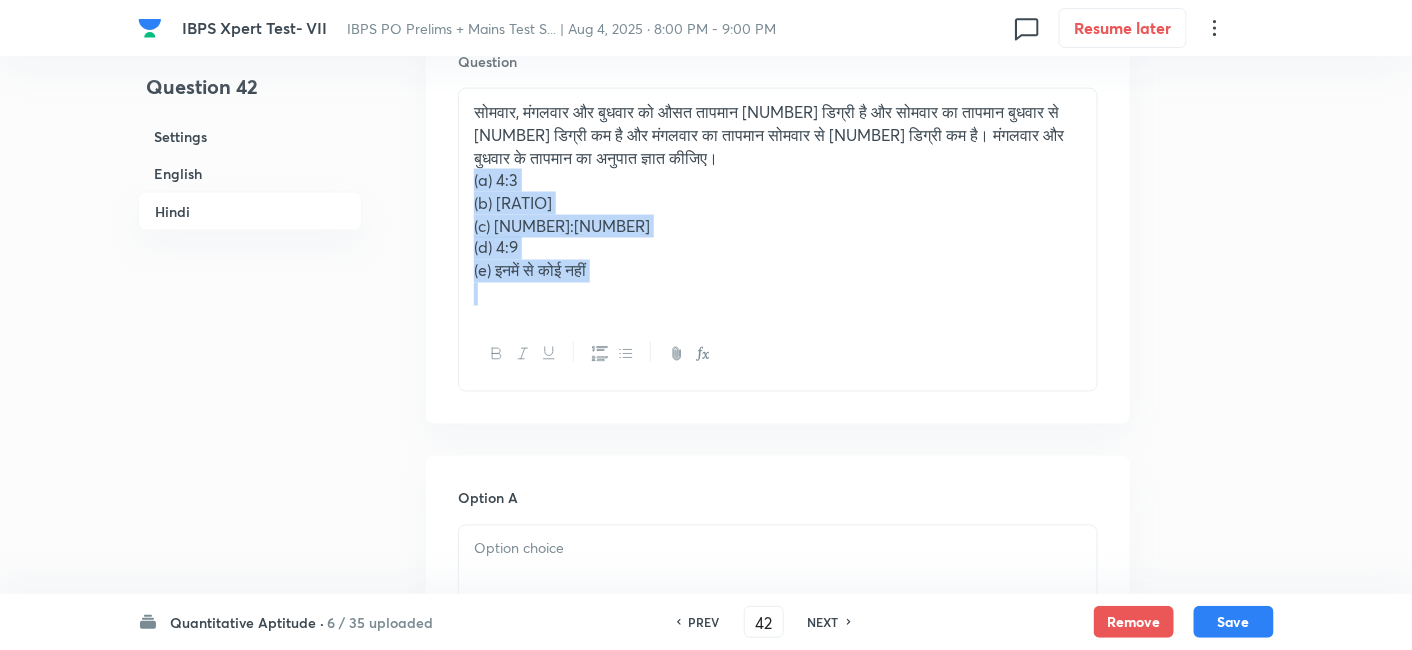 drag, startPoint x: 468, startPoint y: 181, endPoint x: 678, endPoint y: 335, distance: 260.41504 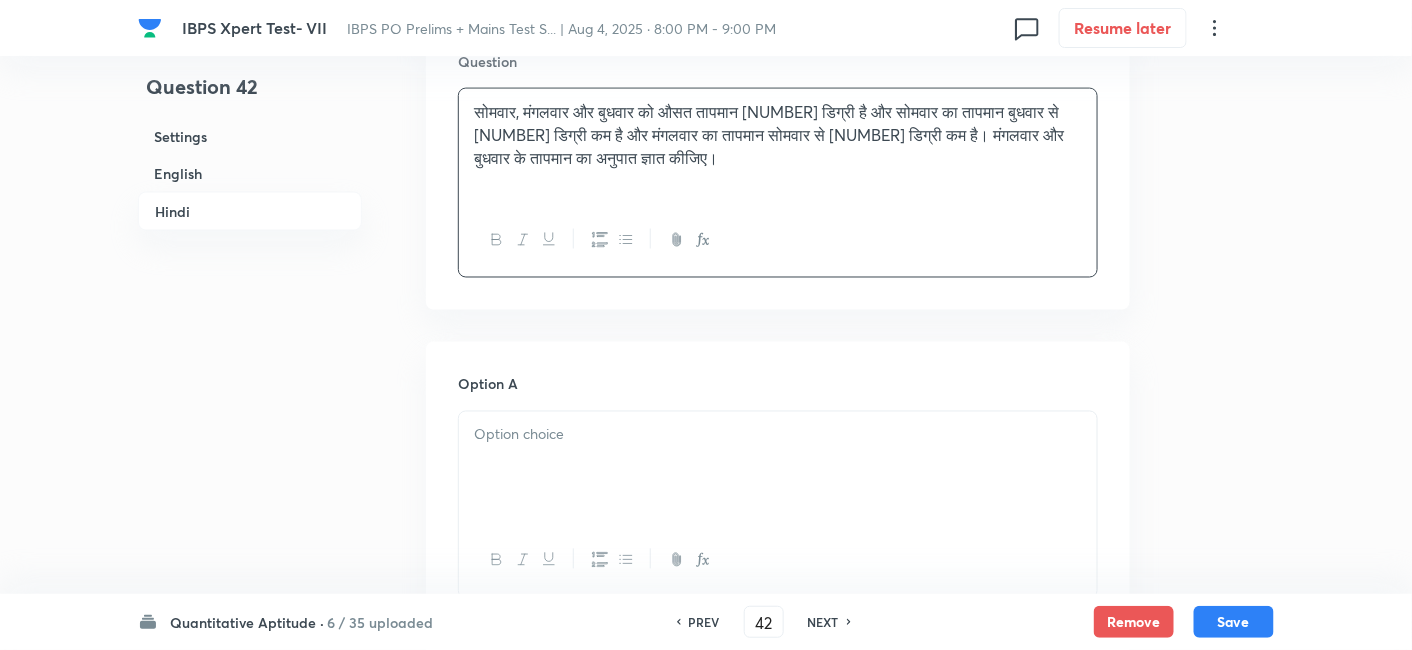 scroll, scrollTop: 3576, scrollLeft: 0, axis: vertical 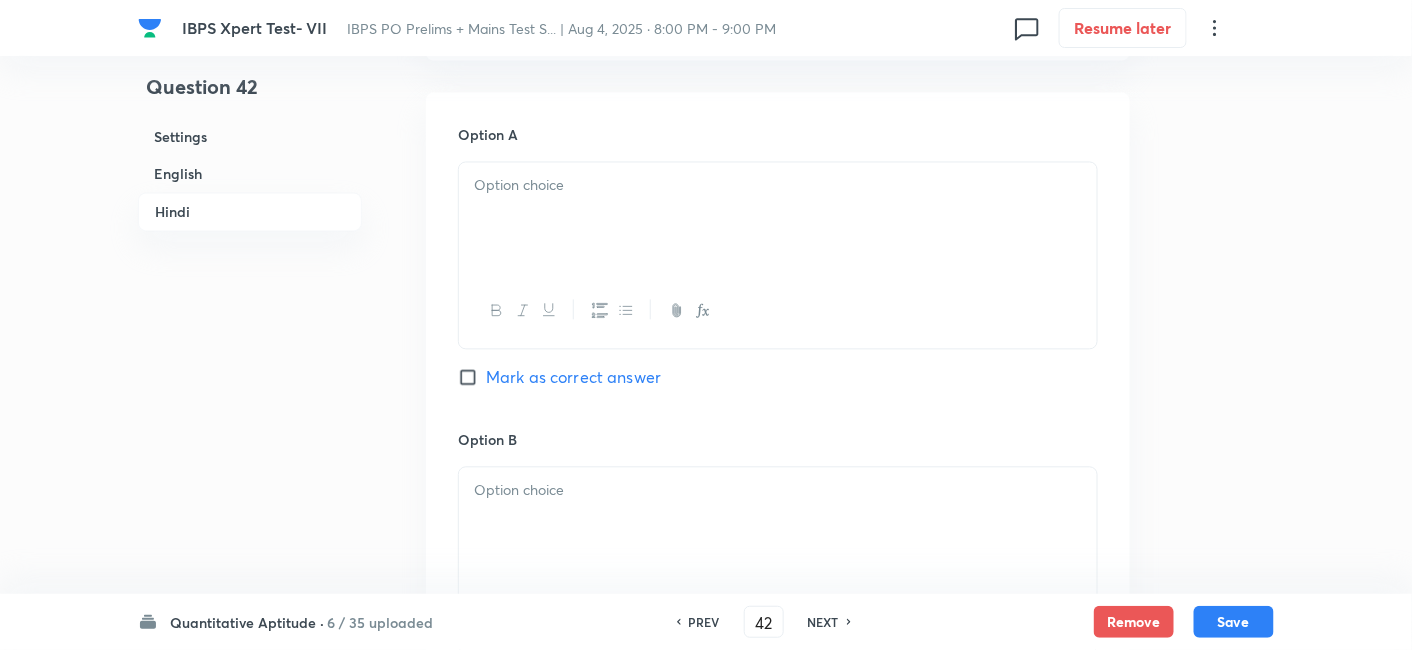 click at bounding box center [778, 218] 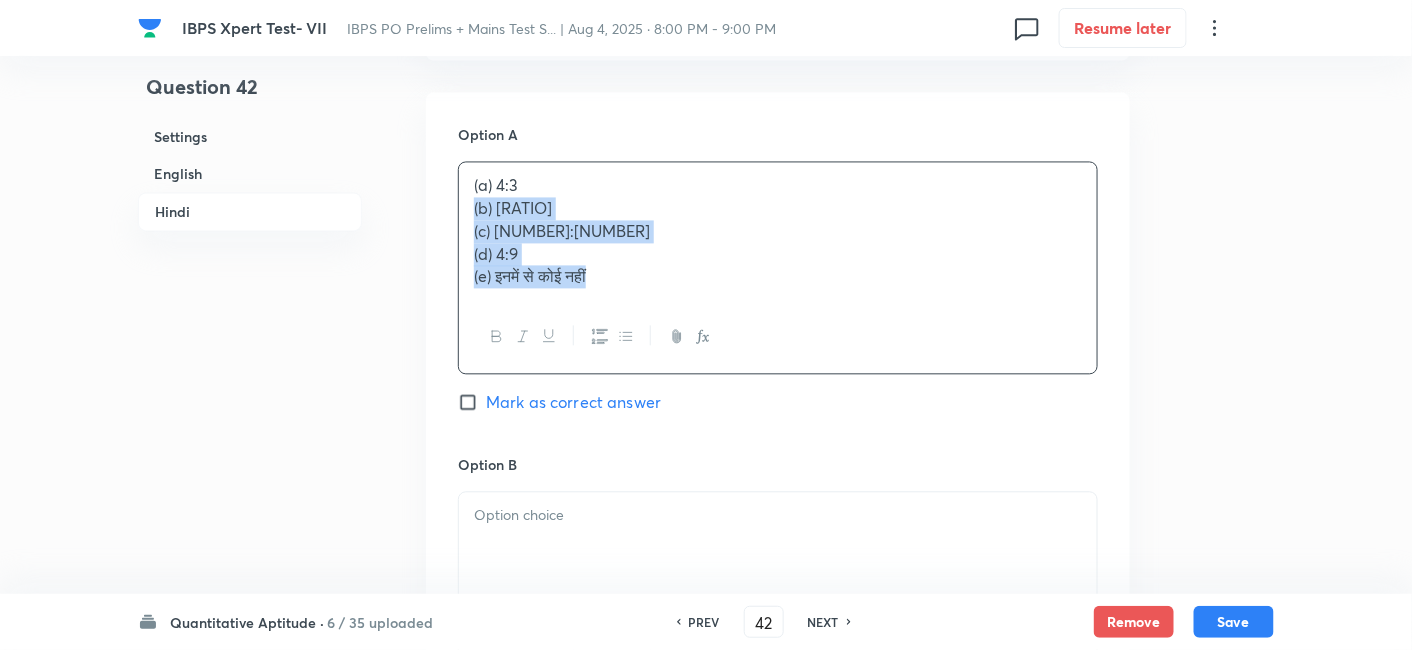 drag, startPoint x: 471, startPoint y: 207, endPoint x: 625, endPoint y: 323, distance: 192.80042 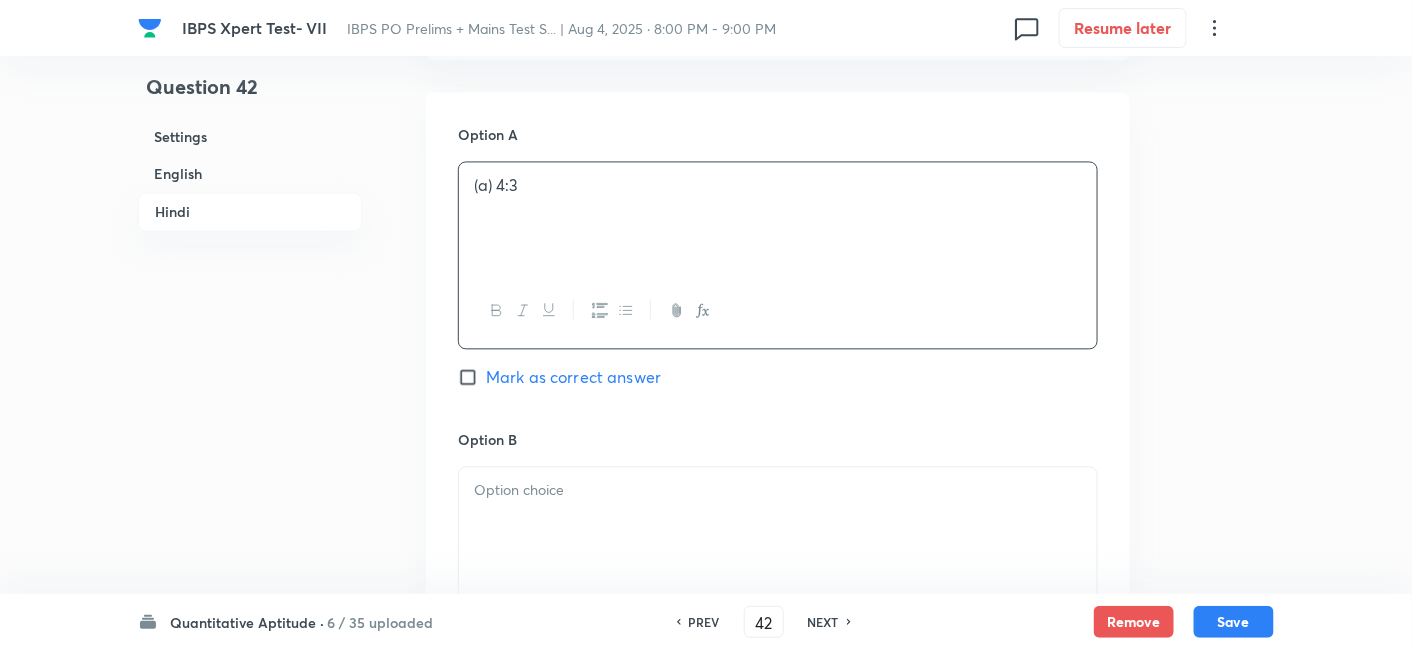 scroll, scrollTop: 3773, scrollLeft: 0, axis: vertical 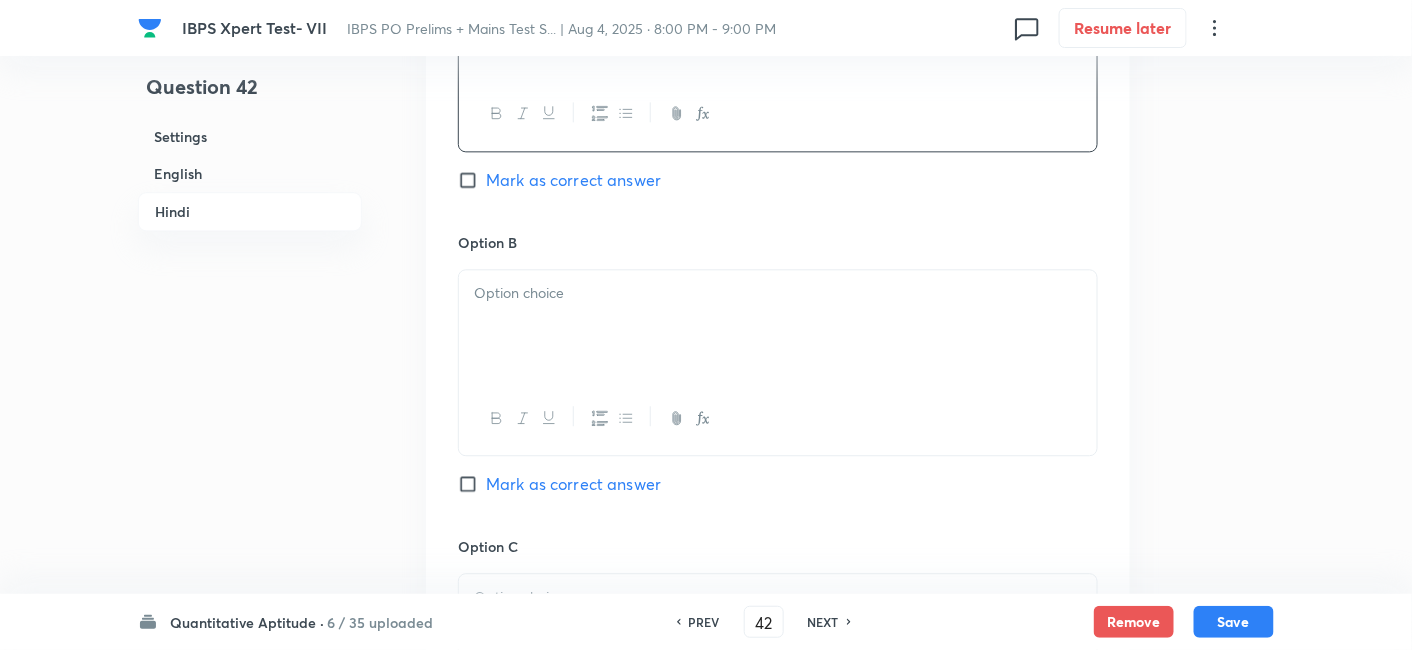 click at bounding box center (778, 326) 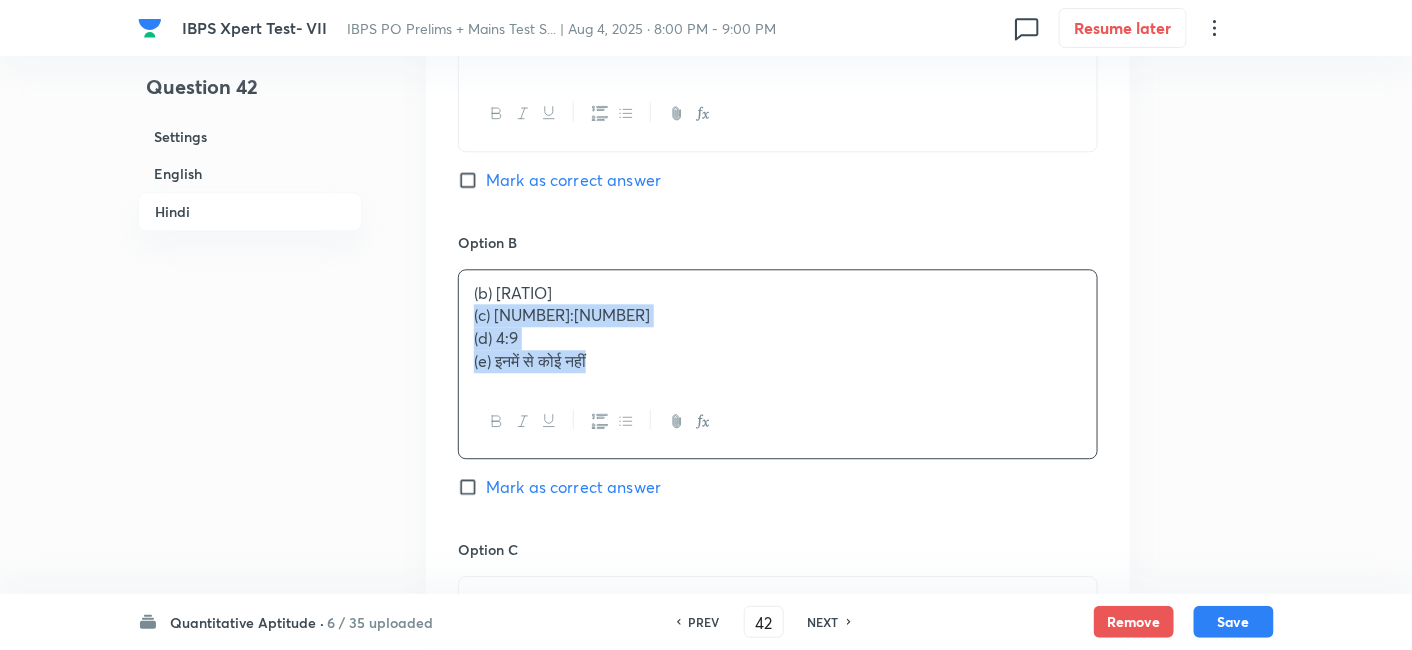 drag, startPoint x: 465, startPoint y: 312, endPoint x: 732, endPoint y: 455, distance: 302.8828 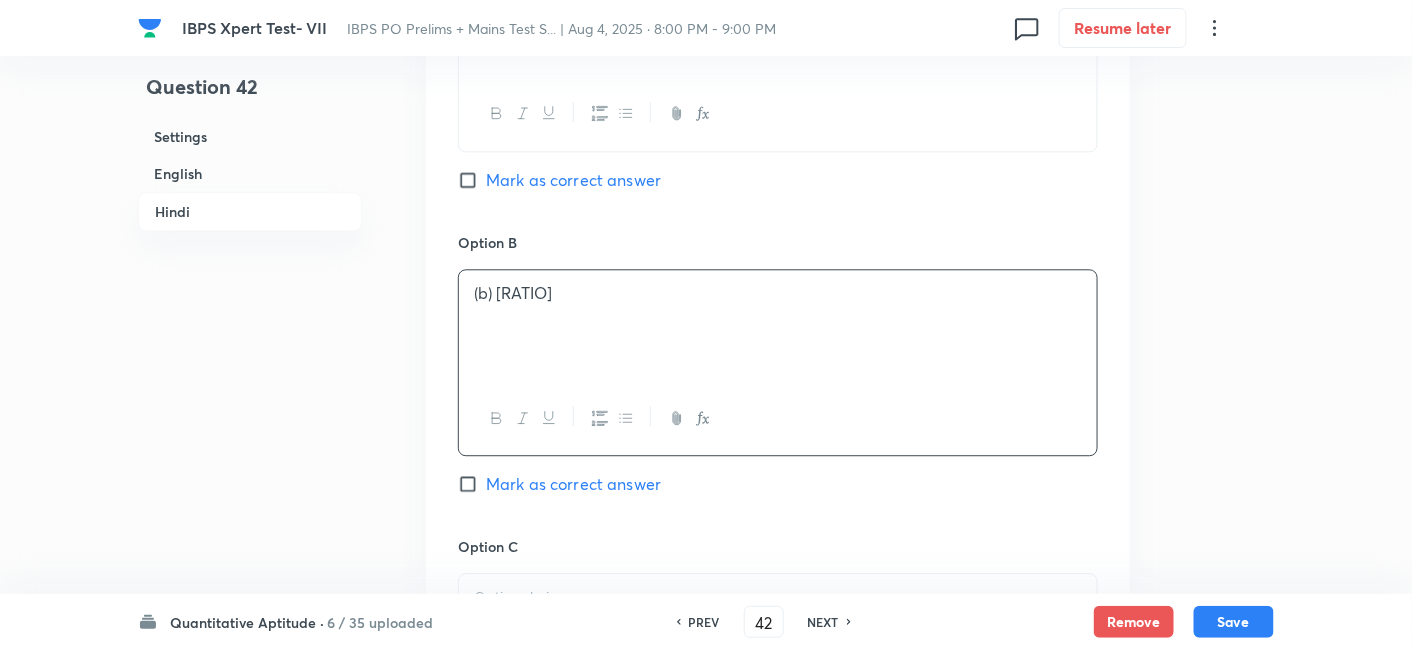 scroll, scrollTop: 4073, scrollLeft: 0, axis: vertical 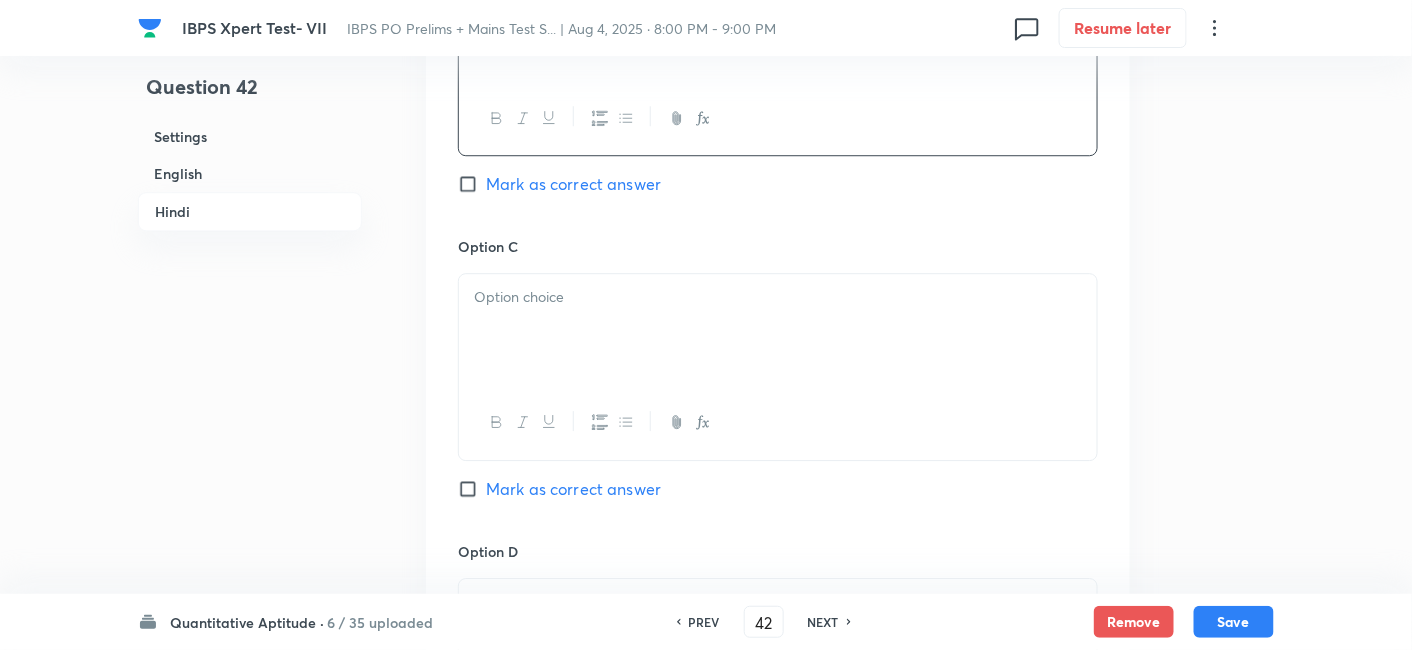 click at bounding box center [778, 297] 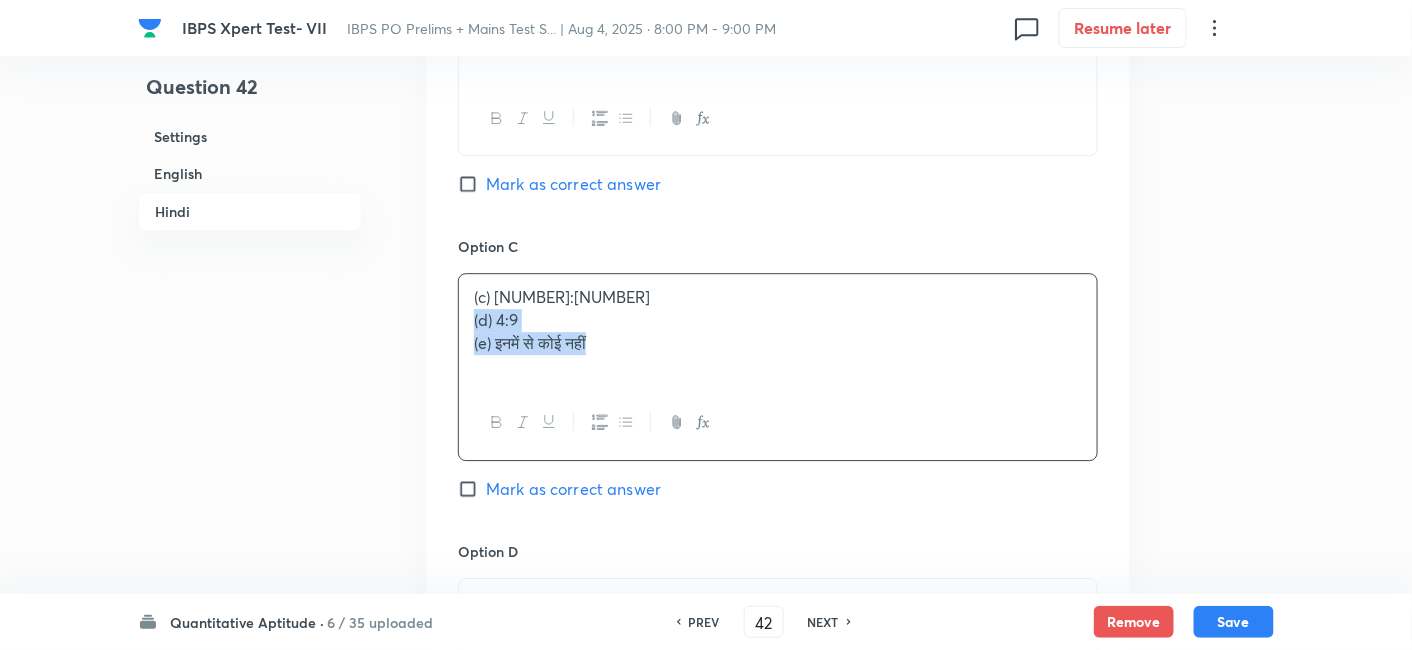 drag, startPoint x: 468, startPoint y: 318, endPoint x: 737, endPoint y: 440, distance: 295.37265 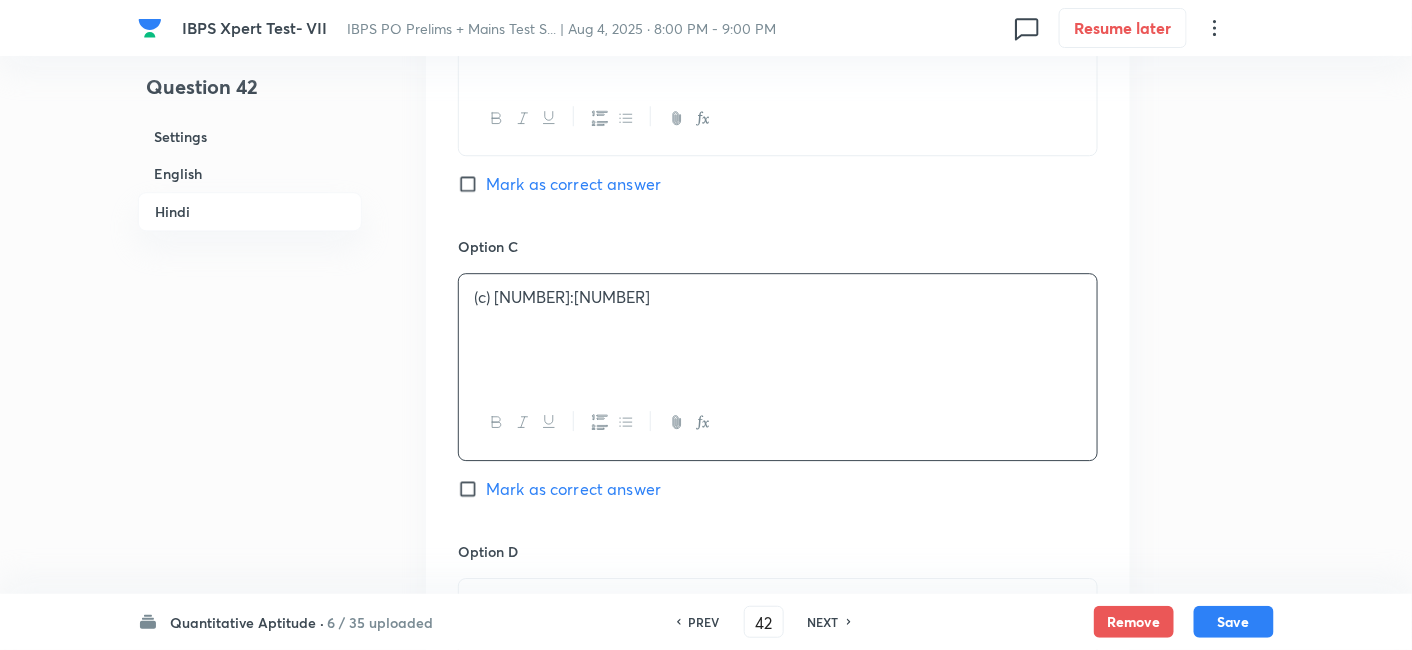 scroll, scrollTop: 4296, scrollLeft: 0, axis: vertical 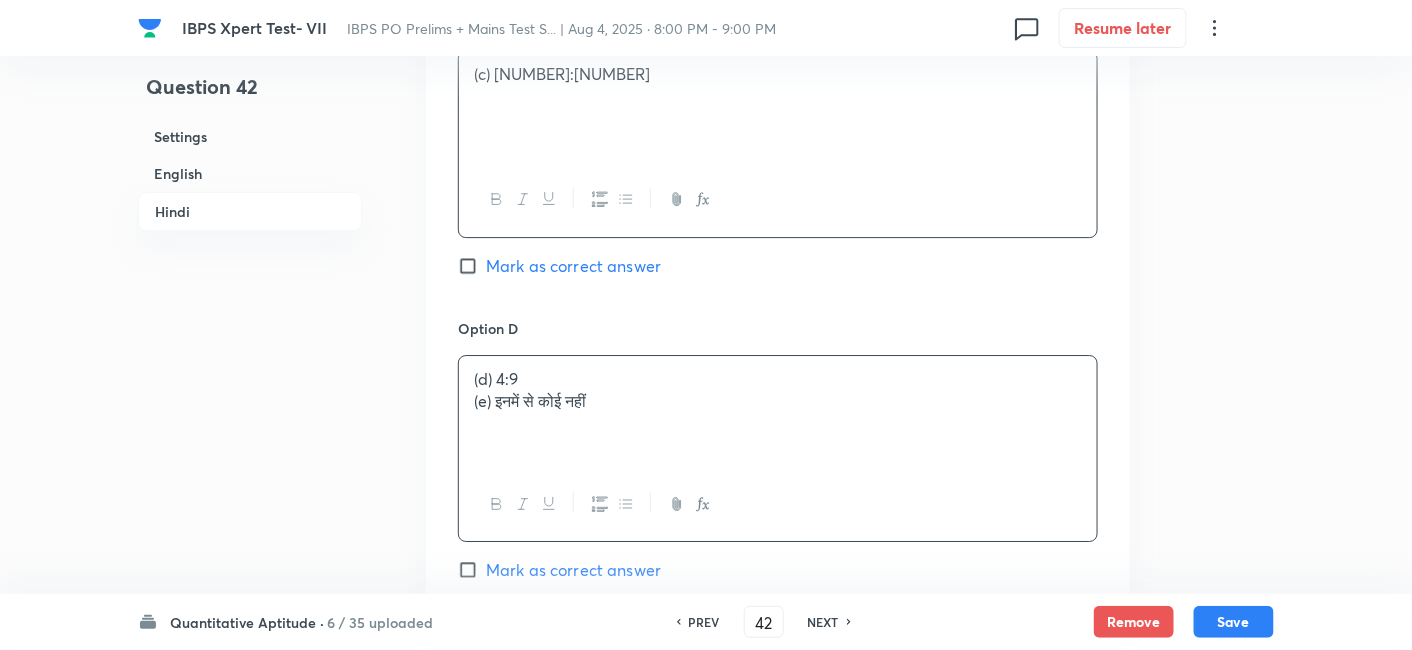 click on "(d) 4:9 (e) इनमें से कोई नहीं" at bounding box center [778, 412] 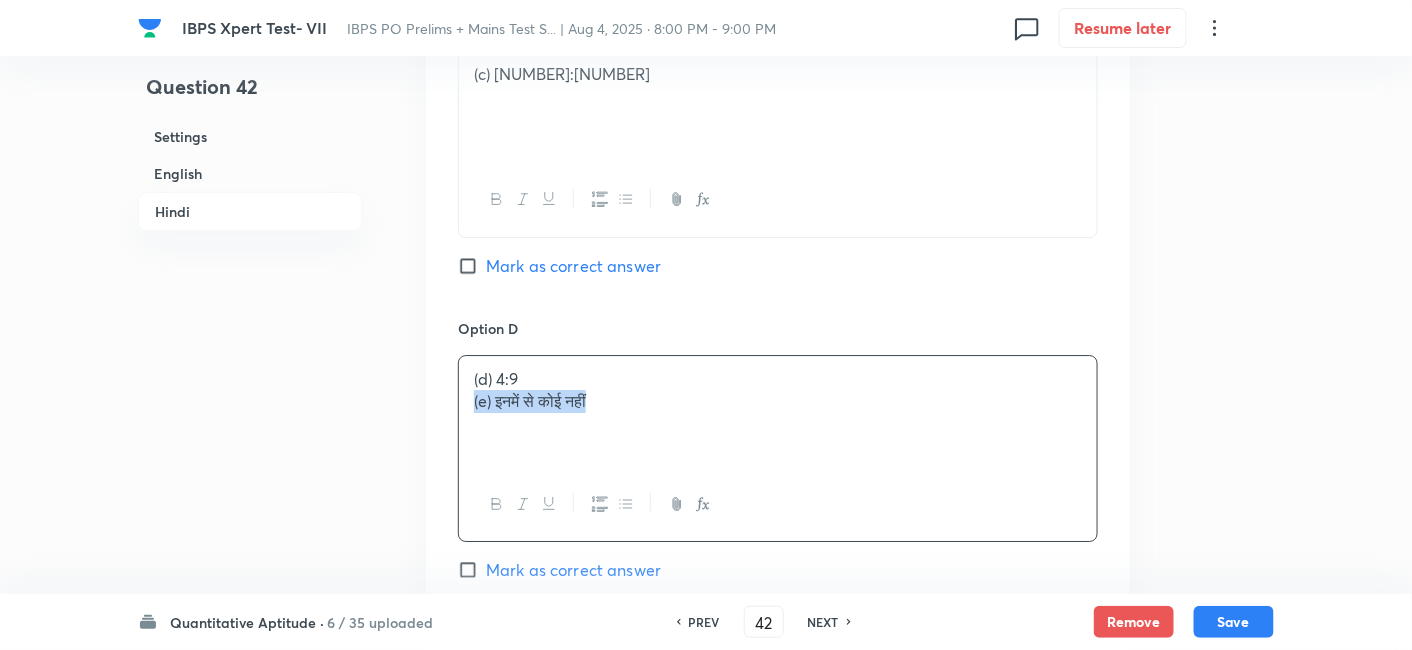 drag, startPoint x: 472, startPoint y: 401, endPoint x: 737, endPoint y: 466, distance: 272.8553 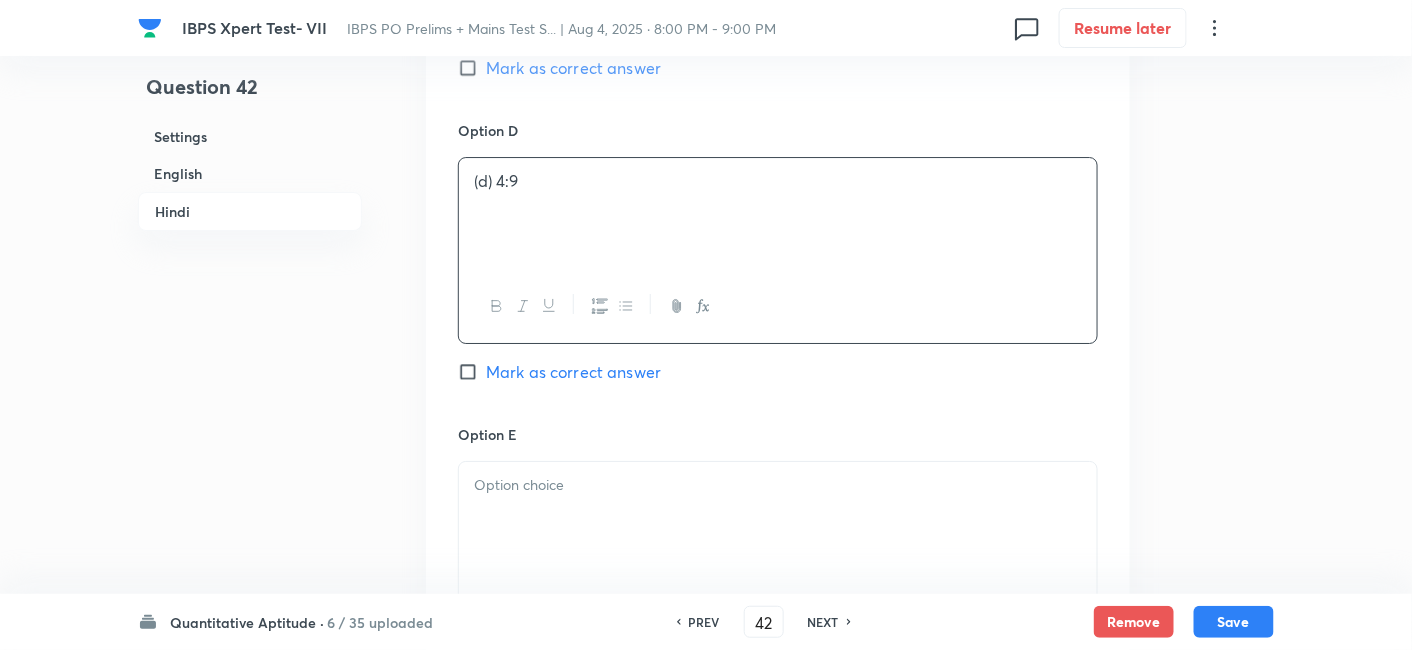 scroll, scrollTop: 4495, scrollLeft: 0, axis: vertical 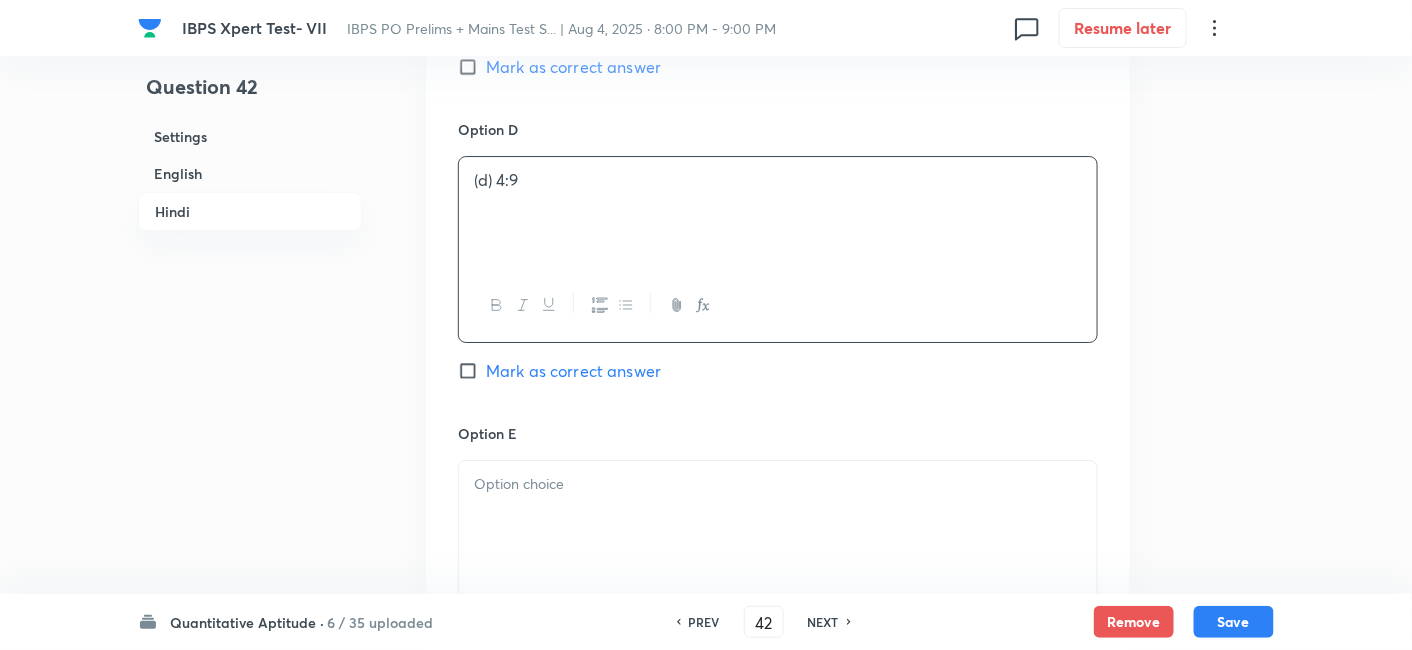 click at bounding box center [778, 484] 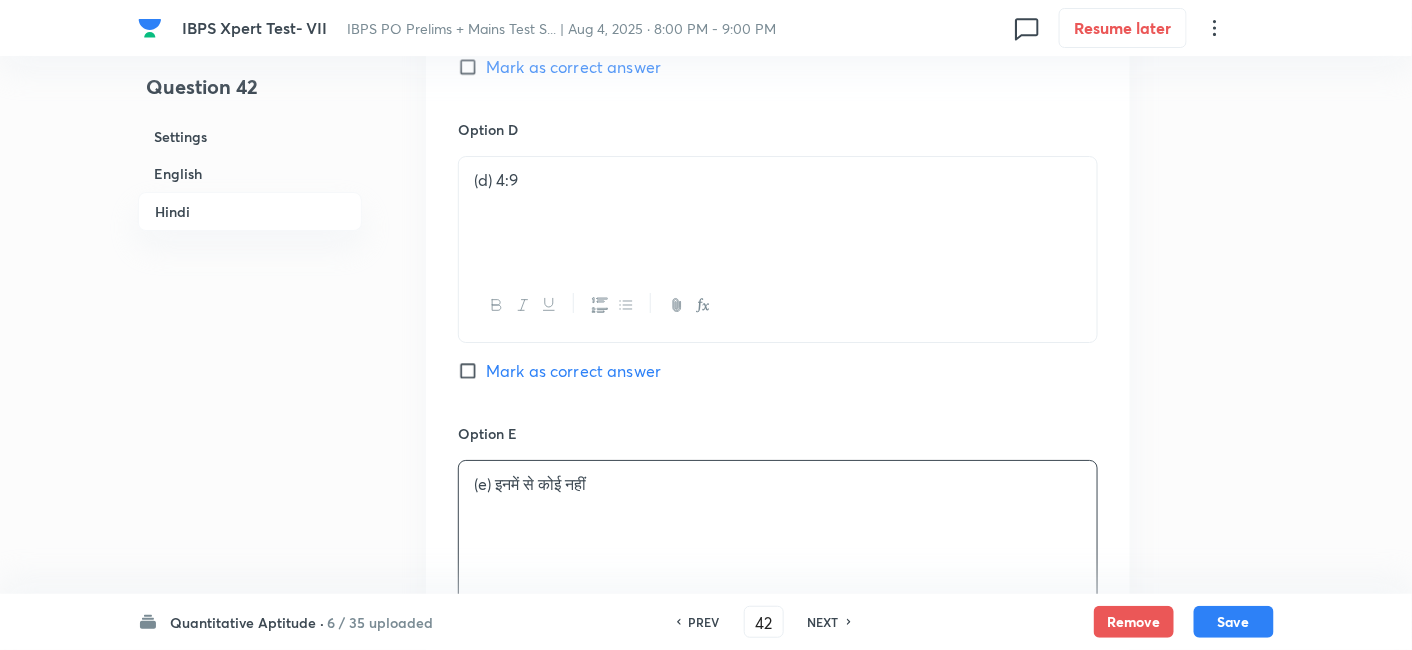 click on "Mark as correct answer" at bounding box center (573, 371) 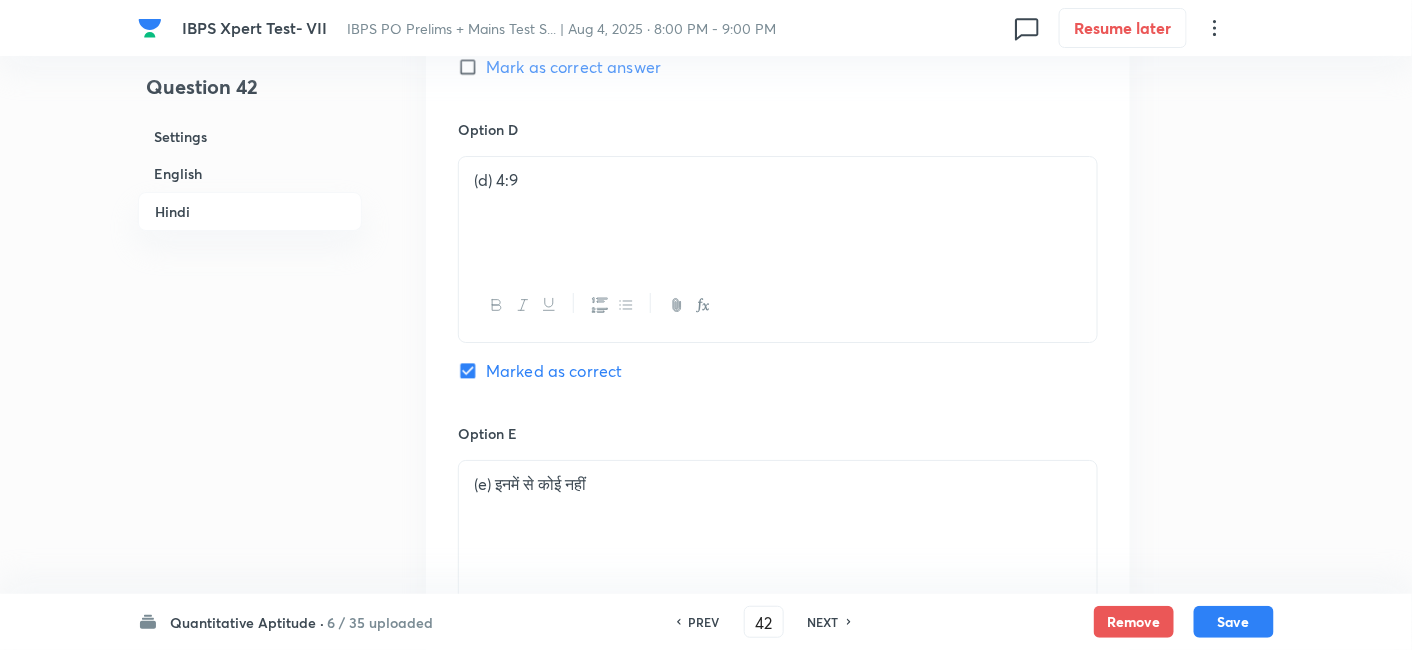 checkbox on "true" 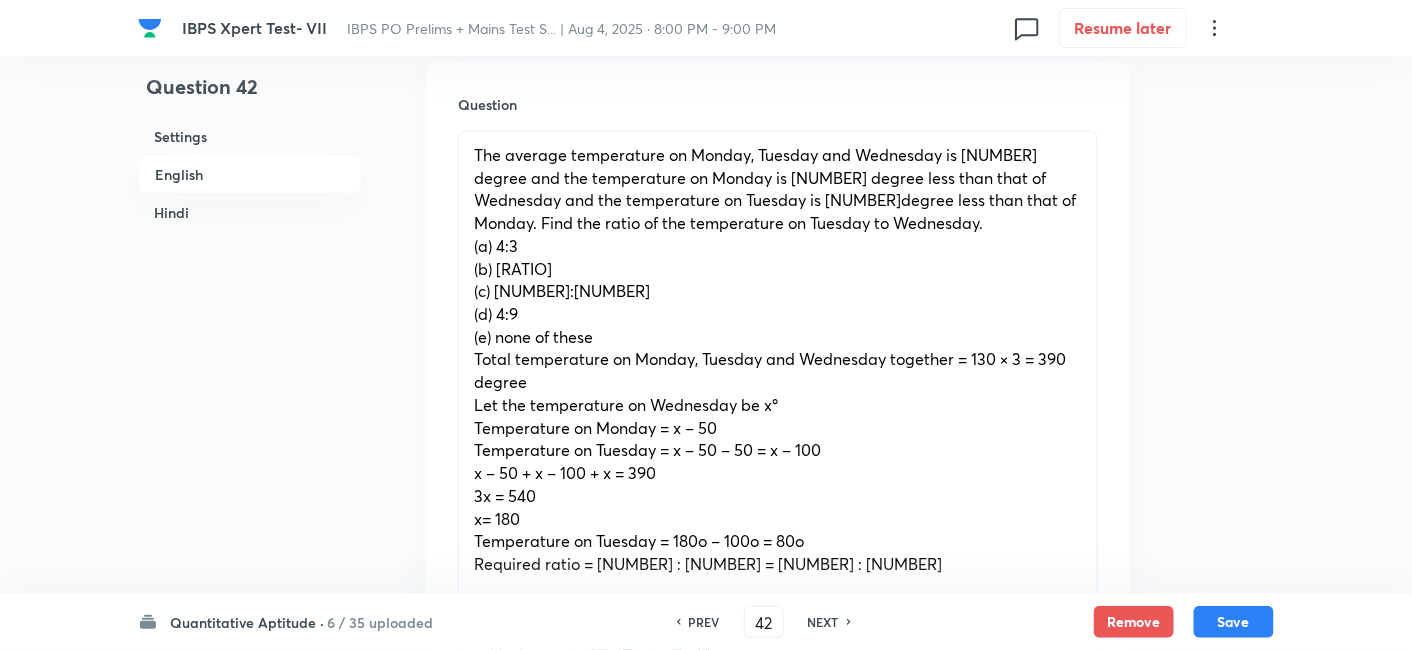 scroll, scrollTop: 594, scrollLeft: 0, axis: vertical 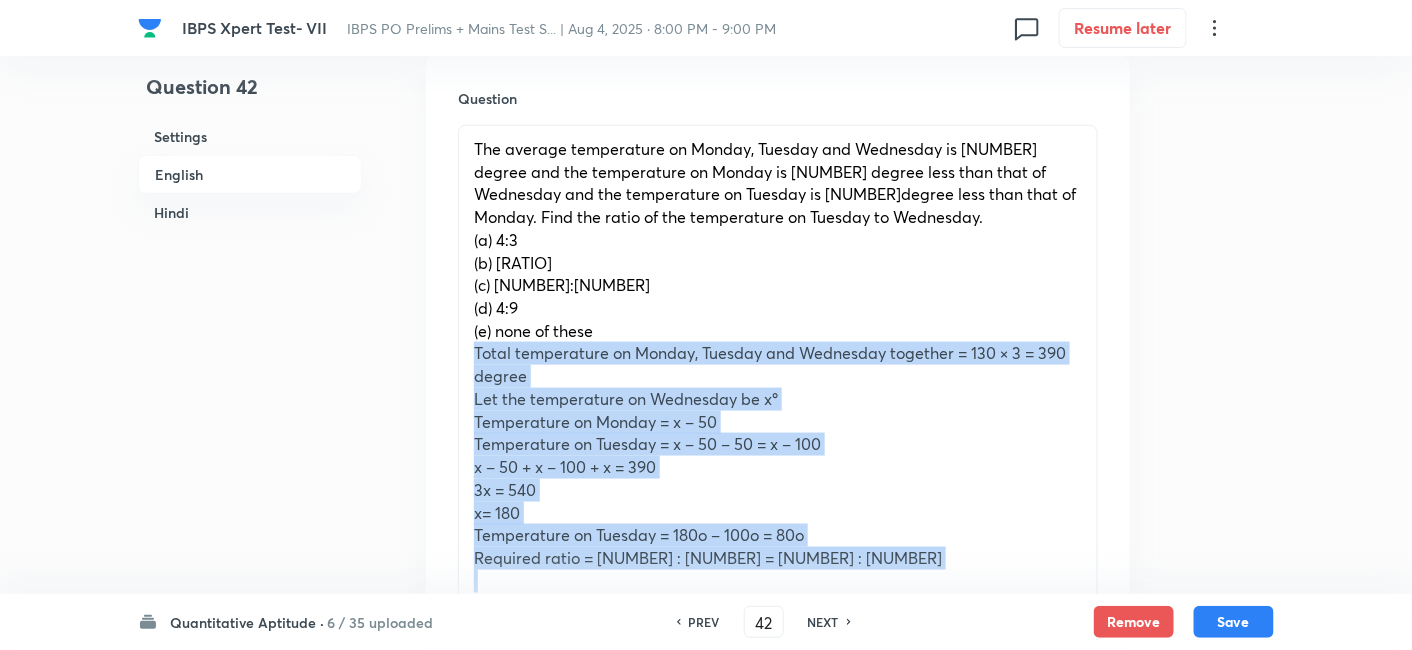 drag, startPoint x: 468, startPoint y: 354, endPoint x: 775, endPoint y: 587, distance: 385.40628 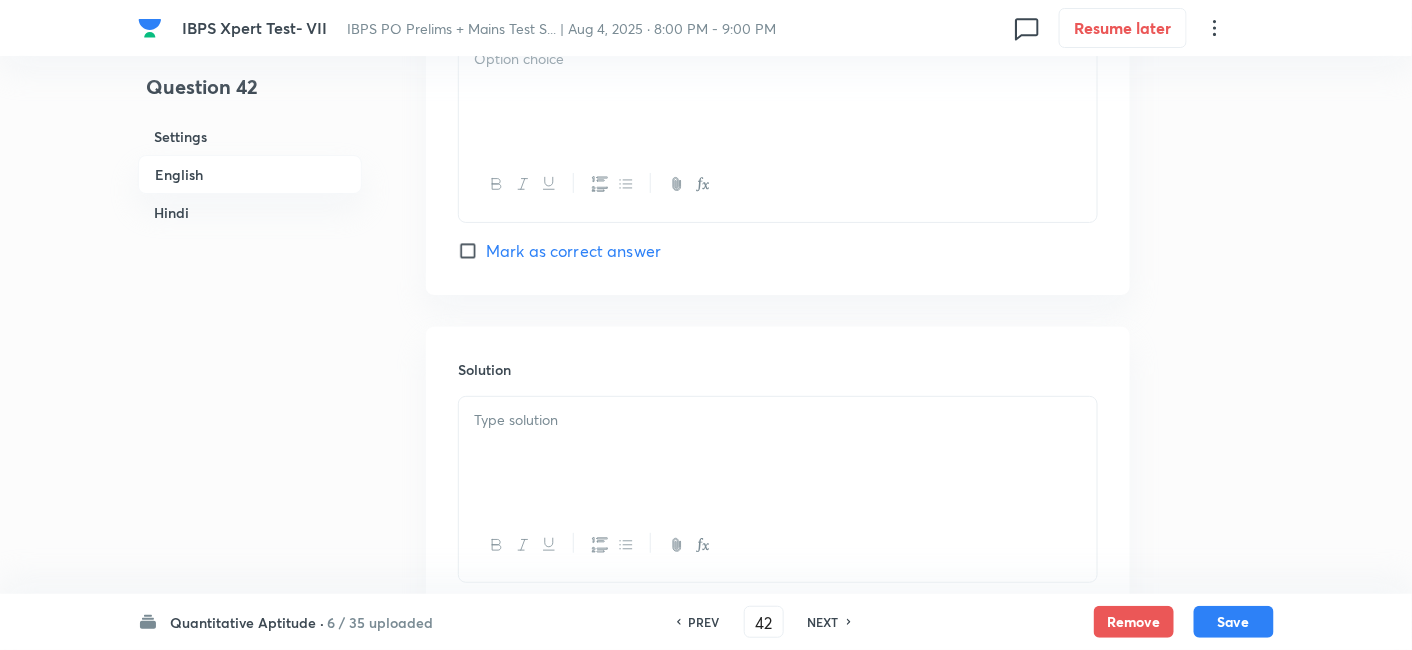 scroll, scrollTop: 2362, scrollLeft: 0, axis: vertical 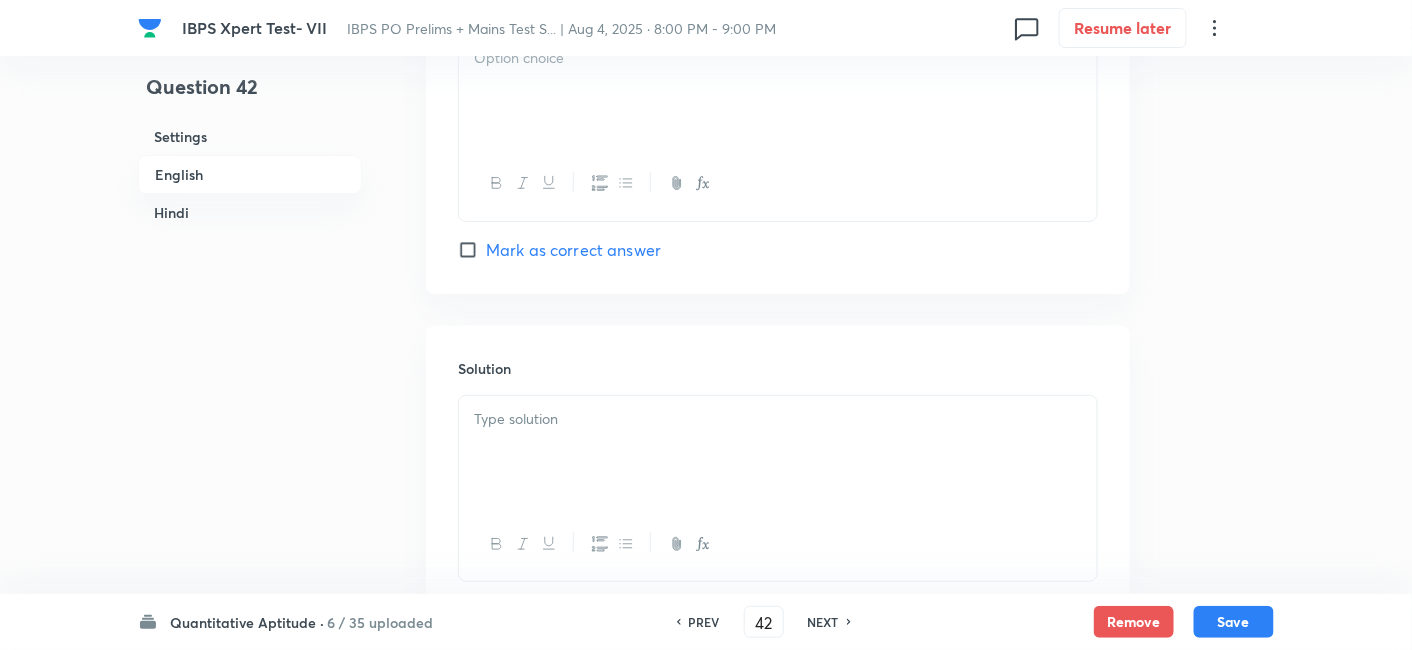 click at bounding box center (778, 452) 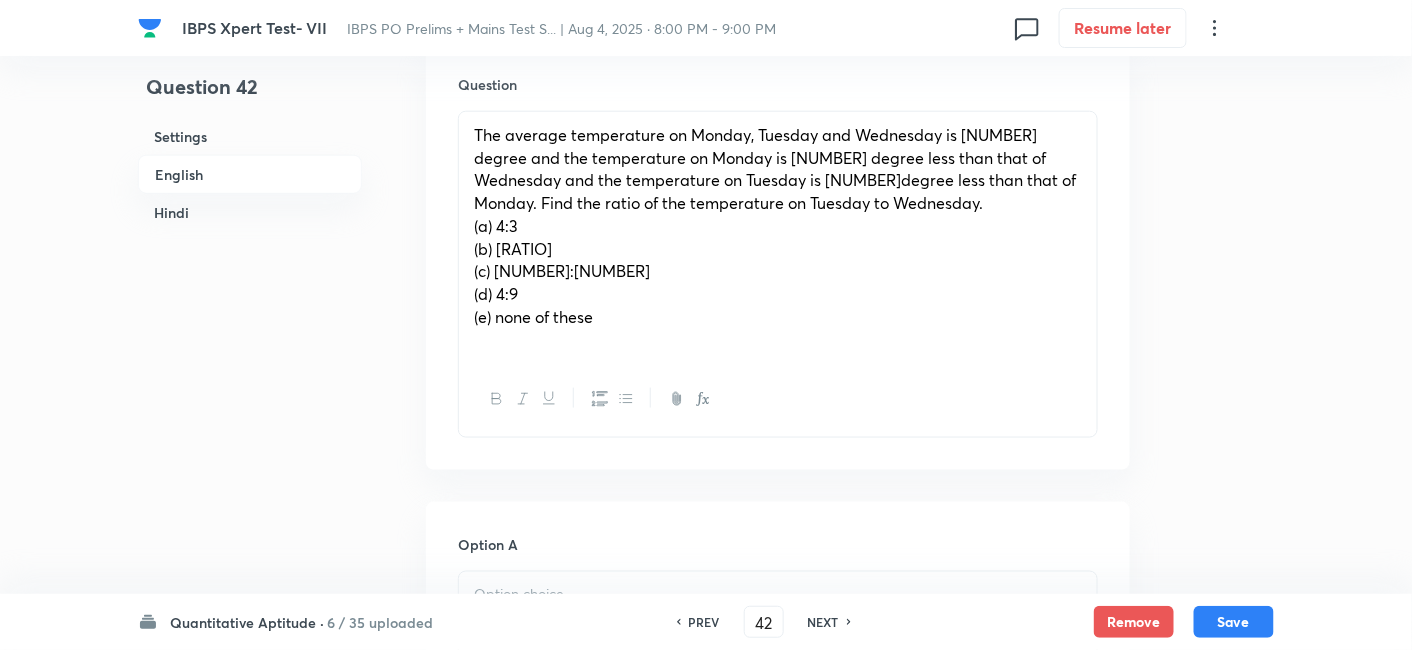scroll, scrollTop: 608, scrollLeft: 0, axis: vertical 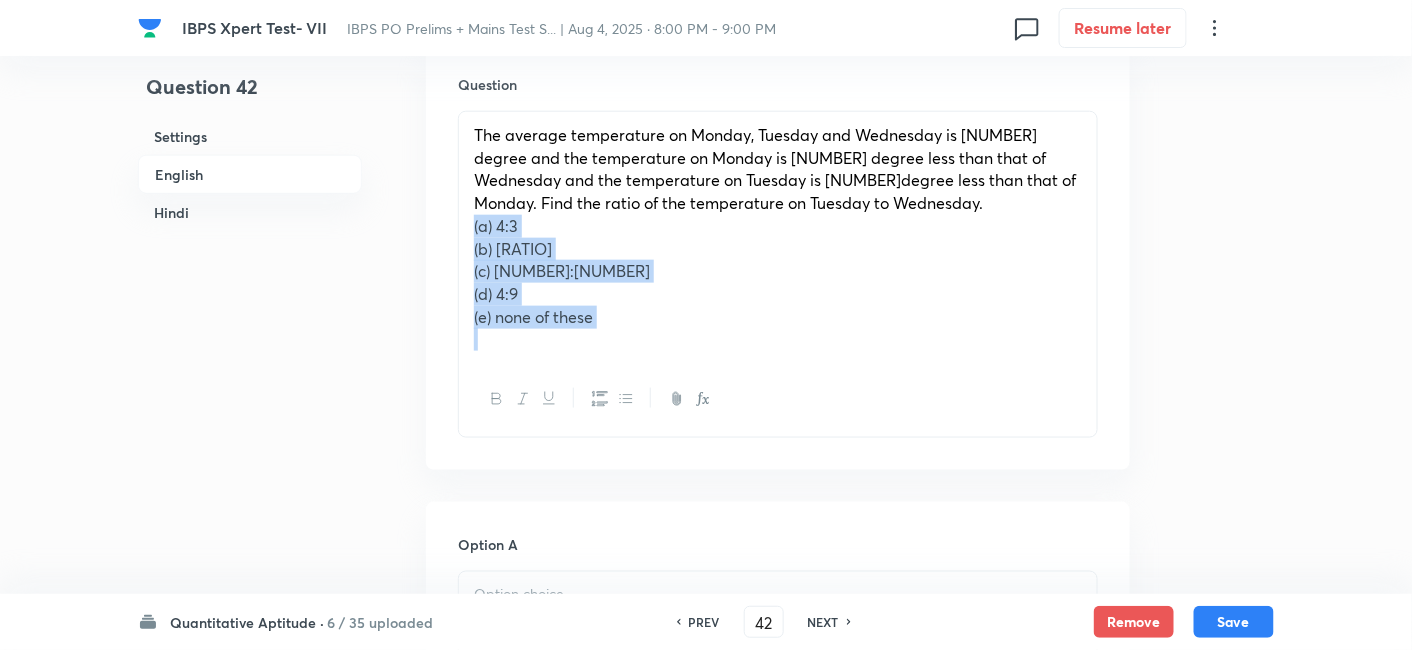 drag, startPoint x: 471, startPoint y: 224, endPoint x: 673, endPoint y: 377, distance: 253.40285 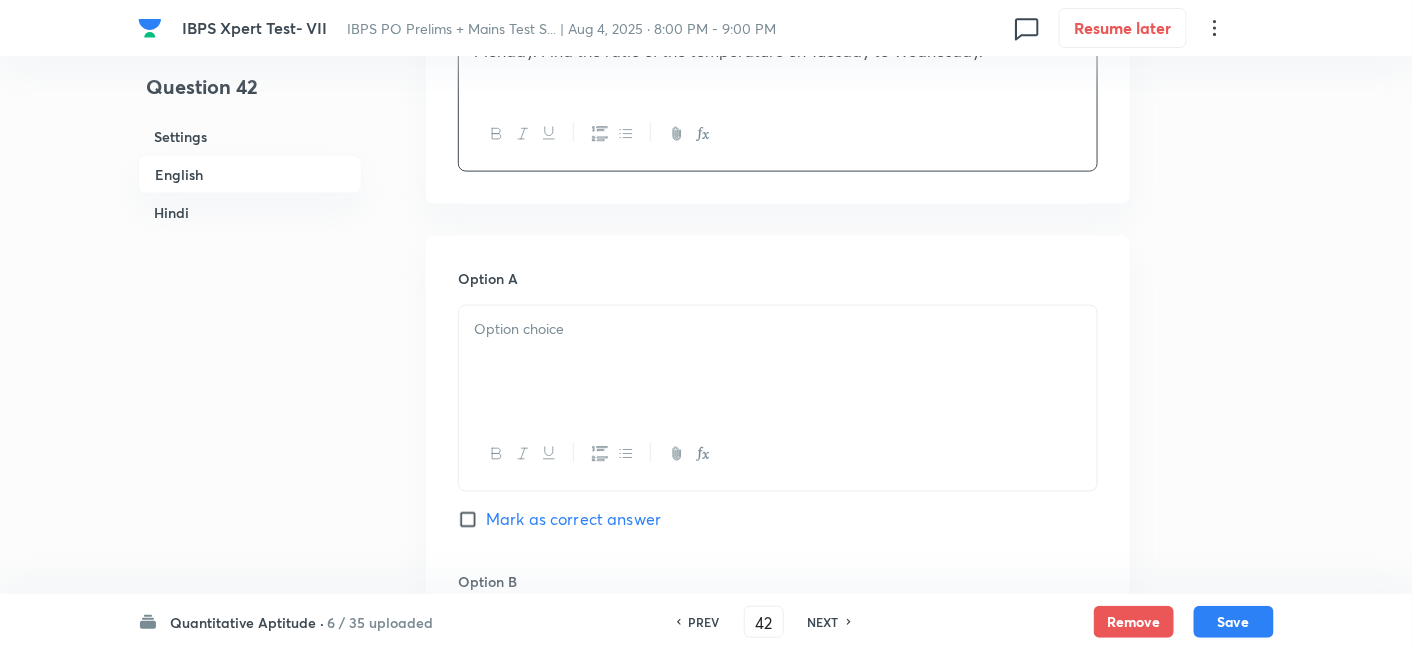 scroll, scrollTop: 761, scrollLeft: 0, axis: vertical 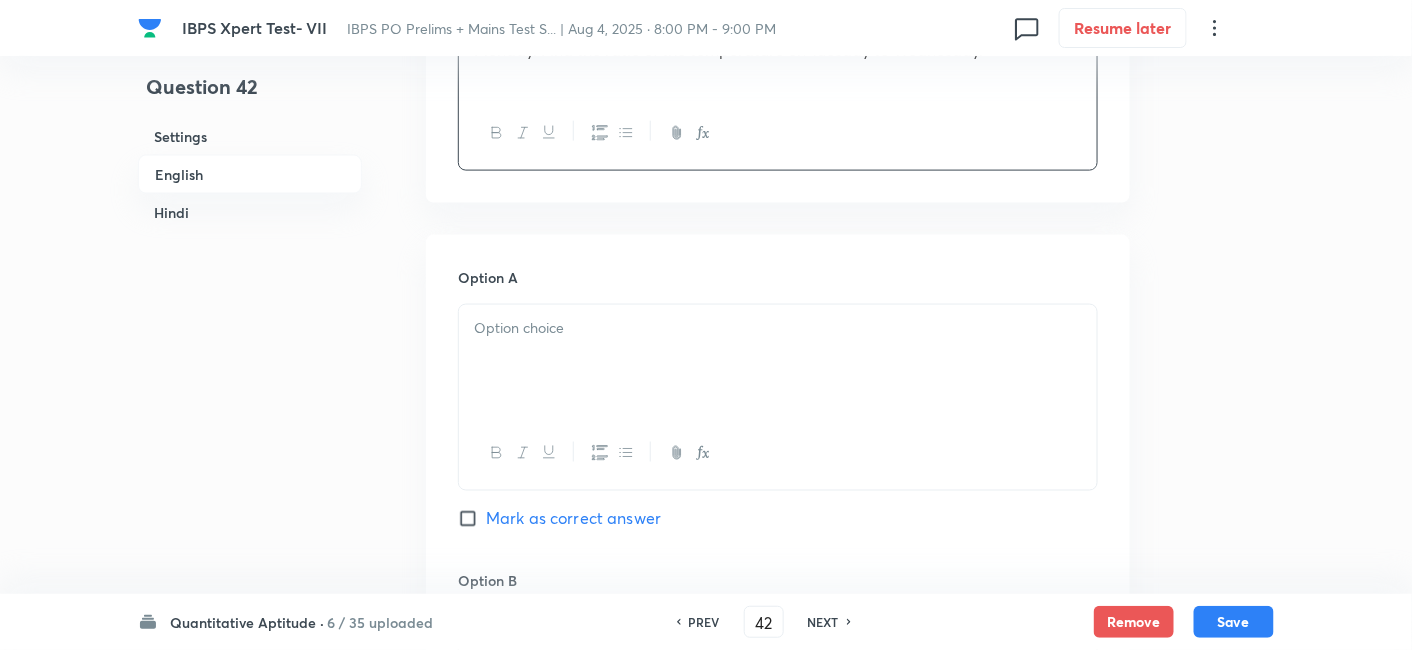 click at bounding box center [778, 361] 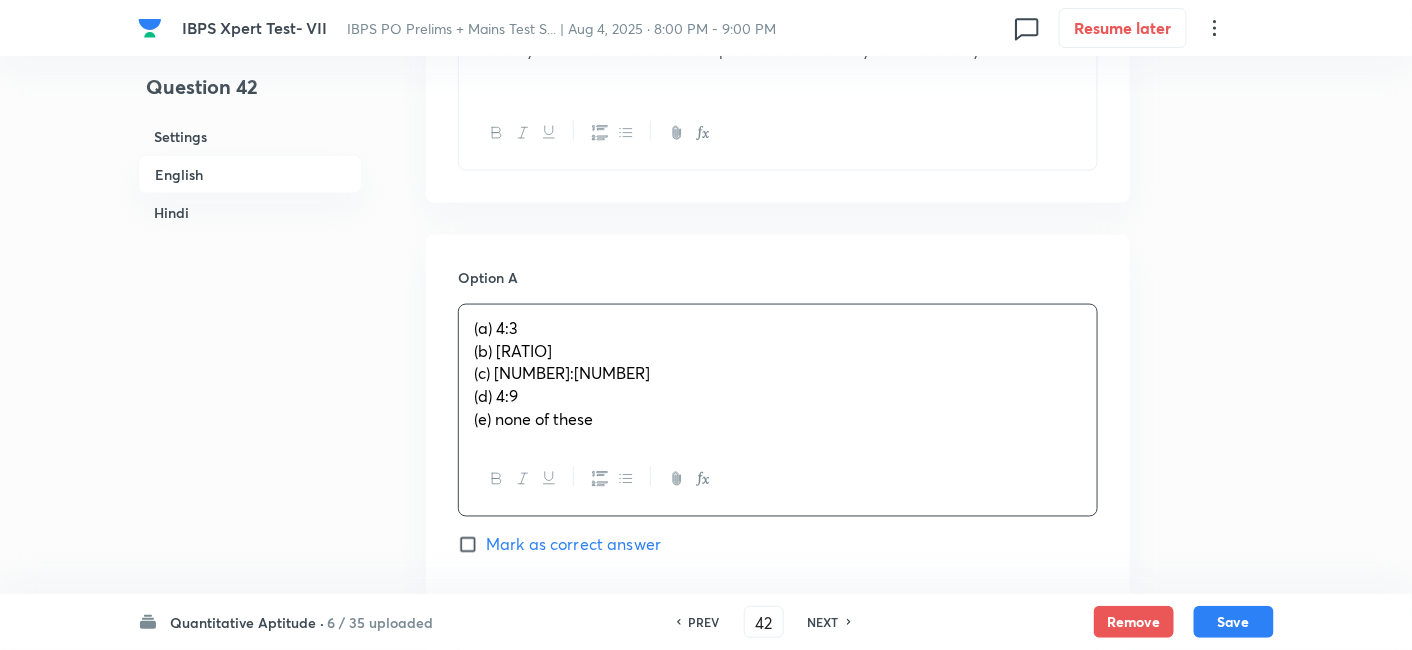 drag, startPoint x: 474, startPoint y: 351, endPoint x: 701, endPoint y: 475, distance: 258.66 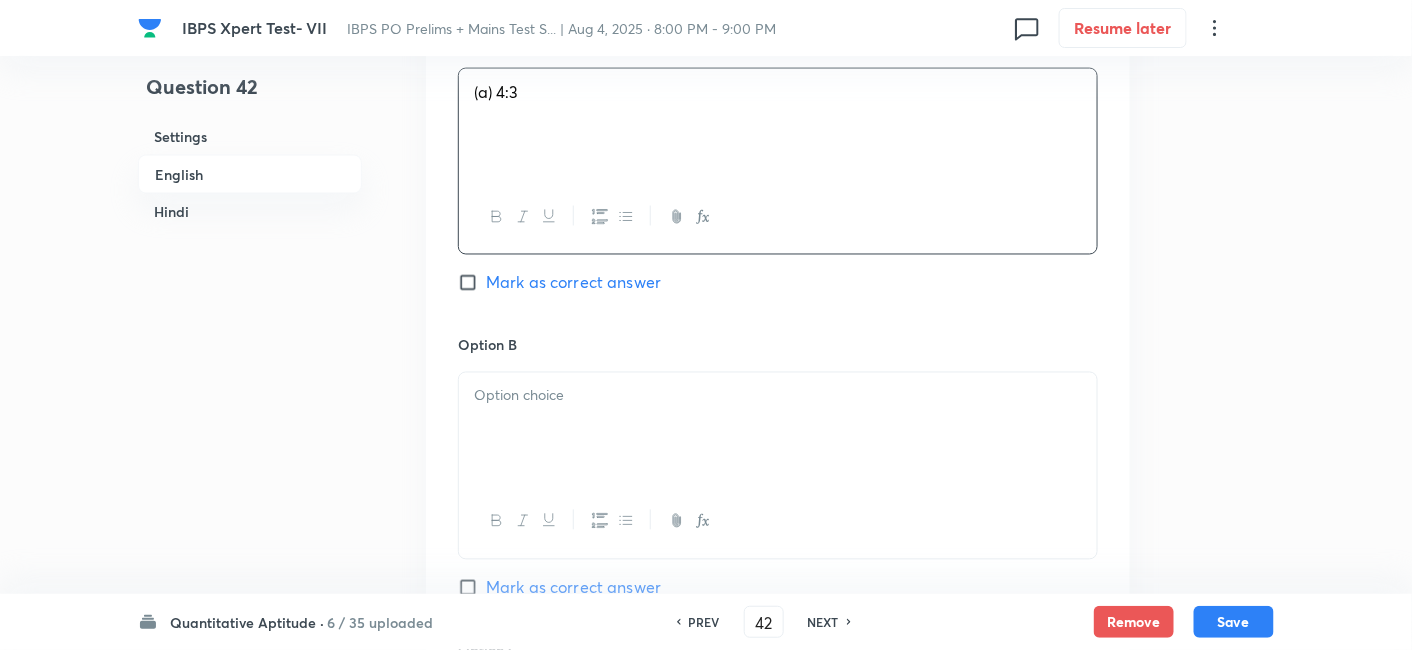 scroll, scrollTop: 999, scrollLeft: 0, axis: vertical 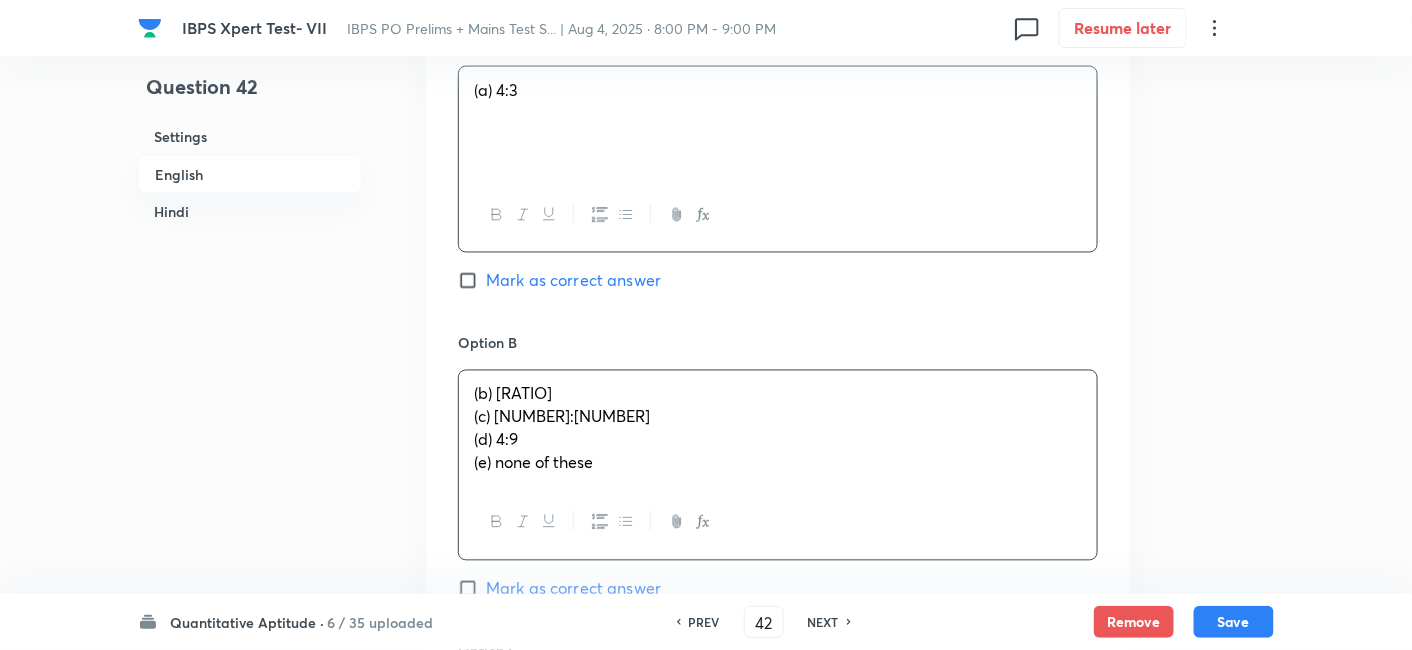 click on "(b) 3:7  (c) 5:9  (d) 4:9  (e) none of these" at bounding box center (778, 428) 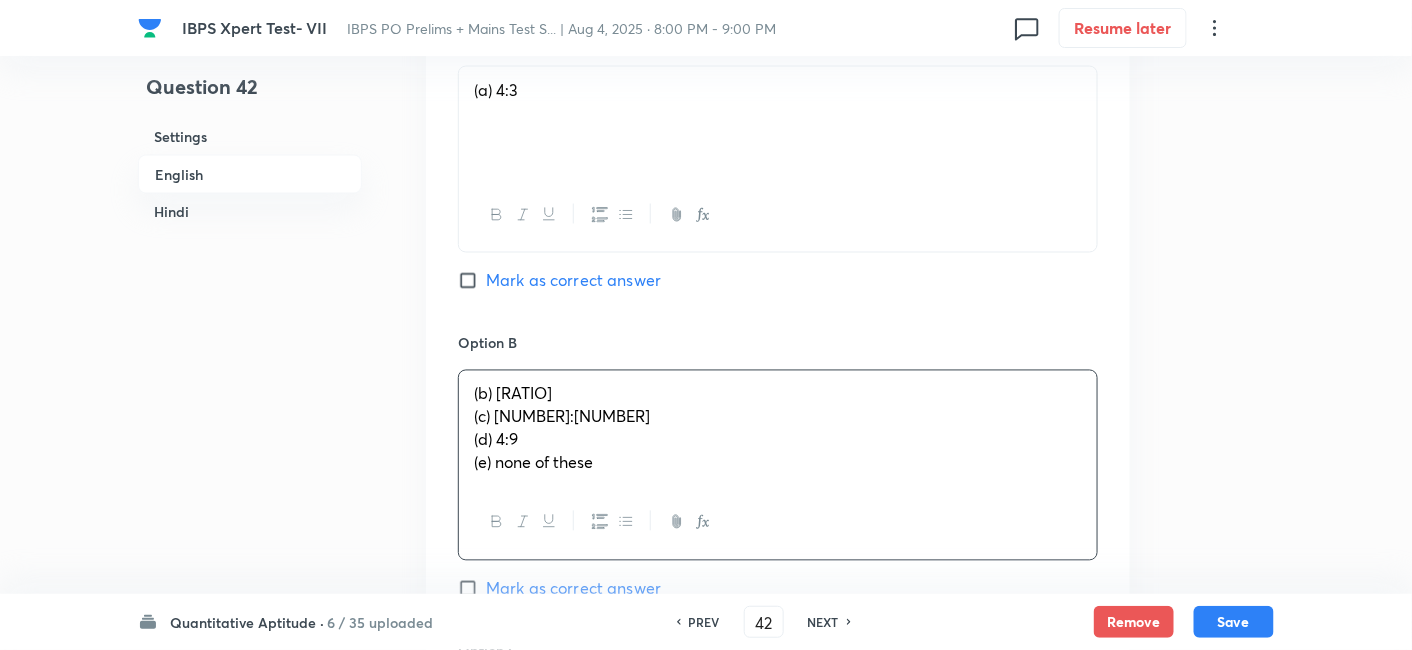 drag, startPoint x: 460, startPoint y: 421, endPoint x: 685, endPoint y: 531, distance: 250.4496 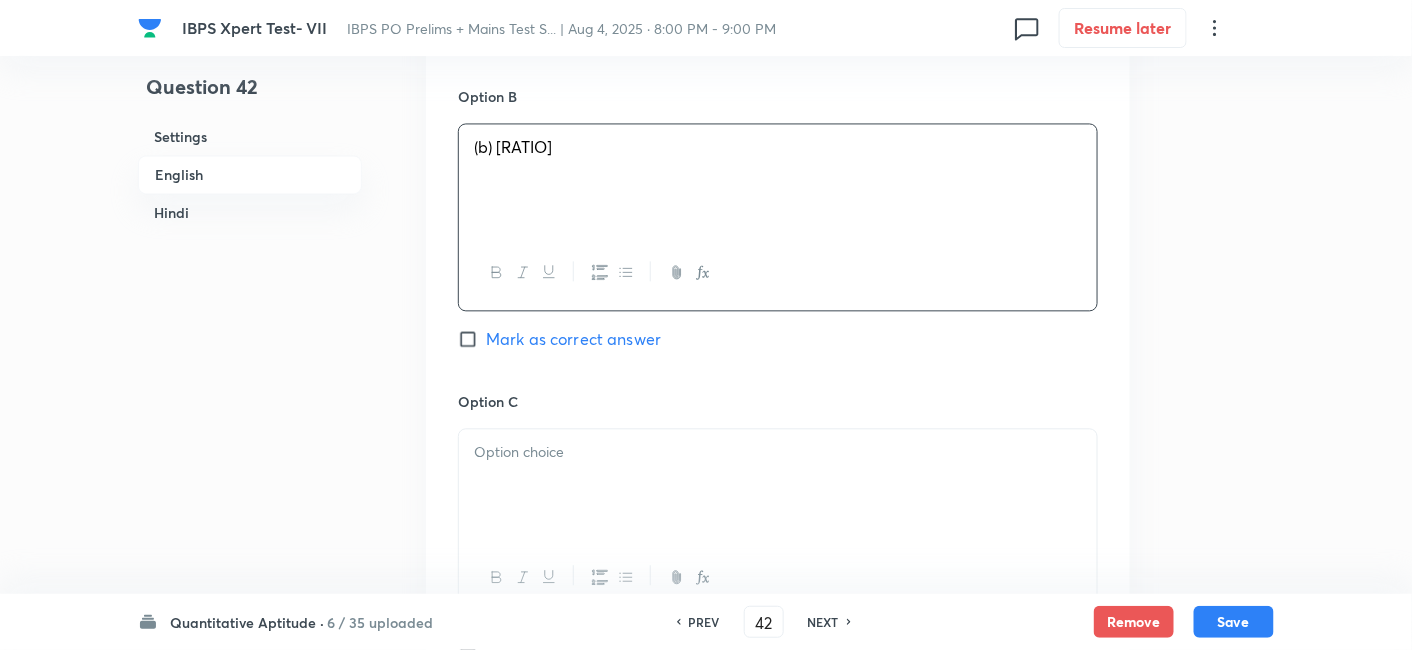 scroll, scrollTop: 1248, scrollLeft: 0, axis: vertical 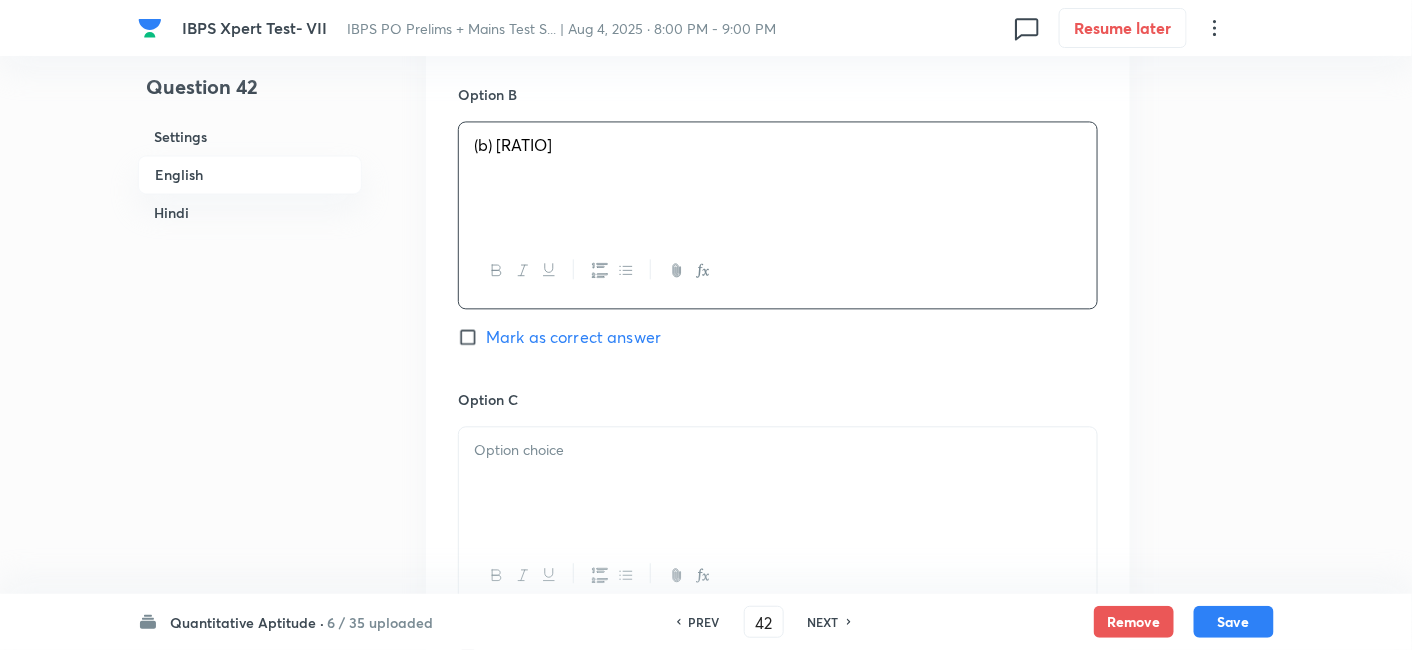 click at bounding box center (778, 483) 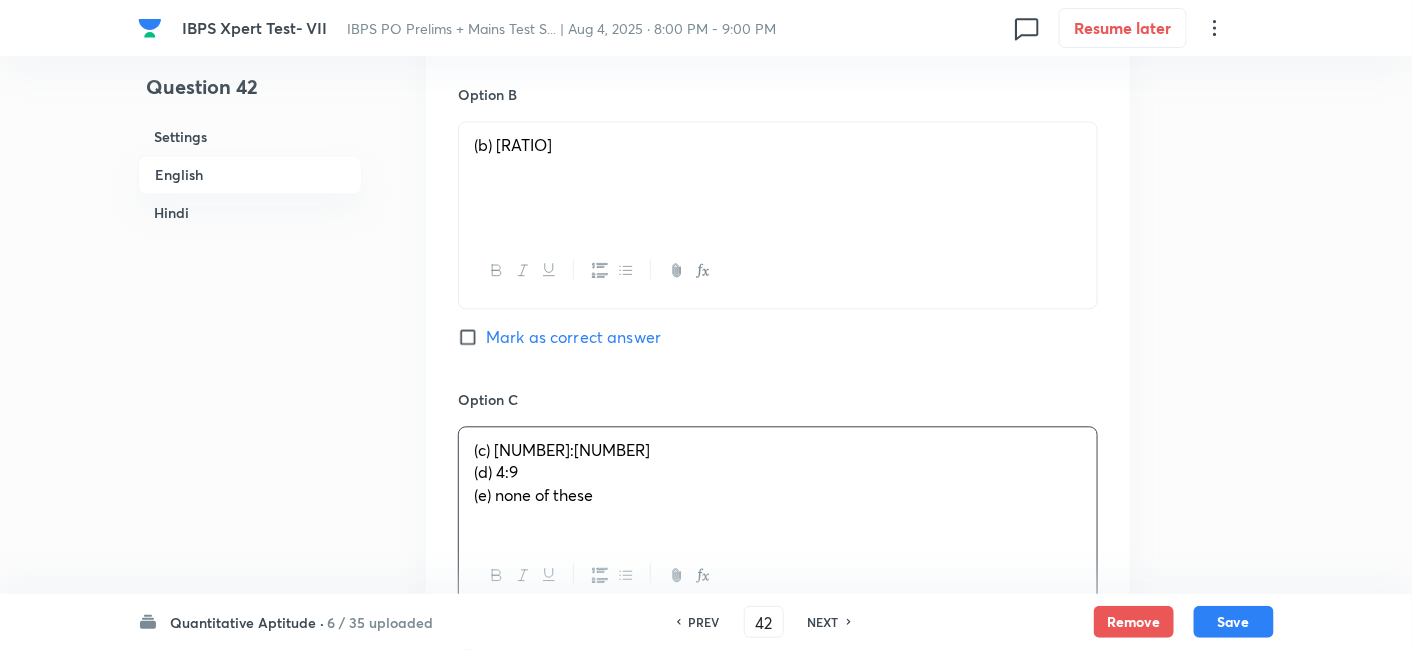 drag, startPoint x: 464, startPoint y: 474, endPoint x: 779, endPoint y: 587, distance: 334.65506 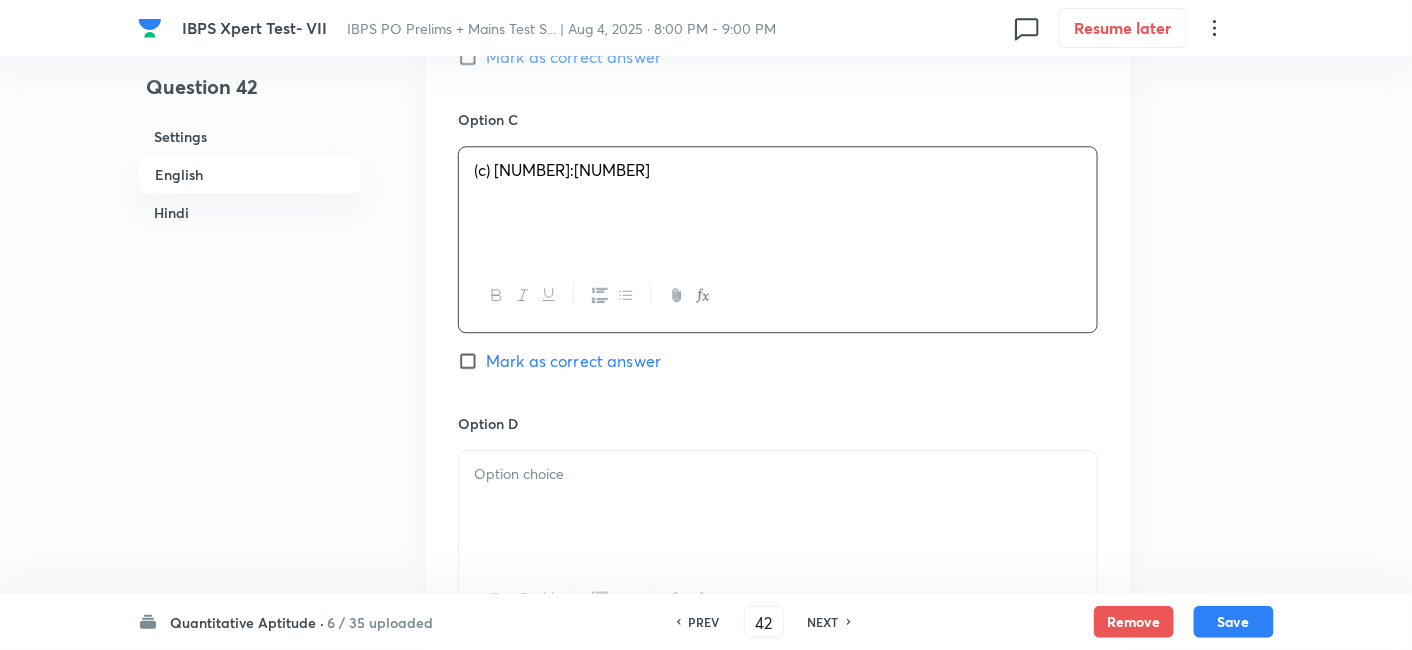 scroll, scrollTop: 1528, scrollLeft: 0, axis: vertical 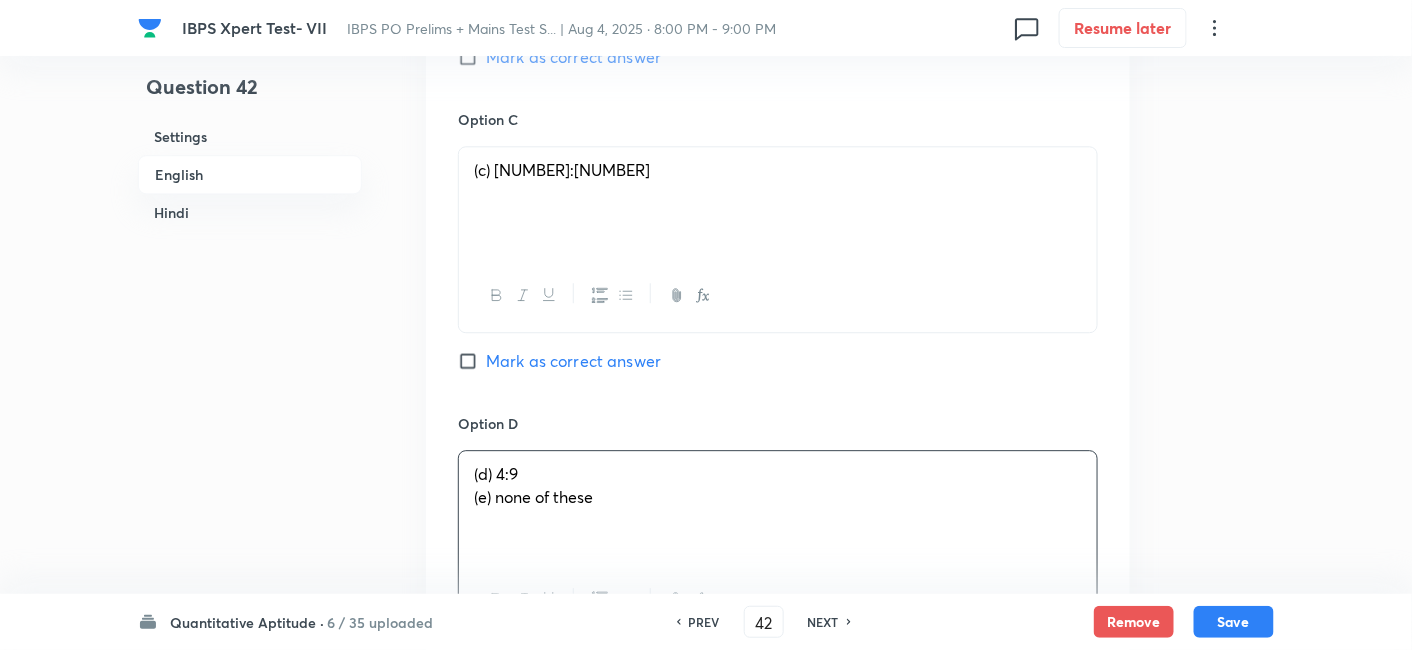 drag, startPoint x: 479, startPoint y: 501, endPoint x: 714, endPoint y: 518, distance: 235.61409 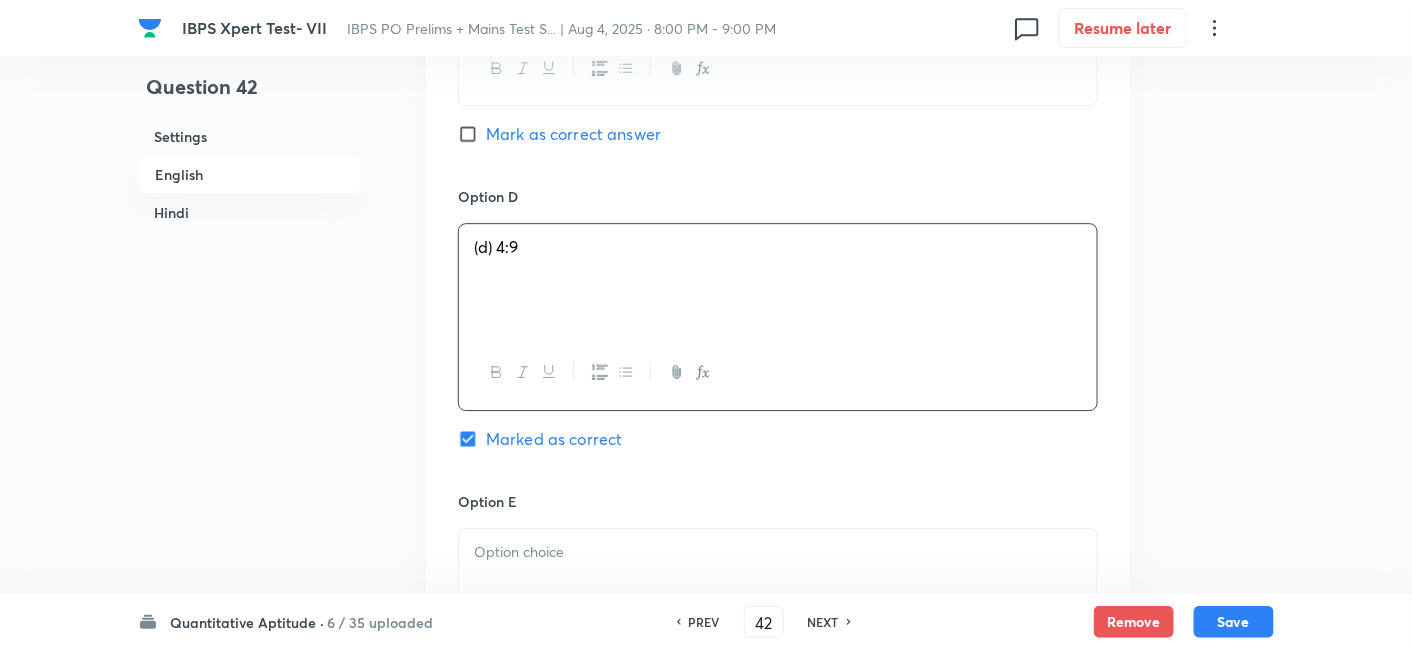 scroll, scrollTop: 1757, scrollLeft: 0, axis: vertical 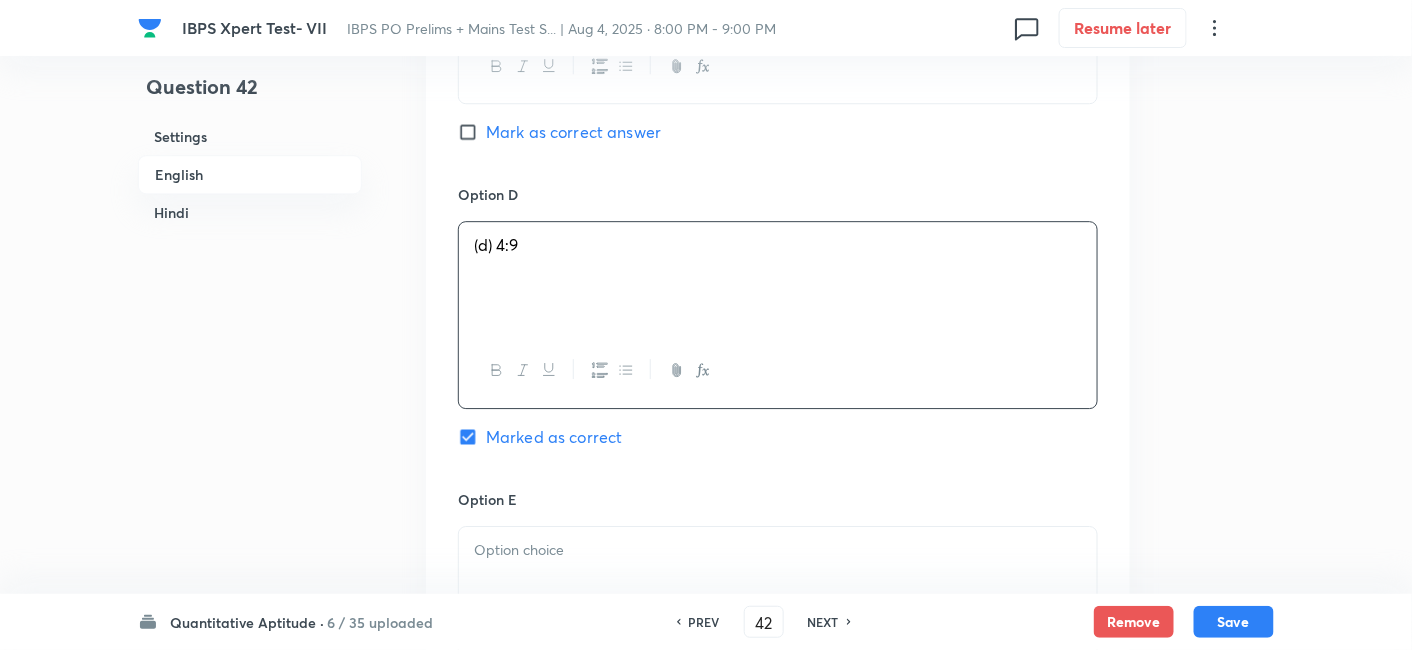 click at bounding box center (778, 550) 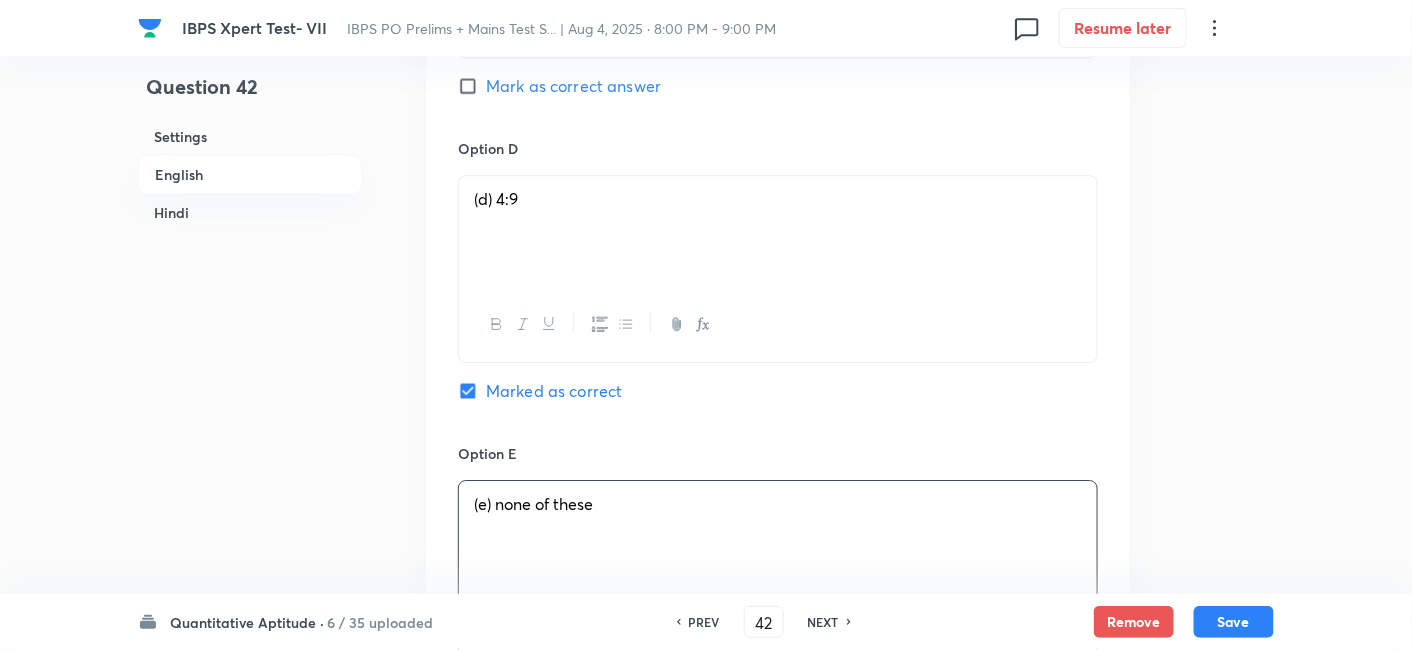 scroll, scrollTop: 1794, scrollLeft: 0, axis: vertical 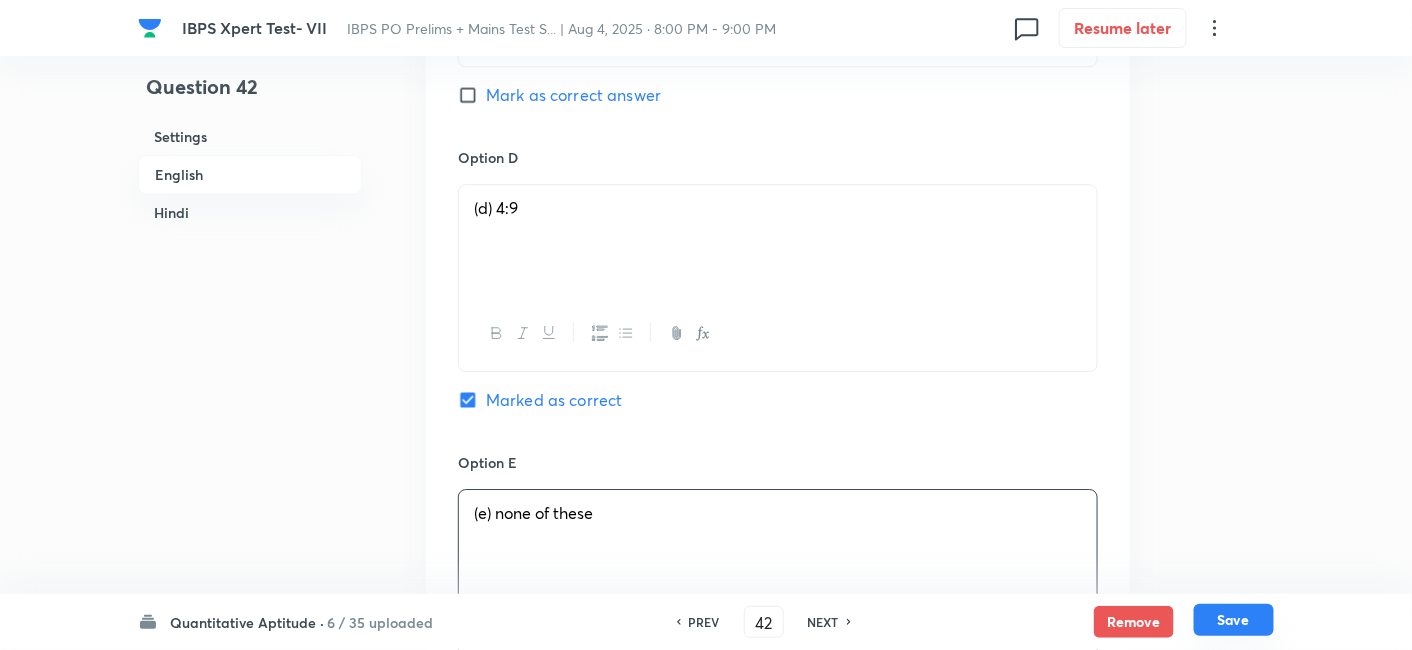 click on "Remove Save" at bounding box center [1184, 622] 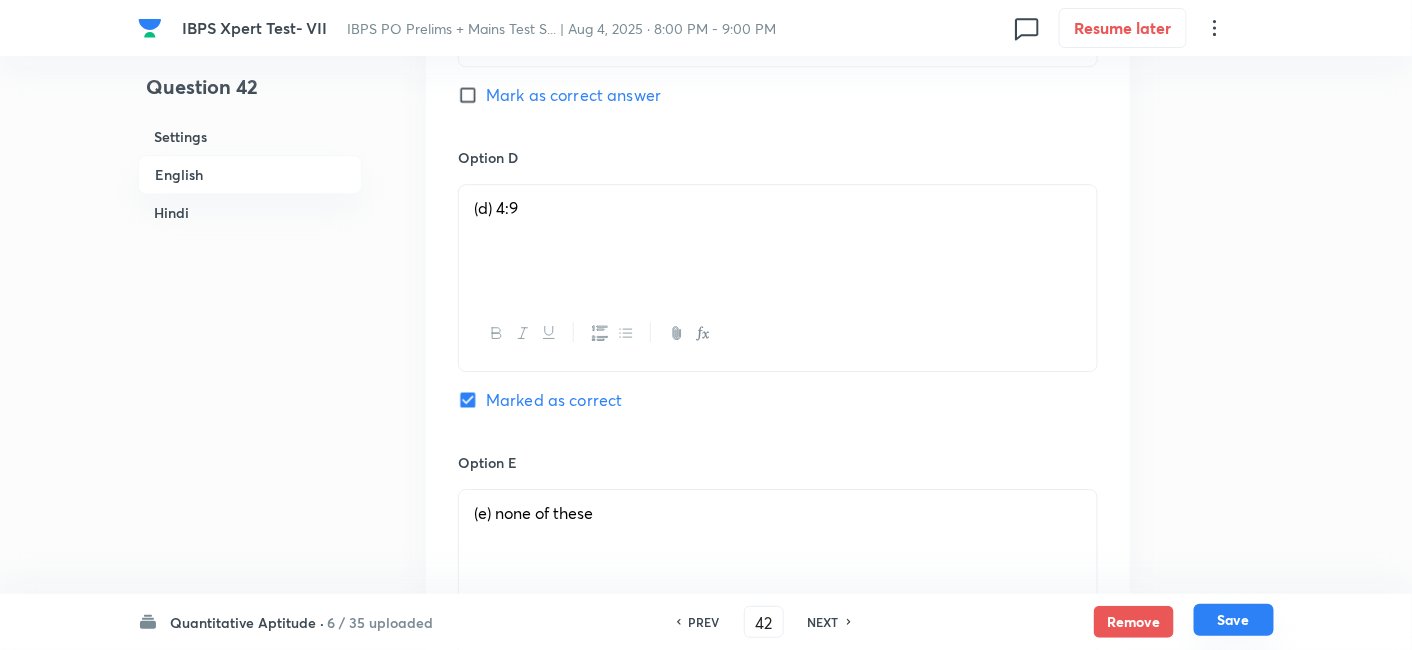 click on "Save" at bounding box center [1234, 620] 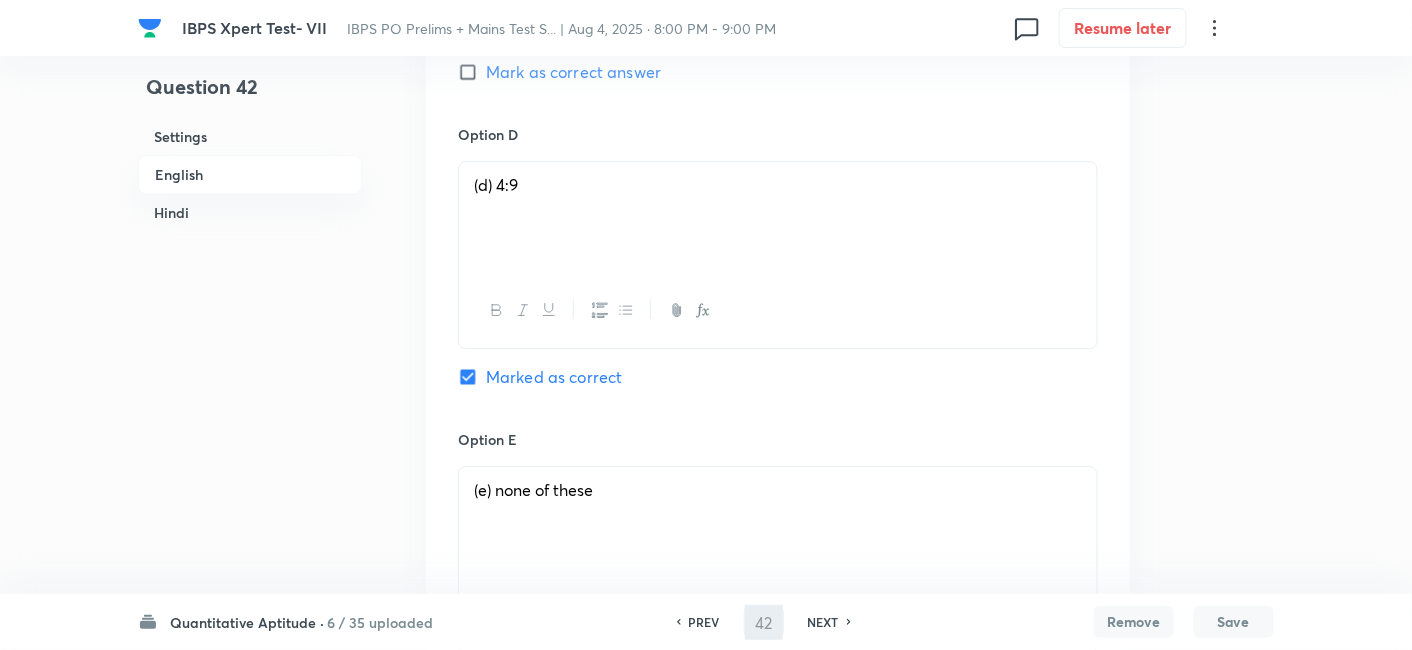 type on "43" 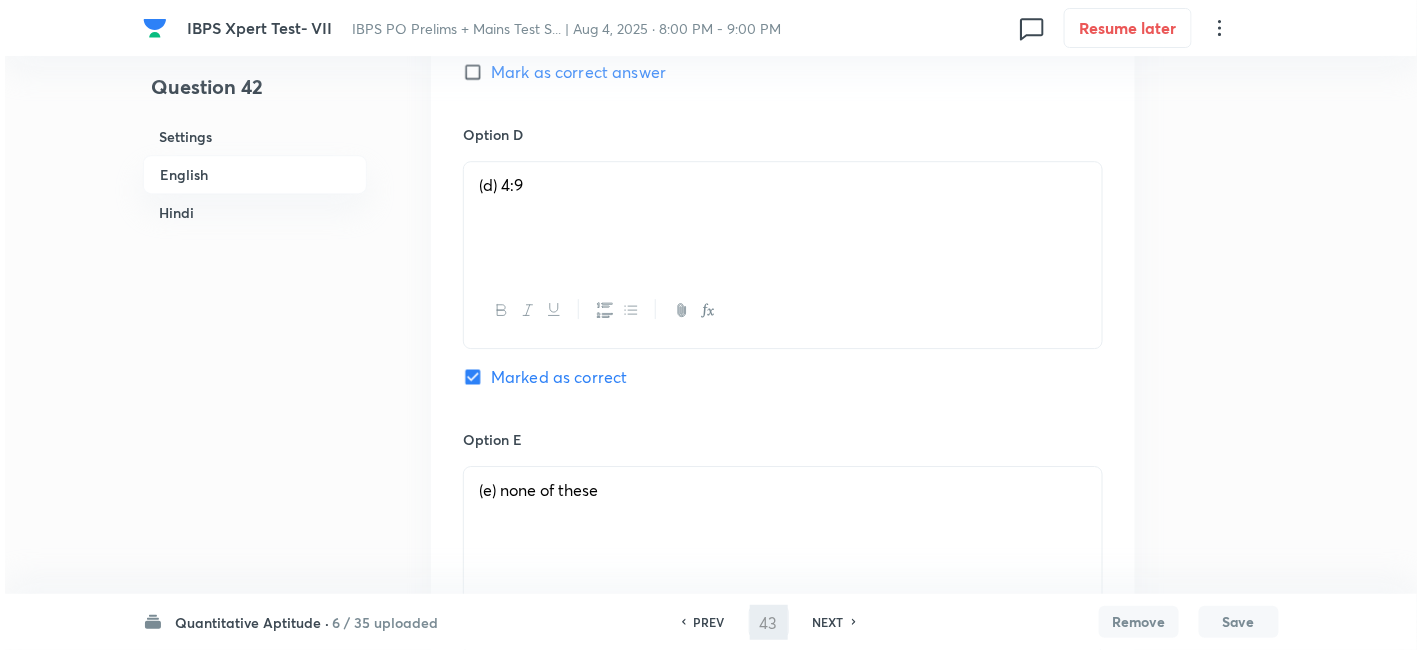scroll, scrollTop: 0, scrollLeft: 0, axis: both 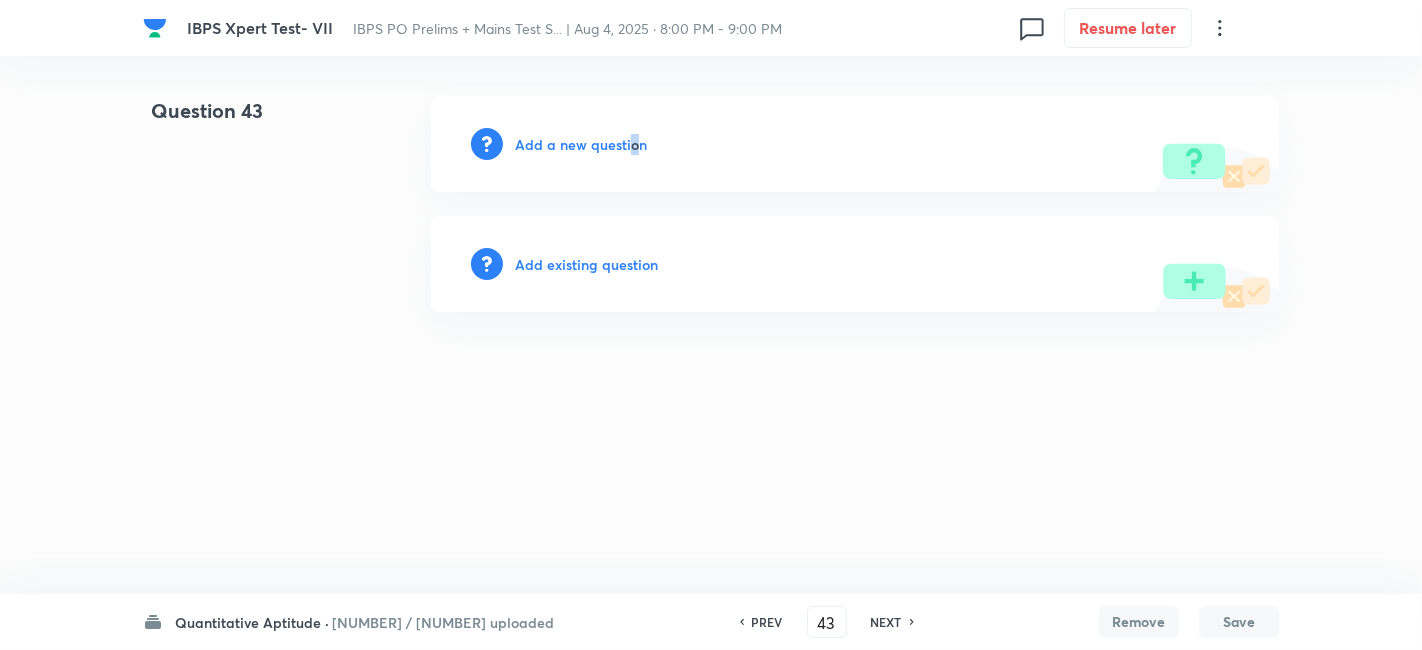 drag, startPoint x: 634, startPoint y: 155, endPoint x: 628, endPoint y: 144, distance: 12.529964 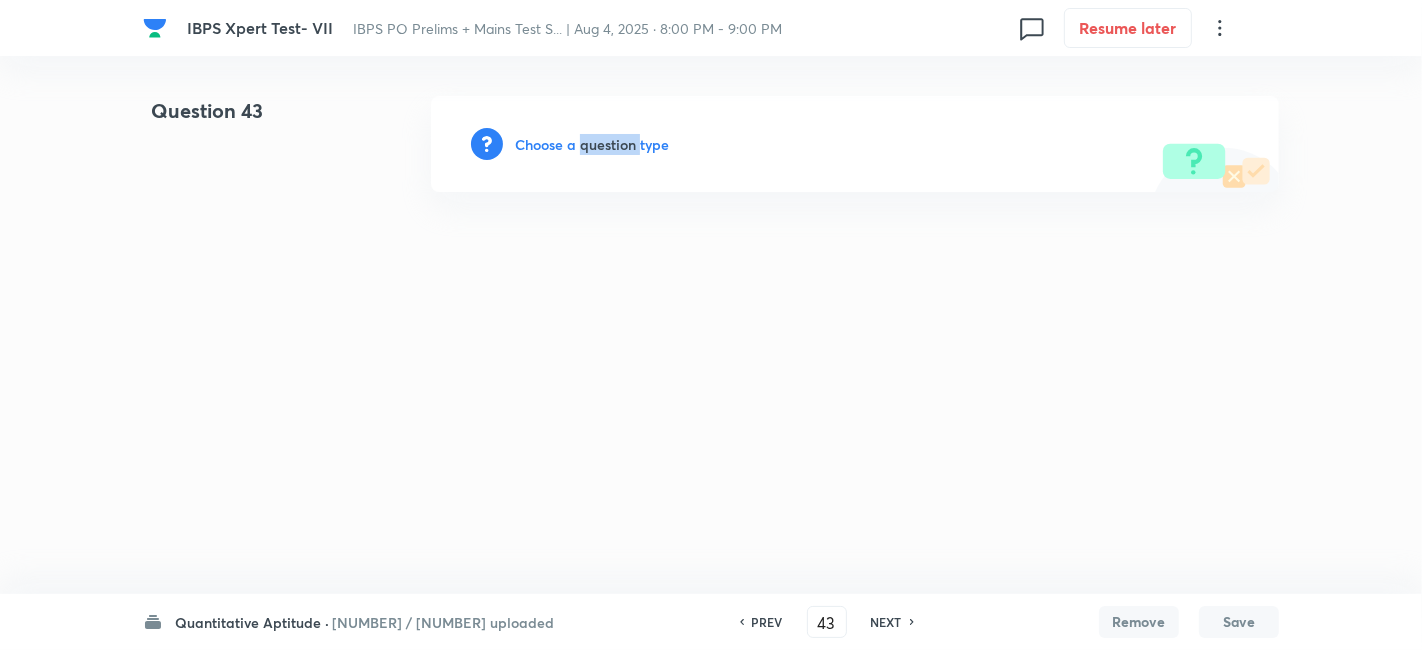 click on "Choose a question type" at bounding box center (592, 144) 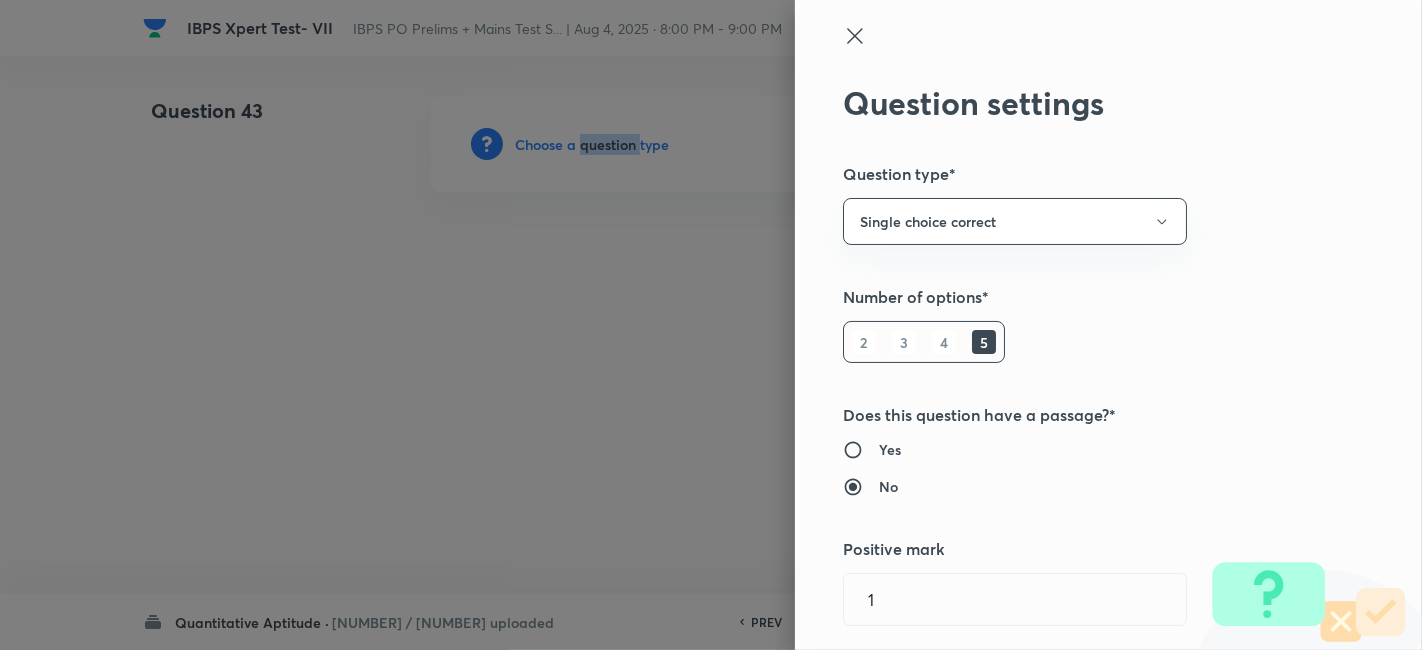type 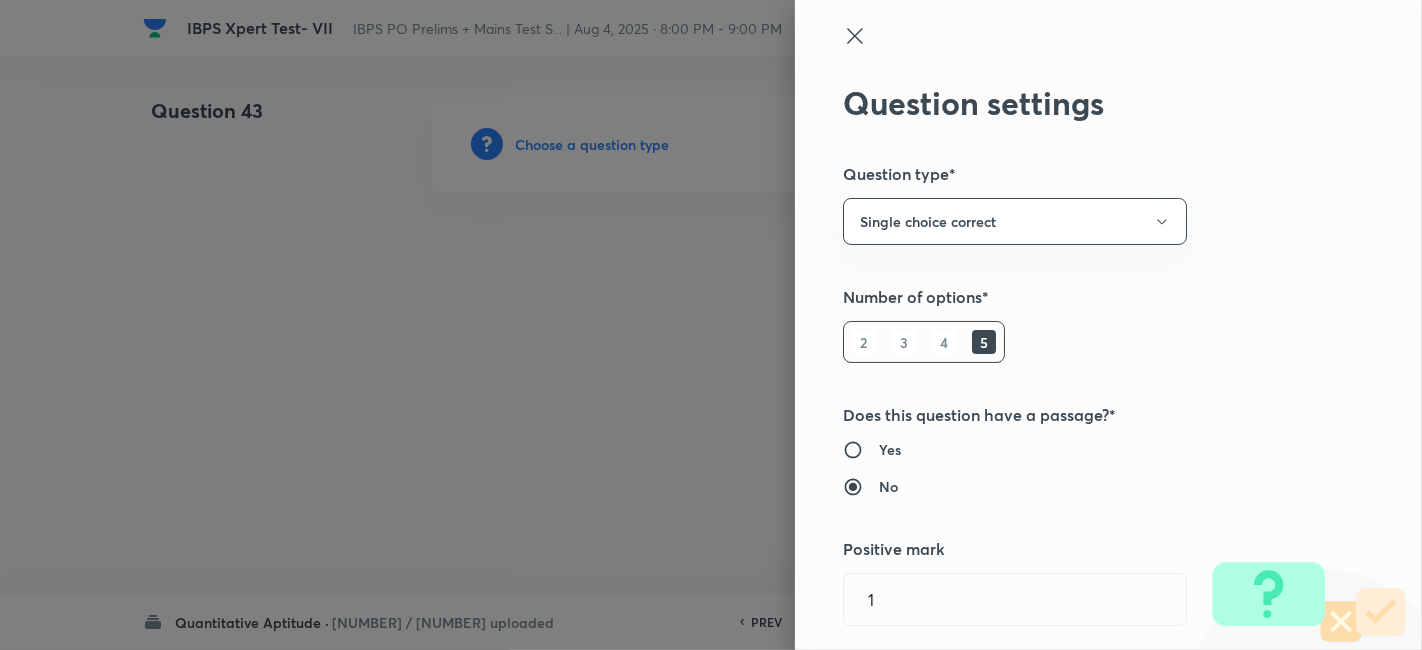 click at bounding box center (711, 325) 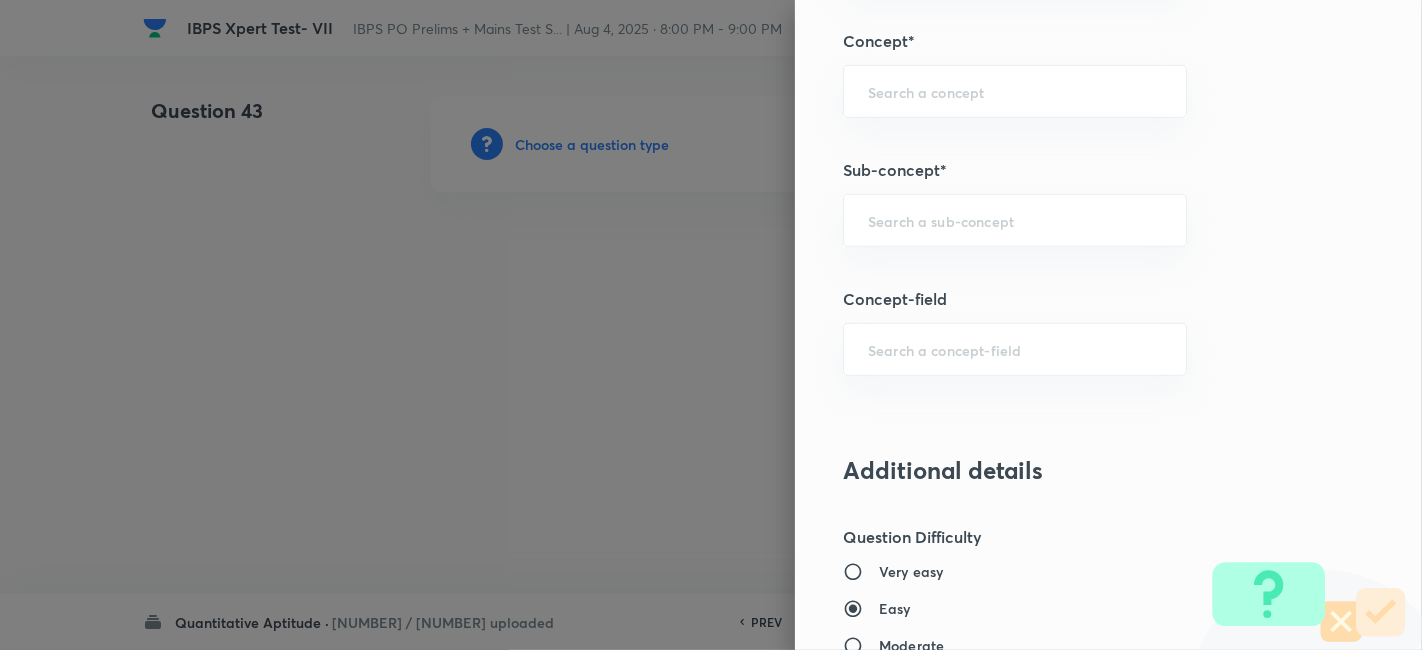 scroll, scrollTop: 1115, scrollLeft: 0, axis: vertical 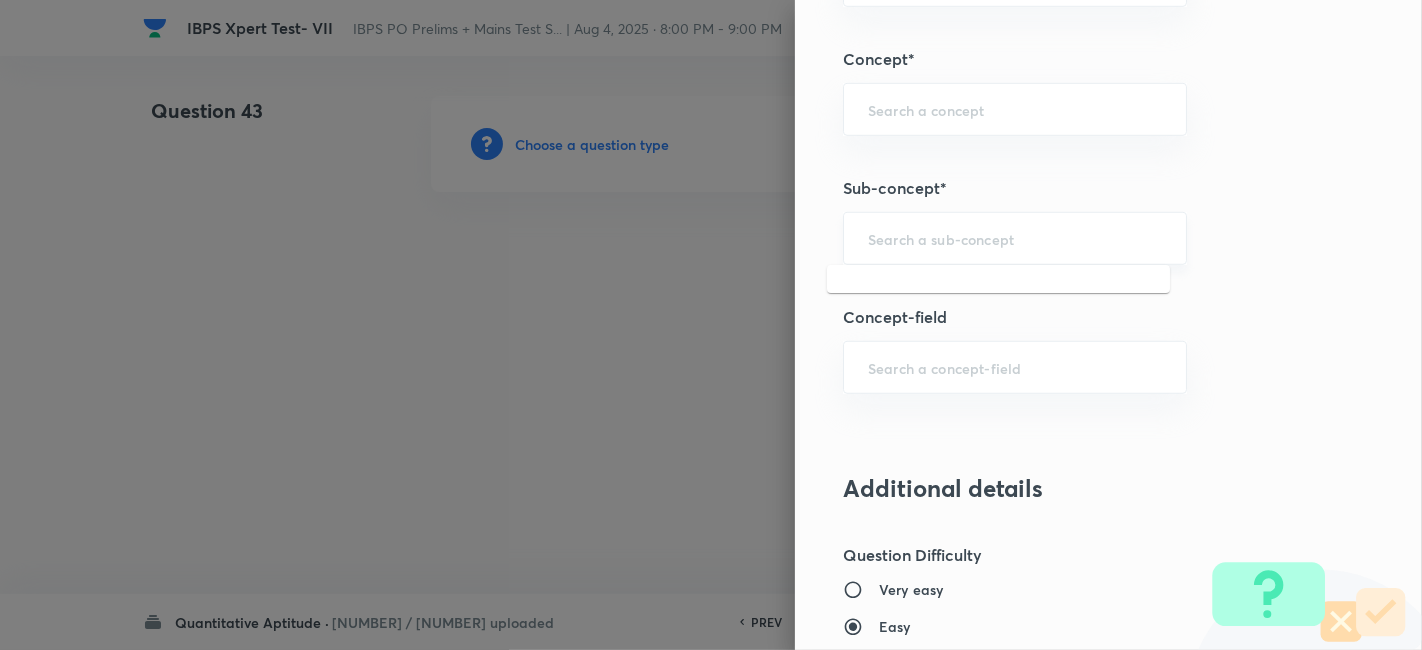 click at bounding box center [1015, 238] 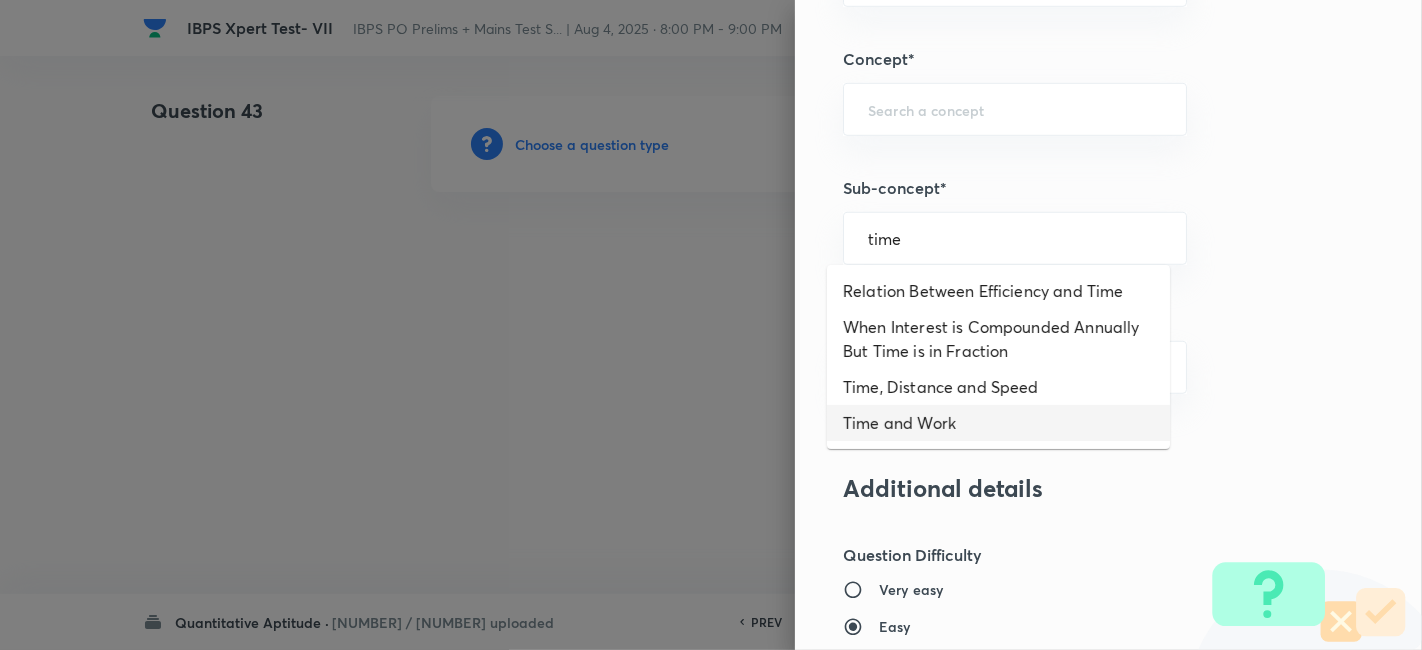 click on "Time and Work" at bounding box center (998, 423) 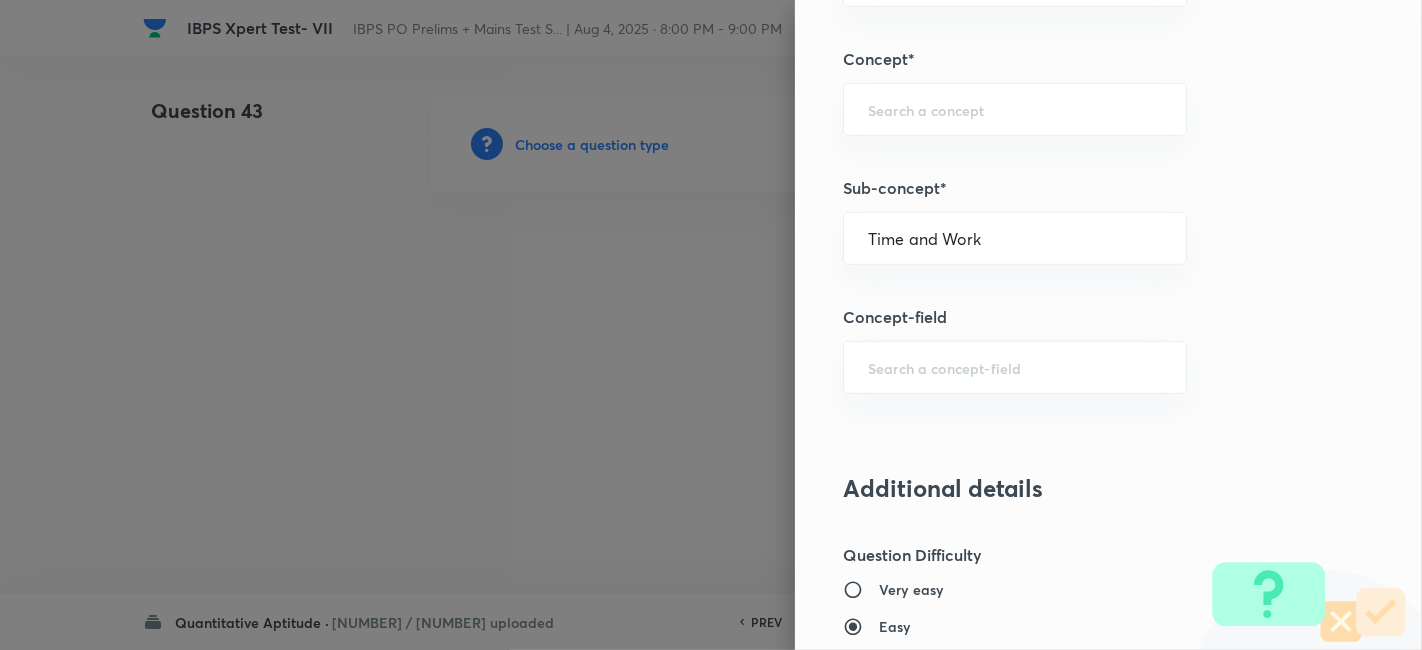 type on "Quantitative Aptitude" 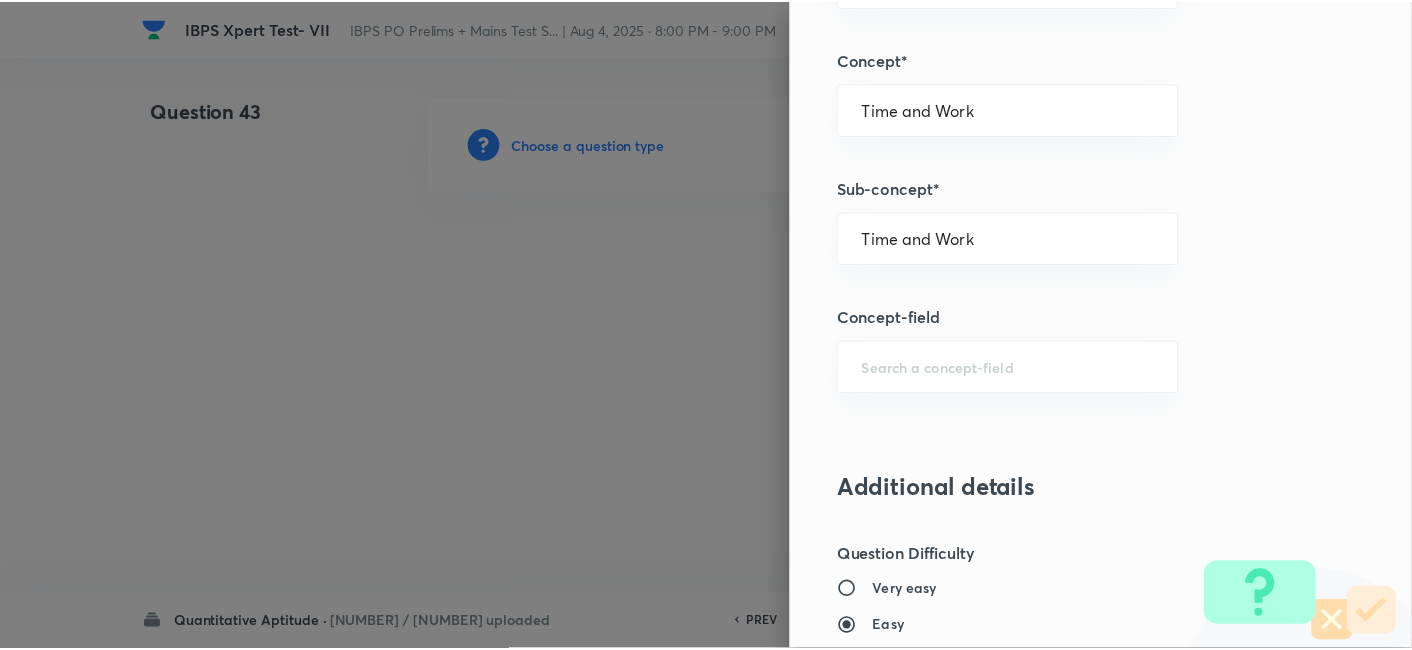 scroll, scrollTop: 2070, scrollLeft: 0, axis: vertical 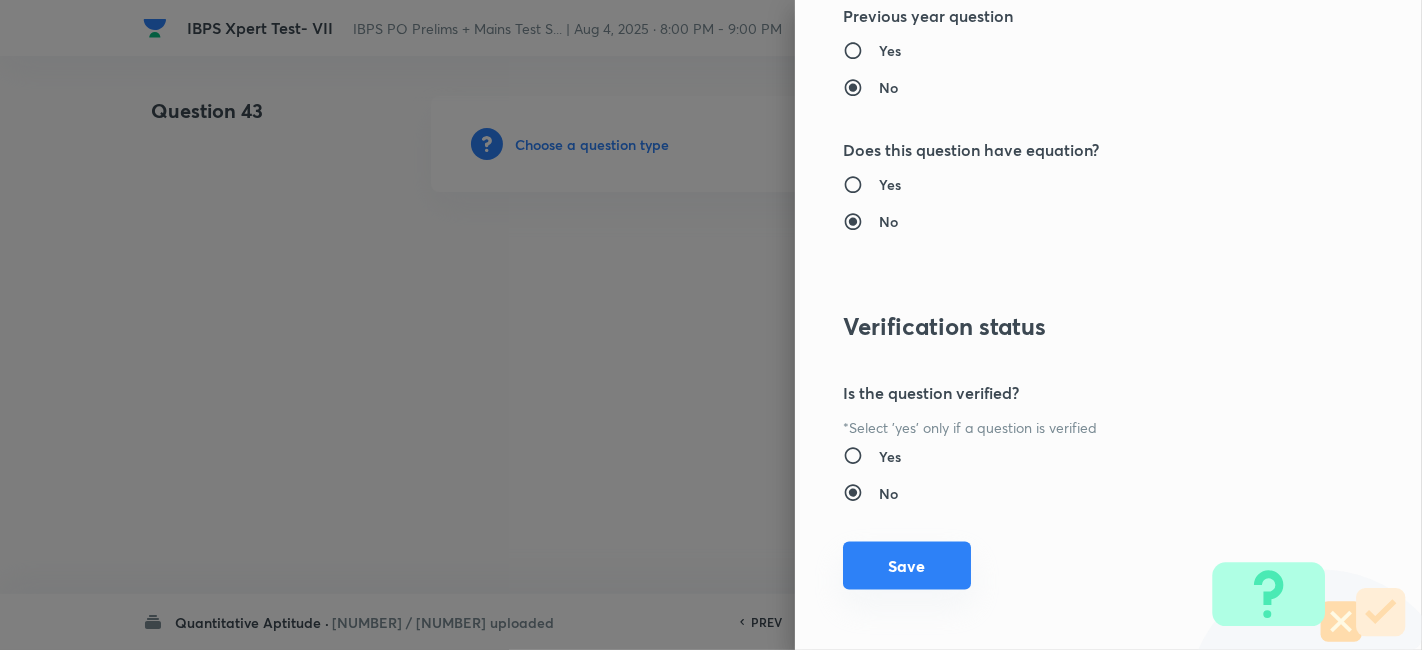 click on "Save" at bounding box center (907, 566) 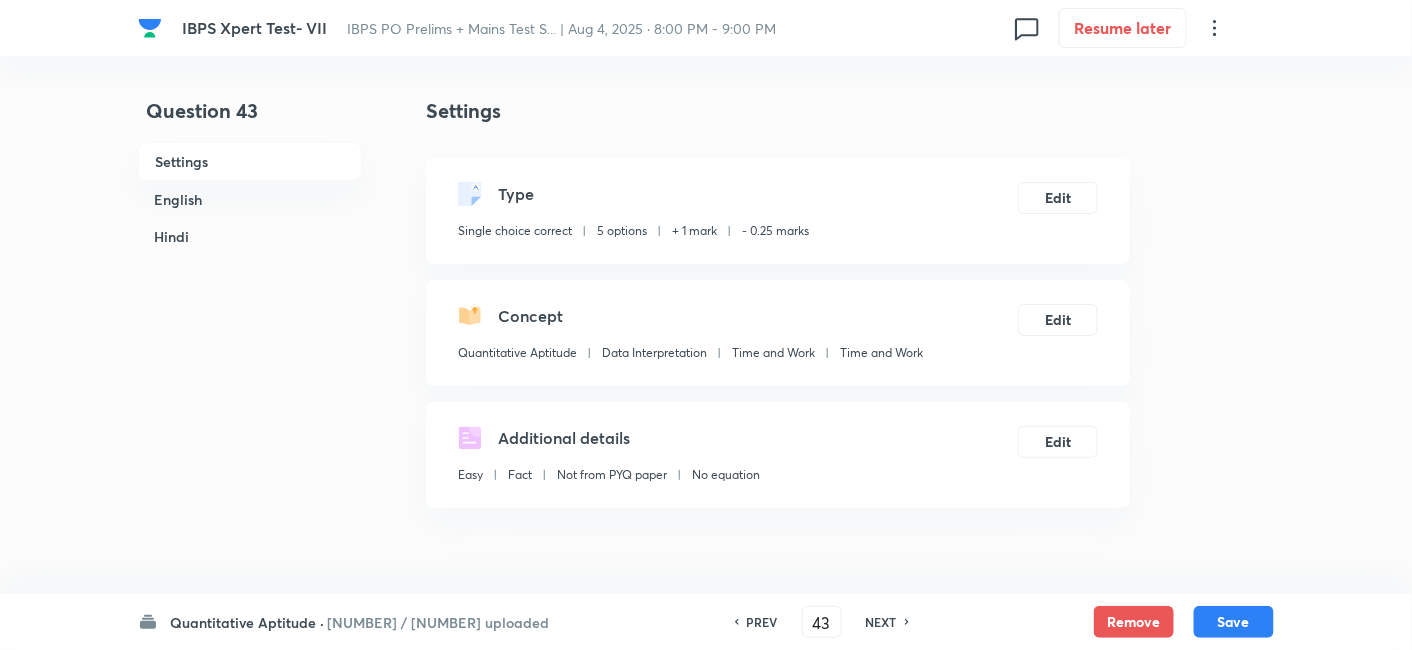 scroll, scrollTop: 566, scrollLeft: 0, axis: vertical 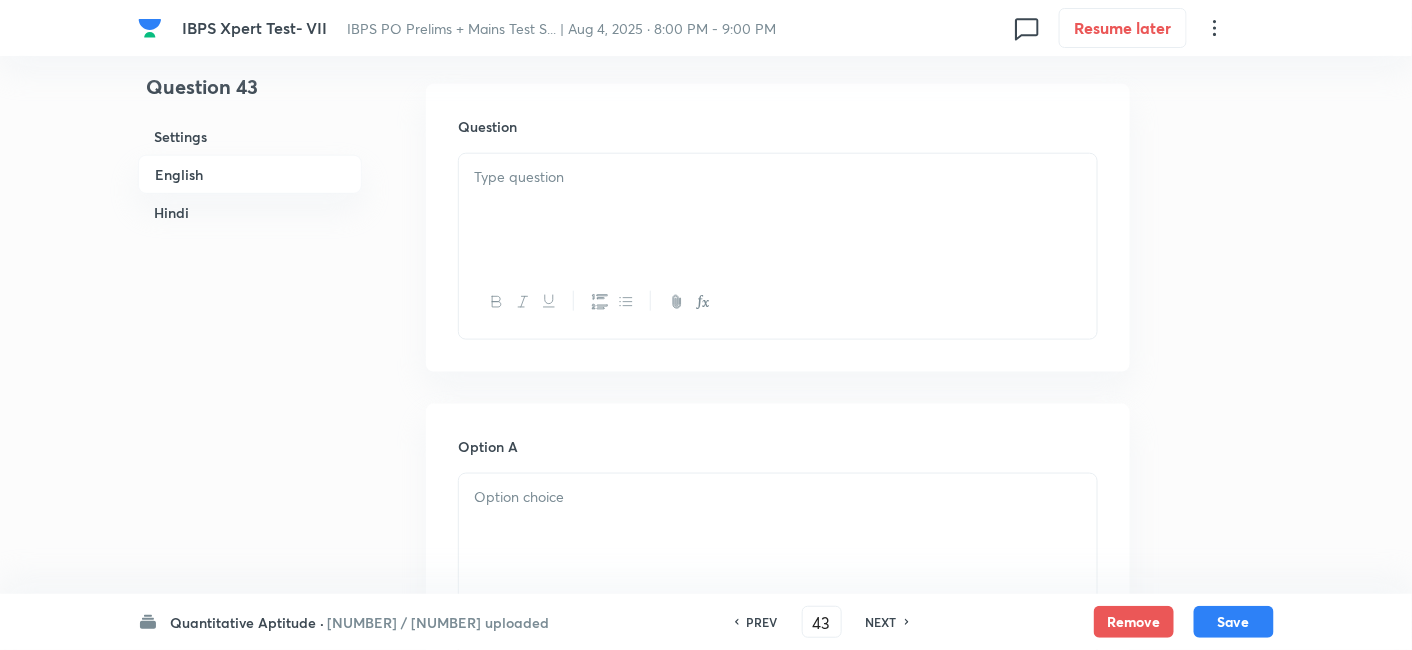 click at bounding box center (778, 210) 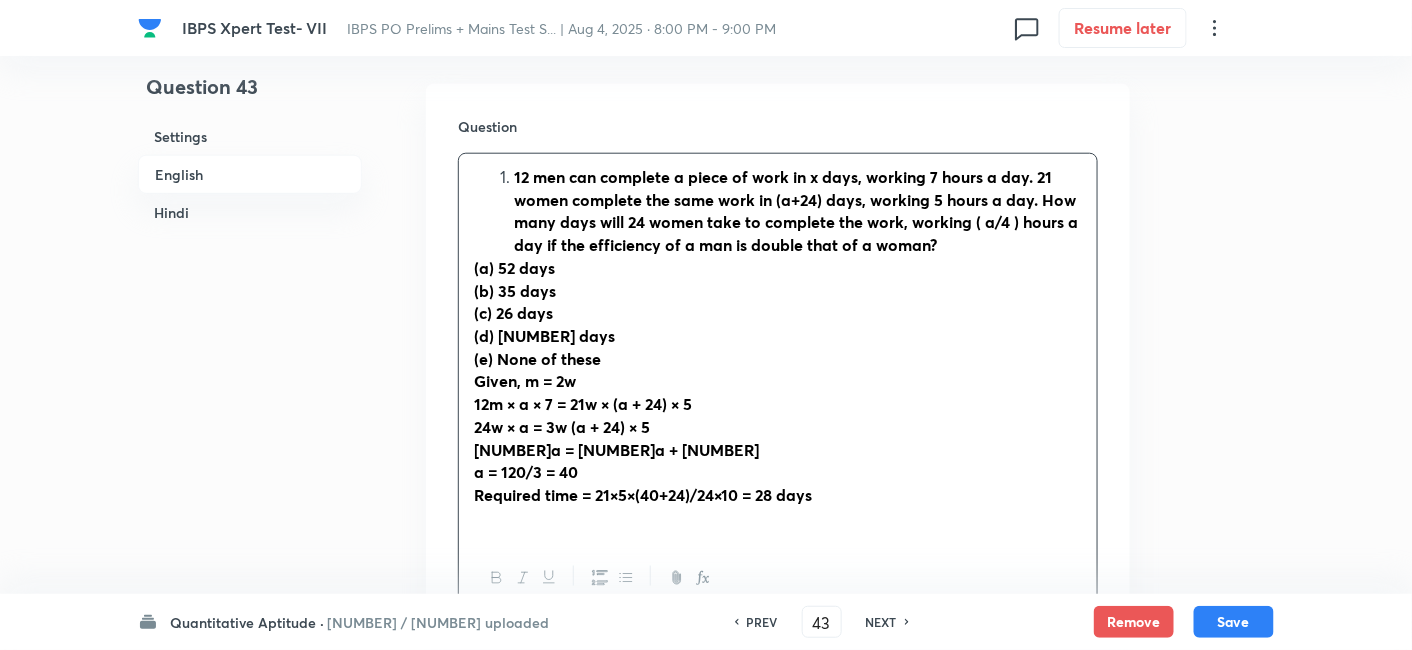 click on "12 men can complete a piece of work in x days, working 7 hours a day. 21 women complete the same work in (a+24) days, working 5 hours a day. How many days will 24 women take to complete the work, working ( a/4 ) hours a day if the efficiency of a man is double that of a woman?" at bounding box center (798, 211) 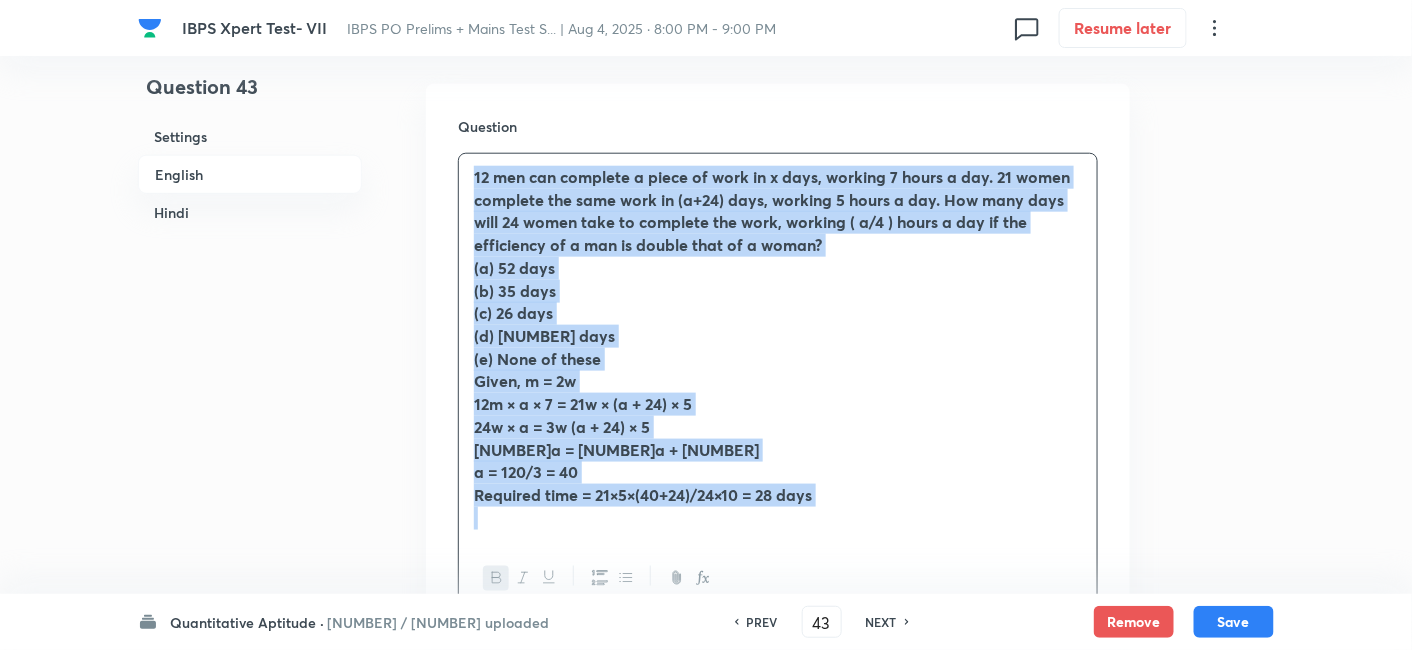 drag, startPoint x: 467, startPoint y: 169, endPoint x: 998, endPoint y: 547, distance: 651.80133 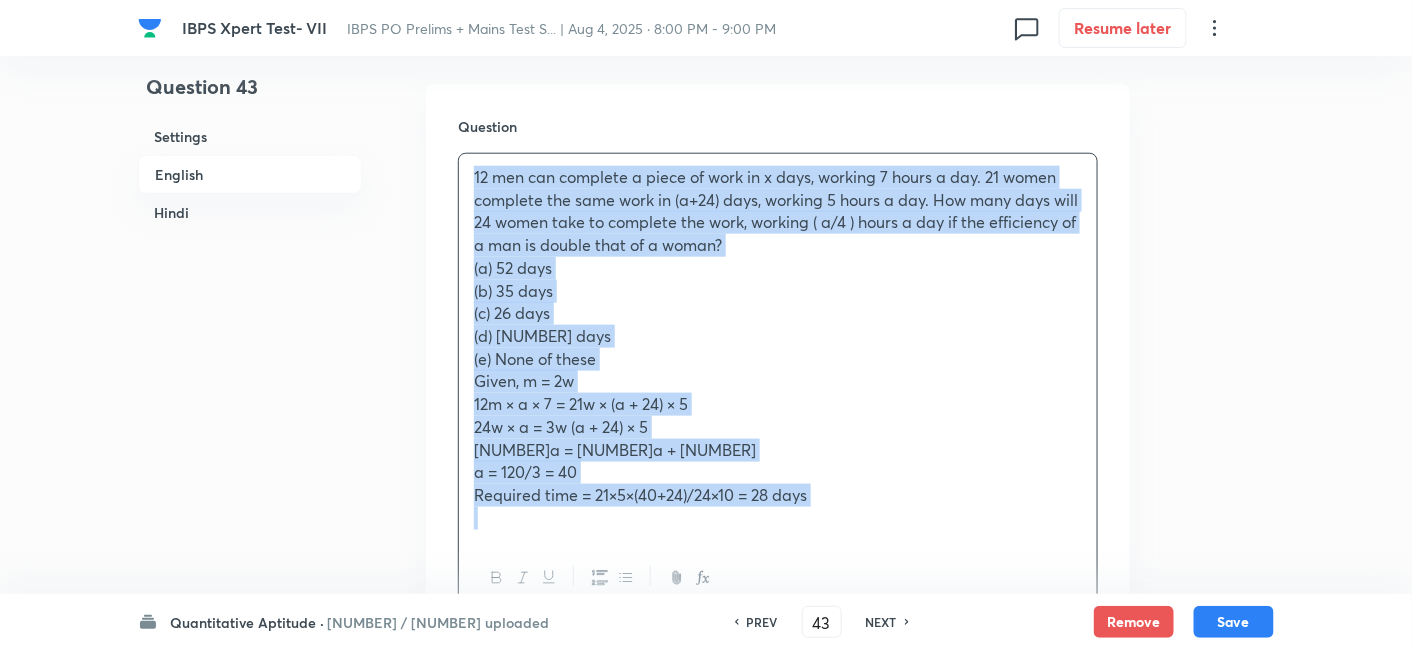 copy on "12 men can complete a piece of work in x days, working 7 hours a day. 21 women complete the same work in (a+24) days, working 5 hours a day. How many days will 24 women take to complete the work, working ( a/4 ) hours a day if the efficiency of a man is double that of a woman? (a) 52 days (b) 35 days (c) 26 days (d) 28 days (e) None of these Given, m = 2w 12m × a × 7 = 21w × (a + 24) × 5 24w × a = 3w (a + 24) × 5 8a = 5a + 120 a = 120/3 = 40 Required time = 21×5×(40+24)/24×10 = 28 days" 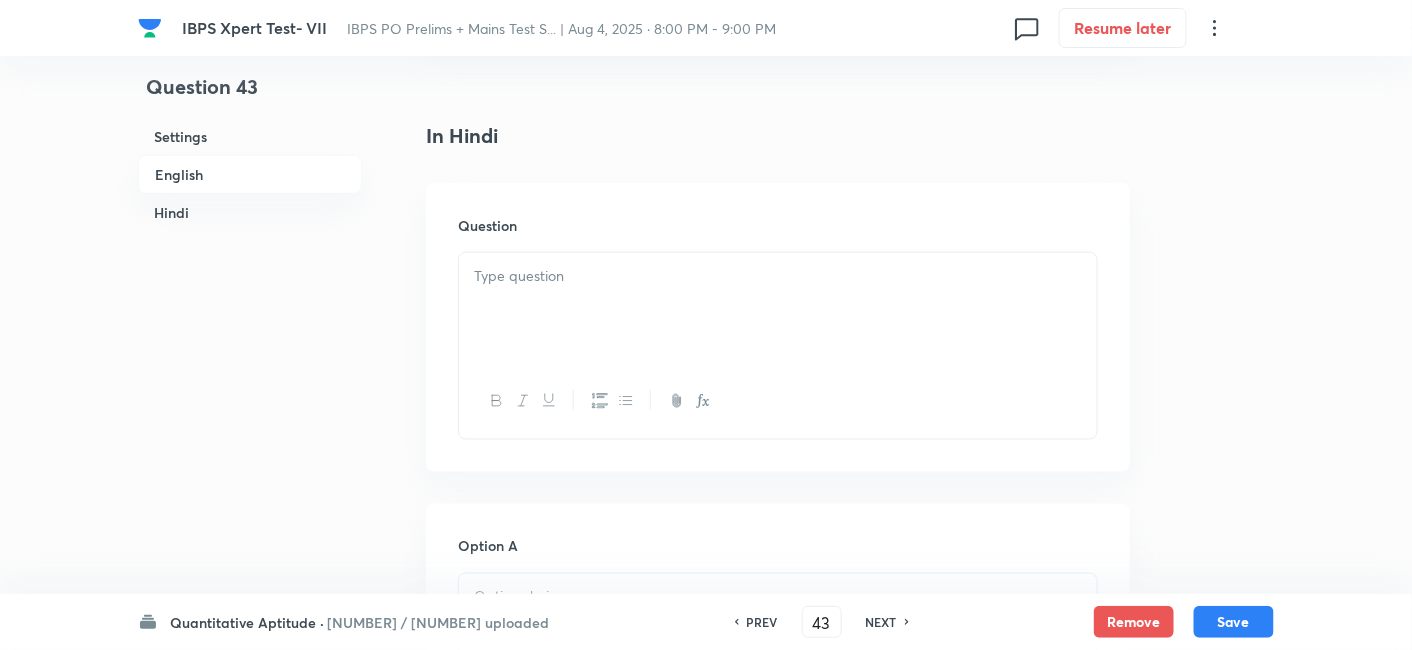 scroll, scrollTop: 3093, scrollLeft: 0, axis: vertical 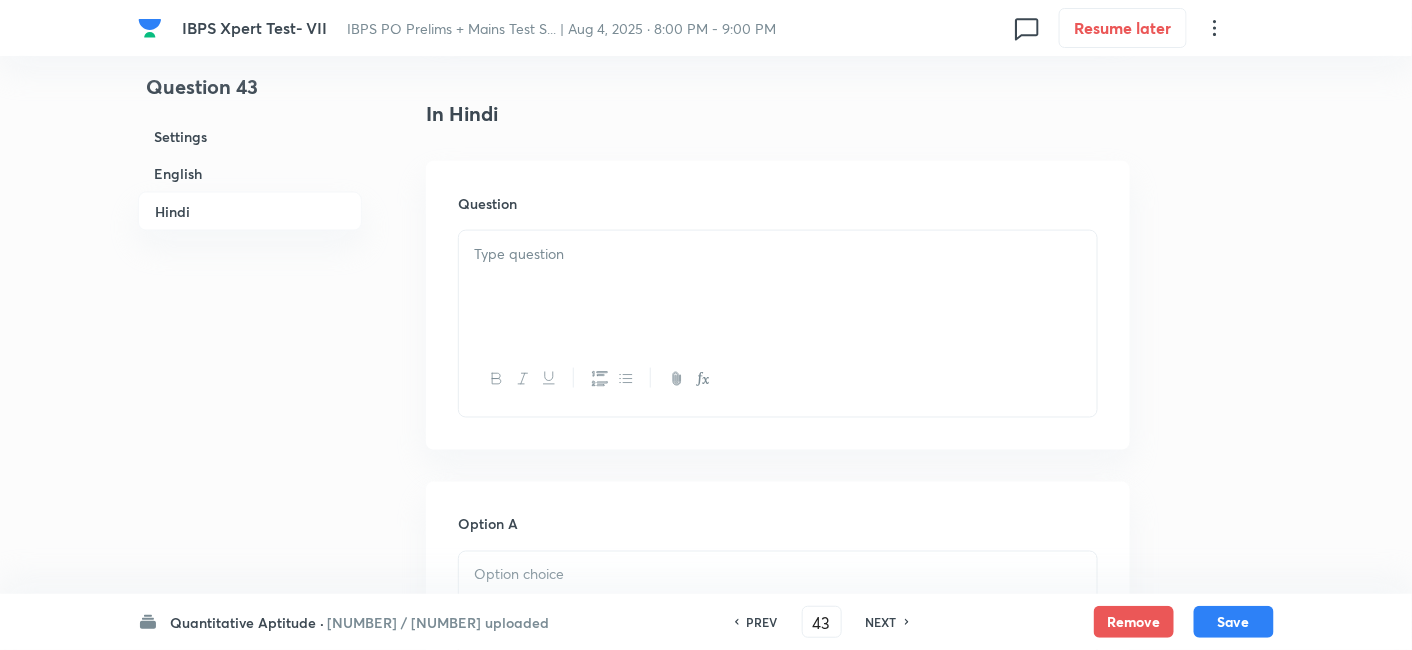 click at bounding box center [778, 287] 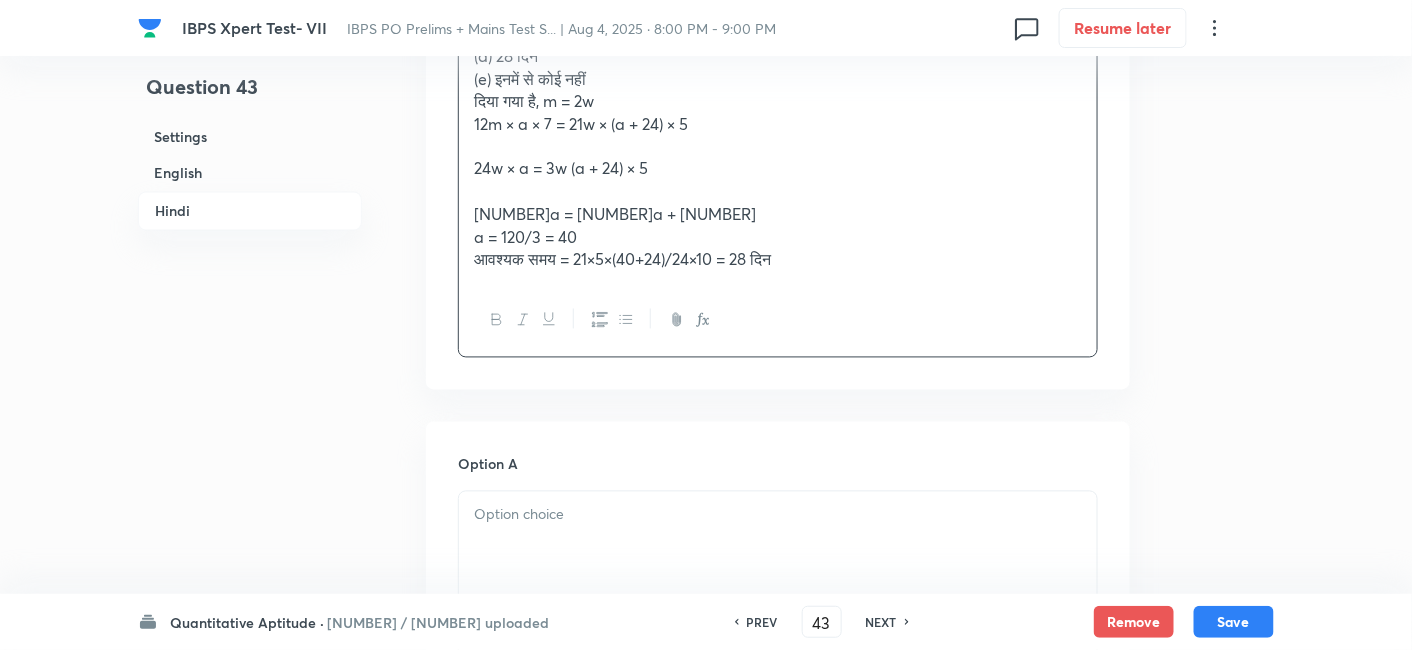scroll, scrollTop: 3408, scrollLeft: 0, axis: vertical 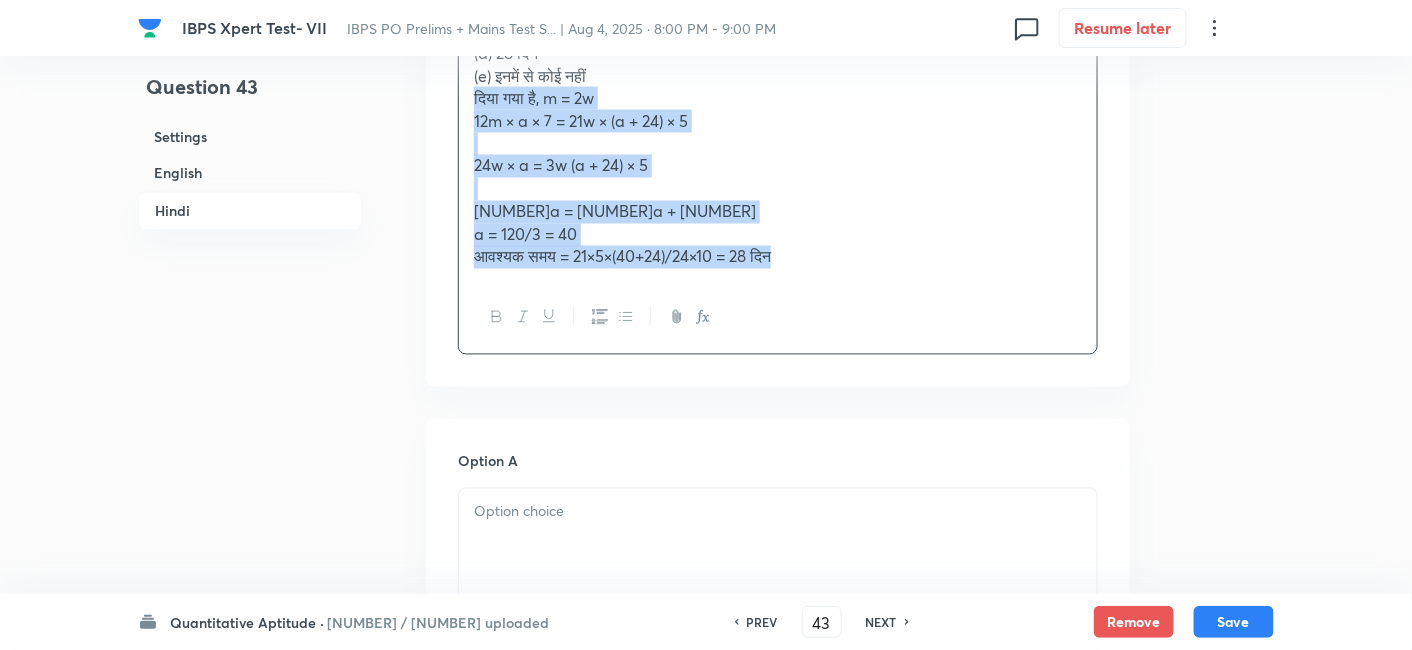 drag, startPoint x: 470, startPoint y: 121, endPoint x: 951, endPoint y: 378, distance: 545.3531 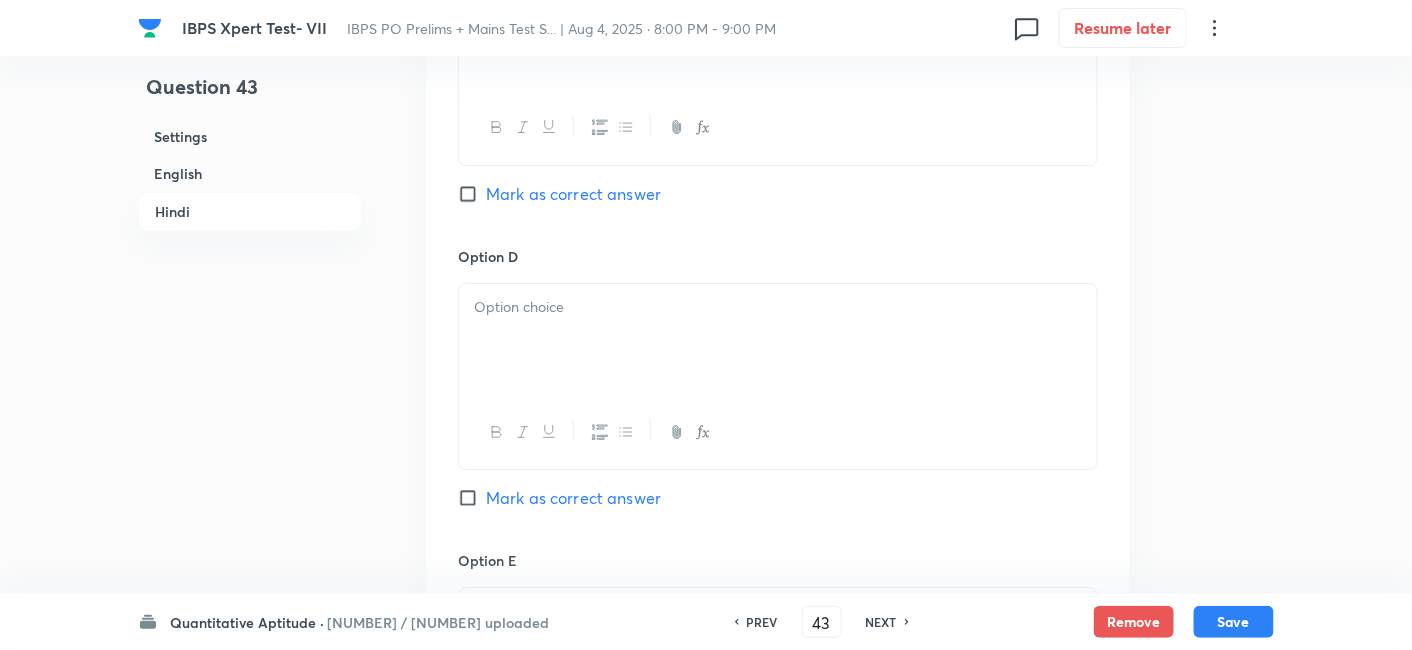 scroll, scrollTop: 5077, scrollLeft: 0, axis: vertical 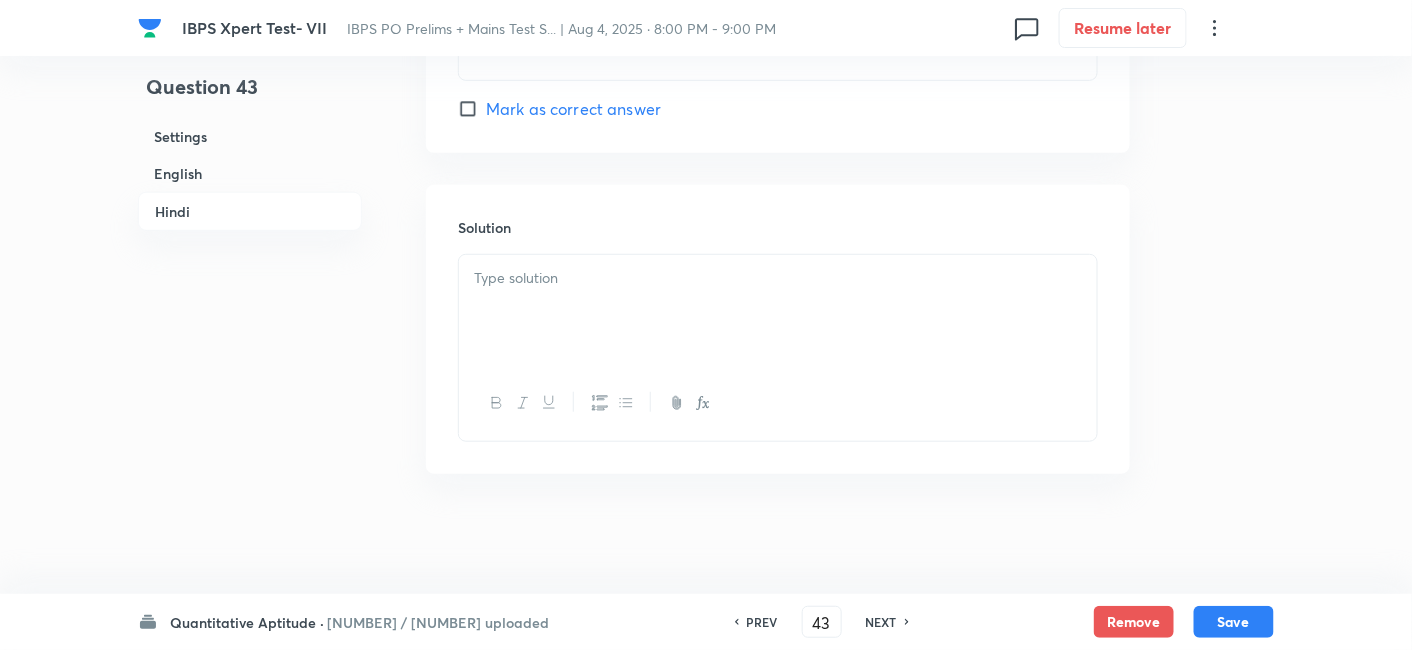 click at bounding box center [778, 311] 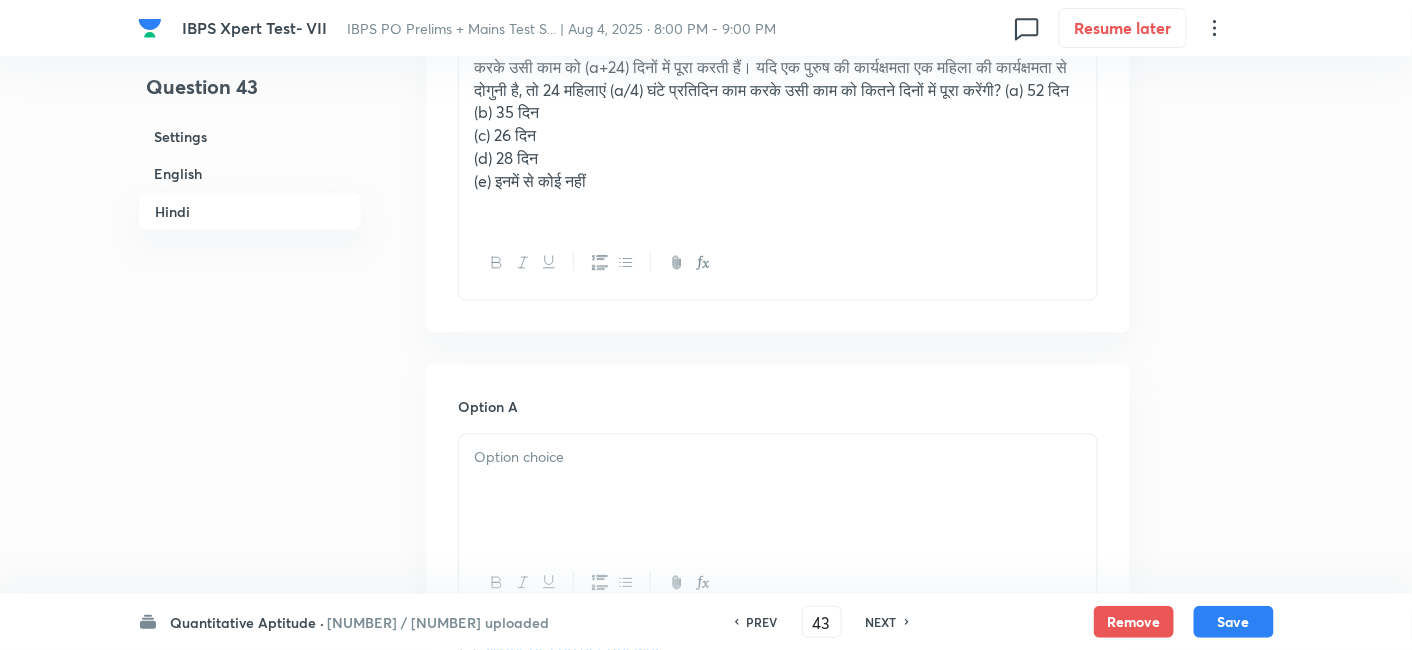 scroll, scrollTop: 3301, scrollLeft: 0, axis: vertical 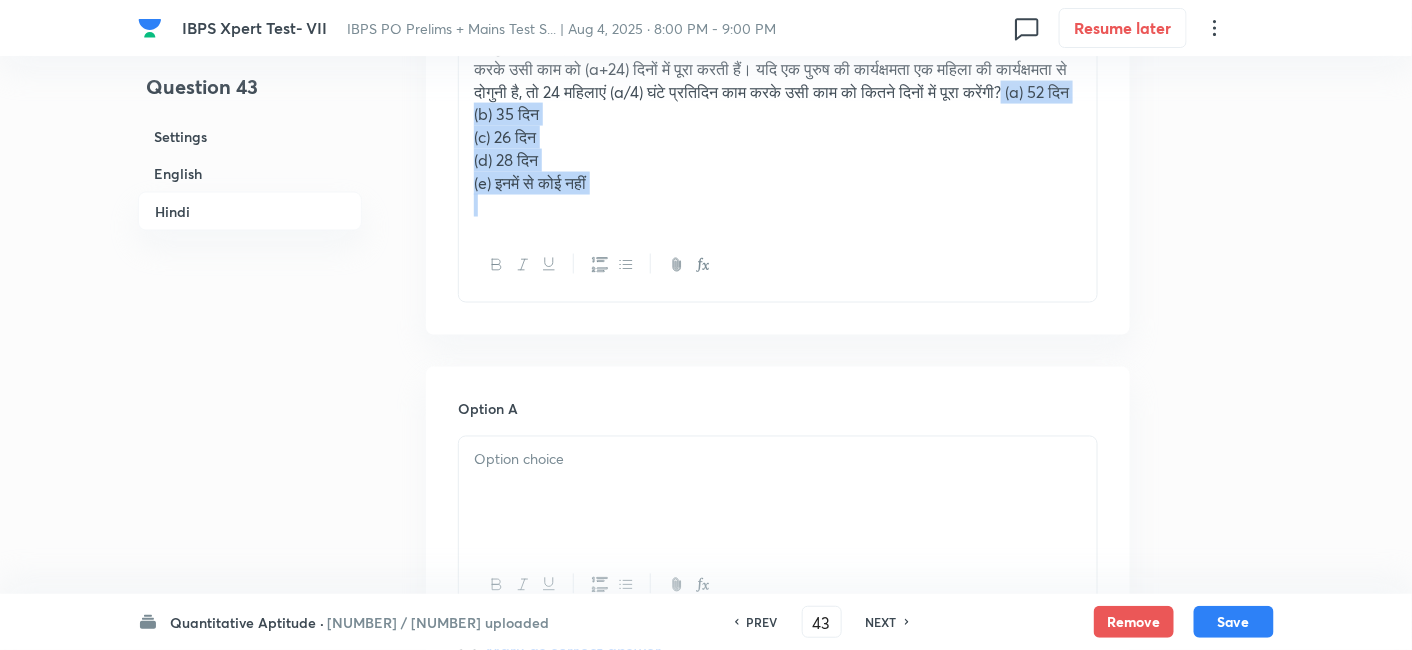 drag, startPoint x: 634, startPoint y: 108, endPoint x: 734, endPoint y: 285, distance: 203.29535 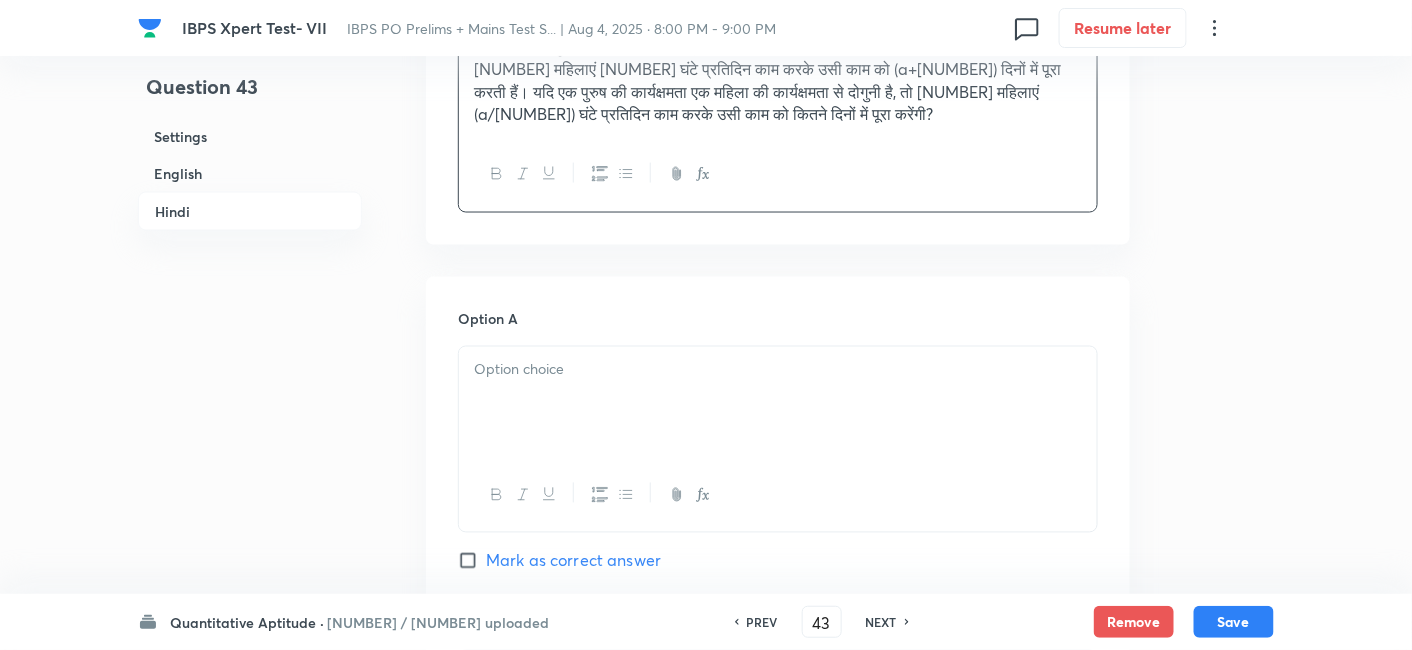 scroll, scrollTop: 3492, scrollLeft: 0, axis: vertical 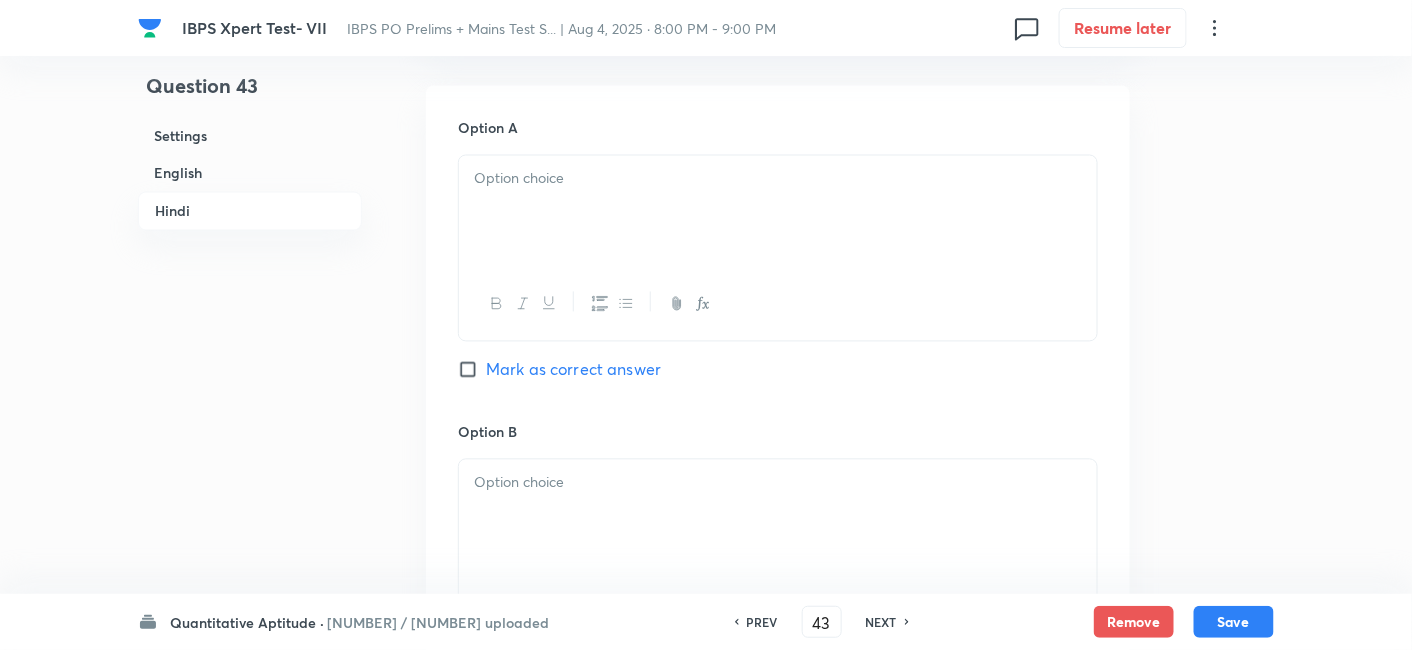 click at bounding box center [778, 212] 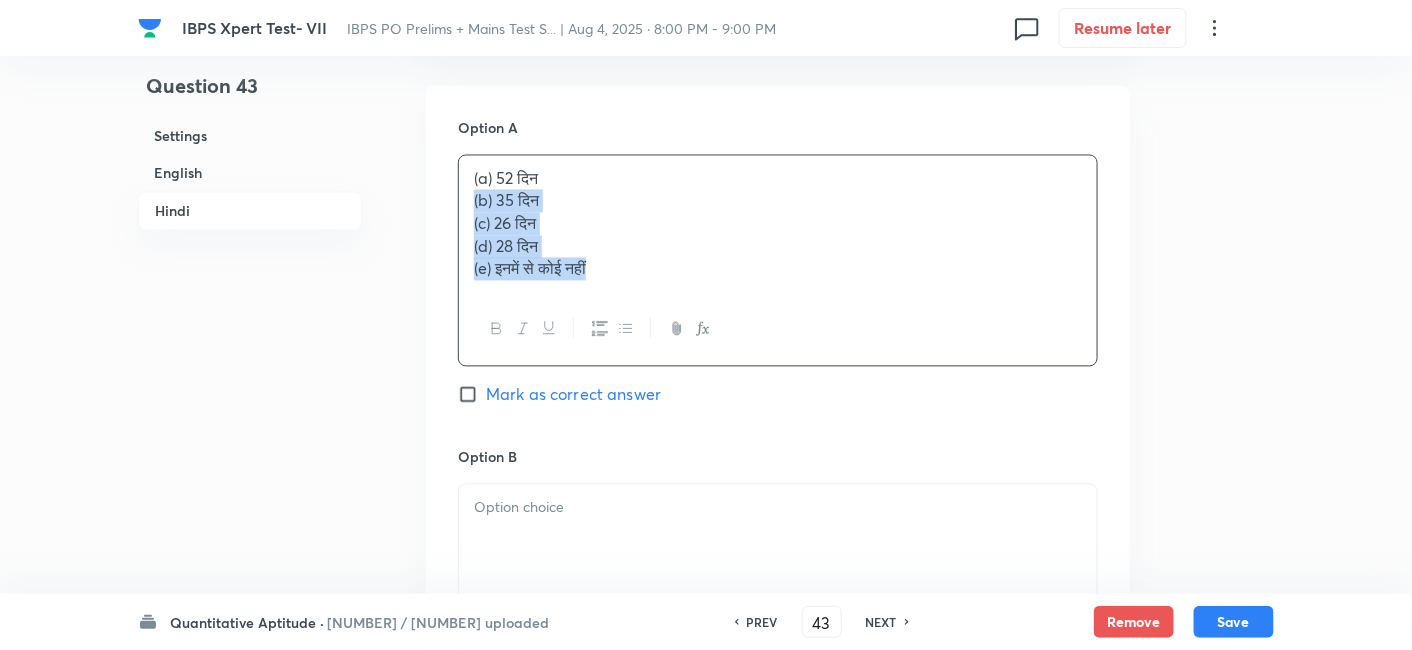 drag, startPoint x: 465, startPoint y: 199, endPoint x: 664, endPoint y: 351, distance: 250.40967 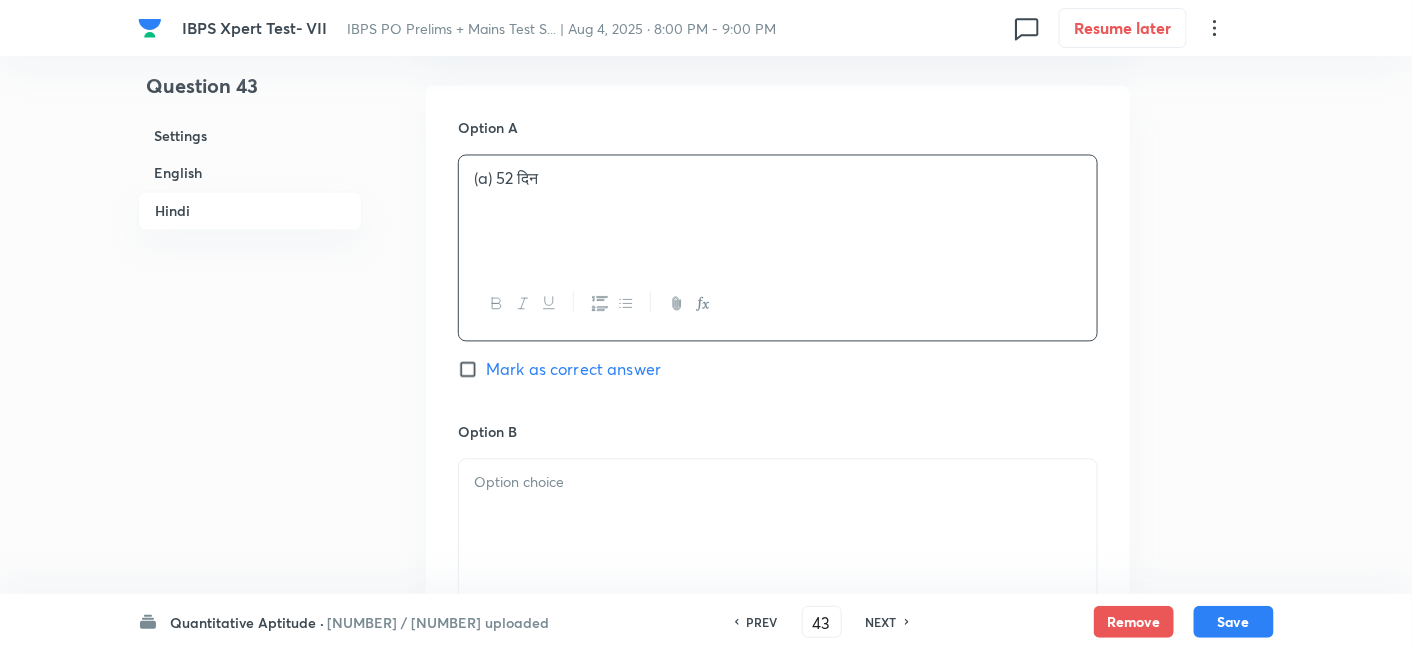 scroll, scrollTop: 3711, scrollLeft: 0, axis: vertical 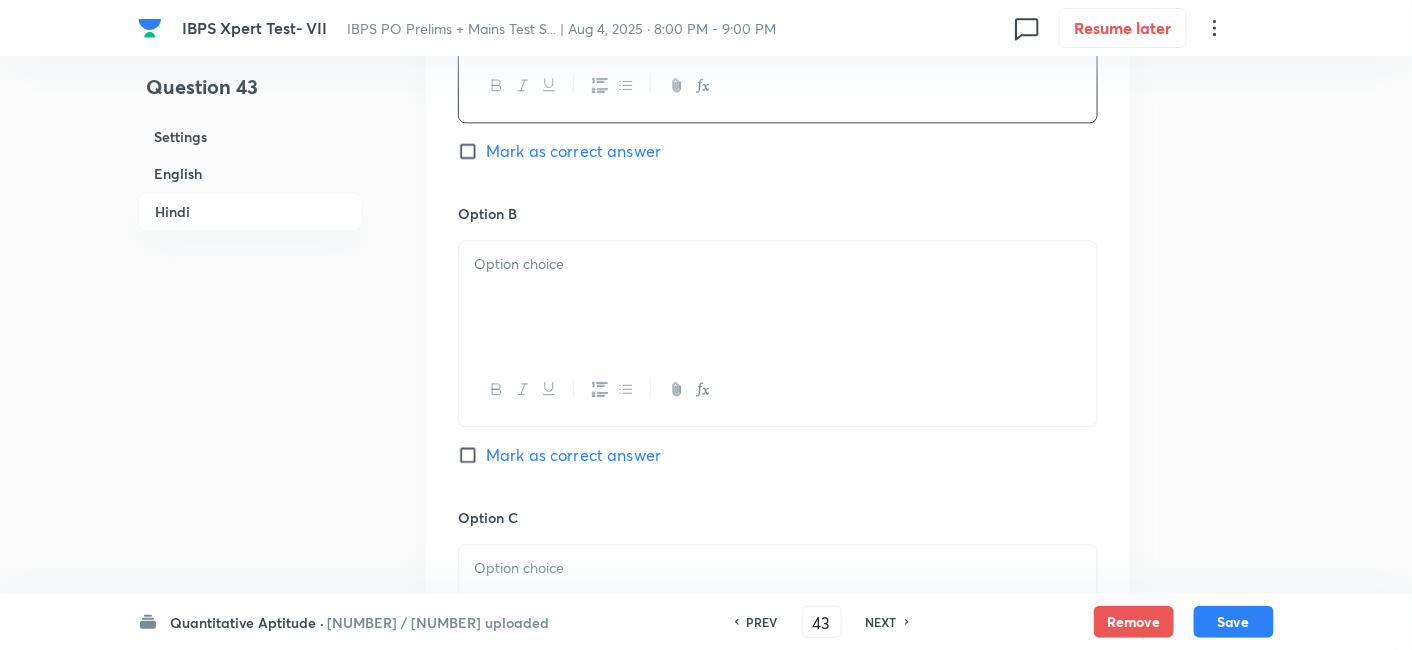 click at bounding box center [778, 389] 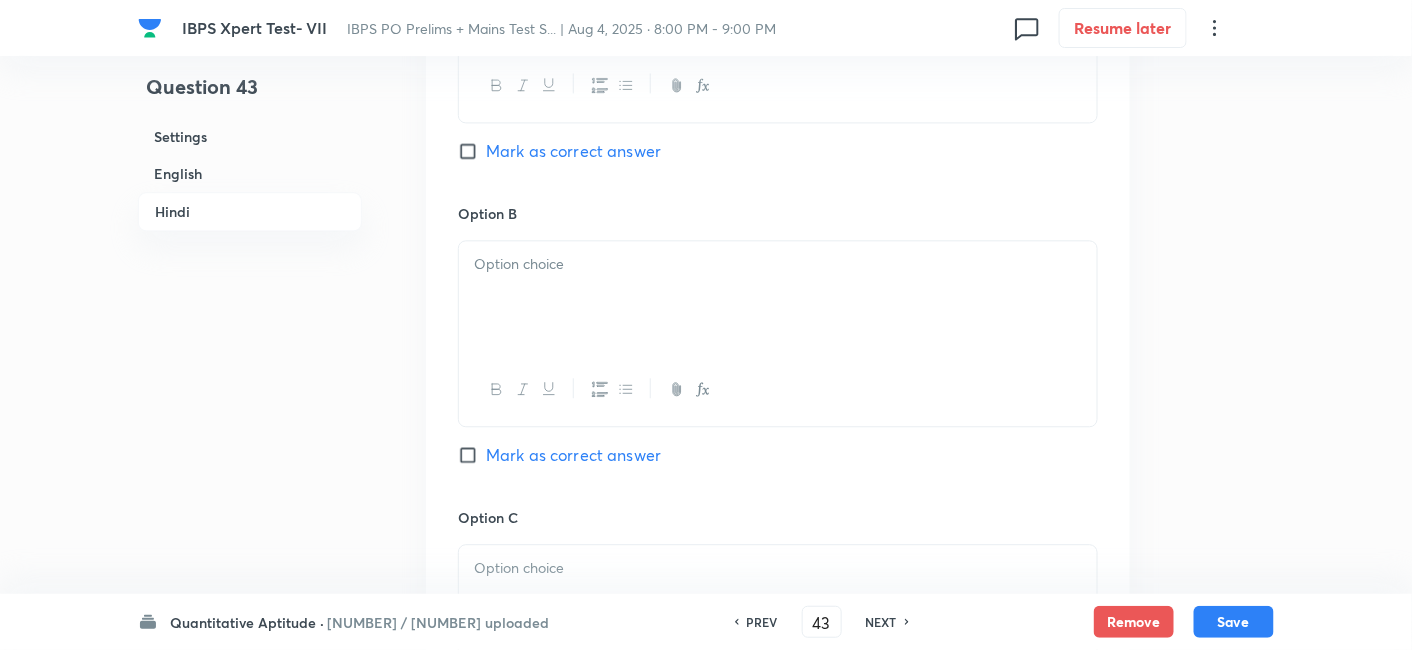 click at bounding box center [778, 297] 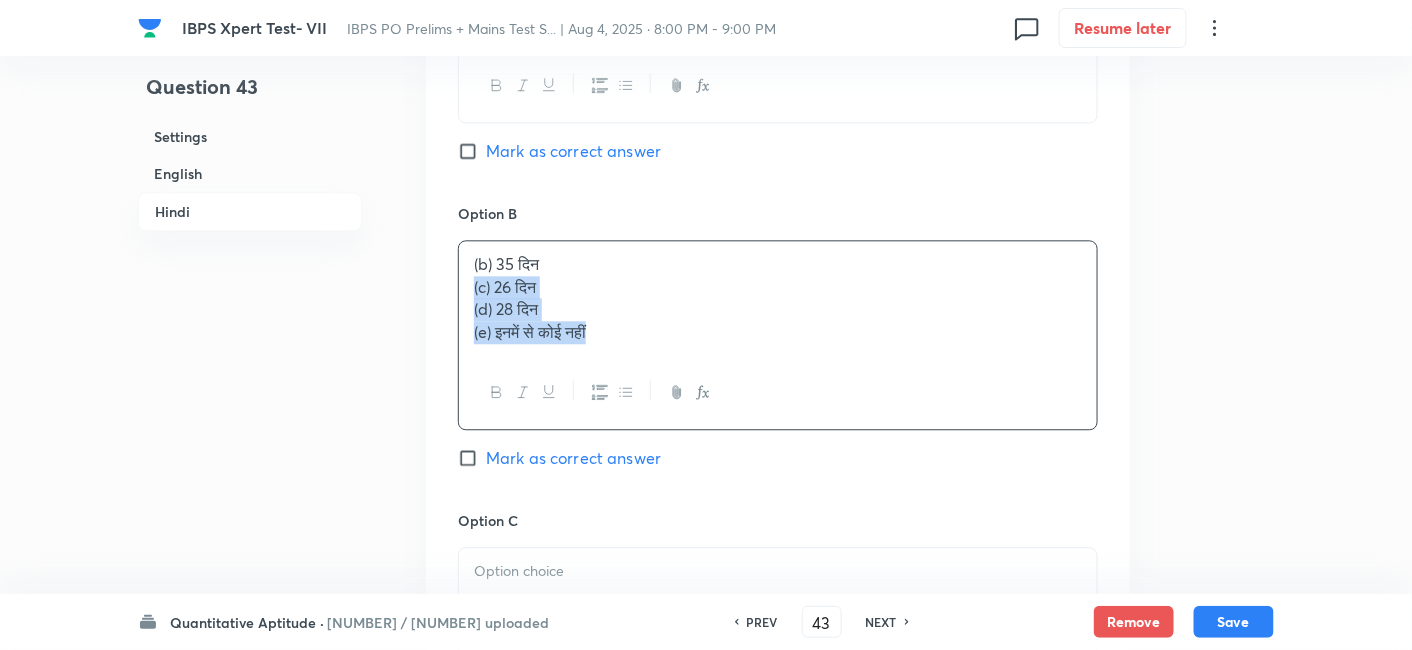 drag, startPoint x: 468, startPoint y: 286, endPoint x: 745, endPoint y: 418, distance: 306.8436 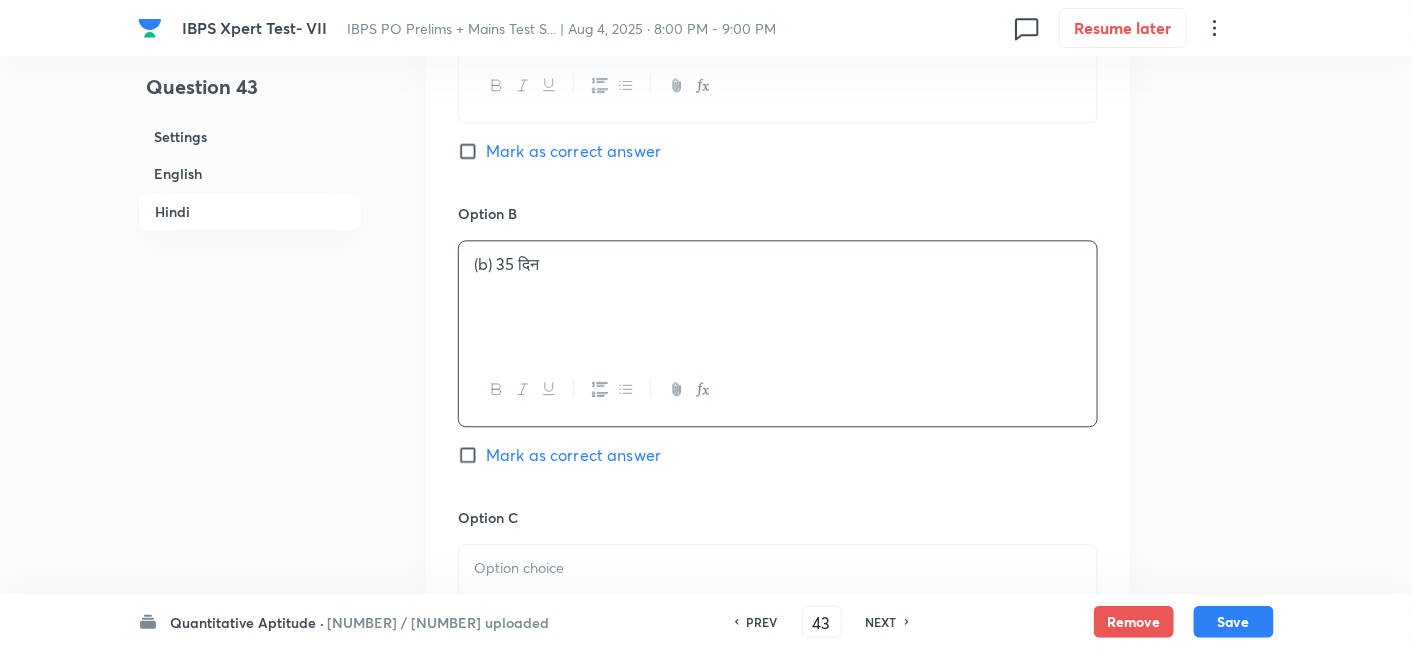 scroll, scrollTop: 4000, scrollLeft: 0, axis: vertical 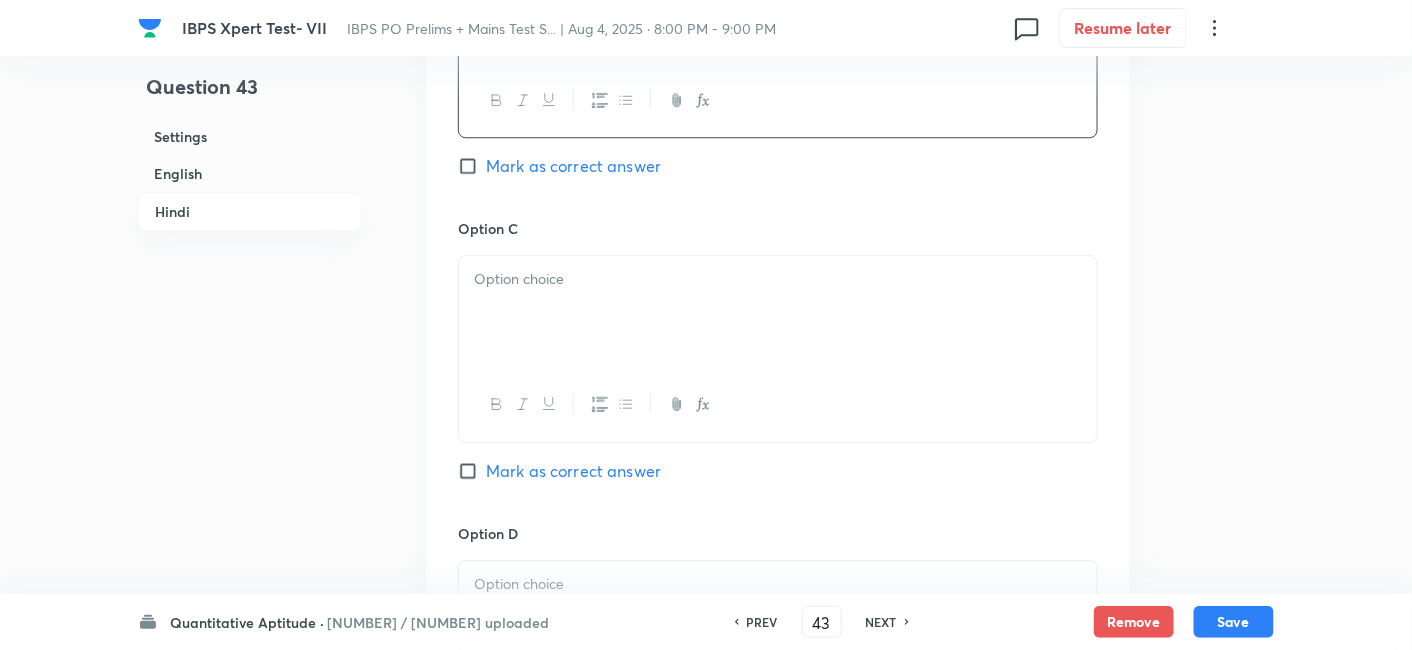 click at bounding box center [778, 312] 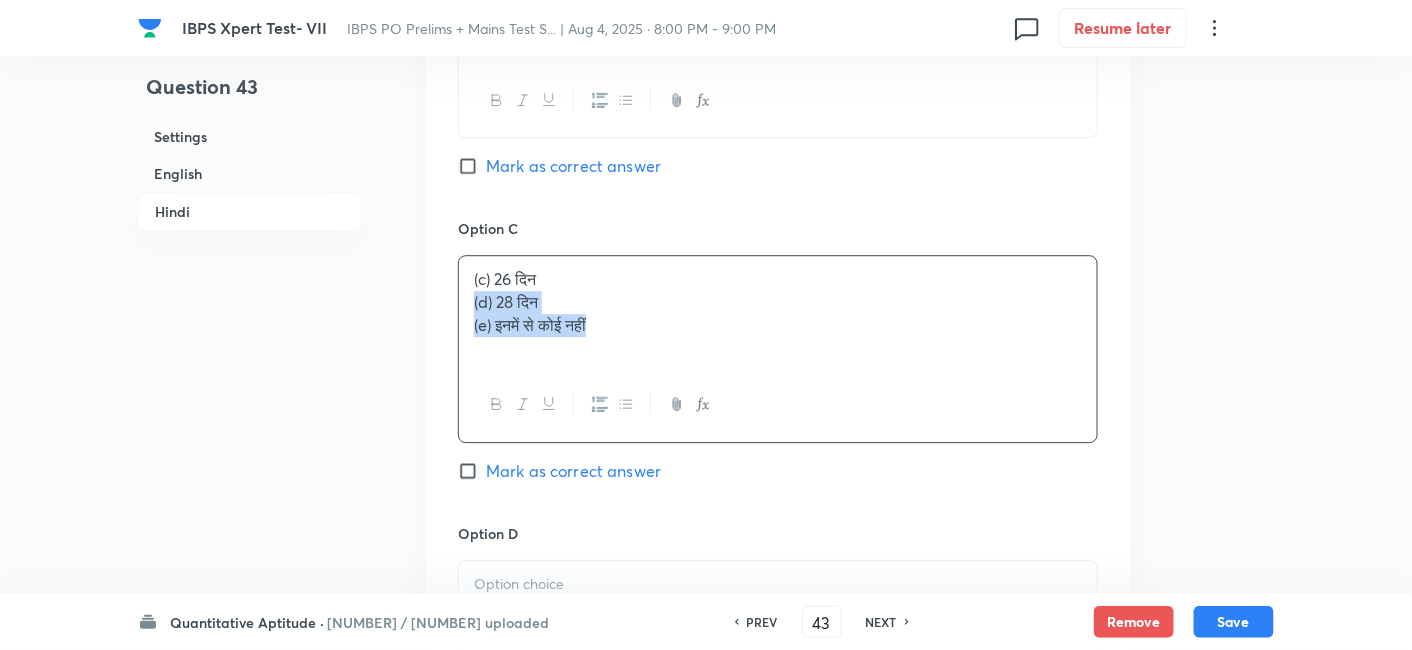 drag, startPoint x: 472, startPoint y: 298, endPoint x: 745, endPoint y: 415, distance: 297.01514 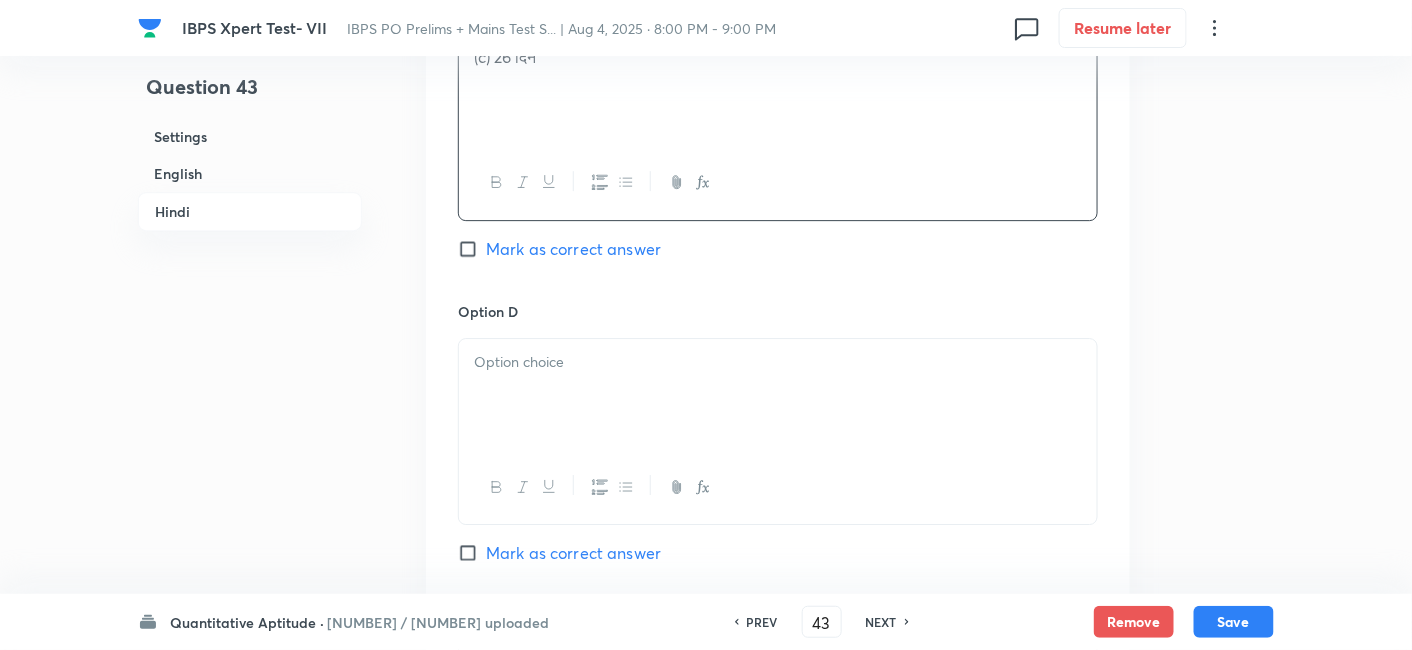 scroll, scrollTop: 4230, scrollLeft: 0, axis: vertical 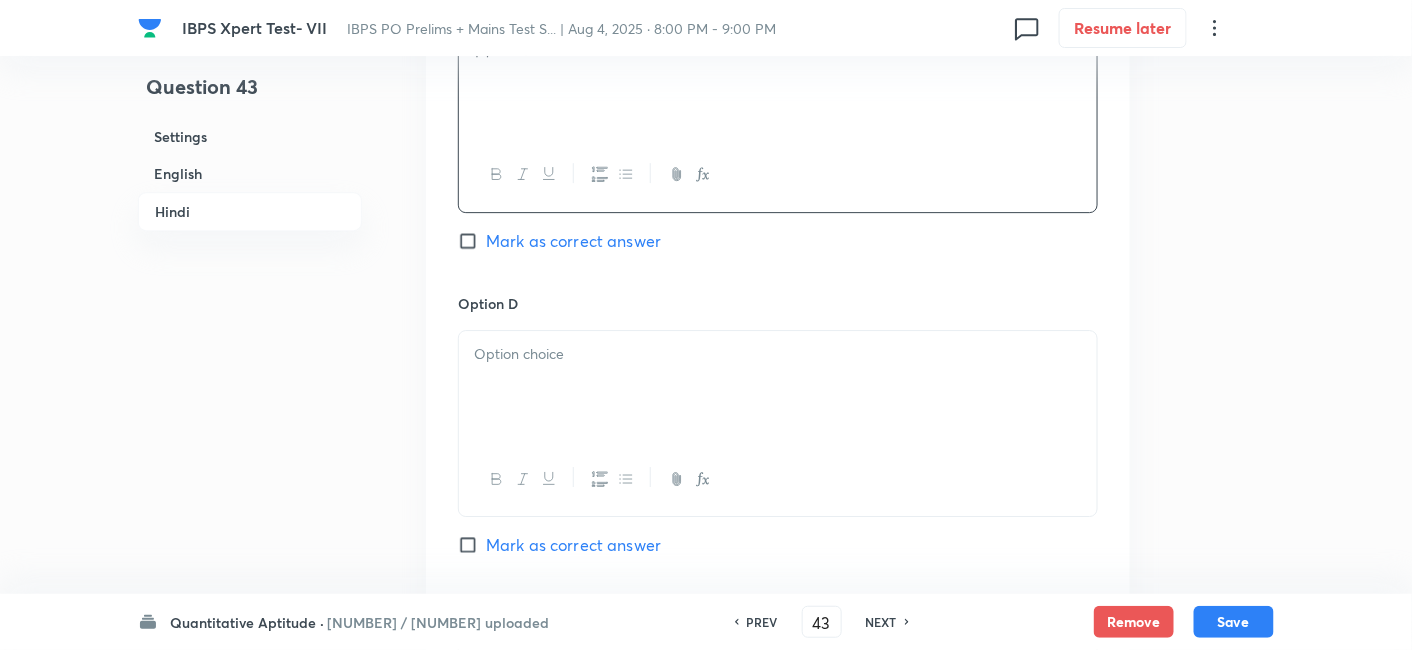 click at bounding box center [778, 387] 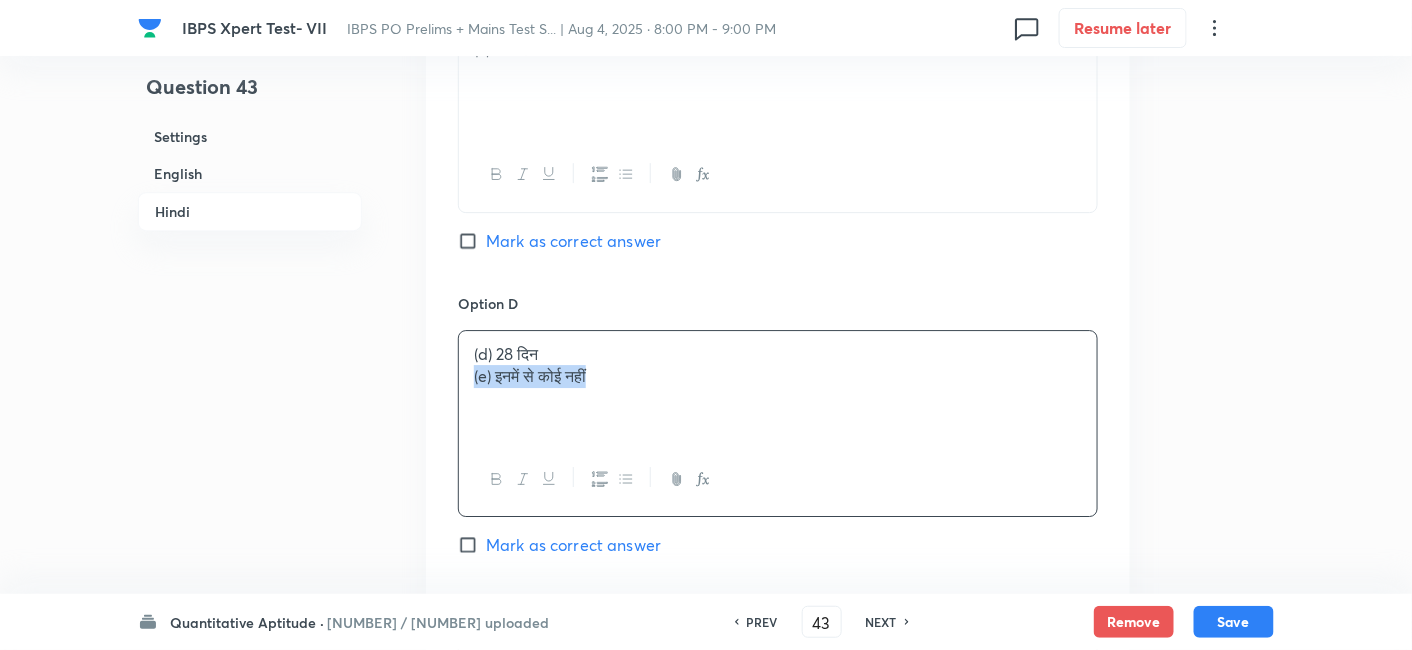 drag, startPoint x: 476, startPoint y: 367, endPoint x: 751, endPoint y: 405, distance: 277.61304 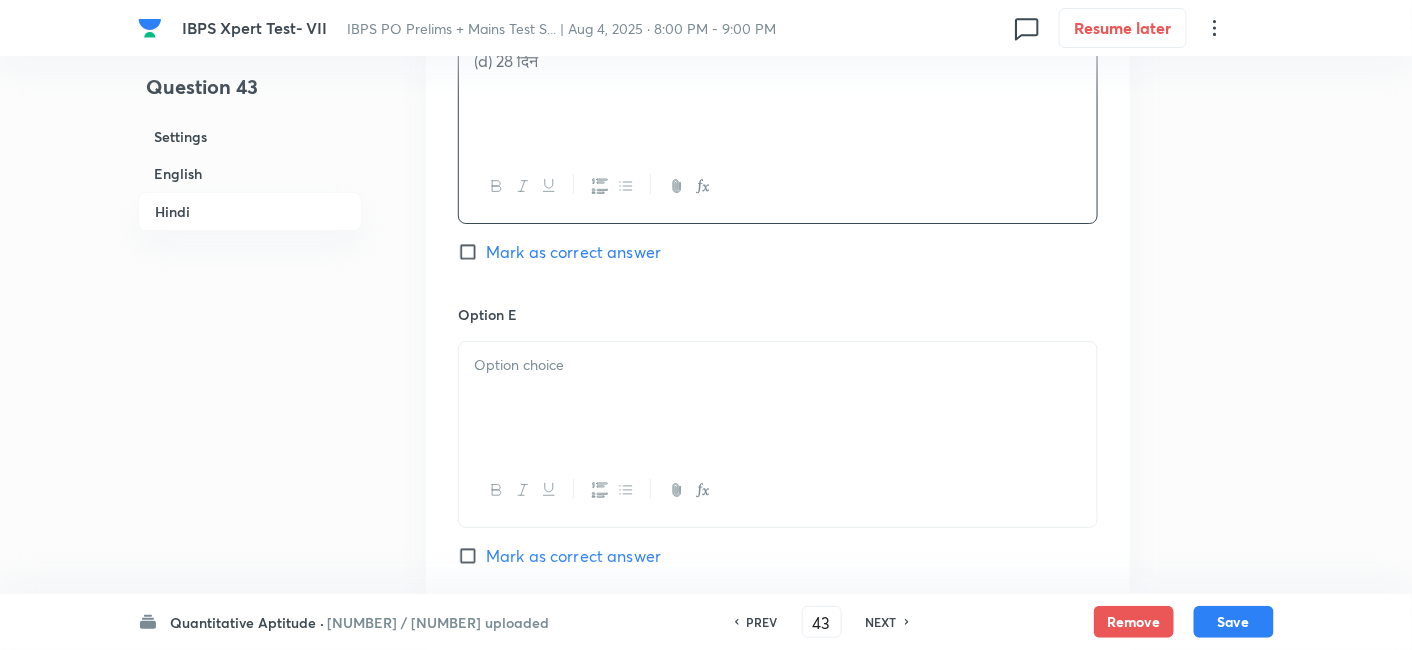 click at bounding box center (778, 398) 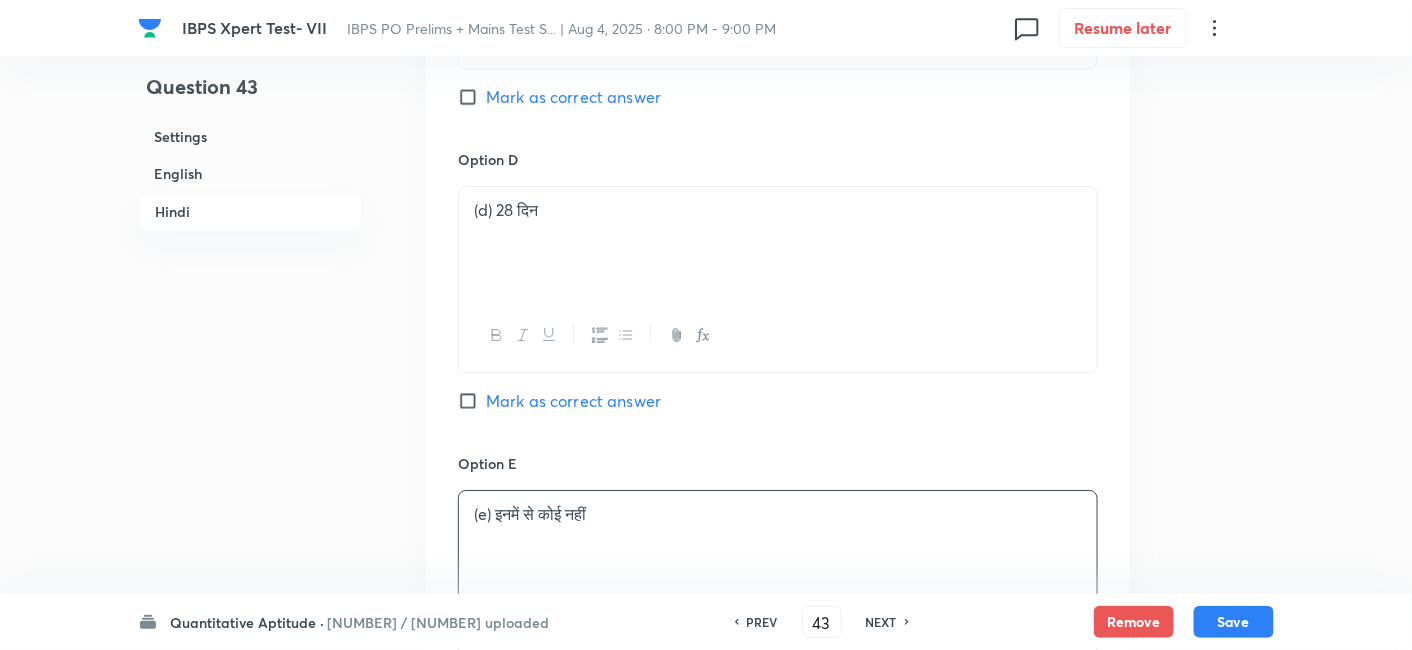 scroll, scrollTop: 4356, scrollLeft: 0, axis: vertical 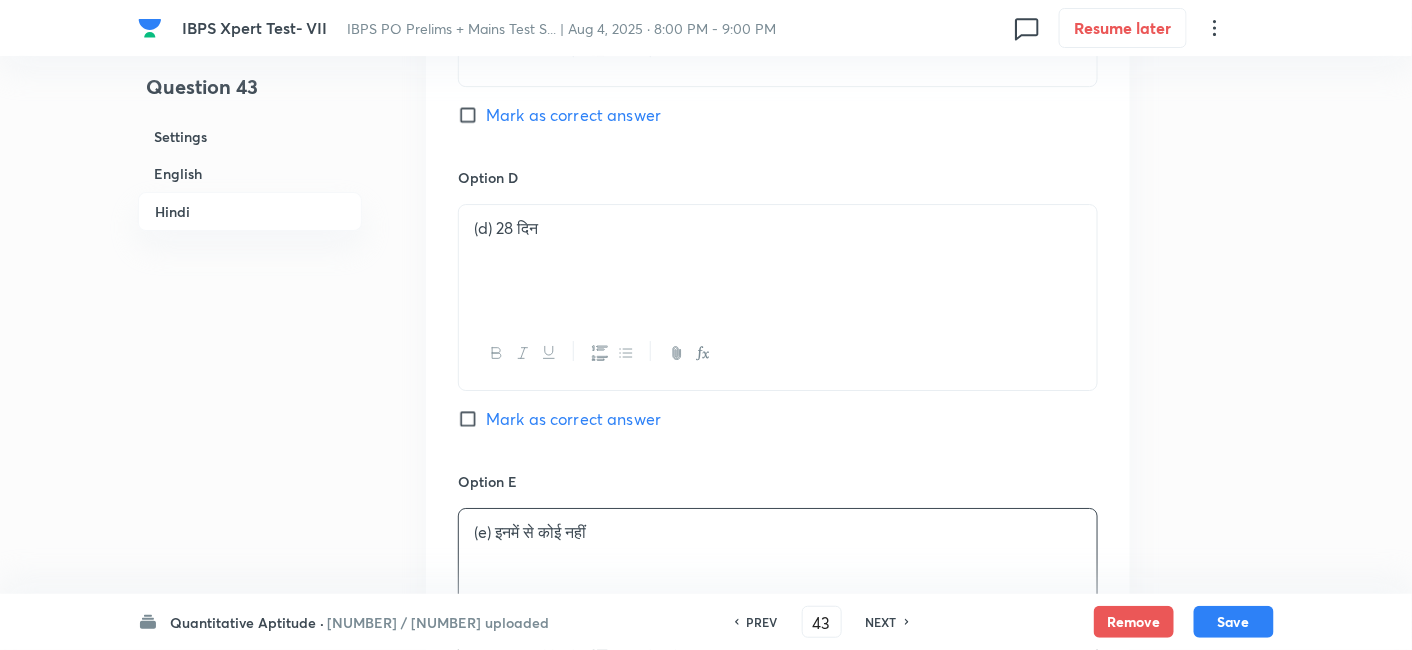click on "Mark as correct answer" at bounding box center (573, 419) 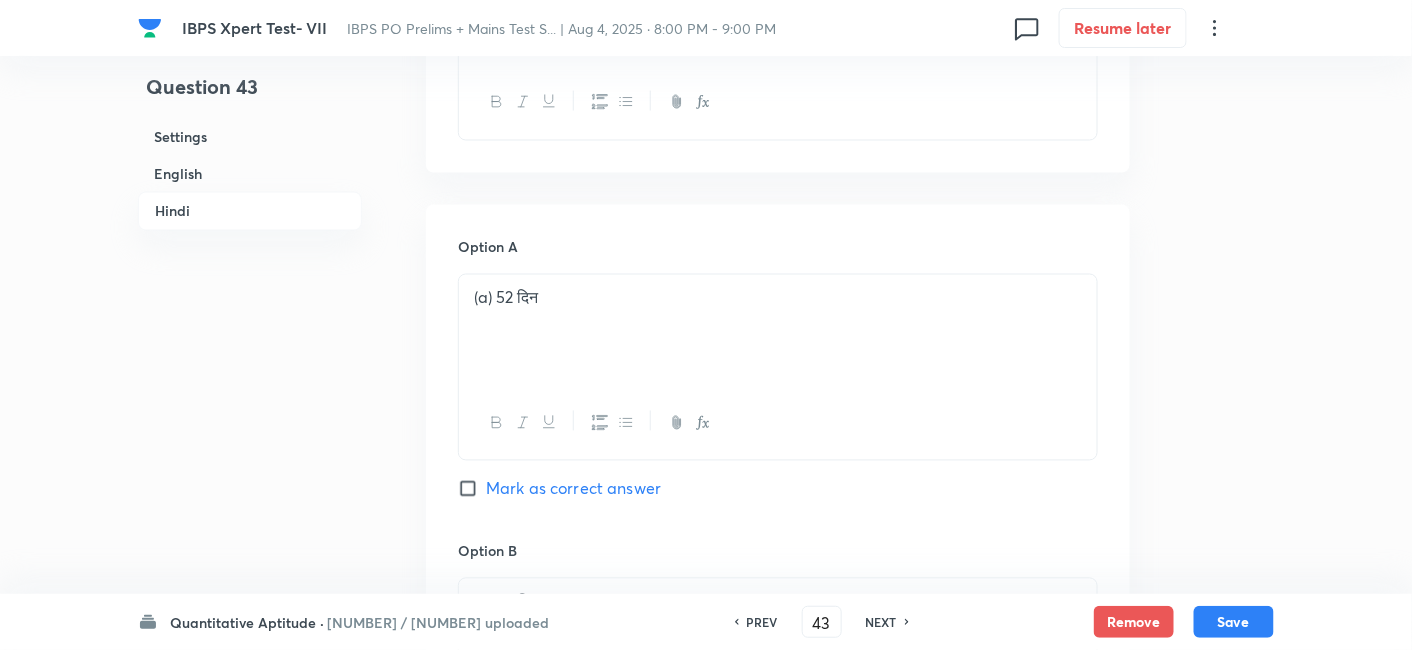 checkbox on "true" 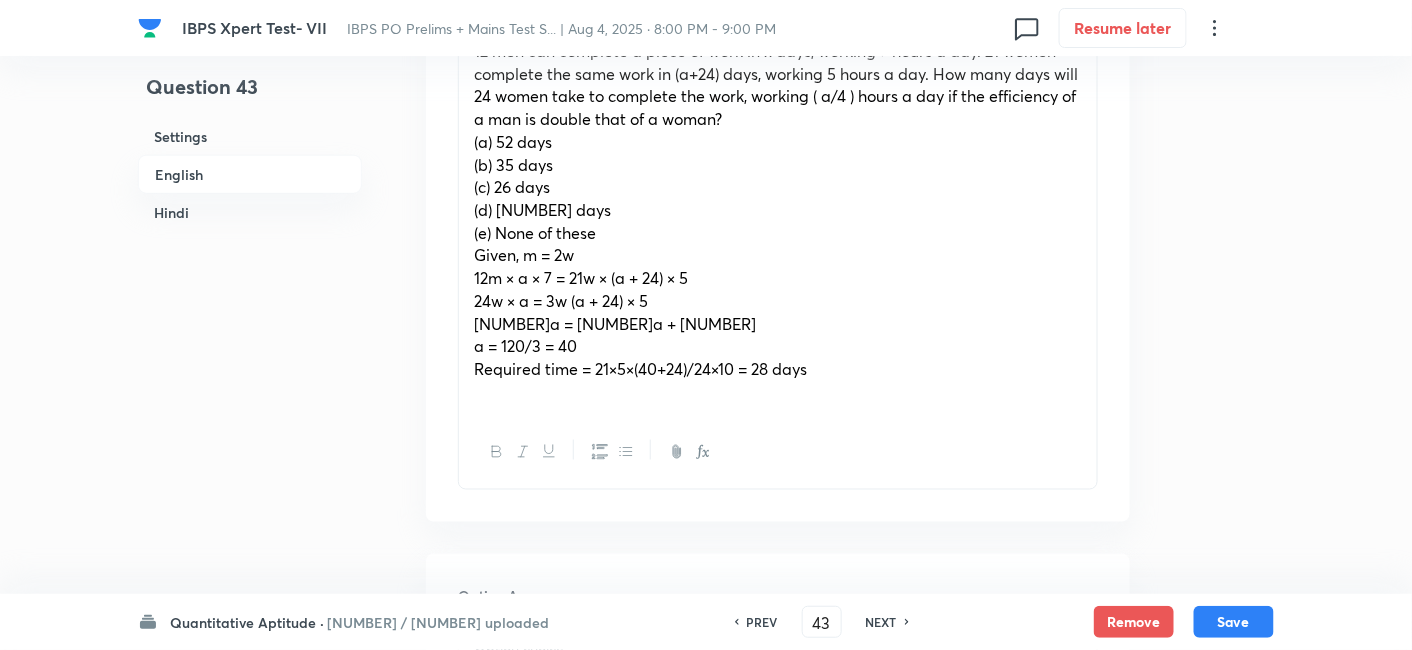 scroll, scrollTop: 691, scrollLeft: 0, axis: vertical 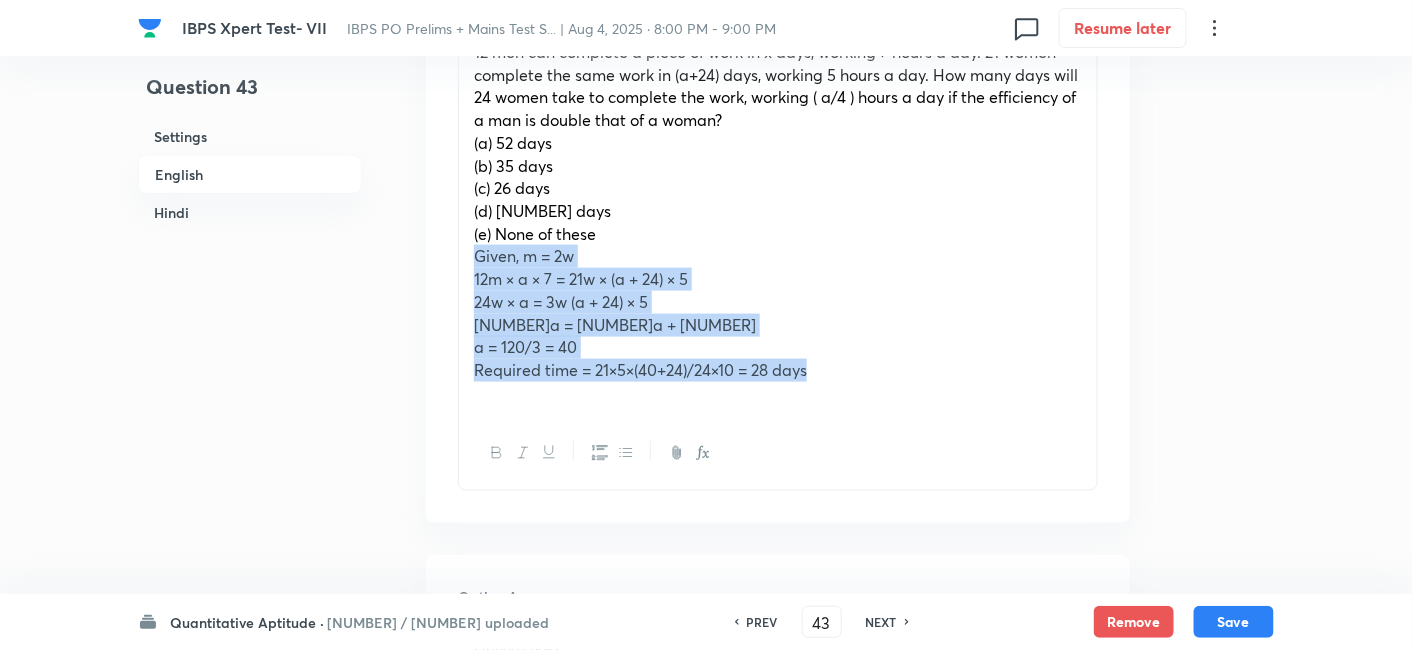 drag, startPoint x: 471, startPoint y: 252, endPoint x: 864, endPoint y: 358, distance: 407.04422 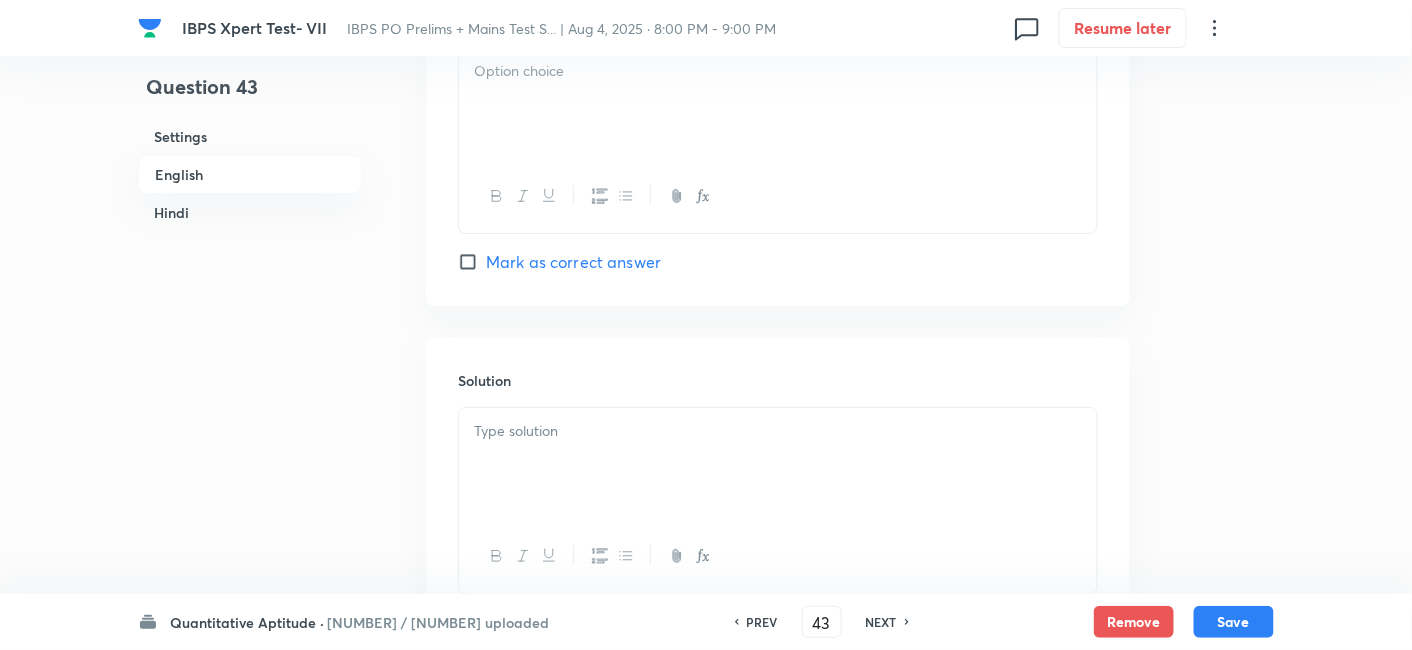 scroll, scrollTop: 2374, scrollLeft: 0, axis: vertical 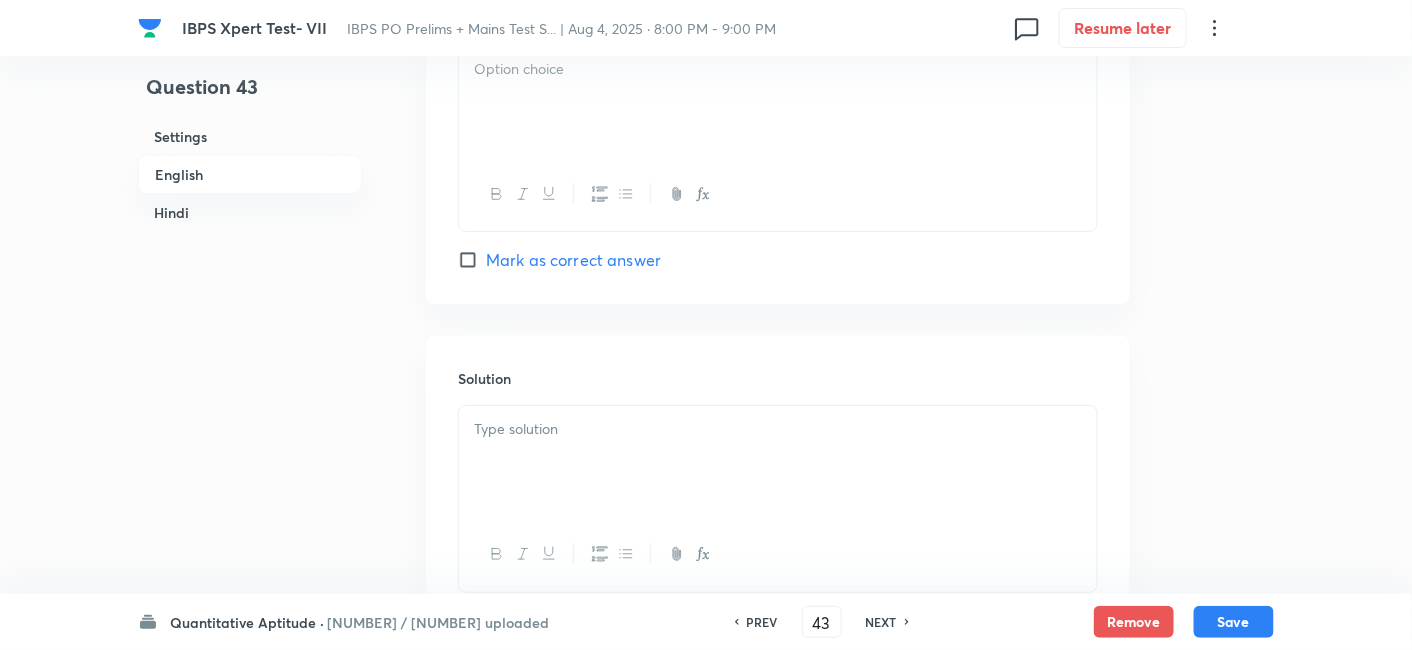 click at bounding box center [778, 462] 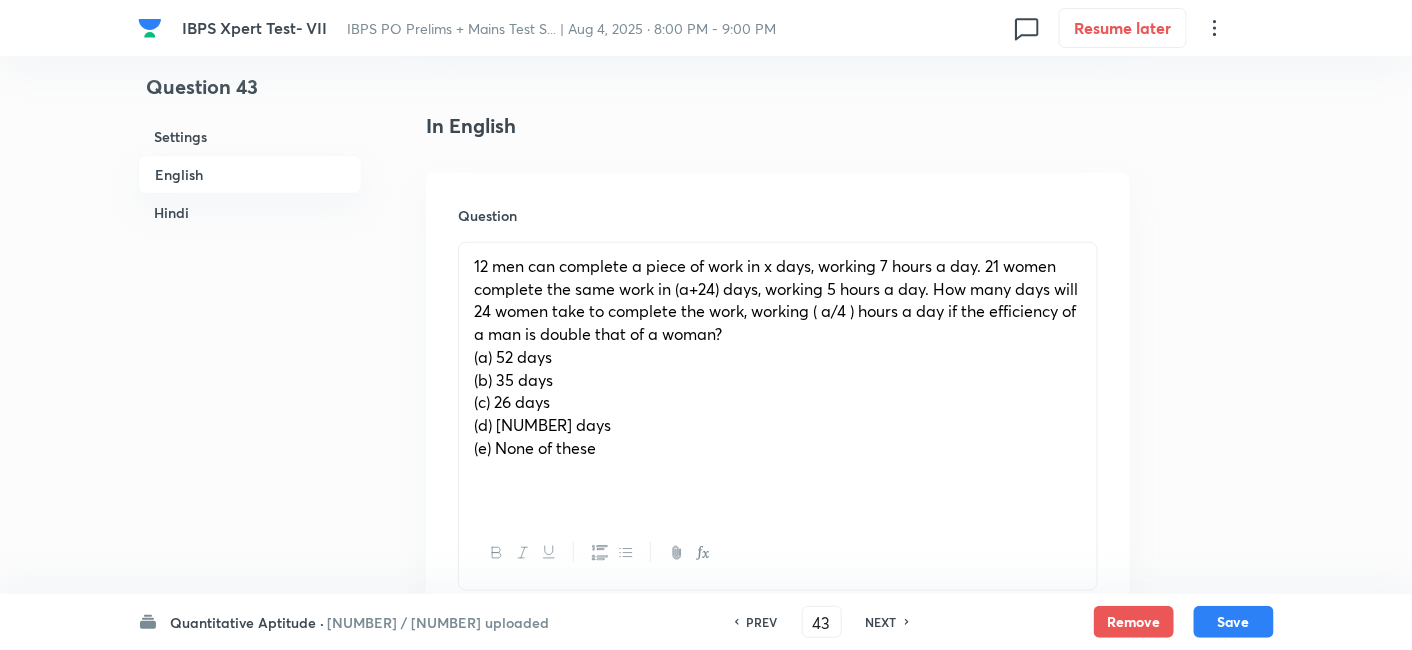 scroll, scrollTop: 522, scrollLeft: 0, axis: vertical 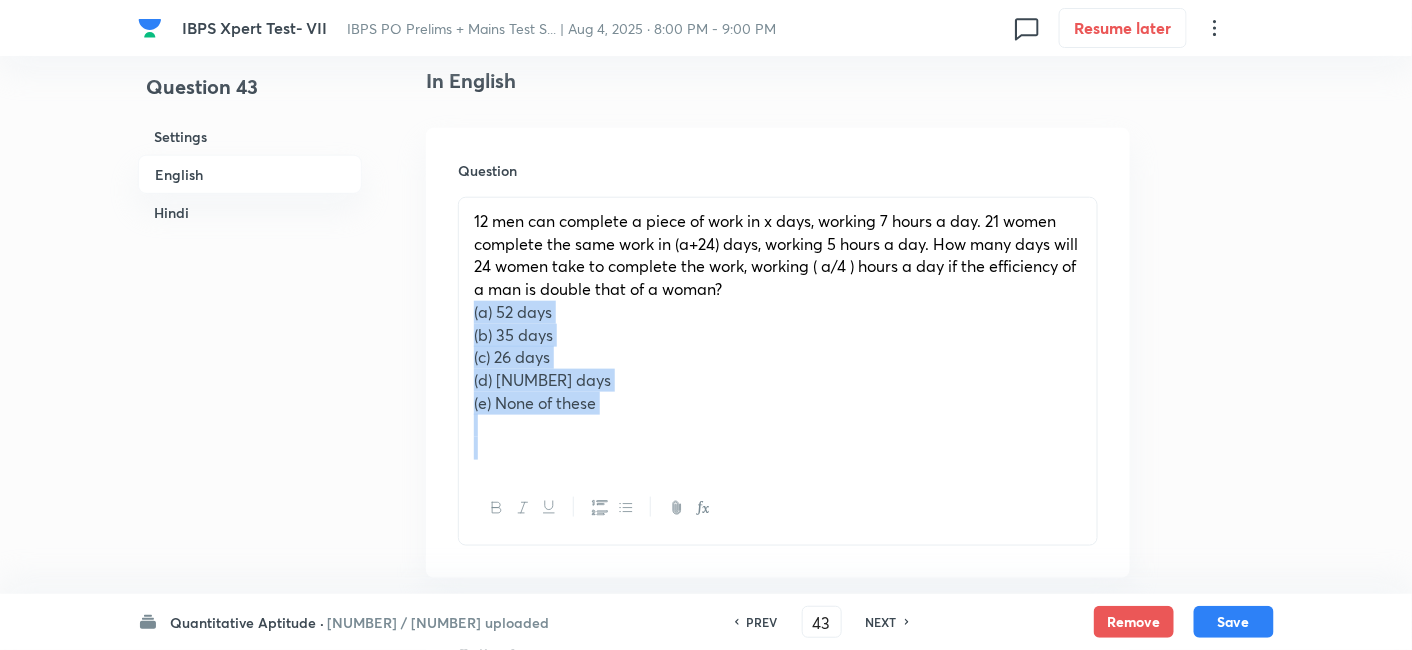 drag, startPoint x: 466, startPoint y: 315, endPoint x: 708, endPoint y: 507, distance: 308.9142 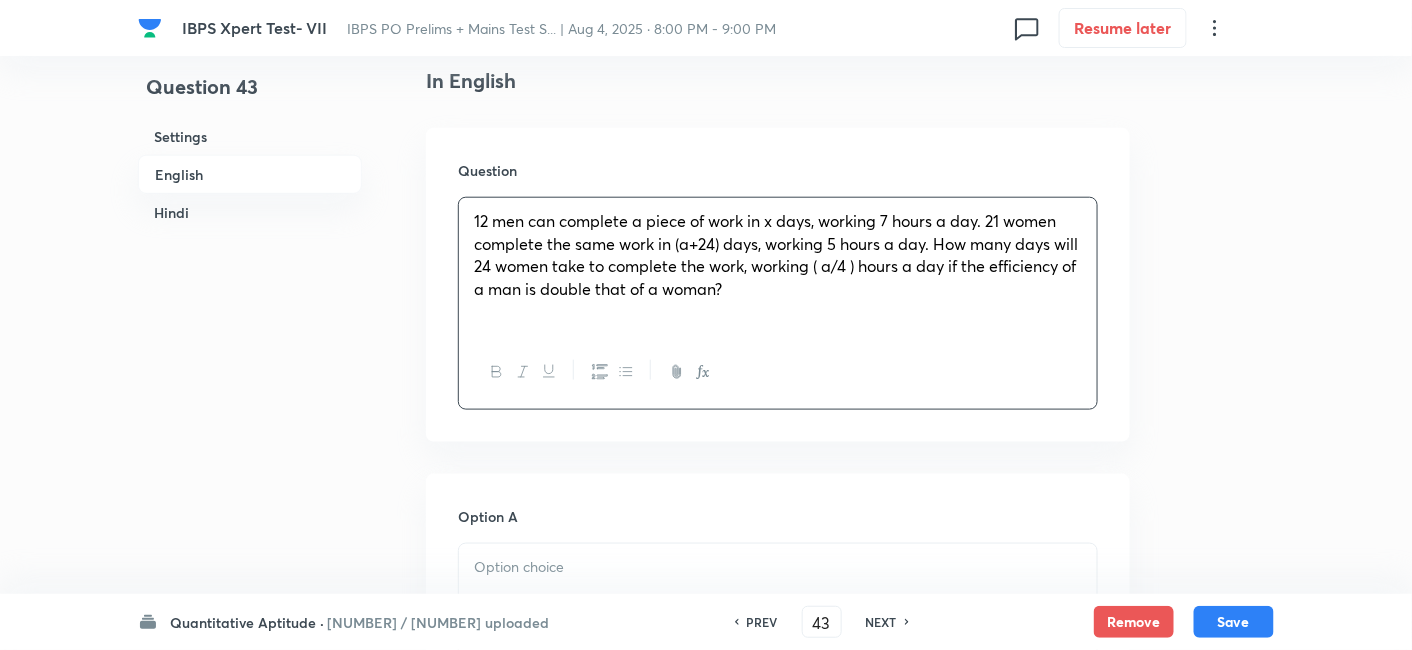 scroll, scrollTop: 668, scrollLeft: 0, axis: vertical 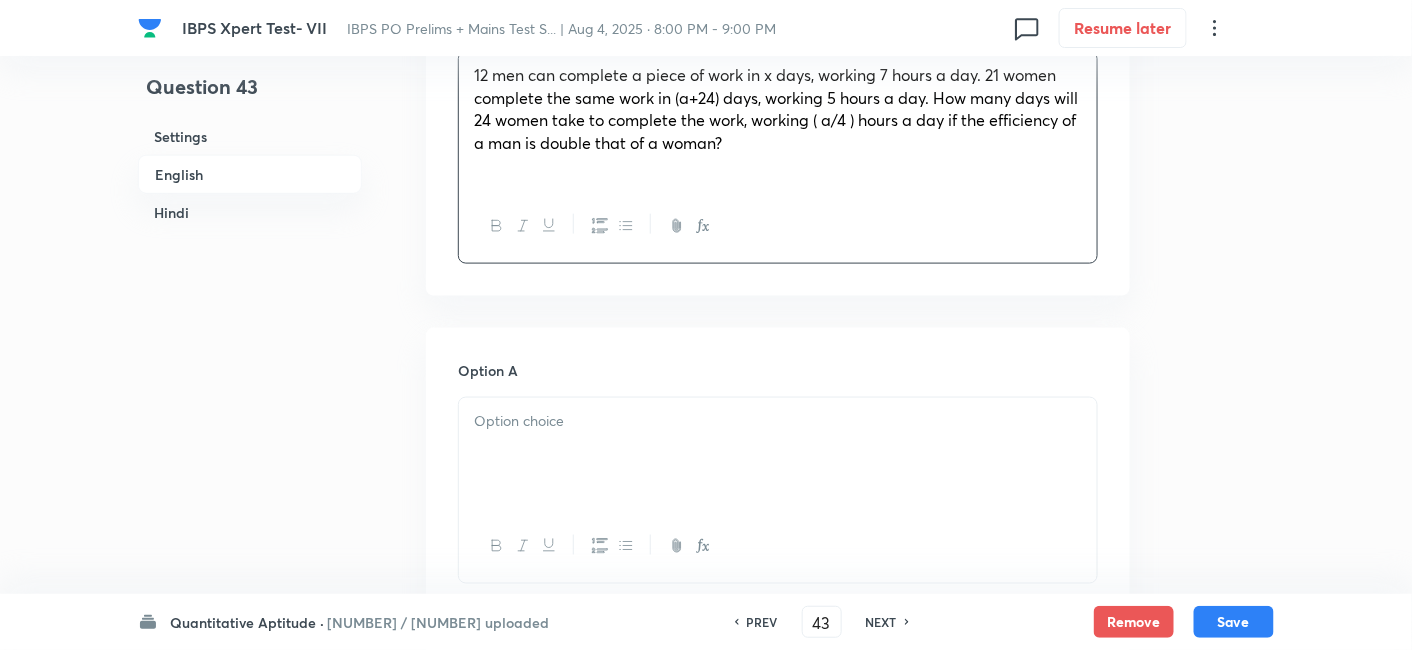 click at bounding box center [778, 454] 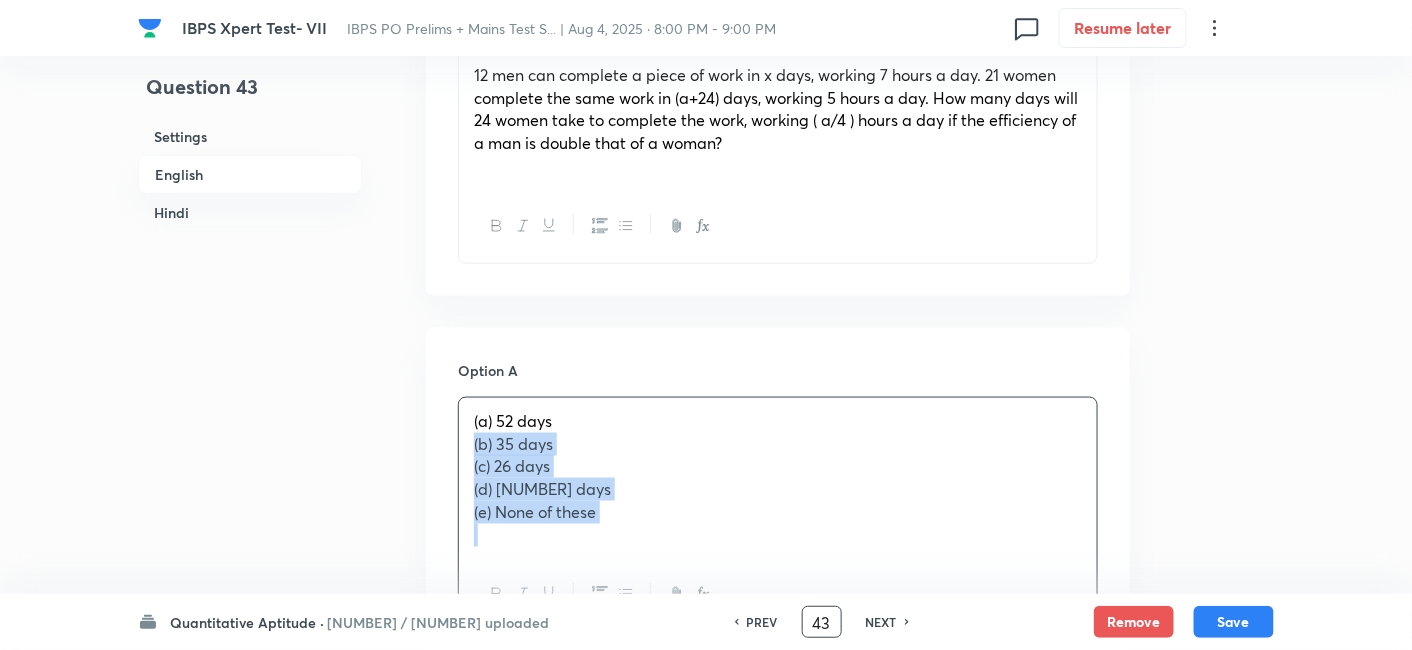 drag, startPoint x: 469, startPoint y: 447, endPoint x: 757, endPoint y: 606, distance: 328.97568 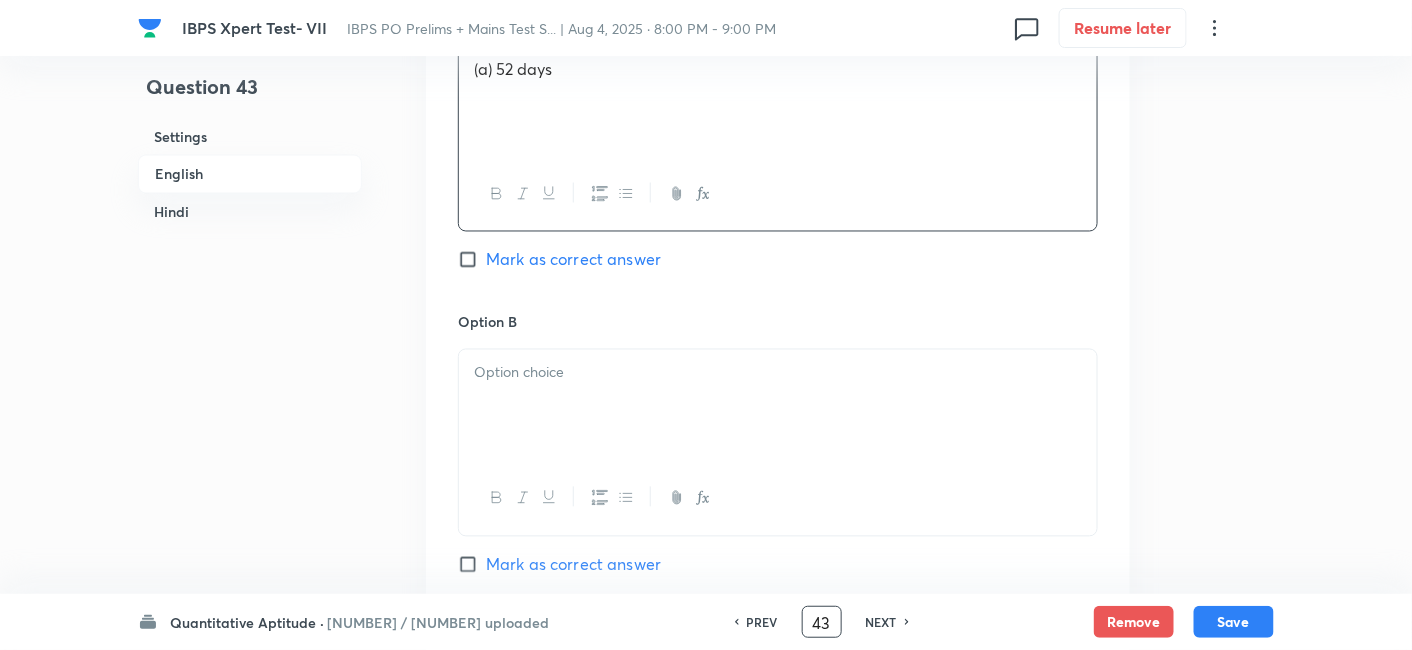 scroll, scrollTop: 1022, scrollLeft: 0, axis: vertical 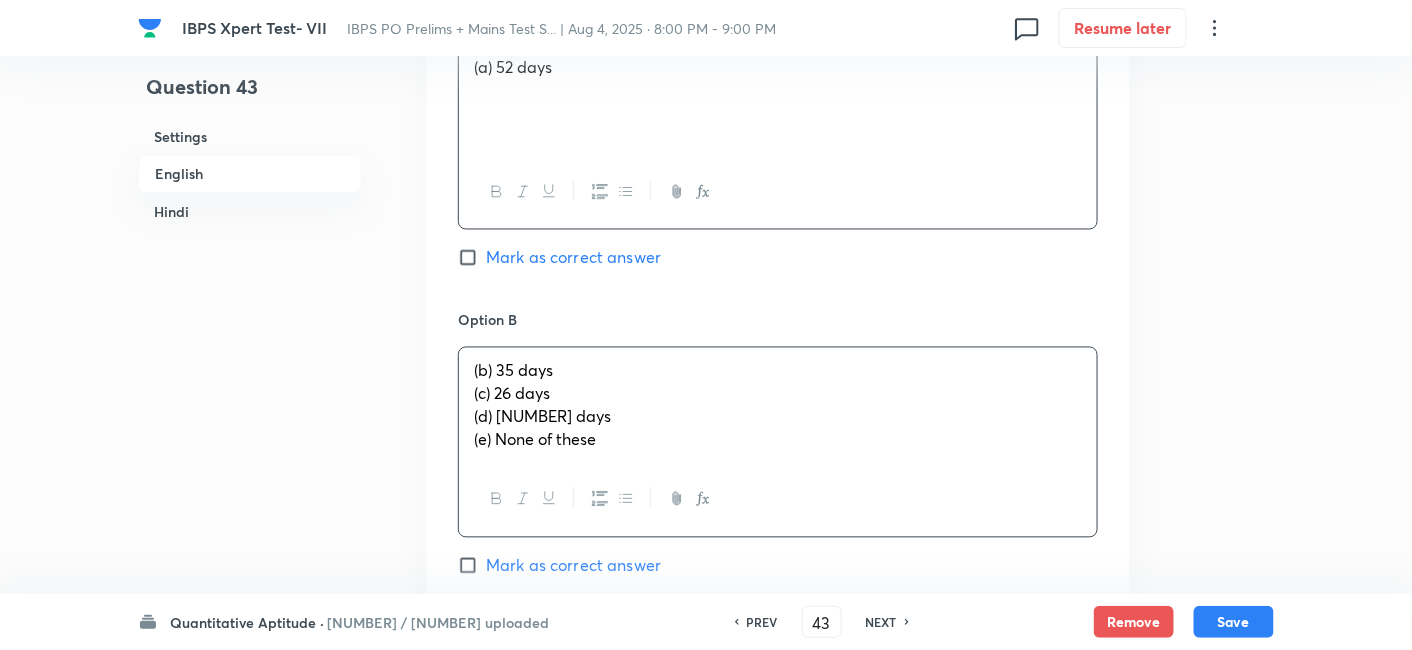 click on "(b) [NUMBER] days  (c) [NUMBER] days  (d) [NUMBER] days  (e) None of these" at bounding box center [778, 405] 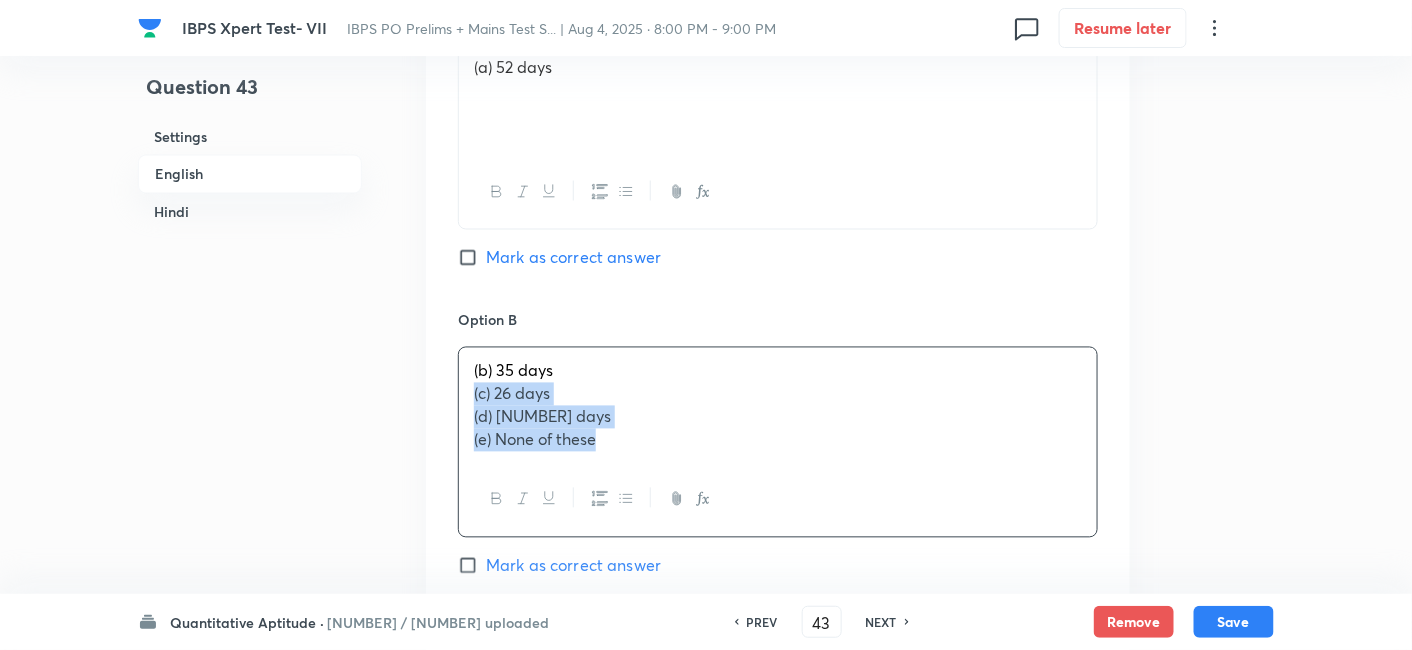 drag, startPoint x: 467, startPoint y: 392, endPoint x: 751, endPoint y: 529, distance: 315.3173 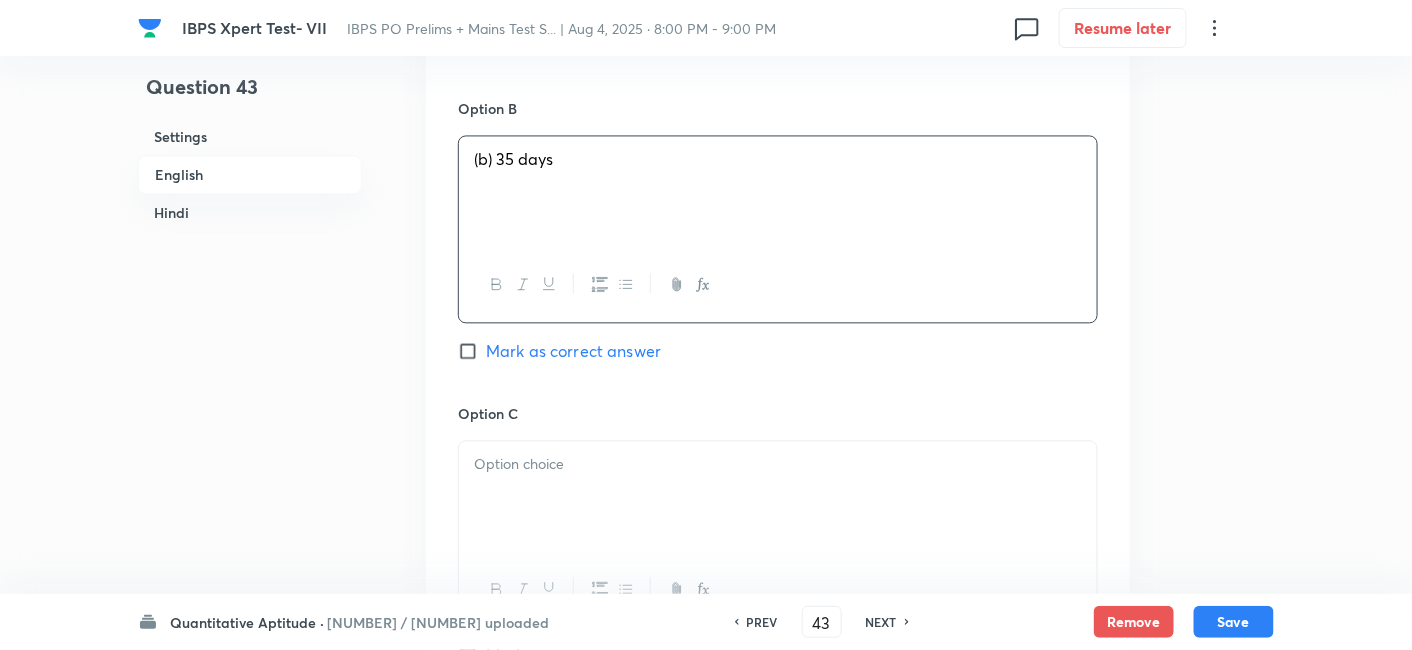 scroll, scrollTop: 1234, scrollLeft: 0, axis: vertical 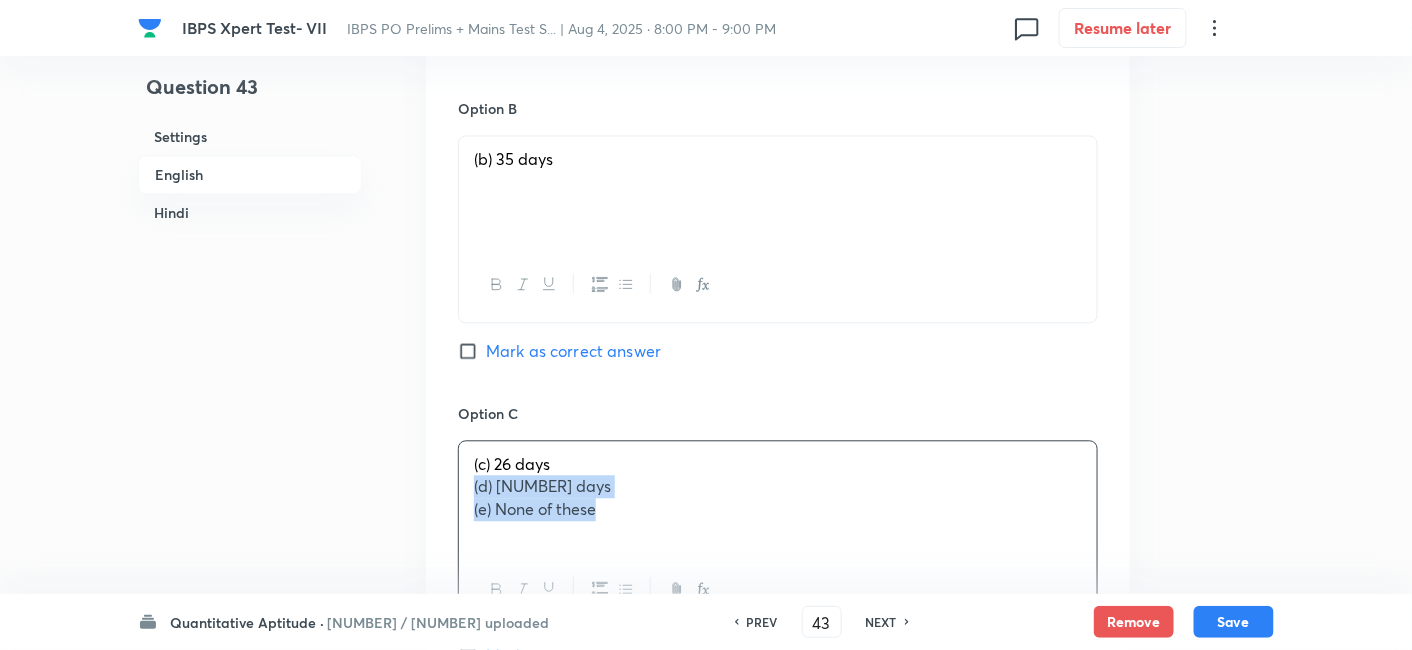 drag, startPoint x: 461, startPoint y: 486, endPoint x: 760, endPoint y: 556, distance: 307.0847 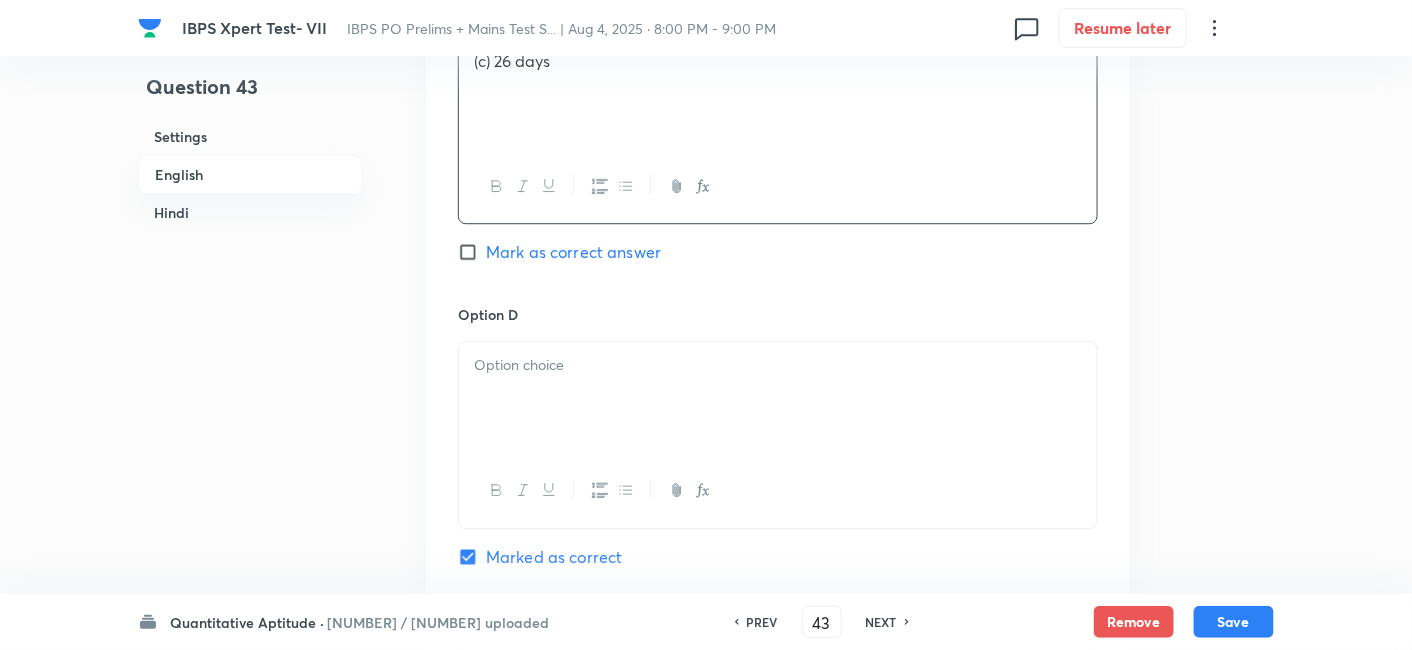 scroll, scrollTop: 1685, scrollLeft: 0, axis: vertical 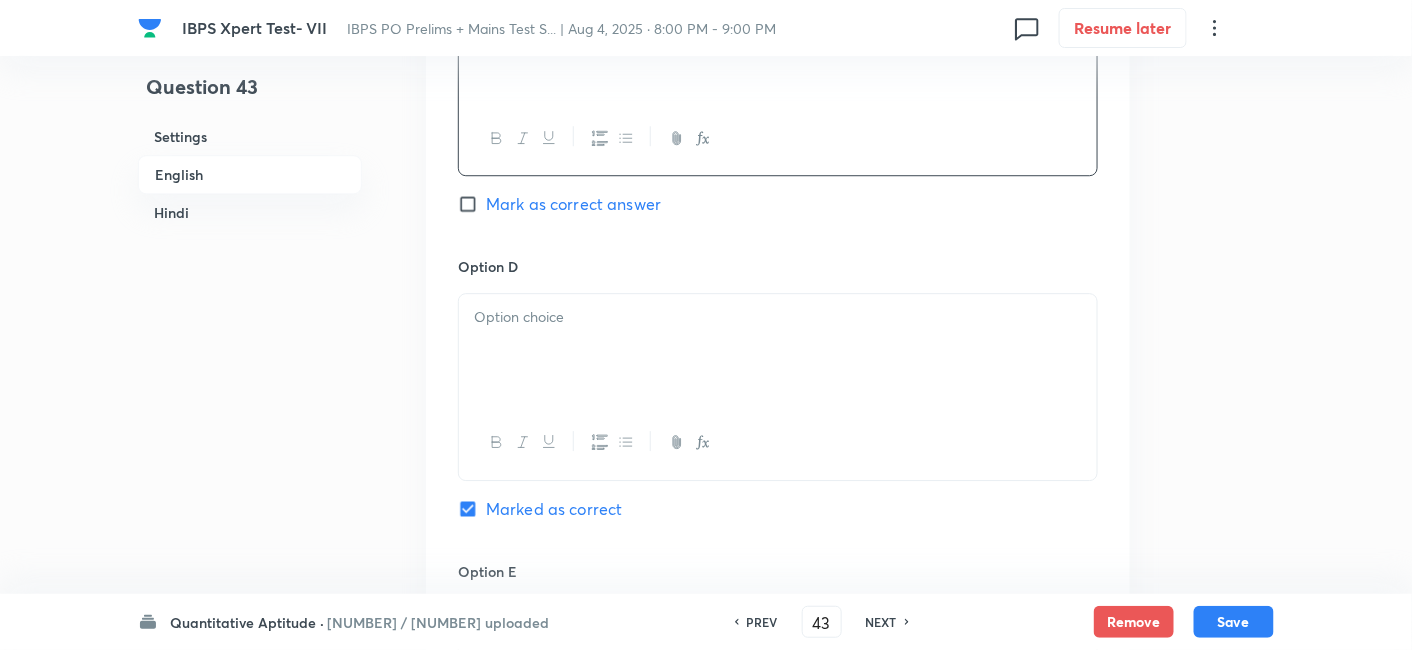 click at bounding box center (778, 350) 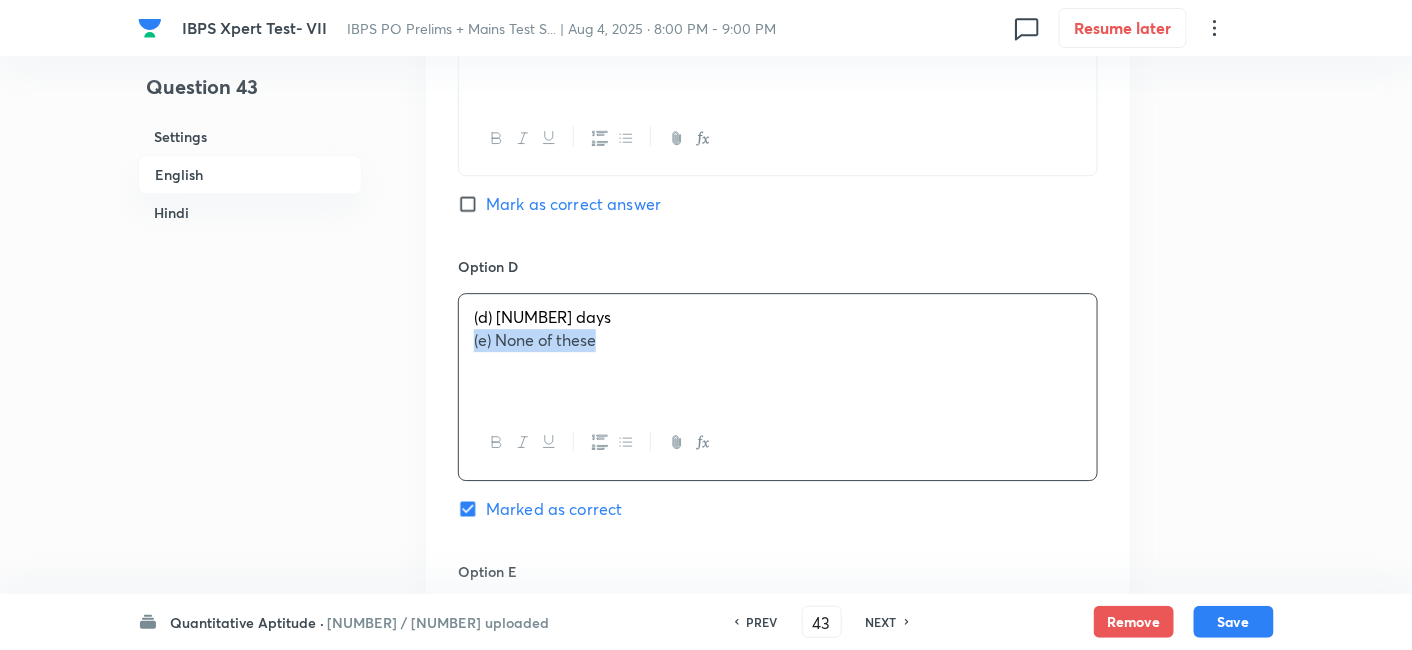 drag, startPoint x: 469, startPoint y: 344, endPoint x: 766, endPoint y: 403, distance: 302.80356 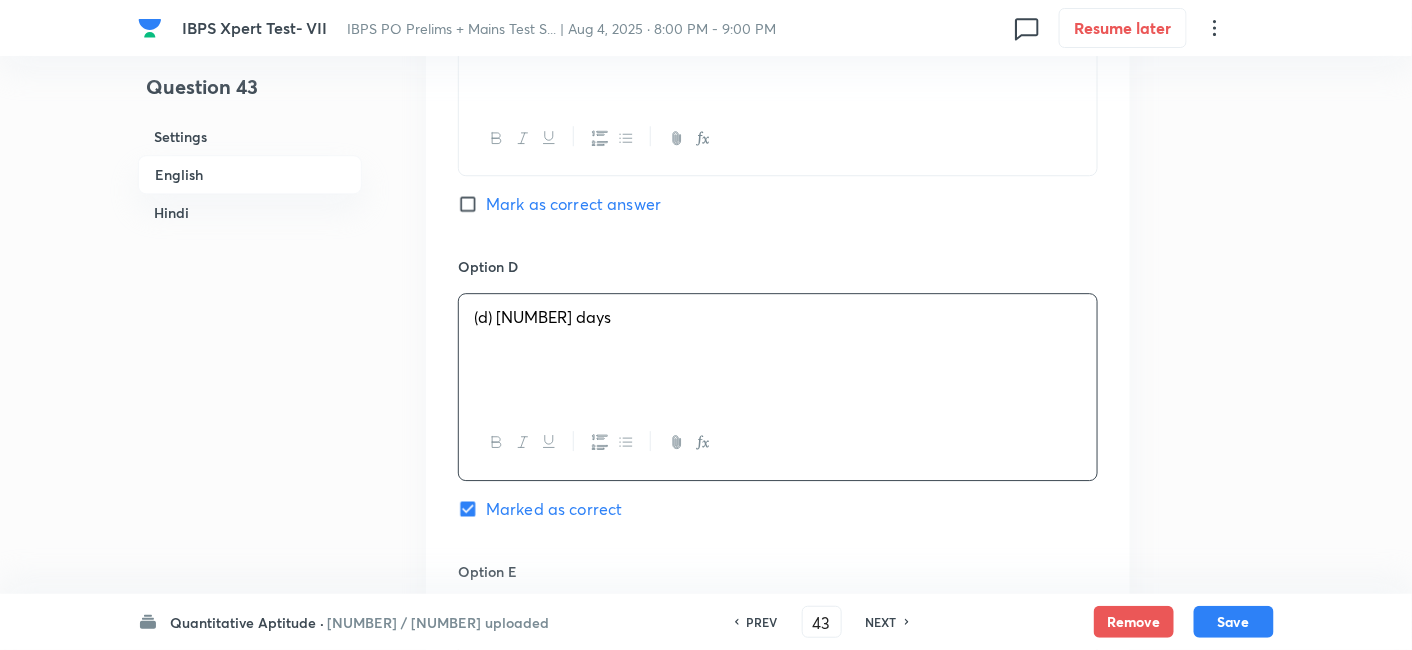 scroll, scrollTop: 1896, scrollLeft: 0, axis: vertical 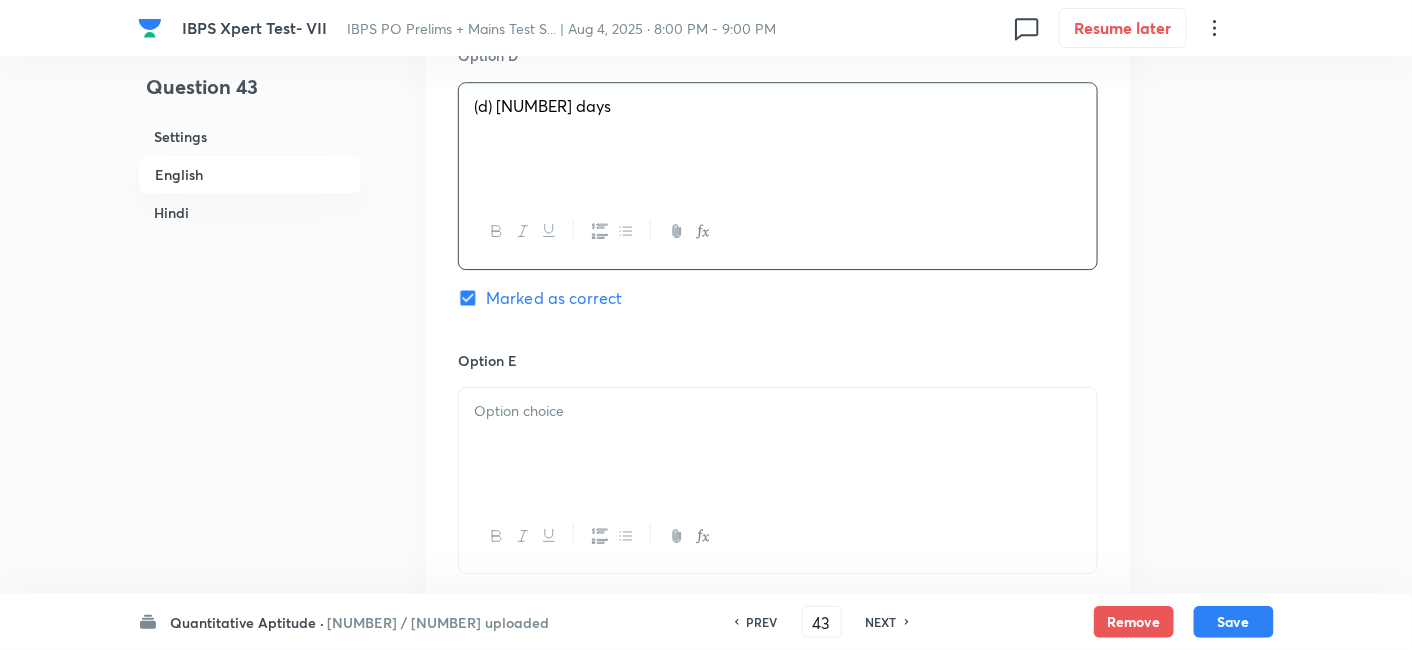 click at bounding box center (778, 411) 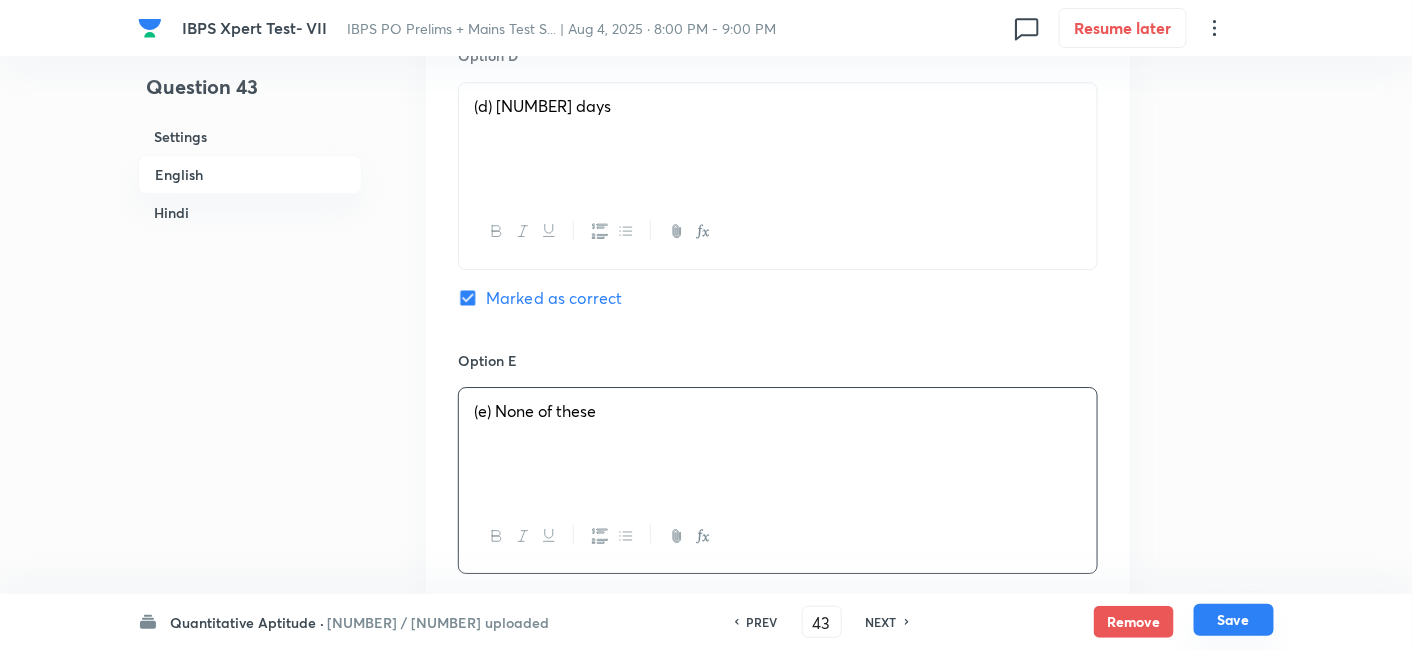 click on "Save" at bounding box center [1234, 620] 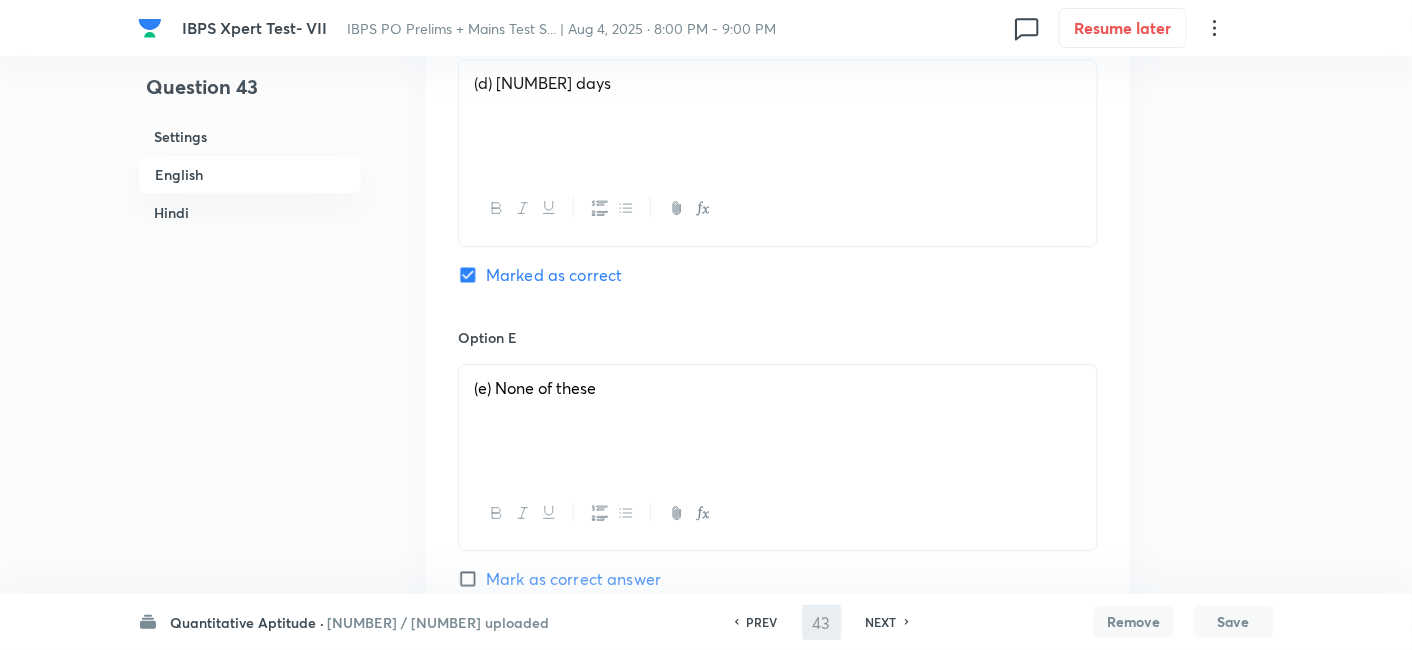 type on "44" 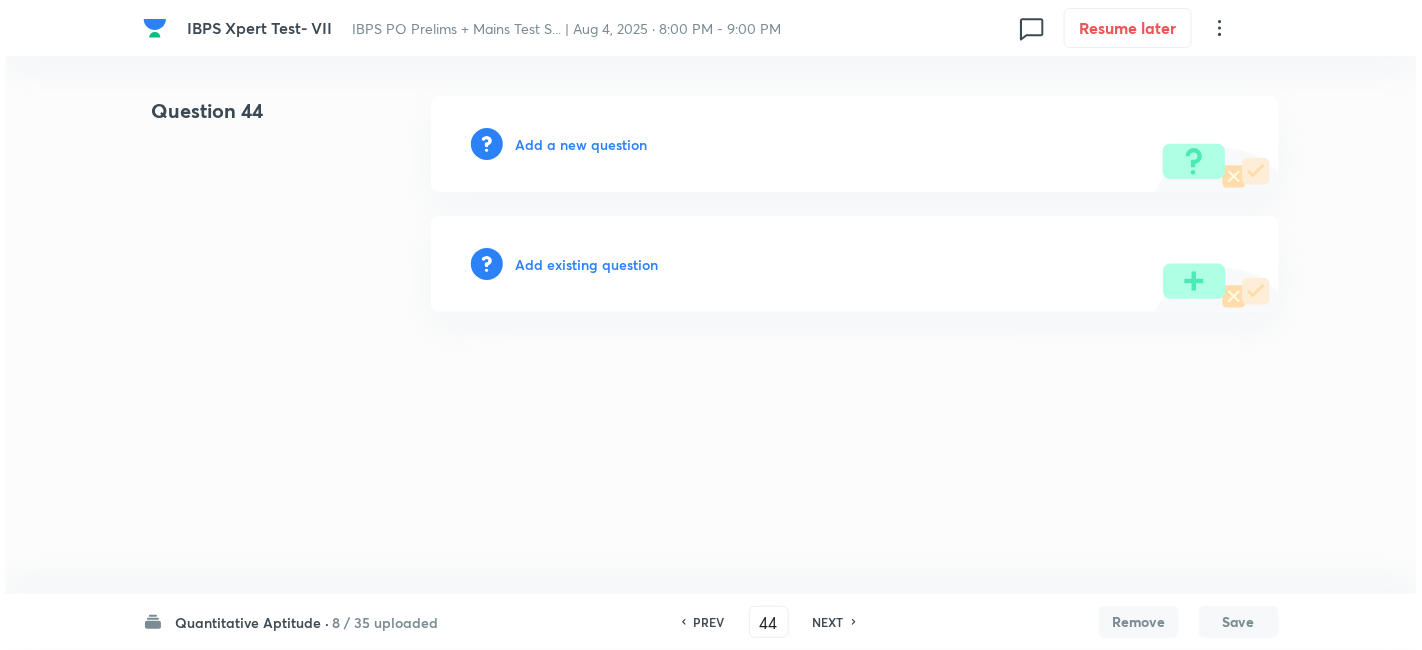 scroll, scrollTop: 0, scrollLeft: 0, axis: both 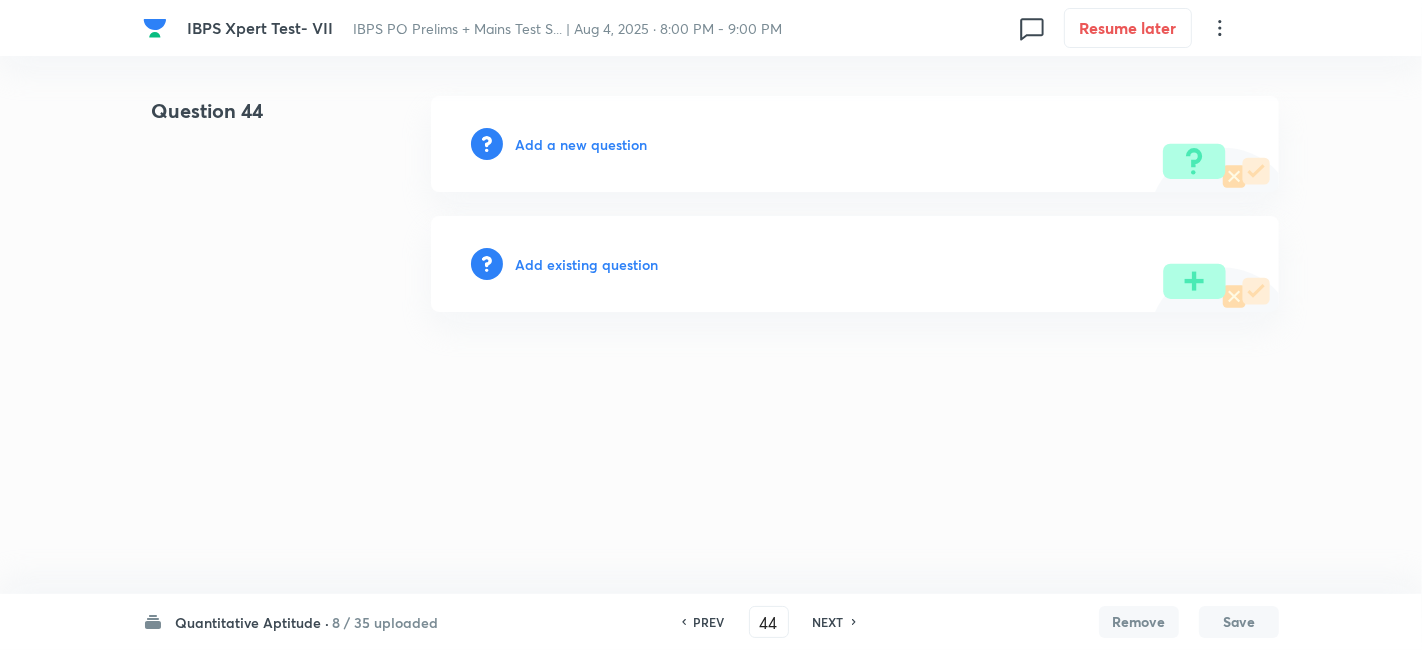 click on "Add a new question" at bounding box center [581, 144] 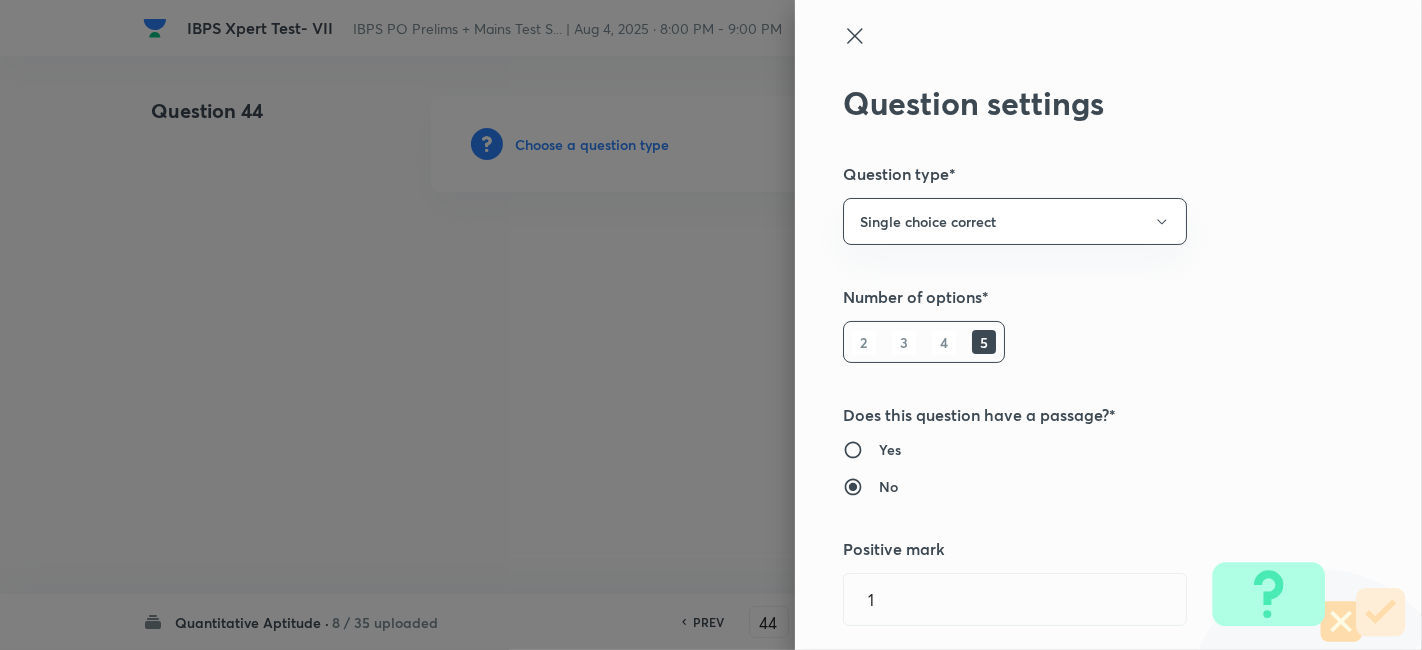 type 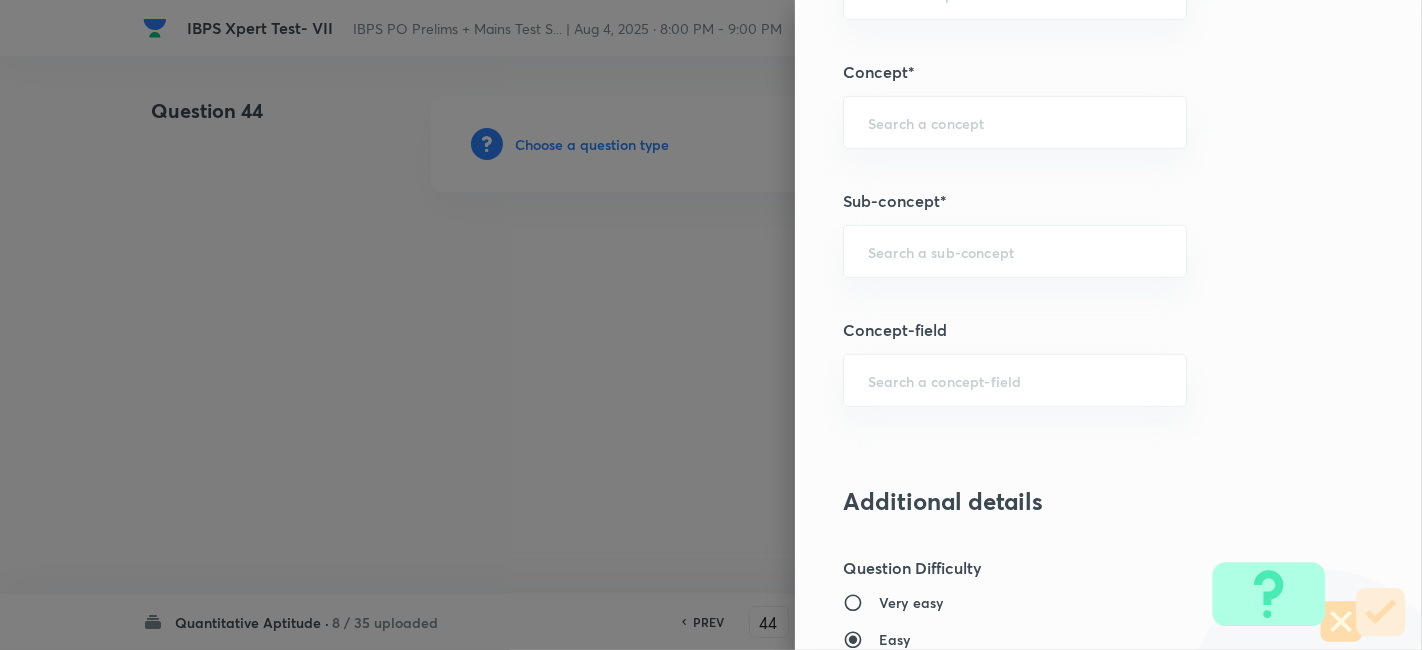 scroll, scrollTop: 1082, scrollLeft: 0, axis: vertical 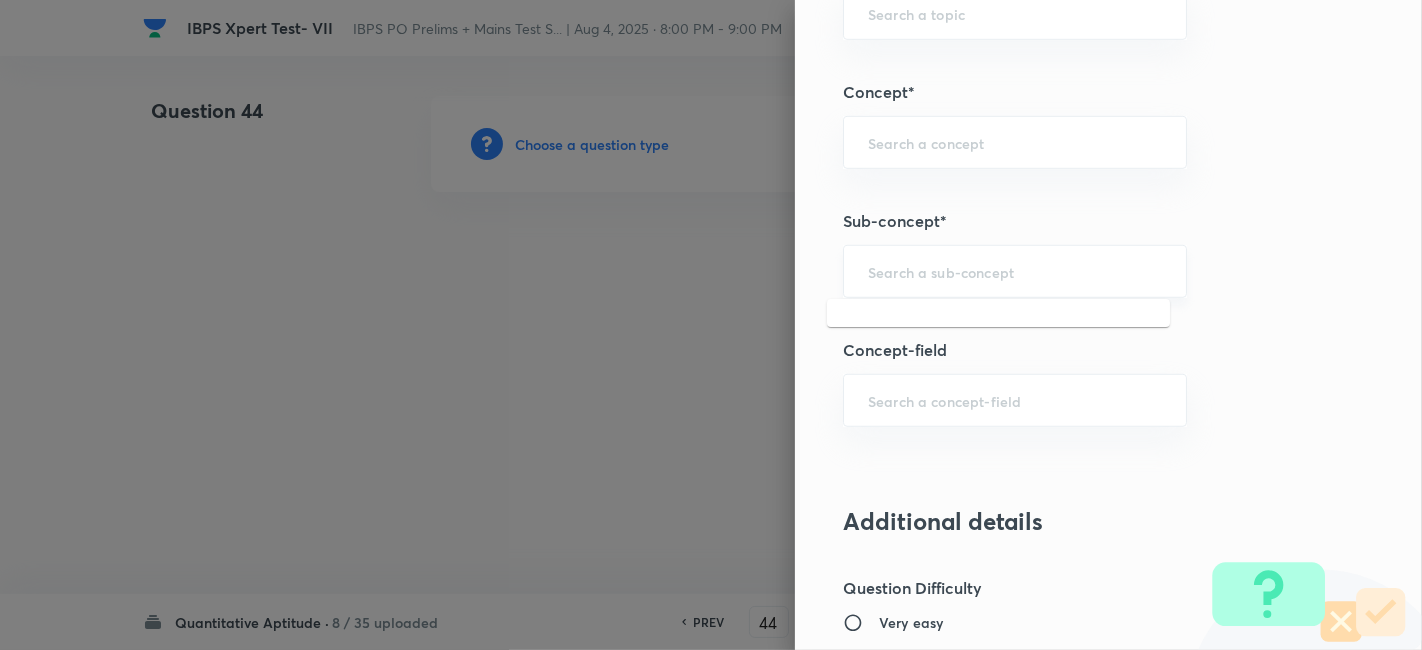 click at bounding box center (1015, 271) 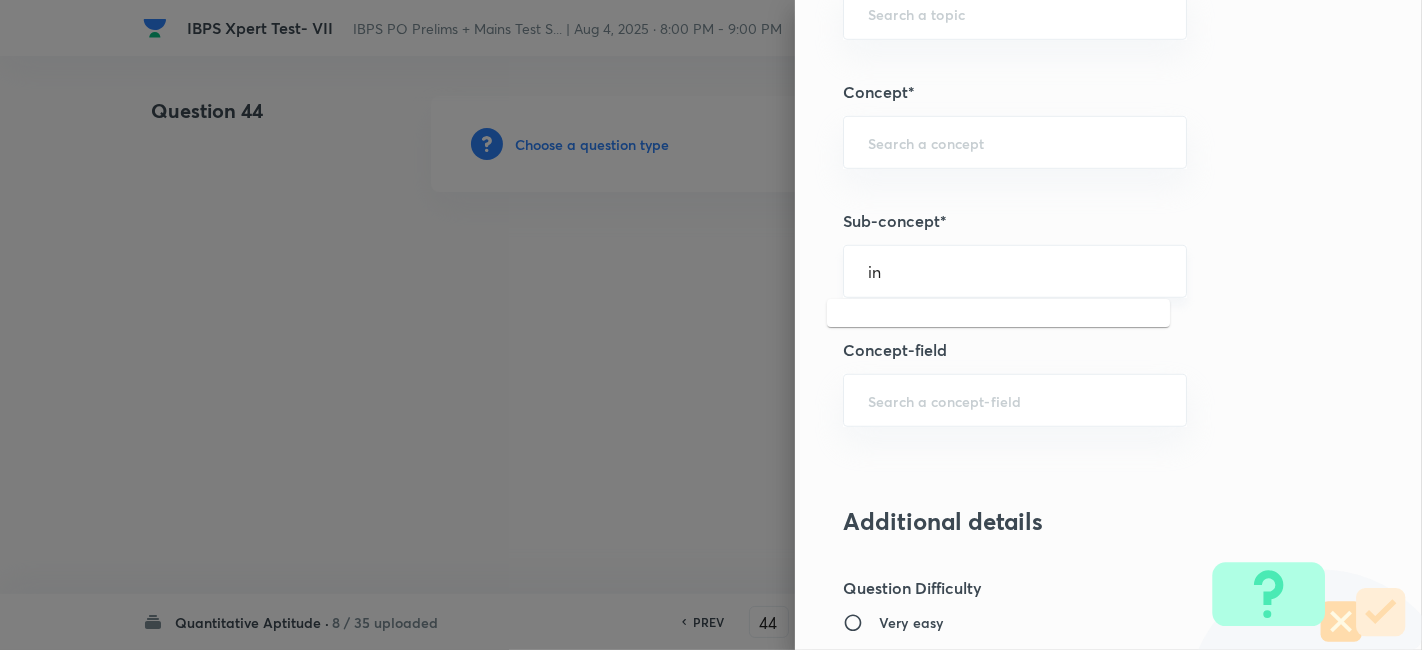 type on "i" 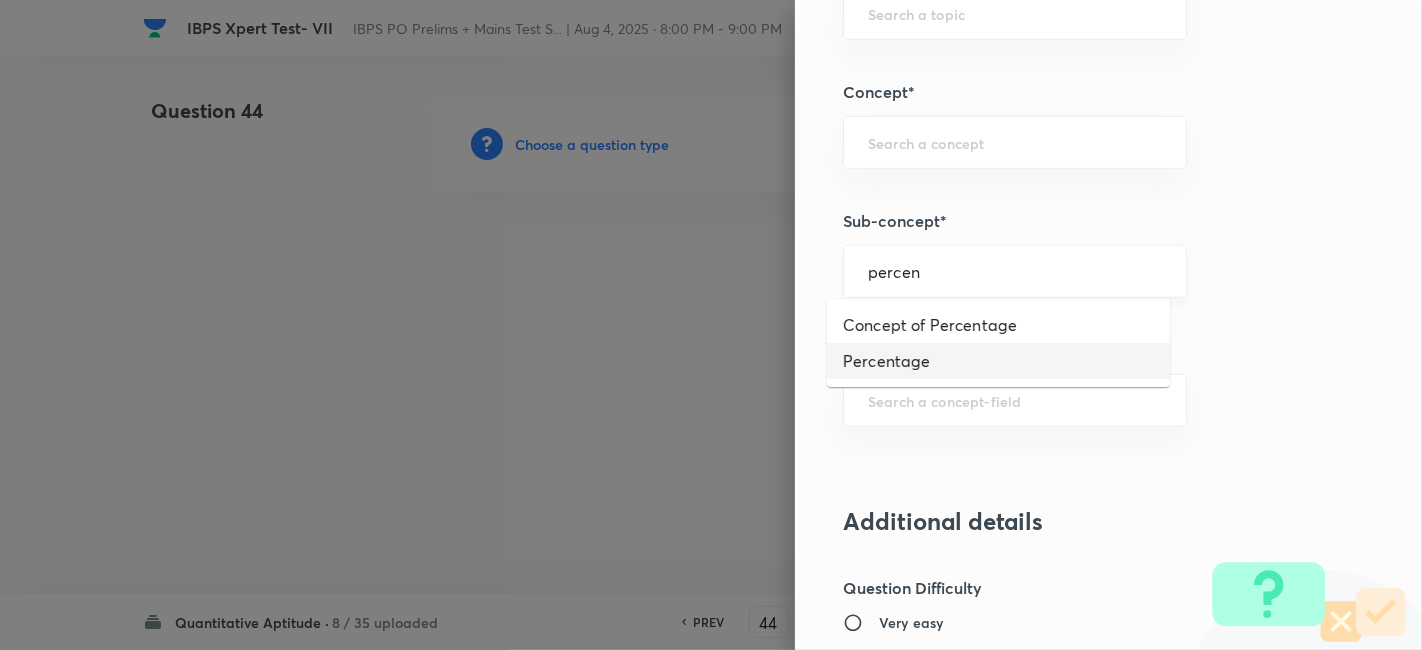 type on "Percentage" 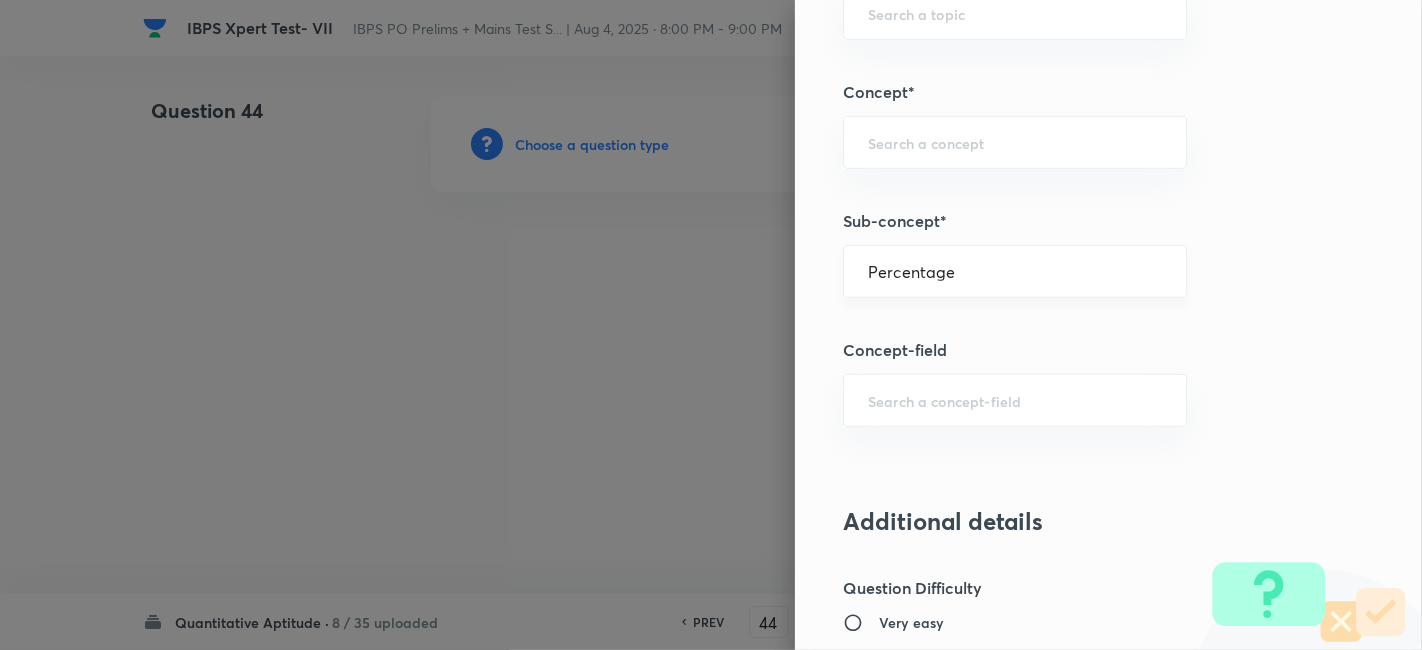 type on "Quantitative Aptitude" 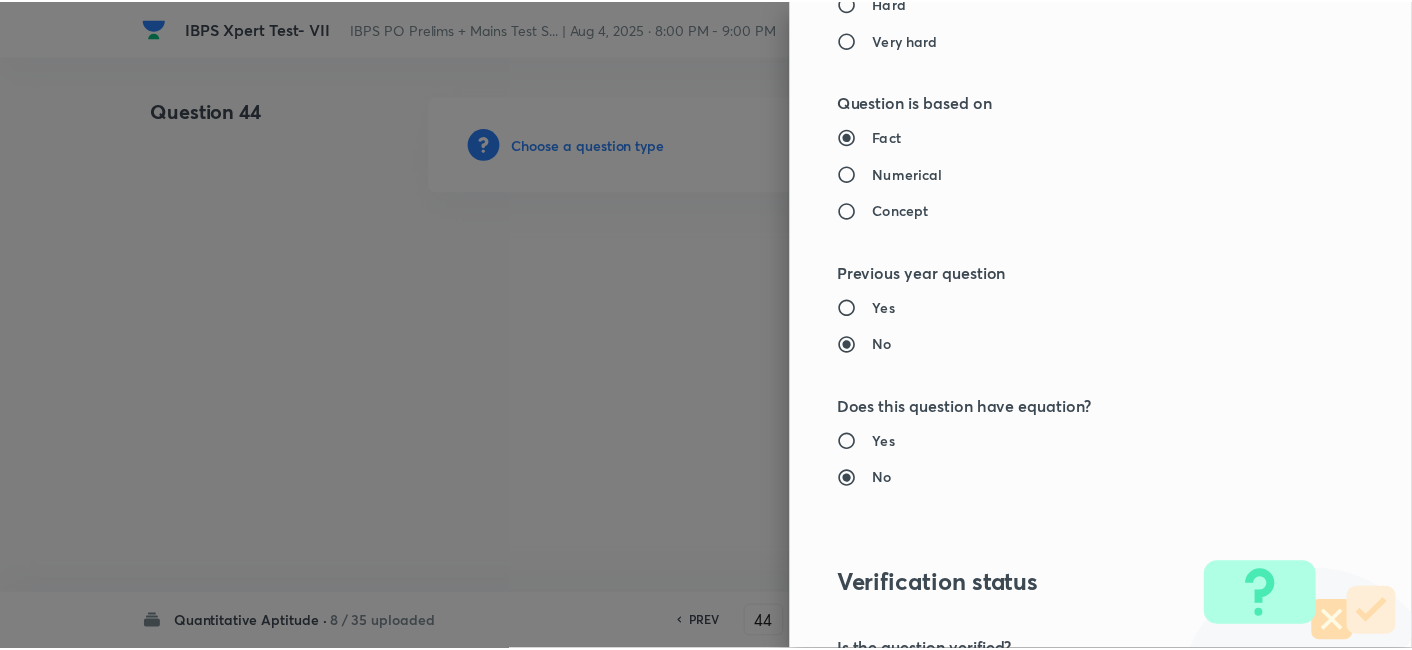 scroll, scrollTop: 2070, scrollLeft: 0, axis: vertical 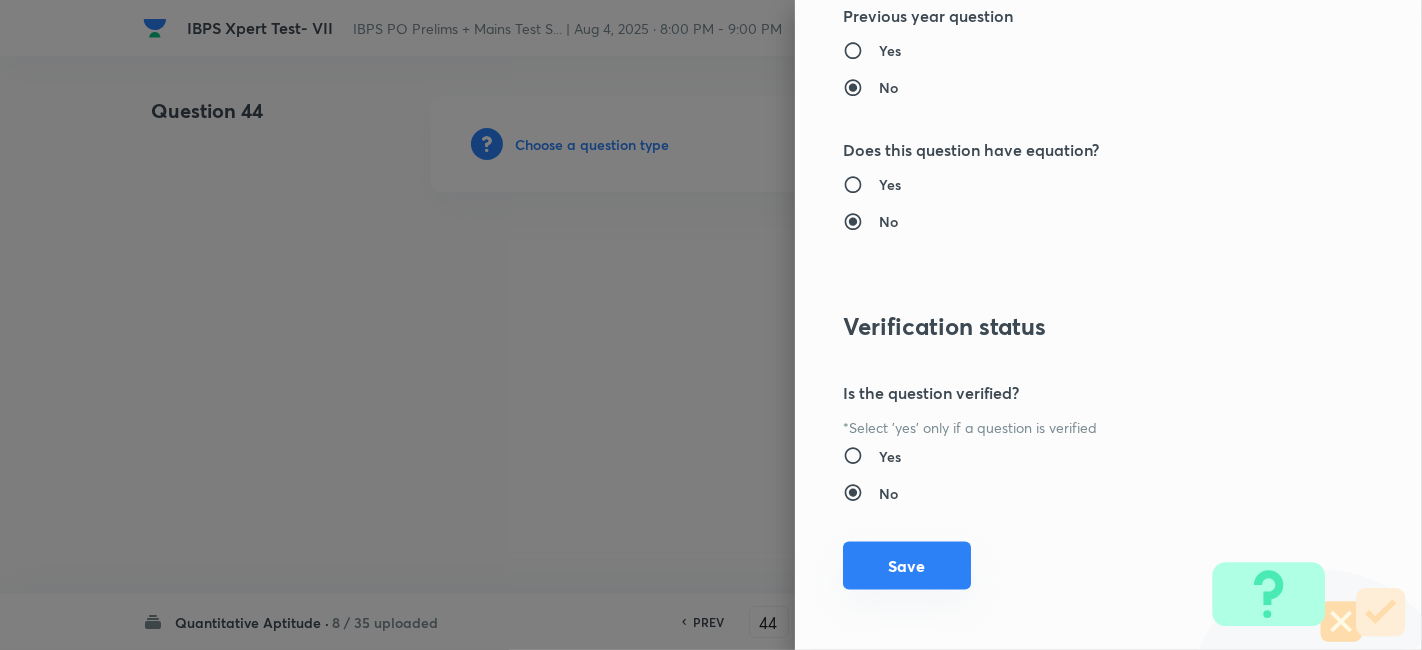 click on "Save" at bounding box center (907, 566) 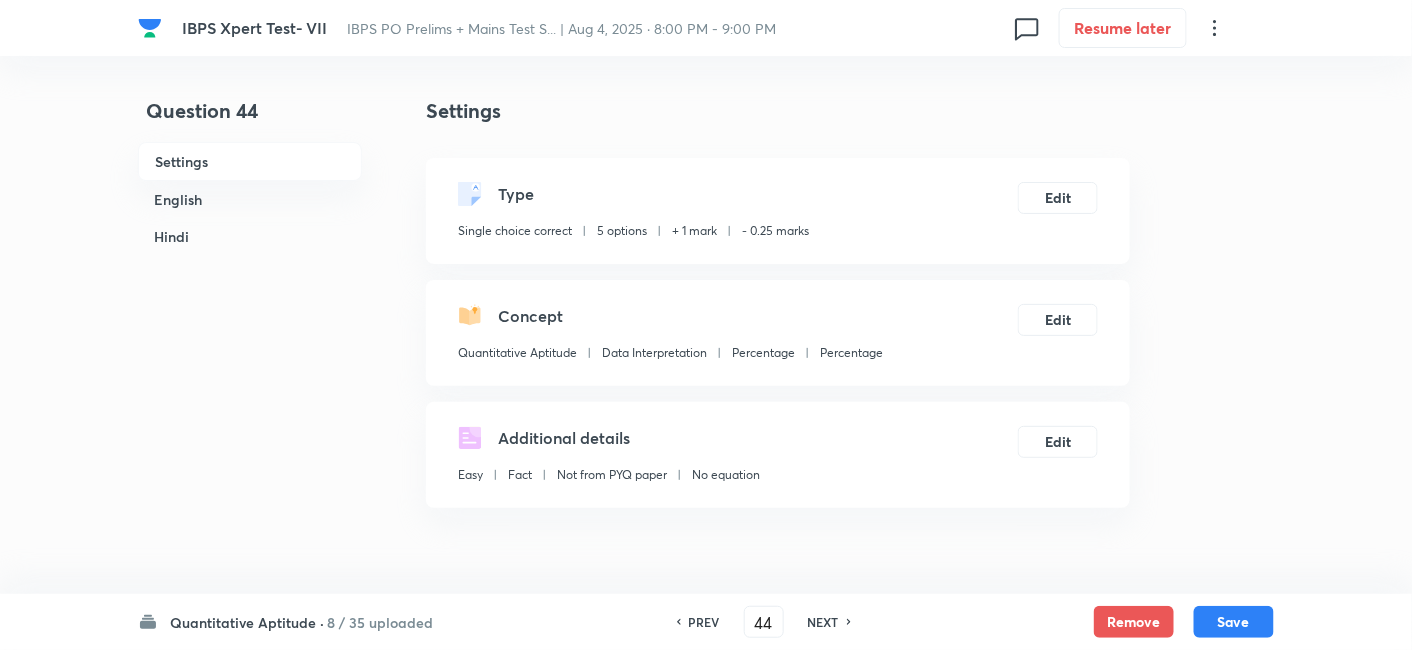 scroll, scrollTop: 557, scrollLeft: 0, axis: vertical 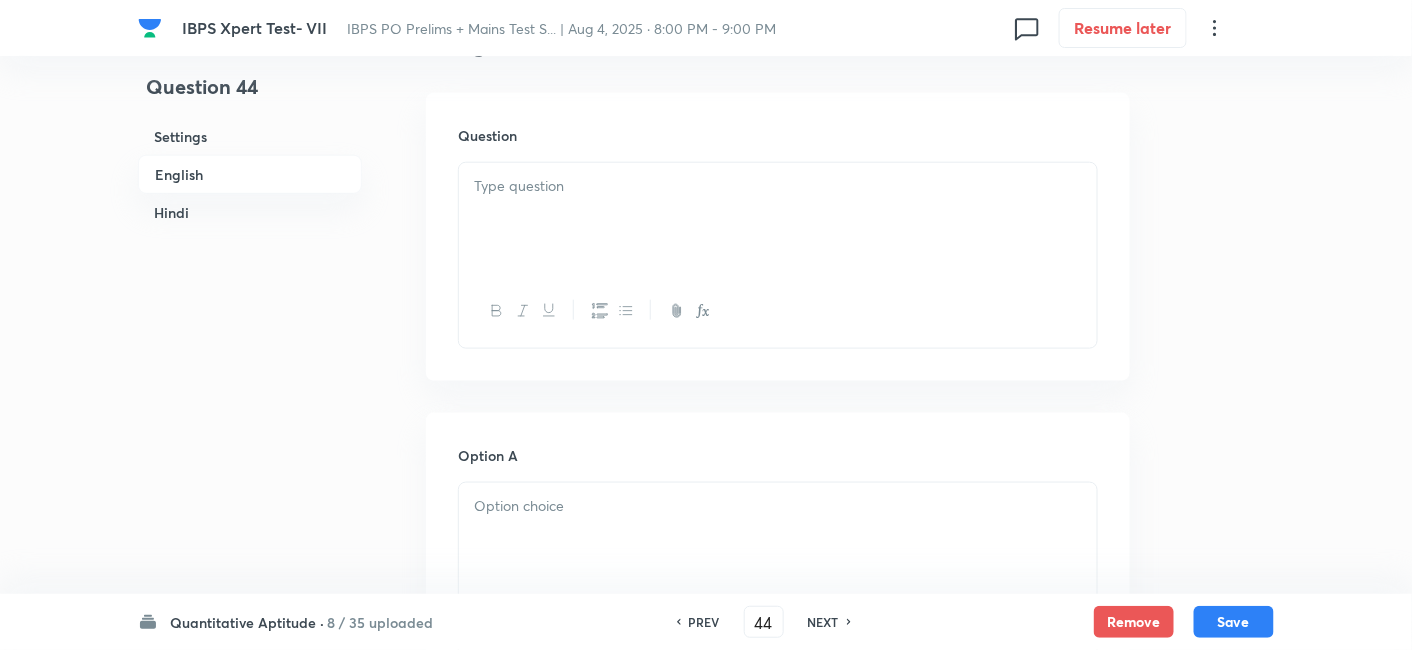 click at bounding box center [778, 219] 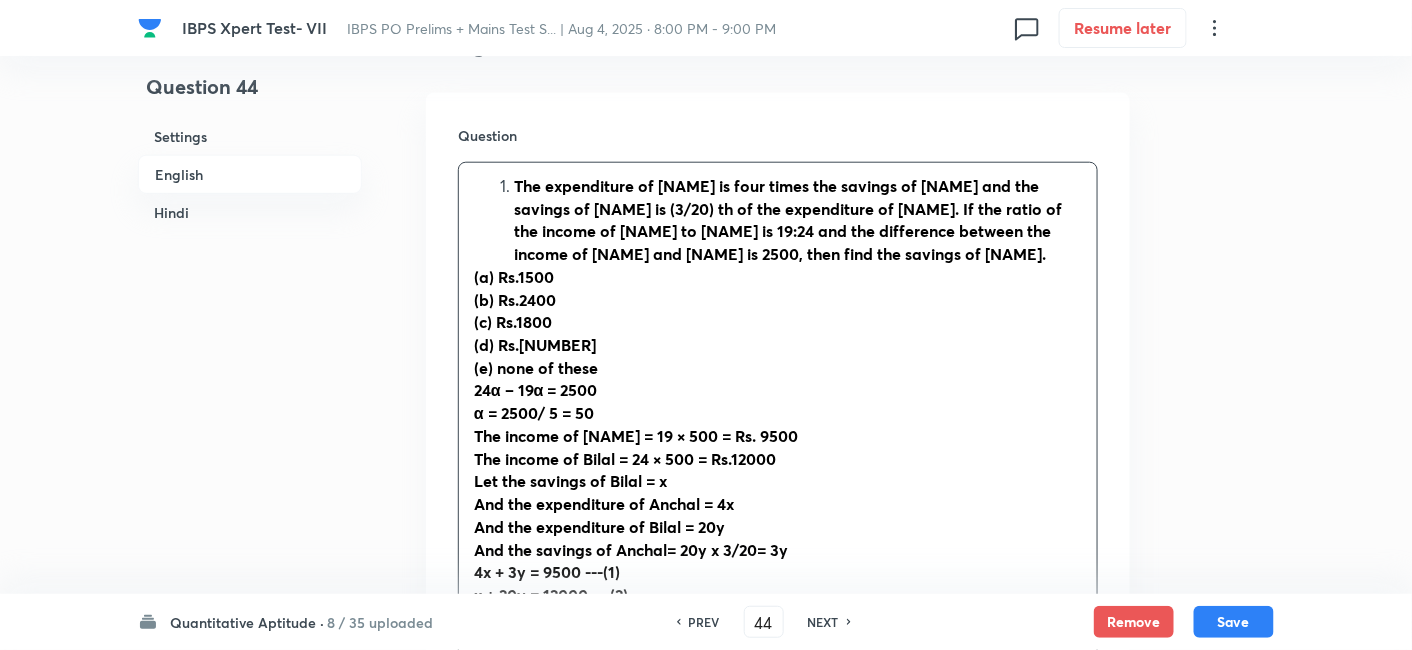 click on "The expenditure of [NAME] is four times the savings of [NAME] and the savings of [NAME] is (3/20) th of the expenditure of [NAME]. If the ratio of the income of [NAME] to [NAME] is 19:24 and the difference between the income of [NAME] and [NAME] is 2500, then find the savings of [NAME]." at bounding box center [798, 220] 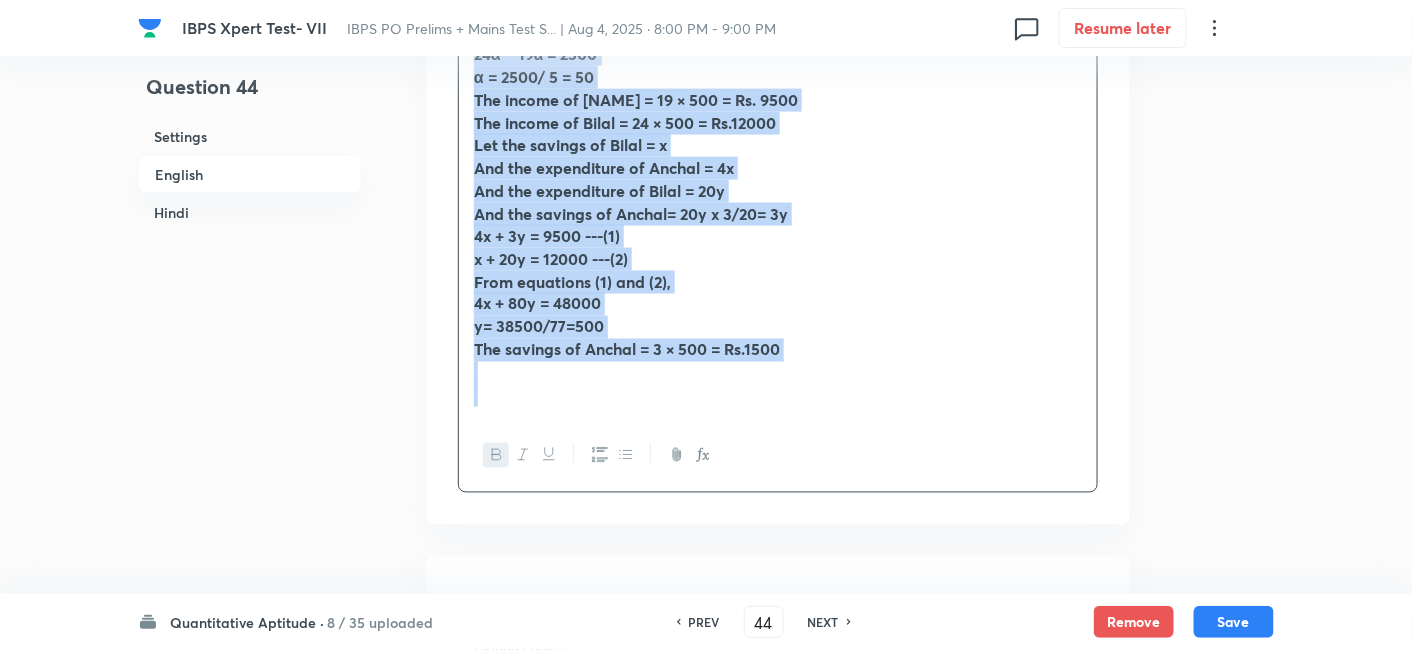 scroll, scrollTop: 1044, scrollLeft: 0, axis: vertical 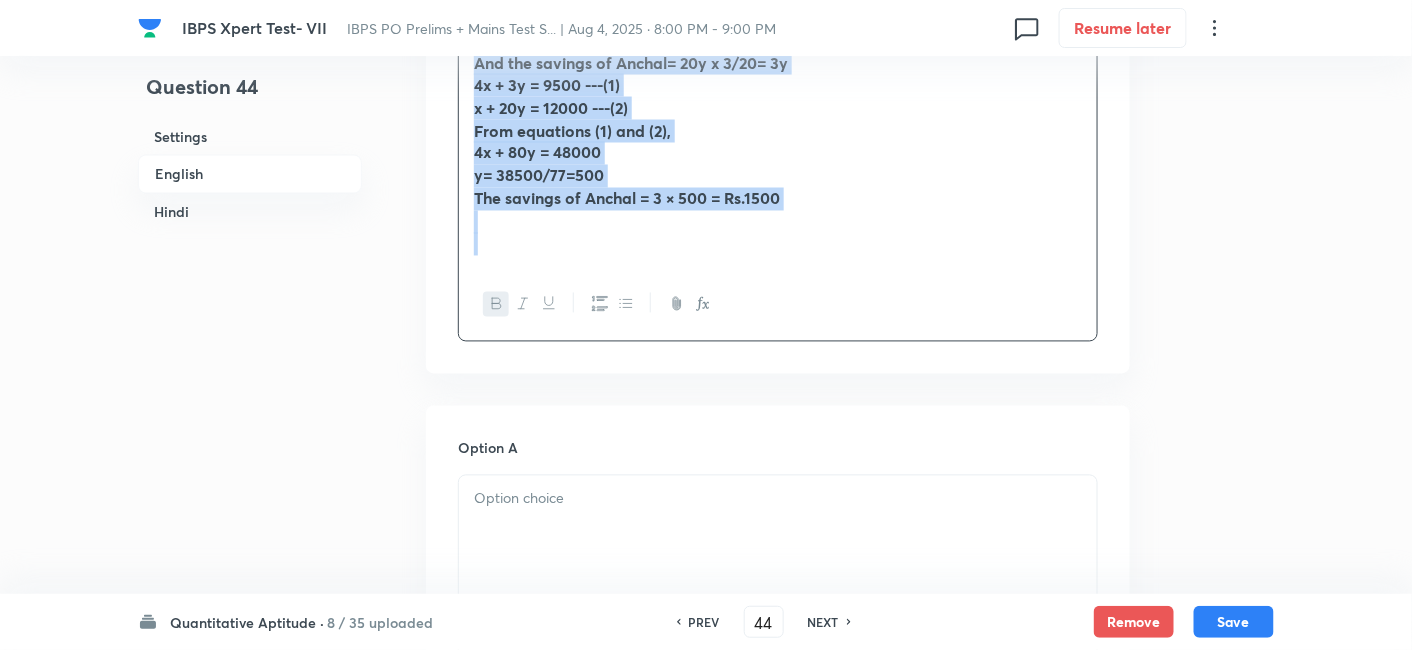drag, startPoint x: 471, startPoint y: 190, endPoint x: 985, endPoint y: 474, distance: 587.241 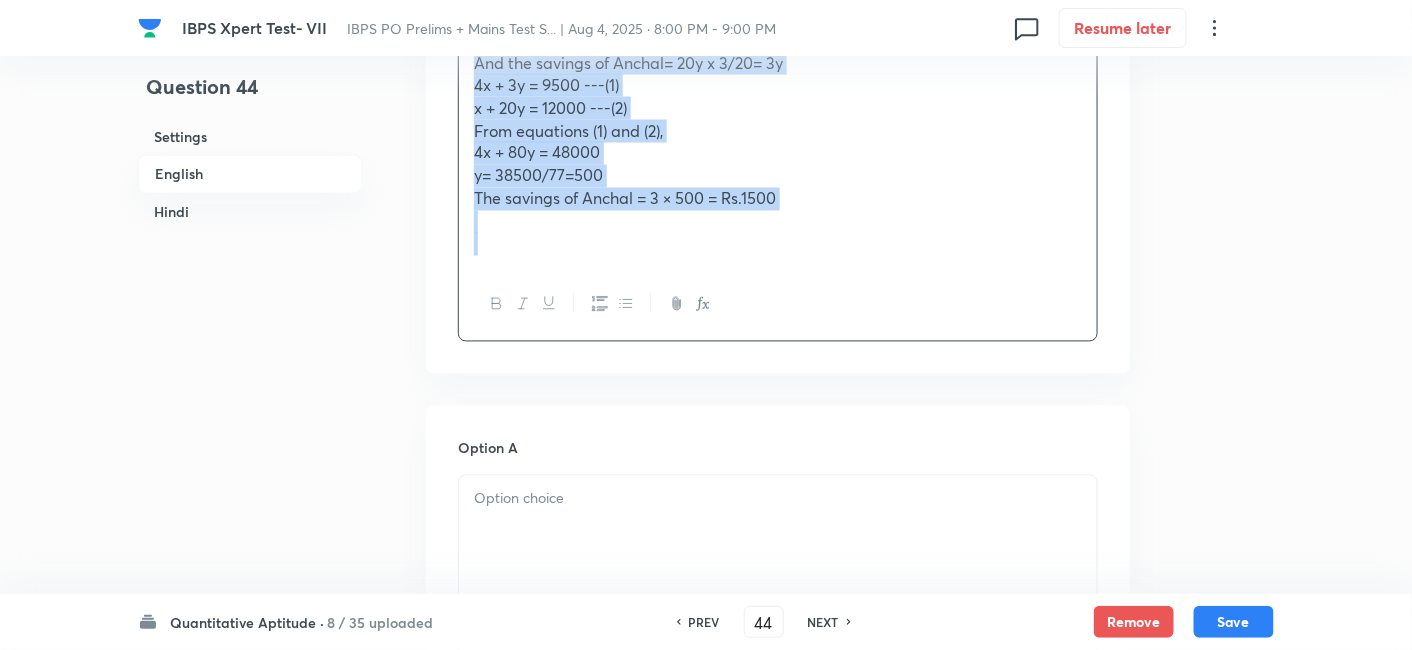 copy on "The expenditure of [NAME] is four times the savings of [NAME] and the savings of [NAME] is (3/20) th of the expenditure of [NAME]. If the ratio of the income of [NAME] to [NAME] is 19:24 and the difference between the income of [NAME] and [NAME] is 2500, then find the savings of [NAME]. (a) Rs.1500  (b) Rs.2400  (c) Rs.1800  (d) Rs.2900  (e) none of these 24α – 19α = 2500 α = 2500/ 5 = 50 The income of [NAME] = 19 × 500 = Rs. 9500 The income of [NAME] = 24 × 500 = Rs.12000 Let the savings of [NAME] = x  And the expenditure of [NAME] = 4x  And the expenditure of [NAME] = 20y  And the savings of [NAME]= 20y x 3/20= 3y 4x + 3y = 9500 ---(1) x + 20y = 12000 ---(2) From equations (1) and (2), 4x + 80y = 48000 y= 38500/77=500 The savings of [NAME] = 3 × 500 = Rs.1500" 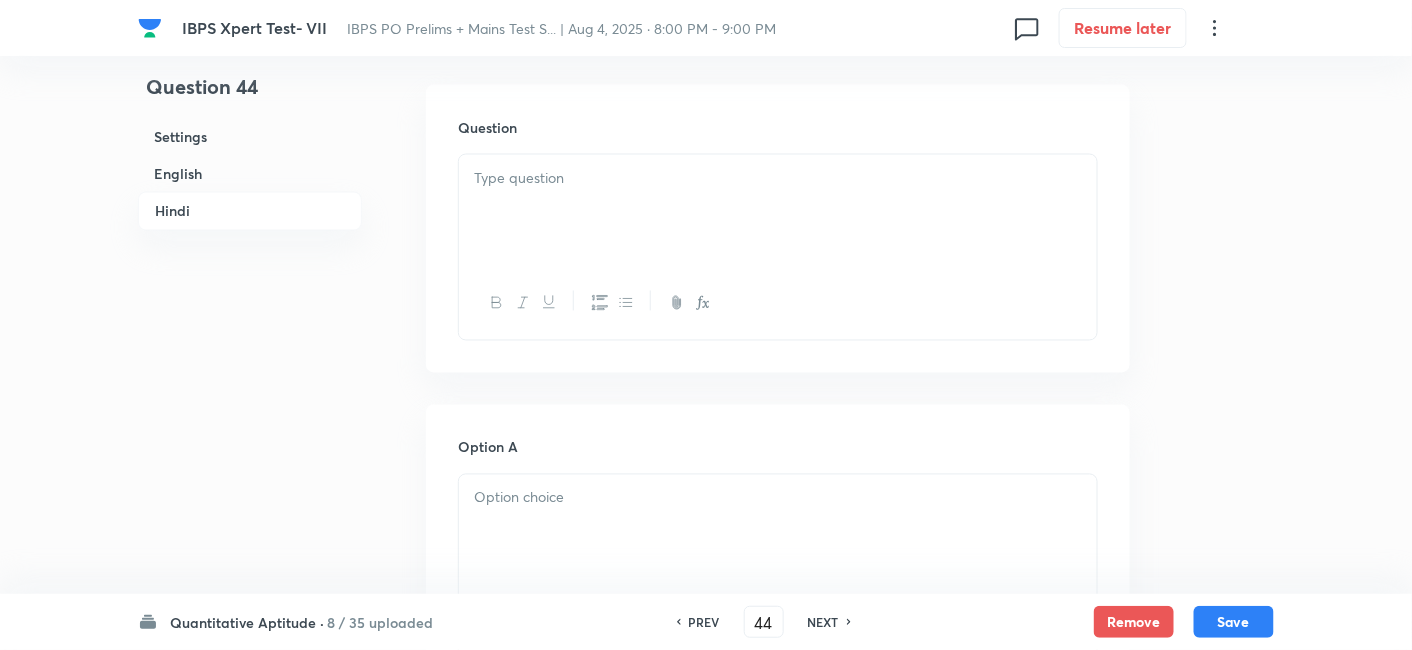 click at bounding box center (778, 211) 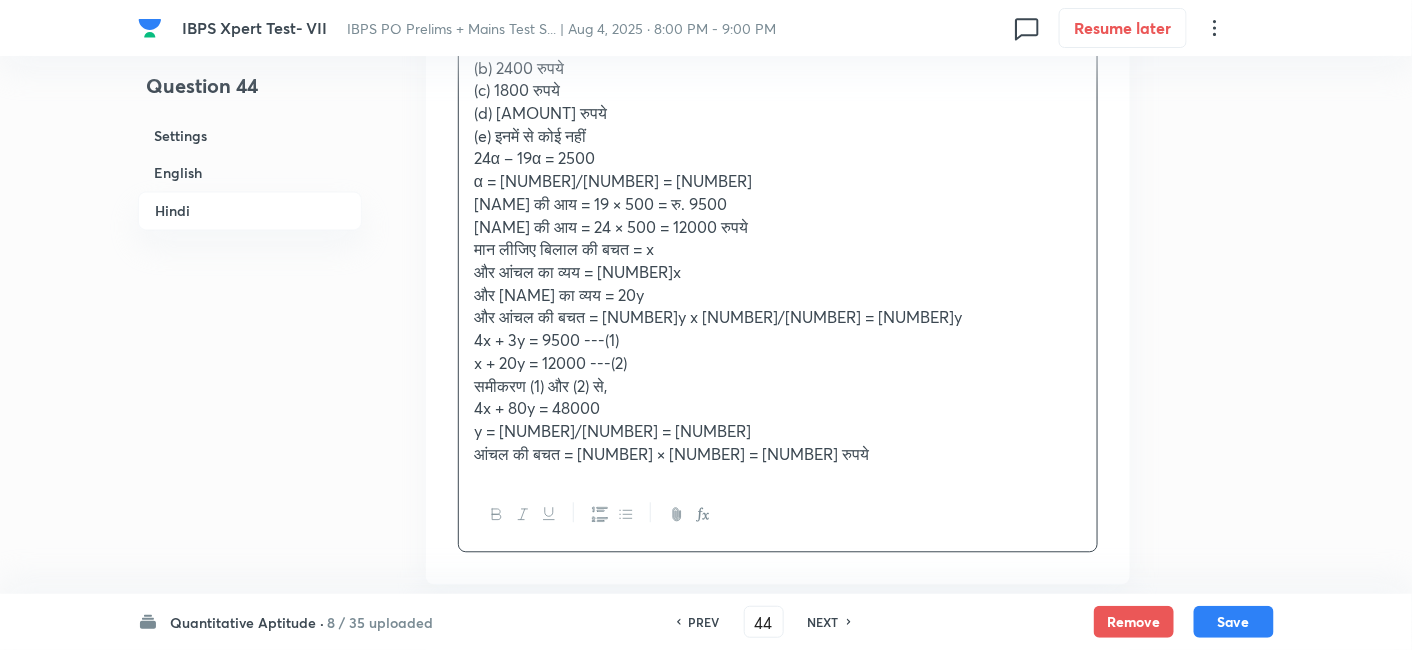 scroll, scrollTop: 3573, scrollLeft: 0, axis: vertical 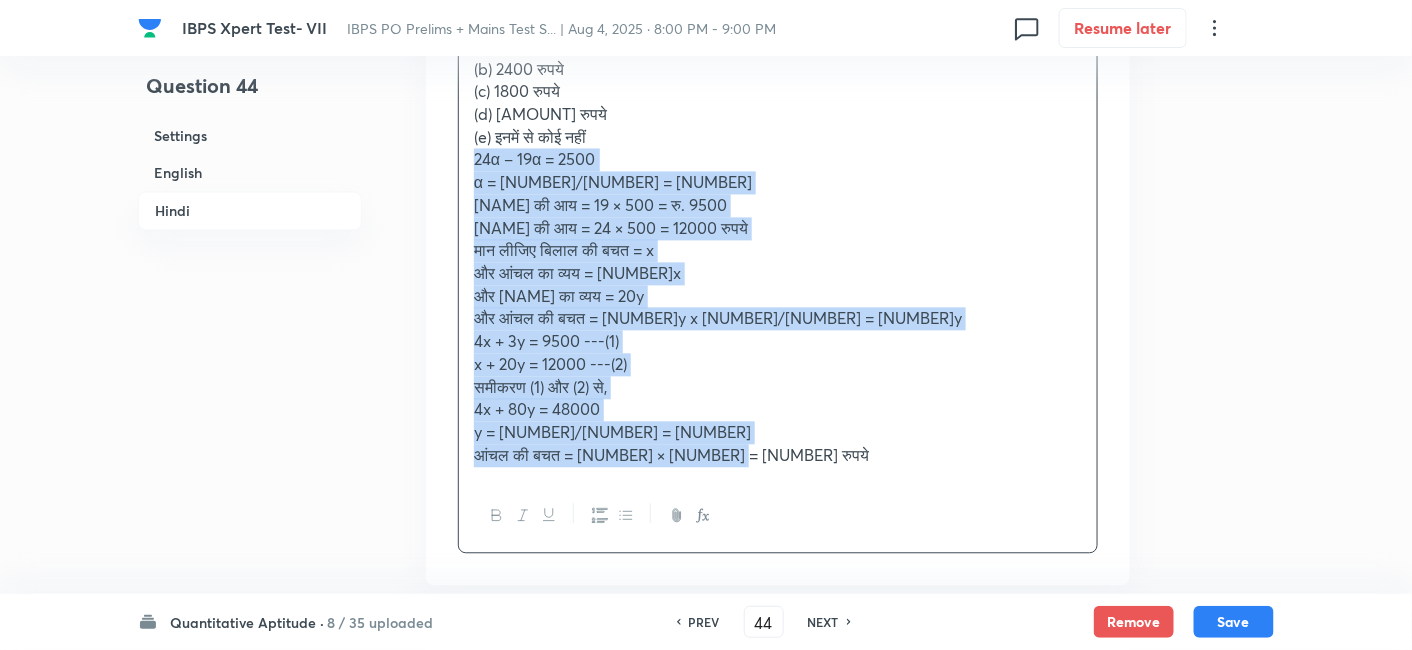 drag, startPoint x: 469, startPoint y: 161, endPoint x: 886, endPoint y: 549, distance: 569.5902 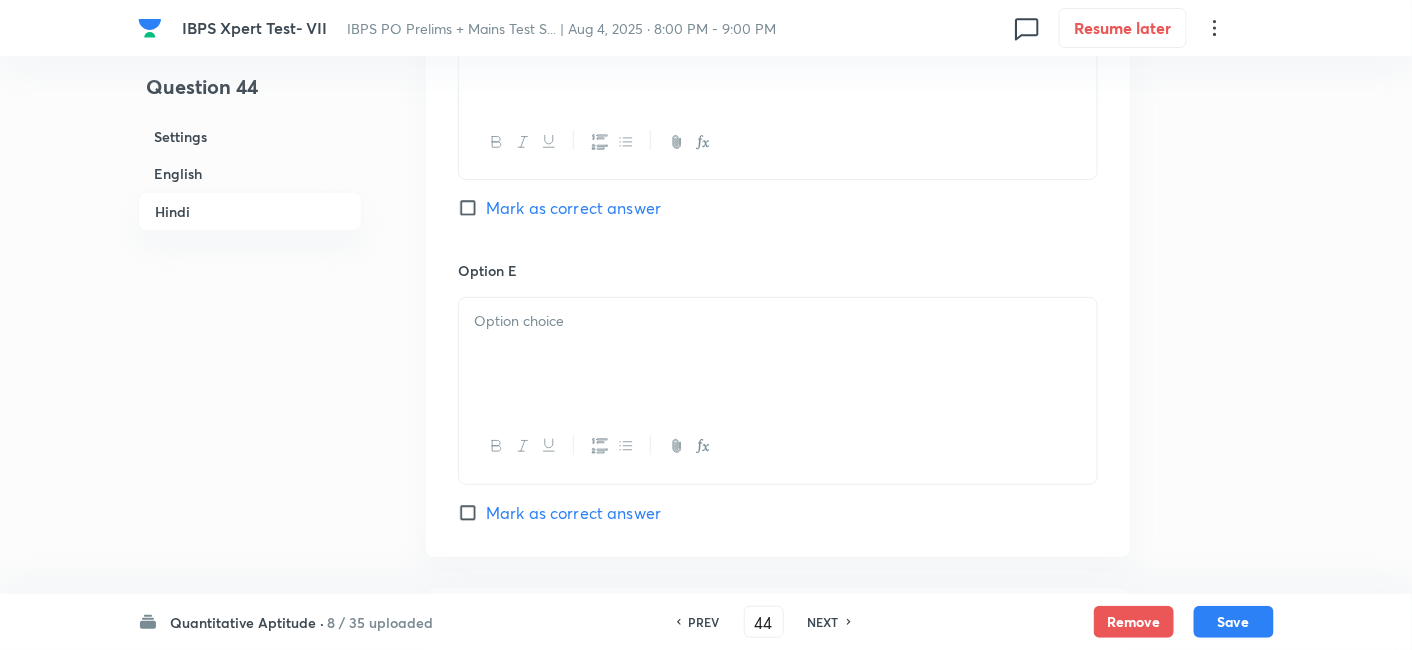 scroll, scrollTop: 5281, scrollLeft: 0, axis: vertical 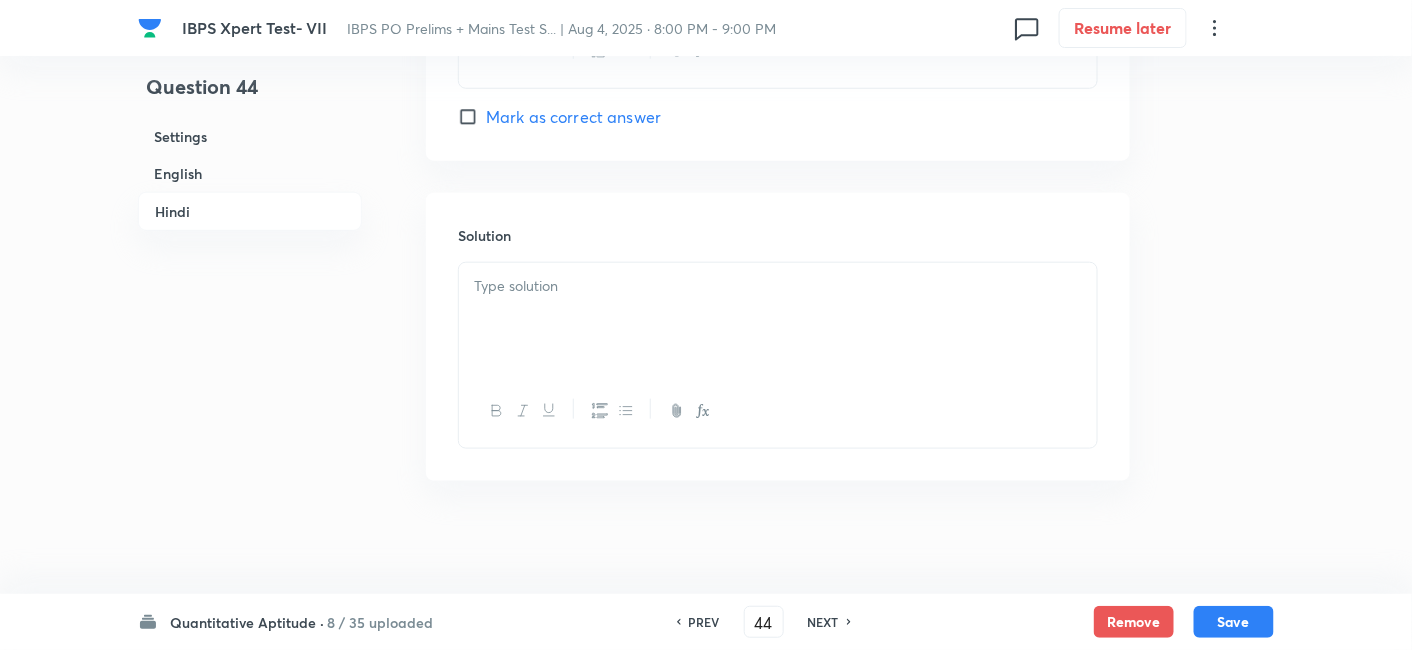 click at bounding box center [778, 319] 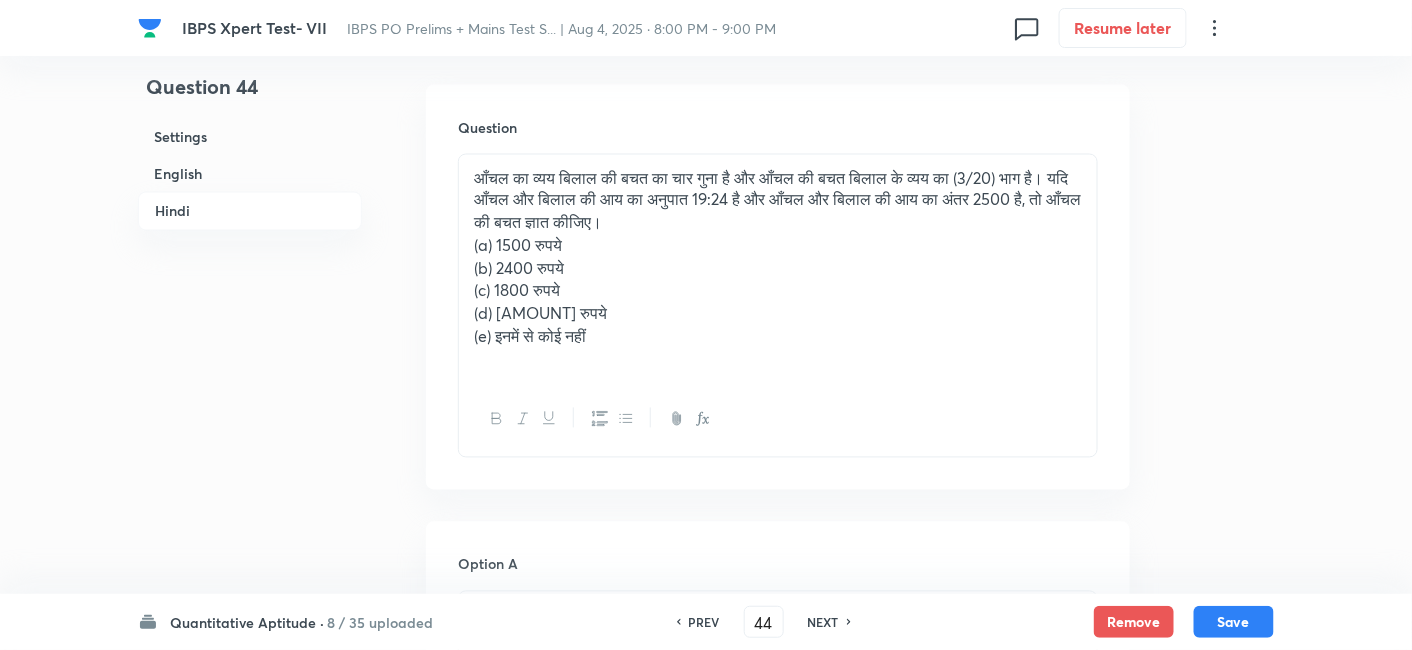 scroll, scrollTop: 3374, scrollLeft: 0, axis: vertical 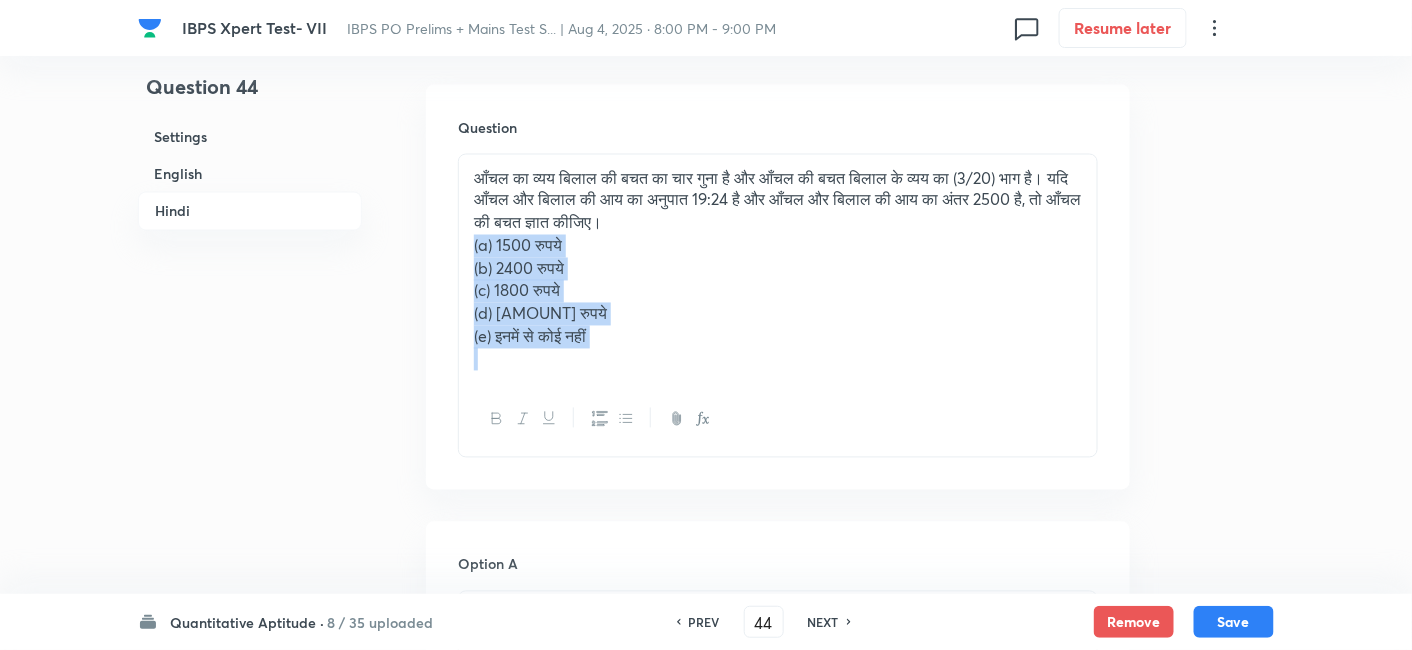 drag, startPoint x: 464, startPoint y: 241, endPoint x: 674, endPoint y: 412, distance: 270.81543 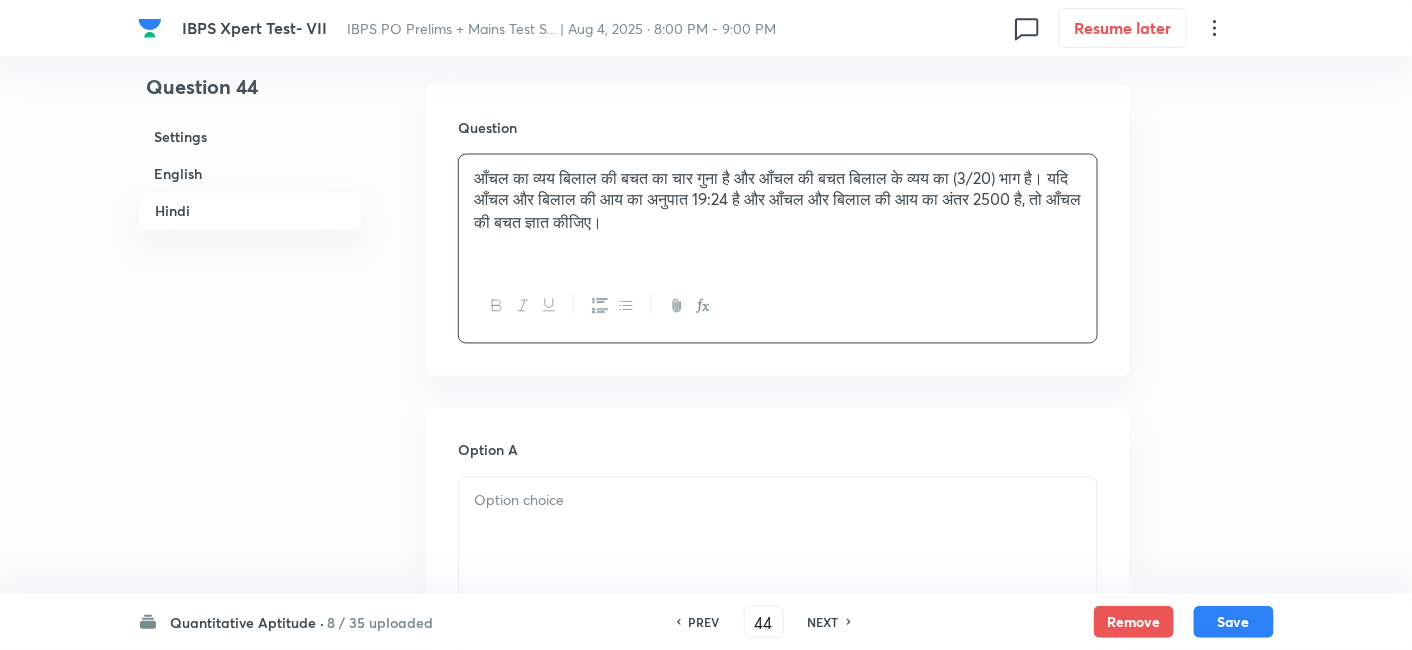scroll, scrollTop: 3512, scrollLeft: 0, axis: vertical 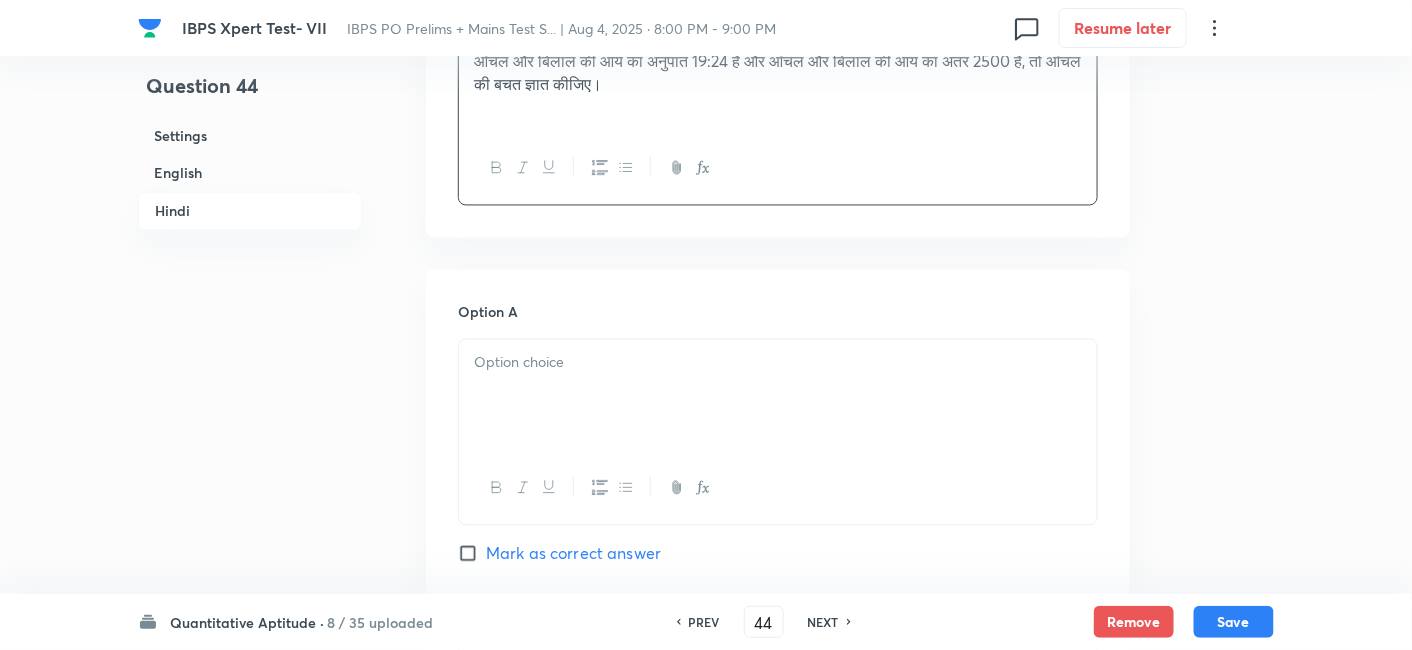 click at bounding box center [778, 396] 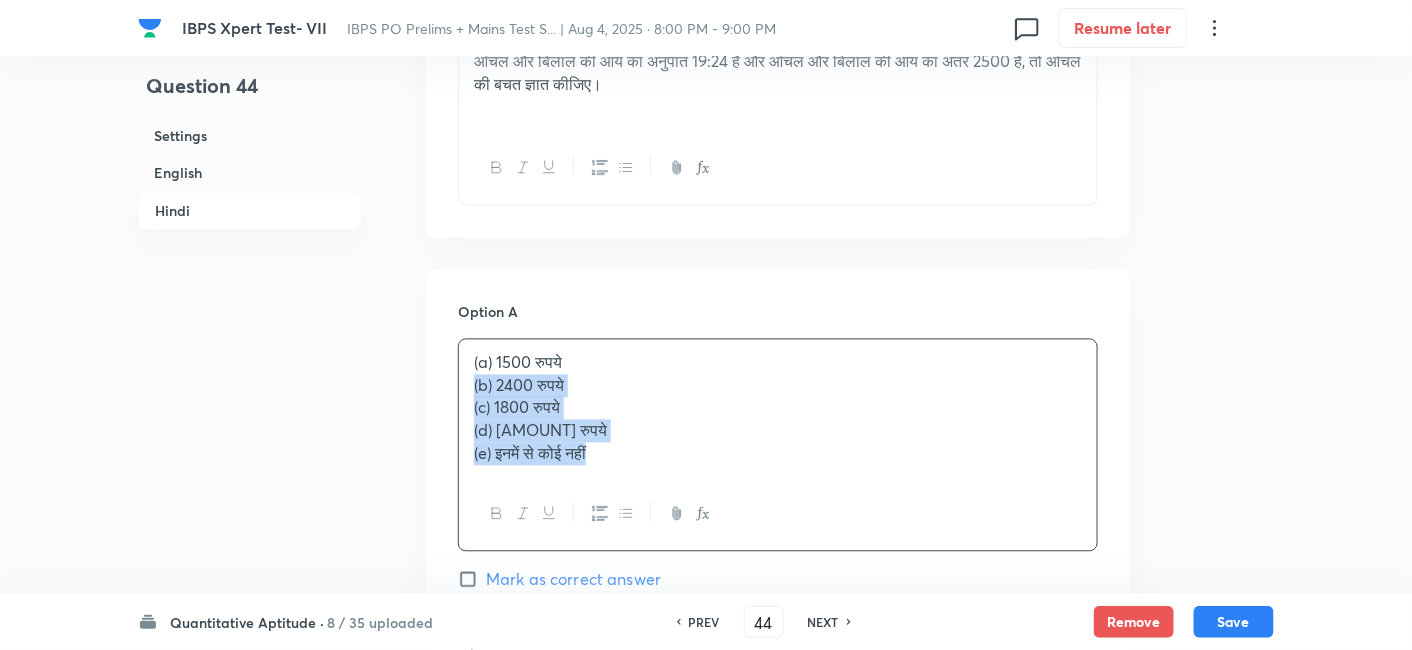 drag, startPoint x: 467, startPoint y: 379, endPoint x: 738, endPoint y: 524, distance: 307.3532 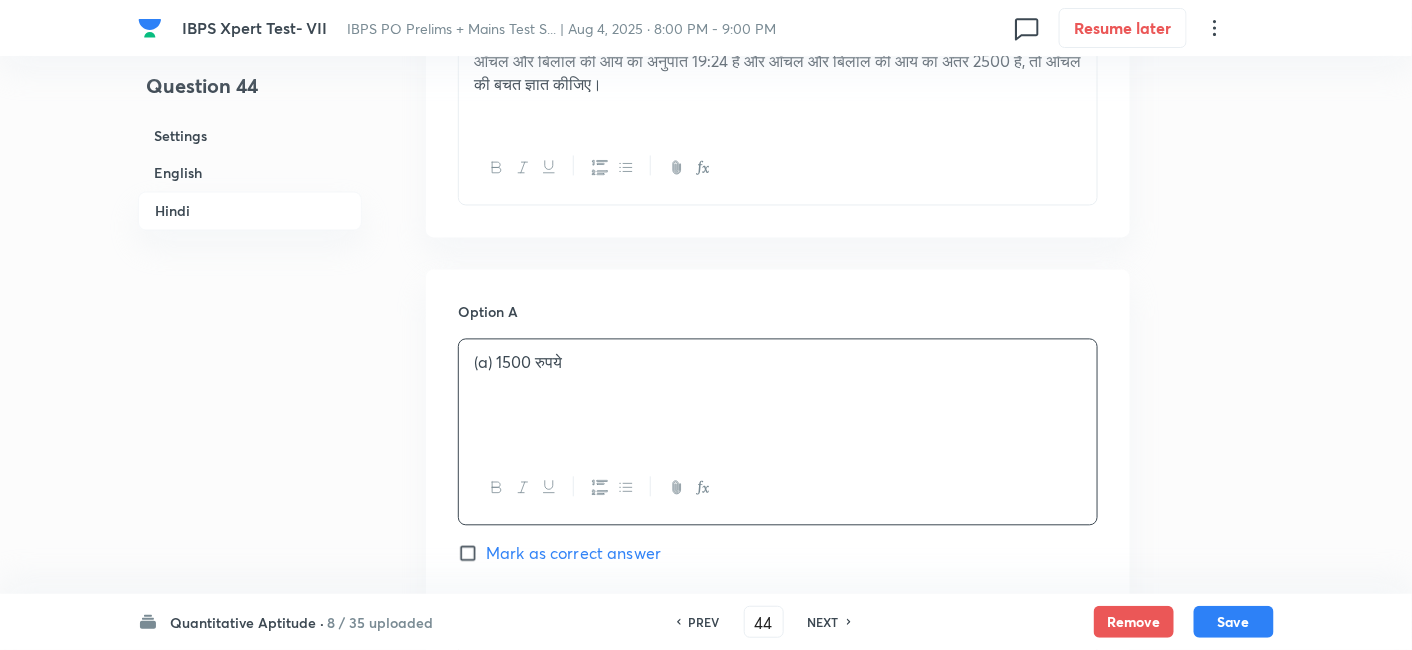 click on "Mark as correct answer" at bounding box center [573, 554] 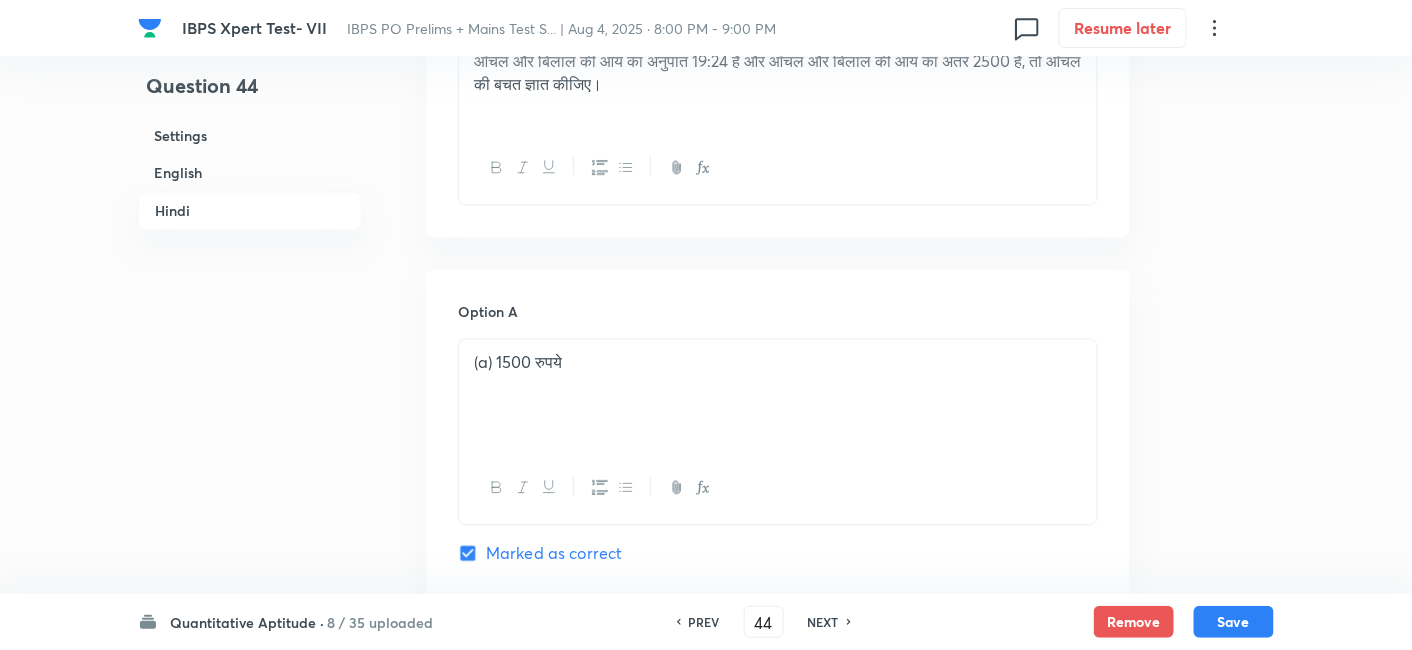 checkbox on "true" 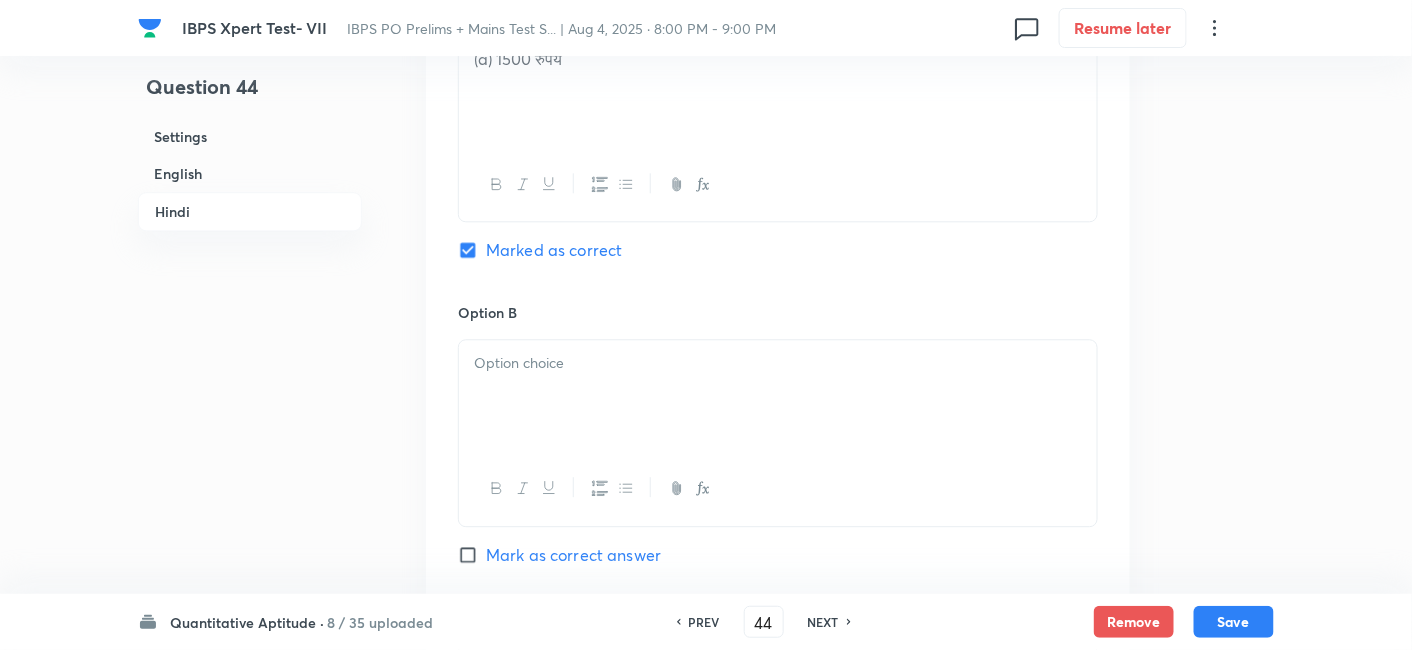 click at bounding box center [778, 396] 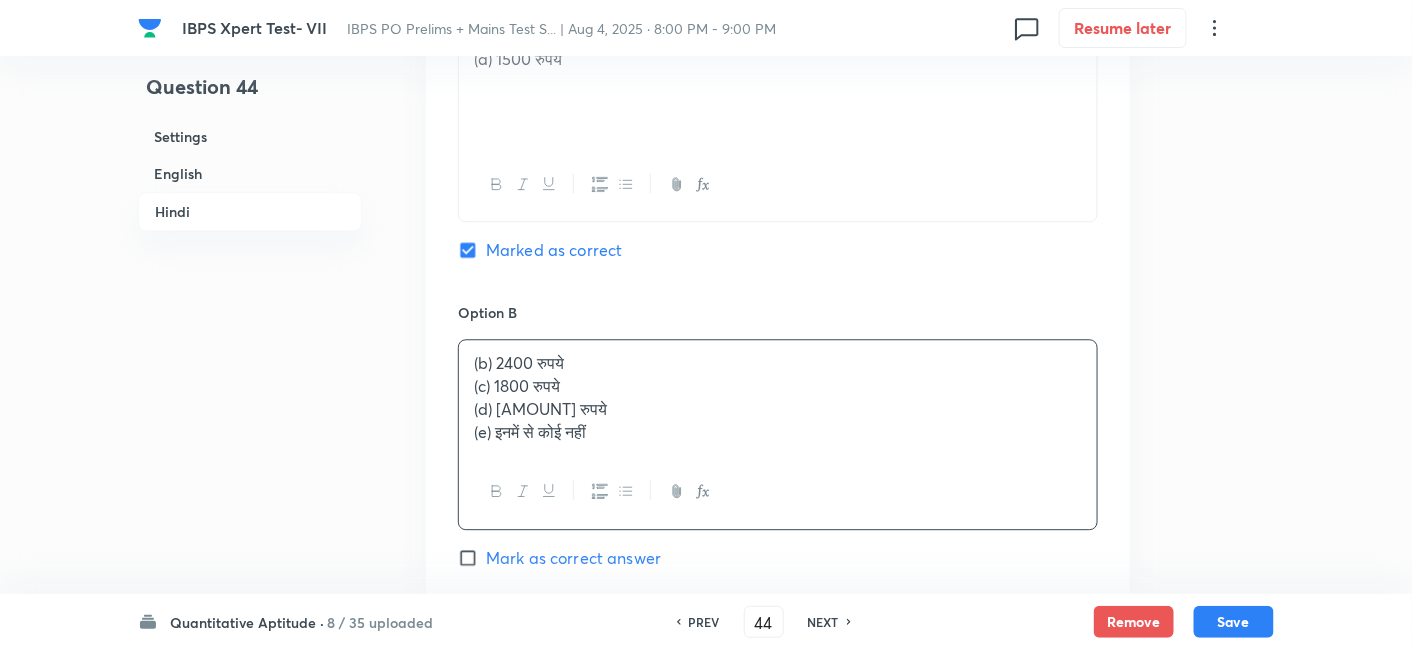 click on "(c) 1800 रुपये" at bounding box center (778, 386) 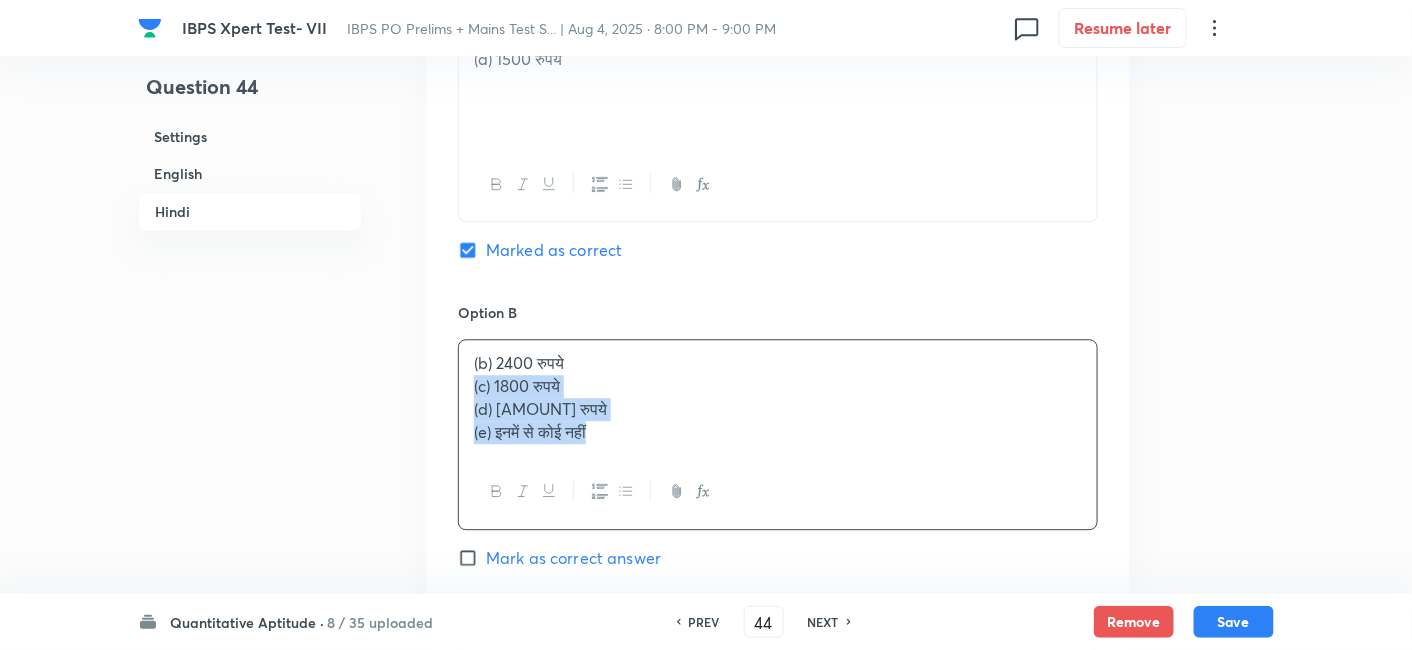 drag, startPoint x: 474, startPoint y: 380, endPoint x: 696, endPoint y: 487, distance: 246.44066 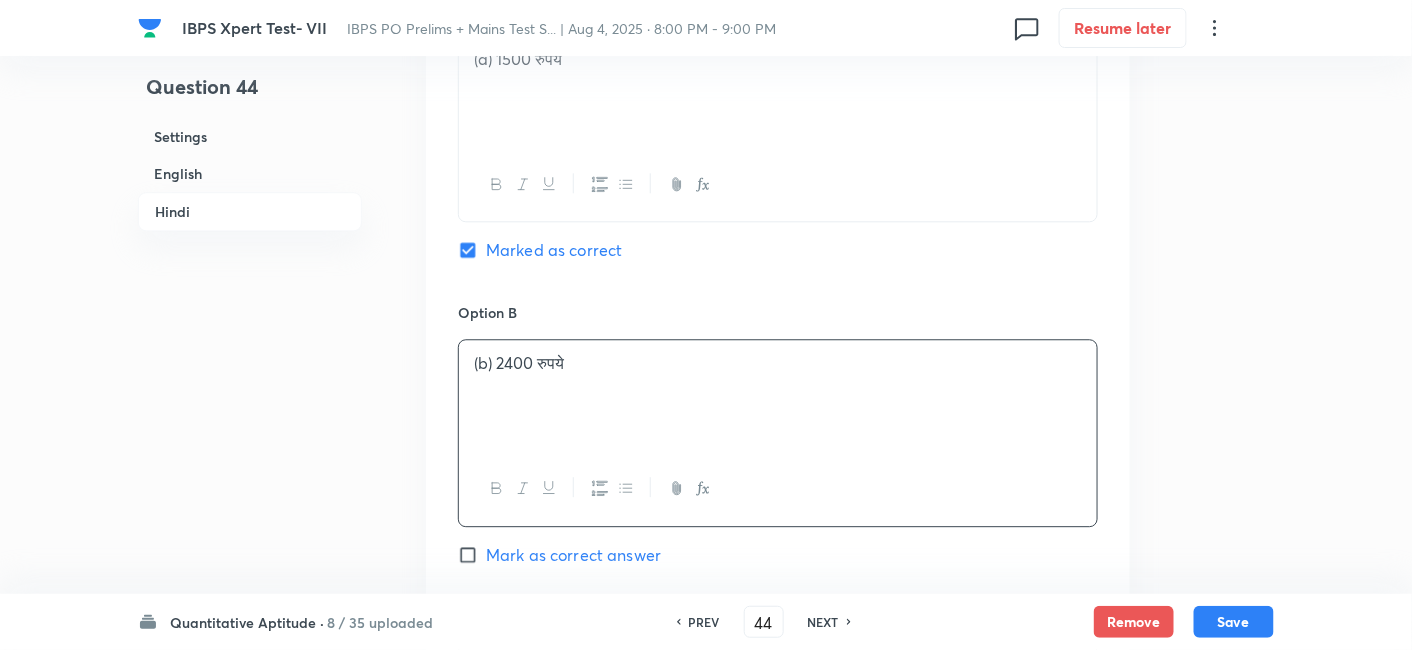 scroll, scrollTop: 4069, scrollLeft: 0, axis: vertical 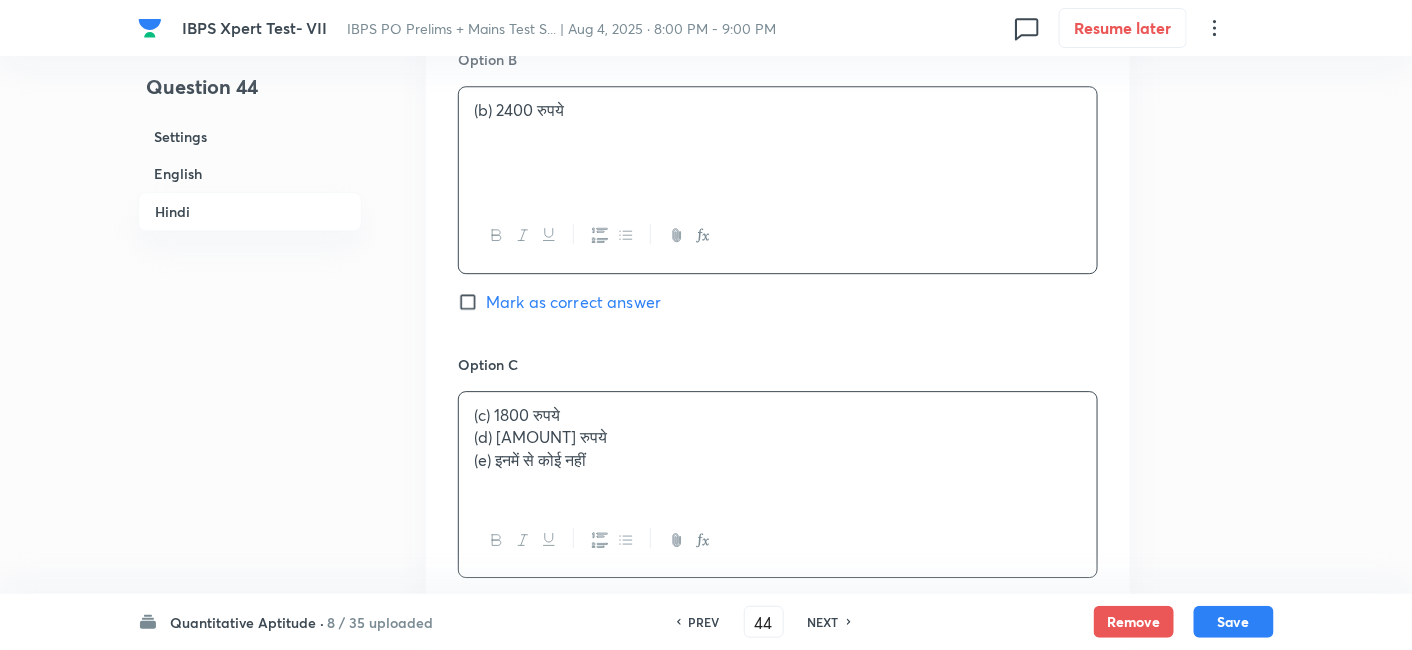 click on "(c) 1800 रुपये" at bounding box center (778, 415) 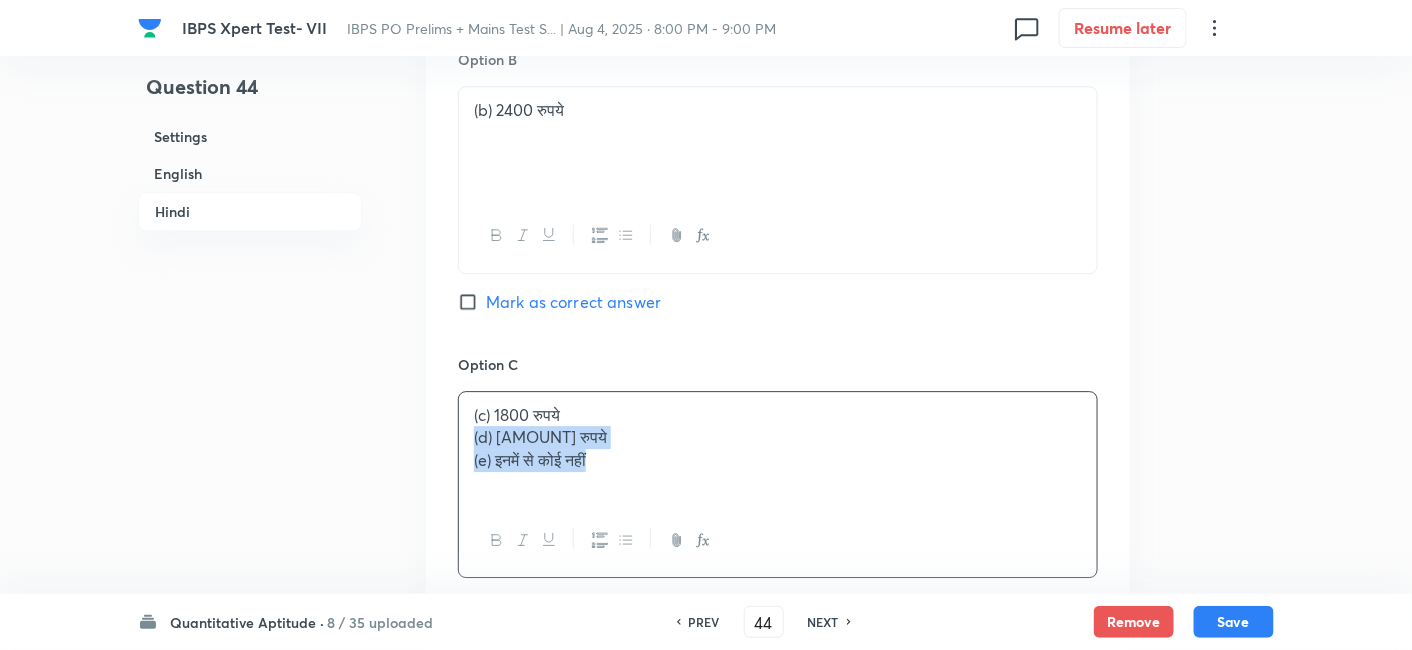 drag, startPoint x: 471, startPoint y: 433, endPoint x: 827, endPoint y: 572, distance: 382.17404 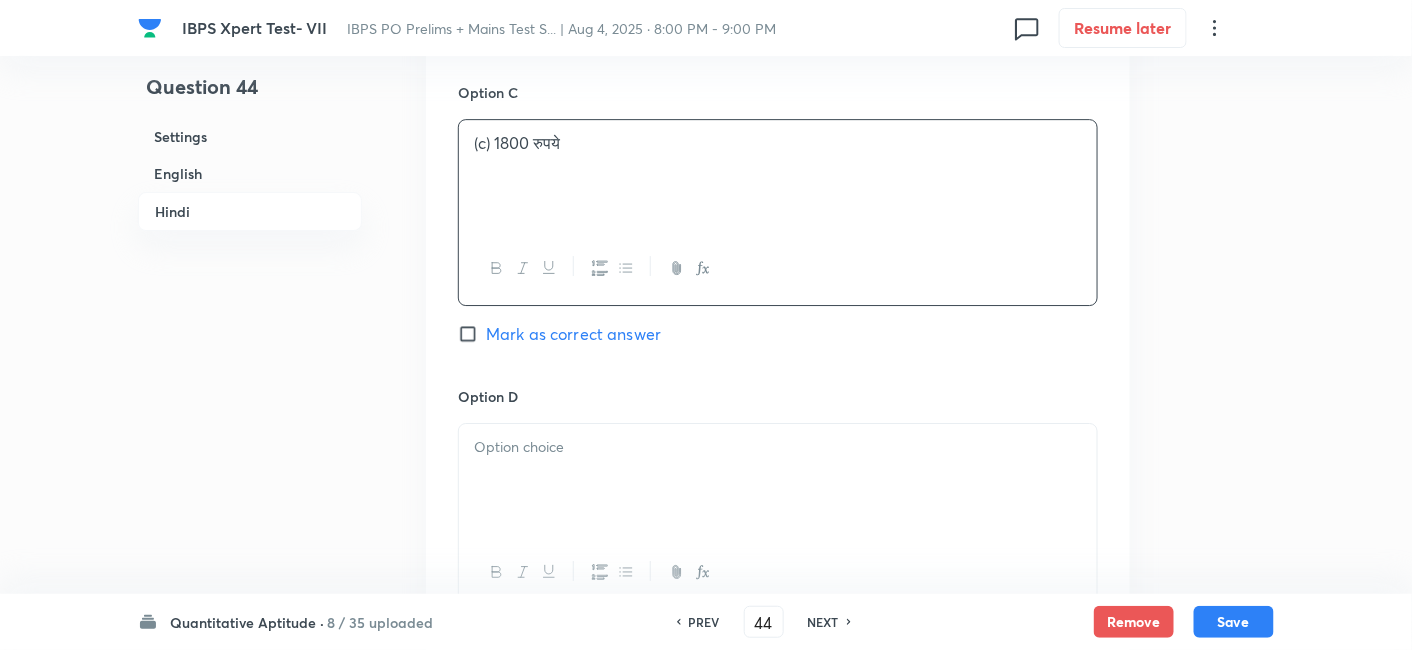 scroll, scrollTop: 4342, scrollLeft: 0, axis: vertical 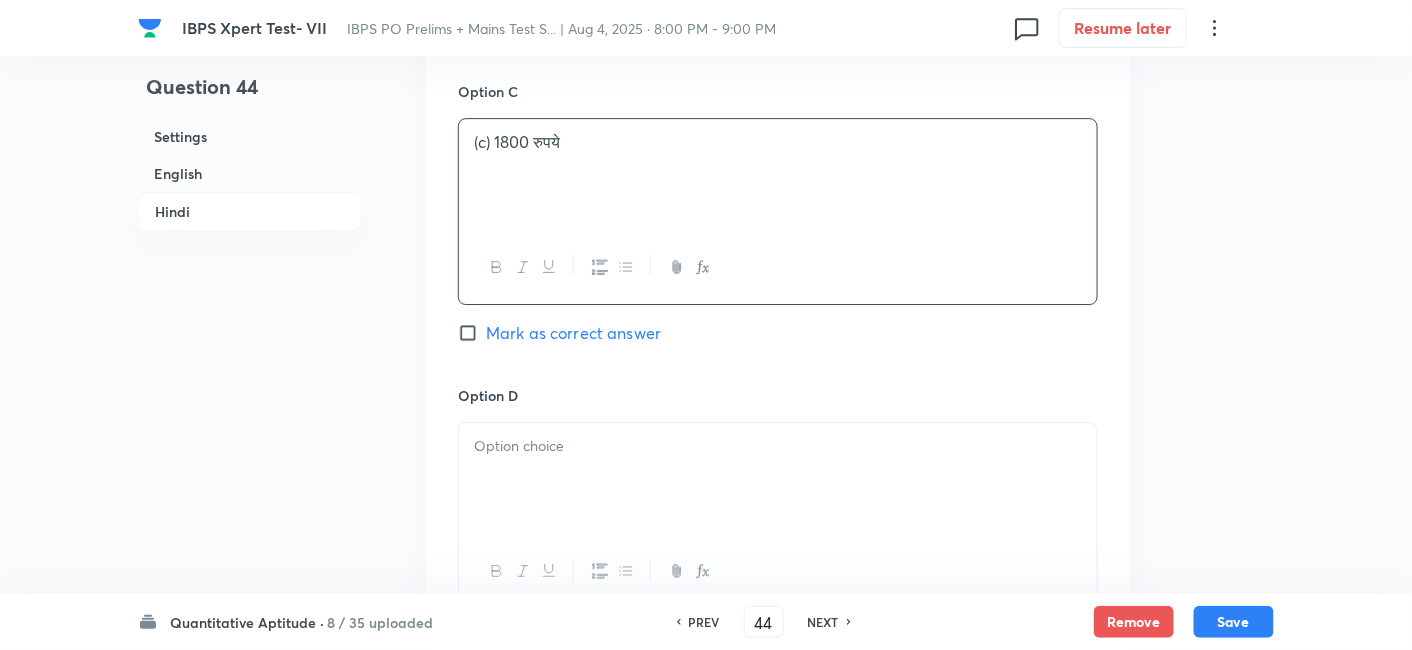 click at bounding box center (778, 479) 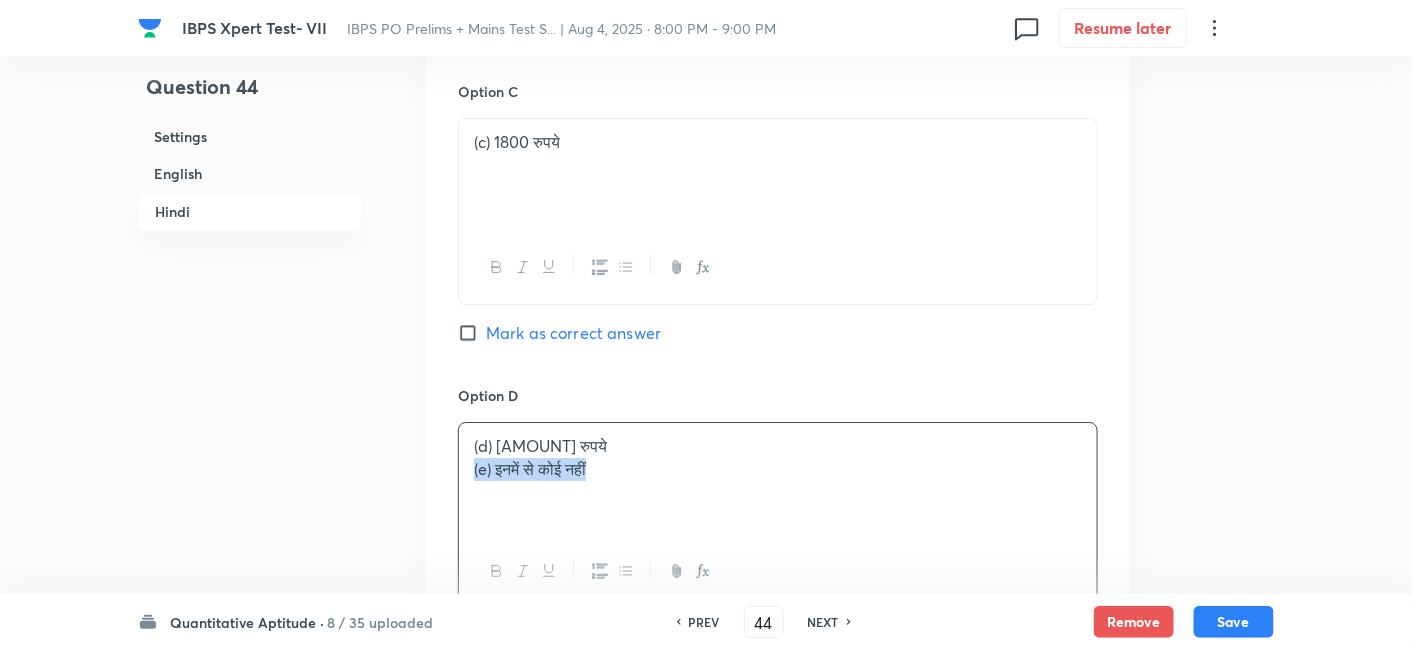 drag, startPoint x: 460, startPoint y: 464, endPoint x: 763, endPoint y: 513, distance: 306.93646 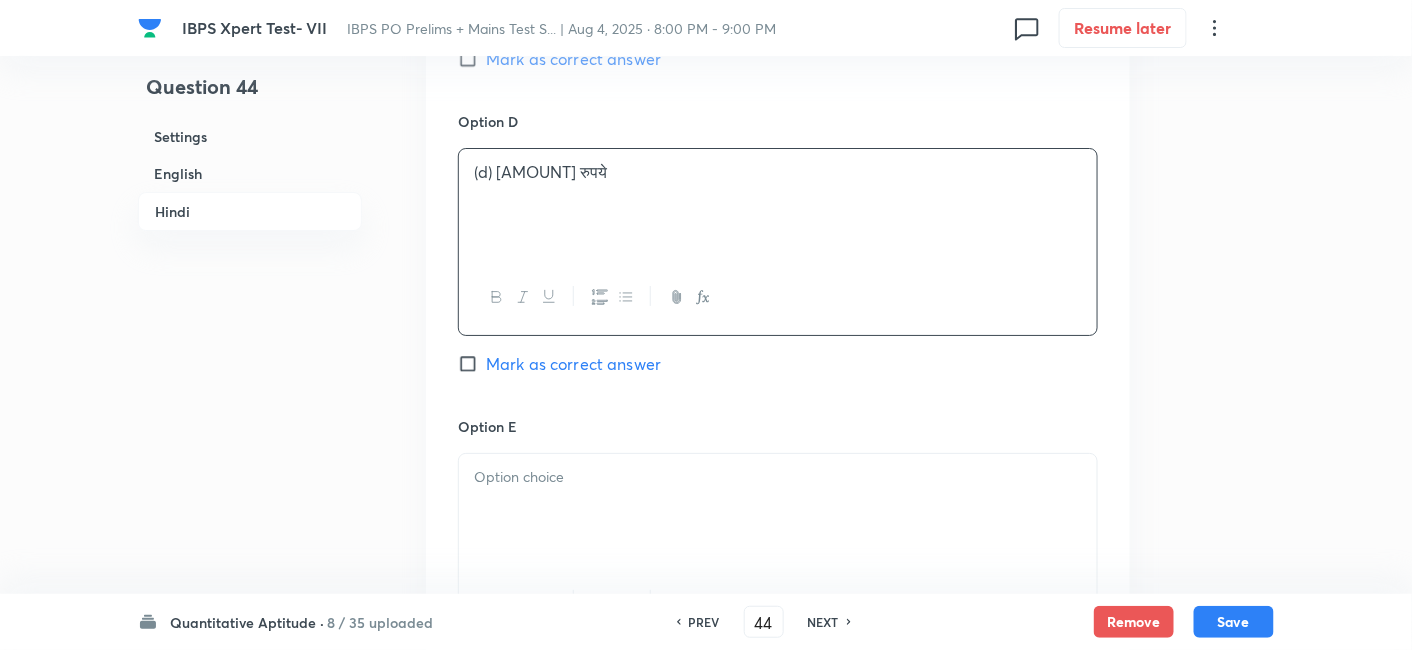 click at bounding box center (778, 510) 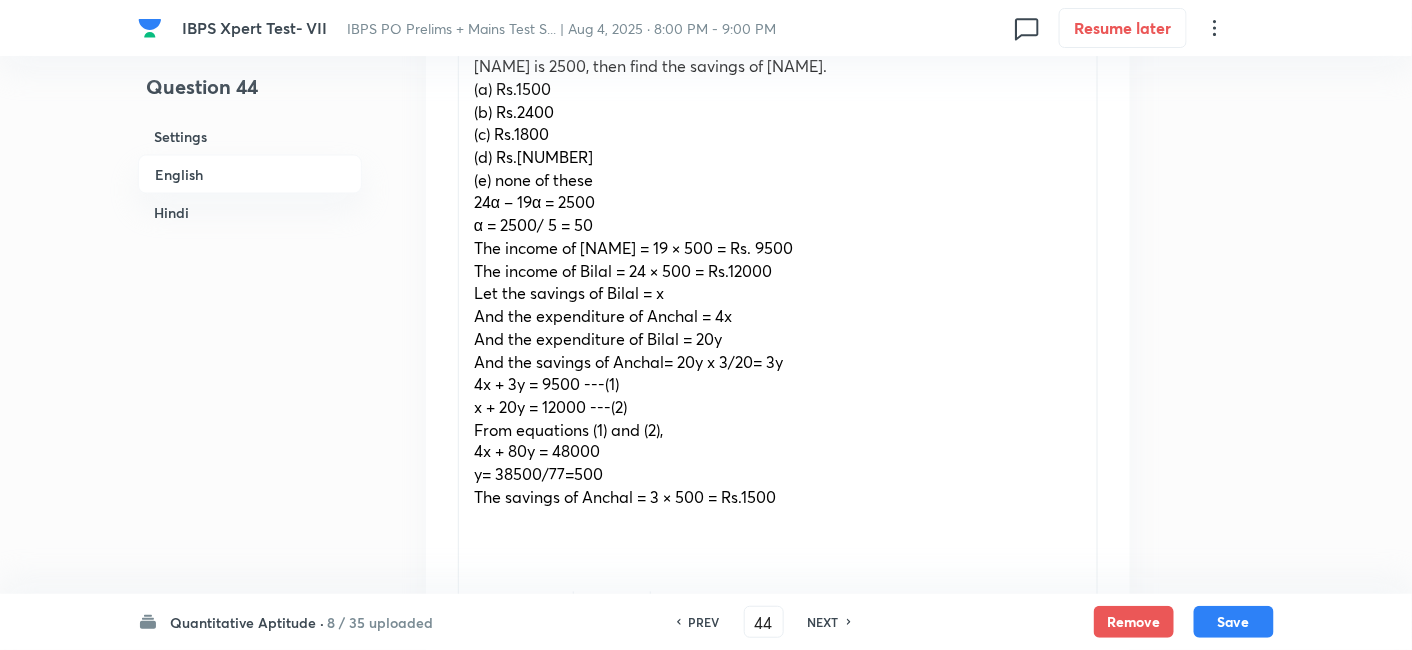 scroll, scrollTop: 771, scrollLeft: 0, axis: vertical 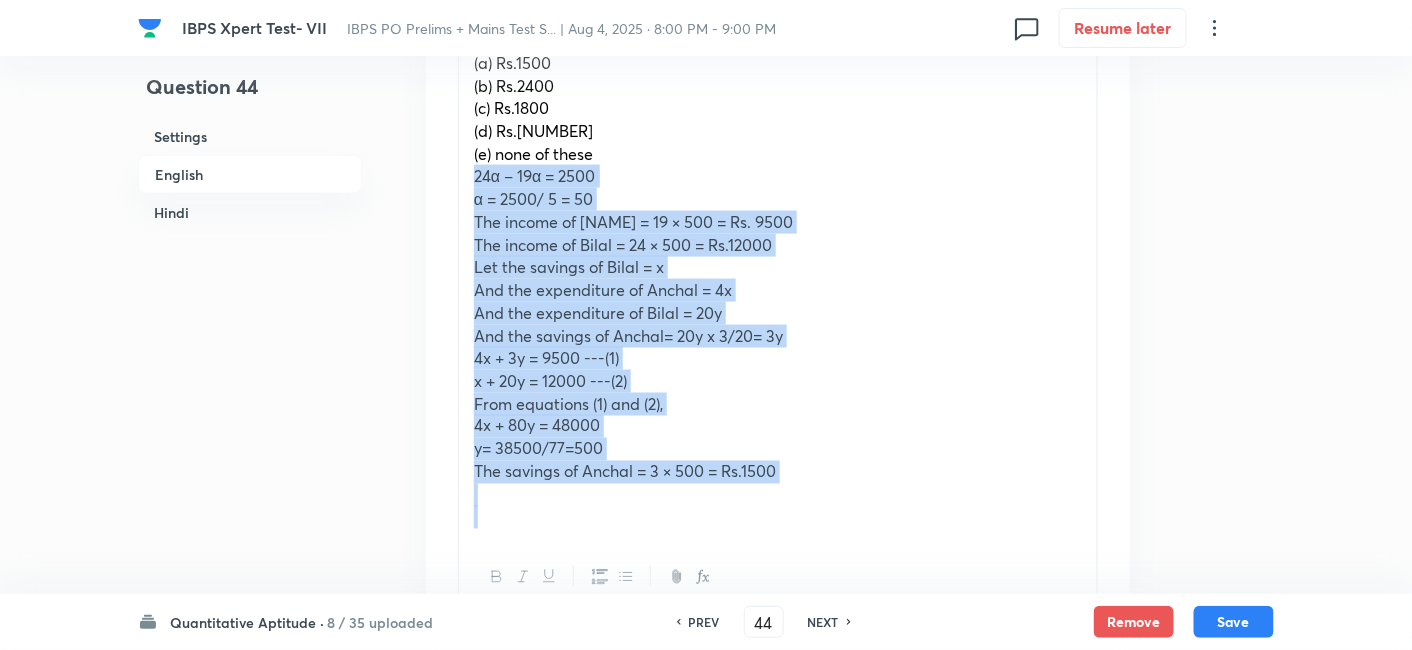 drag, startPoint x: 465, startPoint y: 177, endPoint x: 887, endPoint y: 537, distance: 554.6927 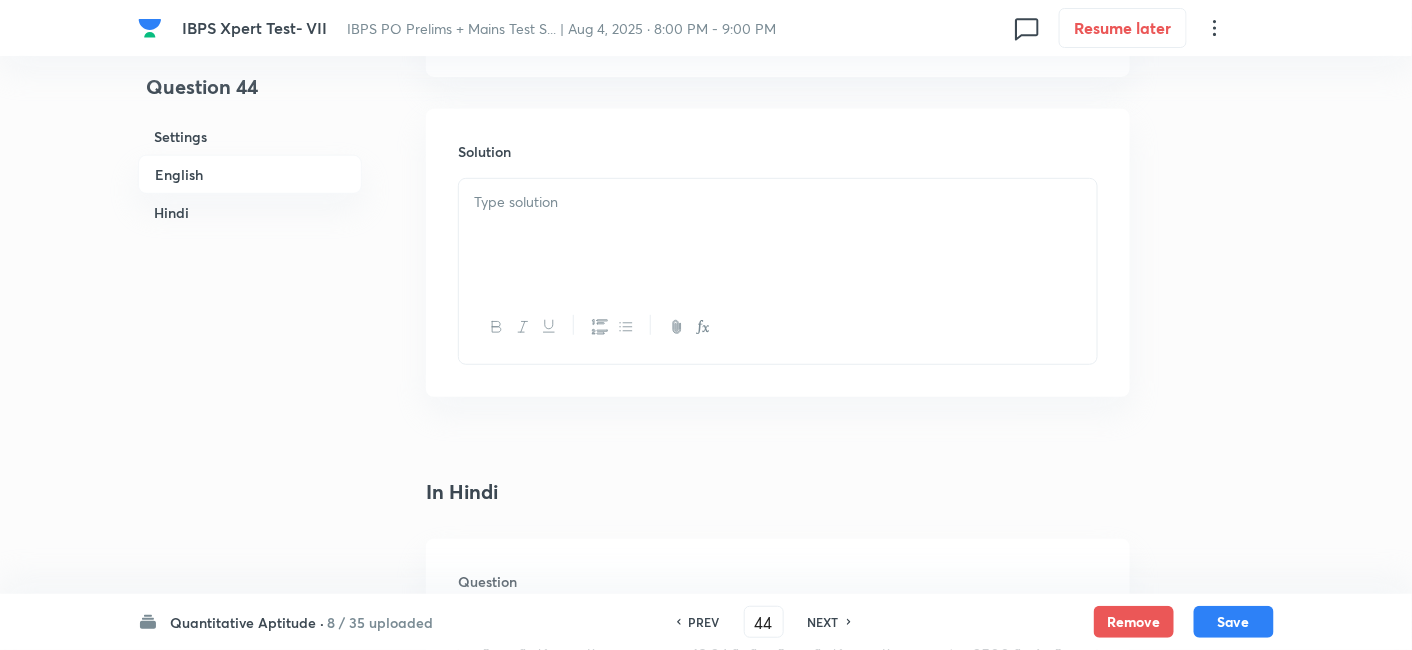 click at bounding box center [778, 202] 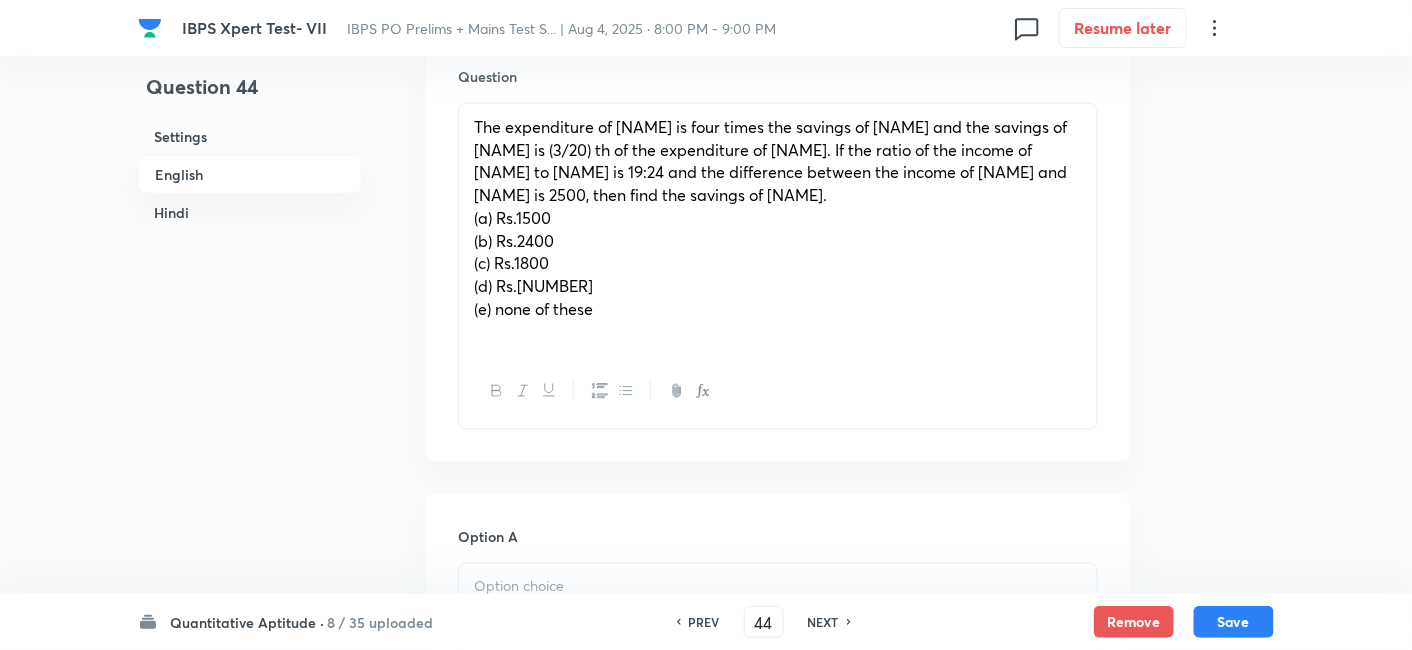 scroll, scrollTop: 620, scrollLeft: 0, axis: vertical 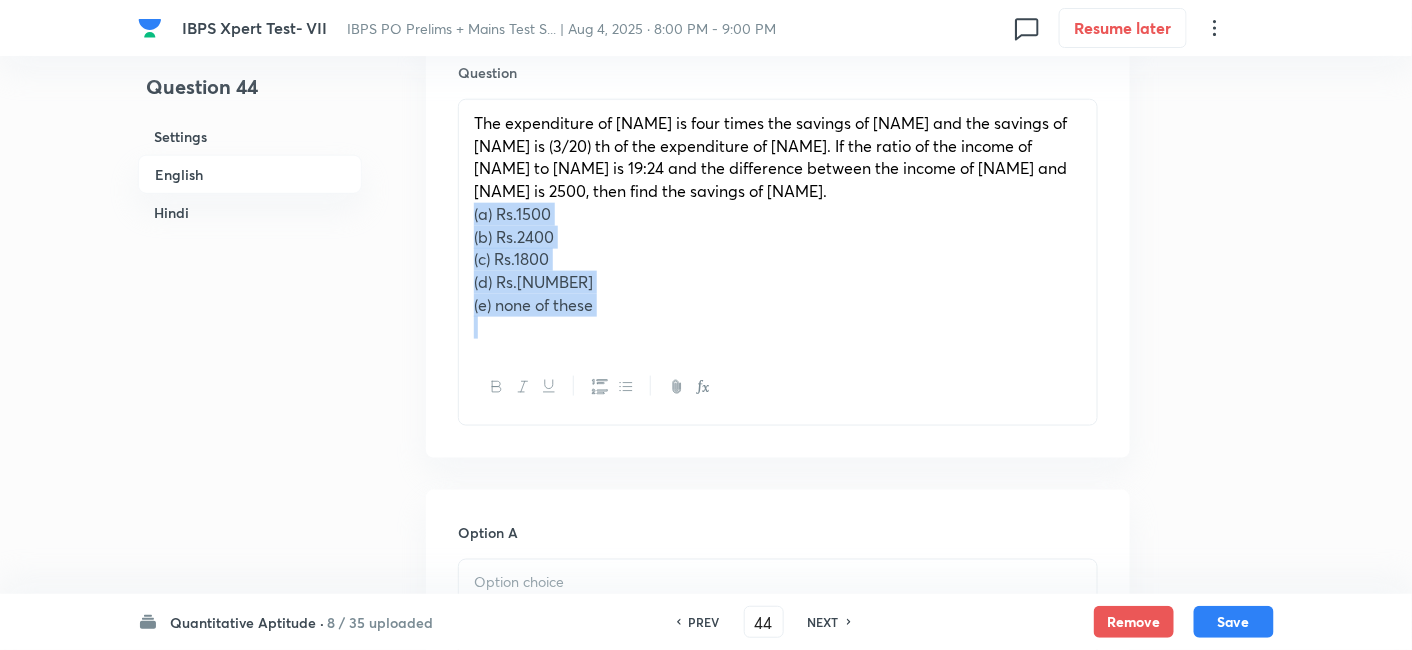 drag, startPoint x: 470, startPoint y: 211, endPoint x: 686, endPoint y: 358, distance: 261.27573 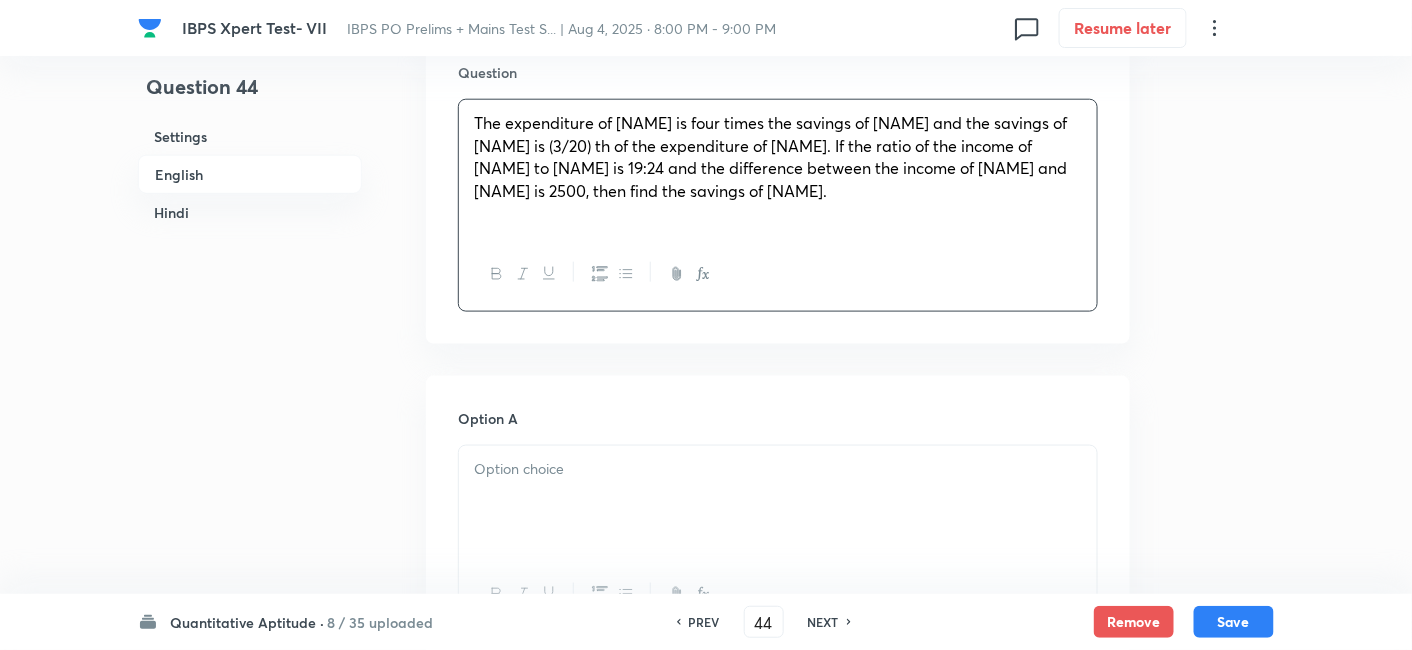 scroll, scrollTop: 803, scrollLeft: 0, axis: vertical 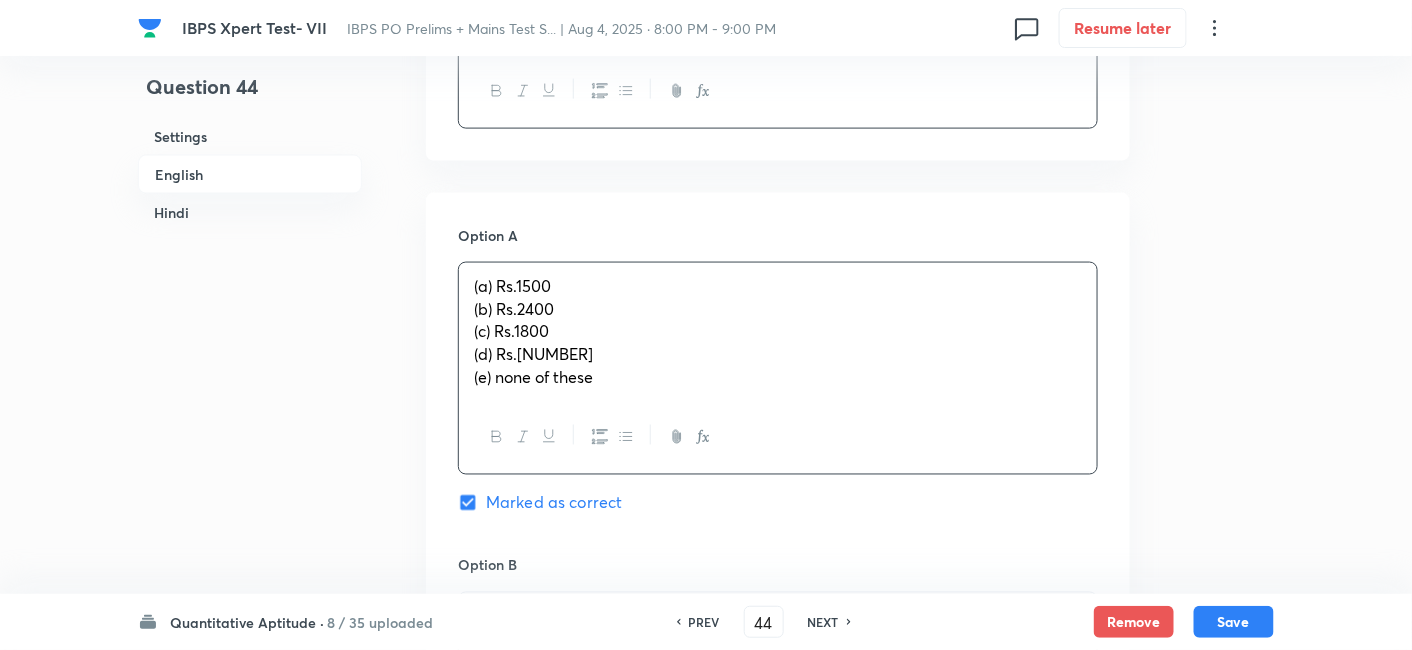 click on "(a) Rs.1500 (b) Rs.2400 (c) Rs.1800 (d) Rs.2900 (e) none of these" at bounding box center [778, 332] 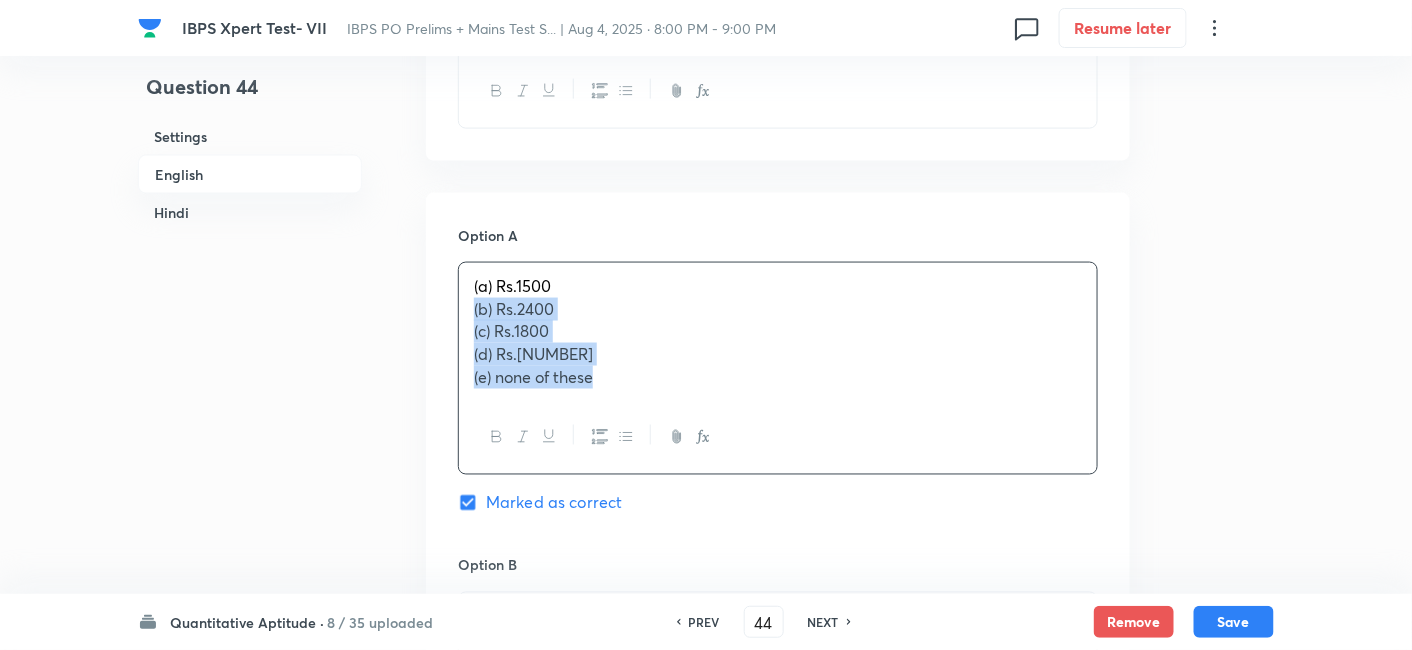 drag, startPoint x: 475, startPoint y: 311, endPoint x: 694, endPoint y: 458, distance: 263.76126 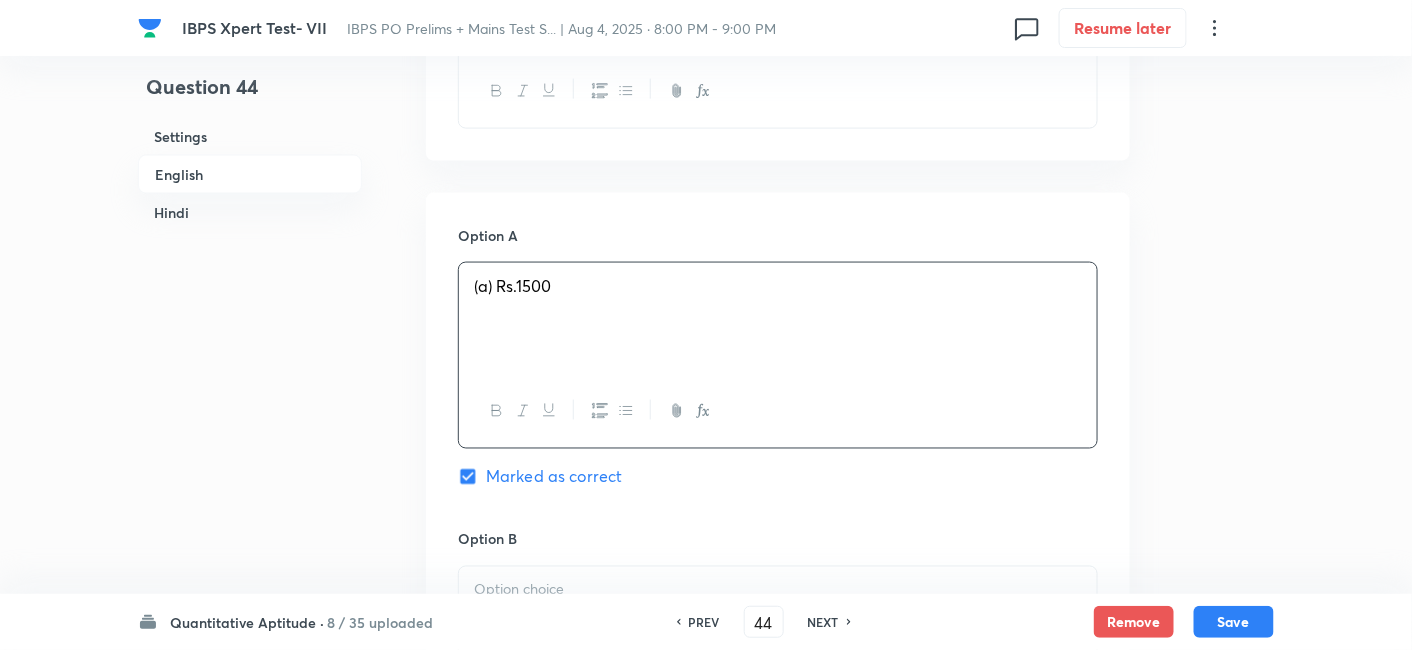 scroll, scrollTop: 982, scrollLeft: 0, axis: vertical 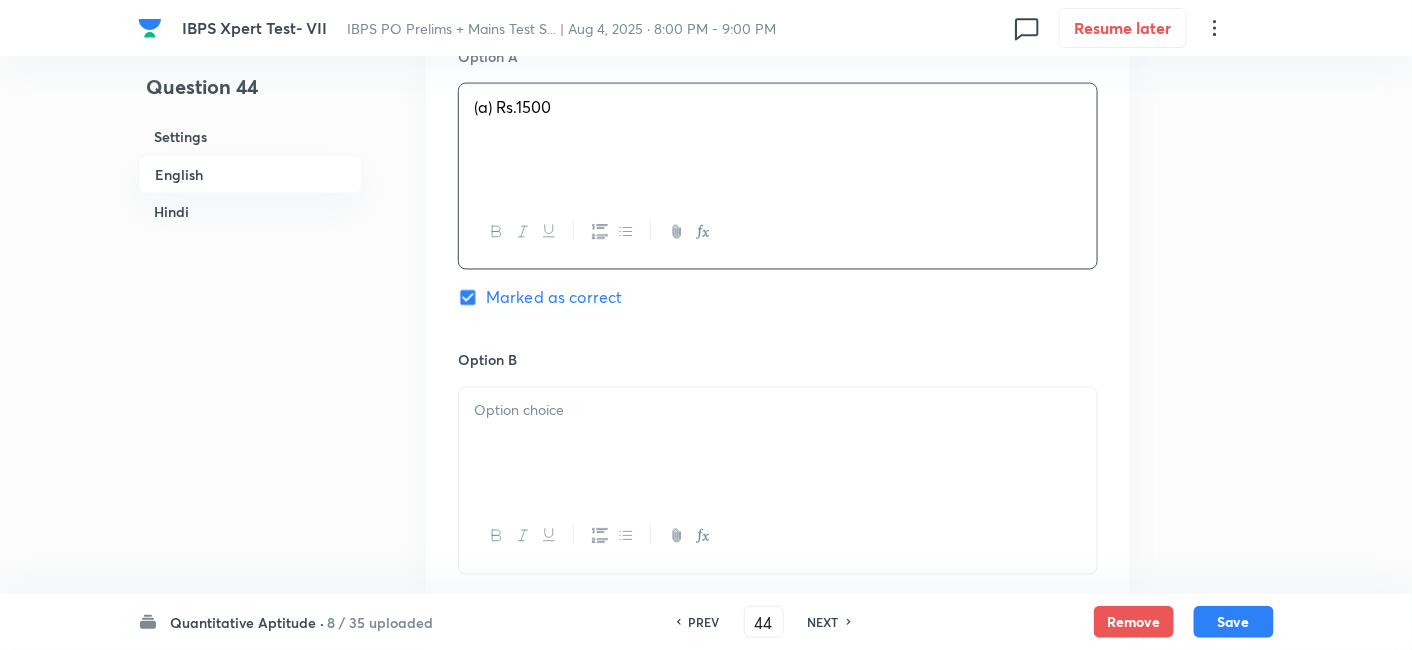 click at bounding box center [778, 411] 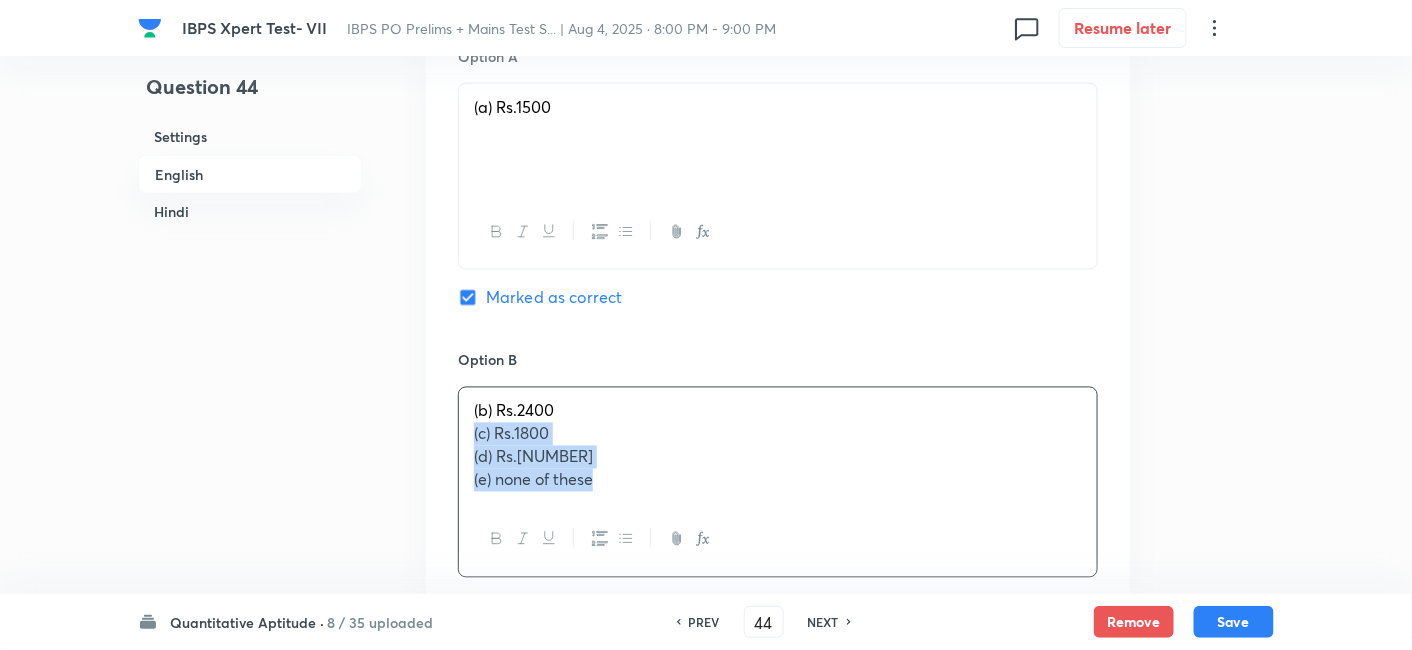 drag, startPoint x: 468, startPoint y: 439, endPoint x: 797, endPoint y: 592, distance: 362.83606 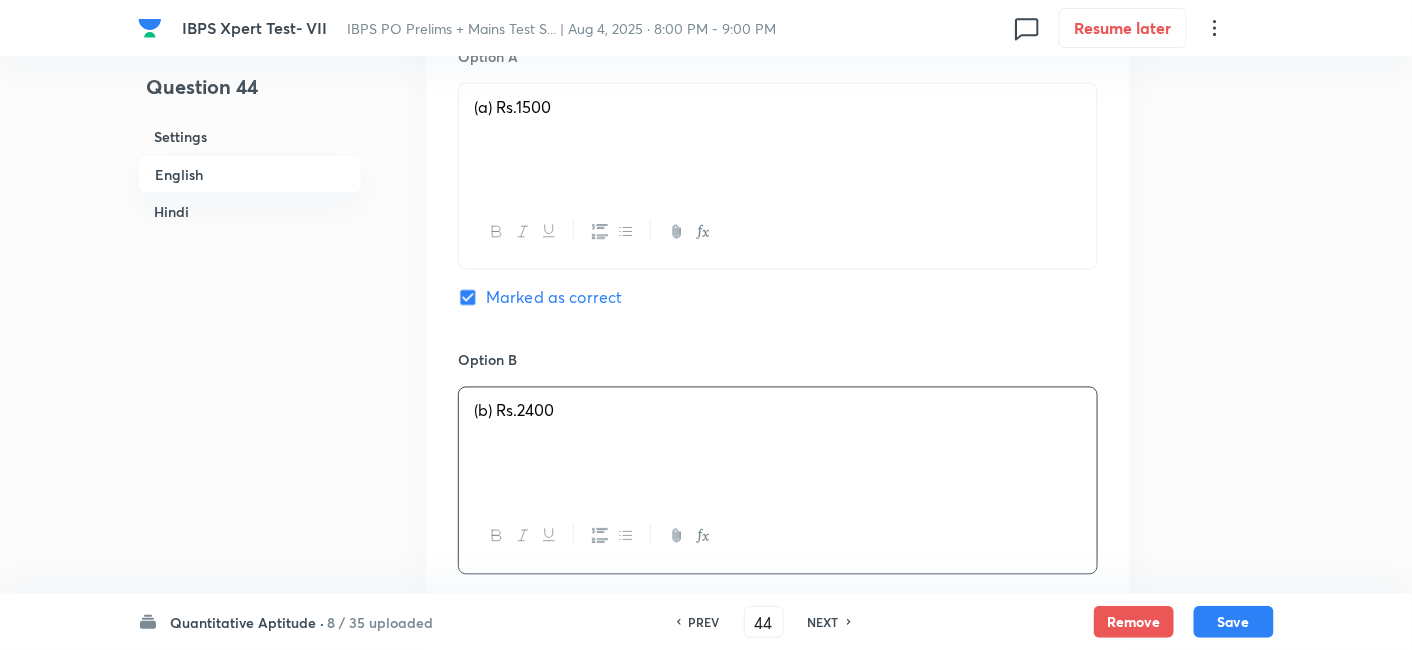 scroll, scrollTop: 1202, scrollLeft: 0, axis: vertical 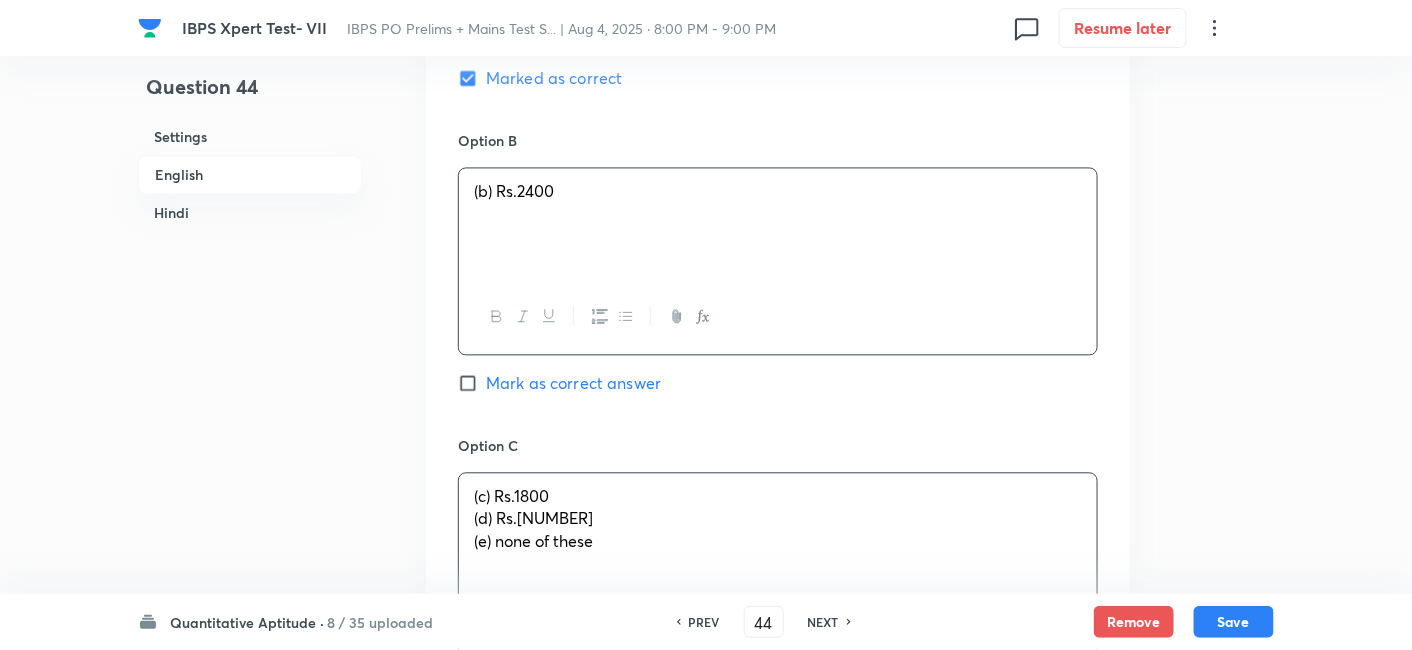 click on "(c) Rs.[NUMBER]  (d) Rs.[NUMBER]  (e) none of these" at bounding box center (778, 529) 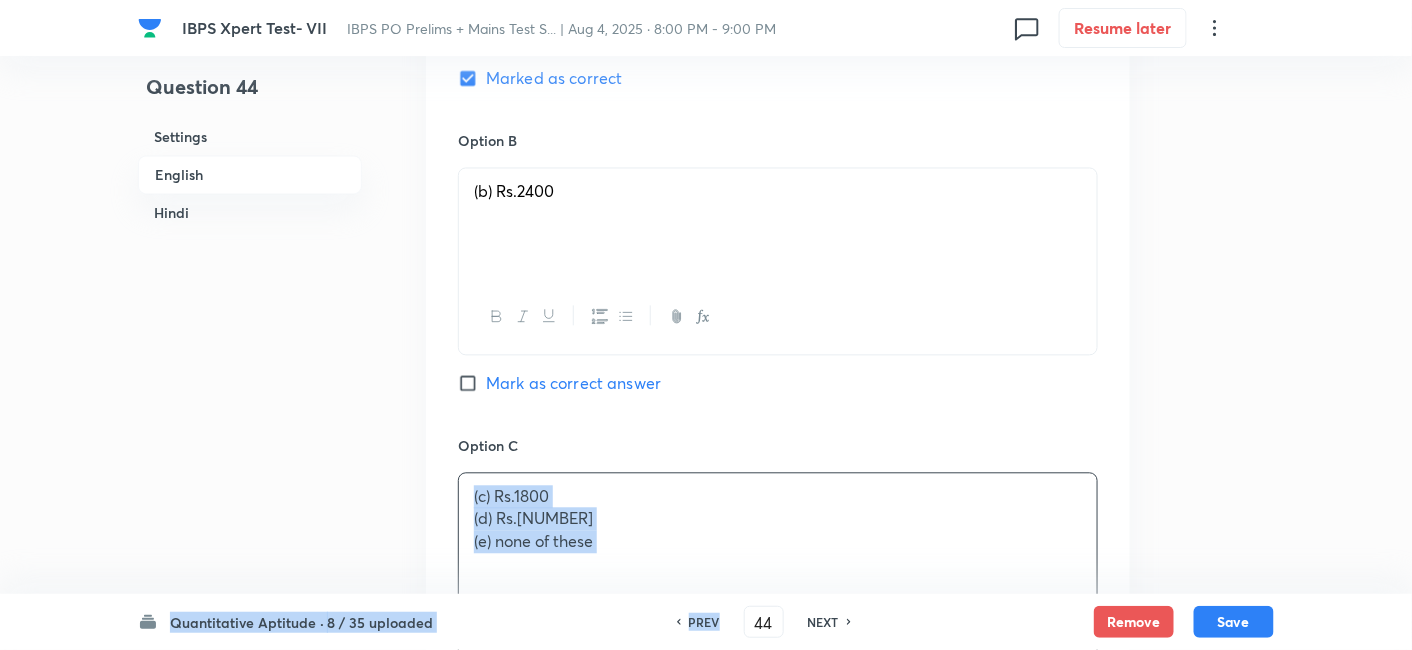 drag, startPoint x: 458, startPoint y: 518, endPoint x: 731, endPoint y: 608, distance: 287.4526 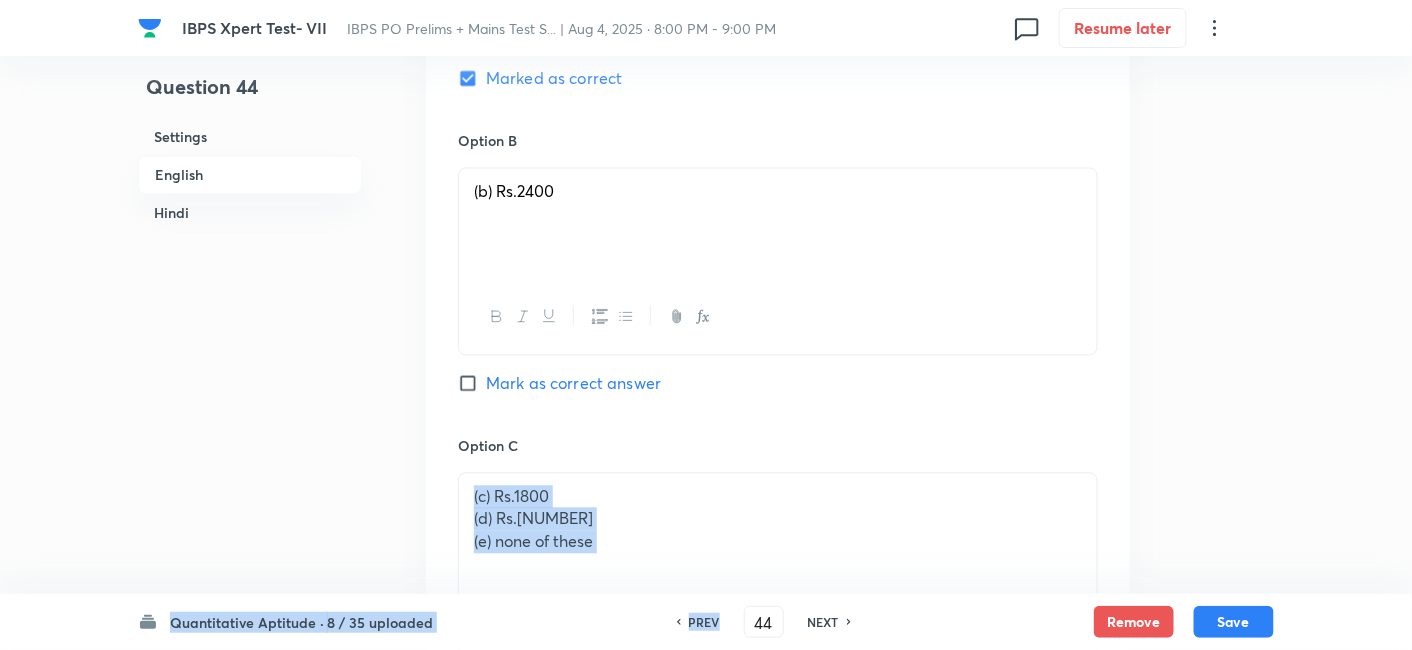 click on "(c) Rs.[NUMBER]  (d) Rs.[NUMBER]  (e) none of these" at bounding box center [778, 529] 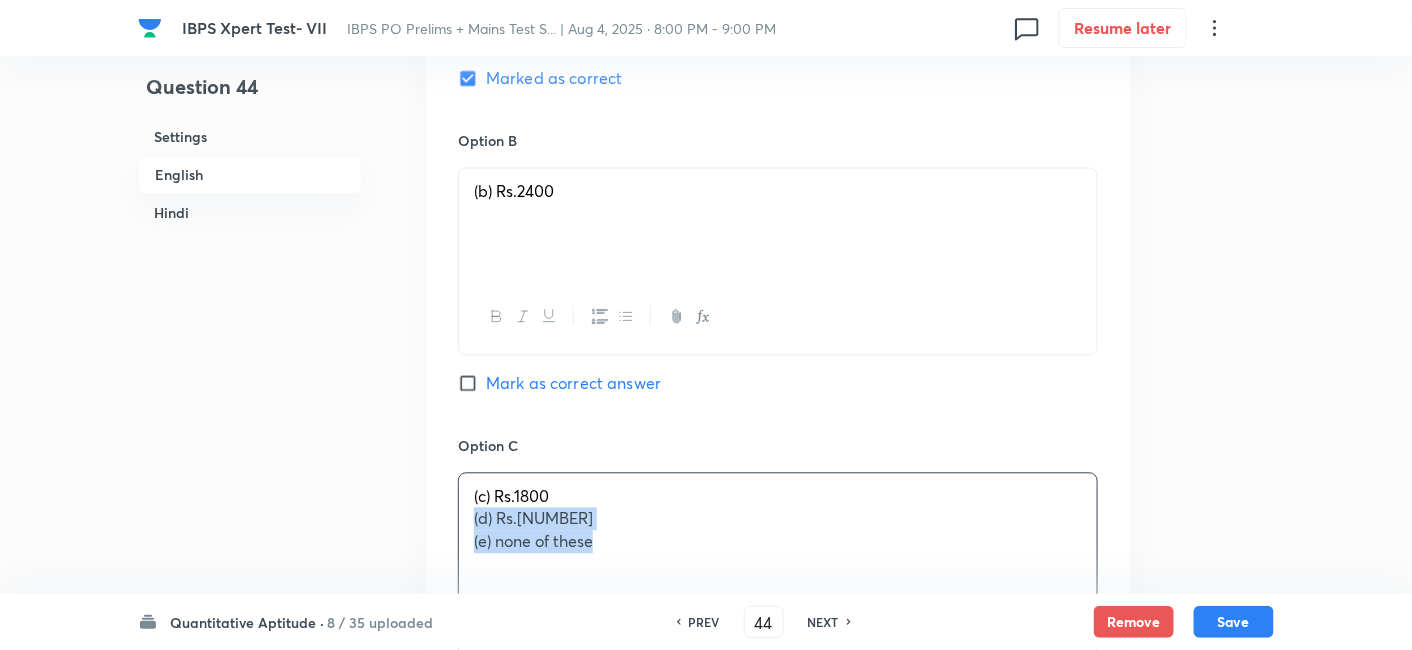 drag, startPoint x: 467, startPoint y: 524, endPoint x: 723, endPoint y: 558, distance: 258.24796 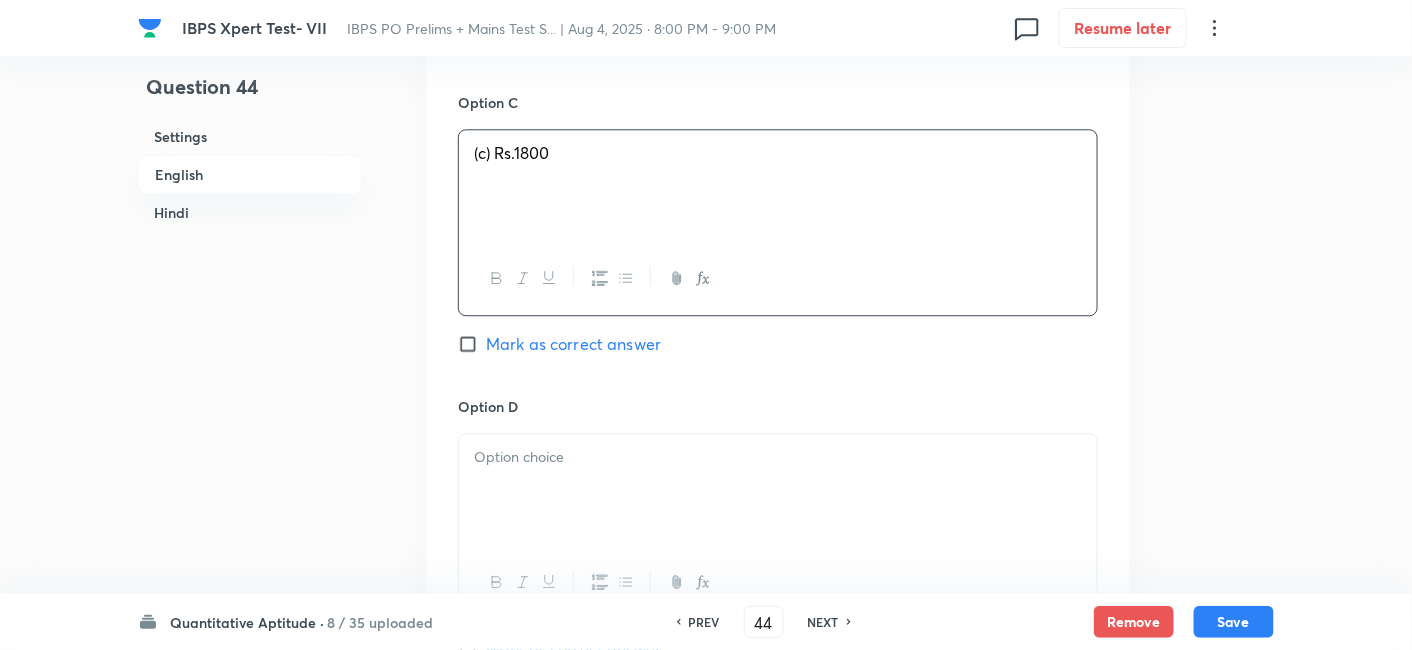 scroll, scrollTop: 1547, scrollLeft: 0, axis: vertical 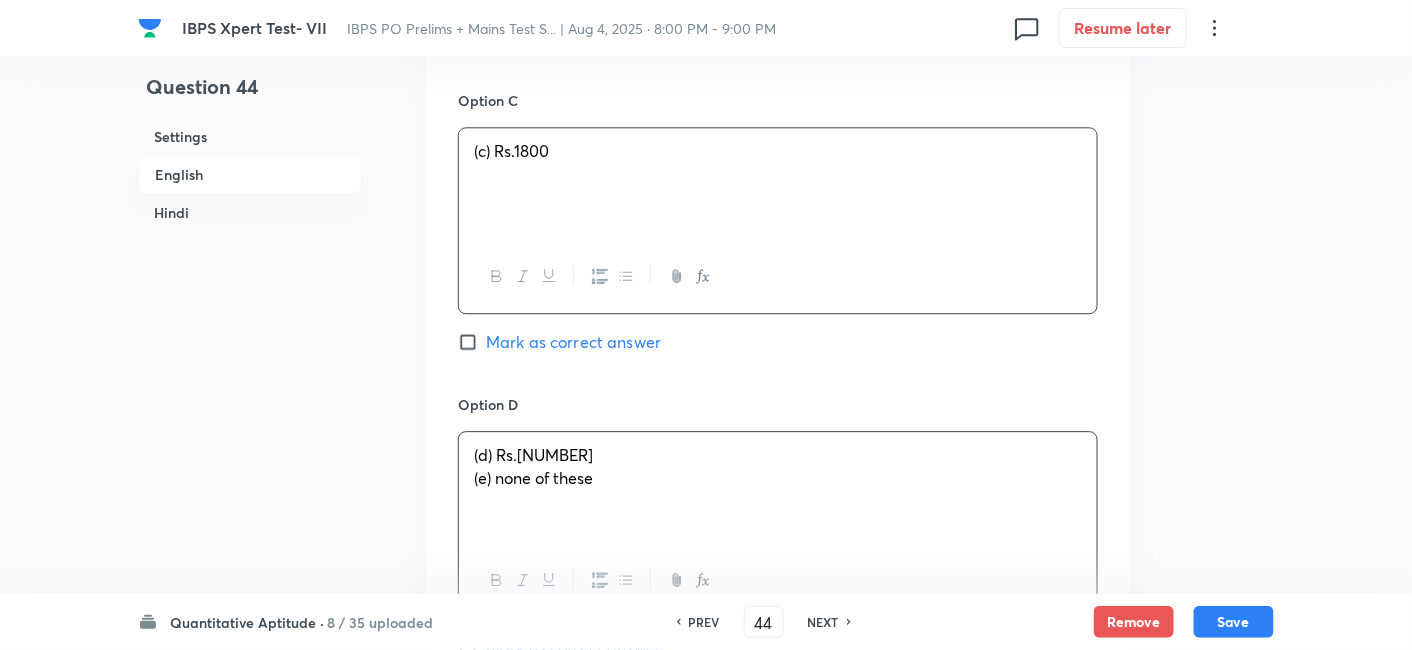click on "(d) Rs.2900  (e) none of these" at bounding box center (778, 488) 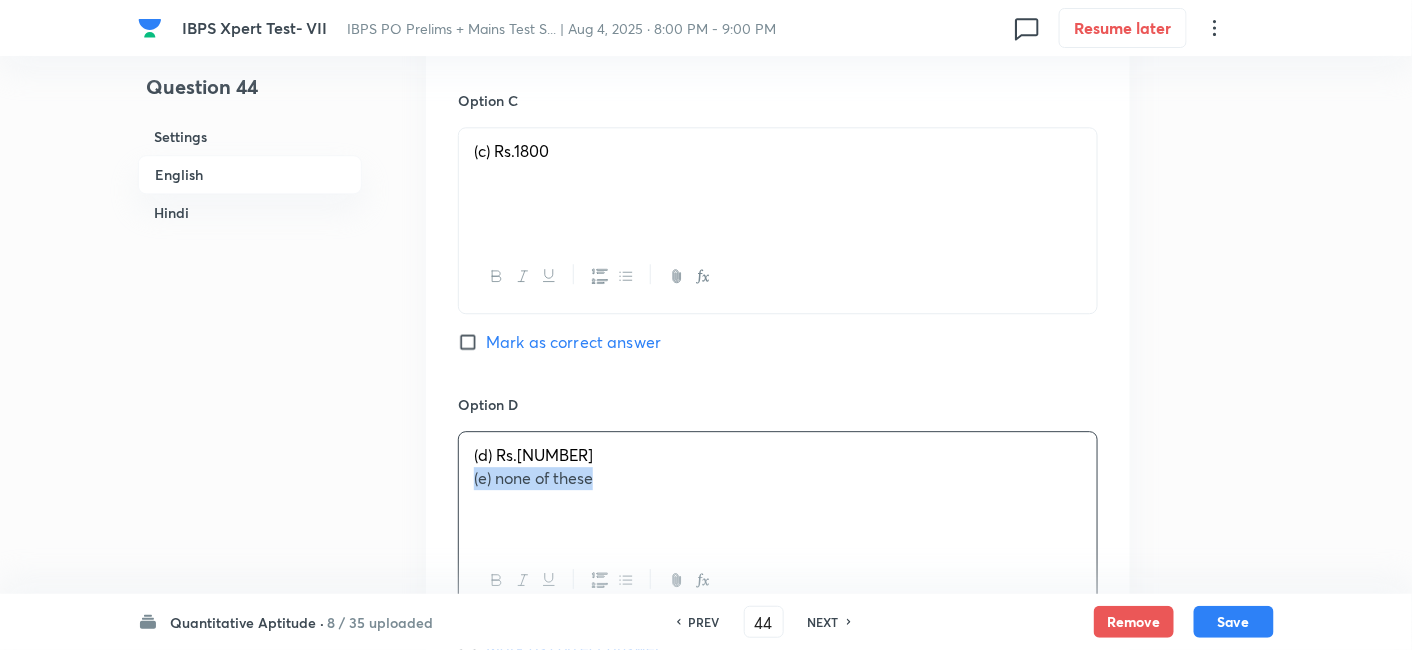 drag, startPoint x: 463, startPoint y: 478, endPoint x: 770, endPoint y: 532, distance: 311.713 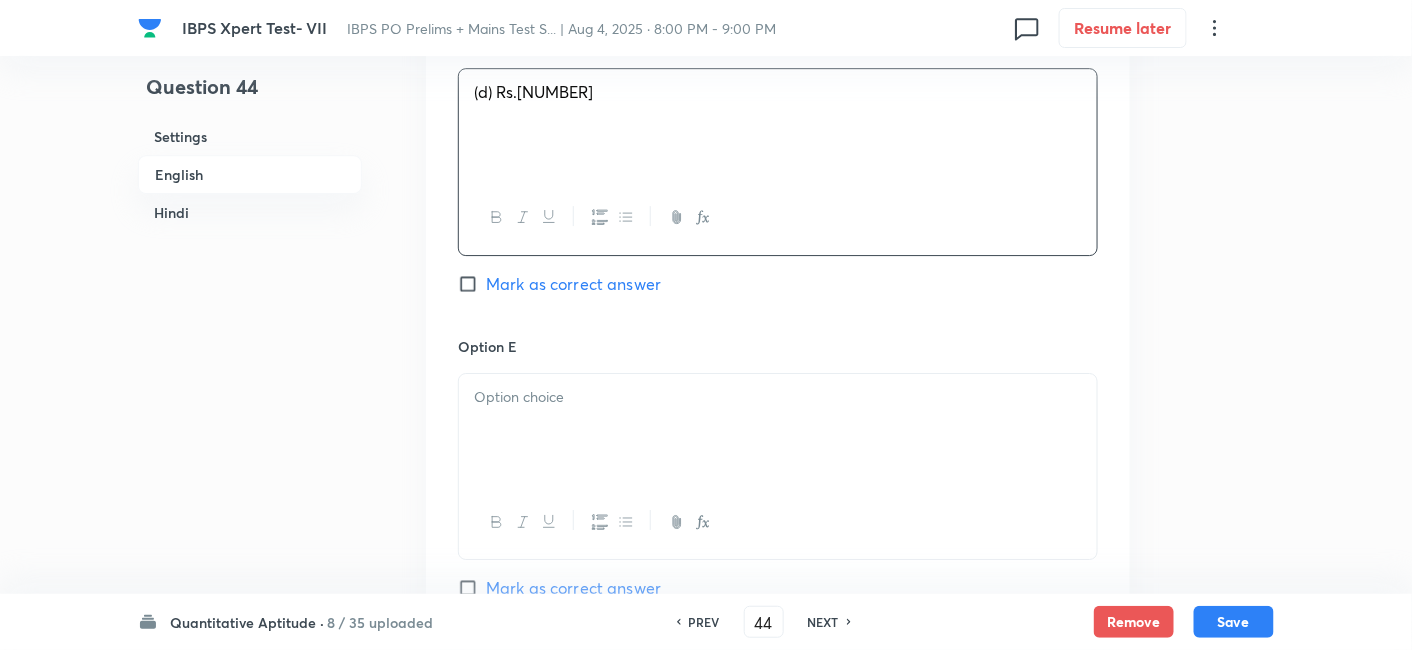 scroll, scrollTop: 1911, scrollLeft: 0, axis: vertical 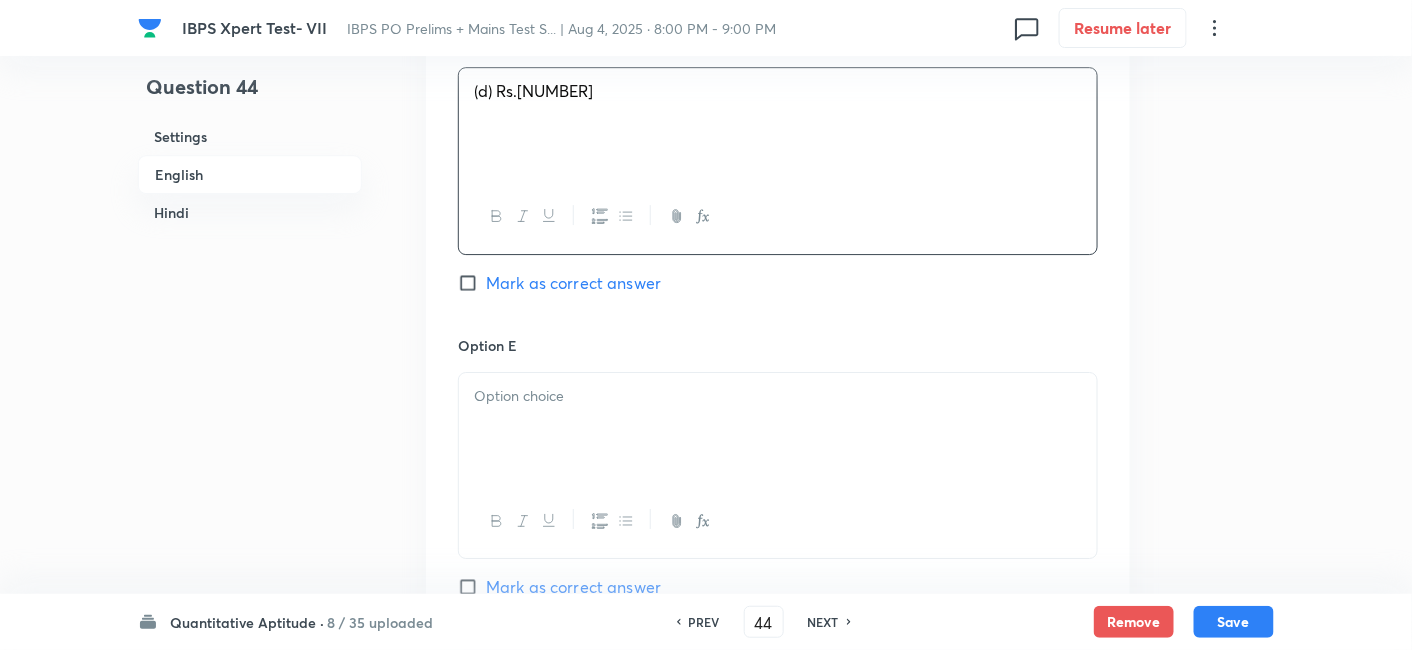 click at bounding box center [778, 429] 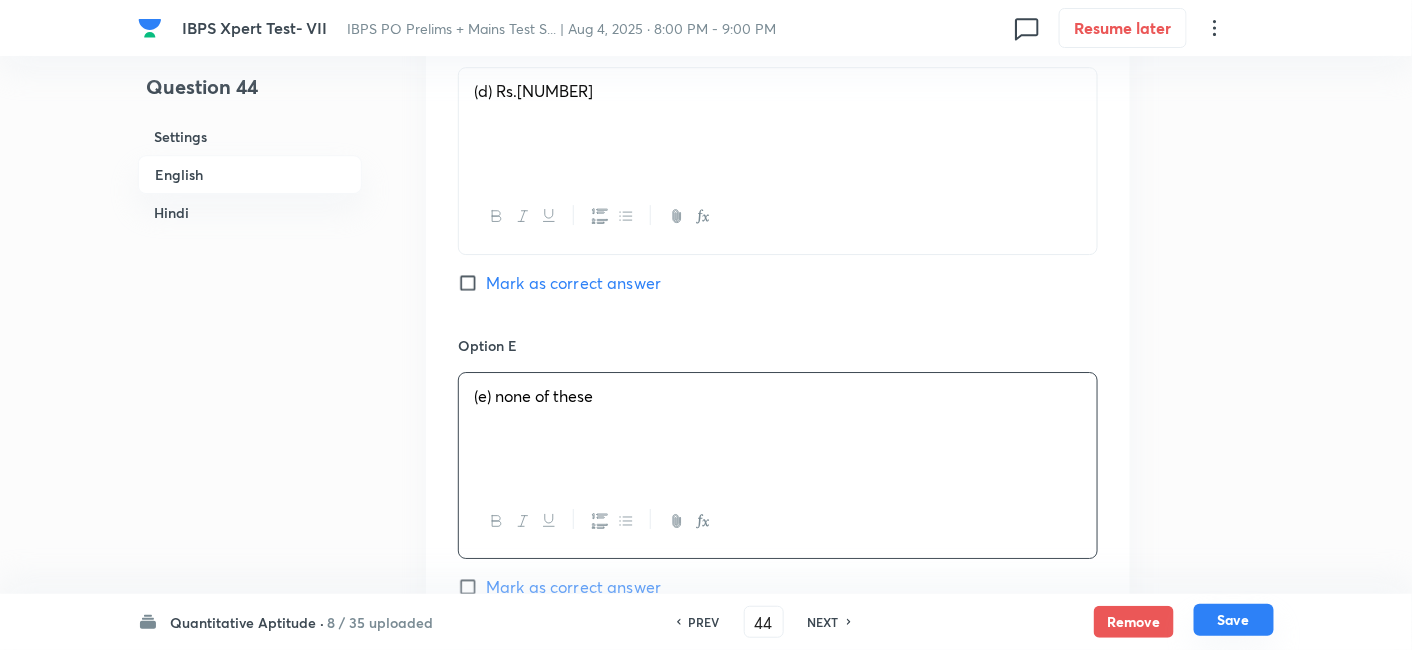 click on "Save" at bounding box center (1234, 620) 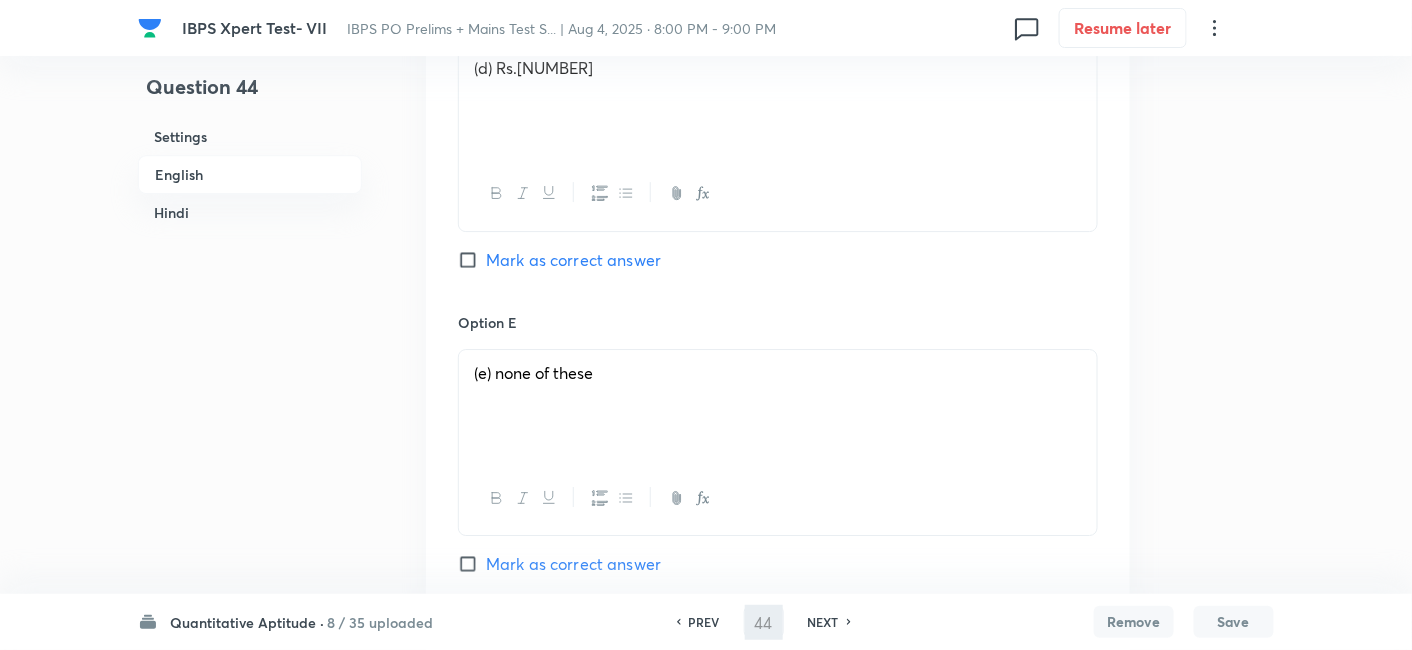 type on "45" 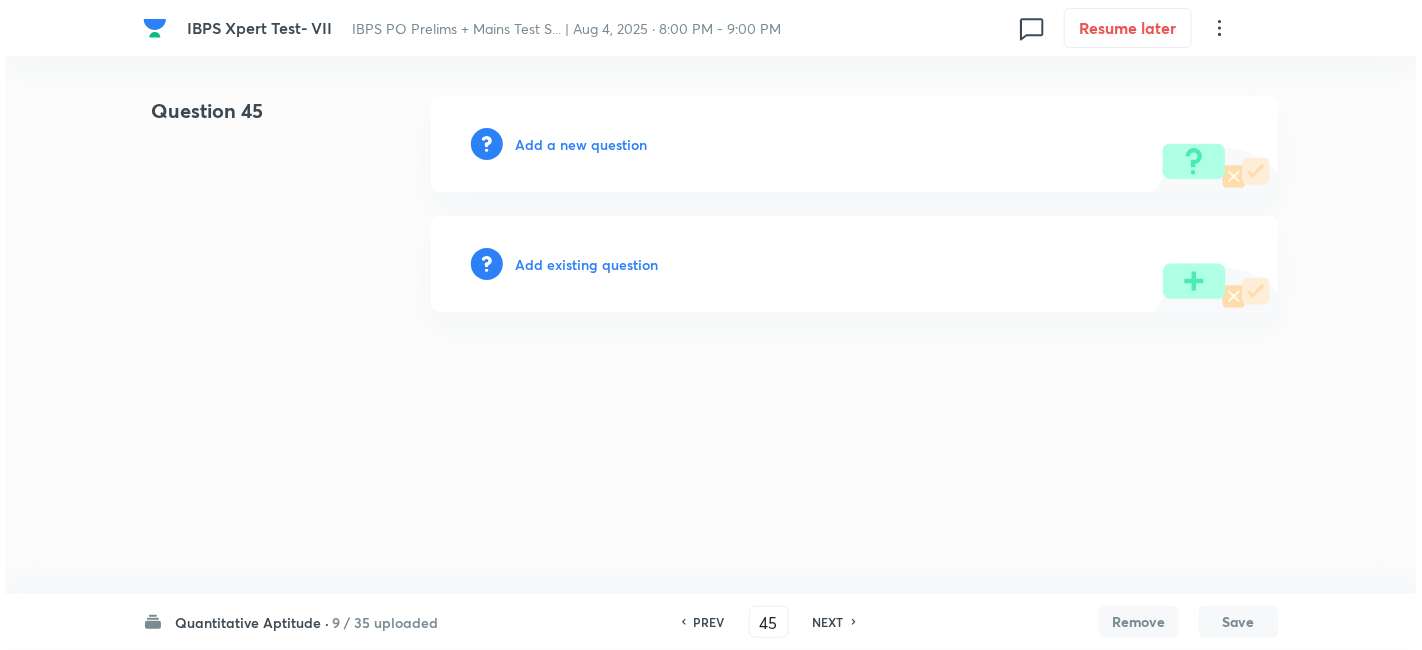 scroll, scrollTop: 0, scrollLeft: 0, axis: both 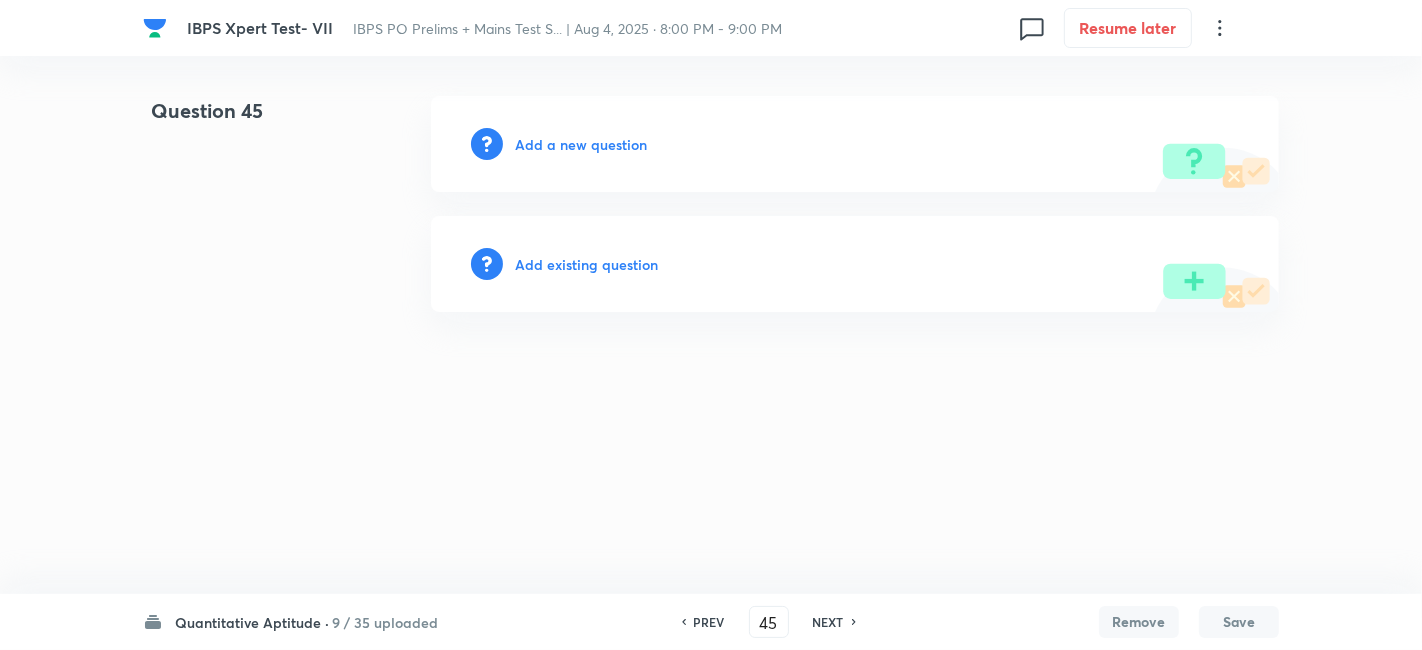 click on "Add a new question" at bounding box center [581, 144] 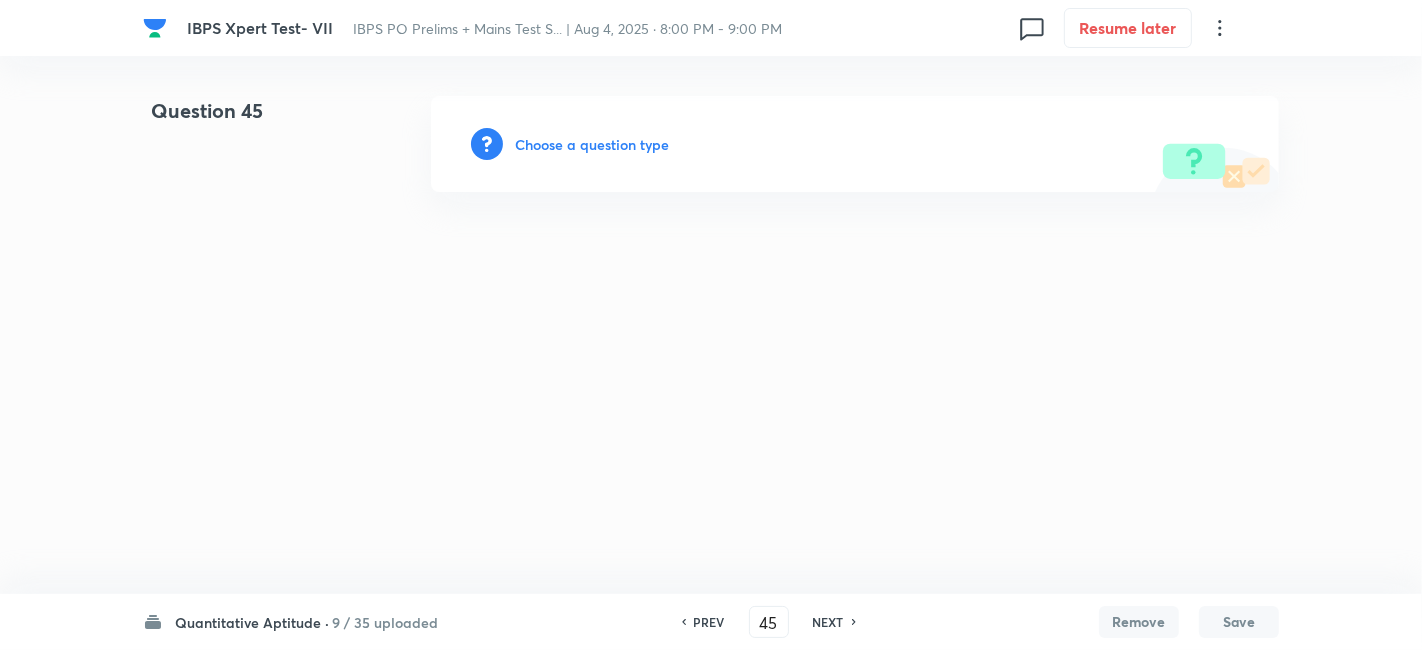 click on "Choose a question type" at bounding box center [592, 144] 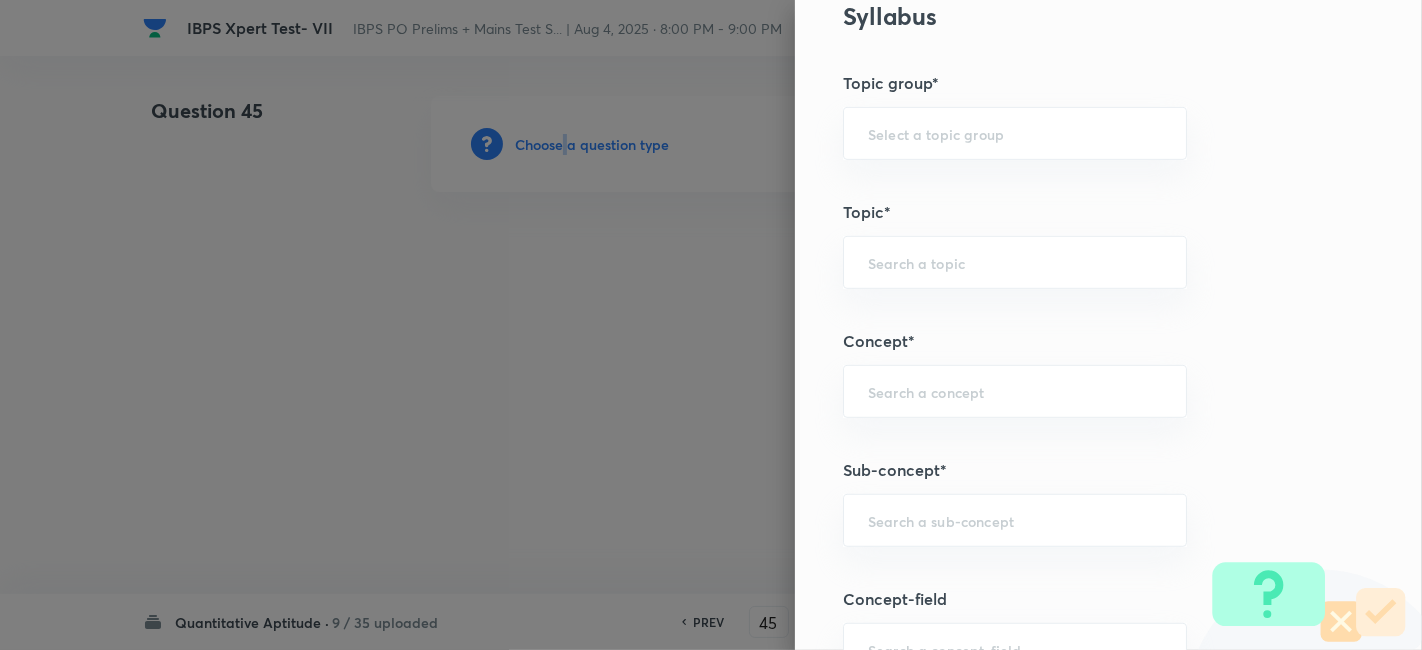 scroll, scrollTop: 1024, scrollLeft: 0, axis: vertical 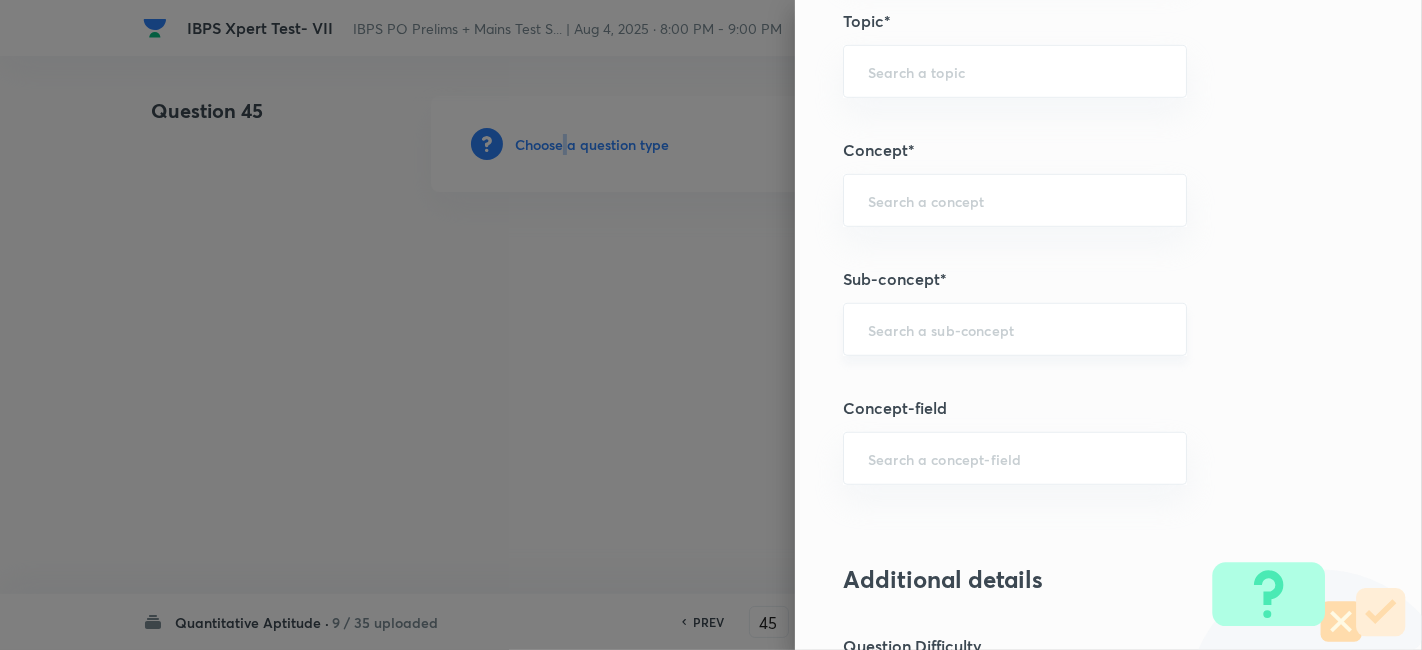click on "​" at bounding box center (1015, 329) 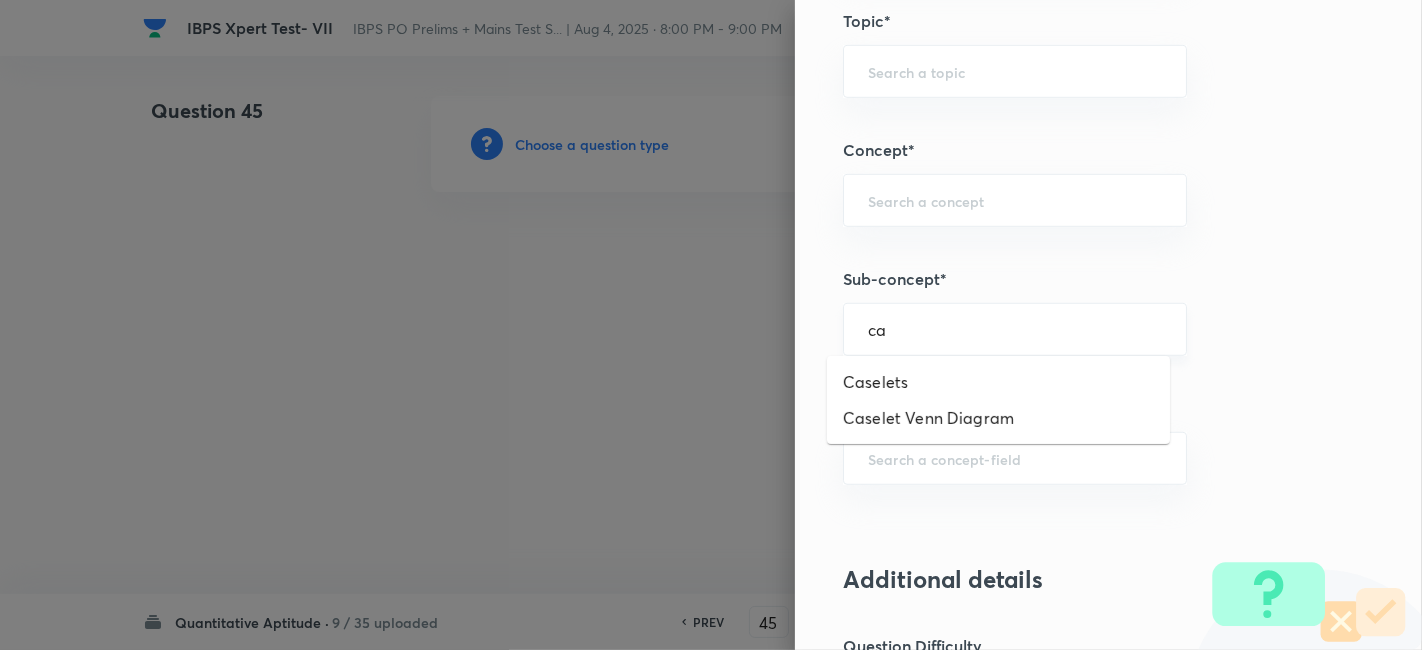 type on "c" 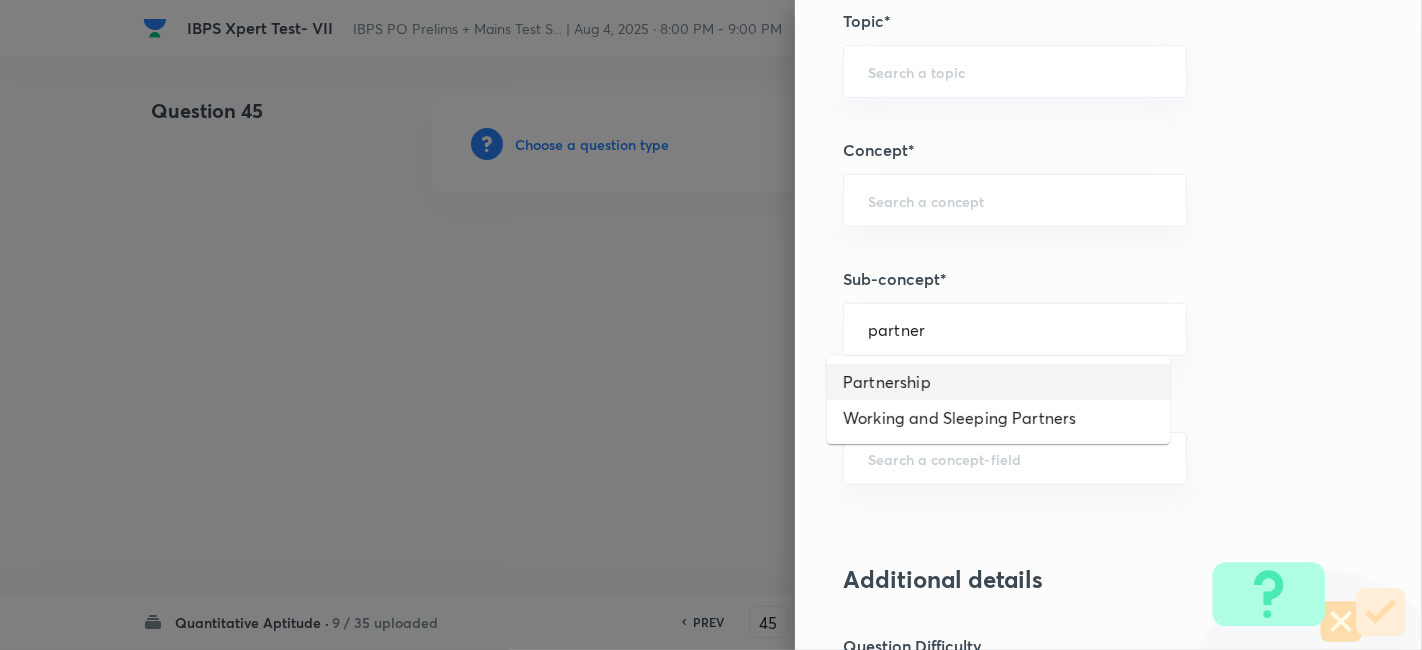 click on "Partnership" at bounding box center [998, 382] 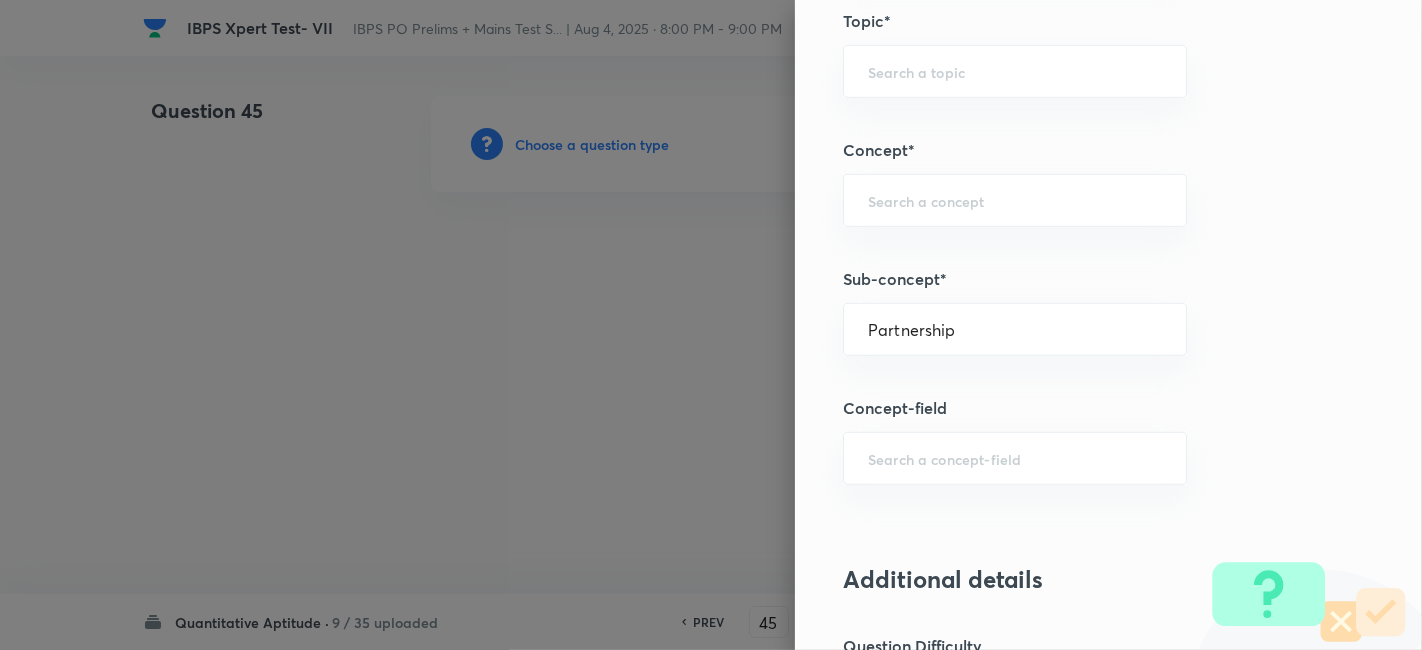 type on "Quantitative Aptitude" 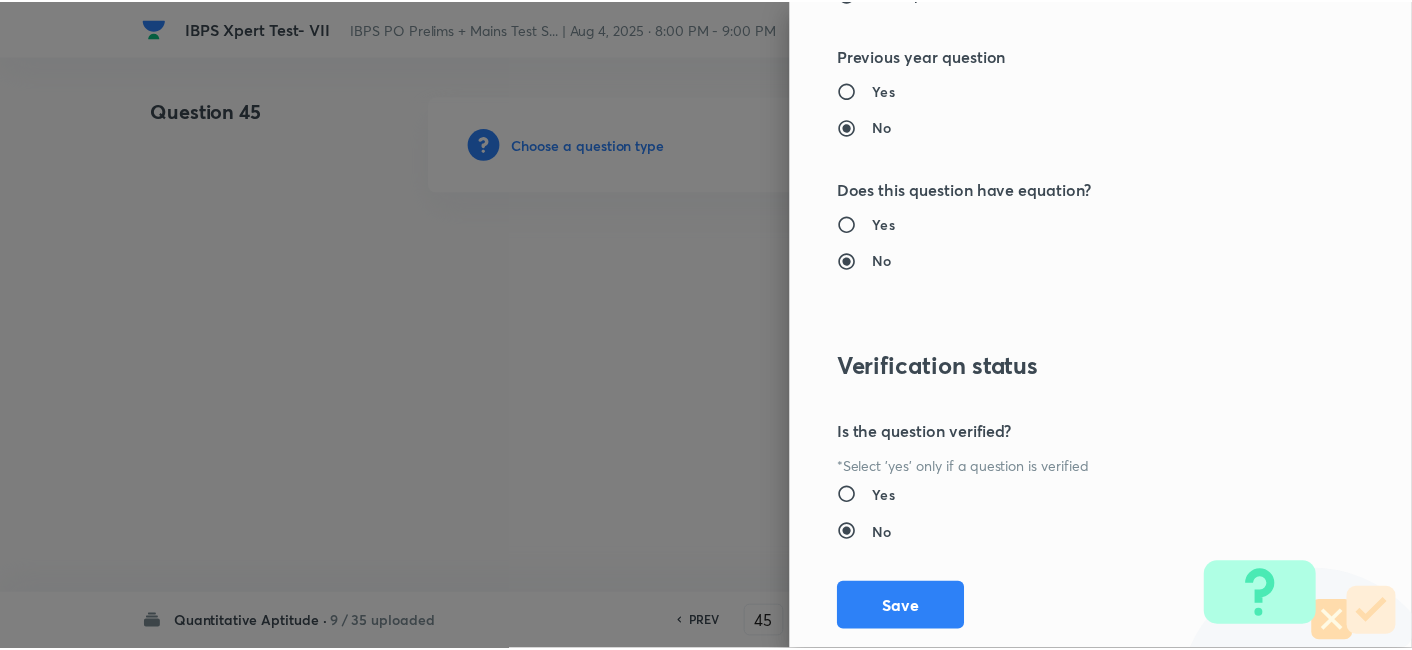scroll, scrollTop: 2070, scrollLeft: 0, axis: vertical 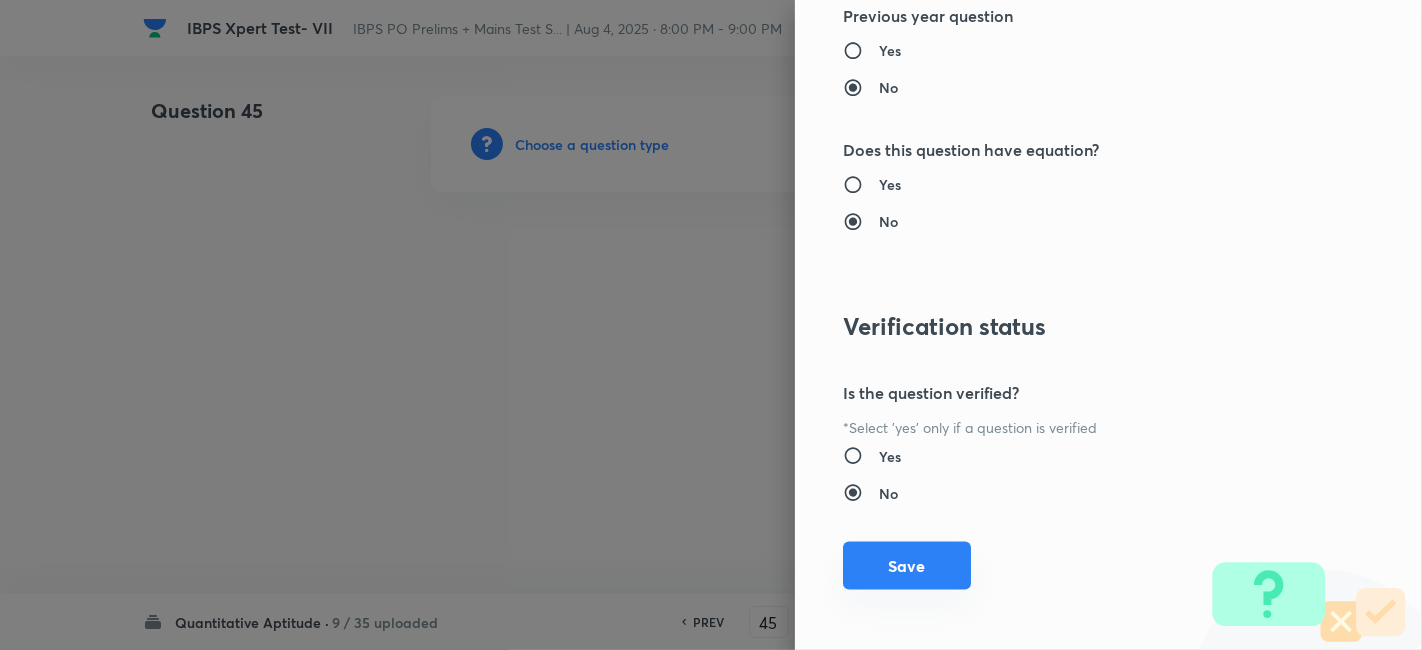 click on "Save" at bounding box center (907, 566) 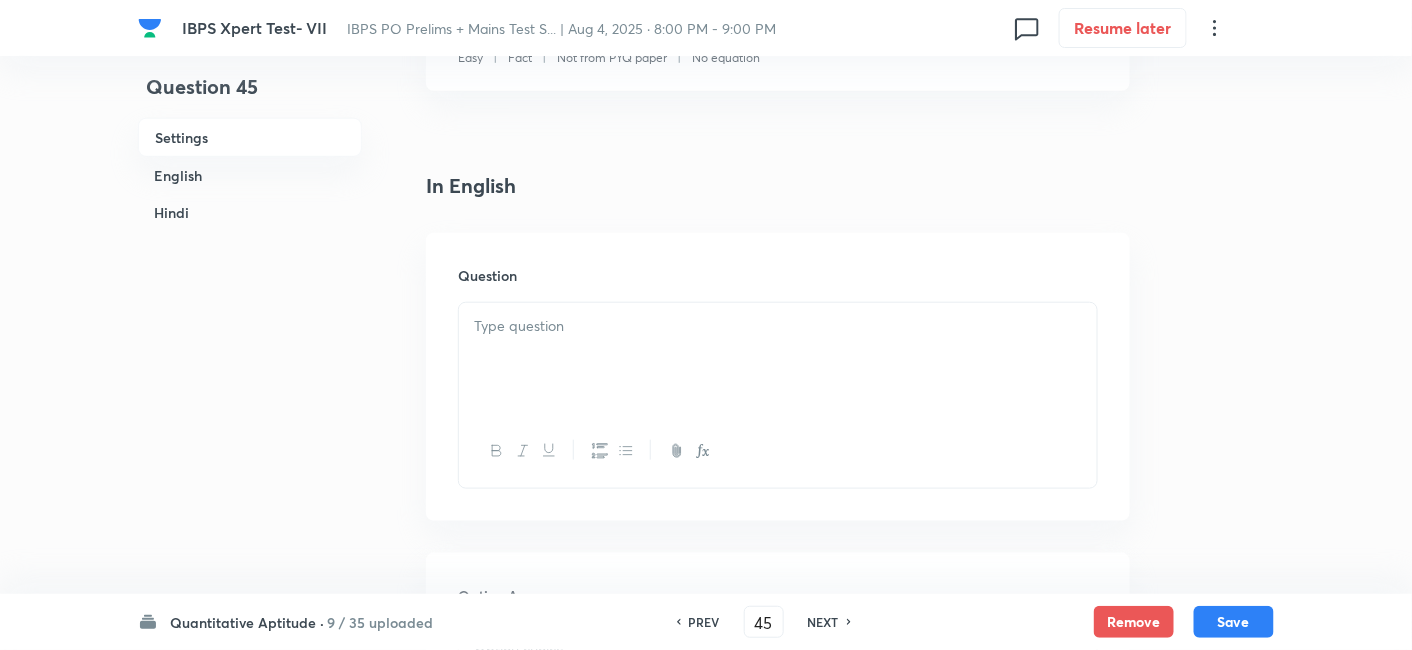 scroll, scrollTop: 417, scrollLeft: 0, axis: vertical 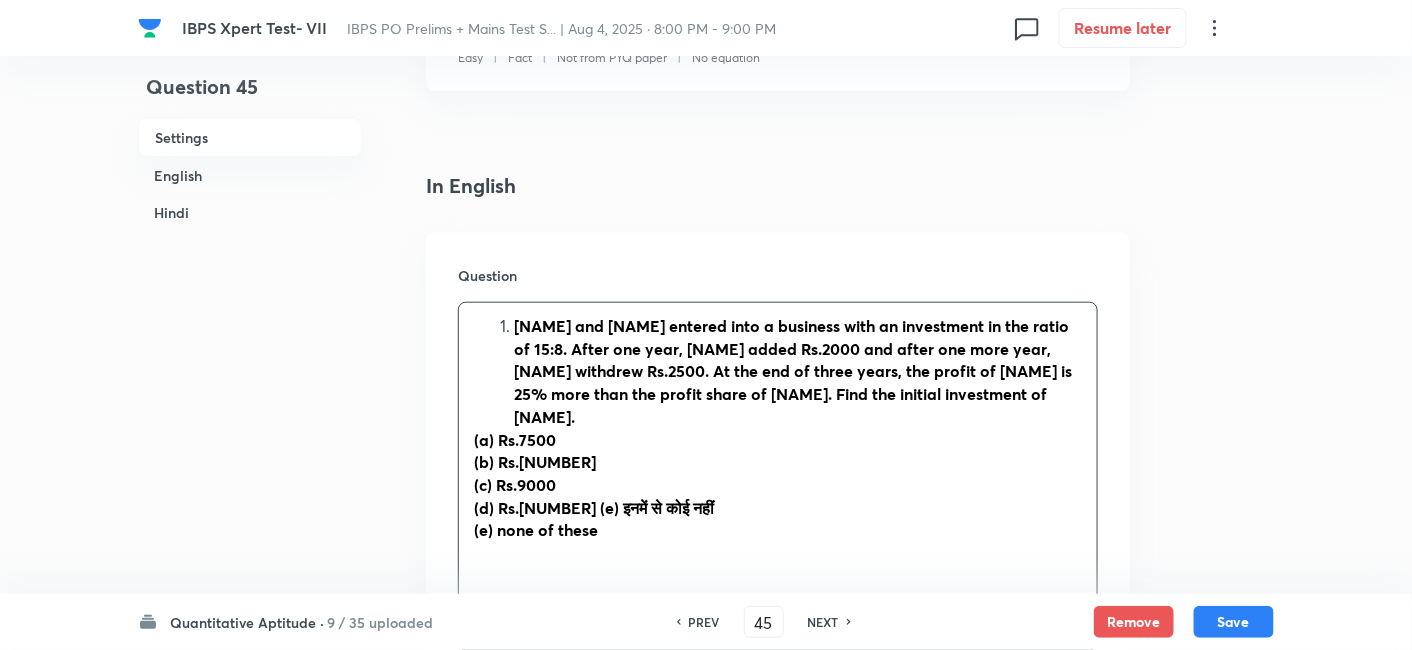click on "[NAME] and [NAME] entered into a business with an investment in the ratio of 15:8. After one year, [NAME] added Rs.2000 and after one more year, [NAME] withdrew Rs.2500. At the end of three years, the profit of [NAME] is 25% more than the profit share of [NAME]. Find the initial investment of [NAME]." at bounding box center (798, 372) 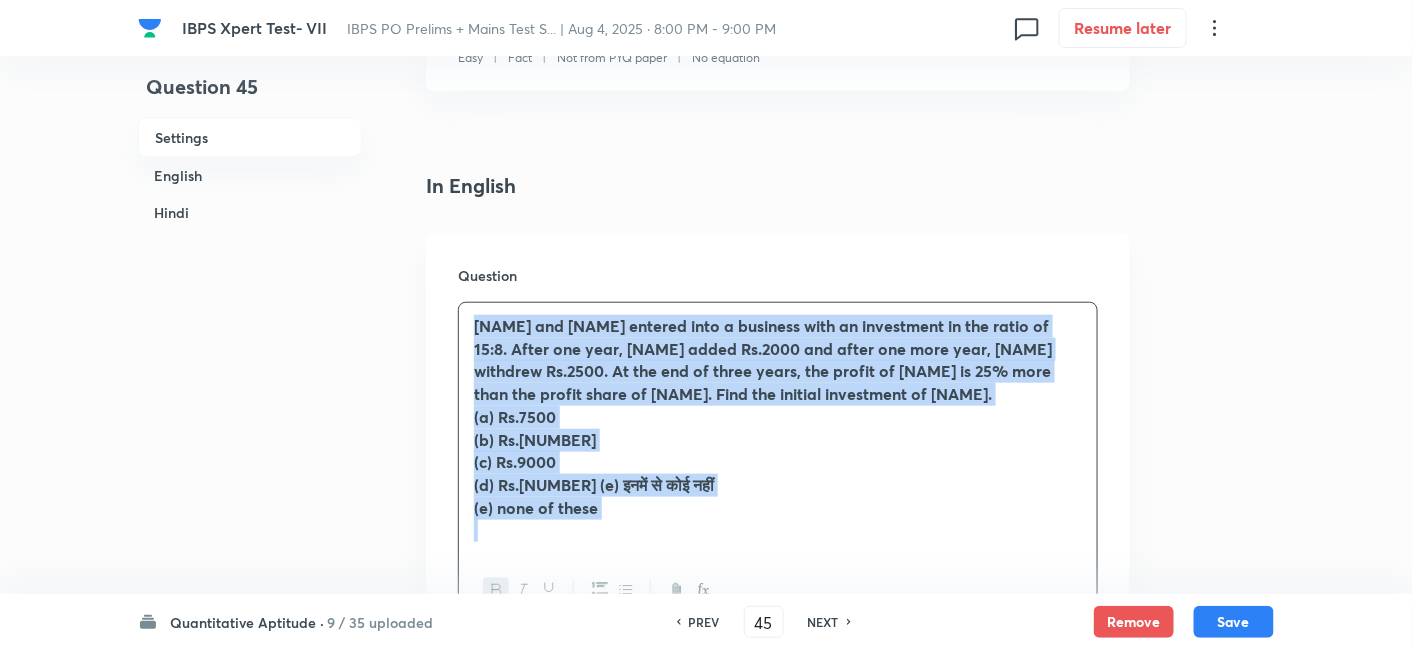 drag, startPoint x: 468, startPoint y: 321, endPoint x: 708, endPoint y: 535, distance: 321.5525 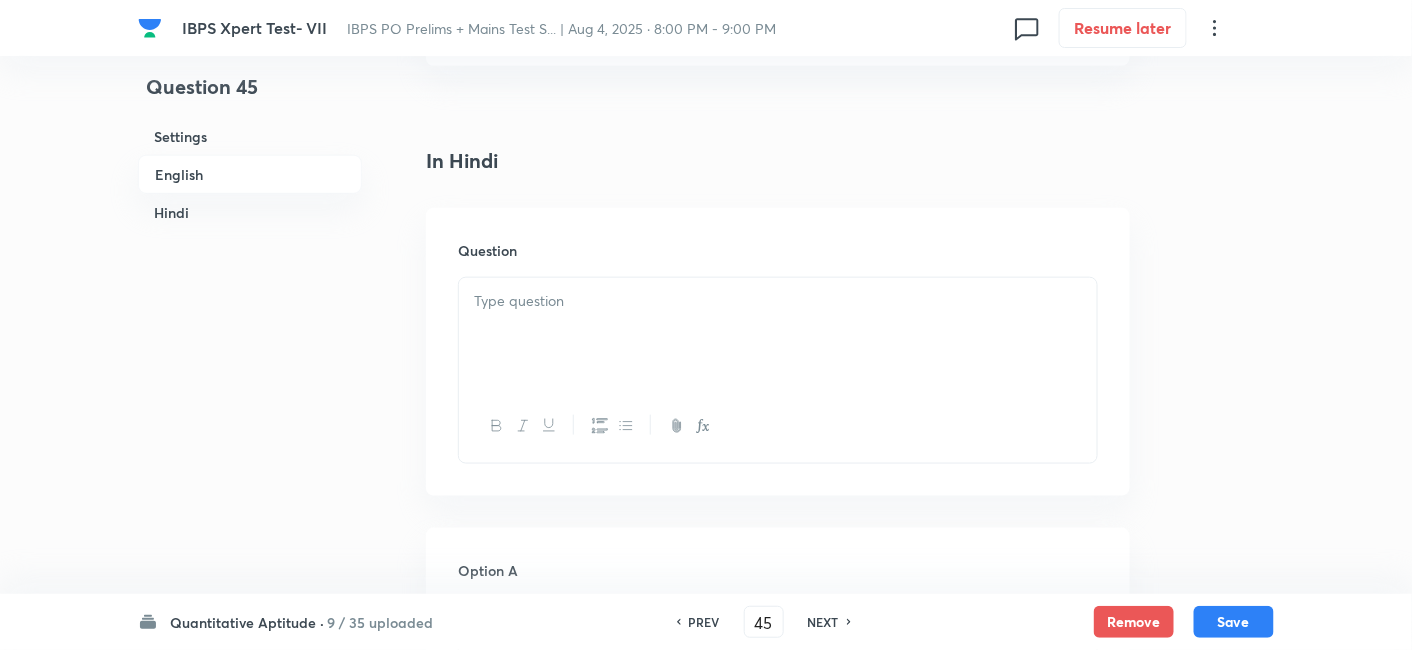 scroll, scrollTop: 2946, scrollLeft: 0, axis: vertical 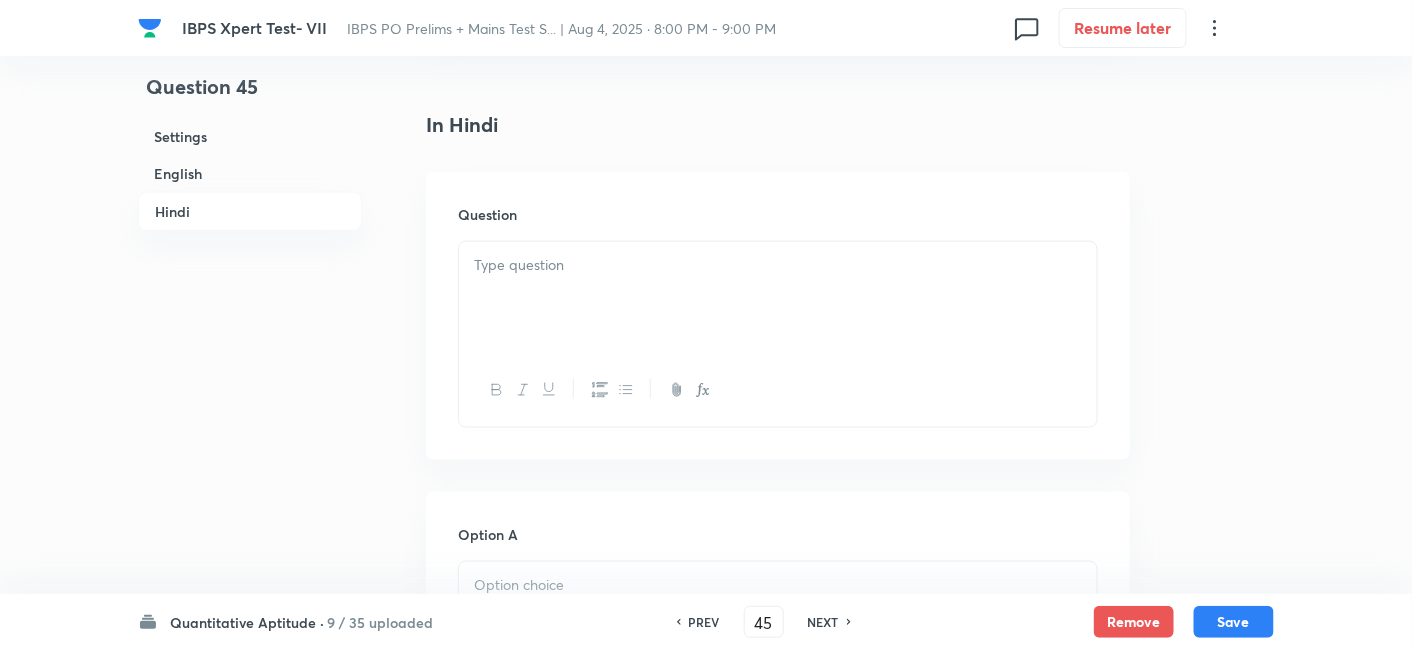 click at bounding box center (778, 298) 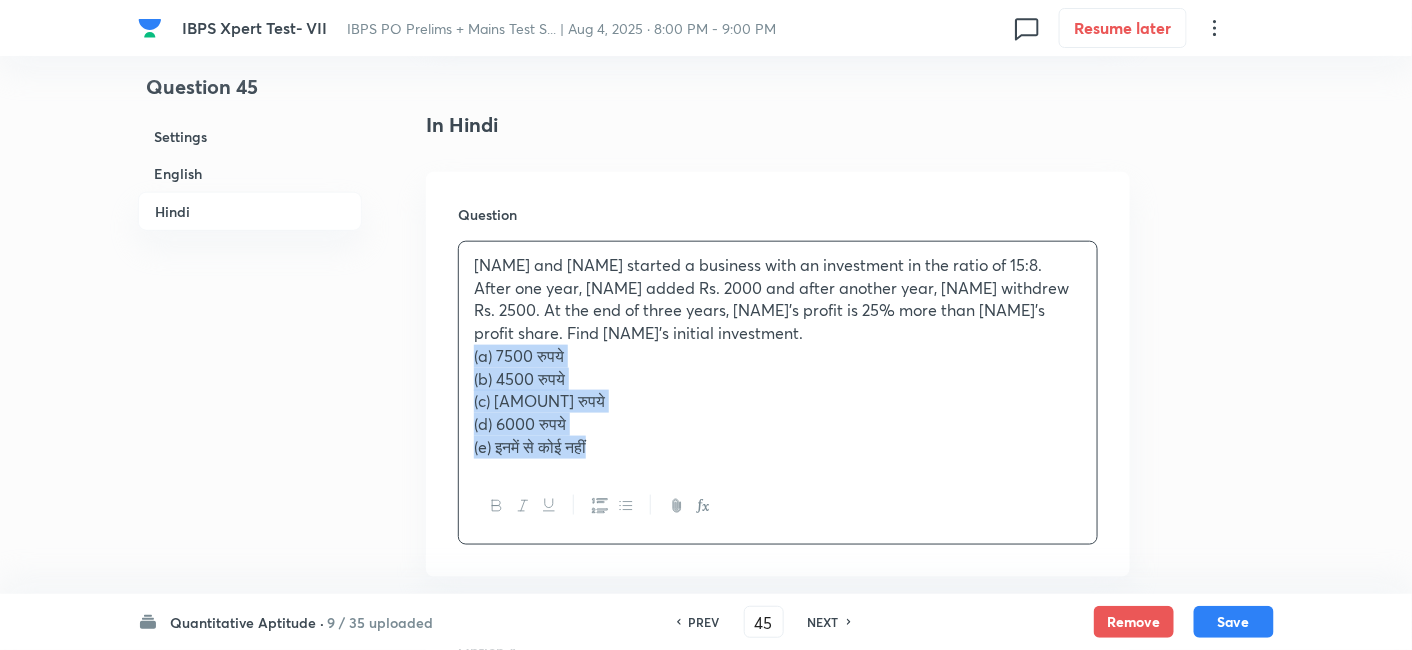 drag, startPoint x: 464, startPoint y: 350, endPoint x: 760, endPoint y: 515, distance: 338.882 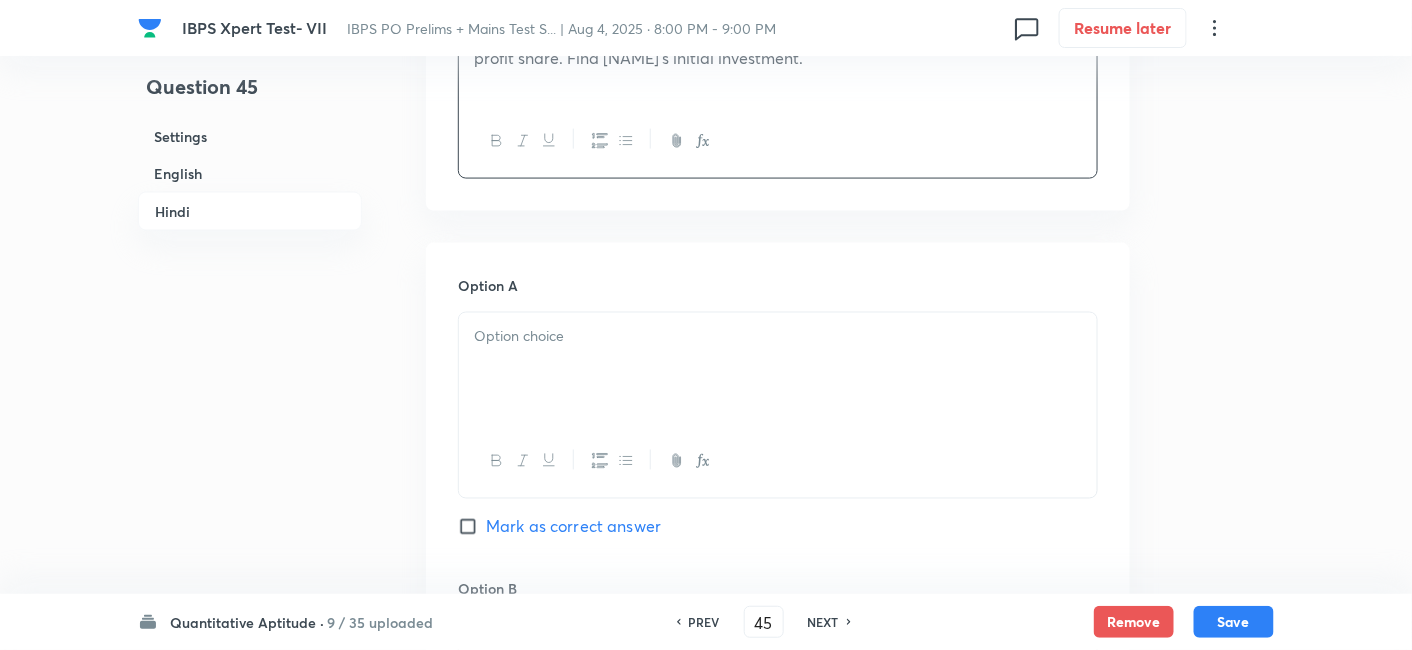 scroll, scrollTop: 3235, scrollLeft: 0, axis: vertical 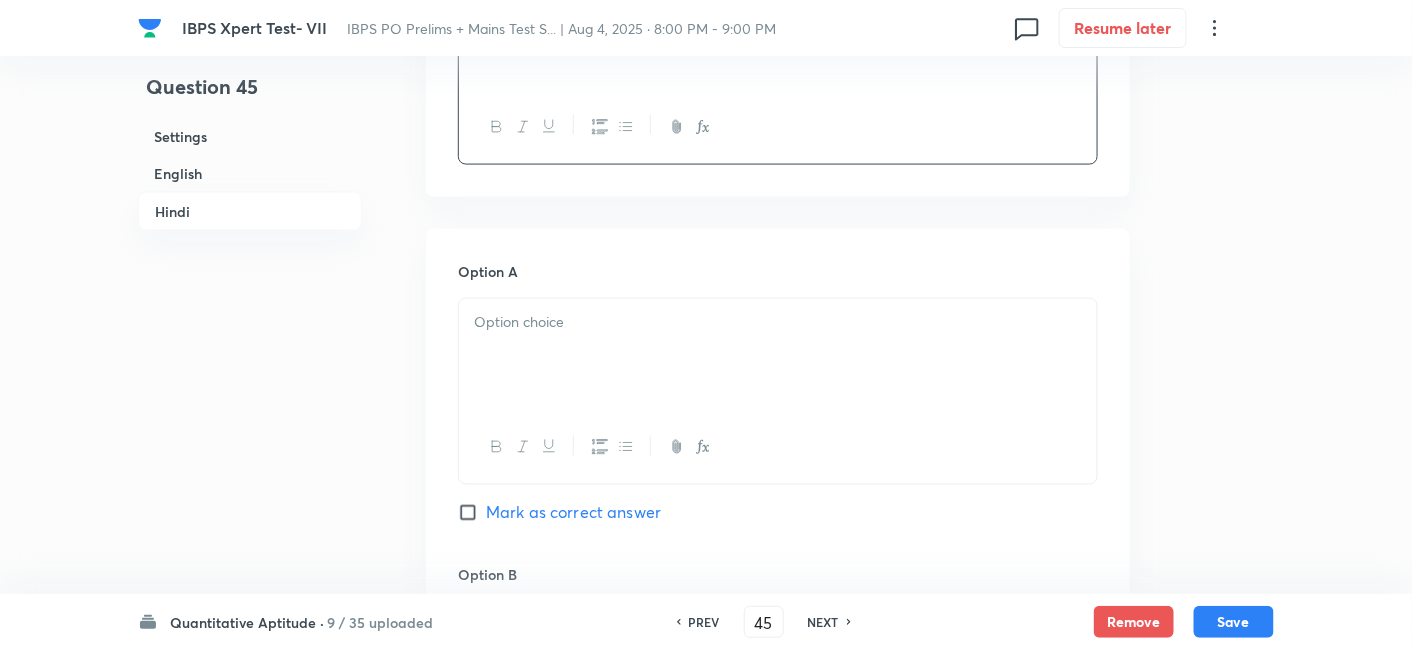 click at bounding box center (778, 355) 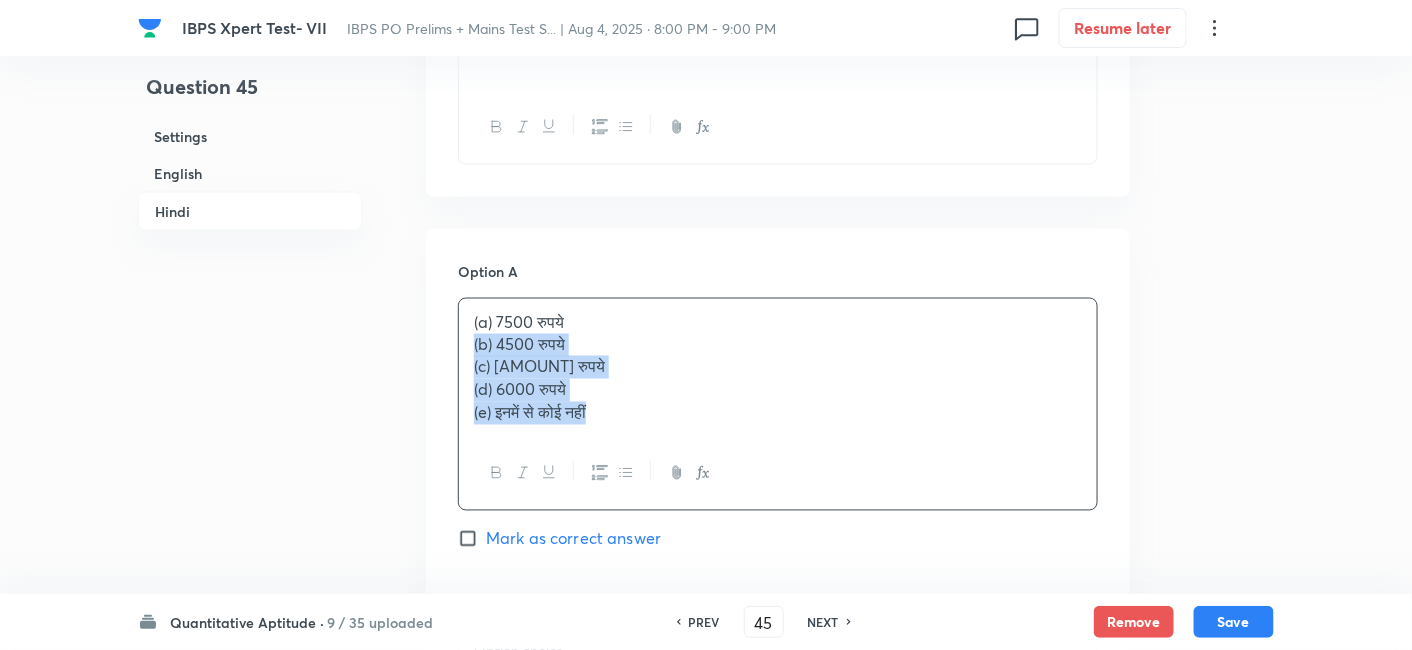 drag, startPoint x: 463, startPoint y: 339, endPoint x: 715, endPoint y: 478, distance: 287.79333 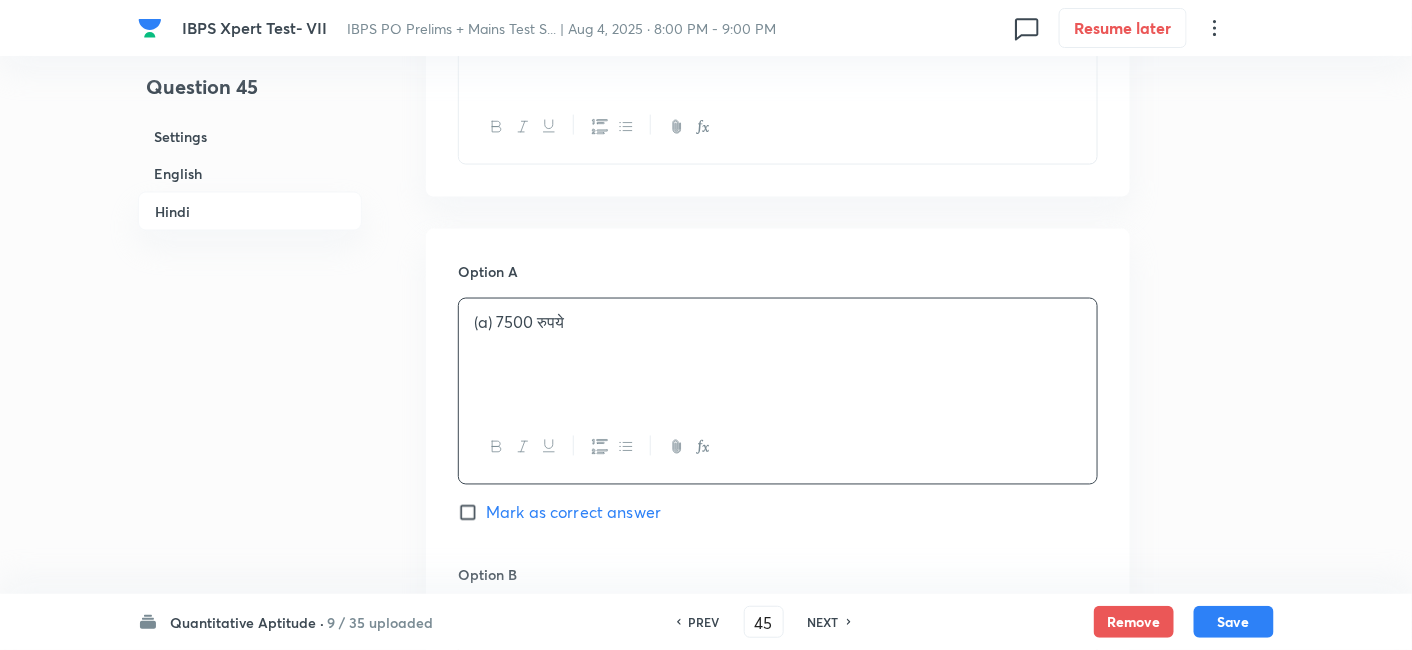 scroll, scrollTop: 3466, scrollLeft: 0, axis: vertical 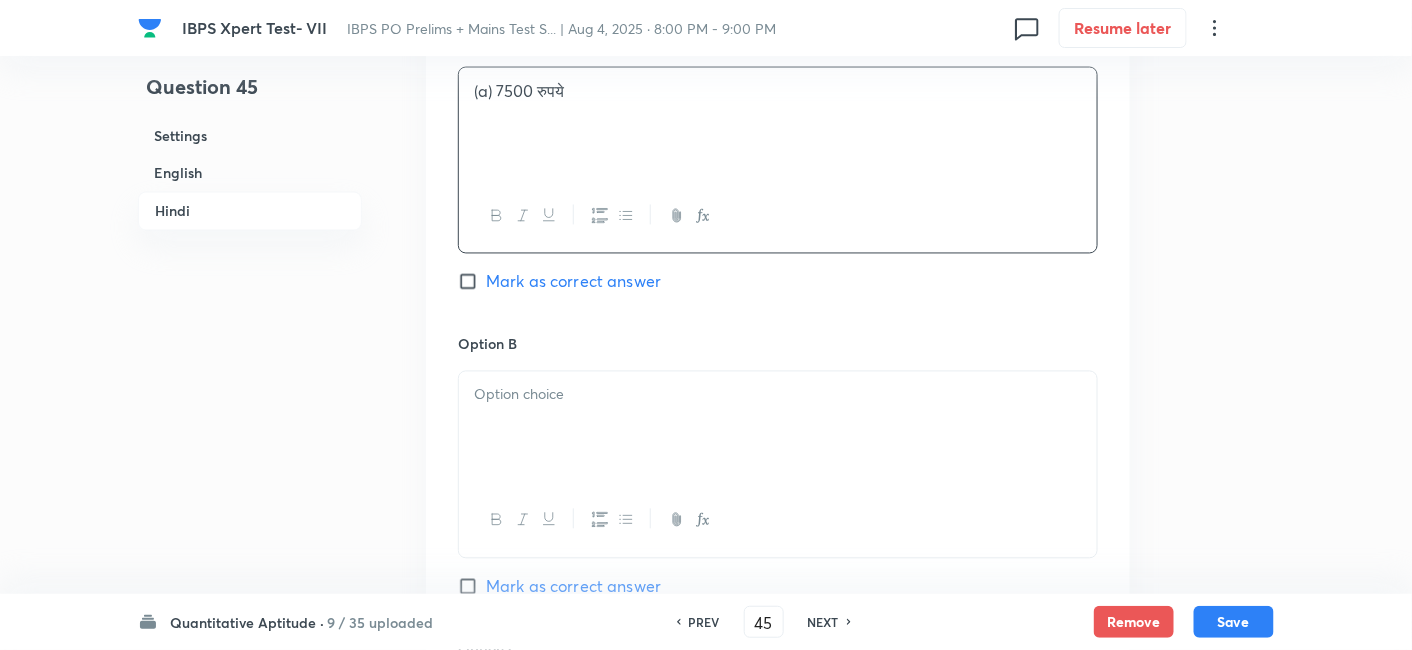 click at bounding box center (778, 428) 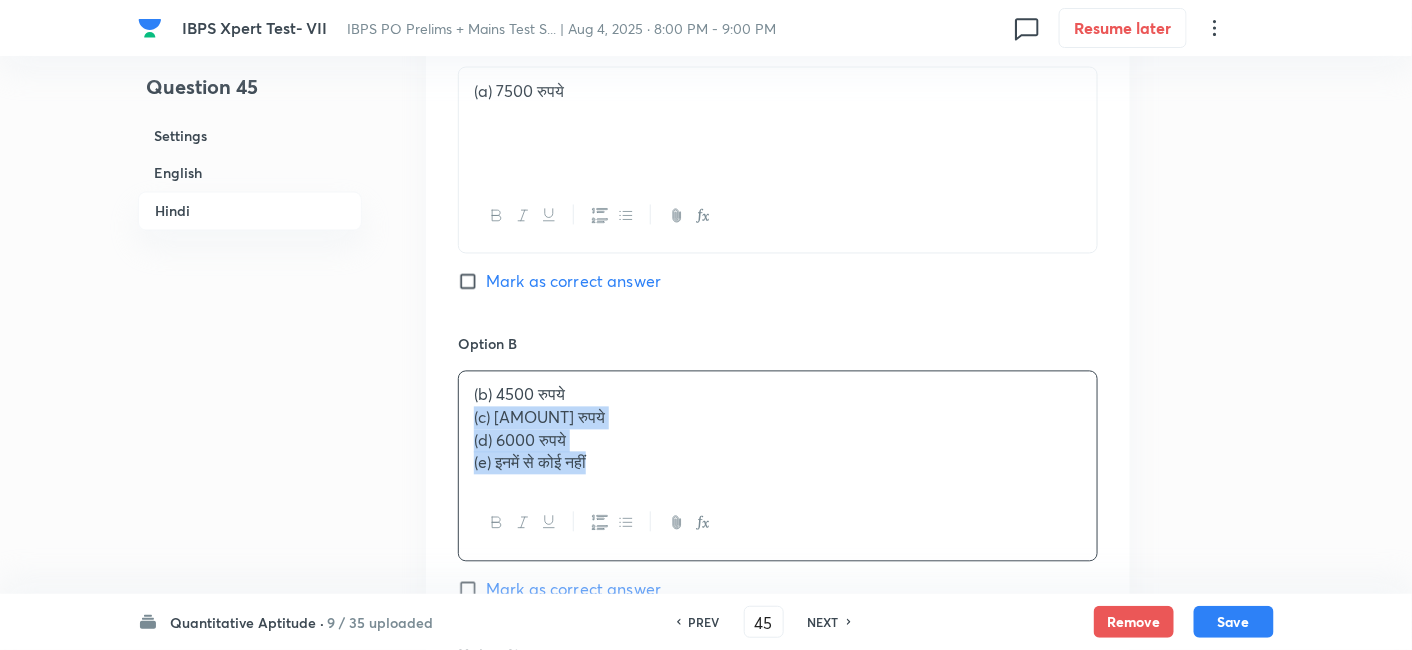 drag, startPoint x: 459, startPoint y: 409, endPoint x: 760, endPoint y: 525, distance: 322.57867 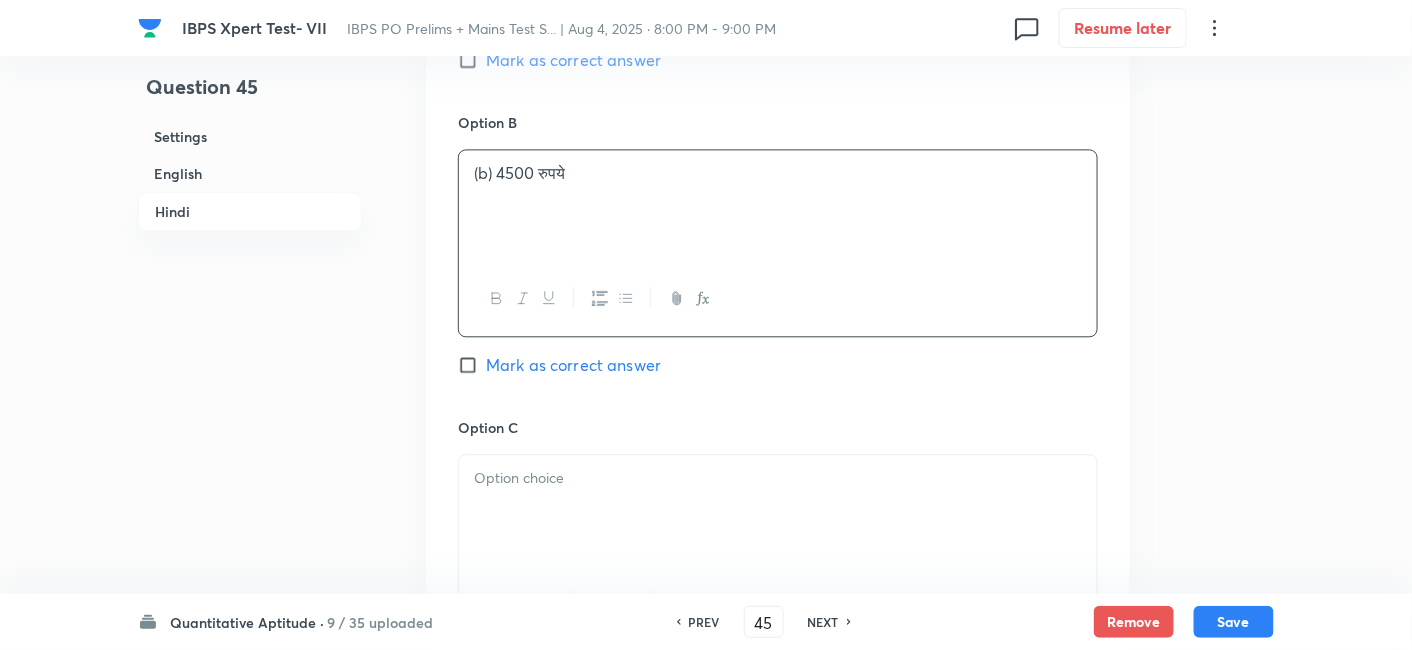 scroll, scrollTop: 3705, scrollLeft: 0, axis: vertical 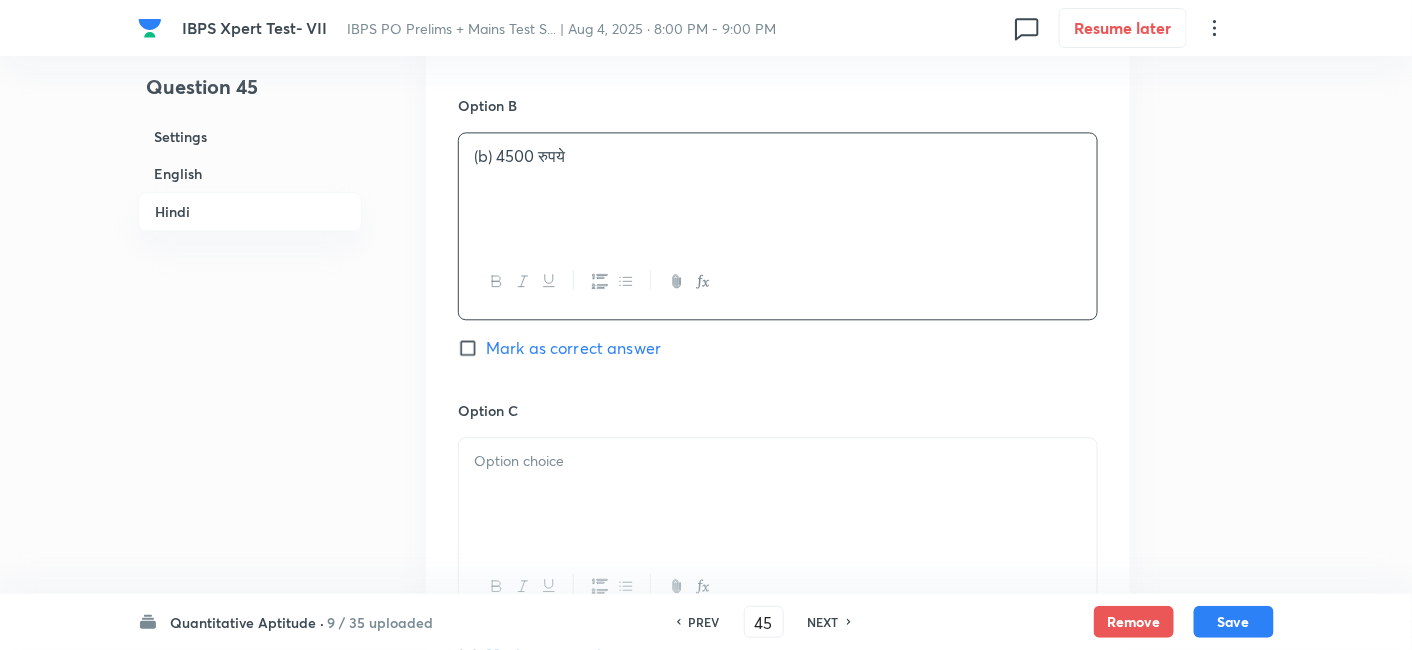 click at bounding box center (778, 494) 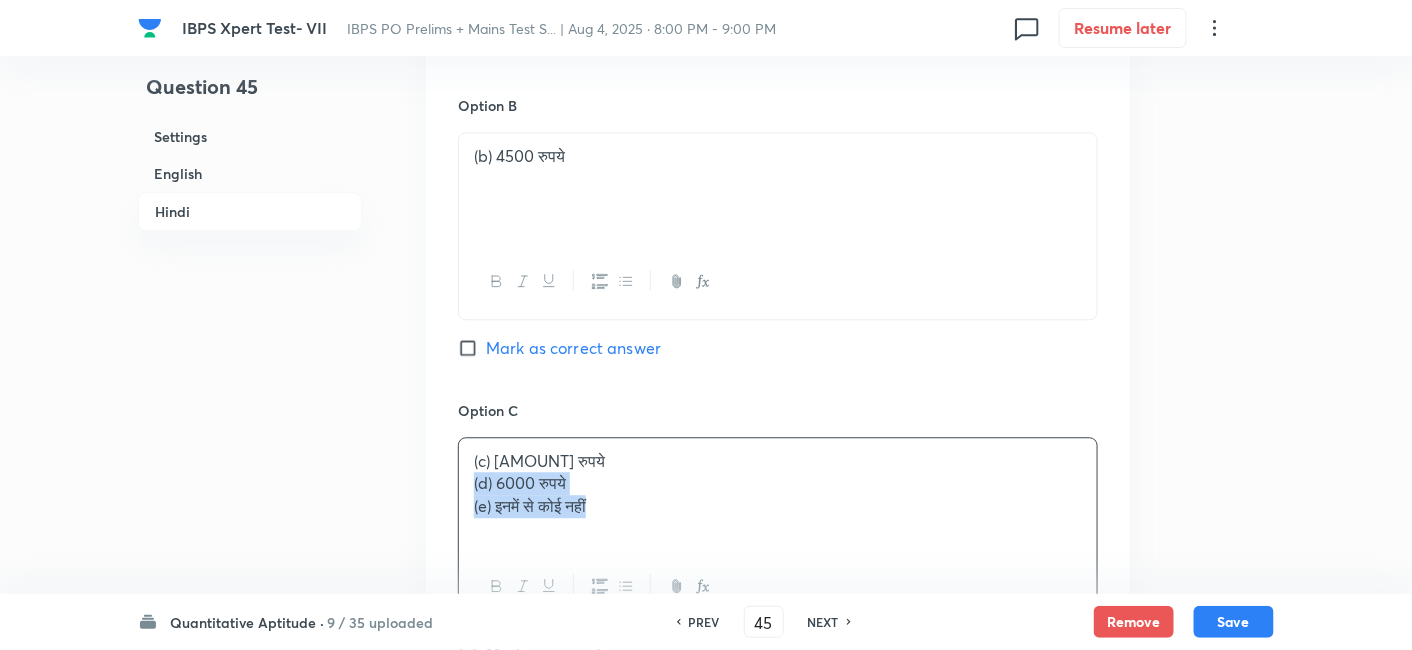 drag, startPoint x: 468, startPoint y: 478, endPoint x: 777, endPoint y: 592, distance: 329.35846 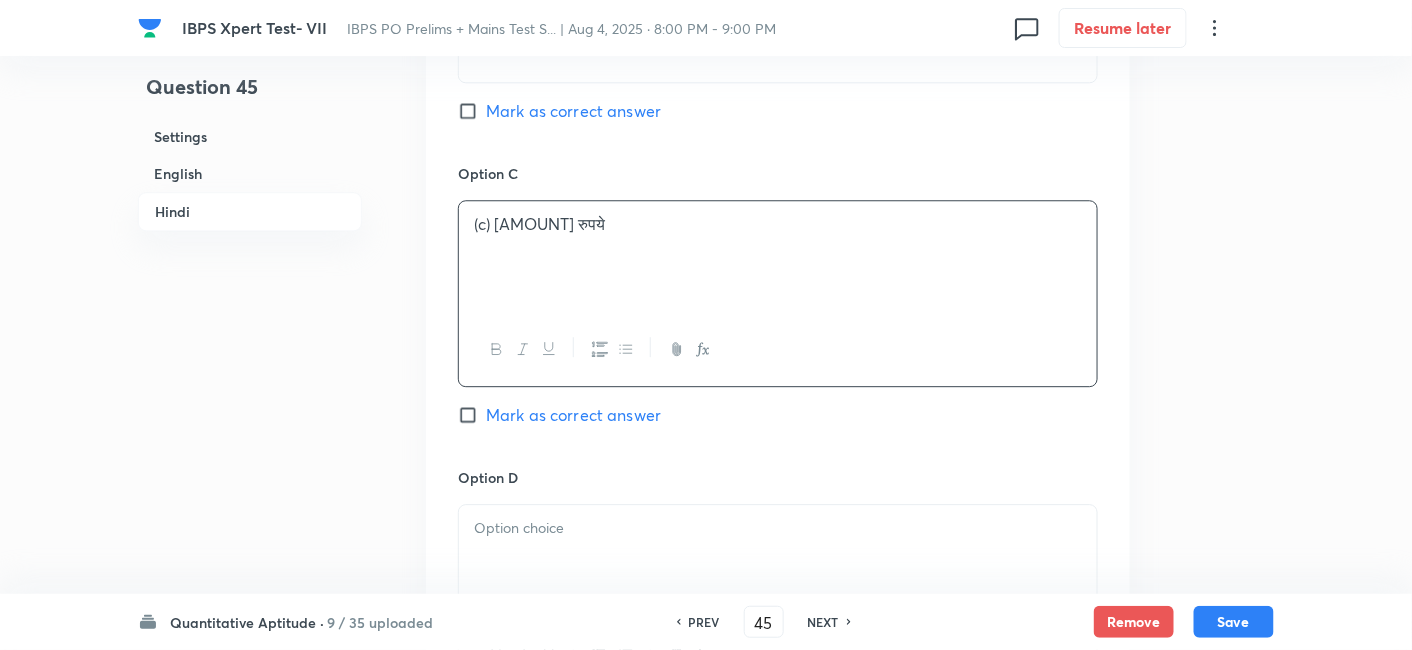 scroll, scrollTop: 3990, scrollLeft: 0, axis: vertical 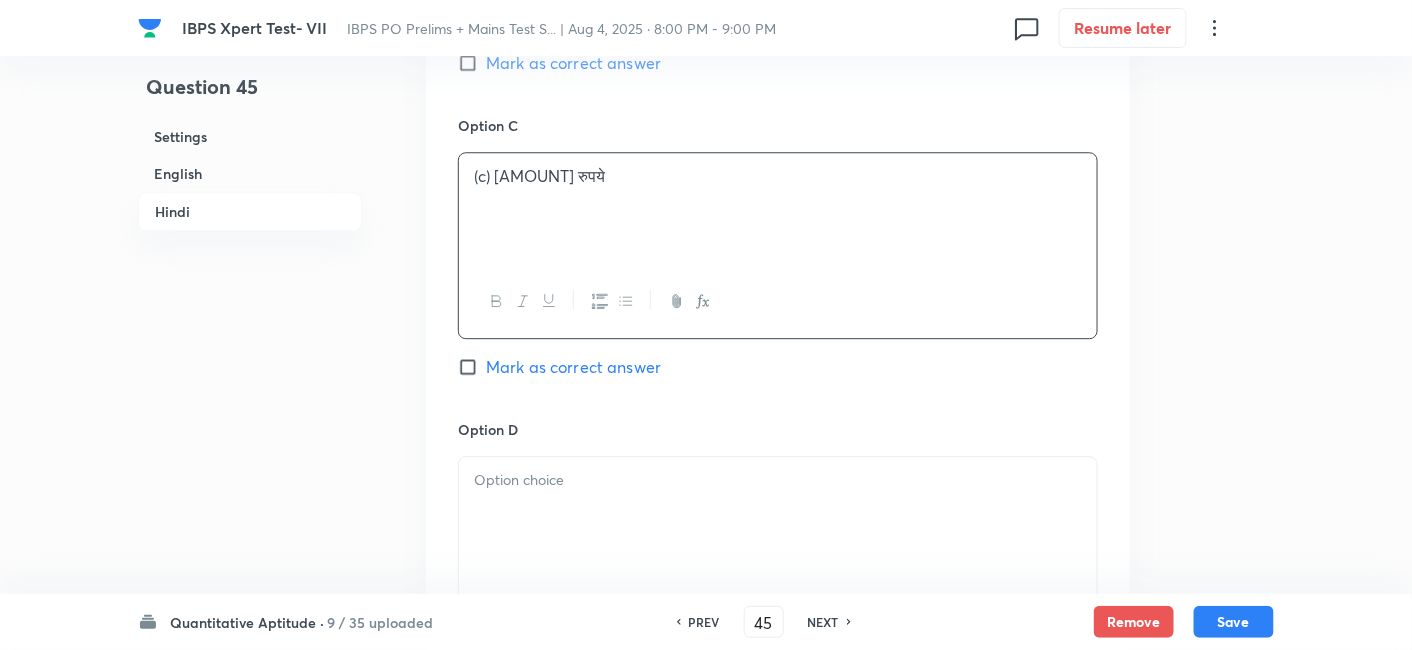 click at bounding box center [778, 513] 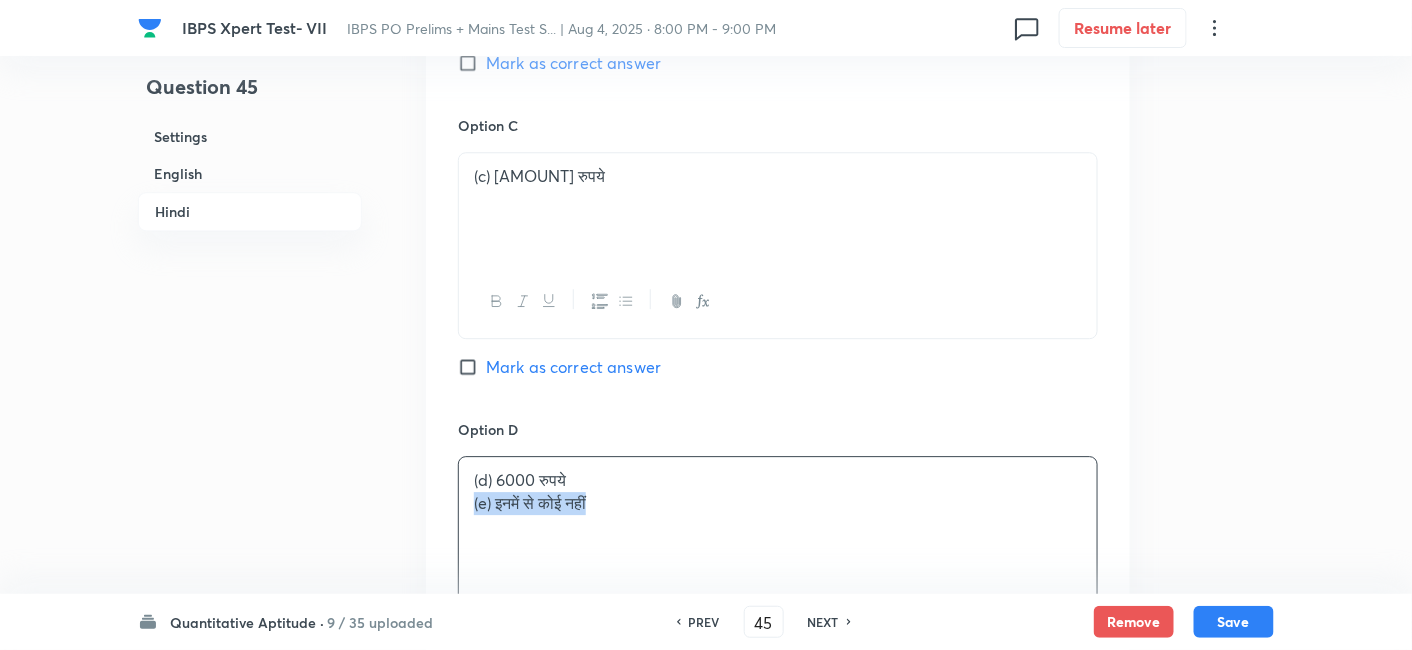 drag, startPoint x: 471, startPoint y: 493, endPoint x: 738, endPoint y: 522, distance: 268.57028 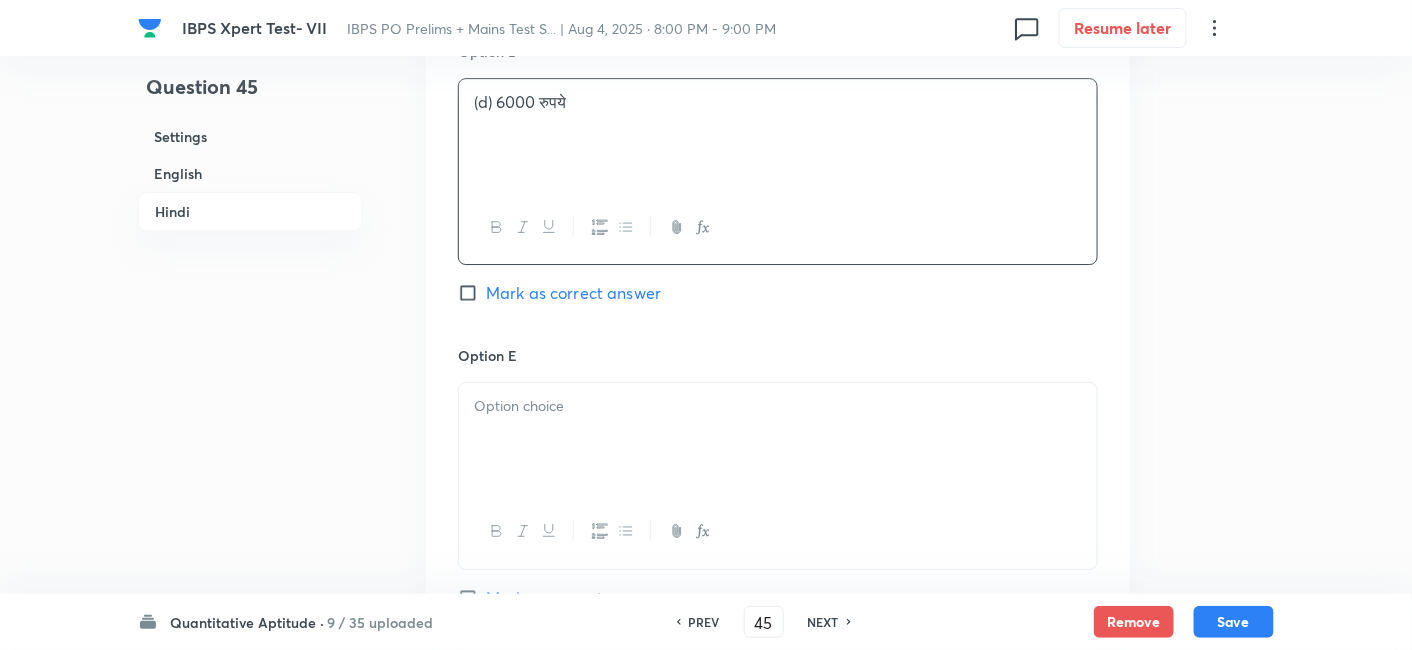 scroll, scrollTop: 4401, scrollLeft: 0, axis: vertical 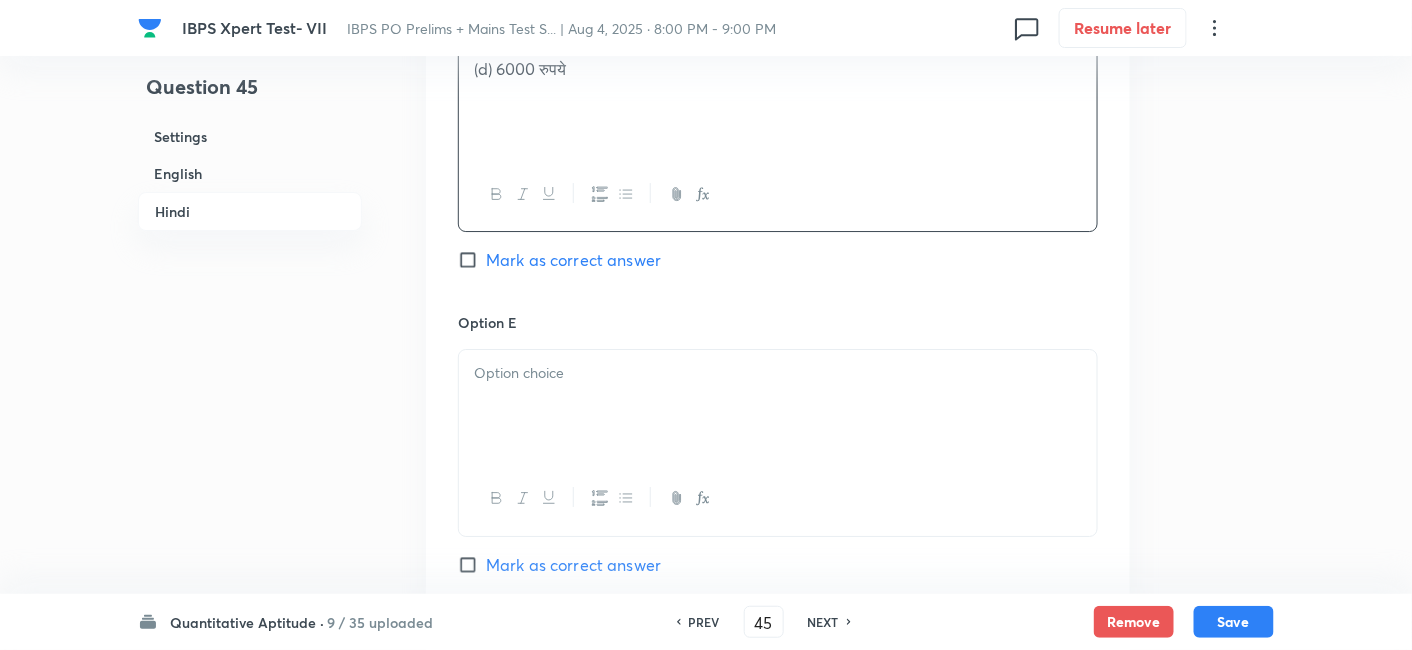 click at bounding box center (778, 373) 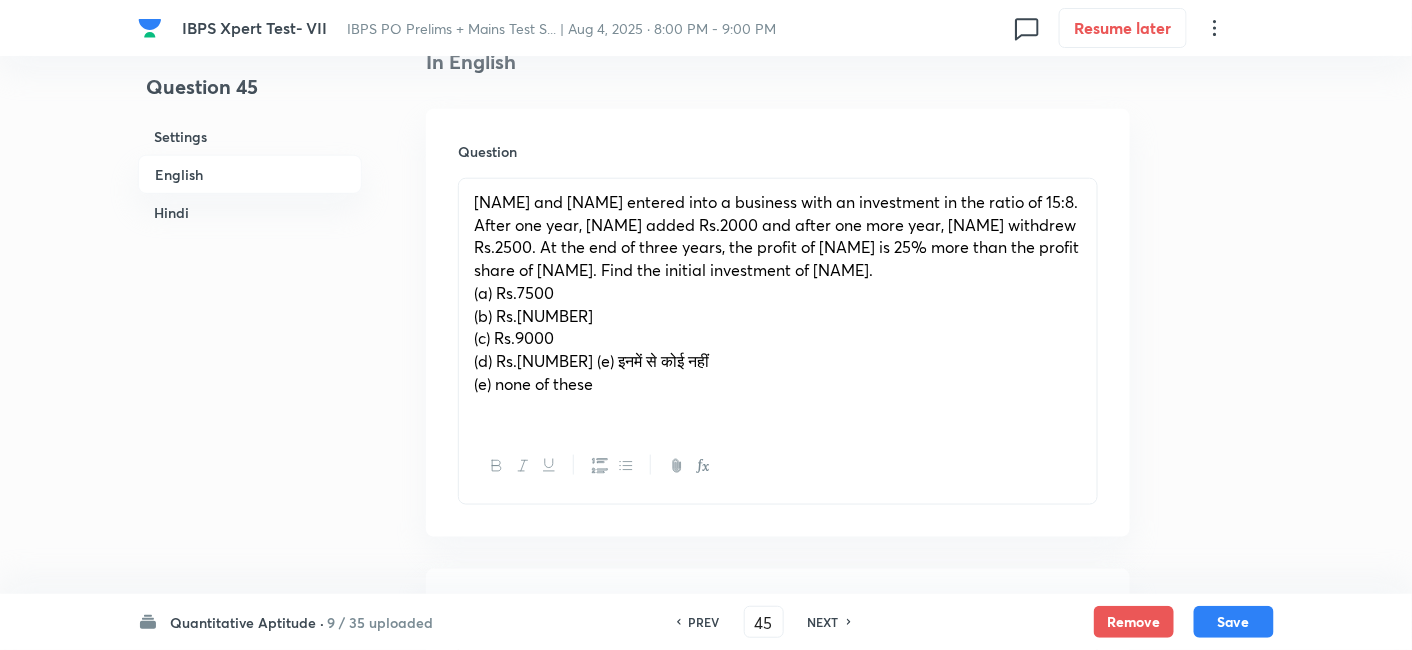 scroll, scrollTop: 545, scrollLeft: 0, axis: vertical 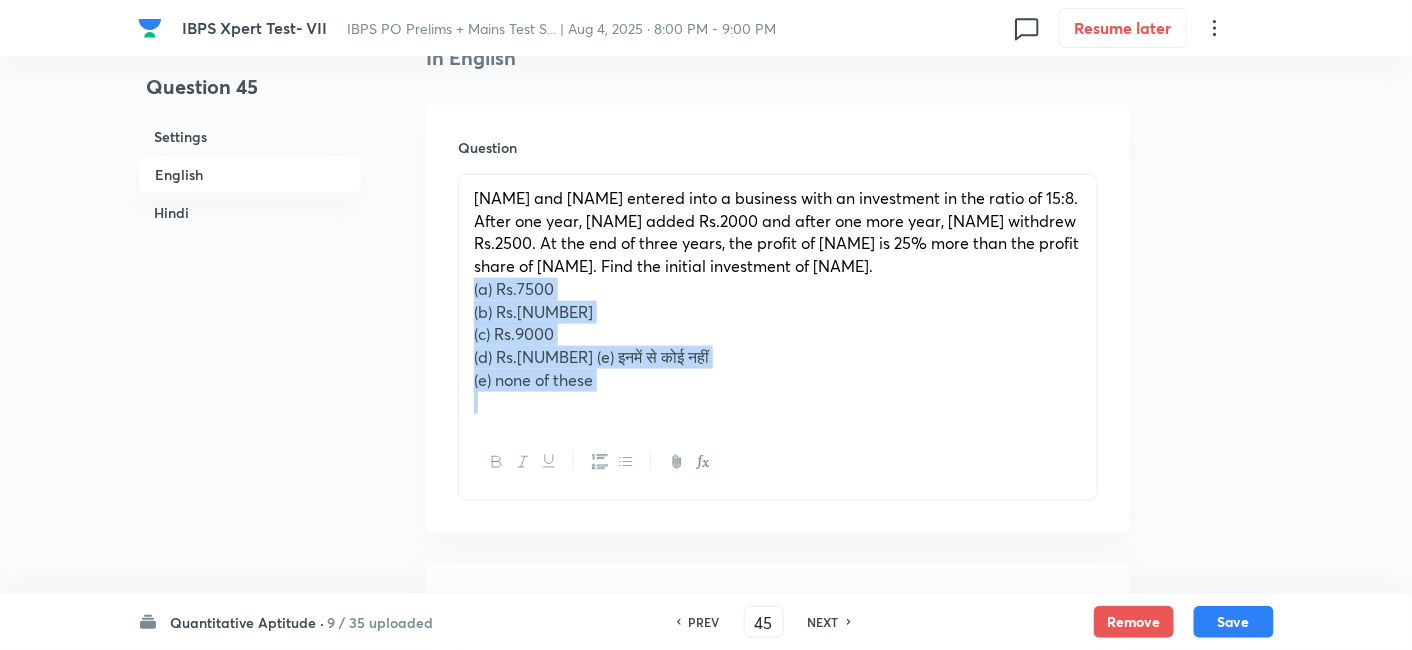 drag, startPoint x: 463, startPoint y: 285, endPoint x: 762, endPoint y: 444, distance: 338.6473 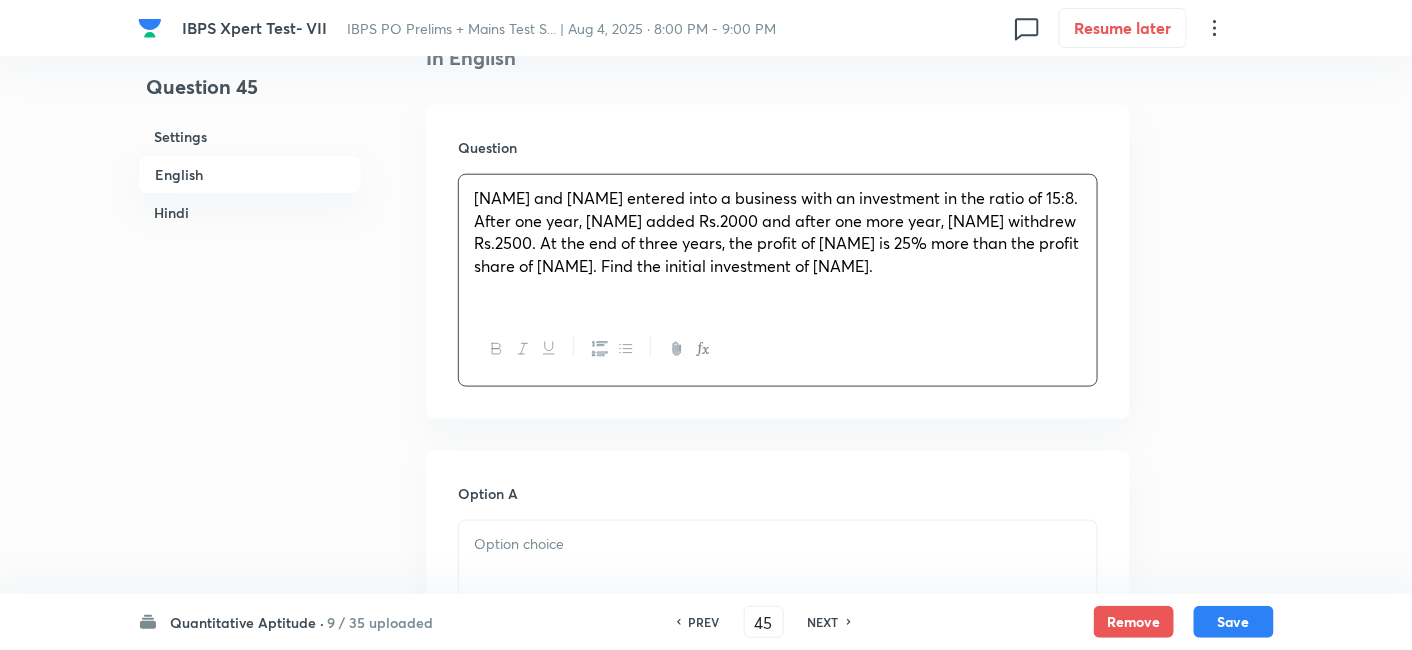 scroll, scrollTop: 735, scrollLeft: 0, axis: vertical 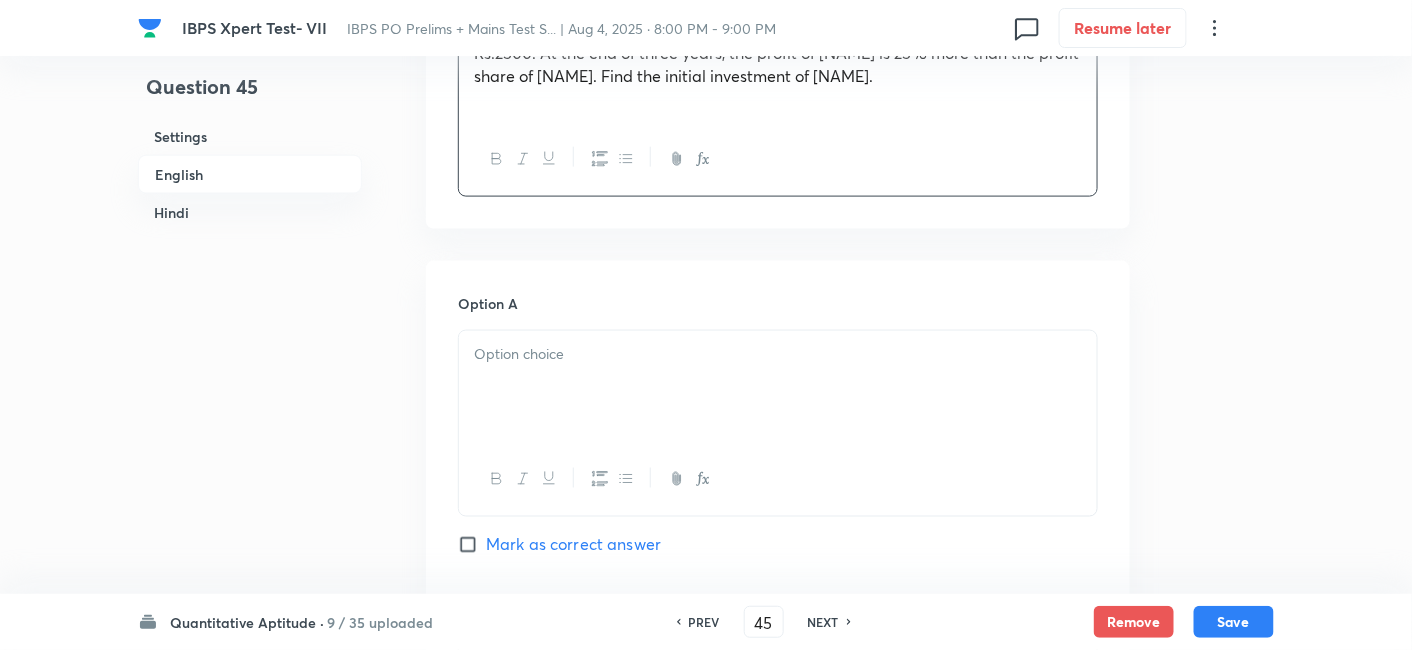 click at bounding box center [778, 387] 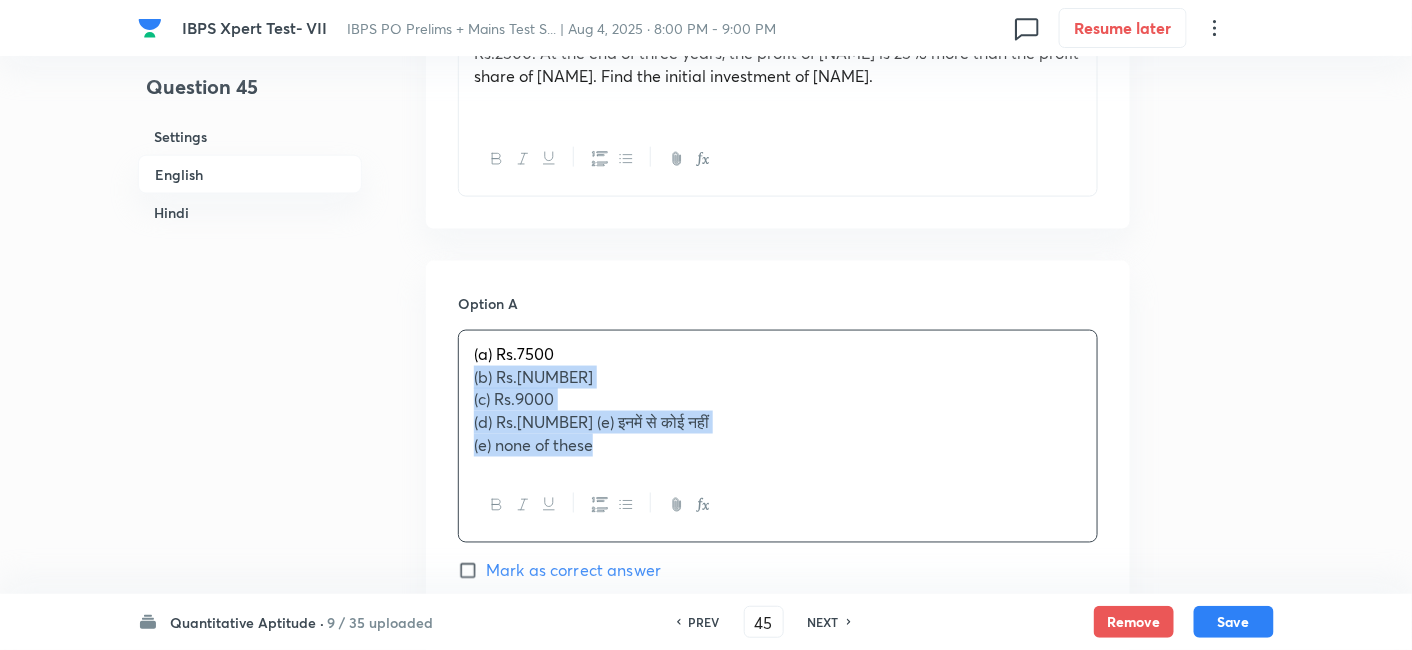 drag, startPoint x: 462, startPoint y: 379, endPoint x: 766, endPoint y: 504, distance: 328.69592 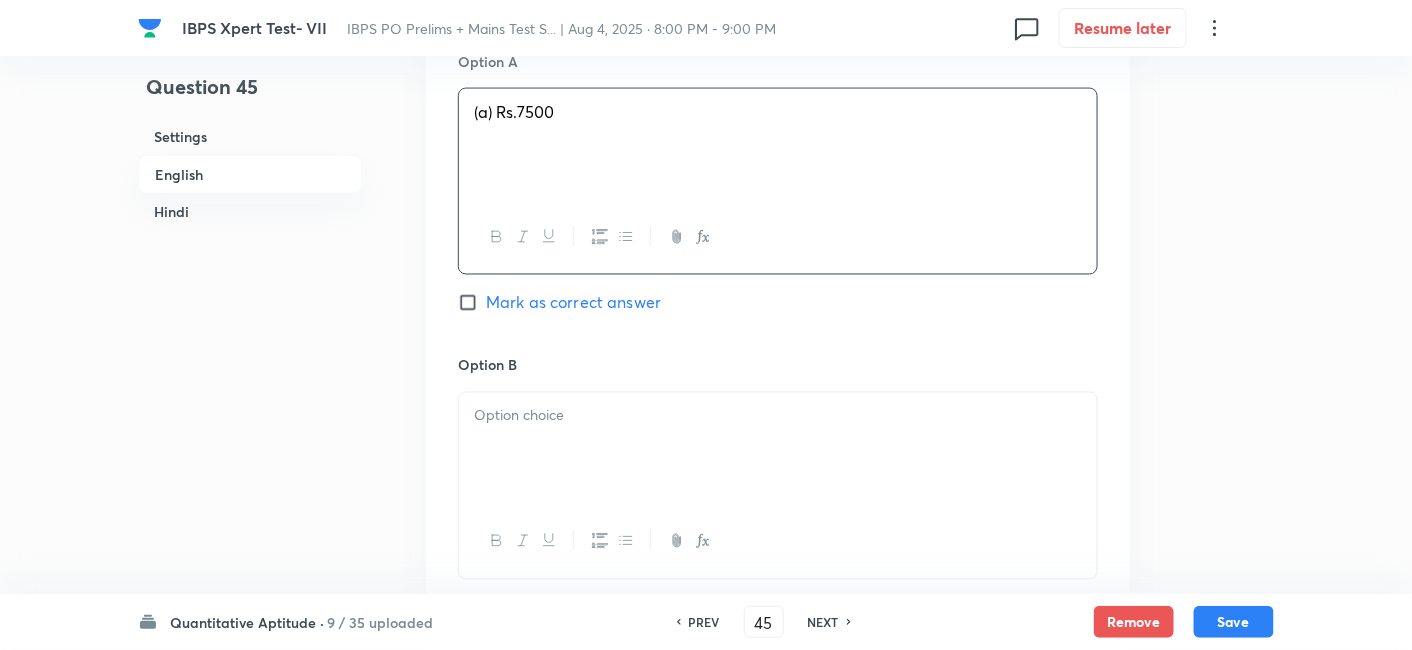 scroll, scrollTop: 977, scrollLeft: 0, axis: vertical 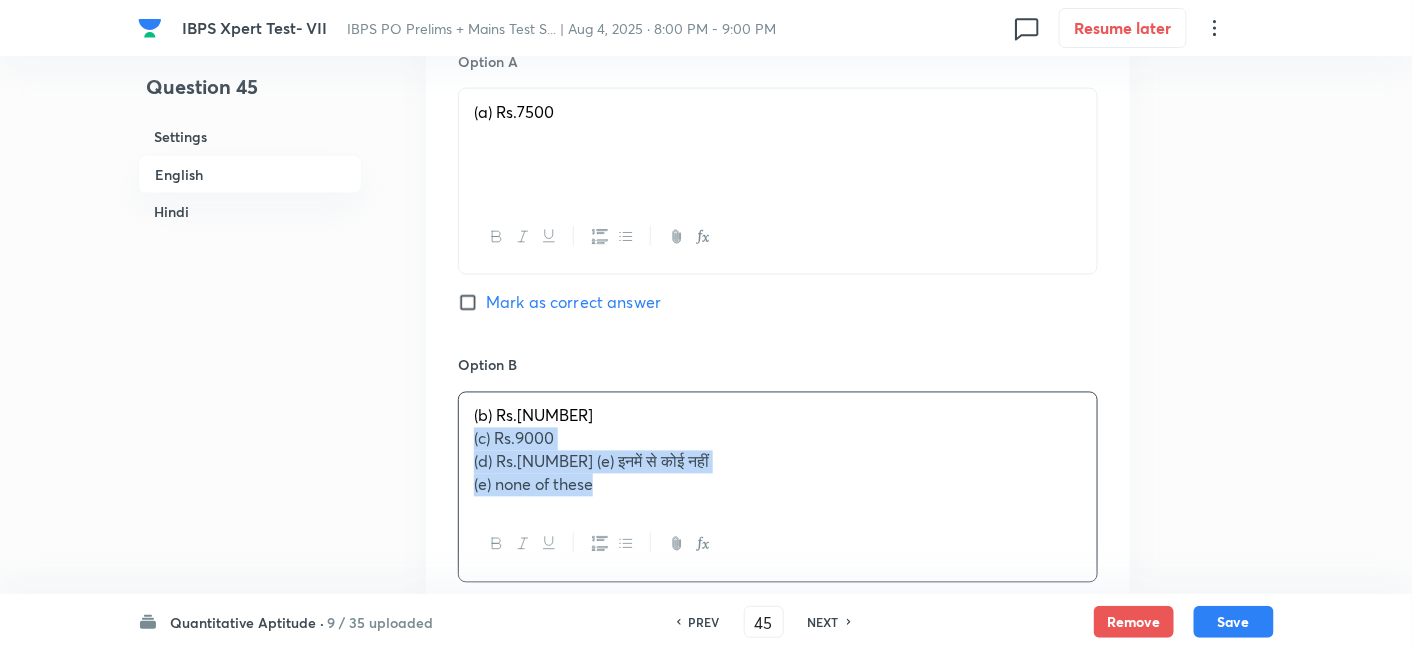 drag, startPoint x: 466, startPoint y: 446, endPoint x: 760, endPoint y: 532, distance: 306.3201 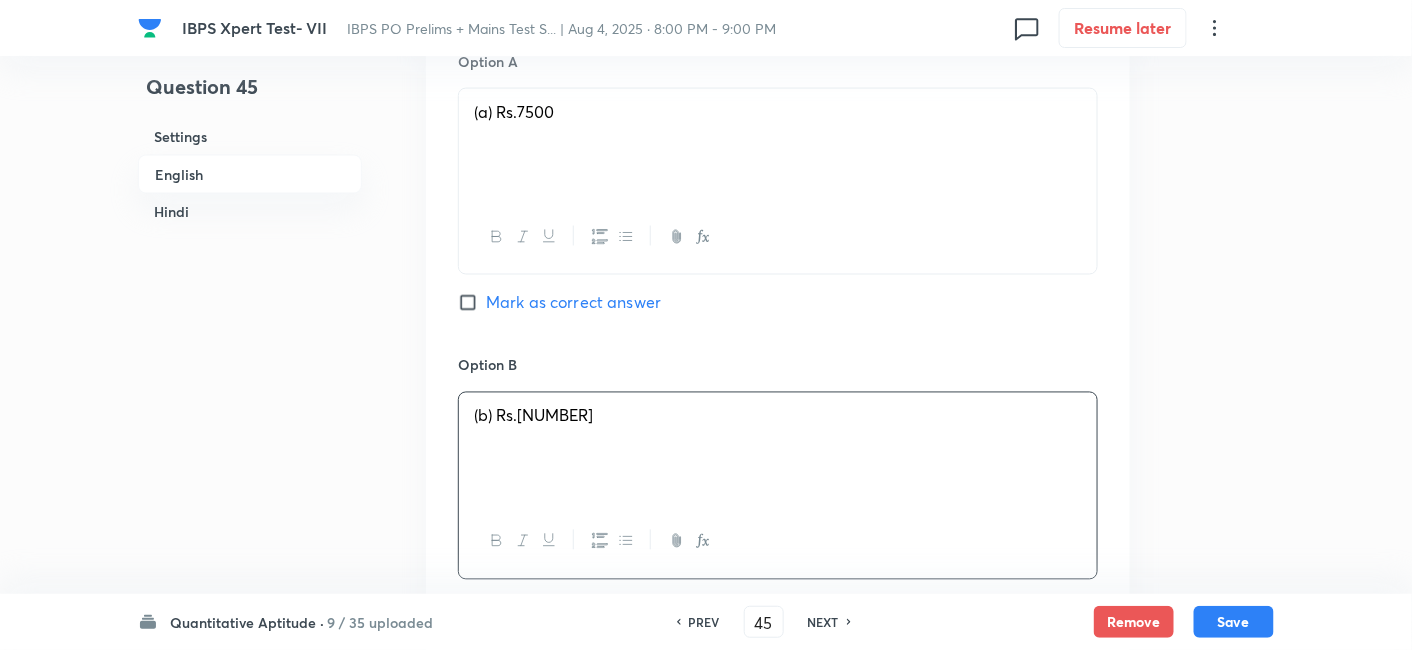 scroll, scrollTop: 1212, scrollLeft: 0, axis: vertical 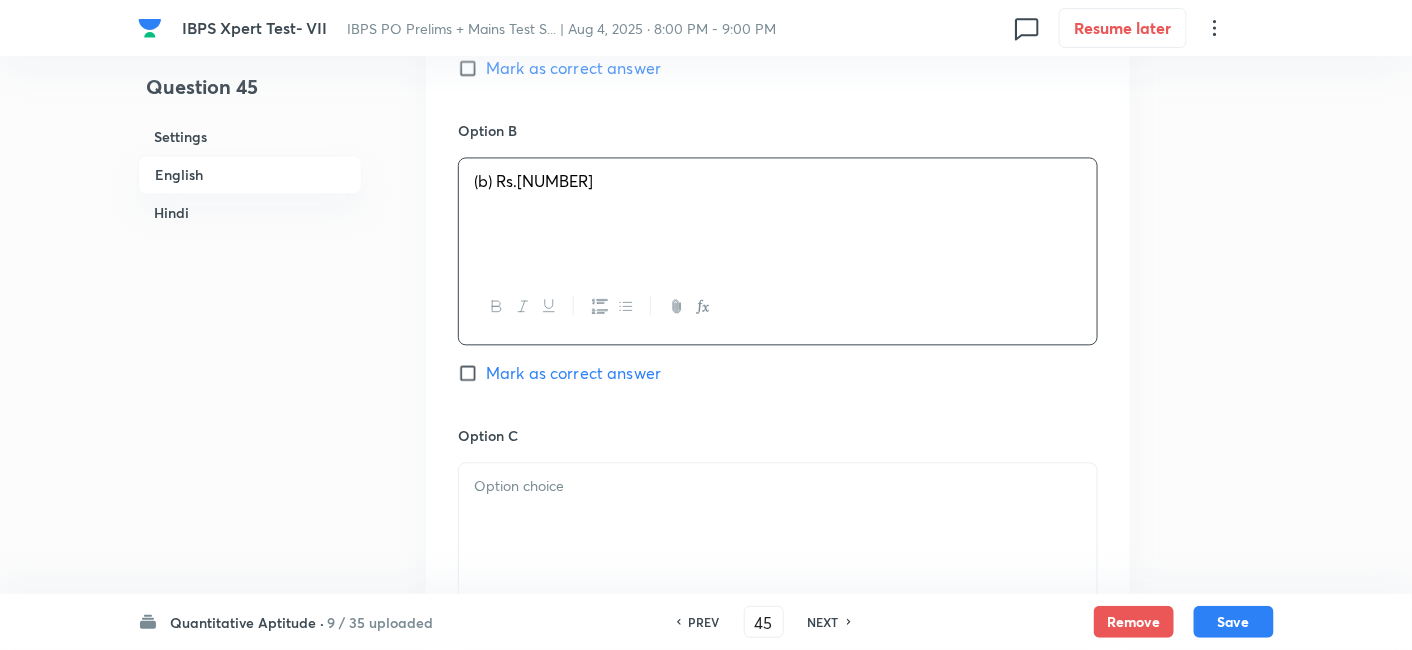click at bounding box center [778, 519] 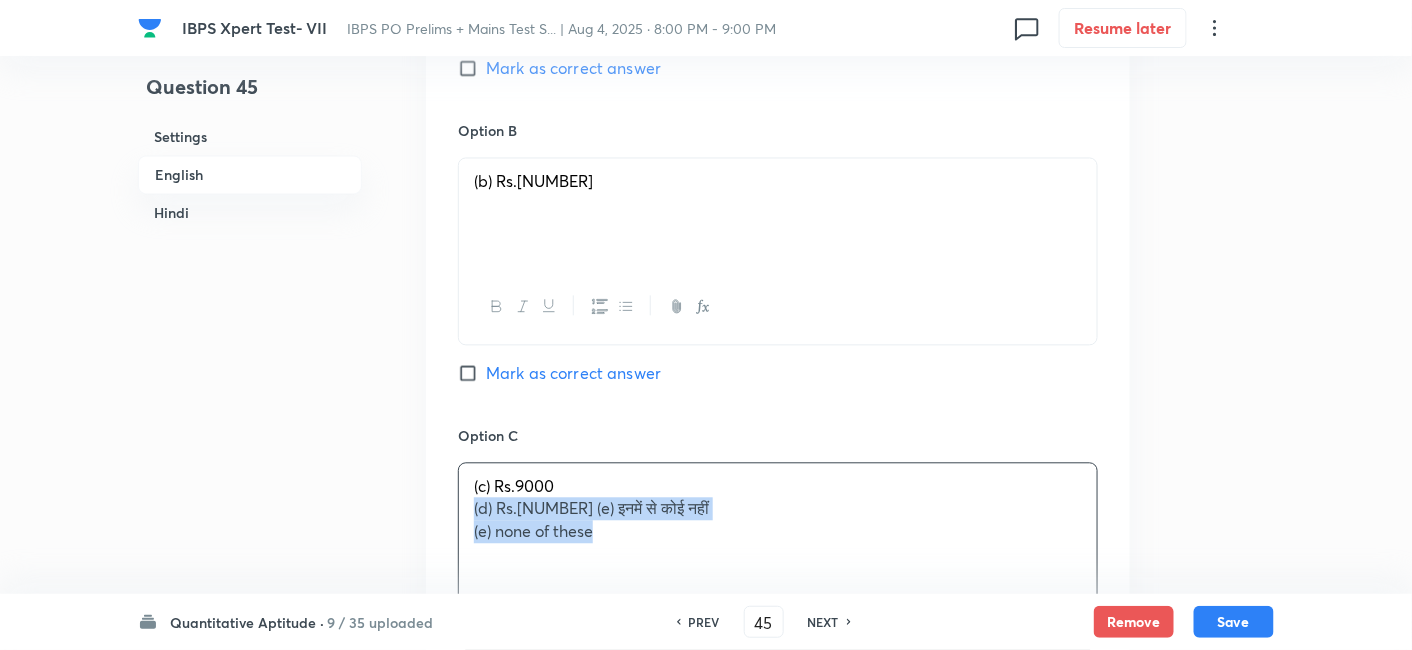 drag, startPoint x: 465, startPoint y: 513, endPoint x: 801, endPoint y: 602, distance: 347.5874 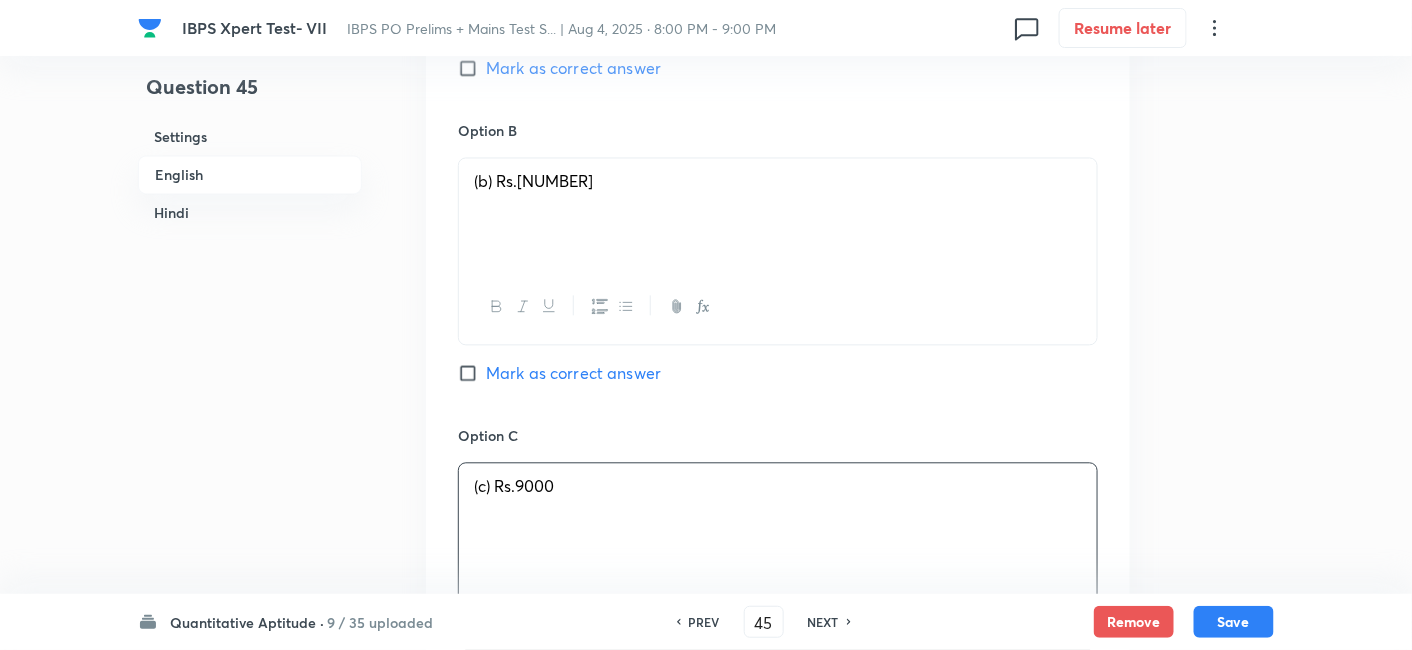 scroll, scrollTop: 1524, scrollLeft: 0, axis: vertical 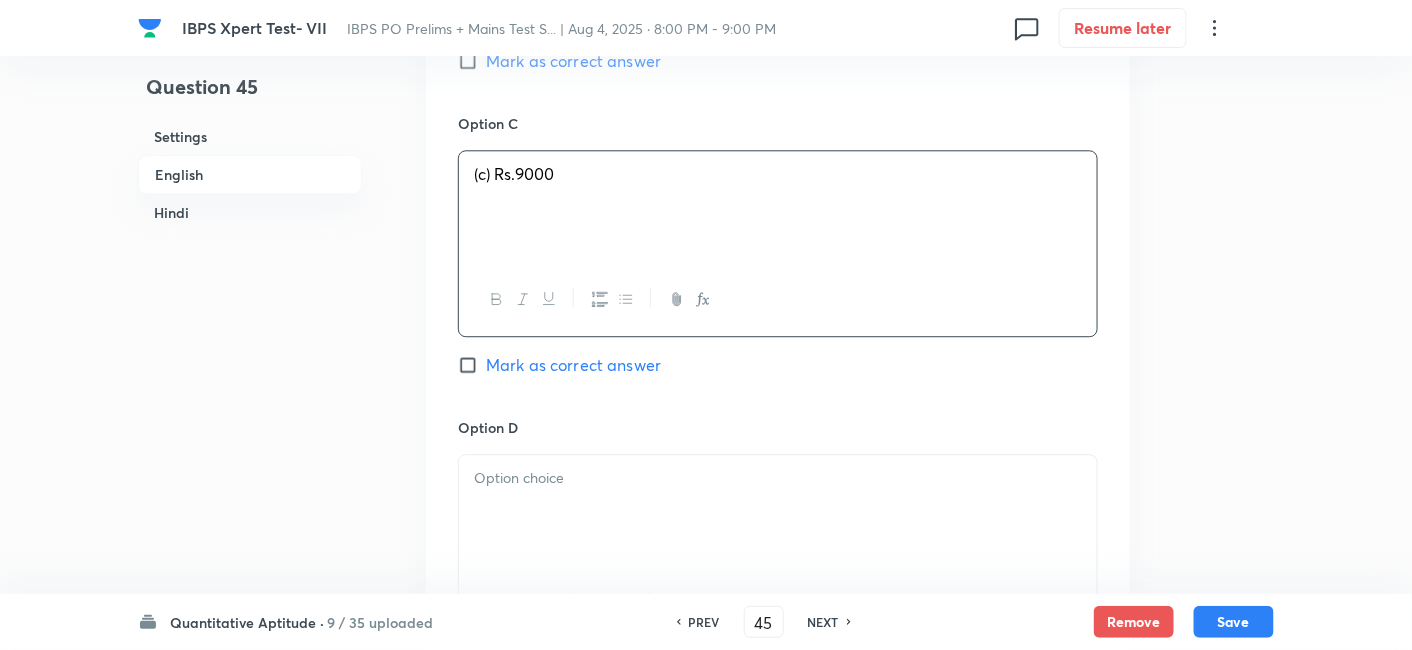 click at bounding box center [778, 511] 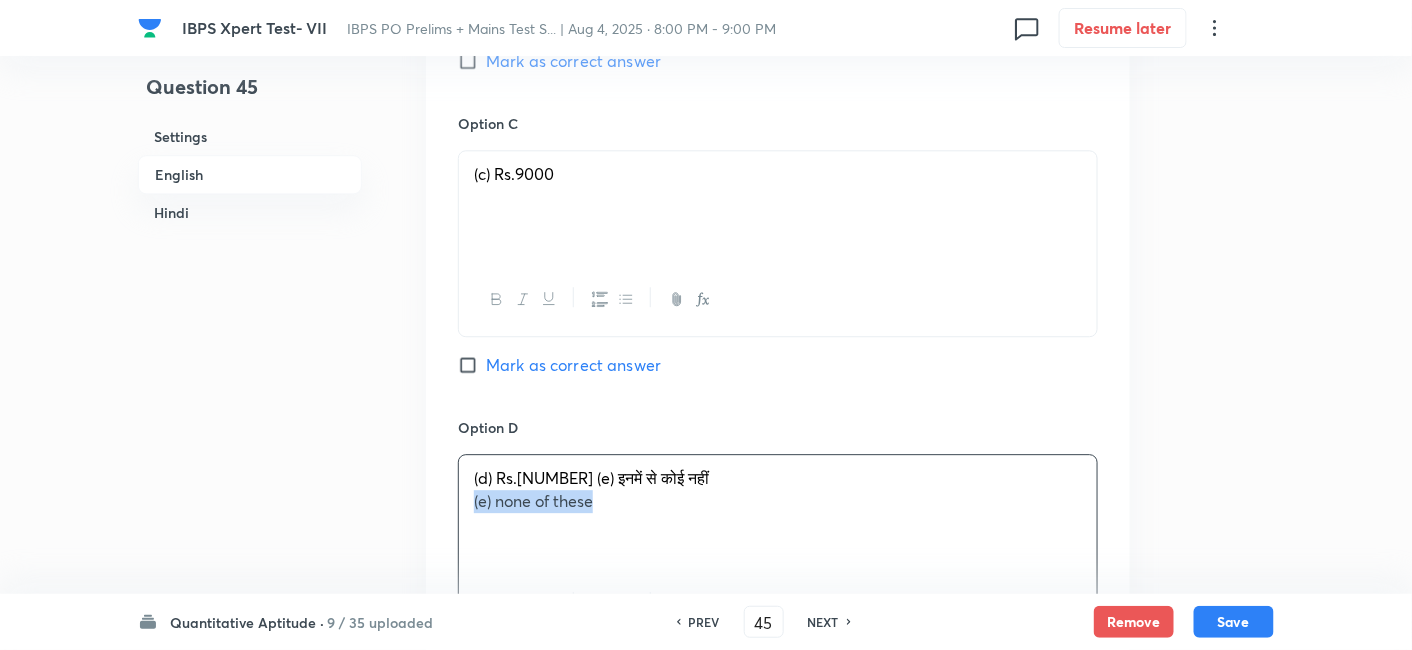 drag, startPoint x: 637, startPoint y: 525, endPoint x: 436, endPoint y: 510, distance: 201.55893 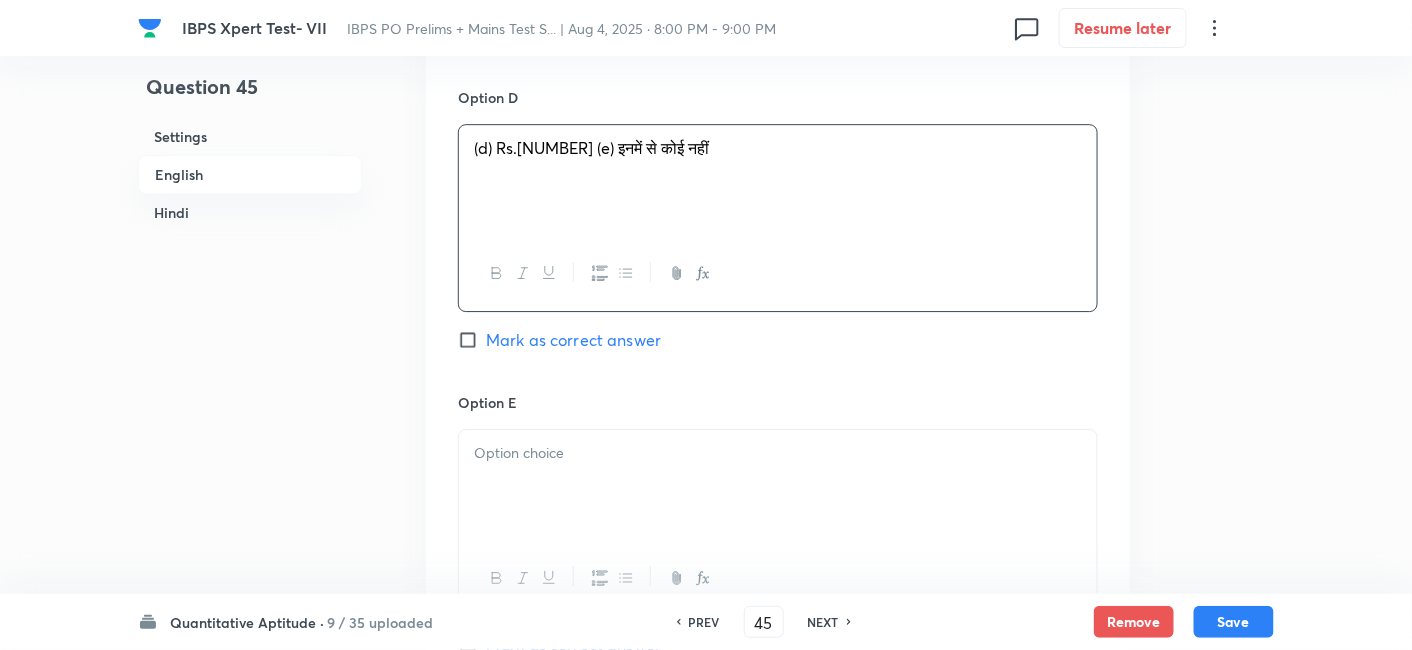 scroll, scrollTop: 1855, scrollLeft: 0, axis: vertical 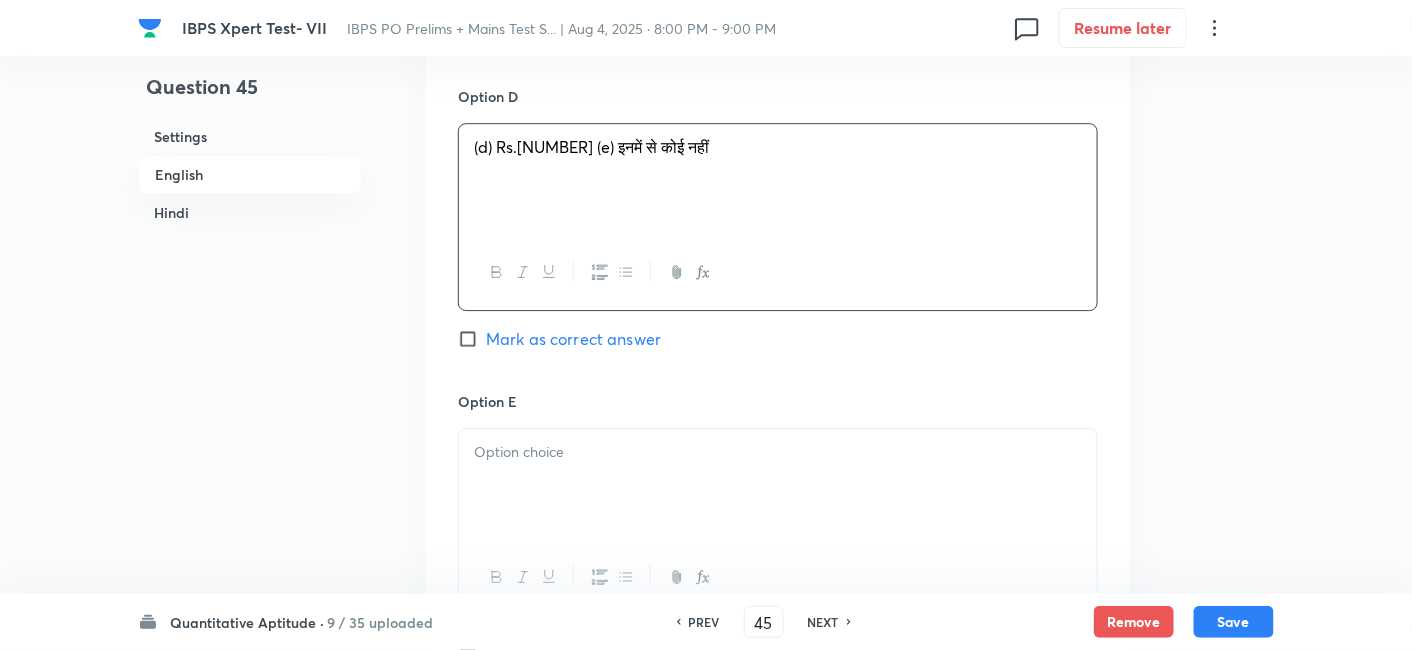 click at bounding box center [778, 485] 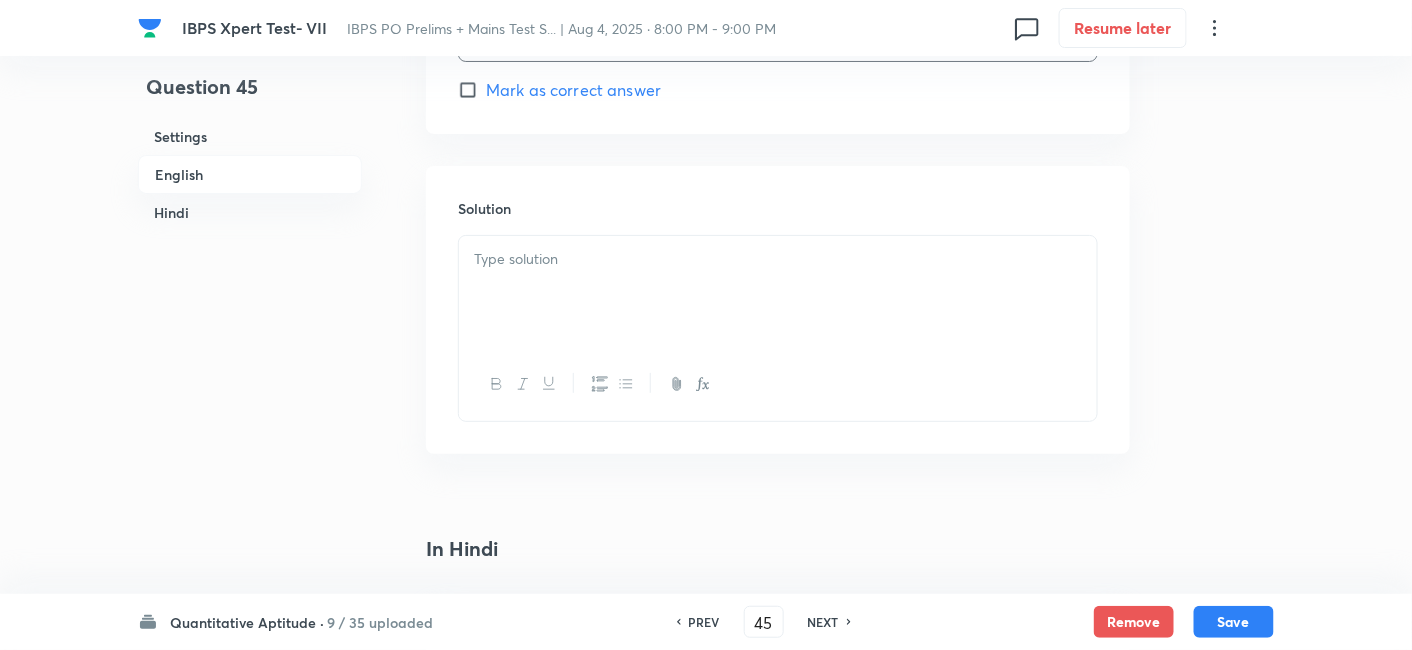 scroll, scrollTop: 2411, scrollLeft: 0, axis: vertical 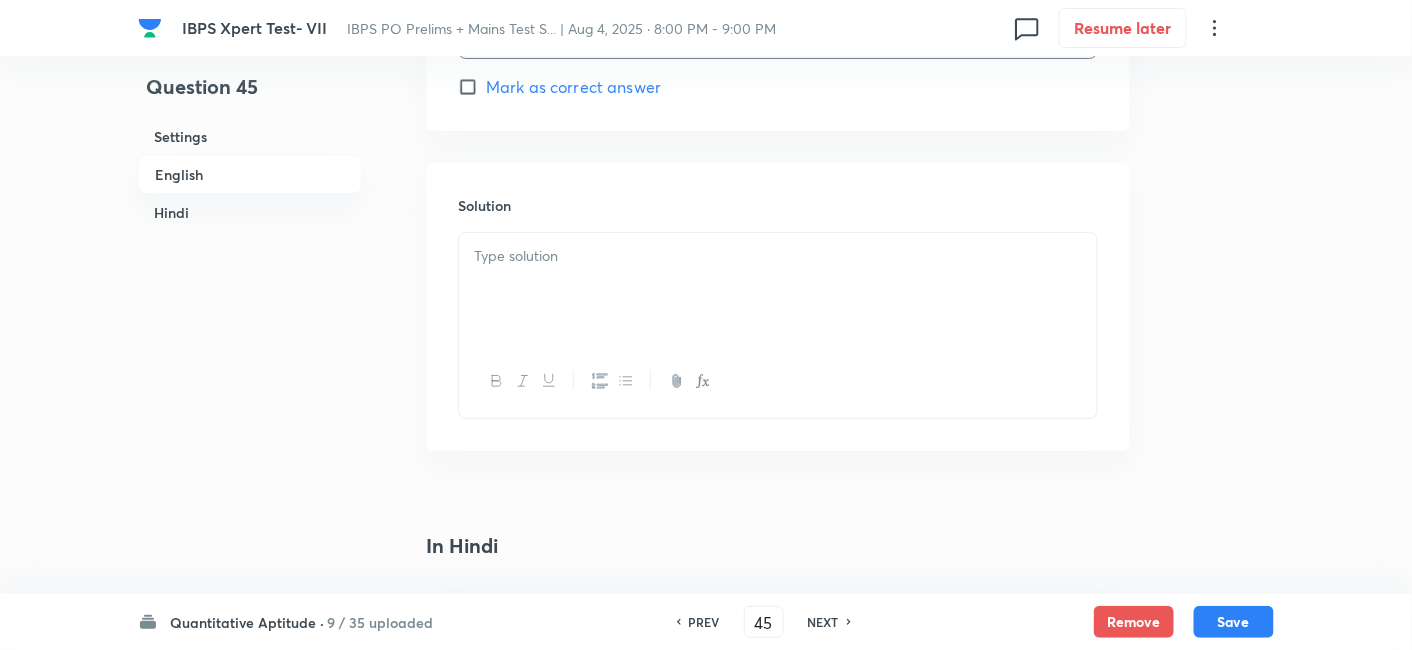 click at bounding box center [778, 289] 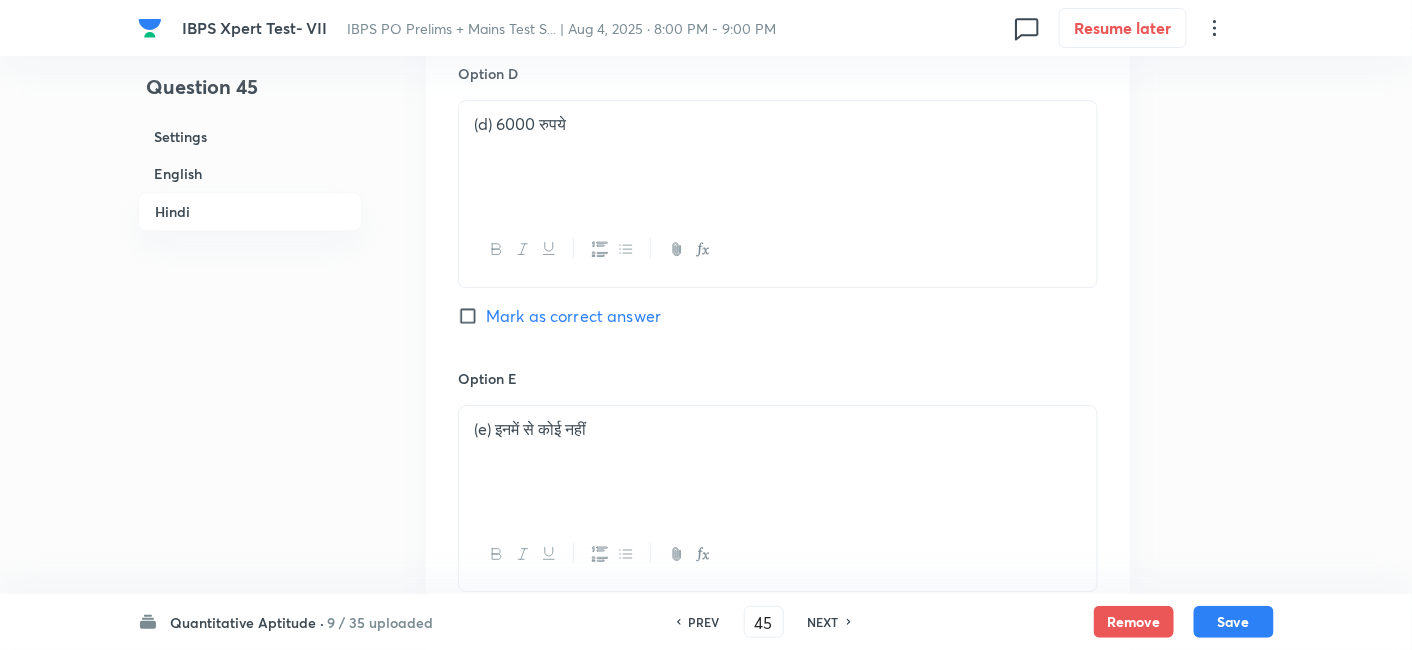 scroll, scrollTop: 4811, scrollLeft: 0, axis: vertical 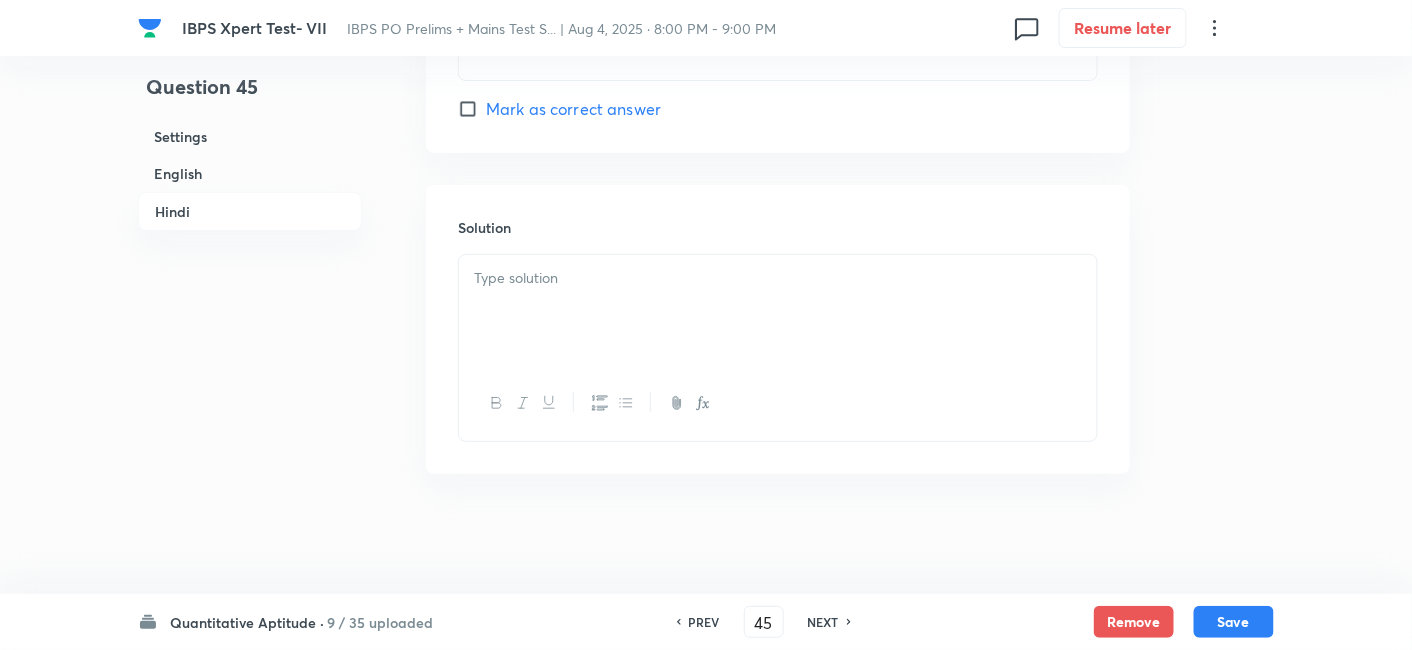 click at bounding box center (778, 318) 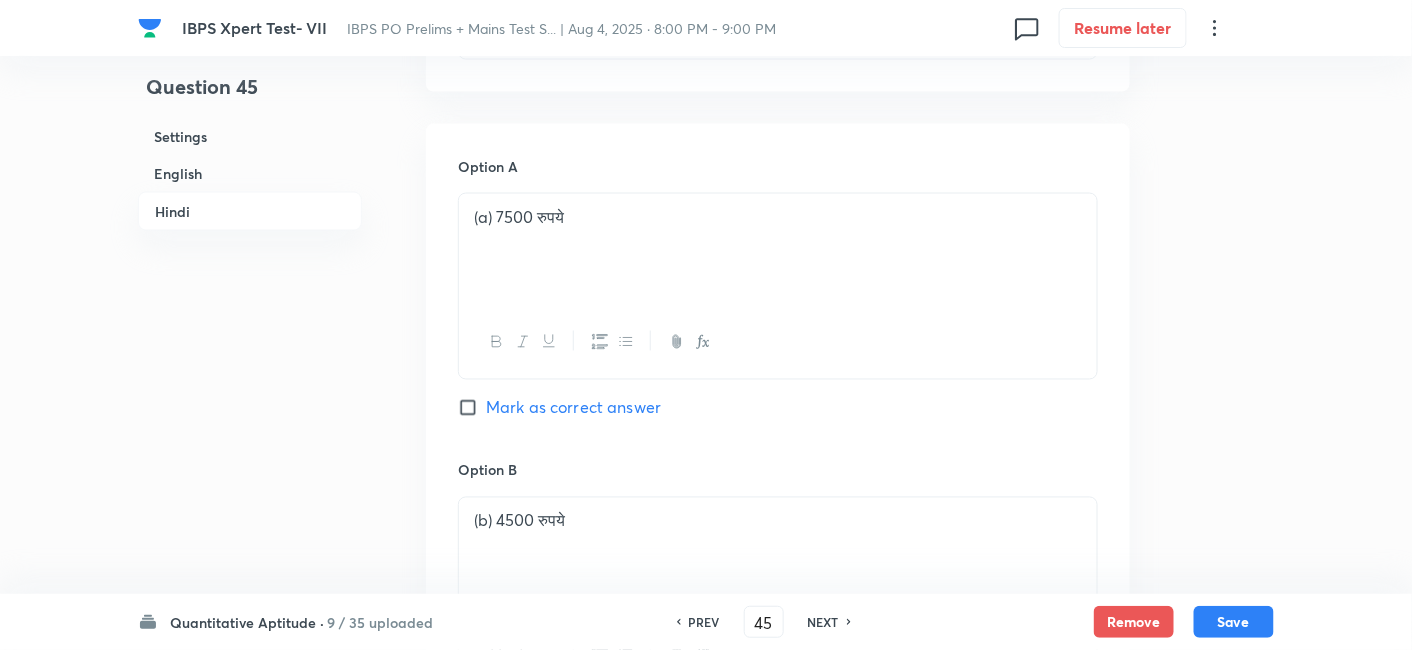 scroll, scrollTop: 3304, scrollLeft: 0, axis: vertical 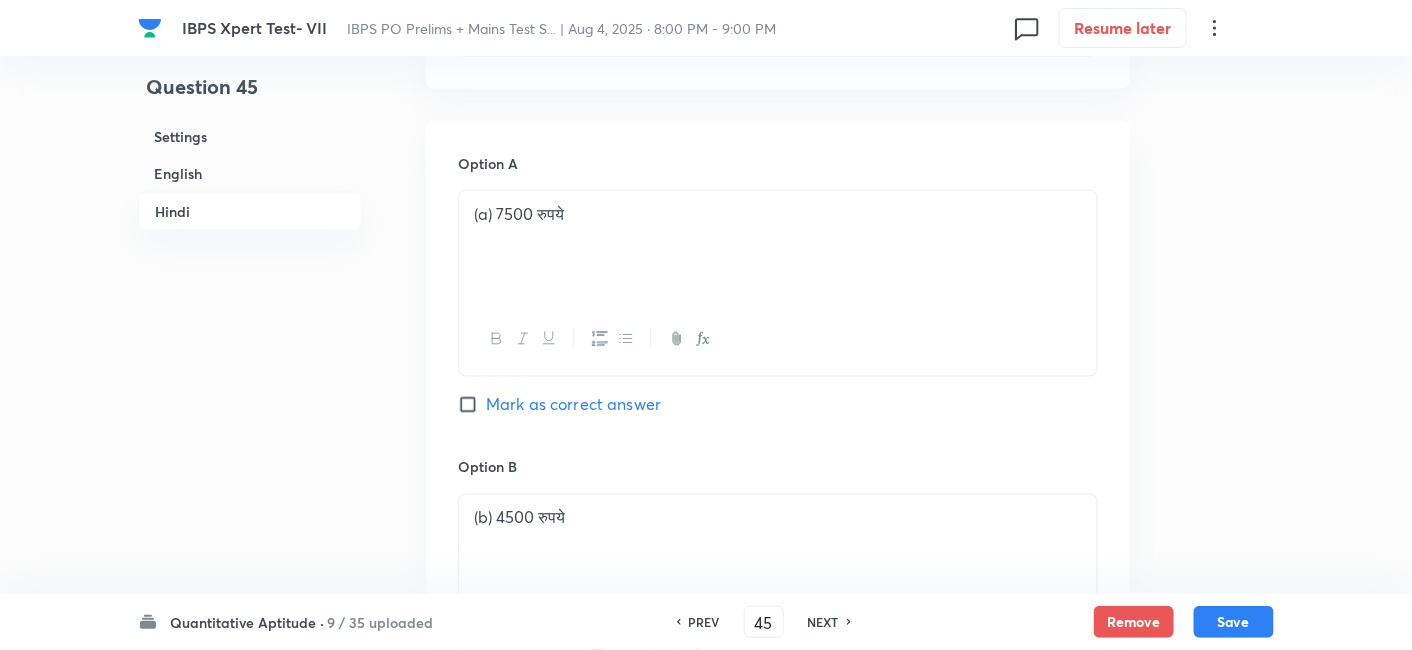 click on "Mark as correct answer" at bounding box center (573, 405) 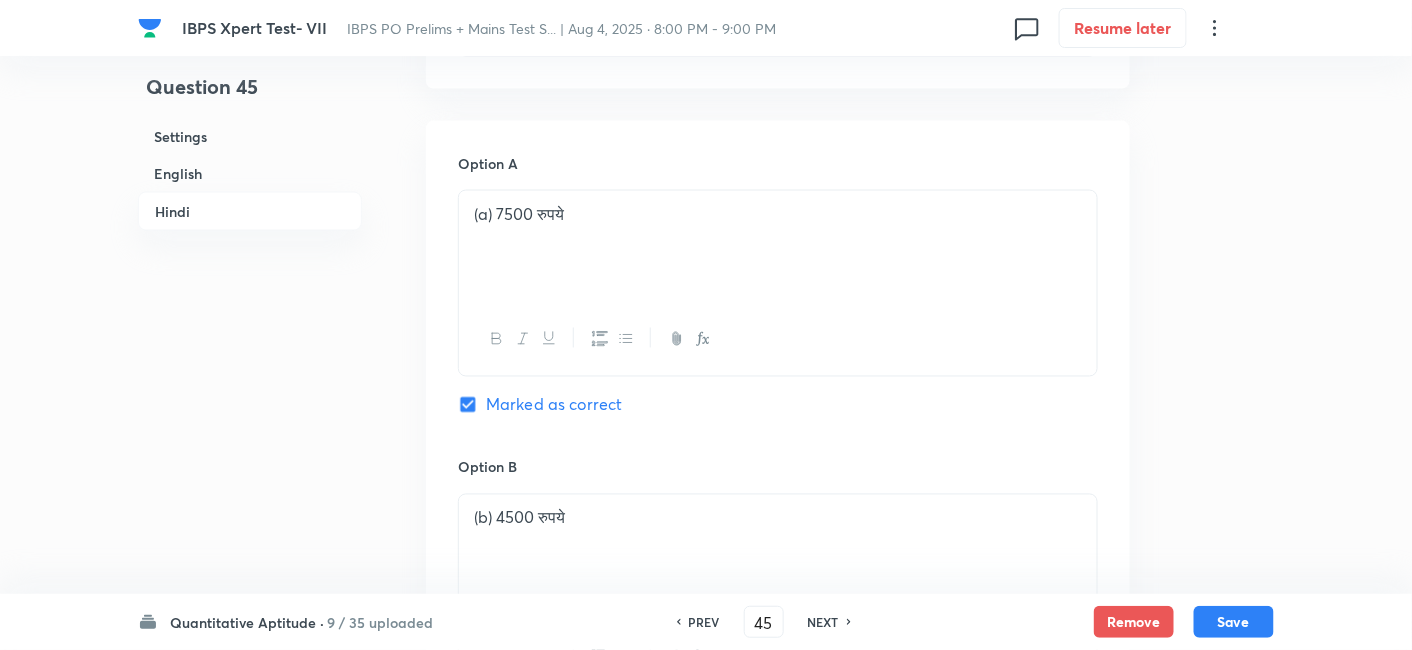 checkbox on "true" 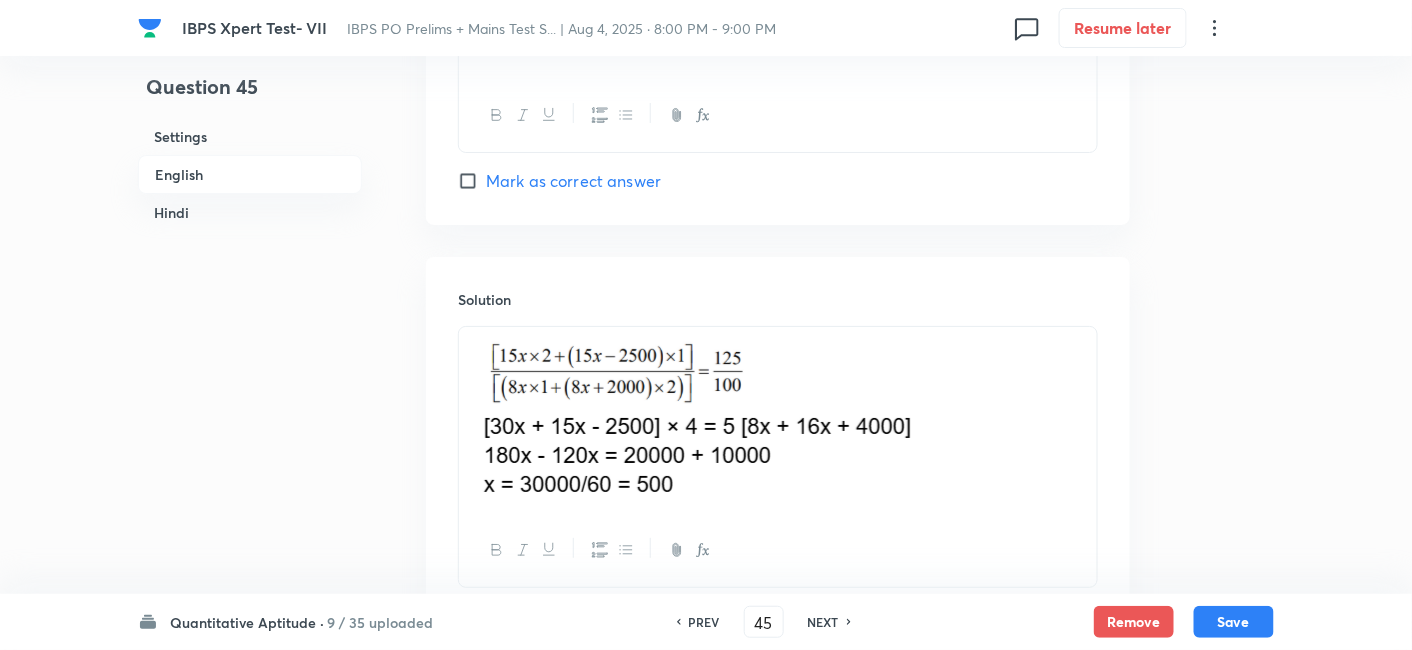 scroll, scrollTop: 2354, scrollLeft: 0, axis: vertical 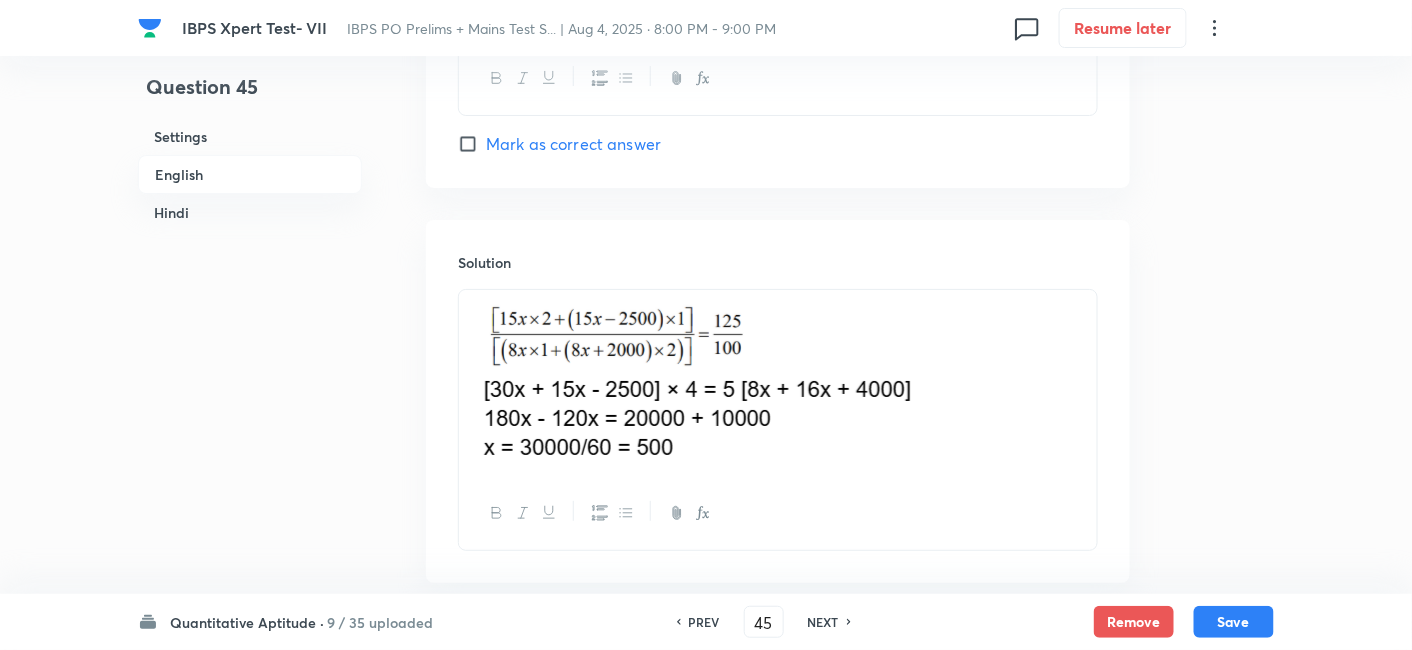 click at bounding box center [778, 383] 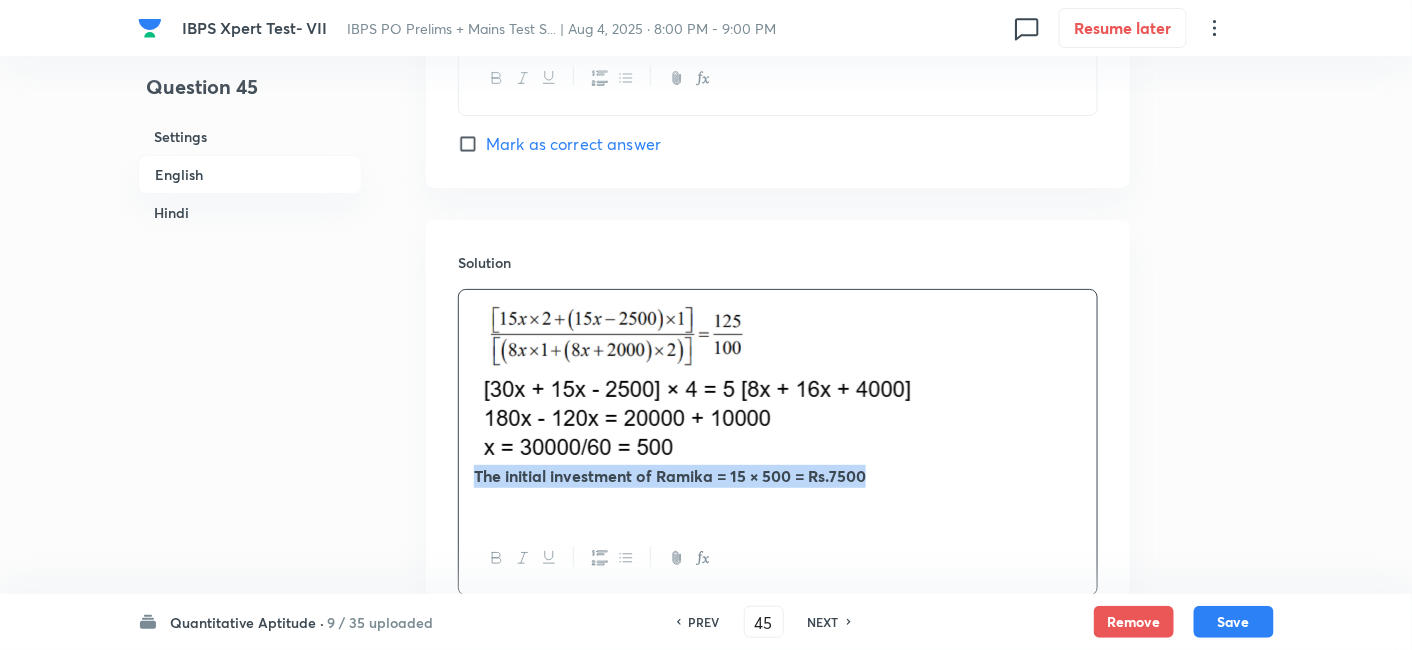 drag, startPoint x: 900, startPoint y: 472, endPoint x: 326, endPoint y: 469, distance: 574.0078 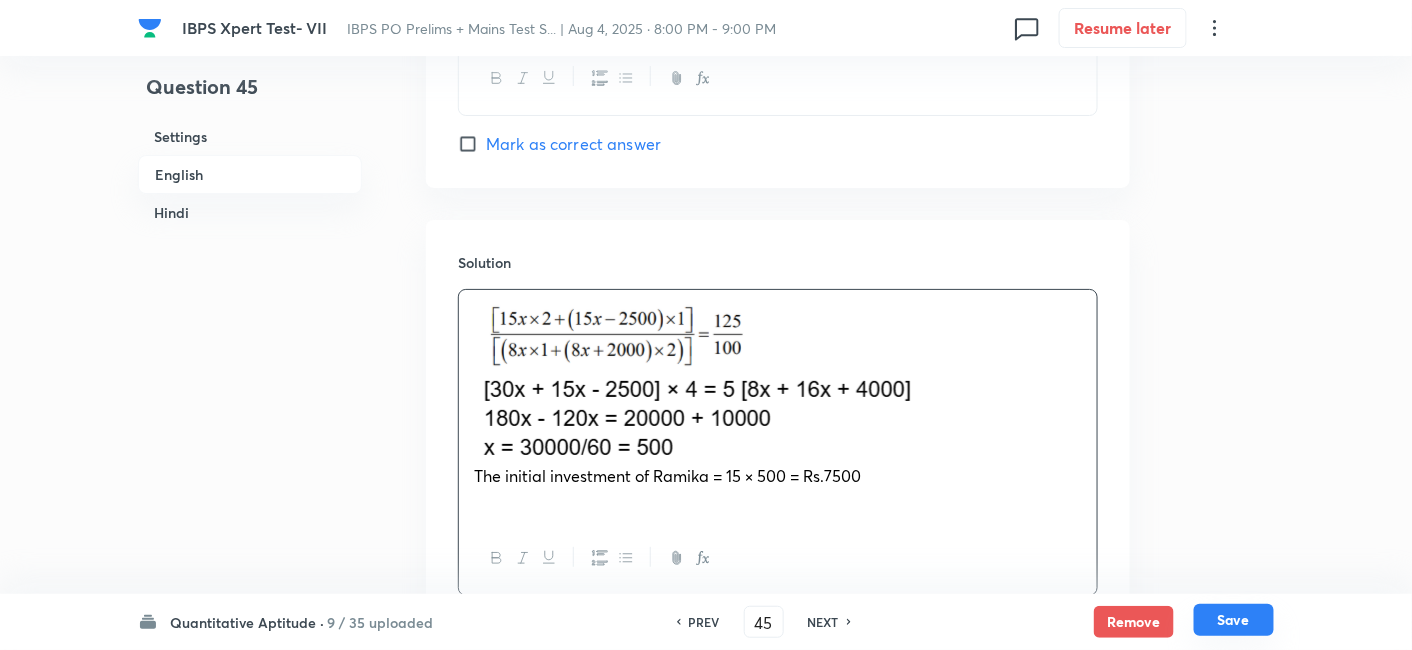 click on "Save" at bounding box center [1234, 620] 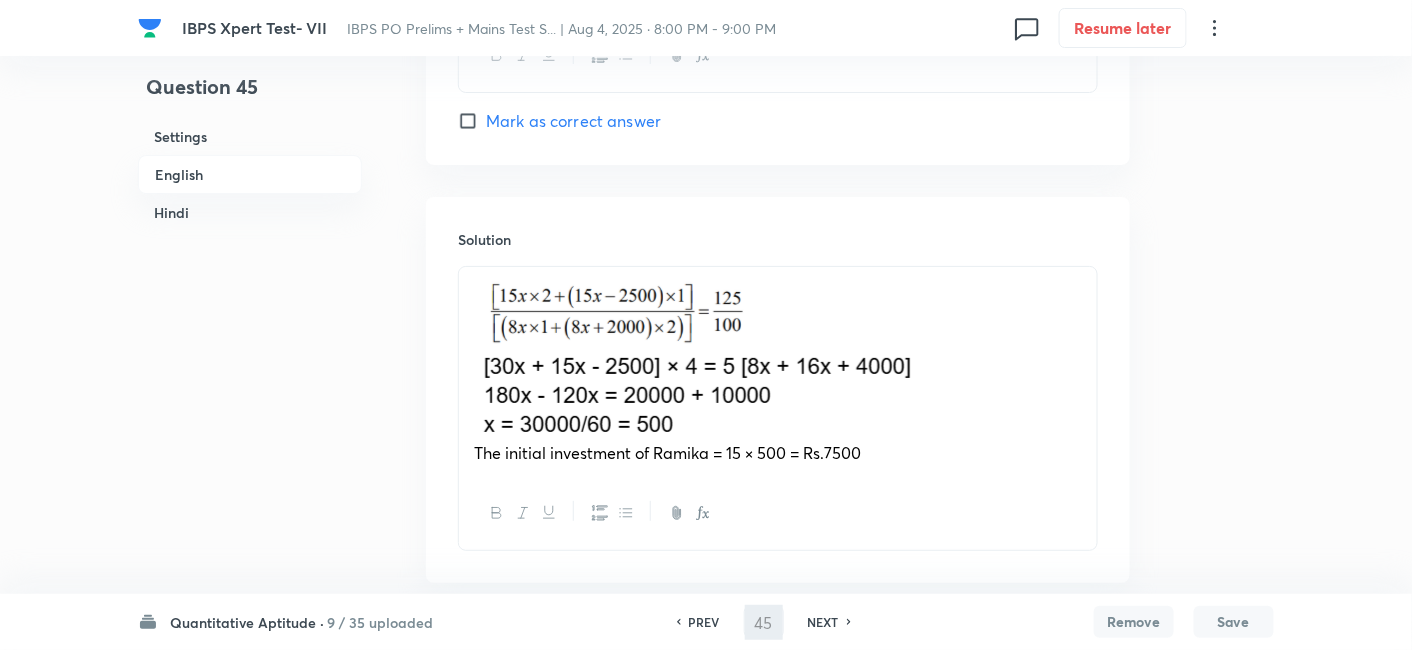 type on "46" 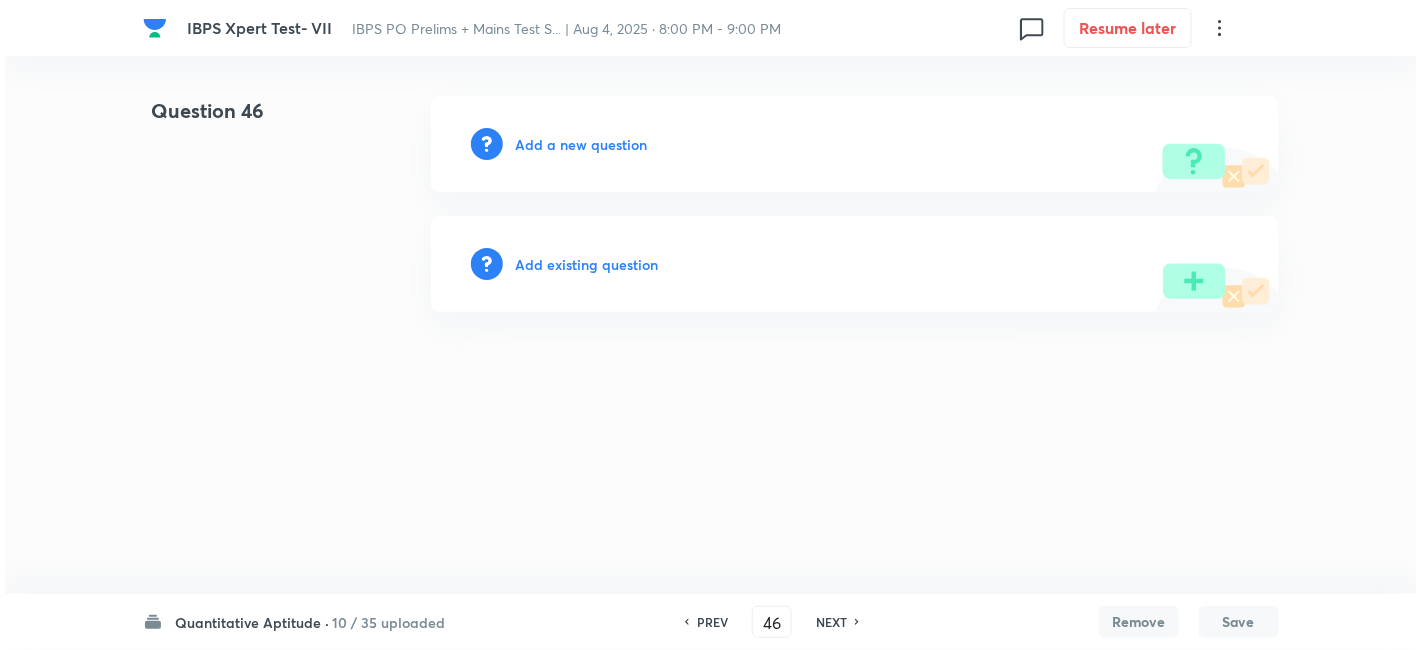 scroll, scrollTop: 0, scrollLeft: 0, axis: both 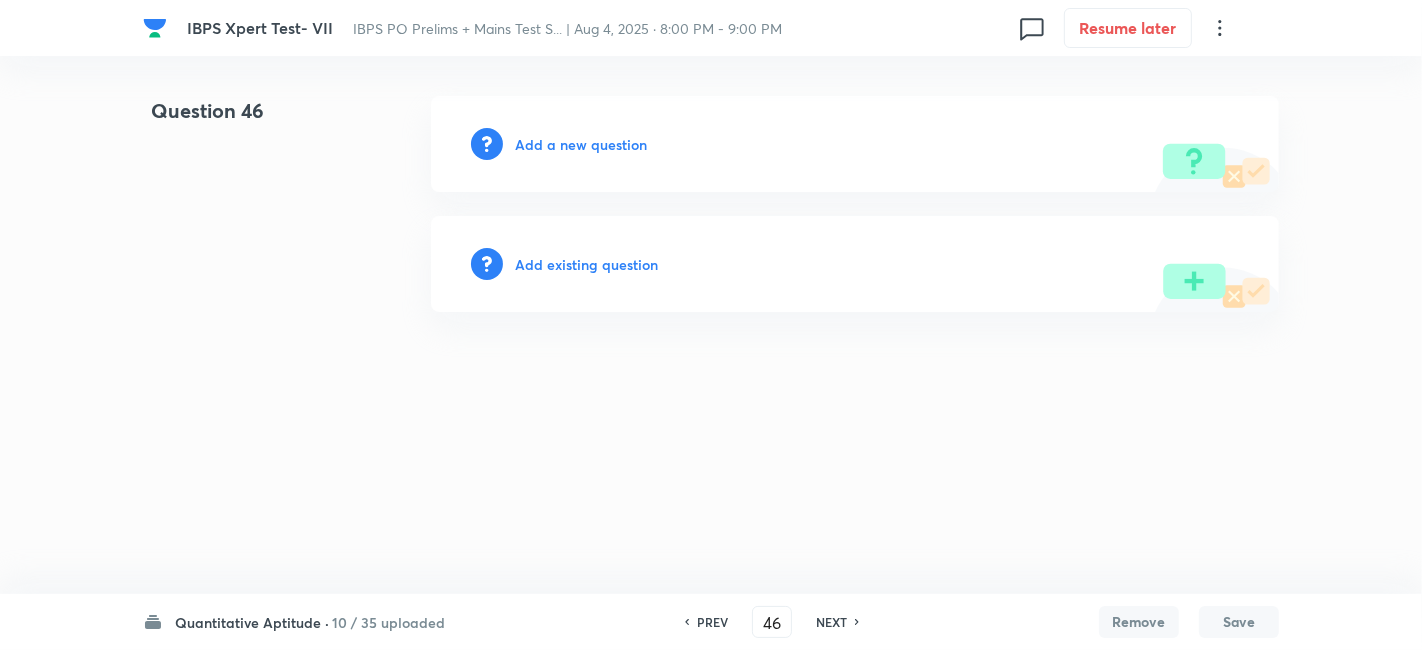 click on "Add a new question" at bounding box center [581, 144] 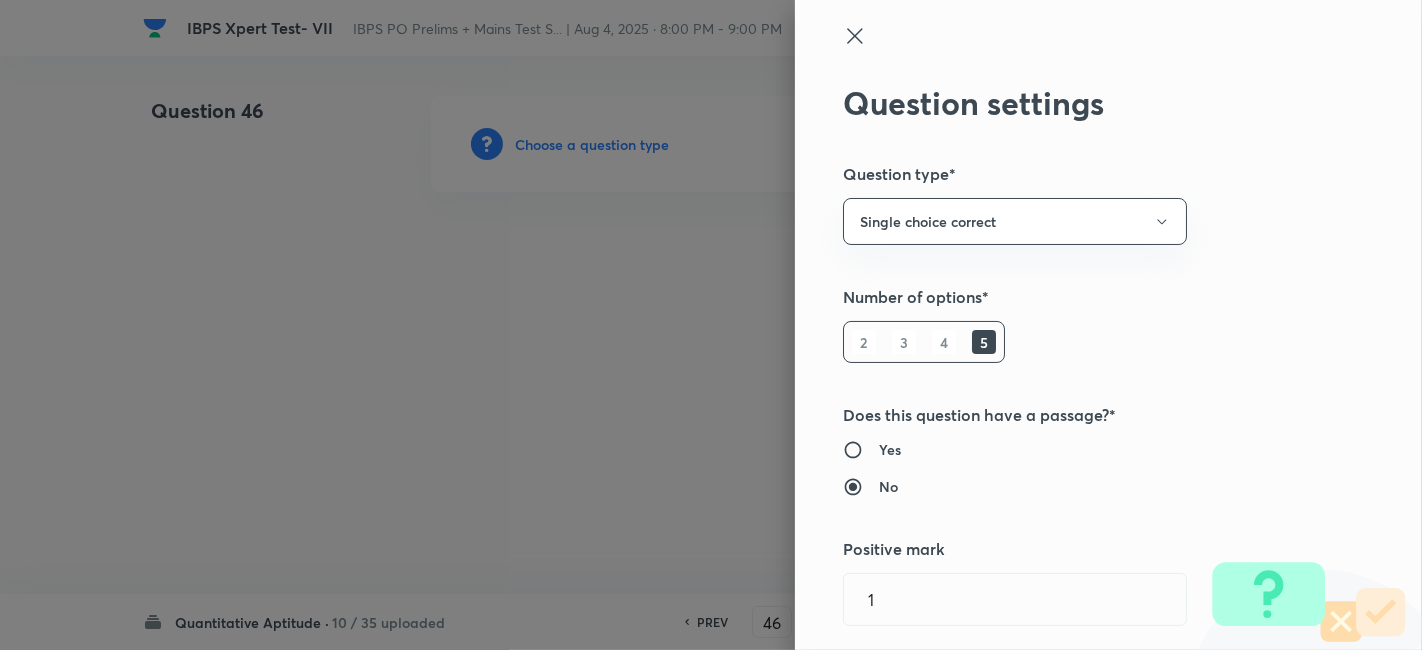 type 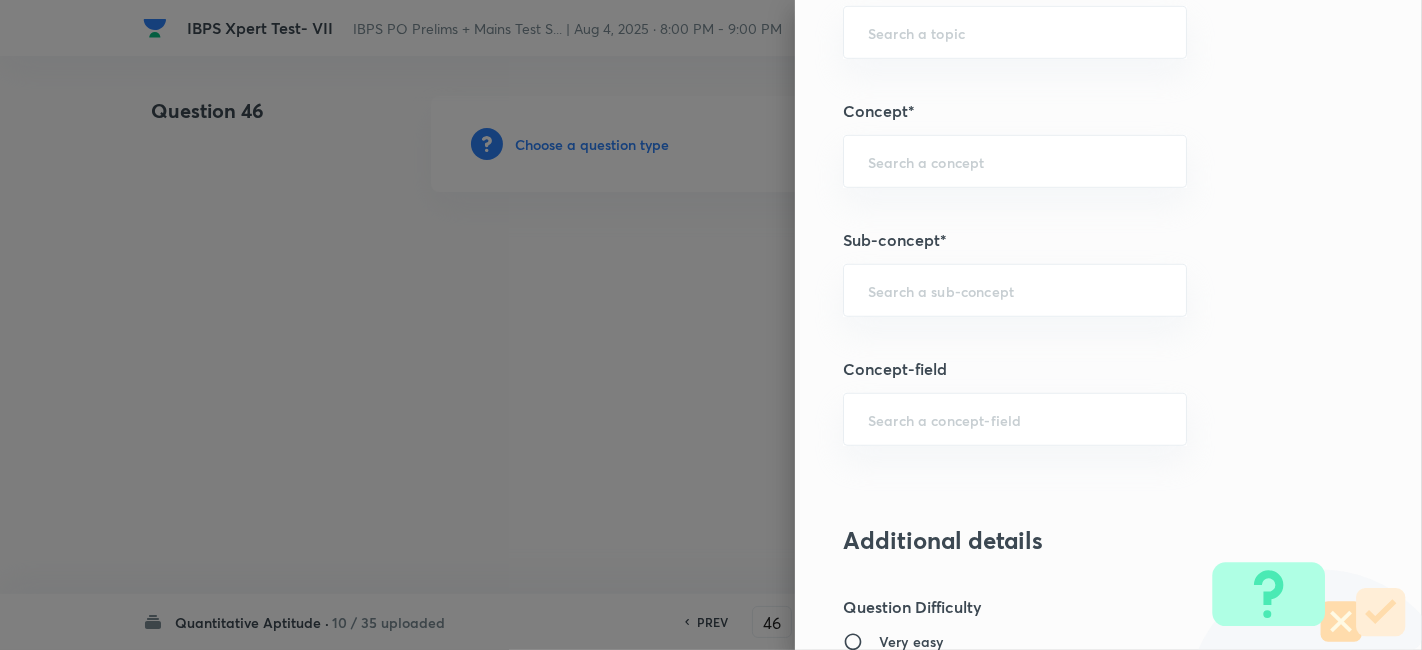 scroll, scrollTop: 1030, scrollLeft: 0, axis: vertical 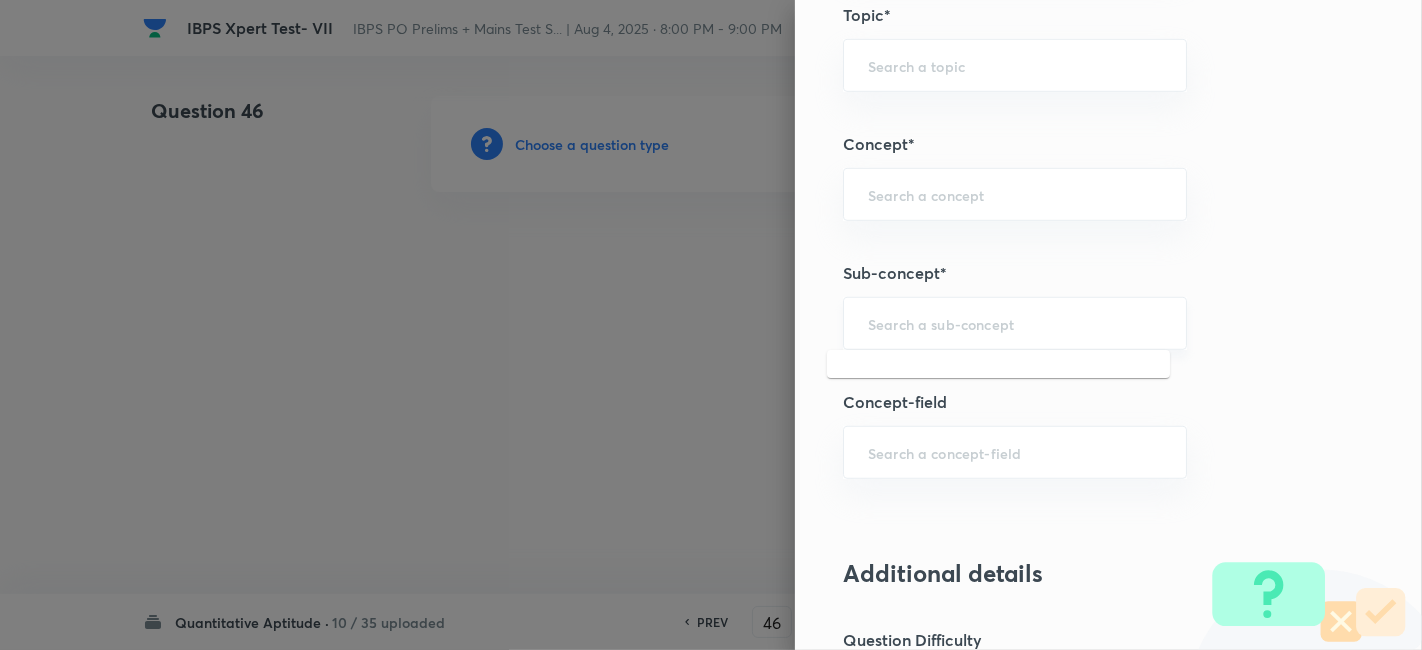 click at bounding box center (1015, 323) 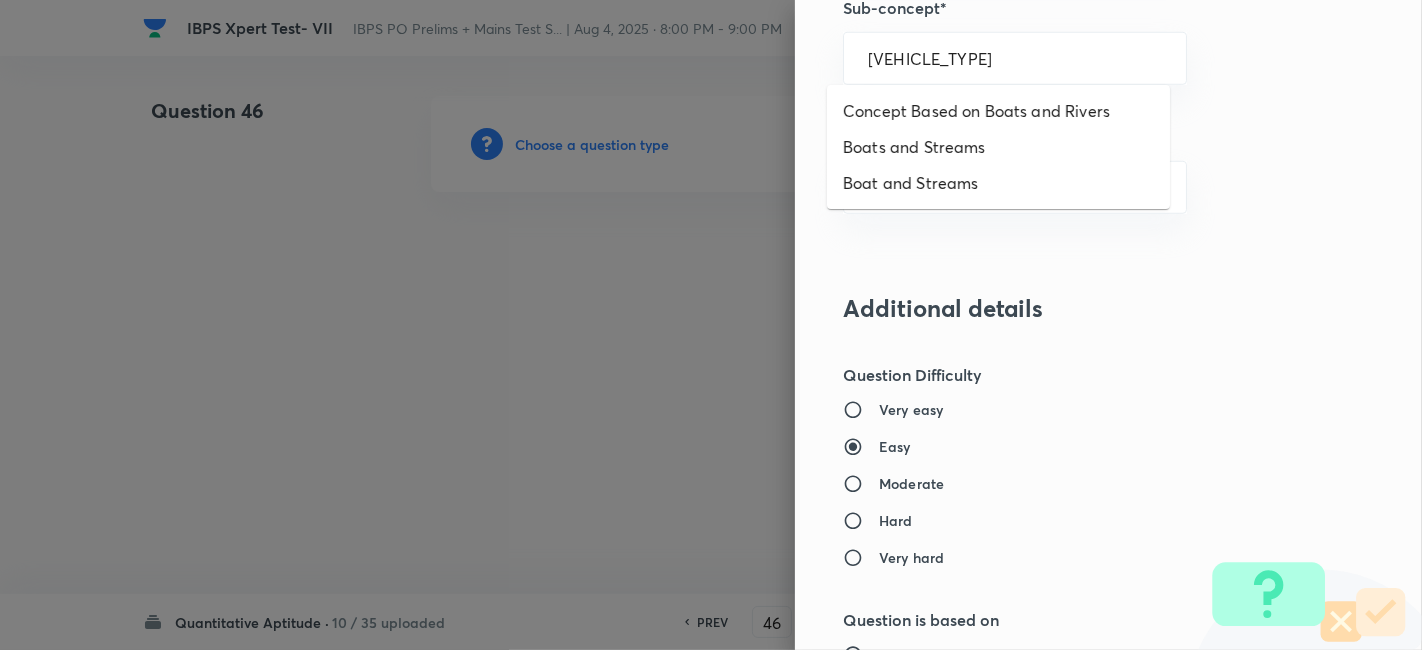 scroll, scrollTop: 1297, scrollLeft: 0, axis: vertical 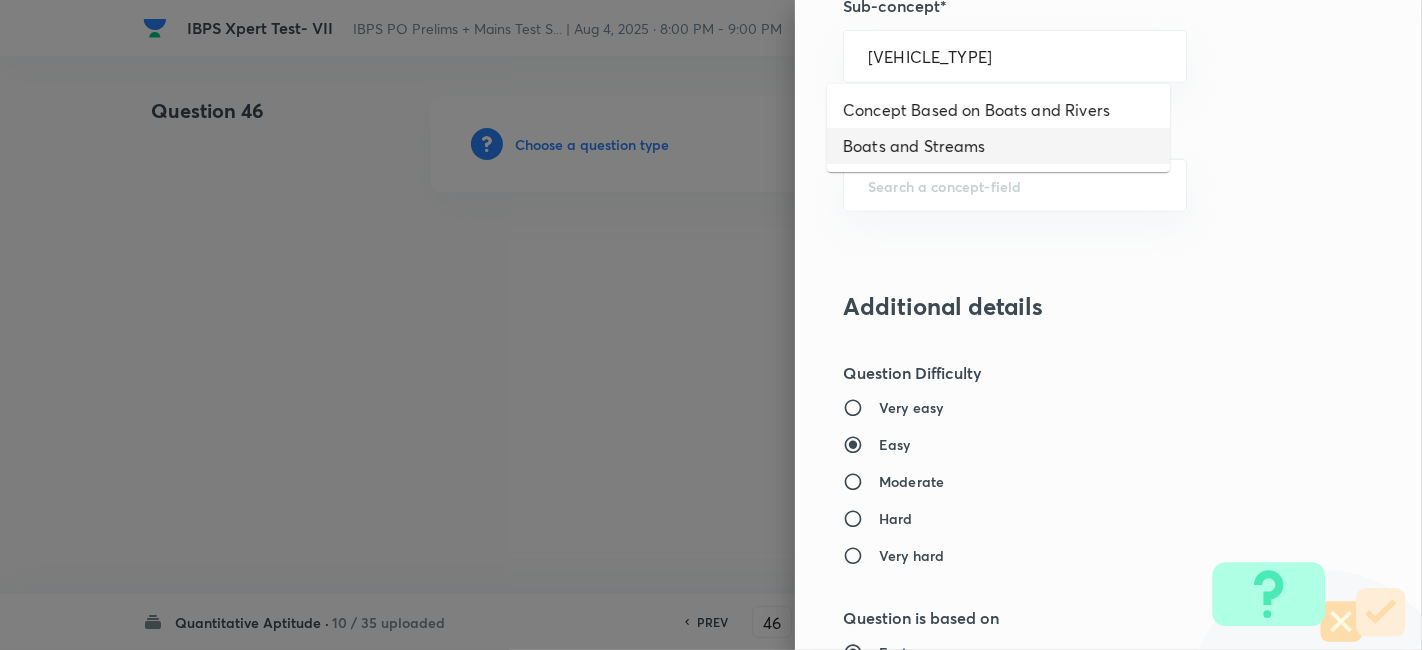 click on "Boats and Streams" at bounding box center (998, 146) 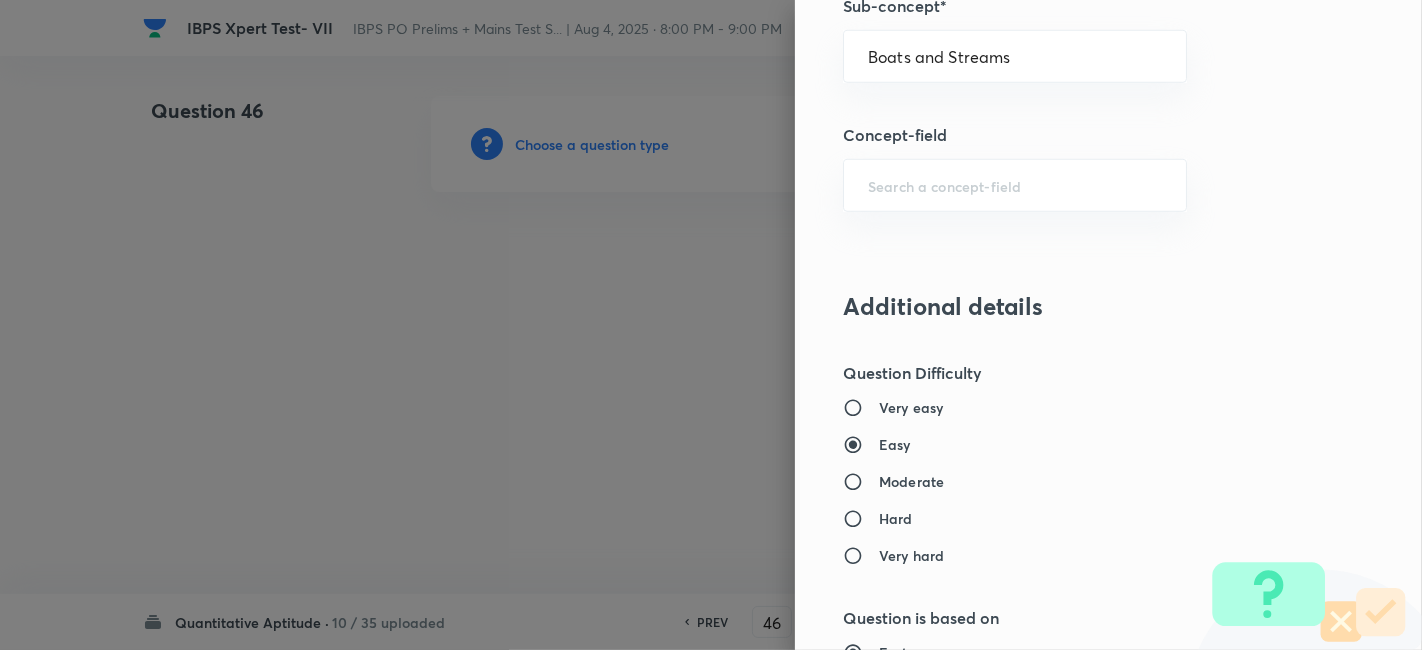 type on "Quantitative Aptitude" 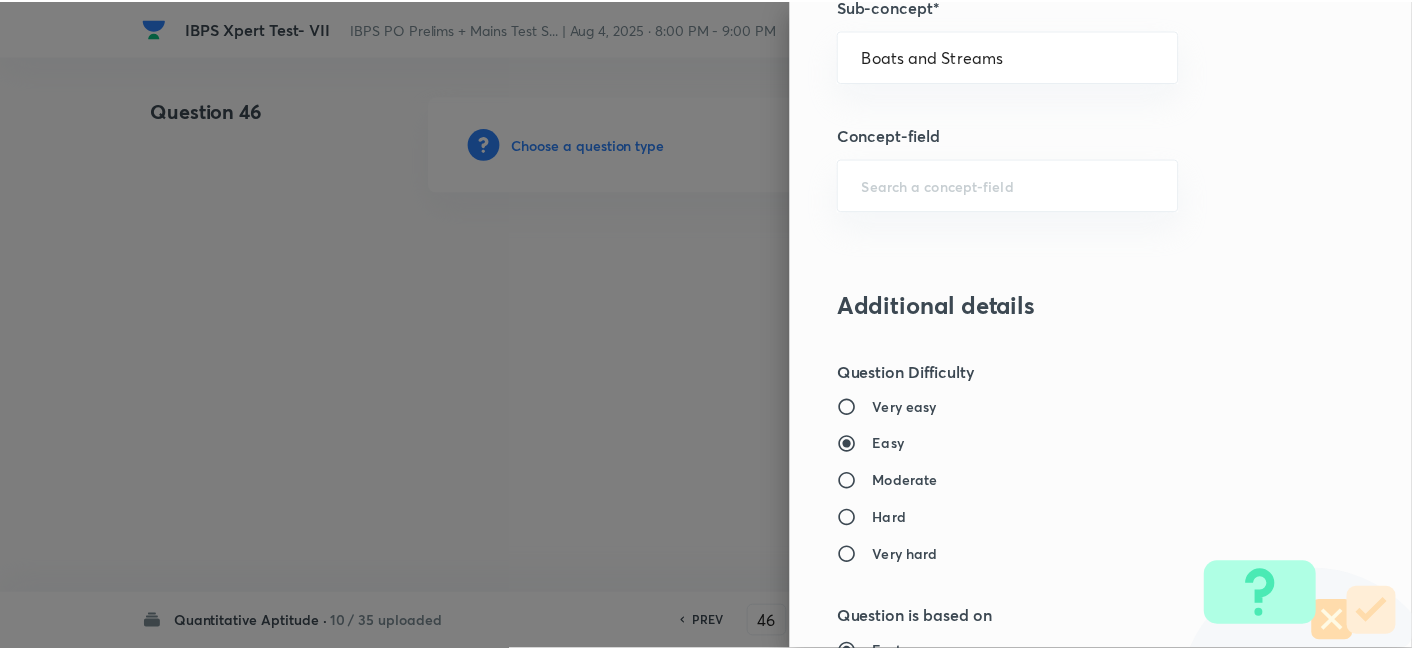 scroll, scrollTop: 2070, scrollLeft: 0, axis: vertical 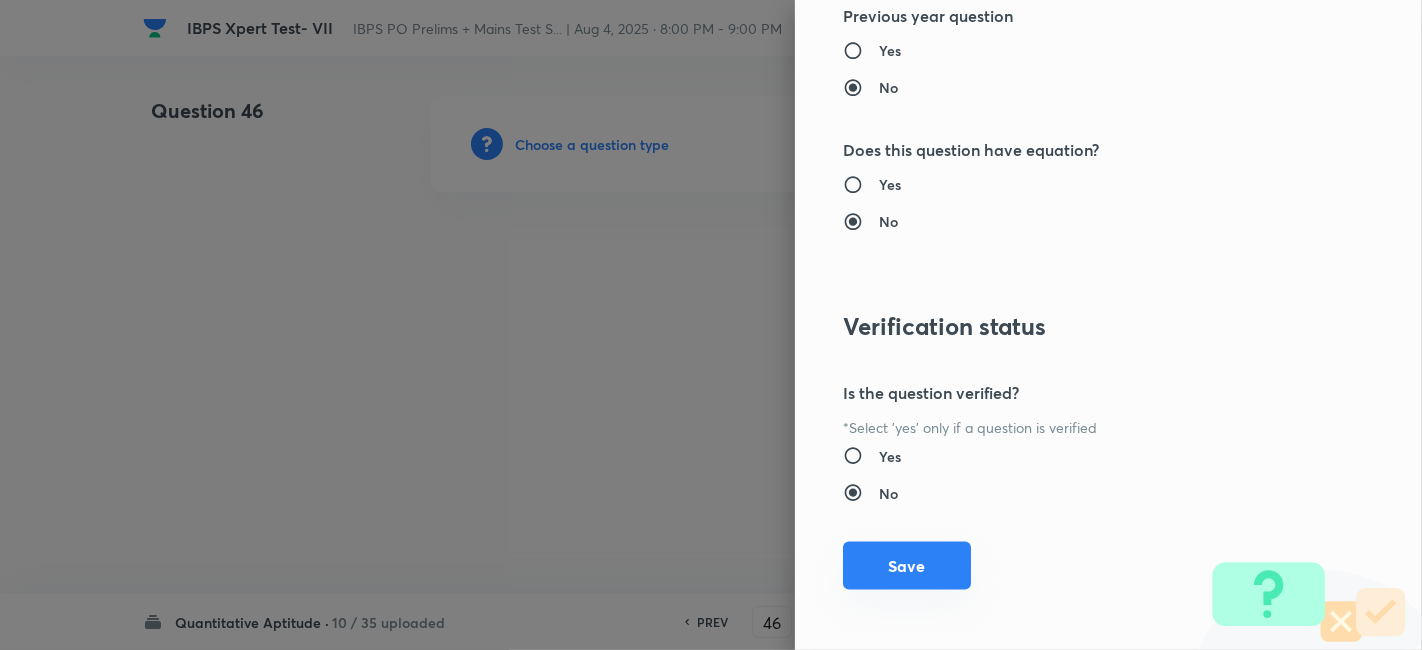 click on "Save" at bounding box center [907, 566] 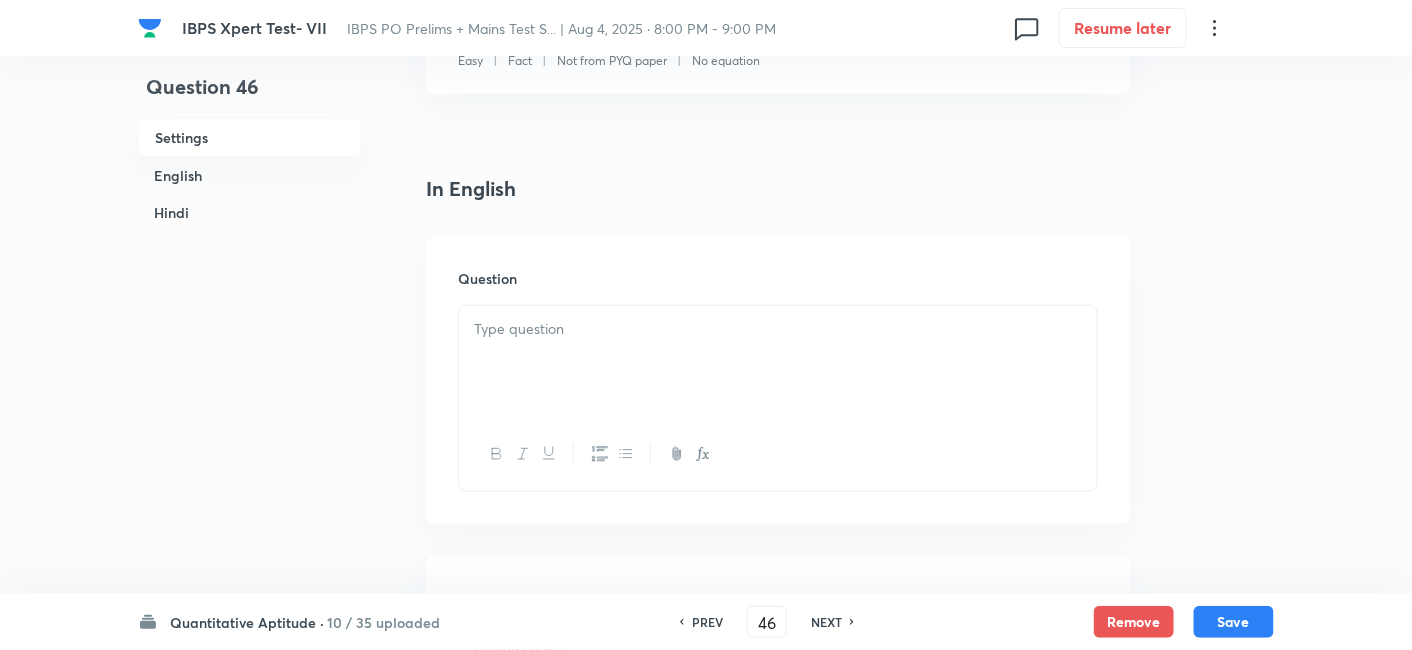 scroll, scrollTop: 417, scrollLeft: 0, axis: vertical 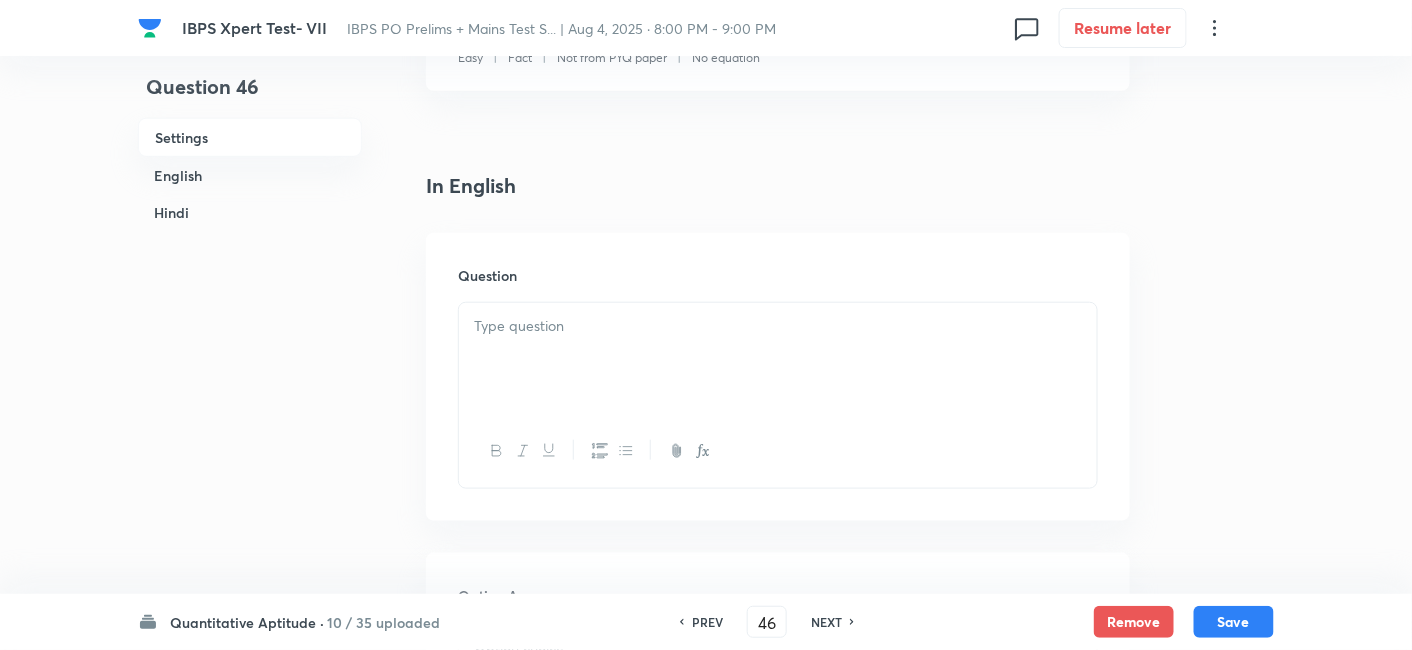 click at bounding box center (778, 326) 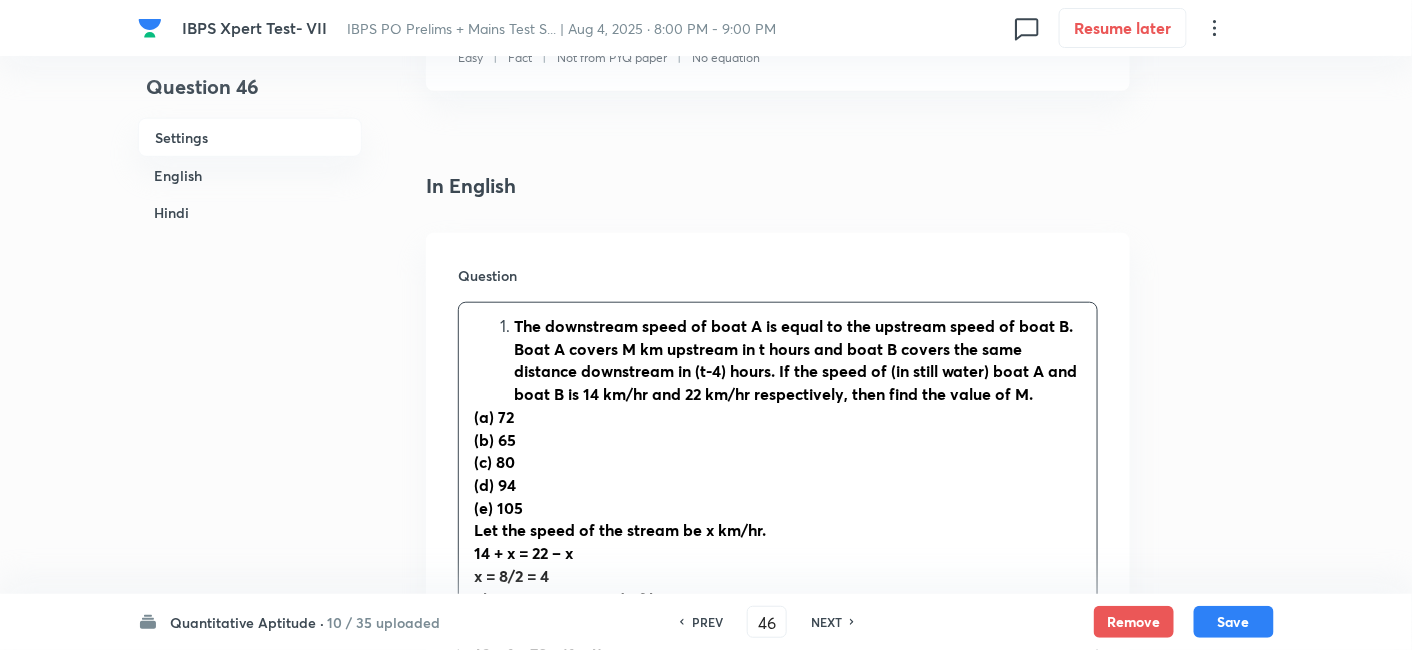 click on "The downstream speed of boat A is equal to the upstream speed of boat B. Boat A covers M km upstream in t hours and boat B covers the same distance downstream in (t-4) hours. If the speed of (in still water) boat A and boat B is 14 km/hr and 22 km/hr respectively, then find the value of M." at bounding box center (795, 359) 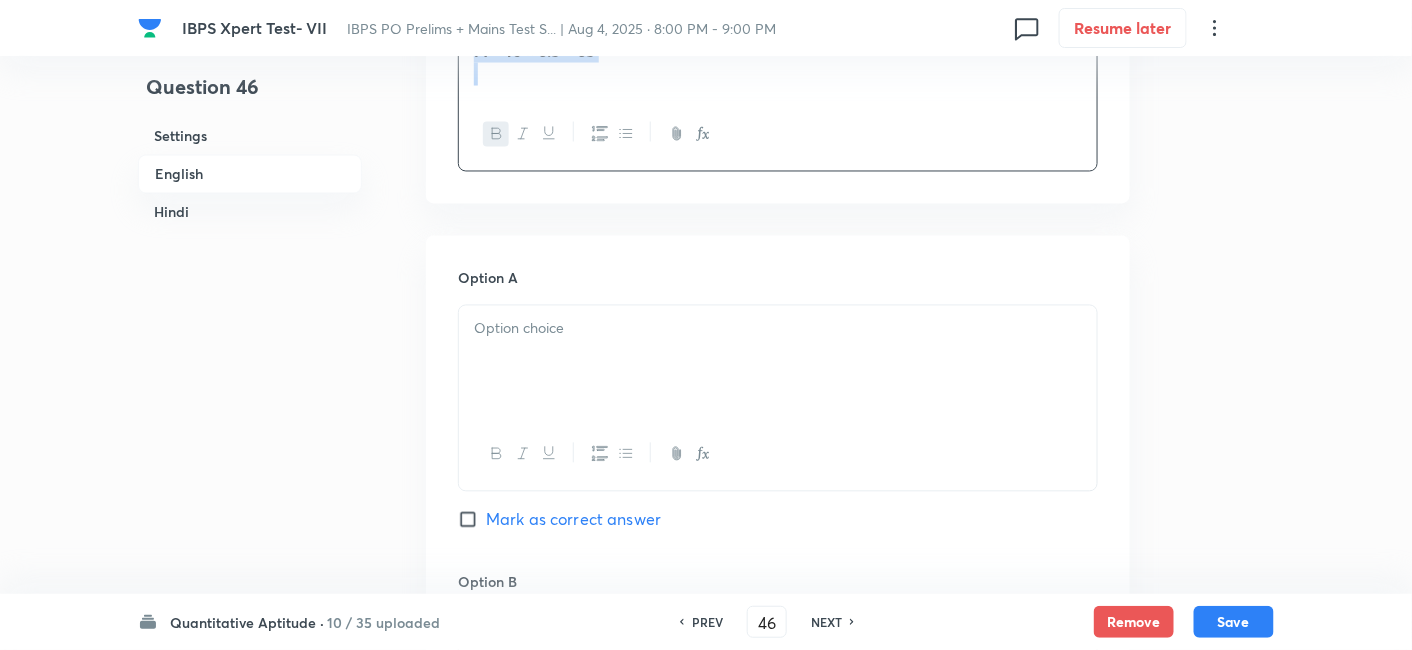 drag, startPoint x: 472, startPoint y: 326, endPoint x: 980, endPoint y: 444, distance: 521.52466 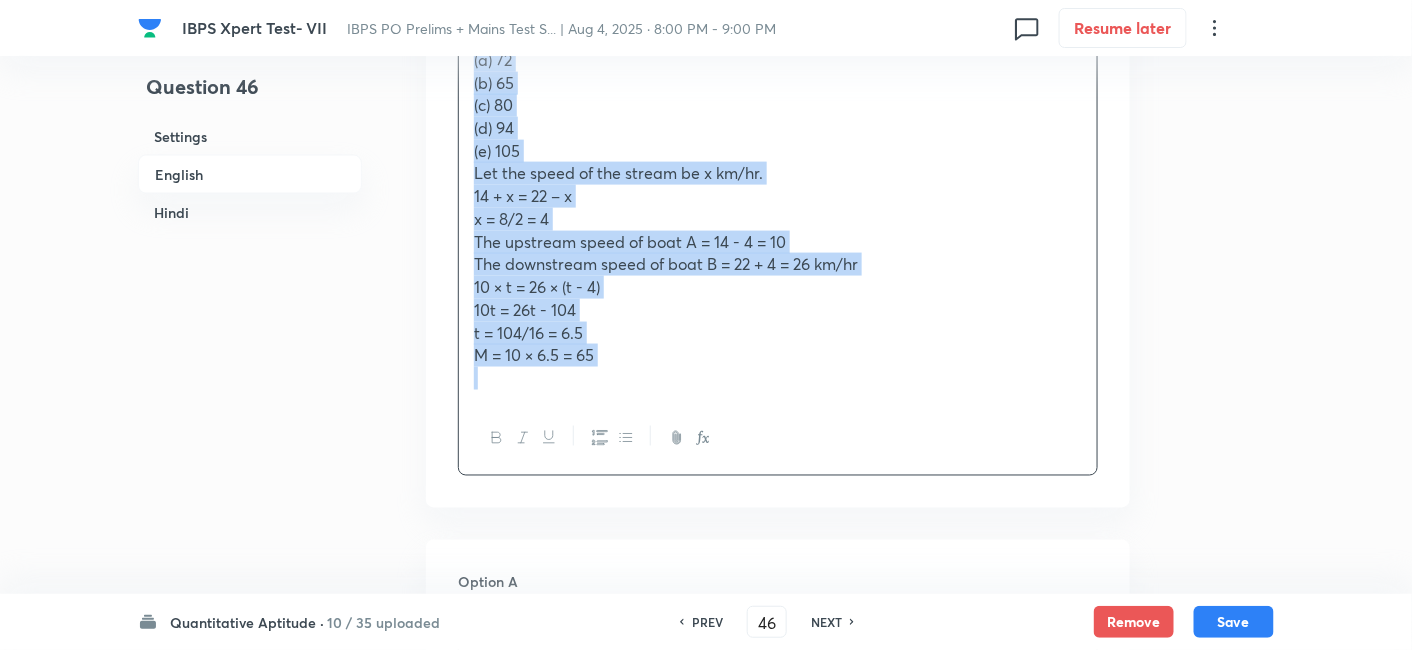scroll, scrollTop: 603, scrollLeft: 0, axis: vertical 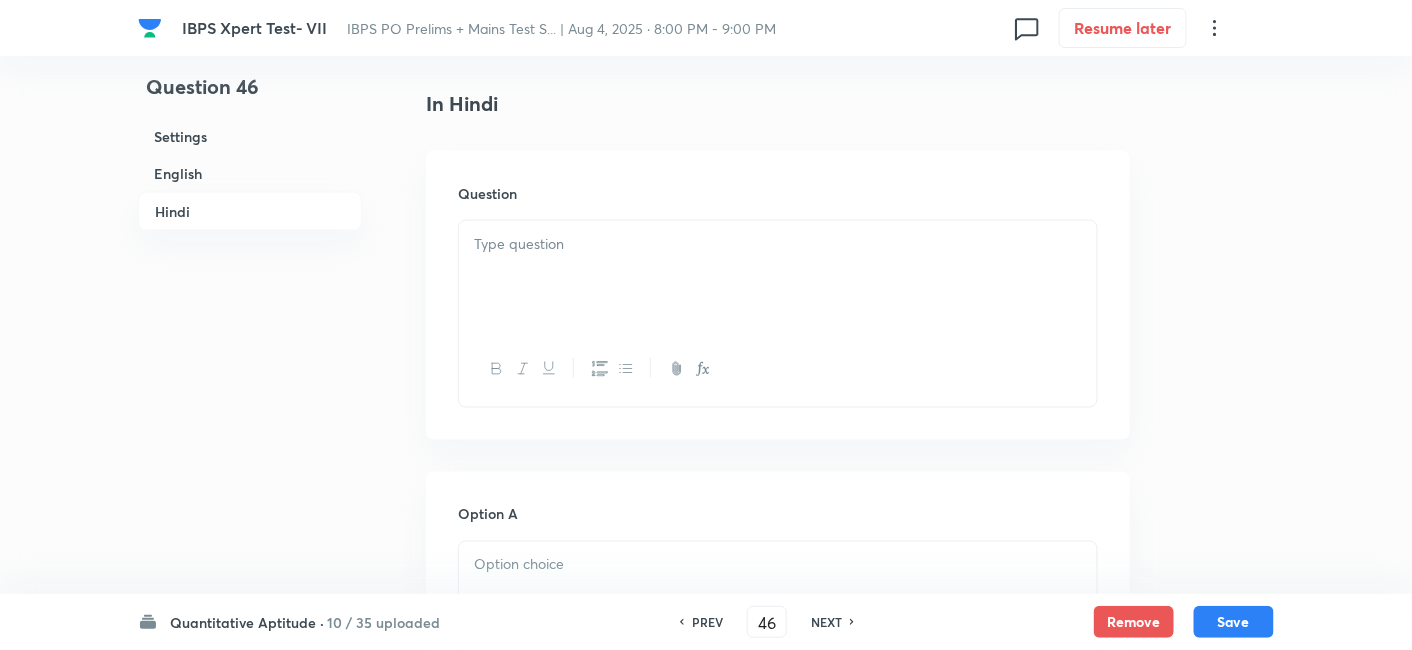 click at bounding box center (778, 277) 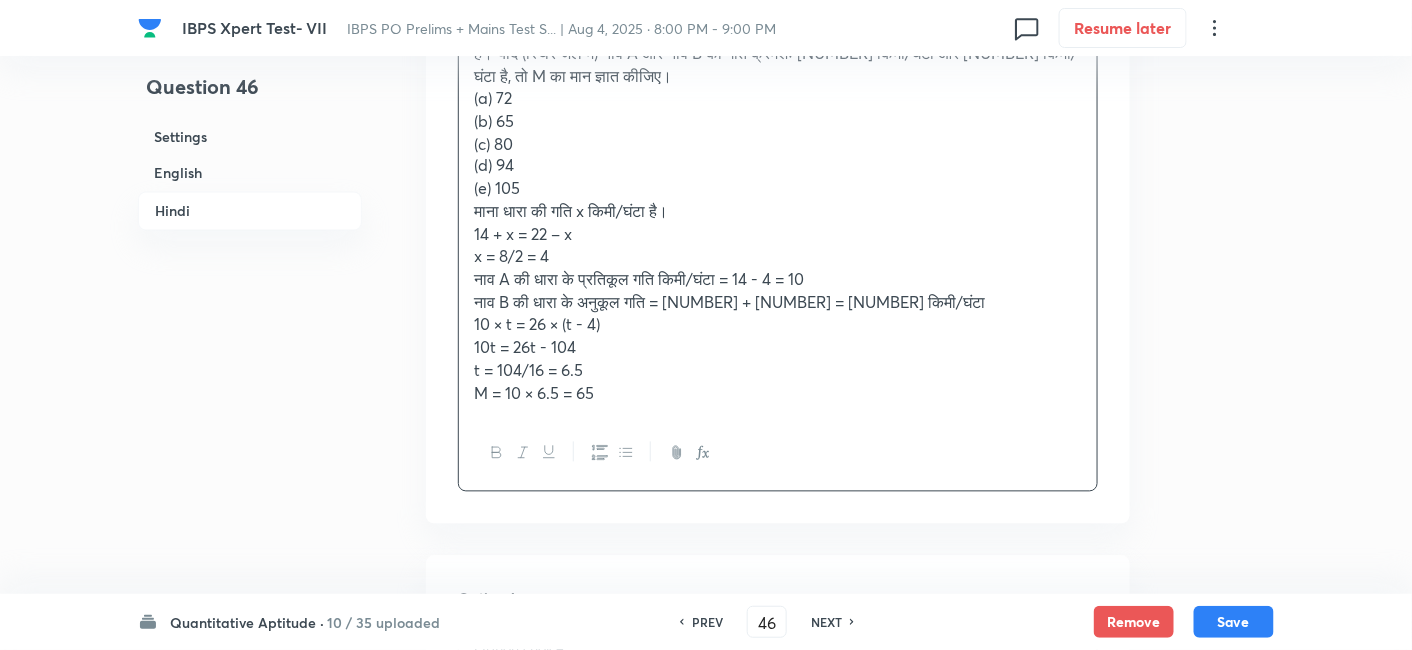 scroll, scrollTop: 3409, scrollLeft: 0, axis: vertical 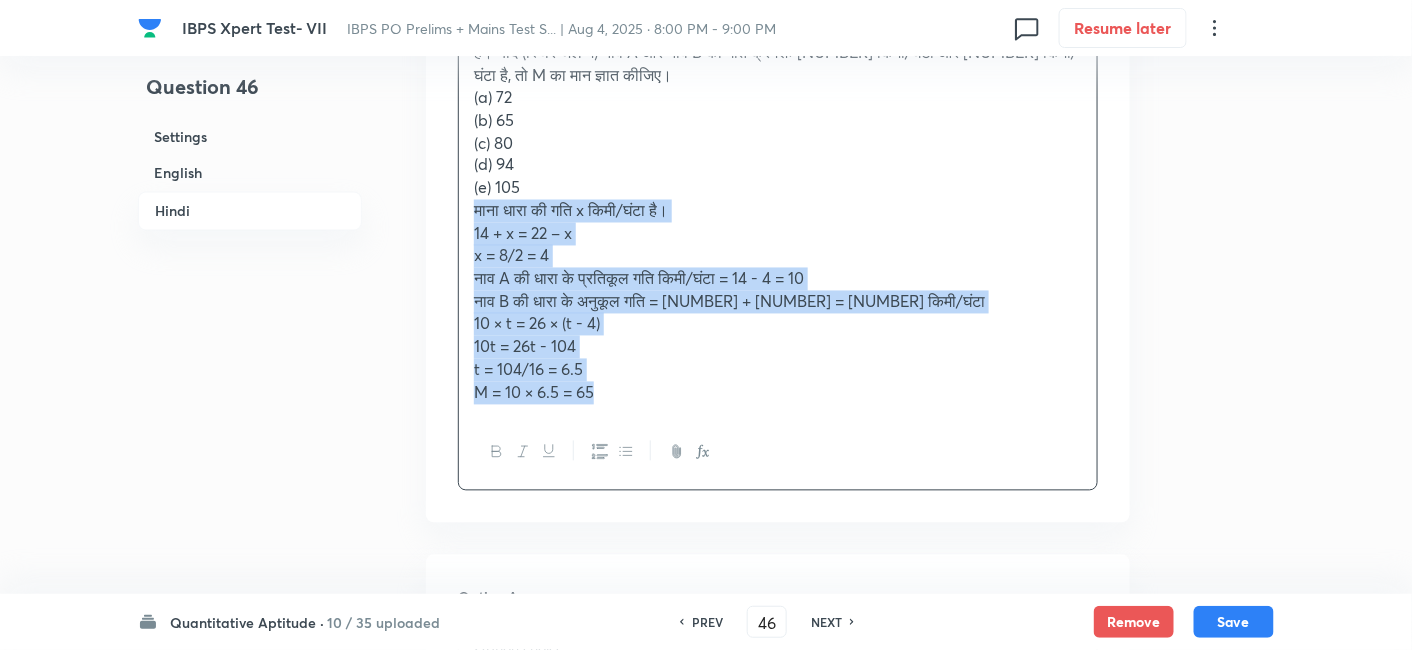 drag, startPoint x: 459, startPoint y: 207, endPoint x: 734, endPoint y: 467, distance: 378.45078 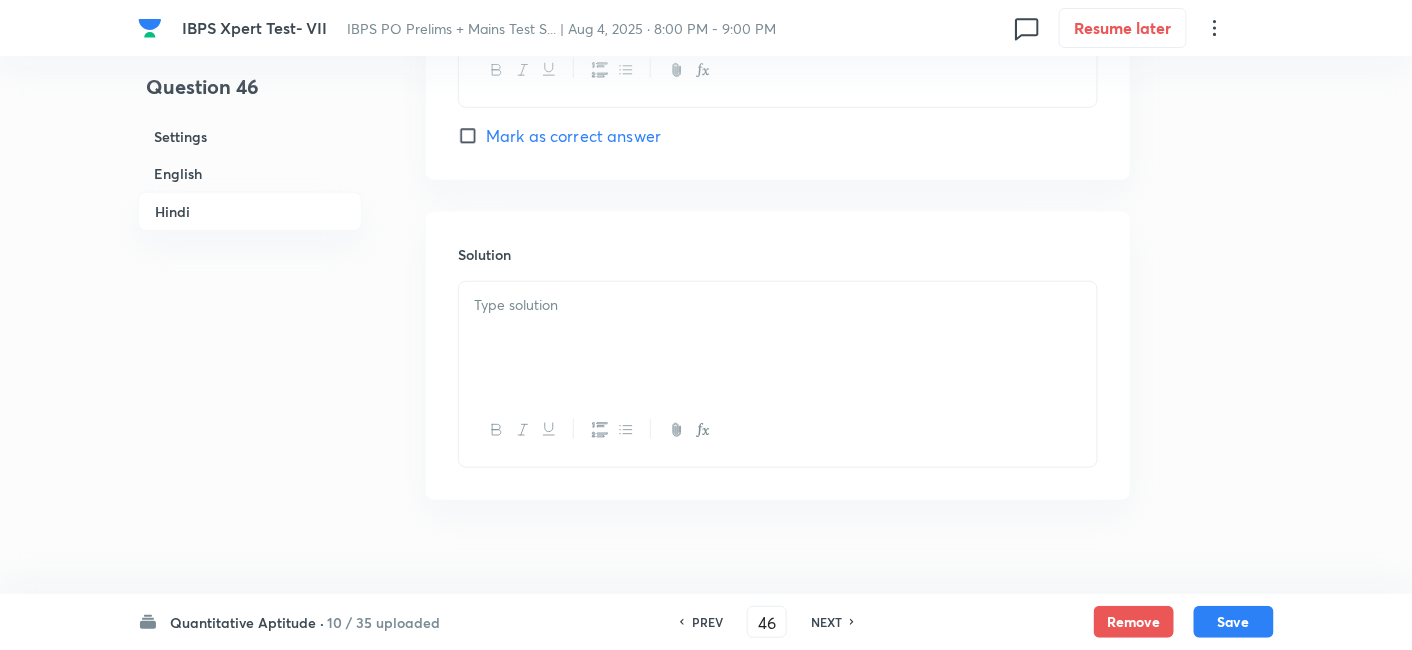 scroll, scrollTop: 5167, scrollLeft: 0, axis: vertical 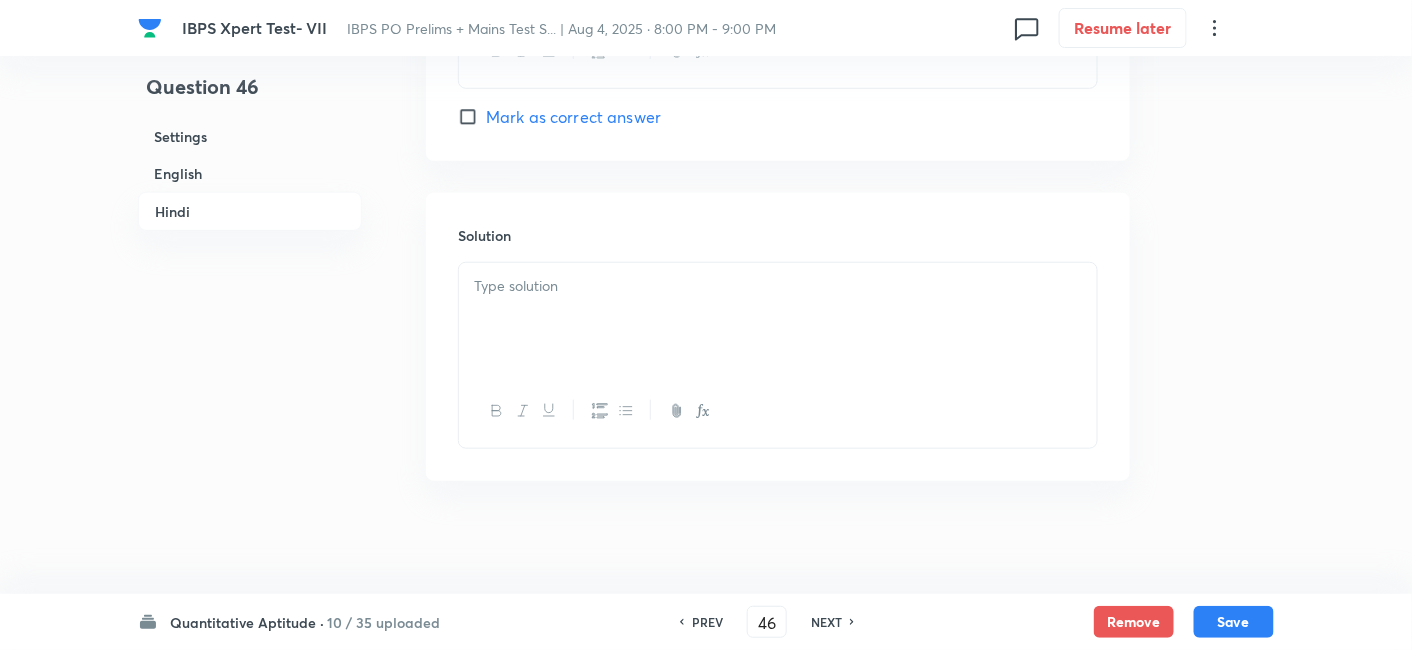 click at bounding box center [778, 319] 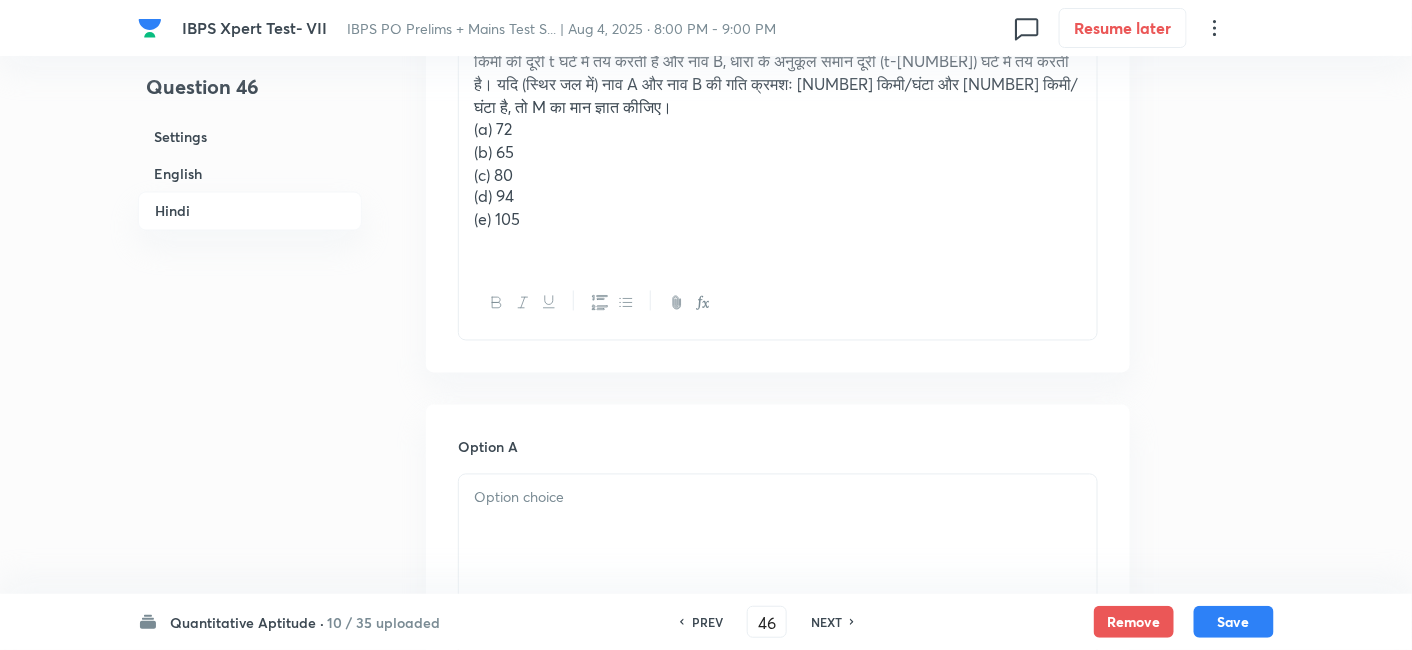 scroll, scrollTop: 3302, scrollLeft: 0, axis: vertical 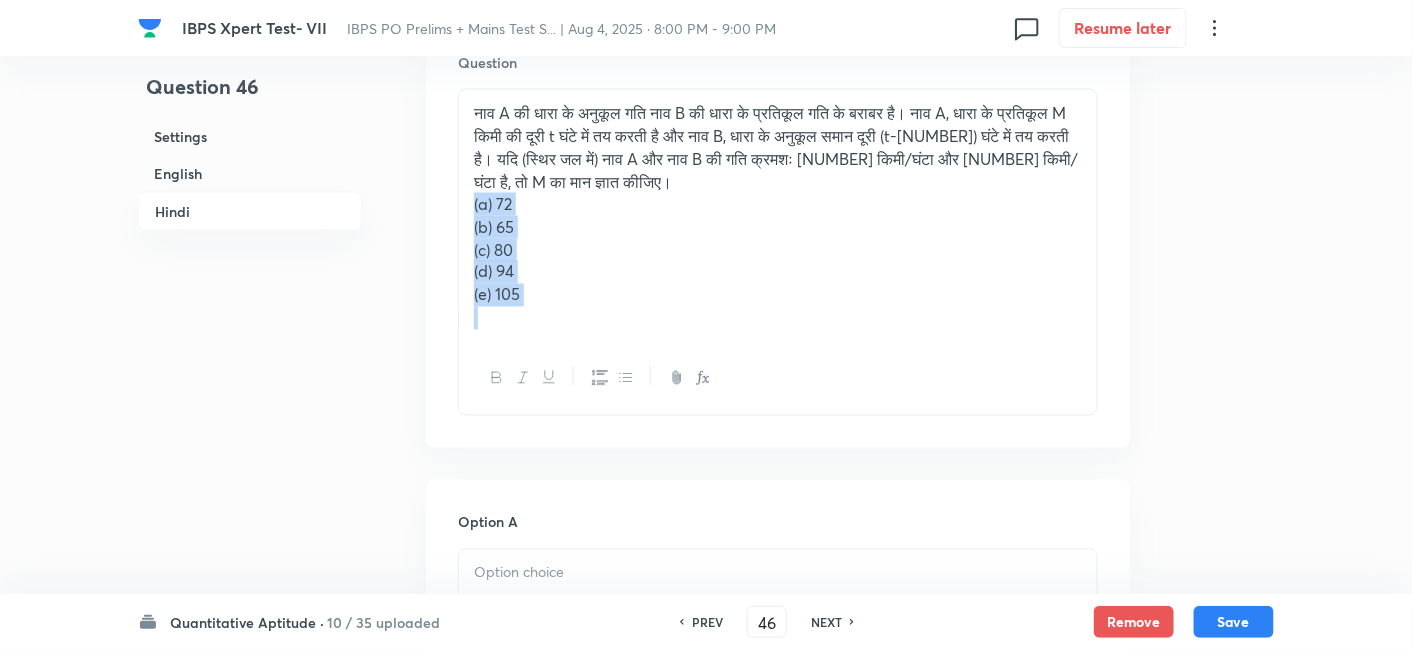 drag, startPoint x: 468, startPoint y: 198, endPoint x: 610, endPoint y: 329, distance: 193.1968 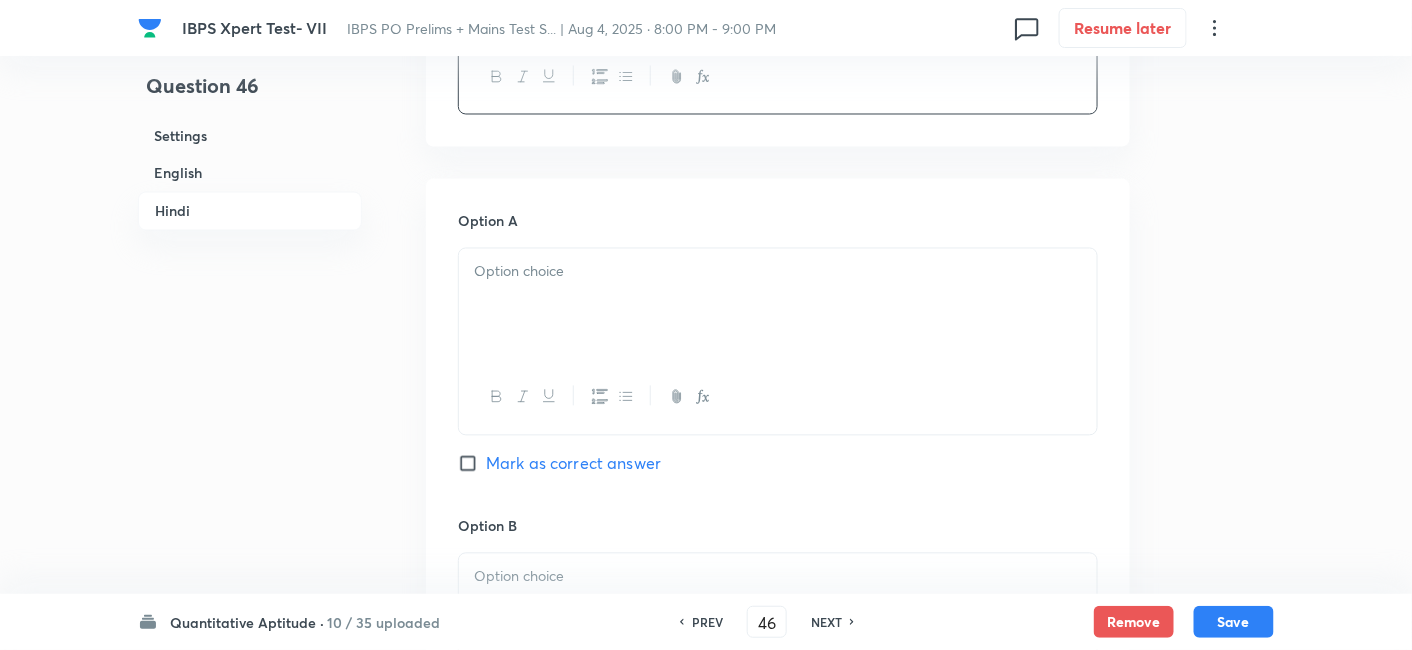 scroll, scrollTop: 3548, scrollLeft: 0, axis: vertical 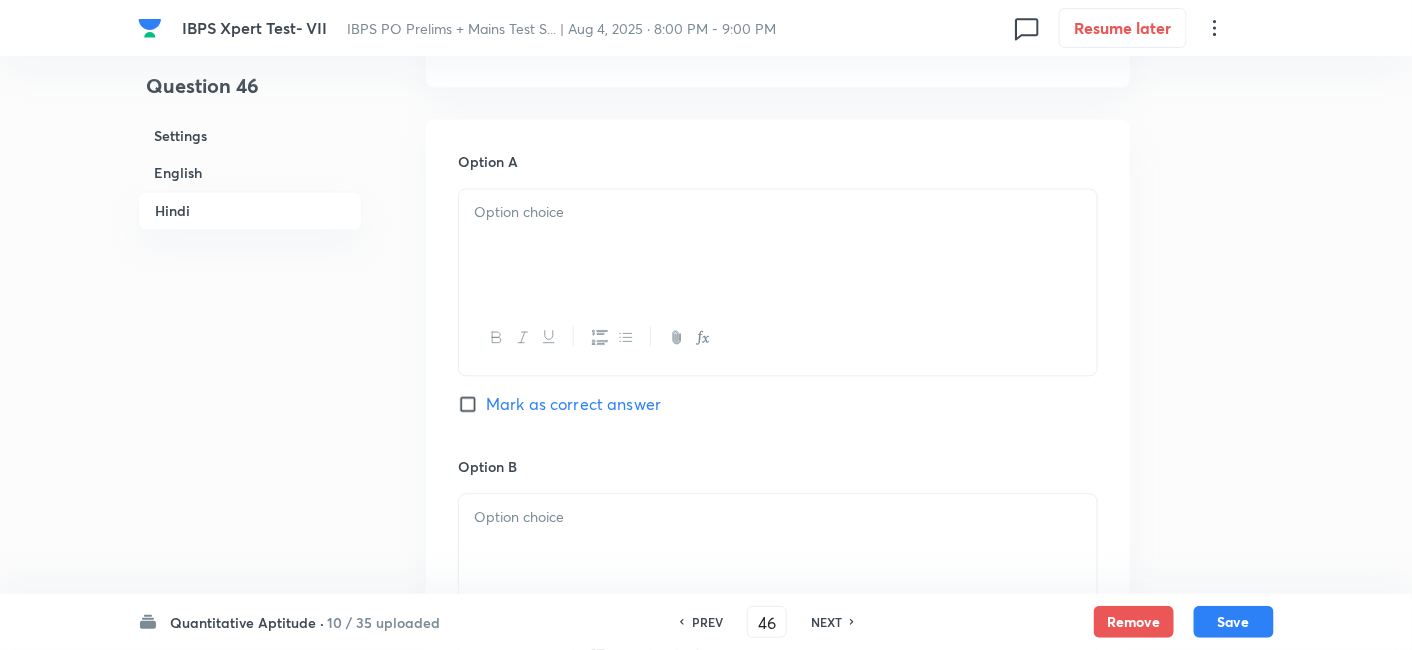 click at bounding box center [778, 246] 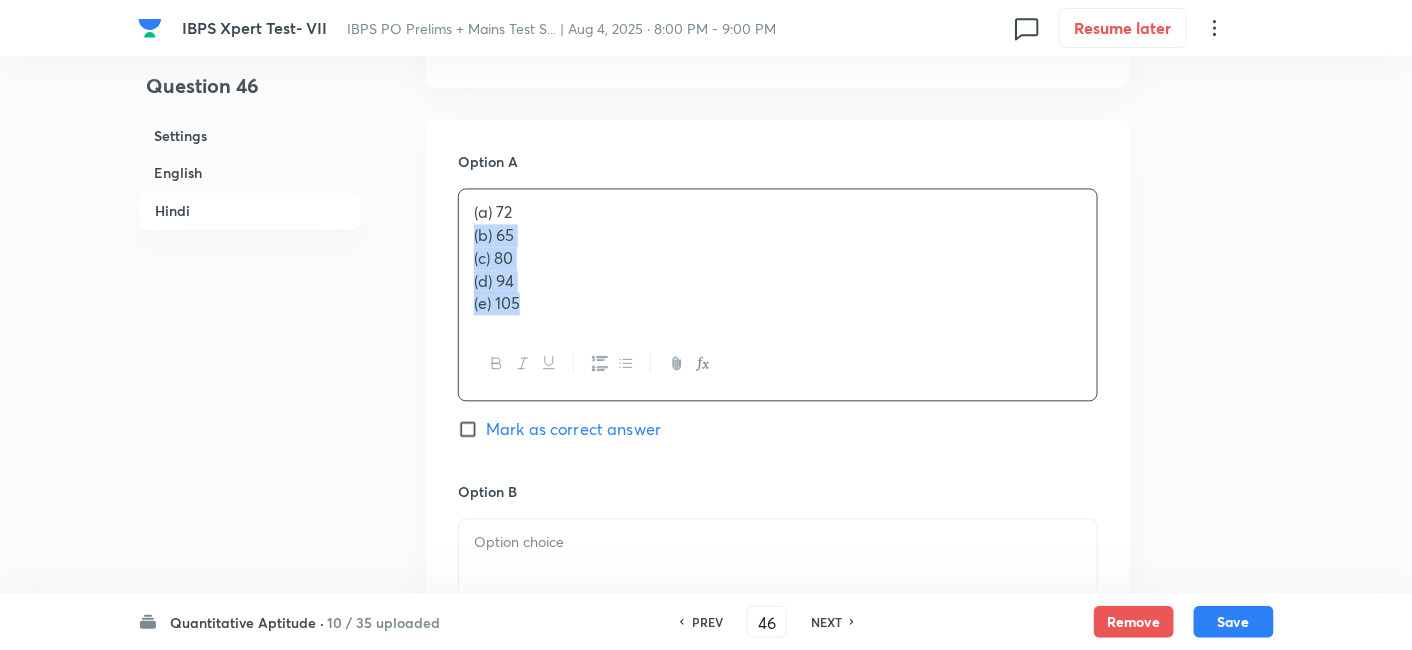 drag, startPoint x: 473, startPoint y: 230, endPoint x: 623, endPoint y: 387, distance: 217.1382 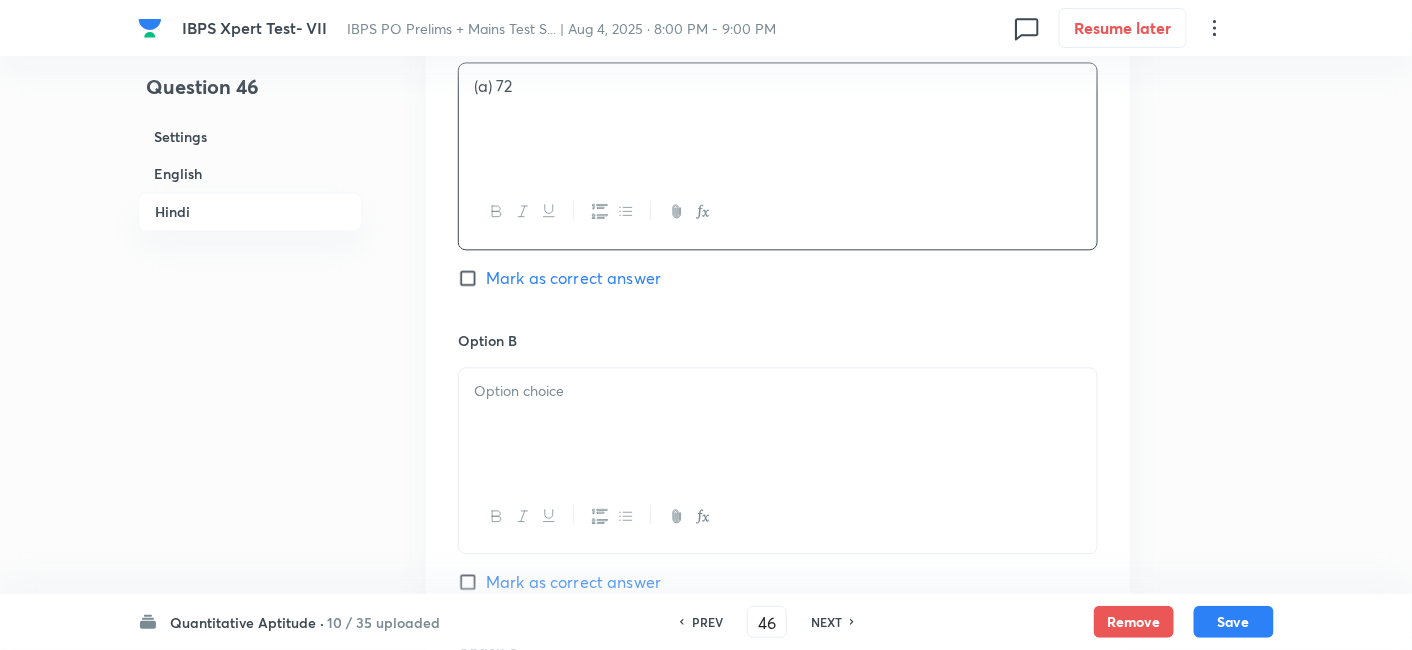 scroll, scrollTop: 3676, scrollLeft: 0, axis: vertical 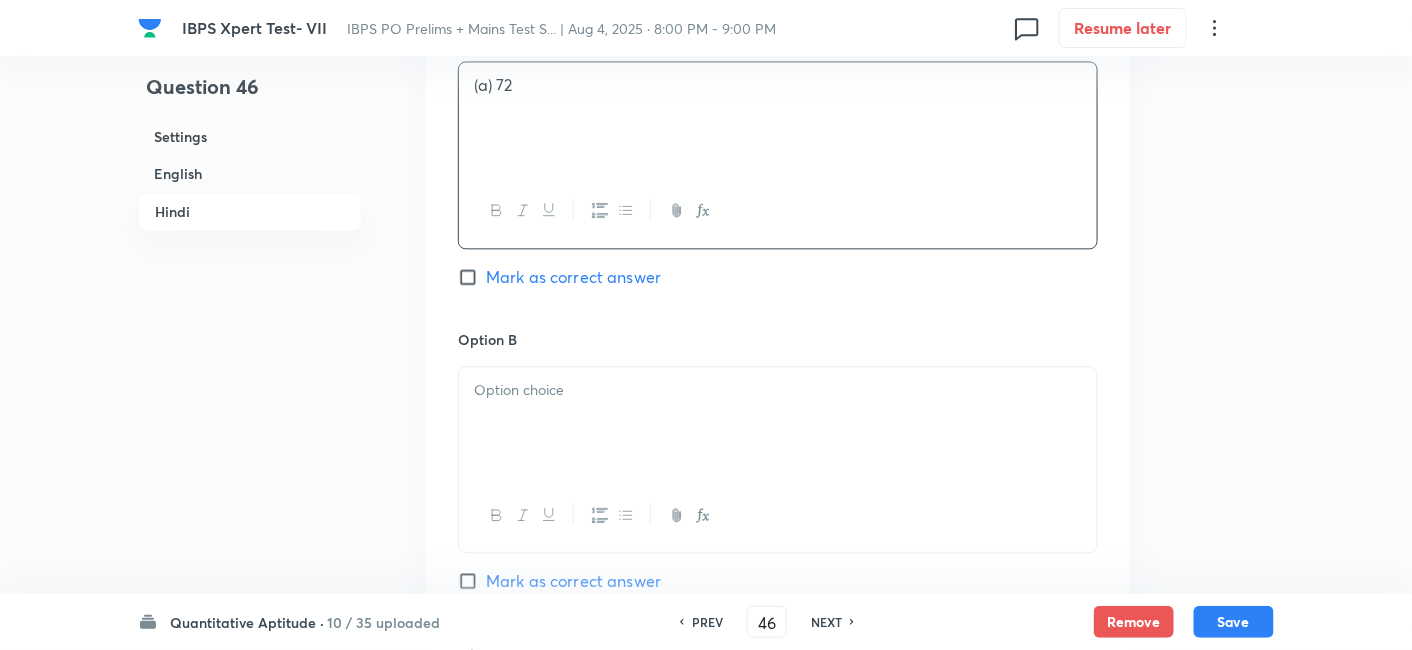 click at bounding box center (778, 390) 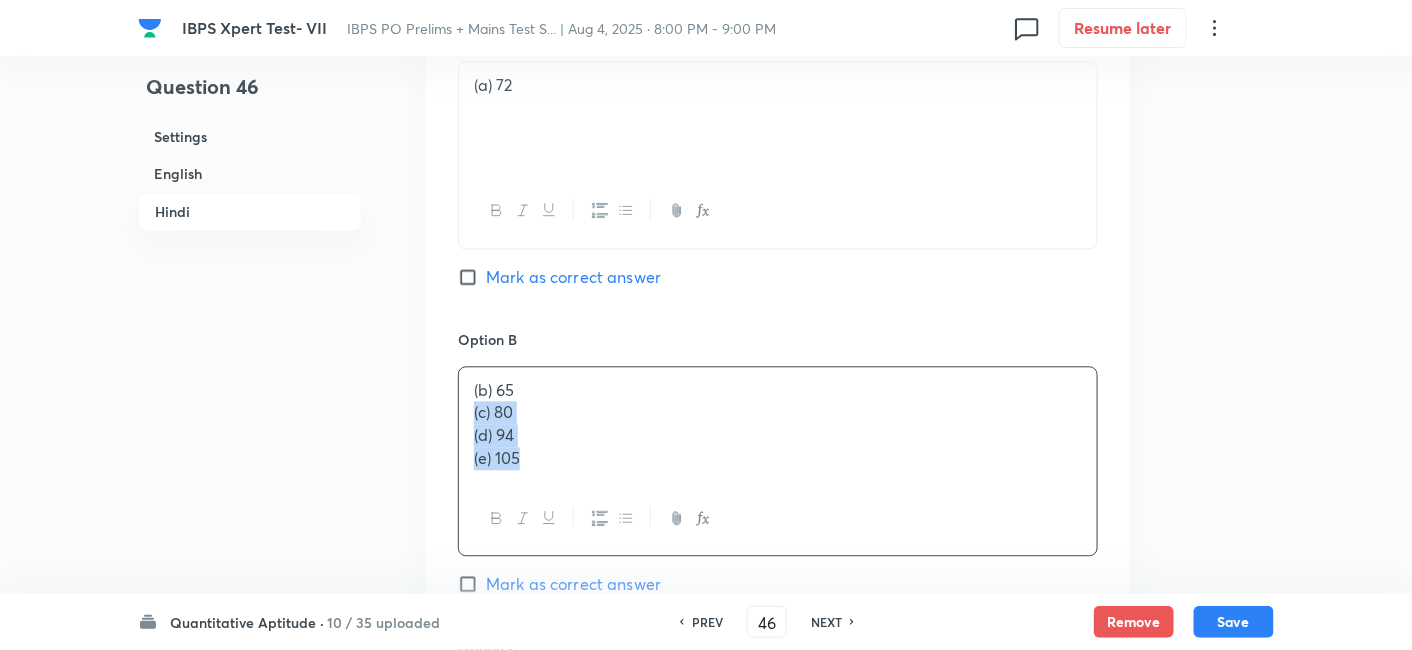 drag, startPoint x: 470, startPoint y: 408, endPoint x: 701, endPoint y: 605, distance: 303.59512 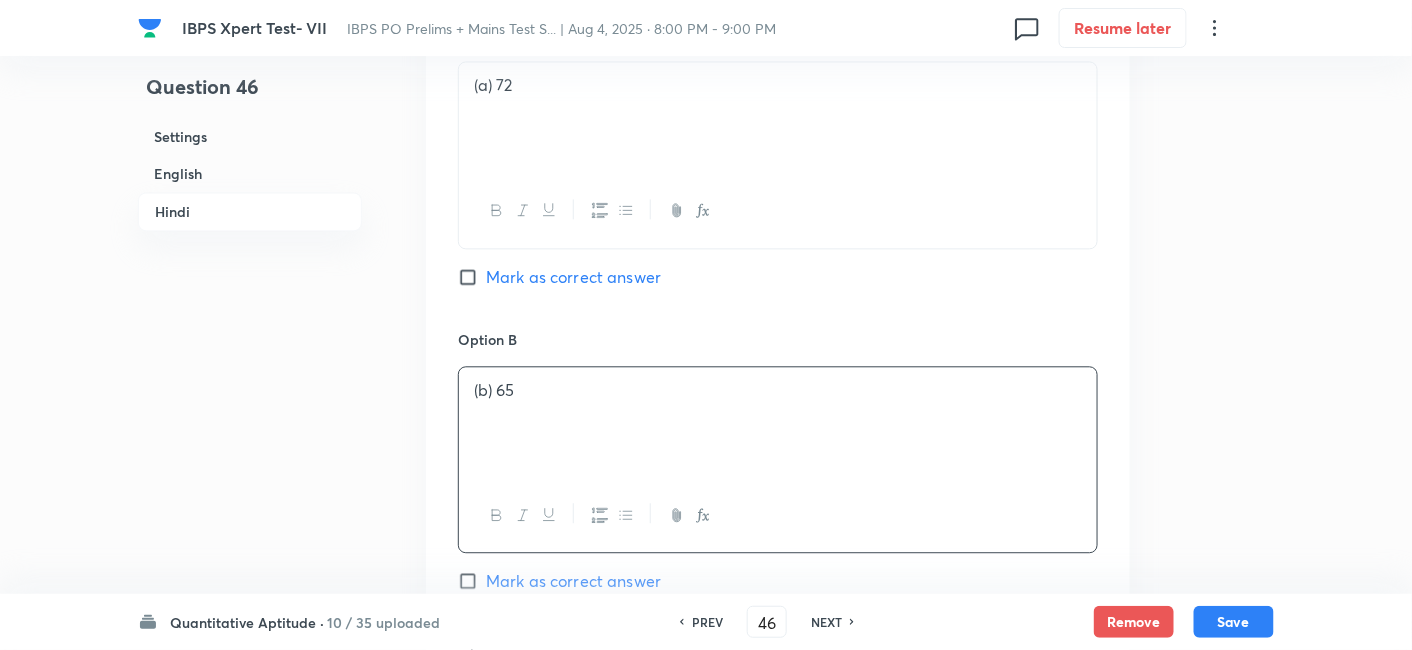 click on "Mark as correct answer" at bounding box center [573, 581] 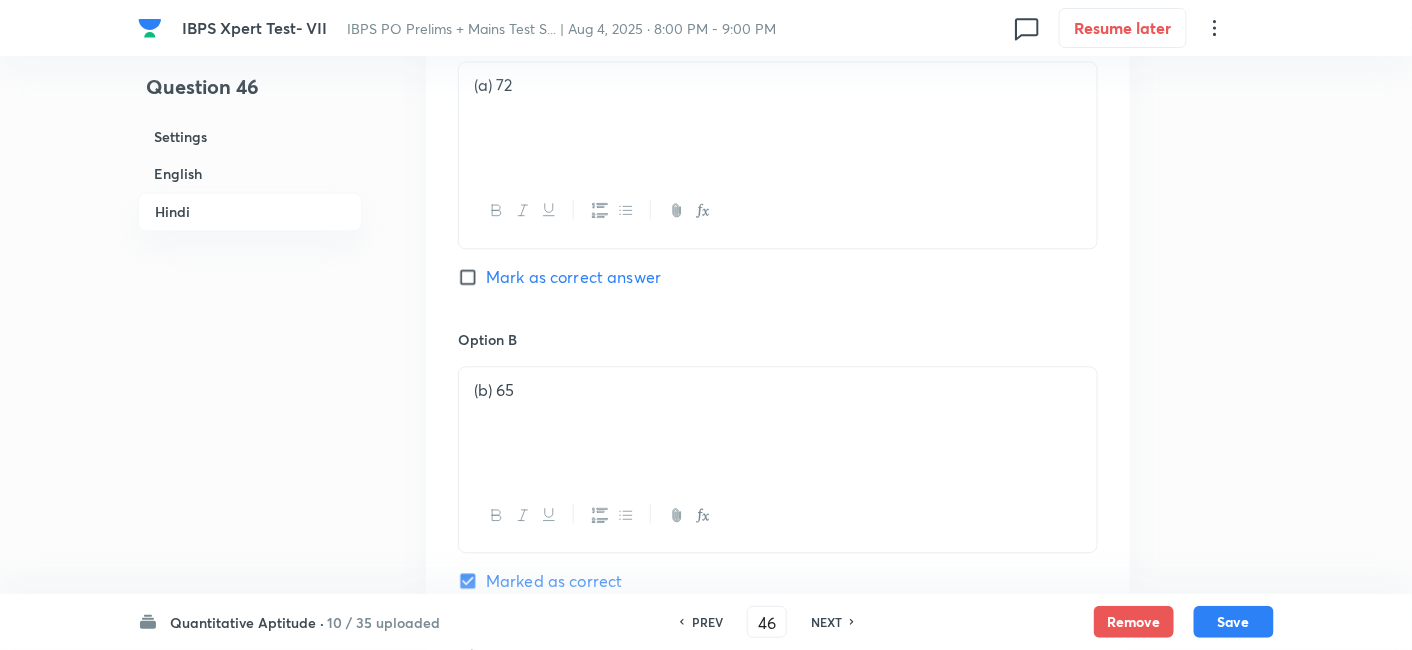 checkbox on "true" 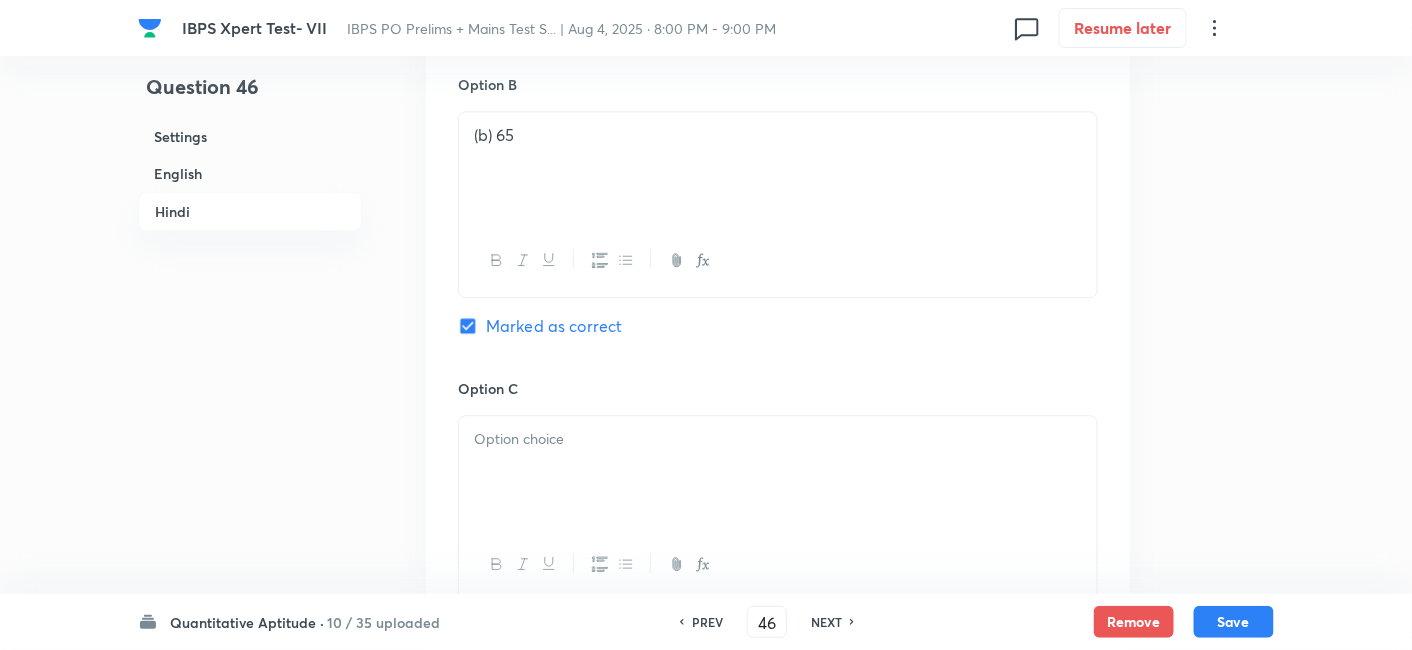 scroll, scrollTop: 3934, scrollLeft: 0, axis: vertical 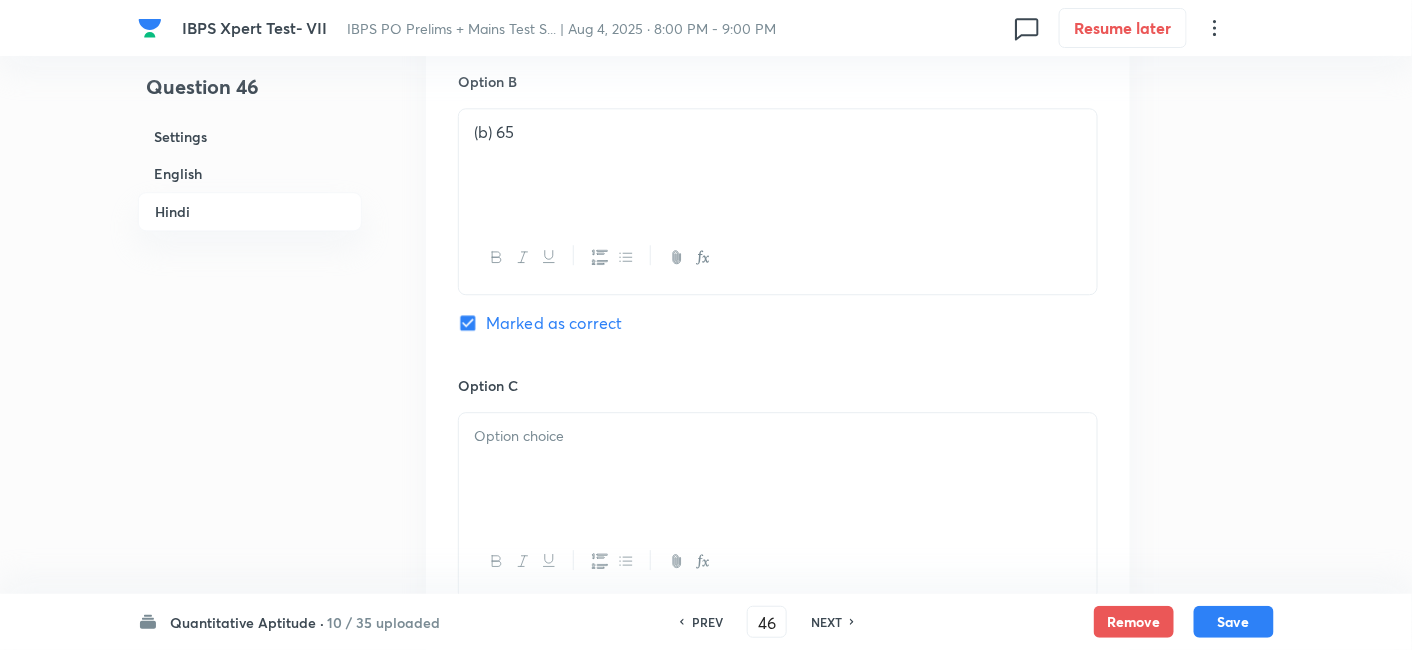 click at bounding box center (778, 436) 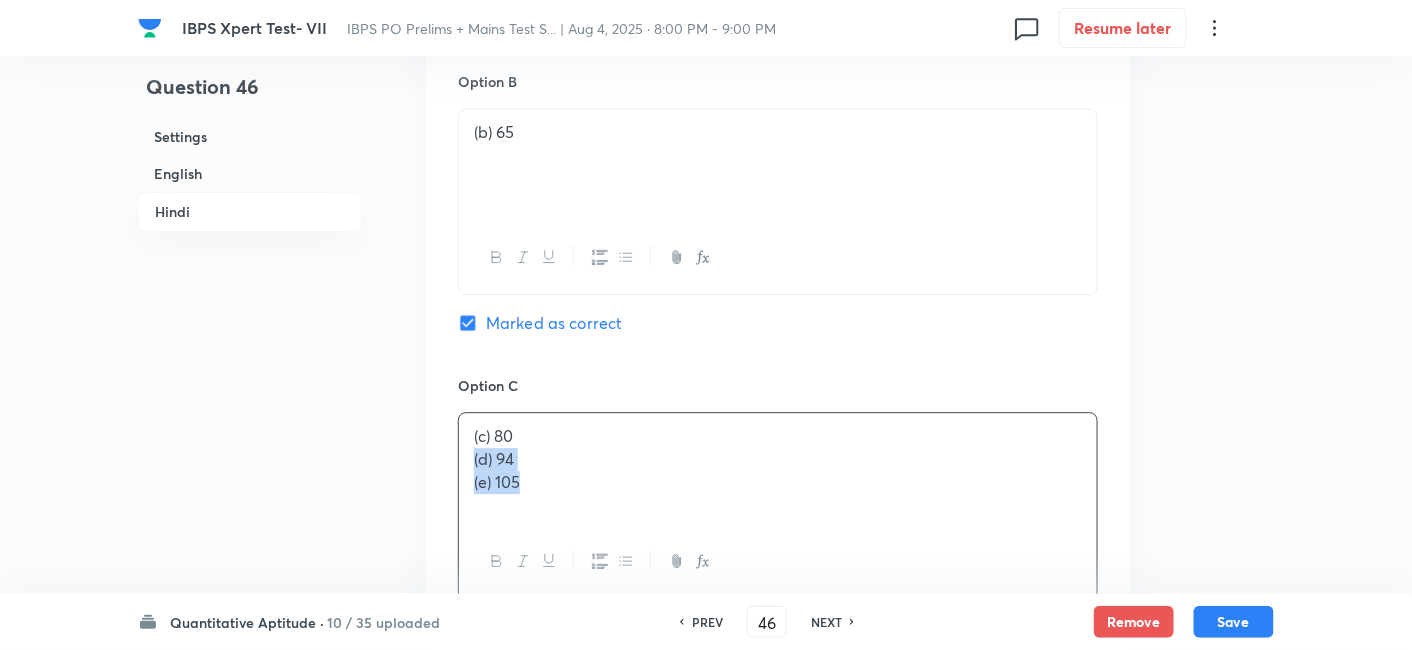 drag, startPoint x: 469, startPoint y: 450, endPoint x: 649, endPoint y: 524, distance: 194.61757 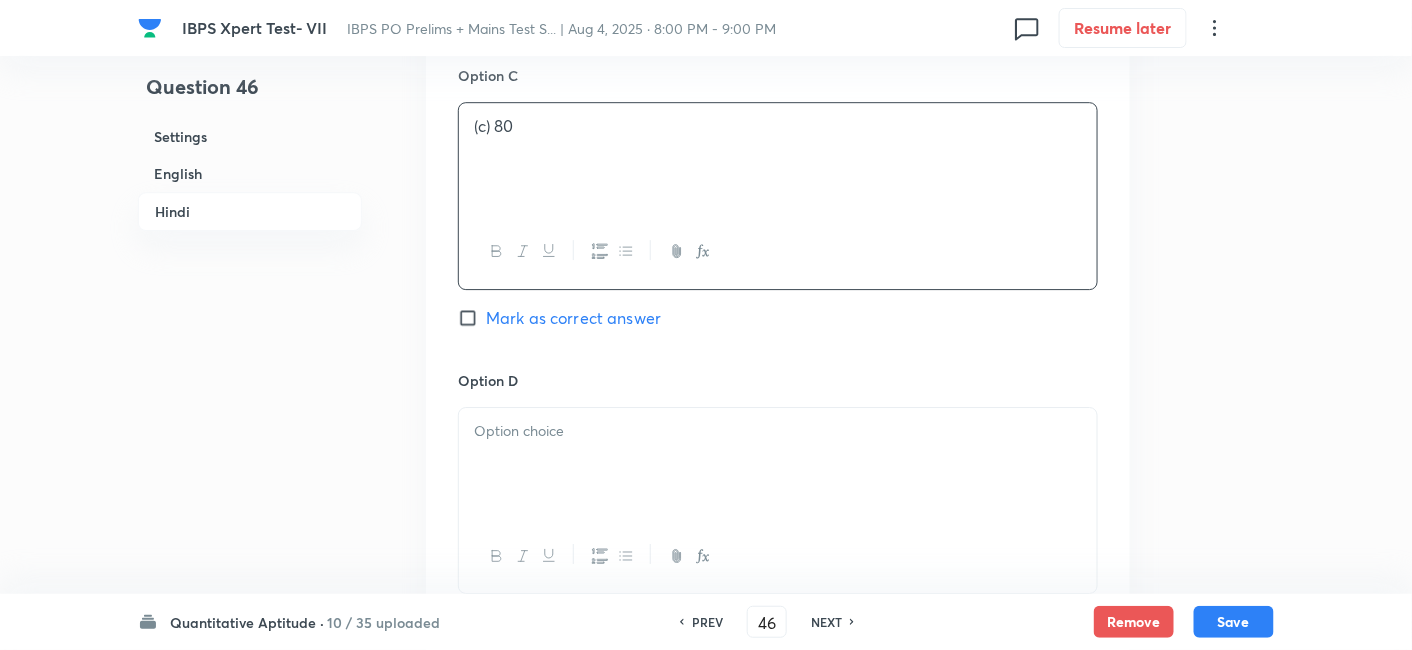 scroll, scrollTop: 4245, scrollLeft: 0, axis: vertical 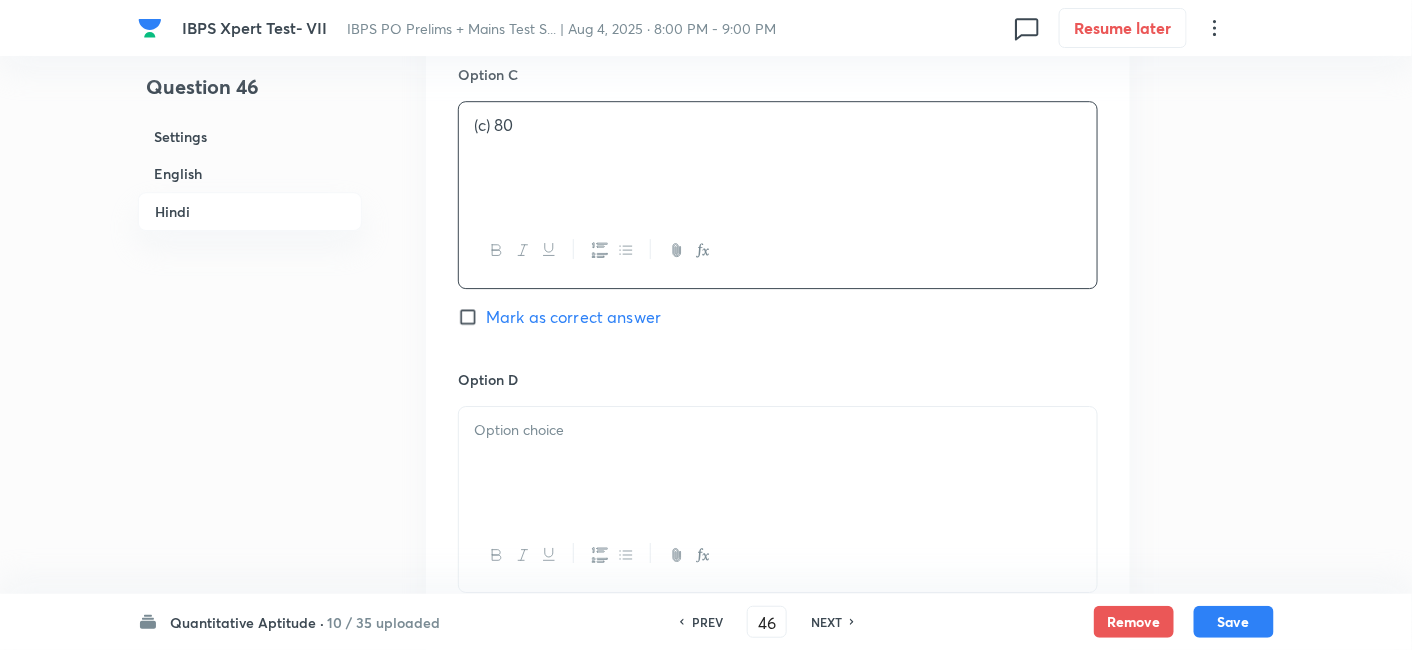 click at bounding box center (778, 463) 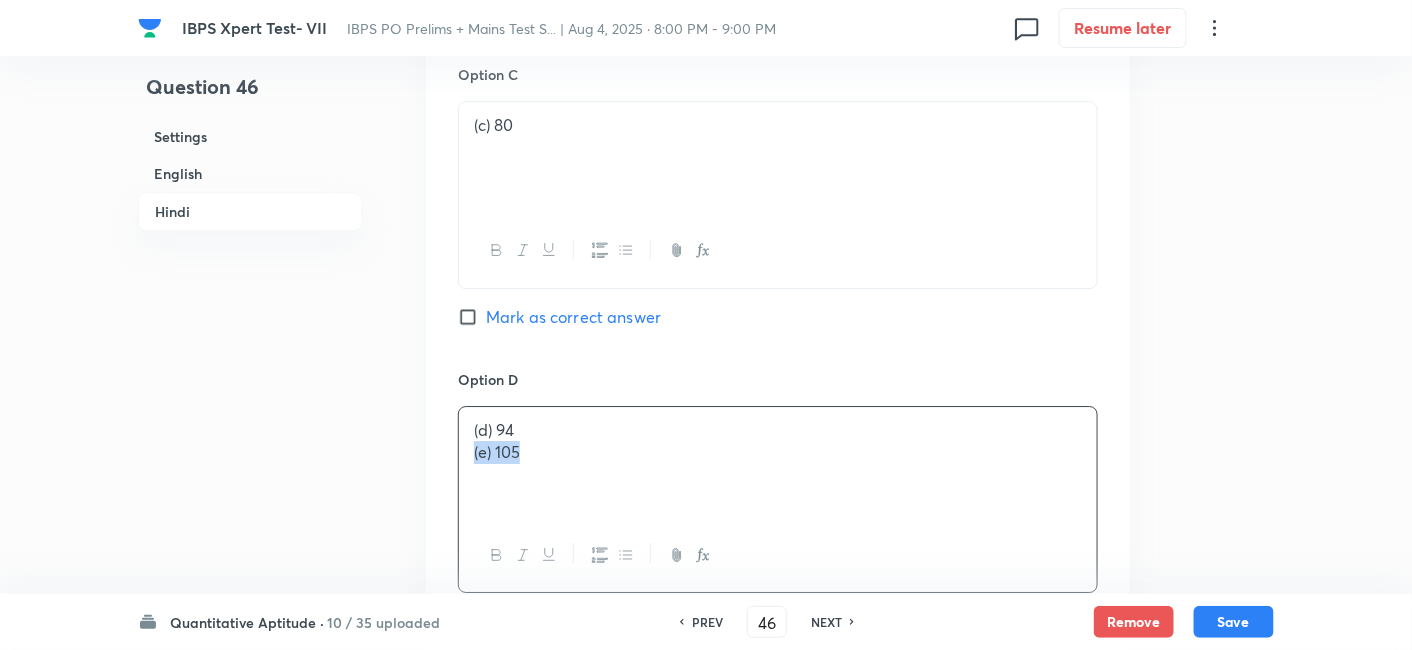 drag, startPoint x: 536, startPoint y: 455, endPoint x: 445, endPoint y: 473, distance: 92.76314 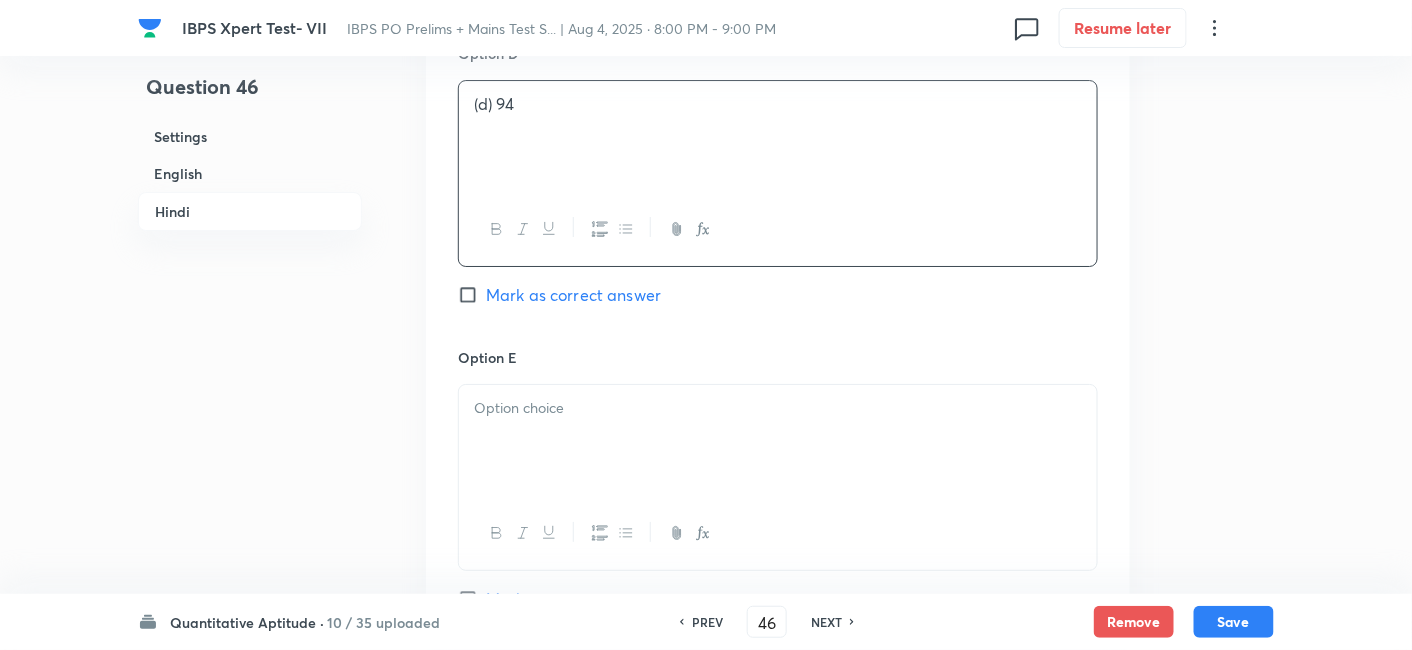 scroll, scrollTop: 4578, scrollLeft: 0, axis: vertical 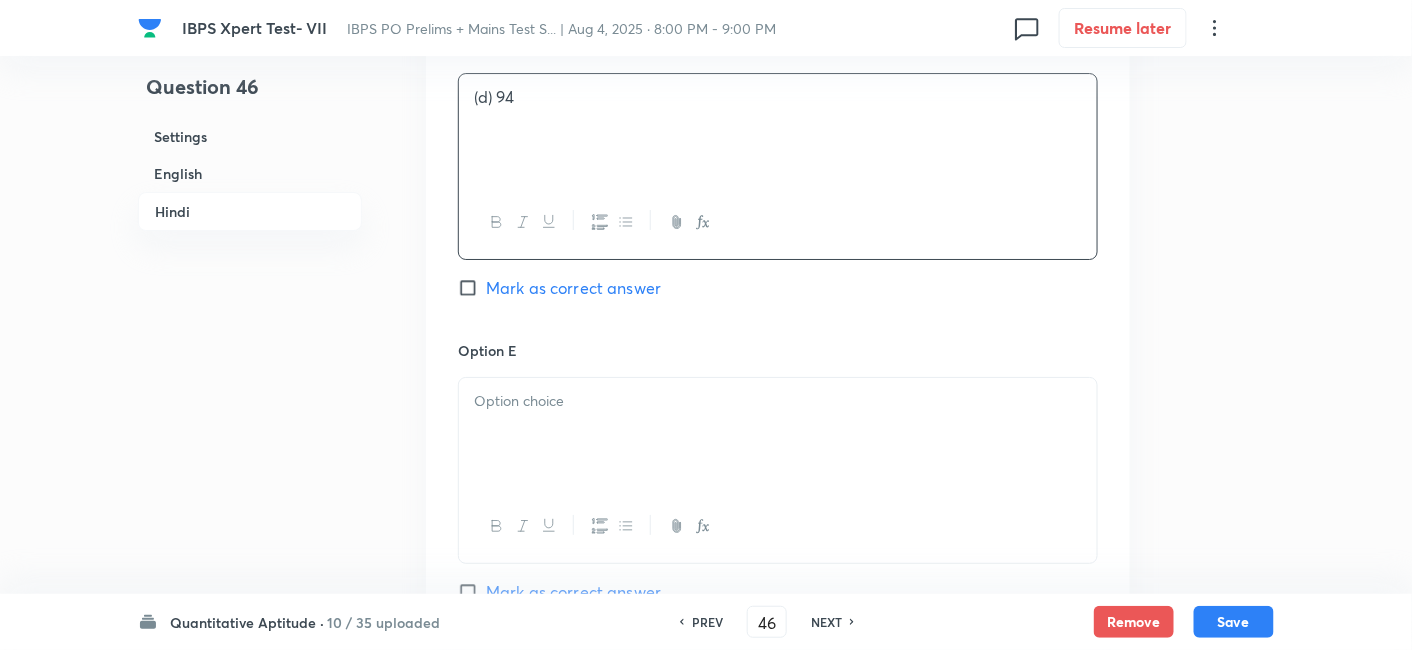 click at bounding box center [778, 434] 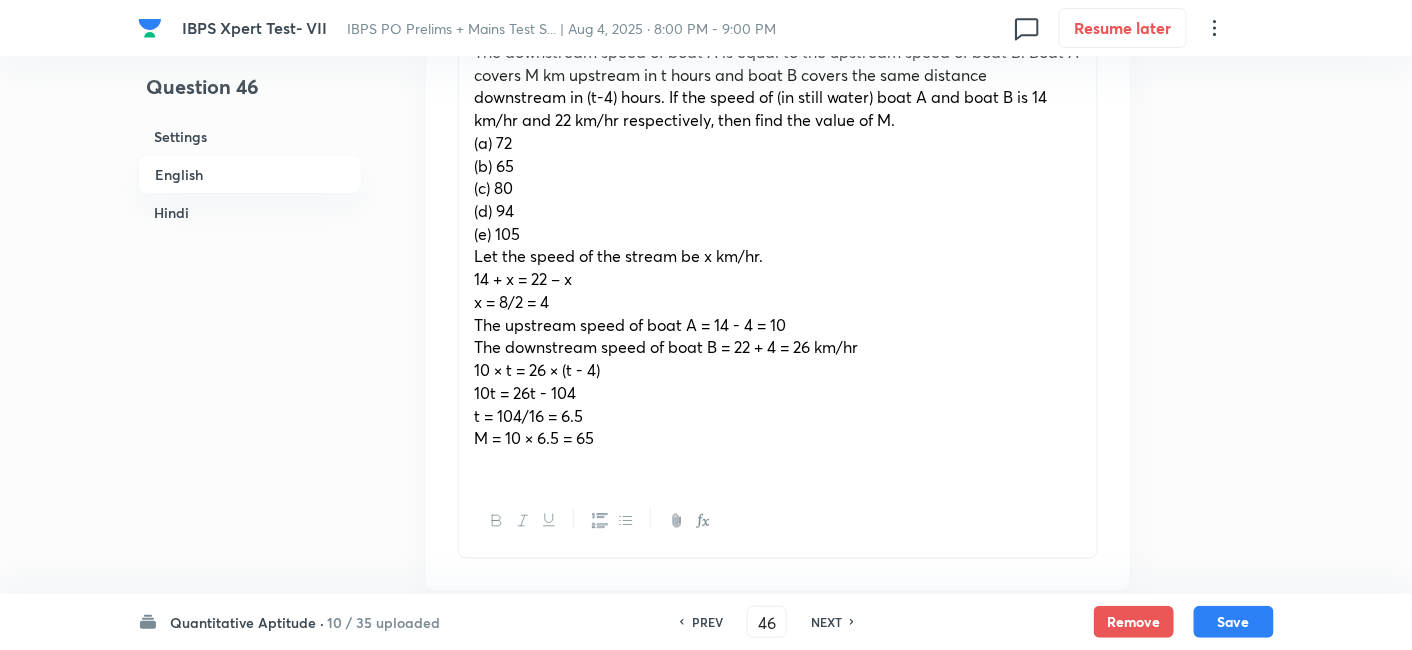 scroll, scrollTop: 686, scrollLeft: 0, axis: vertical 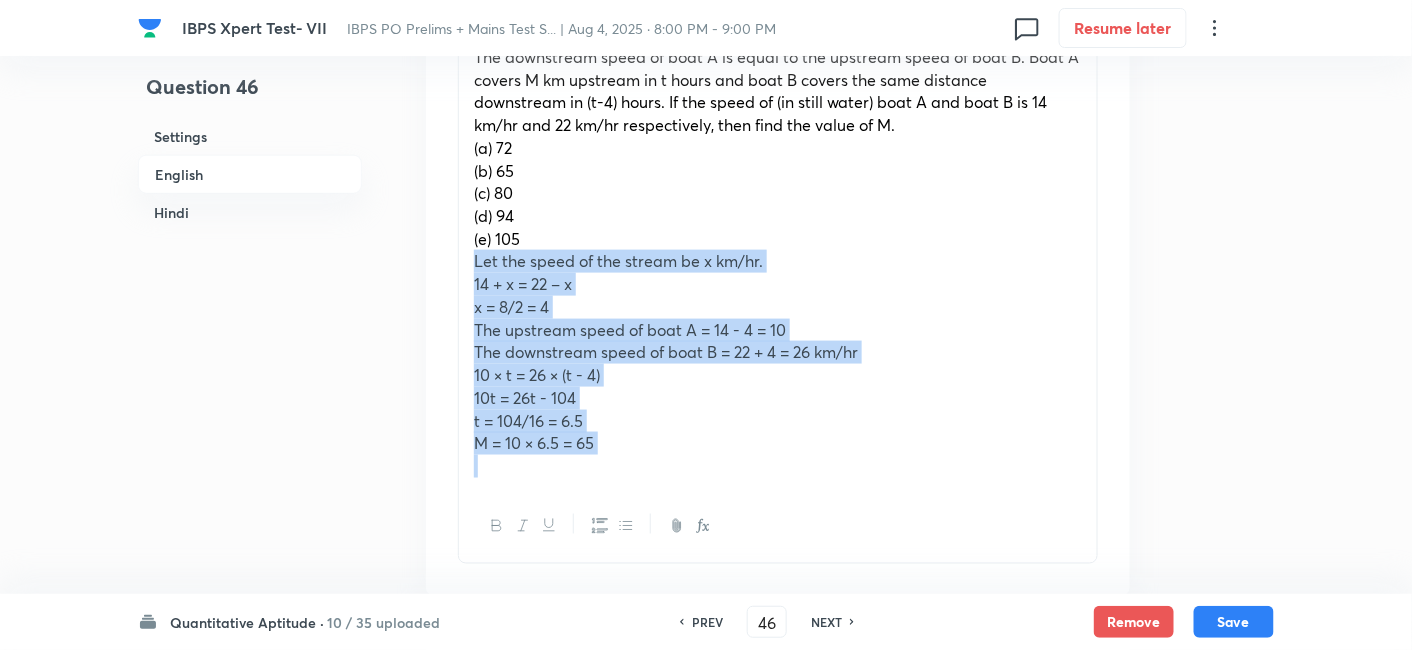 drag, startPoint x: 466, startPoint y: 255, endPoint x: 750, endPoint y: 541, distance: 403.05334 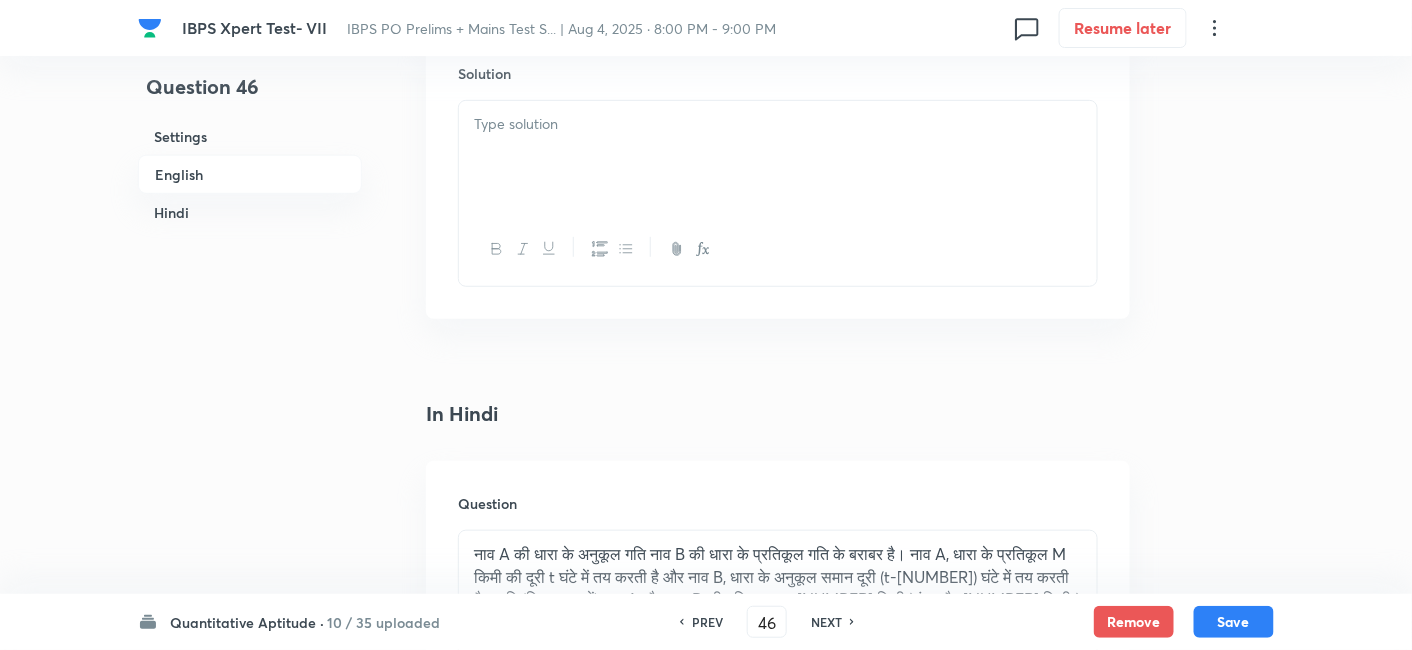 scroll, scrollTop: 2658, scrollLeft: 0, axis: vertical 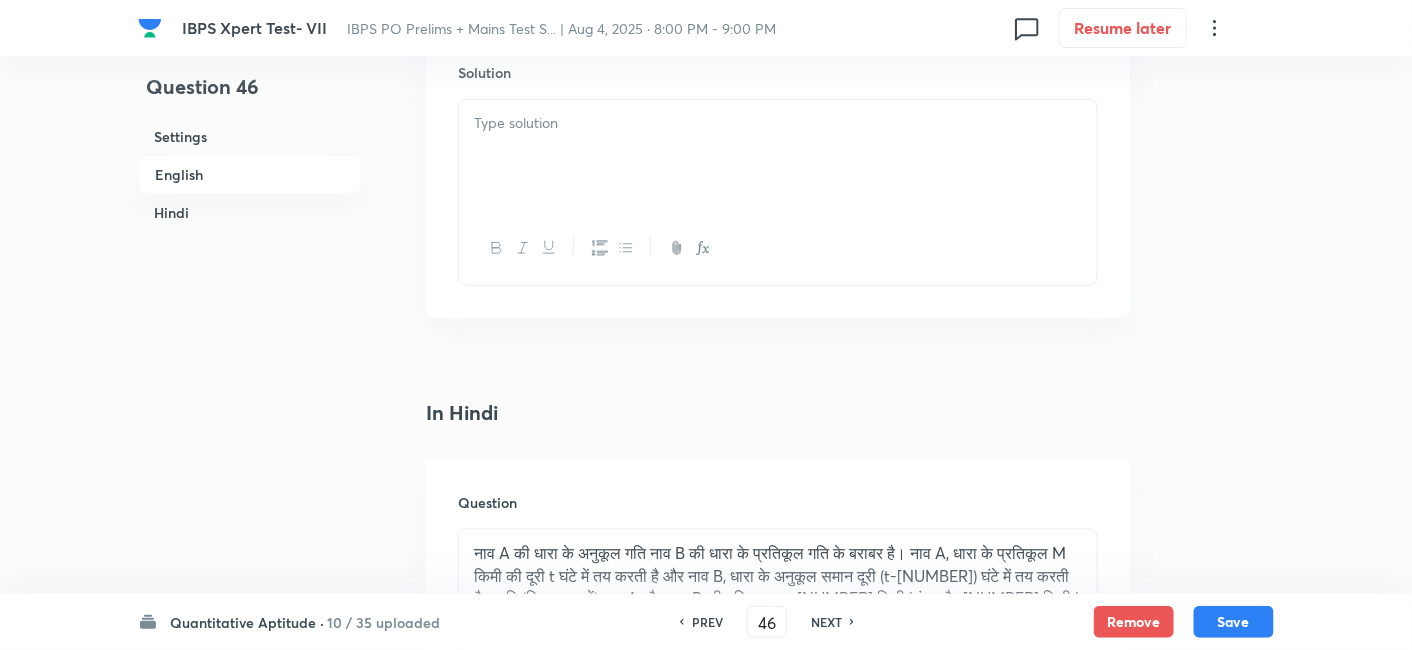 click at bounding box center [778, 156] 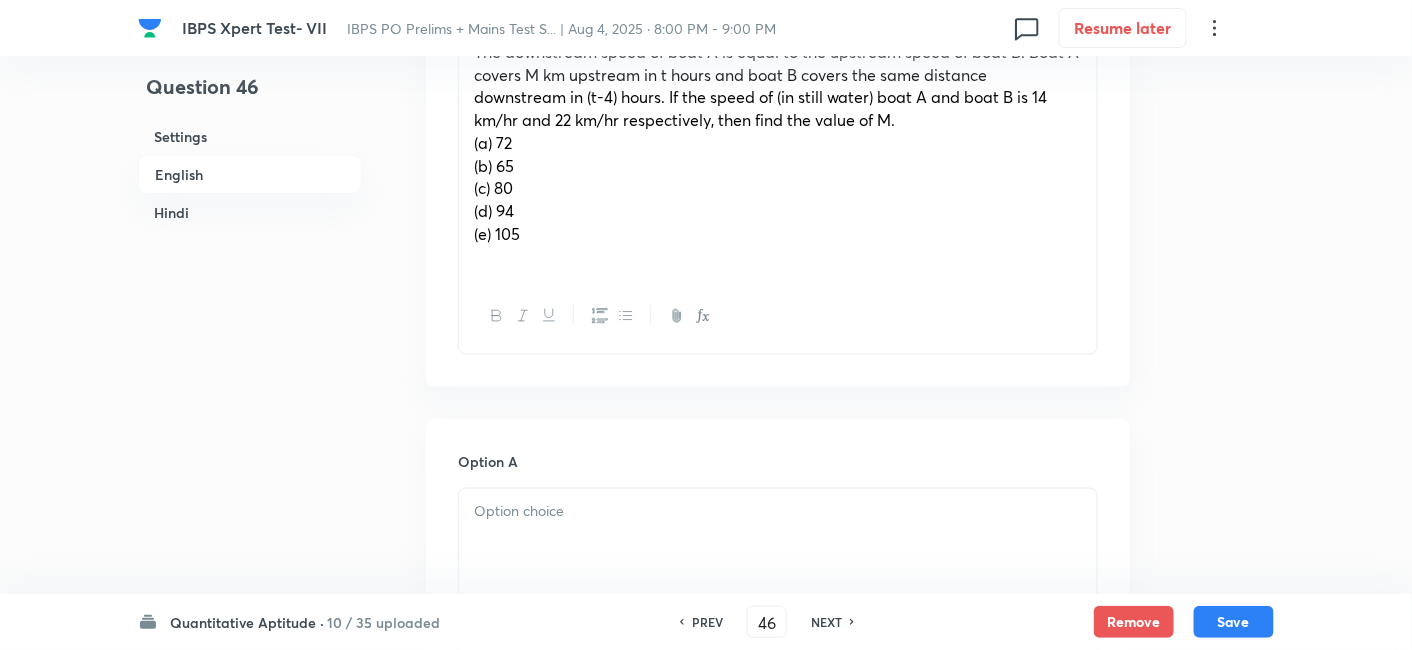 scroll, scrollTop: 653, scrollLeft: 0, axis: vertical 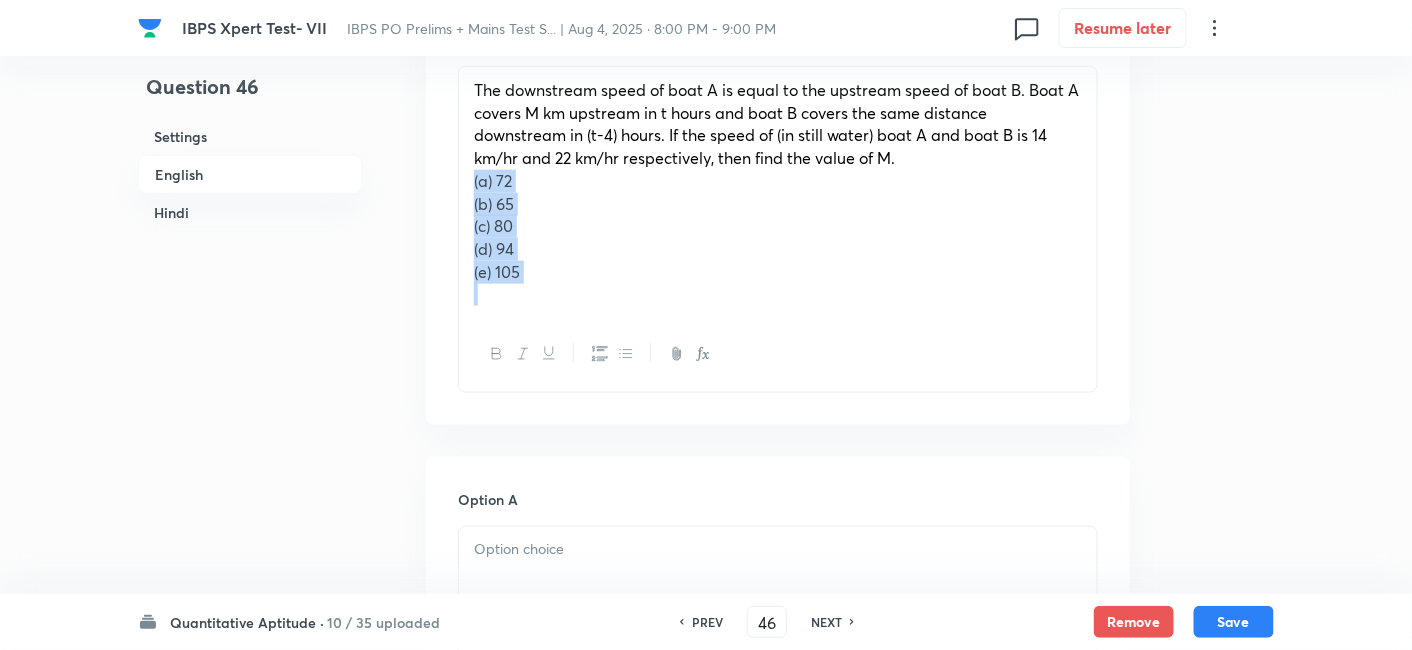 drag, startPoint x: 467, startPoint y: 184, endPoint x: 662, endPoint y: 408, distance: 296.98654 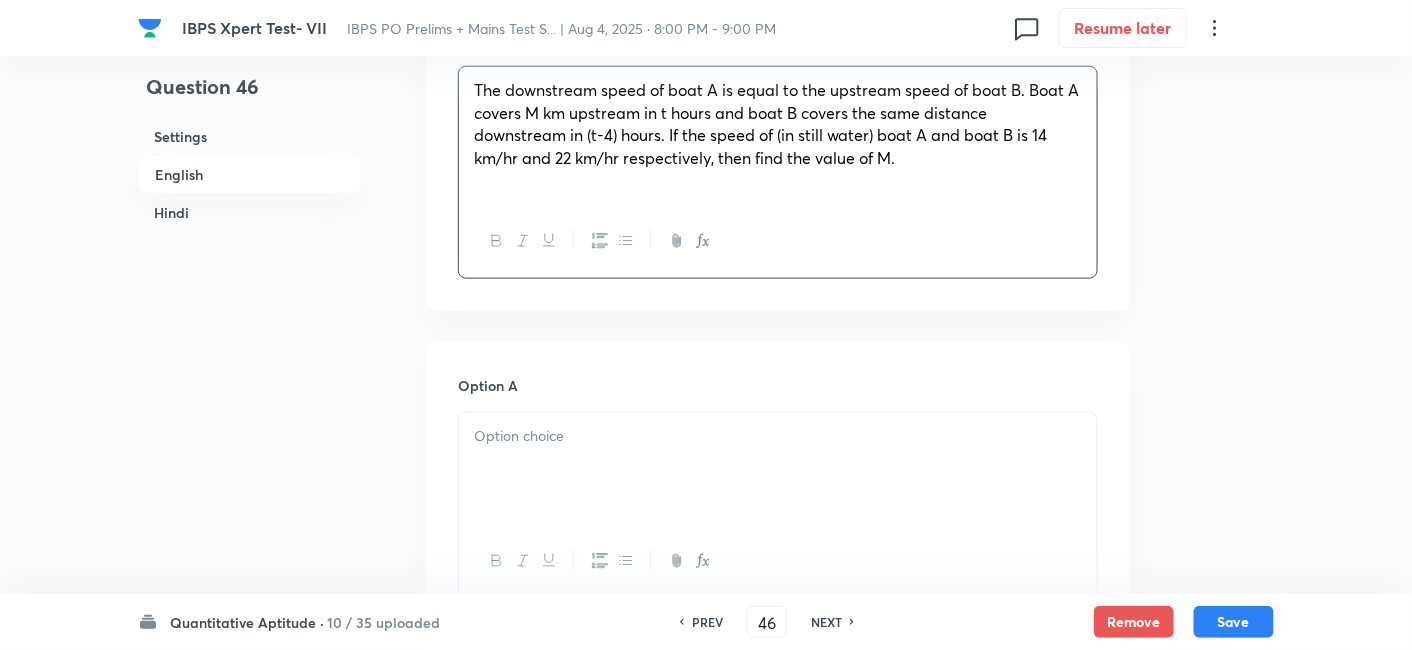 scroll, scrollTop: 782, scrollLeft: 0, axis: vertical 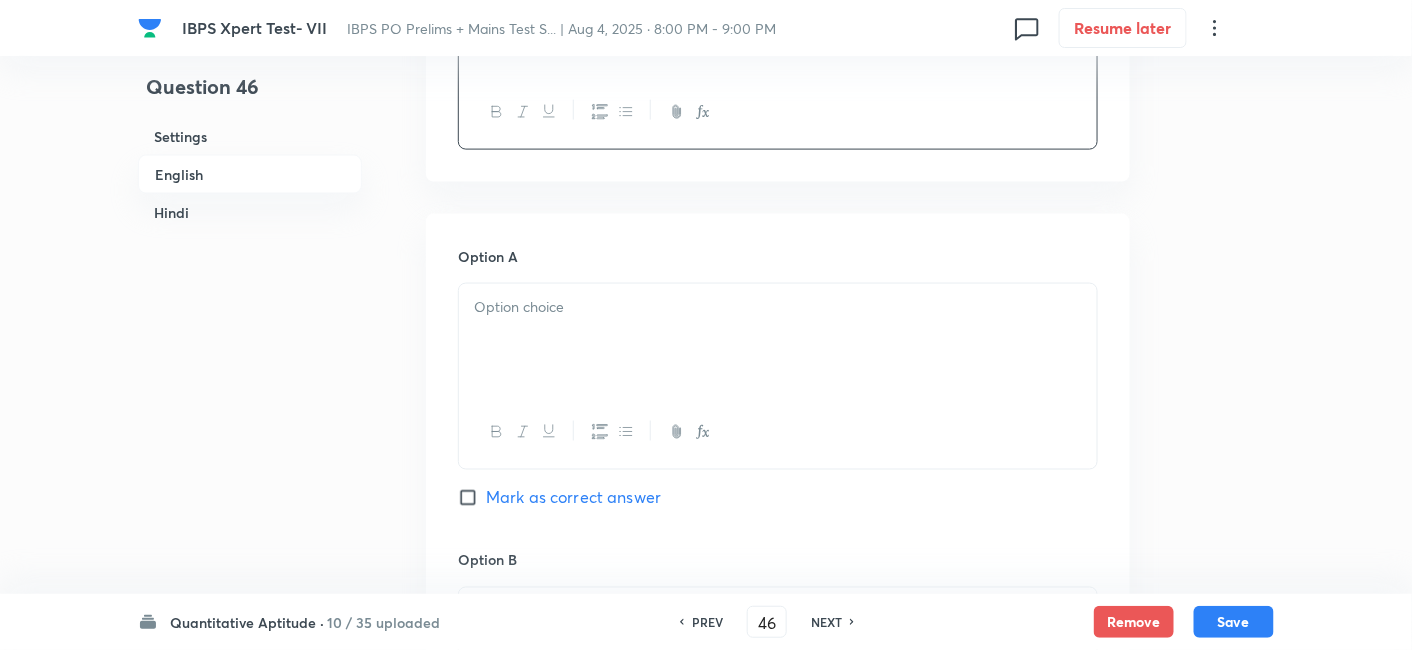 click at bounding box center [778, 432] 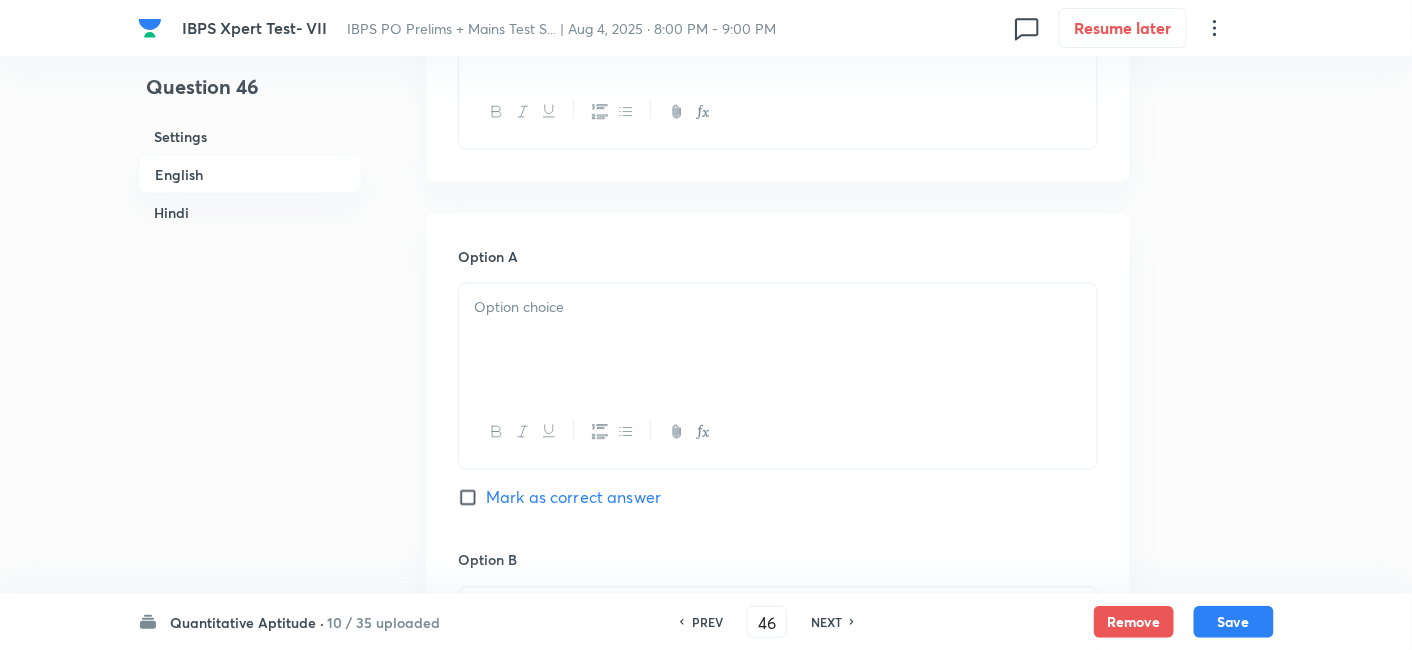 click at bounding box center [778, 340] 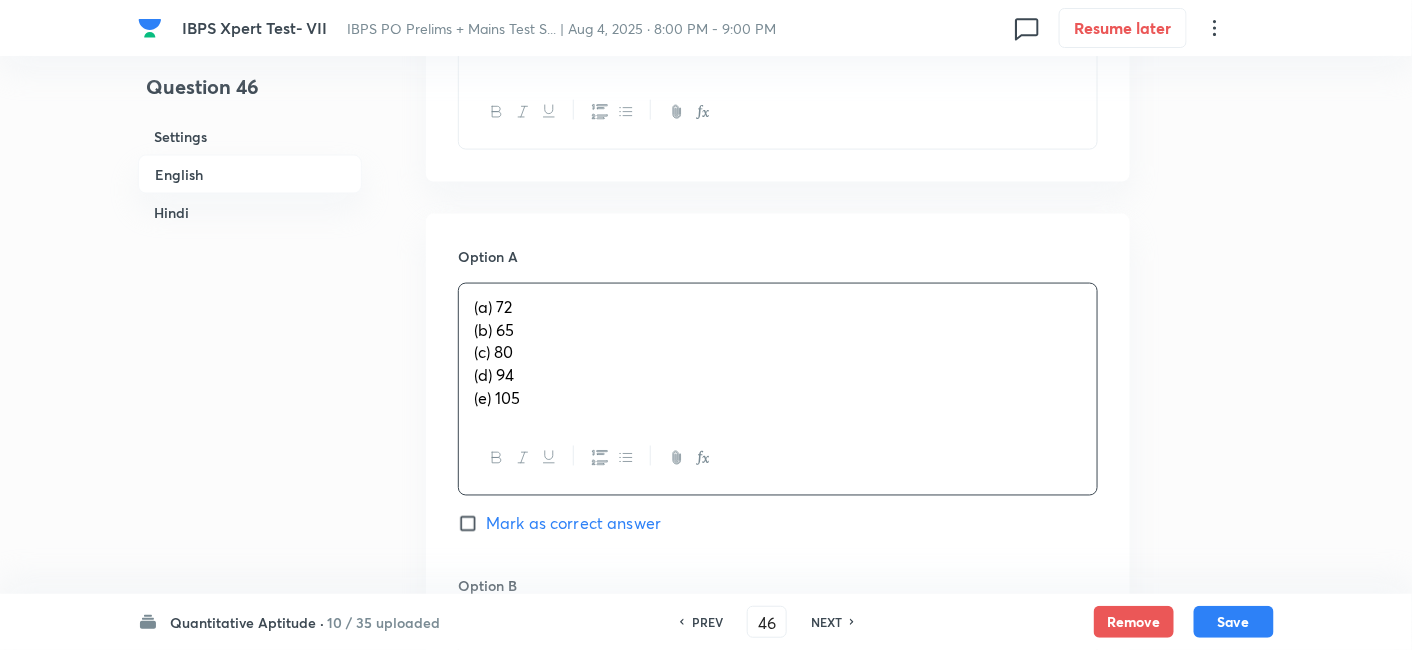 drag, startPoint x: 469, startPoint y: 330, endPoint x: 645, endPoint y: 537, distance: 271.70755 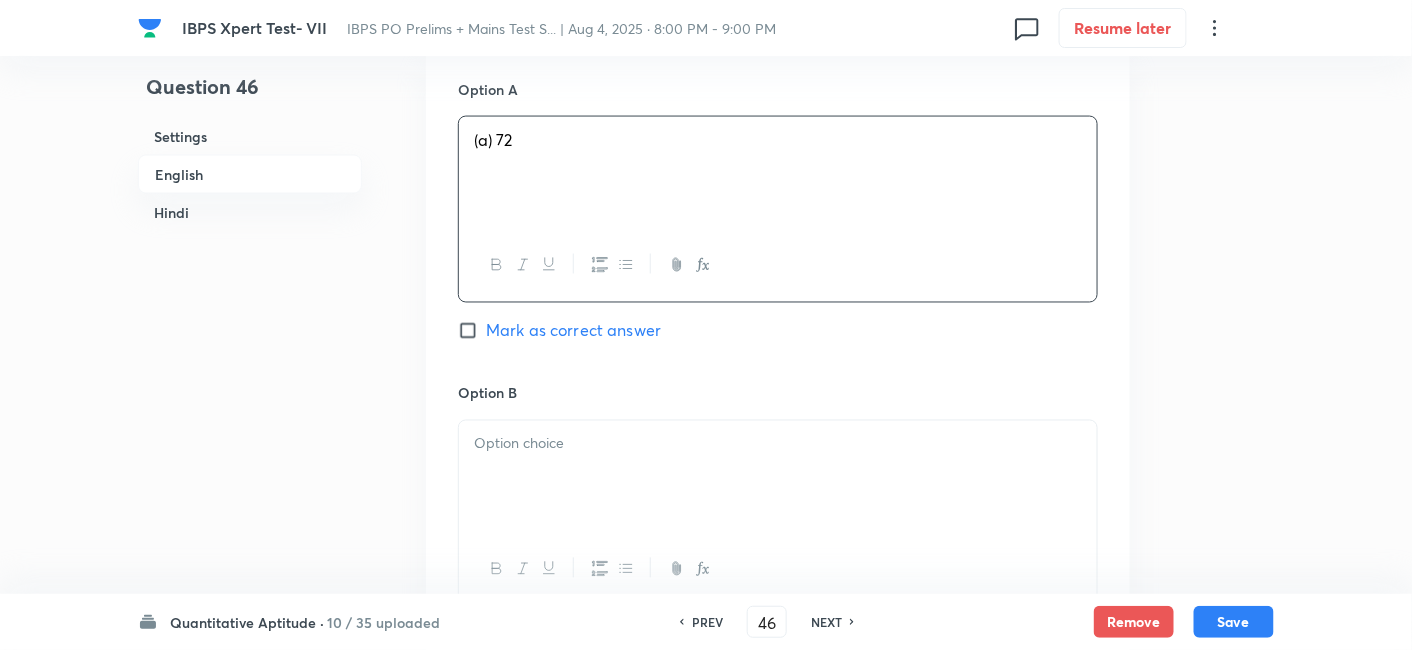 scroll, scrollTop: 971, scrollLeft: 0, axis: vertical 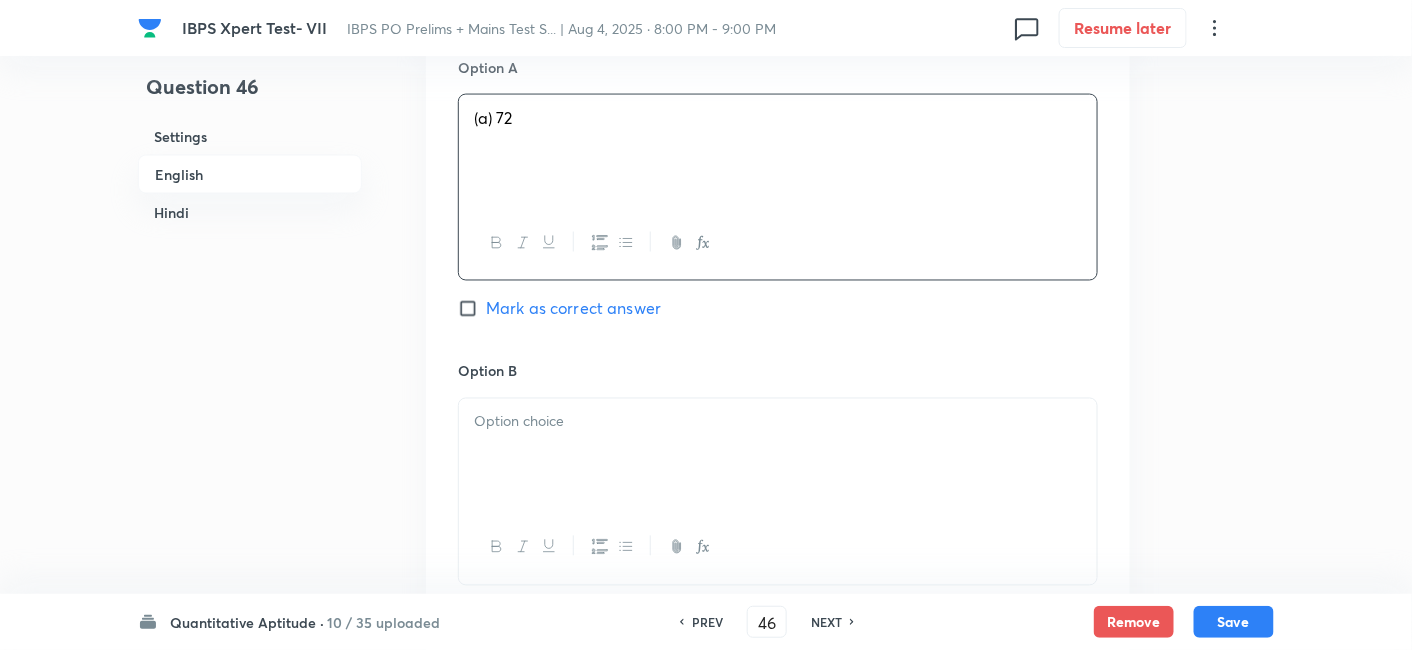 click at bounding box center (778, 455) 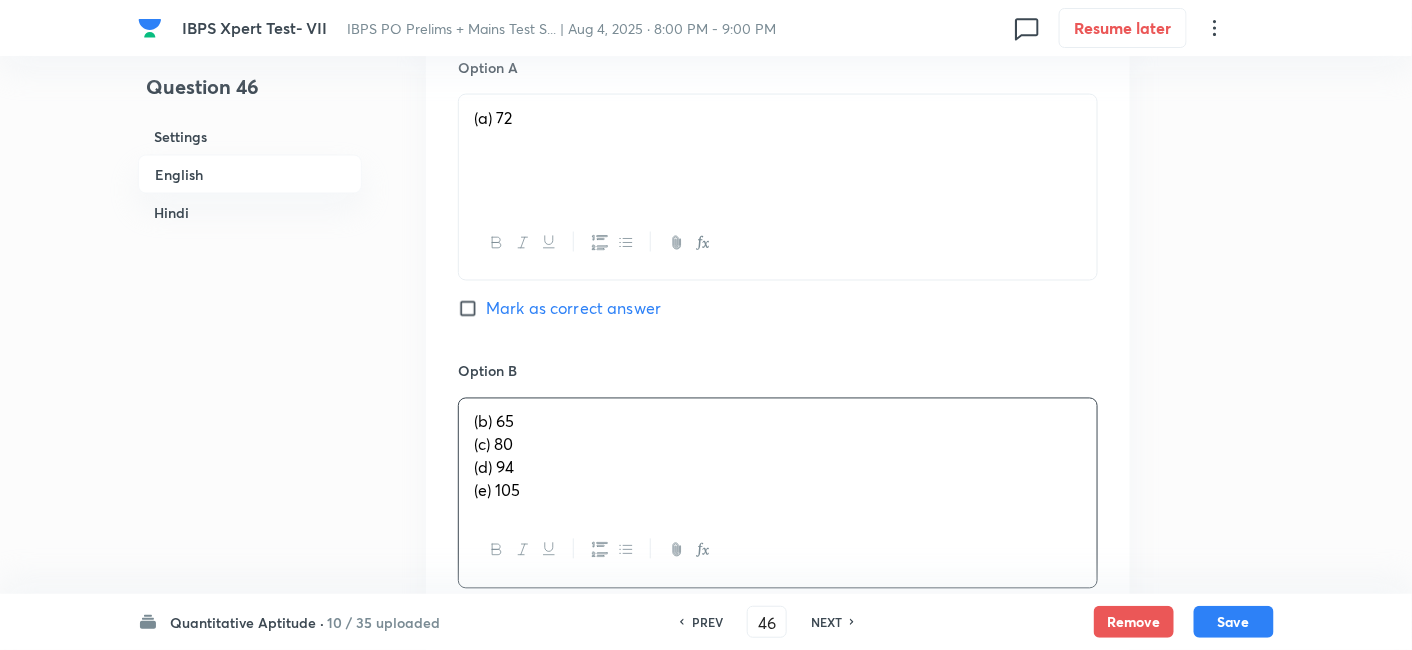 drag, startPoint x: 467, startPoint y: 447, endPoint x: 651, endPoint y: 549, distance: 210.3806 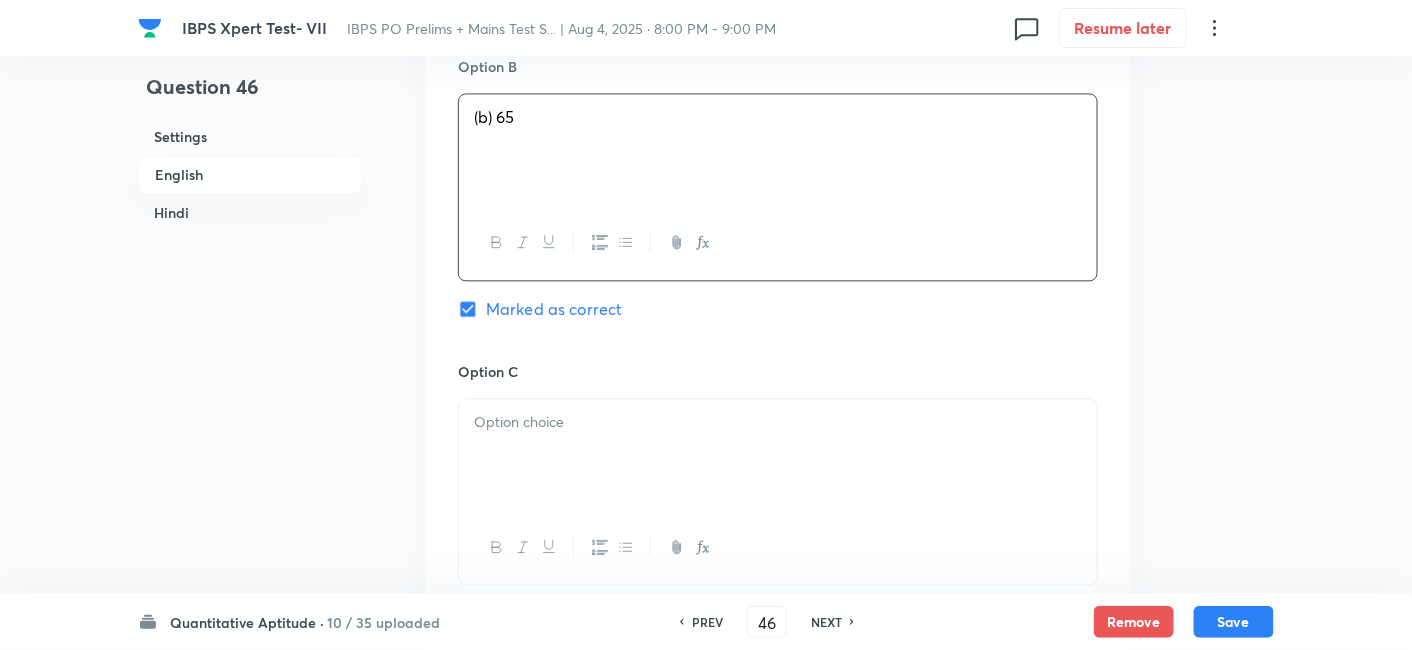scroll, scrollTop: 1277, scrollLeft: 0, axis: vertical 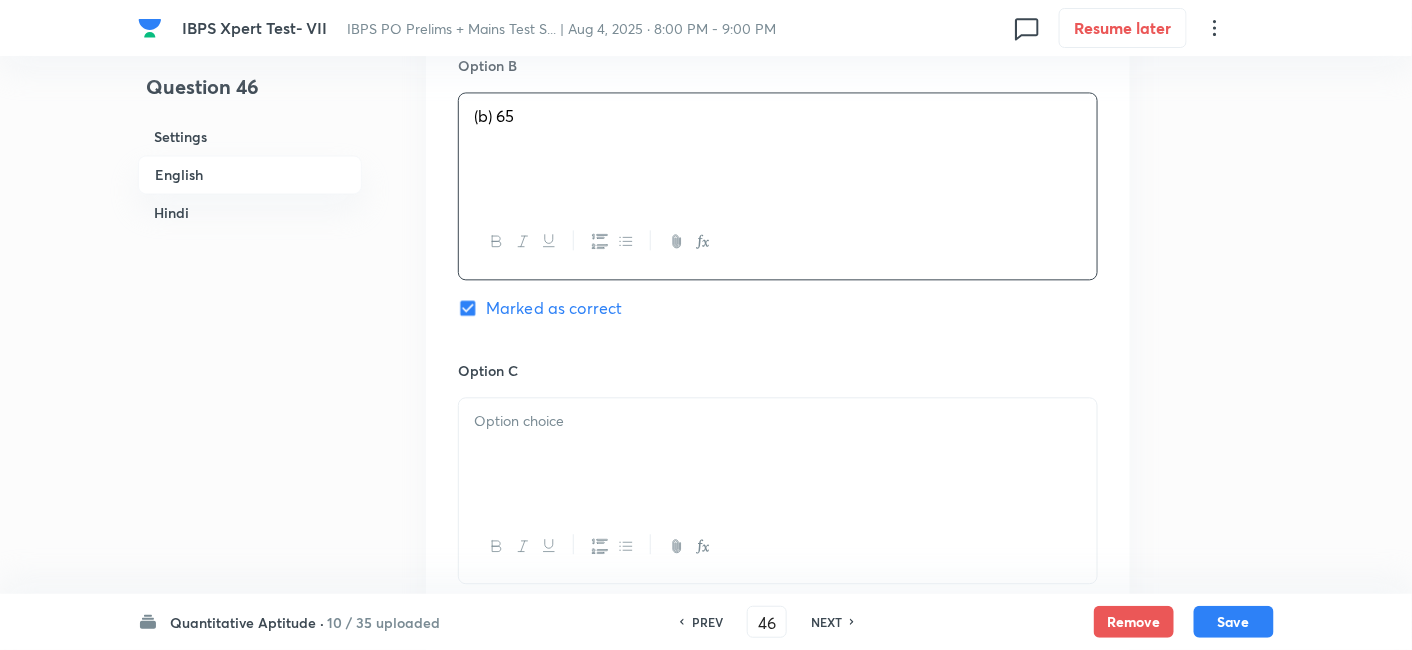 click at bounding box center (778, 454) 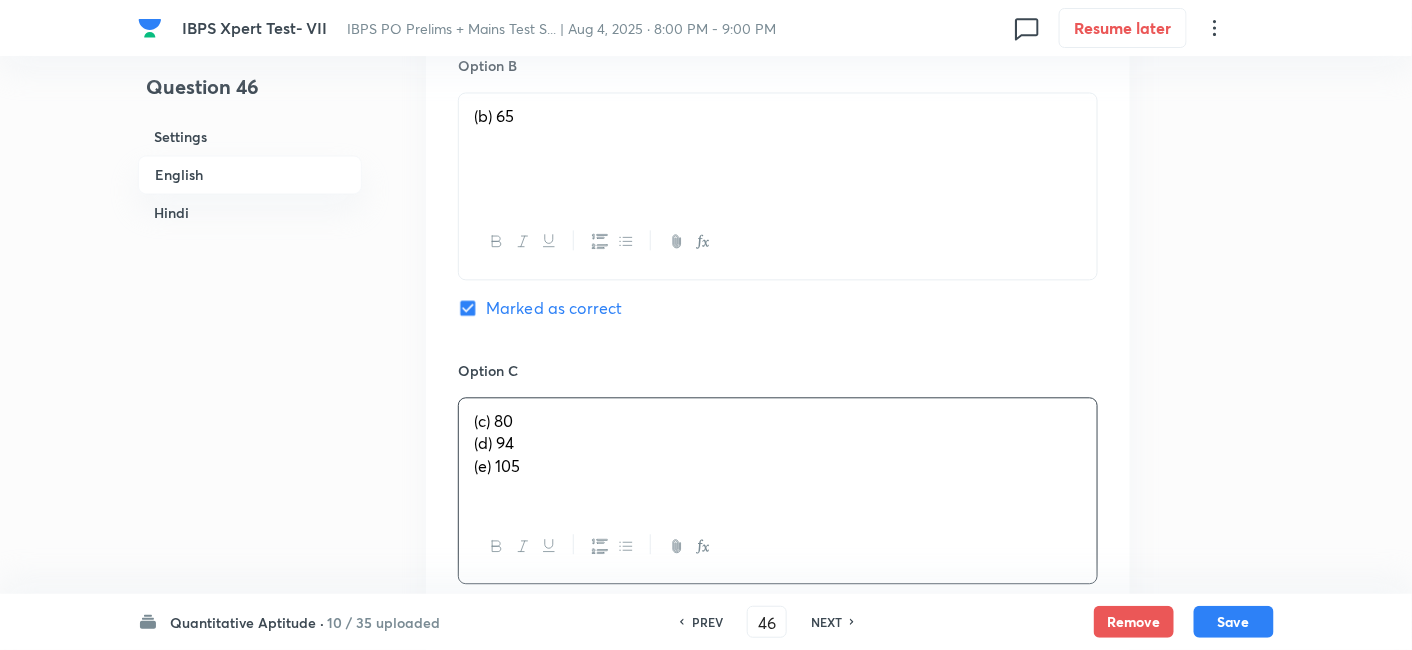drag, startPoint x: 465, startPoint y: 444, endPoint x: 712, endPoint y: 531, distance: 261.87402 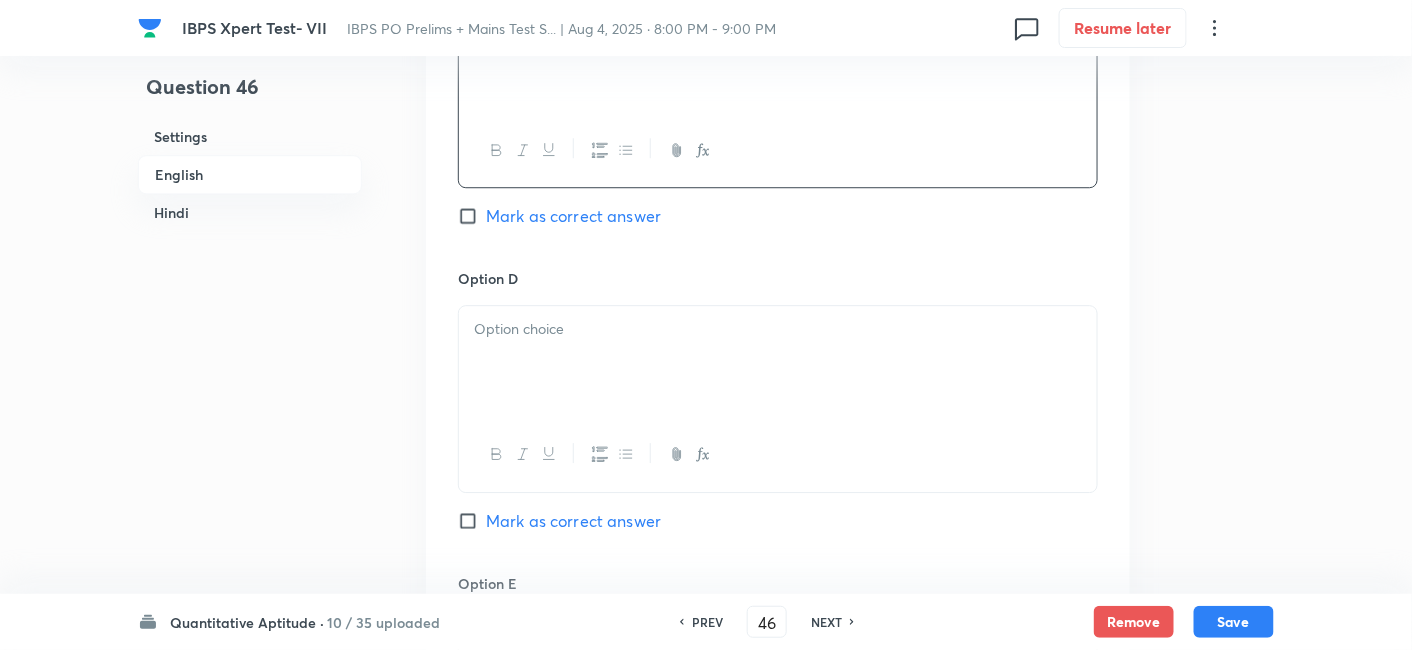 scroll, scrollTop: 1687, scrollLeft: 0, axis: vertical 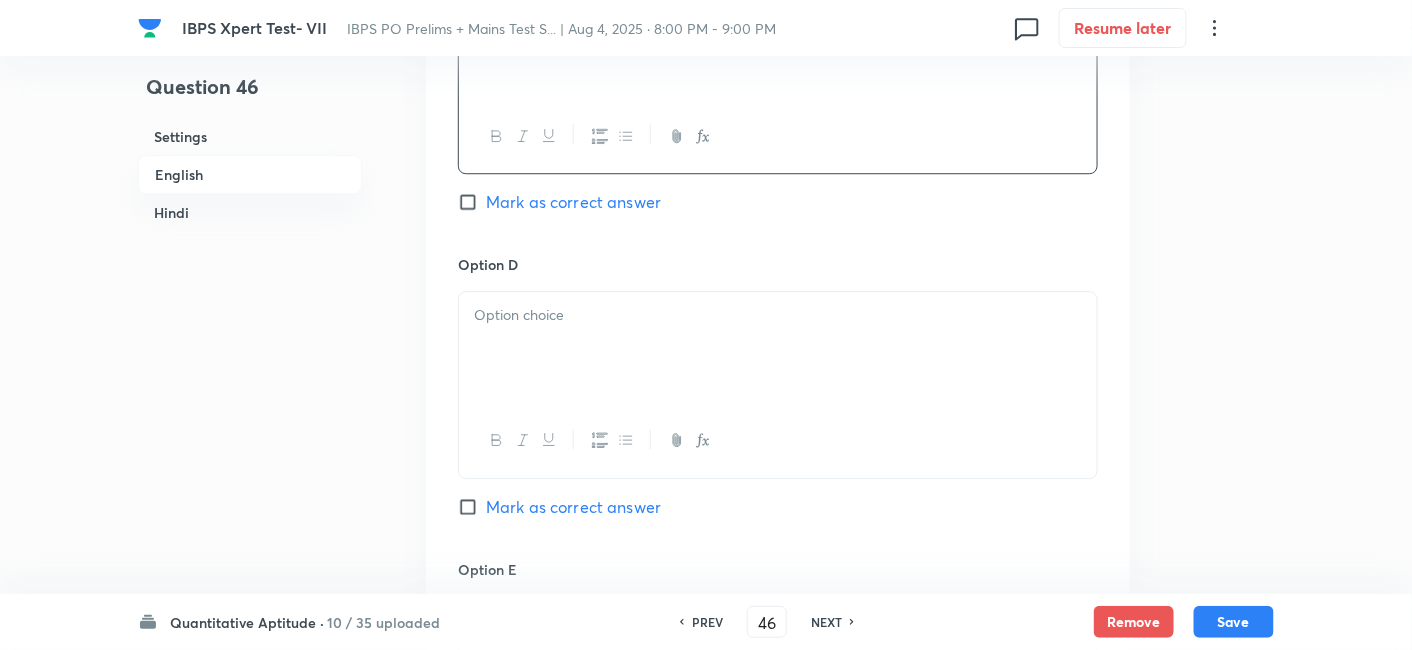 click at bounding box center [778, 348] 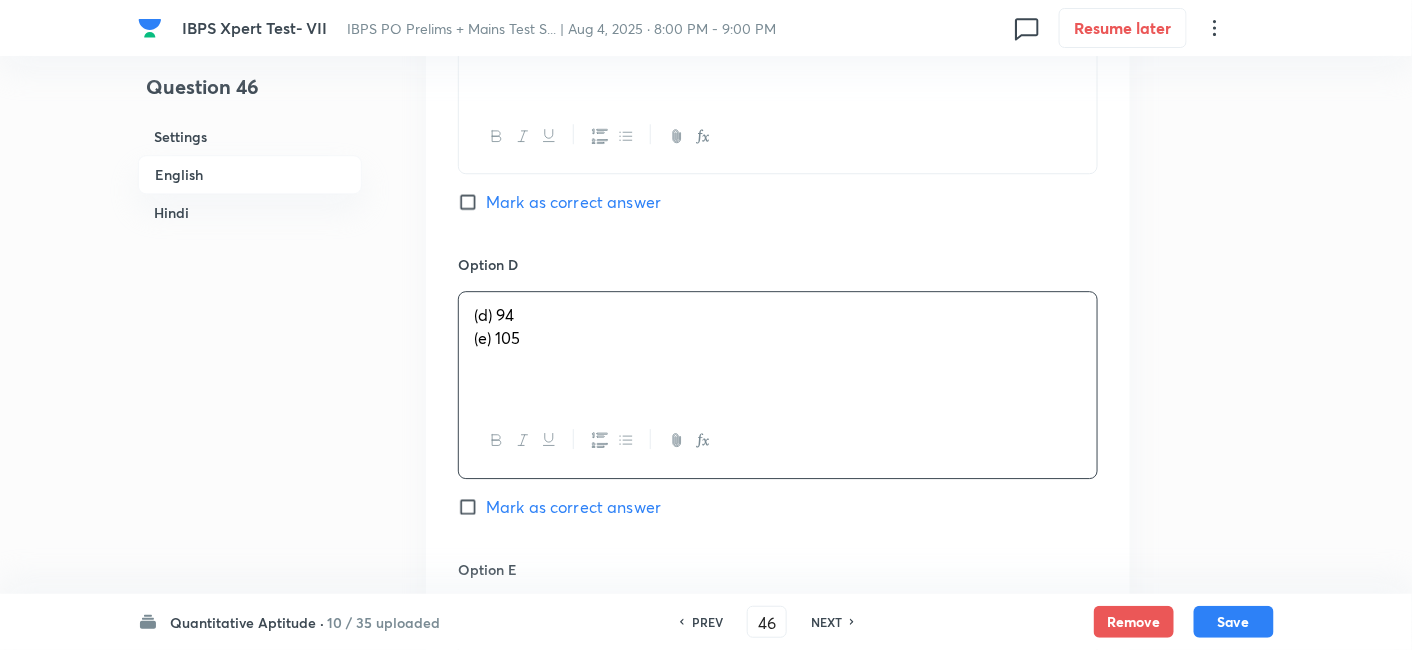 drag, startPoint x: 561, startPoint y: 367, endPoint x: 433, endPoint y: 371, distance: 128.06248 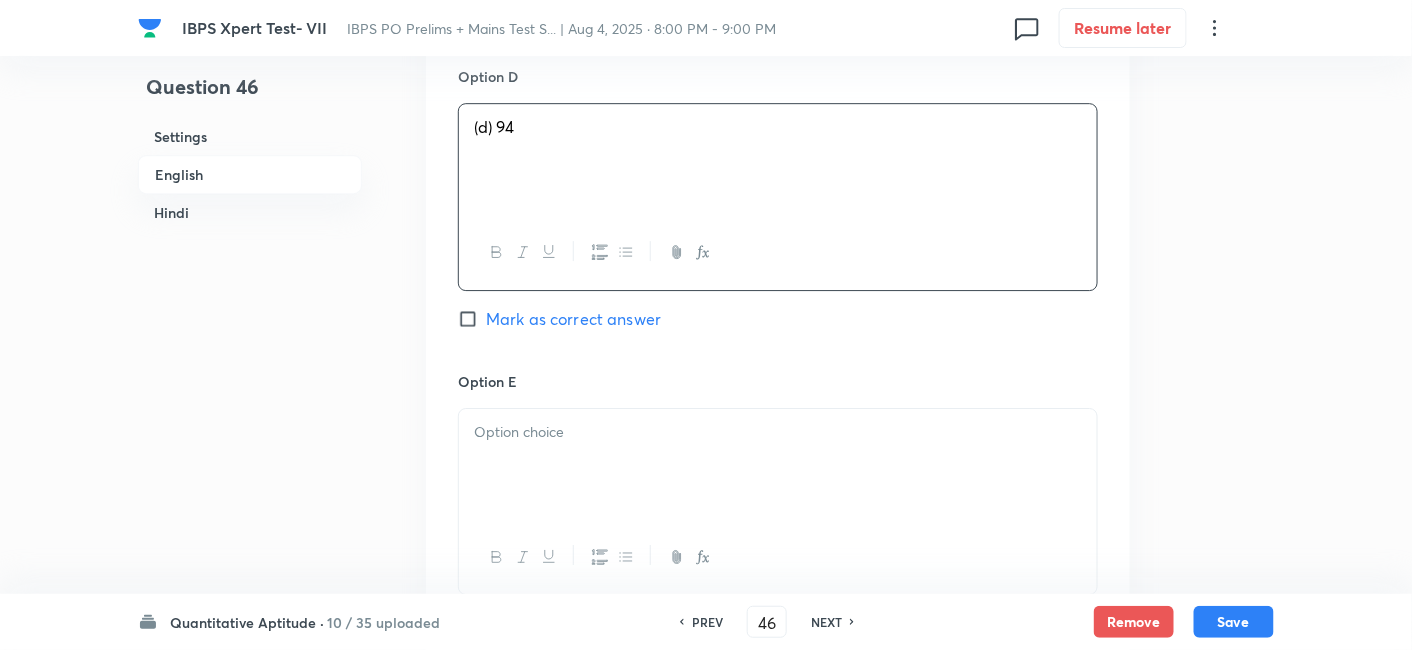 scroll, scrollTop: 1877, scrollLeft: 0, axis: vertical 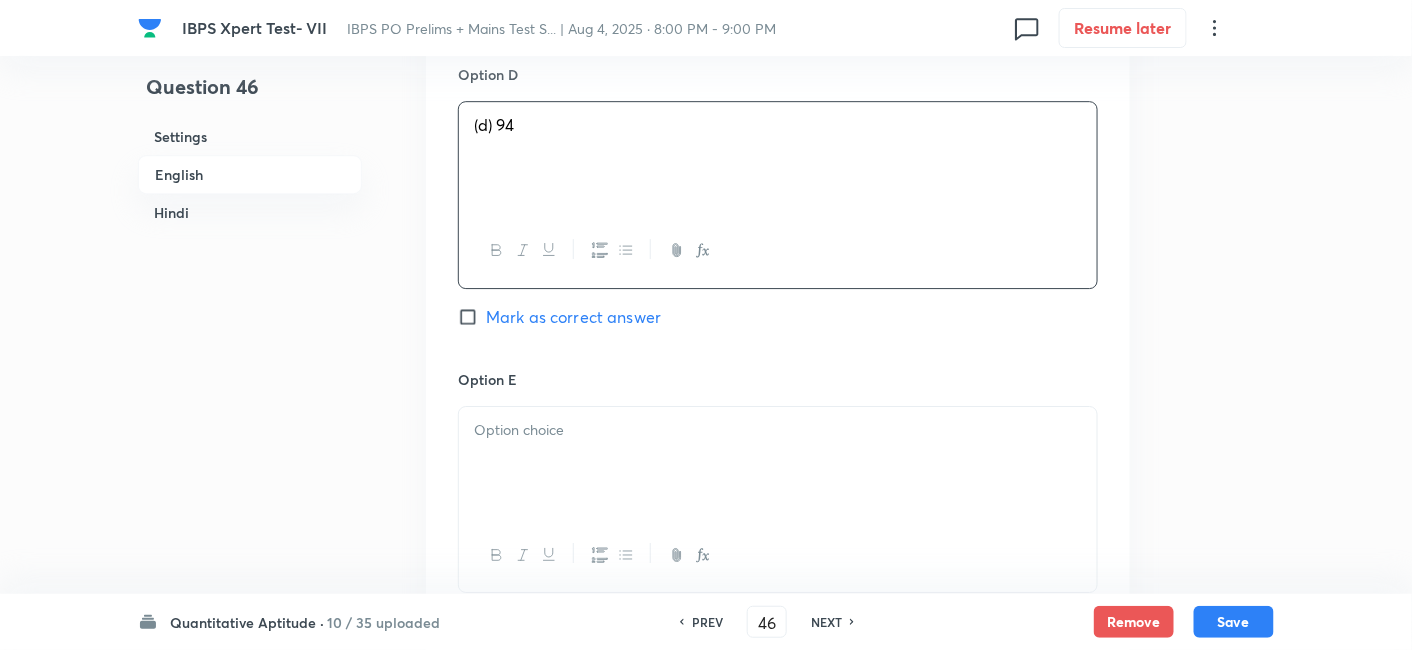 click at bounding box center [778, 463] 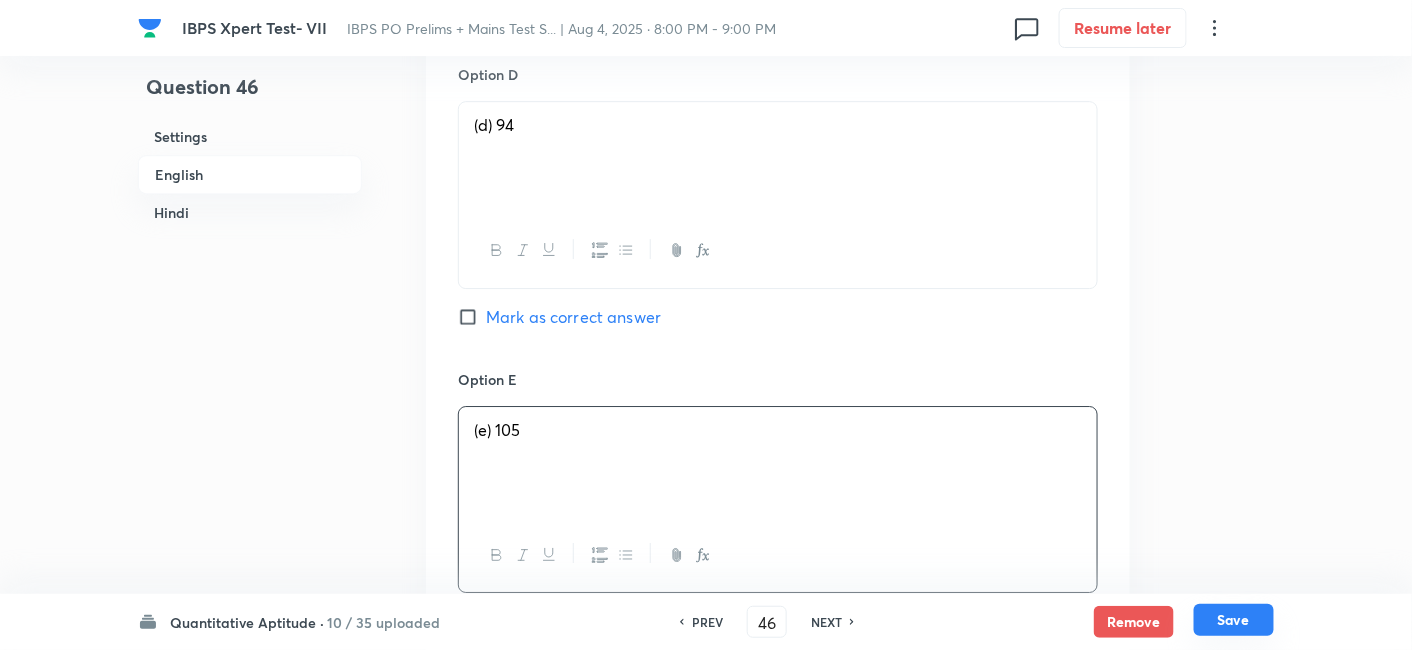 click on "Save" at bounding box center (1234, 620) 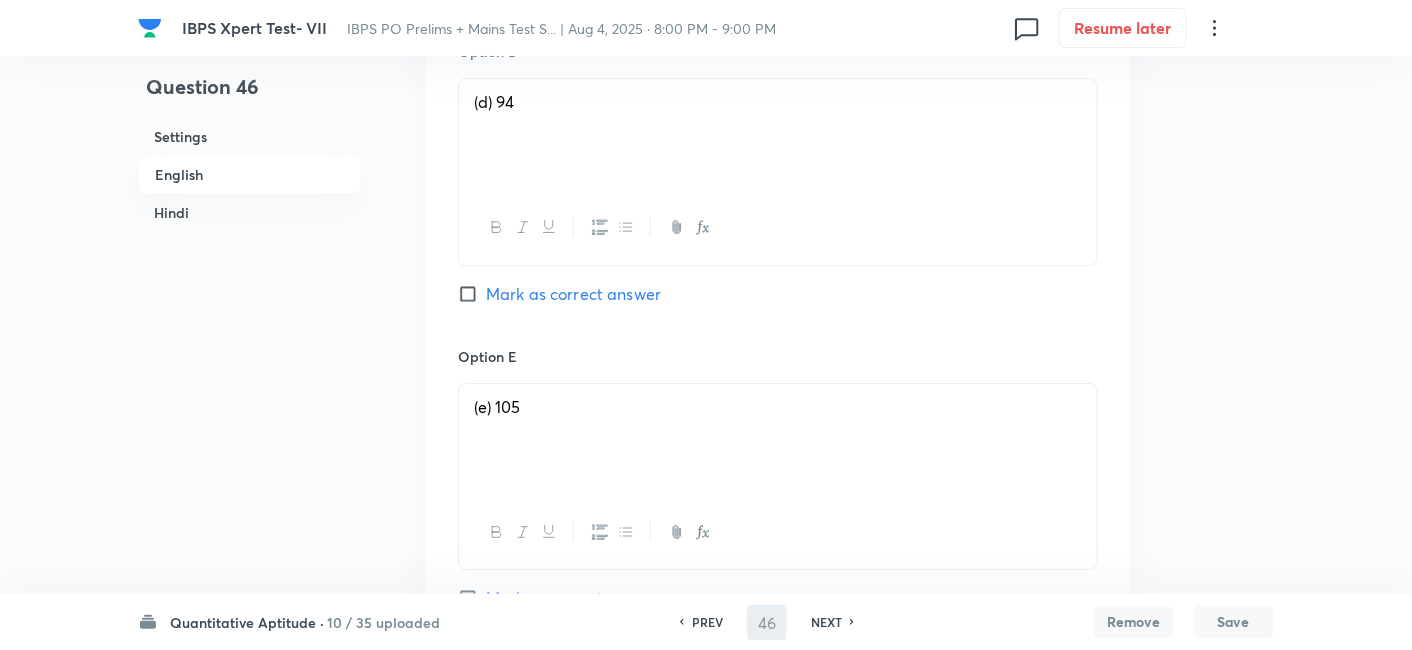 type on "47" 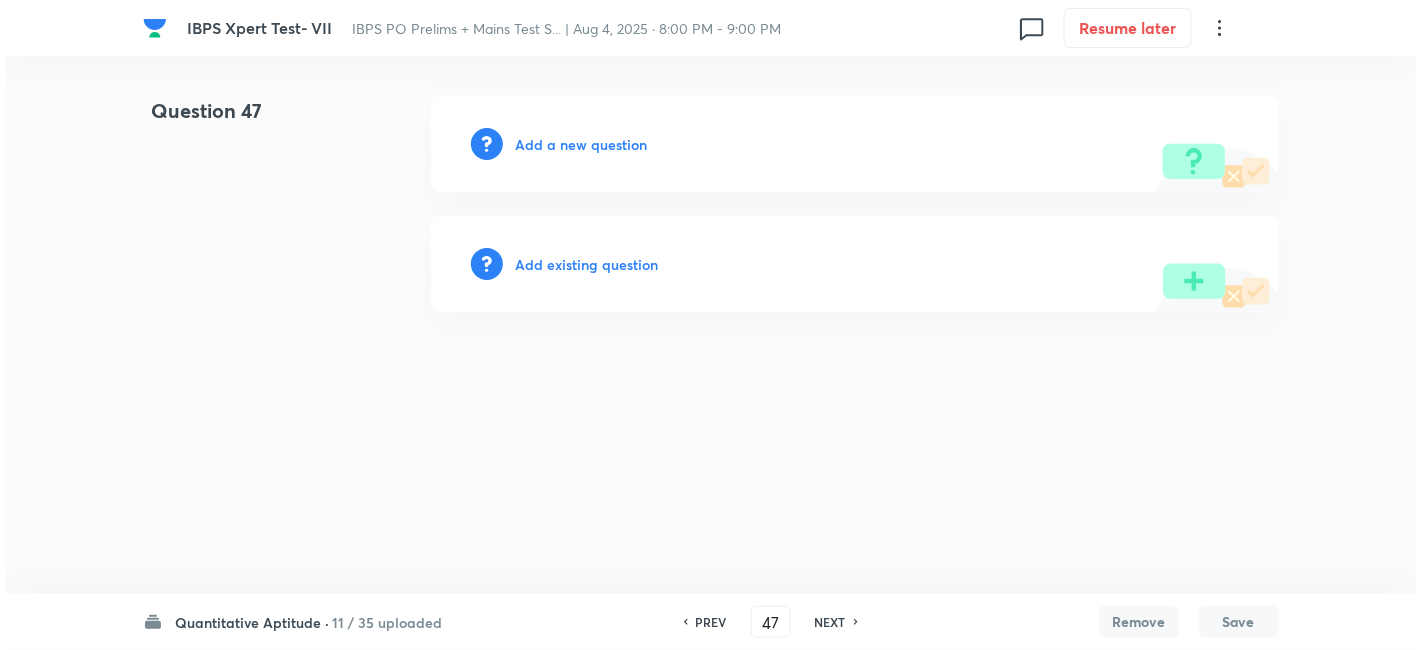 scroll, scrollTop: 0, scrollLeft: 0, axis: both 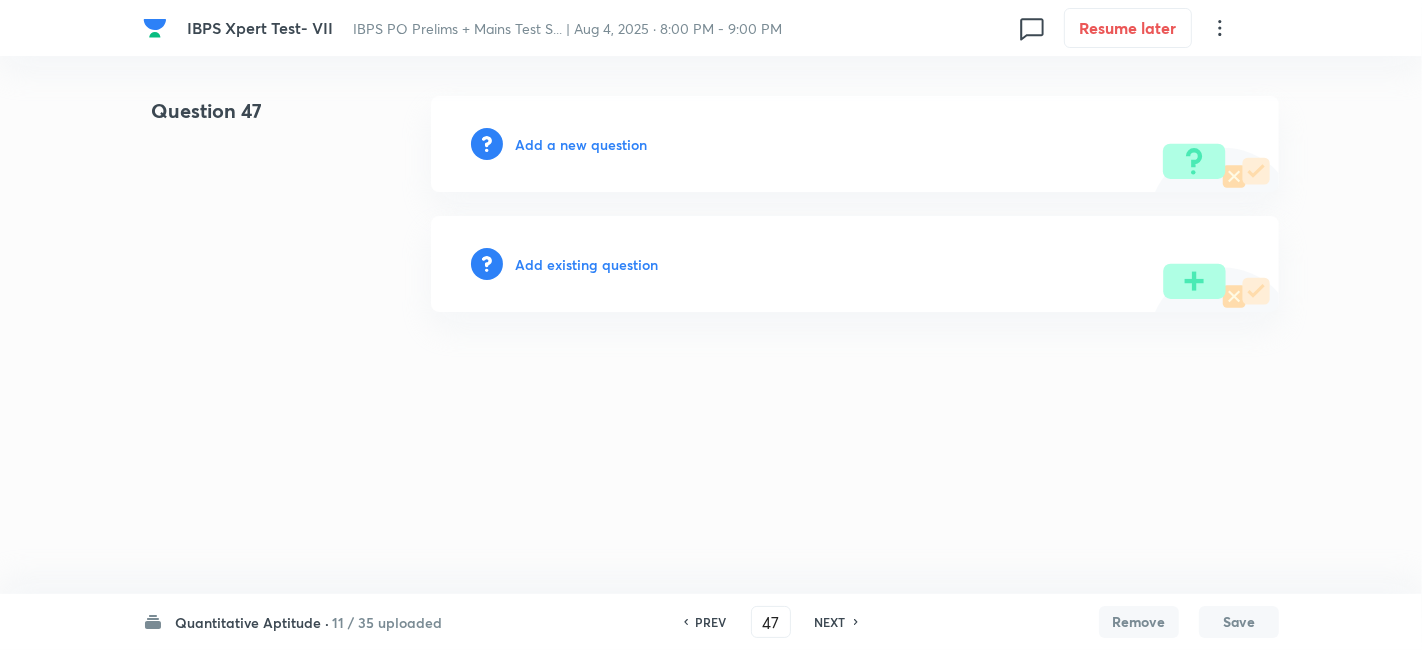 click on "Add a new question" at bounding box center [581, 144] 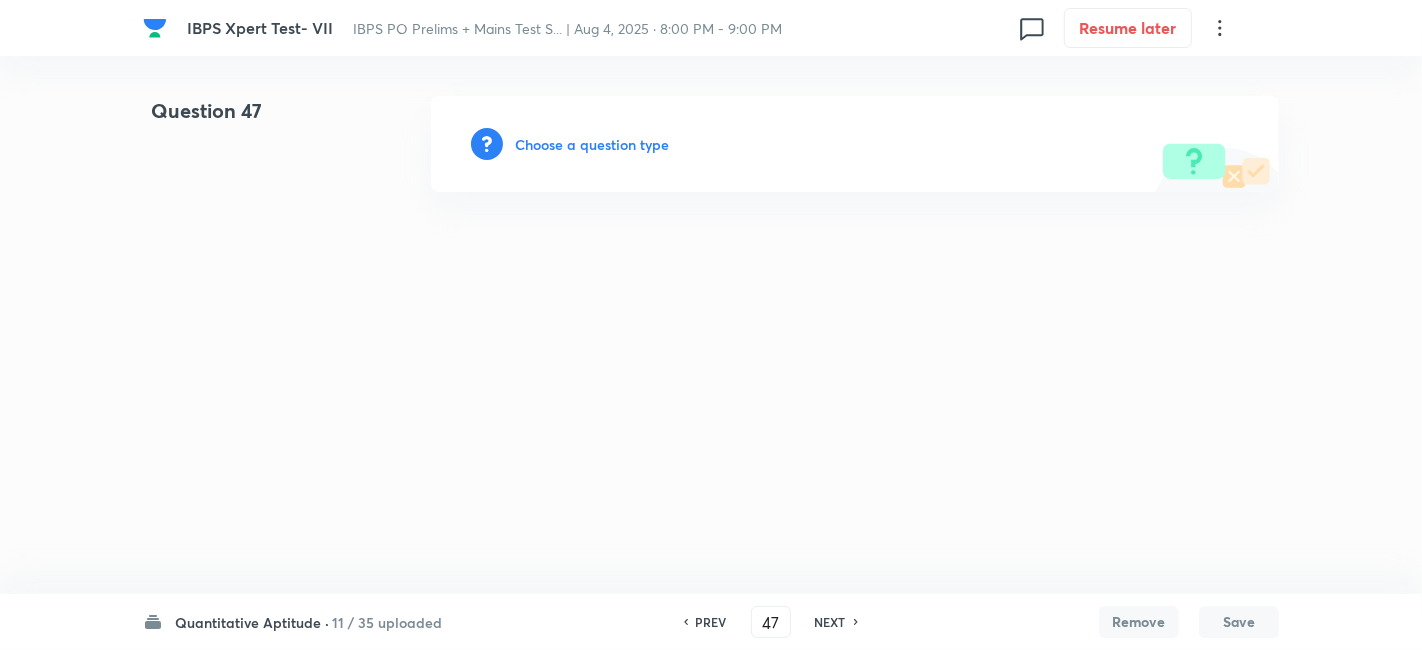 click on "Choose a question type" at bounding box center [592, 144] 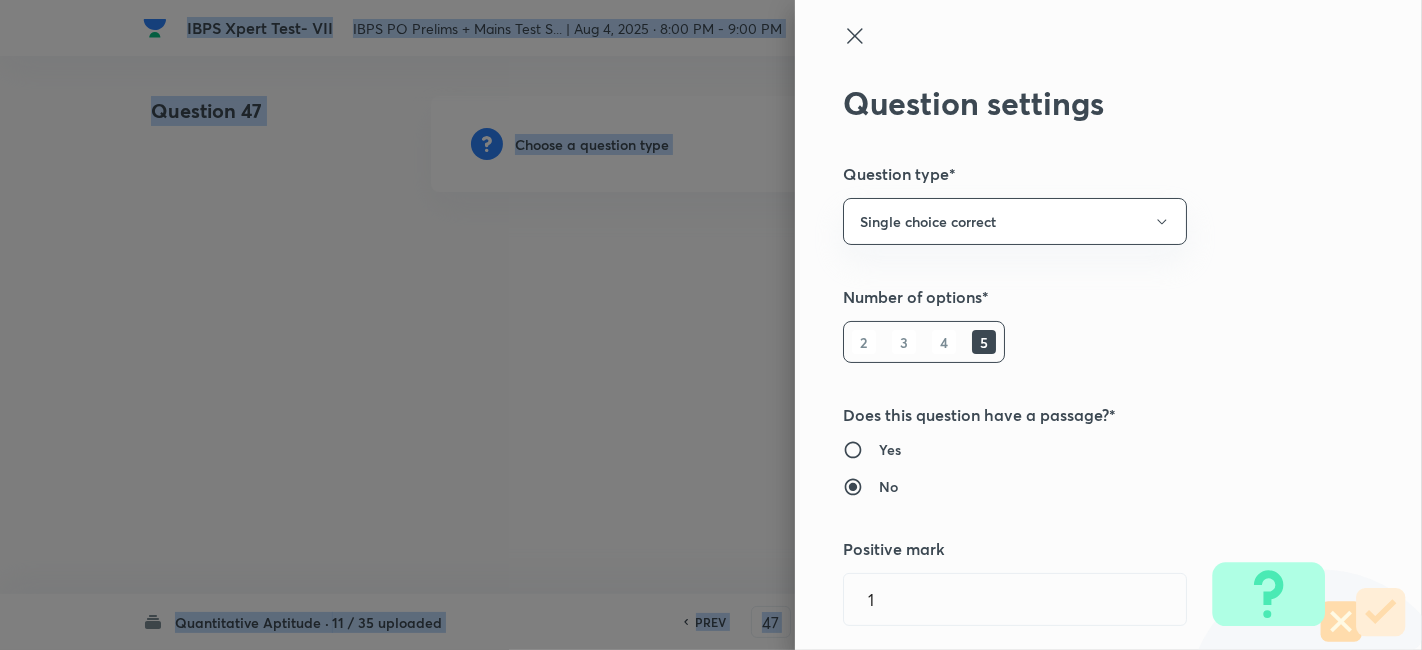 click at bounding box center (711, 325) 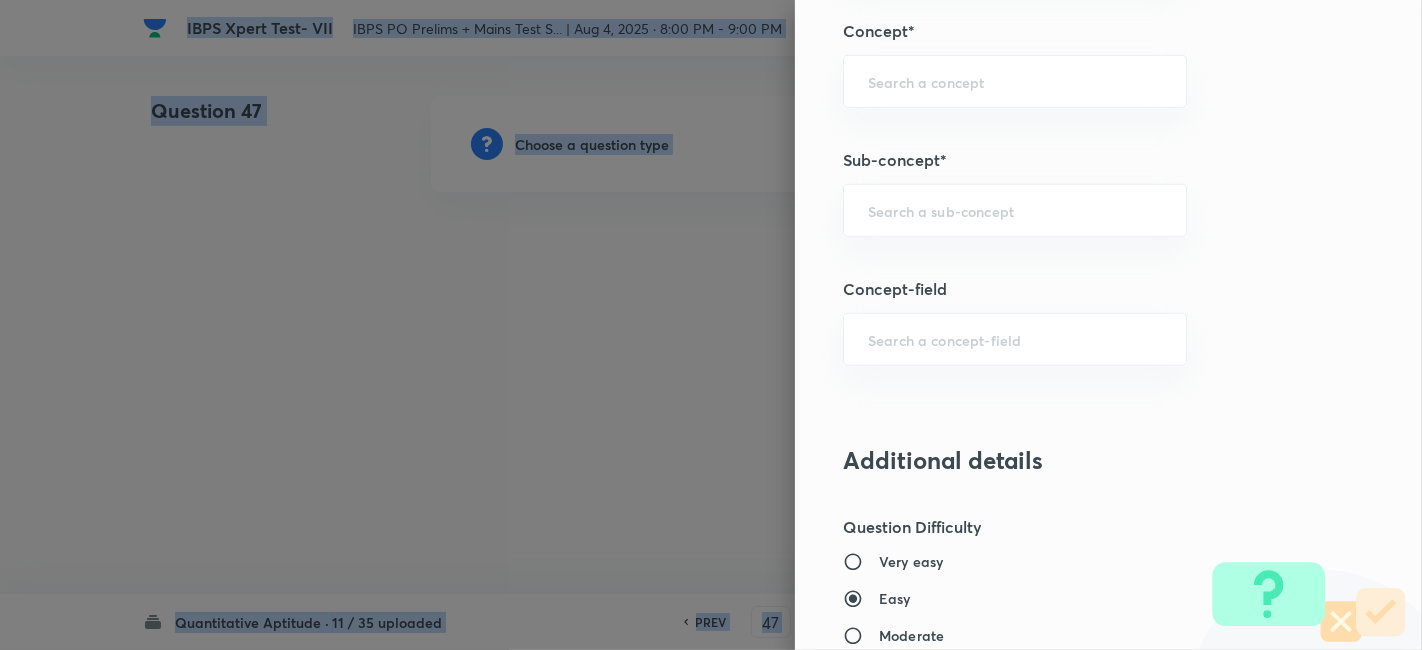 scroll, scrollTop: 1135, scrollLeft: 0, axis: vertical 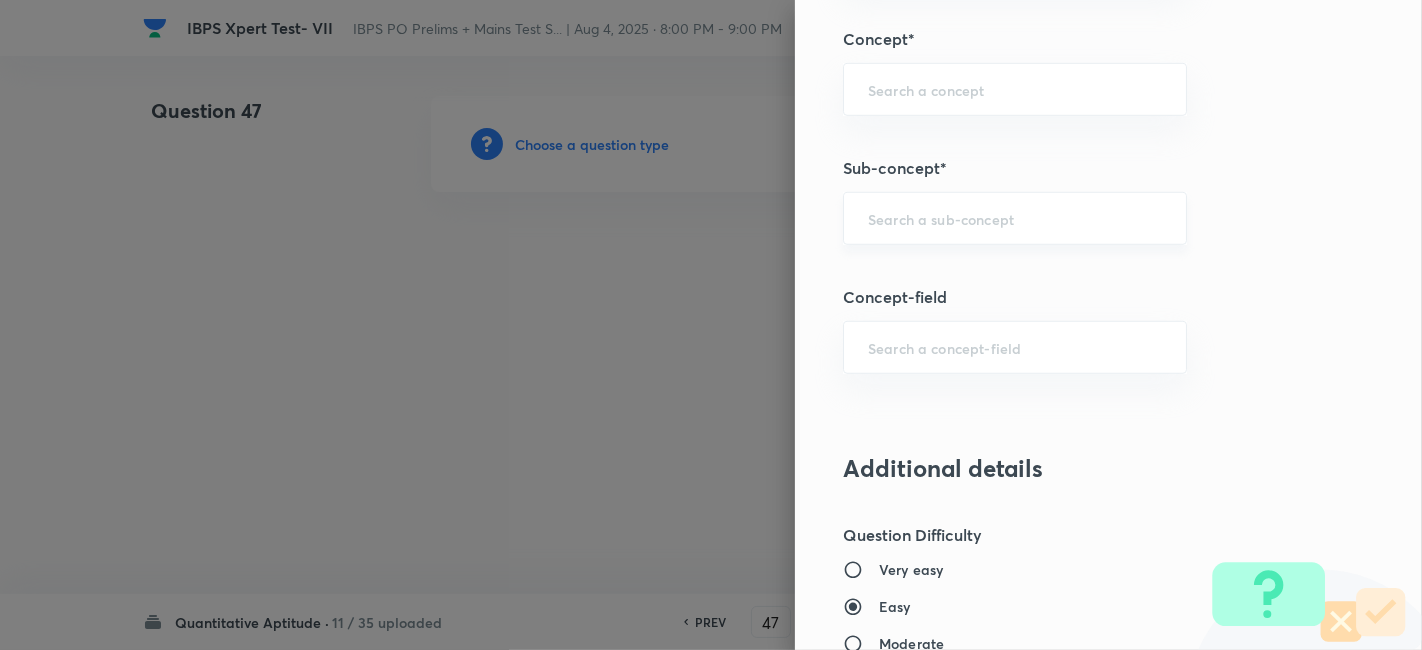 click at bounding box center [1015, 218] 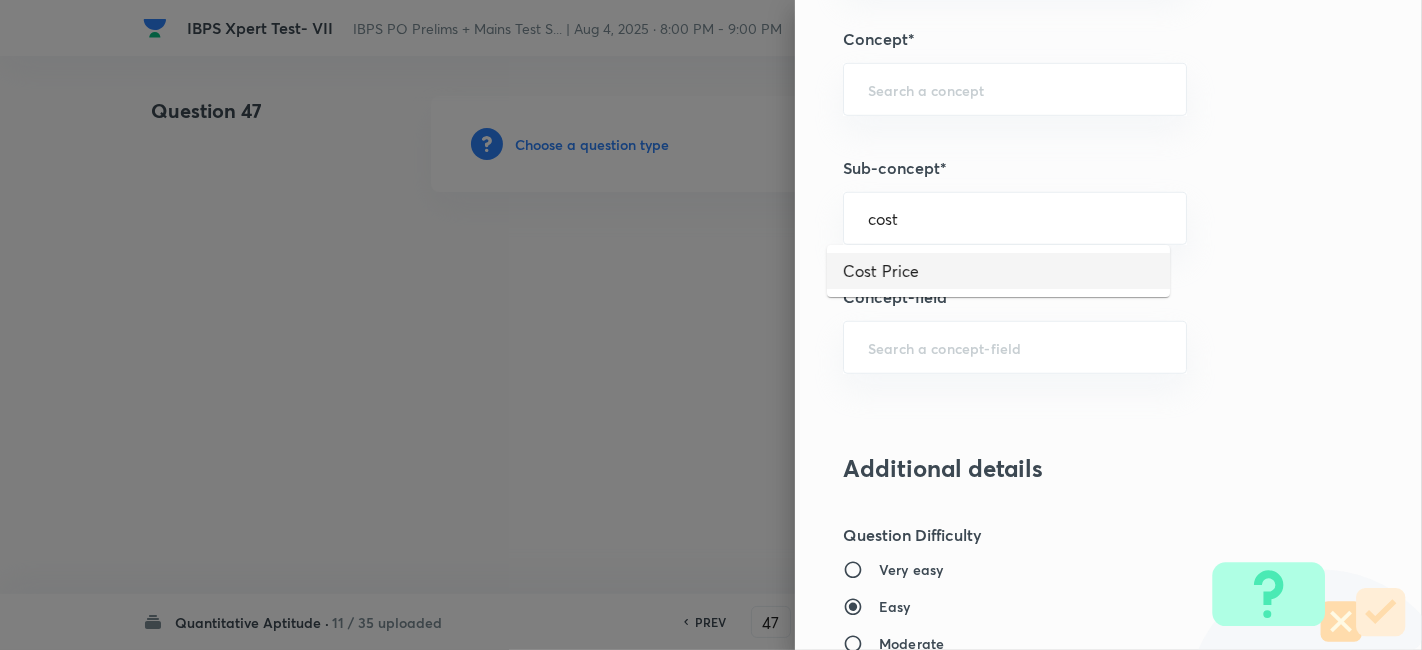 click on "Cost Price" at bounding box center (998, 271) 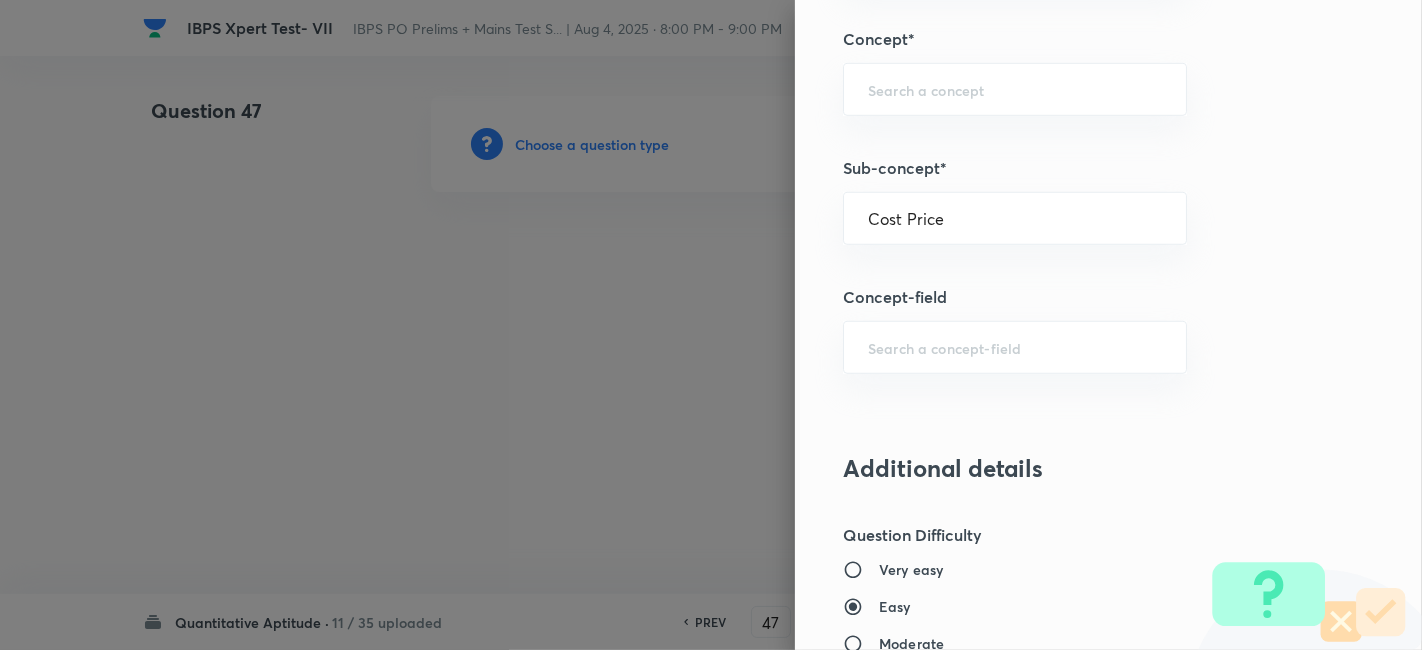 type on "Quantitative Aptitude" 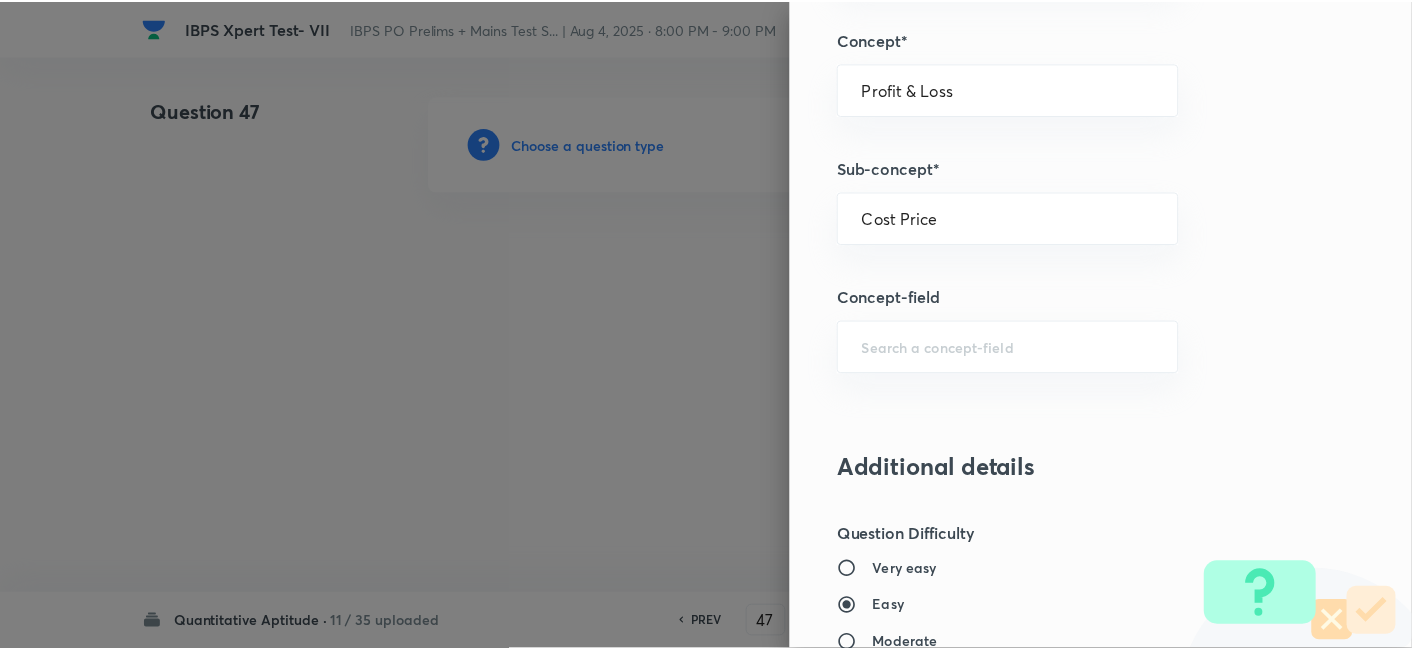 scroll, scrollTop: 2070, scrollLeft: 0, axis: vertical 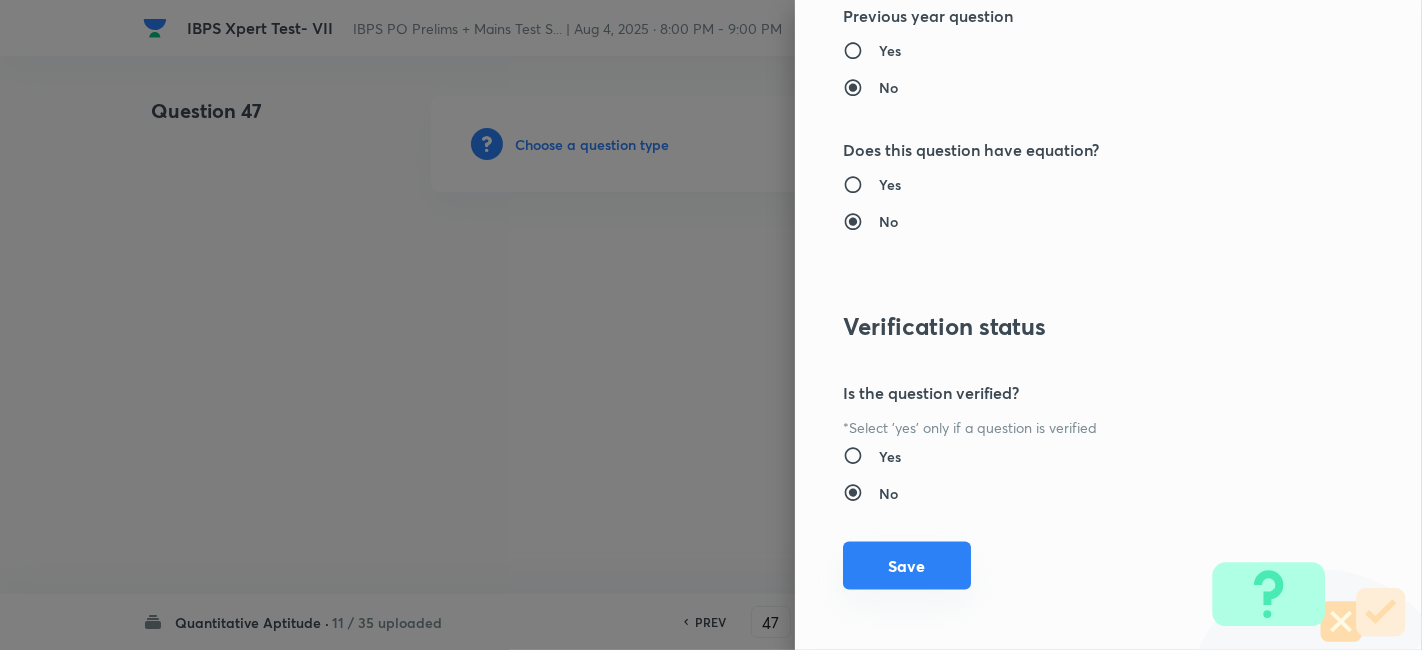 click on "Save" at bounding box center [907, 566] 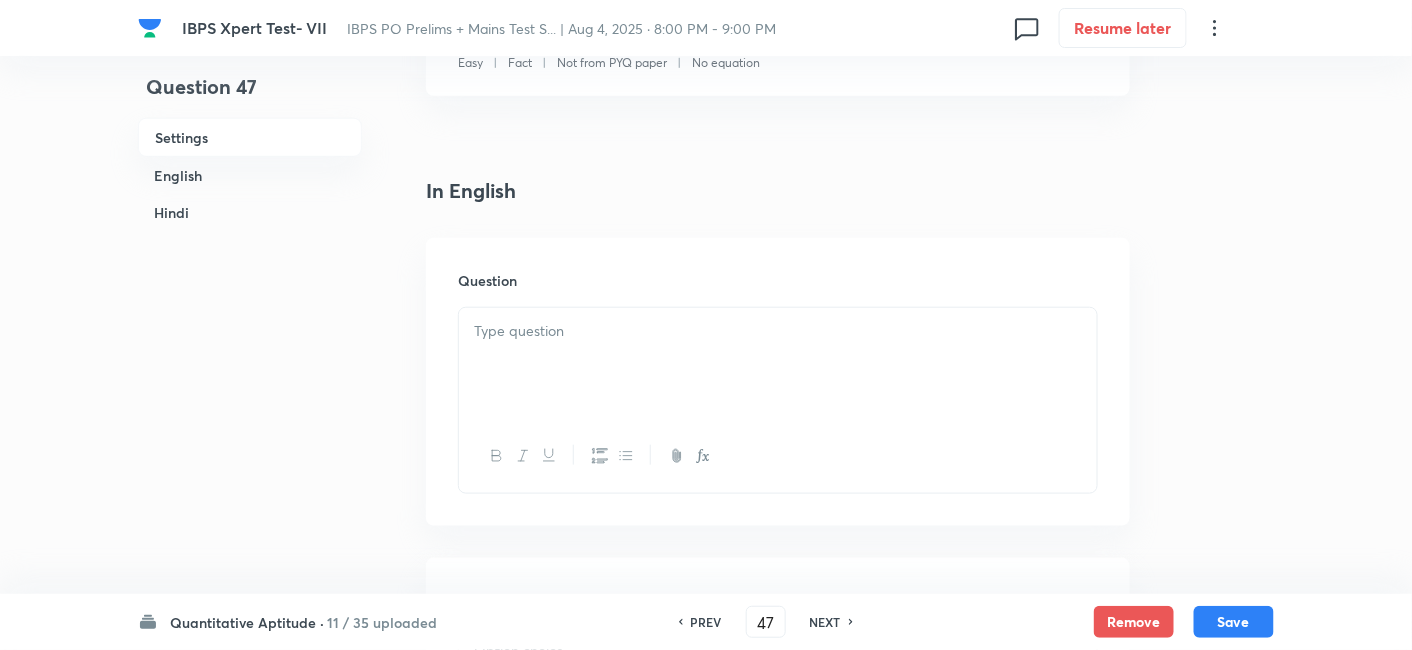 scroll, scrollTop: 413, scrollLeft: 0, axis: vertical 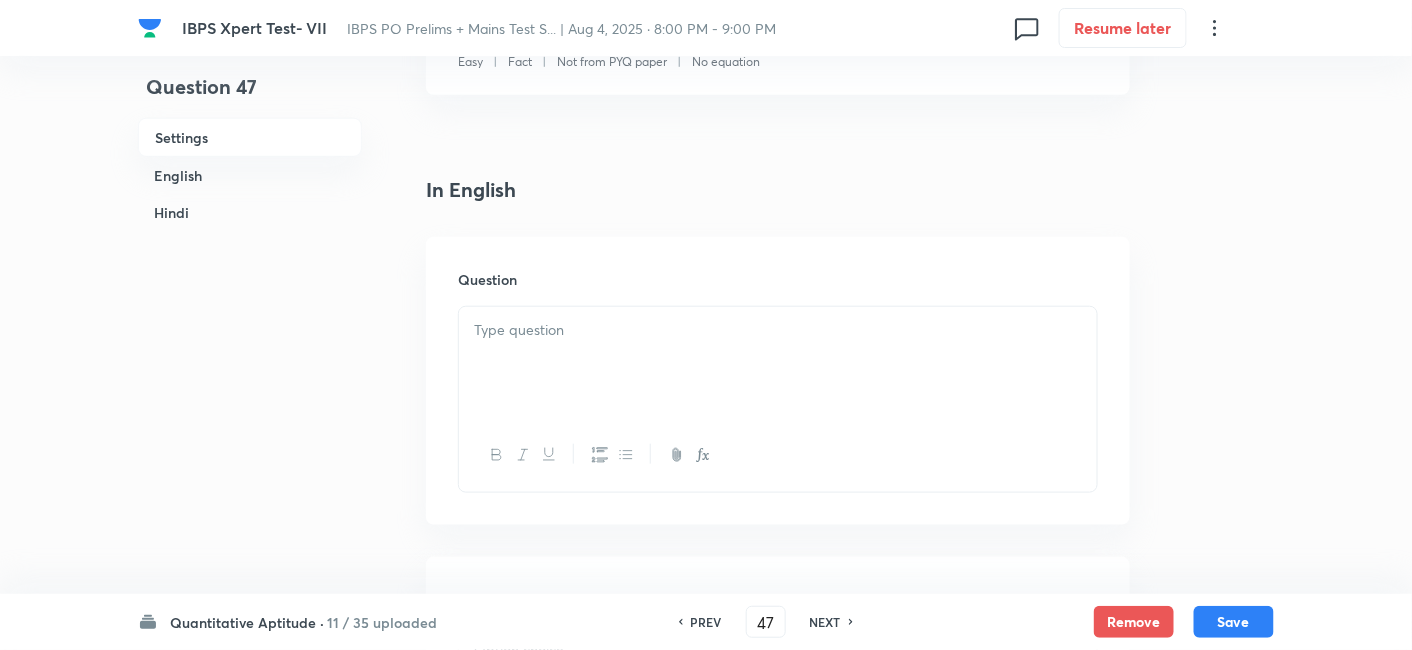 click at bounding box center [778, 363] 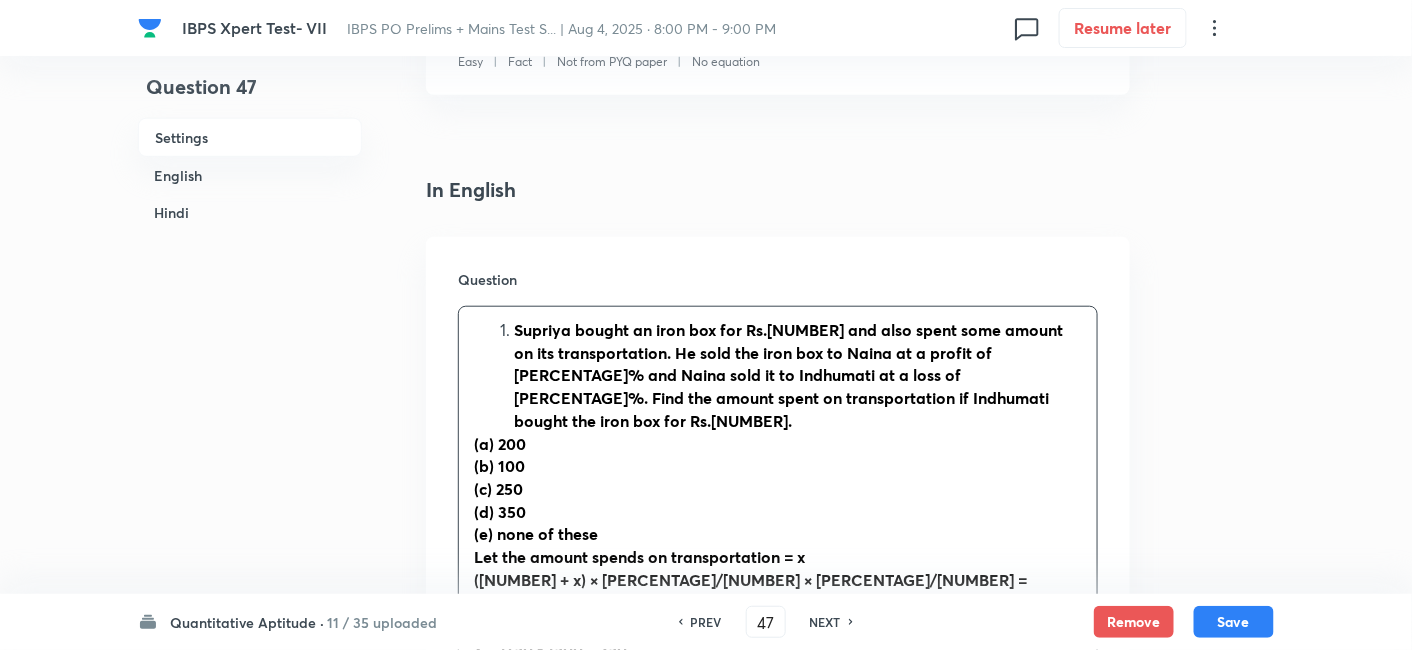 click on "Supriya bought an iron box for Rs.[NUMBER] and also spent some amount on its transportation. He sold the iron box to Naina at a profit of [PERCENTAGE]% and Naina sold it to Indhumati at a loss of [PERCENTAGE]%. Find the amount spent on transportation if Indhumati bought the iron box for Rs.[NUMBER]." at bounding box center [798, 376] 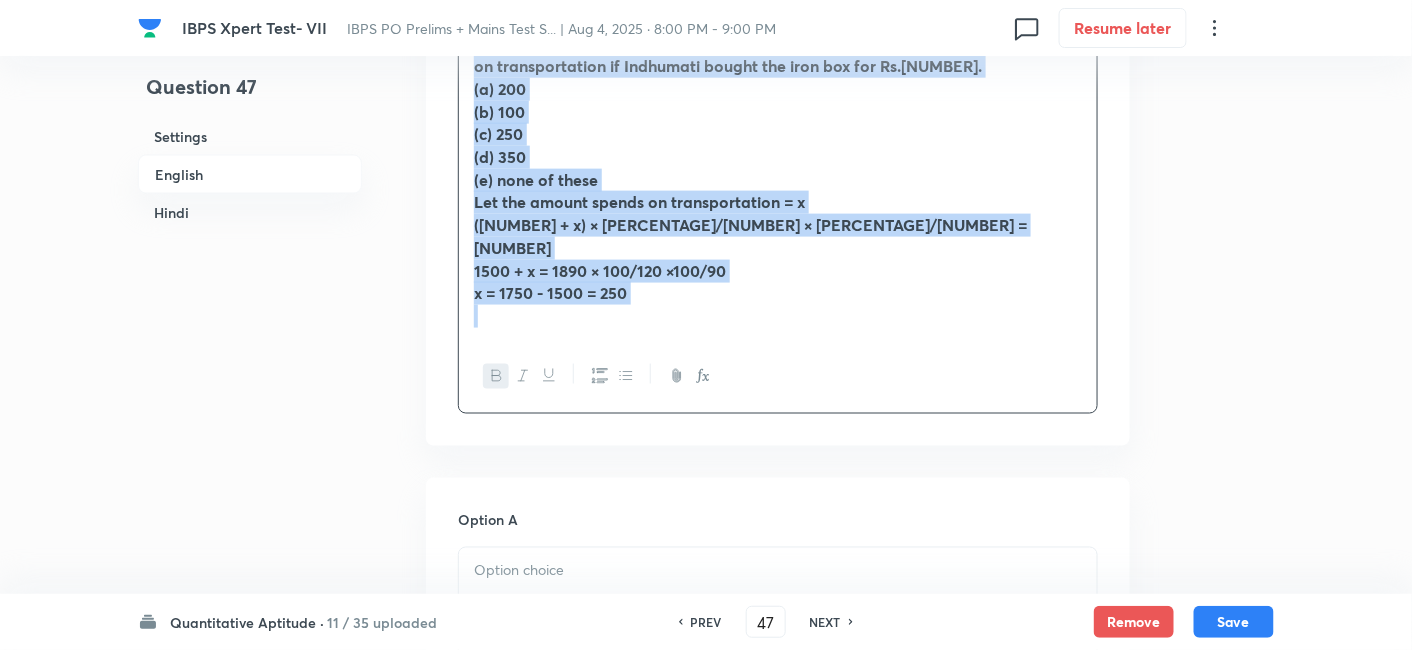 scroll, scrollTop: 891, scrollLeft: 0, axis: vertical 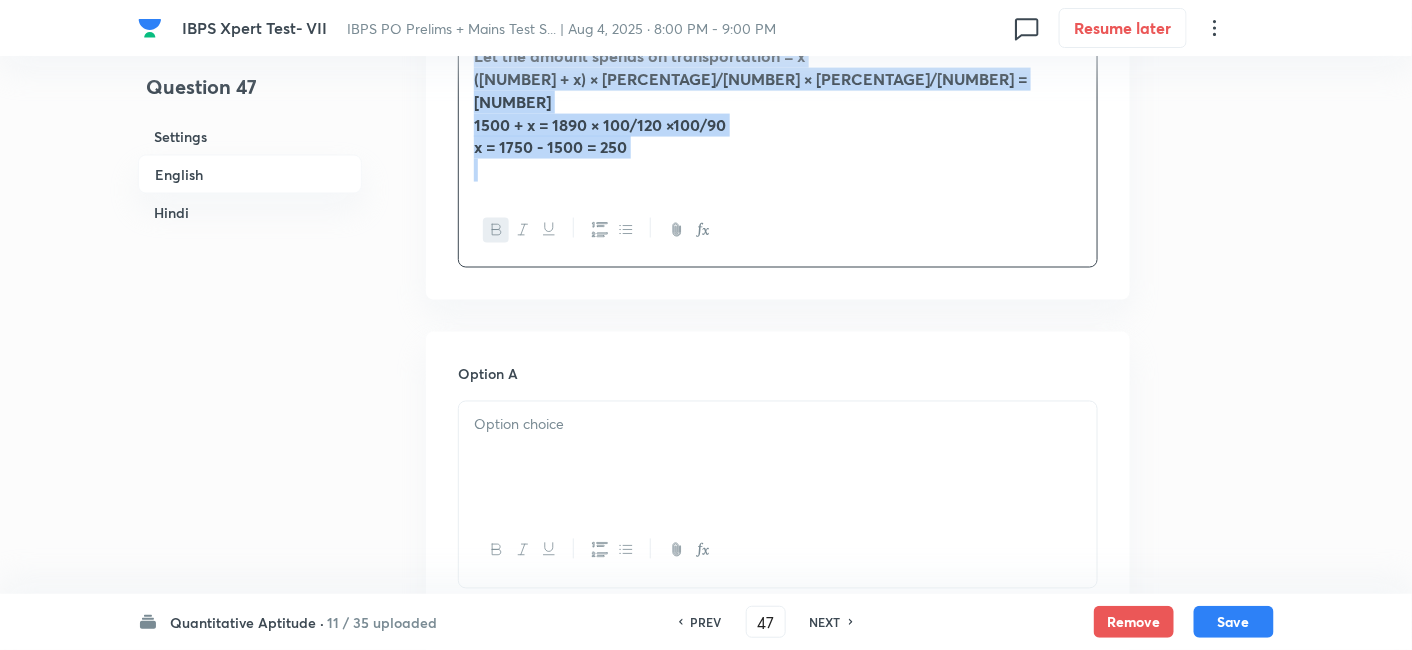drag, startPoint x: 465, startPoint y: 334, endPoint x: 964, endPoint y: 481, distance: 520.2019 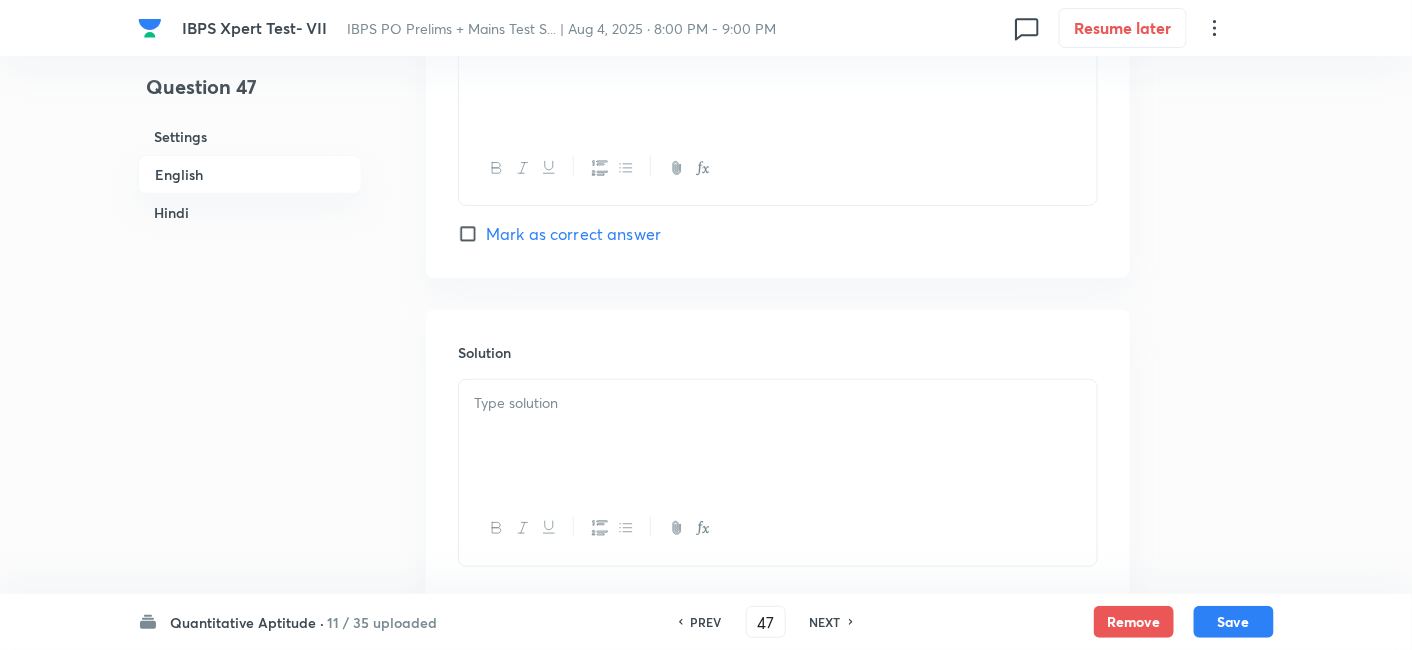 scroll, scrollTop: 3105, scrollLeft: 0, axis: vertical 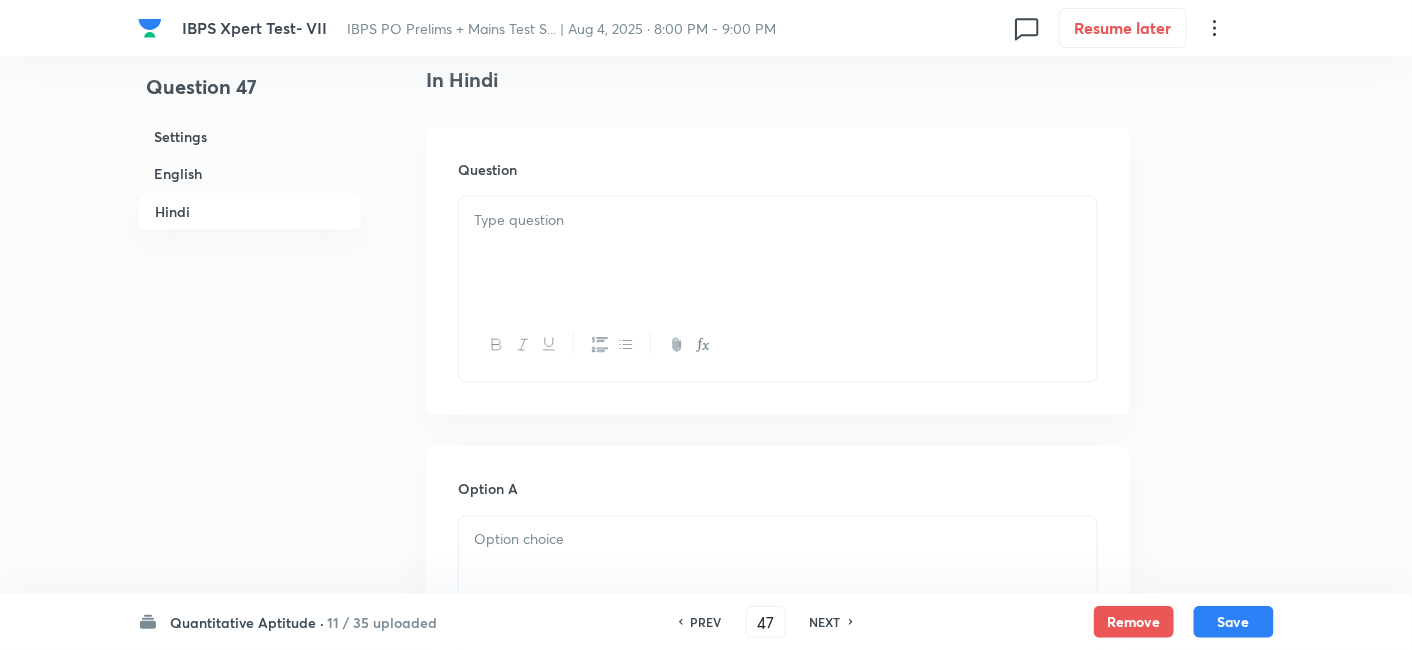 click at bounding box center [778, 220] 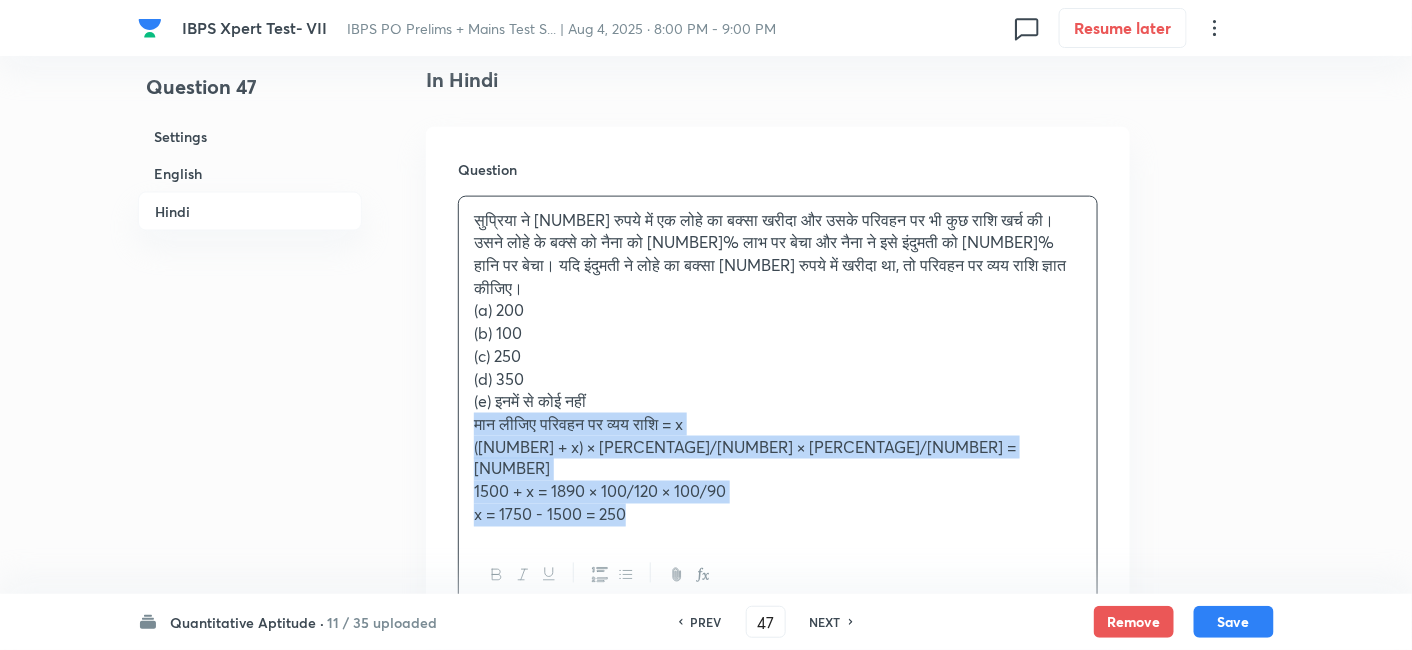 drag, startPoint x: 463, startPoint y: 380, endPoint x: 756, endPoint y: 492, distance: 313.67657 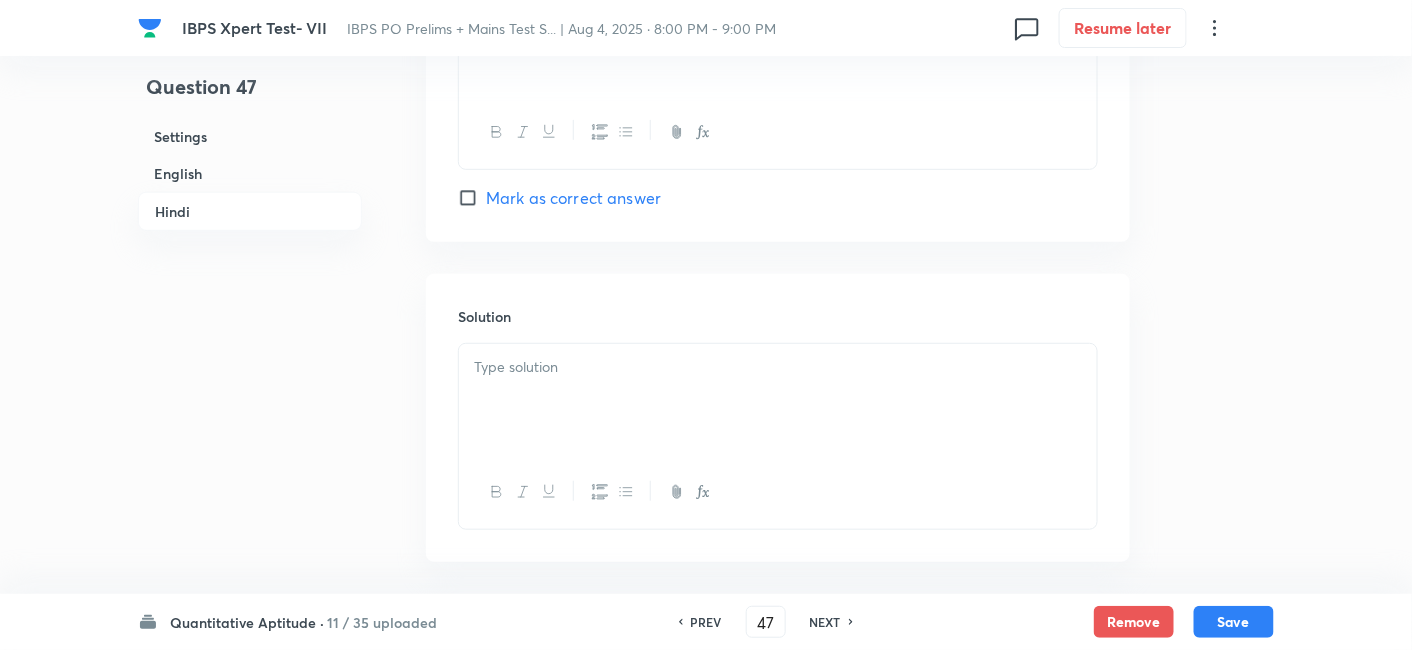 scroll, scrollTop: 5031, scrollLeft: 0, axis: vertical 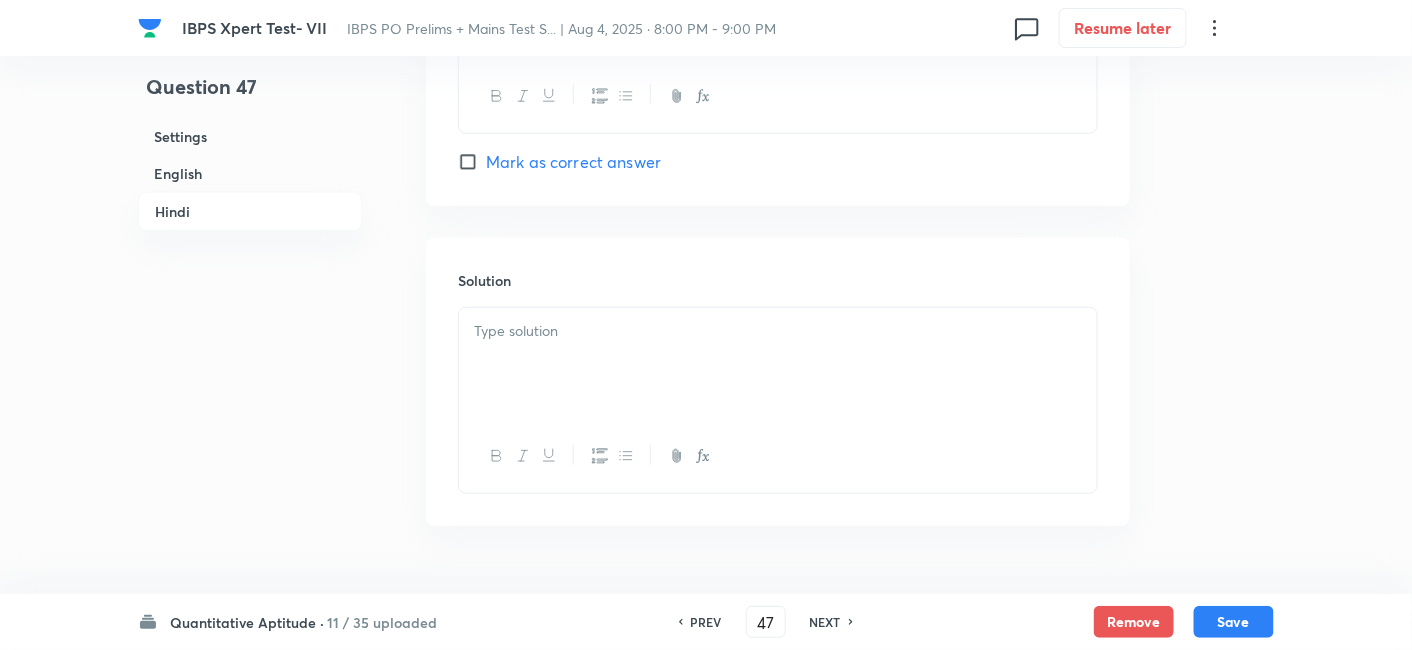 click at bounding box center (778, 364) 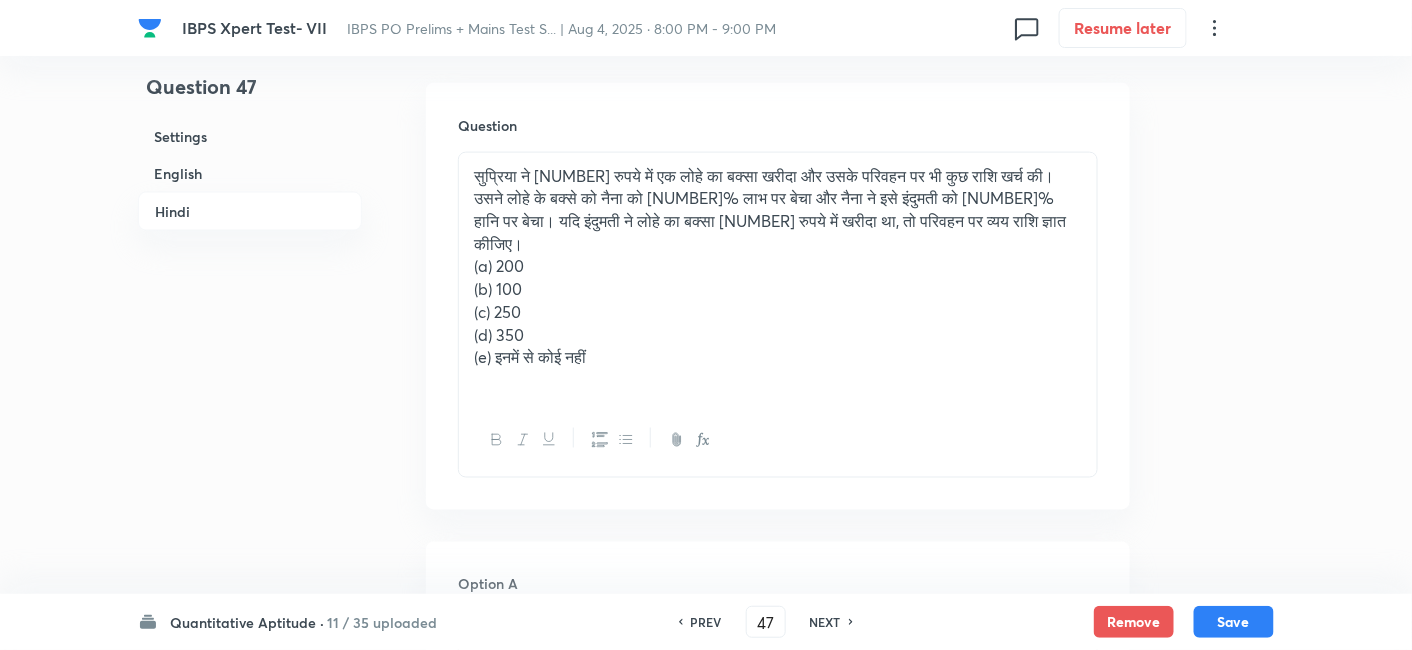 scroll, scrollTop: 3154, scrollLeft: 0, axis: vertical 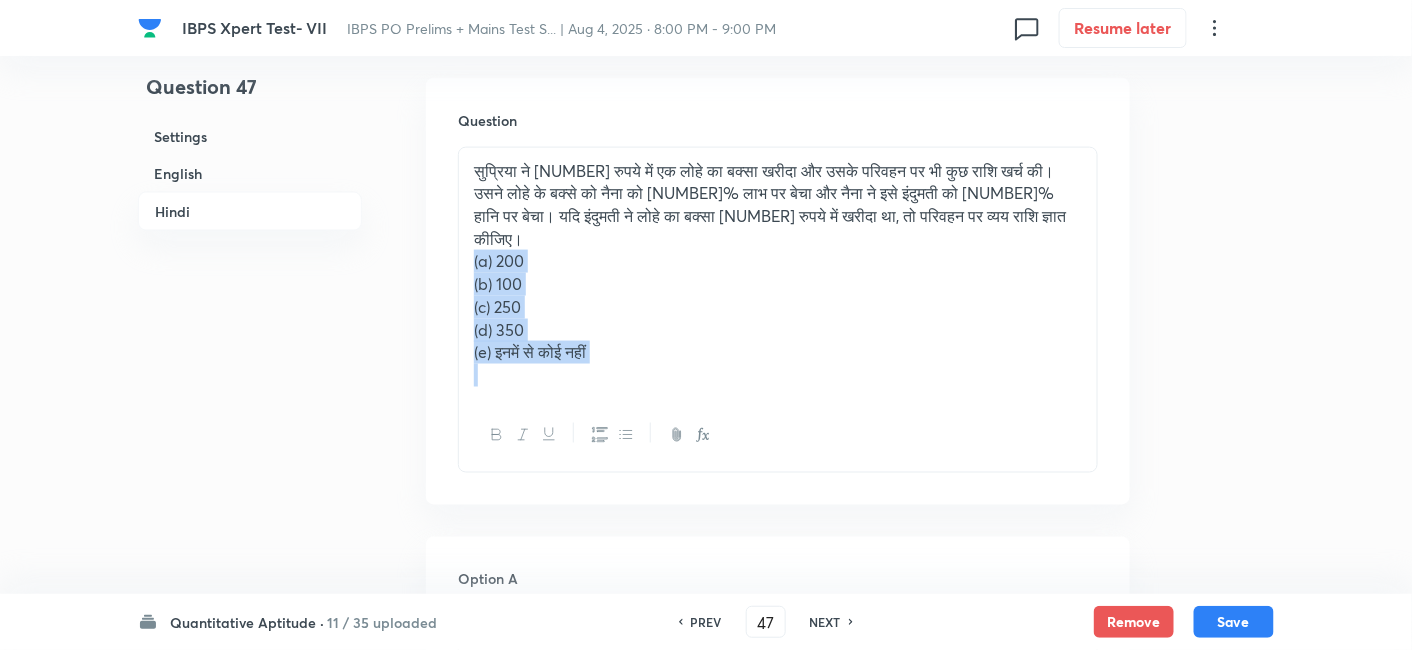 drag, startPoint x: 468, startPoint y: 206, endPoint x: 710, endPoint y: 360, distance: 286.8449 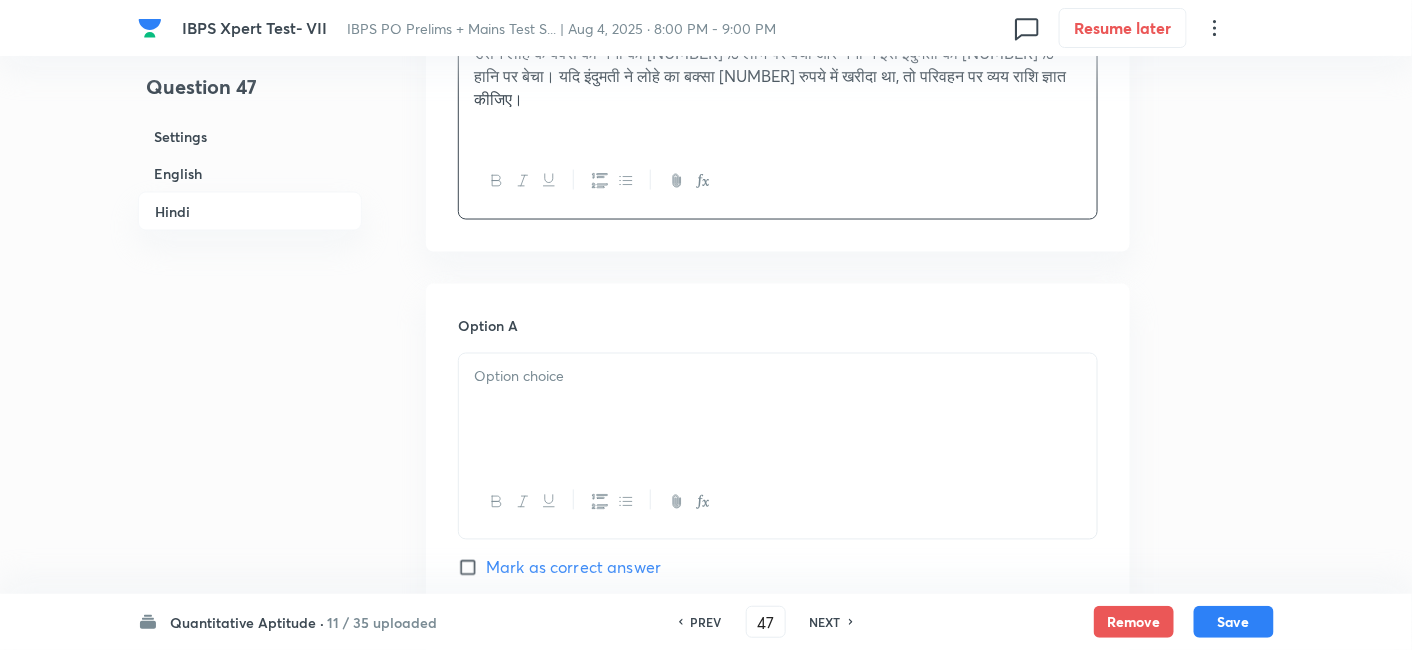 scroll, scrollTop: 3298, scrollLeft: 0, axis: vertical 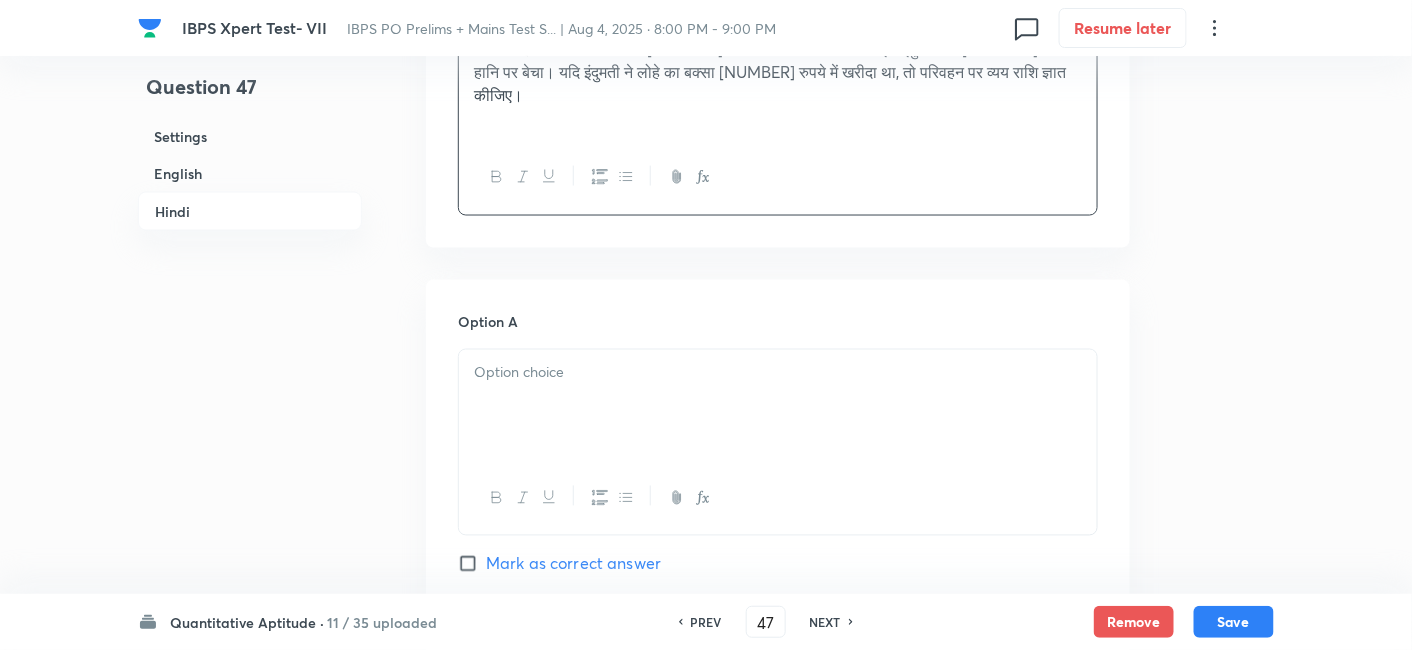 click at bounding box center [778, 406] 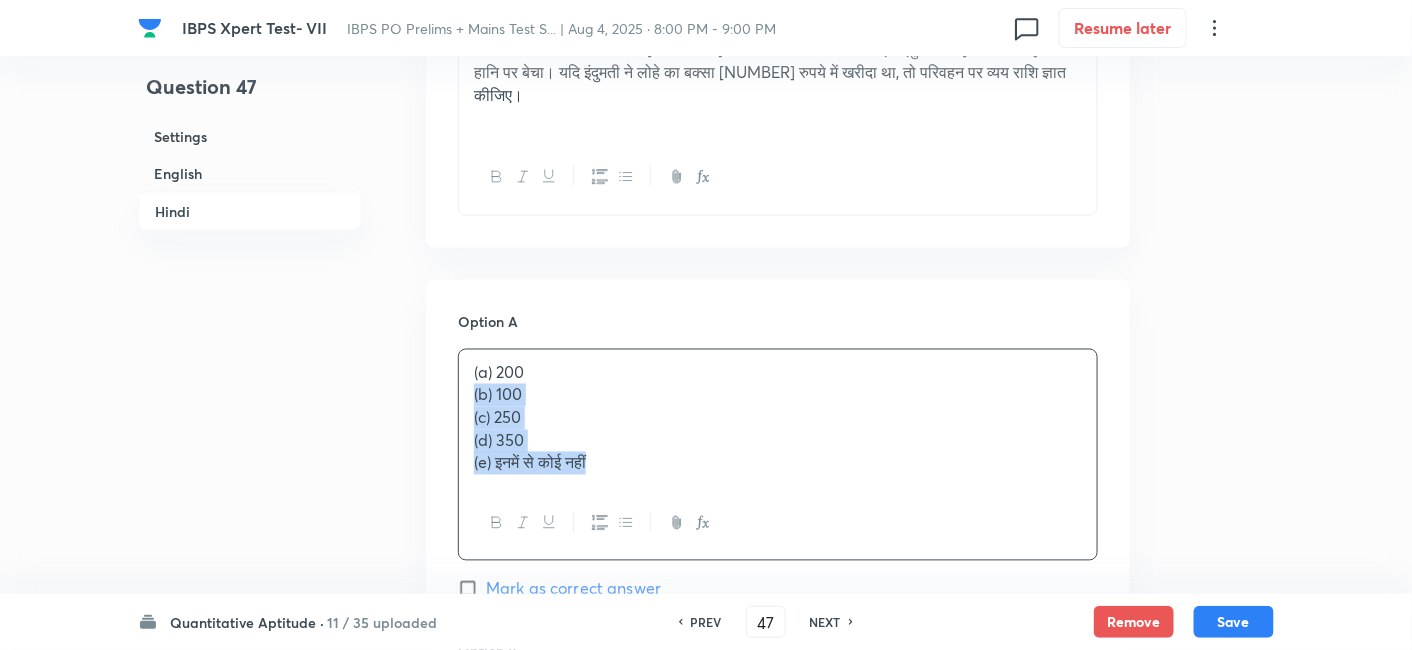 drag, startPoint x: 464, startPoint y: 346, endPoint x: 680, endPoint y: 435, distance: 233.6172 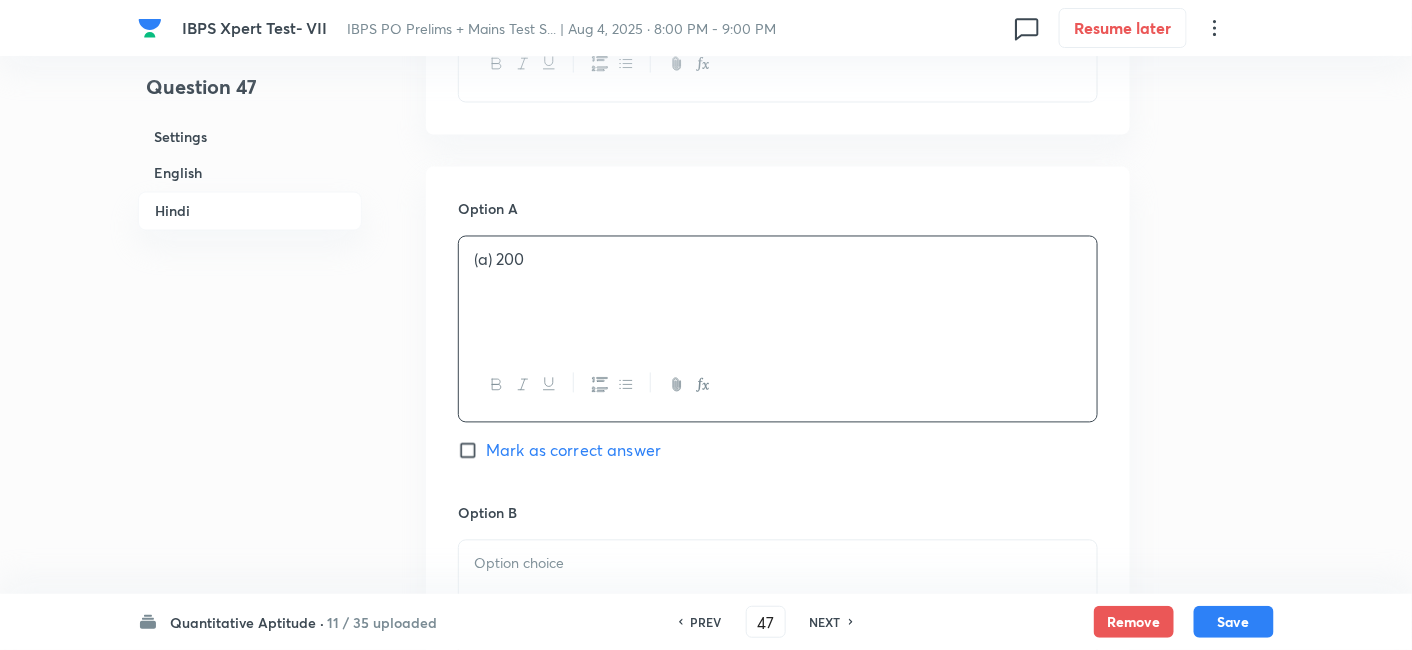 scroll, scrollTop: 3411, scrollLeft: 0, axis: vertical 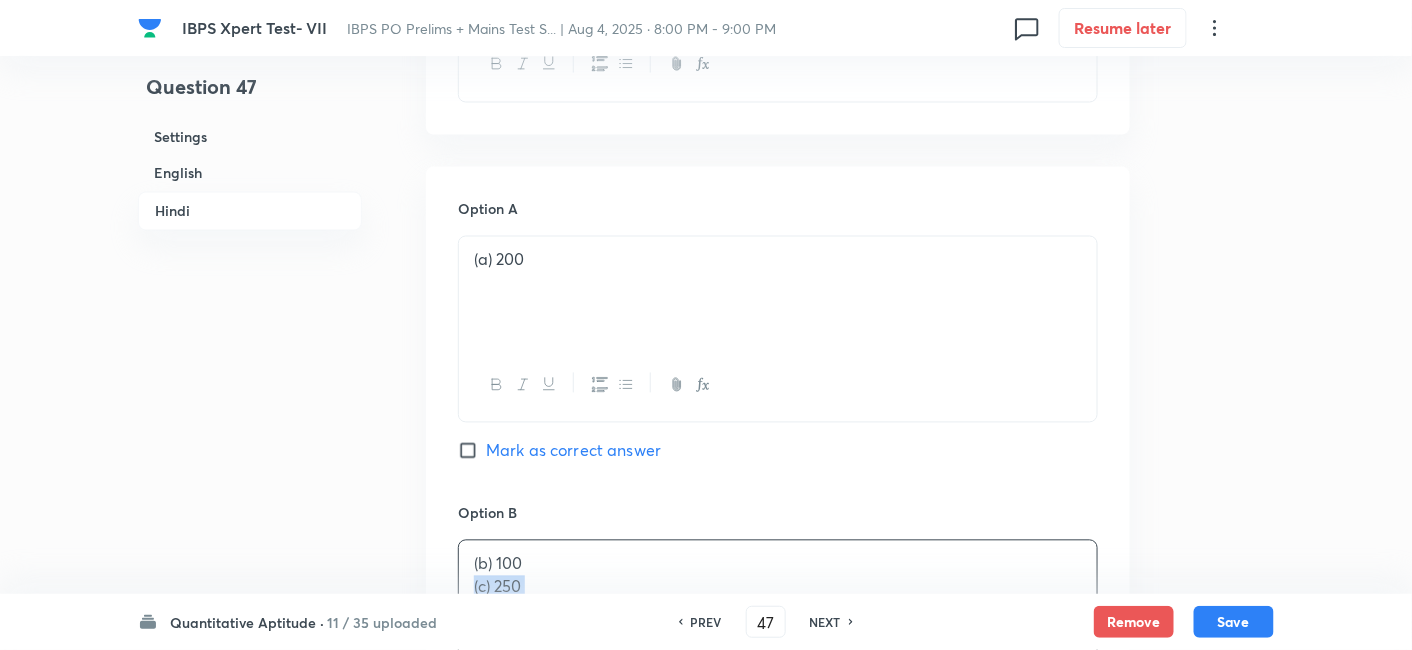 drag, startPoint x: 461, startPoint y: 535, endPoint x: 645, endPoint y: 590, distance: 192.04427 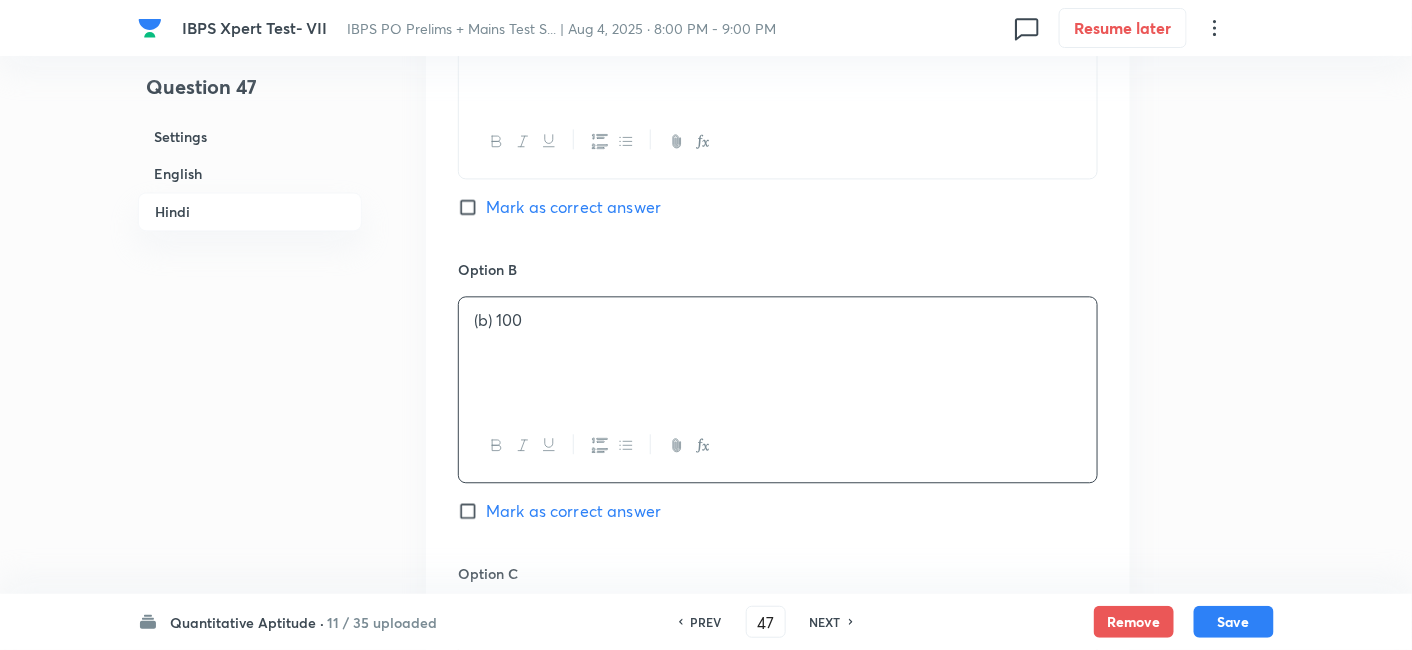 scroll, scrollTop: 3656, scrollLeft: 0, axis: vertical 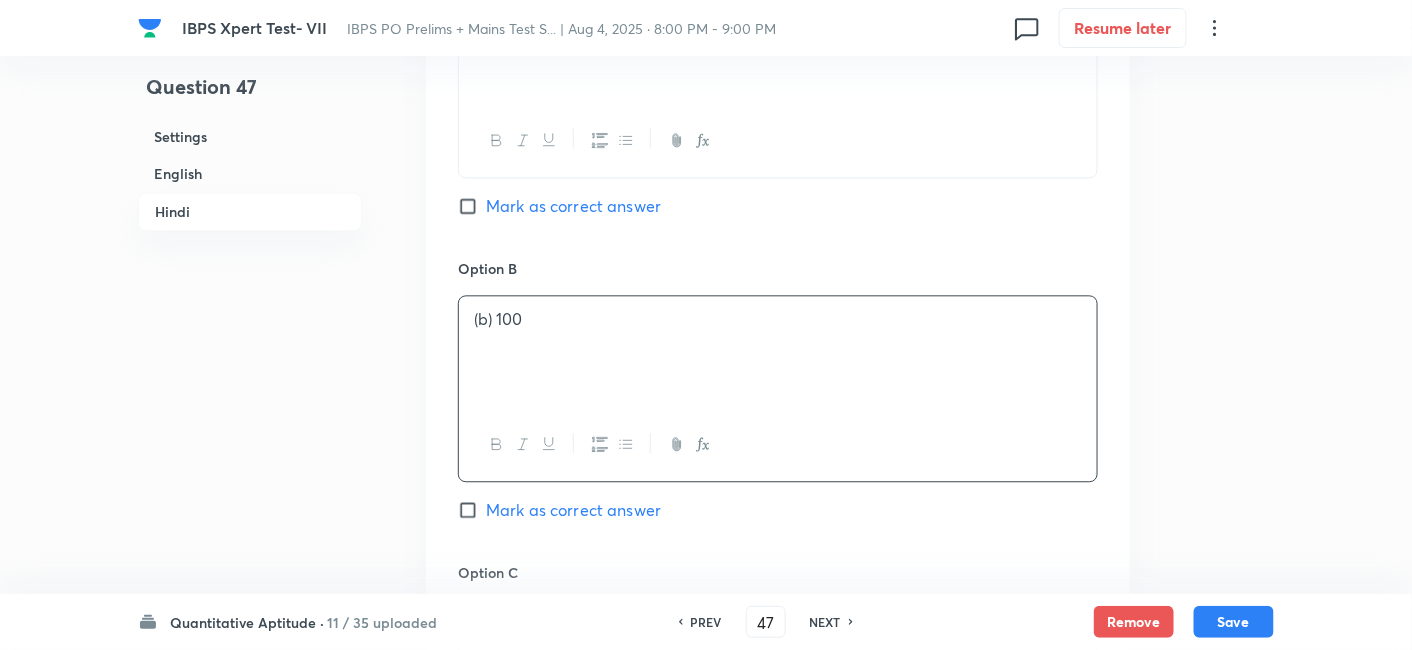 click at bounding box center [778, 623] 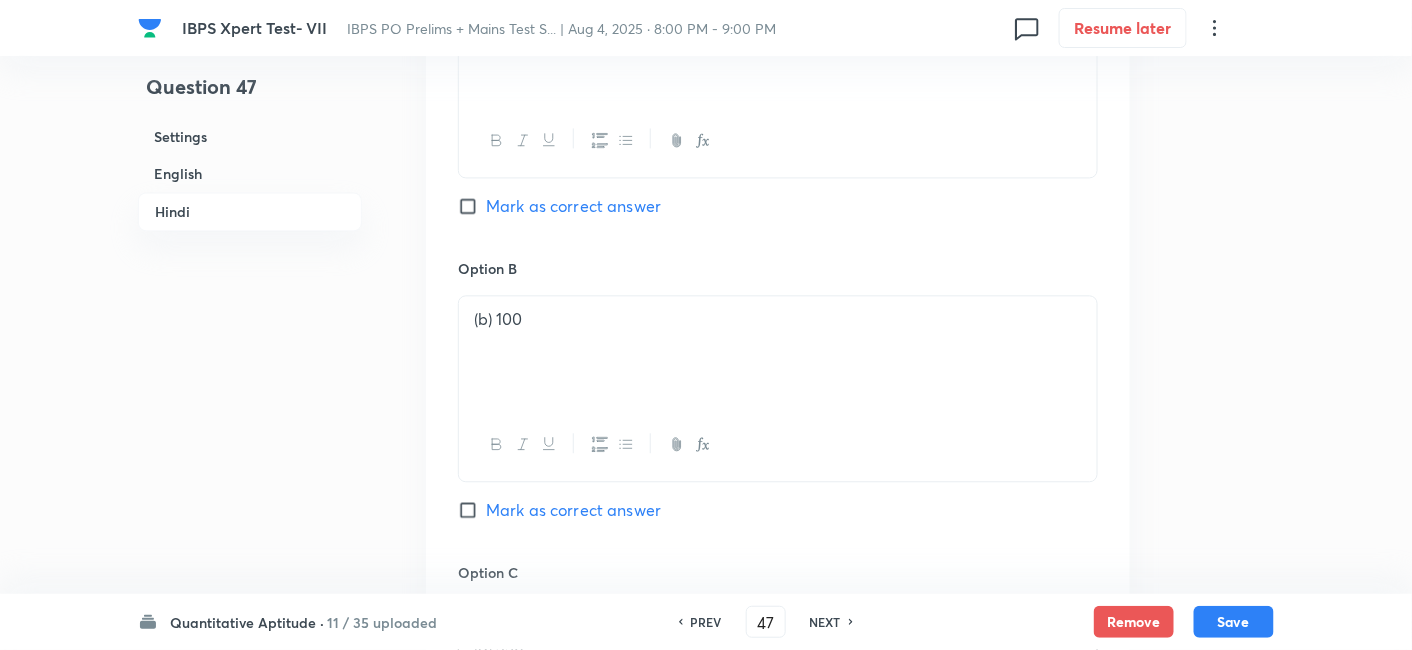 scroll, scrollTop: 3855, scrollLeft: 0, axis: vertical 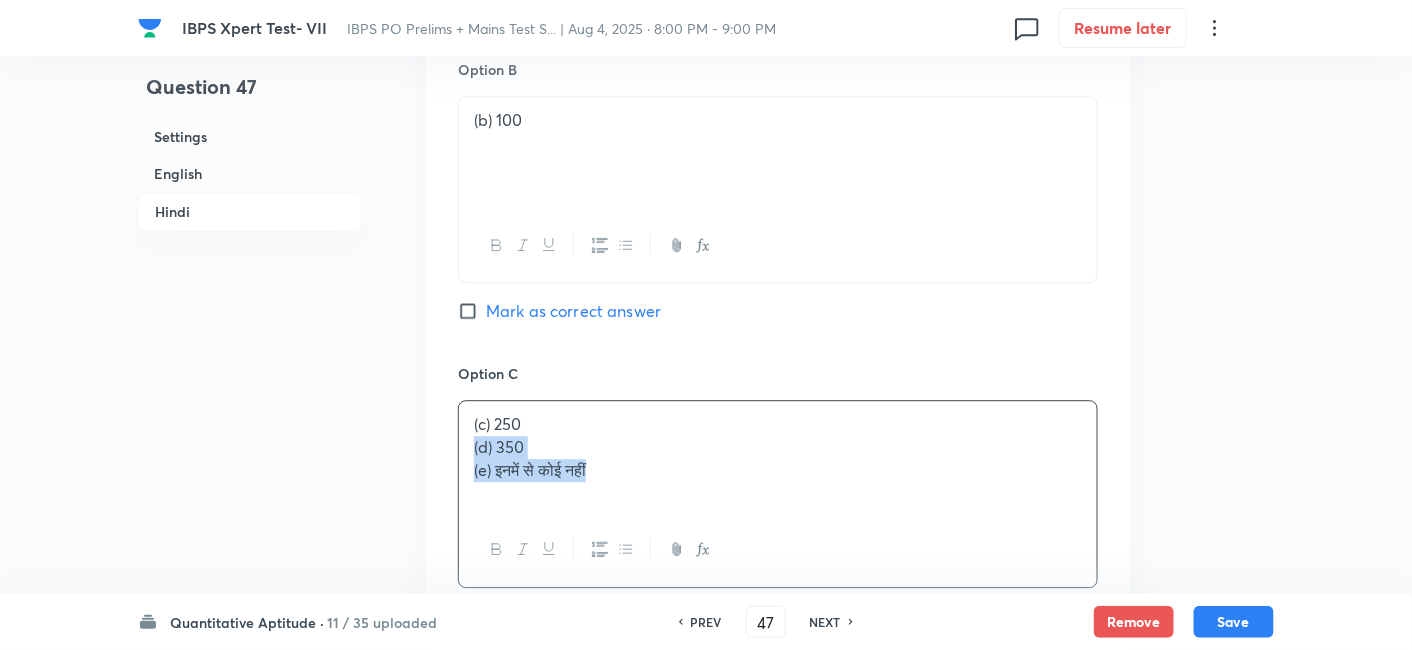 drag, startPoint x: 461, startPoint y: 397, endPoint x: 709, endPoint y: 472, distance: 259.09265 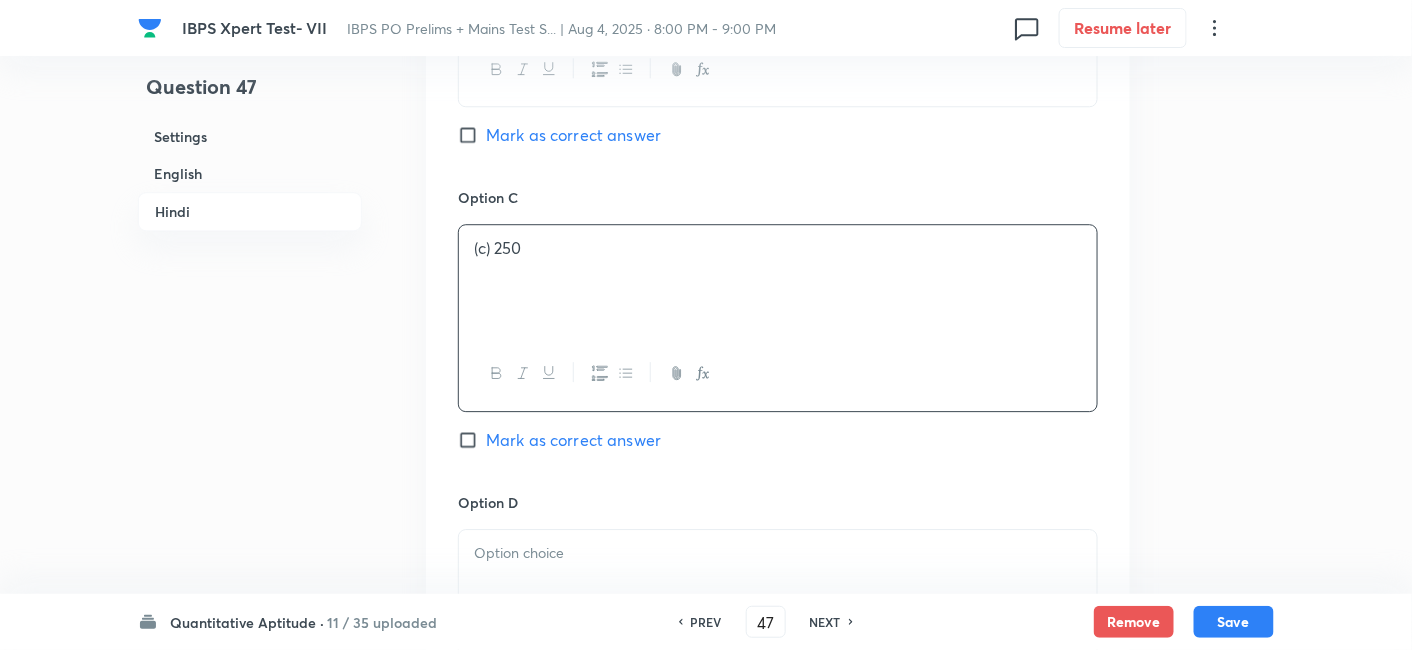 scroll, scrollTop: 4077, scrollLeft: 0, axis: vertical 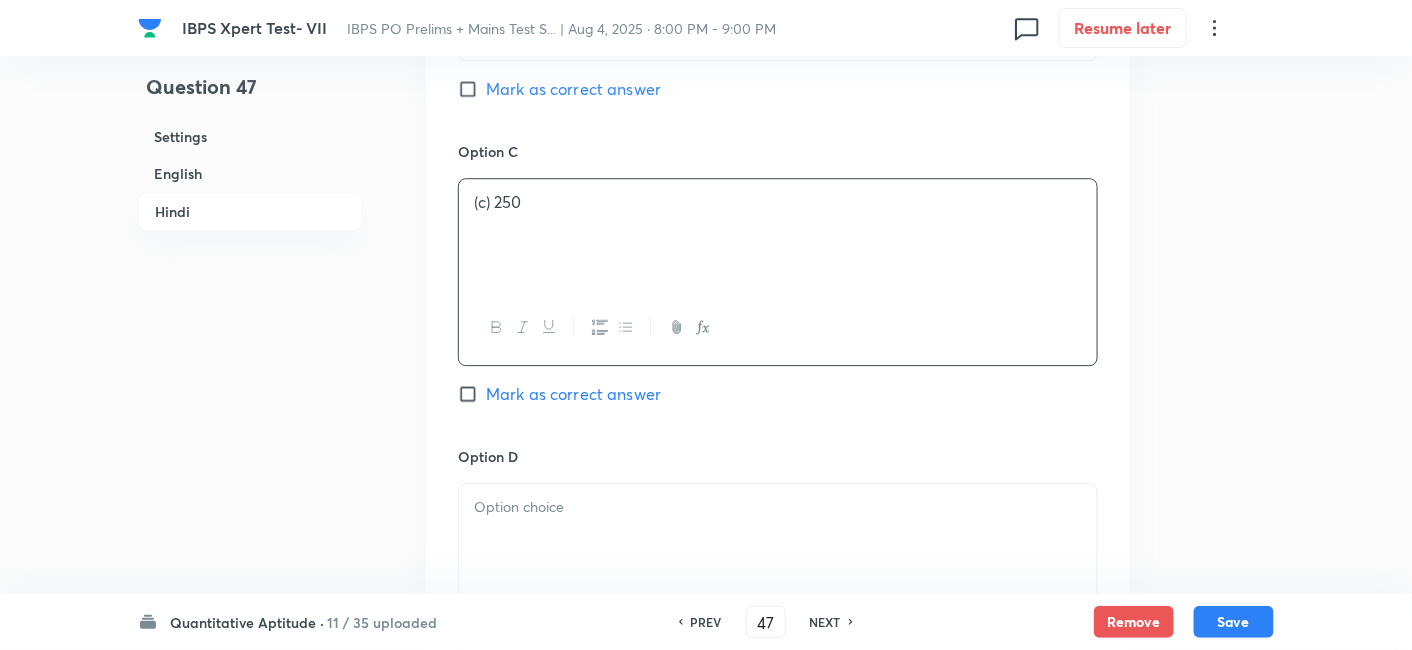 click at bounding box center [778, 507] 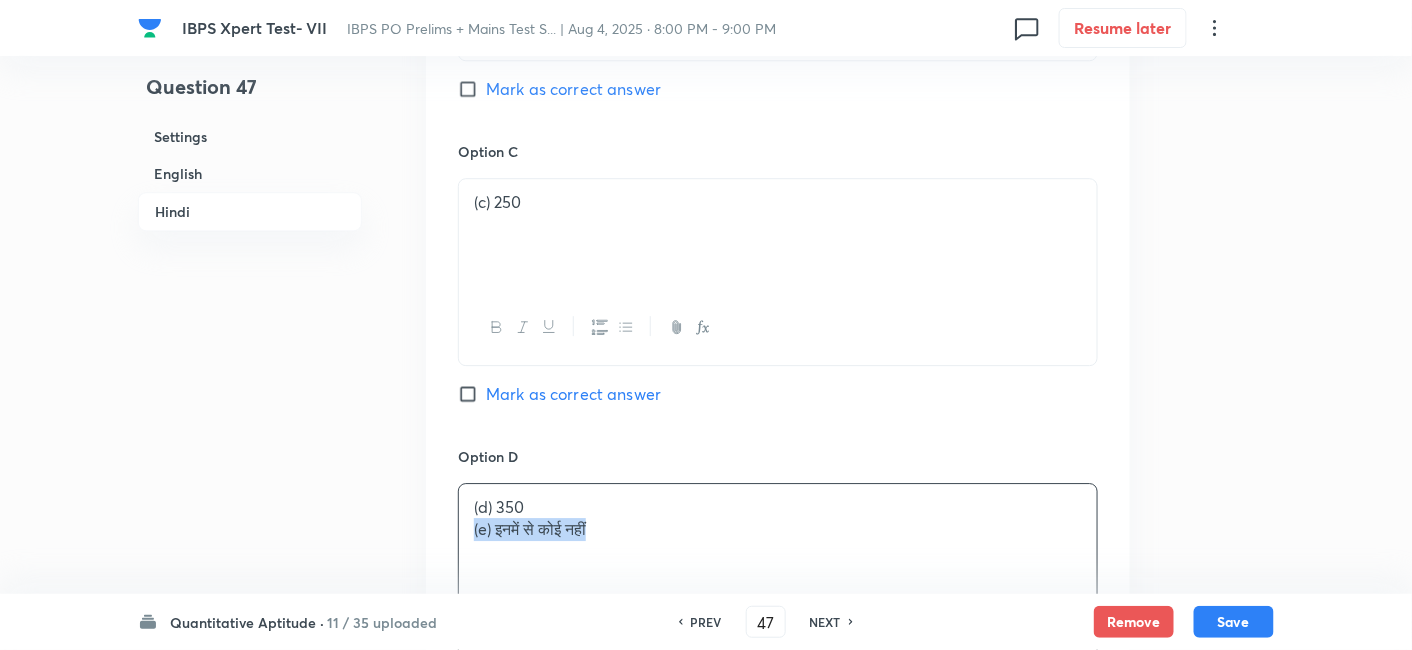 drag, startPoint x: 611, startPoint y: 470, endPoint x: 414, endPoint y: 470, distance: 197 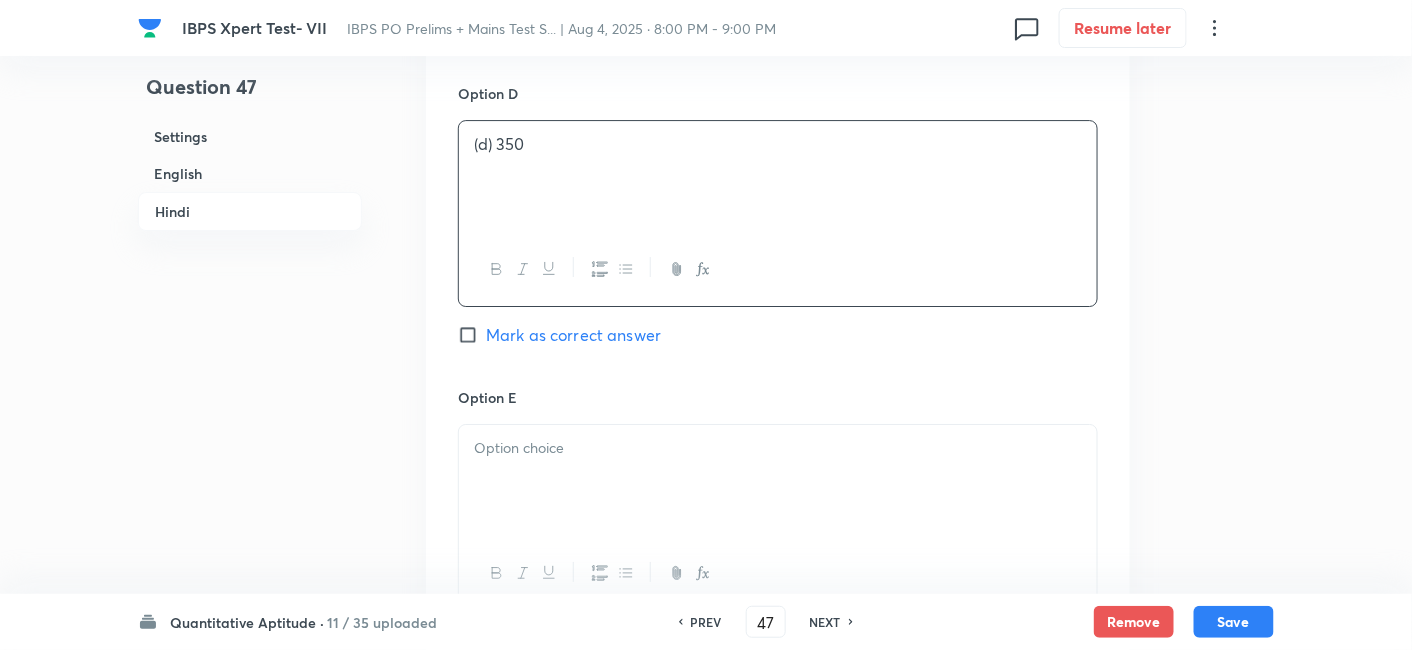 scroll, scrollTop: 4442, scrollLeft: 0, axis: vertical 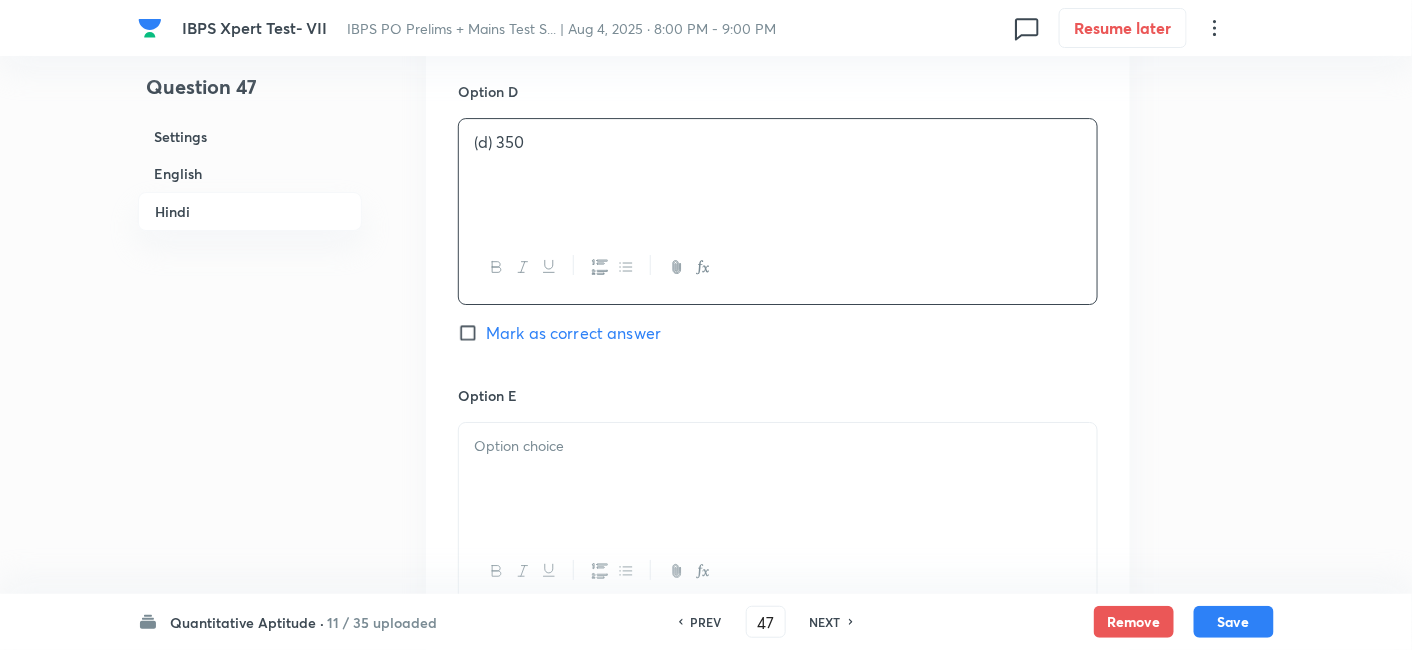 click at bounding box center (778, 479) 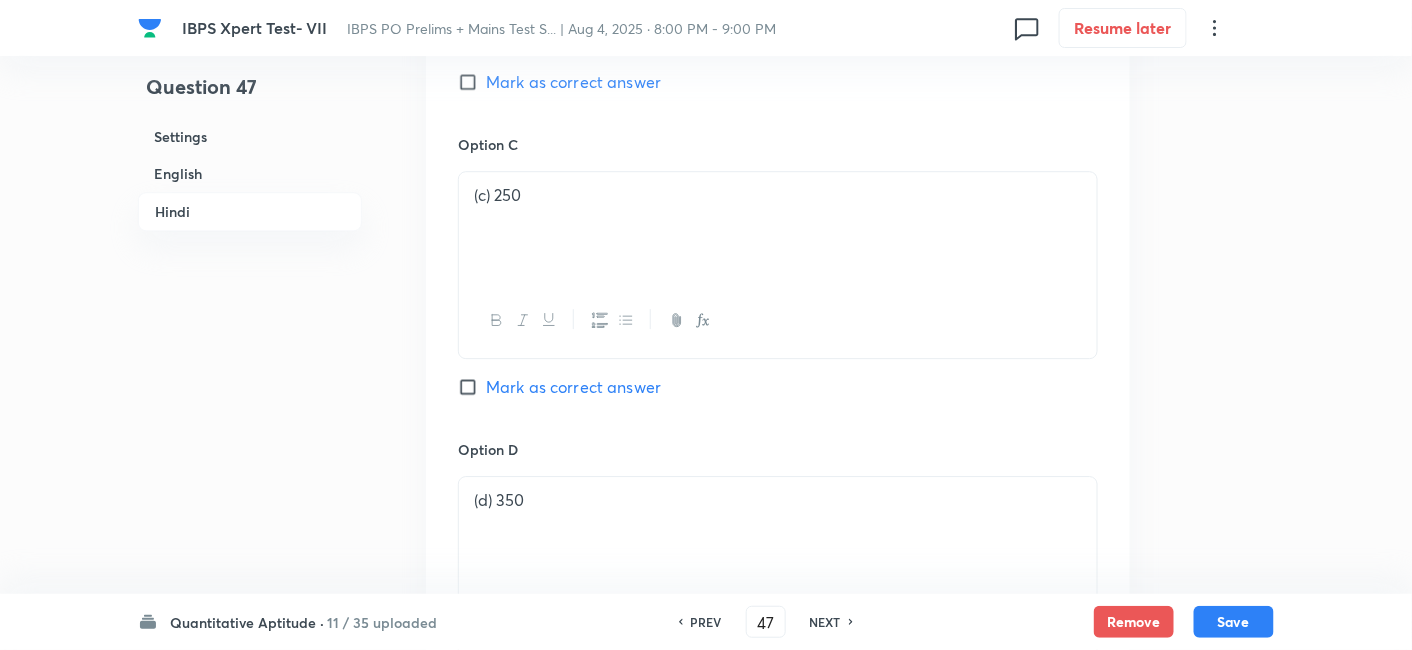 scroll, scrollTop: 4082, scrollLeft: 0, axis: vertical 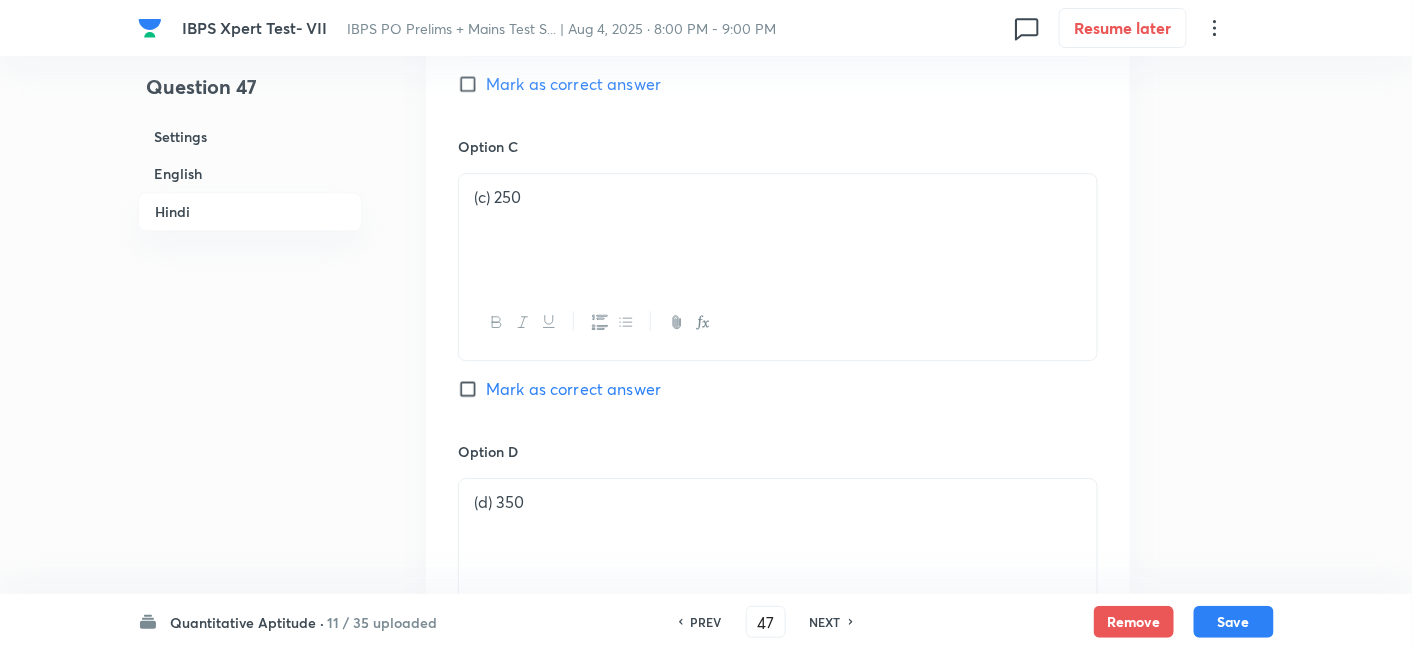 click on "Mark as correct answer" at bounding box center [573, 389] 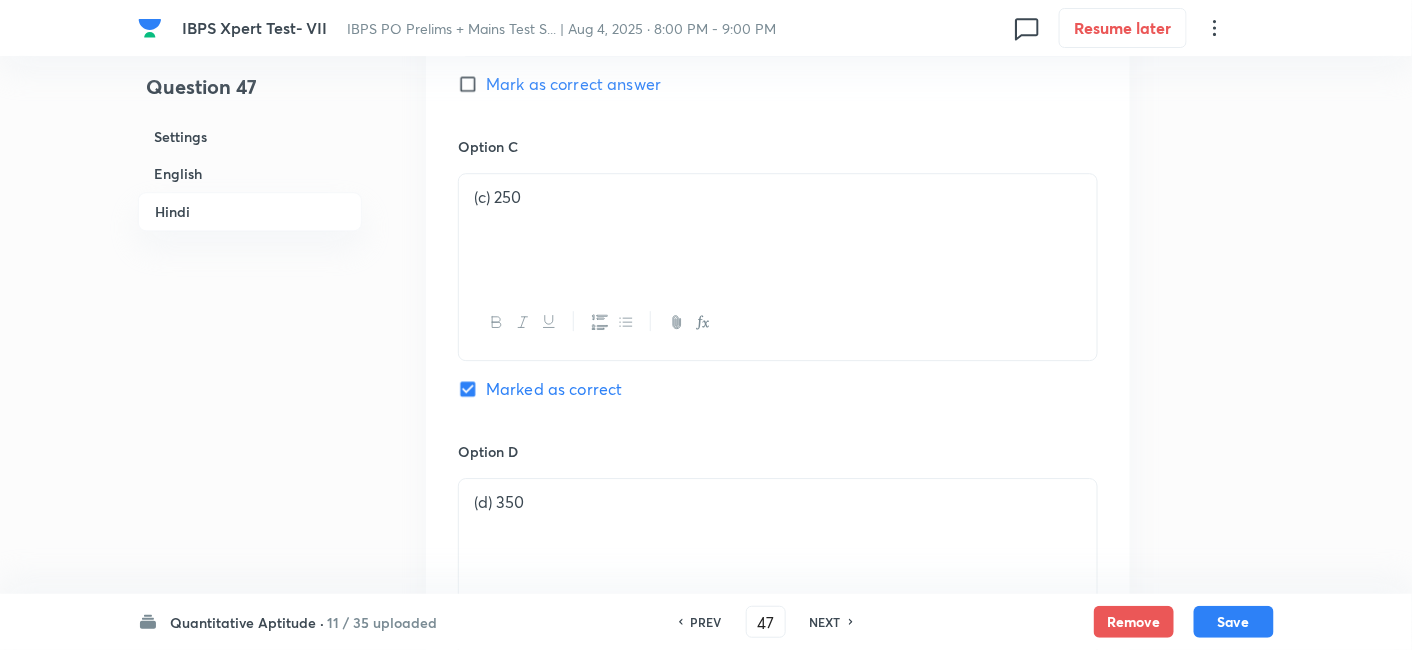 checkbox on "true" 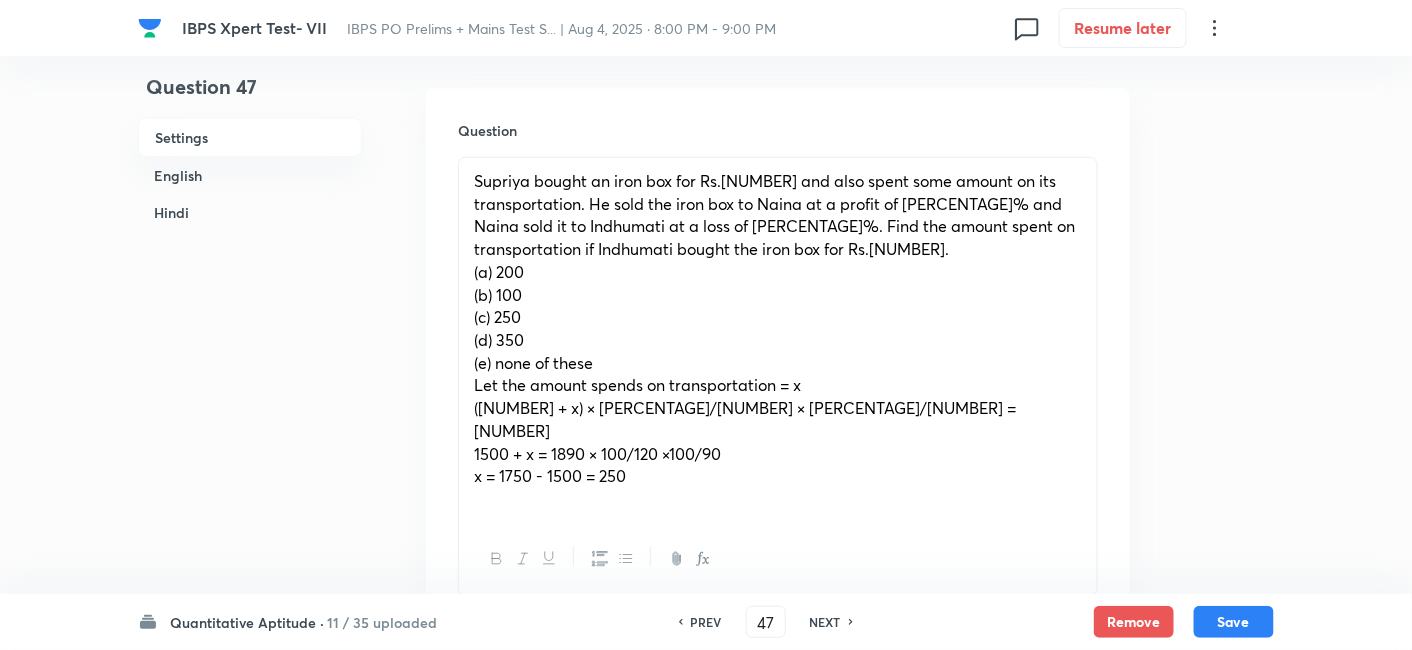 scroll, scrollTop: 624, scrollLeft: 0, axis: vertical 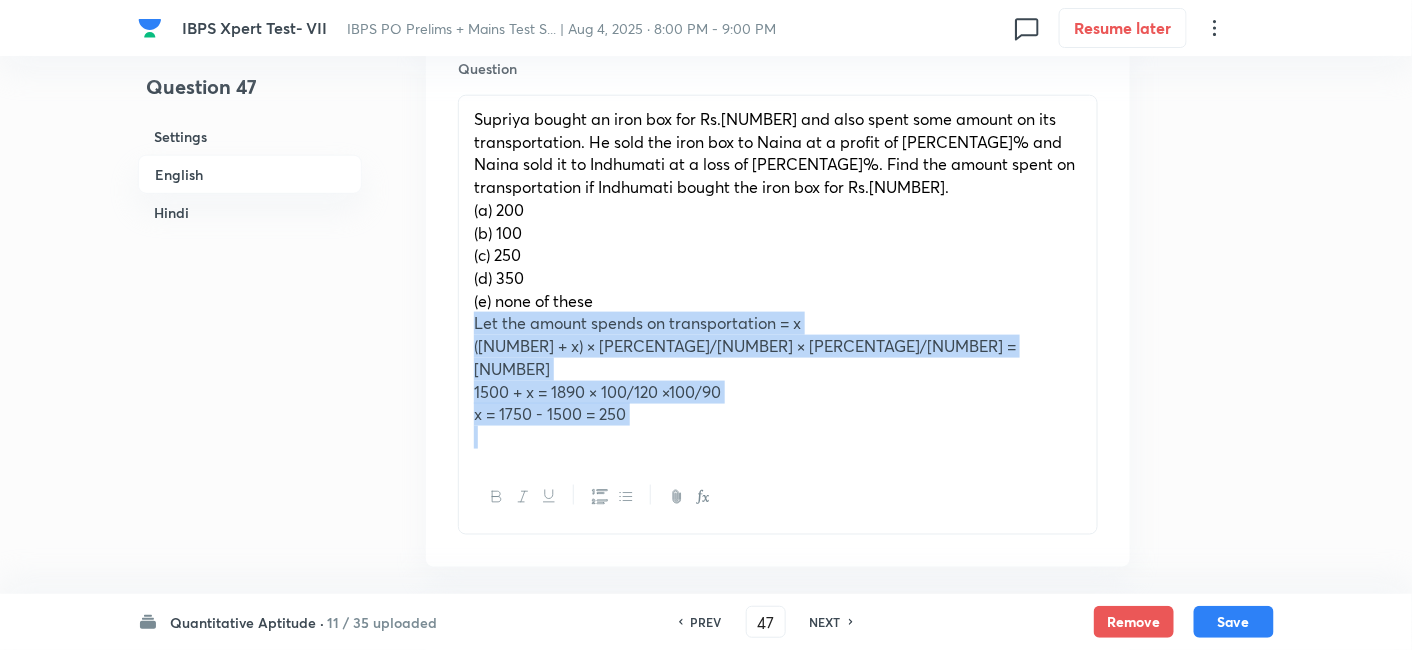 drag, startPoint x: 465, startPoint y: 323, endPoint x: 1011, endPoint y: 584, distance: 605.1752 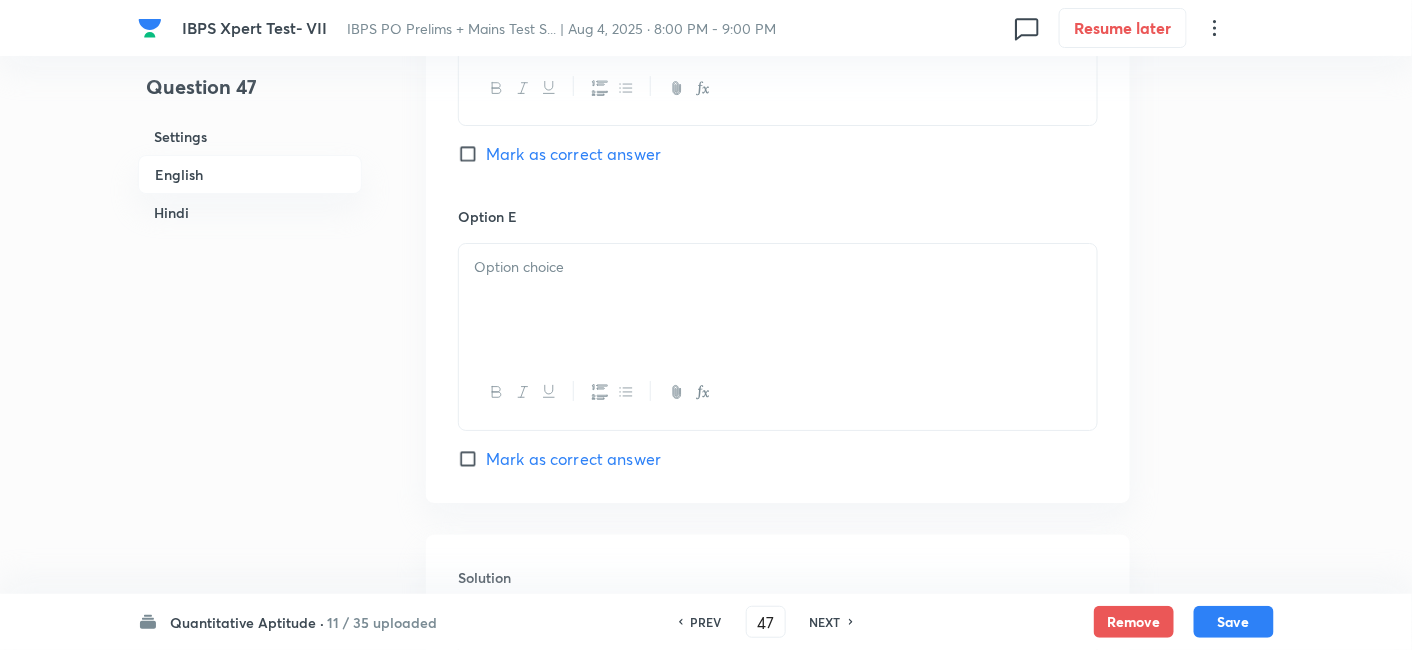 scroll, scrollTop: 2362, scrollLeft: 0, axis: vertical 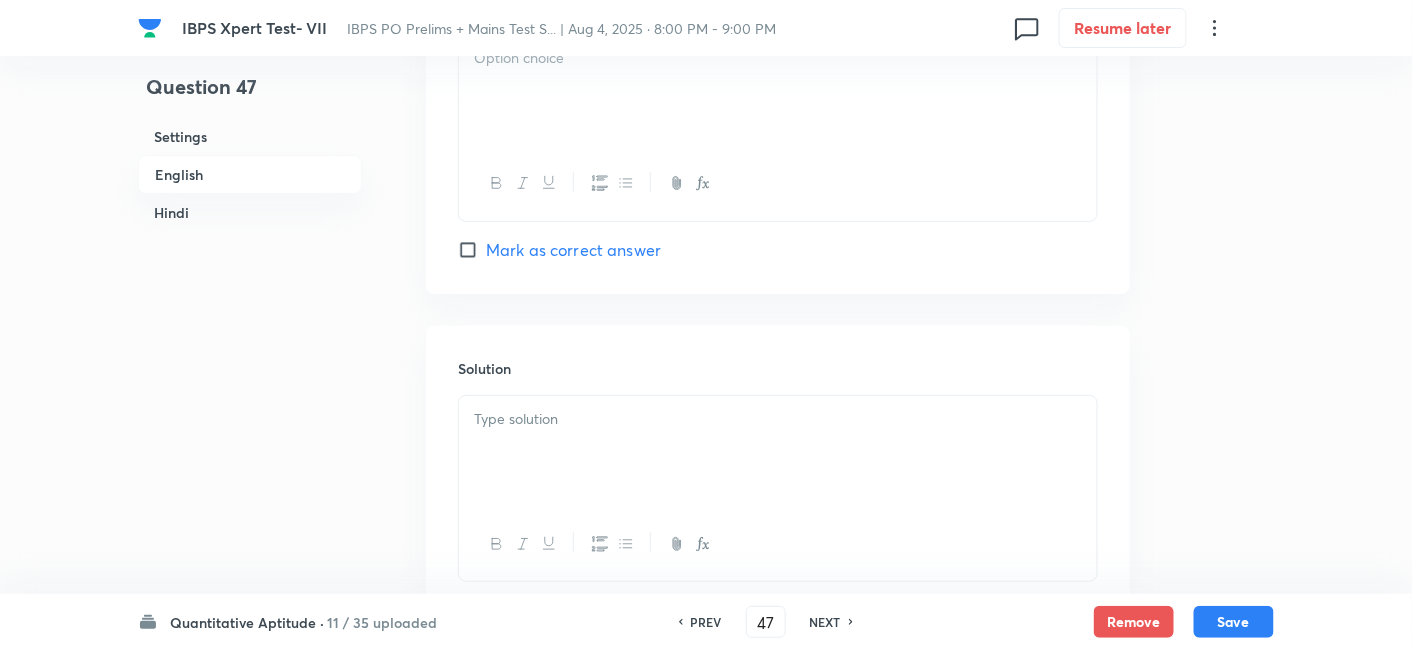 click at bounding box center (778, 452) 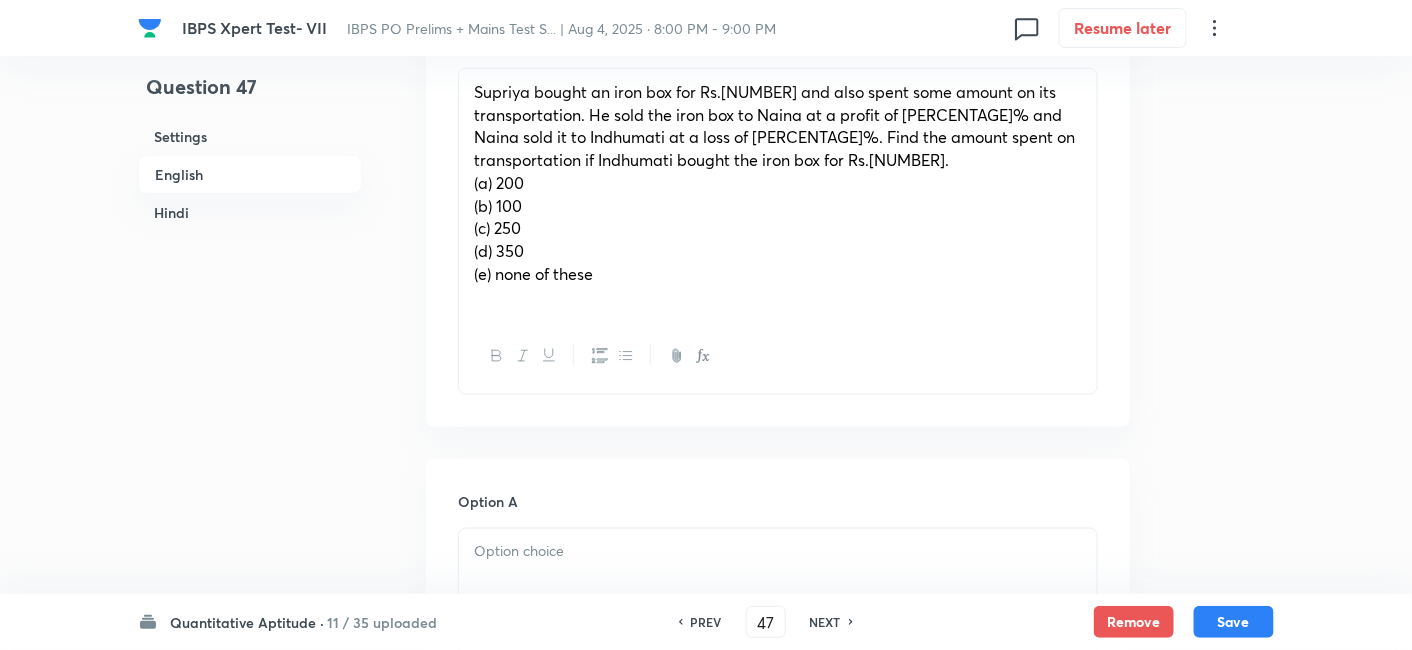 scroll, scrollTop: 649, scrollLeft: 0, axis: vertical 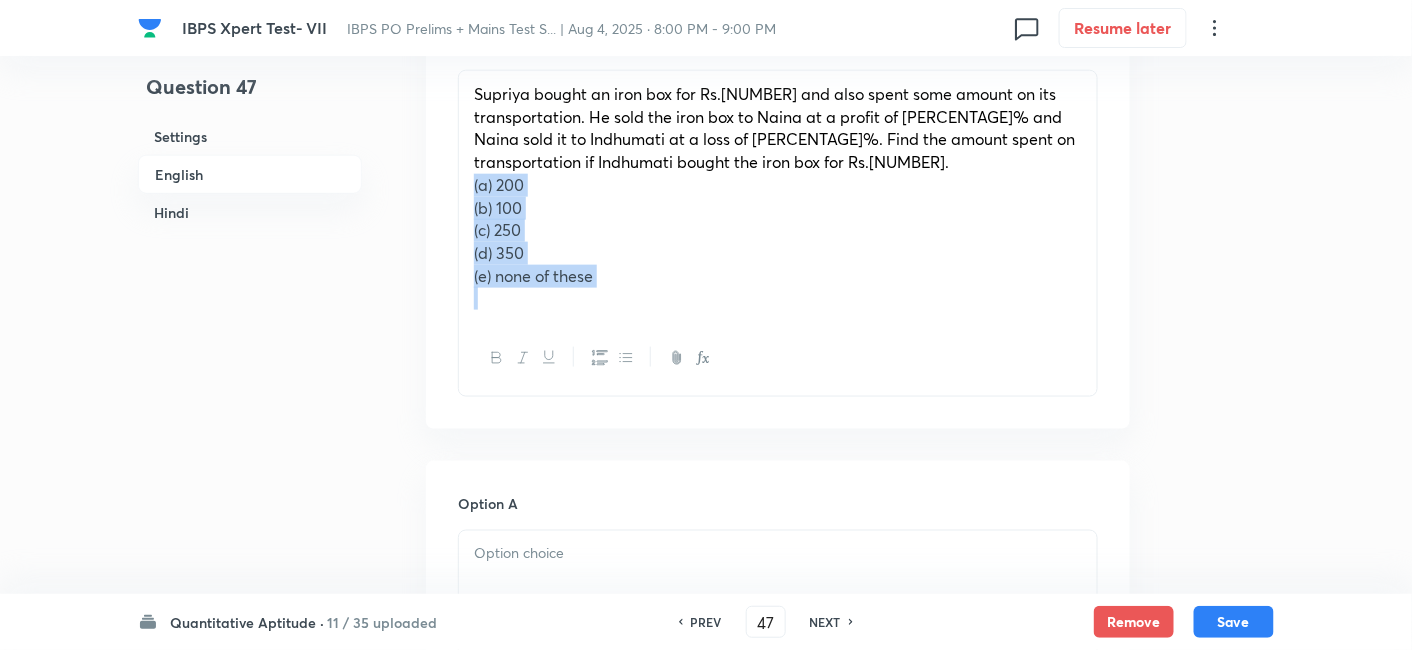 drag, startPoint x: 465, startPoint y: 184, endPoint x: 714, endPoint y: 385, distance: 320.0031 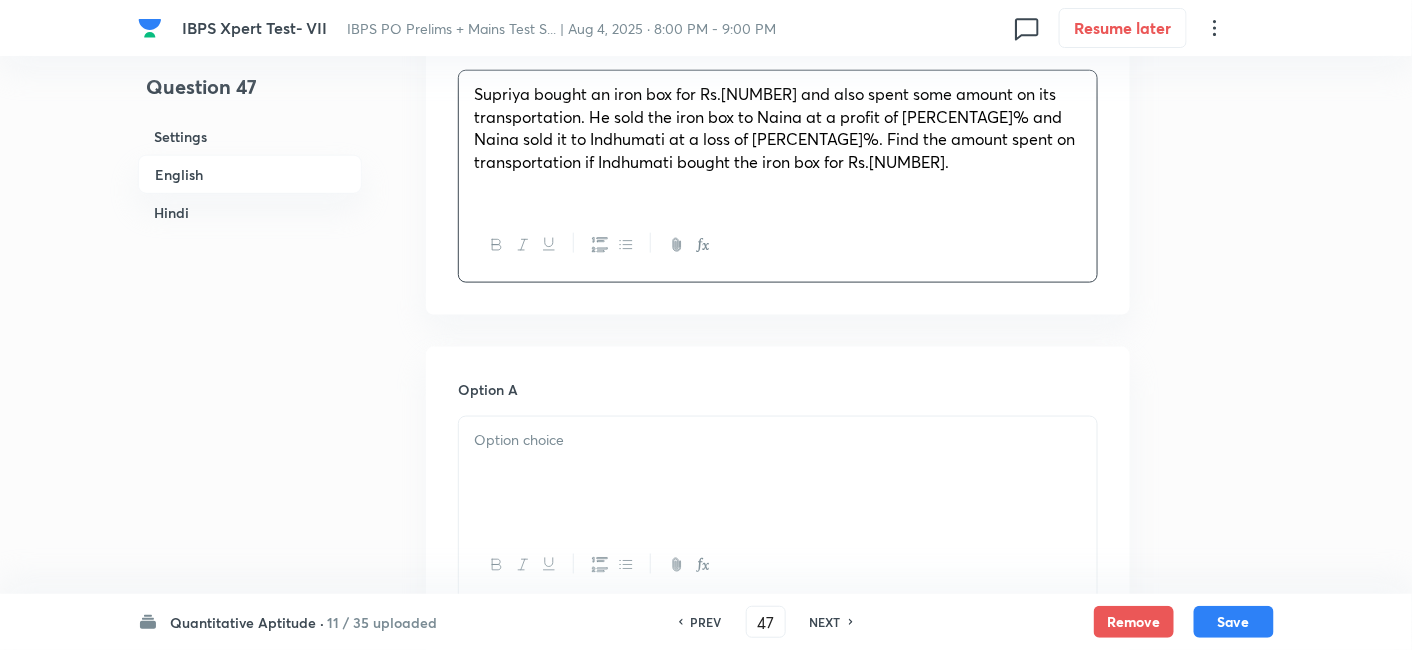 scroll, scrollTop: 764, scrollLeft: 0, axis: vertical 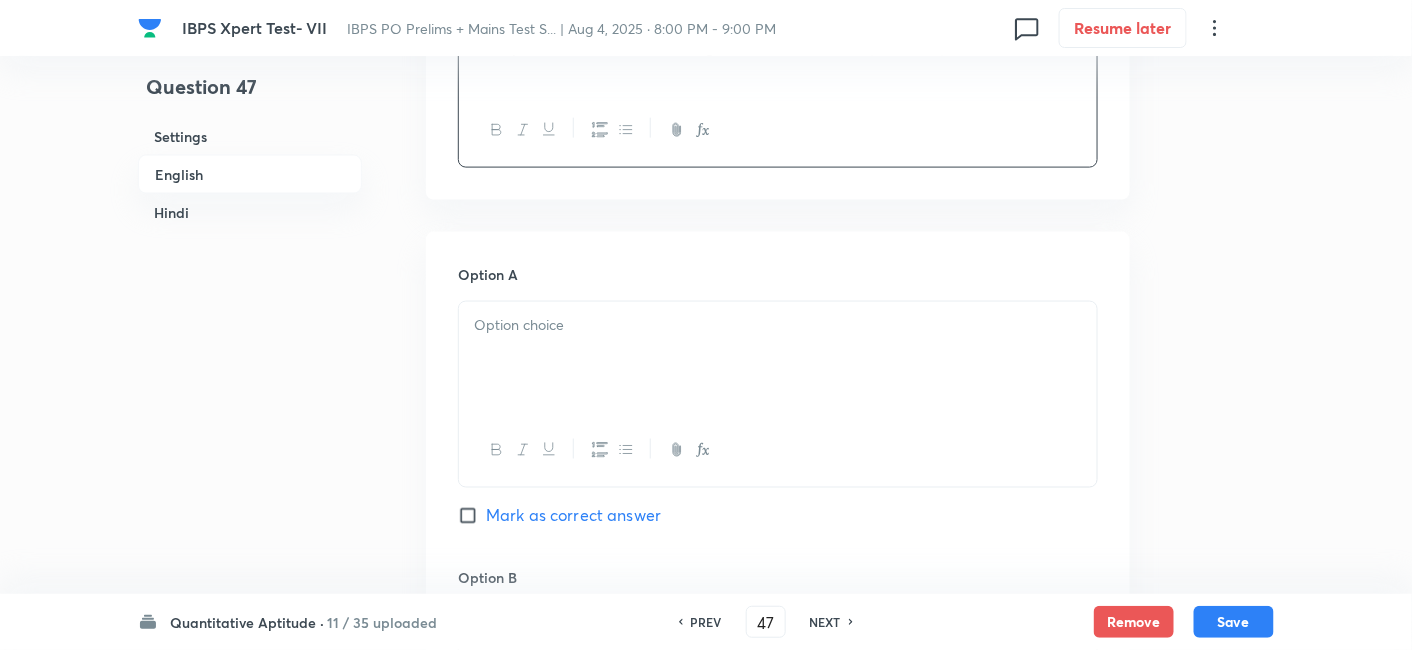 click at bounding box center [778, 358] 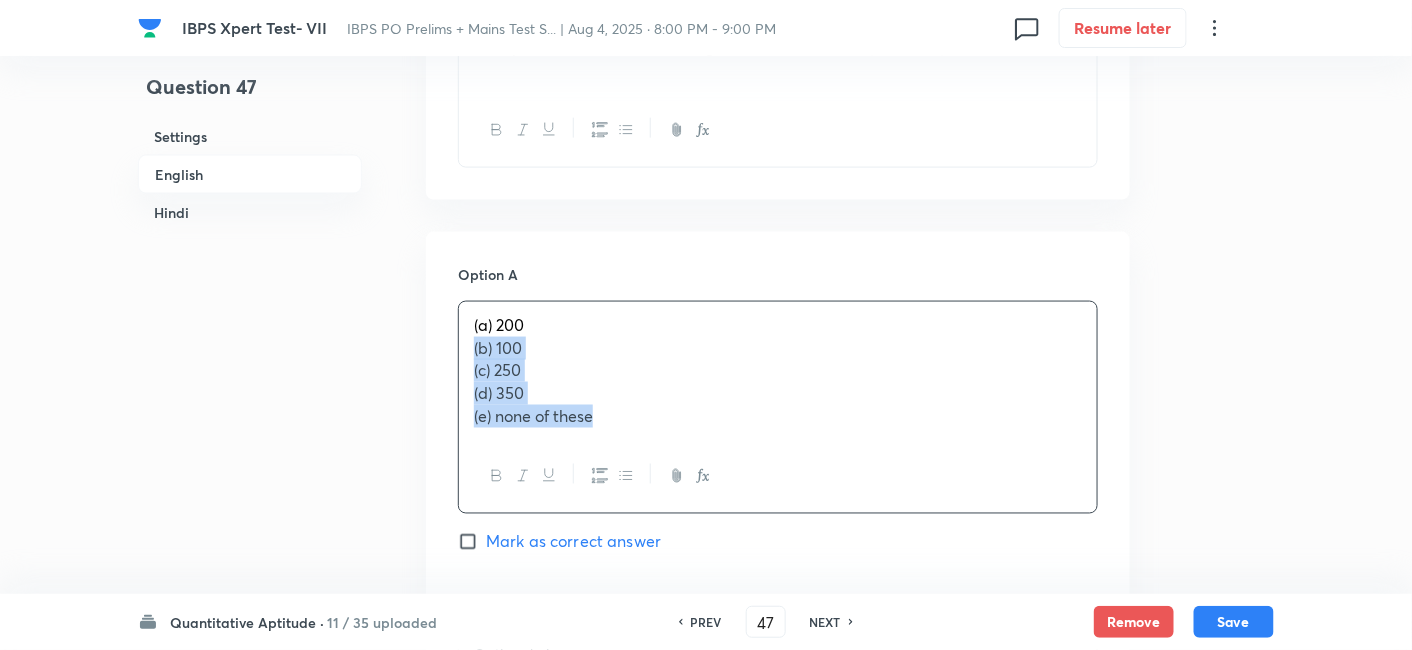 drag, startPoint x: 463, startPoint y: 350, endPoint x: 648, endPoint y: 454, distance: 212.22865 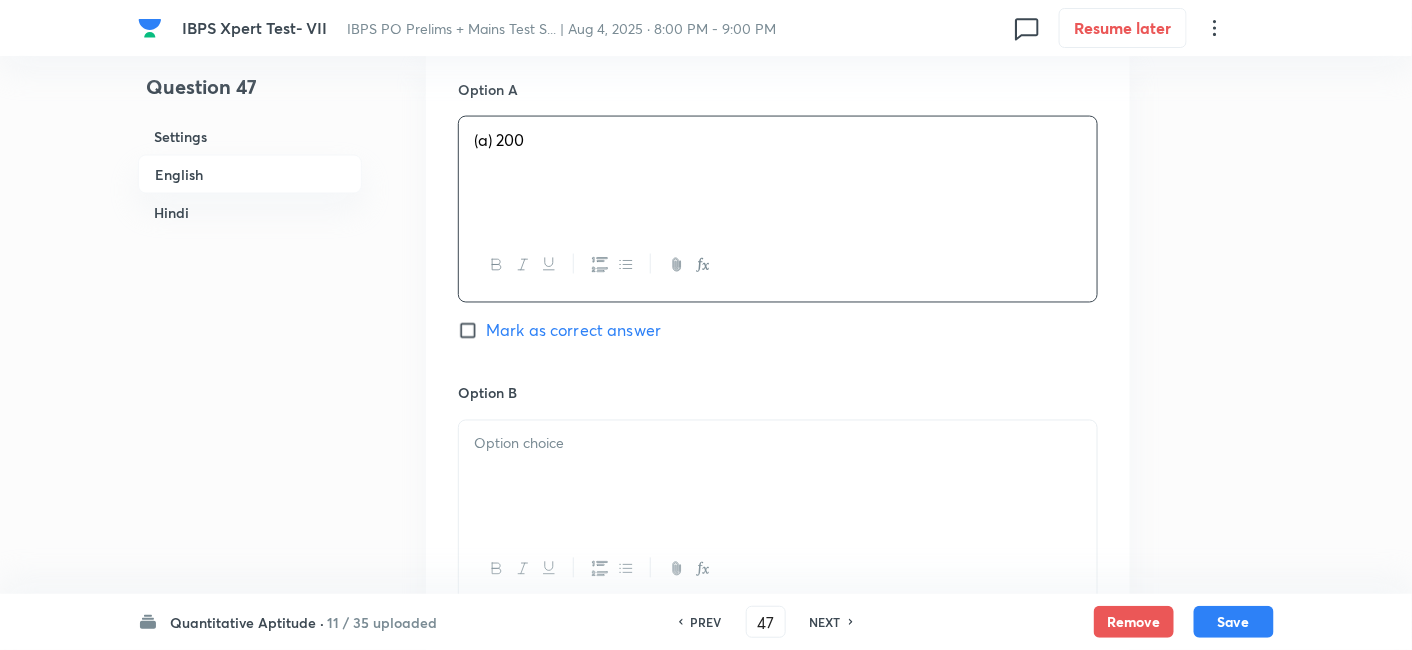 scroll, scrollTop: 953, scrollLeft: 0, axis: vertical 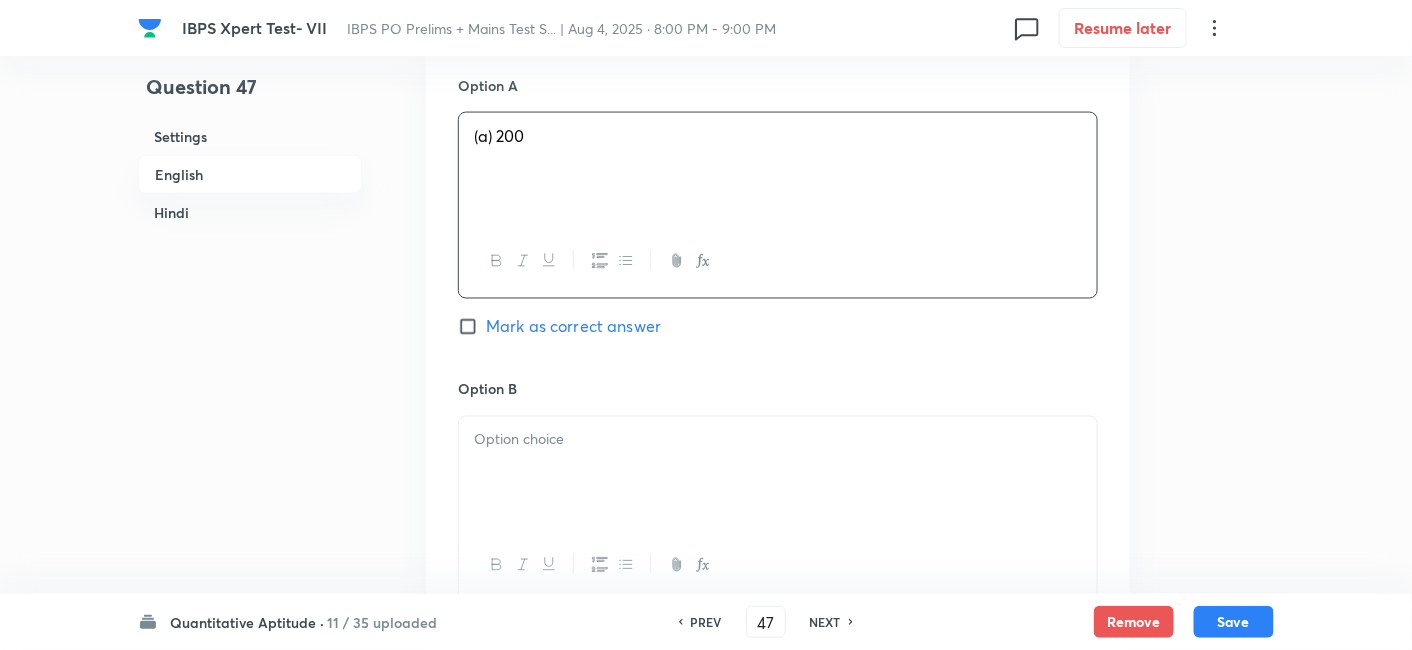click at bounding box center [778, 473] 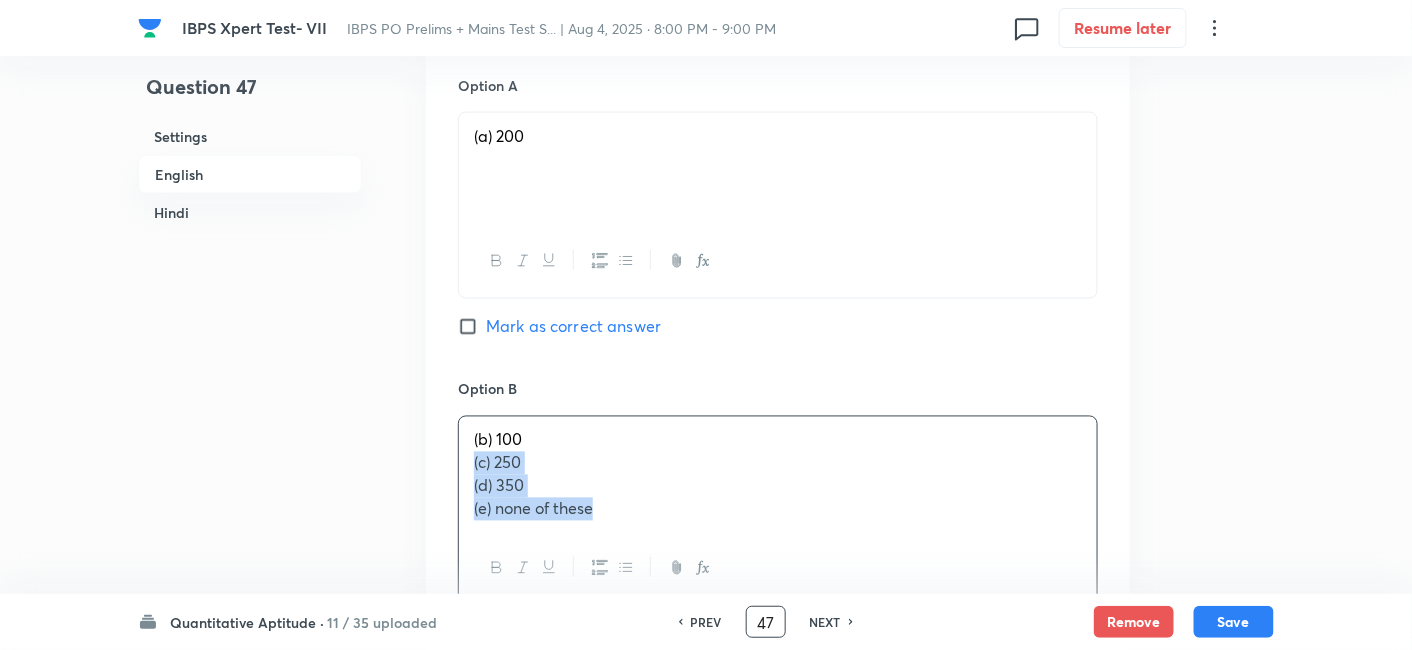 drag, startPoint x: 467, startPoint y: 460, endPoint x: 749, endPoint y: 631, distance: 329.79538 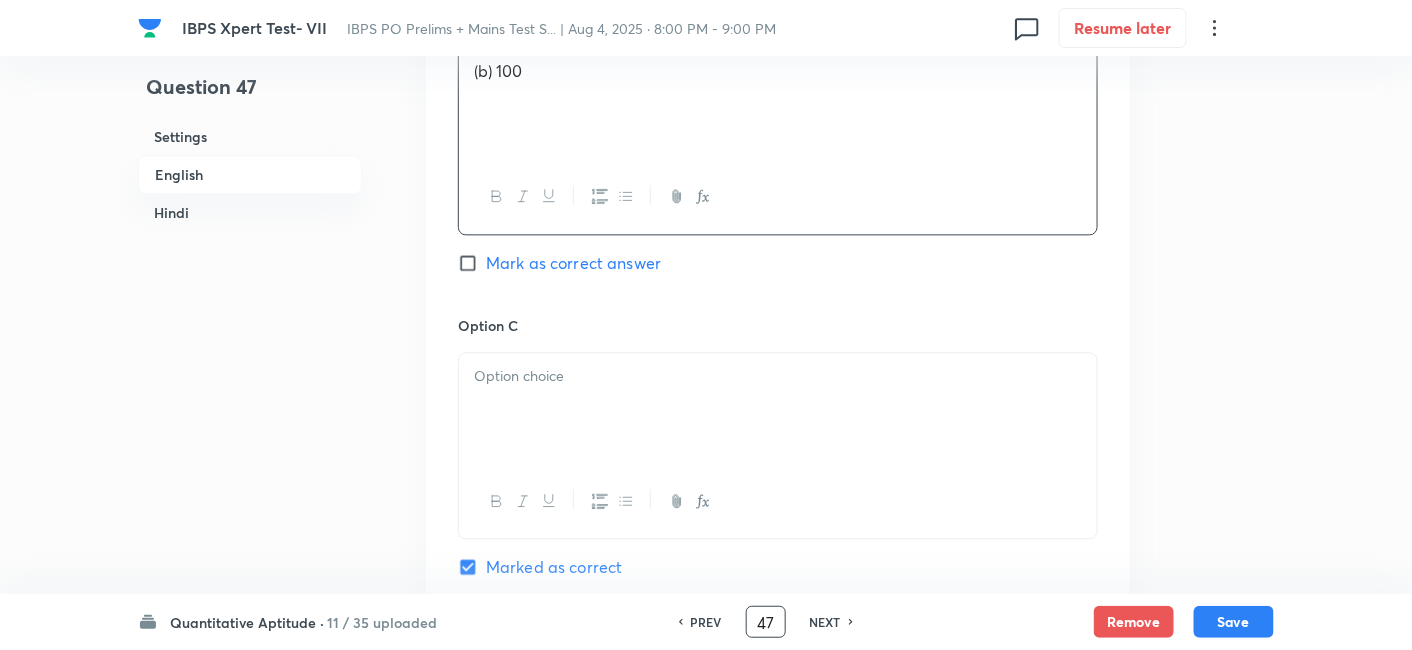 scroll, scrollTop: 1344, scrollLeft: 0, axis: vertical 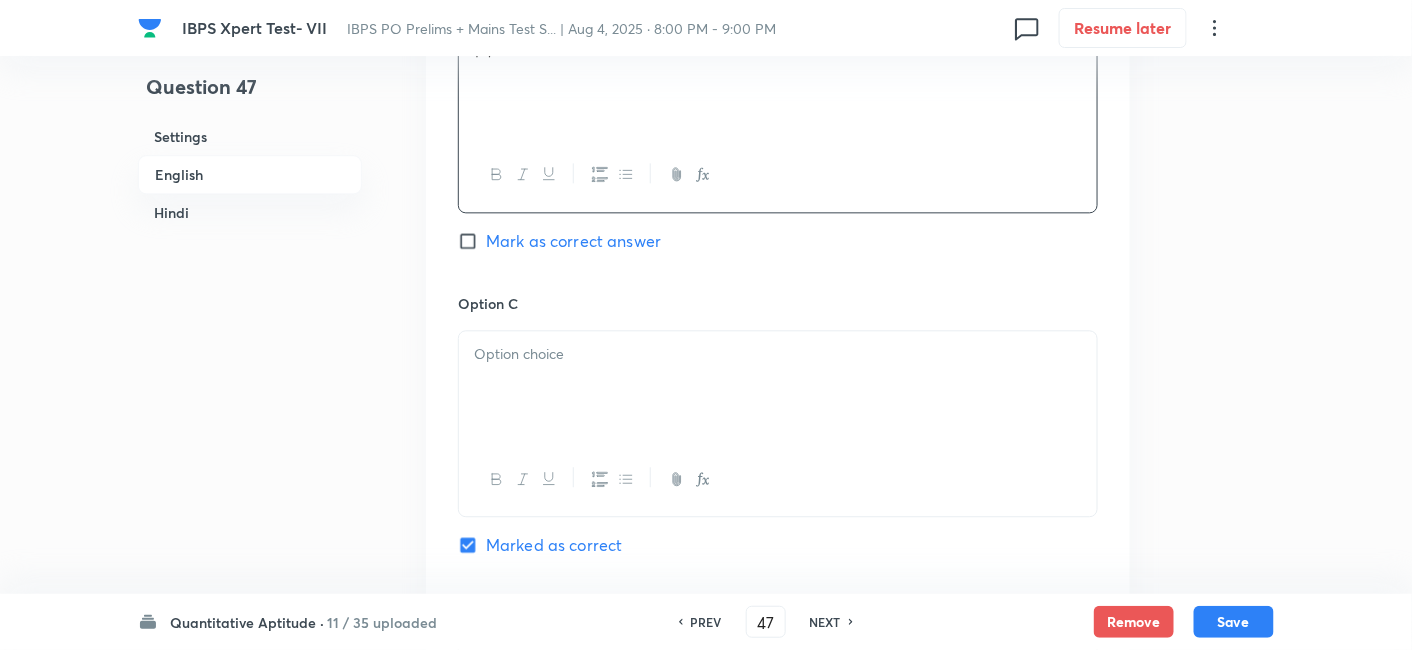 click at bounding box center (778, 479) 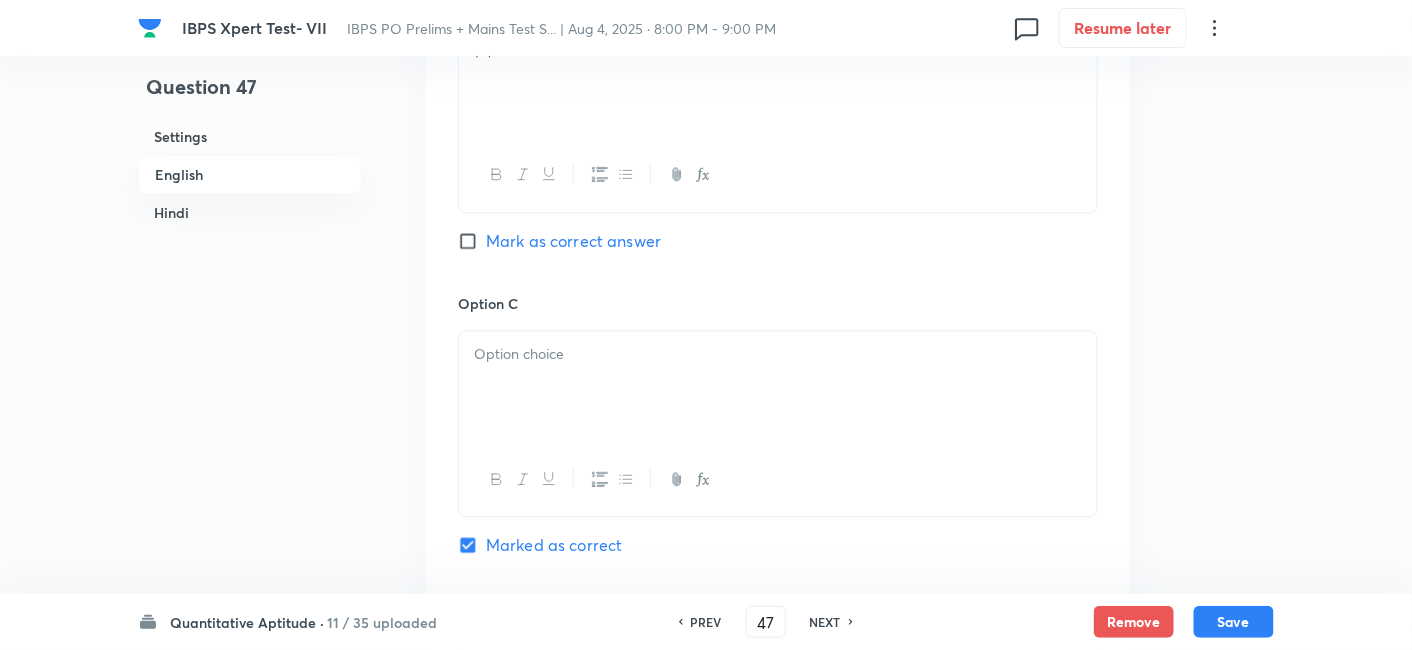 click at bounding box center (778, 387) 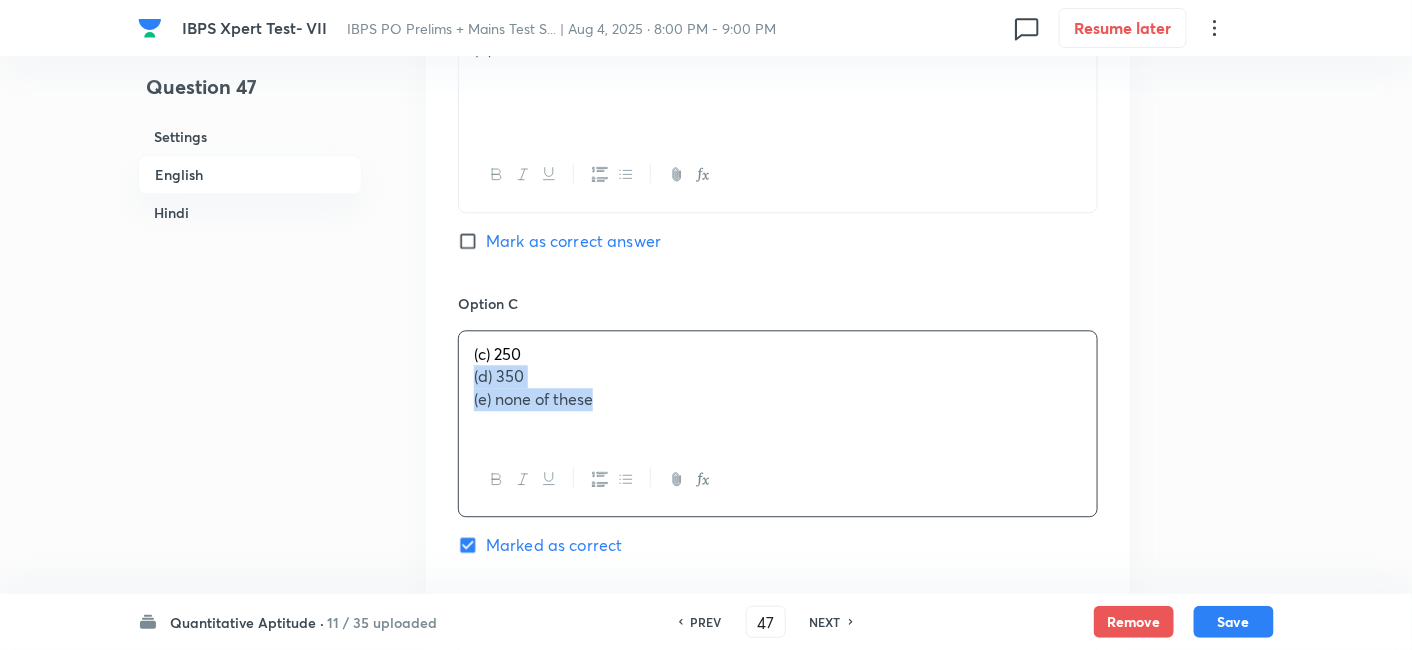 drag, startPoint x: 465, startPoint y: 372, endPoint x: 816, endPoint y: 501, distance: 373.95453 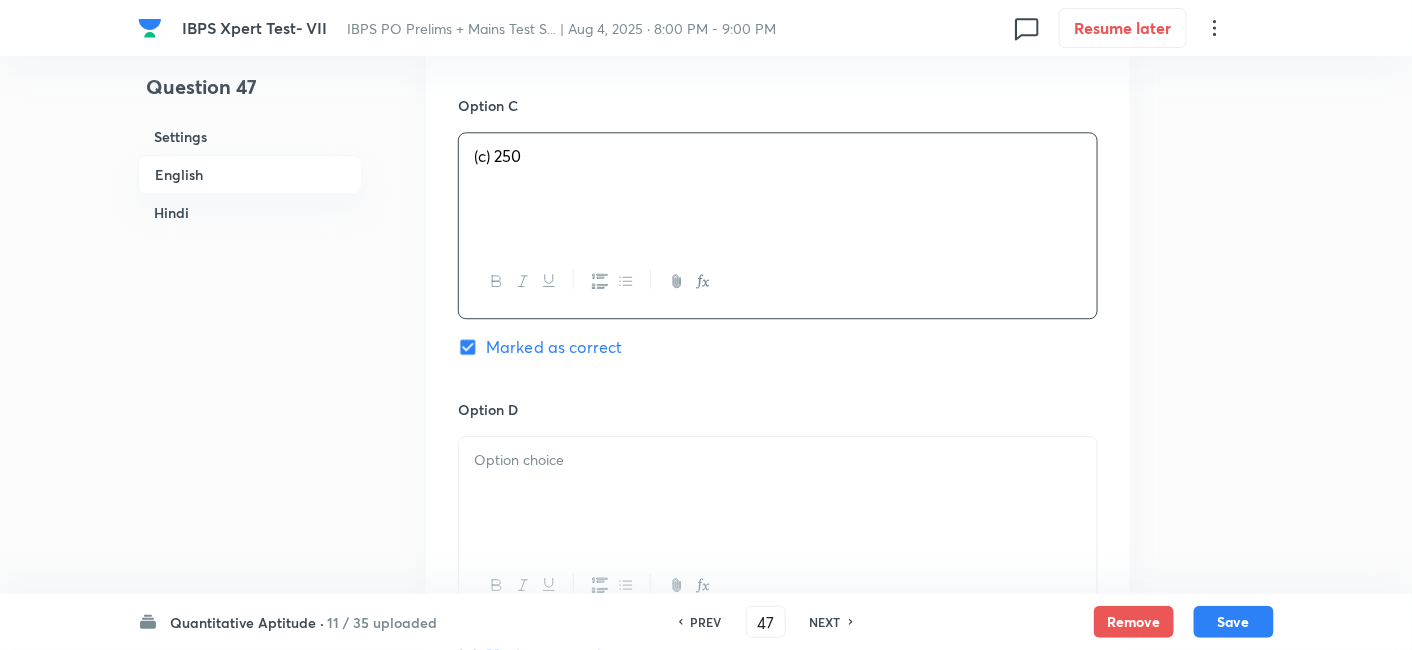 scroll, scrollTop: 1544, scrollLeft: 0, axis: vertical 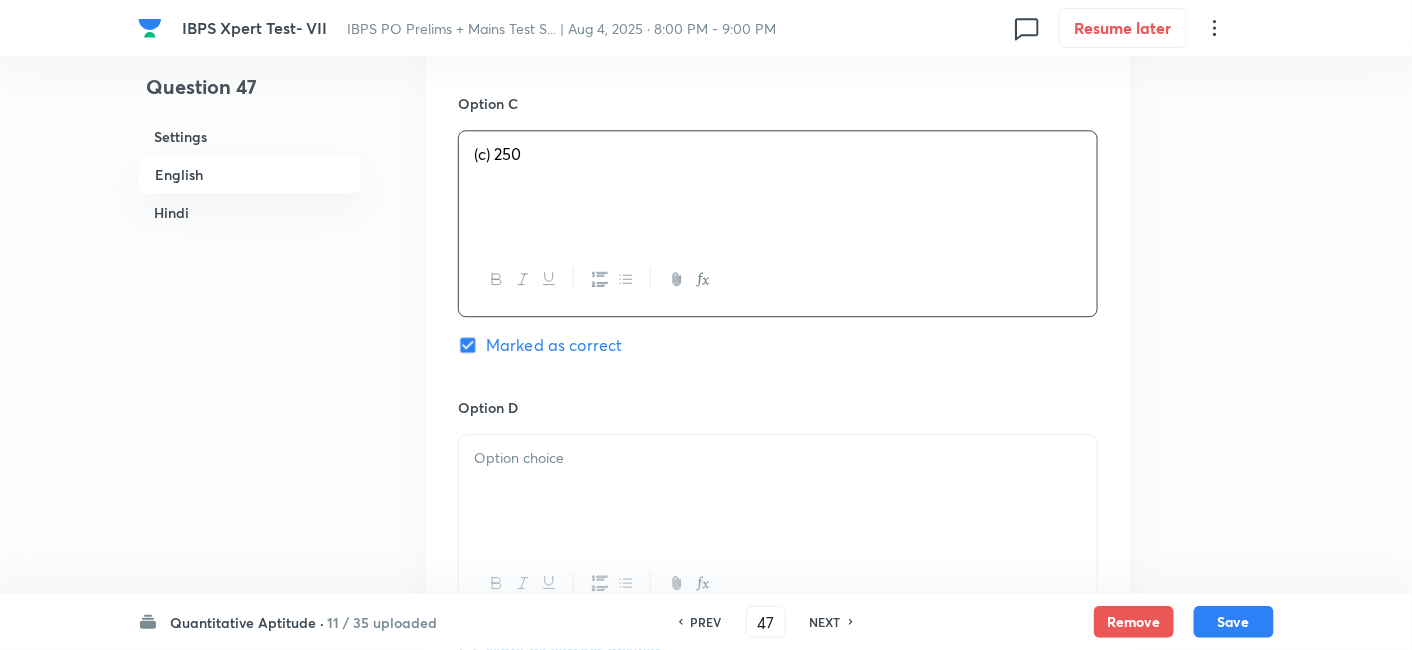 click at bounding box center (778, 491) 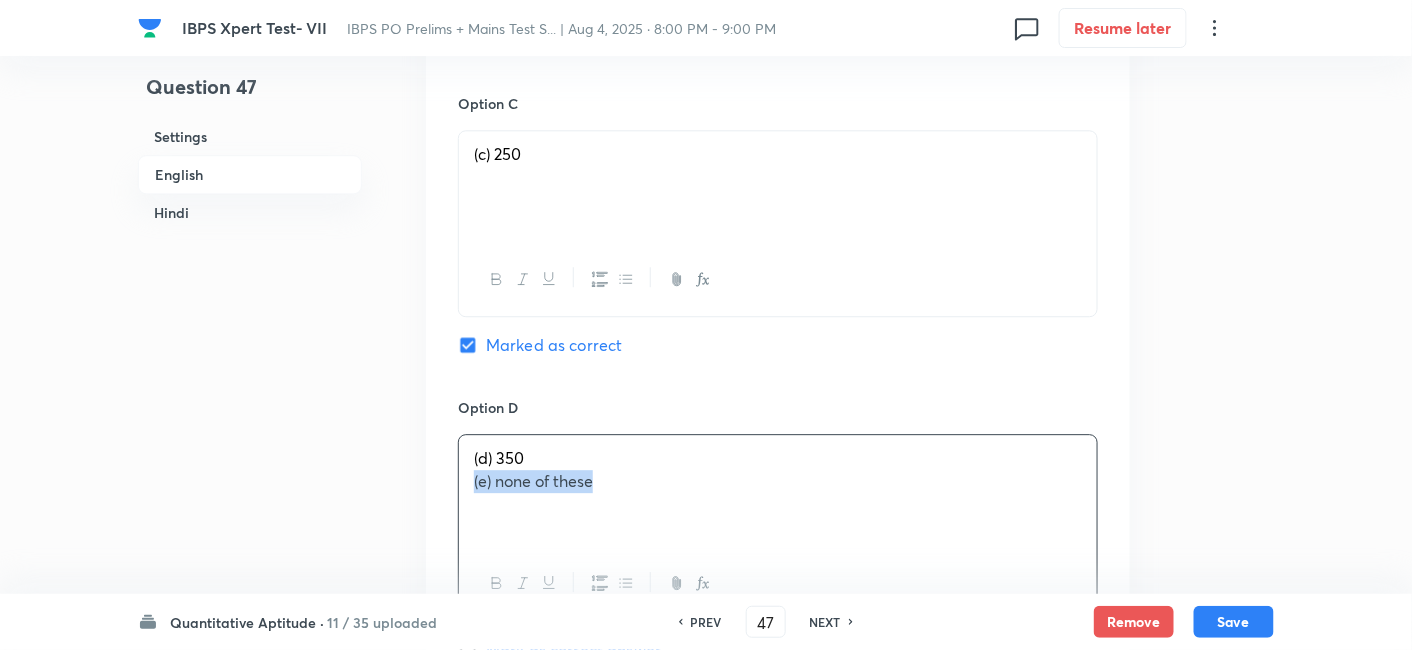 drag, startPoint x: 468, startPoint y: 479, endPoint x: 839, endPoint y: 535, distance: 375.2026 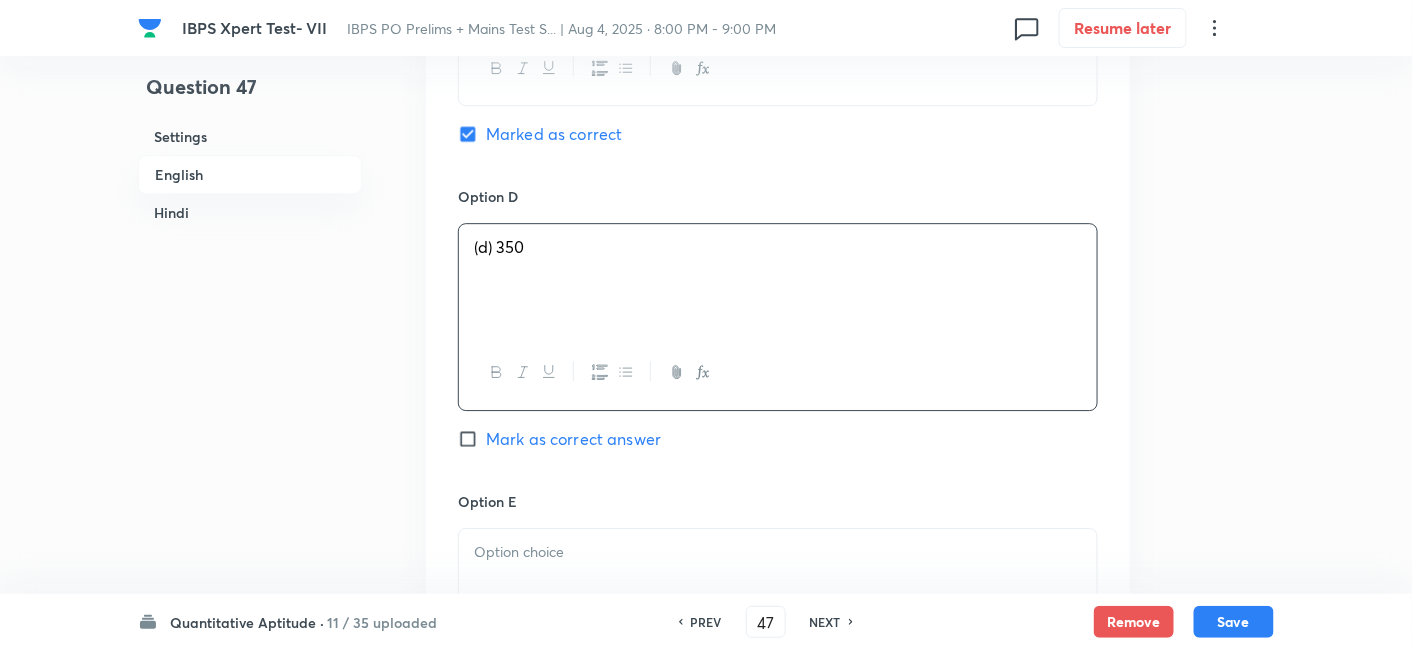 scroll, scrollTop: 1931, scrollLeft: 0, axis: vertical 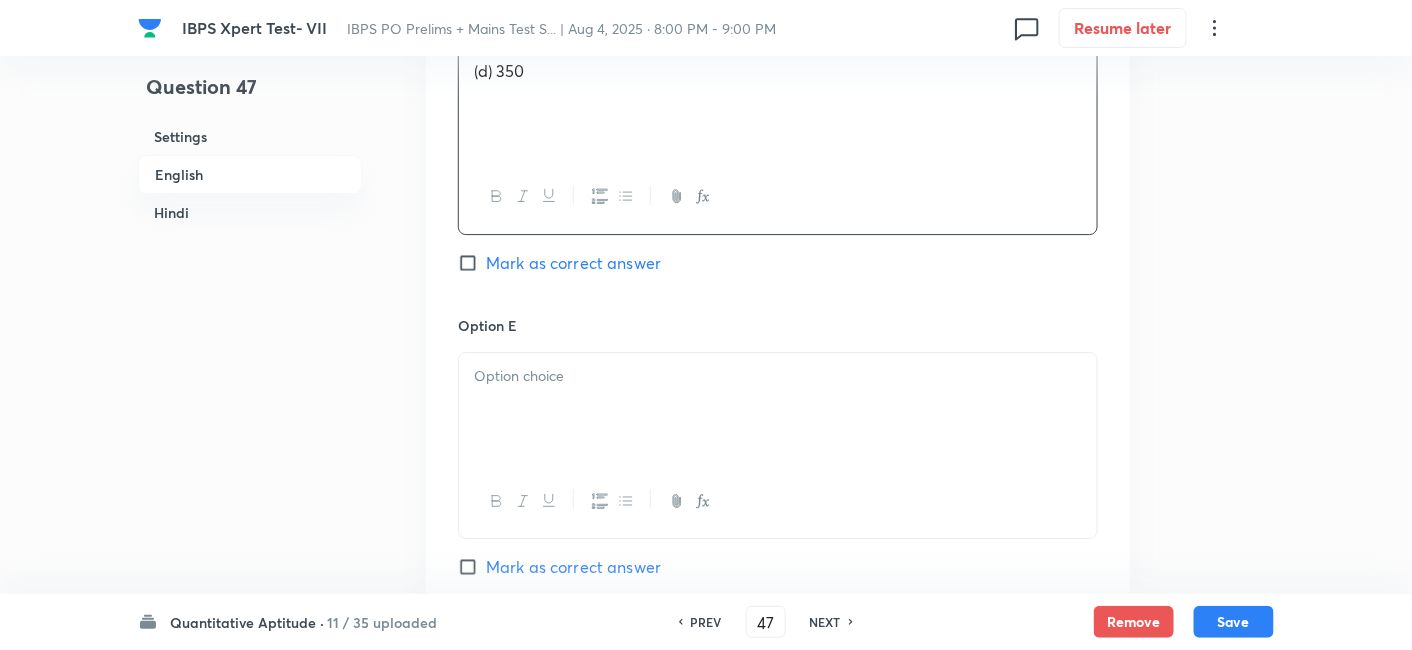 click at bounding box center [778, 376] 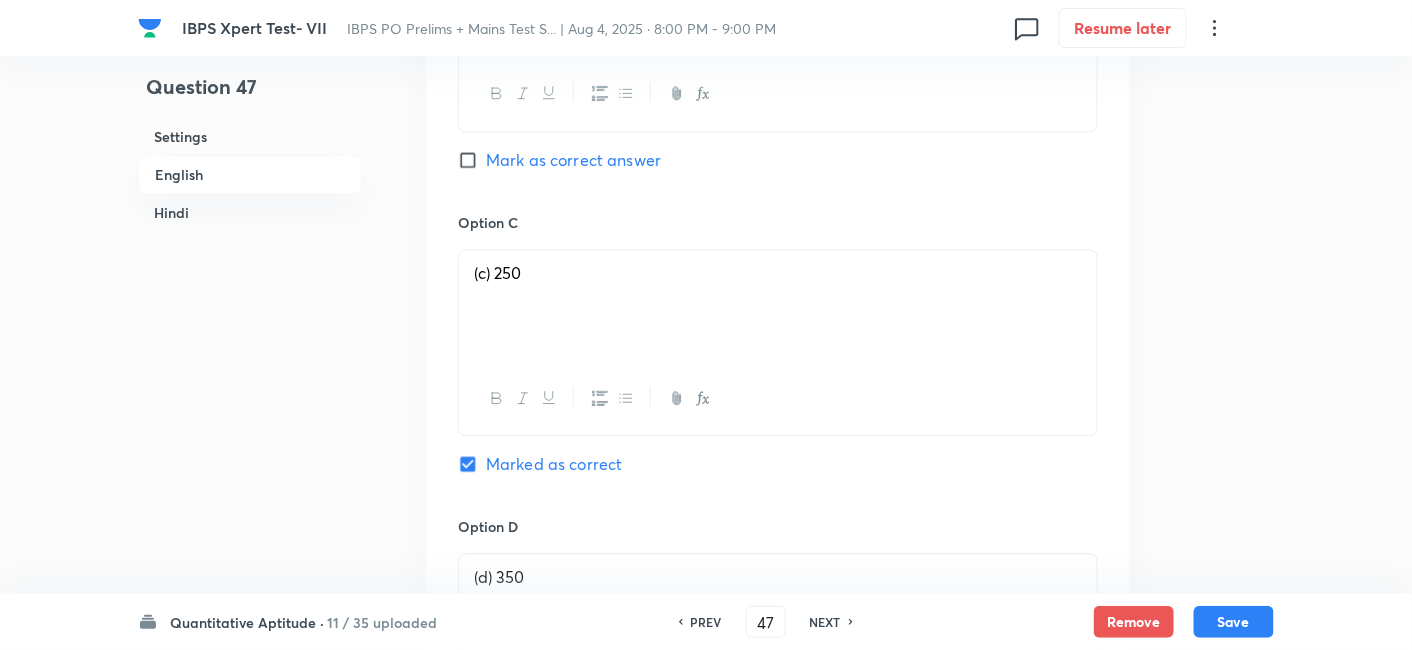 scroll, scrollTop: 1424, scrollLeft: 0, axis: vertical 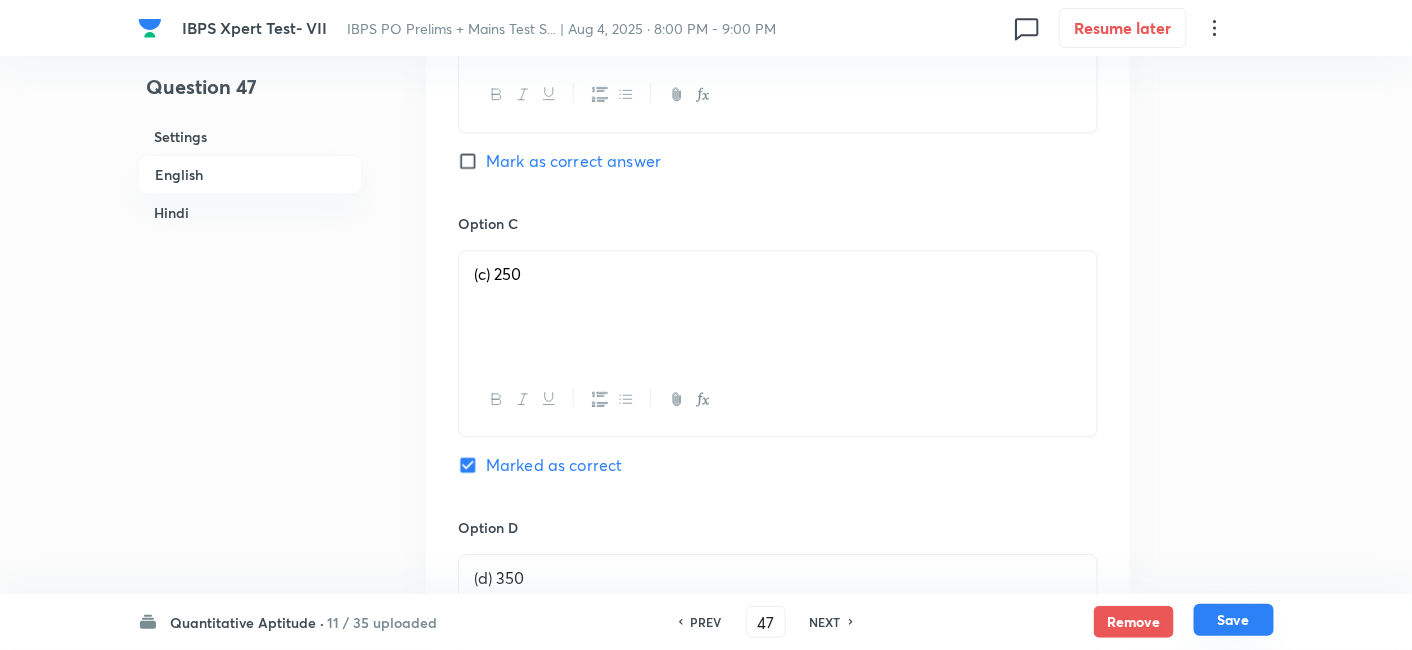 click on "Save" at bounding box center (1234, 620) 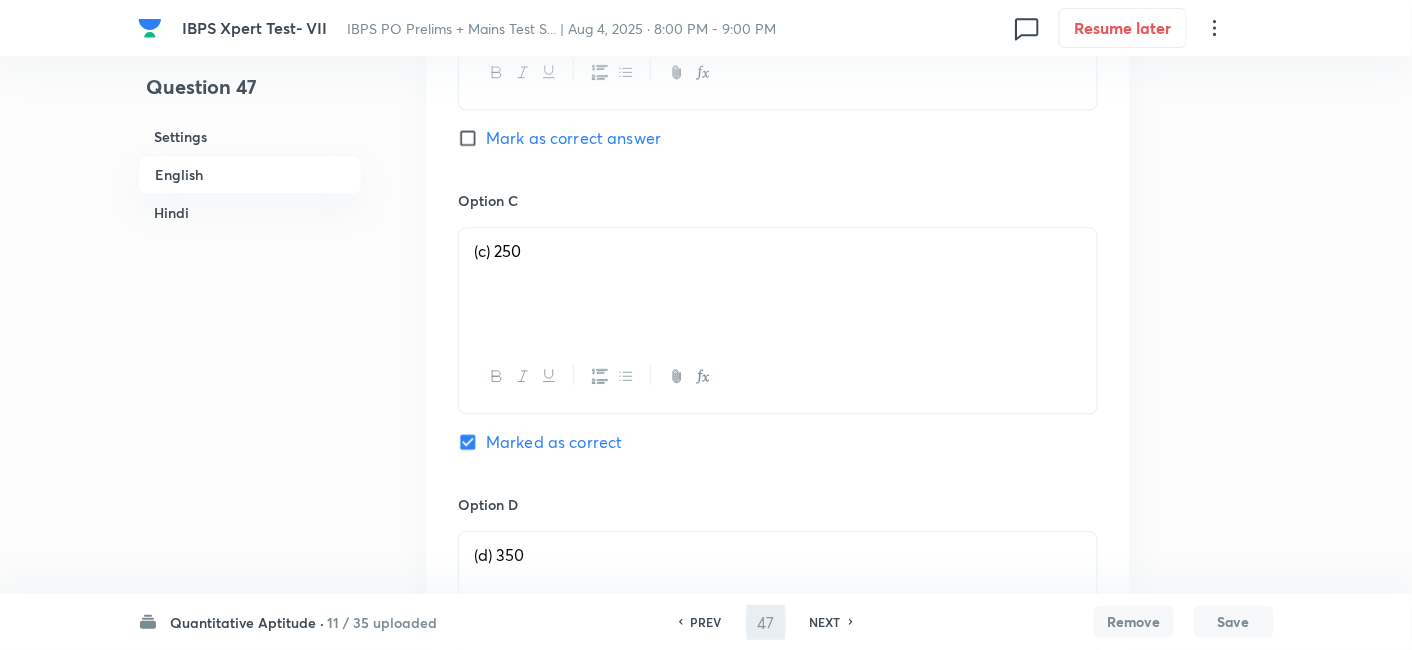 type on "48" 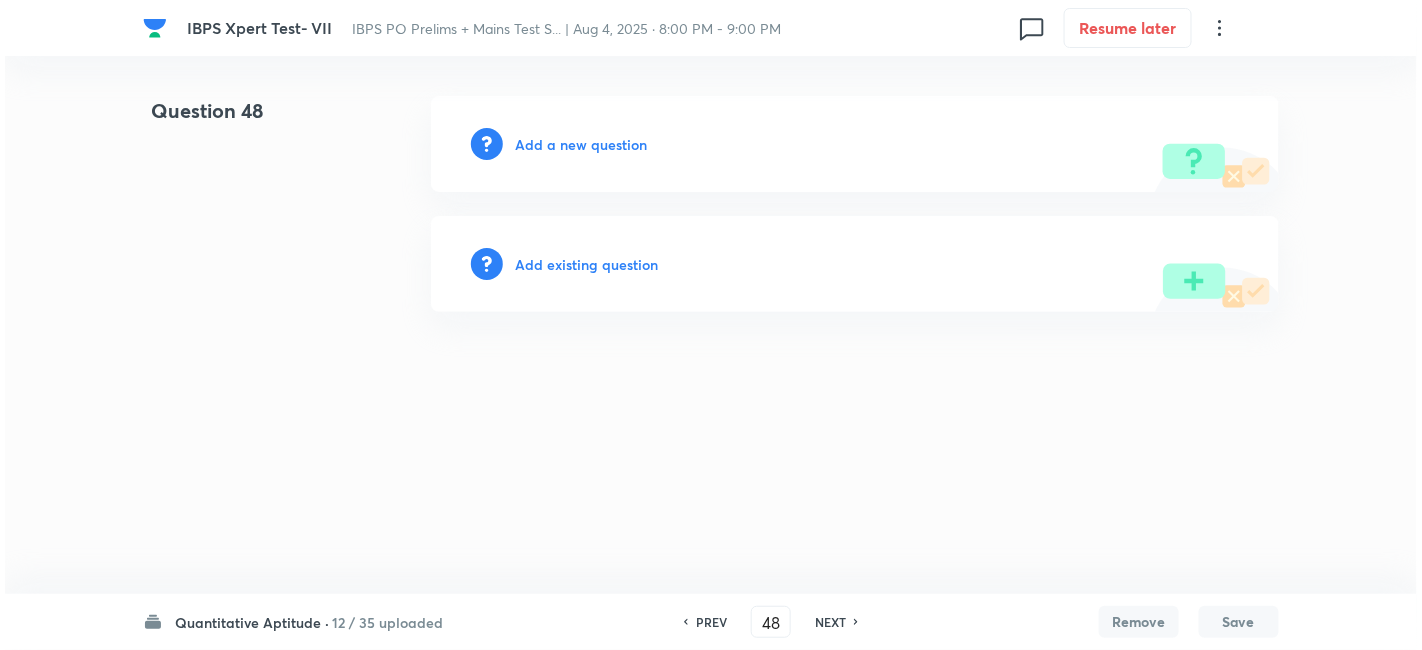 scroll, scrollTop: 0, scrollLeft: 0, axis: both 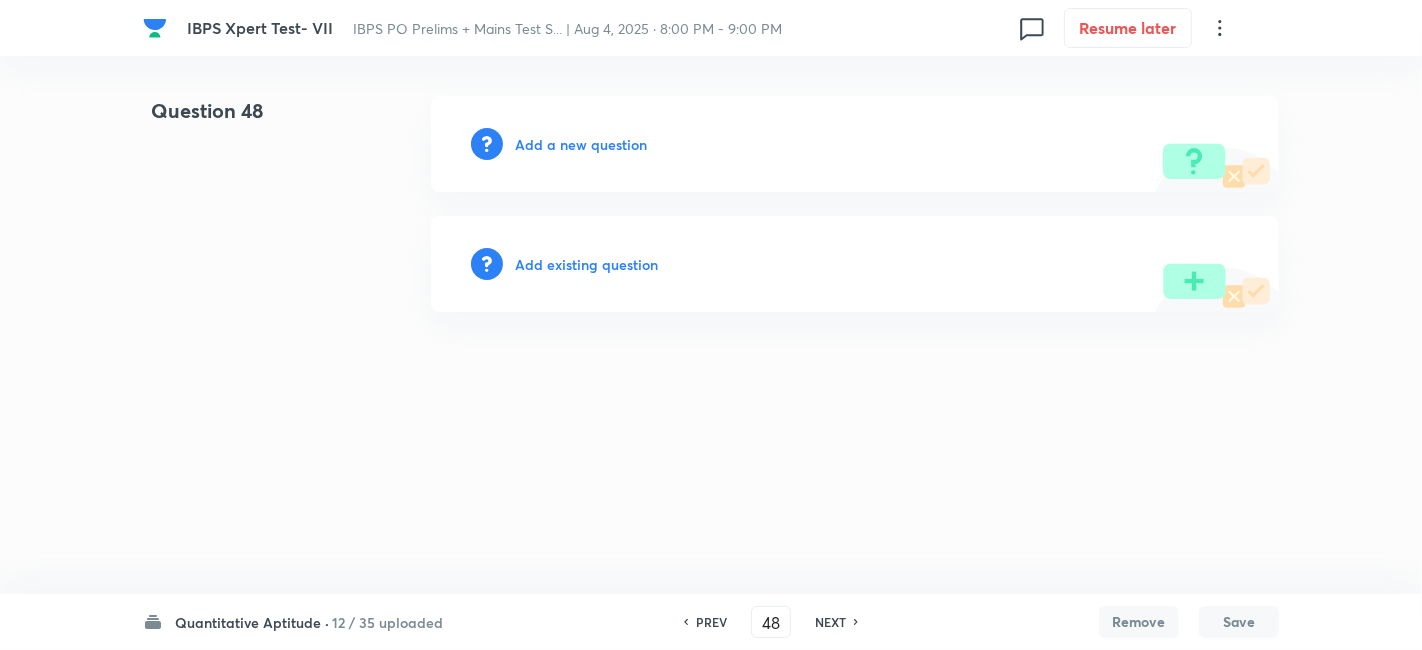 click on "Add a new question" at bounding box center (581, 144) 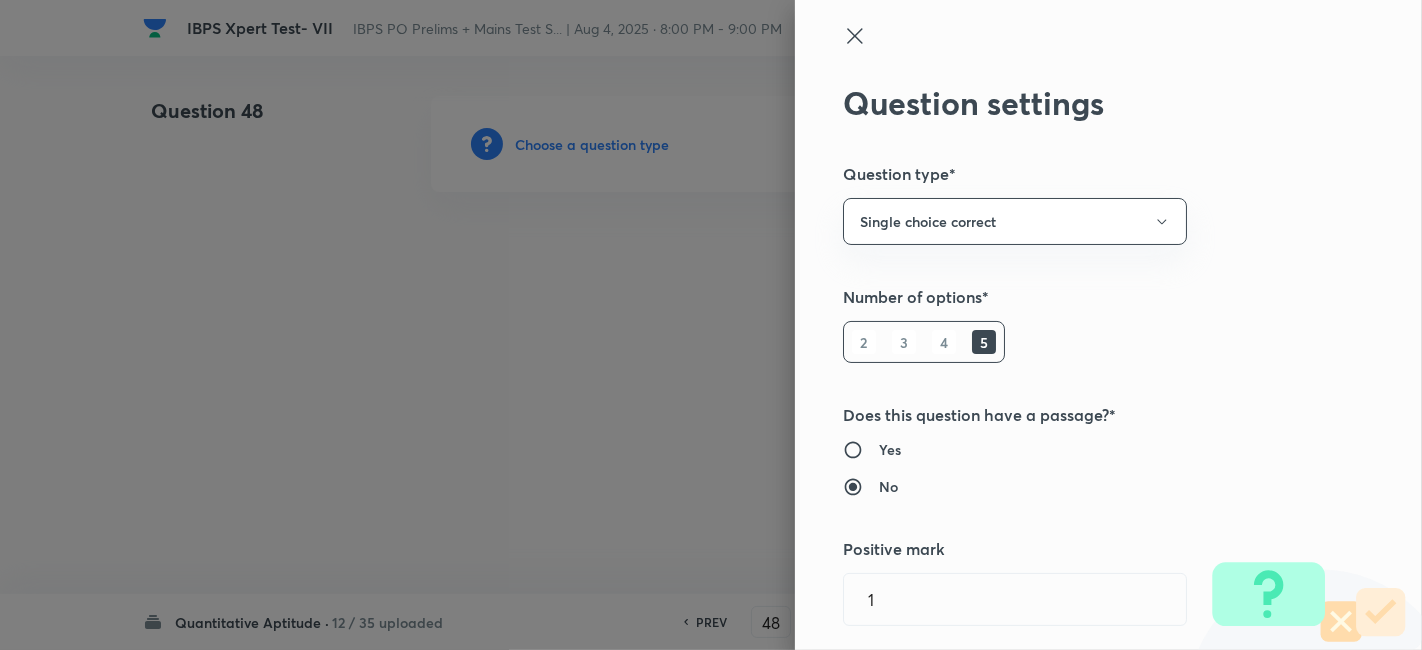type 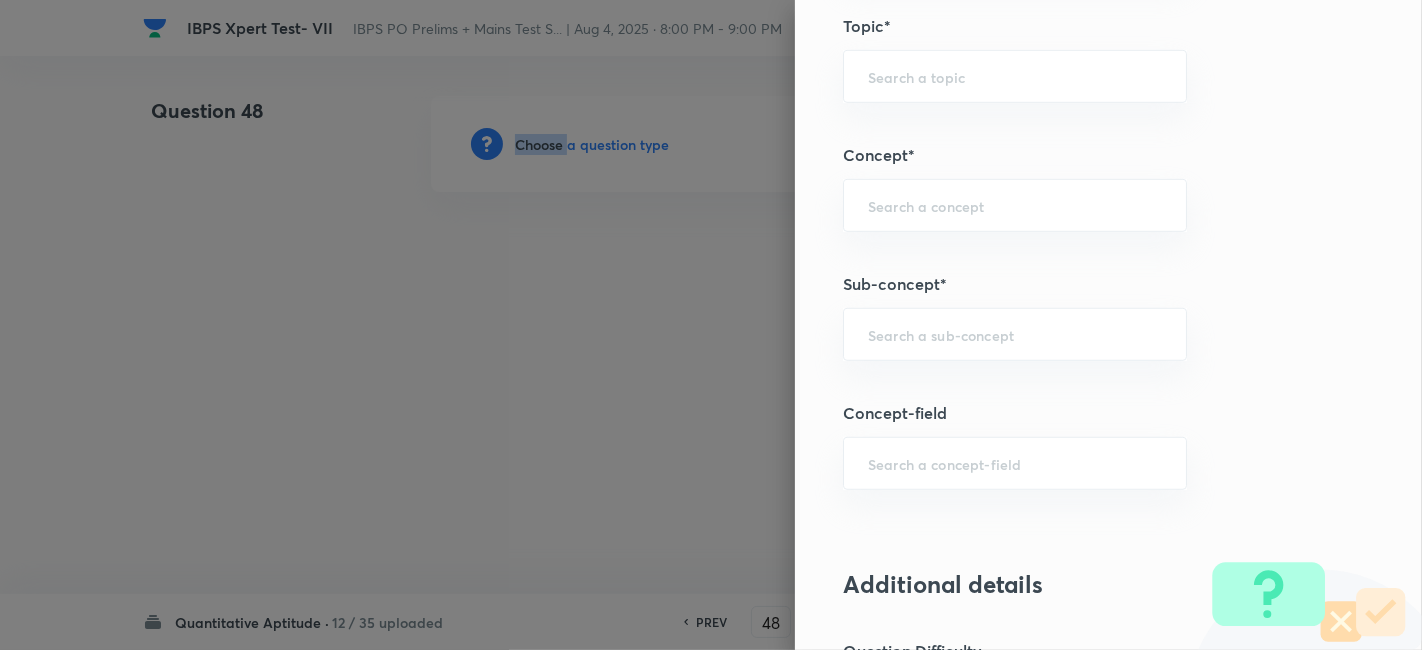 scroll, scrollTop: 1017, scrollLeft: 0, axis: vertical 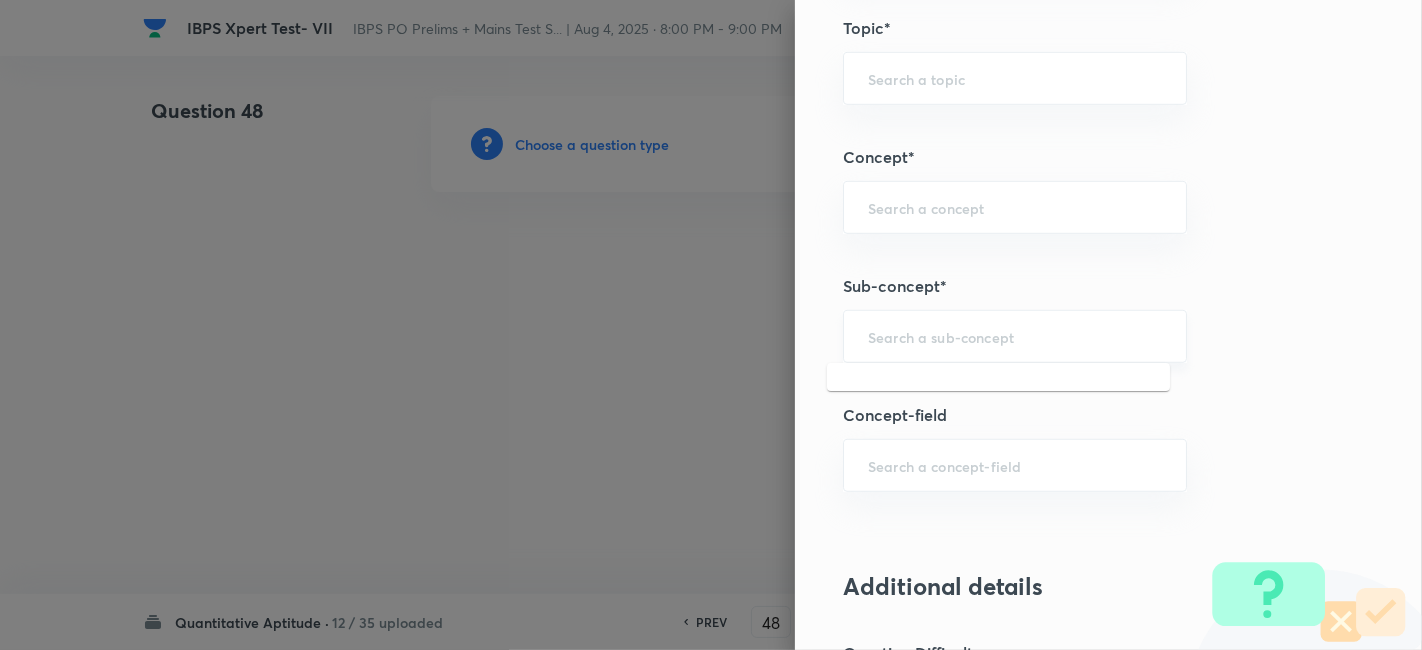 click at bounding box center [1015, 336] 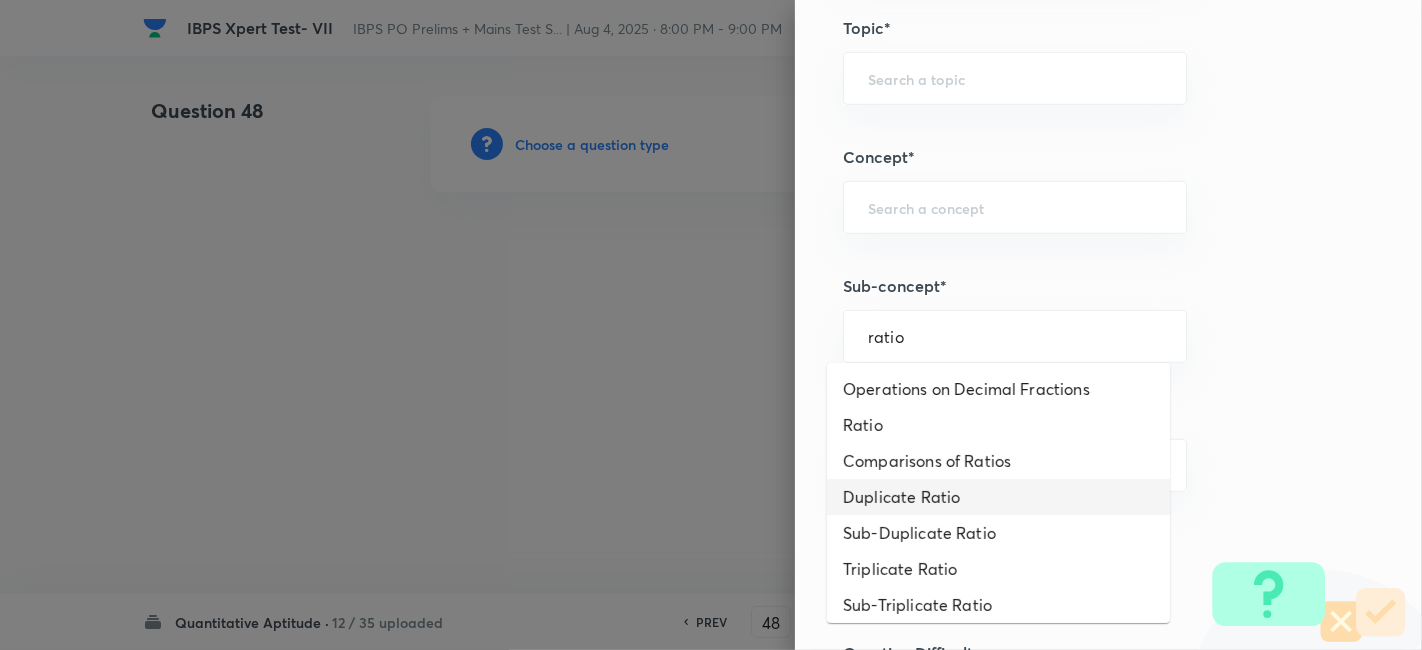 scroll, scrollTop: 28, scrollLeft: 0, axis: vertical 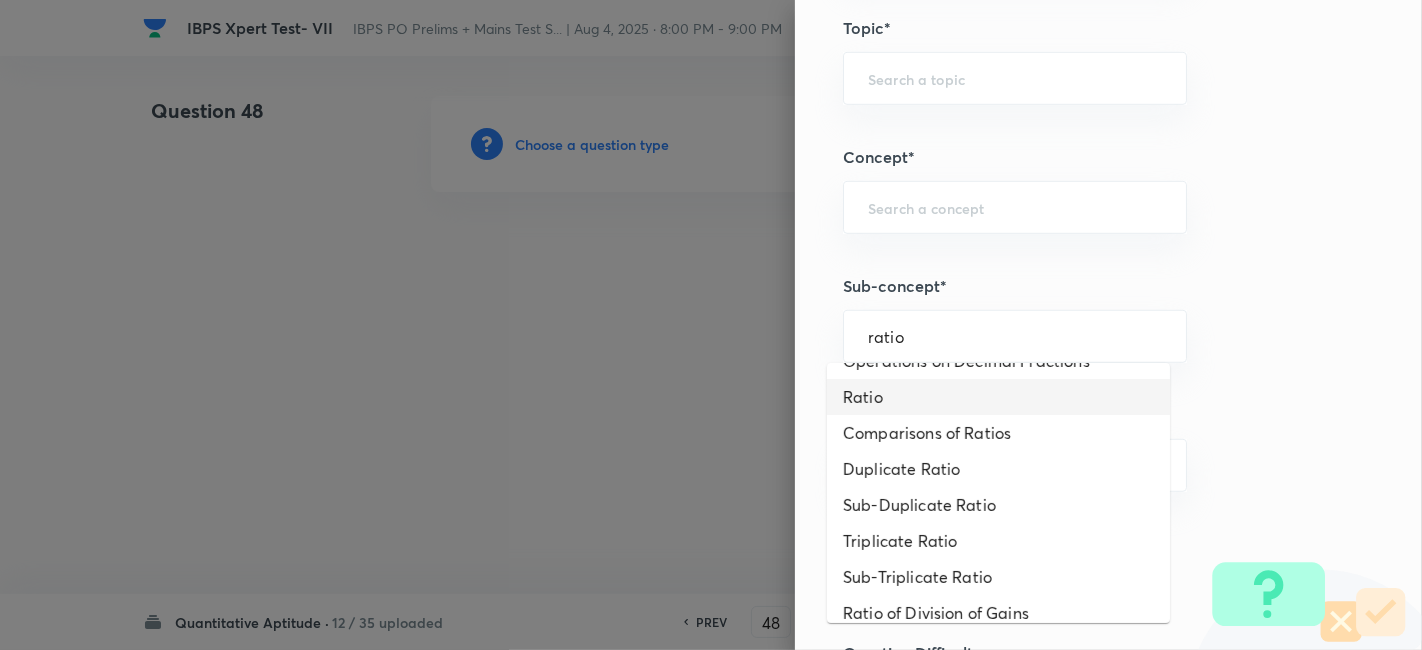 click on "Ratio" at bounding box center (998, 397) 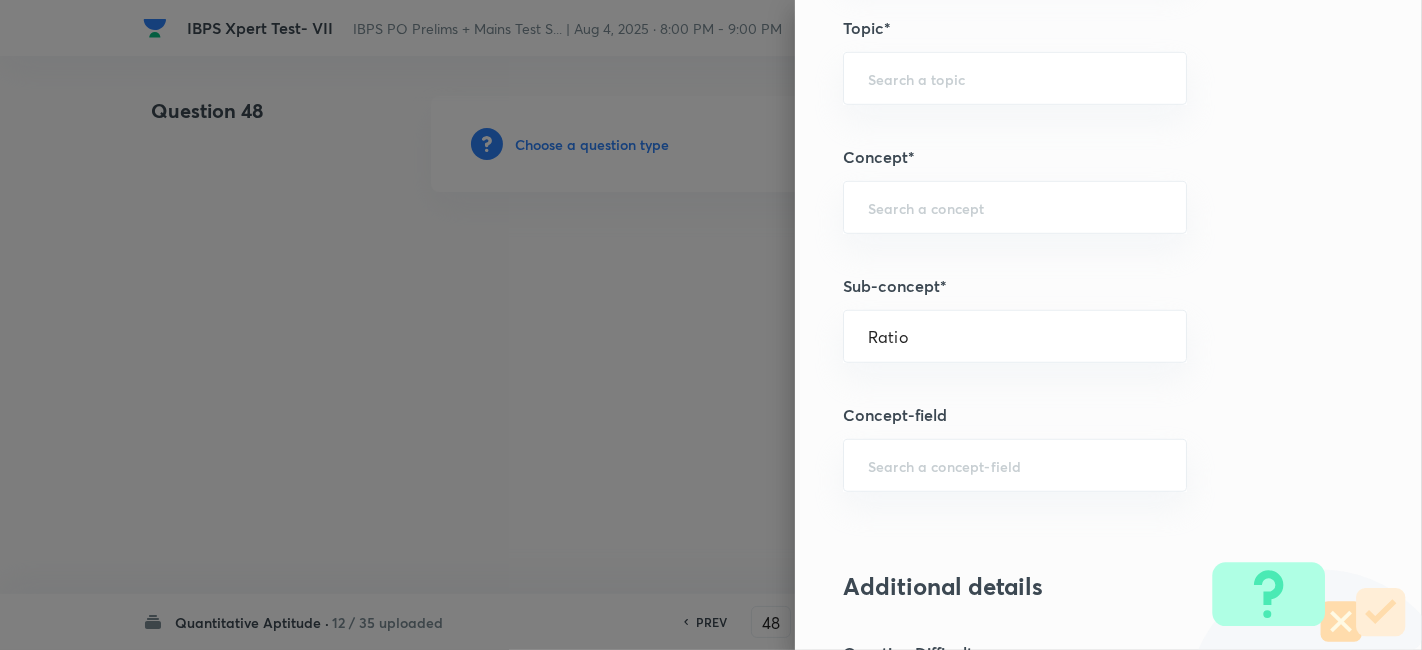 type on "Quantitative Aptitude" 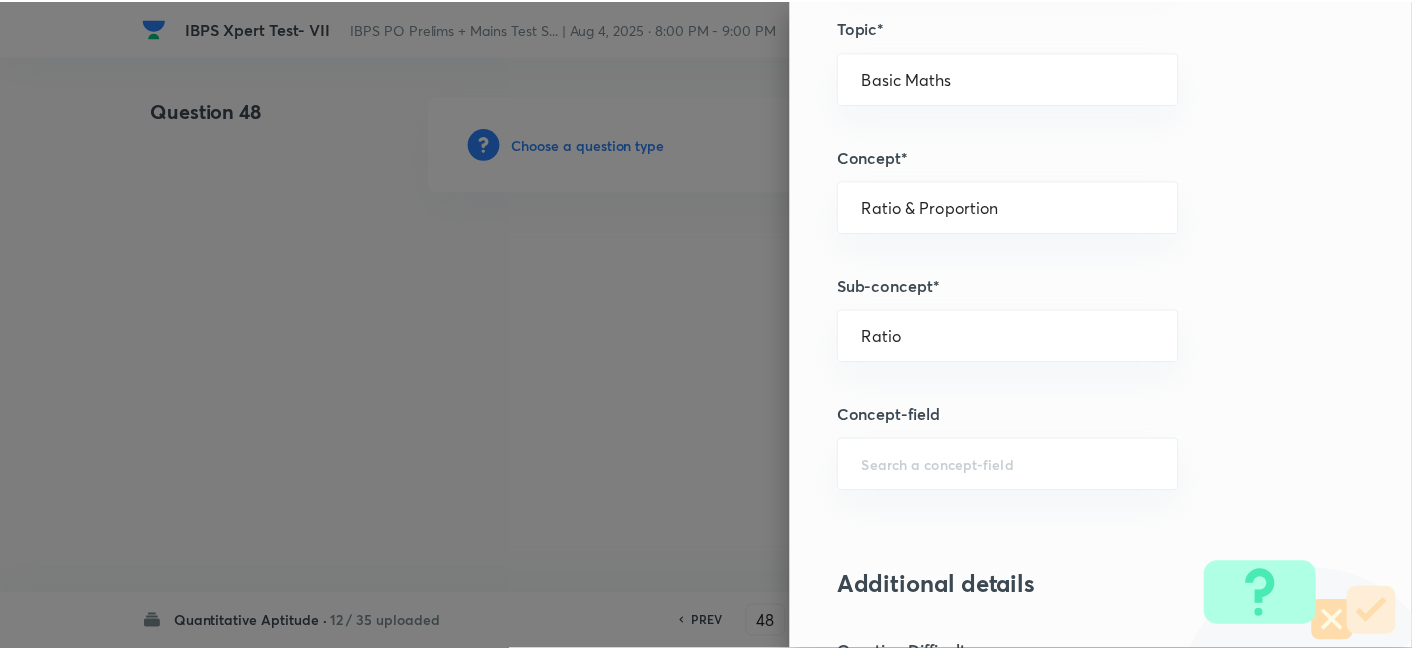 scroll, scrollTop: 2070, scrollLeft: 0, axis: vertical 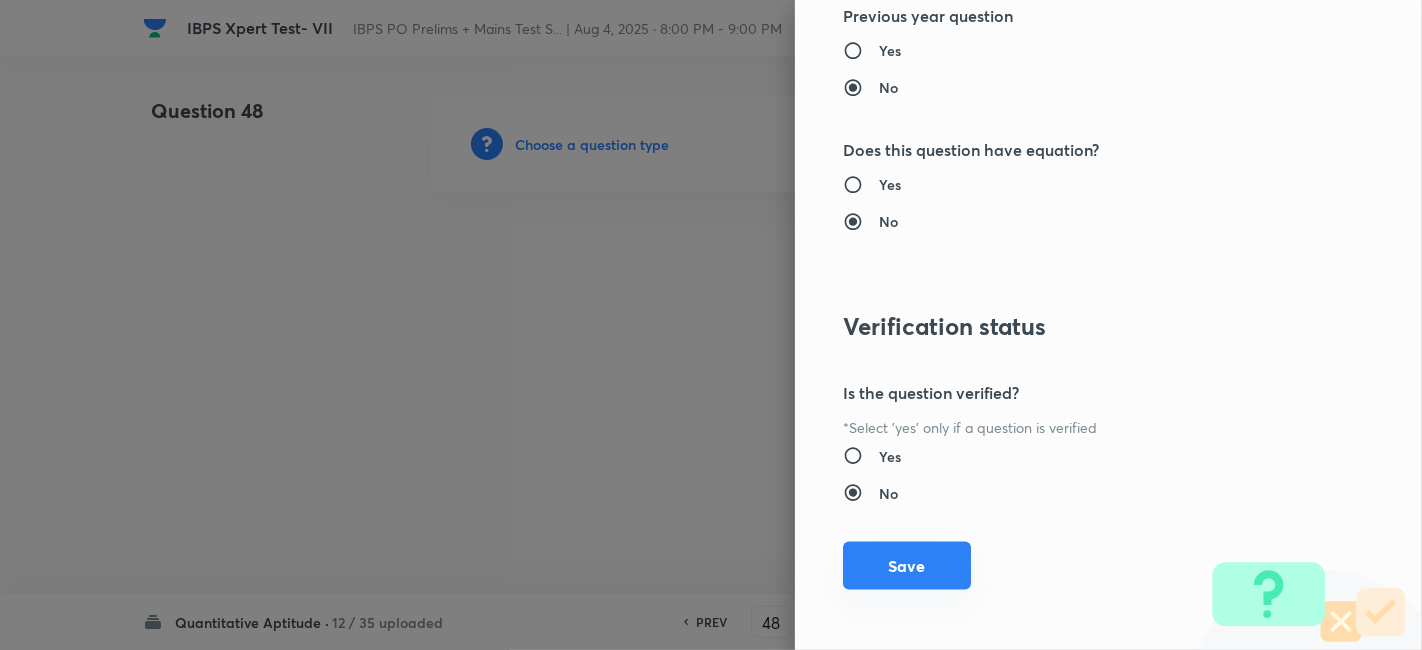 click on "Save" at bounding box center [907, 566] 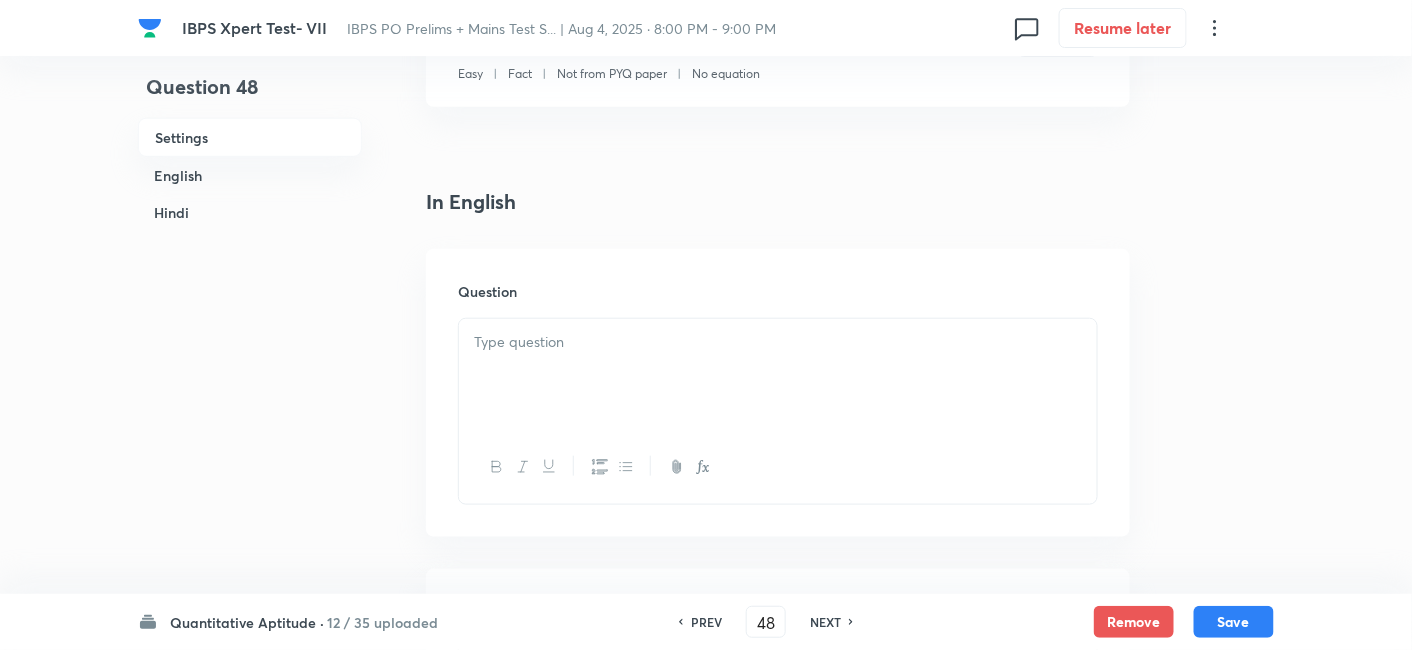 scroll, scrollTop: 460, scrollLeft: 0, axis: vertical 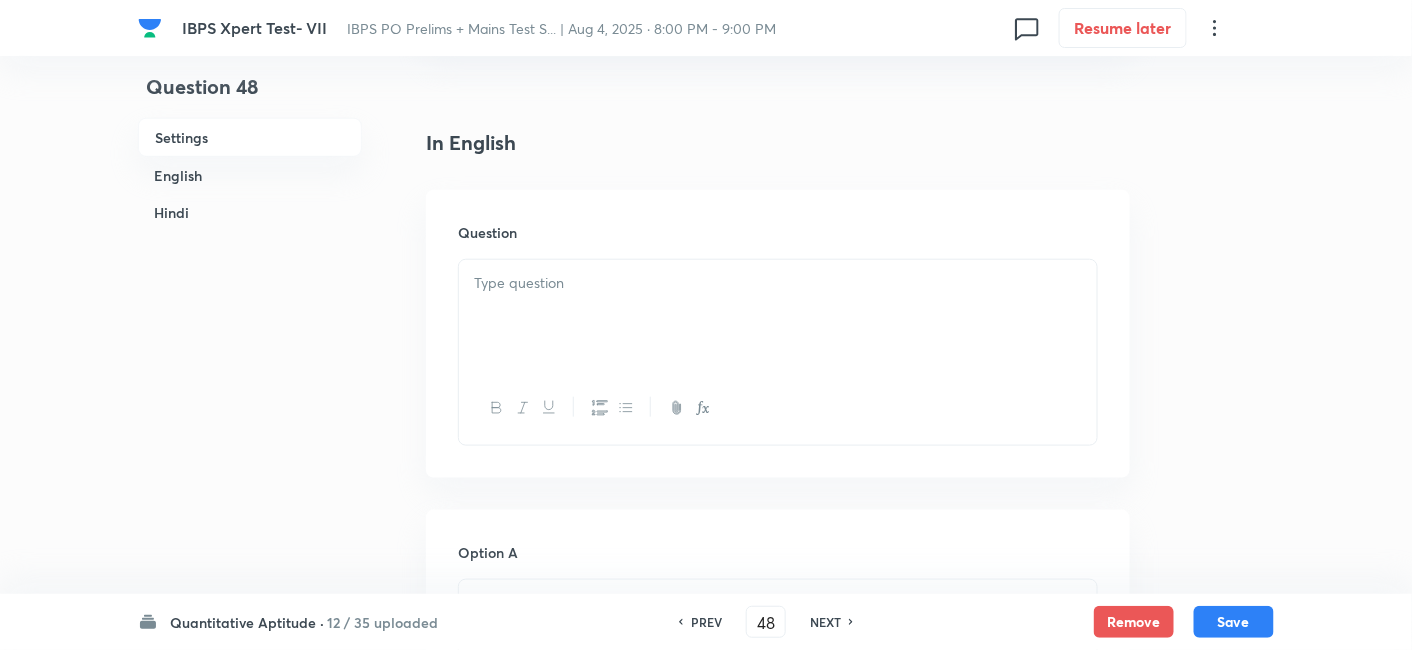 click at bounding box center (778, 316) 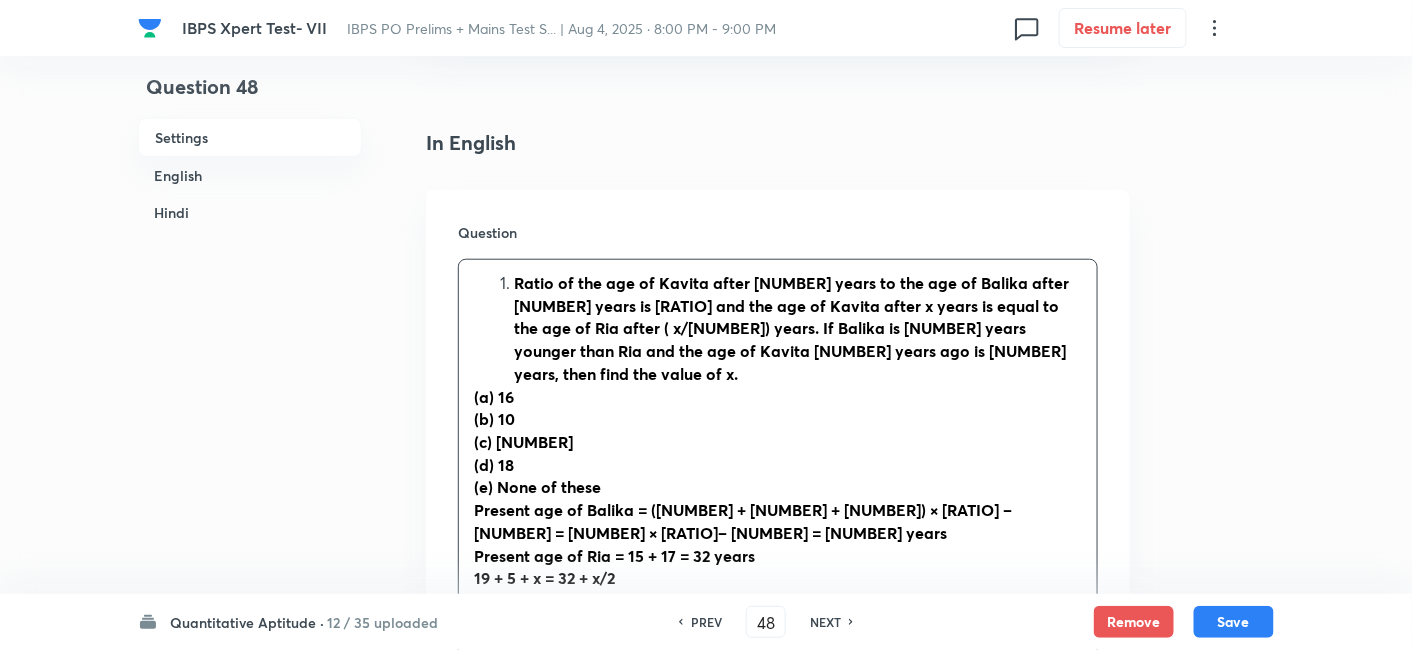 click on "Ratio of the age of Kavita after [NUMBER] years to the age of Balika after [NUMBER] years is [RATIO] and the age of Kavita after x years is equal to the age of Ria after ( x/[NUMBER]) years. If Balika is [NUMBER] years younger than Ria and the age of Kavita [NUMBER] years ago is [NUMBER] years, then find the value of x." at bounding box center [791, 328] 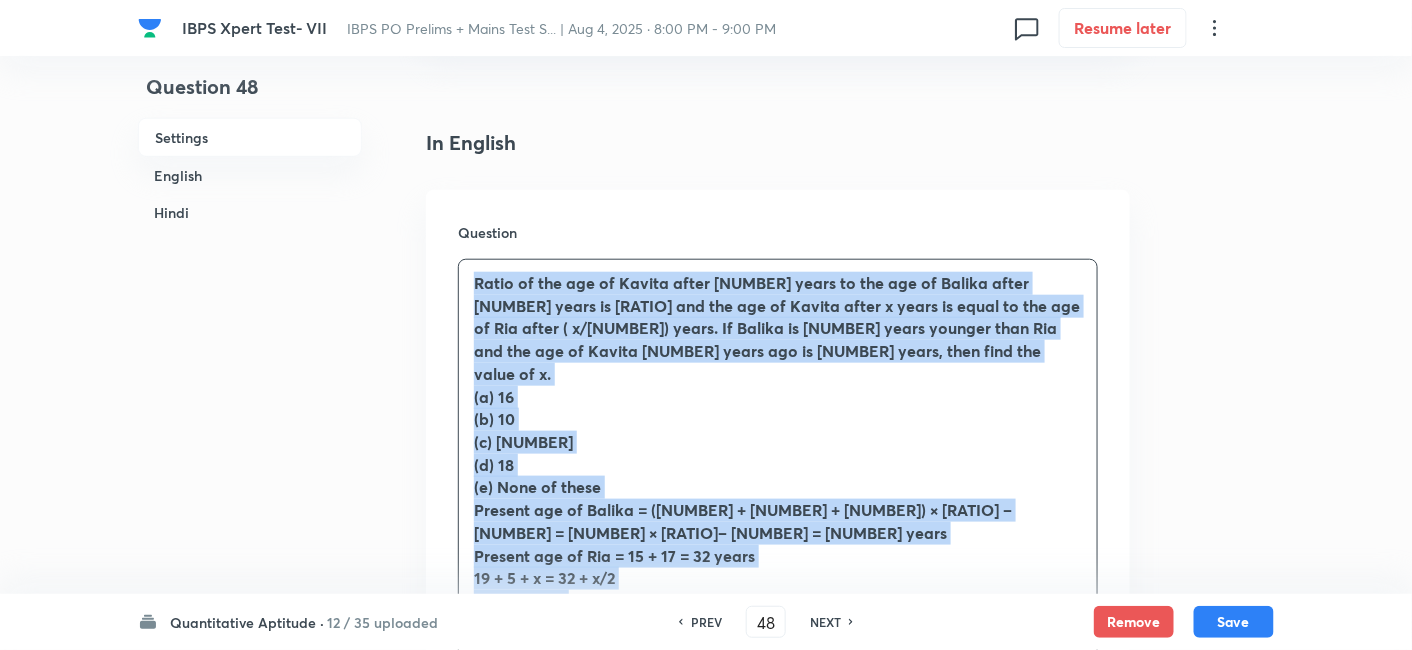 drag, startPoint x: 468, startPoint y: 283, endPoint x: 736, endPoint y: 612, distance: 424.34067 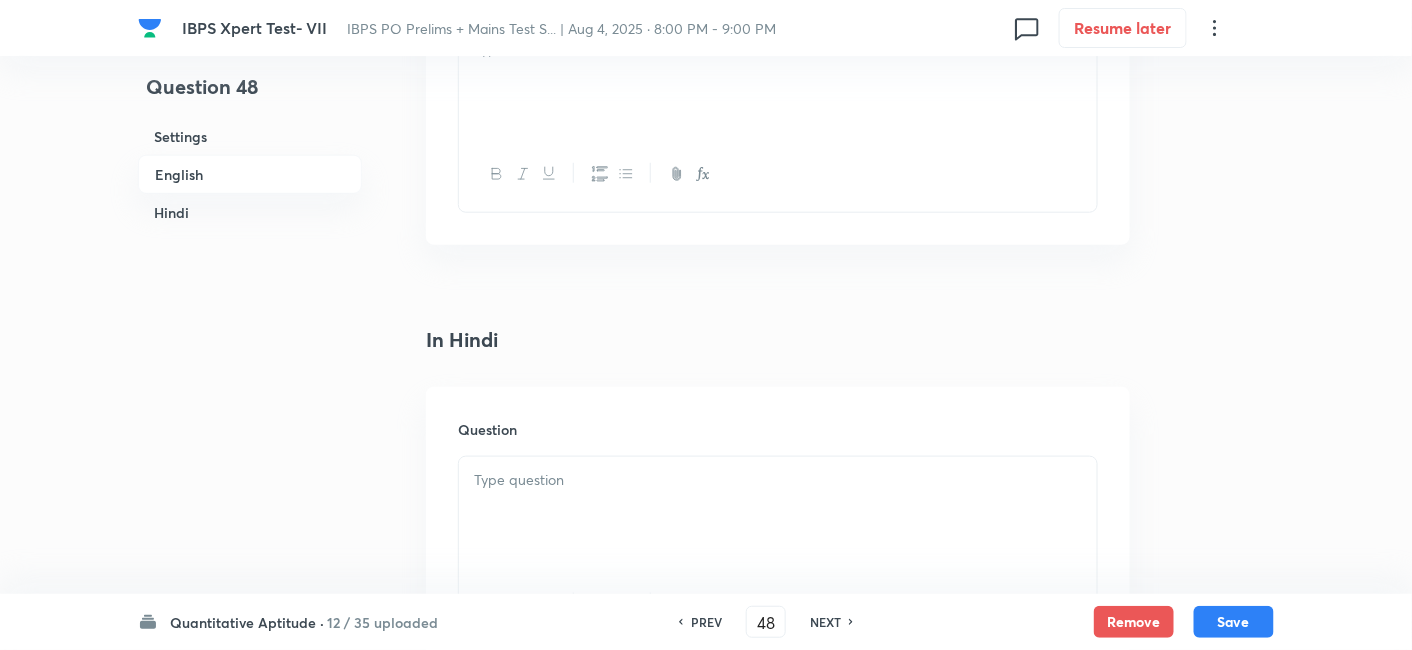 scroll, scrollTop: 2957, scrollLeft: 0, axis: vertical 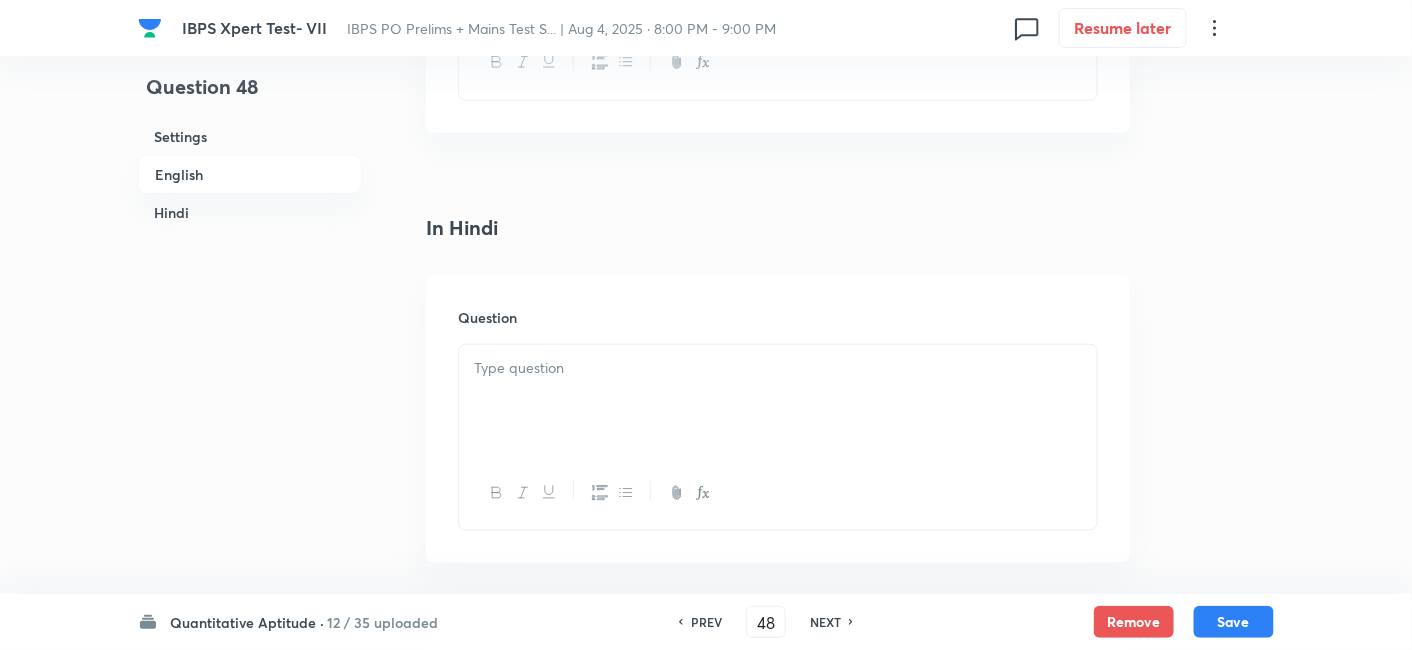 click at bounding box center (778, 401) 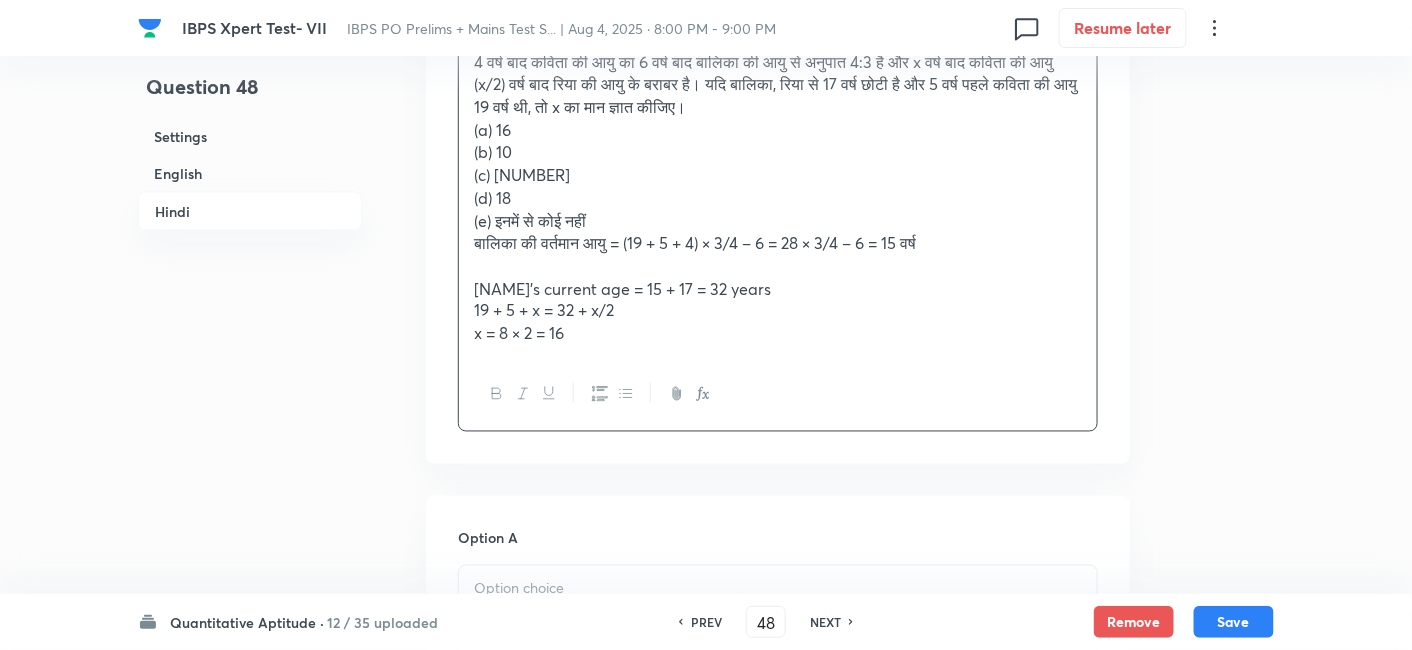 scroll, scrollTop: 3264, scrollLeft: 0, axis: vertical 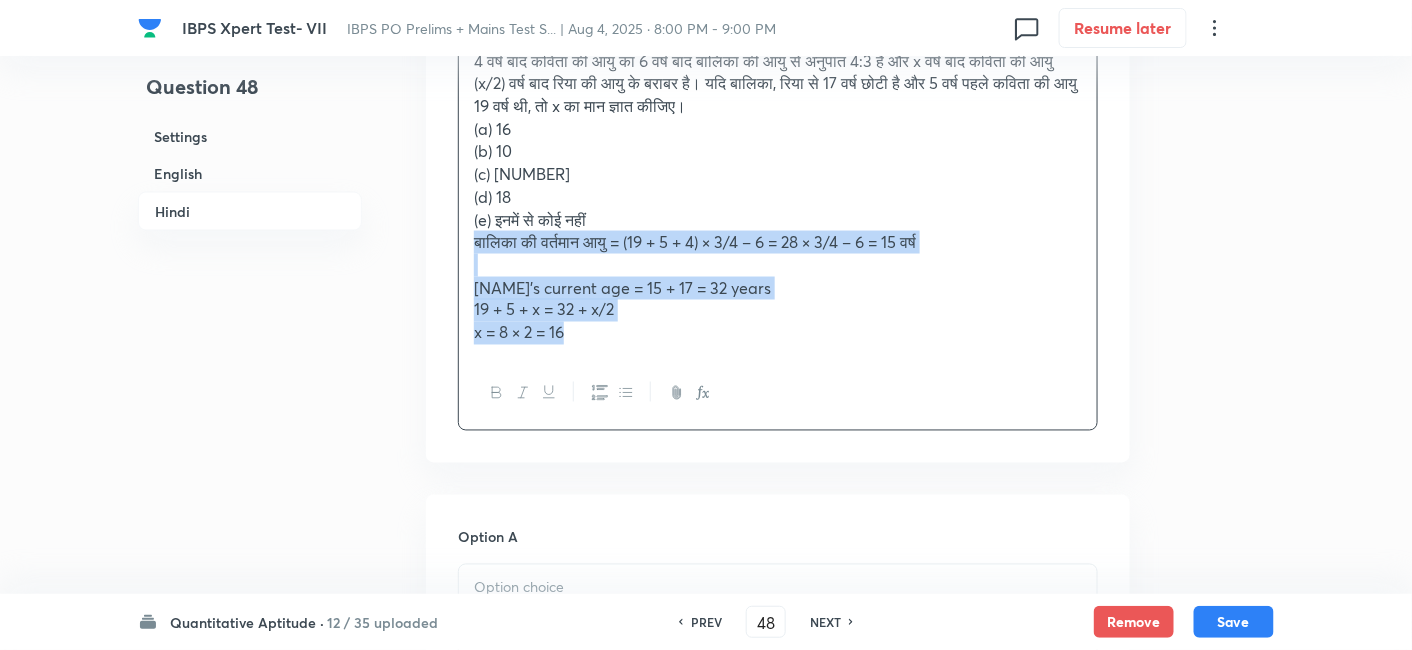 drag, startPoint x: 471, startPoint y: 215, endPoint x: 747, endPoint y: 381, distance: 322.07452 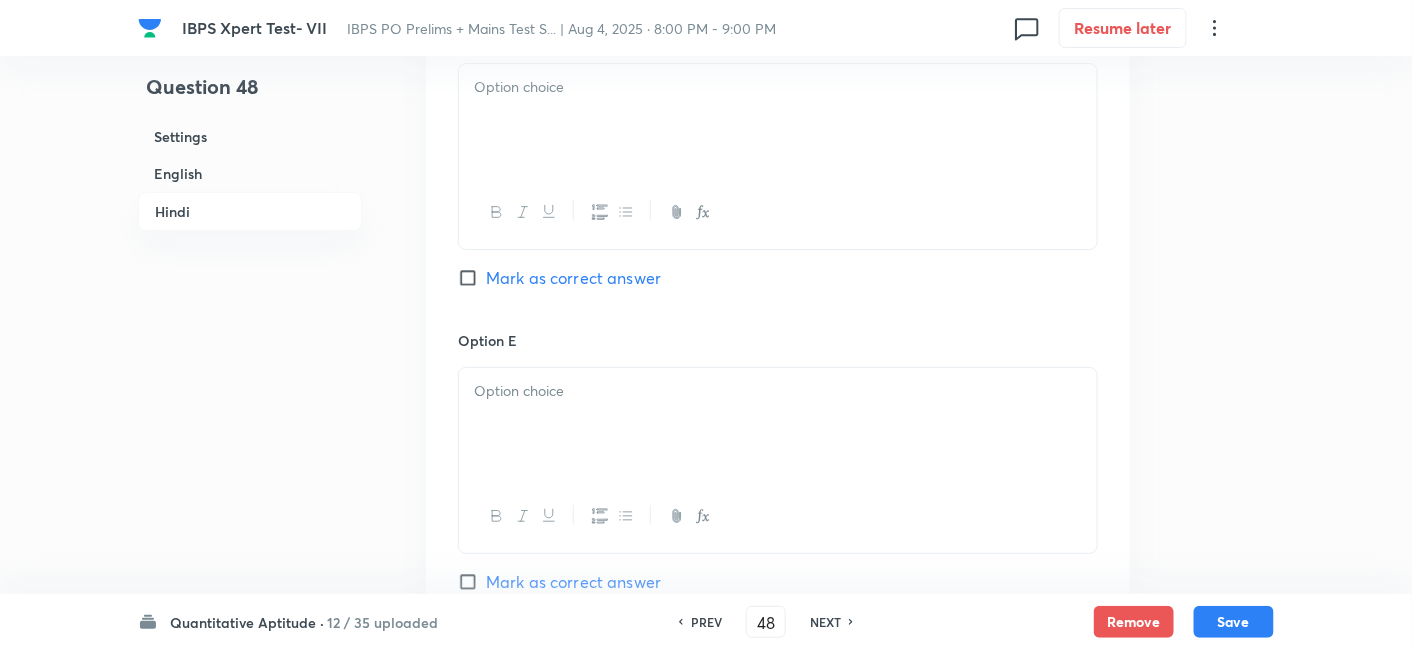 scroll, scrollTop: 5031, scrollLeft: 0, axis: vertical 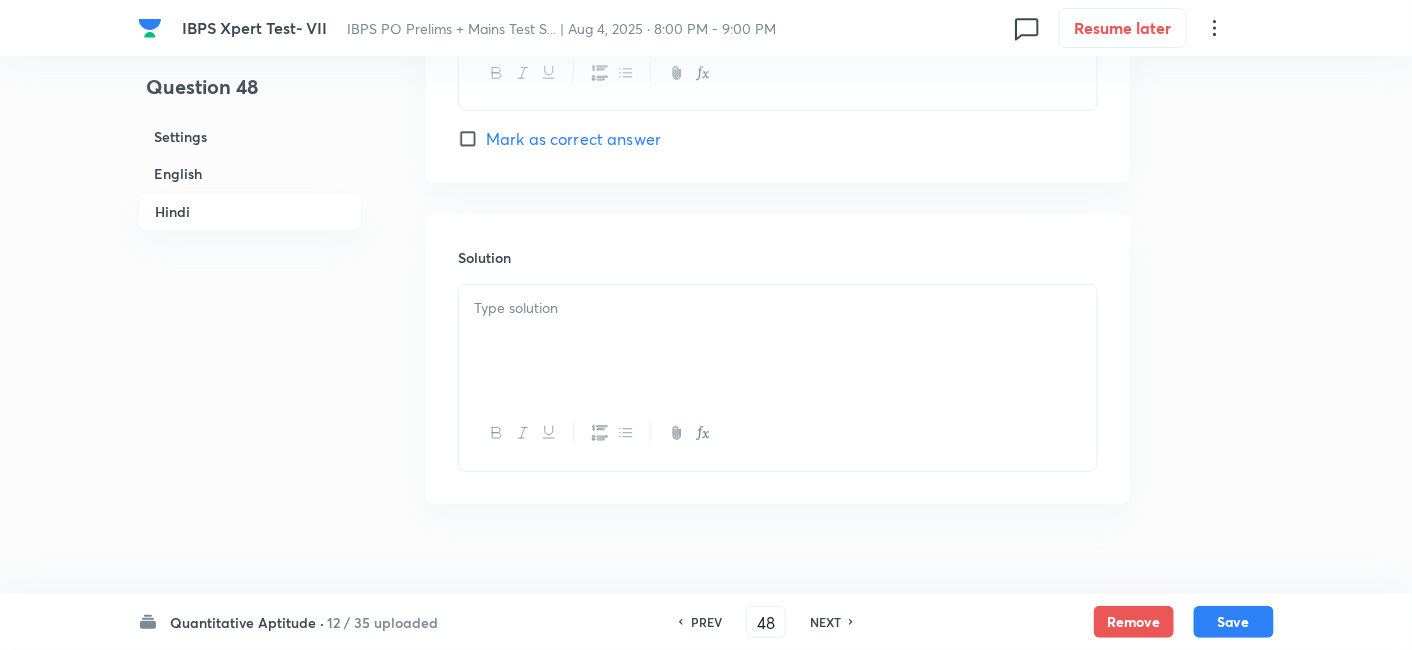click at bounding box center [778, 341] 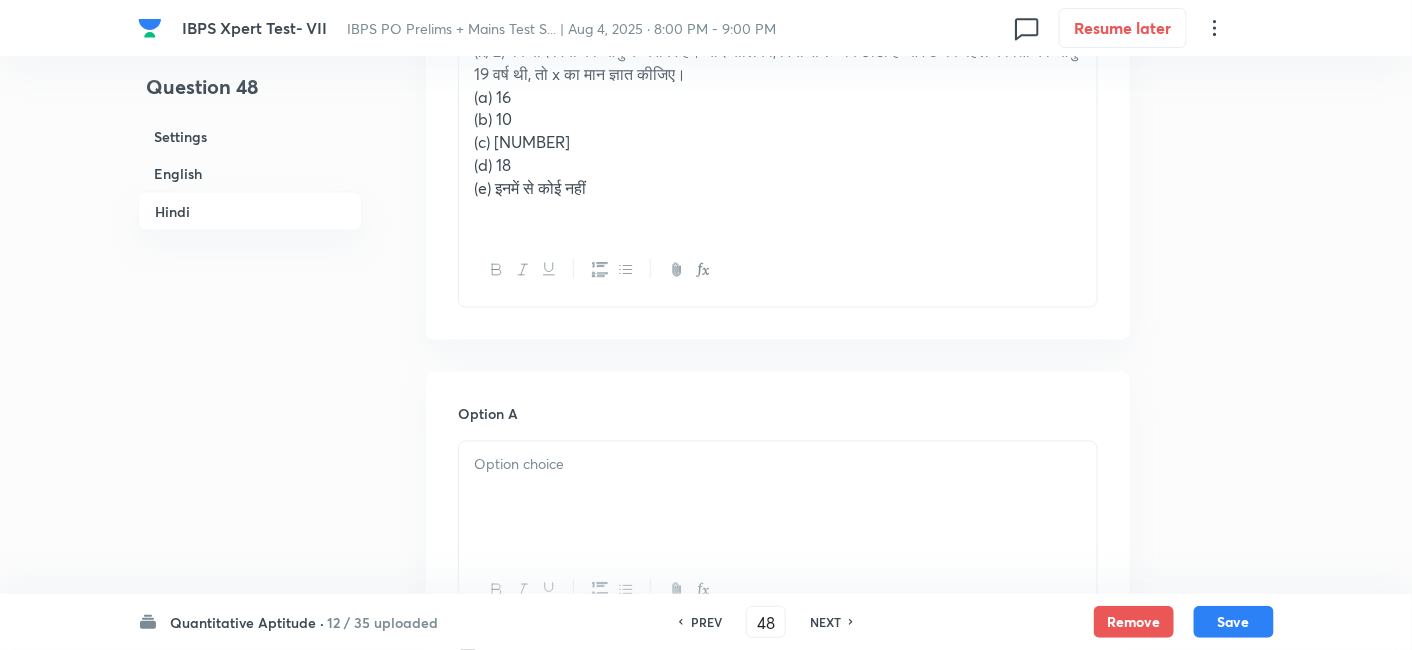 scroll, scrollTop: 3280, scrollLeft: 0, axis: vertical 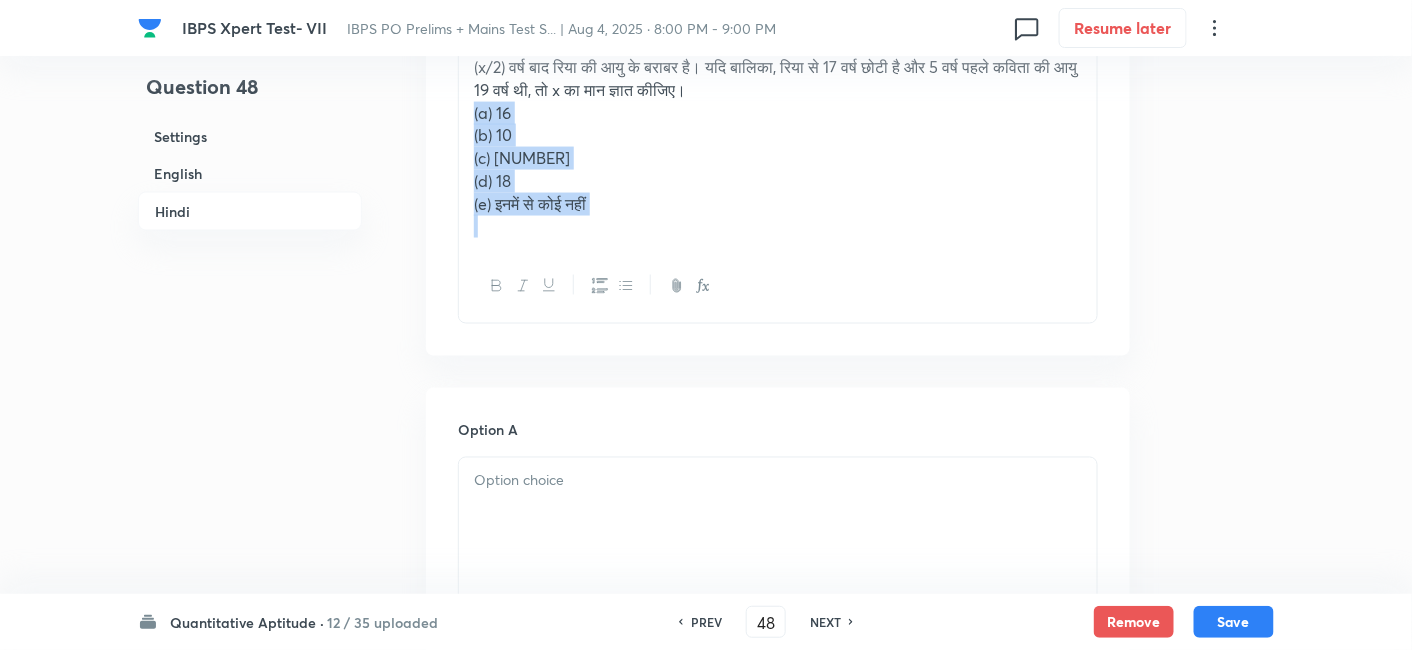 drag, startPoint x: 465, startPoint y: 84, endPoint x: 762, endPoint y: 294, distance: 363.74304 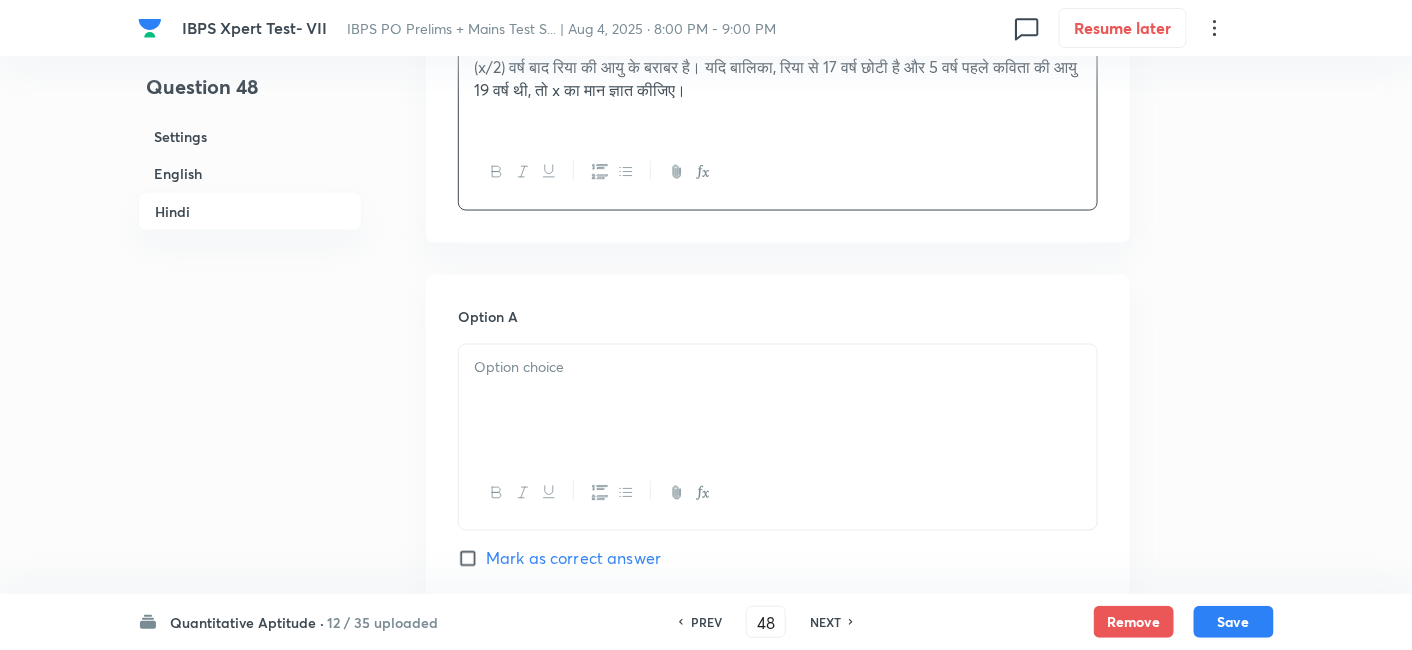 click at bounding box center (778, 401) 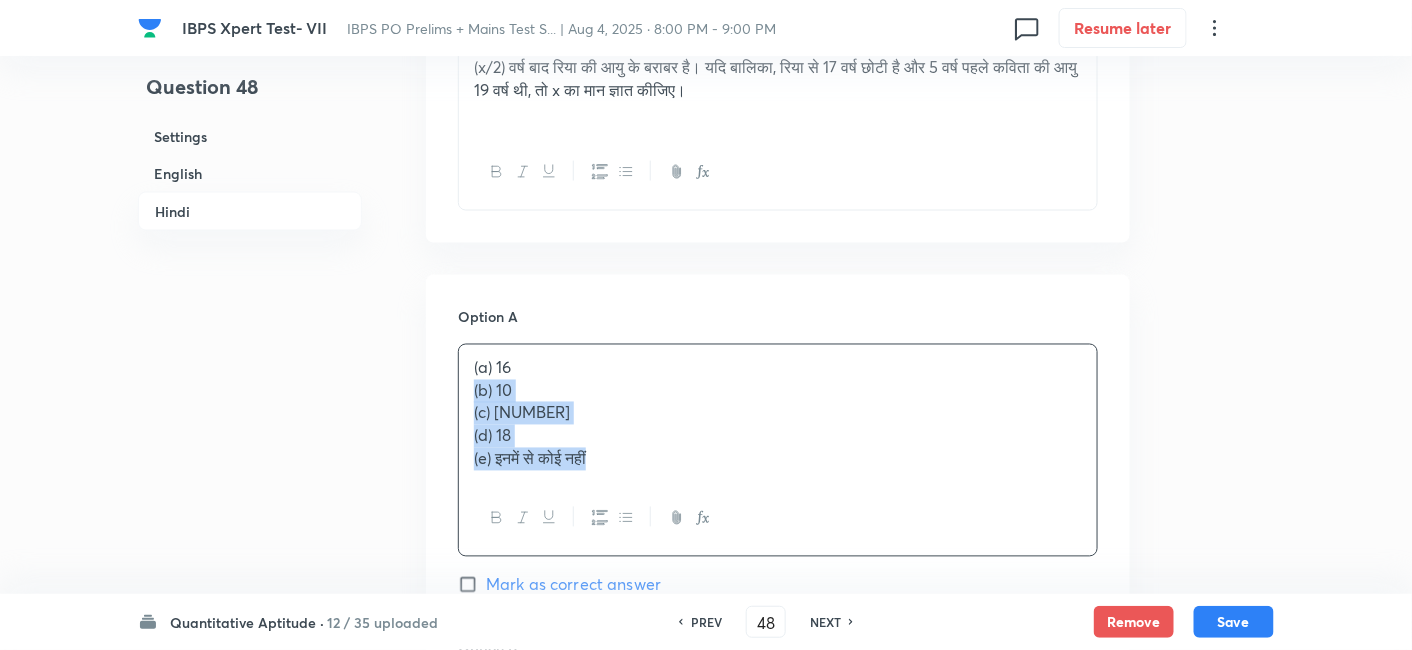 drag, startPoint x: 471, startPoint y: 364, endPoint x: 783, endPoint y: 522, distance: 349.72562 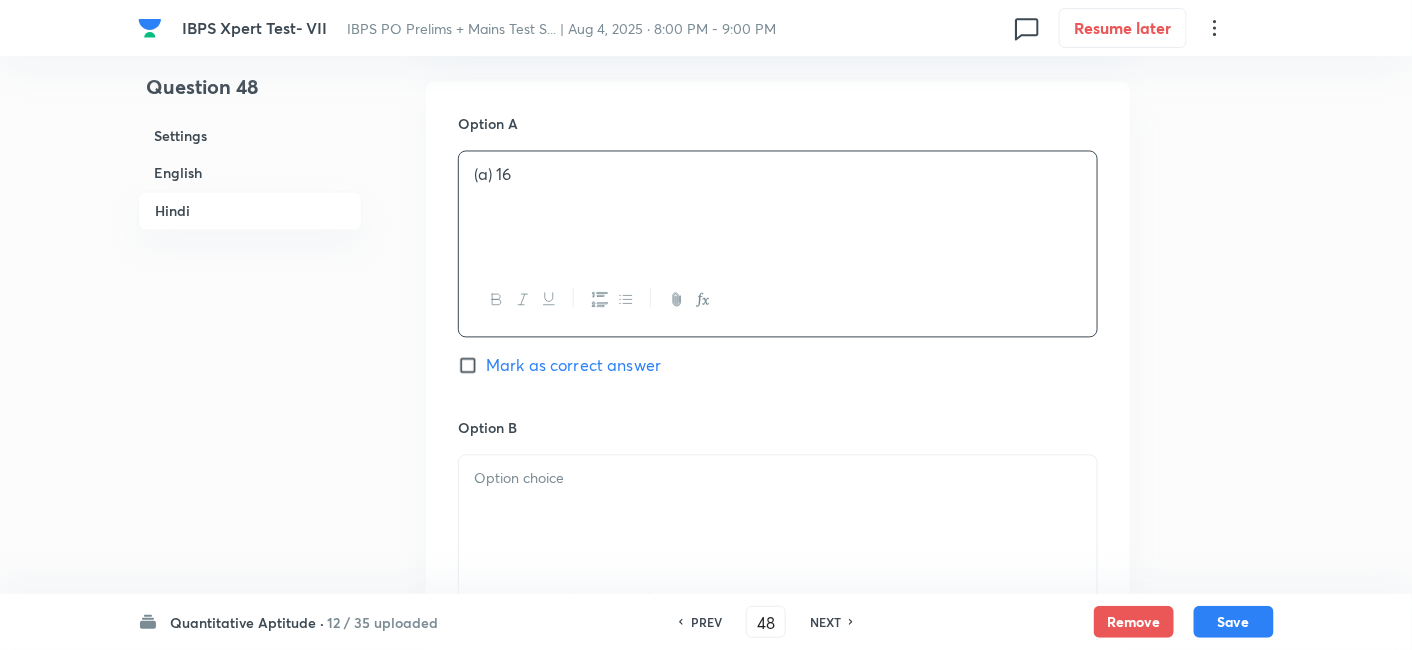 scroll, scrollTop: 3474, scrollLeft: 0, axis: vertical 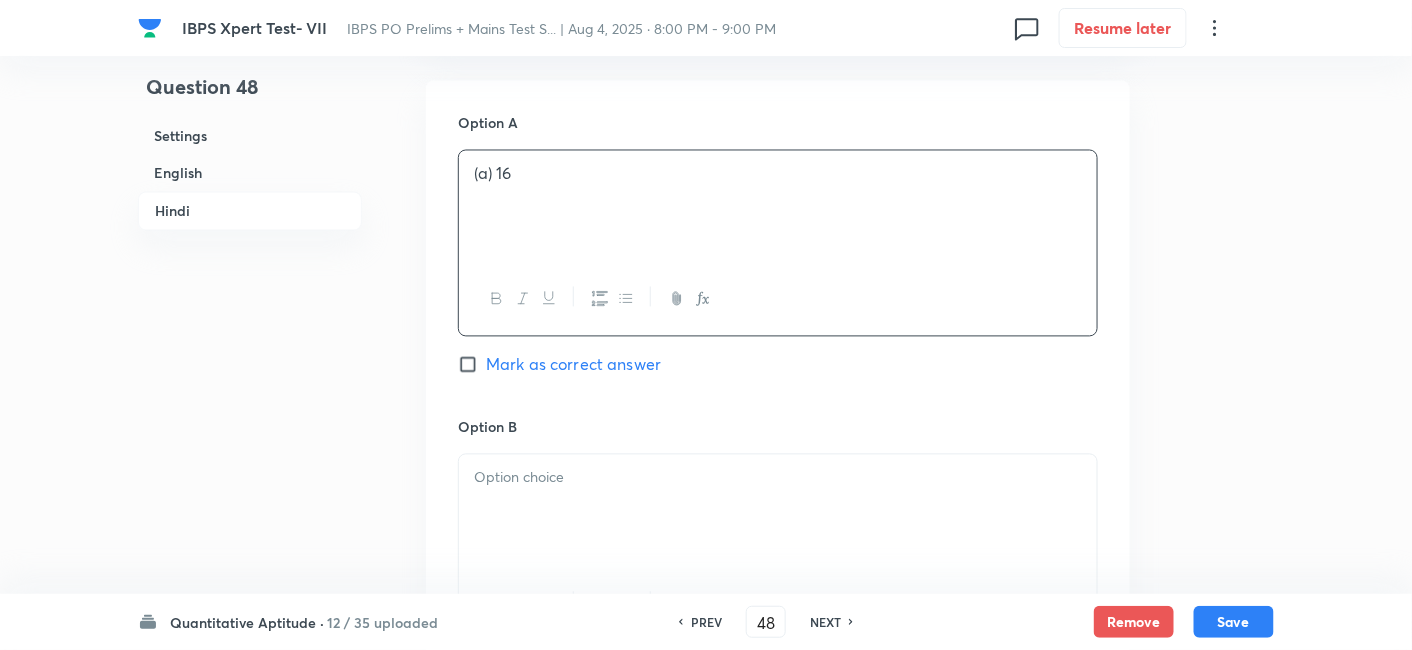click on "Mark as correct answer" at bounding box center (573, 365) 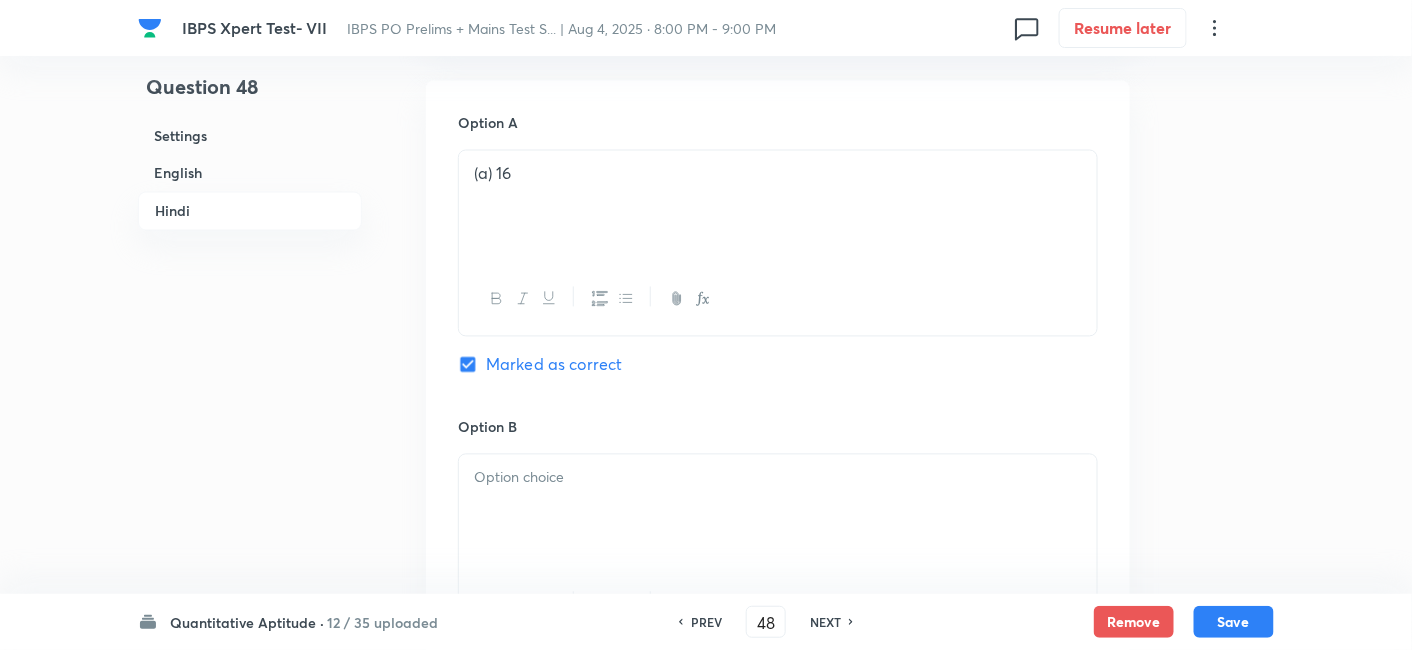 checkbox on "true" 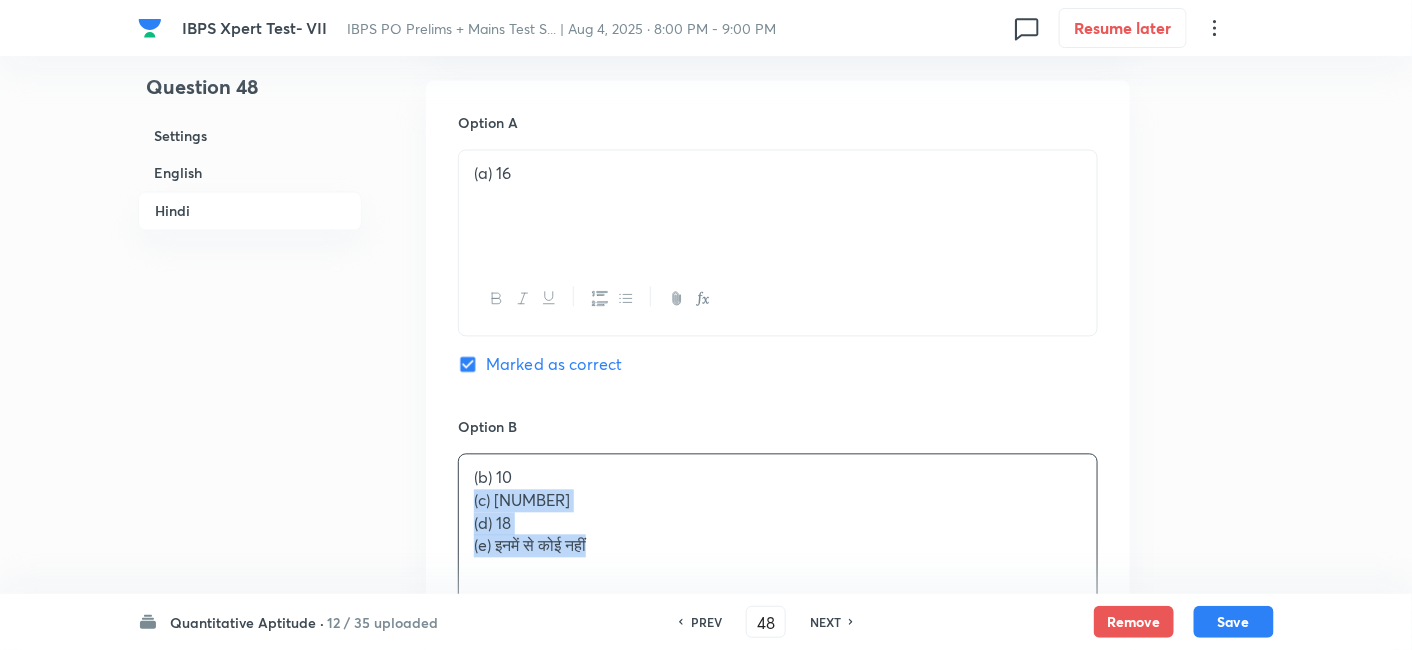 drag, startPoint x: 473, startPoint y: 477, endPoint x: 722, endPoint y: 547, distance: 258.65228 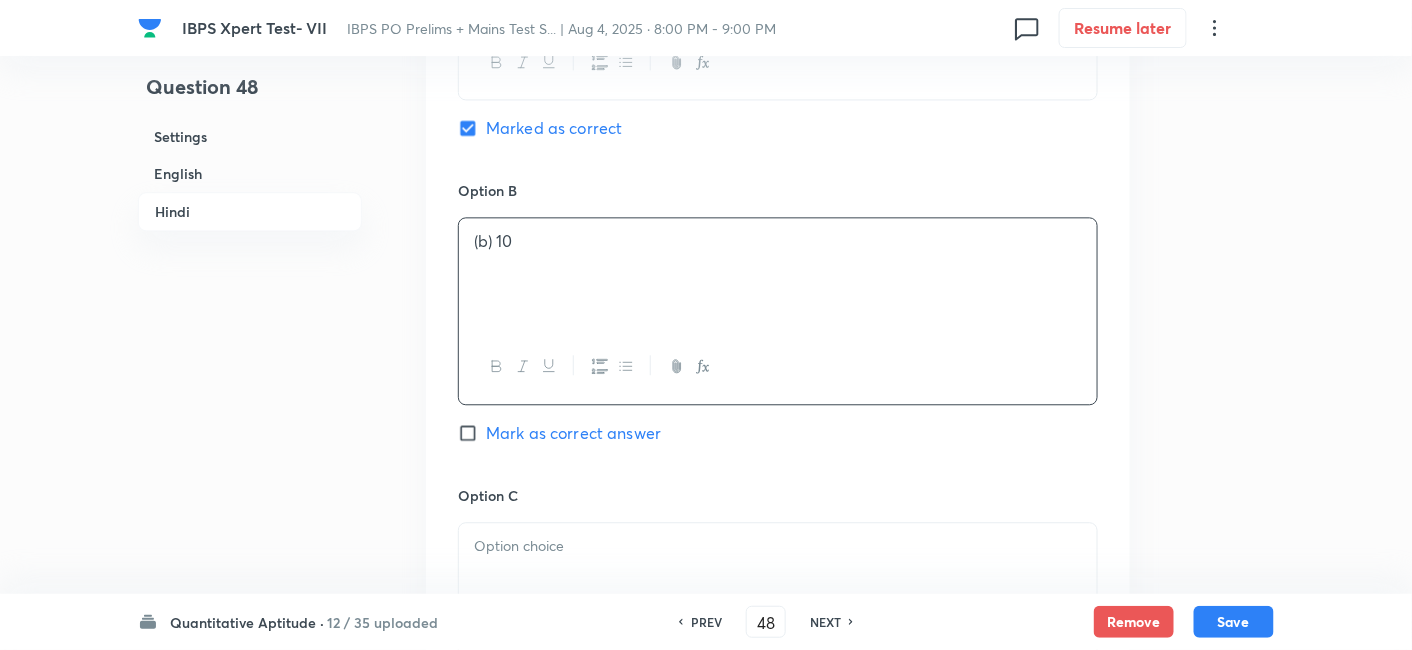 scroll, scrollTop: 3714, scrollLeft: 0, axis: vertical 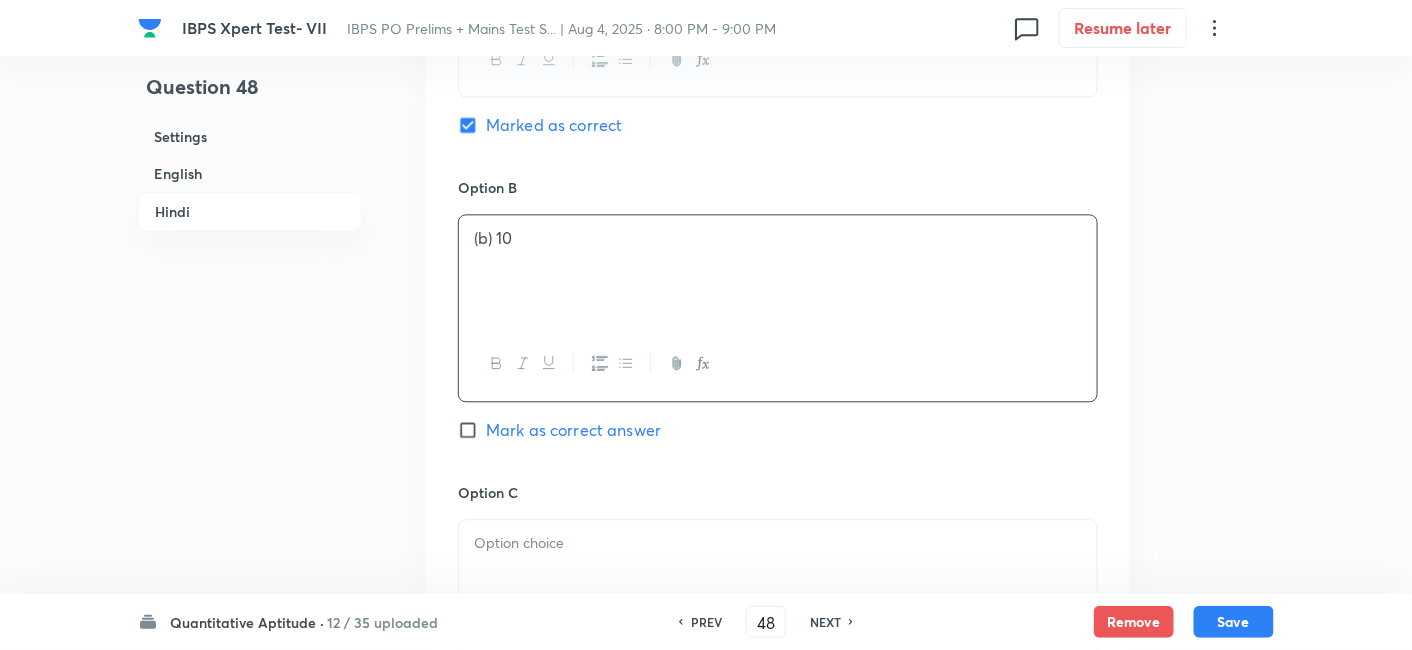 click at bounding box center [778, 576] 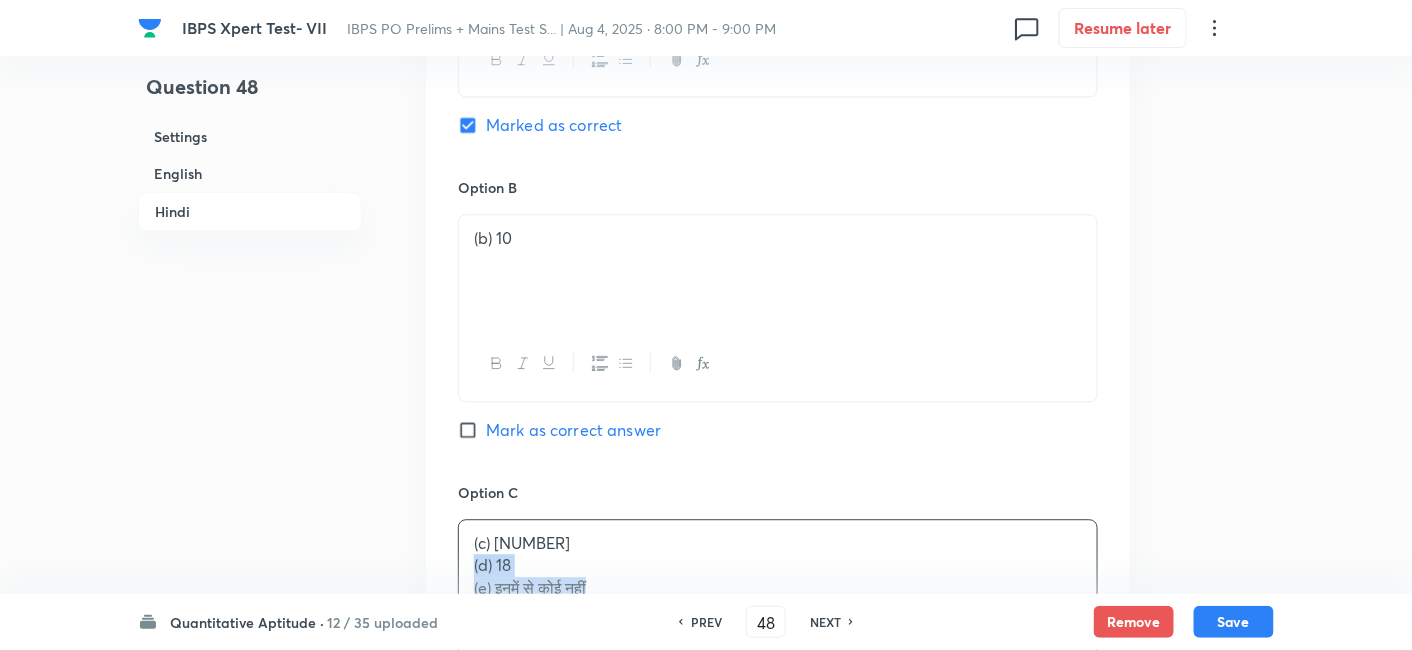 drag, startPoint x: 470, startPoint y: 546, endPoint x: 697, endPoint y: 604, distance: 234.29256 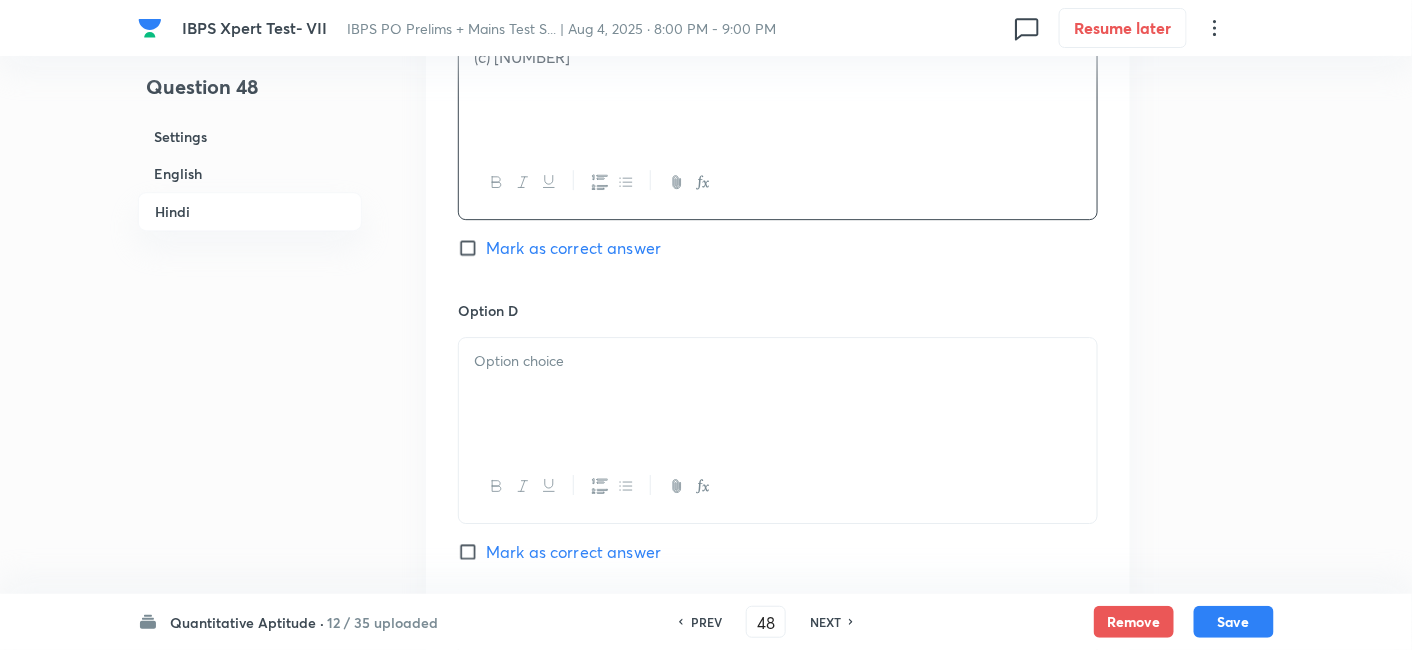 scroll, scrollTop: 4202, scrollLeft: 0, axis: vertical 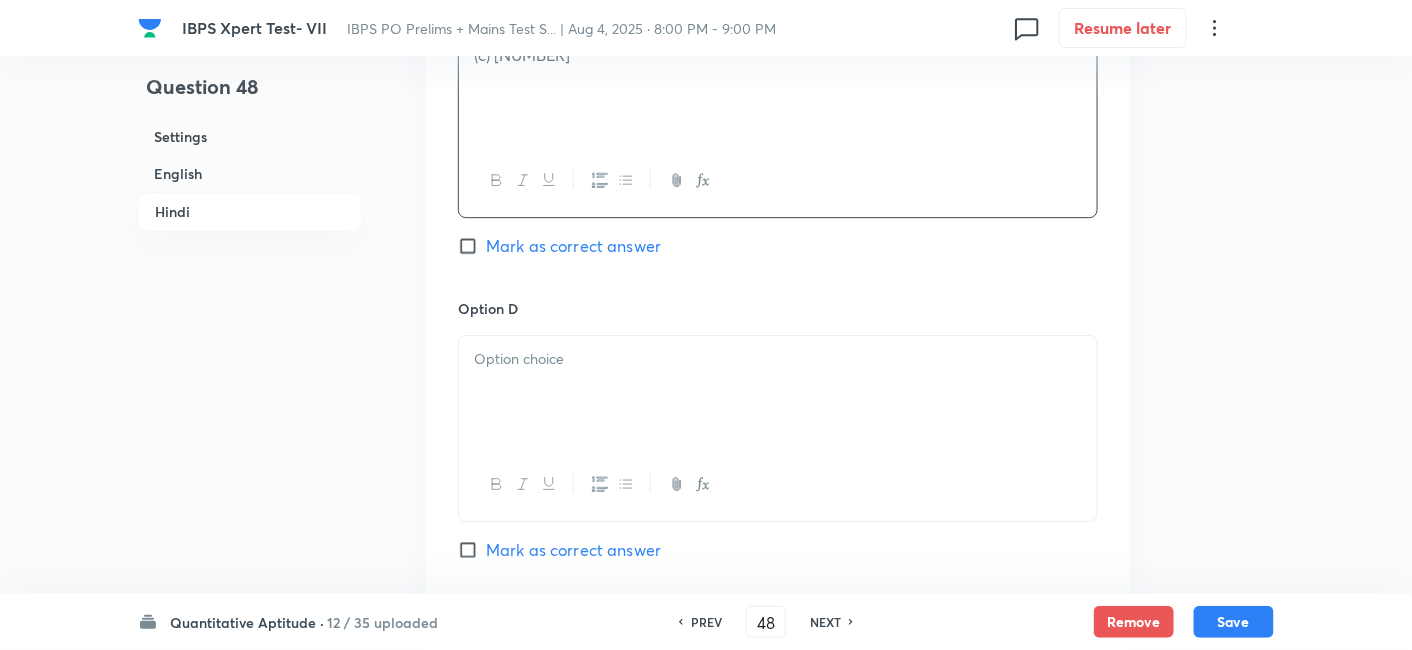 click at bounding box center (778, 359) 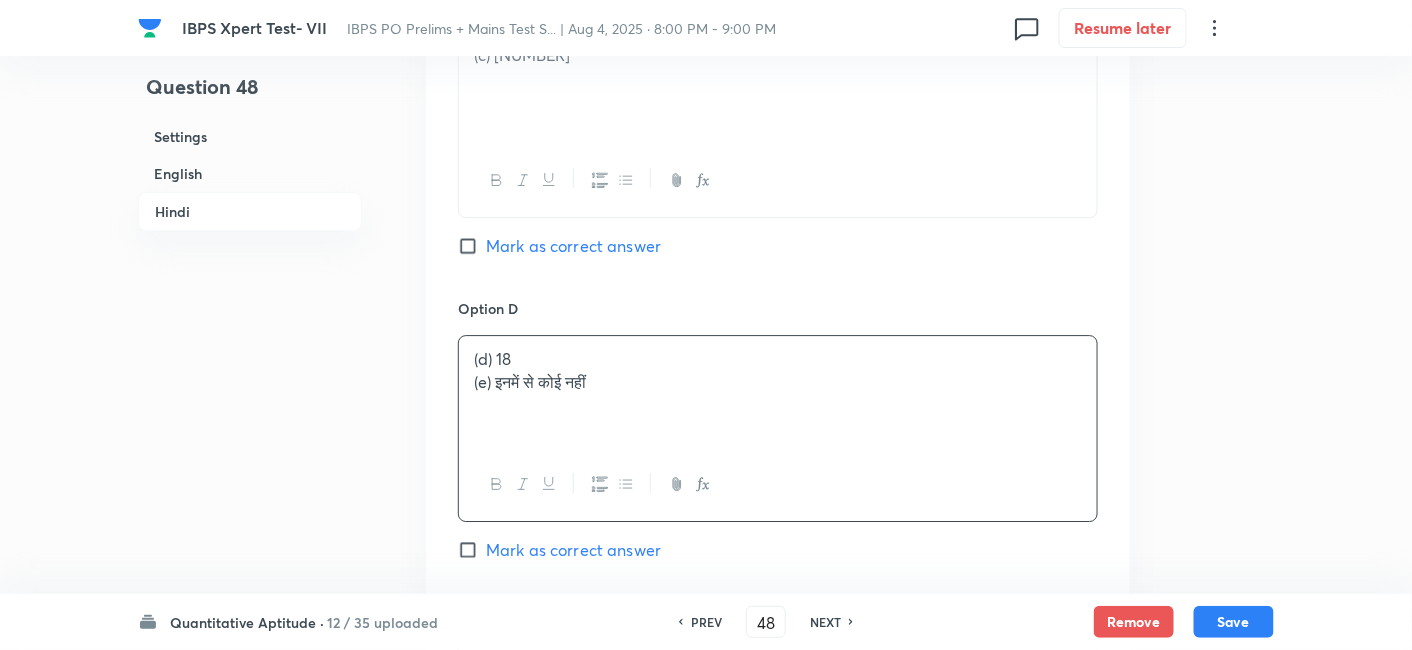 drag, startPoint x: 456, startPoint y: 357, endPoint x: 467, endPoint y: 356, distance: 11.045361 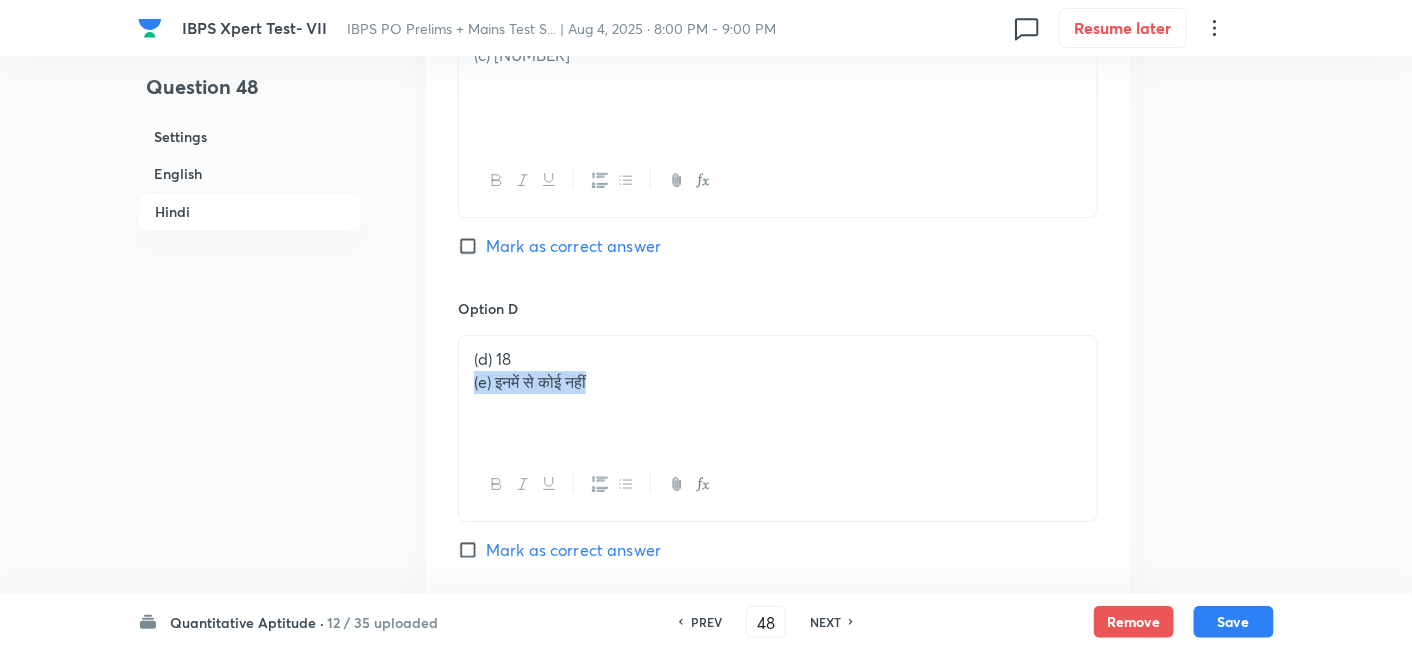 drag, startPoint x: 467, startPoint y: 356, endPoint x: 862, endPoint y: 464, distance: 409.49847 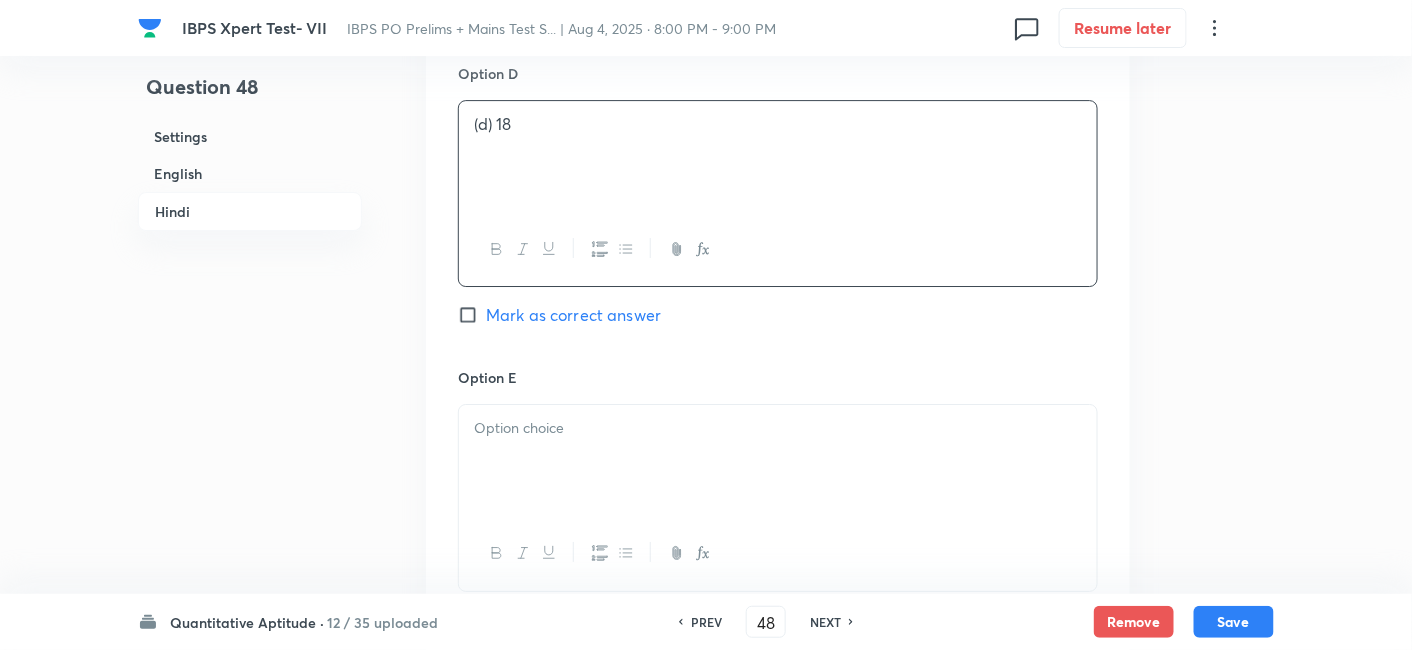 scroll, scrollTop: 4438, scrollLeft: 0, axis: vertical 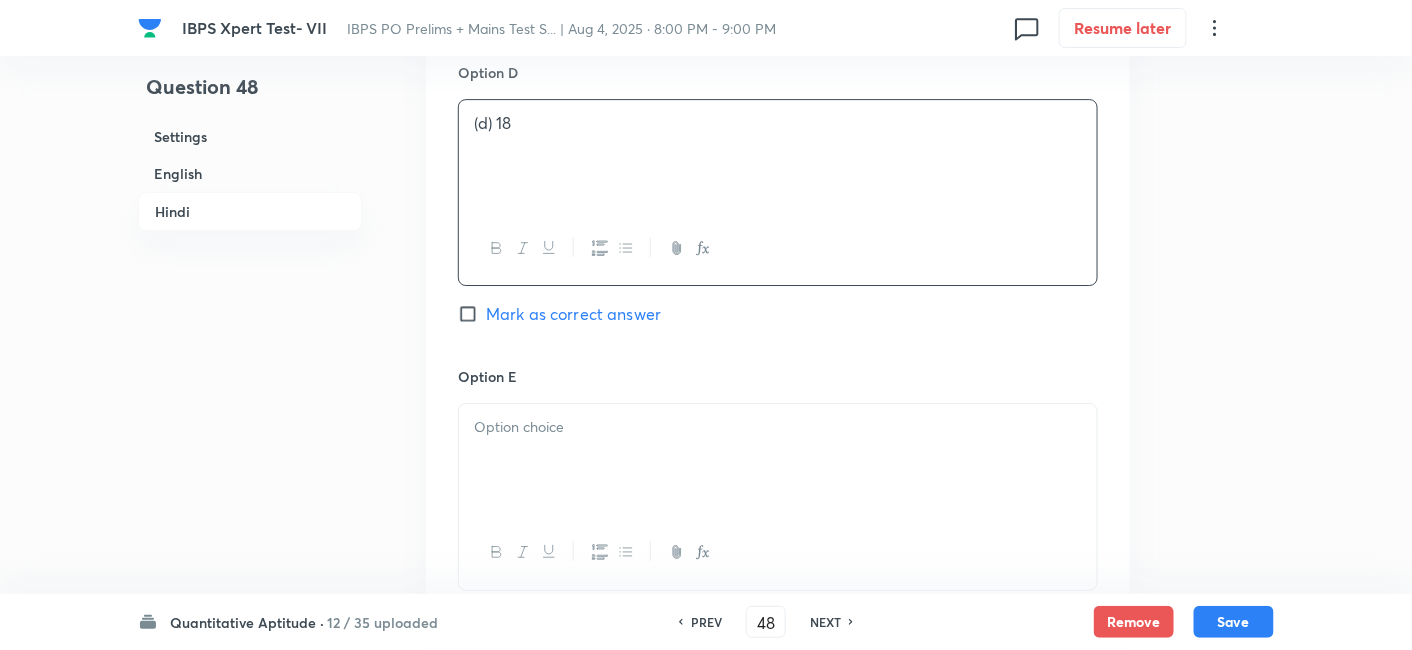 click at bounding box center [778, 460] 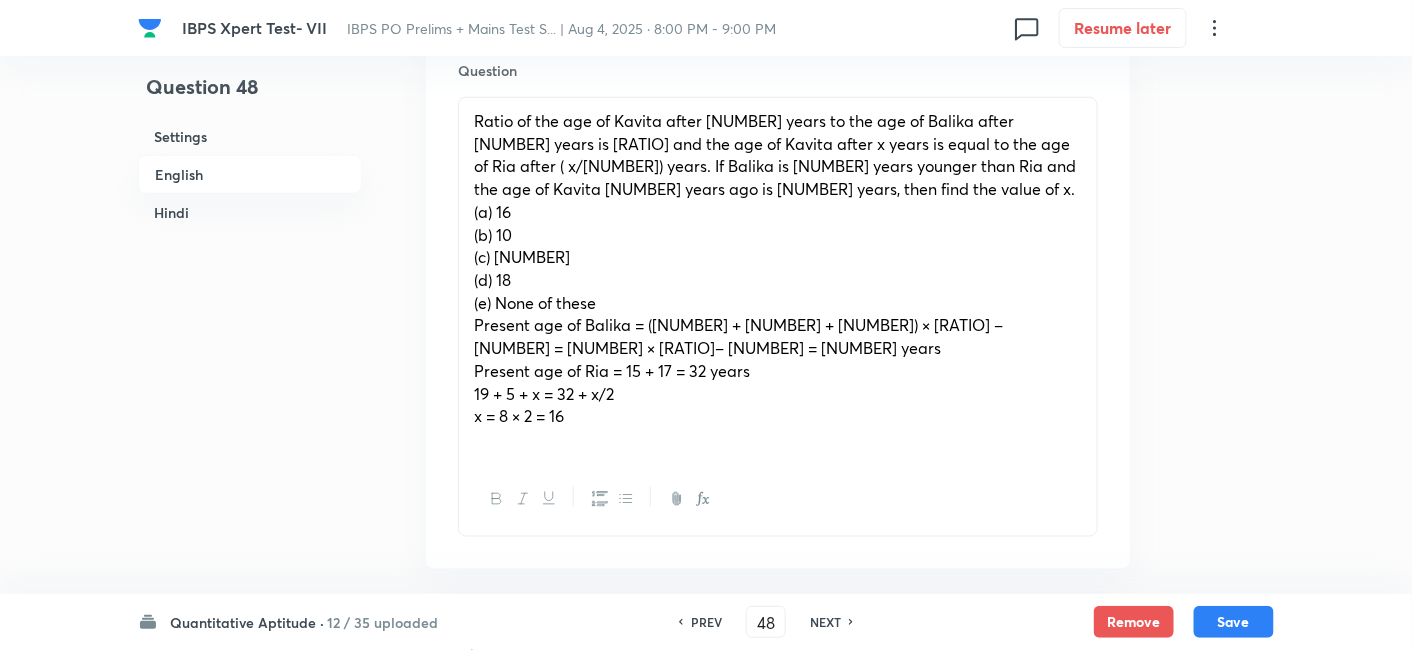 scroll, scrollTop: 620, scrollLeft: 0, axis: vertical 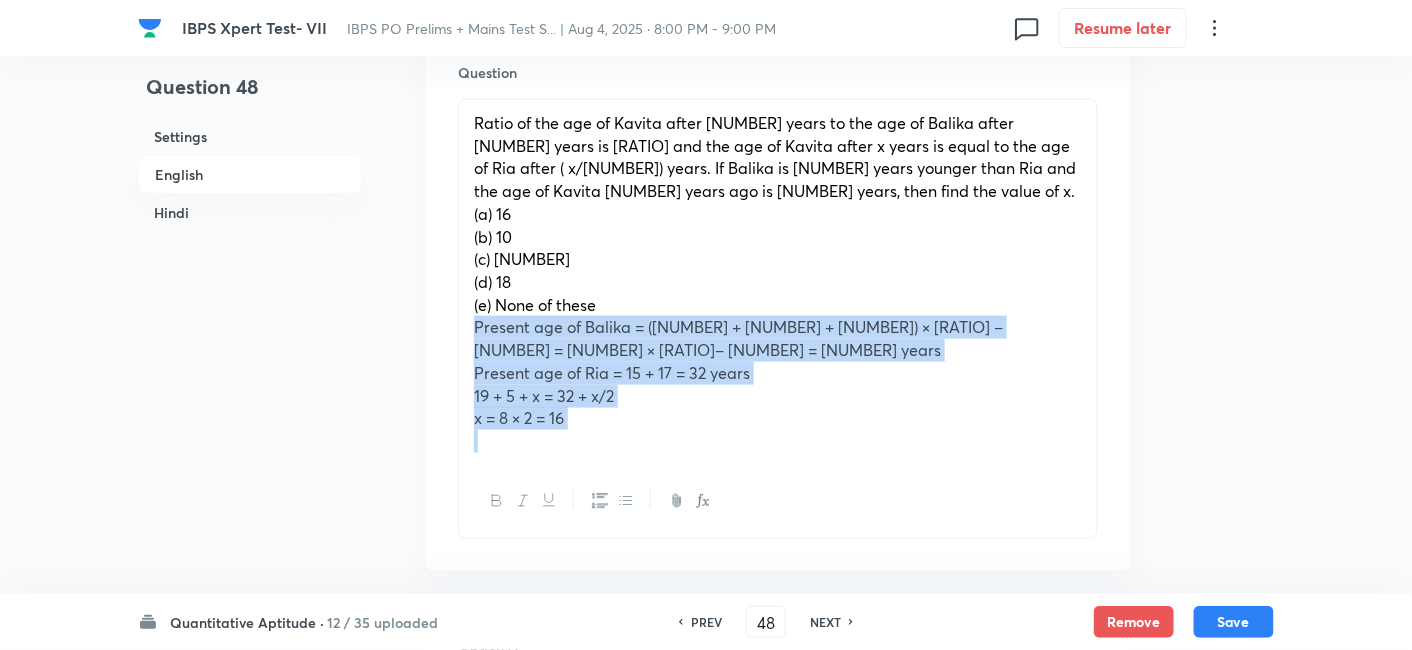 drag, startPoint x: 465, startPoint y: 327, endPoint x: 728, endPoint y: 496, distance: 312.61798 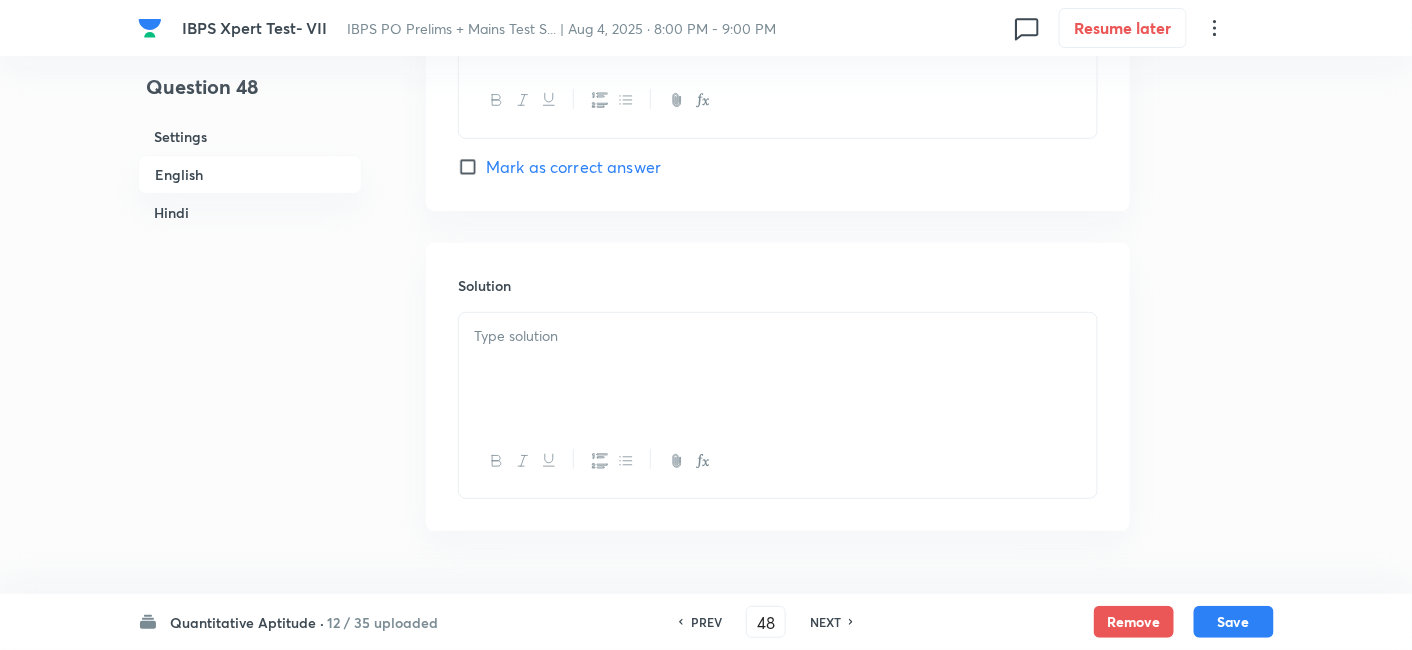 scroll, scrollTop: 2447, scrollLeft: 0, axis: vertical 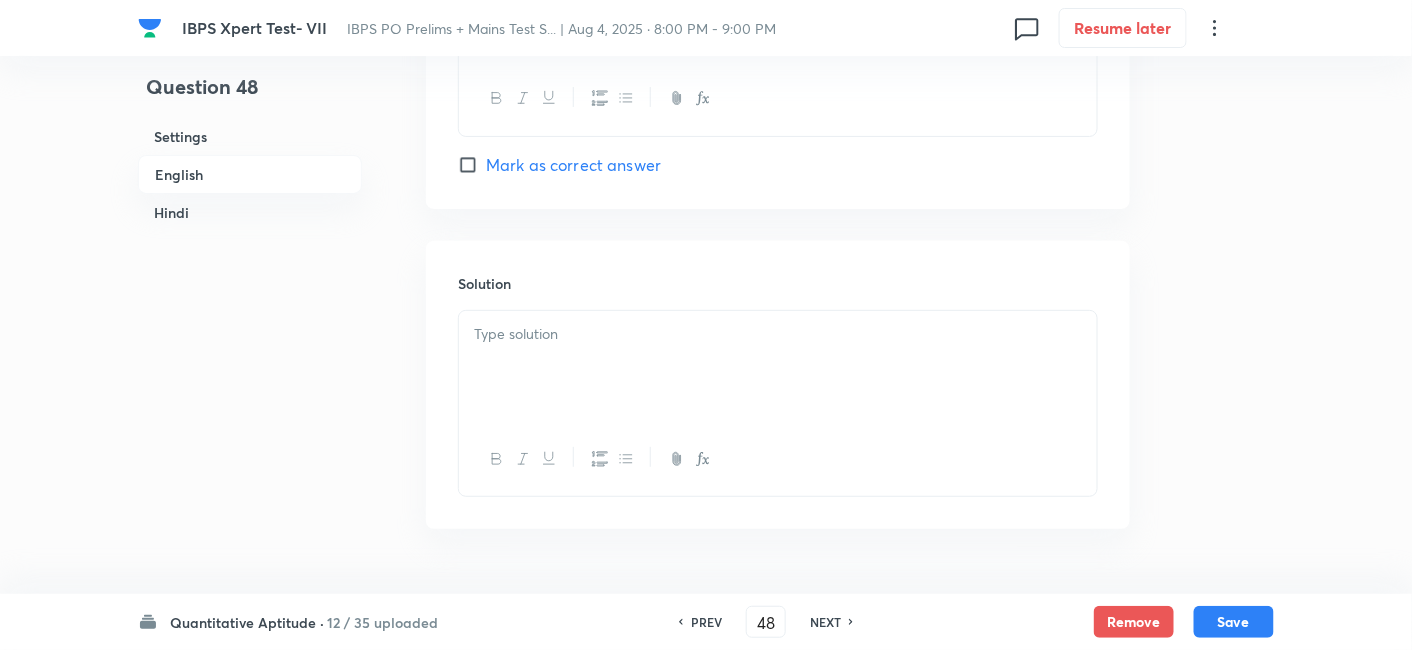 click at bounding box center [778, 367] 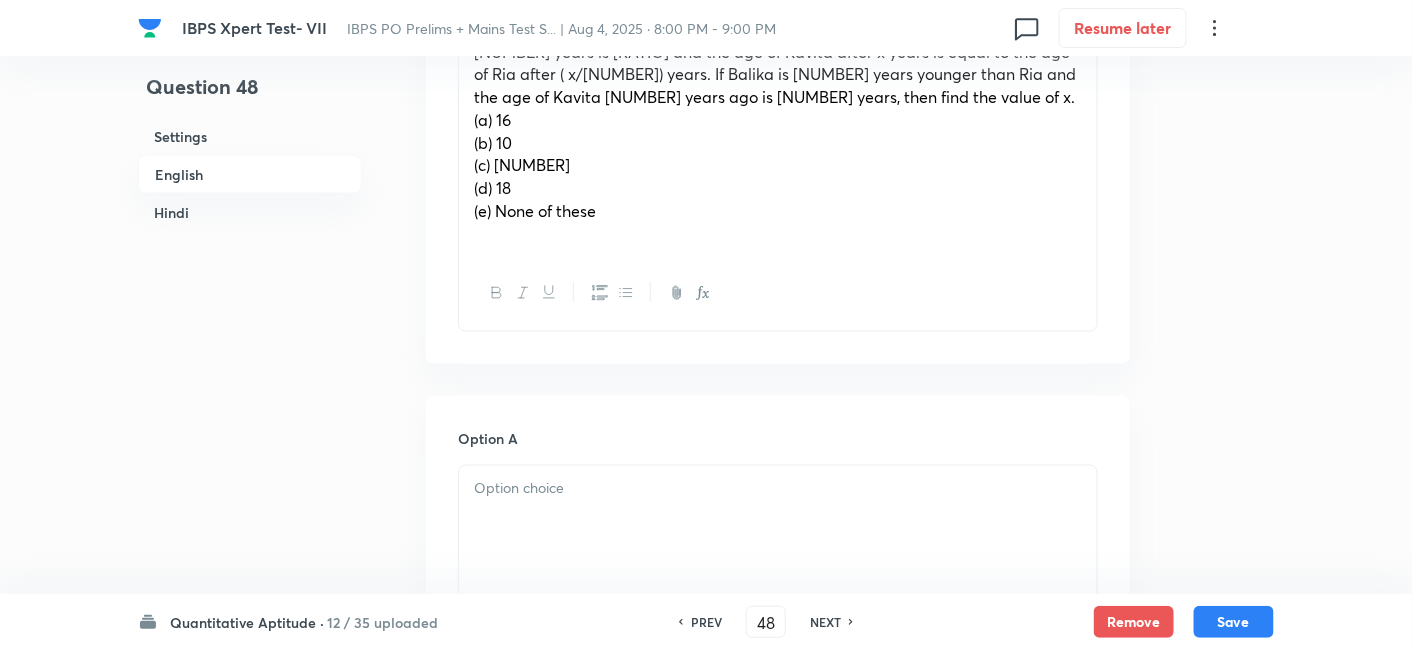 scroll, scrollTop: 712, scrollLeft: 0, axis: vertical 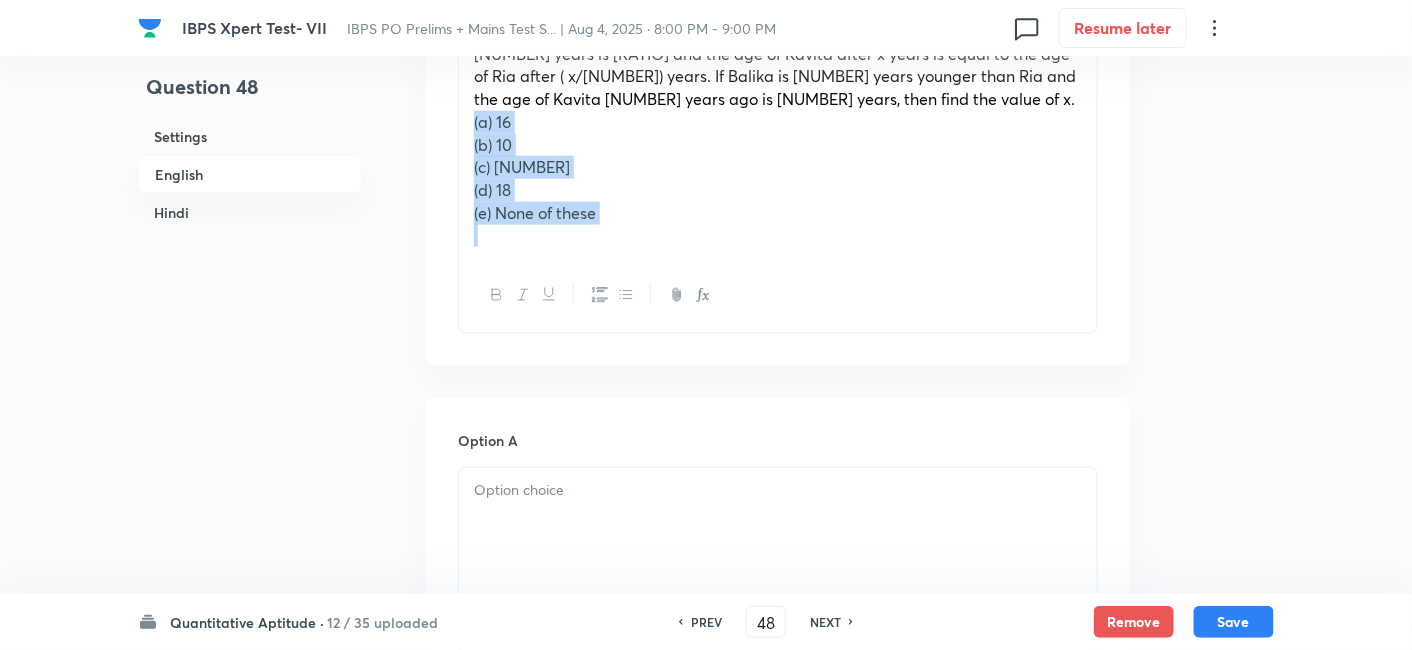 drag, startPoint x: 462, startPoint y: 124, endPoint x: 715, endPoint y: 270, distance: 292.10443 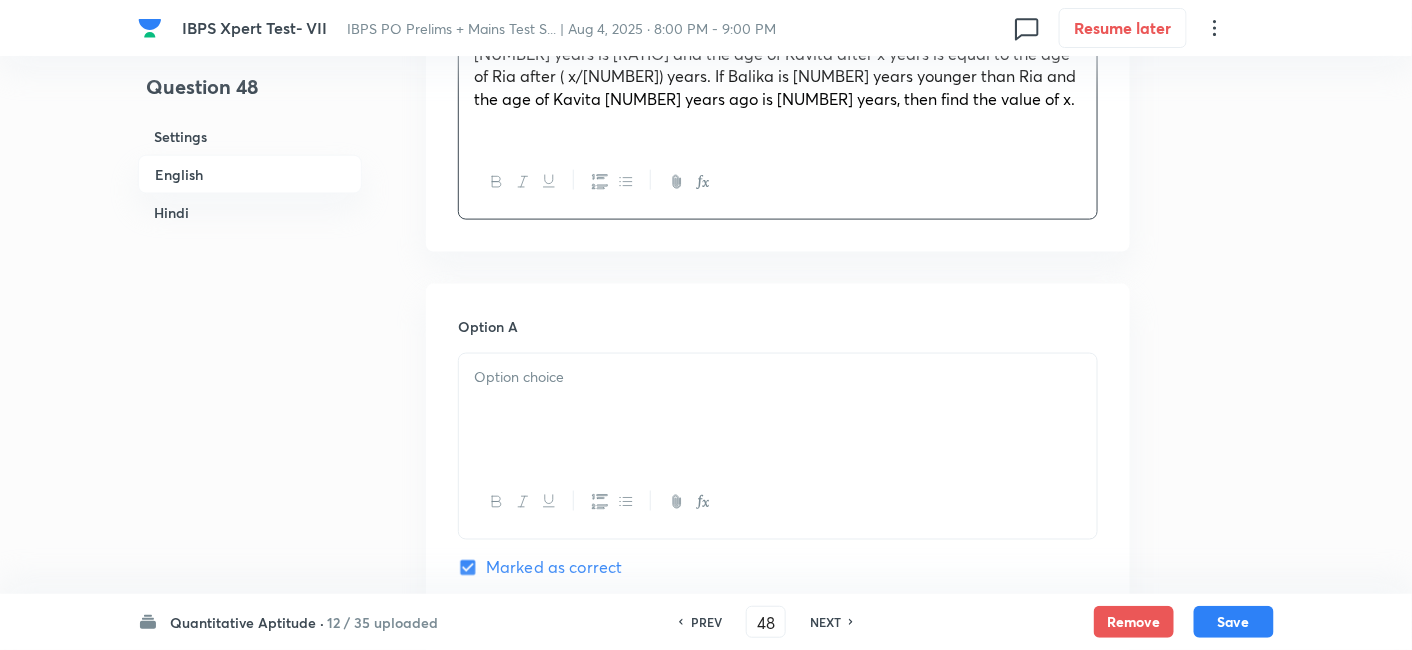 click at bounding box center [778, 410] 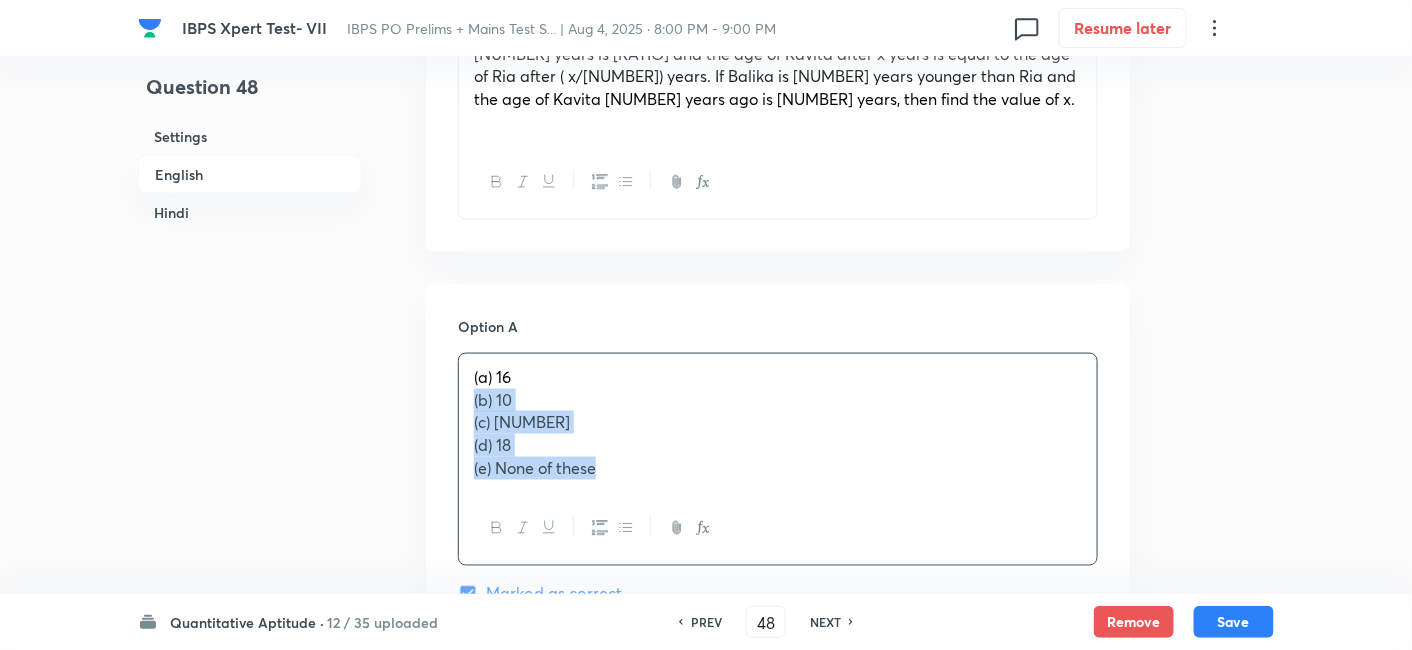 drag, startPoint x: 462, startPoint y: 401, endPoint x: 722, endPoint y: 534, distance: 292.04282 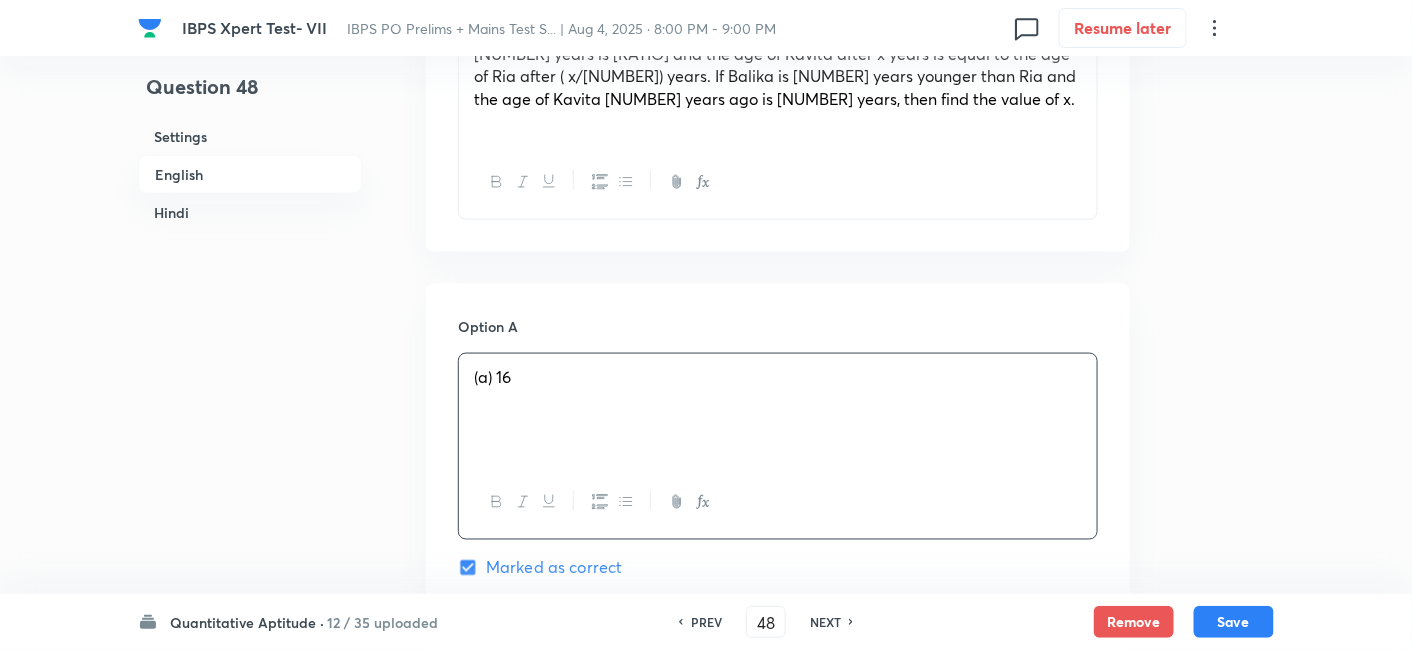 scroll, scrollTop: 856, scrollLeft: 0, axis: vertical 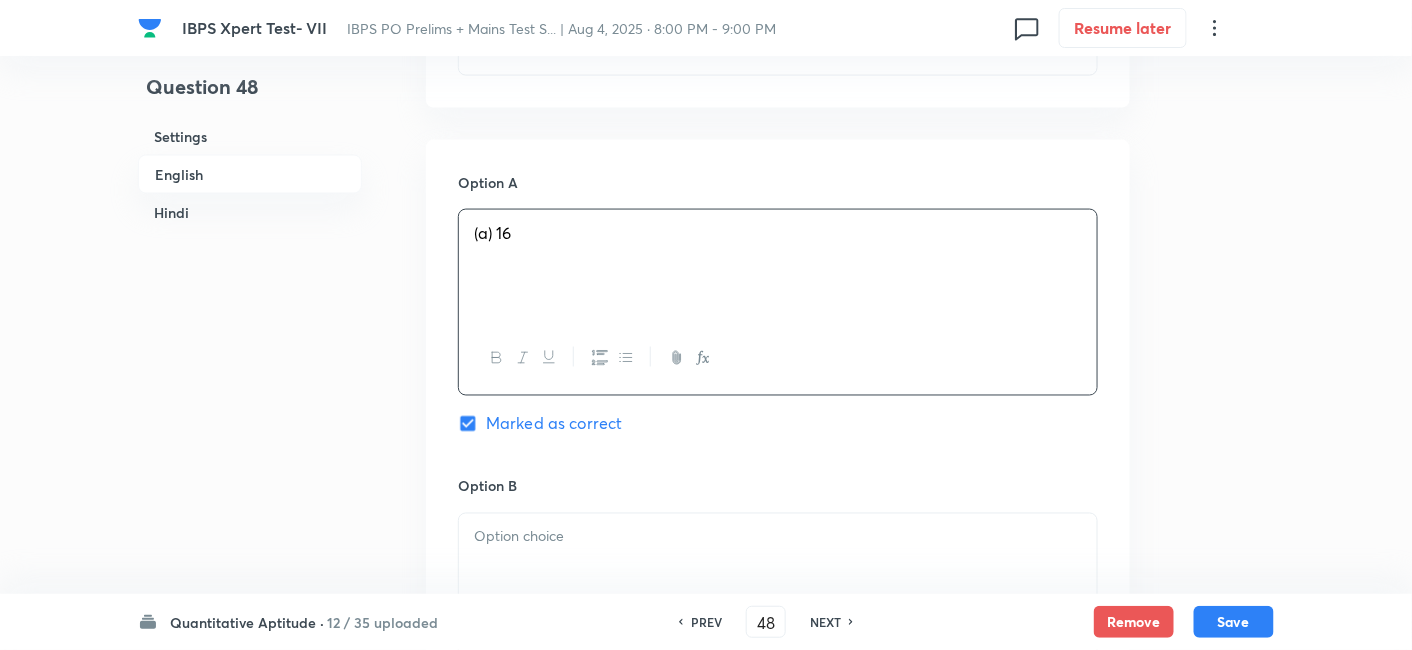 click at bounding box center [778, 537] 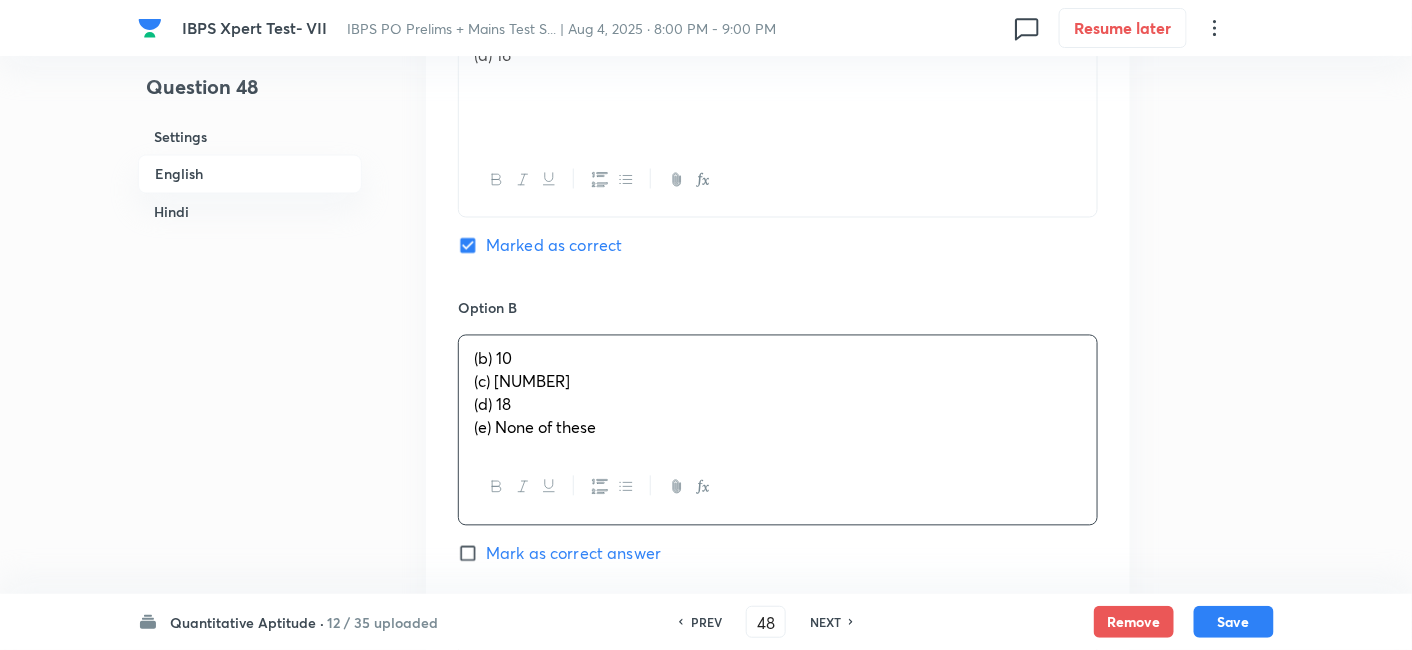 scroll, scrollTop: 1036, scrollLeft: 0, axis: vertical 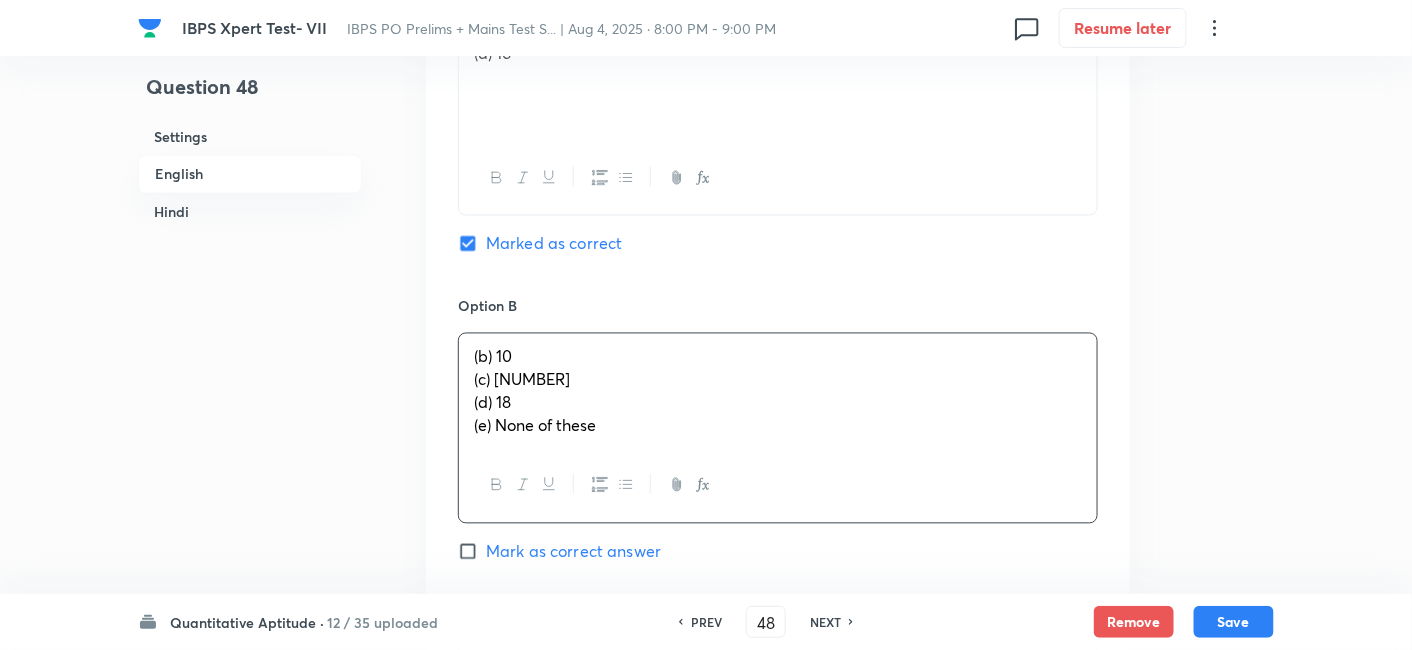click on "(c) [NUMBER]" at bounding box center (522, 379) 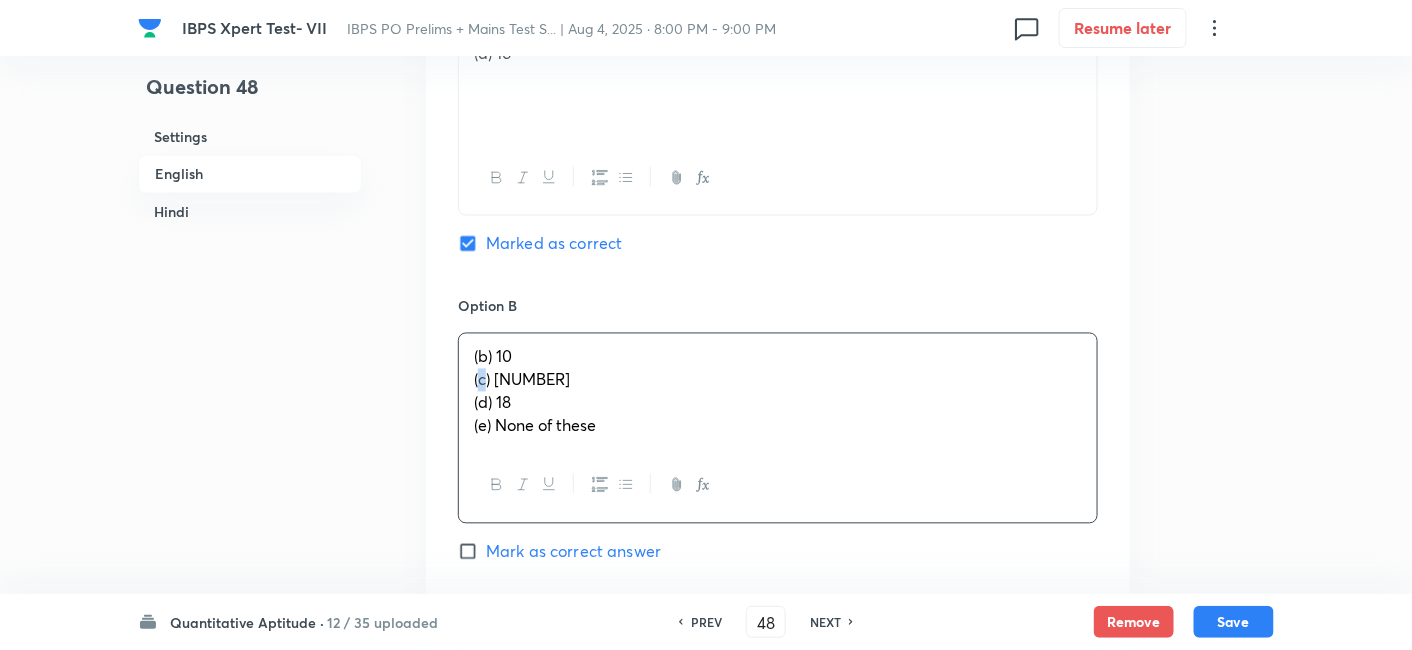 click on "(c) [NUMBER]" at bounding box center [522, 379] 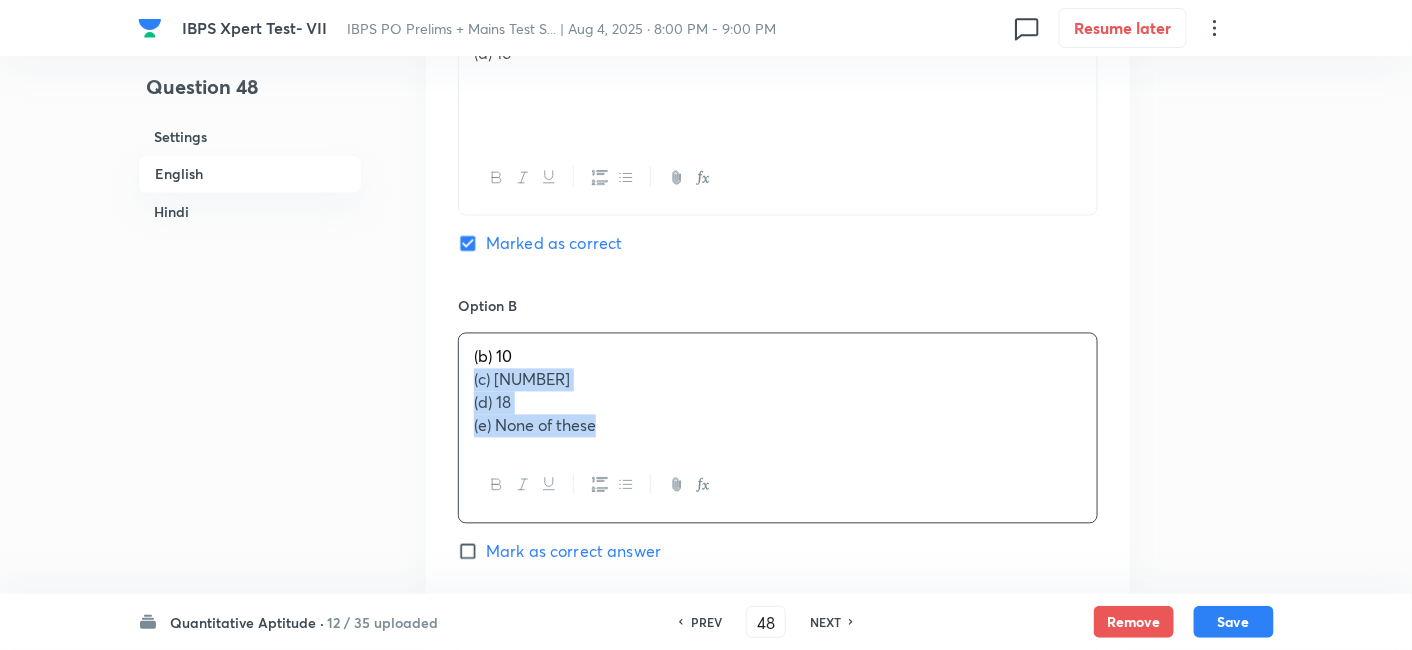 drag, startPoint x: 465, startPoint y: 378, endPoint x: 710, endPoint y: 484, distance: 266.94757 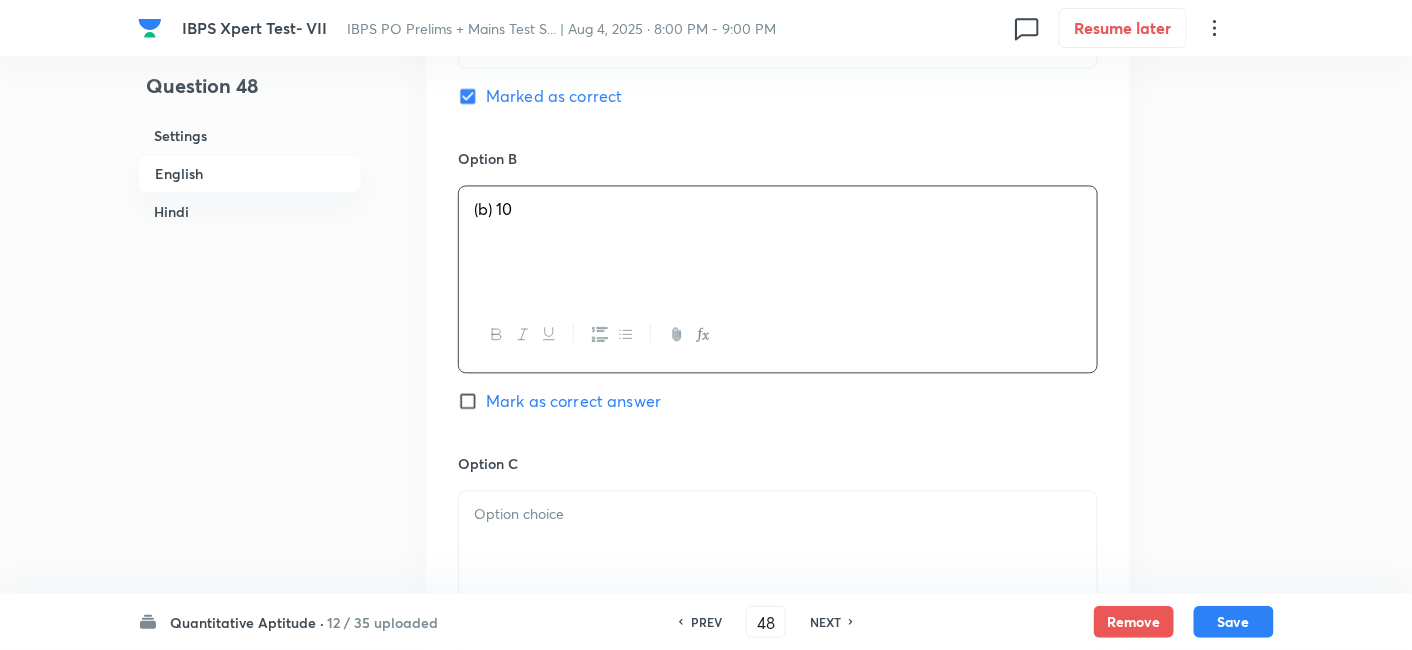 scroll, scrollTop: 1185, scrollLeft: 0, axis: vertical 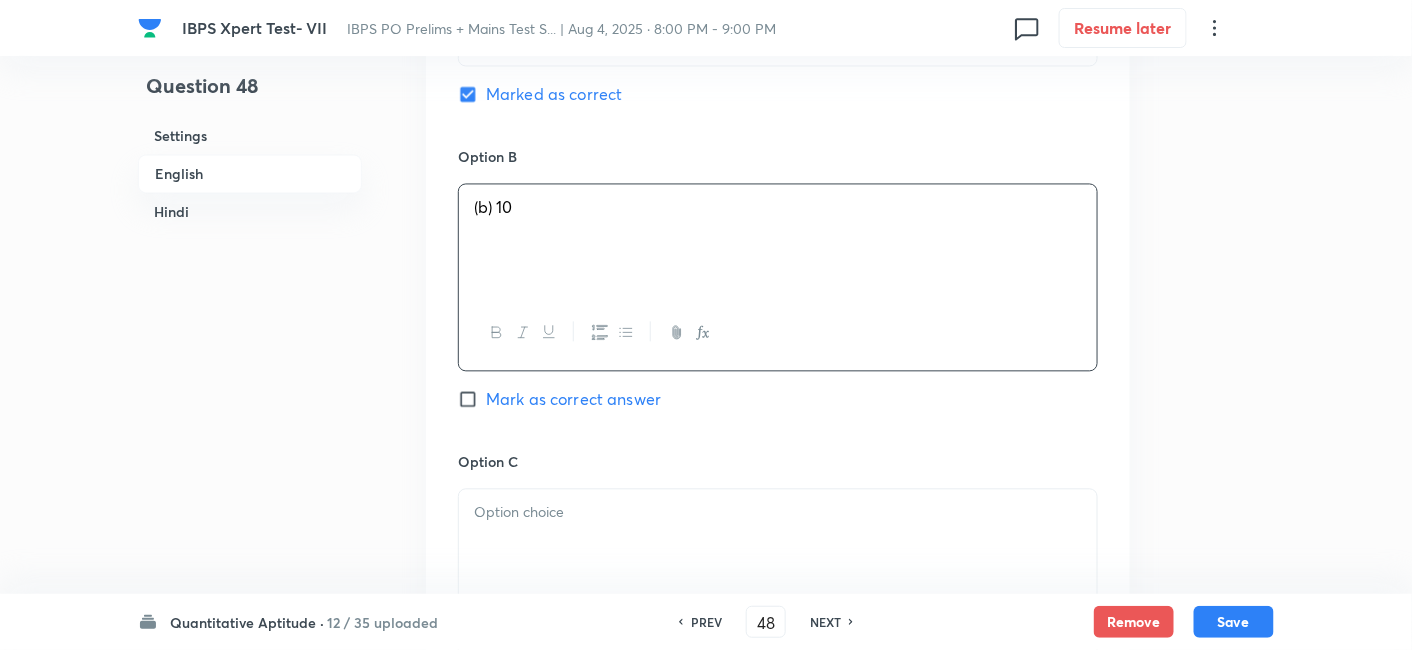 click on "Option C Mark as correct answer" at bounding box center (778, 604) 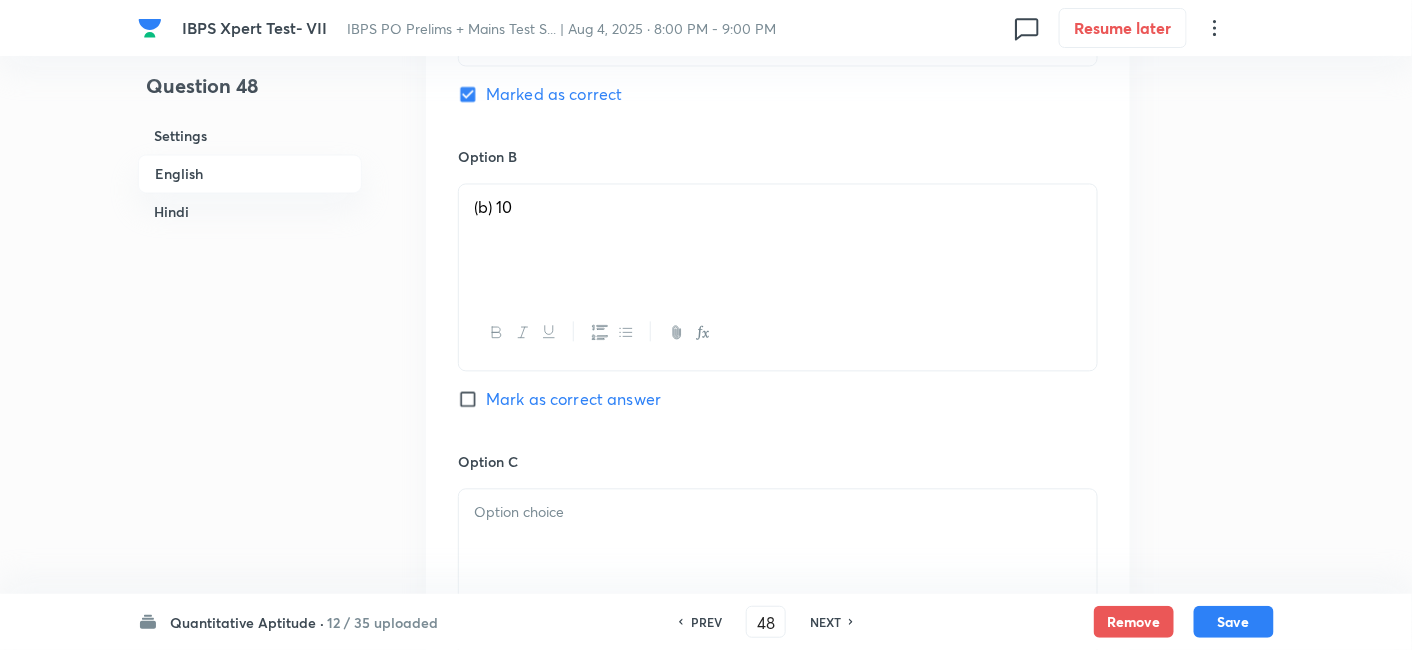 click at bounding box center (778, 513) 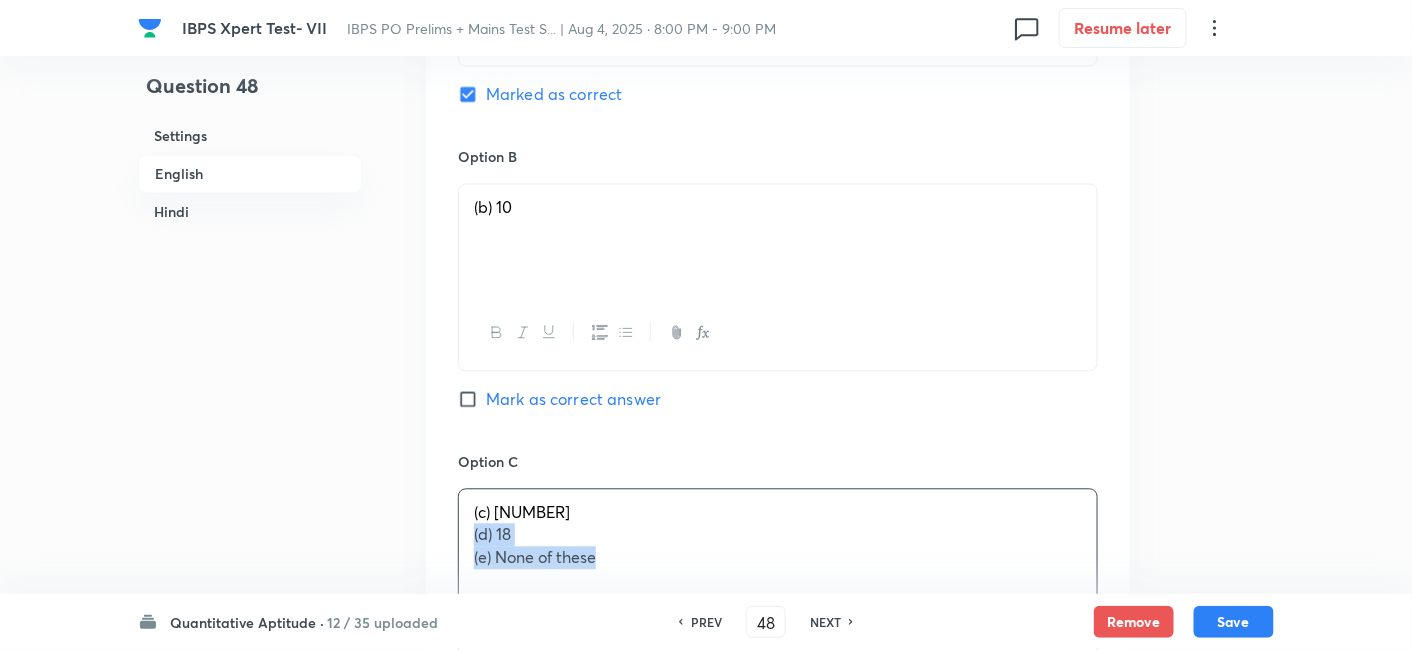 drag, startPoint x: 463, startPoint y: 532, endPoint x: 728, endPoint y: 595, distance: 272.38574 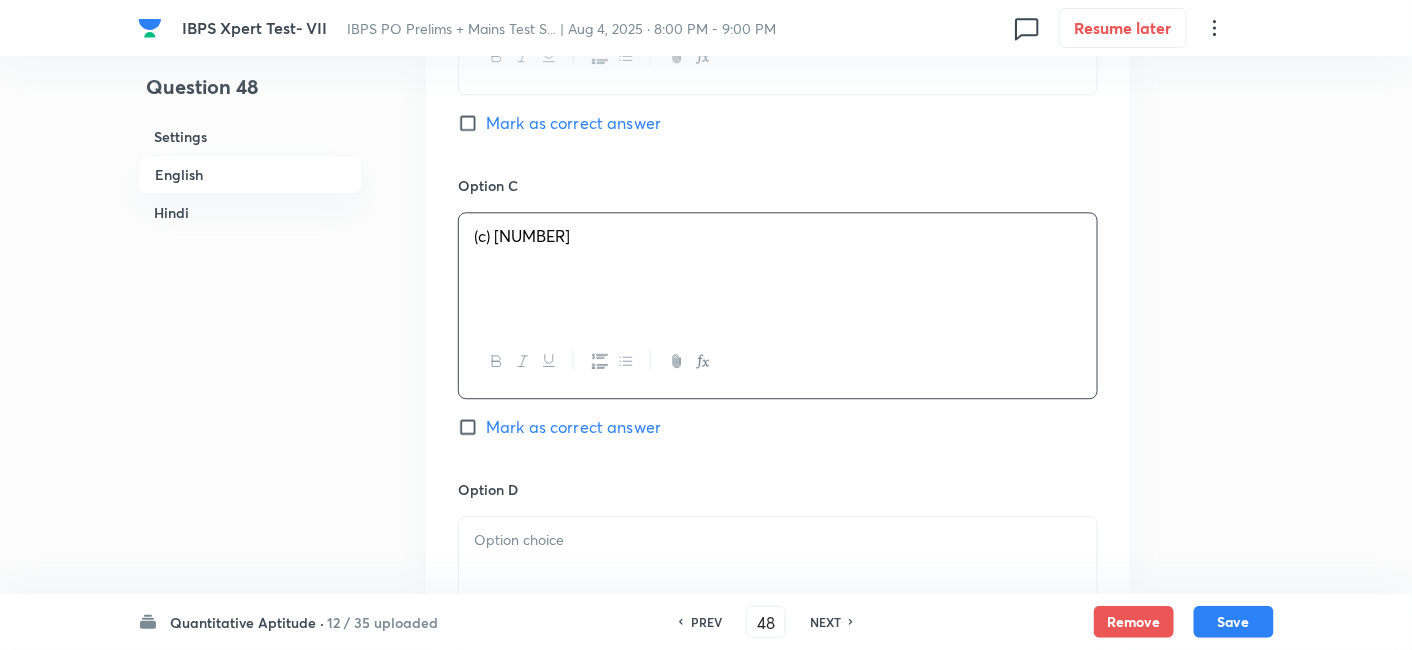 scroll, scrollTop: 1463, scrollLeft: 0, axis: vertical 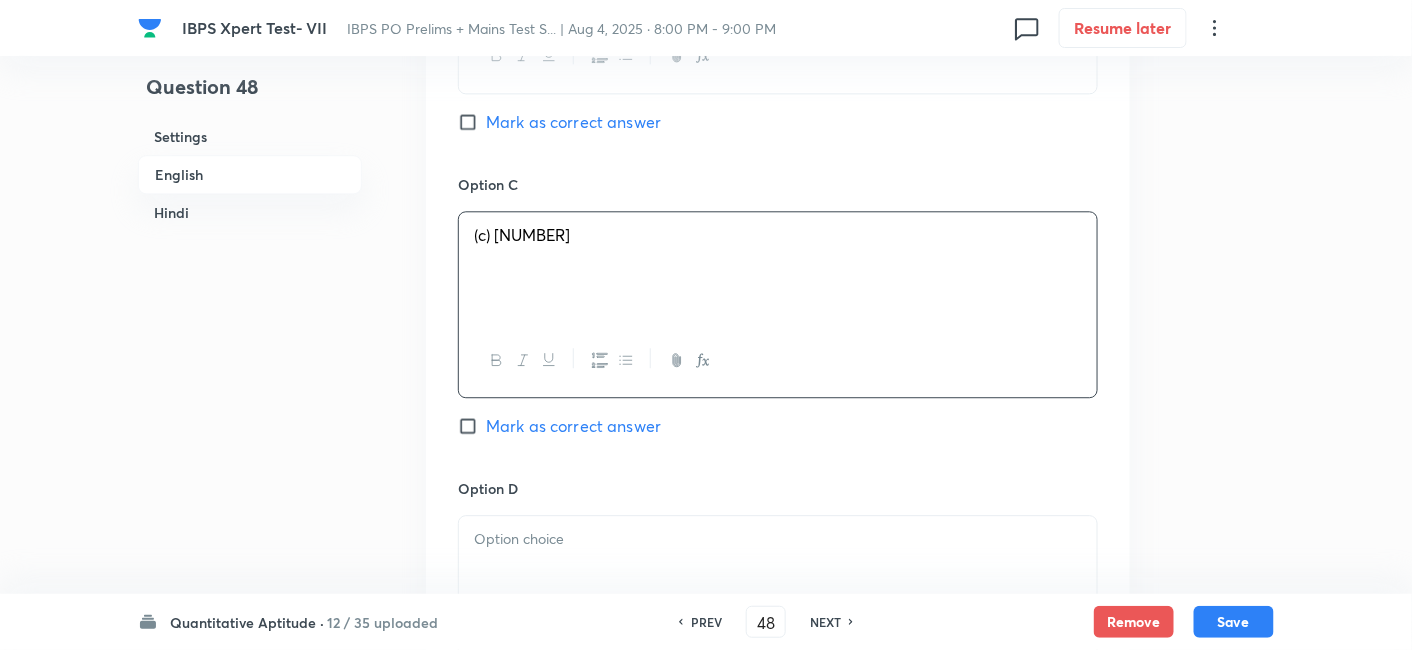 click at bounding box center [778, 539] 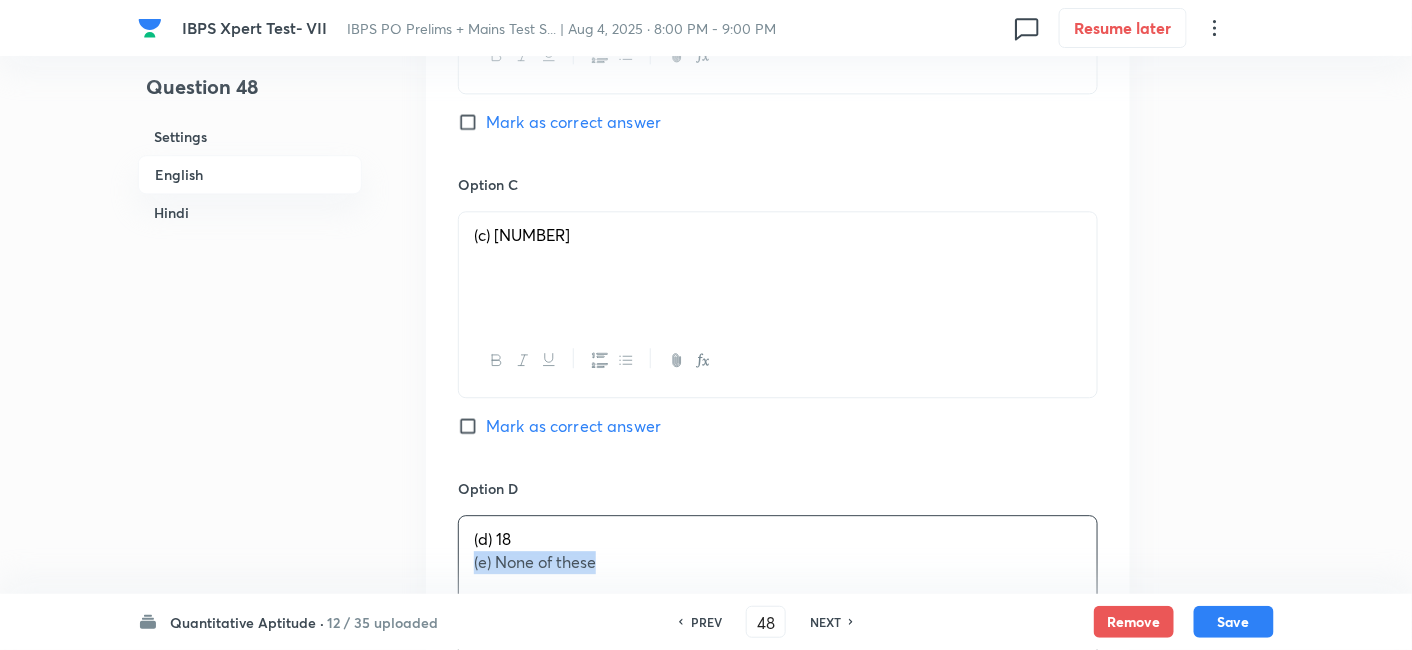 drag, startPoint x: 470, startPoint y: 559, endPoint x: 763, endPoint y: 603, distance: 296.28534 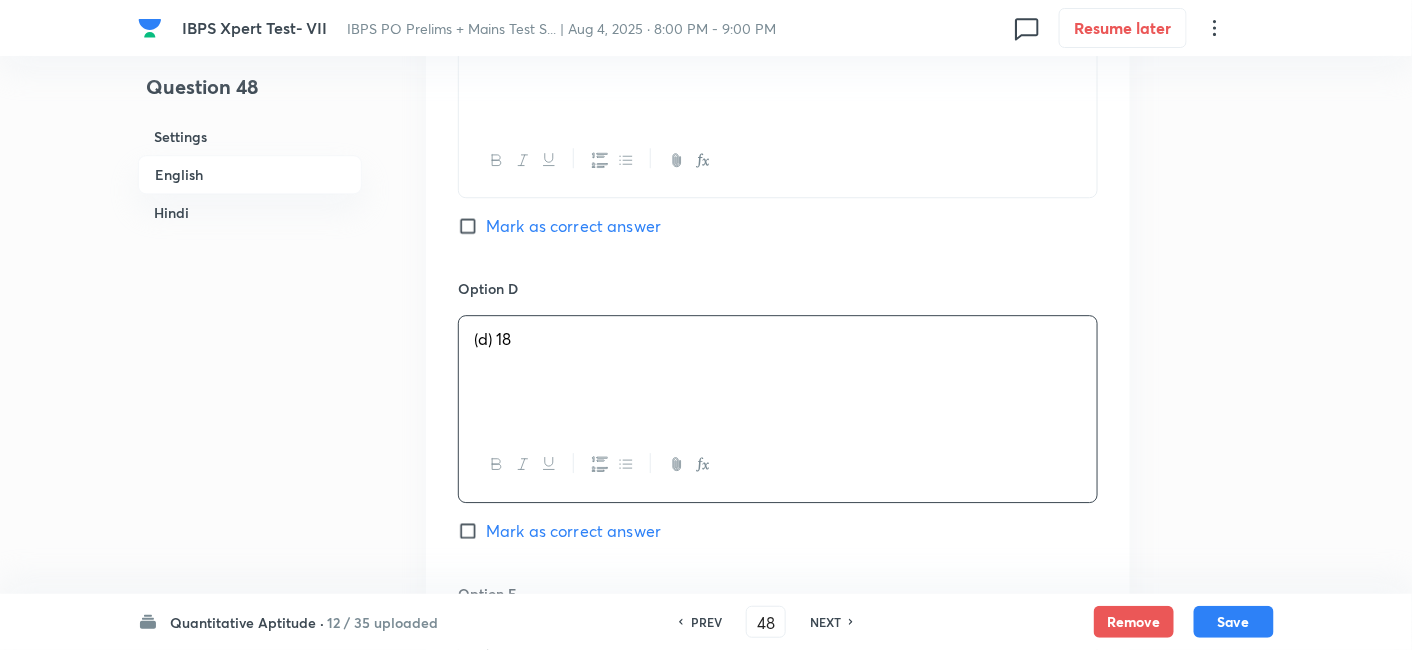 scroll, scrollTop: 1899, scrollLeft: 0, axis: vertical 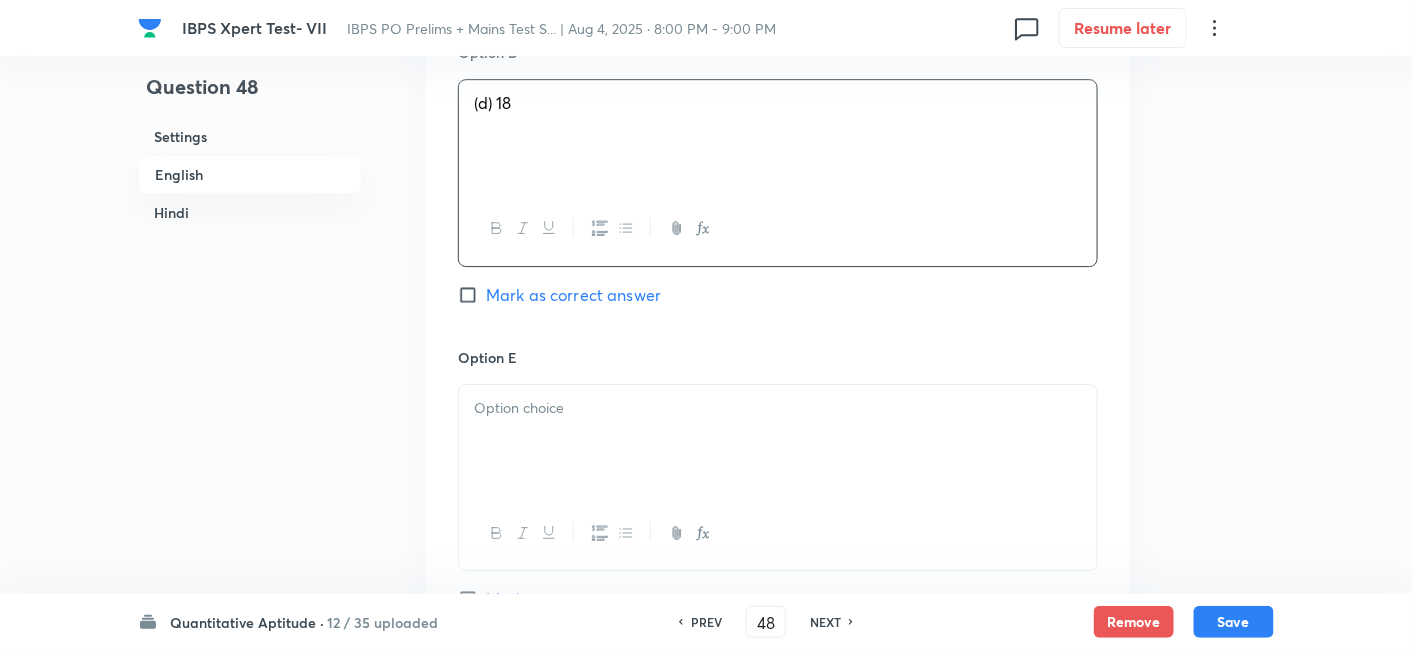 click at bounding box center (778, 441) 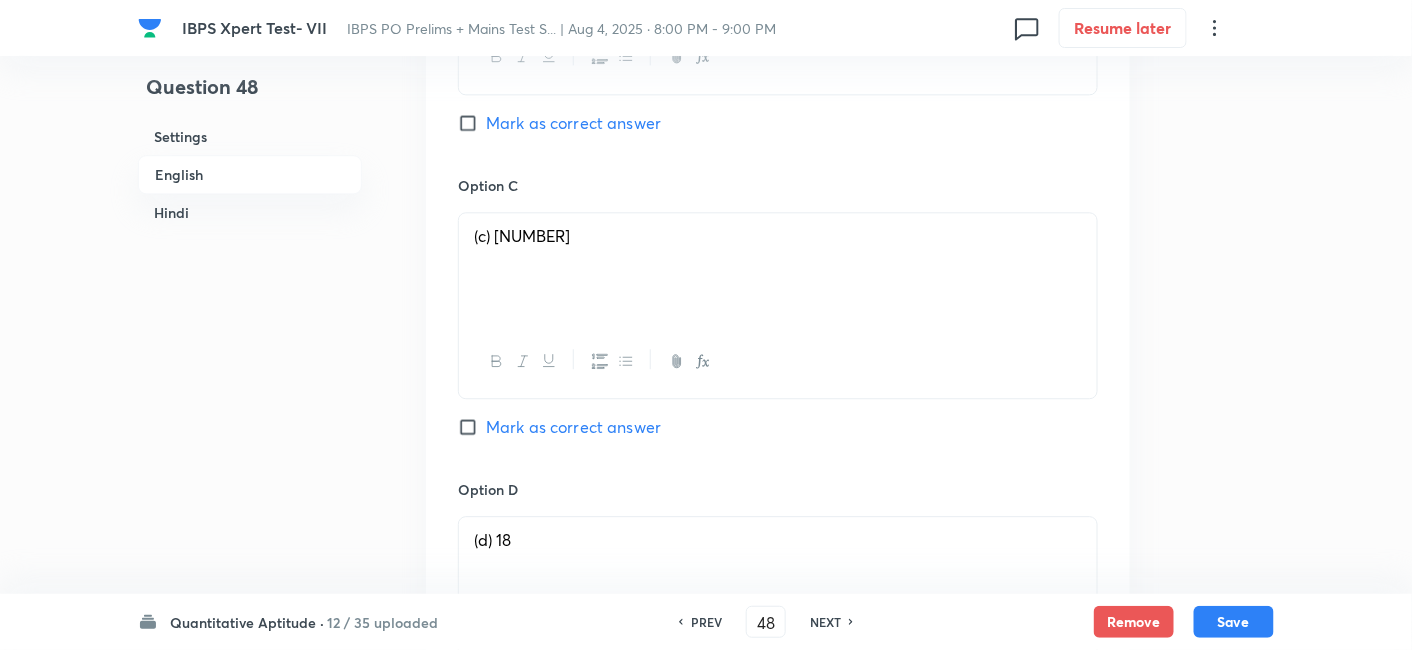 scroll, scrollTop: 1139, scrollLeft: 0, axis: vertical 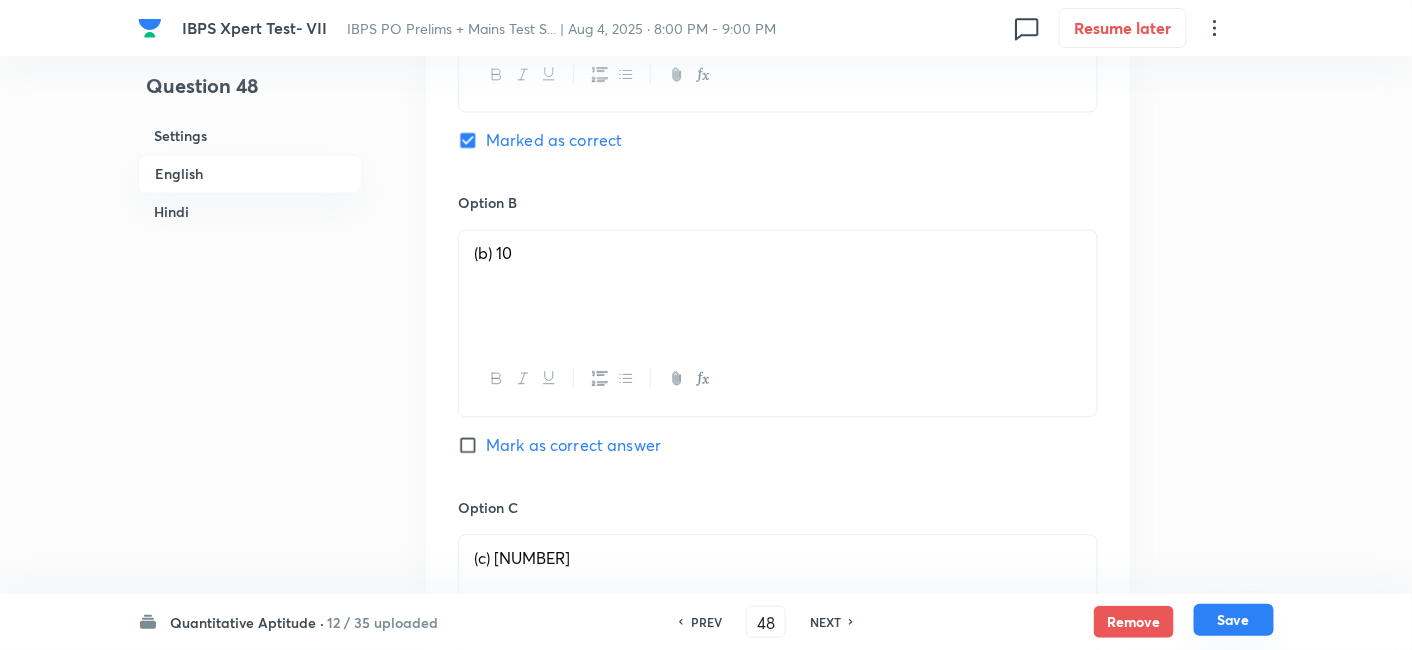 click on "Save" at bounding box center [1234, 620] 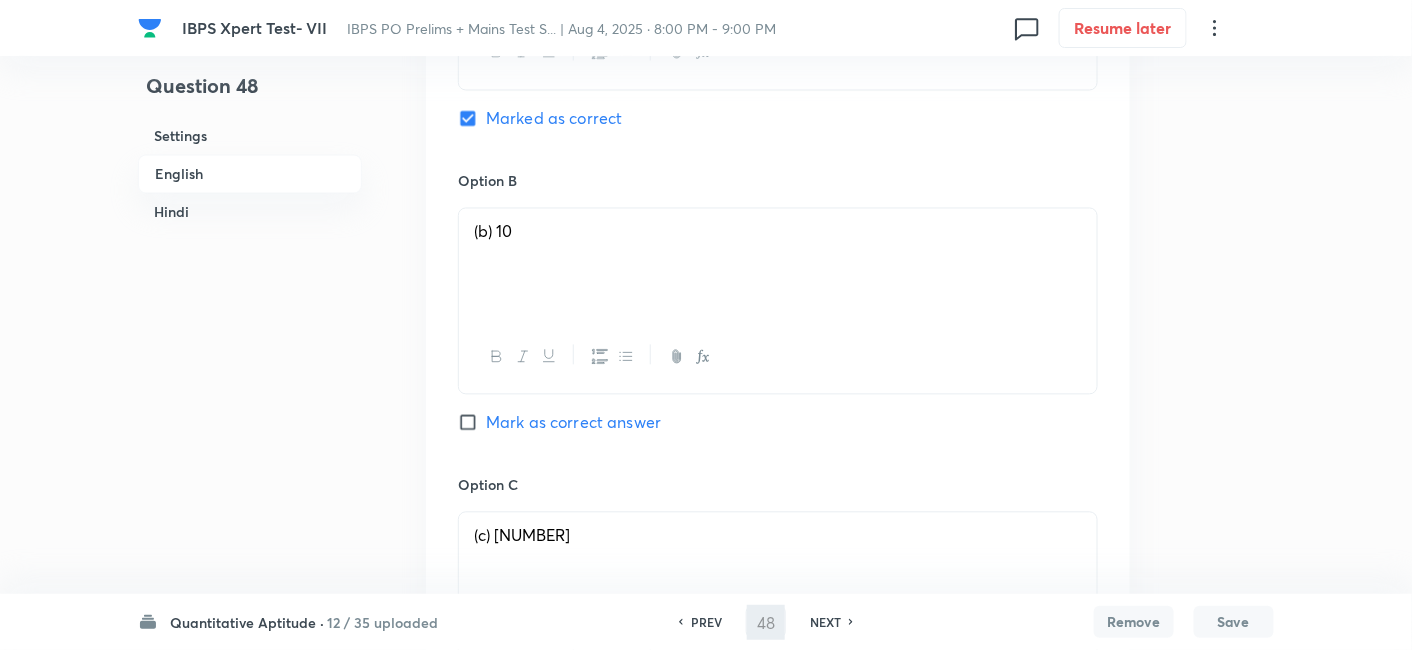 type on "49" 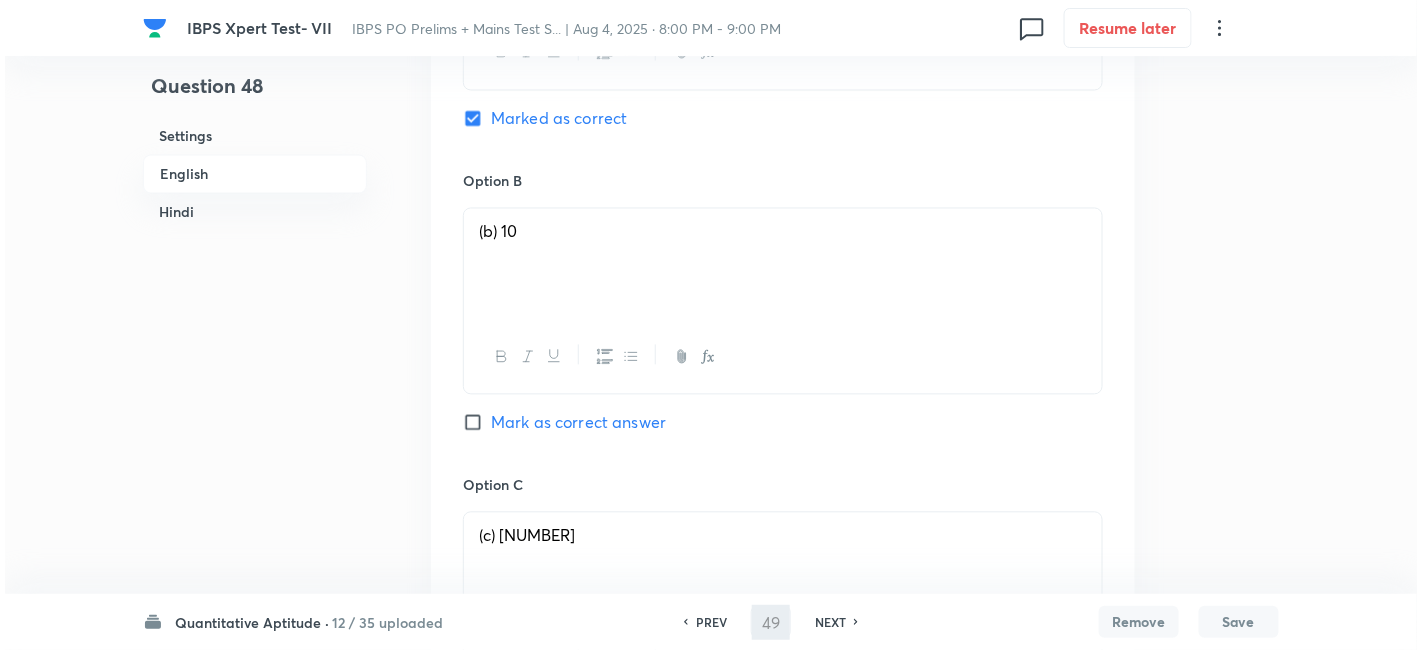 scroll, scrollTop: 0, scrollLeft: 0, axis: both 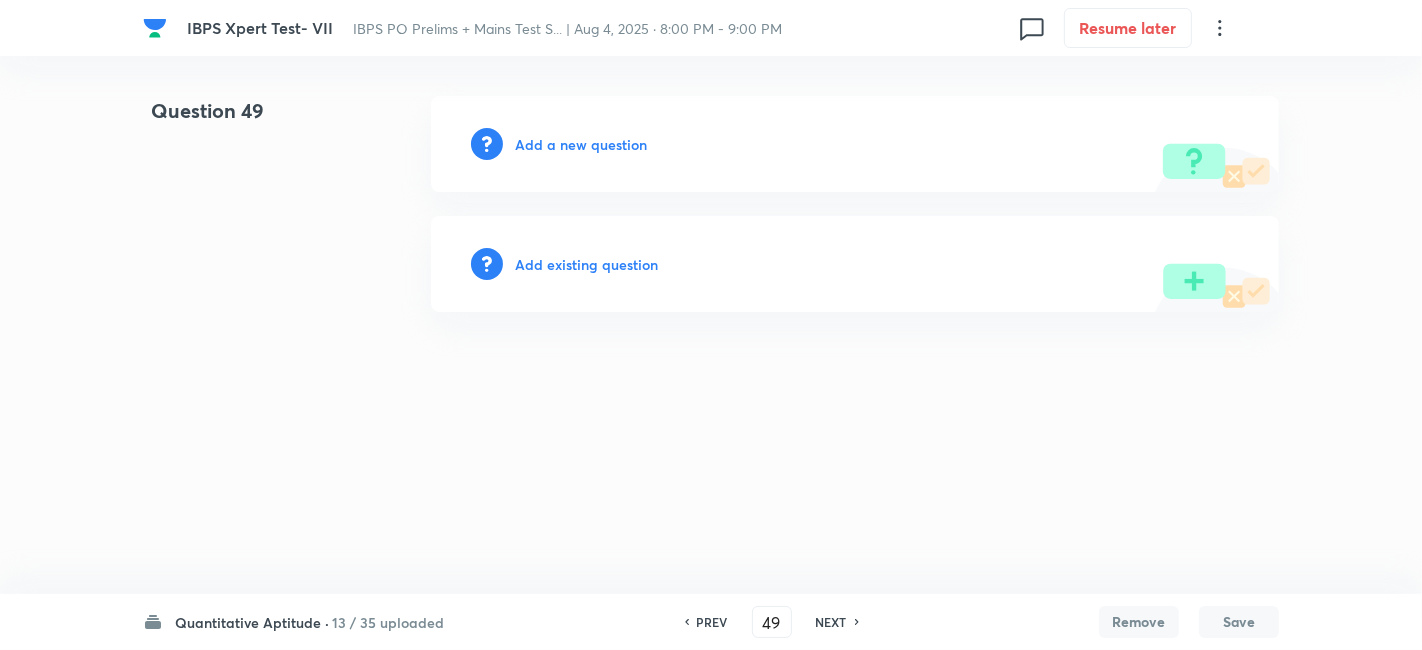 drag, startPoint x: 614, startPoint y: 130, endPoint x: 613, endPoint y: 158, distance: 28.01785 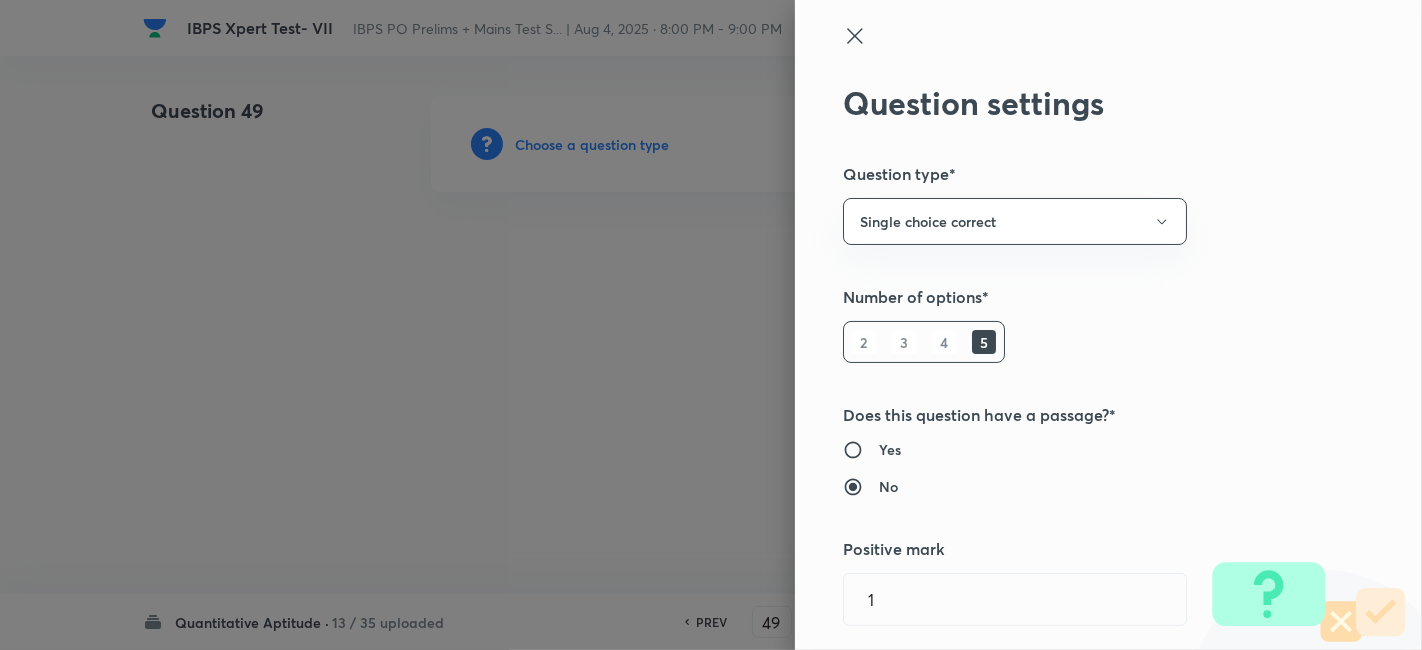 type on "Quantitative Aptitude" 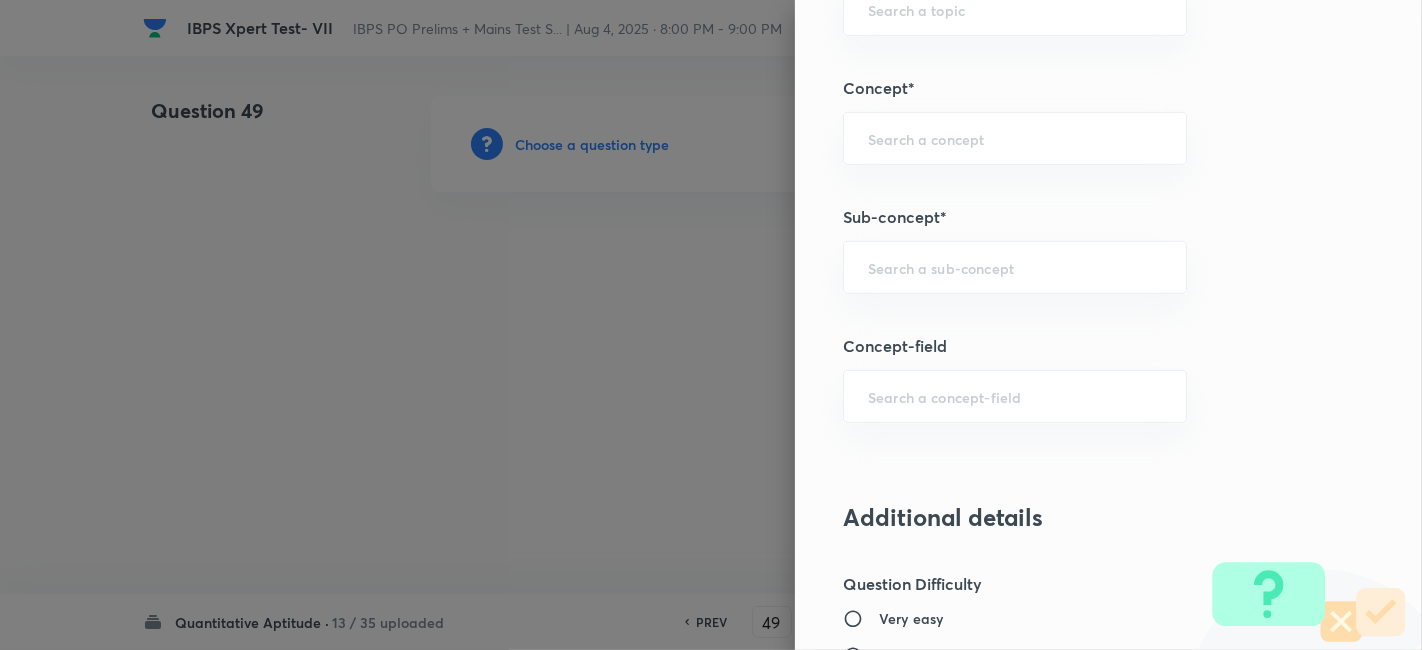 scroll, scrollTop: 1088, scrollLeft: 0, axis: vertical 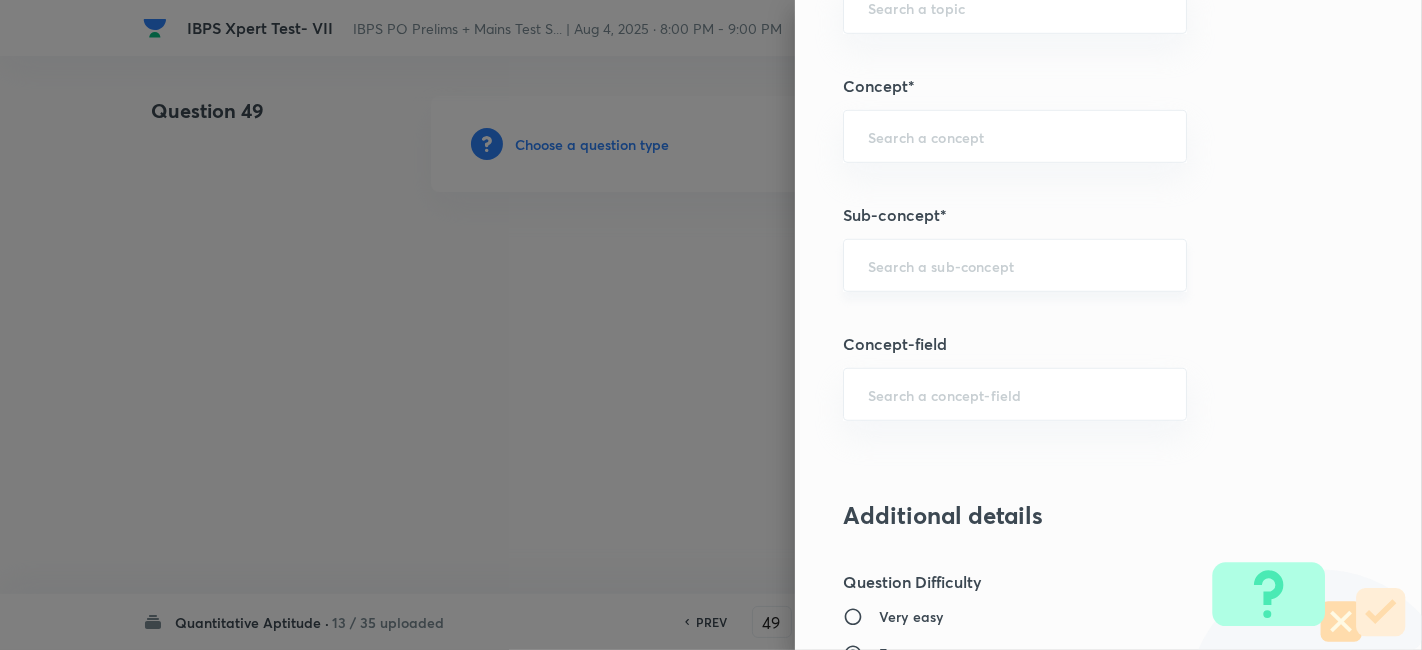 click on "​" at bounding box center [1015, 265] 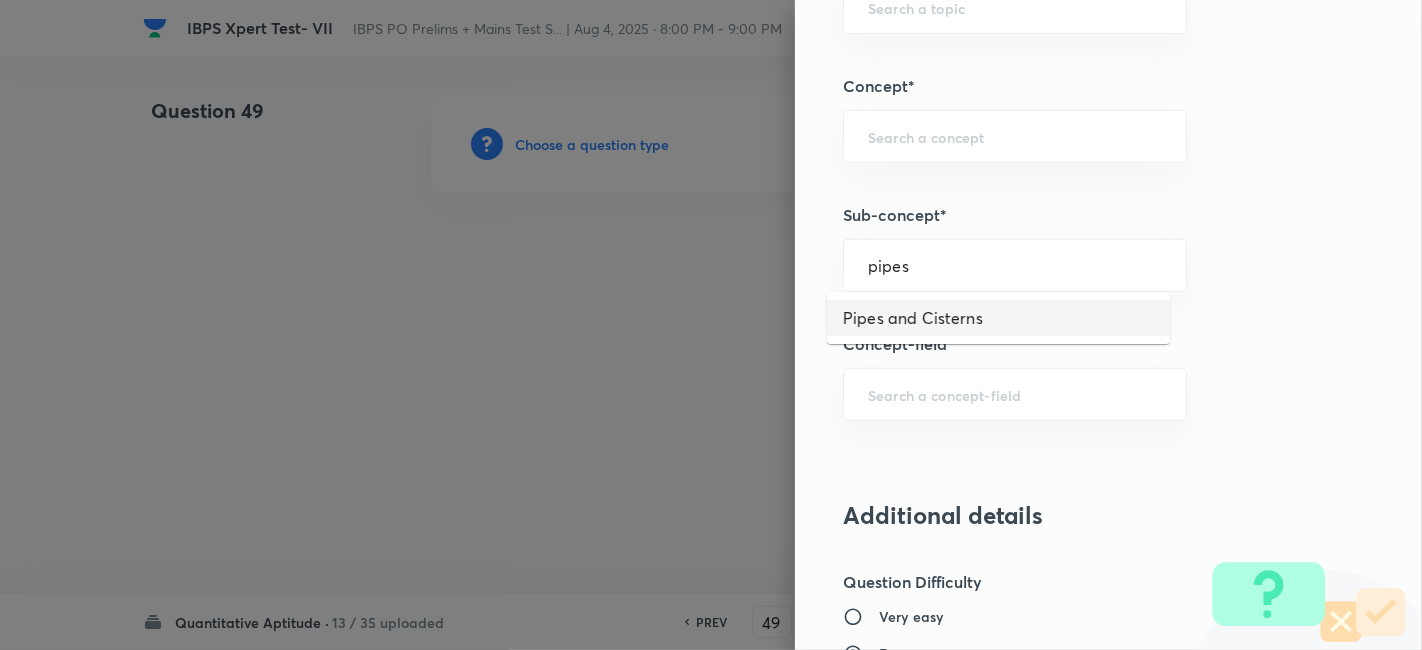 click on "Pipes and Cisterns" at bounding box center [998, 318] 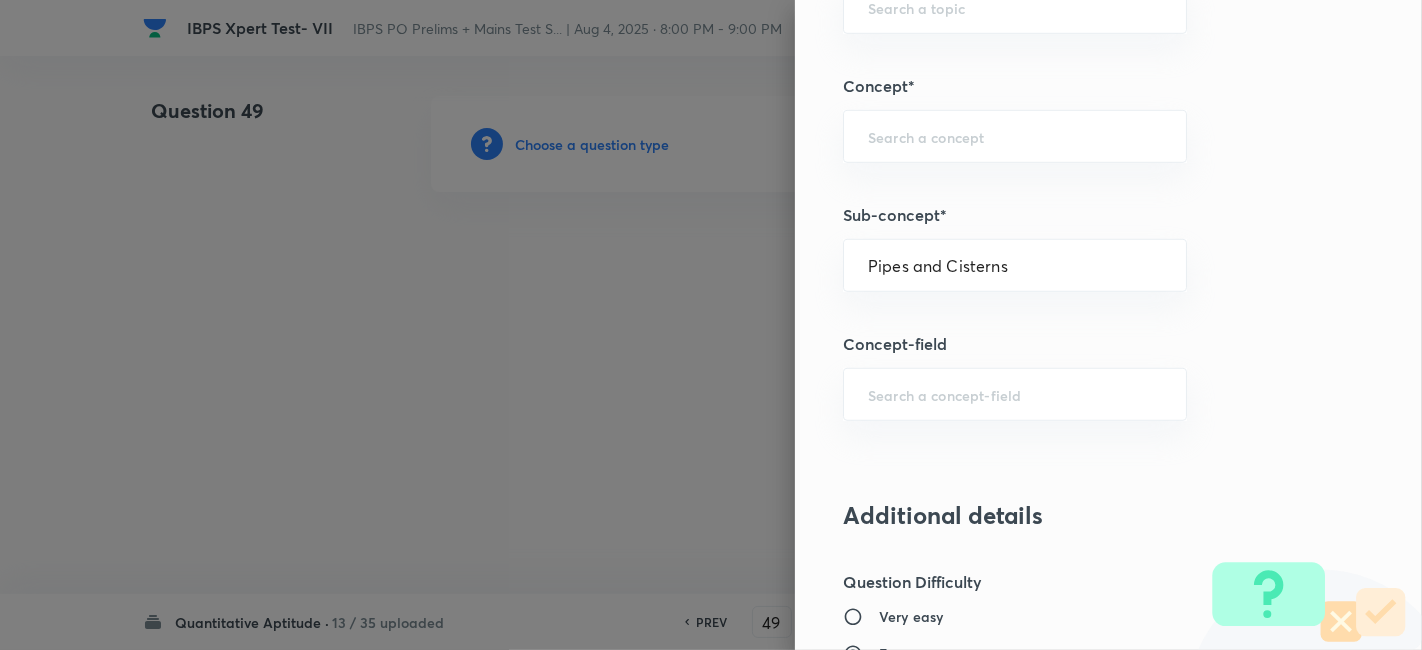 type on "Quantitative Aptitude" 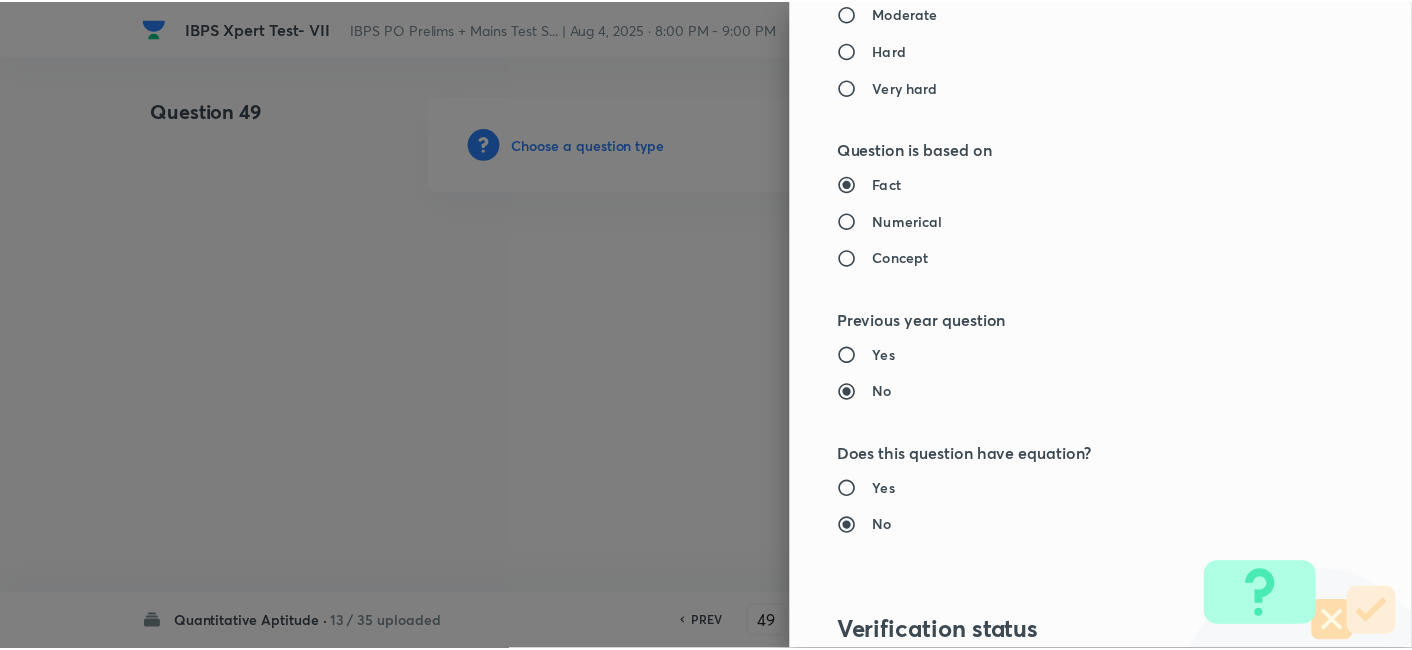 scroll, scrollTop: 2070, scrollLeft: 0, axis: vertical 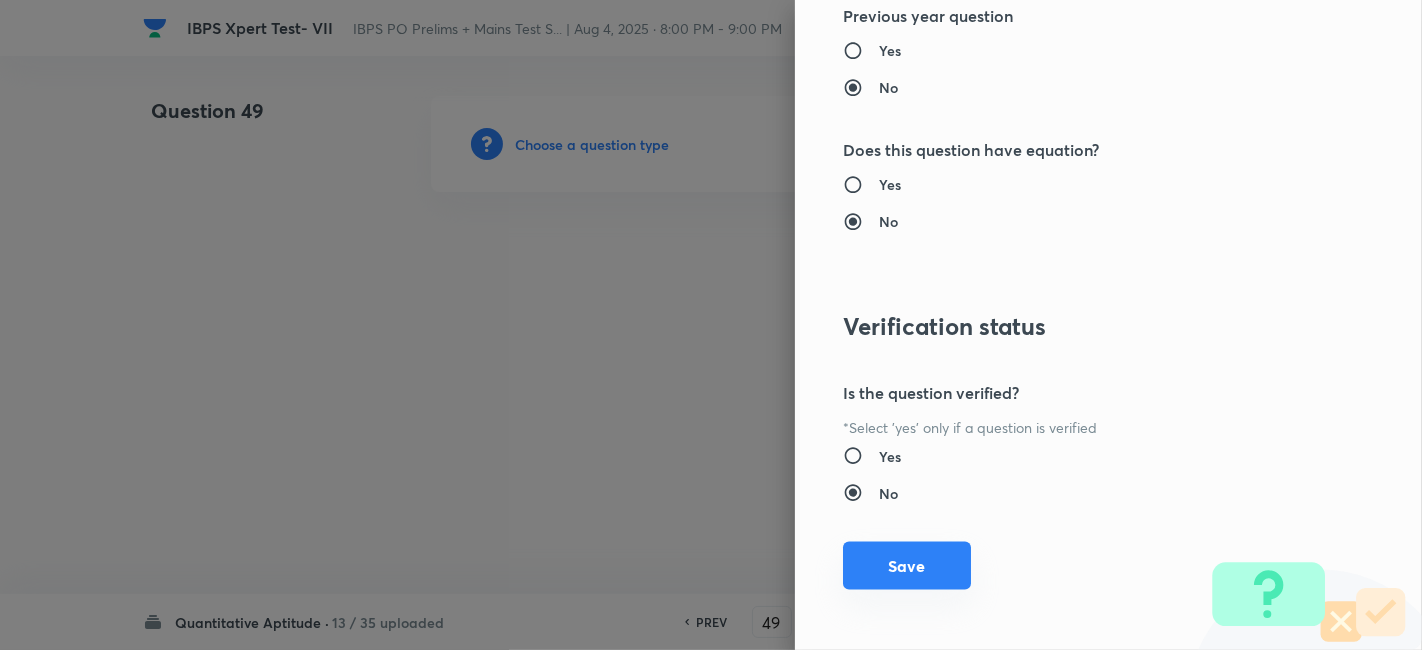 click on "Save" at bounding box center [907, 566] 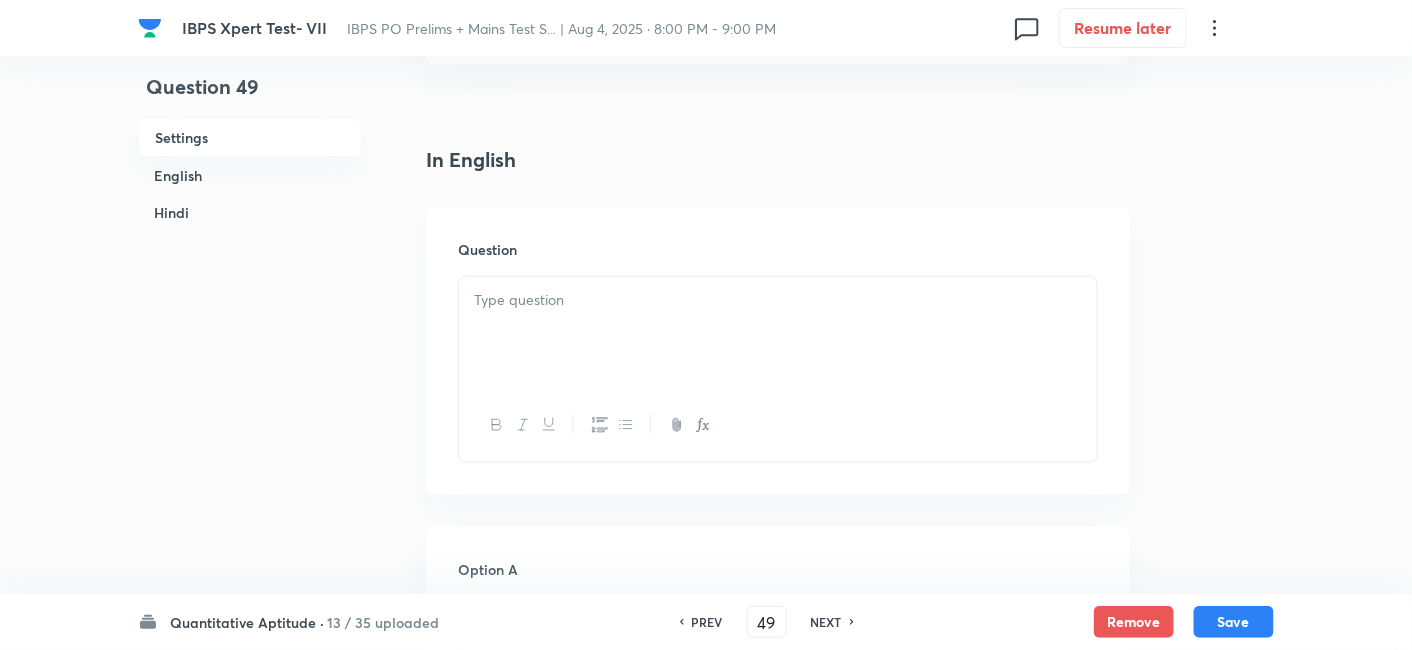 scroll, scrollTop: 444, scrollLeft: 0, axis: vertical 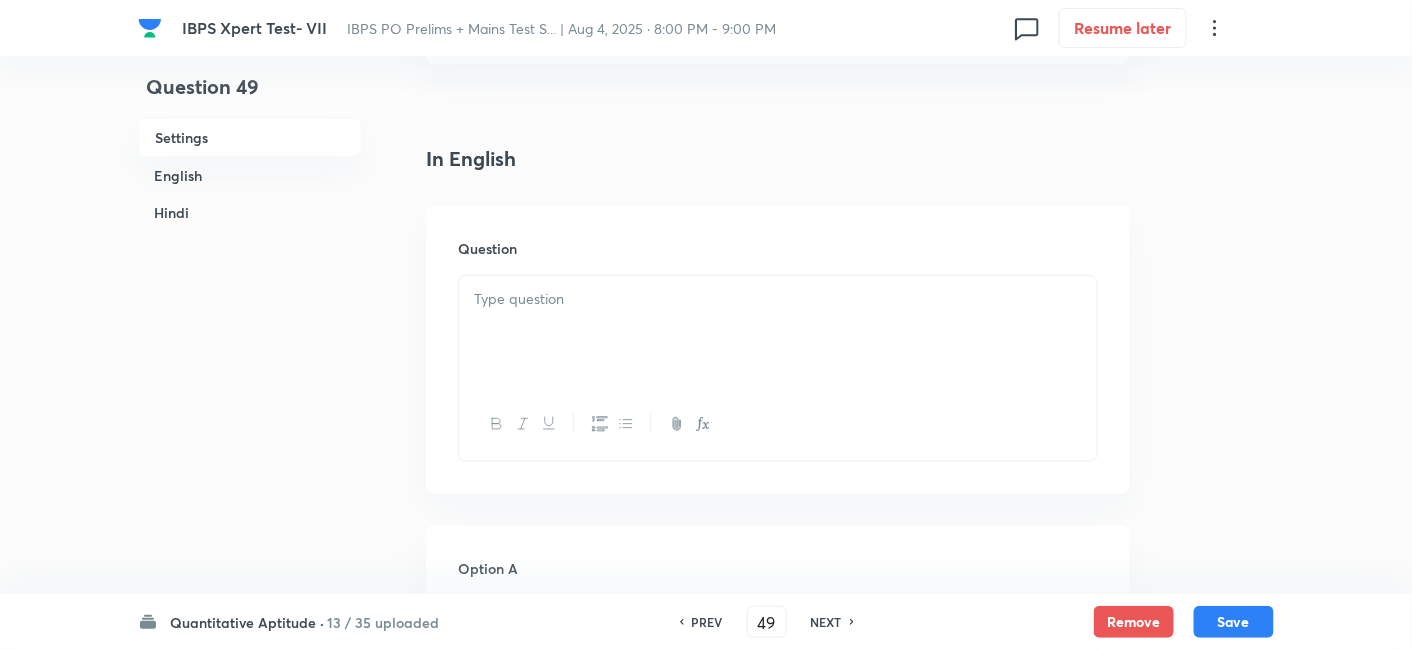 click at bounding box center [778, 332] 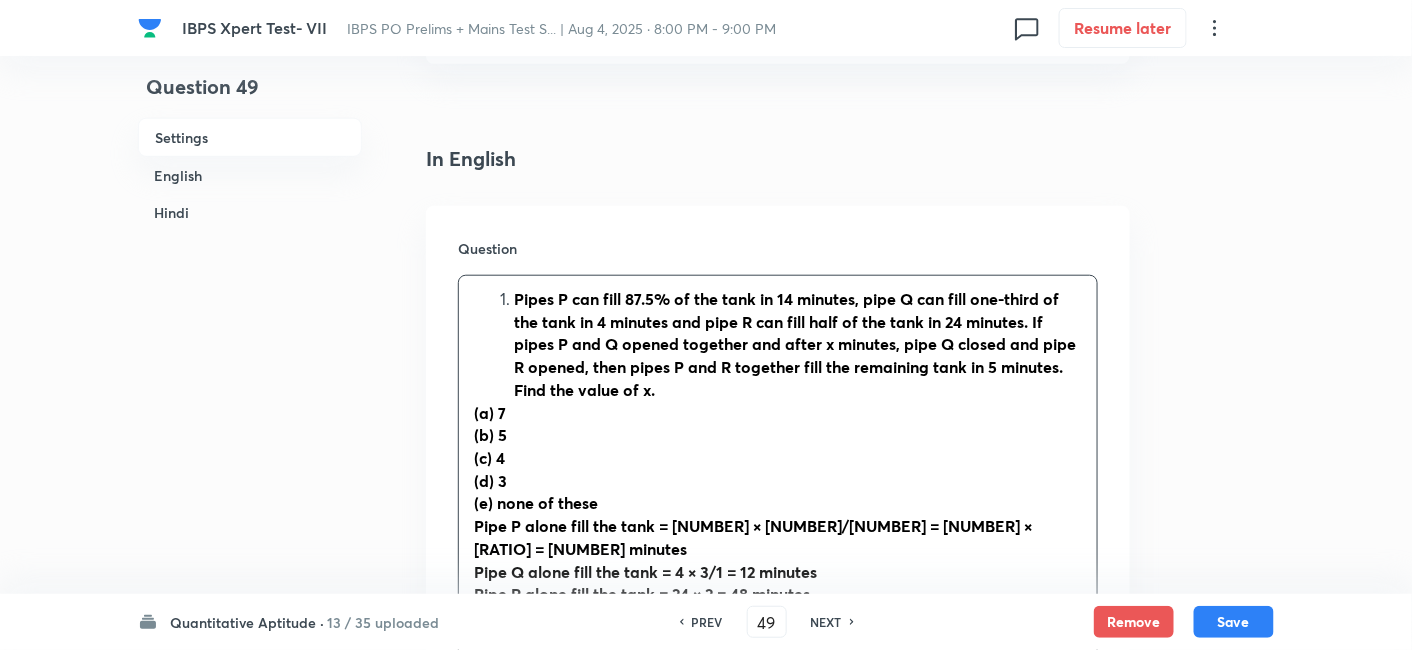 click on "Pipes P can fill 87.5% of the tank in 14 minutes, pipe Q can fill one-third of the tank in 4 minutes and pipe R can fill half of the tank in 24 minutes. If pipes P and Q opened together and after x minutes, pipe Q closed and pipe R opened, then pipes P and R together fill the remaining tank in 5 minutes. Find the value of x." at bounding box center [798, 345] 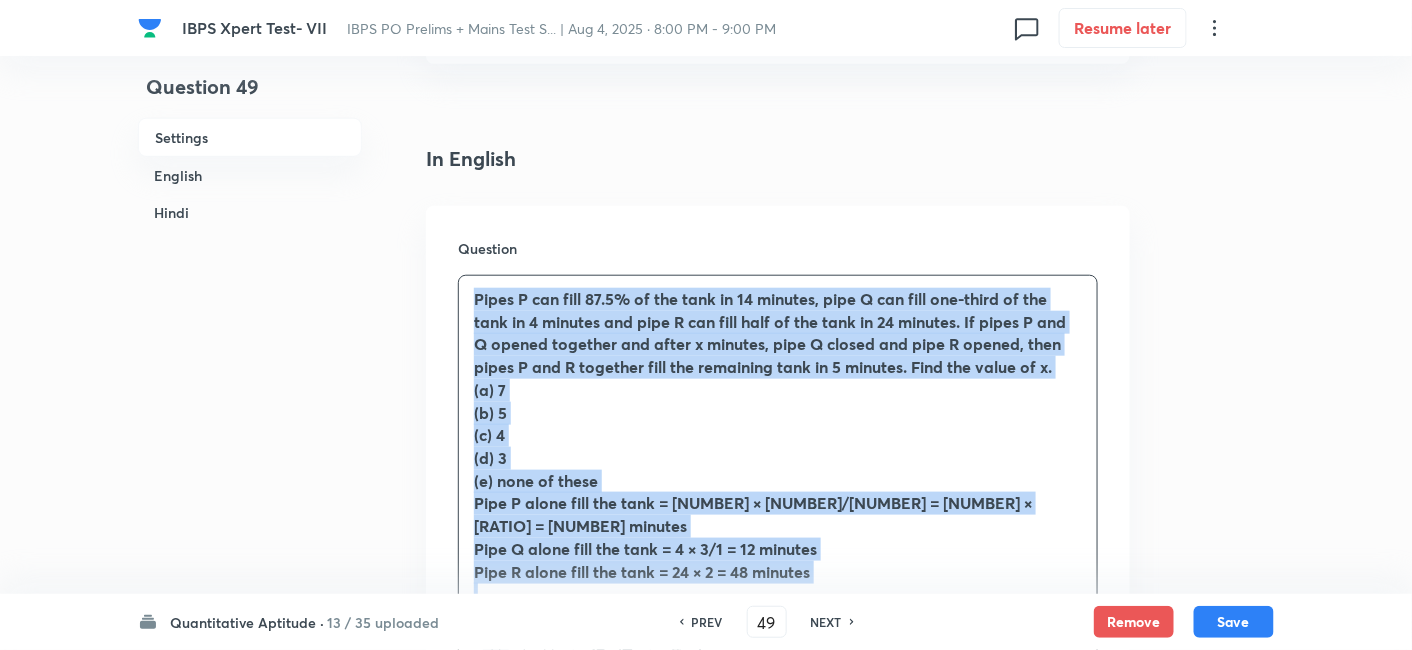 drag, startPoint x: 471, startPoint y: 292, endPoint x: 904, endPoint y: 621, distance: 543.8106 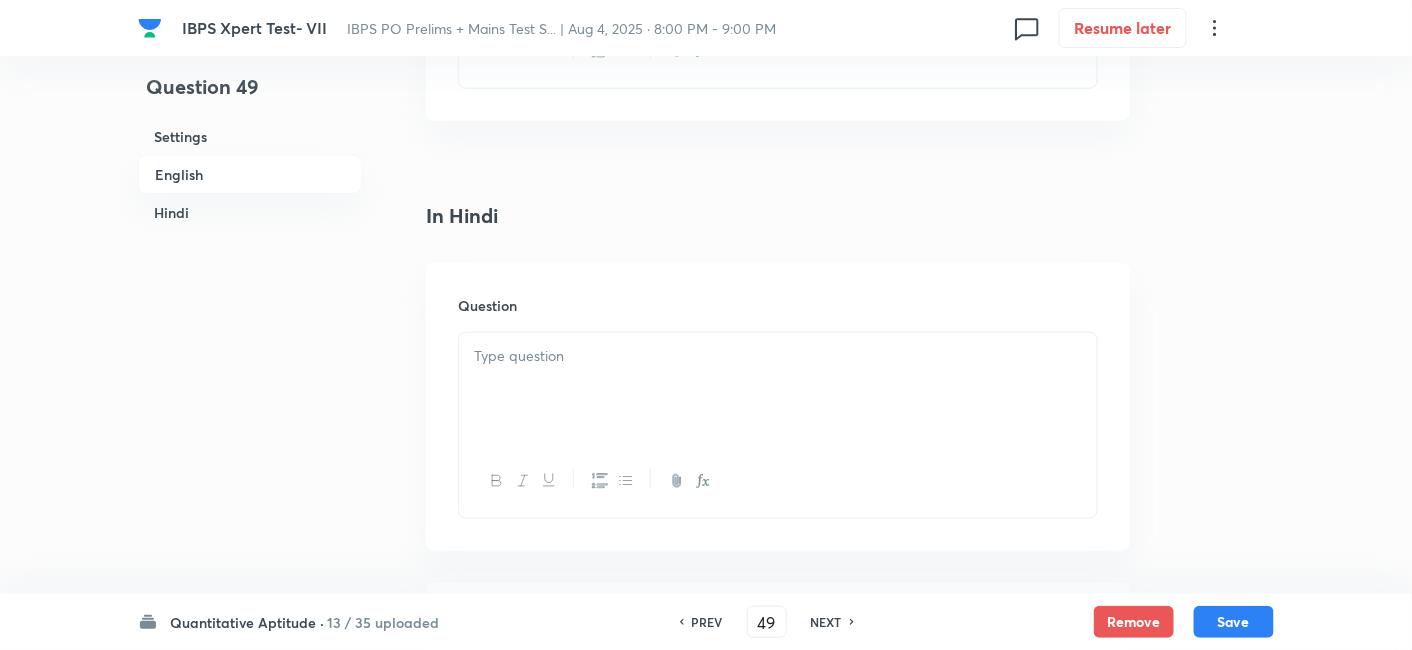 scroll, scrollTop: 2948, scrollLeft: 0, axis: vertical 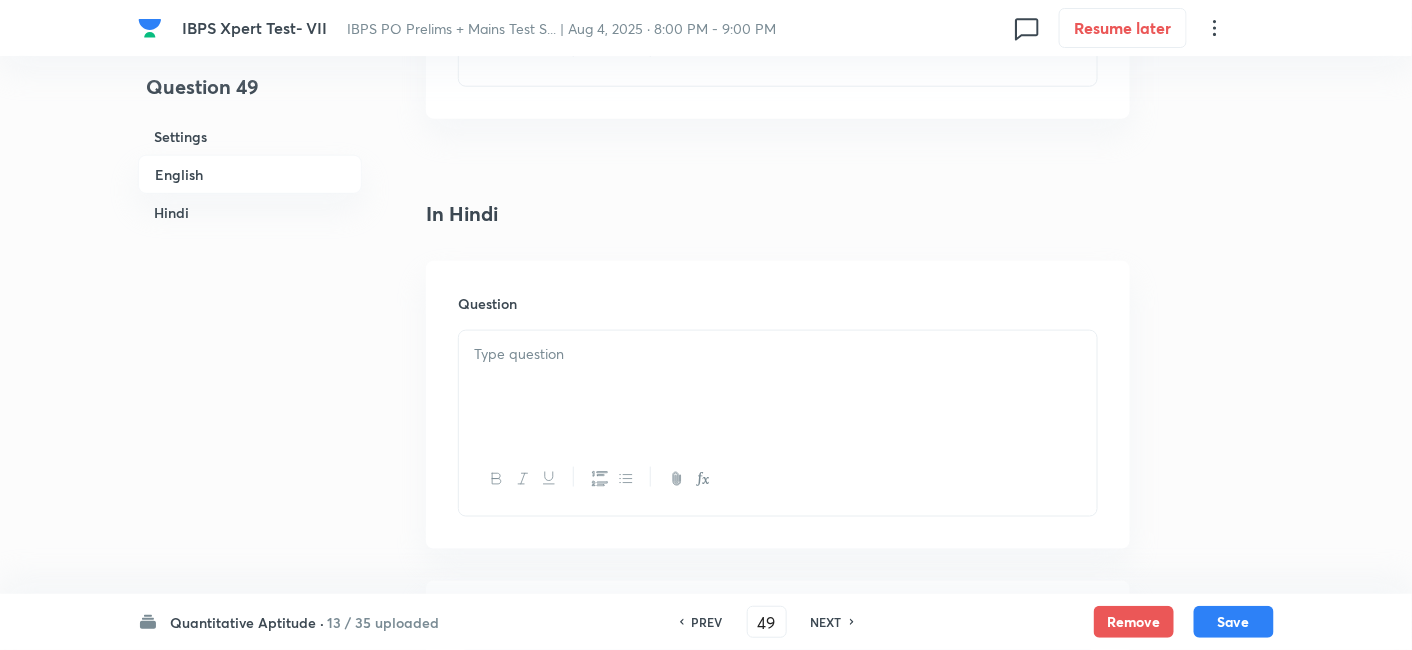 click at bounding box center [778, 387] 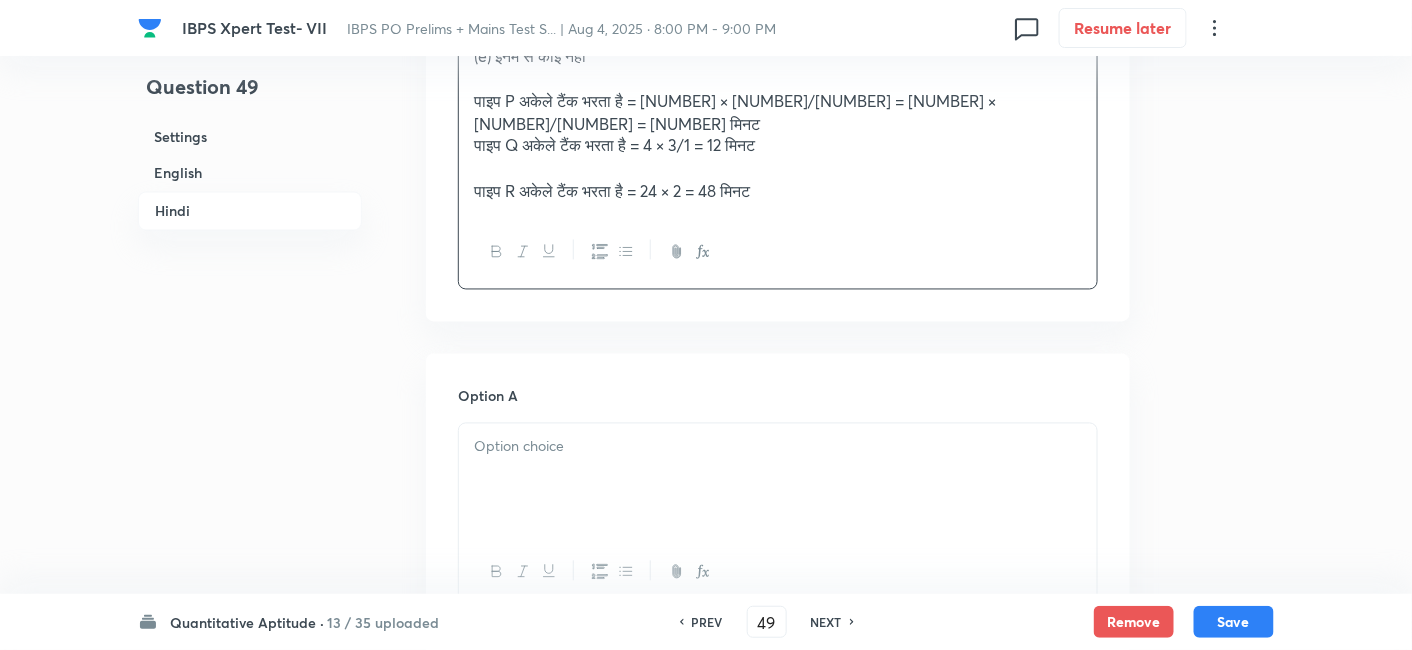 scroll, scrollTop: 3426, scrollLeft: 0, axis: vertical 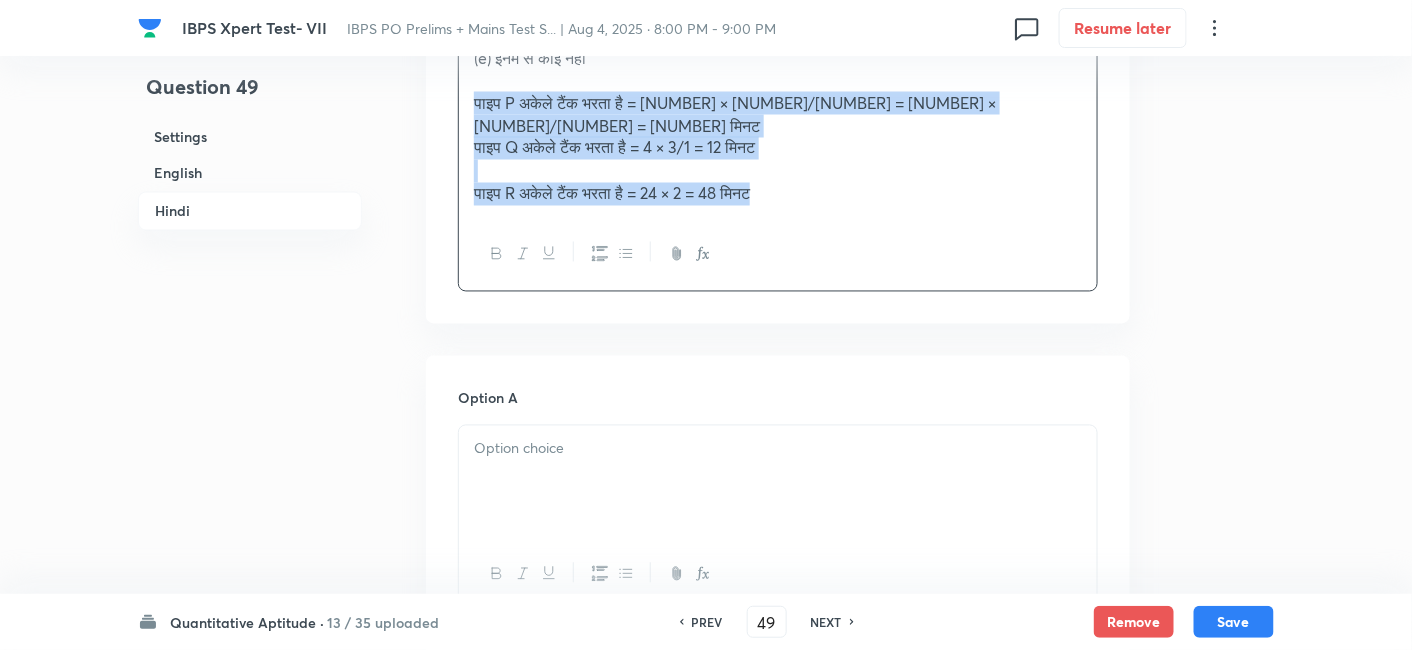 drag, startPoint x: 471, startPoint y: 77, endPoint x: 1011, endPoint y: 306, distance: 586.5501 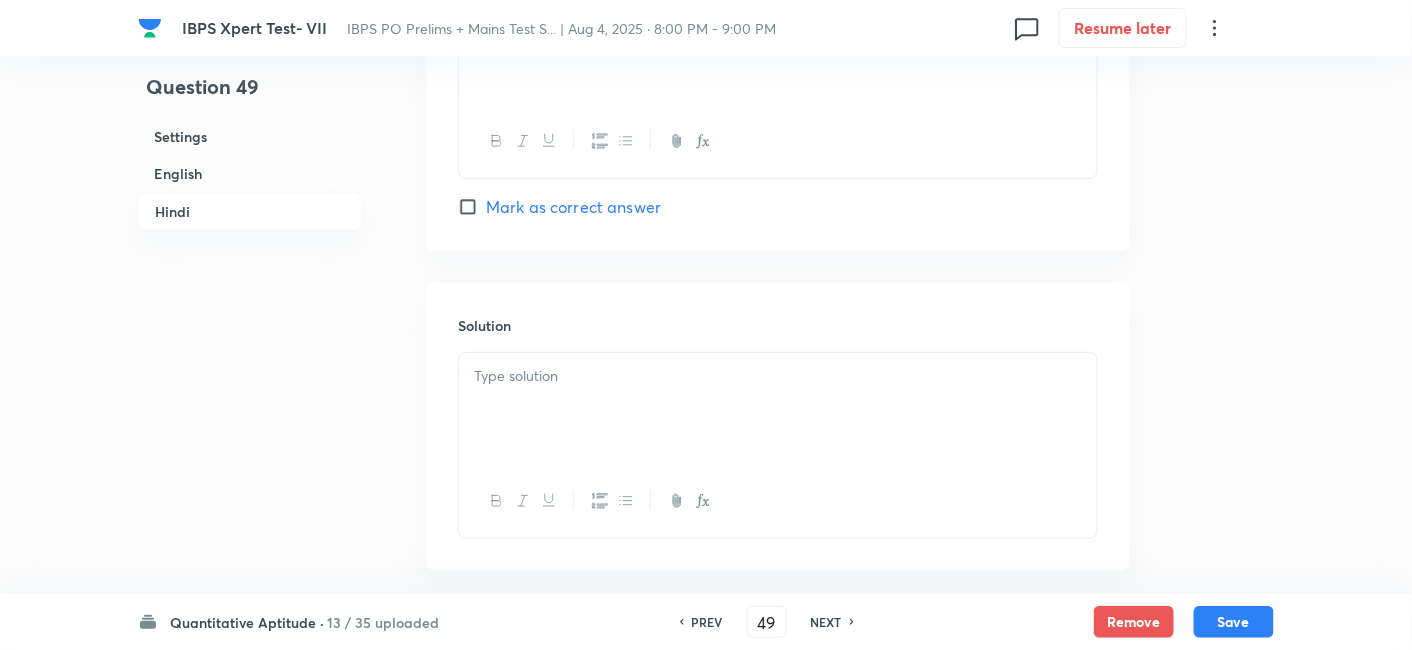 scroll, scrollTop: 5054, scrollLeft: 0, axis: vertical 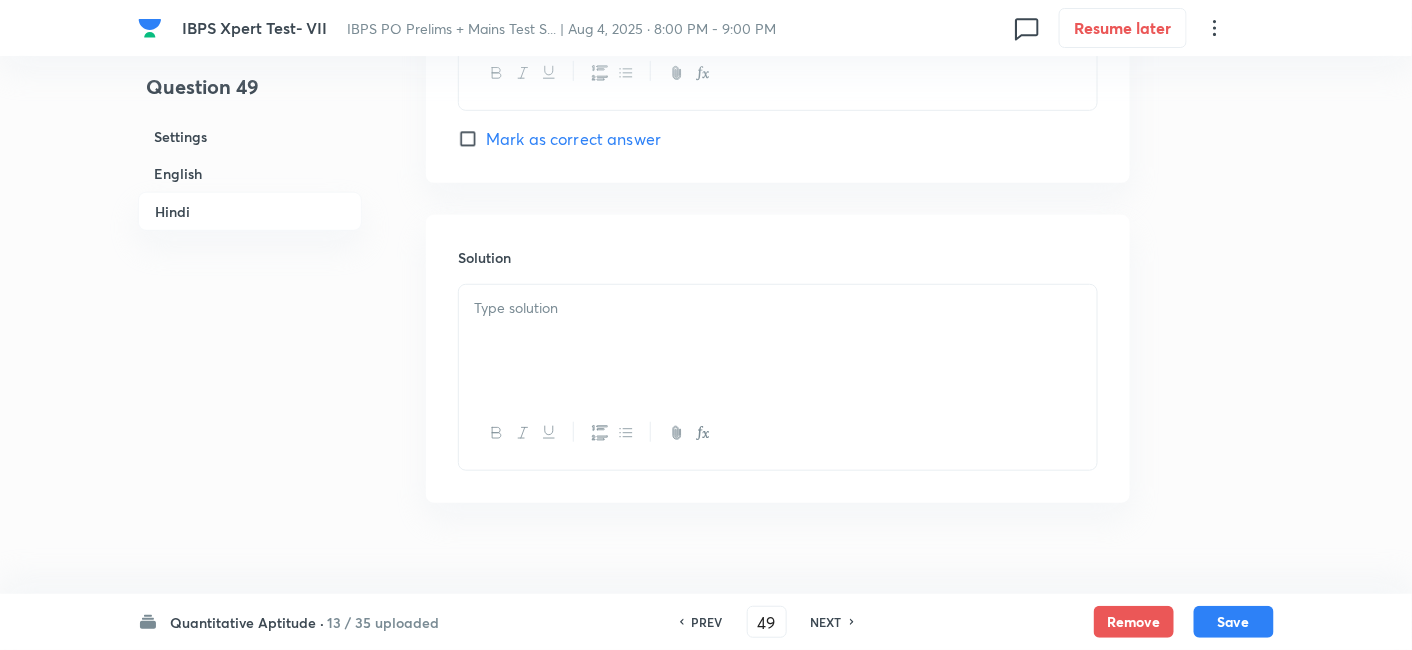 click at bounding box center [778, 341] 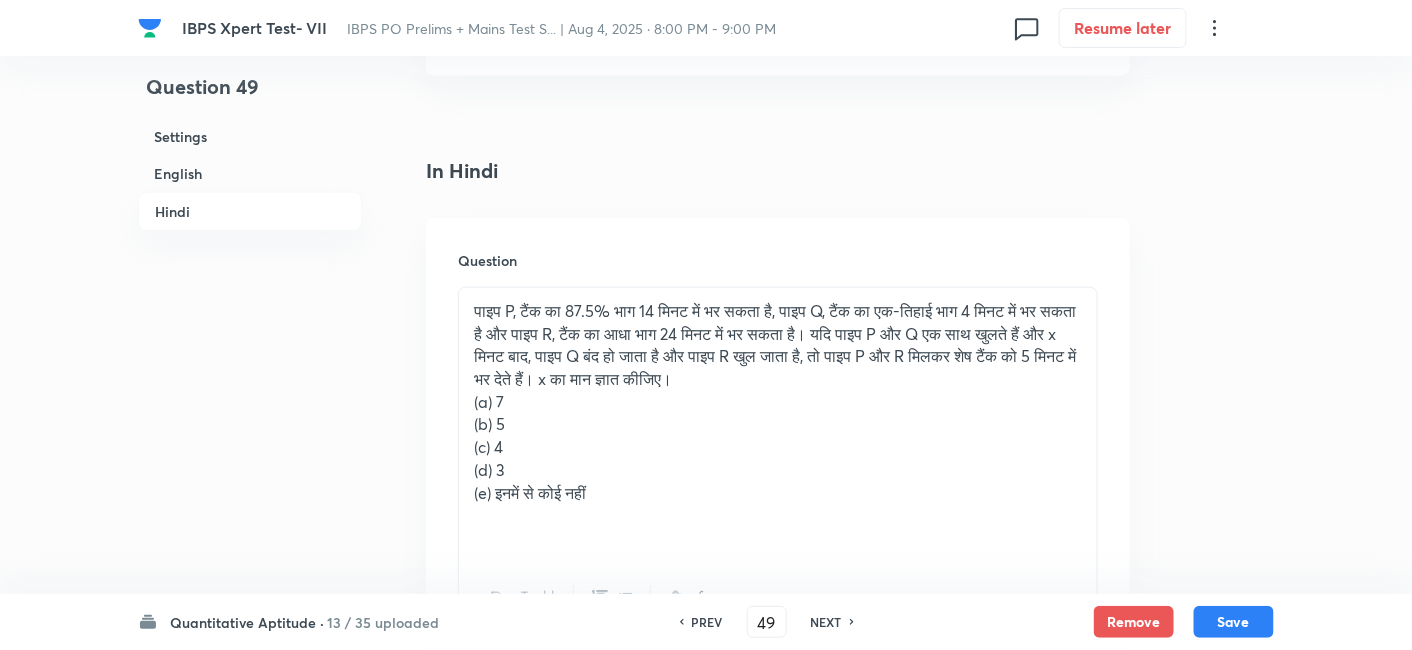 scroll, scrollTop: 3009, scrollLeft: 0, axis: vertical 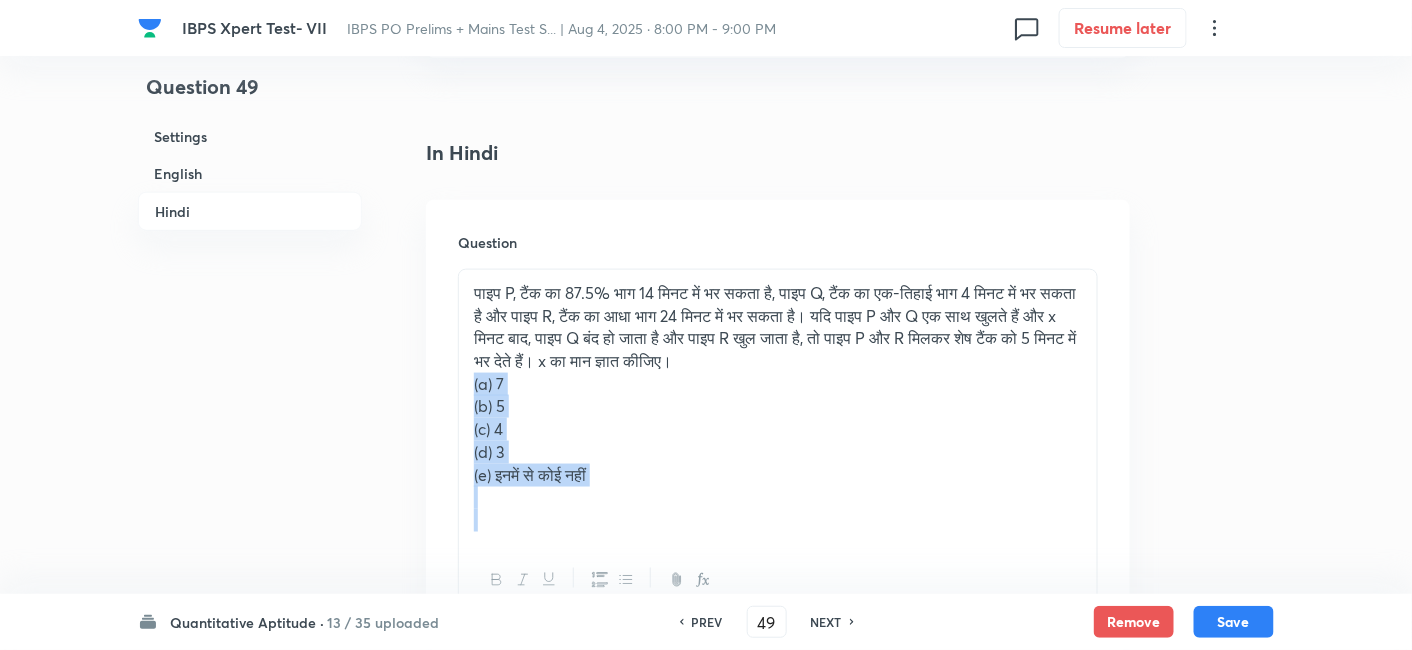drag, startPoint x: 474, startPoint y: 358, endPoint x: 725, endPoint y: 546, distance: 313.60007 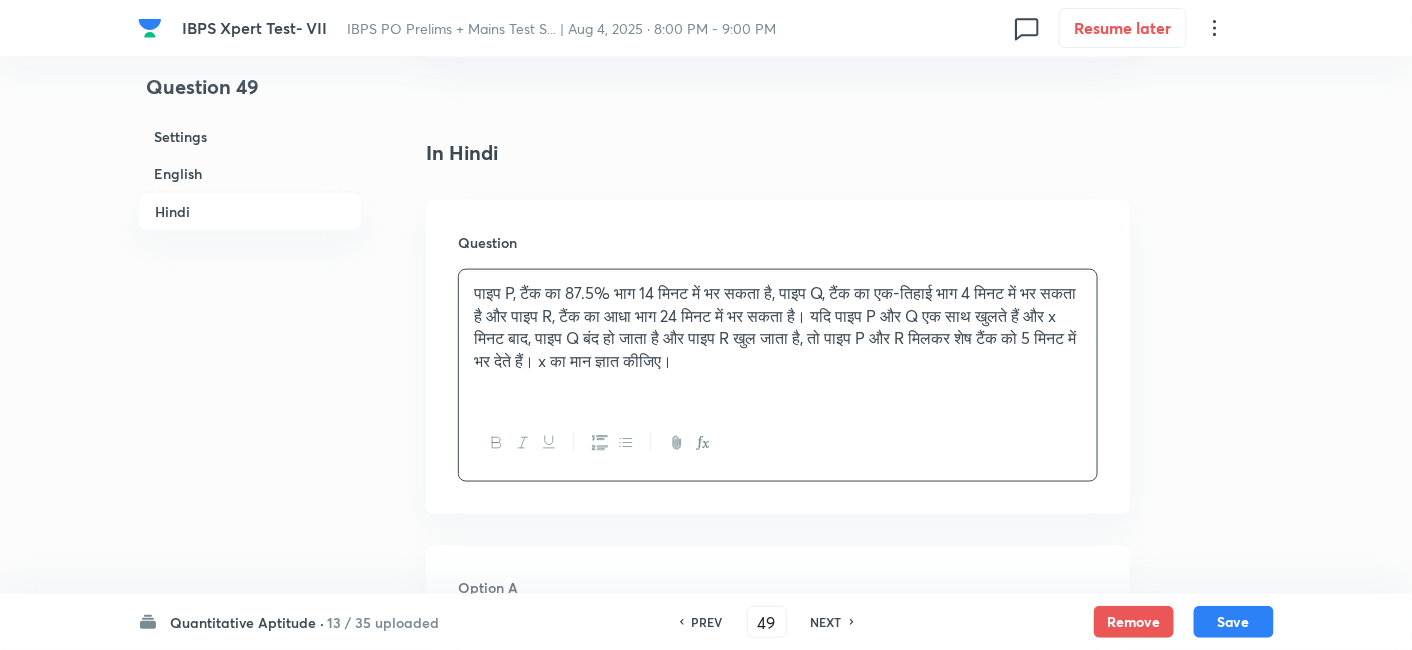 scroll, scrollTop: 3294, scrollLeft: 0, axis: vertical 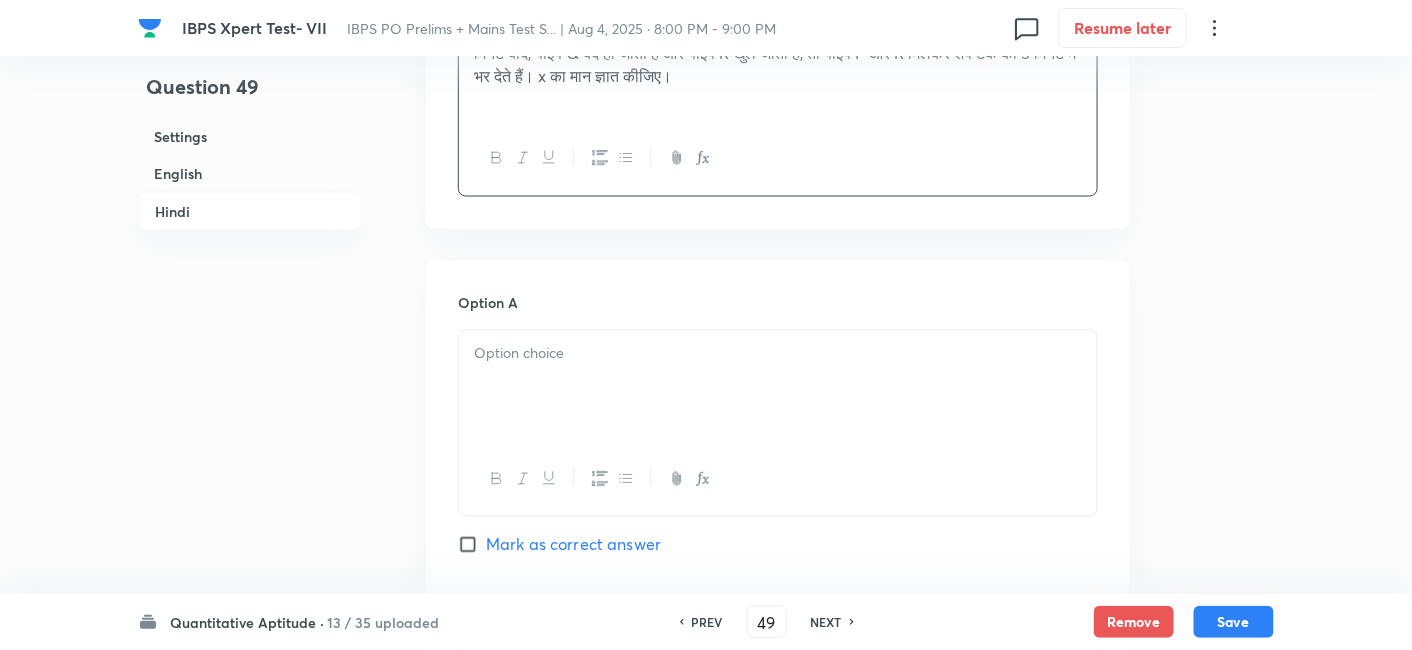 click at bounding box center (778, 354) 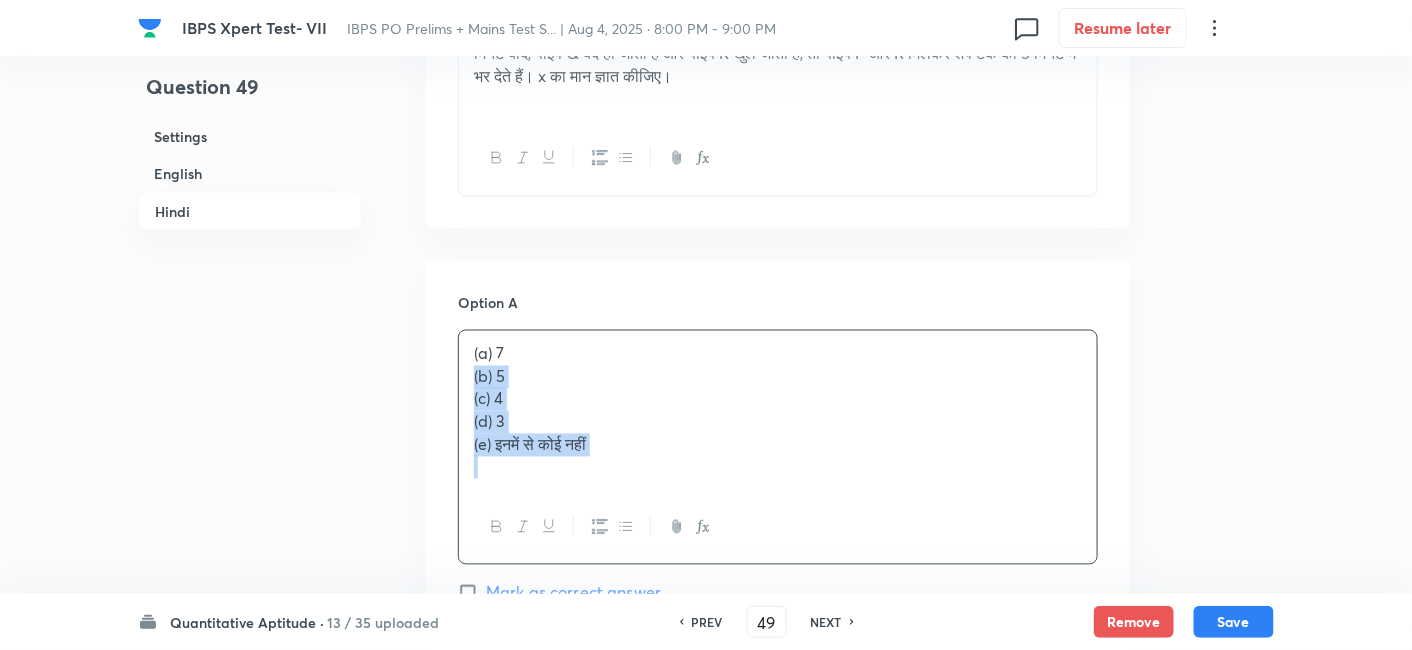 drag, startPoint x: 460, startPoint y: 349, endPoint x: 763, endPoint y: 541, distance: 358.71017 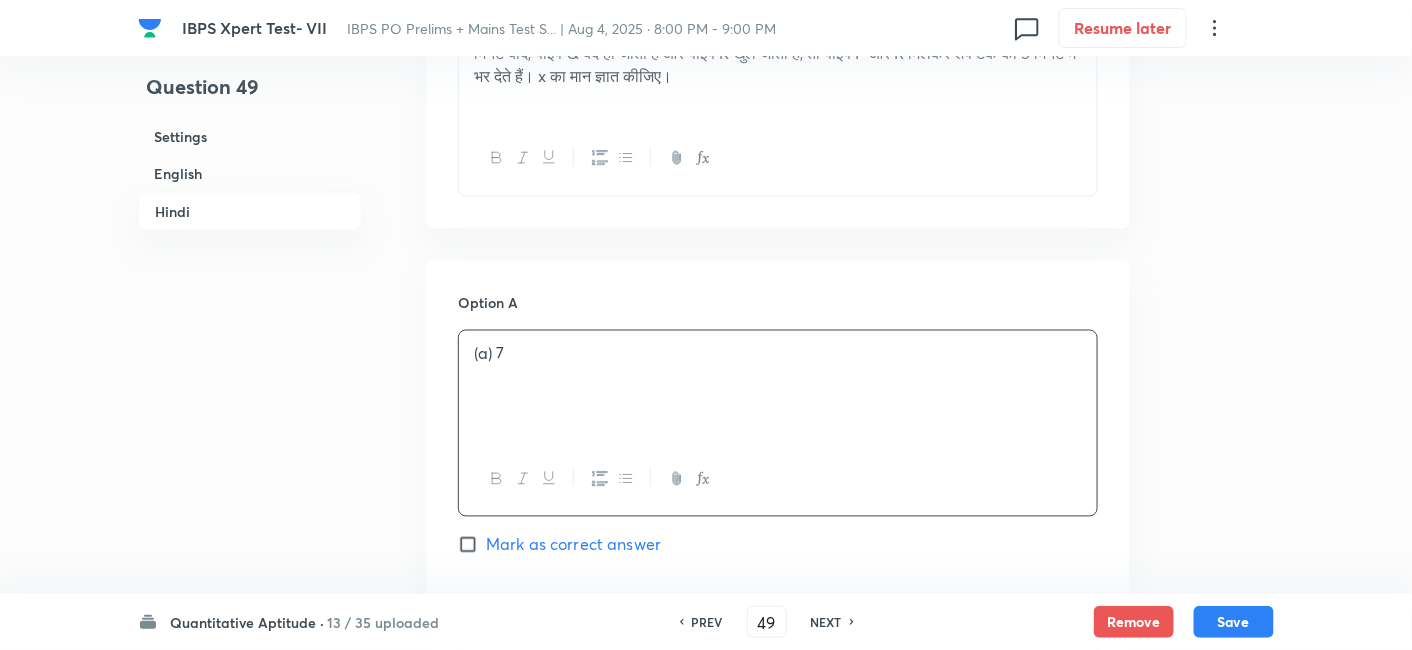 scroll, scrollTop: 3622, scrollLeft: 0, axis: vertical 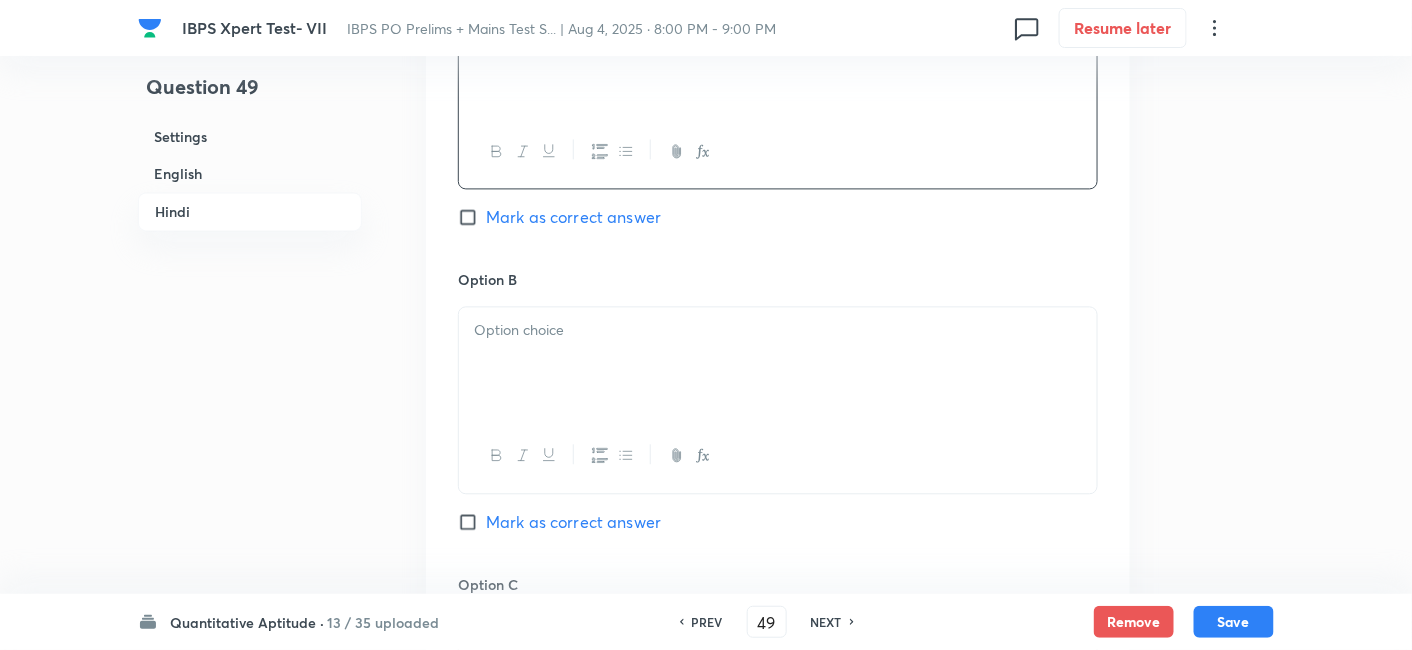 click at bounding box center [778, 363] 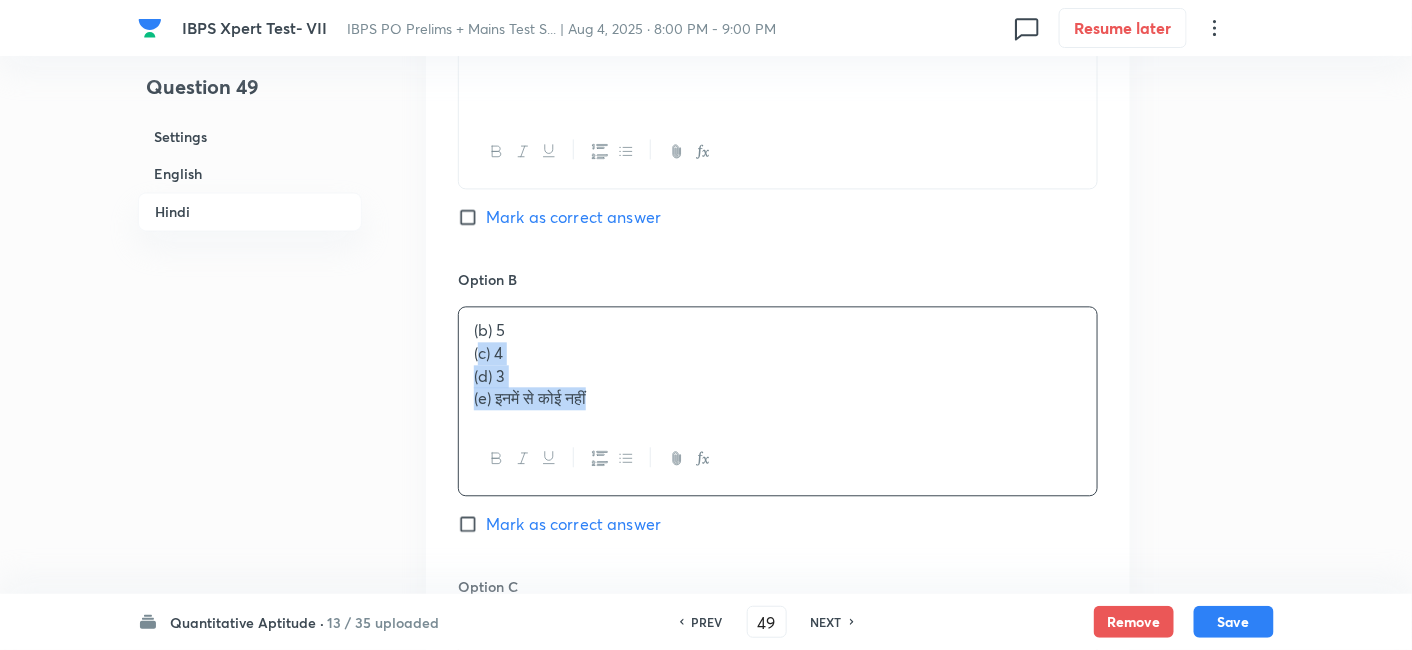 drag, startPoint x: 476, startPoint y: 332, endPoint x: 668, endPoint y: 436, distance: 218.3575 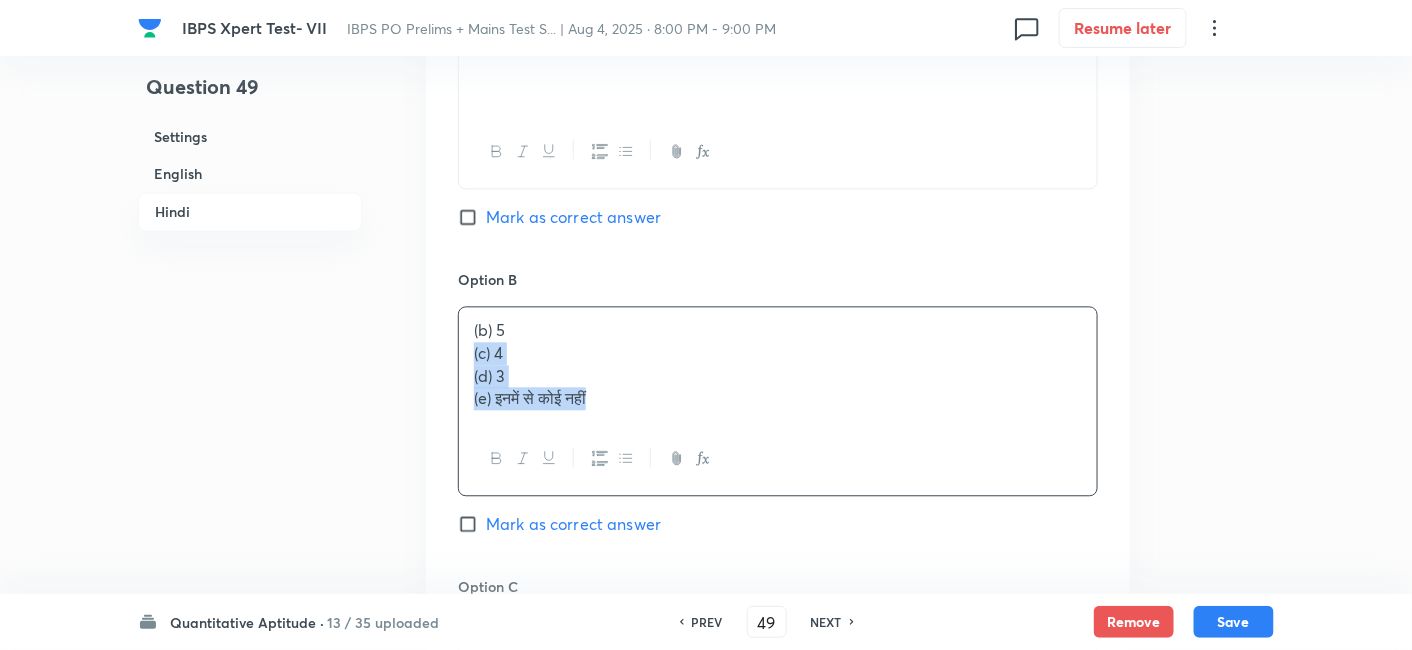 drag, startPoint x: 474, startPoint y: 328, endPoint x: 700, endPoint y: 441, distance: 252.67567 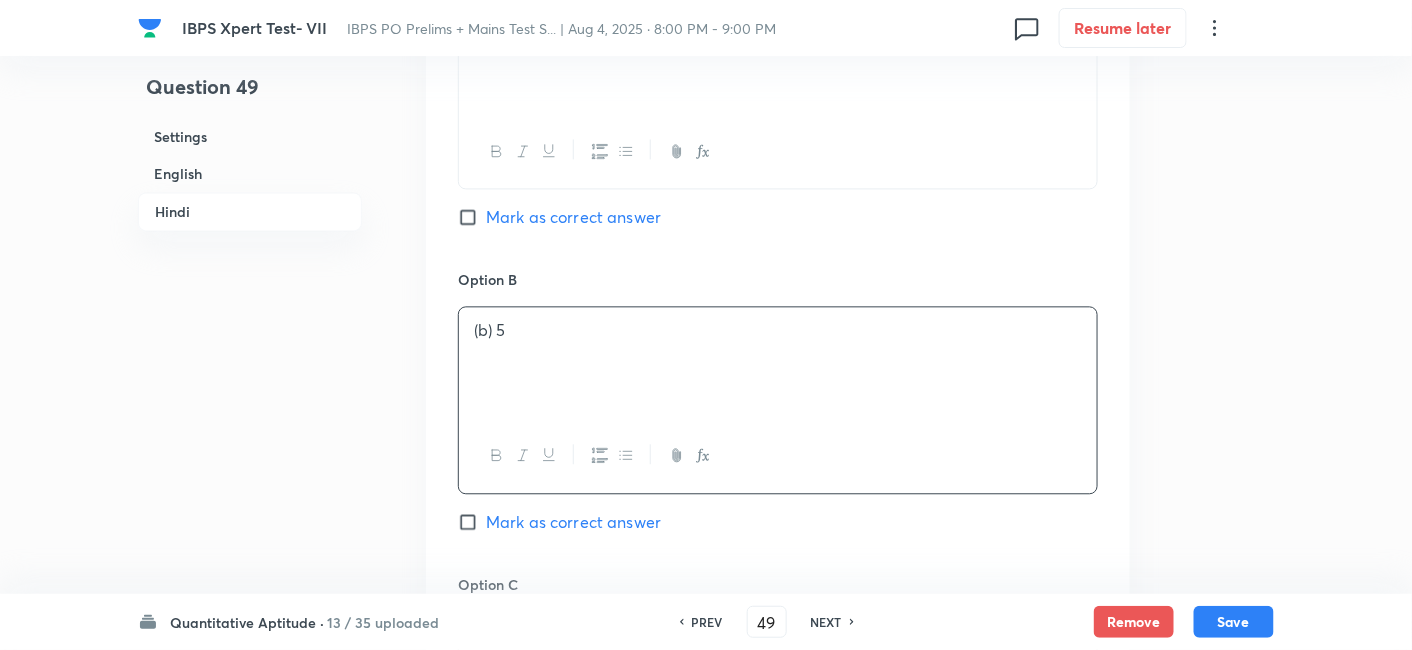 scroll, scrollTop: 3898, scrollLeft: 0, axis: vertical 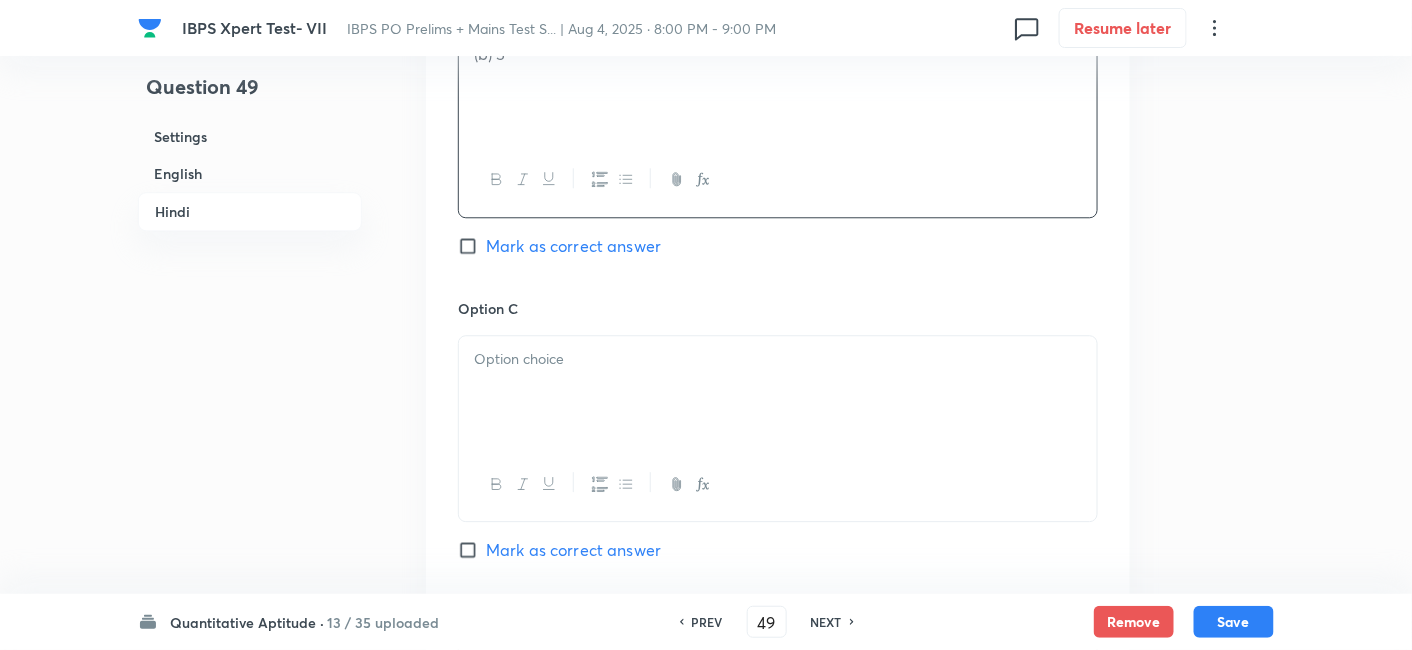 click at bounding box center [778, 392] 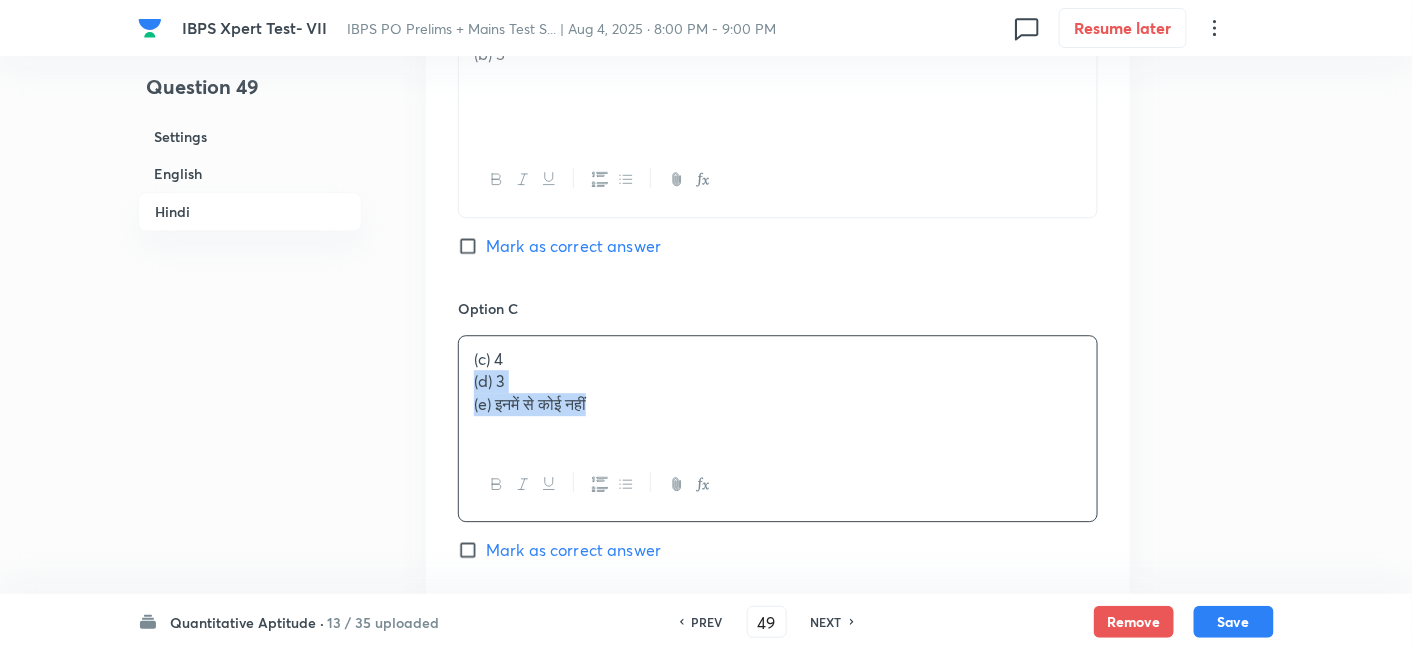 drag, startPoint x: 472, startPoint y: 354, endPoint x: 718, endPoint y: 452, distance: 264.80182 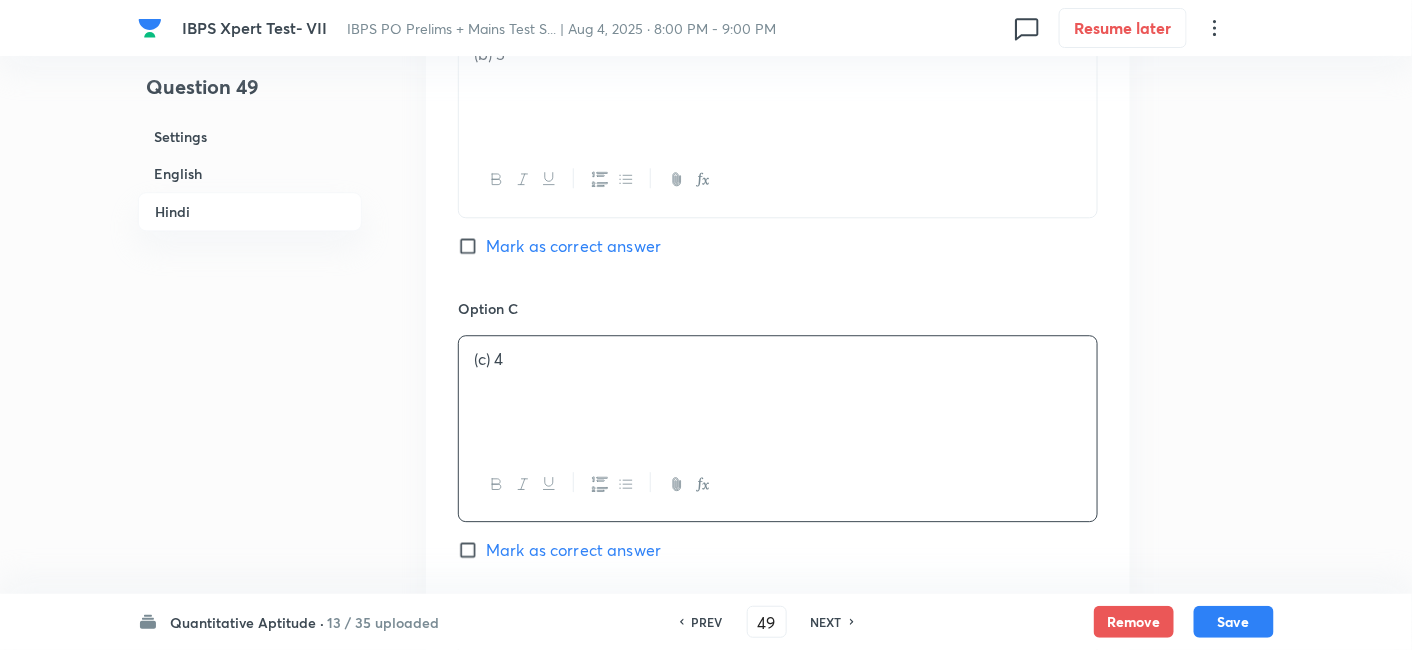 click on "Mark as correct answer" at bounding box center (573, 550) 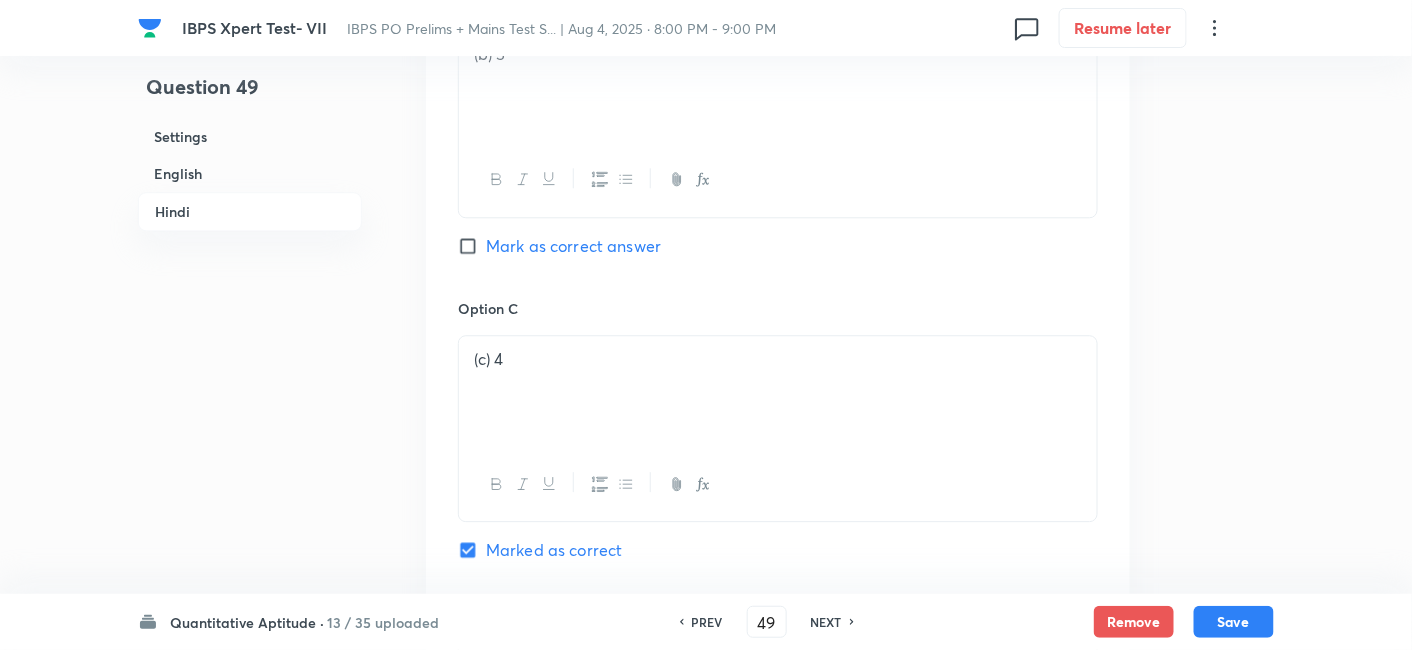 checkbox on "true" 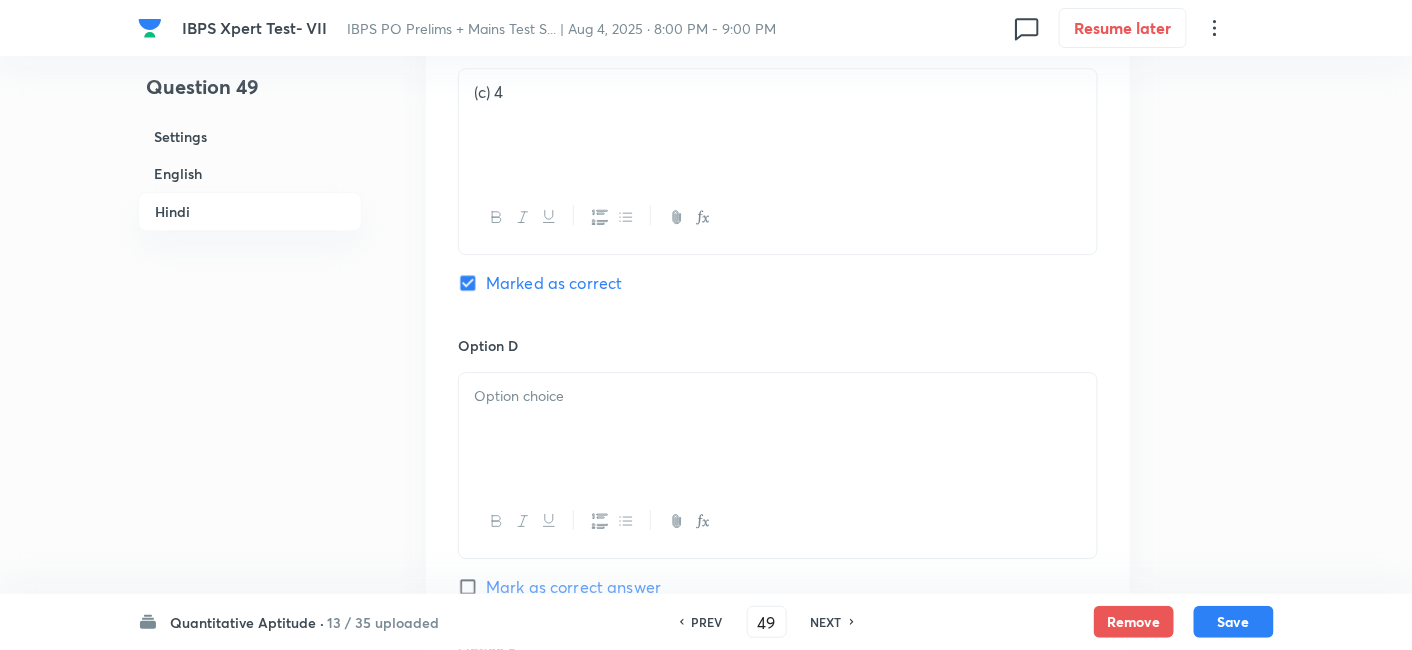 scroll, scrollTop: 4167, scrollLeft: 0, axis: vertical 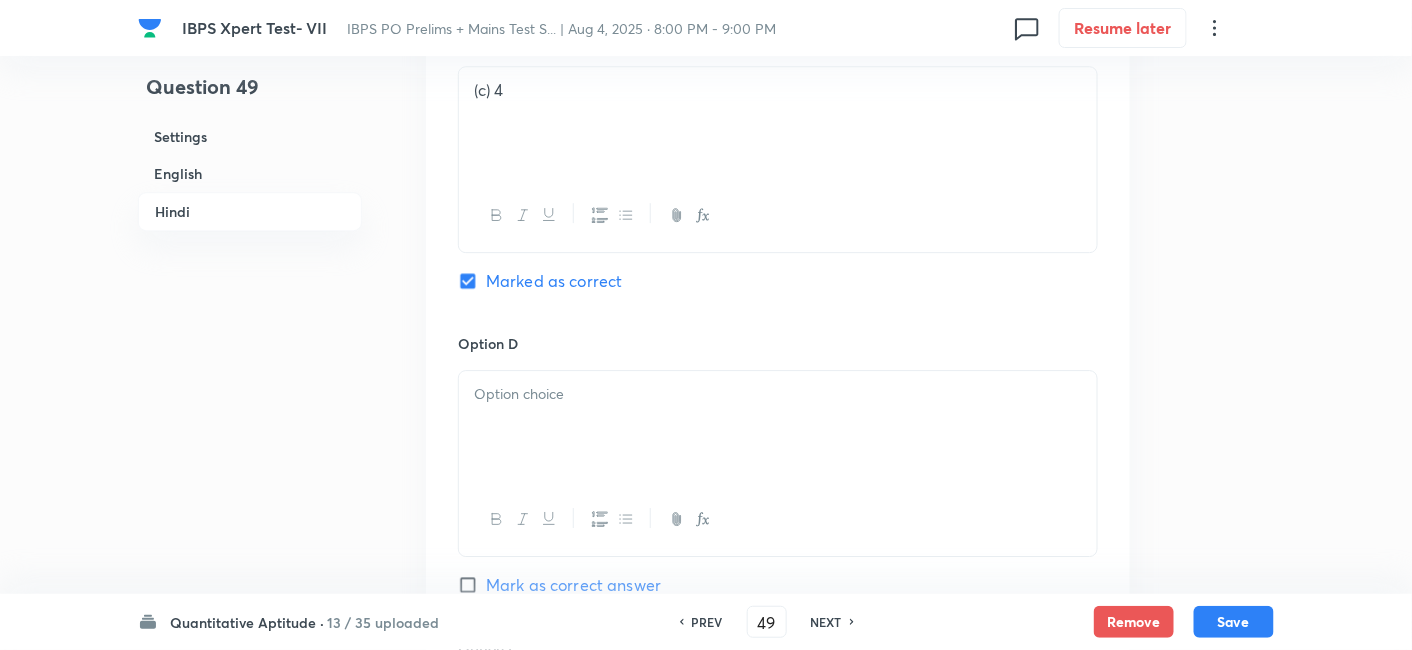 click at bounding box center (778, 427) 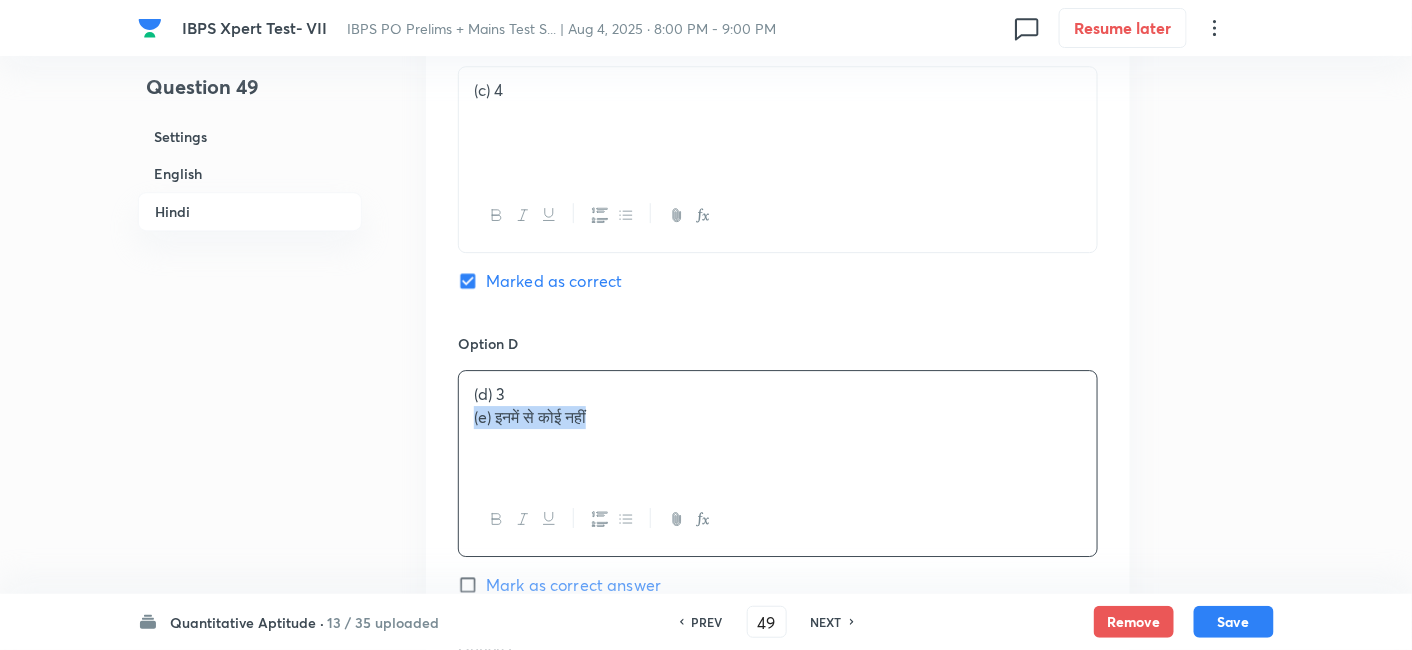 drag, startPoint x: 462, startPoint y: 388, endPoint x: 871, endPoint y: 525, distance: 431.33514 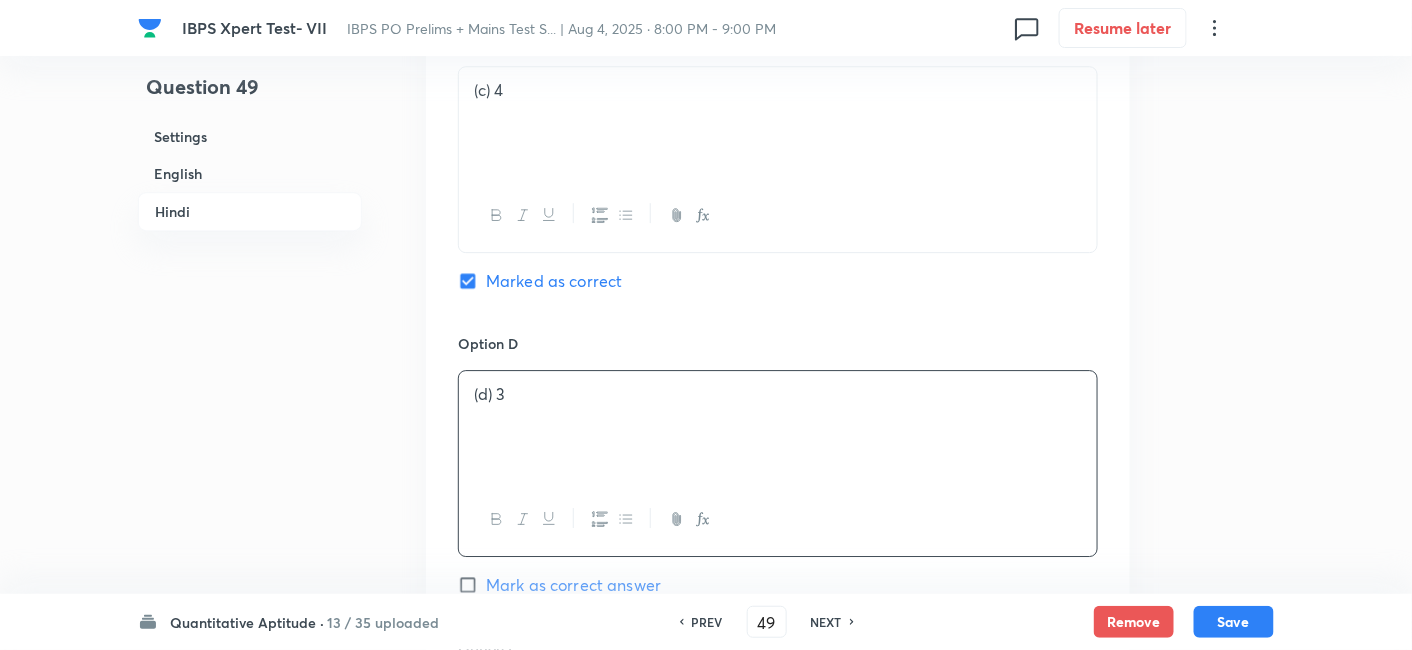 scroll, scrollTop: 4462, scrollLeft: 0, axis: vertical 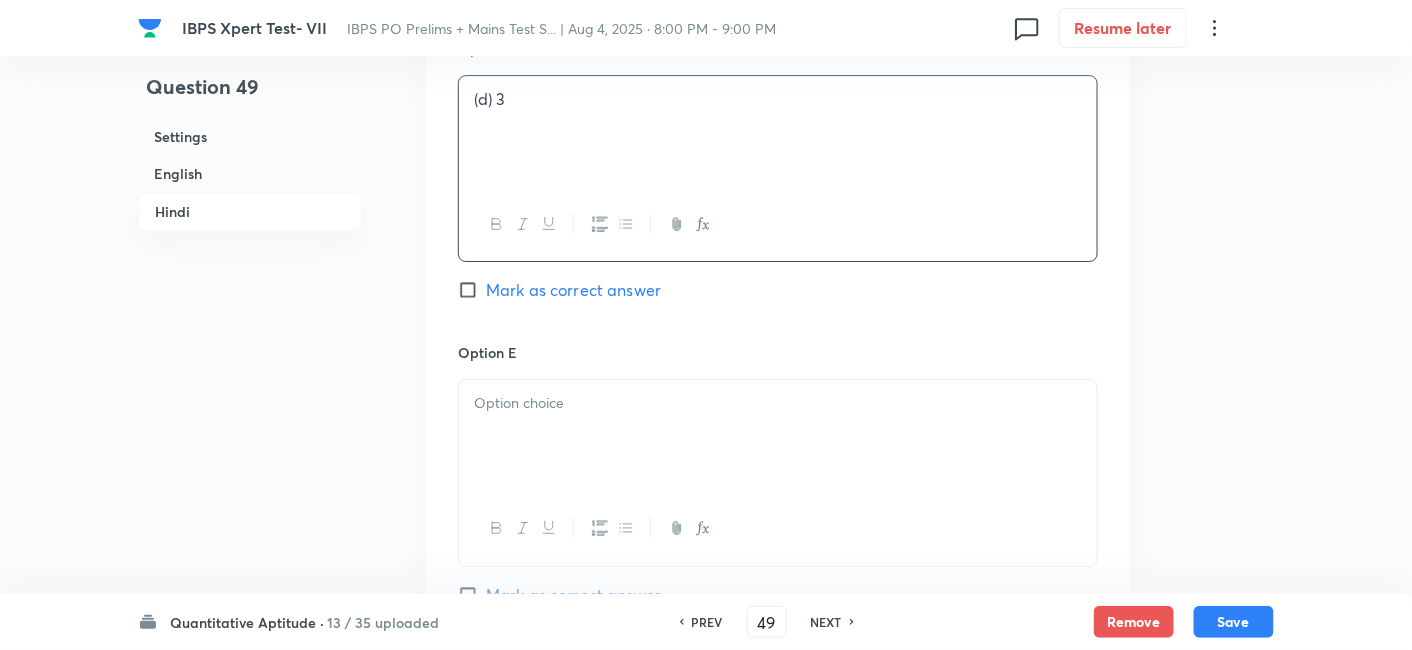 click at bounding box center [778, 436] 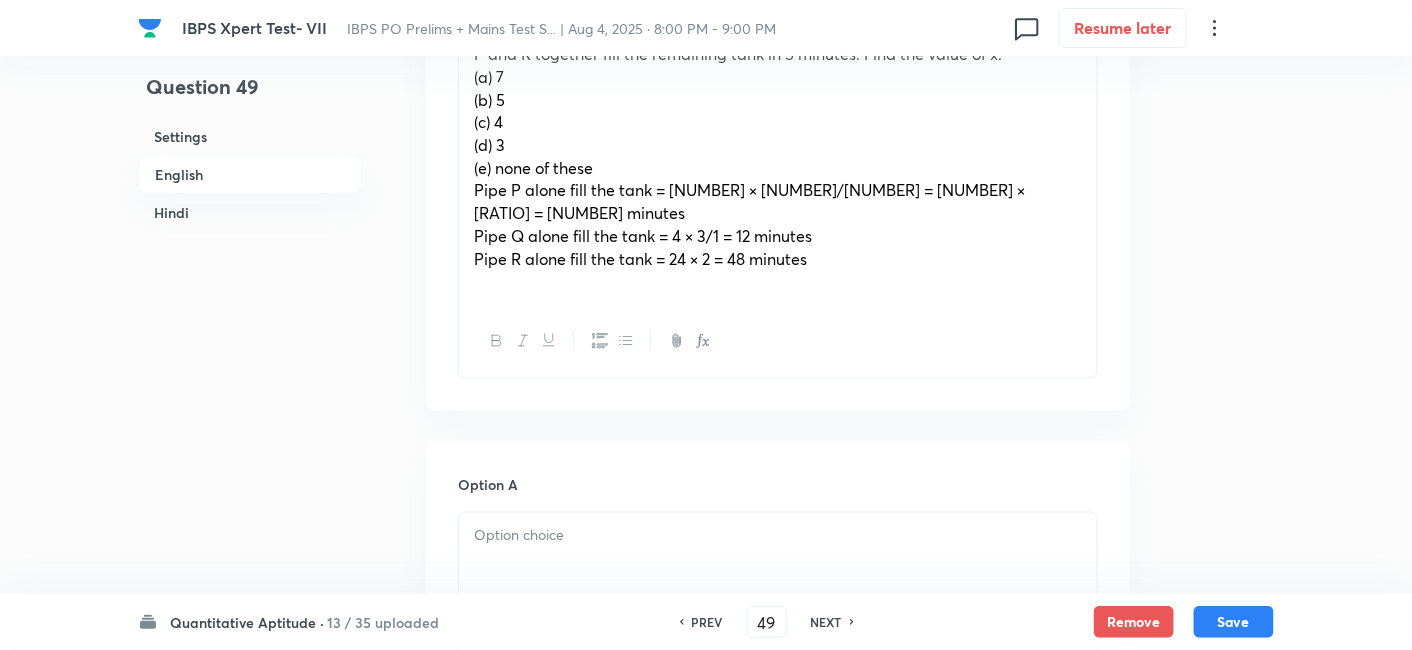scroll, scrollTop: 754, scrollLeft: 0, axis: vertical 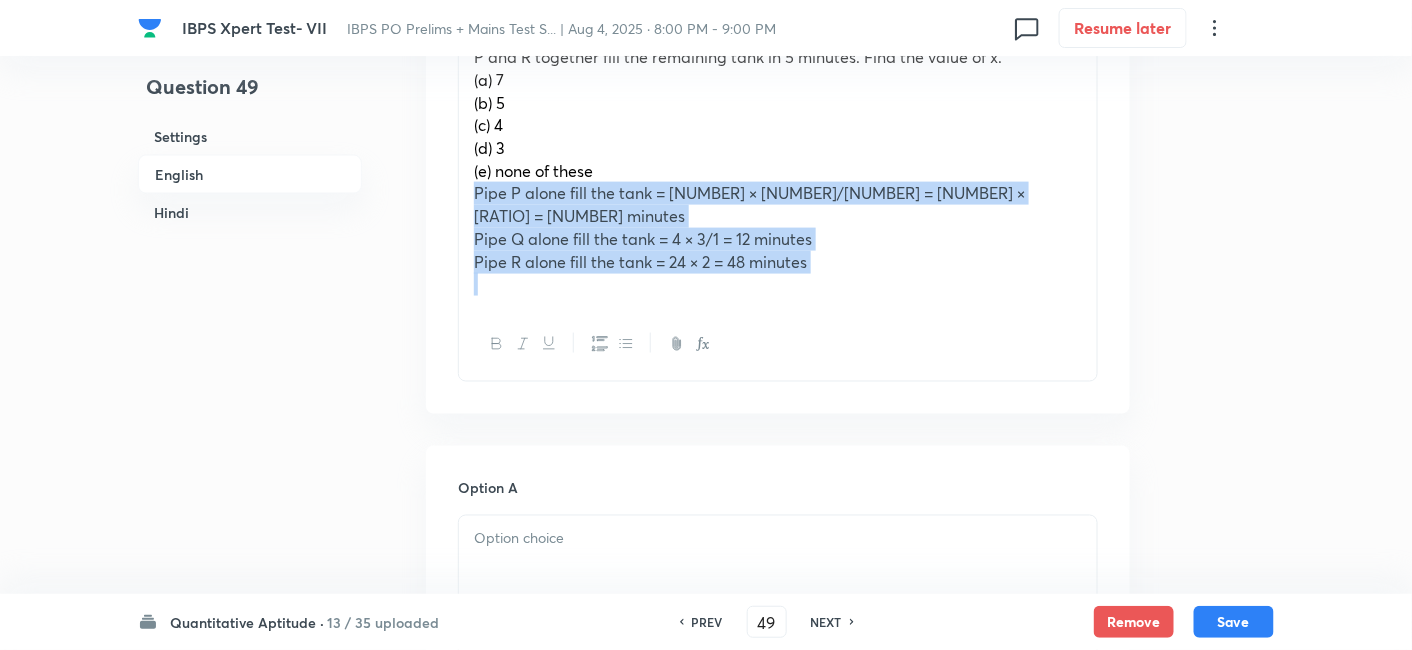 drag, startPoint x: 469, startPoint y: 192, endPoint x: 955, endPoint y: 332, distance: 505.7628 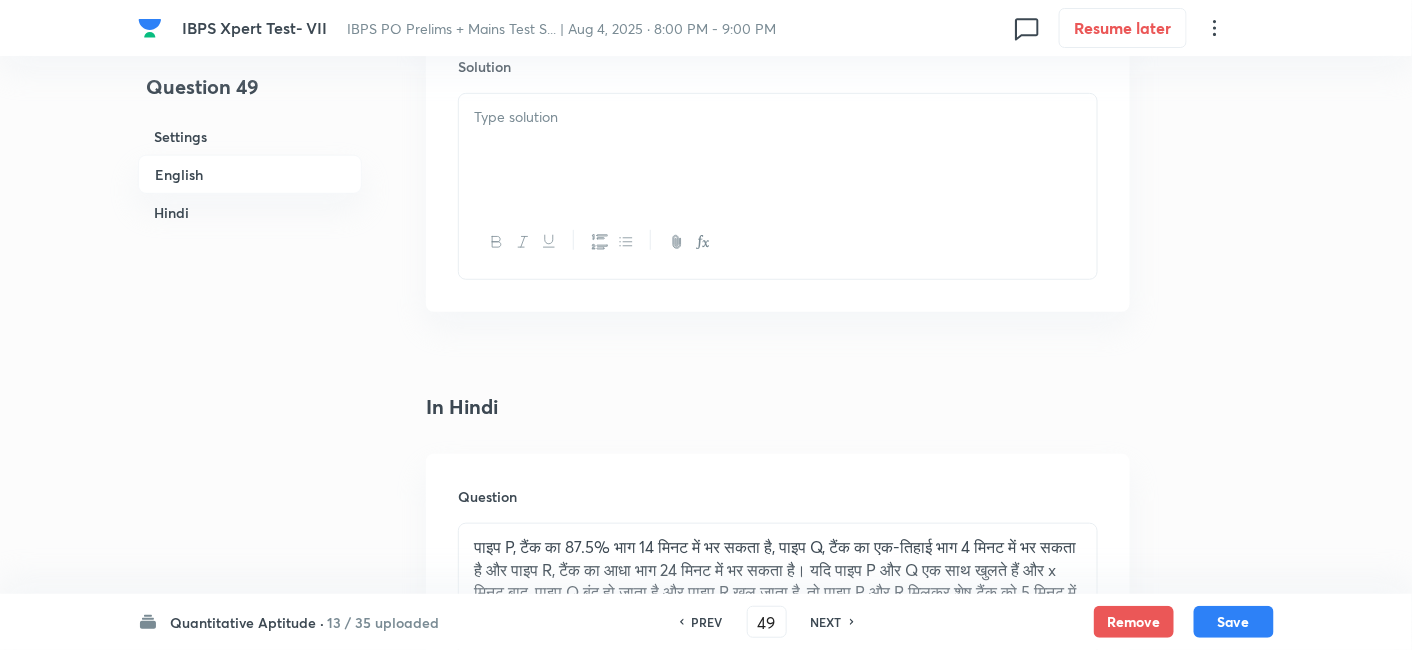 scroll, scrollTop: 2688, scrollLeft: 0, axis: vertical 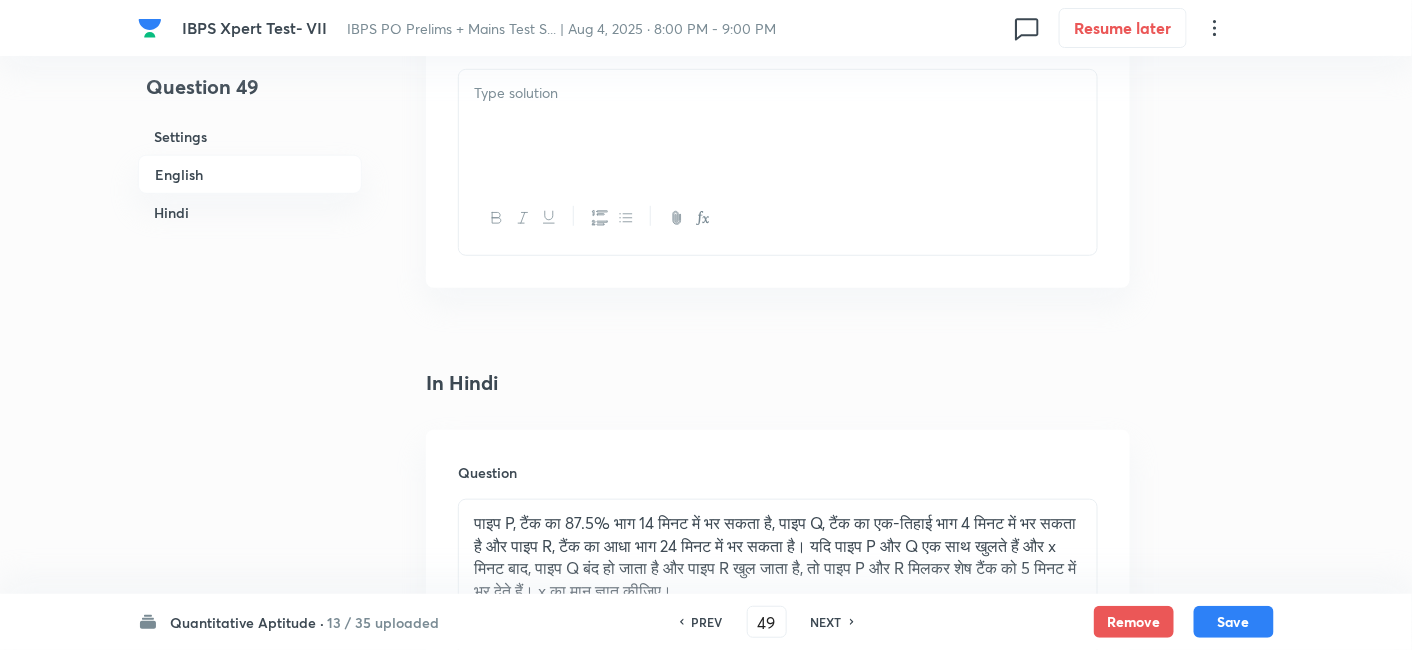 click at bounding box center [778, 126] 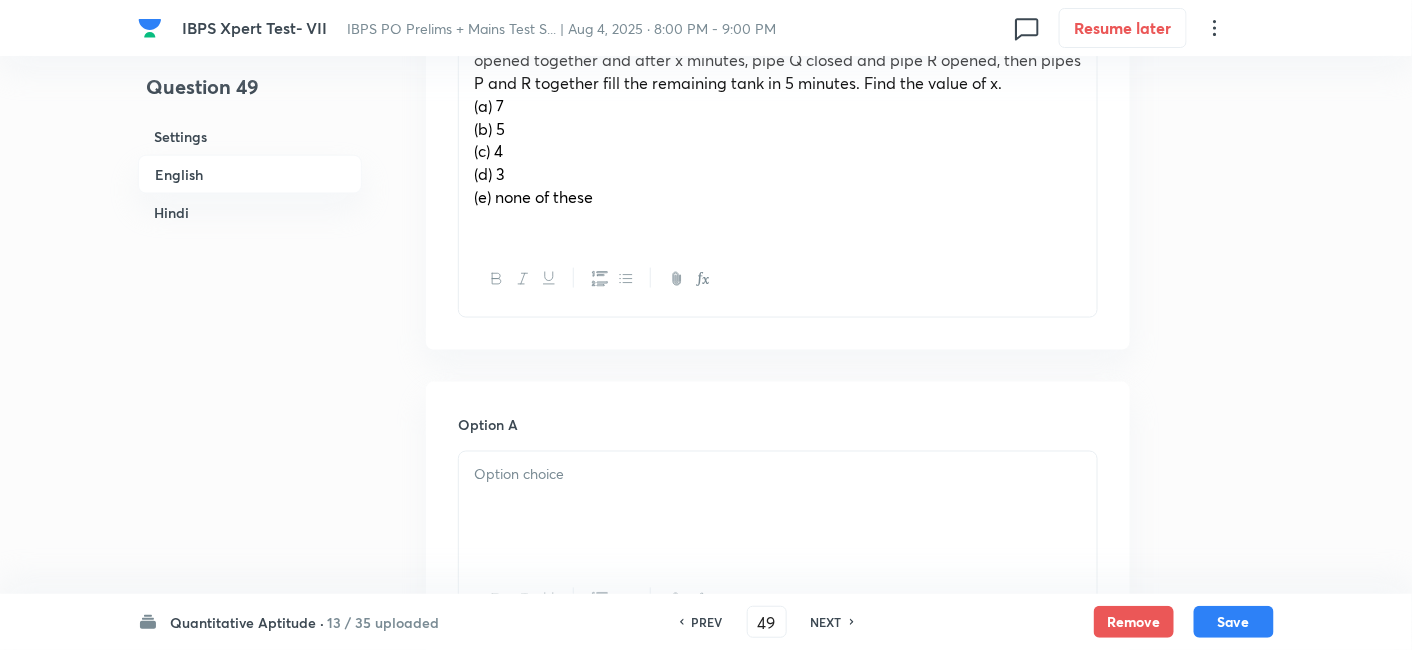 scroll, scrollTop: 648, scrollLeft: 0, axis: vertical 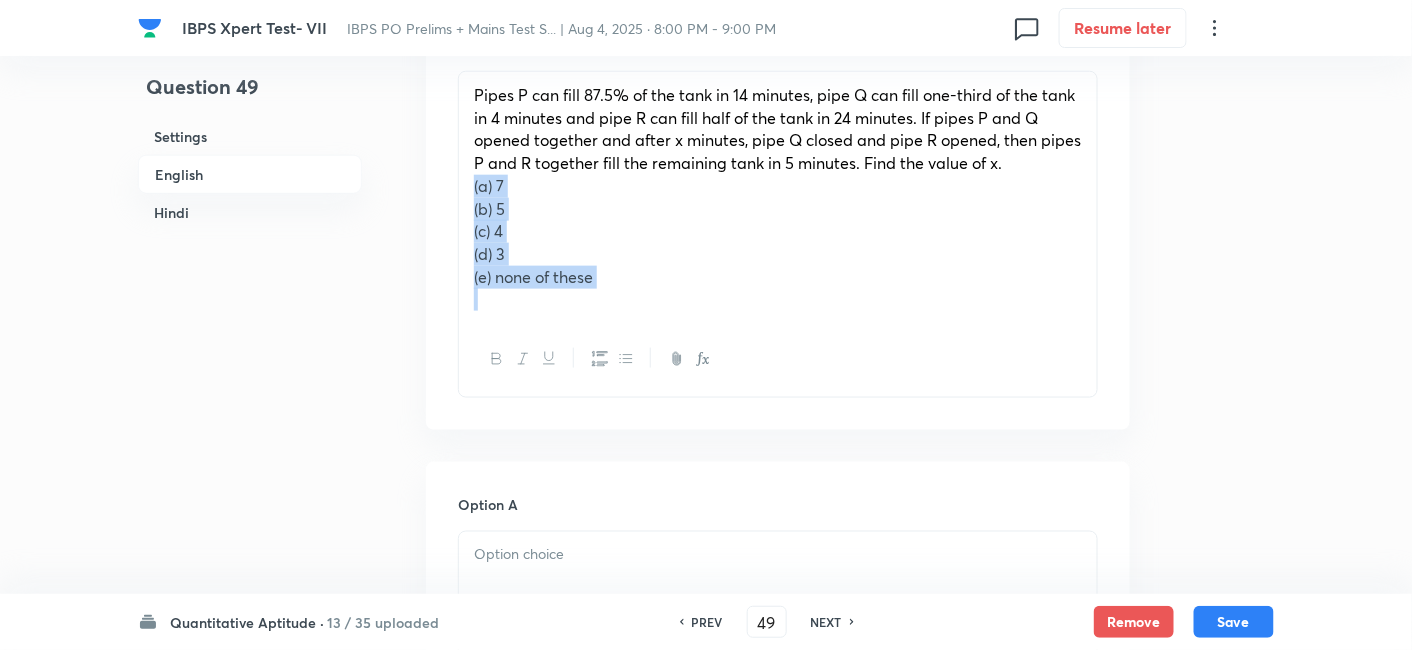 drag, startPoint x: 463, startPoint y: 180, endPoint x: 741, endPoint y: 370, distance: 336.7254 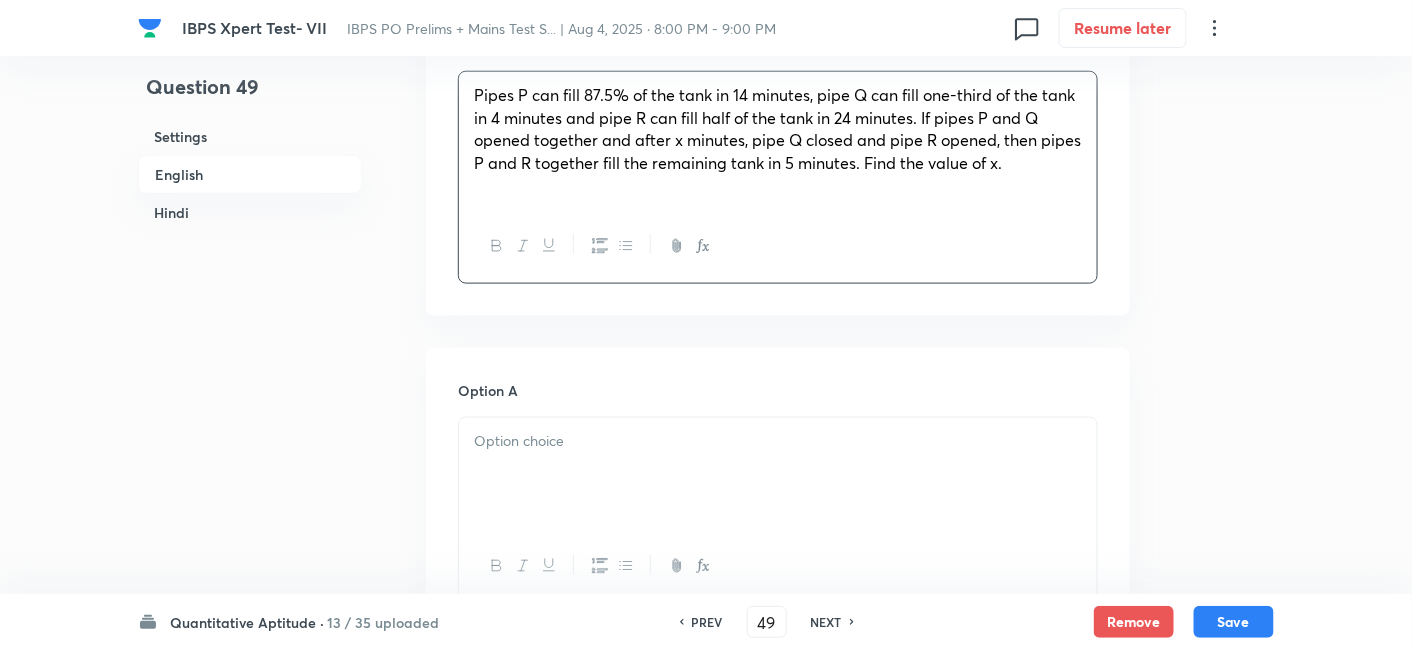 scroll, scrollTop: 840, scrollLeft: 0, axis: vertical 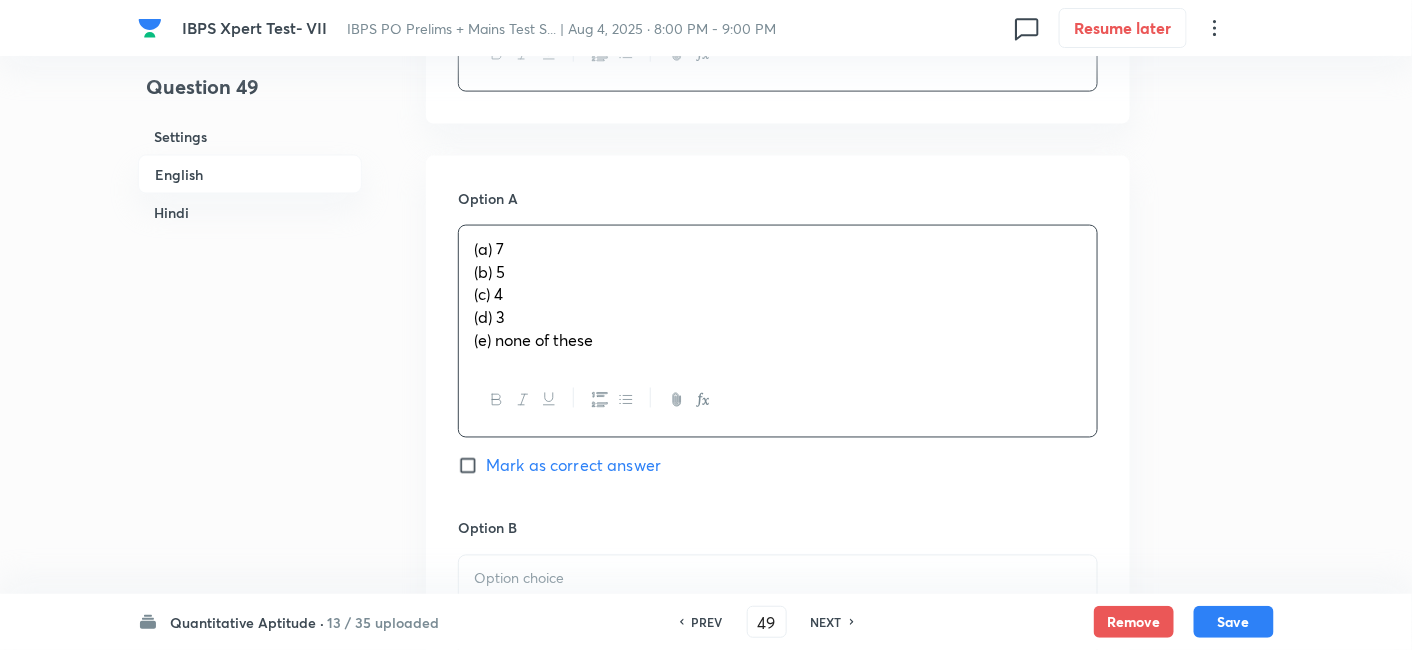 click on "(a) 7  (b) 5  (c) 4  (d) 3  (e) none of these" at bounding box center [778, 295] 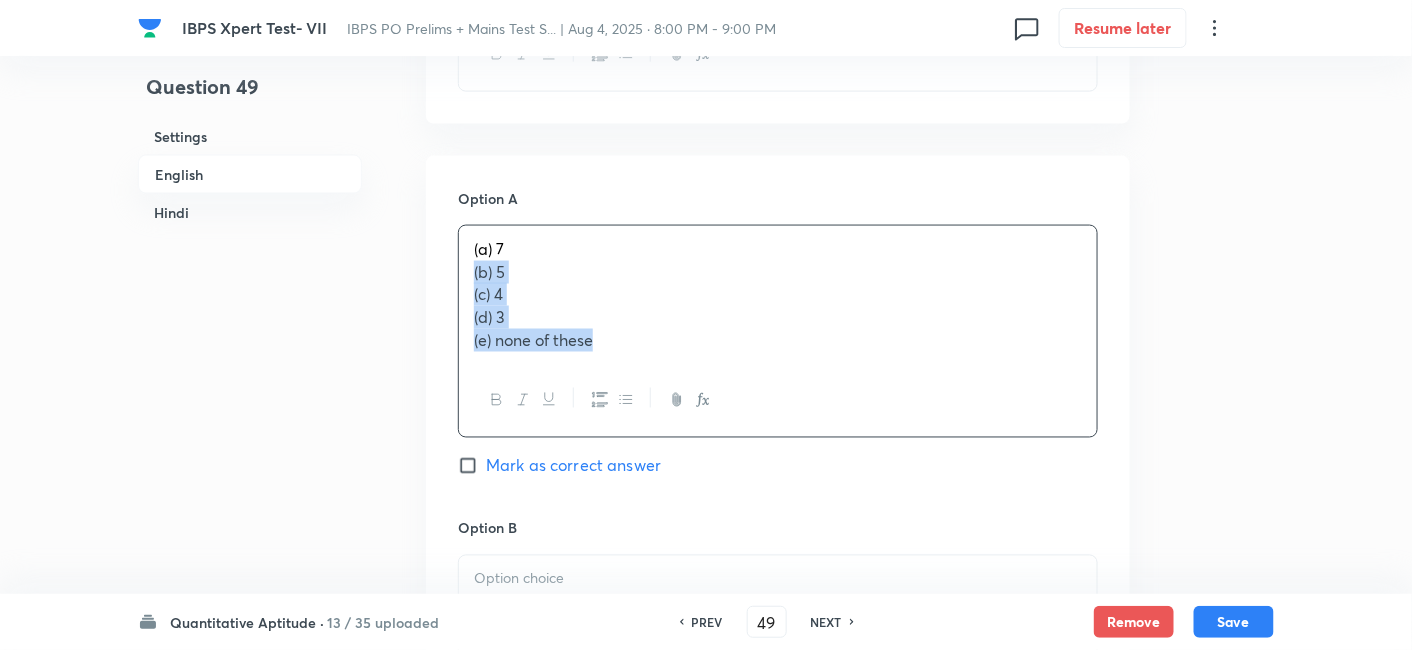drag, startPoint x: 470, startPoint y: 274, endPoint x: 726, endPoint y: 484, distance: 331.11328 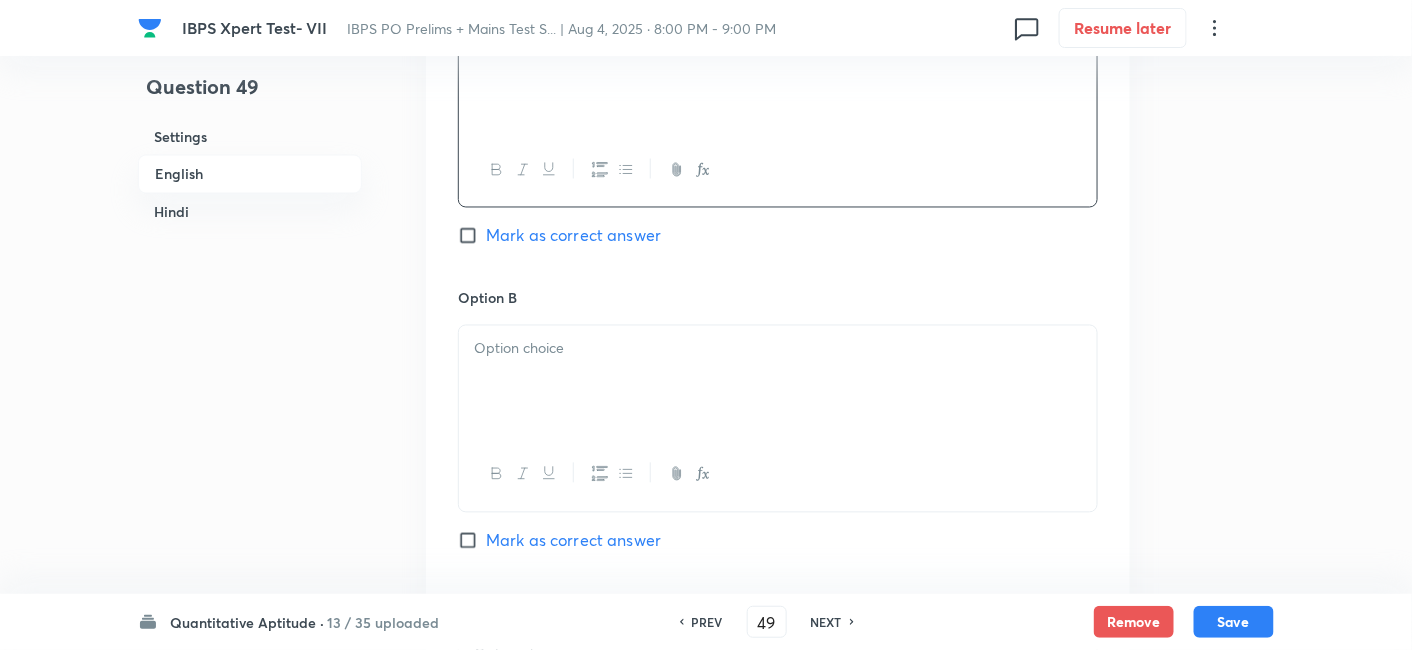 scroll, scrollTop: 1045, scrollLeft: 0, axis: vertical 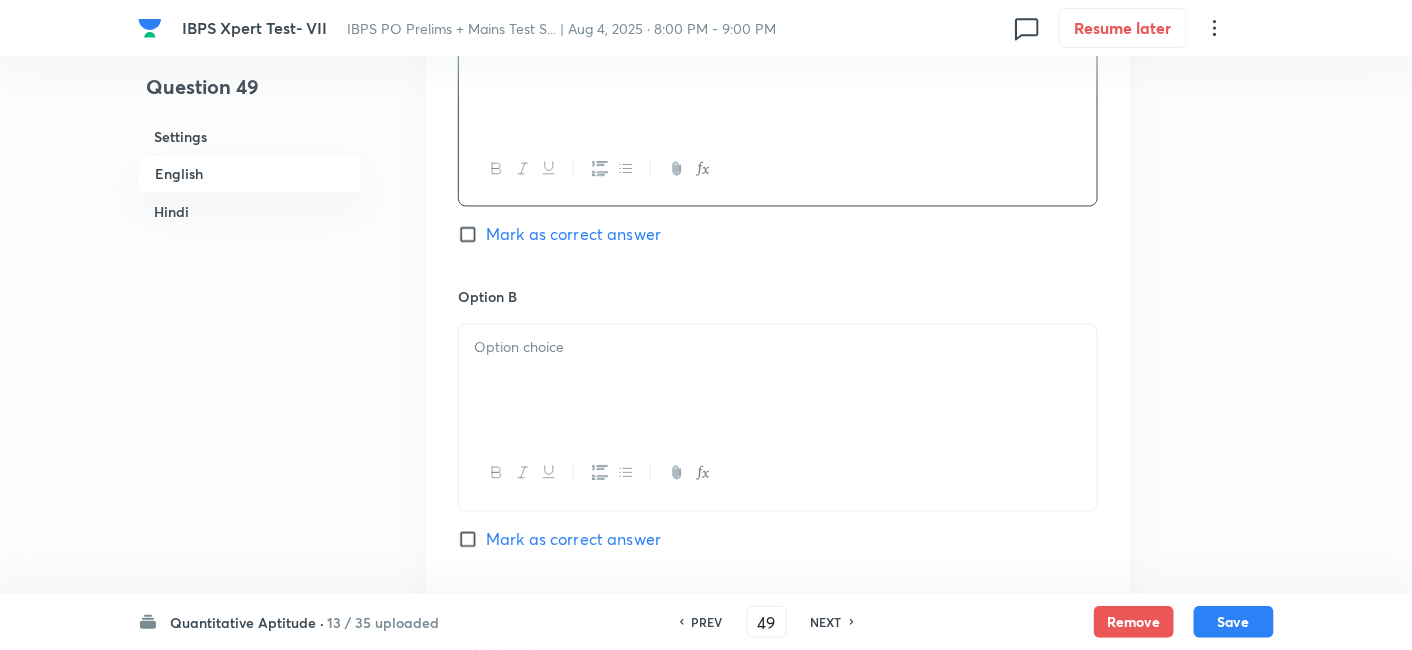 click at bounding box center [778, 381] 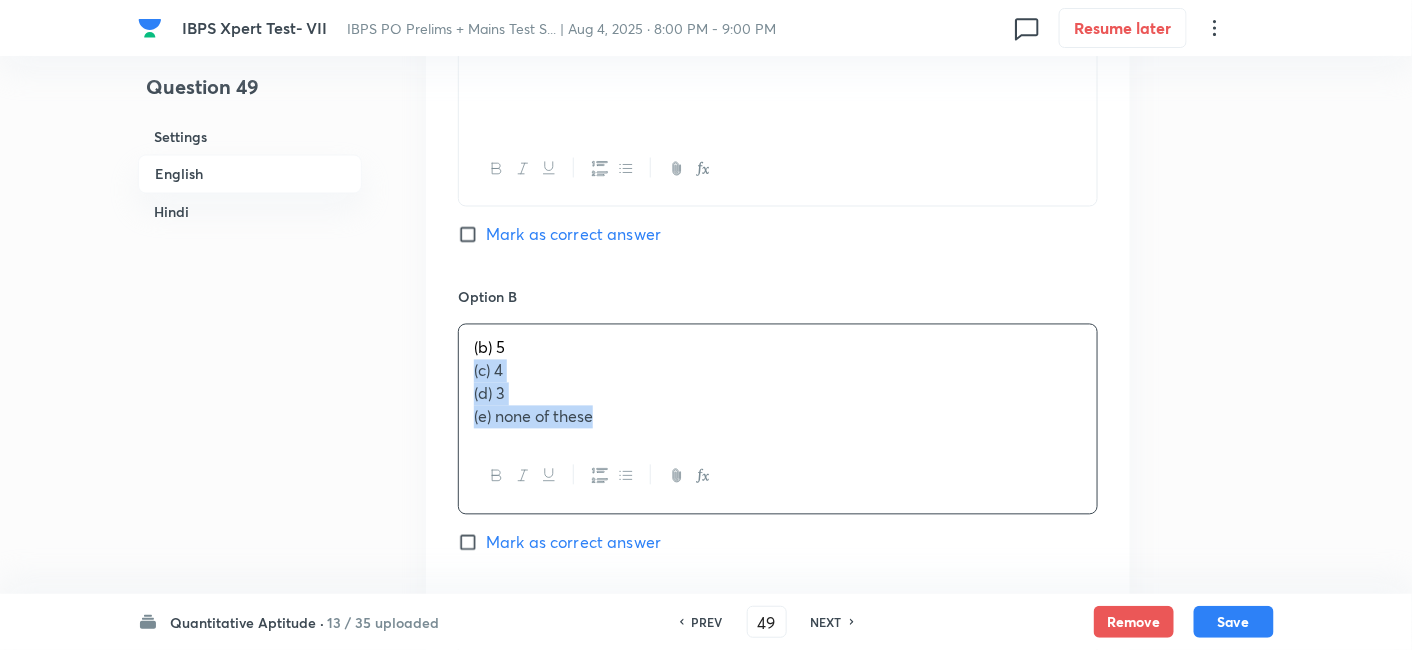 drag, startPoint x: 464, startPoint y: 372, endPoint x: 662, endPoint y: 510, distance: 241.34622 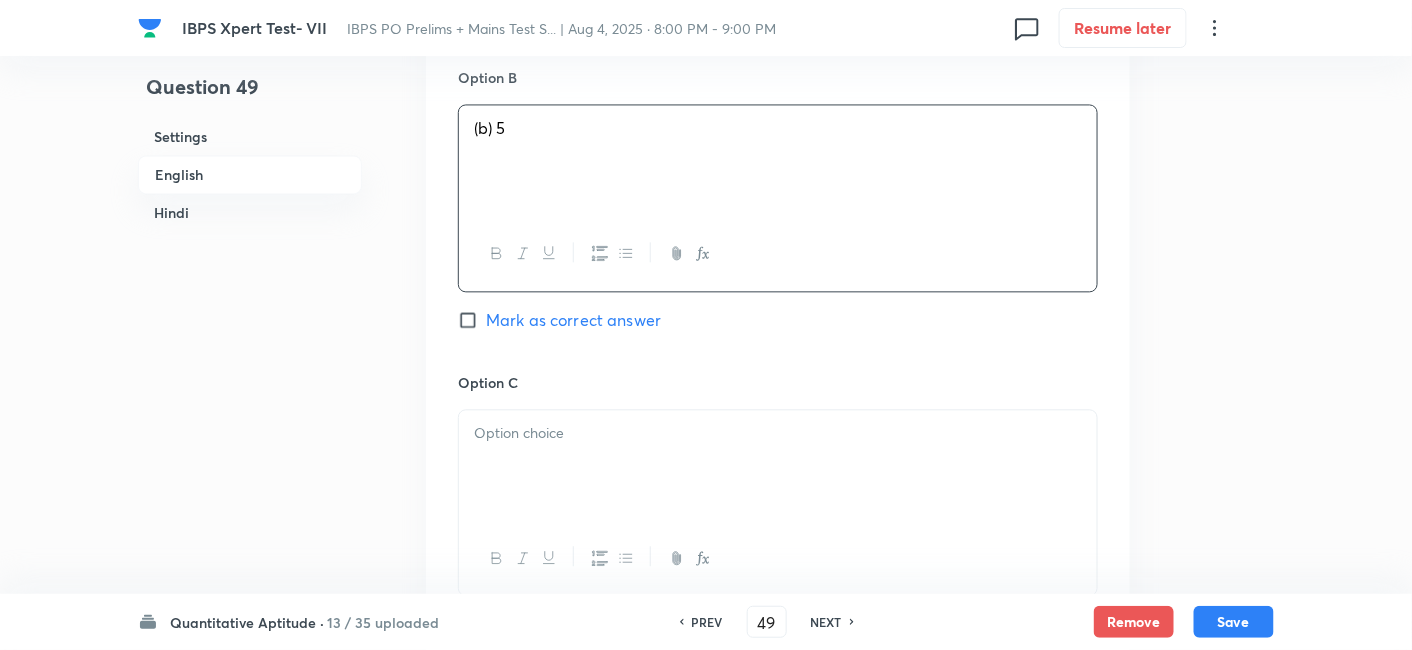 scroll, scrollTop: 1268, scrollLeft: 0, axis: vertical 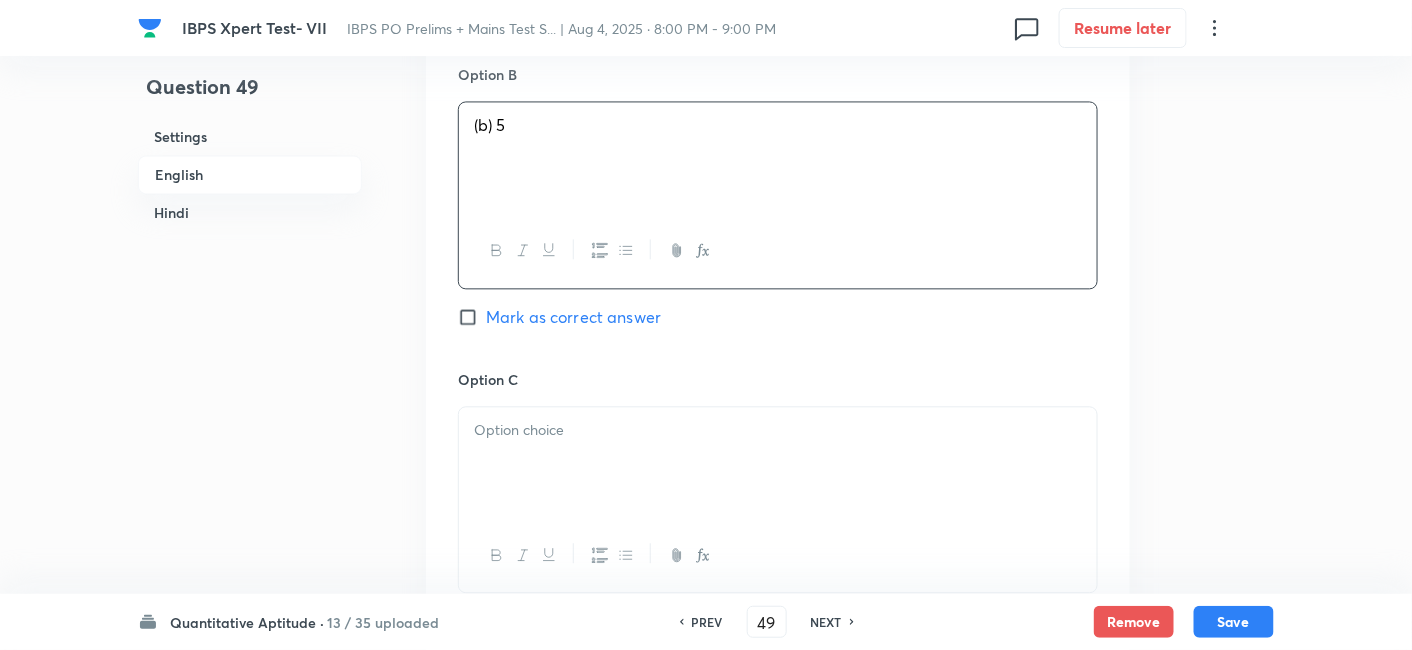 click at bounding box center [778, 463] 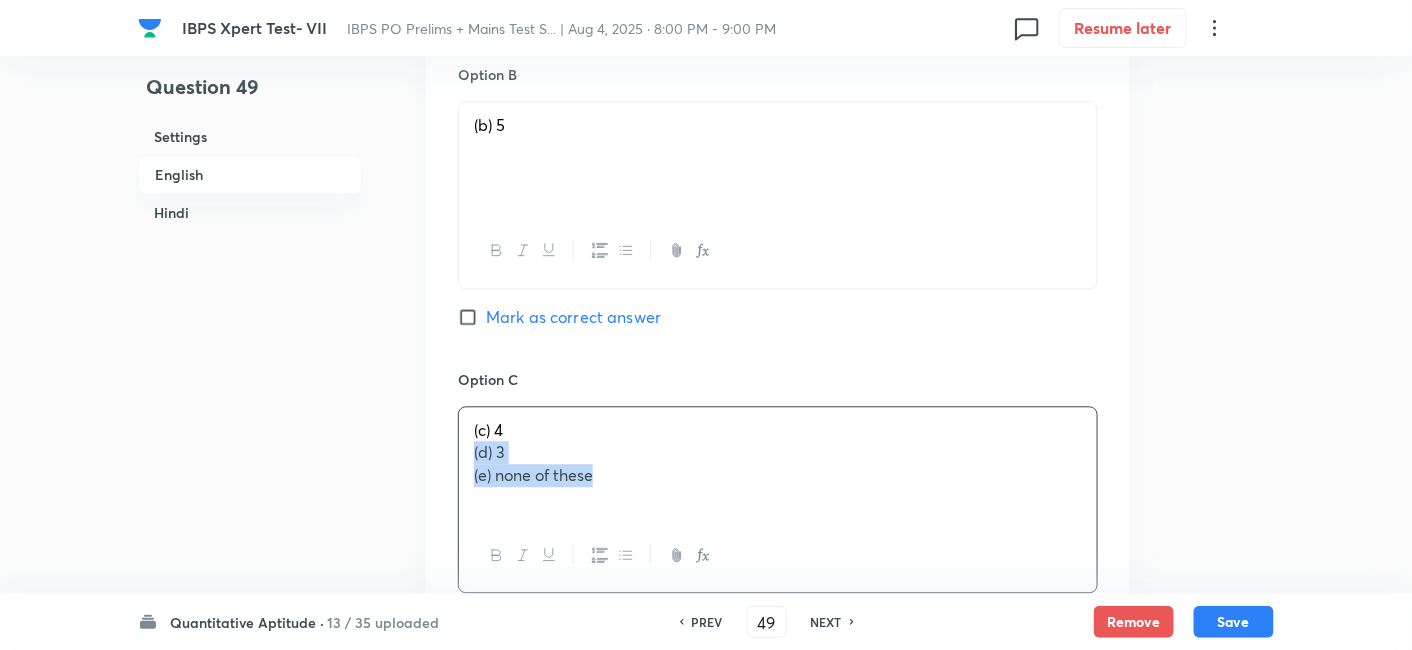 drag, startPoint x: 474, startPoint y: 453, endPoint x: 678, endPoint y: 527, distance: 217.00691 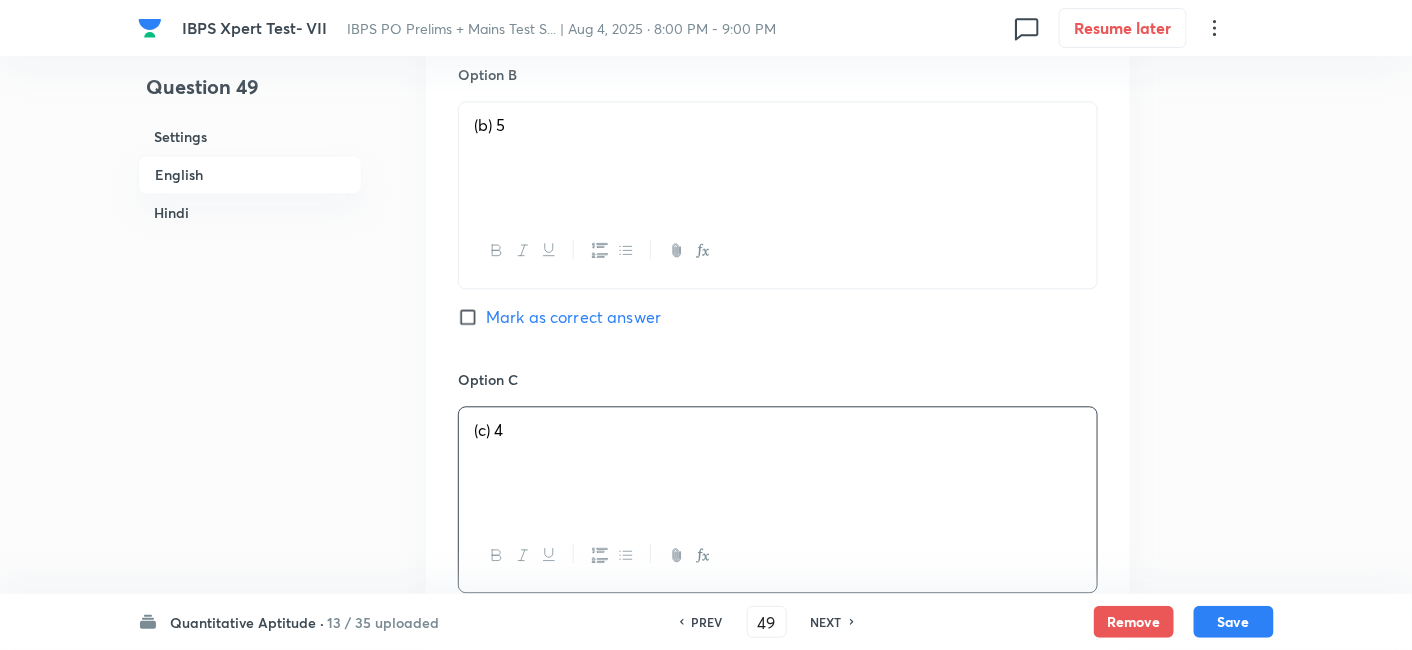 scroll, scrollTop: 1502, scrollLeft: 0, axis: vertical 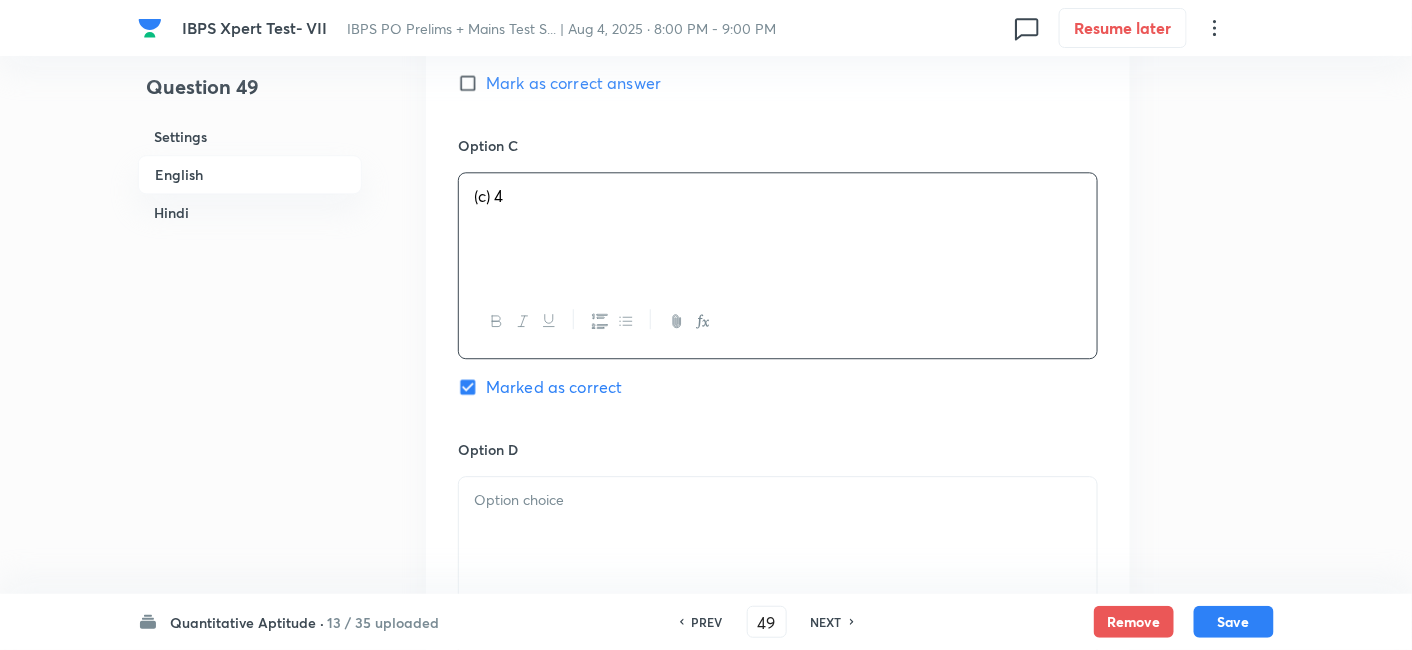 click at bounding box center (778, 500) 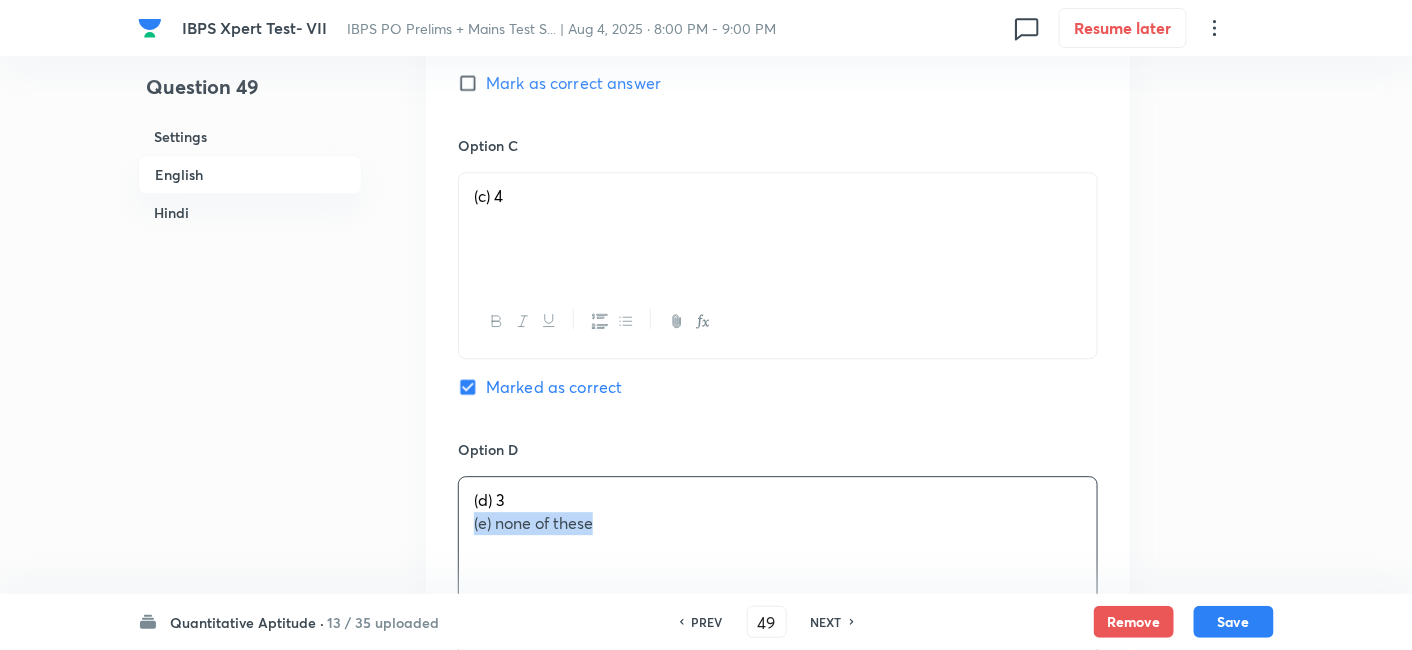 drag, startPoint x: 468, startPoint y: 519, endPoint x: 757, endPoint y: 563, distance: 292.3303 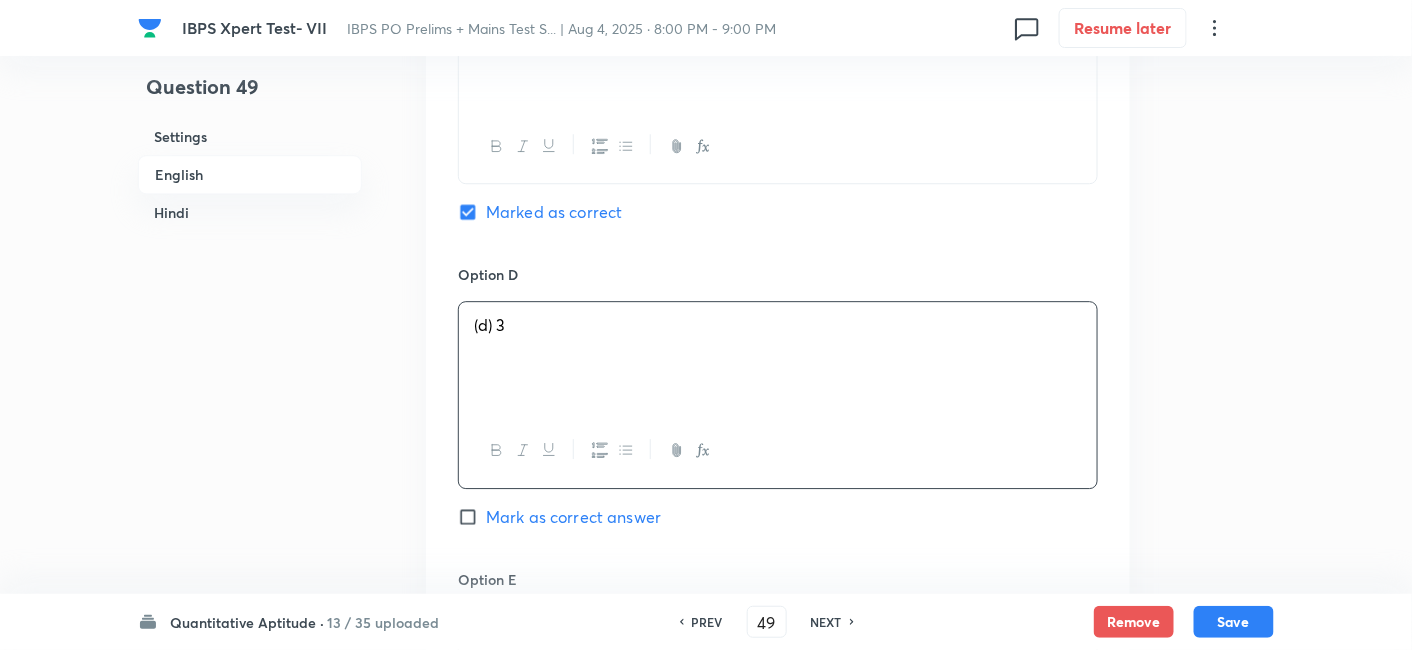 scroll, scrollTop: 1800, scrollLeft: 0, axis: vertical 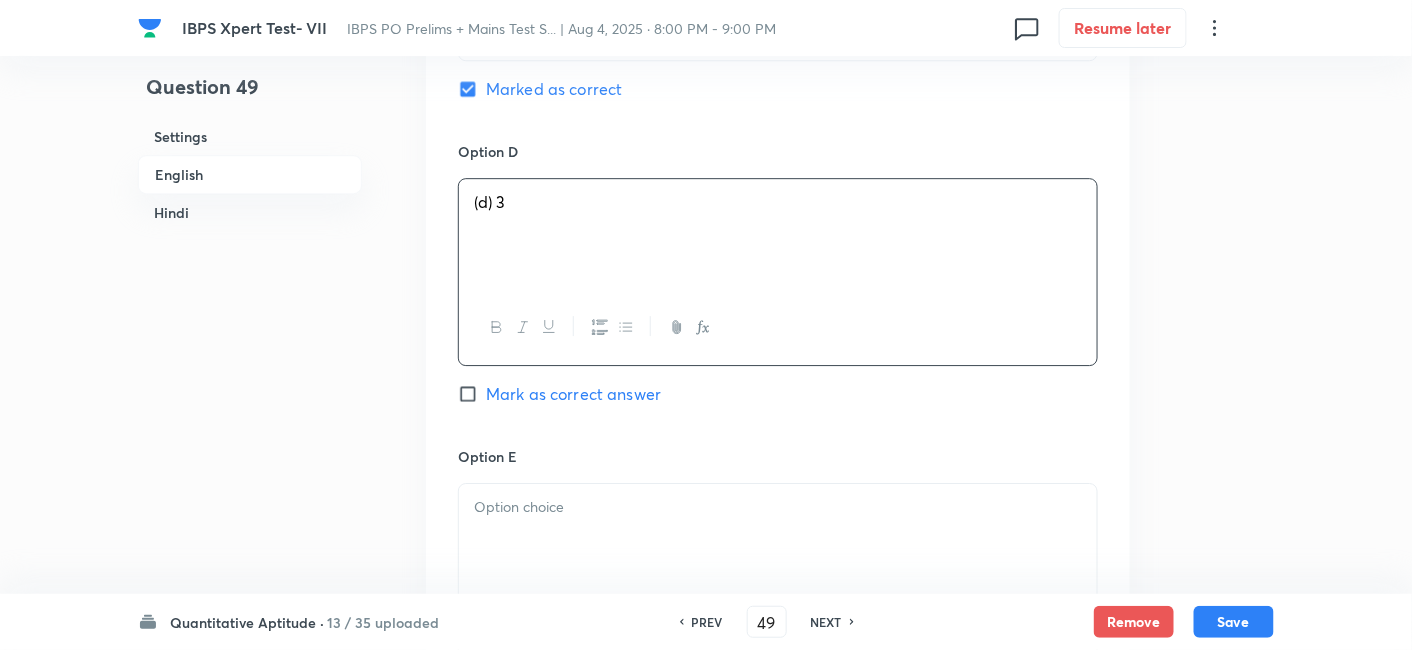 click at bounding box center (778, 540) 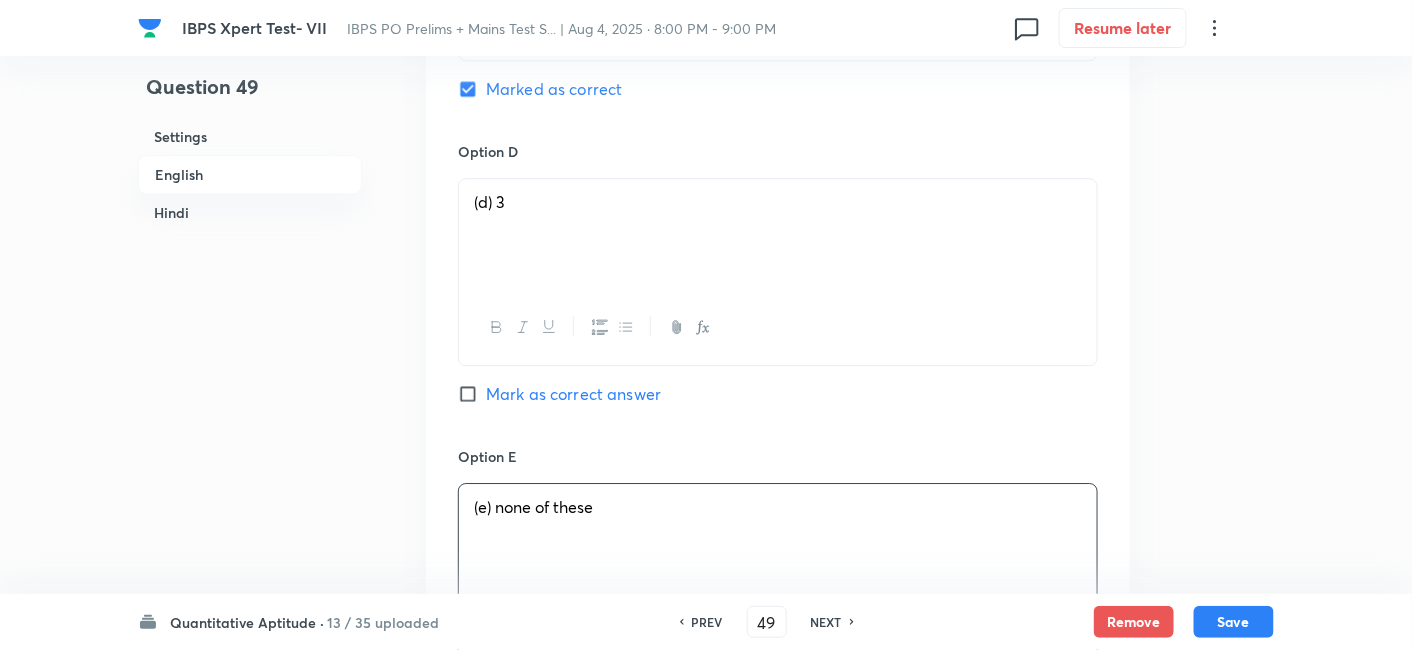 scroll, scrollTop: 2268, scrollLeft: 0, axis: vertical 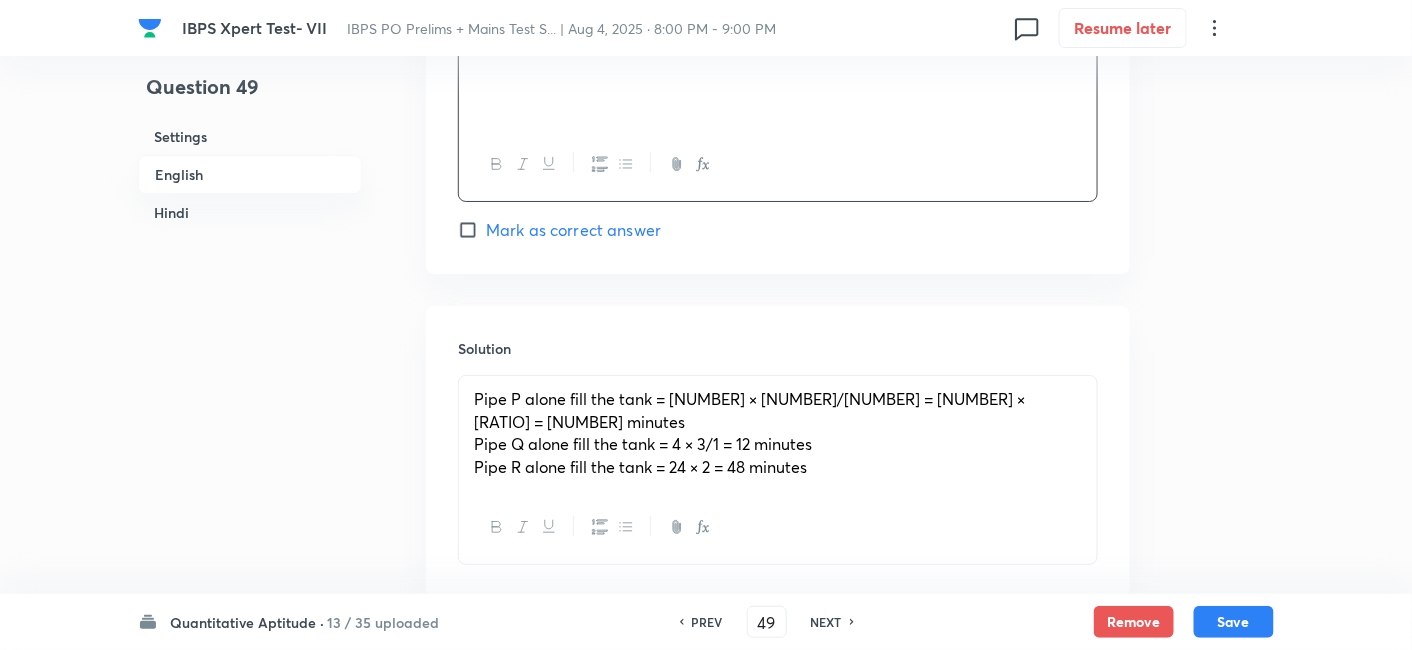 click on "Pipe P alone fill the tank = 14 × 100/87.5 = 14 × 8/7= 16 minutes Pipe Q alone fill the tank = 4 × 3/1 = 12 minutes  Pipe R alone fill the tank = 24 × 2 = 48 minutes" at bounding box center (778, 433) 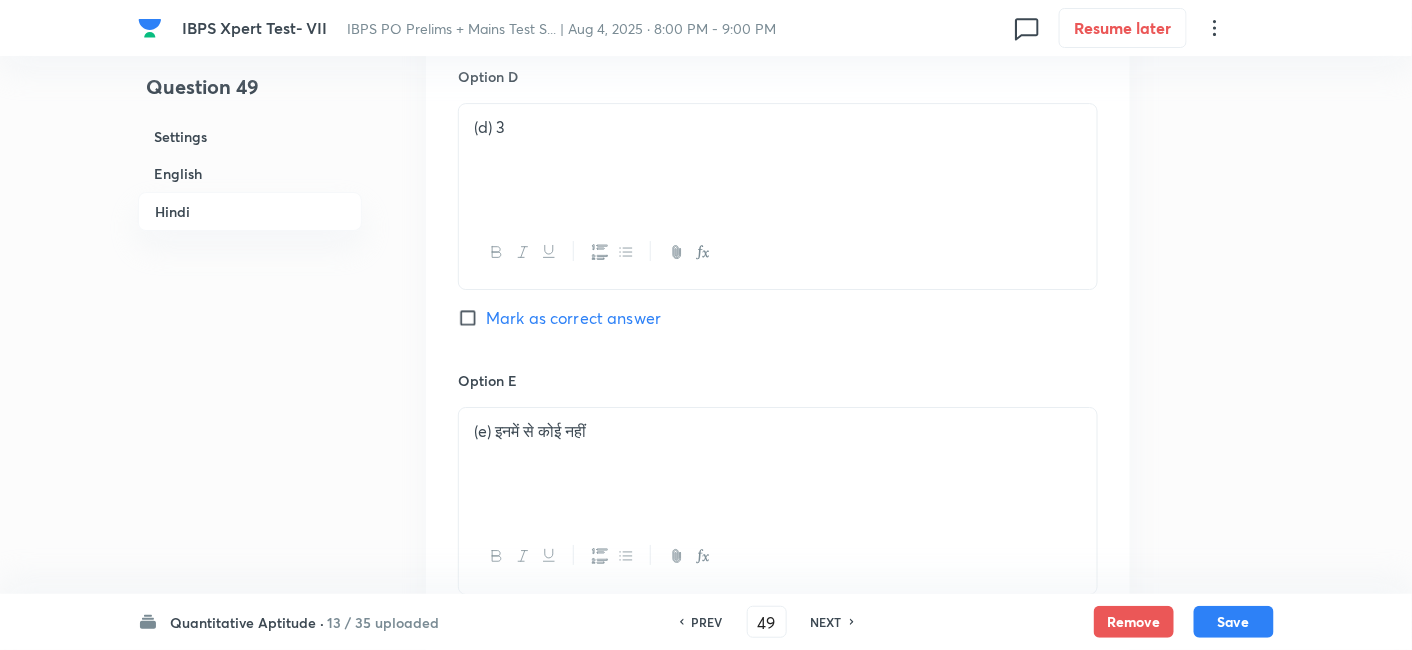 scroll, scrollTop: 4911, scrollLeft: 0, axis: vertical 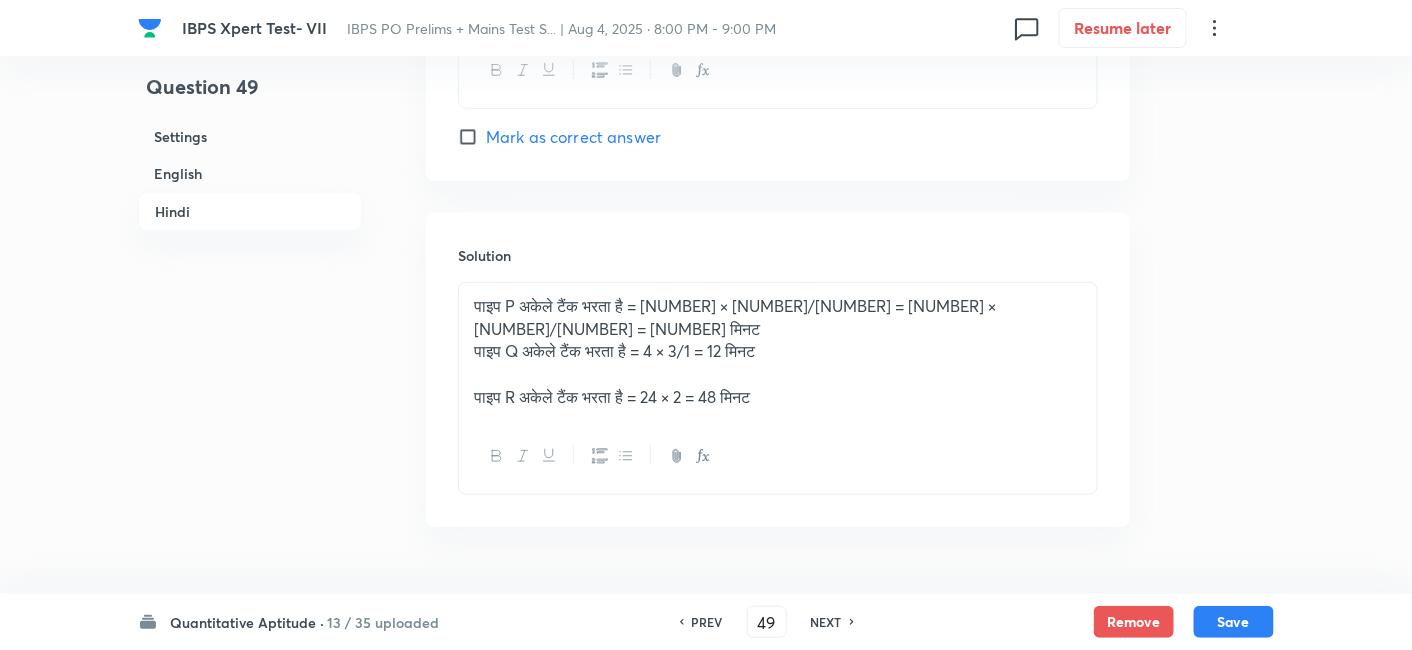 click on "पाइप P अकेले टैंक भरता है = 14 × 100/87.5 = 14 × 8/7 = 16 मिनट पाइप Q अकेले टैंक भरता है = 4 × 3/1 = 12 मिनट पाइप R अकेले टैंक भरता है = 24 × 2 = 48 मिनट" at bounding box center [778, 352] 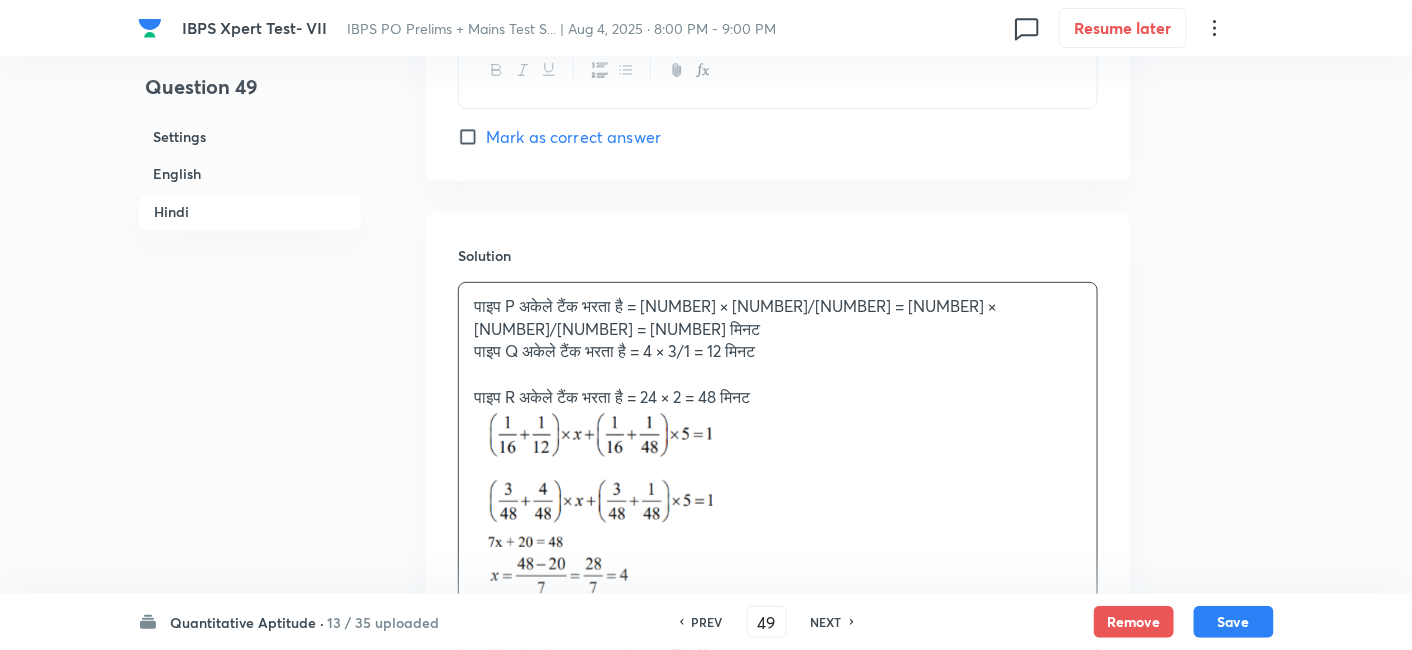 click on "Save" at bounding box center (1234, 622) 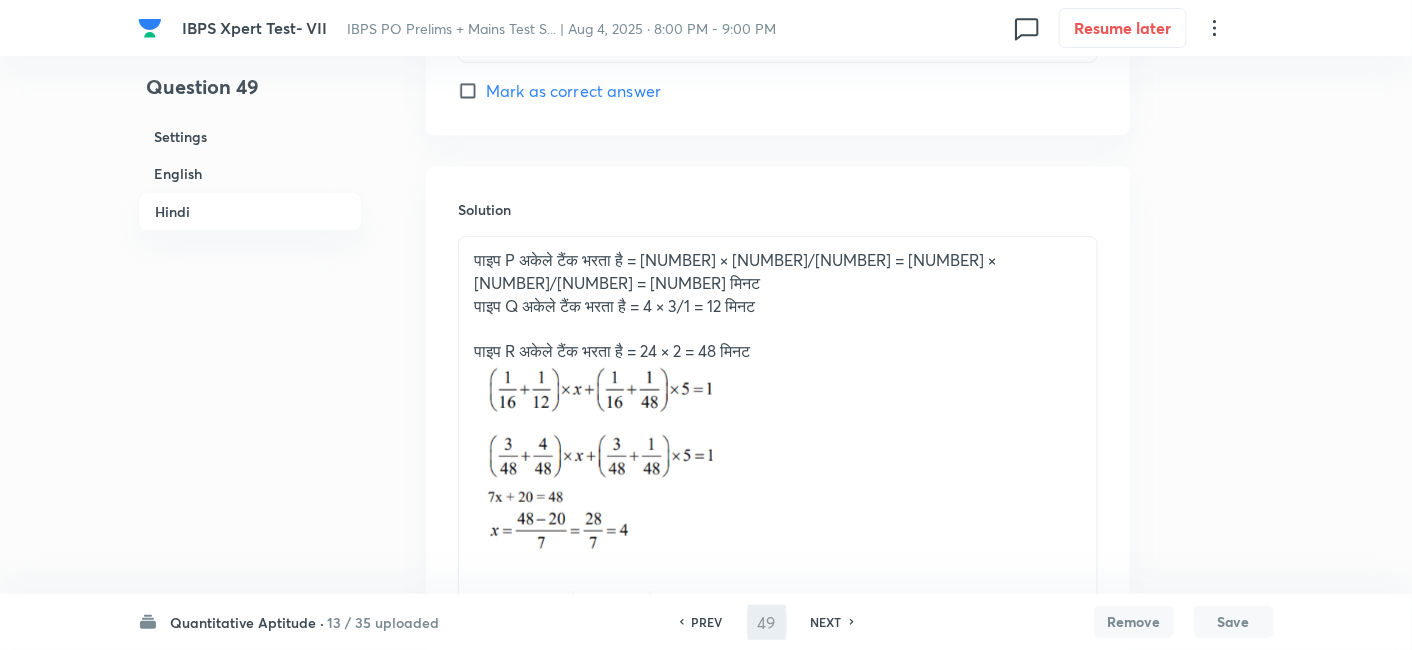 type on "50" 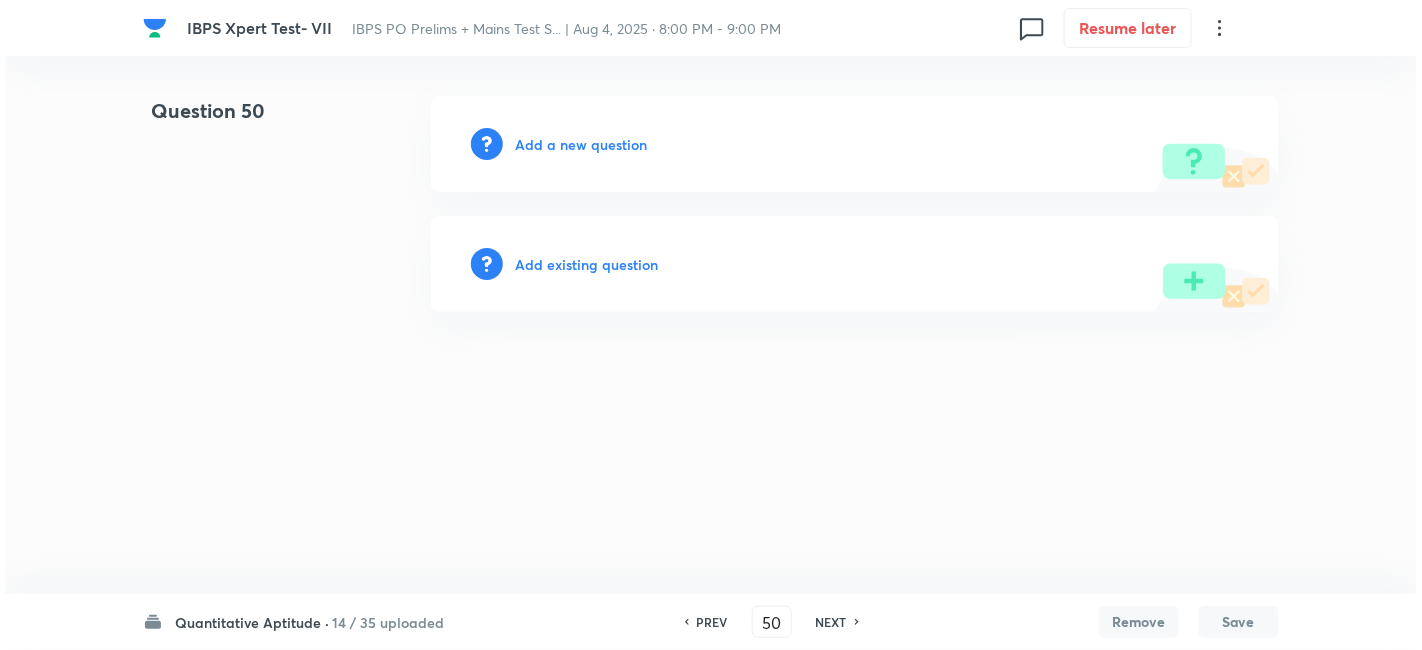 scroll, scrollTop: 0, scrollLeft: 0, axis: both 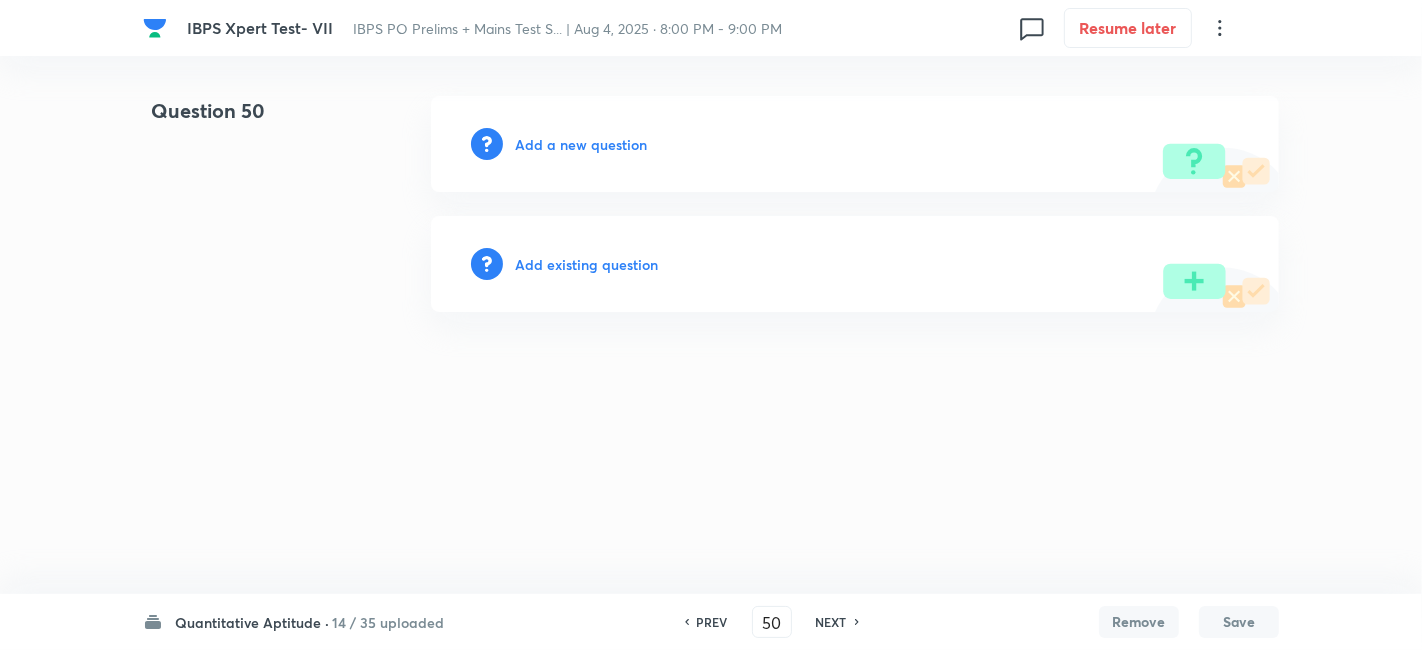 click on "Add a new question" at bounding box center [581, 144] 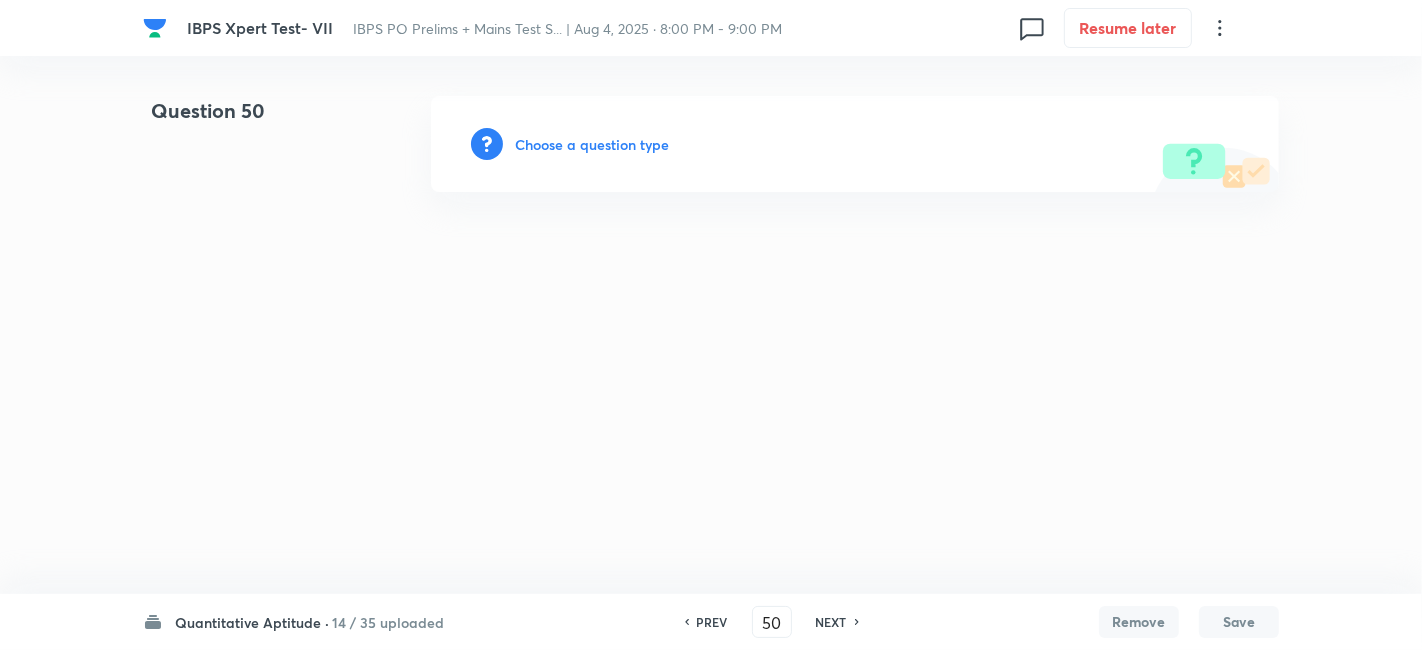 click on "Choose a question type" at bounding box center (592, 144) 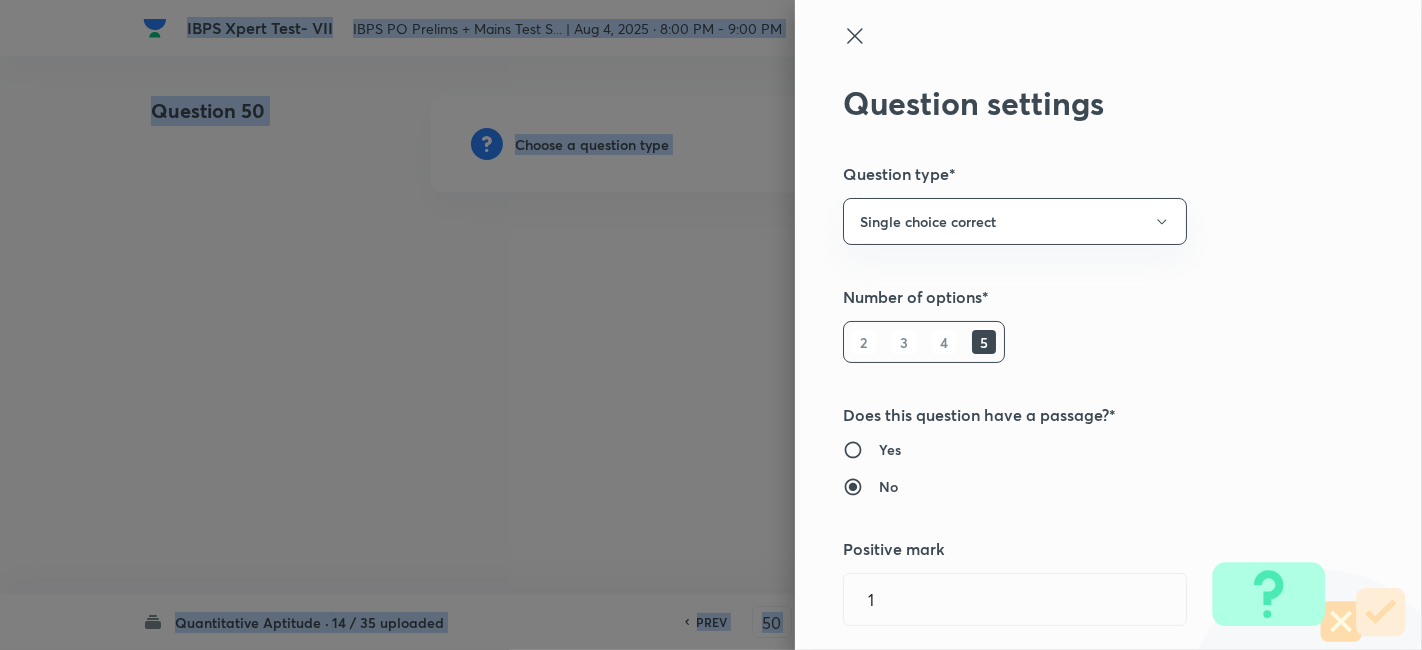 click at bounding box center (711, 325) 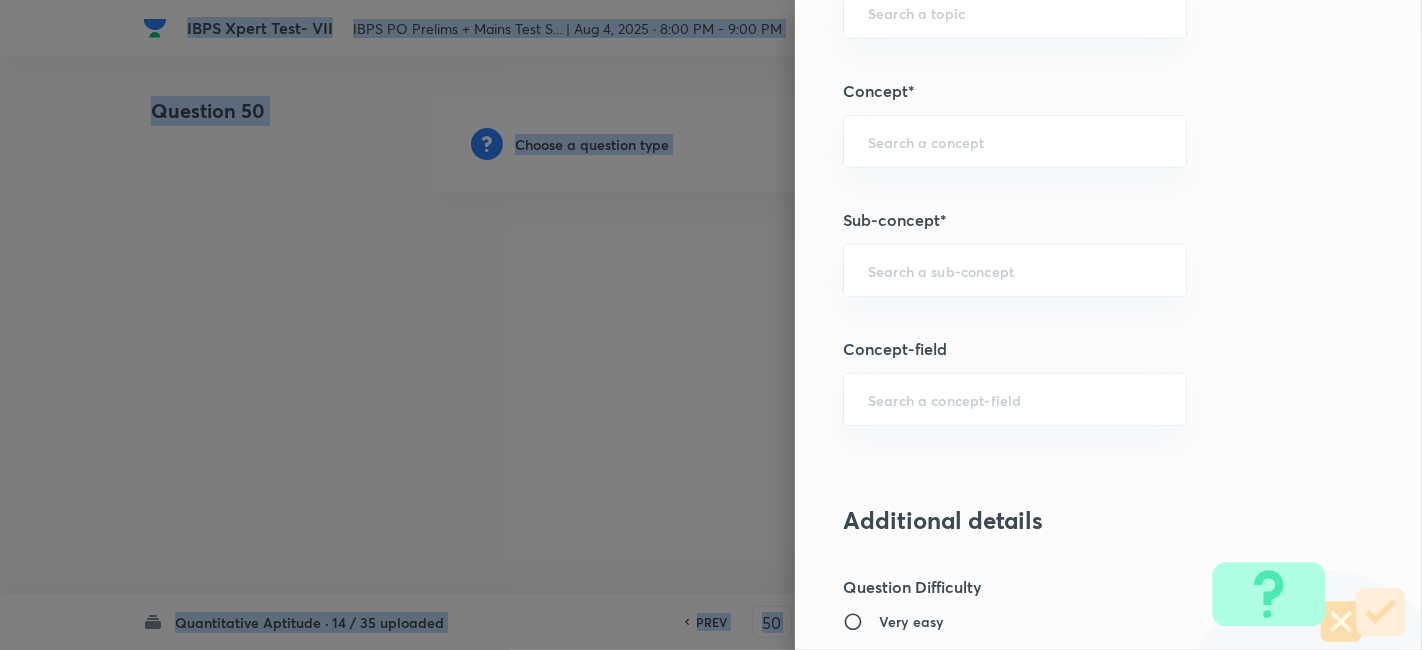 scroll, scrollTop: 1079, scrollLeft: 0, axis: vertical 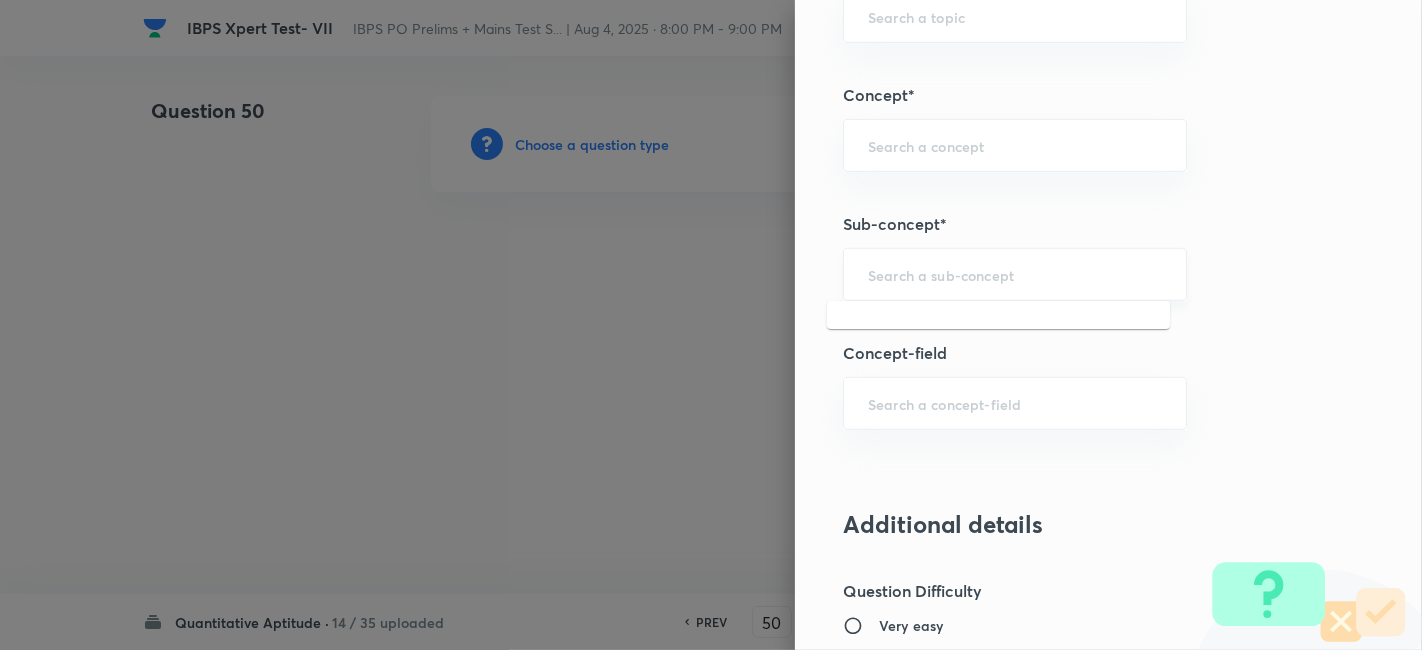 click at bounding box center (1015, 274) 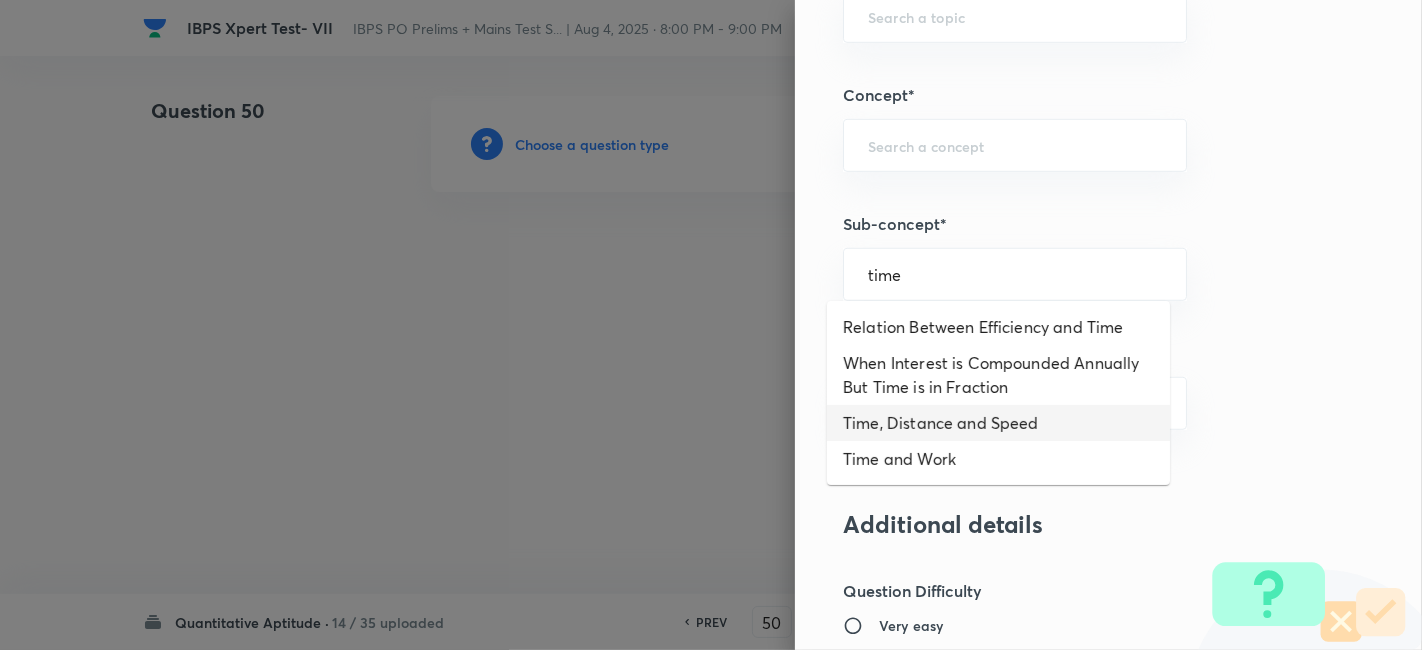 click on "Time, Distance and Speed" at bounding box center (998, 423) 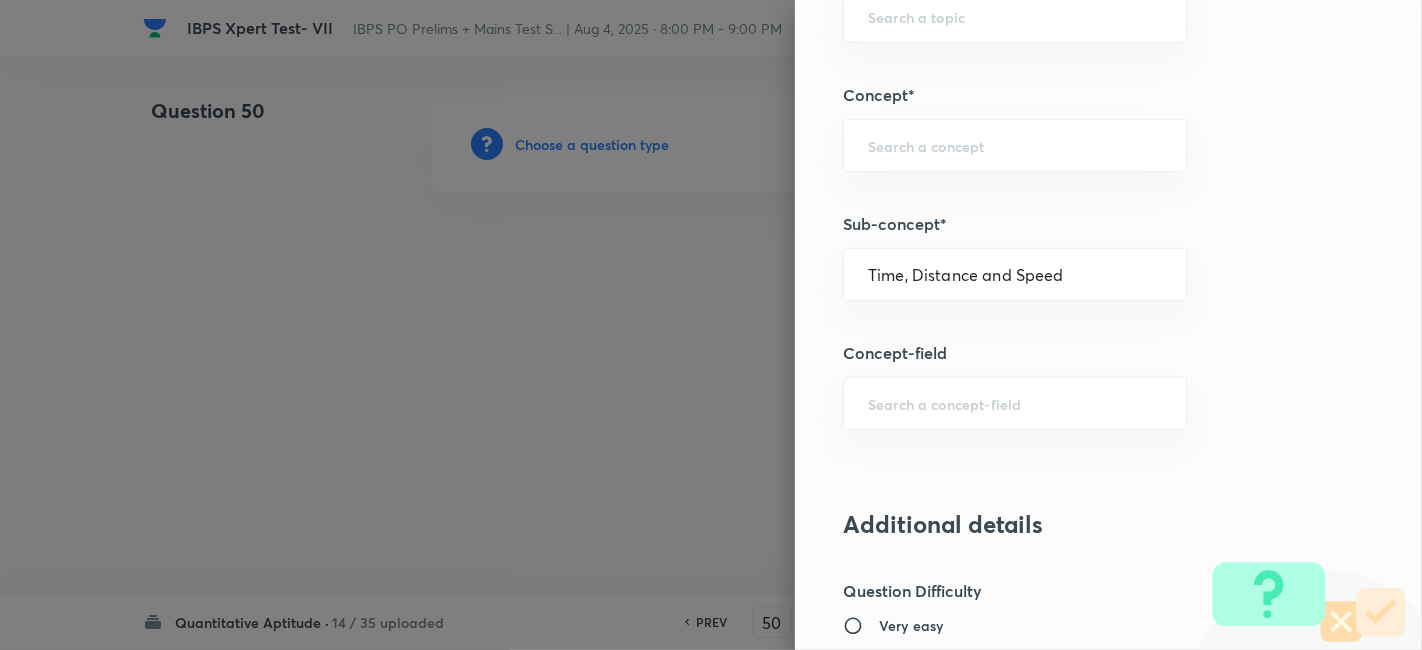type on "Quantitative Aptitude" 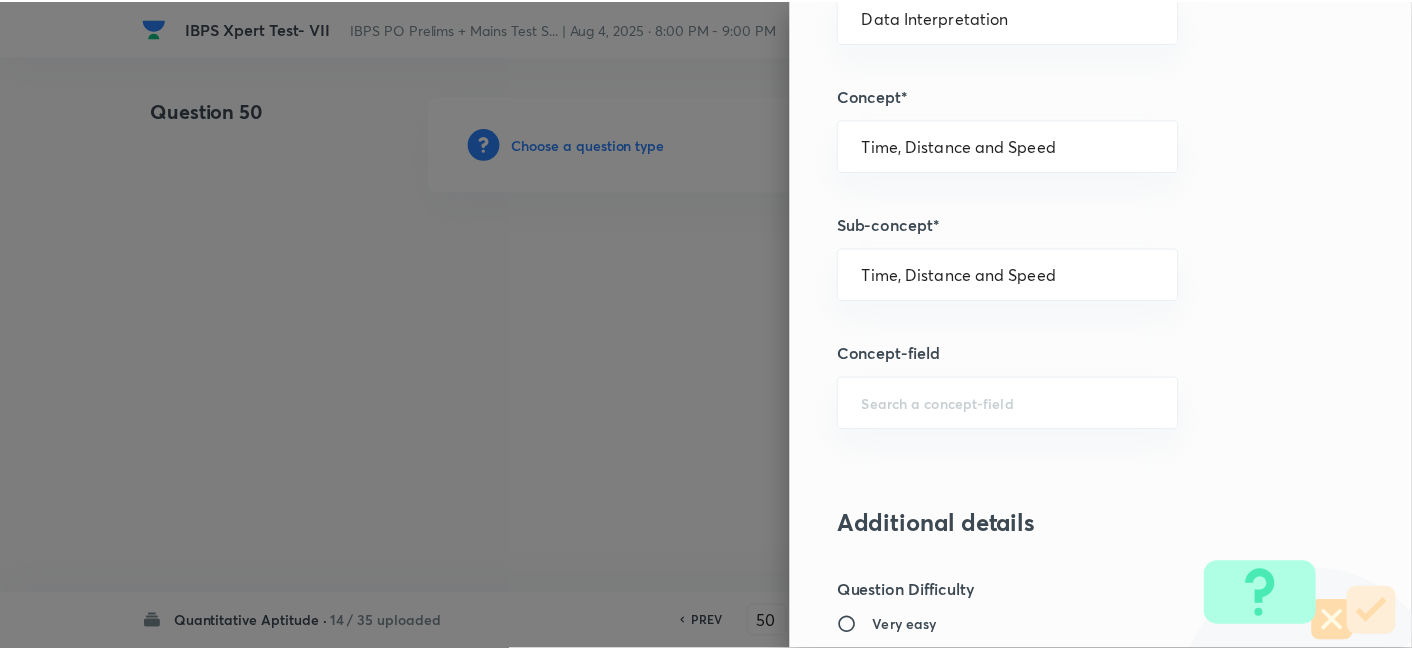 scroll, scrollTop: 2070, scrollLeft: 0, axis: vertical 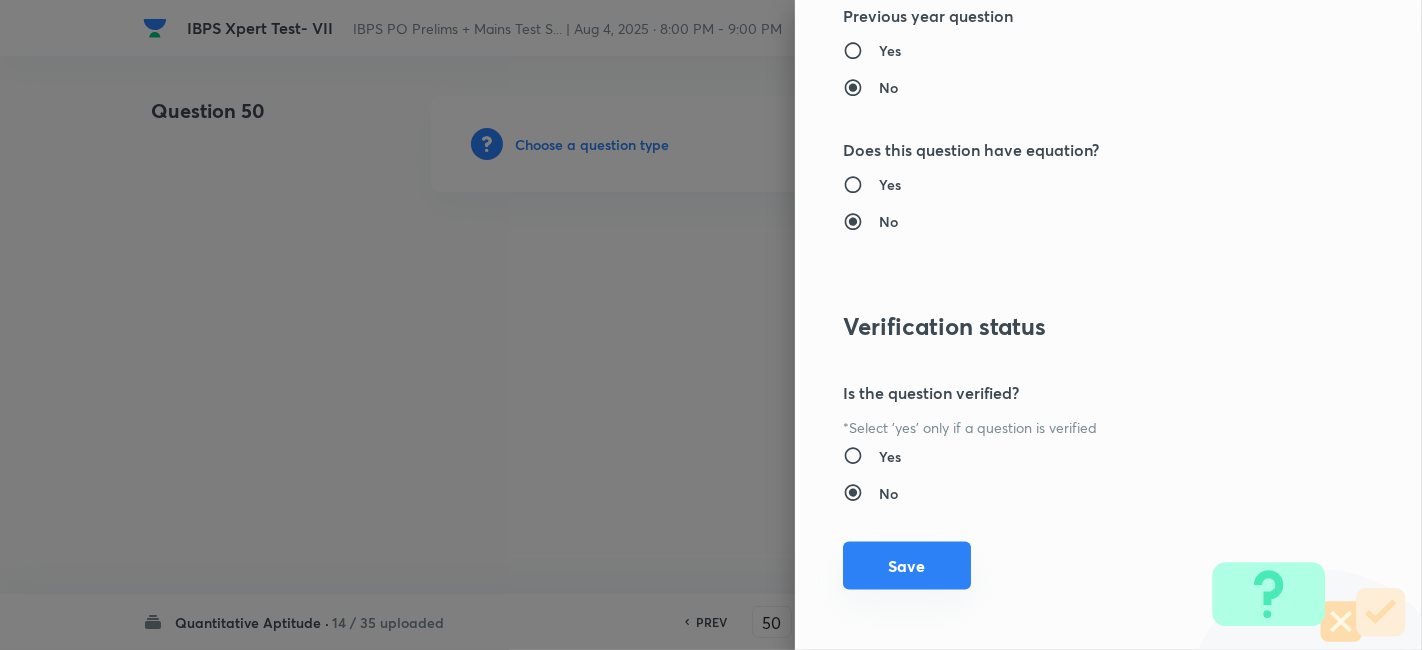 click on "Save" at bounding box center (907, 566) 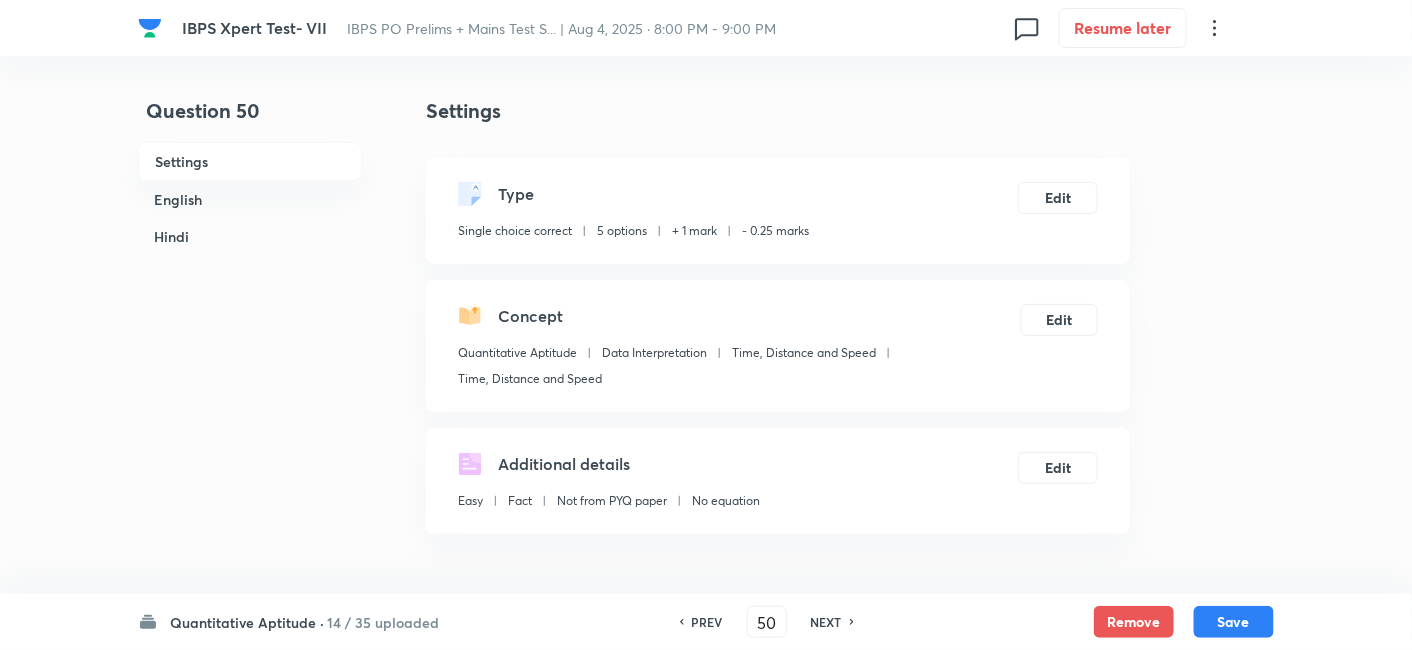 scroll, scrollTop: 592, scrollLeft: 0, axis: vertical 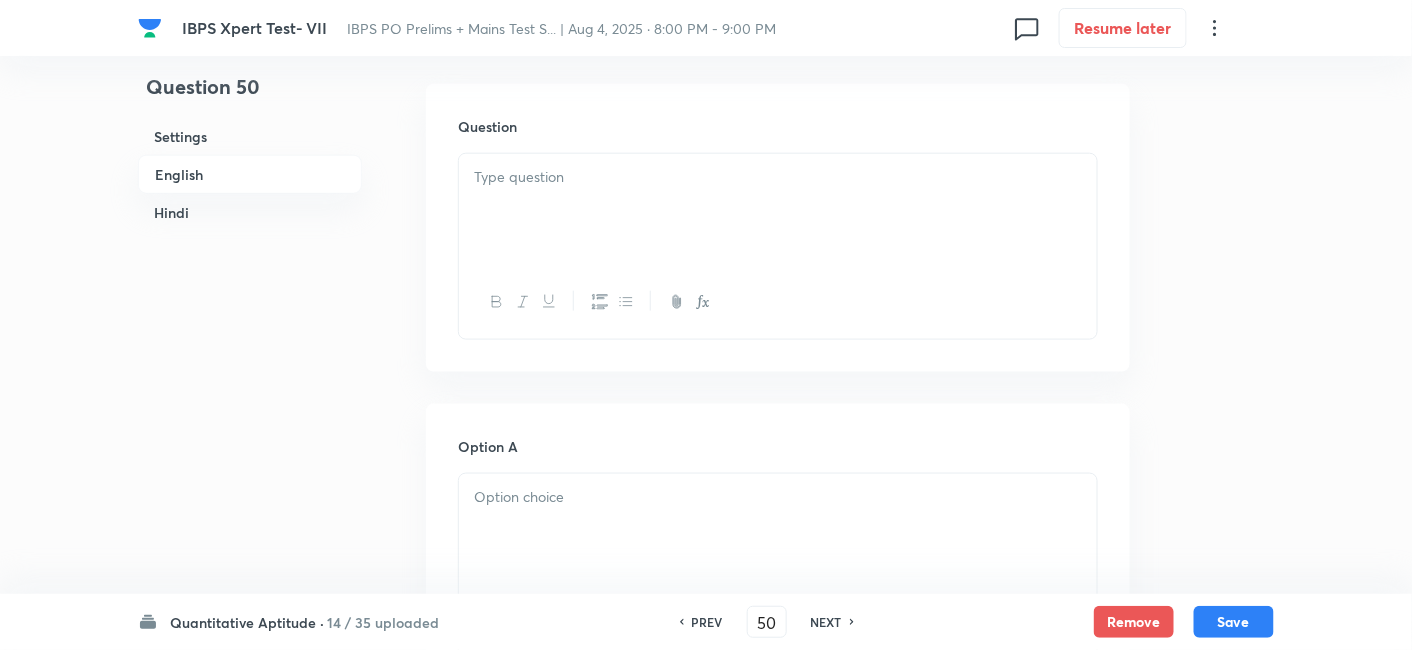 click at bounding box center (778, 210) 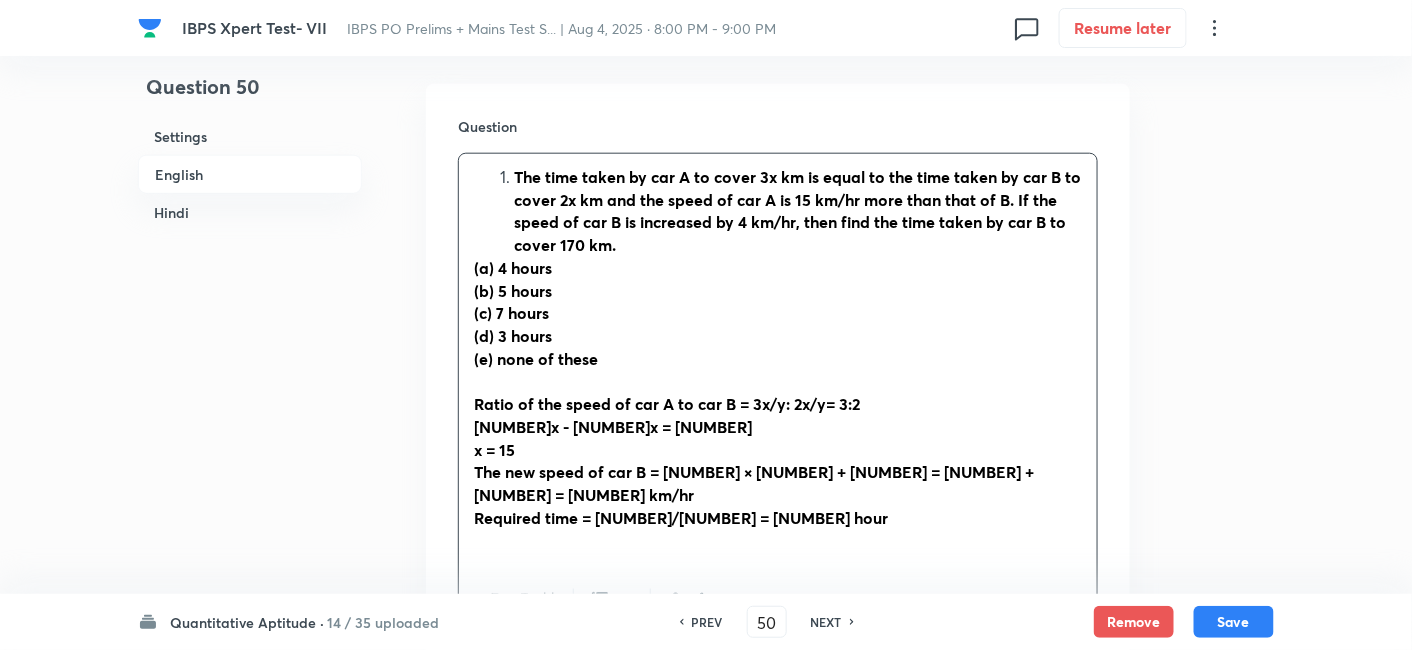 click on "The time taken by car A to cover 3x km is equal to the time taken by car B to cover 2x km and the speed of car A is 15 km/hr more than that of B. If the speed of car B is increased by 4 km/hr, then find the time taken by car B to cover 170 km." at bounding box center [798, 211] 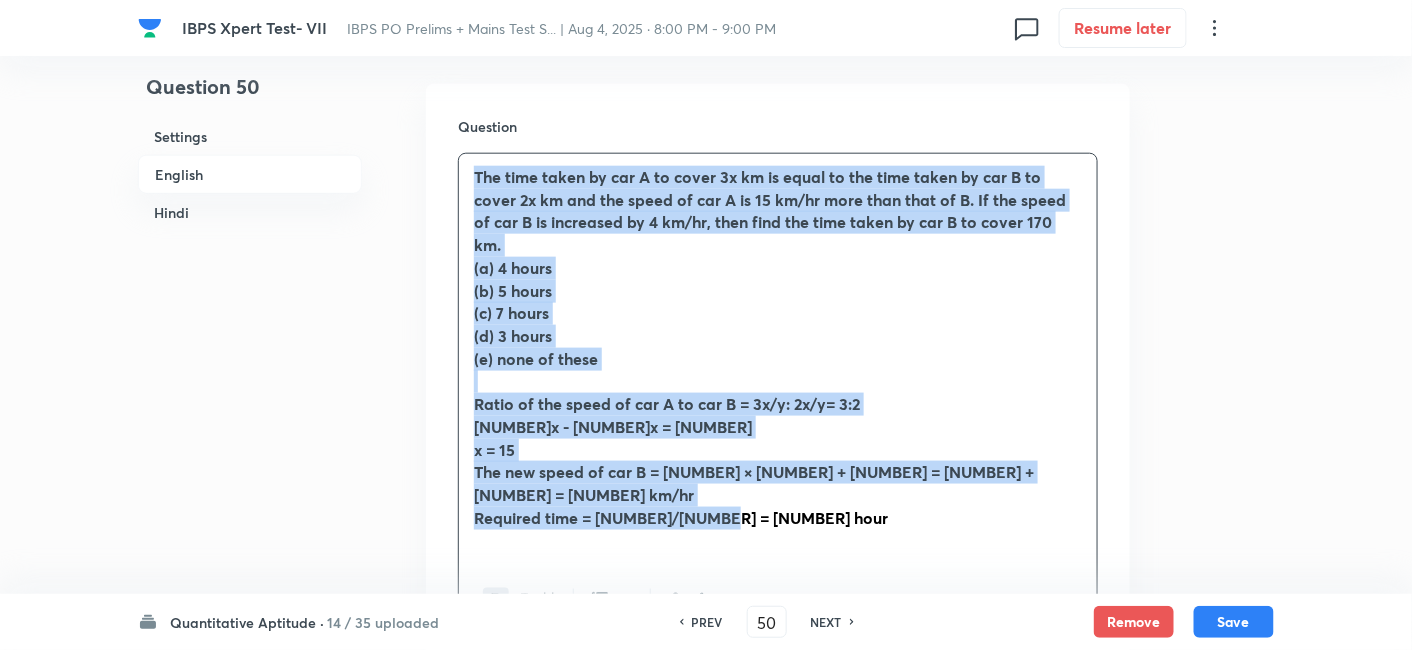 drag, startPoint x: 465, startPoint y: 172, endPoint x: 919, endPoint y: 481, distance: 549.17847 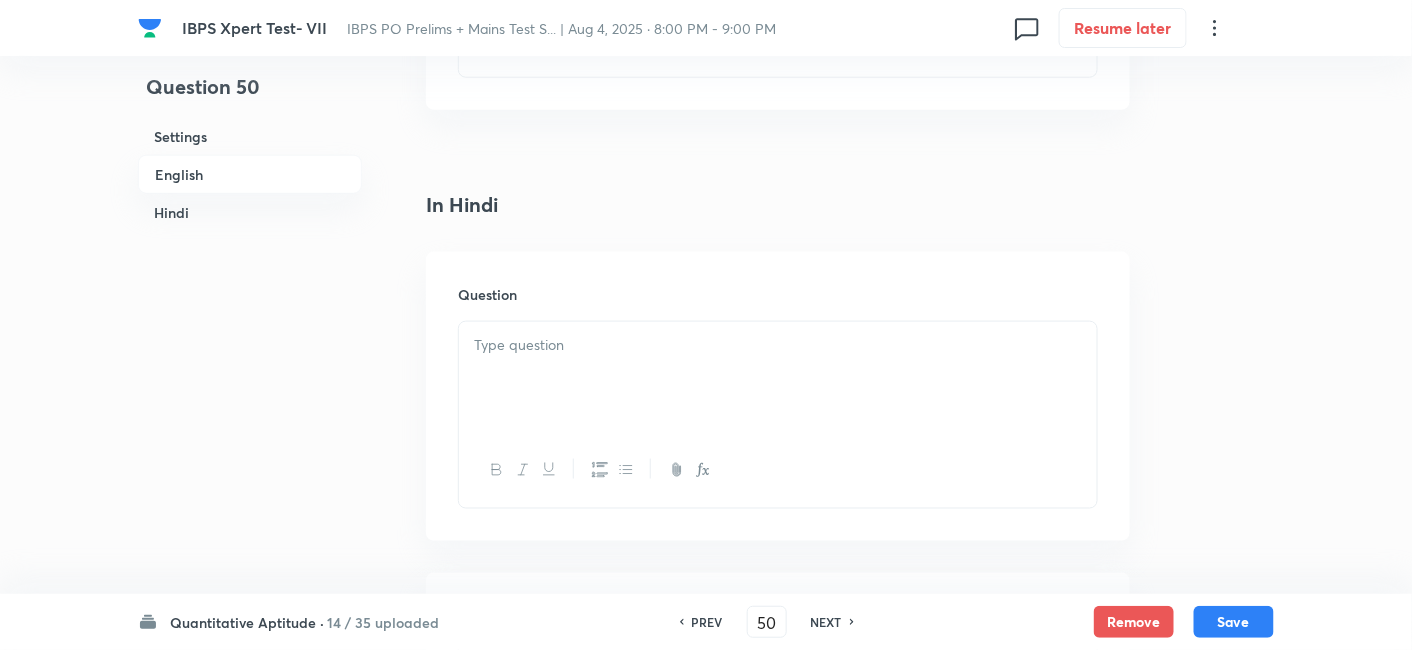 scroll, scrollTop: 3030, scrollLeft: 0, axis: vertical 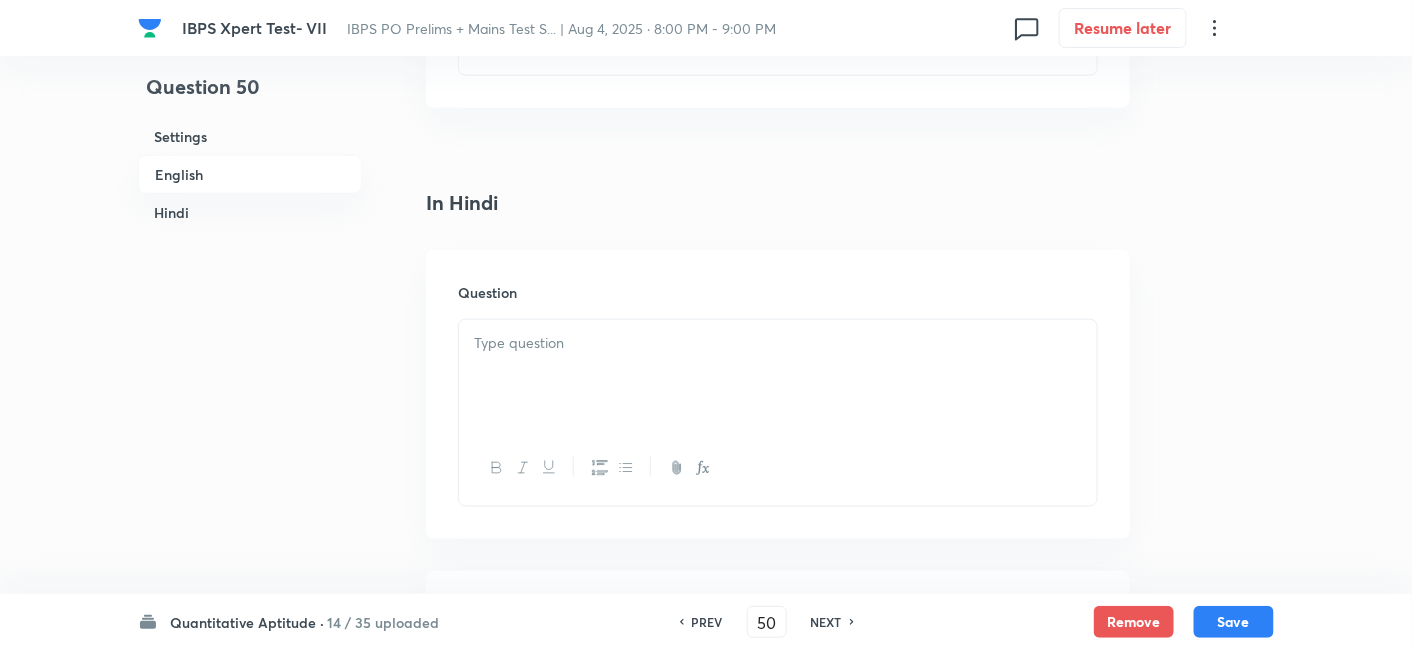 click at bounding box center (778, 376) 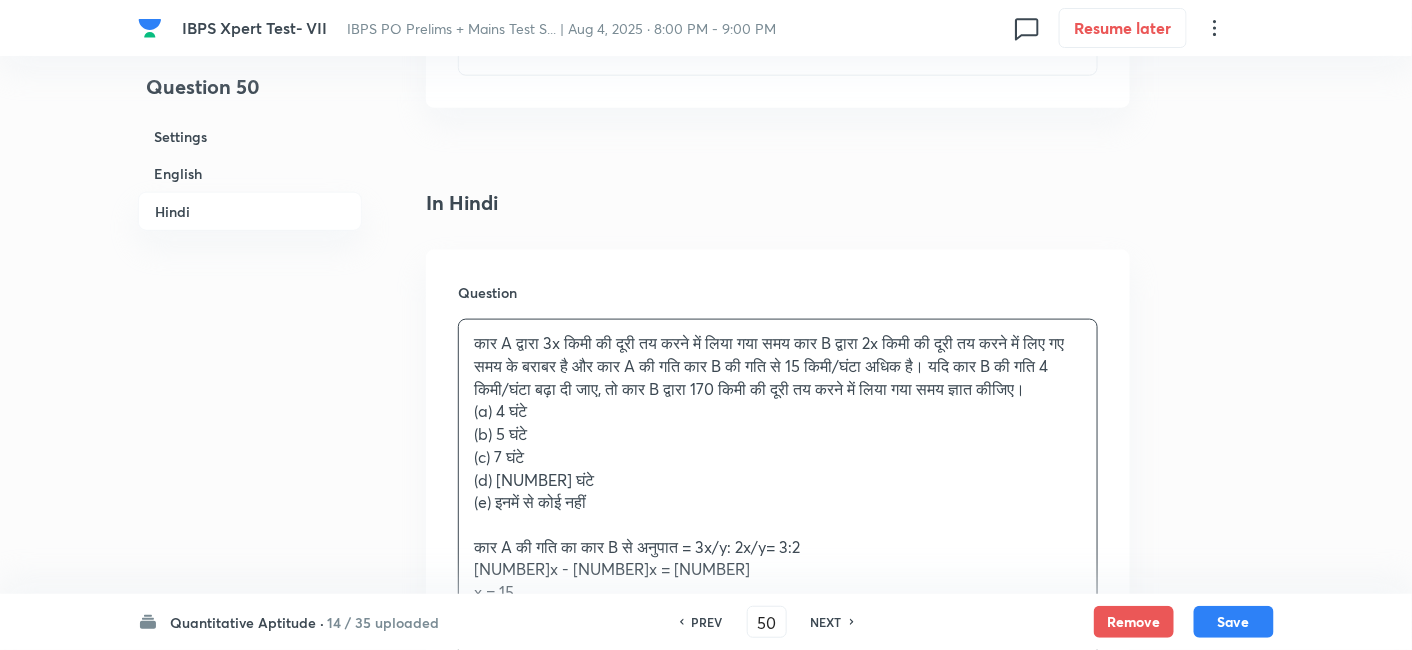 scroll, scrollTop: 3180, scrollLeft: 0, axis: vertical 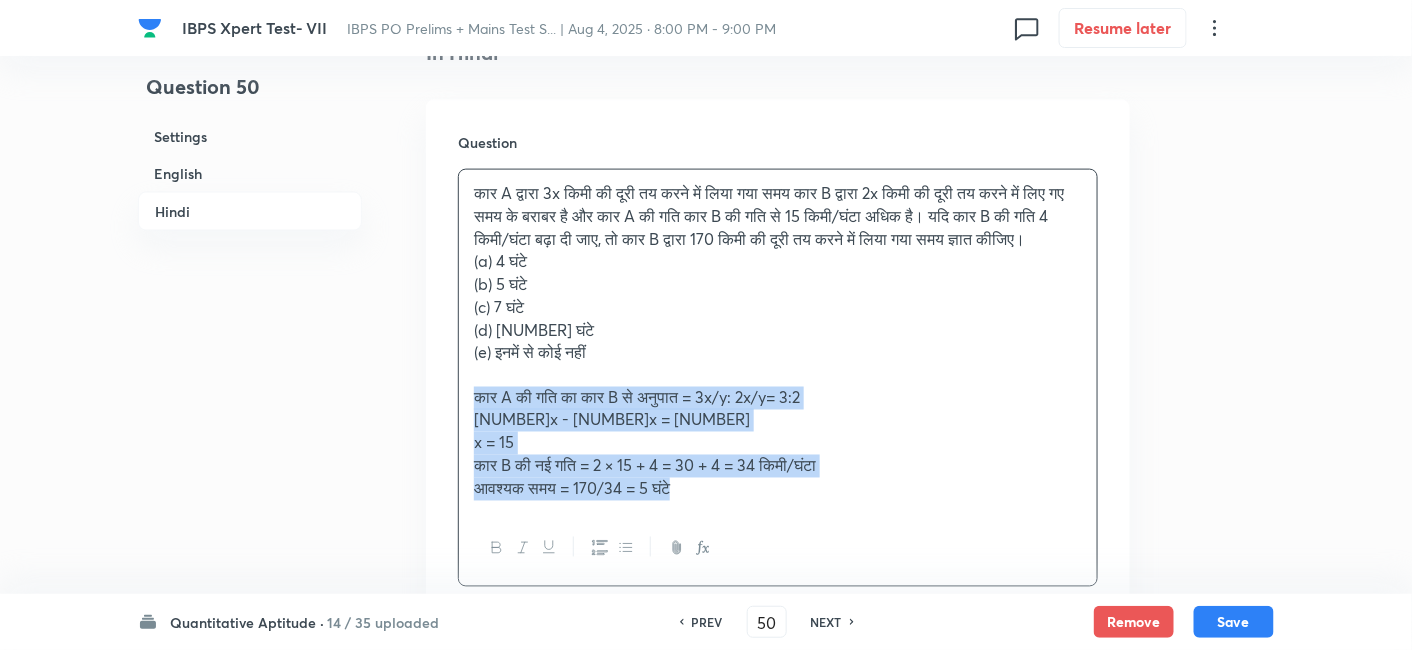 drag, startPoint x: 474, startPoint y: 394, endPoint x: 815, endPoint y: 587, distance: 391.82904 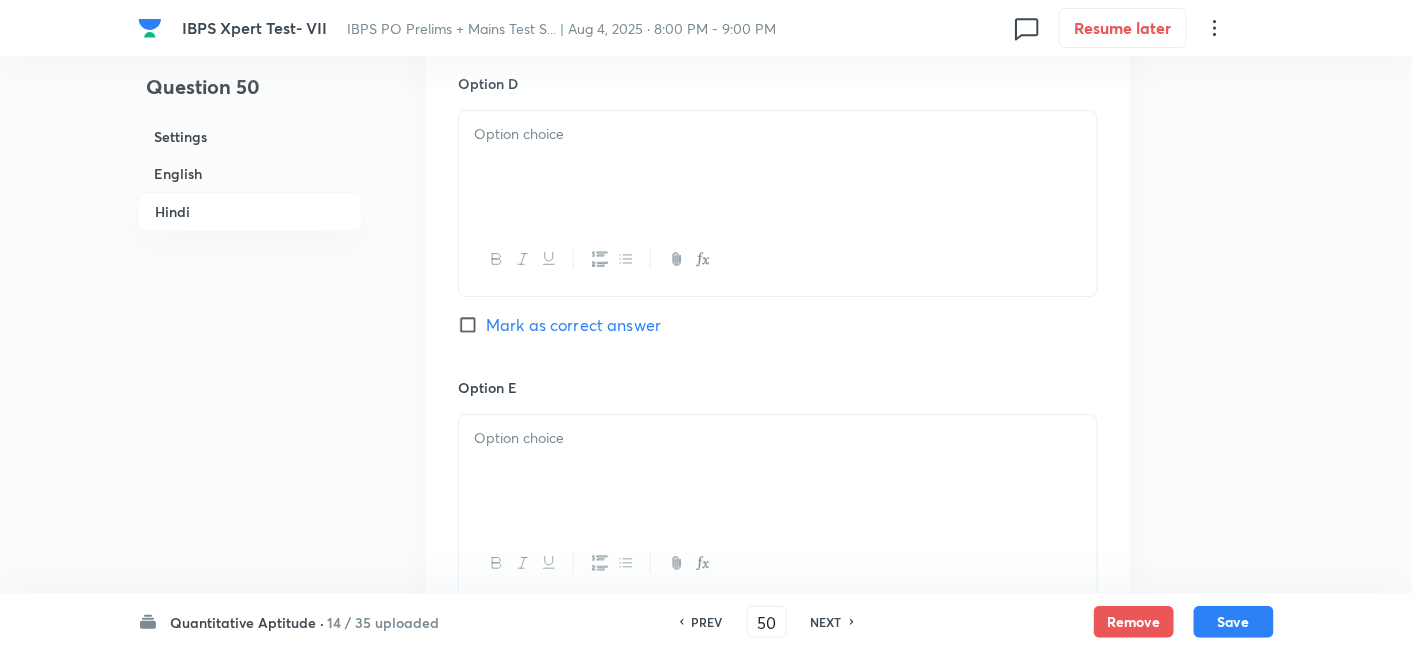 scroll, scrollTop: 5125, scrollLeft: 0, axis: vertical 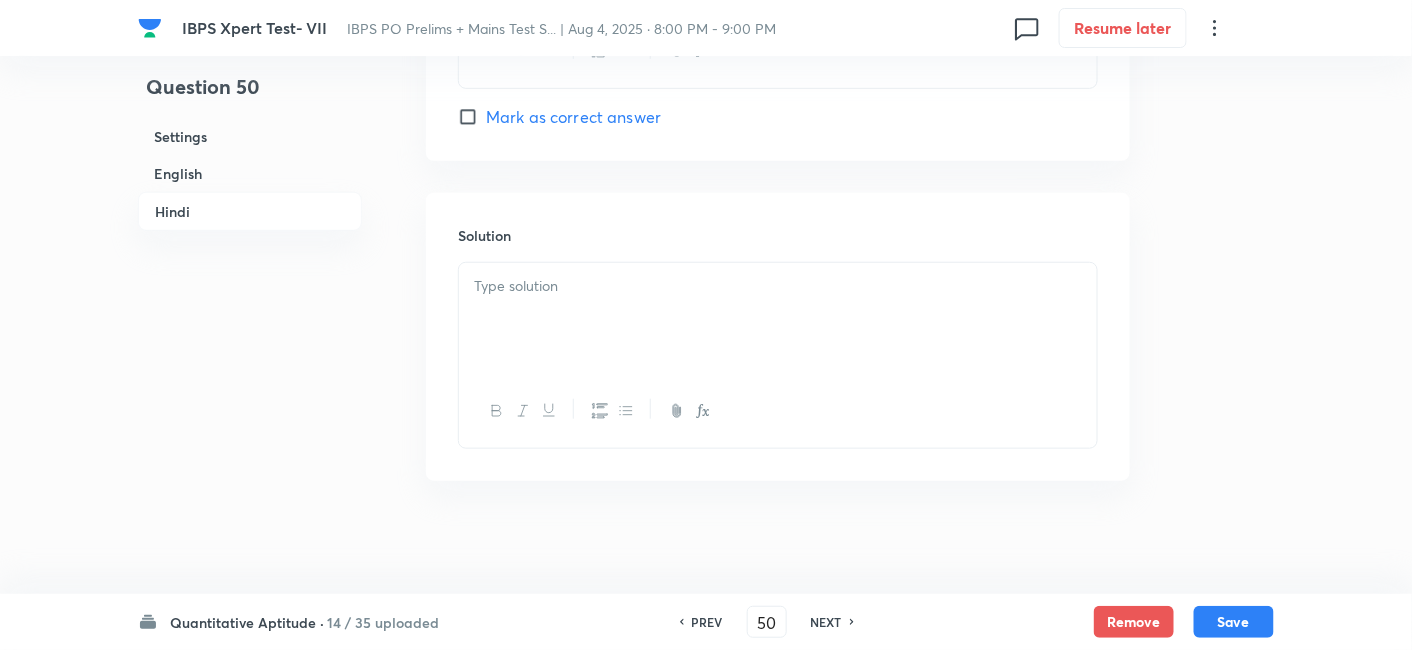 click at bounding box center [778, 319] 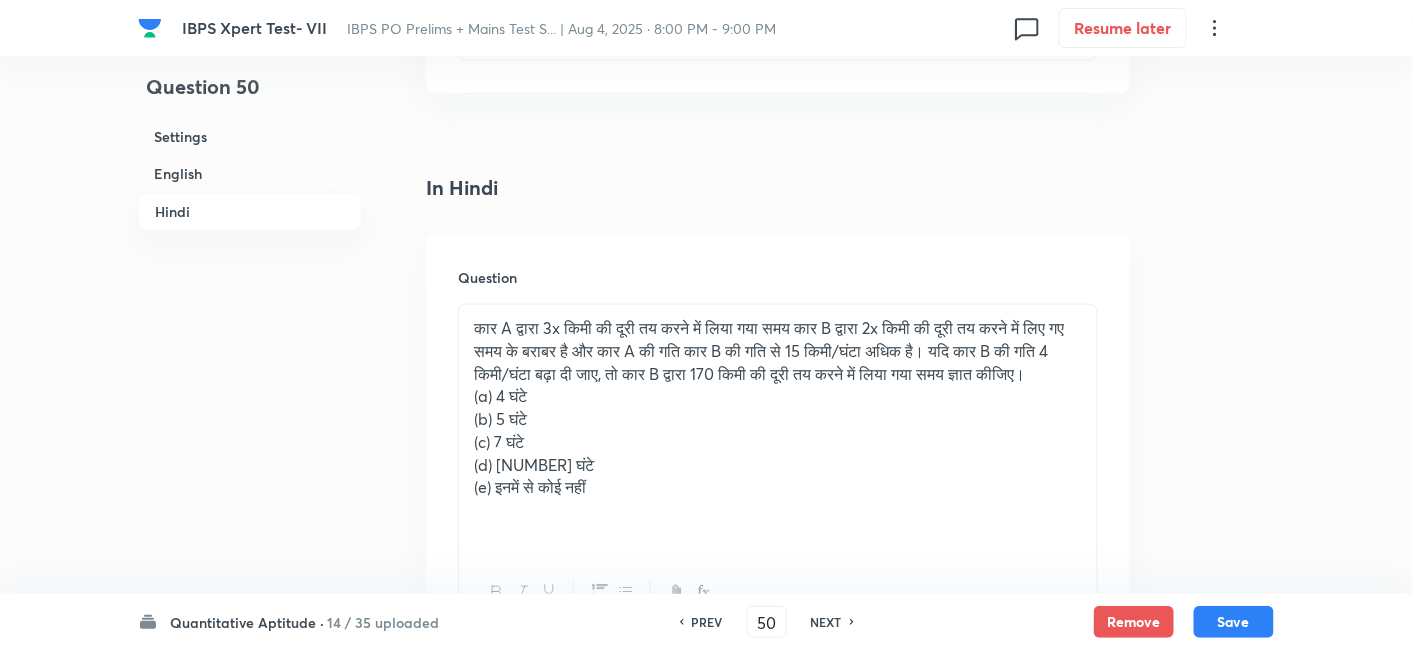 scroll, scrollTop: 3119, scrollLeft: 0, axis: vertical 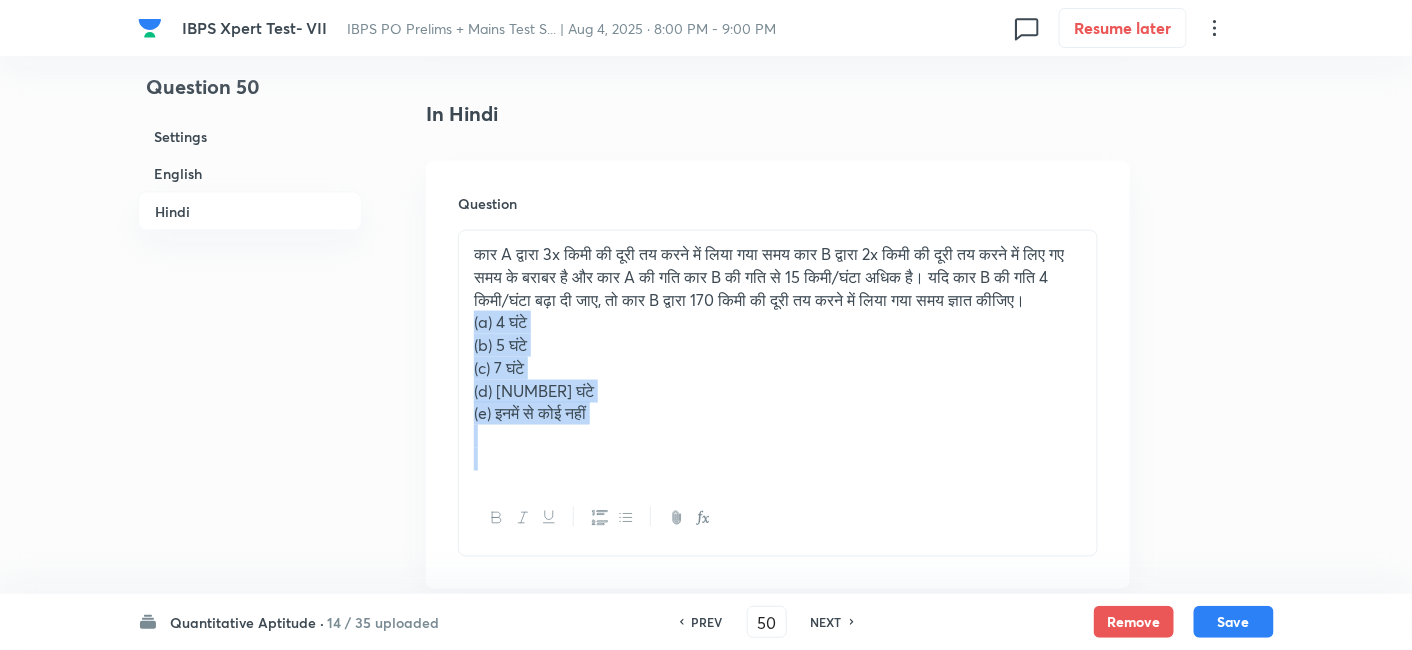 drag, startPoint x: 471, startPoint y: 326, endPoint x: 696, endPoint y: 492, distance: 279.60864 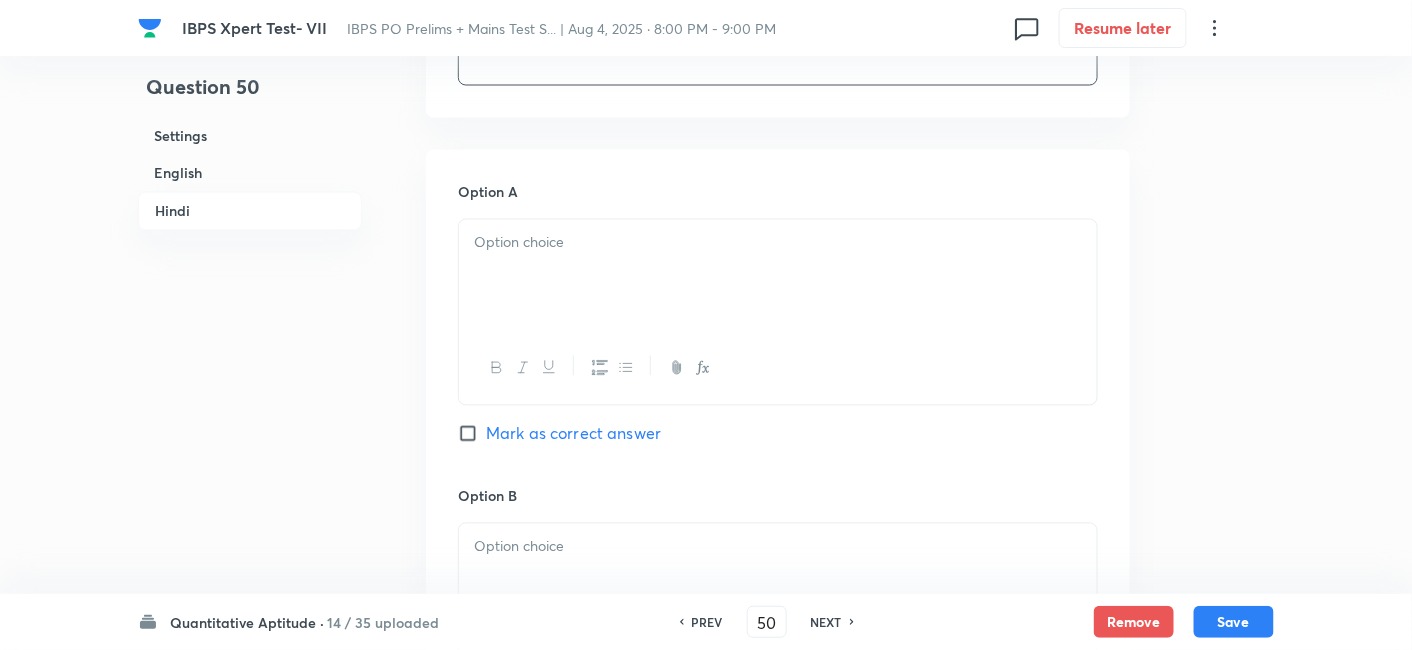 scroll, scrollTop: 3458, scrollLeft: 0, axis: vertical 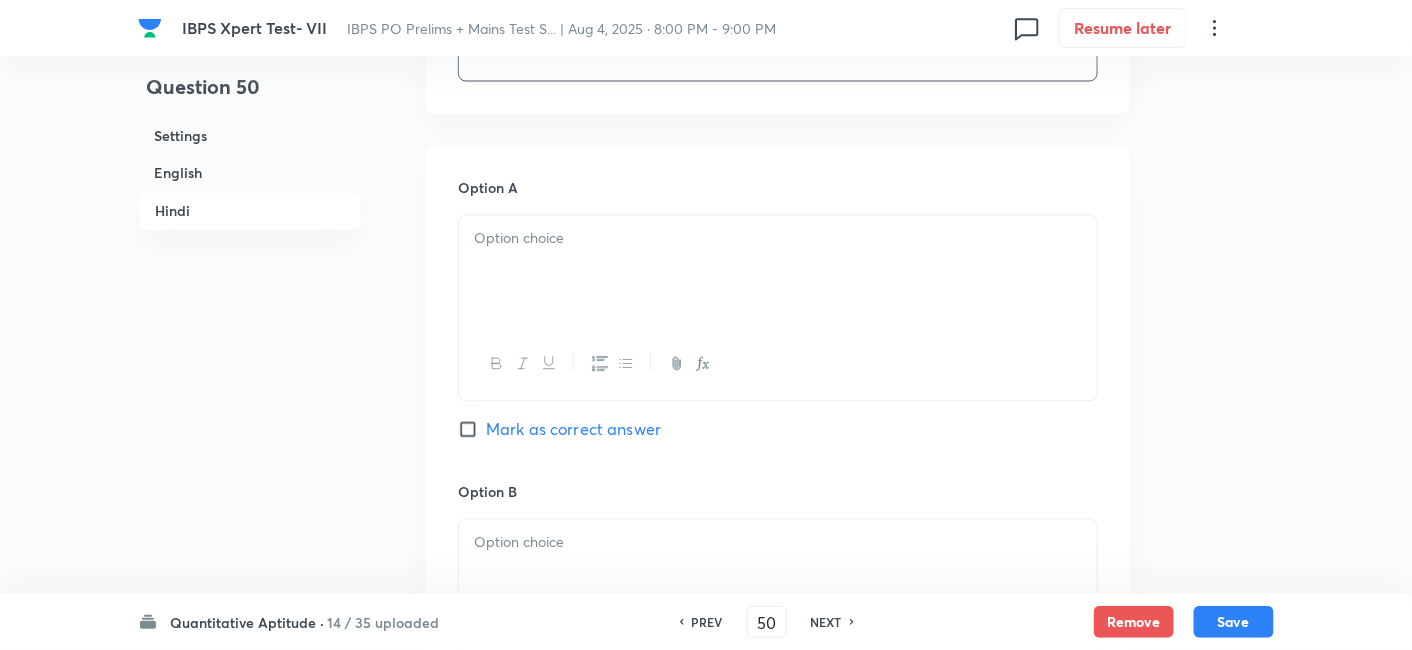click at bounding box center (778, 272) 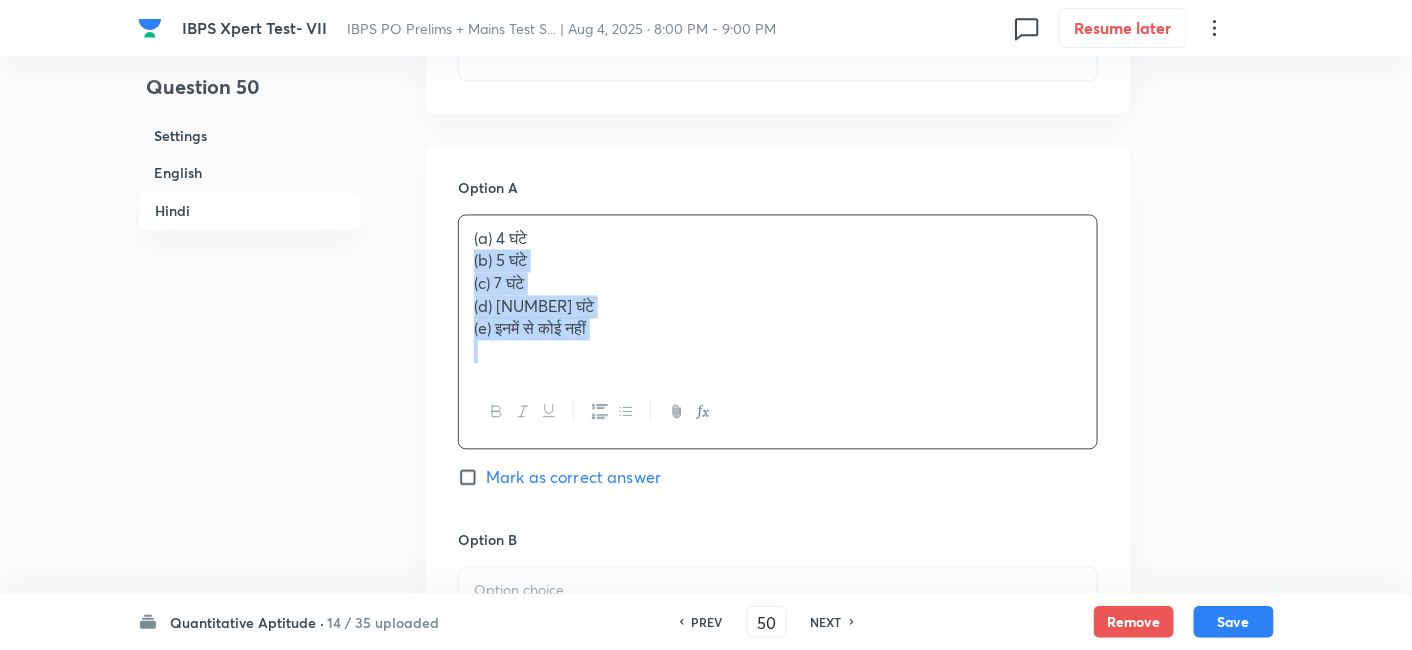 drag, startPoint x: 459, startPoint y: 259, endPoint x: 685, endPoint y: 388, distance: 260.2249 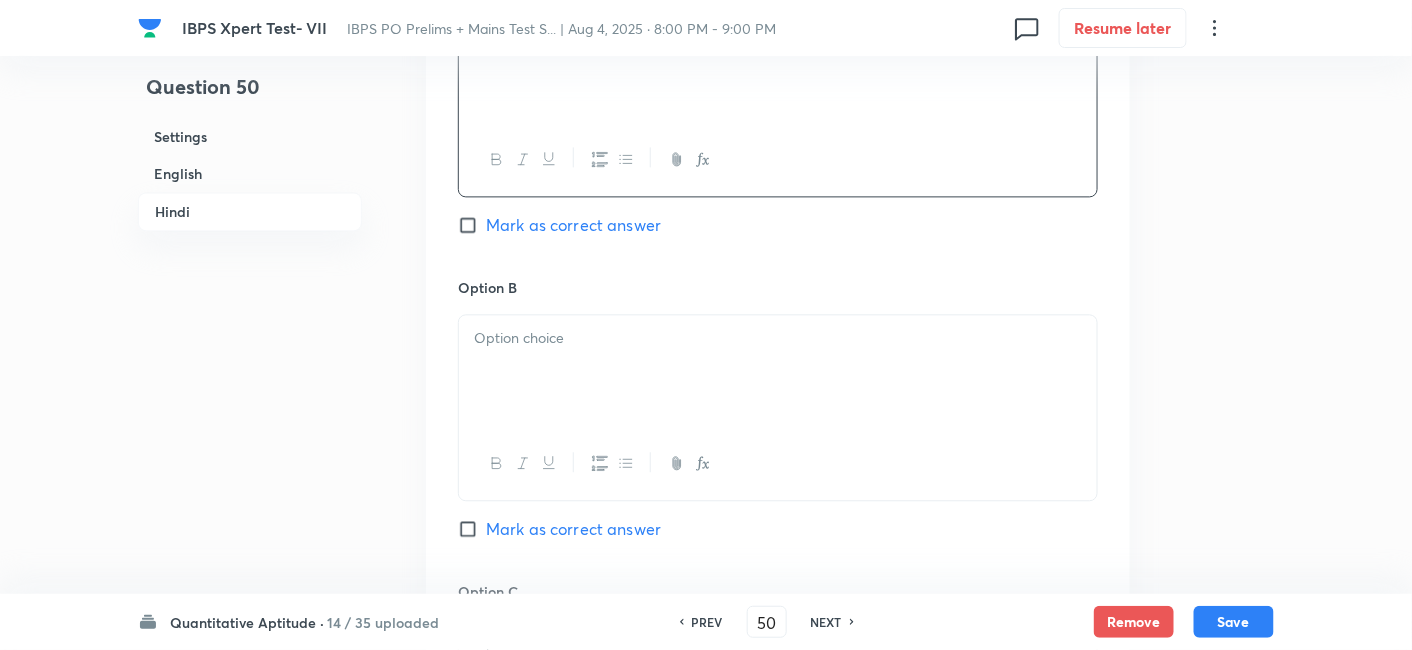 scroll, scrollTop: 3665, scrollLeft: 0, axis: vertical 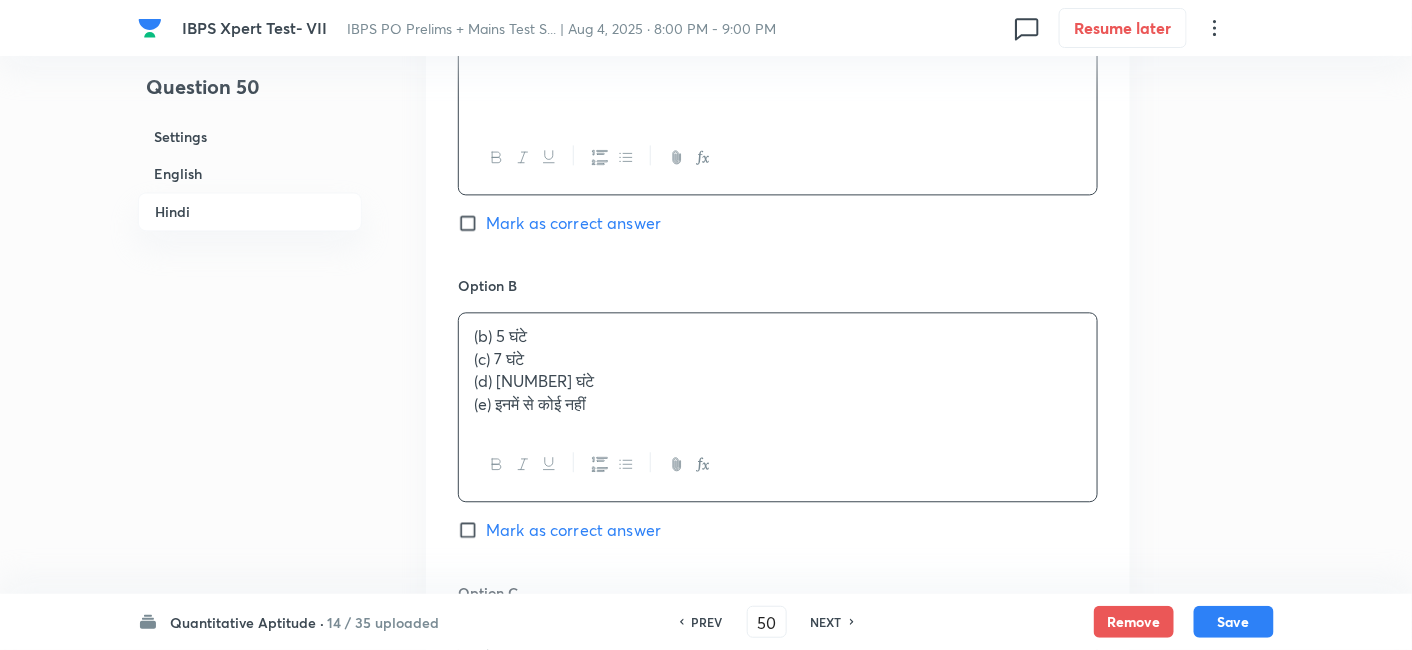 click on "(b) 5 घंटे (c) 7 घंटे (d) 3 घंटे (e) इनमें से कोई नहीं" at bounding box center [778, 370] 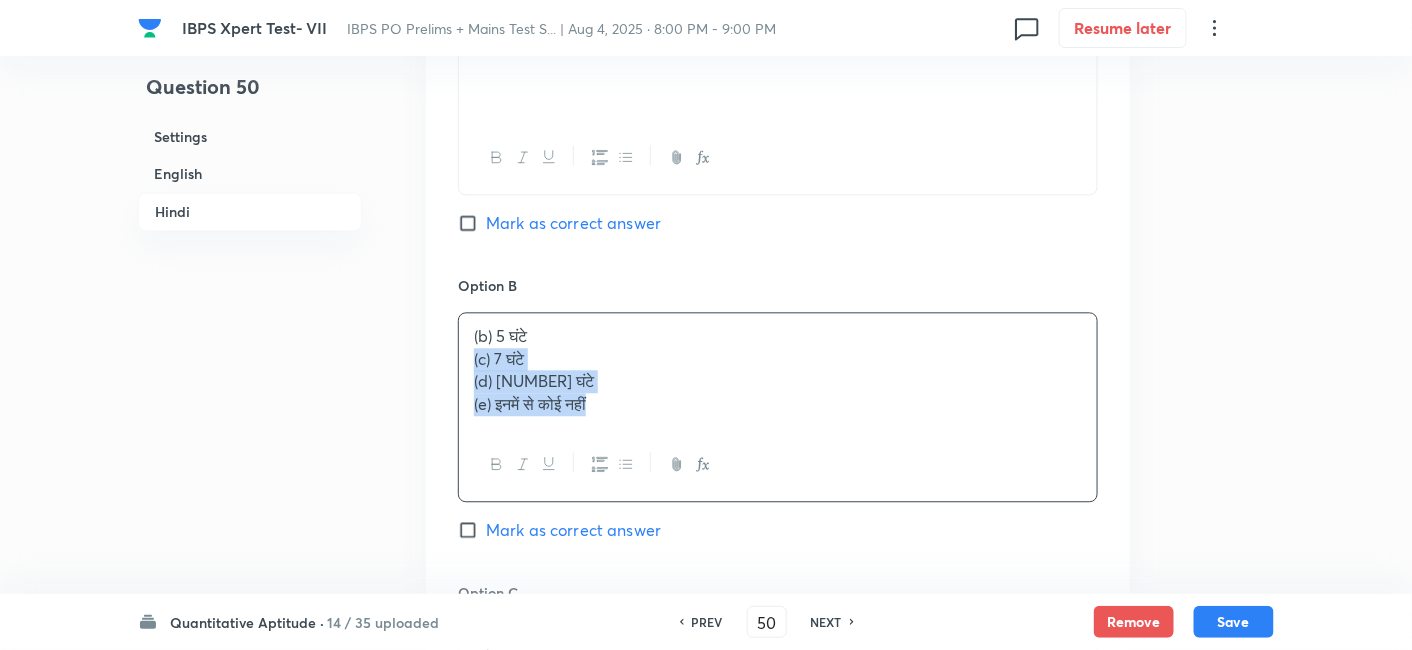 drag, startPoint x: 470, startPoint y: 355, endPoint x: 722, endPoint y: 495, distance: 288.27765 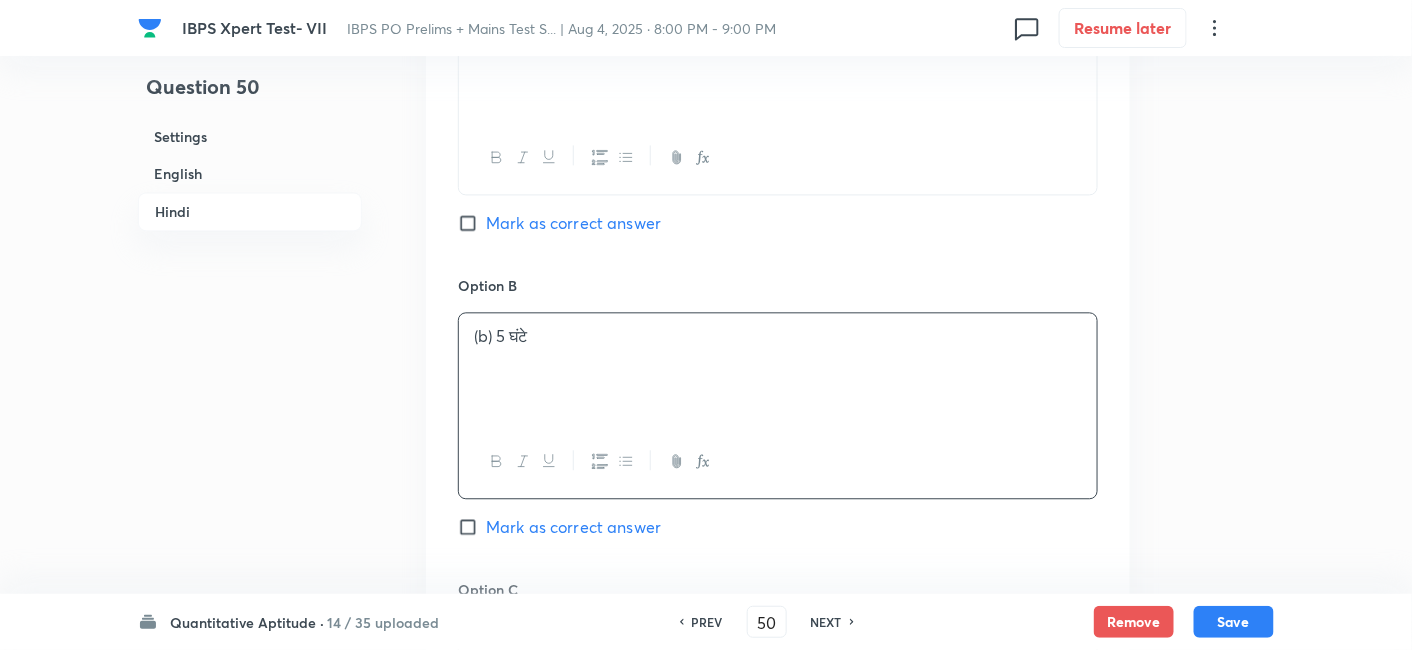 scroll, scrollTop: 3956, scrollLeft: 0, axis: vertical 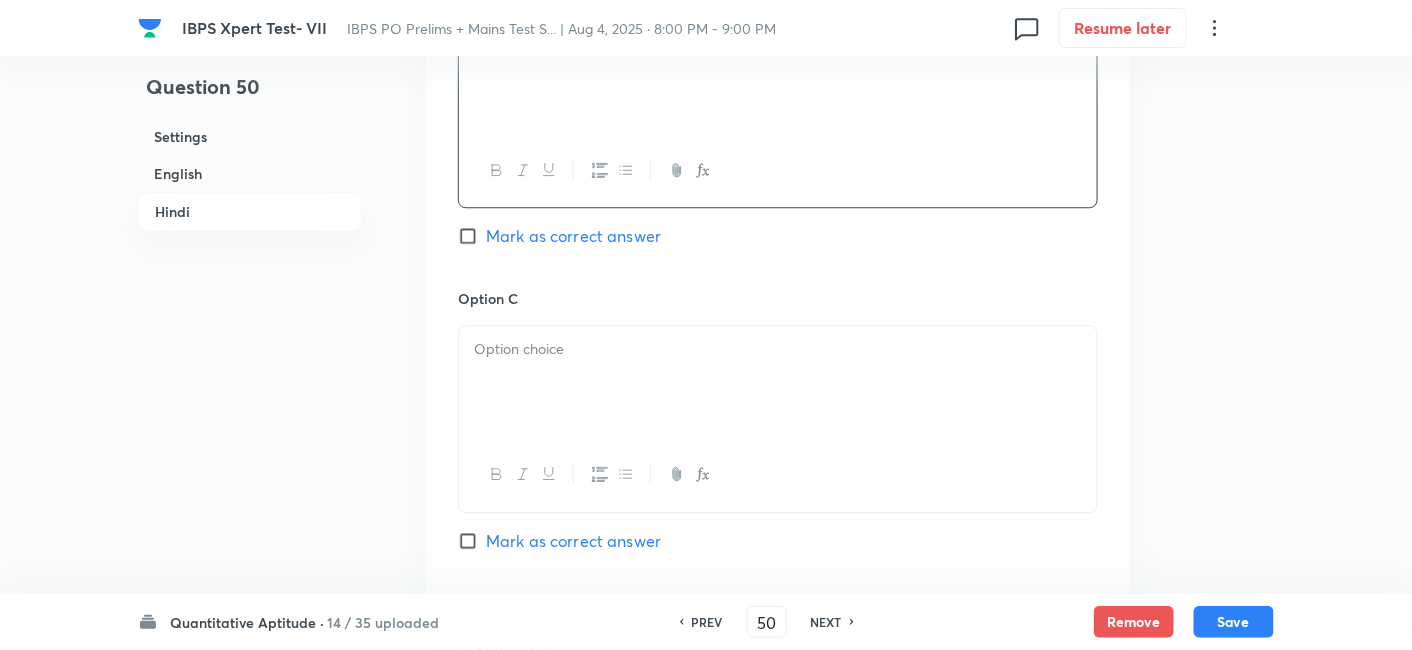 click at bounding box center (778, 382) 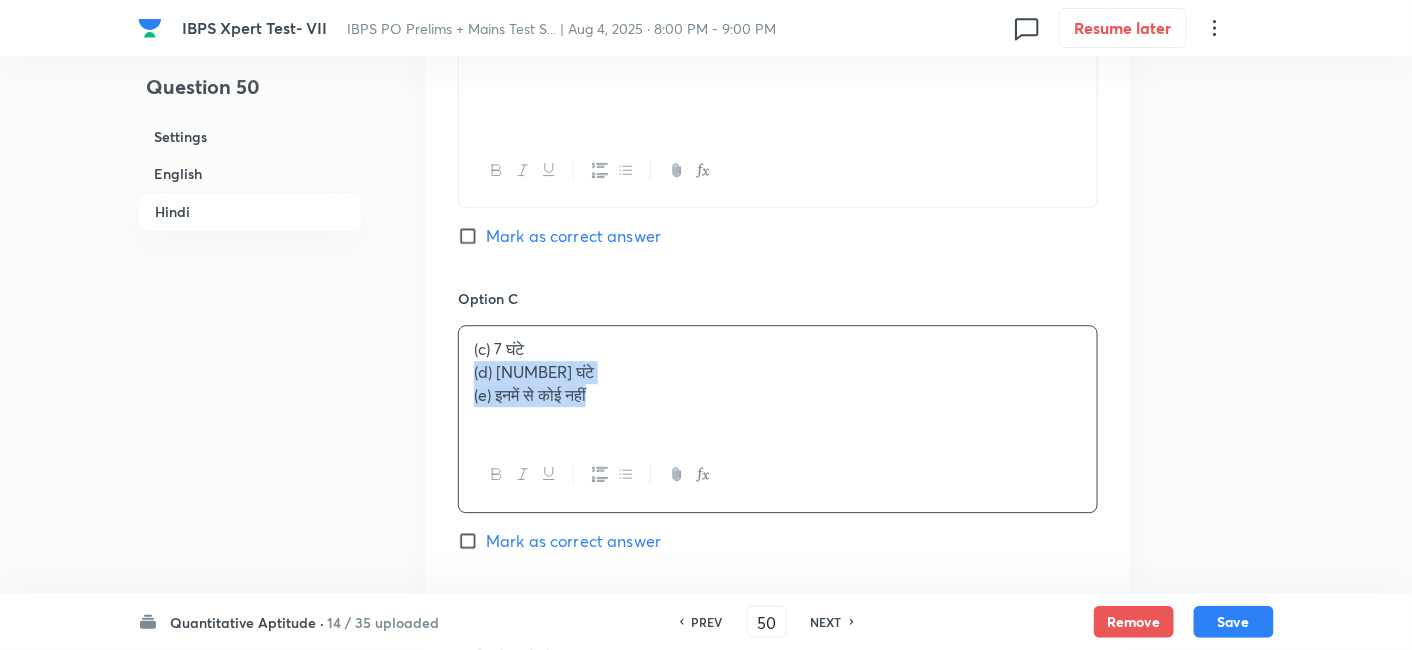 drag, startPoint x: 470, startPoint y: 368, endPoint x: 733, endPoint y: 475, distance: 283.9331 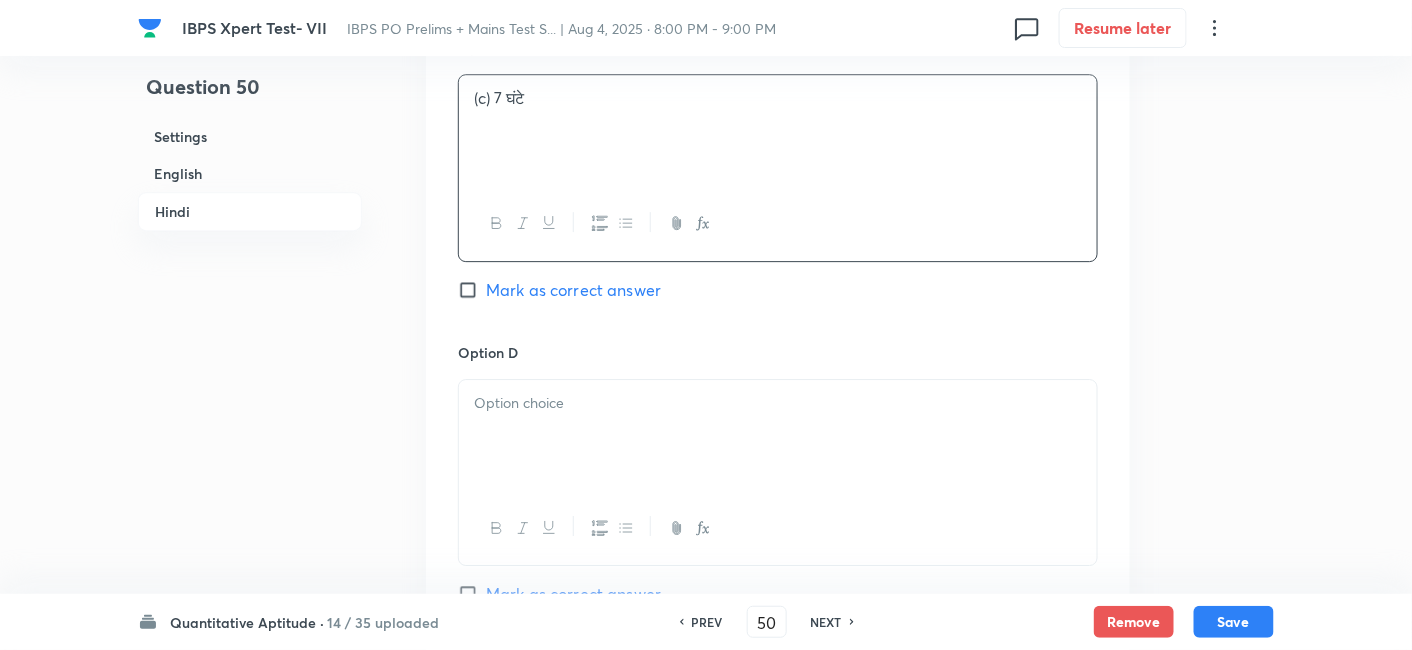 scroll, scrollTop: 4219, scrollLeft: 0, axis: vertical 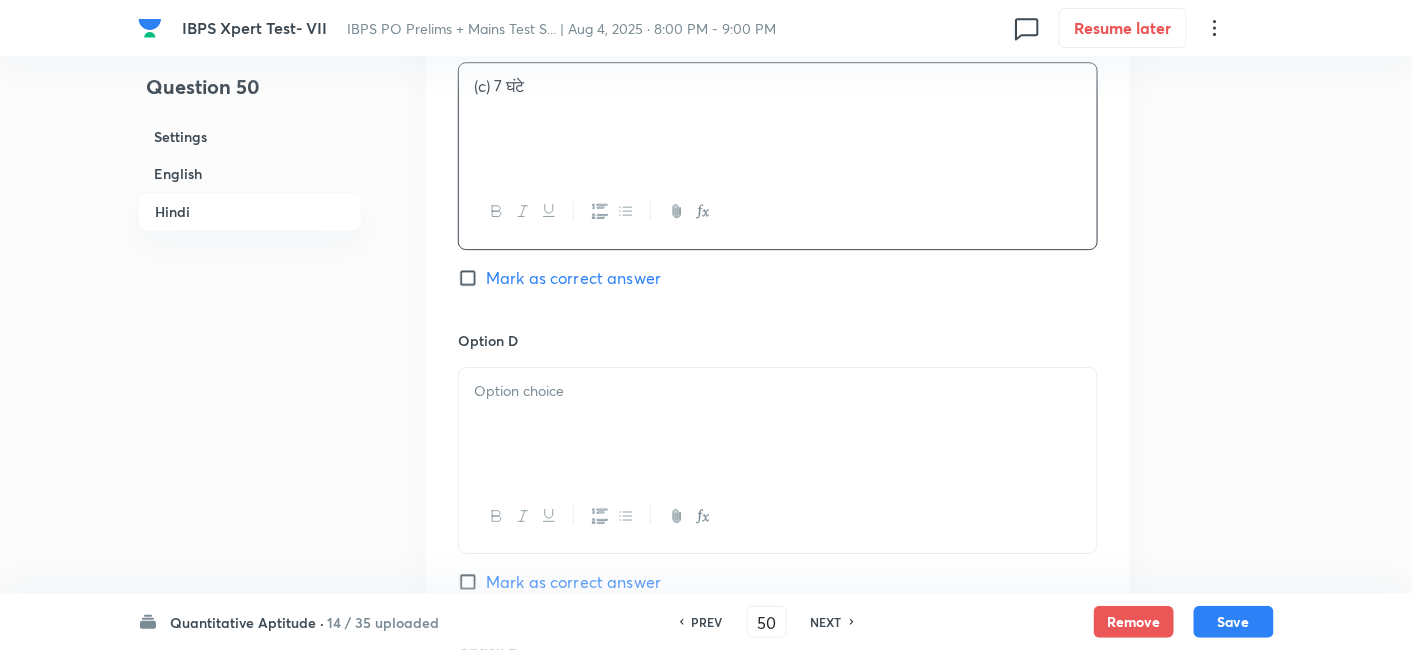 click at bounding box center (778, 424) 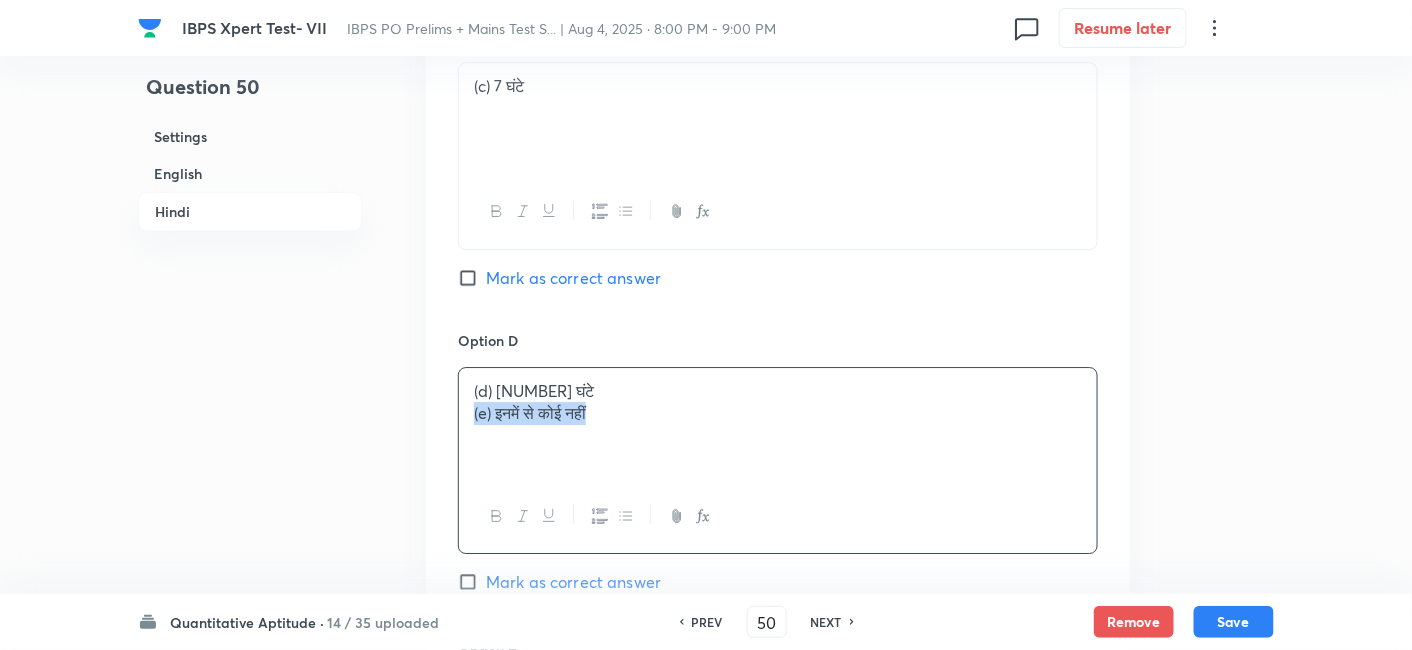 drag, startPoint x: 463, startPoint y: 406, endPoint x: 725, endPoint y: 457, distance: 266.9176 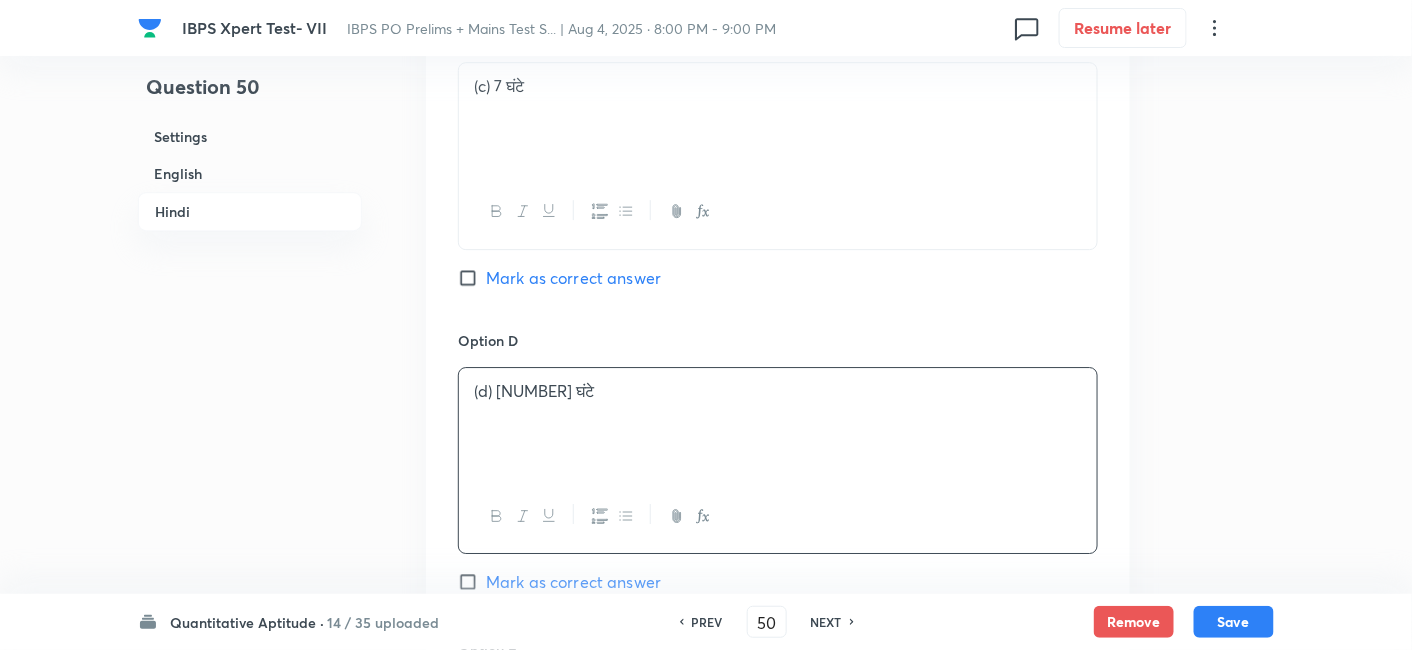 scroll, scrollTop: 4479, scrollLeft: 0, axis: vertical 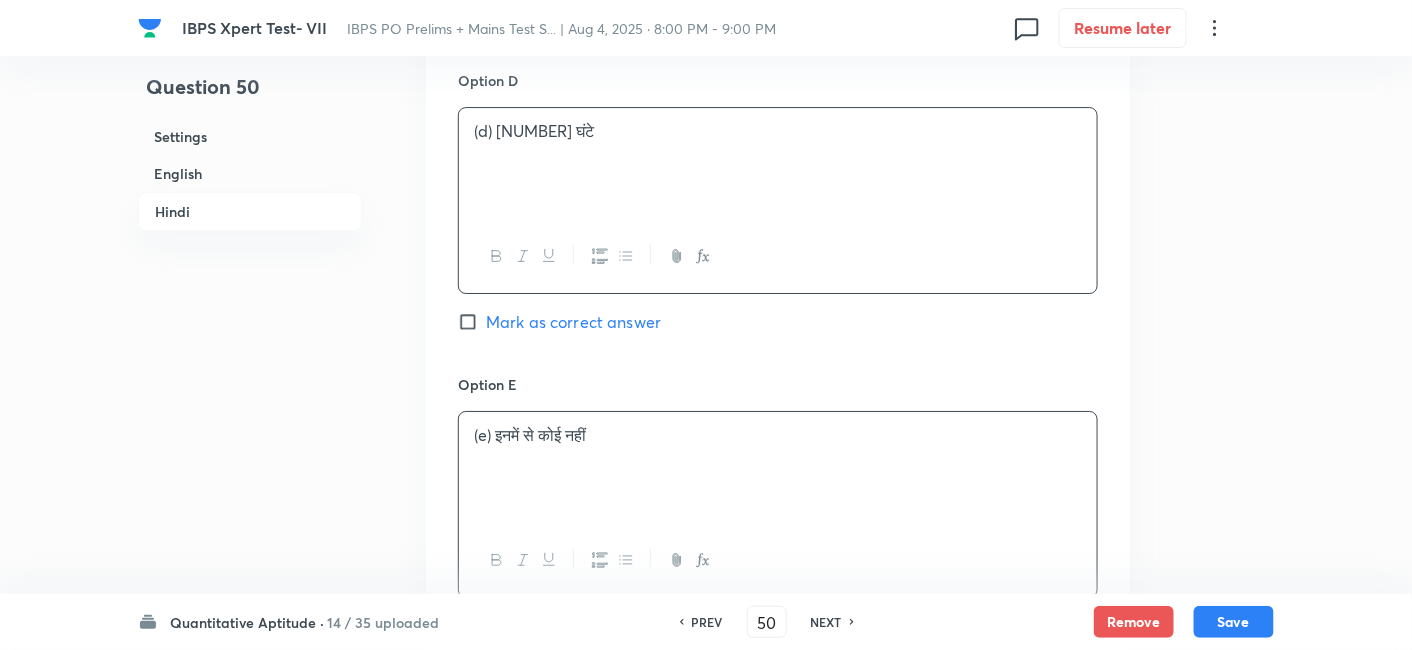 click on "(e) इनमें से कोई नहीं" at bounding box center [778, 468] 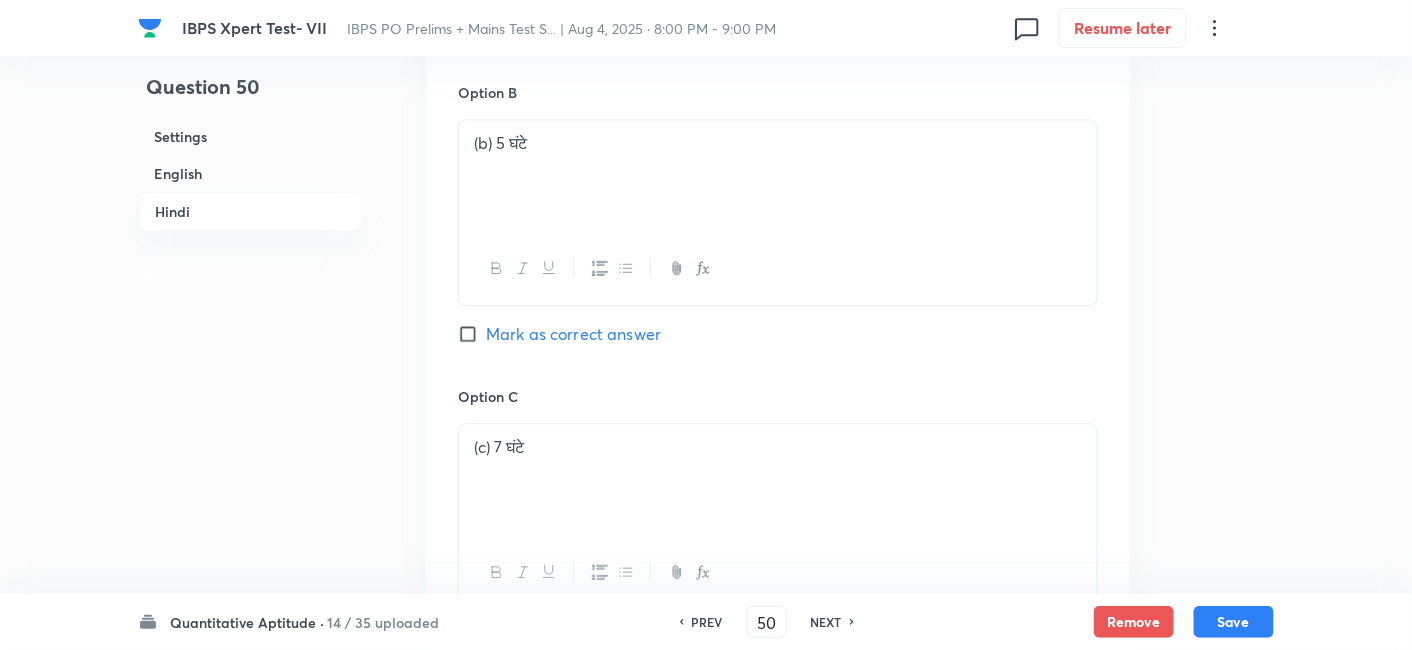 scroll, scrollTop: 3720, scrollLeft: 0, axis: vertical 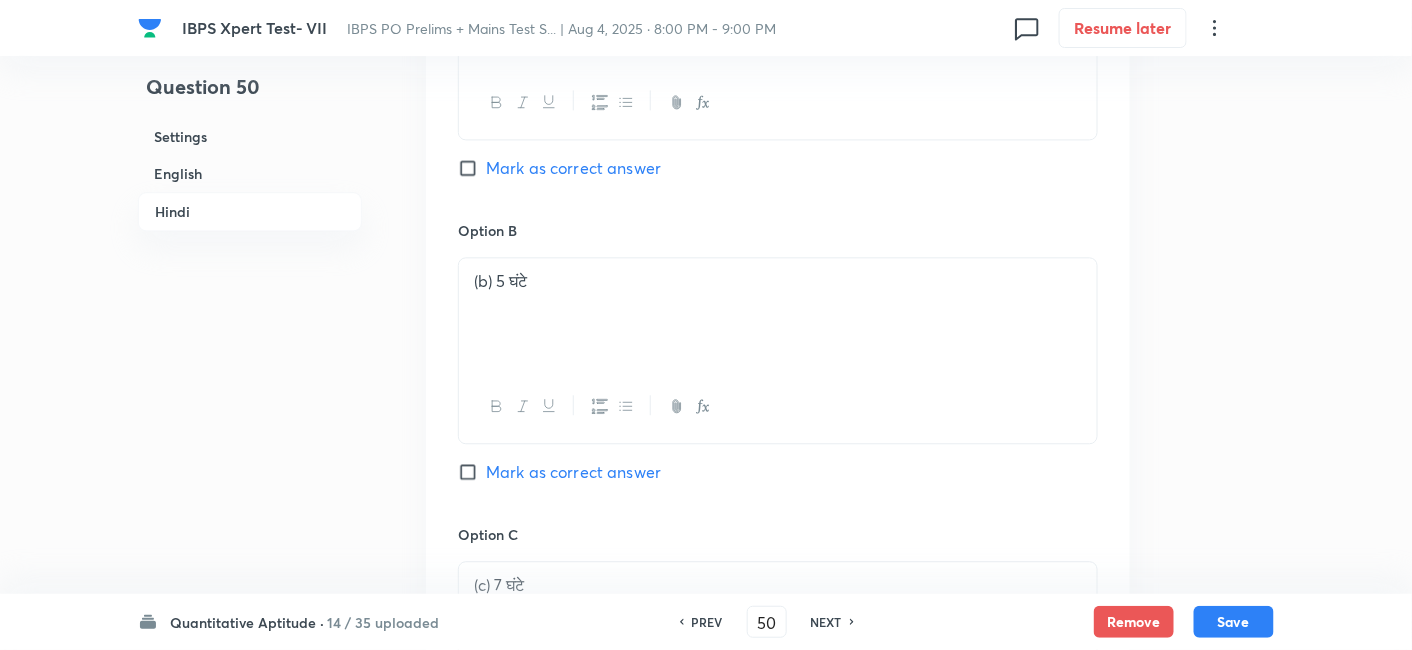 click on "Mark as correct answer" at bounding box center (573, 472) 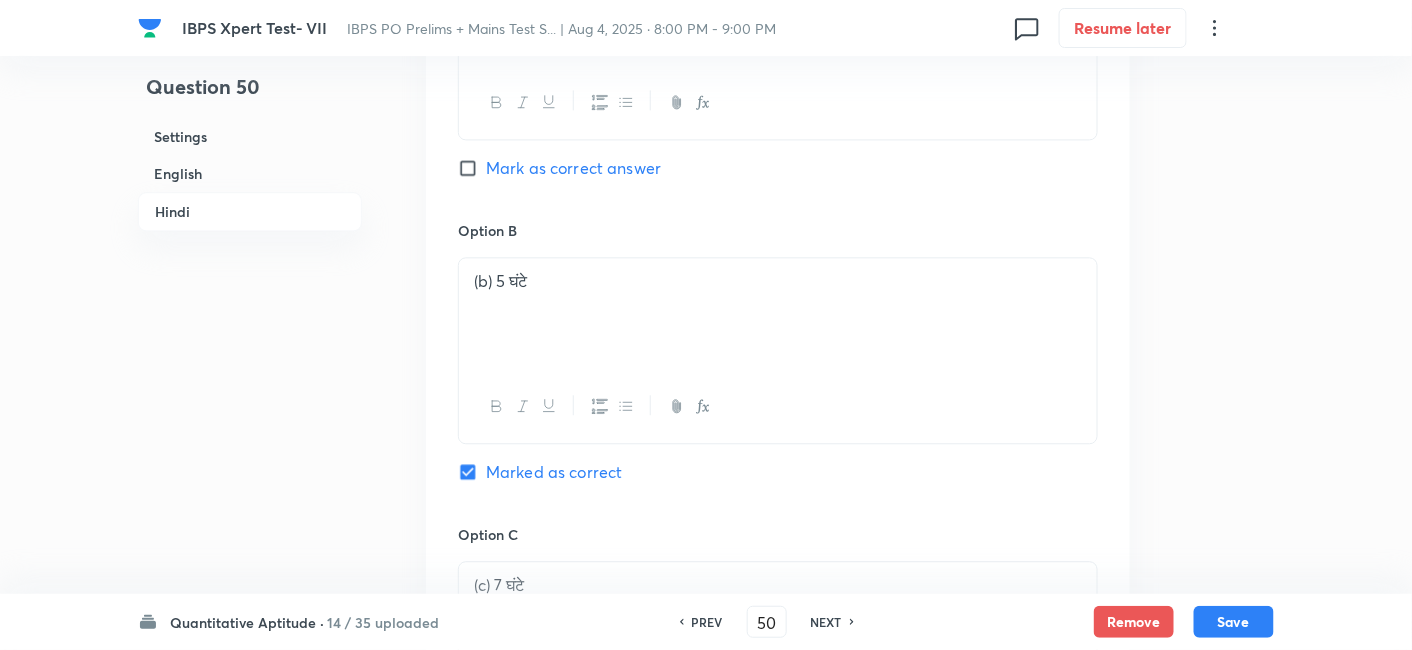 checkbox on "true" 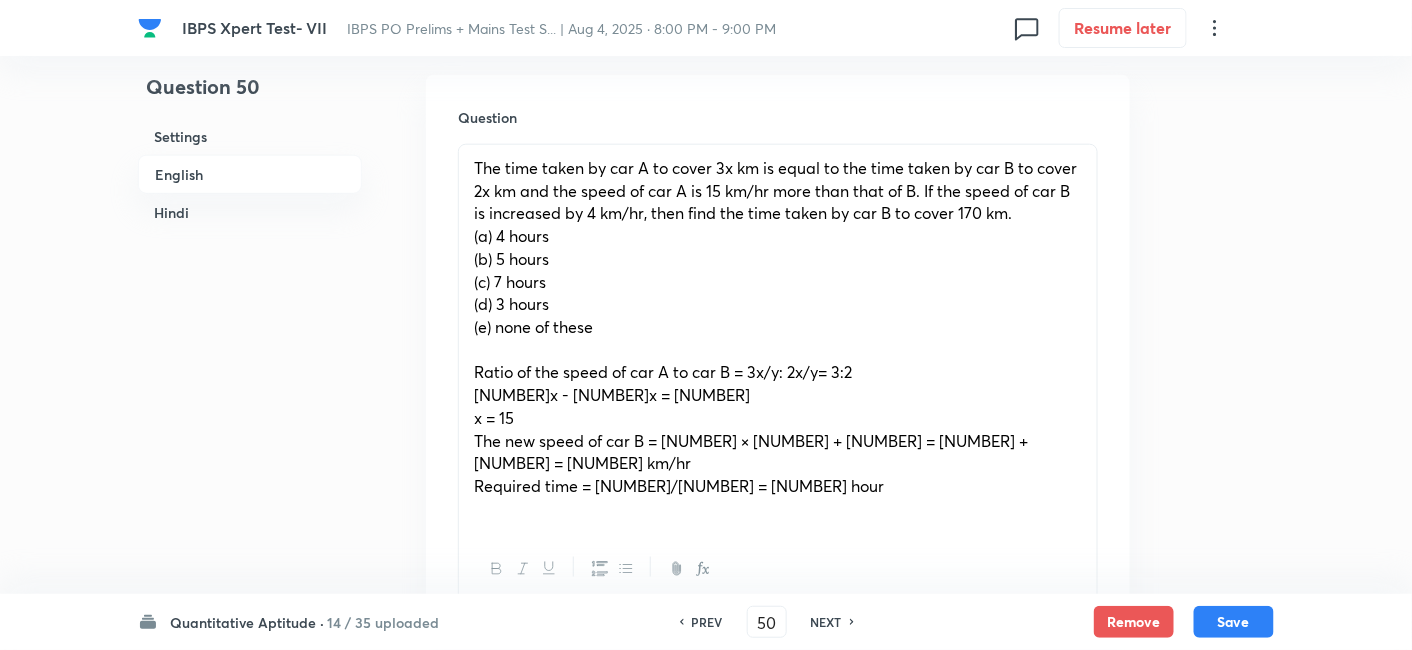 scroll, scrollTop: 605, scrollLeft: 0, axis: vertical 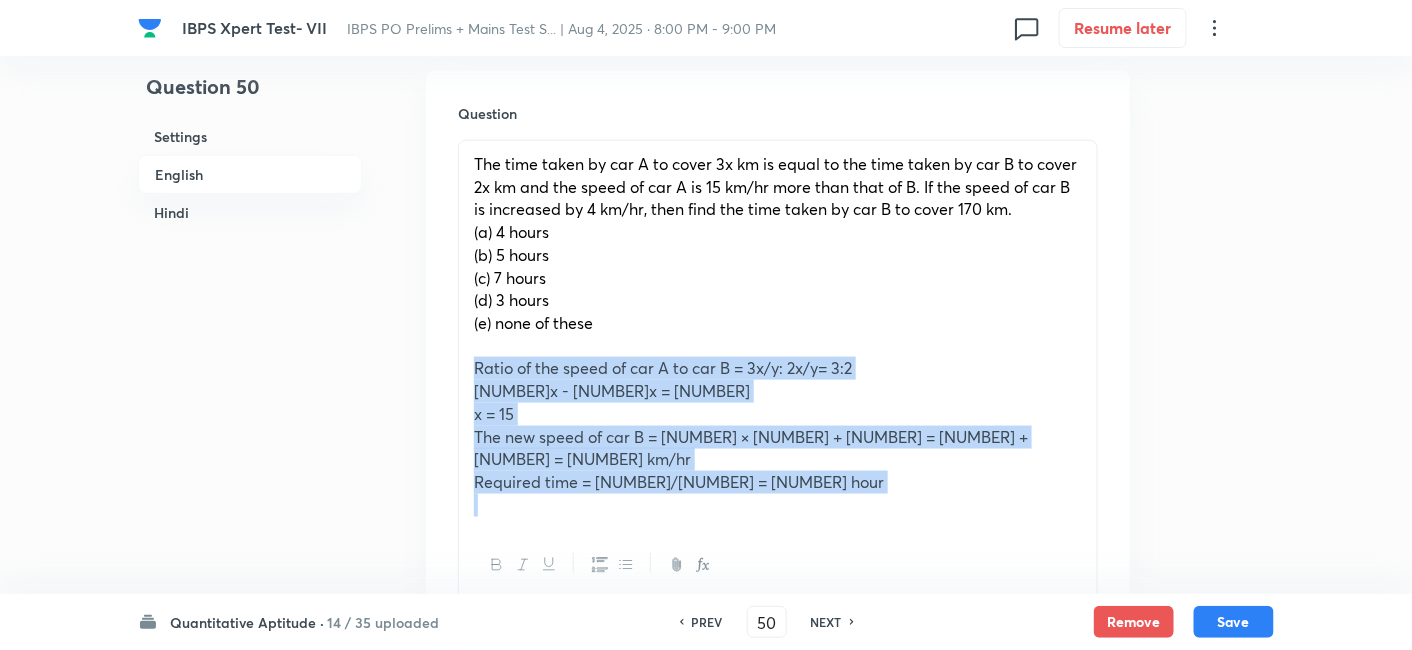 drag, startPoint x: 466, startPoint y: 369, endPoint x: 934, endPoint y: 587, distance: 516.2829 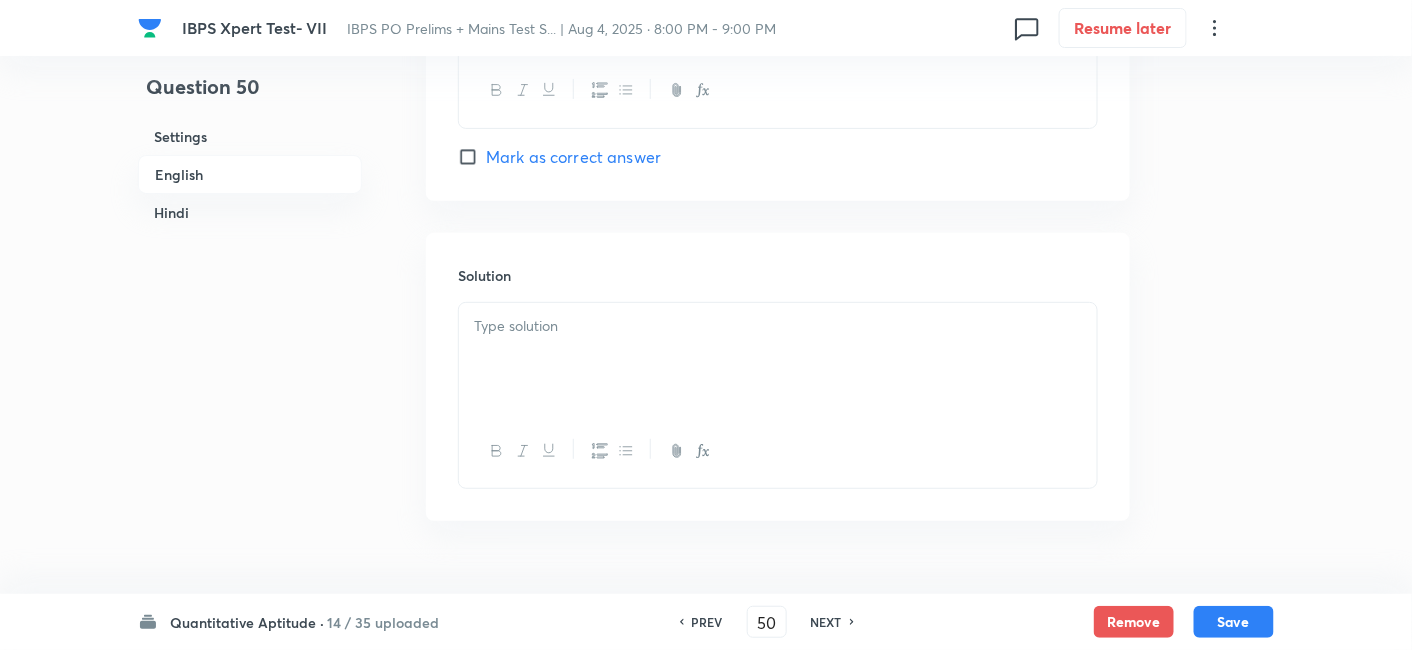 scroll, scrollTop: 2585, scrollLeft: 0, axis: vertical 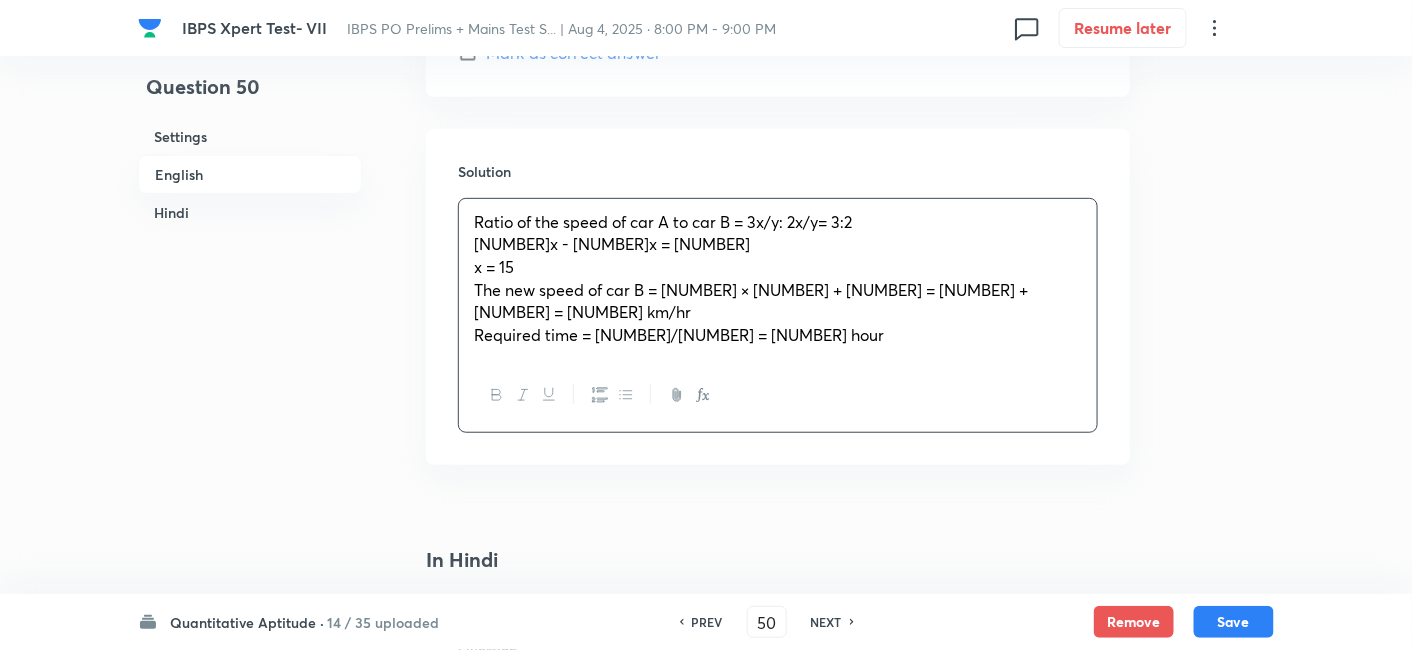 click on "Ratio of the speed of car A to car B = 3x/y: 2x/y= 3:2" at bounding box center [778, 222] 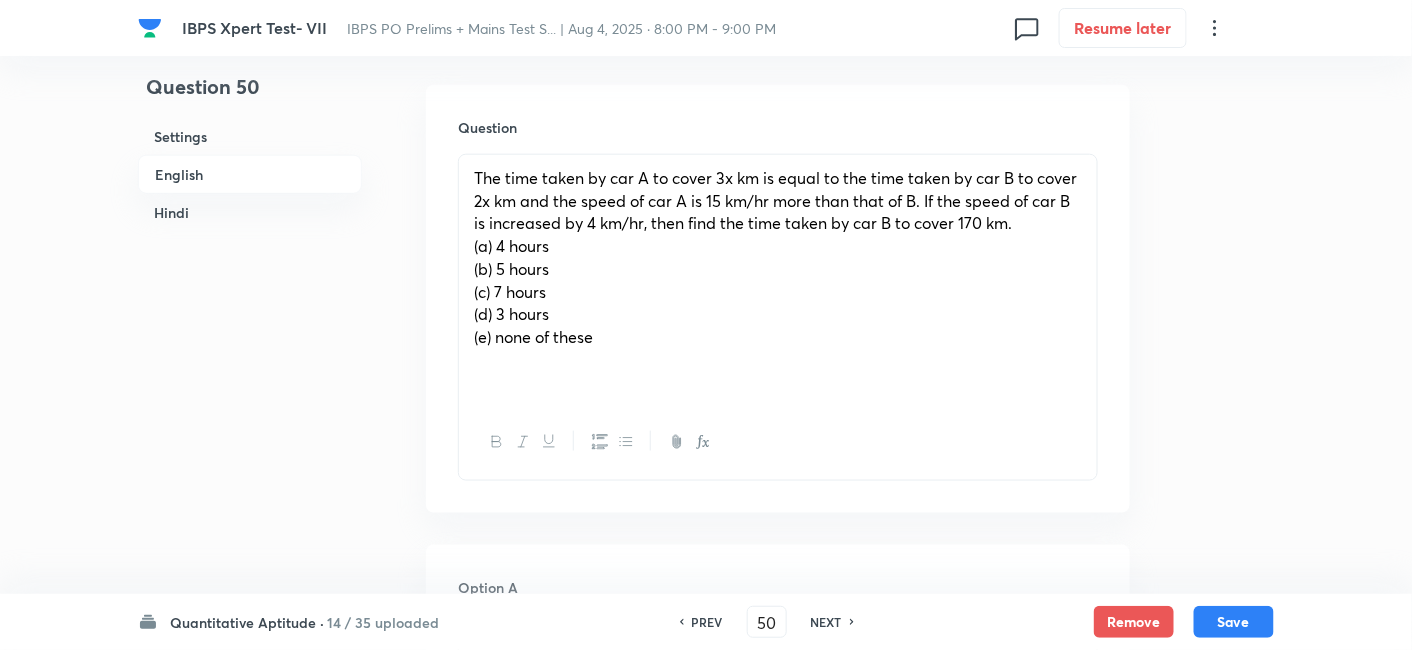 scroll, scrollTop: 561, scrollLeft: 0, axis: vertical 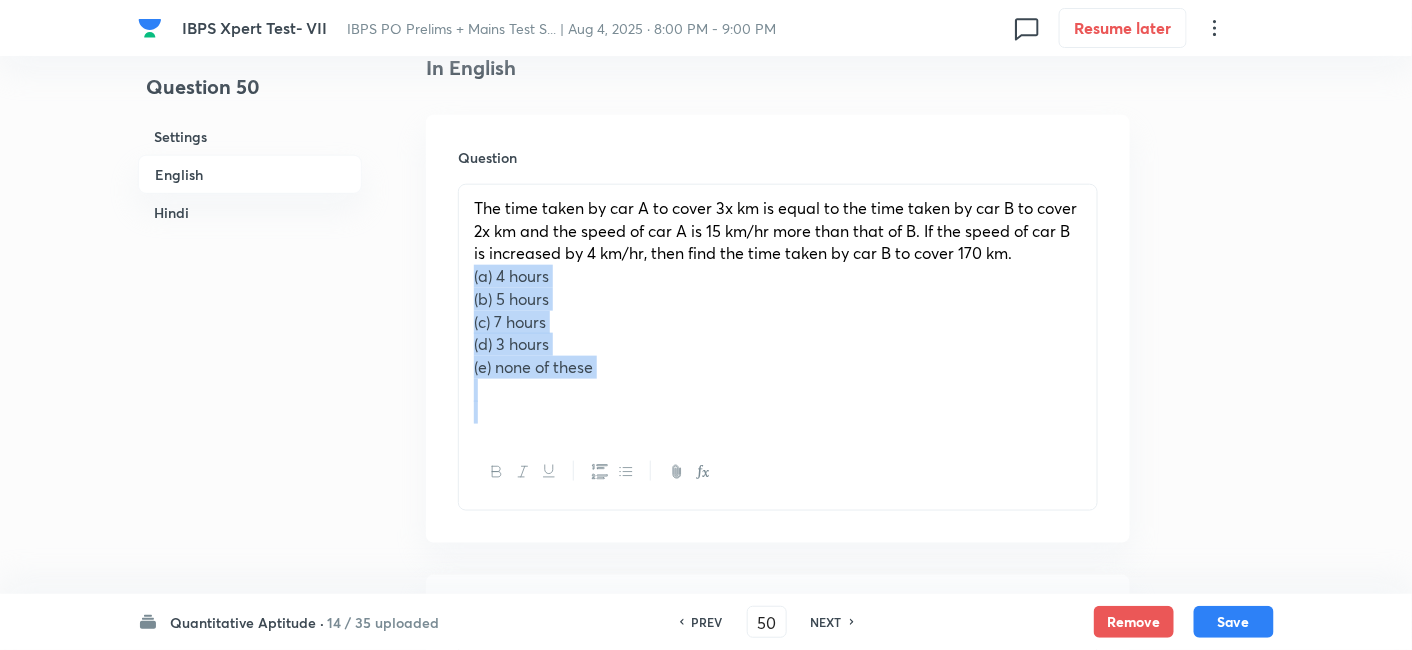 drag, startPoint x: 470, startPoint y: 278, endPoint x: 703, endPoint y: 476, distance: 305.76624 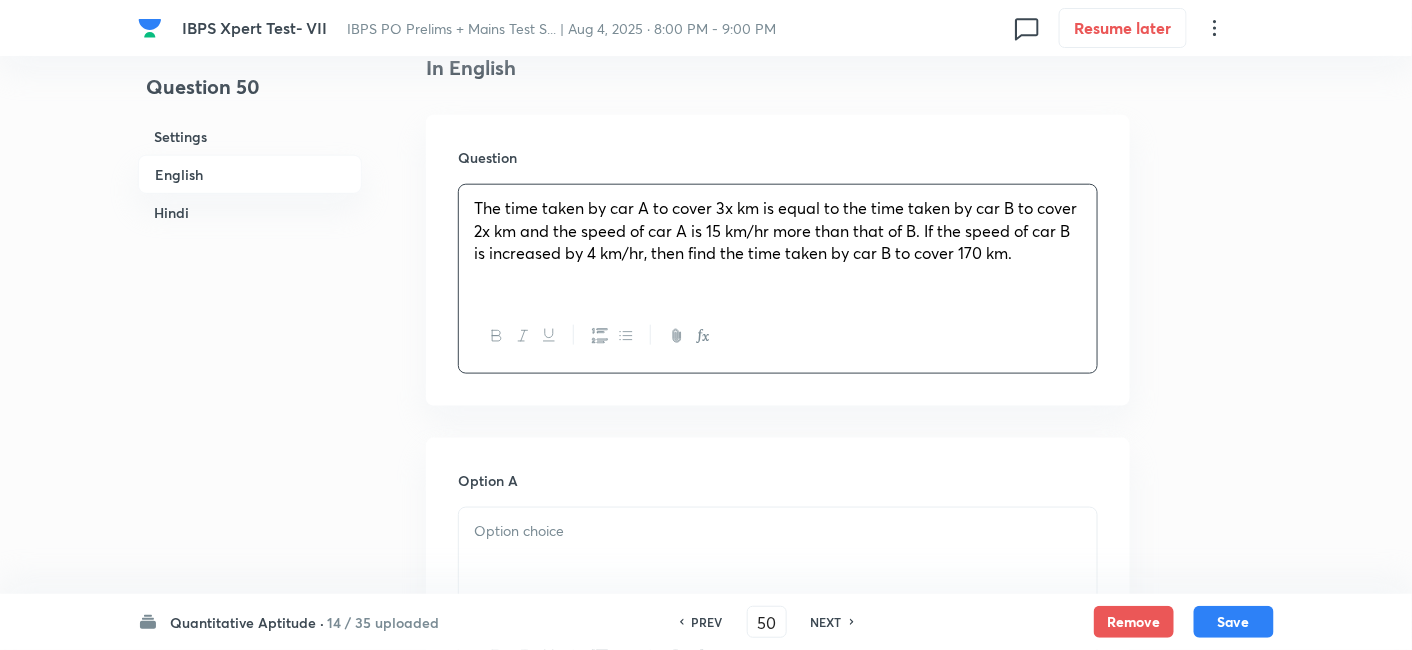 scroll, scrollTop: 785, scrollLeft: 0, axis: vertical 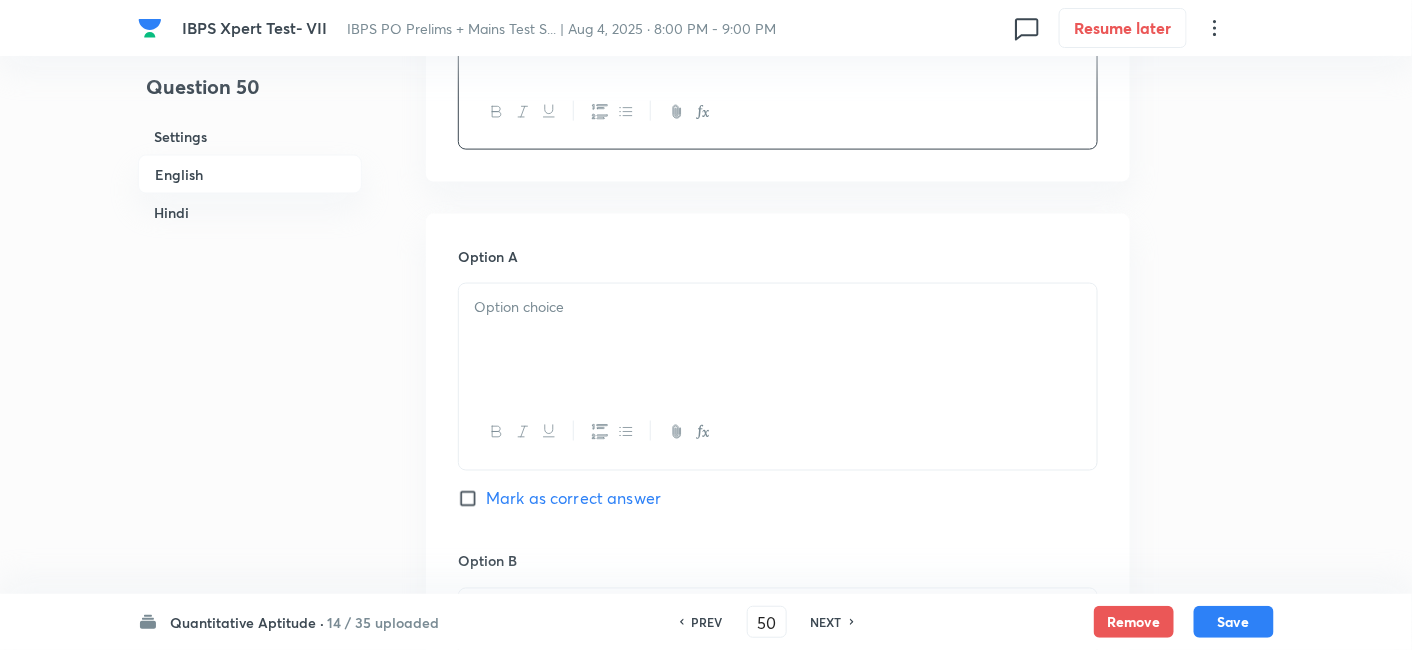 click at bounding box center (778, 307) 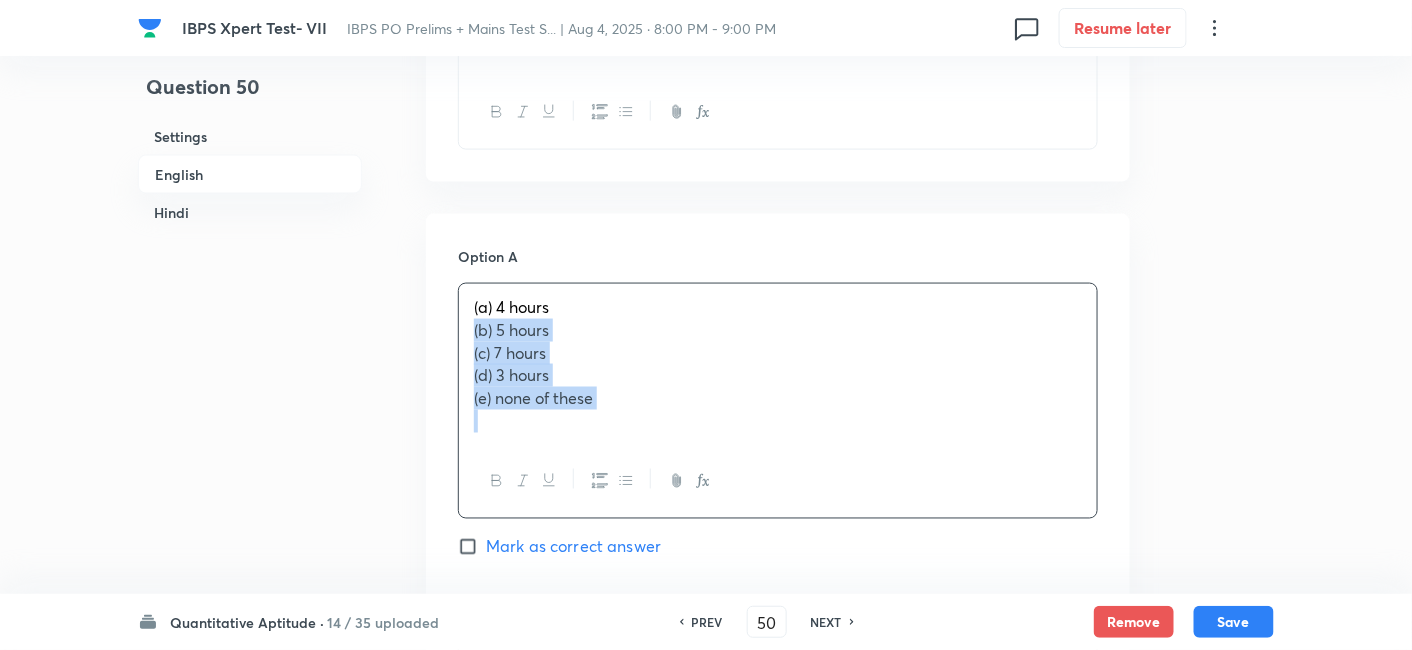 drag, startPoint x: 469, startPoint y: 330, endPoint x: 696, endPoint y: 507, distance: 287.85065 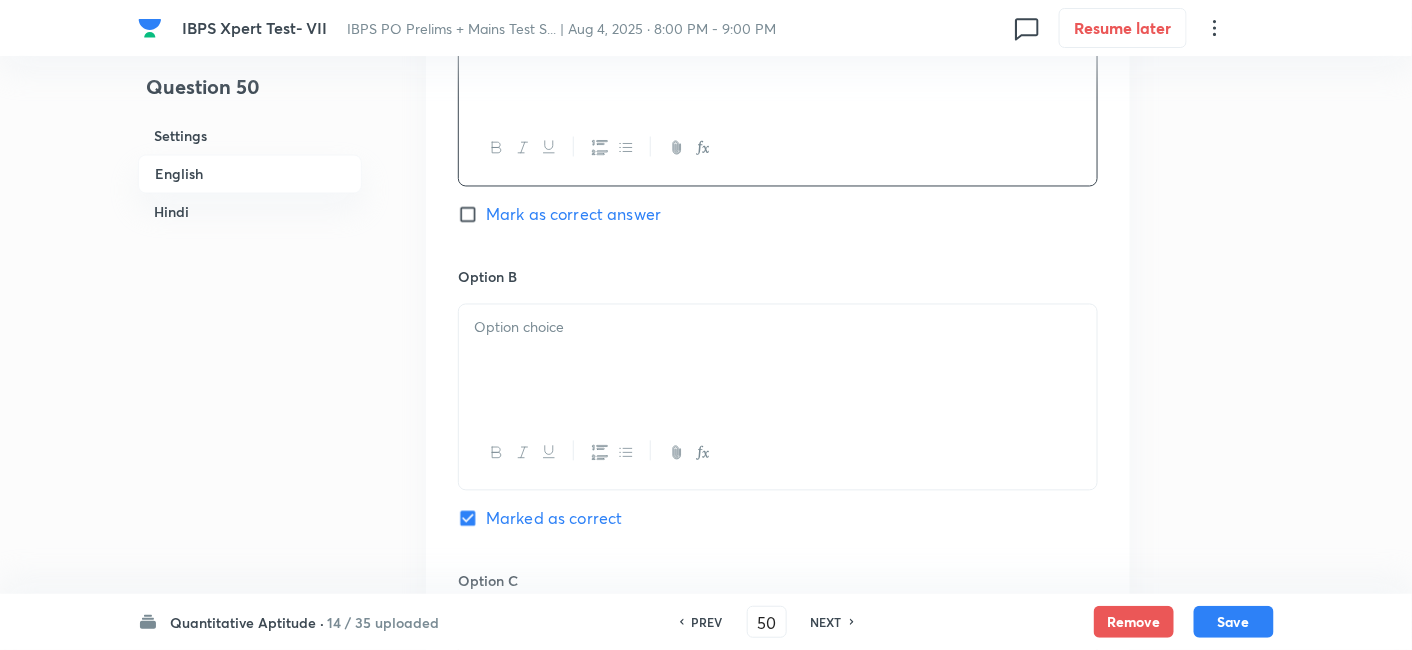scroll, scrollTop: 1070, scrollLeft: 0, axis: vertical 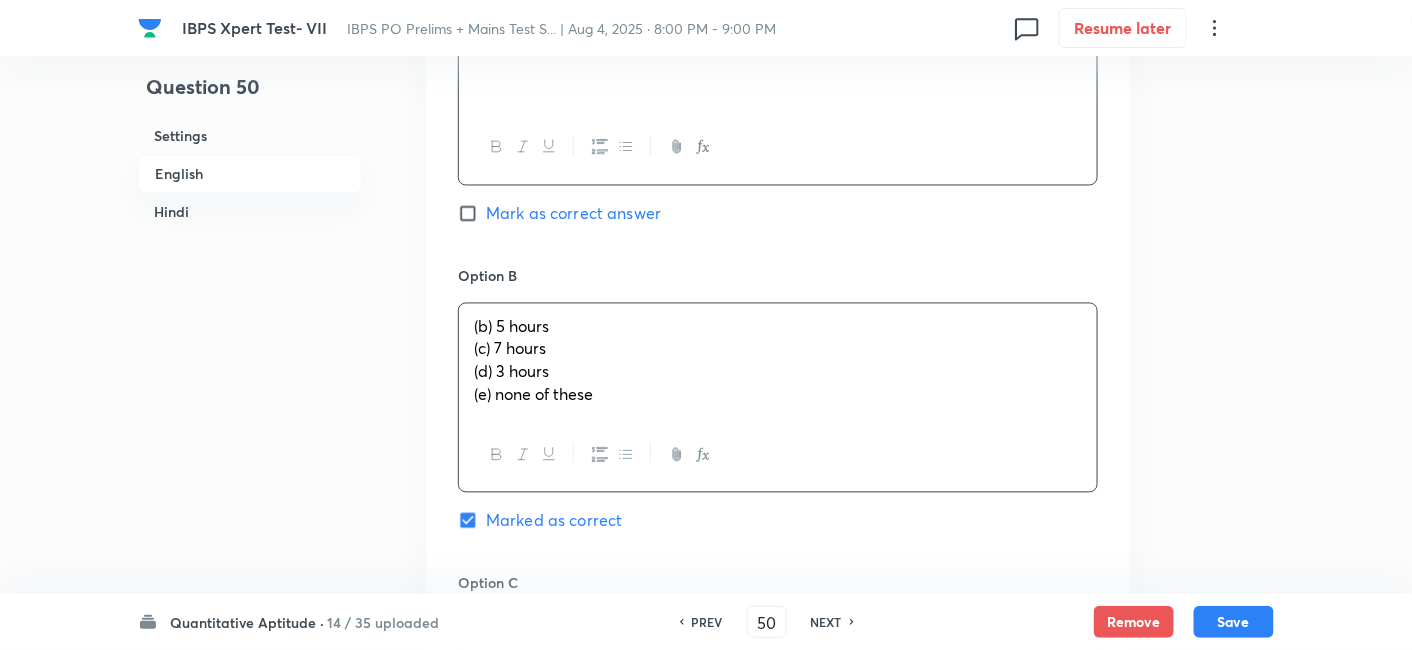 click on "(b) 5 hours  (c) 7 hours  (d) 3 hours  (e) none of these" at bounding box center [778, 361] 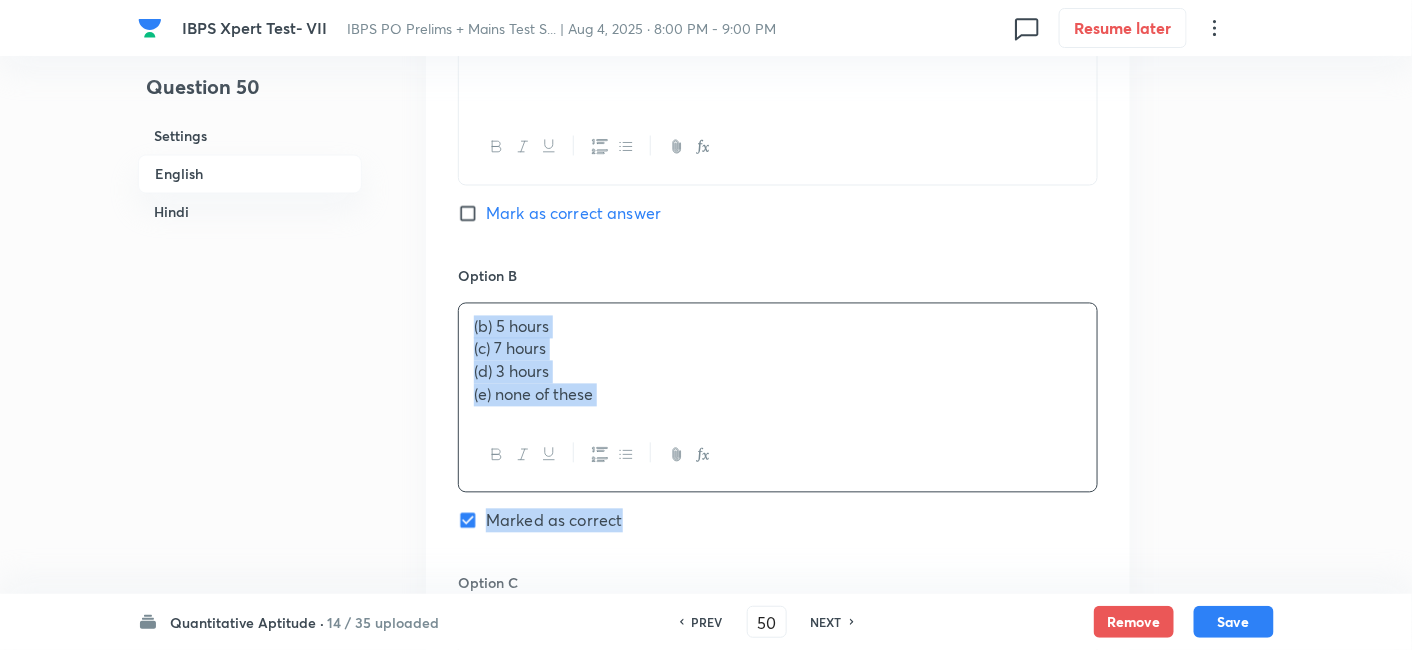 drag, startPoint x: 458, startPoint y: 353, endPoint x: 704, endPoint y: 498, distance: 285.55383 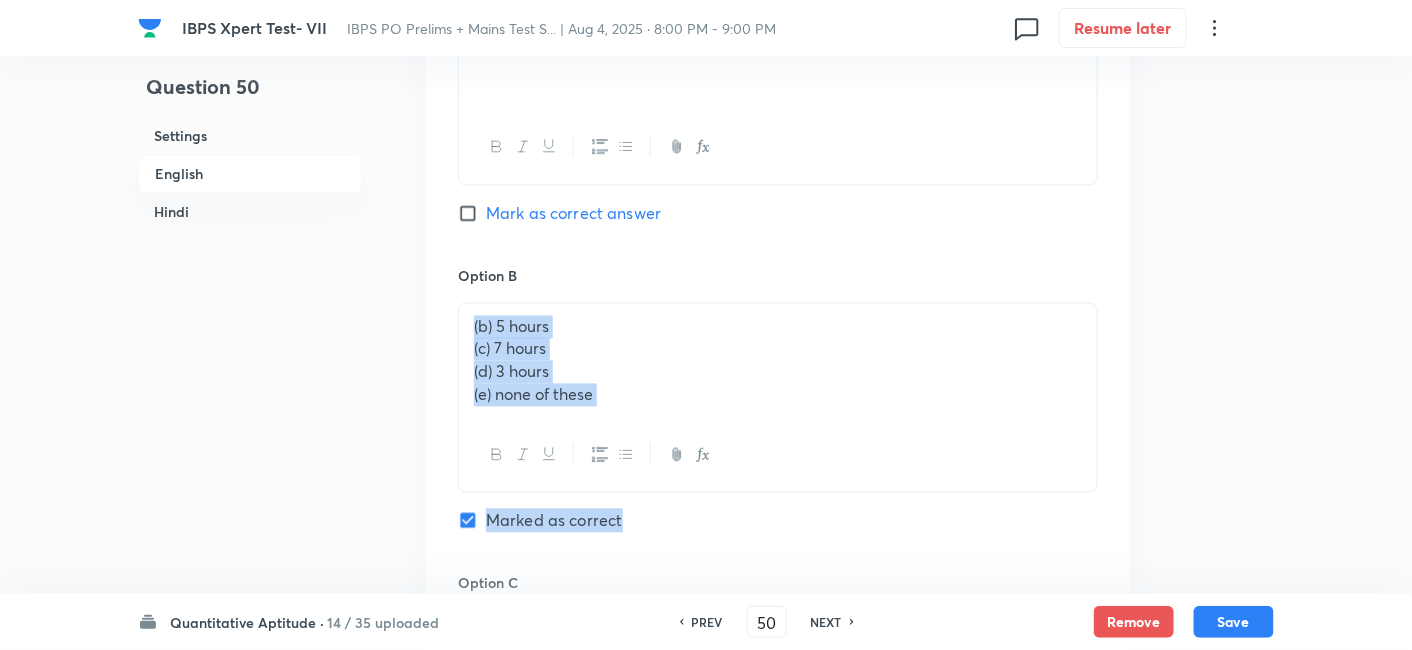 click on "(b) 5 hours  (c) 7 hours  (d) 3 hours  (e) none of these" at bounding box center [778, 361] 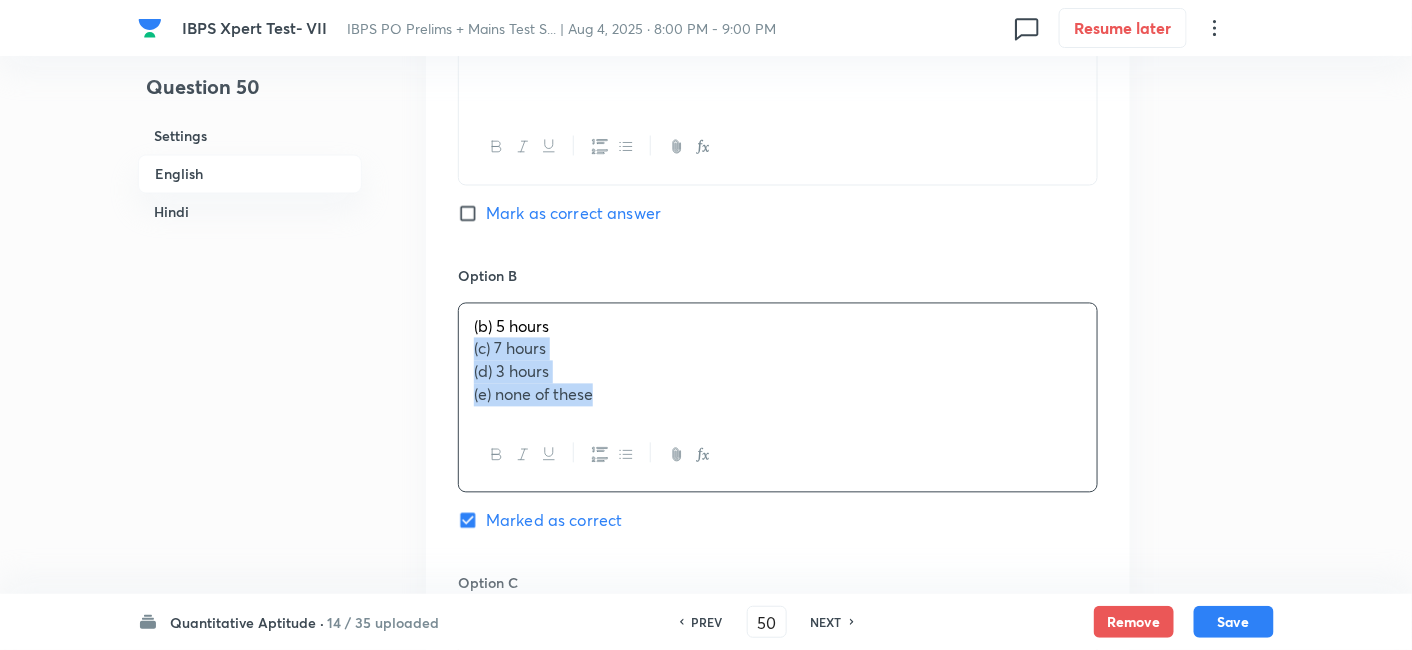 drag, startPoint x: 470, startPoint y: 349, endPoint x: 727, endPoint y: 488, distance: 292.18146 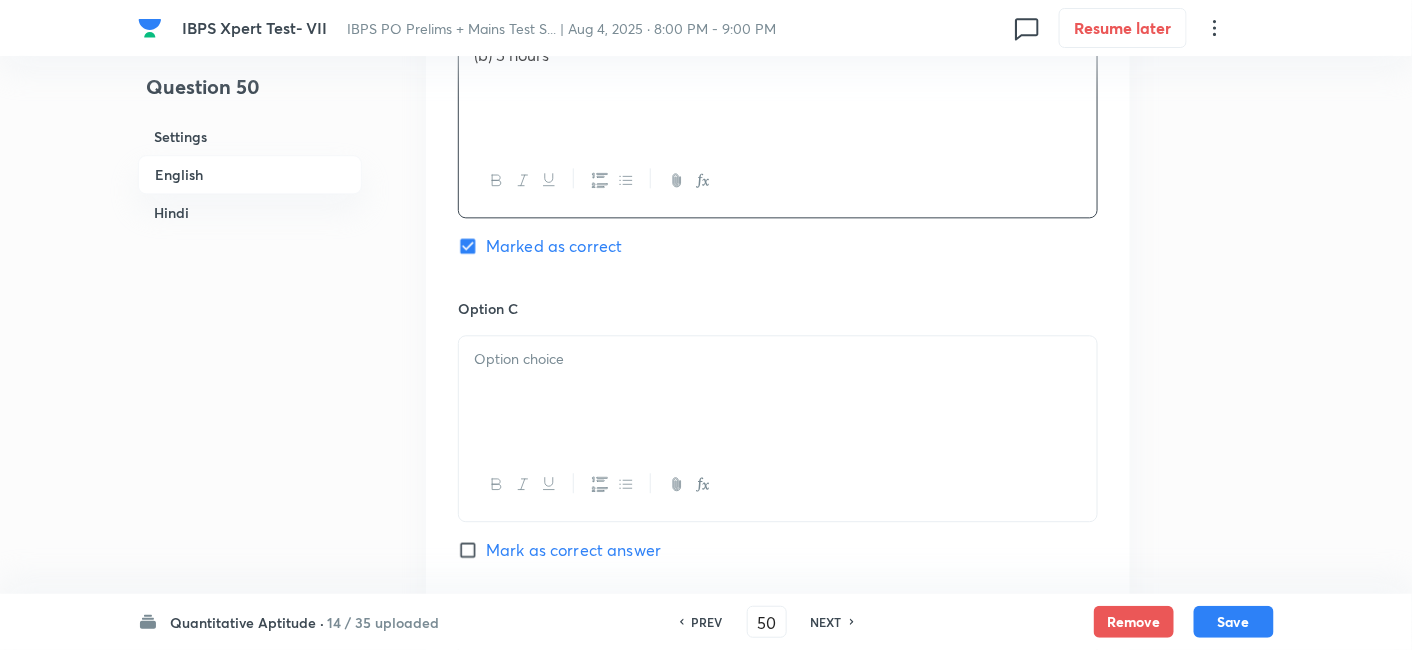 scroll, scrollTop: 1343, scrollLeft: 0, axis: vertical 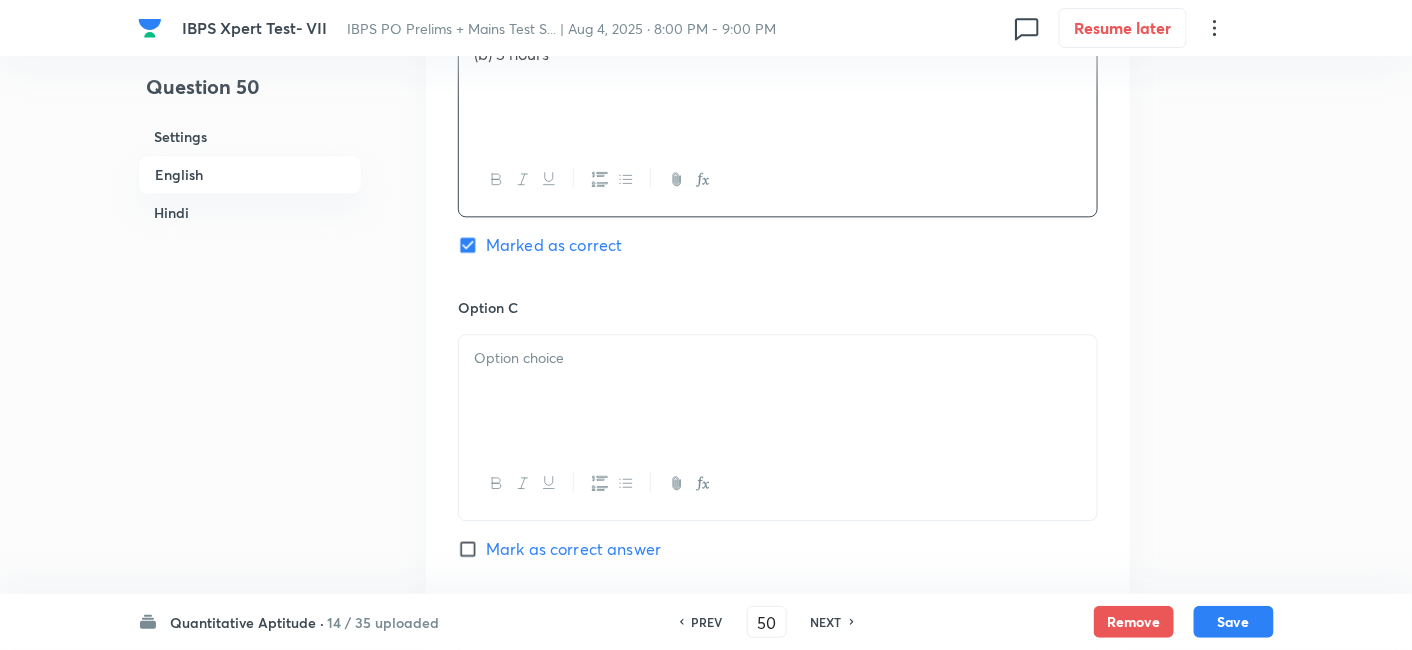 click at bounding box center (778, 391) 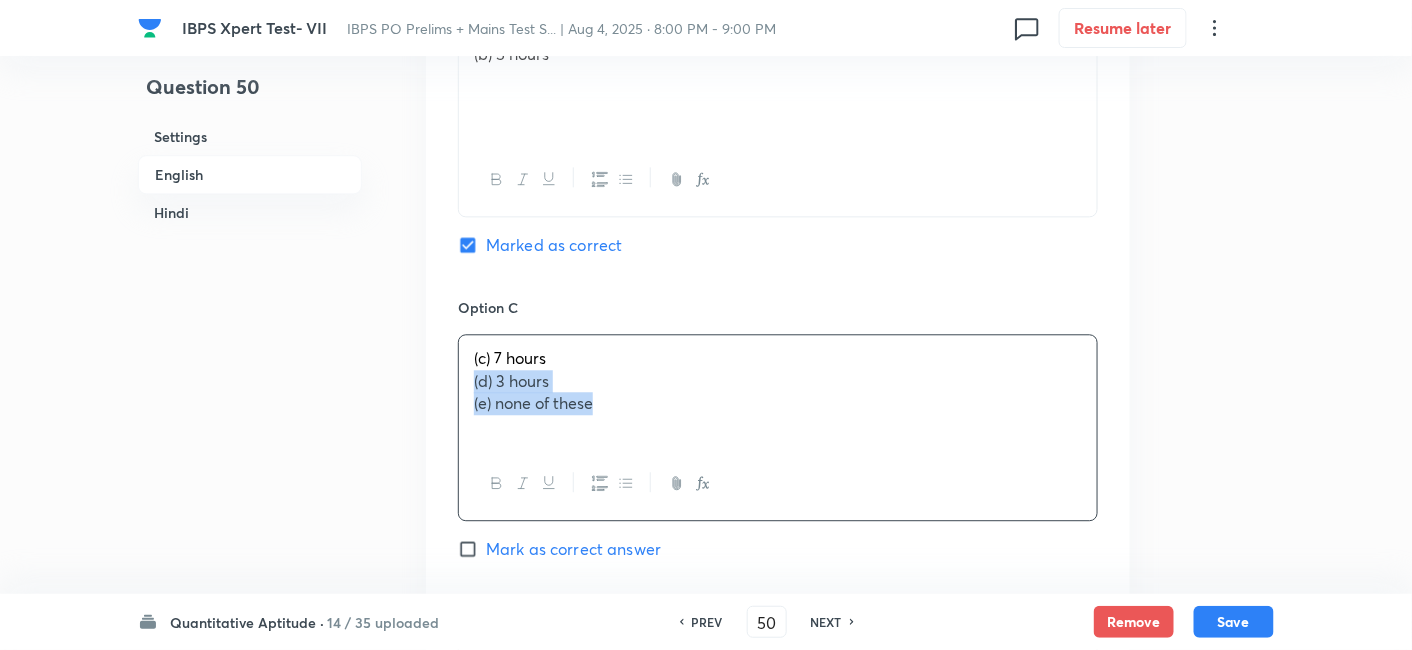 drag, startPoint x: 465, startPoint y: 385, endPoint x: 680, endPoint y: 504, distance: 245.73563 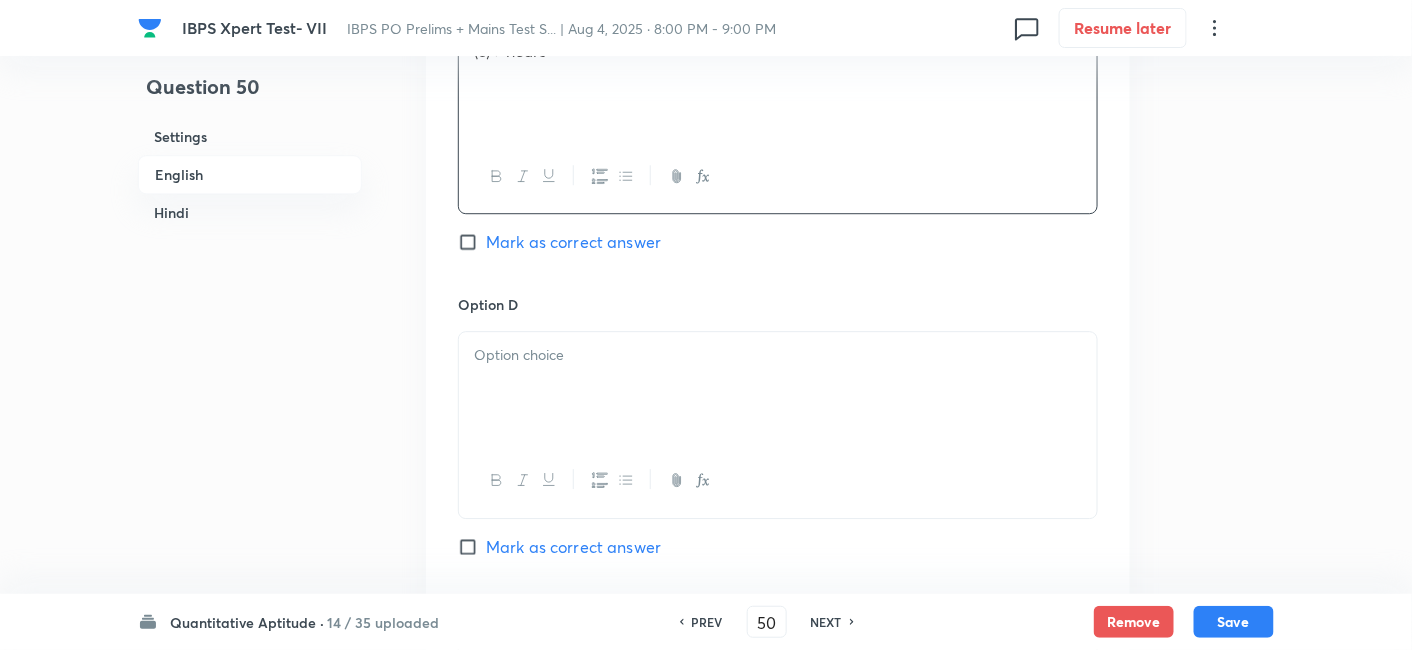 scroll, scrollTop: 1651, scrollLeft: 0, axis: vertical 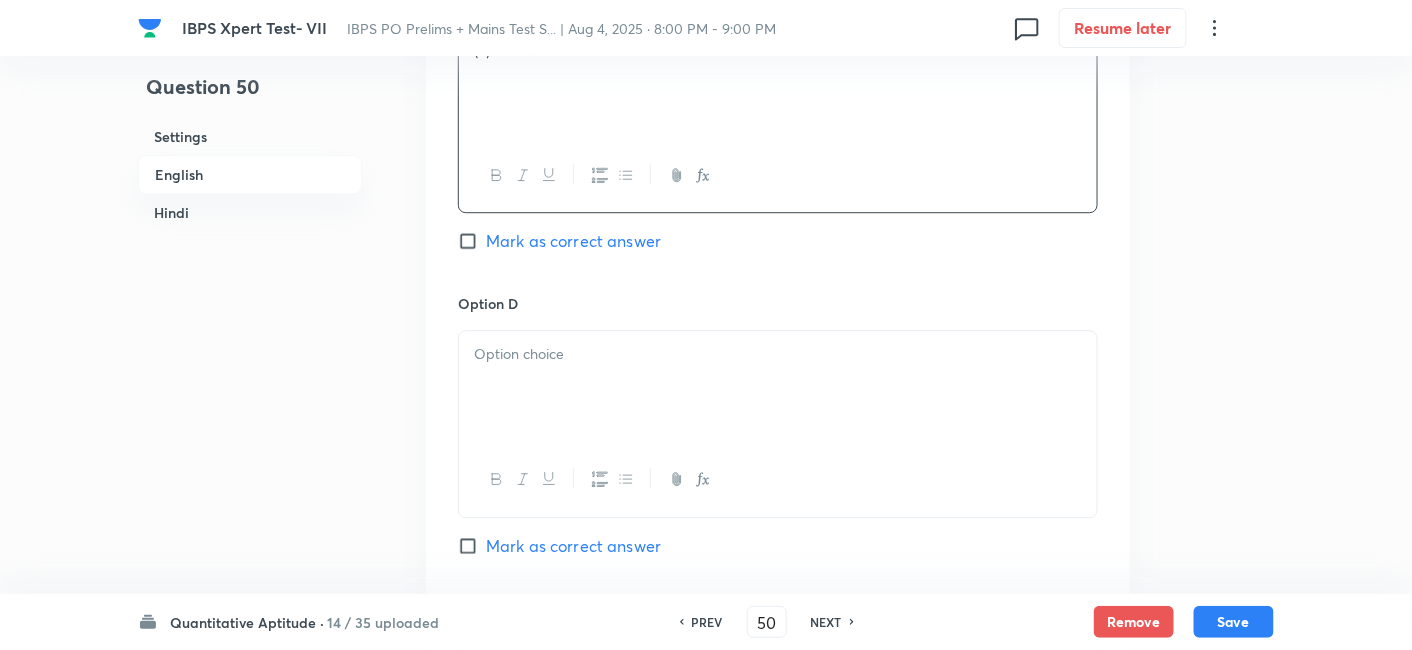 click at bounding box center [778, 387] 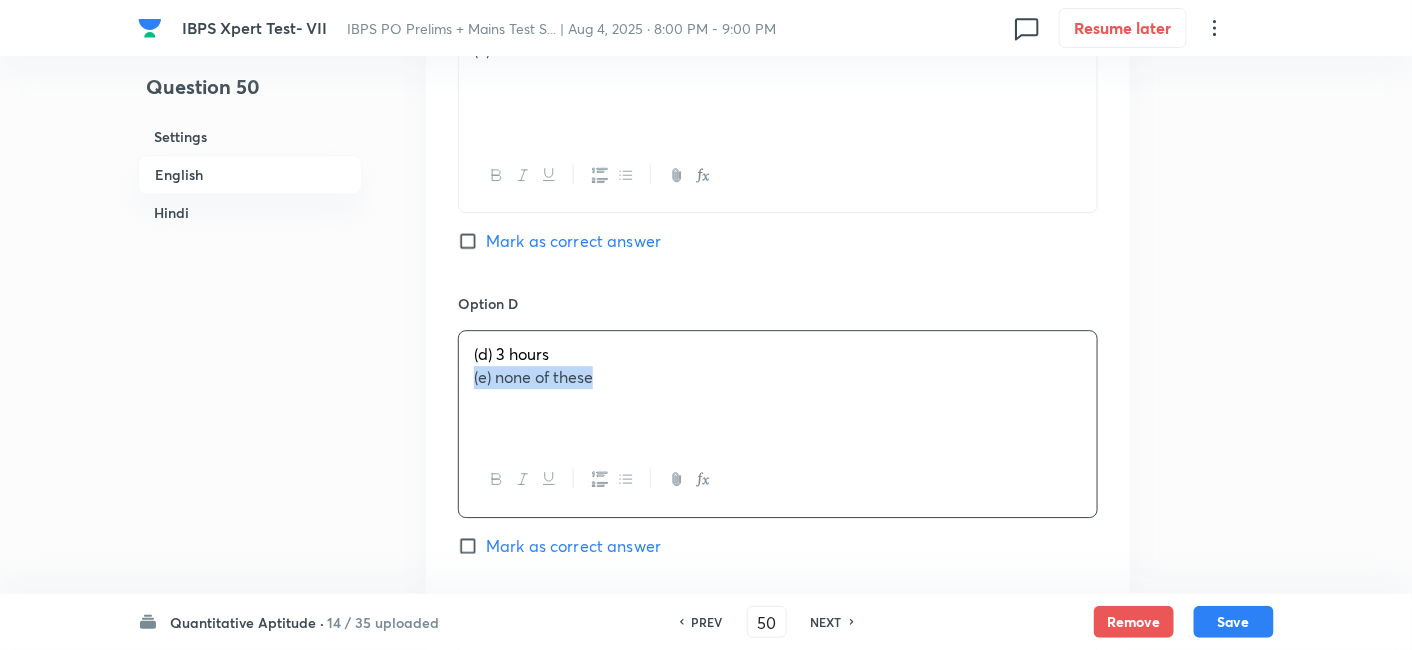 drag, startPoint x: 468, startPoint y: 379, endPoint x: 742, endPoint y: 423, distance: 277.51035 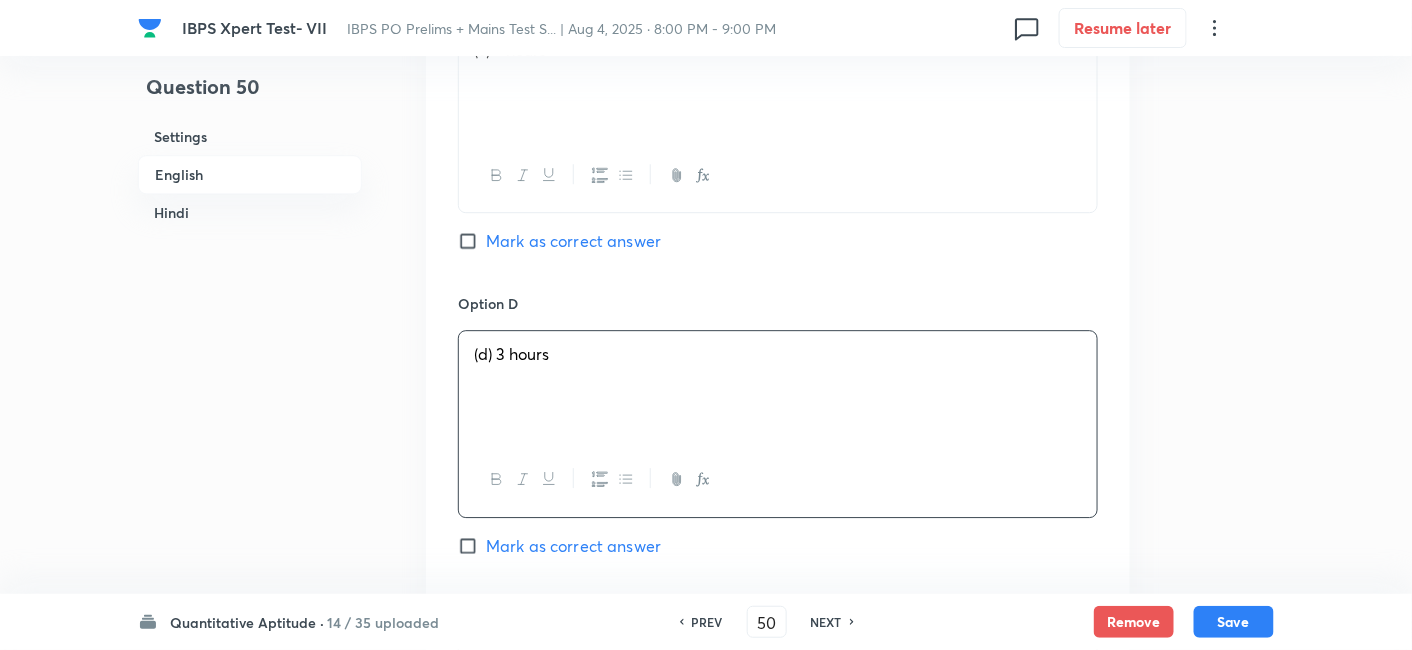 scroll, scrollTop: 1900, scrollLeft: 0, axis: vertical 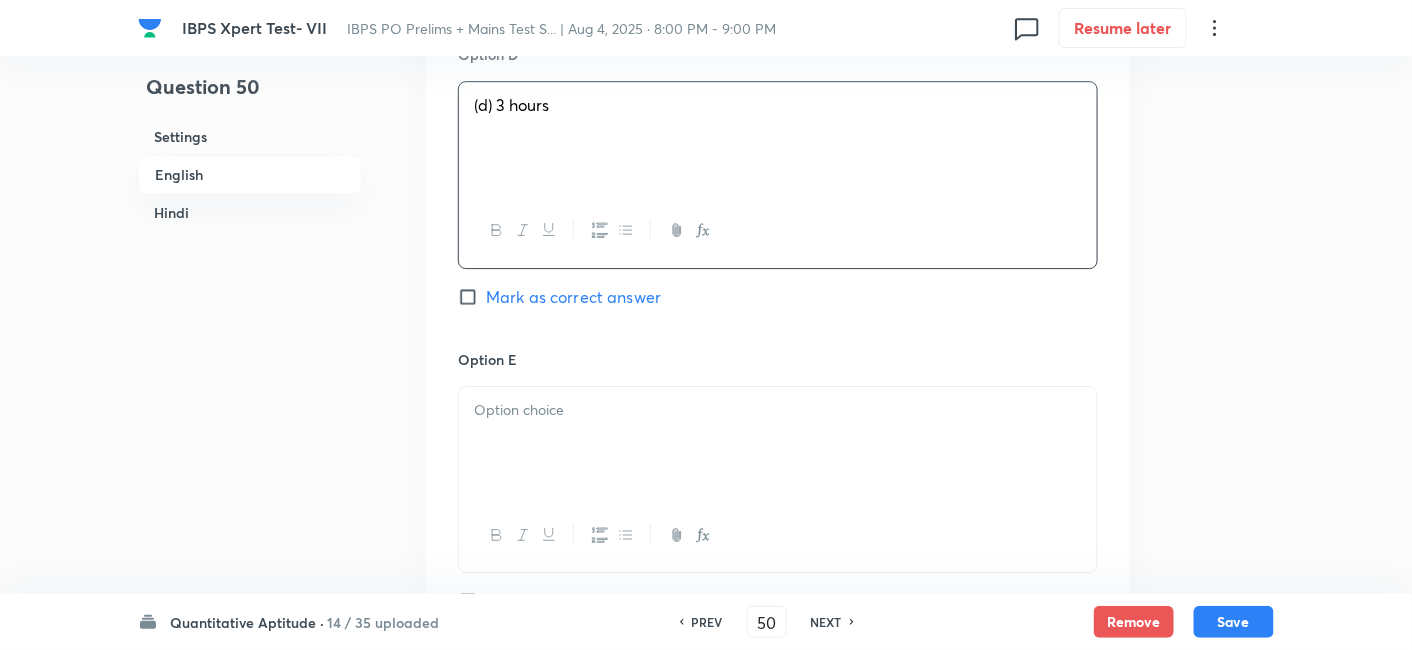 click at bounding box center [778, 443] 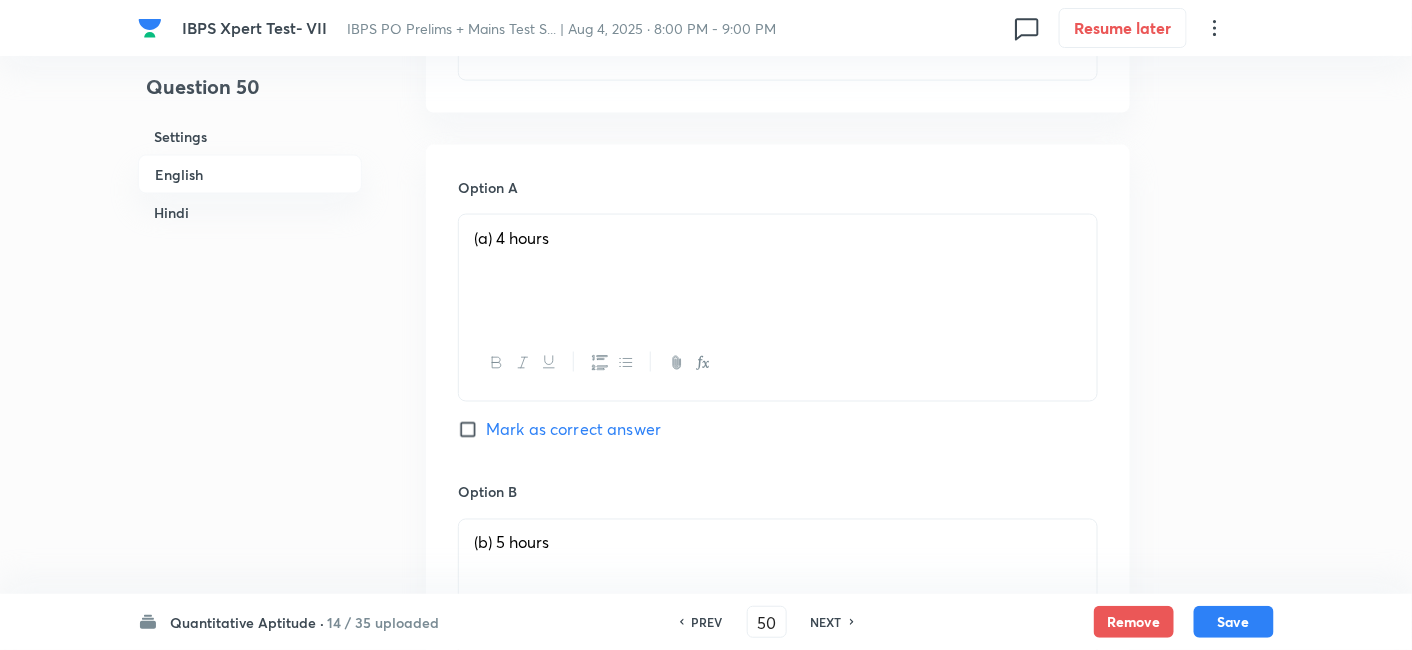 scroll, scrollTop: 820, scrollLeft: 0, axis: vertical 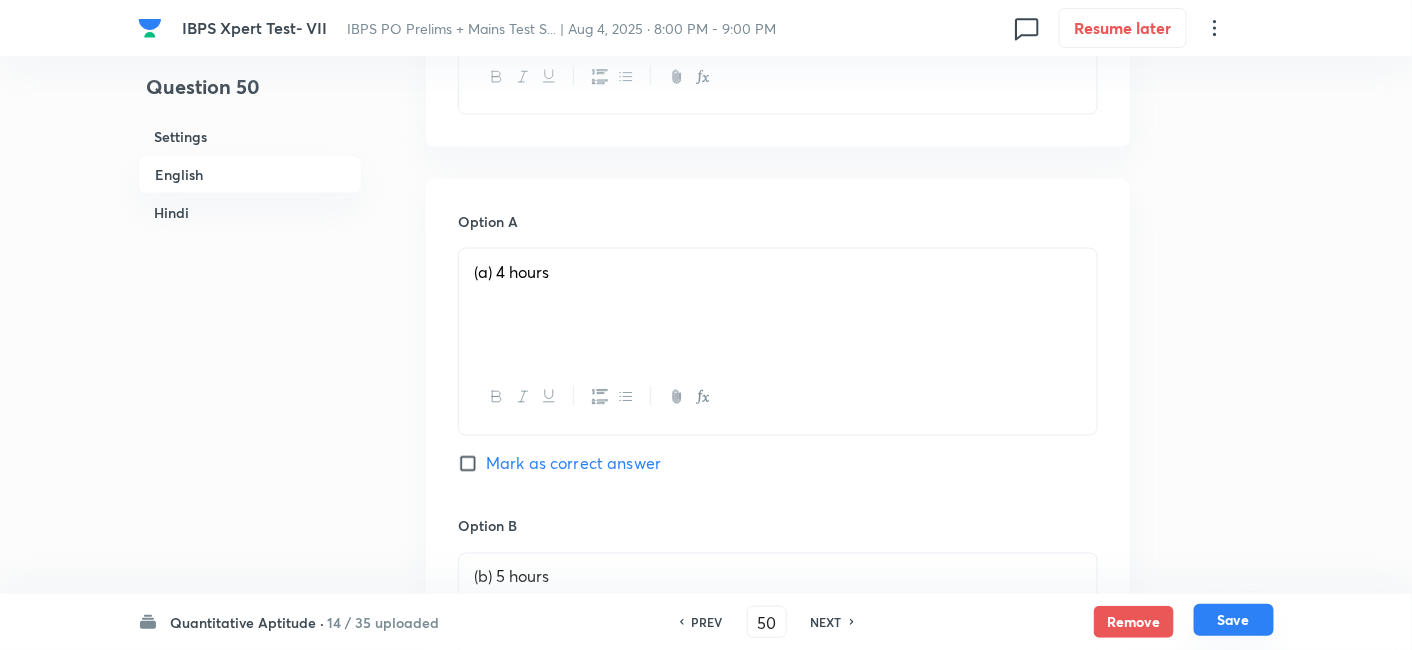click on "Save" at bounding box center [1234, 620] 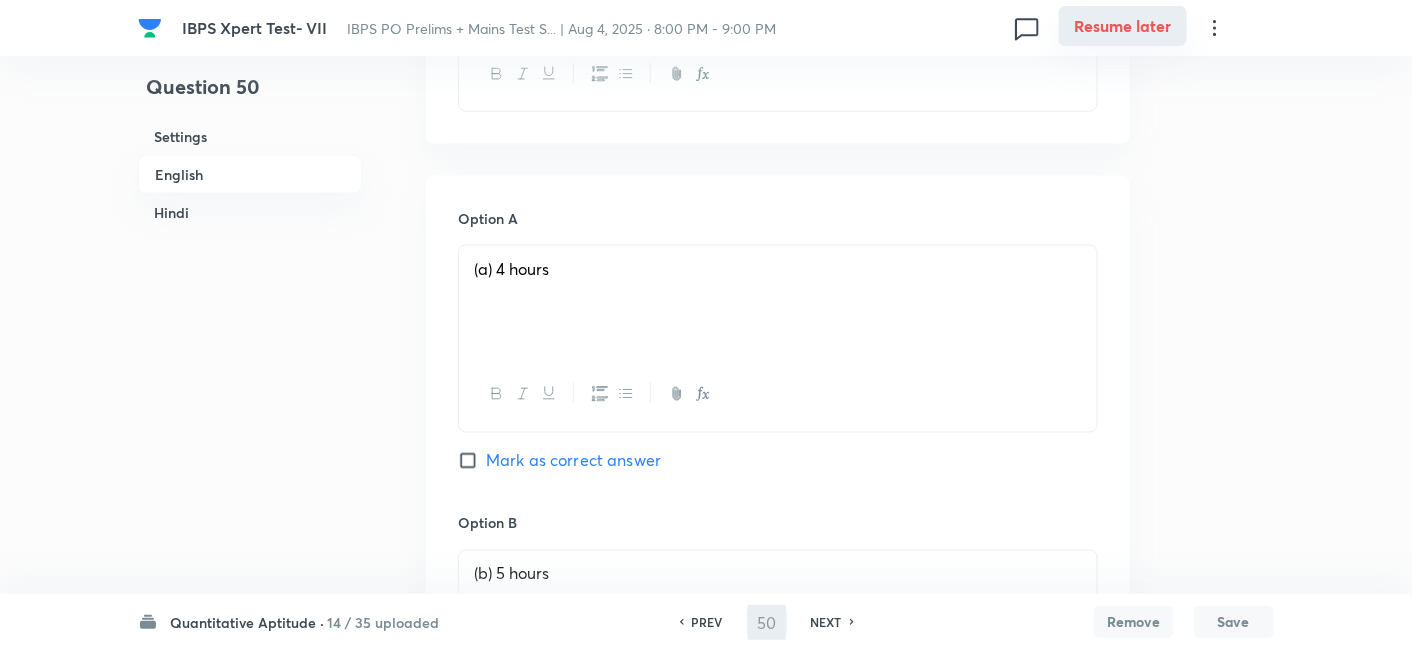 type on "51" 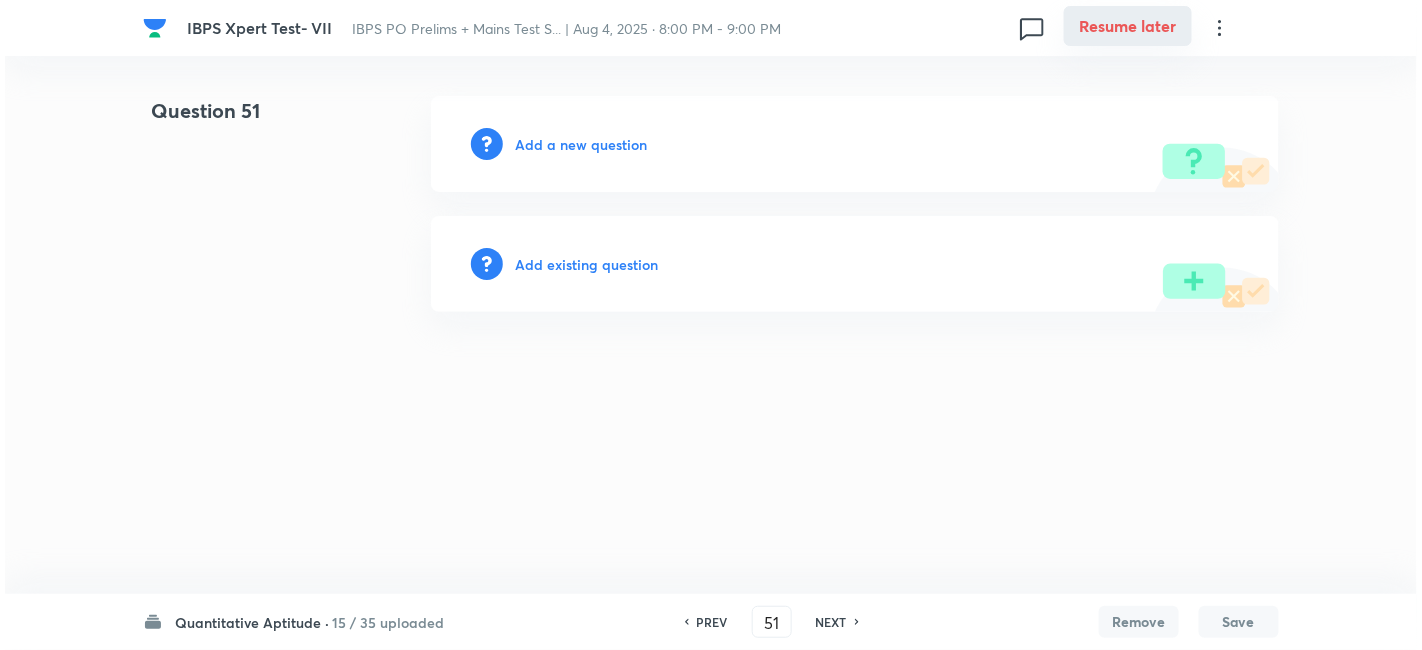 scroll, scrollTop: 0, scrollLeft: 0, axis: both 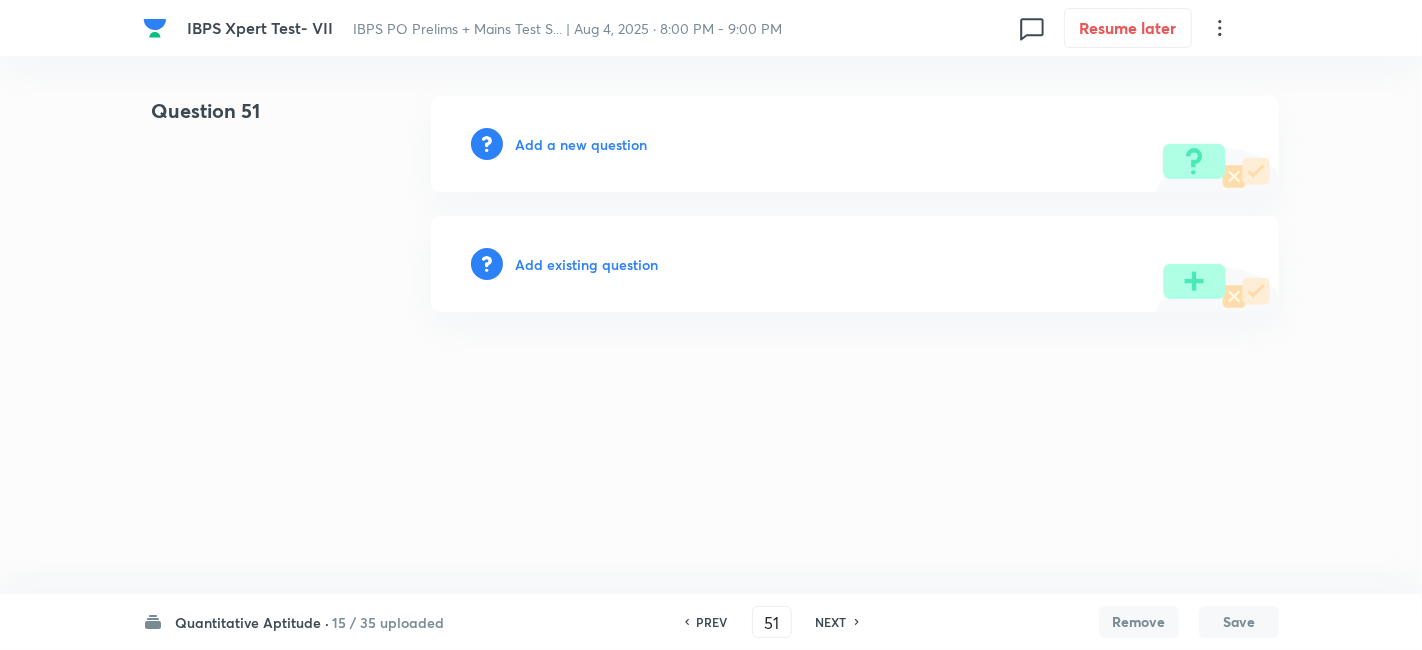 click on "Add a new question" at bounding box center [581, 144] 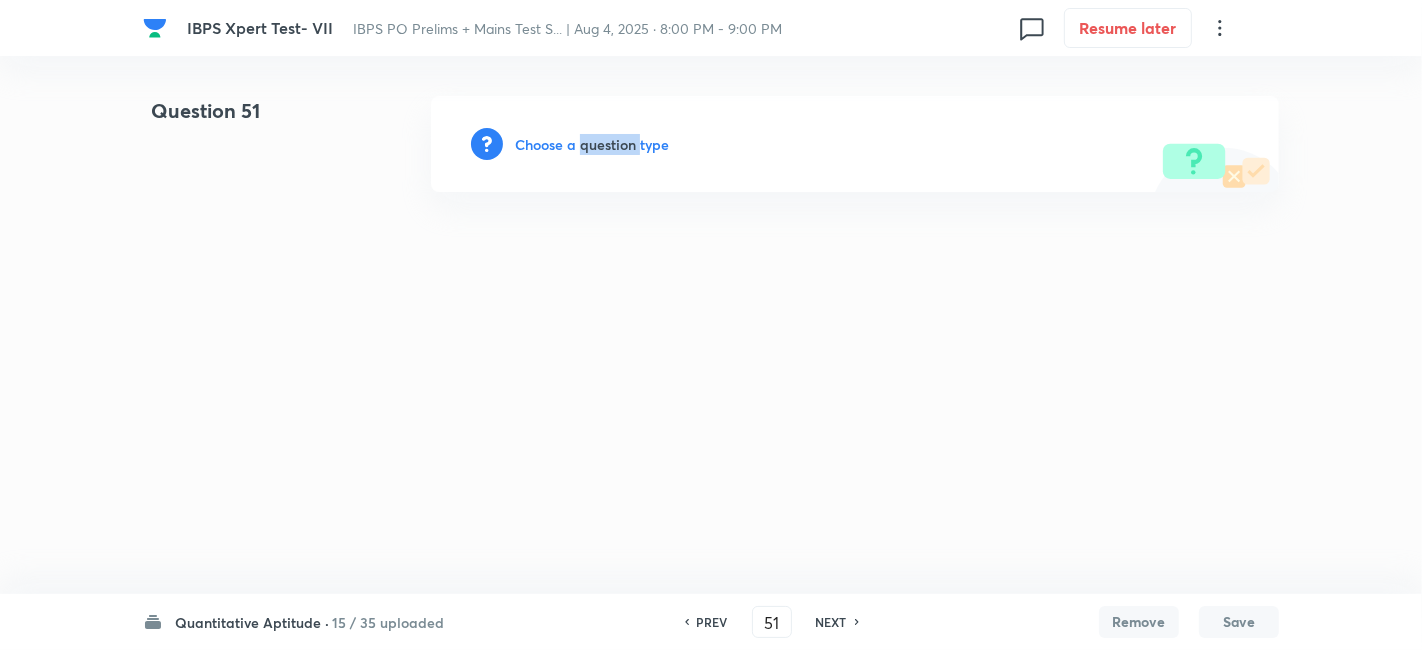click on "Choose a question type" at bounding box center (592, 144) 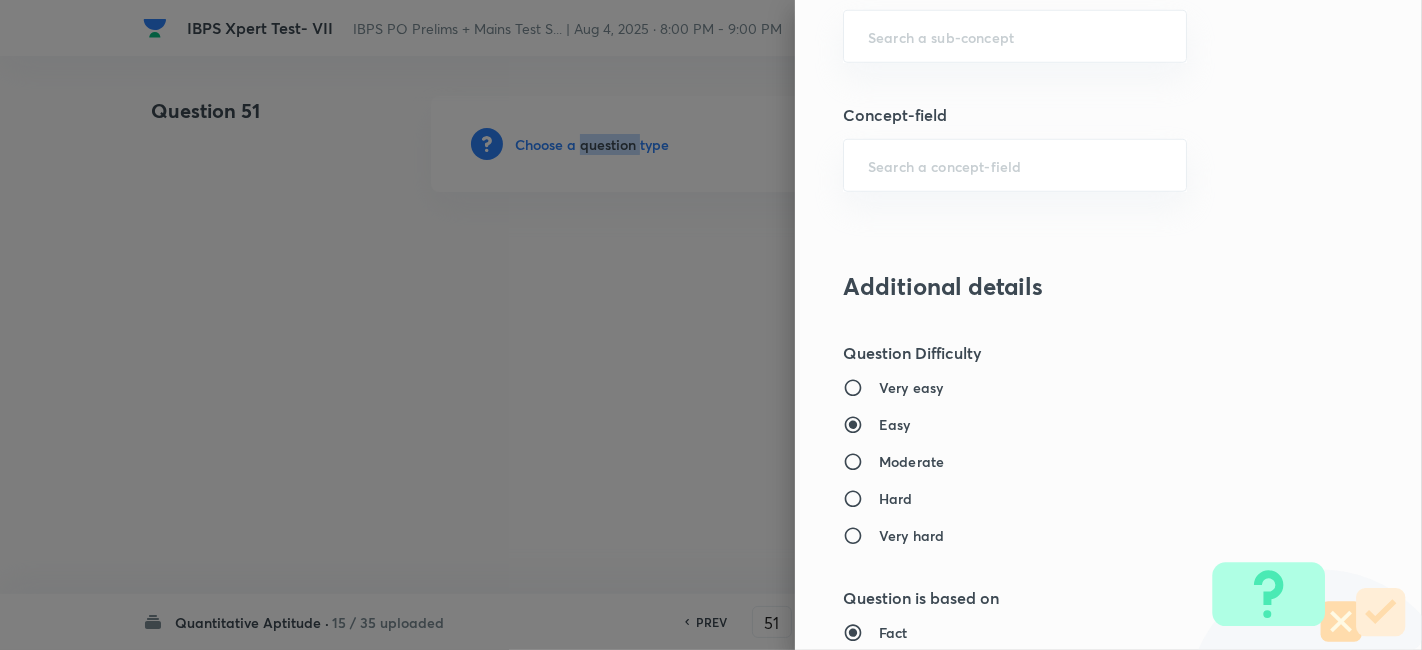scroll, scrollTop: 1294, scrollLeft: 0, axis: vertical 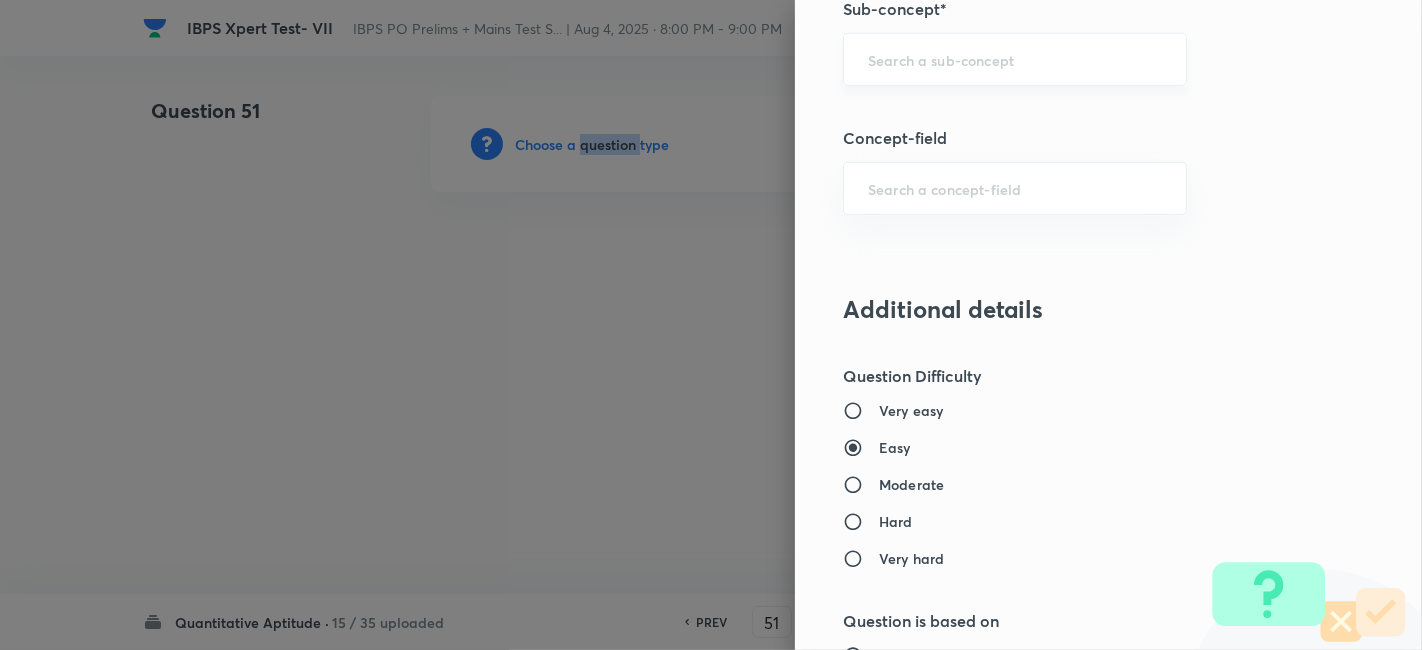 click on "​" at bounding box center [1015, 59] 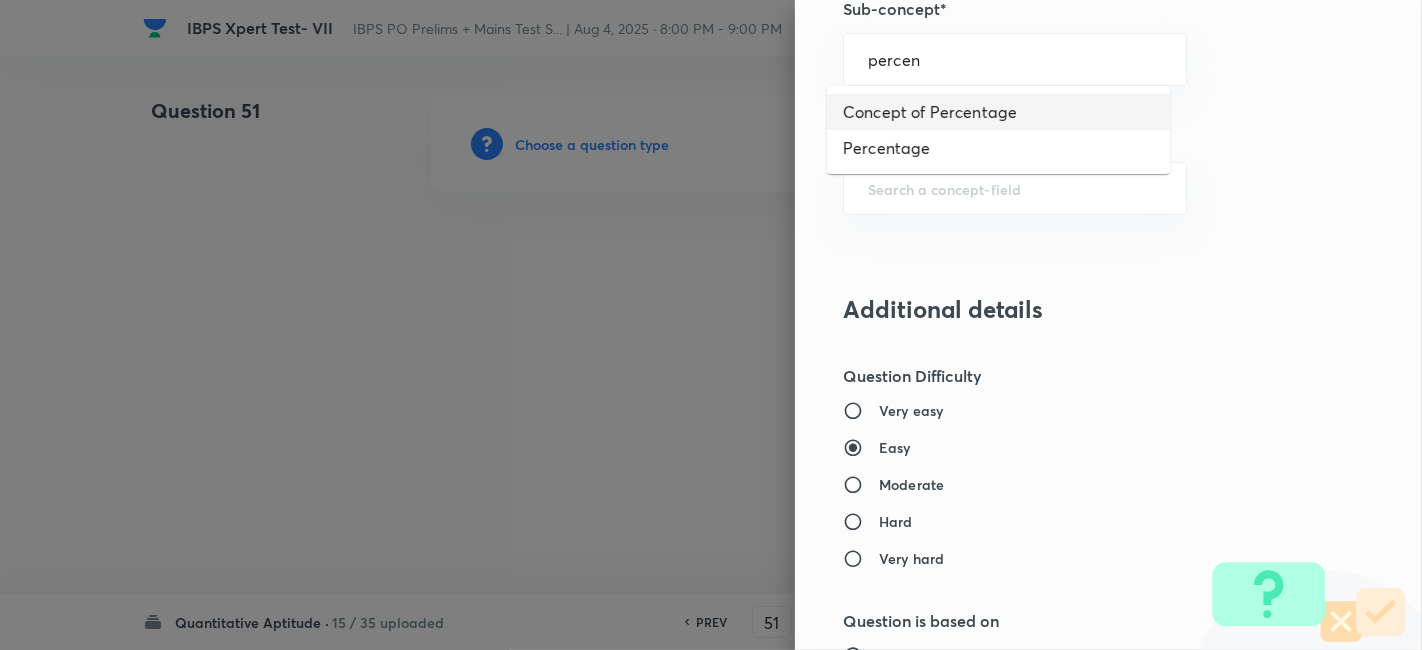 click on "Concept of Percentage" at bounding box center [998, 112] 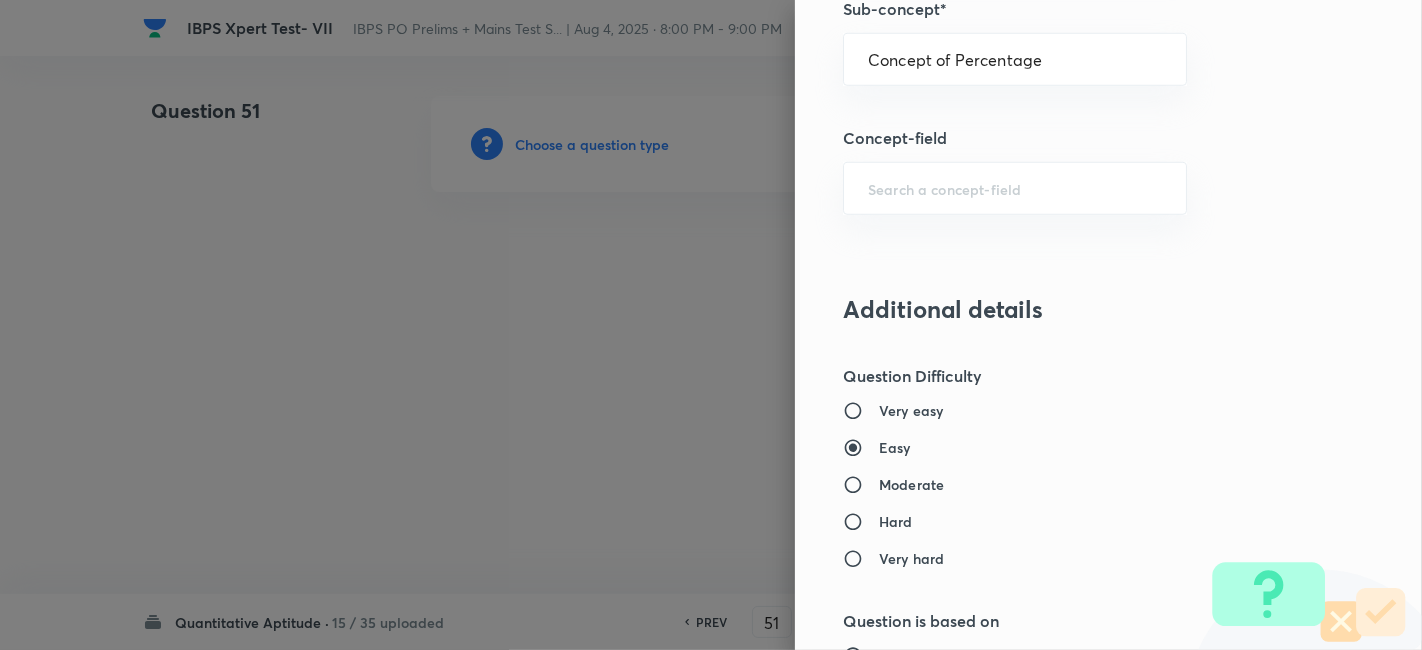 type on "Quantitative Aptitude" 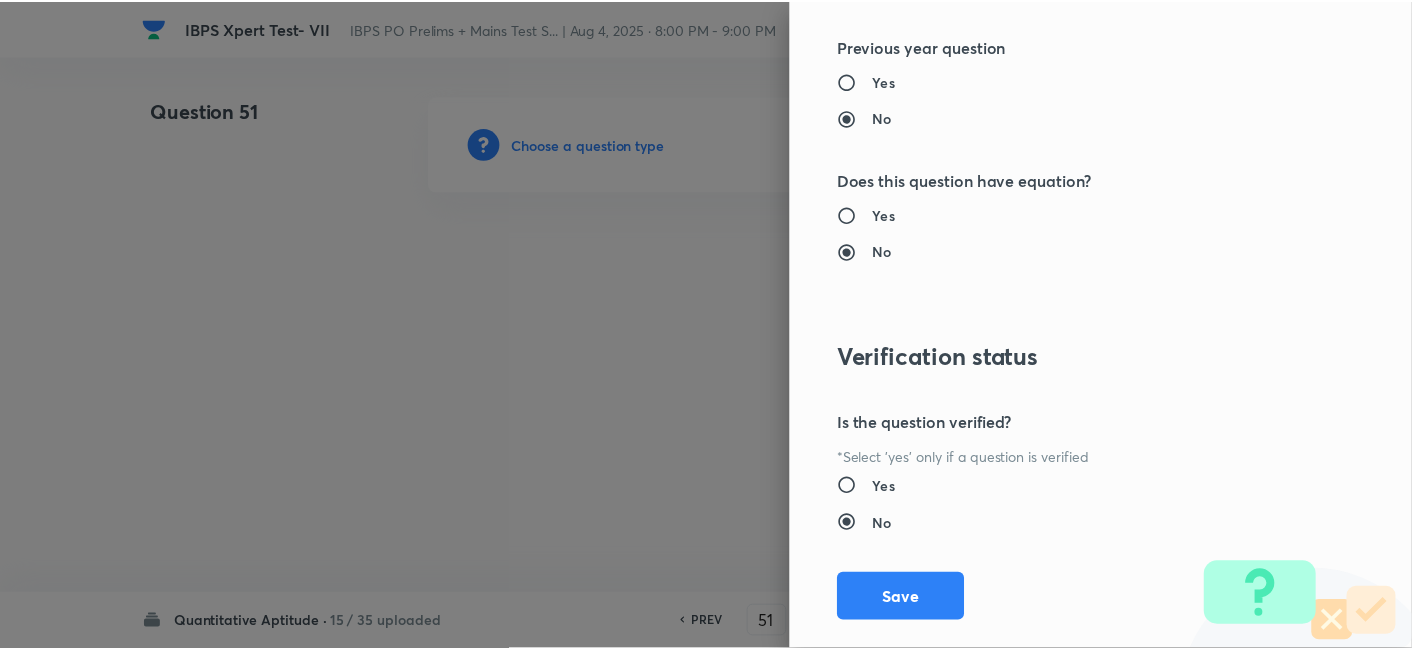 scroll, scrollTop: 2070, scrollLeft: 0, axis: vertical 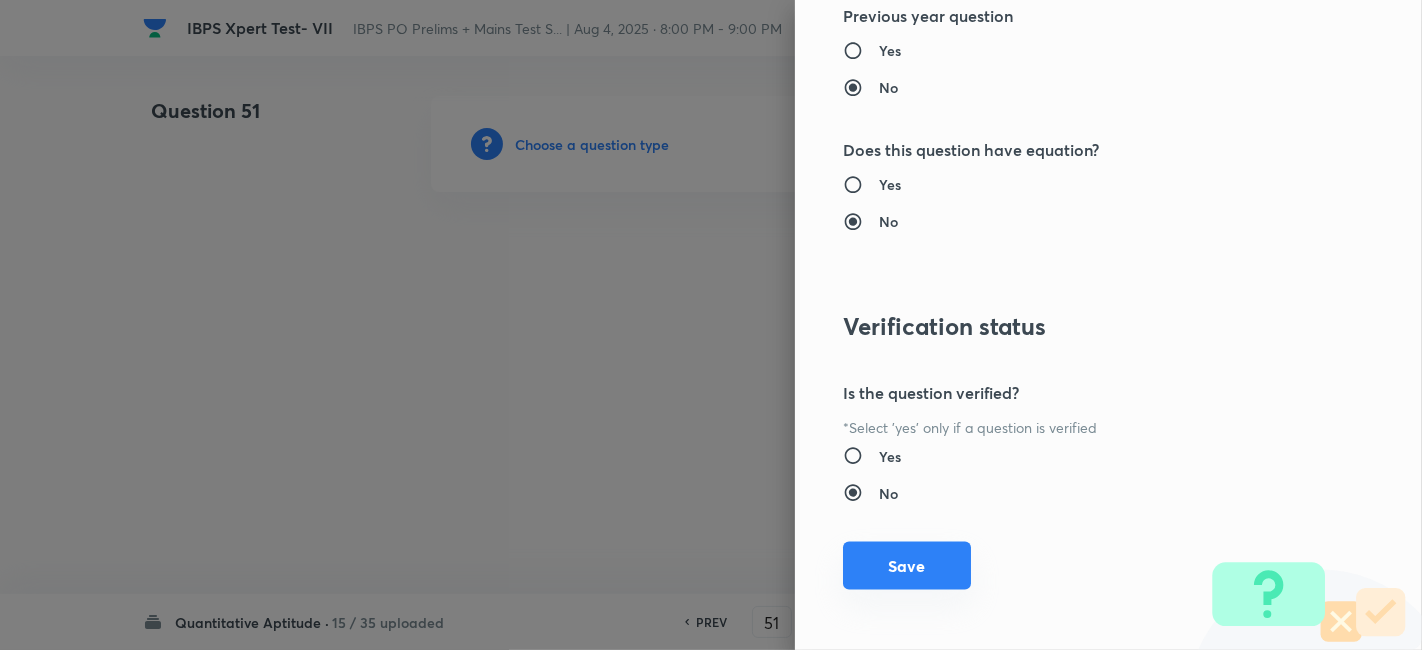 click on "Save" at bounding box center [907, 566] 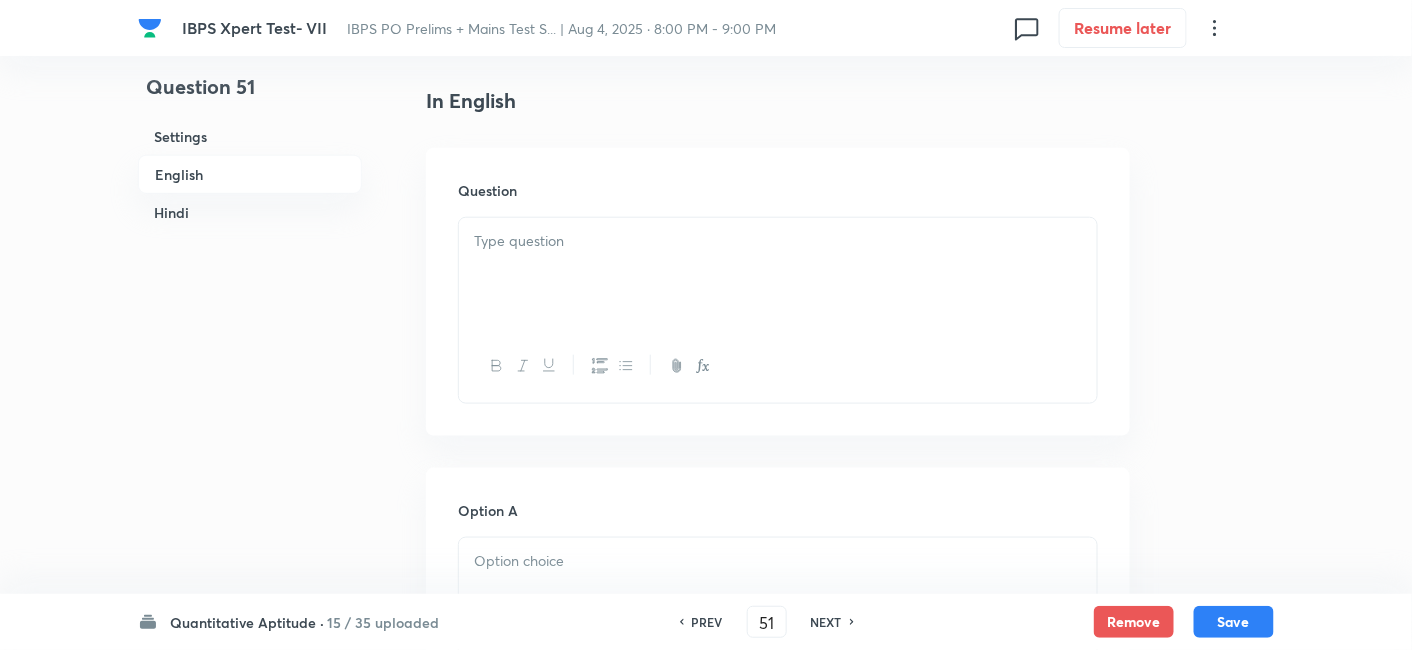 scroll, scrollTop: 573, scrollLeft: 0, axis: vertical 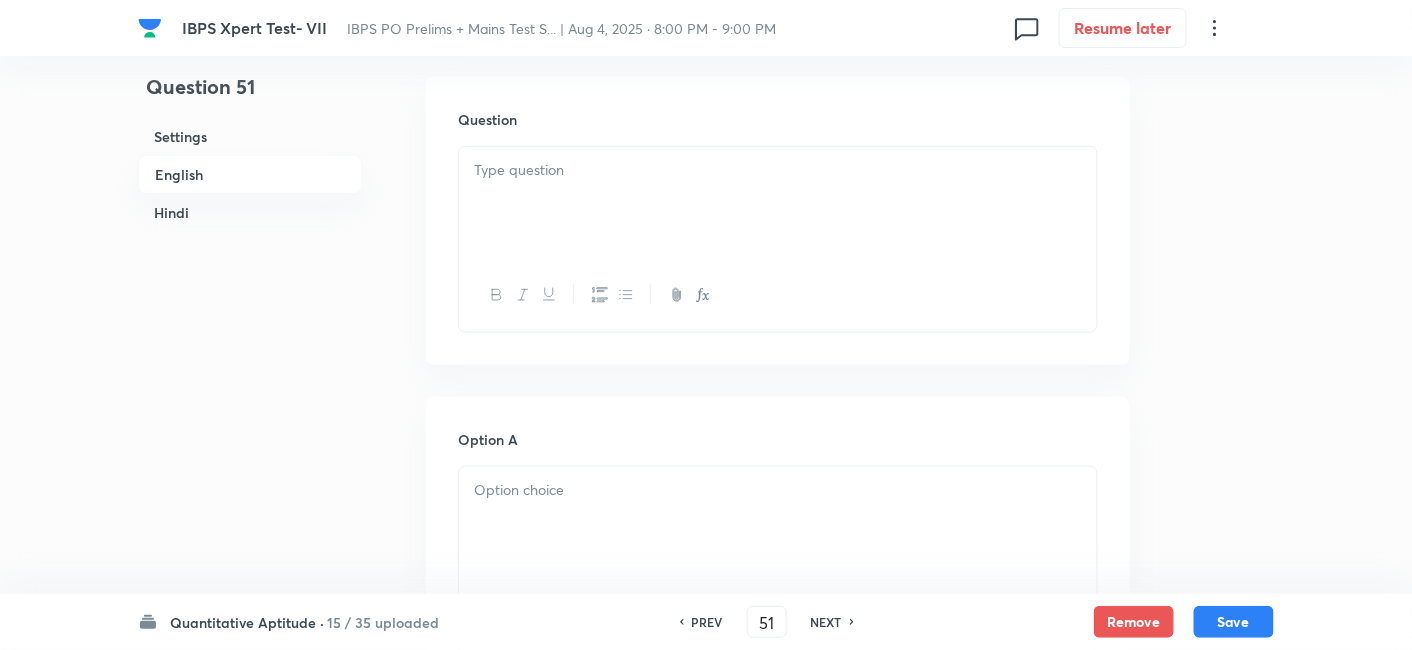 click at bounding box center (778, 203) 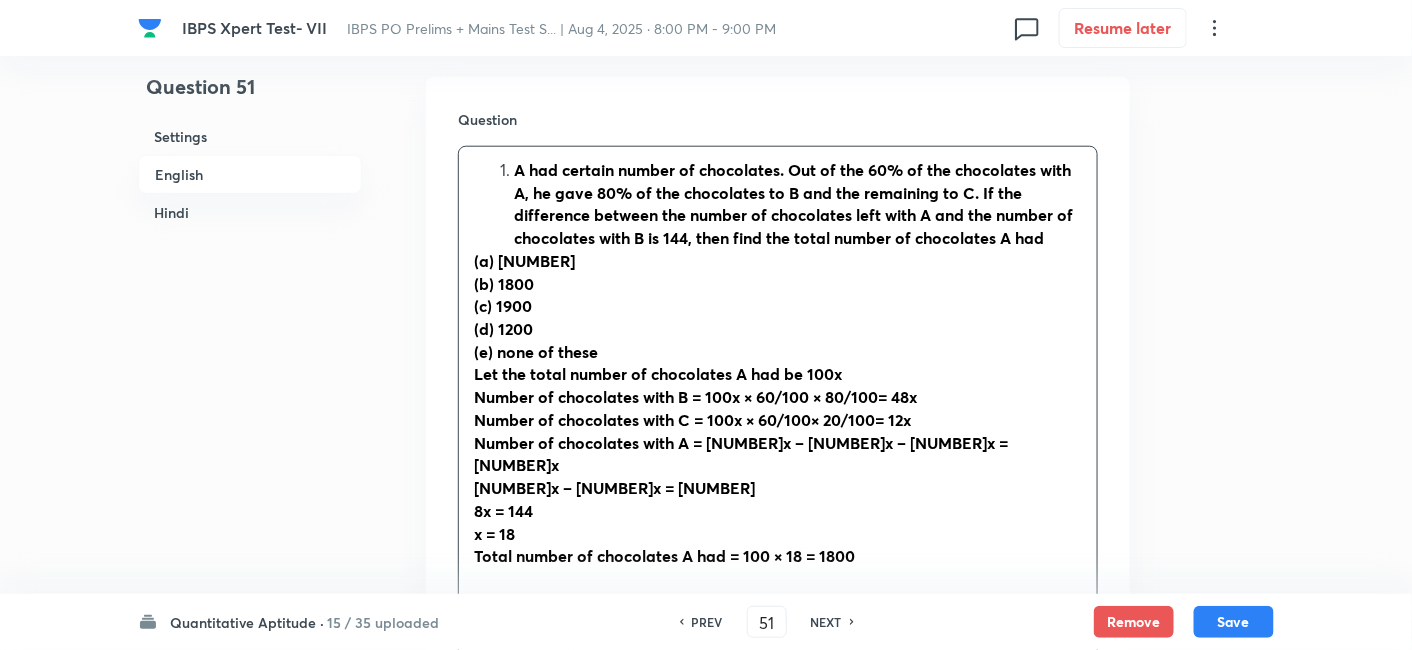 click on "A had certain number of chocolates. Out of the 60% of the chocolates with A, he gave 80% of the chocolates to B and the remaining to C. If the difference between the number of chocolates left with A and the number of chocolates with B is 144, then find the total number of chocolates A had" at bounding box center [793, 203] 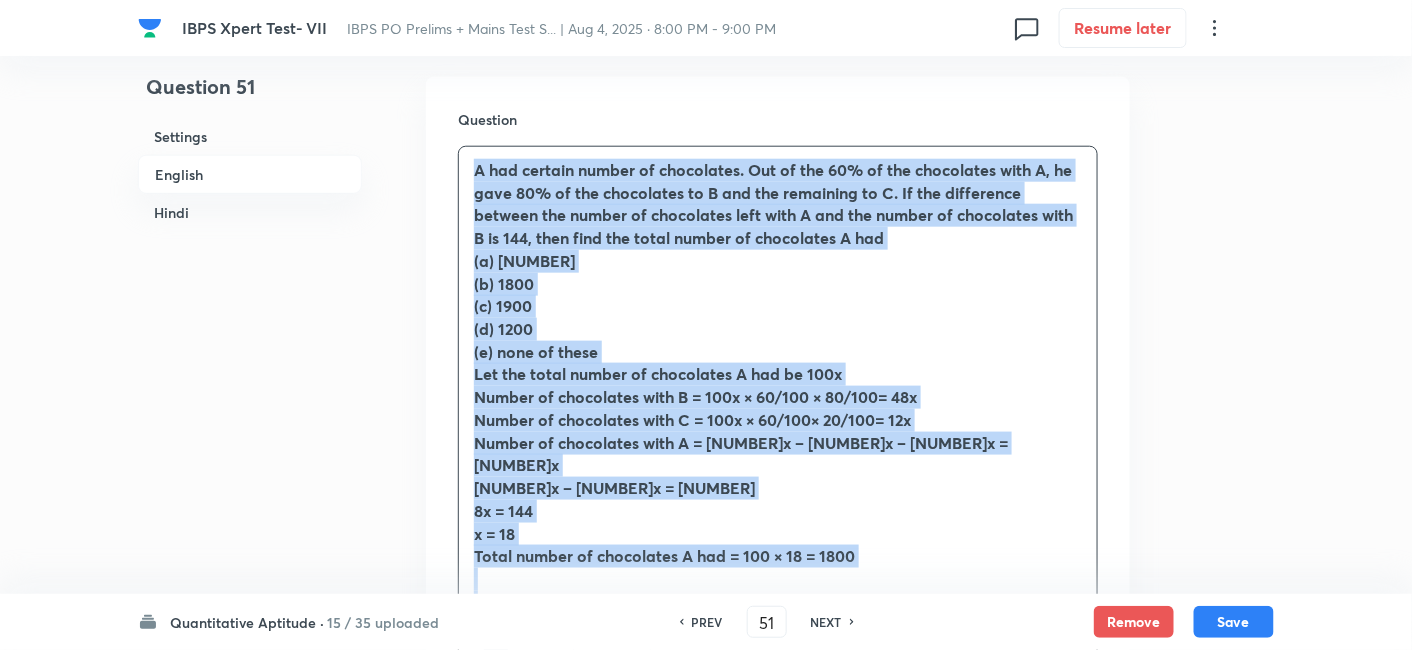 drag, startPoint x: 471, startPoint y: 166, endPoint x: 843, endPoint y: 580, distance: 556.57886 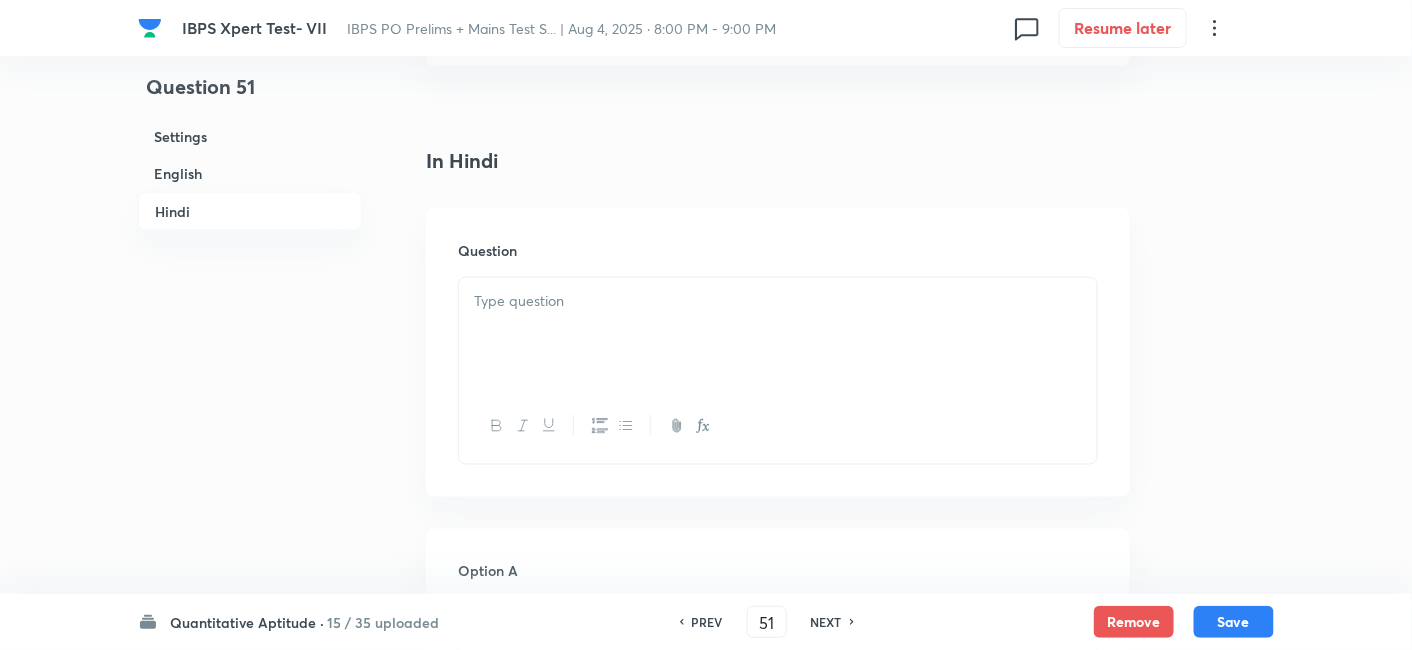 scroll, scrollTop: 3186, scrollLeft: 0, axis: vertical 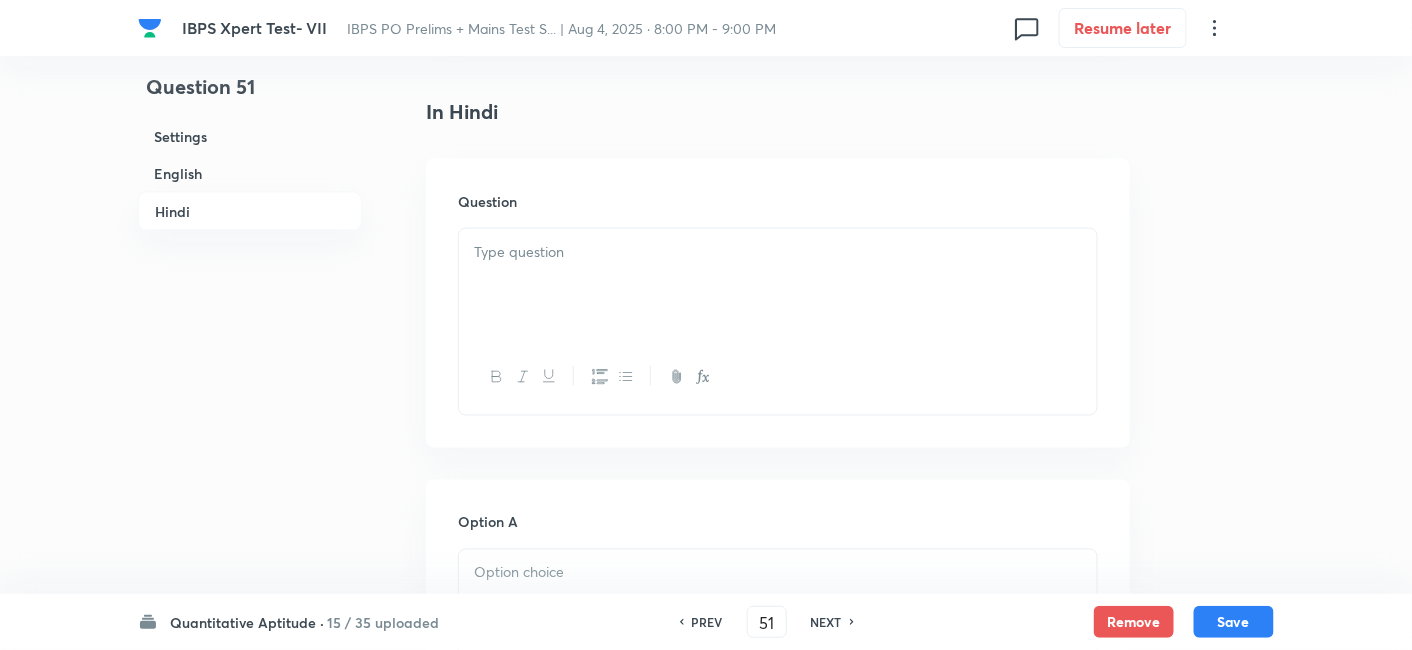 click at bounding box center (778, 285) 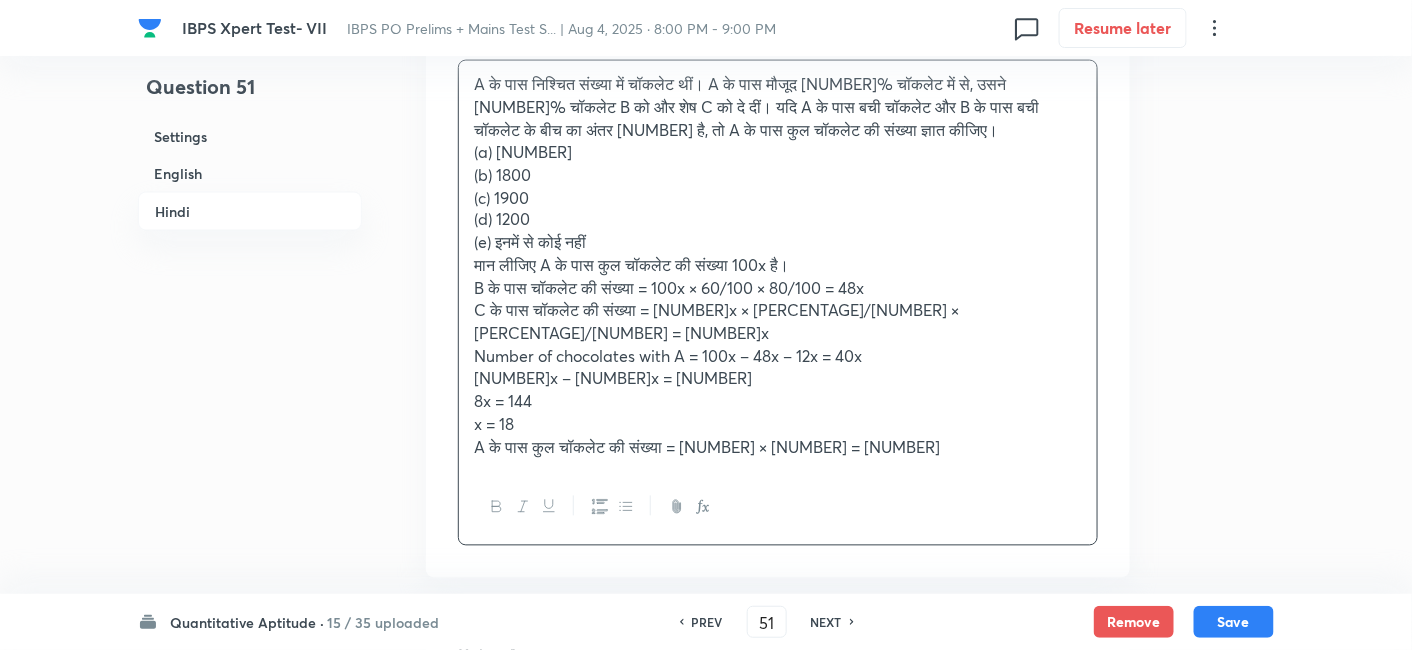 scroll, scrollTop: 3363, scrollLeft: 0, axis: vertical 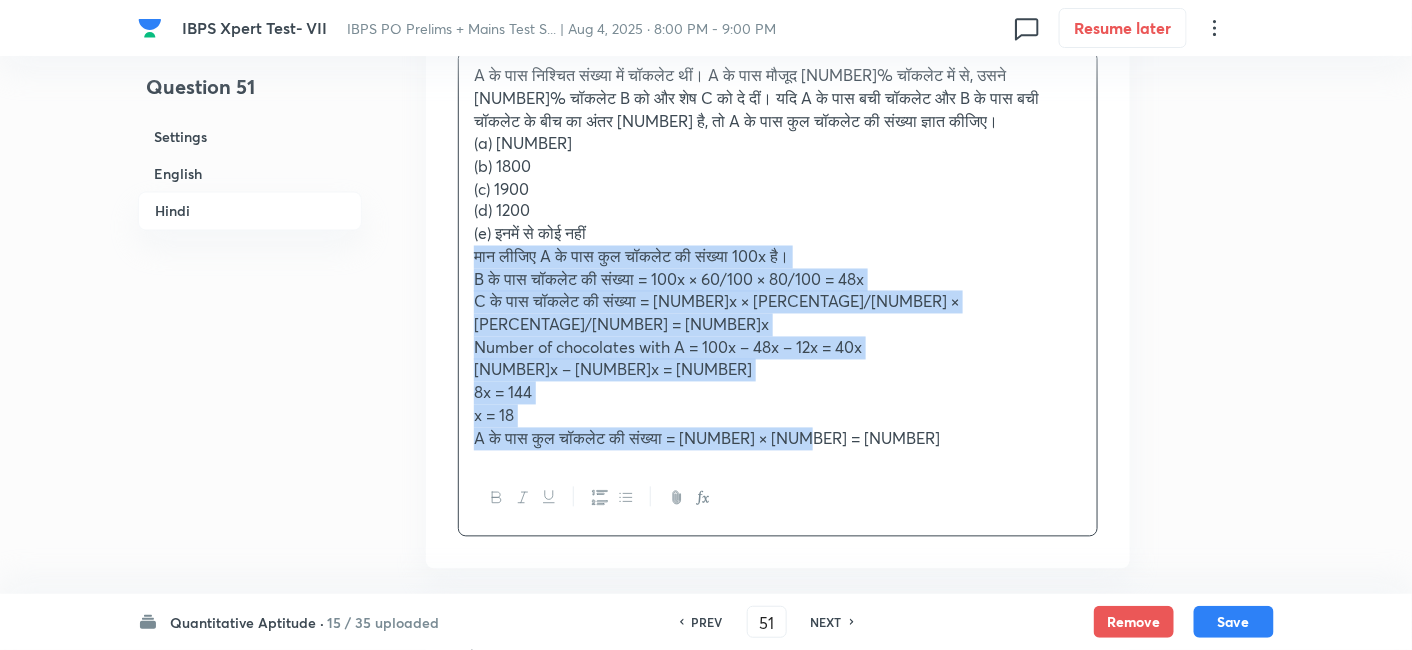 drag, startPoint x: 467, startPoint y: 229, endPoint x: 946, endPoint y: 483, distance: 542.17804 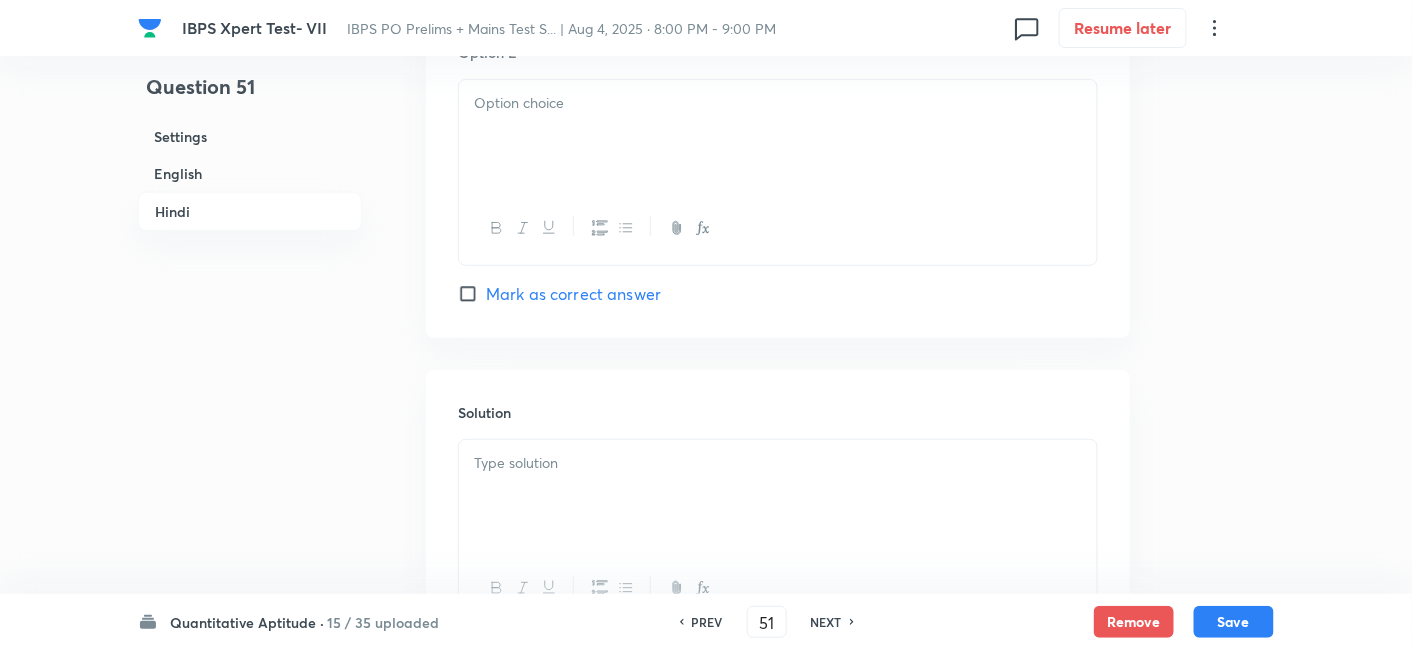 scroll, scrollTop: 5145, scrollLeft: 0, axis: vertical 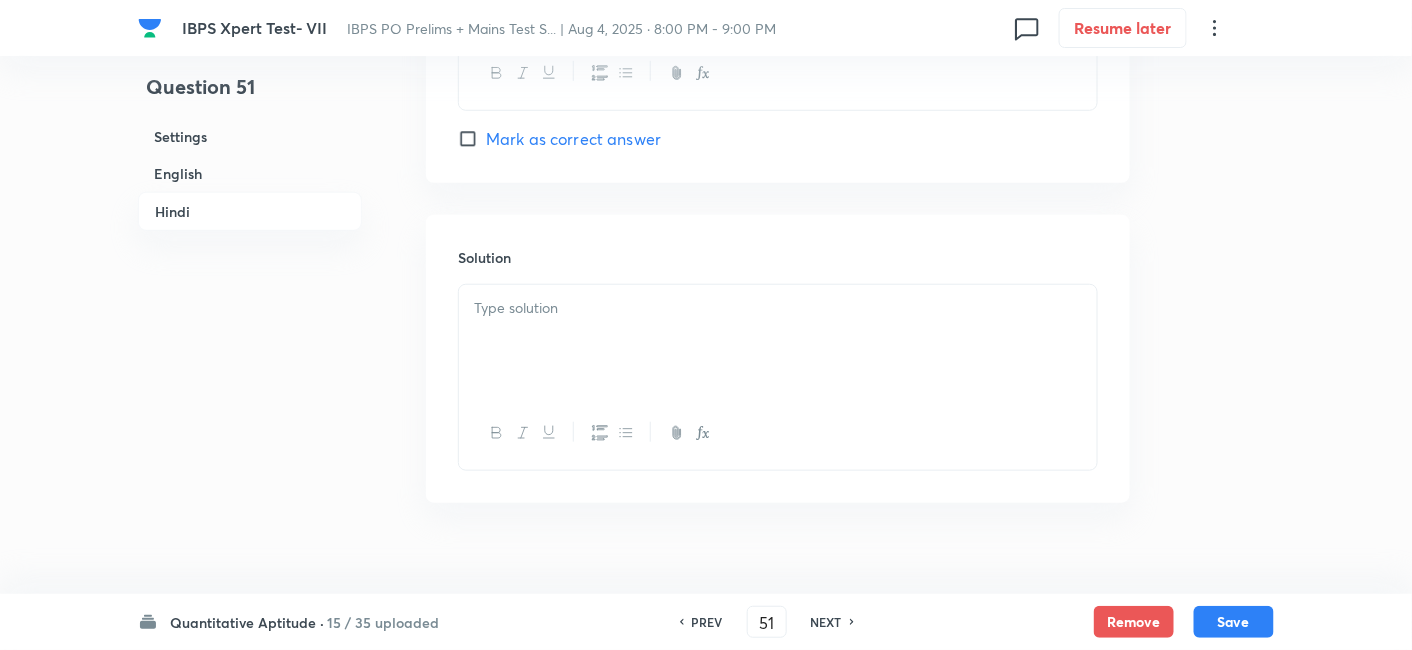 click at bounding box center [778, 341] 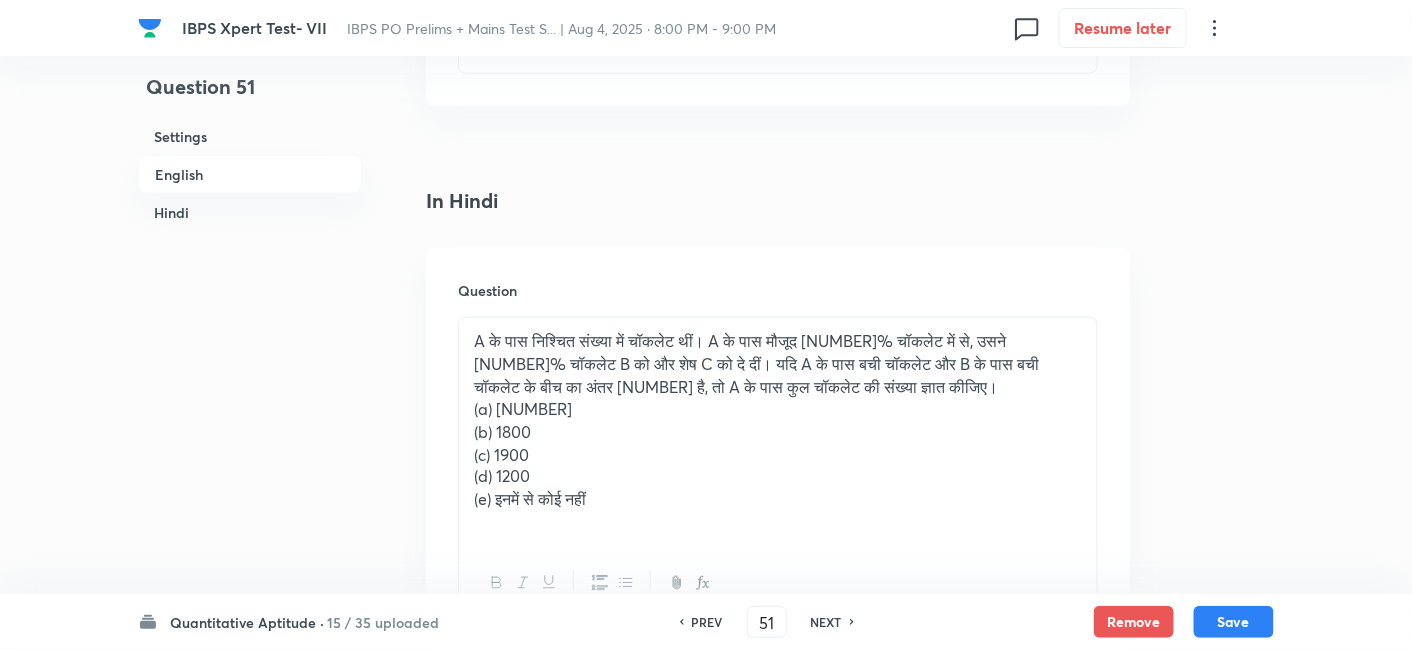 scroll, scrollTop: 3128, scrollLeft: 0, axis: vertical 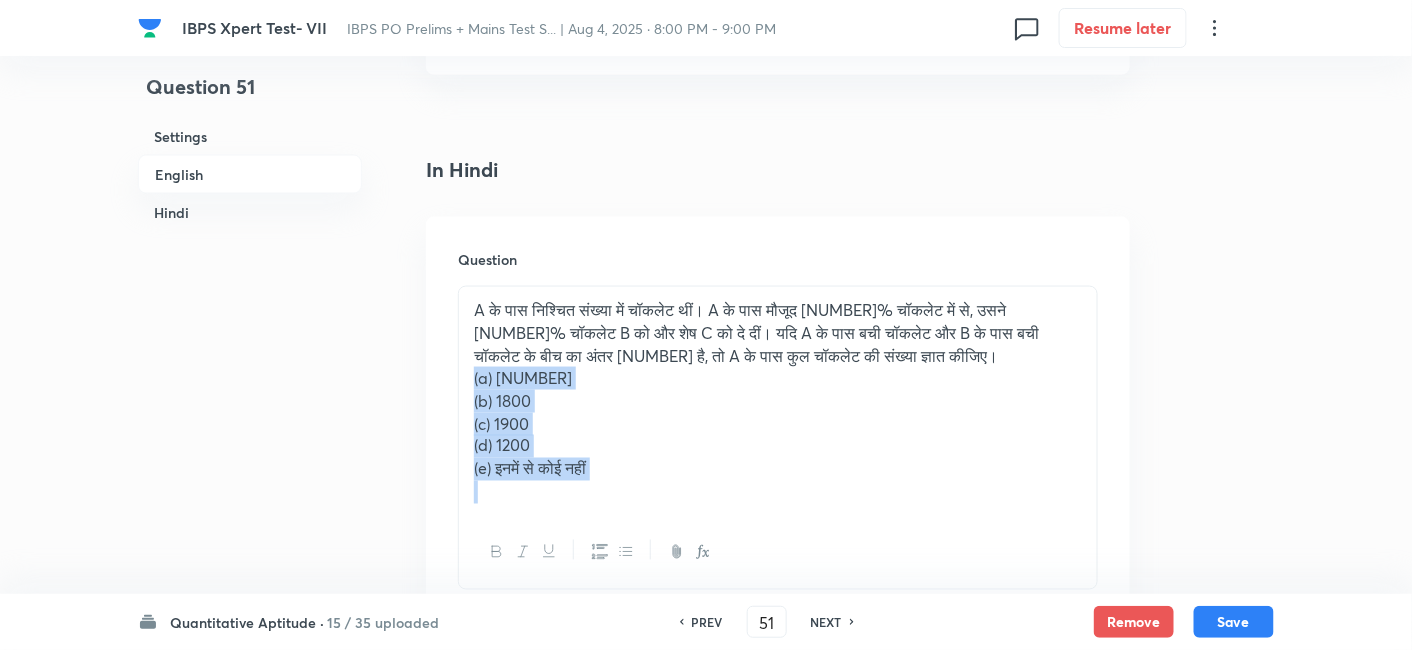 drag, startPoint x: 470, startPoint y: 357, endPoint x: 660, endPoint y: 515, distance: 247.11131 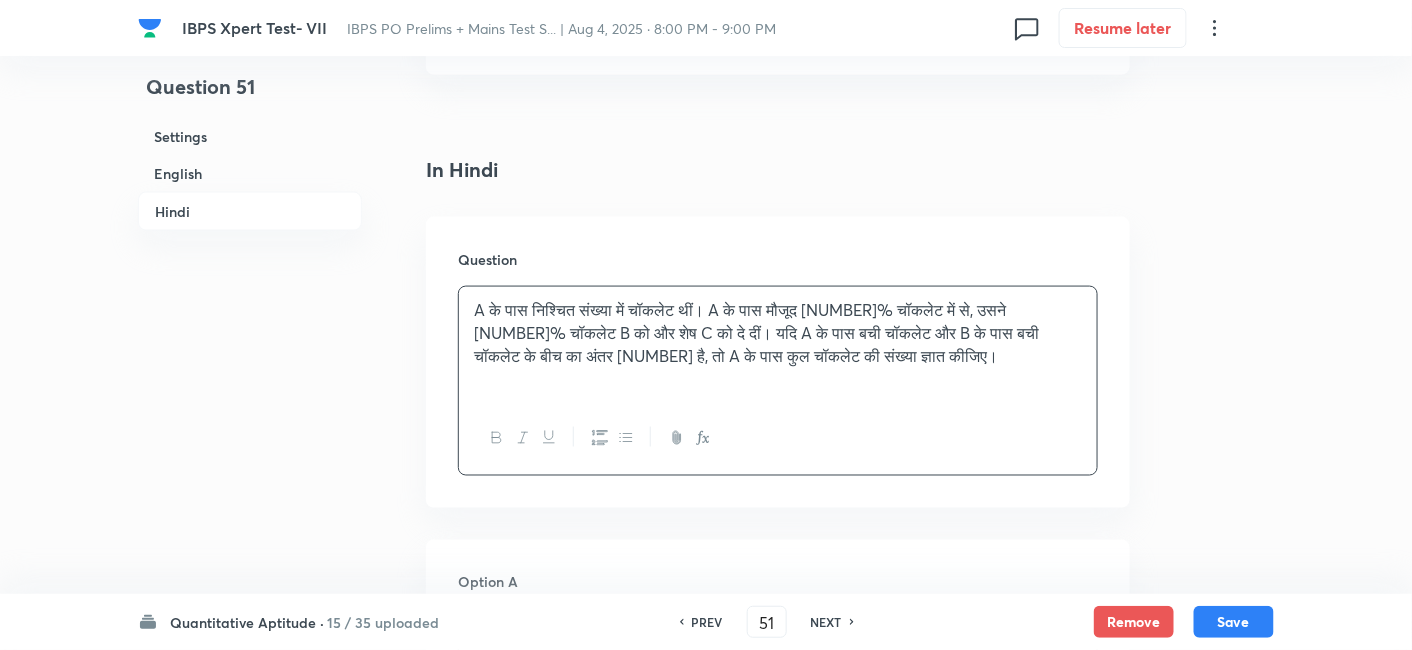 scroll, scrollTop: 3351, scrollLeft: 0, axis: vertical 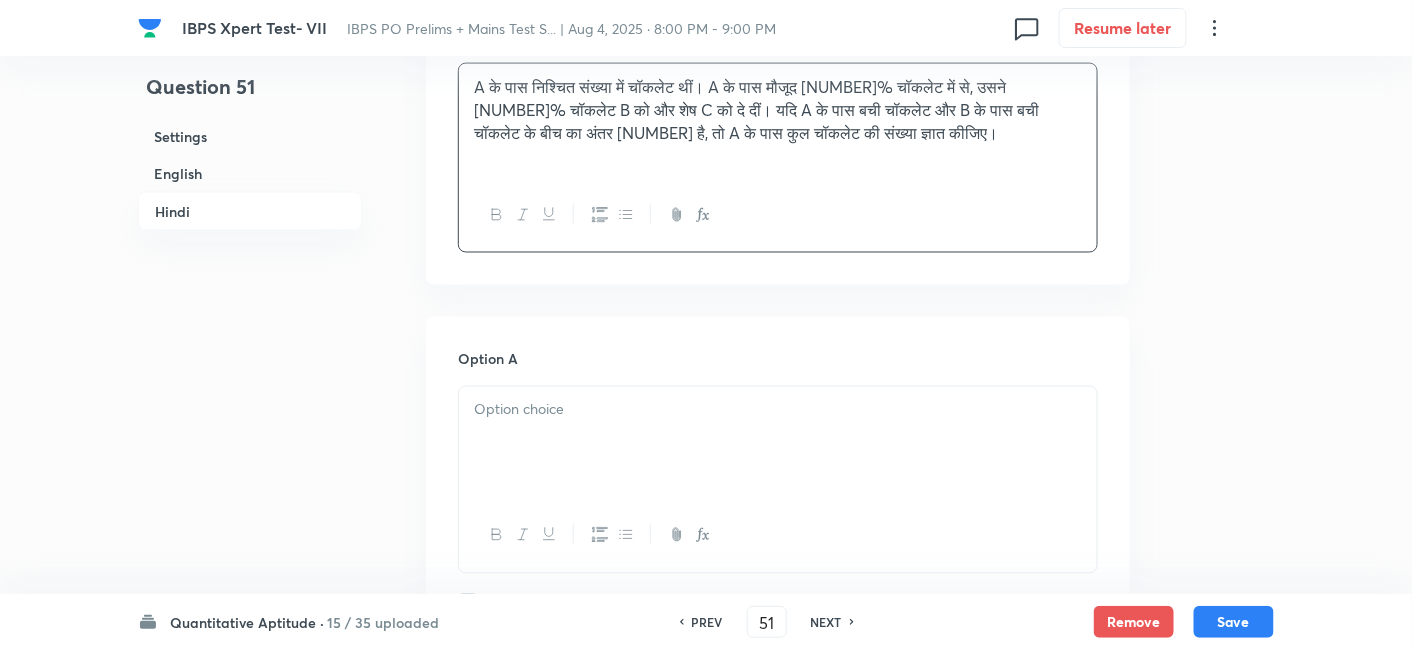 click at bounding box center [778, 443] 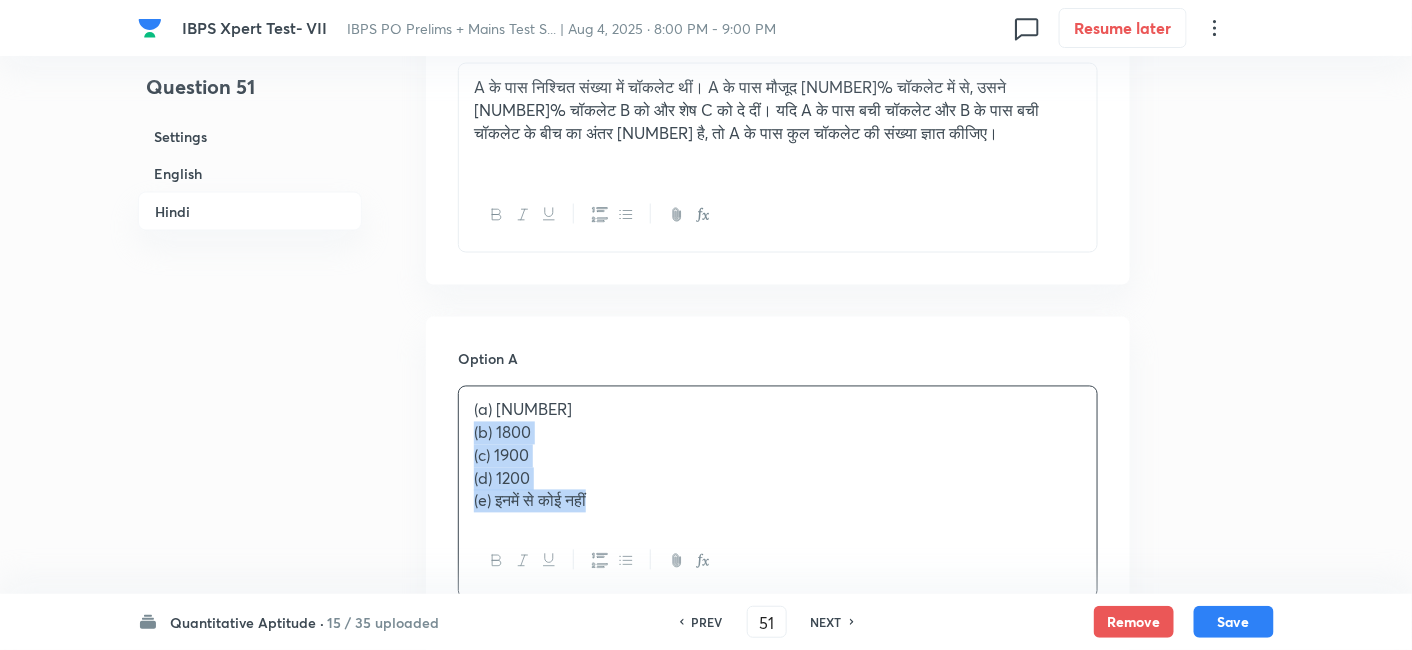 drag, startPoint x: 465, startPoint y: 407, endPoint x: 666, endPoint y: 592, distance: 273.1776 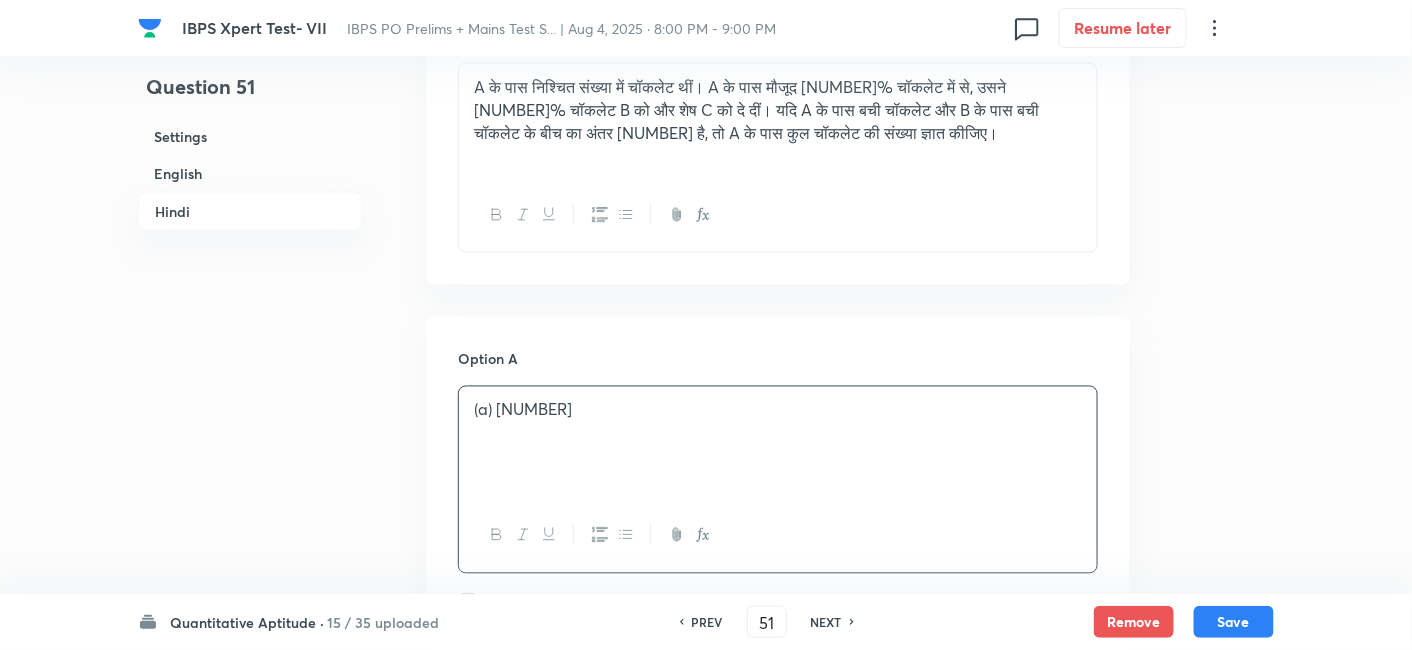 scroll, scrollTop: 3620, scrollLeft: 0, axis: vertical 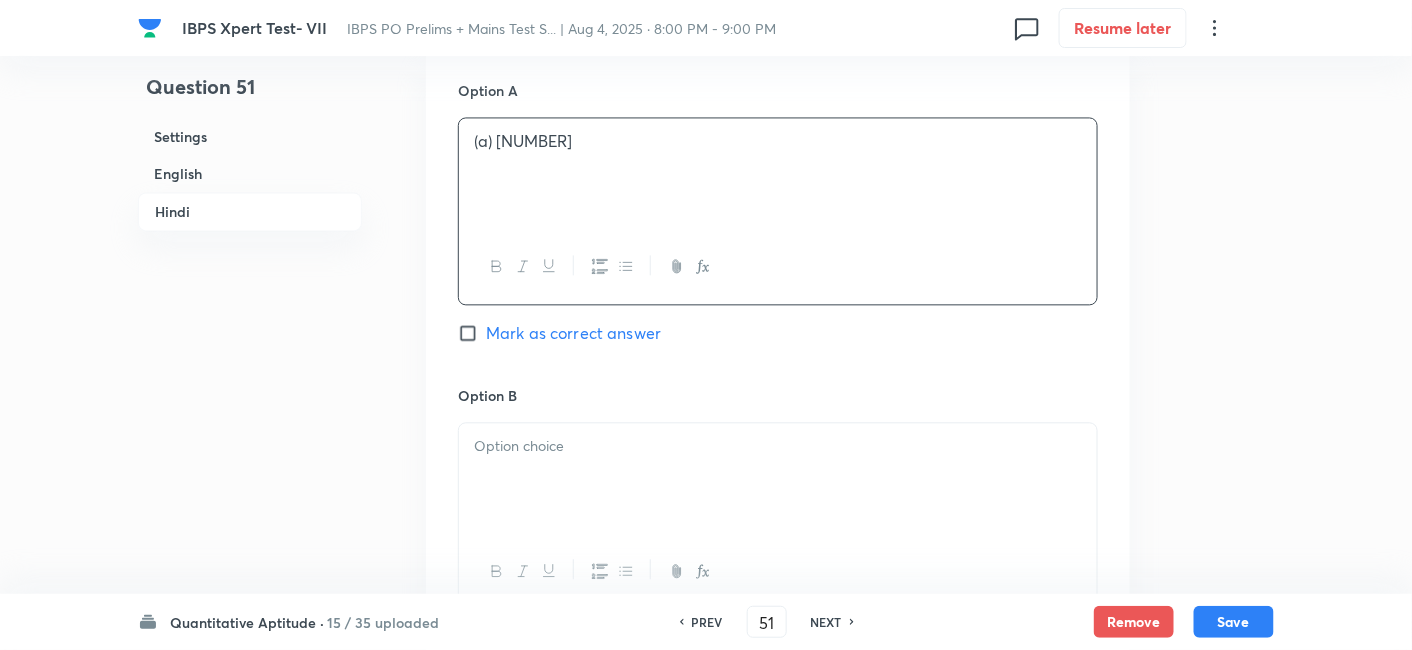 click at bounding box center (778, 479) 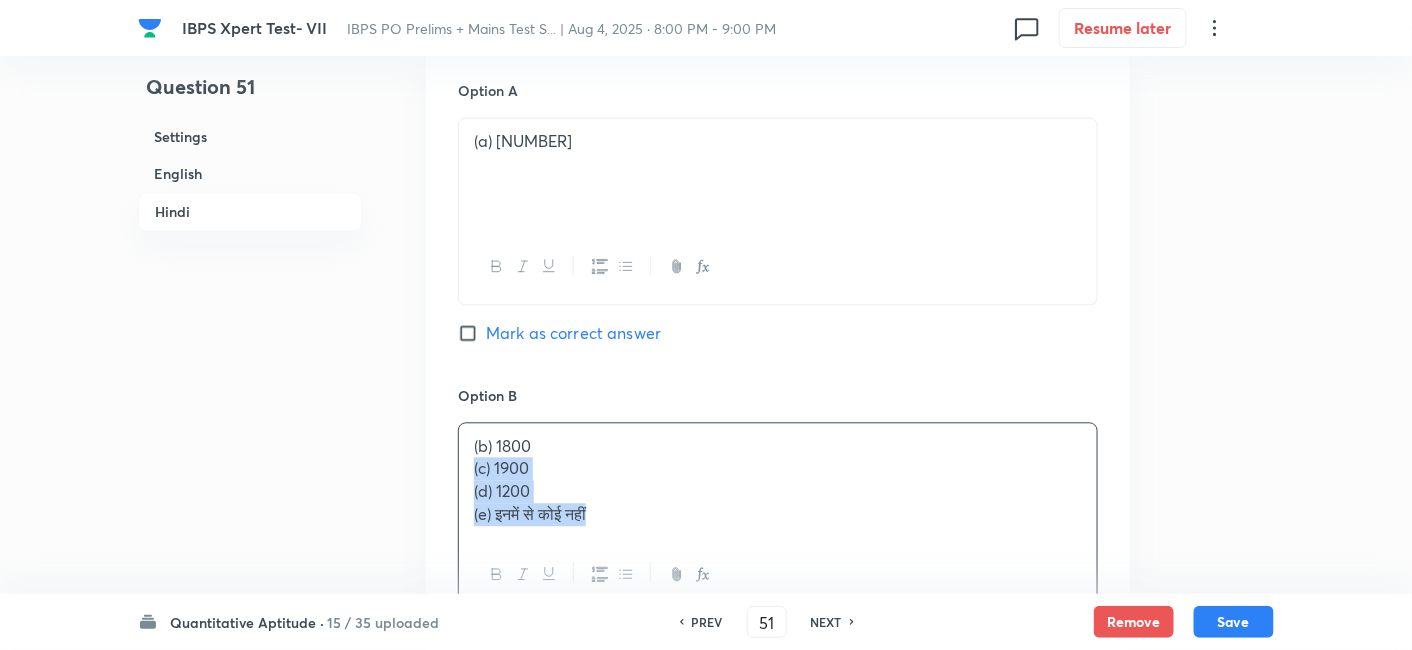 drag, startPoint x: 465, startPoint y: 445, endPoint x: 708, endPoint y: 547, distance: 263.53937 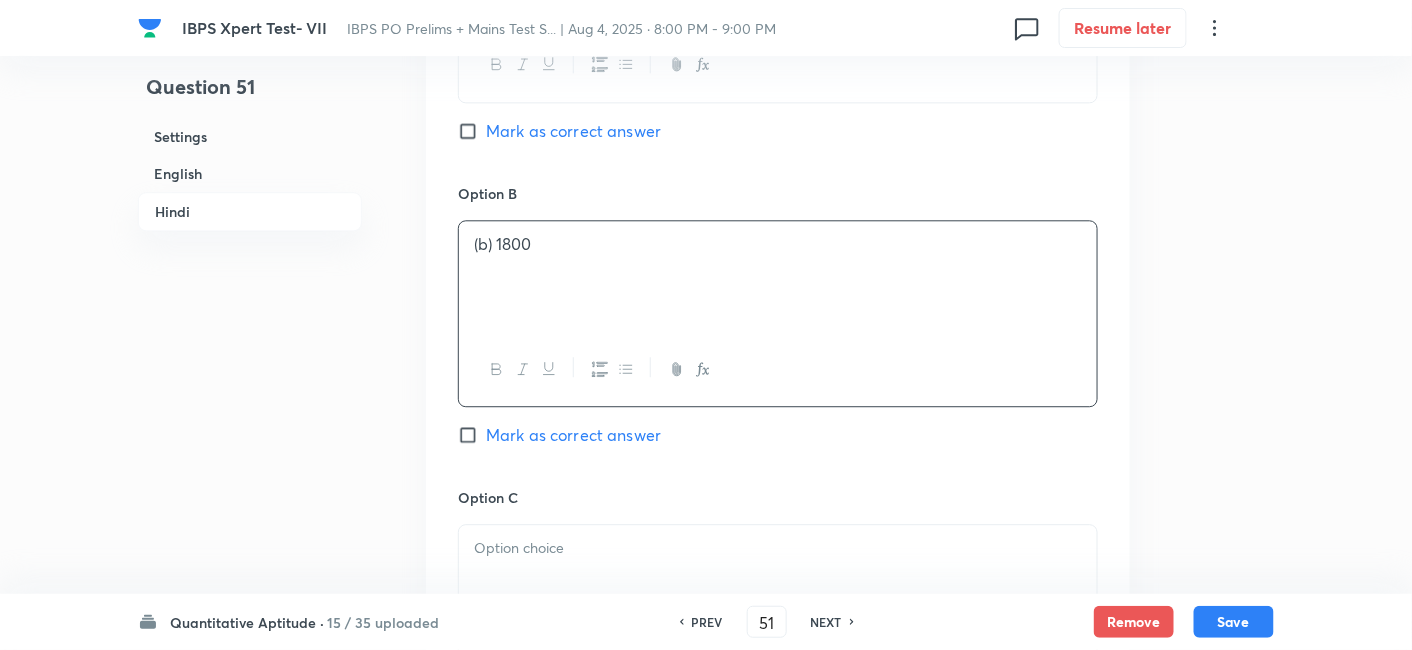 scroll, scrollTop: 3827, scrollLeft: 0, axis: vertical 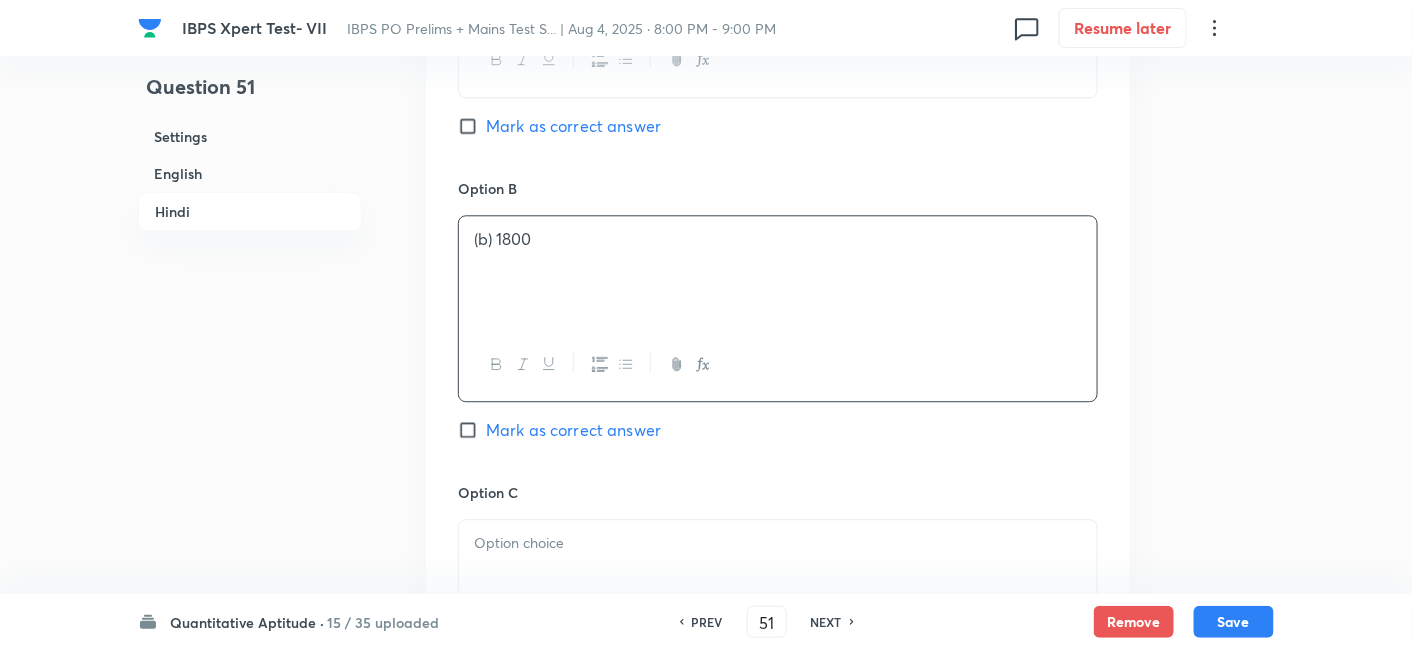 click on "Mark as correct answer" at bounding box center (573, 430) 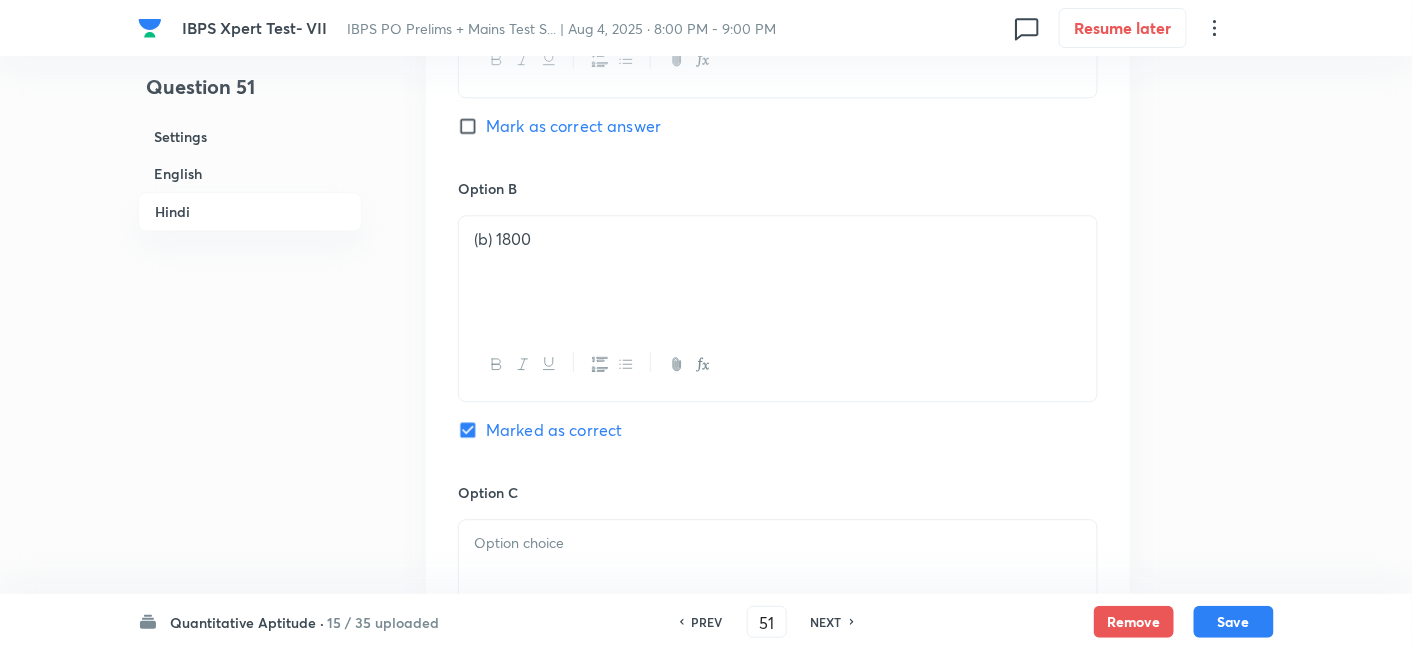 checkbox on "true" 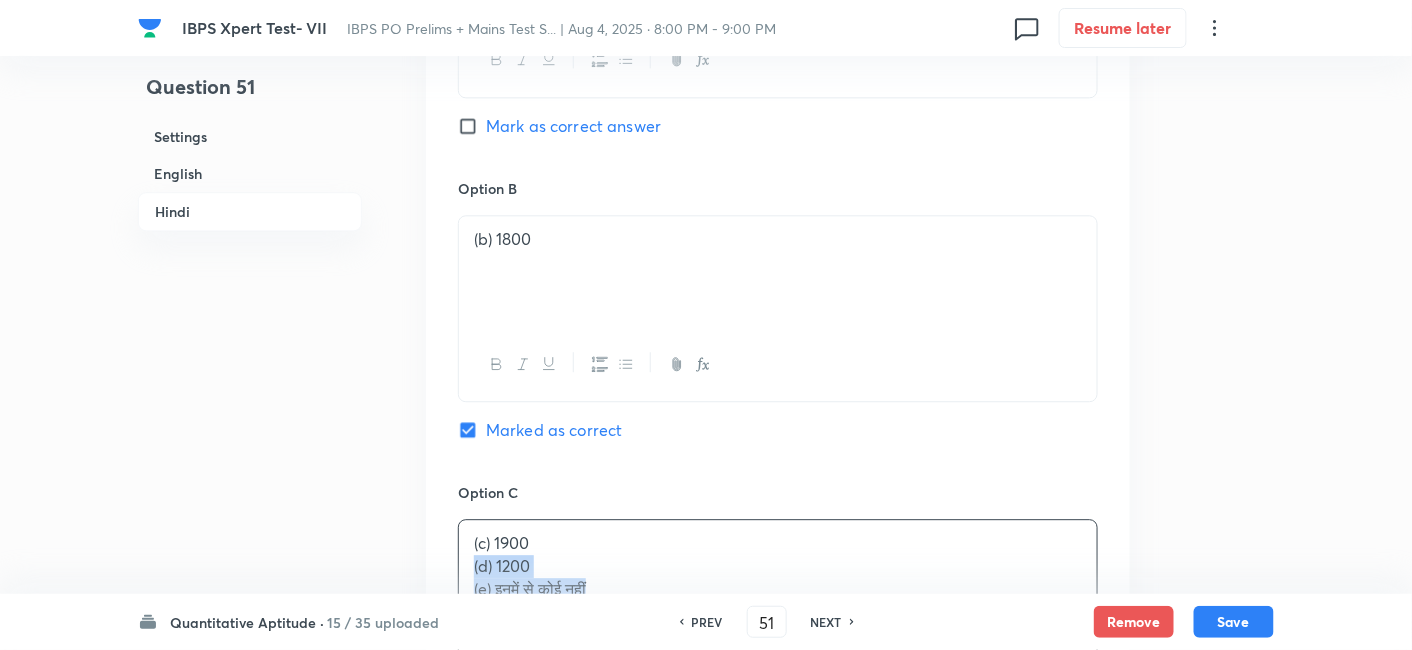 drag, startPoint x: 465, startPoint y: 535, endPoint x: 745, endPoint y: 592, distance: 285.7429 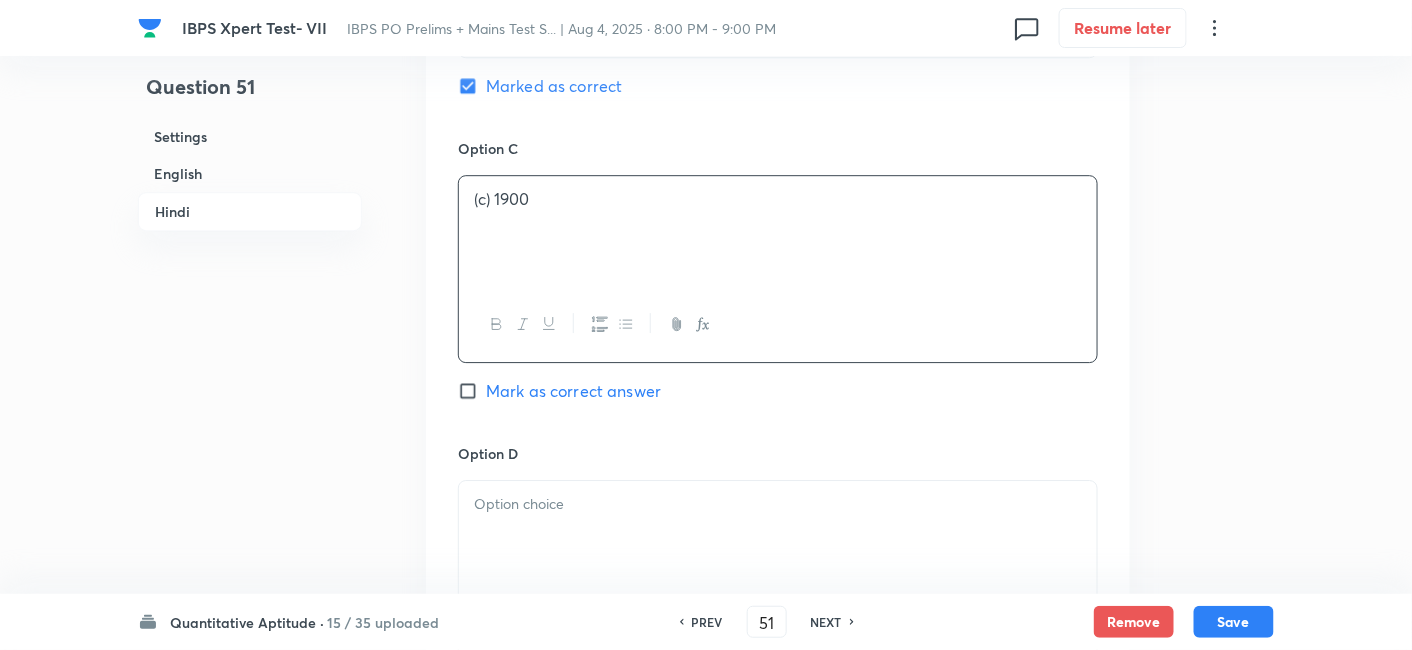 scroll, scrollTop: 4173, scrollLeft: 0, axis: vertical 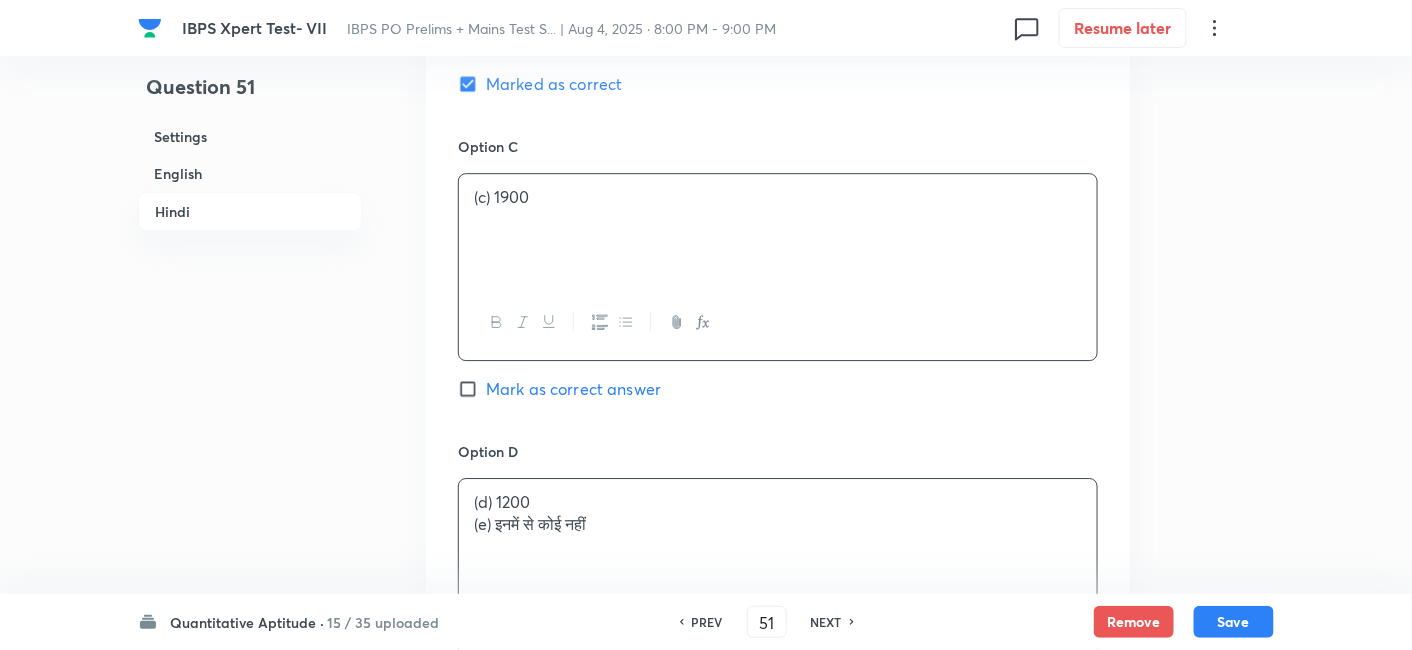 click on "(d) [NUMBER] (e) इनमें से कोई नहीं" at bounding box center (778, 535) 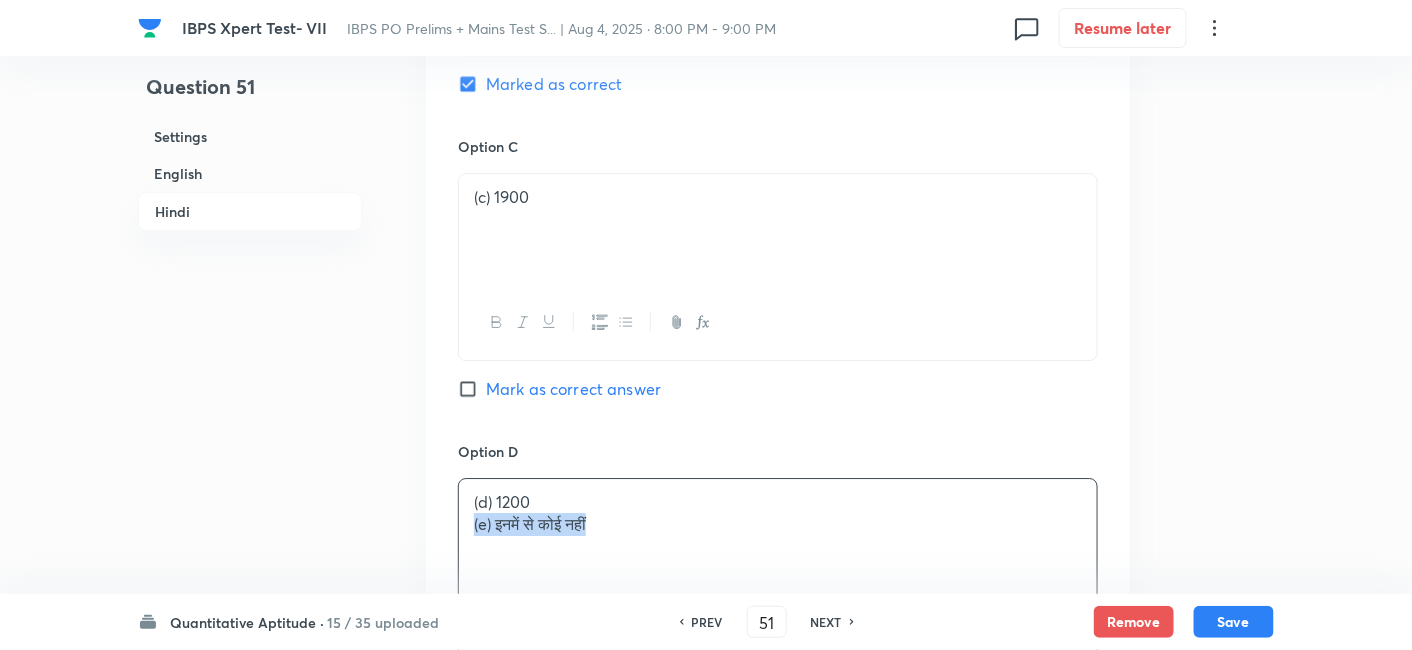 drag, startPoint x: 468, startPoint y: 501, endPoint x: 790, endPoint y: 605, distance: 338.37848 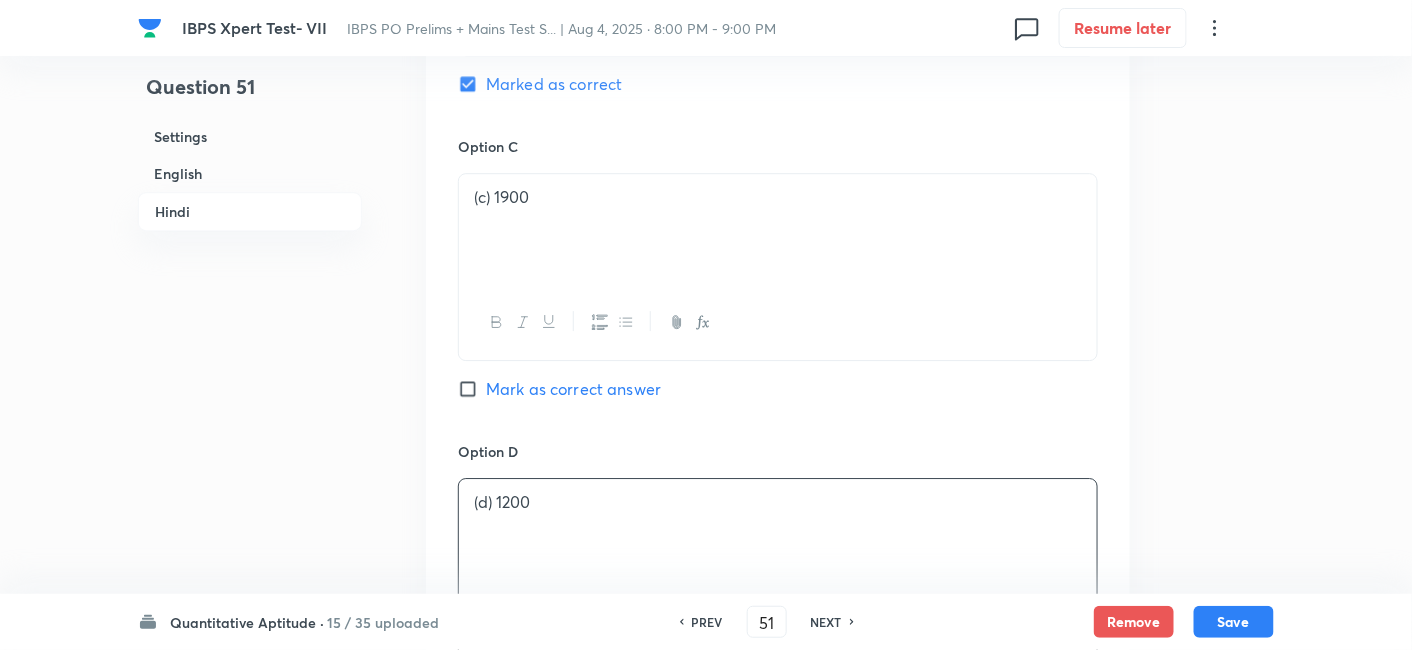 scroll, scrollTop: 4471, scrollLeft: 0, axis: vertical 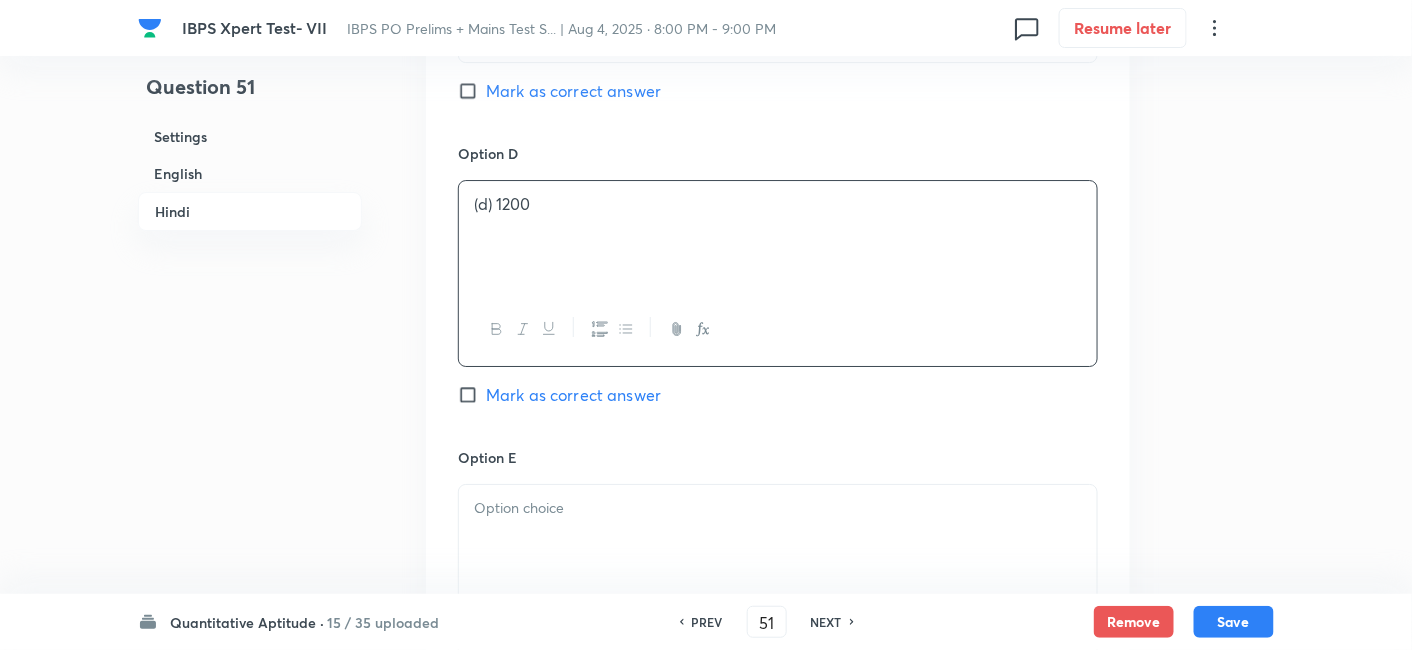 click at bounding box center (778, 541) 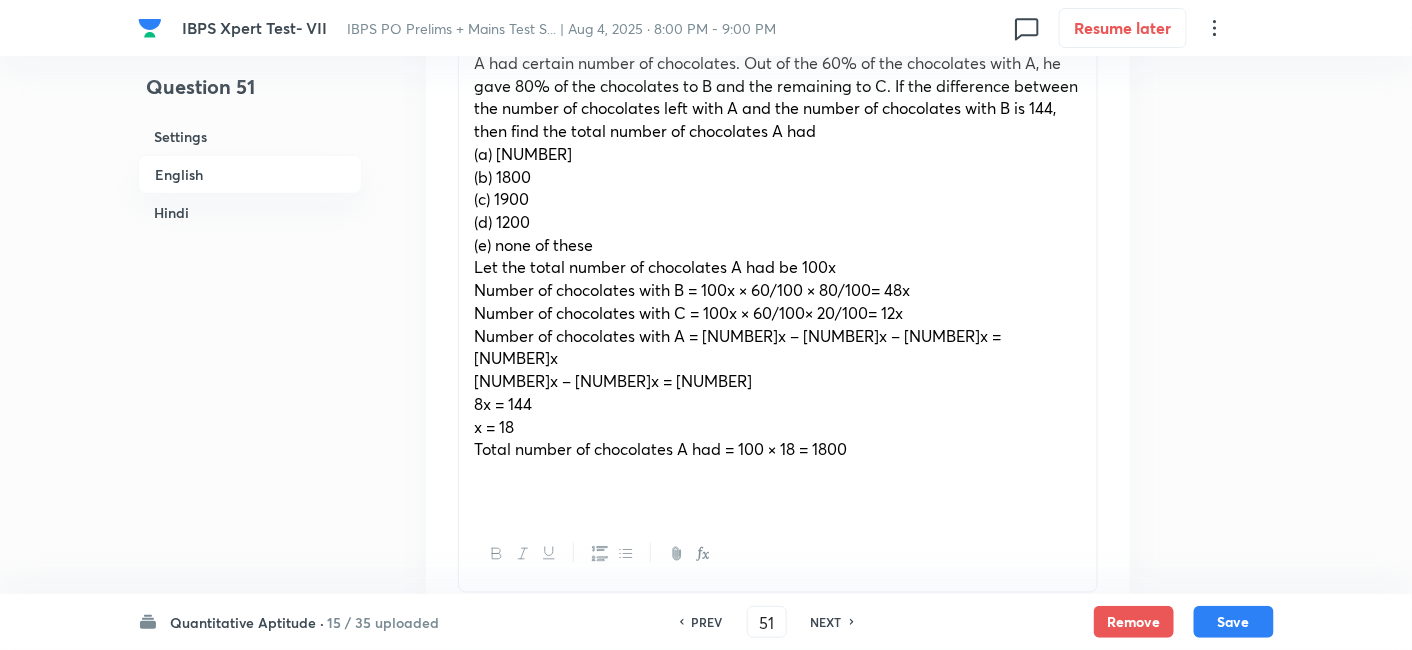 scroll, scrollTop: 680, scrollLeft: 0, axis: vertical 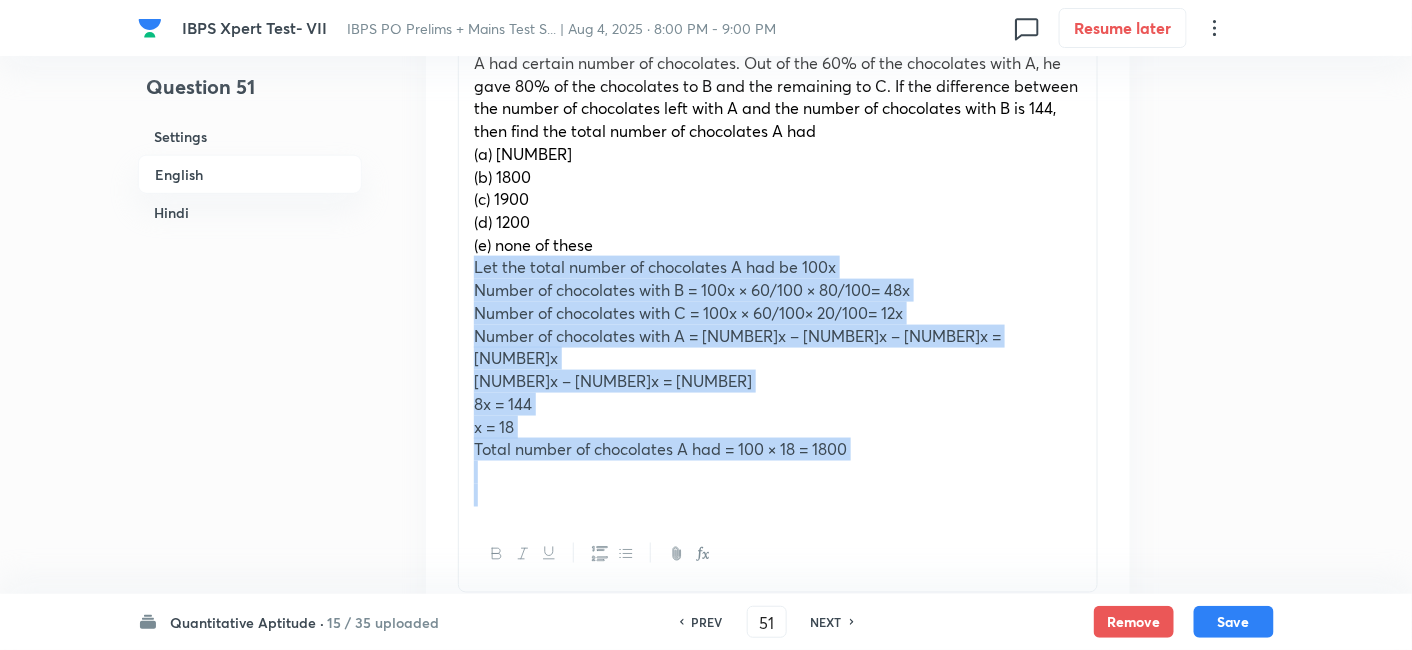 drag, startPoint x: 472, startPoint y: 268, endPoint x: 944, endPoint y: 507, distance: 529.0605 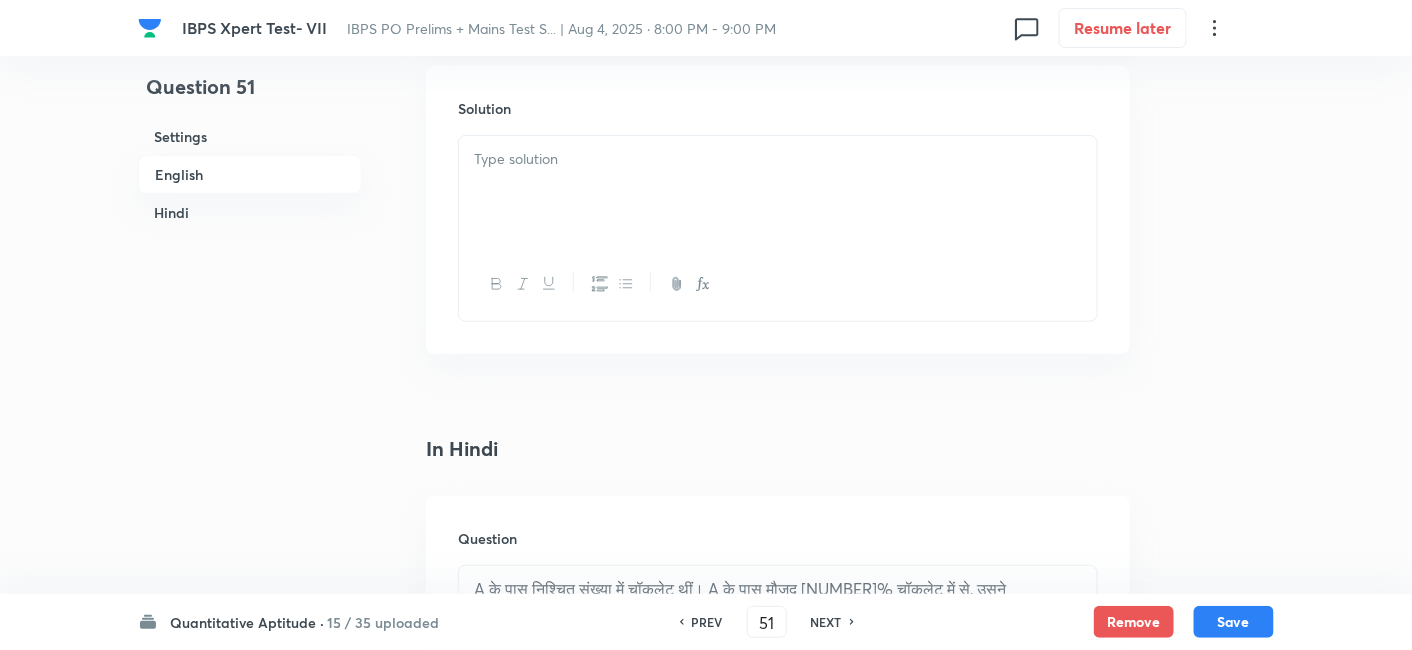 scroll, scrollTop: 2660, scrollLeft: 0, axis: vertical 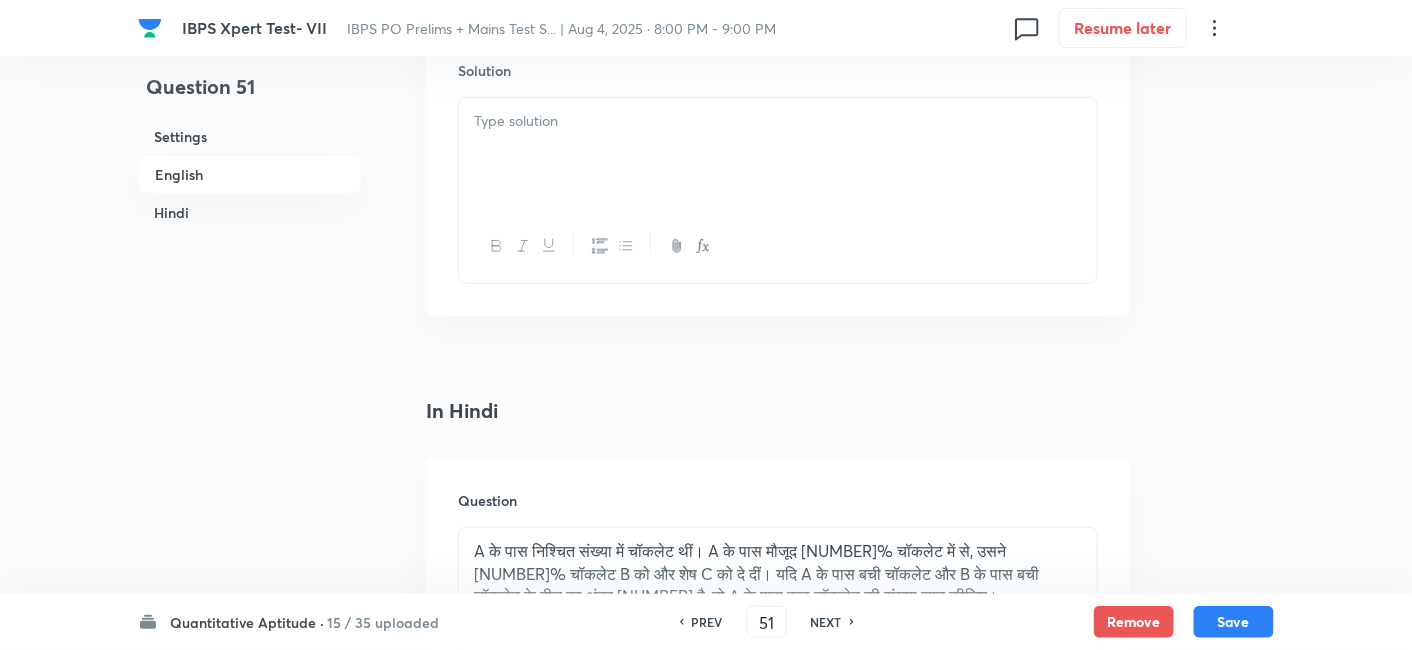 click at bounding box center [778, 154] 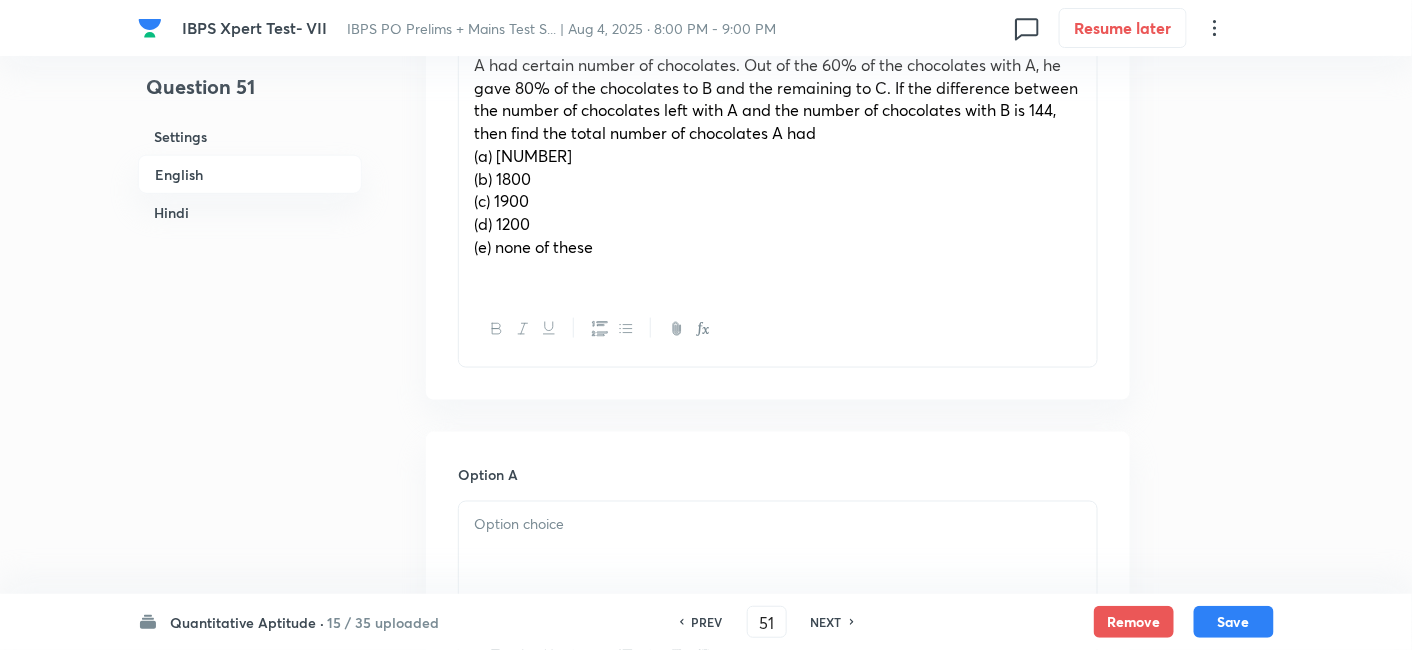 scroll, scrollTop: 677, scrollLeft: 0, axis: vertical 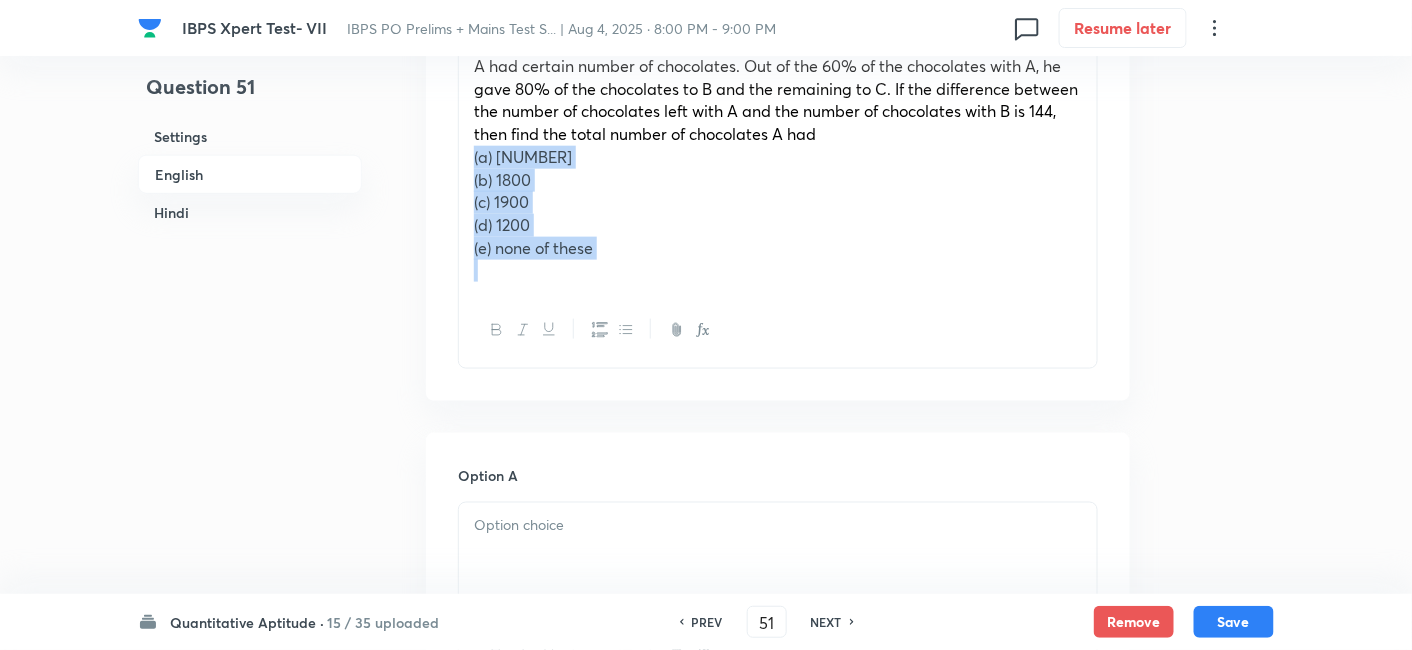 drag, startPoint x: 464, startPoint y: 156, endPoint x: 699, endPoint y: 305, distance: 278.25528 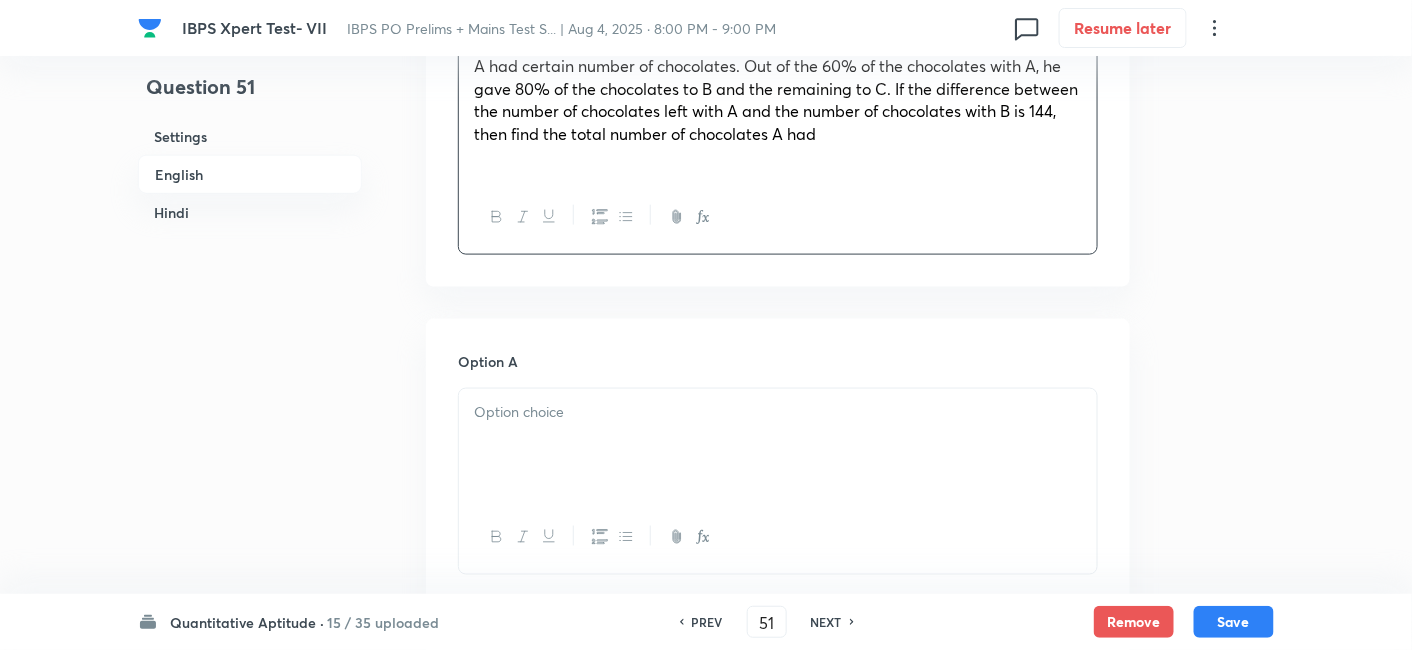 scroll, scrollTop: 873, scrollLeft: 0, axis: vertical 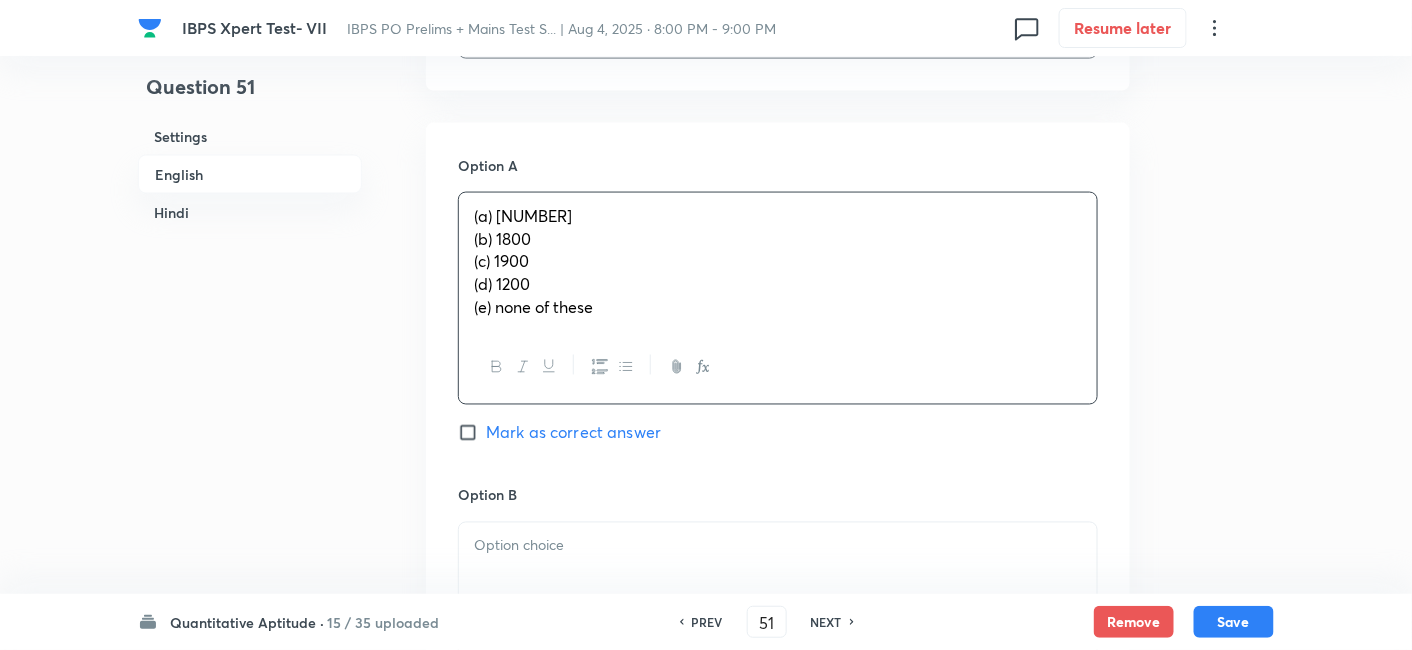 click on "(a) 2000  (b) 1800  (c) 1900  (d) 1200  (e) none of these" at bounding box center [778, 262] 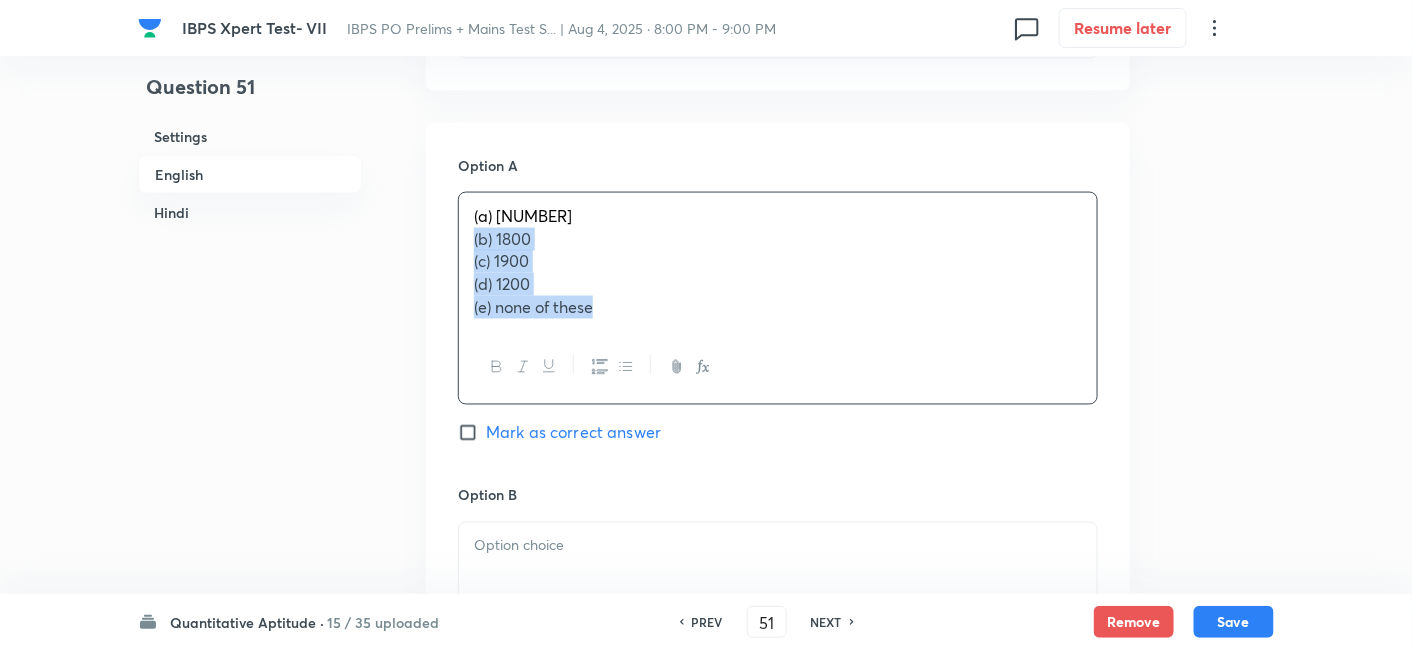 drag, startPoint x: 465, startPoint y: 247, endPoint x: 685, endPoint y: 418, distance: 278.64136 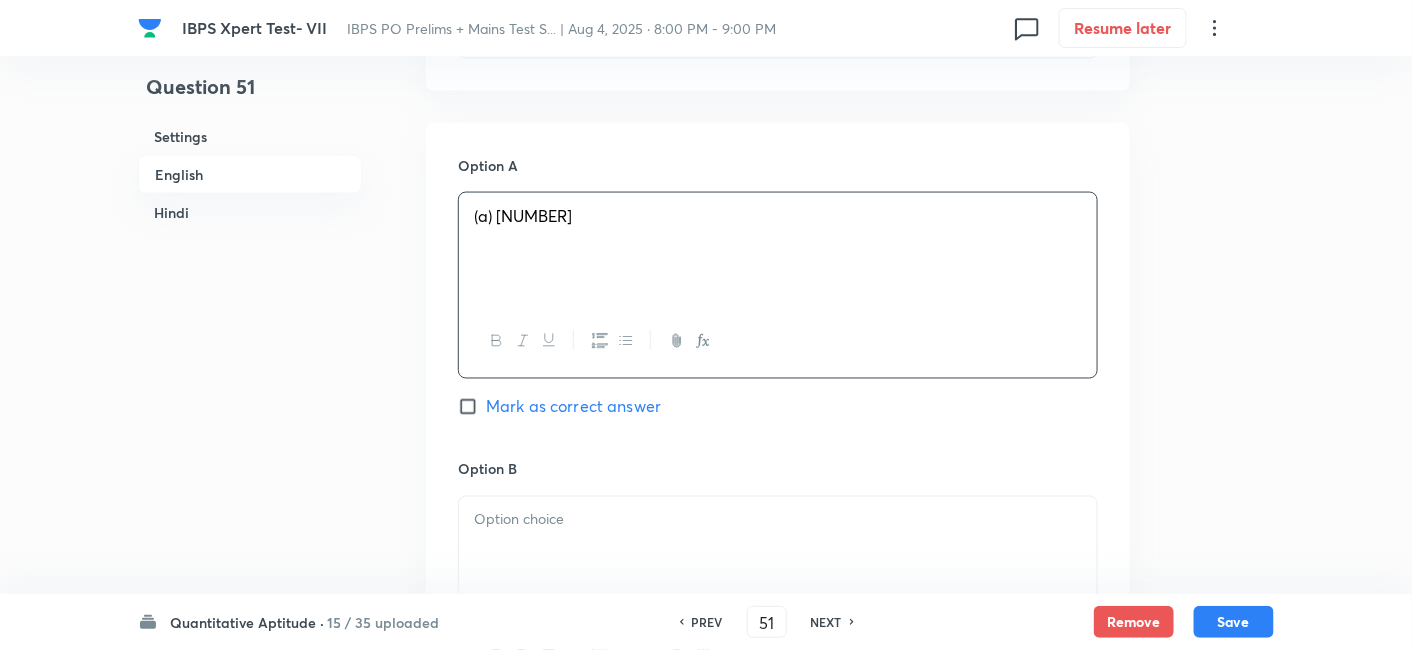 scroll, scrollTop: 1133, scrollLeft: 0, axis: vertical 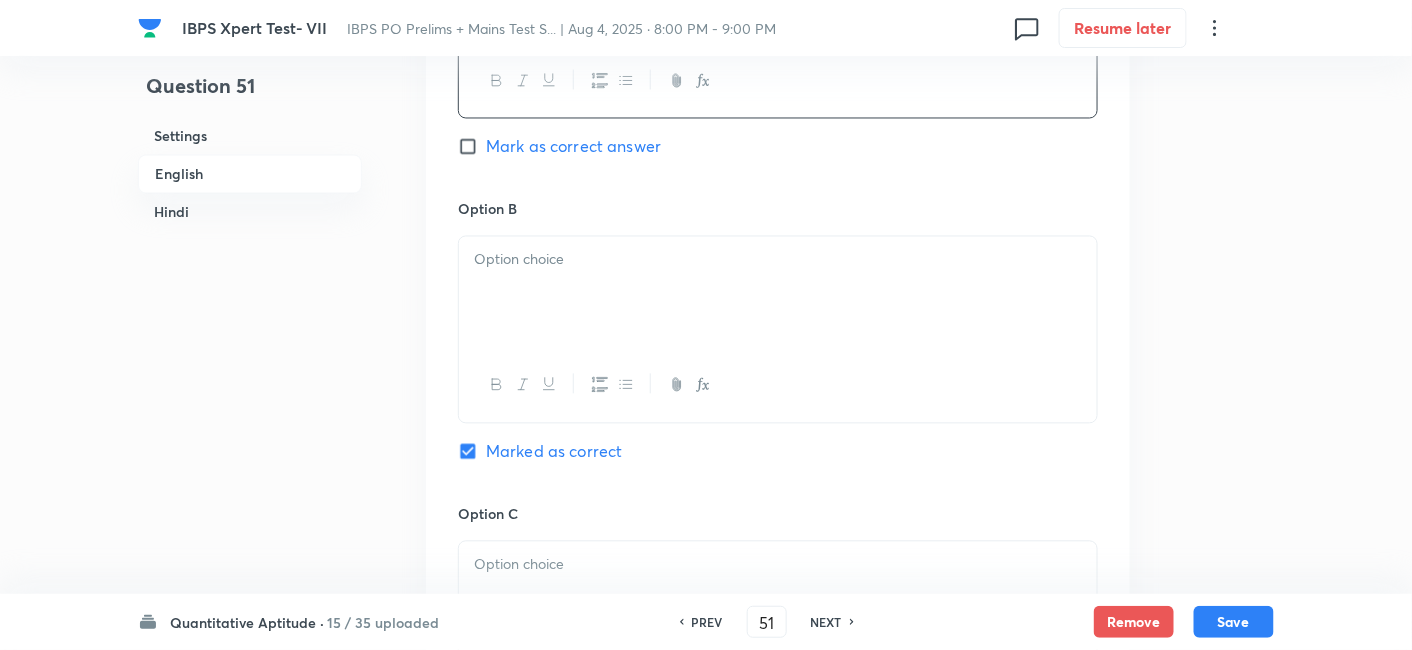 click at bounding box center (778, 293) 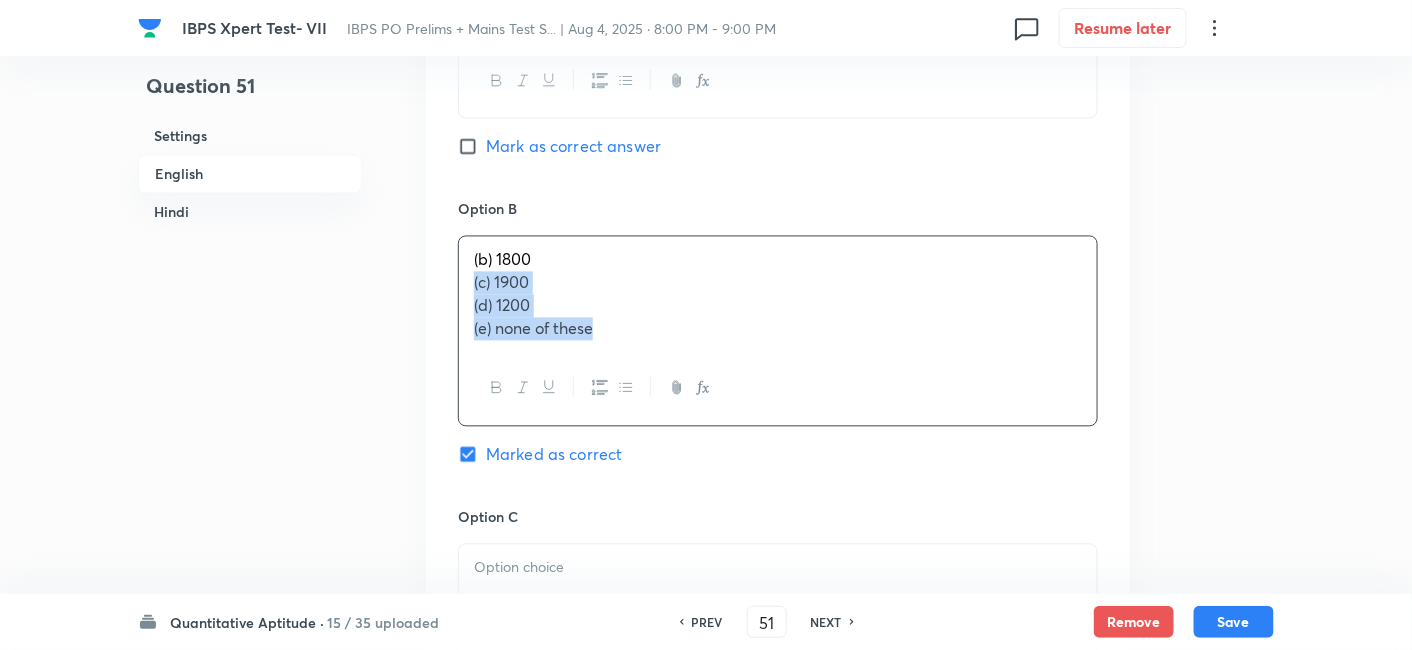 drag, startPoint x: 470, startPoint y: 282, endPoint x: 684, endPoint y: 447, distance: 270.22397 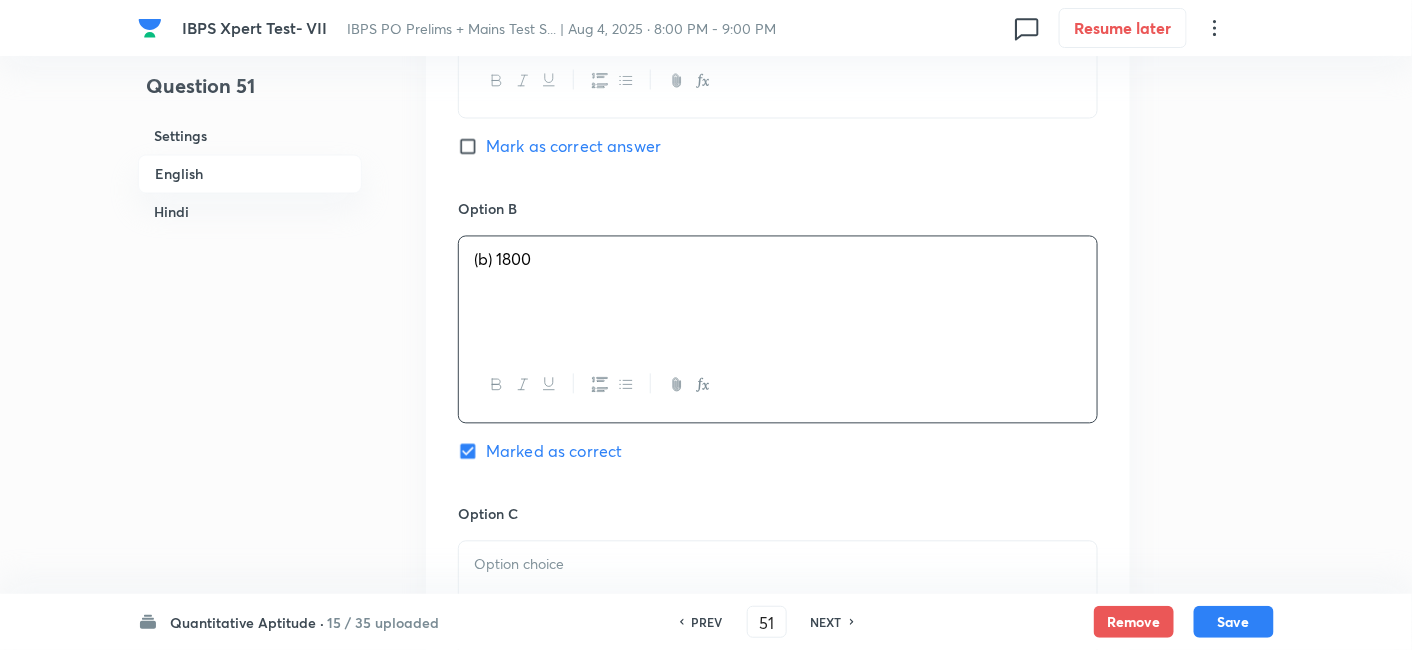 scroll, scrollTop: 1391, scrollLeft: 0, axis: vertical 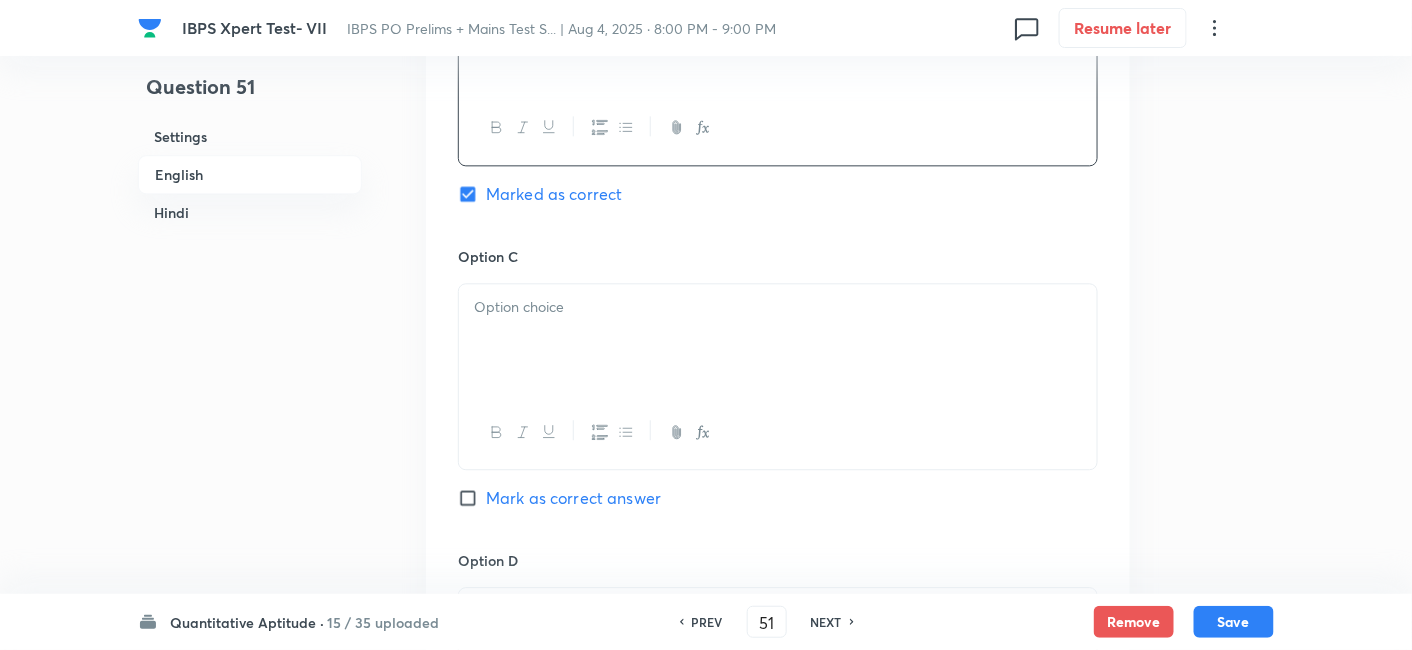 click at bounding box center [778, 340] 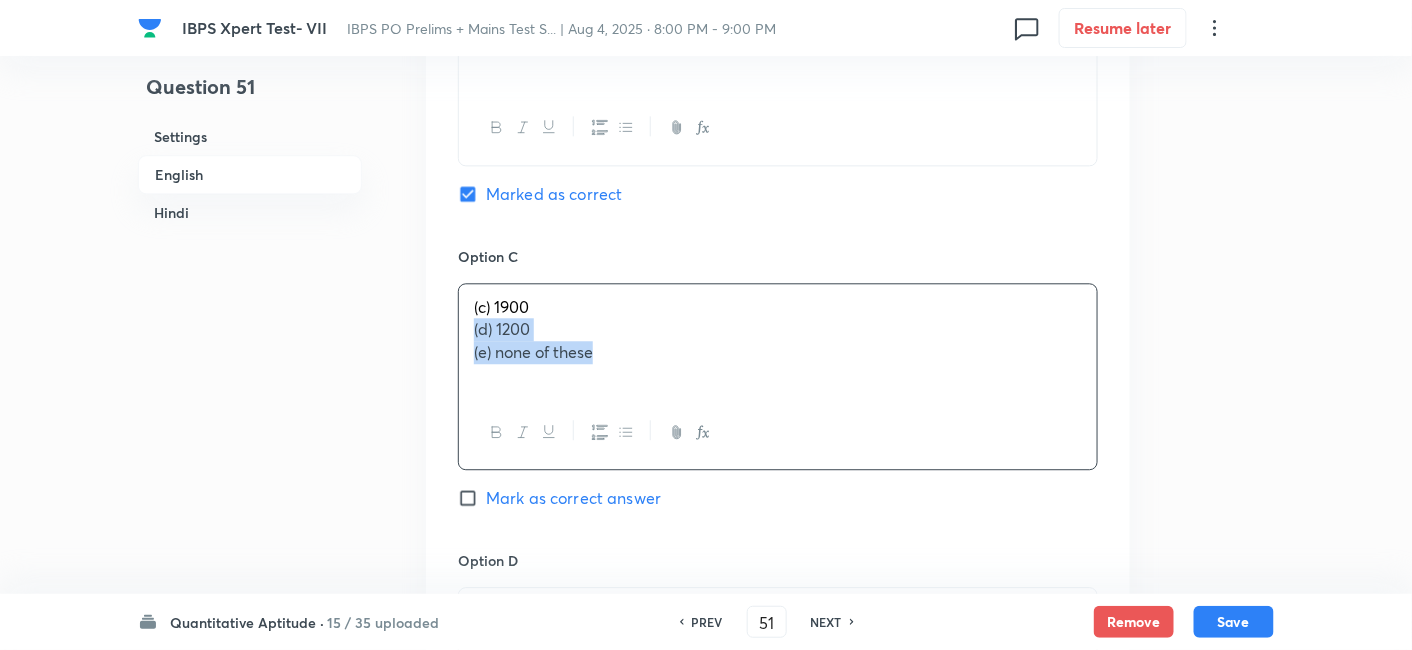 drag, startPoint x: 465, startPoint y: 335, endPoint x: 727, endPoint y: 474, distance: 296.58893 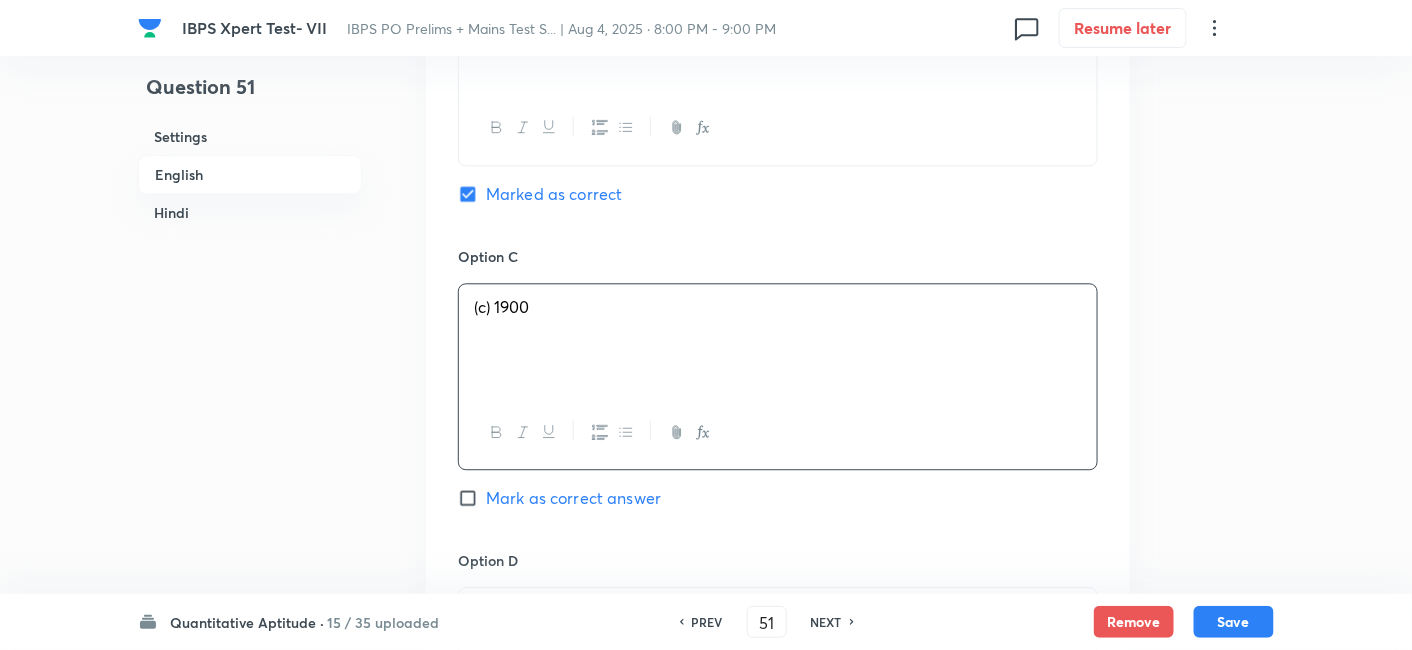 scroll, scrollTop: 1613, scrollLeft: 0, axis: vertical 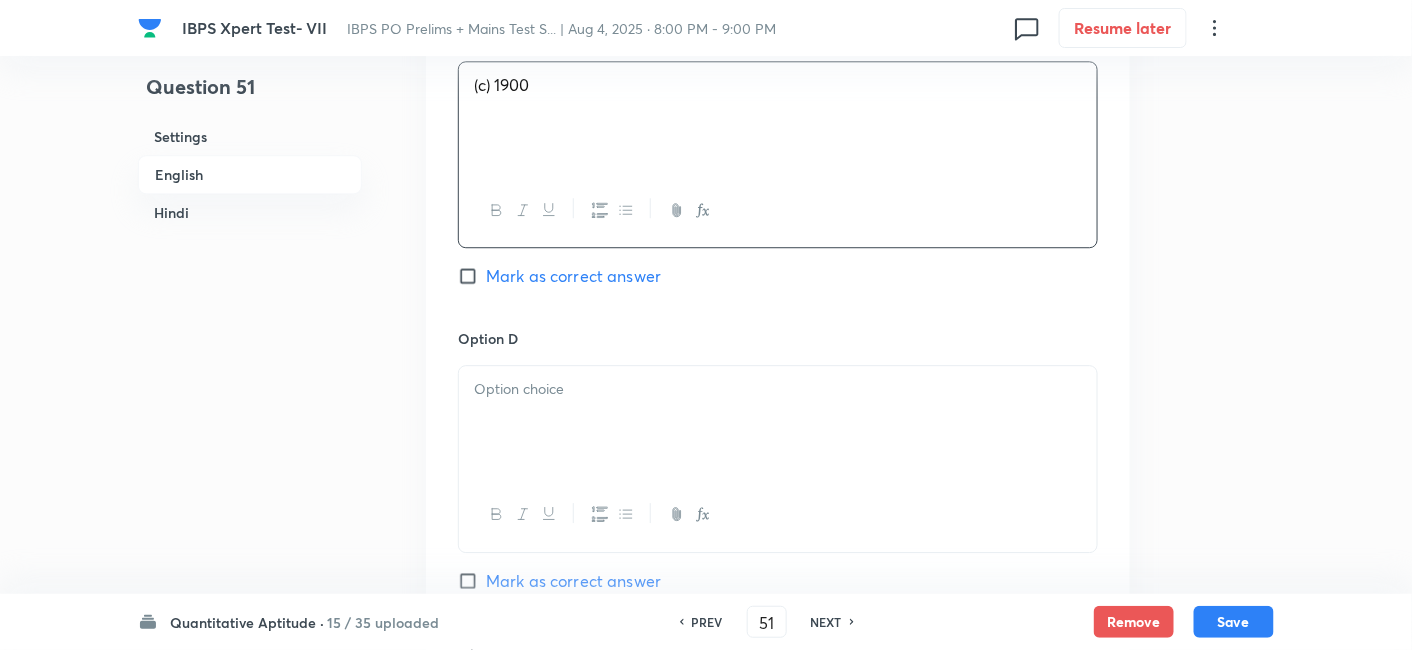 click at bounding box center [778, 422] 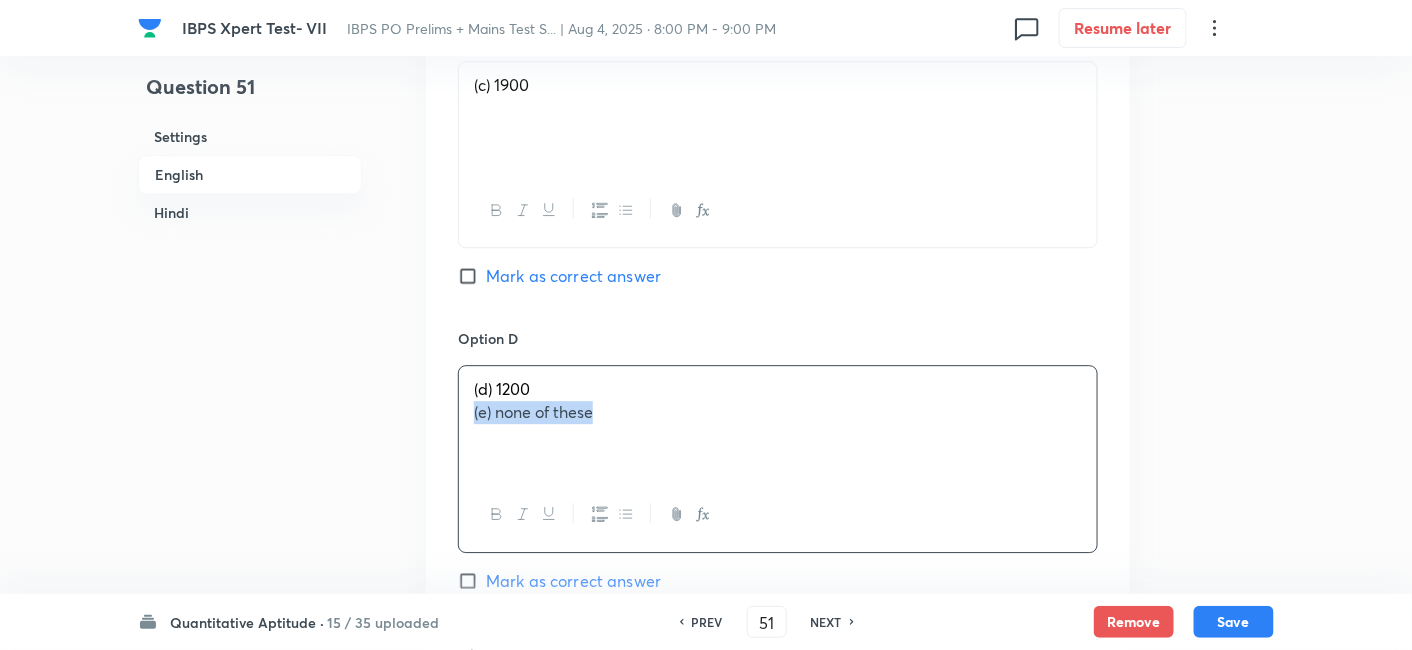 drag, startPoint x: 467, startPoint y: 418, endPoint x: 717, endPoint y: 472, distance: 255.76552 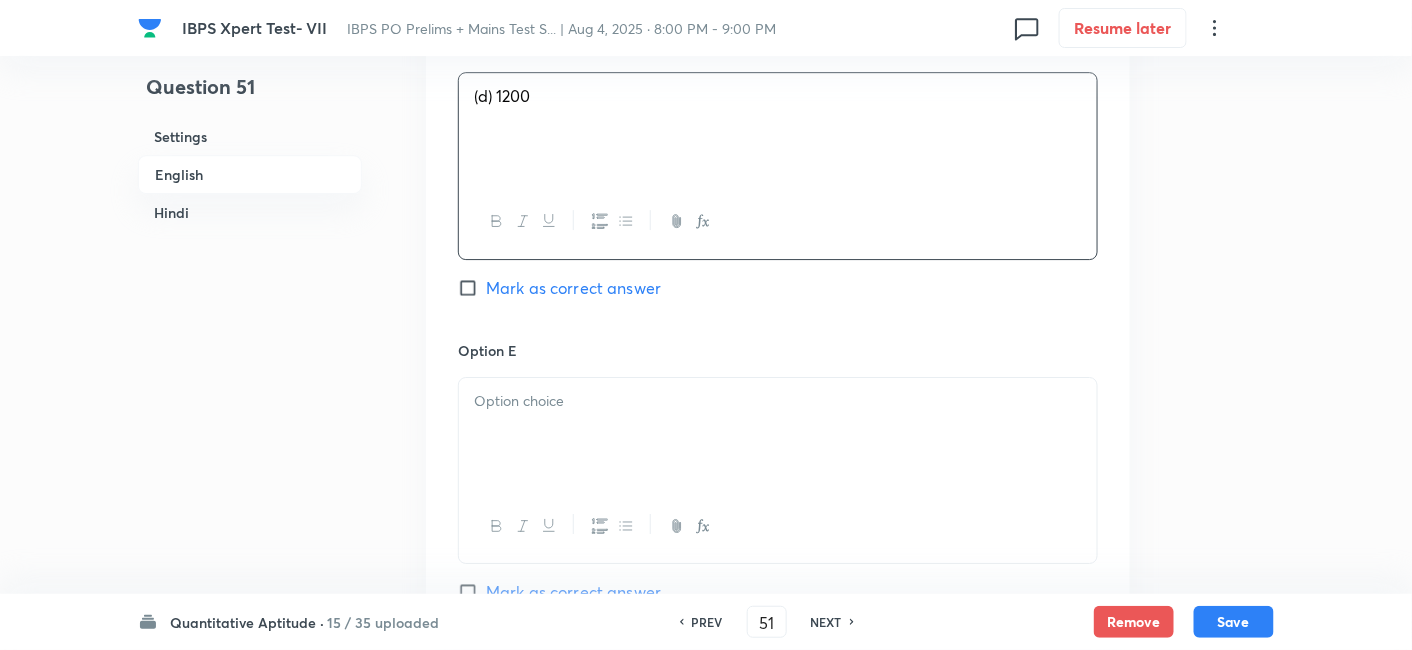 click at bounding box center [778, 434] 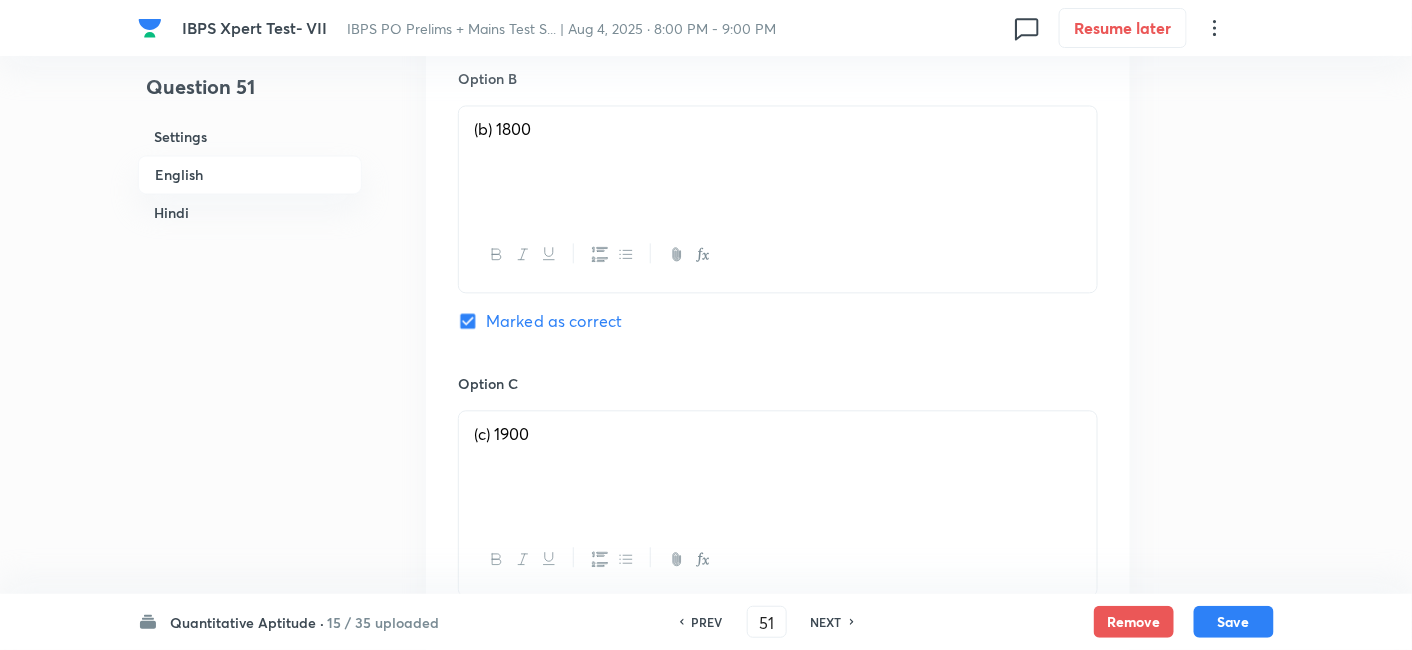 scroll, scrollTop: 1262, scrollLeft: 0, axis: vertical 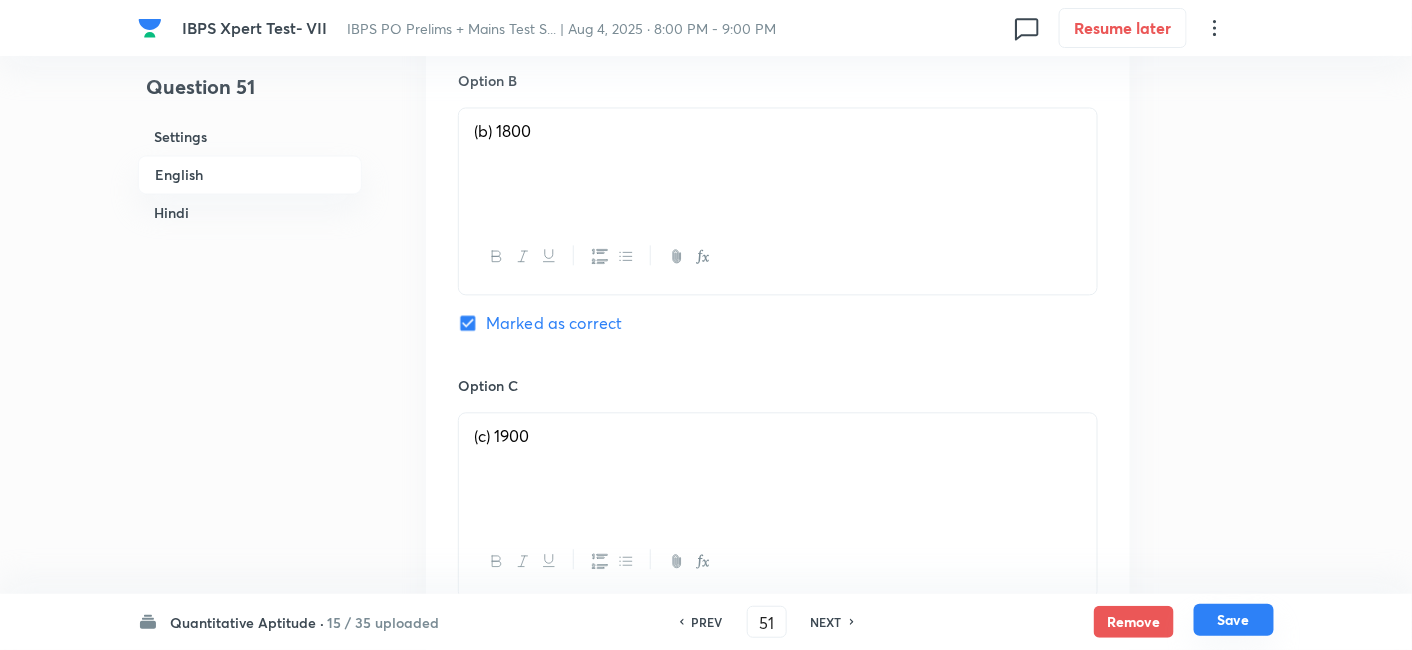click on "Save" at bounding box center [1234, 620] 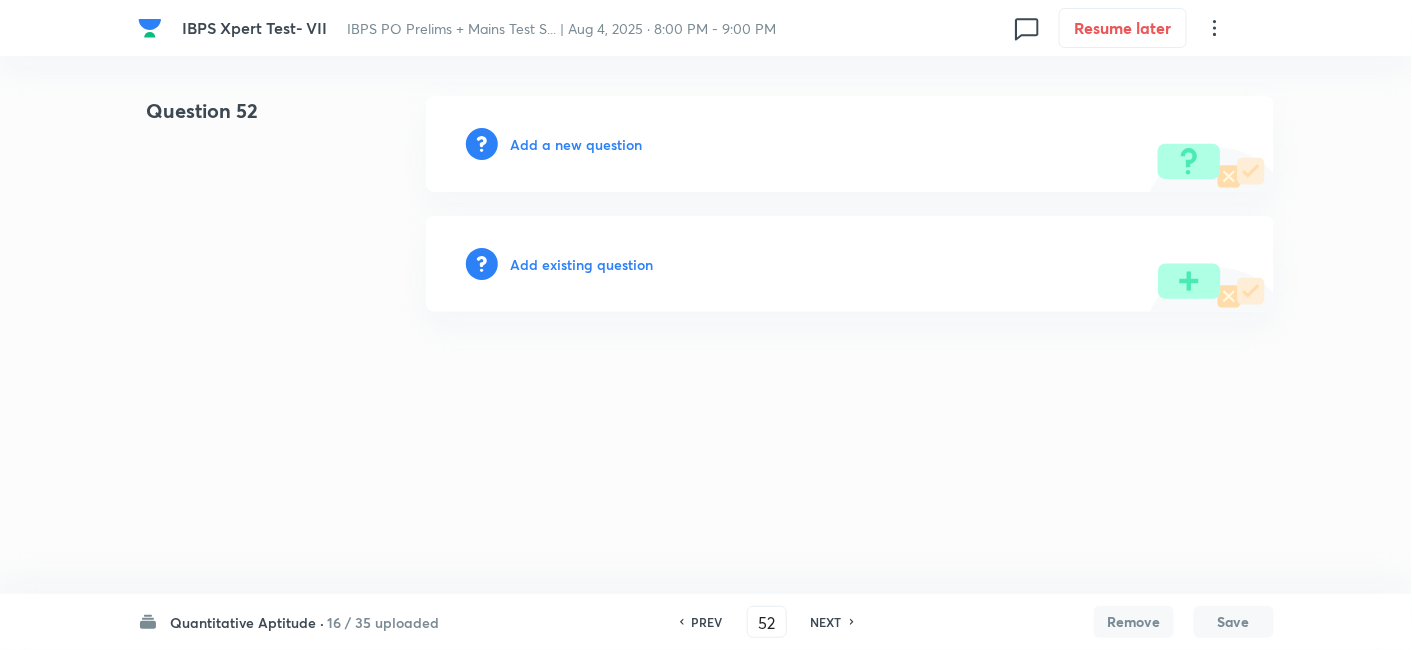 scroll, scrollTop: 0, scrollLeft: 0, axis: both 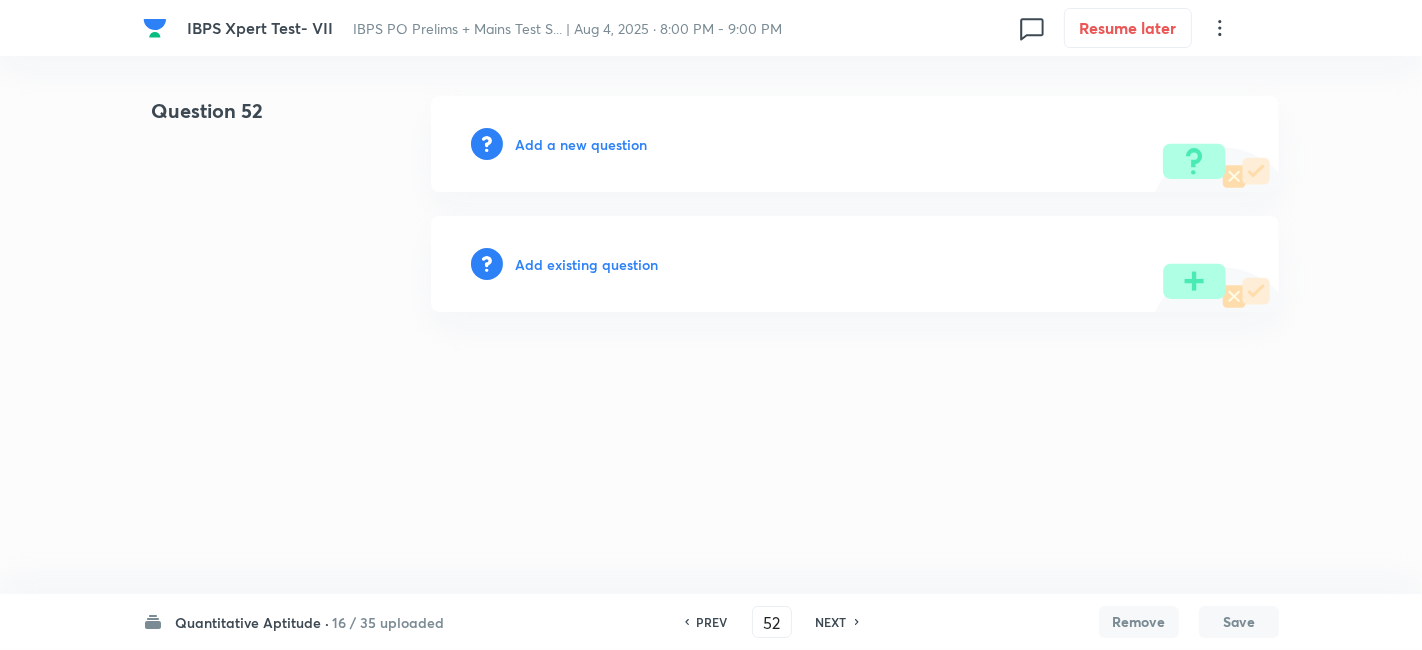 click on "PREV" at bounding box center (712, 622) 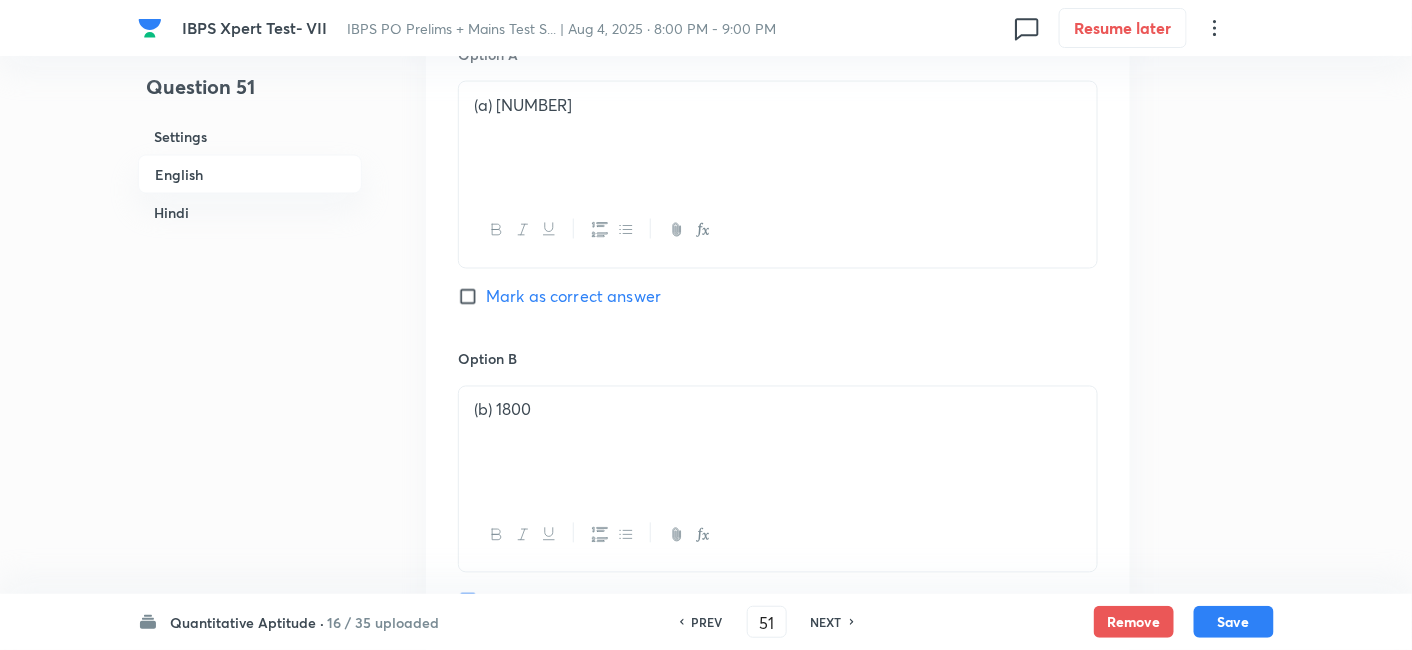 scroll, scrollTop: 964, scrollLeft: 0, axis: vertical 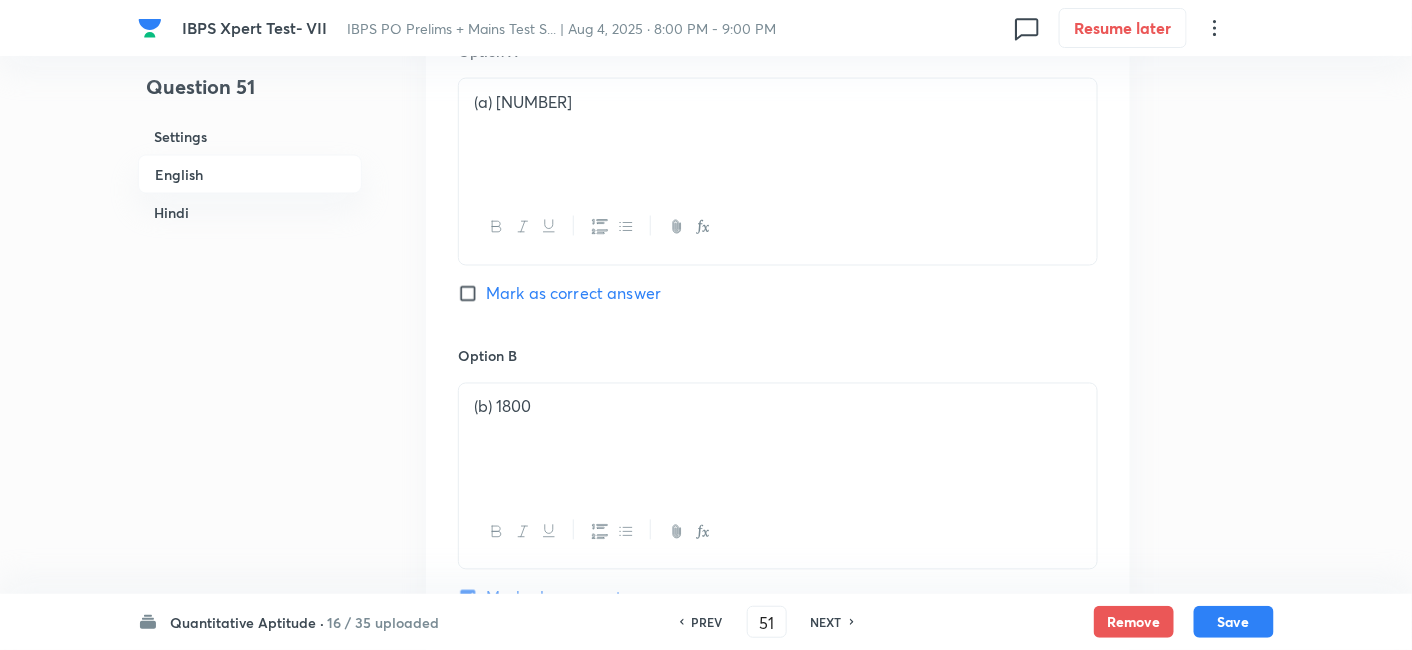 click on "NEXT" at bounding box center [826, 622] 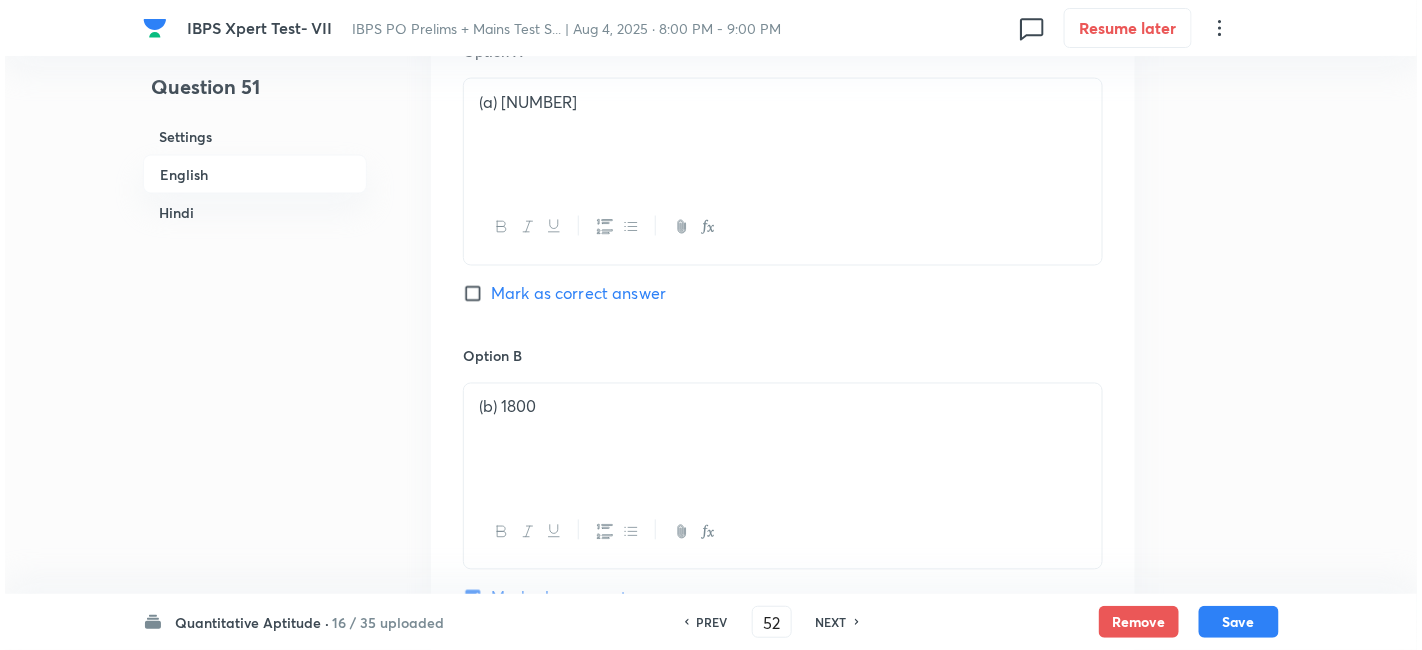 scroll, scrollTop: 0, scrollLeft: 0, axis: both 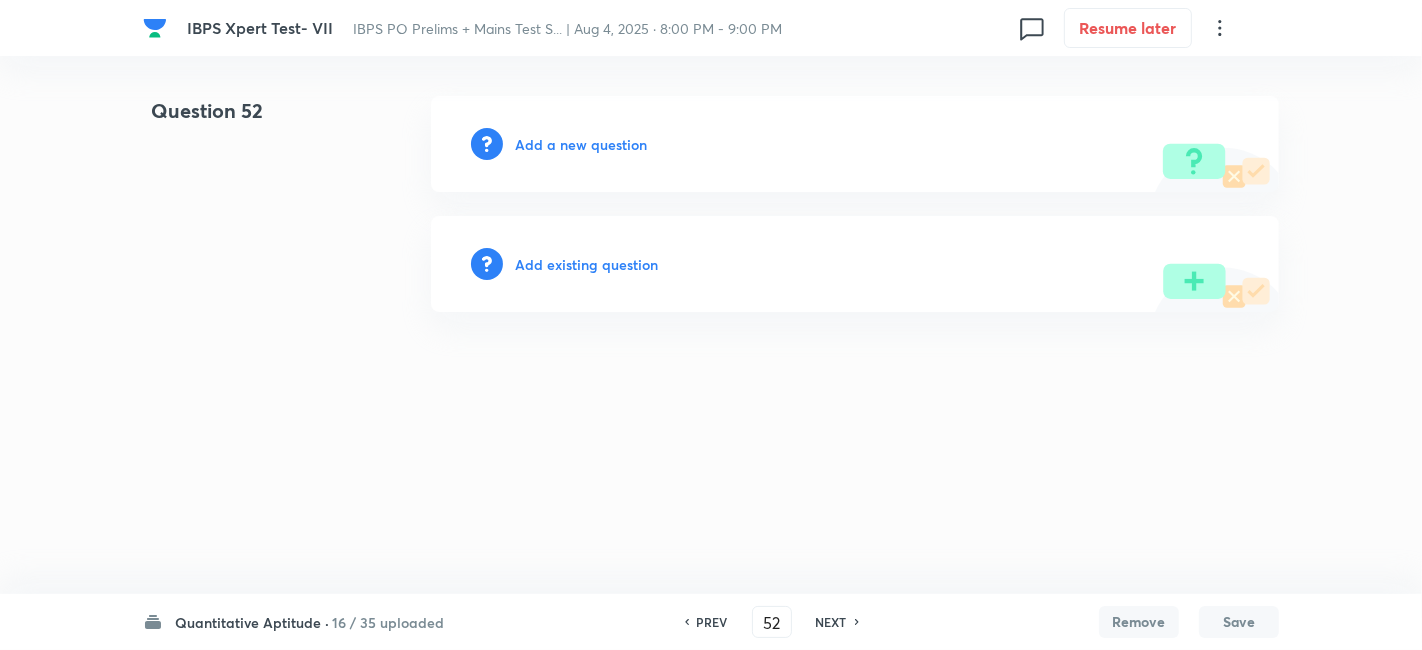 click on "Add a new question" at bounding box center (581, 144) 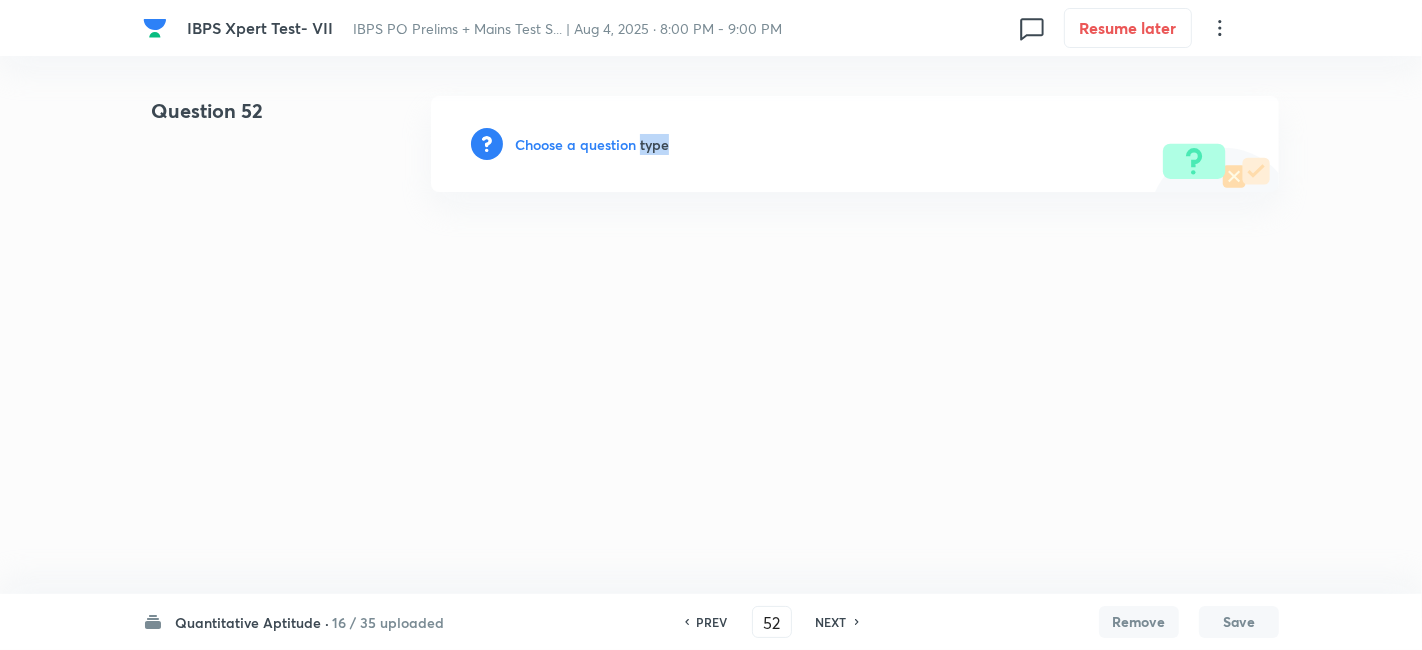 click on "Choose a question type" at bounding box center (592, 144) 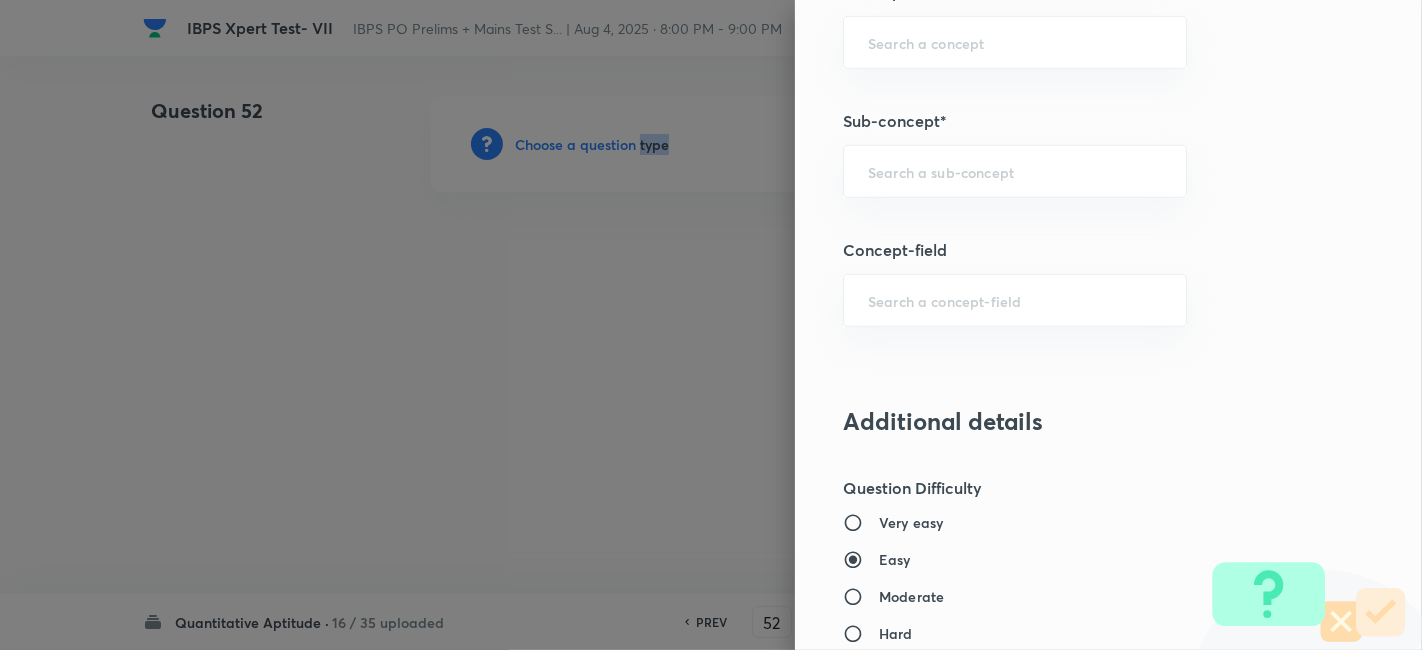 scroll, scrollTop: 1179, scrollLeft: 0, axis: vertical 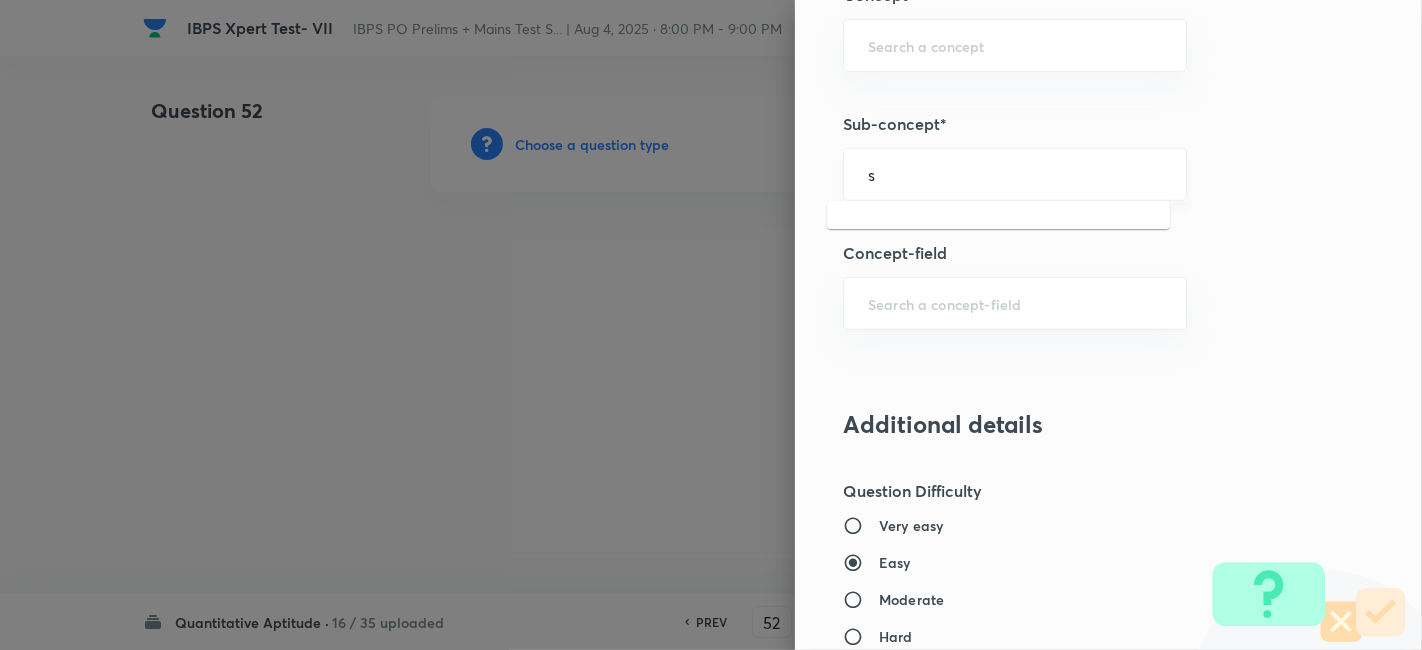 click on "s" at bounding box center (1015, 174) 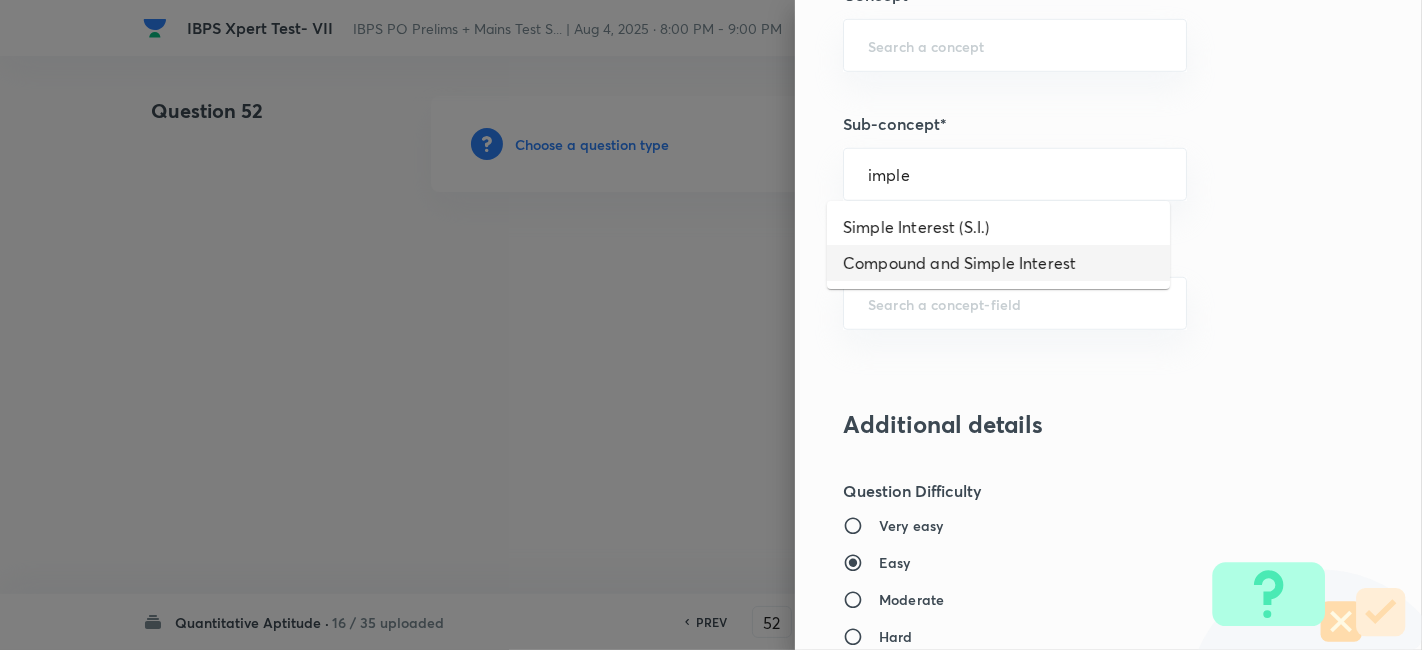 click on "Compound and Simple Interest" at bounding box center [998, 263] 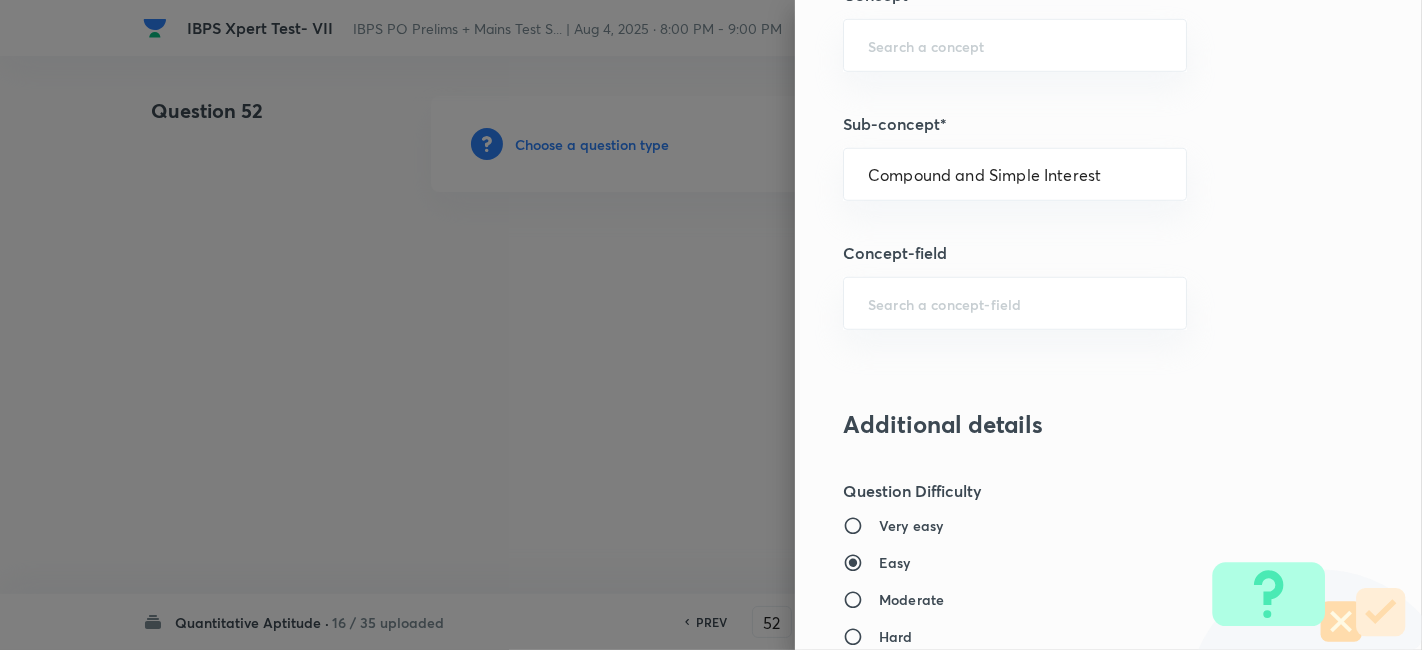 type on "Quantitative Aptitude" 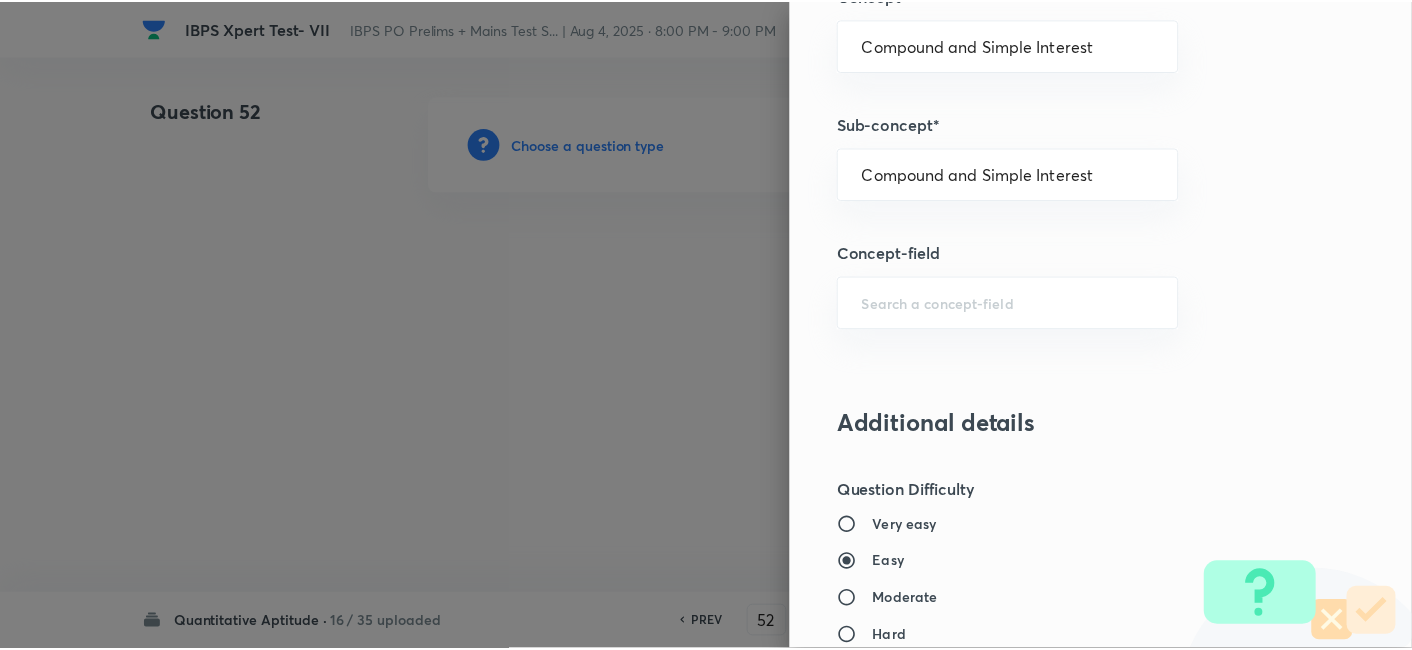 scroll, scrollTop: 2070, scrollLeft: 0, axis: vertical 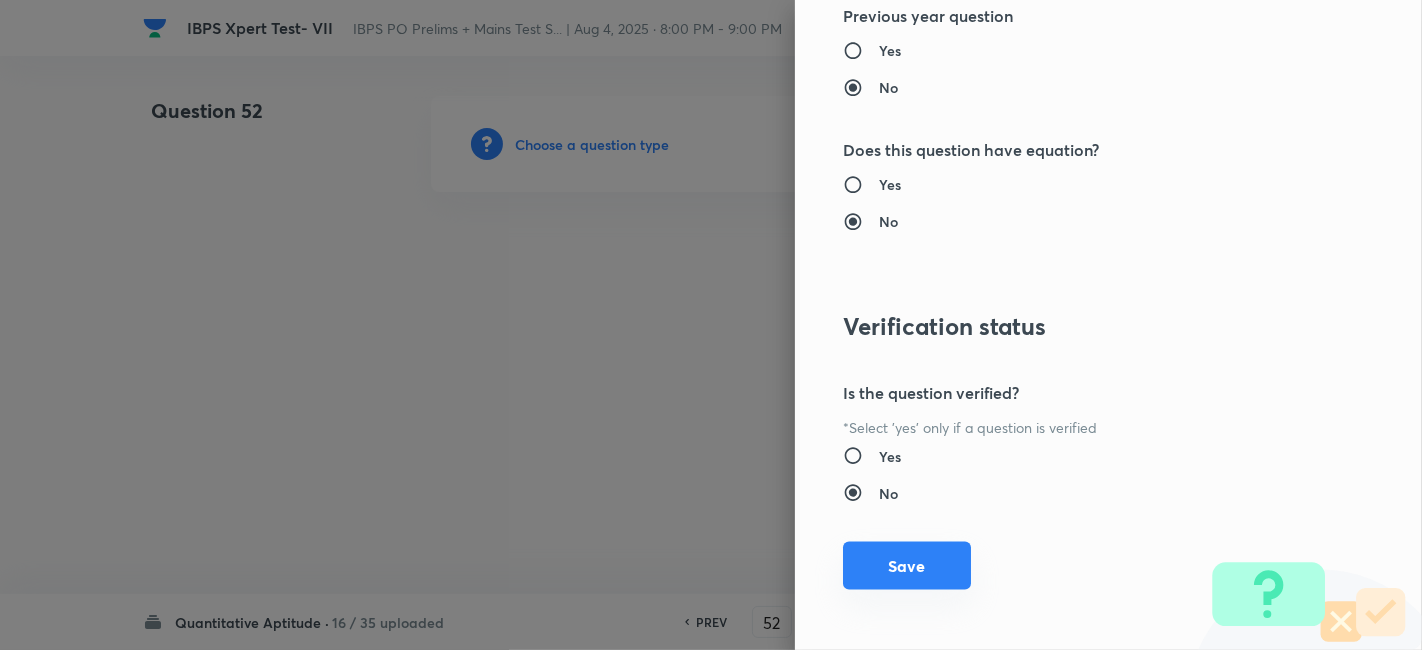 click on "Save" at bounding box center (907, 566) 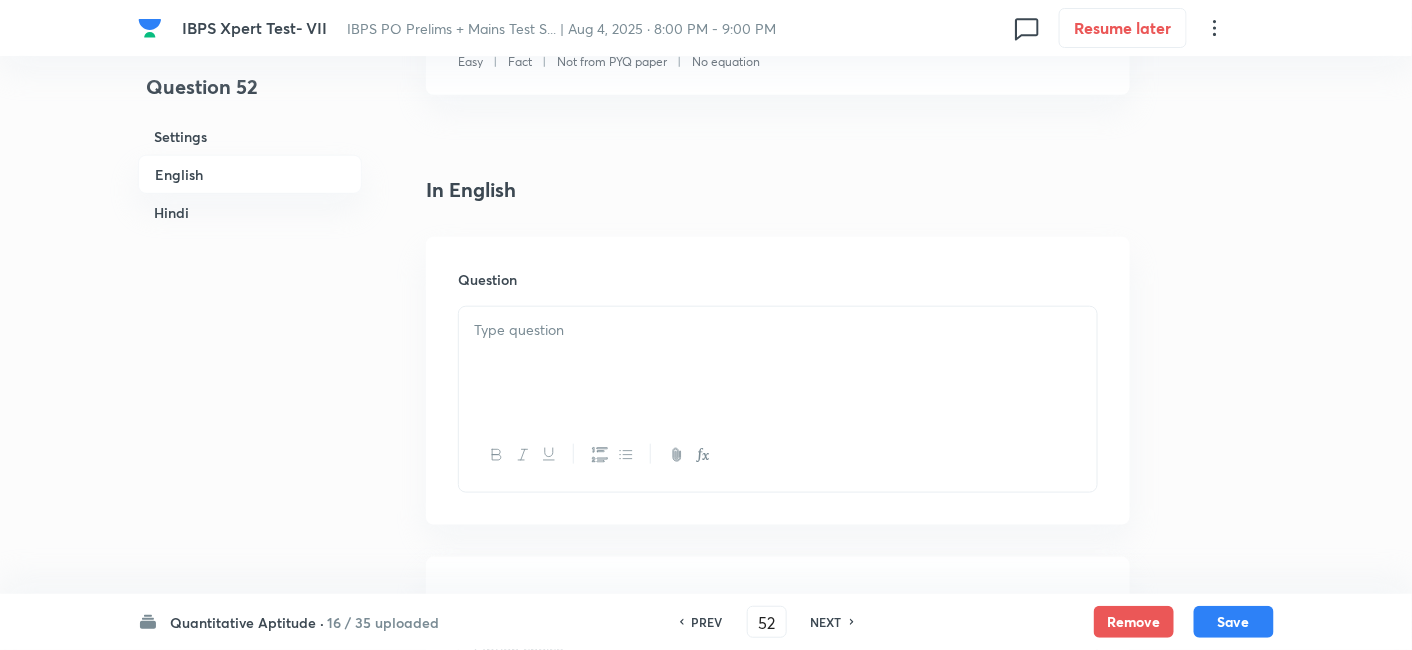 scroll, scrollTop: 568, scrollLeft: 0, axis: vertical 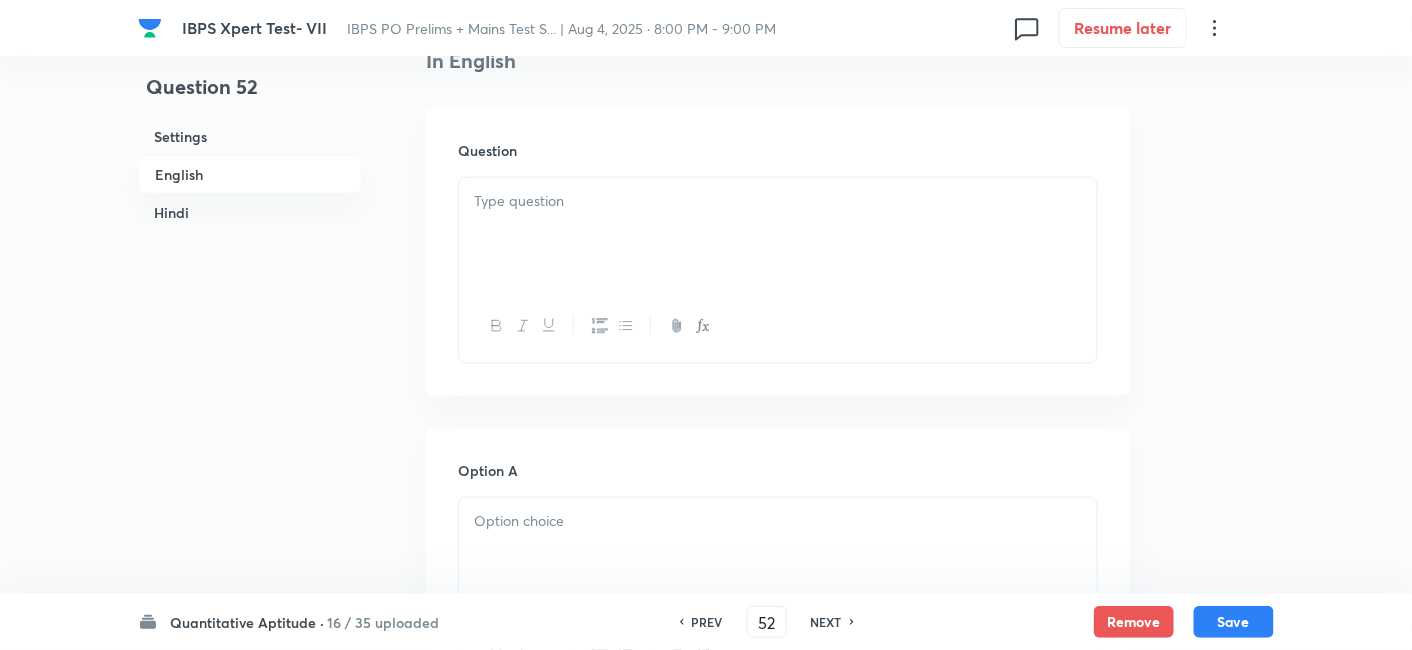 click at bounding box center [778, 234] 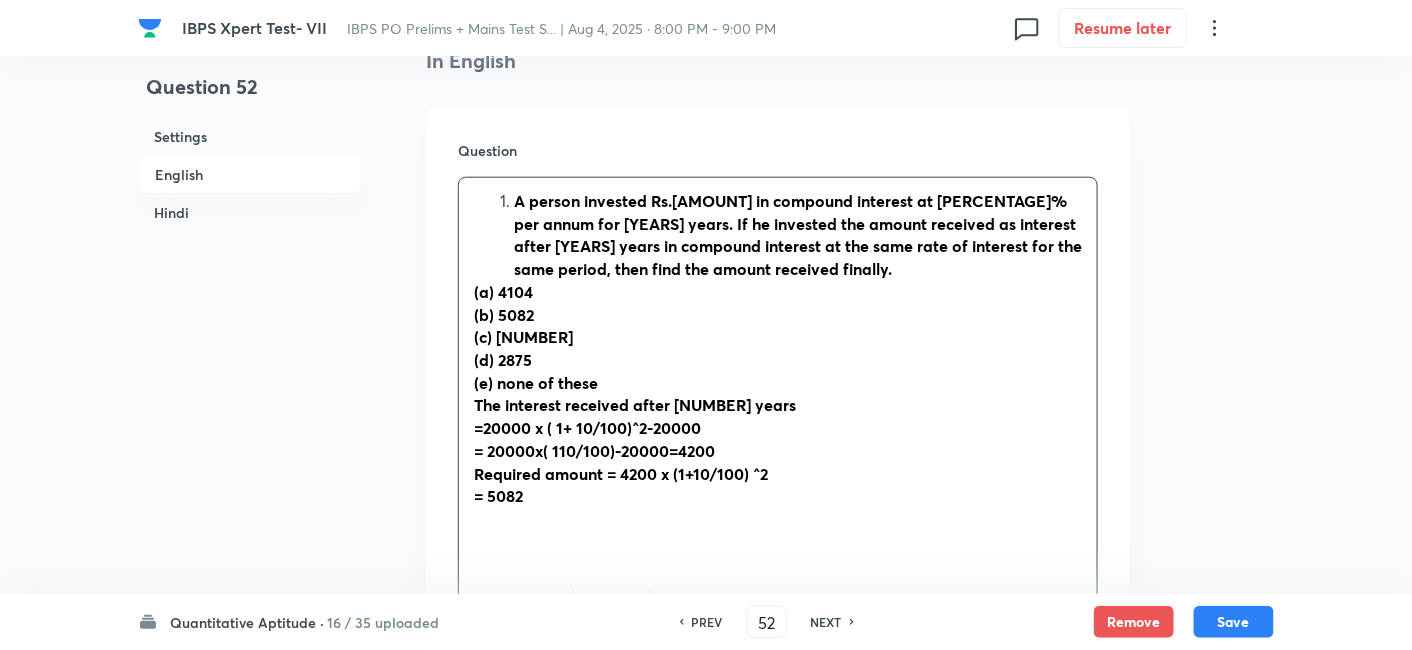 click on "A person invested Rs.[AMOUNT] in compound interest at [PERCENTAGE]% per annum for [YEARS] years. If he invested the amount received as interest after [YEARS] years in compound interest at the same rate of interest for the same period, then find the amount received finally." at bounding box center (798, 235) 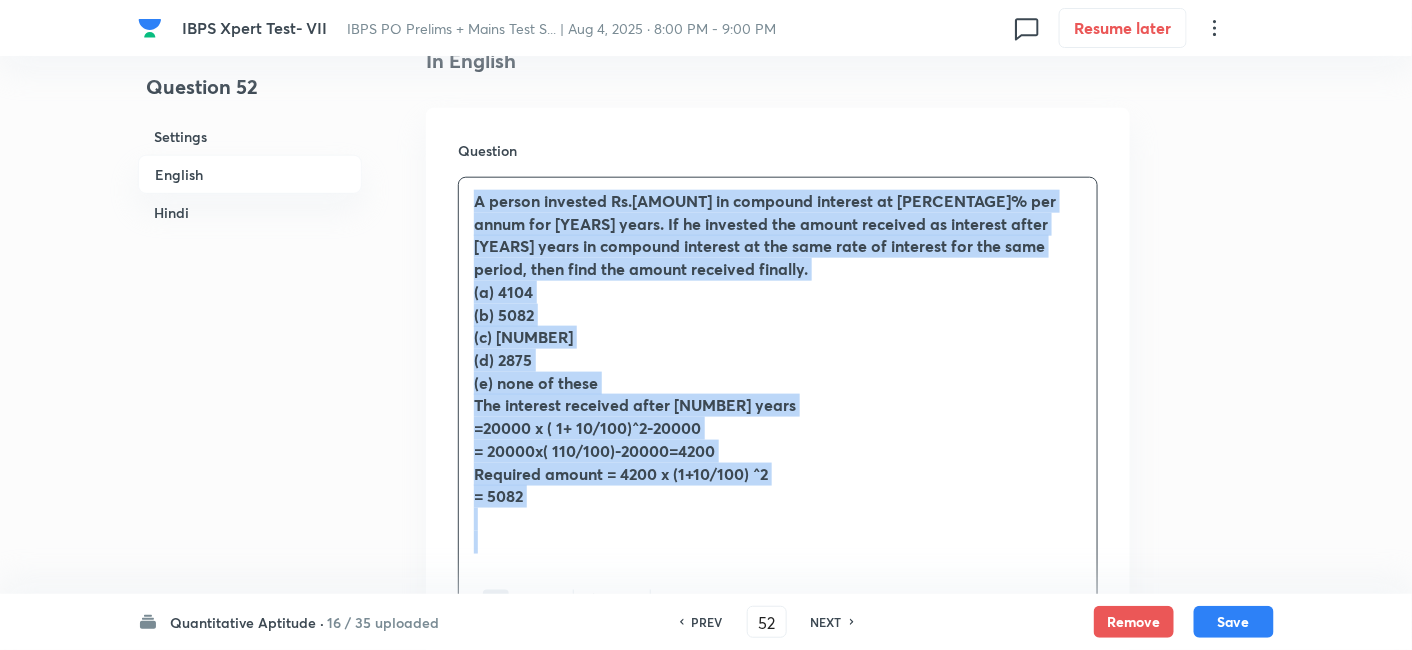 drag, startPoint x: 474, startPoint y: 207, endPoint x: 642, endPoint y: 567, distance: 397.2707 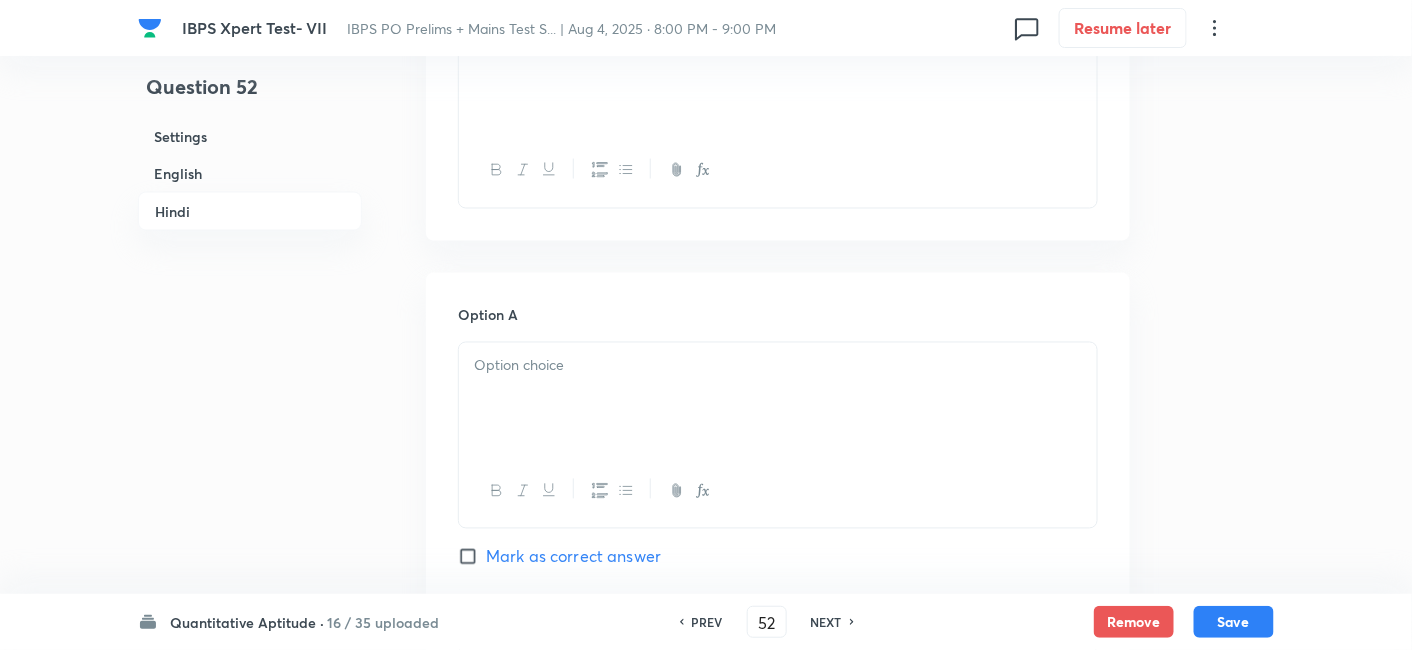scroll, scrollTop: 3217, scrollLeft: 0, axis: vertical 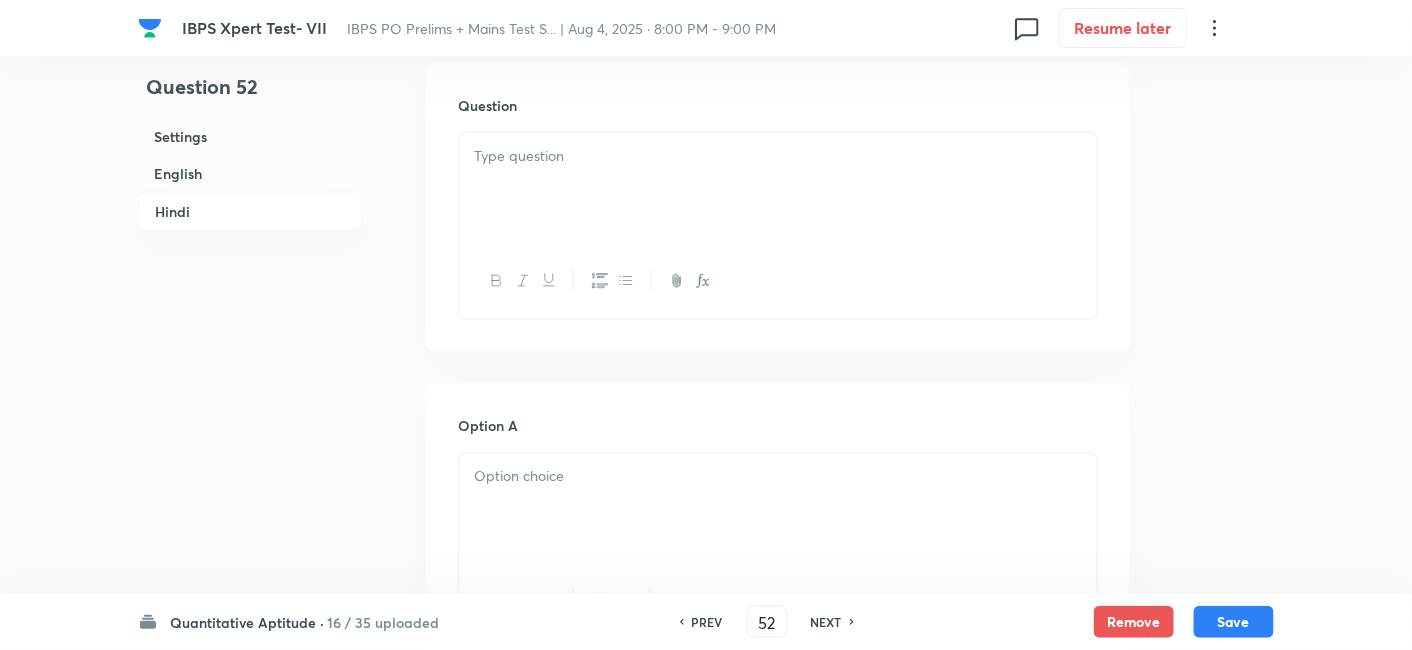 click at bounding box center [778, 189] 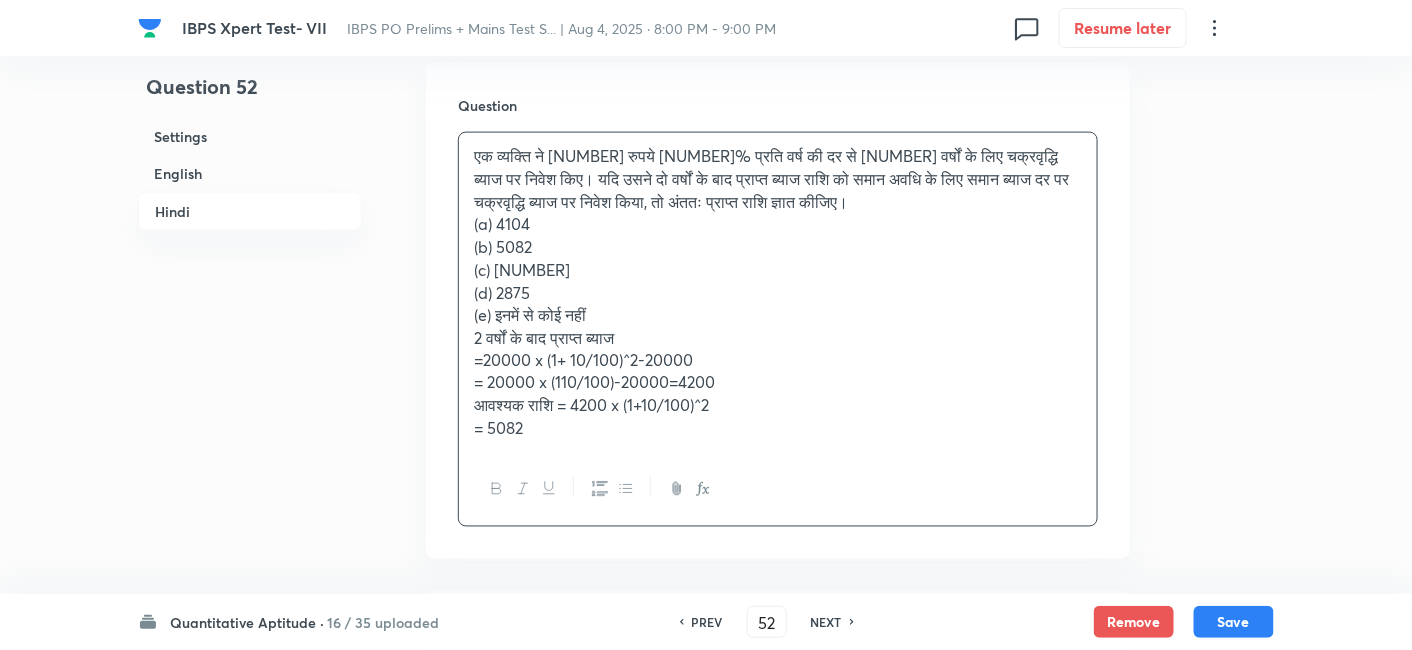 scroll, scrollTop: 3381, scrollLeft: 0, axis: vertical 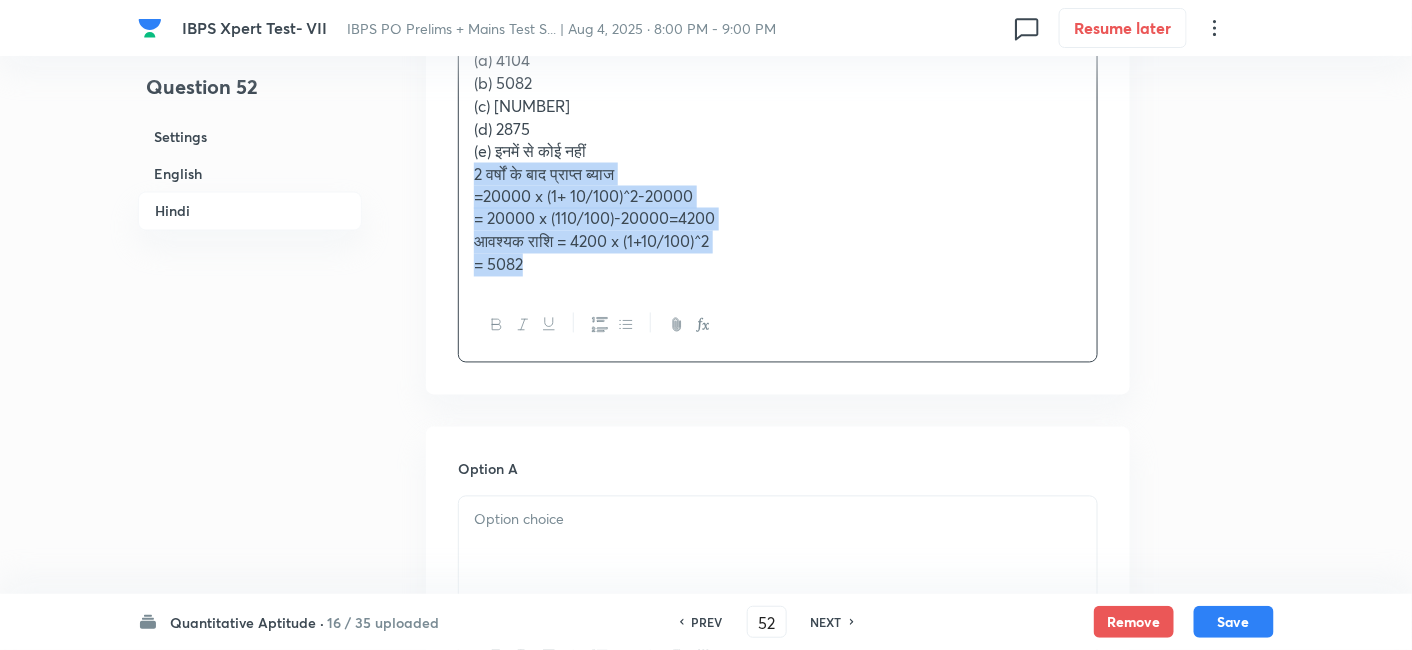 drag, startPoint x: 467, startPoint y: 171, endPoint x: 702, endPoint y: 363, distance: 303.4617 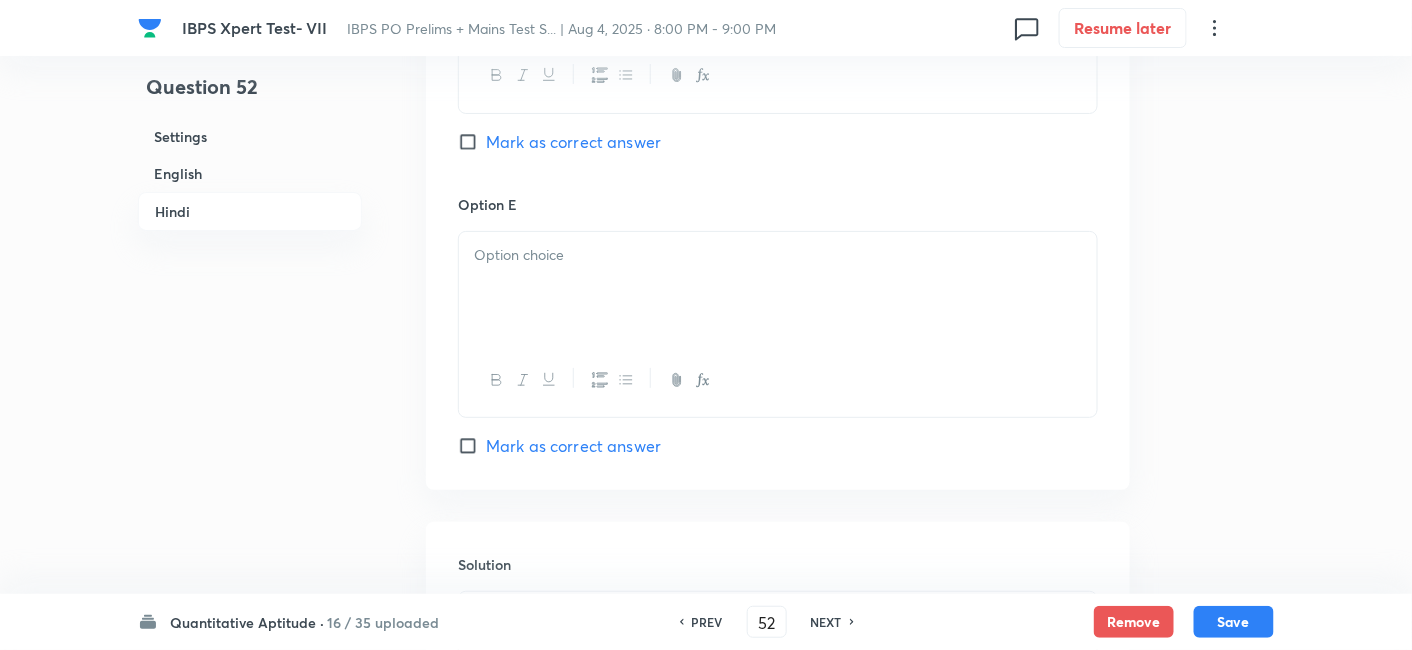 scroll, scrollTop: 5102, scrollLeft: 0, axis: vertical 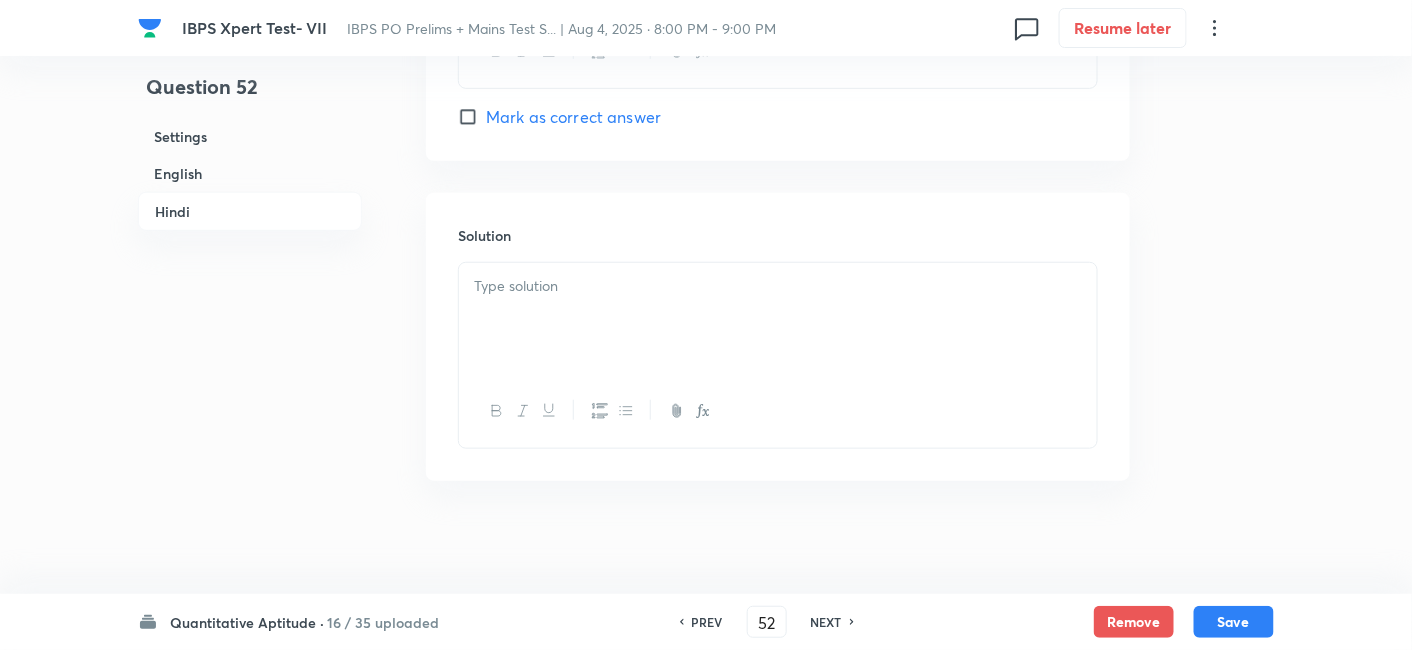 click at bounding box center [778, 286] 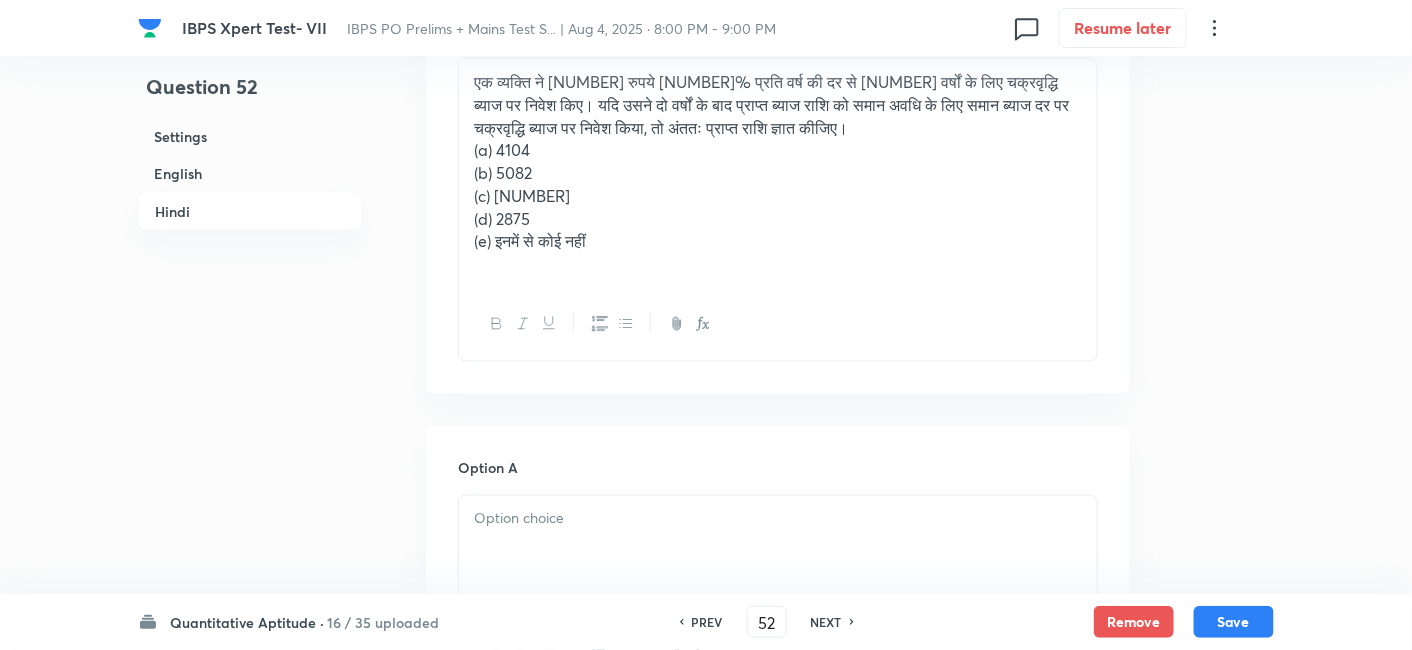 scroll, scrollTop: 3285, scrollLeft: 0, axis: vertical 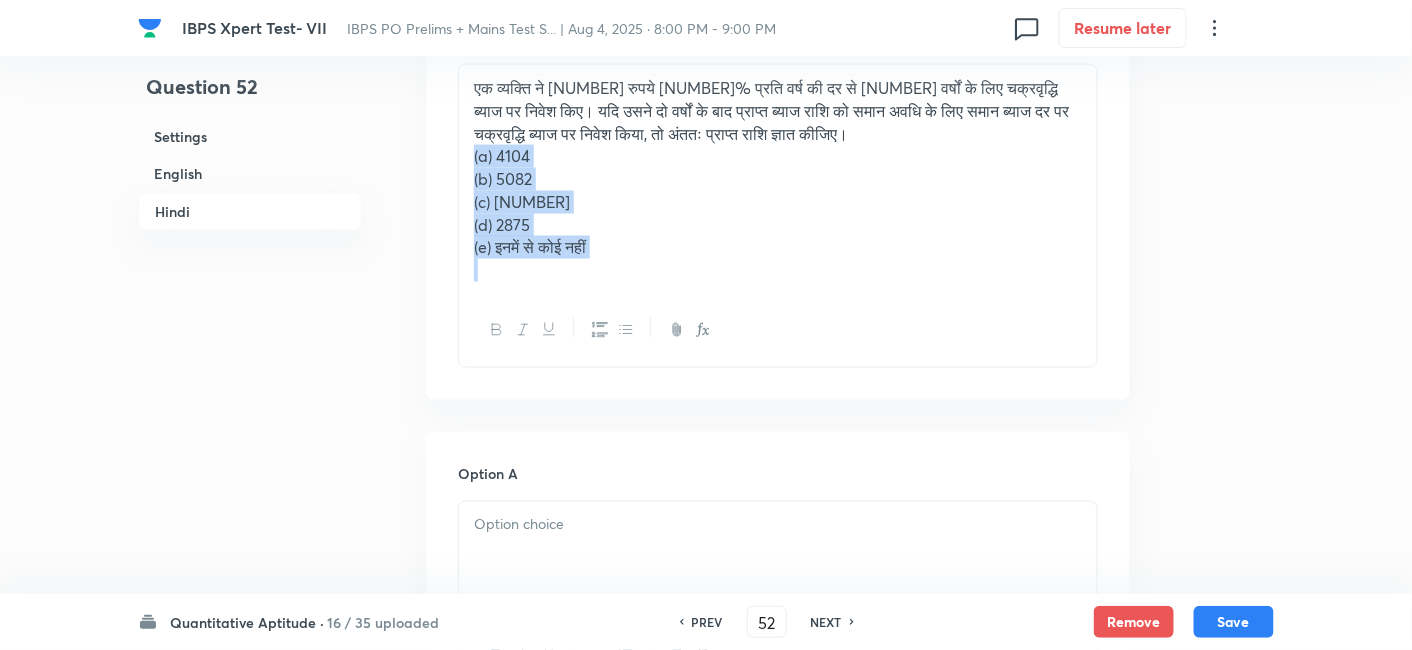 drag, startPoint x: 473, startPoint y: 150, endPoint x: 671, endPoint y: 310, distance: 254.5663 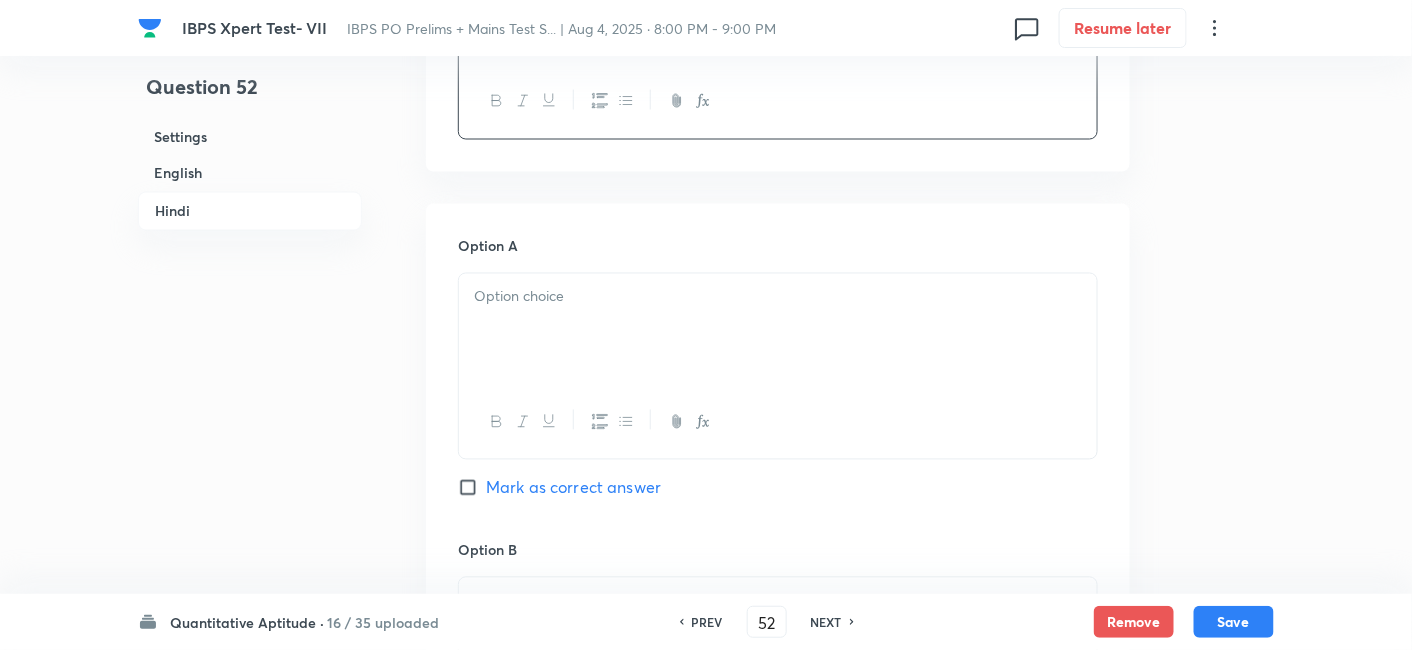 scroll, scrollTop: 3400, scrollLeft: 0, axis: vertical 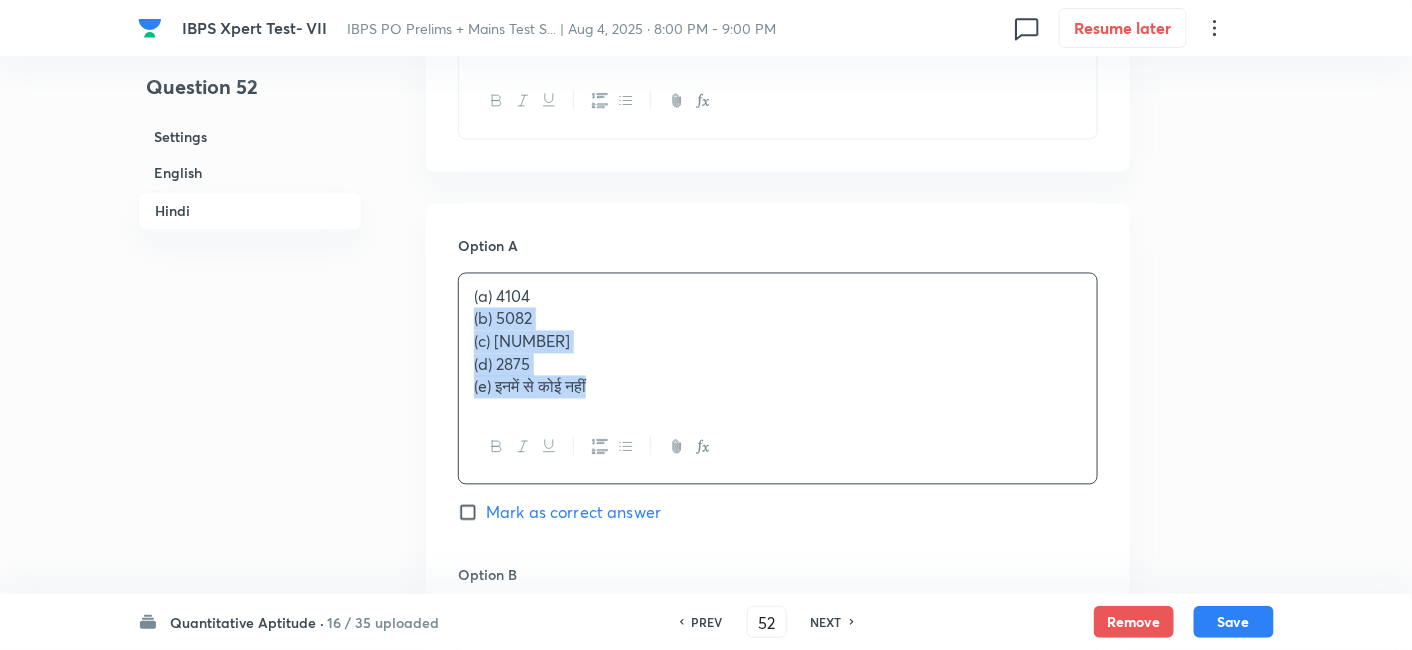 drag, startPoint x: 465, startPoint y: 318, endPoint x: 754, endPoint y: 501, distance: 342.06723 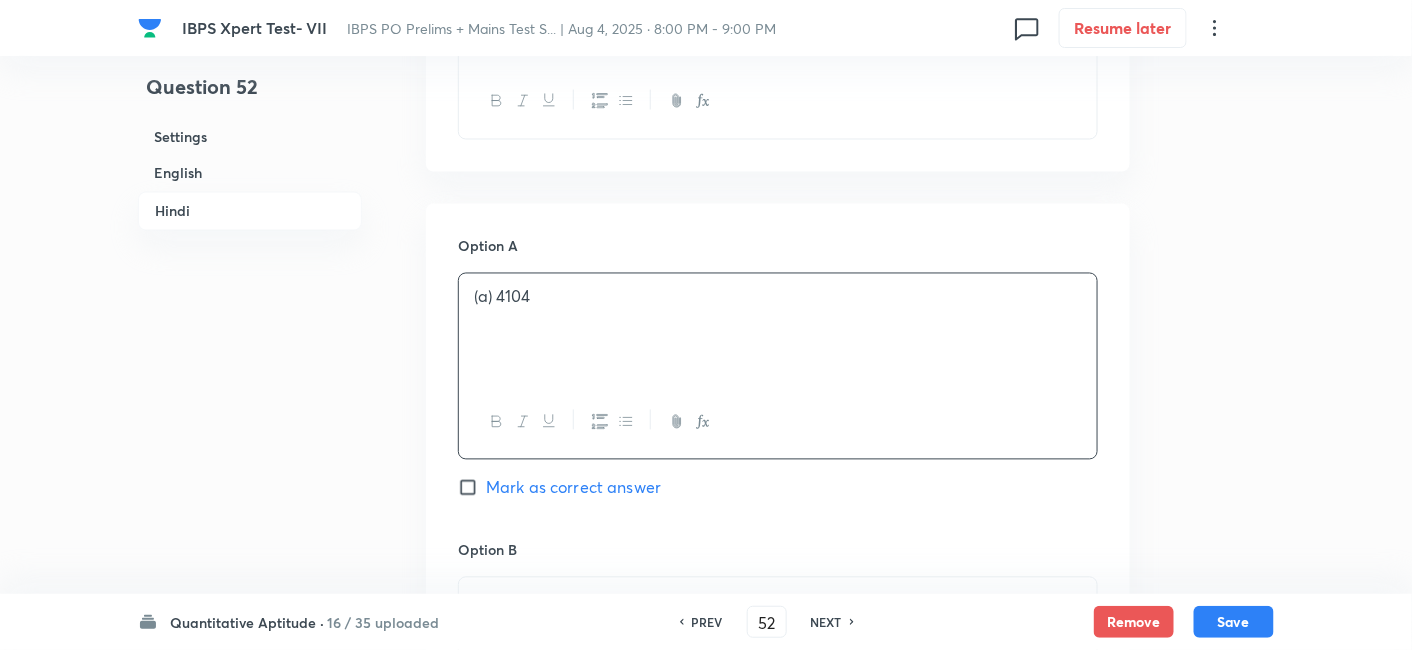 scroll, scrollTop: 3708, scrollLeft: 0, axis: vertical 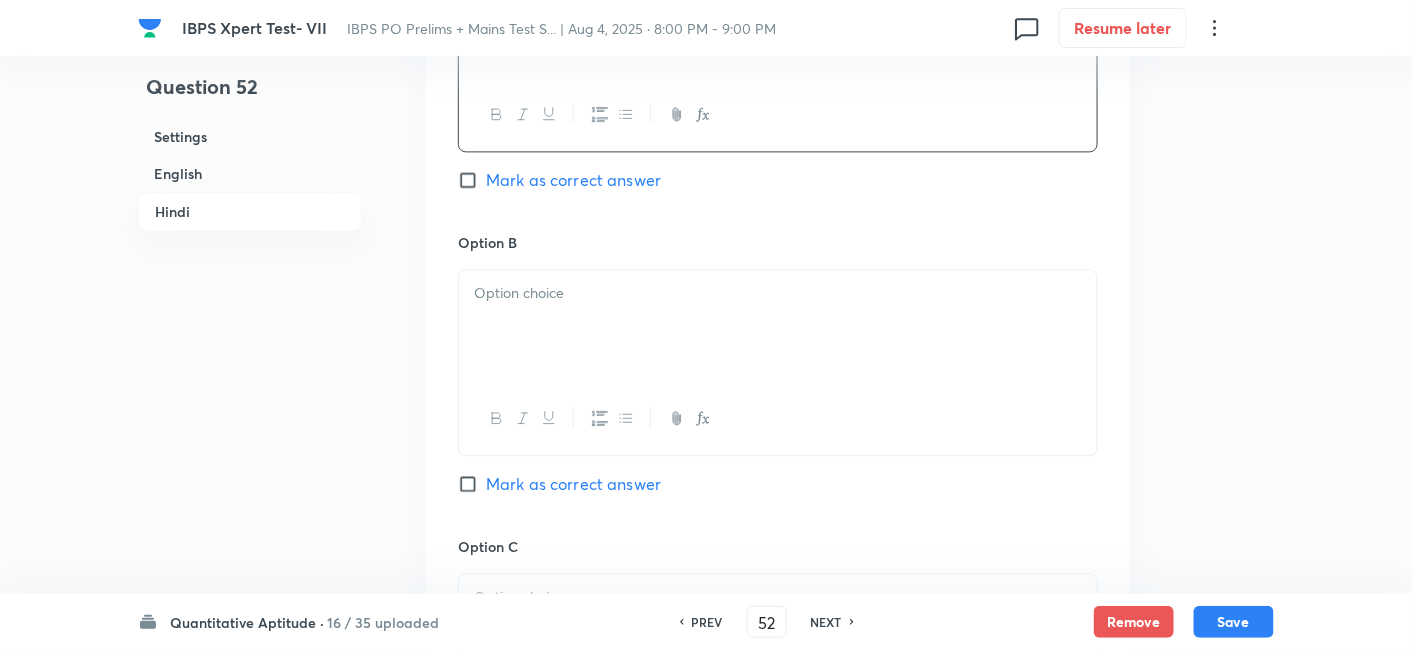 click at bounding box center (778, 326) 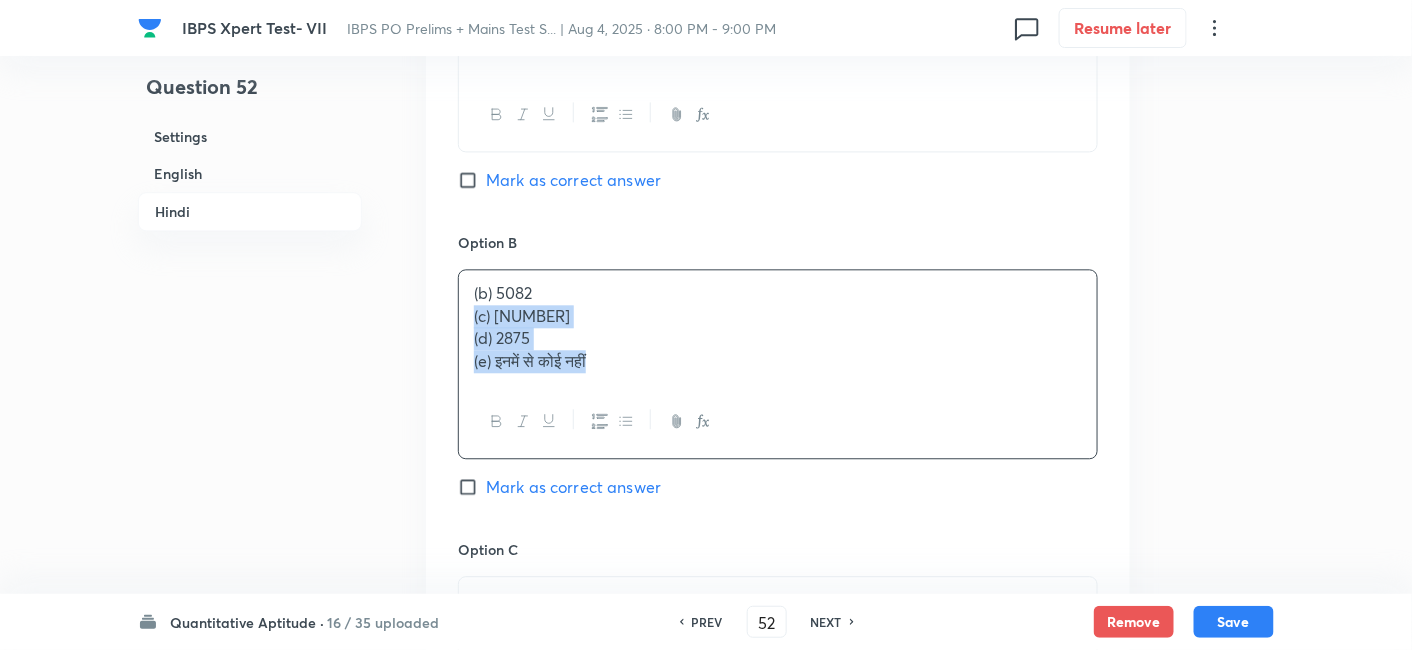 drag, startPoint x: 467, startPoint y: 316, endPoint x: 723, endPoint y: 447, distance: 287.57086 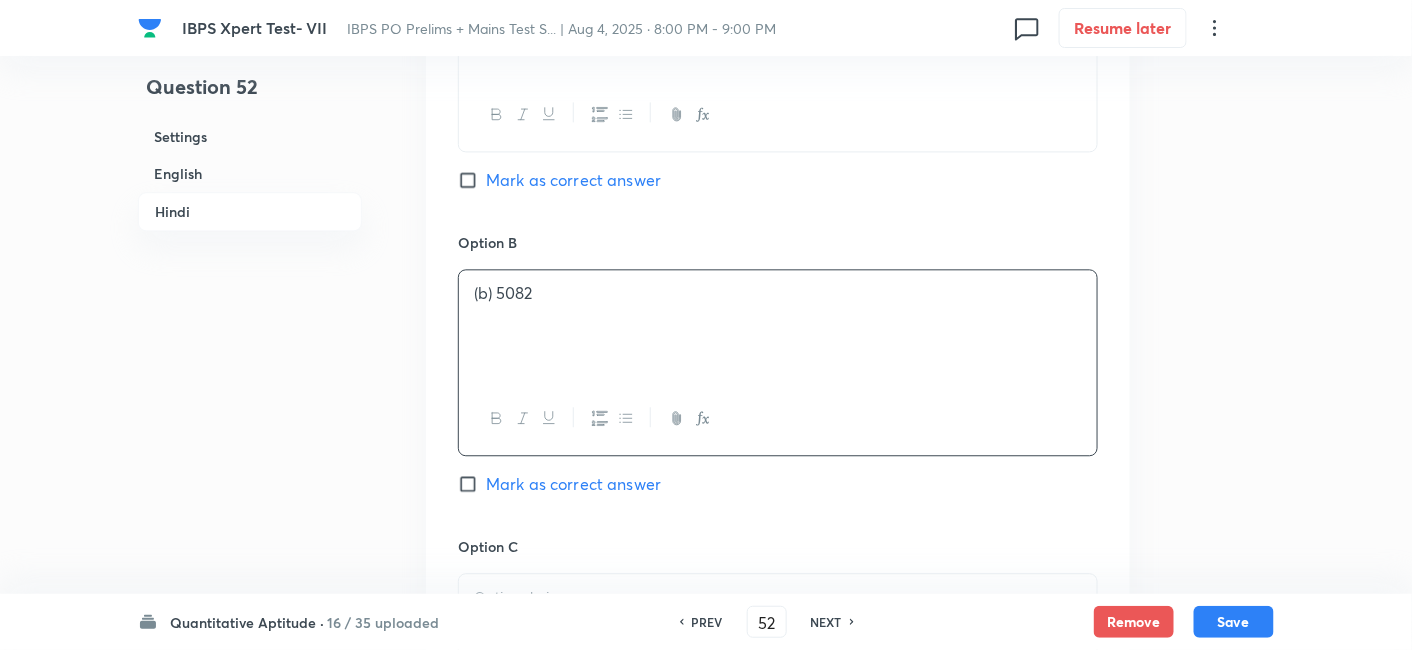click on "Mark as correct answer" at bounding box center [573, 484] 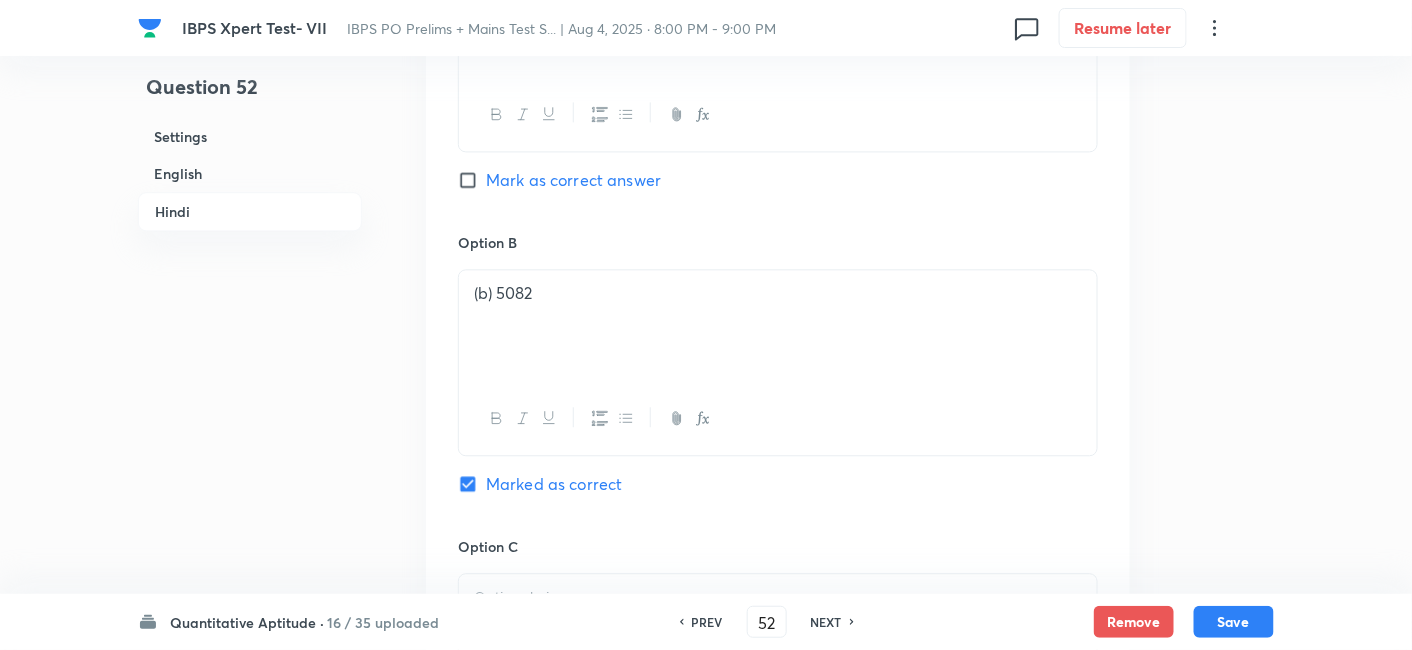 checkbox on "true" 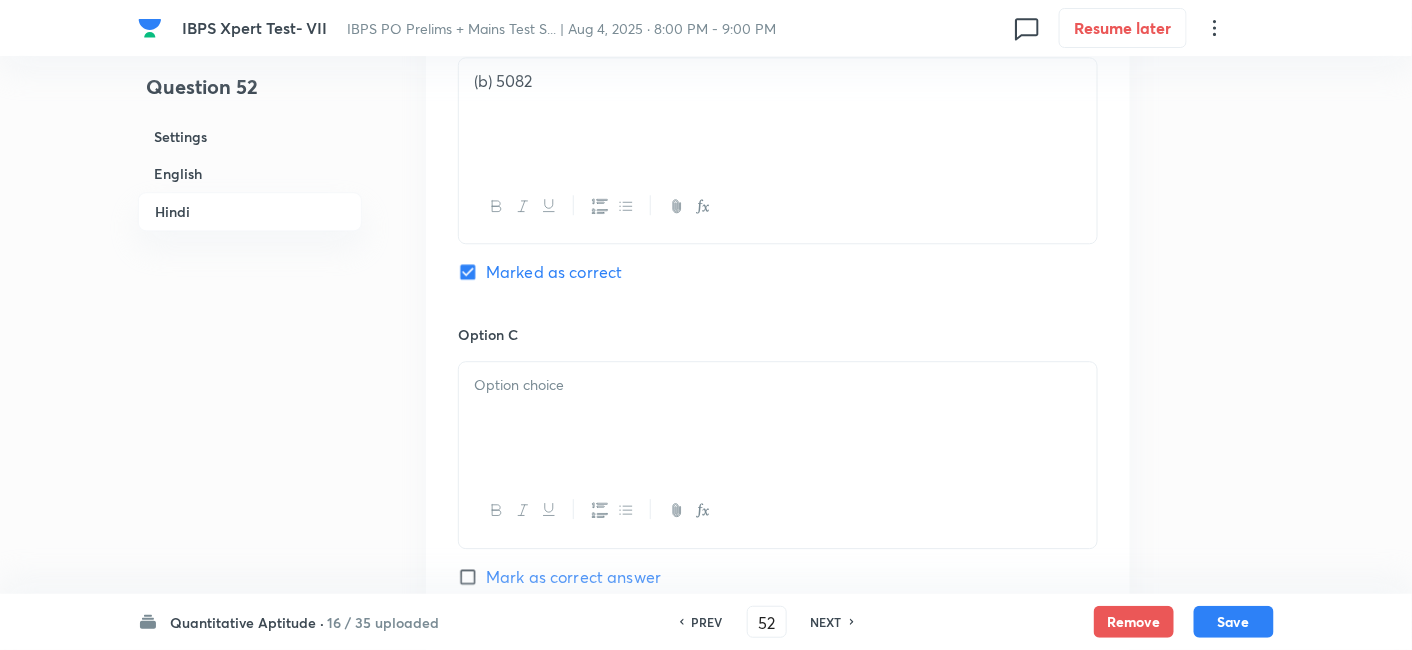 scroll, scrollTop: 3922, scrollLeft: 0, axis: vertical 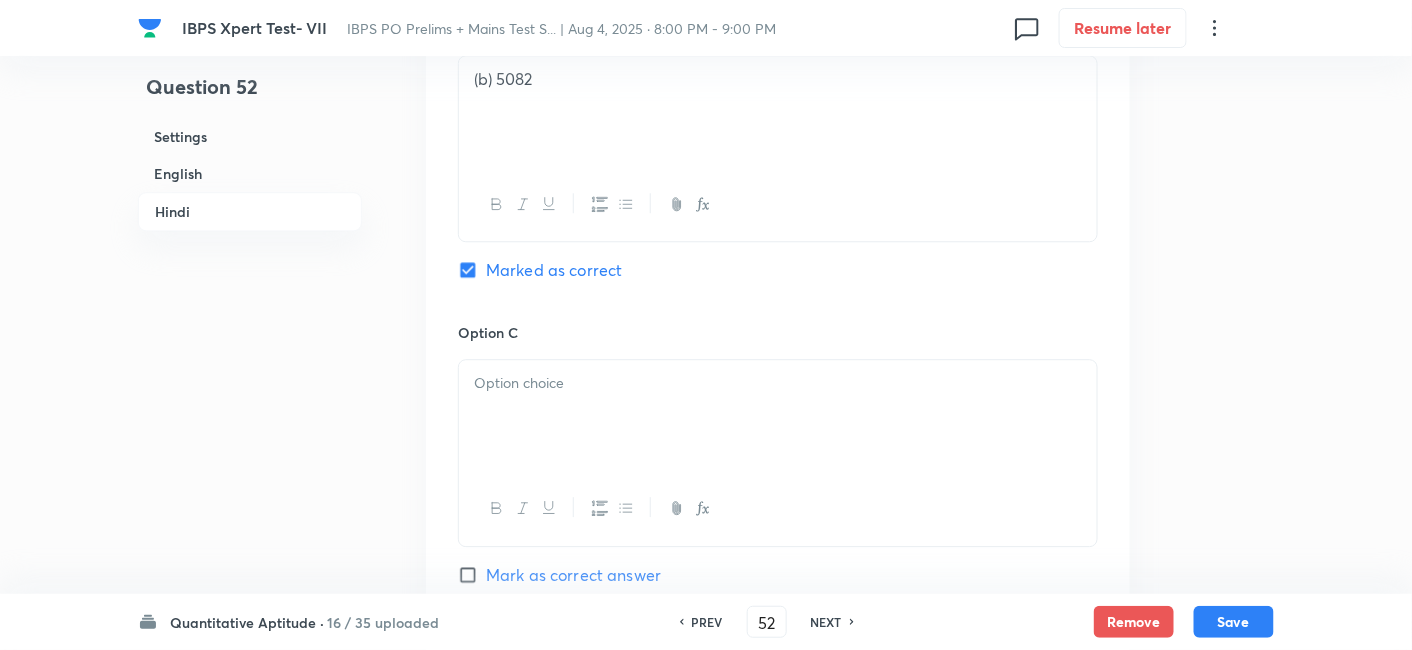 click at bounding box center (778, 416) 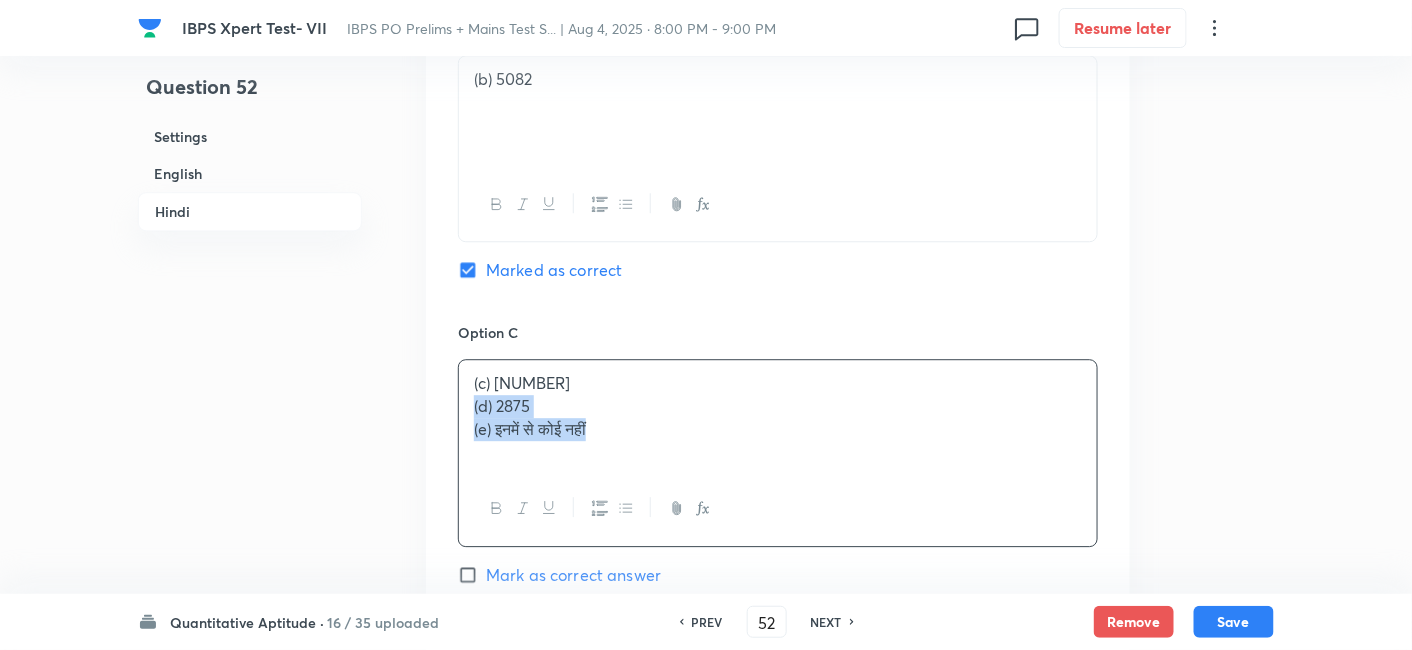 drag, startPoint x: 467, startPoint y: 400, endPoint x: 761, endPoint y: 525, distance: 319.46988 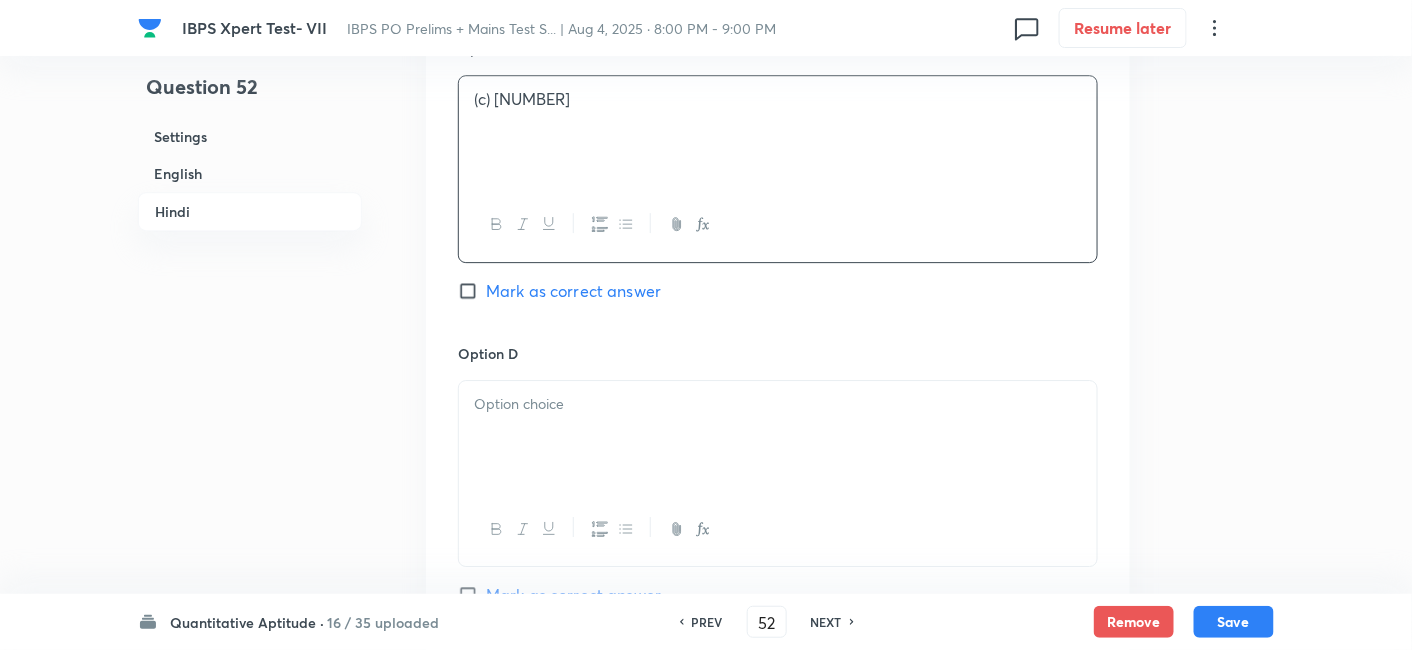 scroll, scrollTop: 4207, scrollLeft: 0, axis: vertical 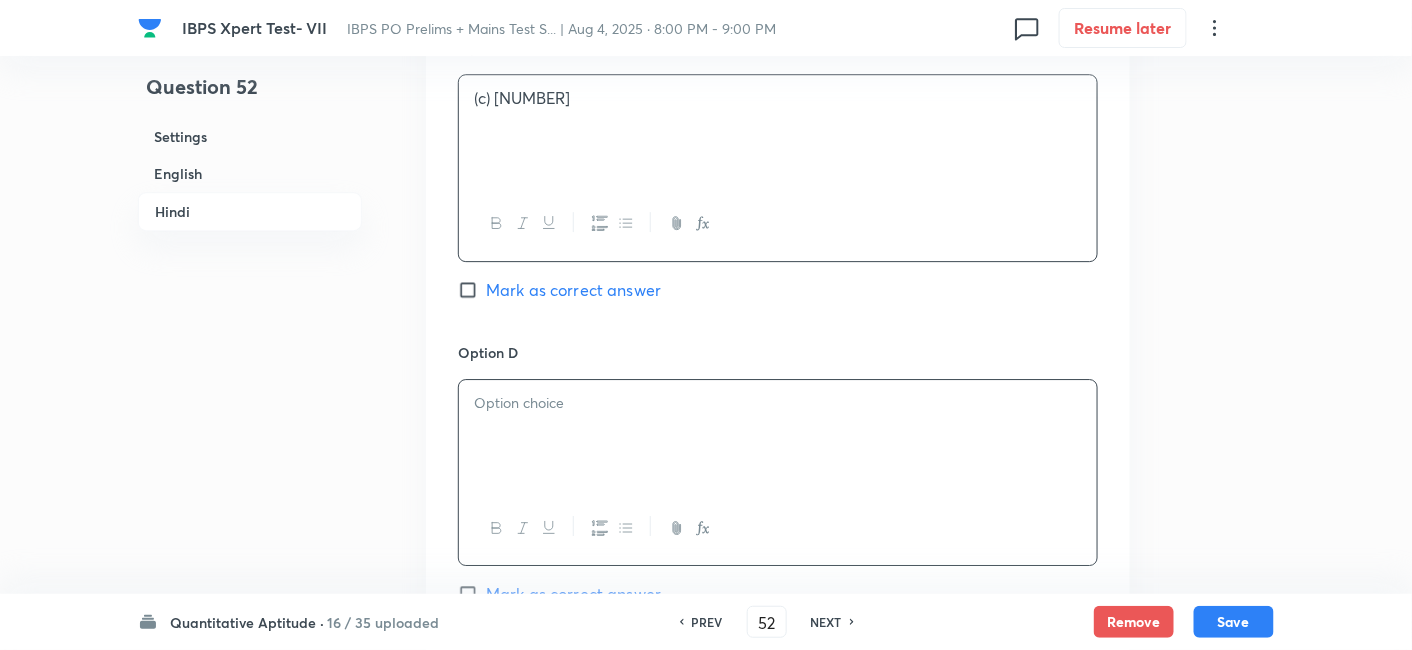 click at bounding box center (778, 436) 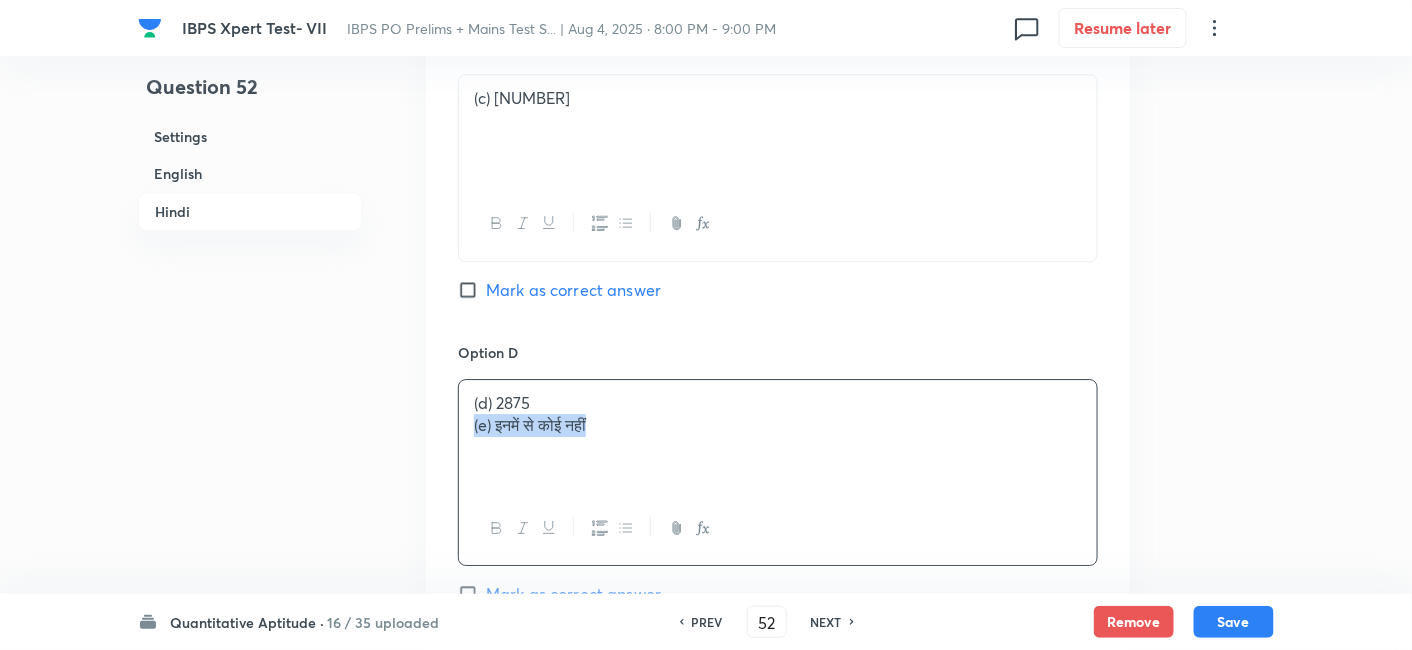 drag, startPoint x: 464, startPoint y: 426, endPoint x: 802, endPoint y: 502, distance: 346.43903 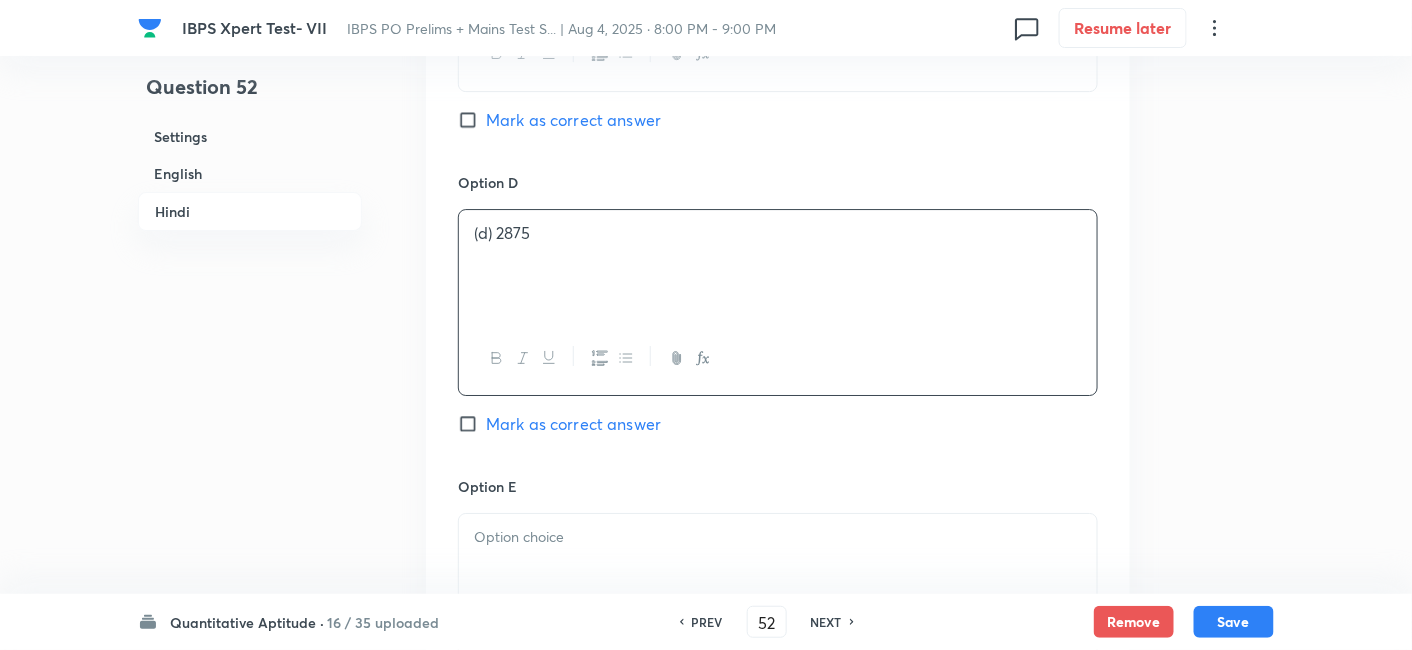 scroll, scrollTop: 4378, scrollLeft: 0, axis: vertical 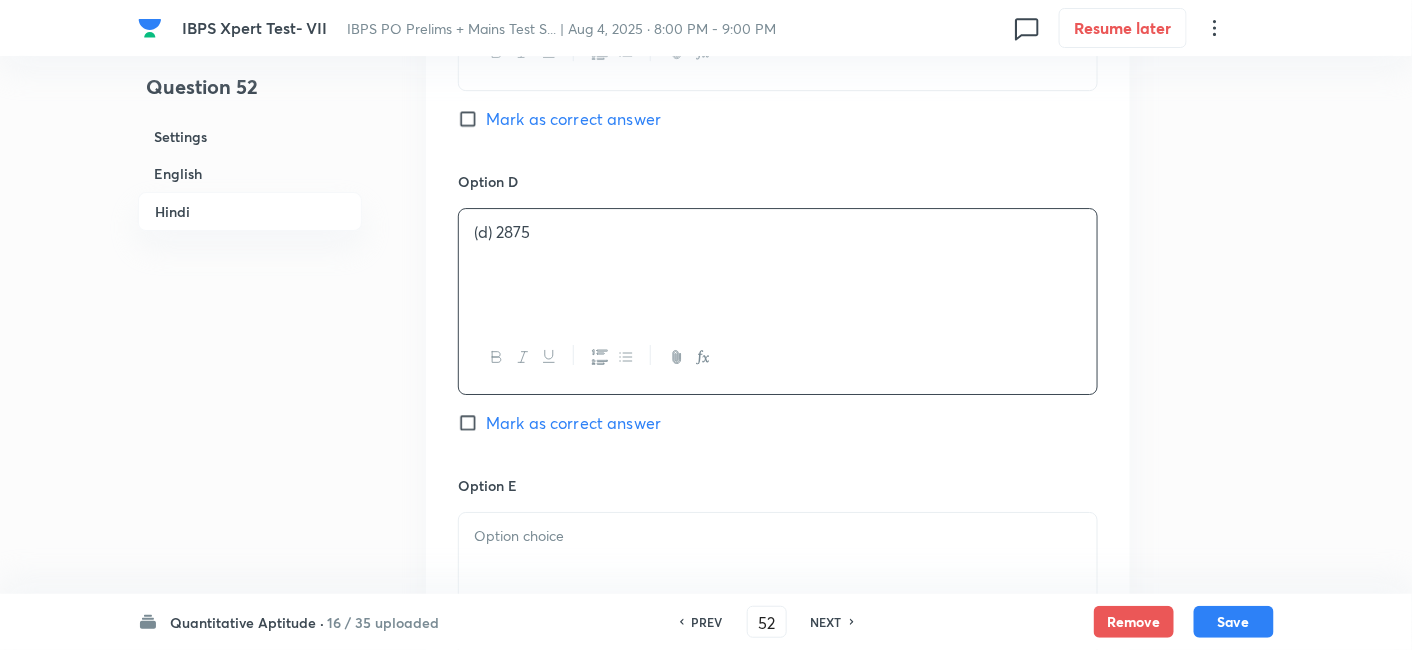 click on "Option E Mark as correct answer" at bounding box center (778, 607) 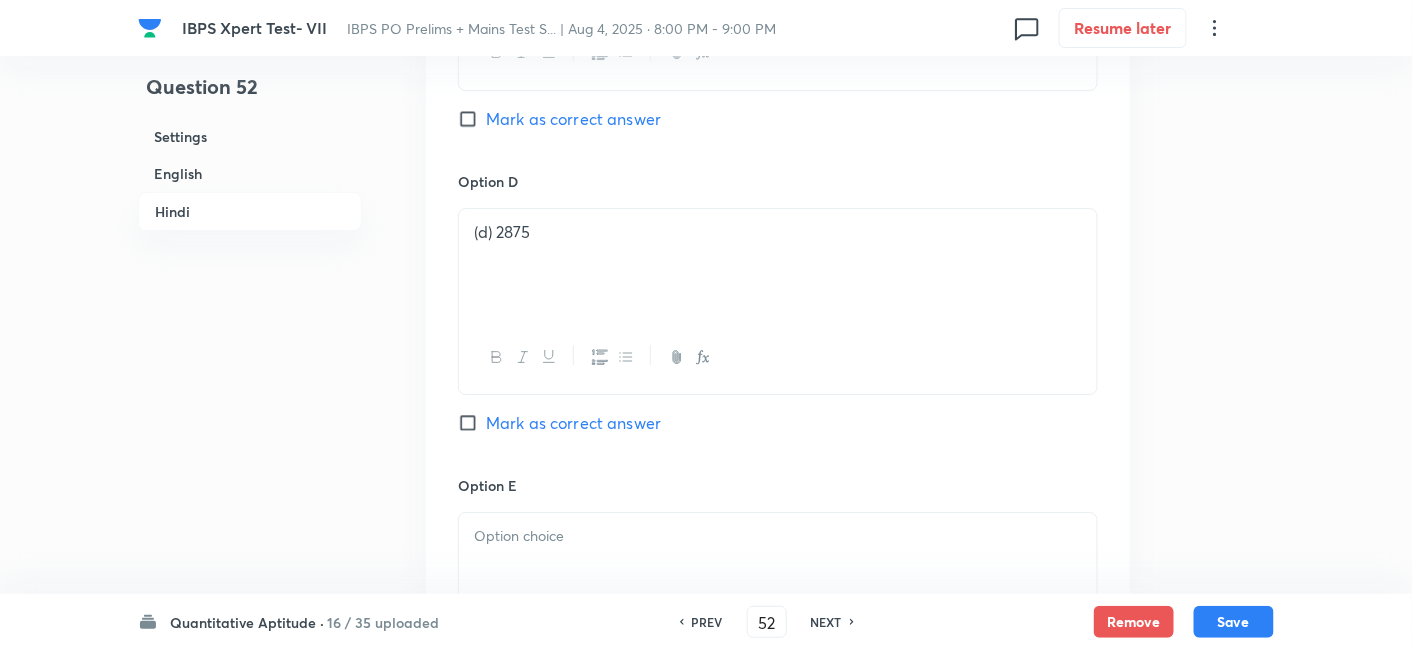 click at bounding box center (778, 569) 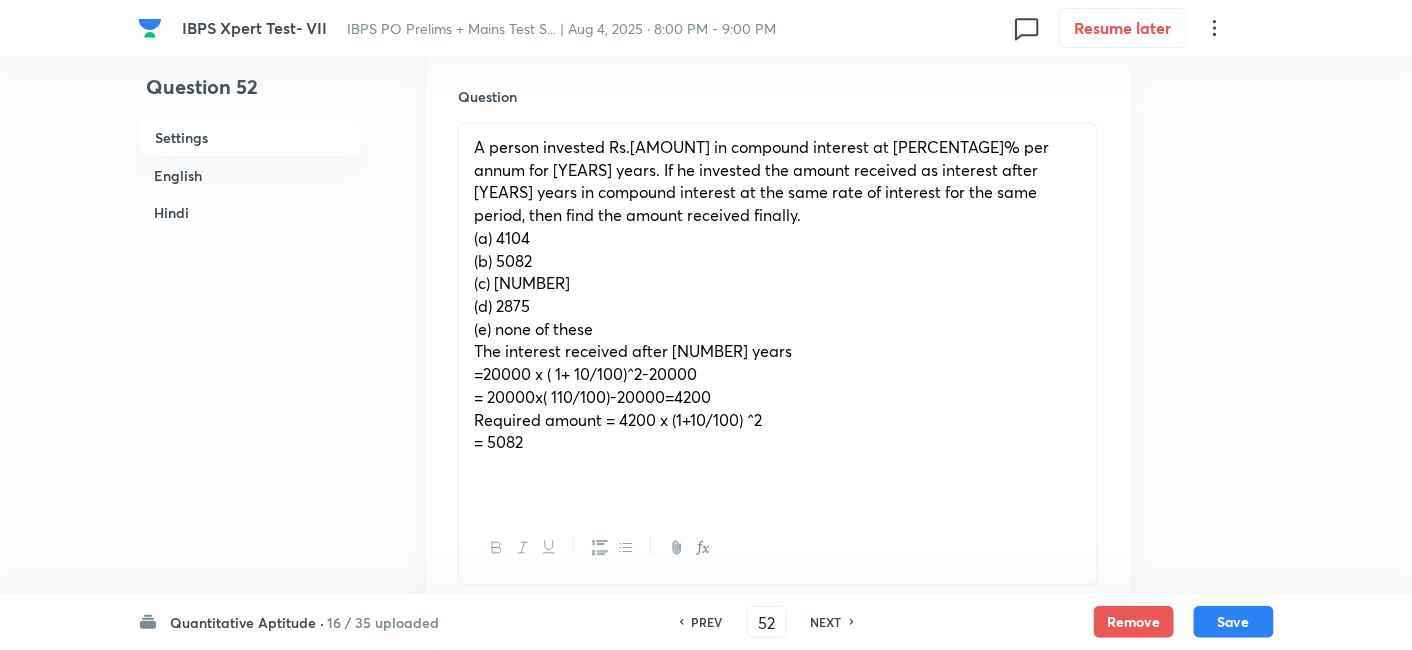 scroll, scrollTop: 658, scrollLeft: 0, axis: vertical 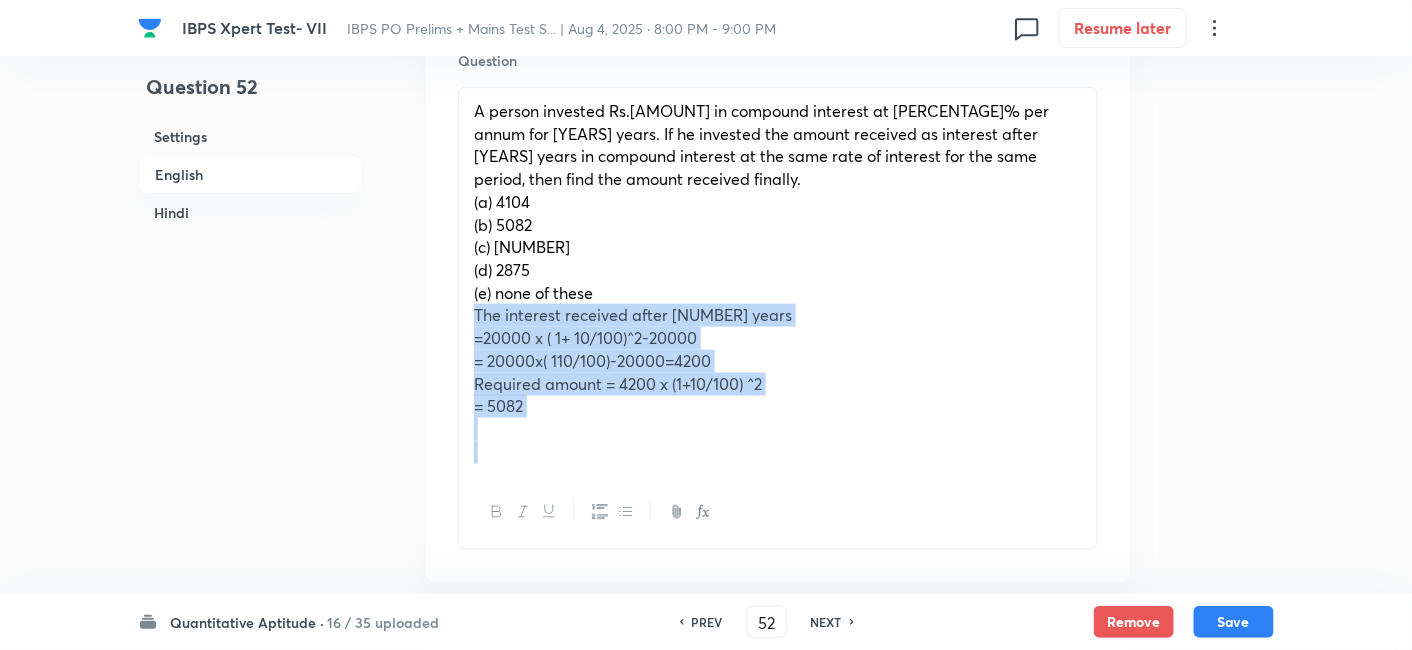 drag, startPoint x: 468, startPoint y: 317, endPoint x: 643, endPoint y: 482, distance: 240.52026 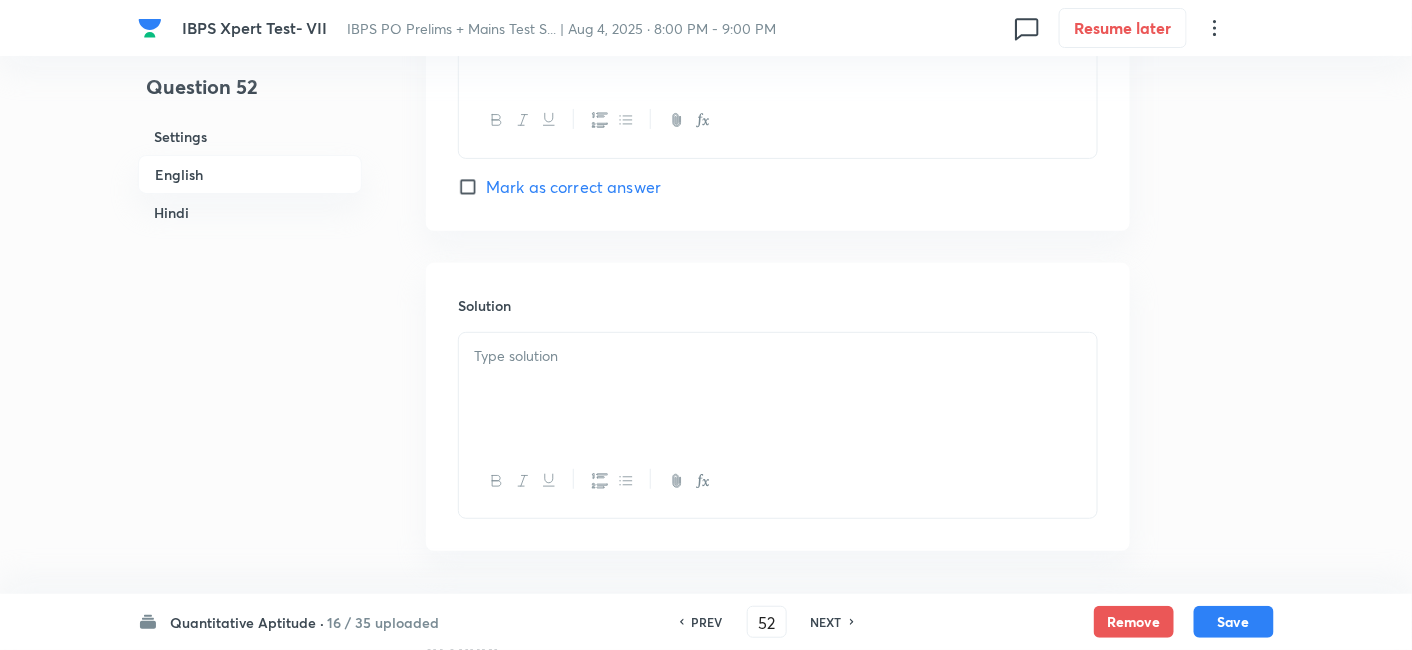 scroll, scrollTop: 2449, scrollLeft: 0, axis: vertical 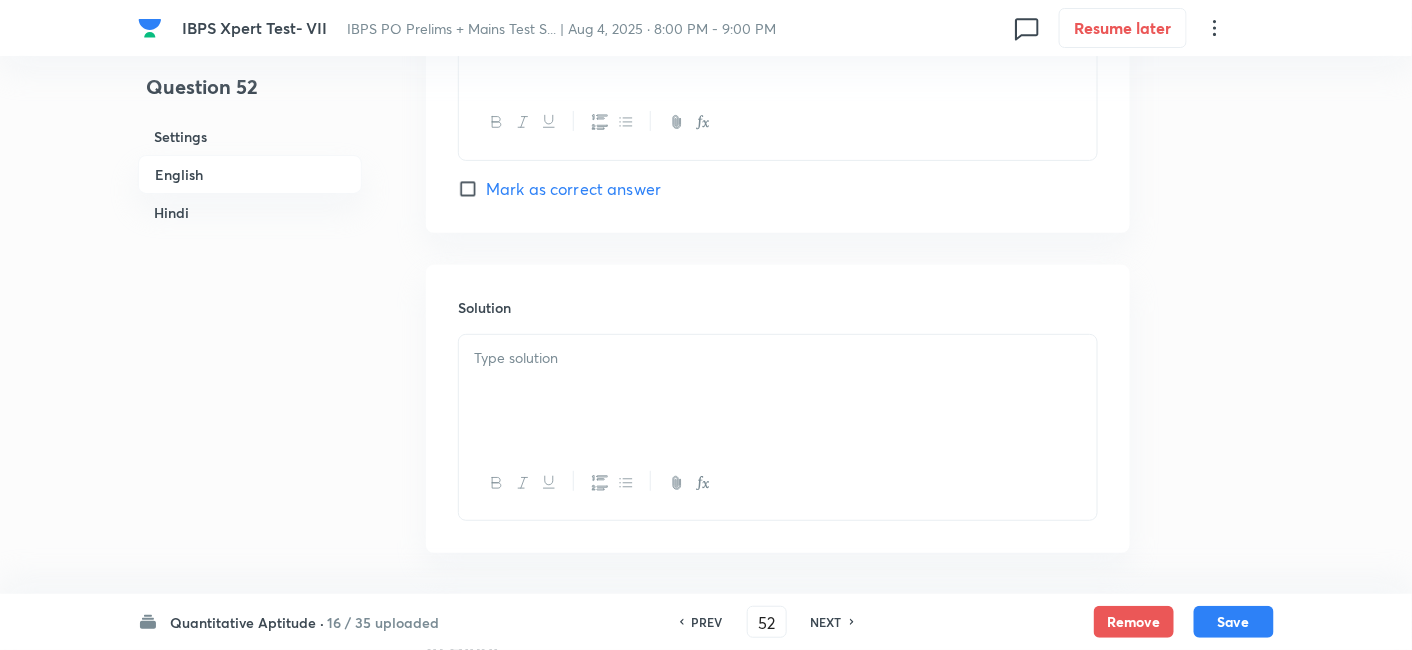 click at bounding box center (778, 391) 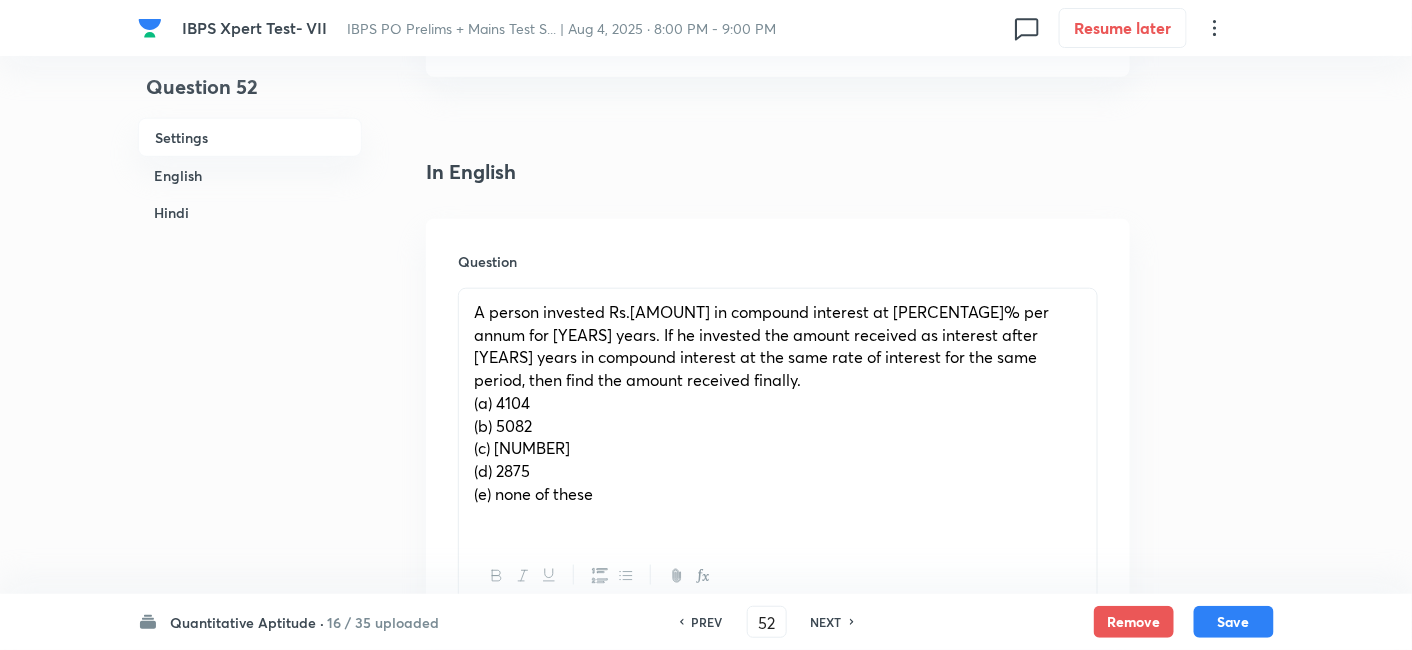 scroll, scrollTop: 456, scrollLeft: 0, axis: vertical 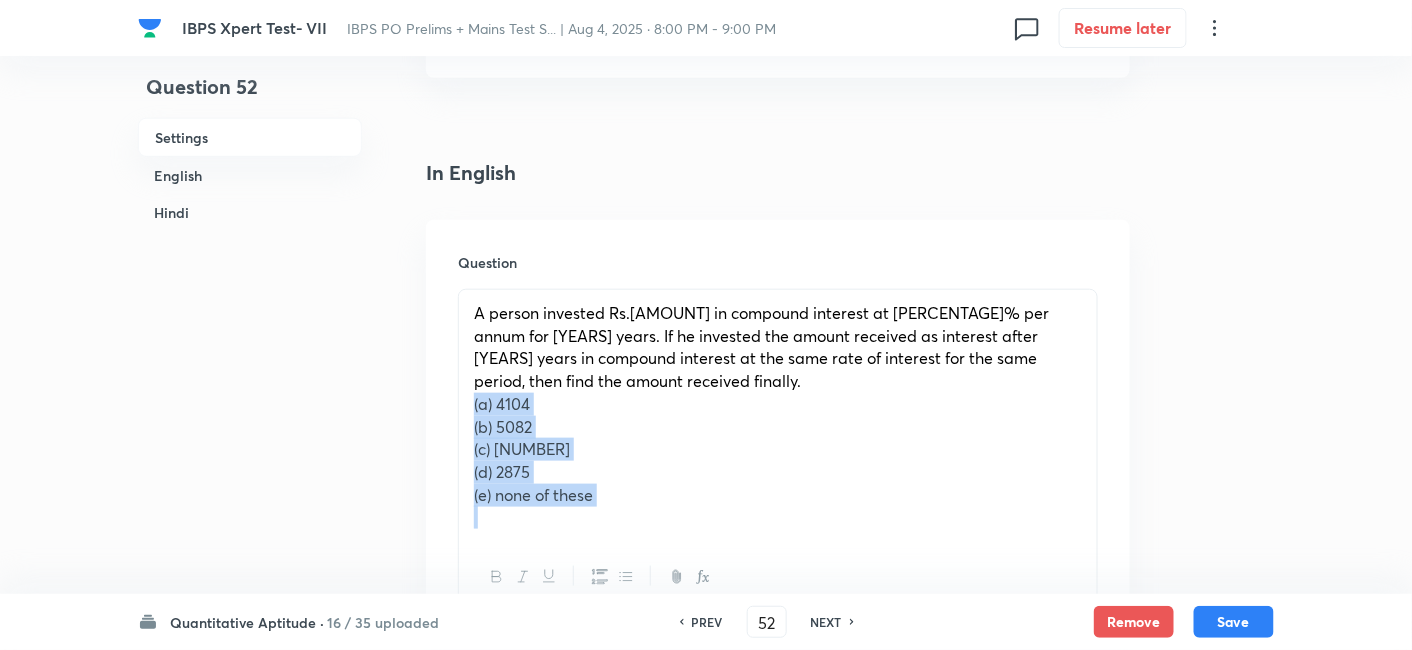 drag, startPoint x: 470, startPoint y: 409, endPoint x: 651, endPoint y: 561, distance: 236.35777 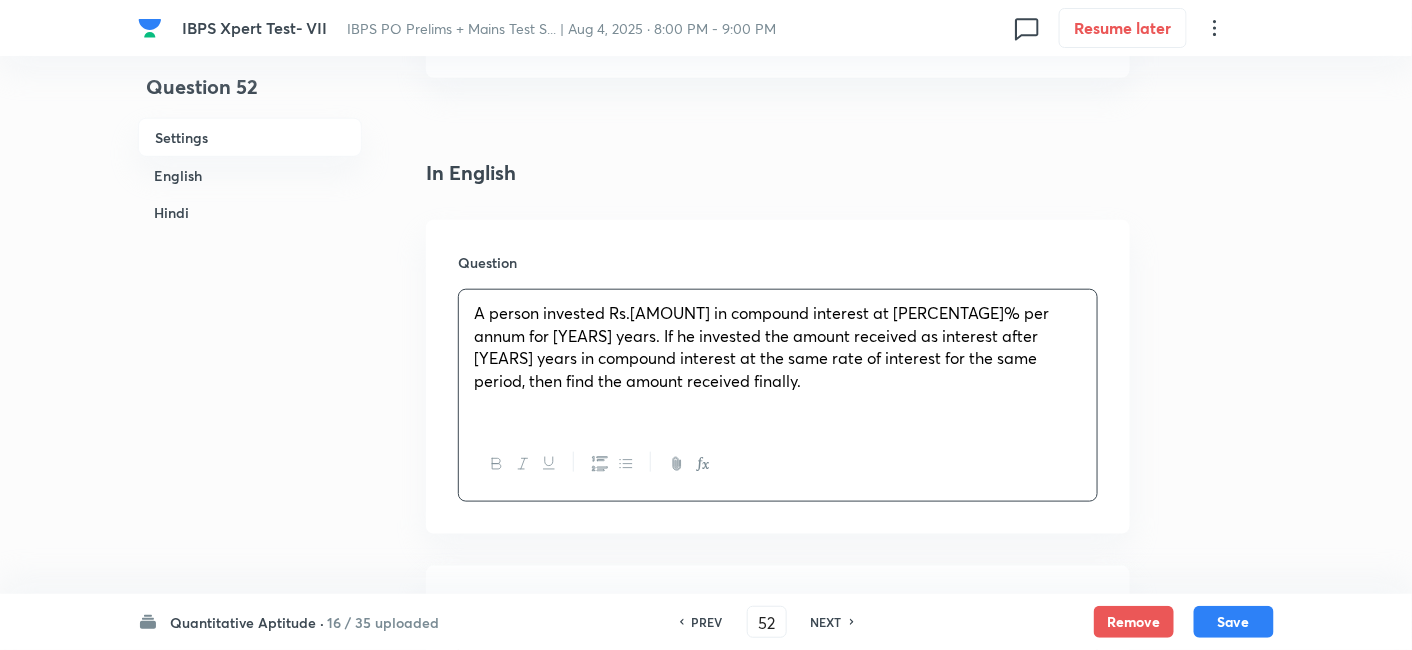 scroll, scrollTop: 747, scrollLeft: 0, axis: vertical 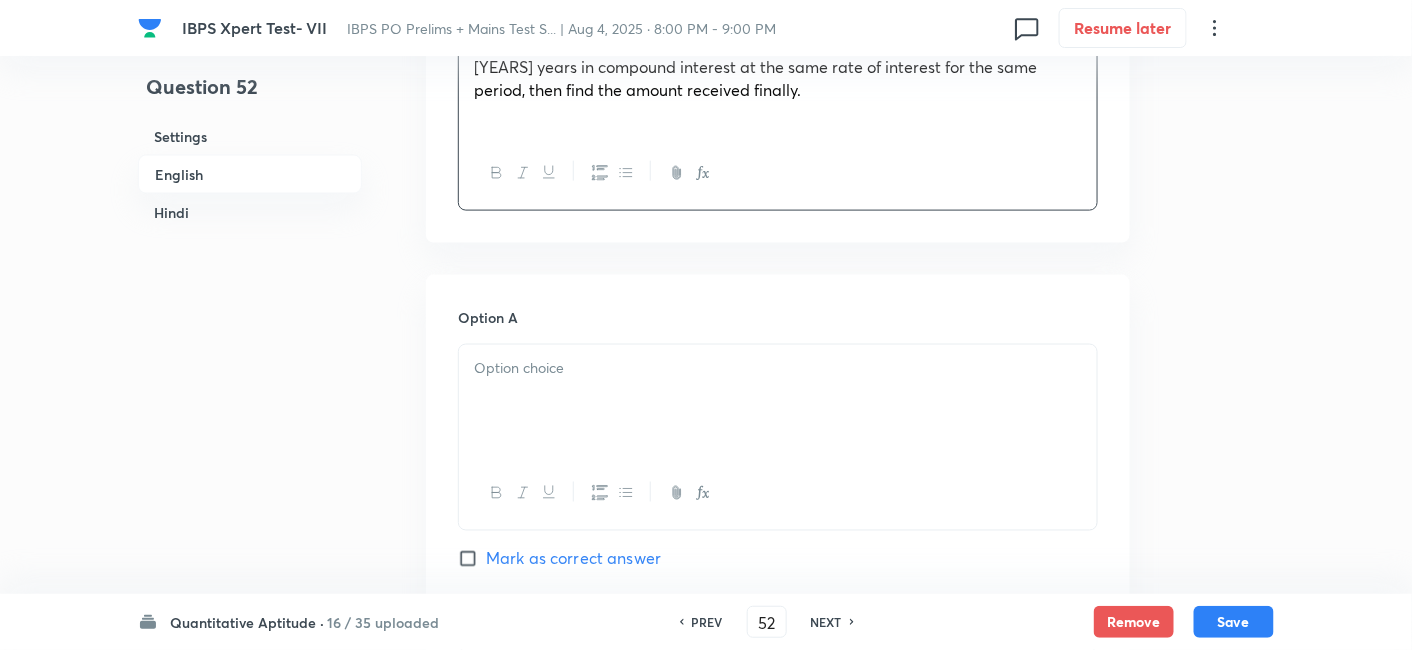 click at bounding box center (778, 401) 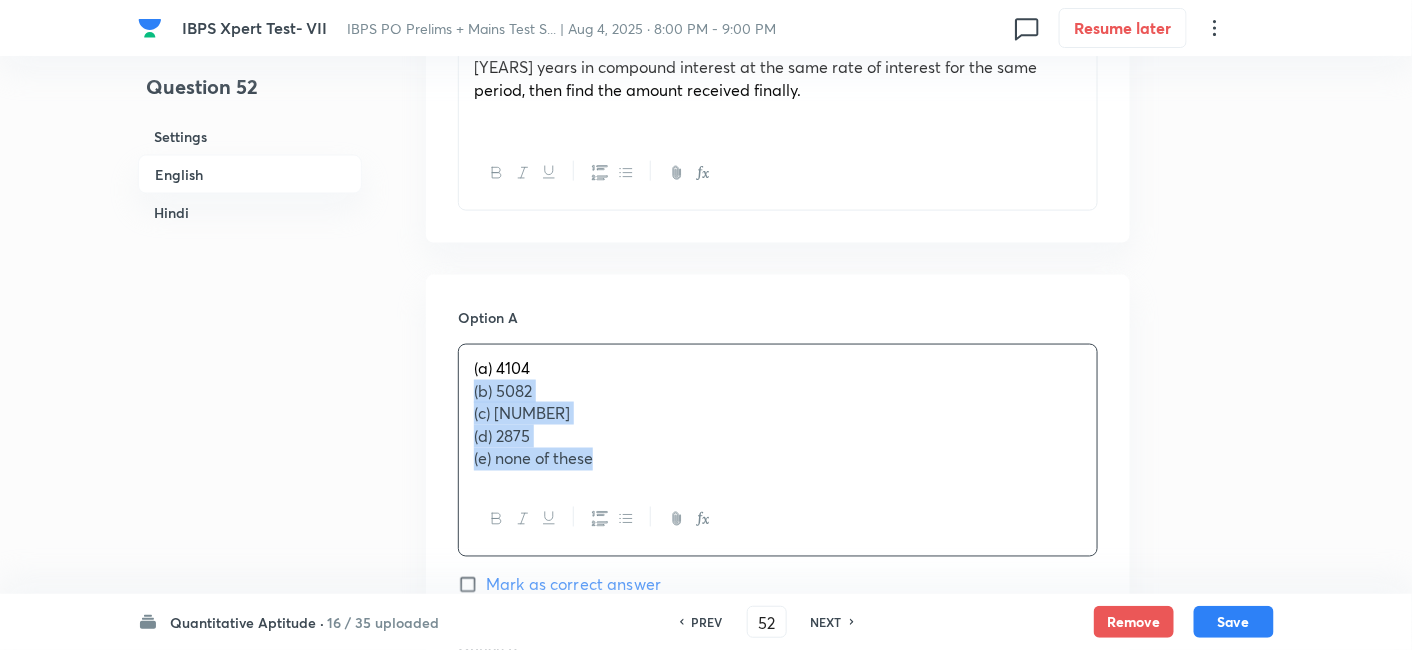 drag, startPoint x: 471, startPoint y: 390, endPoint x: 697, endPoint y: 613, distance: 317.49802 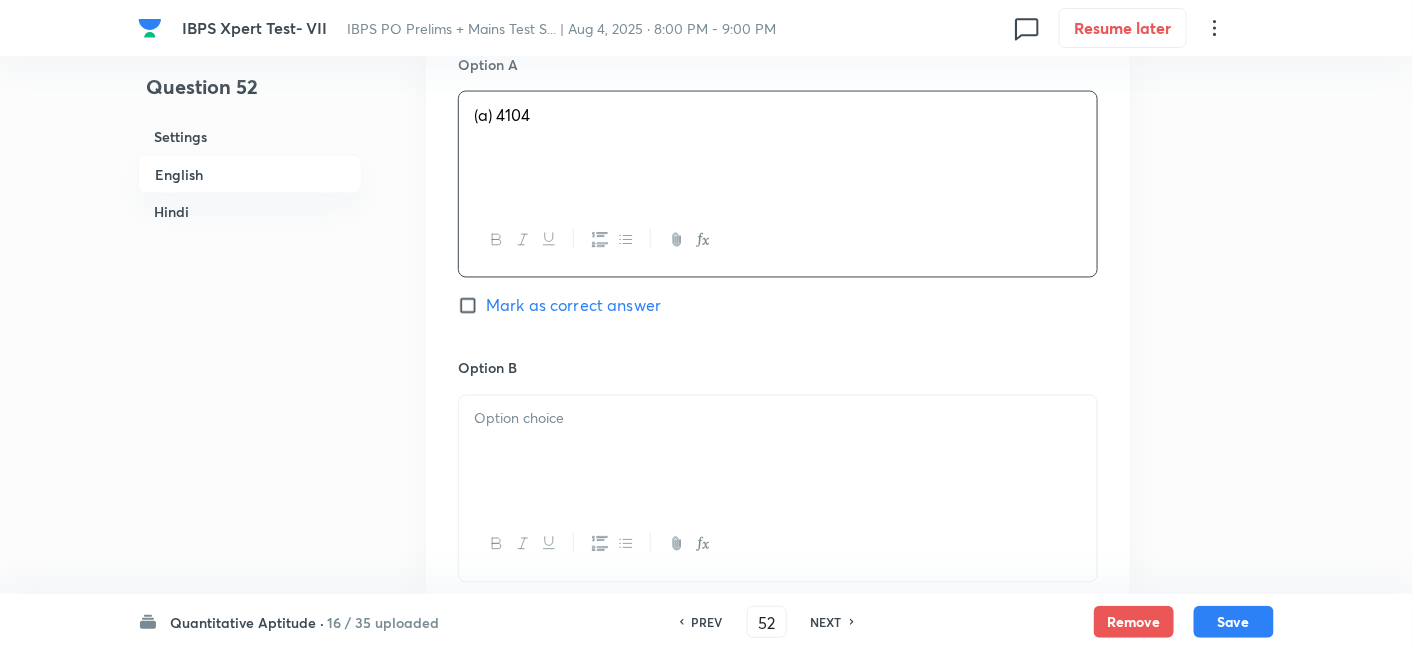 scroll, scrollTop: 1020, scrollLeft: 0, axis: vertical 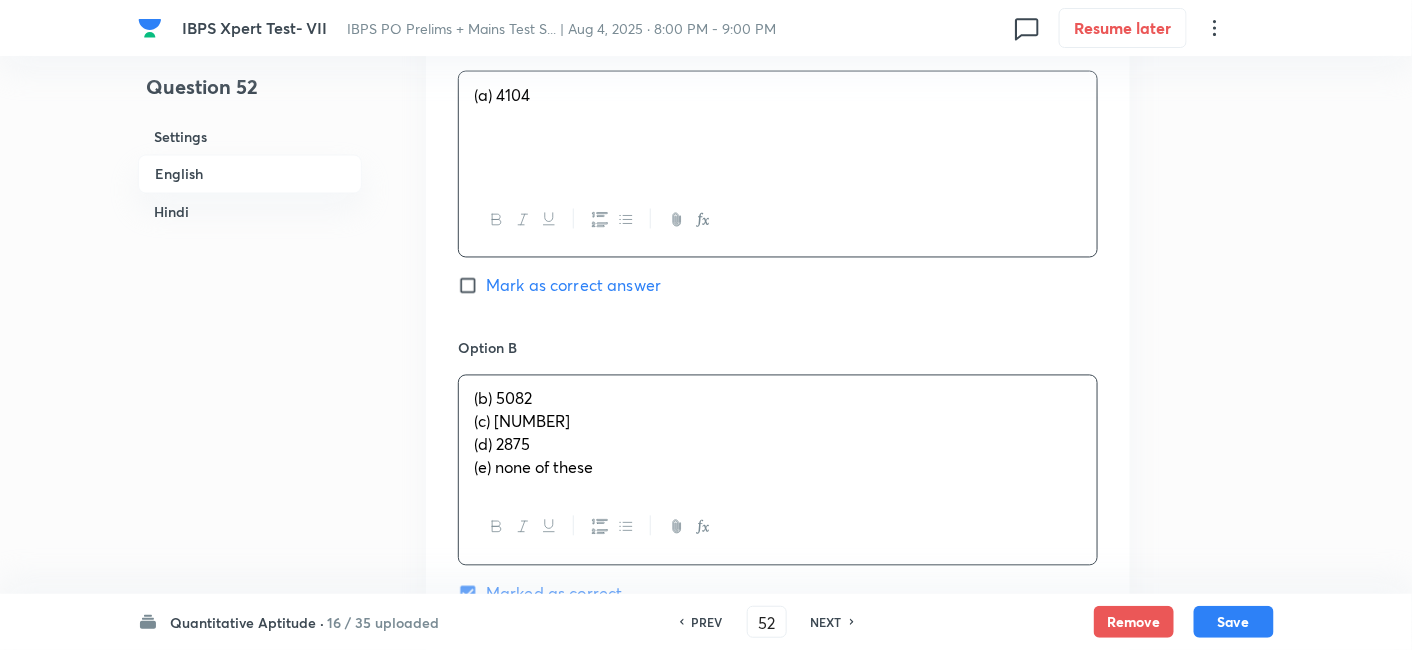 click on "(b) 5082 (c) 3765 (d) 2875 (e) none of these" at bounding box center (778, 433) 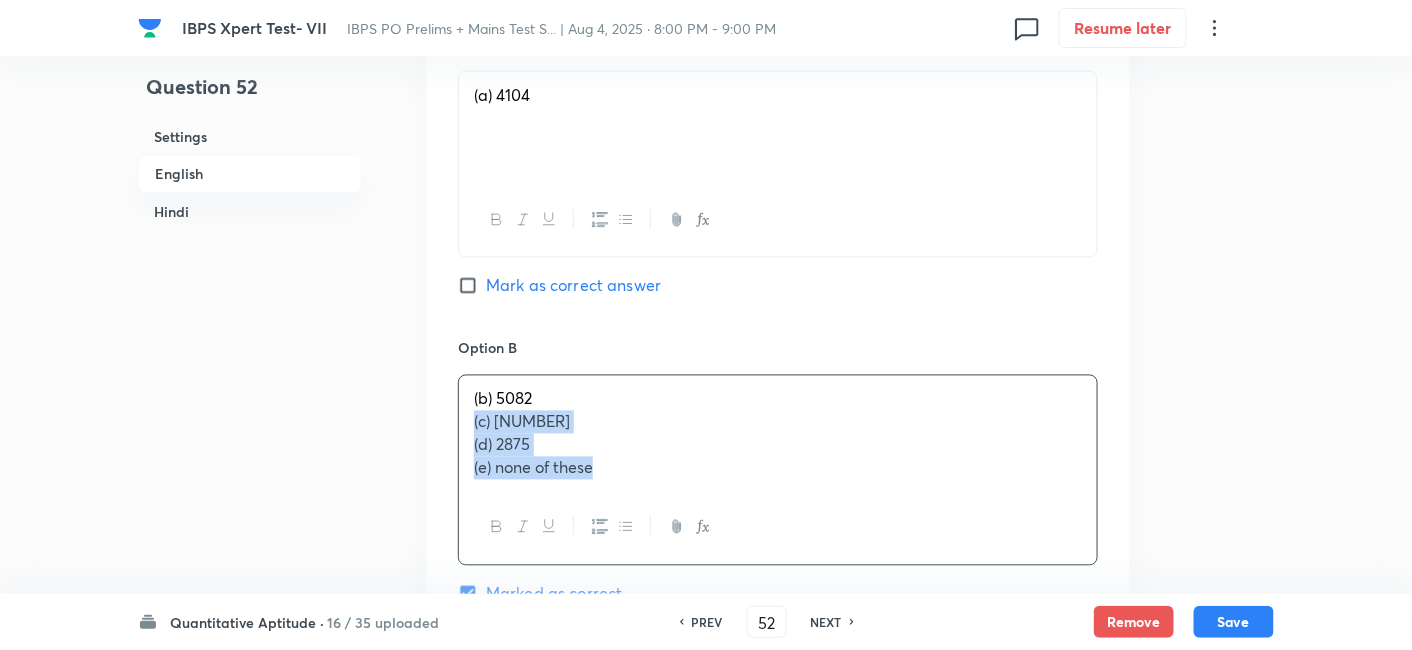 drag, startPoint x: 468, startPoint y: 422, endPoint x: 680, endPoint y: 581, distance: 265 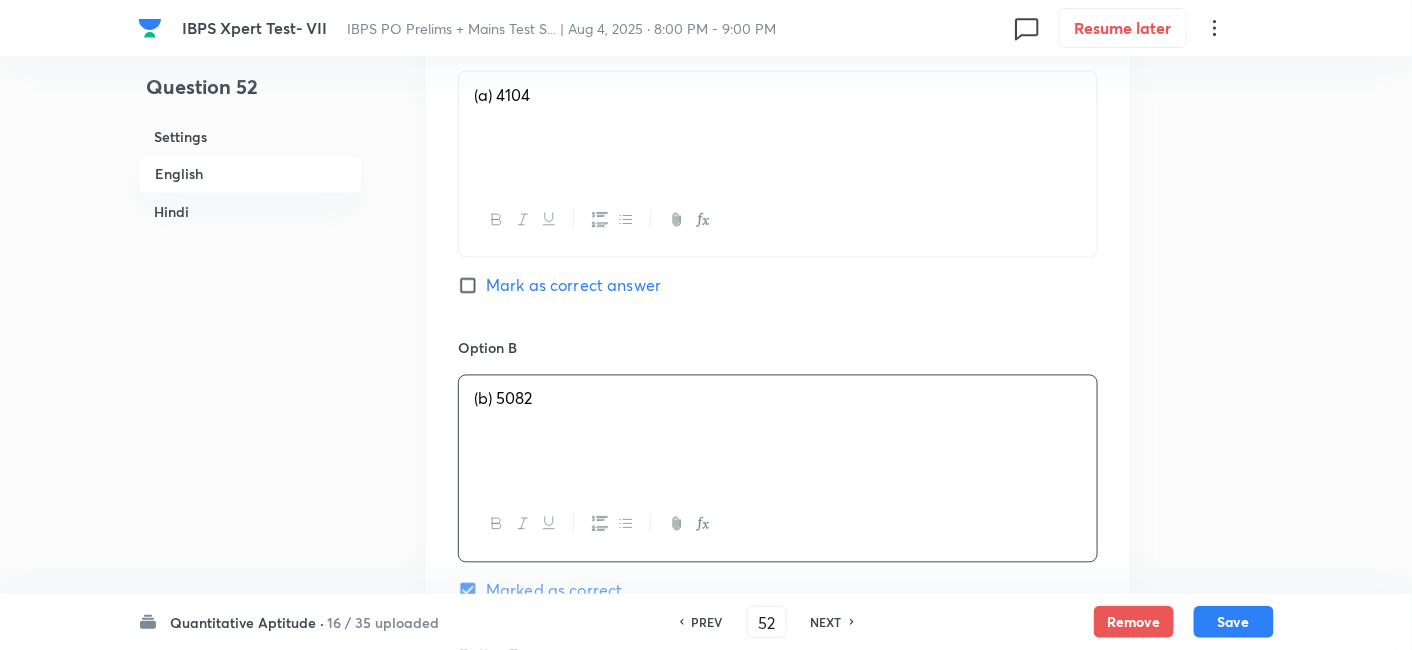 scroll, scrollTop: 1225, scrollLeft: 0, axis: vertical 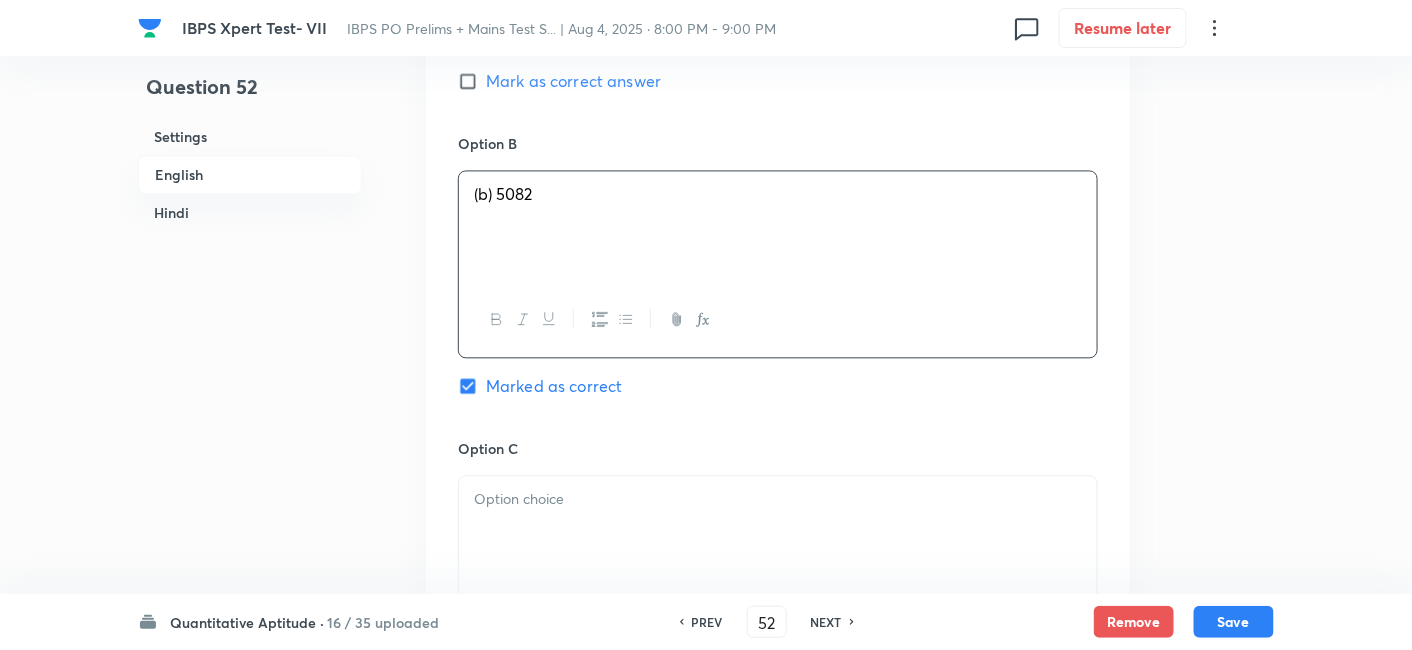click at bounding box center [778, 532] 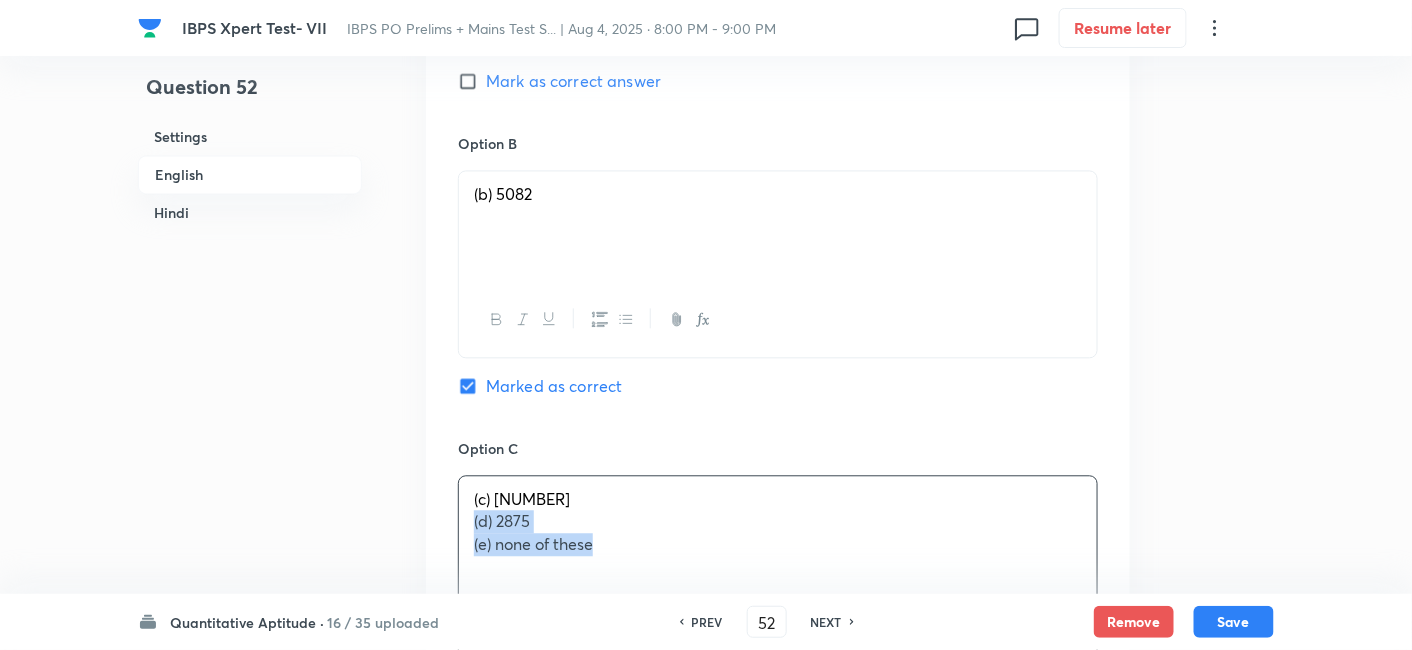 drag, startPoint x: 469, startPoint y: 521, endPoint x: 725, endPoint y: 635, distance: 280.23563 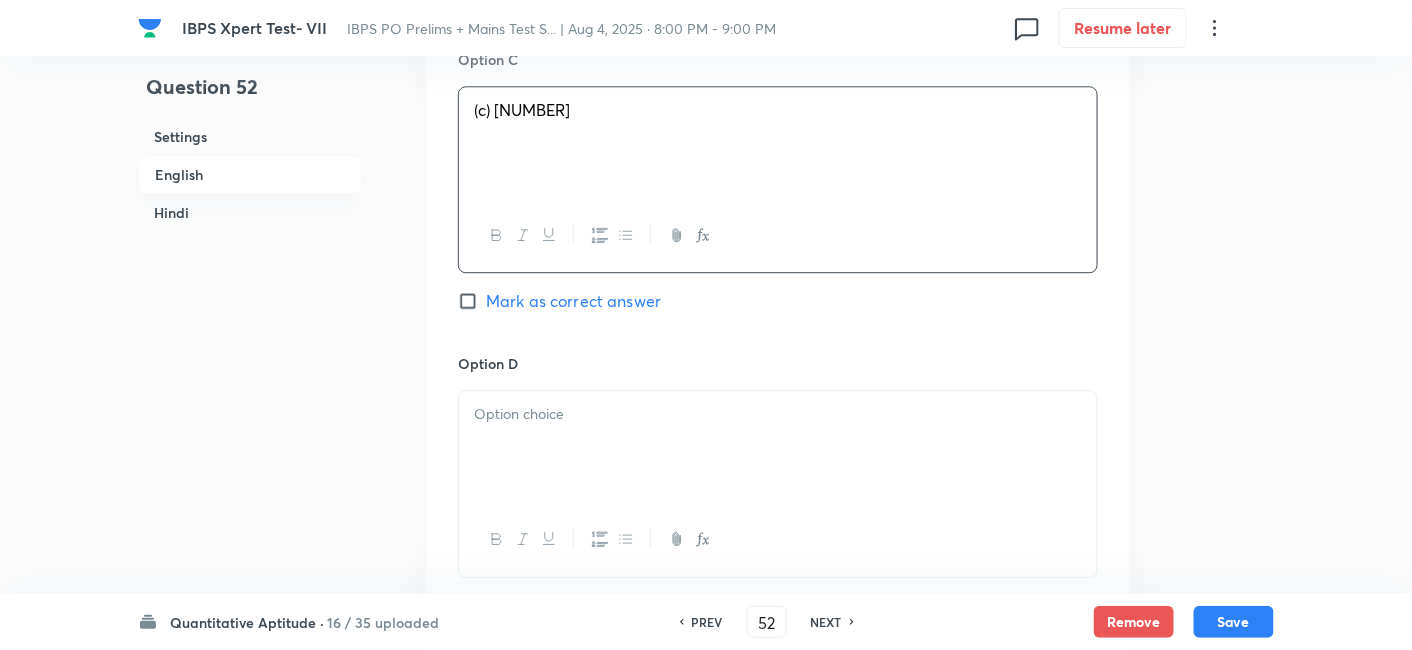 scroll, scrollTop: 1655, scrollLeft: 0, axis: vertical 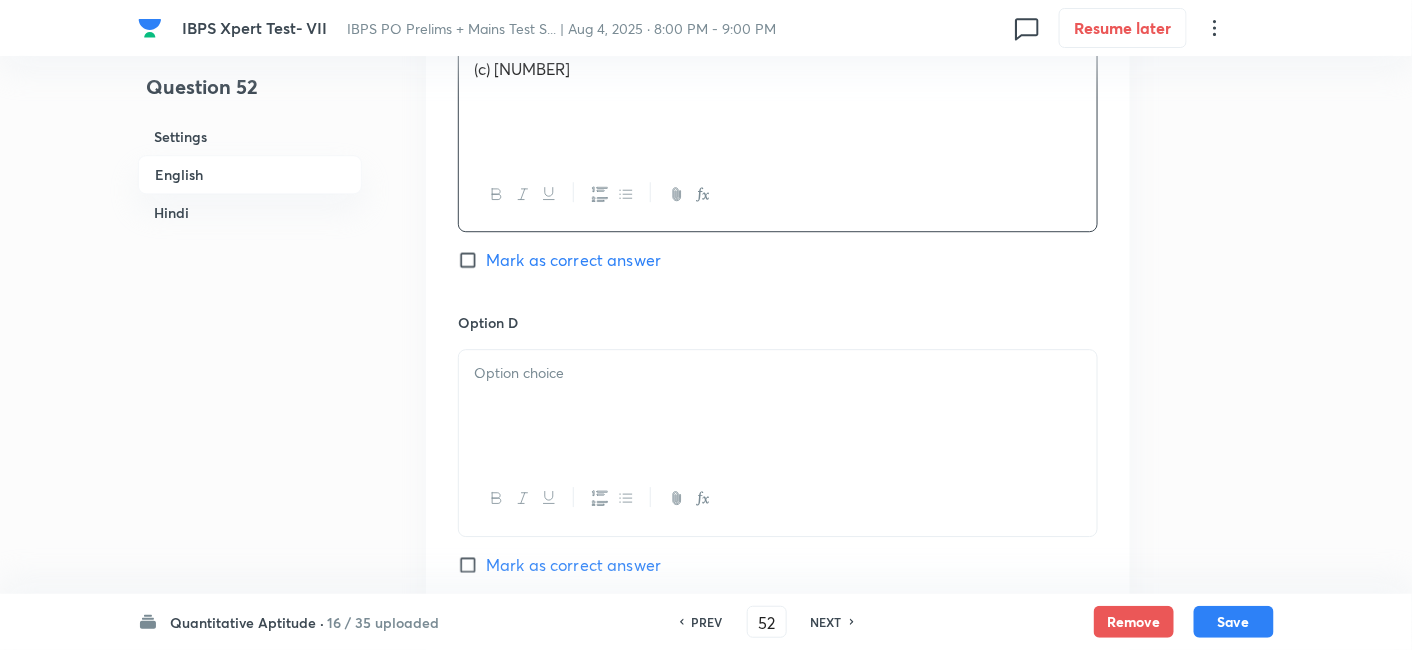 click at bounding box center (778, 406) 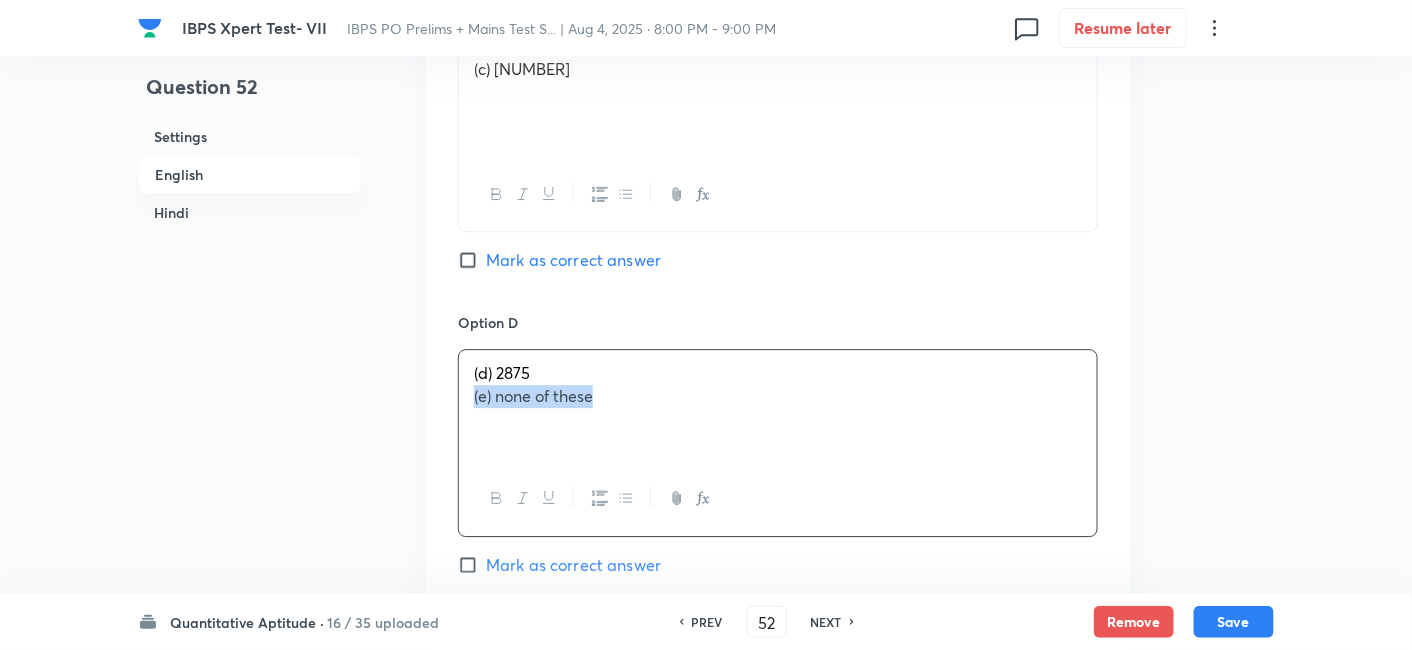 drag, startPoint x: 468, startPoint y: 398, endPoint x: 680, endPoint y: 461, distance: 221.16284 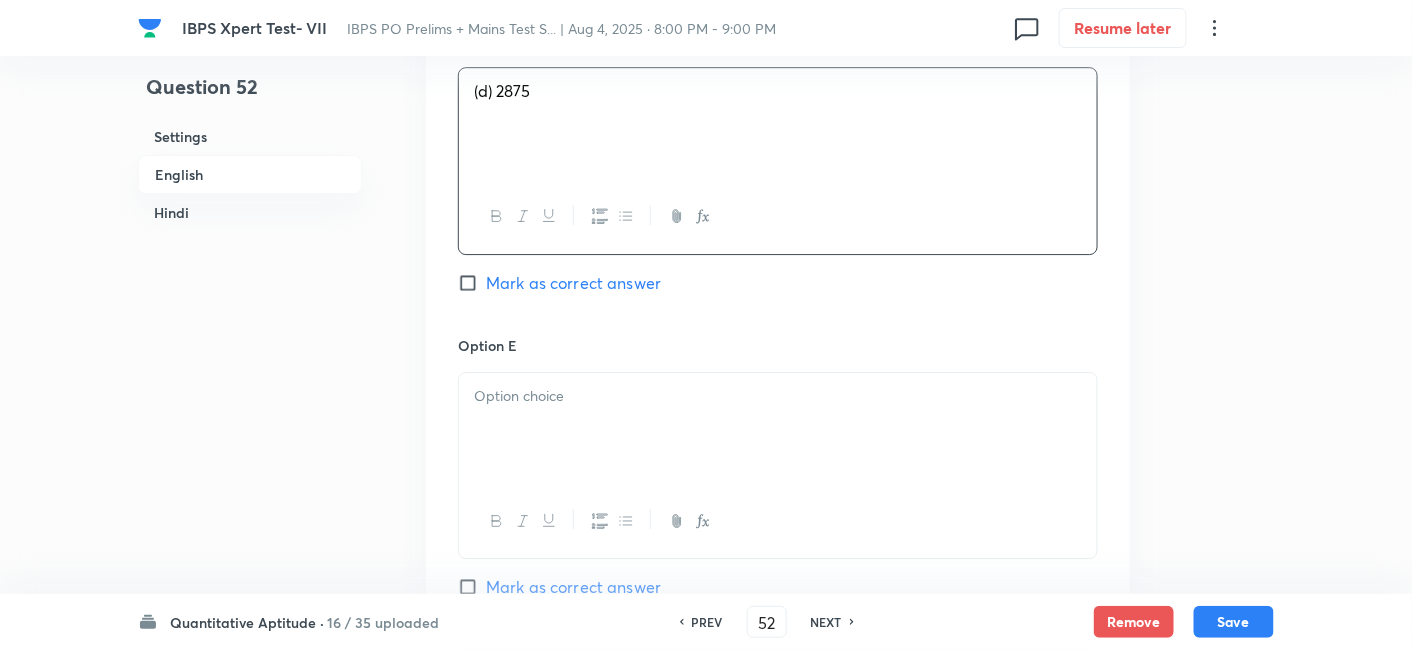 click at bounding box center (778, 429) 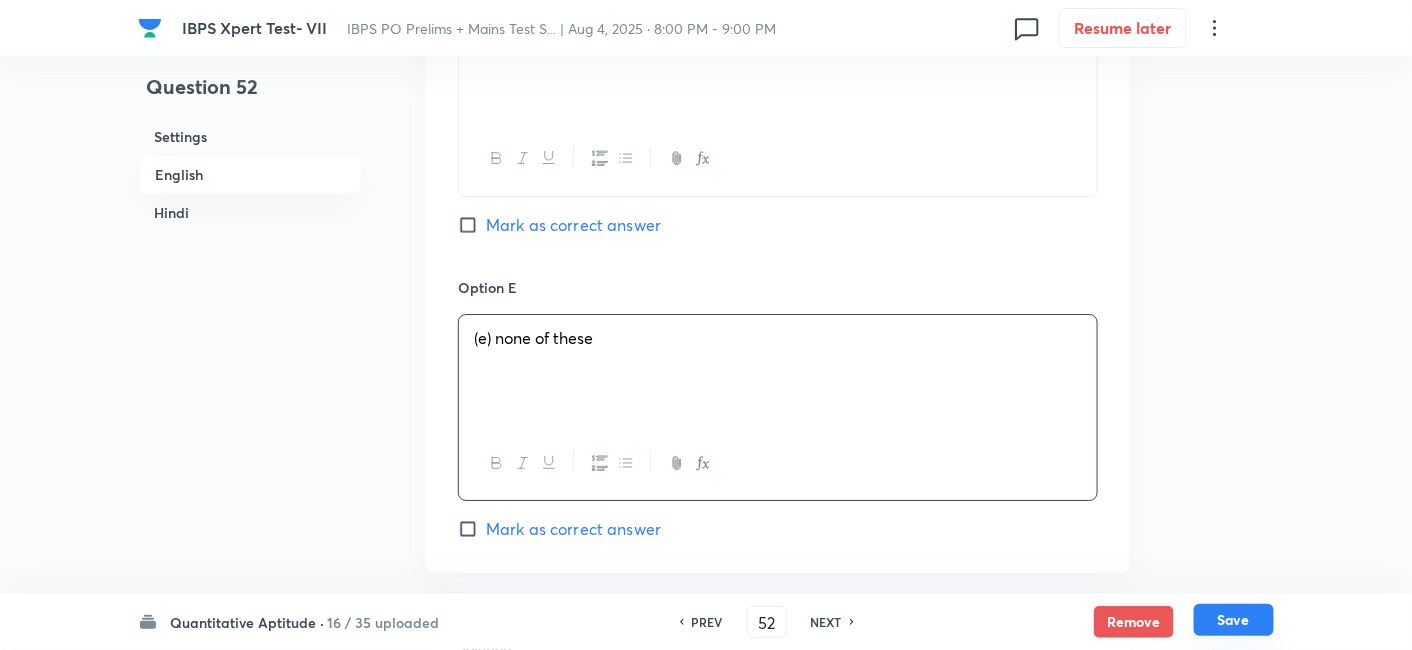 scroll, scrollTop: 1971, scrollLeft: 0, axis: vertical 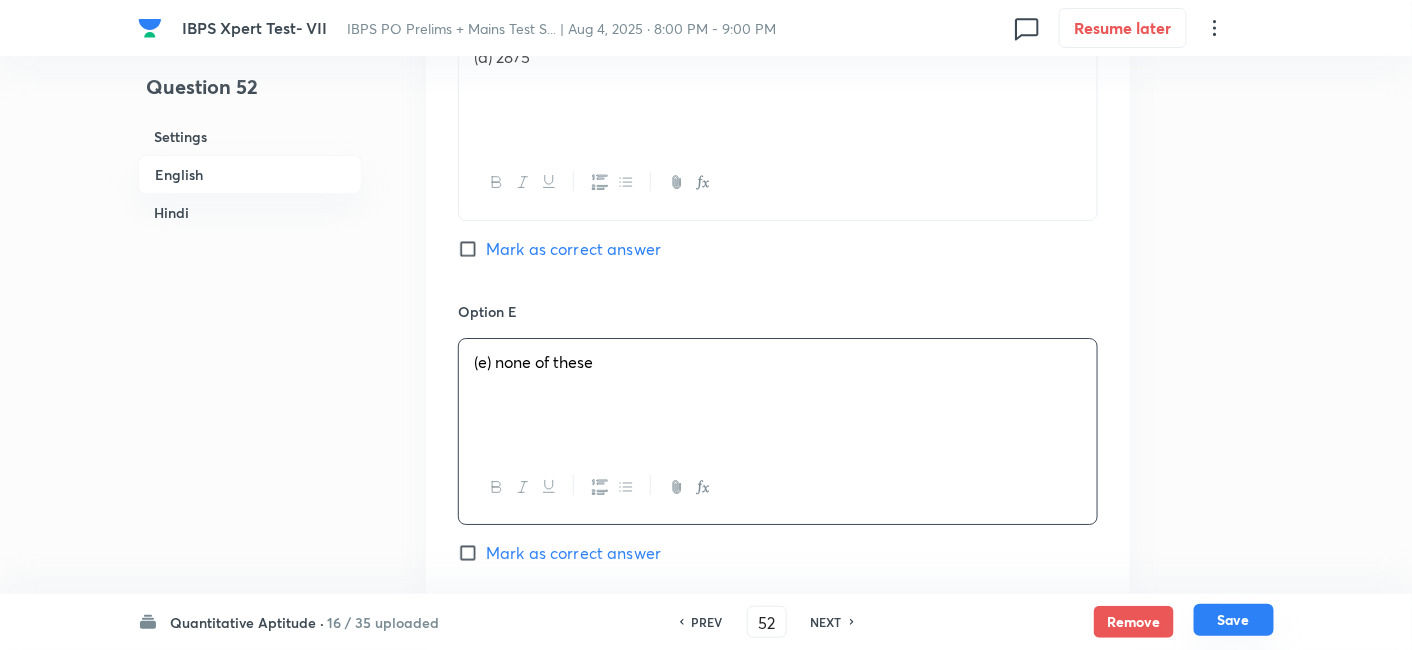 click on "Save" at bounding box center (1234, 620) 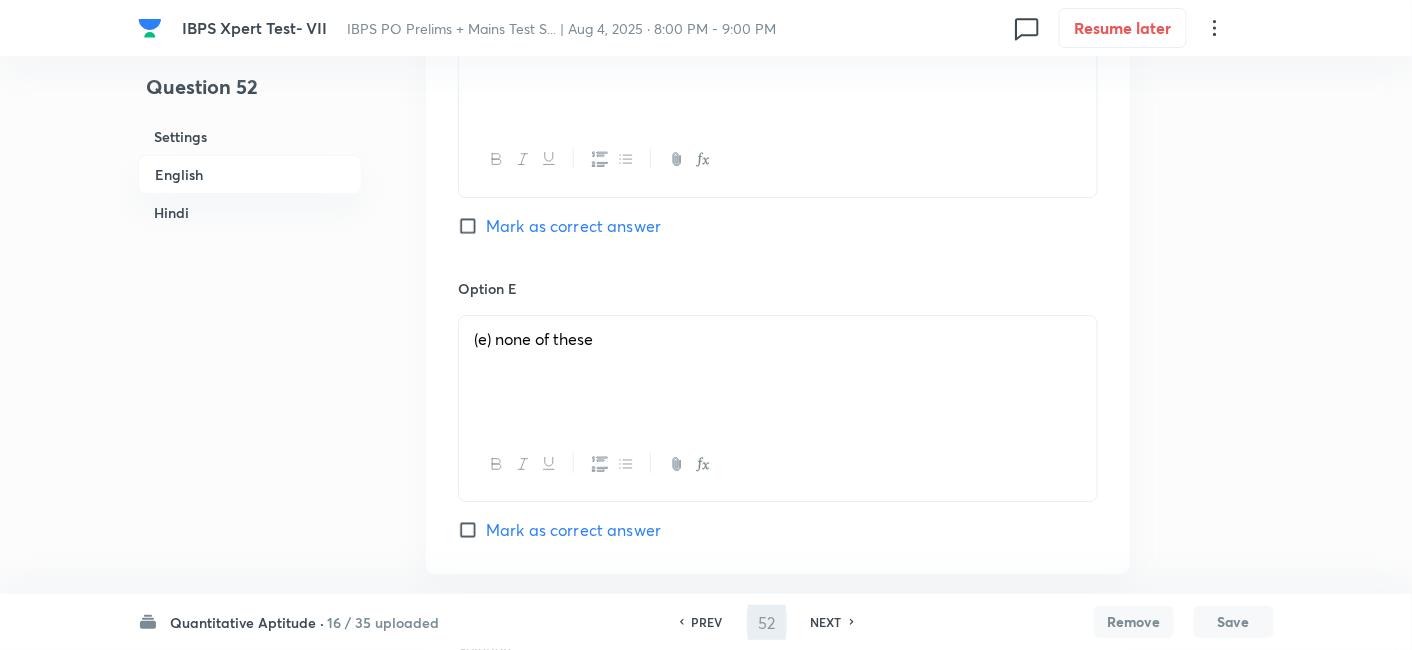 type on "53" 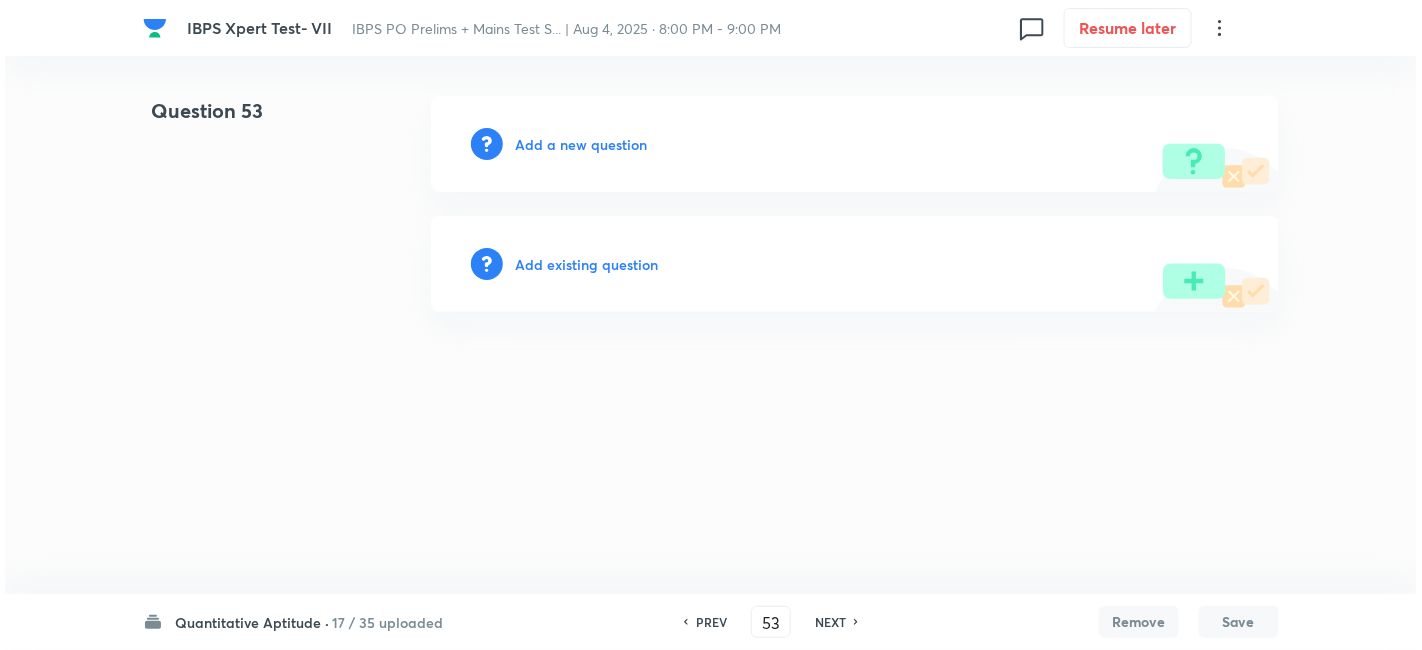 scroll, scrollTop: 0, scrollLeft: 0, axis: both 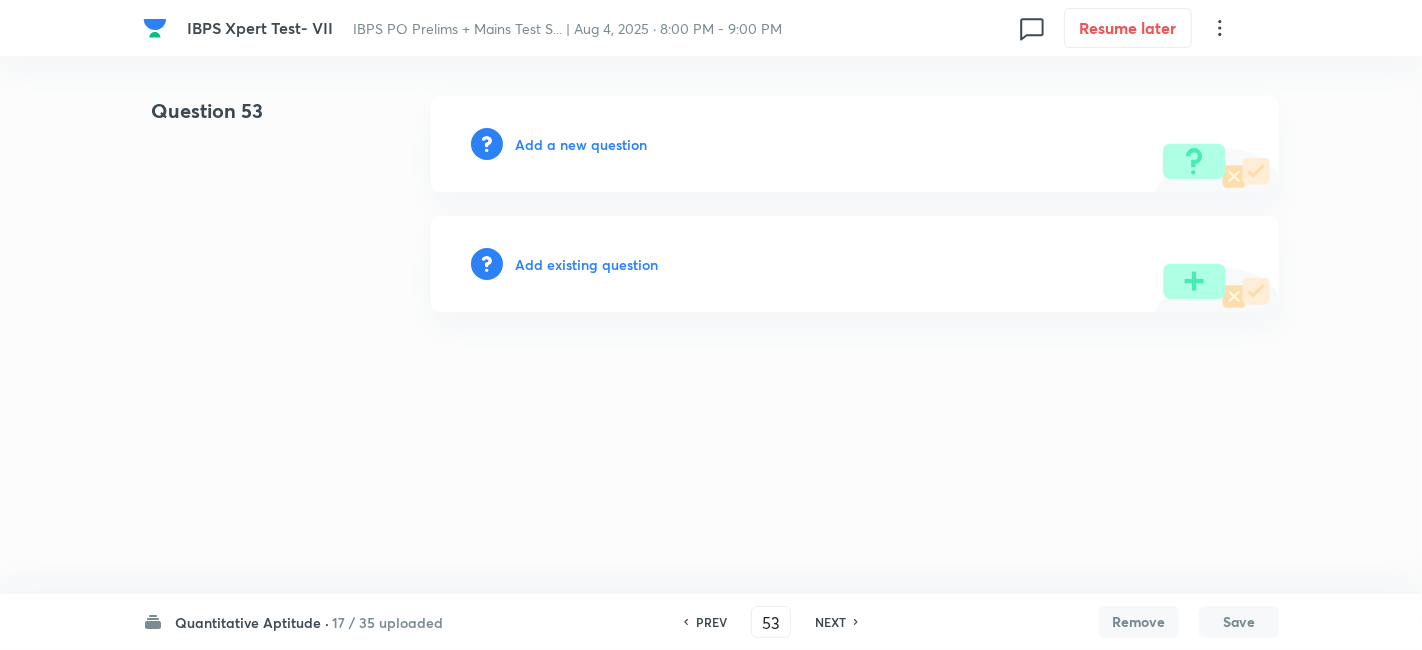 click on "Add a new question" at bounding box center (581, 144) 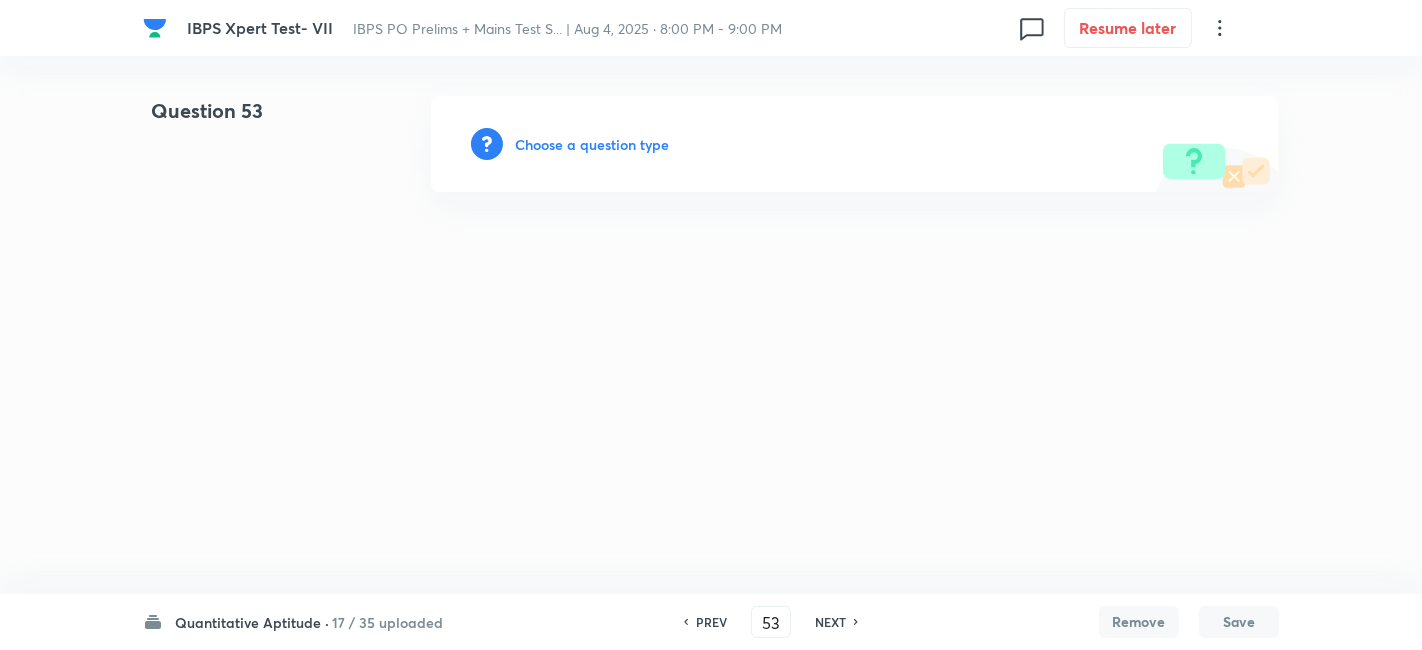 click on "Choose a question type" at bounding box center [592, 144] 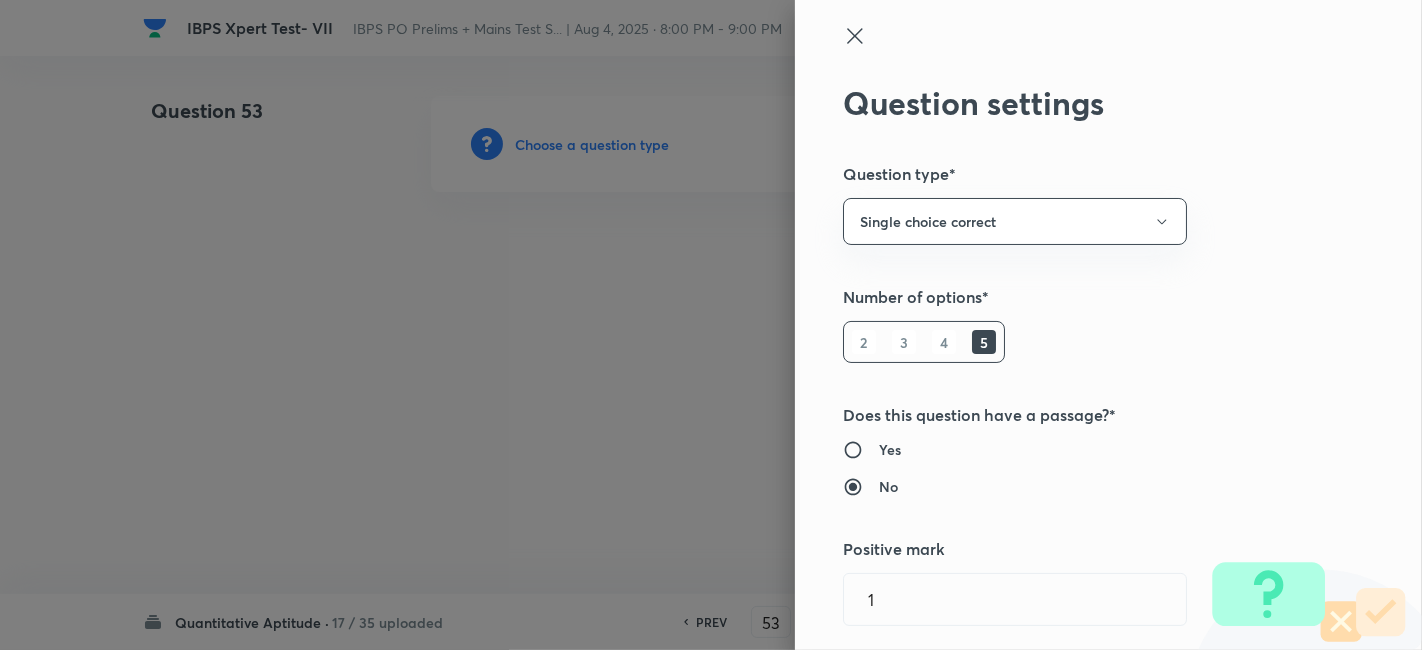 type 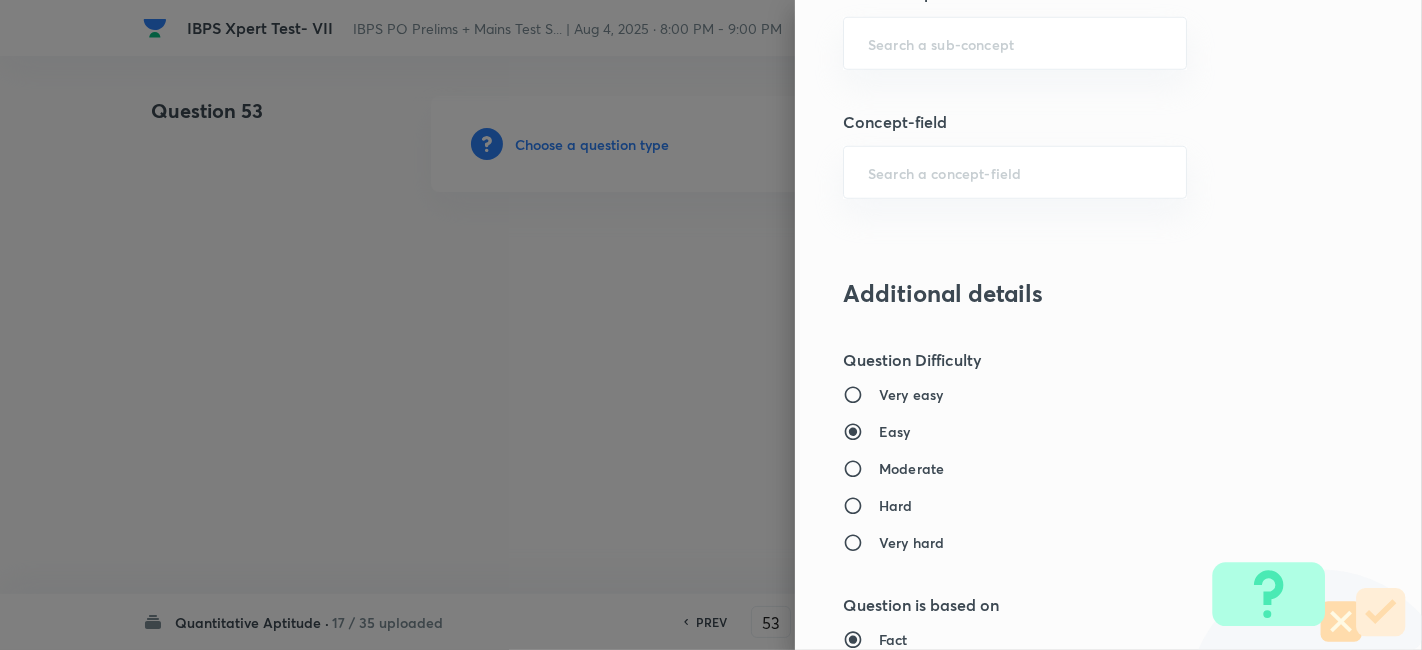 scroll, scrollTop: 1266, scrollLeft: 0, axis: vertical 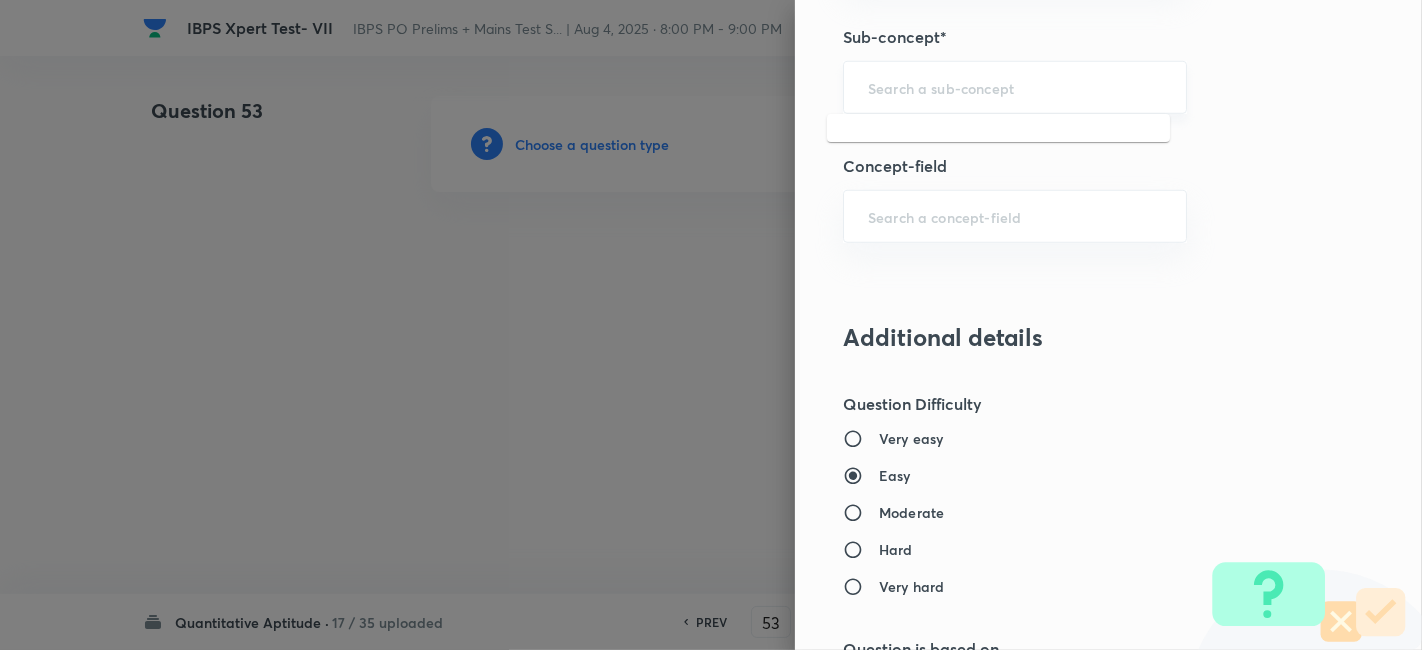 click at bounding box center [1015, 87] 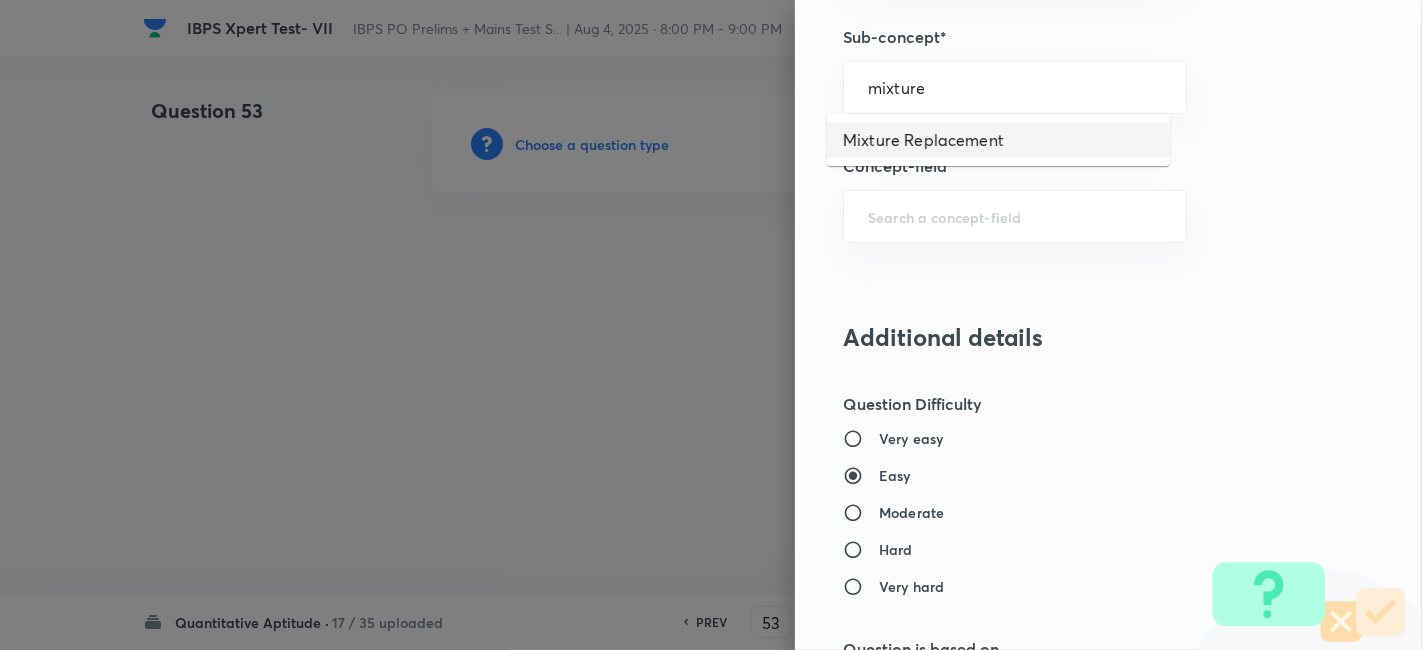 click on "Mixture Replacement" at bounding box center (998, 140) 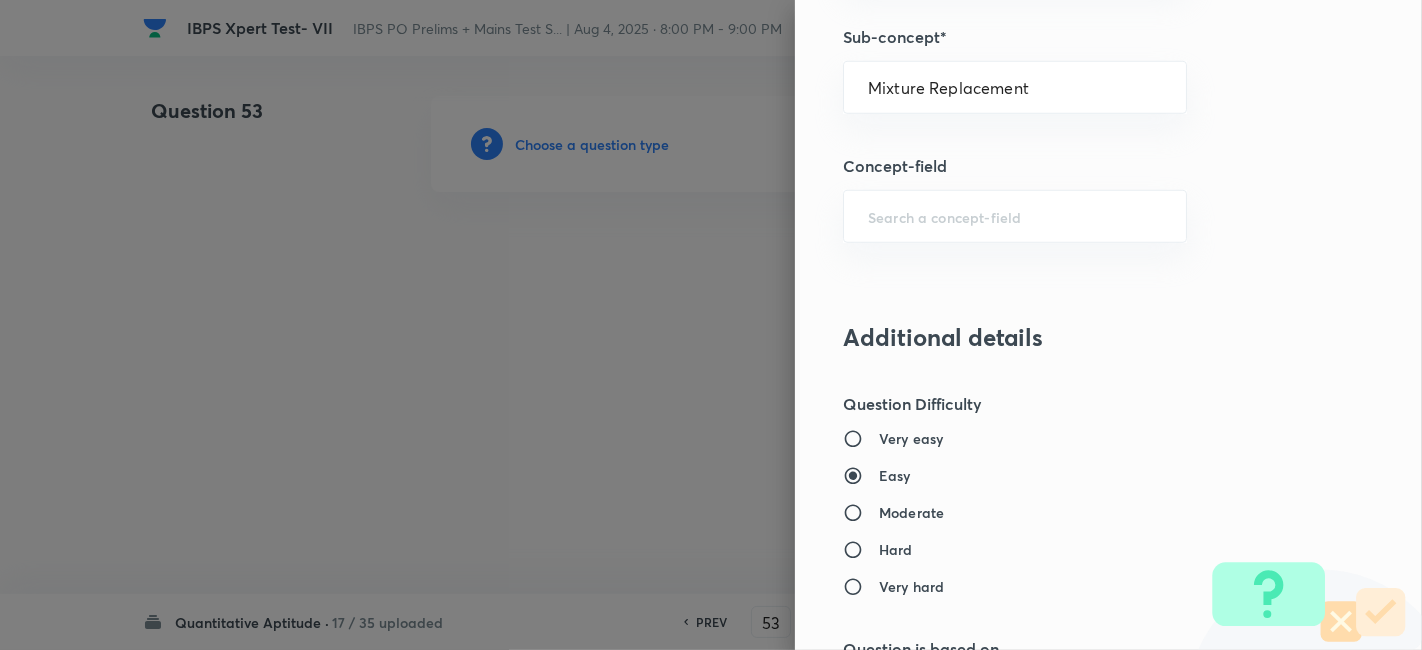 type on "Quantitative Aptitude" 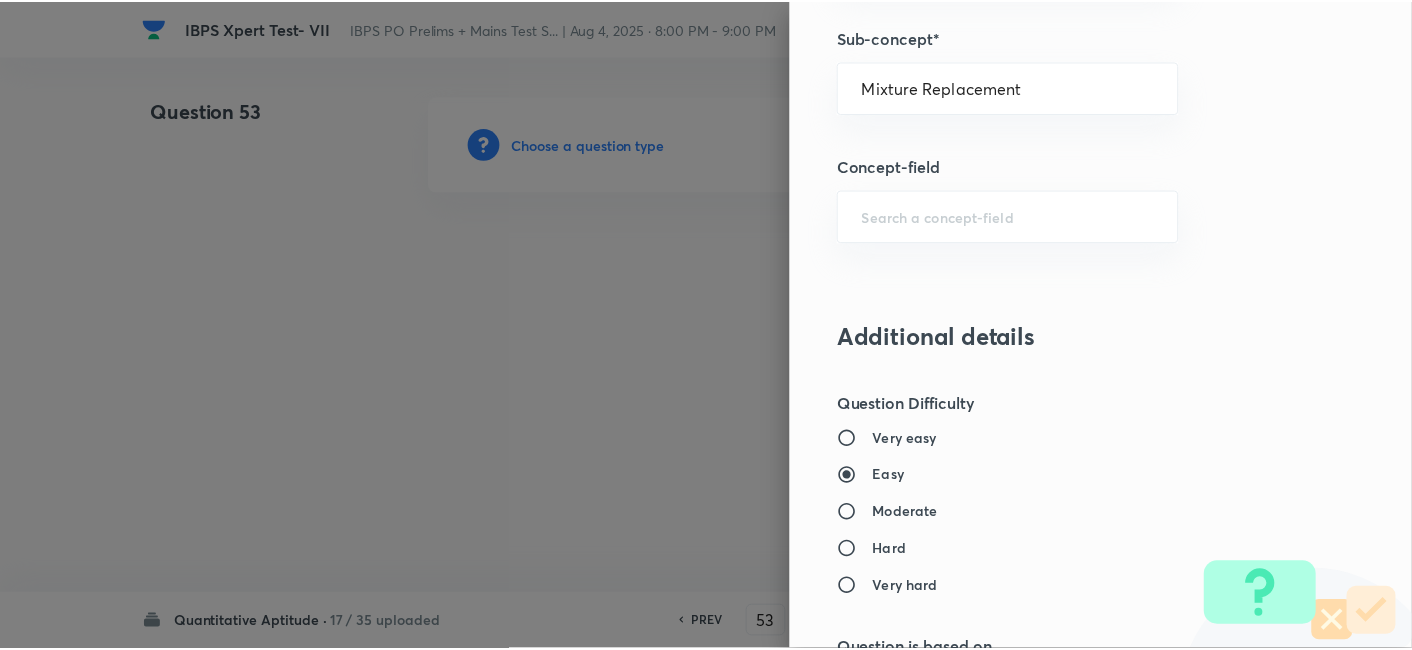 scroll, scrollTop: 2070, scrollLeft: 0, axis: vertical 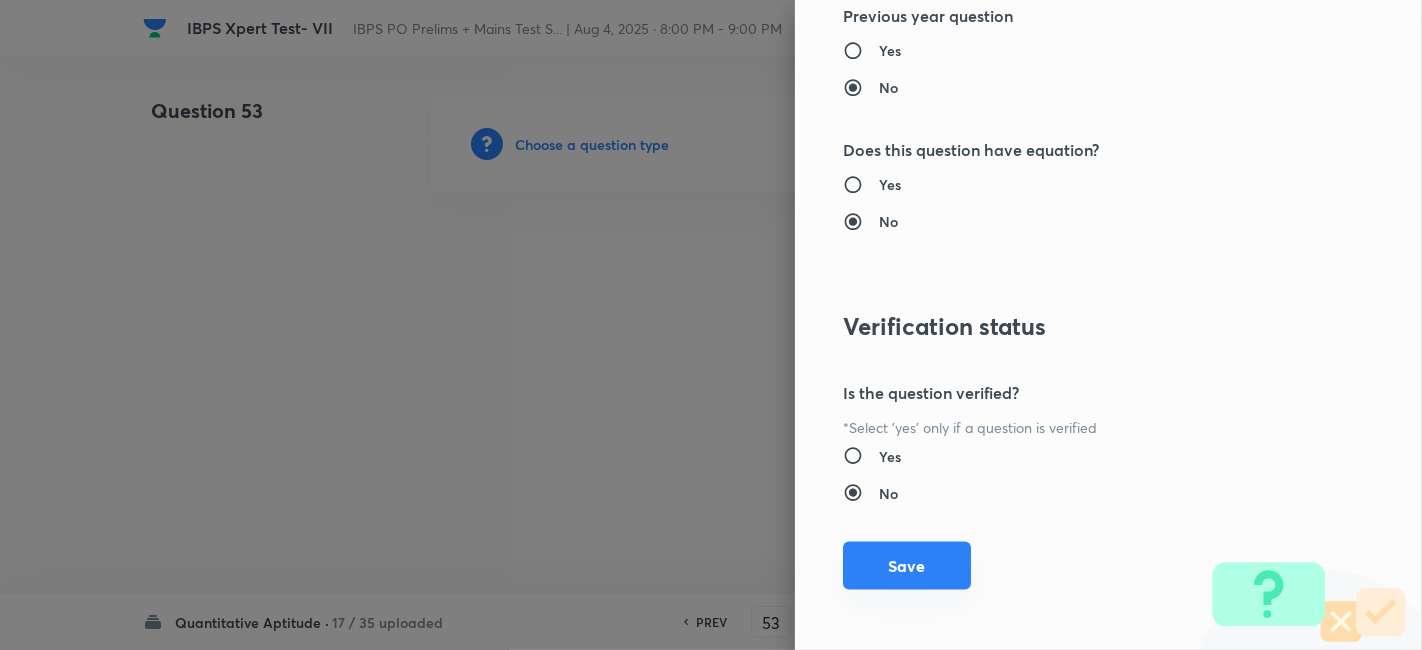 click on "Save" at bounding box center [907, 566] 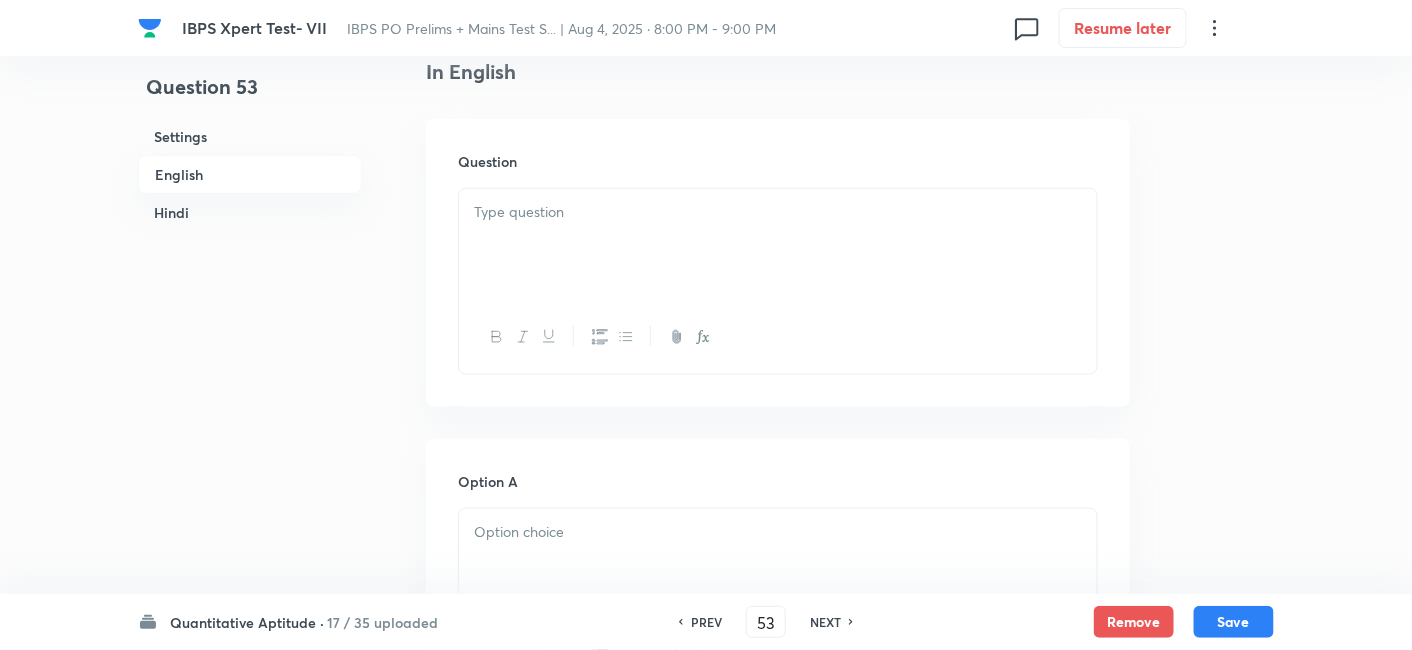 scroll, scrollTop: 535, scrollLeft: 0, axis: vertical 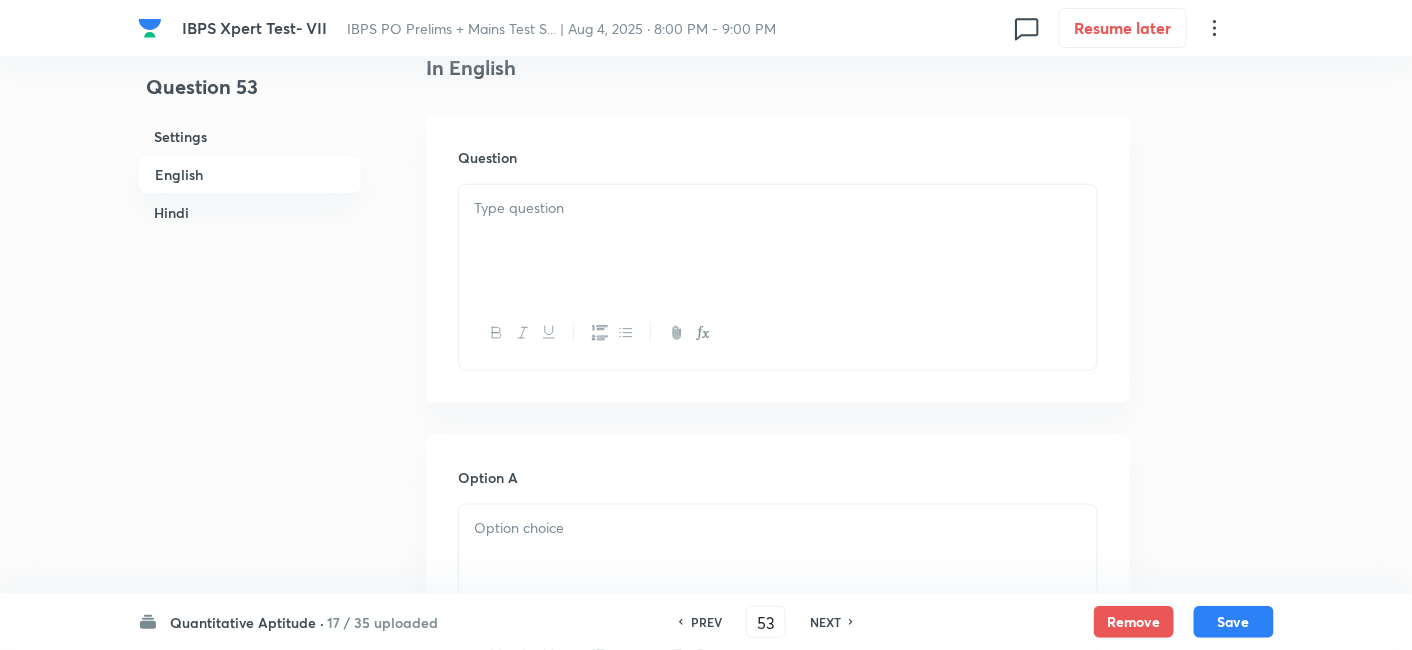 click at bounding box center (778, 241) 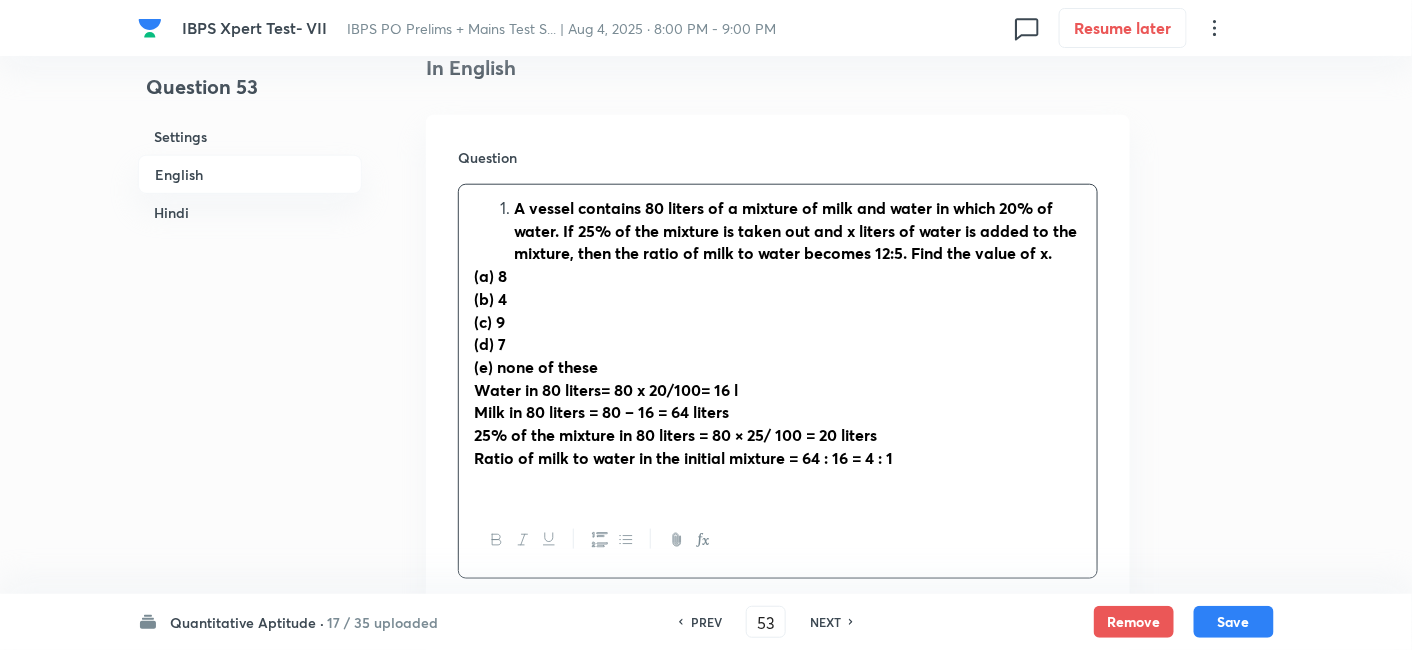click on "A vessel contains 80 liters of a mixture of milk and water in which 20% of water. If 25% of the mixture is taken out and x liters of water is added to the mixture, then the ratio of milk to water becomes 12:5. Find the value of x." at bounding box center (798, 231) 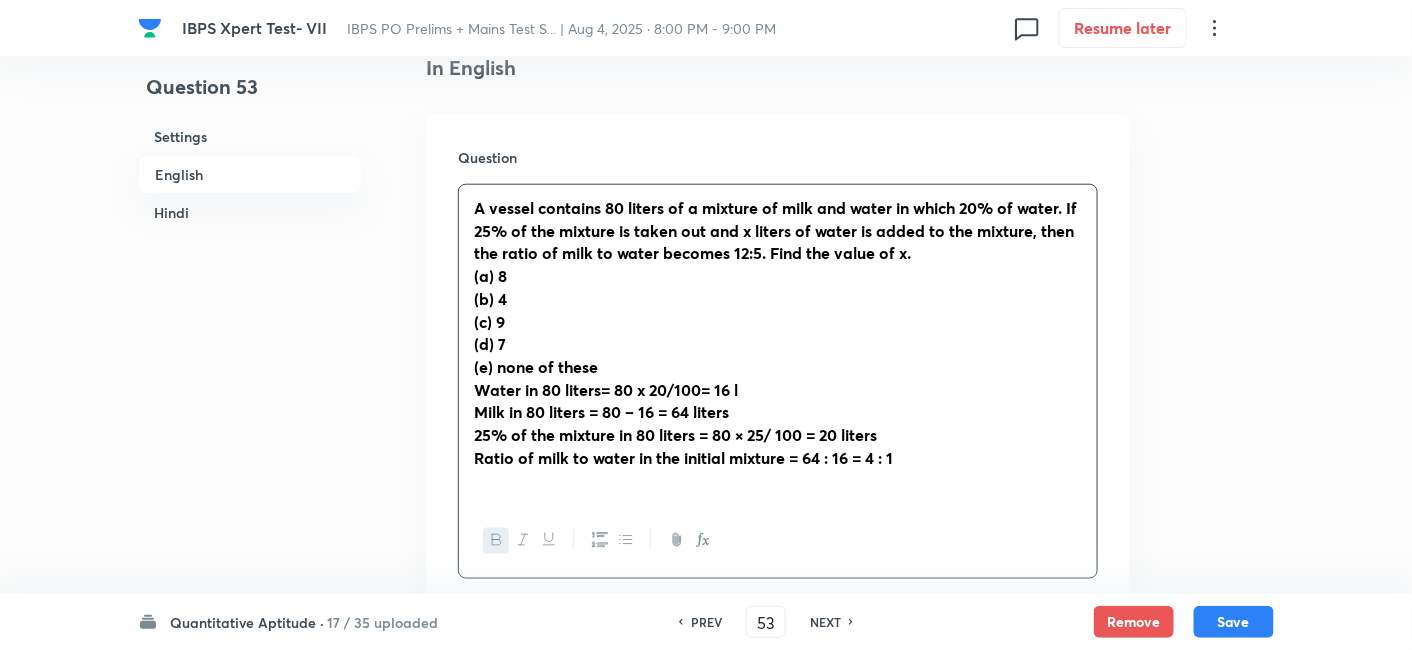 click on "A vessel contains 80 liters of a mixture of milk and water in which 20% of water. If 25% of the mixture is taken out and x liters of water is added to the mixture, then the ratio of milk to water becomes 12:5. Find the value of x." at bounding box center [775, 230] 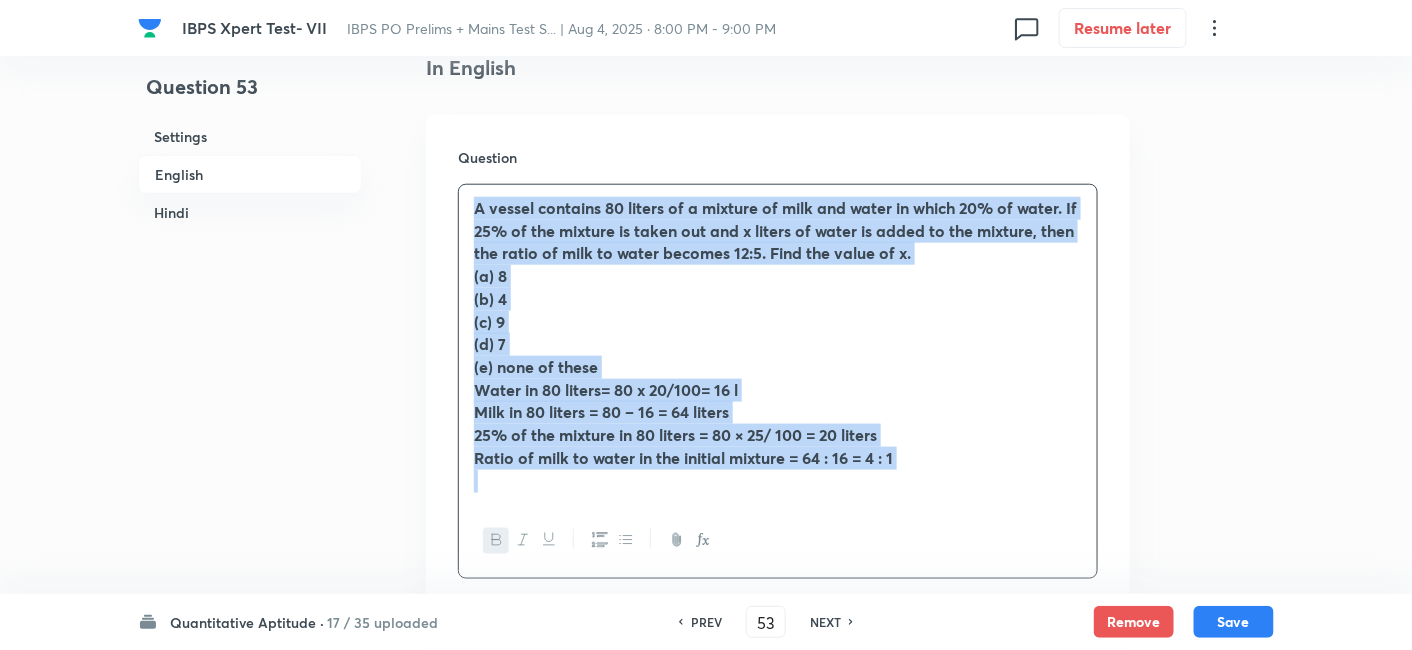 drag, startPoint x: 476, startPoint y: 207, endPoint x: 1065, endPoint y: 492, distance: 654.3287 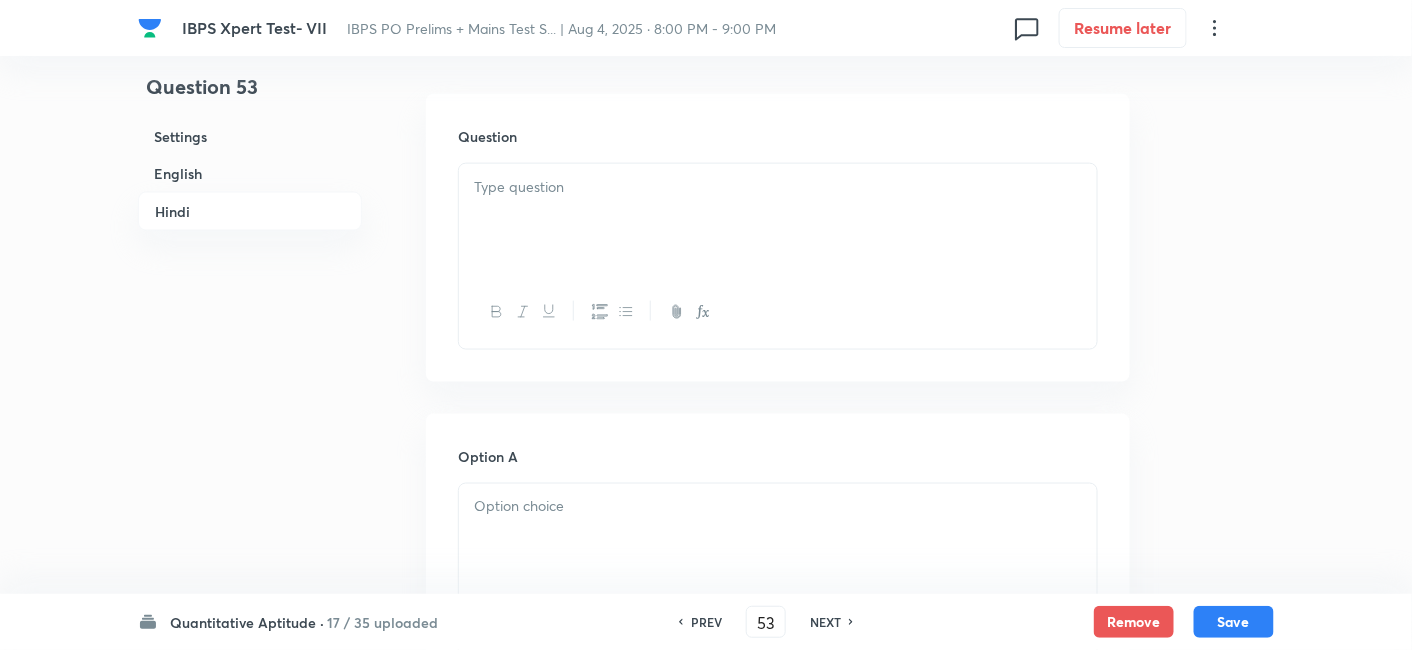 scroll, scrollTop: 3093, scrollLeft: 0, axis: vertical 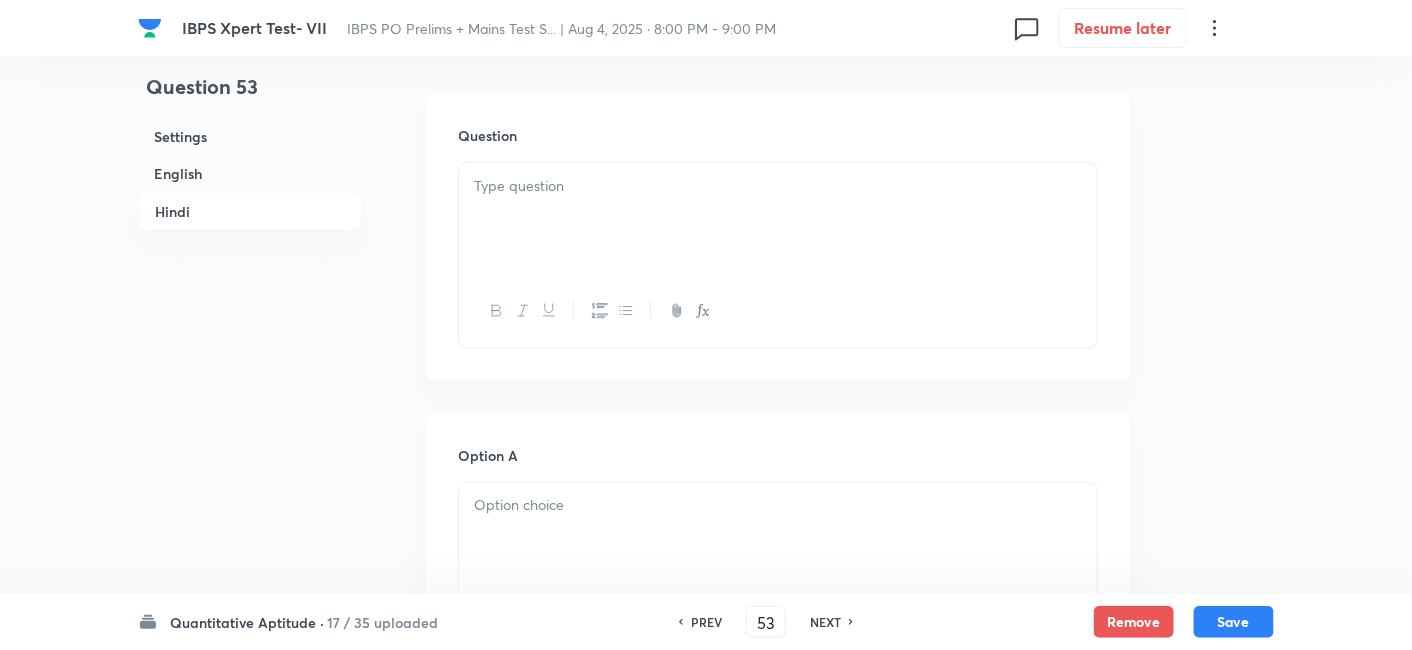 click at bounding box center (778, 219) 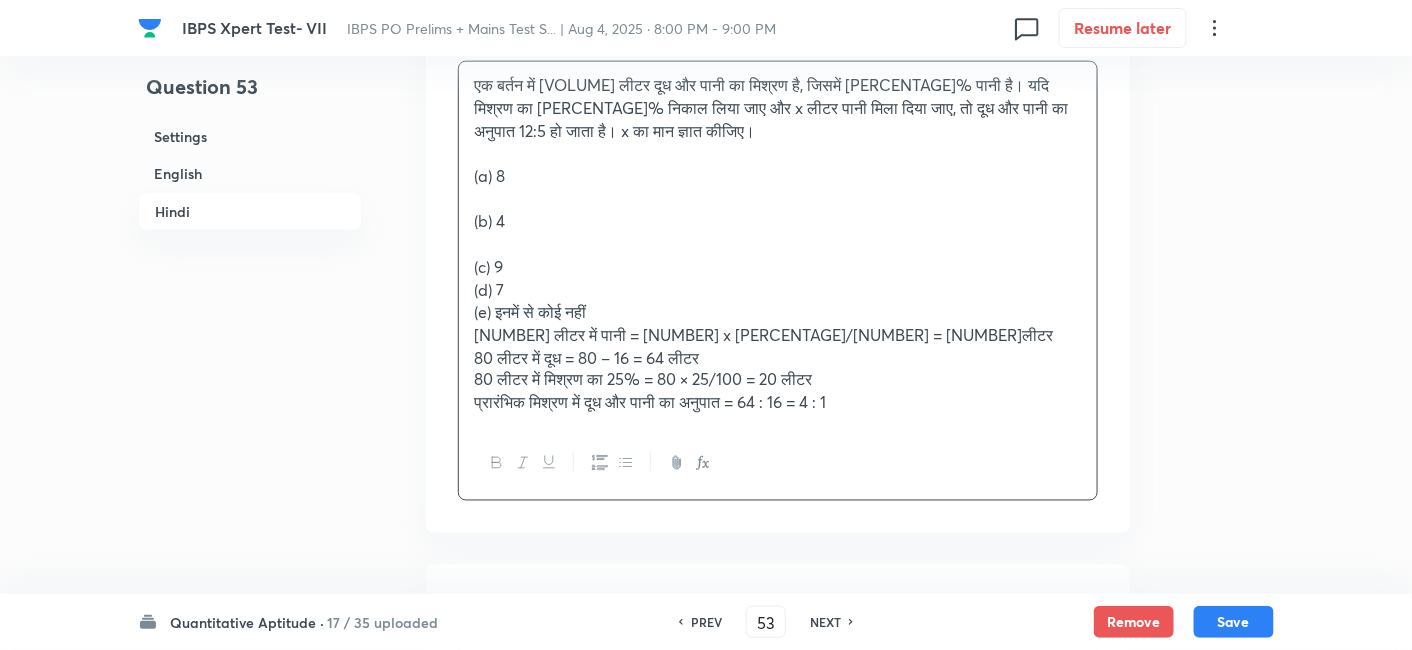 scroll, scrollTop: 3199, scrollLeft: 0, axis: vertical 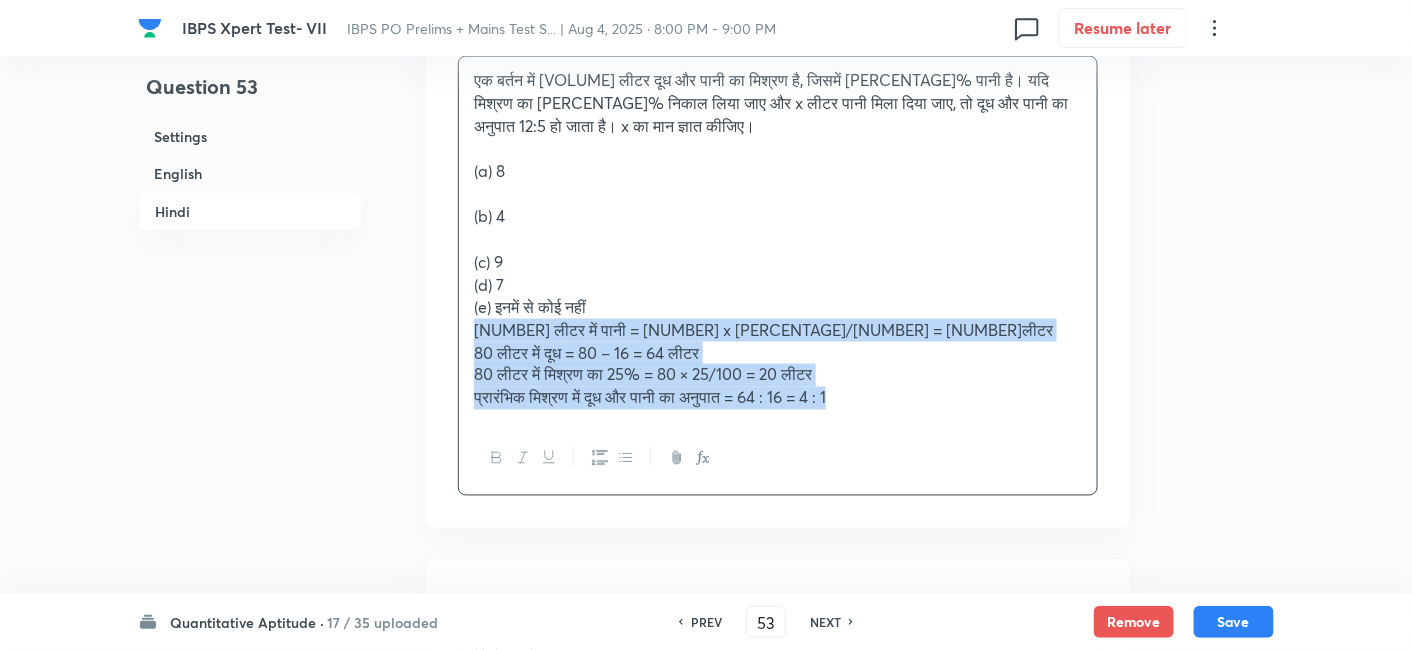 drag, startPoint x: 464, startPoint y: 334, endPoint x: 1000, endPoint y: 464, distance: 551.5397 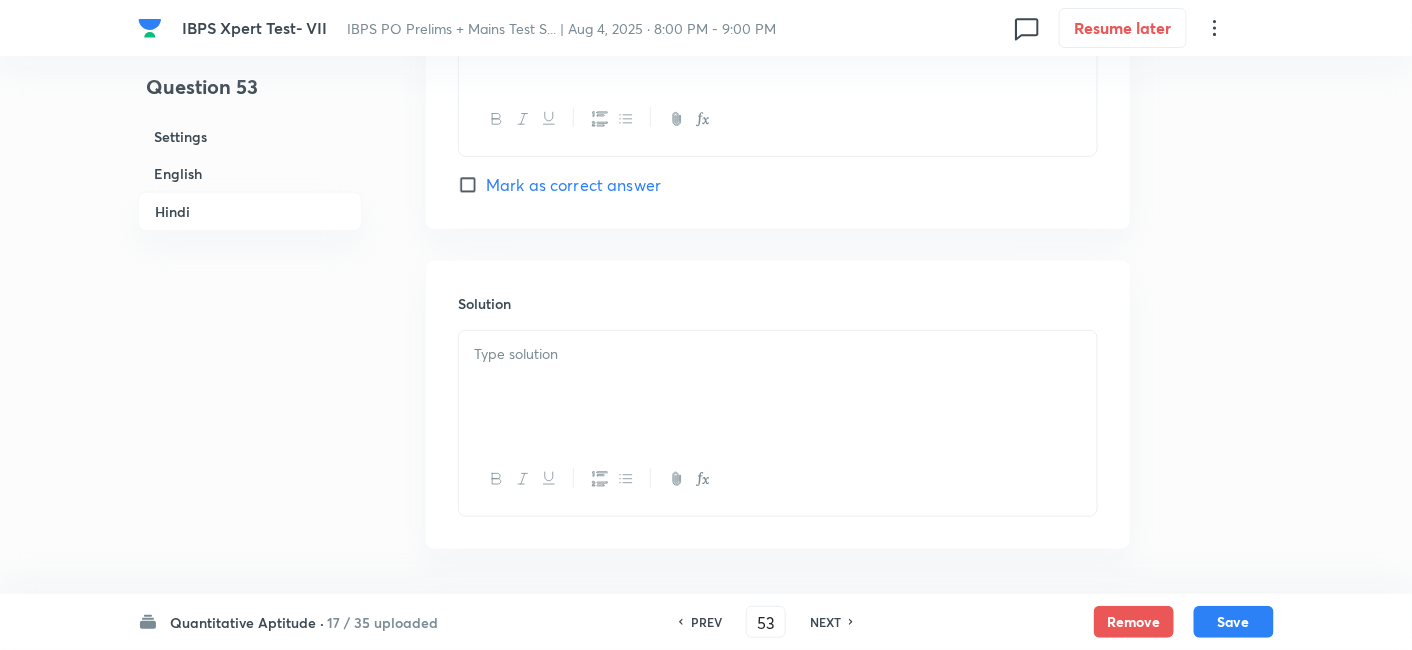 scroll, scrollTop: 5077, scrollLeft: 0, axis: vertical 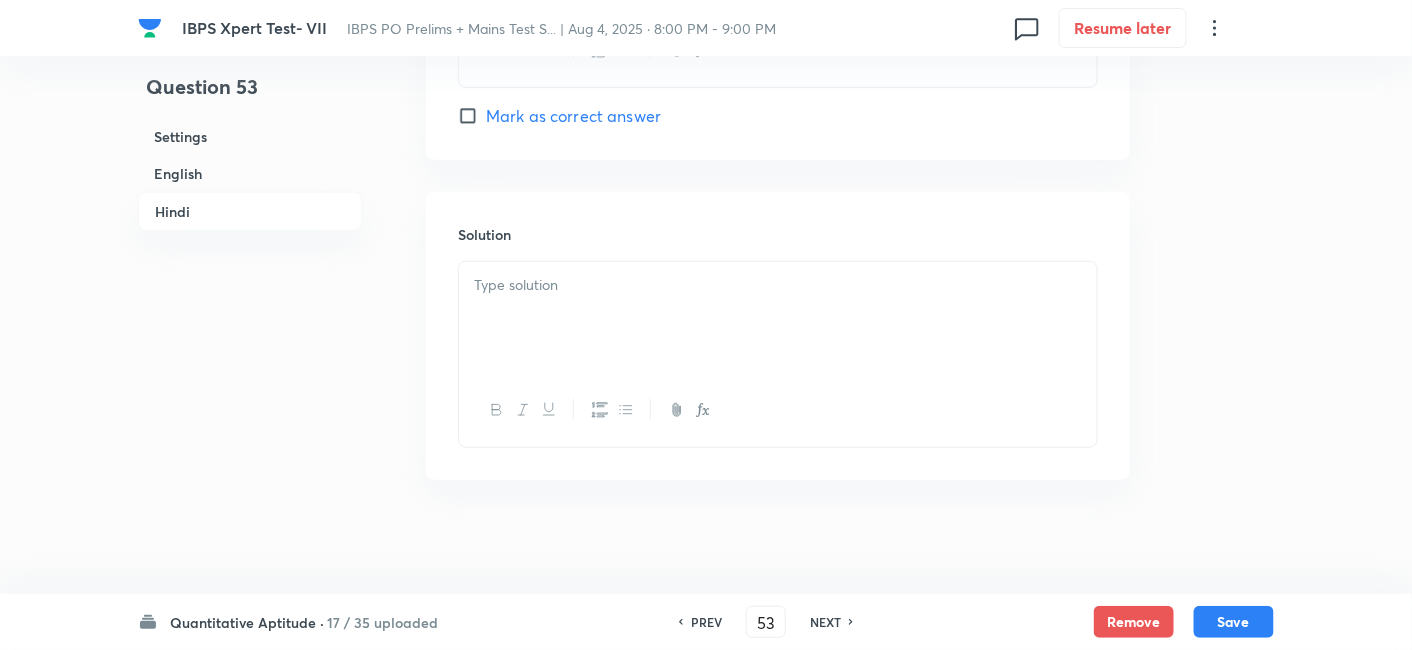 click at bounding box center (778, 318) 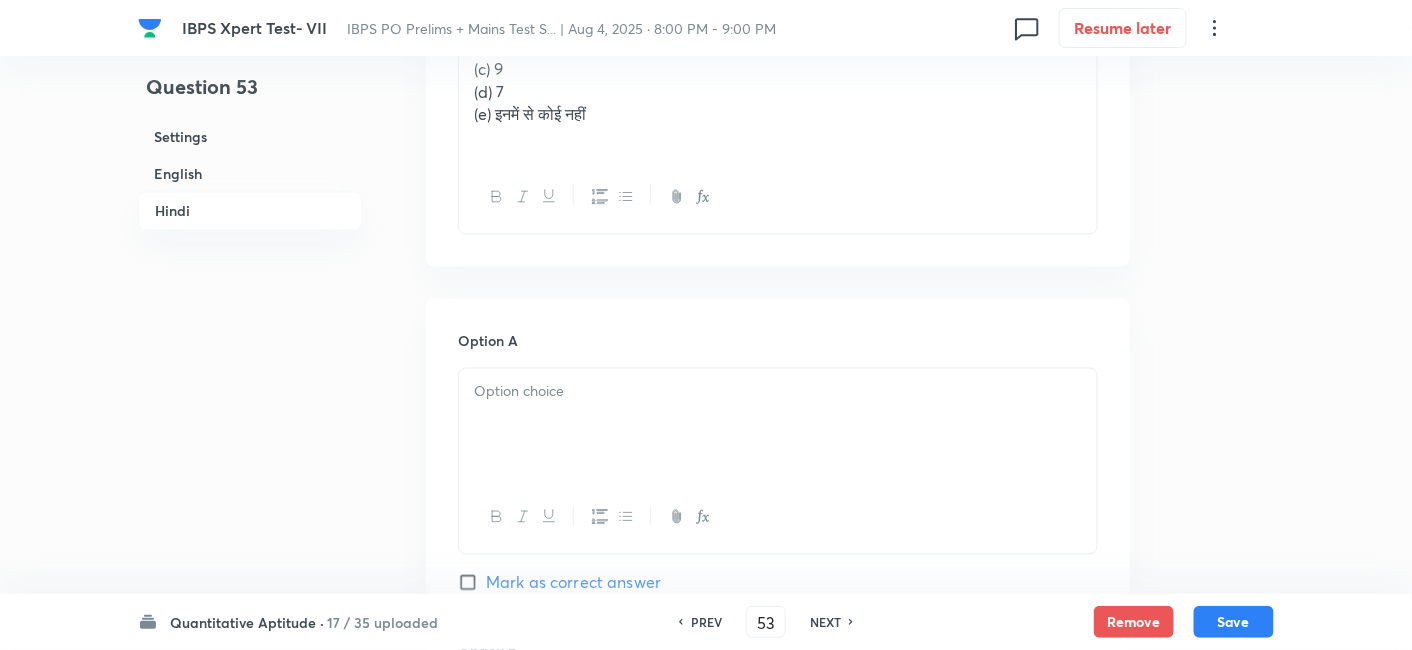 scroll, scrollTop: 3288, scrollLeft: 0, axis: vertical 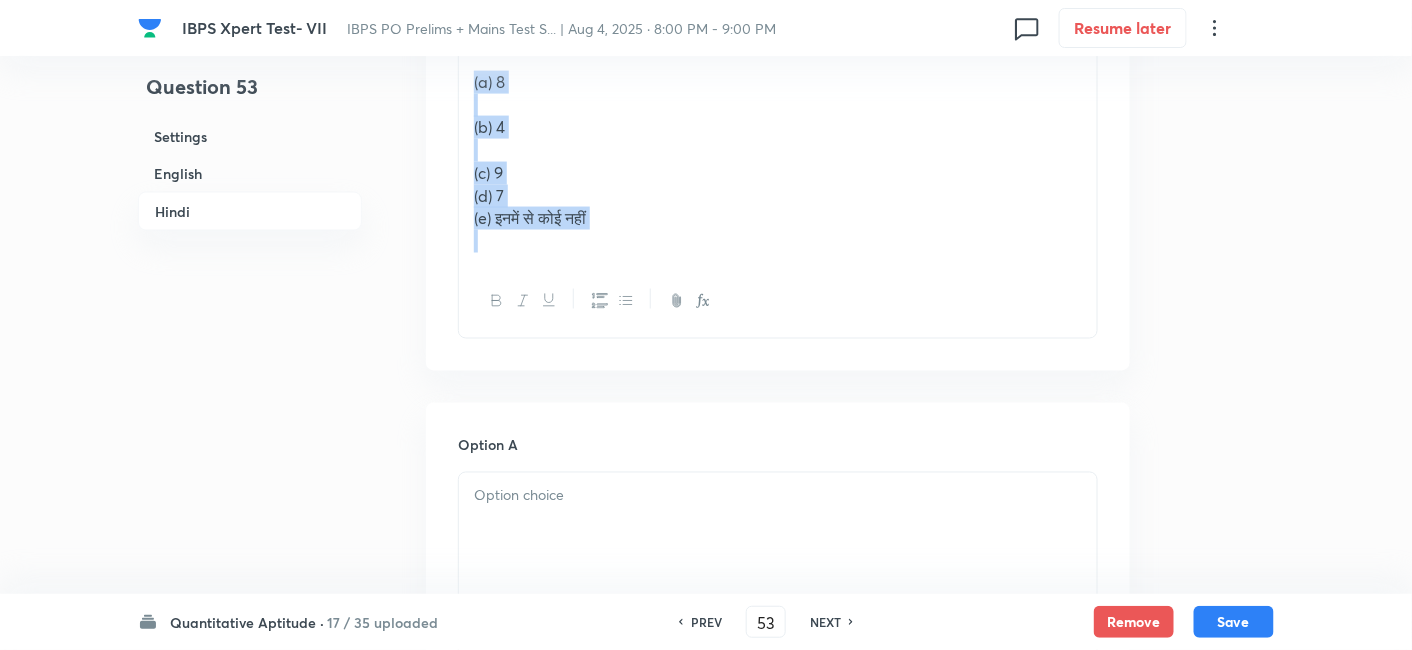 drag, startPoint x: 469, startPoint y: 79, endPoint x: 665, endPoint y: 338, distance: 324.803 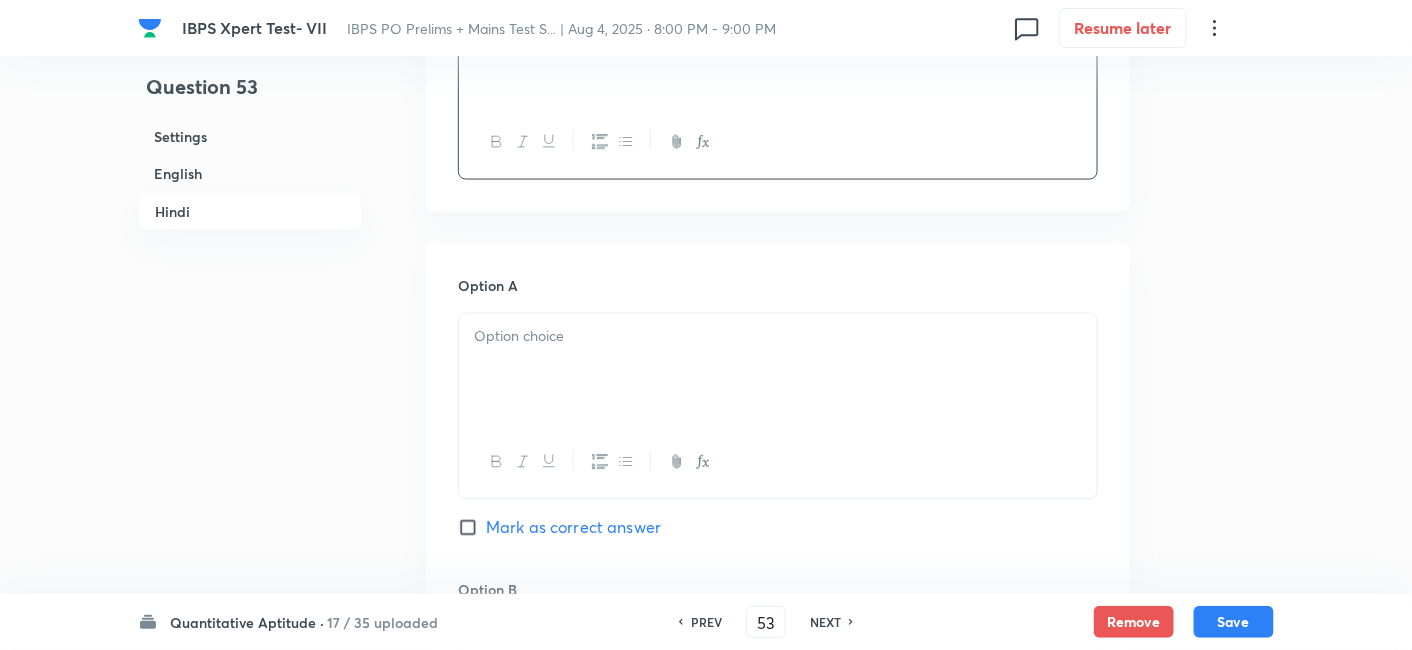 scroll, scrollTop: 3414, scrollLeft: 0, axis: vertical 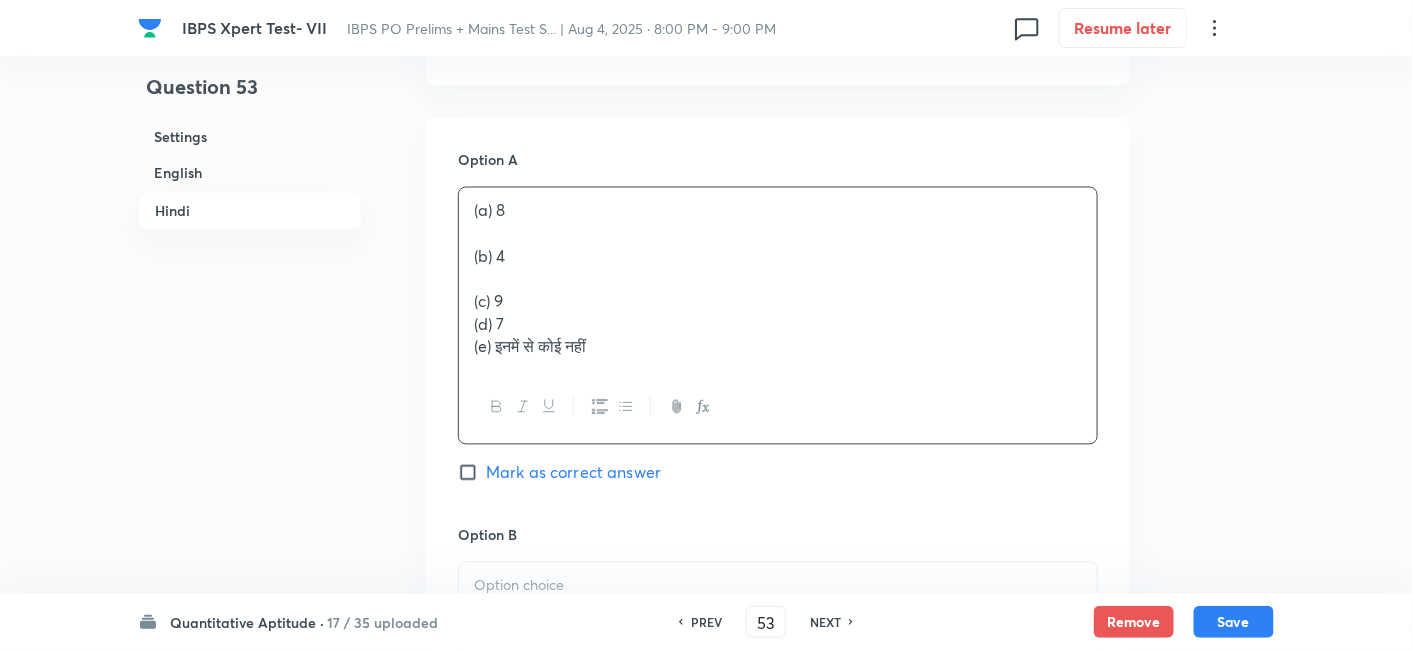 click on "(a) [NUMBER] (b) [NUMBER] (c) [NUMBER] (d) [NUMBER] (e) इनमें से कोई नहीं" at bounding box center (778, 279) 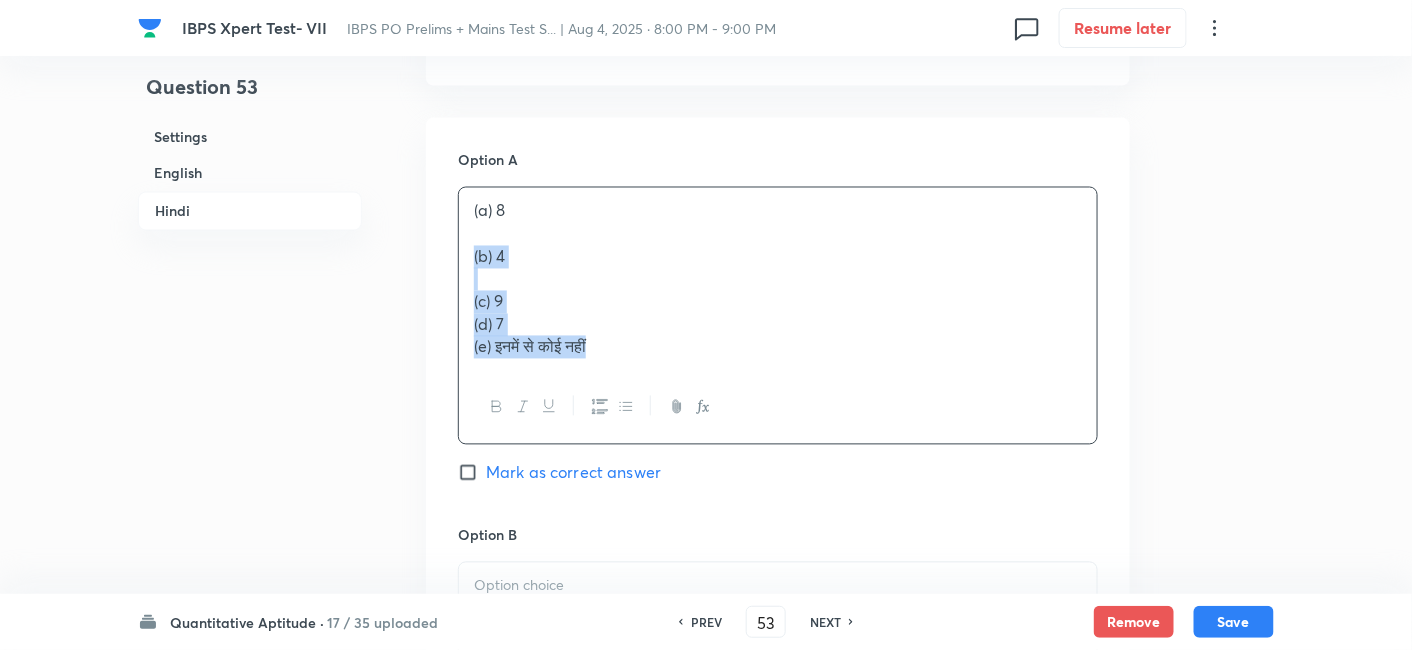 drag, startPoint x: 463, startPoint y: 250, endPoint x: 651, endPoint y: 418, distance: 252.12695 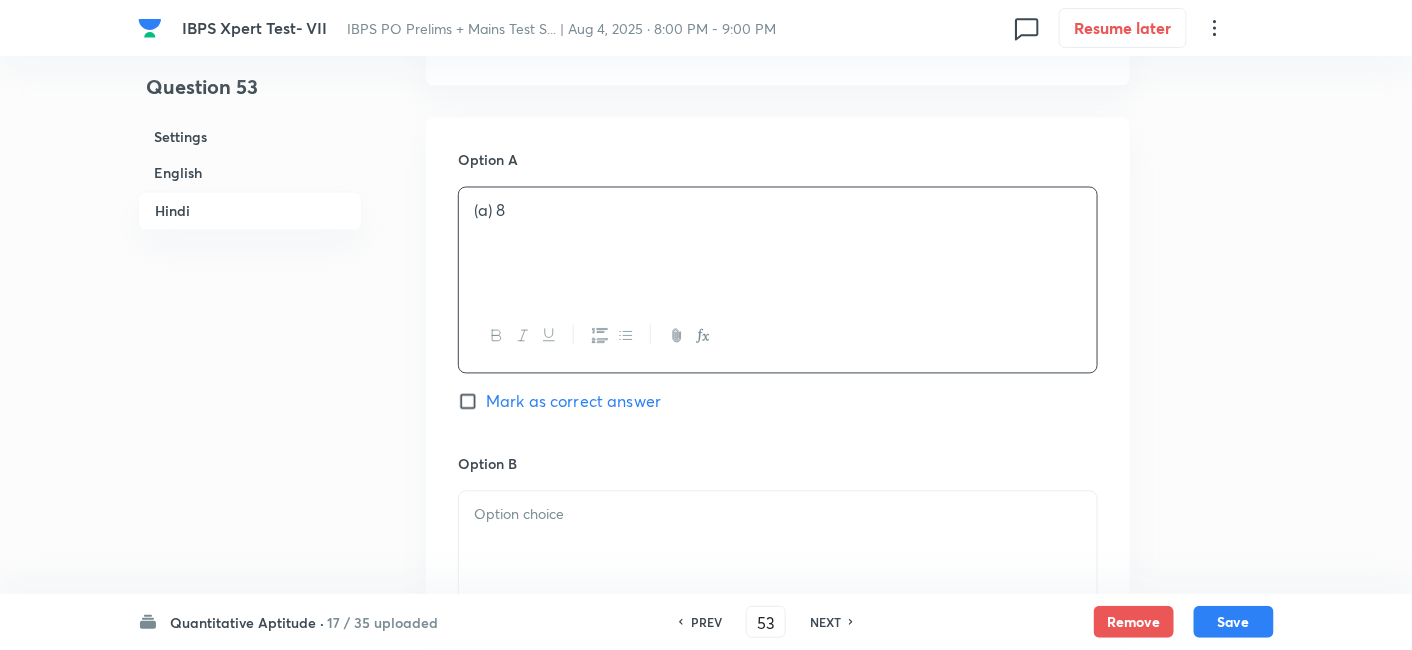 scroll, scrollTop: 3609, scrollLeft: 0, axis: vertical 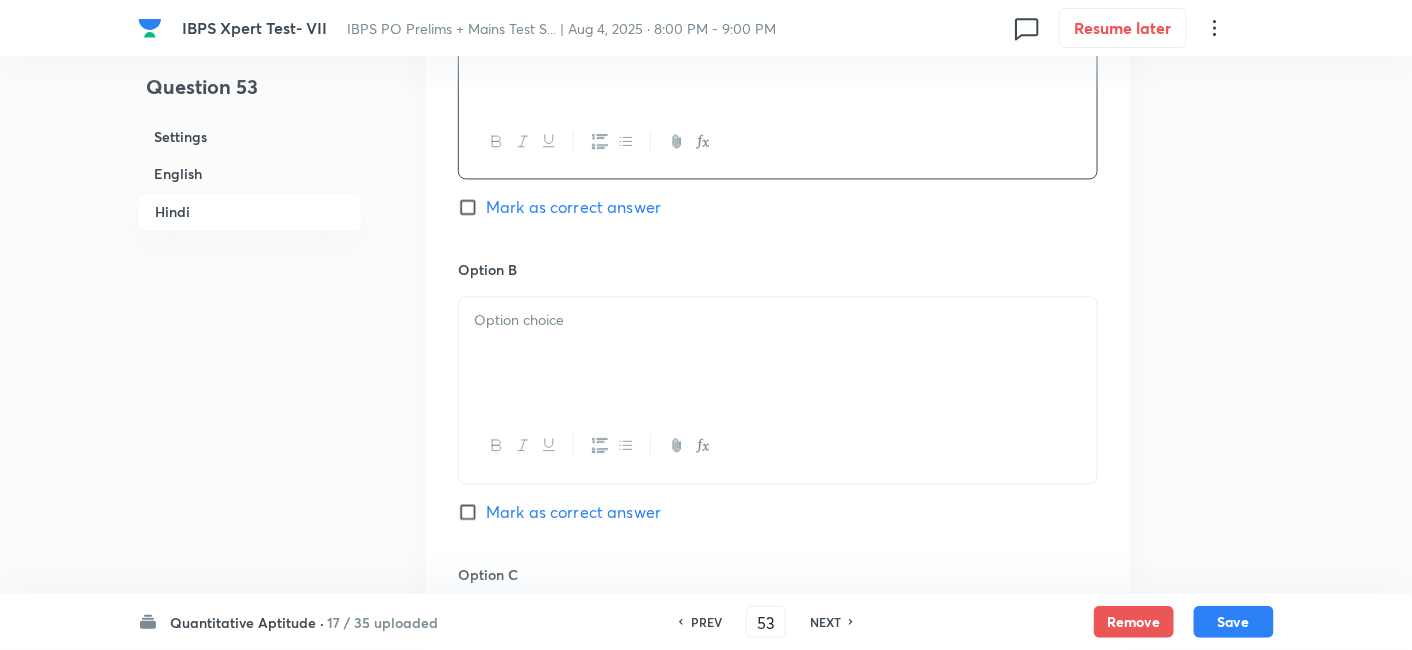 click at bounding box center (778, 353) 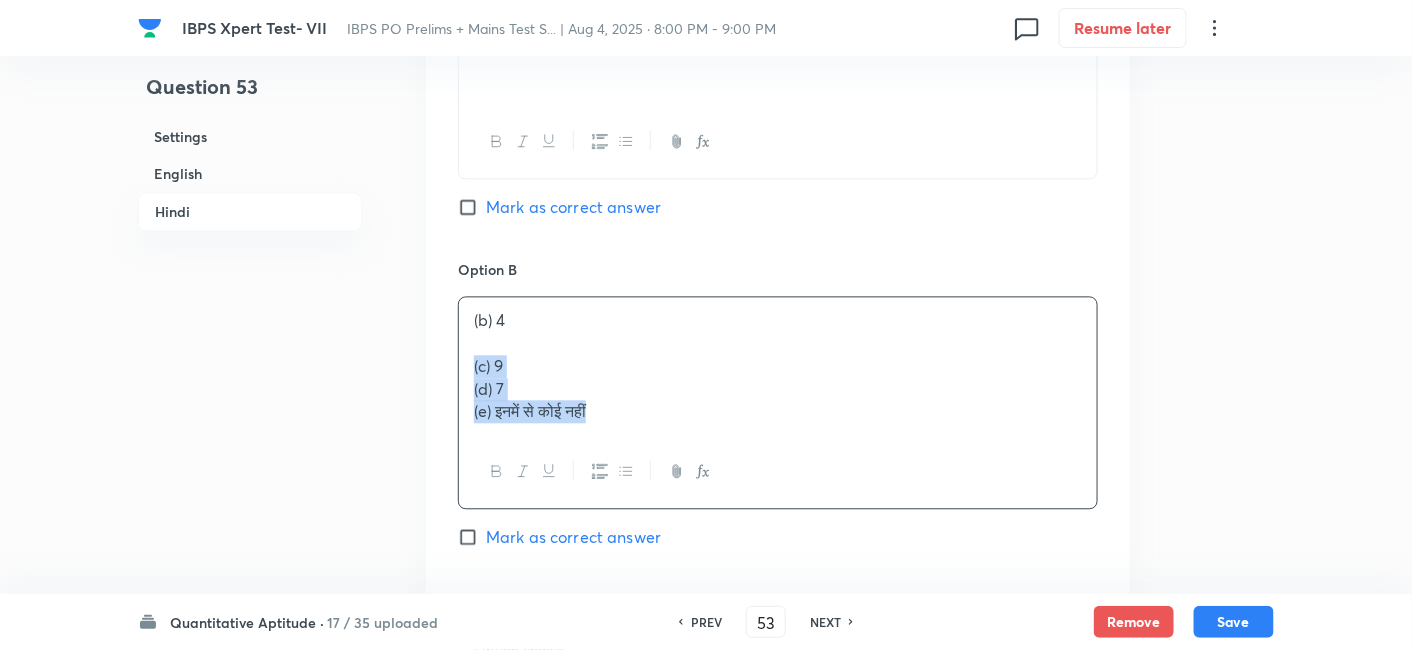 drag, startPoint x: 465, startPoint y: 367, endPoint x: 655, endPoint y: 500, distance: 231.92456 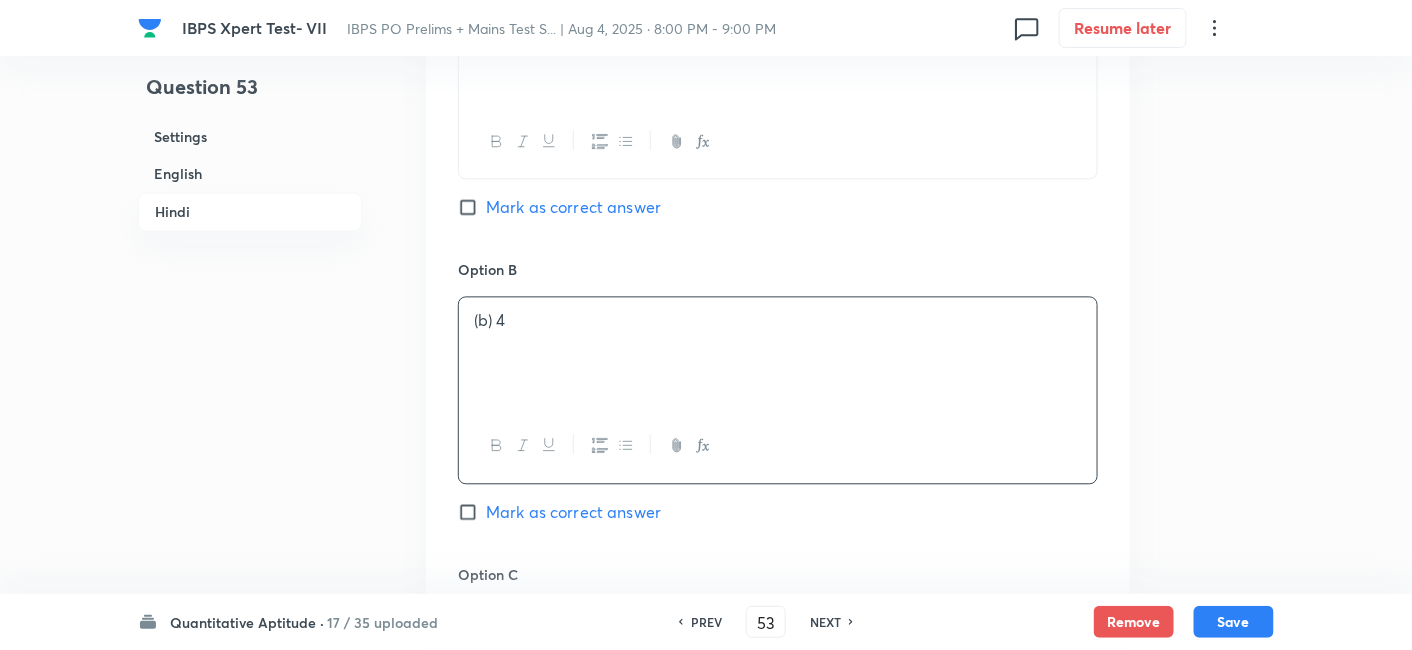 scroll, scrollTop: 3912, scrollLeft: 0, axis: vertical 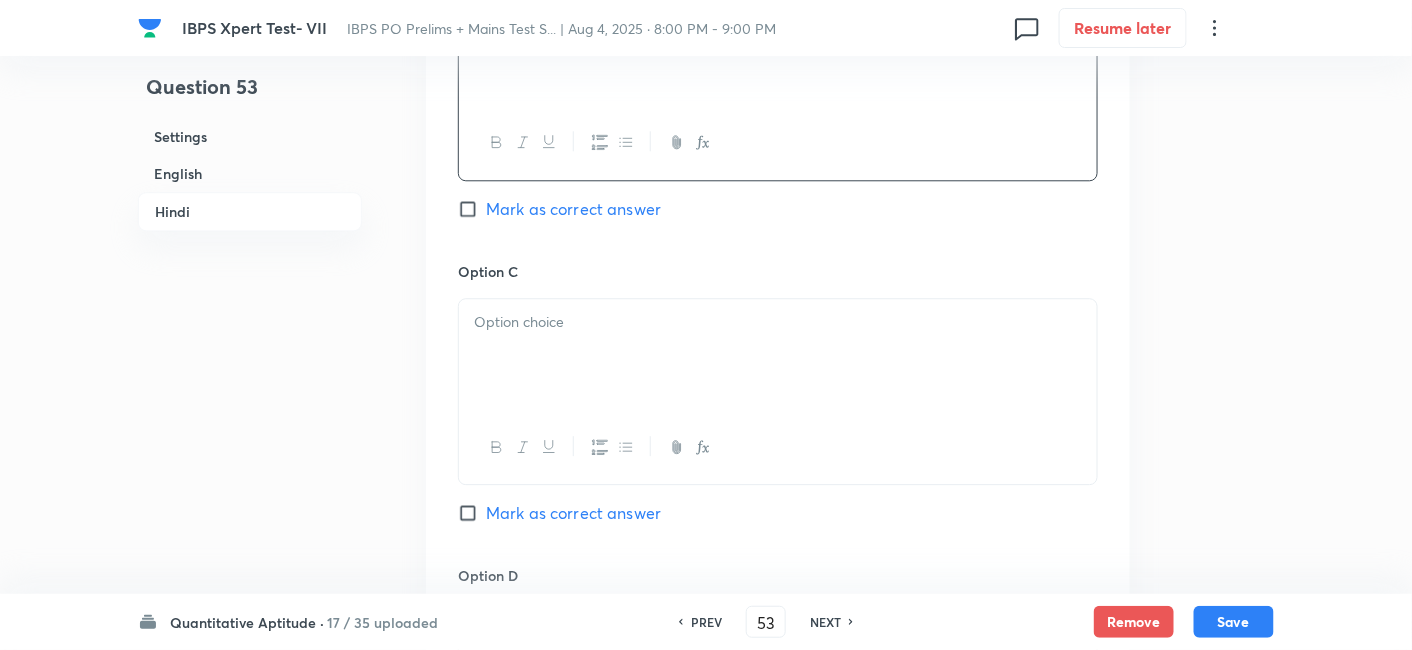 click at bounding box center (778, 355) 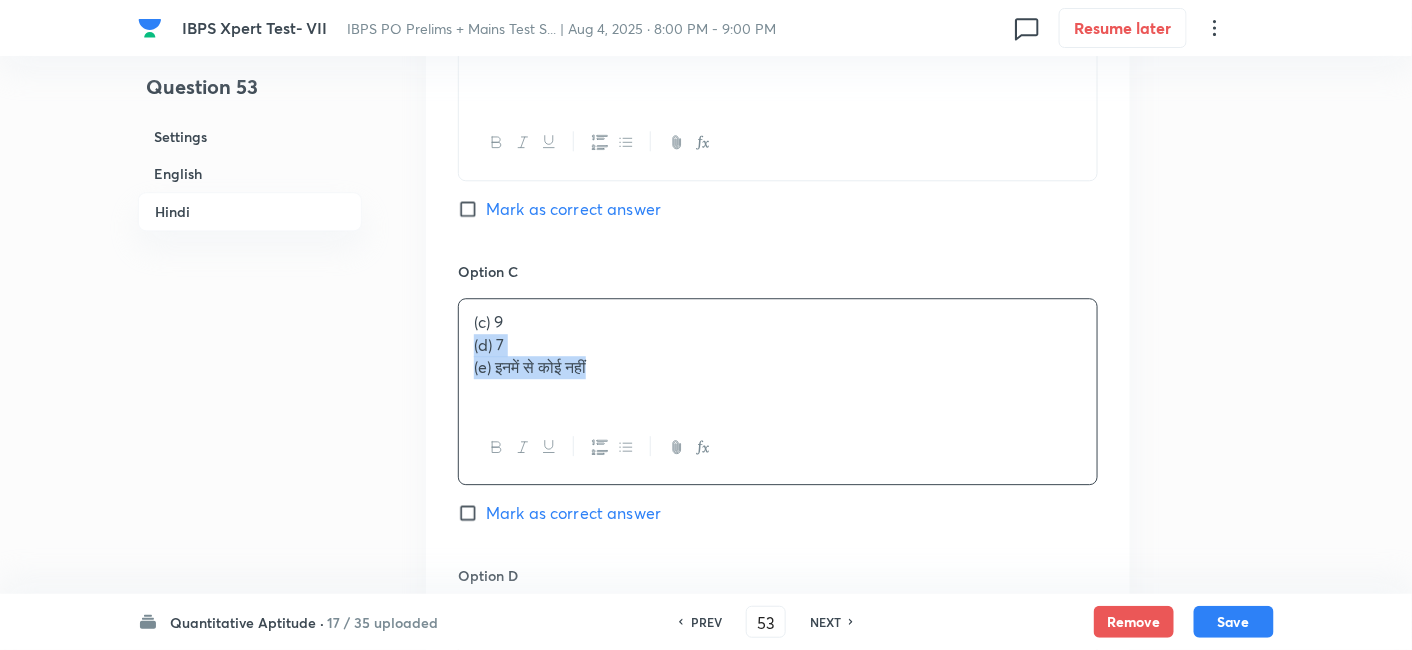drag, startPoint x: 469, startPoint y: 344, endPoint x: 729, endPoint y: 453, distance: 281.92374 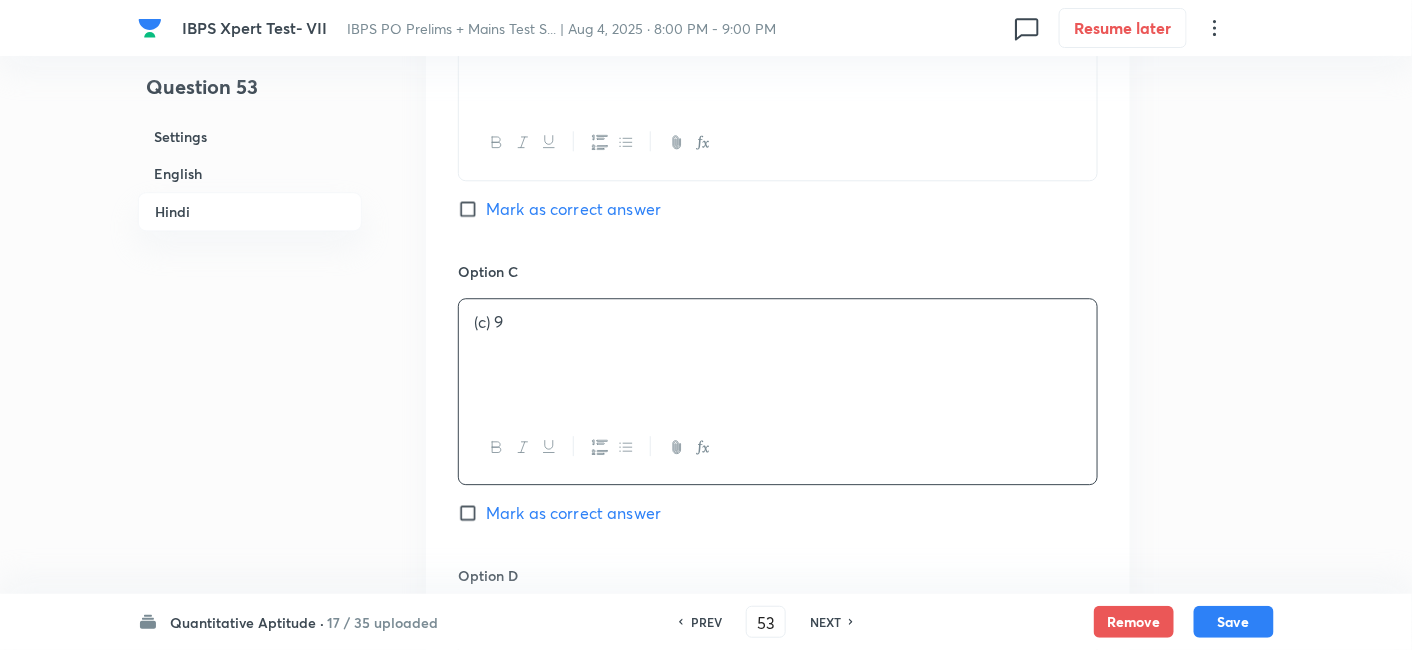 scroll, scrollTop: 4097, scrollLeft: 0, axis: vertical 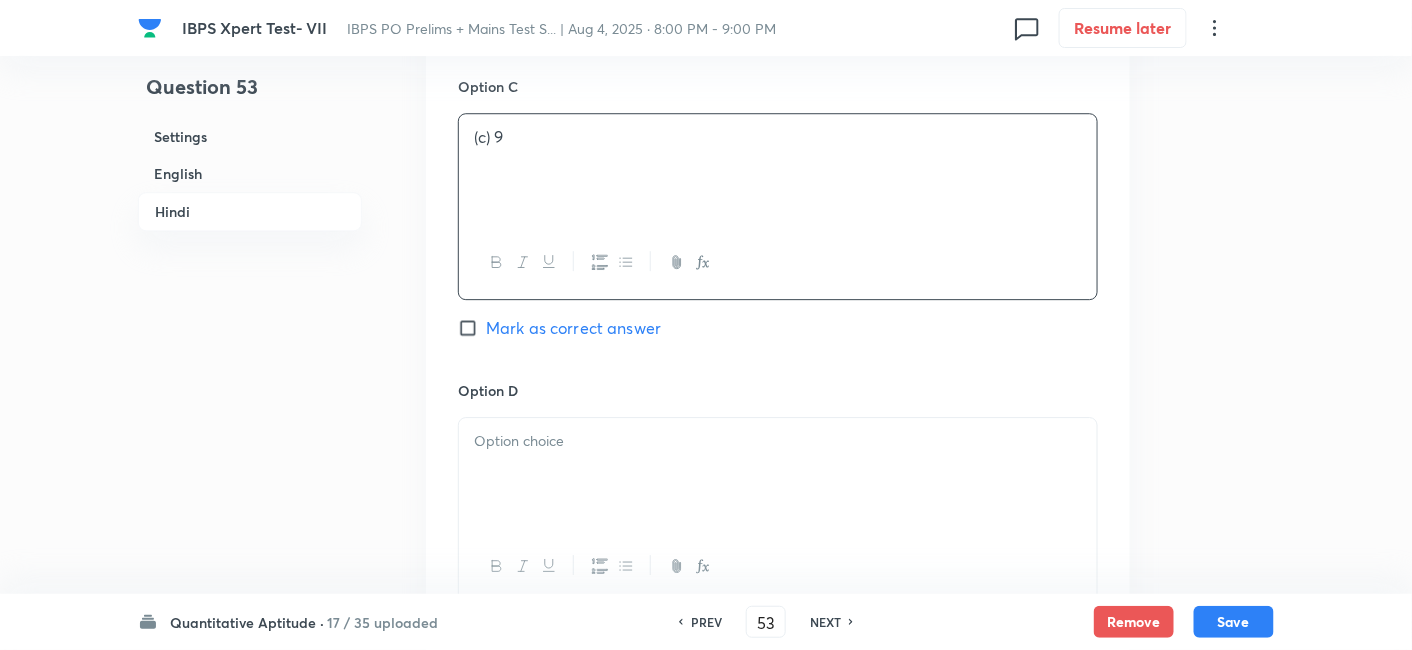 click at bounding box center (778, 441) 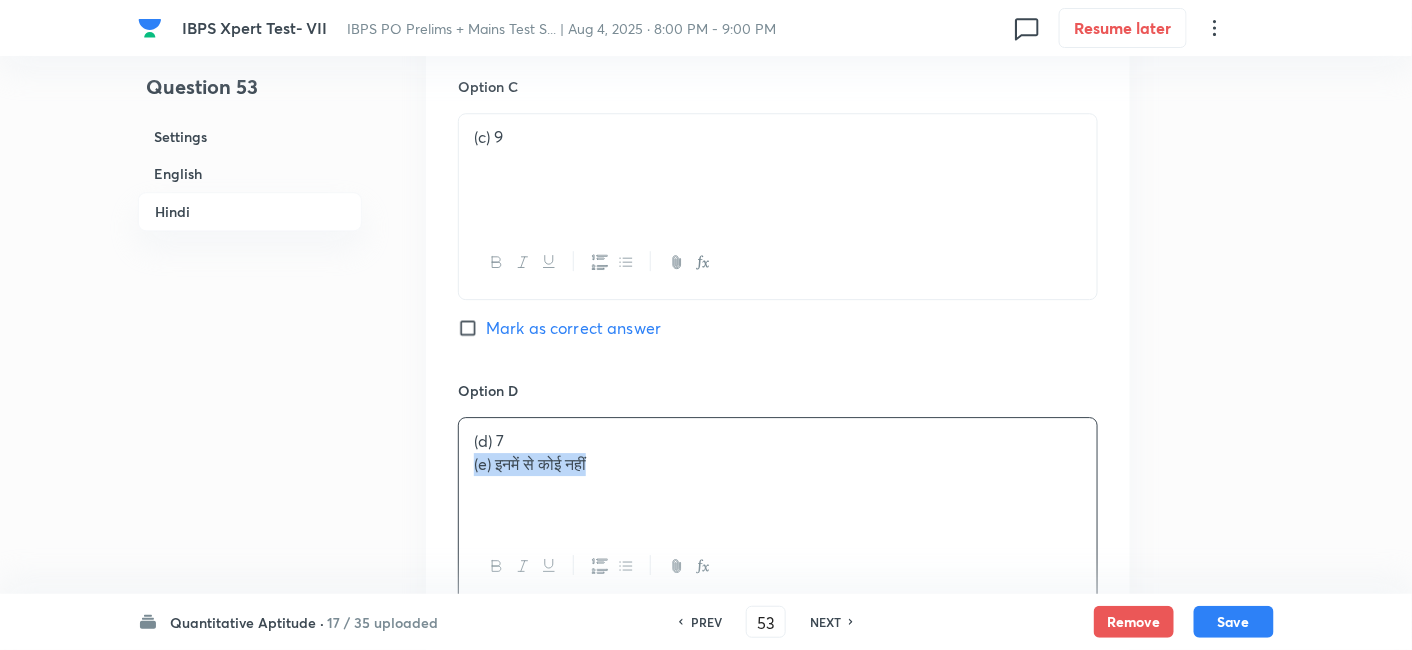 drag, startPoint x: 463, startPoint y: 461, endPoint x: 785, endPoint y: 501, distance: 324.47498 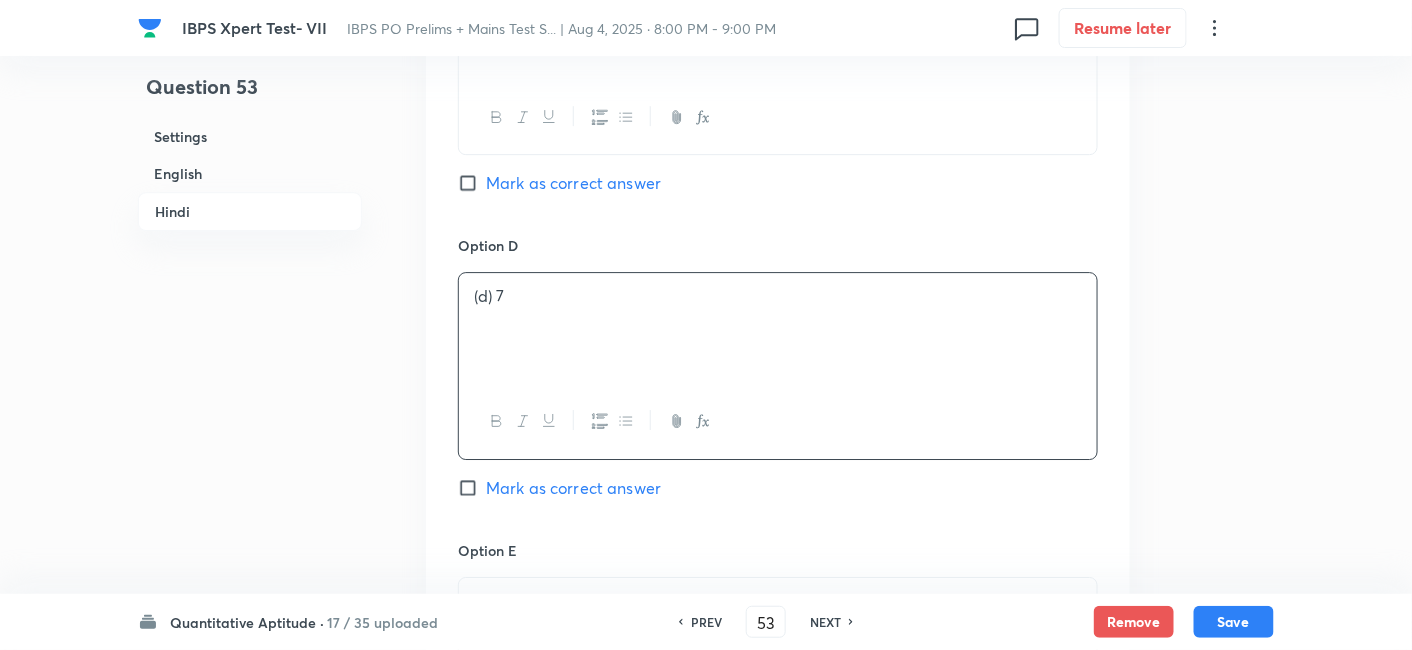 scroll, scrollTop: 4322, scrollLeft: 0, axis: vertical 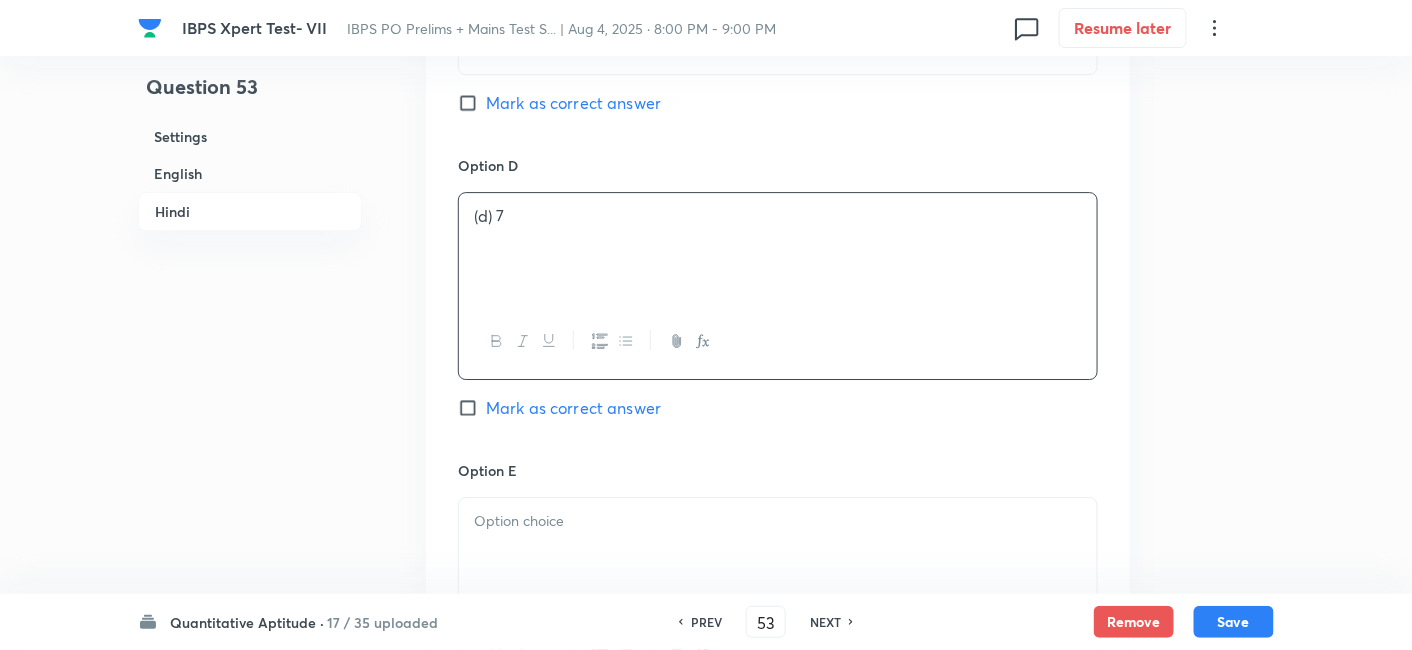 click at bounding box center (778, 554) 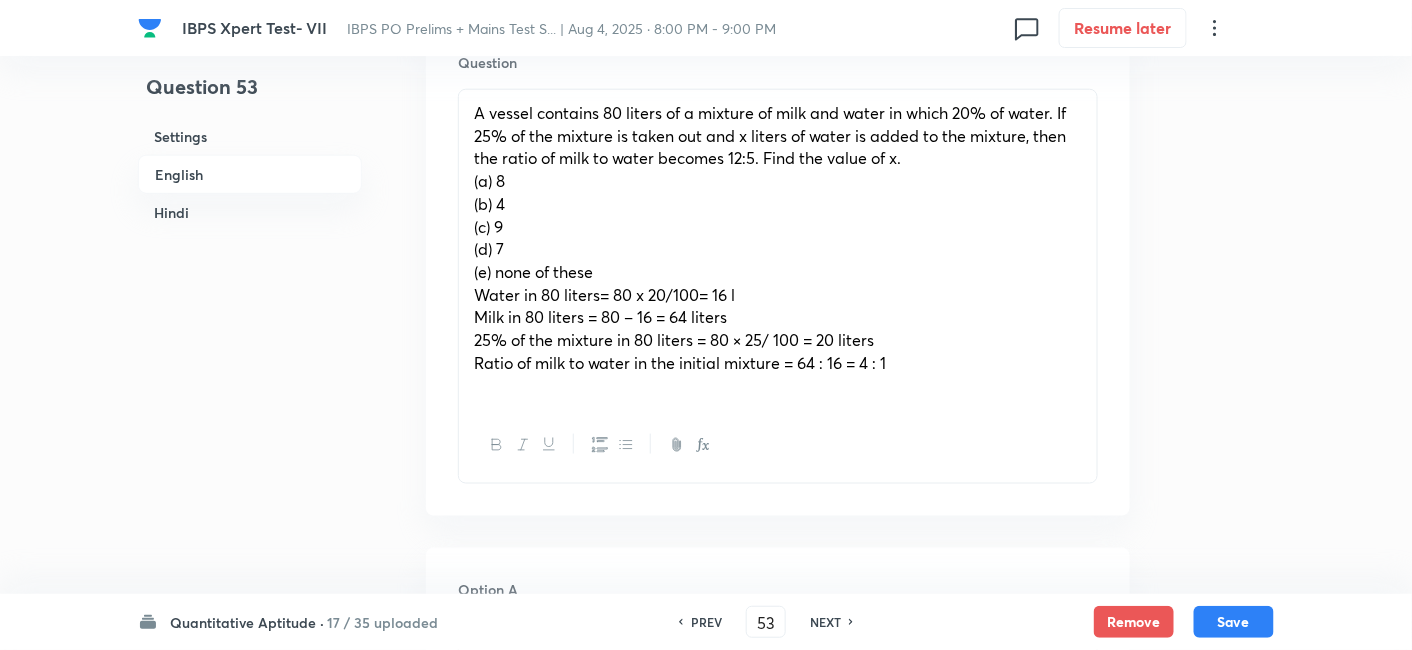 scroll, scrollTop: 640, scrollLeft: 0, axis: vertical 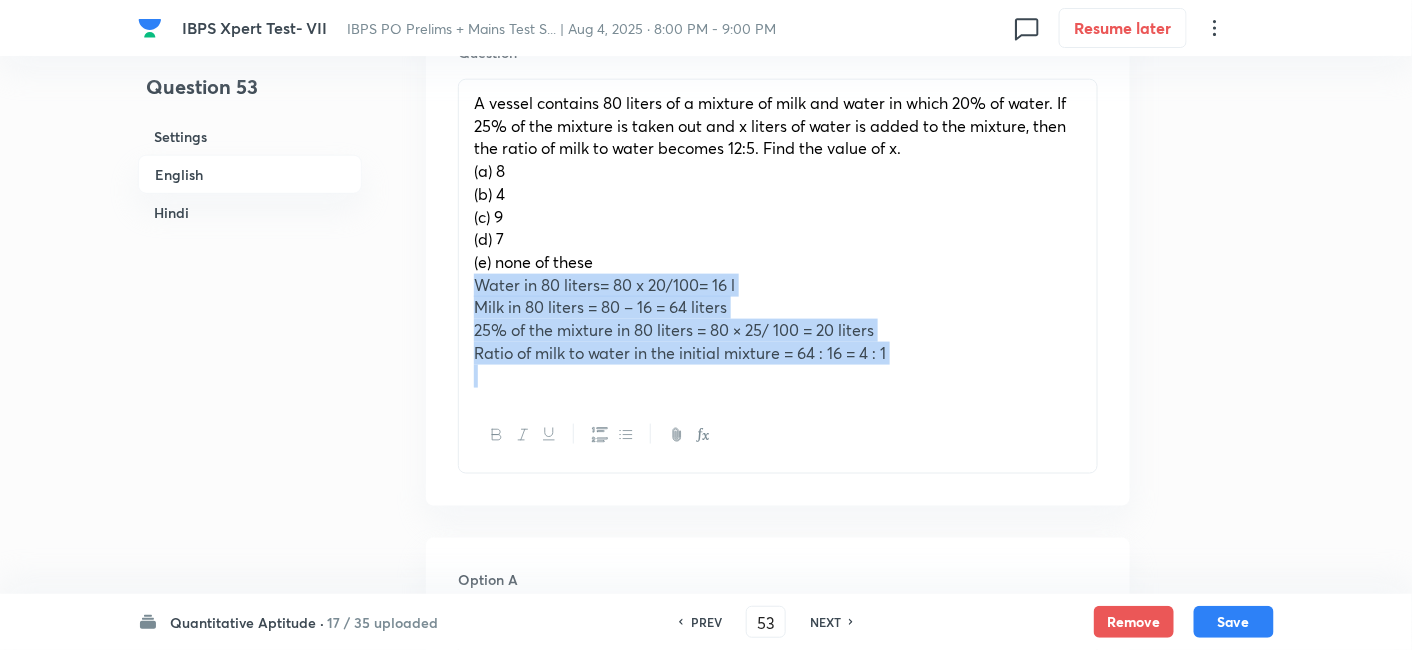 drag, startPoint x: 471, startPoint y: 277, endPoint x: 989, endPoint y: 405, distance: 533.5804 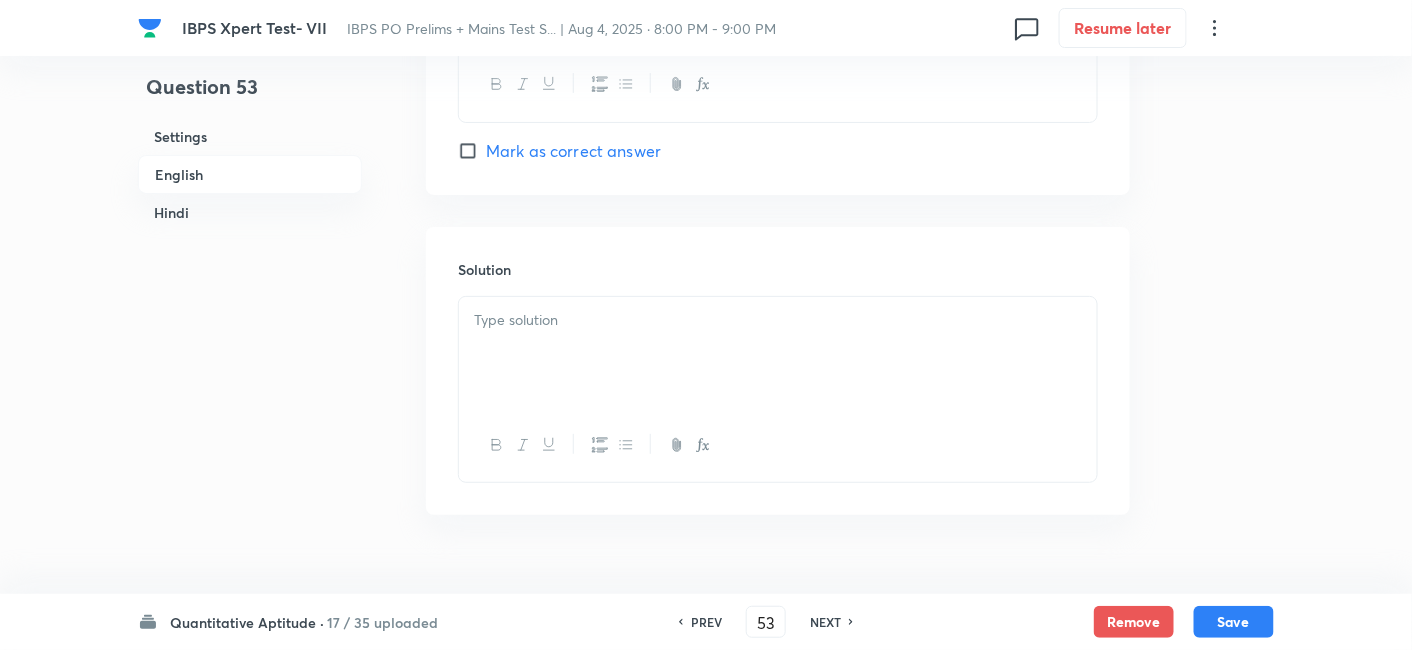scroll, scrollTop: 2494, scrollLeft: 0, axis: vertical 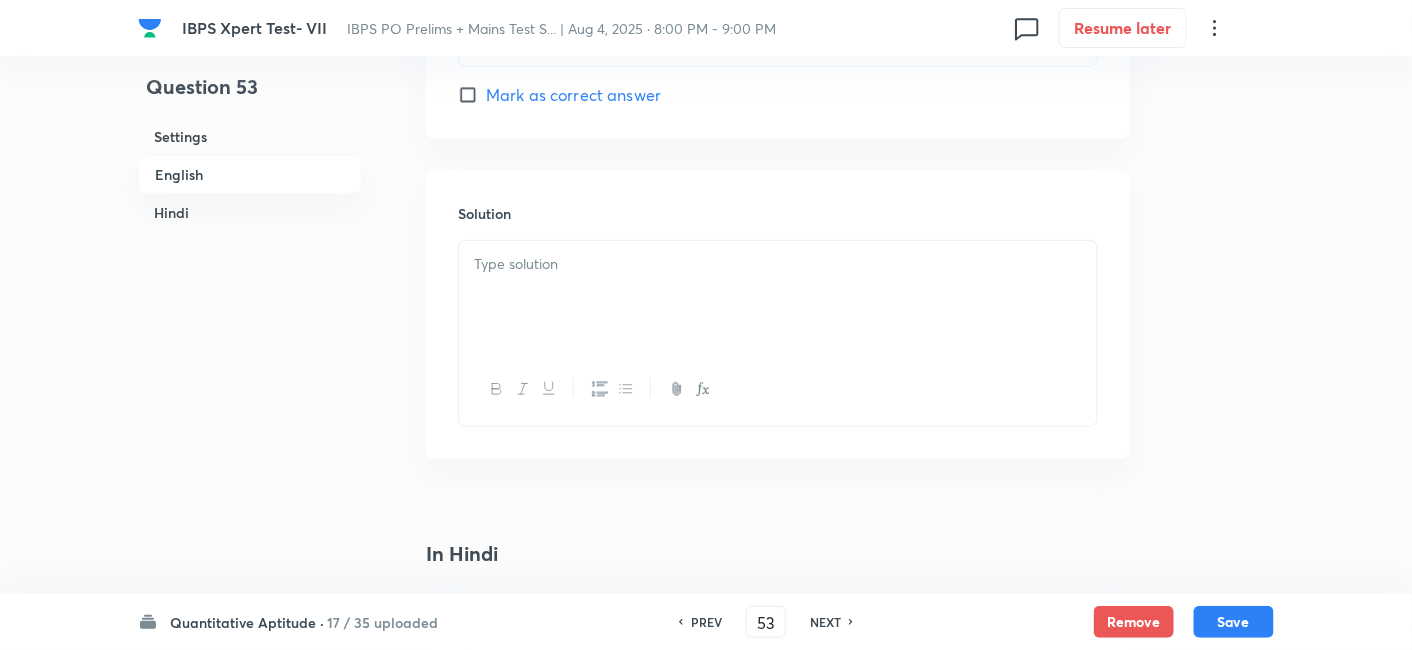 click at bounding box center [778, 264] 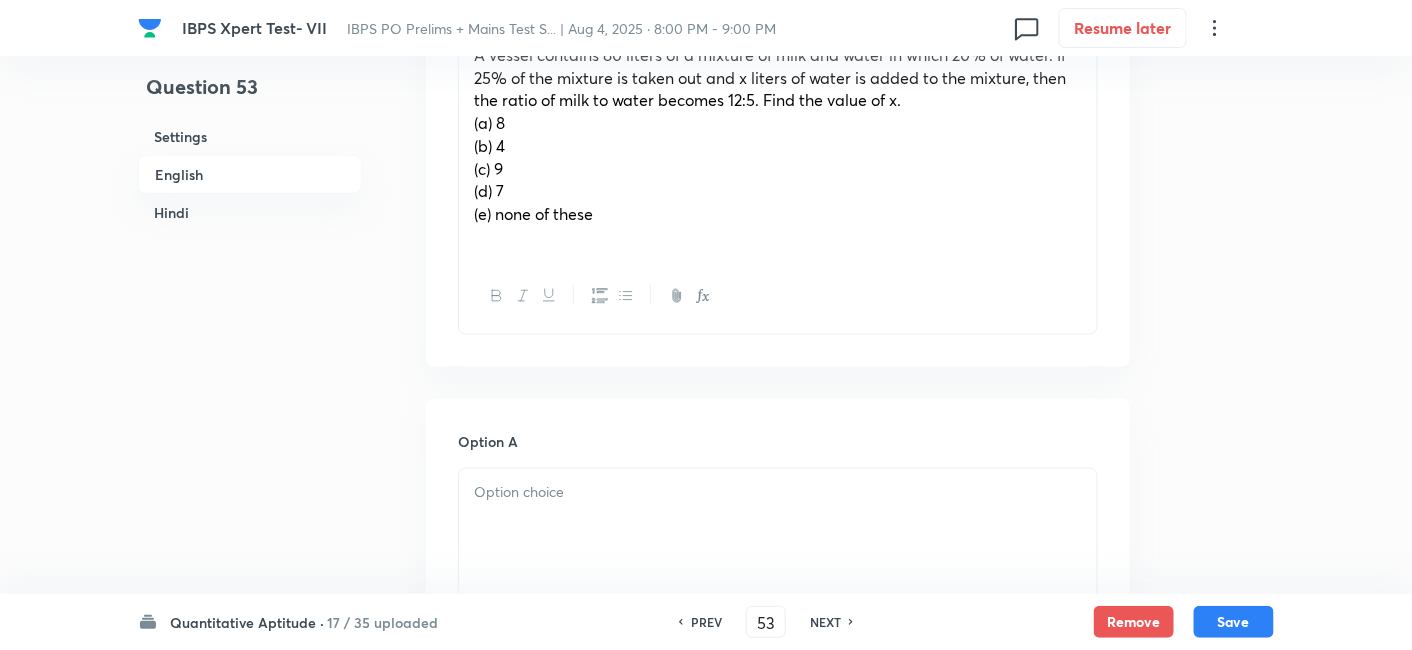 scroll, scrollTop: 687, scrollLeft: 0, axis: vertical 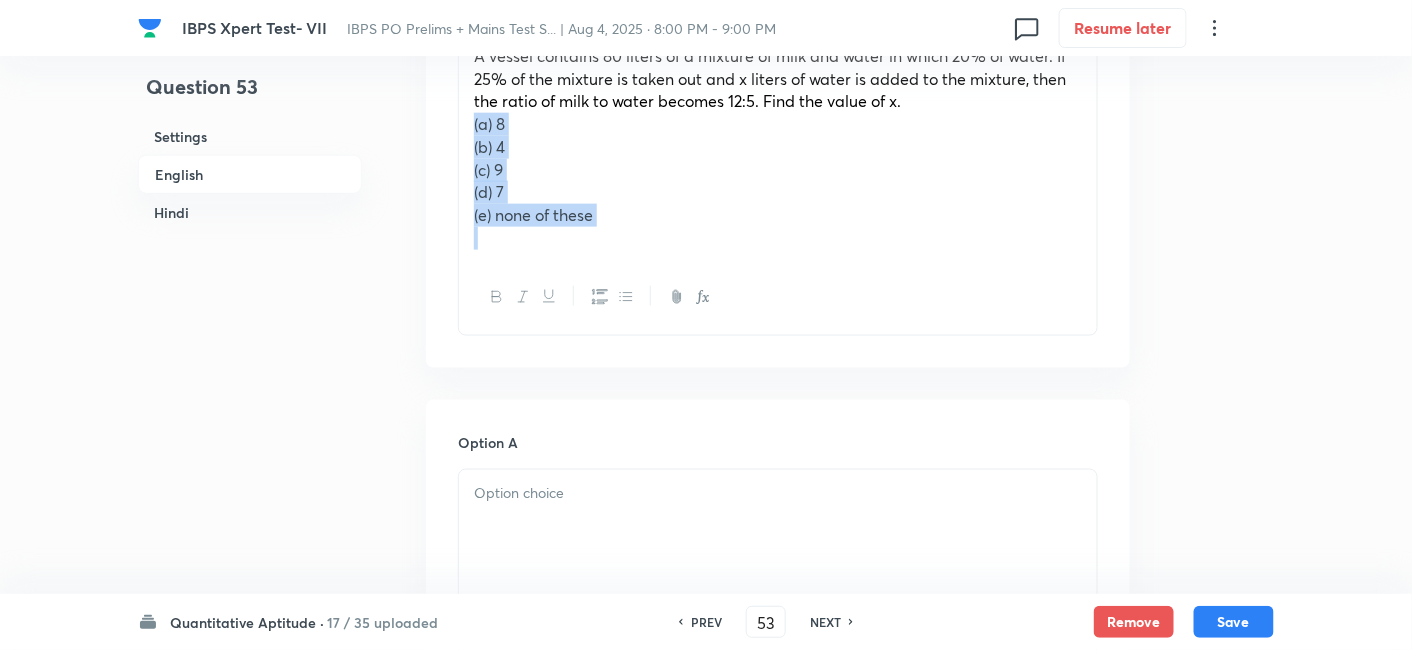 drag, startPoint x: 460, startPoint y: 132, endPoint x: 679, endPoint y: 325, distance: 291.90753 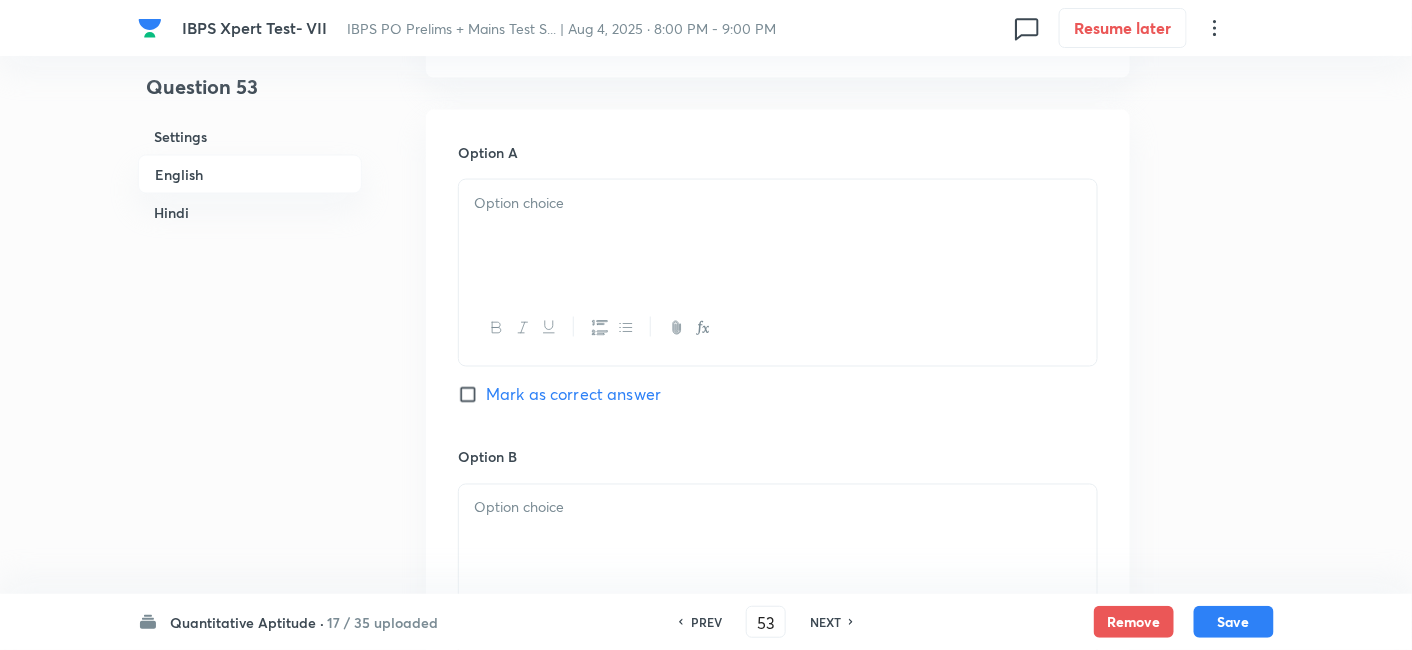 scroll, scrollTop: 865, scrollLeft: 0, axis: vertical 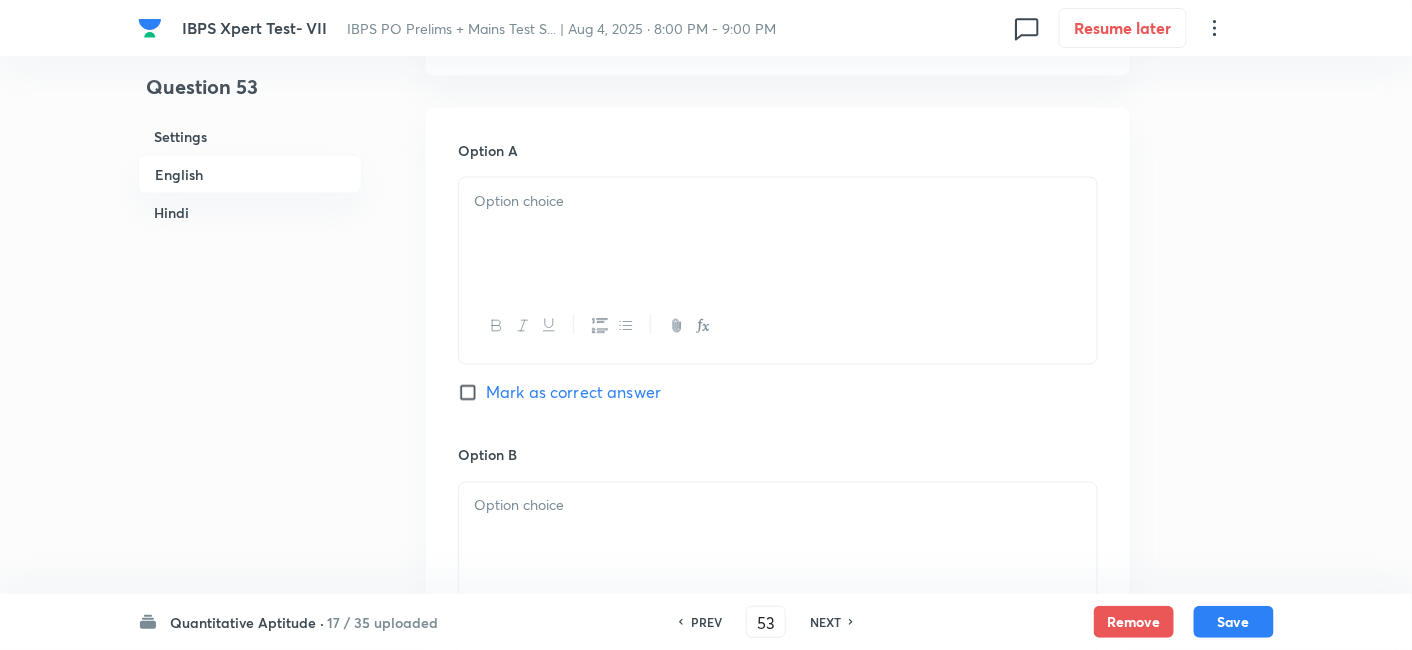 click at bounding box center [778, 234] 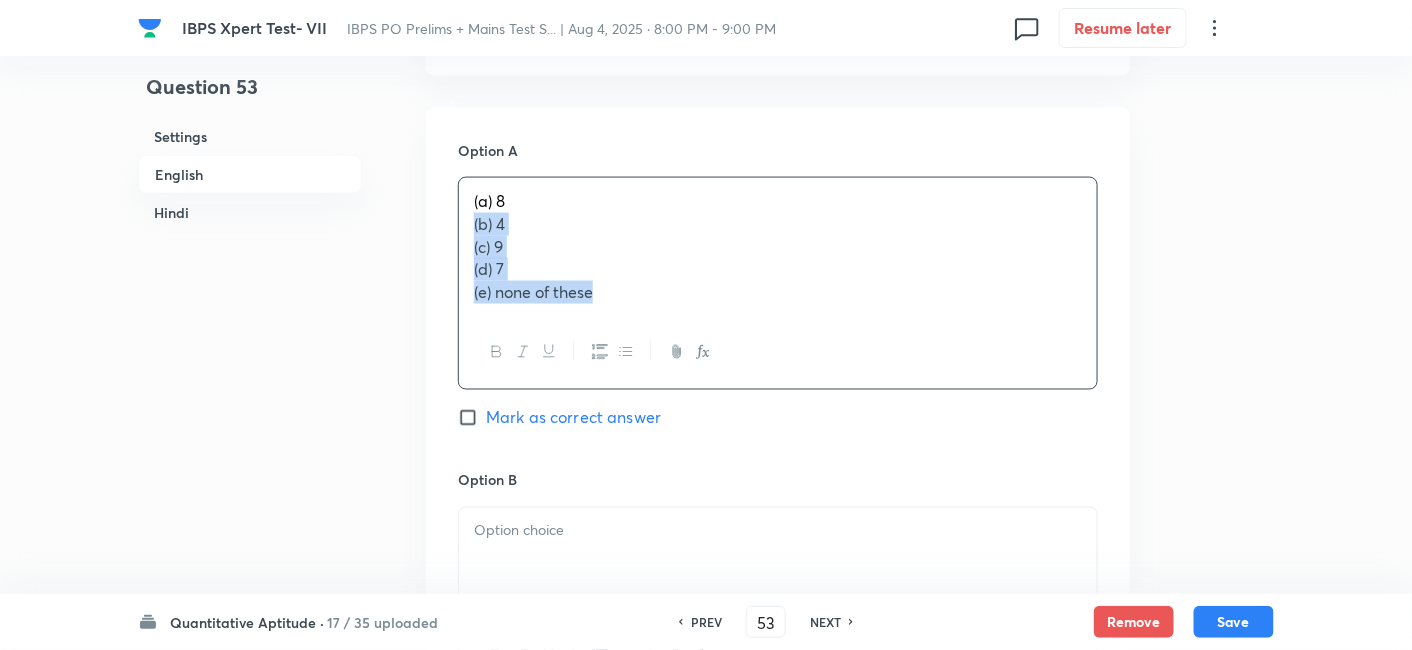 drag, startPoint x: 458, startPoint y: 228, endPoint x: 697, endPoint y: 438, distance: 318.15247 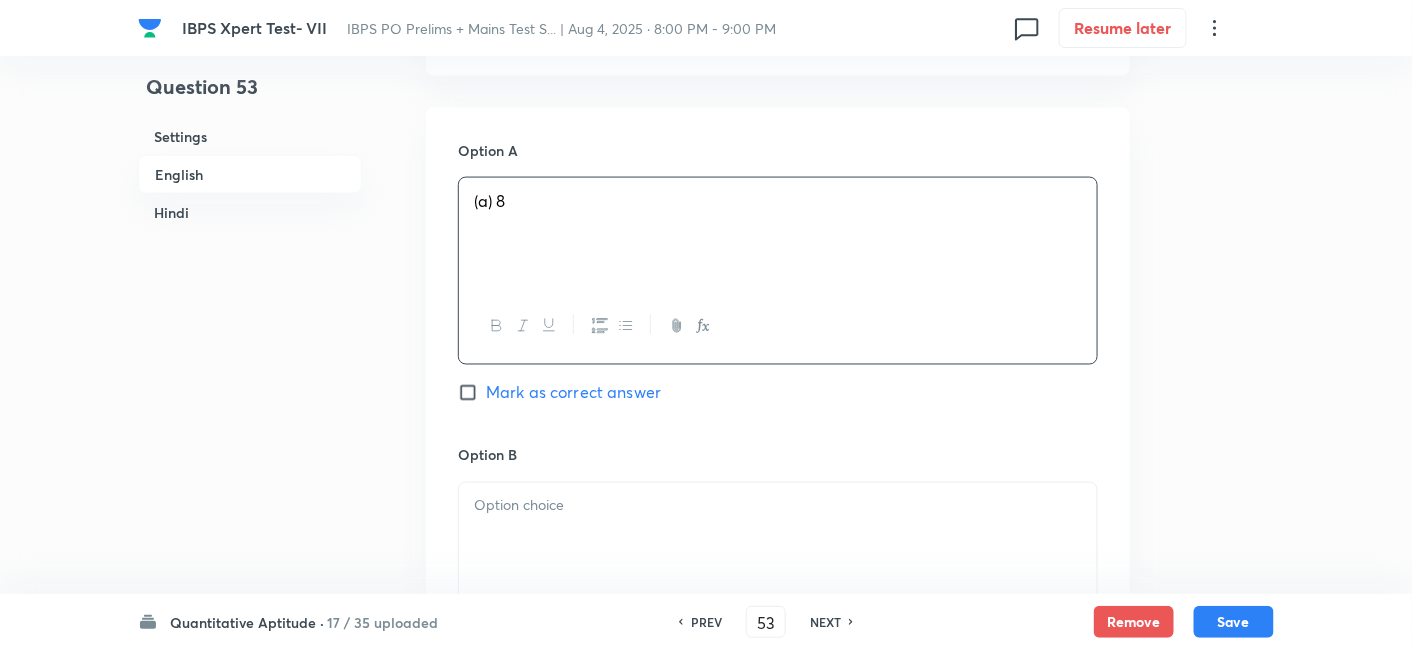 scroll, scrollTop: 1087, scrollLeft: 0, axis: vertical 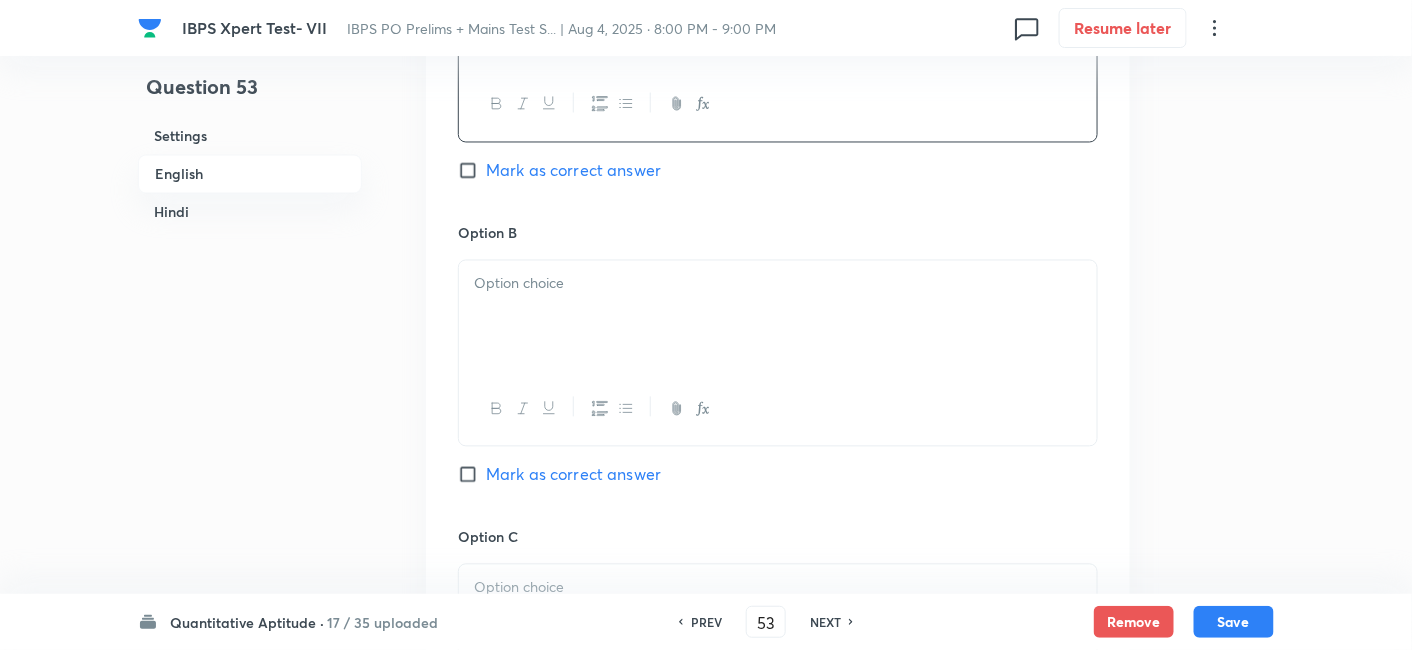 click at bounding box center [778, 317] 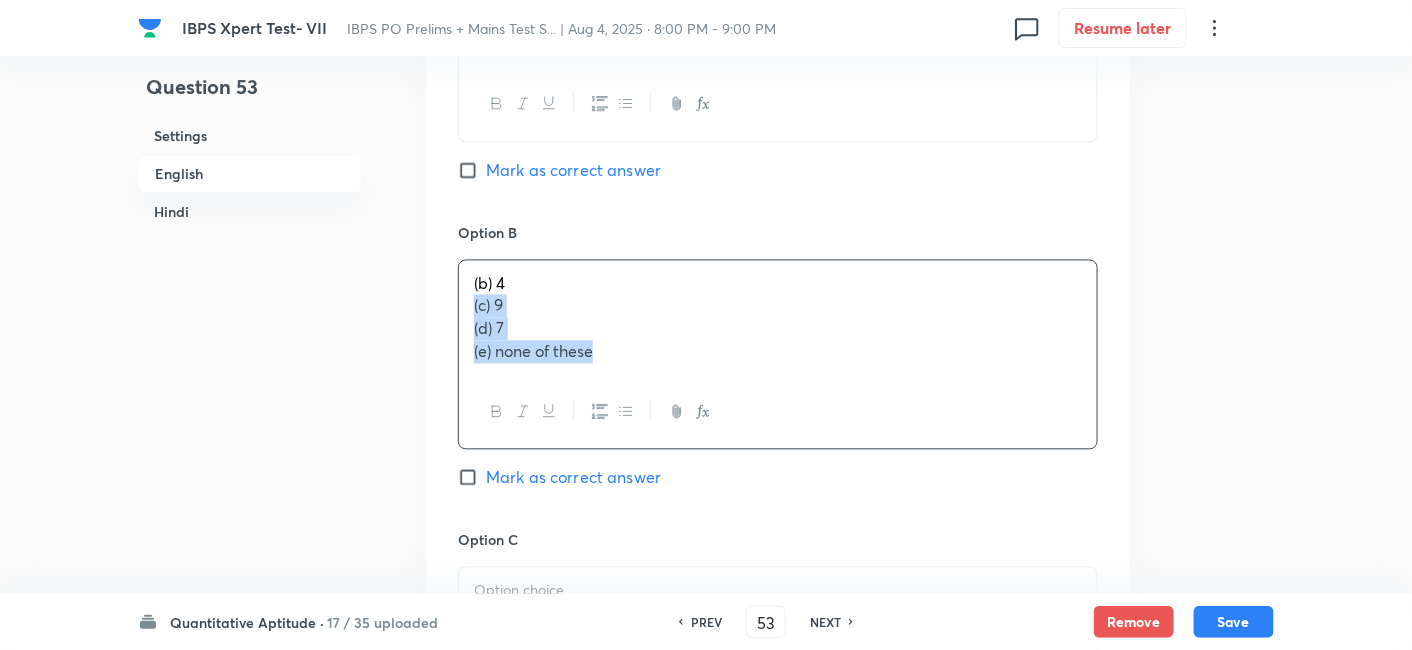 drag, startPoint x: 465, startPoint y: 302, endPoint x: 696, endPoint y: 489, distance: 297.20364 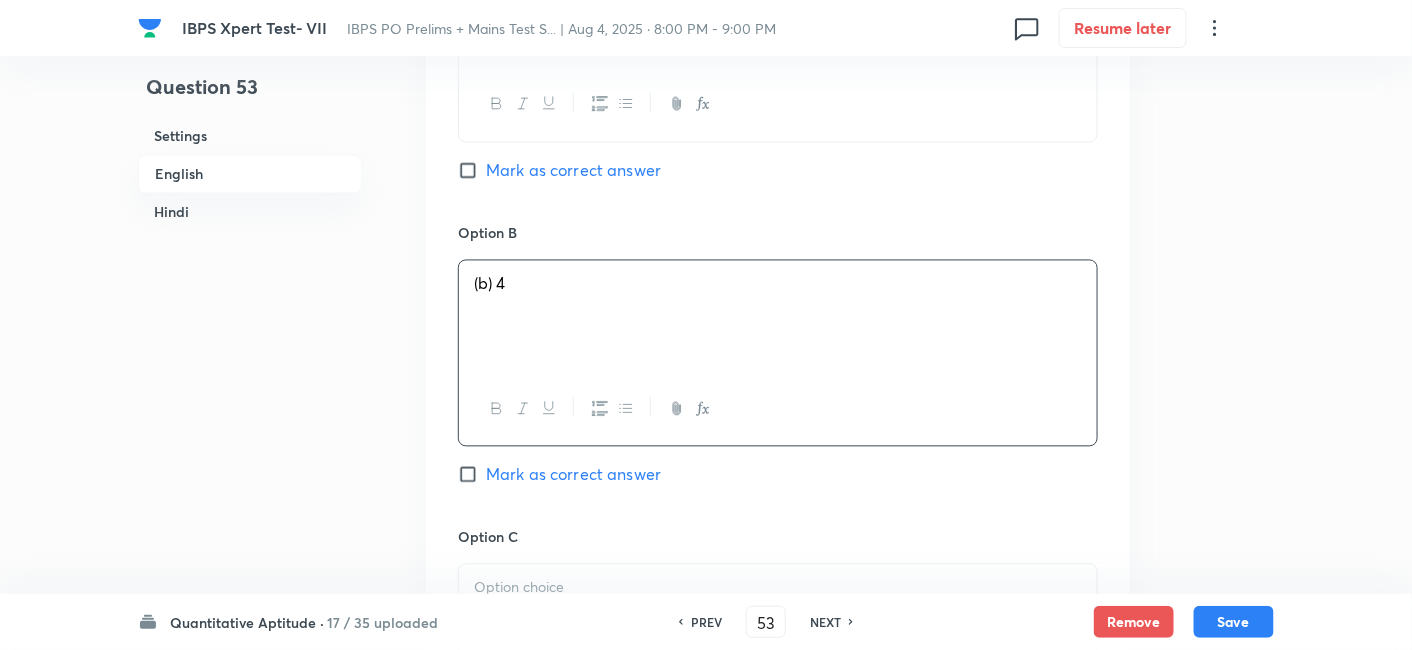 scroll, scrollTop: 1239, scrollLeft: 0, axis: vertical 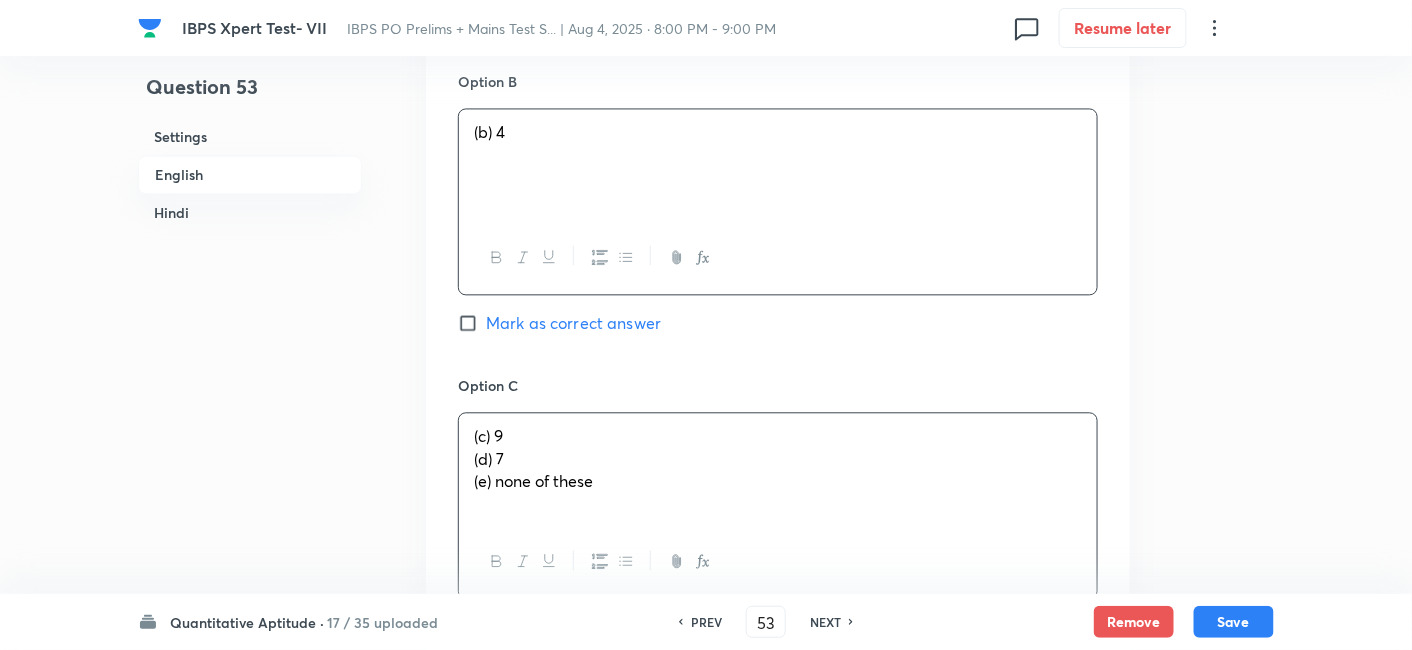 click on "(c) 9" at bounding box center [778, 436] 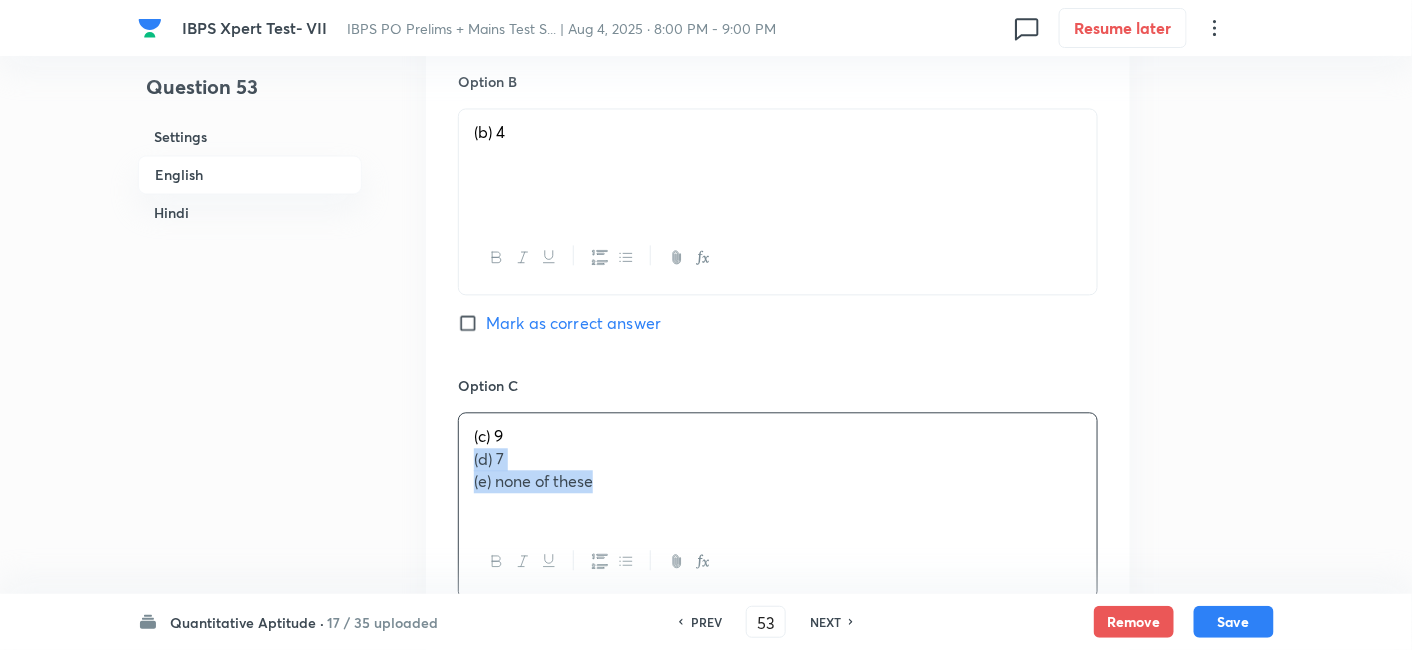 drag, startPoint x: 462, startPoint y: 457, endPoint x: 765, endPoint y: 597, distance: 333.77988 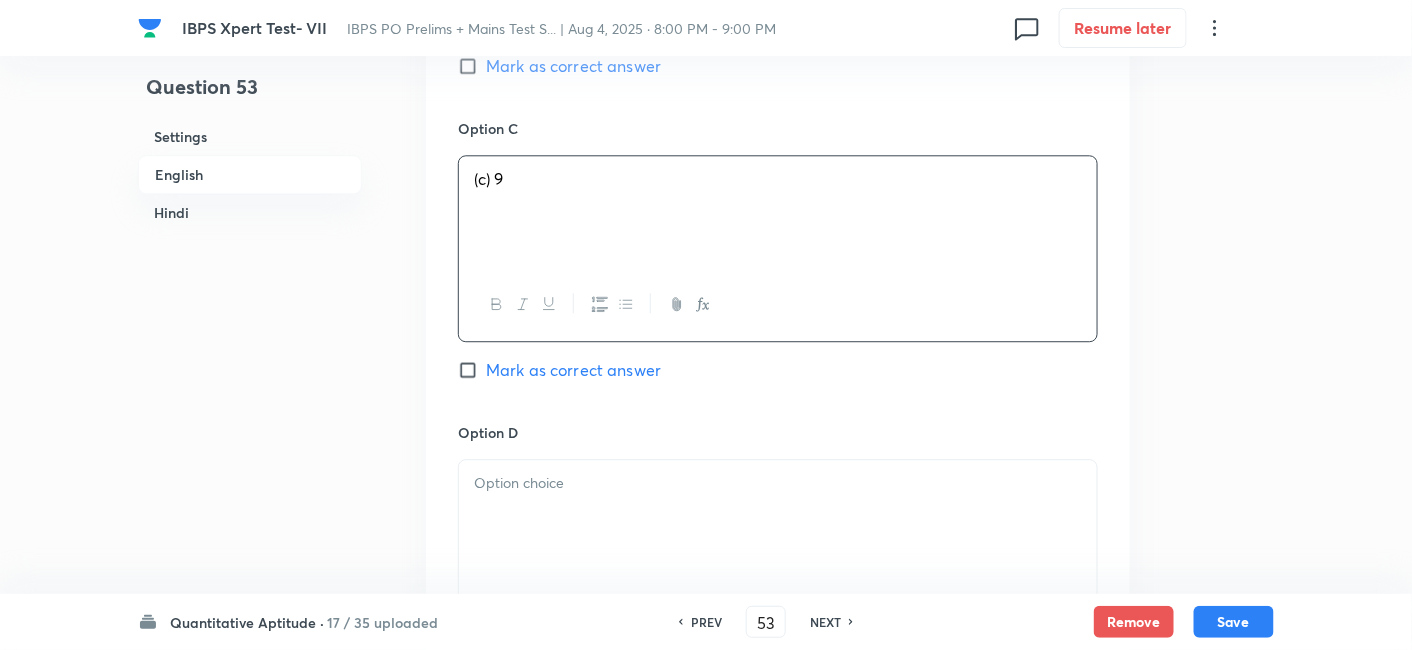 scroll, scrollTop: 1507, scrollLeft: 0, axis: vertical 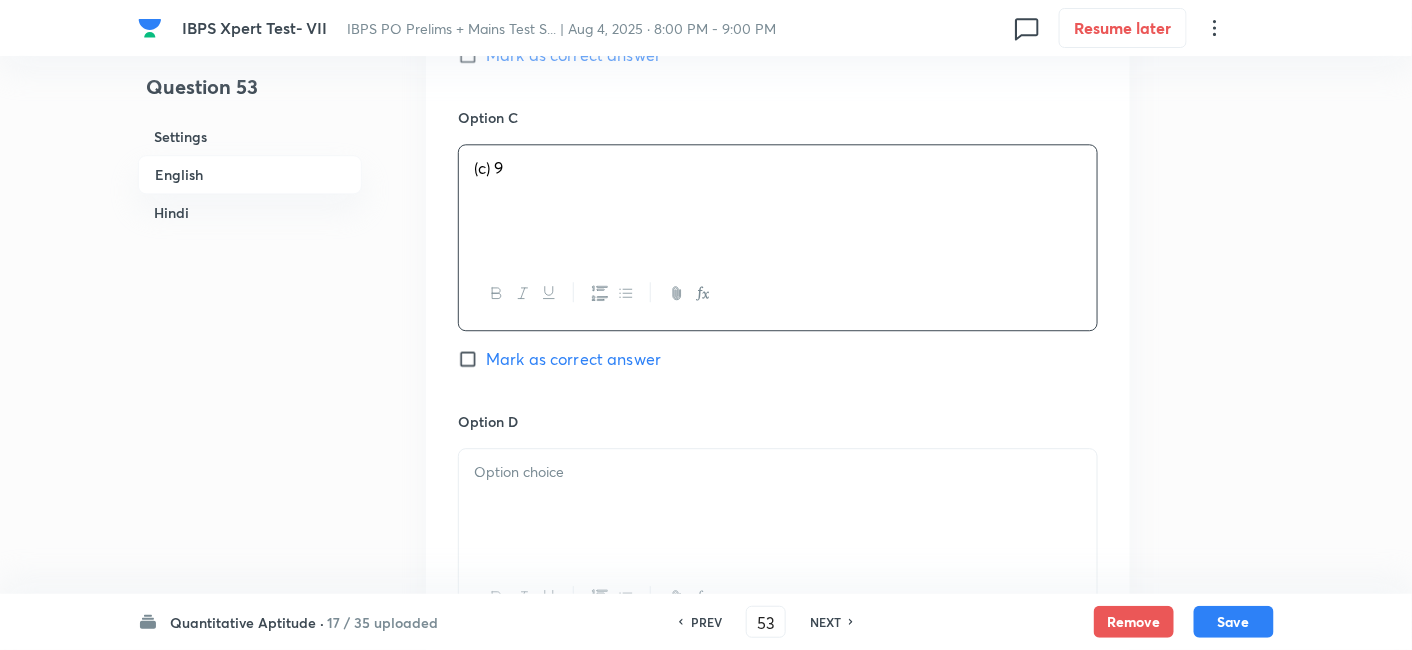 click at bounding box center (778, 505) 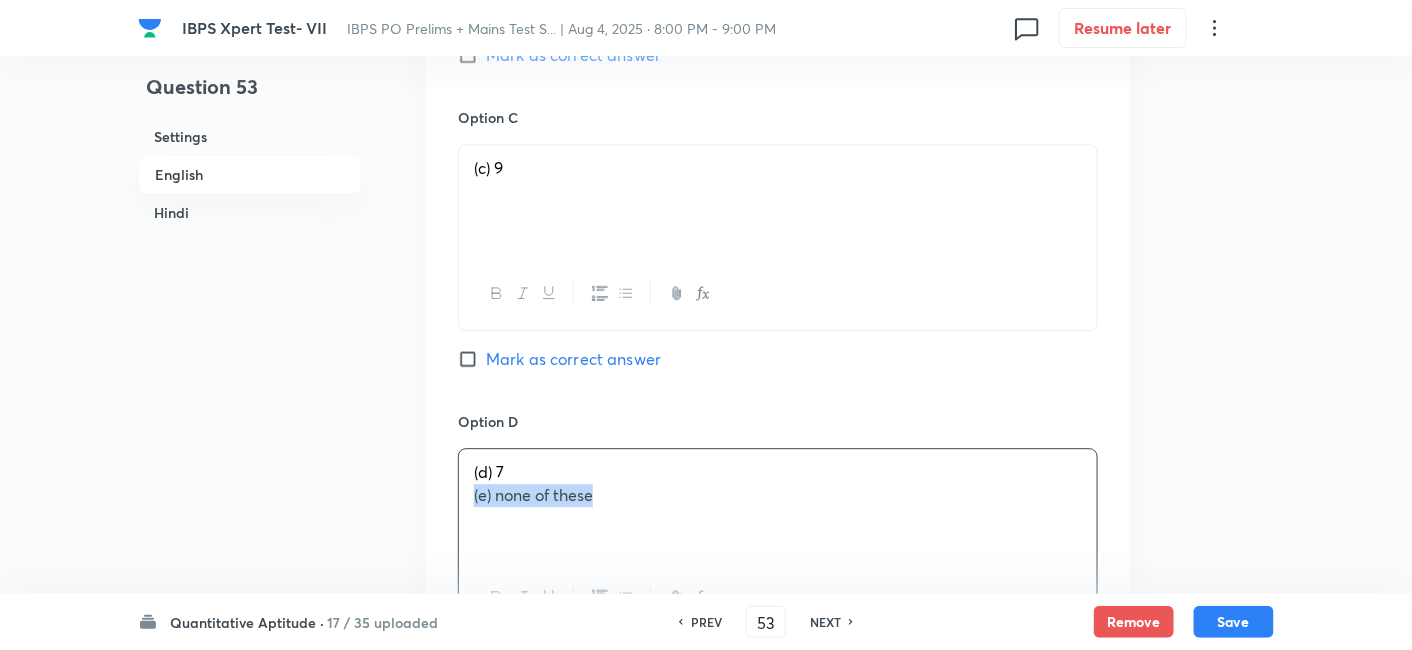 drag, startPoint x: 468, startPoint y: 492, endPoint x: 768, endPoint y: 558, distance: 307.17422 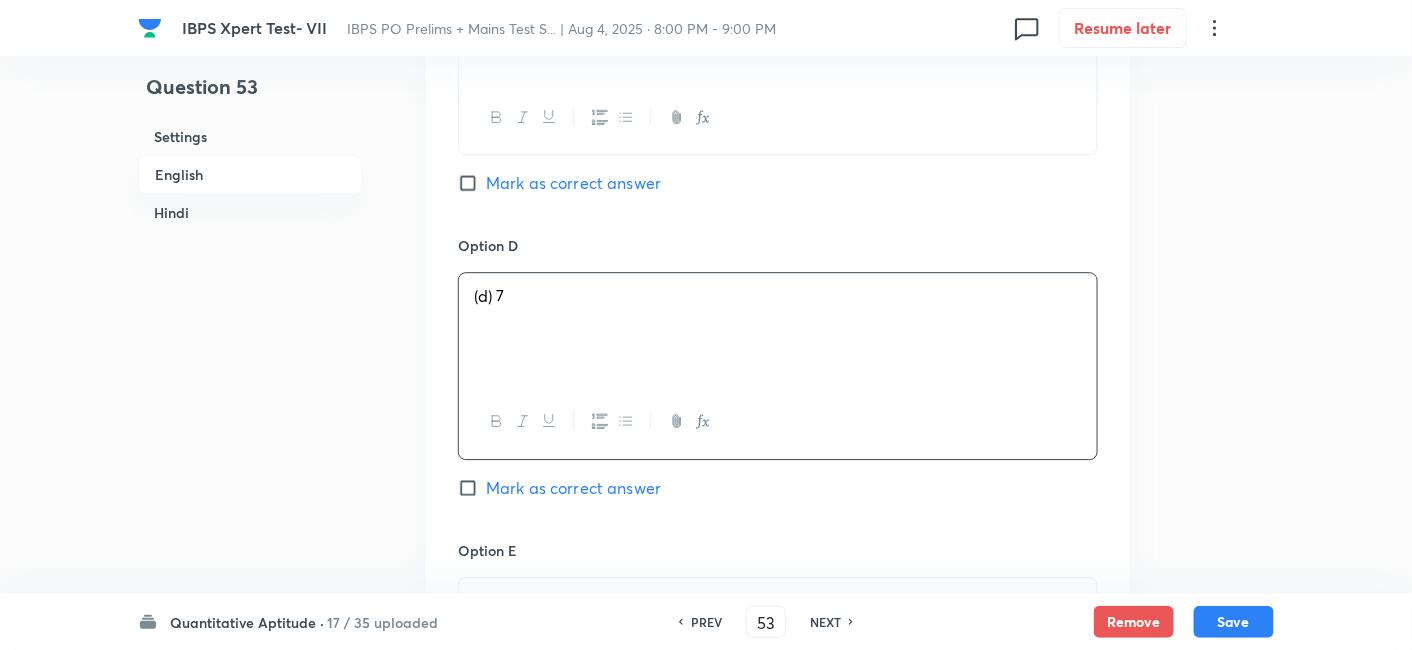 scroll, scrollTop: 1685, scrollLeft: 0, axis: vertical 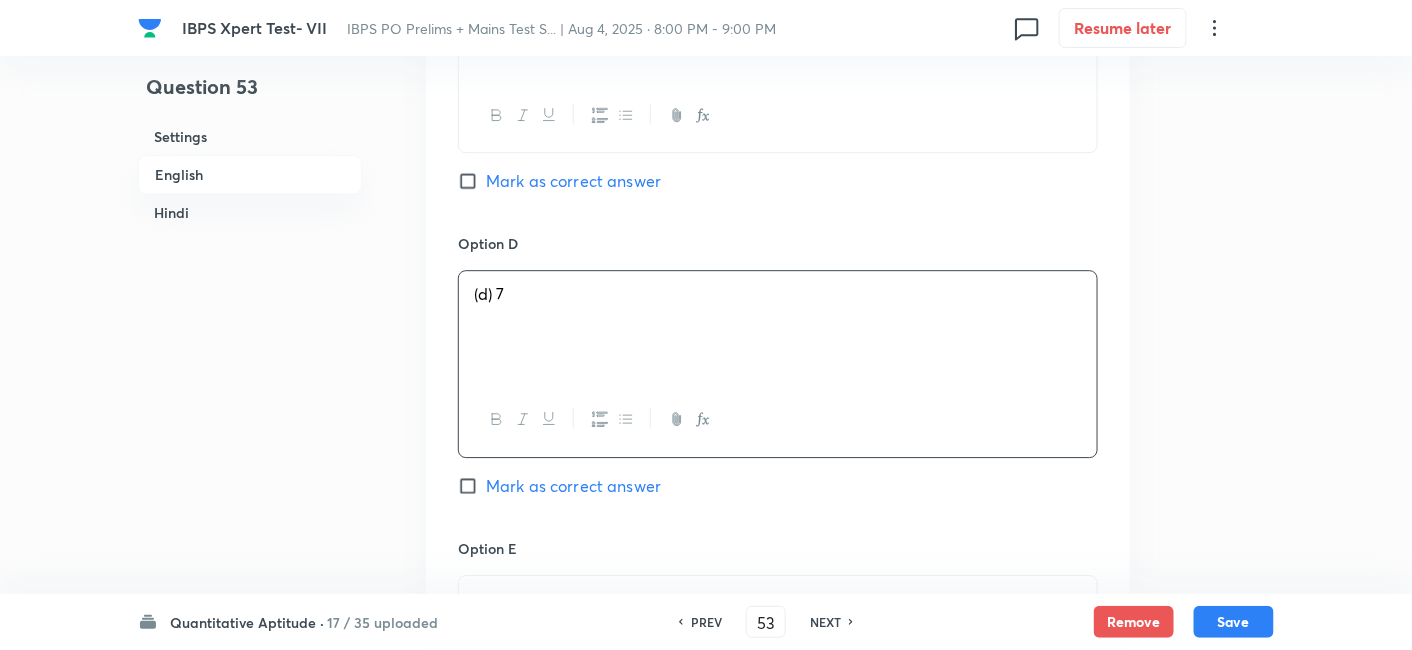 click on "Option E Mark as correct answer" at bounding box center [778, 670] 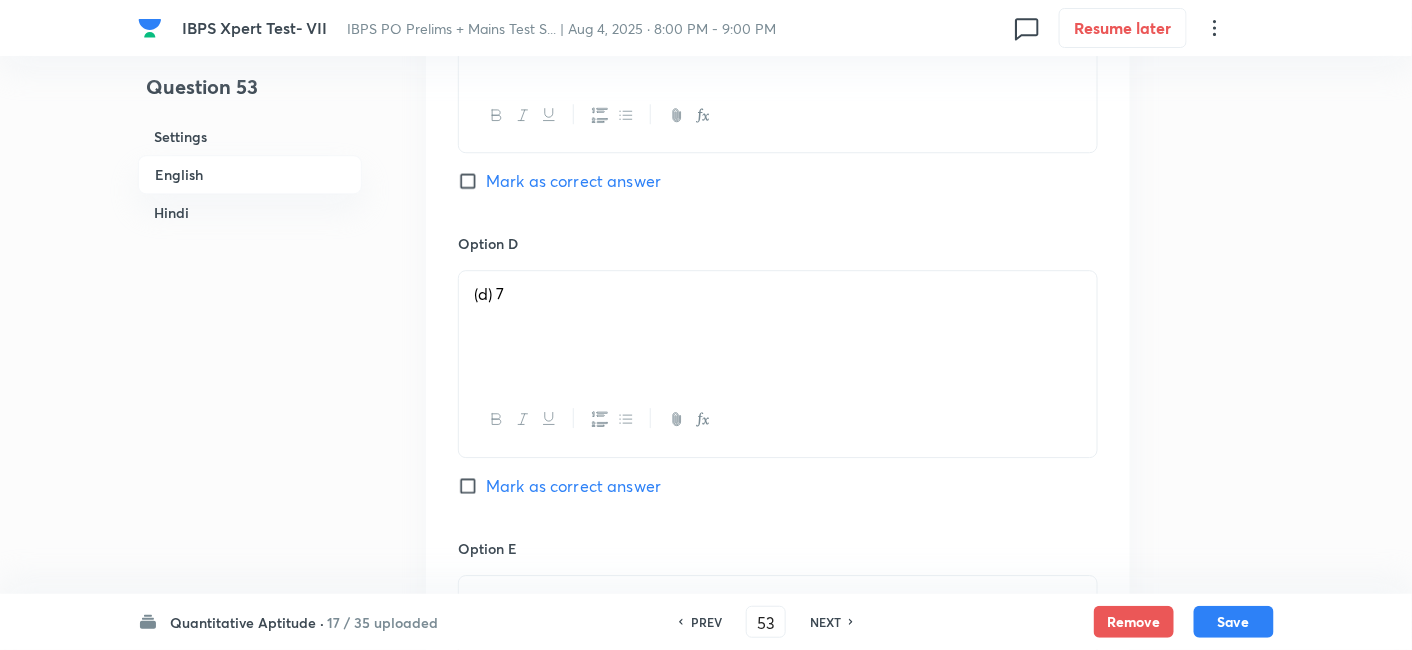 click on "Option D (d) 7  Mark as correct answer" at bounding box center [778, 385] 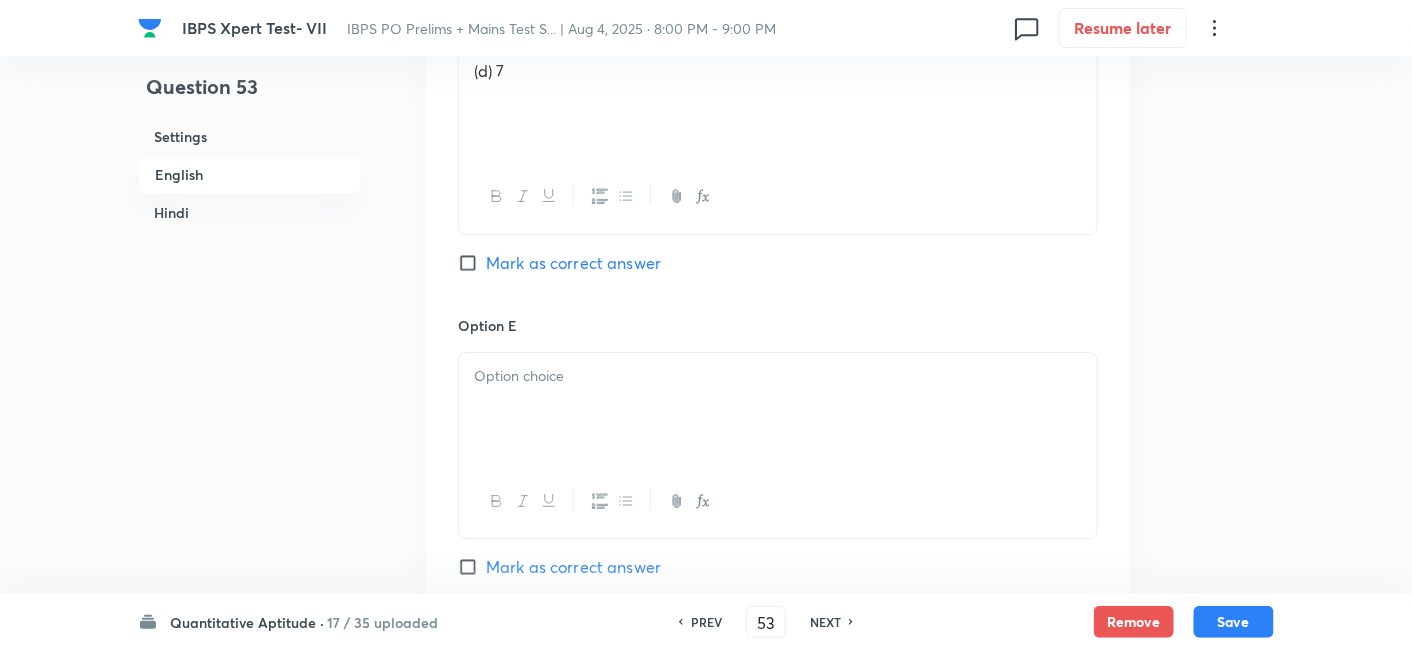 scroll, scrollTop: 1909, scrollLeft: 0, axis: vertical 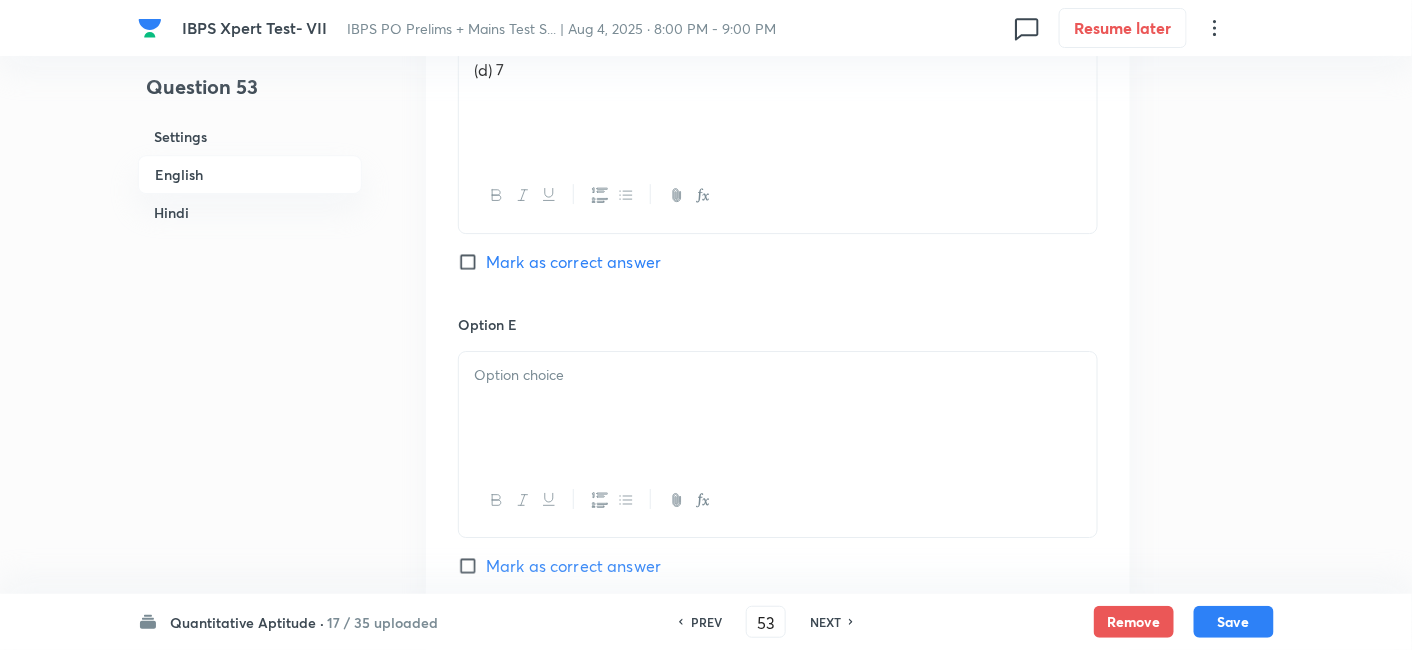 click at bounding box center (778, 408) 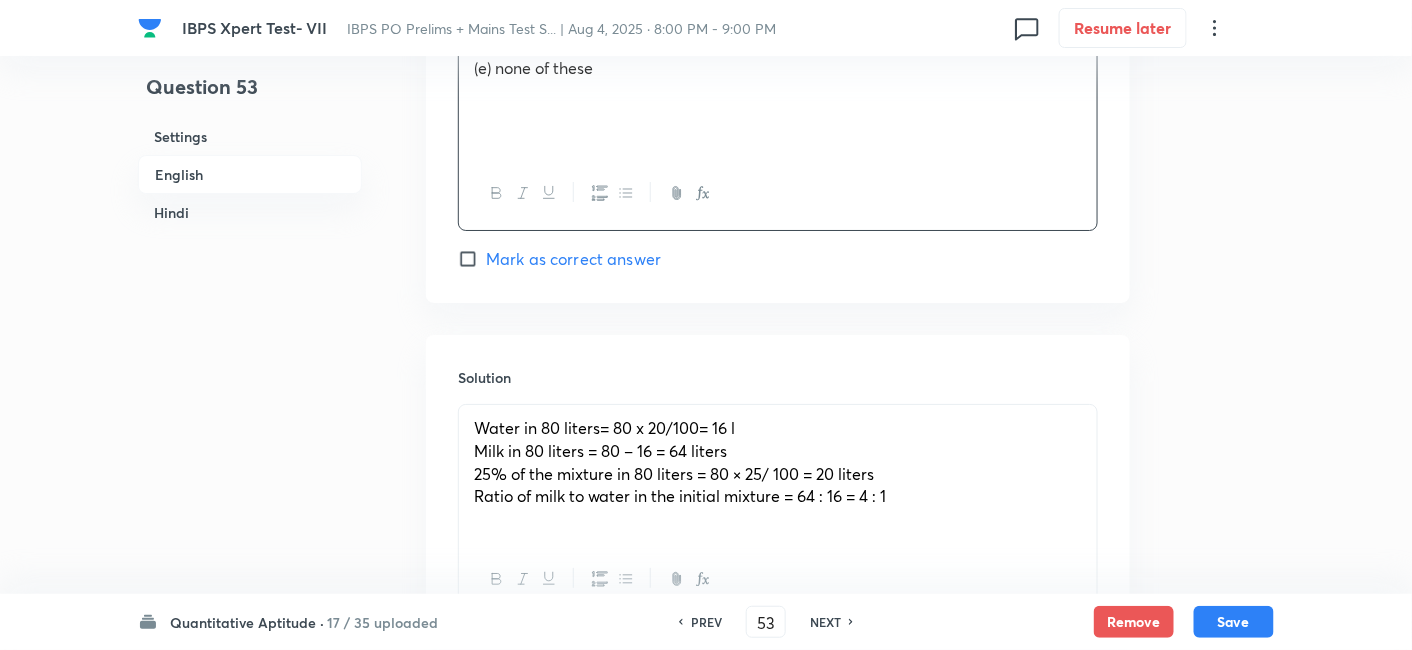 scroll, scrollTop: 2252, scrollLeft: 0, axis: vertical 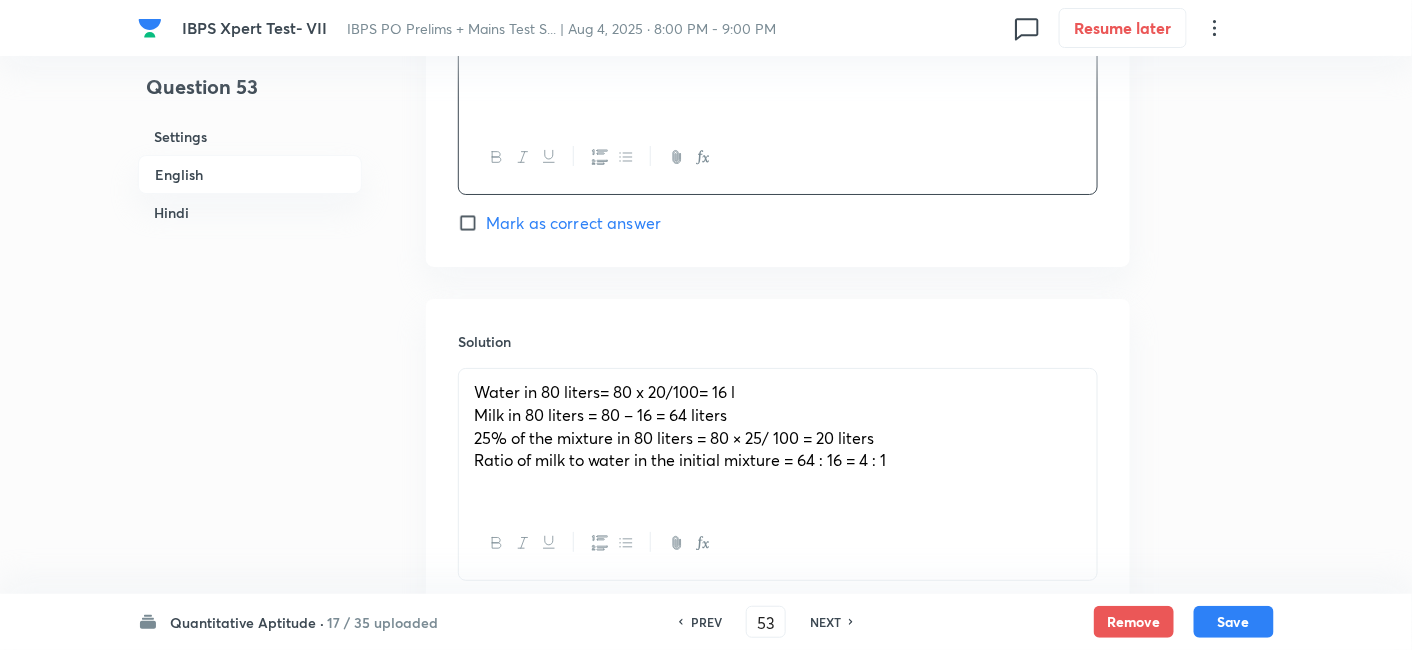 click on "Ratio of milk to water in the initial mixture = 64 : 16 = 4 : 1" at bounding box center [778, 460] 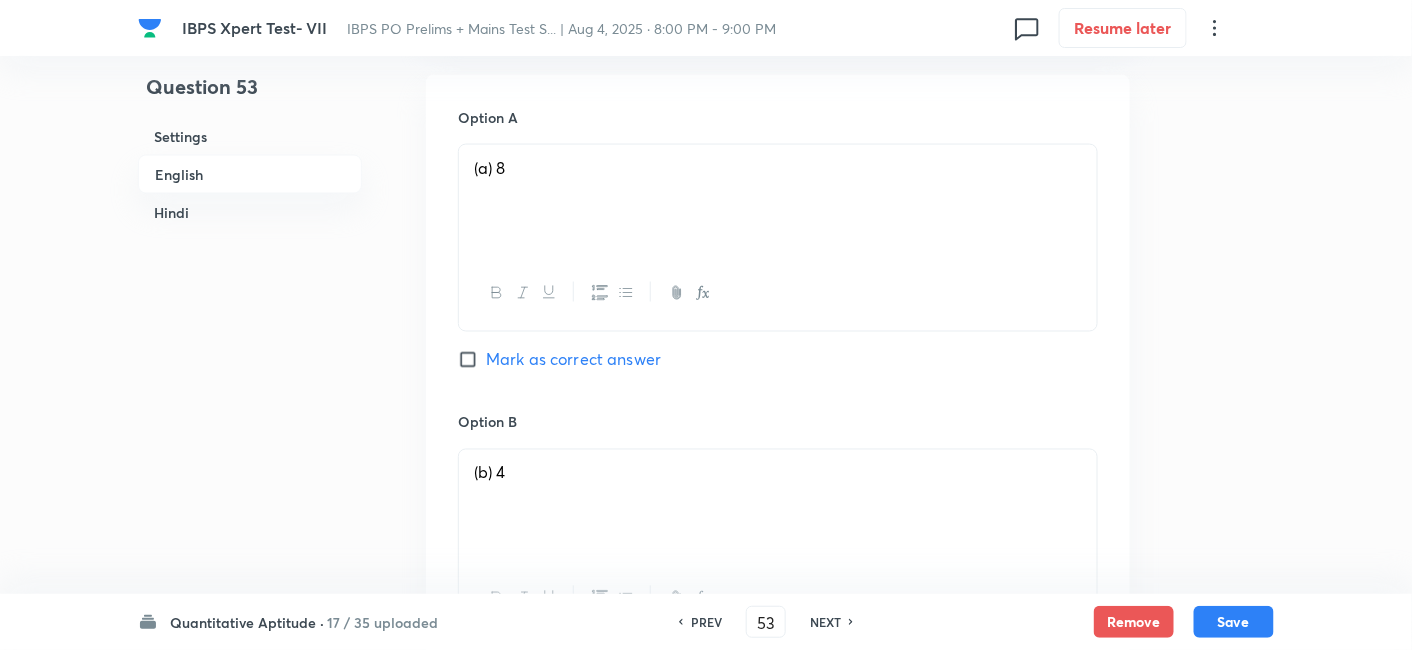 scroll, scrollTop: 865, scrollLeft: 0, axis: vertical 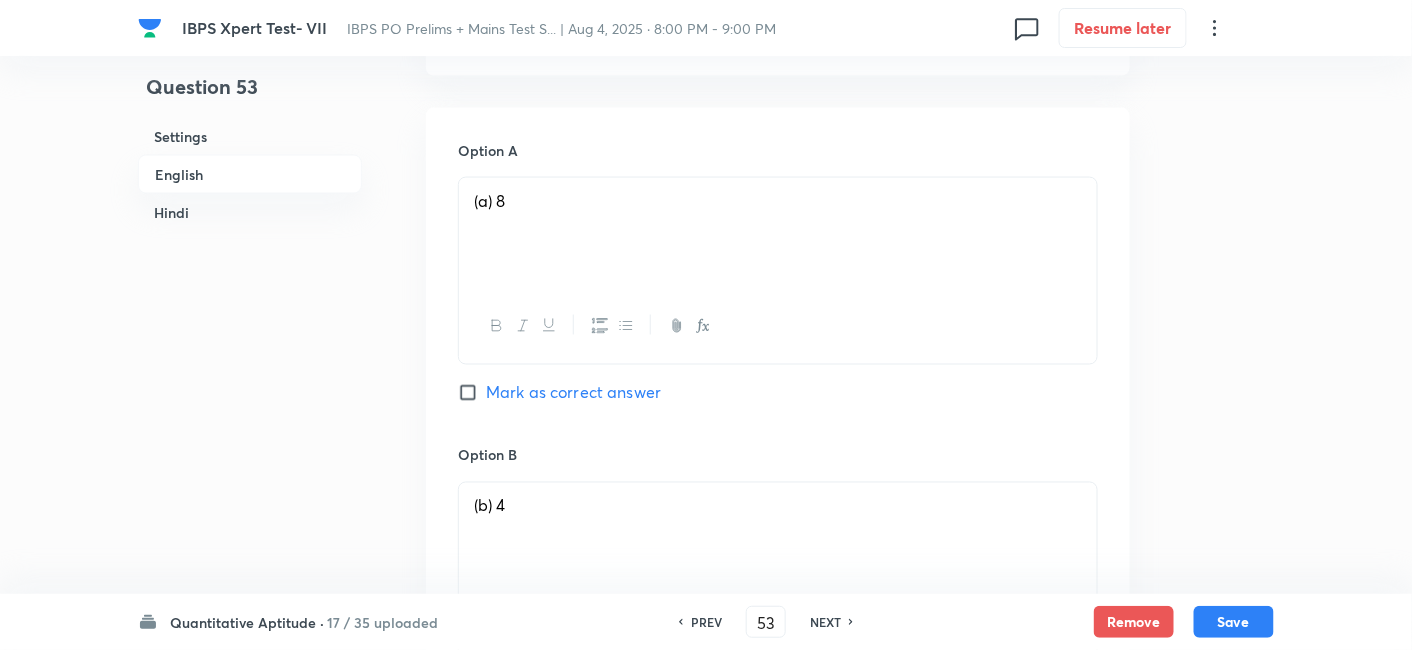 click on "Mark as correct answer" at bounding box center [573, 393] 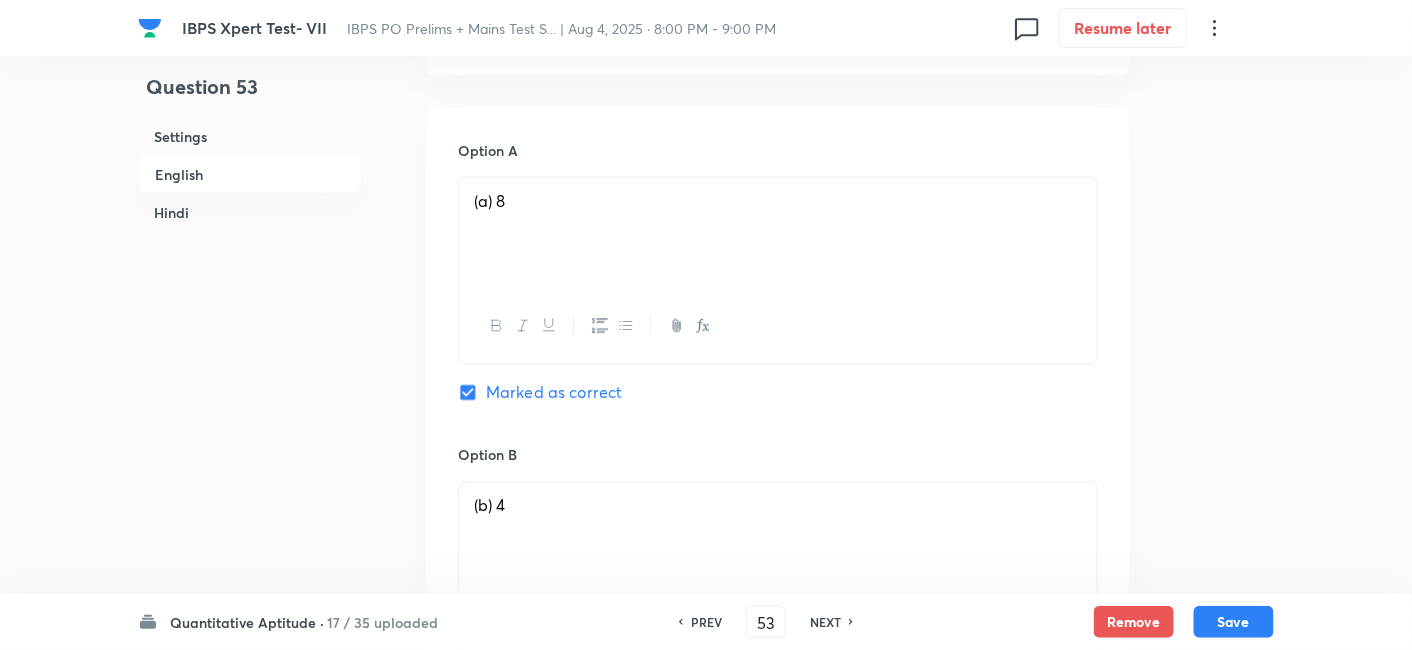 checkbox on "true" 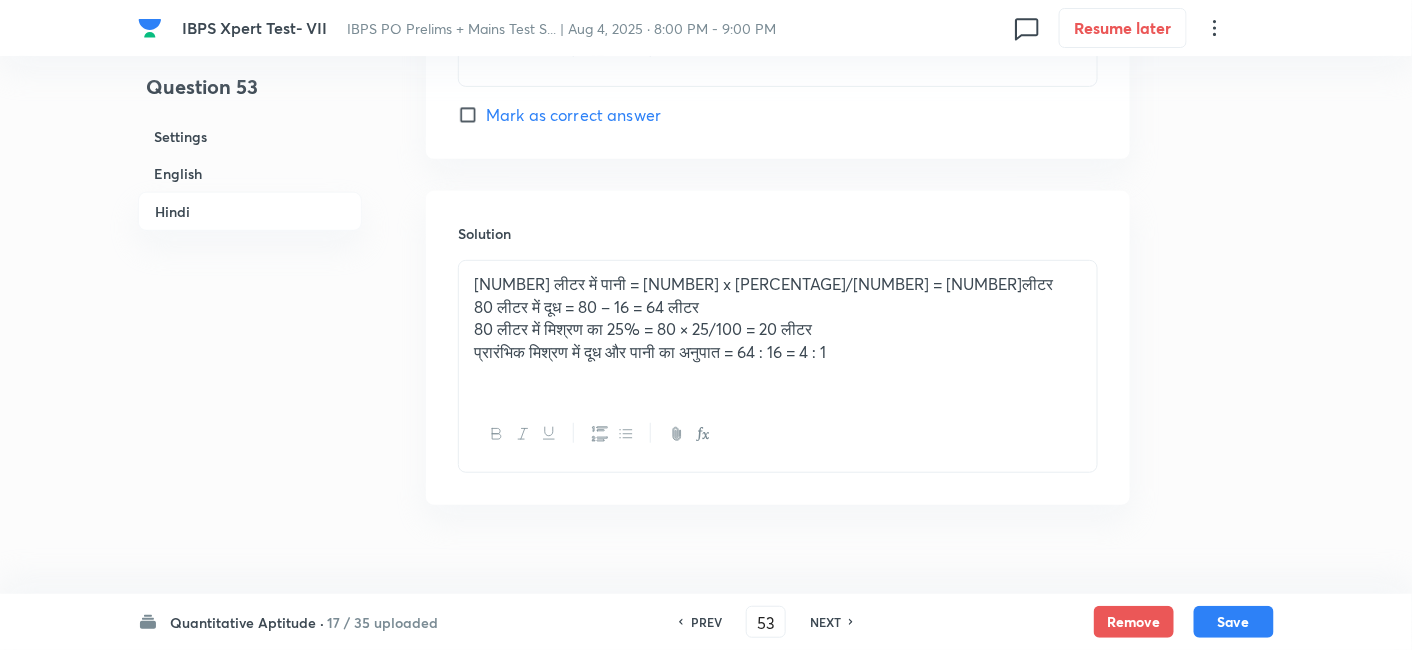 scroll, scrollTop: 4972, scrollLeft: 0, axis: vertical 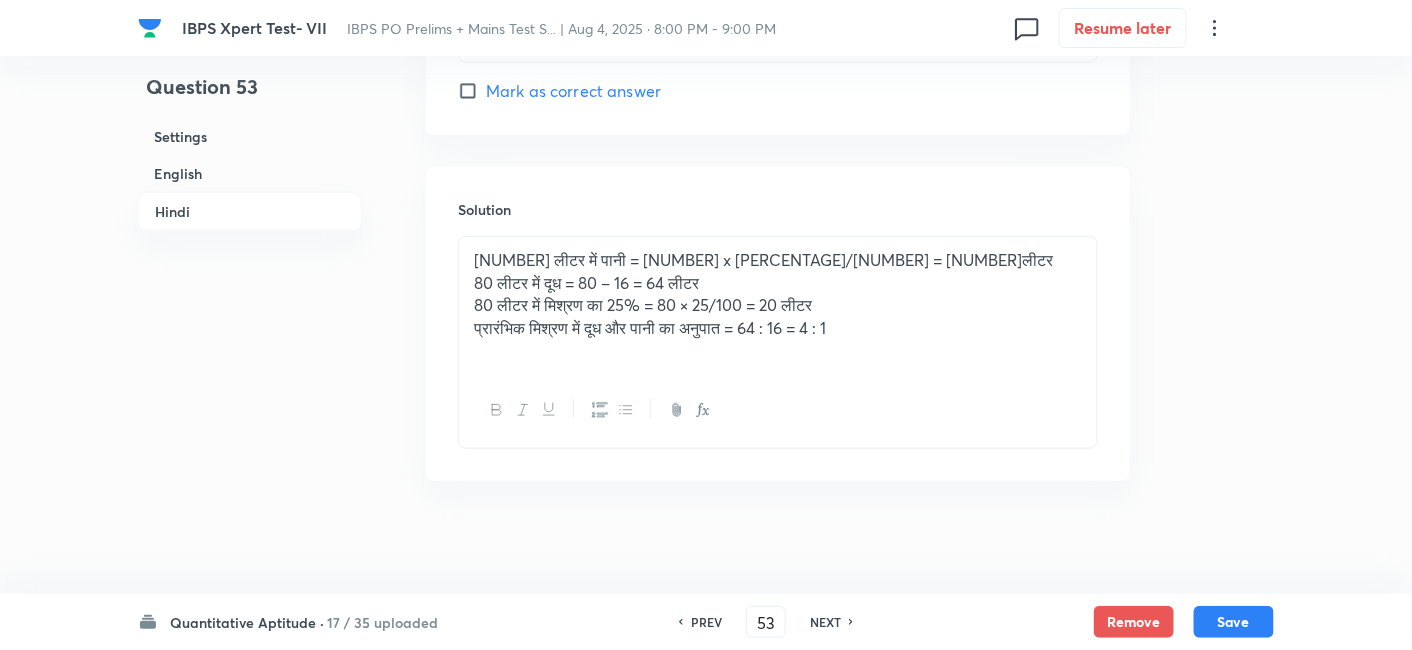click at bounding box center (778, 351) 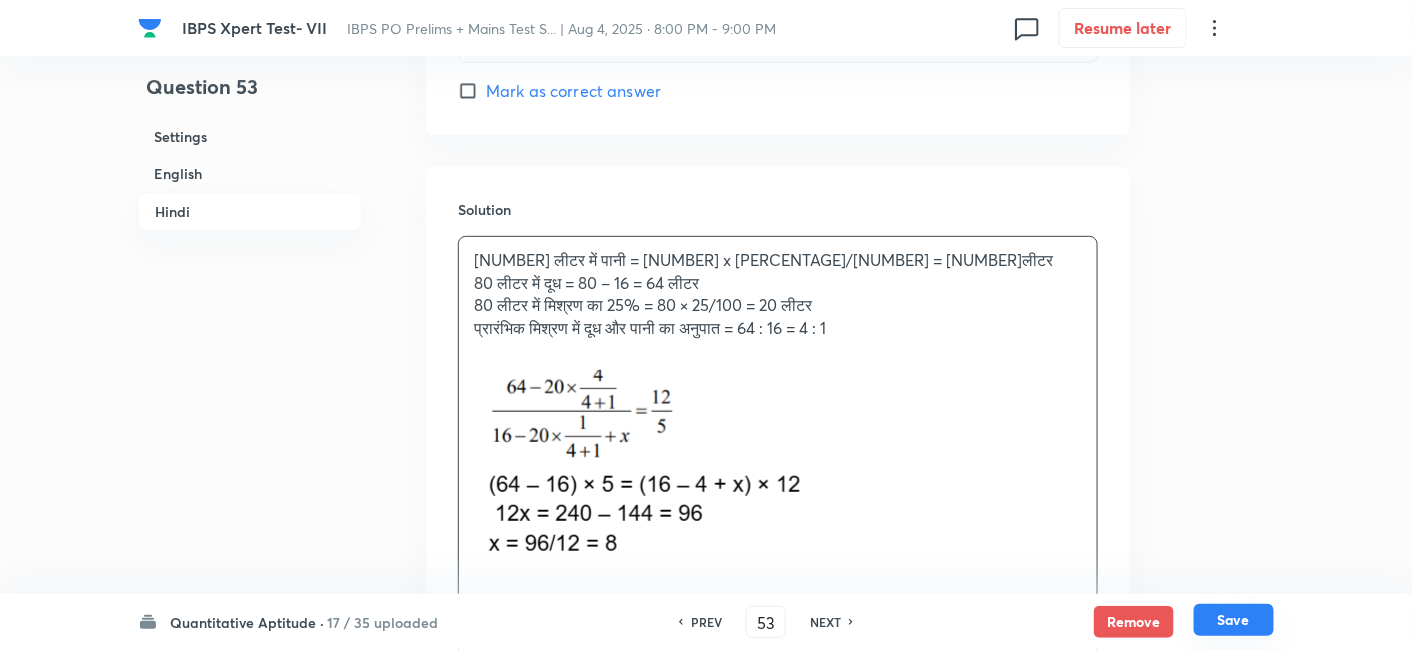 click on "Save" at bounding box center (1234, 620) 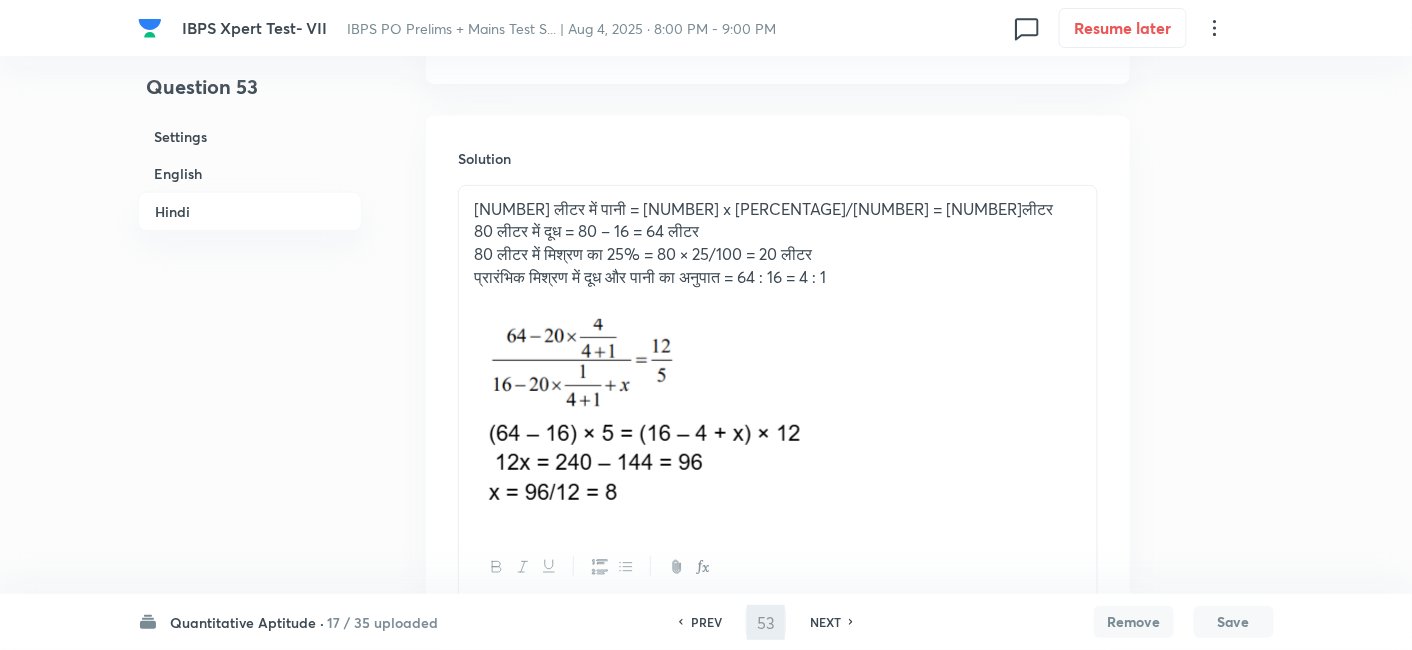 type on "54" 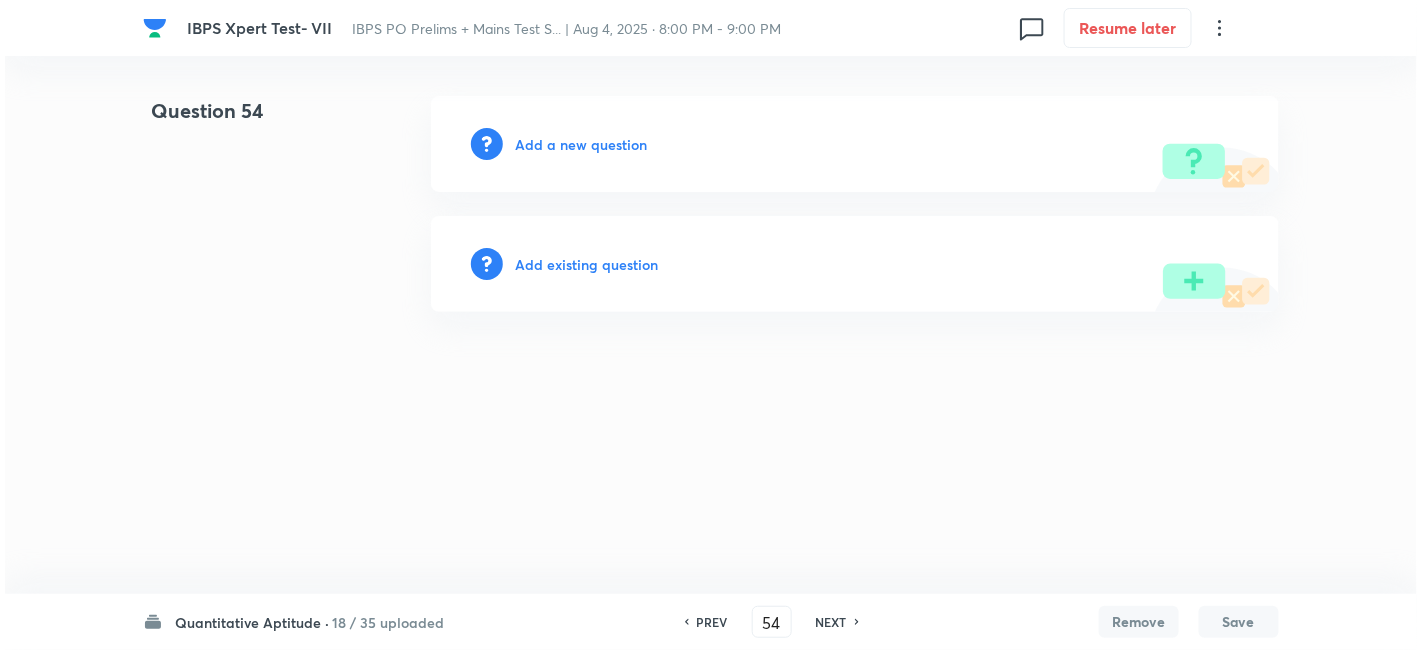 scroll, scrollTop: 0, scrollLeft: 0, axis: both 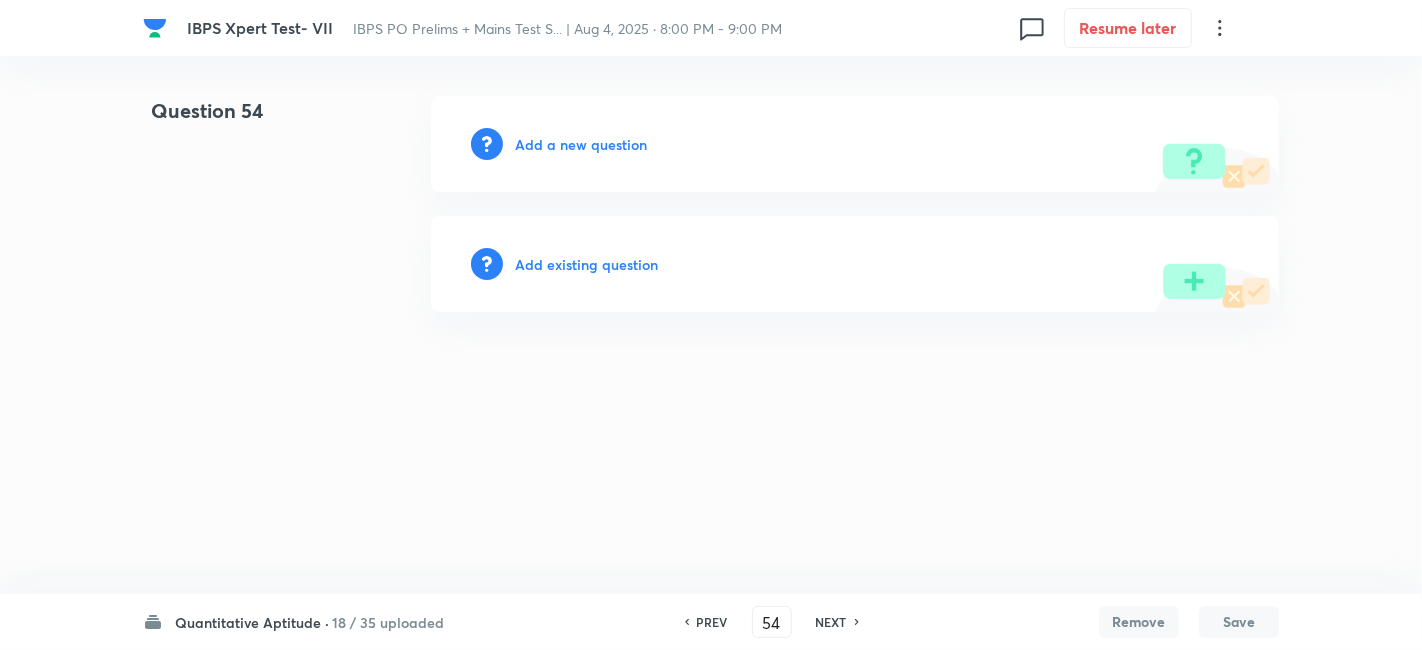 click on "Add a new question" at bounding box center (581, 144) 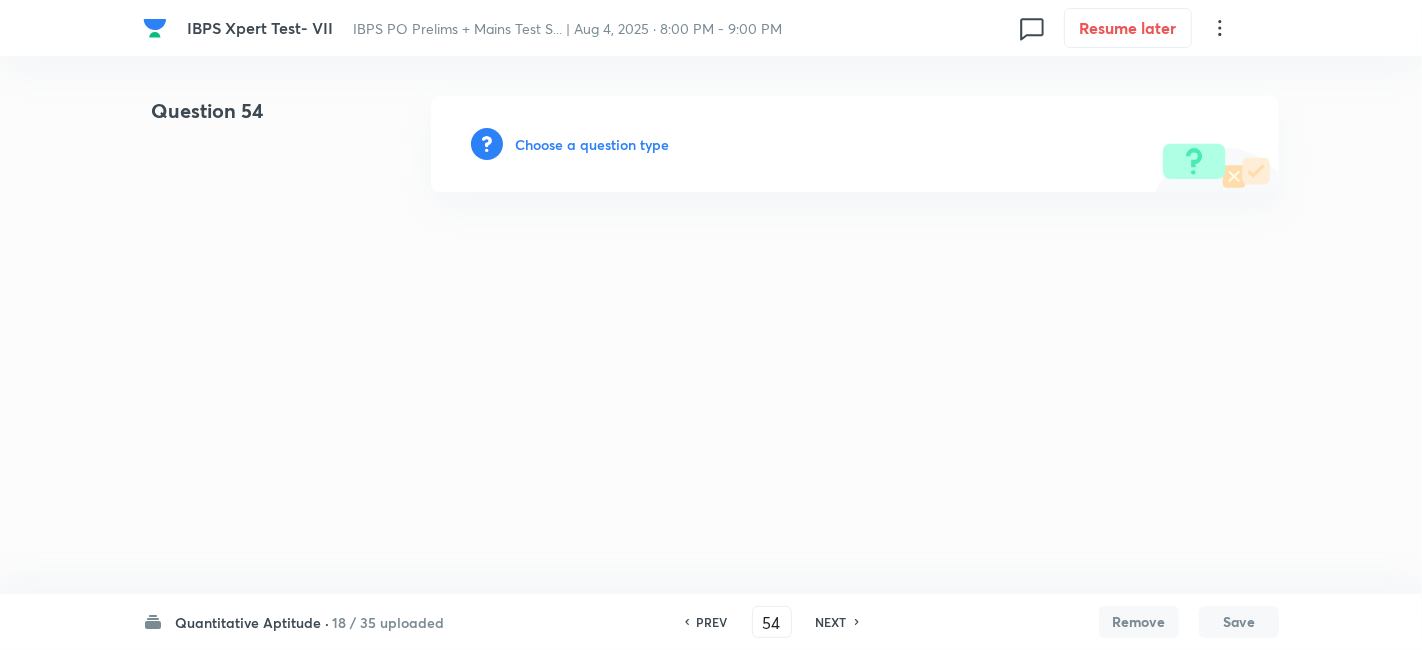 click on "Choose a question type" at bounding box center [592, 144] 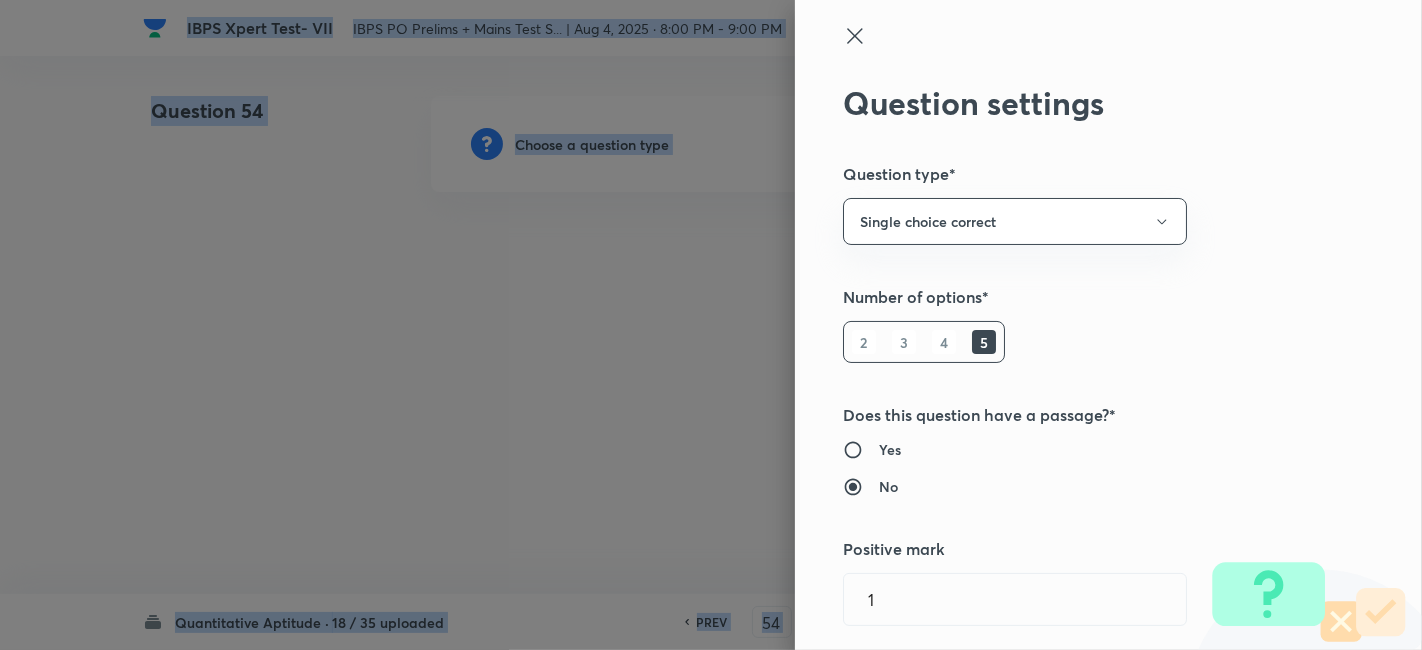 click at bounding box center [711, 325] 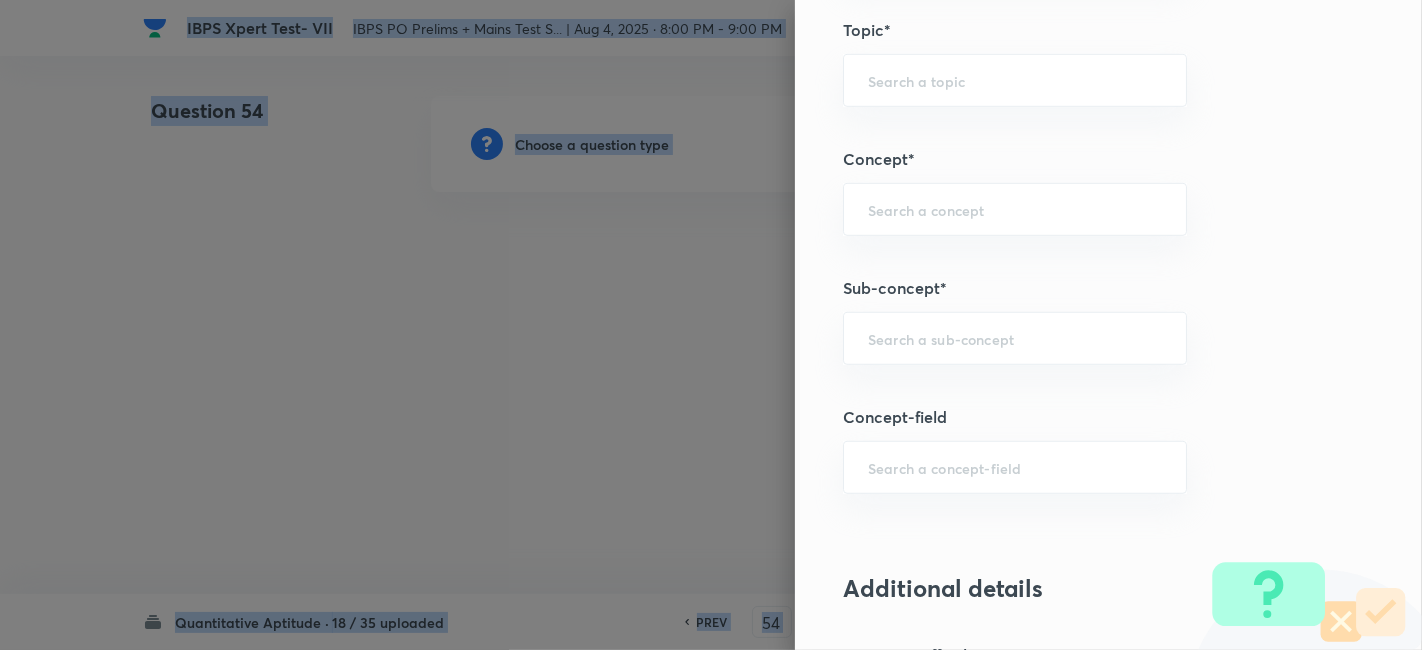 scroll, scrollTop: 1015, scrollLeft: 0, axis: vertical 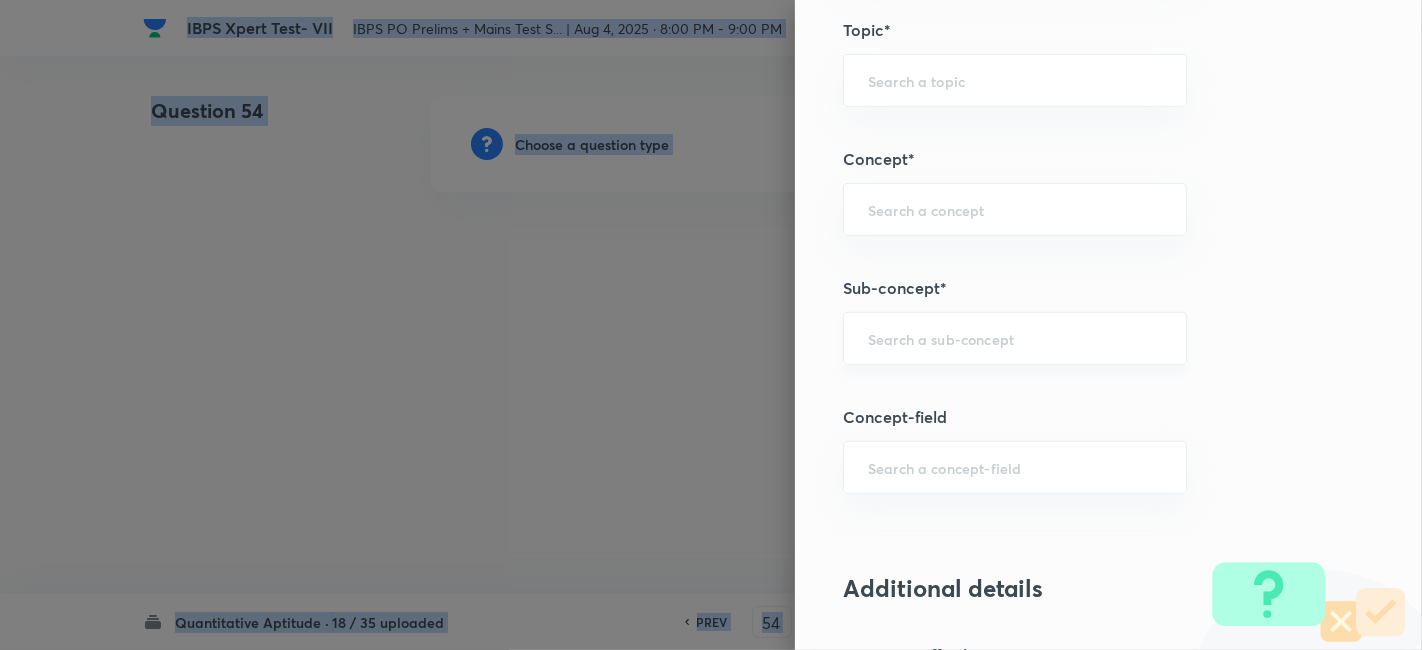 click on "​" at bounding box center [1015, 338] 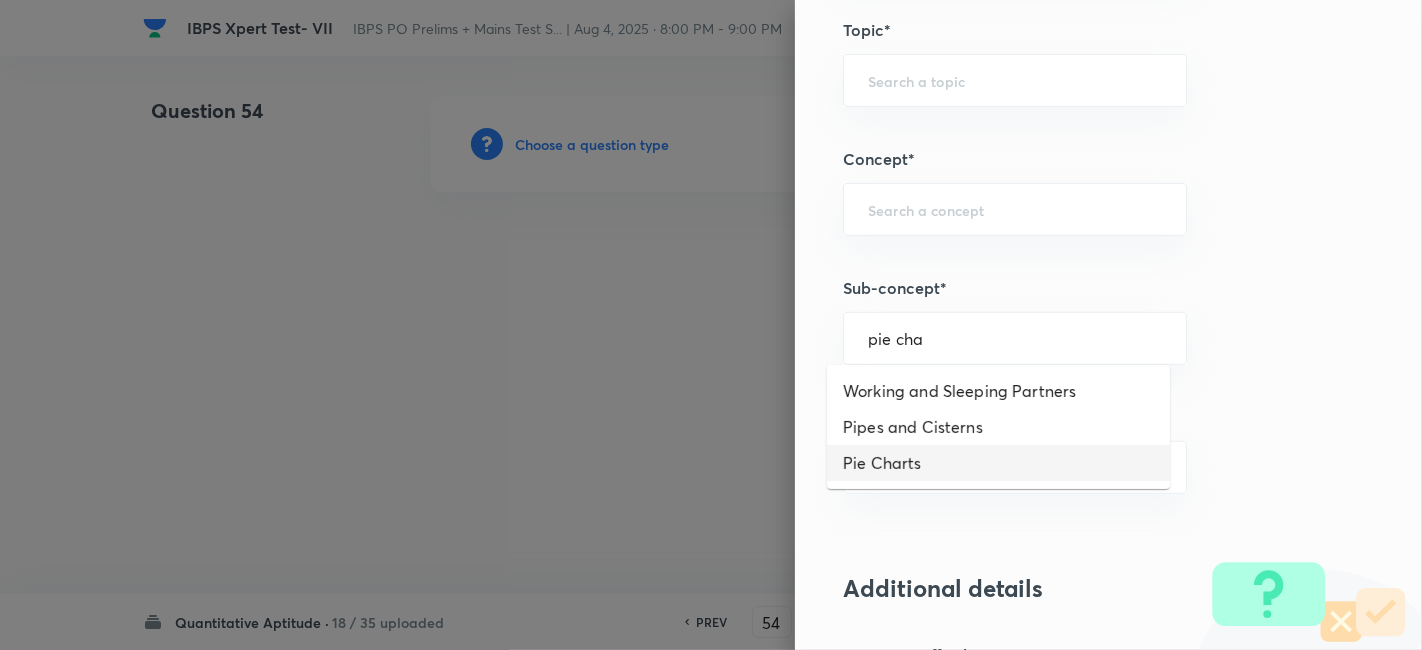 click on "Pie Charts" at bounding box center [998, 463] 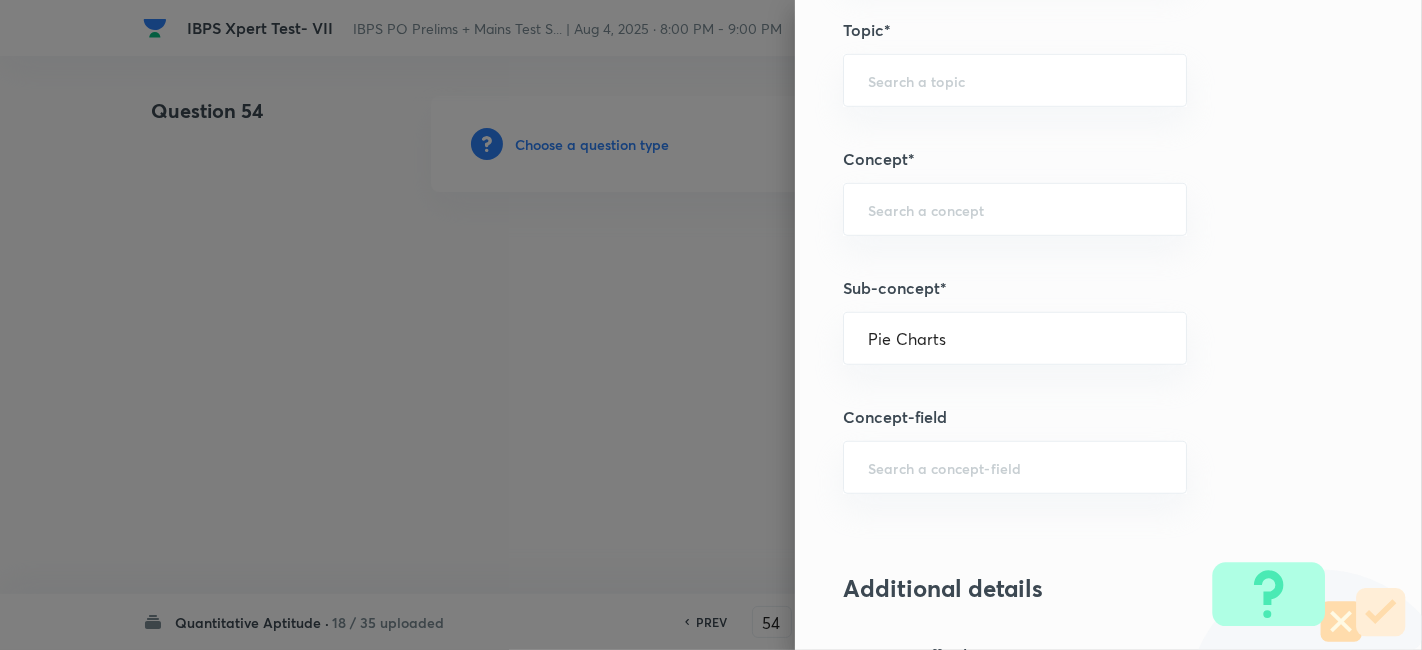 type on "Quantitative Aptitude" 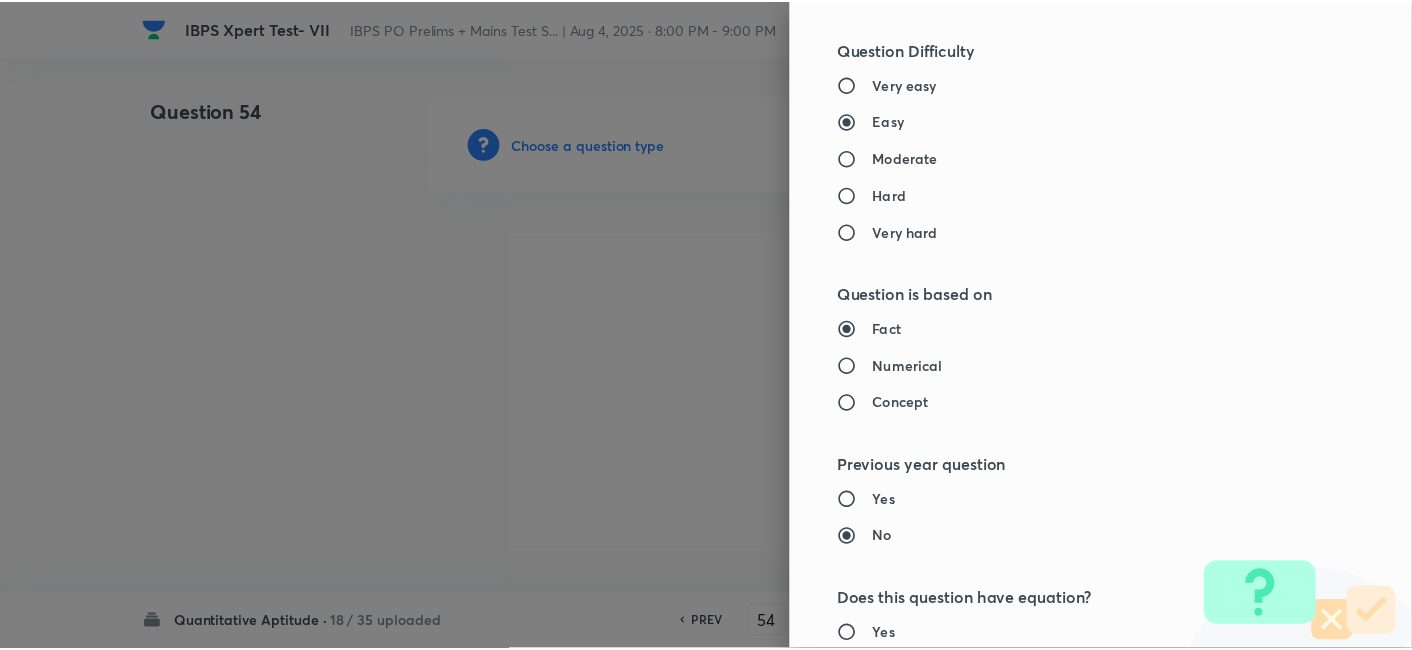 scroll, scrollTop: 2070, scrollLeft: 0, axis: vertical 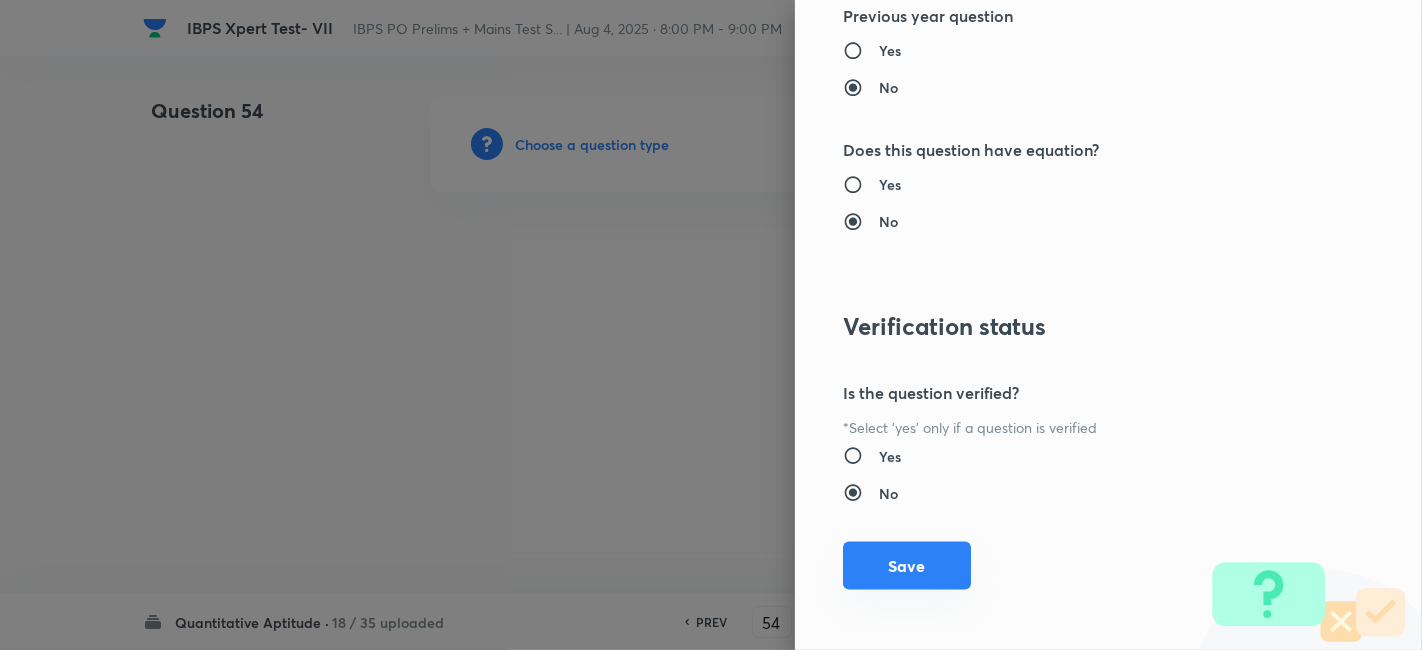 click on "Save" at bounding box center (907, 566) 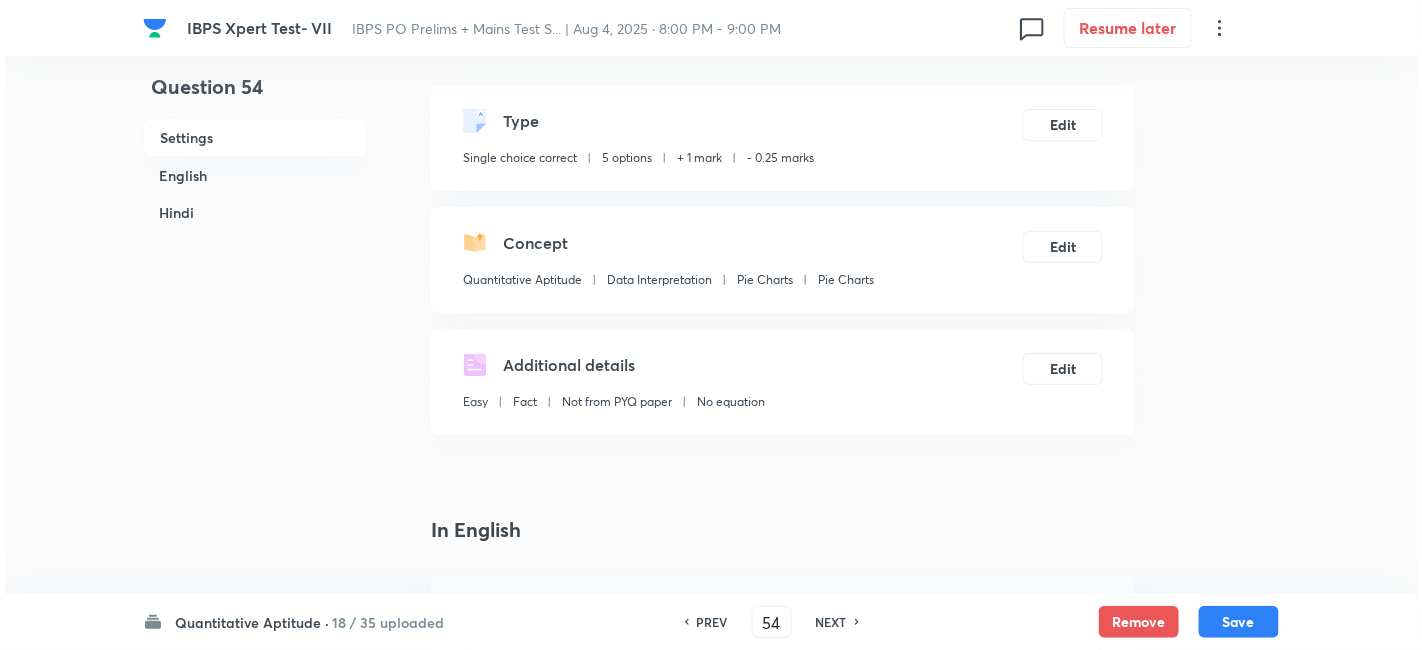 scroll, scrollTop: 42, scrollLeft: 0, axis: vertical 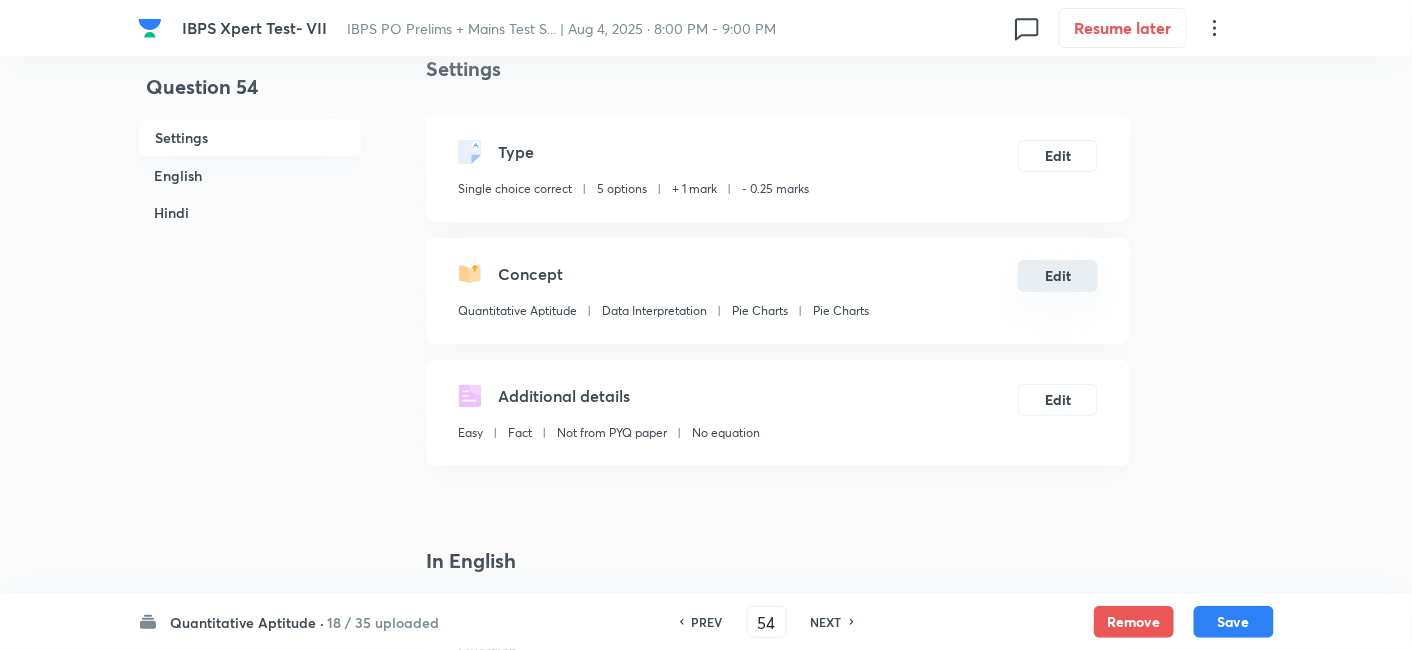 click on "Edit" at bounding box center [1058, 276] 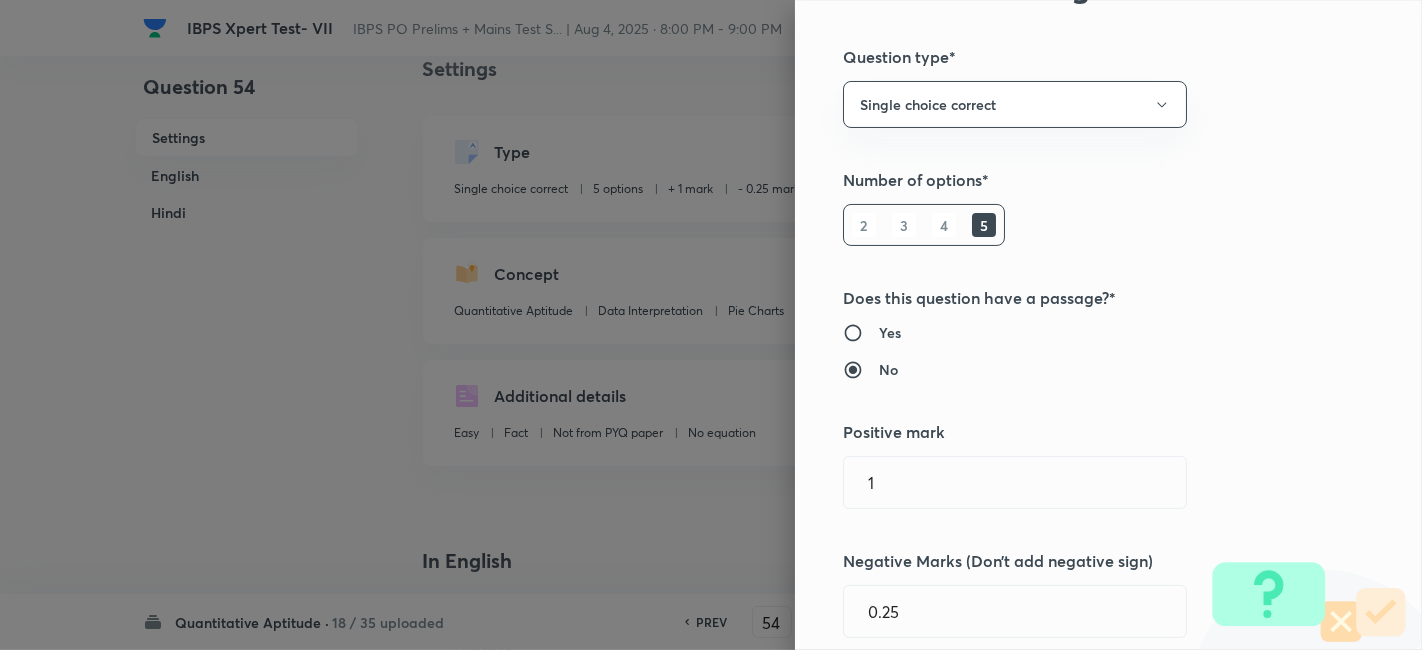 scroll, scrollTop: 117, scrollLeft: 0, axis: vertical 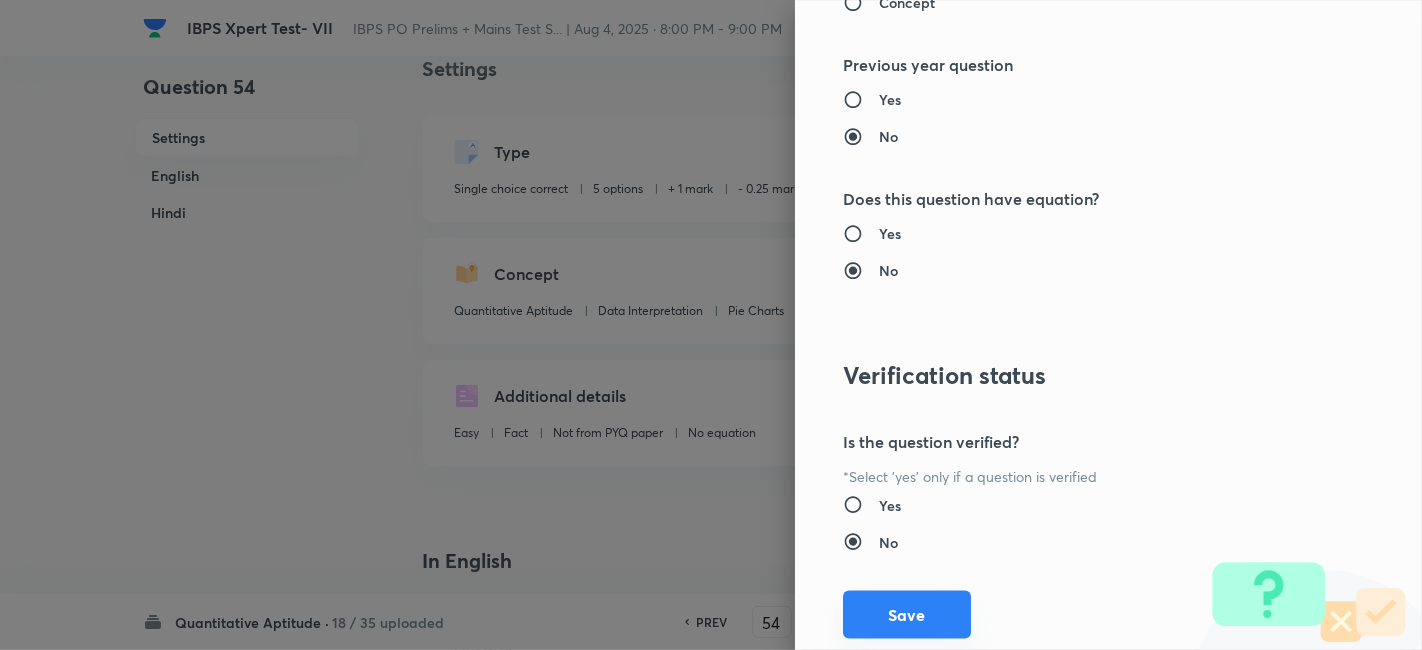 click on "Save" at bounding box center [907, 615] 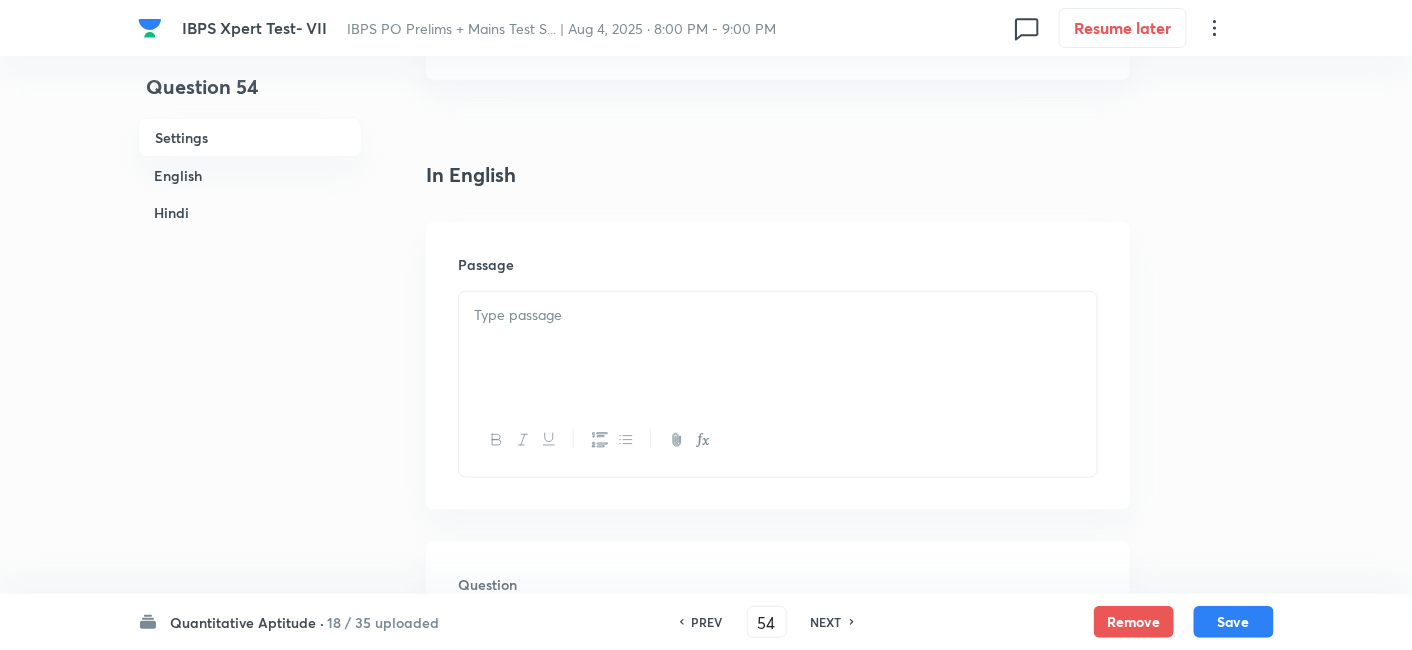 scroll, scrollTop: 431, scrollLeft: 0, axis: vertical 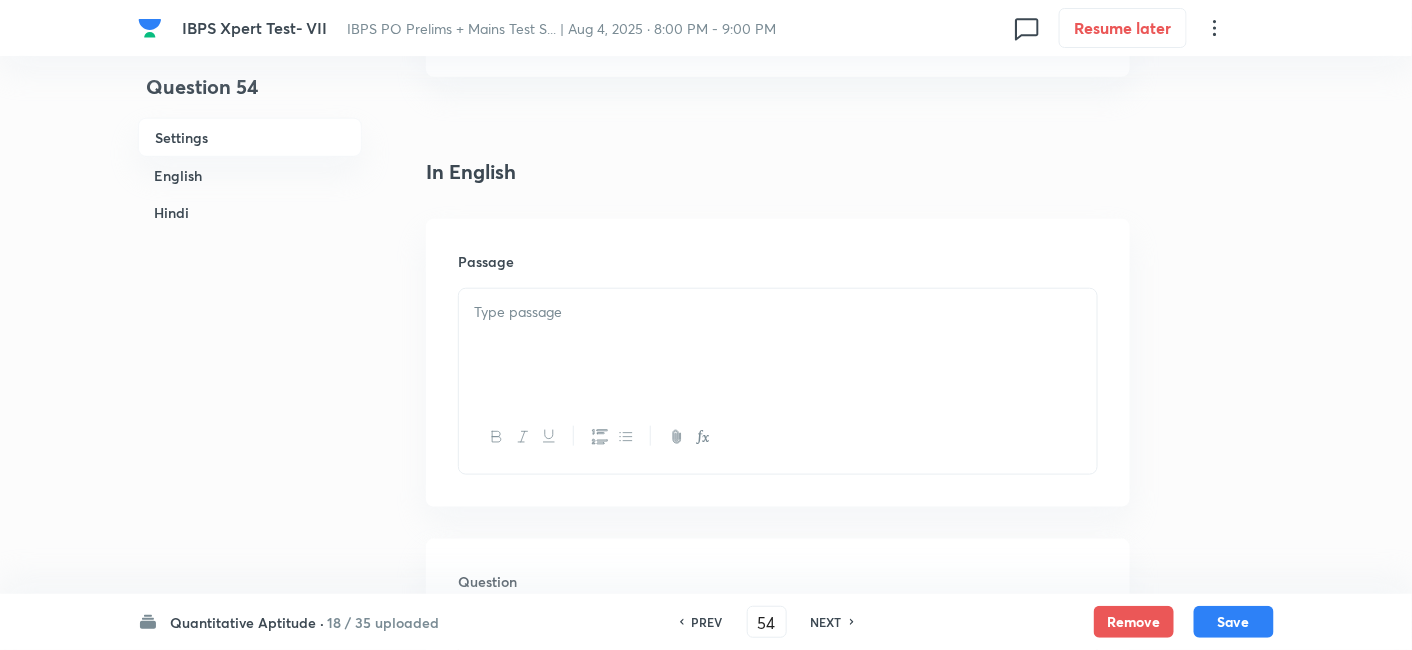type 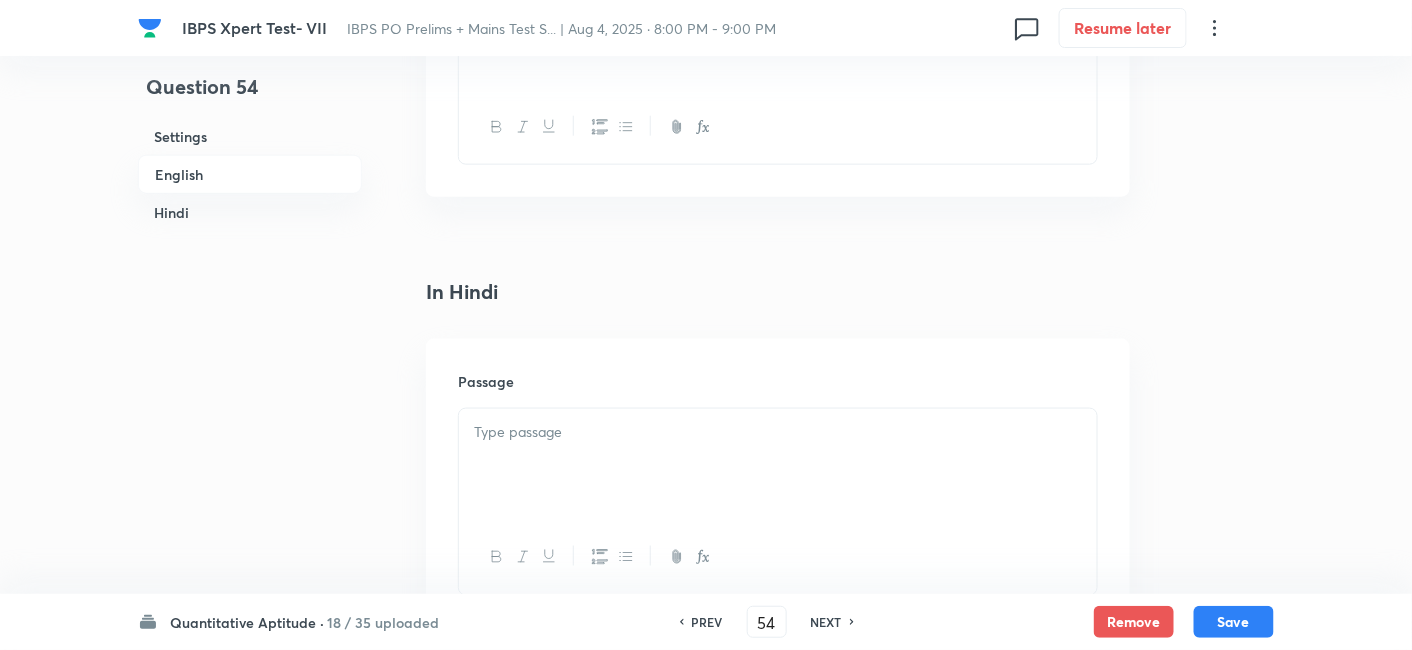 scroll, scrollTop: 3010, scrollLeft: 0, axis: vertical 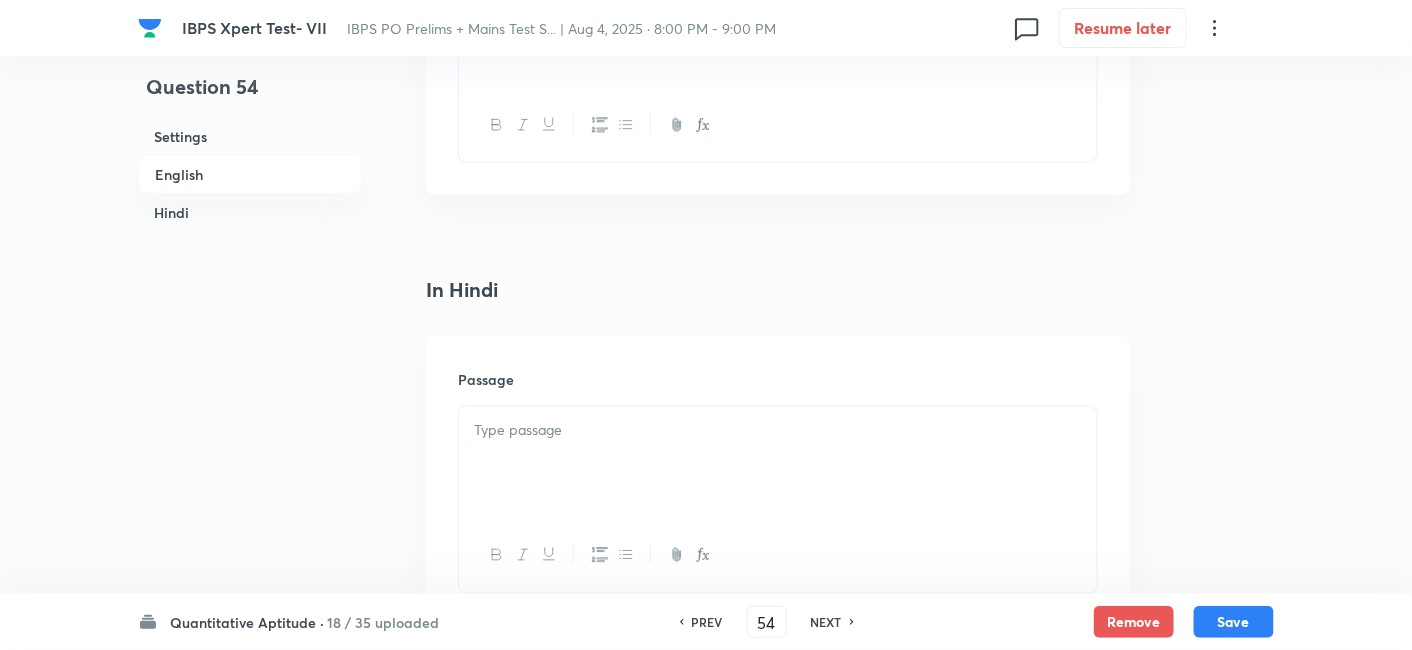click at bounding box center (778, 463) 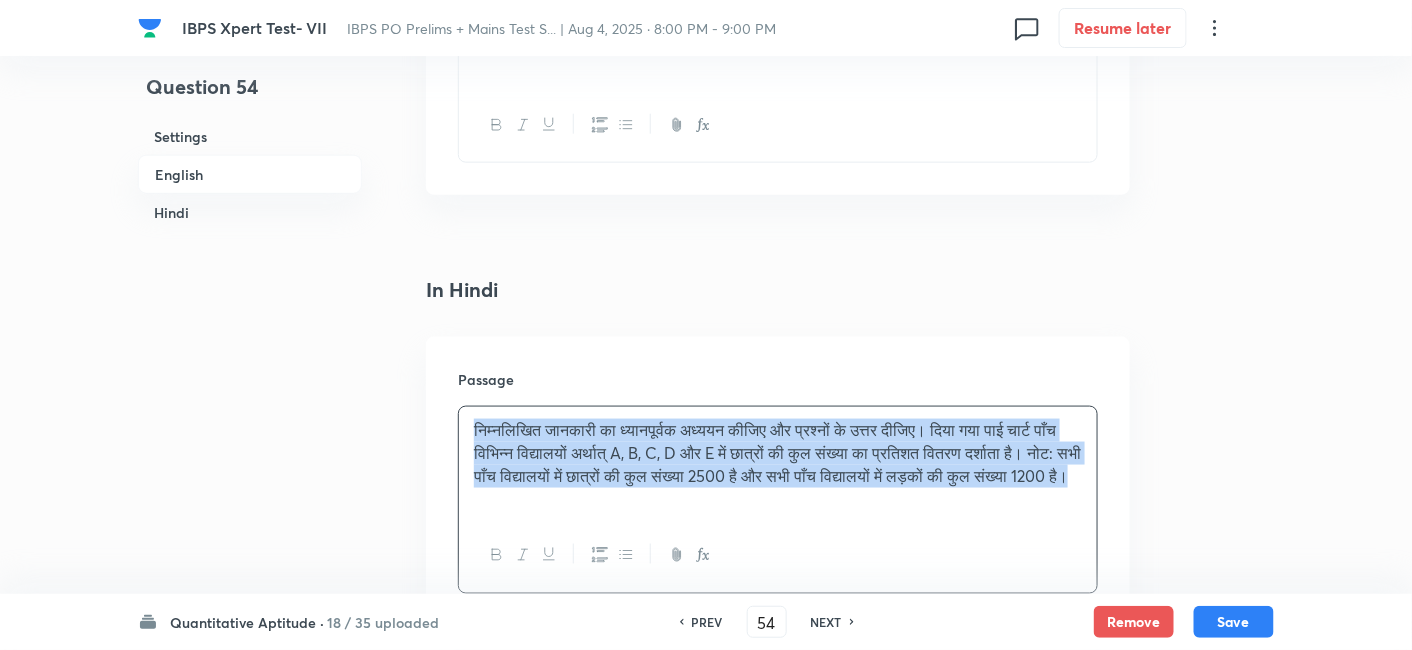drag, startPoint x: 467, startPoint y: 420, endPoint x: 837, endPoint y: 570, distance: 399.2493 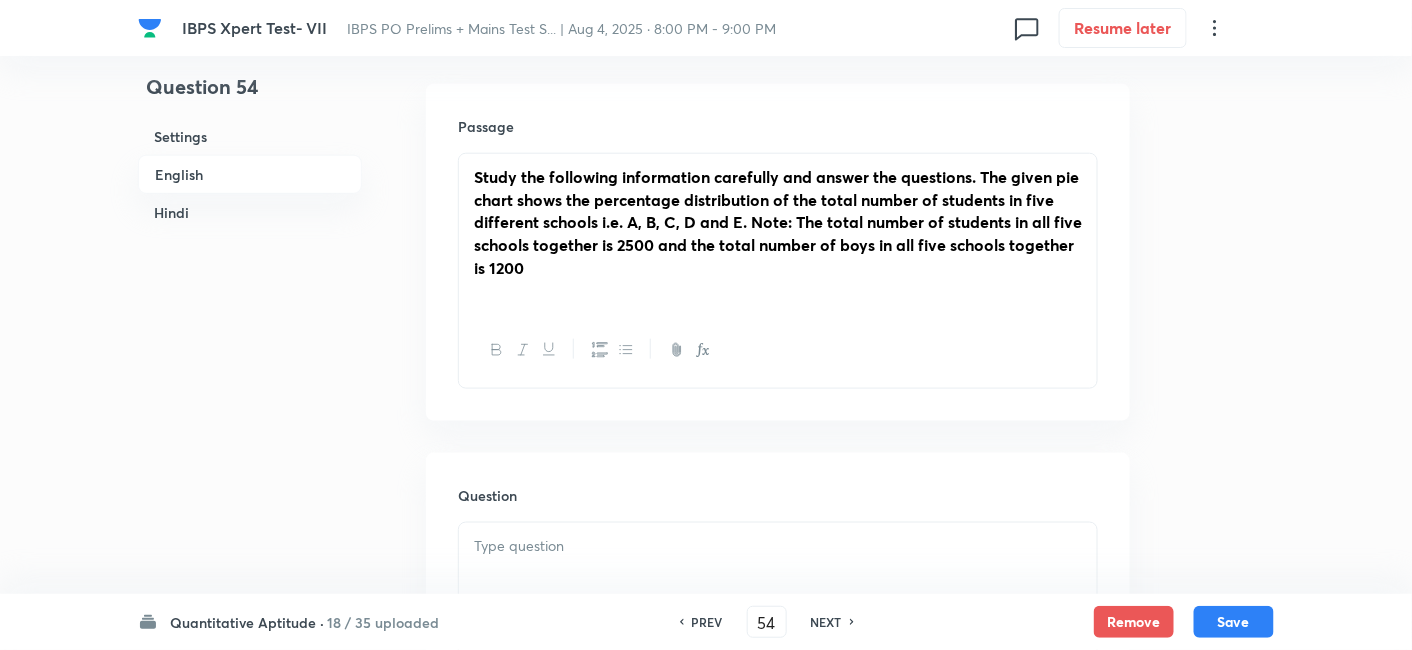 scroll, scrollTop: 568, scrollLeft: 0, axis: vertical 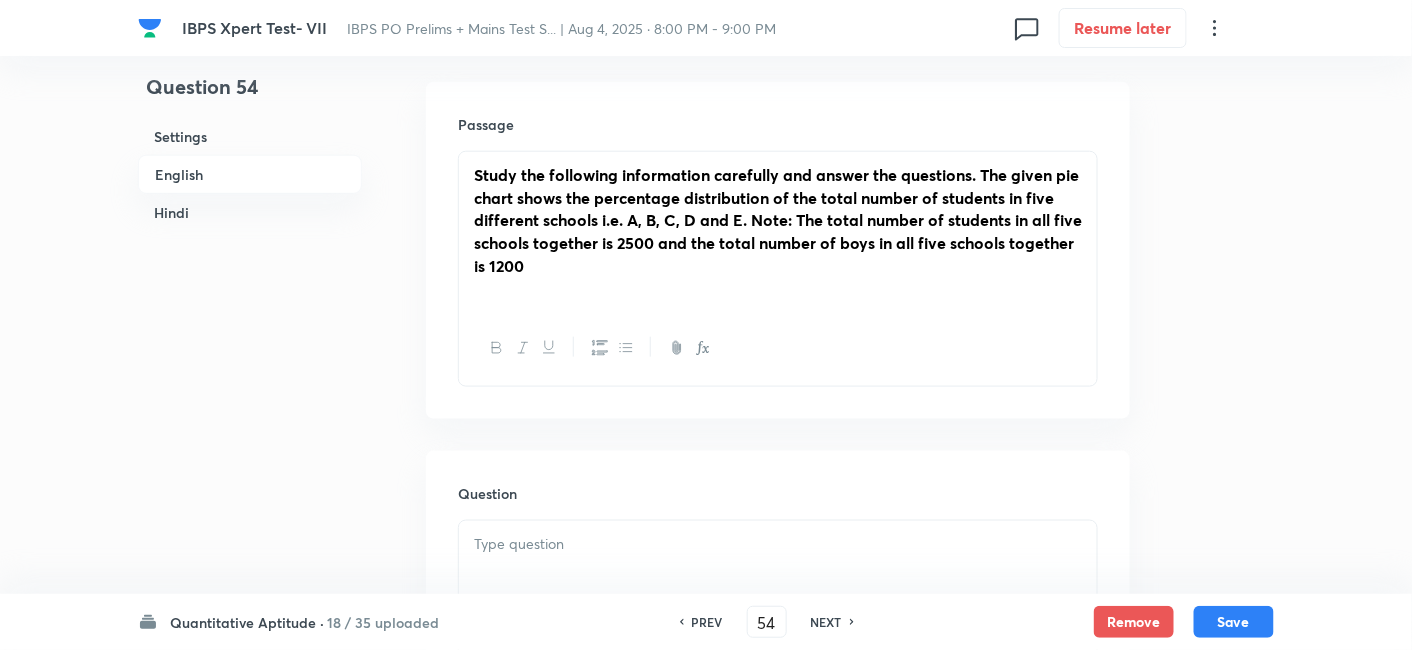 click at bounding box center [778, 289] 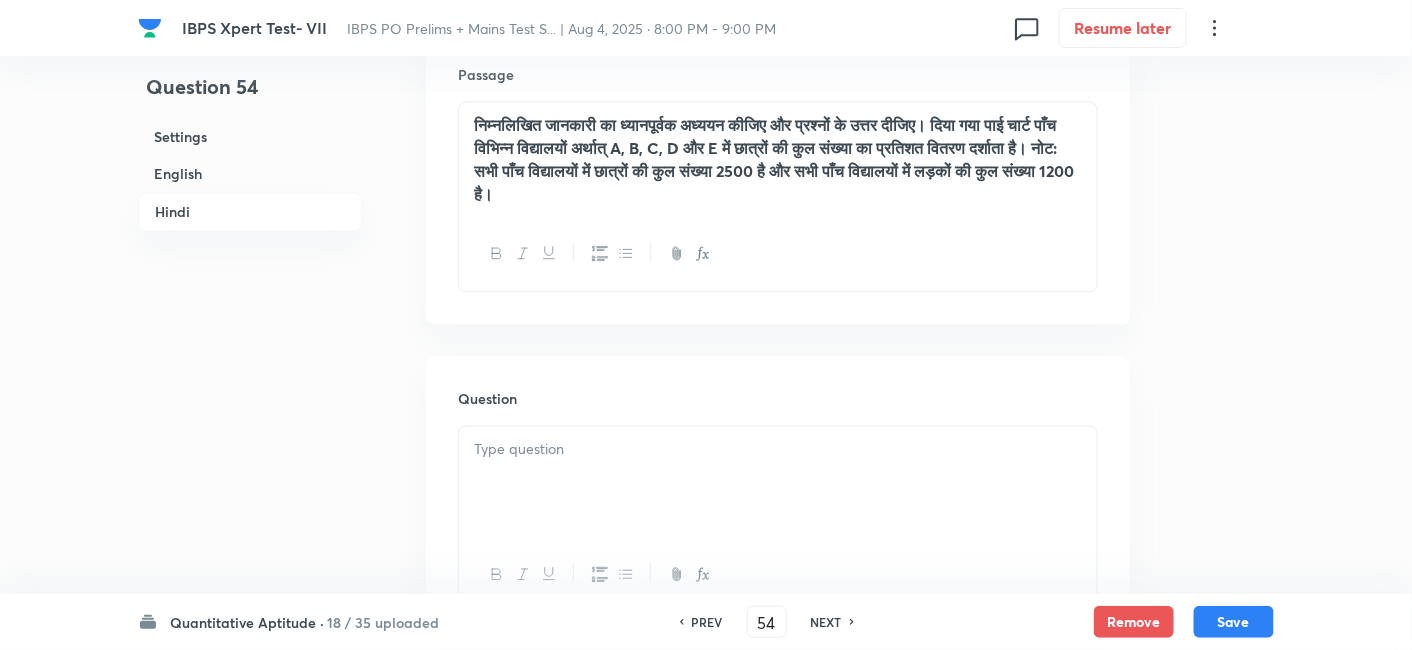 scroll, scrollTop: 3597, scrollLeft: 0, axis: vertical 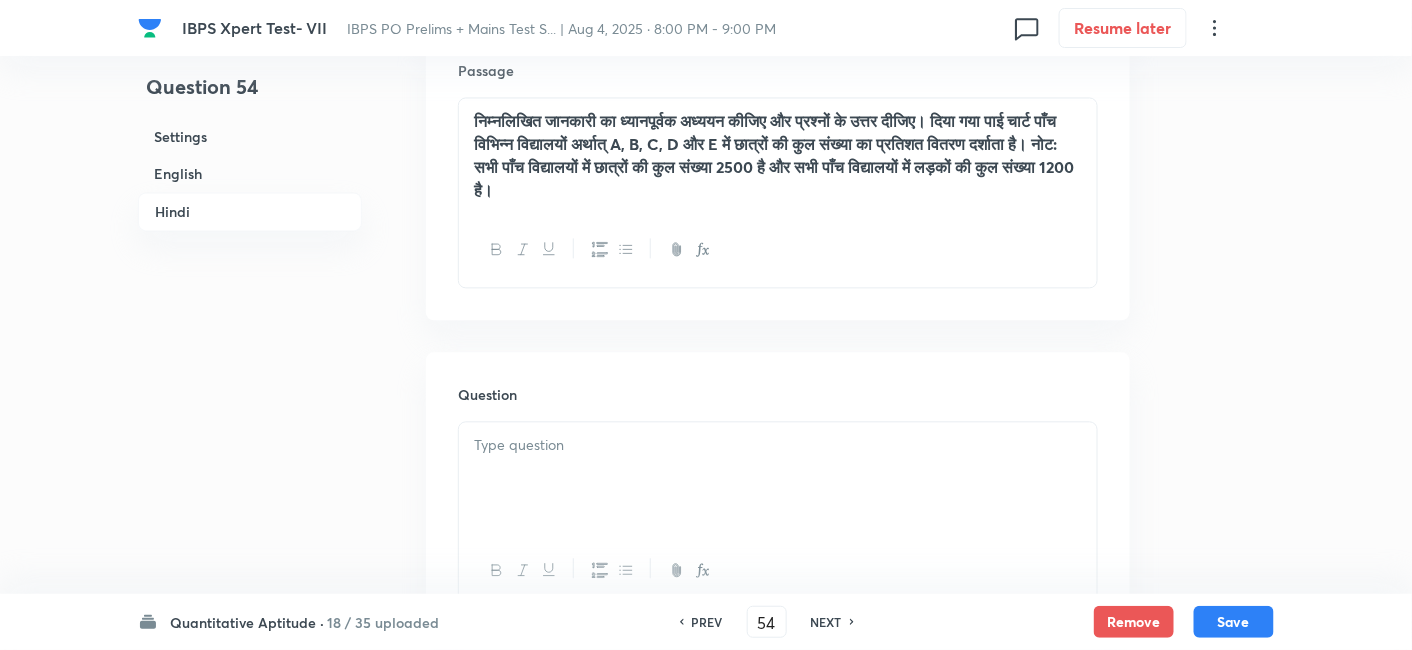 click on "निम्नलिखित जानकारी का ध्यानपूर्वक अध्ययन कीजिए और प्रश्नों के उत्तर दीजिए। दिया गया पाई चार्ट पाँच विभिन्न विद्यालयों अर्थात् A, B, C, D और E में छात्रों की कुल संख्या का प्रतिशत वितरण दर्शाता है। नोट: सभी पाँच विद्यालयों में छात्रों की कुल संख्या 2500 है और सभी पाँच विद्यालयों में लड़कों की कुल संख्या 1200 है।" at bounding box center [778, 155] 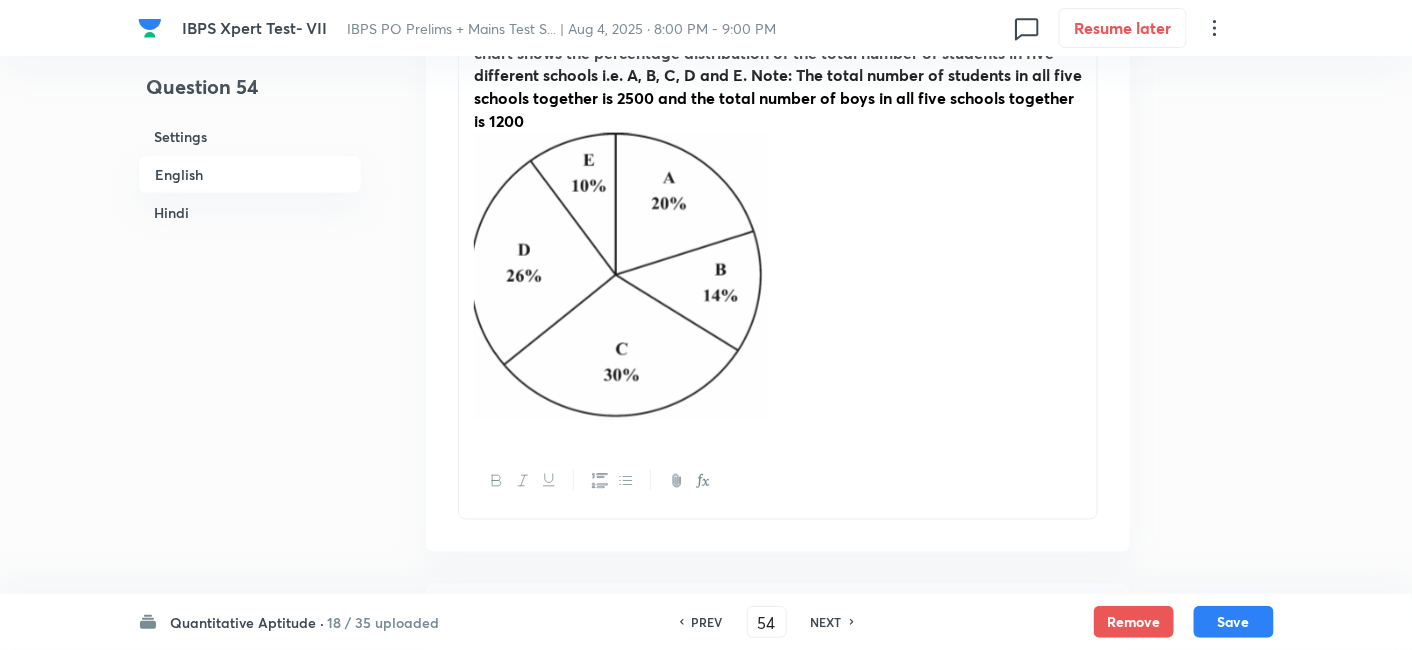 scroll, scrollTop: 712, scrollLeft: 0, axis: vertical 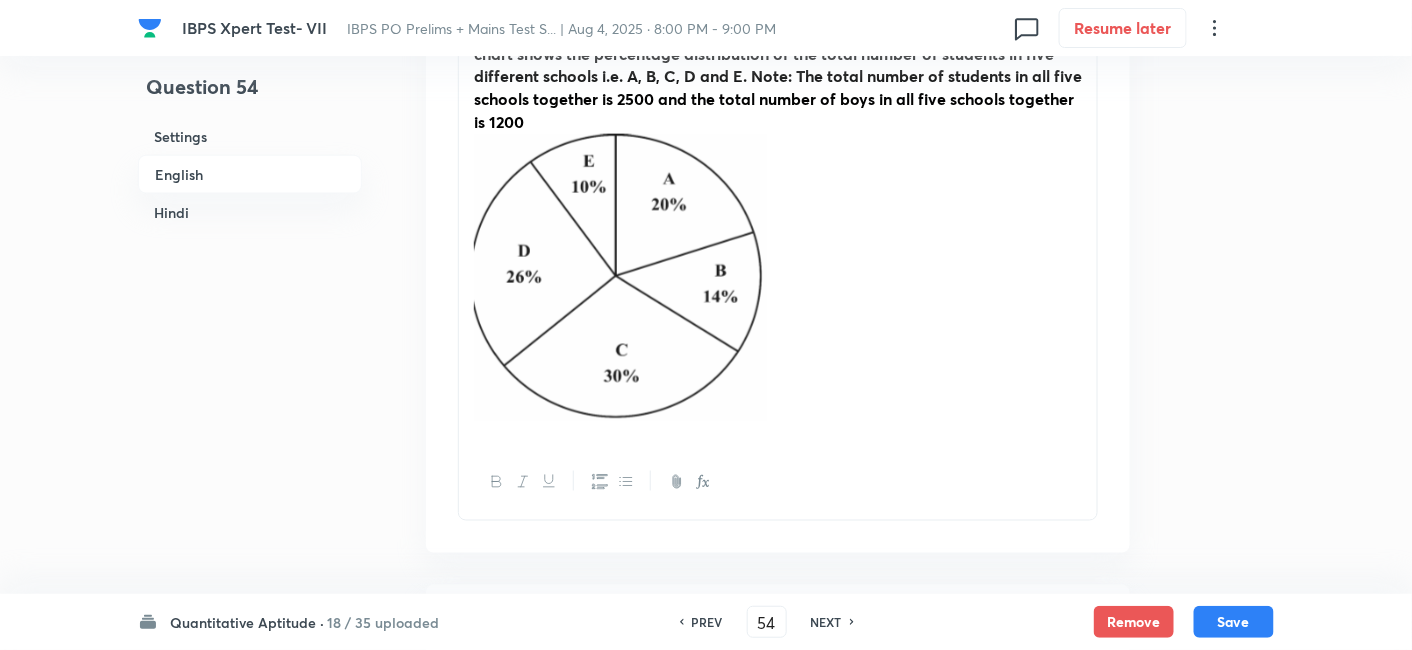 click at bounding box center [778, 284] 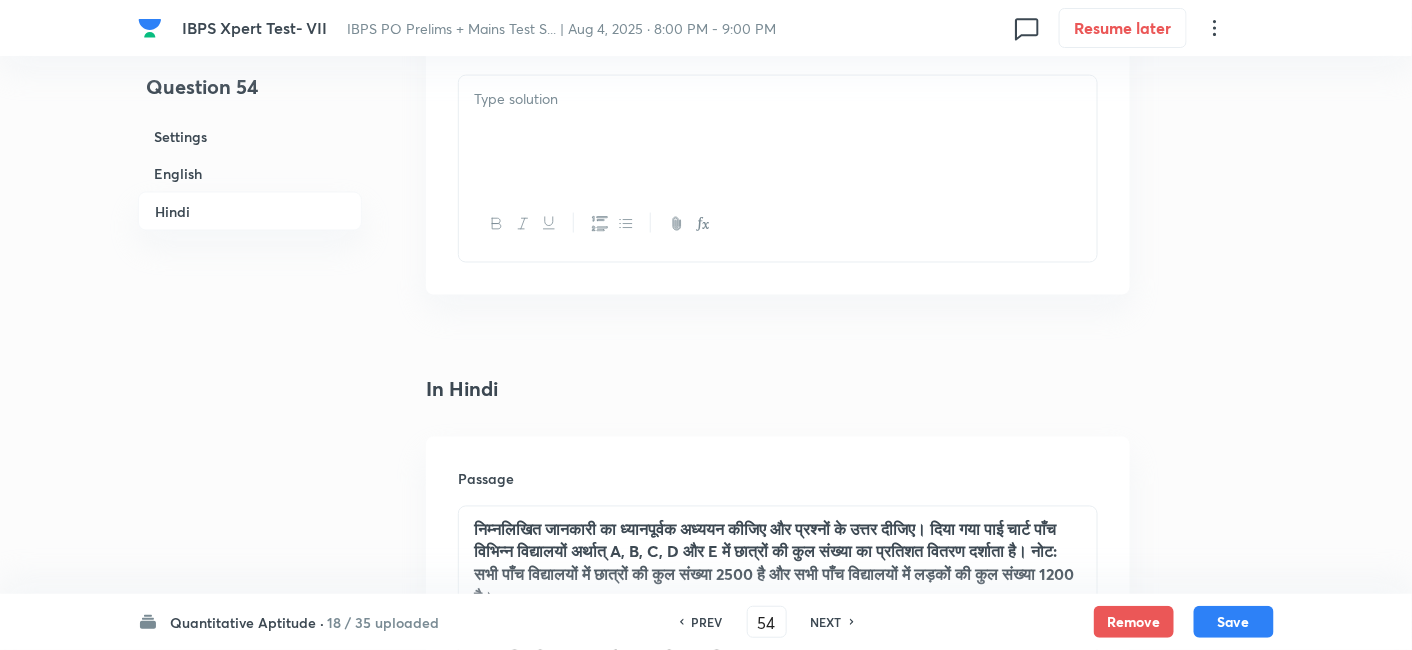 scroll, scrollTop: 3719, scrollLeft: 0, axis: vertical 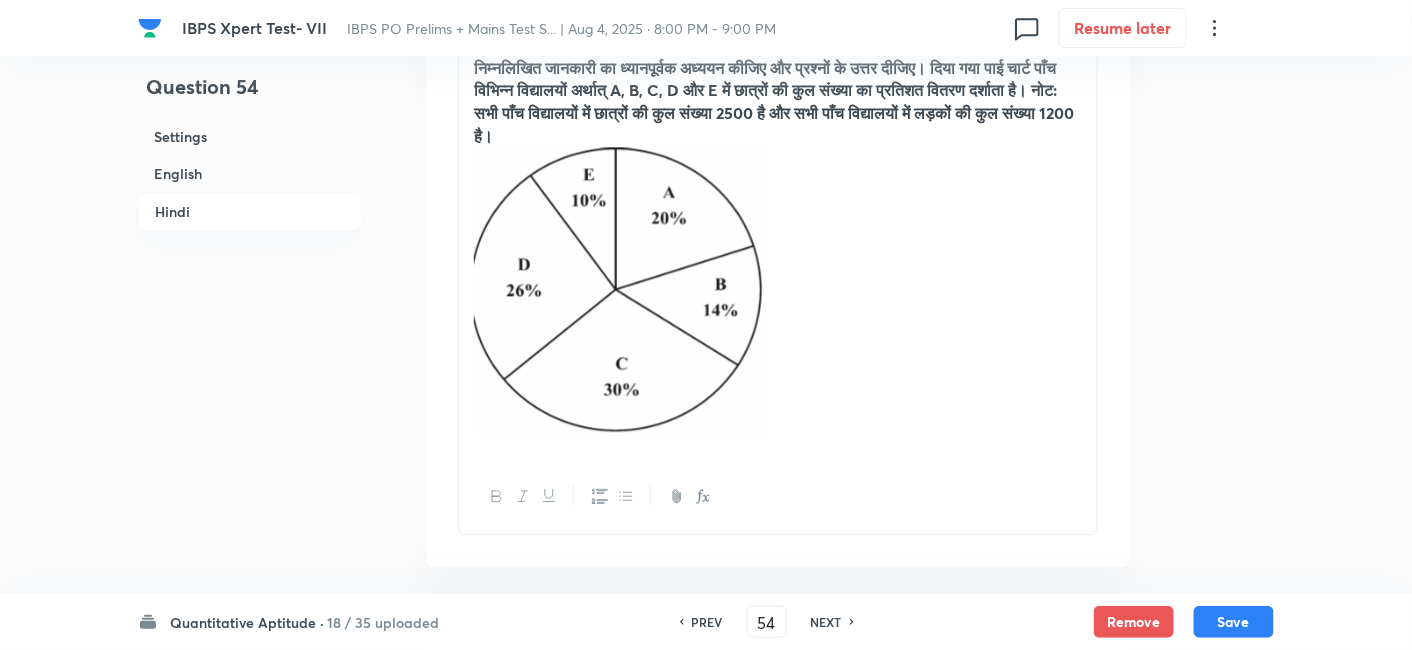 click at bounding box center (778, 297) 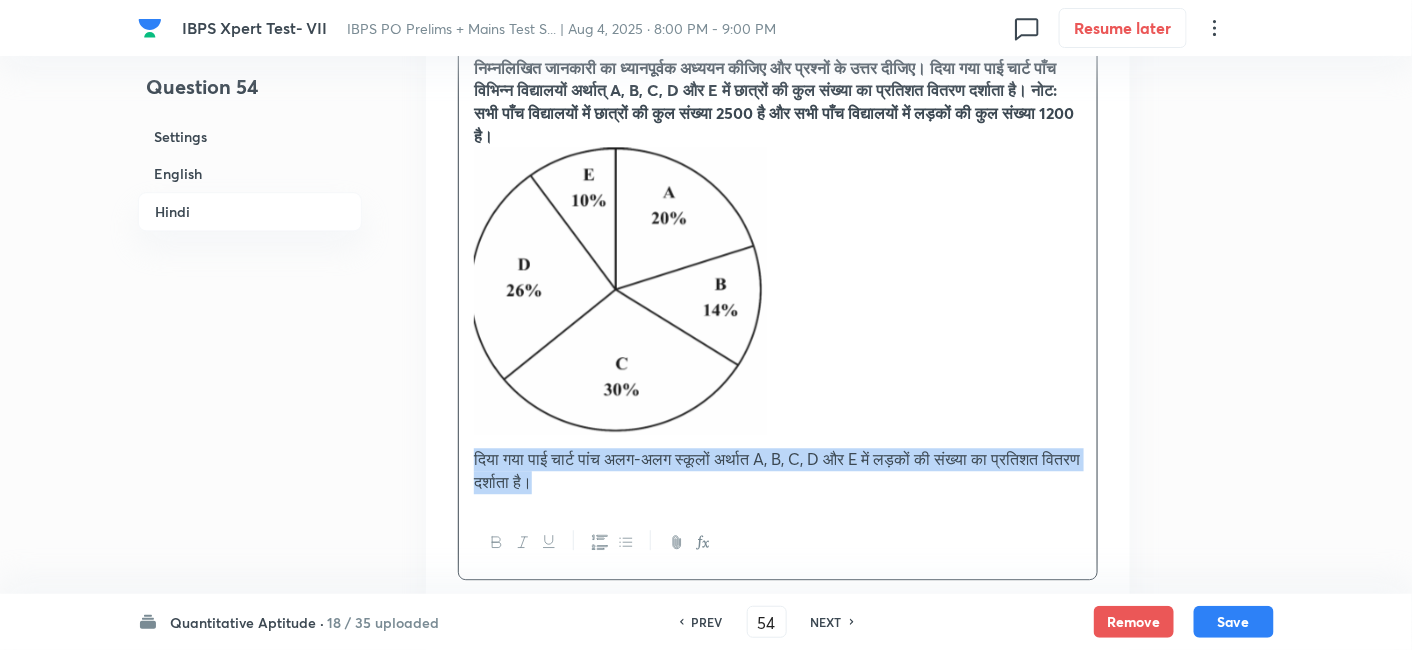 drag, startPoint x: 663, startPoint y: 489, endPoint x: 432, endPoint y: 447, distance: 234.78714 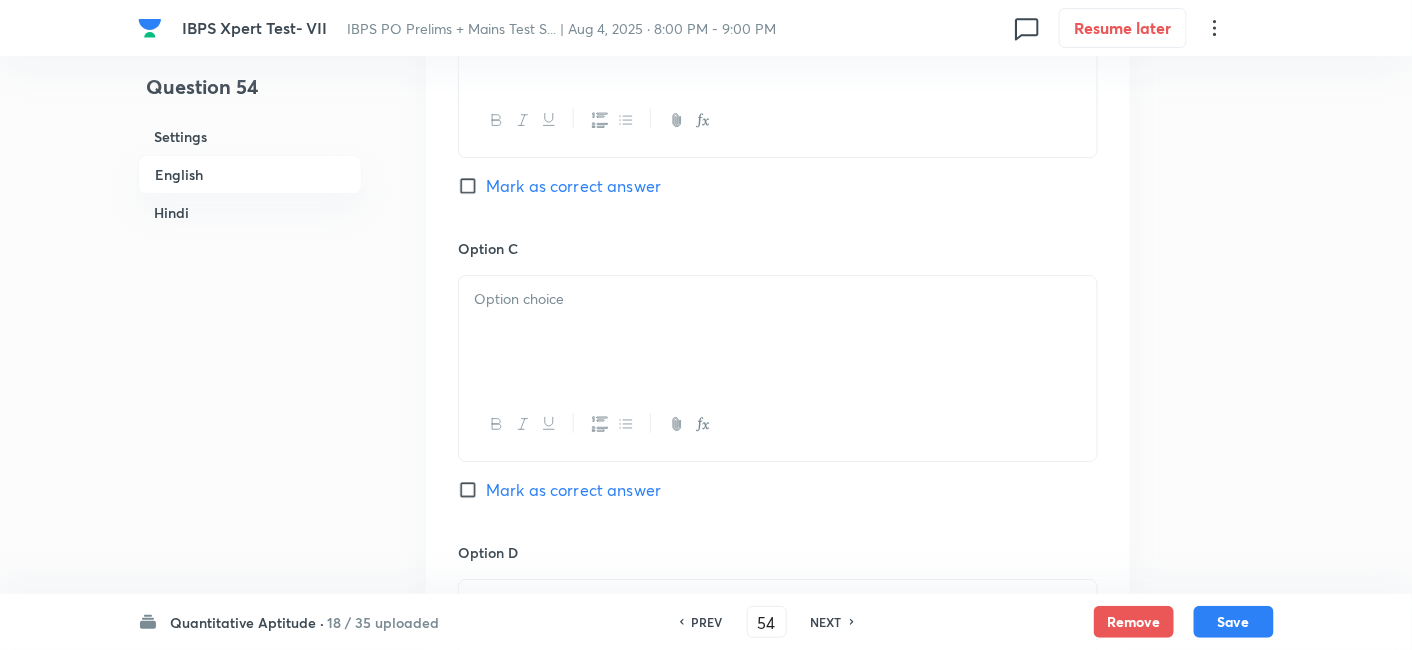scroll, scrollTop: 2025, scrollLeft: 0, axis: vertical 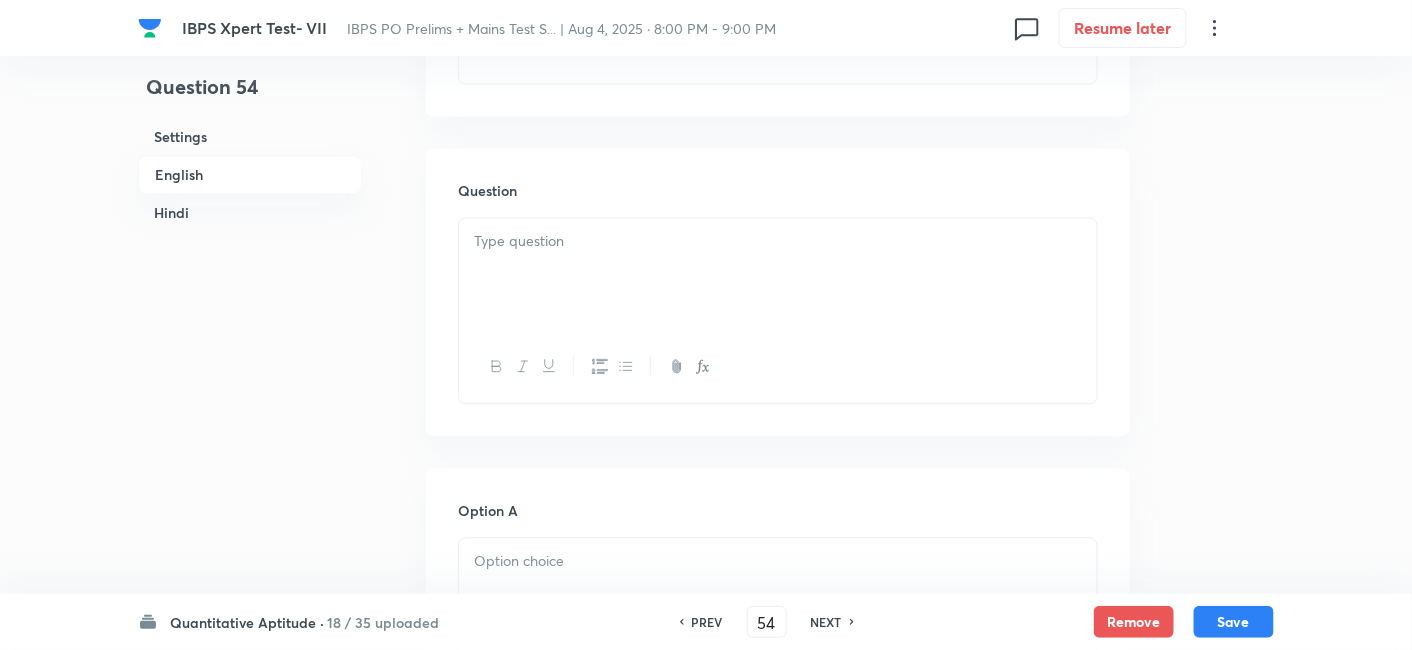 click at bounding box center [778, 274] 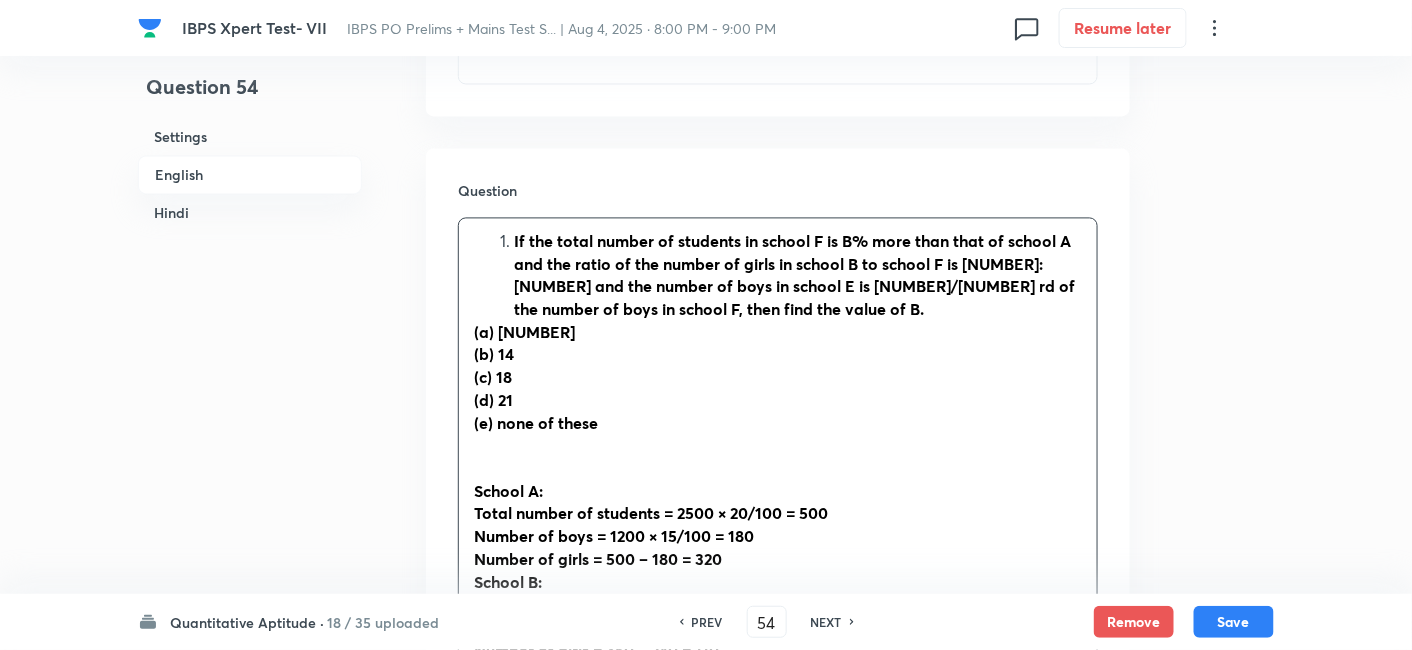 click on "If the total number of students in school F is B% more than that of school A and the ratio of the number of girls in school B to school F is [NUMBER]:[NUMBER] and the number of boys in school E is [NUMBER]/[NUMBER] rd of the number of boys in school F, then find the value of B." at bounding box center (798, 275) 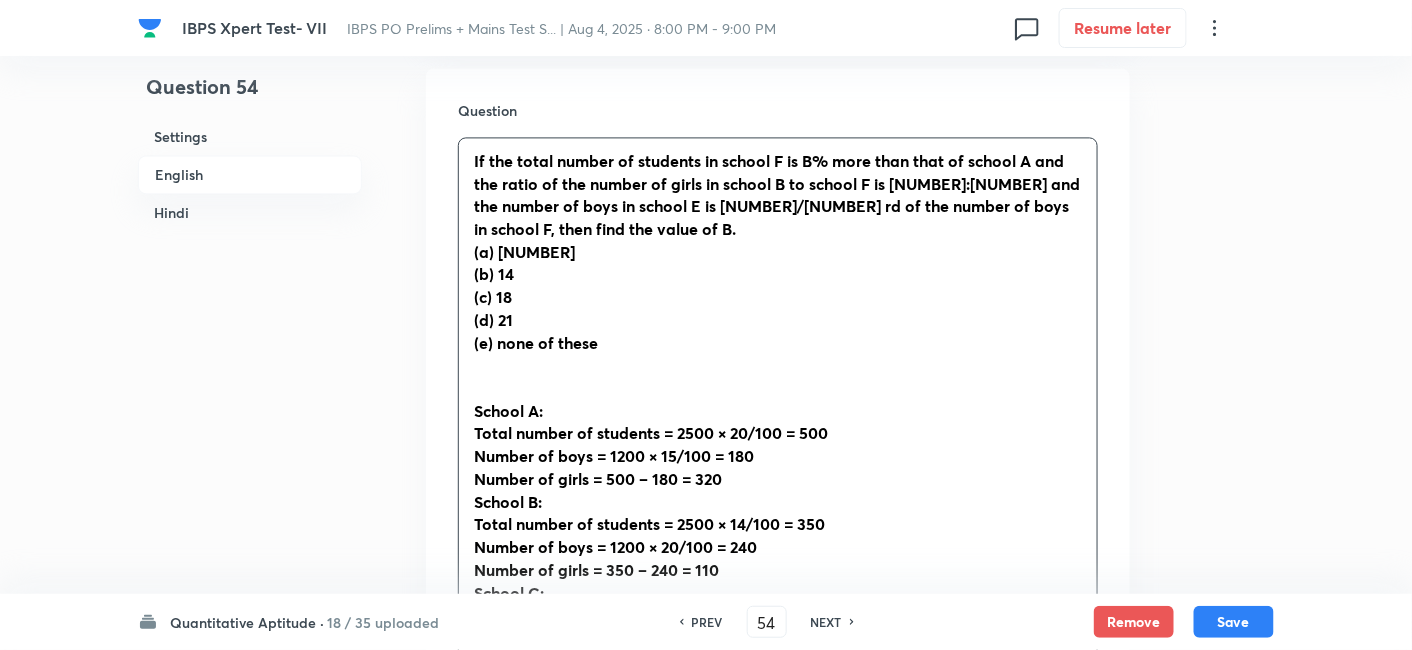 scroll, scrollTop: 1299, scrollLeft: 0, axis: vertical 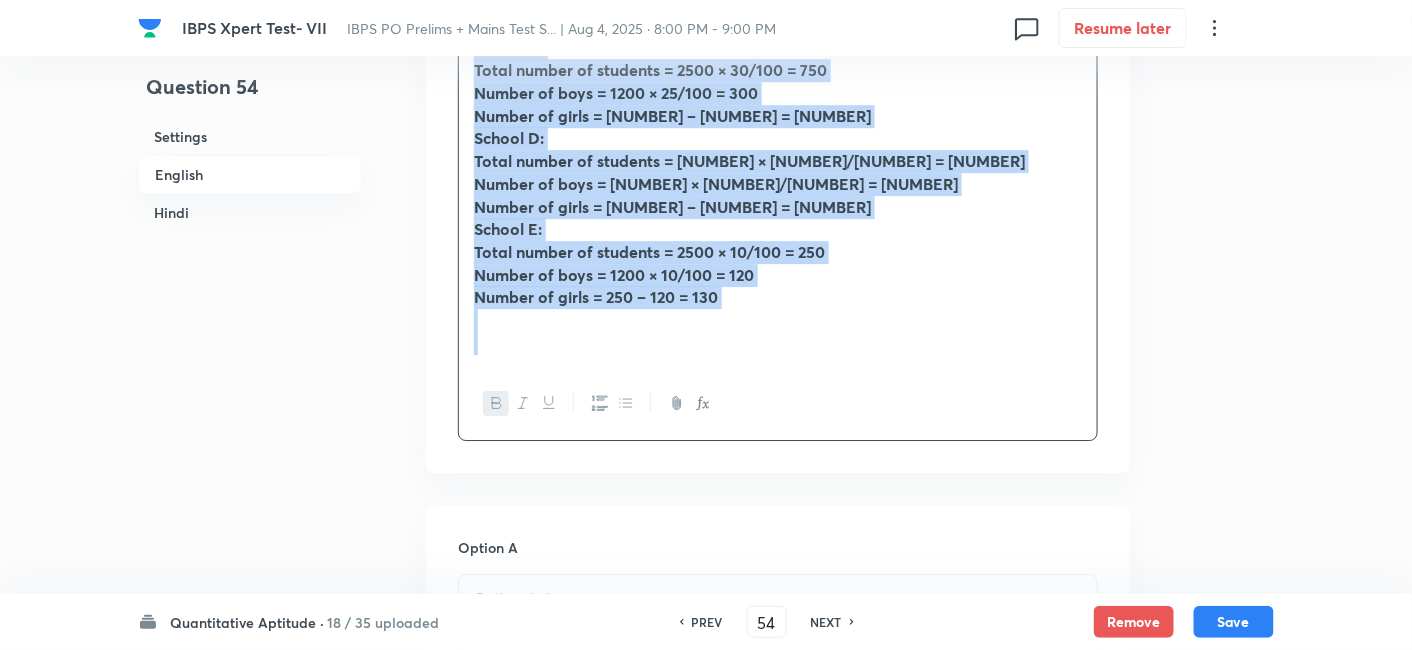 drag, startPoint x: 468, startPoint y: 158, endPoint x: 902, endPoint y: 463, distance: 530.45355 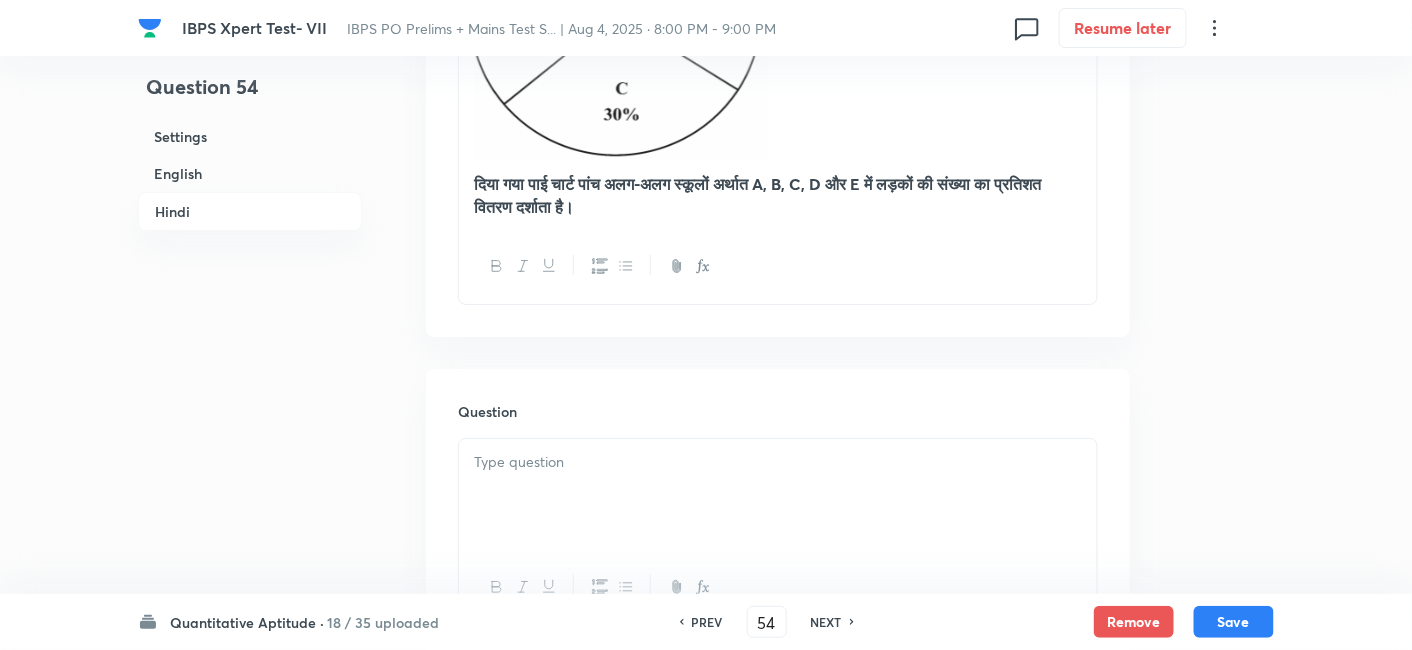 scroll, scrollTop: 4957, scrollLeft: 0, axis: vertical 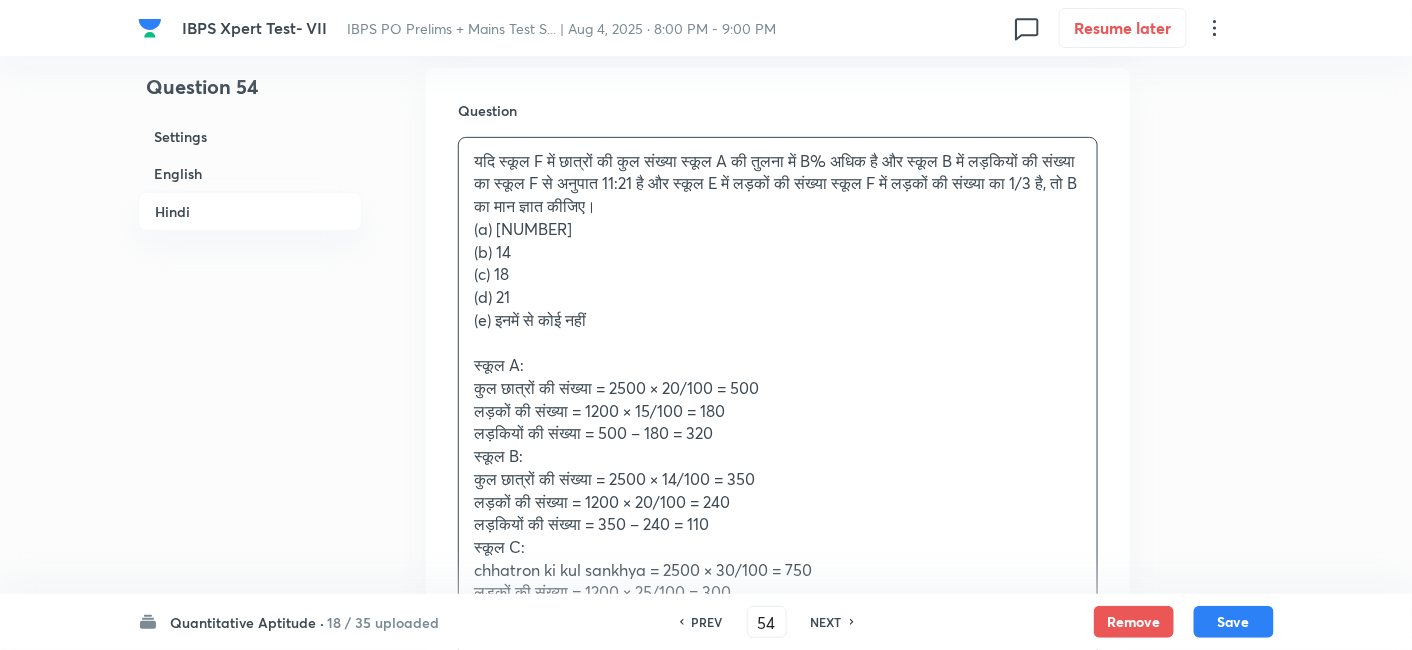 click on "यदि स्कूल F में छात्रों की कुल संख्या स्कूल A की तुलना में B% अधिक है और स्कूल B में लड़कियों की संख्या का स्कूल F से अनुपात 11:21 है और स्कूल E में लड़कों की संख्या स्कूल F में लड़कों की संख्या का 1/3 है, तो B का मान ज्ञात कीजिए। (a) 20 (b) 14 (c) 18 (d) 21 (e) इनमें से कोई नहीं स्कूल A: कुल छात्रों की संख्या = 2500 × 20/100 = 500 लड़कों की संख्या = 1200 × 15/100 = 180 लड़कियों की संख्या = 500 – 180 = 320 स्कूल B: कुल छात्रों की संख्या = 2500 × 14/100 = 350 स्कूल C: स्कूल D:" at bounding box center [778, 479] 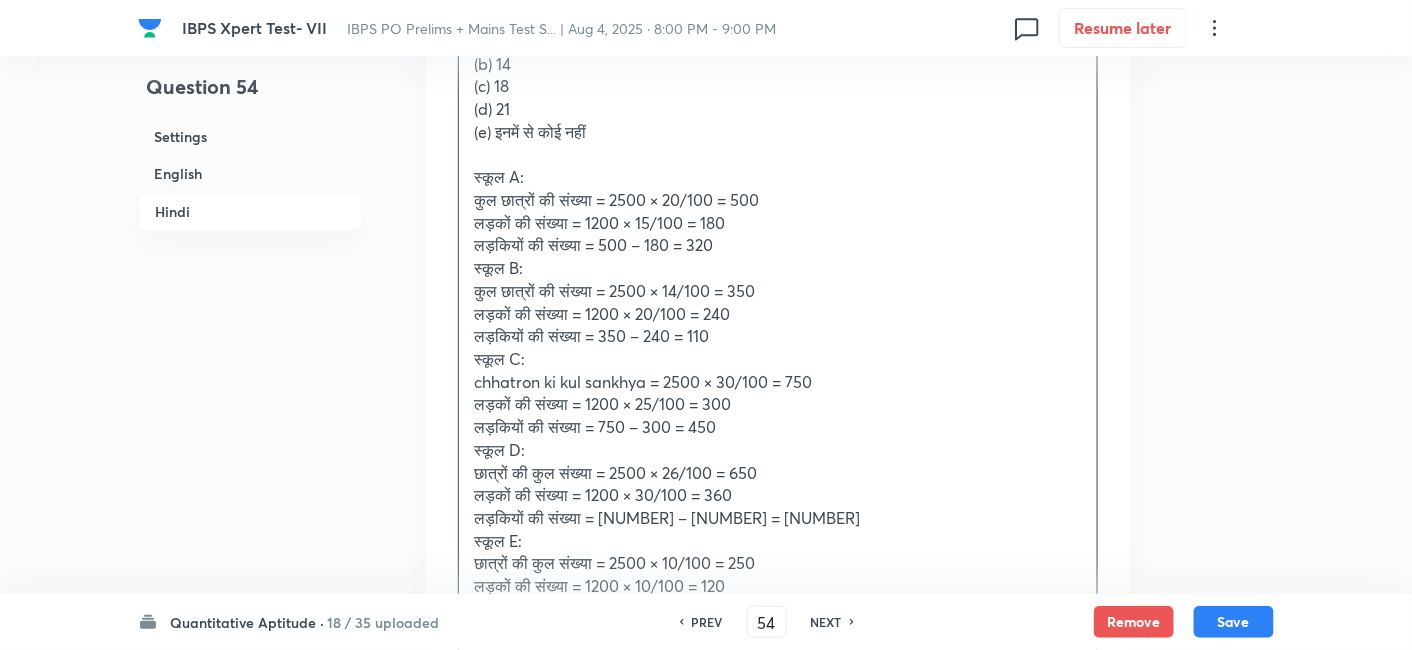 scroll, scrollTop: 5149, scrollLeft: 0, axis: vertical 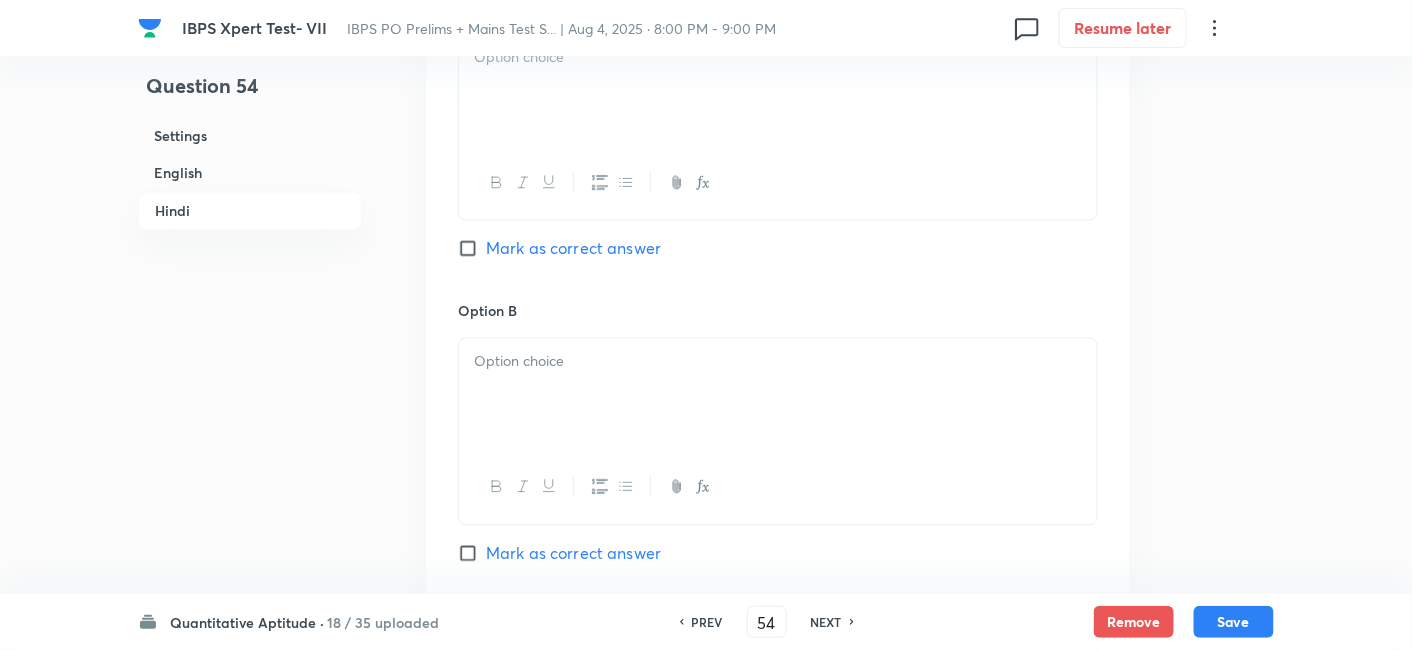 drag, startPoint x: 469, startPoint y: 142, endPoint x: 1154, endPoint y: 318, distance: 707.2489 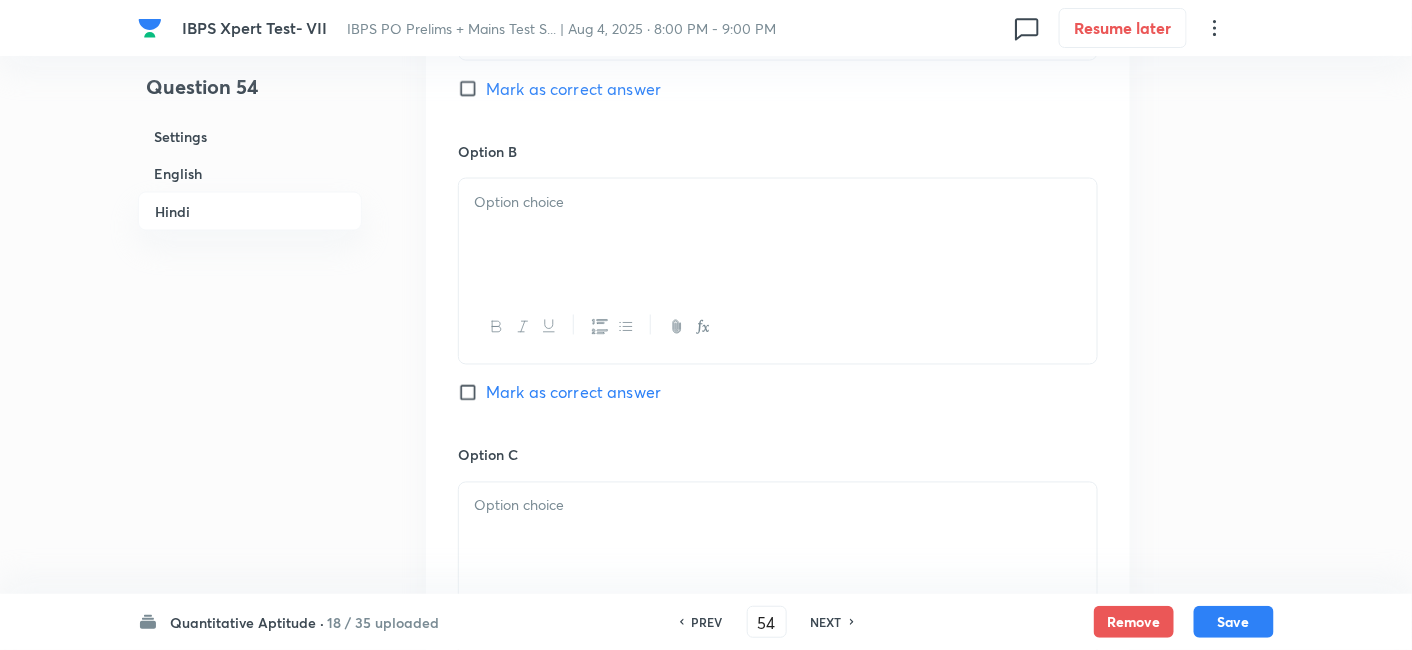 scroll, scrollTop: 6845, scrollLeft: 0, axis: vertical 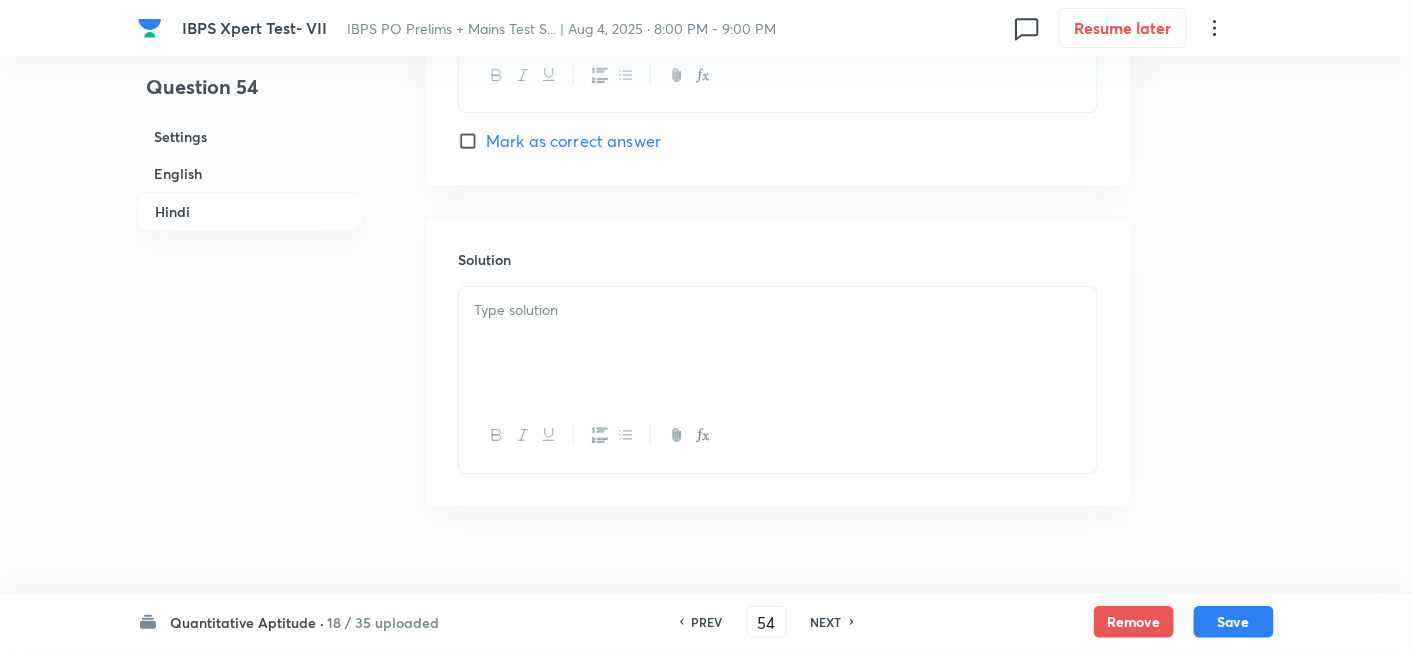 click at bounding box center [778, 343] 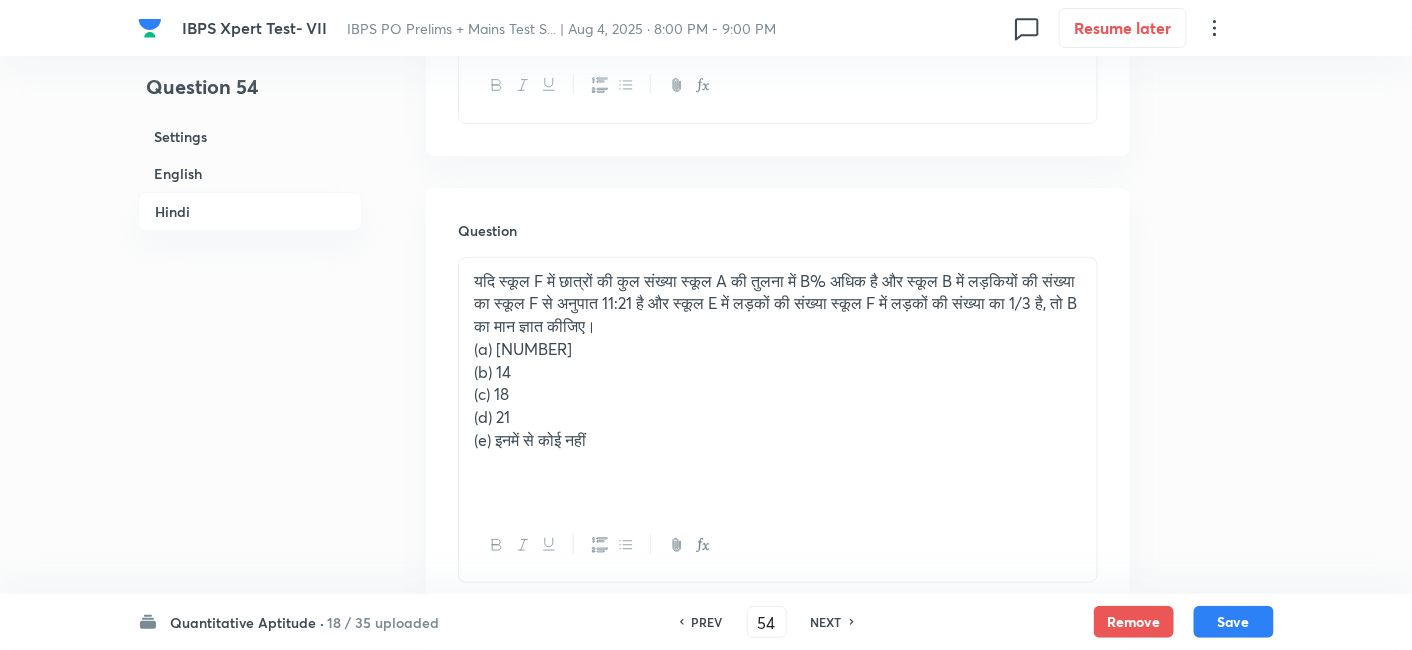 scroll, scrollTop: 4854, scrollLeft: 0, axis: vertical 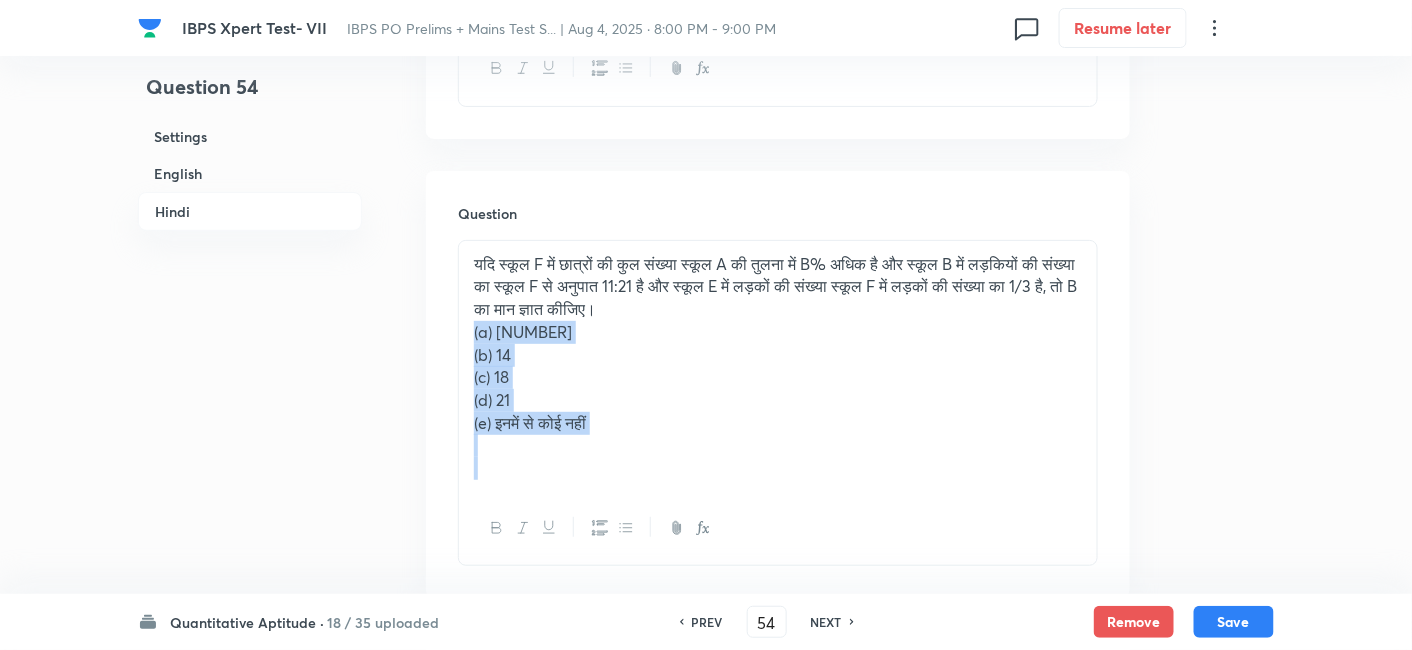 drag, startPoint x: 467, startPoint y: 304, endPoint x: 791, endPoint y: 514, distance: 386.1036 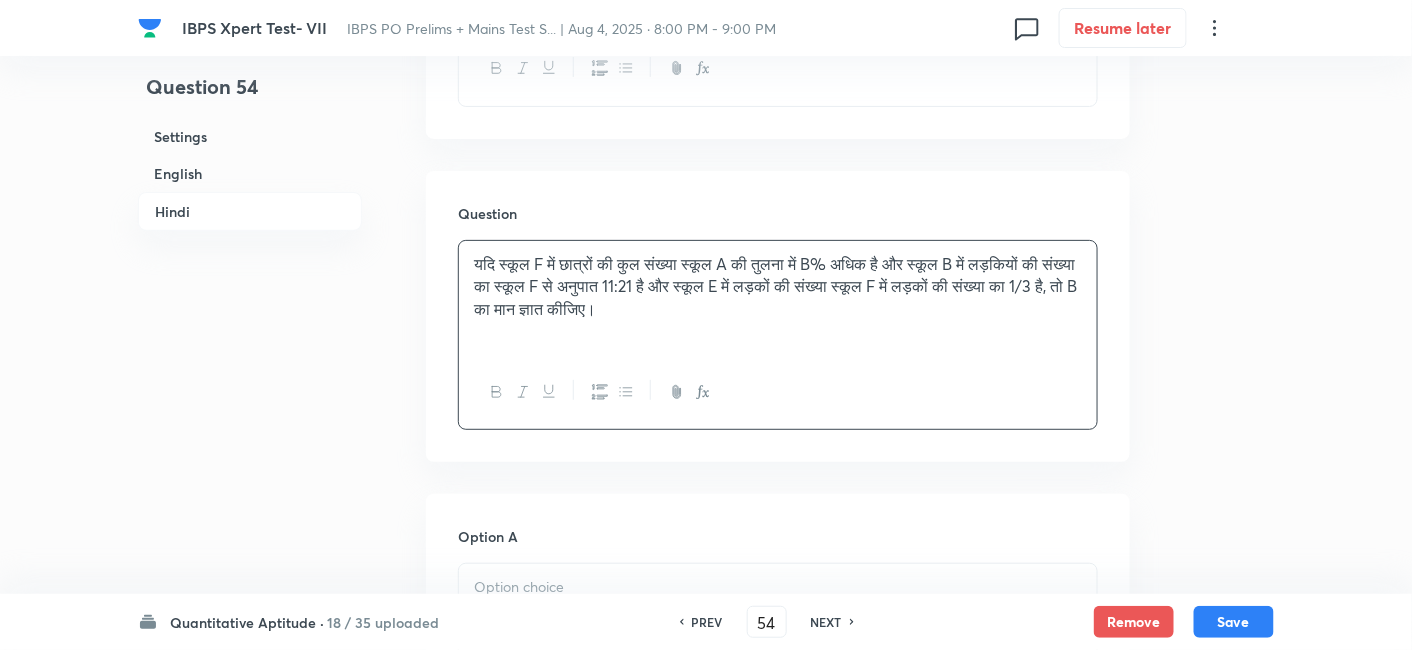 scroll, scrollTop: 5100, scrollLeft: 0, axis: vertical 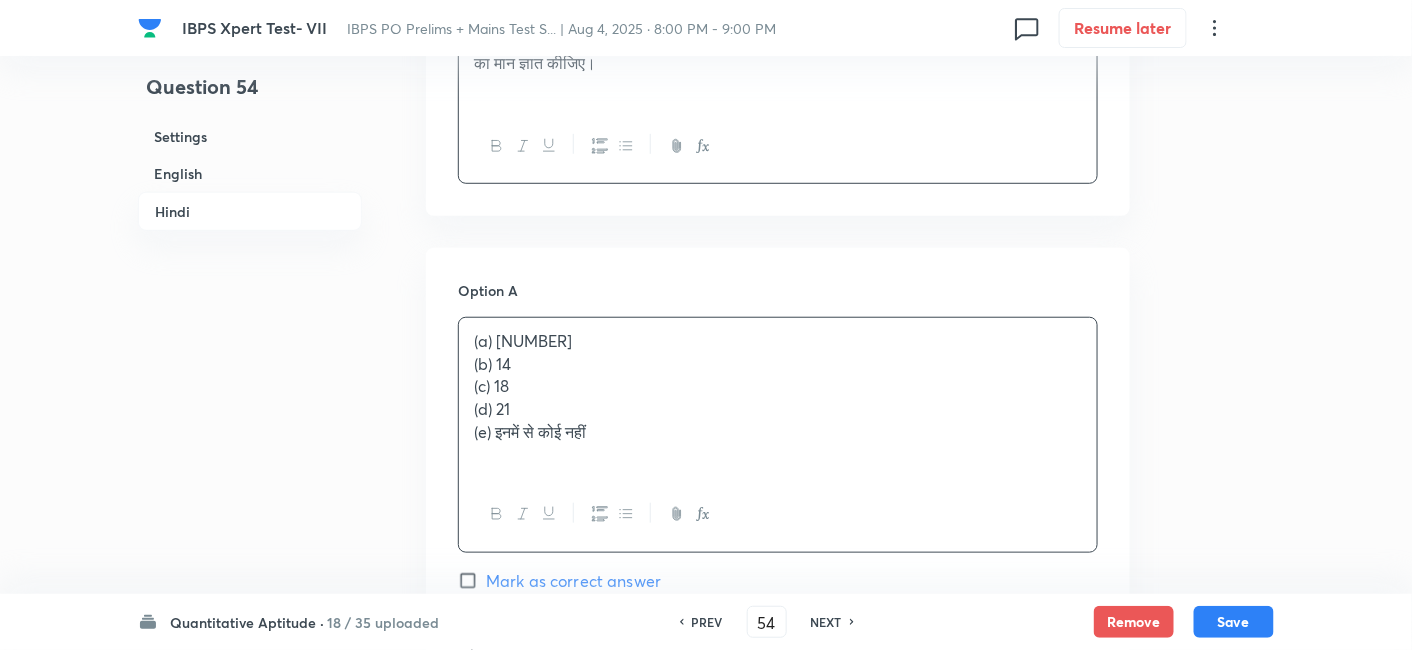 click on "(a) 20 (b) 14 (c) 18 (d) 21 (e) इनमें से कोई नहीं" at bounding box center (778, 398) 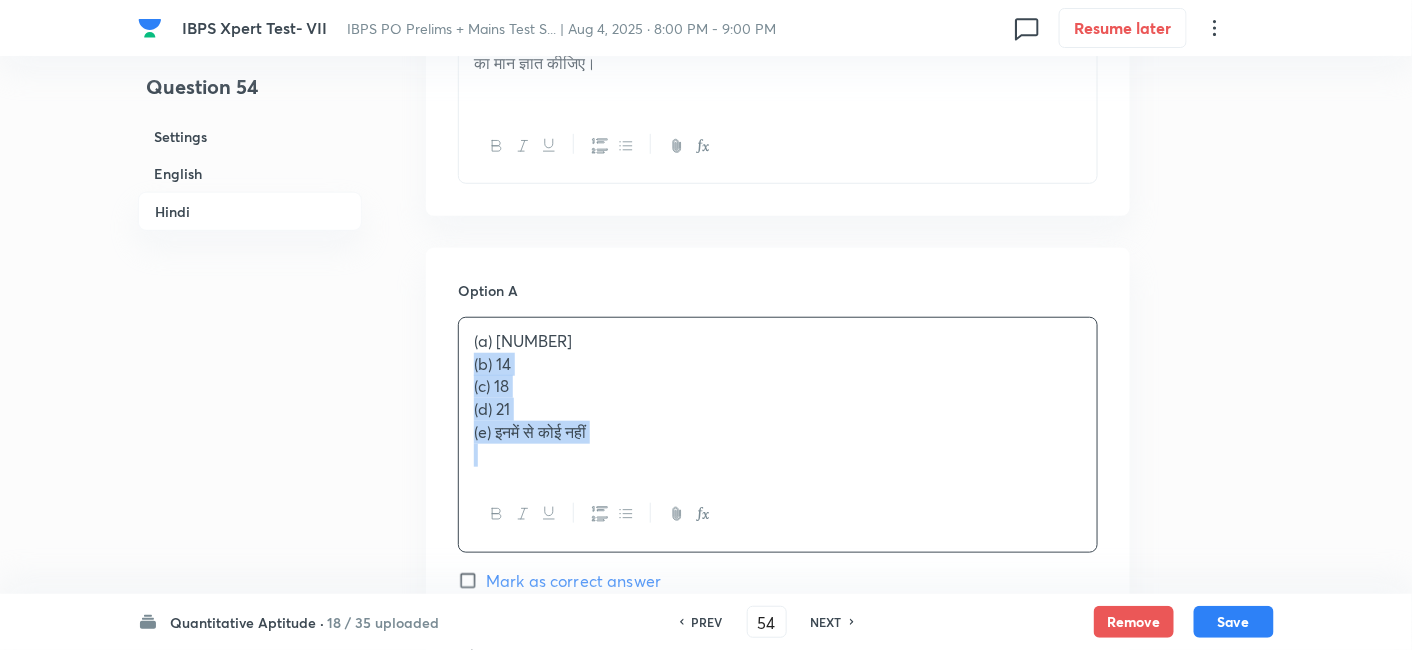 drag, startPoint x: 462, startPoint y: 333, endPoint x: 696, endPoint y: 445, distance: 259.42242 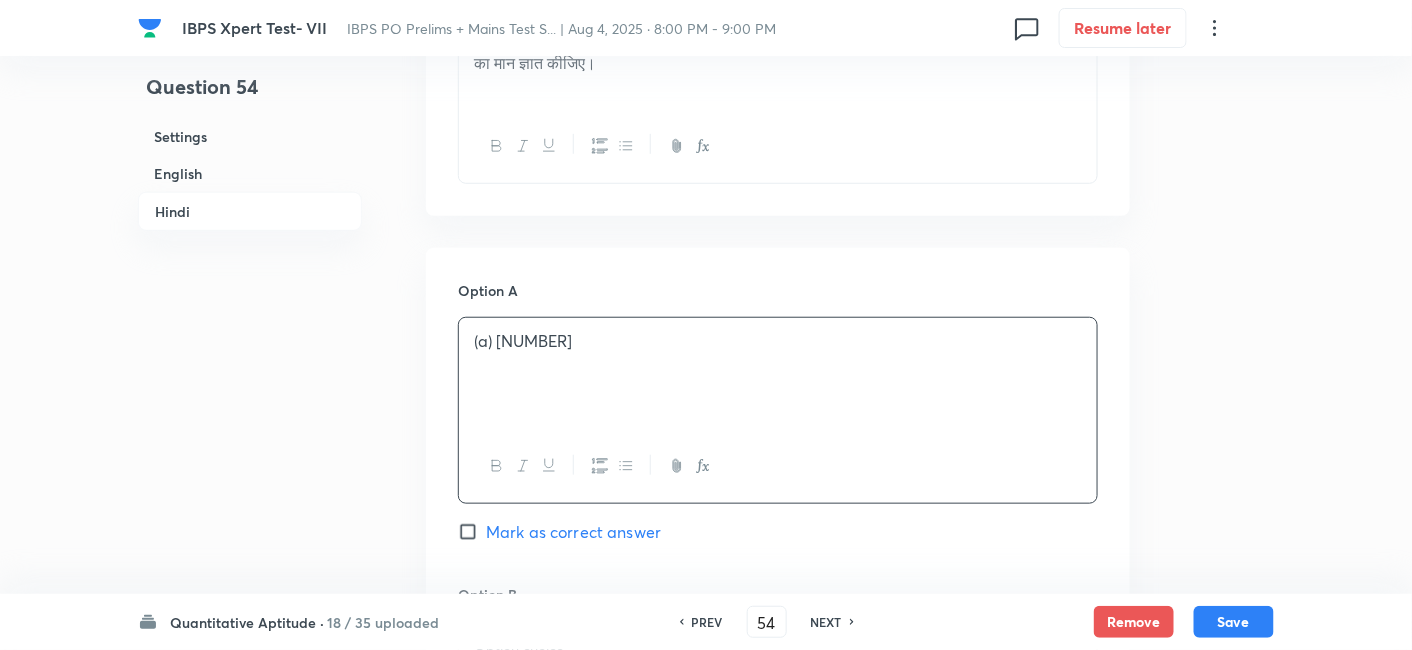 scroll, scrollTop: 5319, scrollLeft: 0, axis: vertical 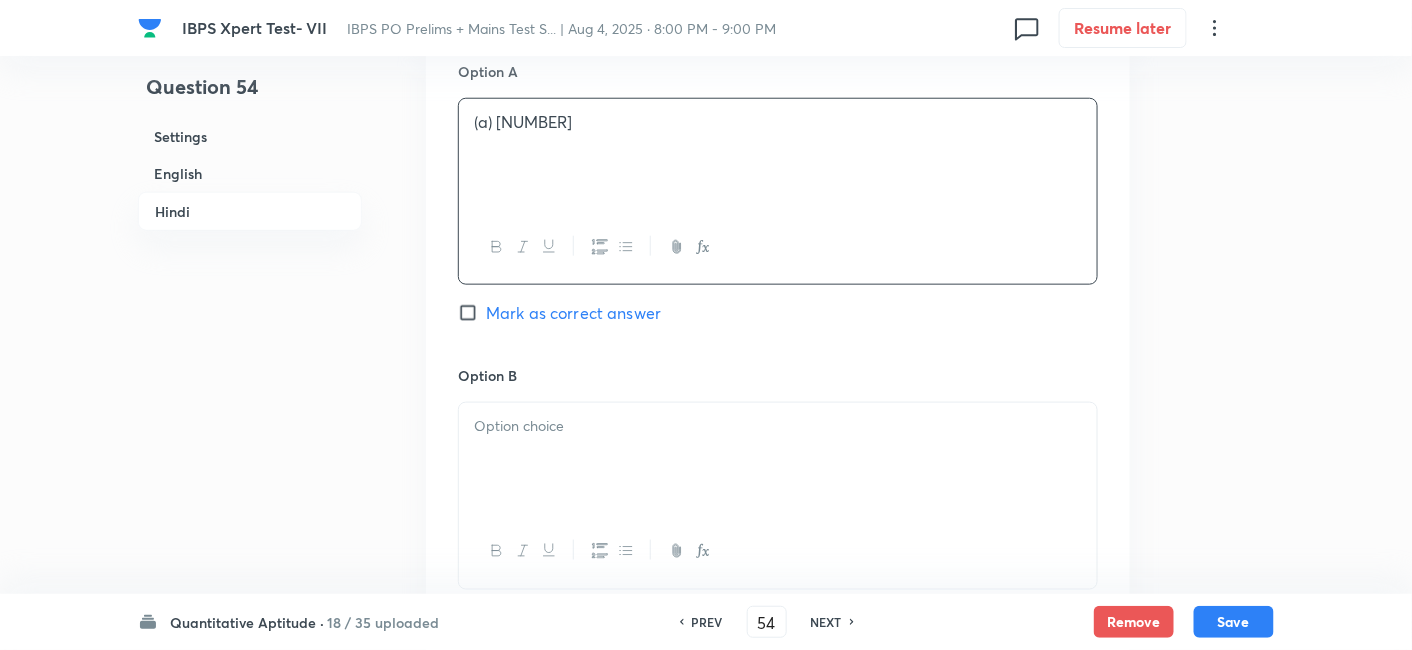click at bounding box center (778, 459) 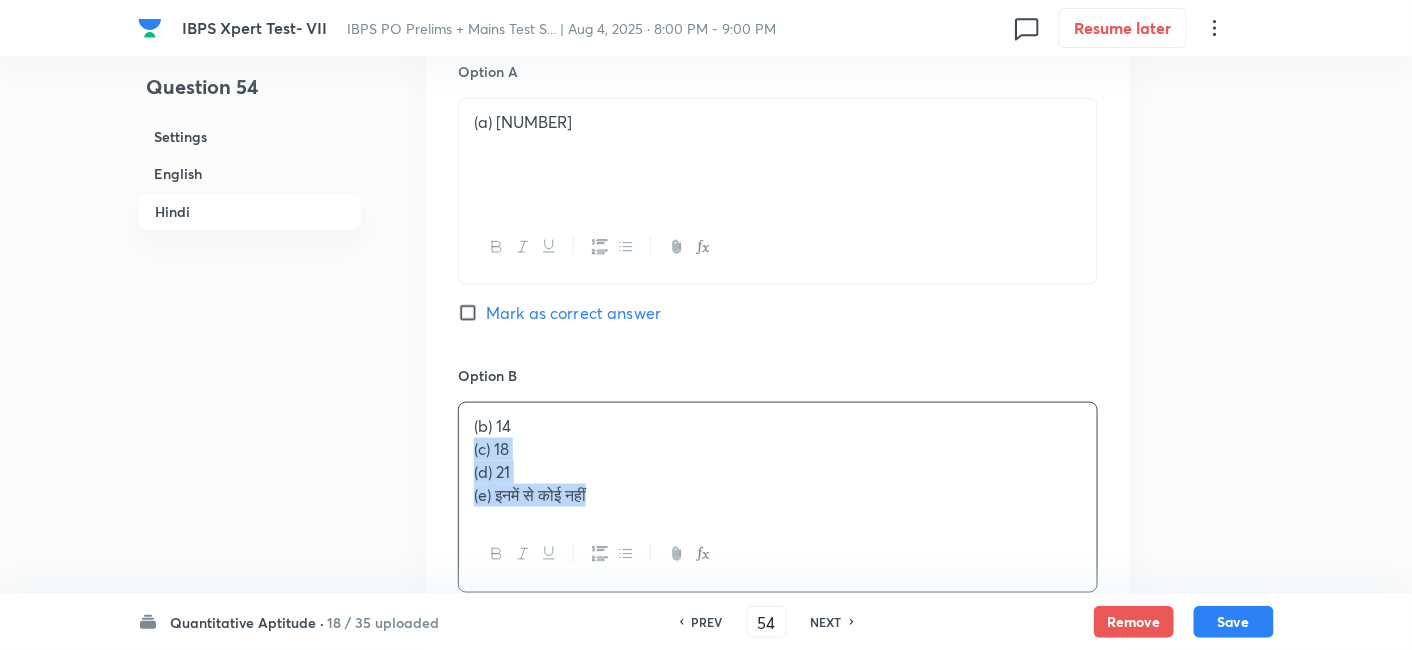 drag, startPoint x: 467, startPoint y: 421, endPoint x: 726, endPoint y: 560, distance: 293.94217 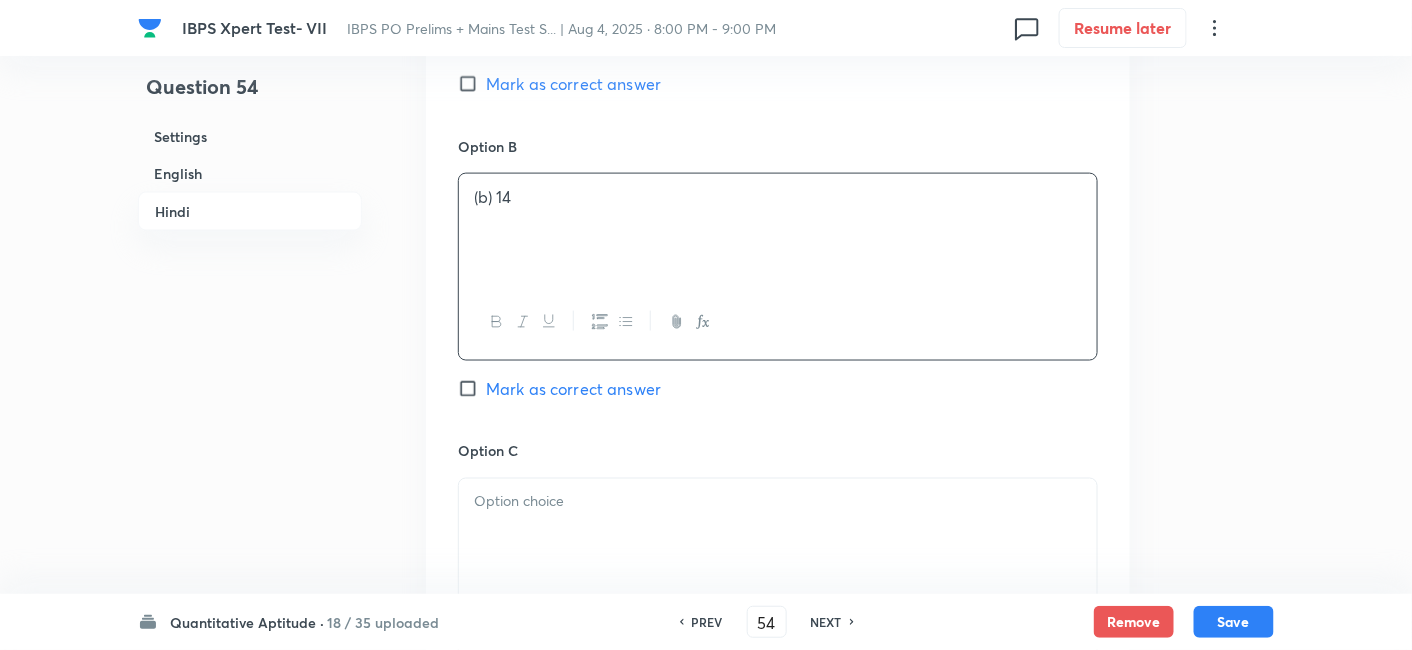 scroll, scrollTop: 5550, scrollLeft: 0, axis: vertical 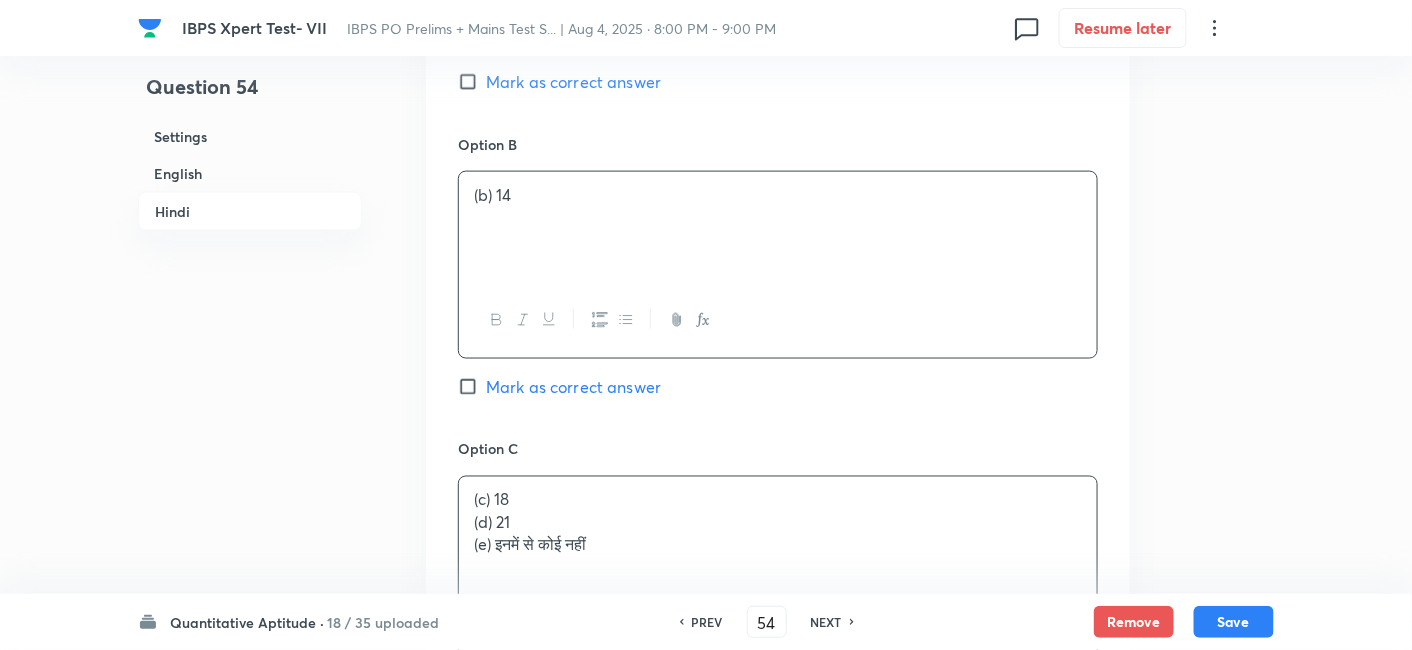 click on "(c) 18 (d) 21 (e) इनमें से कोई नहीं" at bounding box center [778, 533] 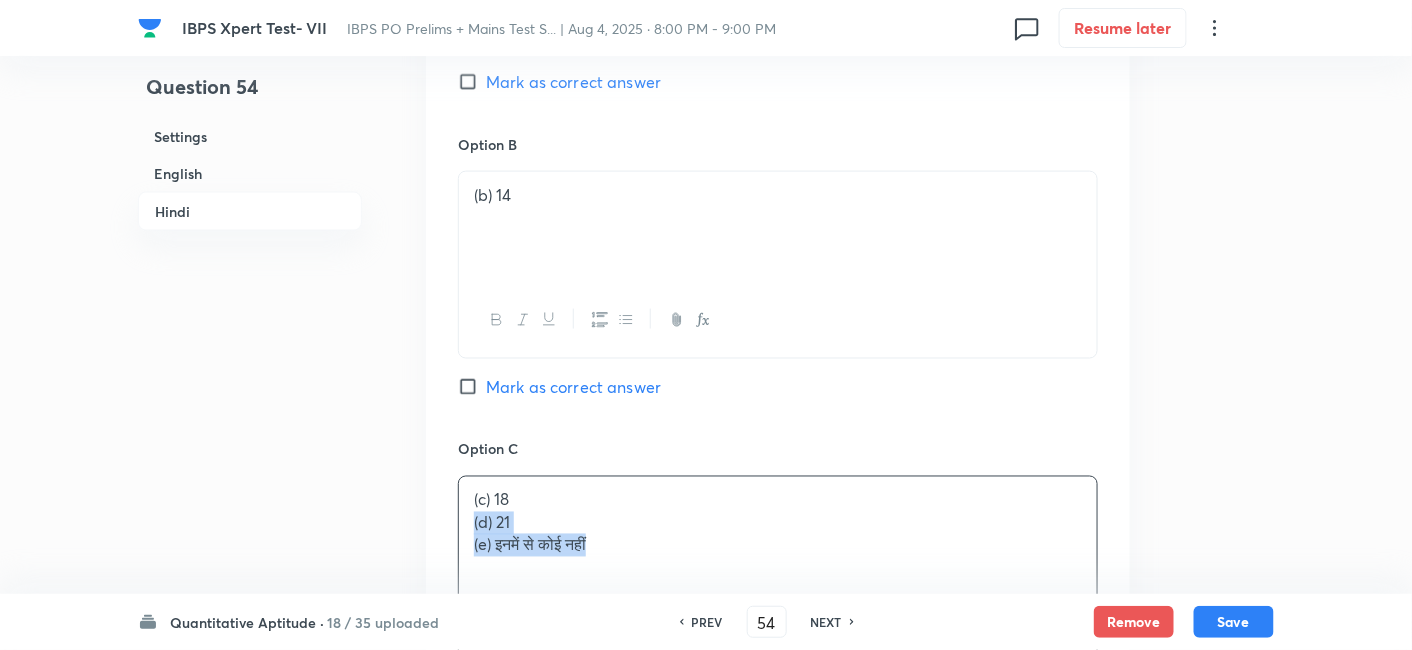 drag, startPoint x: 468, startPoint y: 496, endPoint x: 711, endPoint y: 581, distance: 257.43738 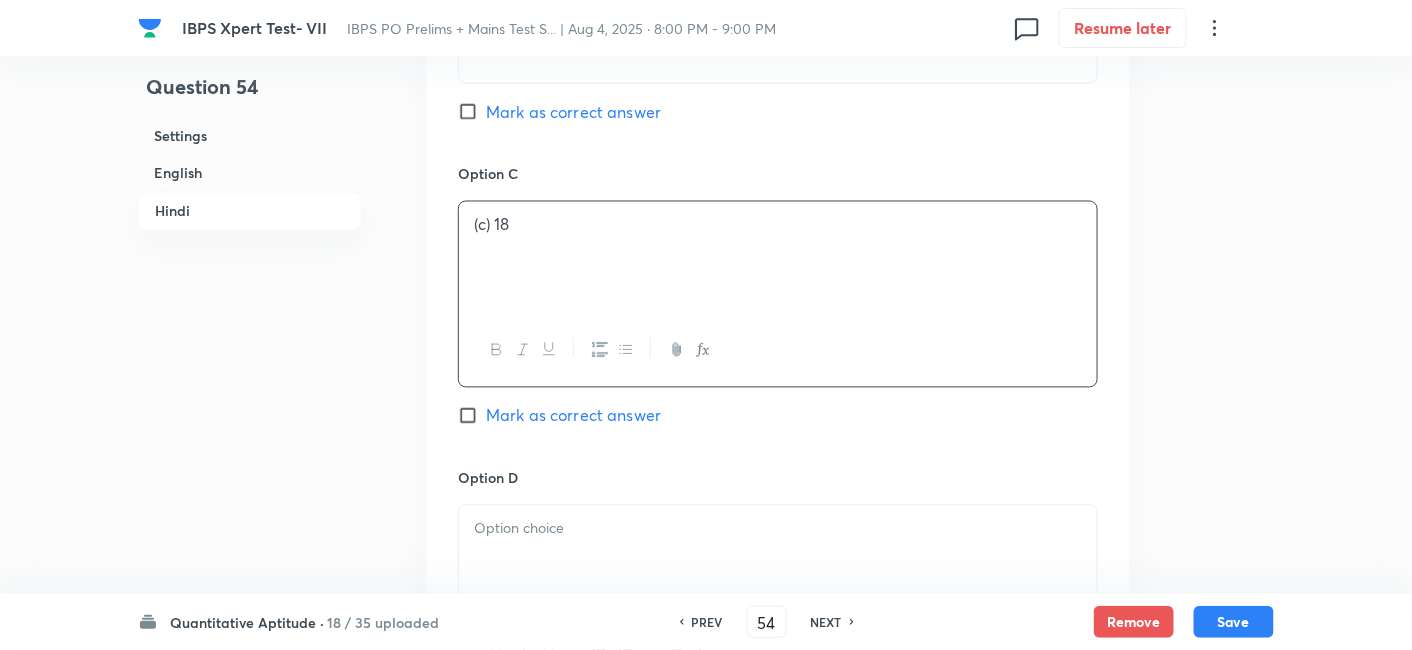 scroll, scrollTop: 5857, scrollLeft: 0, axis: vertical 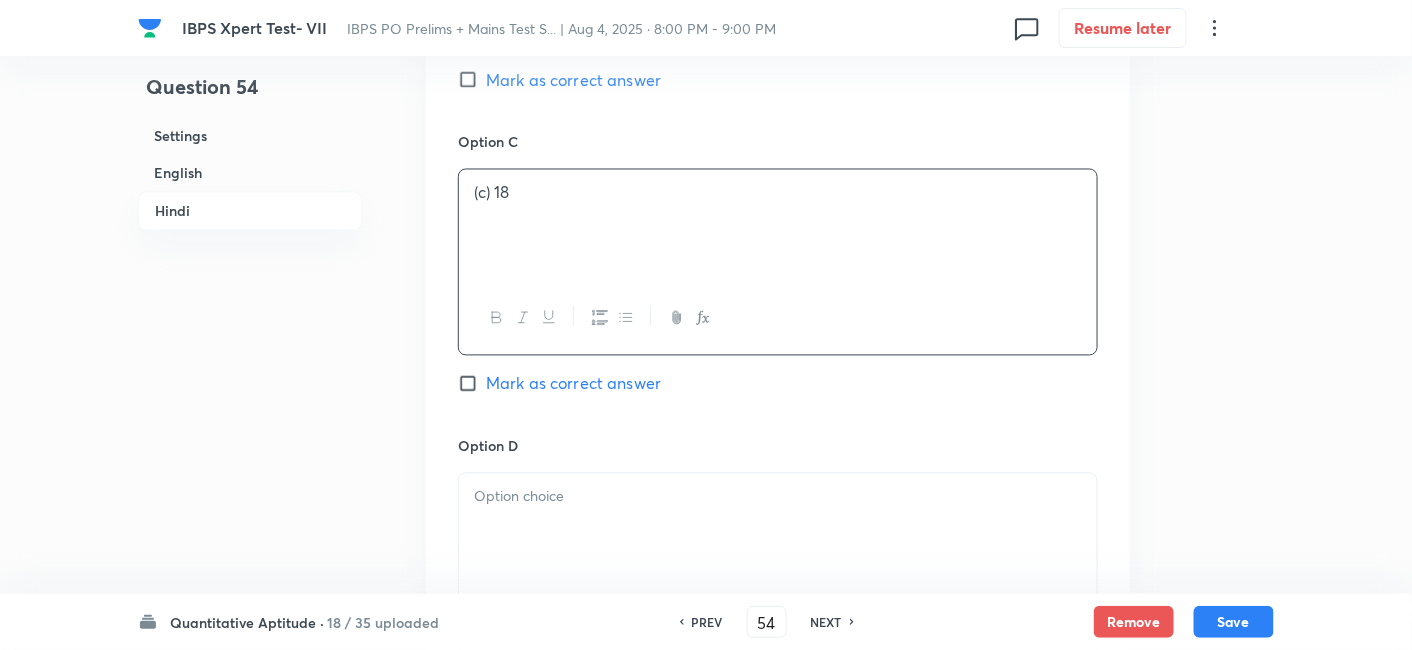 click at bounding box center [778, 530] 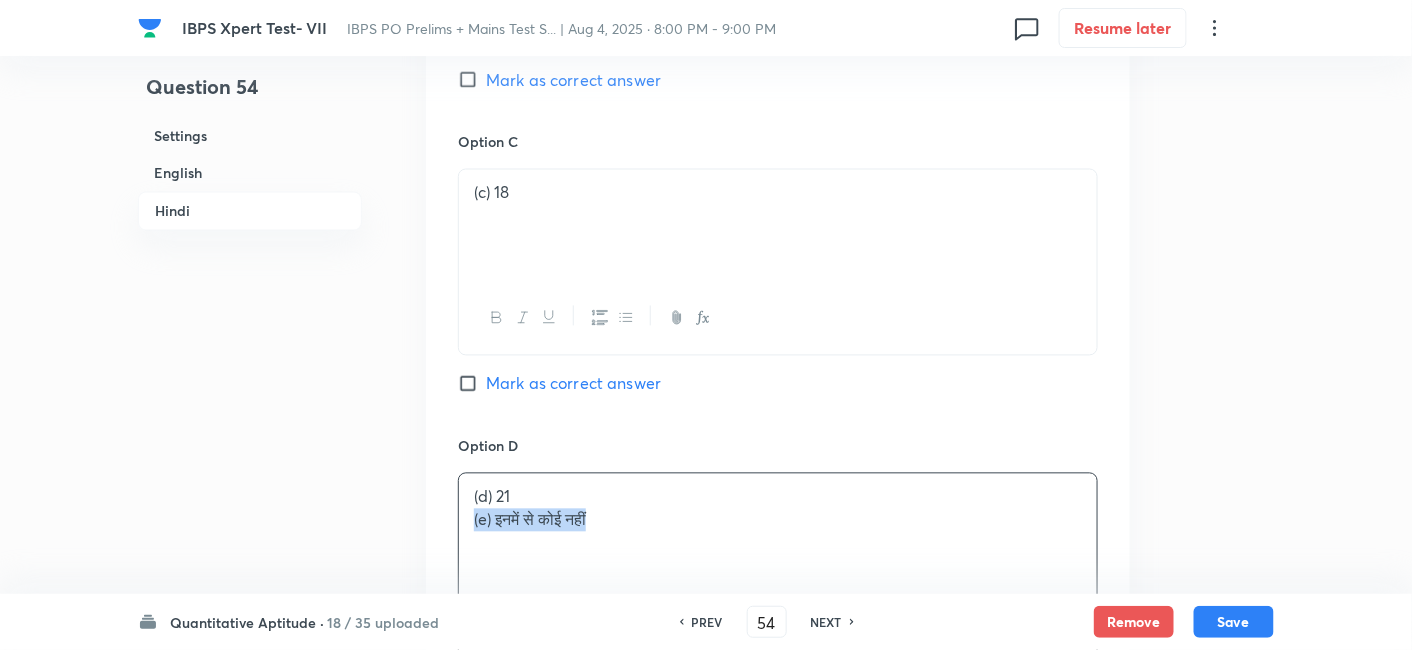 drag, startPoint x: 470, startPoint y: 495, endPoint x: 777, endPoint y: 552, distance: 312.2467 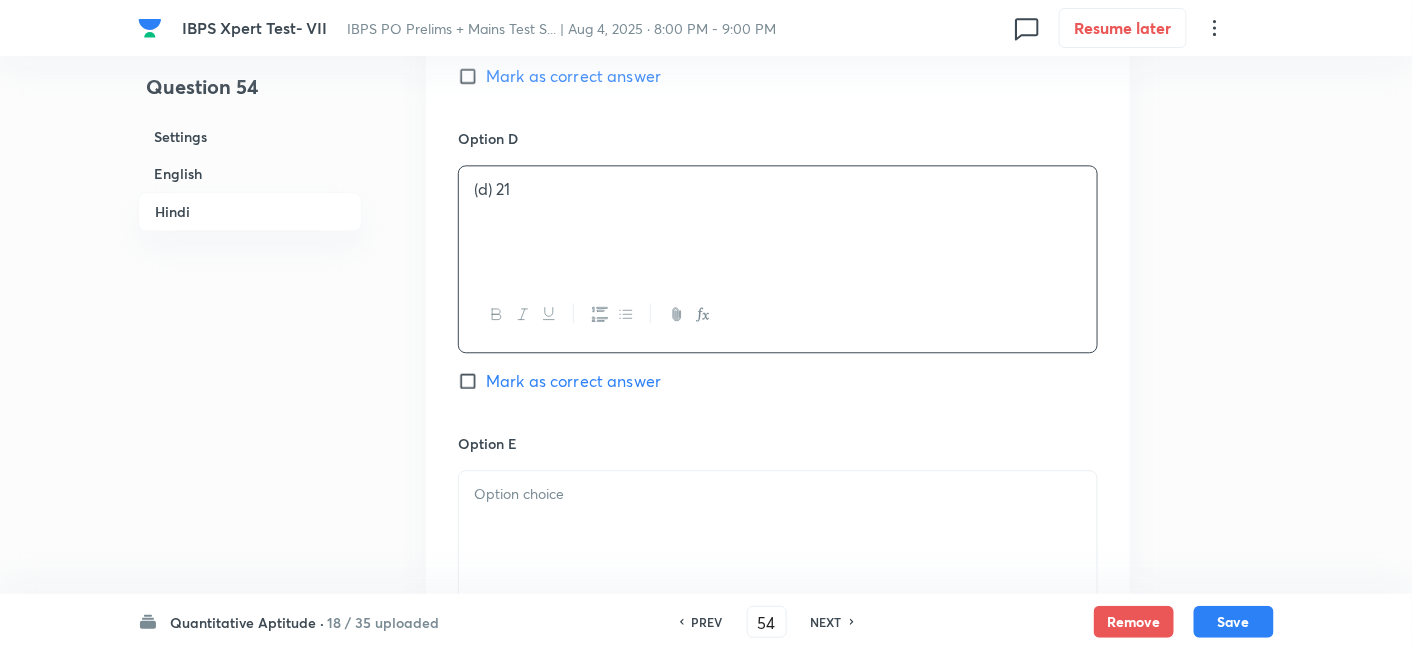 scroll, scrollTop: 6165, scrollLeft: 0, axis: vertical 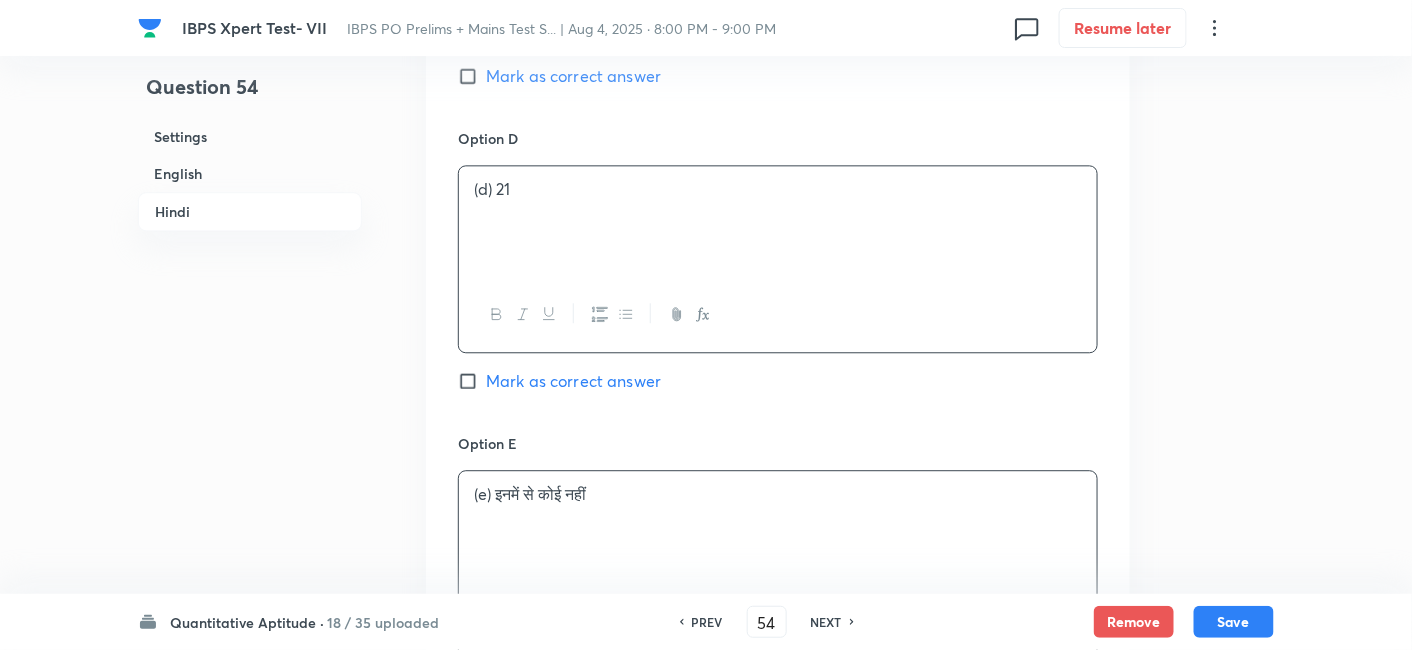 click on "(e) इनमें से कोई नहीं" at bounding box center [778, 527] 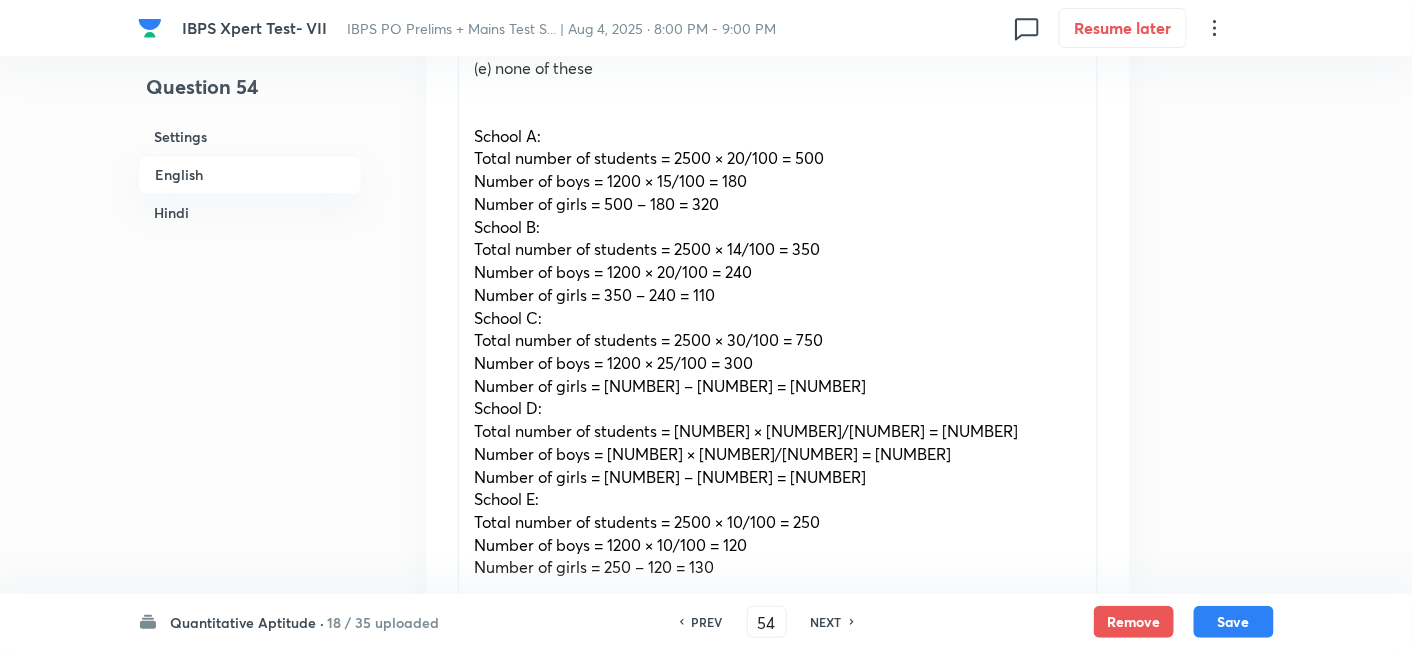 scroll, scrollTop: 1571, scrollLeft: 0, axis: vertical 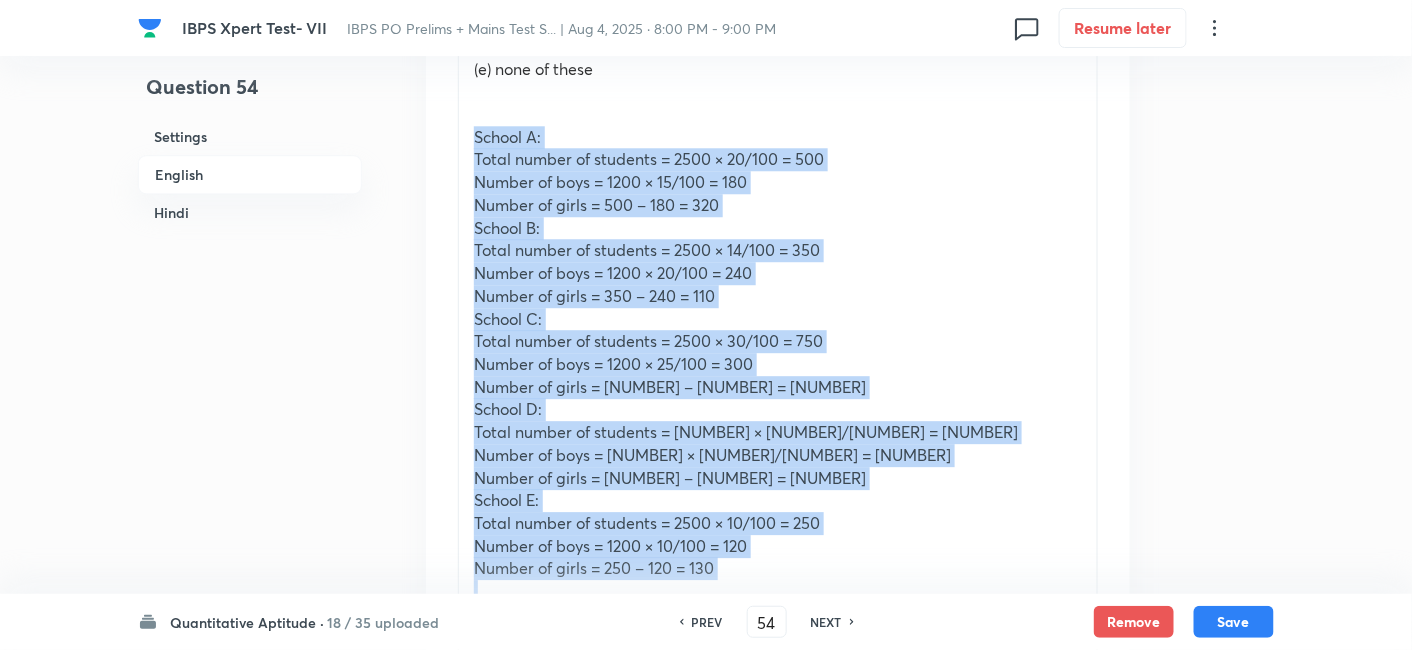 drag, startPoint x: 472, startPoint y: 109, endPoint x: 817, endPoint y: 560, distance: 567.8257 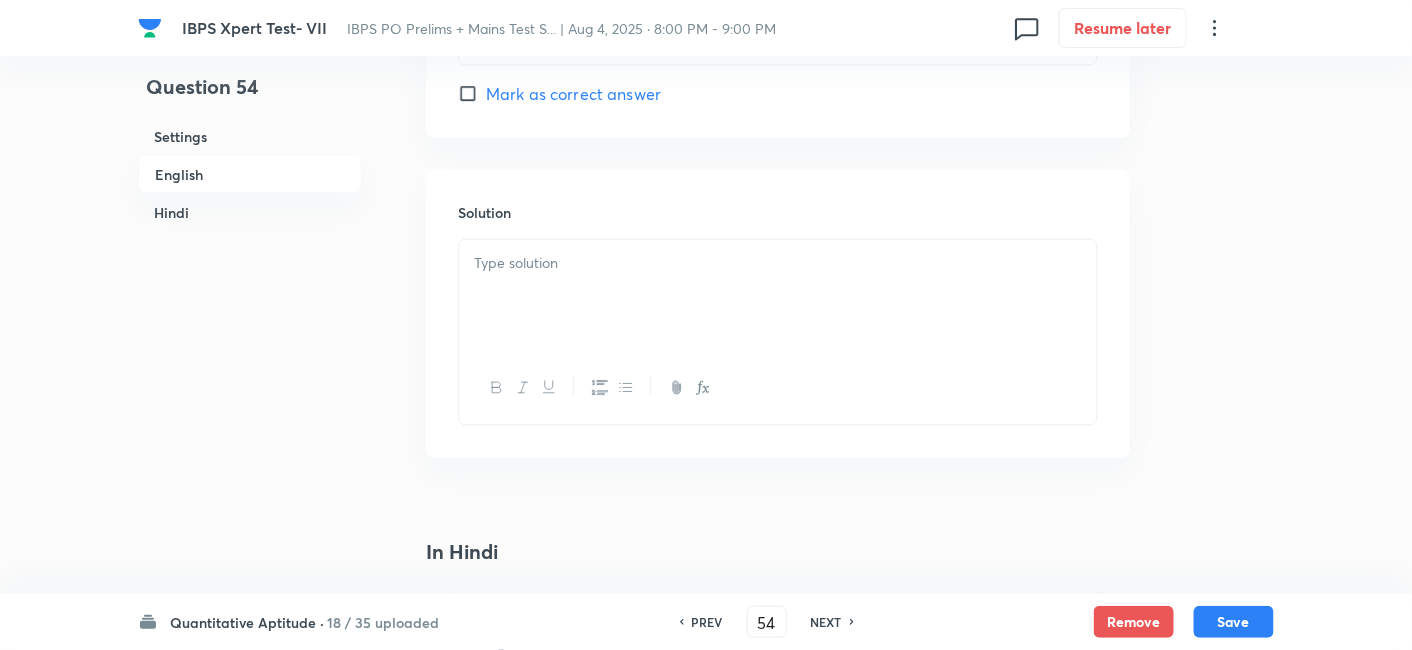 scroll, scrollTop: 3323, scrollLeft: 0, axis: vertical 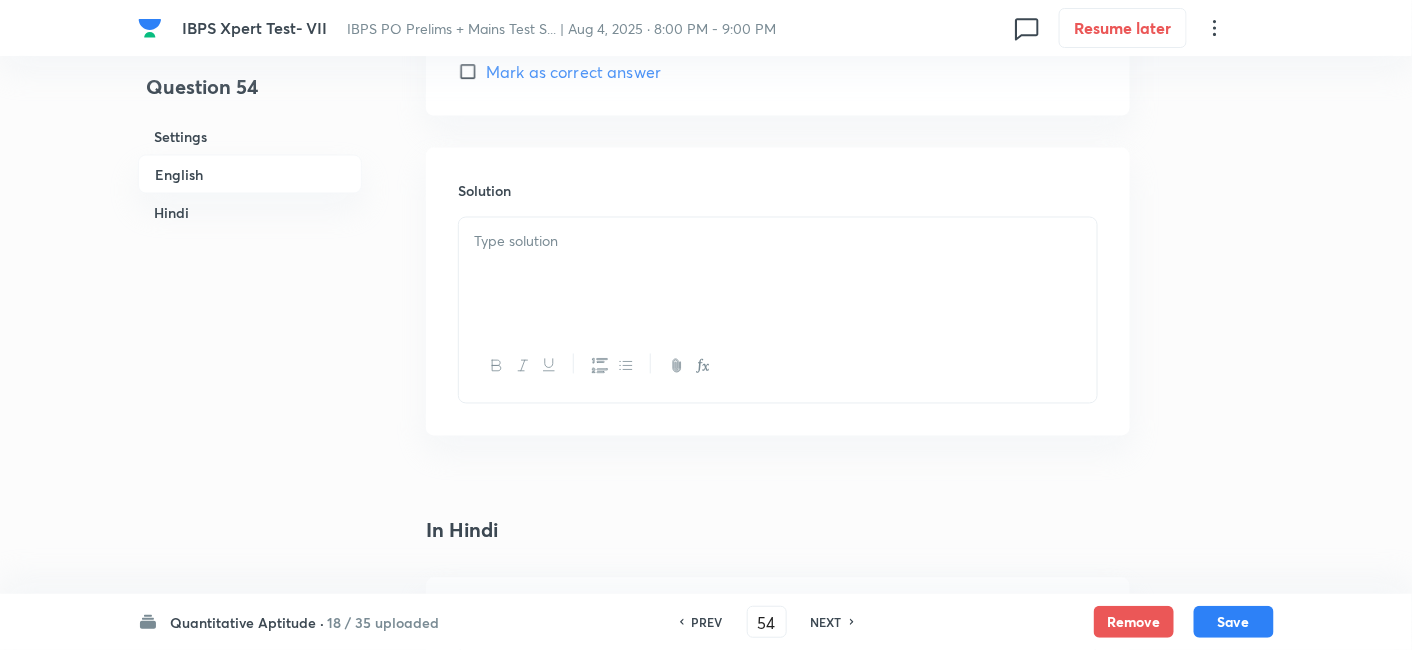 click at bounding box center [778, 274] 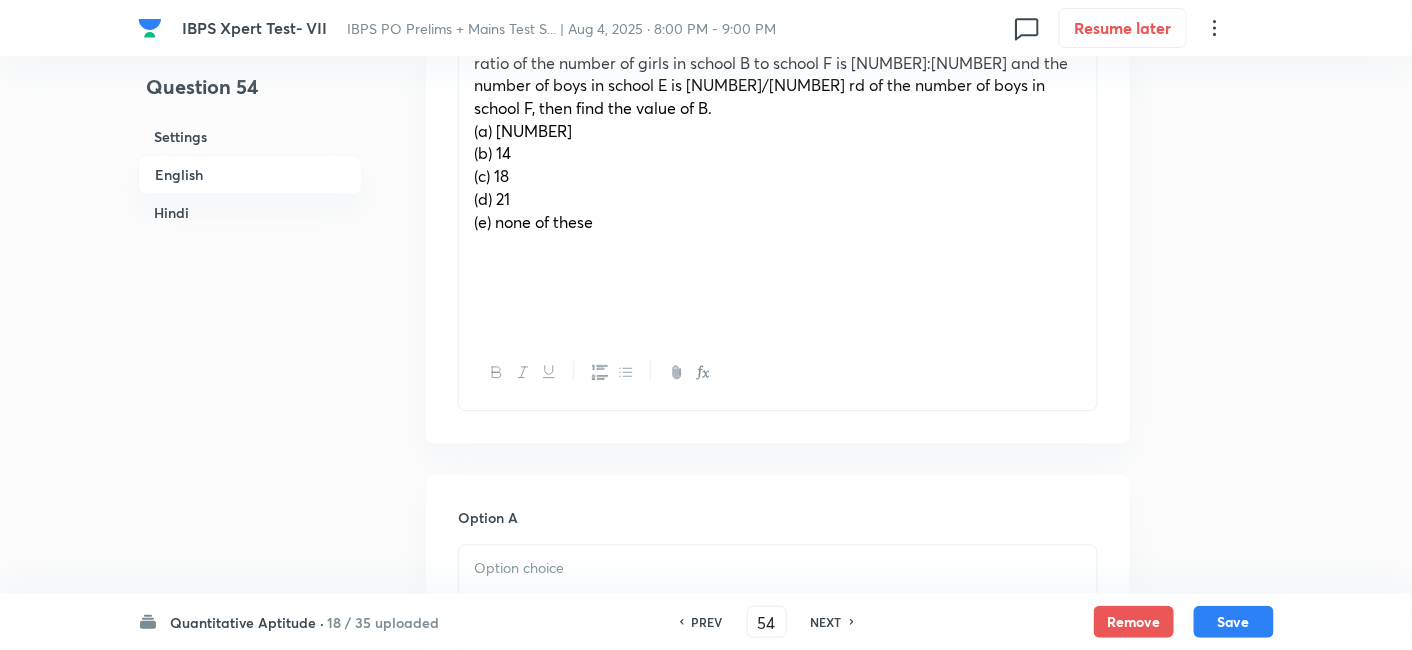 scroll, scrollTop: 1219, scrollLeft: 0, axis: vertical 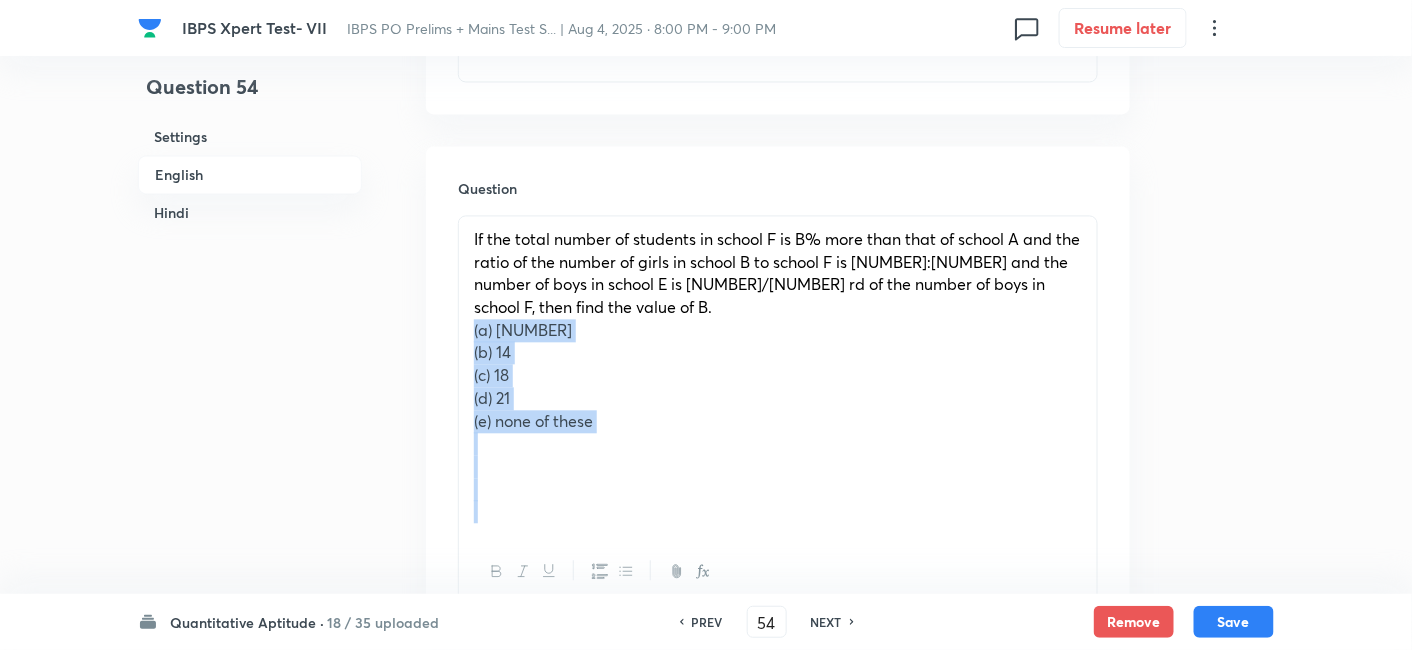 drag, startPoint x: 465, startPoint y: 311, endPoint x: 689, endPoint y: 488, distance: 285.4908 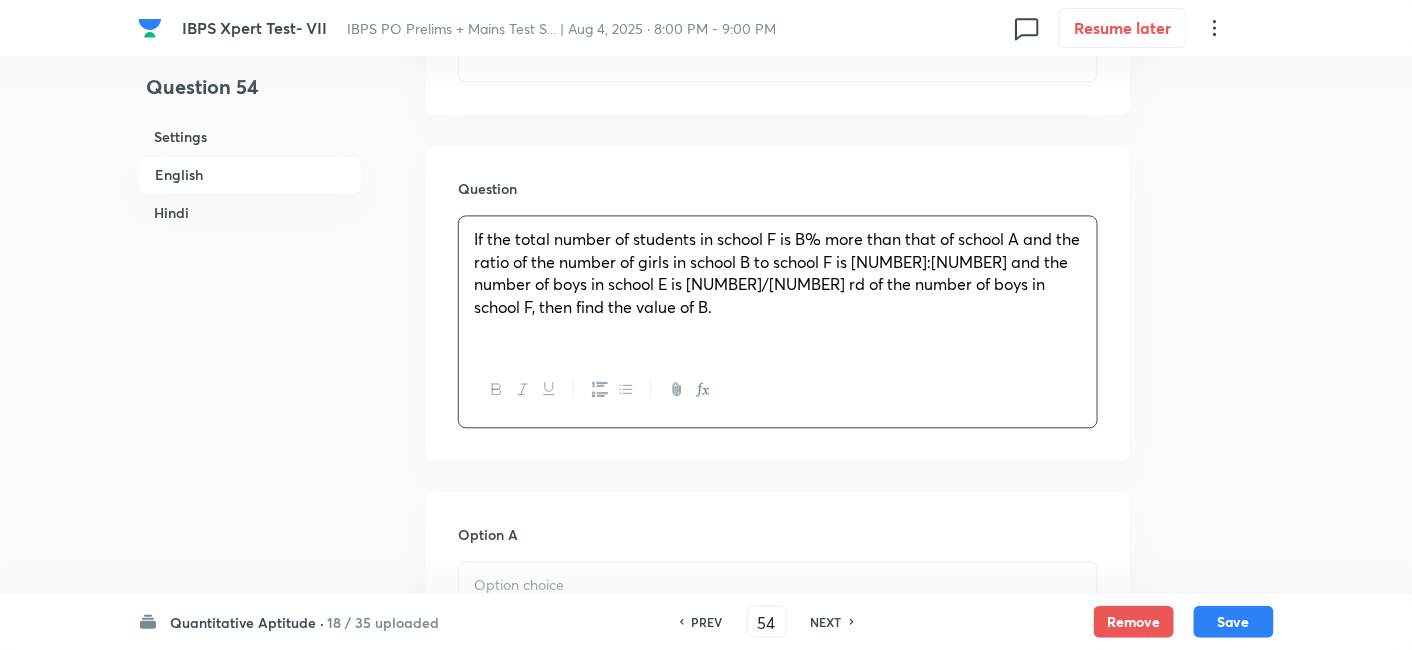 scroll, scrollTop: 1437, scrollLeft: 0, axis: vertical 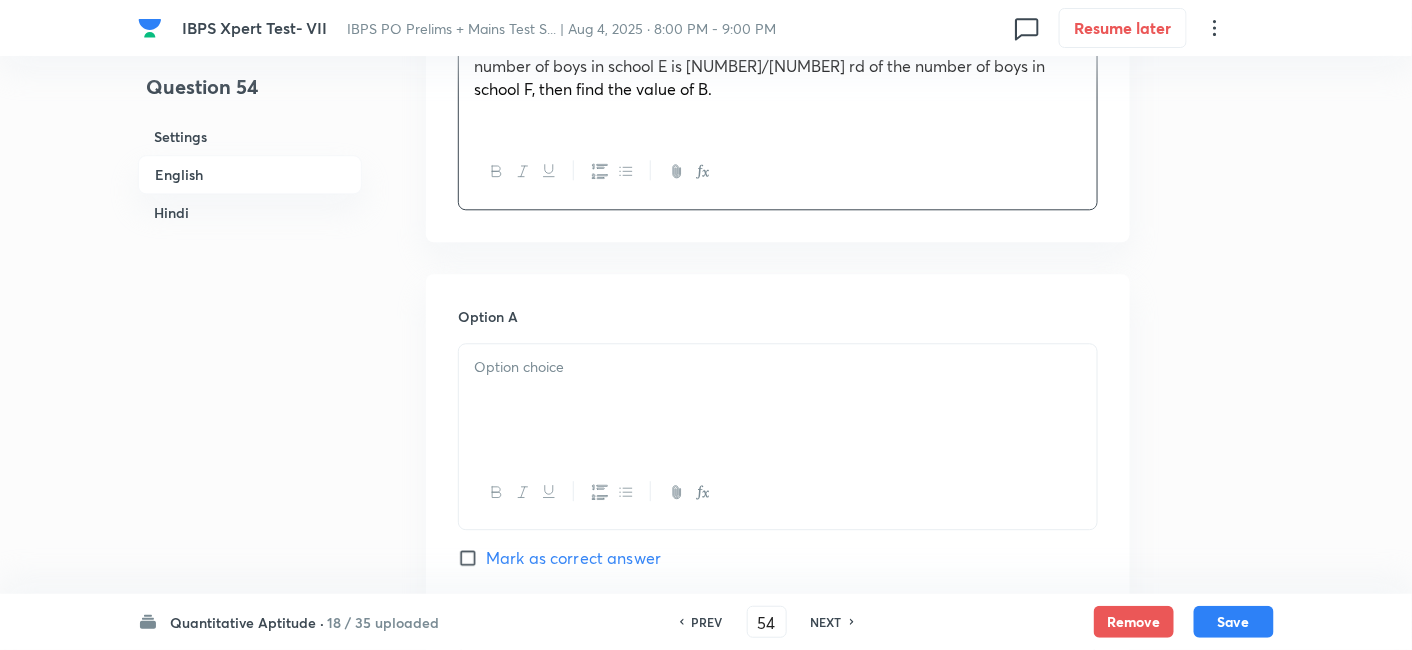 click at bounding box center (778, 400) 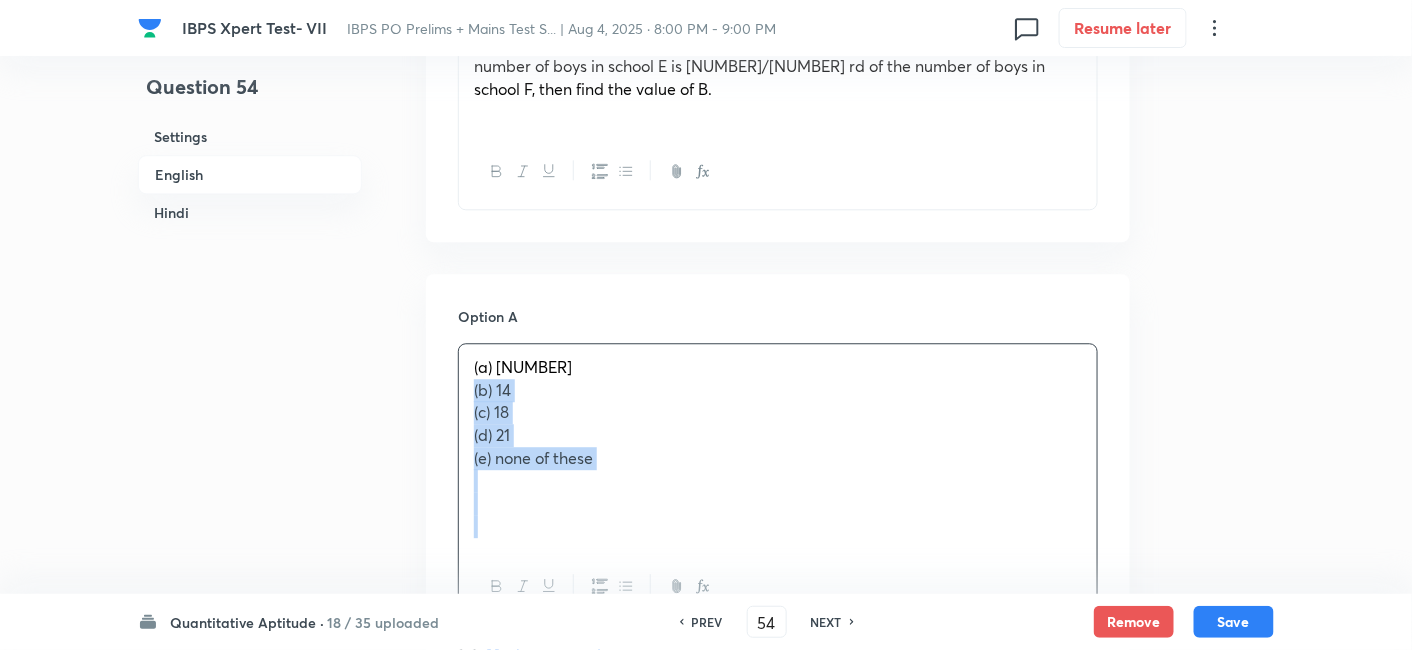 drag, startPoint x: 465, startPoint y: 370, endPoint x: 720, endPoint y: 567, distance: 322.23285 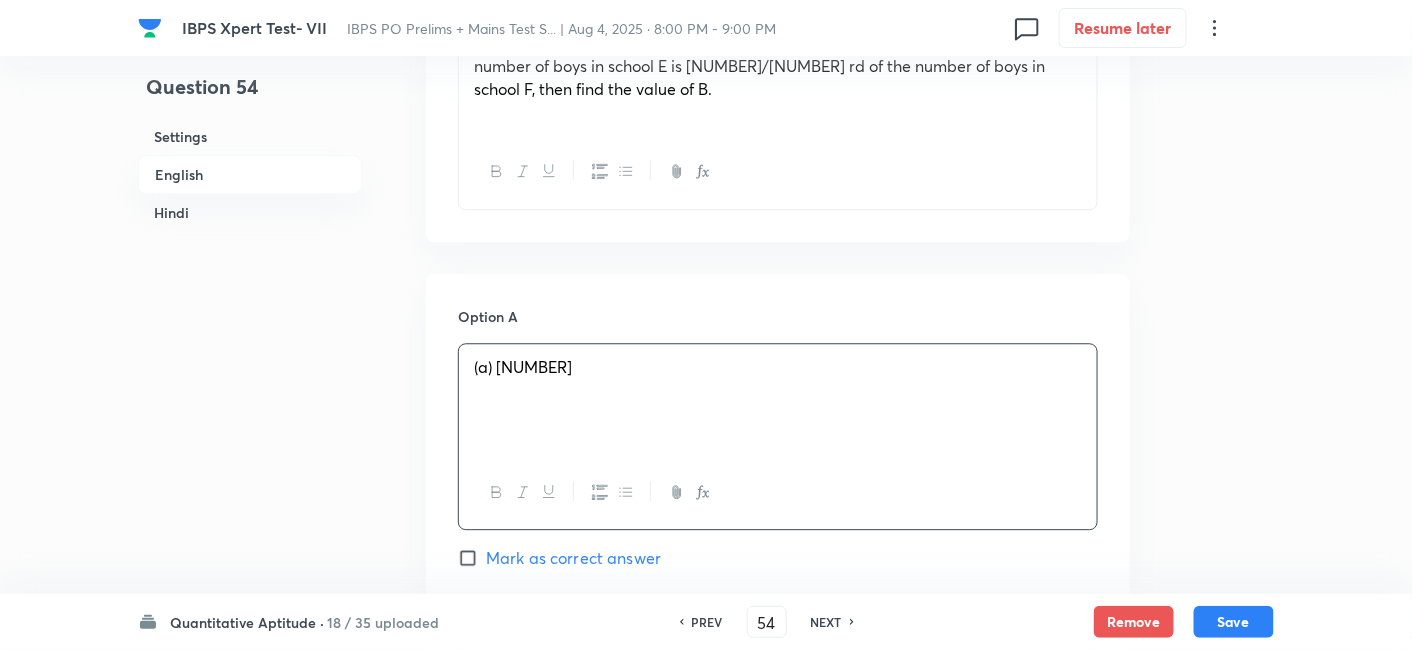 scroll, scrollTop: 1634, scrollLeft: 0, axis: vertical 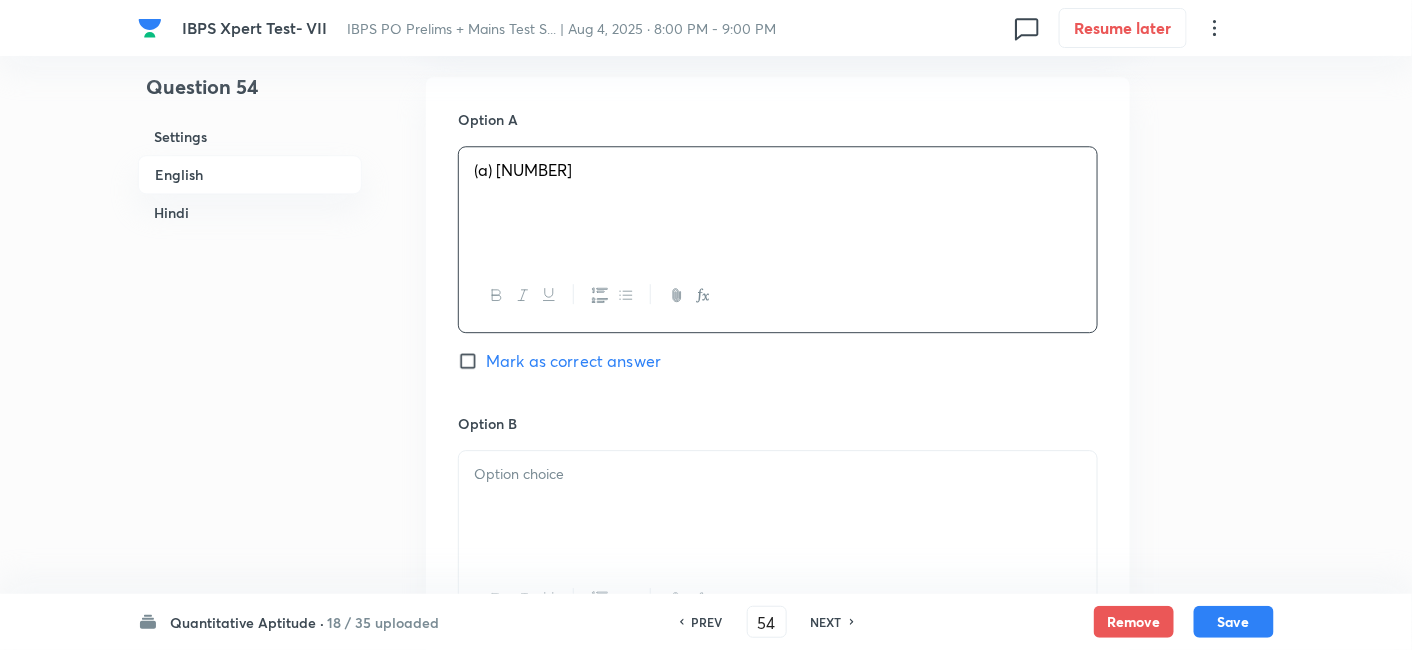 click at bounding box center (778, 474) 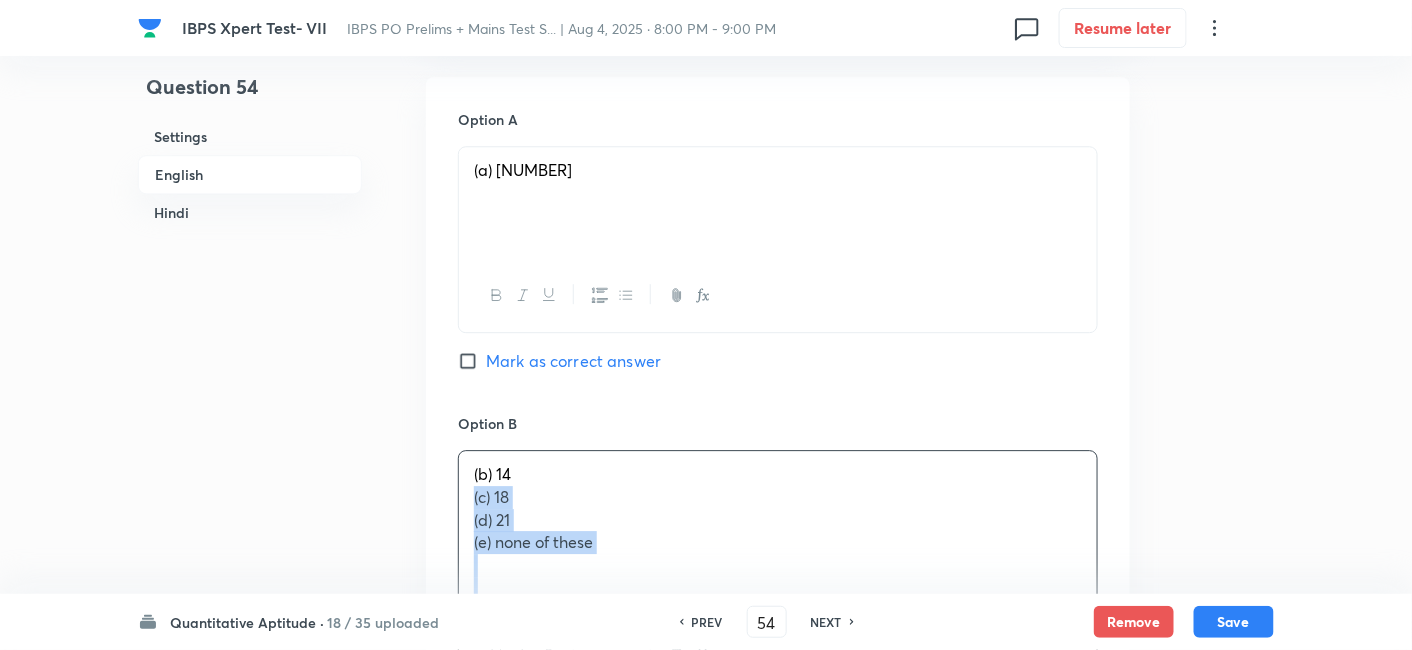 drag, startPoint x: 467, startPoint y: 473, endPoint x: 659, endPoint y: 556, distance: 209.17218 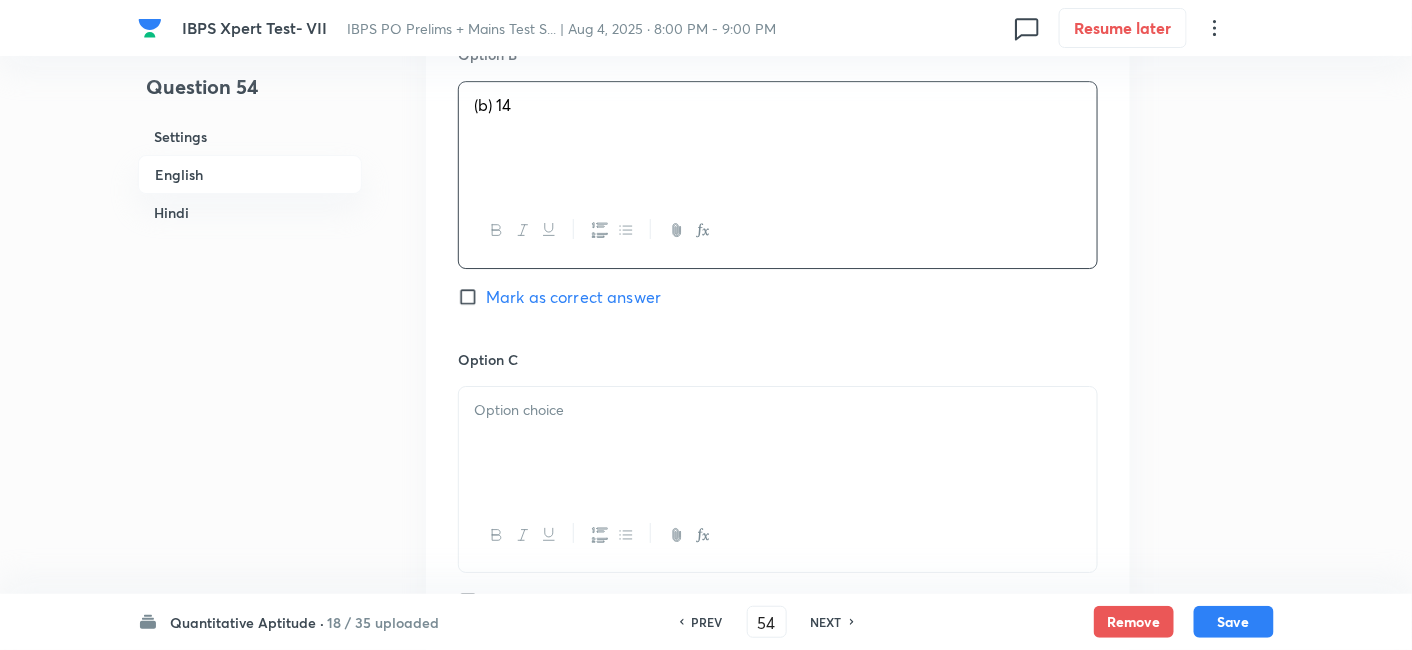 scroll, scrollTop: 2005, scrollLeft: 0, axis: vertical 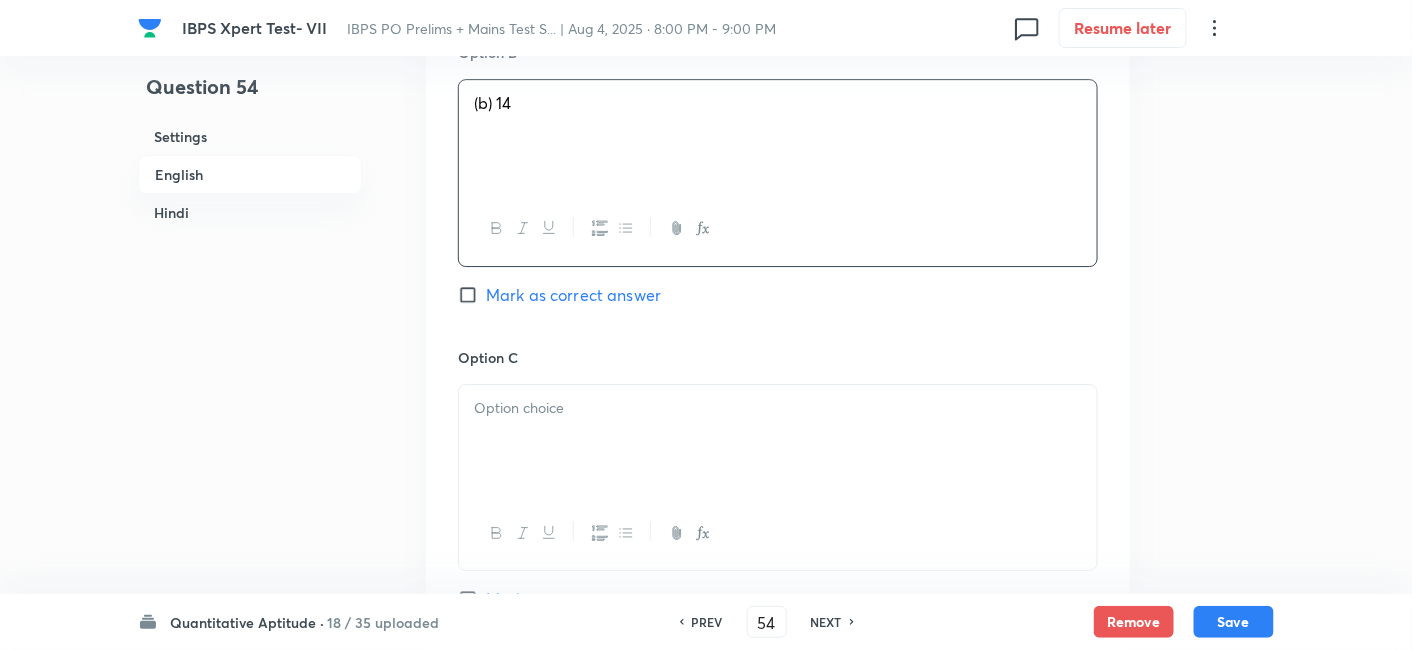 click at bounding box center (778, 441) 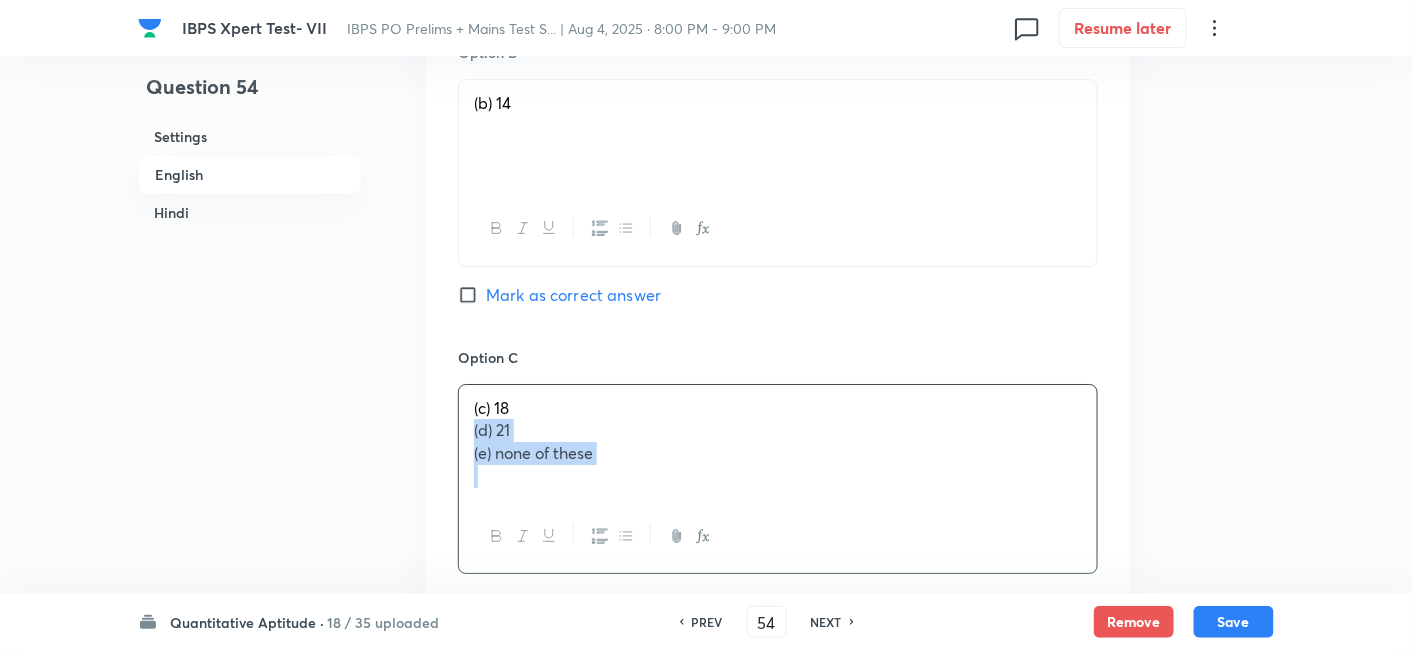 drag, startPoint x: 464, startPoint y: 408, endPoint x: 631, endPoint y: 483, distance: 183.0683 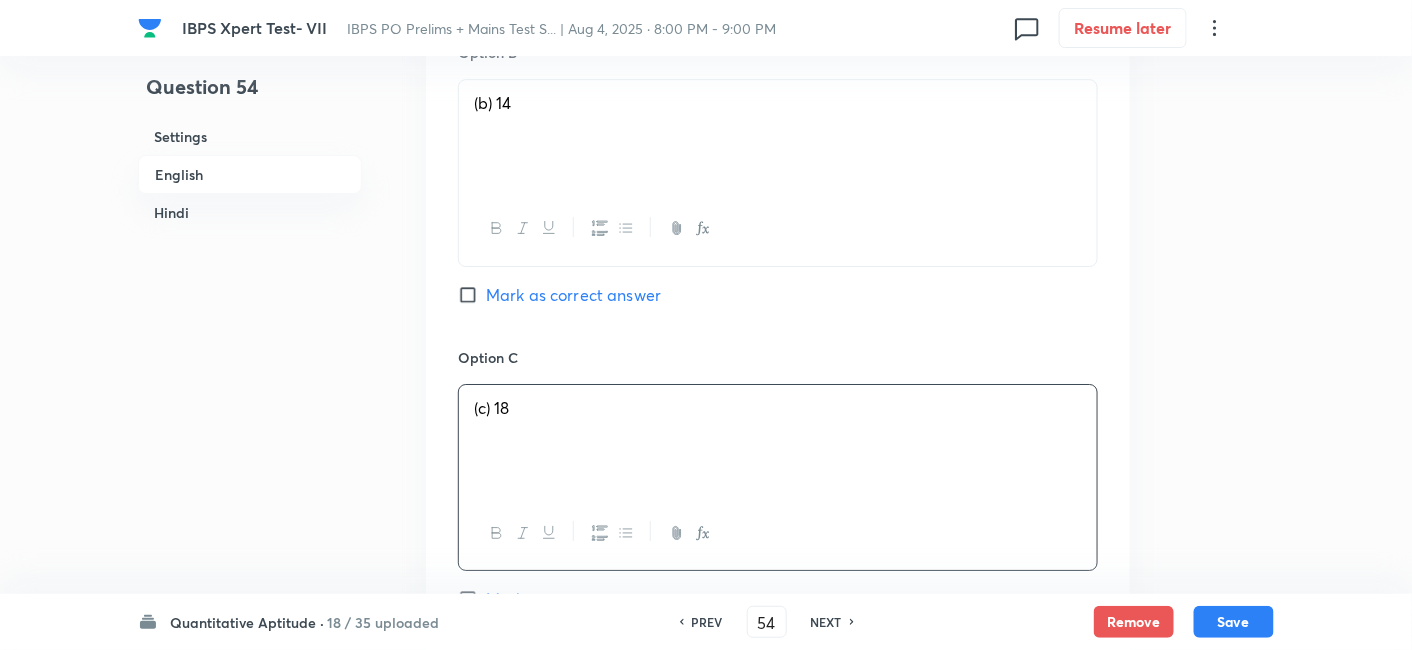 scroll, scrollTop: 2190, scrollLeft: 0, axis: vertical 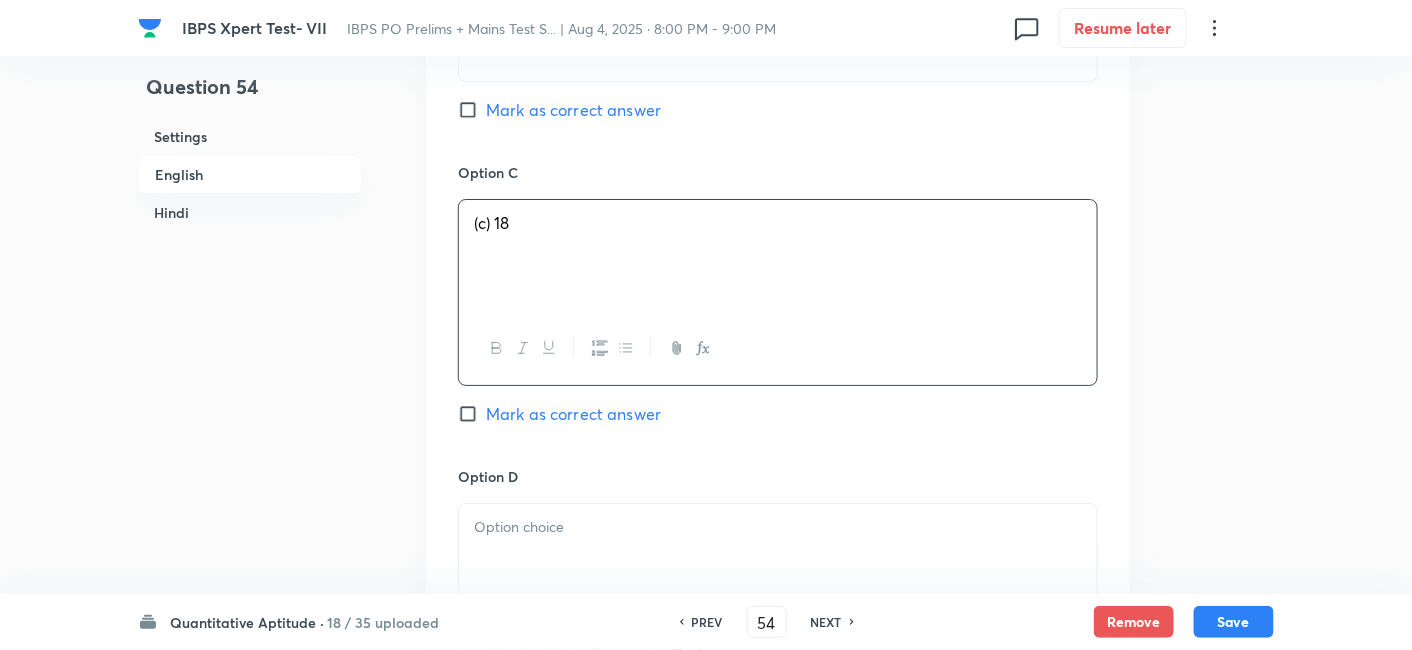 click at bounding box center (778, 560) 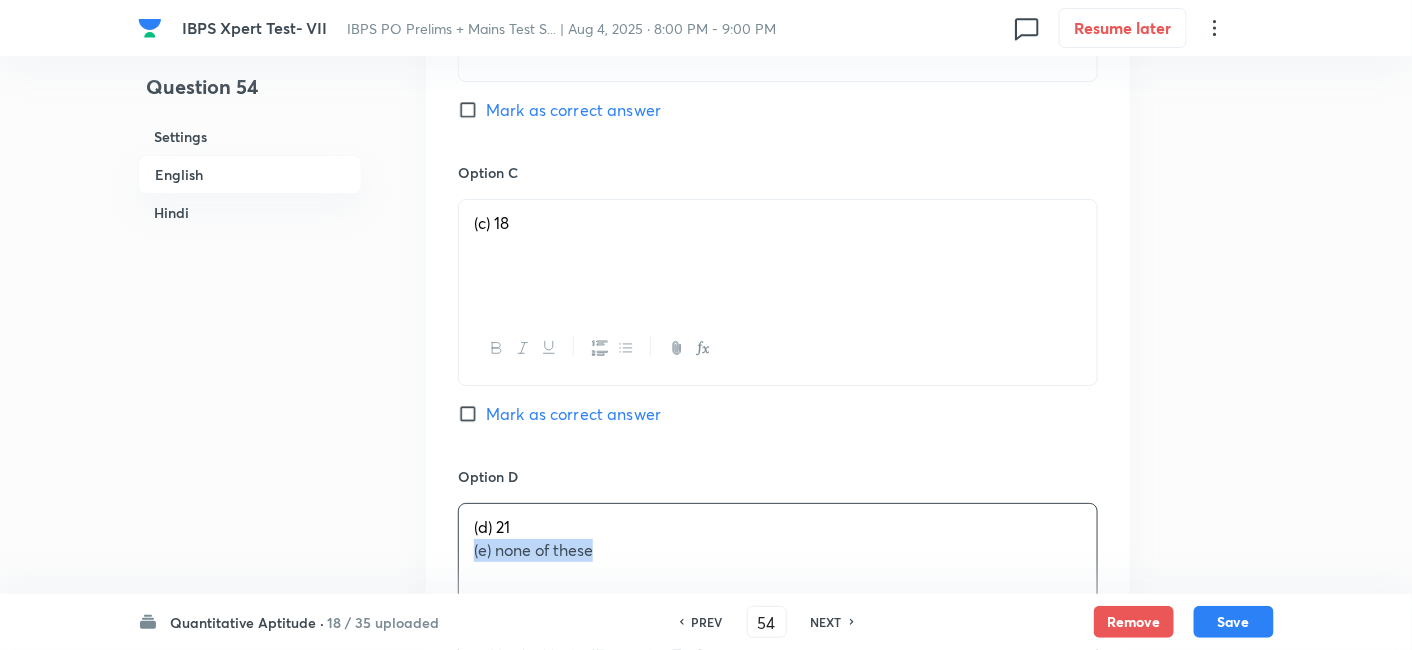 drag, startPoint x: 460, startPoint y: 530, endPoint x: 770, endPoint y: 598, distance: 317.37045 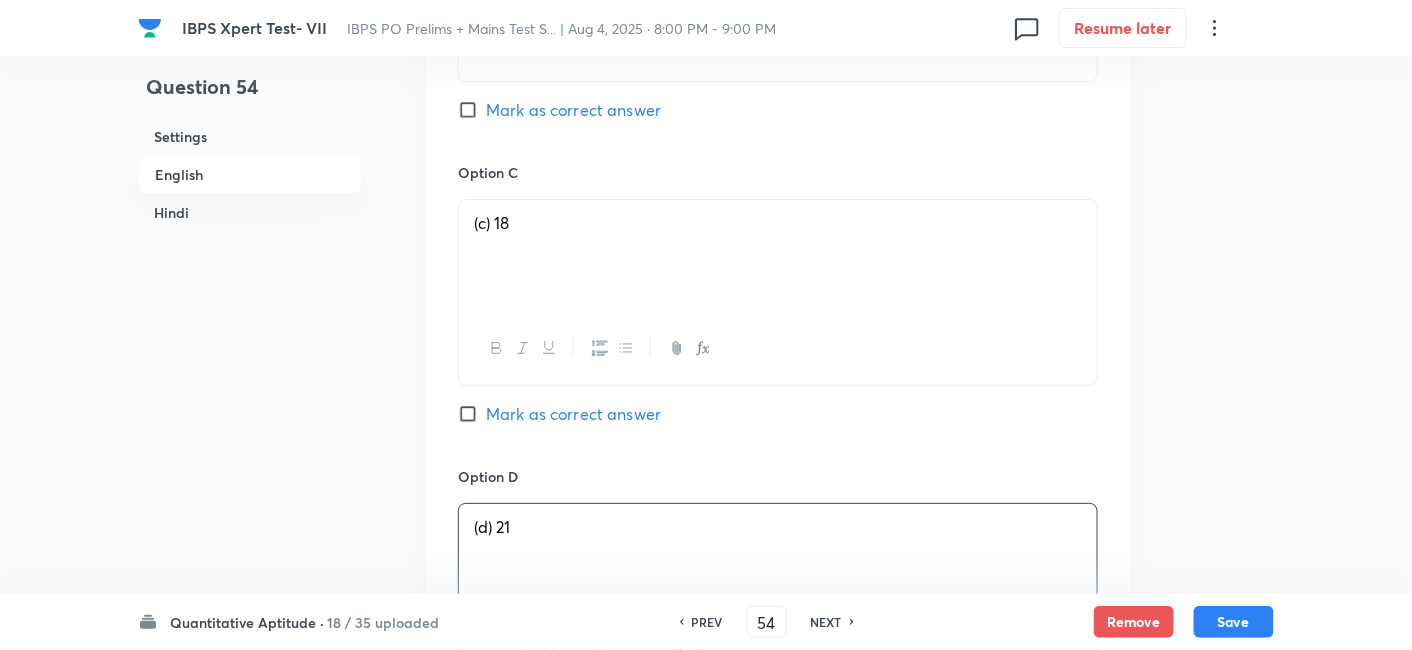 scroll, scrollTop: 2445, scrollLeft: 0, axis: vertical 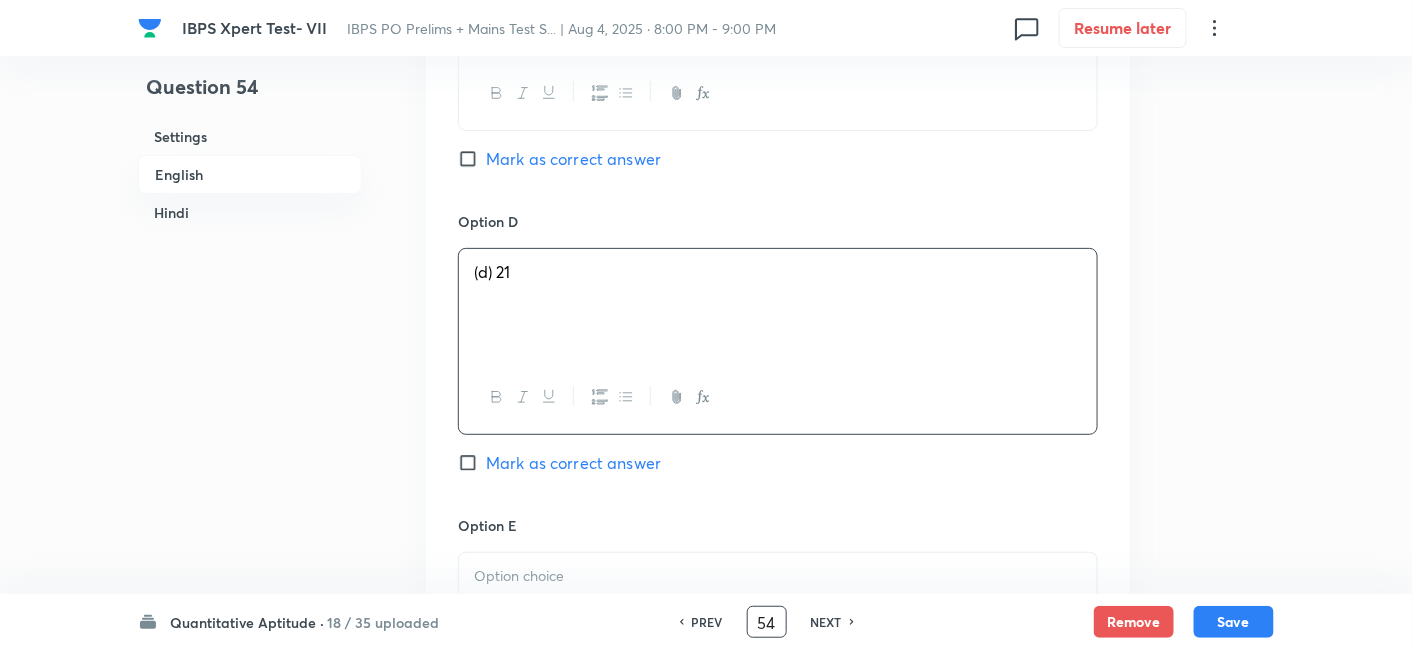 drag, startPoint x: 770, startPoint y: 598, endPoint x: 765, endPoint y: 570, distance: 28.442924 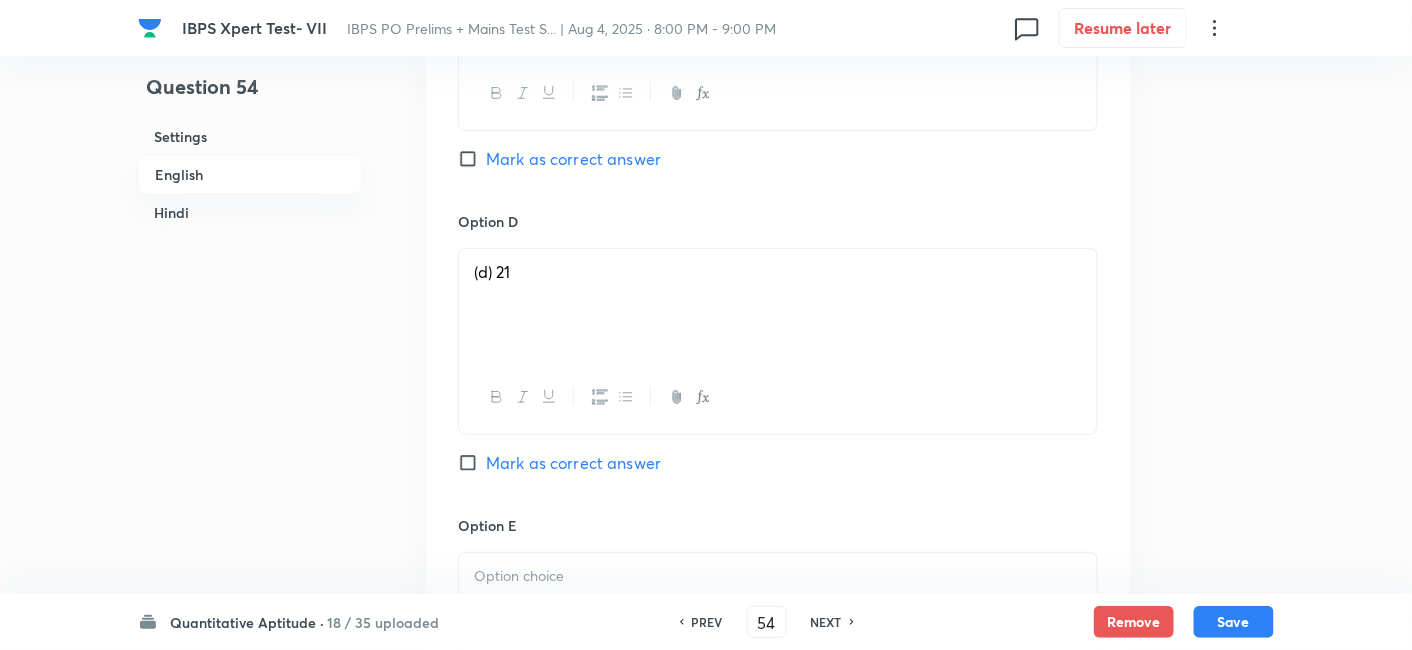 click at bounding box center (778, 609) 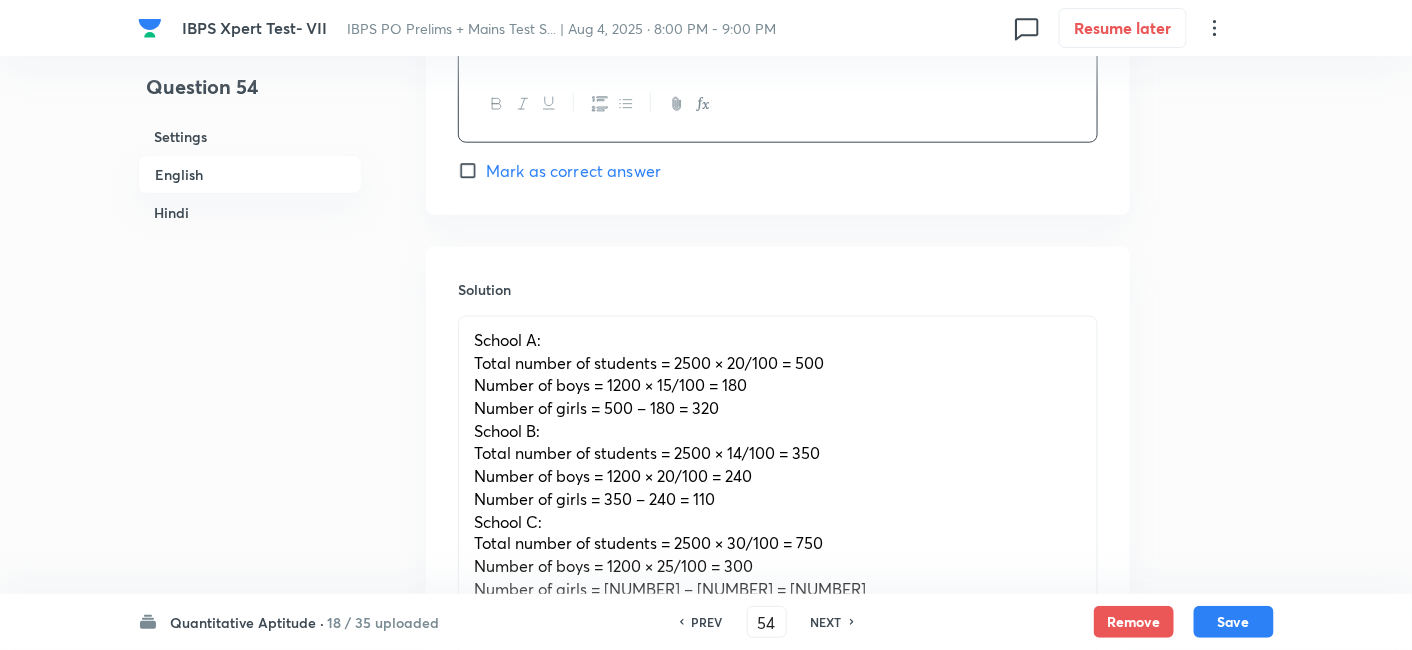 scroll, scrollTop: 3043, scrollLeft: 0, axis: vertical 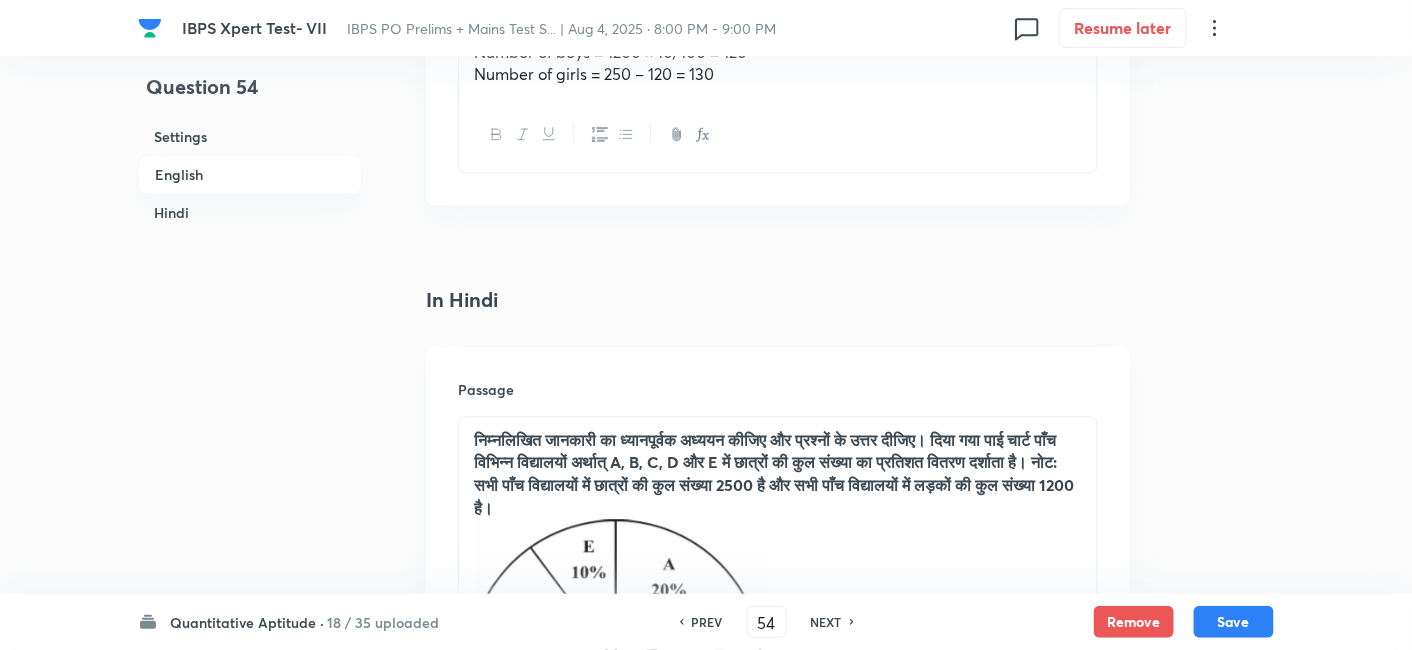 click at bounding box center (778, 134) 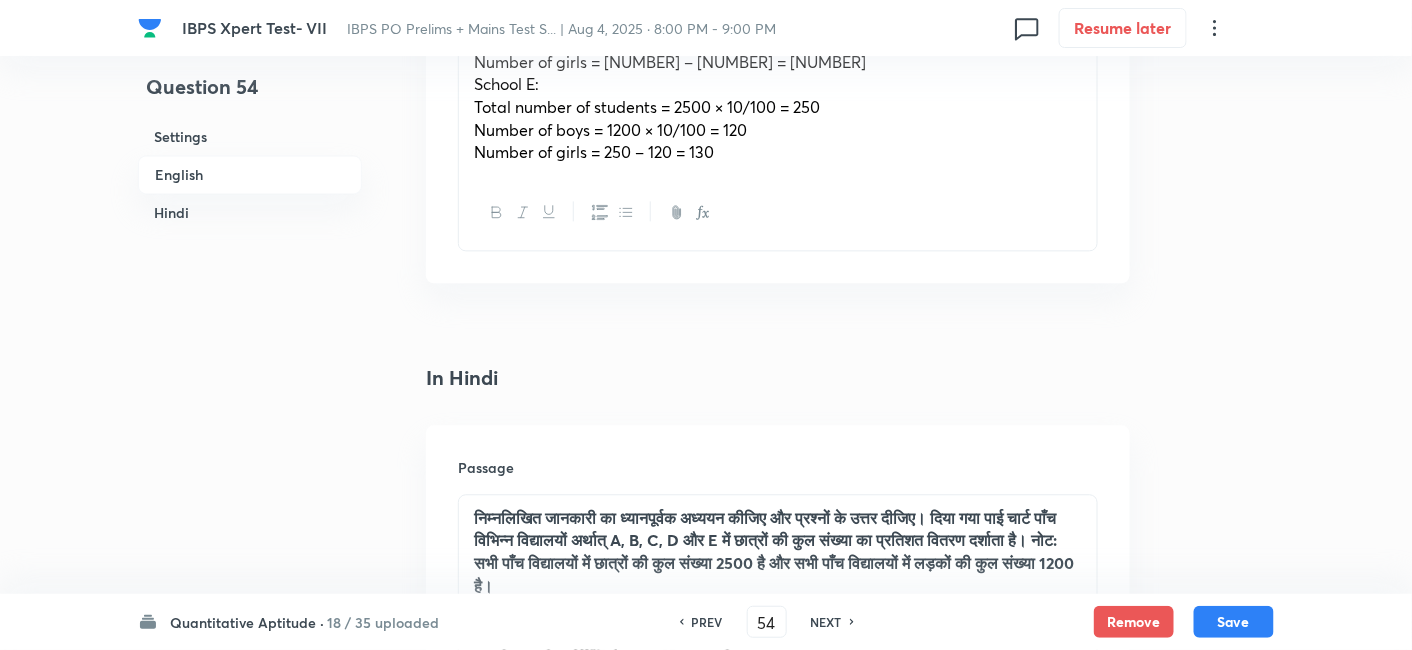 click on "Number of girls = 250 – 120 = 130" at bounding box center (778, 152) 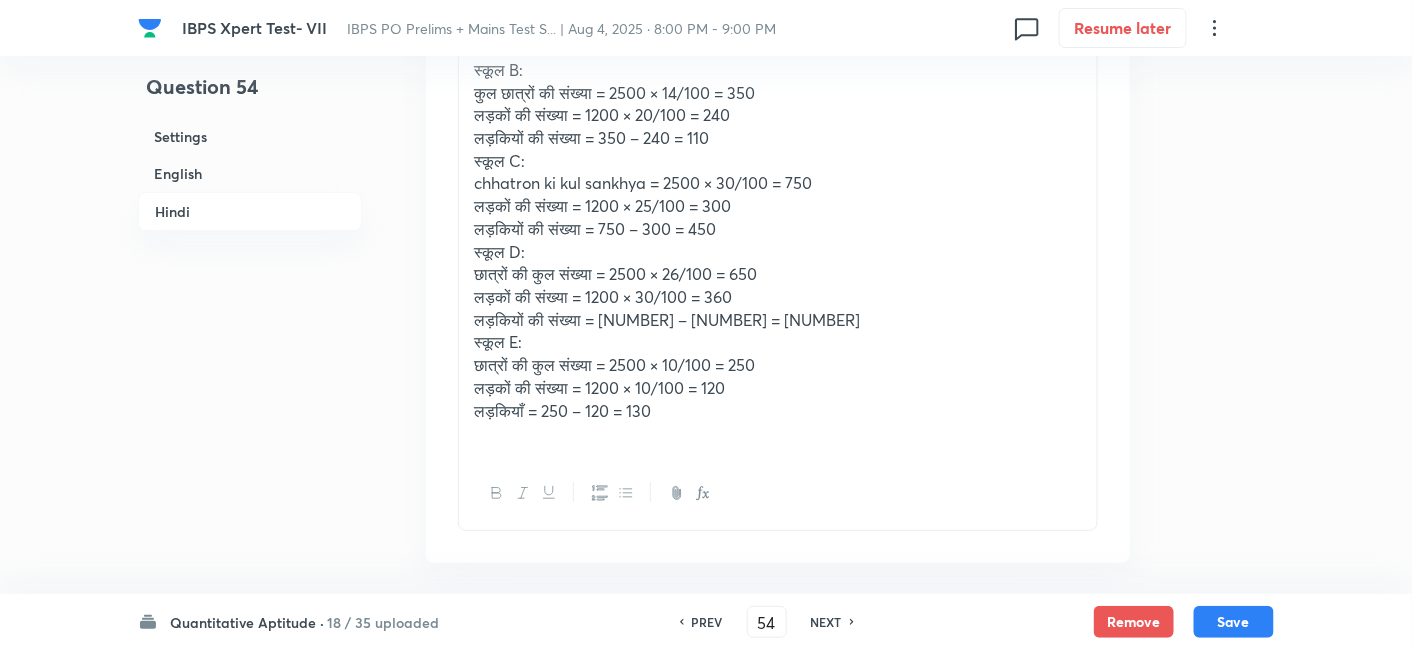 scroll, scrollTop: 7060, scrollLeft: 0, axis: vertical 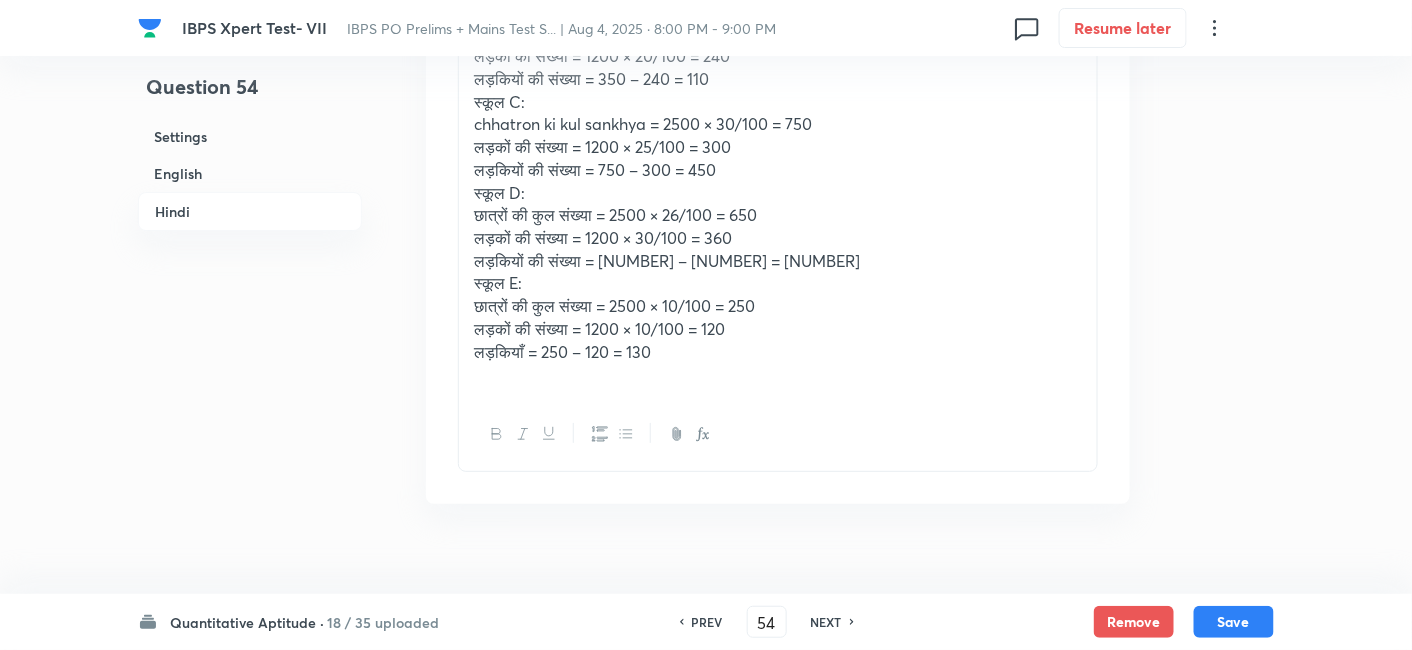 click at bounding box center [778, 374] 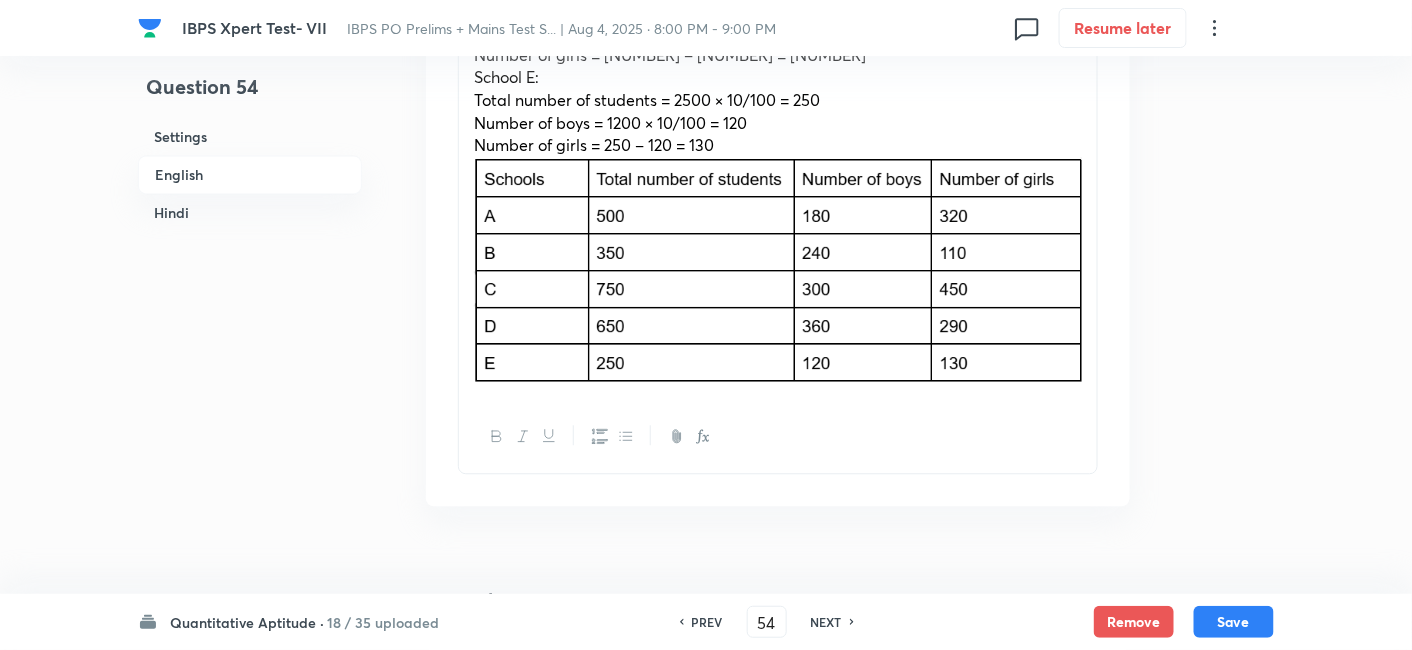 scroll, scrollTop: 3661, scrollLeft: 0, axis: vertical 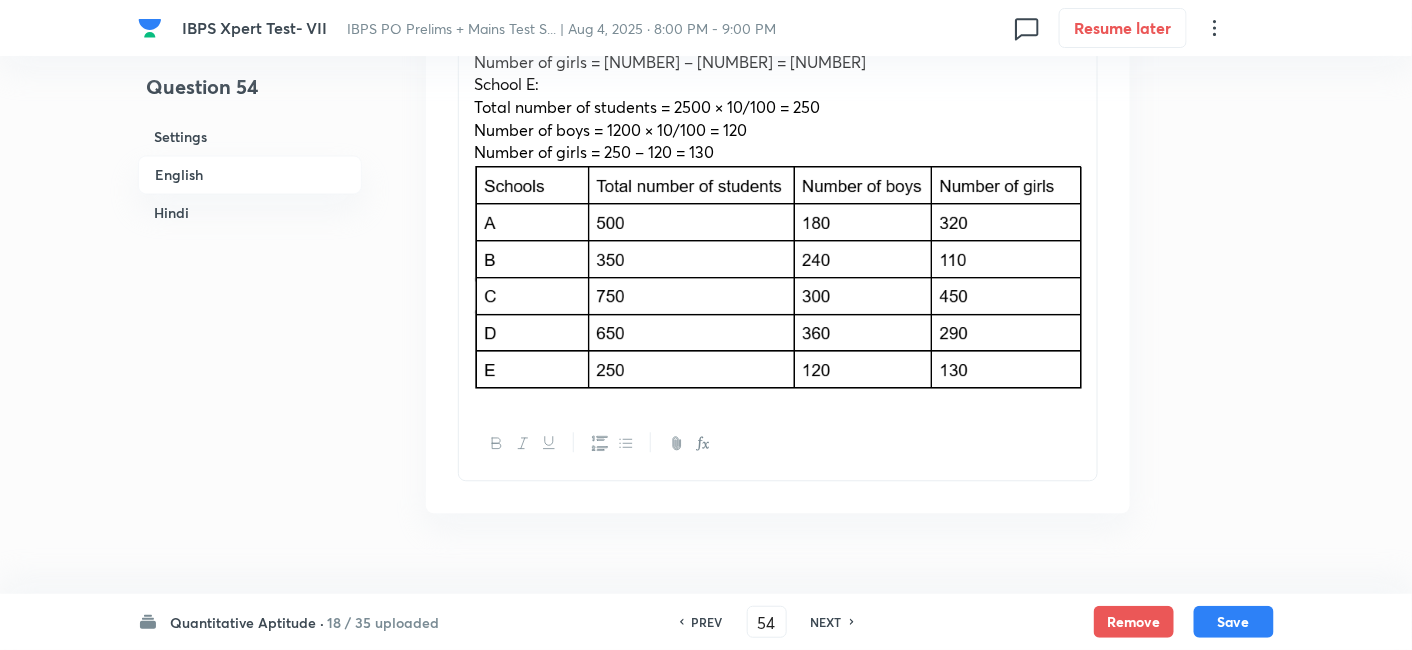 click on "School A: Total number of students = 2500 × 20/100 = 500 Number of boys = 1200 × 15/100 = 180 Number of girls = 500 – 180 = 320 School B: Total number of students = 2500 × 14/100 = 350 Number of boys = 1200 × 20/100 = 240 Number of girls = 350 – 240 = 110 School C: Total number of students = 2500 × 30/100 = 750 Number of boys = 1200 × 25/100 = 300 Number of girls = 750 – 300 = 450 School D: Total number of students = 2500 × 26/100 = 650 Number of boys = 1200 × 30/100 = 360 Number of girls = 650 – 360 = 290 School E: Total number of students = 2500 × 10/100 = 250 Number of boys = 1200 × 10/100 = 120 Number of girls = 250 – 120 = 130" at bounding box center (778, 52) 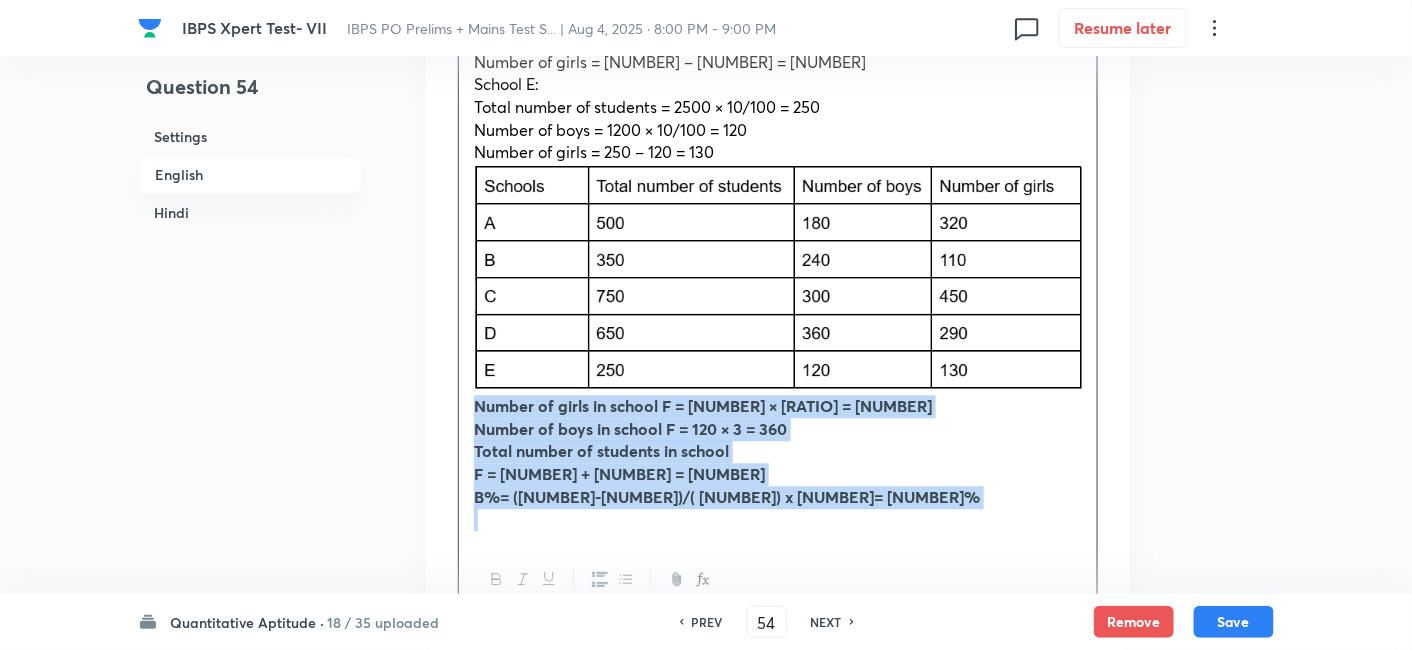 drag, startPoint x: 465, startPoint y: 384, endPoint x: 814, endPoint y: 521, distance: 374.92667 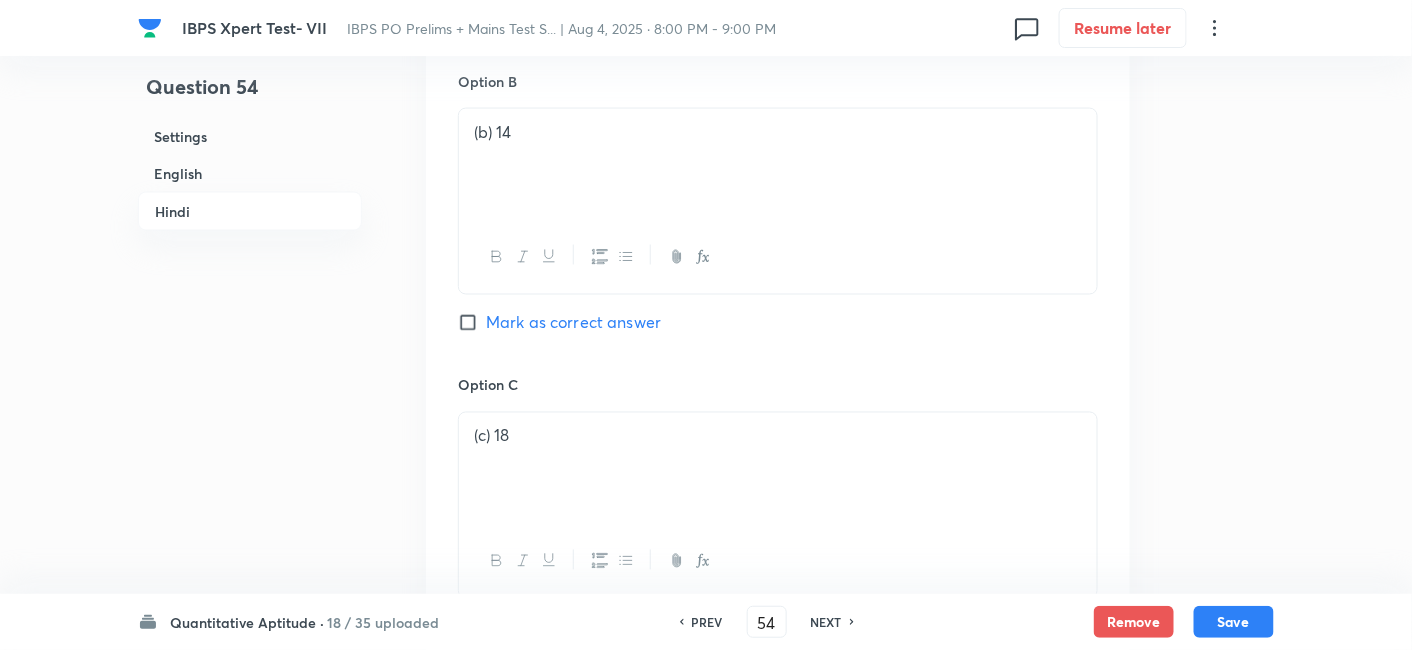 scroll, scrollTop: 5710, scrollLeft: 0, axis: vertical 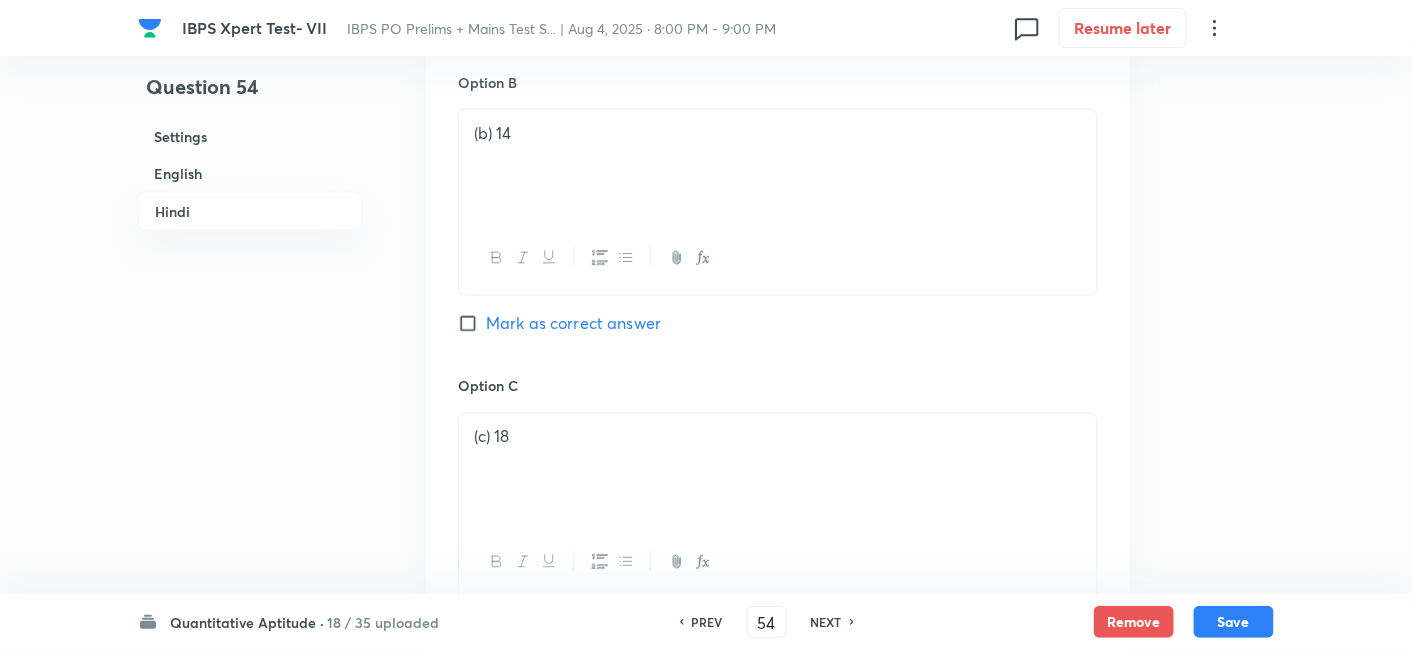 click on "Mark as correct answer" at bounding box center (573, 324) 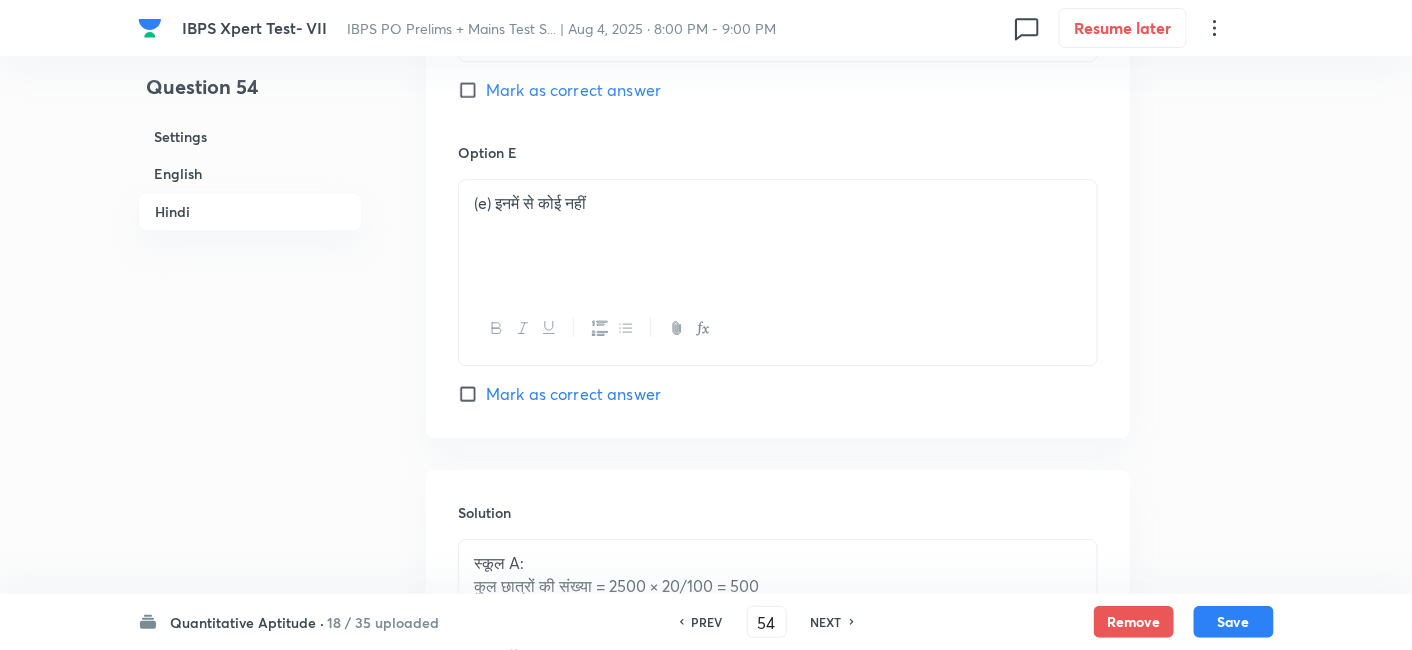 checkbox on "true" 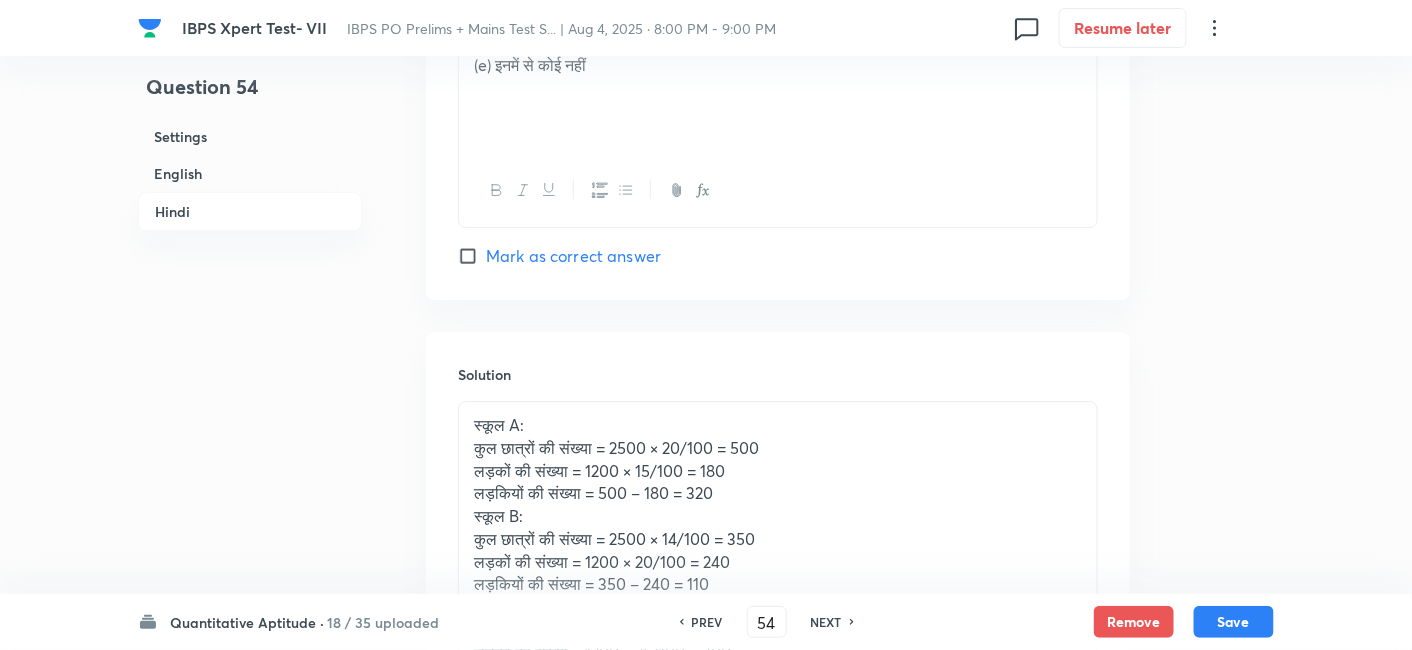 scroll, scrollTop: 7426, scrollLeft: 0, axis: vertical 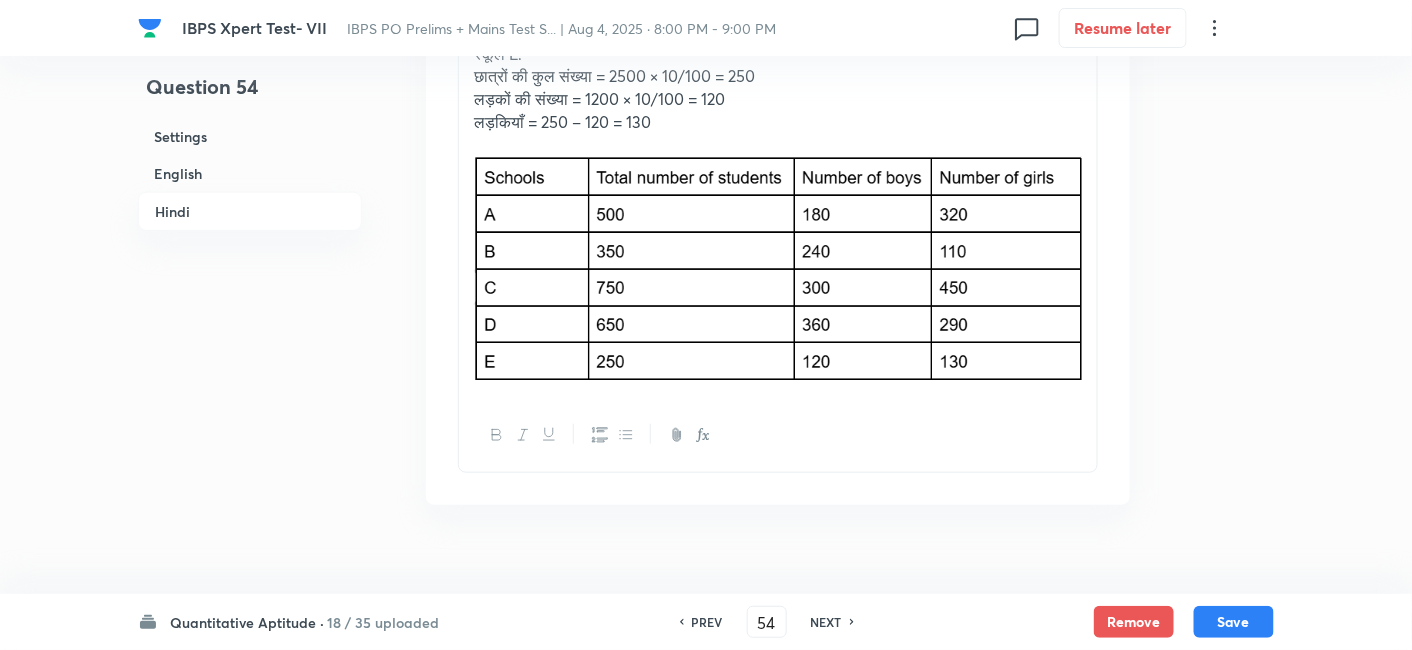 click on "स्कूल A: कुल छात्रों की संख्या = 2500 × 20/100 = 500 लड़कों की संख्या = 1200 × 15/100 = 180 लड़कियों की संख्या = 500 – 180 = 320 स्कूल B: कुल छात्रों की संख्या = 2500 × 14/100 = 350 लड़कों की संख्या = 1200 × 20/100 = 240 लड़कियों की संख्या = 350 – 240 = 110 स्कूल C: छात्रों की कुल संख्या = 2500 × 30/100 = 750 लड़कों की संख्या = 1200 × 25/100 = 300 लड़कियों की संख्या = 750 – 300 = 450 स्कूल D: छात्रों की कुल संख्या = 2500 × 26/100 = 650 लड़कों की संख्या = 1200 × 30/100 = 360 लड़कियों की संख्या = 650 – 360 = 290 स्कूल E: लड़कियाँ = 250 – 120 = 130" at bounding box center (778, 33) 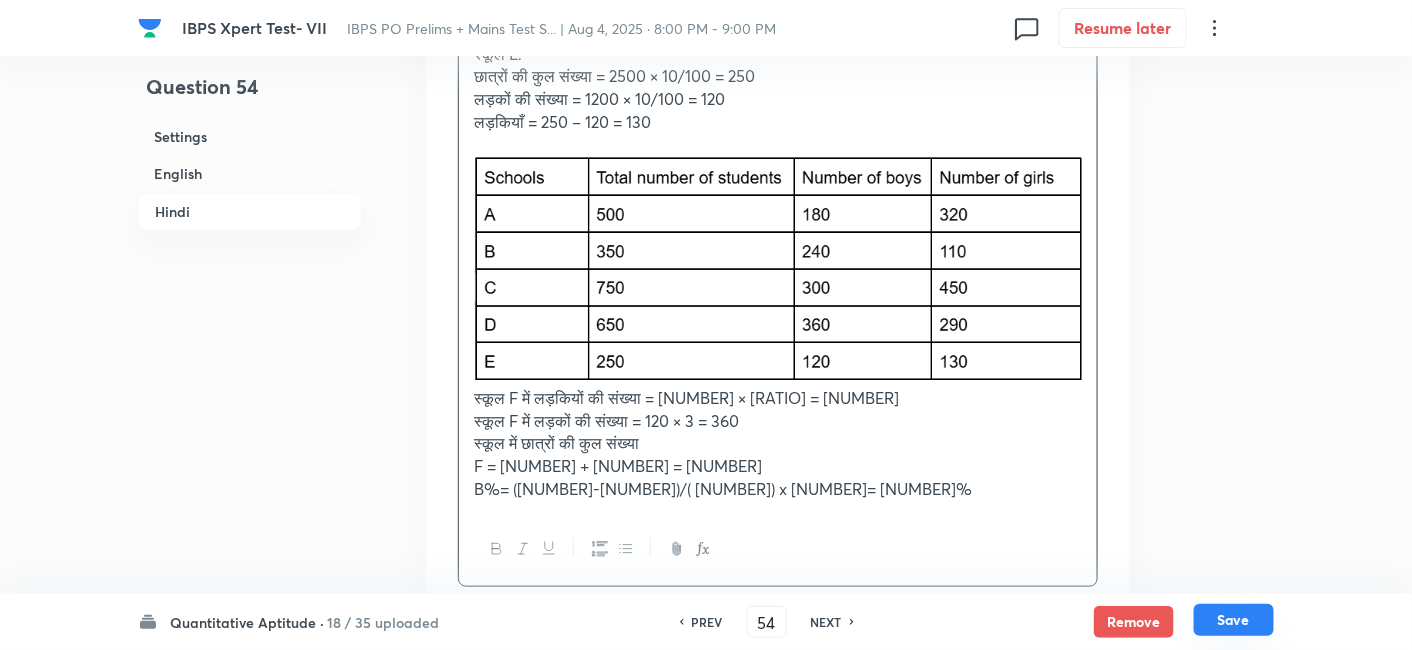 click on "Save" at bounding box center (1234, 620) 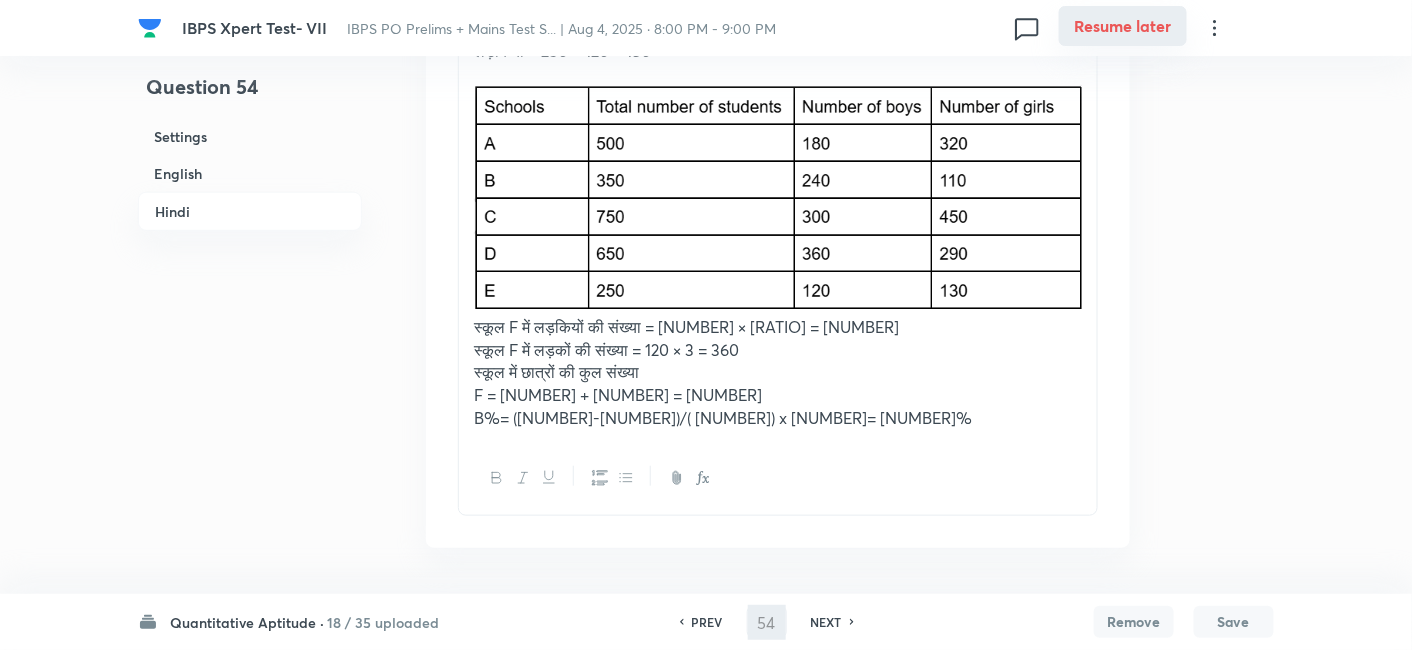 type on "55" 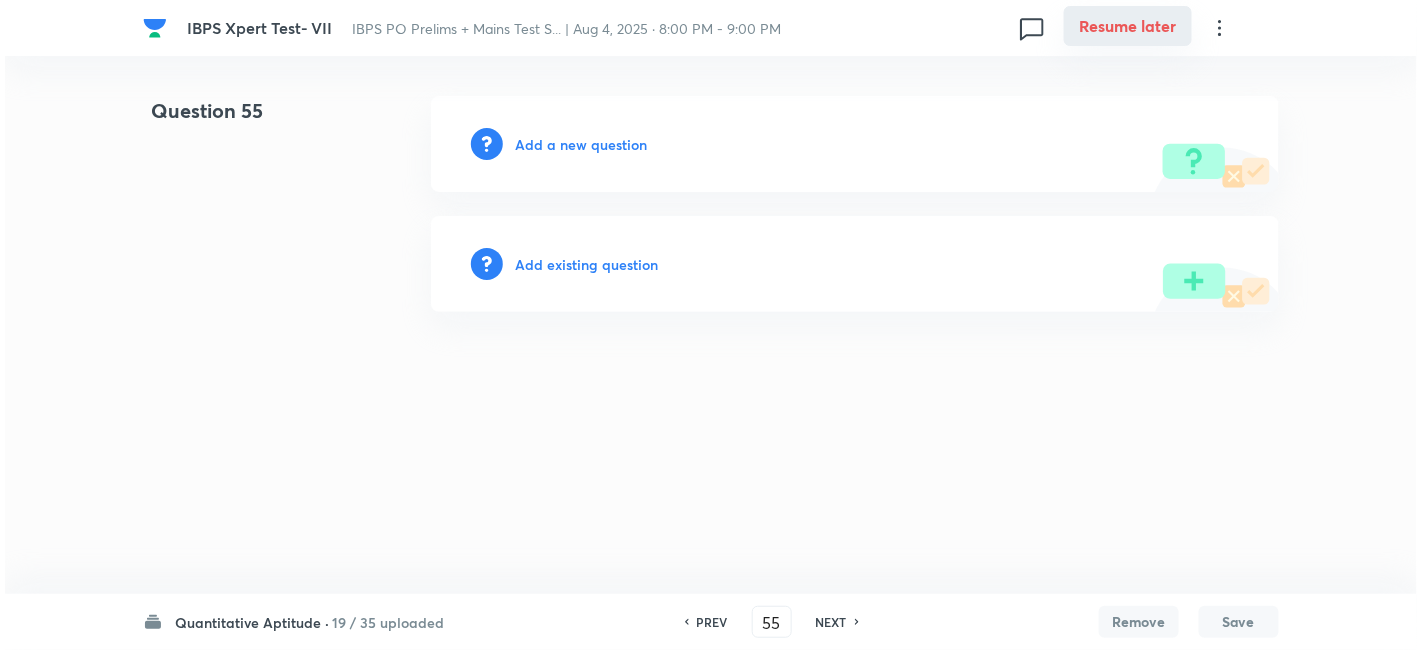 scroll, scrollTop: 0, scrollLeft: 0, axis: both 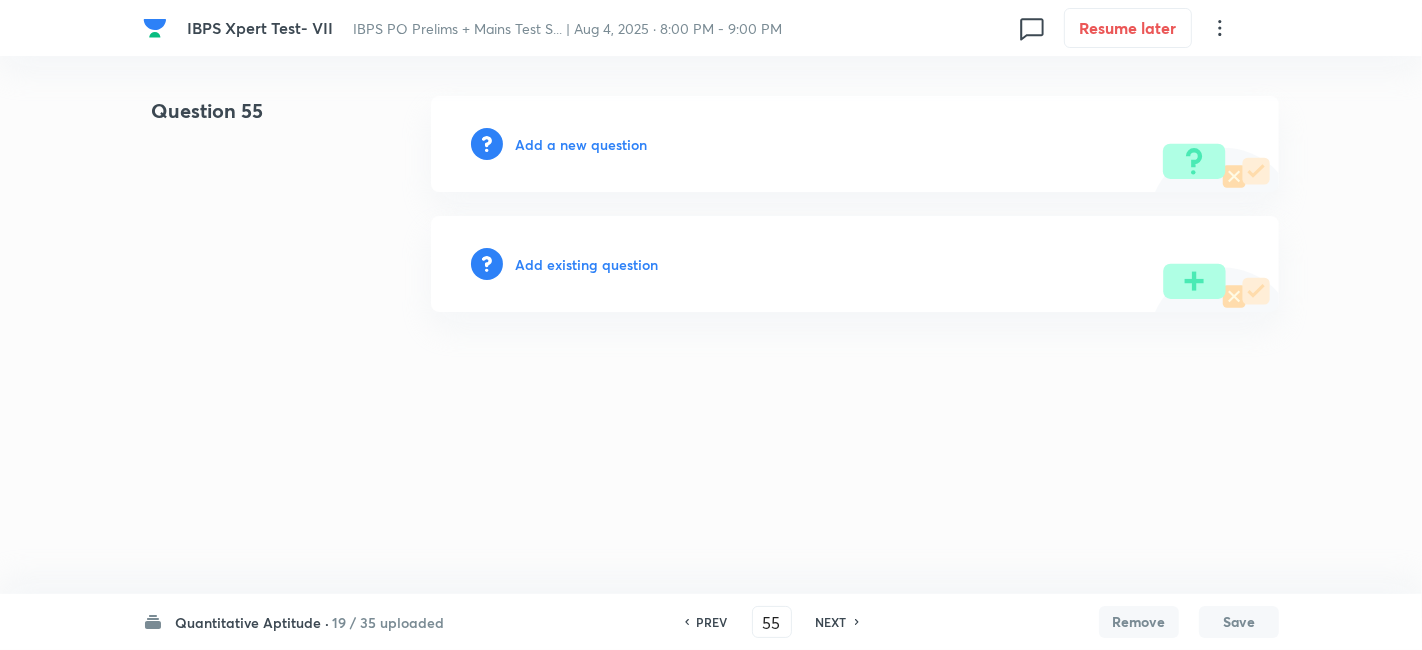 click on "Add a new question" at bounding box center (581, 144) 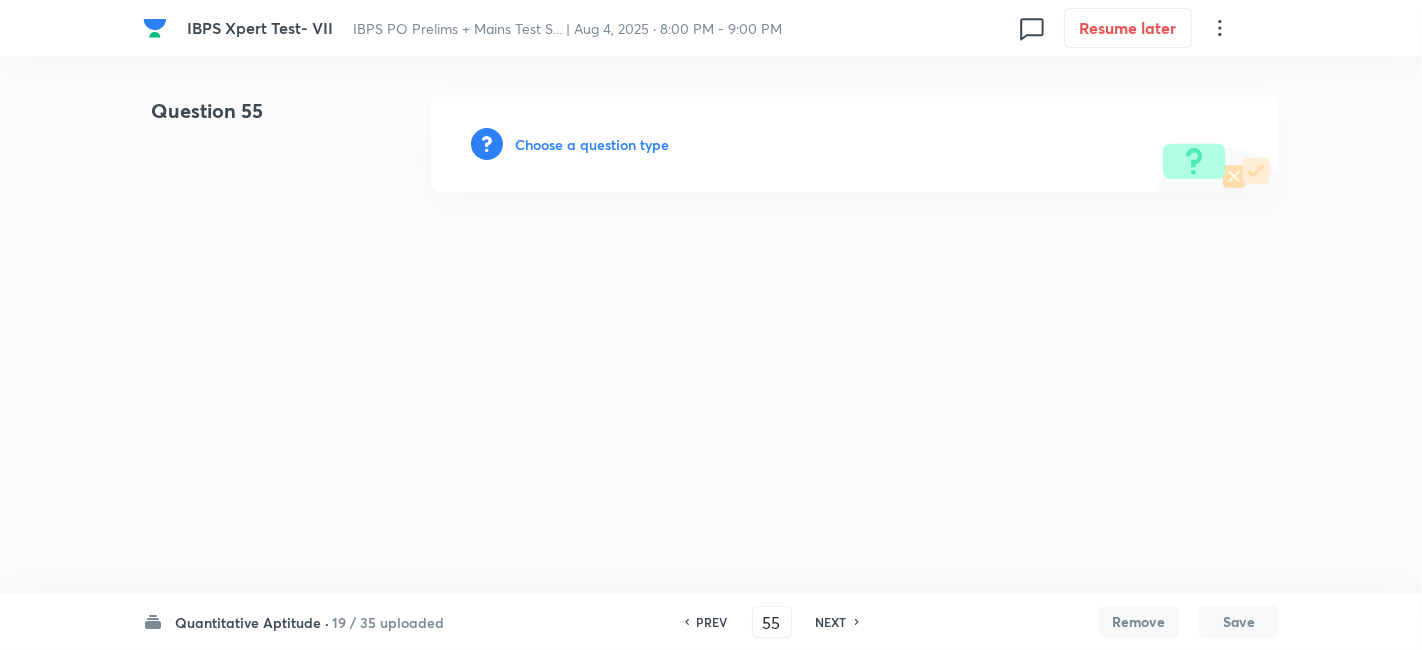 click on "Choose a question type" at bounding box center (592, 144) 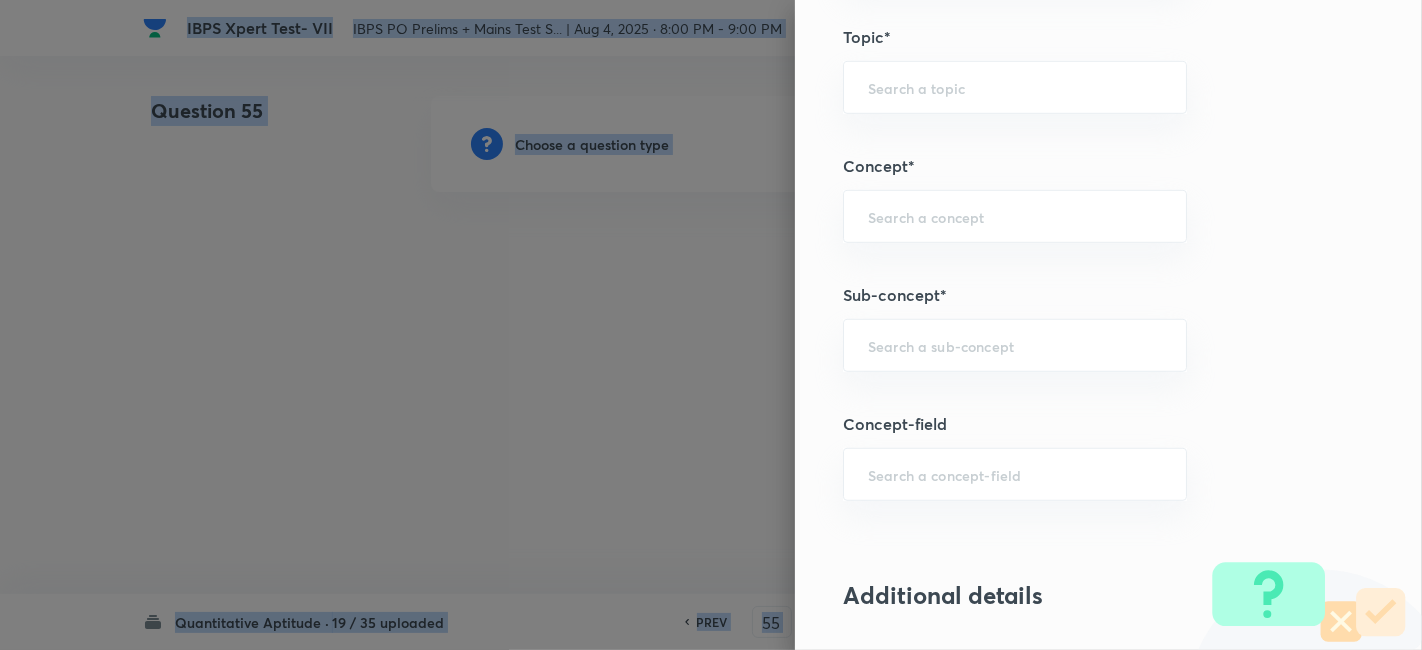 scroll, scrollTop: 933, scrollLeft: 0, axis: vertical 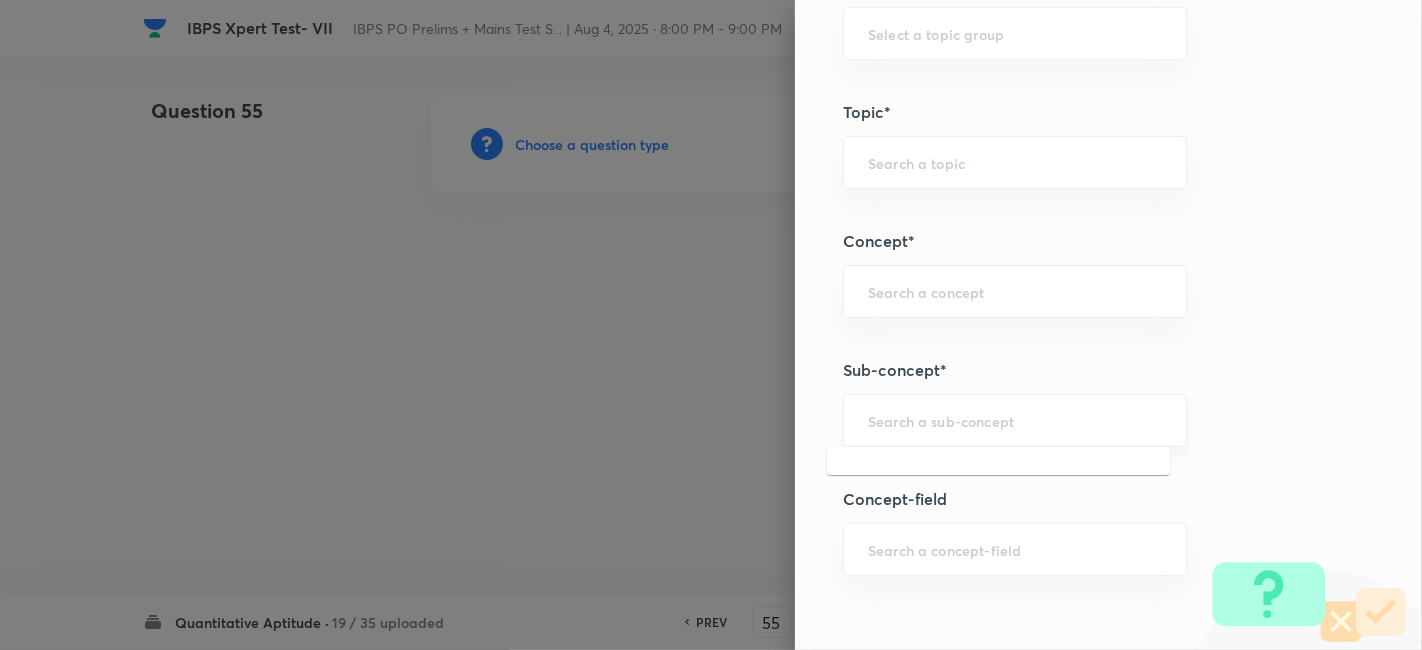 click at bounding box center [1015, 420] 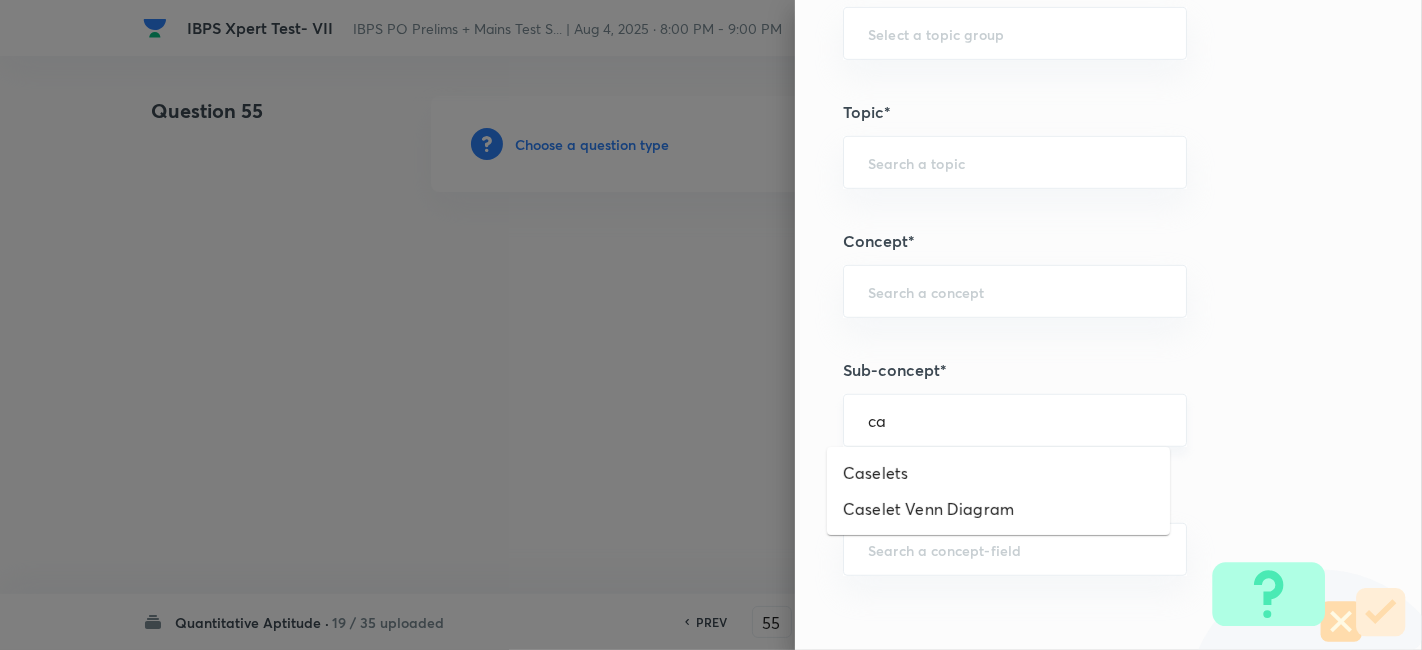 type on "c" 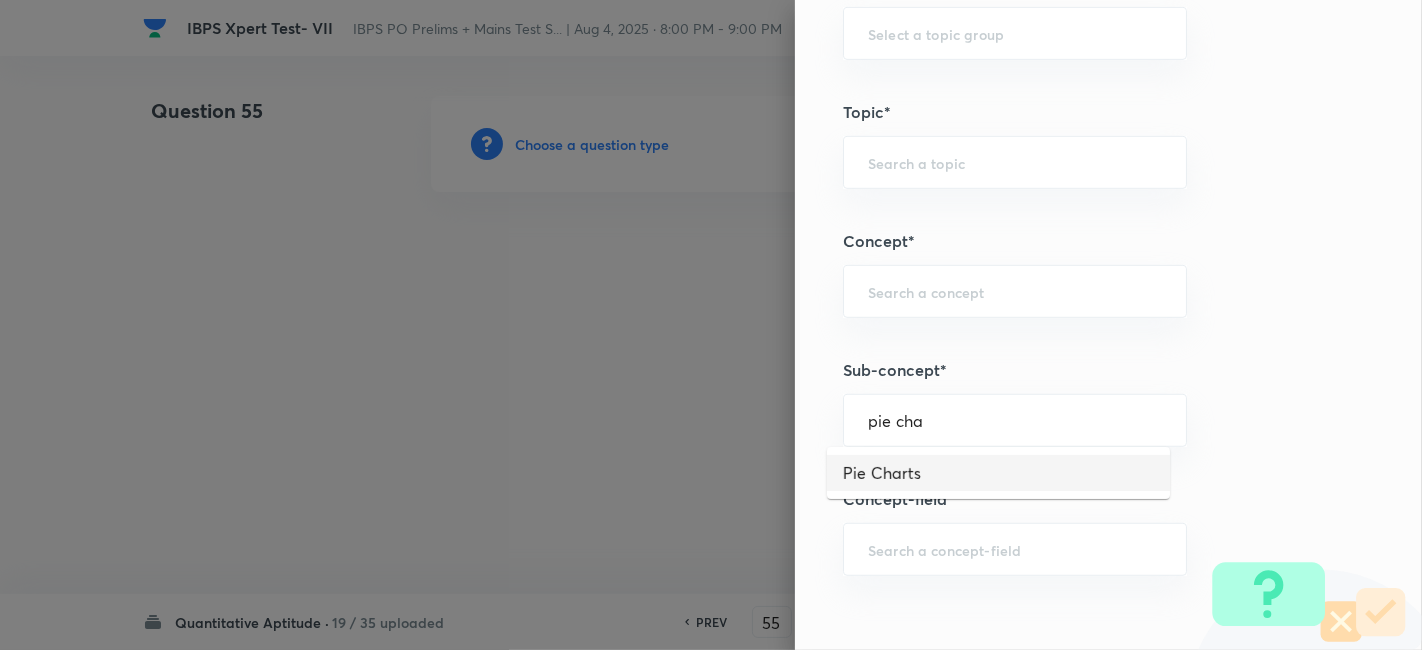 click on "Pie Charts" at bounding box center (998, 473) 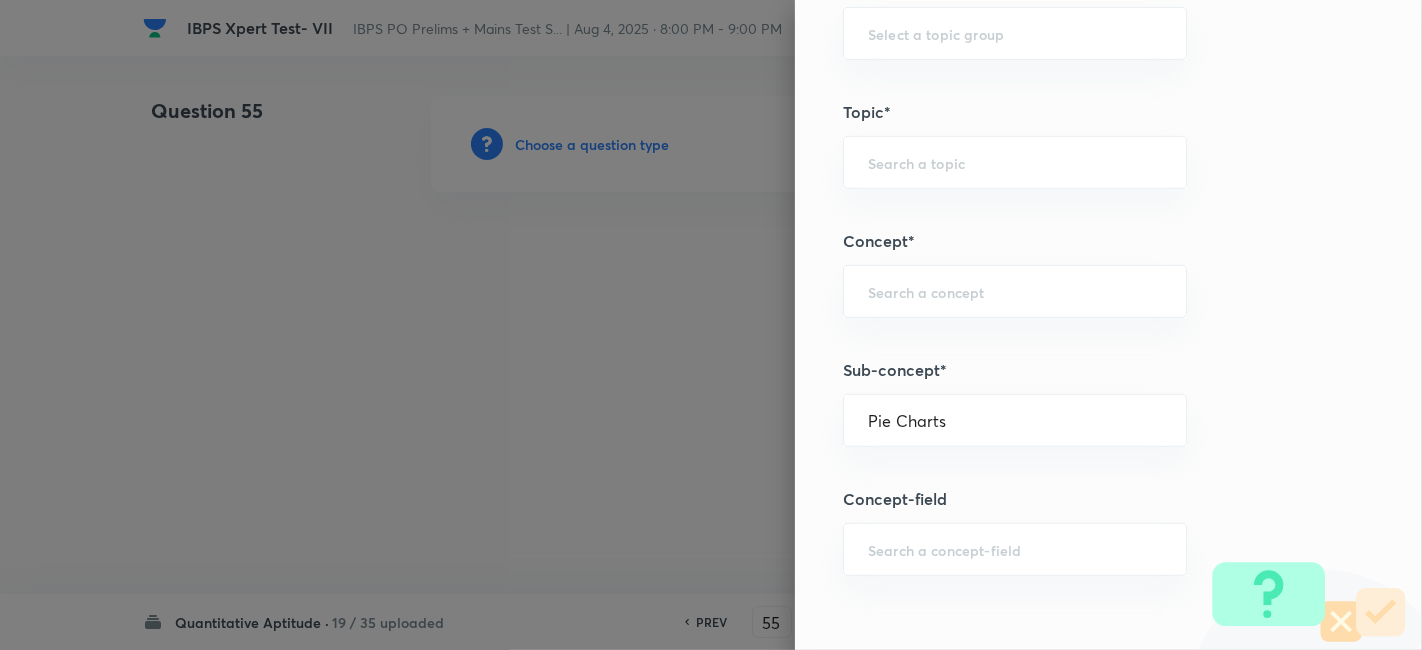 type on "Quantitative Aptitude" 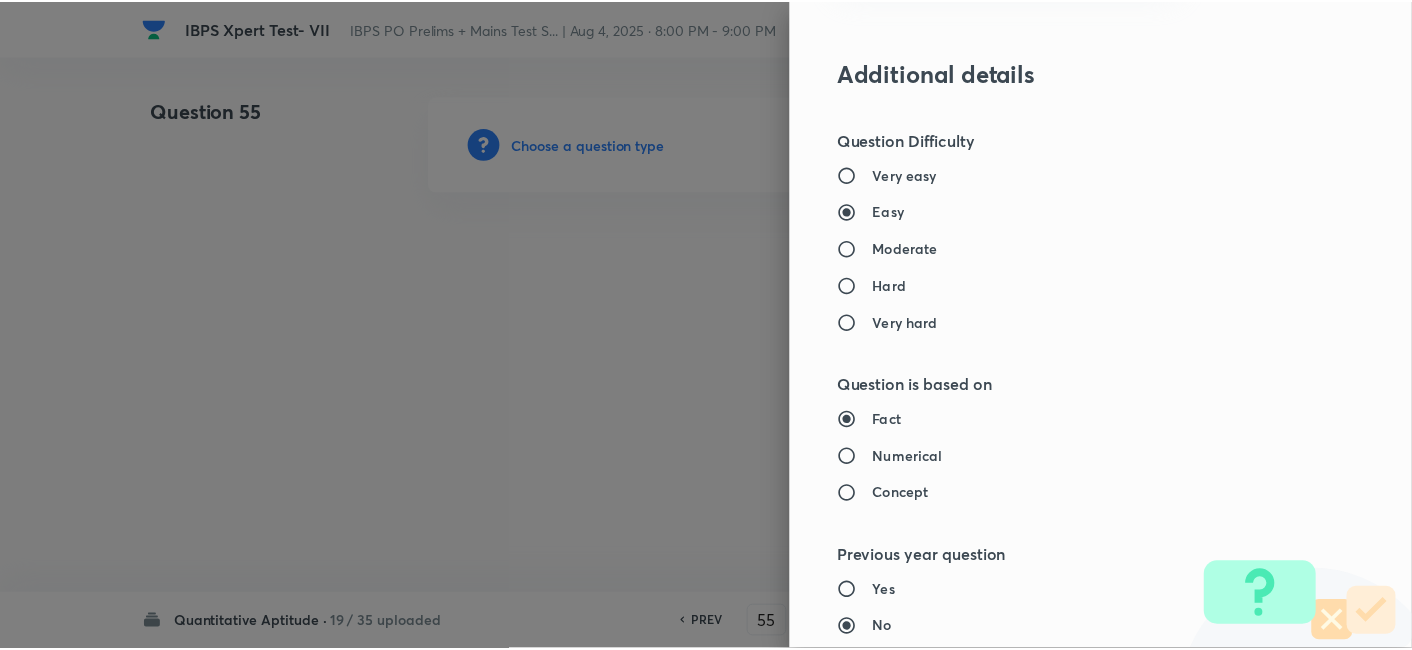 scroll, scrollTop: 2070, scrollLeft: 0, axis: vertical 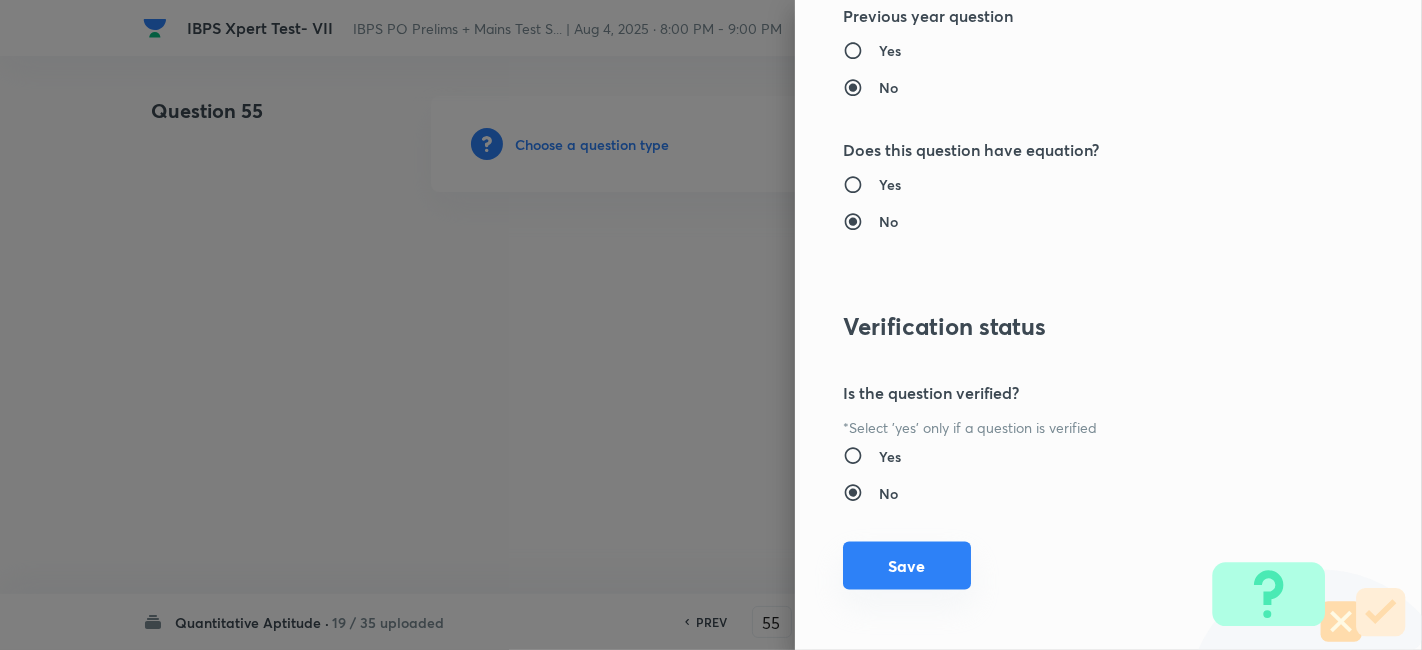 click on "Save" at bounding box center [907, 566] 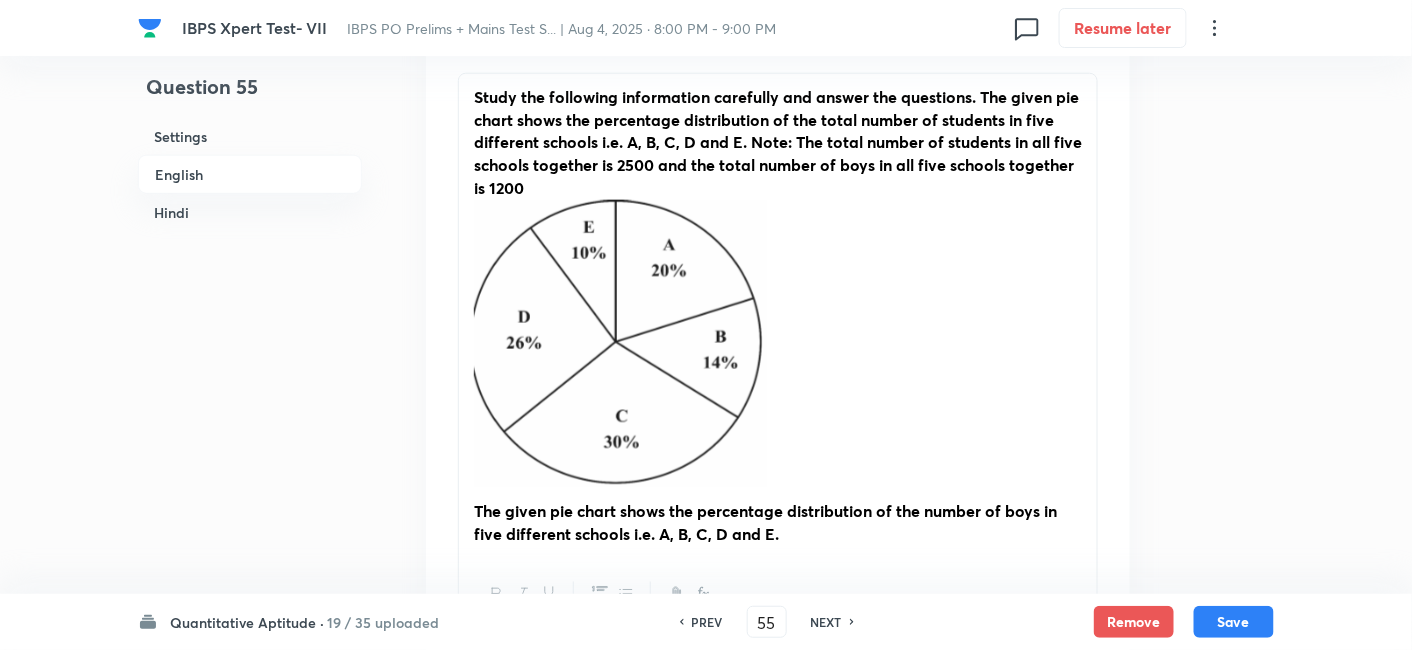 scroll, scrollTop: 1110, scrollLeft: 0, axis: vertical 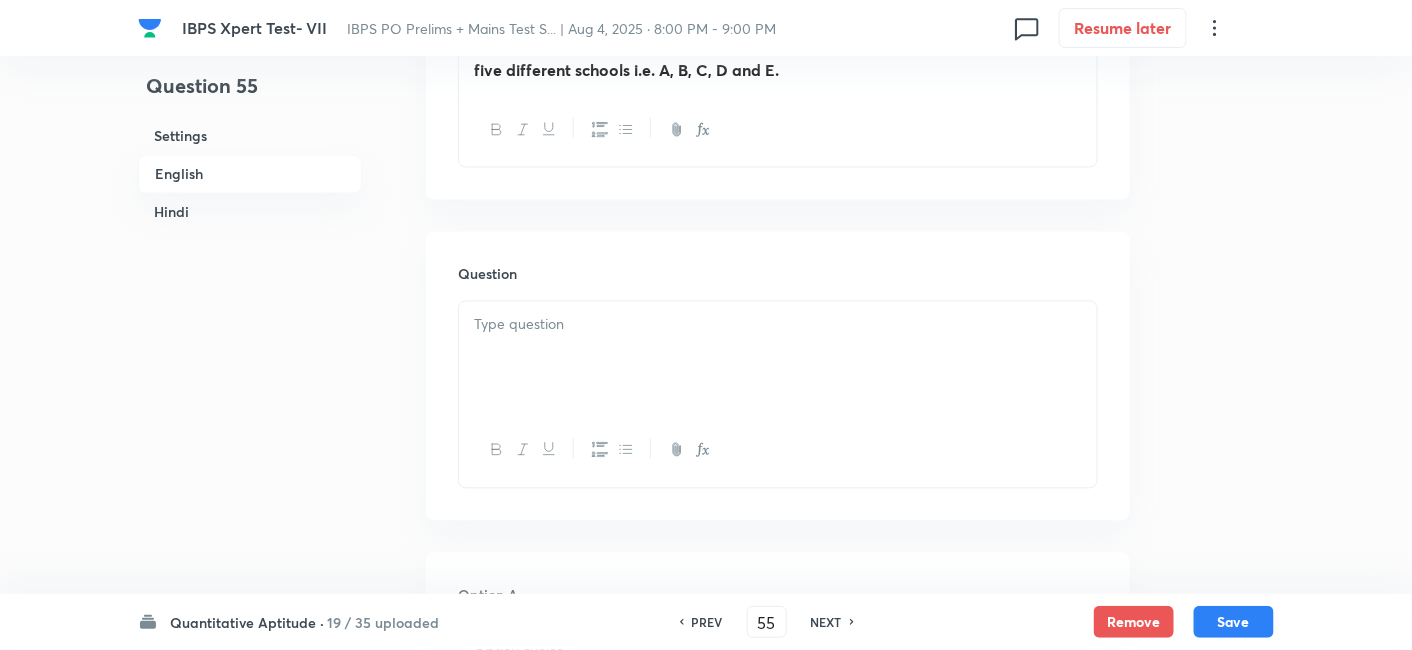 click at bounding box center [778, 358] 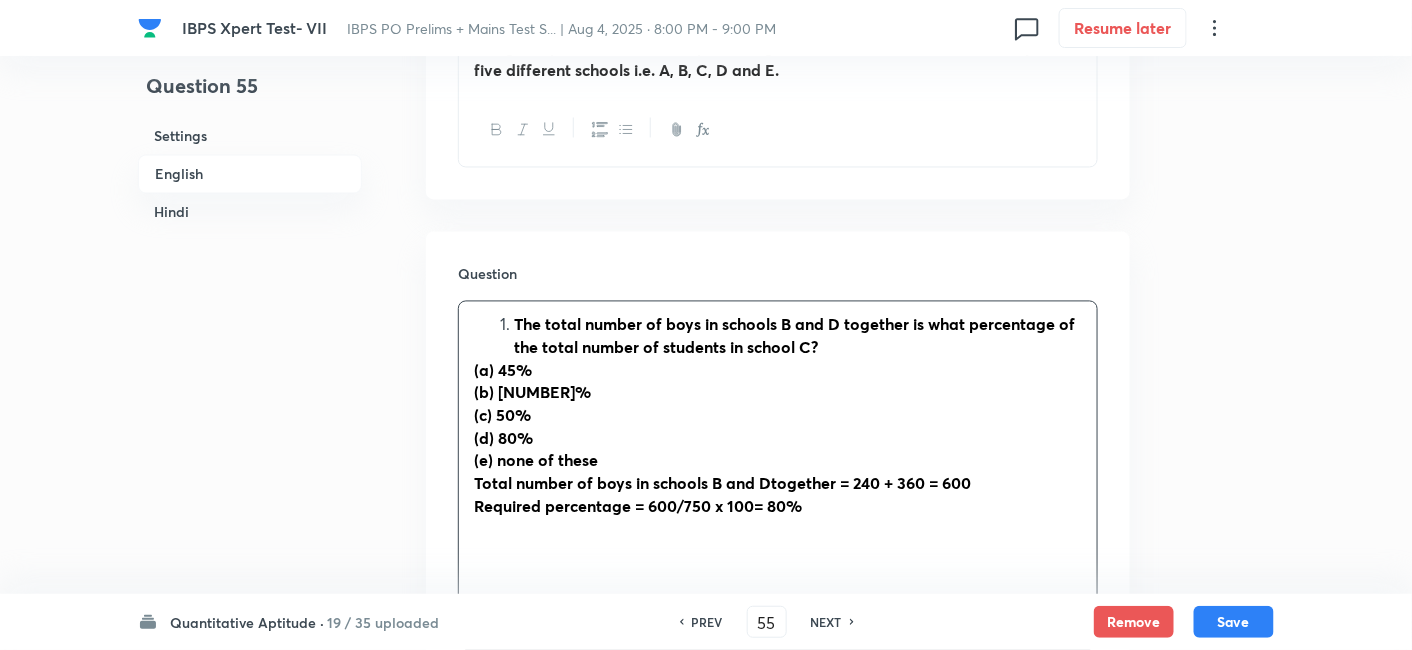 click on "The total number of boys in schools B and D together is what percentage of the total number of students in school C?" at bounding box center [794, 336] 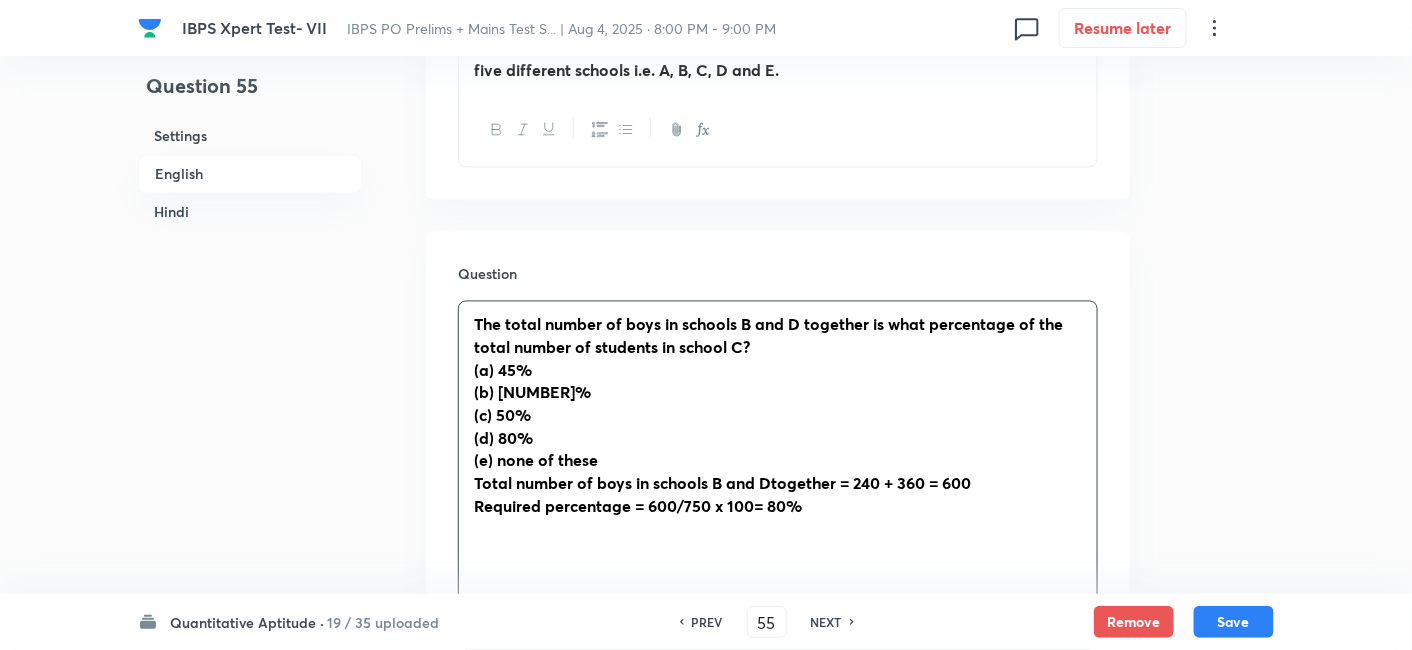 click on "Total number of boys in schools B and Dtogether = 240 + 360 = 600" at bounding box center [722, 483] 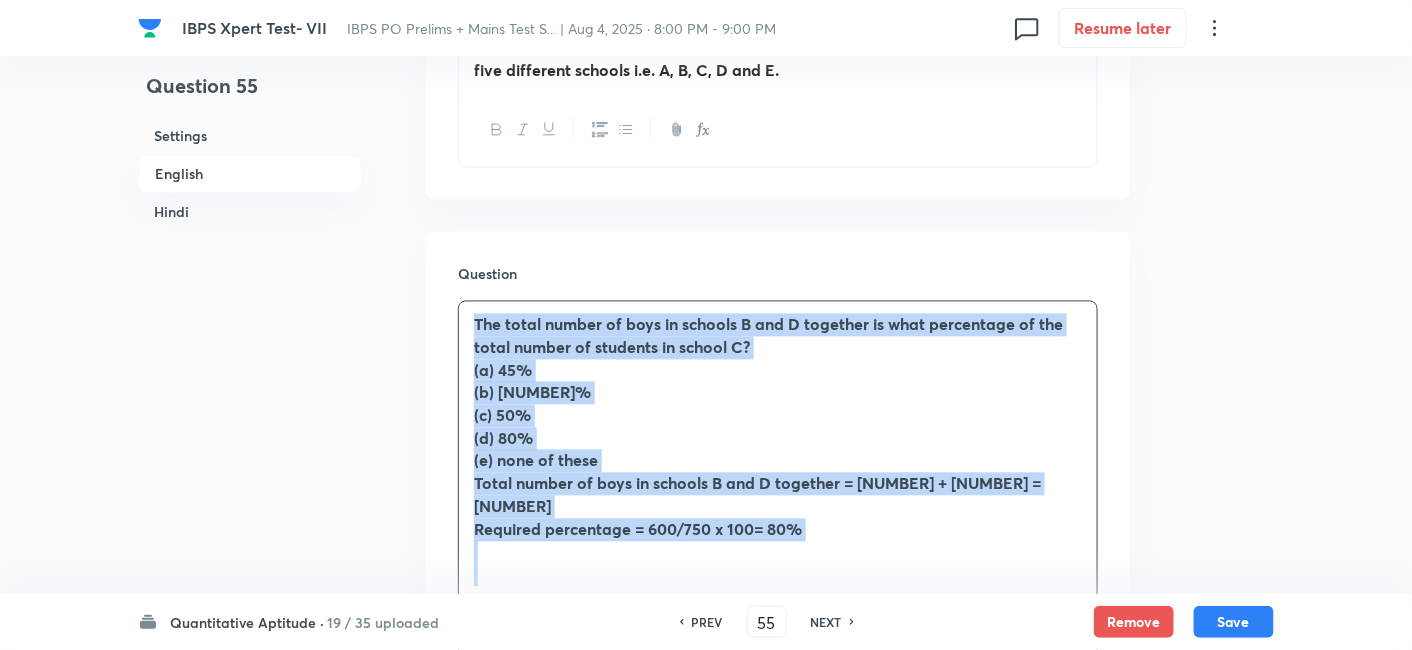 drag, startPoint x: 467, startPoint y: 327, endPoint x: 963, endPoint y: 547, distance: 542.60114 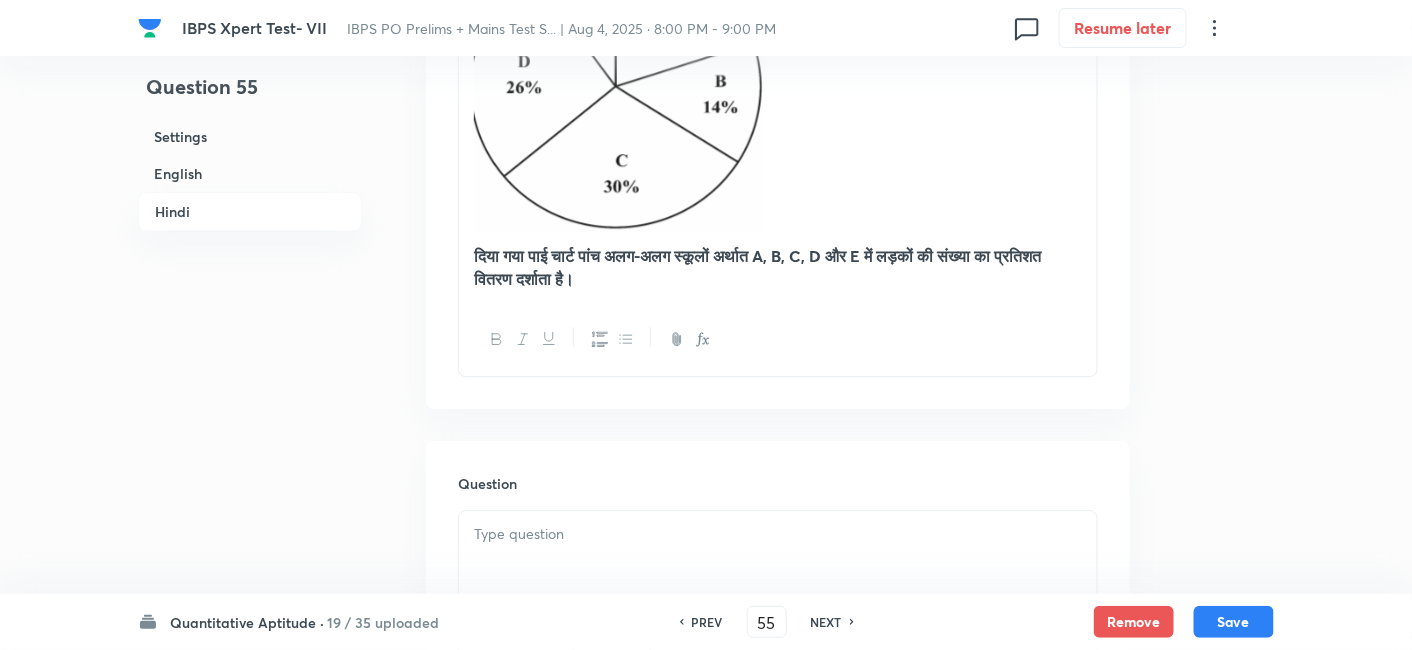 scroll, scrollTop: 4119, scrollLeft: 0, axis: vertical 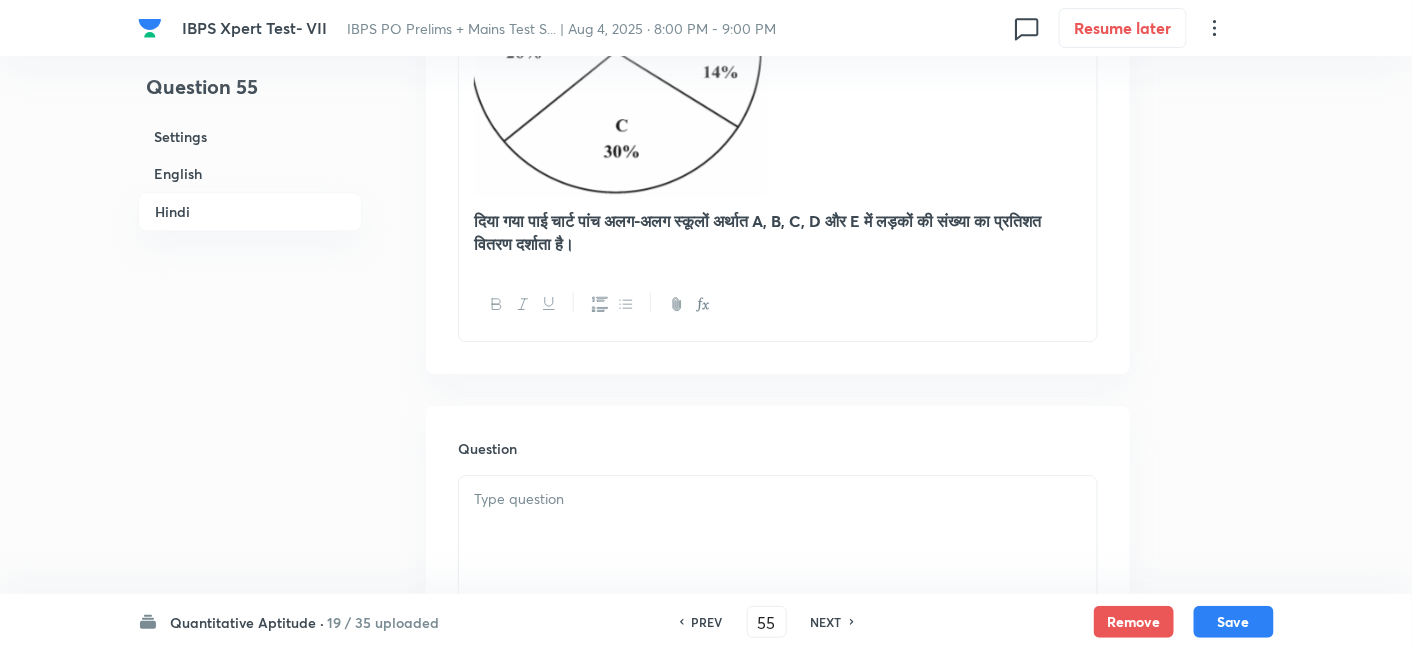 click at bounding box center (778, 499) 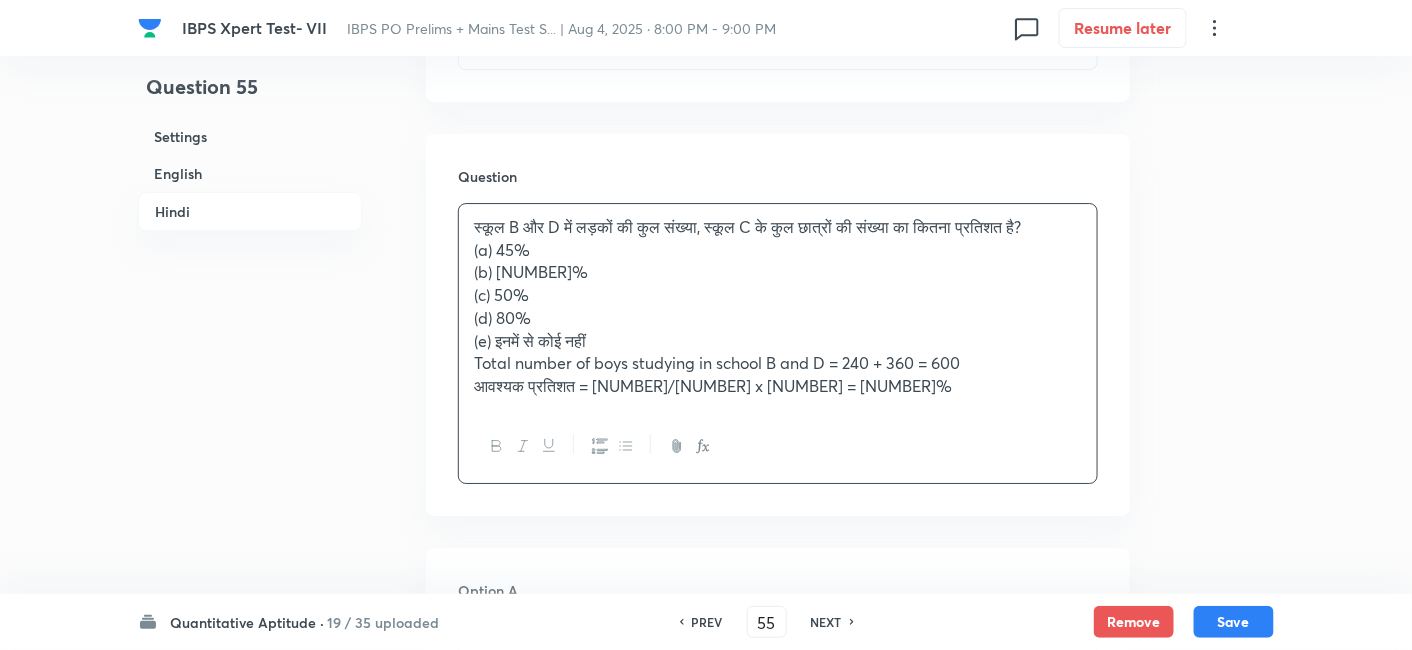 scroll, scrollTop: 4397, scrollLeft: 0, axis: vertical 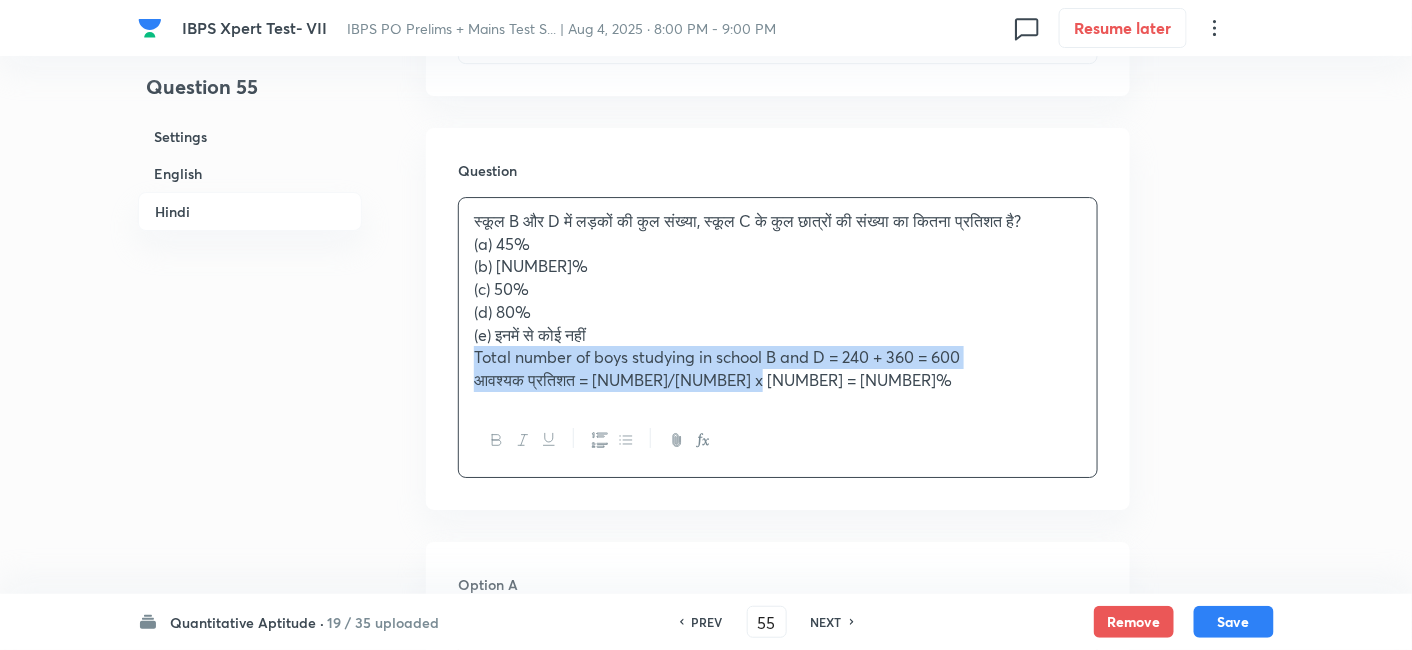 drag, startPoint x: 472, startPoint y: 330, endPoint x: 1080, endPoint y: 461, distance: 621.9526 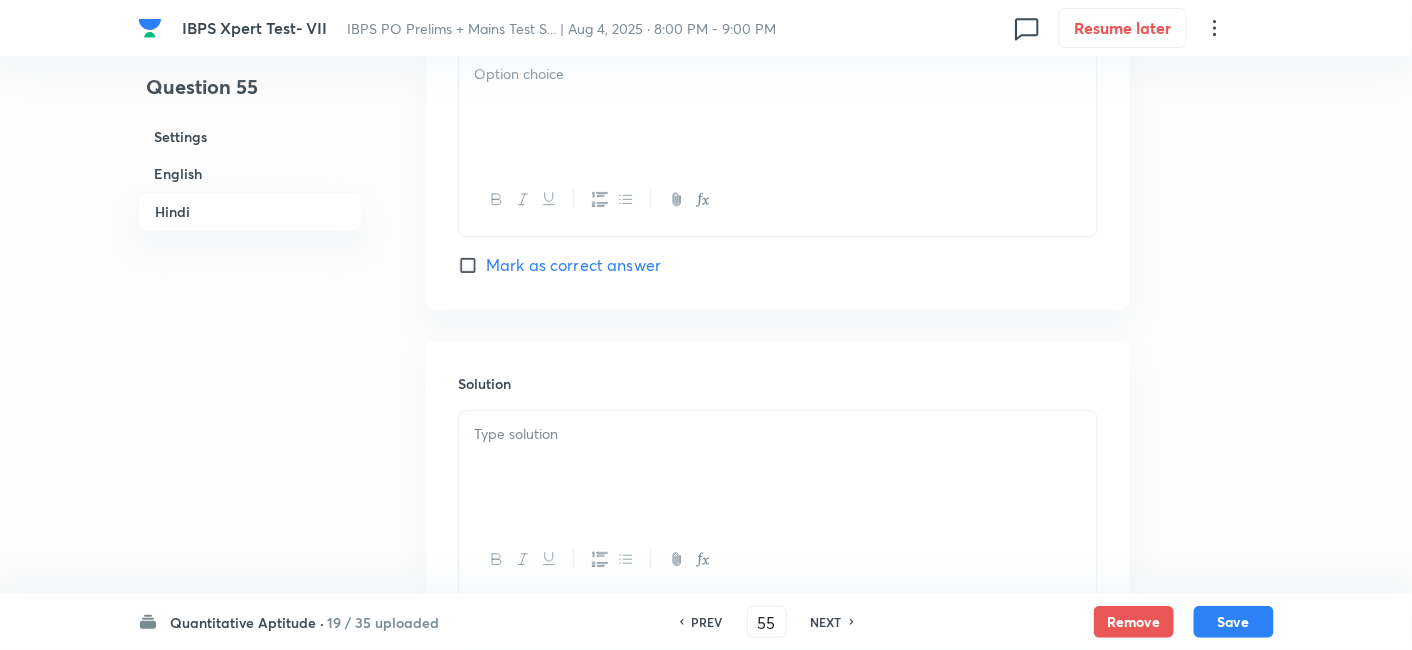 scroll, scrollTop: 6278, scrollLeft: 0, axis: vertical 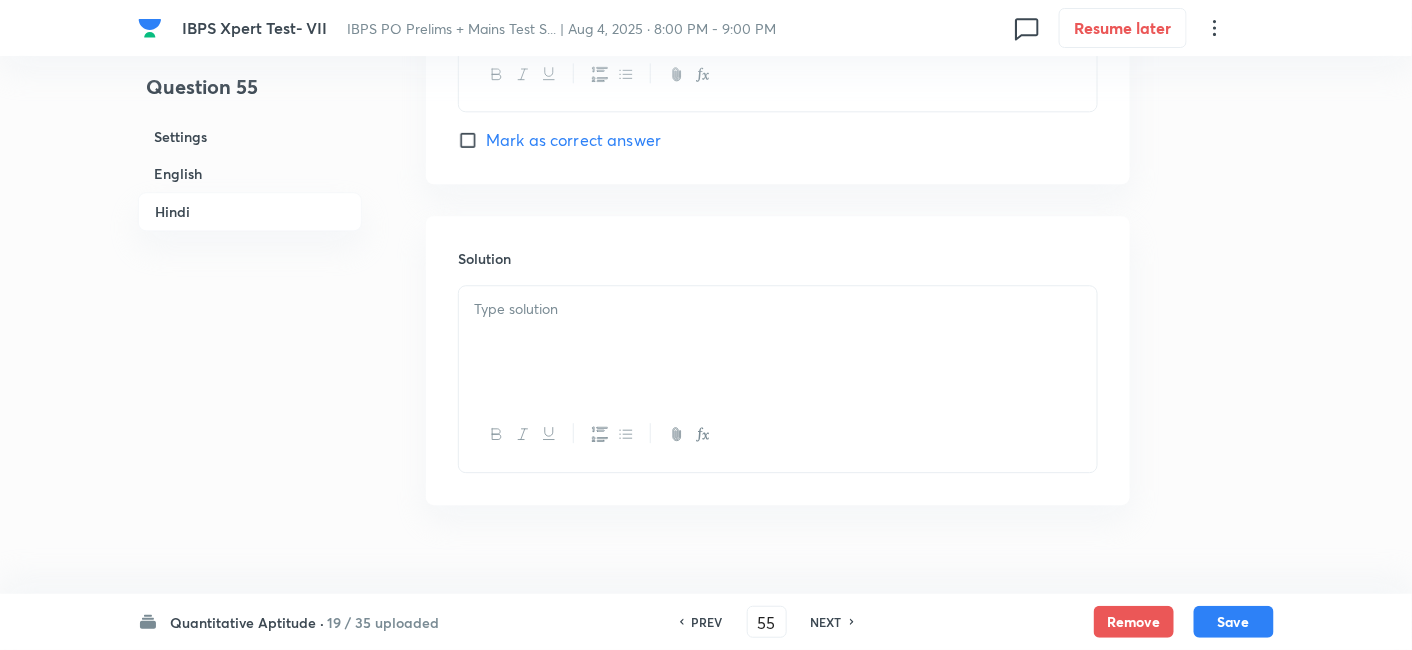 click at bounding box center (778, 342) 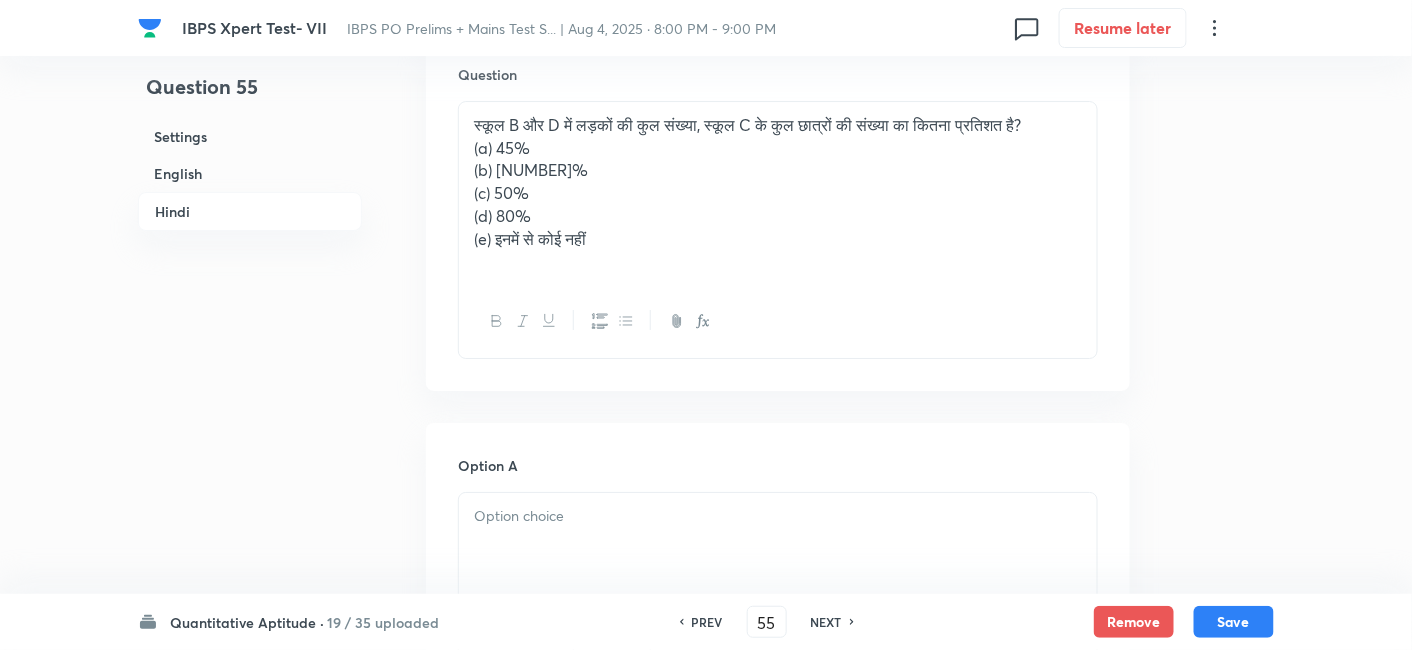 scroll, scrollTop: 4473, scrollLeft: 0, axis: vertical 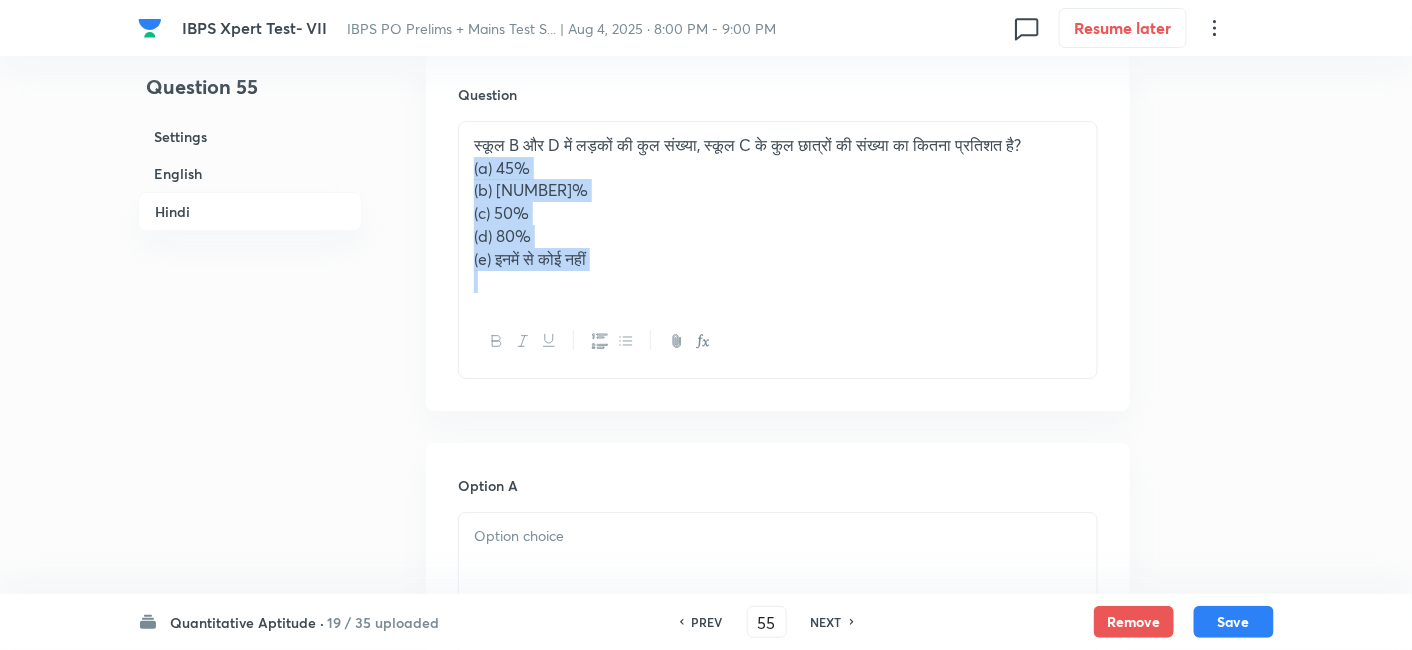 drag, startPoint x: 469, startPoint y: 146, endPoint x: 703, endPoint y: 290, distance: 274.7581 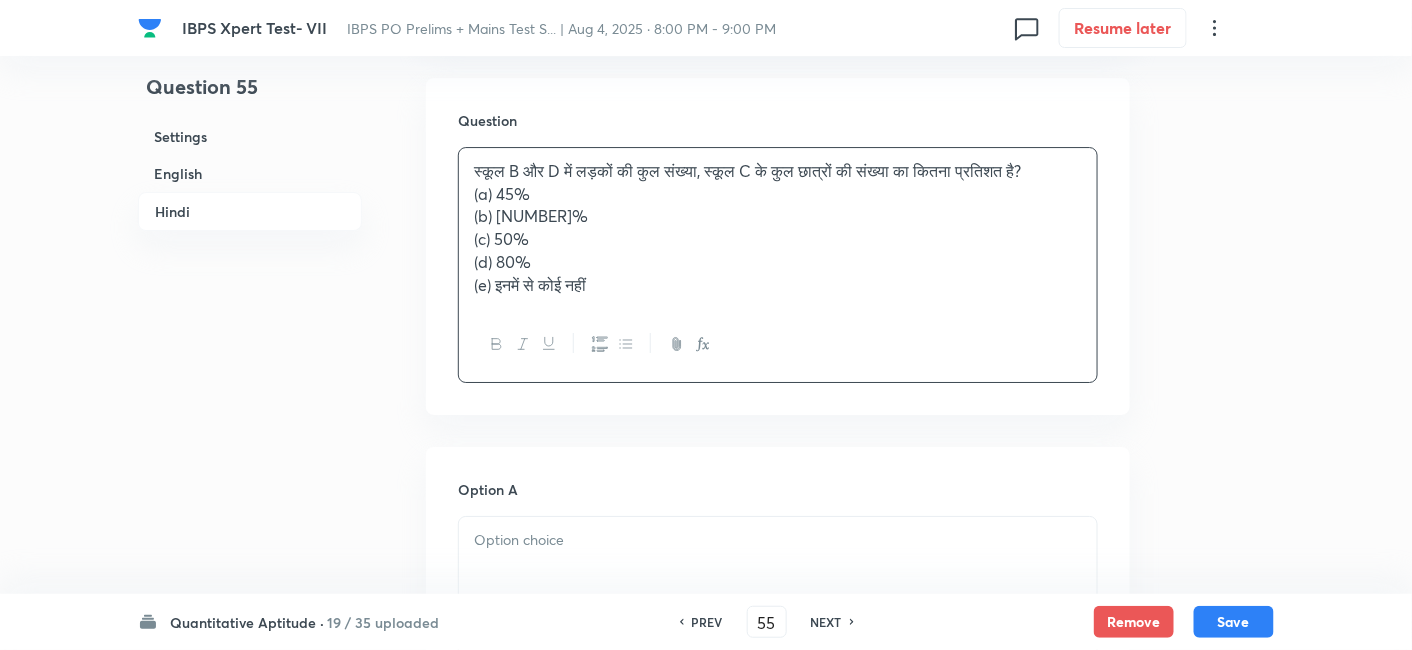 scroll, scrollTop: 4446, scrollLeft: 0, axis: vertical 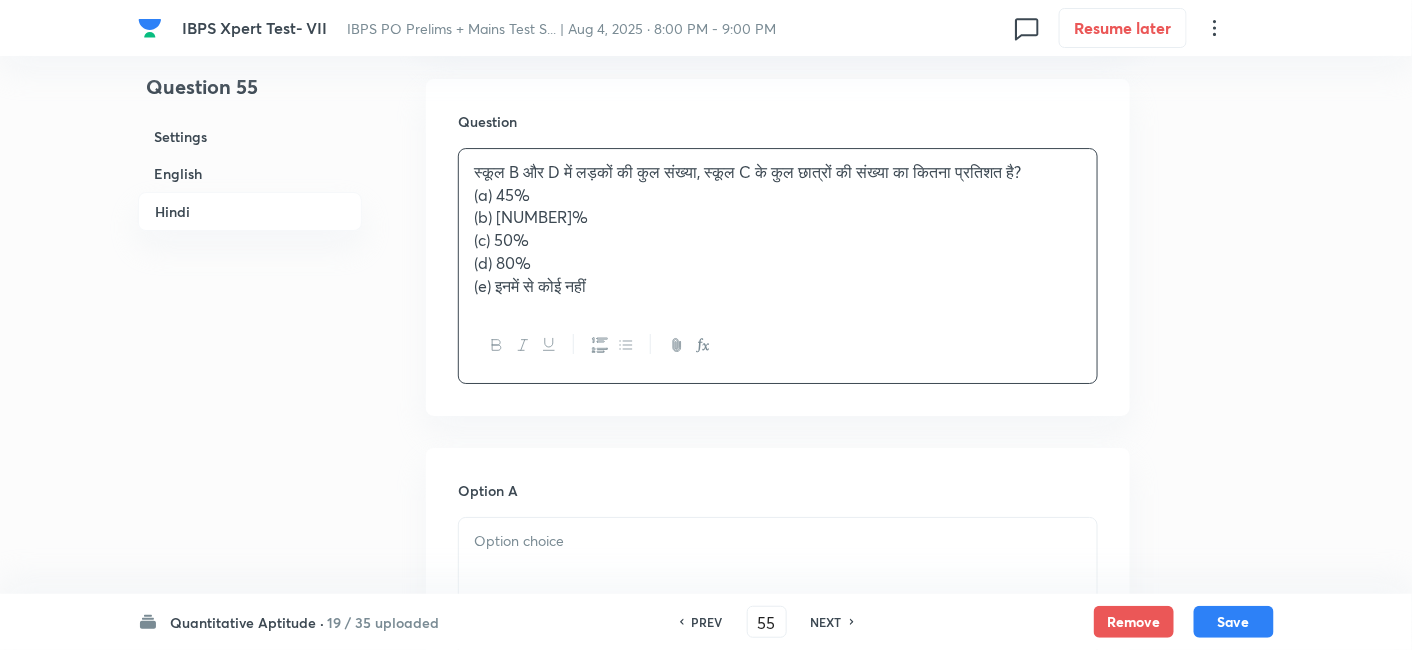 click on "स्कूल B और D में लड़कों की कुल संख्या, स्कूल C के कुल छात्रों की संख्या का कितना प्रतिशत है? (a) 45% (b) 75% (c) 50% (d) 80% (e) इनमें से कोई नहीं" at bounding box center [778, 266] 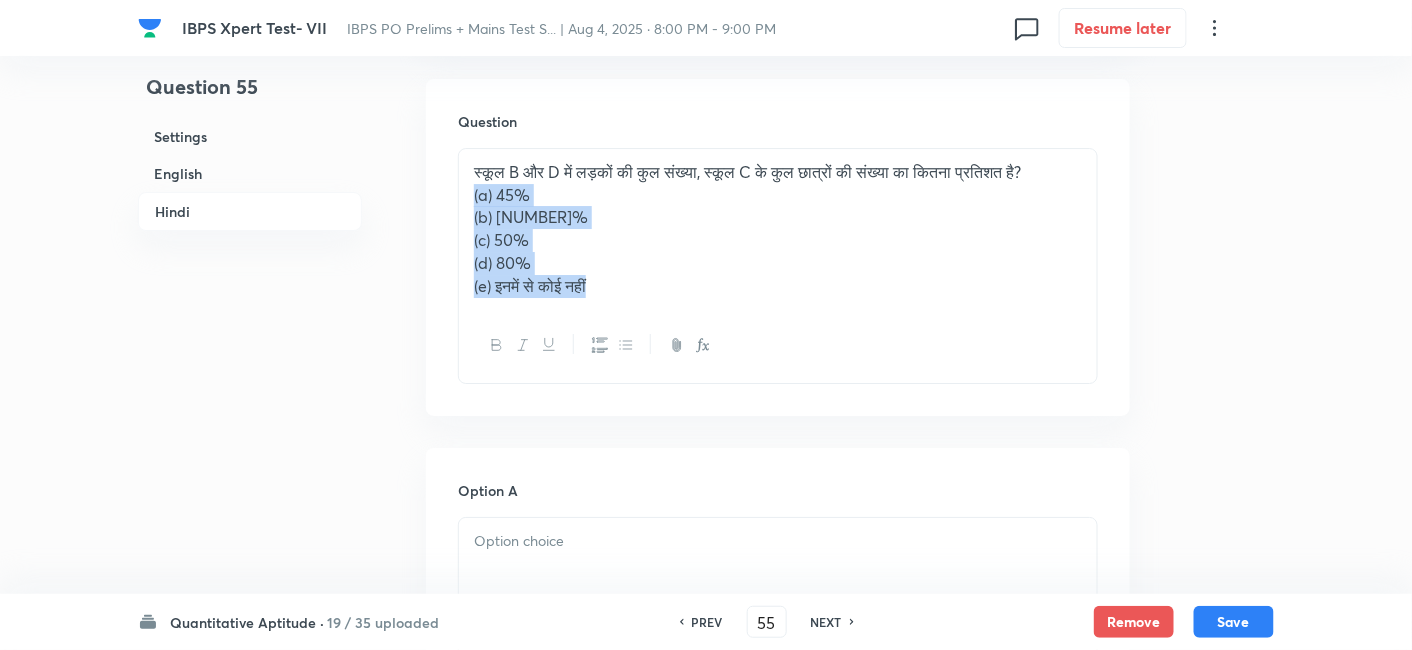 drag, startPoint x: 465, startPoint y: 168, endPoint x: 698, endPoint y: 327, distance: 282.08154 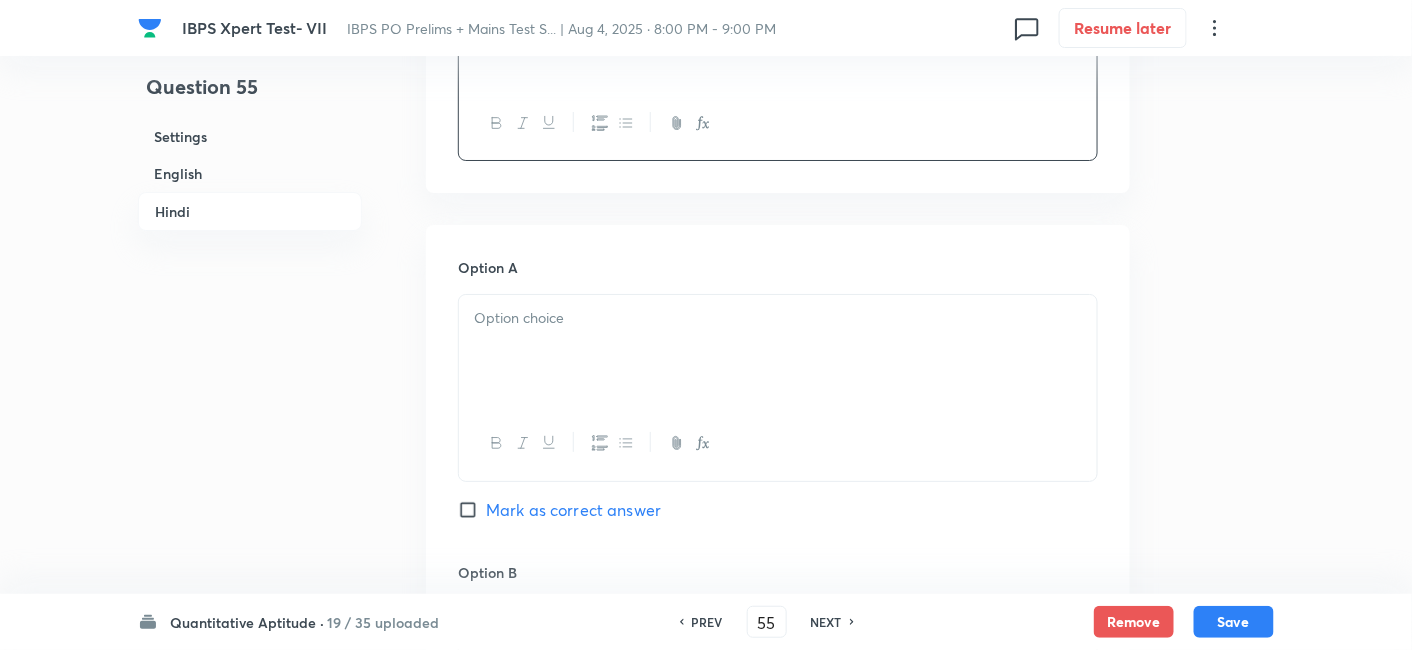 scroll, scrollTop: 4620, scrollLeft: 0, axis: vertical 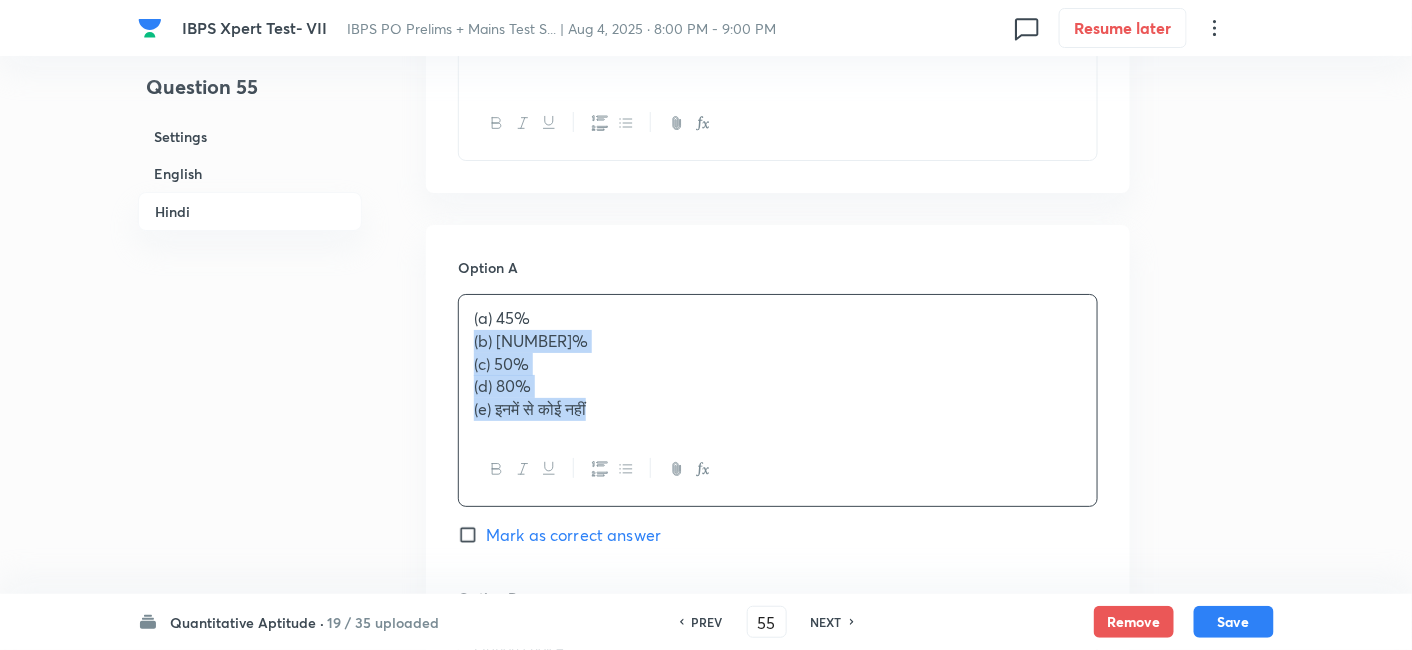 drag, startPoint x: 474, startPoint y: 312, endPoint x: 716, endPoint y: 492, distance: 301.6024 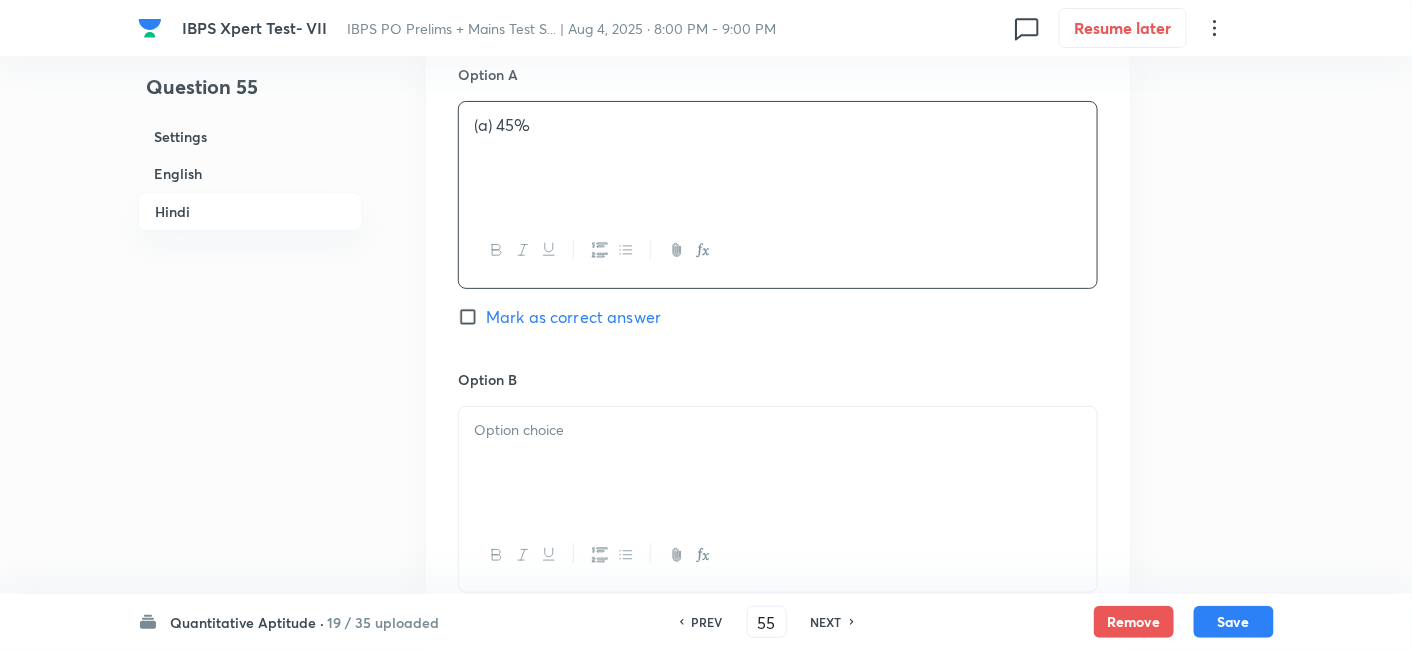 scroll, scrollTop: 4829, scrollLeft: 0, axis: vertical 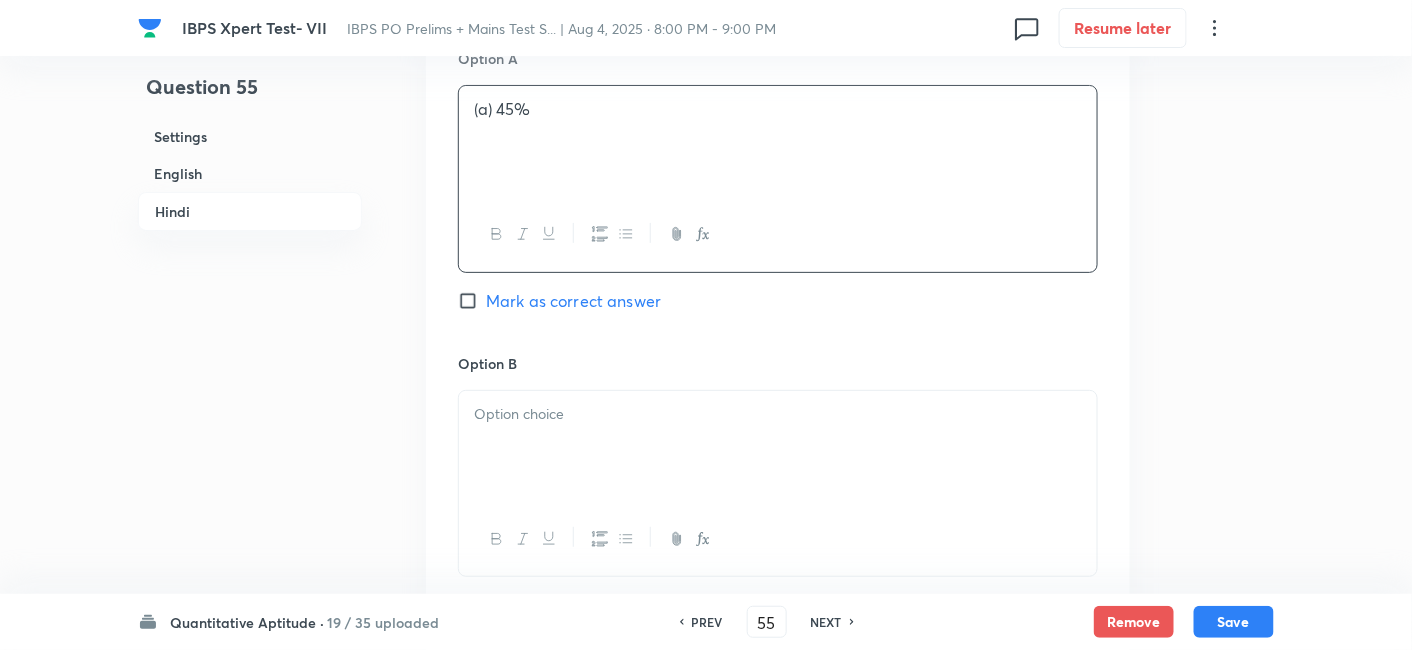 click at bounding box center (778, 447) 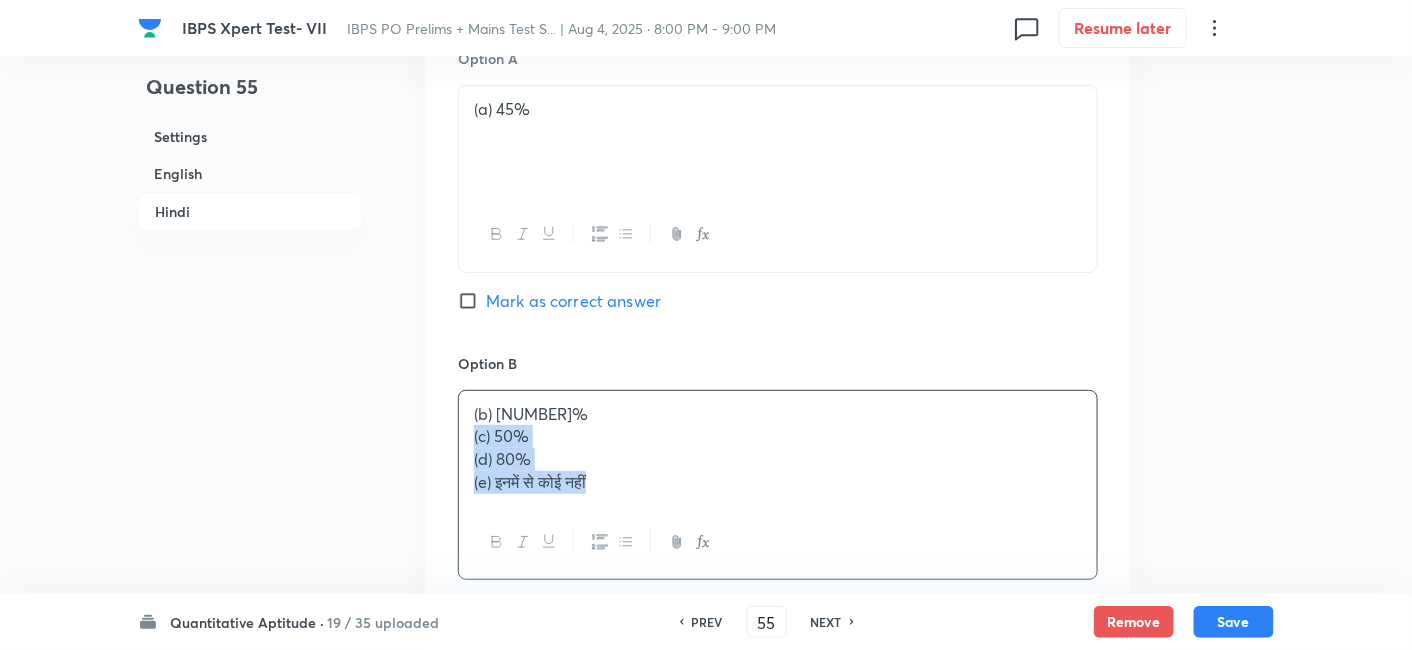 drag, startPoint x: 466, startPoint y: 408, endPoint x: 730, endPoint y: 552, distance: 300.71915 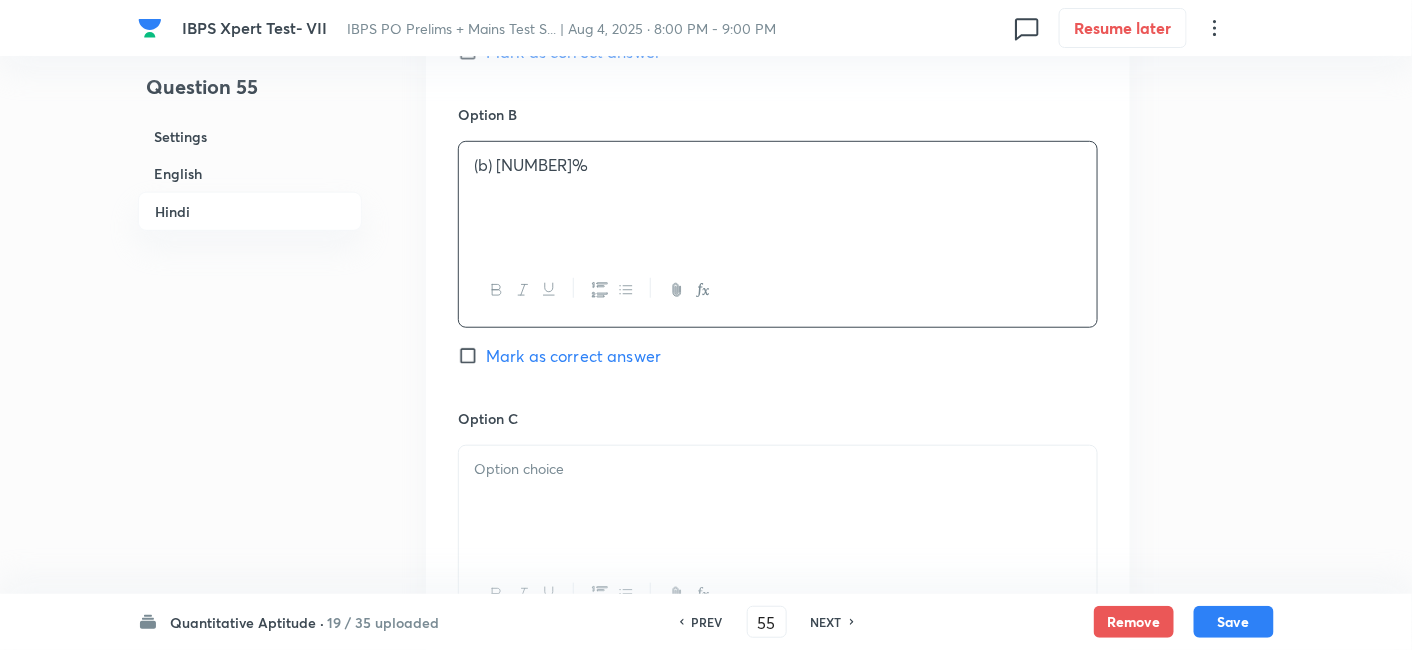 scroll, scrollTop: 5084, scrollLeft: 0, axis: vertical 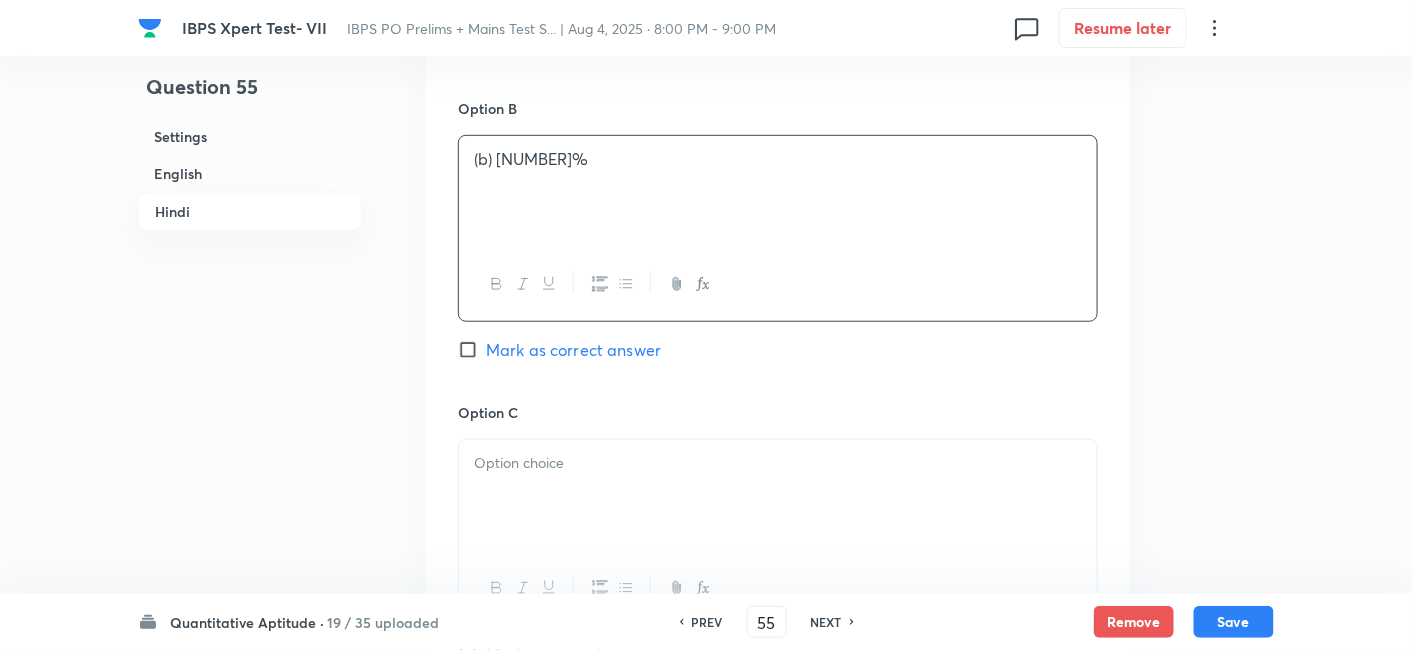 click at bounding box center [778, 463] 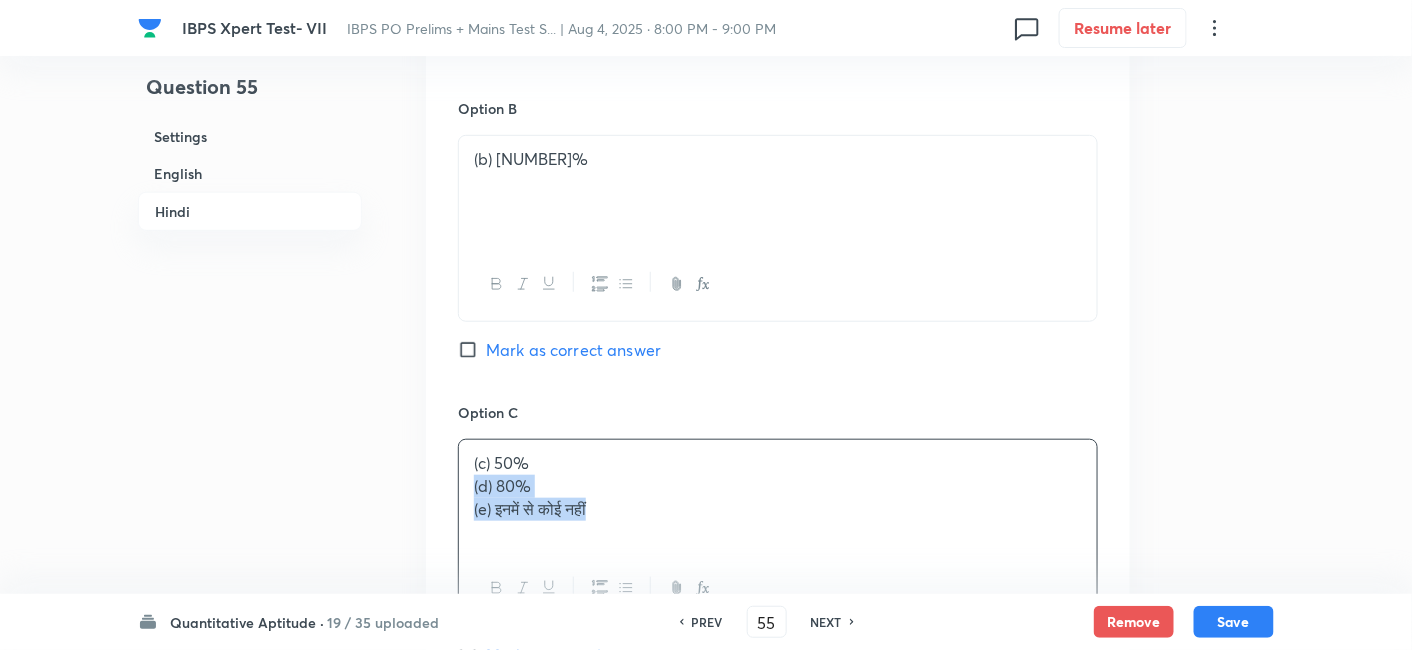 drag, startPoint x: 472, startPoint y: 455, endPoint x: 710, endPoint y: 527, distance: 248.65237 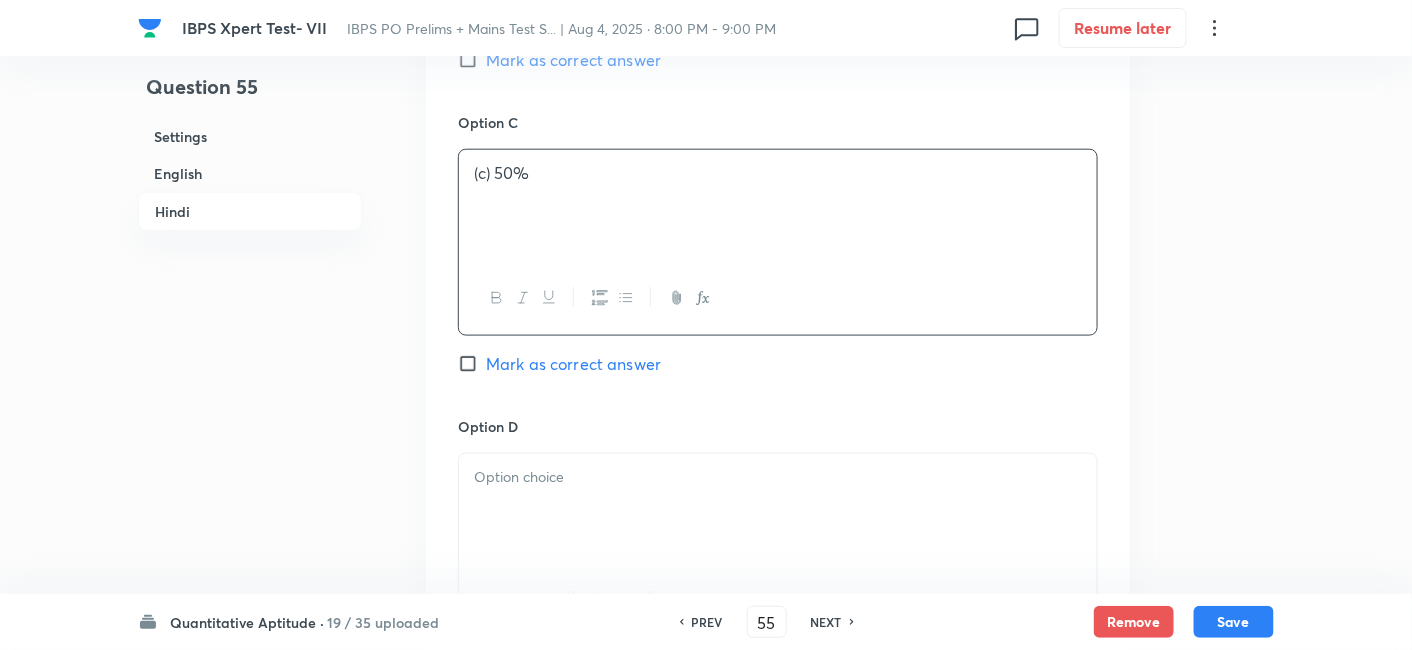 scroll, scrollTop: 5375, scrollLeft: 0, axis: vertical 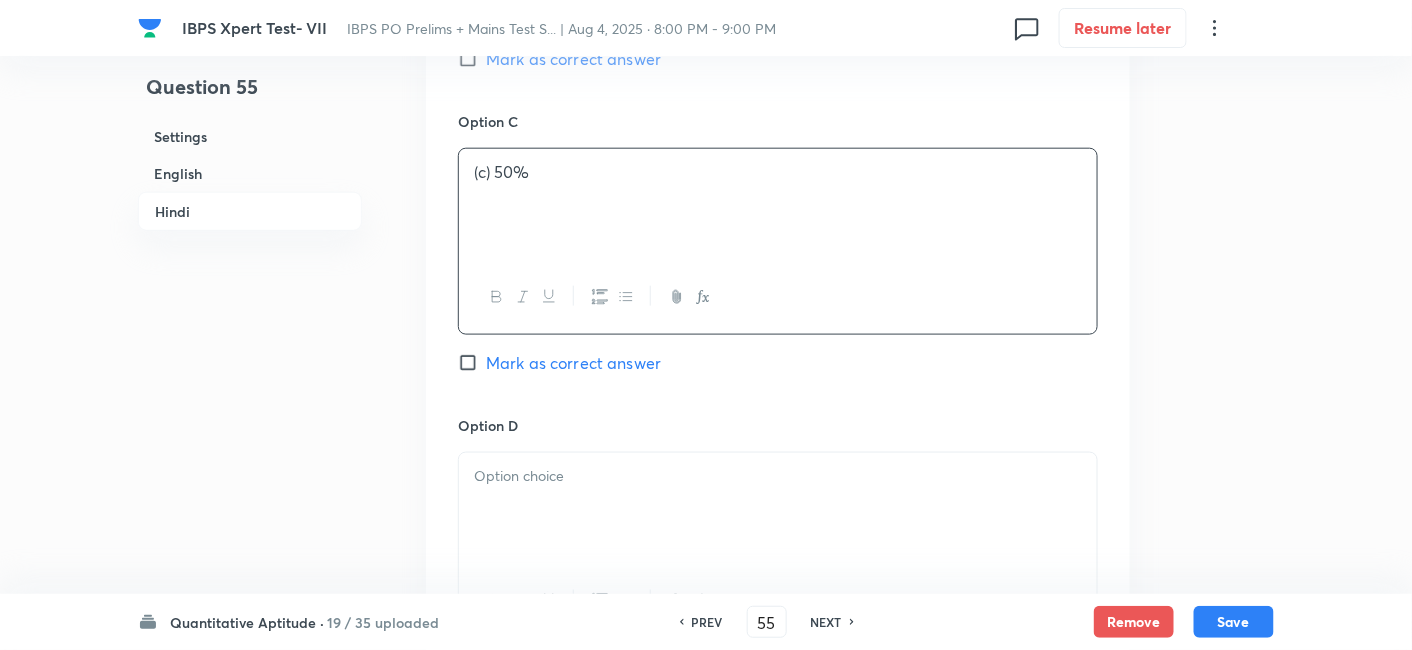 click at bounding box center [778, 509] 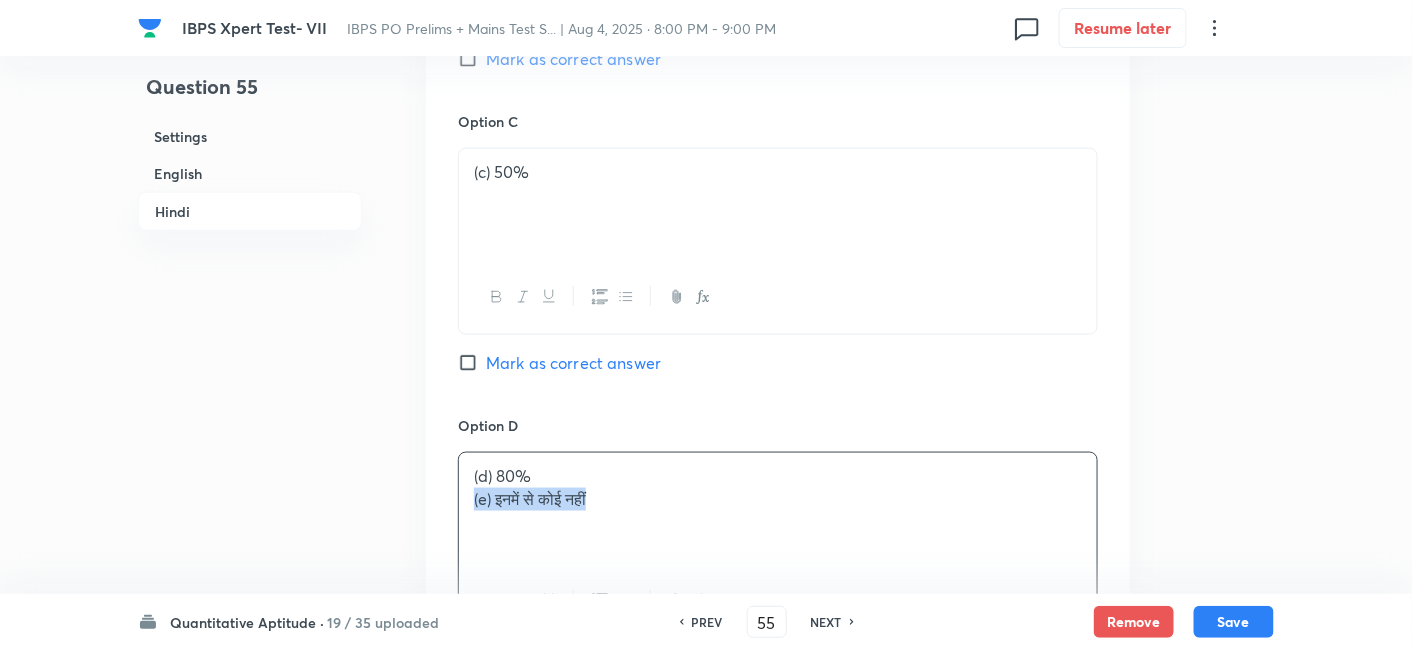 drag, startPoint x: 466, startPoint y: 472, endPoint x: 757, endPoint y: 532, distance: 297.1212 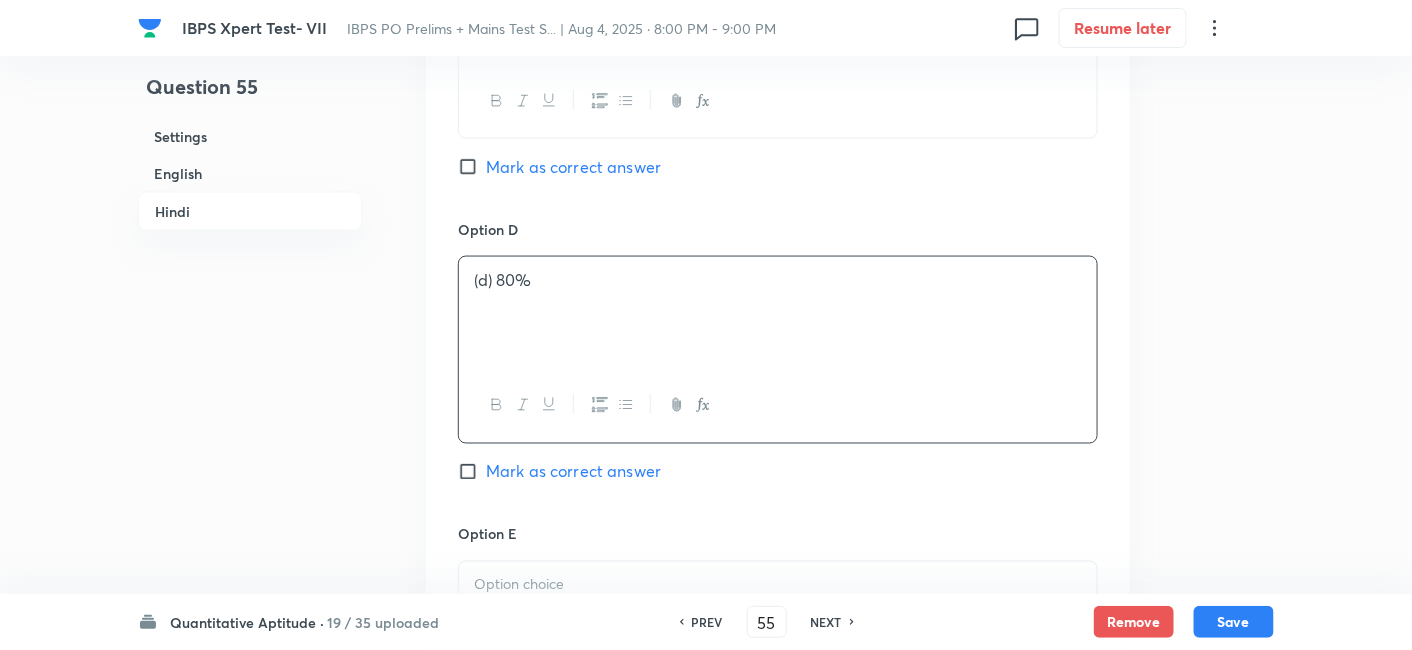 scroll, scrollTop: 5576, scrollLeft: 0, axis: vertical 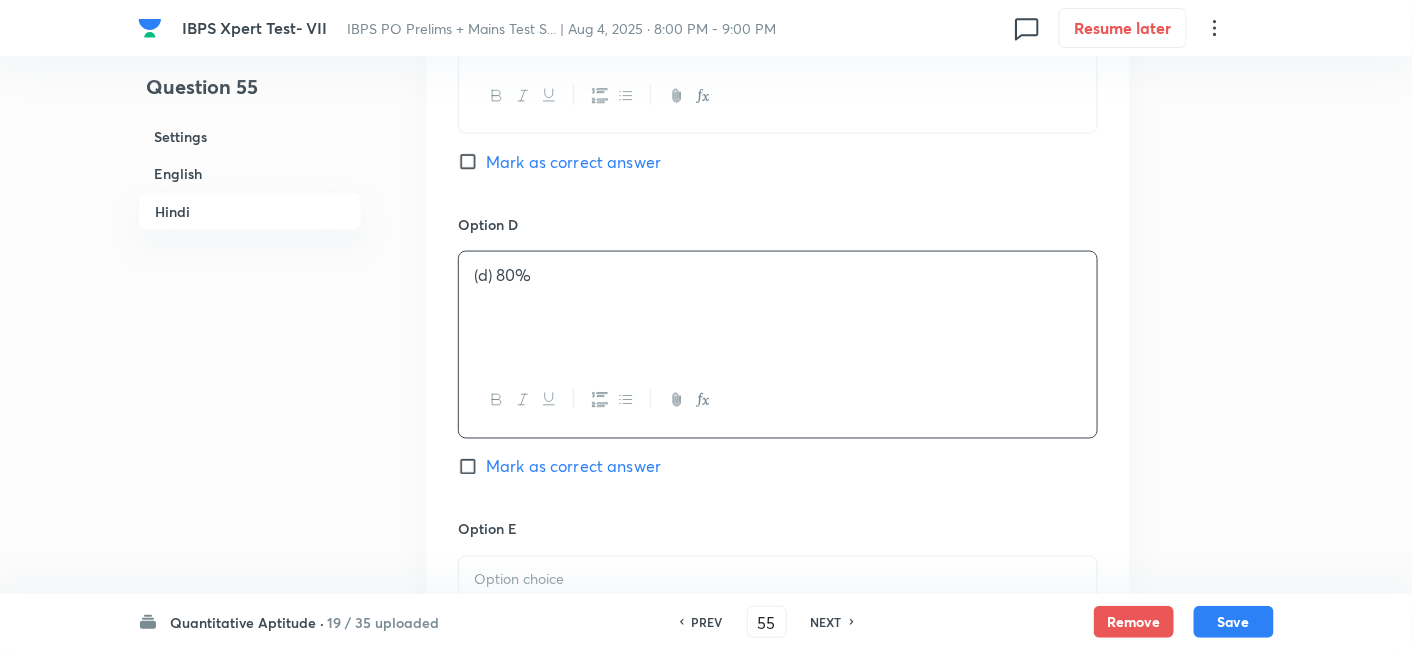click at bounding box center [778, 580] 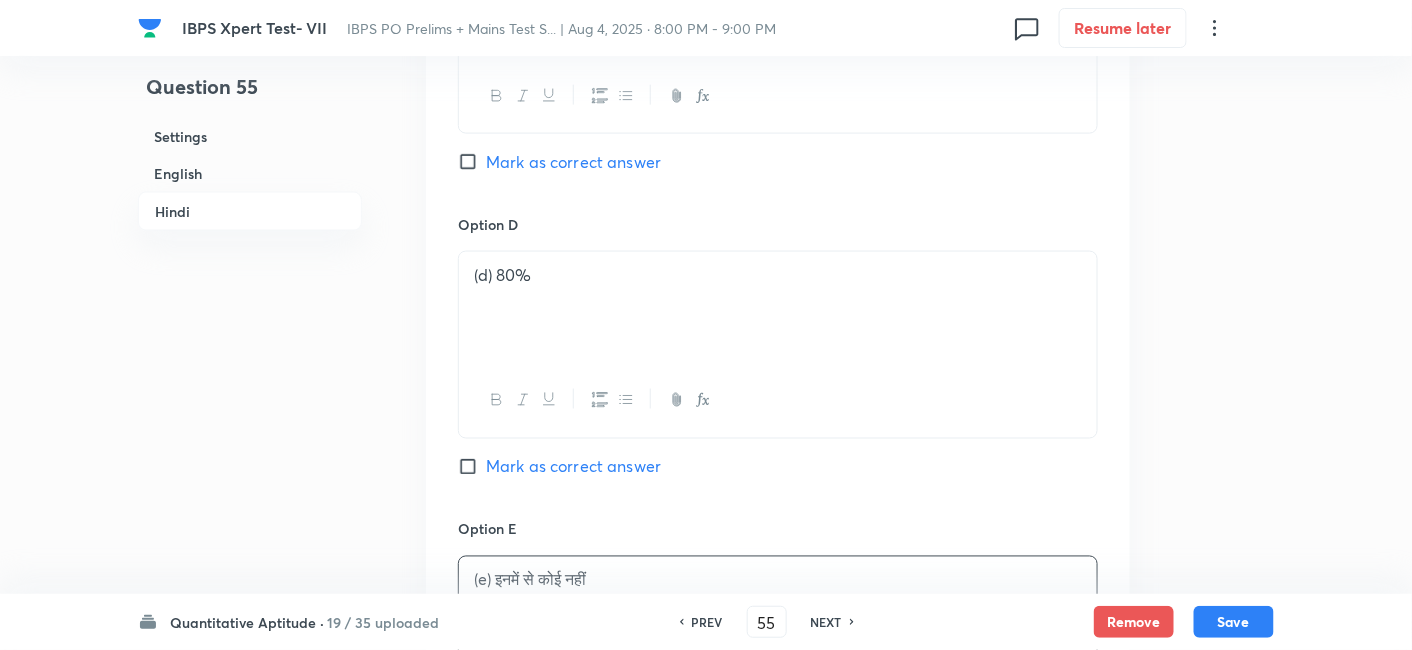 click on "Mark as correct answer" at bounding box center [573, 467] 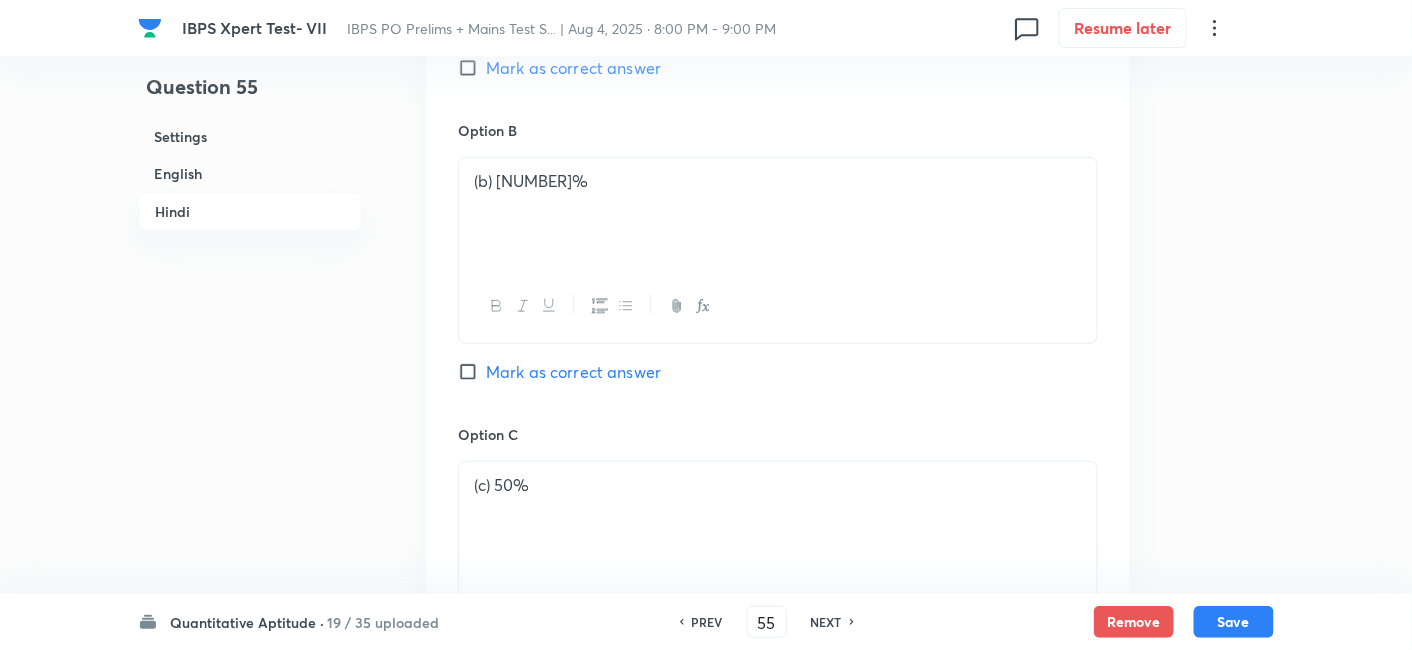 checkbox on "true" 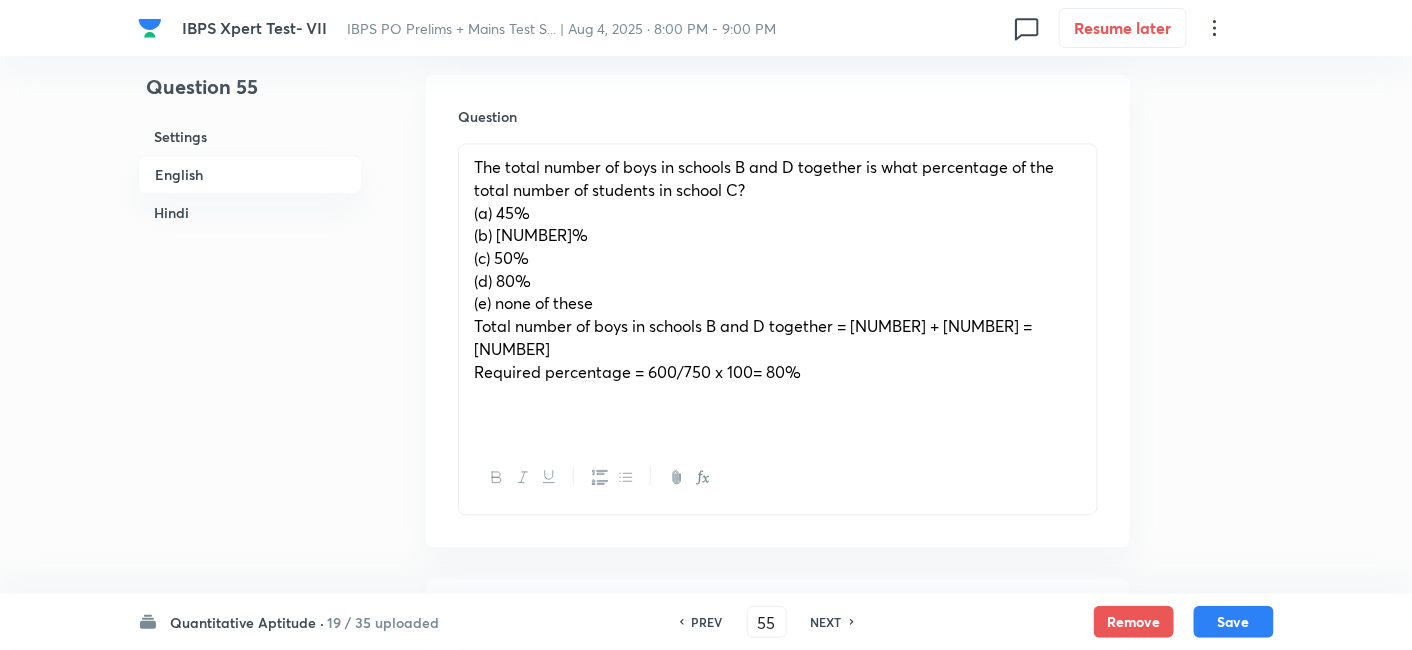 scroll, scrollTop: 1264, scrollLeft: 0, axis: vertical 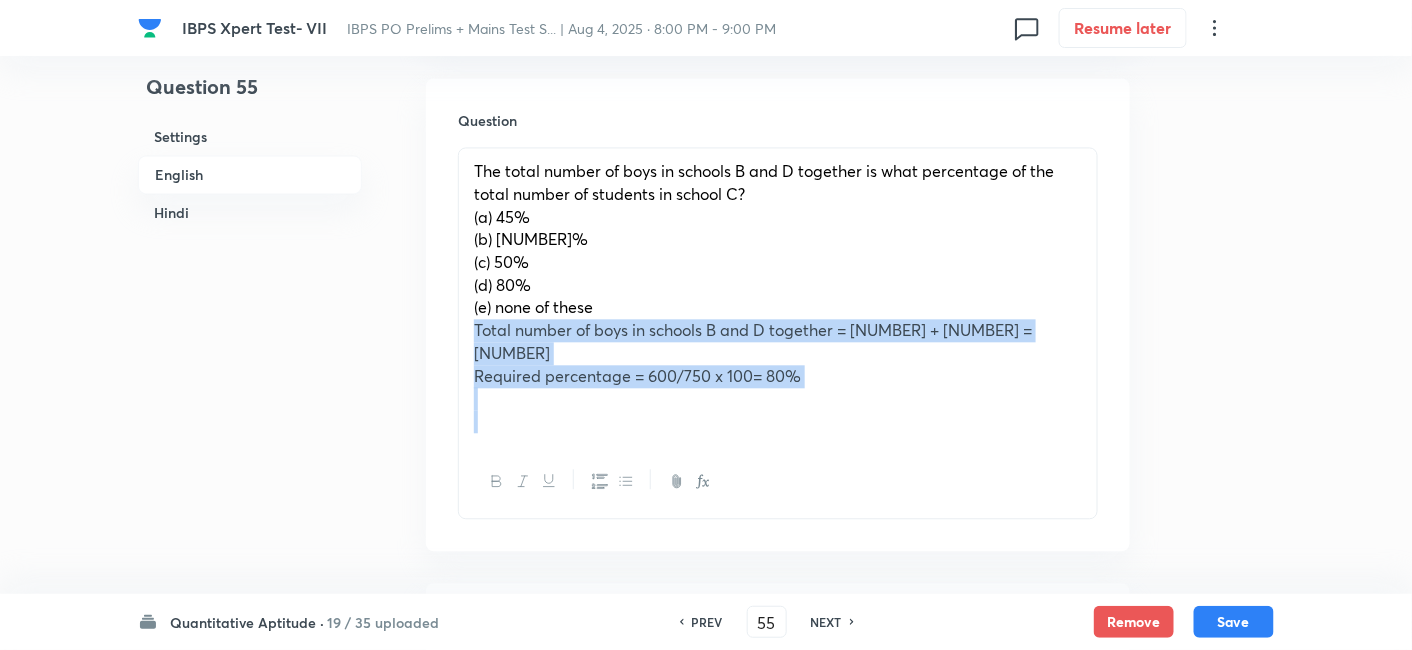 drag, startPoint x: 462, startPoint y: 324, endPoint x: 982, endPoint y: 432, distance: 531.097 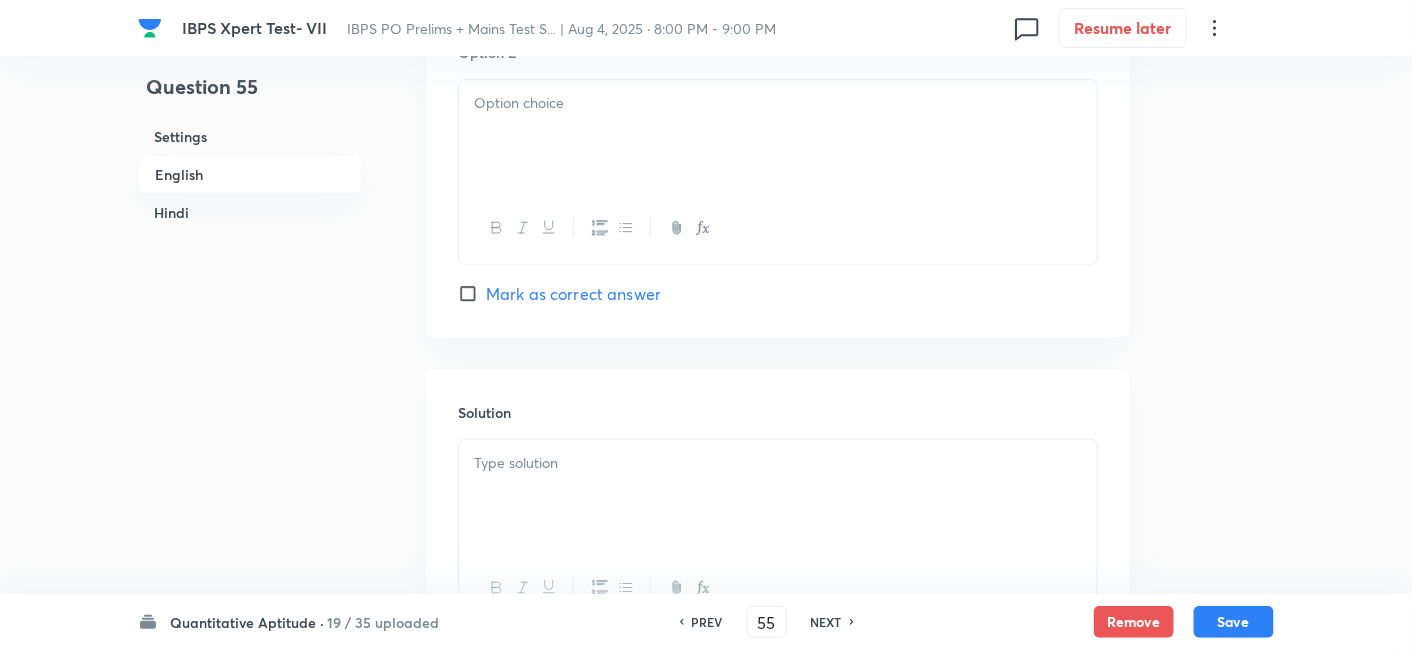scroll, scrollTop: 3129, scrollLeft: 0, axis: vertical 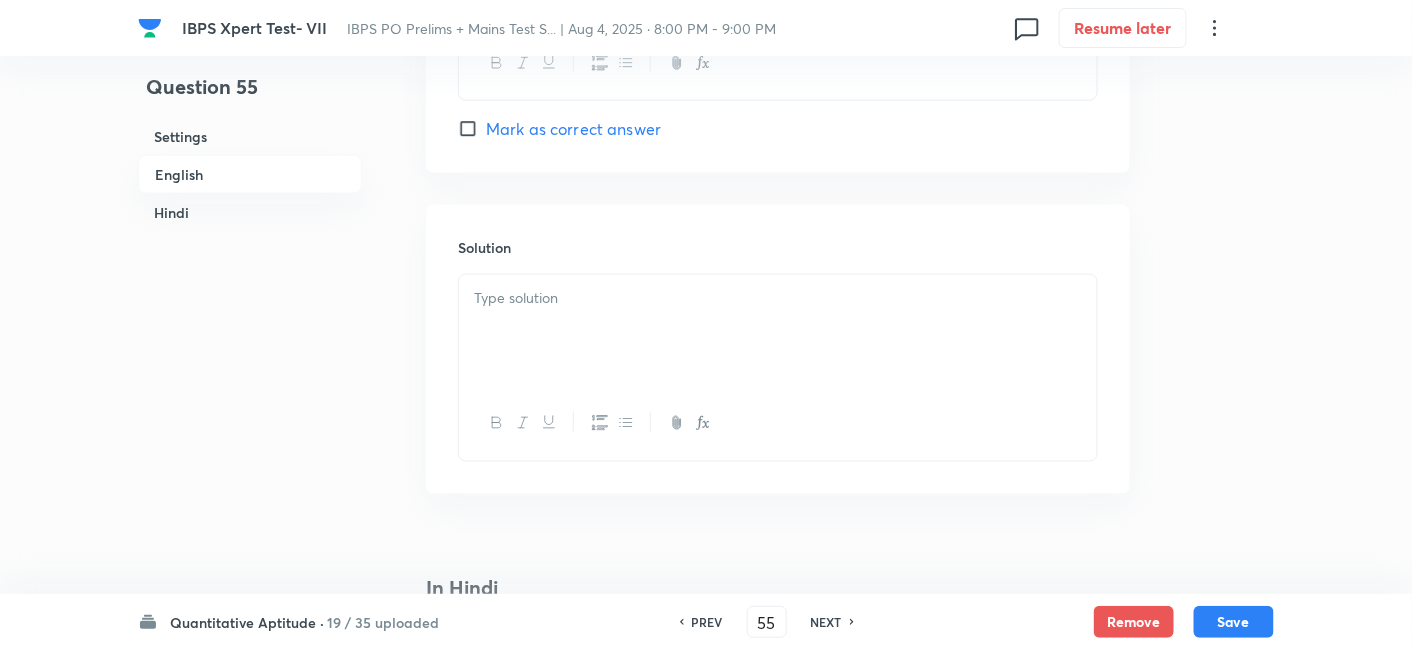 click at bounding box center [778, 331] 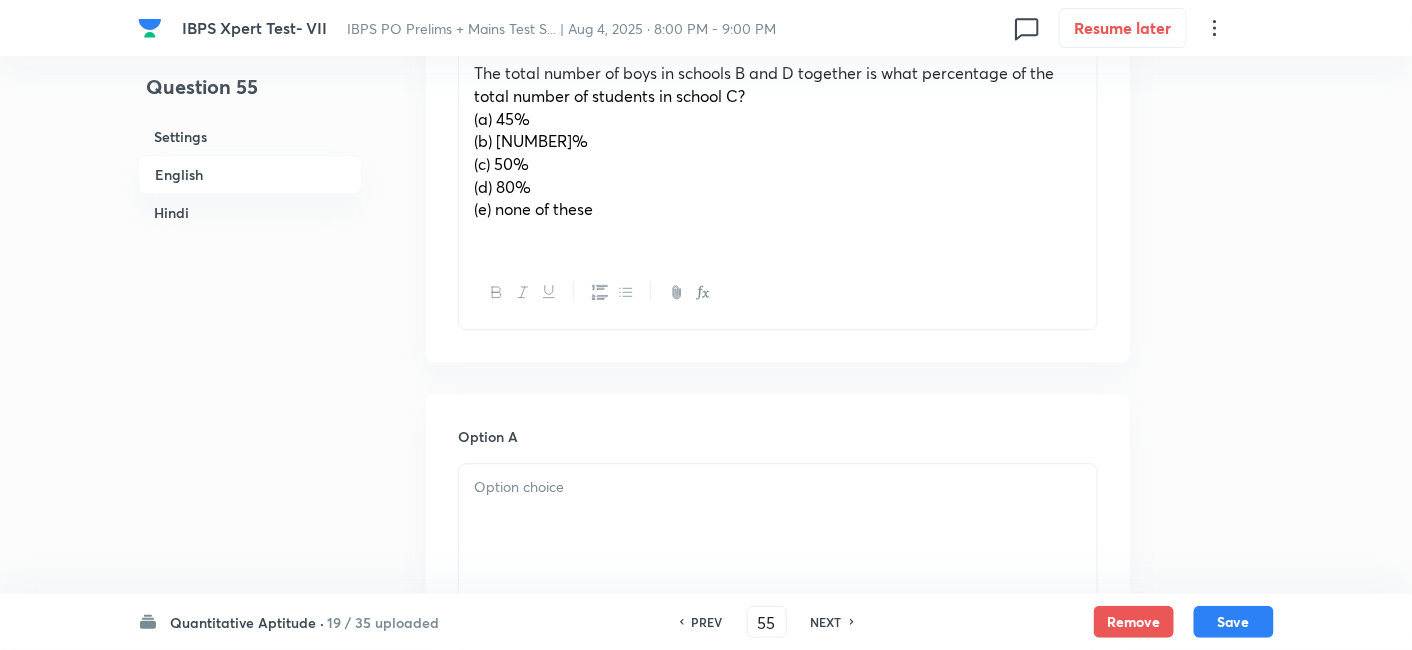 scroll, scrollTop: 1348, scrollLeft: 0, axis: vertical 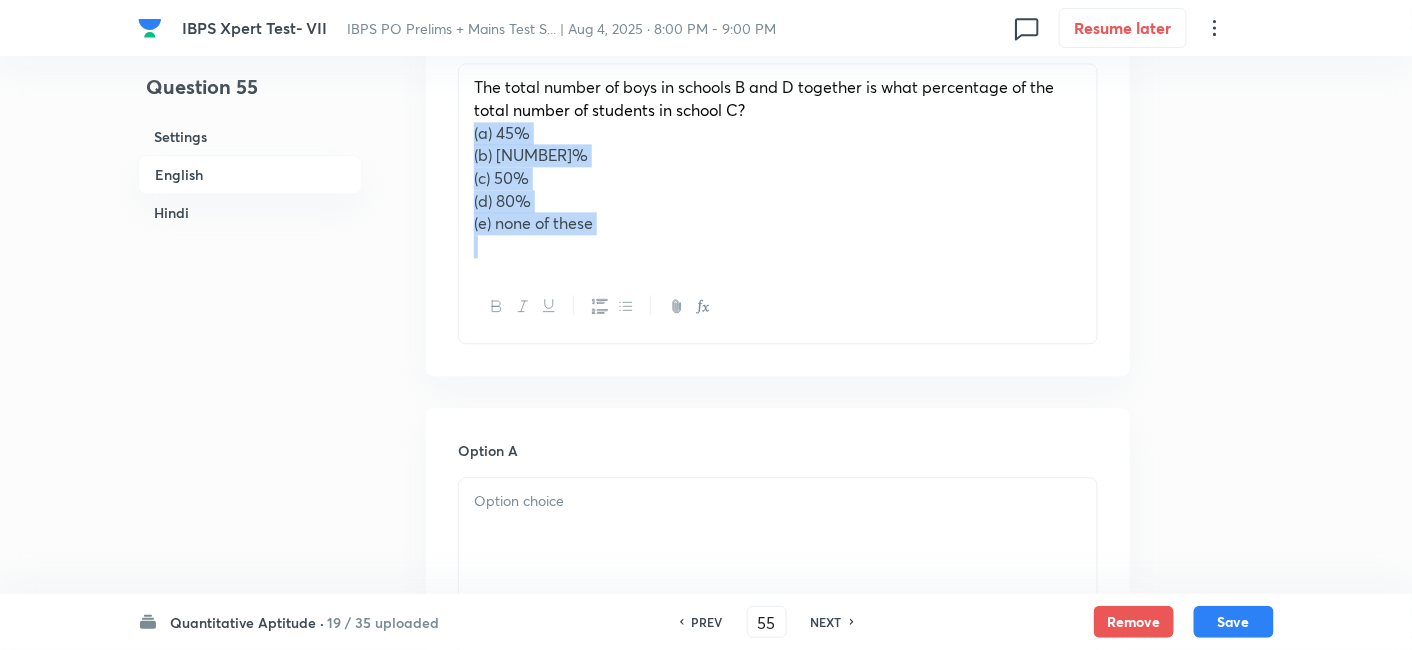 drag, startPoint x: 460, startPoint y: 130, endPoint x: 657, endPoint y: 286, distance: 251.28668 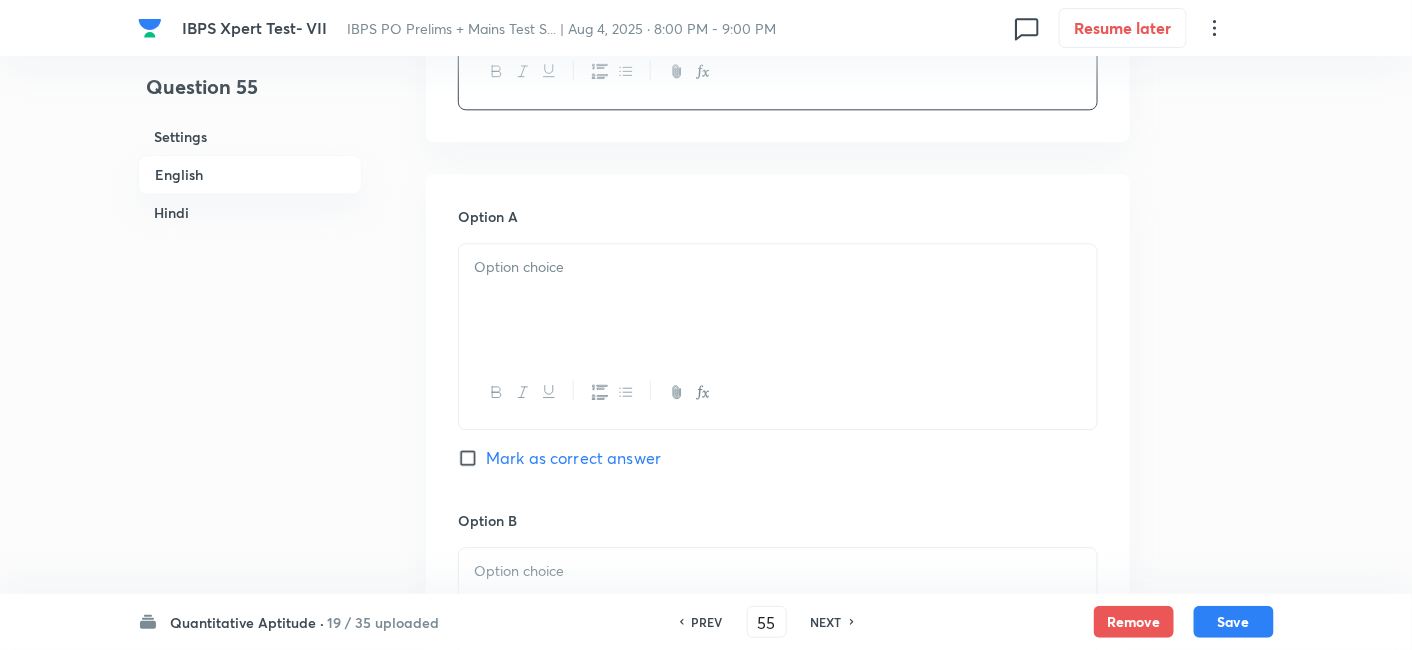 scroll, scrollTop: 1491, scrollLeft: 0, axis: vertical 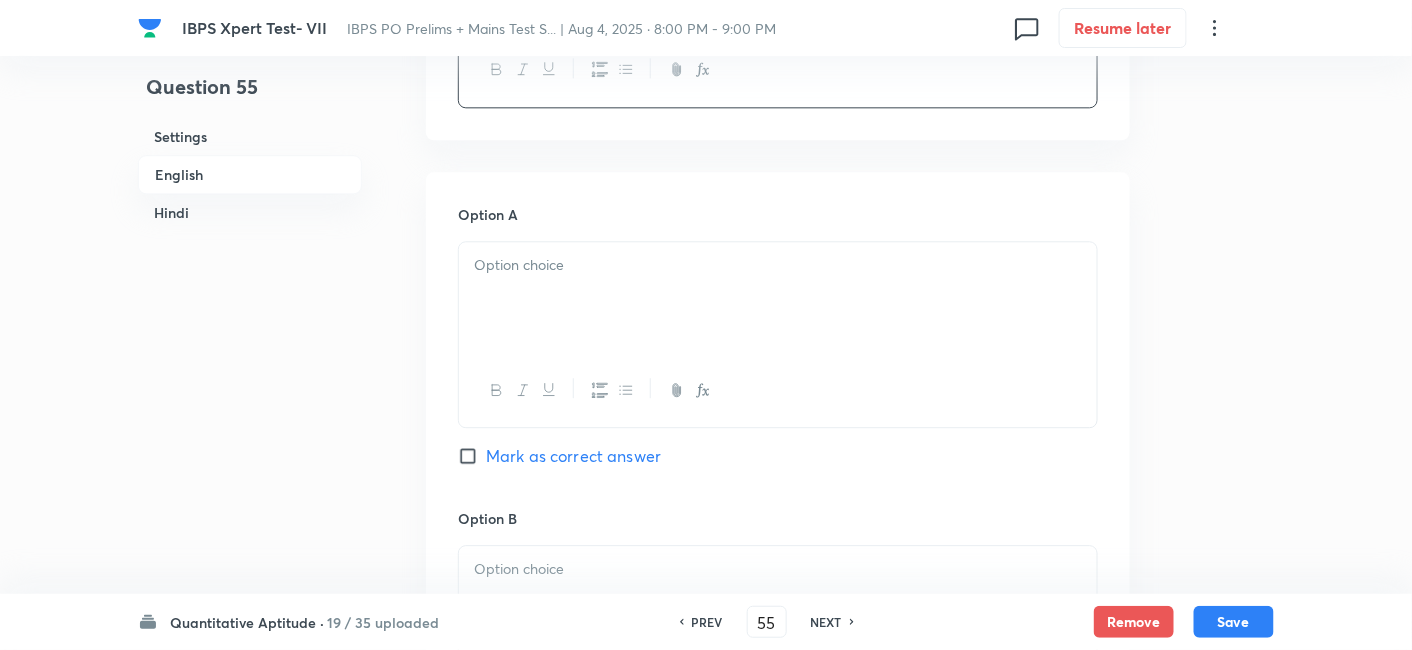 click at bounding box center [778, 298] 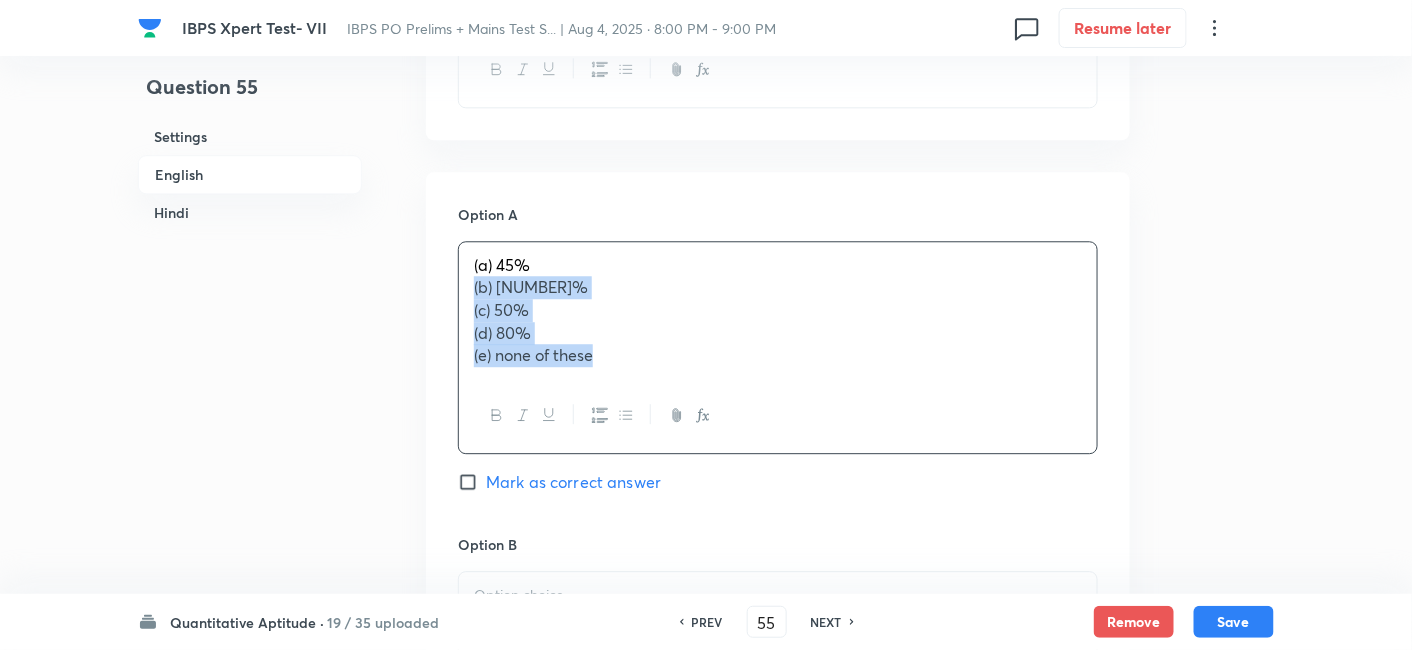 drag, startPoint x: 471, startPoint y: 295, endPoint x: 660, endPoint y: 414, distance: 223.34279 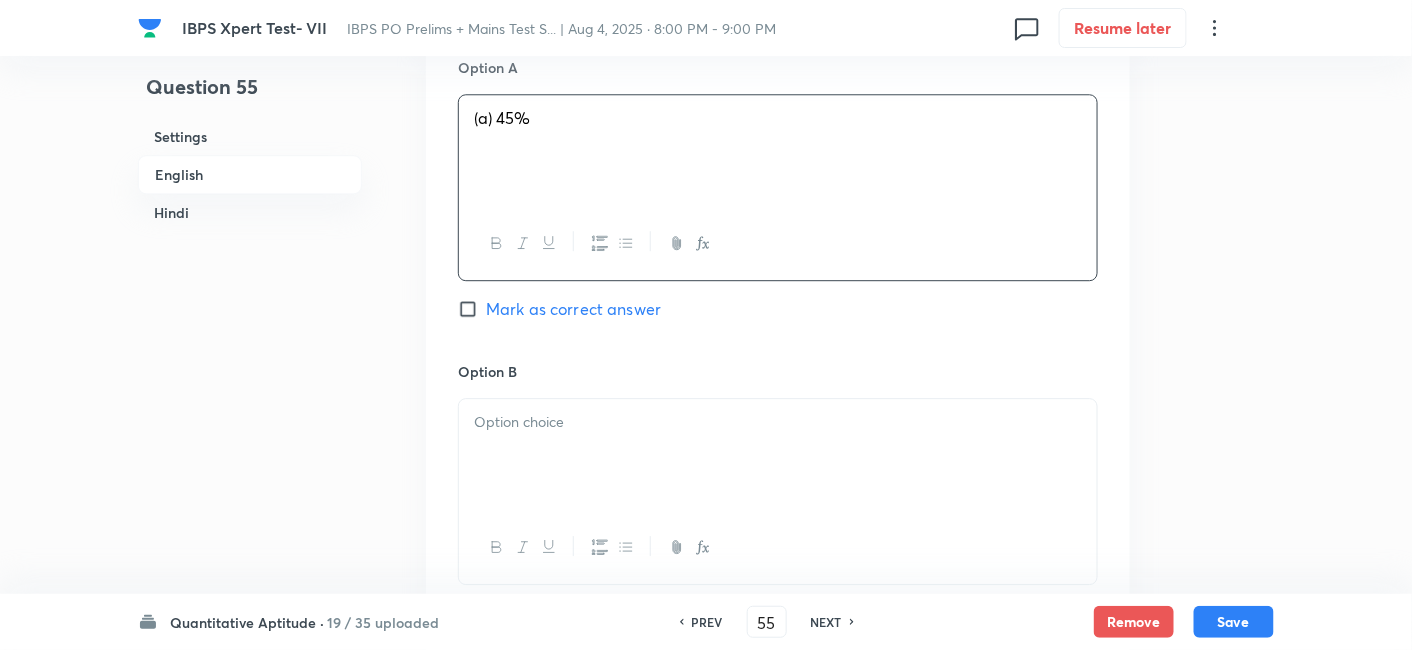 scroll, scrollTop: 1640, scrollLeft: 0, axis: vertical 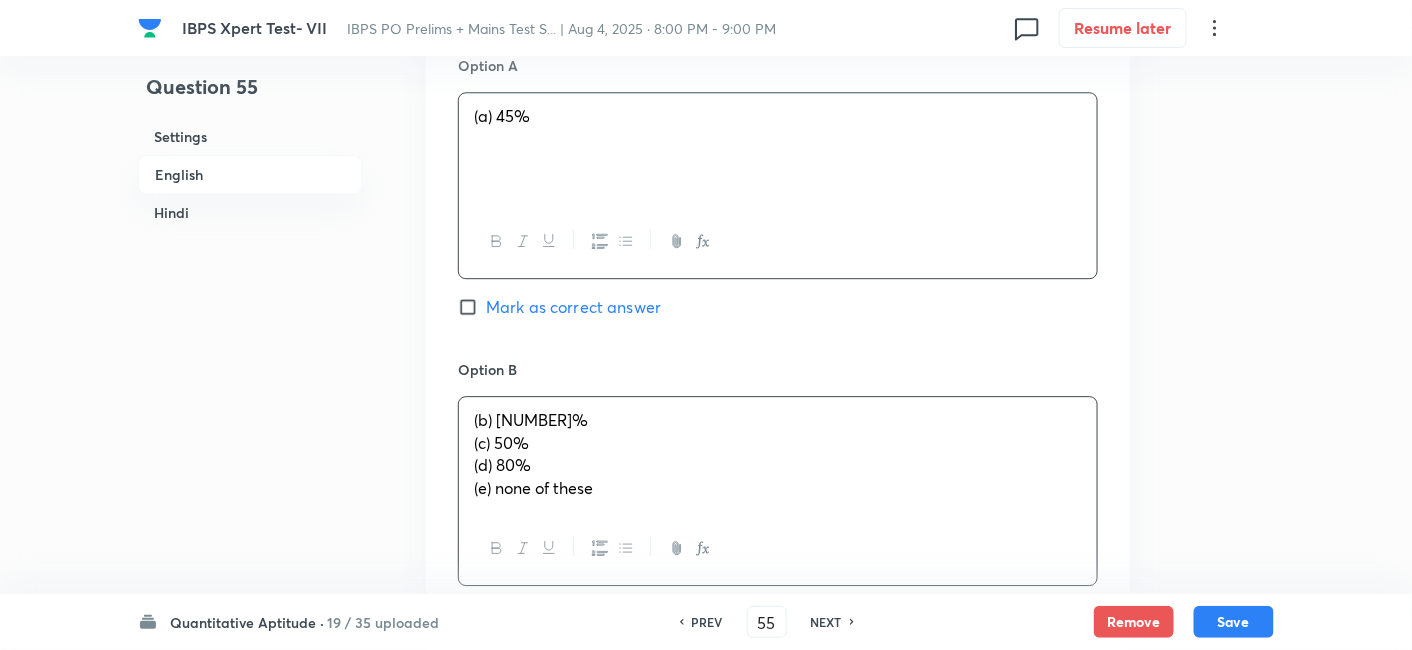 click on "(b) [PERCENTAGE]% (c) [PERCENTAGE]% (d) [PERCENTAGE]% (e) none of these" at bounding box center (778, 454) 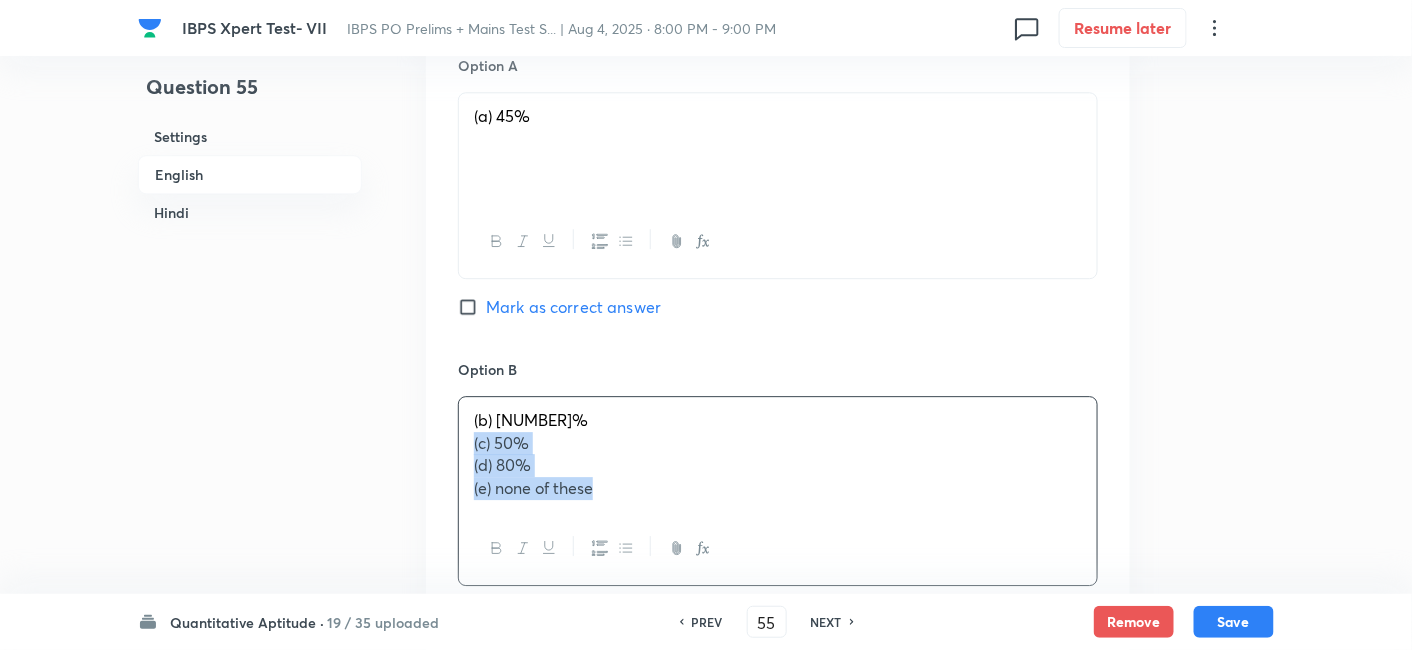 drag, startPoint x: 459, startPoint y: 432, endPoint x: 700, endPoint y: 529, distance: 259.78836 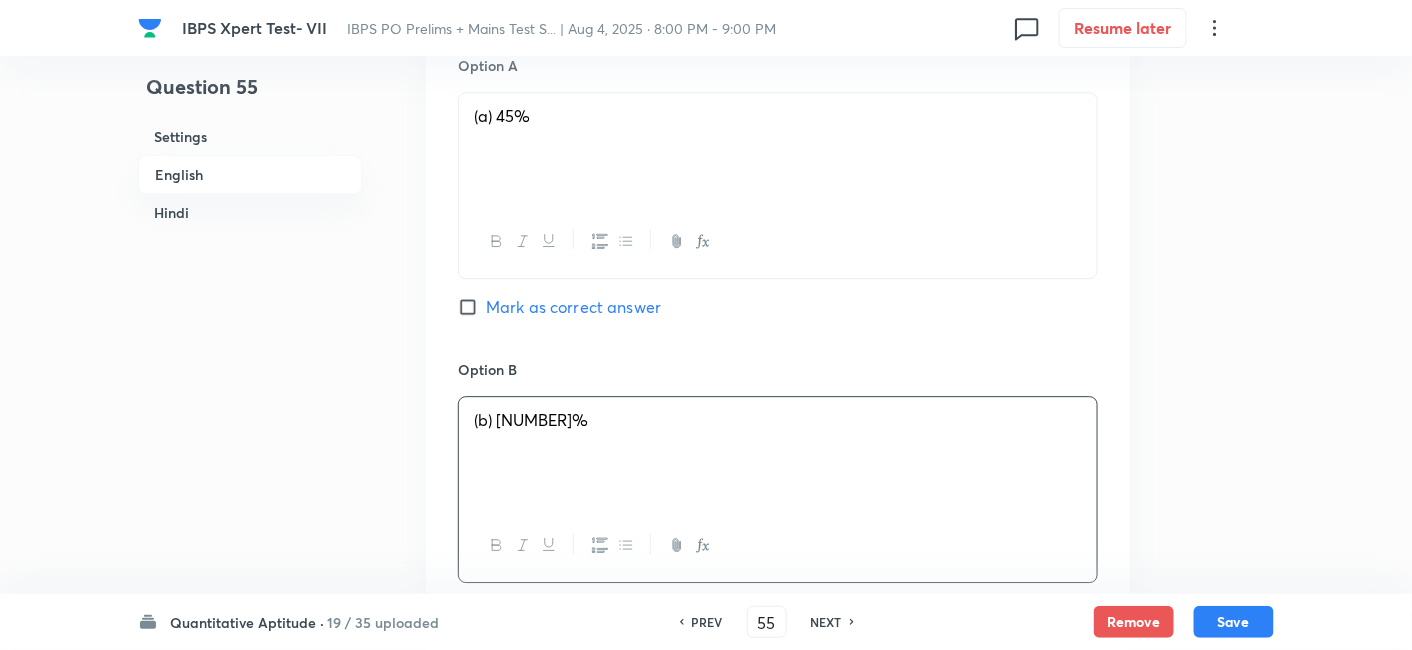 scroll, scrollTop: 1931, scrollLeft: 0, axis: vertical 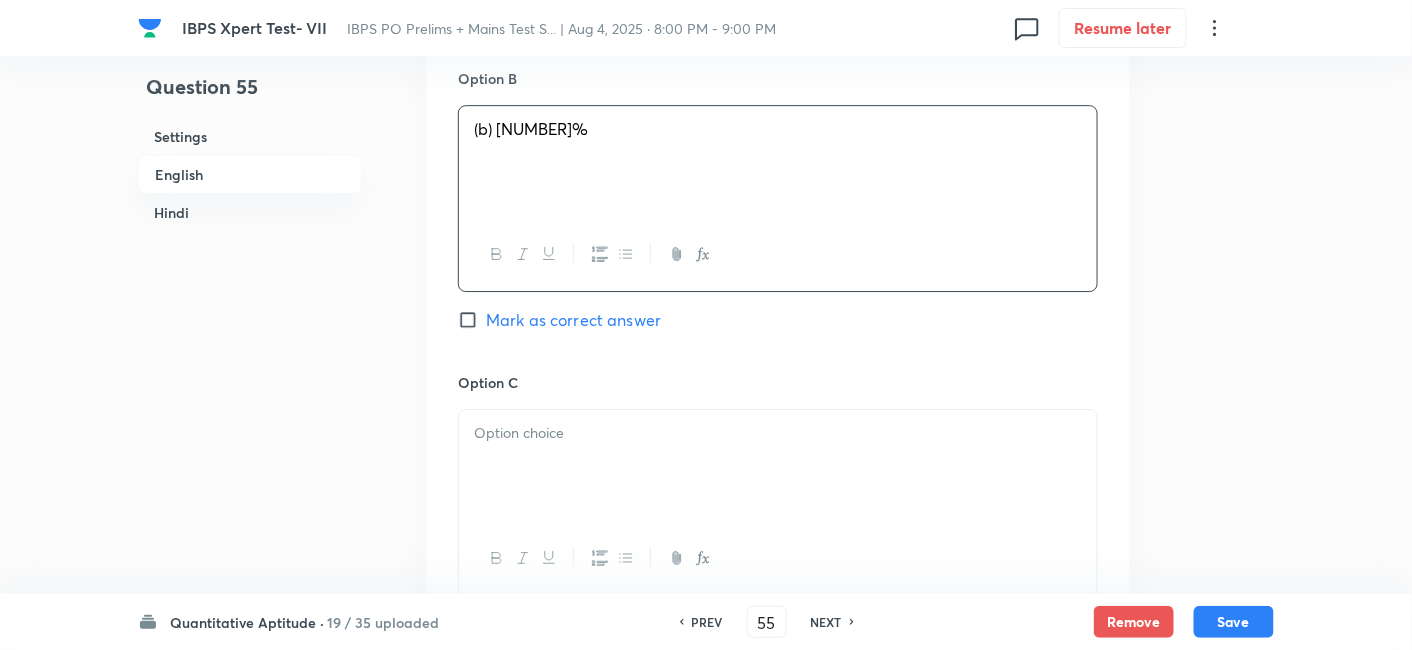 click at bounding box center (778, 433) 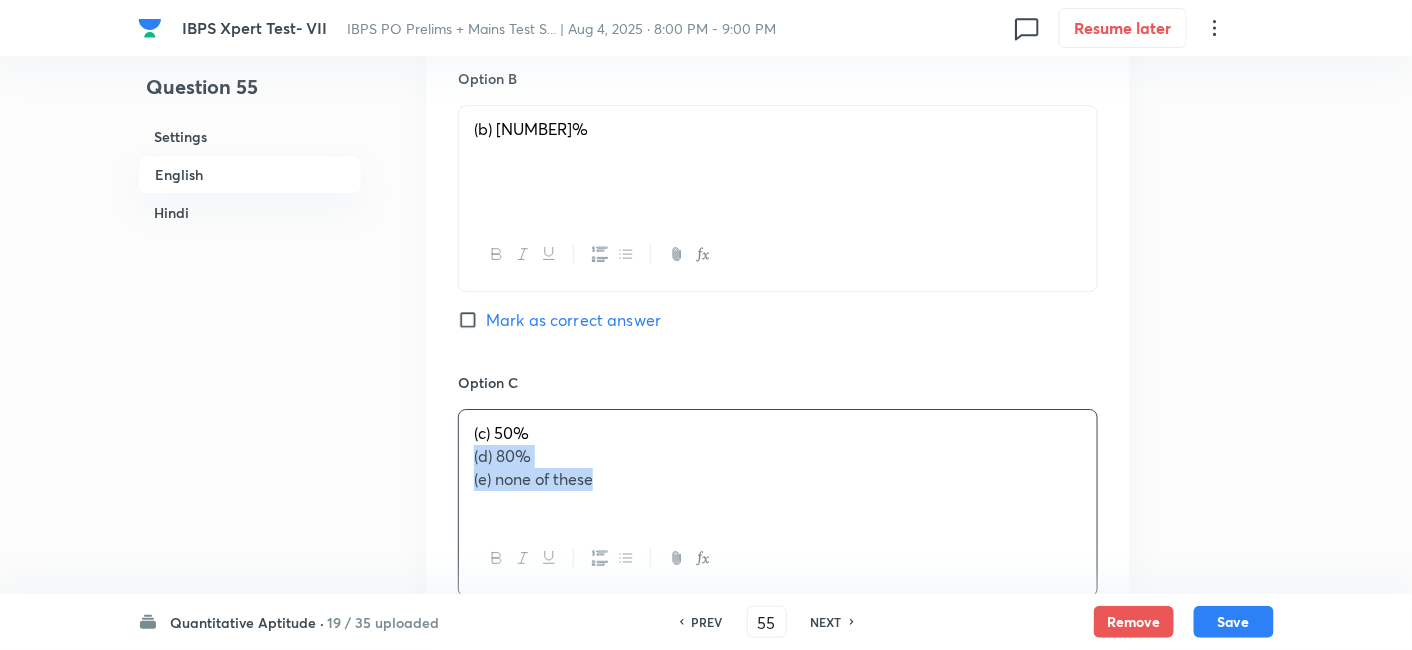 drag, startPoint x: 469, startPoint y: 449, endPoint x: 728, endPoint y: 557, distance: 280.6154 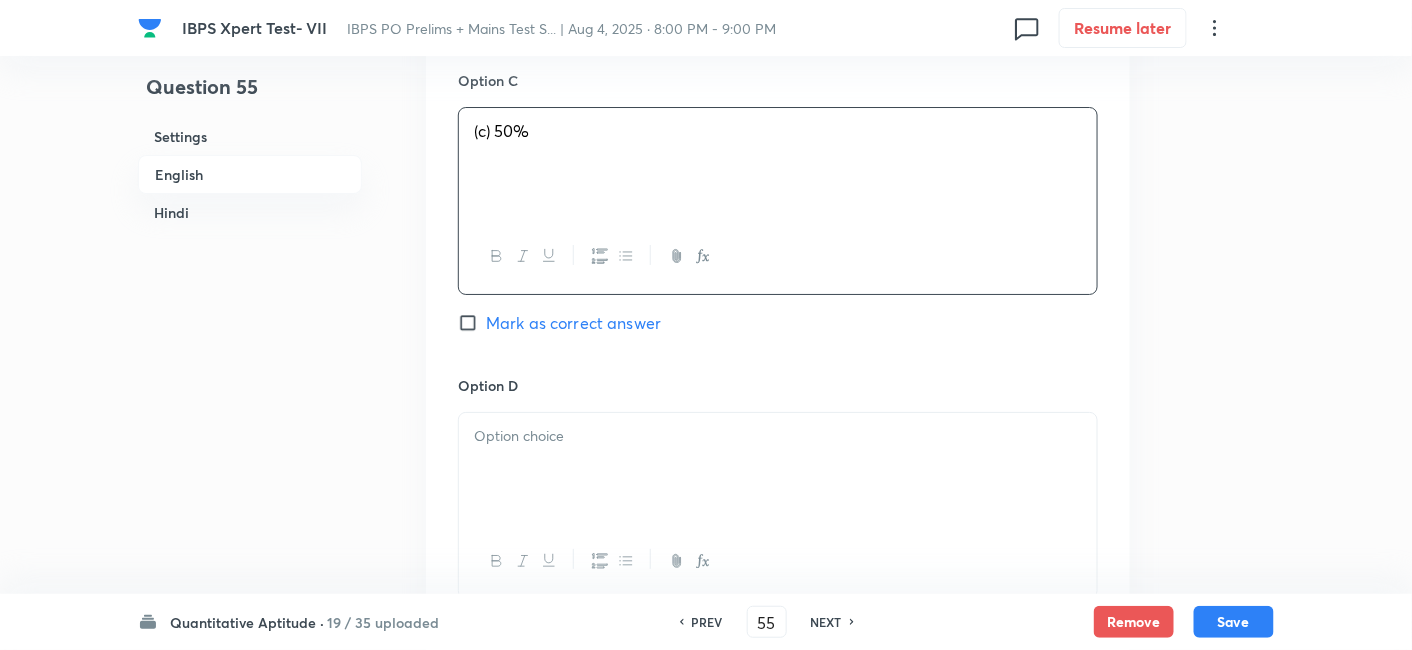 scroll, scrollTop: 2234, scrollLeft: 0, axis: vertical 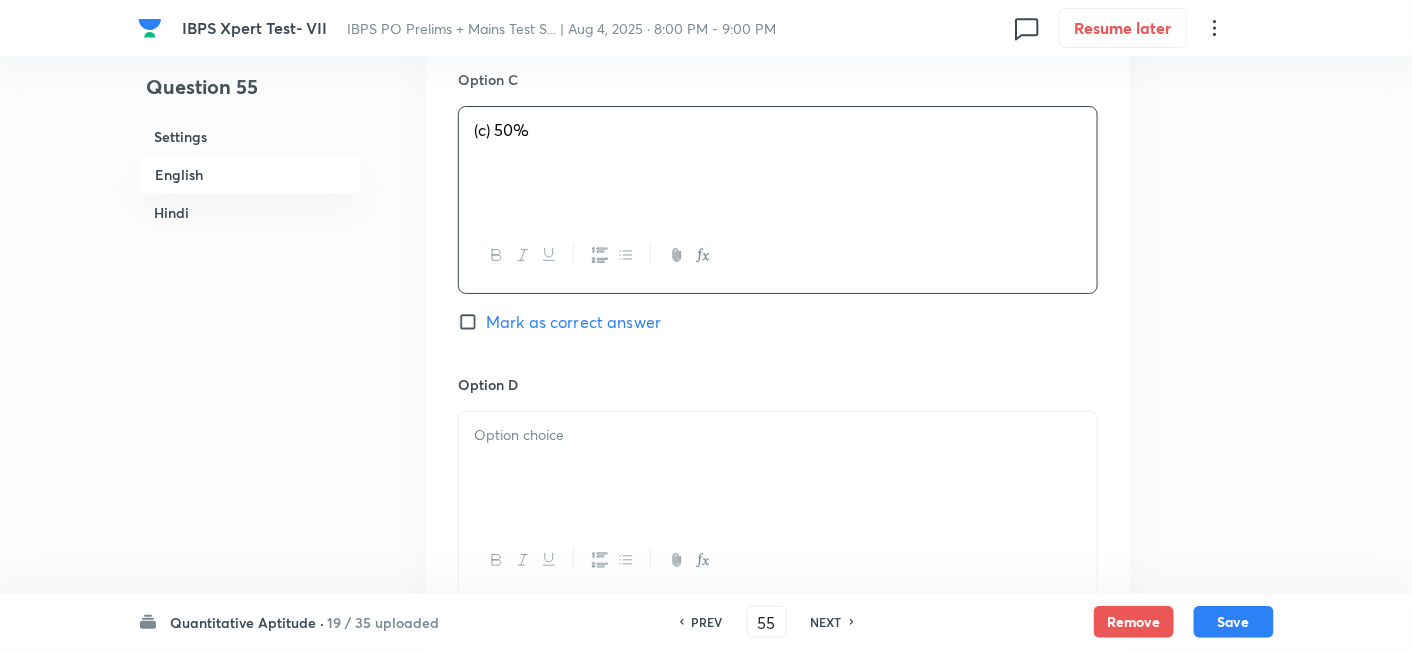 click at bounding box center [778, 468] 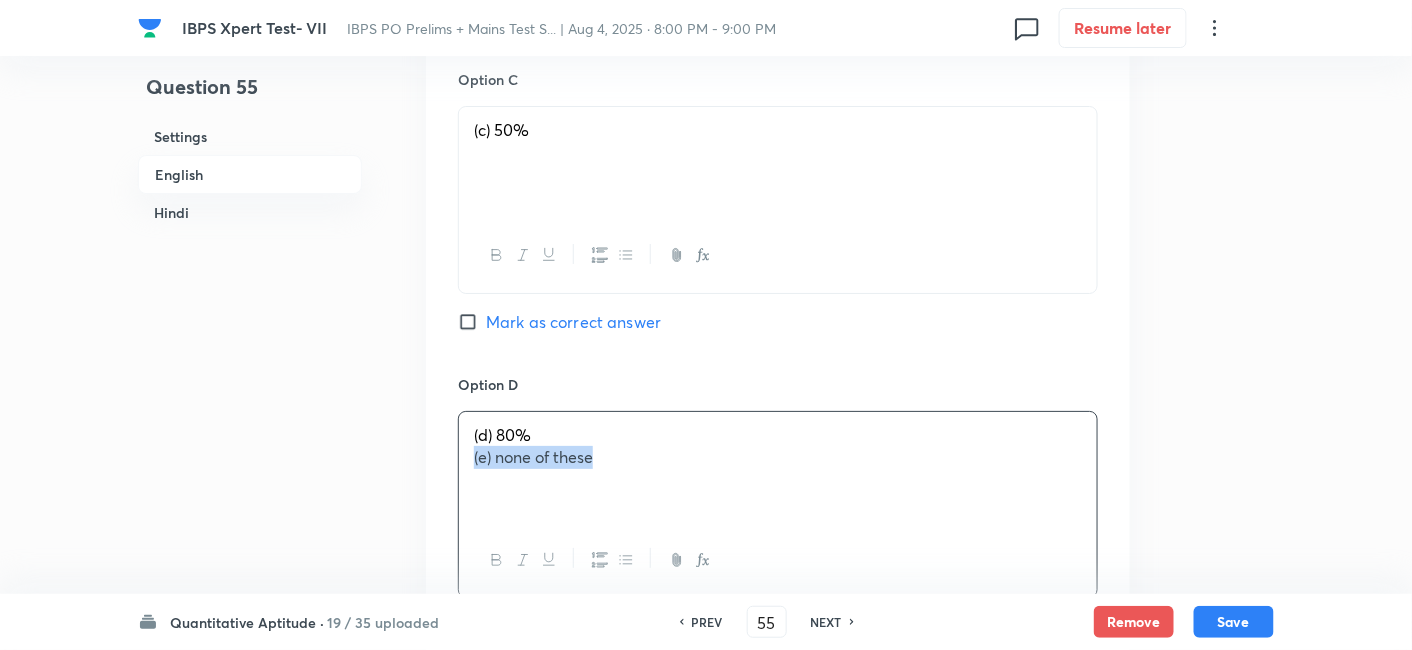 drag, startPoint x: 465, startPoint y: 456, endPoint x: 705, endPoint y: 504, distance: 244.75293 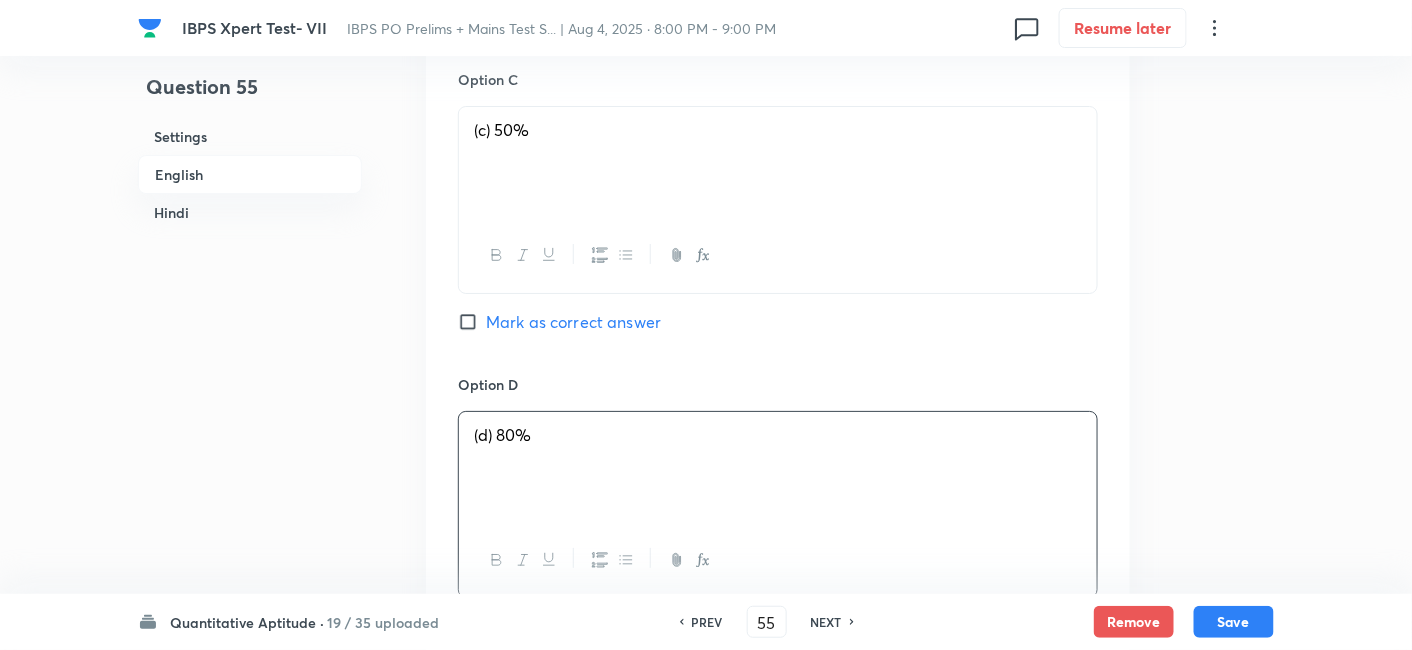 scroll, scrollTop: 2498, scrollLeft: 0, axis: vertical 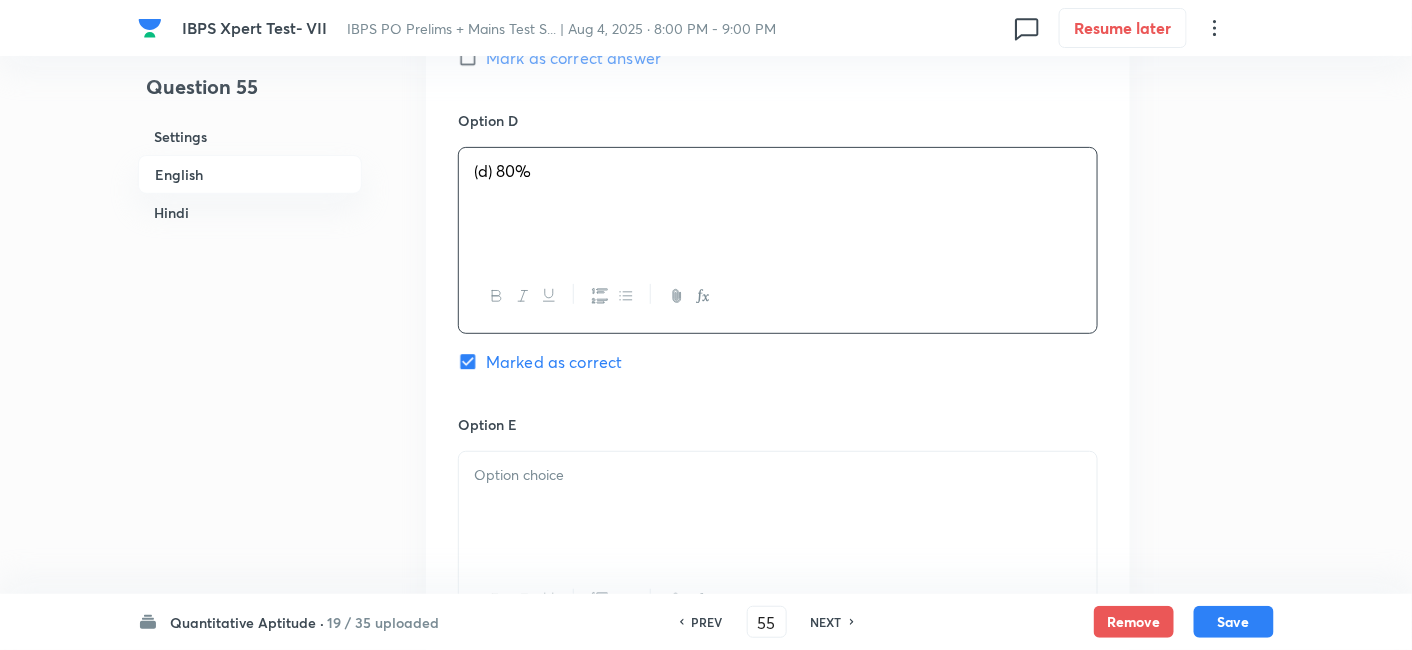 click at bounding box center [778, 508] 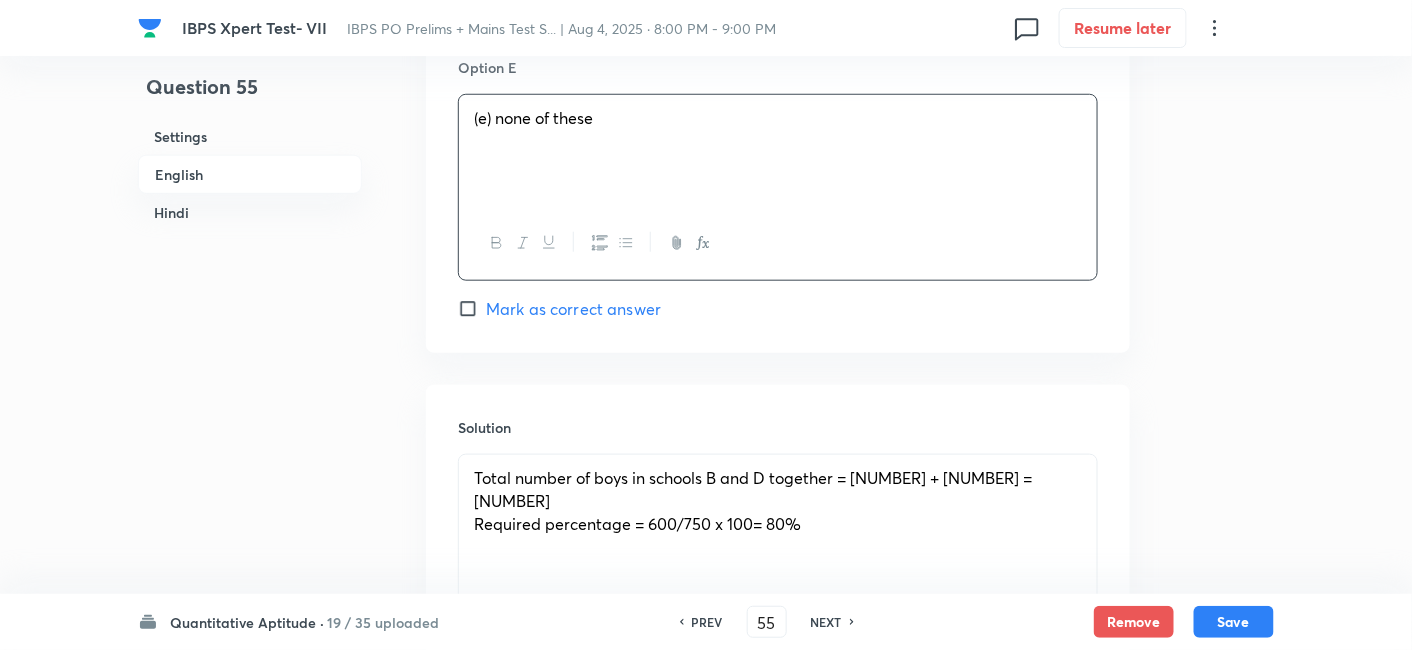 scroll, scrollTop: 2856, scrollLeft: 0, axis: vertical 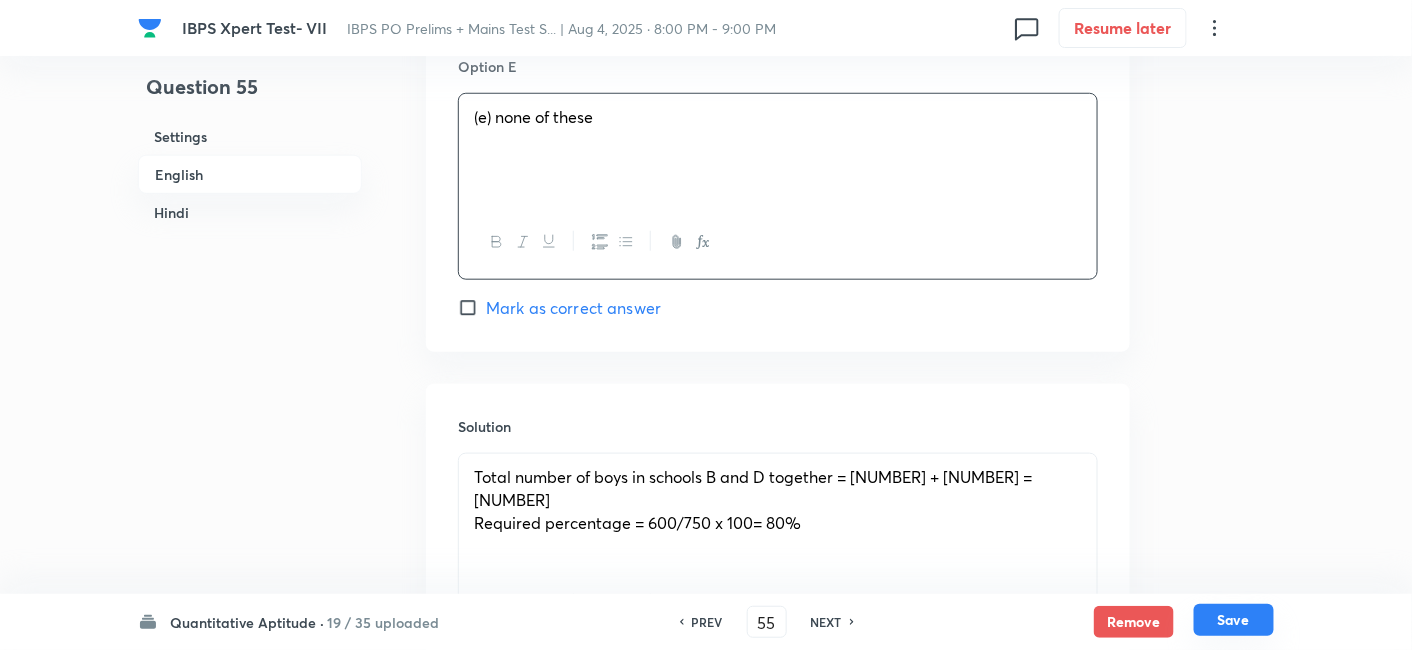 click on "Save" at bounding box center (1234, 620) 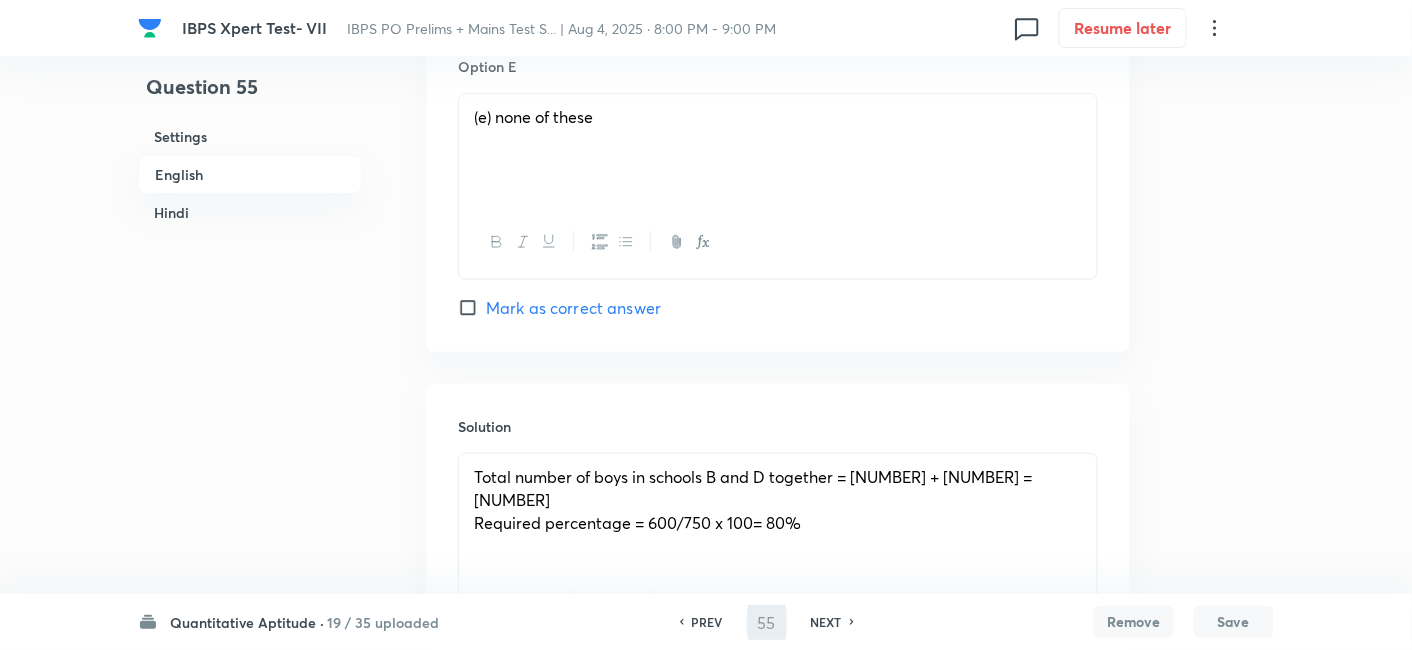 type on "56" 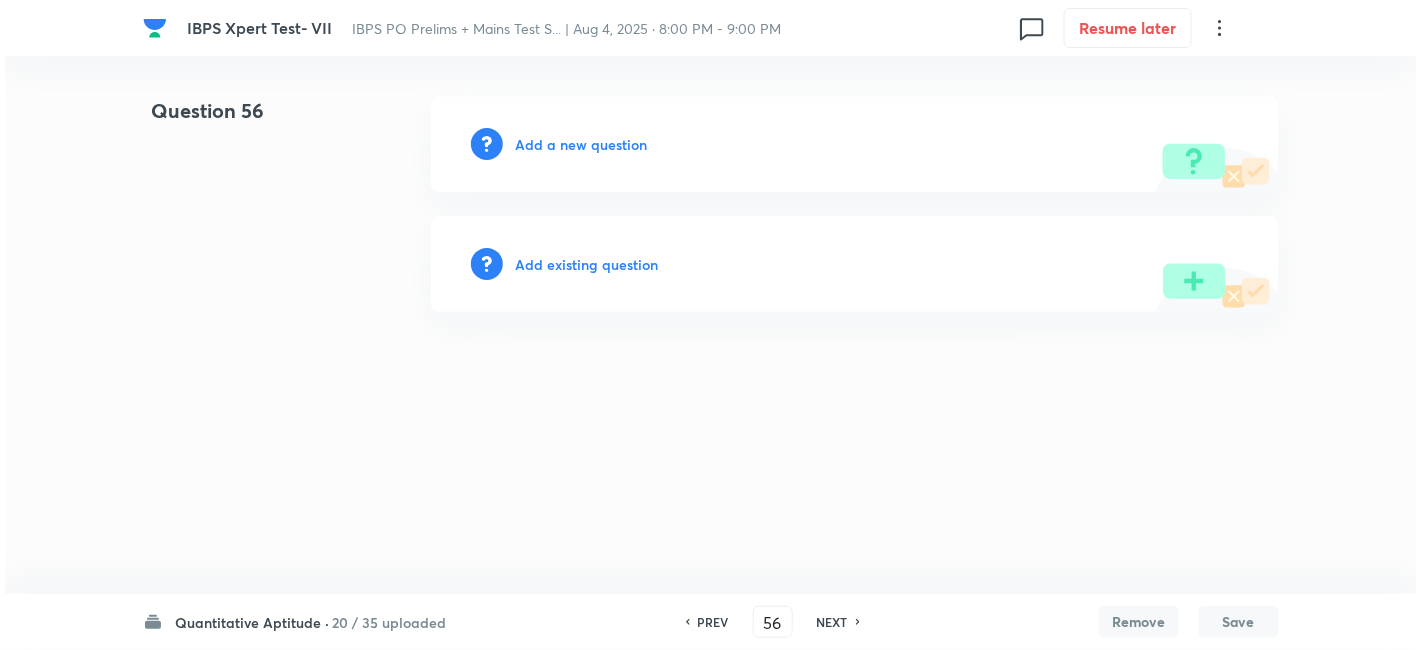 scroll, scrollTop: 0, scrollLeft: 0, axis: both 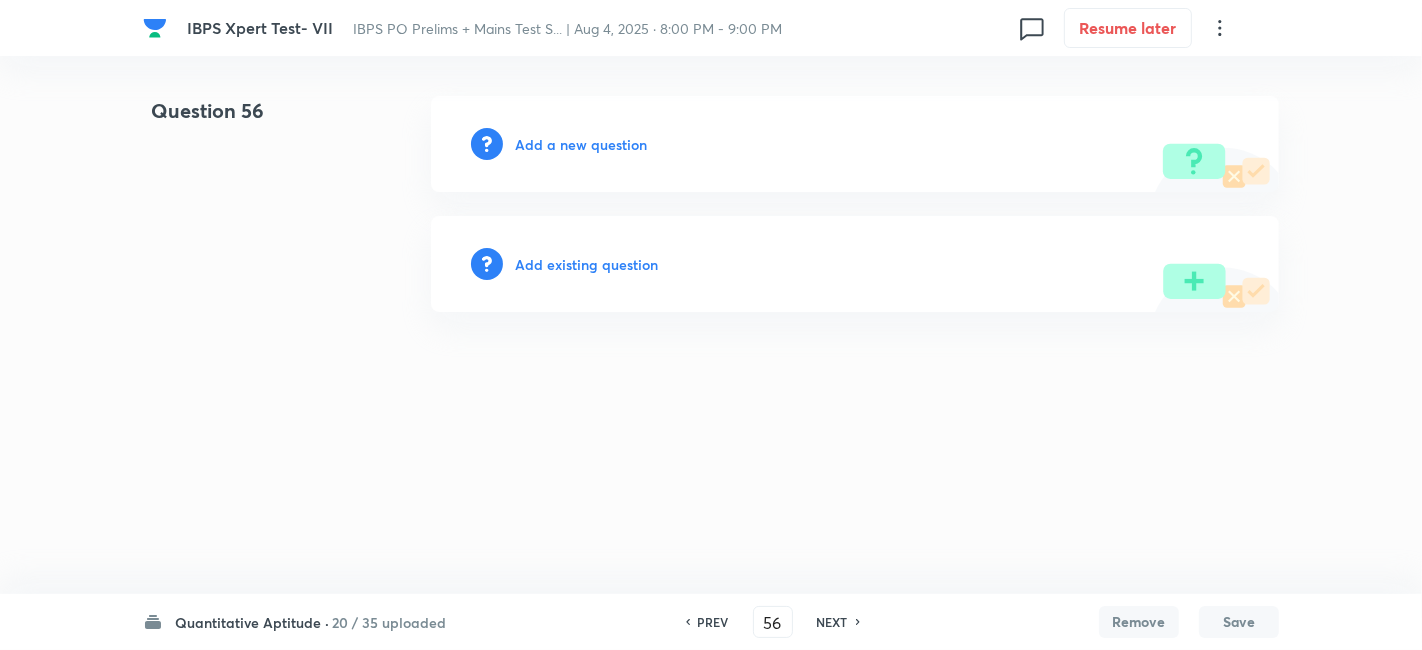 click on "Add a new question" at bounding box center [581, 144] 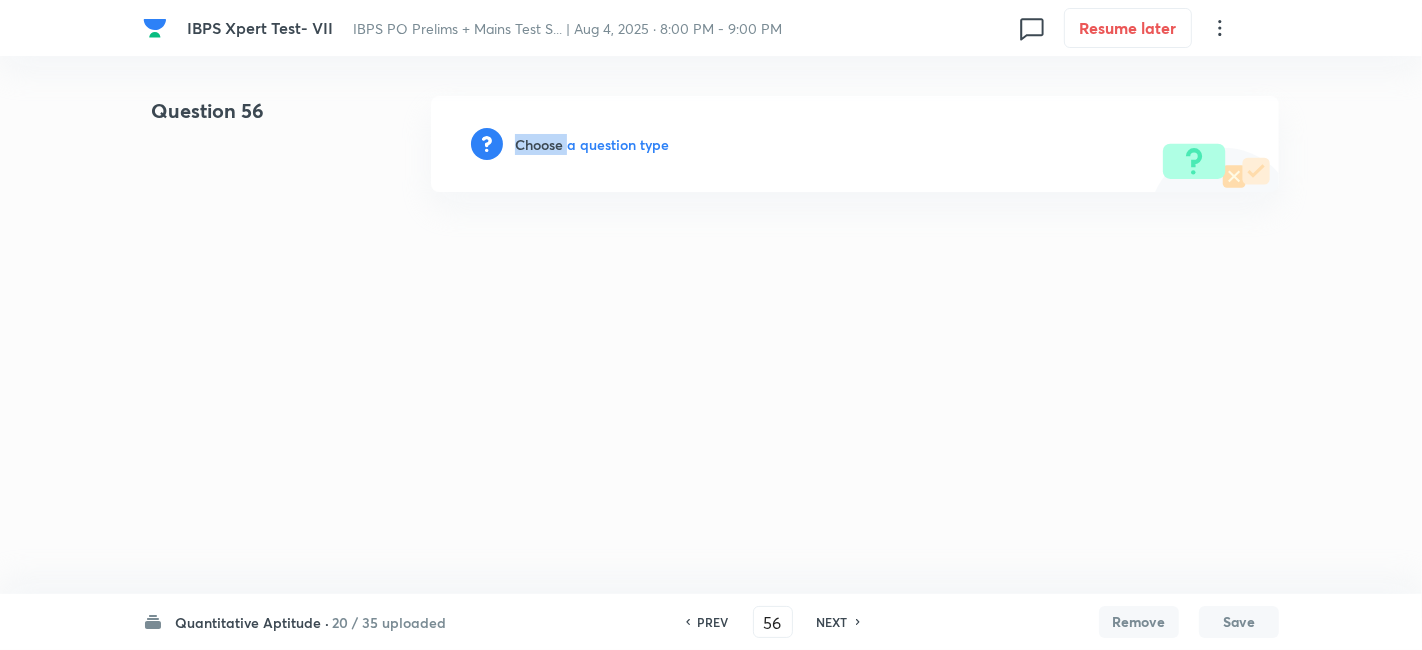 click on "Choose a question type" at bounding box center (592, 144) 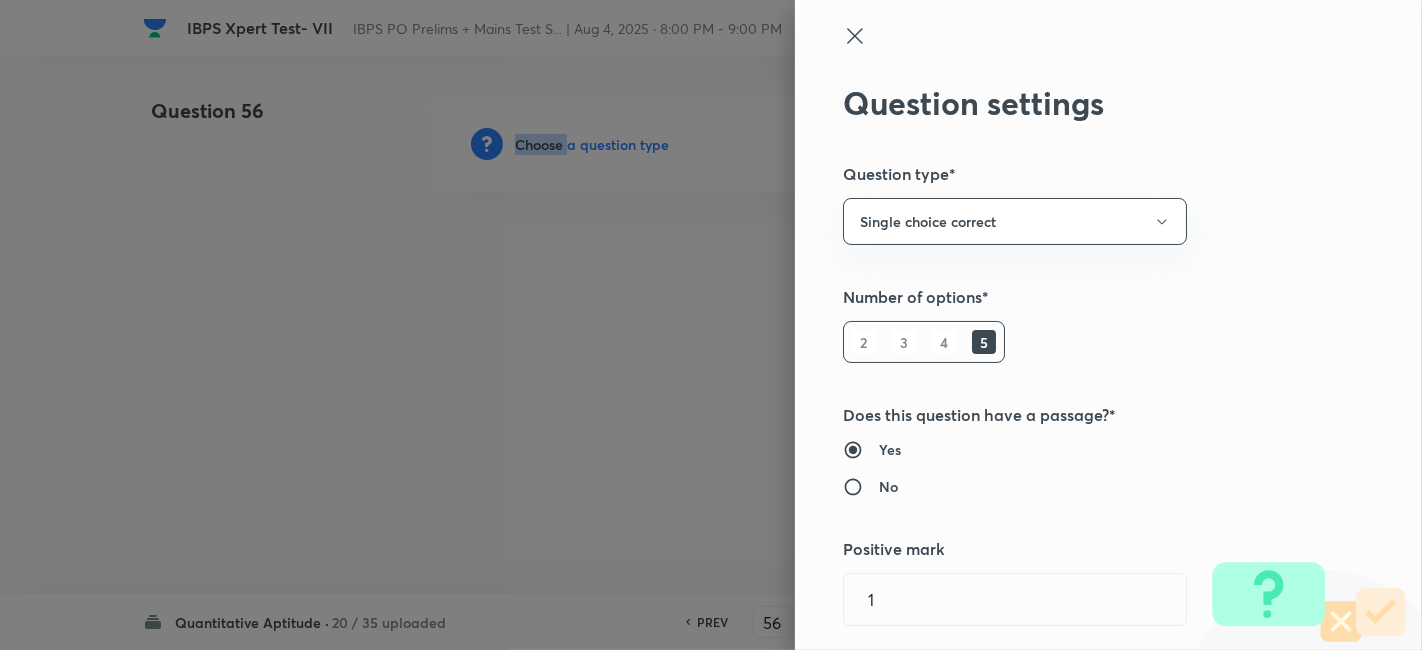 type 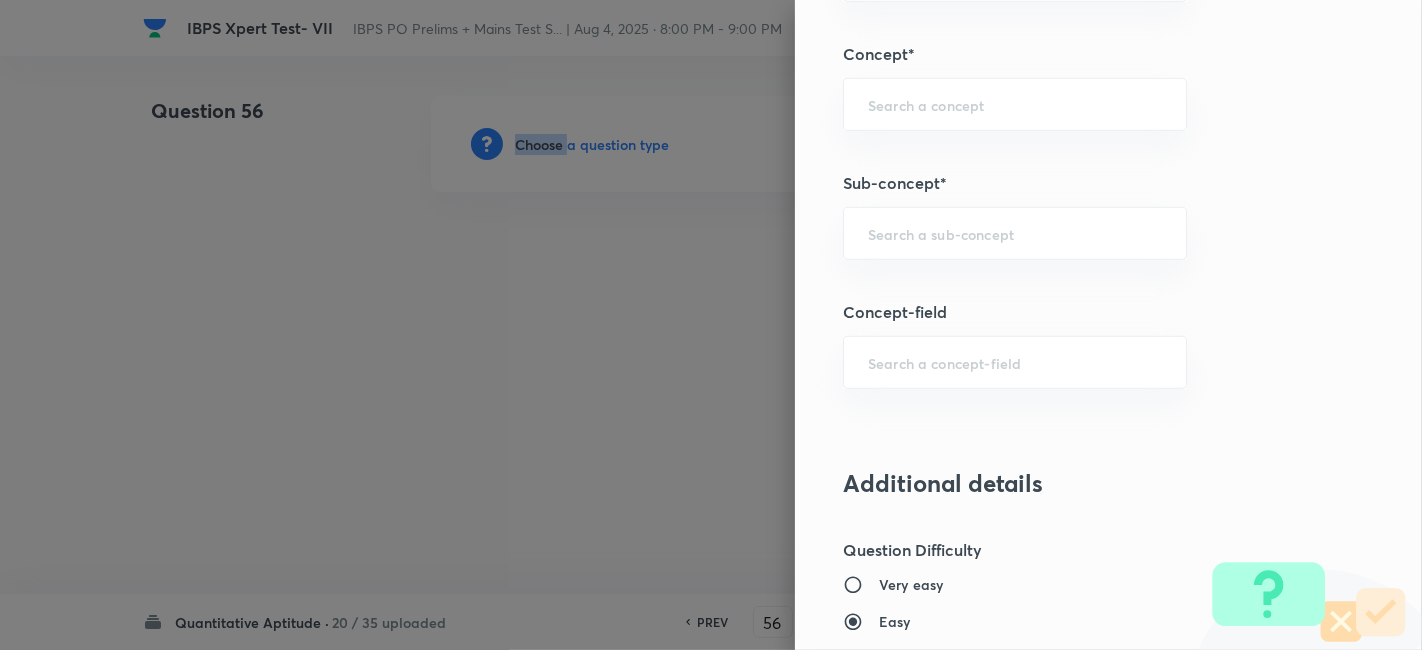 scroll, scrollTop: 1122, scrollLeft: 0, axis: vertical 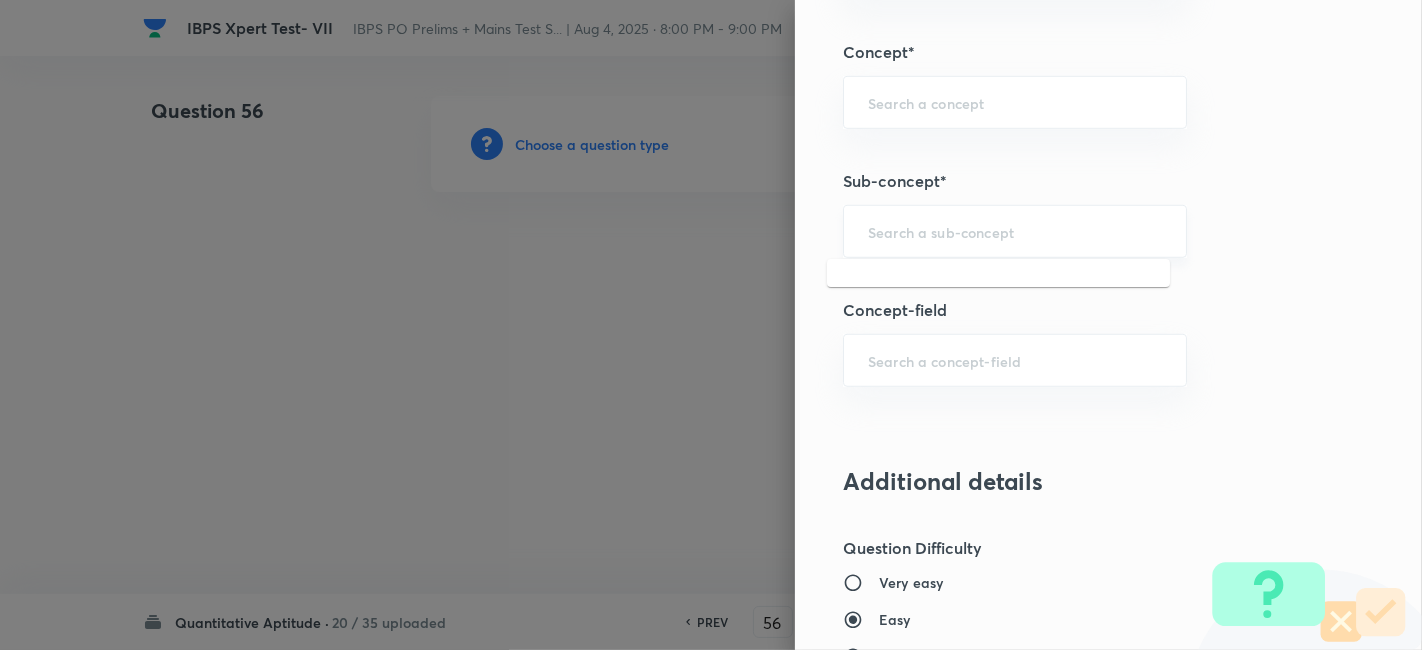 click at bounding box center (1015, 231) 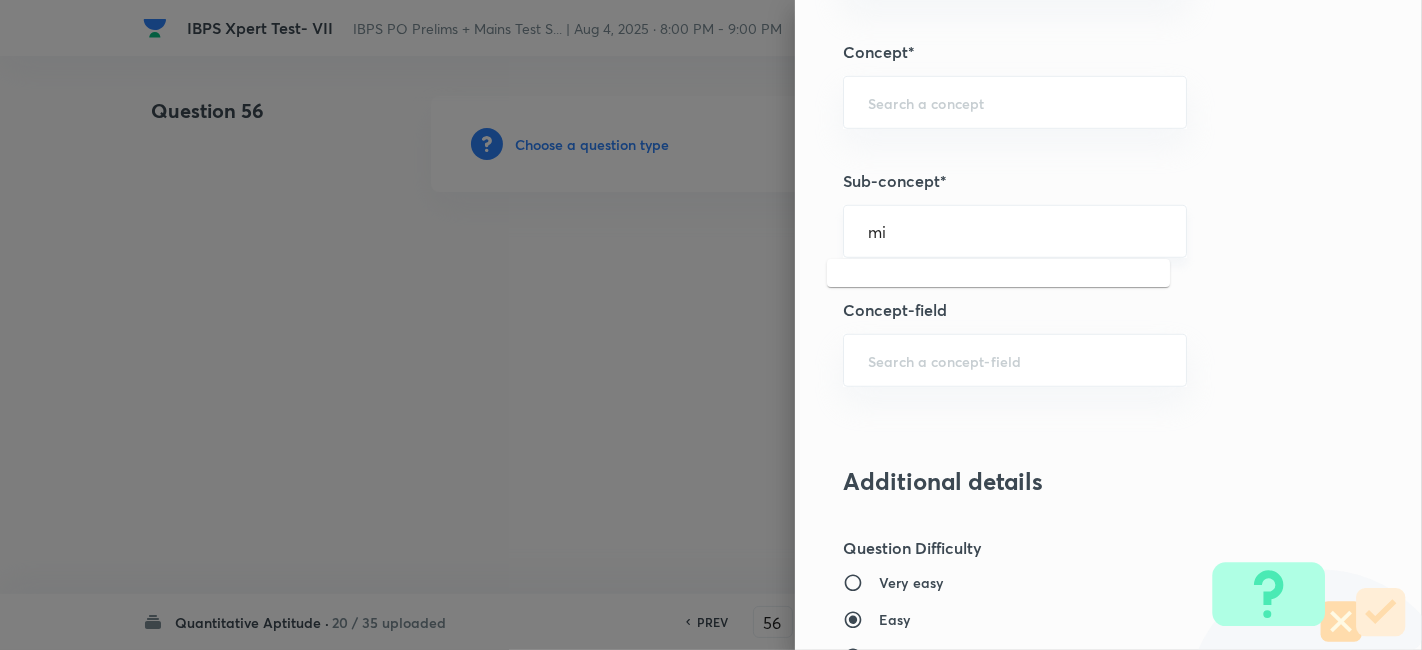 type on "m" 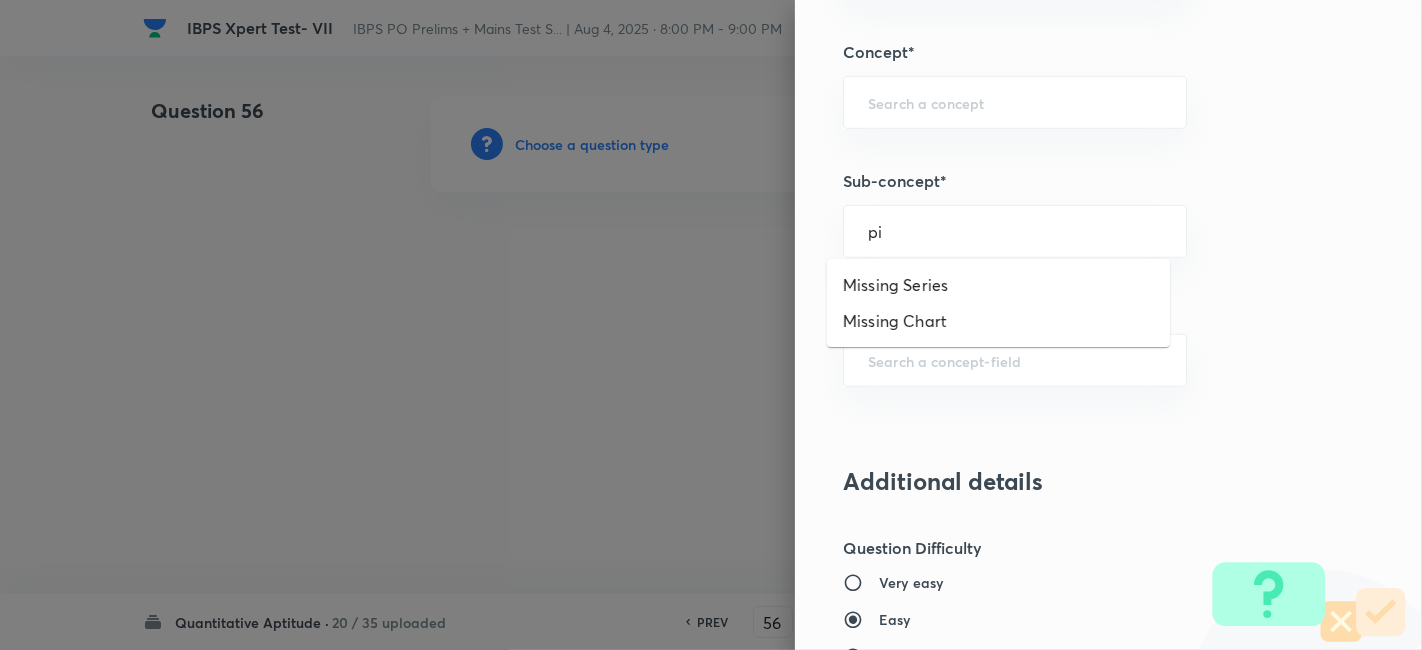 type on "p" 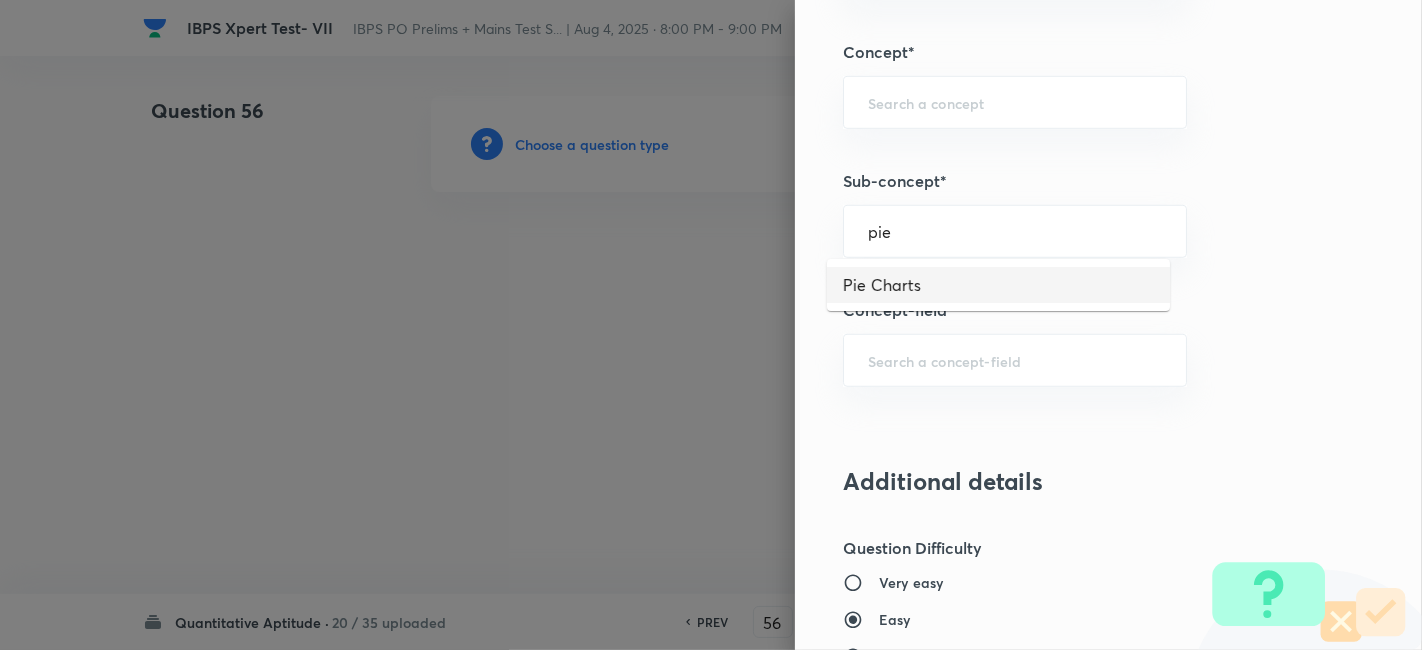click on "Pie Charts" at bounding box center [998, 285] 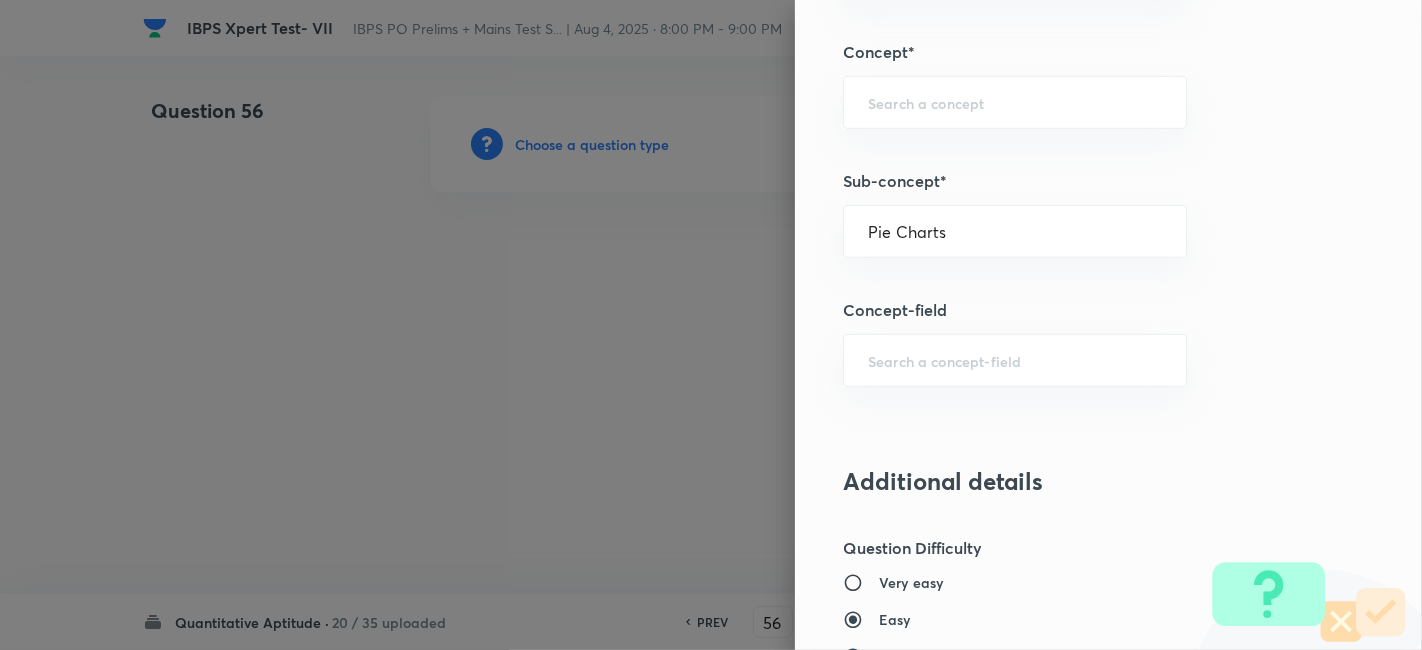 type on "Quantitative Aptitude" 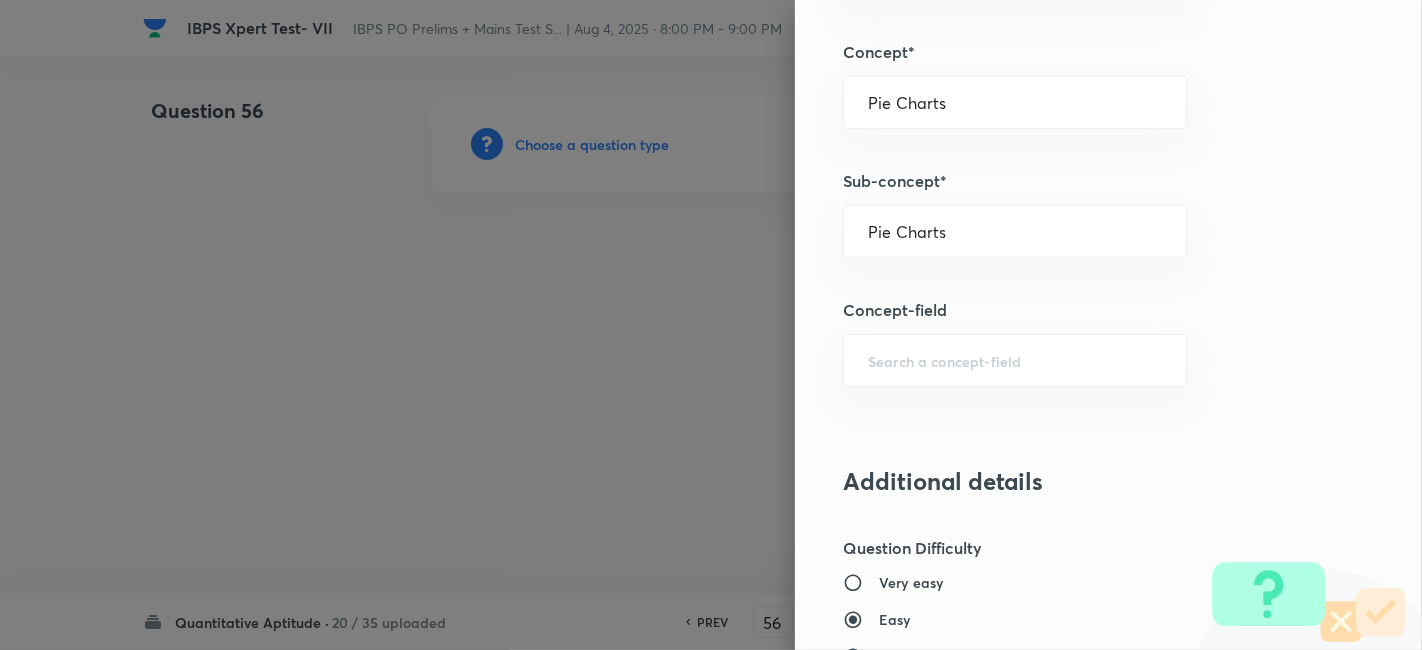 scroll, scrollTop: 2070, scrollLeft: 0, axis: vertical 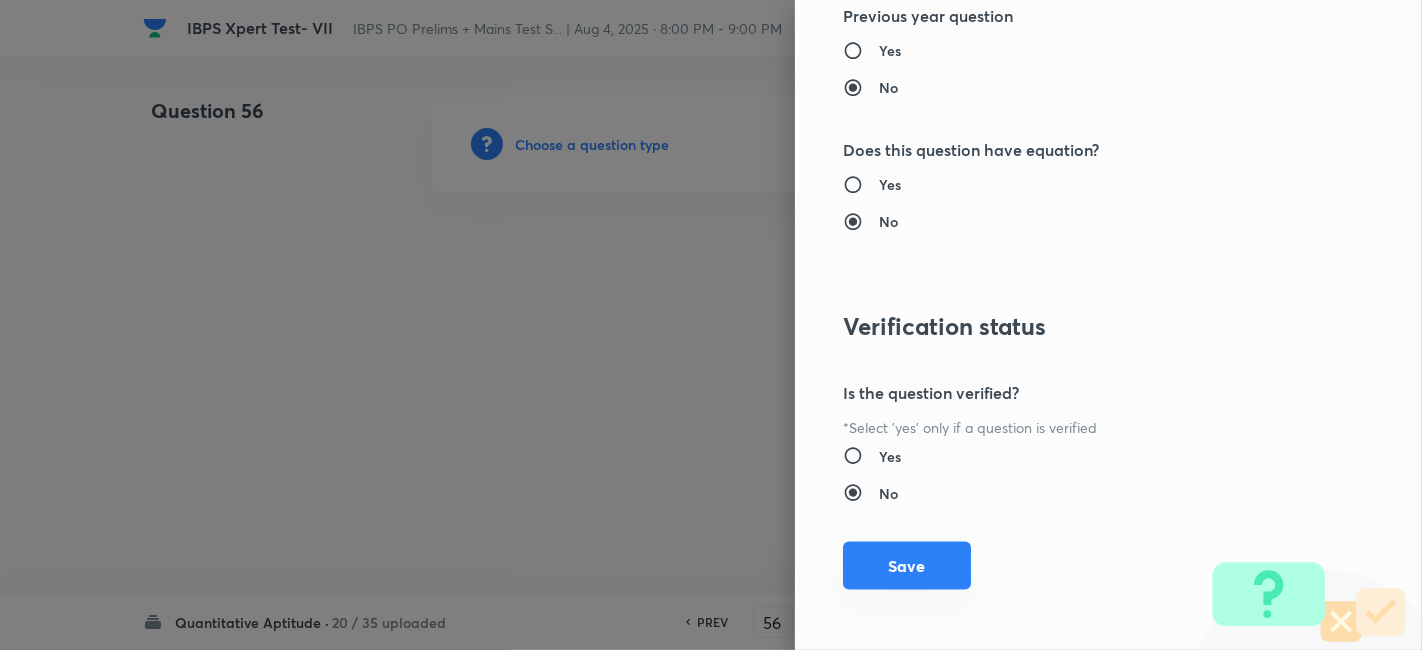 click on "Save" at bounding box center [907, 566] 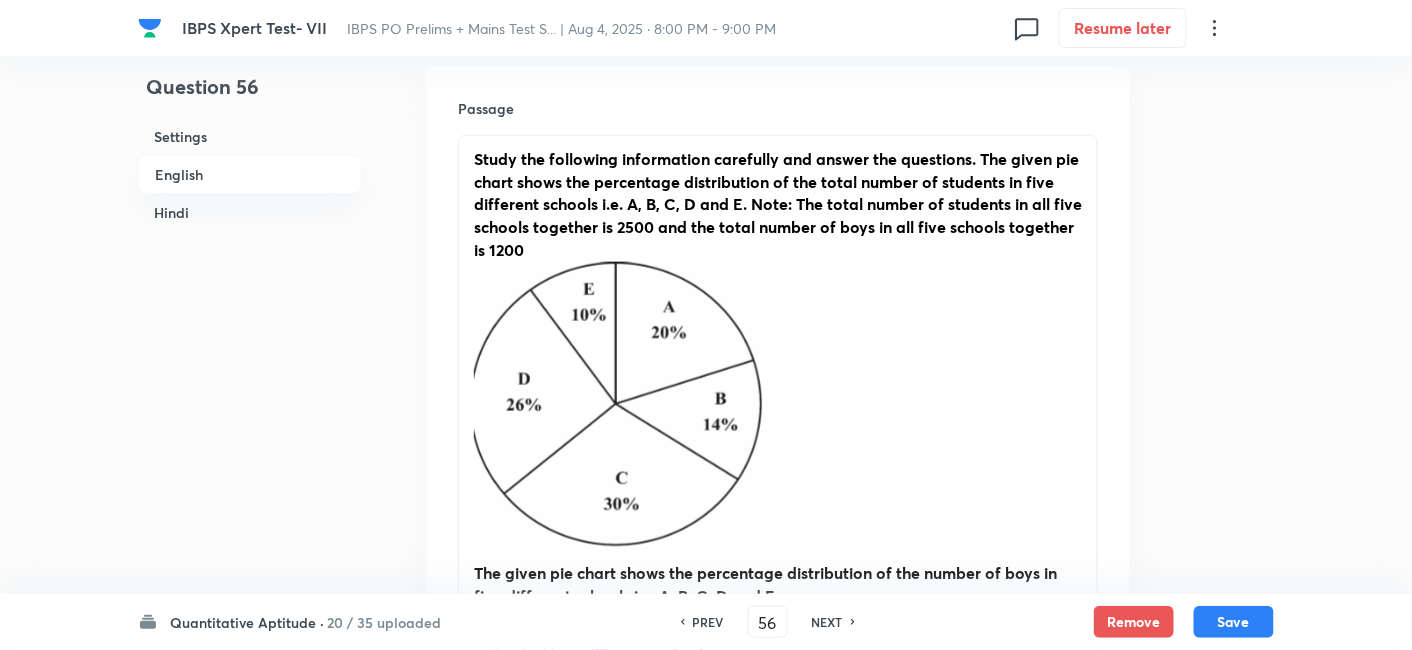 scroll, scrollTop: 1104, scrollLeft: 0, axis: vertical 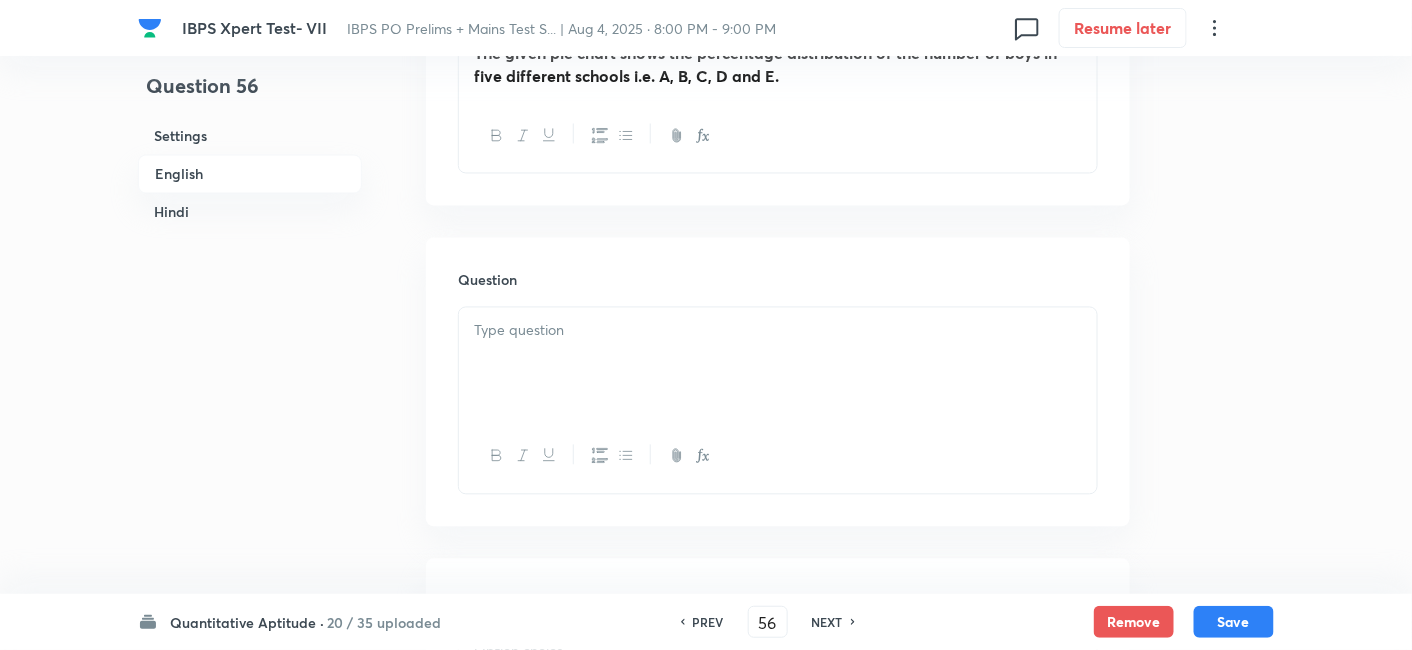 click at bounding box center (778, 364) 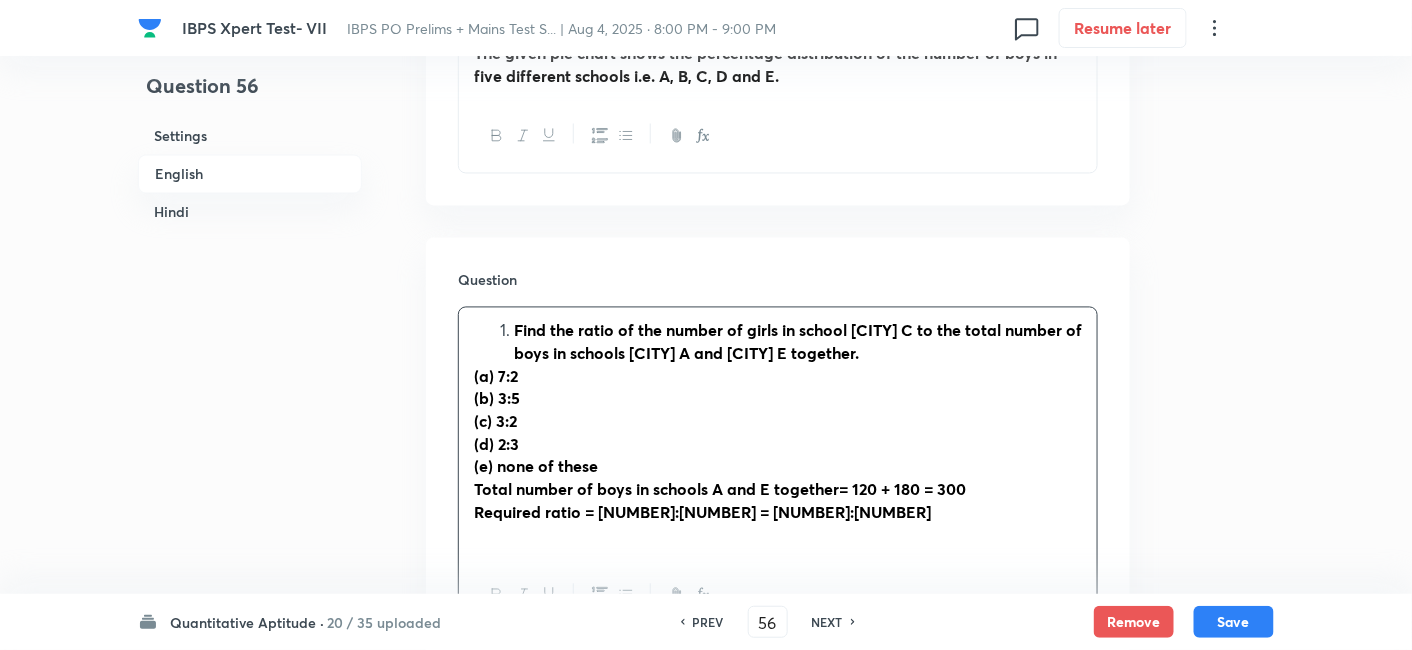click on "Find the ratio of the number of girls in school [CITY] C to the total number of boys in schools [CITY] A and [CITY] E together." at bounding box center (778, 342) 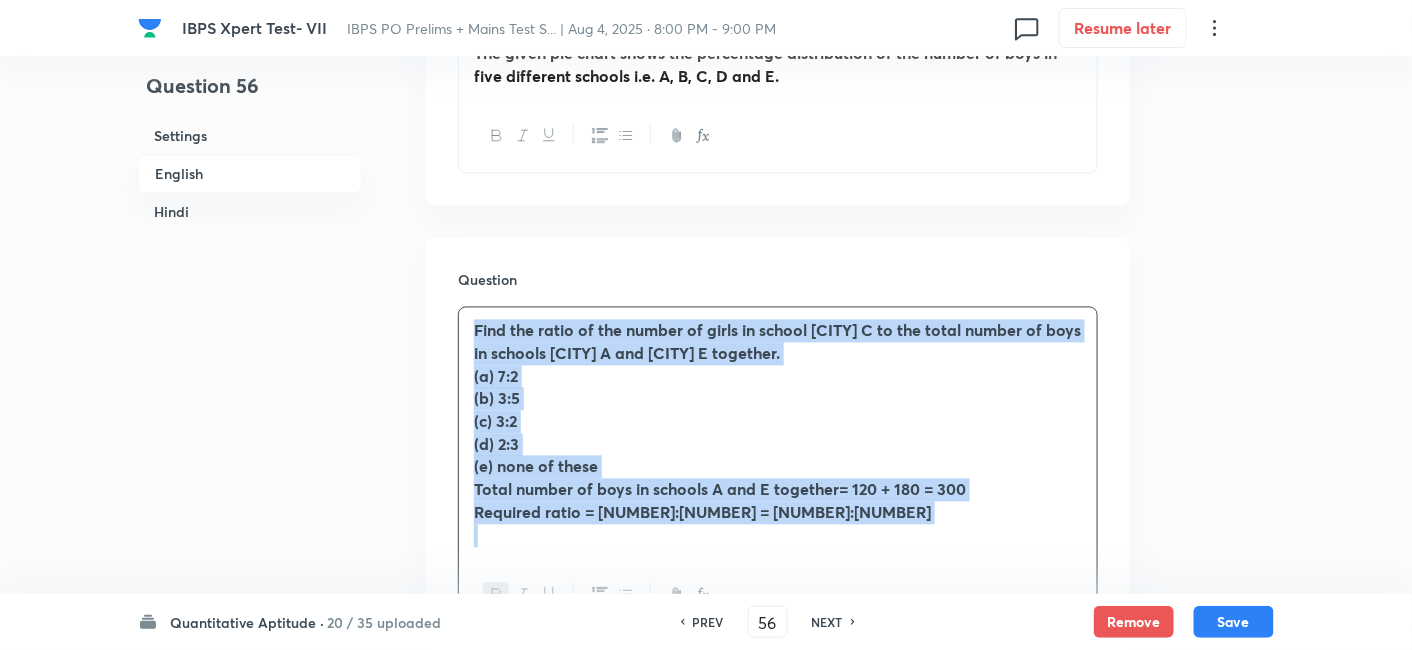 drag, startPoint x: 465, startPoint y: 316, endPoint x: 854, endPoint y: 581, distance: 470.68674 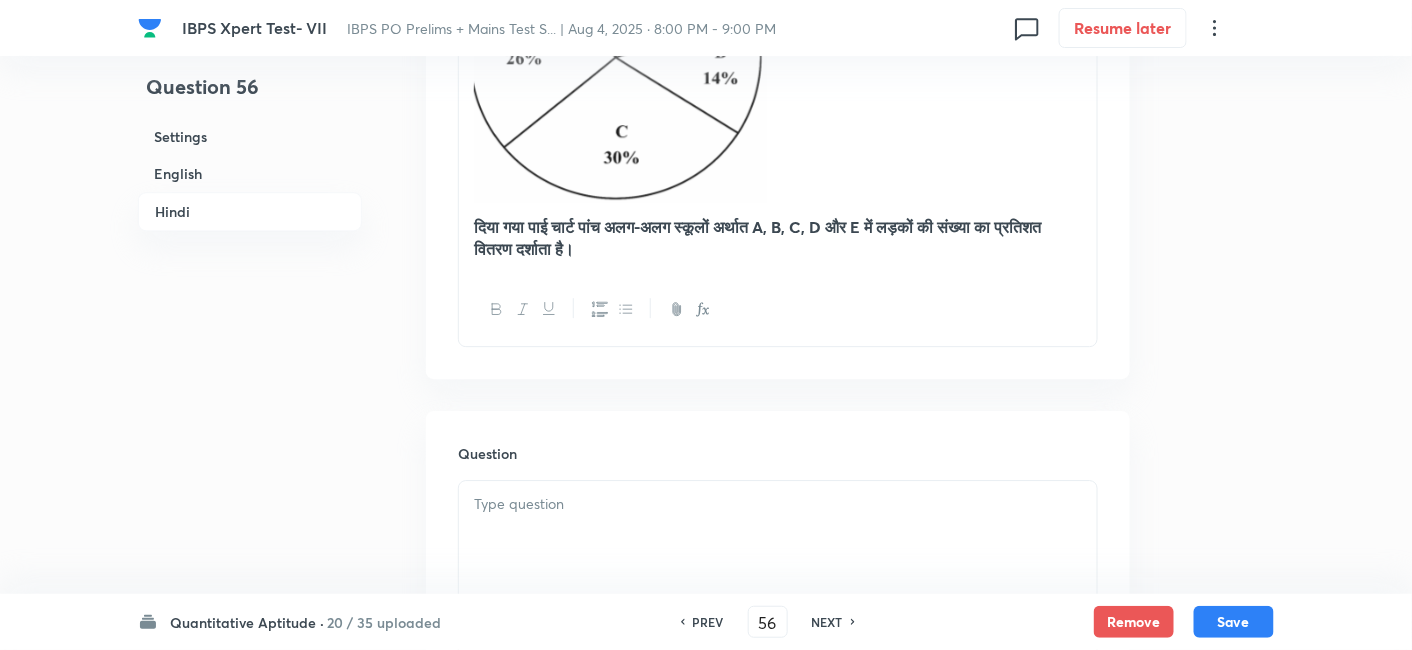 scroll, scrollTop: 4092, scrollLeft: 0, axis: vertical 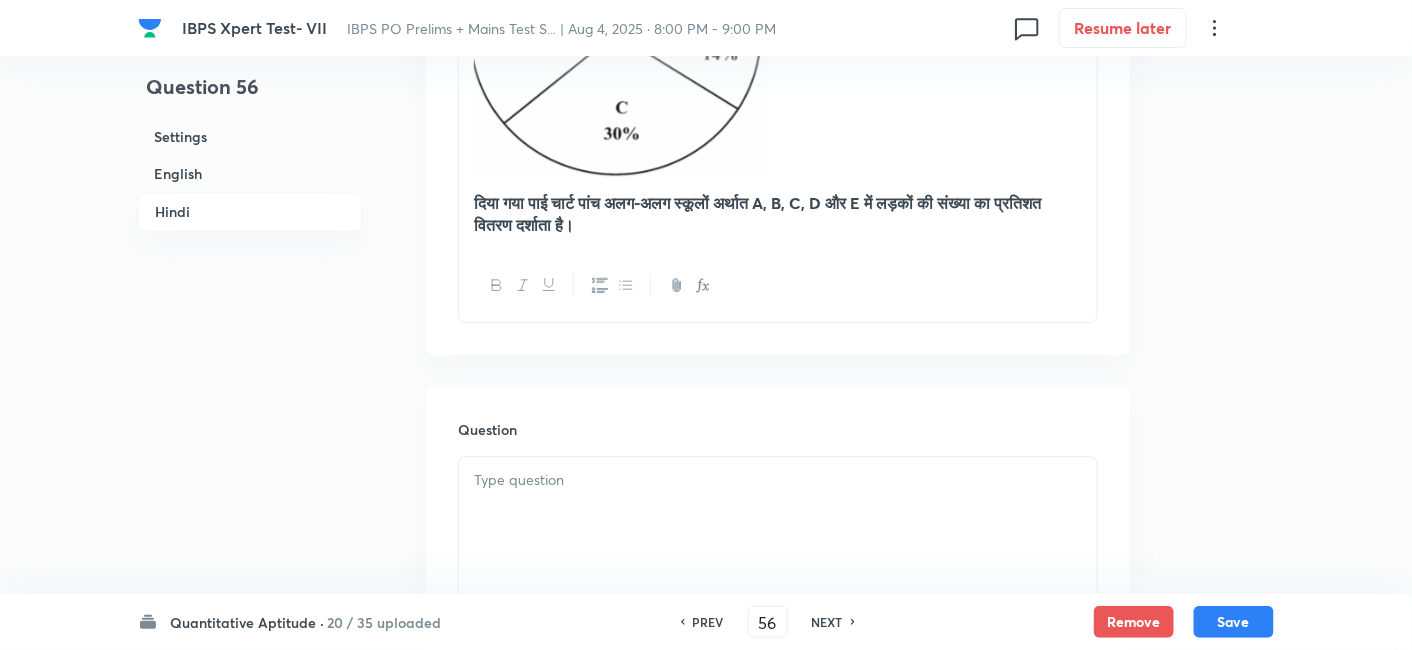 click at bounding box center [778, 480] 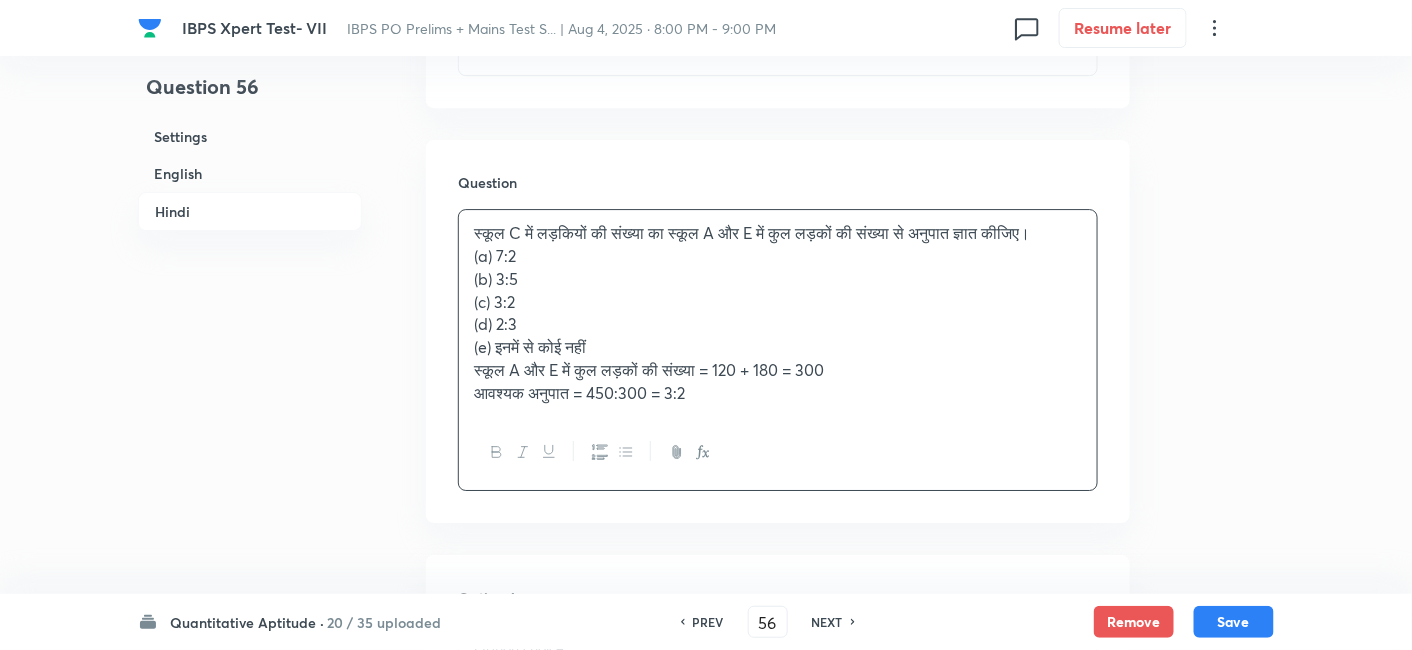 scroll, scrollTop: 4343, scrollLeft: 0, axis: vertical 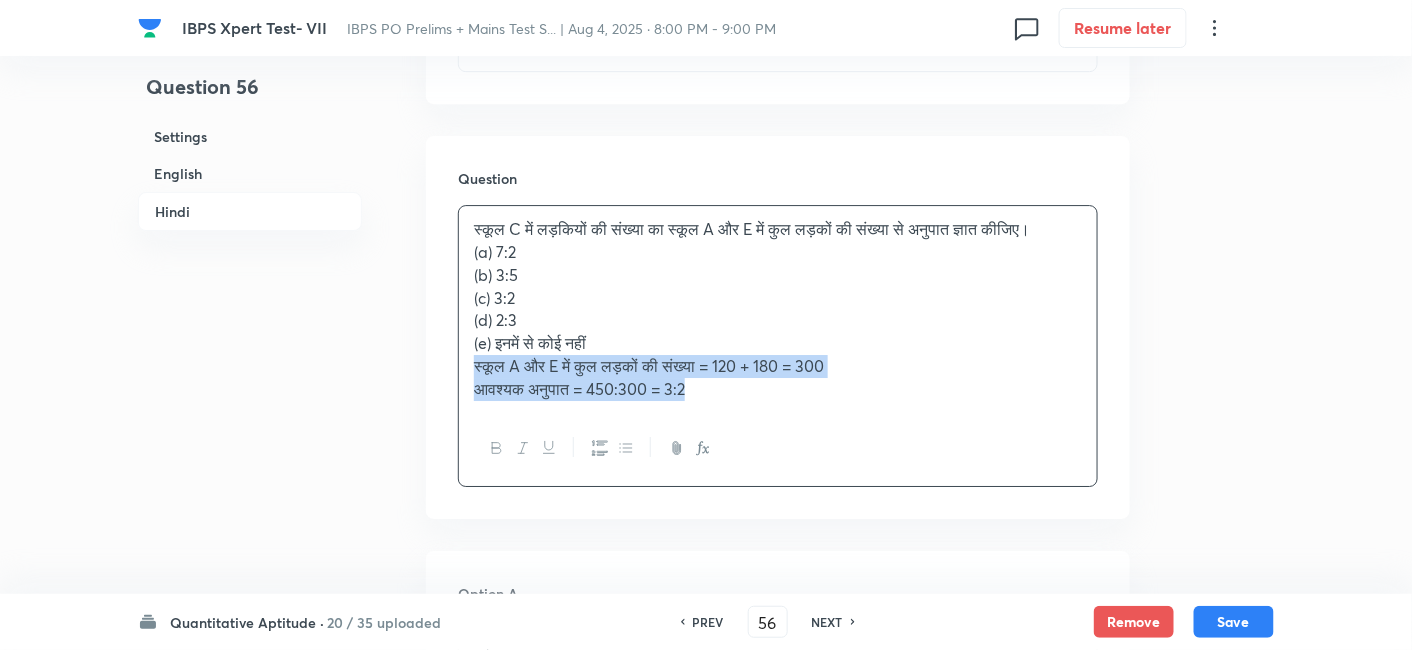 drag, startPoint x: 460, startPoint y: 358, endPoint x: 834, endPoint y: 461, distance: 387.92395 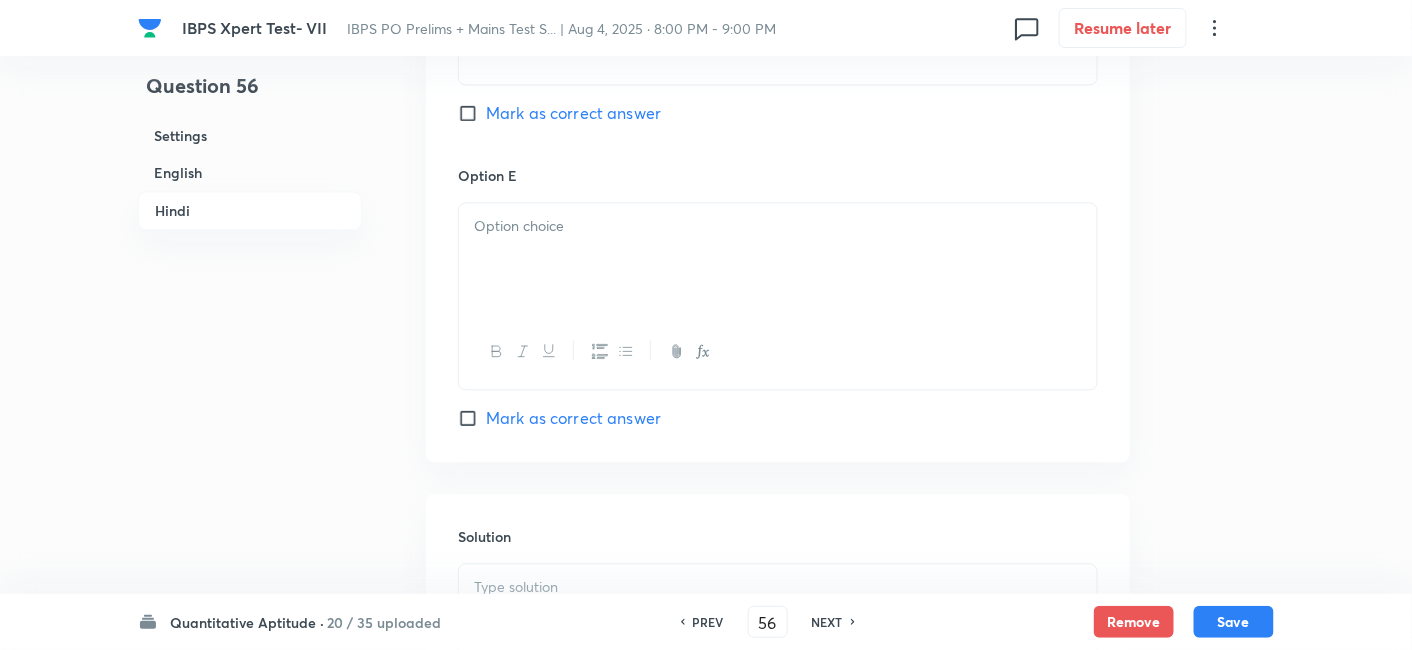 scroll, scrollTop: 6255, scrollLeft: 0, axis: vertical 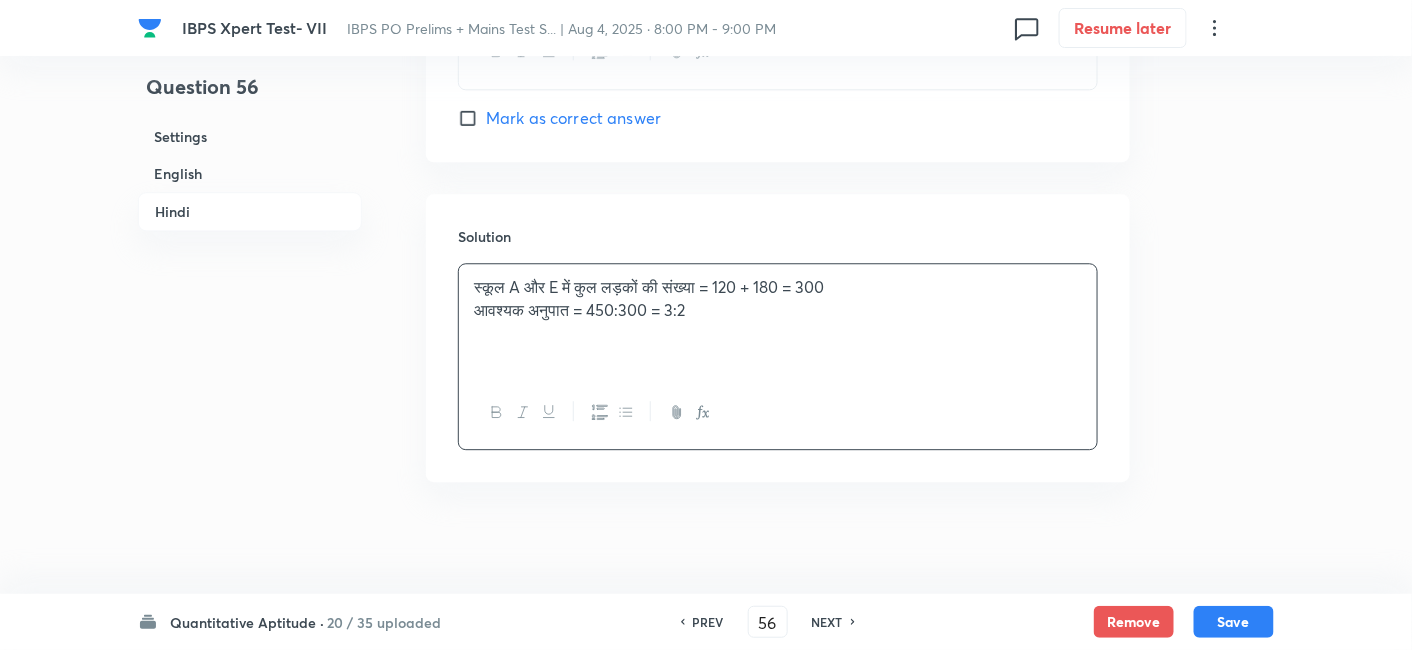 click on "स्कूल A और E में कुल लड़कों की संख्या = [NUMBER] + [NUMBER] = [NUMBER] आवश्यक अनुपात = [NUMBER]:[NUMBER] = [NUMBER]:[NUMBER]" at bounding box center [778, 320] 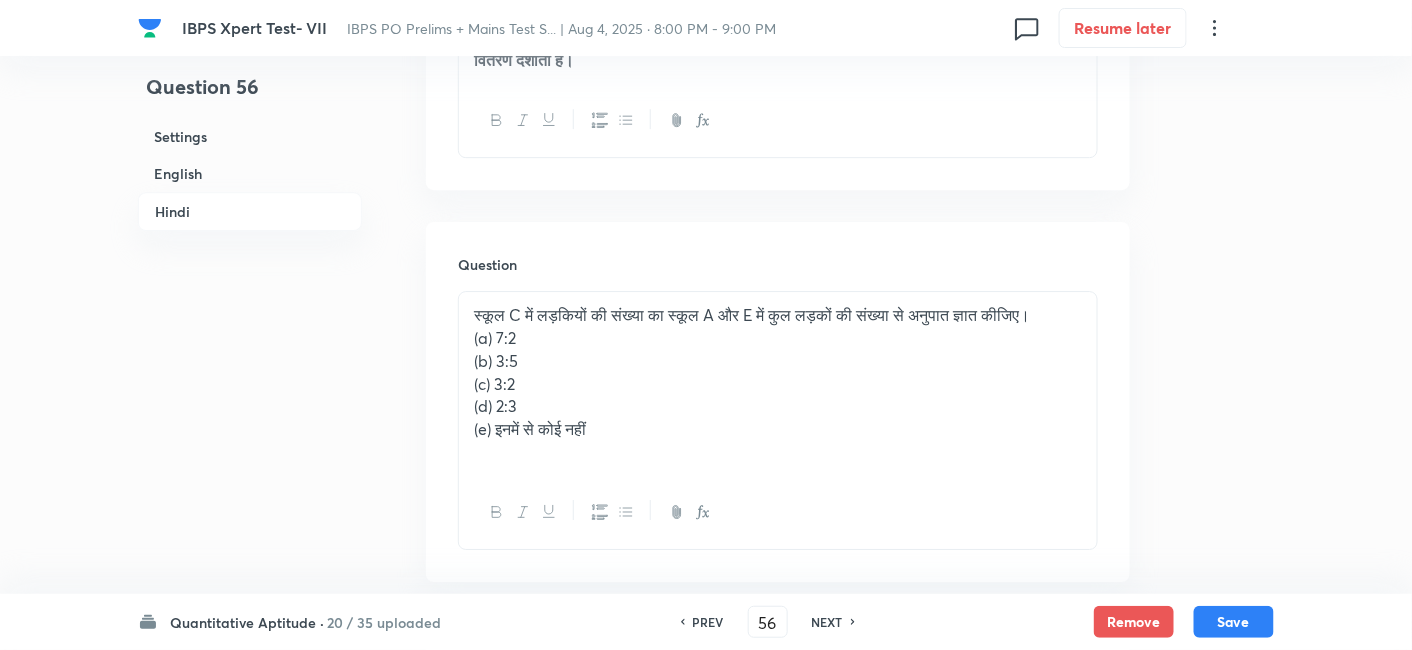 scroll, scrollTop: 4261, scrollLeft: 0, axis: vertical 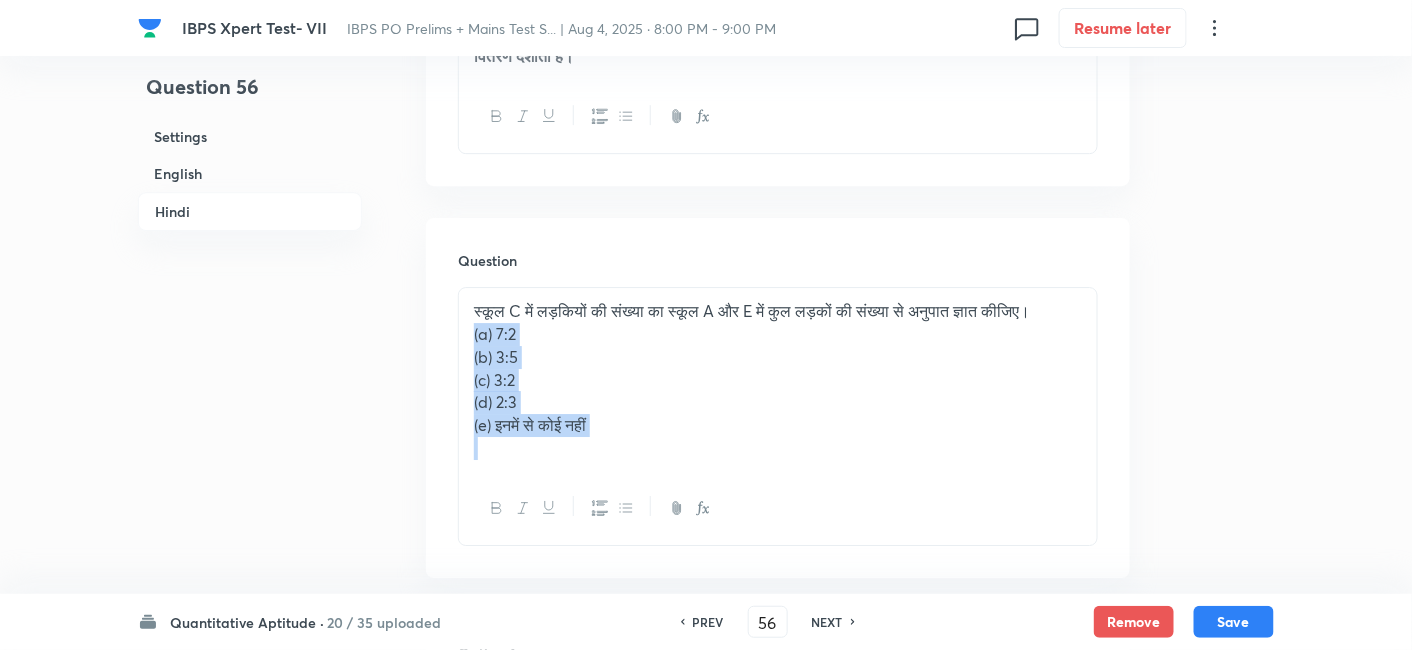 drag, startPoint x: 470, startPoint y: 338, endPoint x: 745, endPoint y: 458, distance: 300.04166 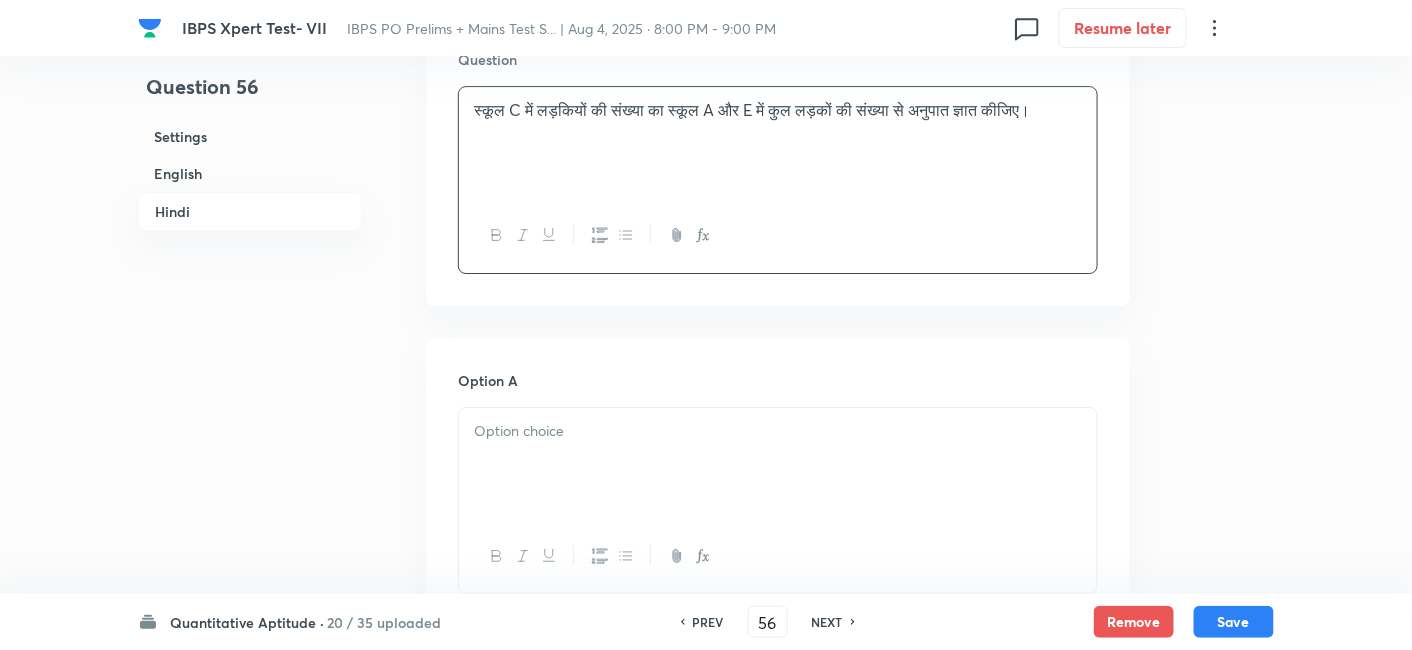 scroll, scrollTop: 4483, scrollLeft: 0, axis: vertical 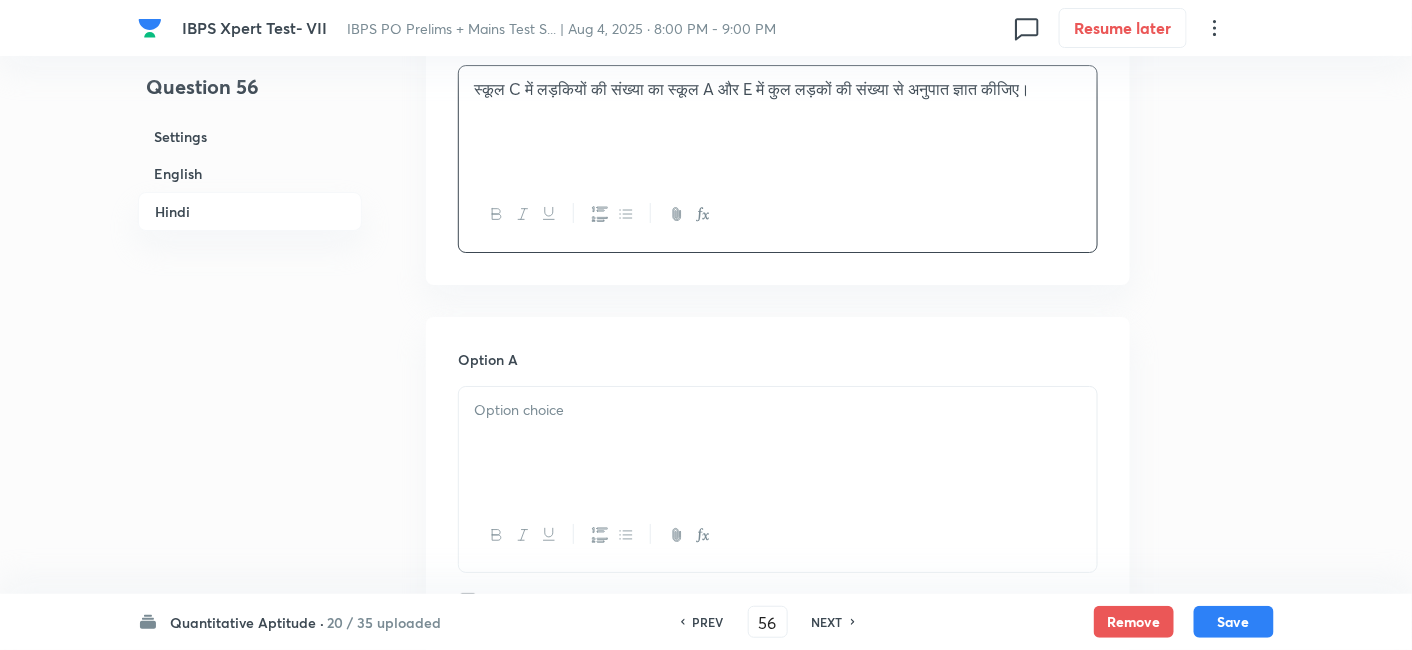 click at bounding box center (778, 443) 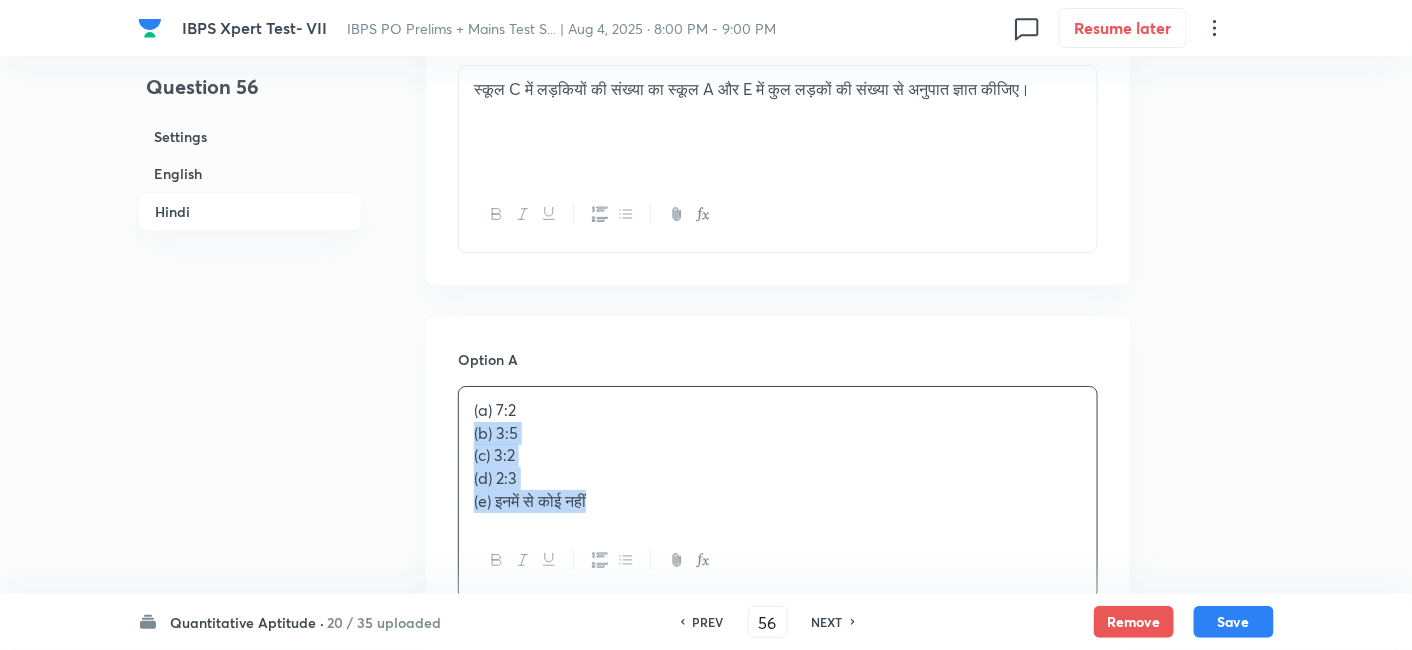 drag, startPoint x: 462, startPoint y: 432, endPoint x: 700, endPoint y: 572, distance: 276.12317 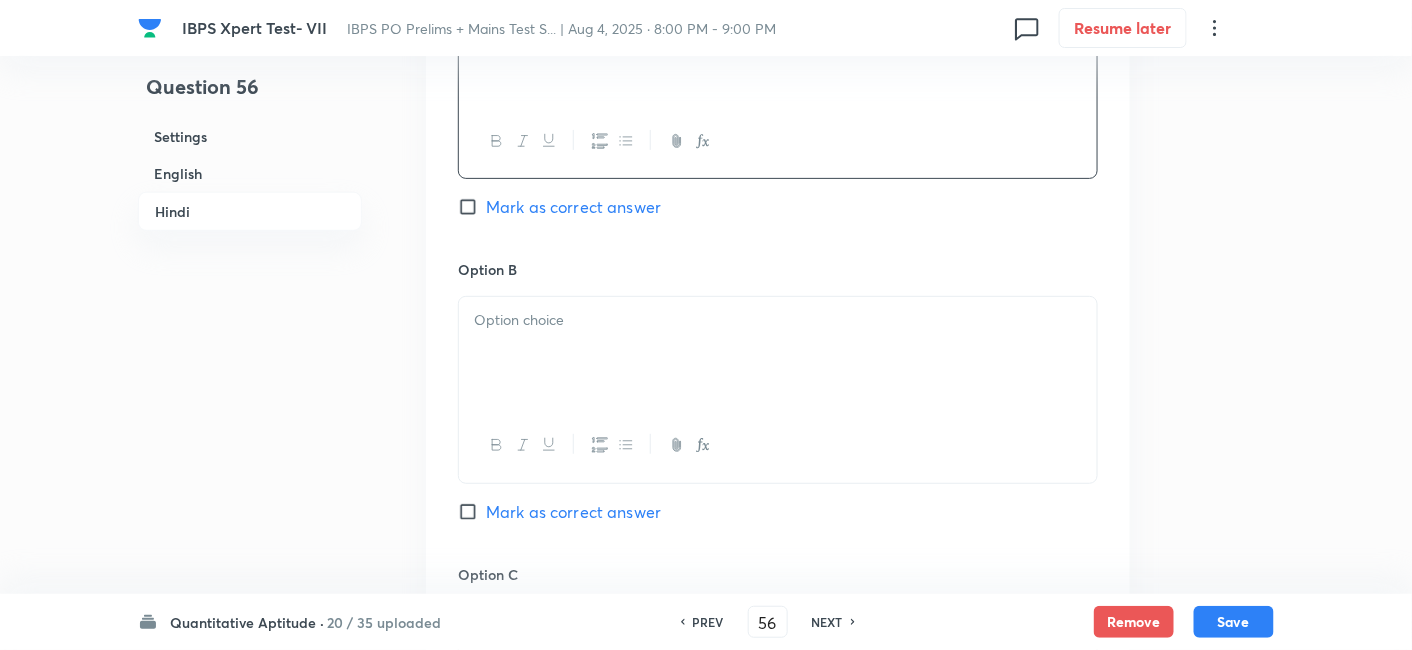 scroll, scrollTop: 4879, scrollLeft: 0, axis: vertical 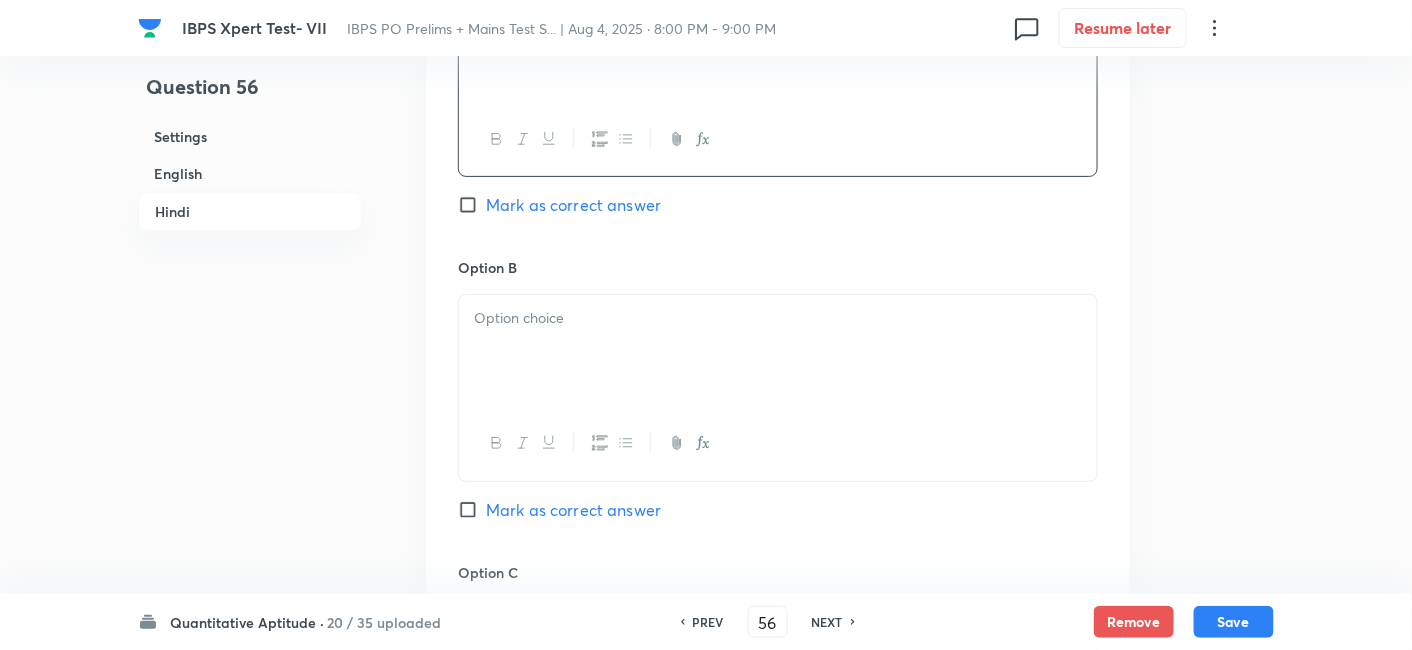 click at bounding box center [778, 351] 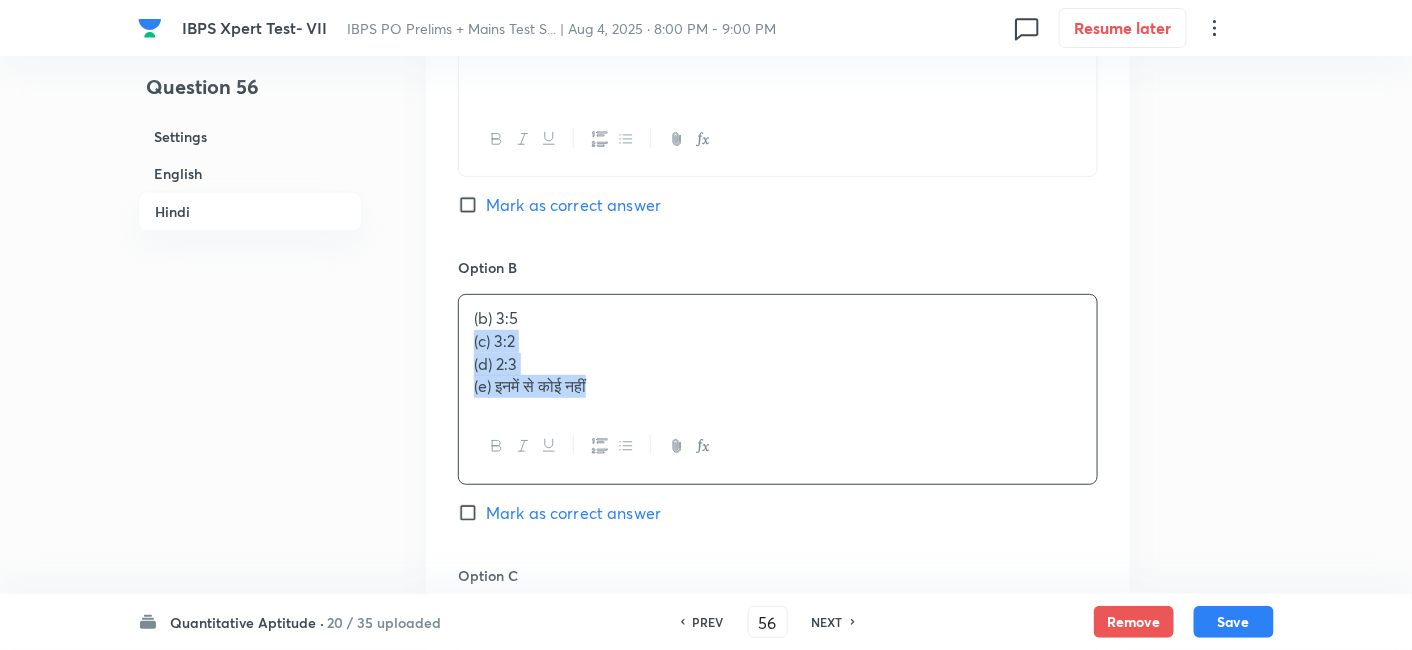 drag, startPoint x: 463, startPoint y: 333, endPoint x: 650, endPoint y: 427, distance: 209.29645 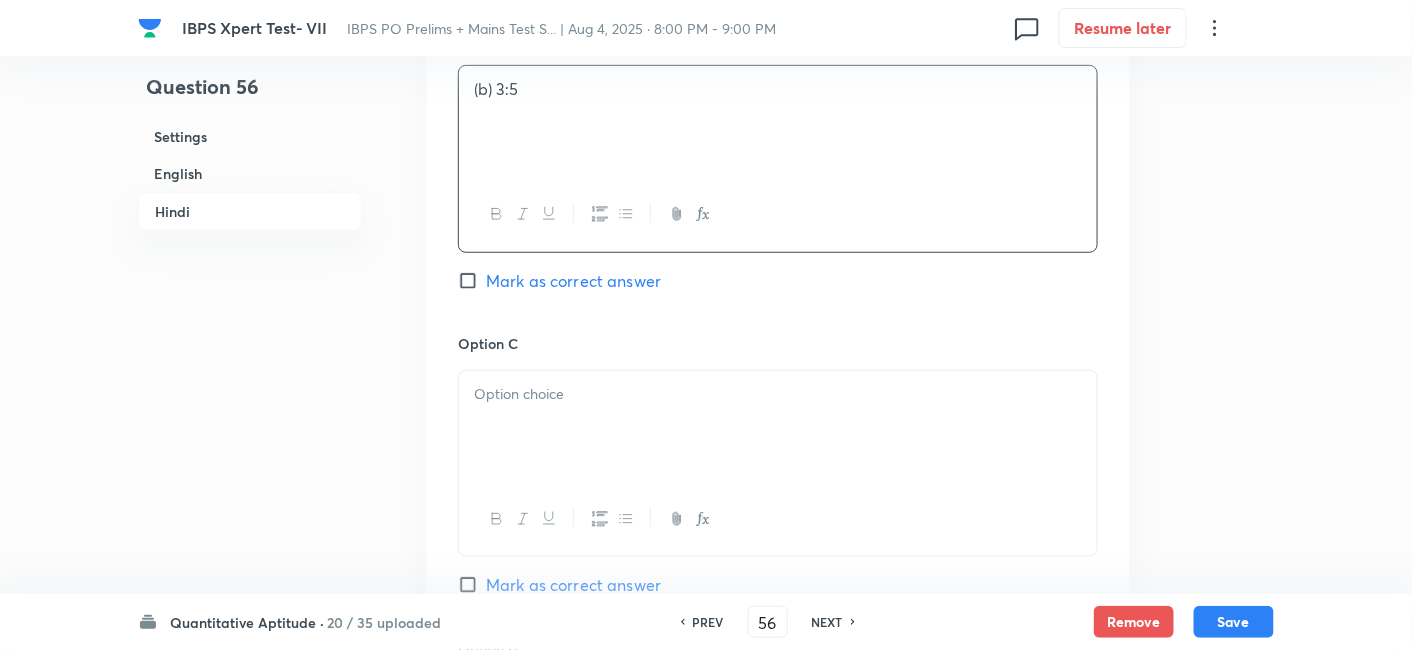 scroll, scrollTop: 5108, scrollLeft: 0, axis: vertical 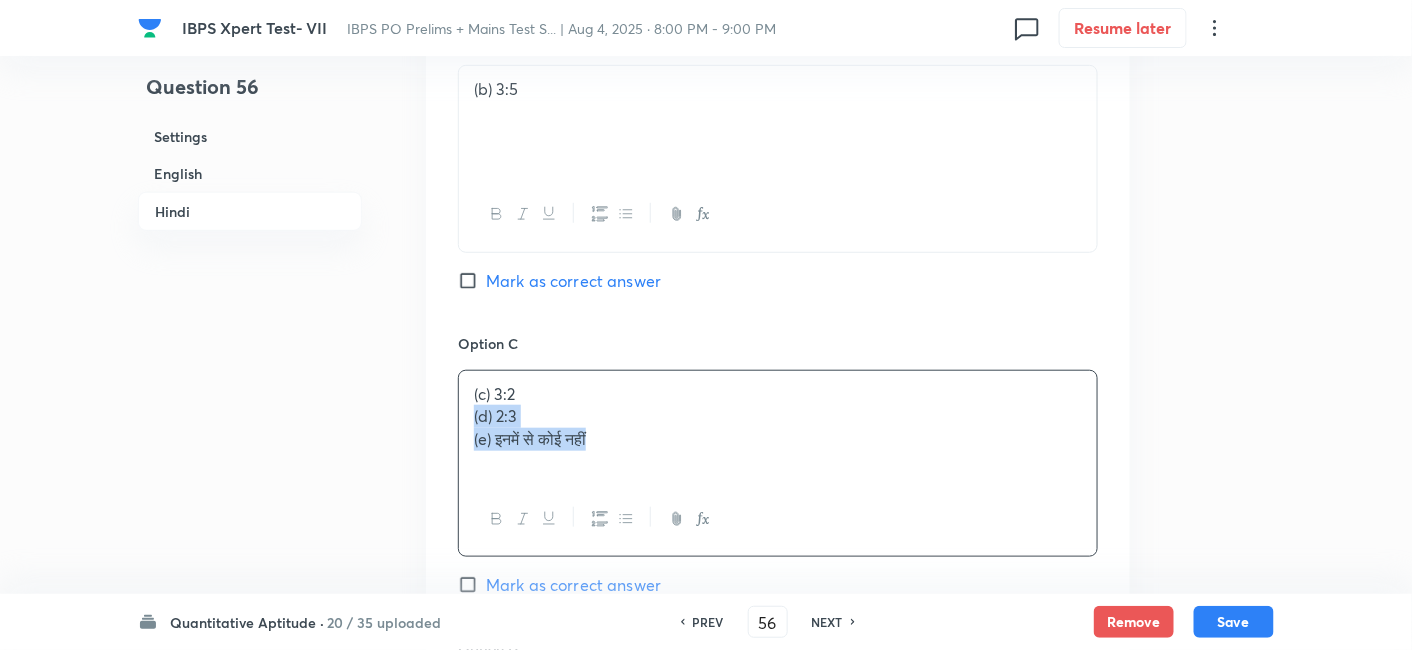 drag, startPoint x: 470, startPoint y: 411, endPoint x: 668, endPoint y: 472, distance: 207.18349 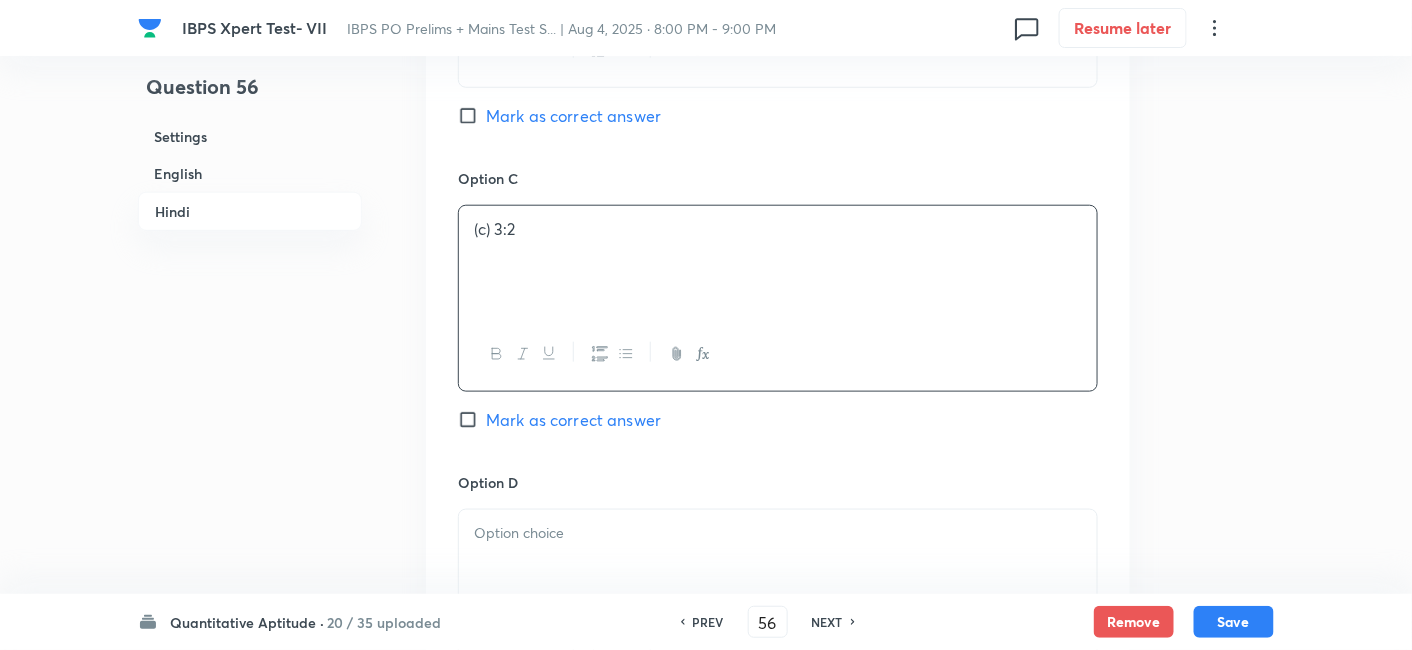 scroll, scrollTop: 5274, scrollLeft: 0, axis: vertical 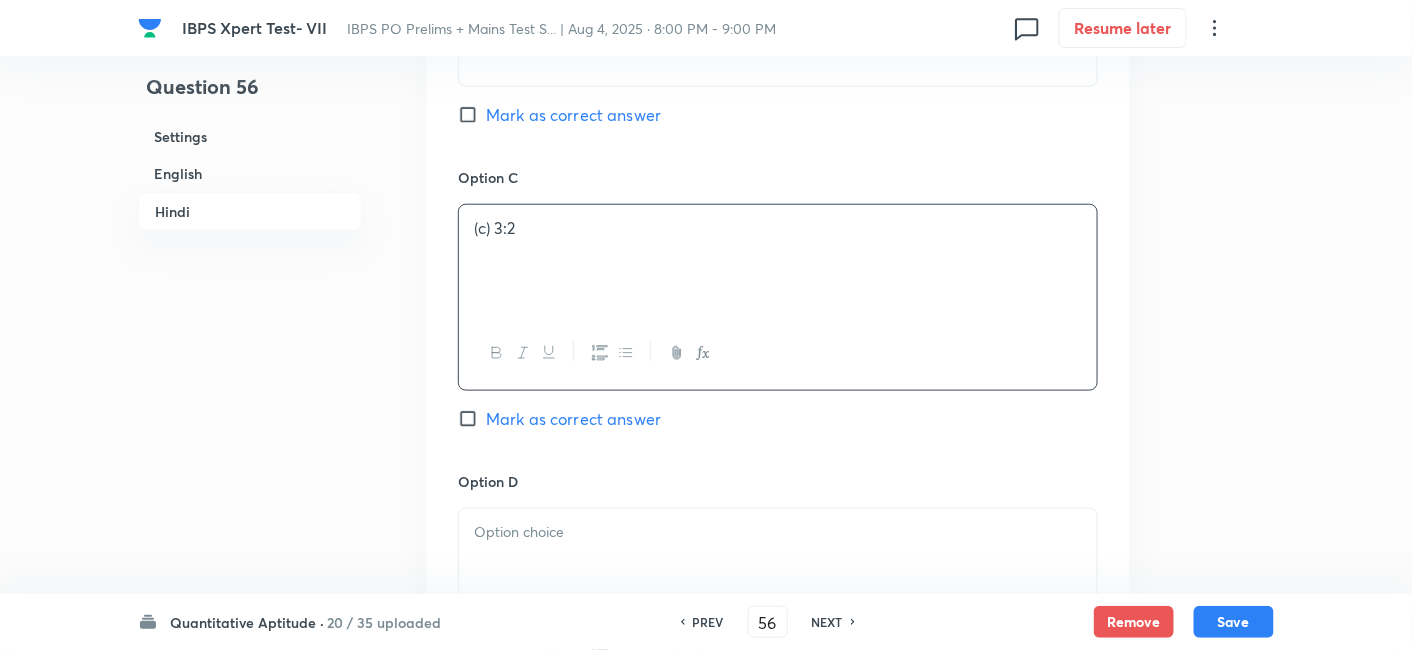 click on "Mark as correct answer" at bounding box center [573, 419] 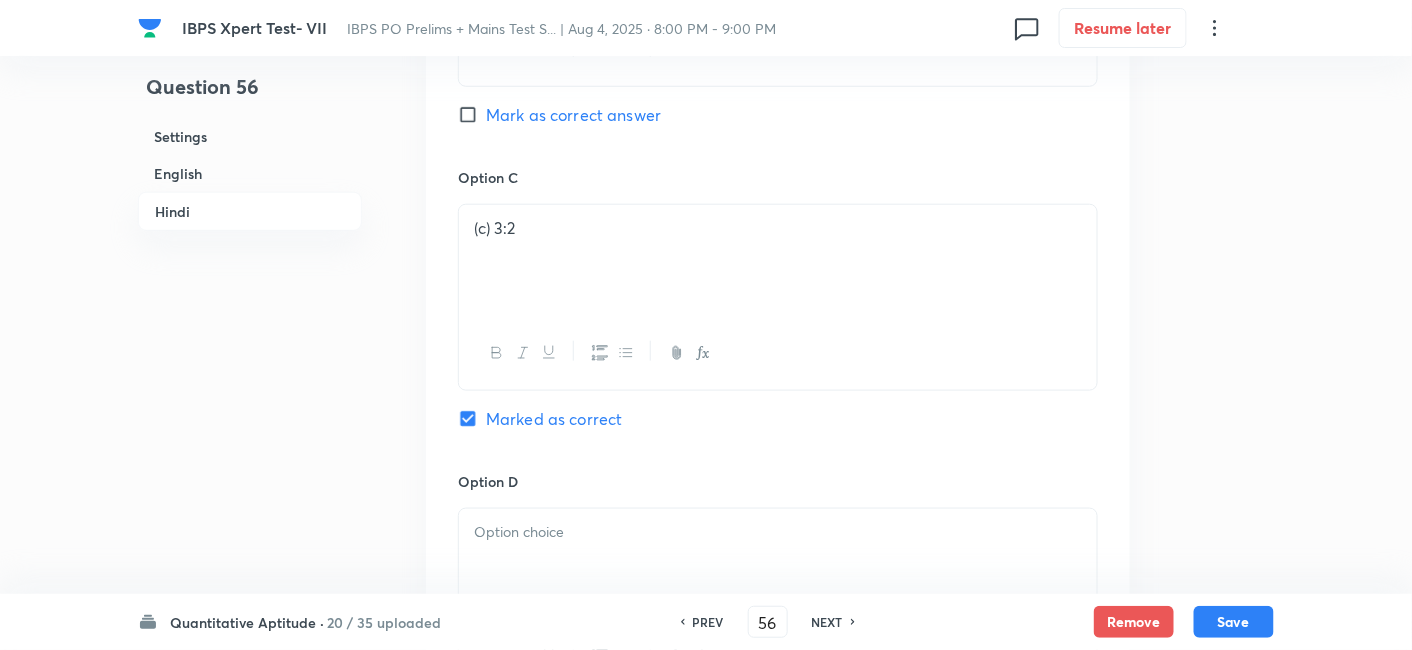 checkbox on "true" 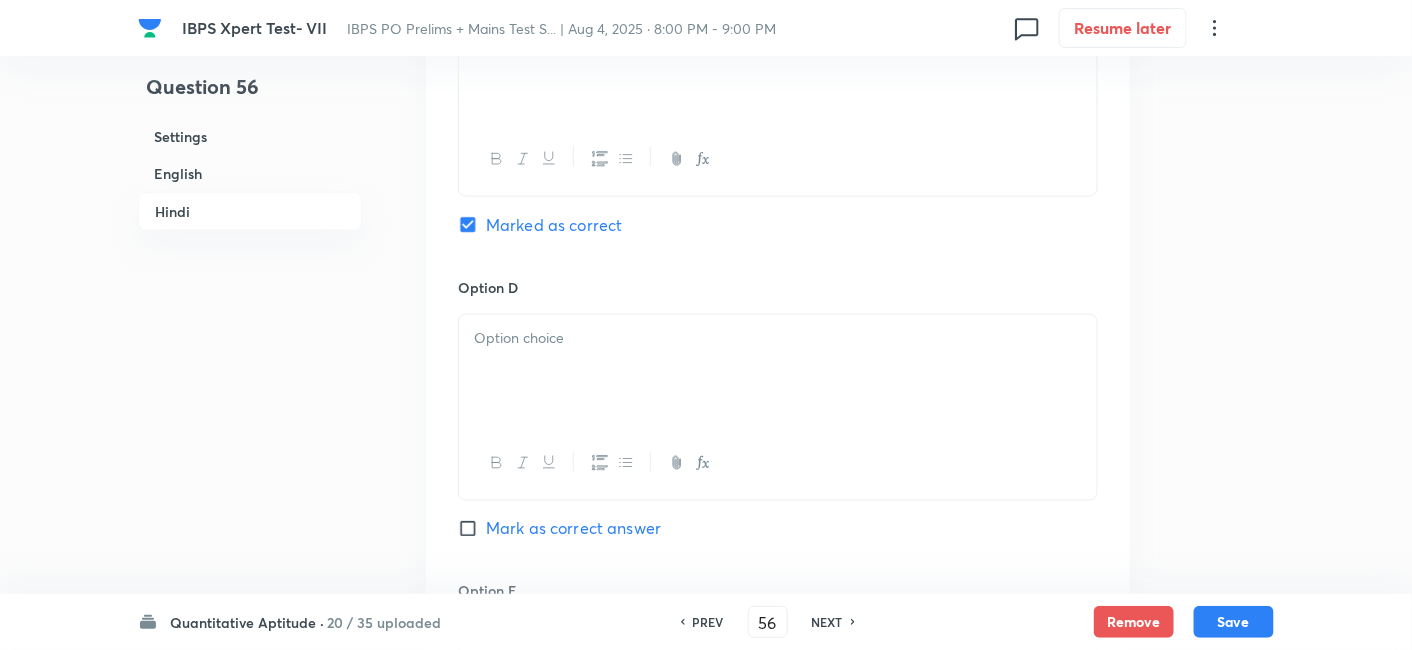 scroll, scrollTop: 5472, scrollLeft: 0, axis: vertical 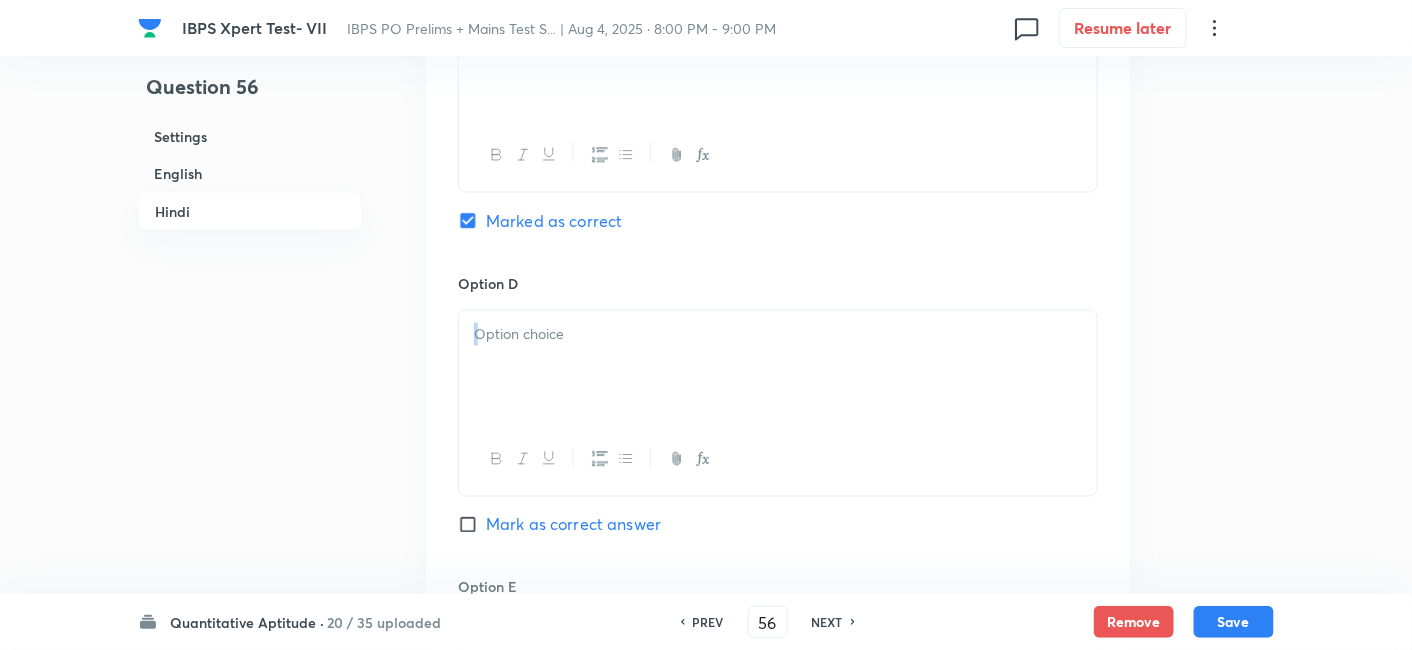 drag, startPoint x: 597, startPoint y: 421, endPoint x: 545, endPoint y: 375, distance: 69.426216 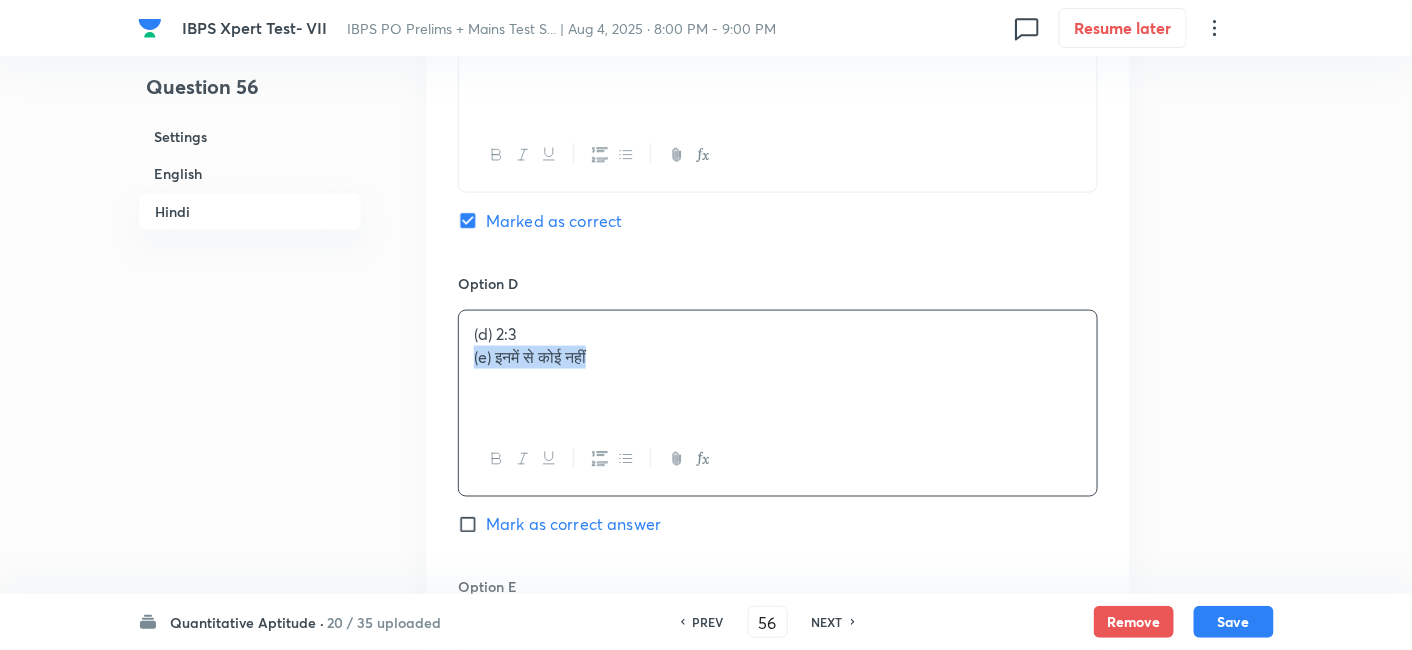 drag, startPoint x: 468, startPoint y: 354, endPoint x: 796, endPoint y: 423, distance: 335.17905 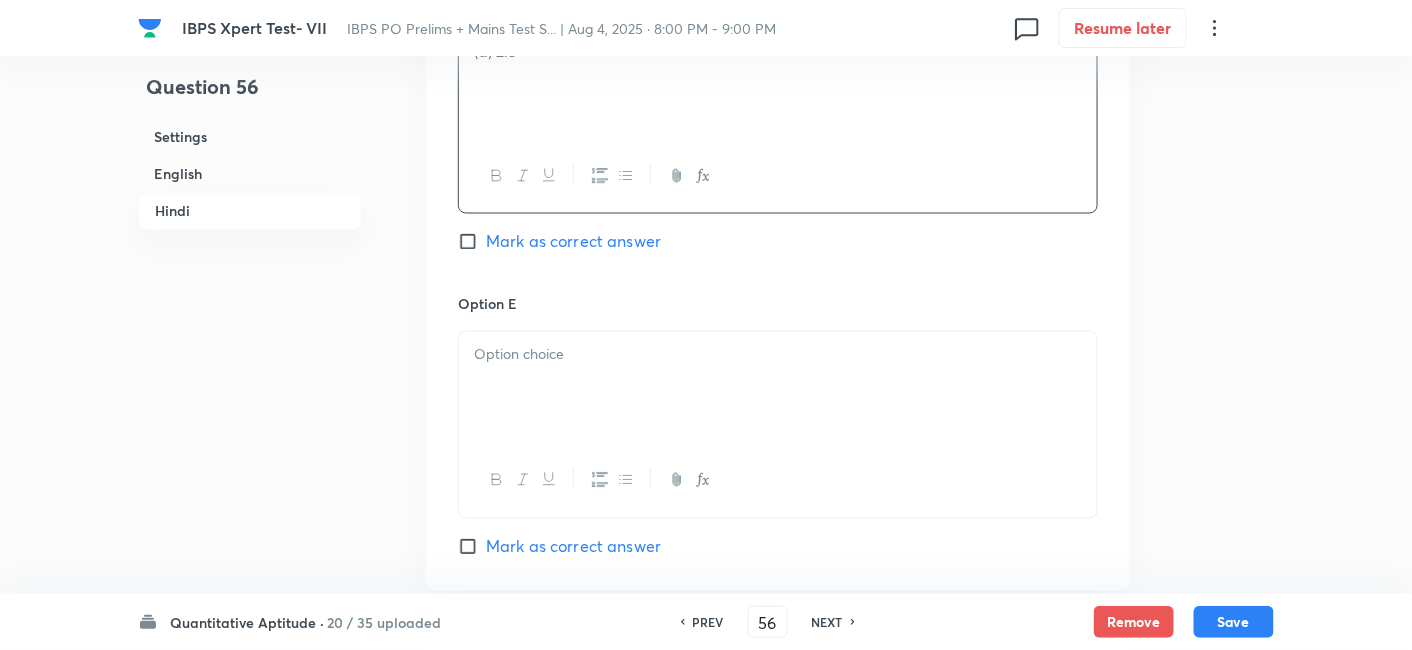 click at bounding box center [778, 388] 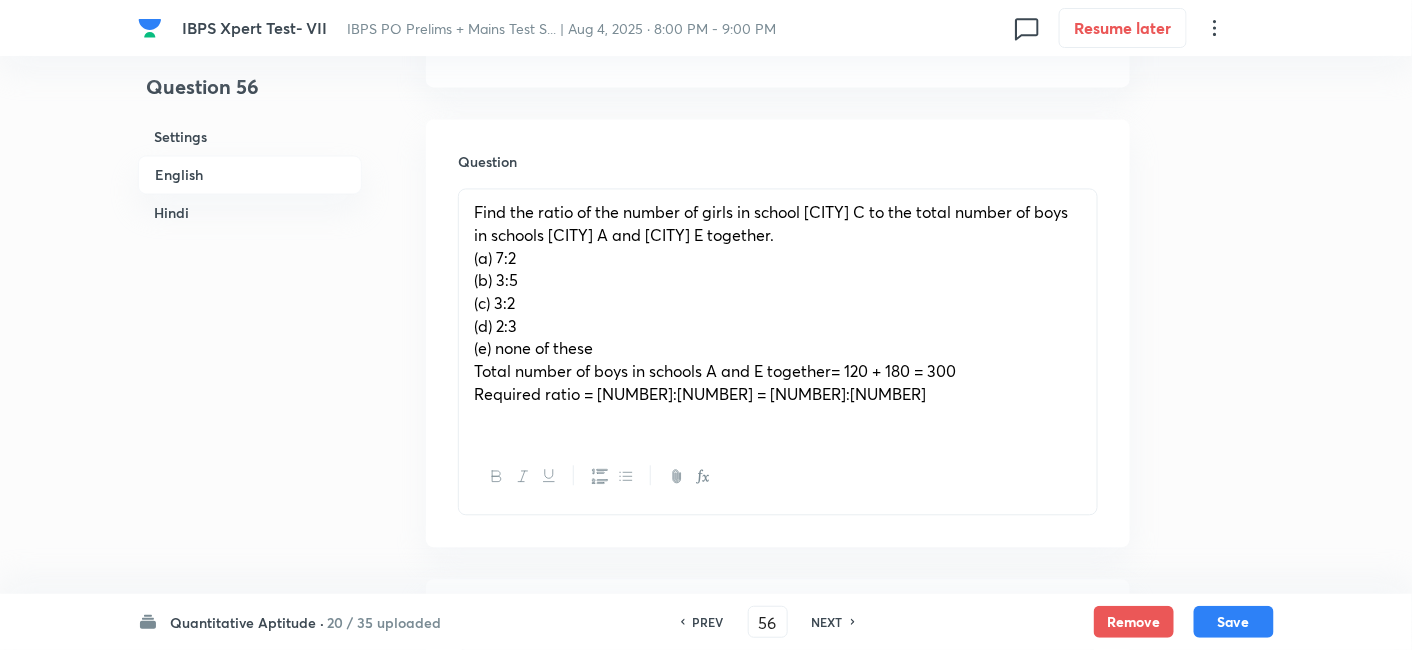 scroll, scrollTop: 1220, scrollLeft: 0, axis: vertical 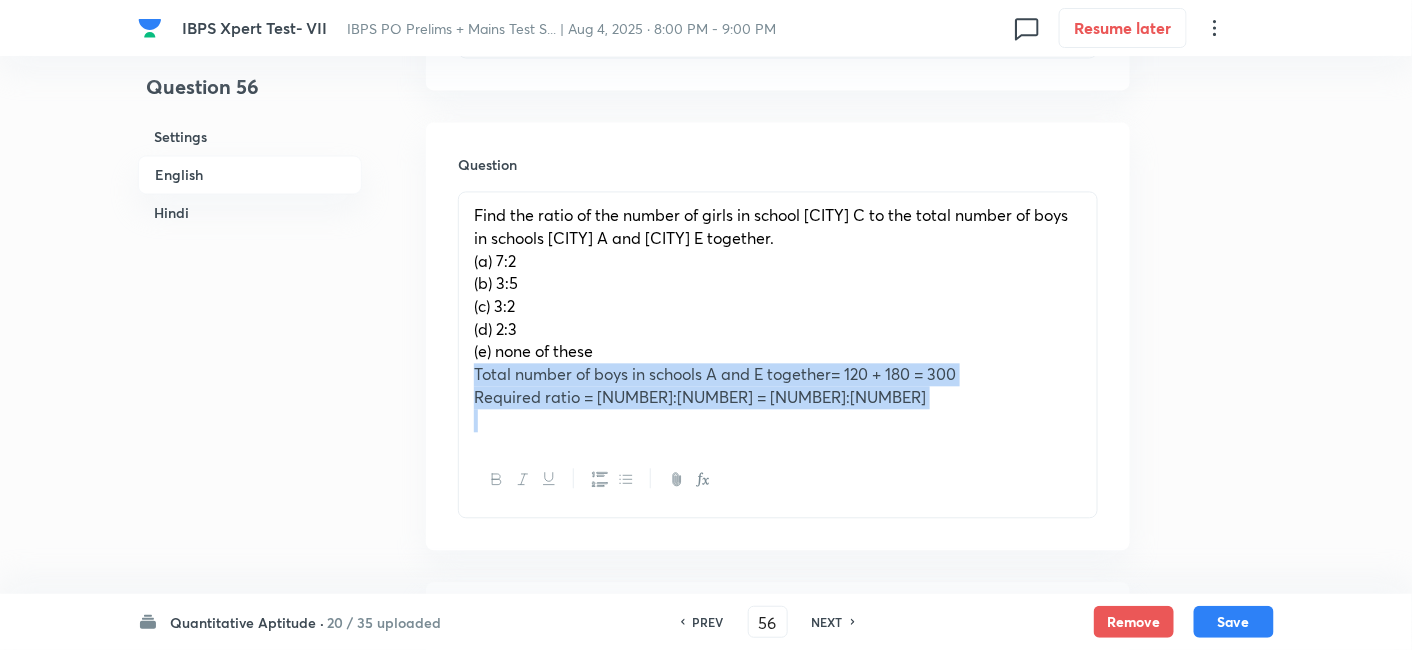 drag, startPoint x: 469, startPoint y: 368, endPoint x: 874, endPoint y: 448, distance: 412.82562 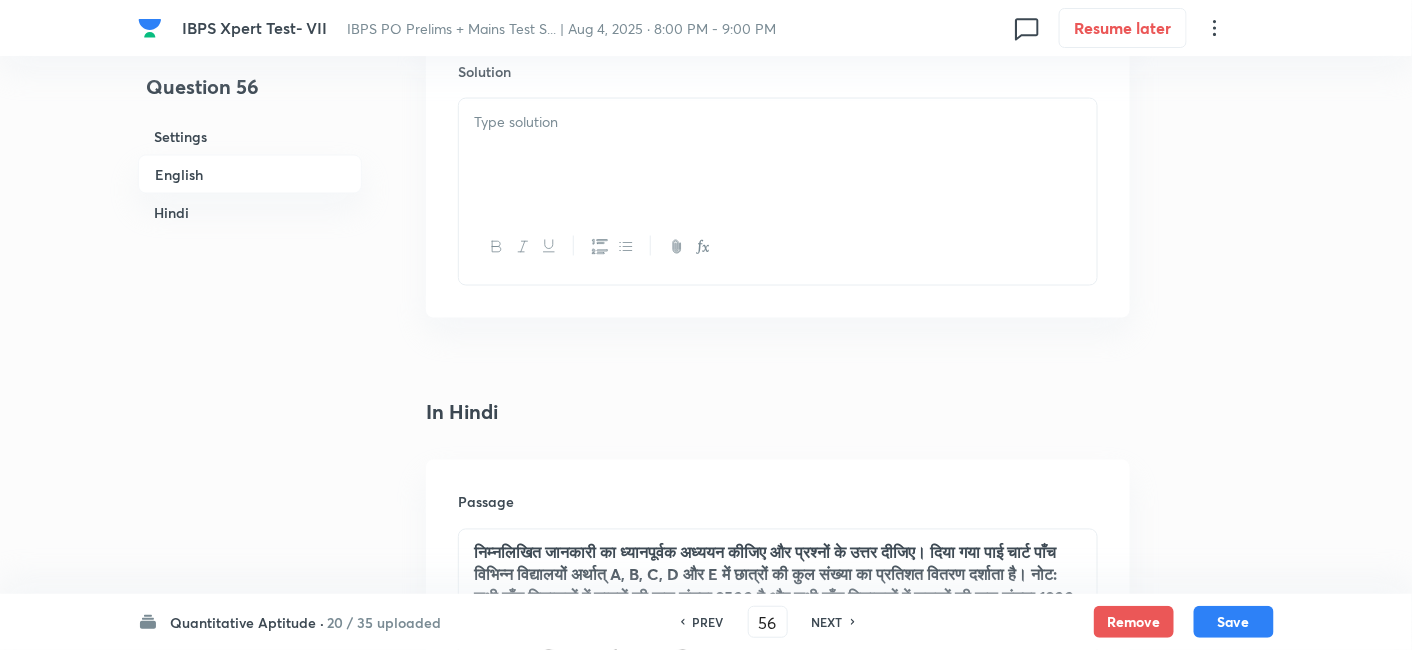 scroll, scrollTop: 3355, scrollLeft: 0, axis: vertical 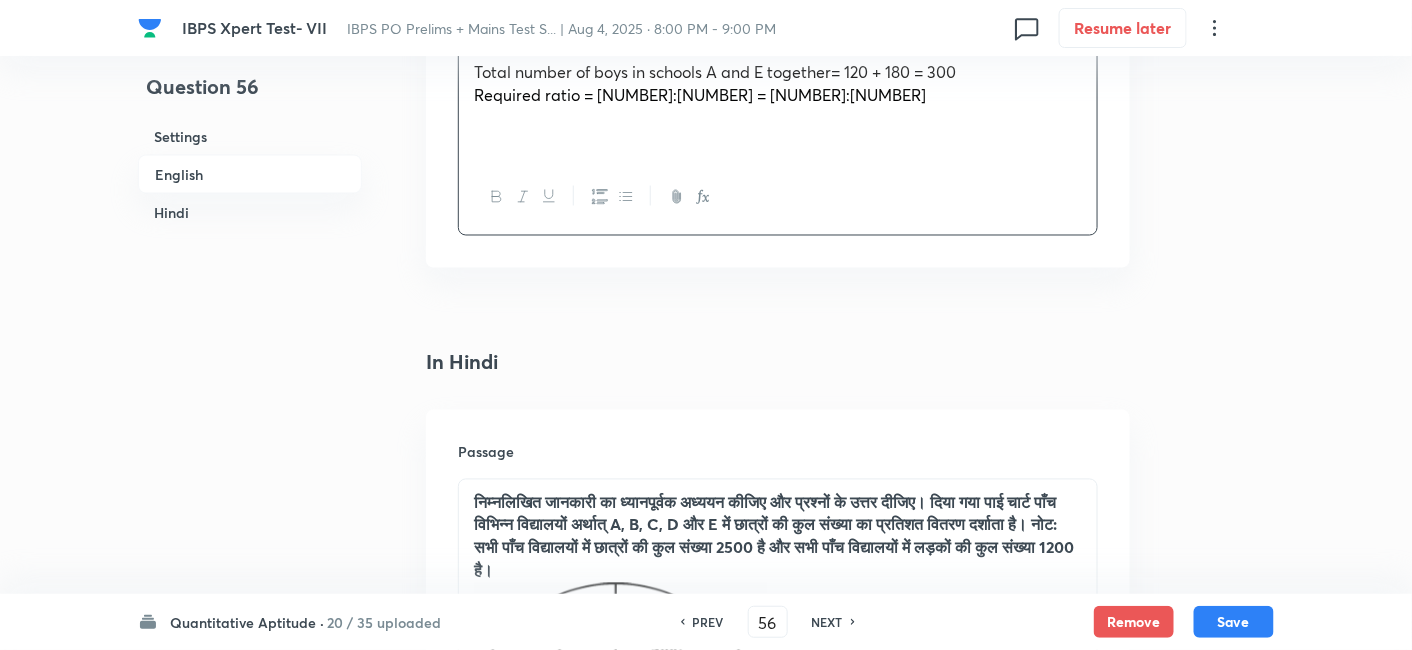 click on "Total number of boys in schools A and E together= 120 + 180 = 300 Required ratio = 450:300 = 3:2" at bounding box center [778, 105] 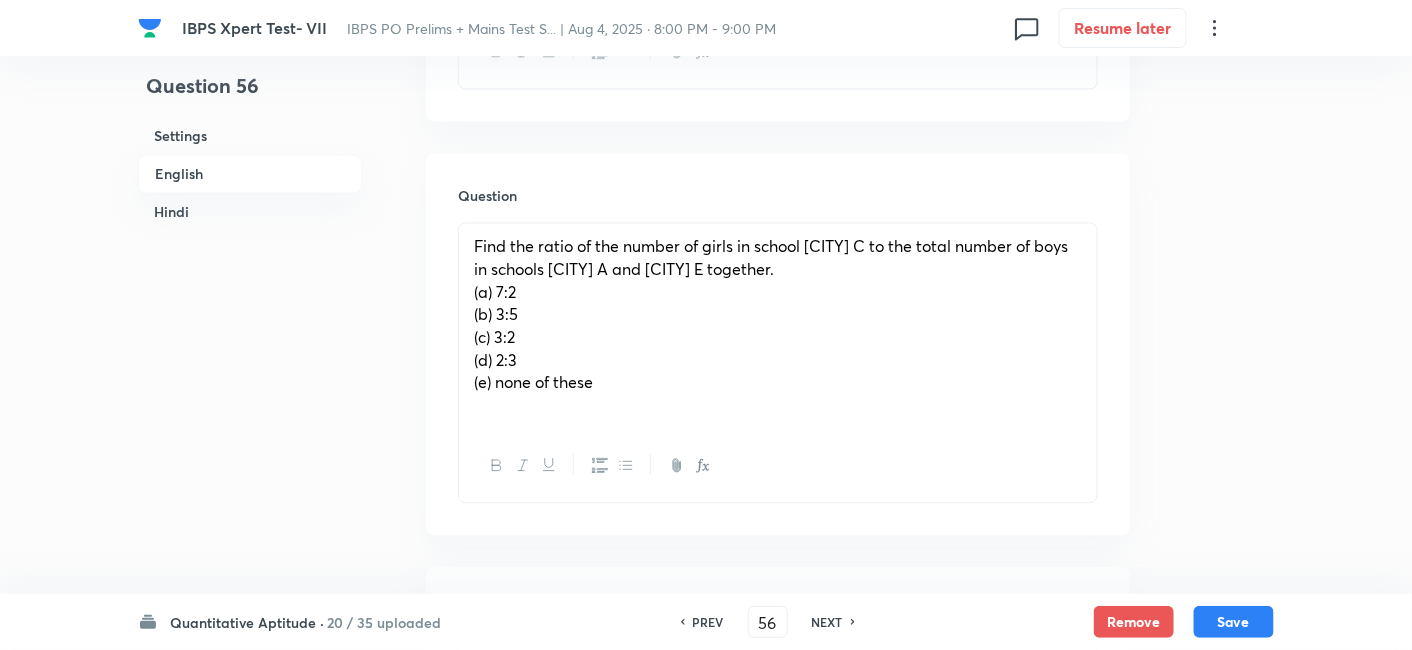 scroll, scrollTop: 1186, scrollLeft: 0, axis: vertical 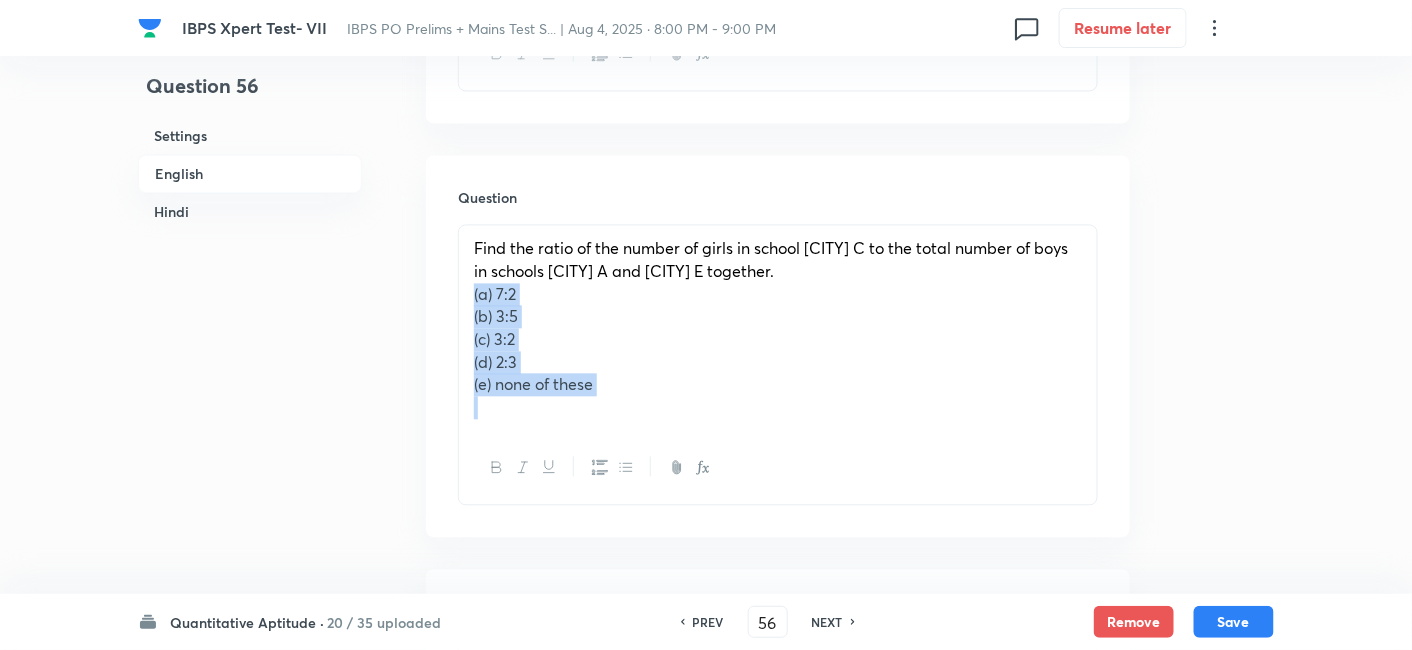 drag, startPoint x: 463, startPoint y: 293, endPoint x: 723, endPoint y: 482, distance: 321.43585 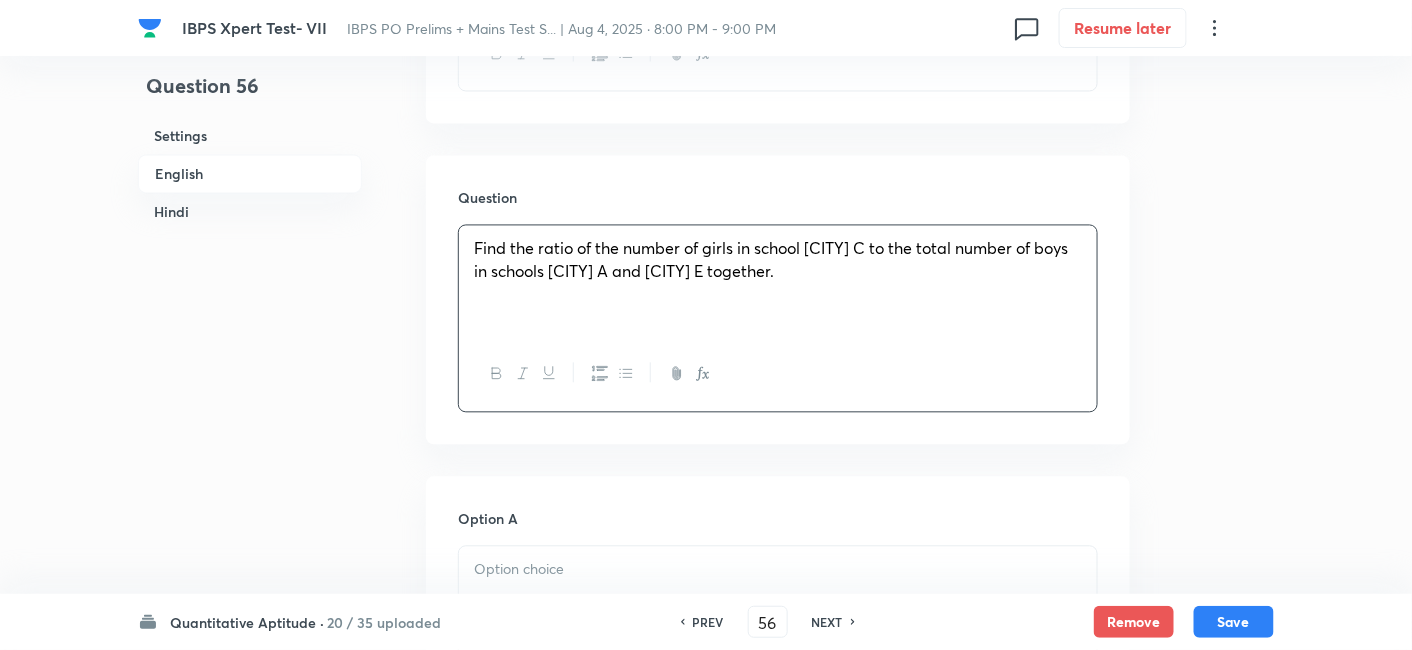 scroll, scrollTop: 1445, scrollLeft: 0, axis: vertical 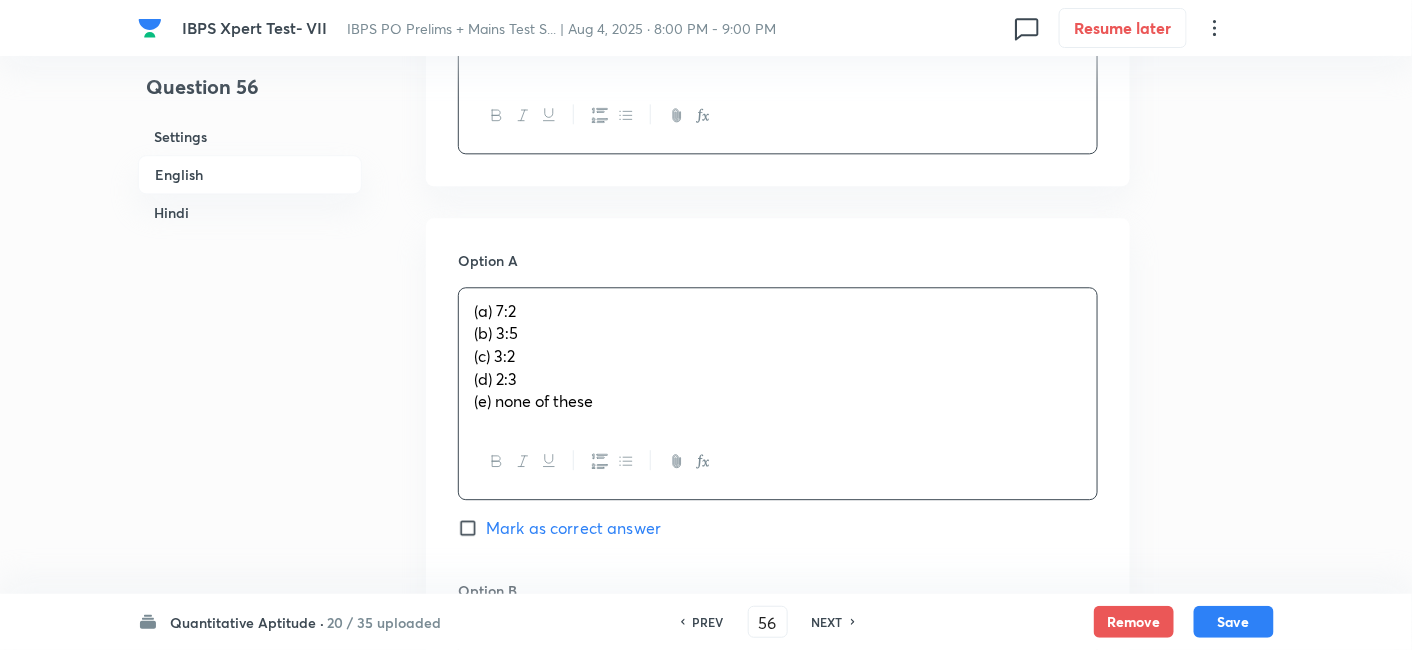click on "(a) 7:2  (b) 3:5  (c) 3:2  (d) 2:3  (e) none of these" at bounding box center (778, 357) 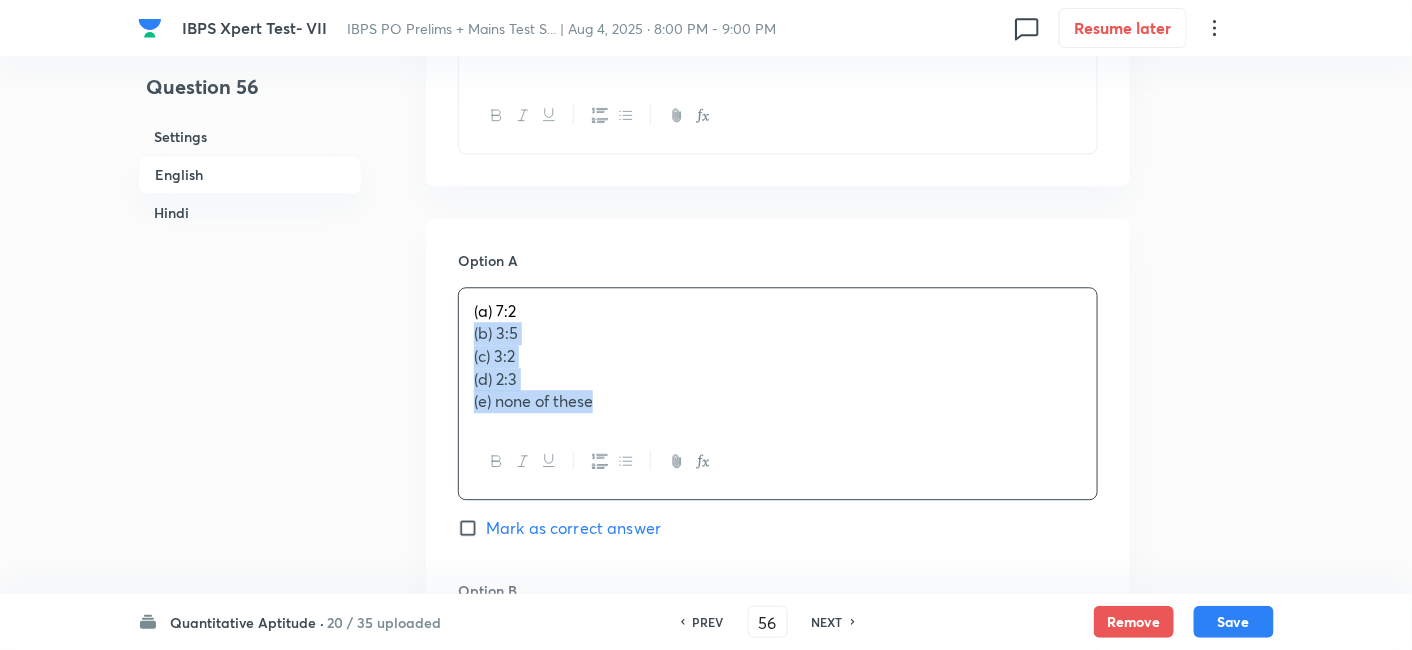 drag, startPoint x: 461, startPoint y: 327, endPoint x: 691, endPoint y: 454, distance: 262.7337 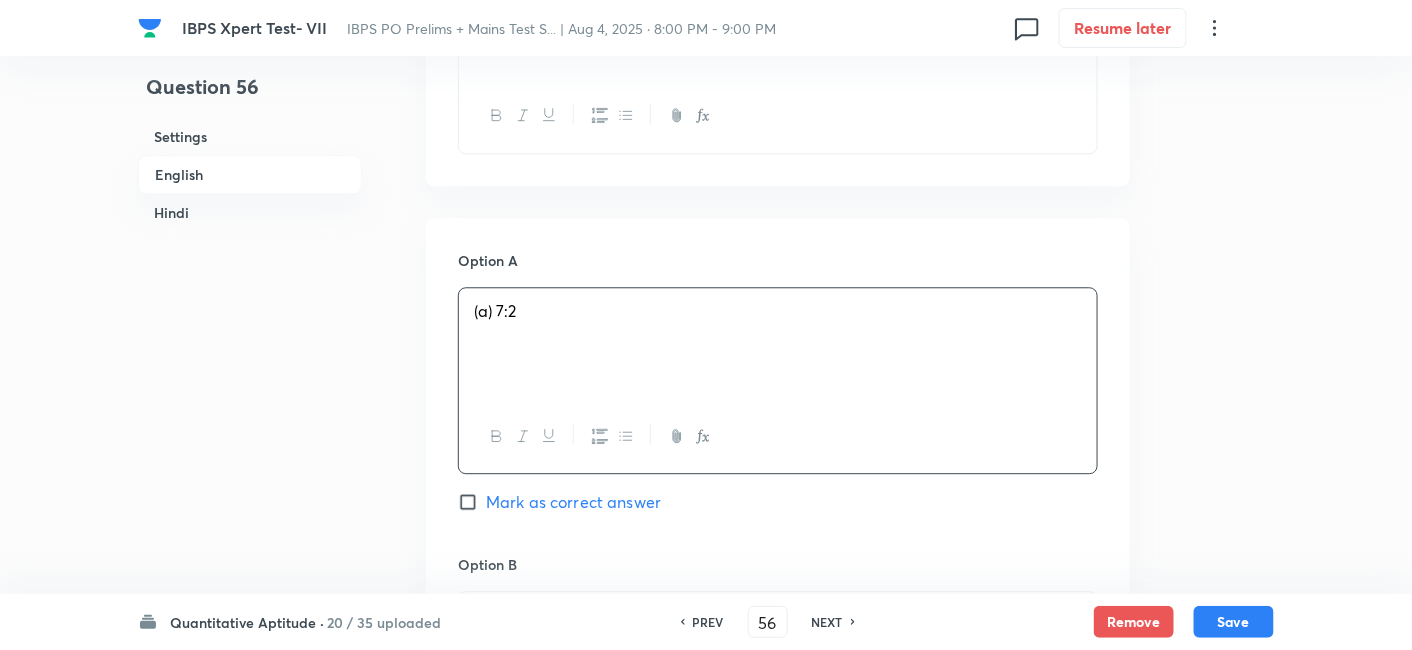 scroll, scrollTop: 1777, scrollLeft: 0, axis: vertical 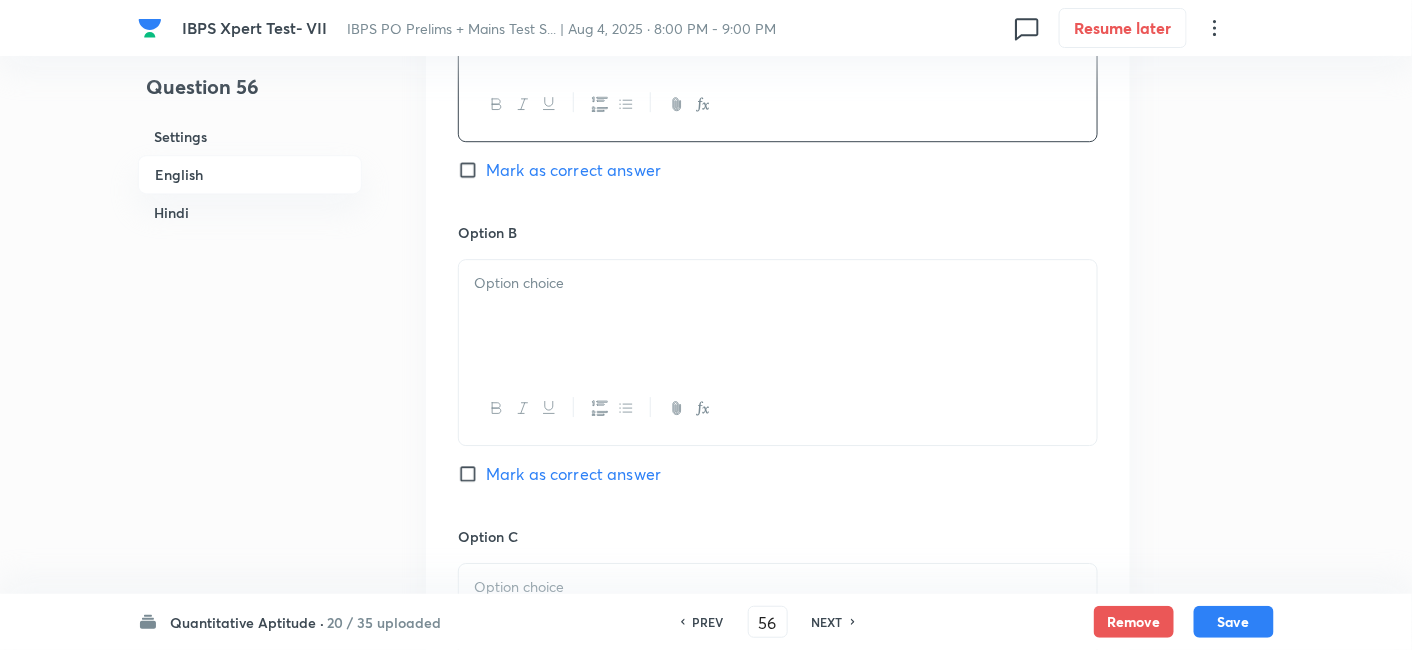 click at bounding box center [778, 316] 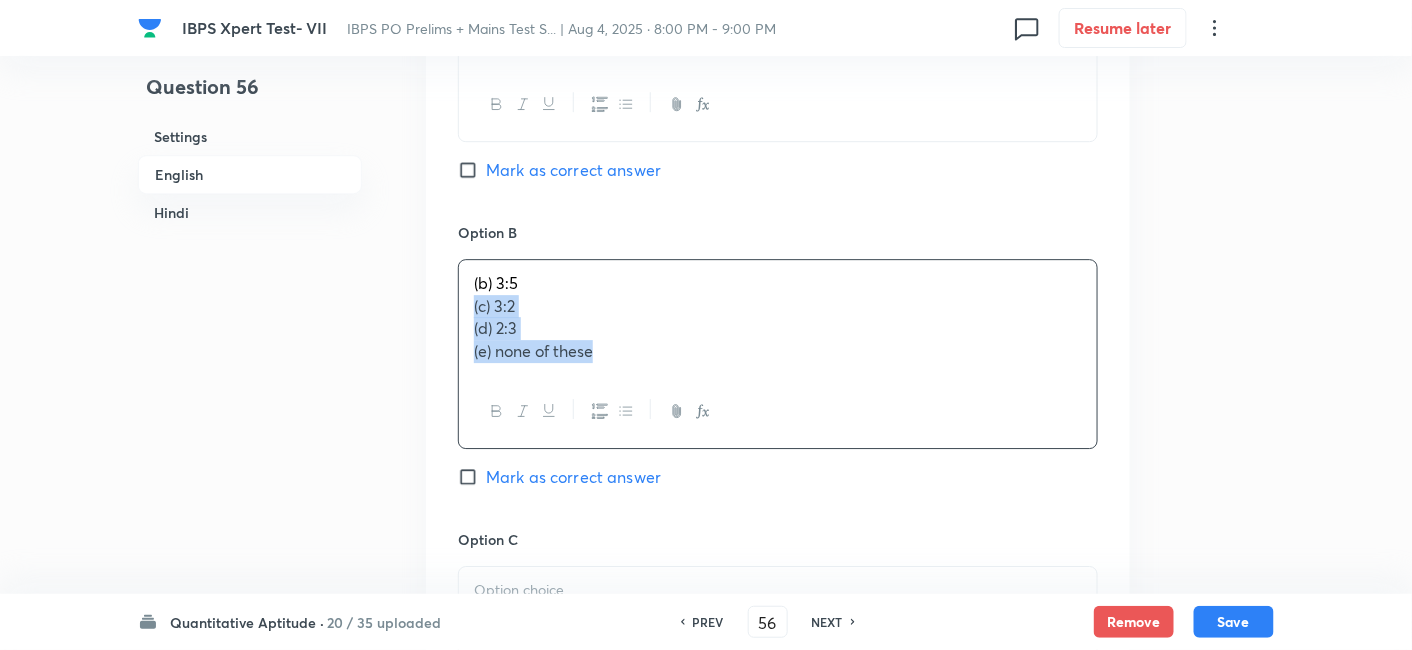 drag, startPoint x: 468, startPoint y: 310, endPoint x: 700, endPoint y: 421, distance: 257.1867 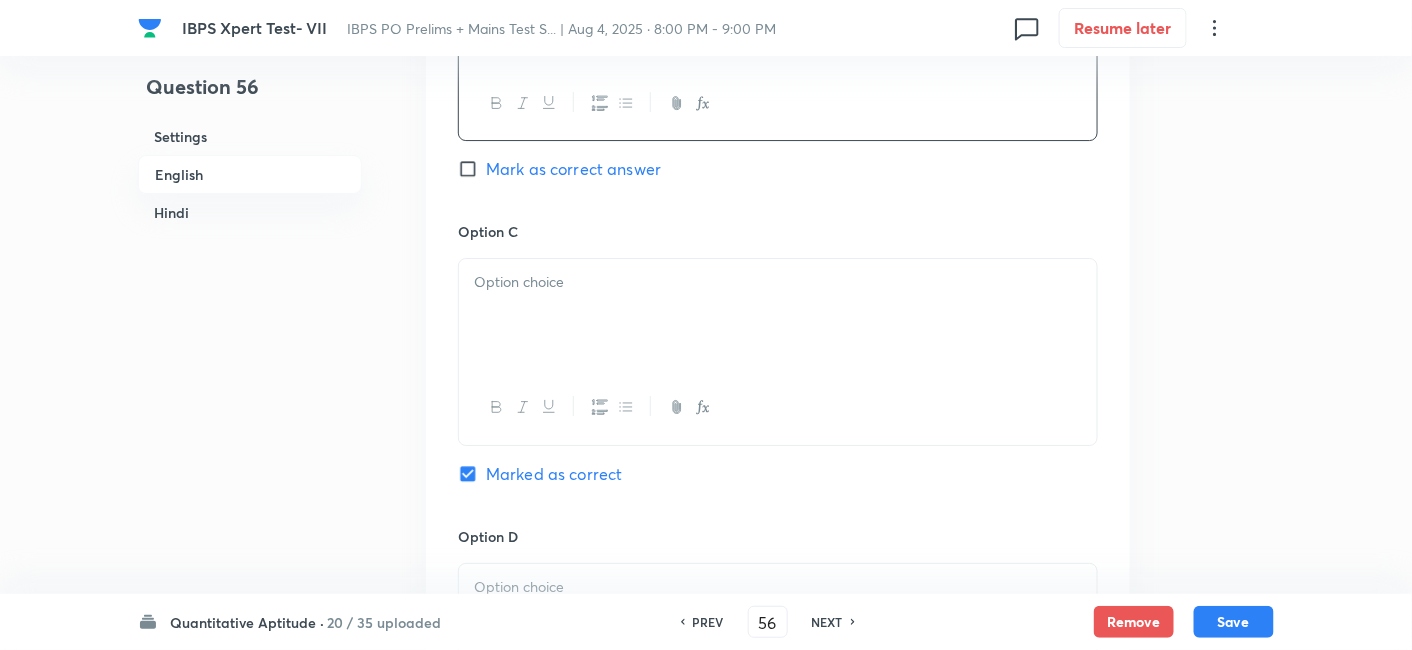 scroll, scrollTop: 2083, scrollLeft: 0, axis: vertical 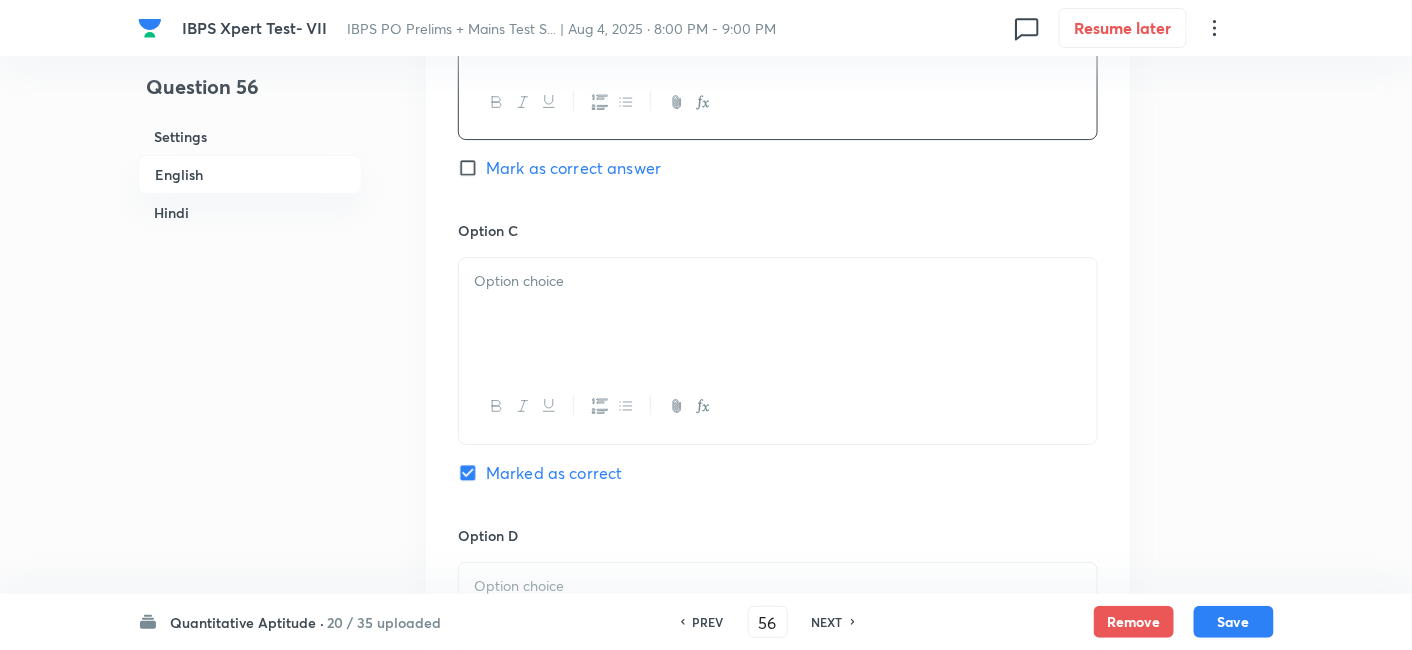 click at bounding box center [778, 314] 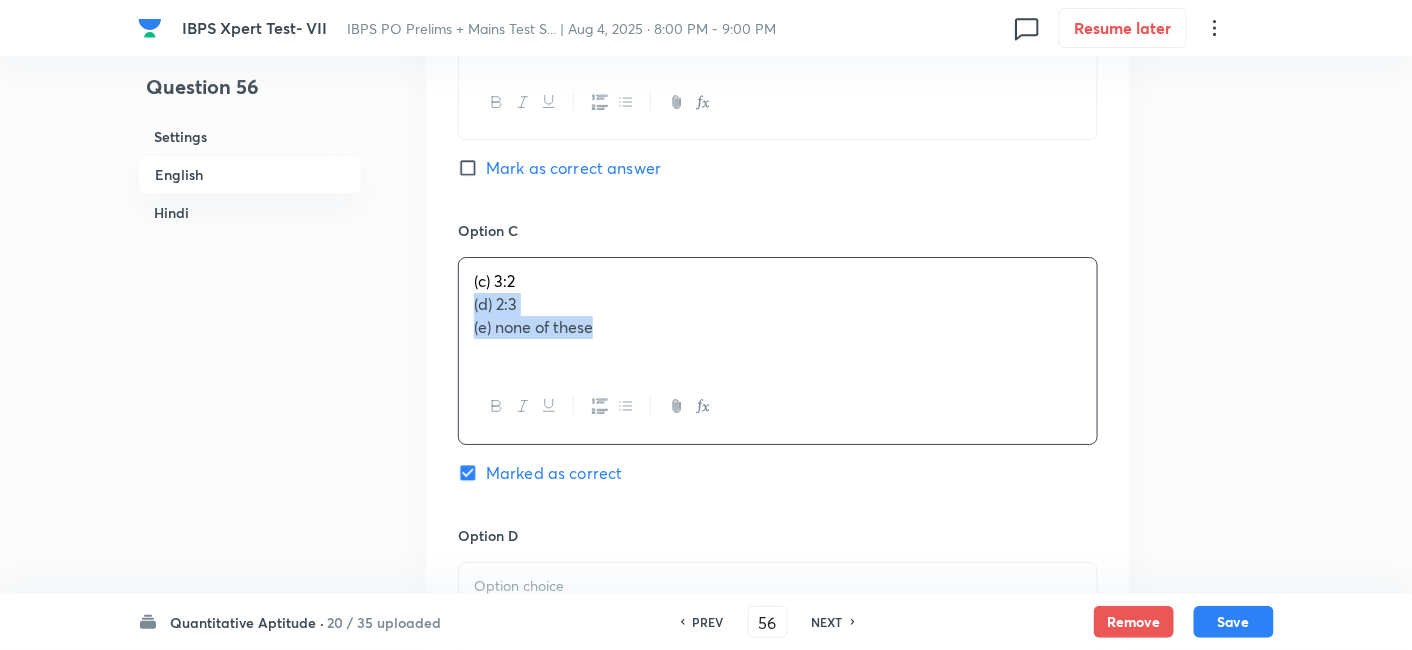 drag, startPoint x: 465, startPoint y: 302, endPoint x: 708, endPoint y: 398, distance: 261.27573 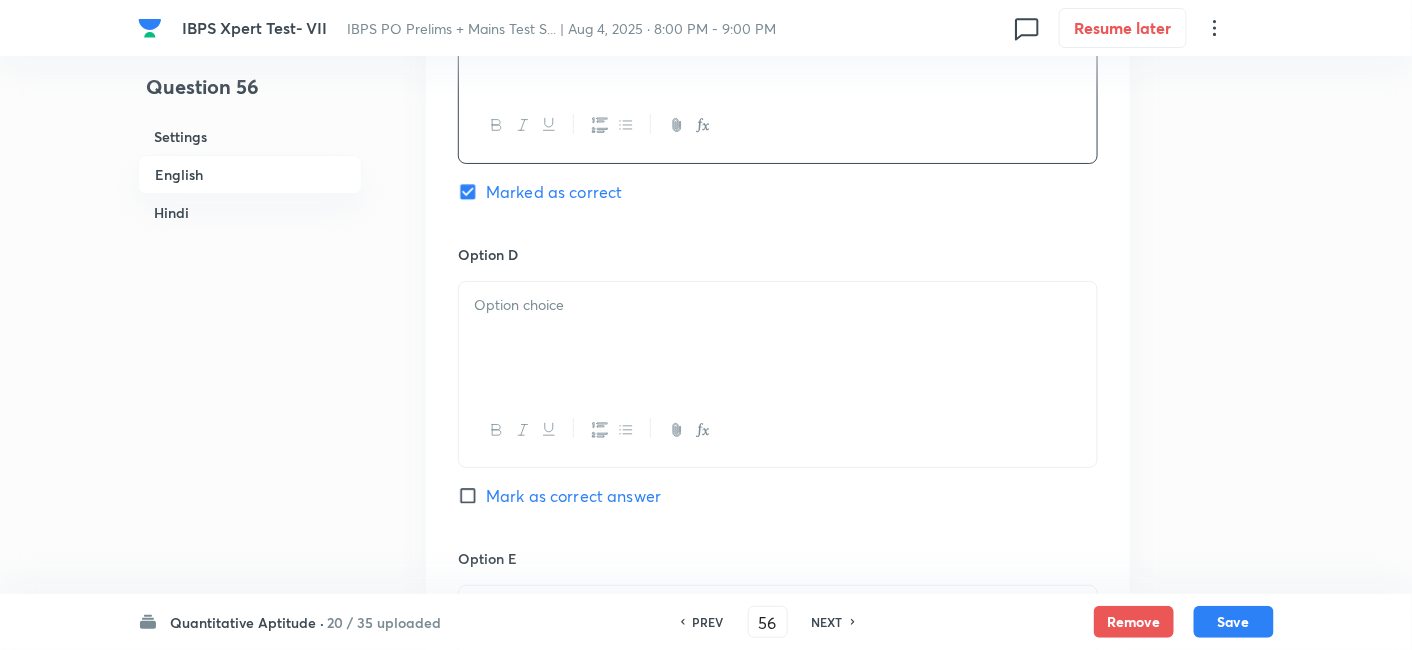 scroll, scrollTop: 2365, scrollLeft: 0, axis: vertical 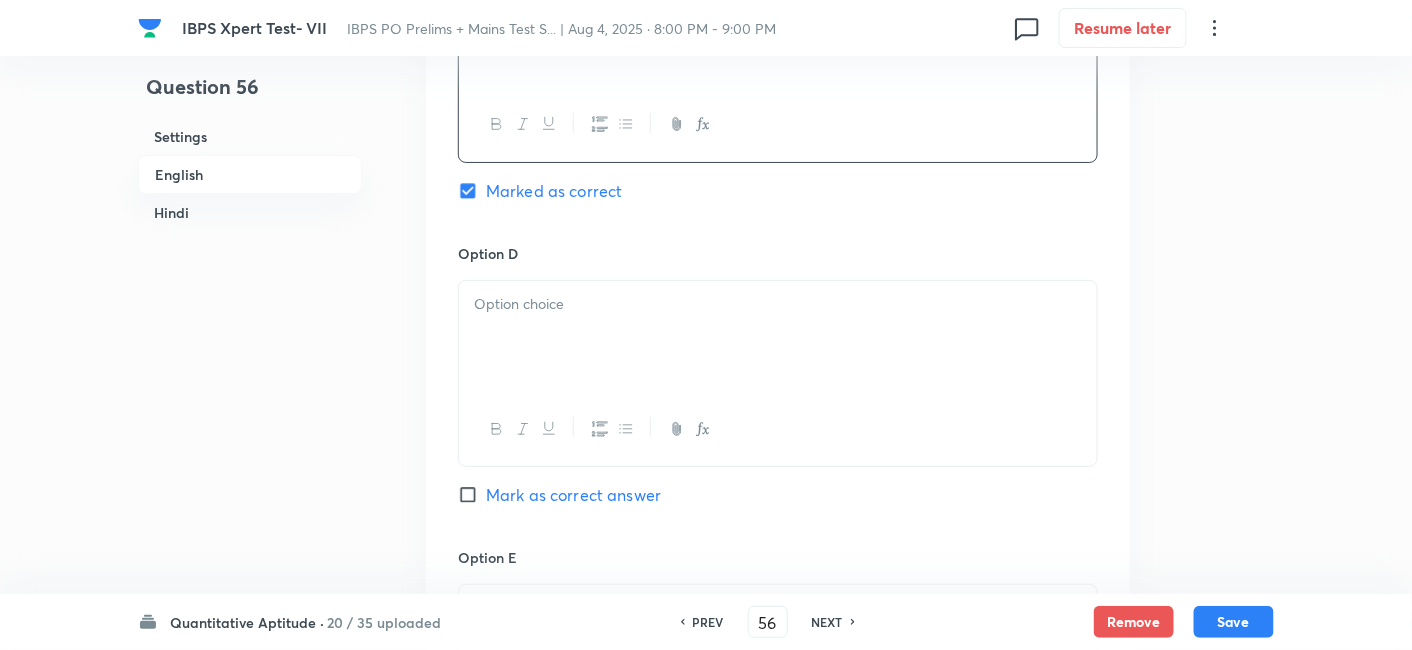 click at bounding box center (778, 337) 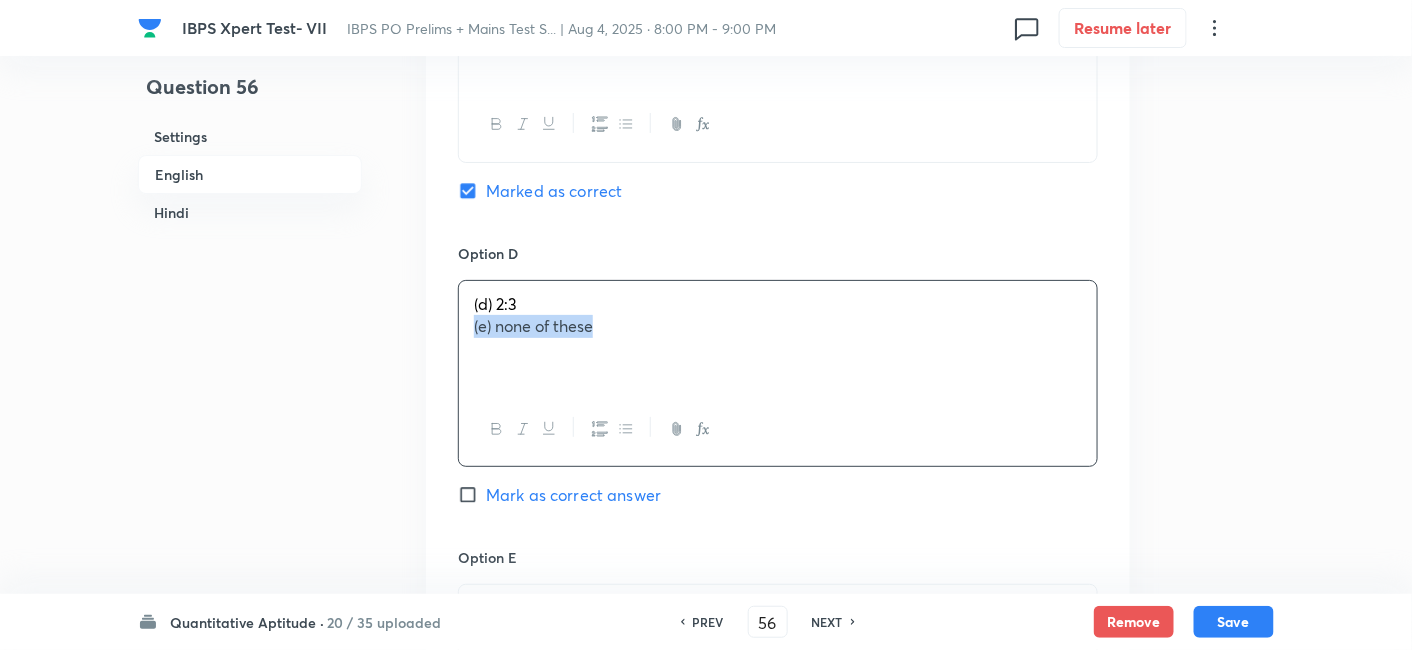 drag, startPoint x: 465, startPoint y: 328, endPoint x: 790, endPoint y: 398, distance: 332.453 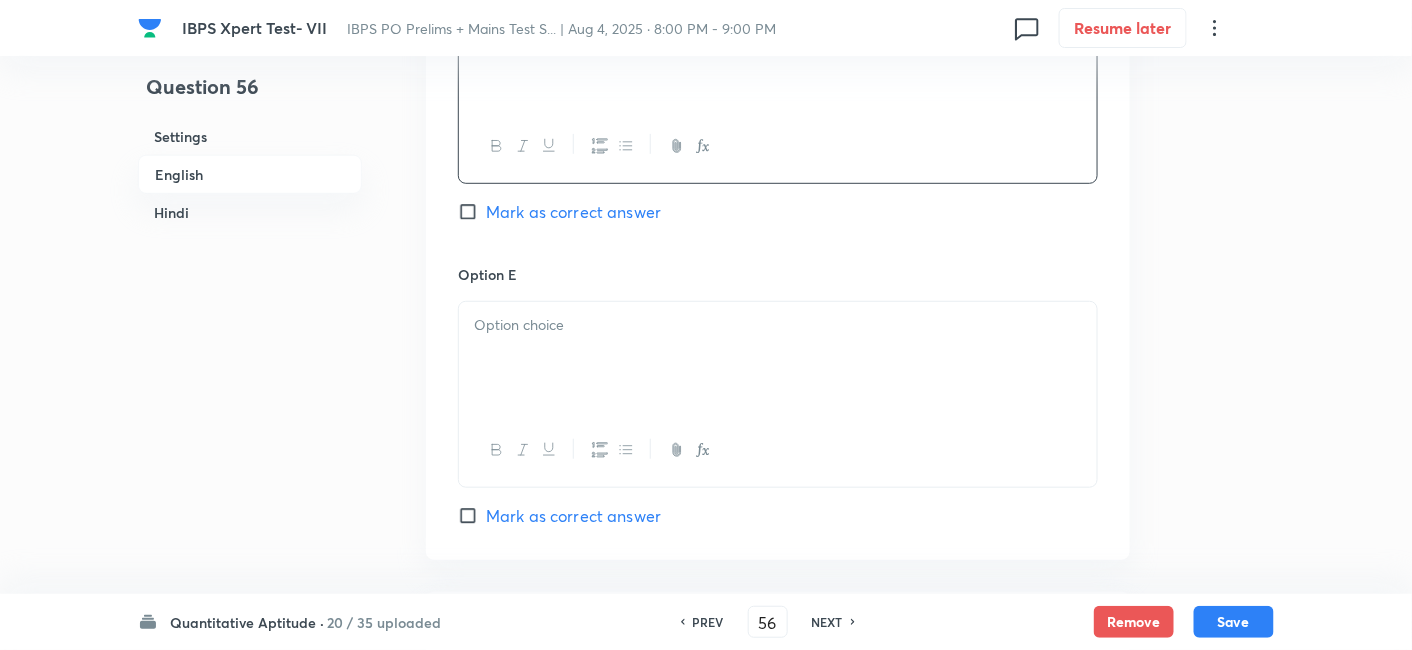 scroll, scrollTop: 2648, scrollLeft: 0, axis: vertical 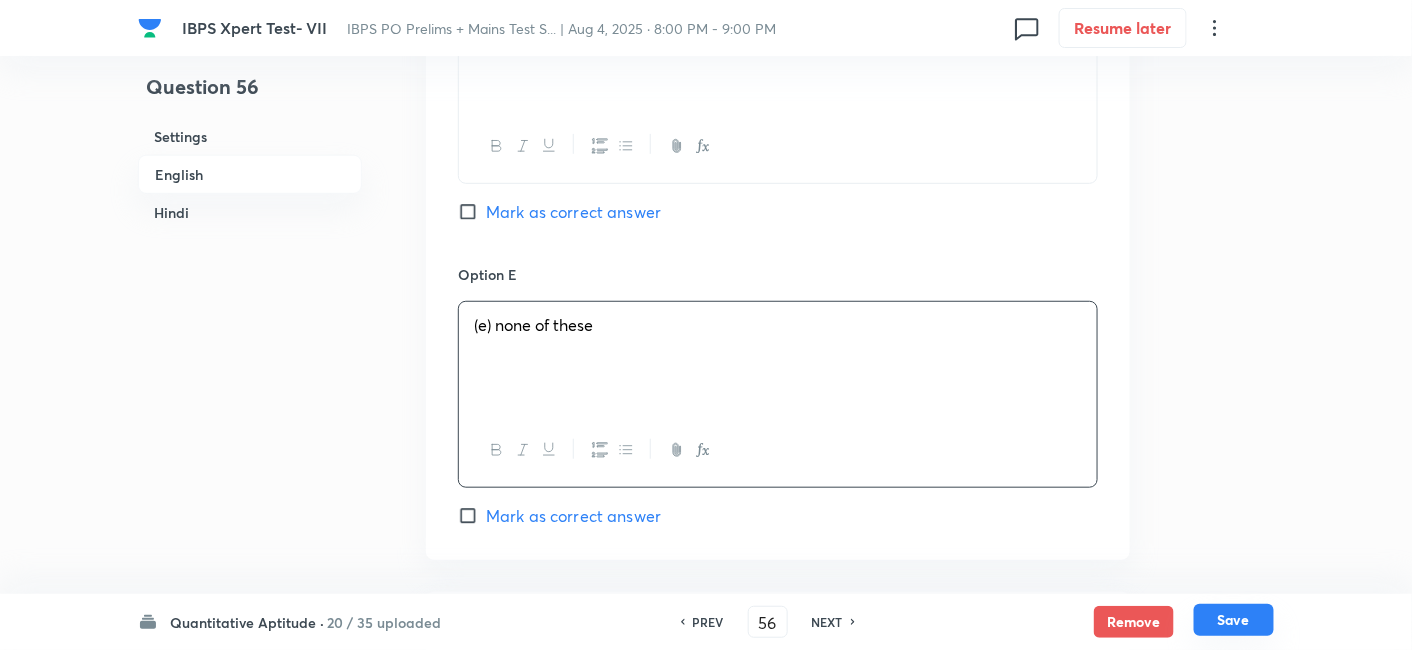 click on "Save" at bounding box center [1234, 620] 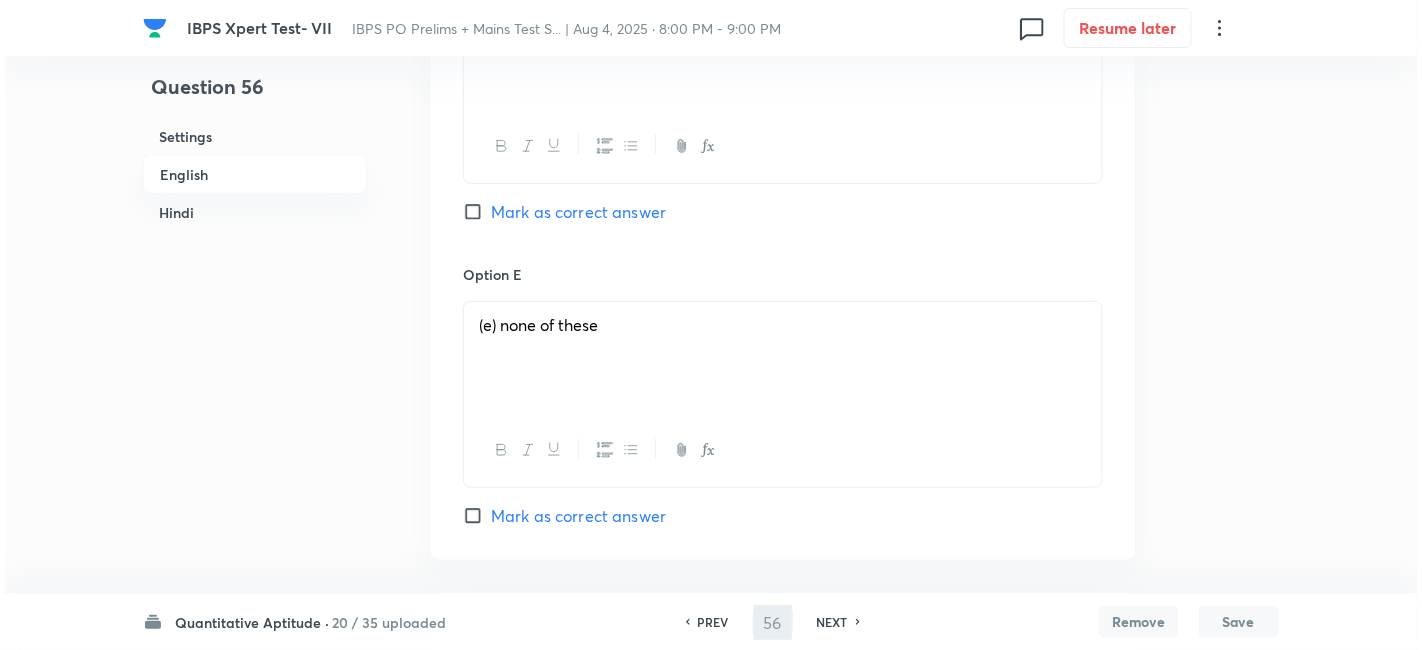 type 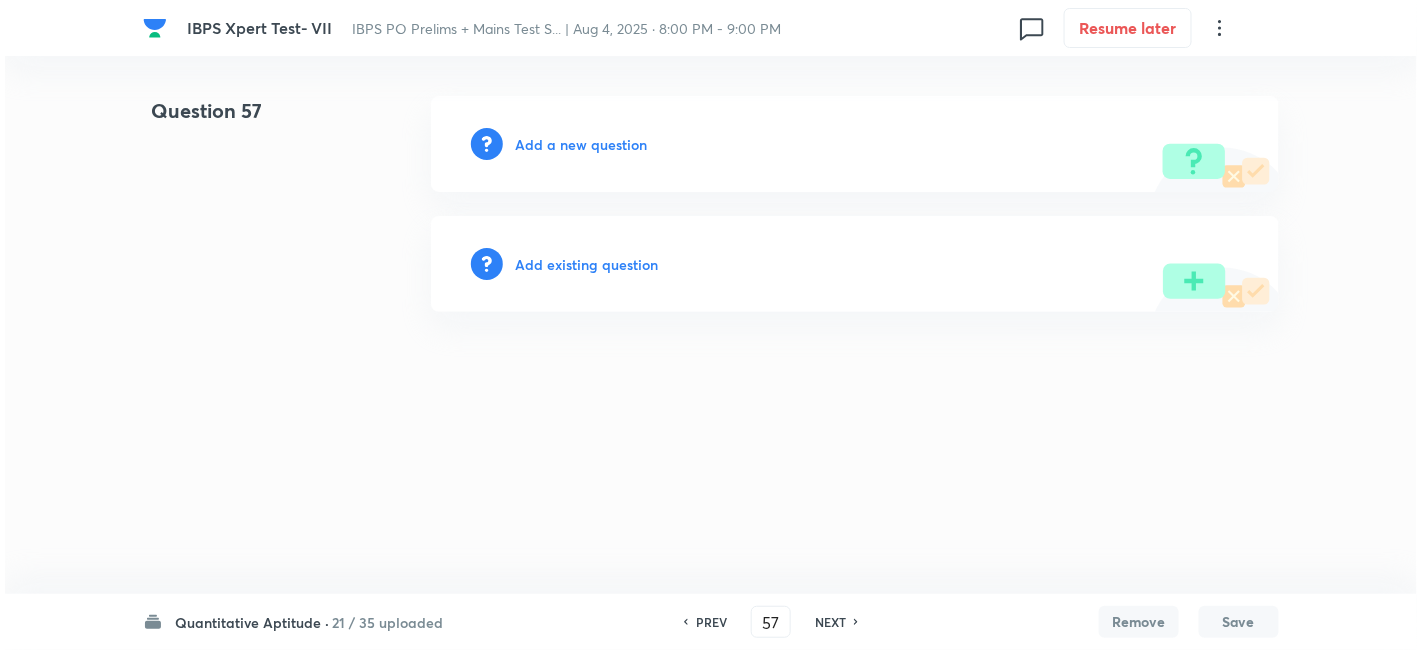 scroll, scrollTop: 0, scrollLeft: 0, axis: both 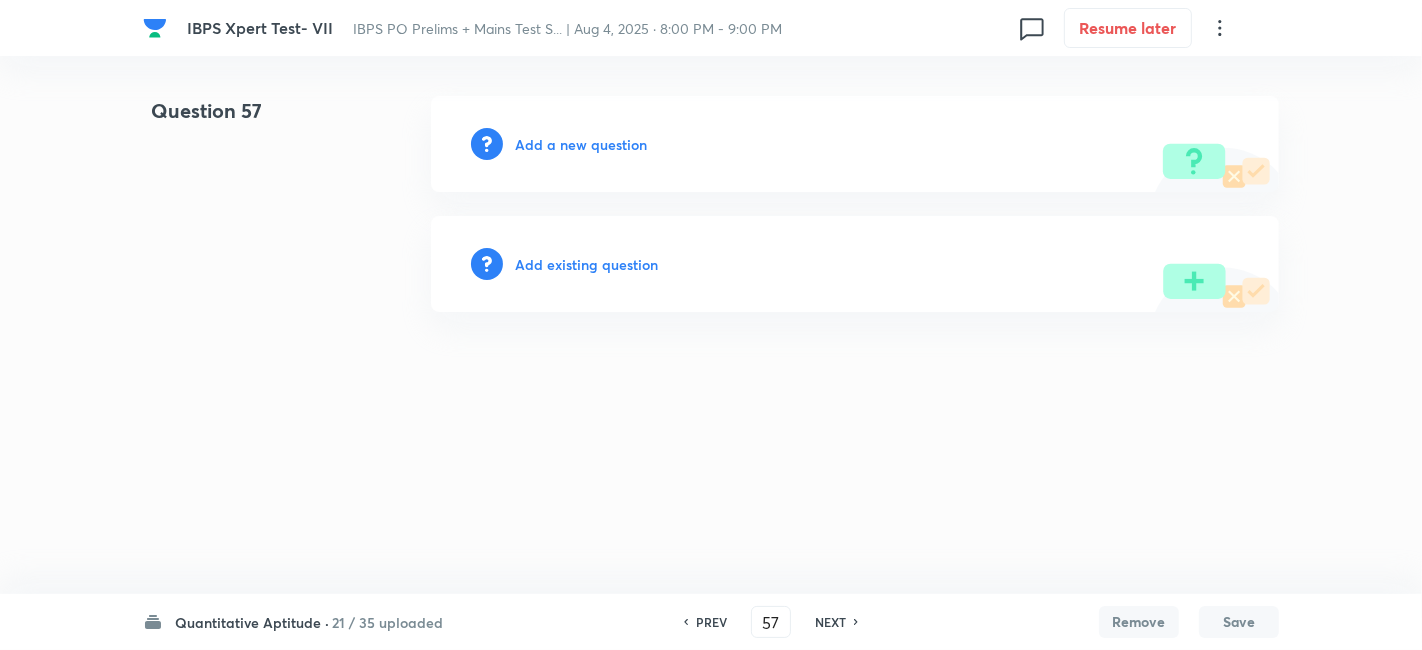 click on "Add a new question" at bounding box center [581, 144] 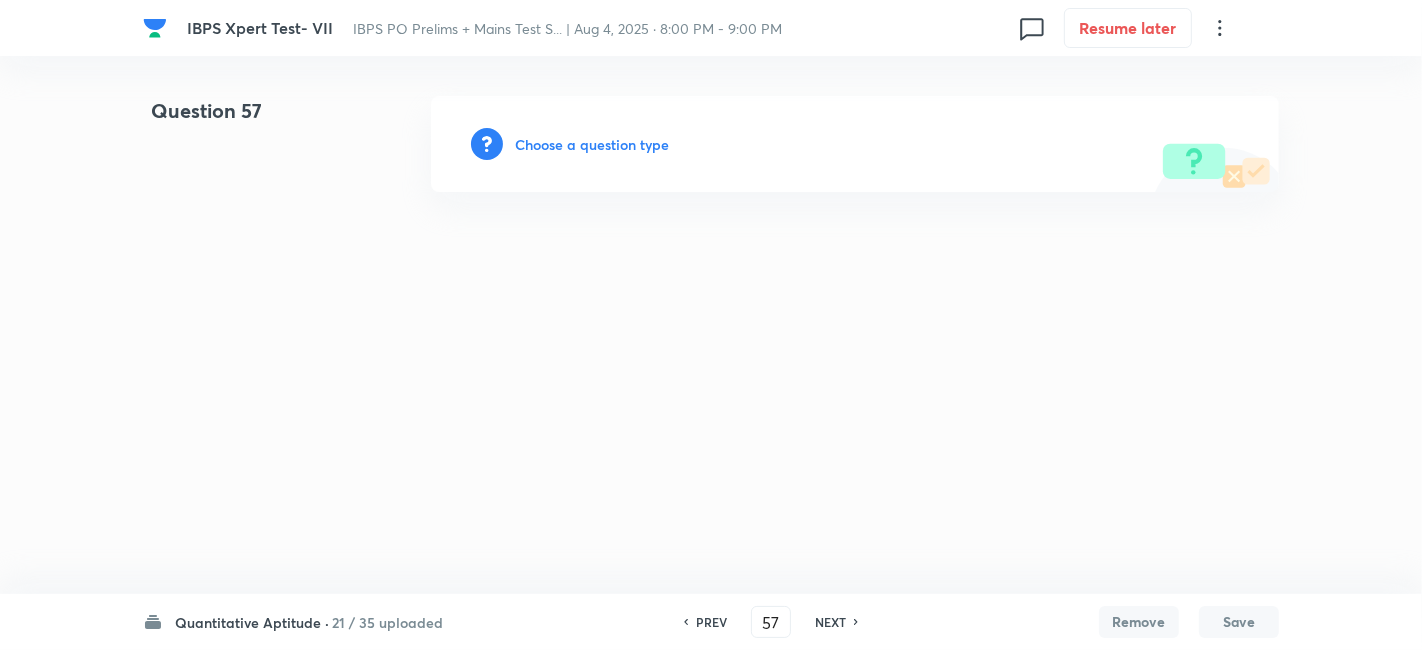 click on "Choose a question type" at bounding box center [592, 144] 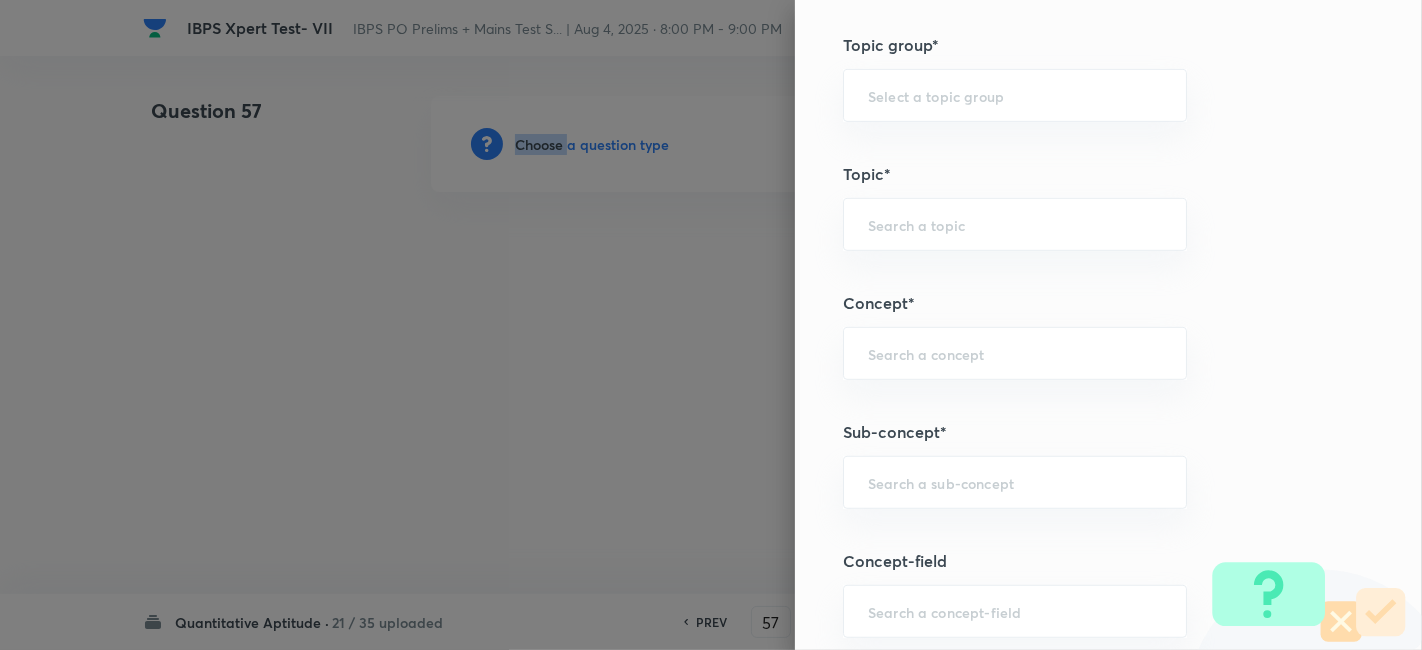 scroll, scrollTop: 872, scrollLeft: 0, axis: vertical 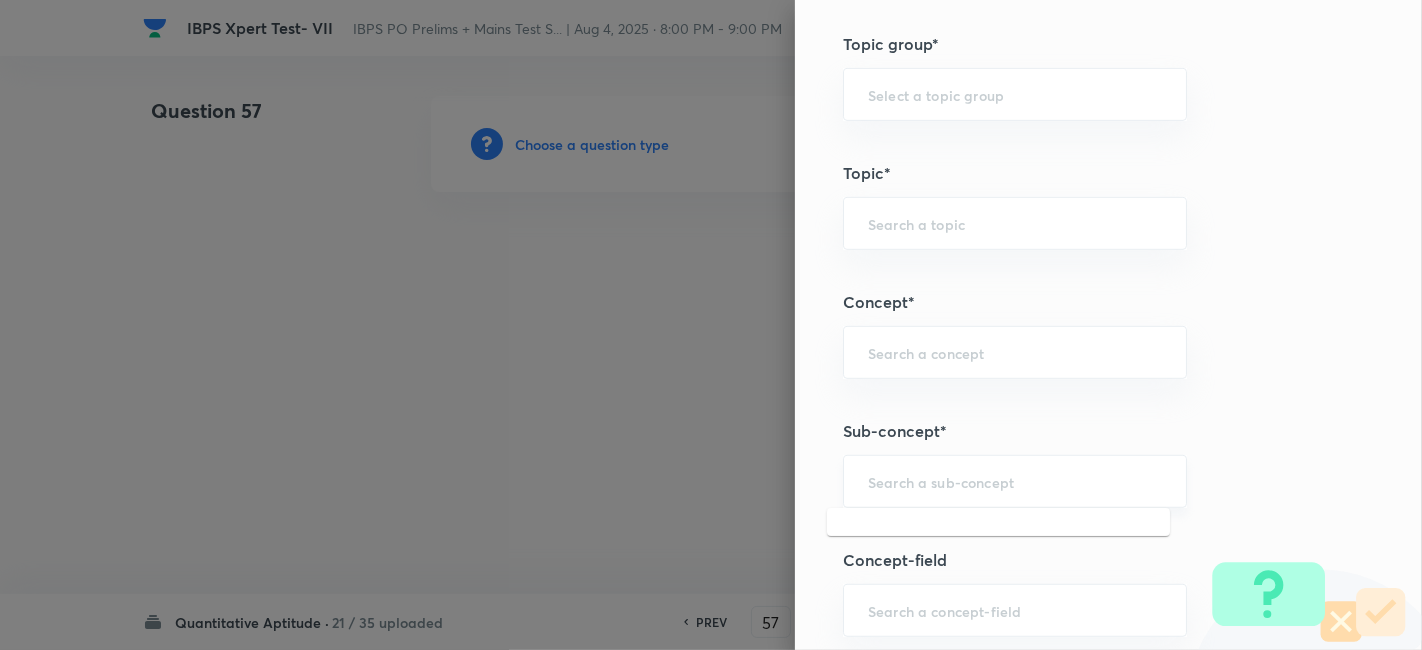 click at bounding box center (1015, 481) 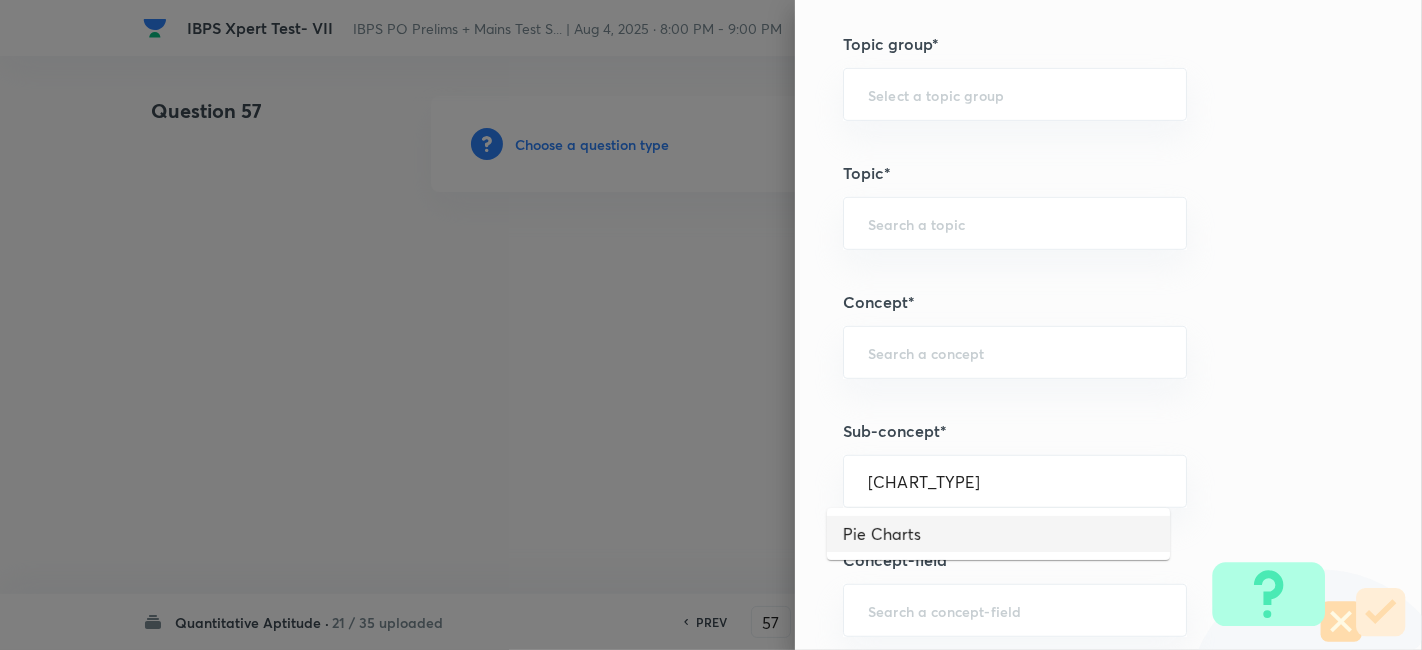 click on "Pie Charts" at bounding box center [998, 534] 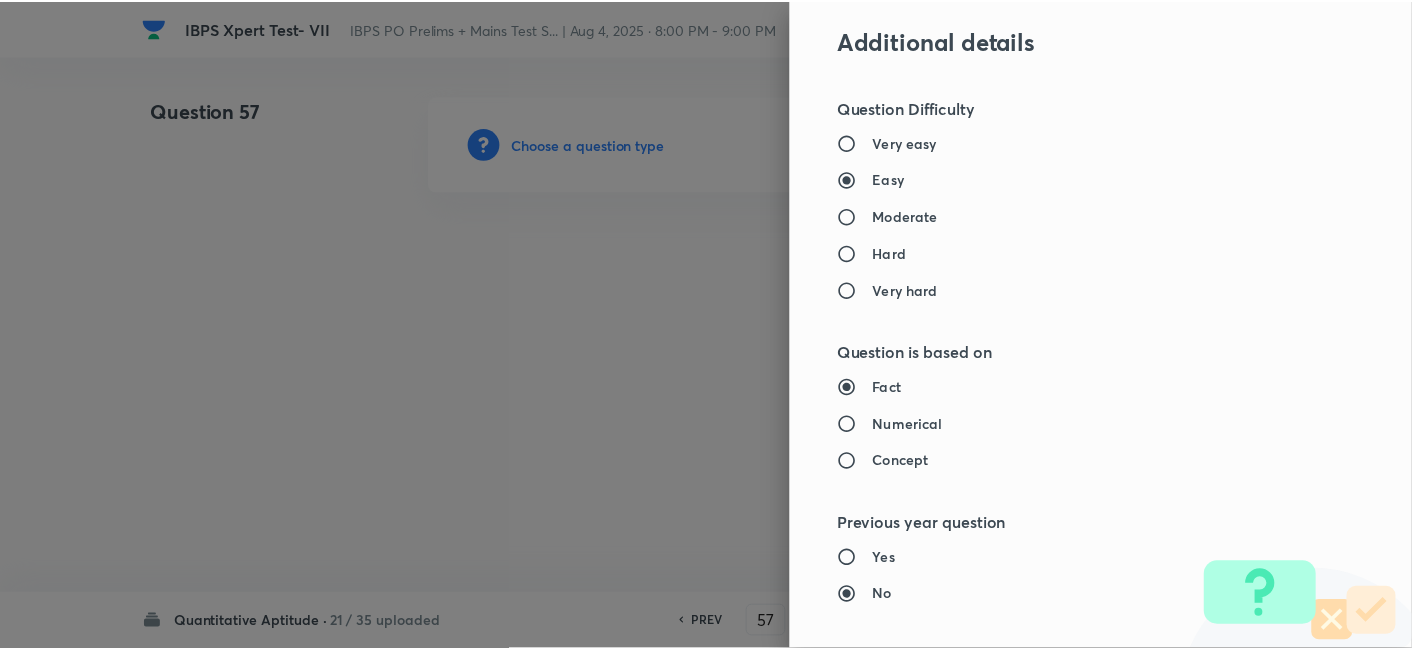 scroll, scrollTop: 2070, scrollLeft: 0, axis: vertical 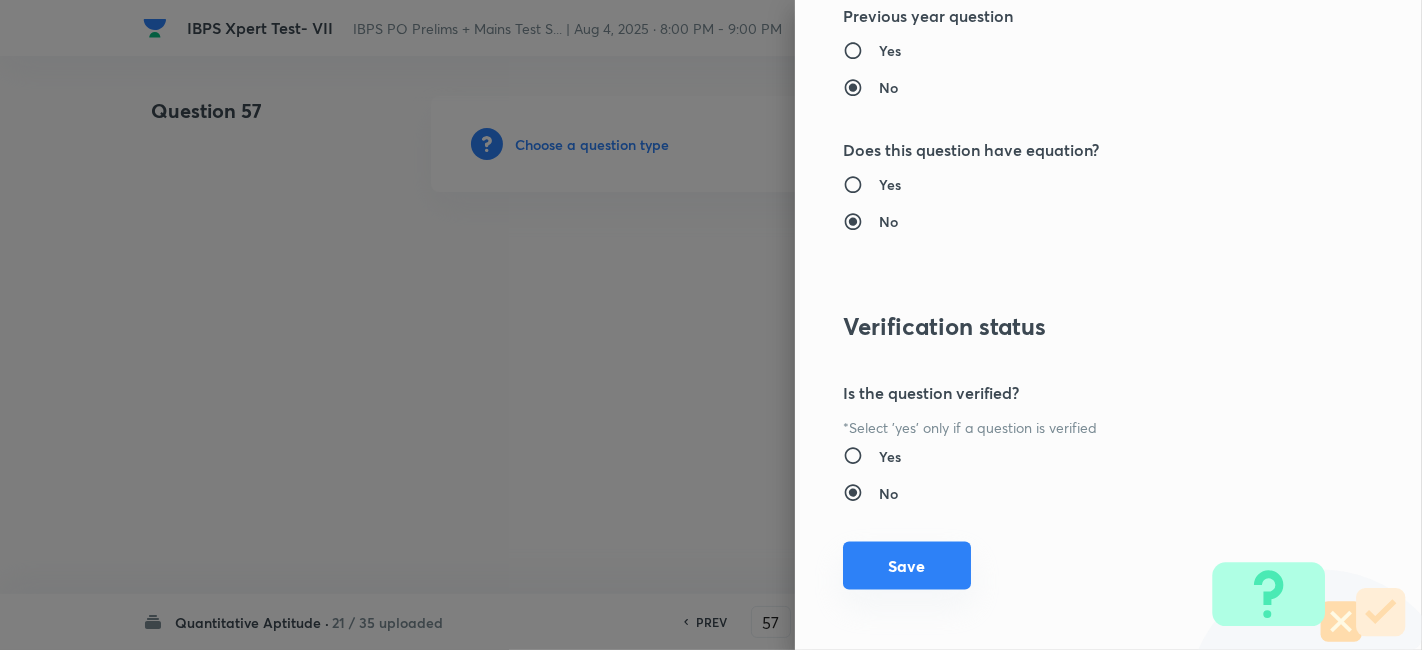 click on "Save" at bounding box center (907, 566) 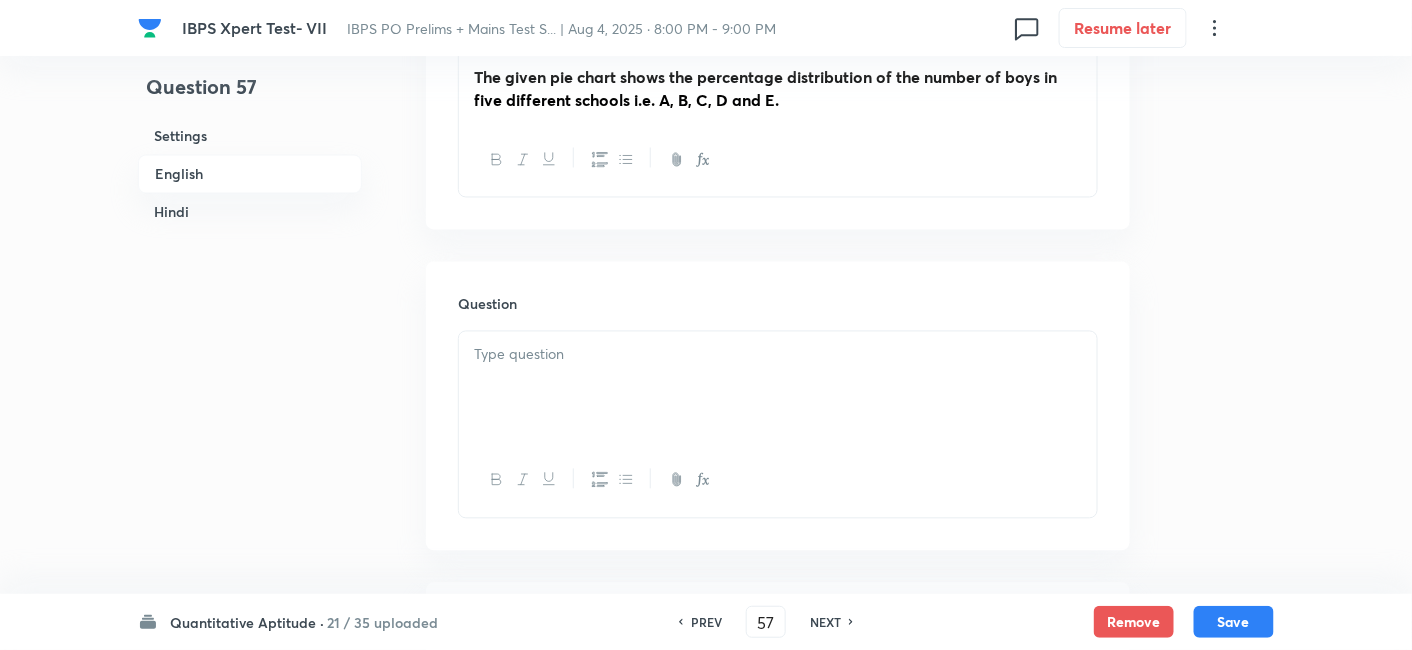 scroll, scrollTop: 1083, scrollLeft: 0, axis: vertical 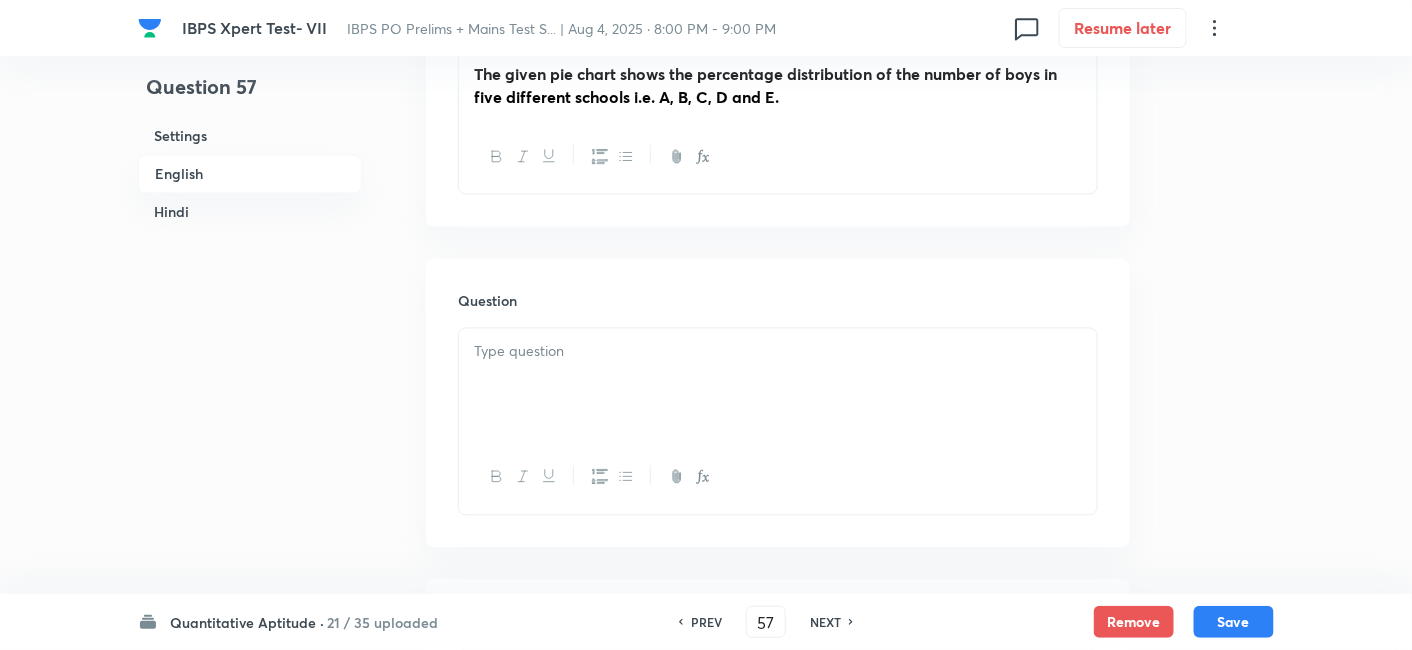 click at bounding box center (778, 385) 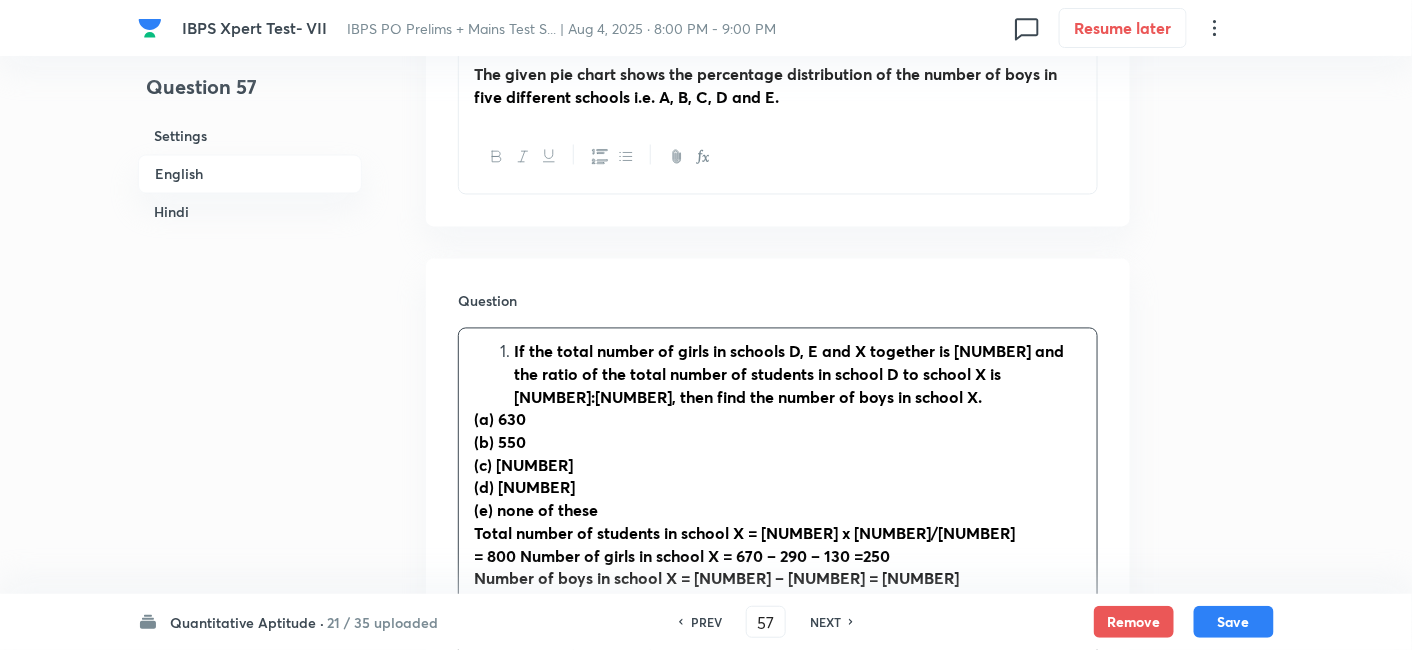 click on "If the total number of girls in schools D, E and X together is [NUMBER] and the ratio of the total number of students in school D to school X is [NUMBER]:[NUMBER], then find the number of boys in school X." at bounding box center (798, 375) 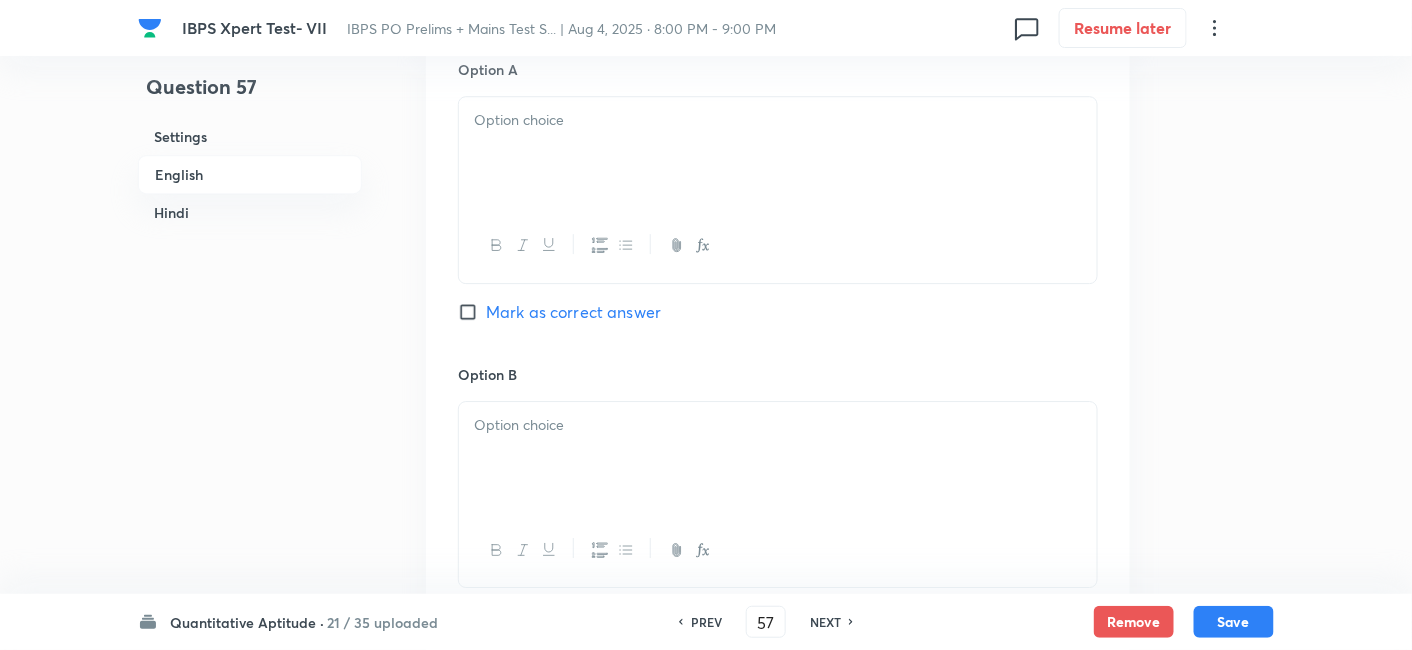 drag, startPoint x: 465, startPoint y: 345, endPoint x: 1149, endPoint y: 442, distance: 690.8437 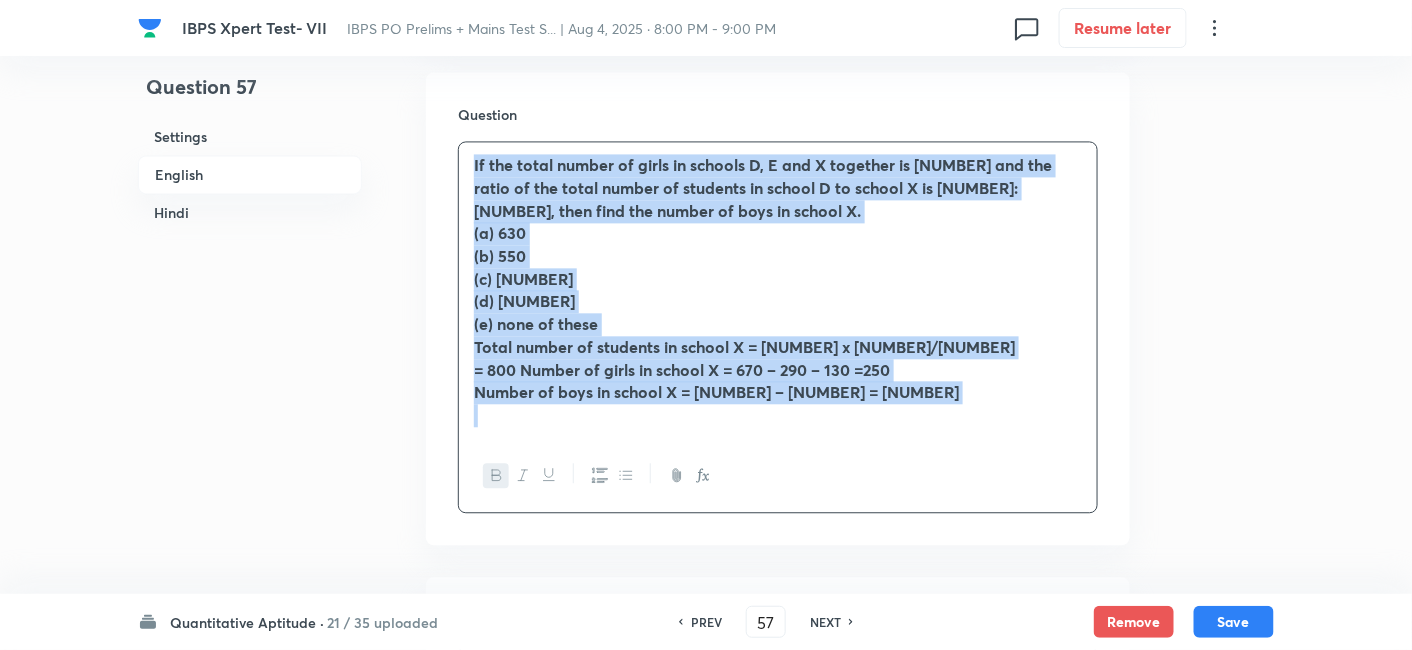 scroll, scrollTop: 1269, scrollLeft: 0, axis: vertical 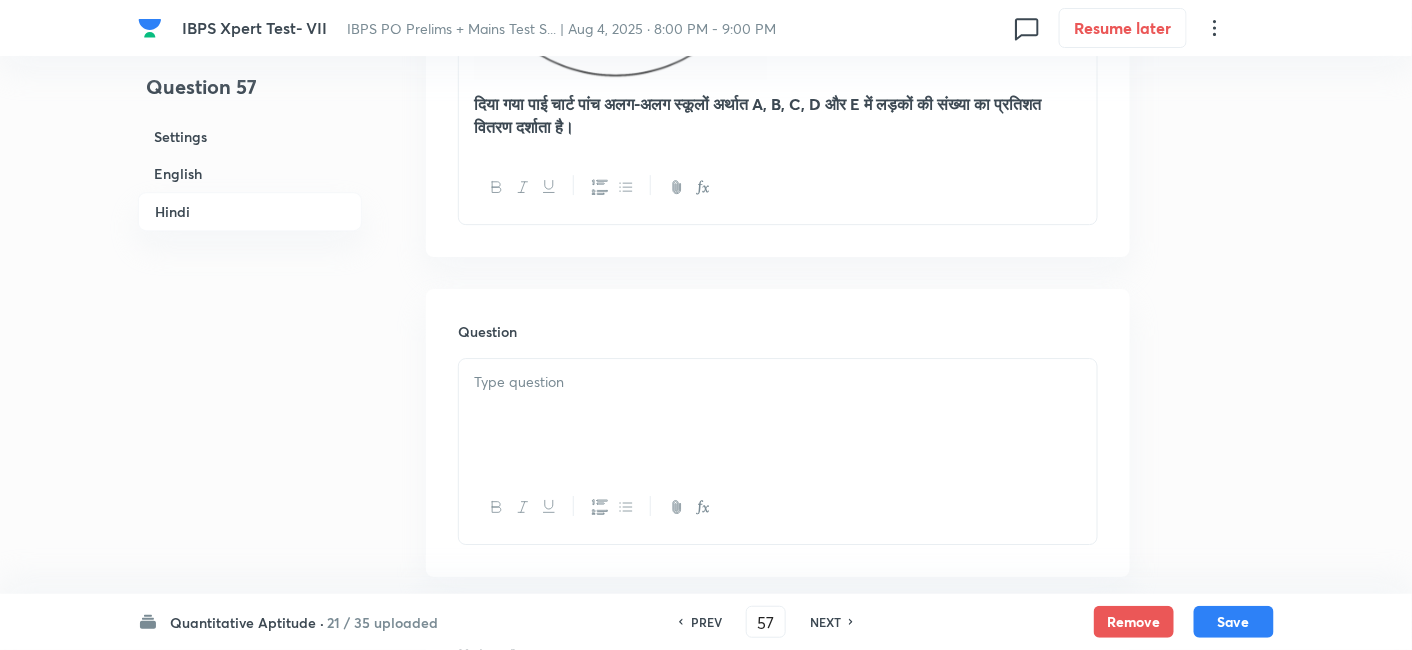 click at bounding box center [778, 382] 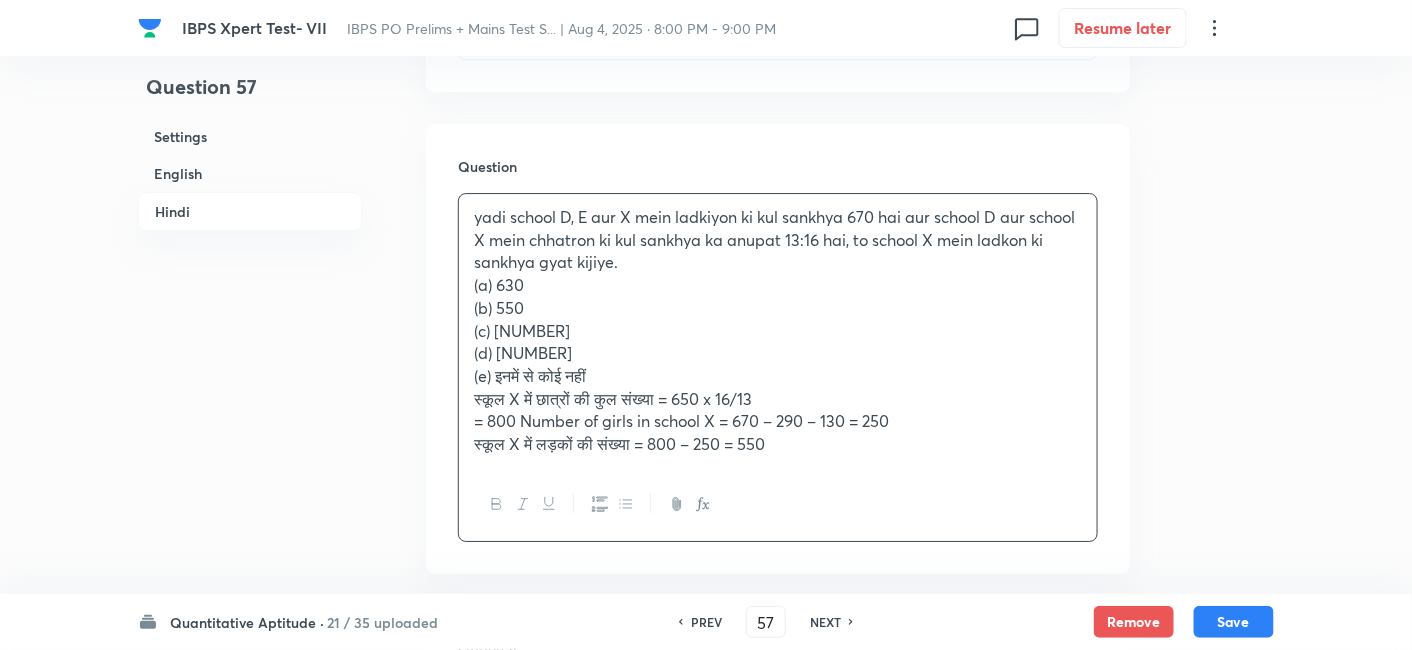 scroll, scrollTop: 4402, scrollLeft: 0, axis: vertical 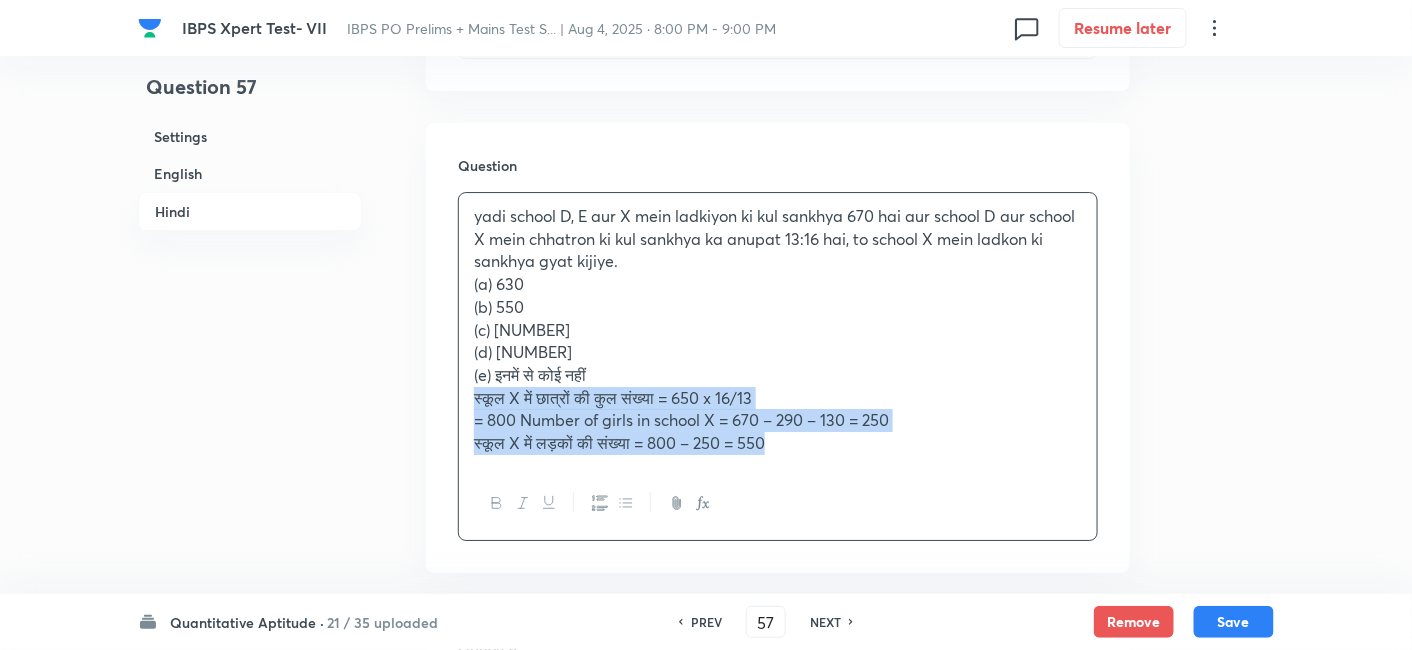 drag, startPoint x: 469, startPoint y: 370, endPoint x: 955, endPoint y: 490, distance: 500.59564 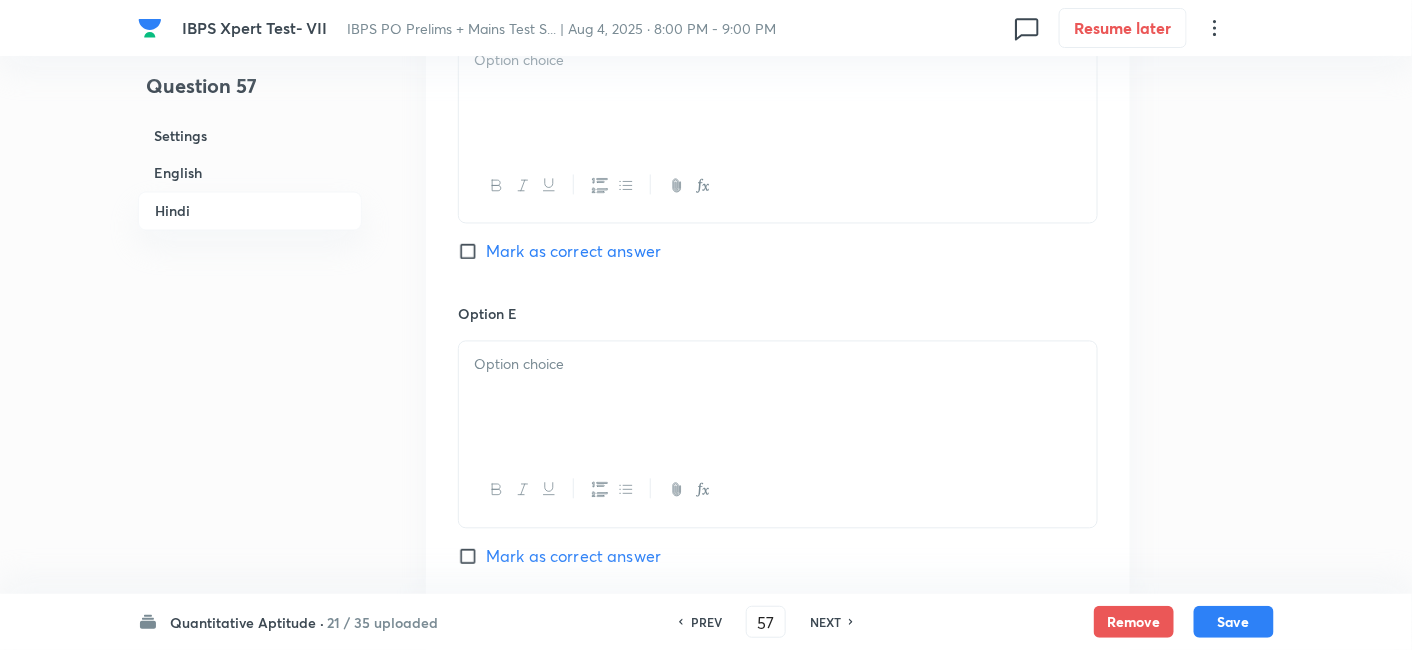 scroll, scrollTop: 6323, scrollLeft: 0, axis: vertical 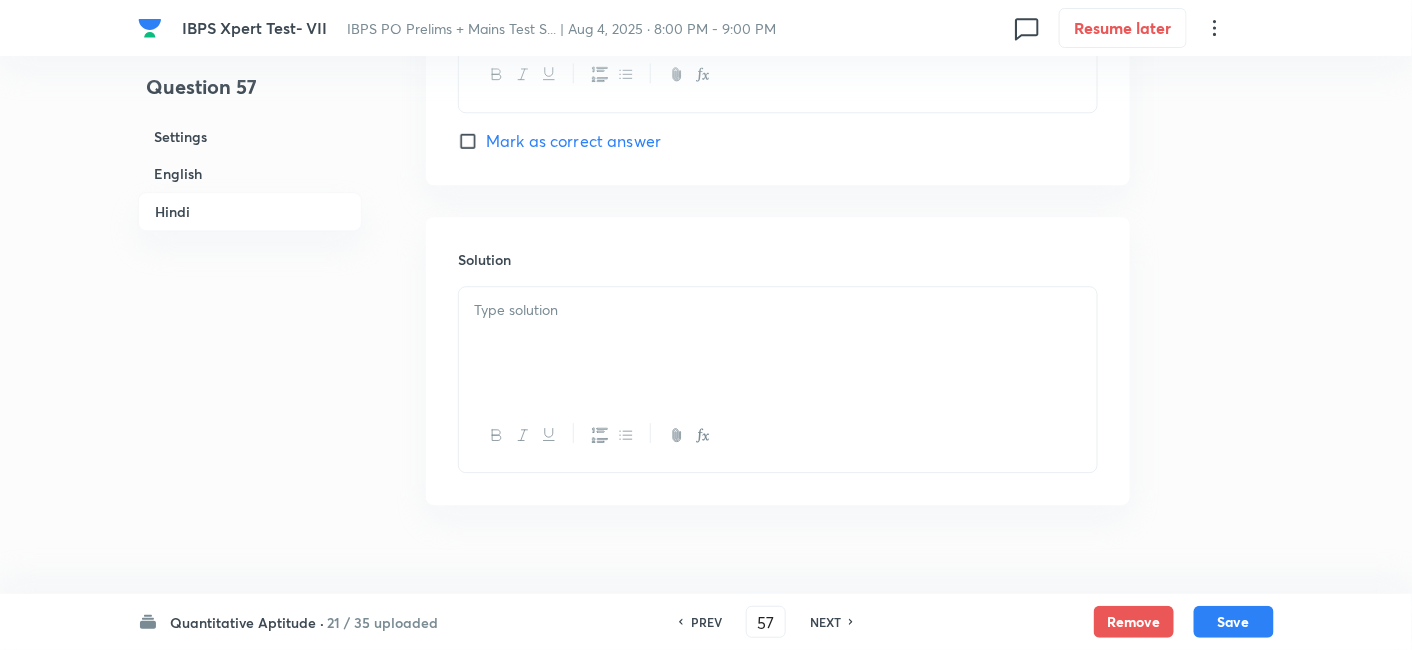click at bounding box center (778, 343) 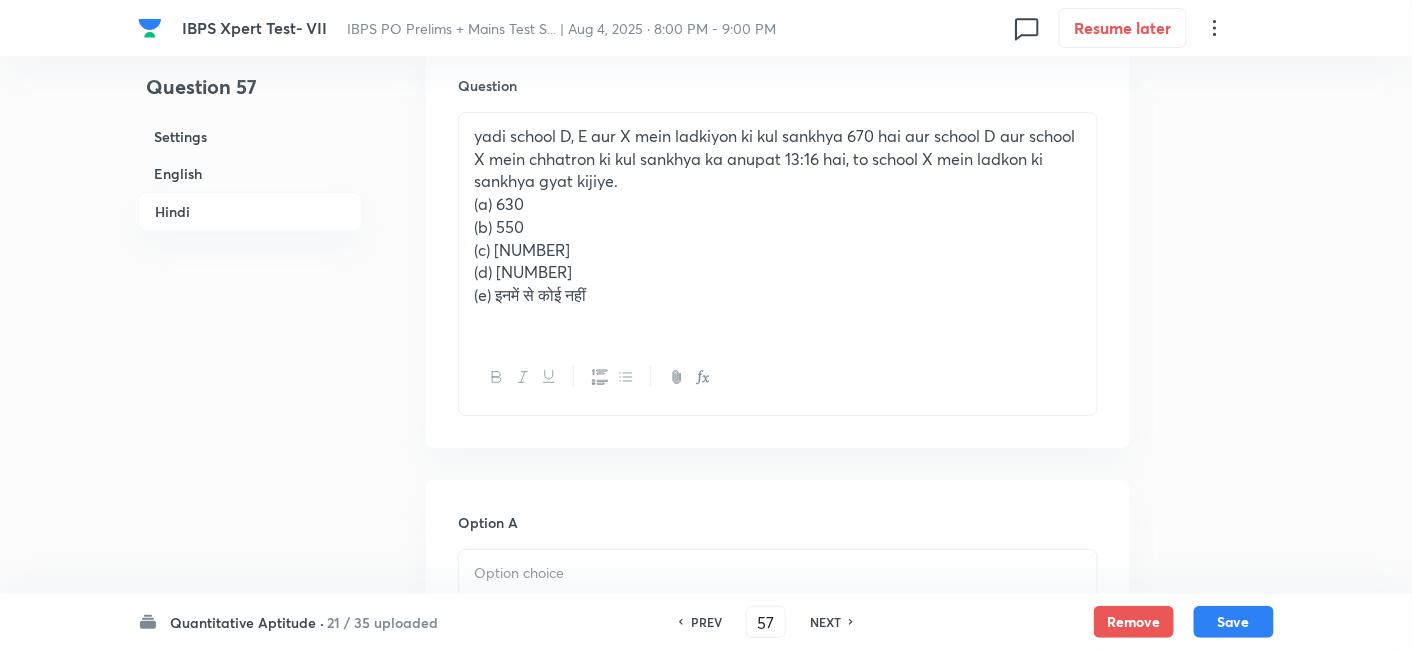 scroll, scrollTop: 4532, scrollLeft: 0, axis: vertical 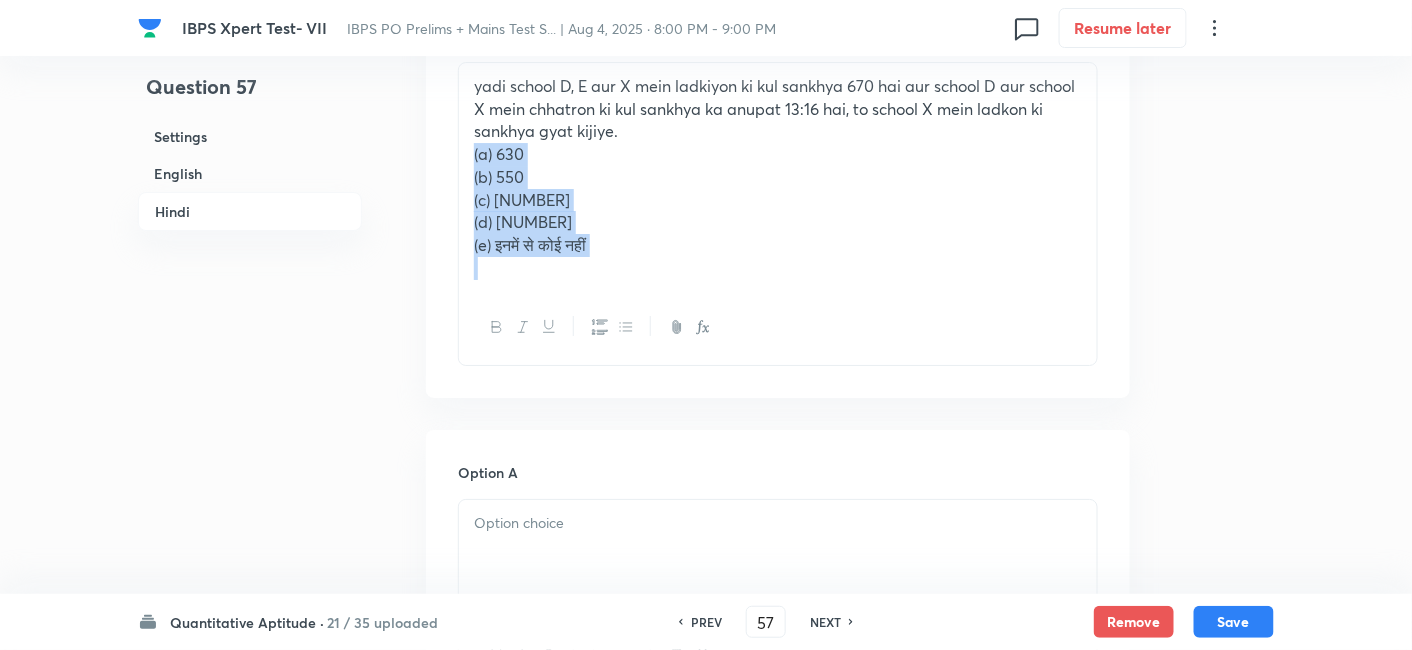 drag, startPoint x: 467, startPoint y: 134, endPoint x: 654, endPoint y: 260, distance: 225.48836 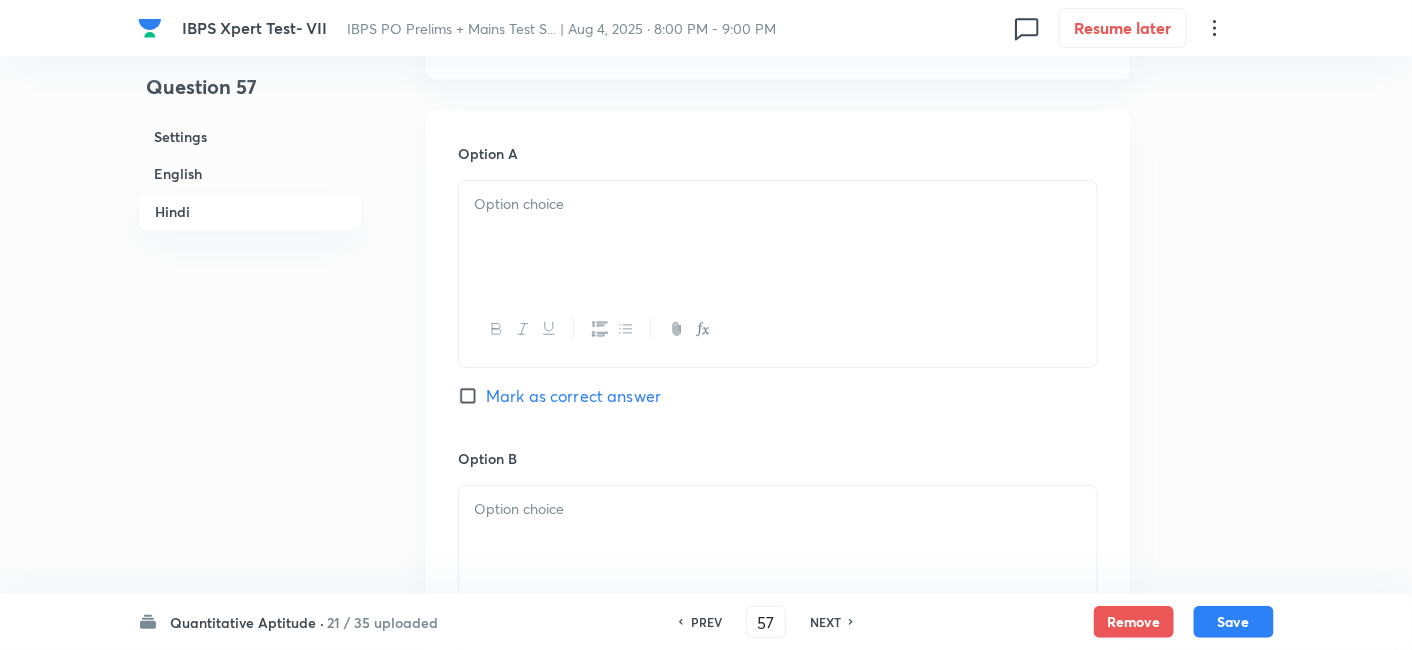 scroll, scrollTop: 4743, scrollLeft: 0, axis: vertical 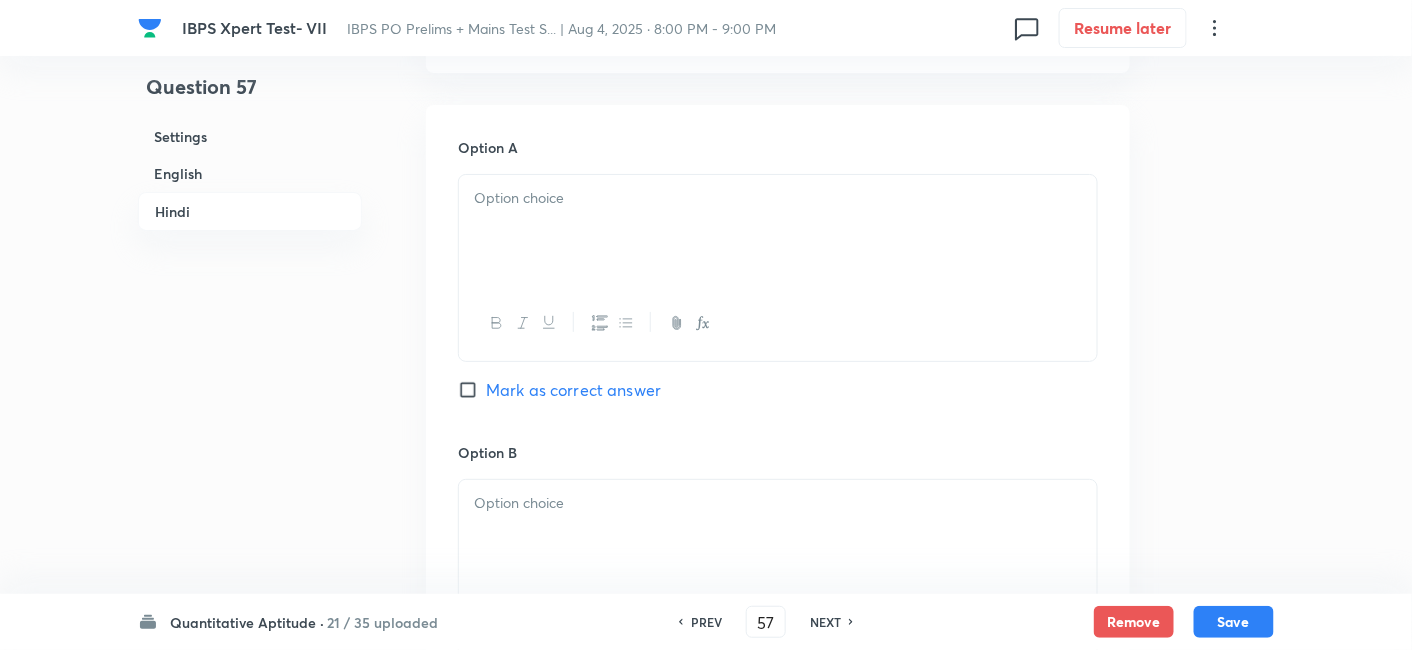 click at bounding box center (778, 231) 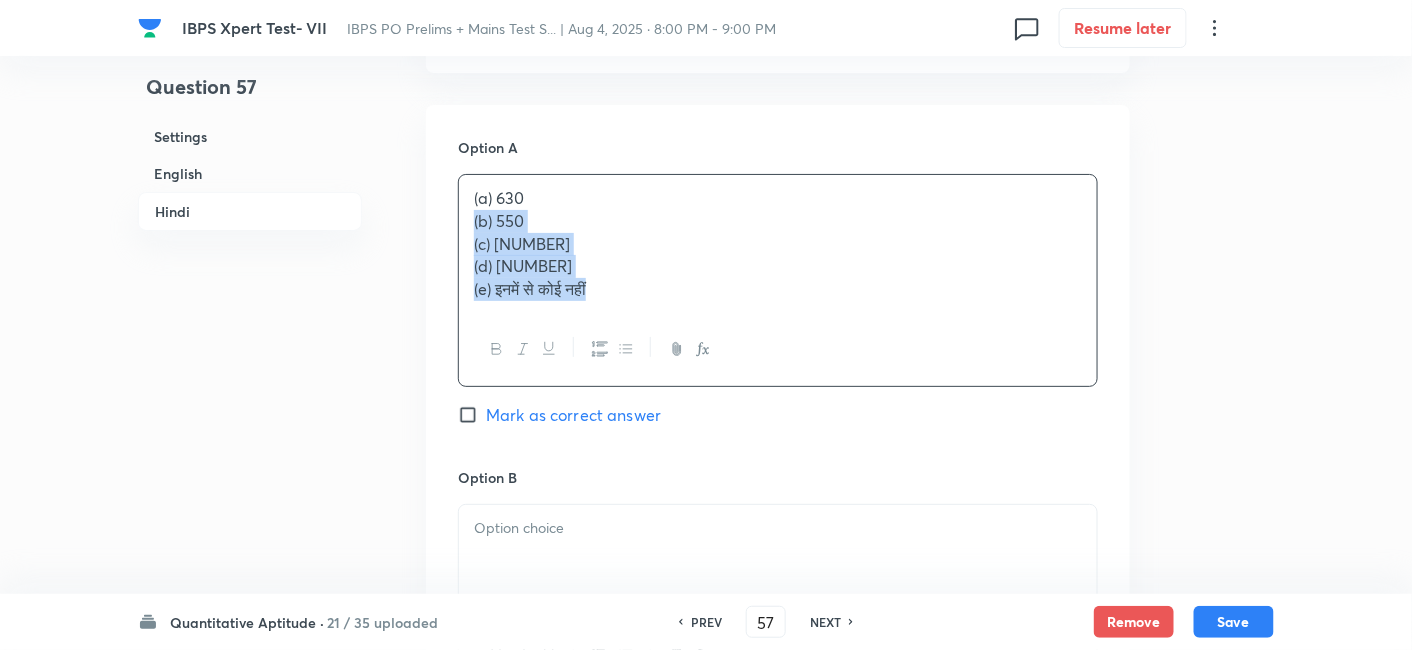 drag, startPoint x: 462, startPoint y: 218, endPoint x: 764, endPoint y: 352, distance: 330.3937 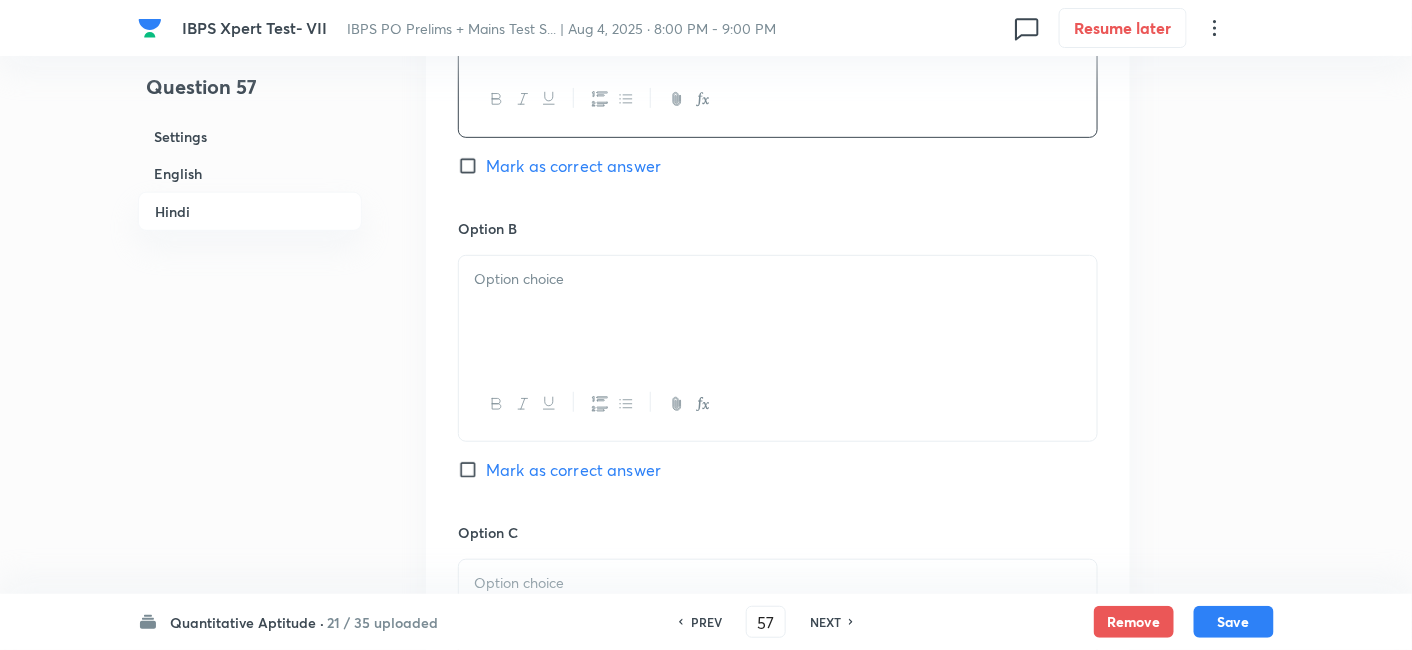 scroll, scrollTop: 4974, scrollLeft: 0, axis: vertical 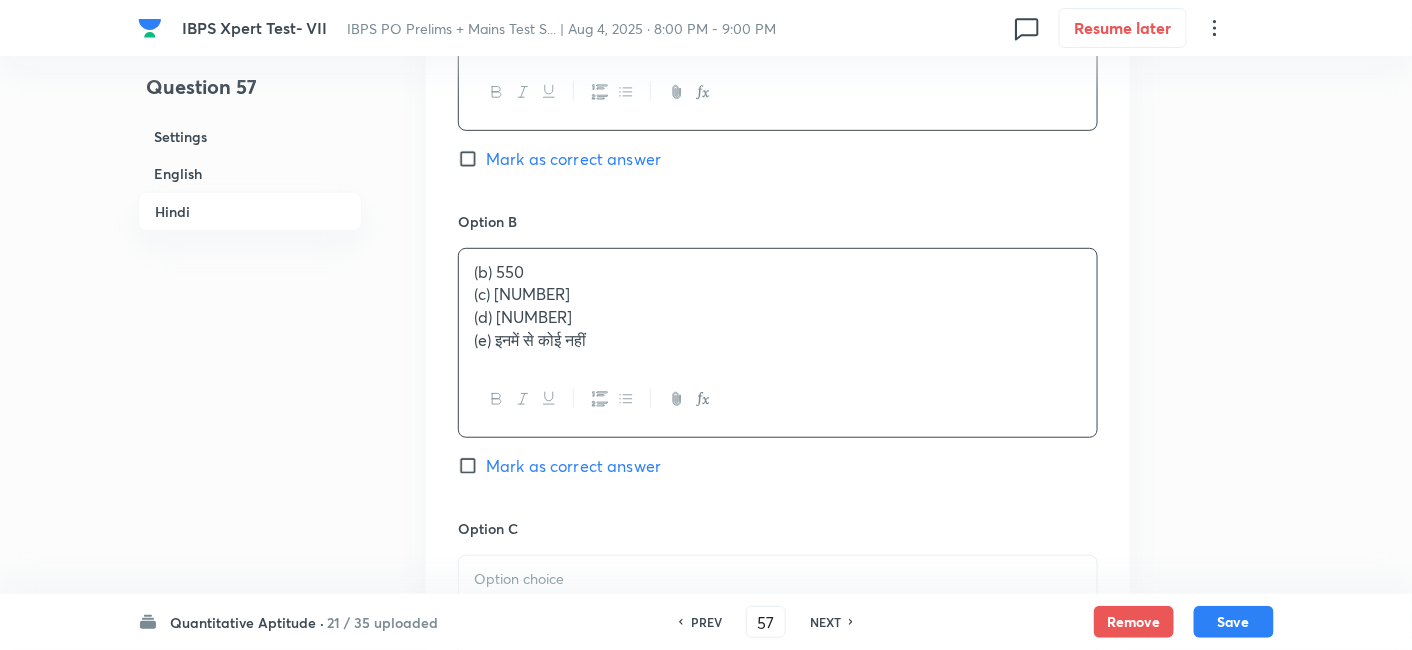 click on "(b) 550 (c) 435 (d) 570 (e) इनमें से कोई नहीं" at bounding box center [778, 306] 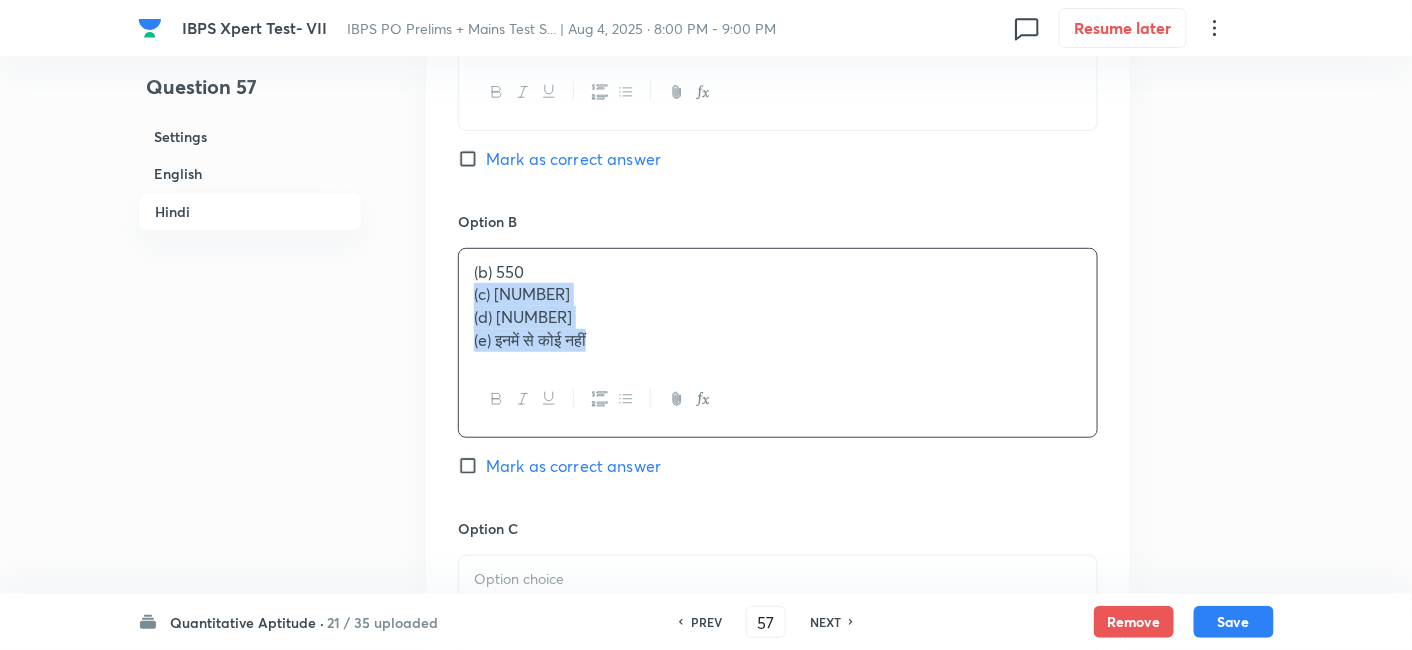 drag, startPoint x: 468, startPoint y: 288, endPoint x: 780, endPoint y: 437, distance: 345.7528 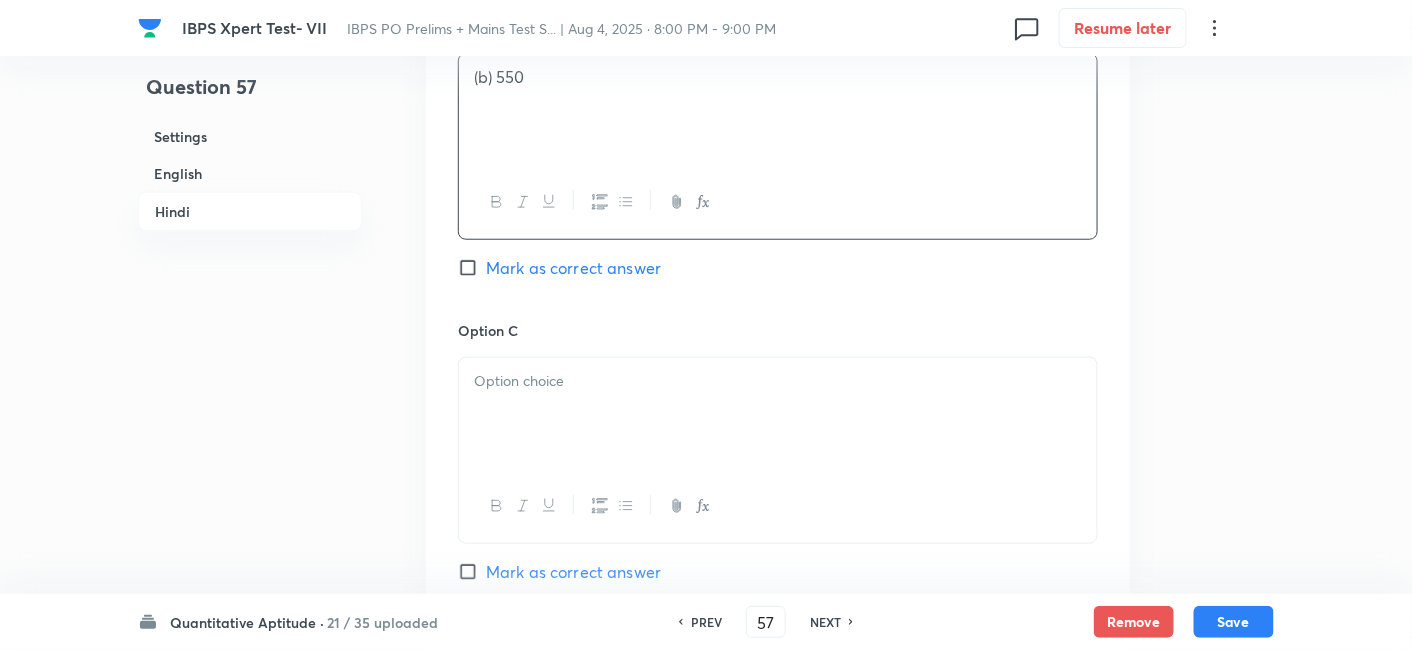 scroll, scrollTop: 5170, scrollLeft: 0, axis: vertical 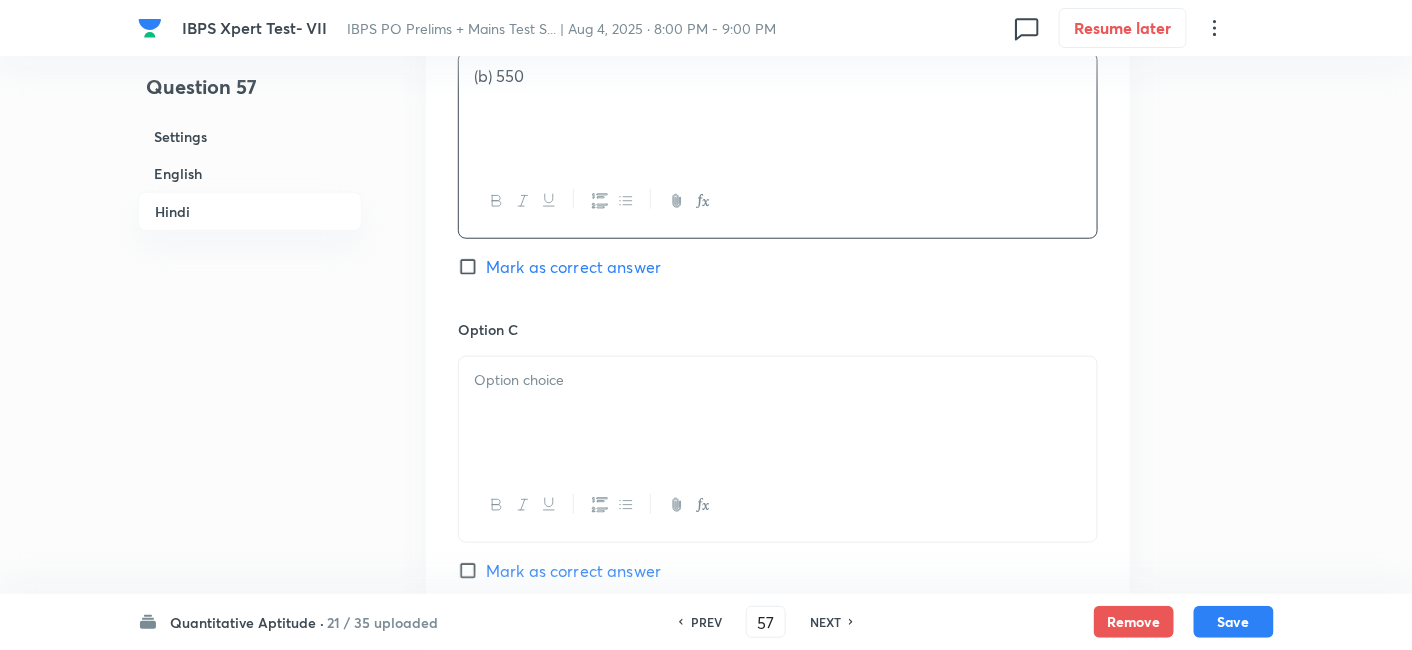 click at bounding box center (778, 413) 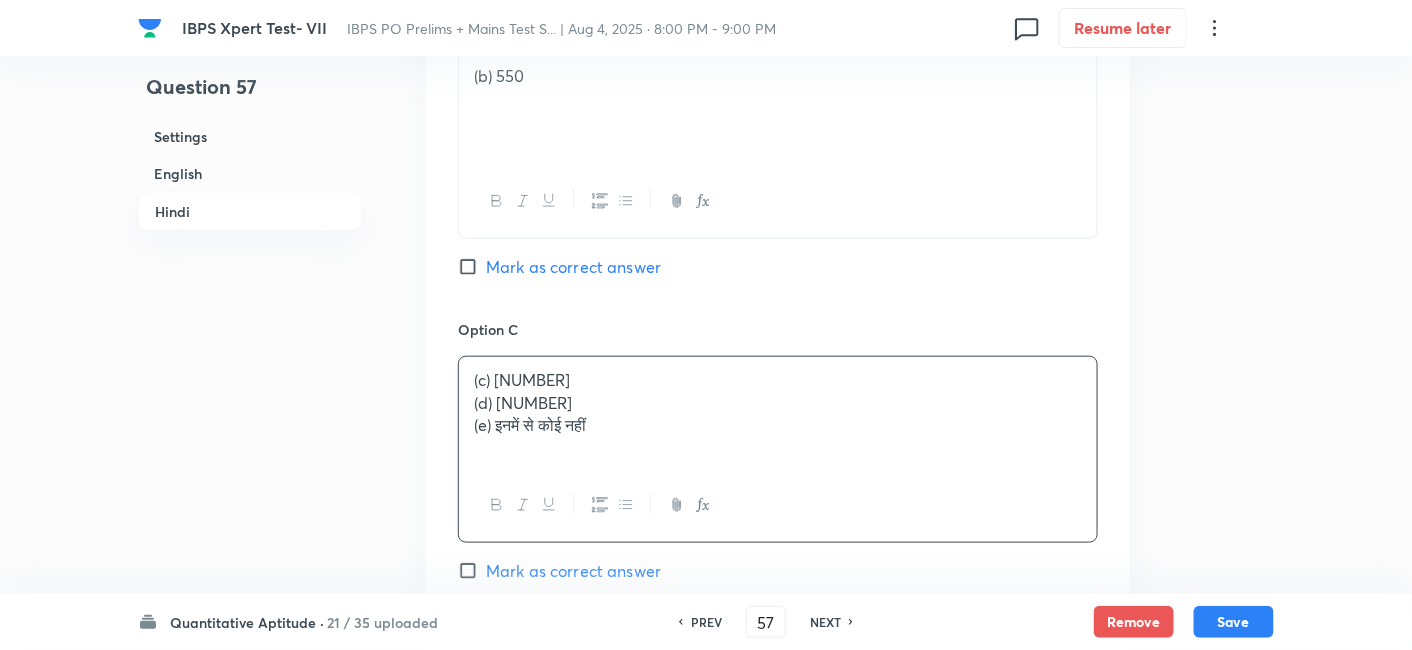 click on "Mark as correct answer" at bounding box center [573, 267] 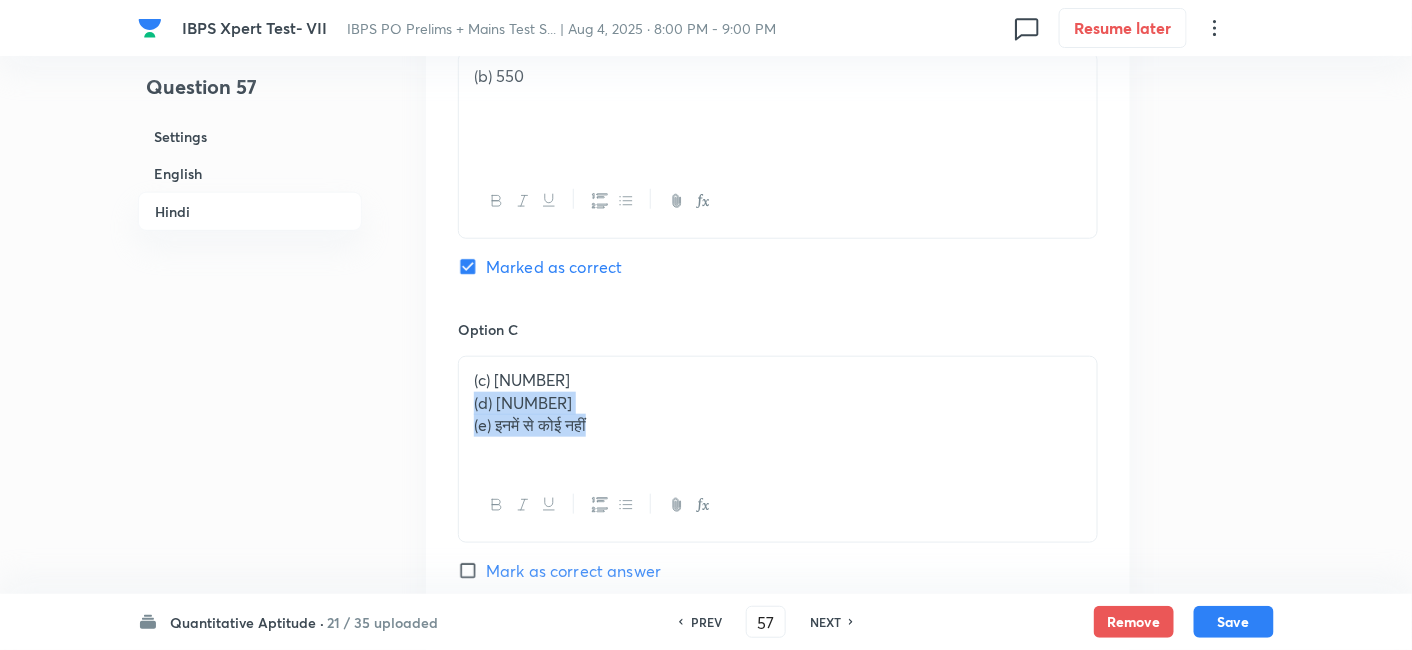 drag, startPoint x: 468, startPoint y: 396, endPoint x: 729, endPoint y: 480, distance: 274.18423 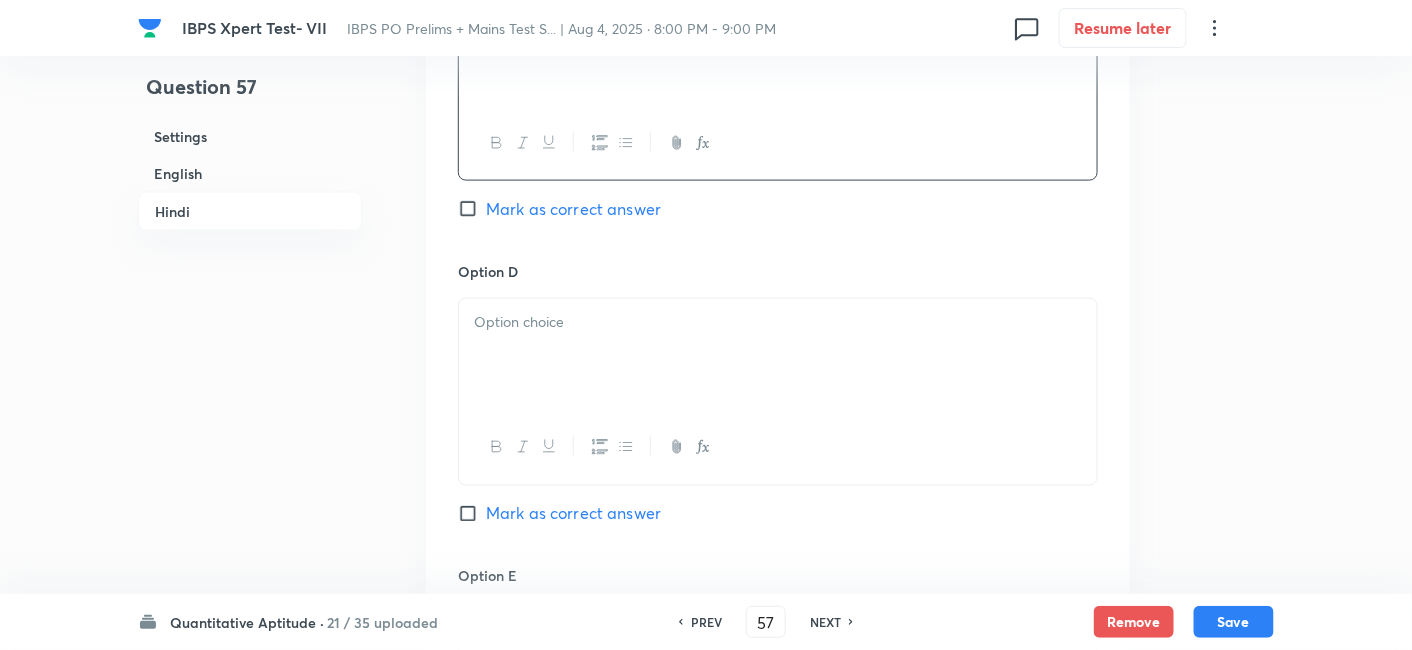 scroll, scrollTop: 5536, scrollLeft: 0, axis: vertical 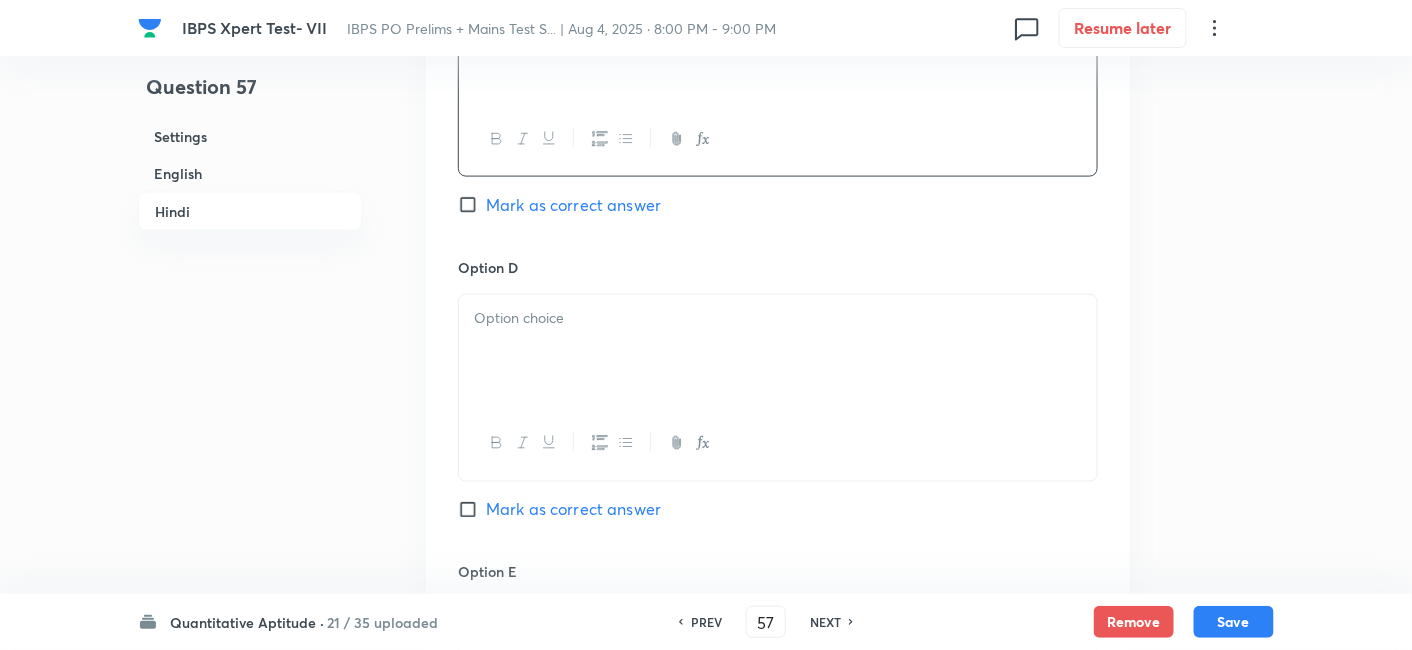 click at bounding box center (778, 318) 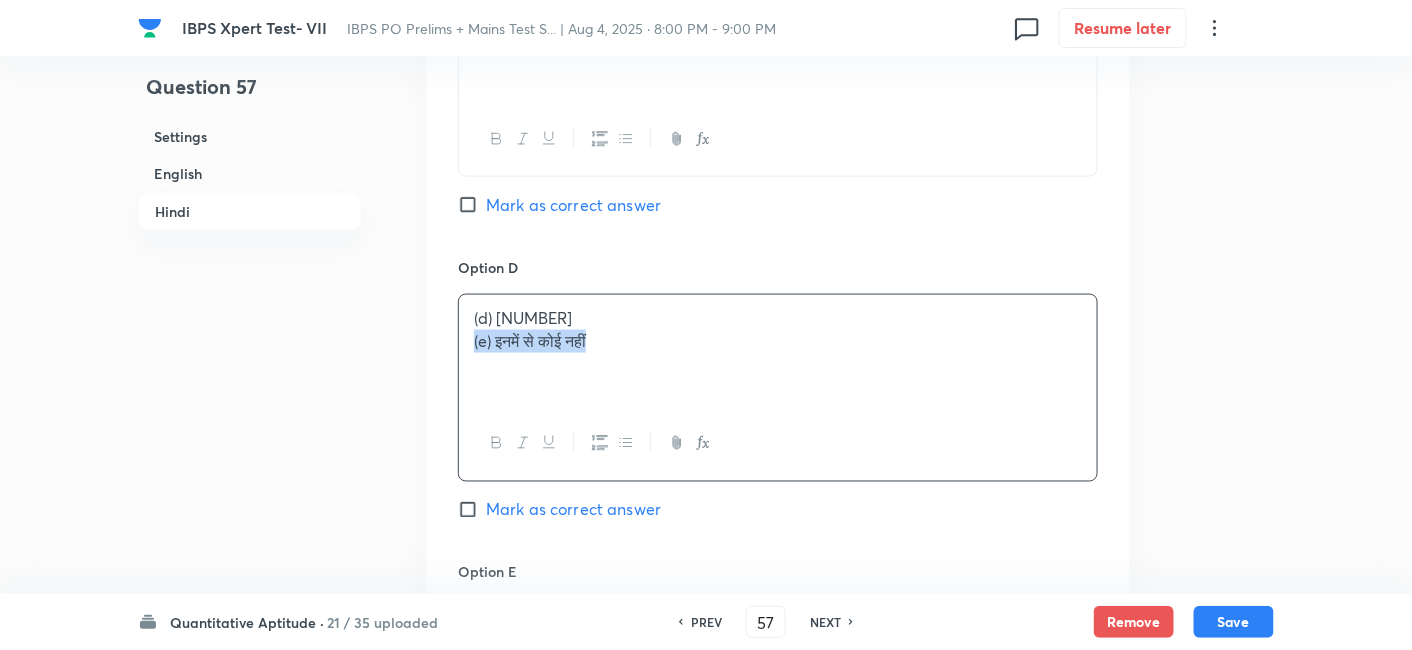 drag, startPoint x: 465, startPoint y: 338, endPoint x: 694, endPoint y: 388, distance: 234.39496 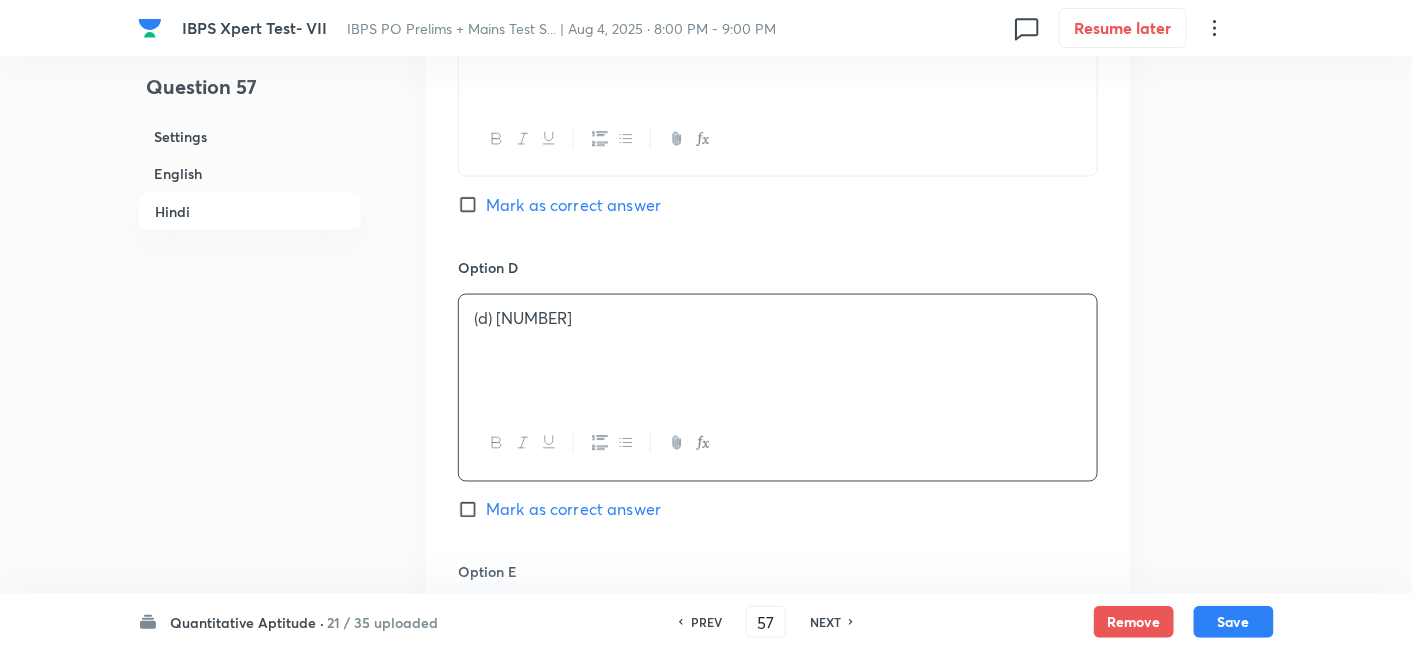 scroll, scrollTop: 5751, scrollLeft: 0, axis: vertical 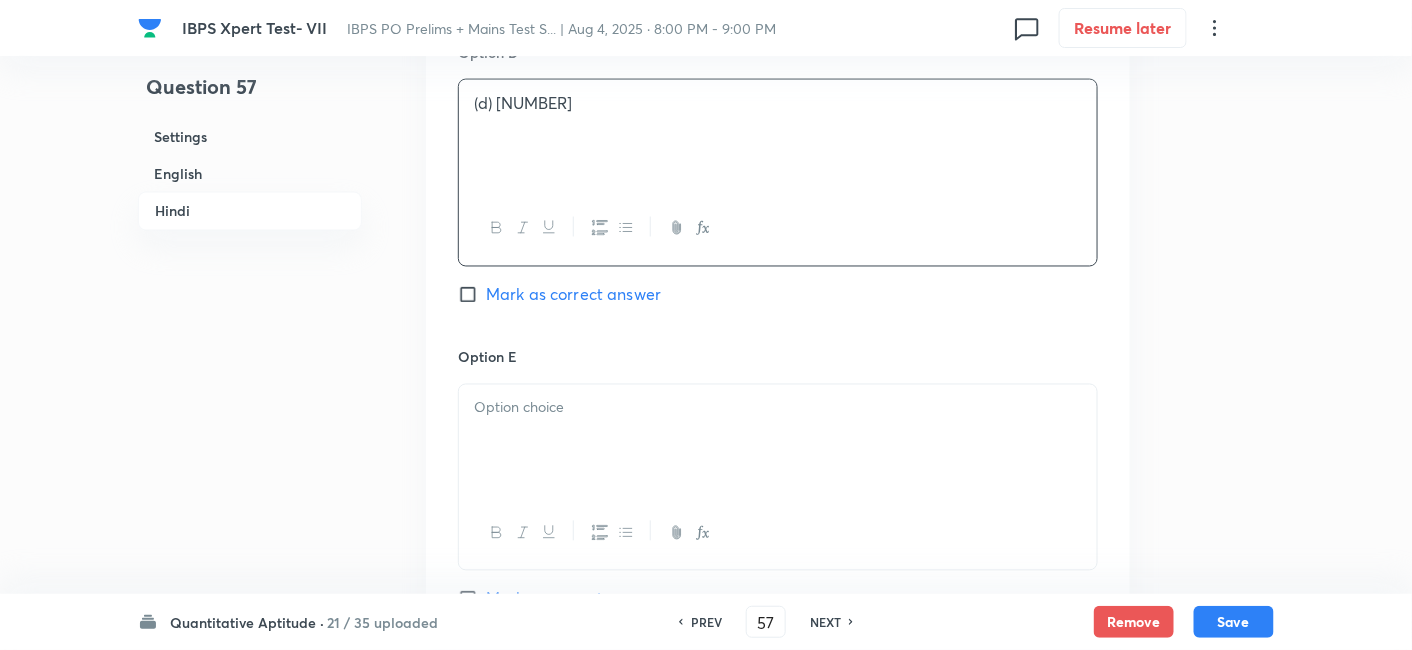 click at bounding box center [778, 408] 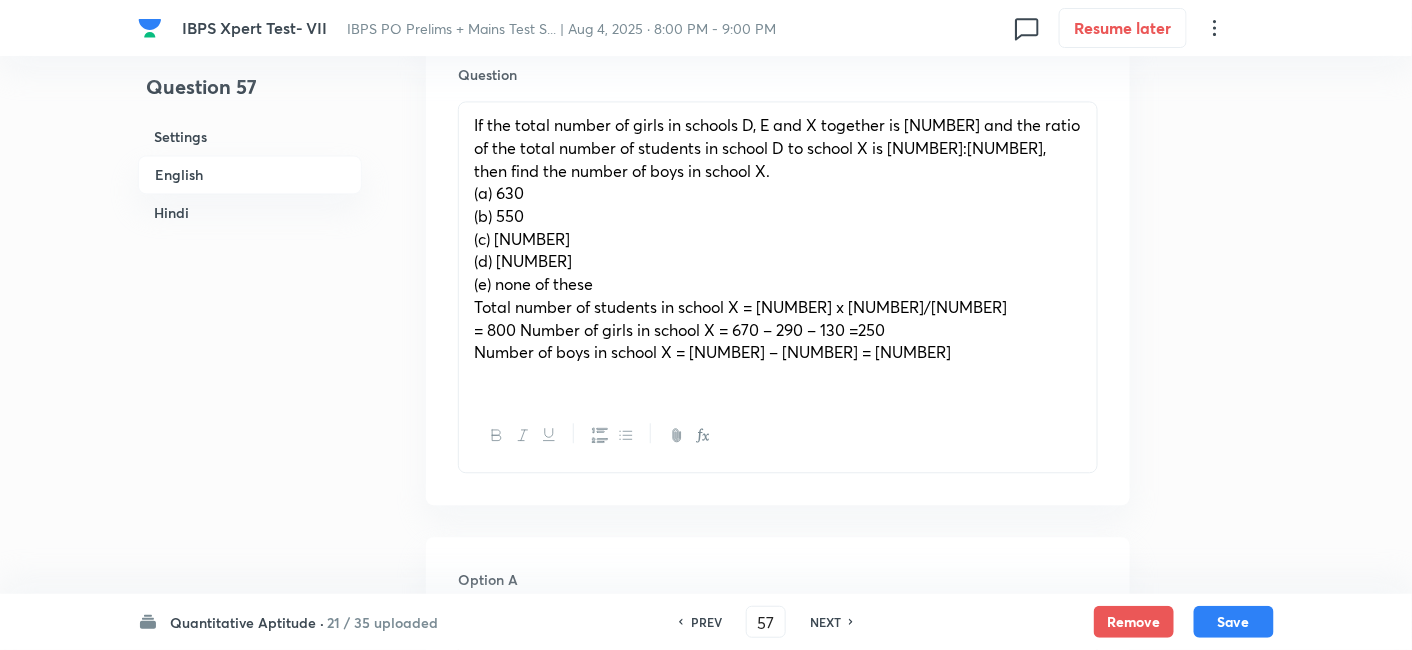 scroll, scrollTop: 1292, scrollLeft: 0, axis: vertical 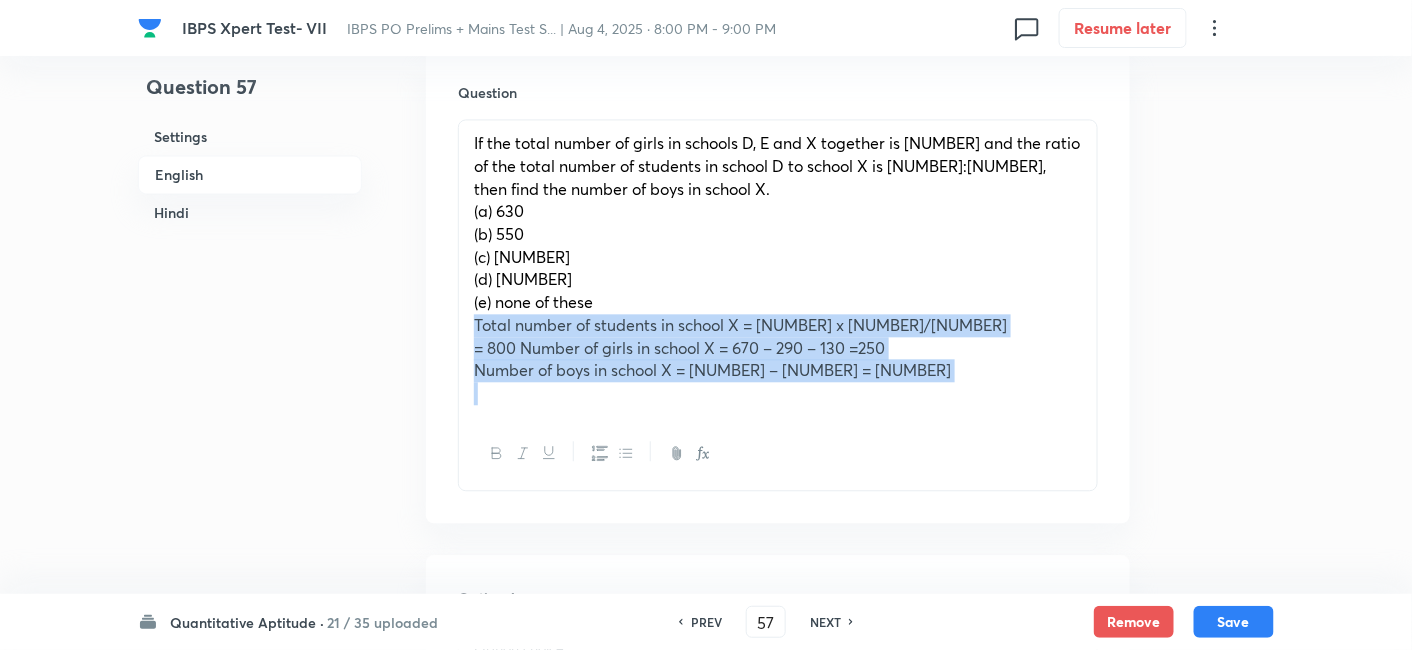 drag, startPoint x: 472, startPoint y: 329, endPoint x: 1023, endPoint y: 455, distance: 565.22296 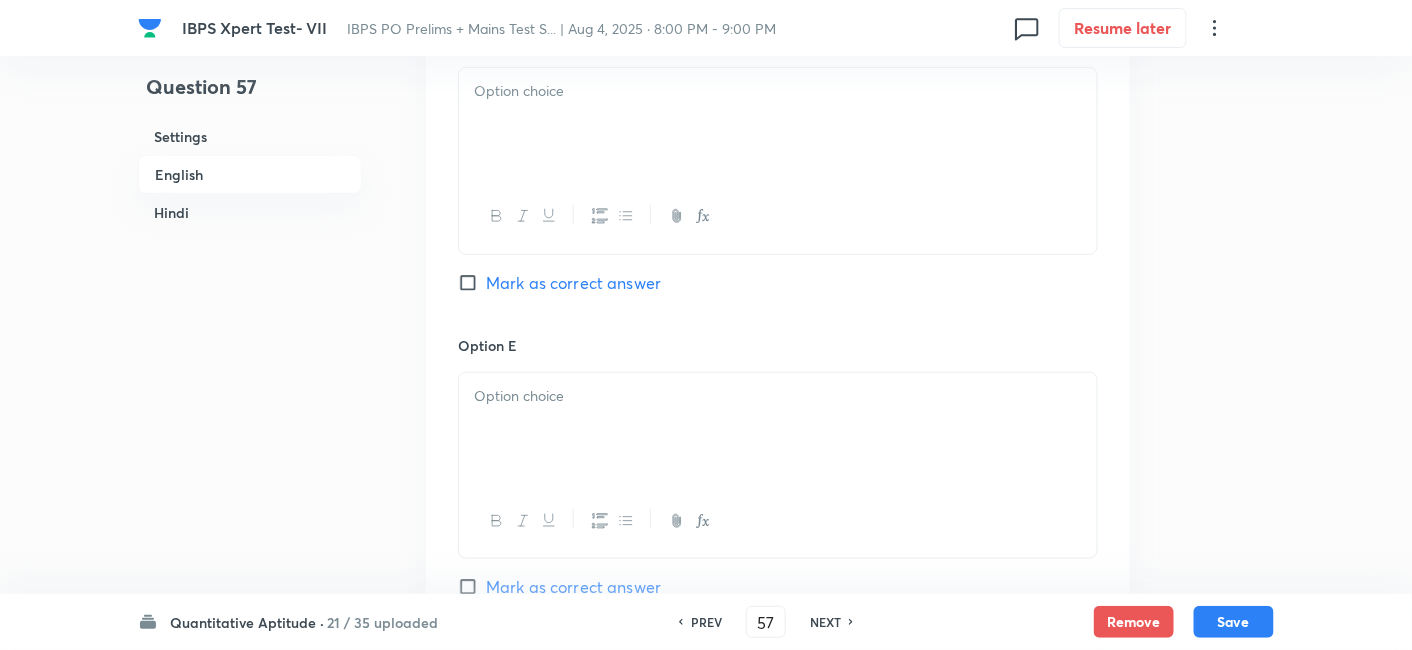 scroll, scrollTop: 3078, scrollLeft: 0, axis: vertical 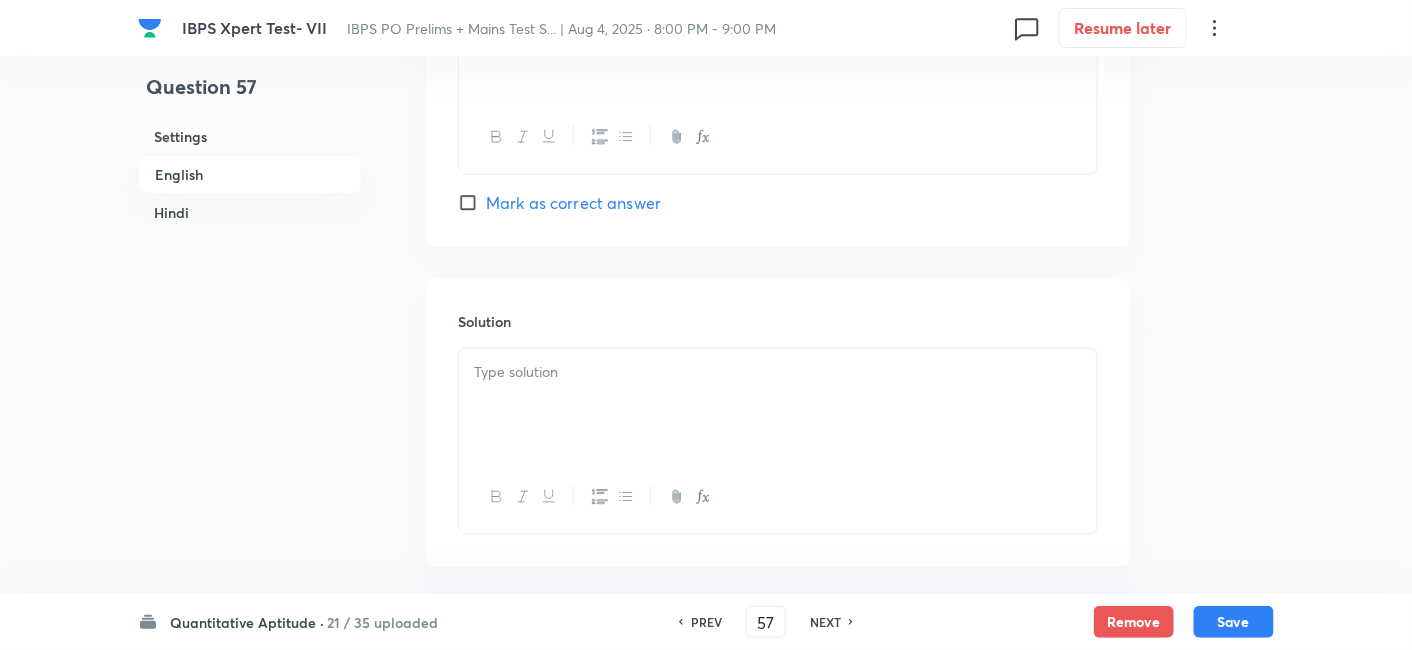 click at bounding box center [778, 405] 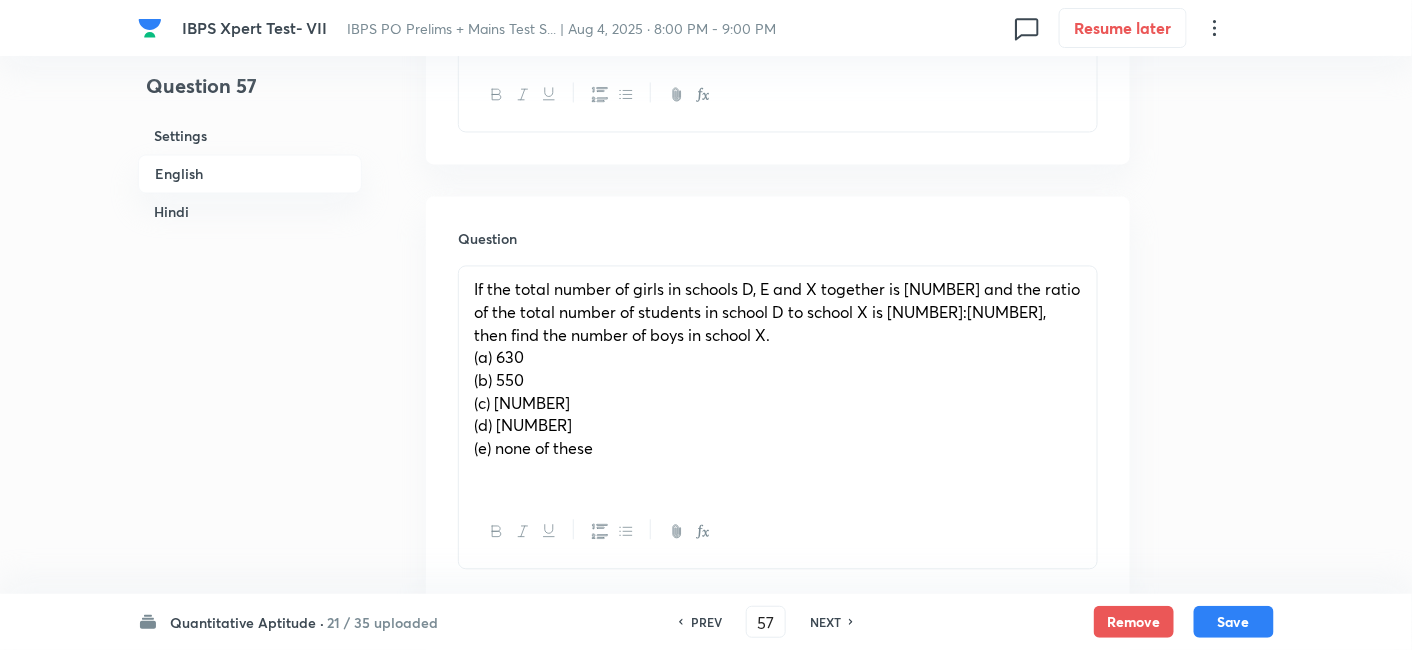 scroll, scrollTop: 1147, scrollLeft: 0, axis: vertical 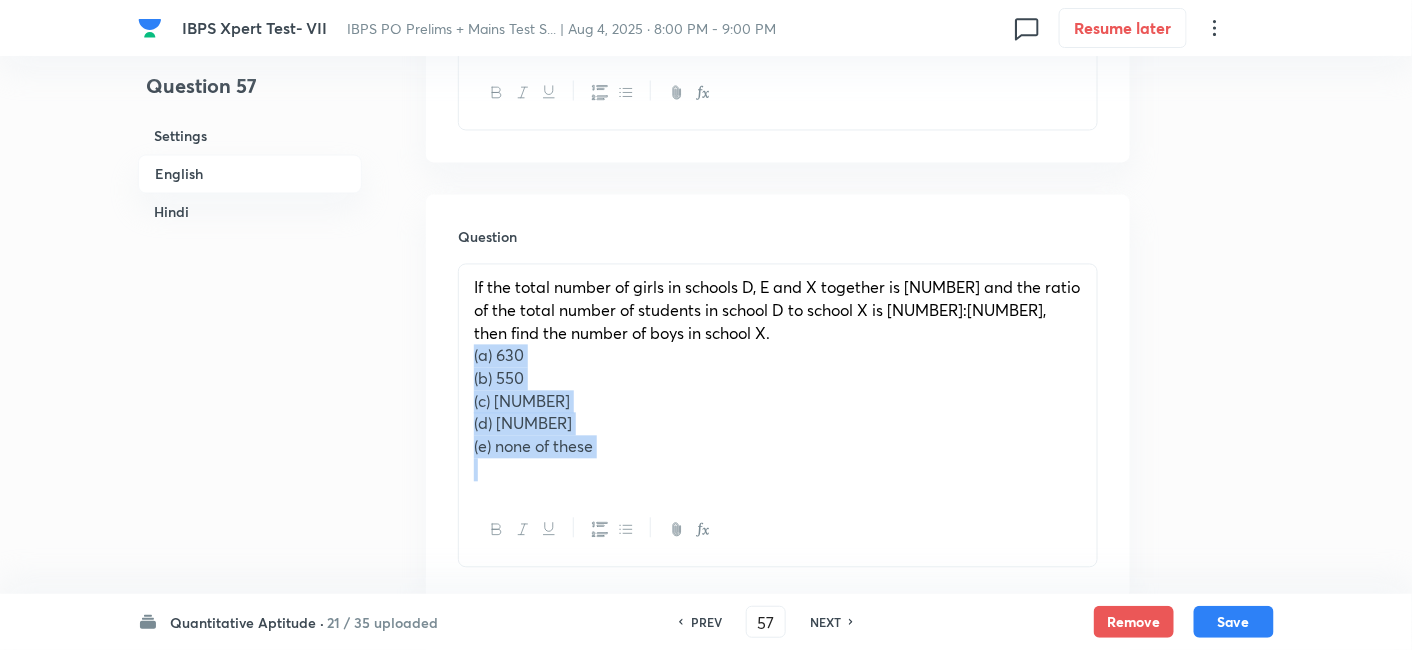drag, startPoint x: 471, startPoint y: 358, endPoint x: 641, endPoint y: 483, distance: 211.00948 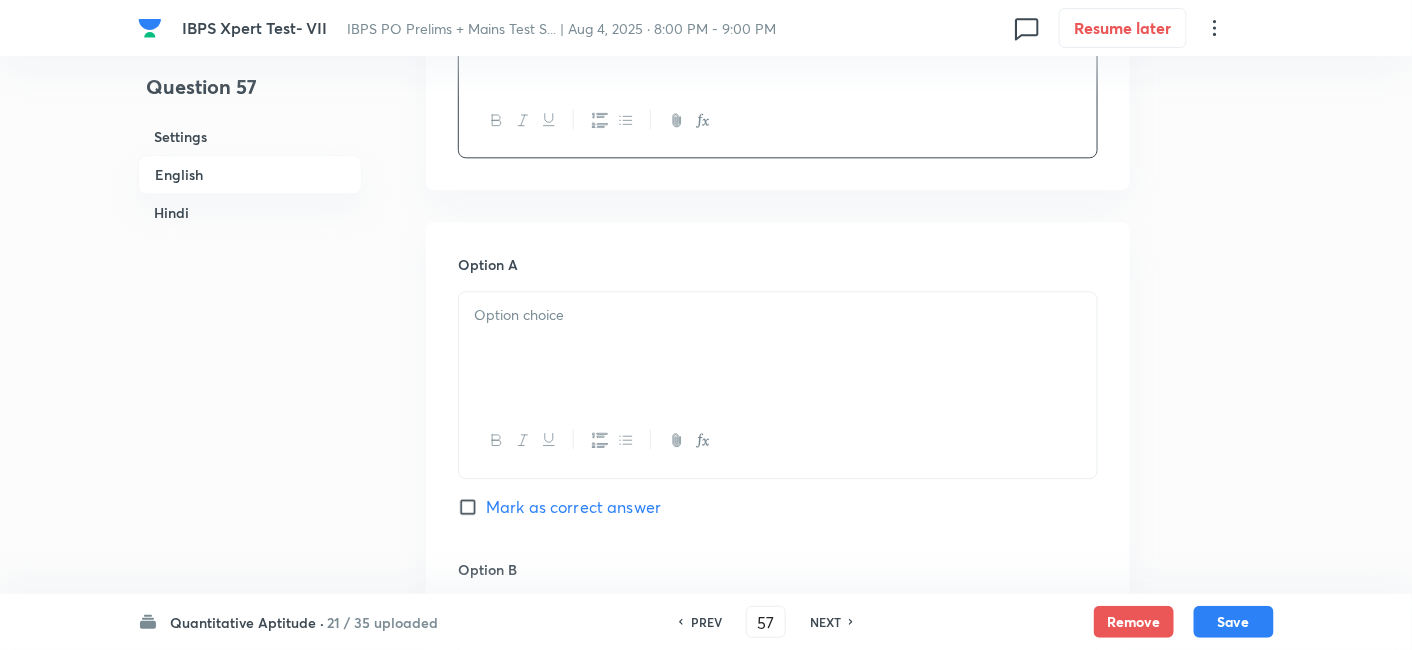 scroll, scrollTop: 1445, scrollLeft: 0, axis: vertical 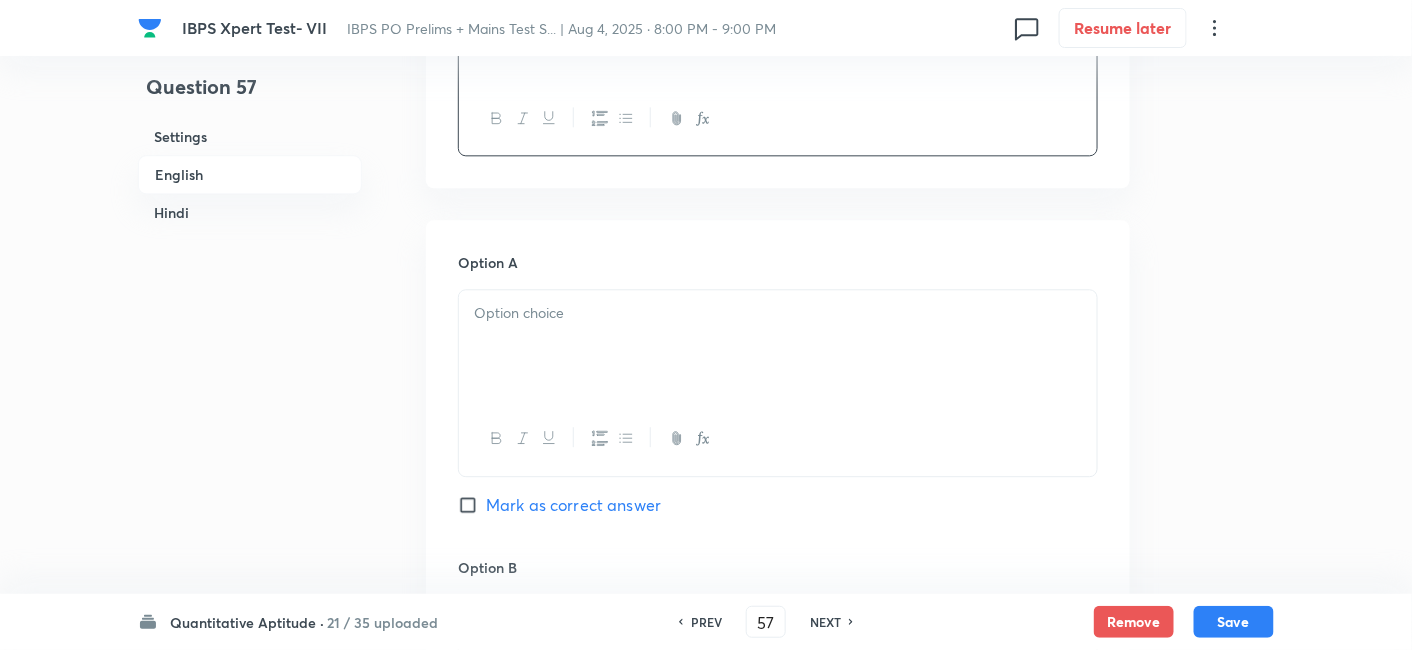 click at bounding box center (778, 346) 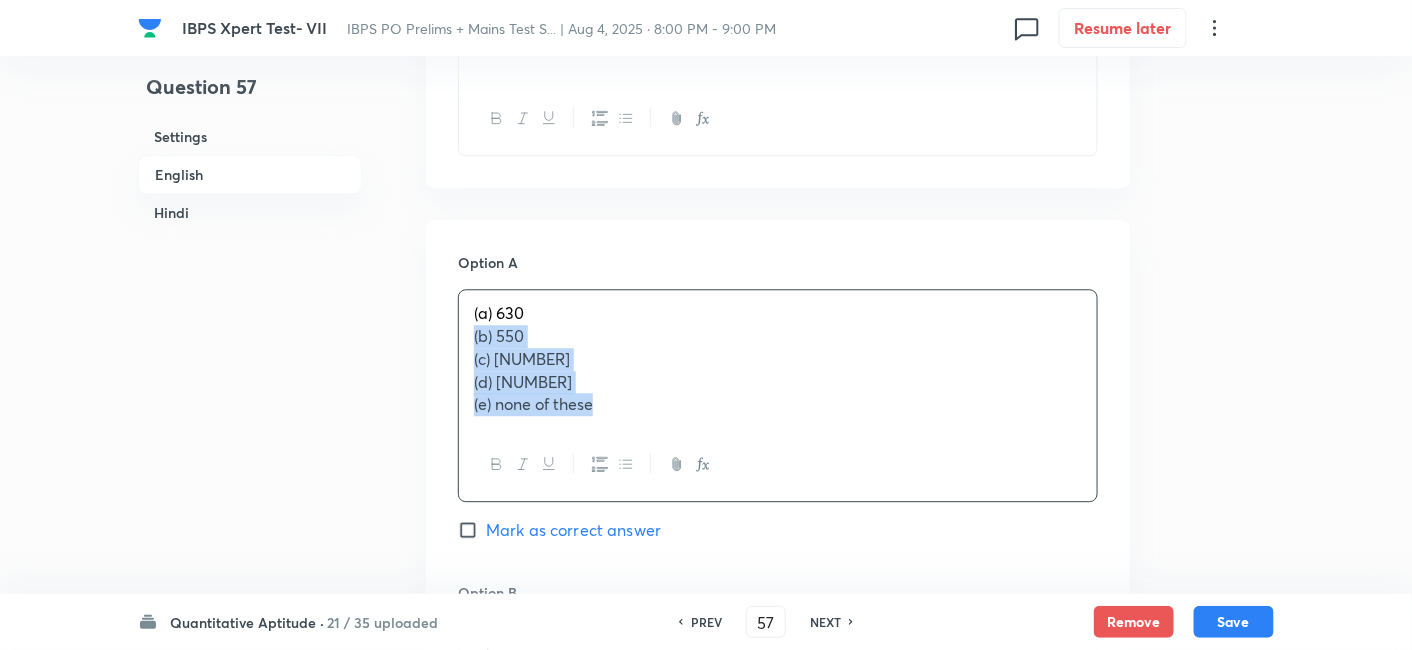 drag, startPoint x: 470, startPoint y: 337, endPoint x: 641, endPoint y: 481, distance: 223.55536 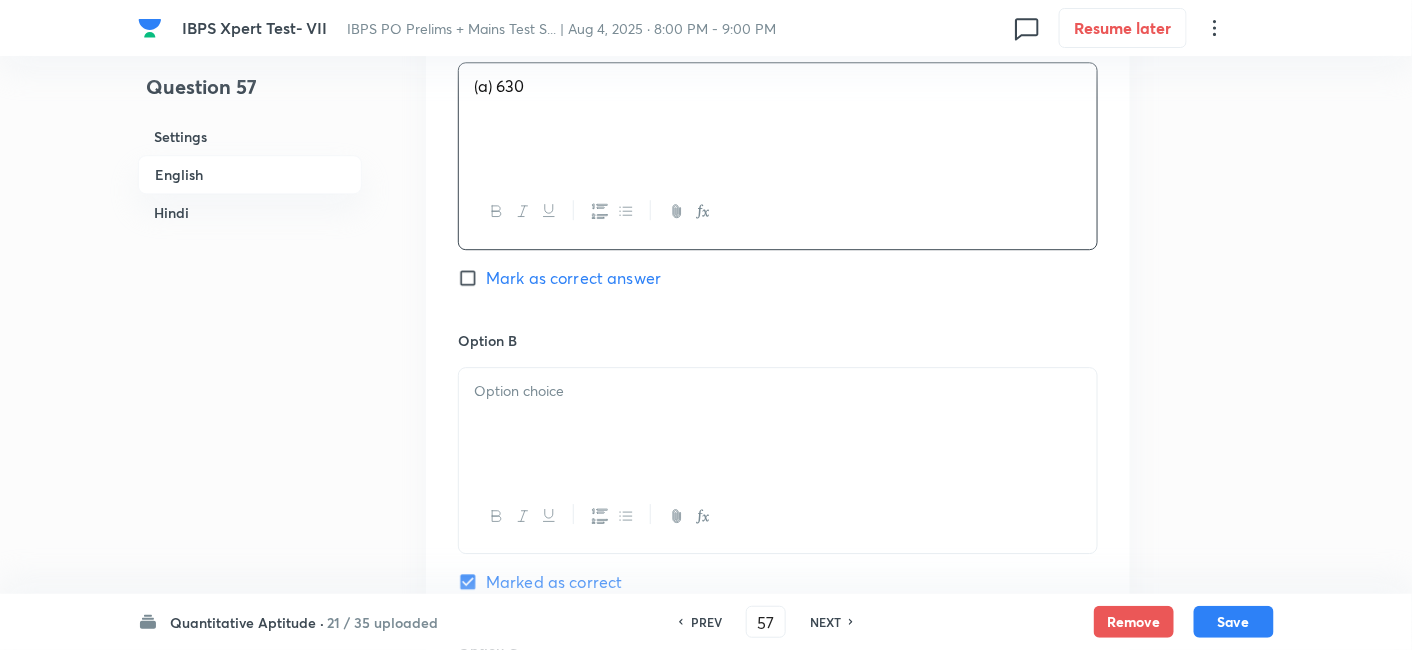 scroll, scrollTop: 1674, scrollLeft: 0, axis: vertical 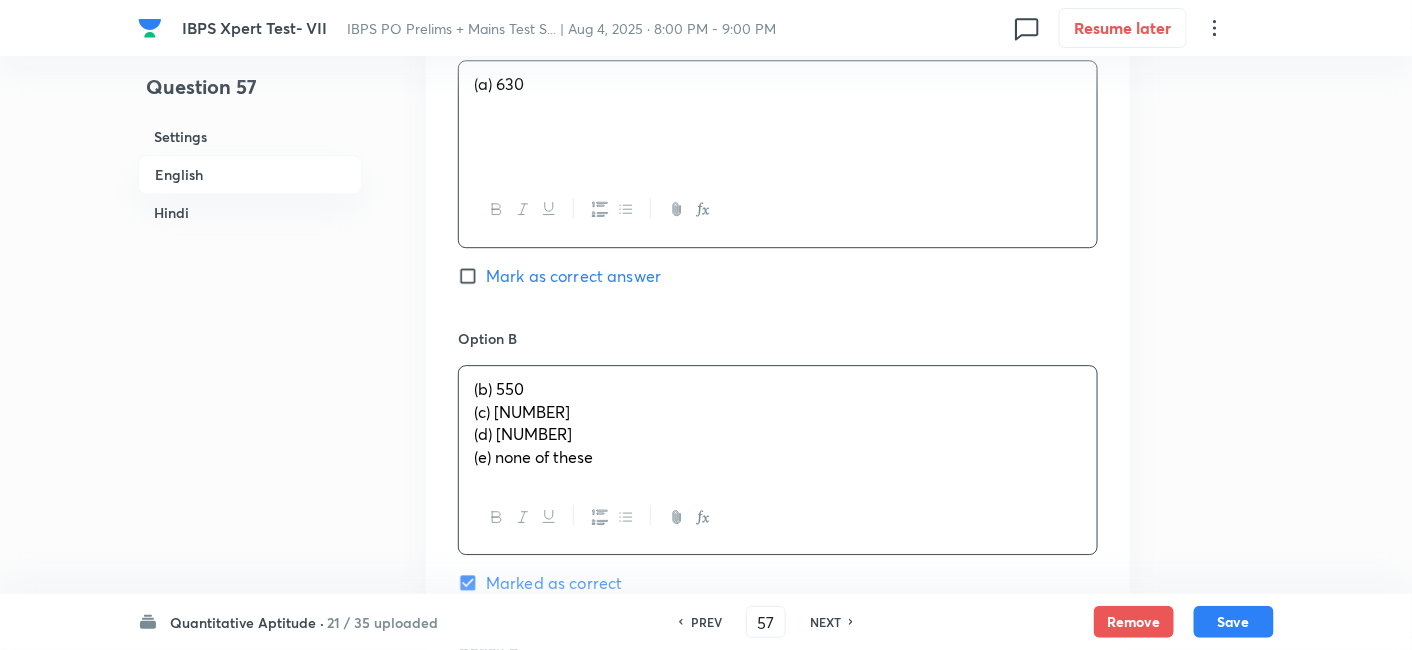 click on "(b) [NUMBER]  (c) [NUMBER]  (d) [NUMBER]  (e) none of these" at bounding box center [778, 423] 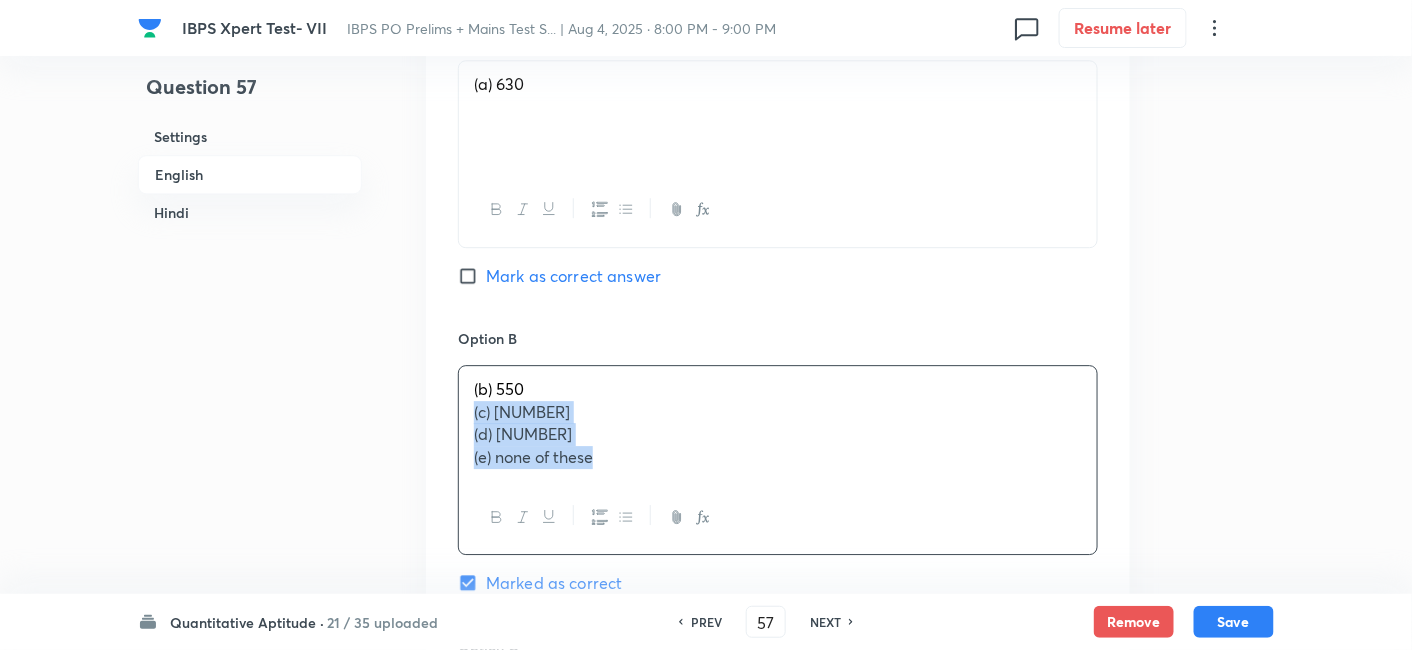 drag, startPoint x: 467, startPoint y: 412, endPoint x: 711, endPoint y: 568, distance: 289.60663 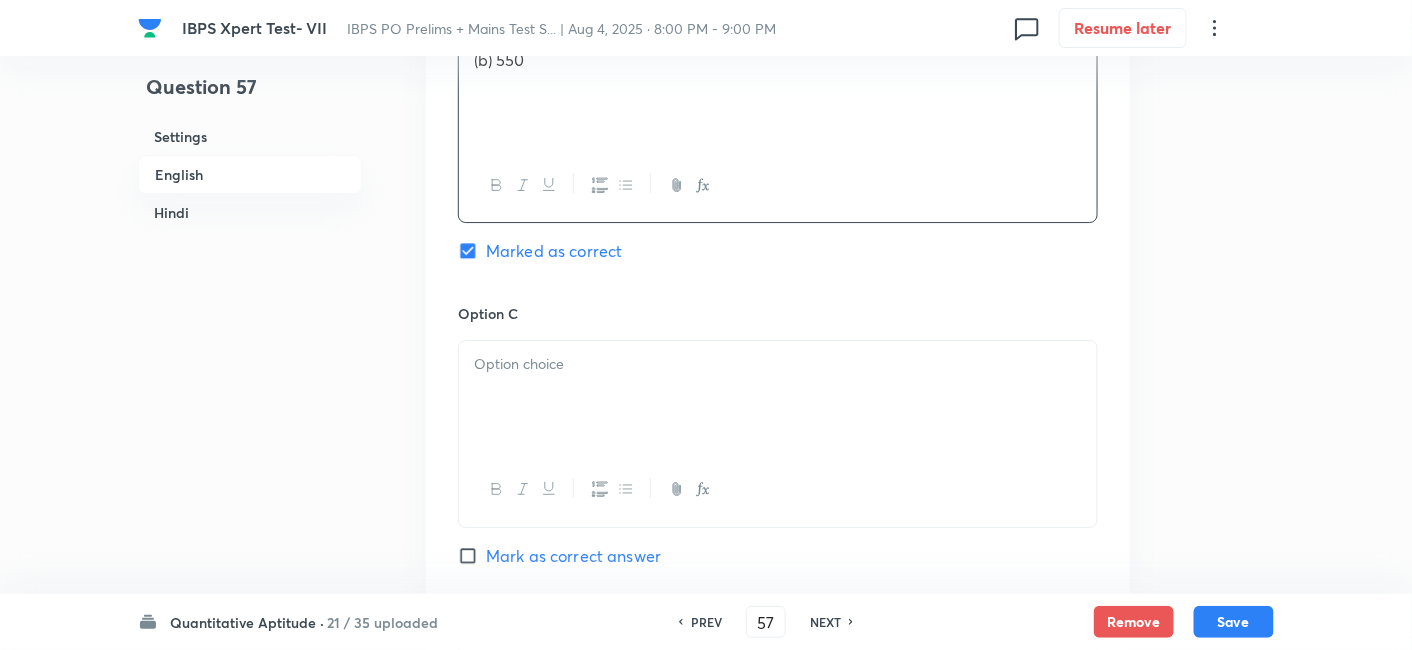 scroll, scrollTop: 2009, scrollLeft: 0, axis: vertical 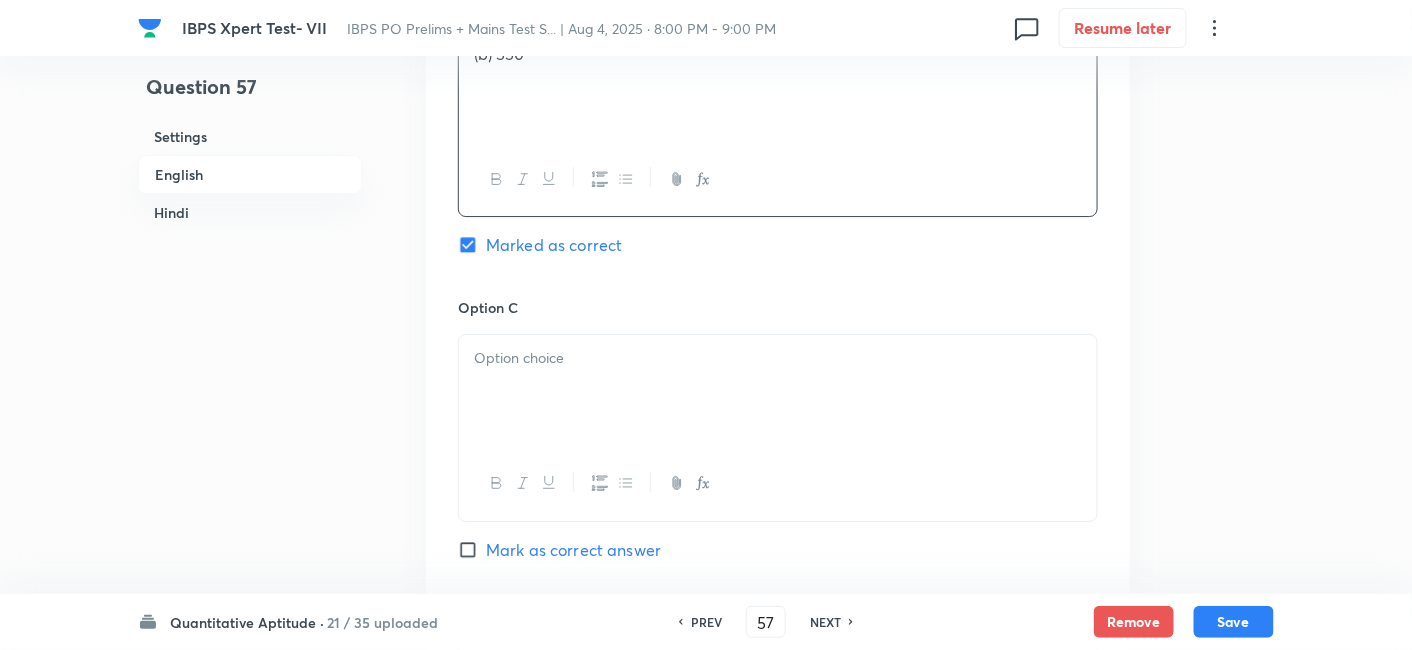 click at bounding box center [778, 391] 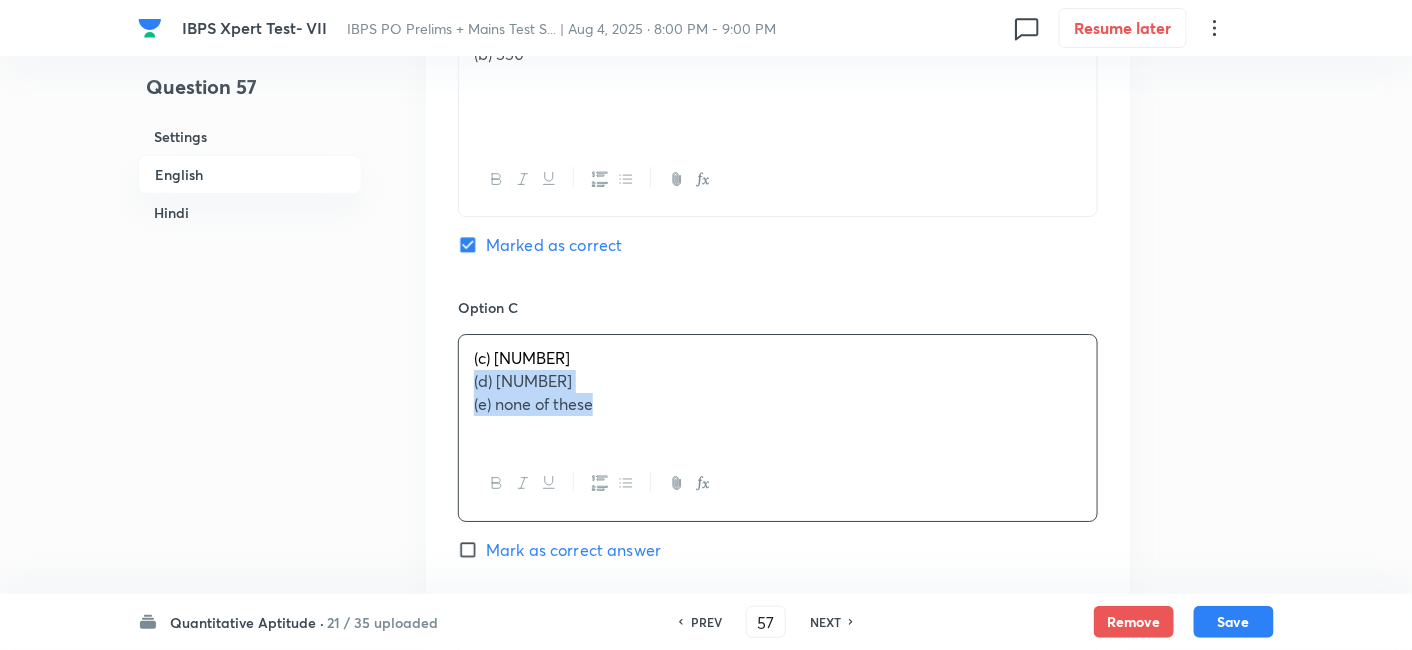drag, startPoint x: 468, startPoint y: 372, endPoint x: 712, endPoint y: 480, distance: 266.83328 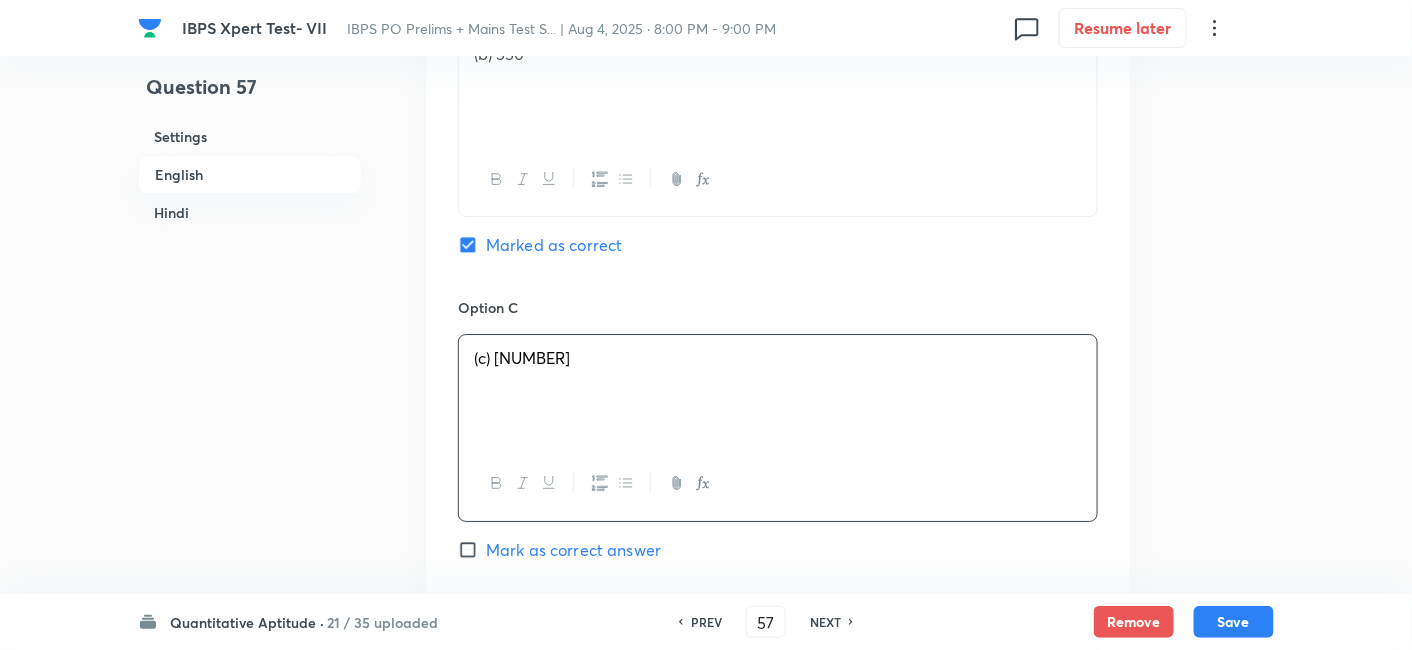 scroll, scrollTop: 2279, scrollLeft: 0, axis: vertical 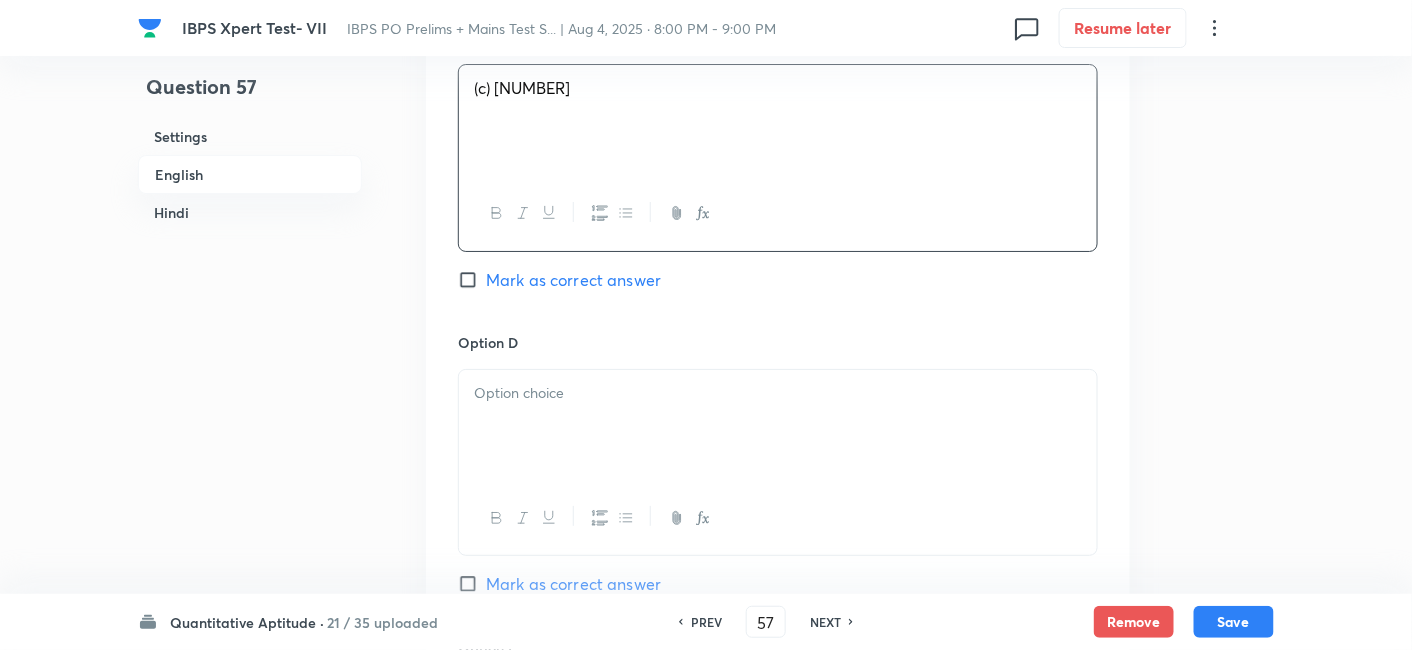 click at bounding box center (778, 426) 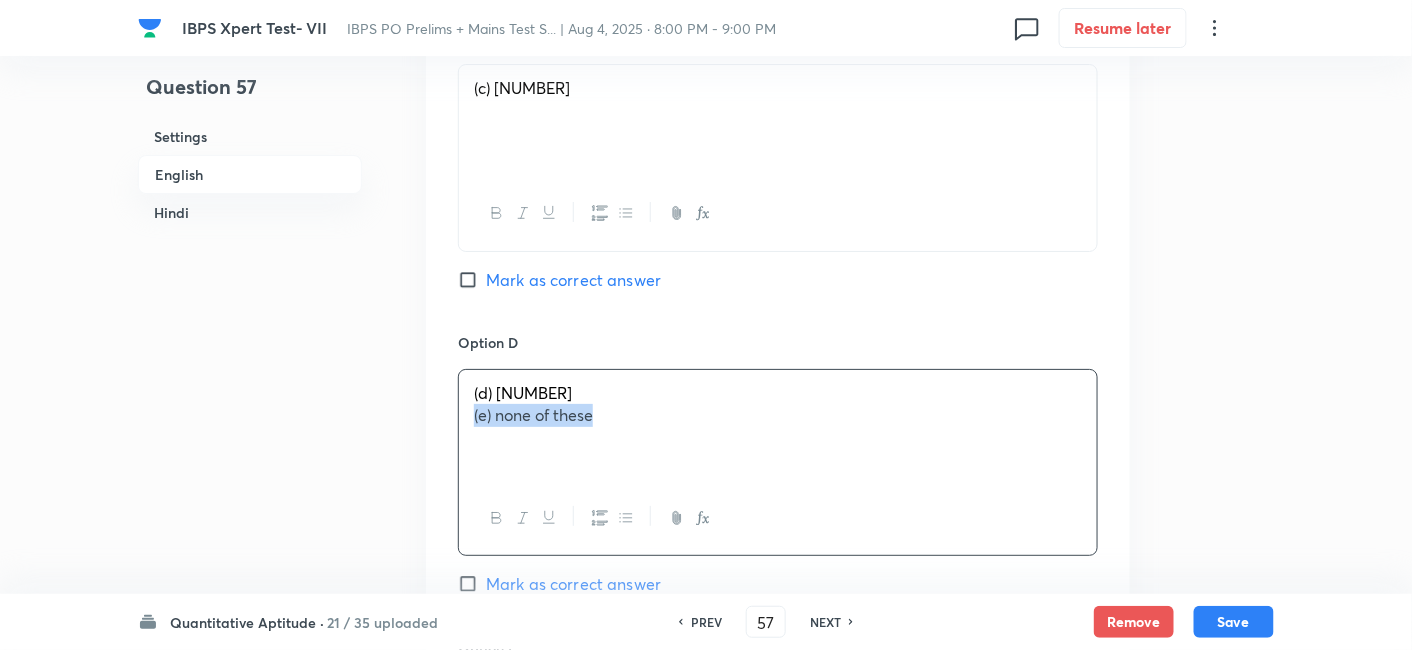 drag, startPoint x: 466, startPoint y: 415, endPoint x: 689, endPoint y: 472, distance: 230.16951 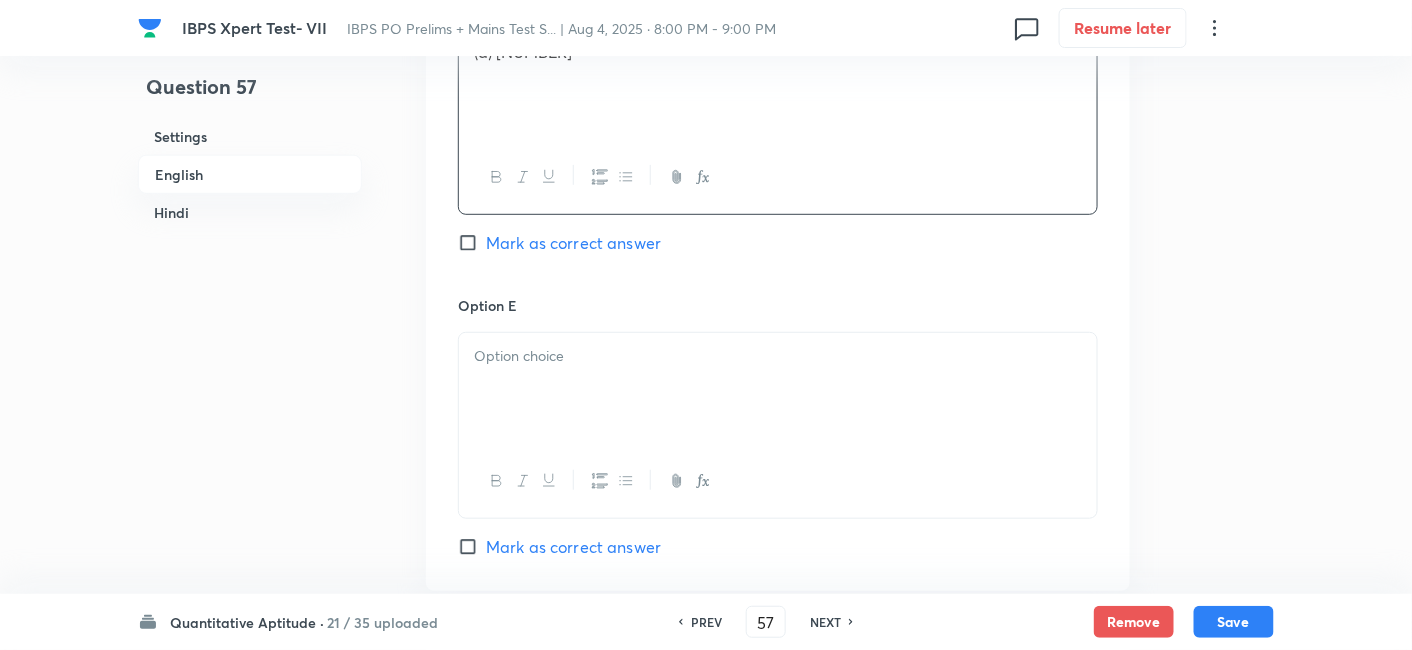 scroll, scrollTop: 2621, scrollLeft: 0, axis: vertical 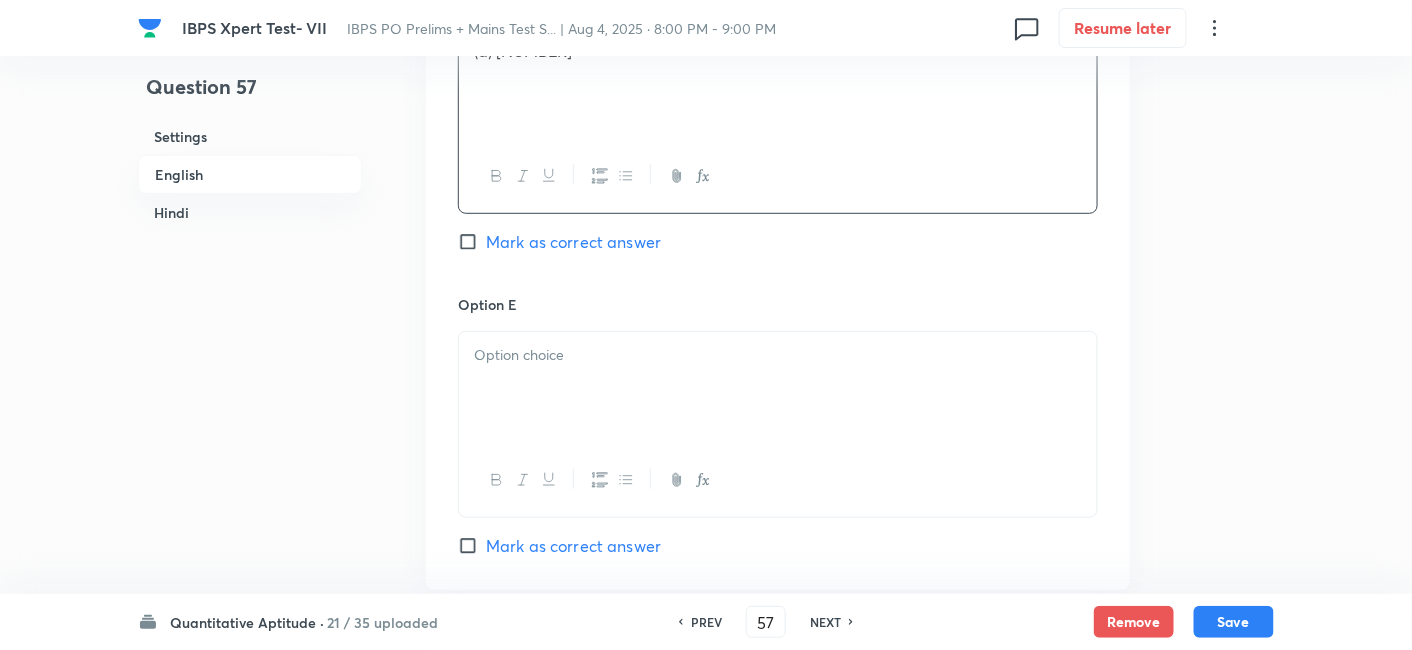 click at bounding box center [778, 388] 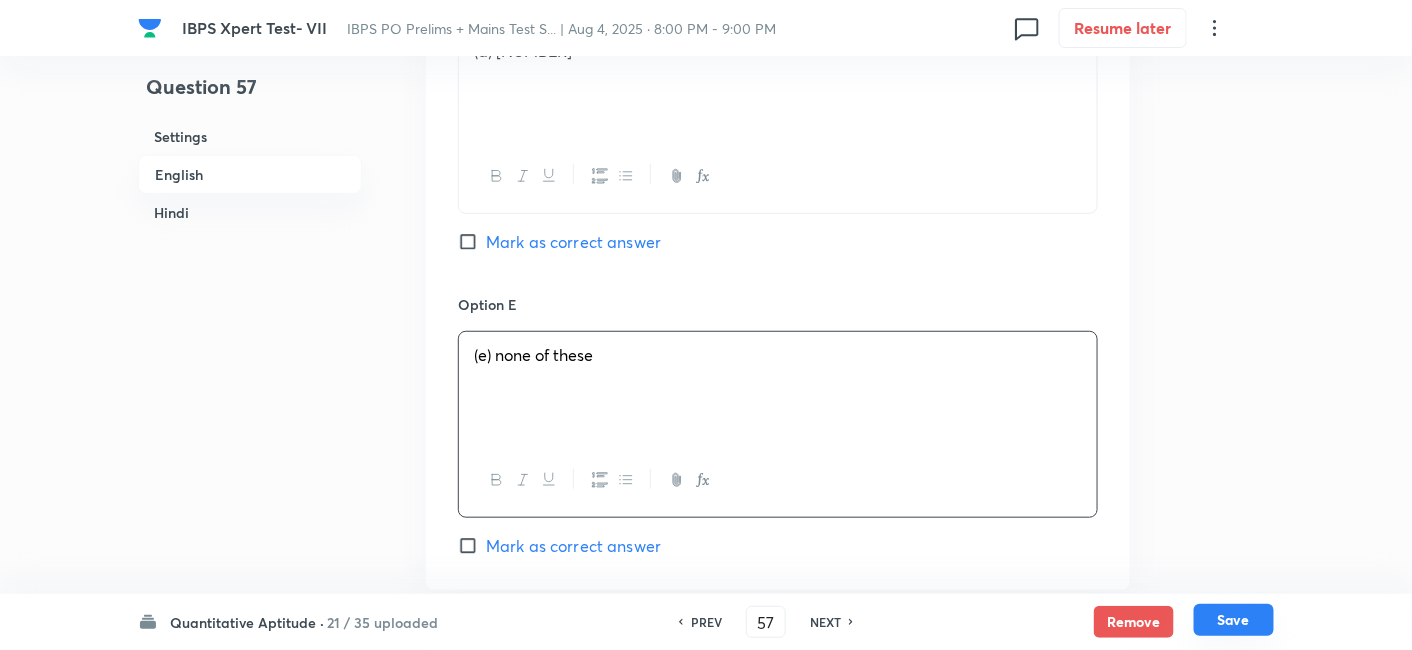 click on "Save" at bounding box center [1234, 620] 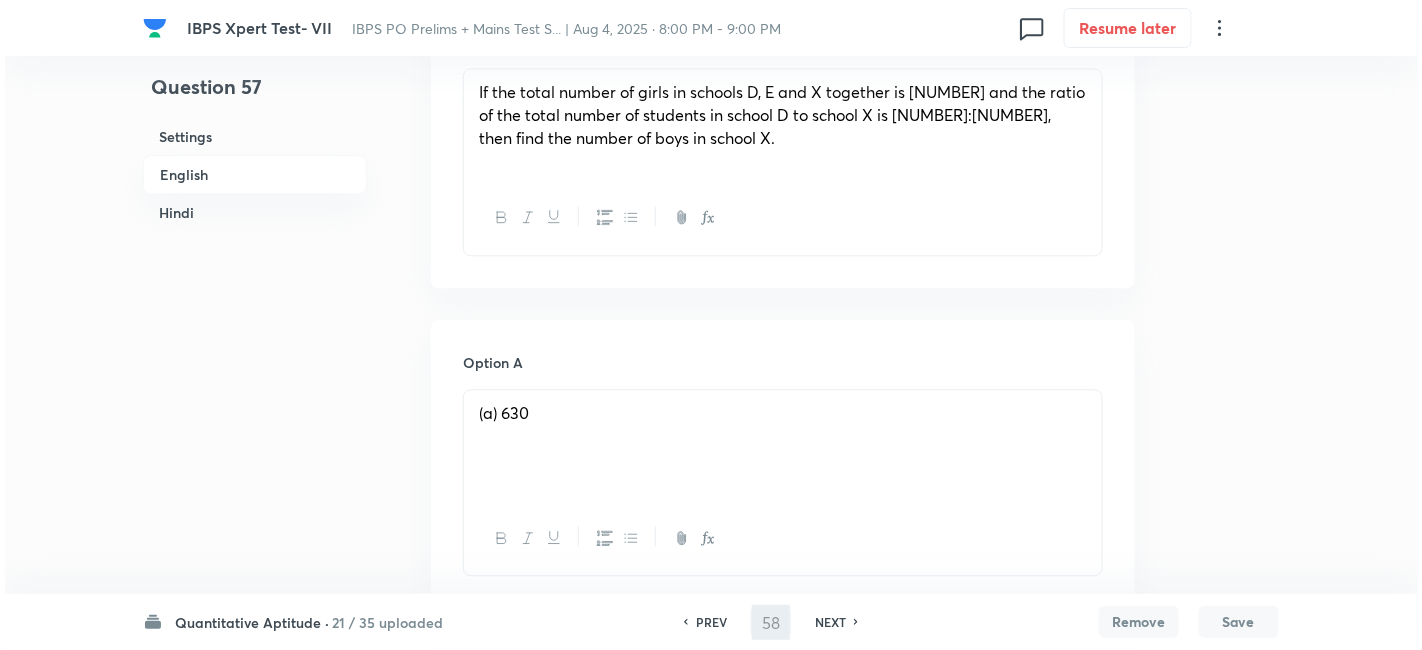 scroll, scrollTop: 0, scrollLeft: 0, axis: both 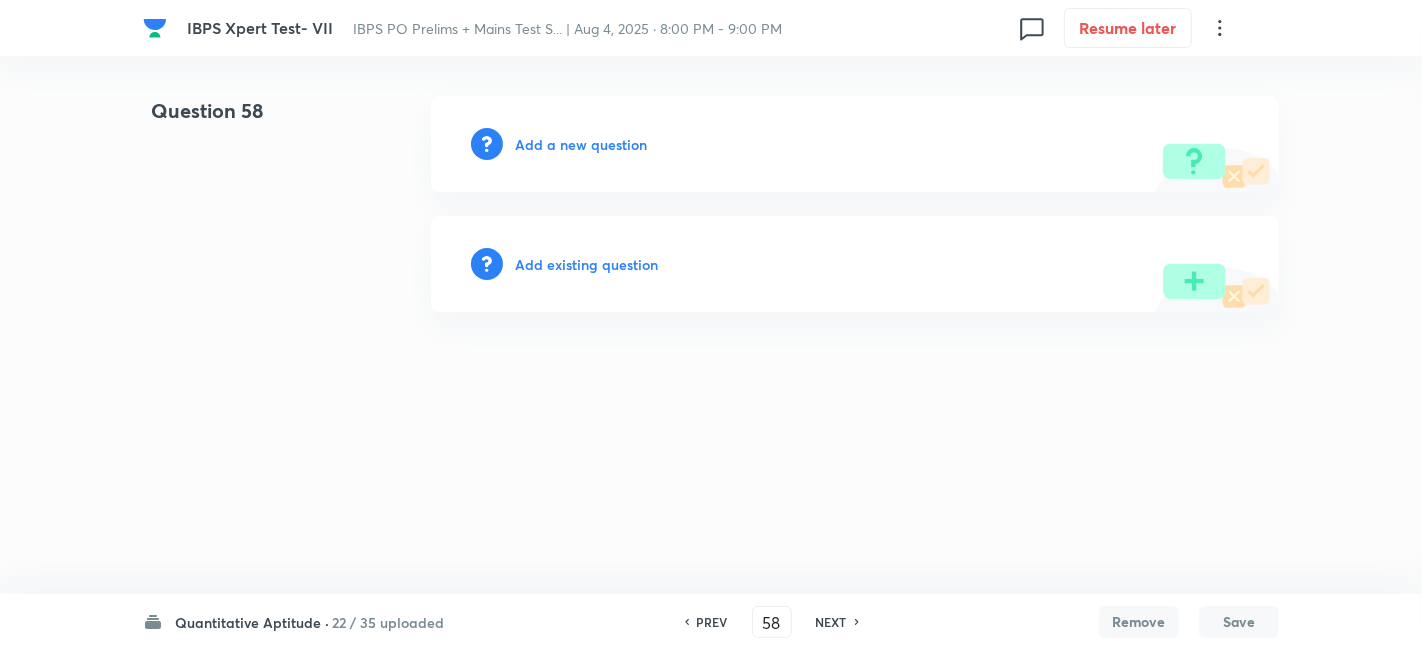 click on "Add a new question" at bounding box center [581, 144] 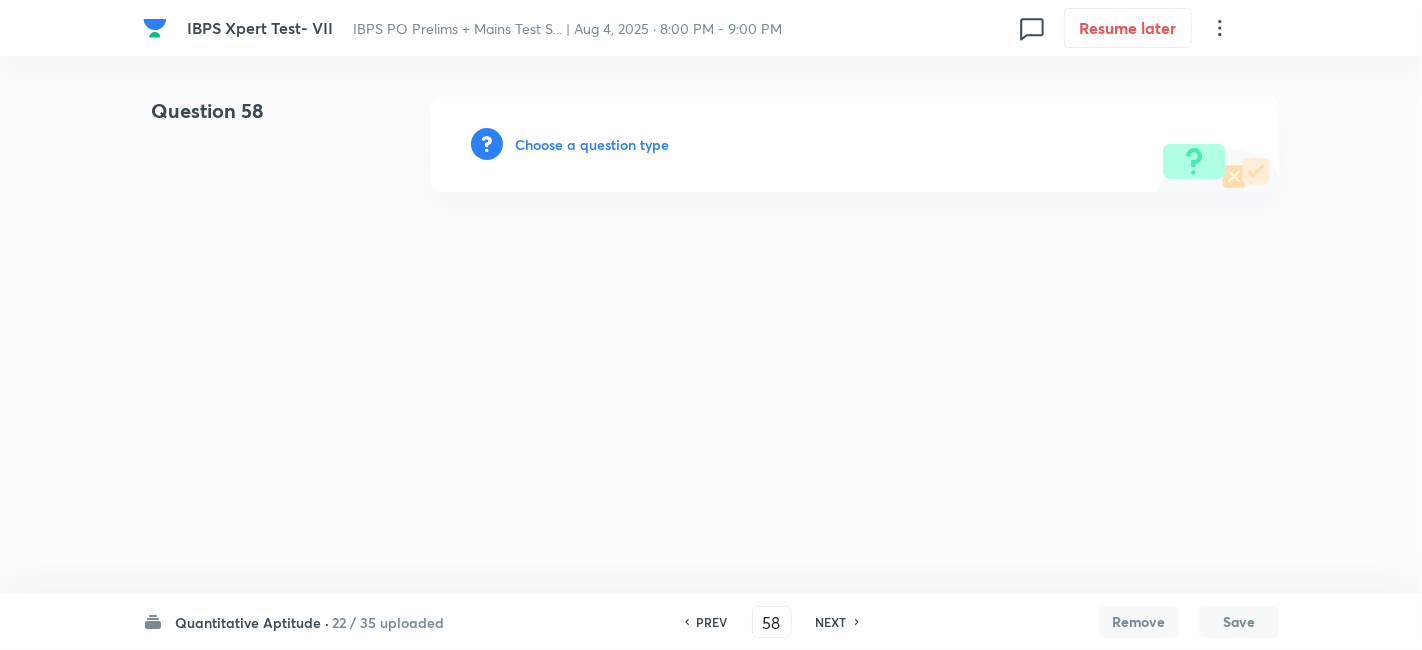 click on "Choose a question type" at bounding box center [592, 144] 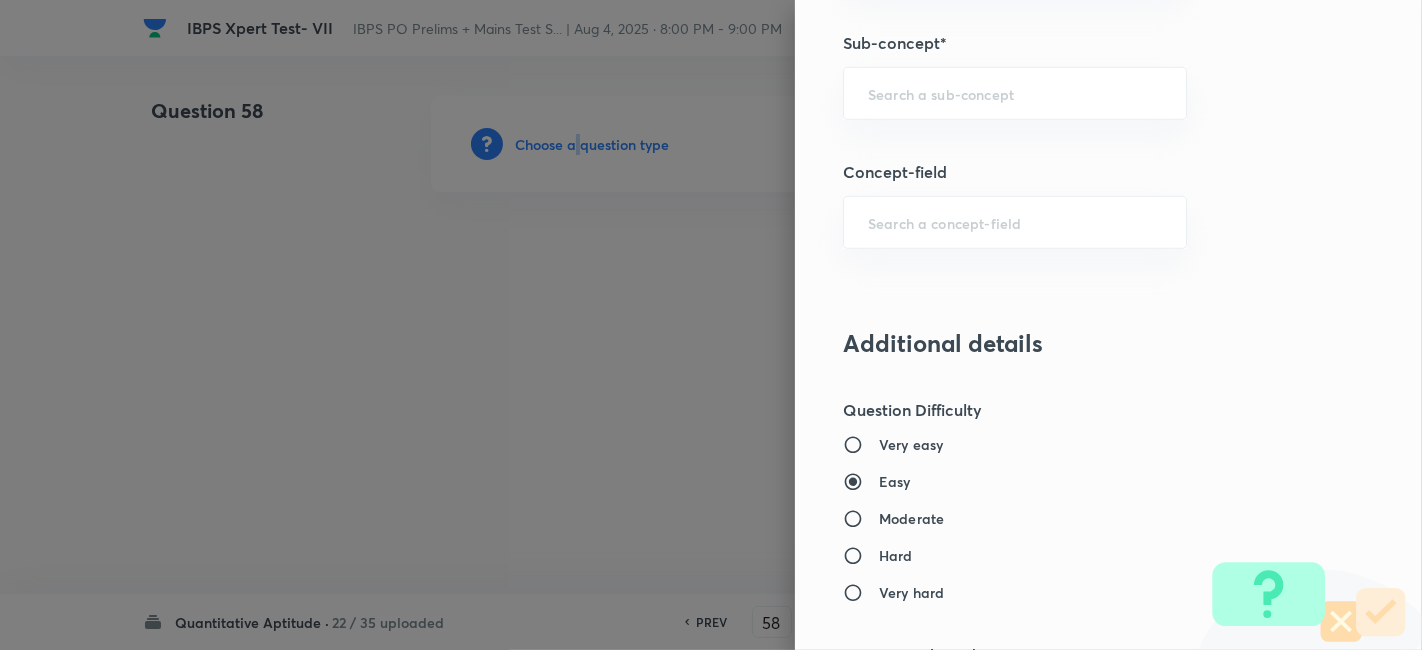 scroll, scrollTop: 1257, scrollLeft: 0, axis: vertical 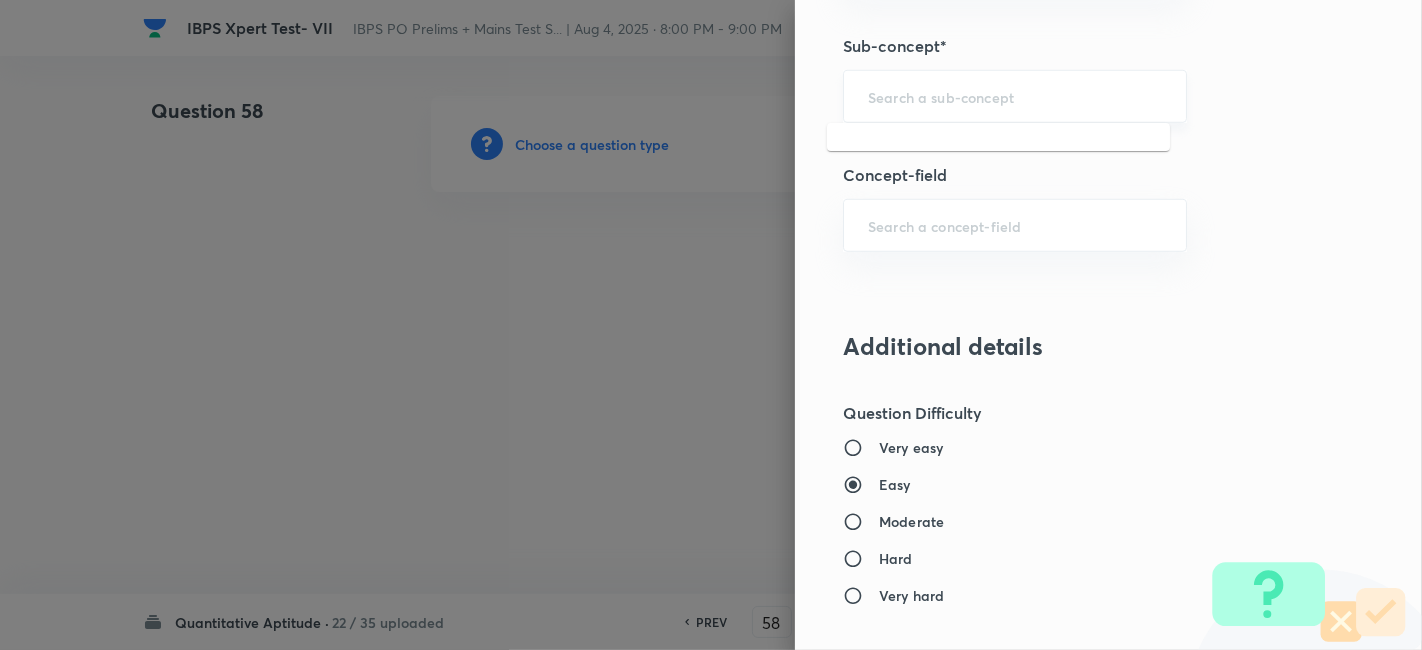 click at bounding box center [1015, 96] 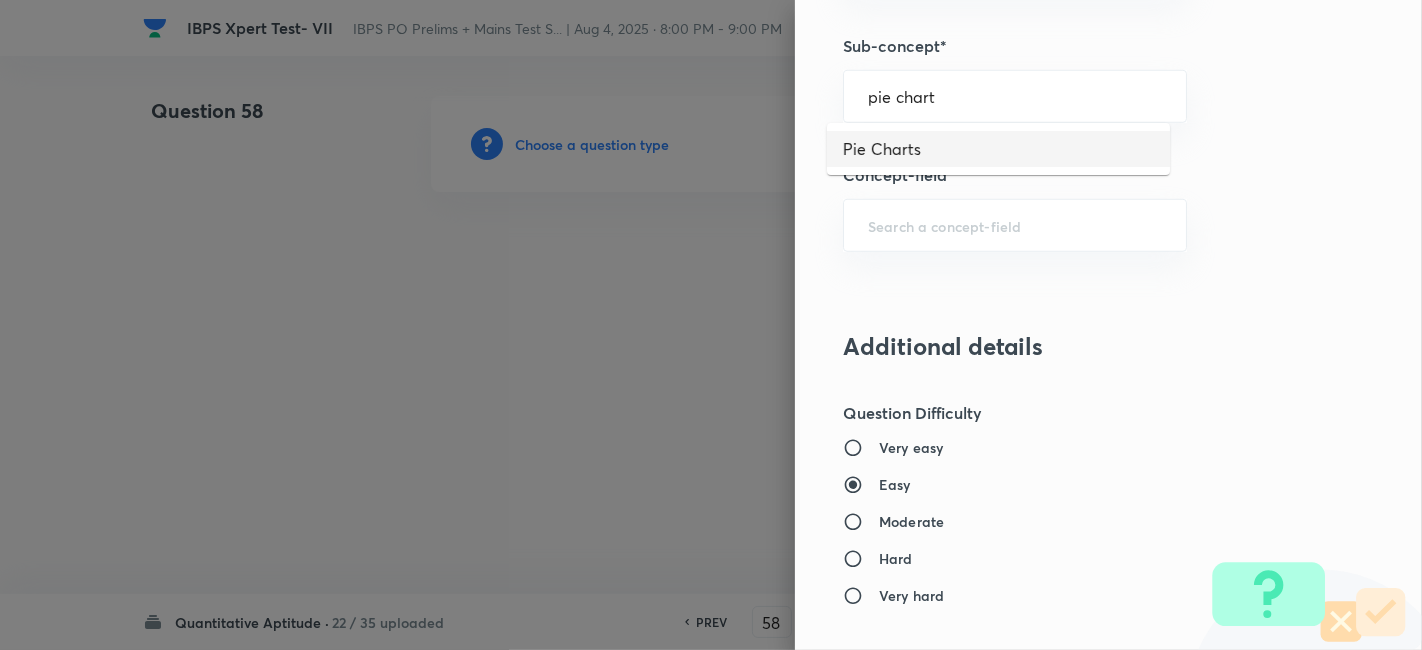 click on "Pie Charts" at bounding box center [998, 149] 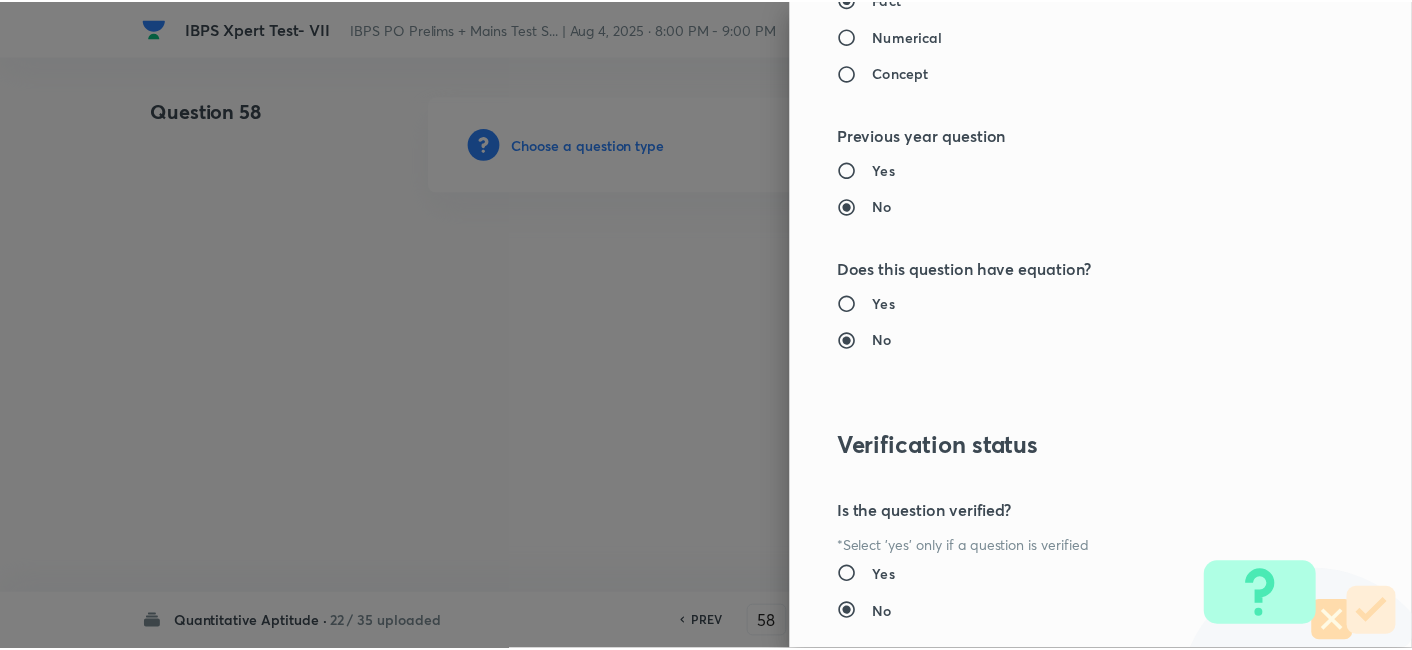 scroll, scrollTop: 2070, scrollLeft: 0, axis: vertical 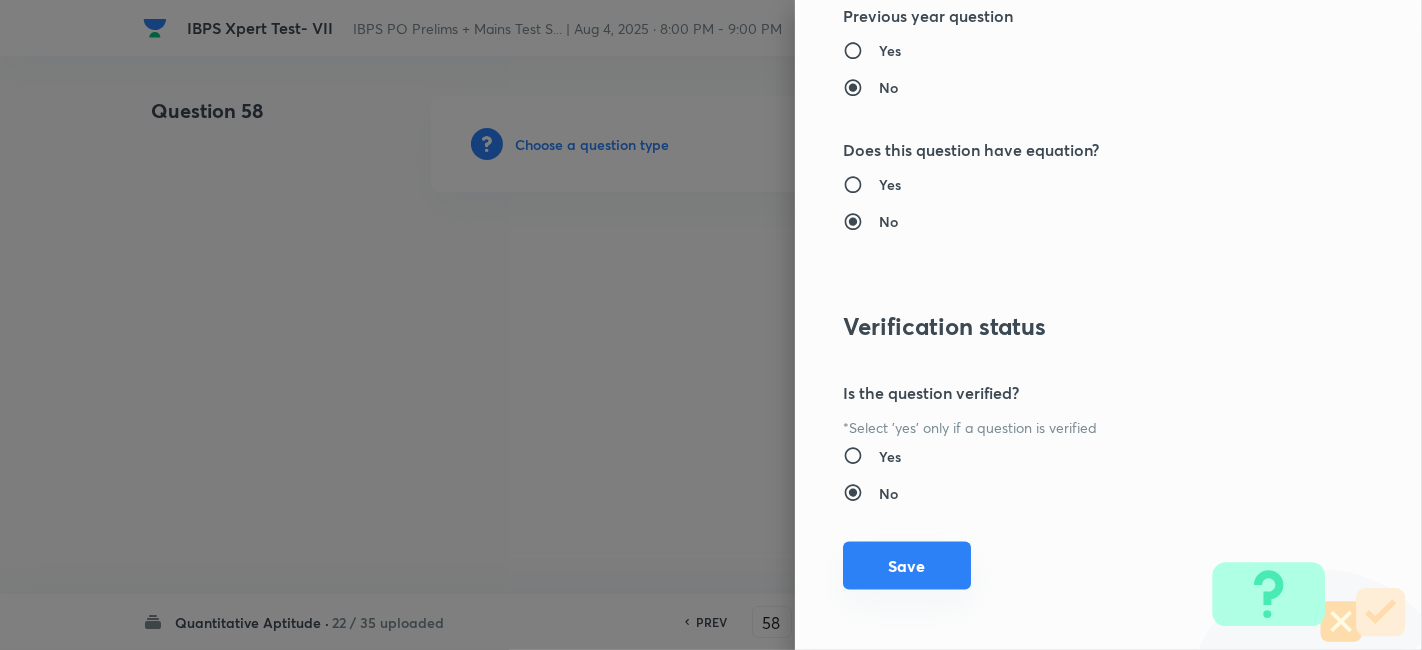 click on "Save" at bounding box center (907, 566) 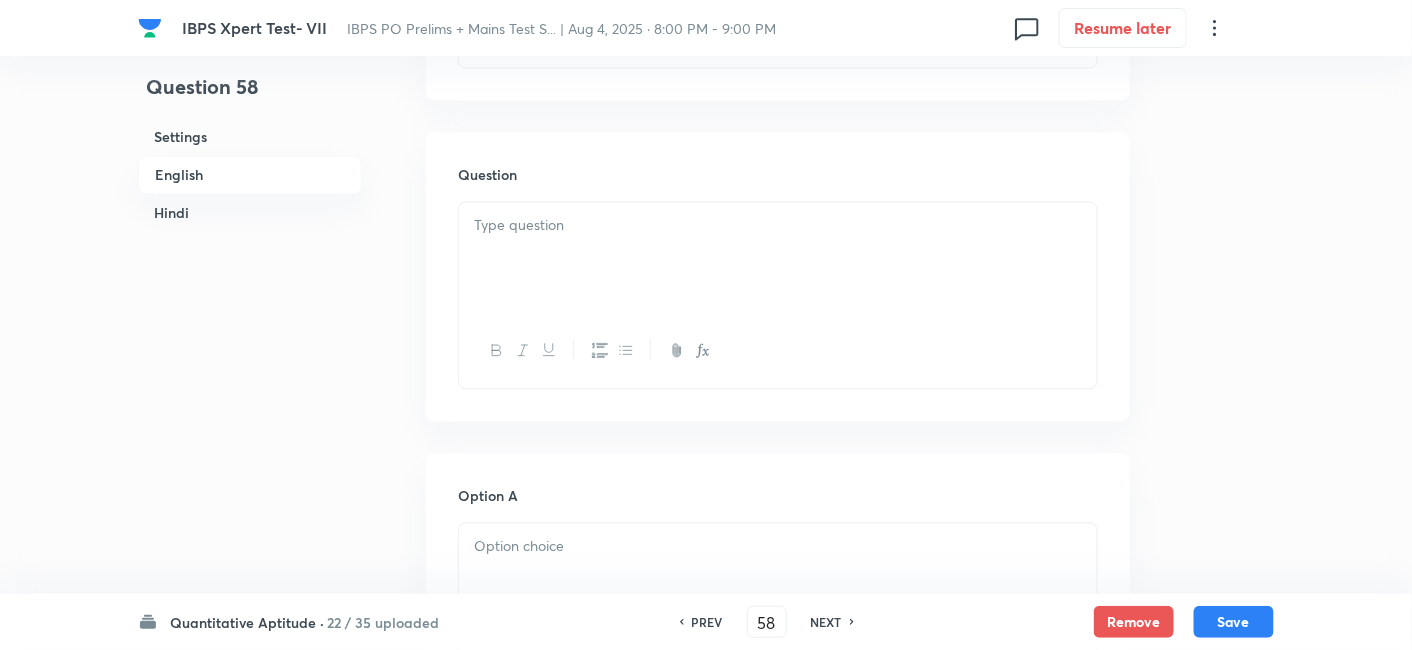 scroll, scrollTop: 1215, scrollLeft: 0, axis: vertical 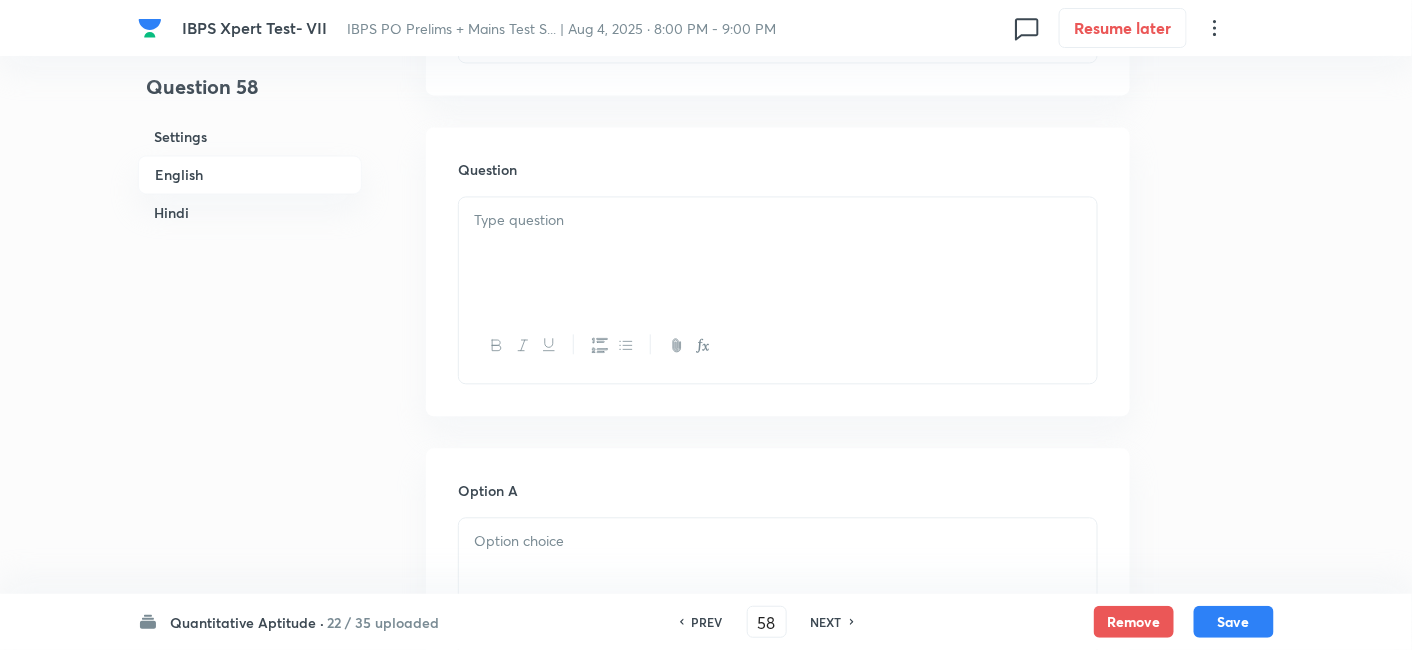 click at bounding box center (778, 253) 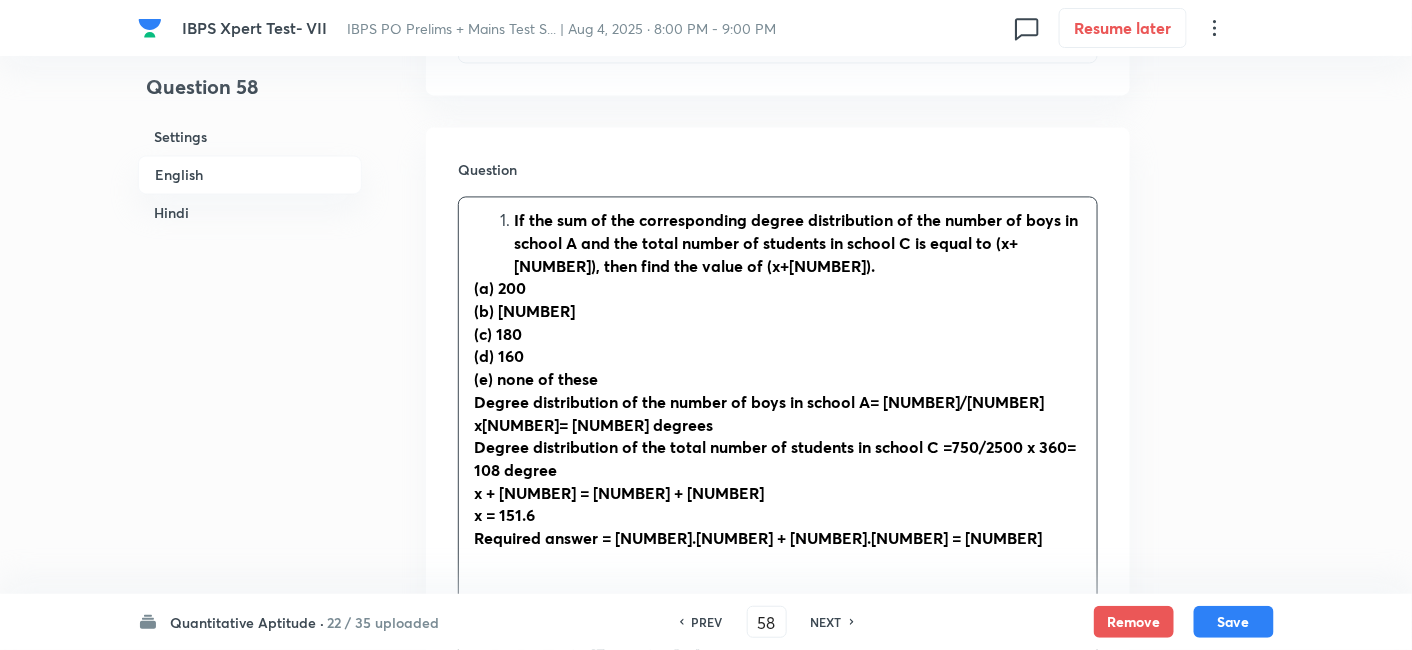 click on "If the sum of the corresponding degree distribution of the number of boys in school A and the total number of students in school C is equal to (x+[NUMBER]), then find the value of (x+[NUMBER])." at bounding box center [798, 243] 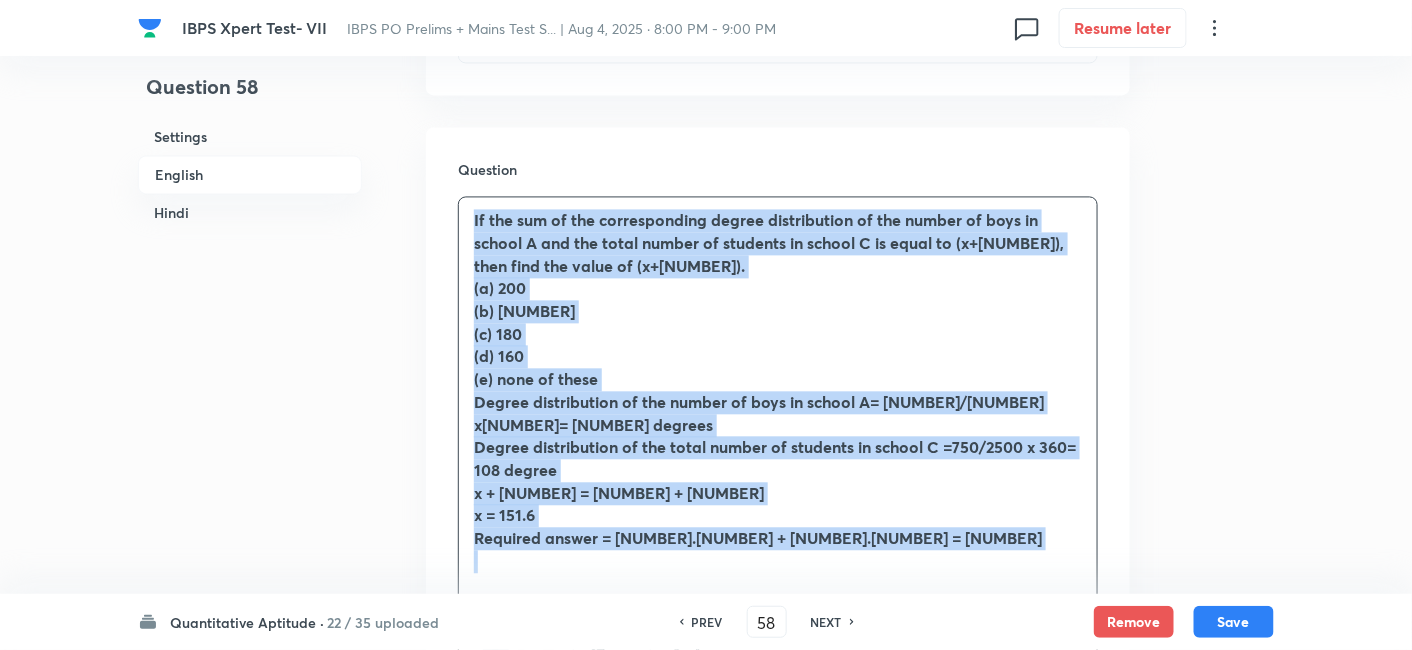 drag, startPoint x: 469, startPoint y: 220, endPoint x: 778, endPoint y: 556, distance: 456.4833 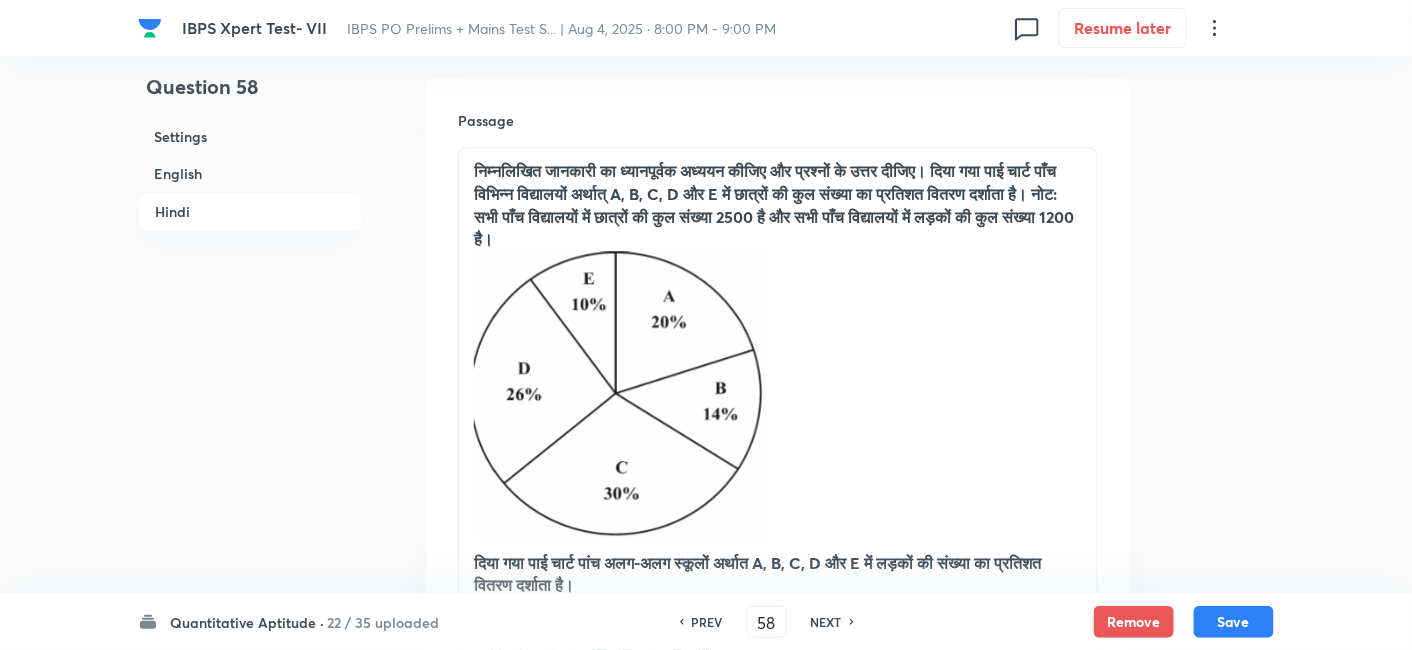 scroll, scrollTop: 4381, scrollLeft: 0, axis: vertical 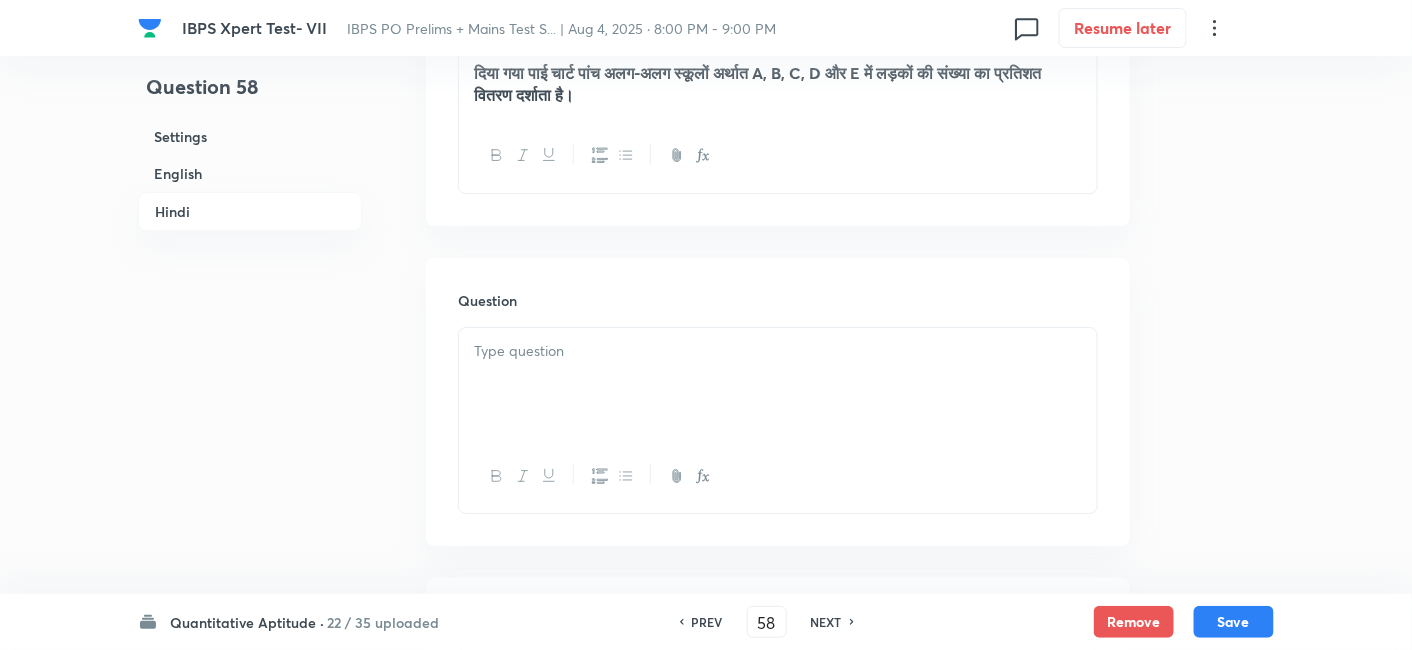 click at bounding box center [778, 384] 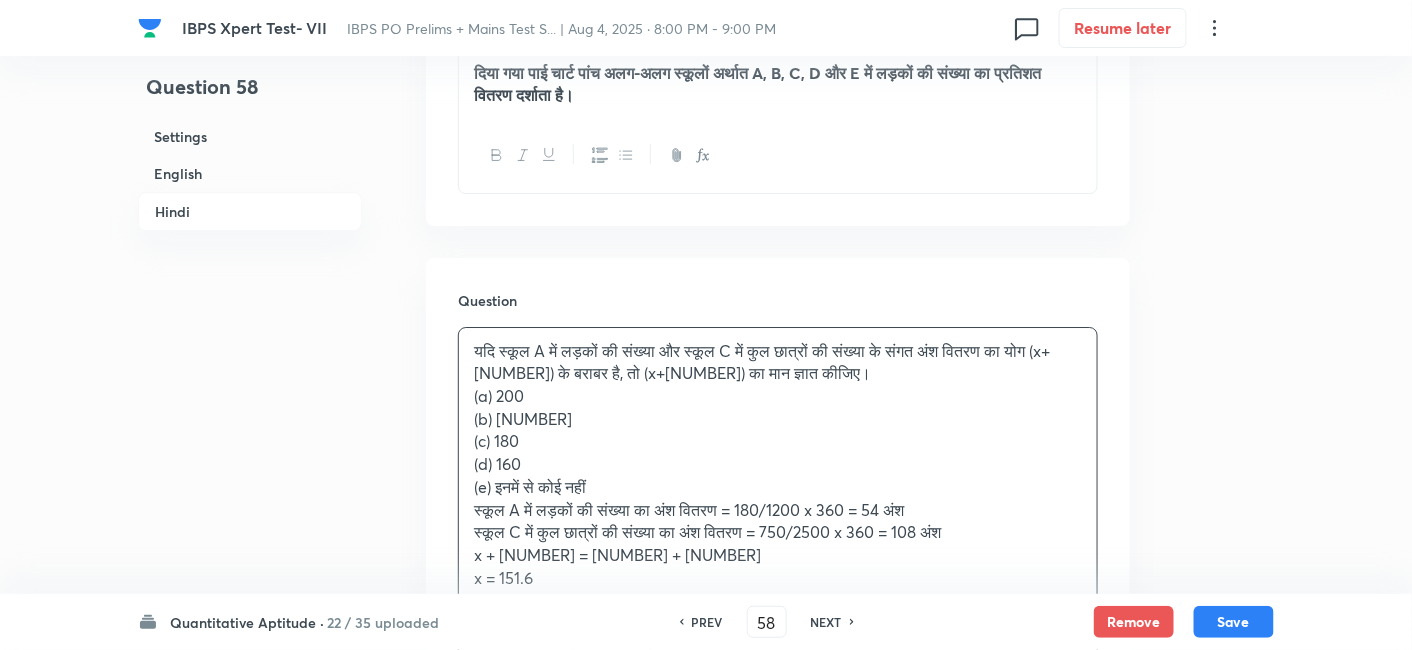 scroll, scrollTop: 4561, scrollLeft: 0, axis: vertical 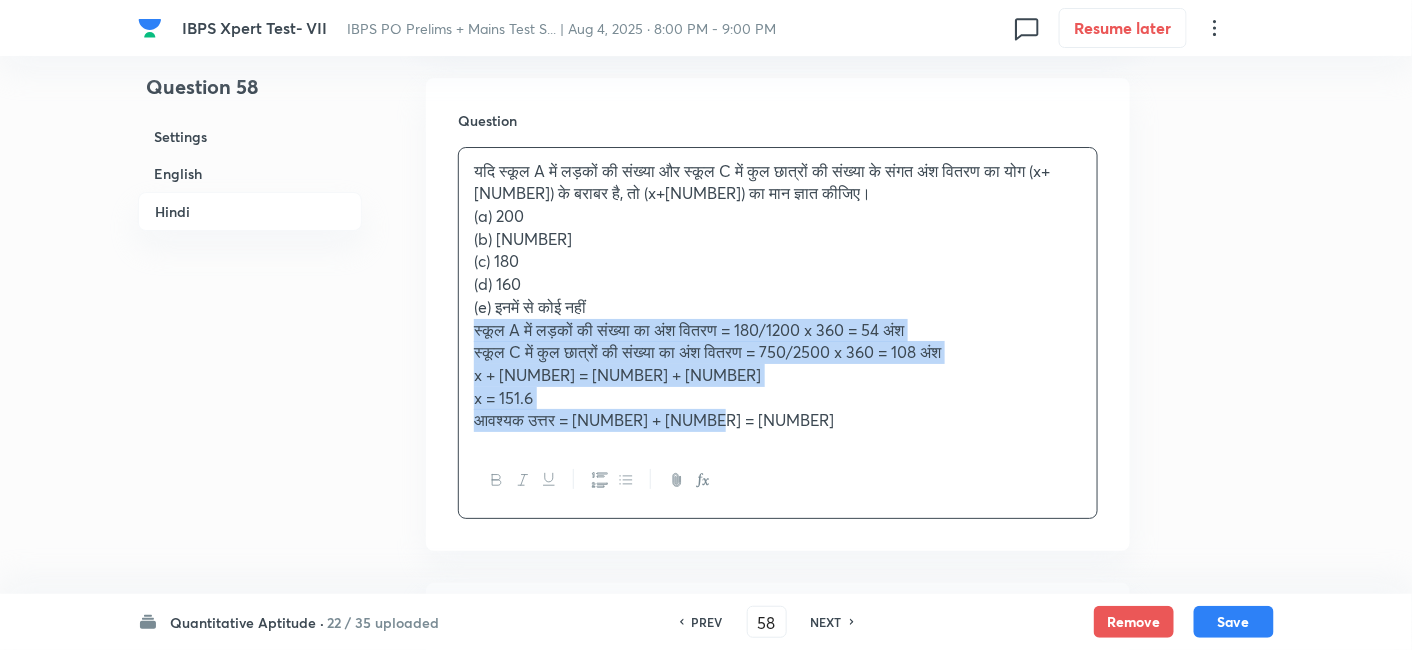 drag, startPoint x: 471, startPoint y: 306, endPoint x: 908, endPoint y: 521, distance: 487.02567 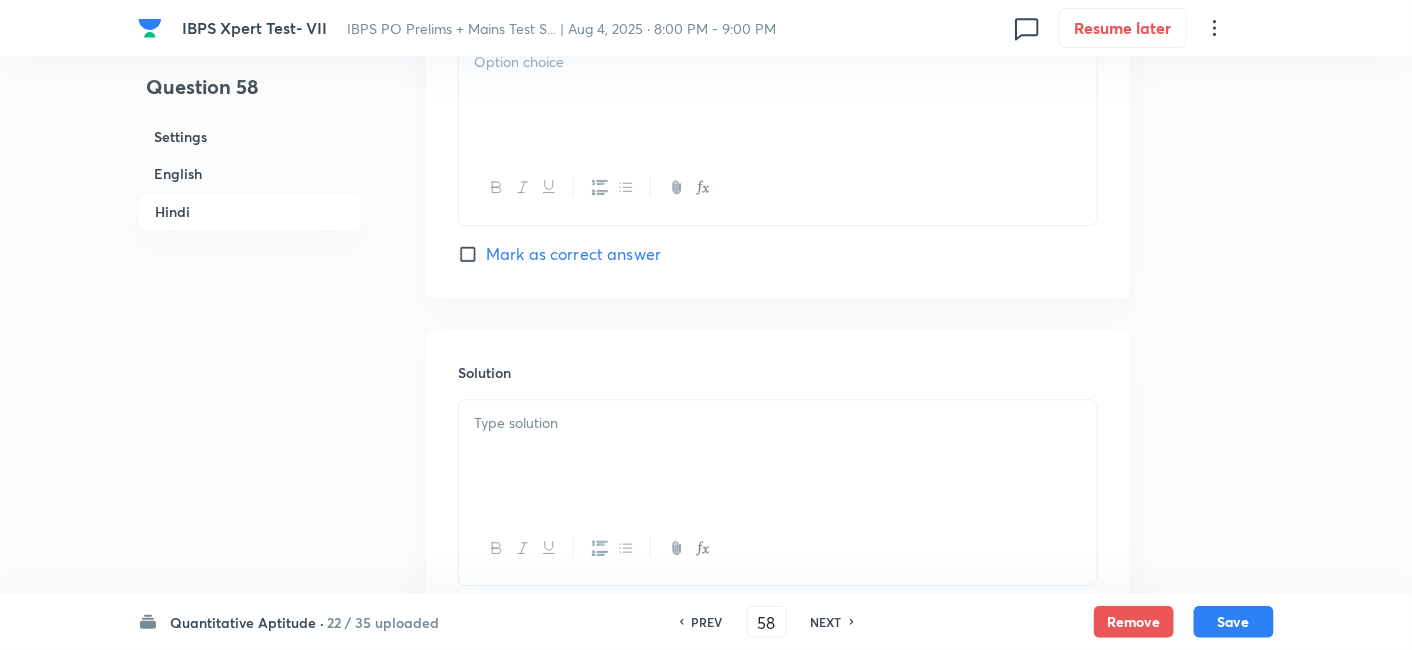 scroll, scrollTop: 6414, scrollLeft: 0, axis: vertical 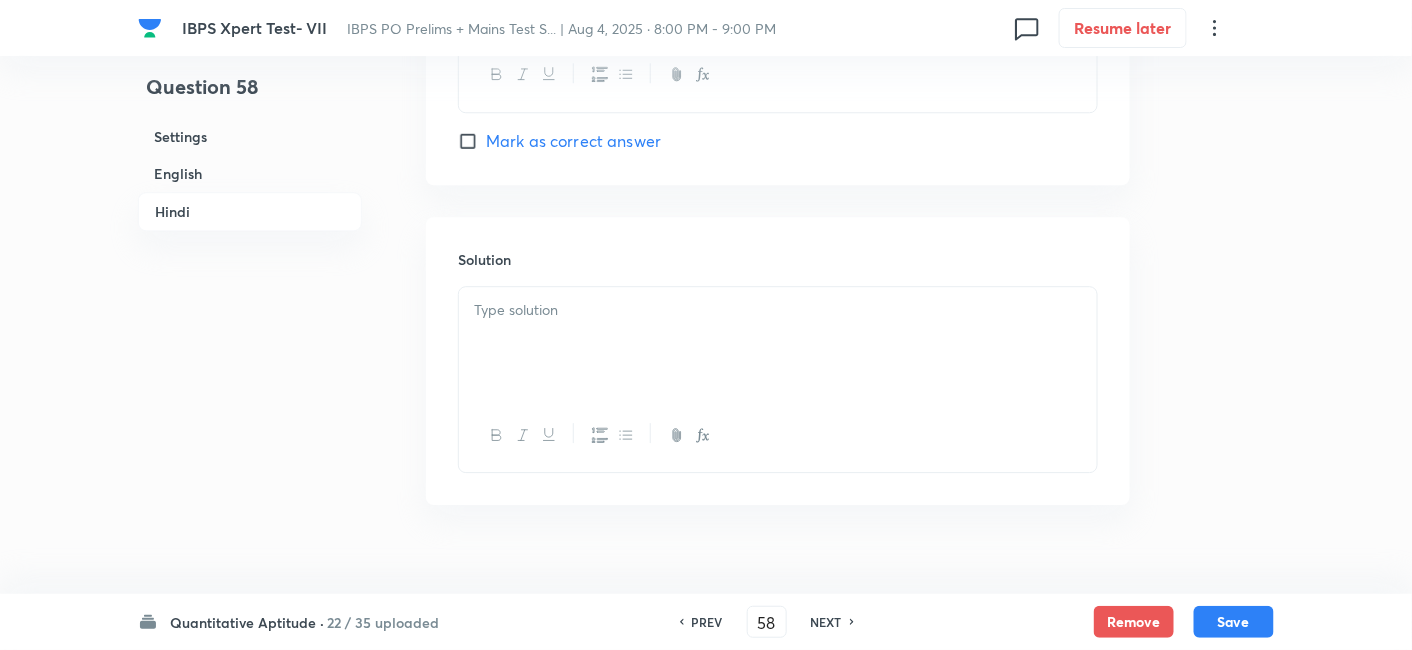 click at bounding box center [778, 310] 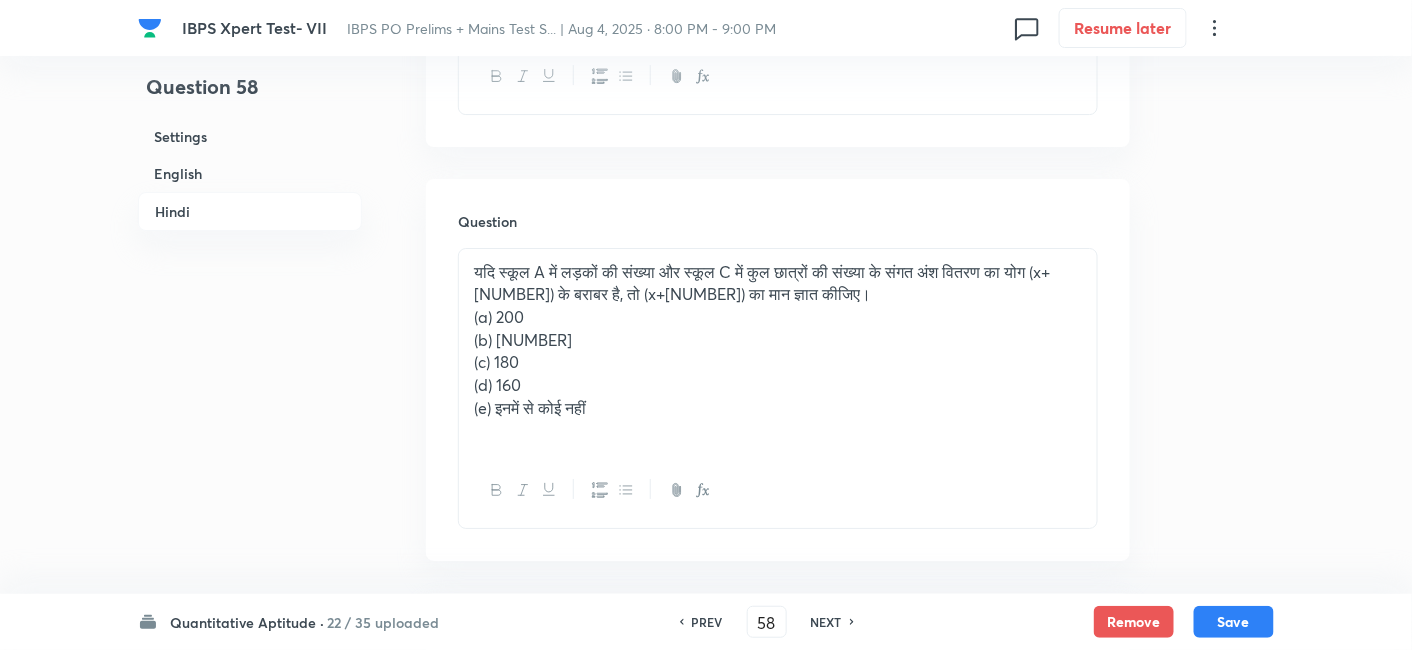 scroll, scrollTop: 4459, scrollLeft: 0, axis: vertical 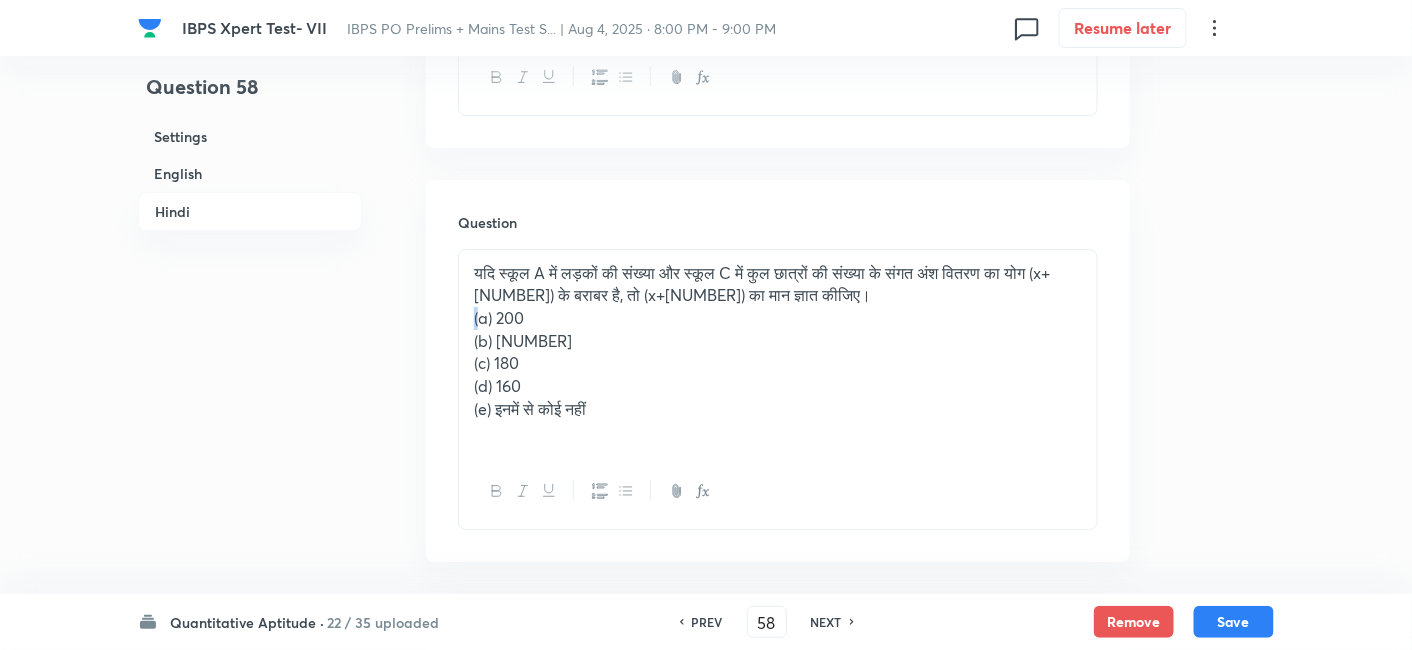 click on "यदि स्कूल A में लड़कों की संख्या और स्कूल C में कुल छात्रों की संख्या के संगत अंश वितरण का योग (x+[NUMBER].[NUMBER]) के बराबर है, तो (x+[NUMBER].[NUMBER]) का मान ज्ञात कीजिए। (a) [NUMBER] (b) [NUMBER] (c) [NUMBER] (d) [NUMBER] (e) इनमें से कोई नहीं" at bounding box center [778, 353] 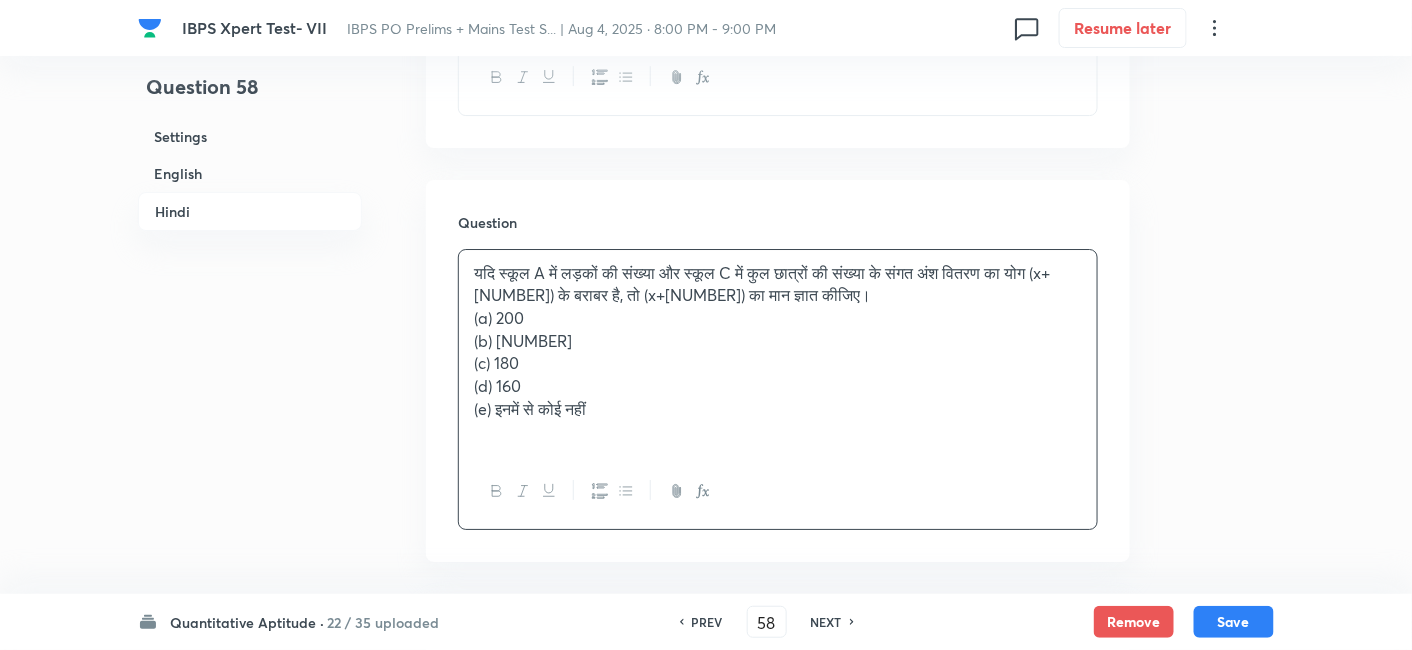drag, startPoint x: 471, startPoint y: 289, endPoint x: 462, endPoint y: 300, distance: 14.21267 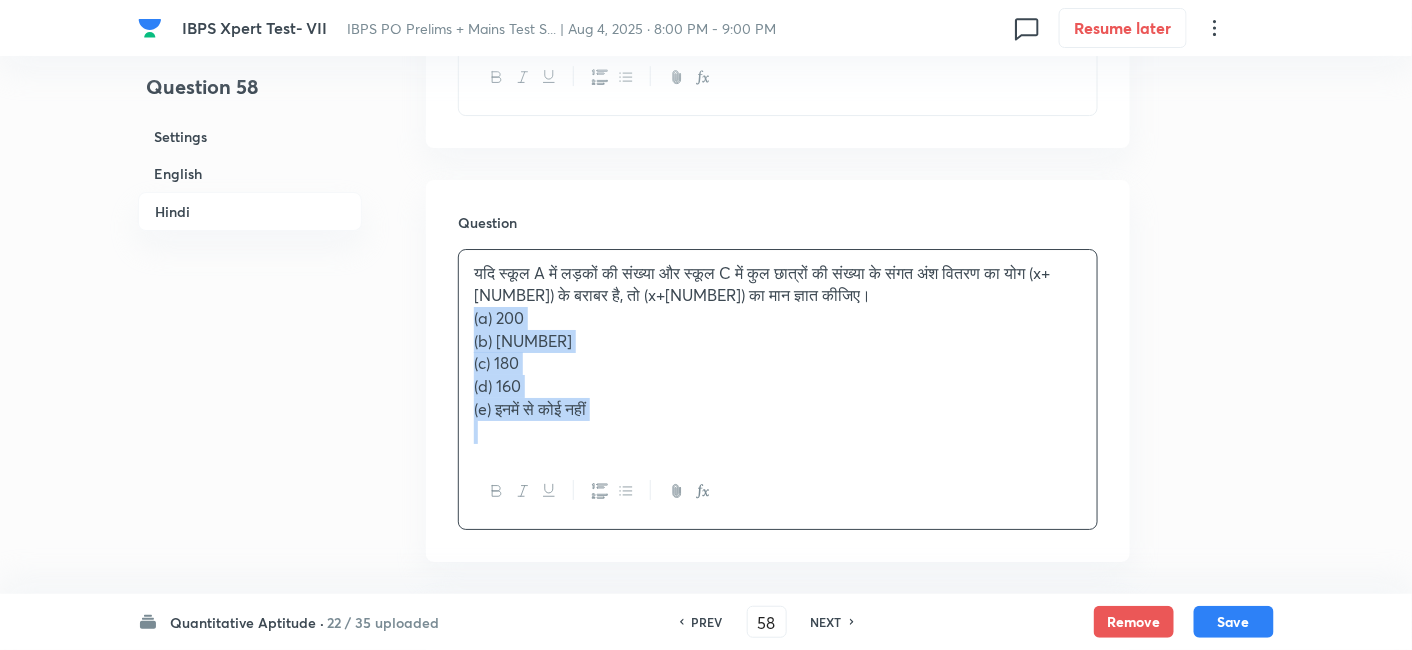 drag, startPoint x: 462, startPoint y: 300, endPoint x: 704, endPoint y: 448, distance: 283.66882 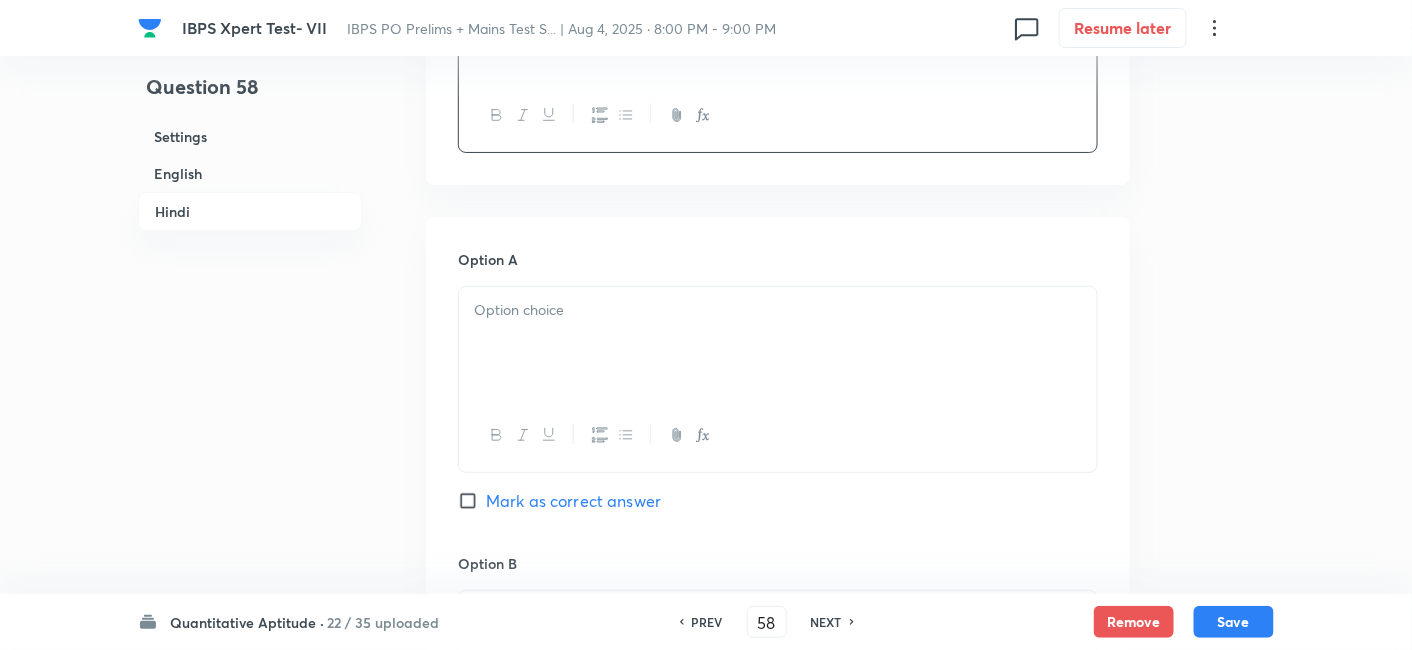 scroll, scrollTop: 4743, scrollLeft: 0, axis: vertical 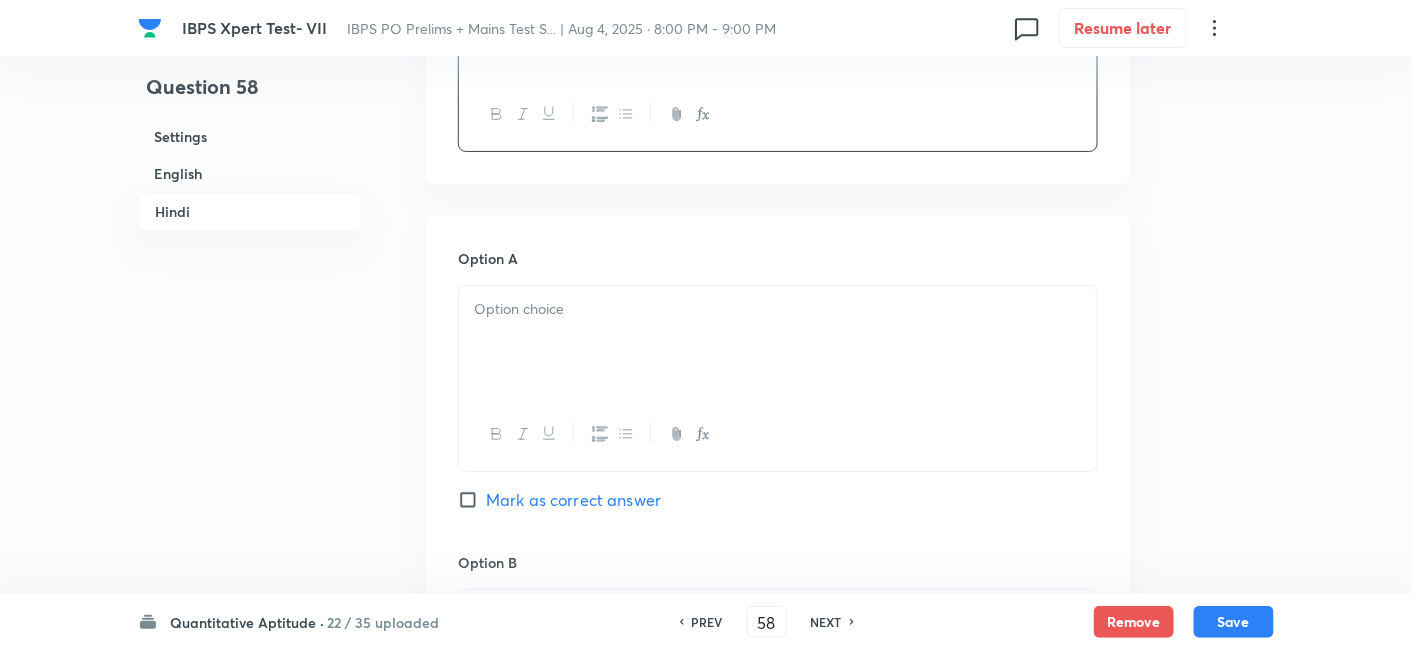 click at bounding box center [778, 342] 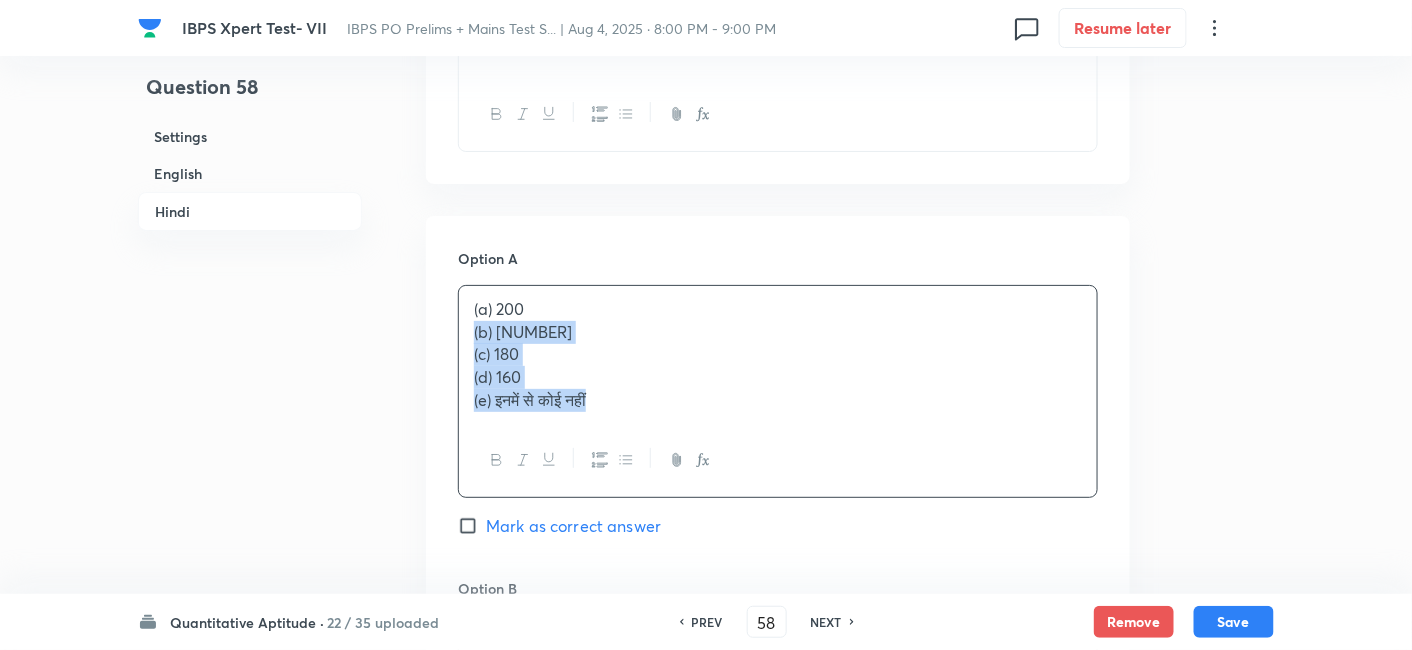 drag, startPoint x: 469, startPoint y: 299, endPoint x: 794, endPoint y: 535, distance: 401.64786 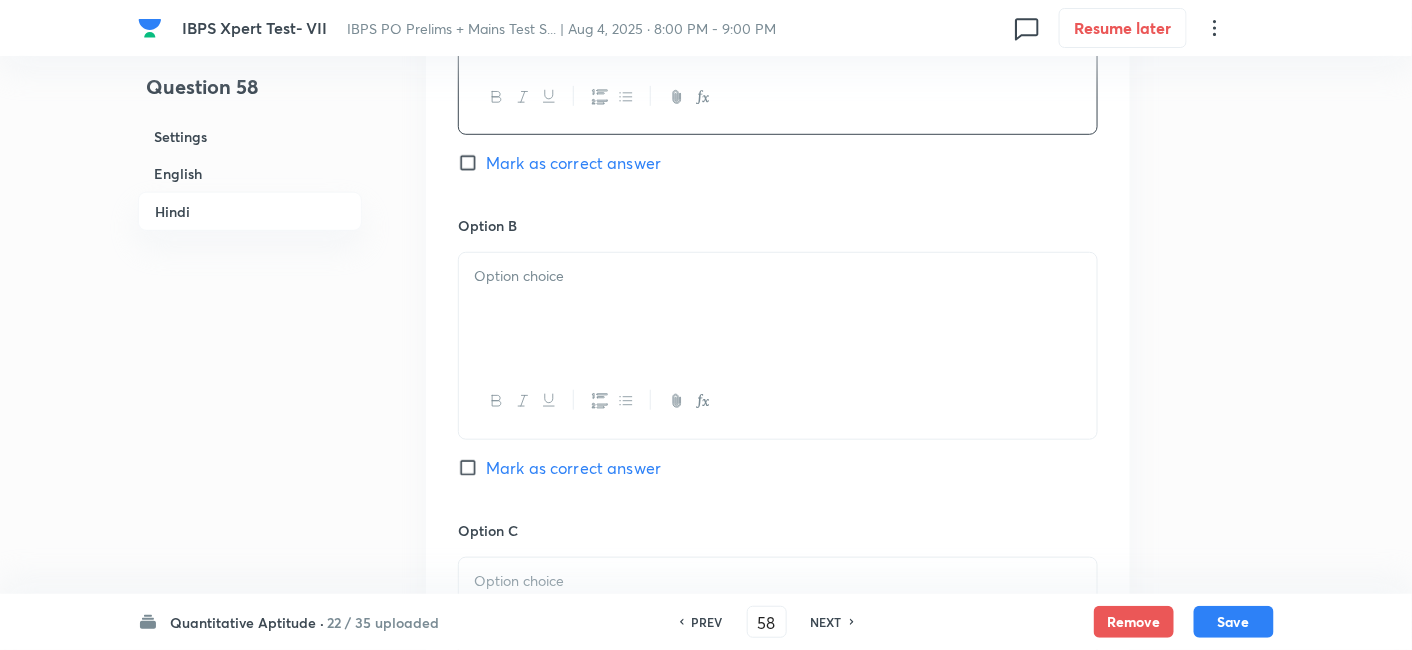 scroll, scrollTop: 5081, scrollLeft: 0, axis: vertical 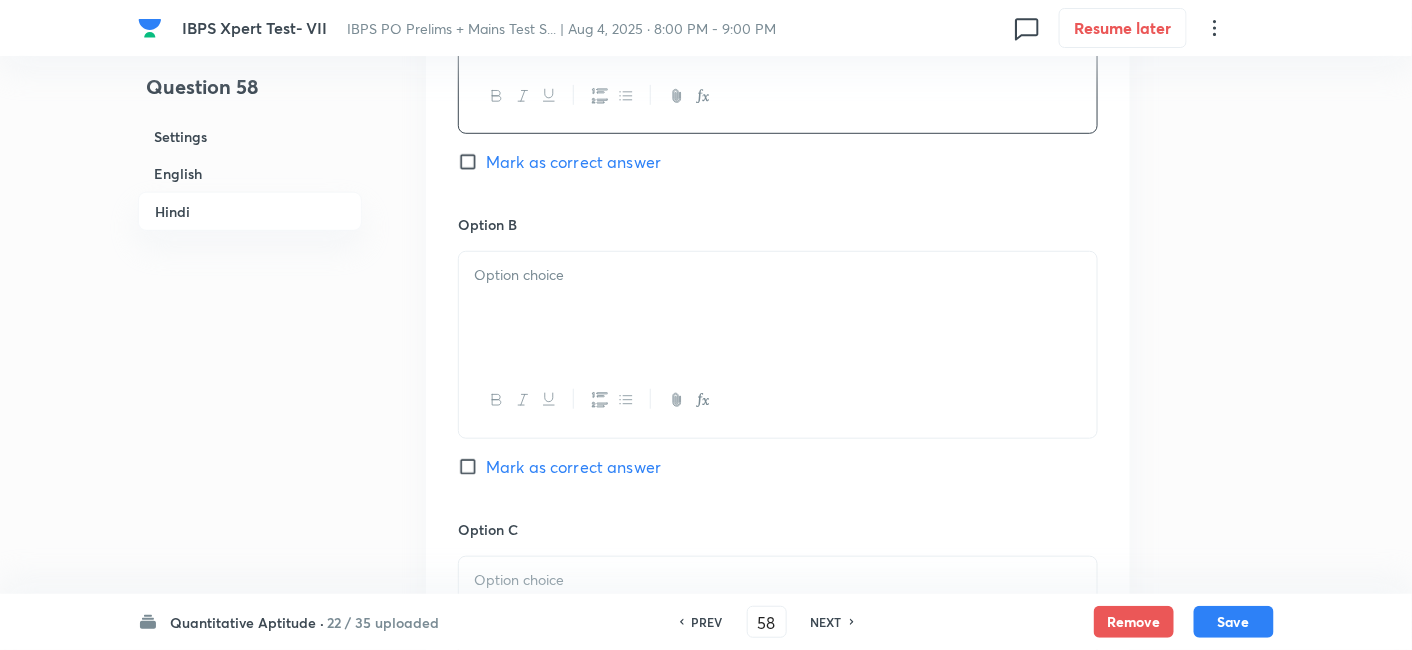 click at bounding box center (778, 308) 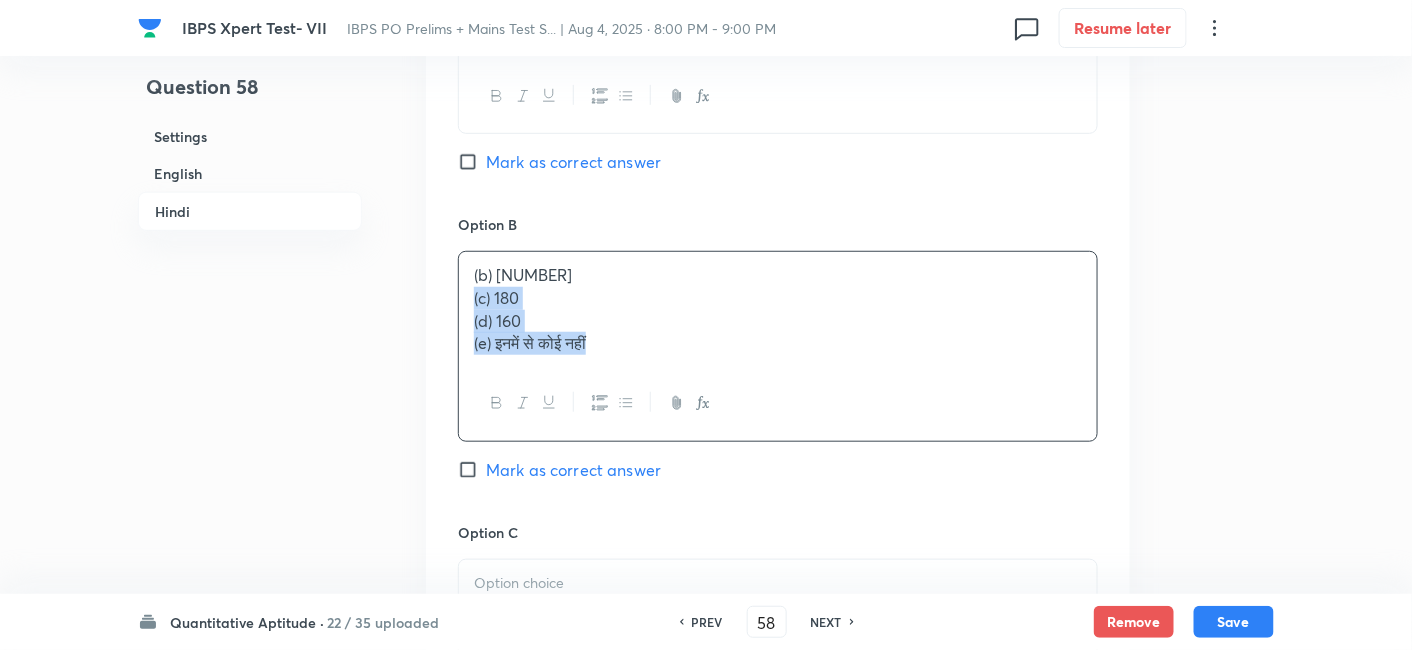 drag, startPoint x: 463, startPoint y: 271, endPoint x: 774, endPoint y: 432, distance: 350.2028 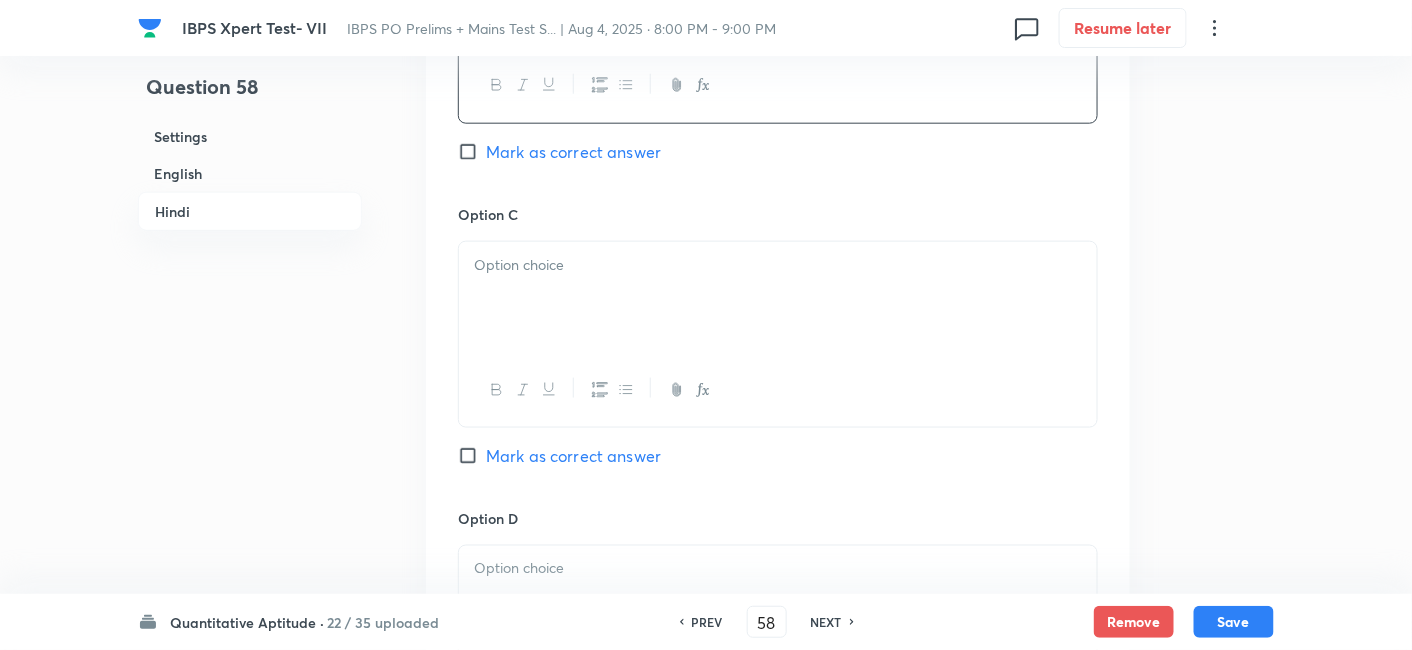 scroll, scrollTop: 5414, scrollLeft: 0, axis: vertical 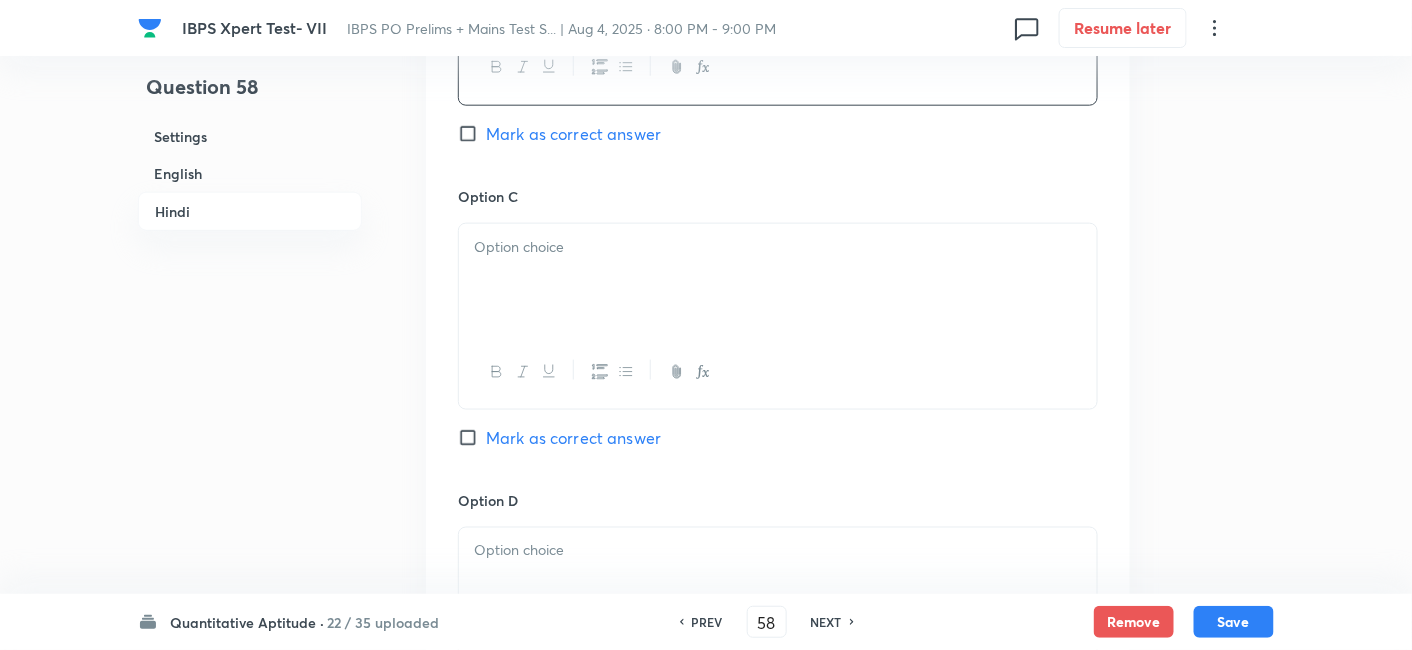 click at bounding box center [778, 280] 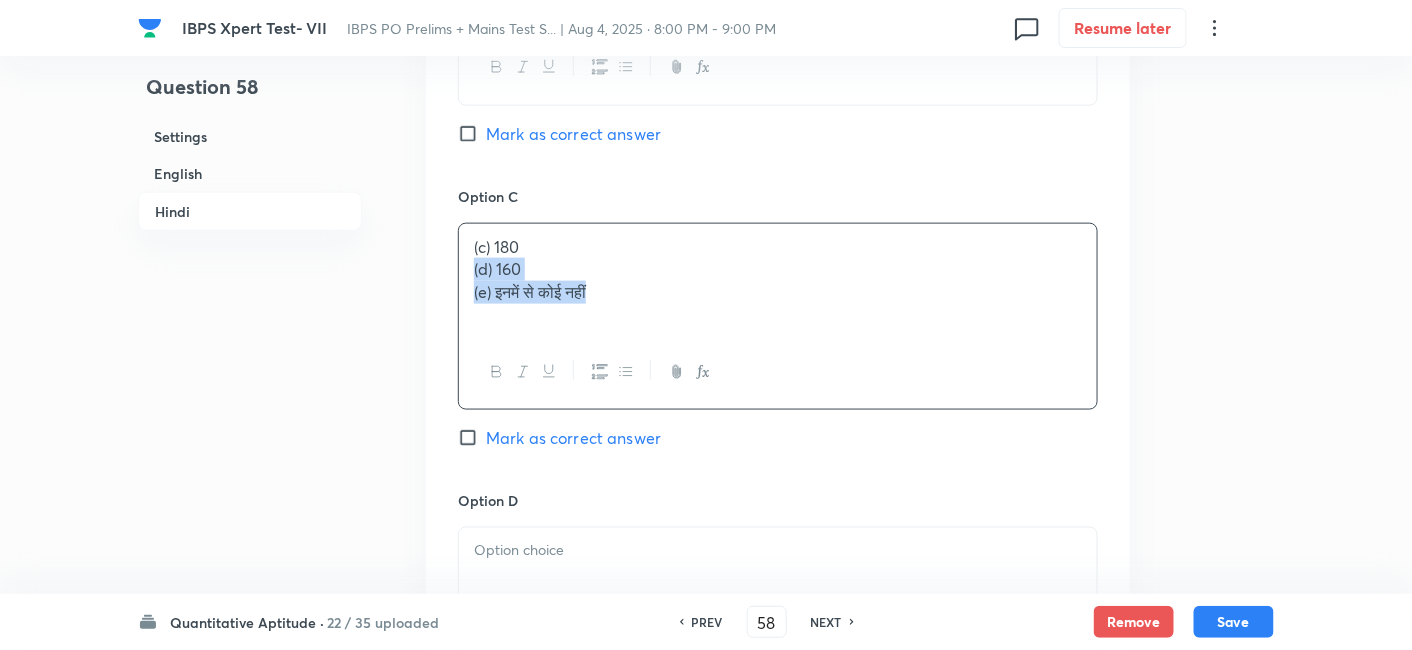 drag, startPoint x: 468, startPoint y: 240, endPoint x: 802, endPoint y: 353, distance: 352.5975 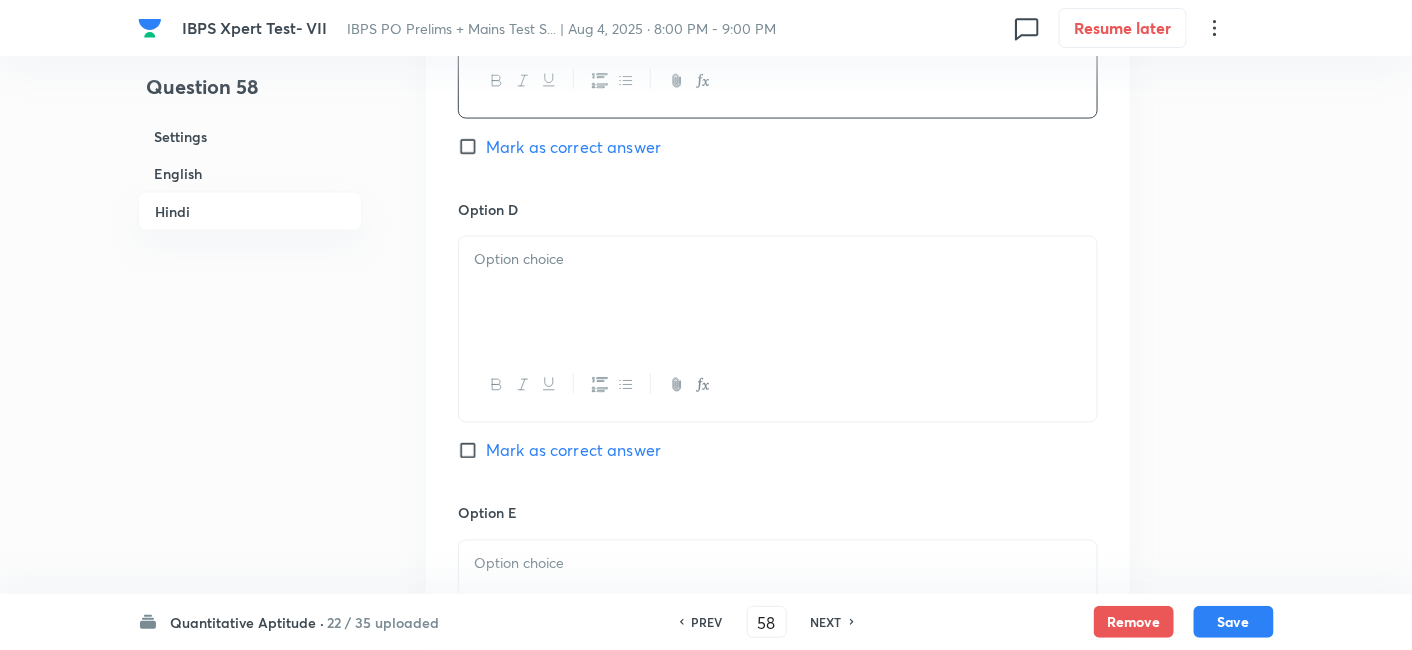 scroll, scrollTop: 5705, scrollLeft: 0, axis: vertical 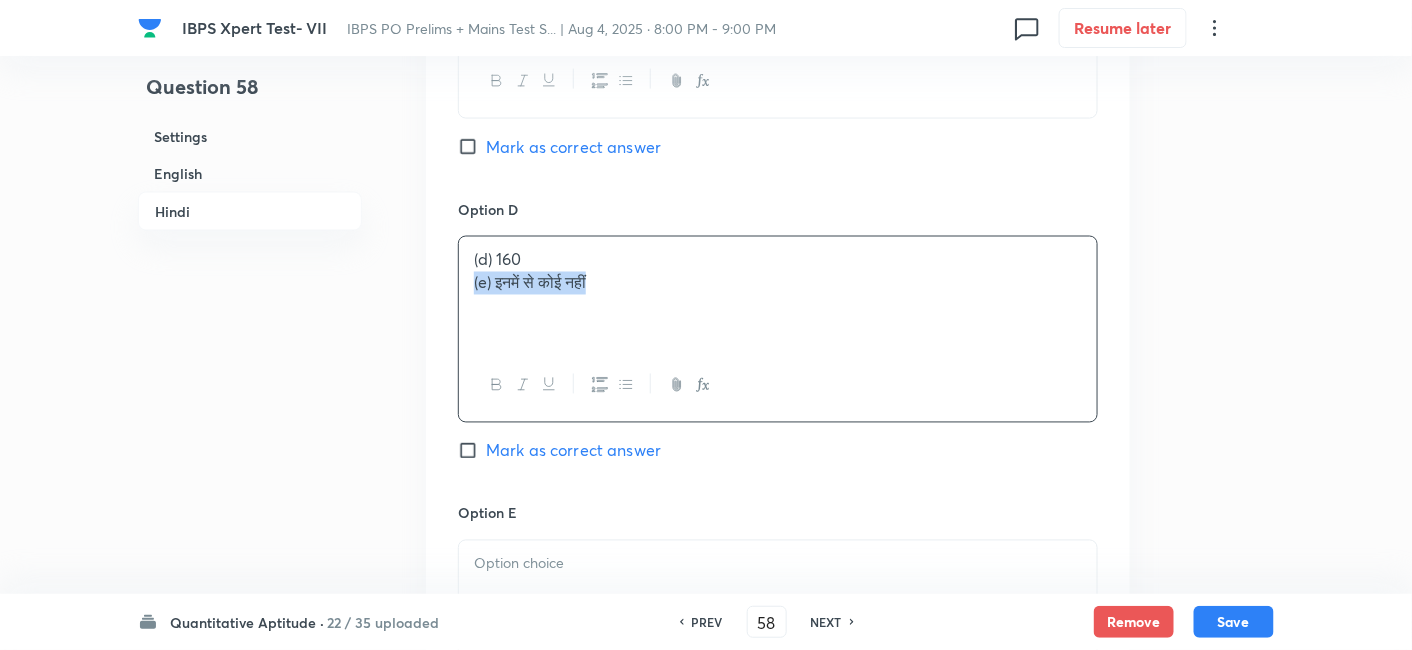 drag, startPoint x: 467, startPoint y: 253, endPoint x: 804, endPoint y: 318, distance: 343.2113 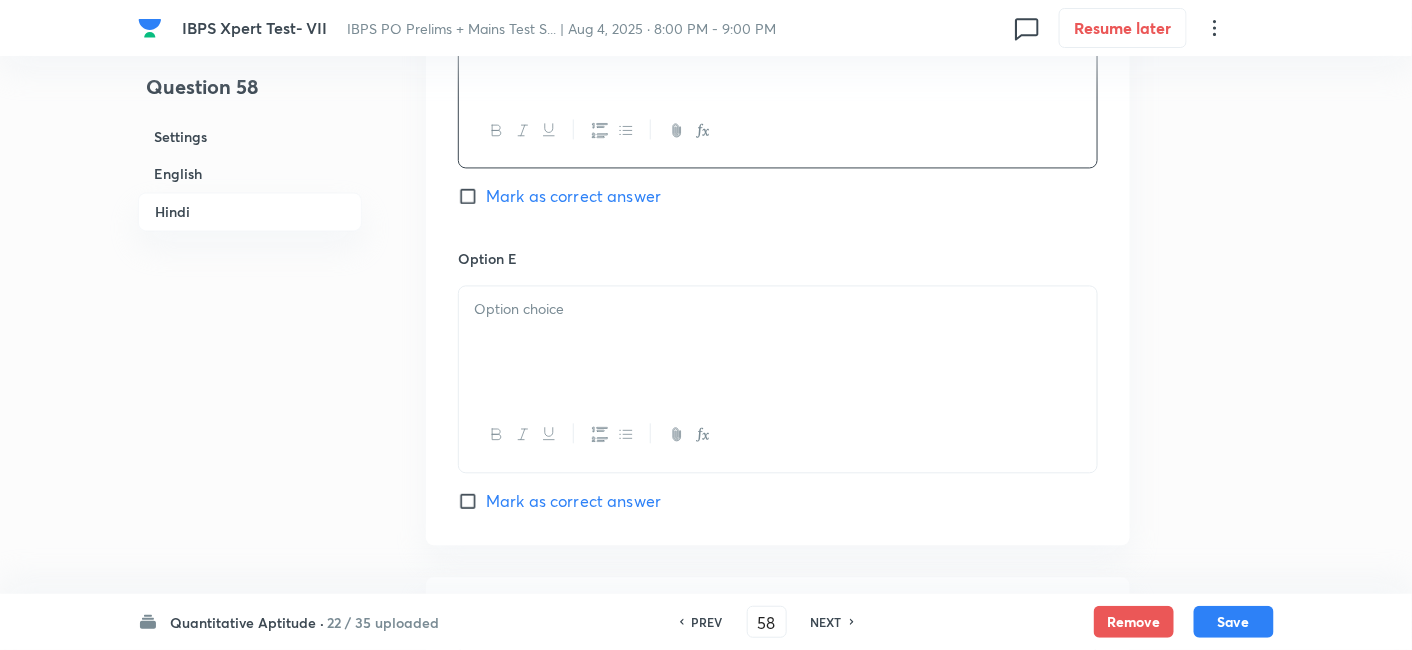 click at bounding box center [778, 343] 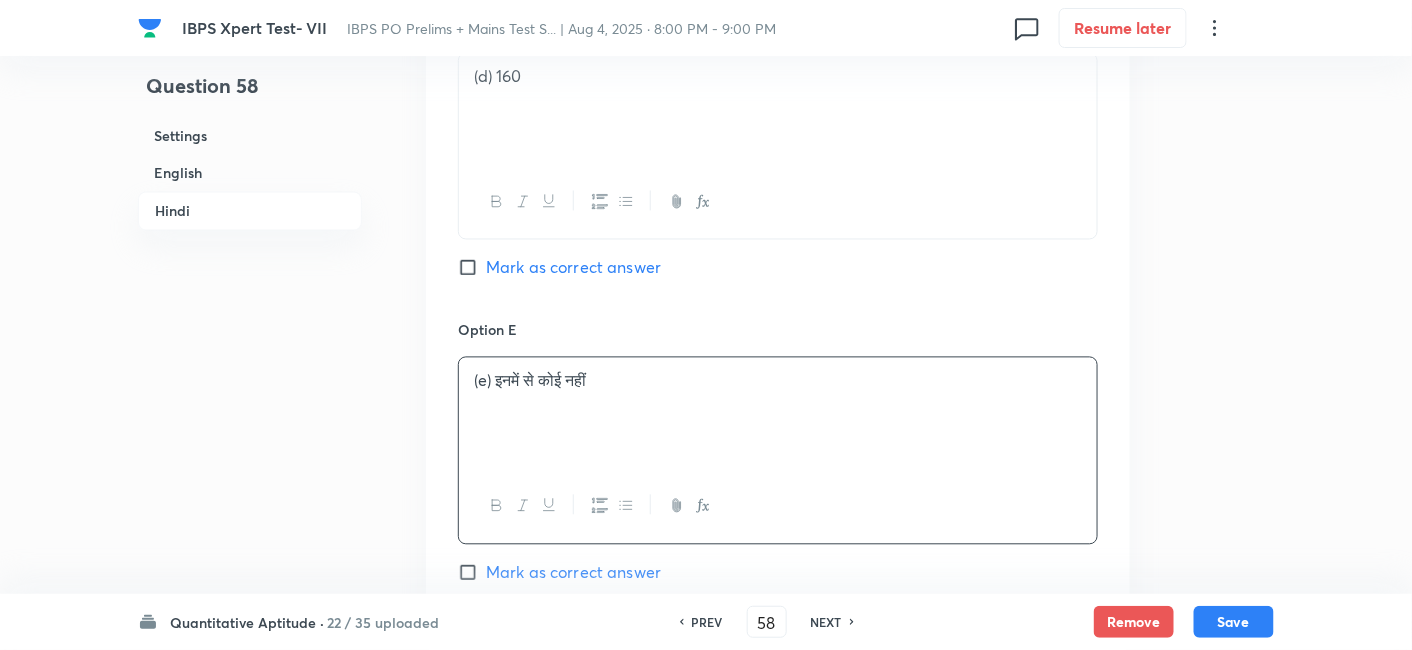 scroll, scrollTop: 5682, scrollLeft: 0, axis: vertical 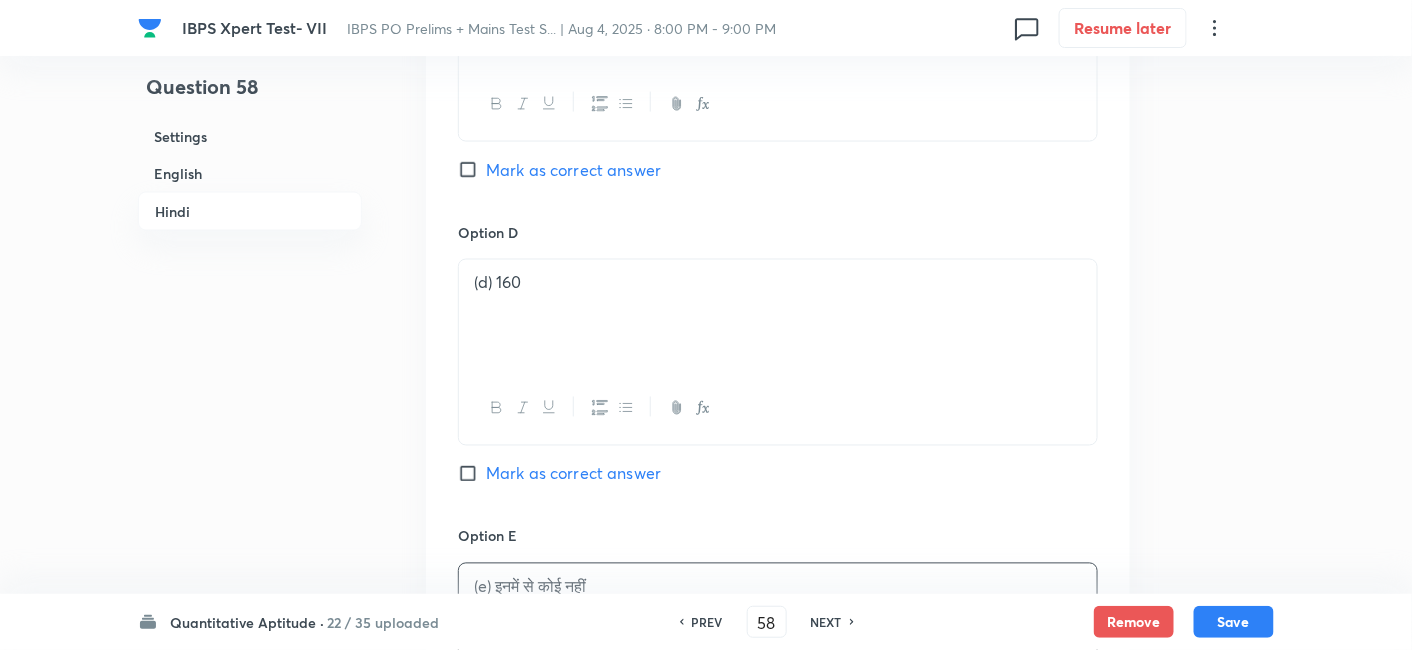 click on "Mark as correct answer" at bounding box center [573, 474] 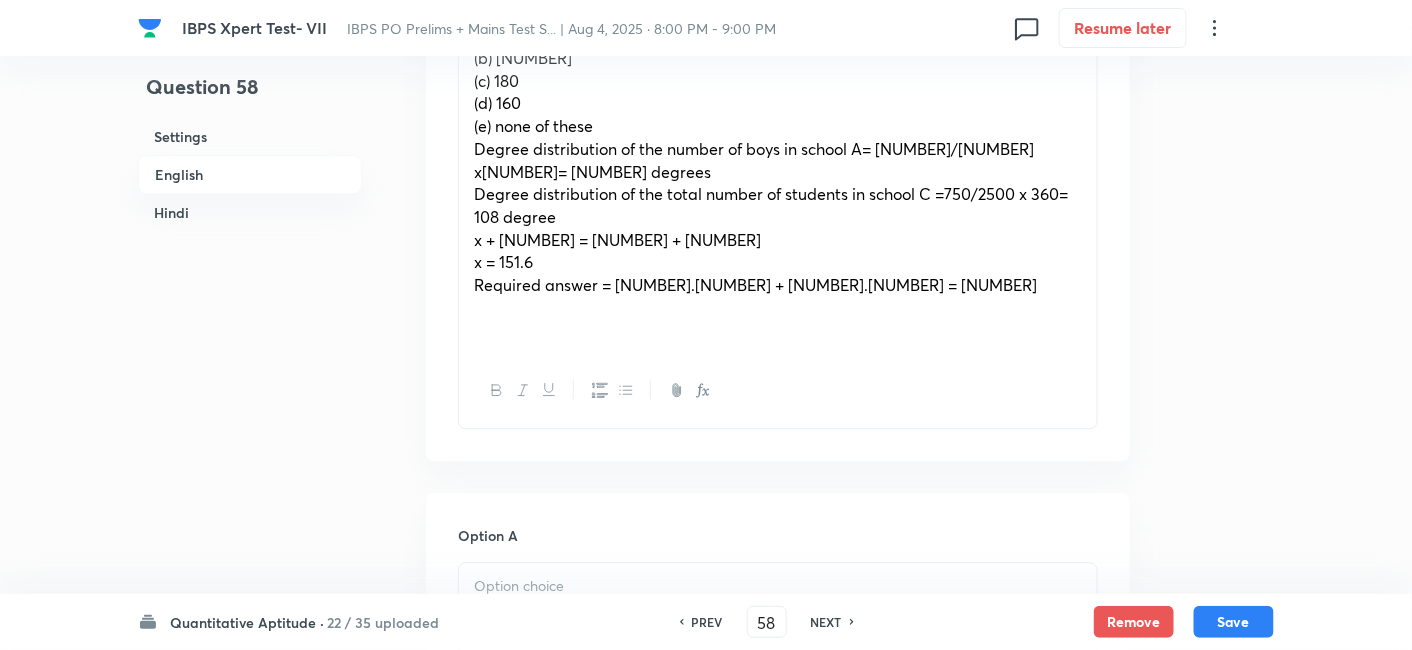 scroll, scrollTop: 1352, scrollLeft: 0, axis: vertical 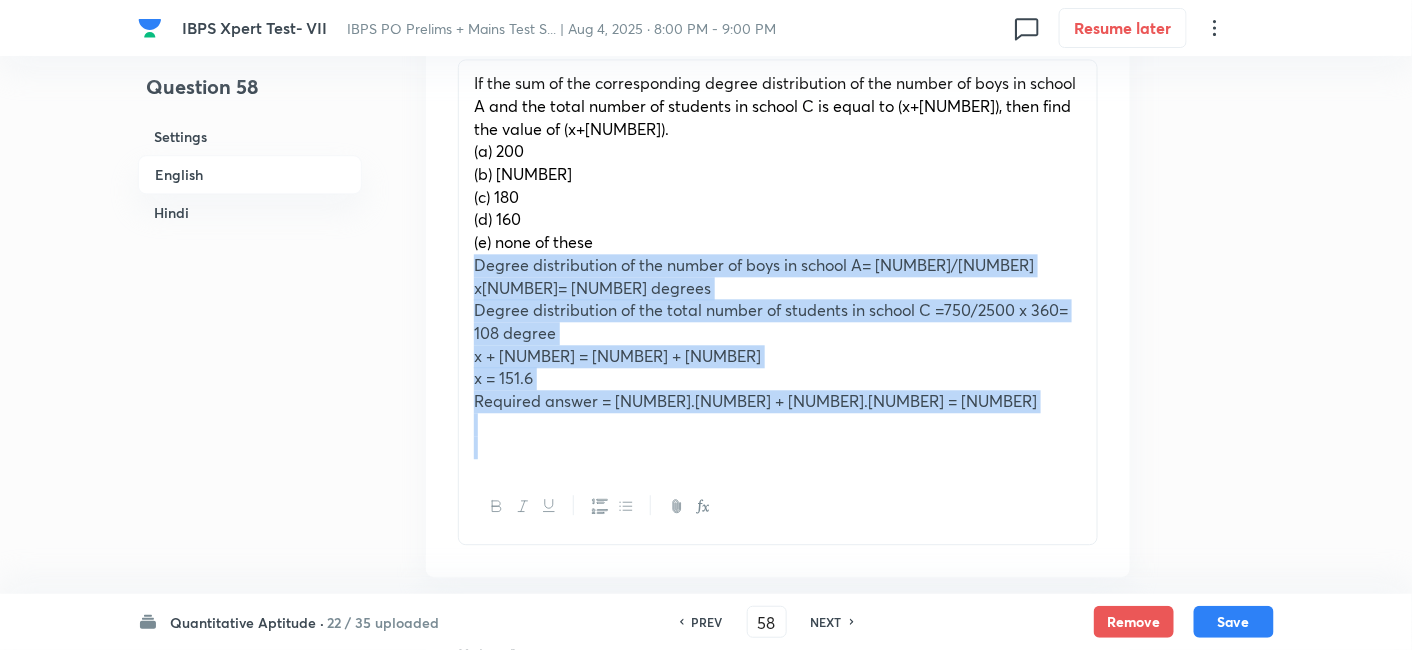 drag, startPoint x: 473, startPoint y: 264, endPoint x: 835, endPoint y: 521, distance: 443.95157 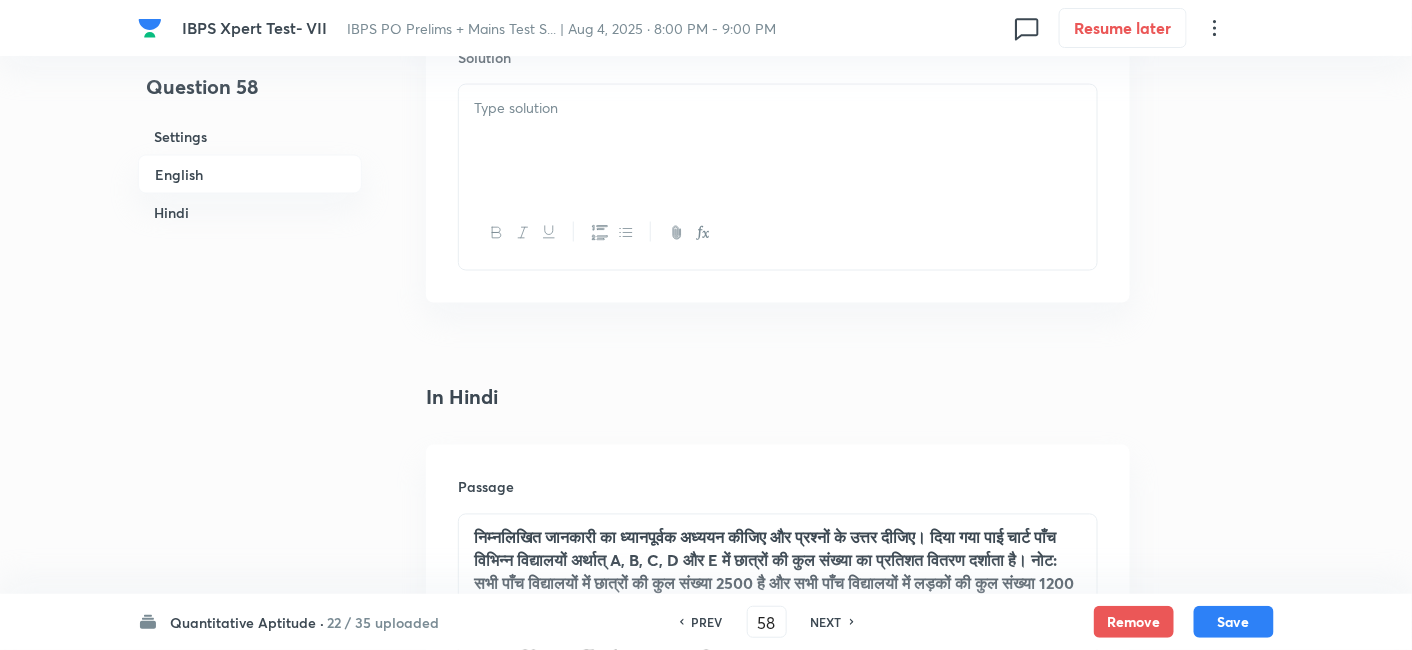 click at bounding box center [778, 141] 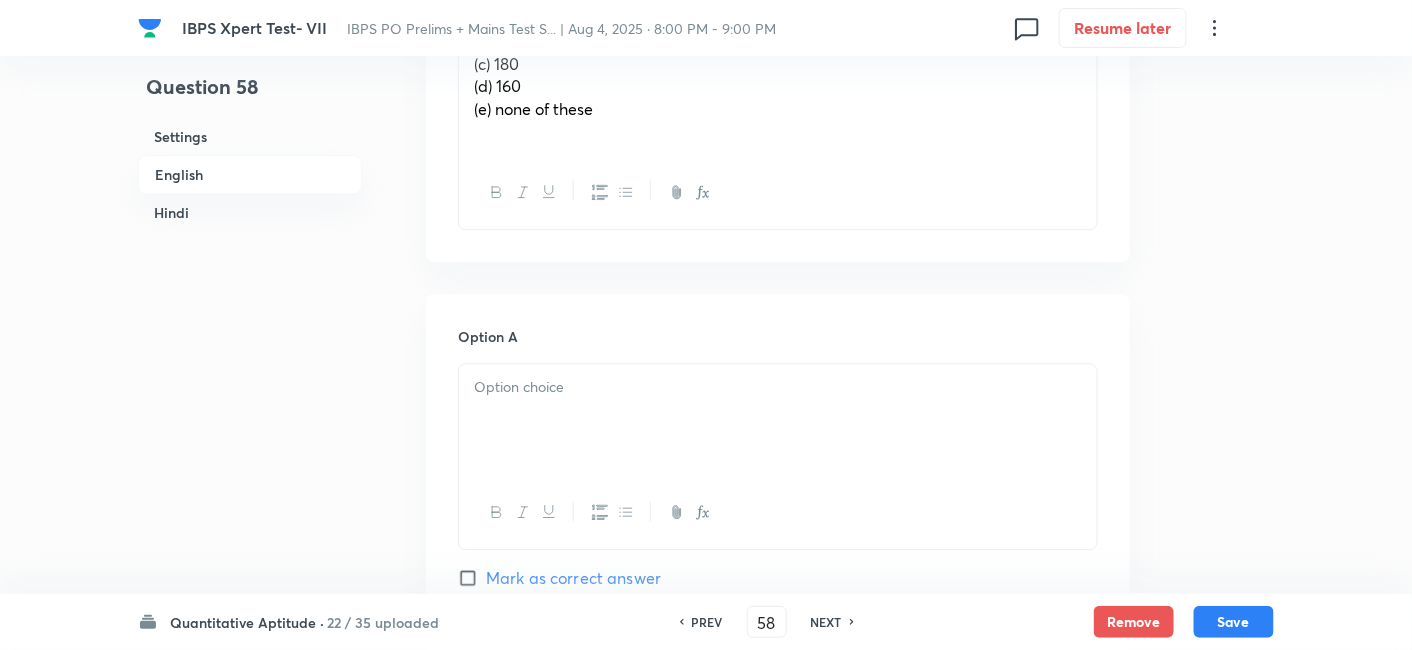 scroll, scrollTop: 1352, scrollLeft: 0, axis: vertical 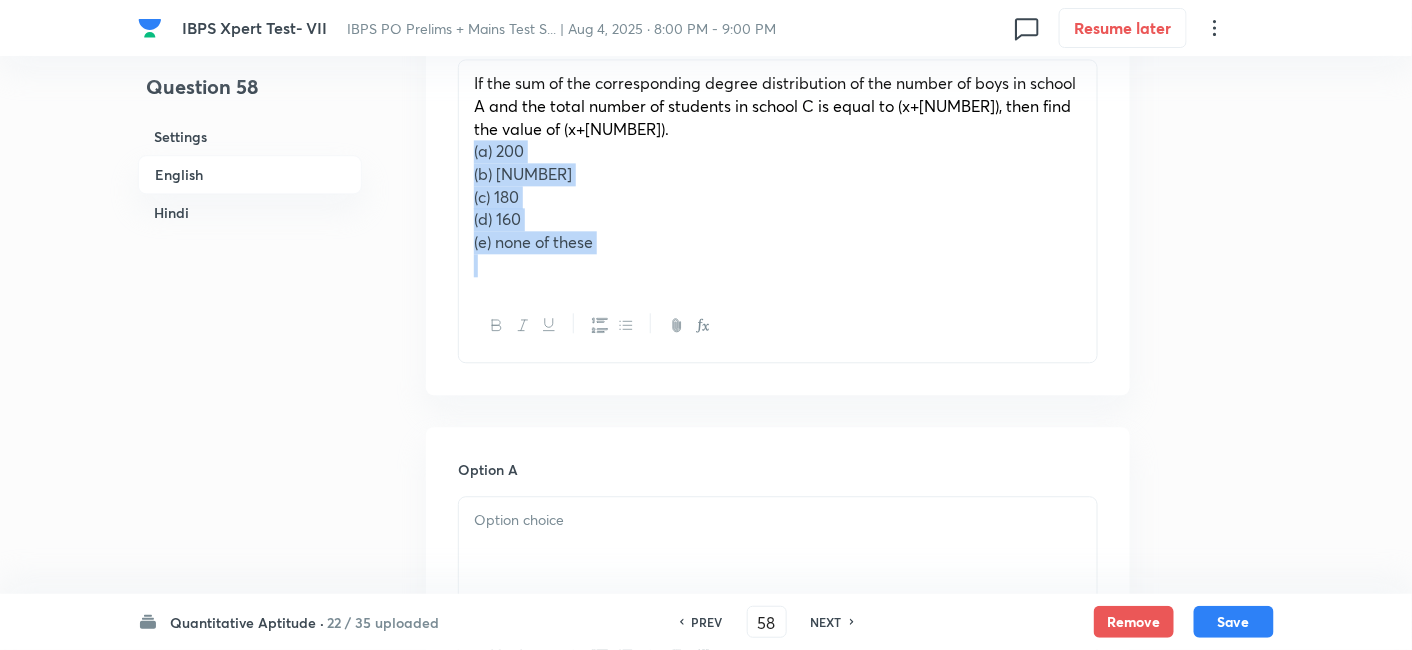 drag, startPoint x: 467, startPoint y: 158, endPoint x: 660, endPoint y: 295, distance: 236.68121 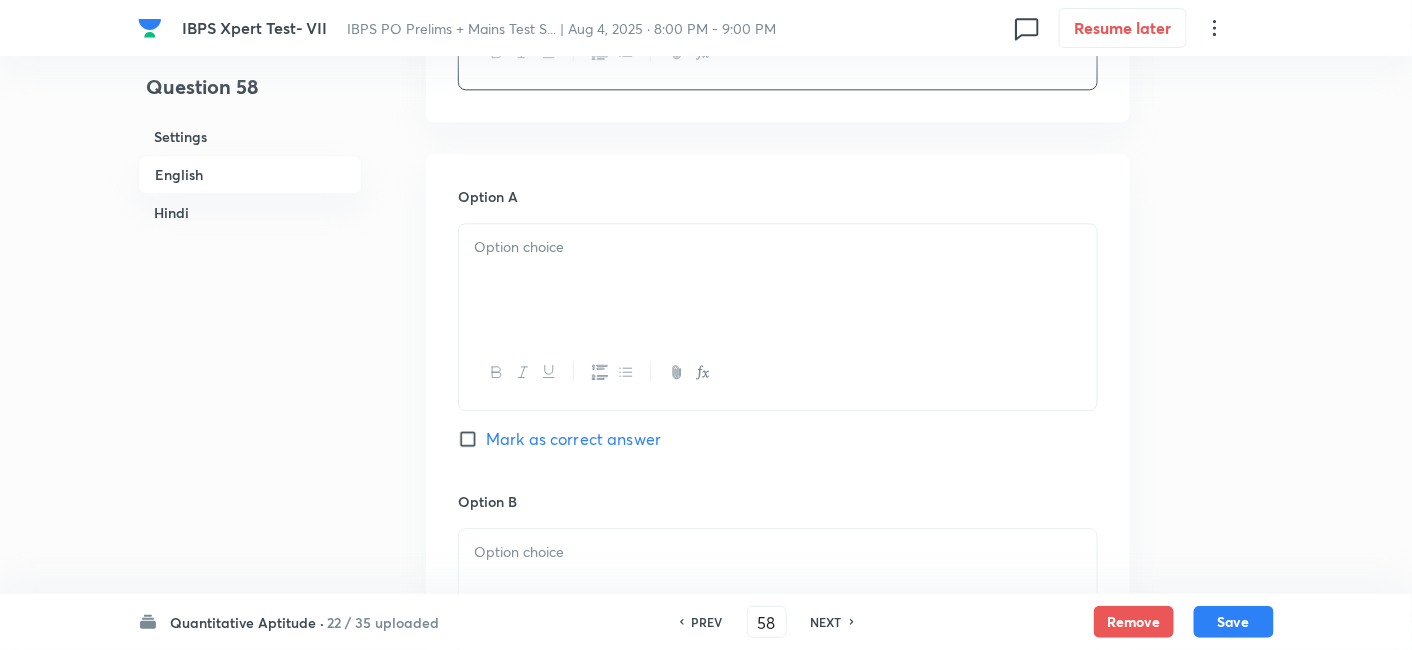 scroll, scrollTop: 1512, scrollLeft: 0, axis: vertical 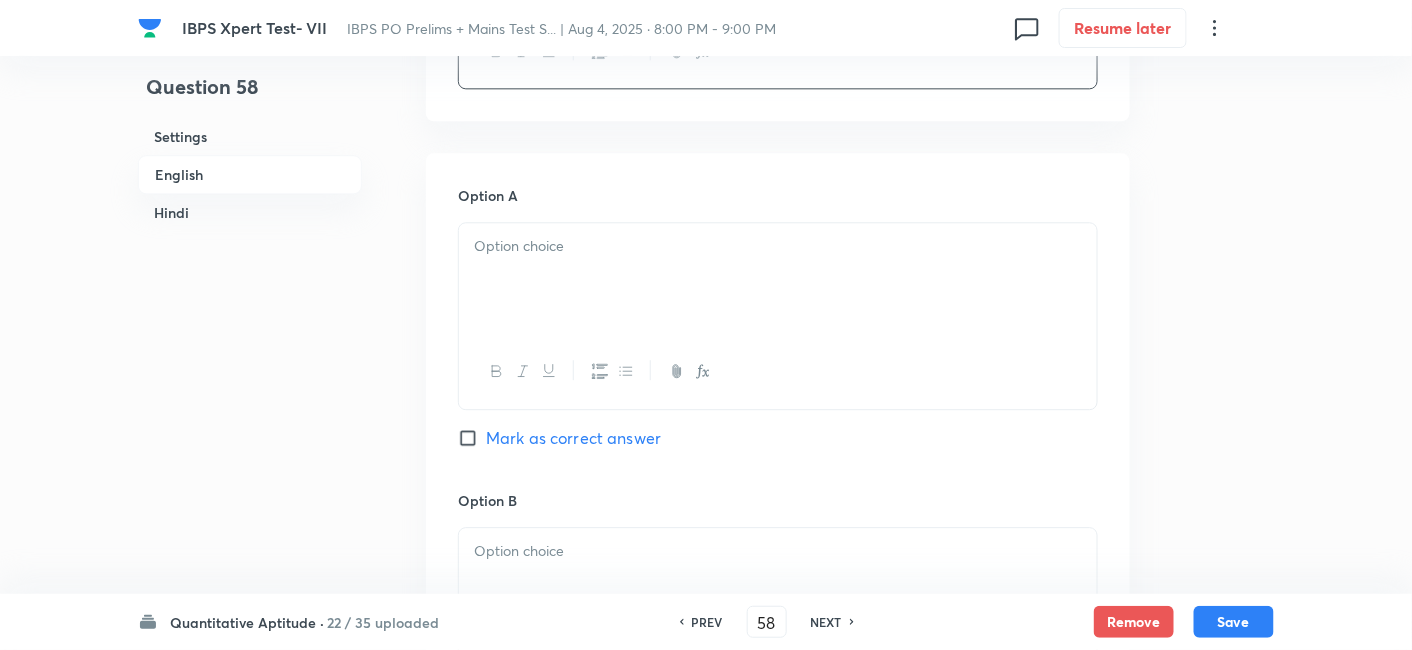 click at bounding box center [778, 279] 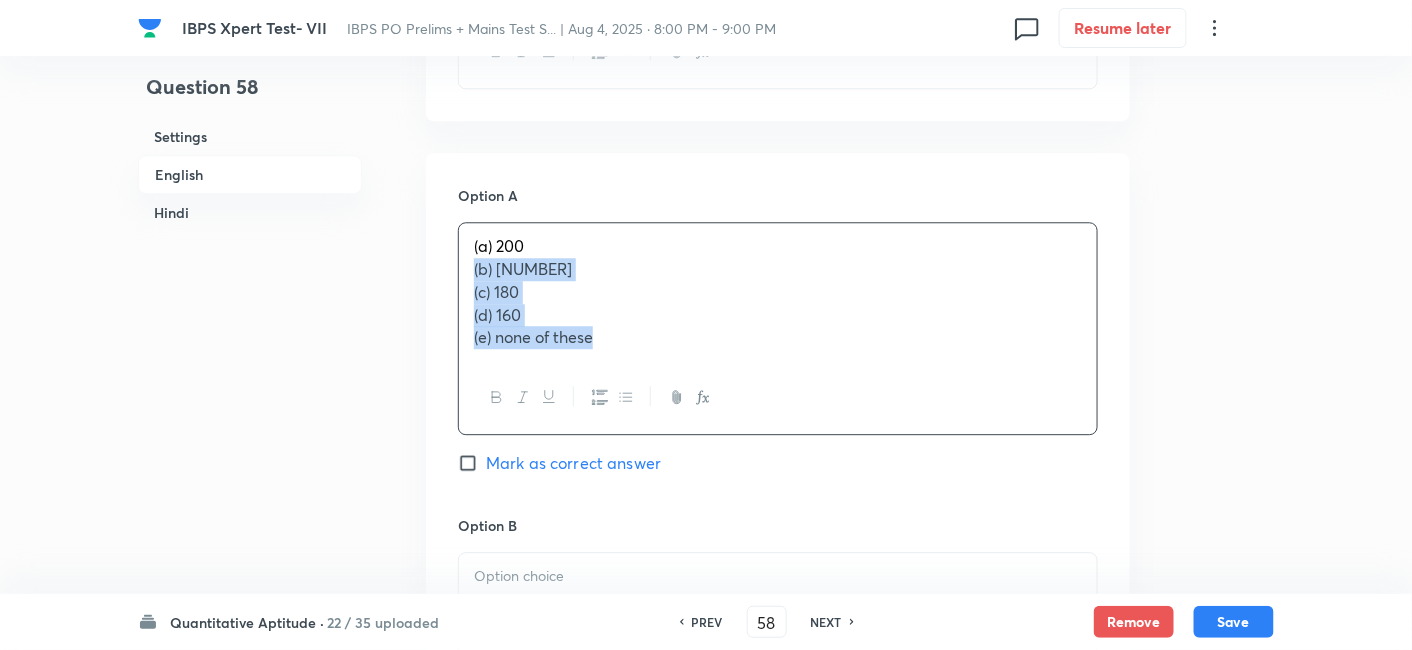 drag, startPoint x: 474, startPoint y: 266, endPoint x: 644, endPoint y: 404, distance: 218.96118 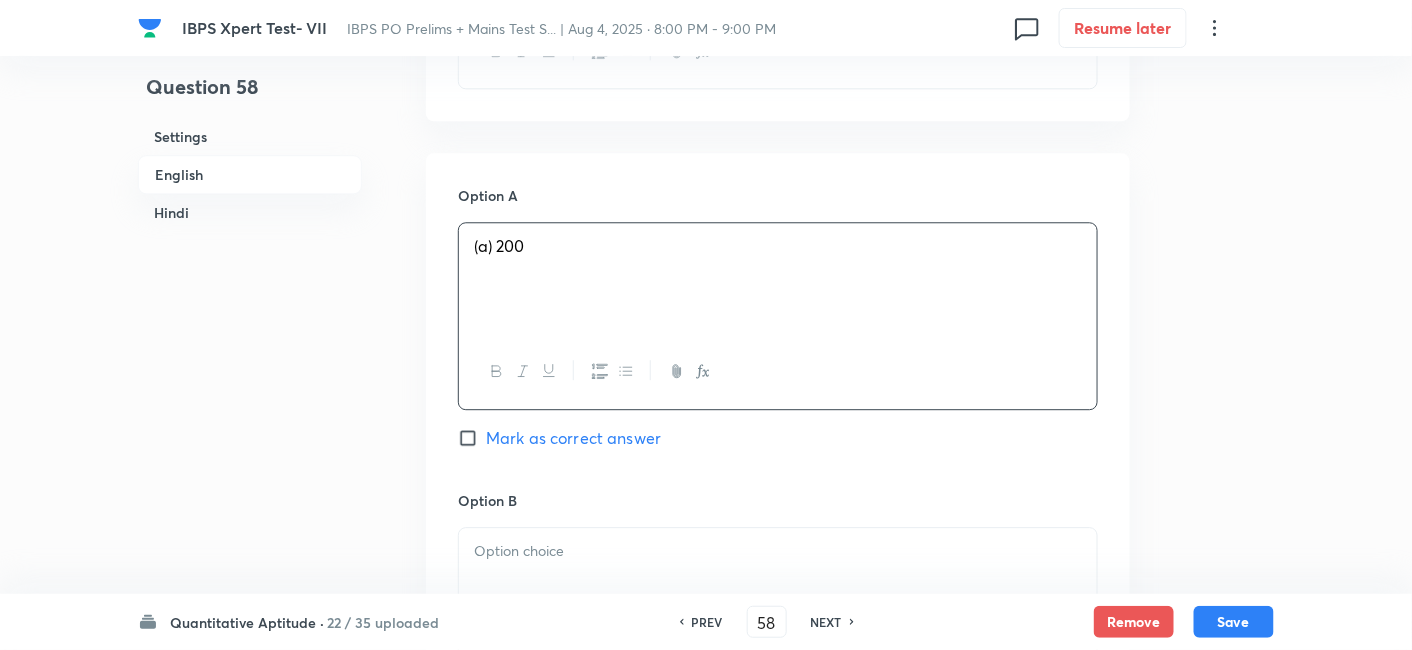 scroll, scrollTop: 1694, scrollLeft: 0, axis: vertical 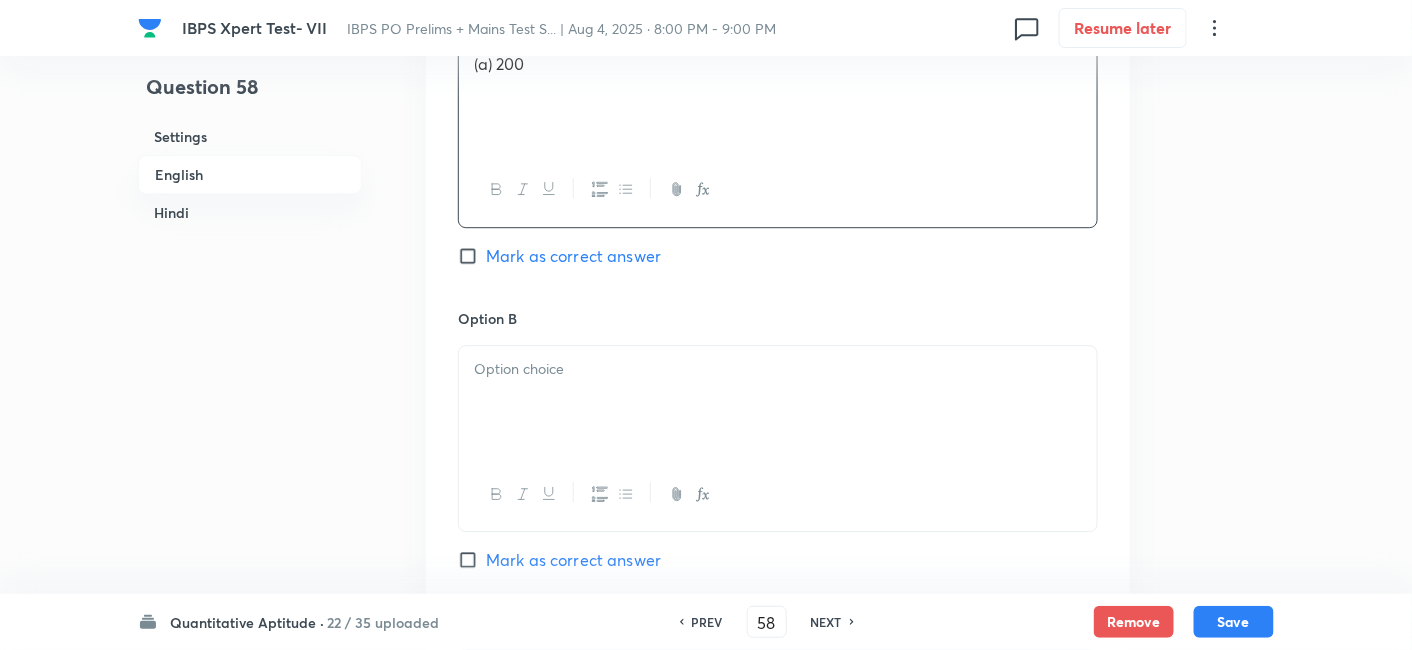 click at bounding box center (778, 402) 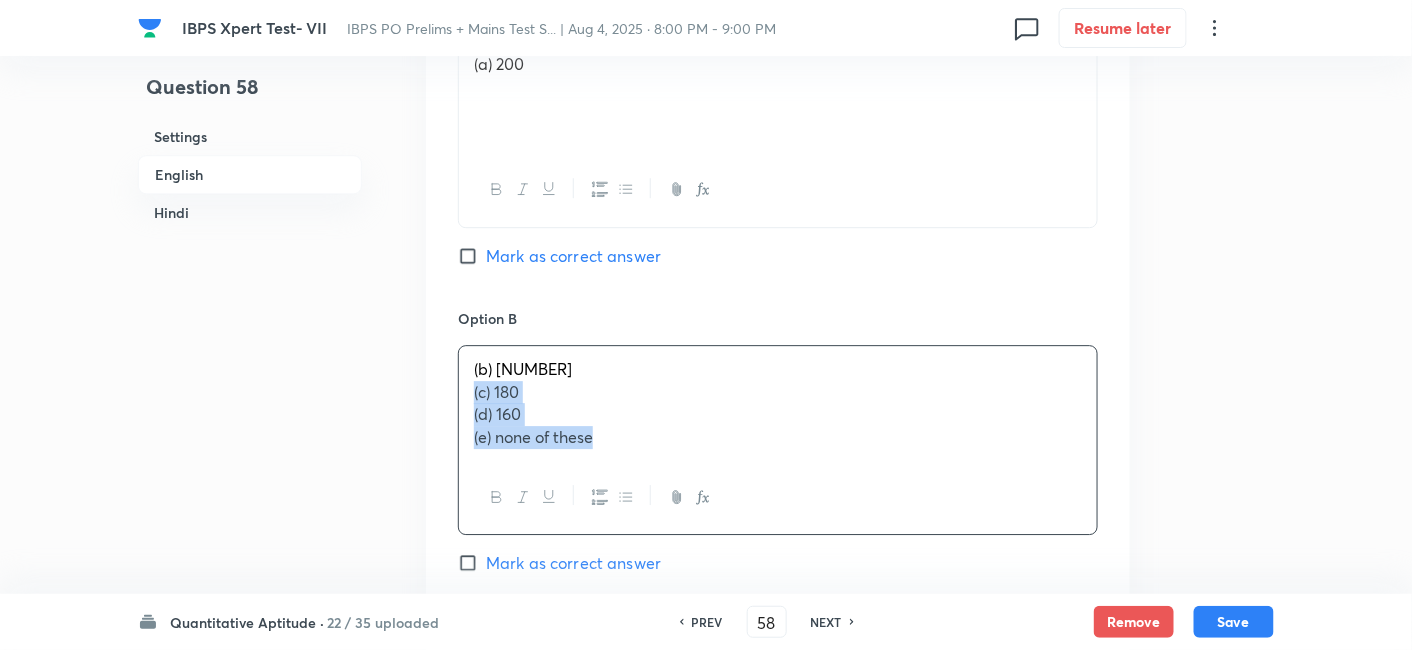drag, startPoint x: 474, startPoint y: 383, endPoint x: 728, endPoint y: 546, distance: 301.80292 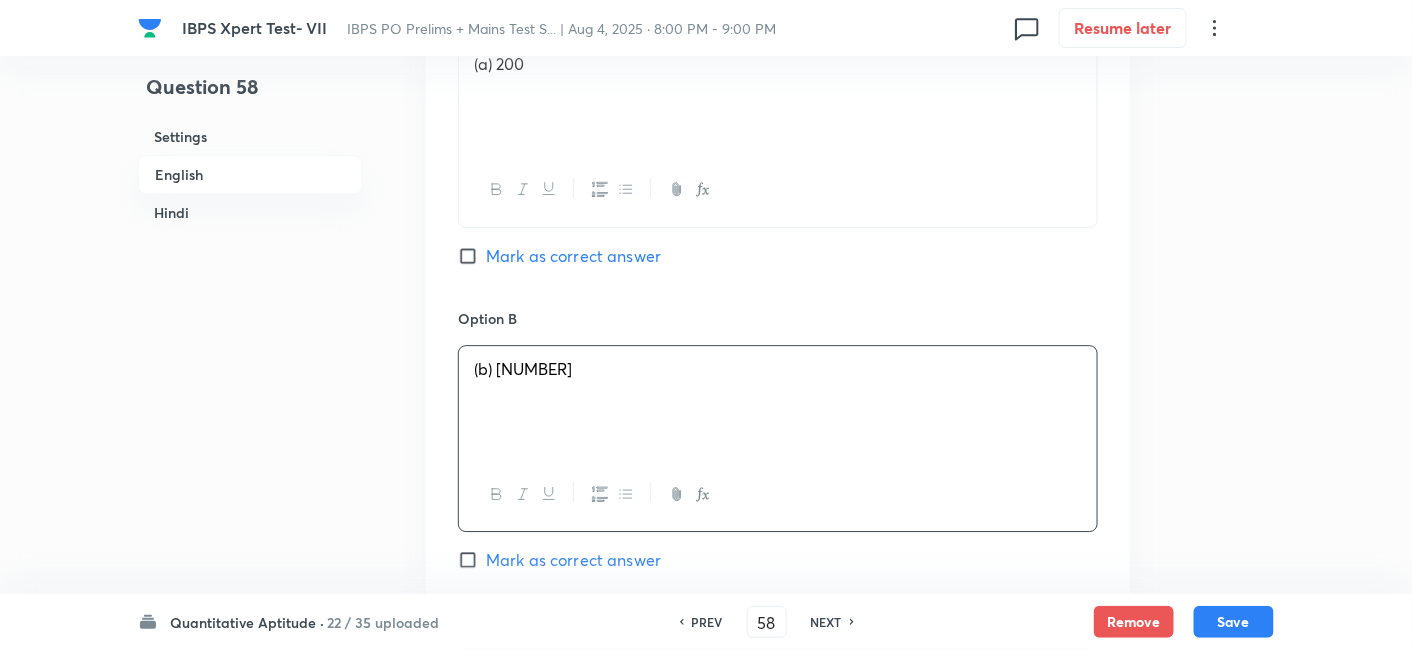 scroll, scrollTop: 1920, scrollLeft: 0, axis: vertical 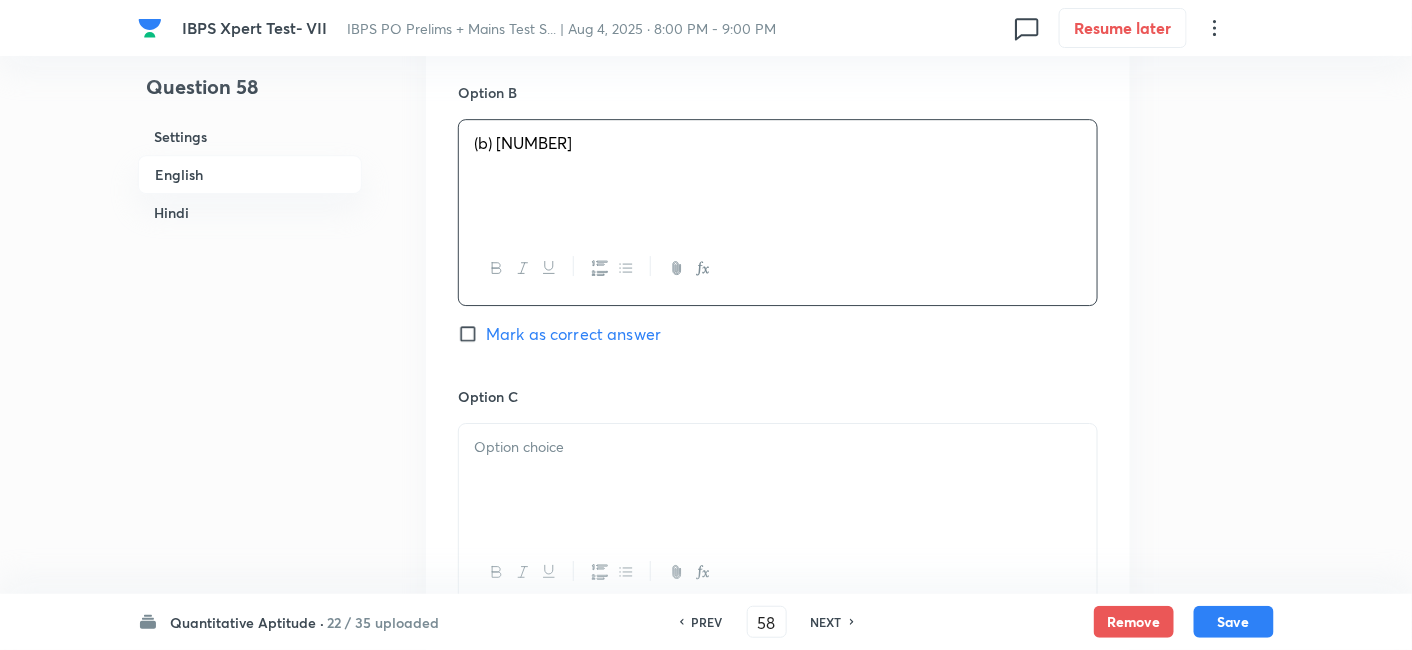 click at bounding box center (778, 447) 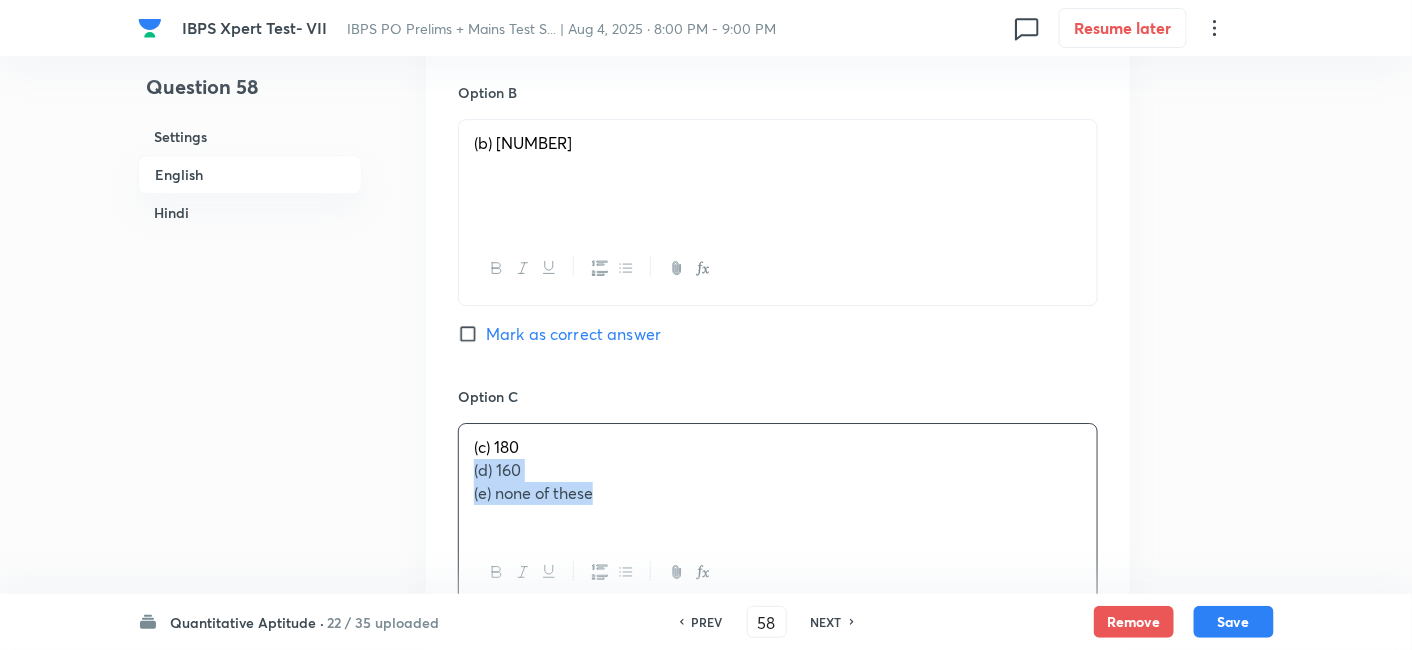 drag, startPoint x: 465, startPoint y: 465, endPoint x: 685, endPoint y: 564, distance: 241.24884 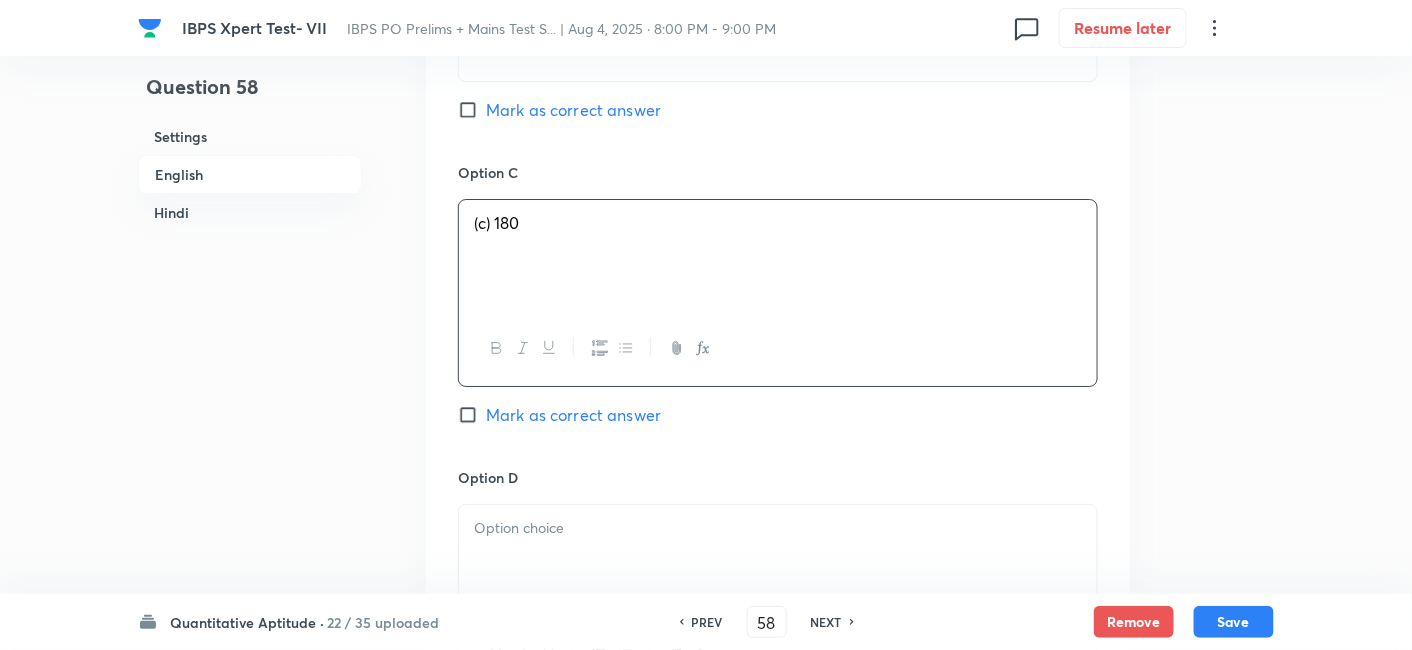 scroll, scrollTop: 2161, scrollLeft: 0, axis: vertical 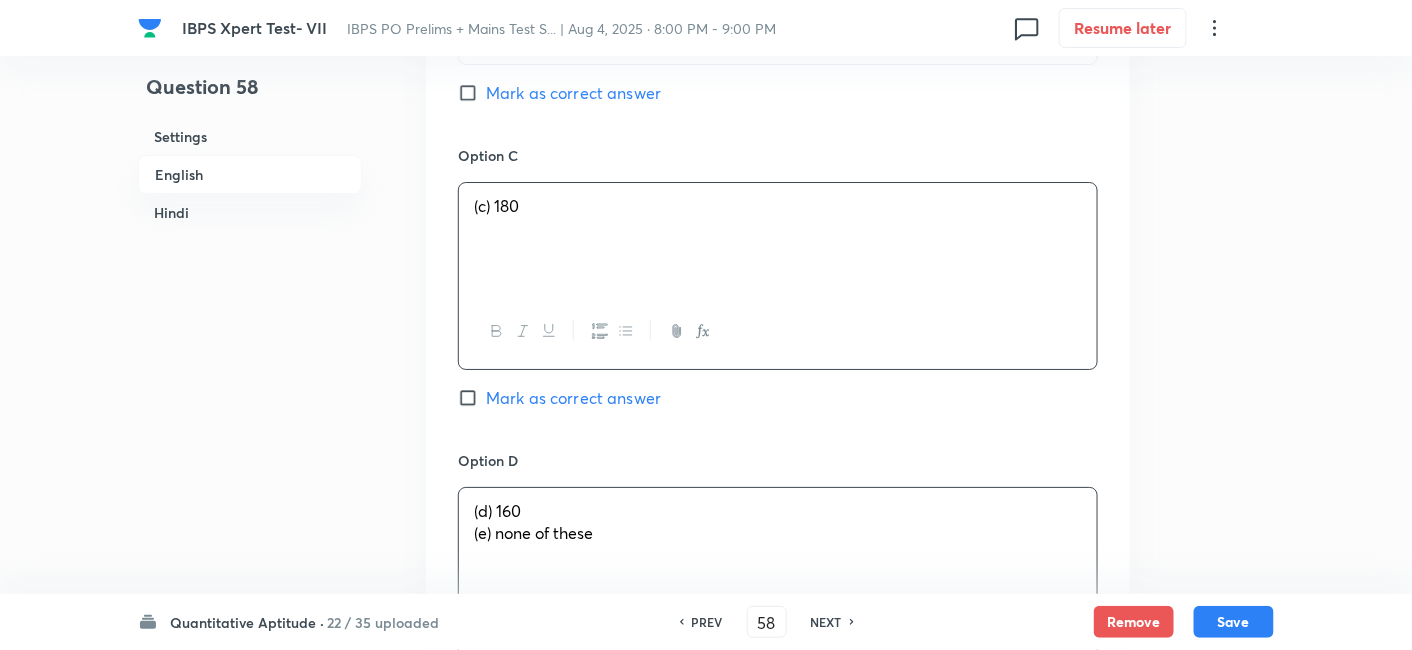 click on "(d) 160" at bounding box center [778, 511] 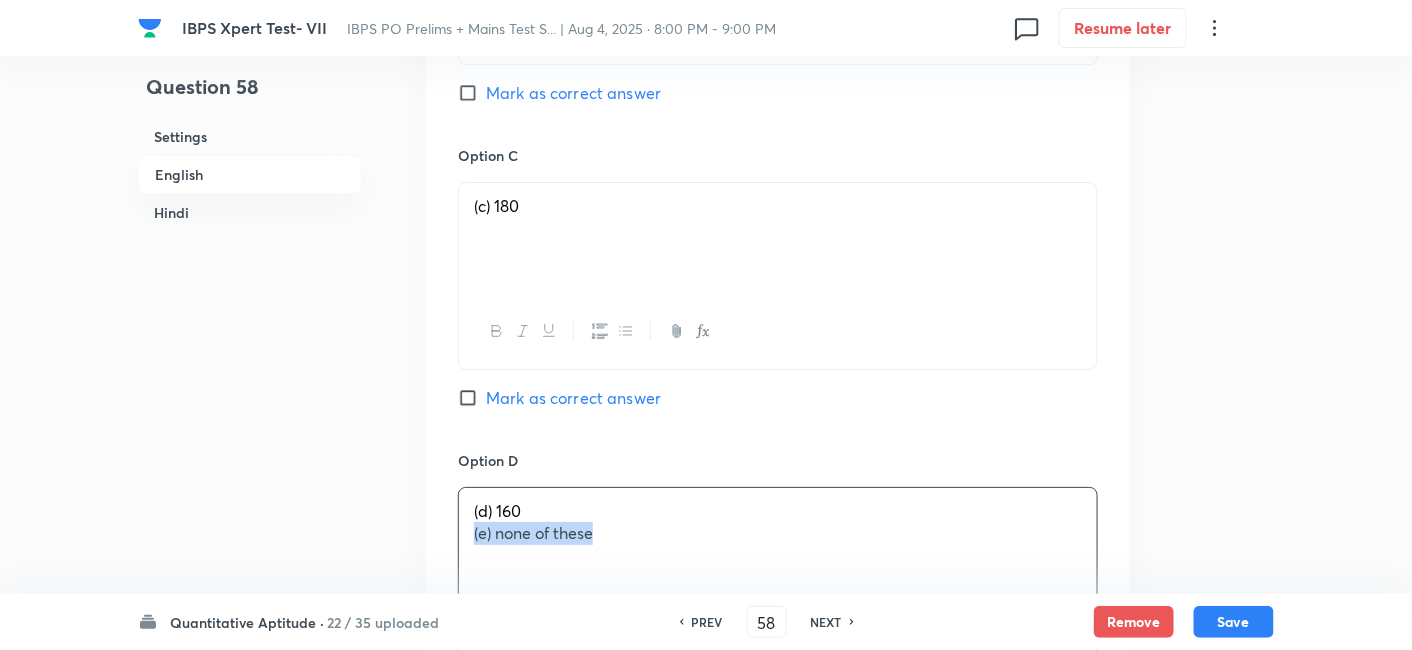 drag, startPoint x: 469, startPoint y: 525, endPoint x: 737, endPoint y: 544, distance: 268.67267 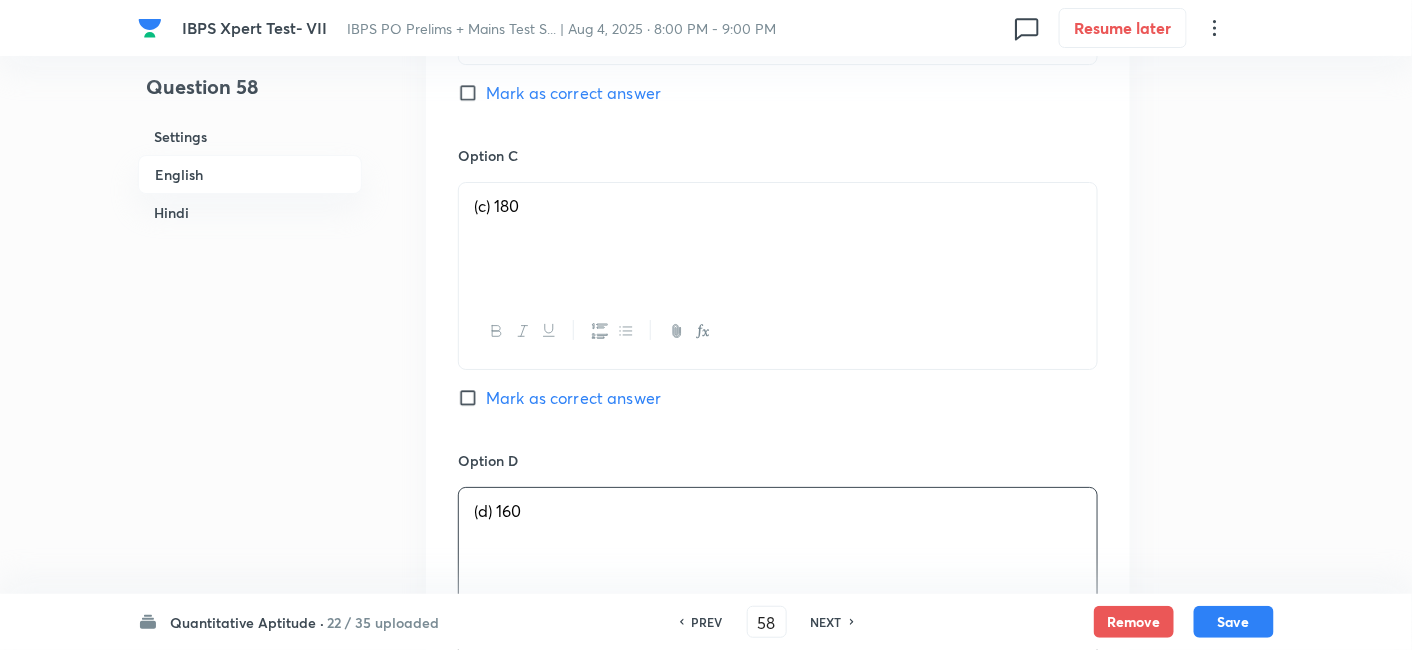 scroll, scrollTop: 2505, scrollLeft: 0, axis: vertical 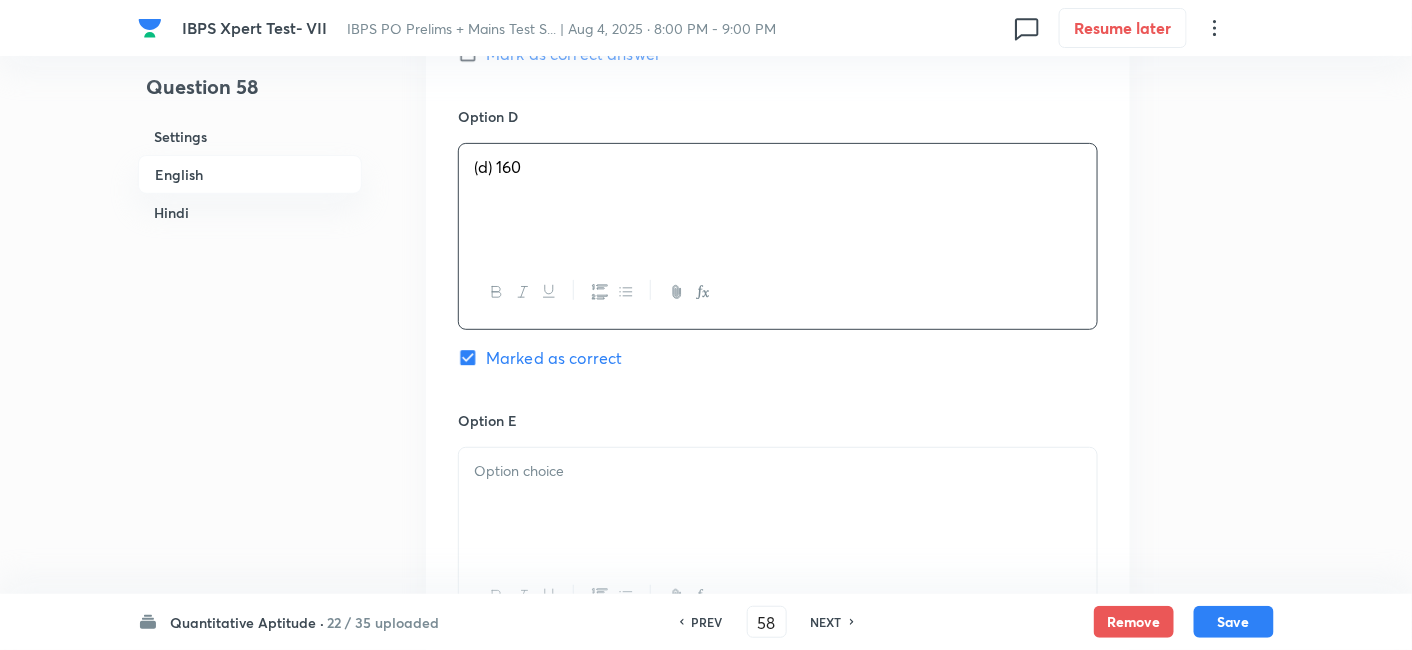 click at bounding box center (778, 504) 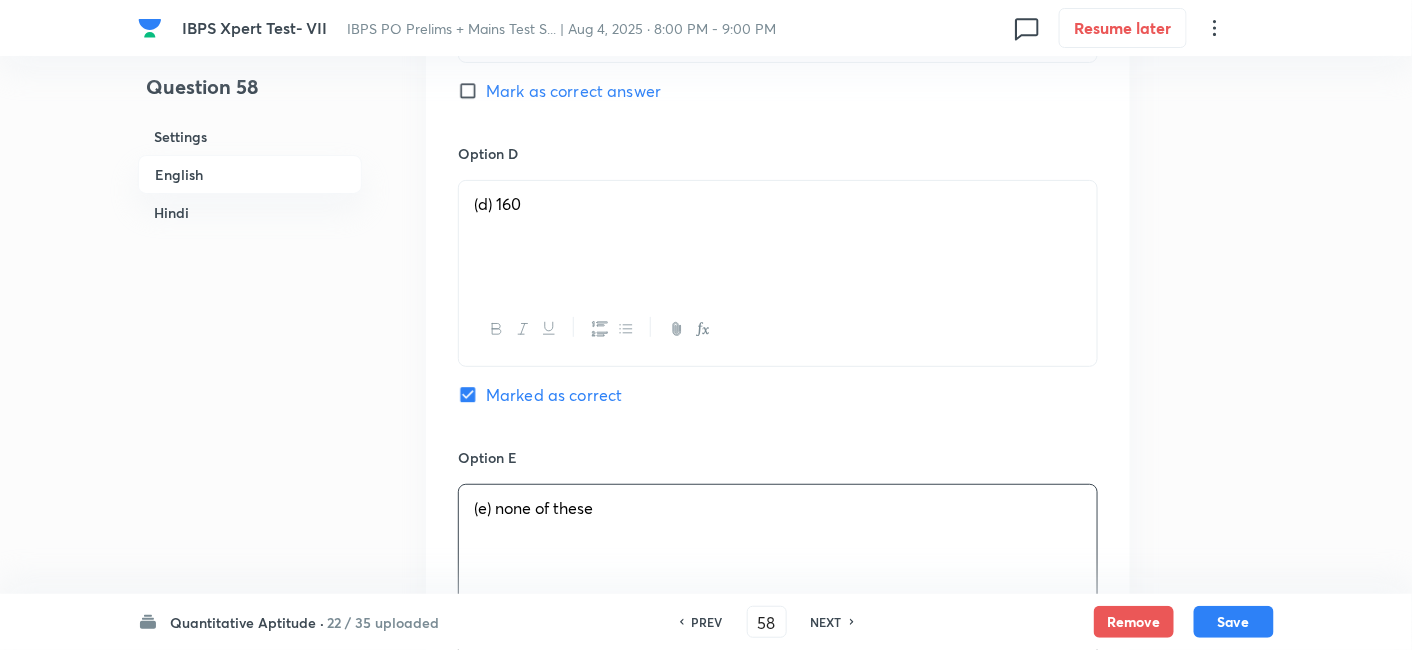 scroll, scrollTop: 2465, scrollLeft: 0, axis: vertical 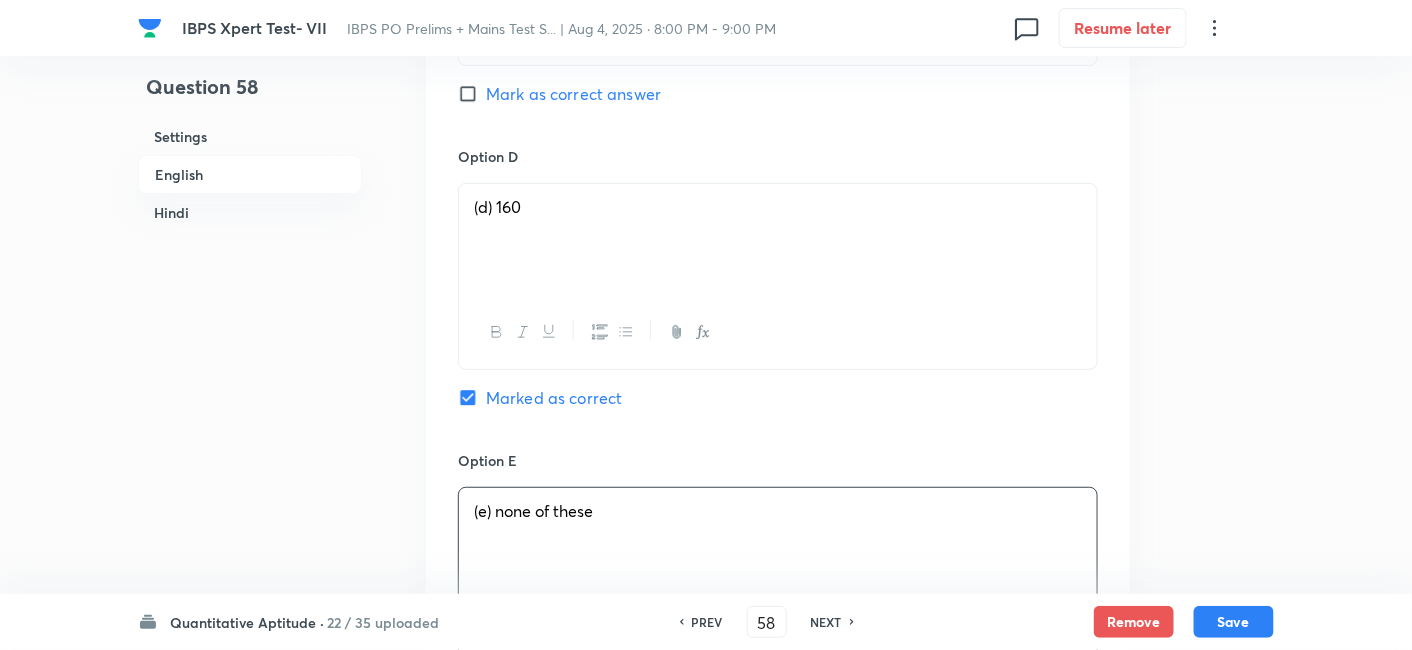 click on "Remove Save" at bounding box center [1184, 622] 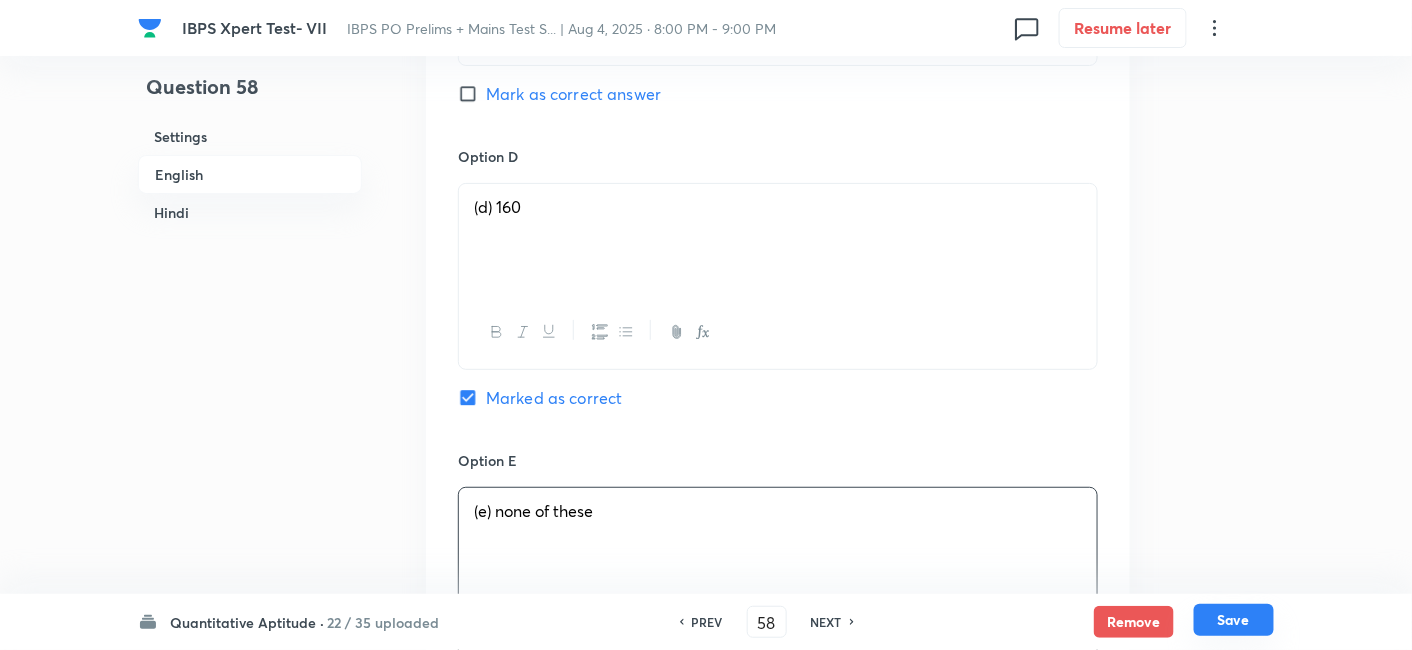 click on "Save" at bounding box center [1234, 620] 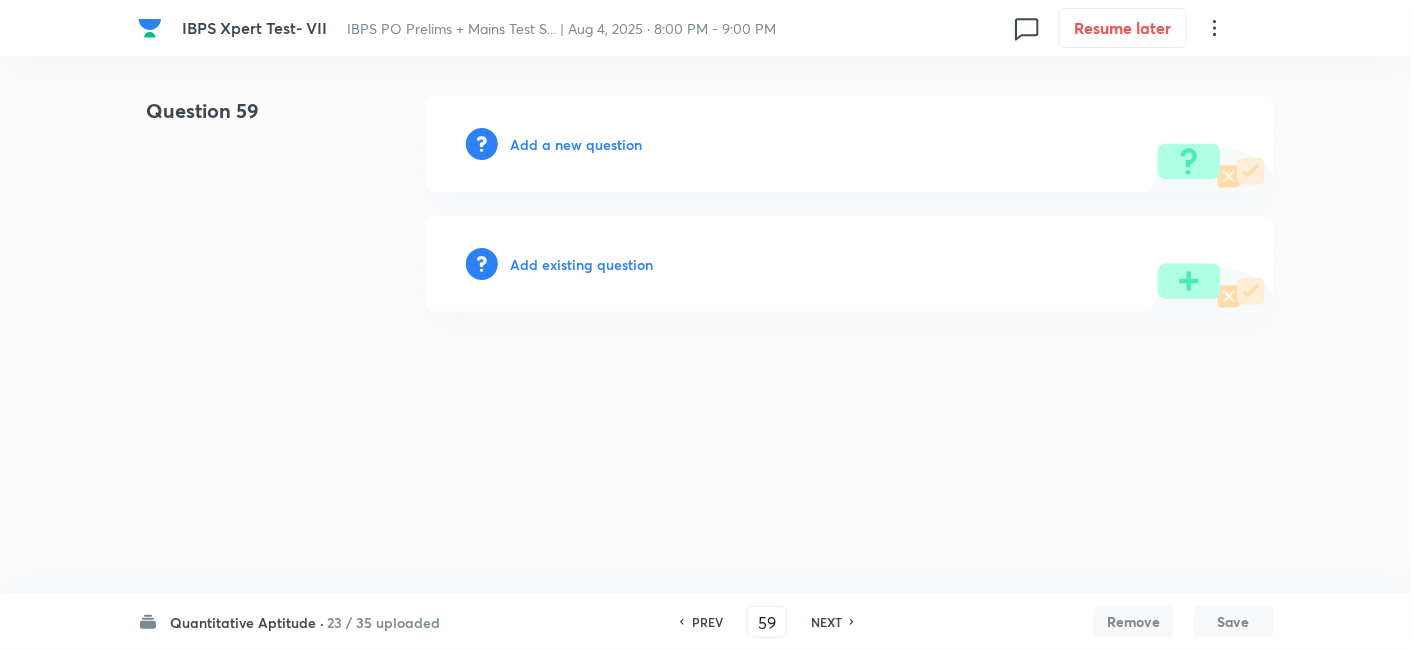 scroll, scrollTop: 0, scrollLeft: 0, axis: both 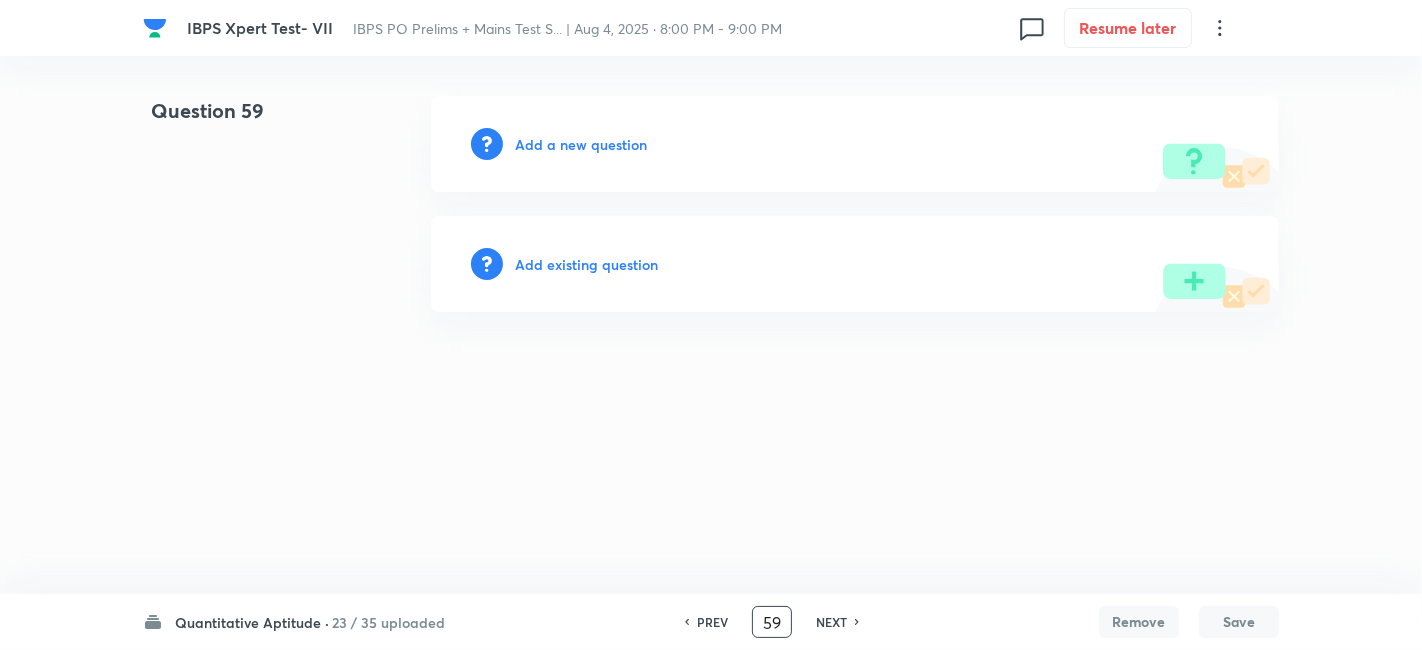 drag, startPoint x: 780, startPoint y: 617, endPoint x: 725, endPoint y: 623, distance: 55.326305 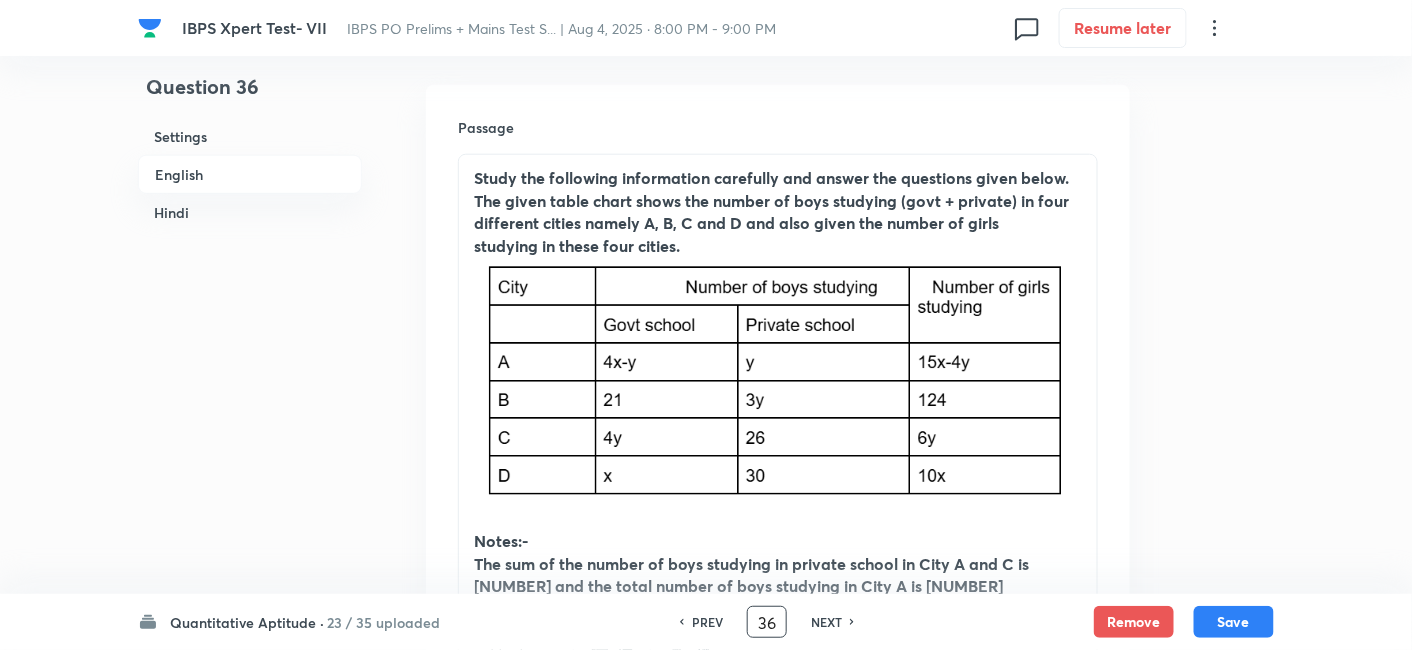 scroll, scrollTop: 566, scrollLeft: 0, axis: vertical 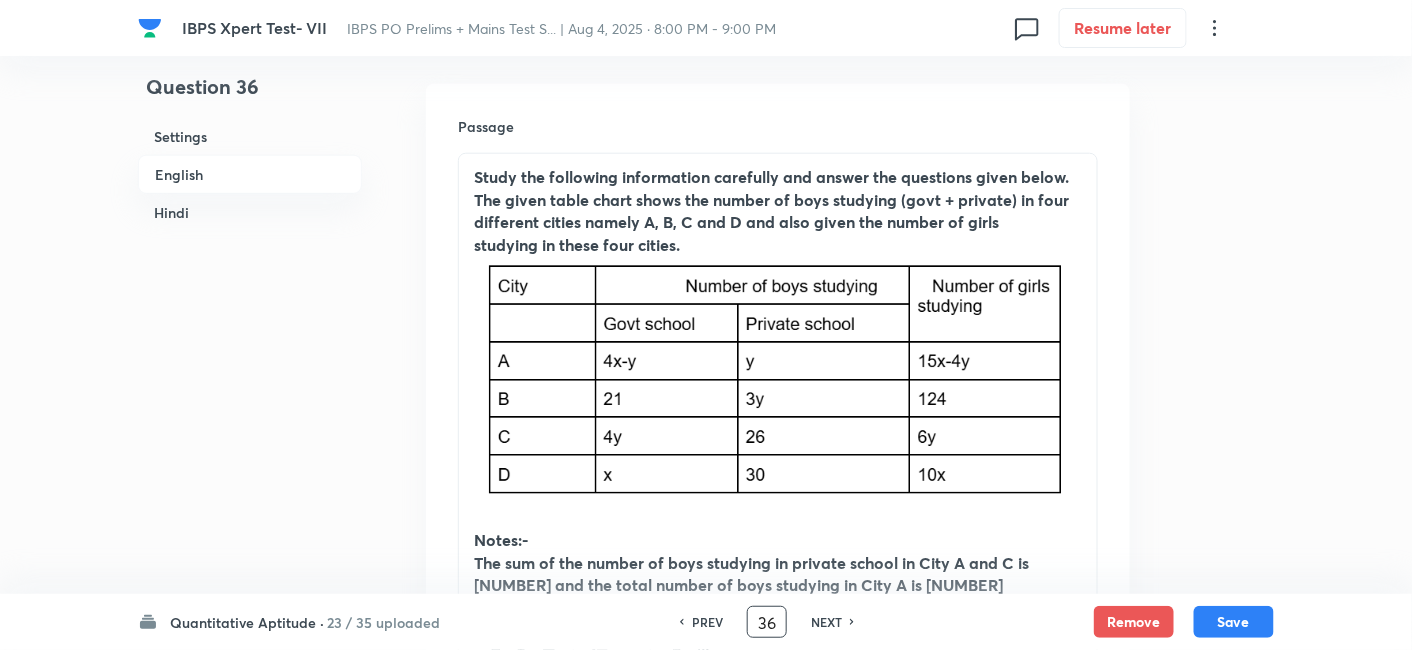 click on "NEXT" at bounding box center (829, 622) 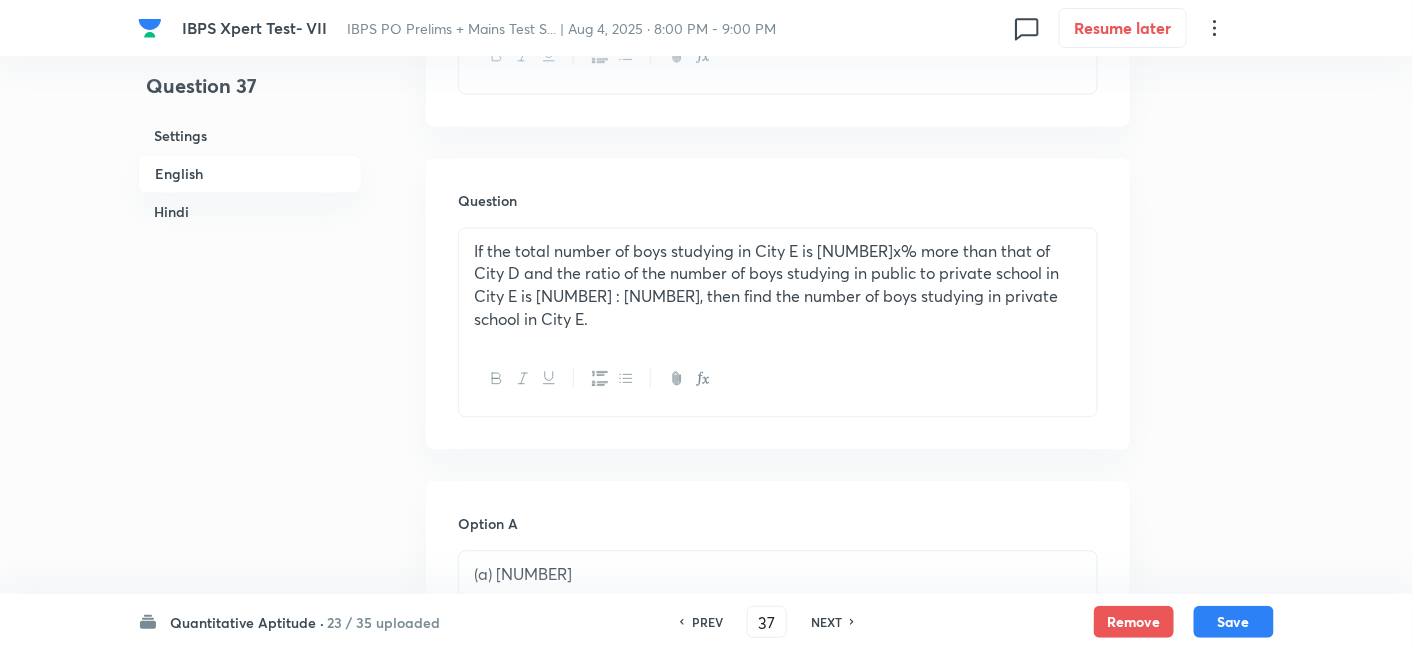 scroll, scrollTop: 1157, scrollLeft: 0, axis: vertical 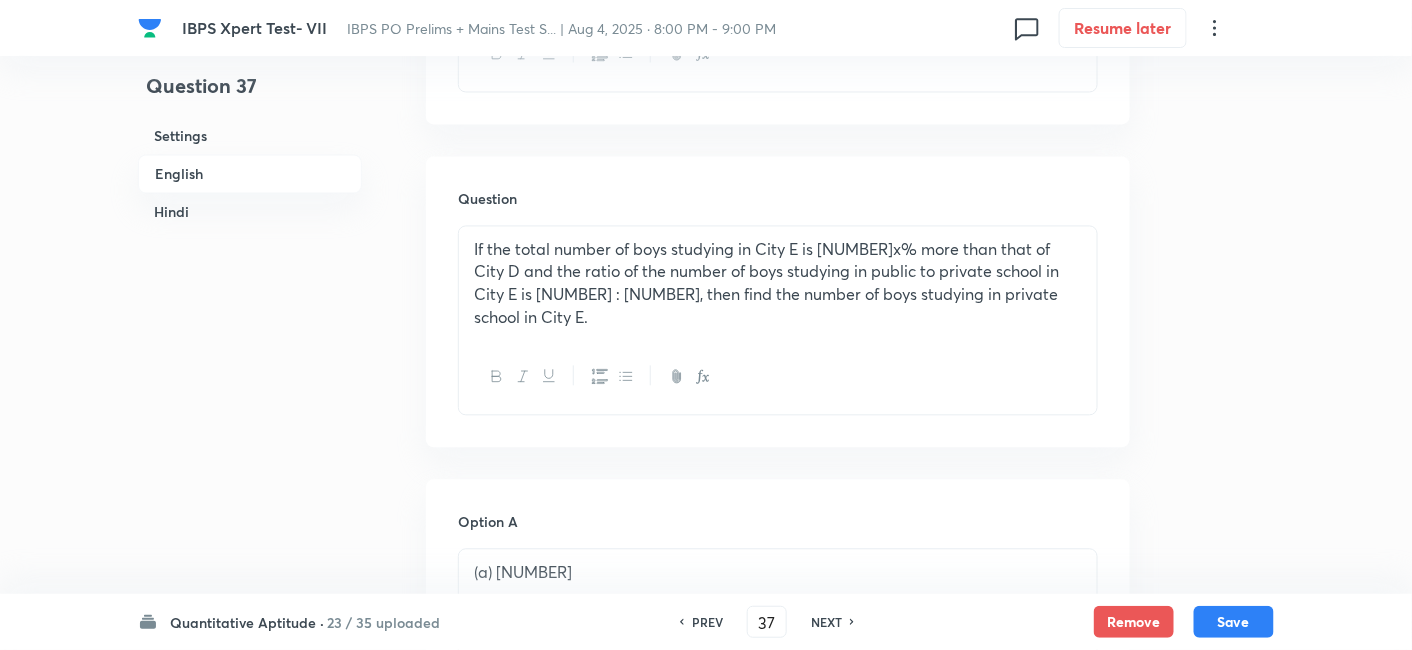 click on "PREV" at bounding box center [707, 622] 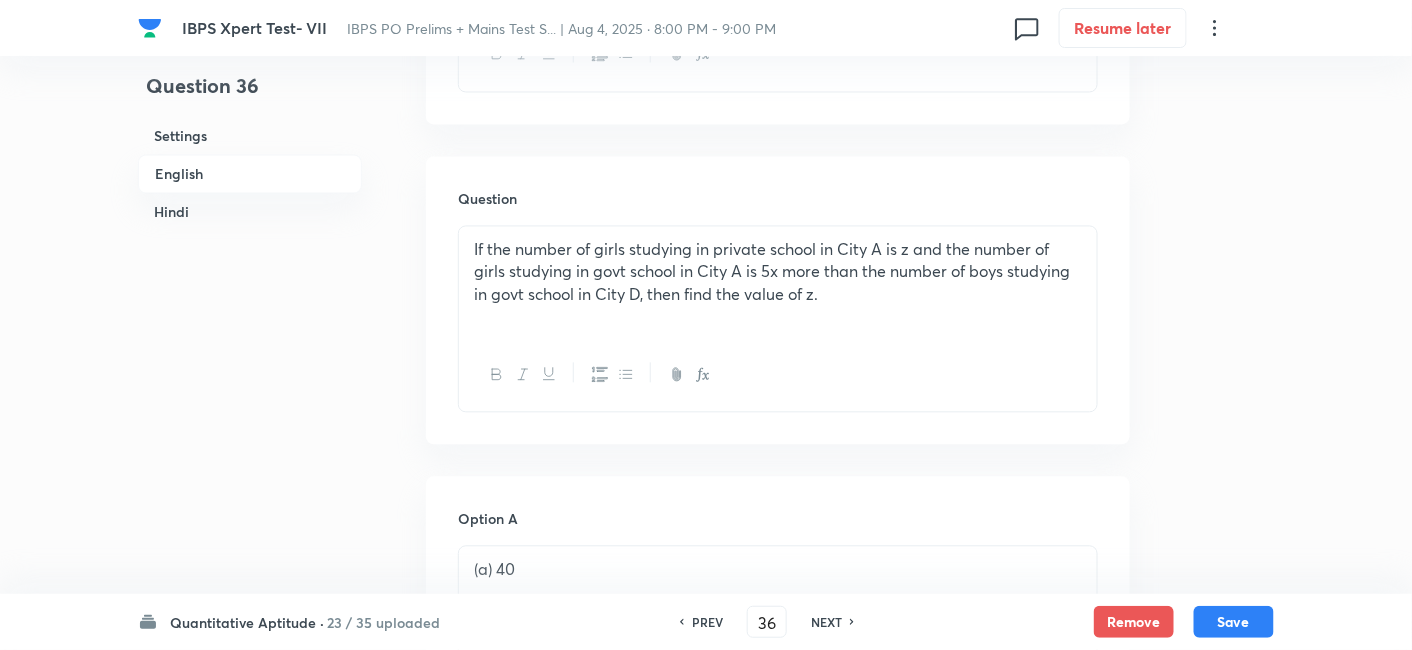 click on "NEXT" at bounding box center (826, 622) 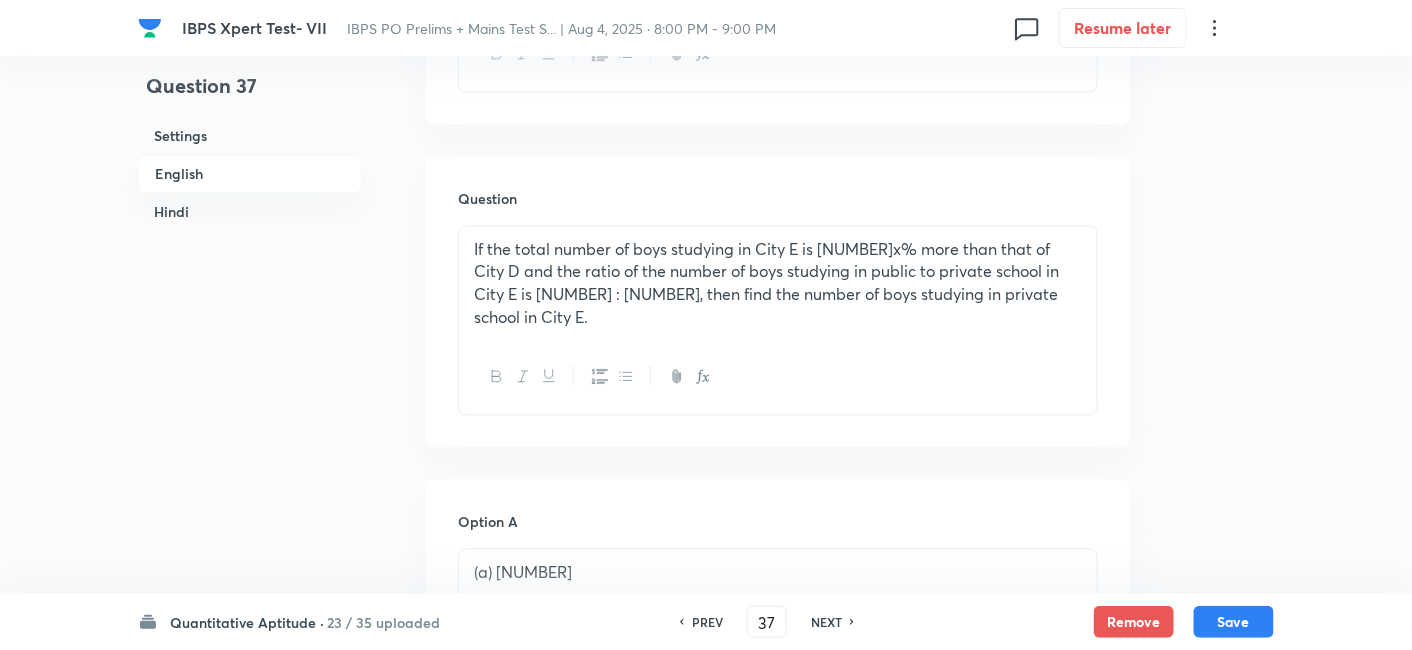 click on "NEXT" at bounding box center (826, 622) 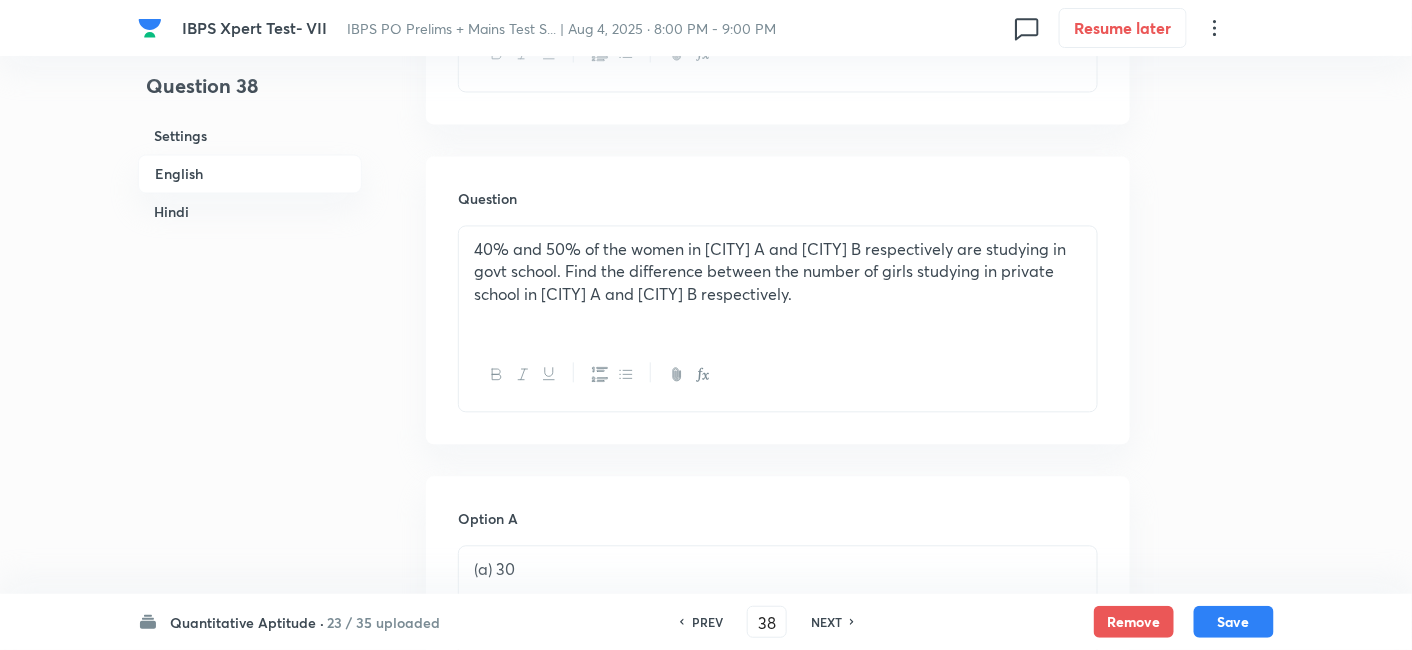 click on "PREV" at bounding box center (707, 622) 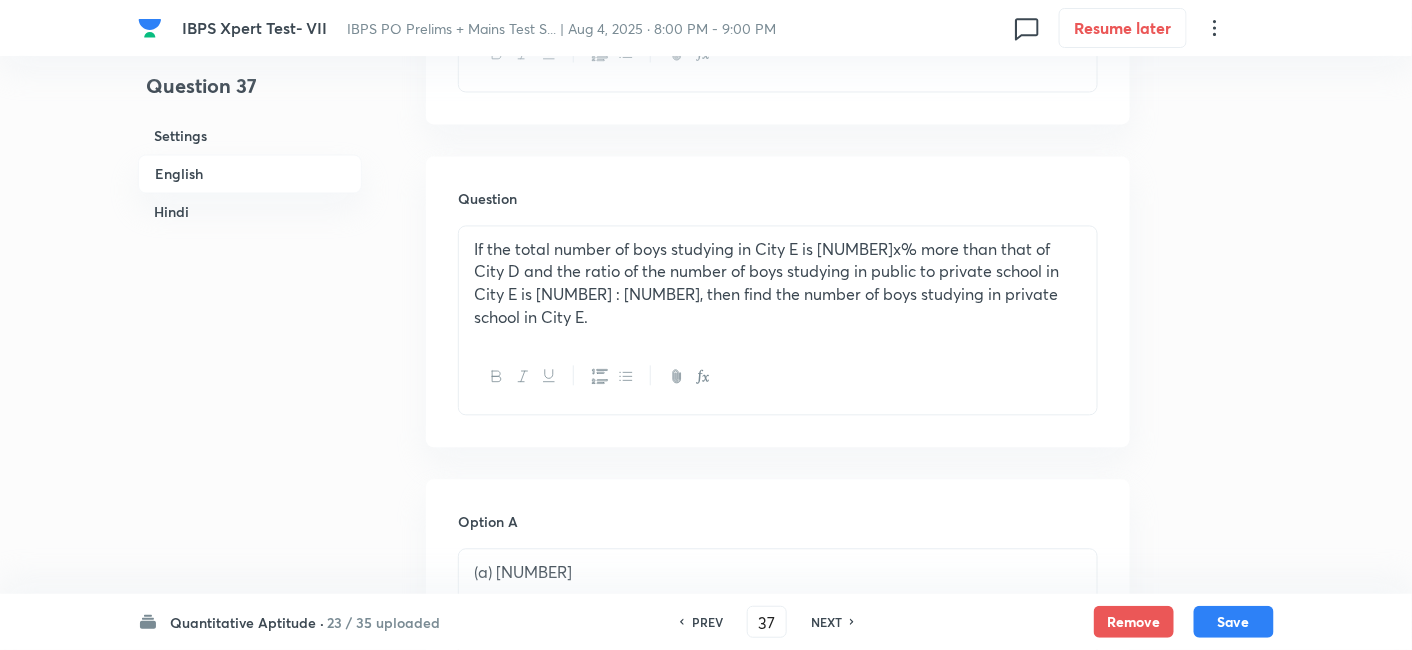 click on "If the total number of boys studying in City E is [NUMBER]x% more than that of City D and the ratio of the number of boys studying in public to private school in City E is [NUMBER] : [NUMBER], then find the number of boys studying in private school in City E." at bounding box center (778, 284) 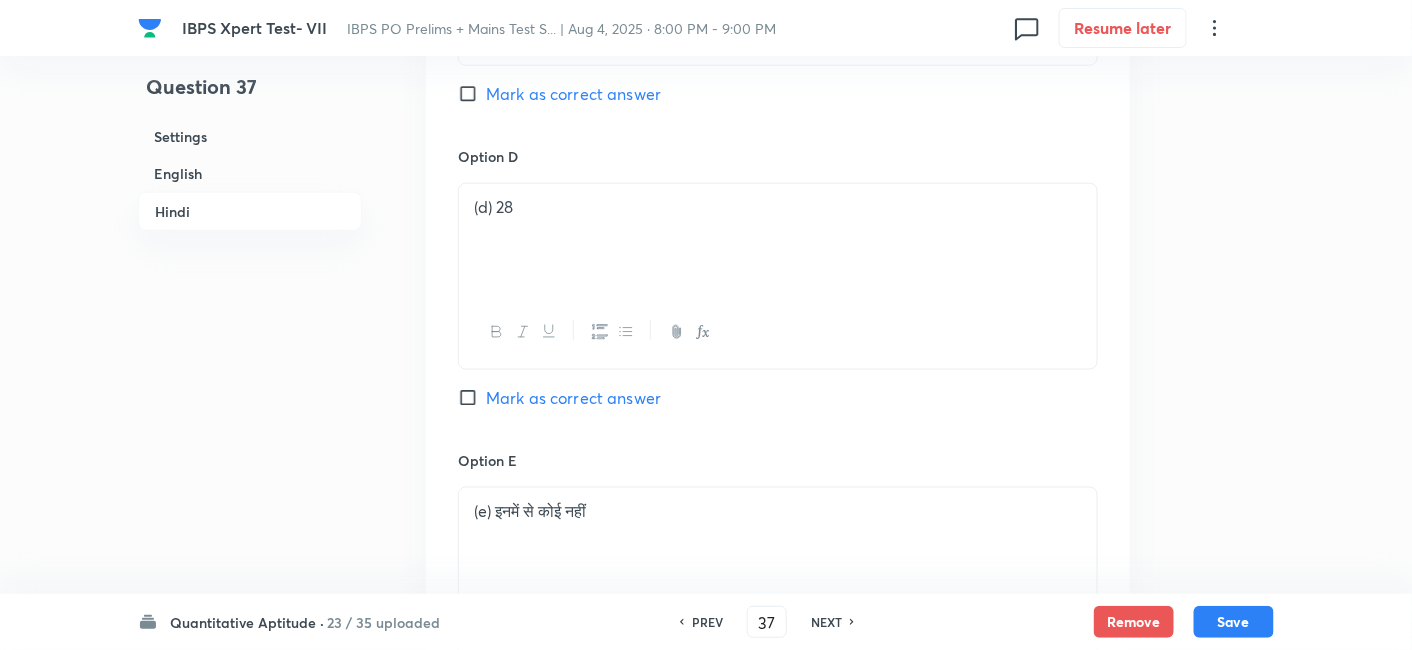 scroll, scrollTop: 5413, scrollLeft: 0, axis: vertical 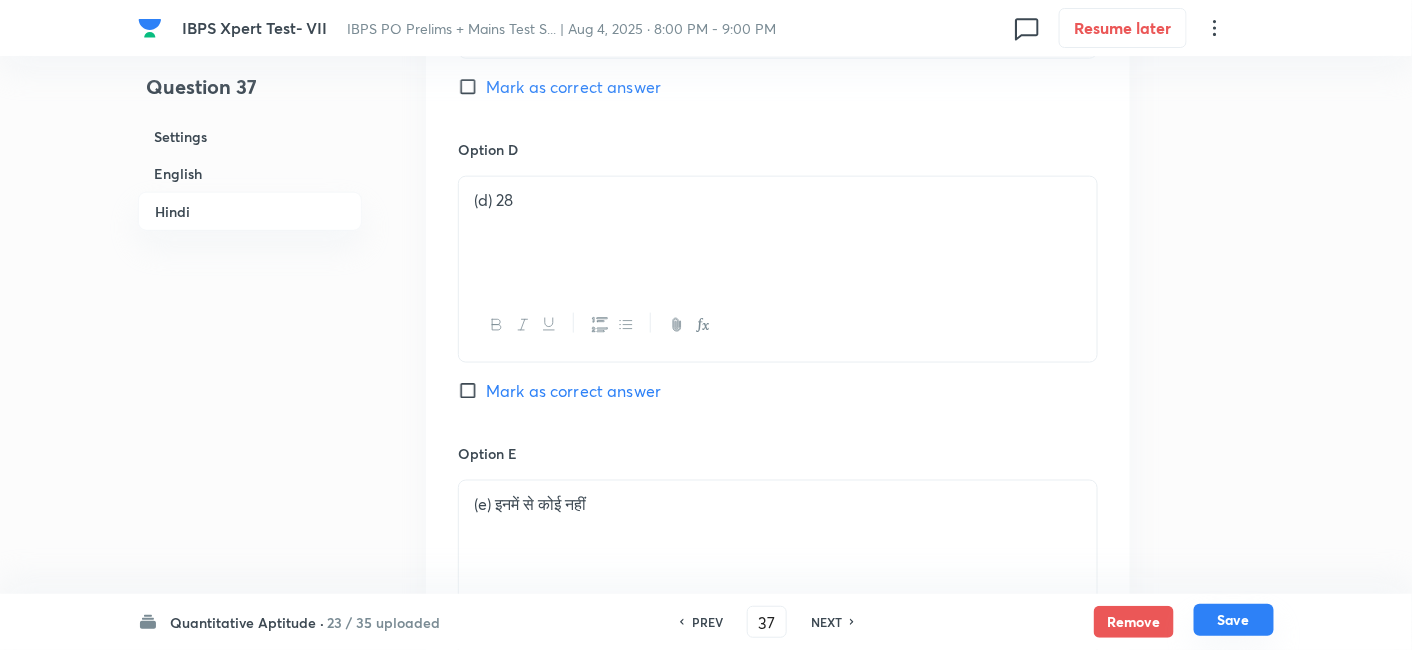 click on "Save" at bounding box center (1234, 620) 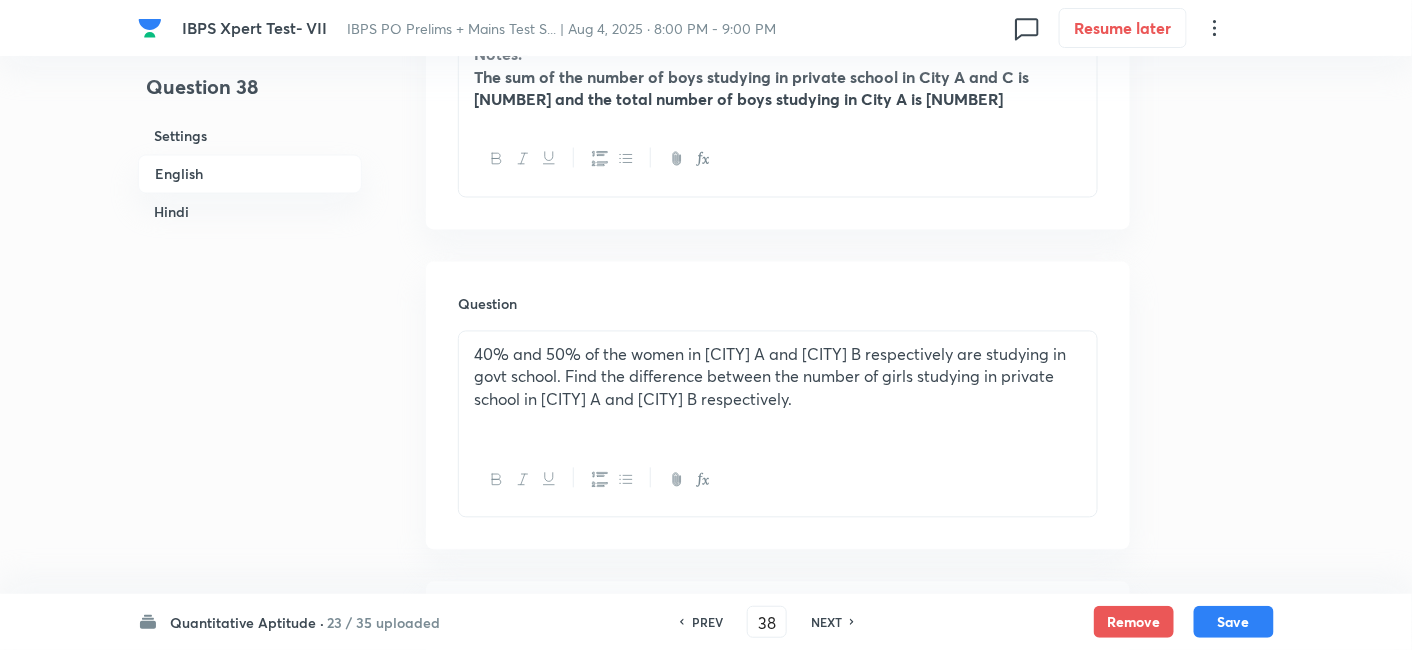 scroll, scrollTop: 1197, scrollLeft: 0, axis: vertical 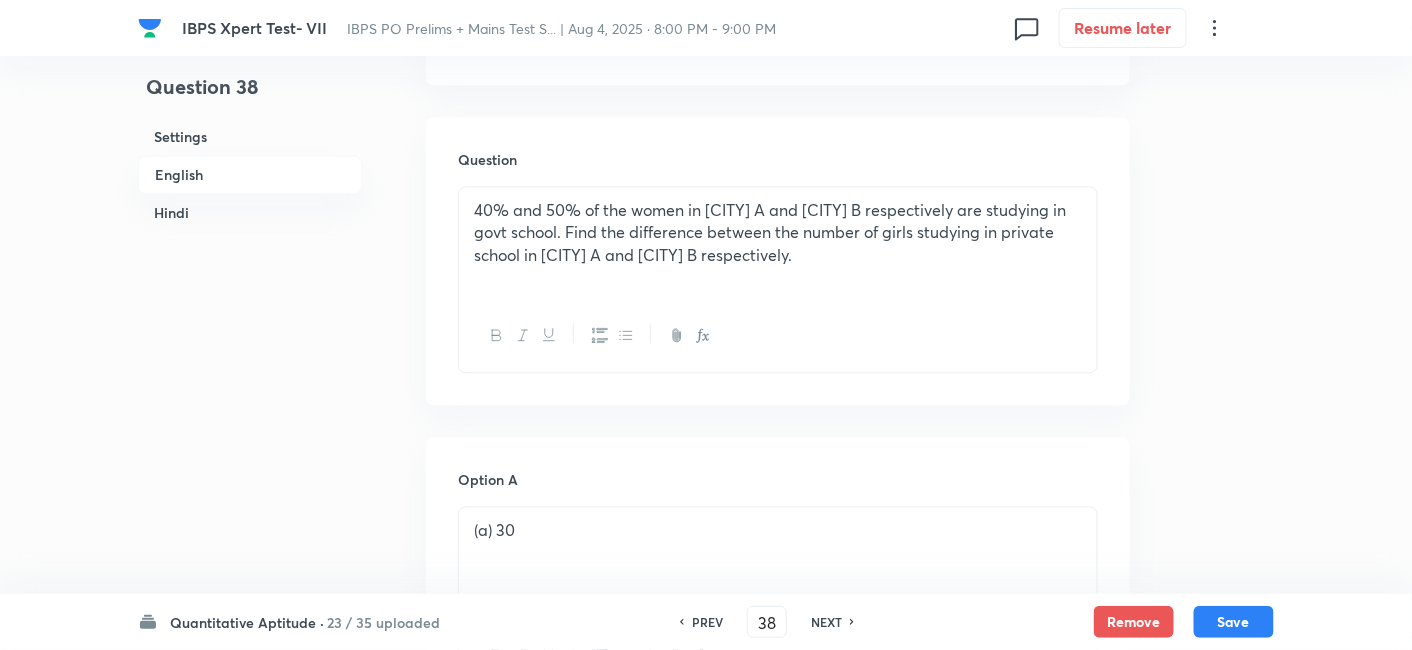 click on "PREV 38 ​ NEXT" at bounding box center [767, 622] 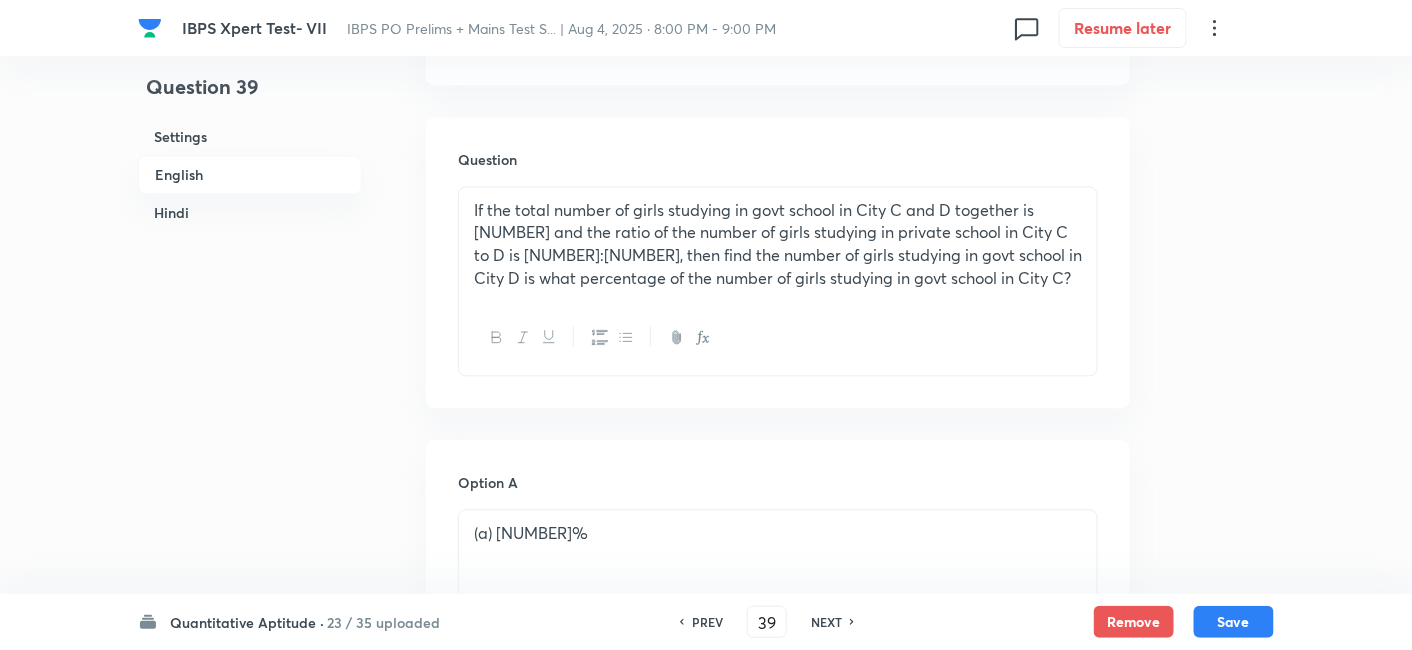 click on "NEXT" at bounding box center (826, 622) 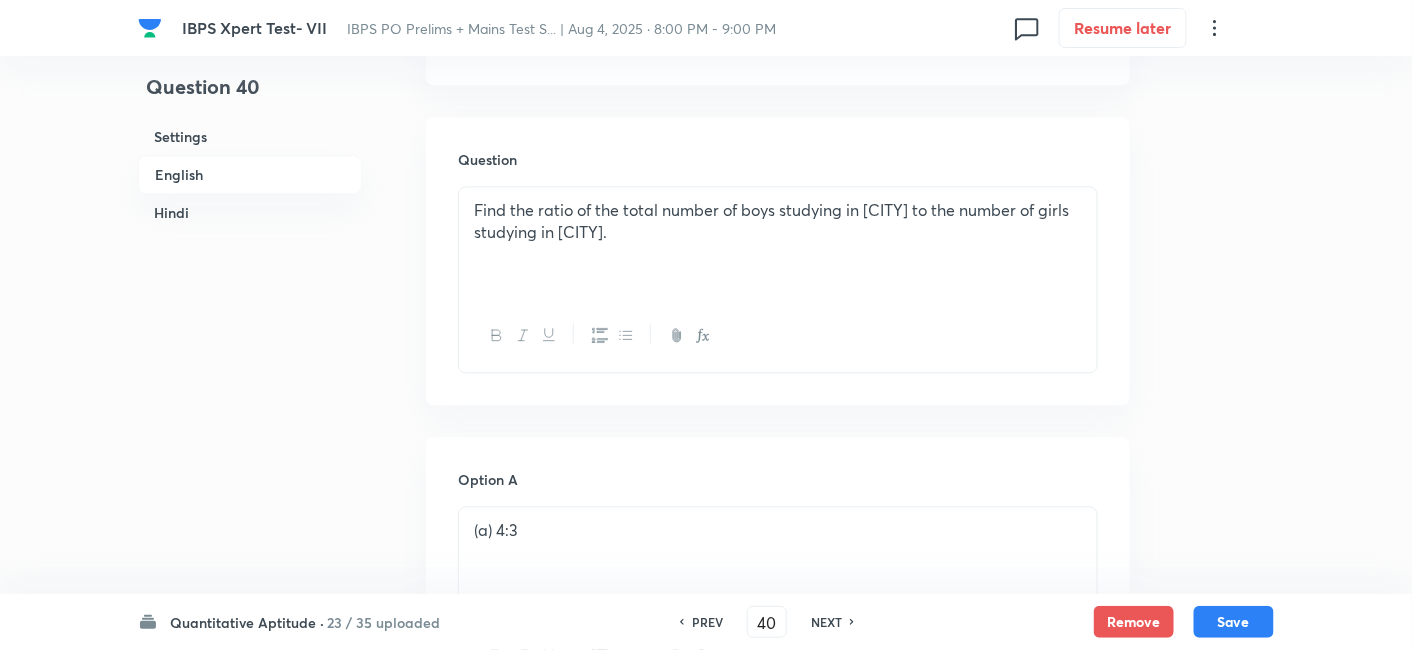 click on "NEXT" at bounding box center [826, 622] 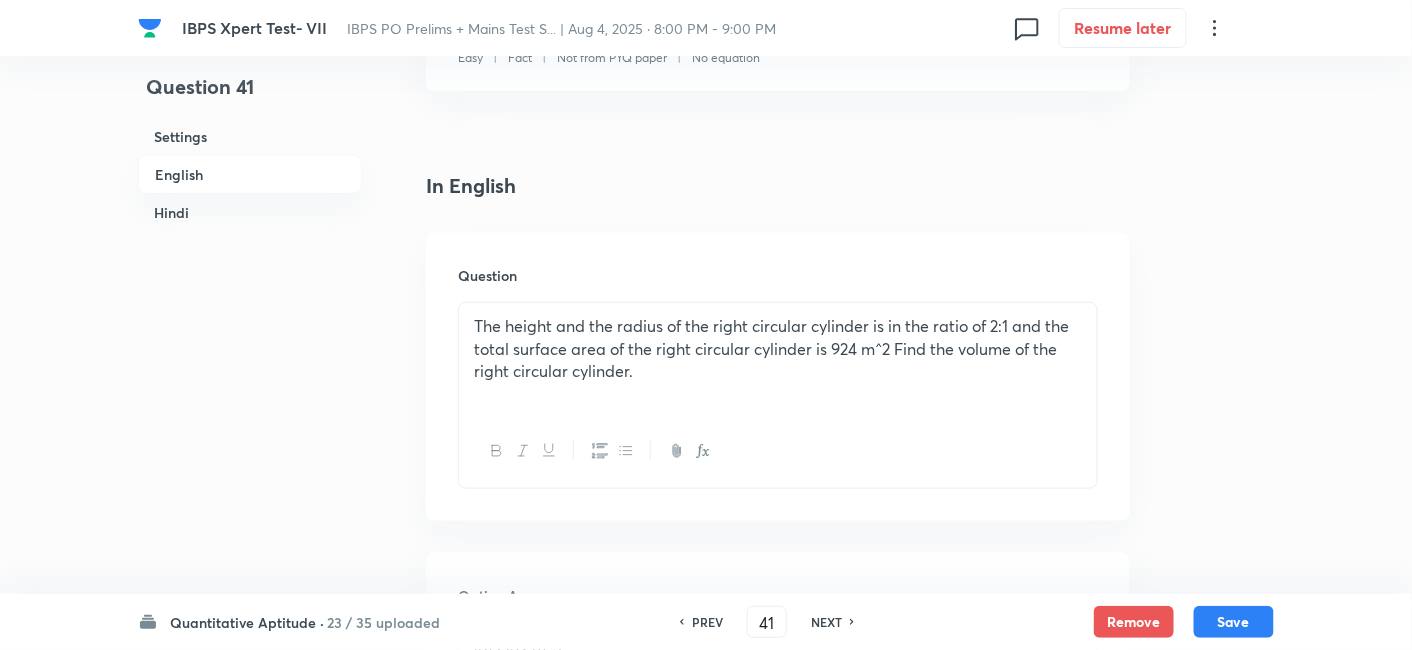 scroll, scrollTop: 482, scrollLeft: 0, axis: vertical 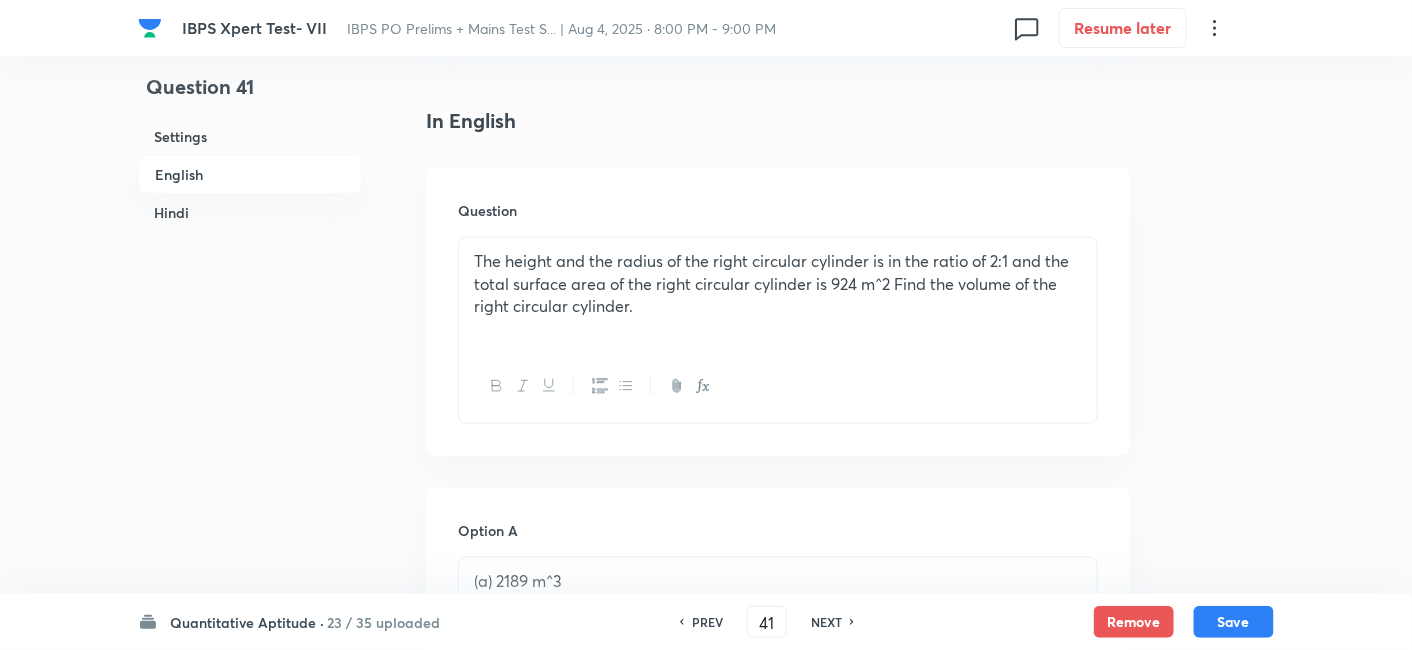 click on "NEXT" at bounding box center (826, 622) 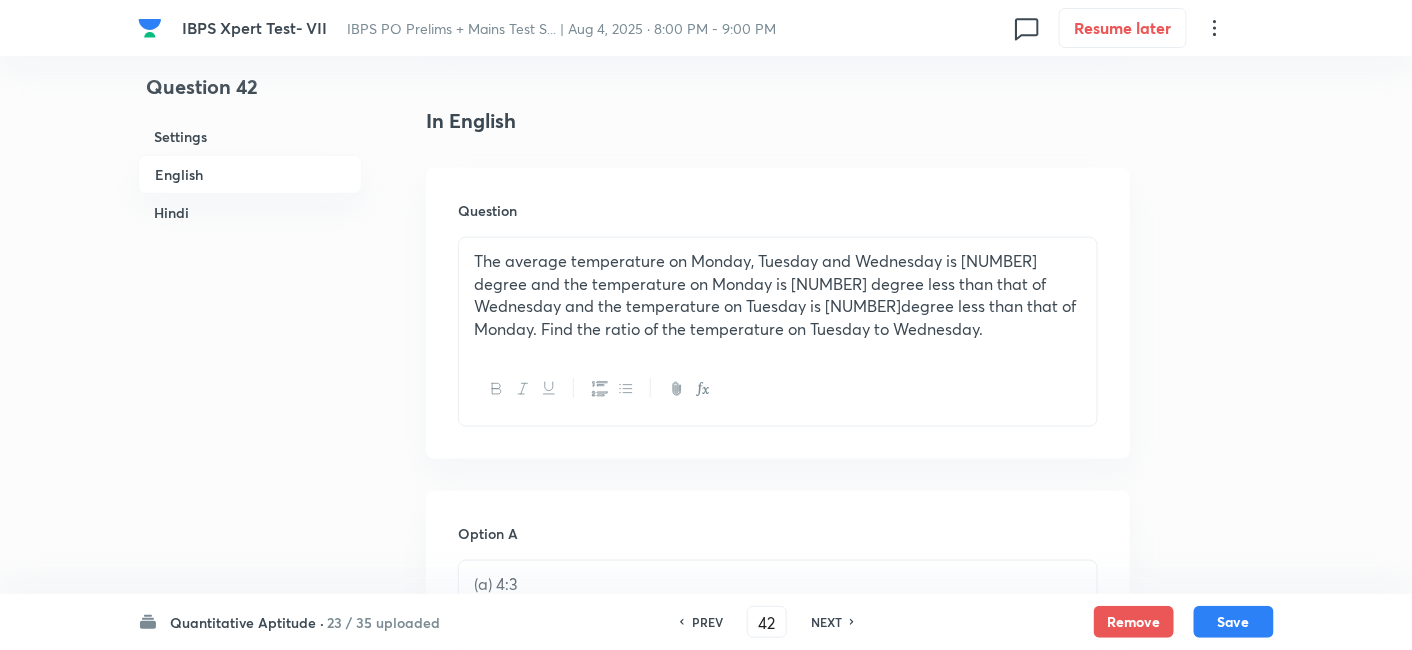 click on "NEXT" at bounding box center [826, 622] 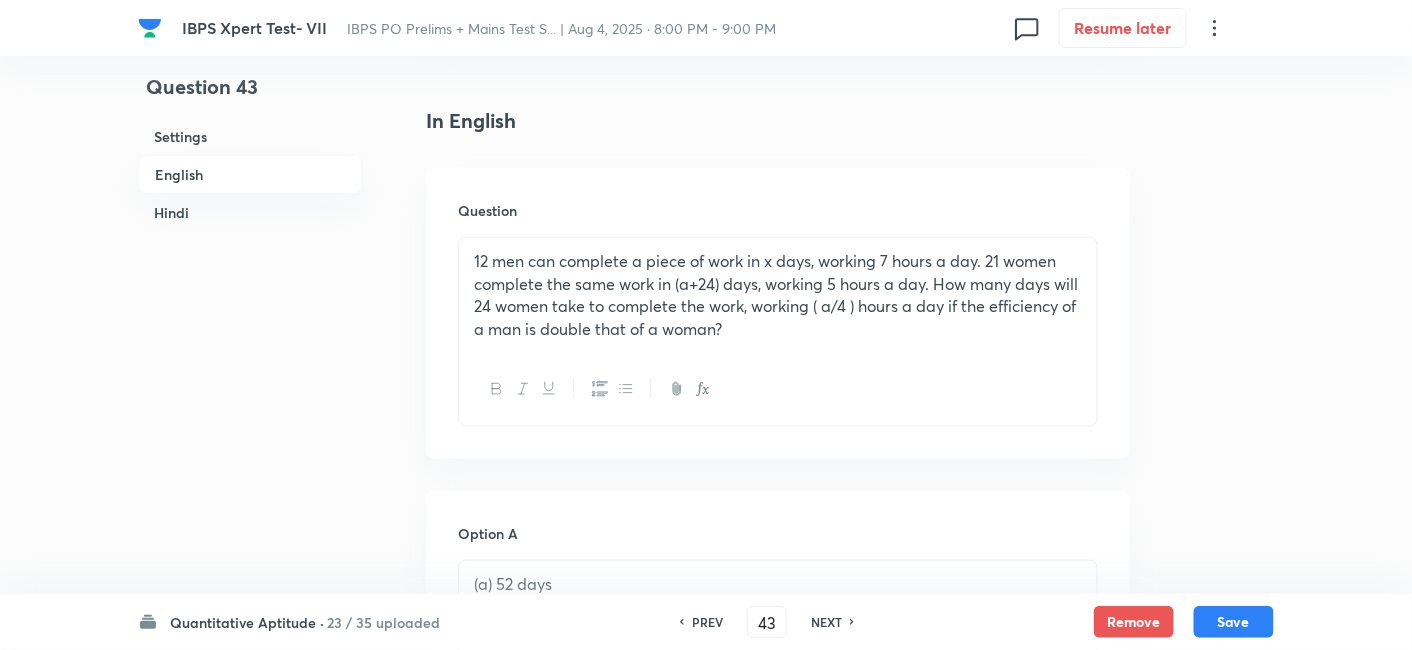 click on "NEXT" at bounding box center (826, 622) 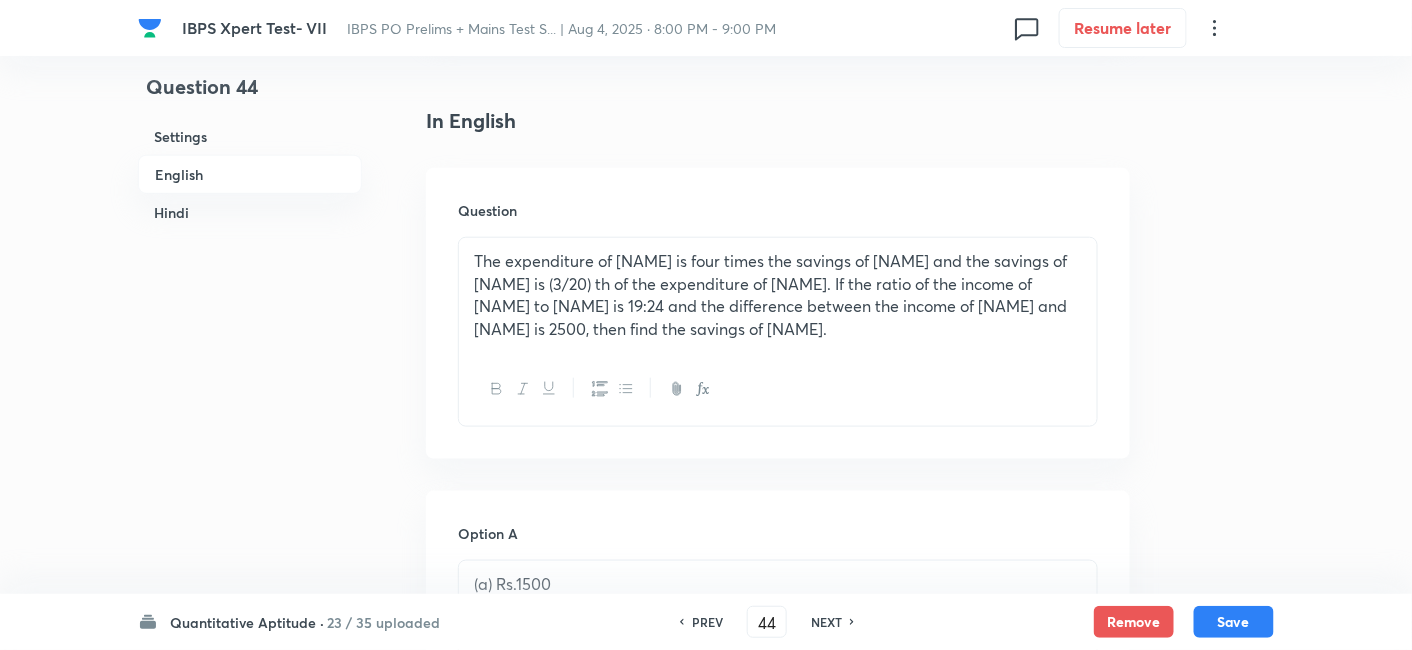 click on "NEXT" at bounding box center (826, 622) 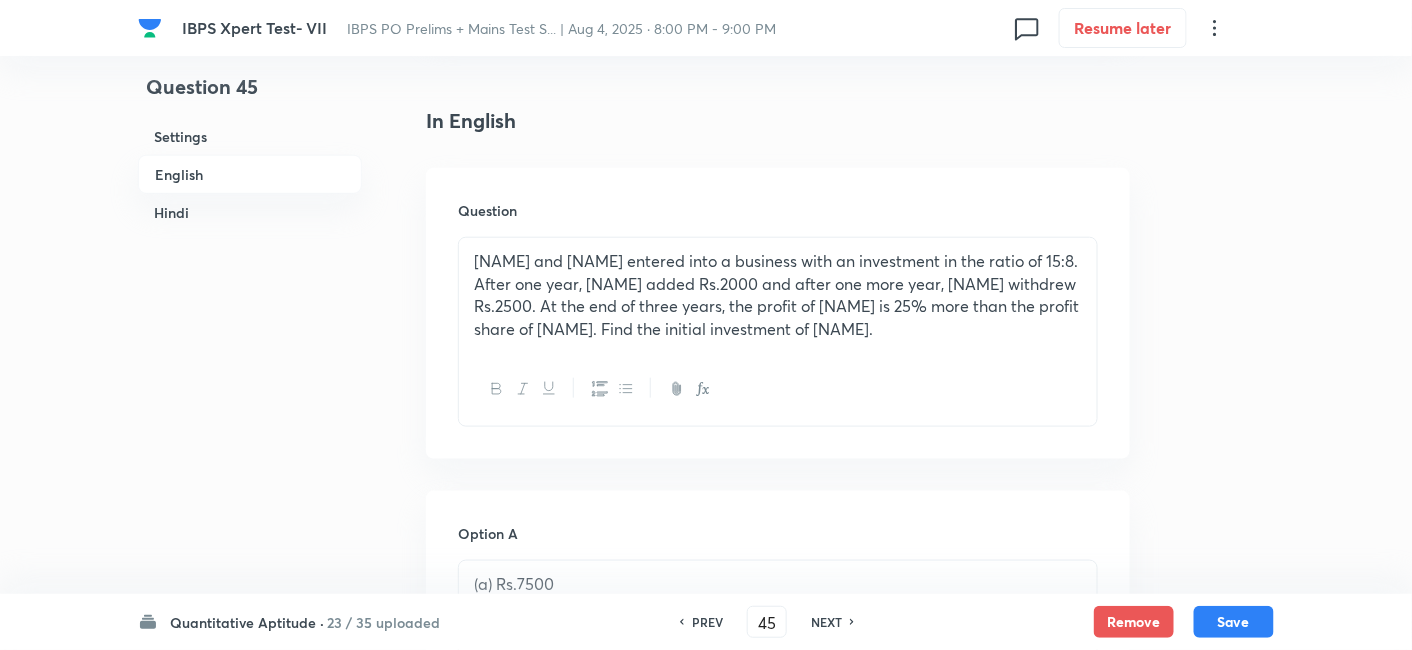 click on "NEXT" at bounding box center [826, 622] 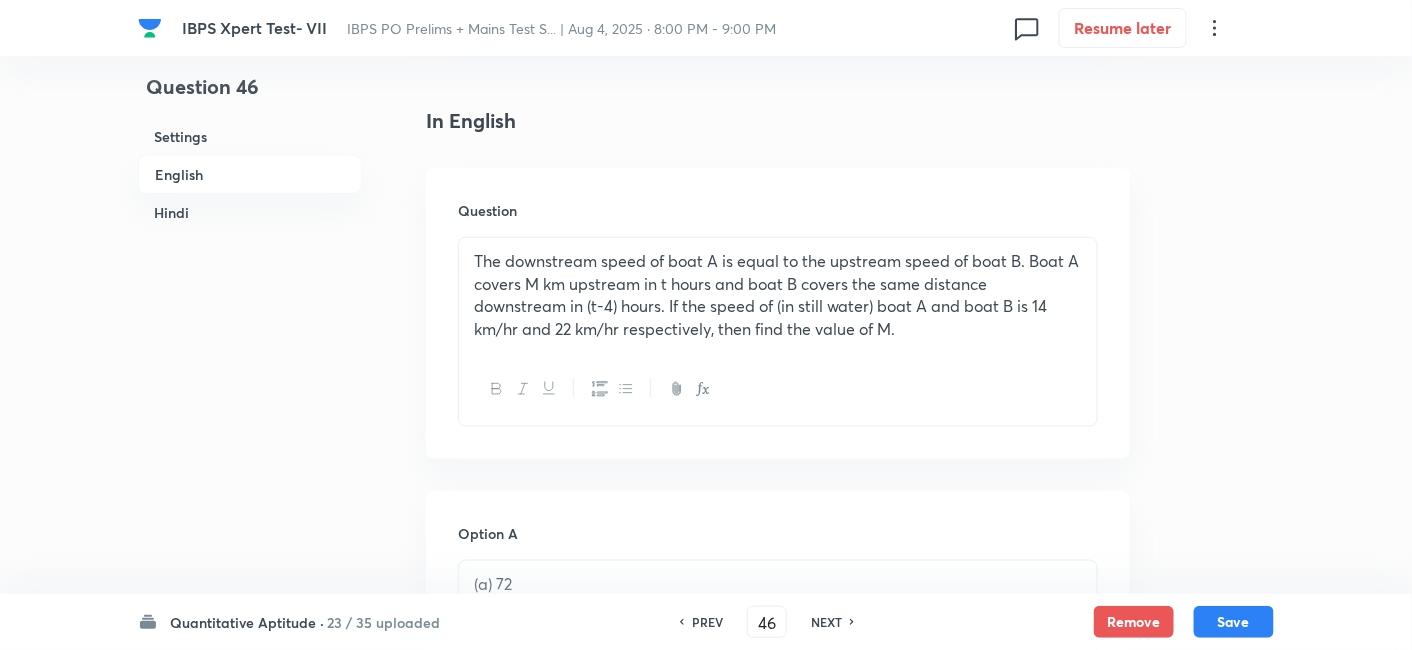 click on "NEXT" at bounding box center (826, 622) 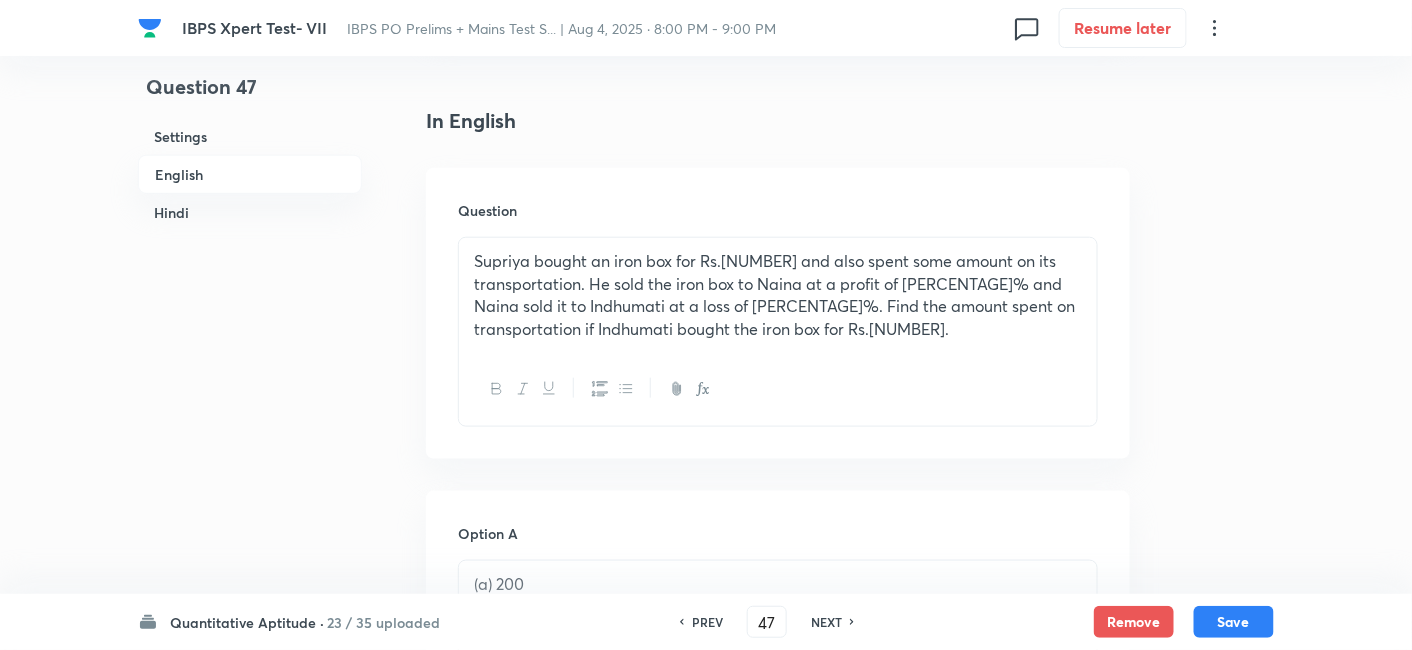 click on "NEXT" at bounding box center (826, 622) 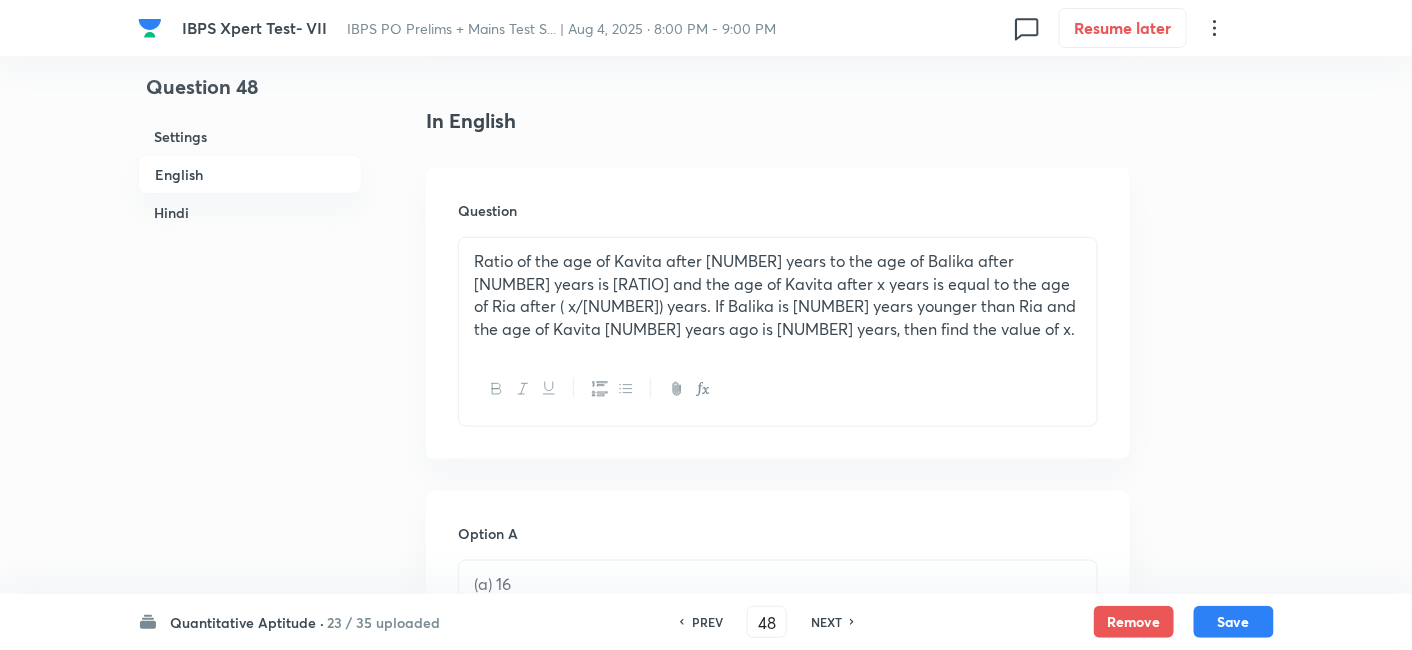 click on "NEXT" at bounding box center (826, 622) 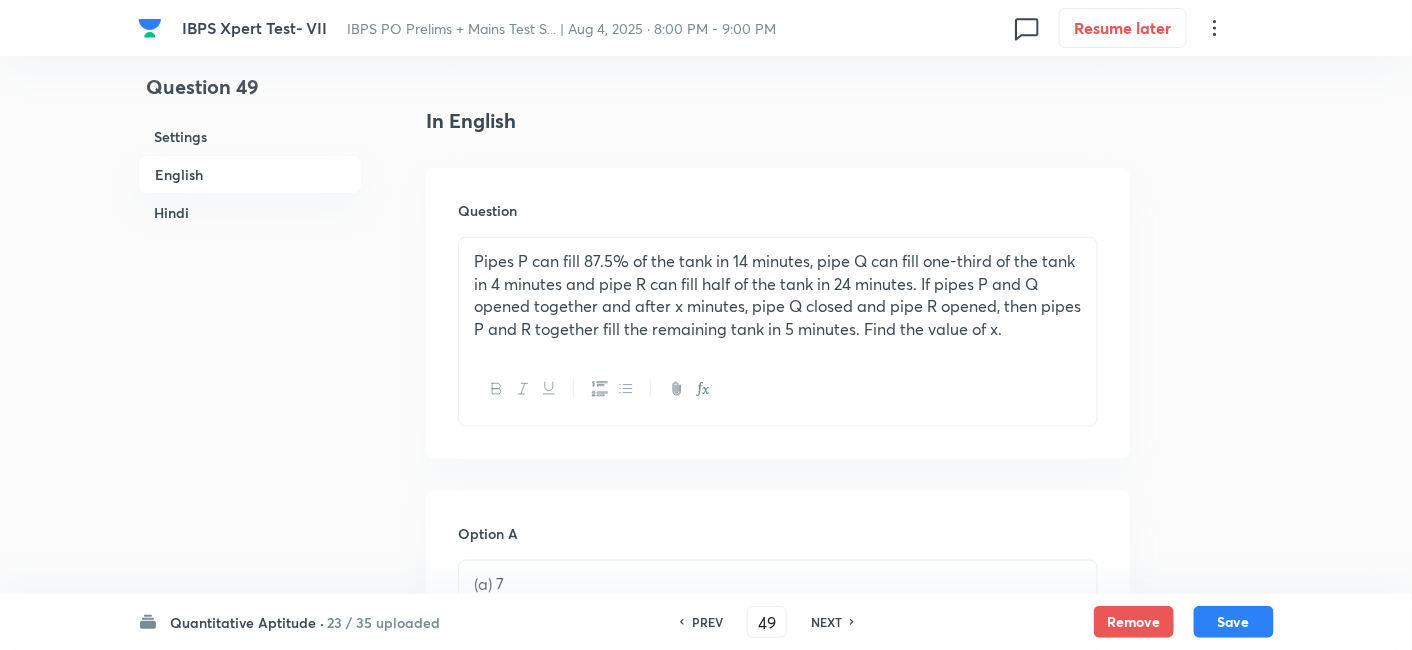 click on "NEXT" at bounding box center [826, 622] 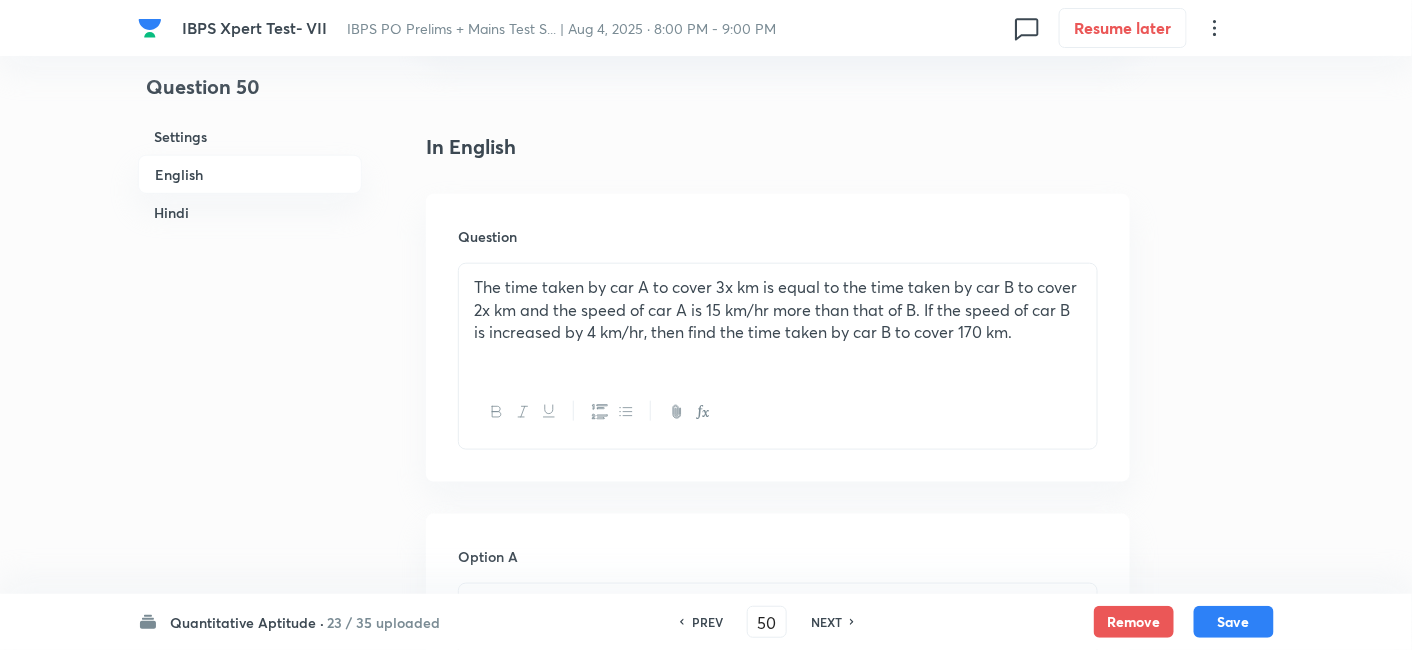 click on "NEXT" at bounding box center (826, 622) 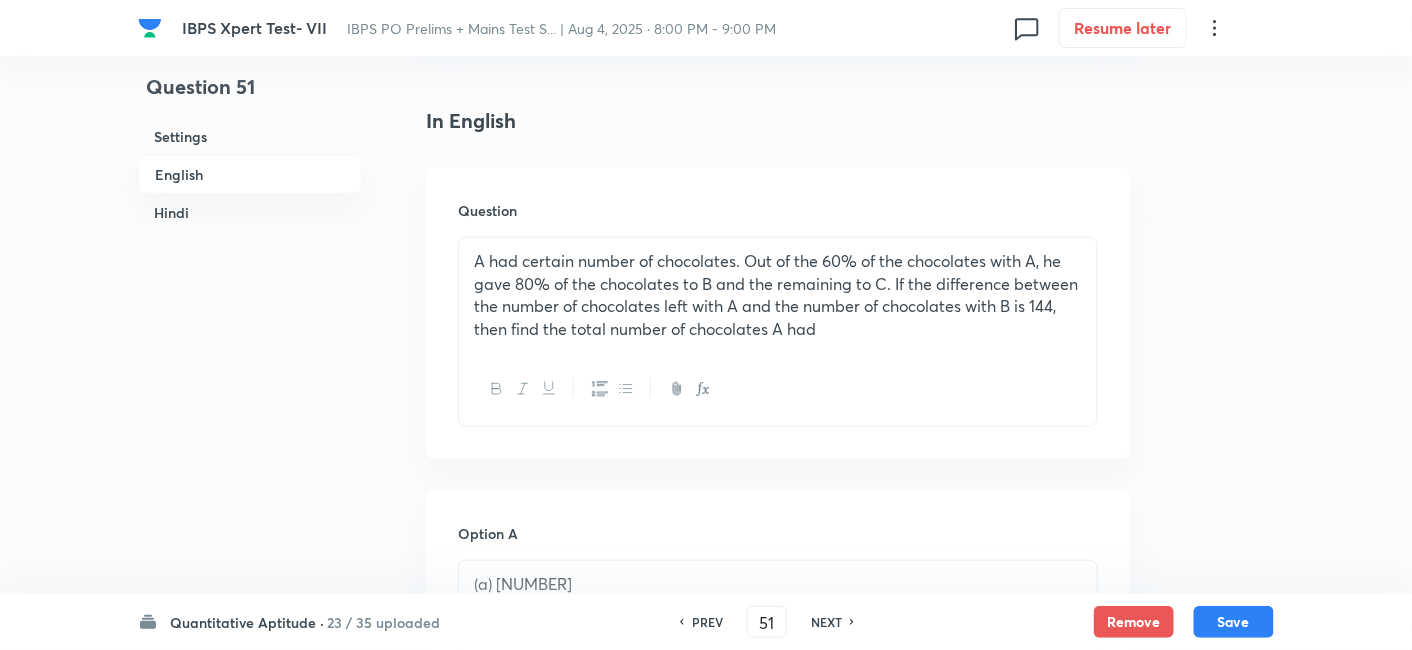 click on "NEXT" at bounding box center [826, 622] 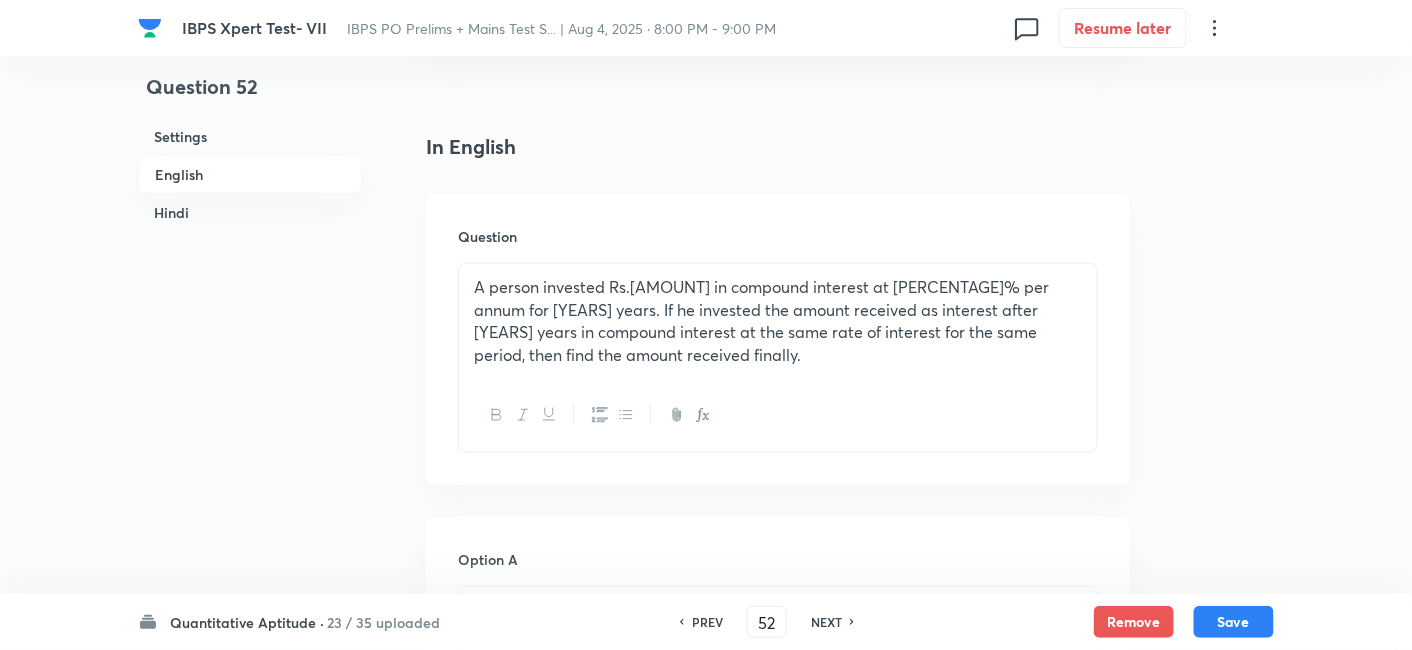 click on "NEXT" at bounding box center (826, 622) 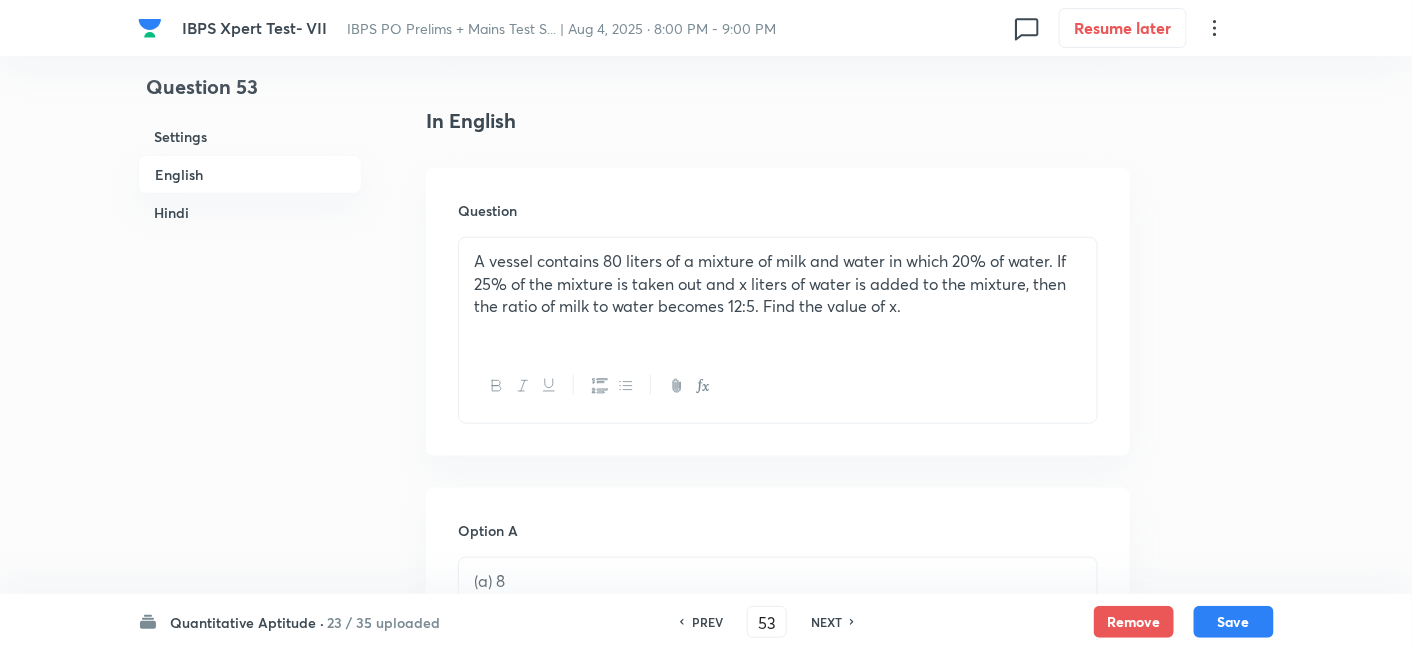 click on "NEXT" at bounding box center (826, 622) 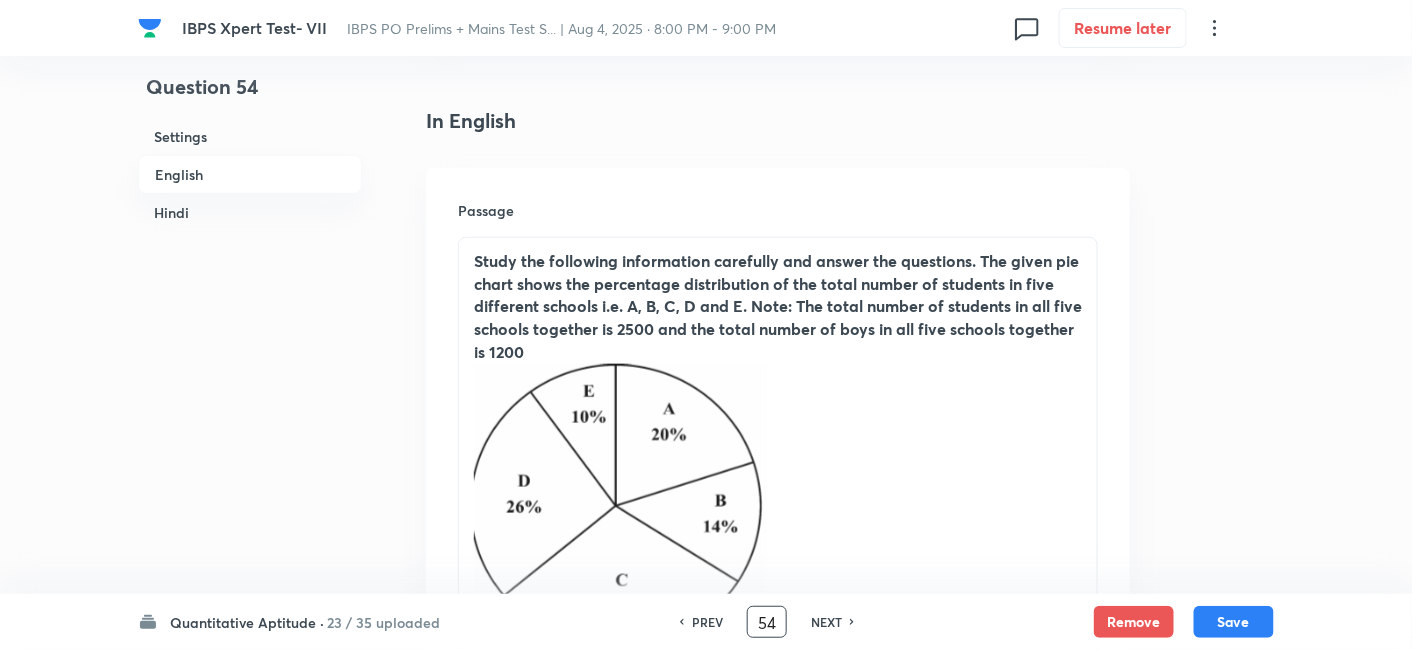 drag, startPoint x: 782, startPoint y: 617, endPoint x: 734, endPoint y: 630, distance: 49.729267 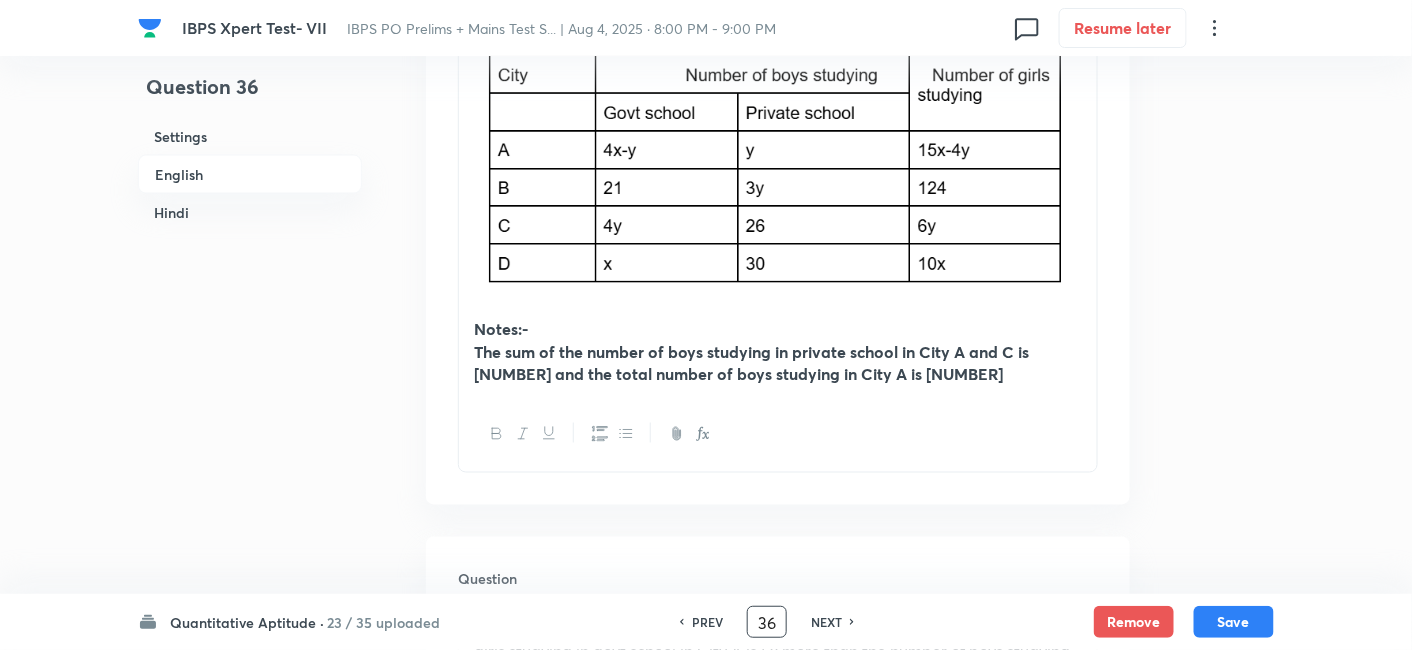 scroll, scrollTop: 925, scrollLeft: 0, axis: vertical 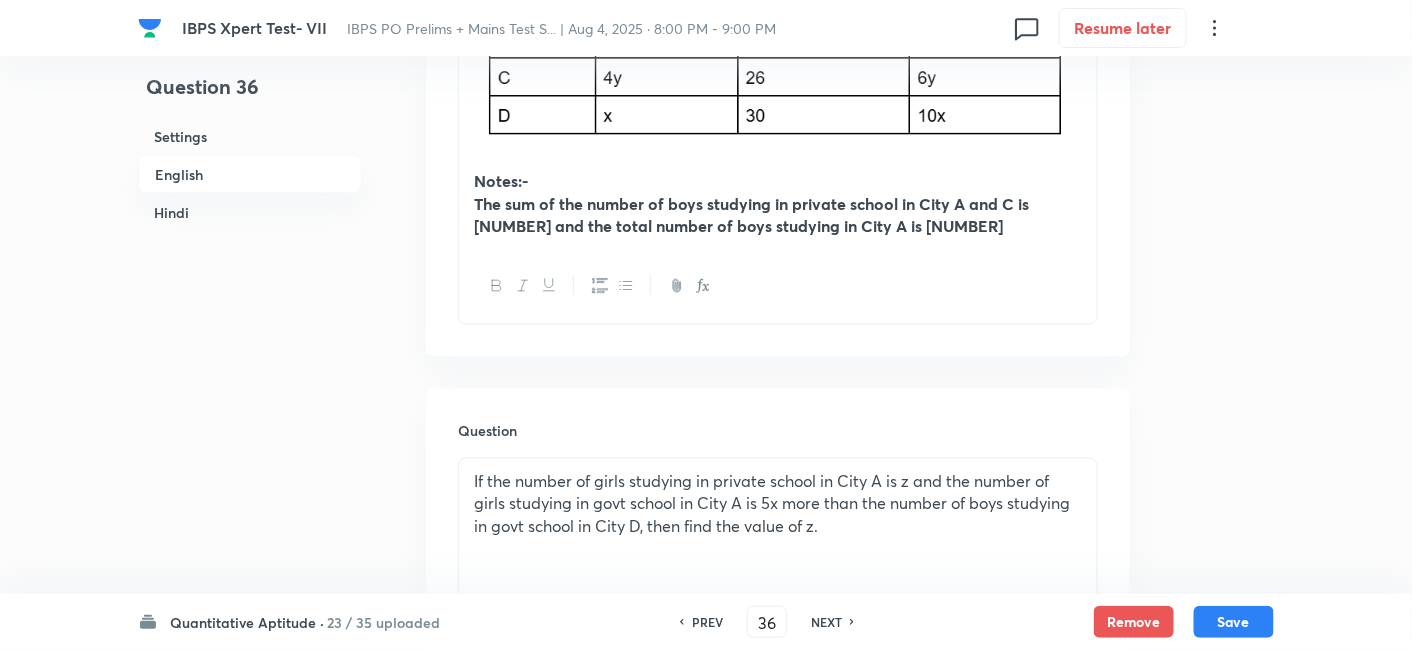 click on "NEXT" at bounding box center (826, 622) 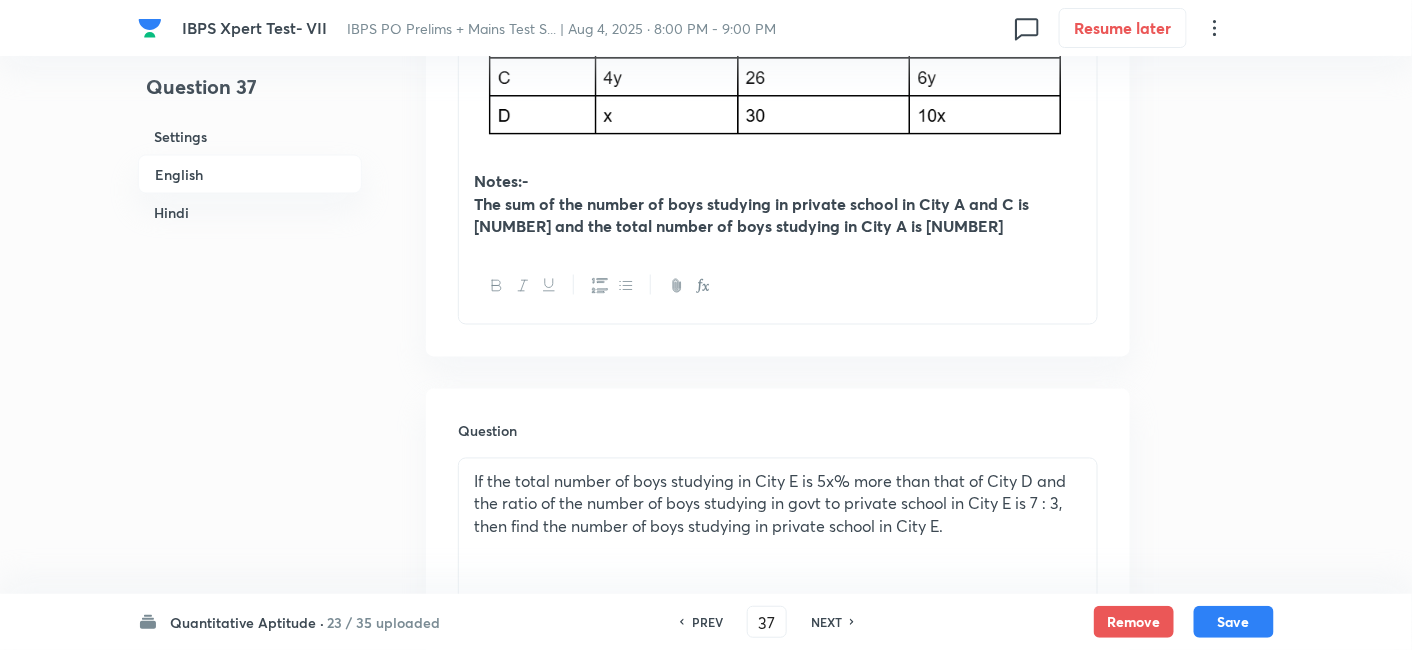 click on "NEXT" at bounding box center (826, 622) 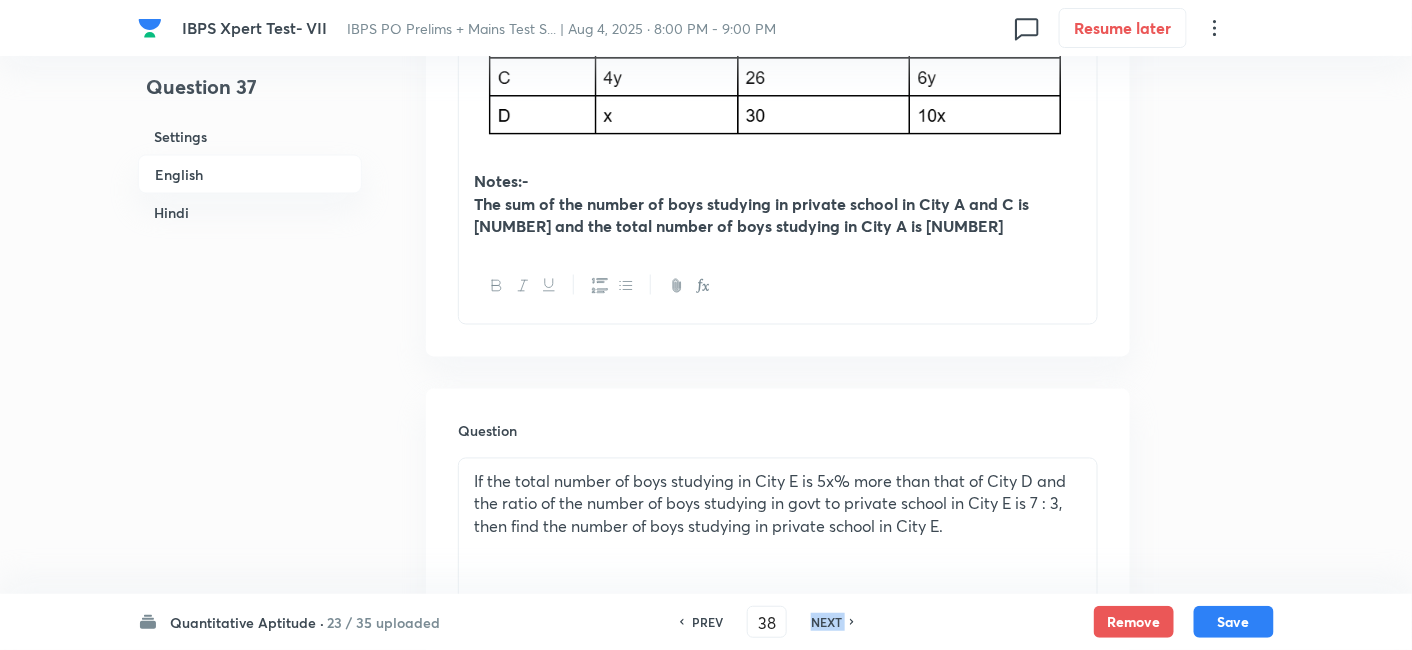 click on "NEXT" at bounding box center [826, 622] 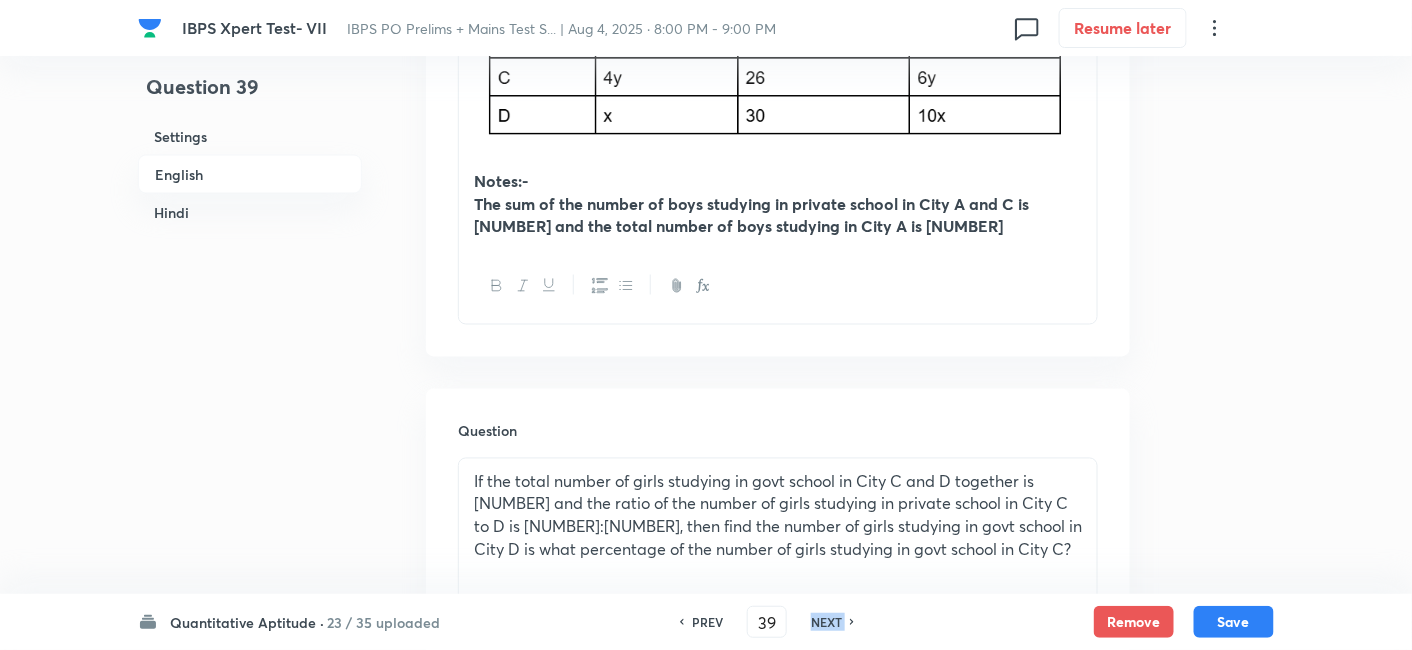 click on "NEXT" at bounding box center [826, 622] 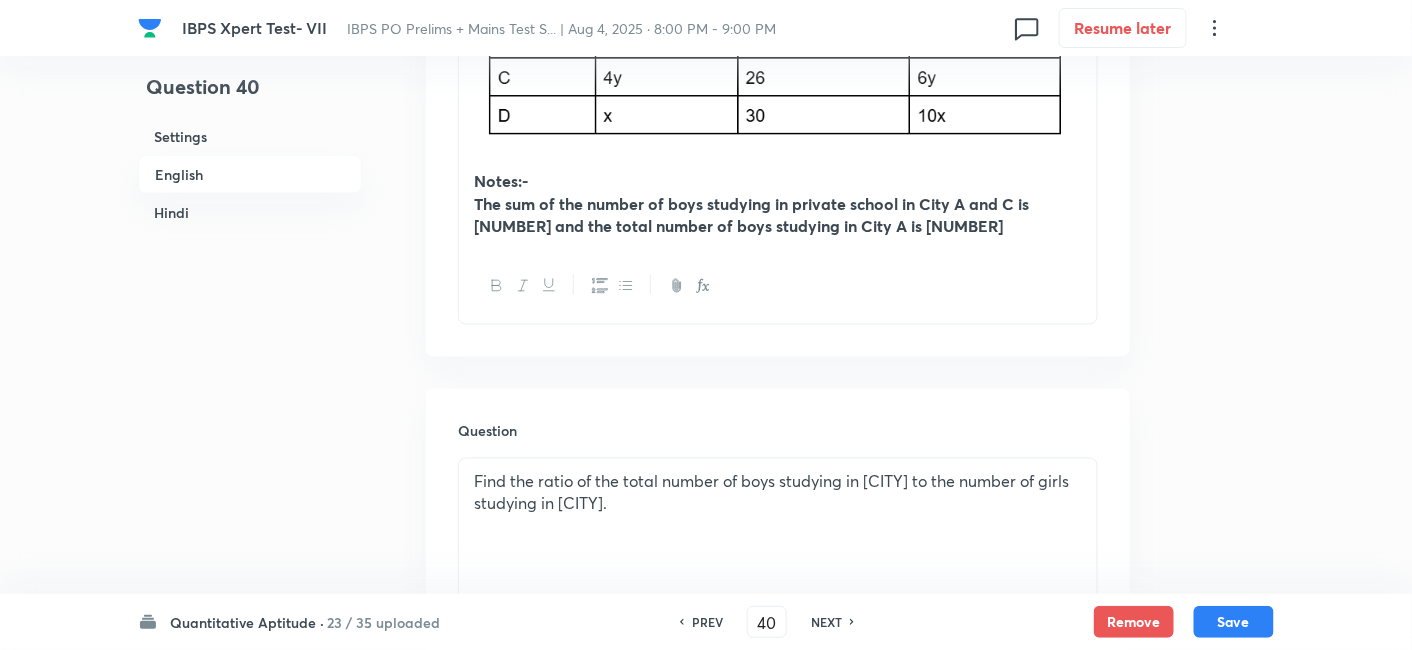 click on "NEXT" at bounding box center (826, 622) 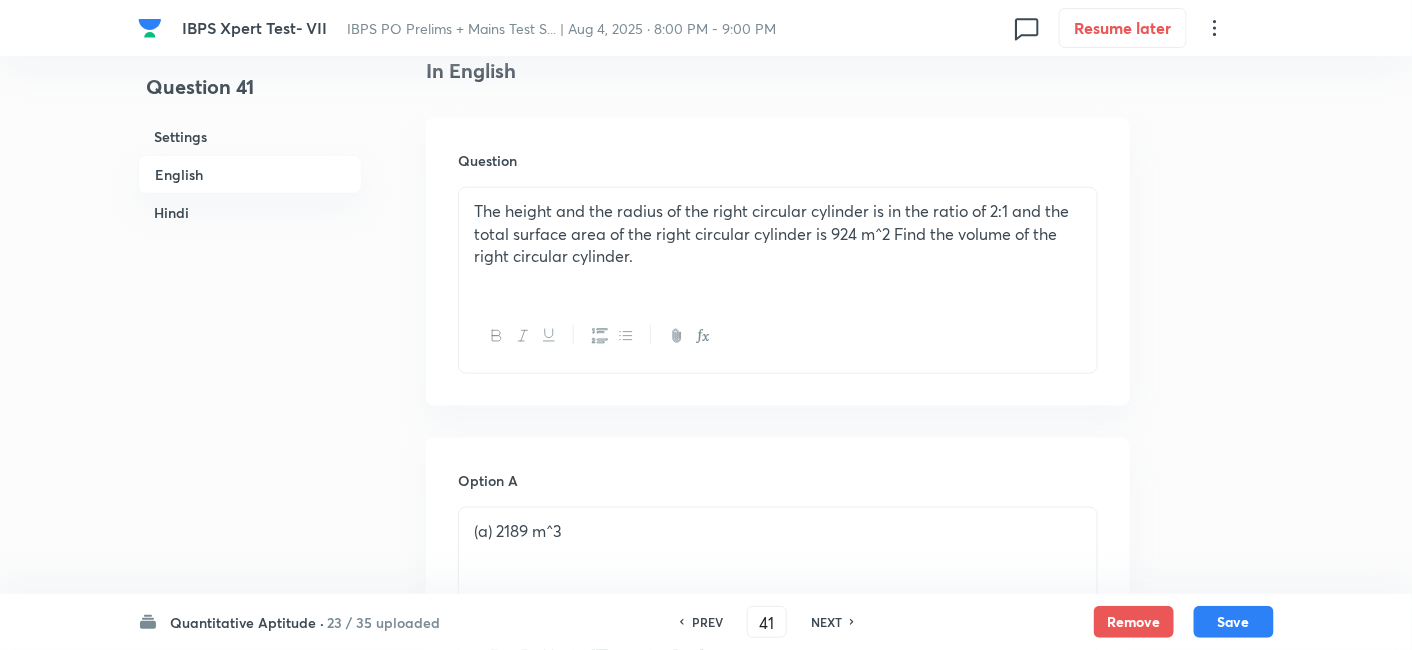 scroll, scrollTop: 542, scrollLeft: 0, axis: vertical 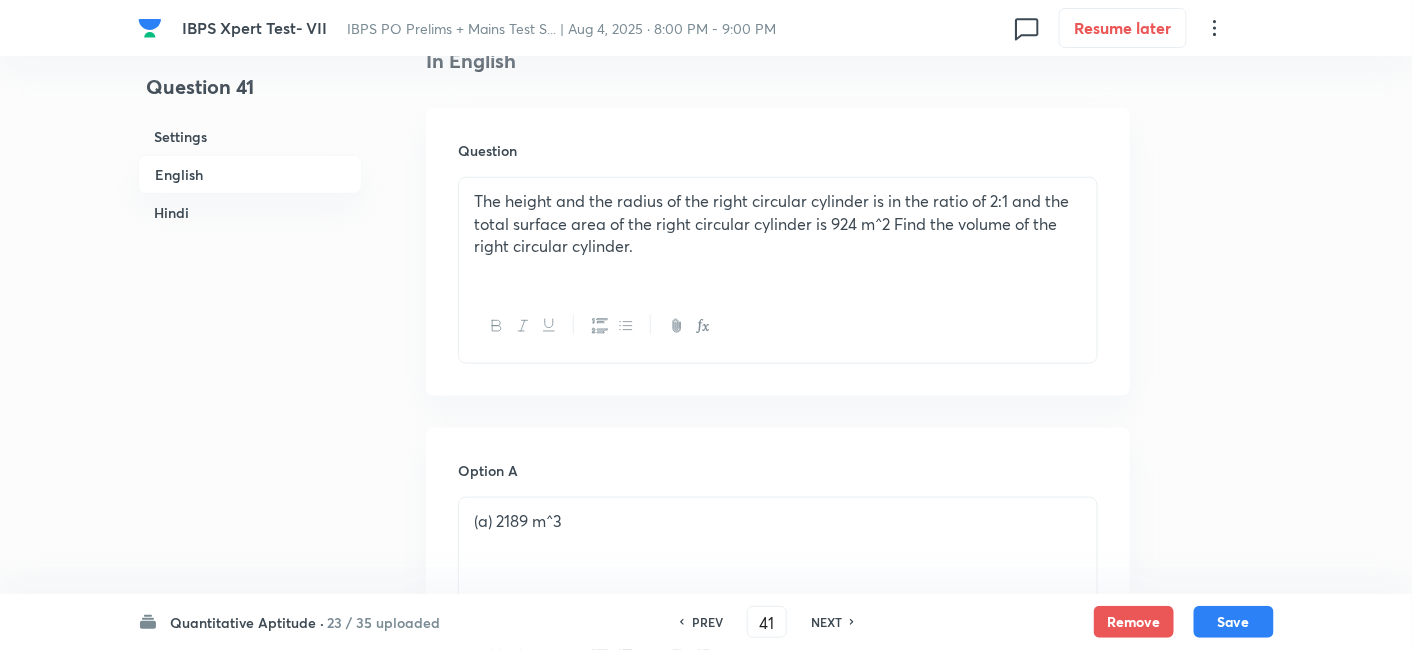 click on "NEXT" at bounding box center [826, 622] 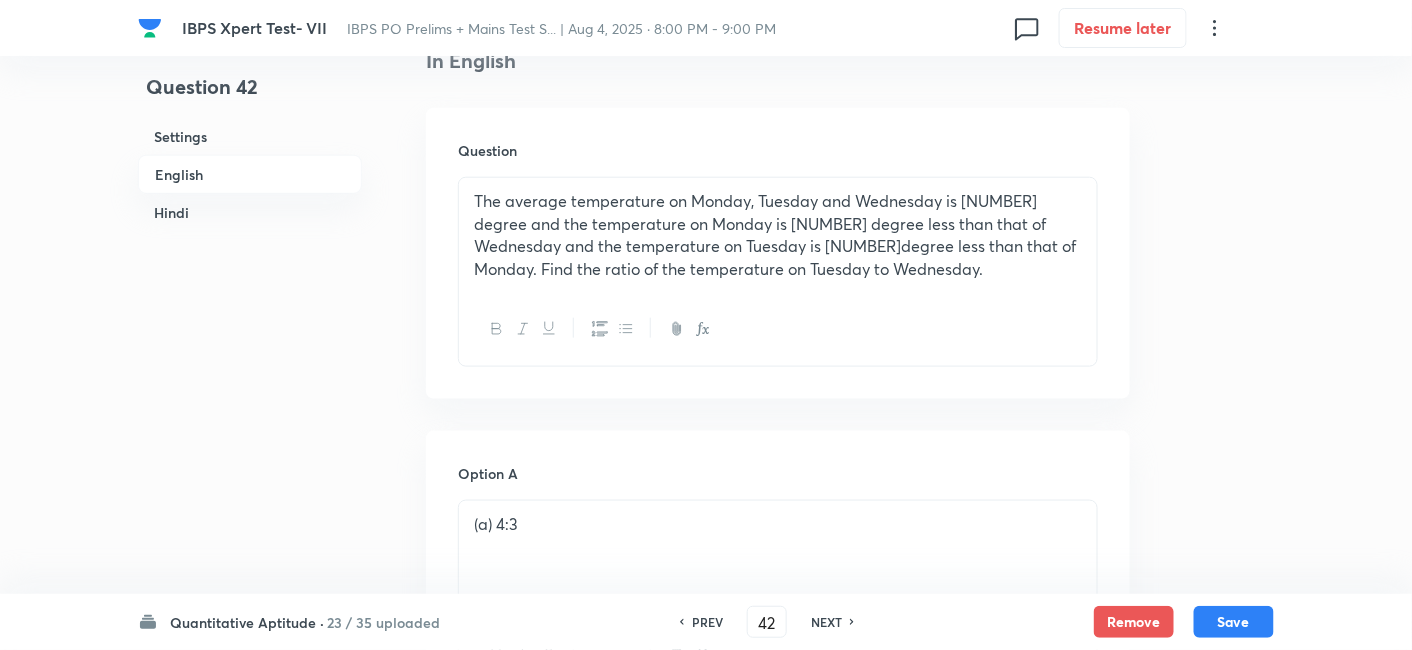 click on "NEXT" at bounding box center [826, 622] 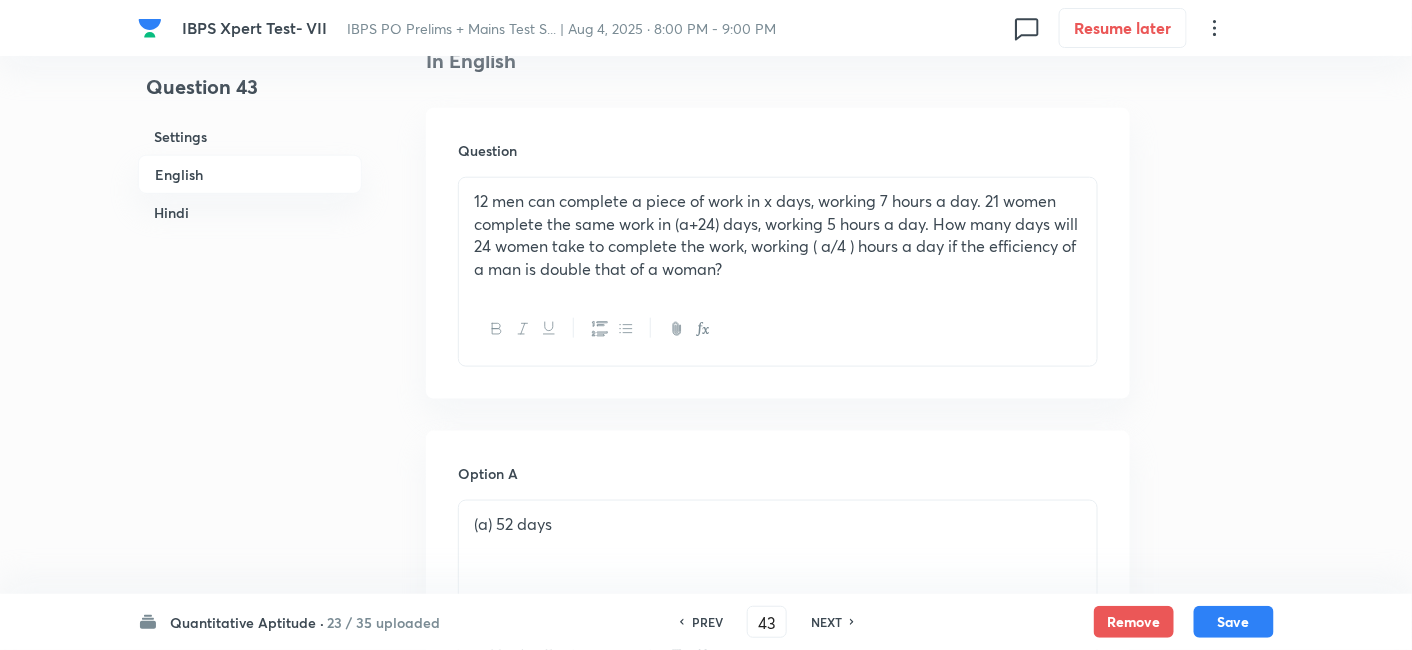click on "NEXT" at bounding box center [826, 622] 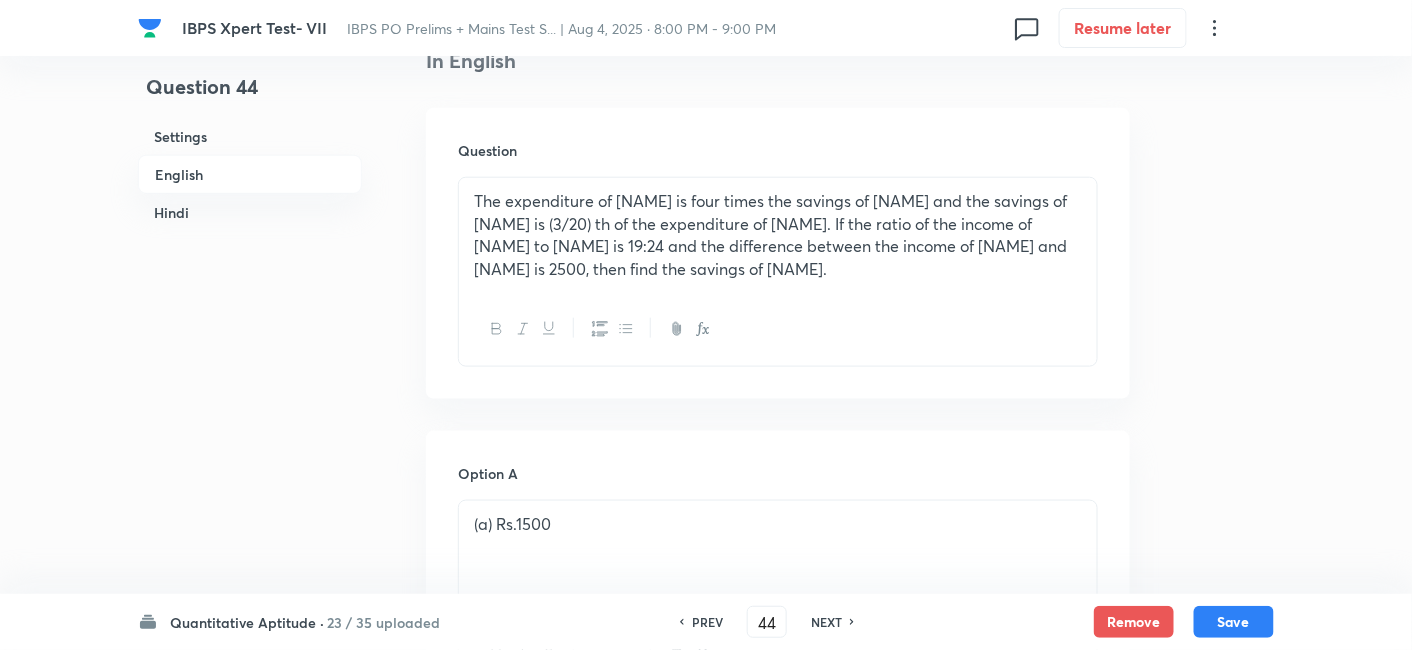 click on "NEXT" at bounding box center [826, 622] 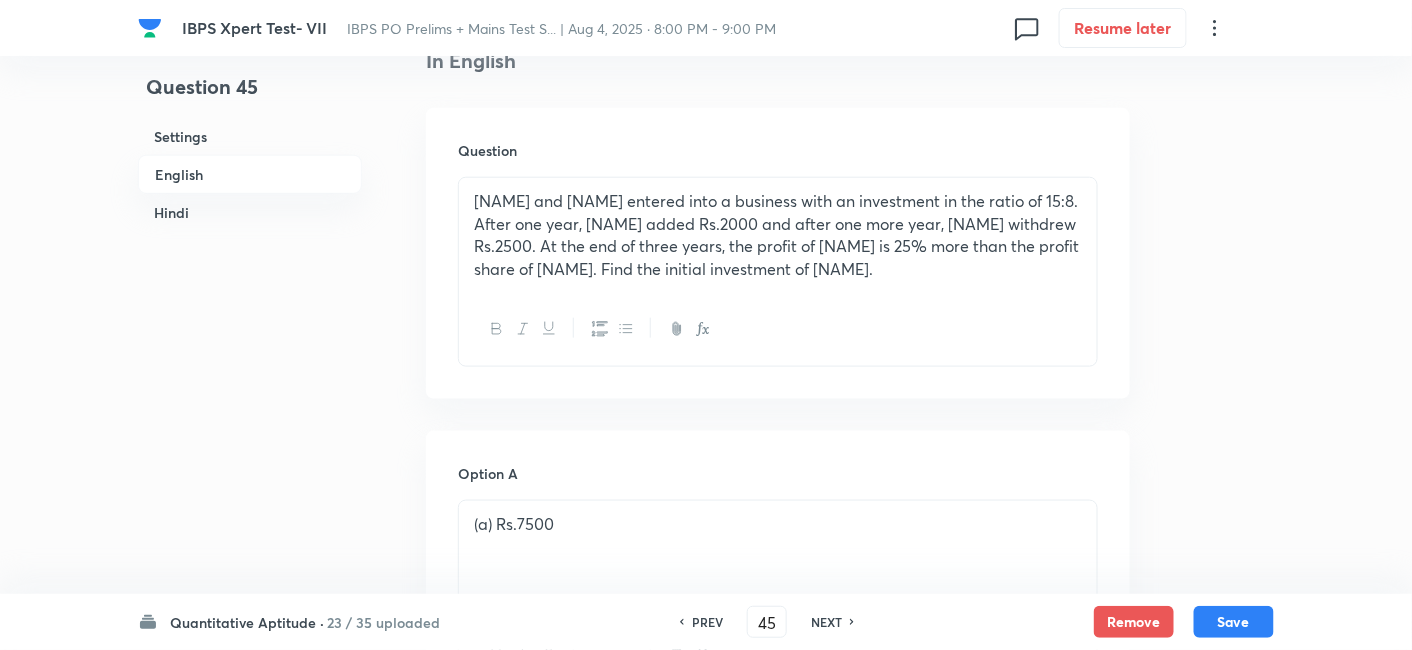 click on "NEXT" at bounding box center (826, 622) 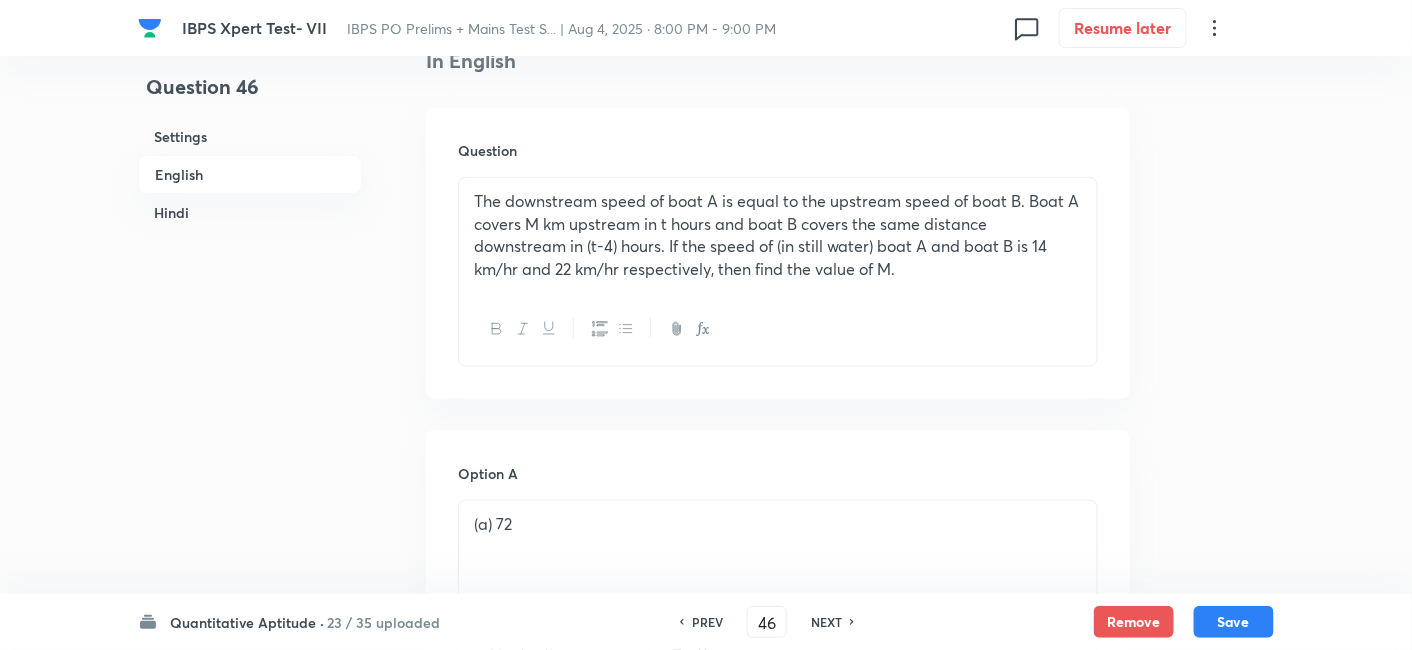 click on "NEXT" at bounding box center [826, 622] 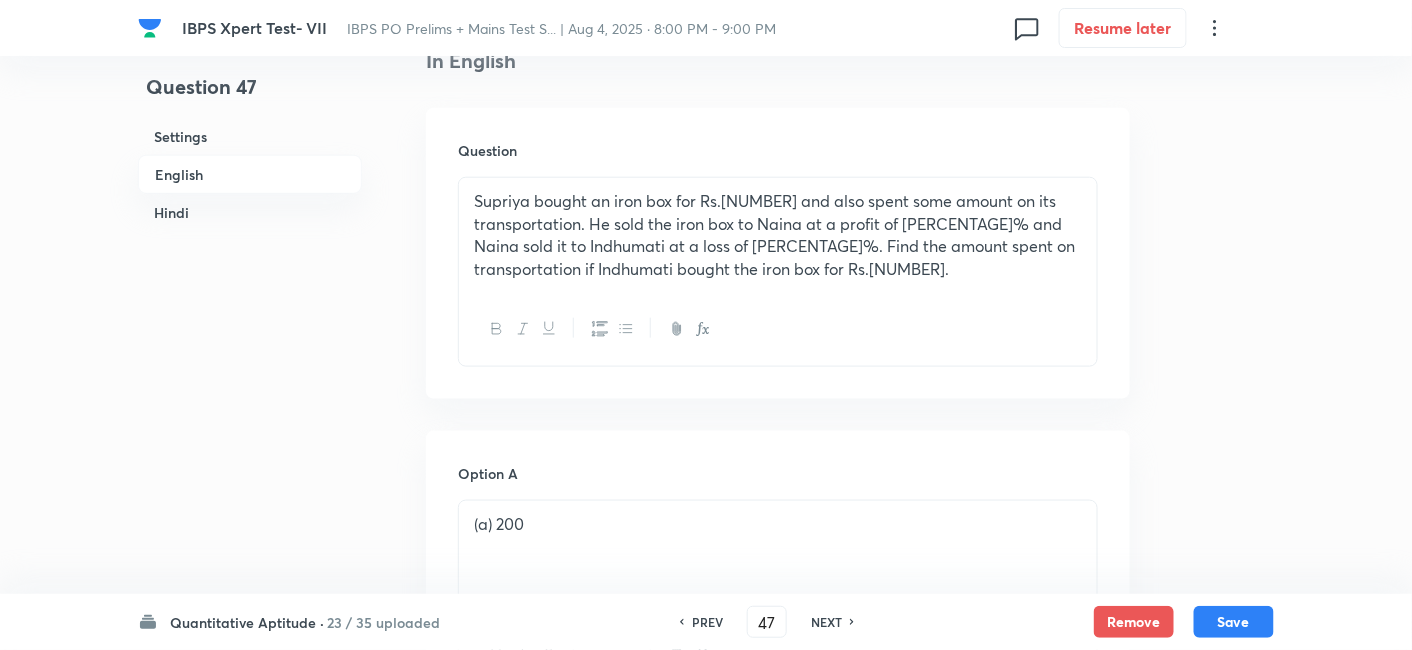 click on "NEXT" at bounding box center [826, 622] 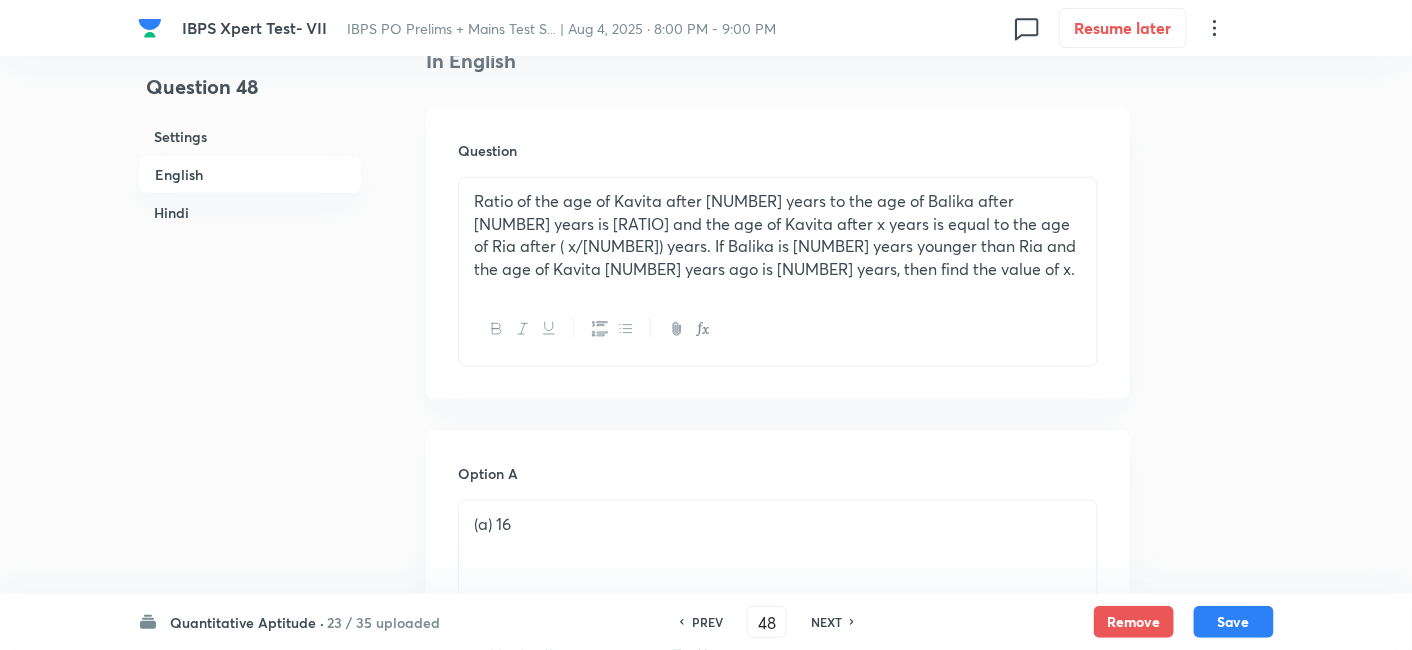 click on "NEXT" at bounding box center (826, 622) 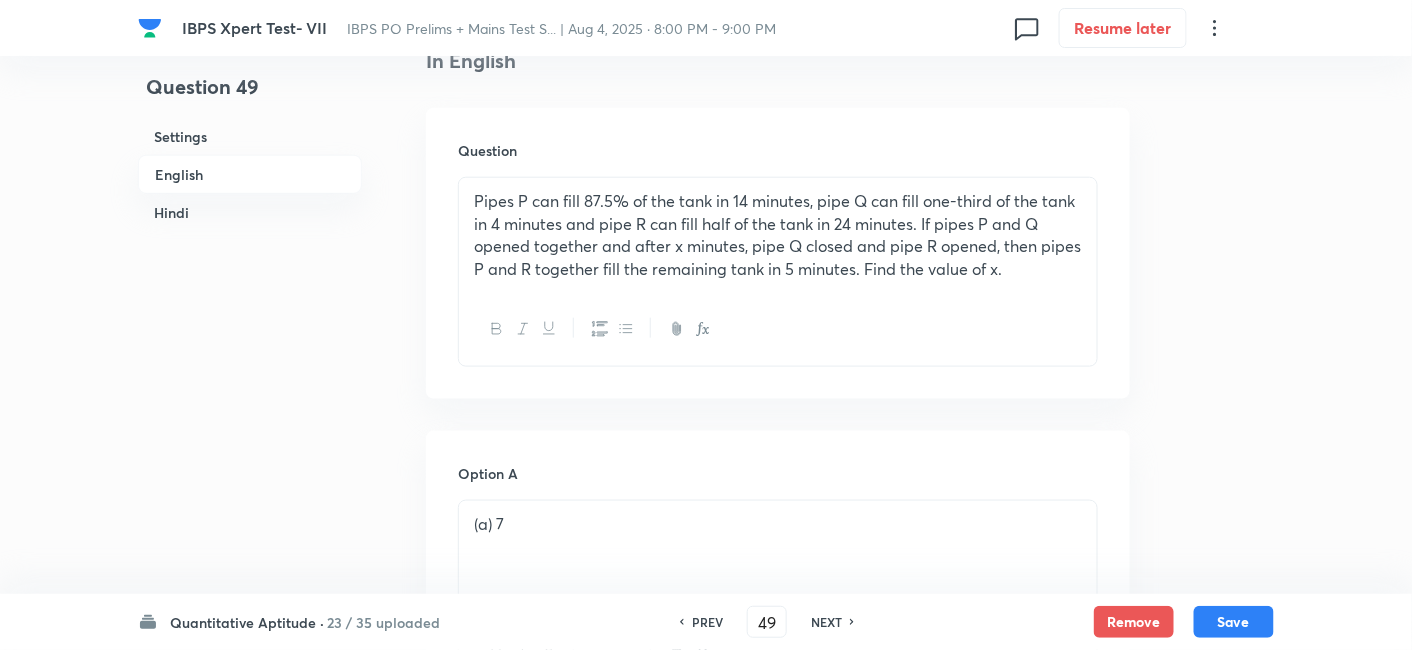 click on "NEXT" at bounding box center [826, 622] 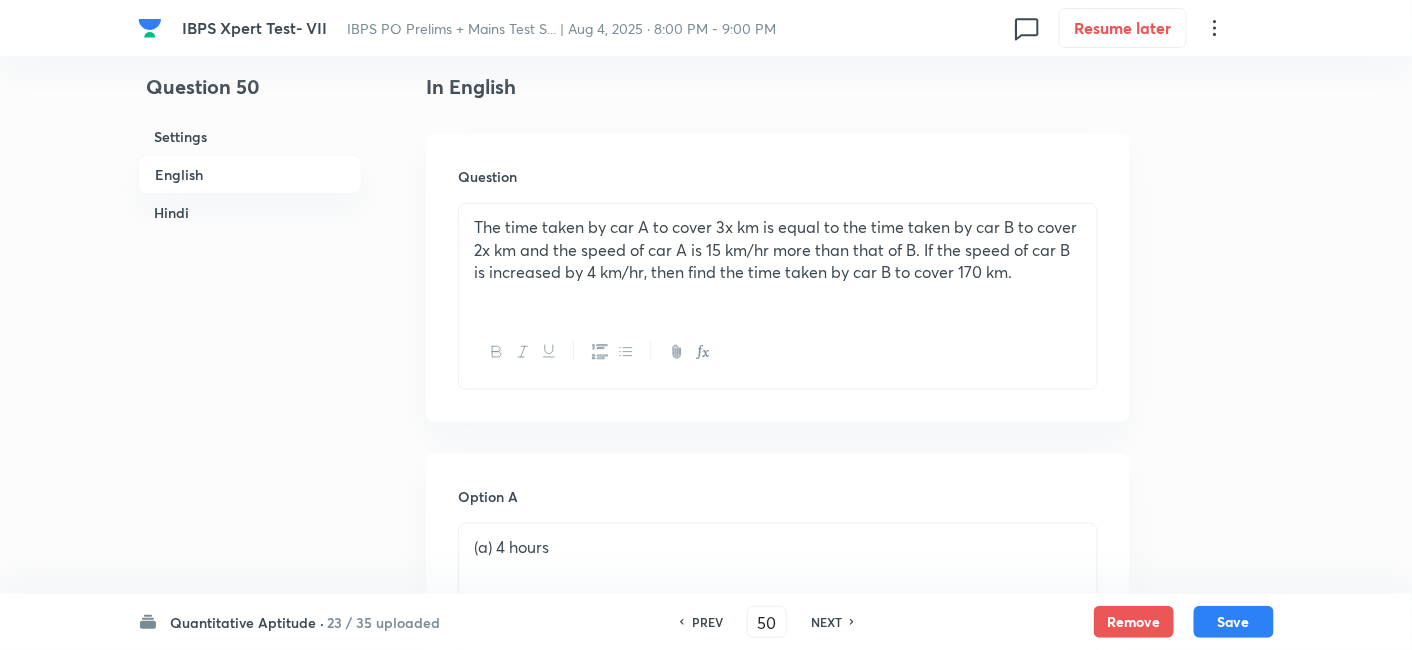 click on "NEXT" at bounding box center (826, 622) 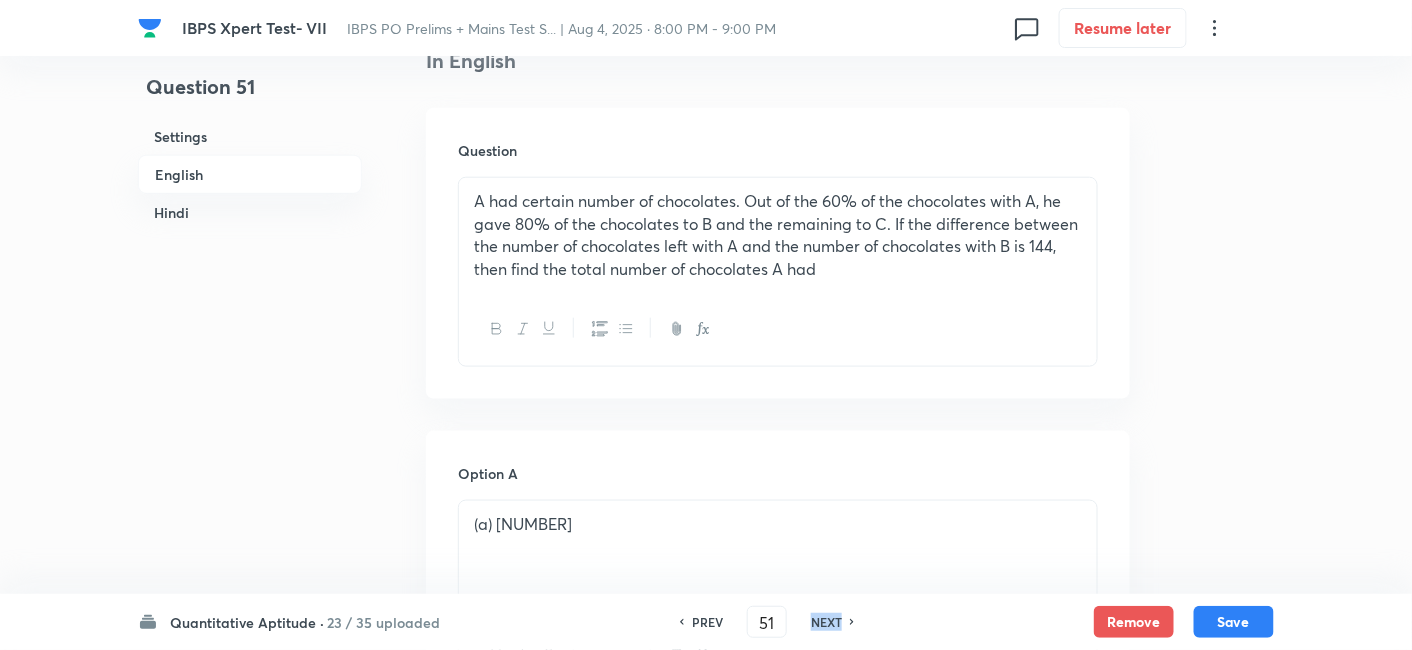 click on "NEXT" at bounding box center [826, 622] 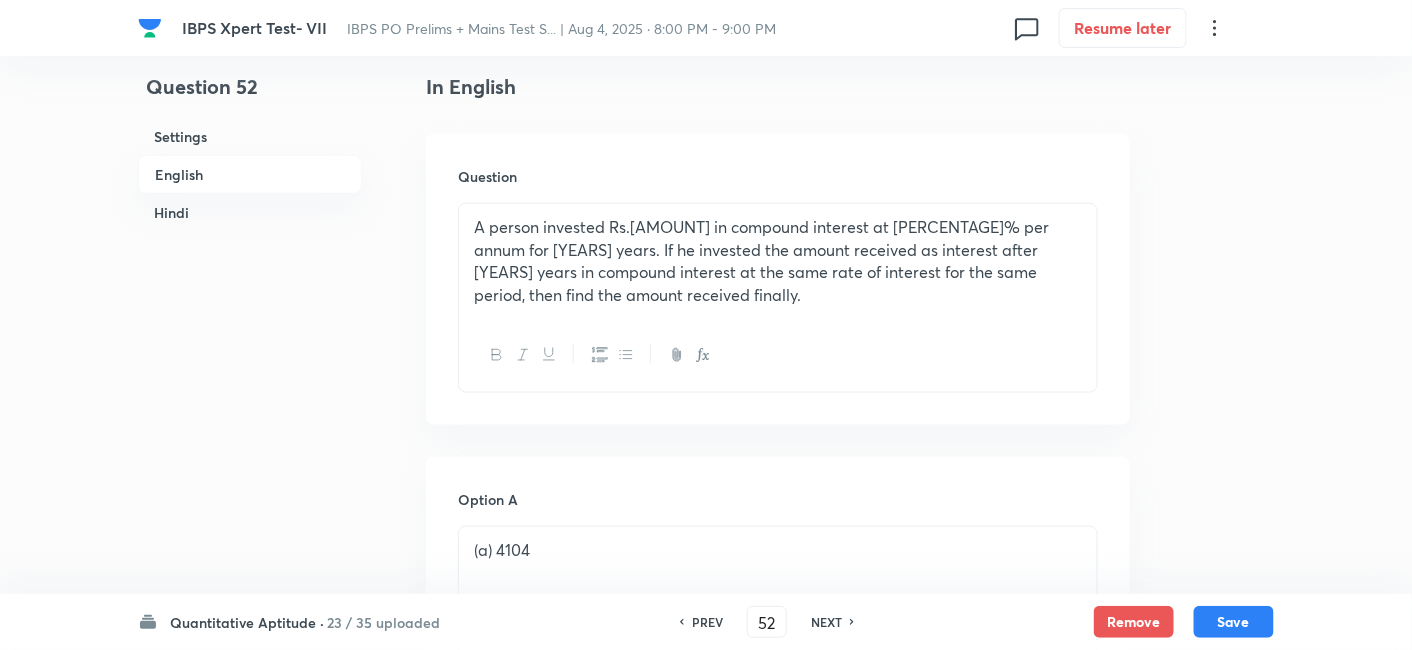 click on "NEXT" at bounding box center (826, 622) 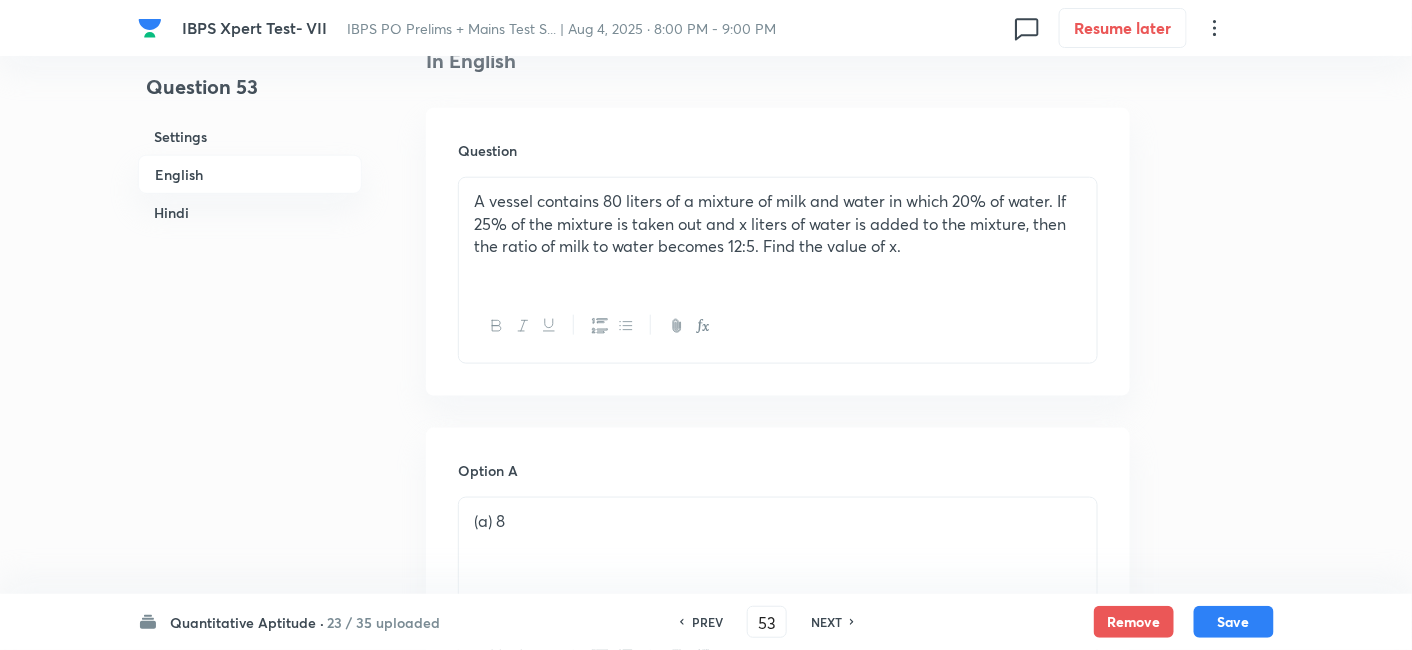 click on "NEXT" at bounding box center [826, 622] 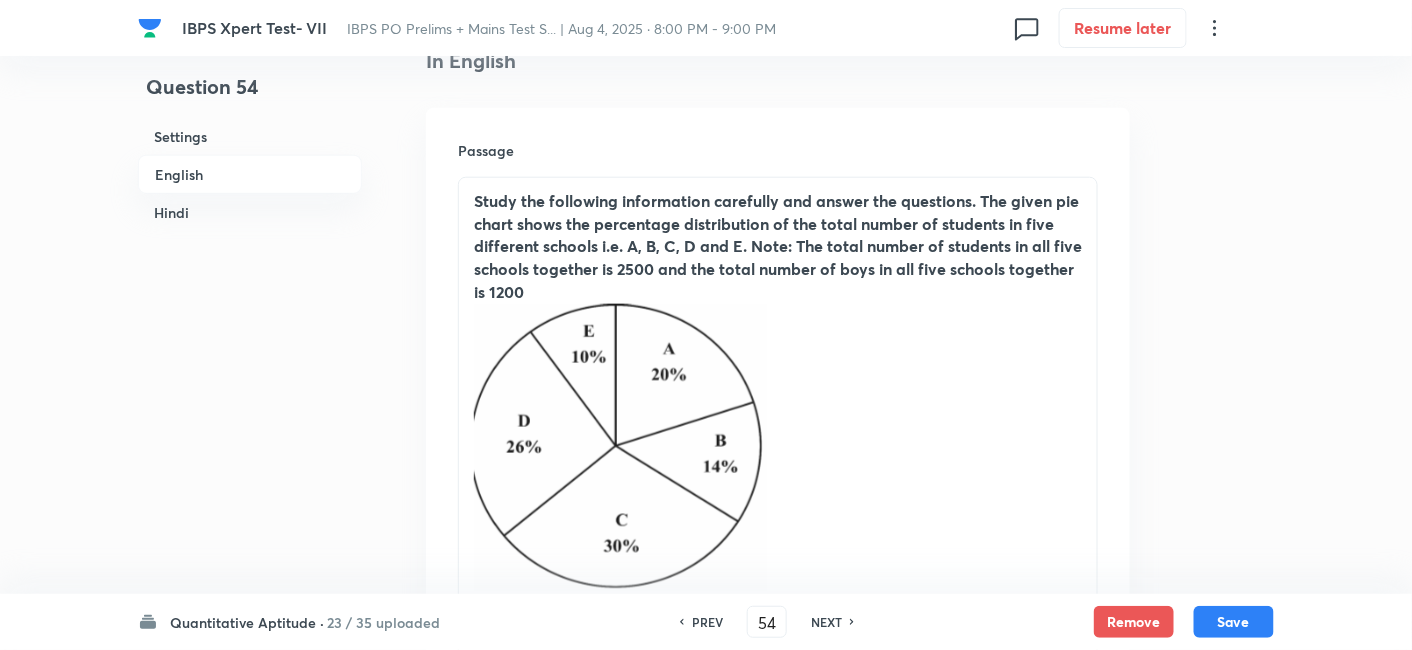 click on "NEXT" at bounding box center (826, 622) 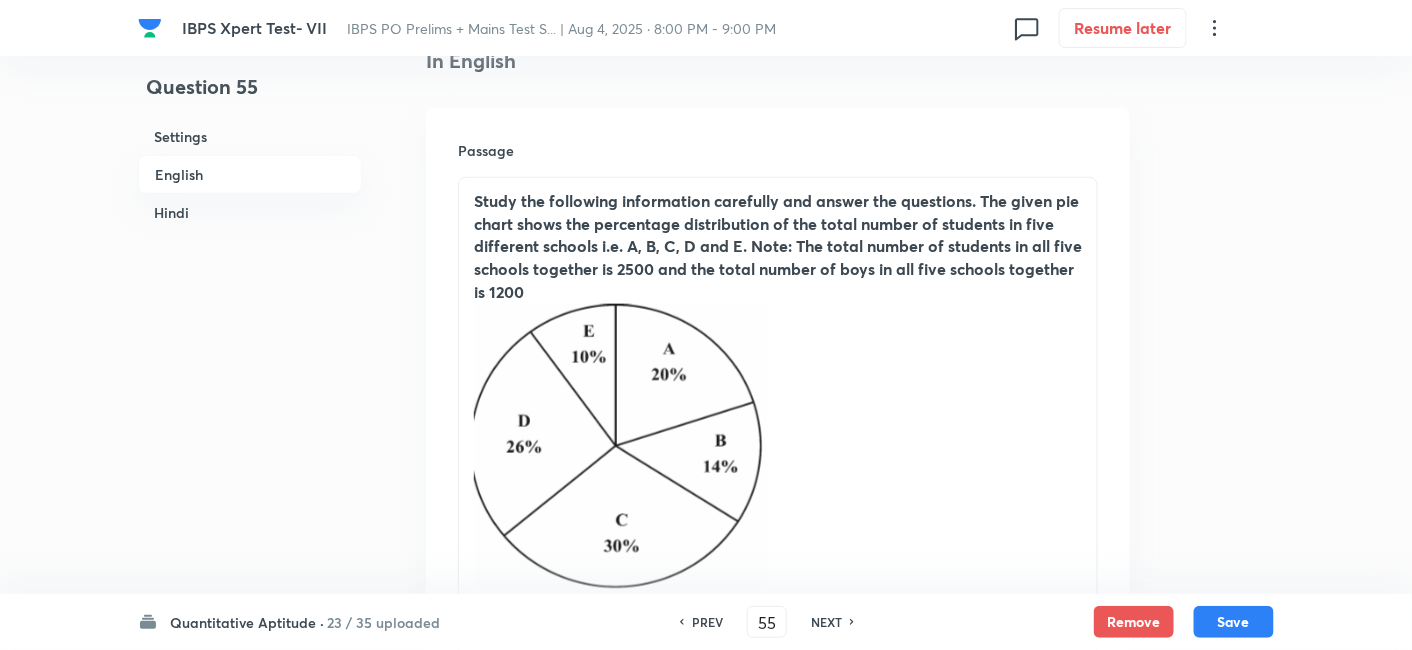 click on "NEXT" at bounding box center (826, 622) 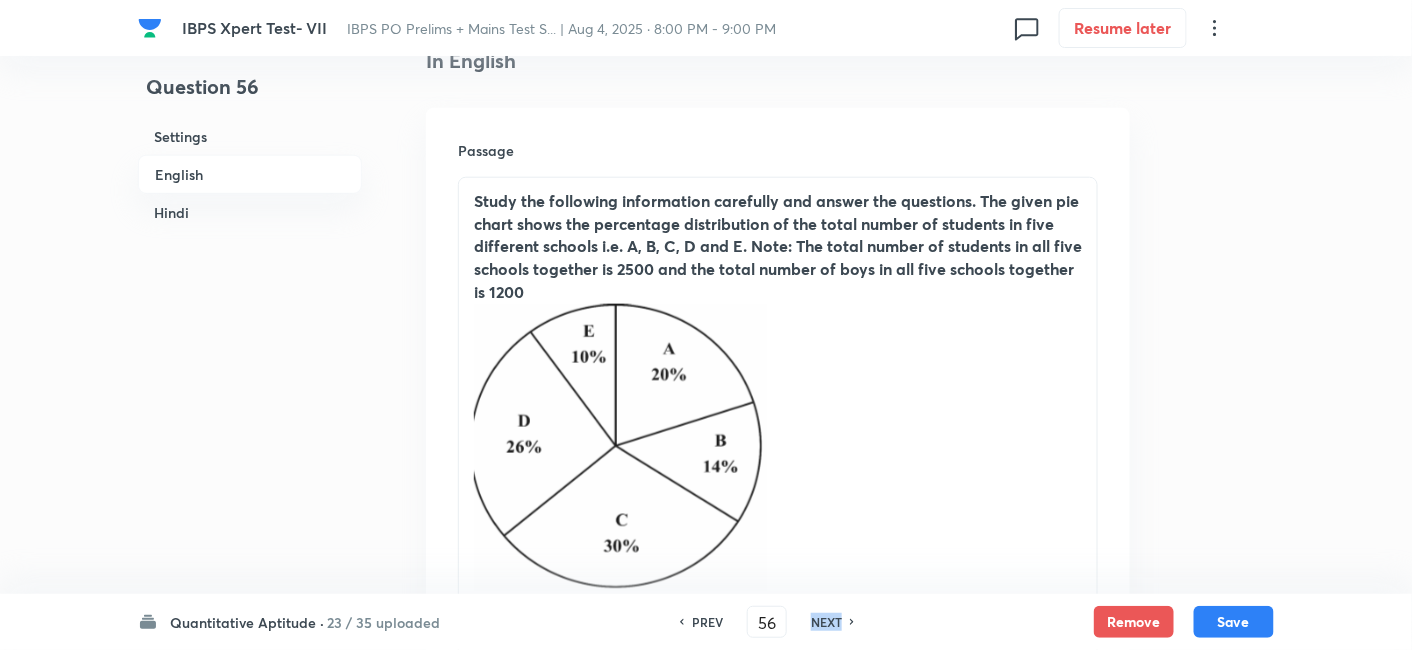 click on "NEXT" at bounding box center [826, 622] 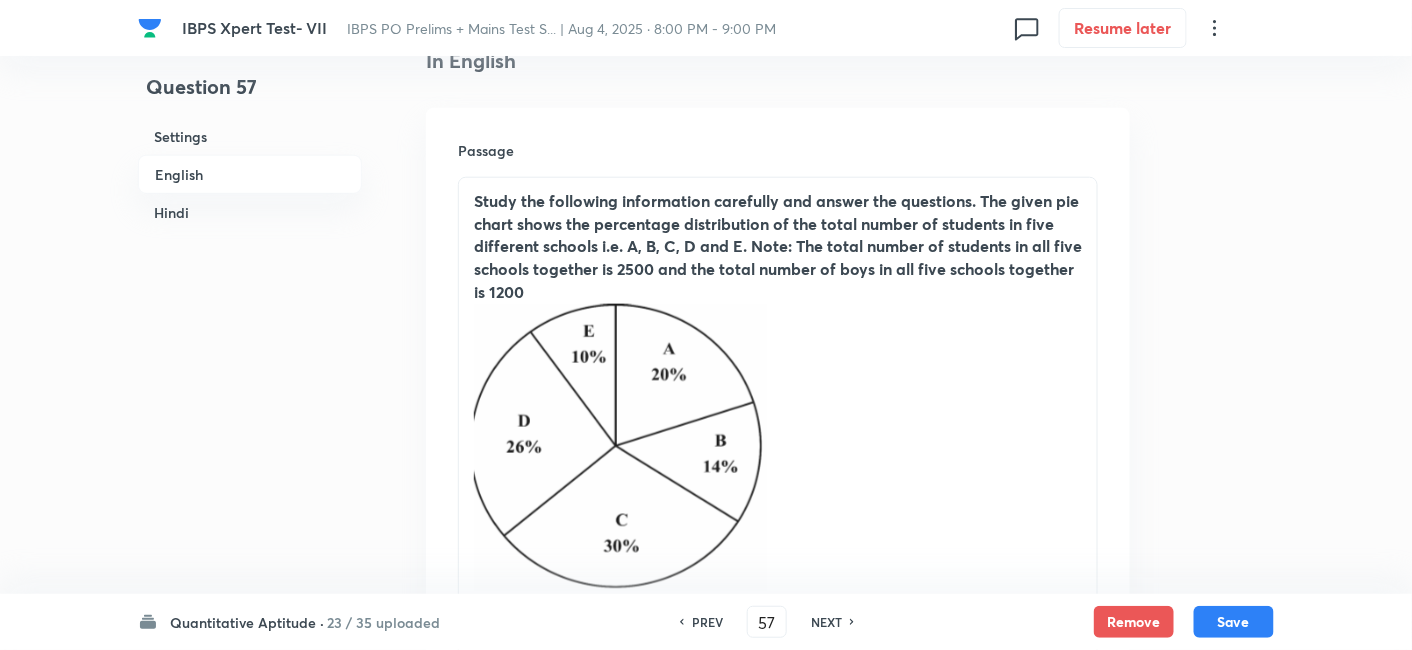 click on "NEXT" at bounding box center (826, 622) 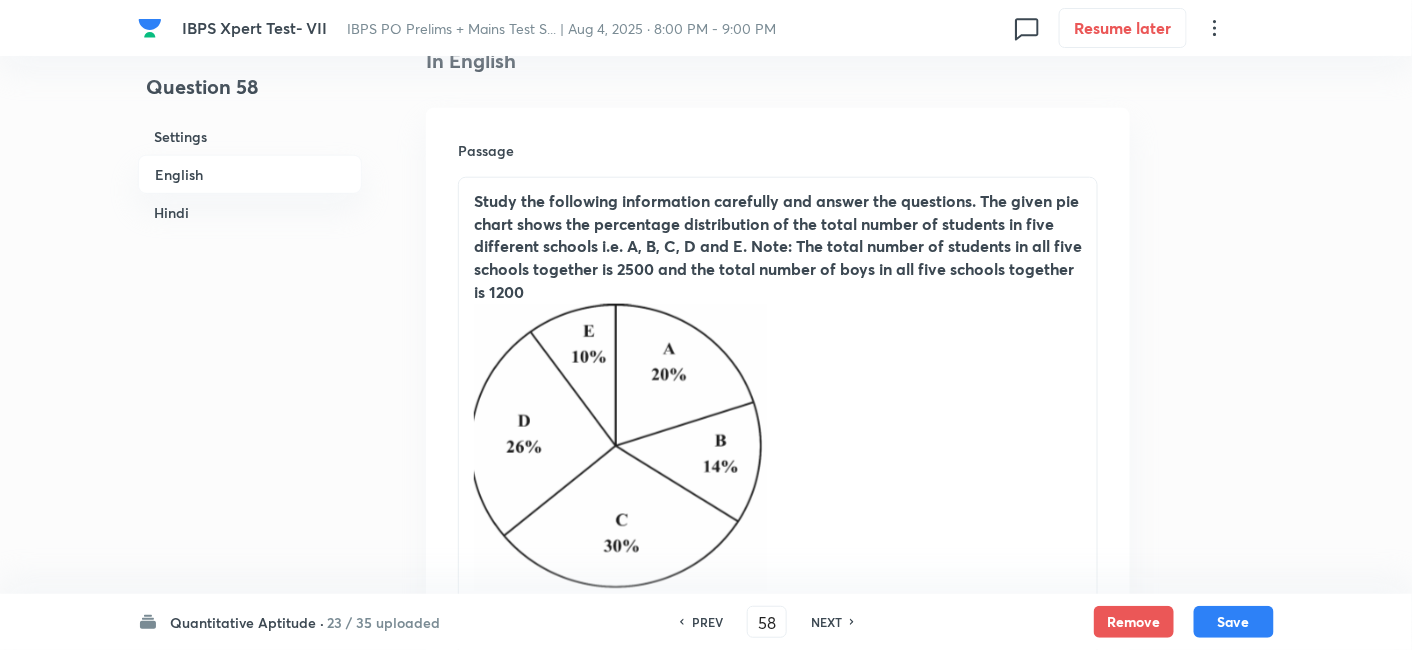 click on "NEXT" at bounding box center [826, 622] 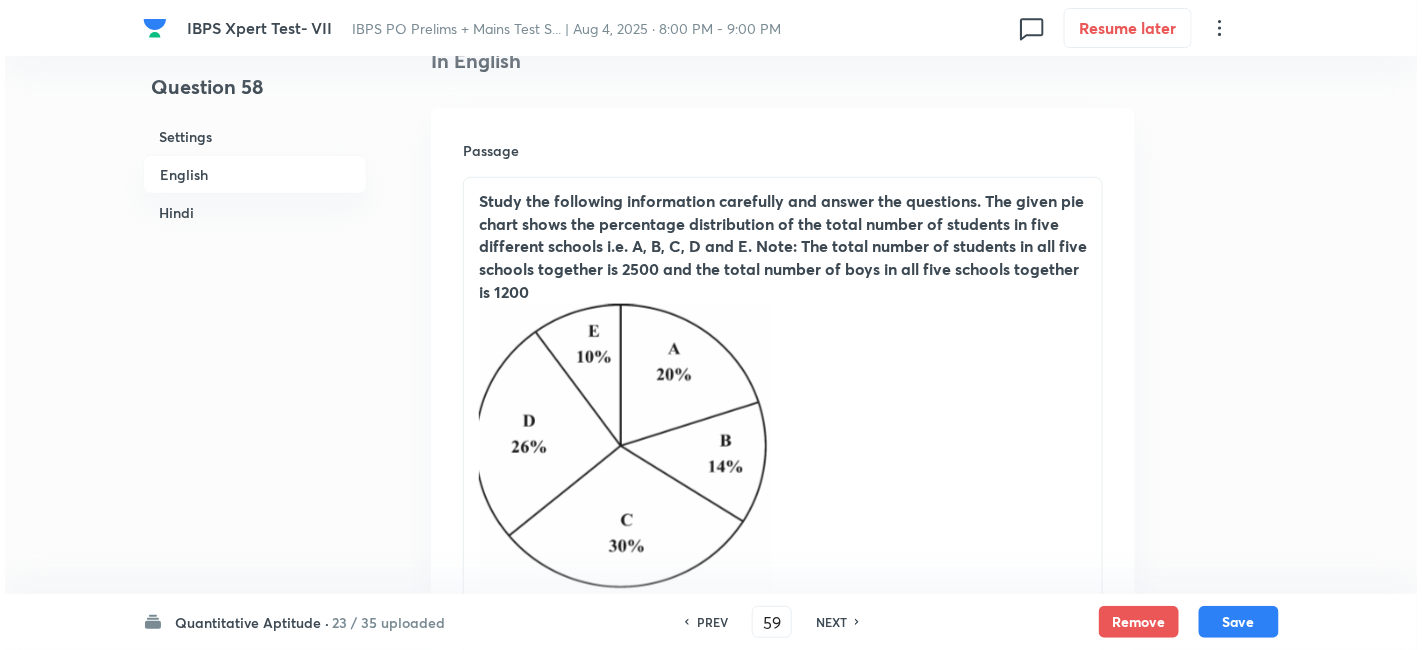 scroll, scrollTop: 0, scrollLeft: 0, axis: both 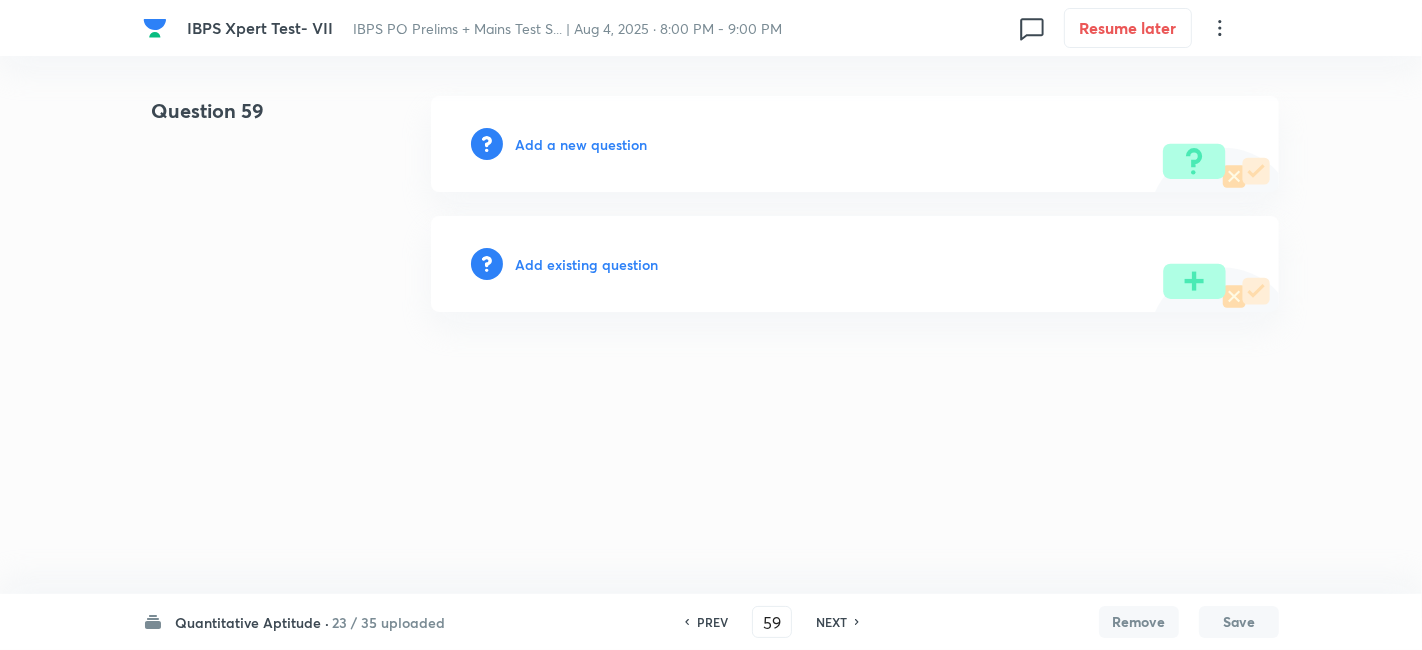 click on "Add a new question" at bounding box center [581, 144] 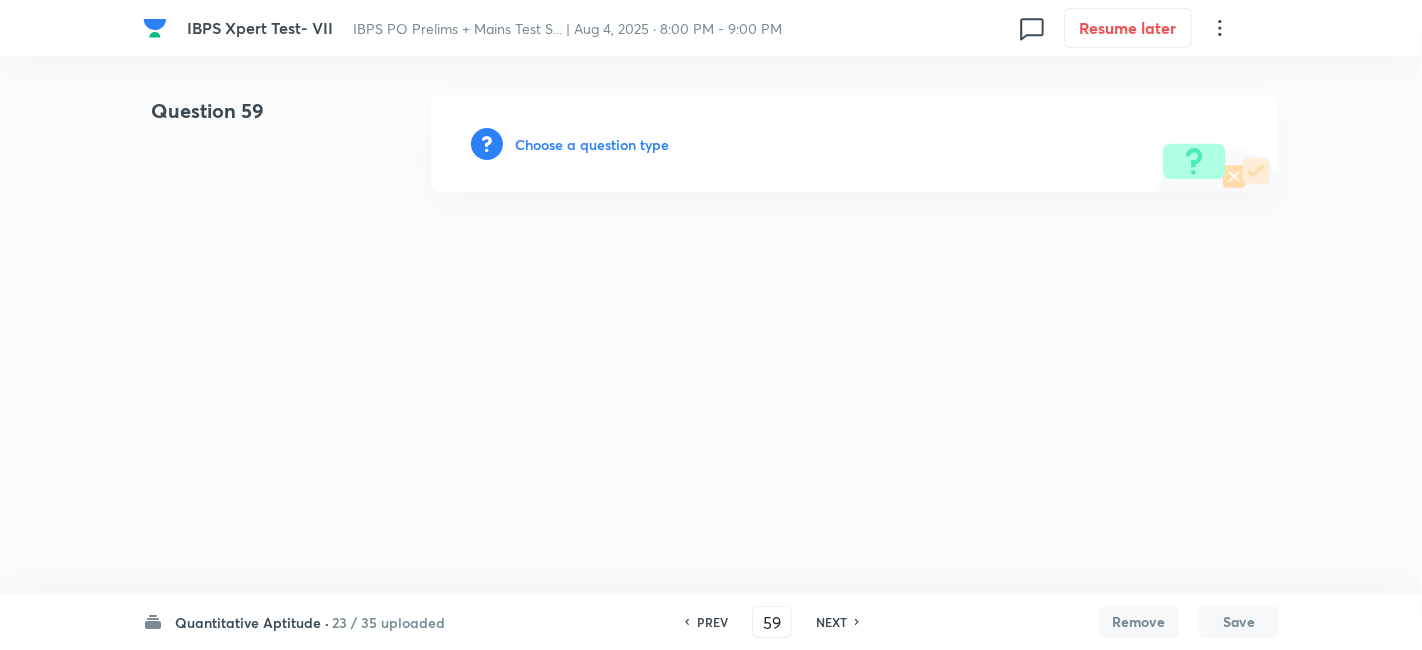 click on "Choose a question type" at bounding box center [592, 144] 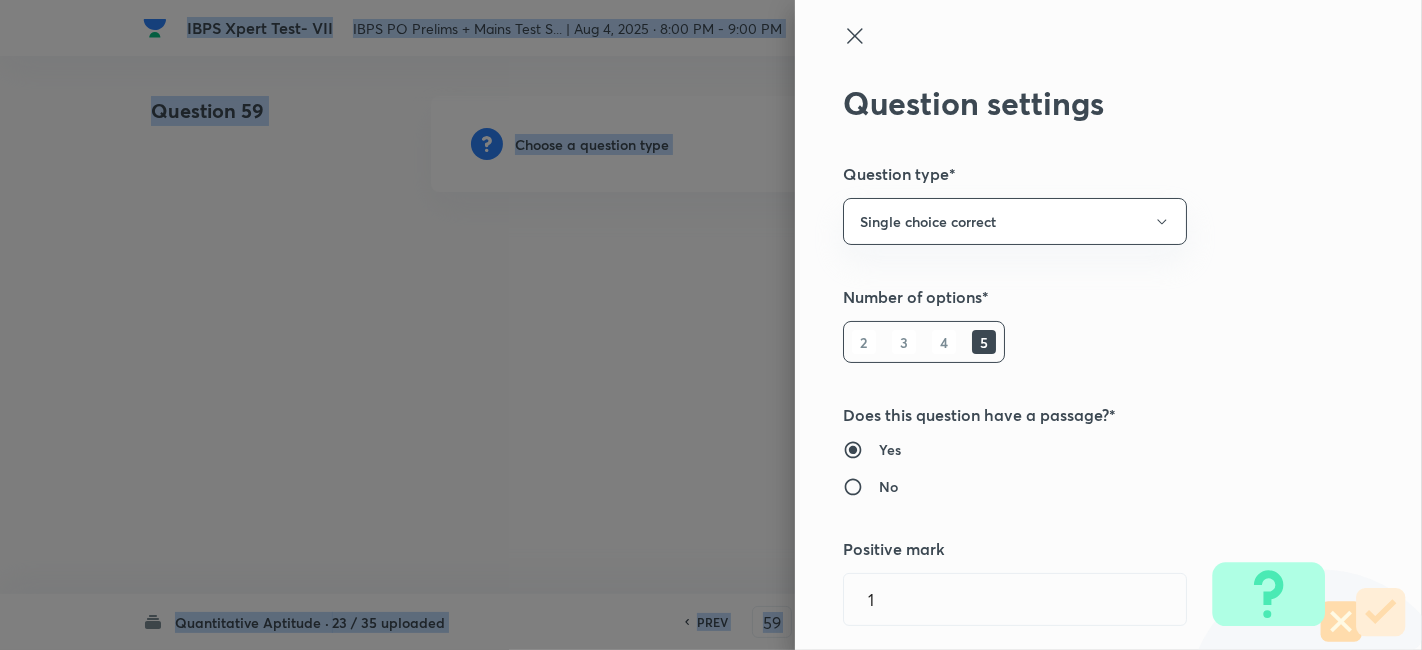 click at bounding box center (711, 325) 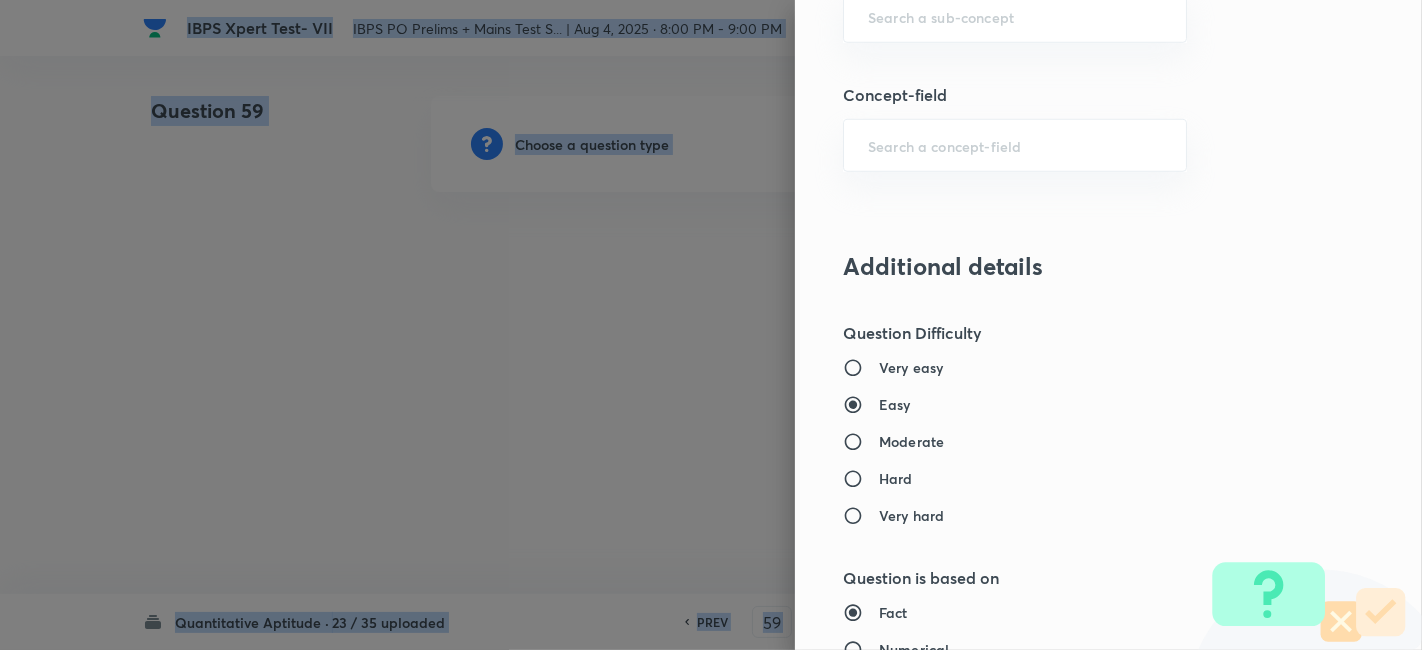 scroll, scrollTop: 1299, scrollLeft: 0, axis: vertical 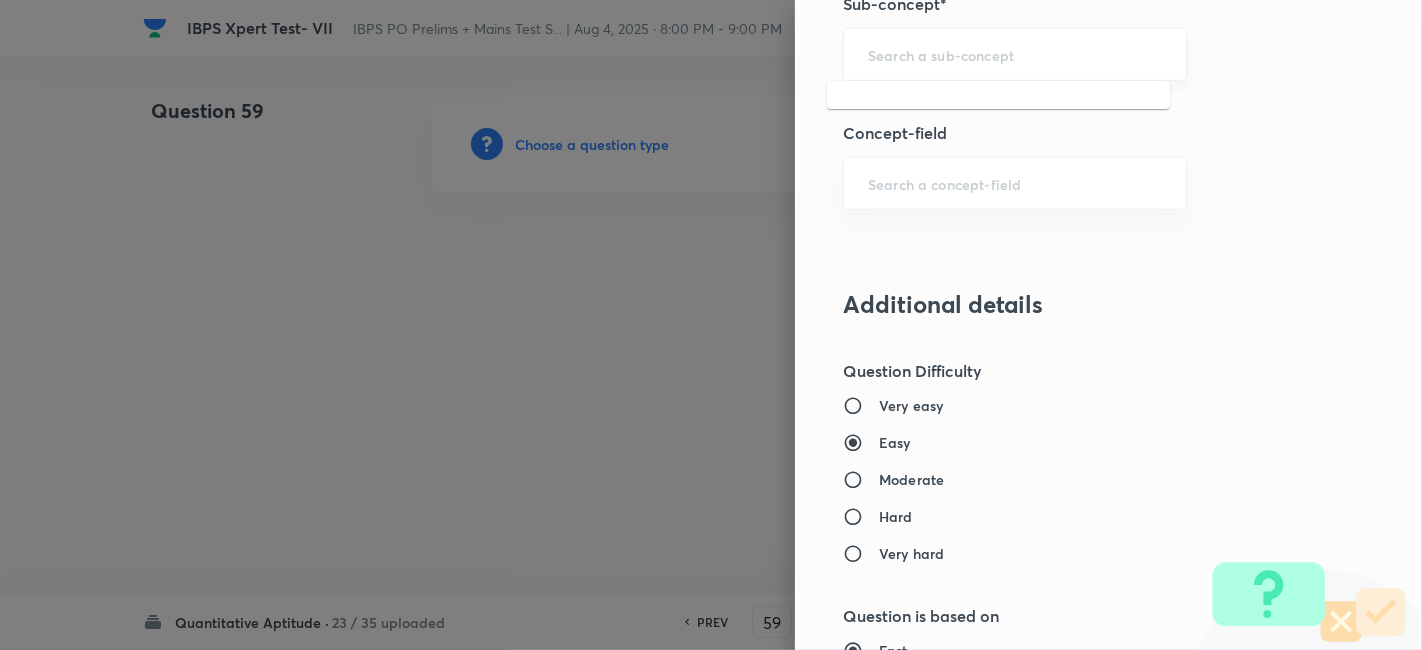 click at bounding box center [1015, 54] 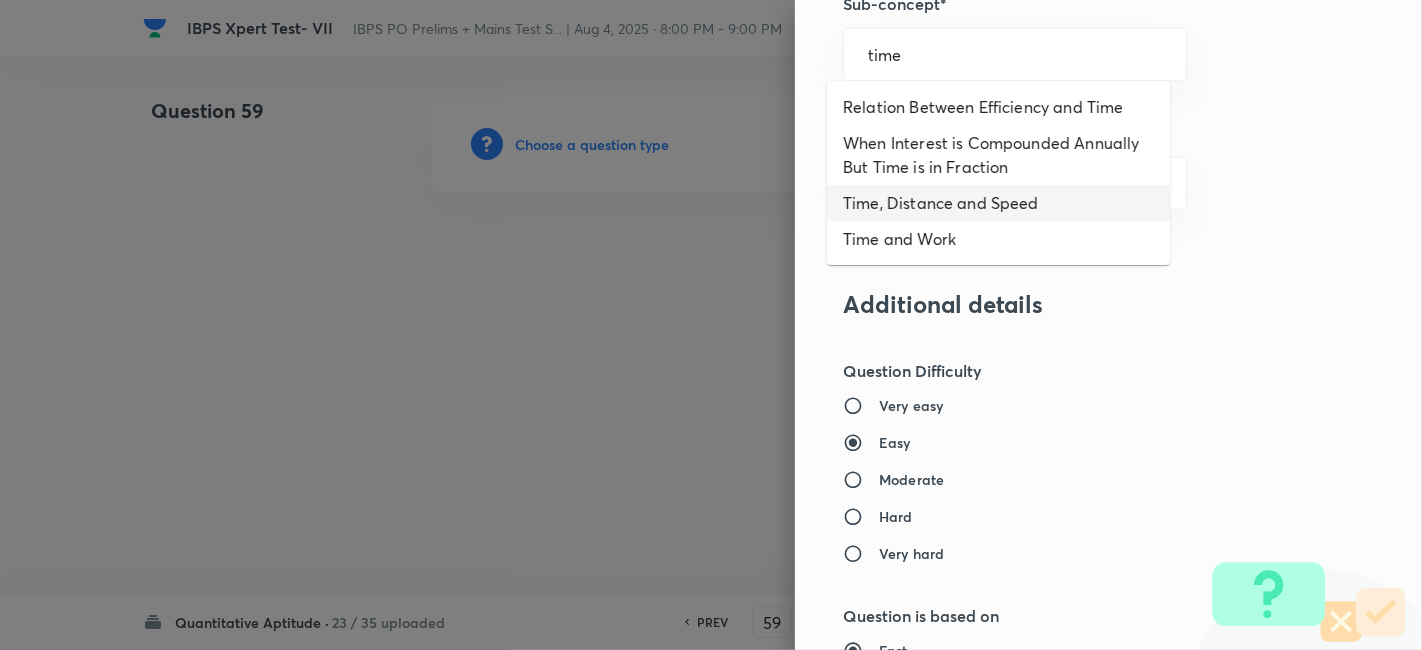 click on "Time, Distance and Speed" at bounding box center (998, 203) 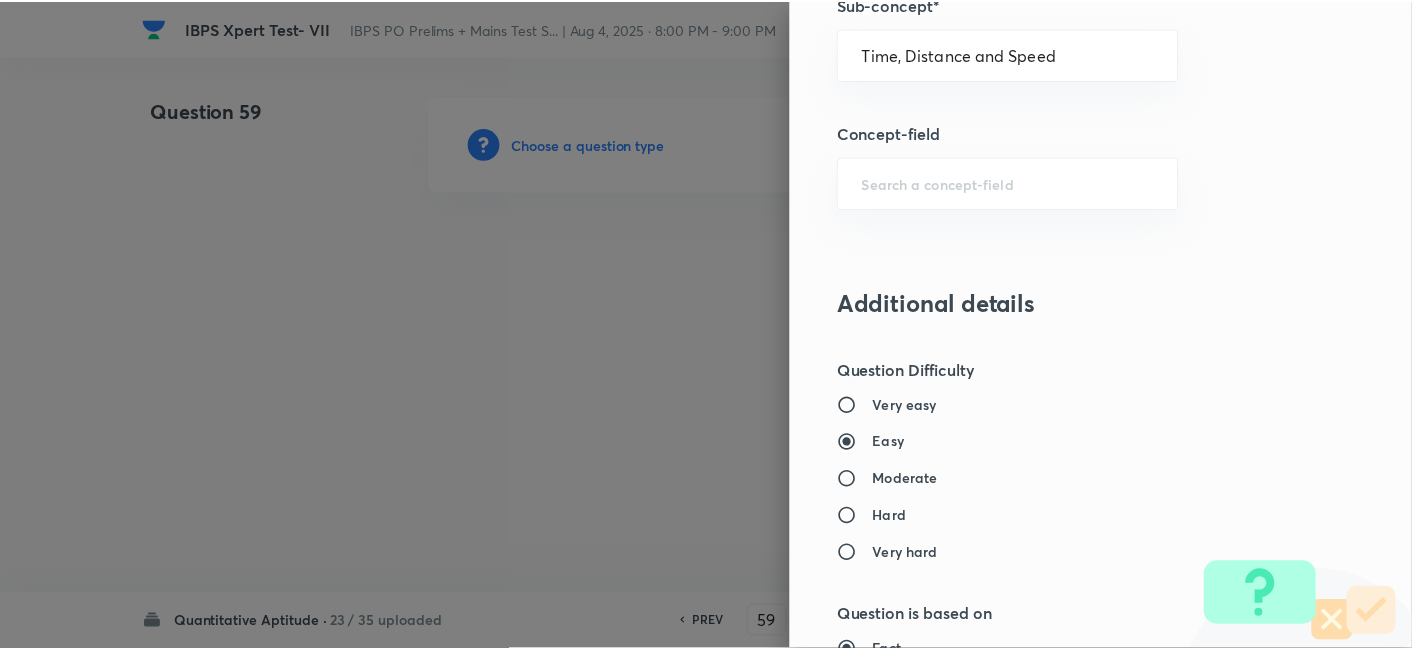 scroll, scrollTop: 2070, scrollLeft: 0, axis: vertical 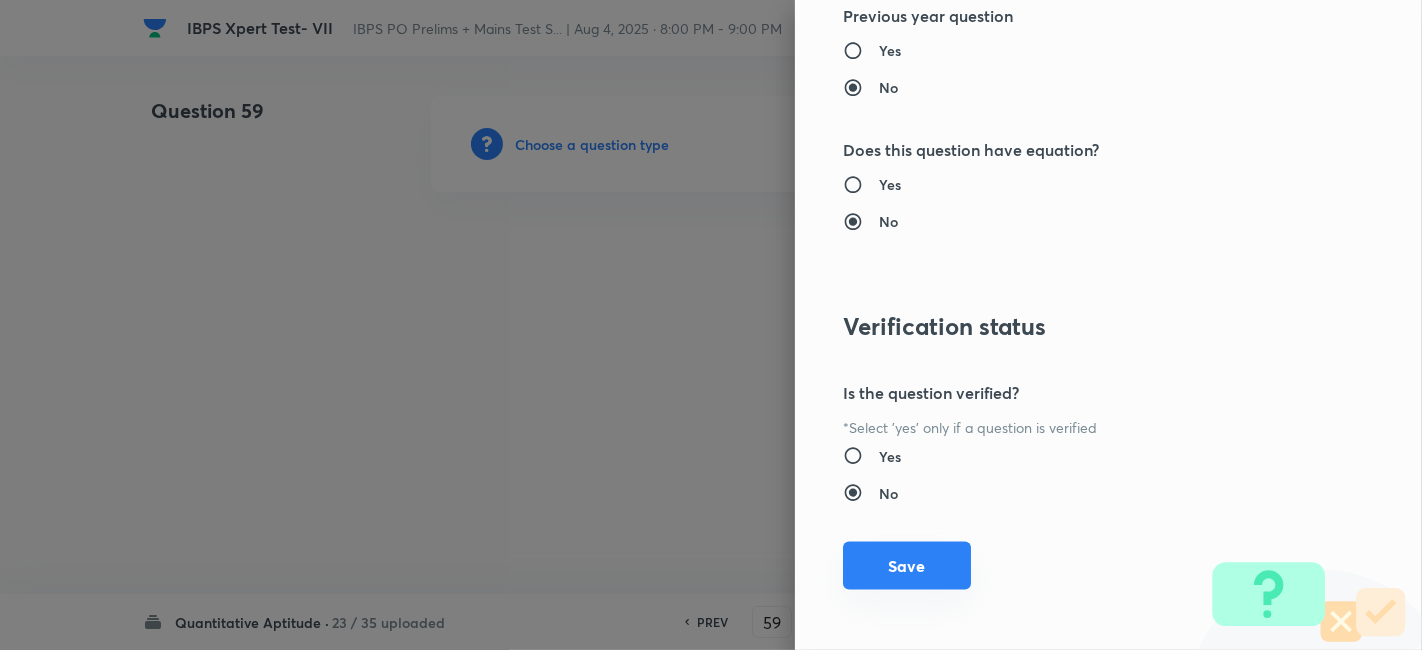 click on "Save" at bounding box center [907, 566] 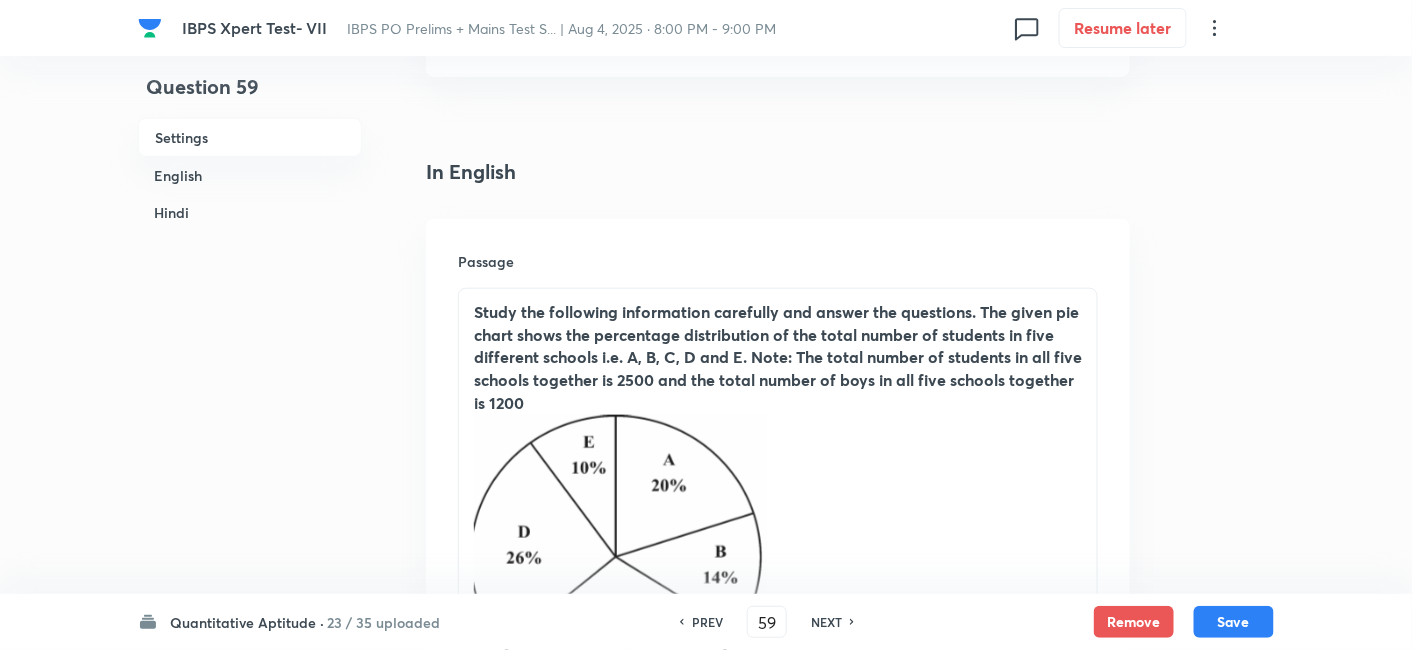 scroll, scrollTop: 483, scrollLeft: 0, axis: vertical 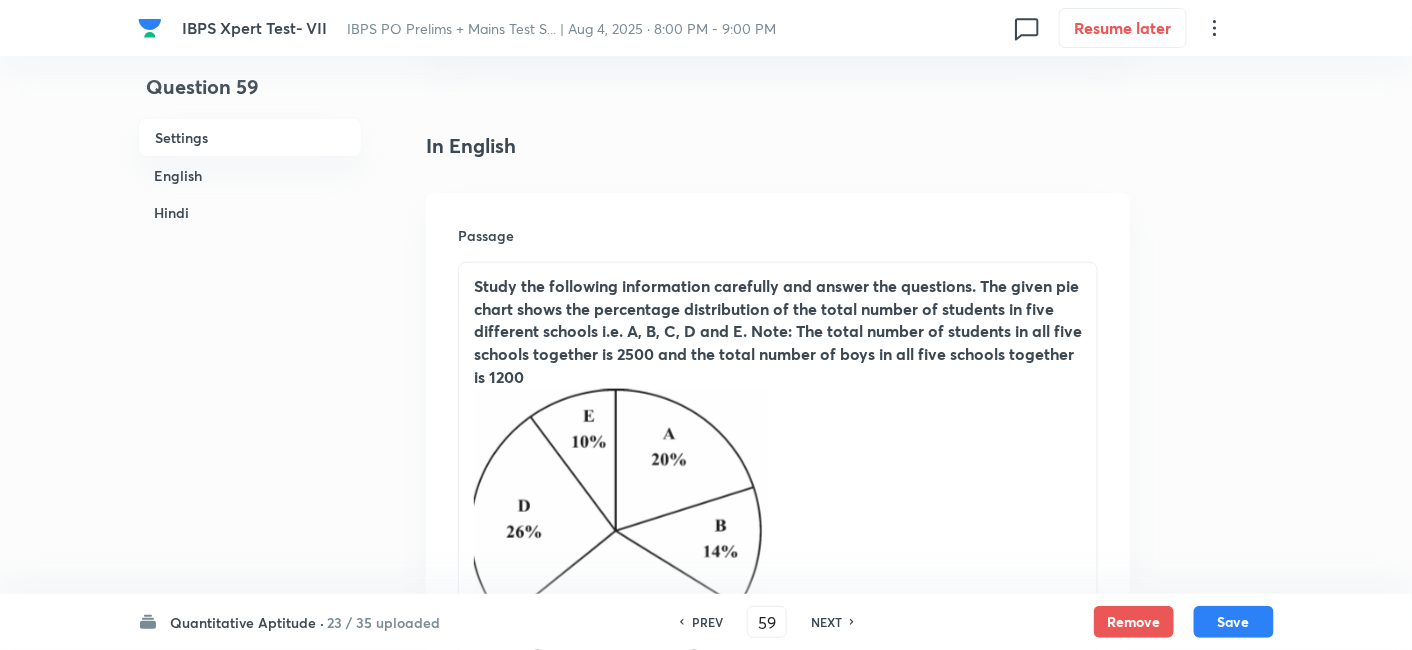 drag, startPoint x: 919, startPoint y: 561, endPoint x: 815, endPoint y: 514, distance: 114.12712 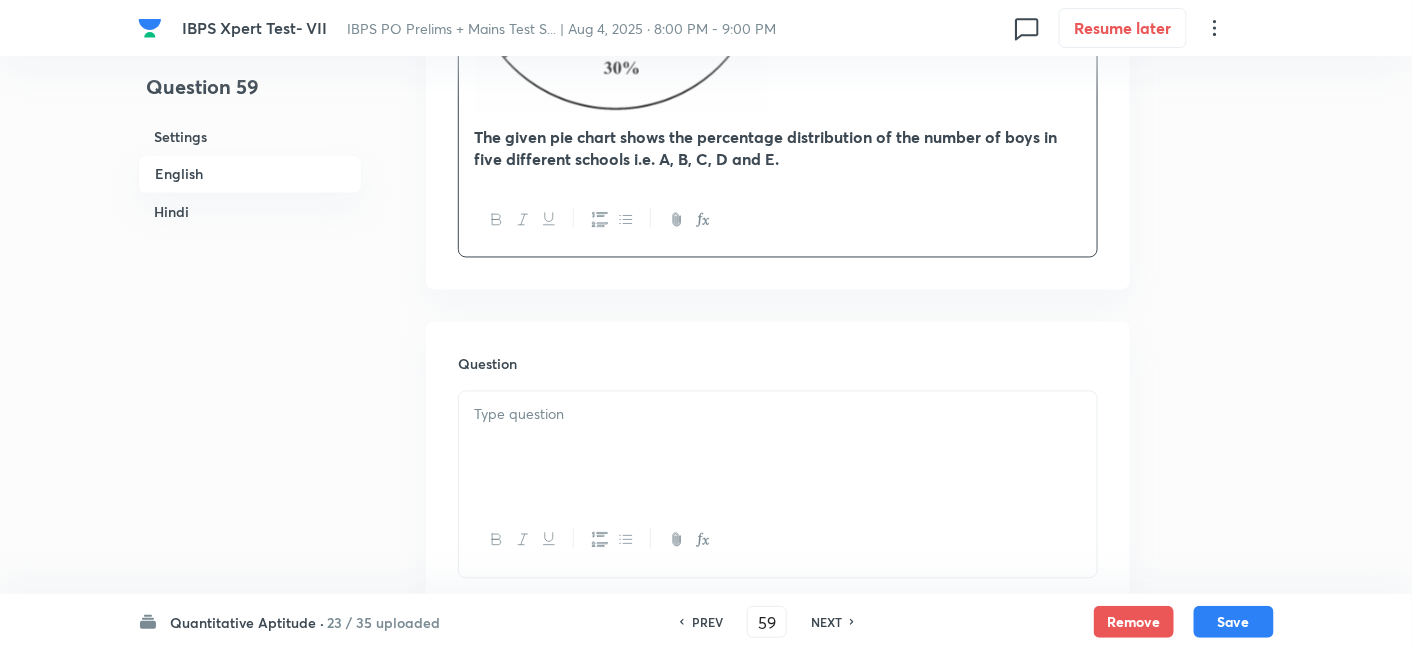 scroll, scrollTop: 1048, scrollLeft: 0, axis: vertical 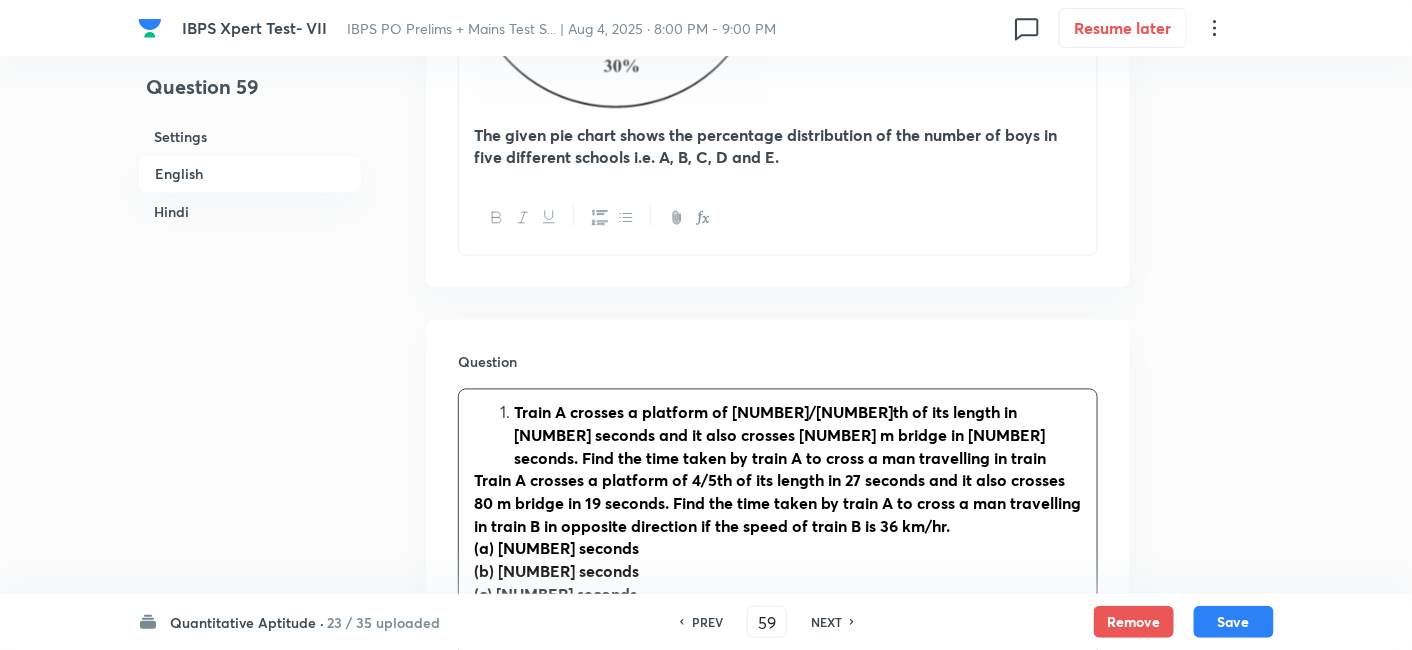 click on "Train A crosses a platform of [NUMBER]/[NUMBER]th of its length in [NUMBER] seconds and it also crosses [NUMBER] m bridge in [NUMBER] seconds. Find the time taken by train A to cross a man travelling in train" at bounding box center (780, 435) 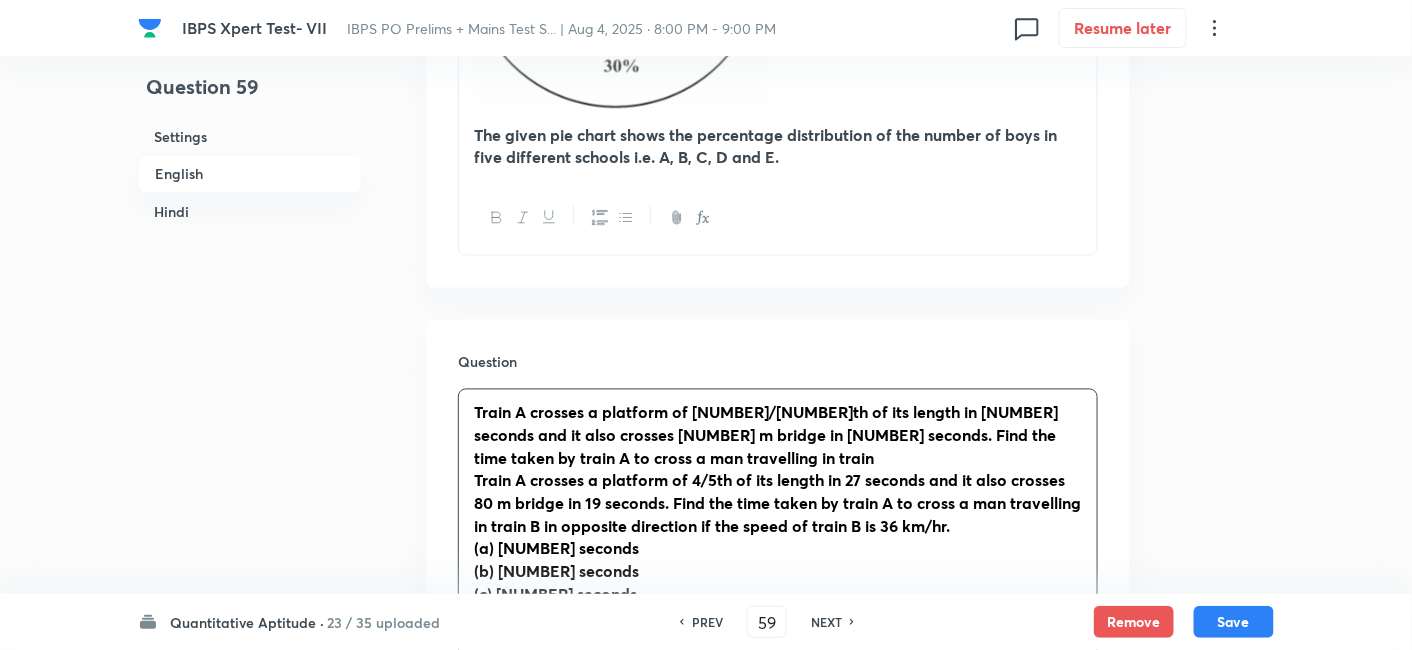 click on "Train A crosses a platform of 4/5th of its length in 27 seconds and it also crosses 80 m bridge in 19 seconds. Find the time taken by train A to cross a man travelling in train B in opposite direction if the speed of train B is 36 km/hr. (a) 10 seconds (b) 20 seconds (c) 18 seconds (d) 25 seconds (e) none of these Let the speed of train A be x m/sec. And the length of train A and the length of the platform are (5y) m and (4y) m respectively. 5y + 4y = x × 27 y = x × 27/9 = 3x ---(1) 5y + 80 = x x 19 ---(2) From equations (1) and (2), 5 × (3x) + 80 = 19x x = 80/4 = 20 y = 3 × 20 = 60 The length of train A = 5 × 60 = 300 m The speed of train B = 36 × 5/18 = 10 m/sec Required time =(300)/(20+10)= 10 seconds" at bounding box center (778, 686) 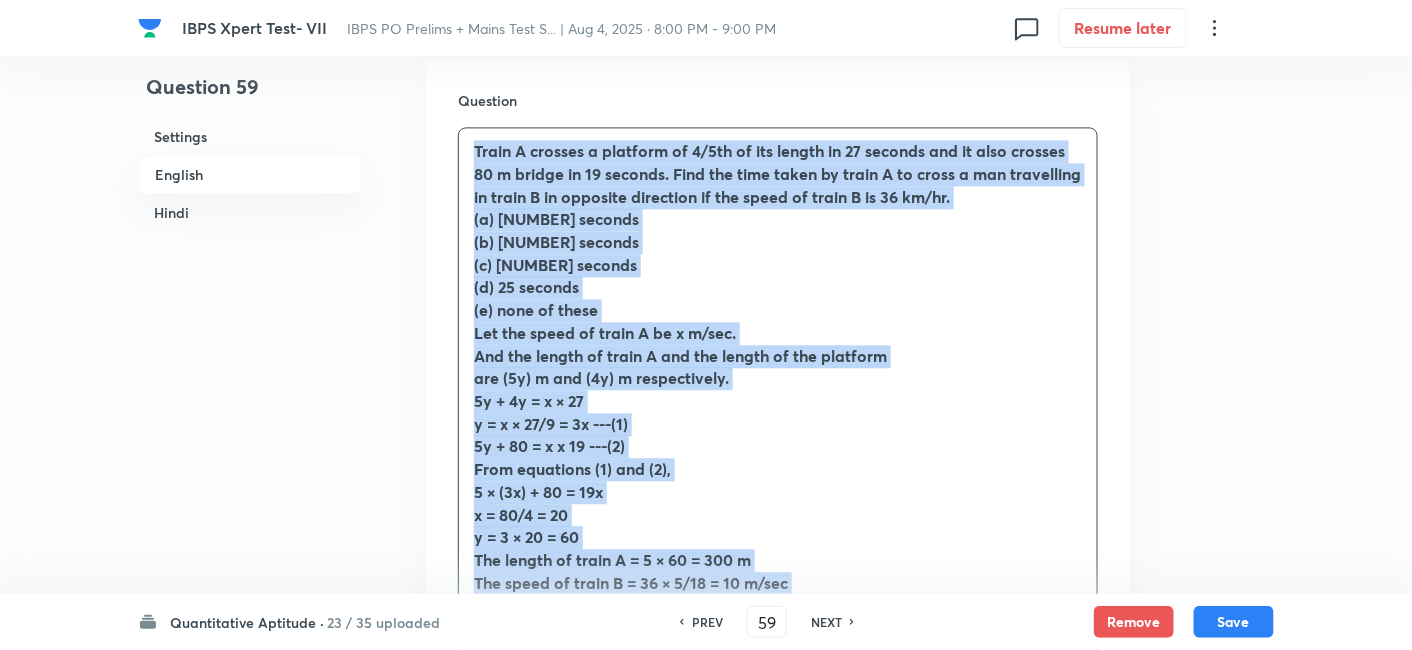 scroll, scrollTop: 1362, scrollLeft: 0, axis: vertical 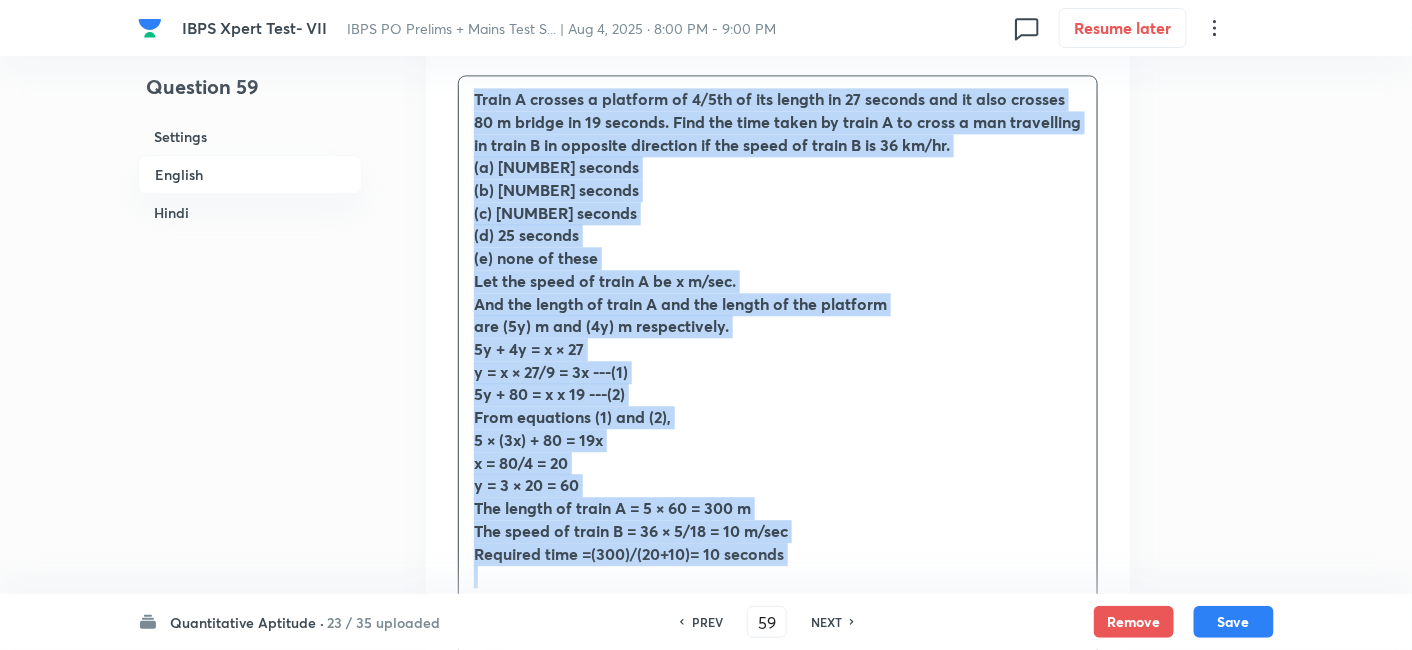 drag, startPoint x: 467, startPoint y: 407, endPoint x: 1052, endPoint y: 575, distance: 608.6452 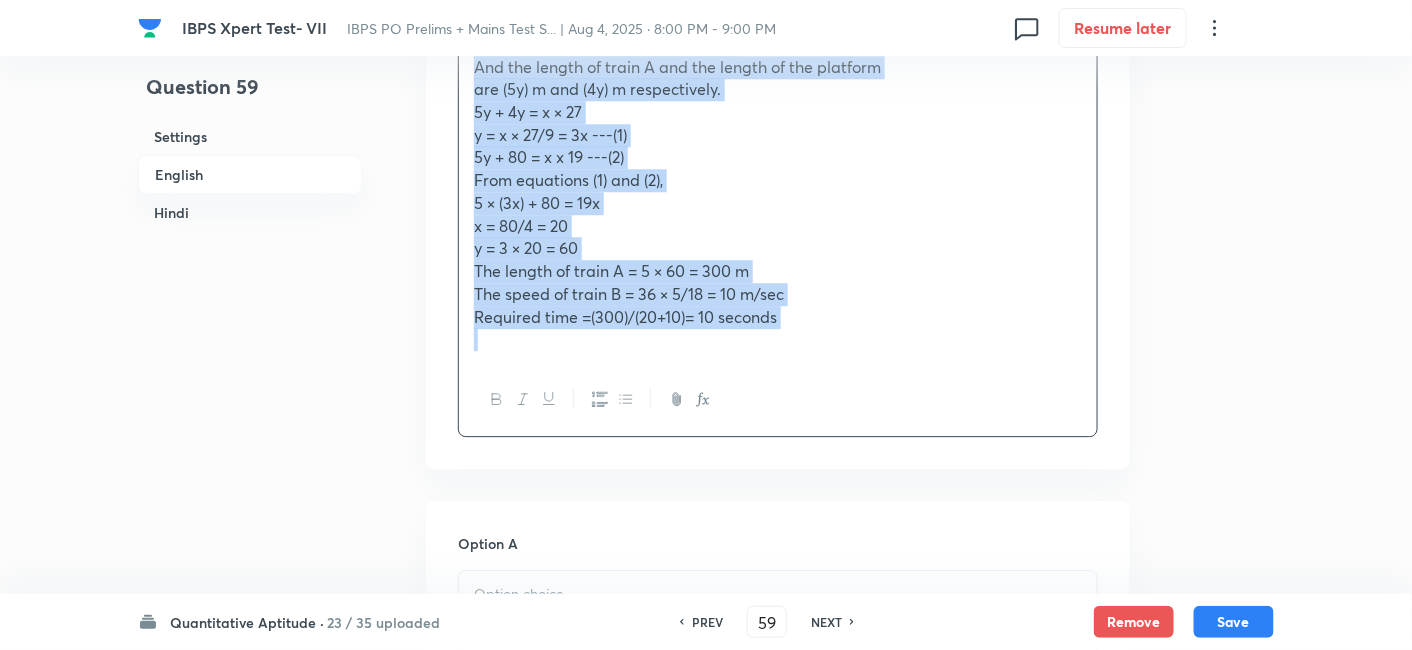 scroll, scrollTop: 1600, scrollLeft: 0, axis: vertical 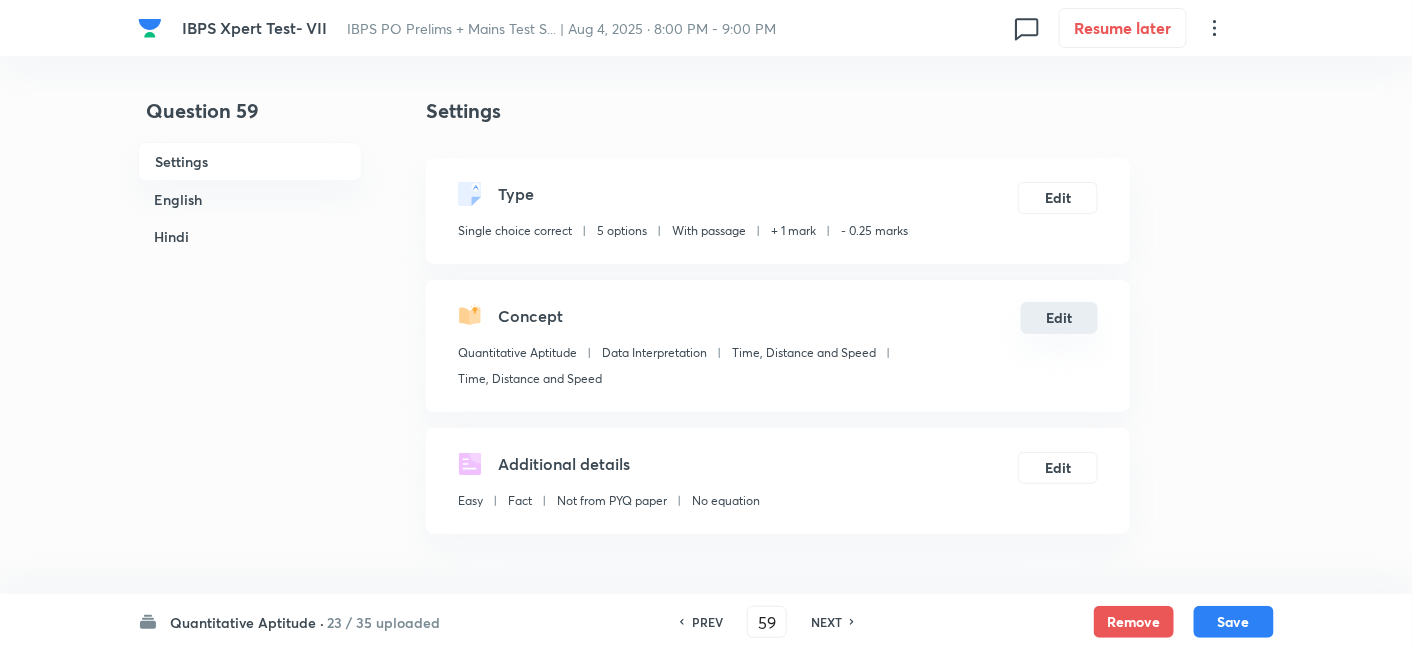 click on "Edit" at bounding box center (1059, 318) 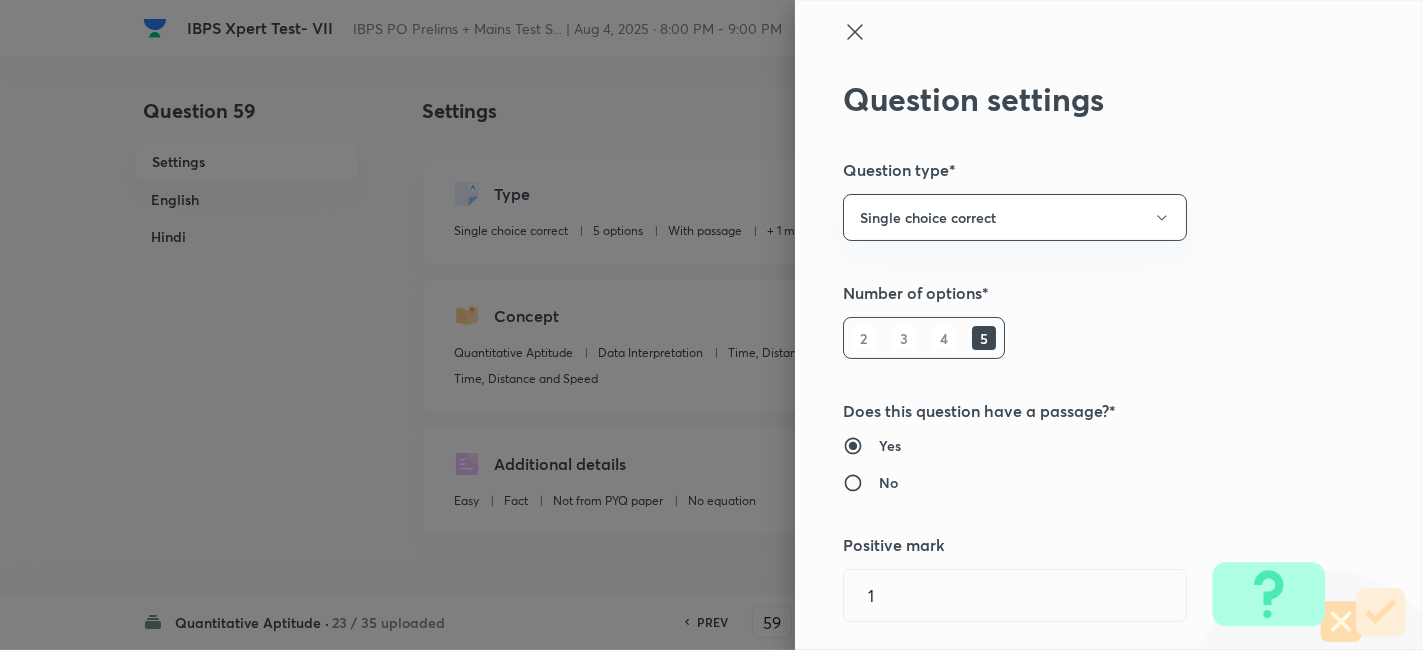 scroll, scrollTop: 128, scrollLeft: 0, axis: vertical 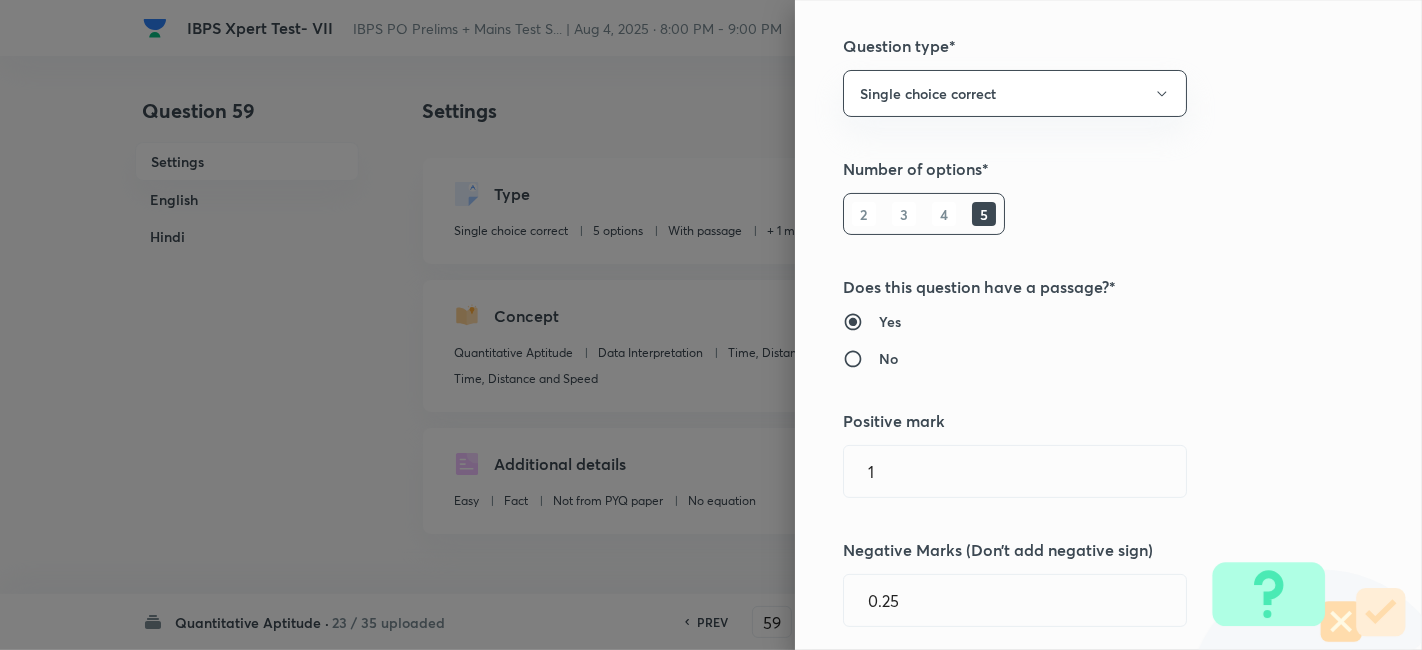 click on "No" at bounding box center (888, 358) 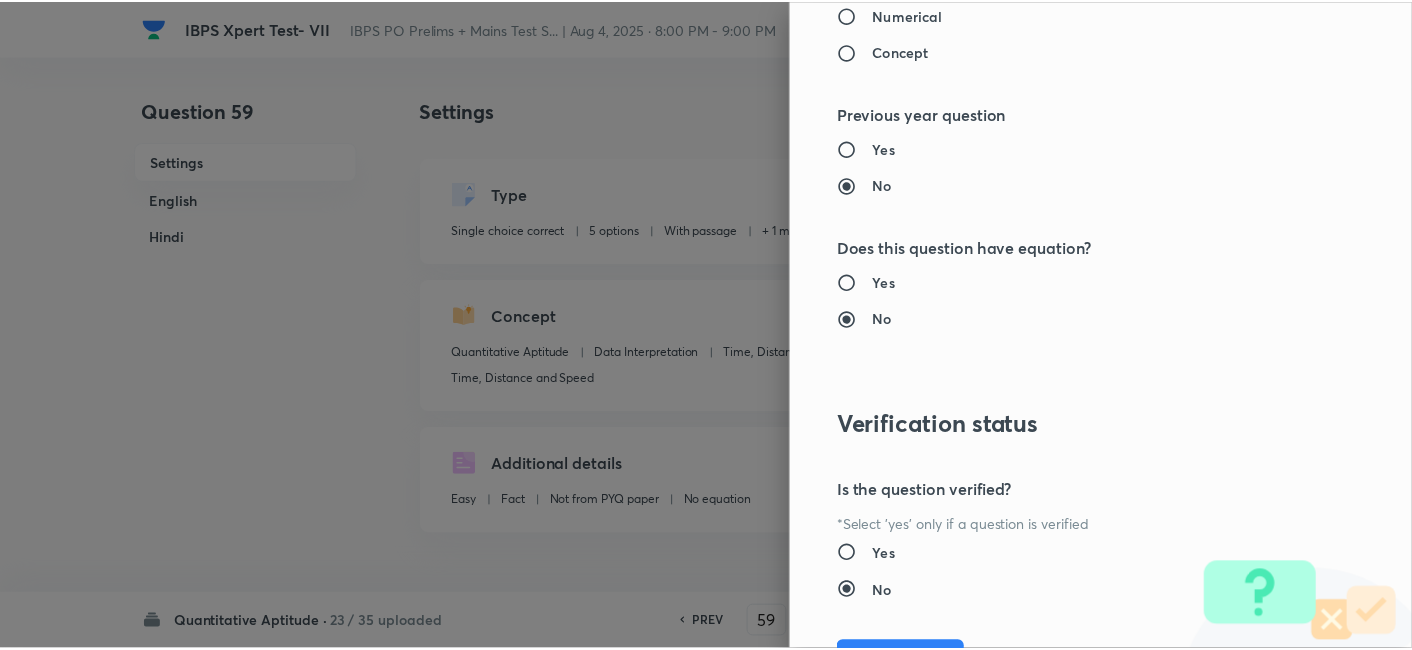 scroll, scrollTop: 2070, scrollLeft: 0, axis: vertical 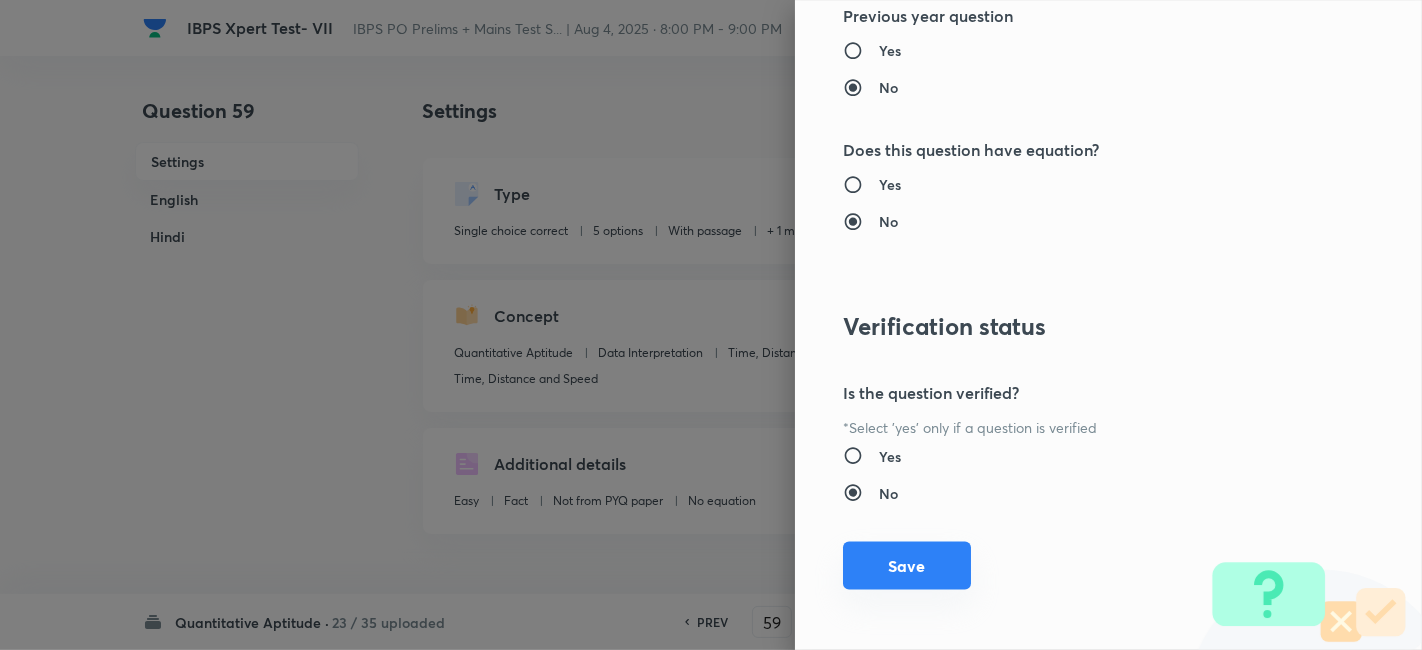 click on "Save" at bounding box center [907, 566] 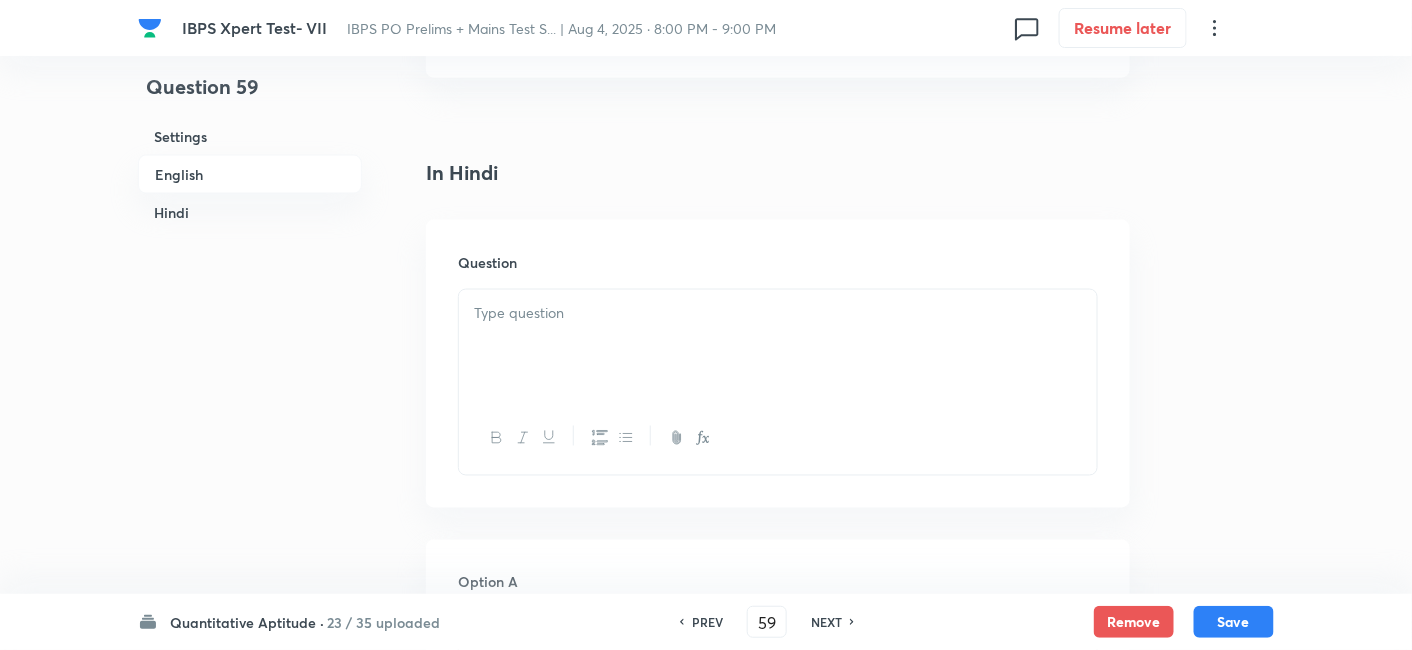 scroll, scrollTop: 3208, scrollLeft: 0, axis: vertical 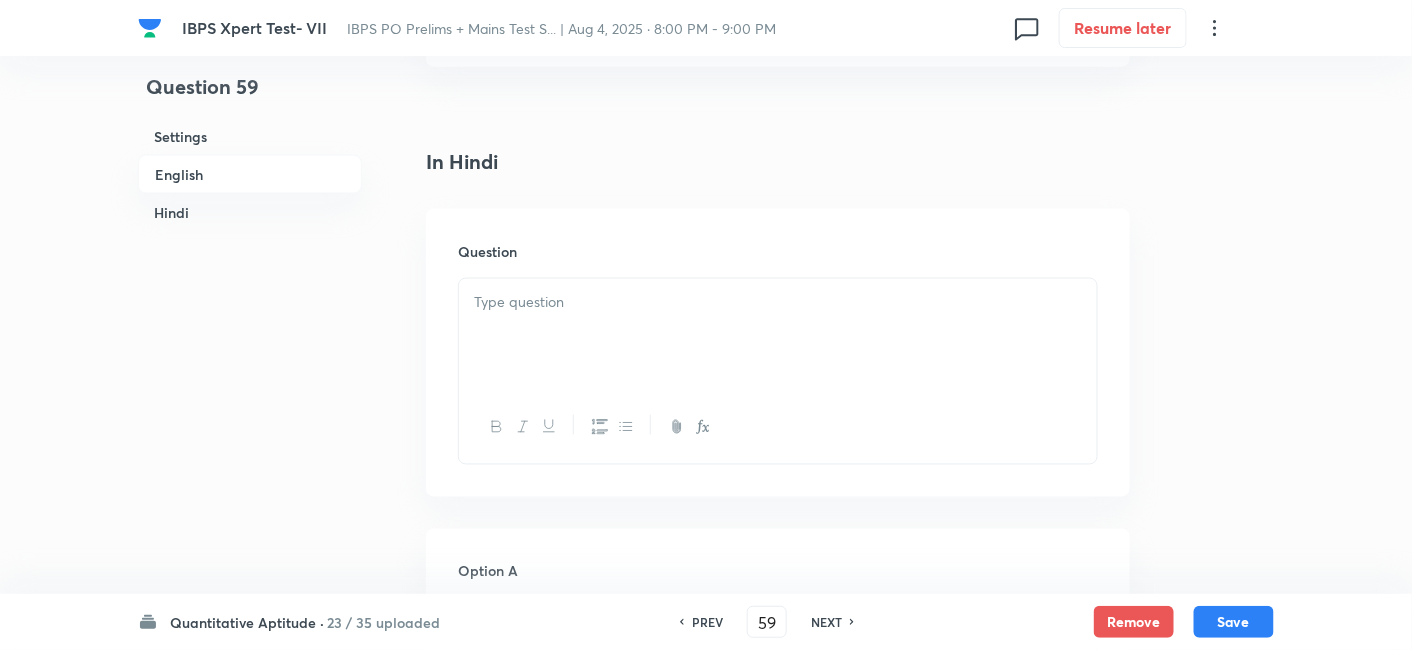 click at bounding box center [778, 335] 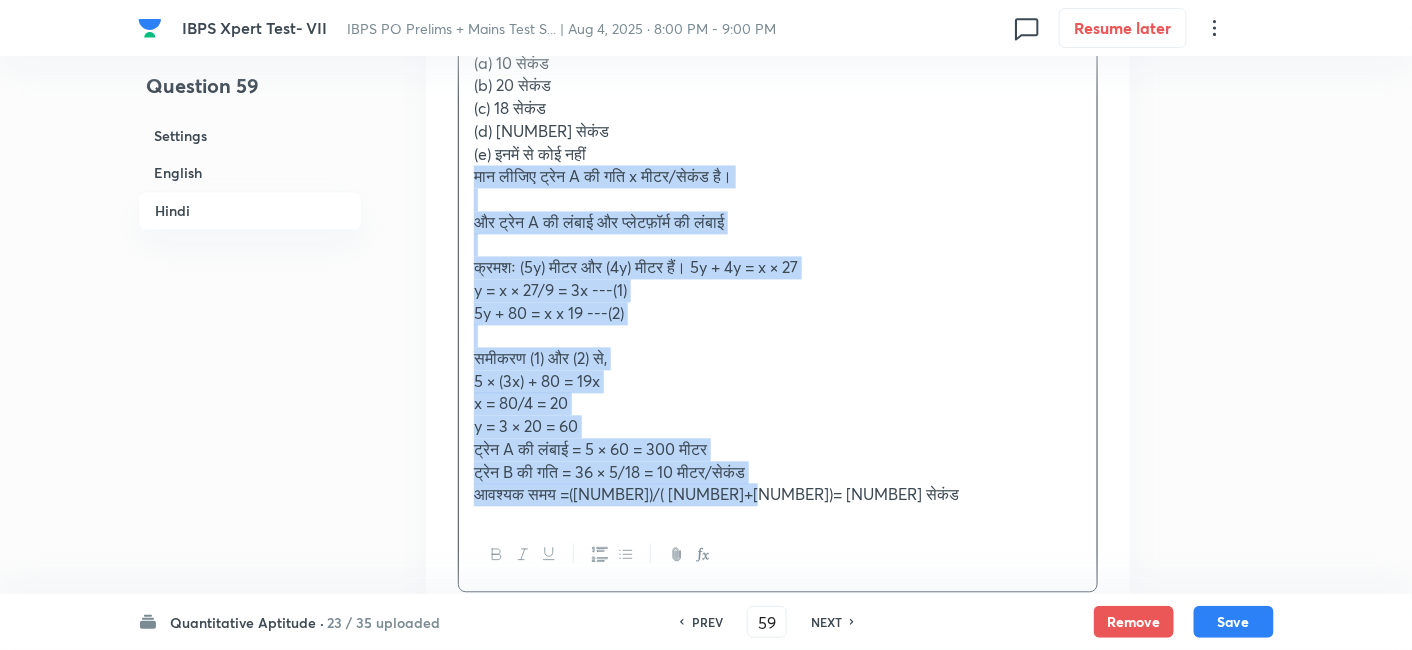 scroll, scrollTop: 3685, scrollLeft: 0, axis: vertical 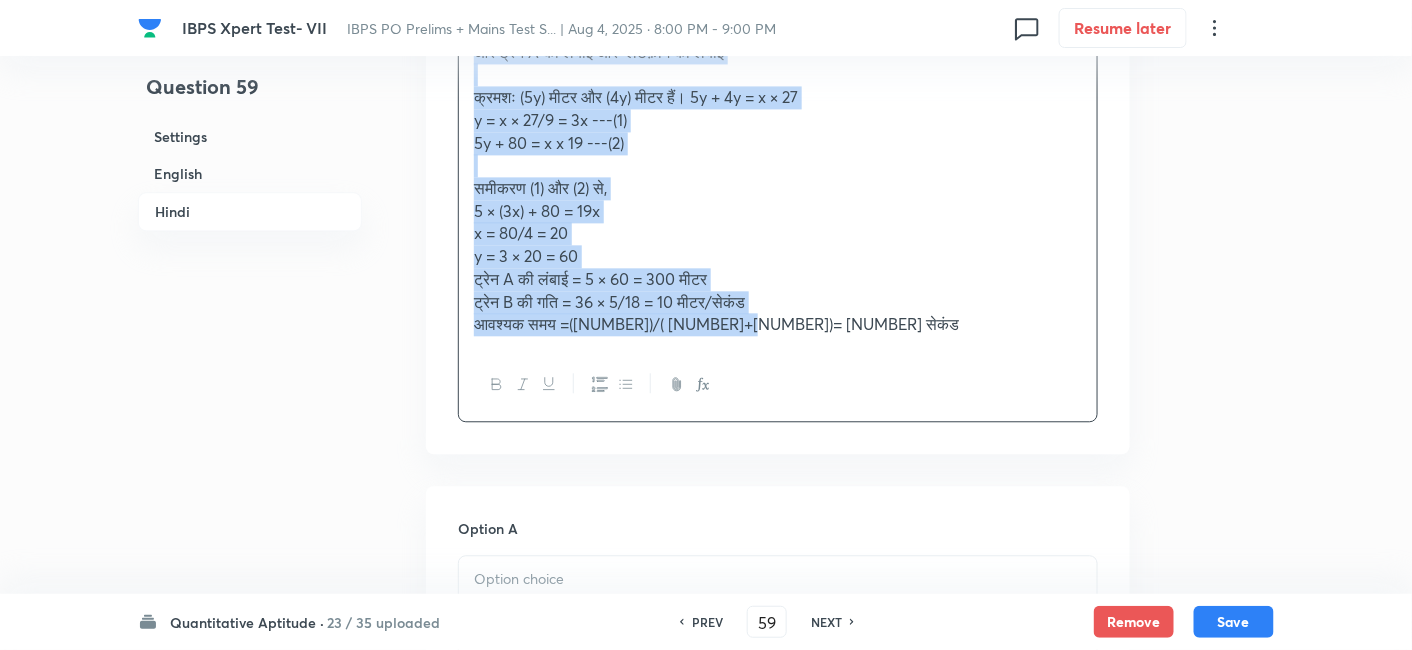 drag, startPoint x: 469, startPoint y: 276, endPoint x: 1028, endPoint y: 532, distance: 614.8309 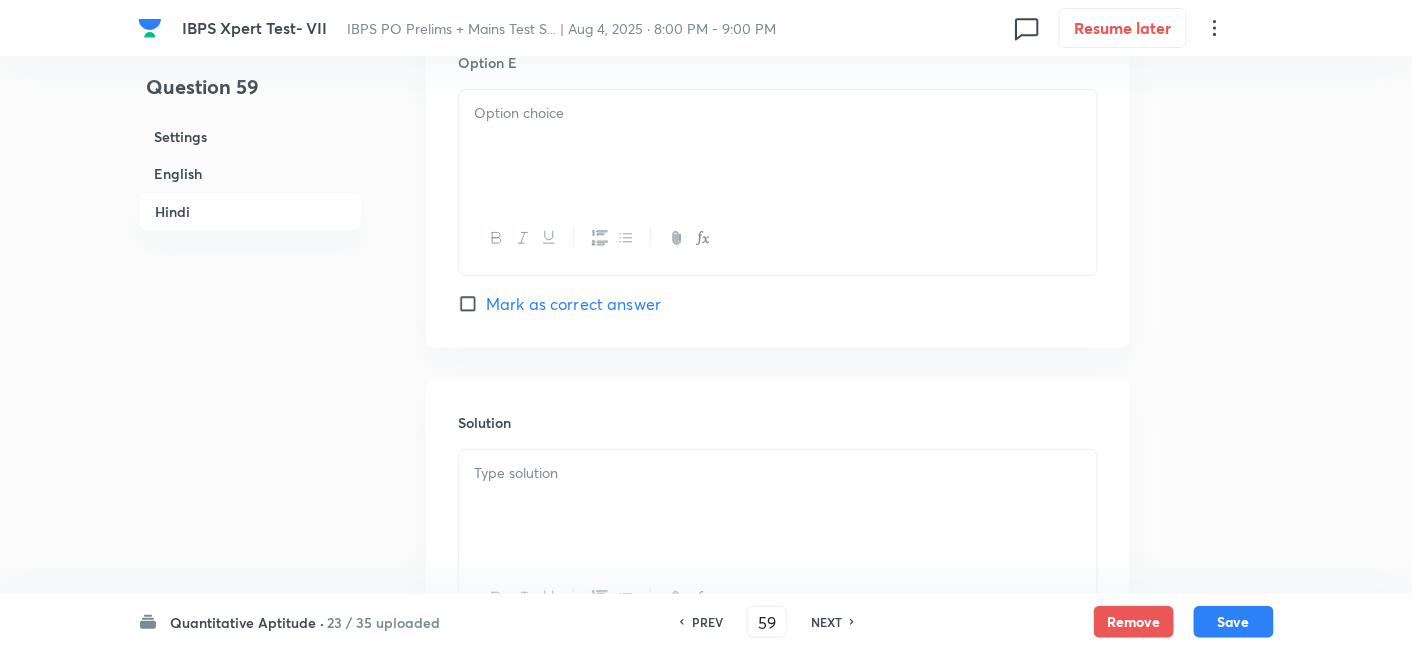 scroll, scrollTop: 5239, scrollLeft: 0, axis: vertical 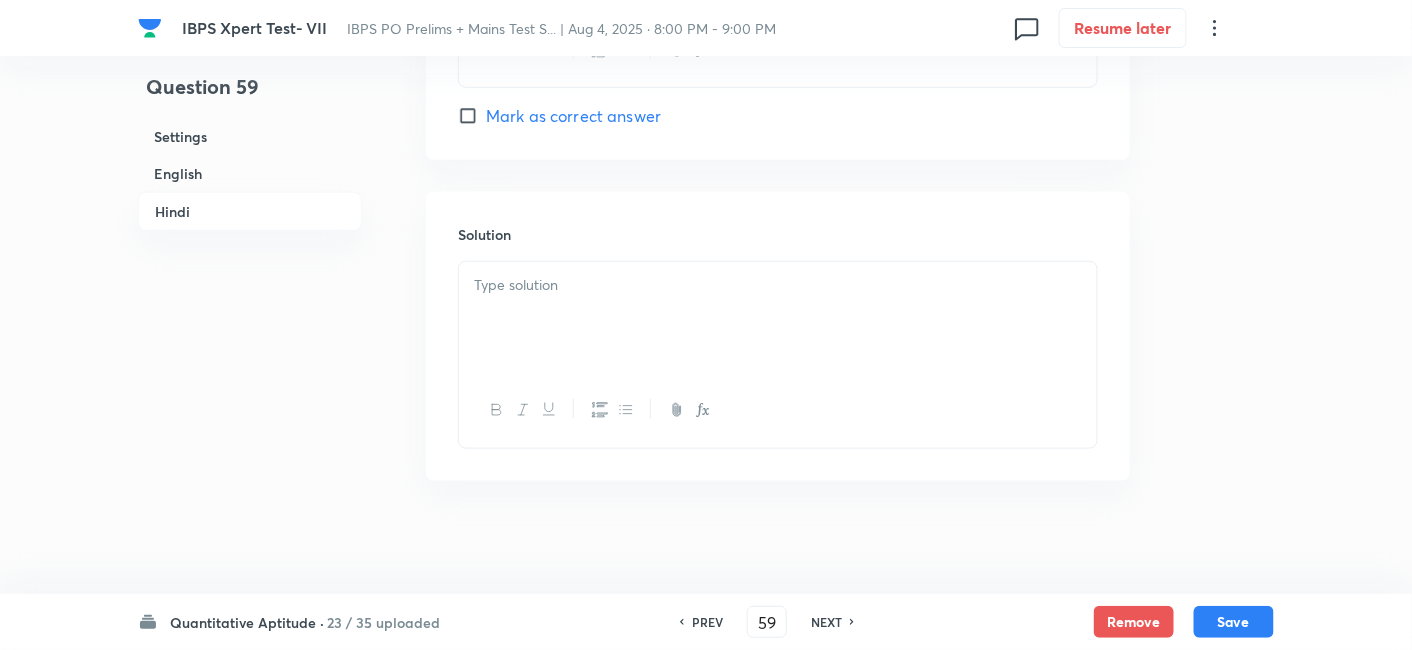 click at bounding box center [778, 285] 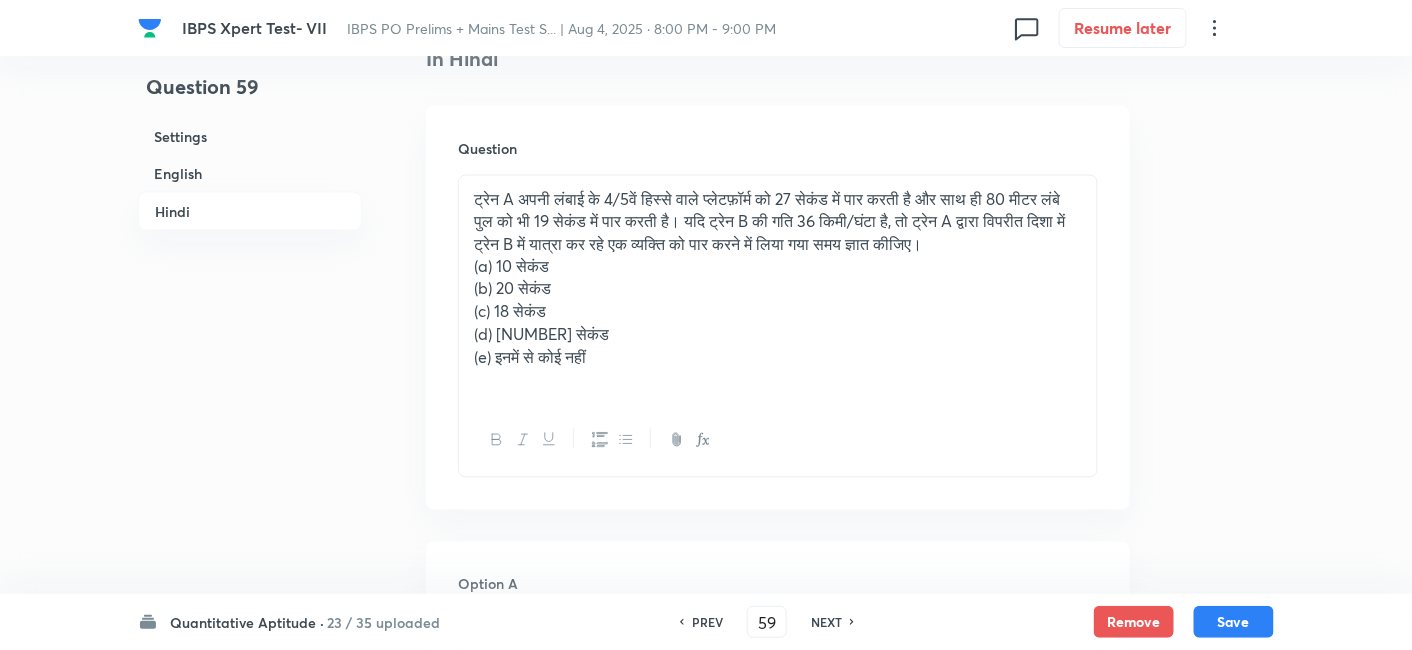 scroll, scrollTop: 3294, scrollLeft: 0, axis: vertical 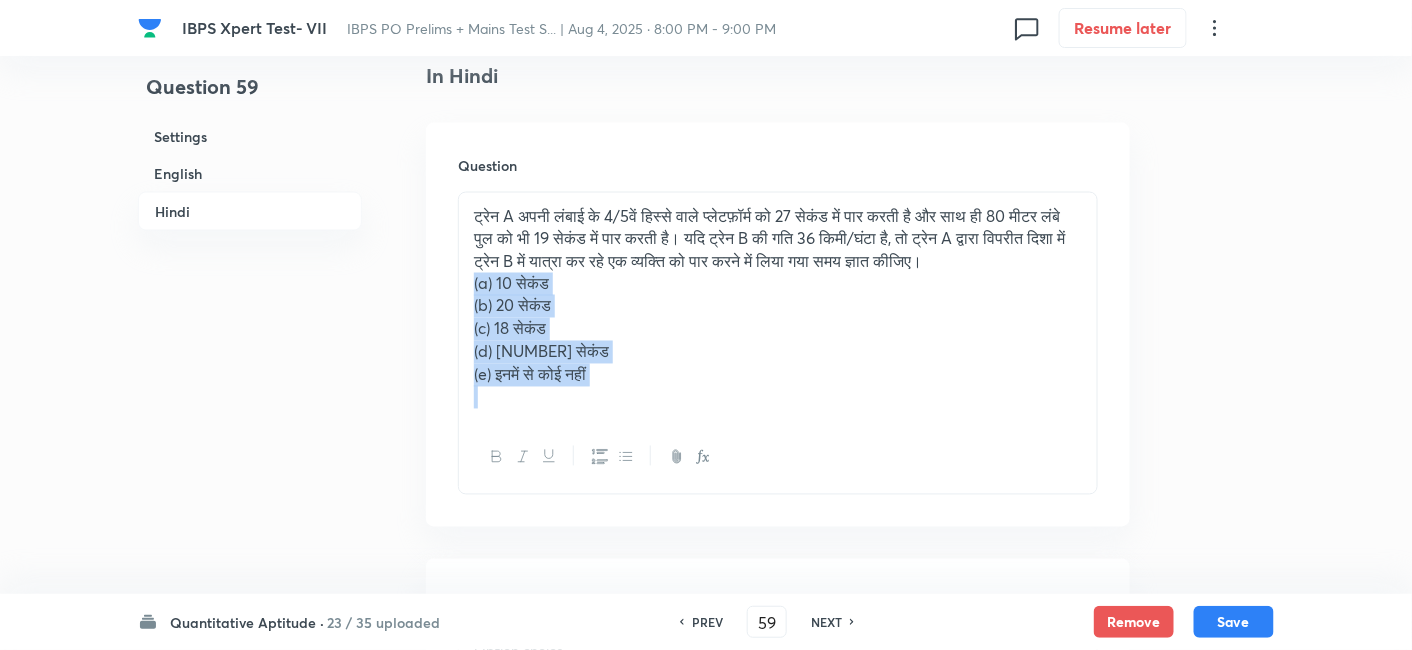 drag, startPoint x: 464, startPoint y: 284, endPoint x: 777, endPoint y: 488, distance: 373.61075 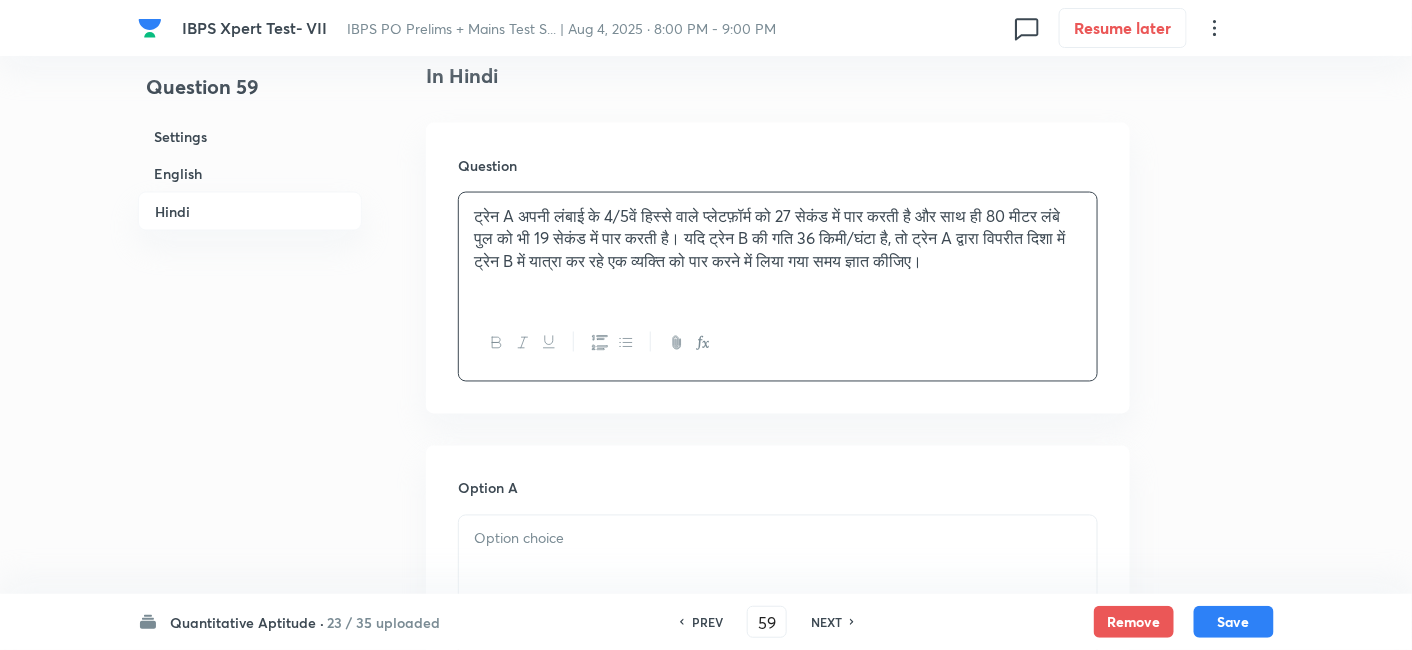 scroll, scrollTop: 3564, scrollLeft: 0, axis: vertical 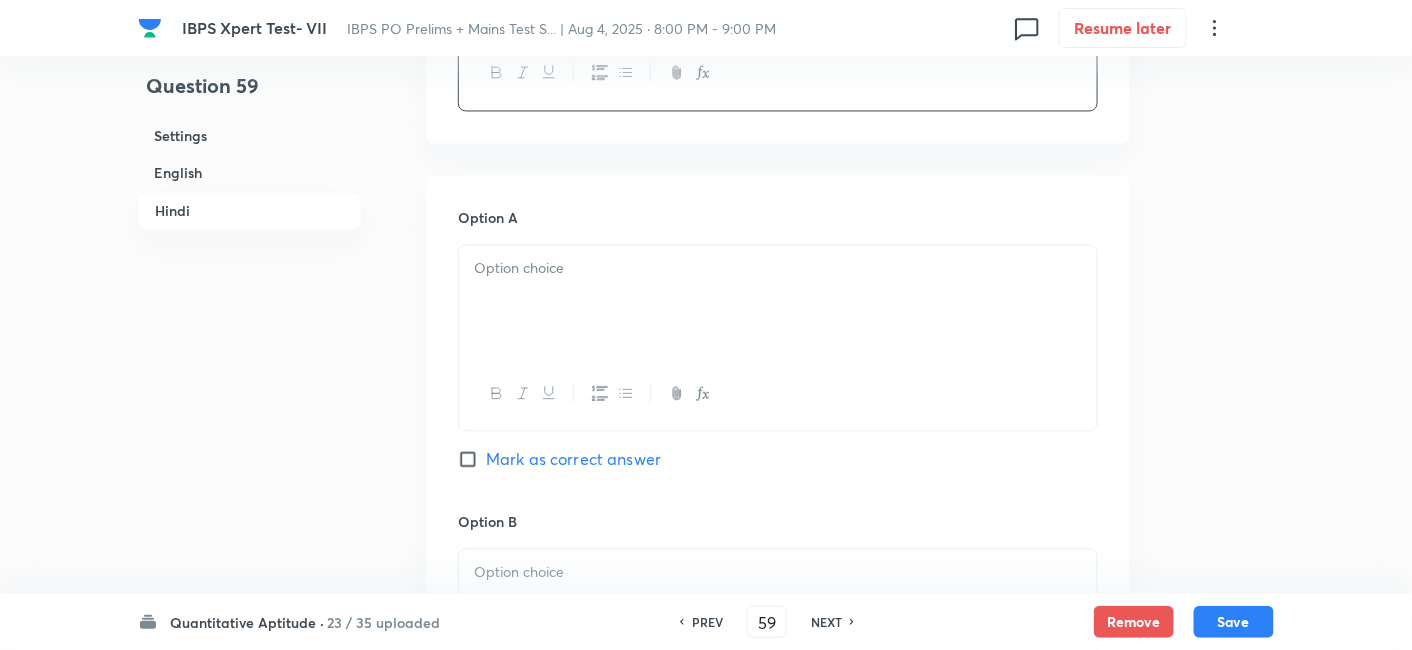 click at bounding box center (778, 302) 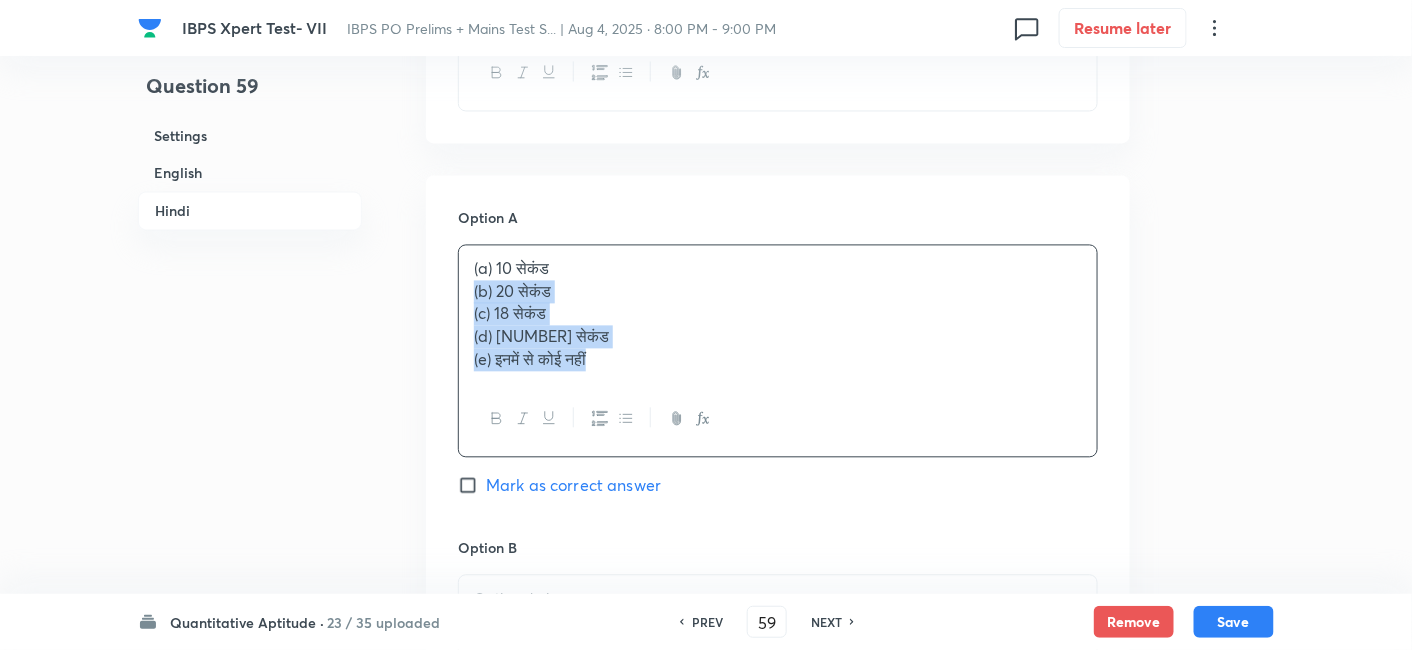 drag, startPoint x: 471, startPoint y: 280, endPoint x: 725, endPoint y: 459, distance: 310.73624 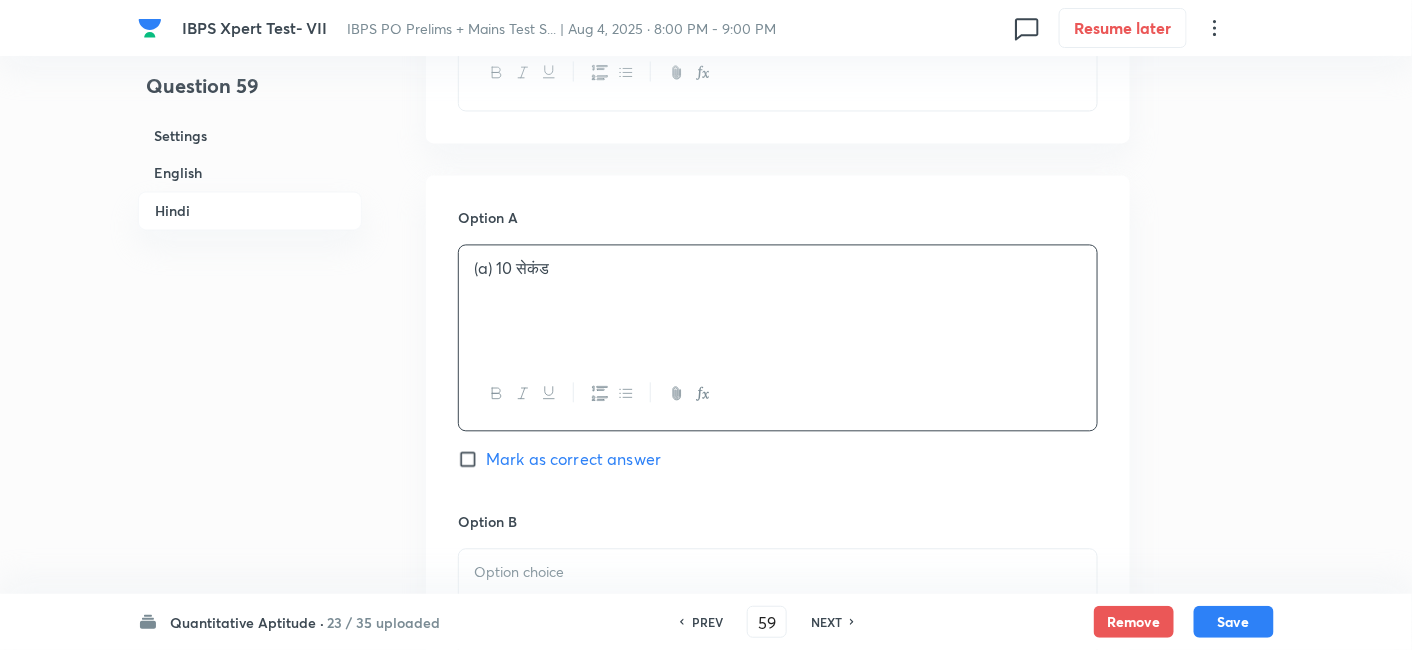 click on "Option A (a) 10 सेकंड Mark as correct answer" at bounding box center [778, 360] 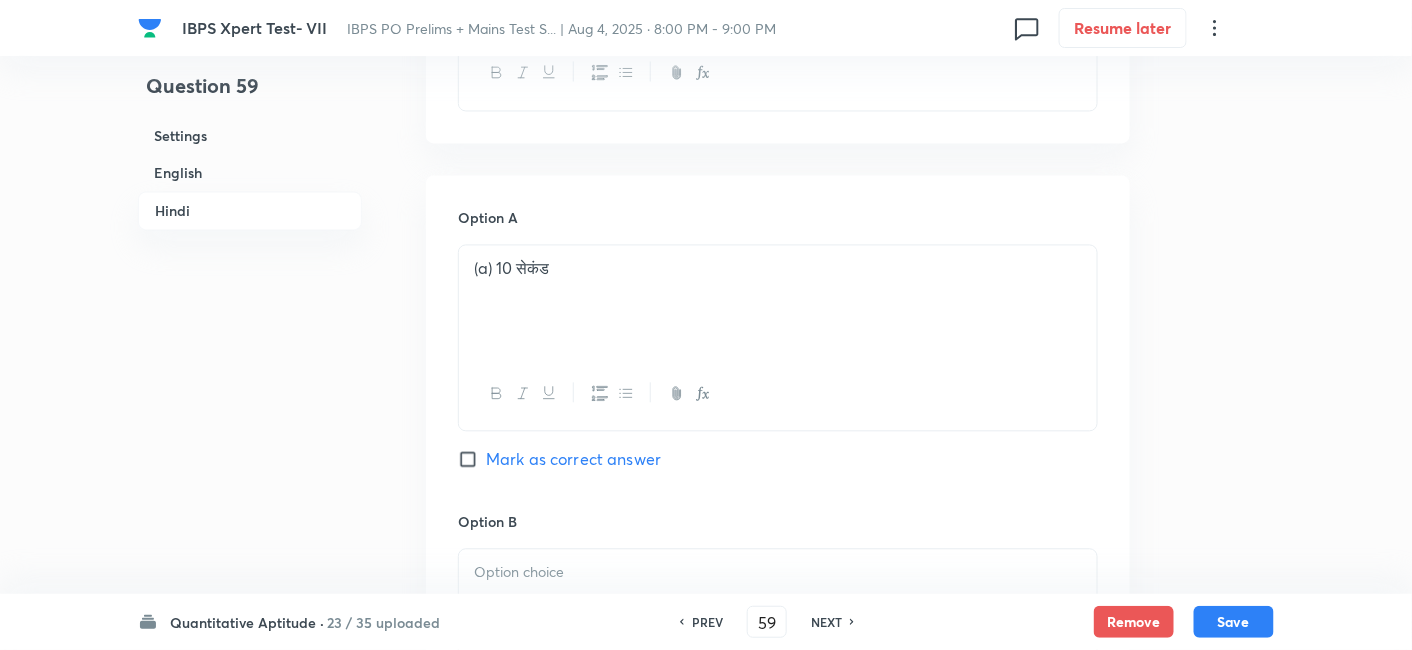 click on "Mark as correct answer" at bounding box center [573, 460] 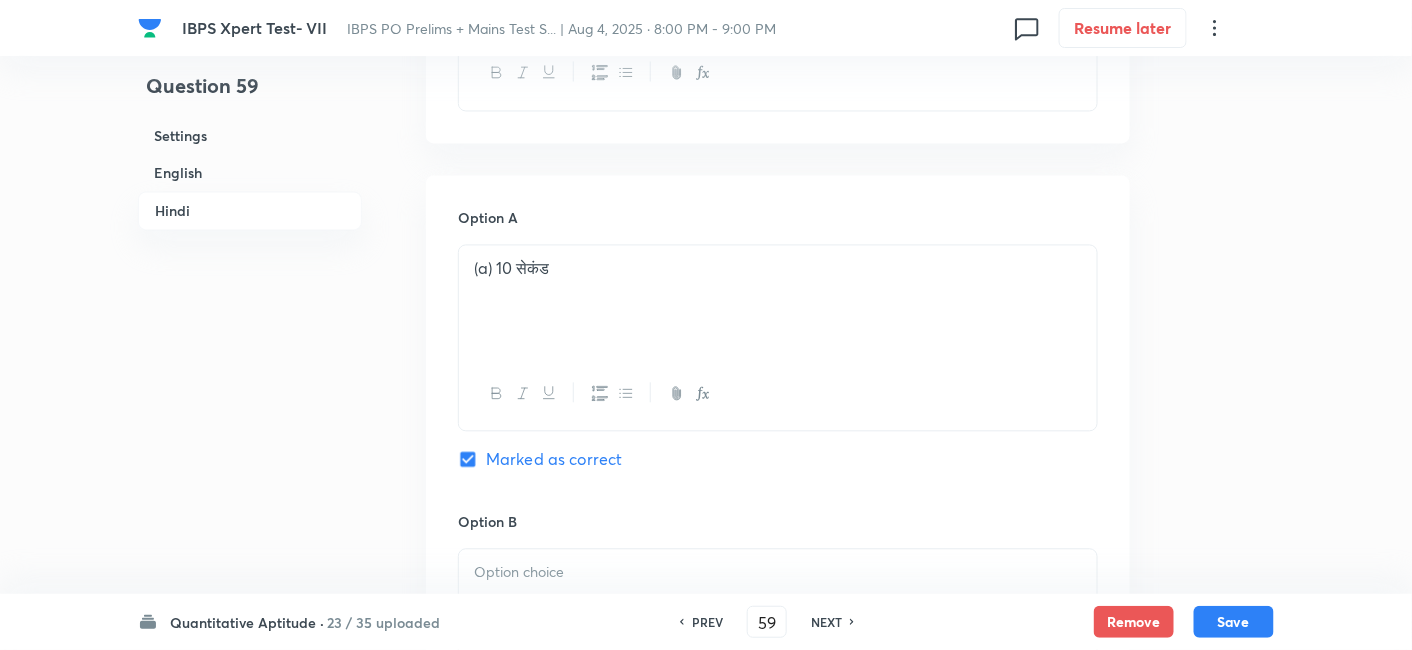 scroll, scrollTop: 3784, scrollLeft: 0, axis: vertical 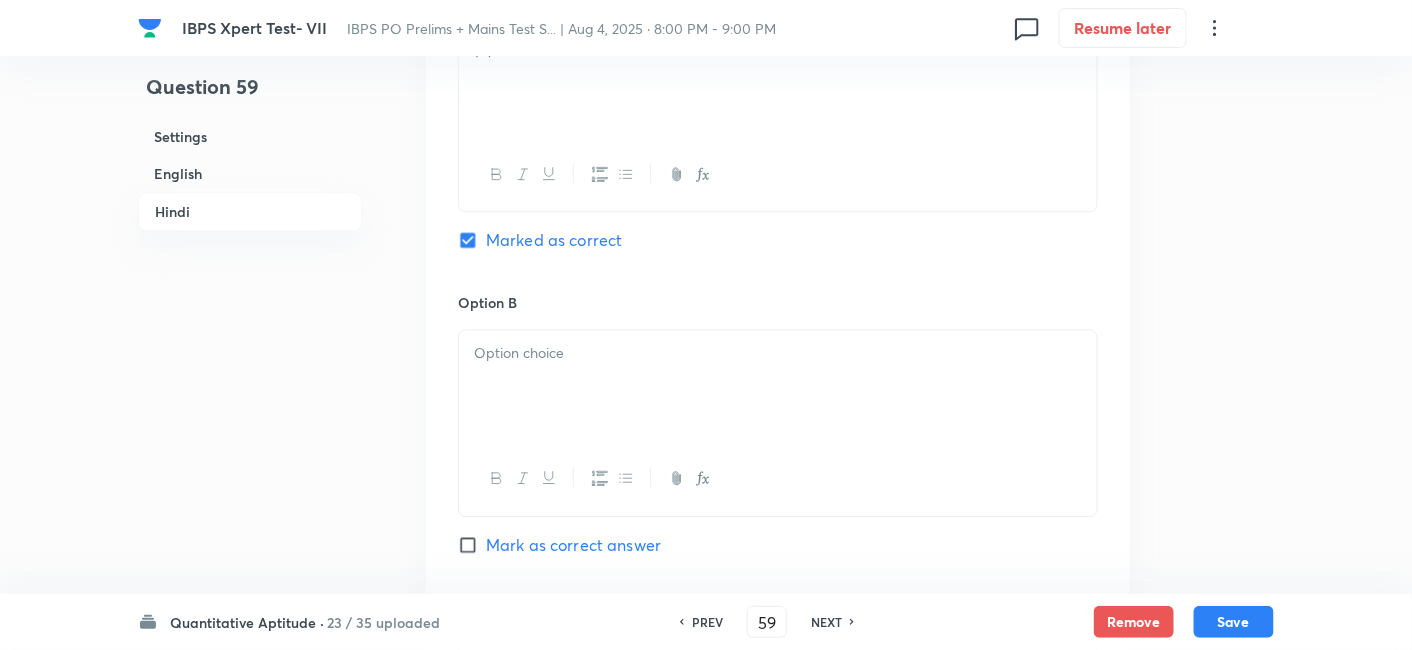 click at bounding box center (778, 386) 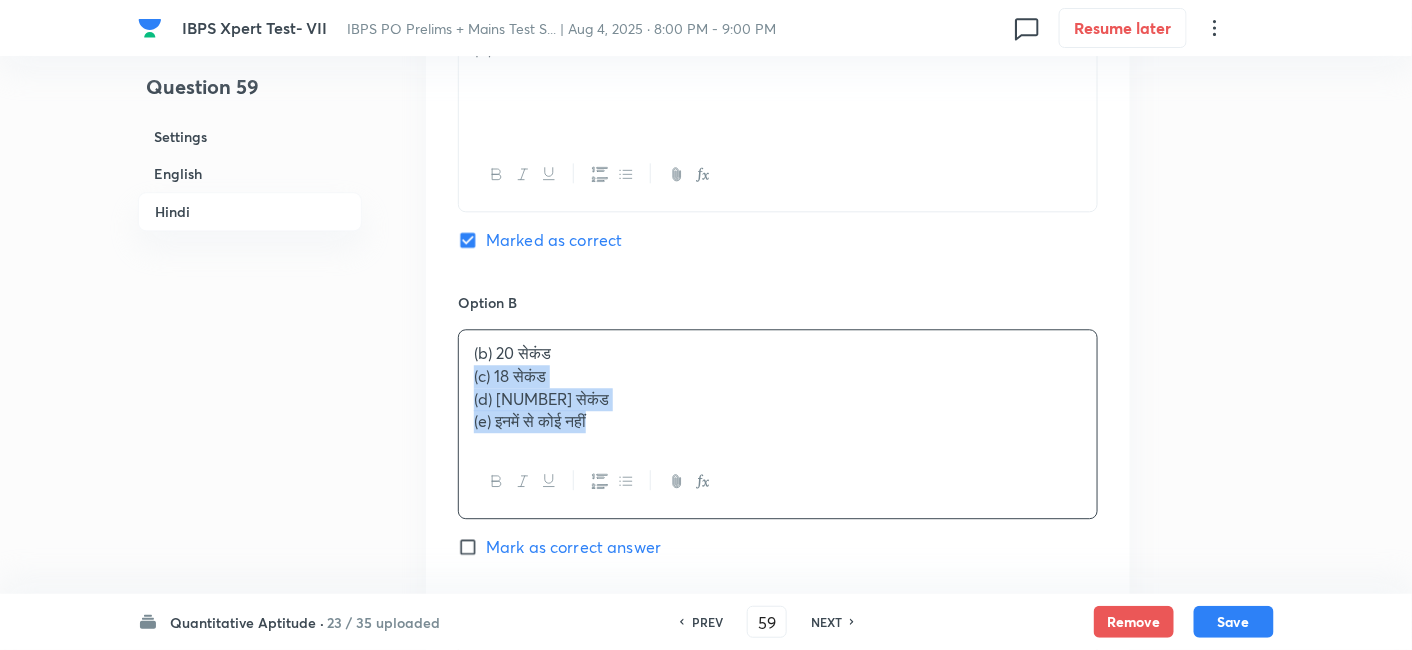 drag, startPoint x: 471, startPoint y: 370, endPoint x: 757, endPoint y: 515, distance: 320.65714 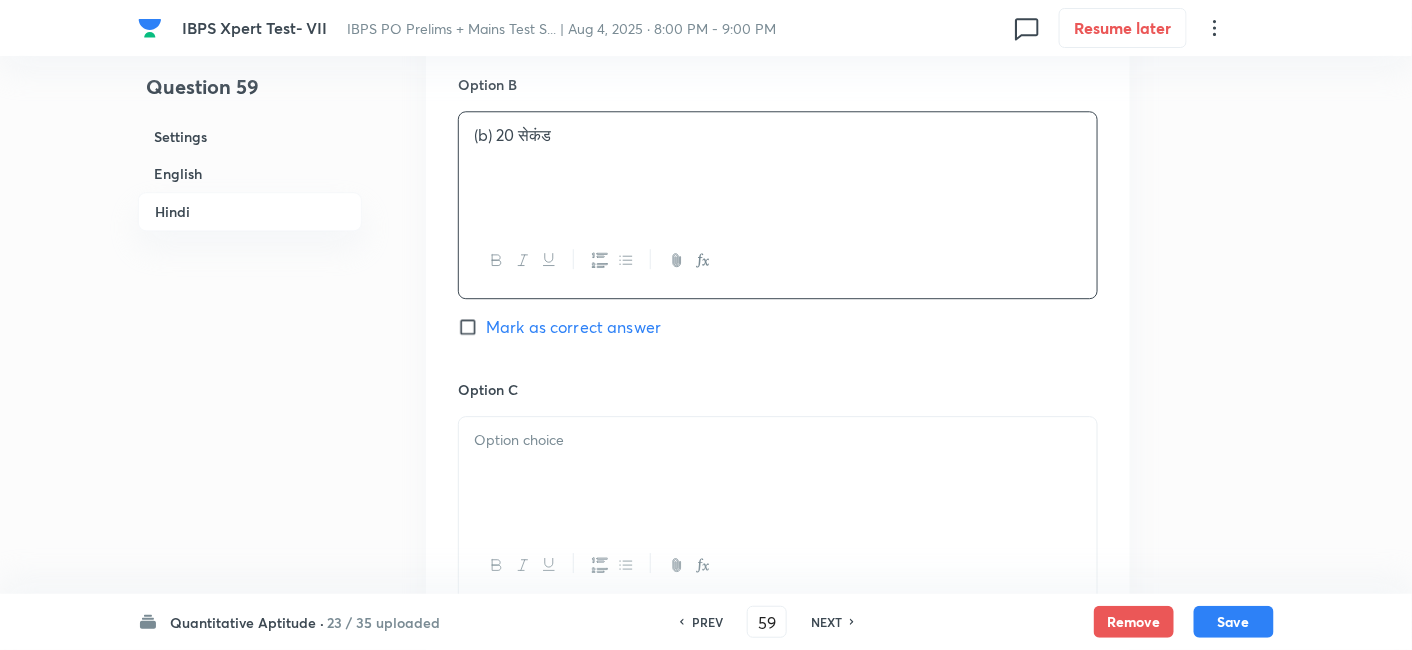 scroll, scrollTop: 4004, scrollLeft: 0, axis: vertical 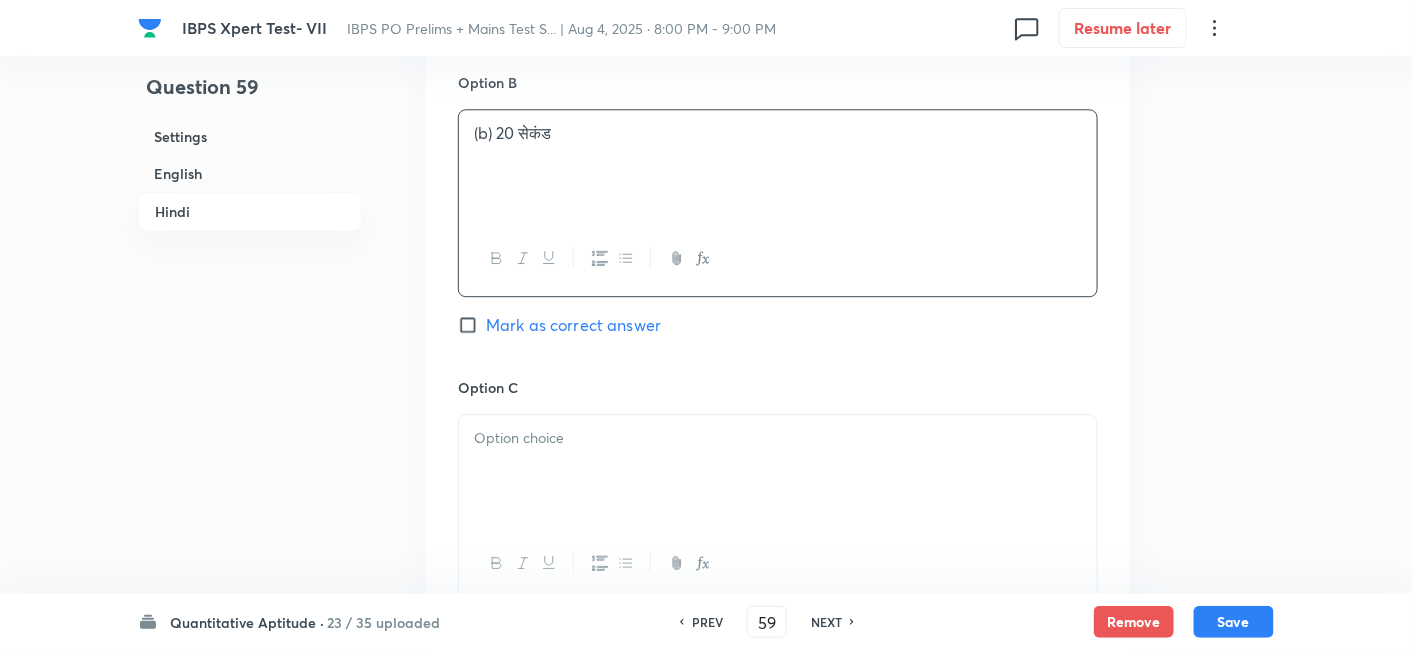 click at bounding box center (778, 438) 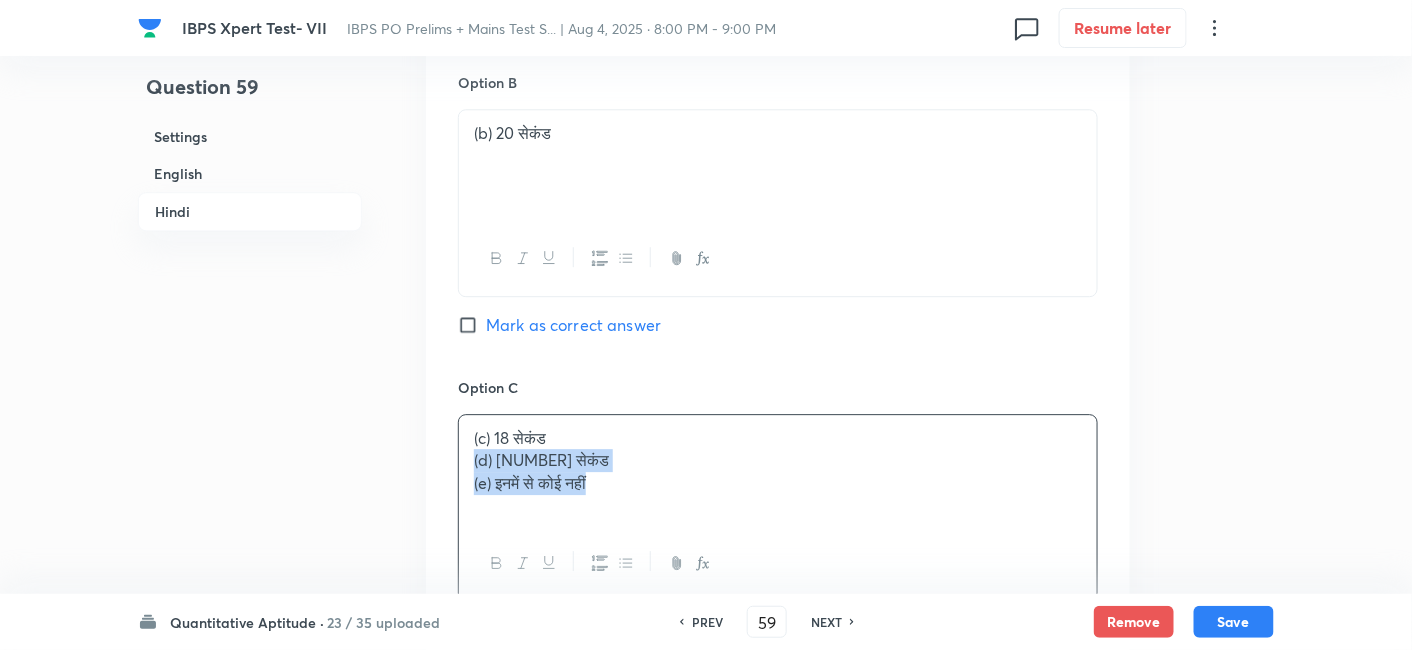 drag, startPoint x: 467, startPoint y: 455, endPoint x: 731, endPoint y: 550, distance: 280.57263 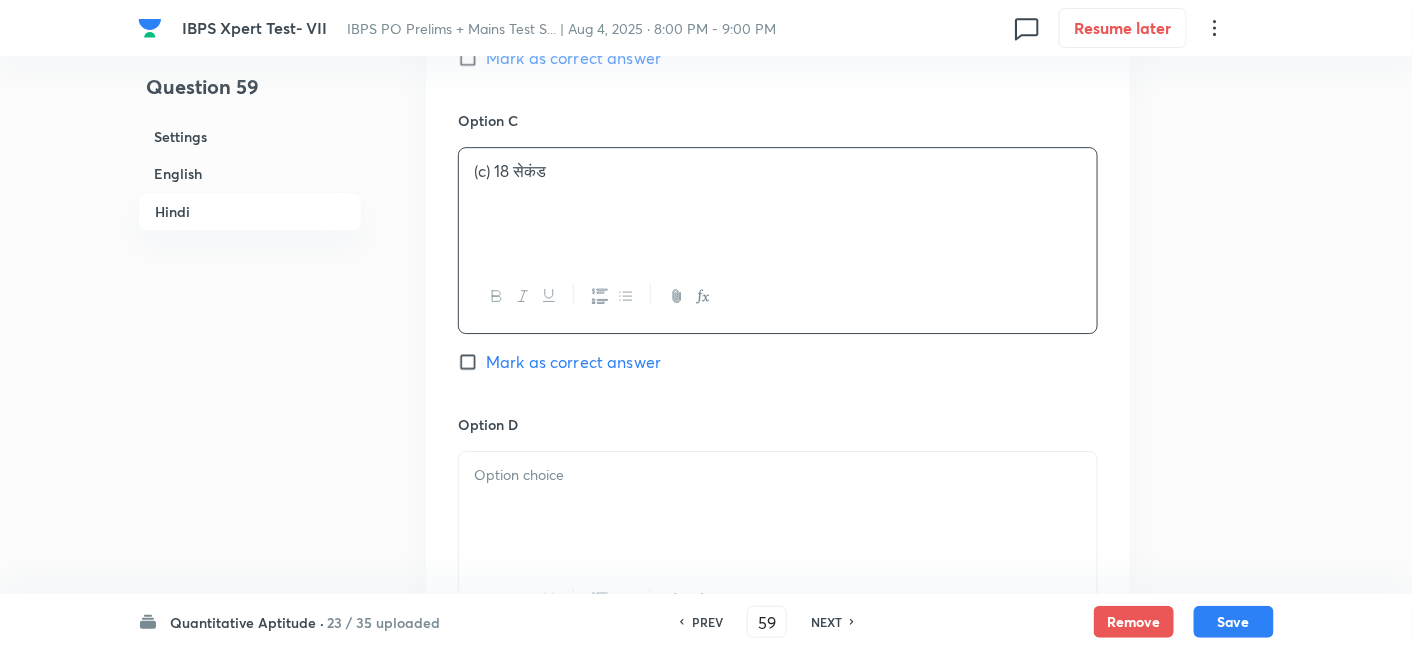scroll, scrollTop: 4271, scrollLeft: 0, axis: vertical 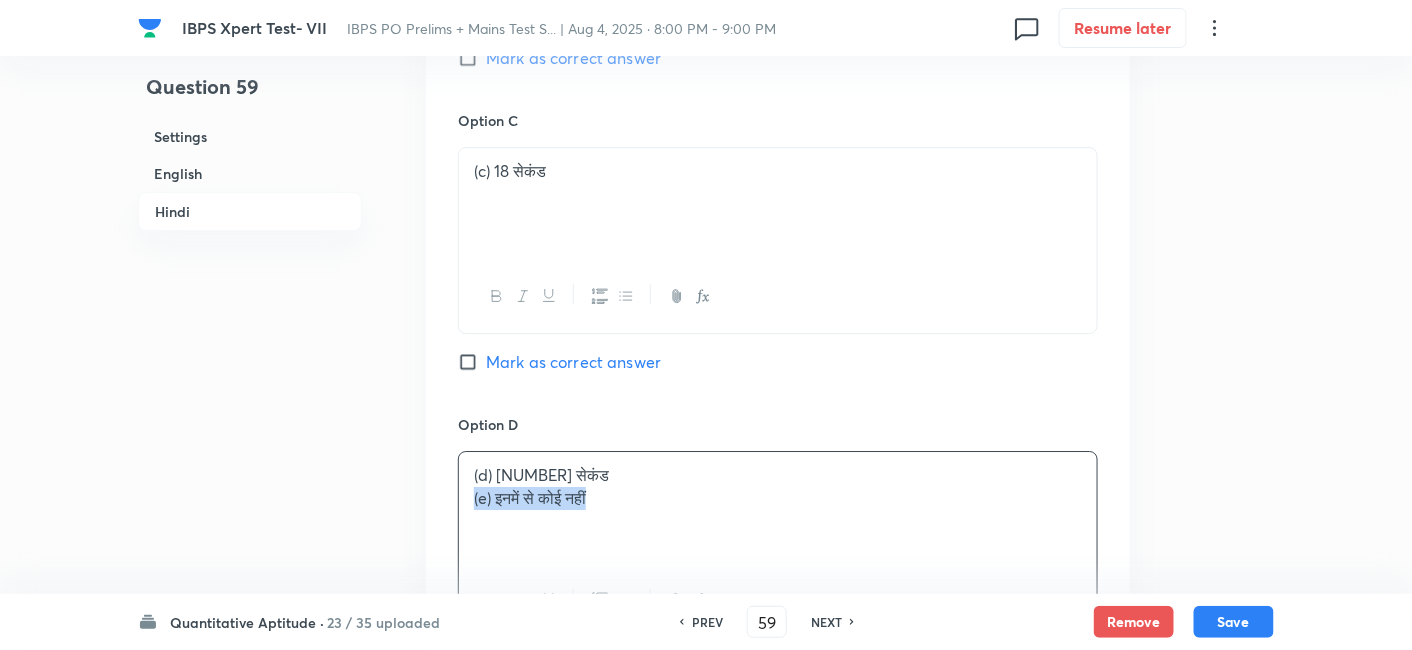 drag, startPoint x: 462, startPoint y: 491, endPoint x: 825, endPoint y: 527, distance: 364.78076 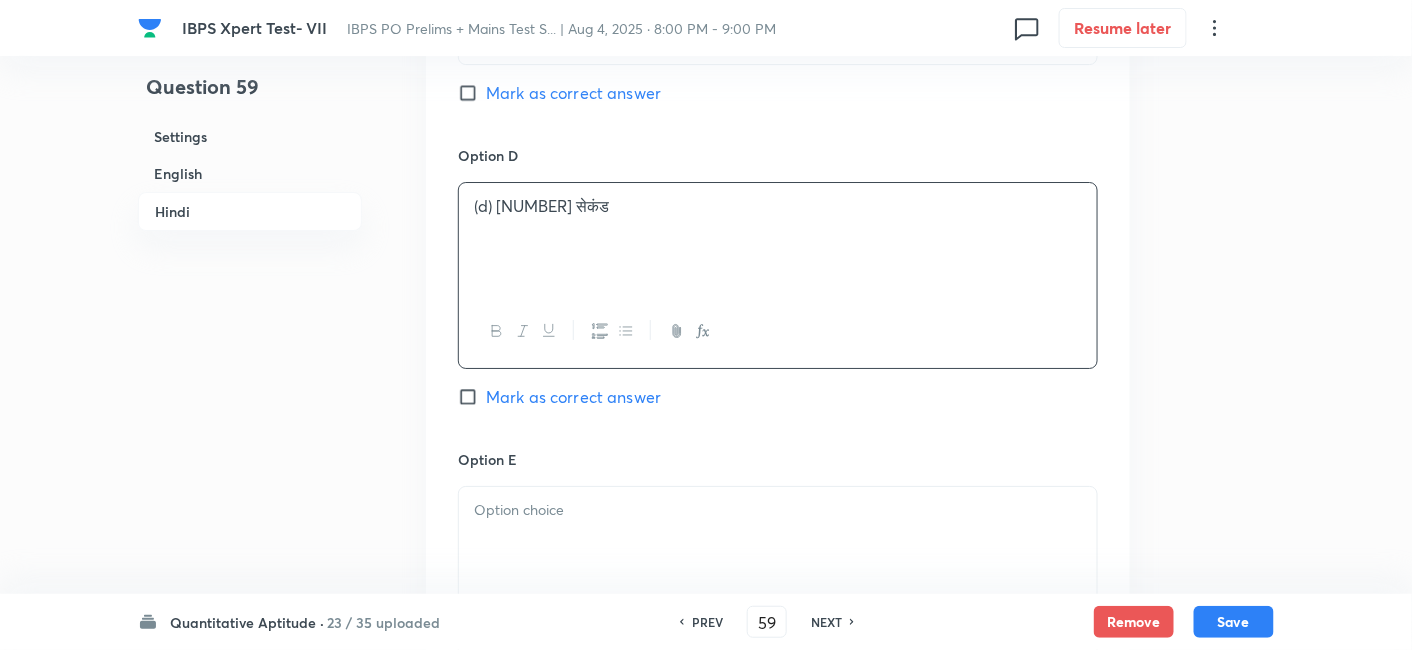 scroll, scrollTop: 4545, scrollLeft: 0, axis: vertical 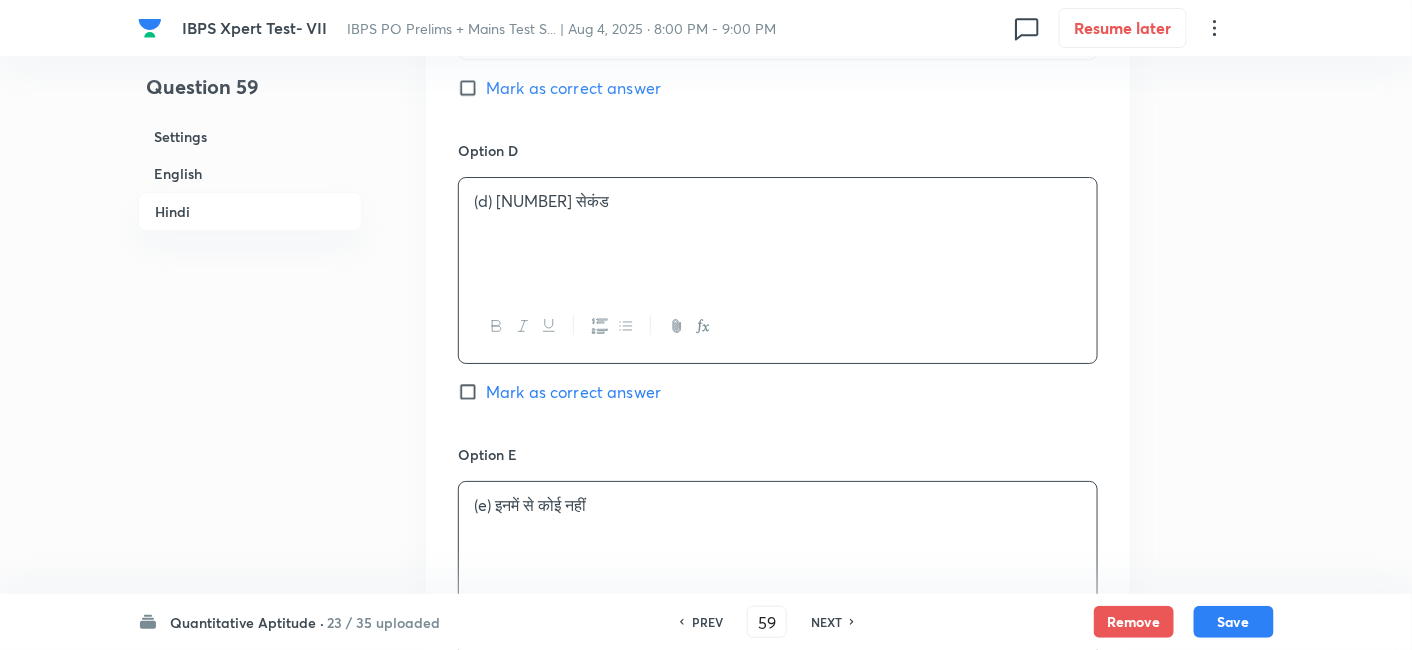 click on "(e) इनमें से कोई नहीं" at bounding box center [778, 538] 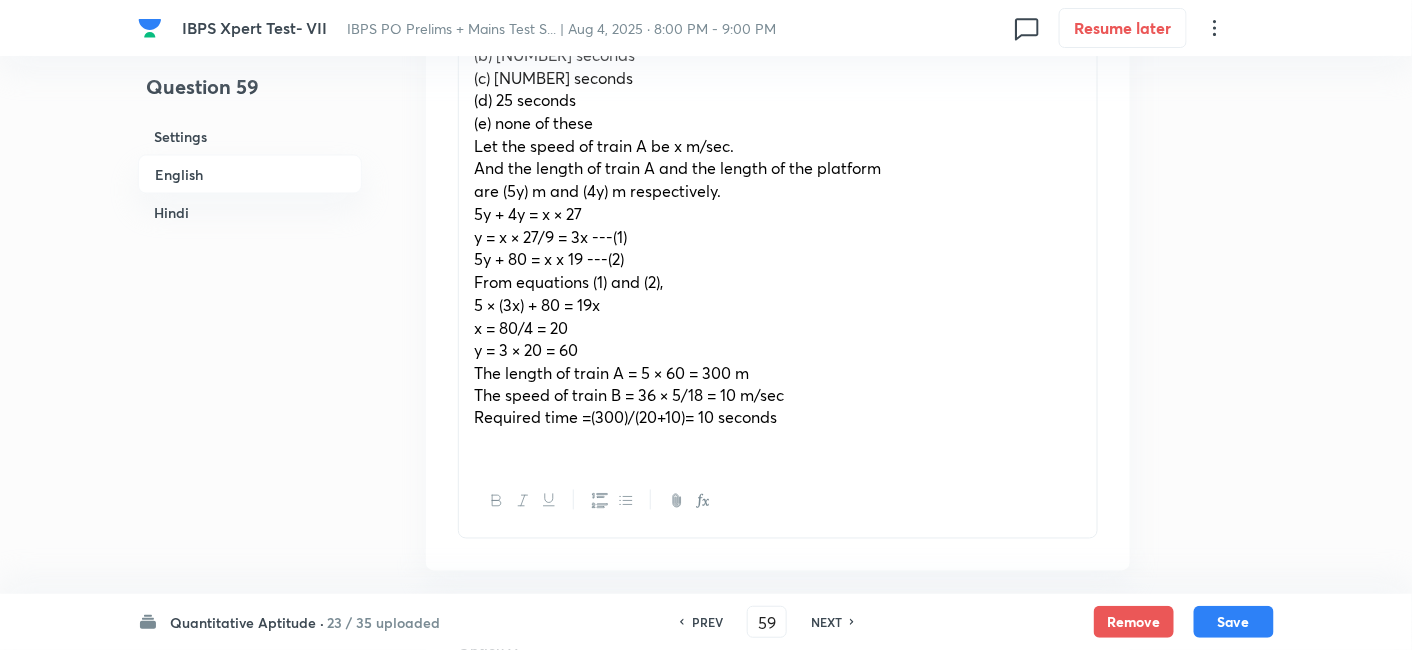 scroll, scrollTop: 734, scrollLeft: 0, axis: vertical 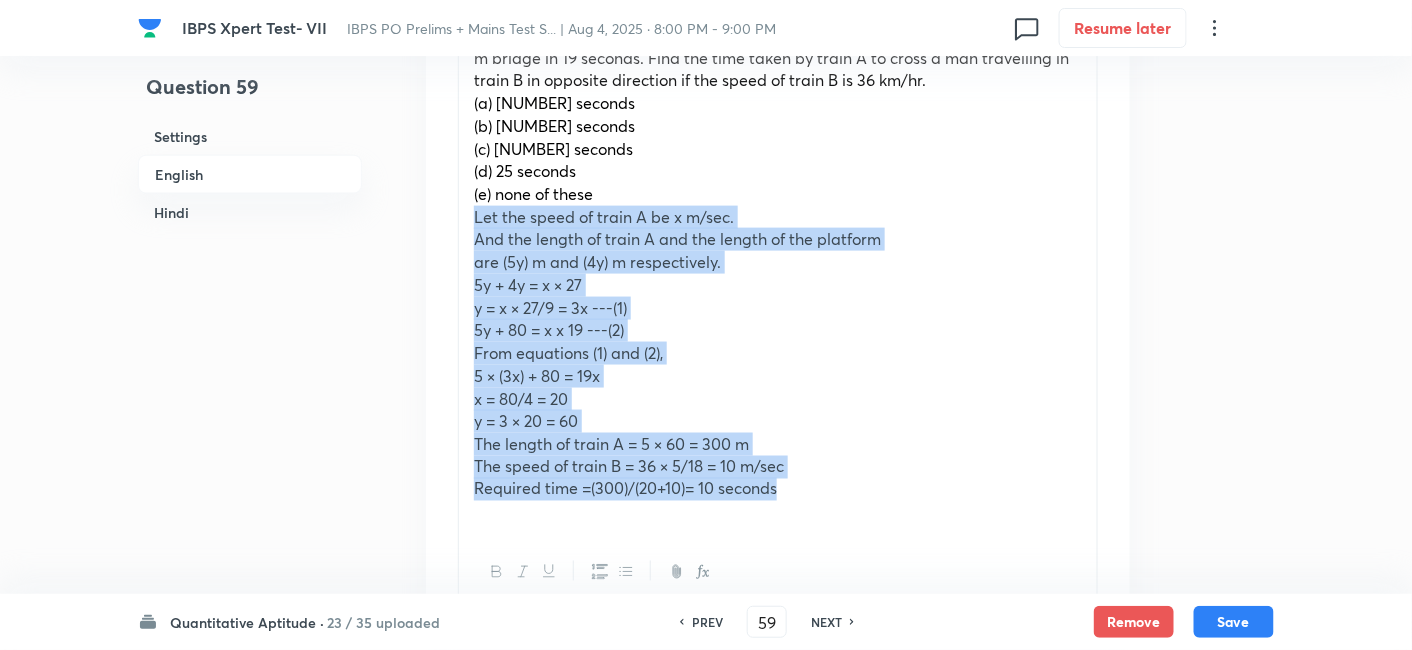drag, startPoint x: 468, startPoint y: 217, endPoint x: 808, endPoint y: 495, distance: 439.1856 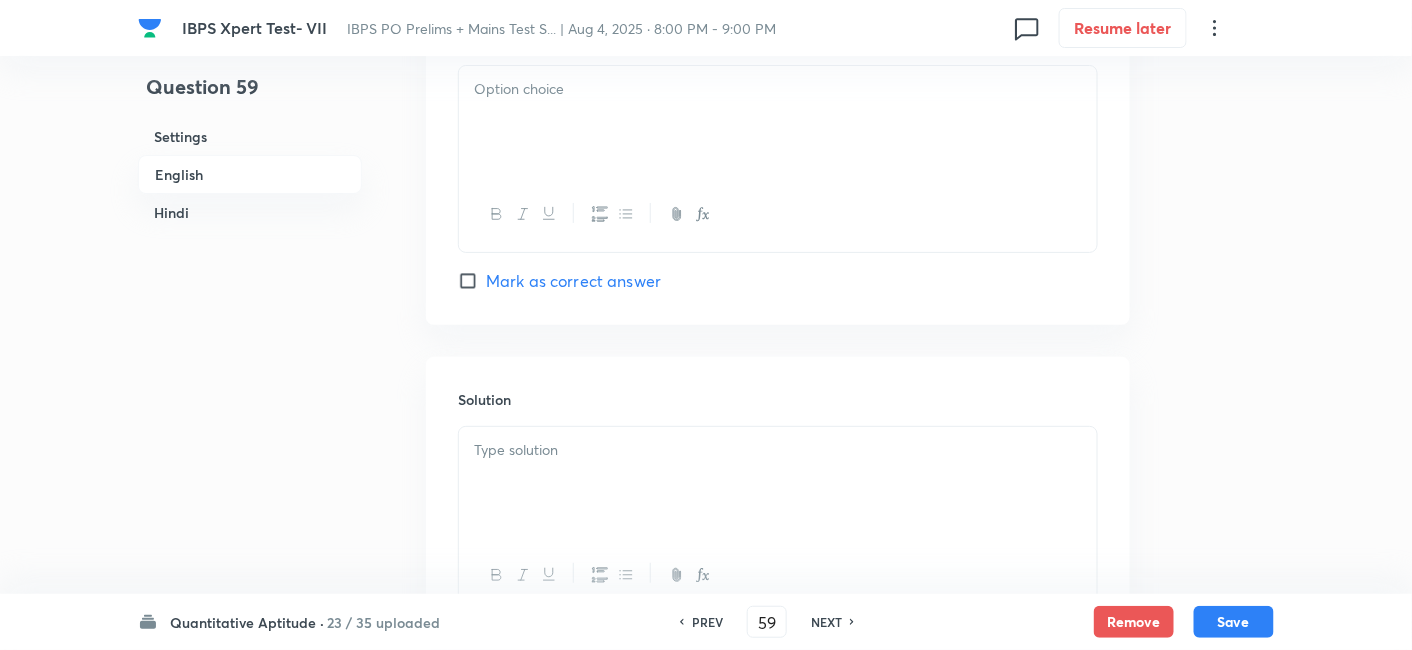 click at bounding box center (778, 483) 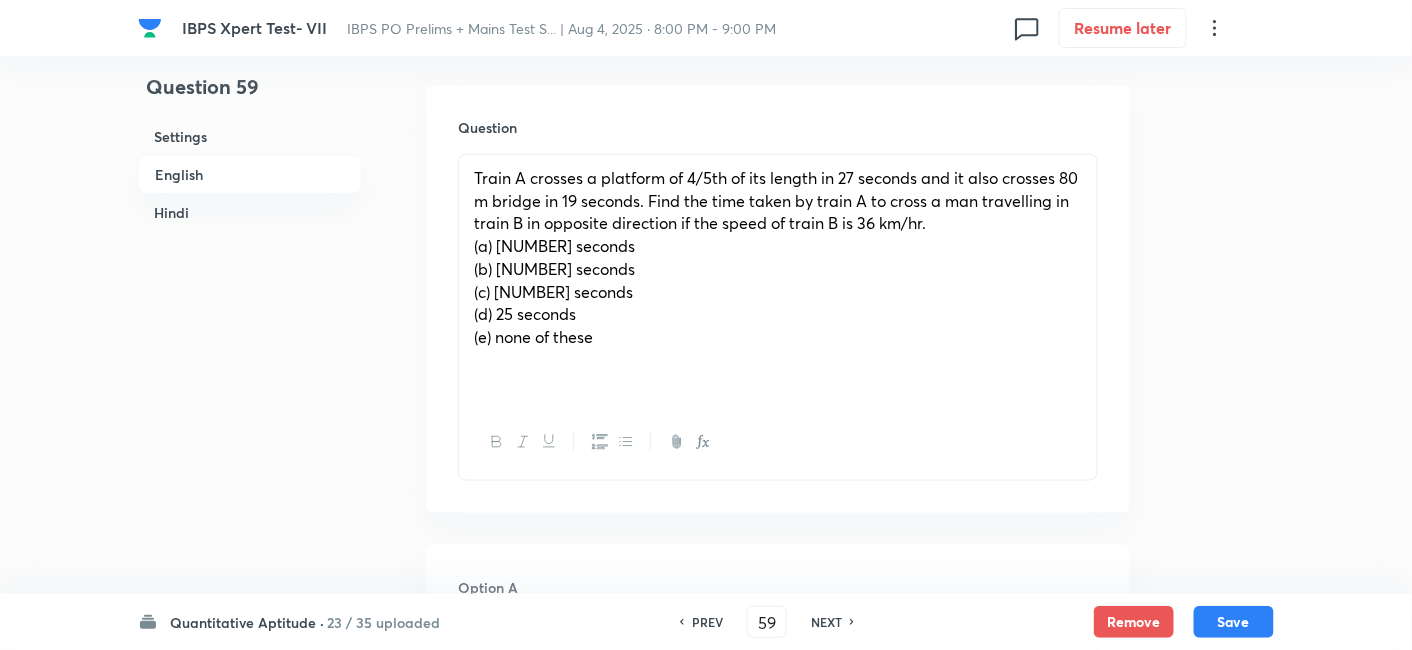 scroll, scrollTop: 627, scrollLeft: 0, axis: vertical 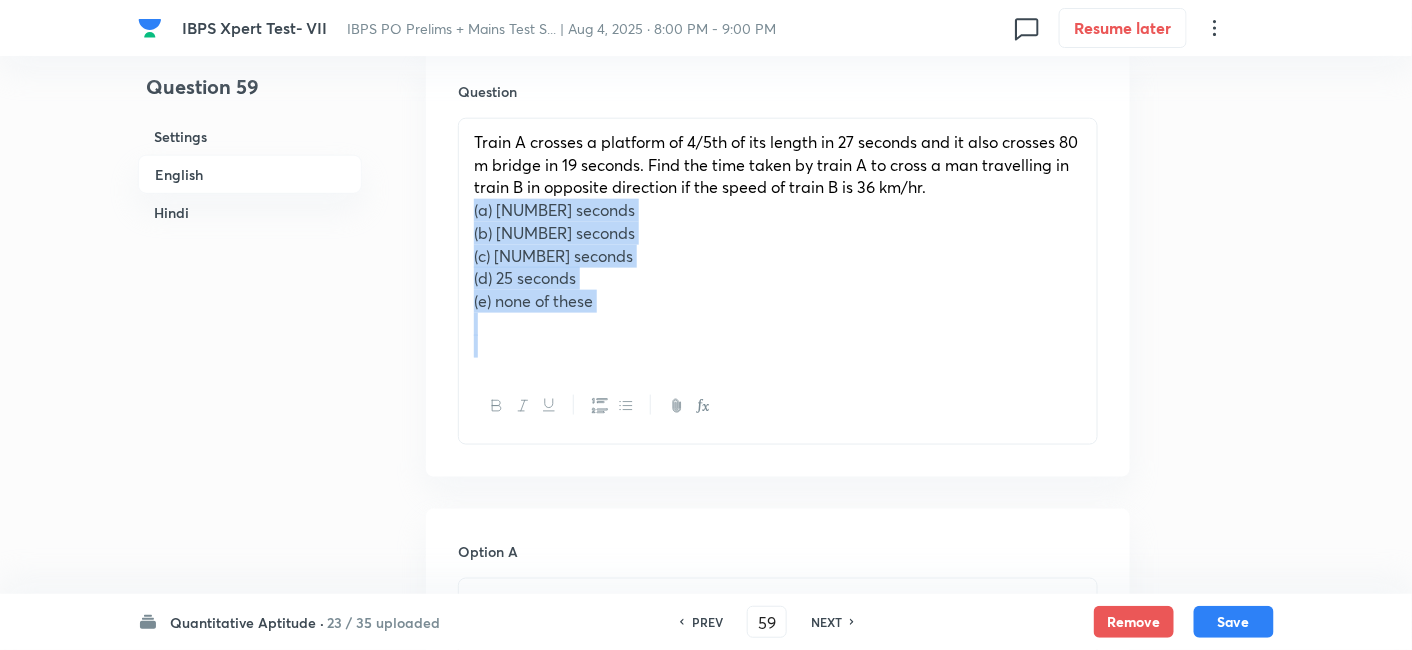drag, startPoint x: 471, startPoint y: 210, endPoint x: 780, endPoint y: 499, distance: 423.08627 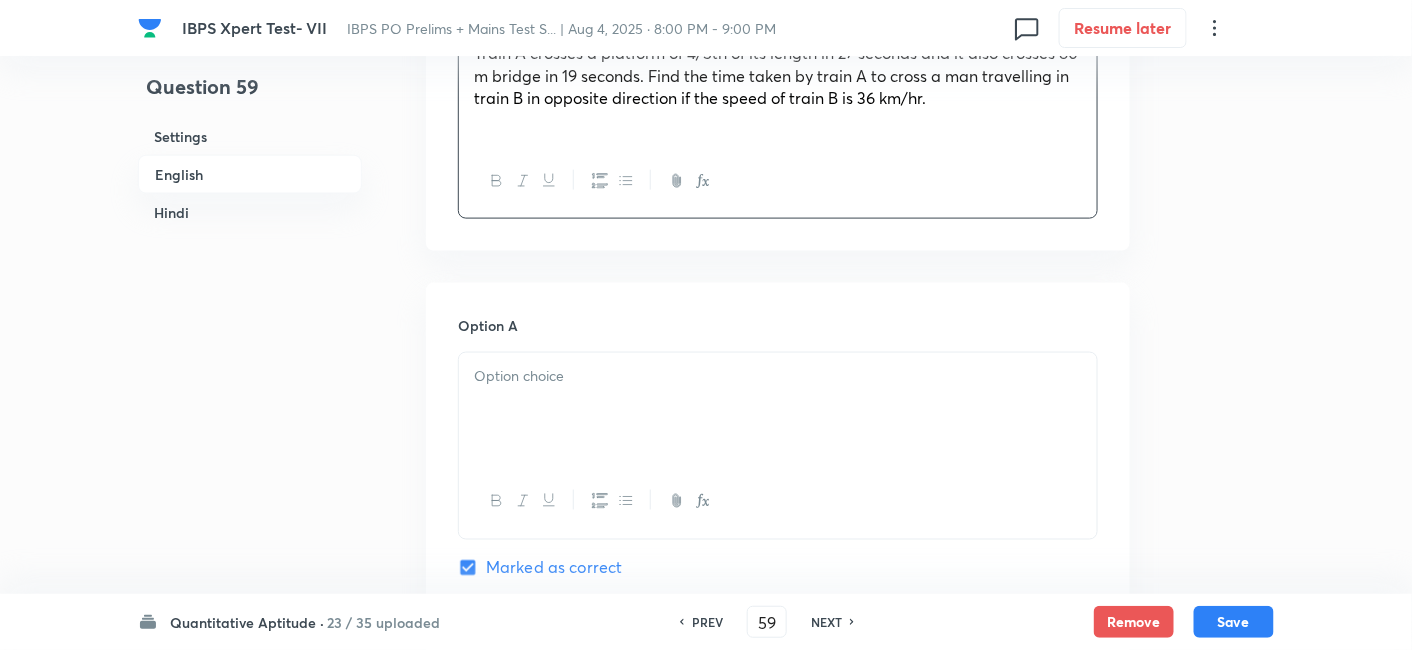 scroll, scrollTop: 717, scrollLeft: 0, axis: vertical 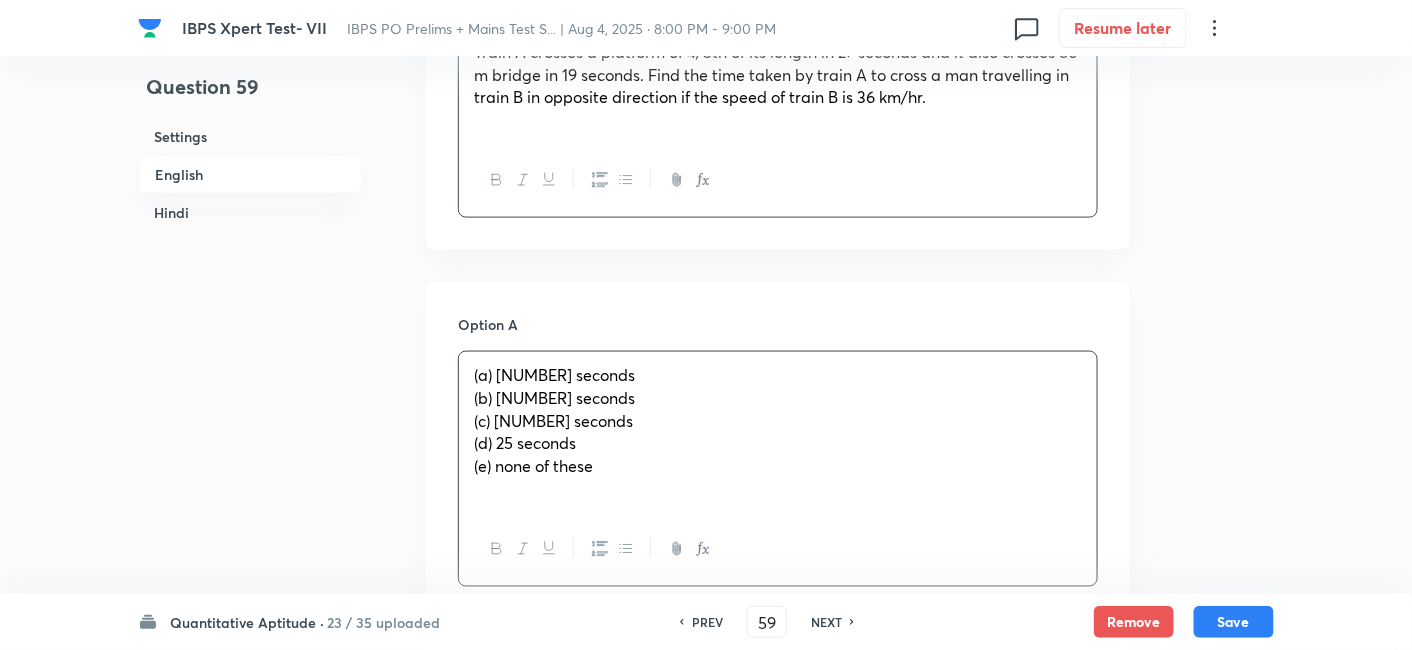 click on "(a) [NUMBER] seconds  (b) [NUMBER] seconds  (c) [NUMBER] seconds (d) [NUMBER] seconds  (e) none of these" at bounding box center (778, 432) 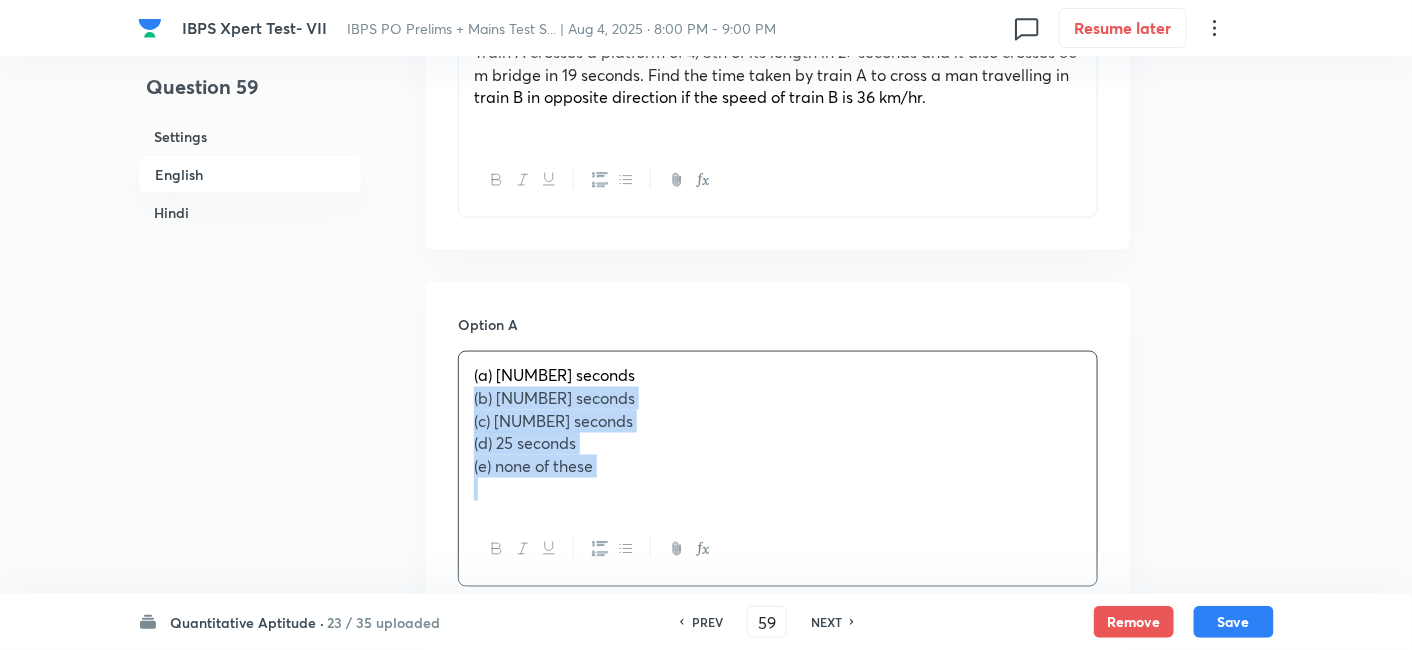 drag, startPoint x: 468, startPoint y: 401, endPoint x: 734, endPoint y: 547, distance: 303.4337 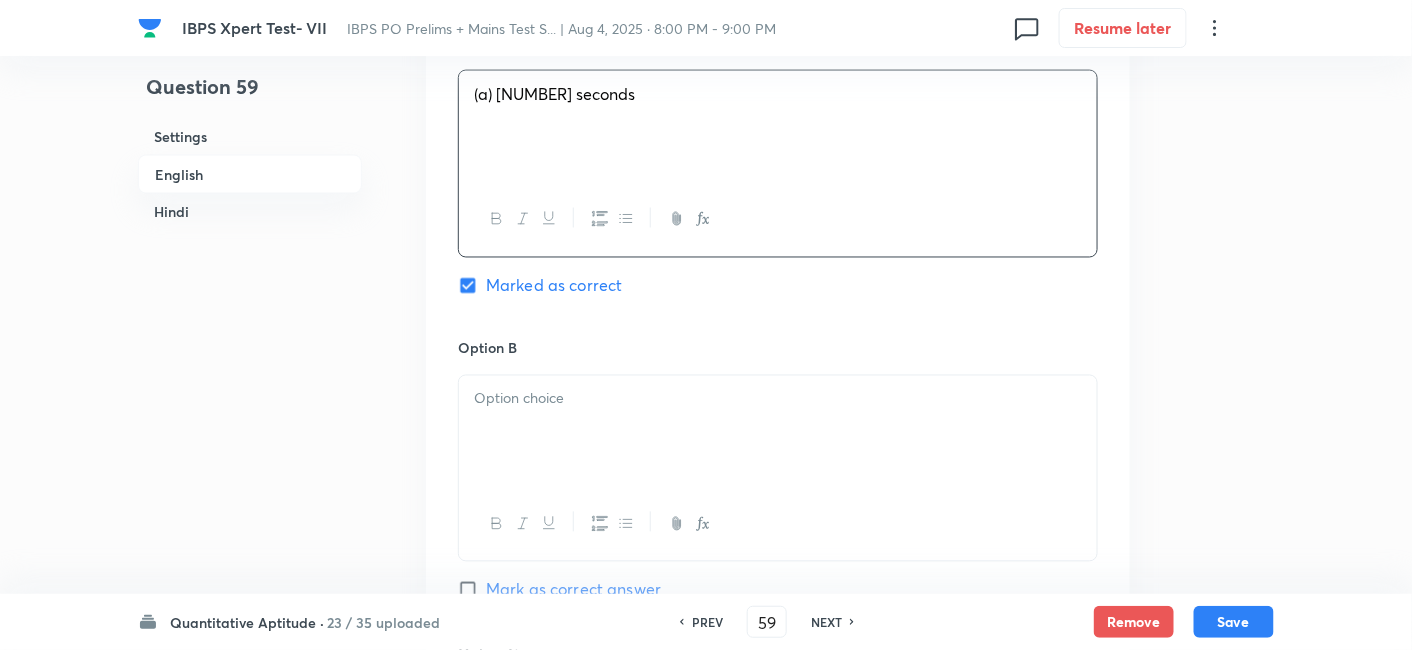 scroll, scrollTop: 1000, scrollLeft: 0, axis: vertical 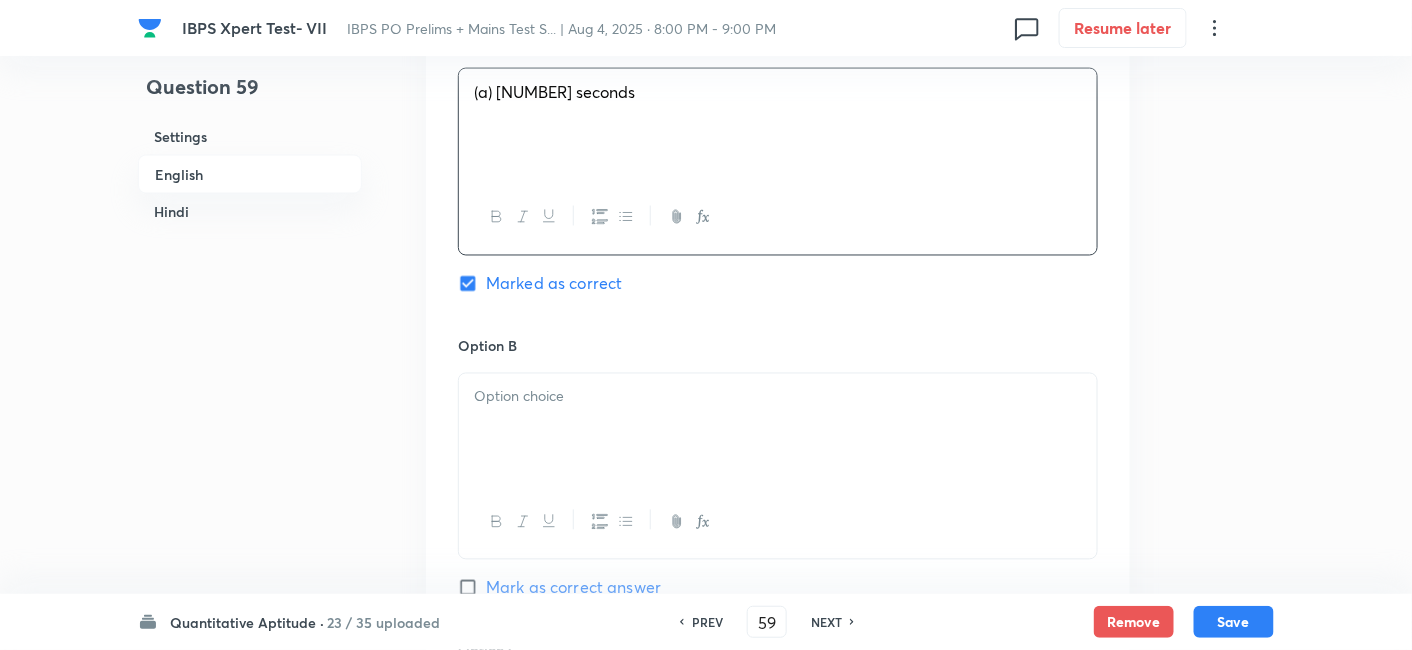 click at bounding box center (778, 430) 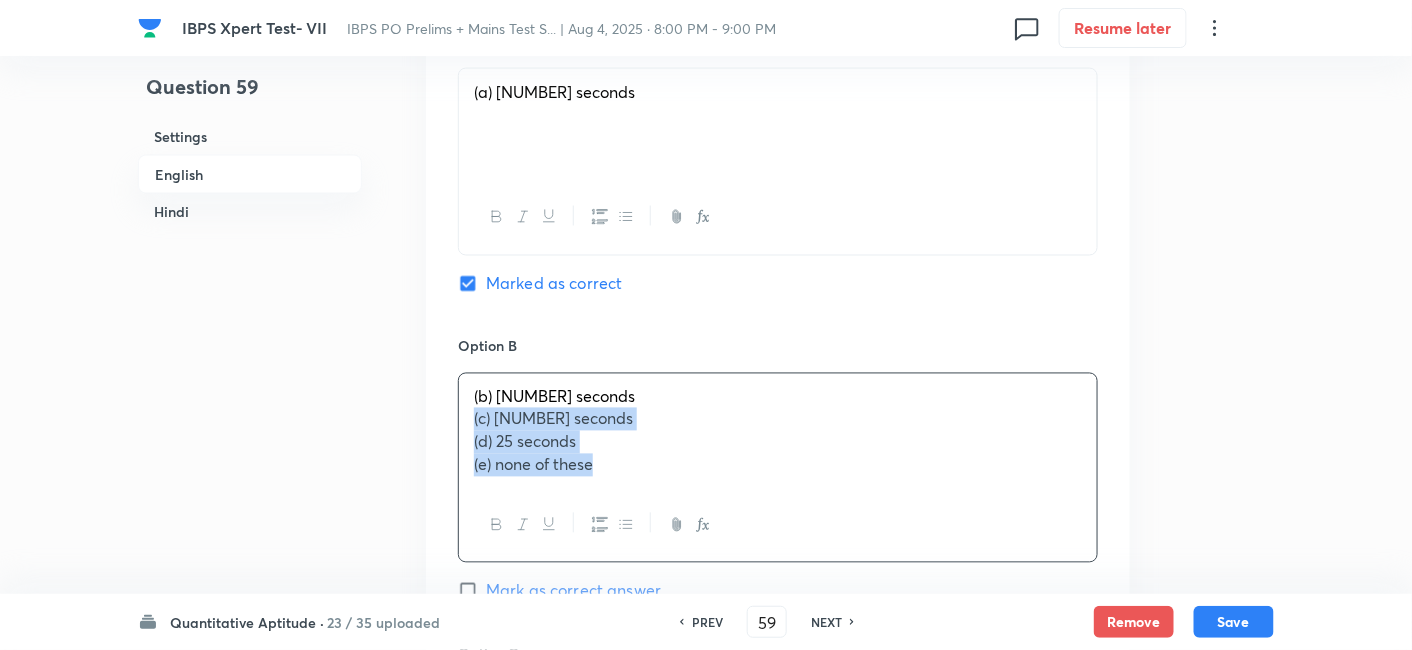 drag, startPoint x: 468, startPoint y: 424, endPoint x: 871, endPoint y: 556, distance: 424.0672 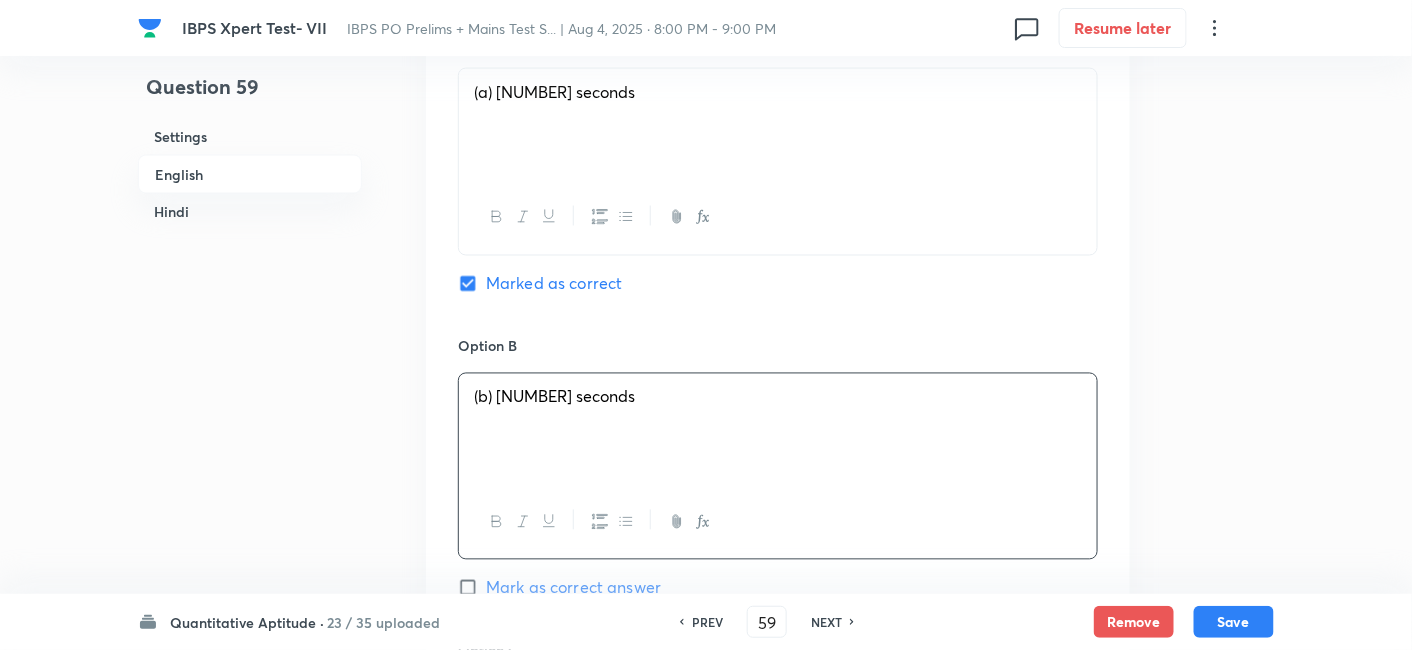 scroll, scrollTop: 1302, scrollLeft: 0, axis: vertical 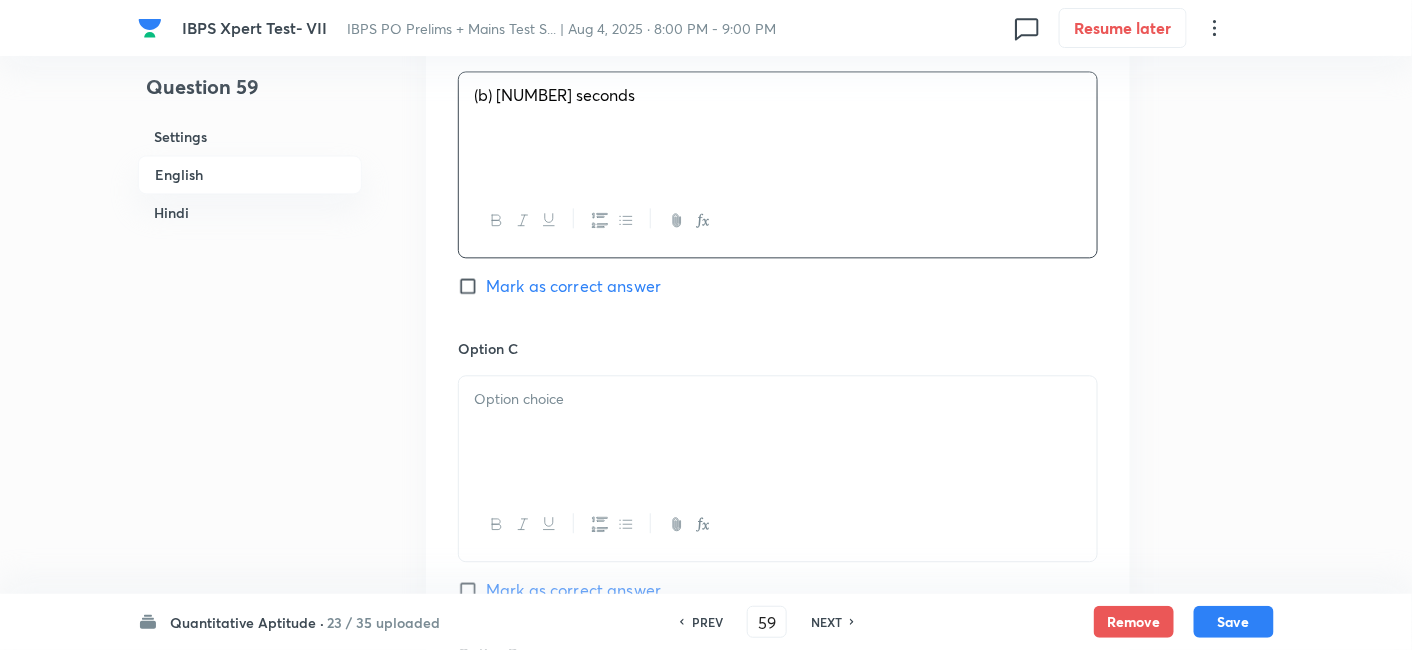click at bounding box center [778, 399] 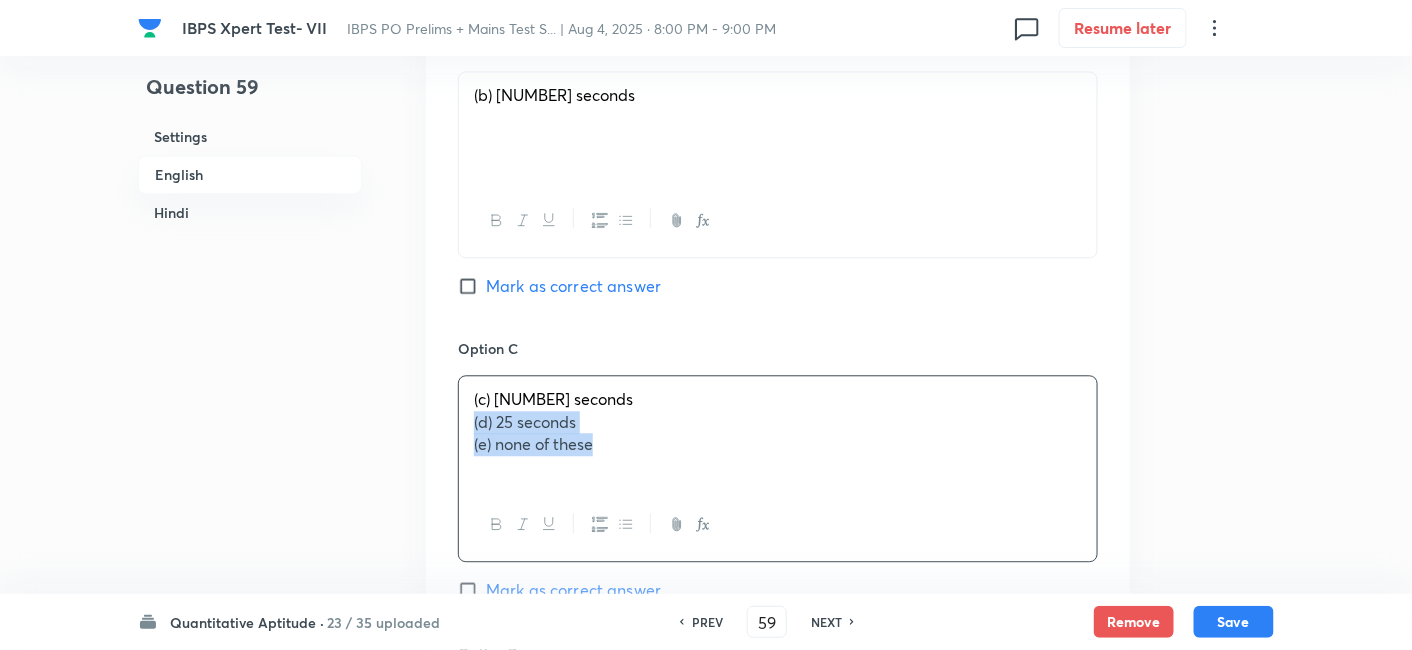 drag, startPoint x: 466, startPoint y: 417, endPoint x: 698, endPoint y: 478, distance: 239.88539 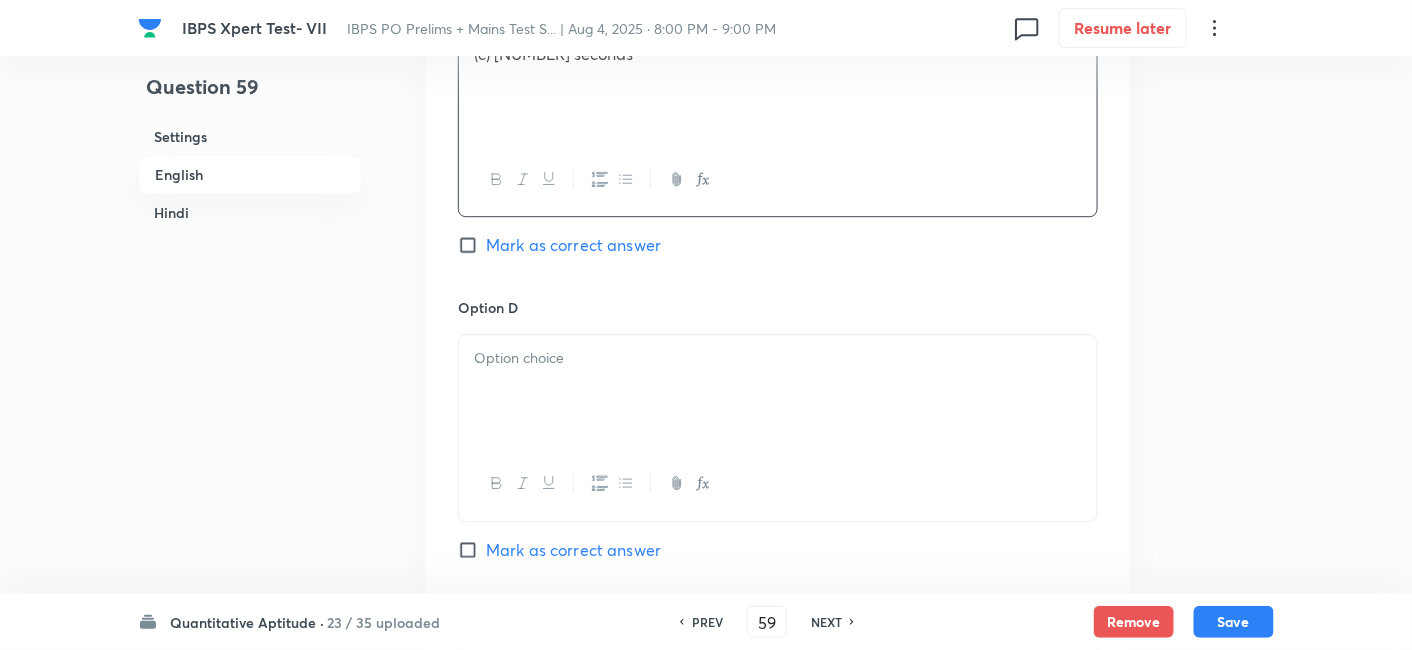 scroll, scrollTop: 1651, scrollLeft: 0, axis: vertical 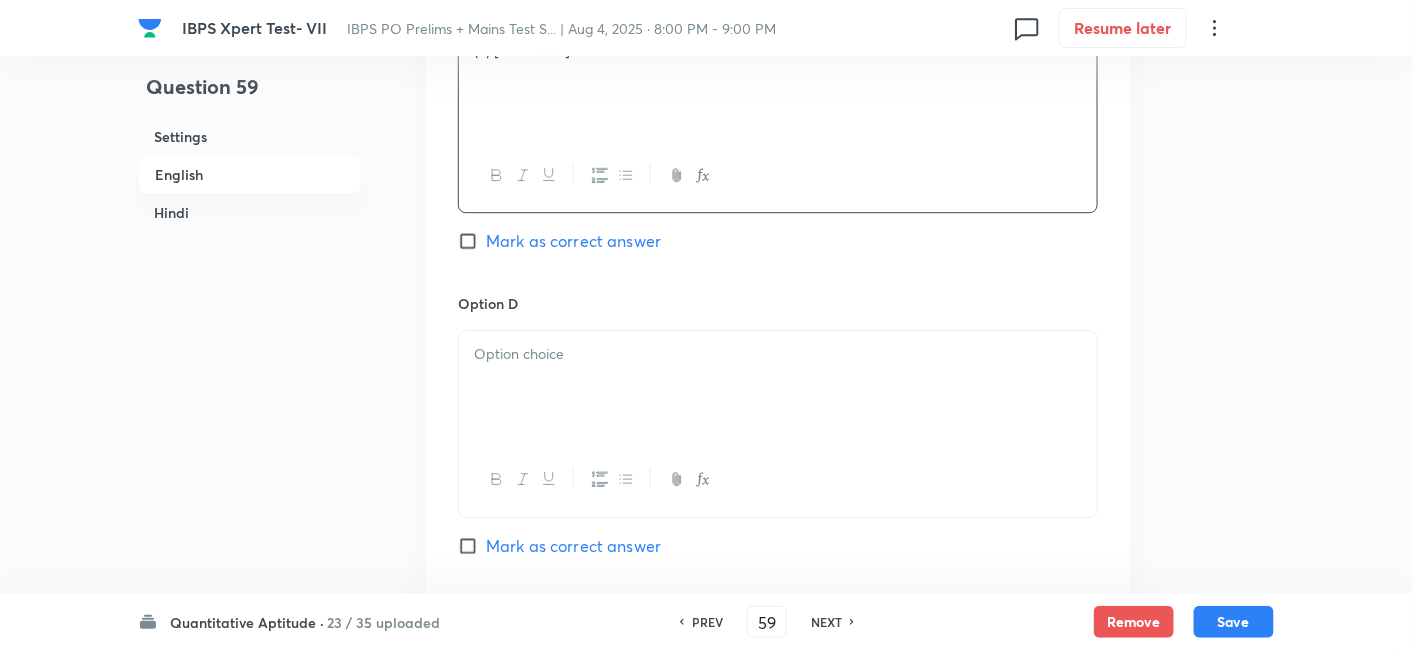click at bounding box center (778, 387) 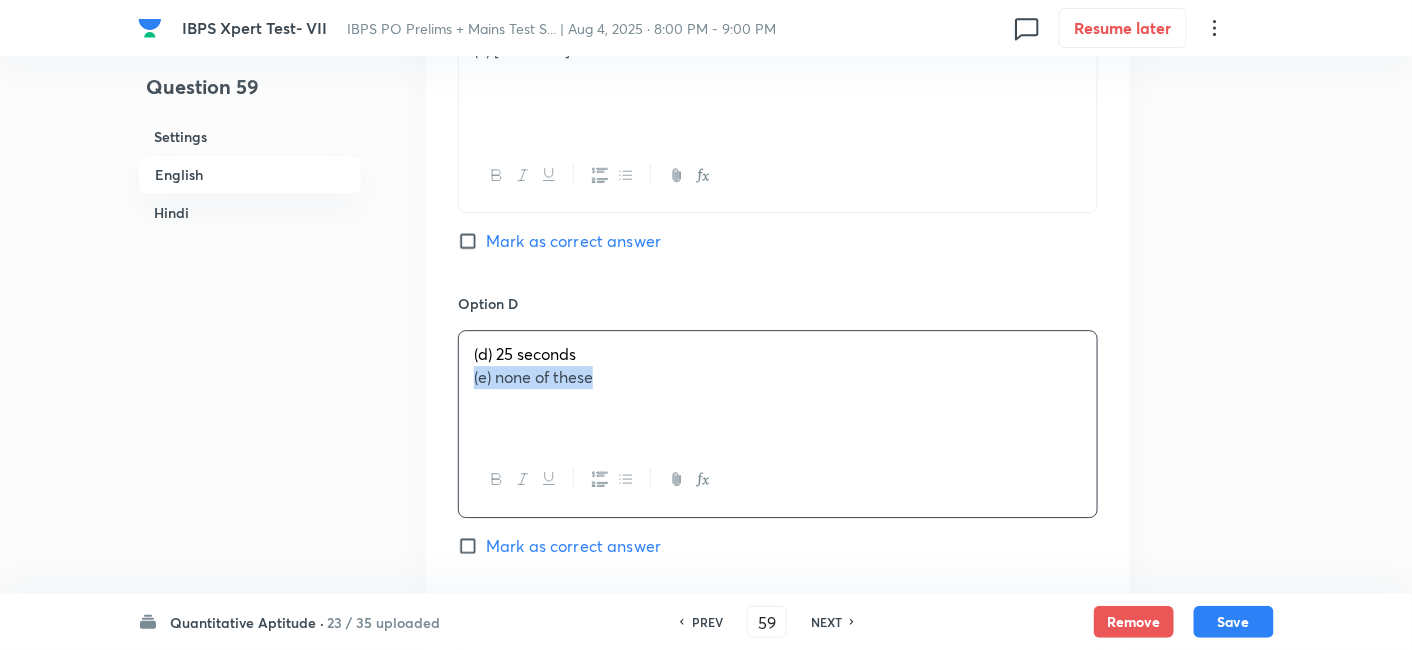 drag, startPoint x: 466, startPoint y: 378, endPoint x: 737, endPoint y: 425, distance: 275.04544 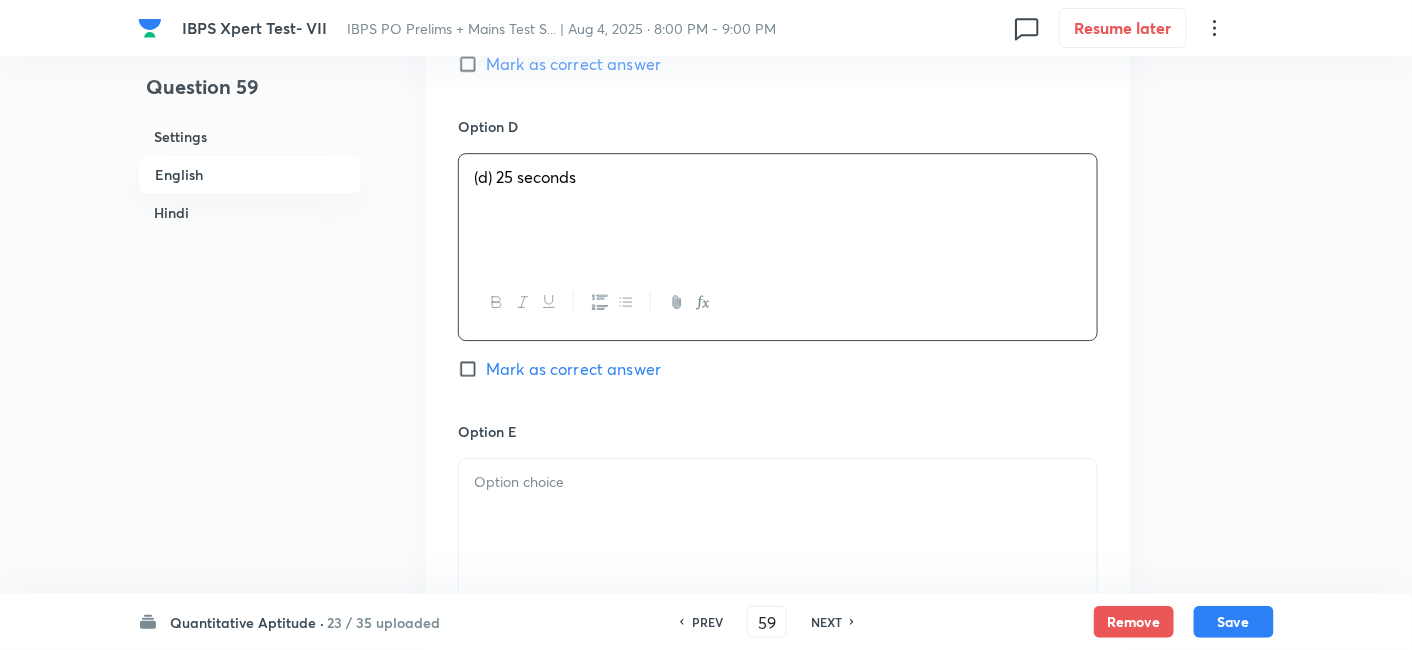 scroll, scrollTop: 1829, scrollLeft: 0, axis: vertical 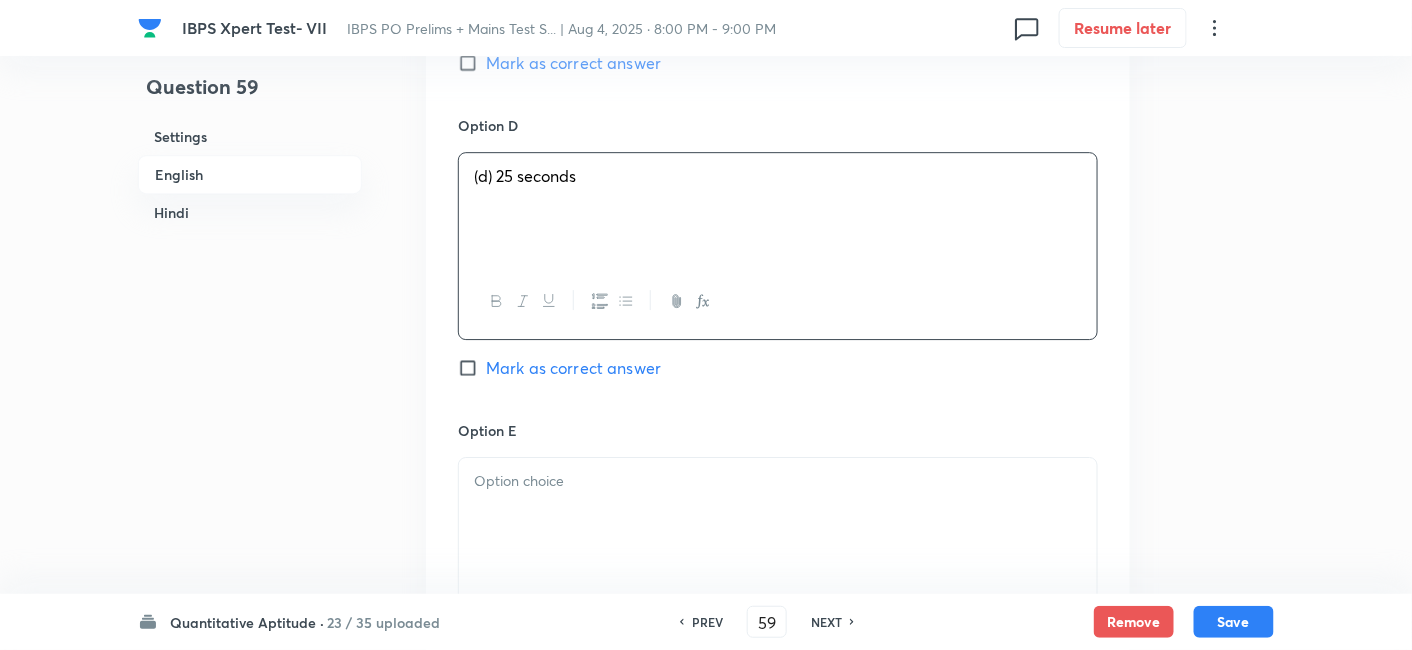 click at bounding box center [778, 514] 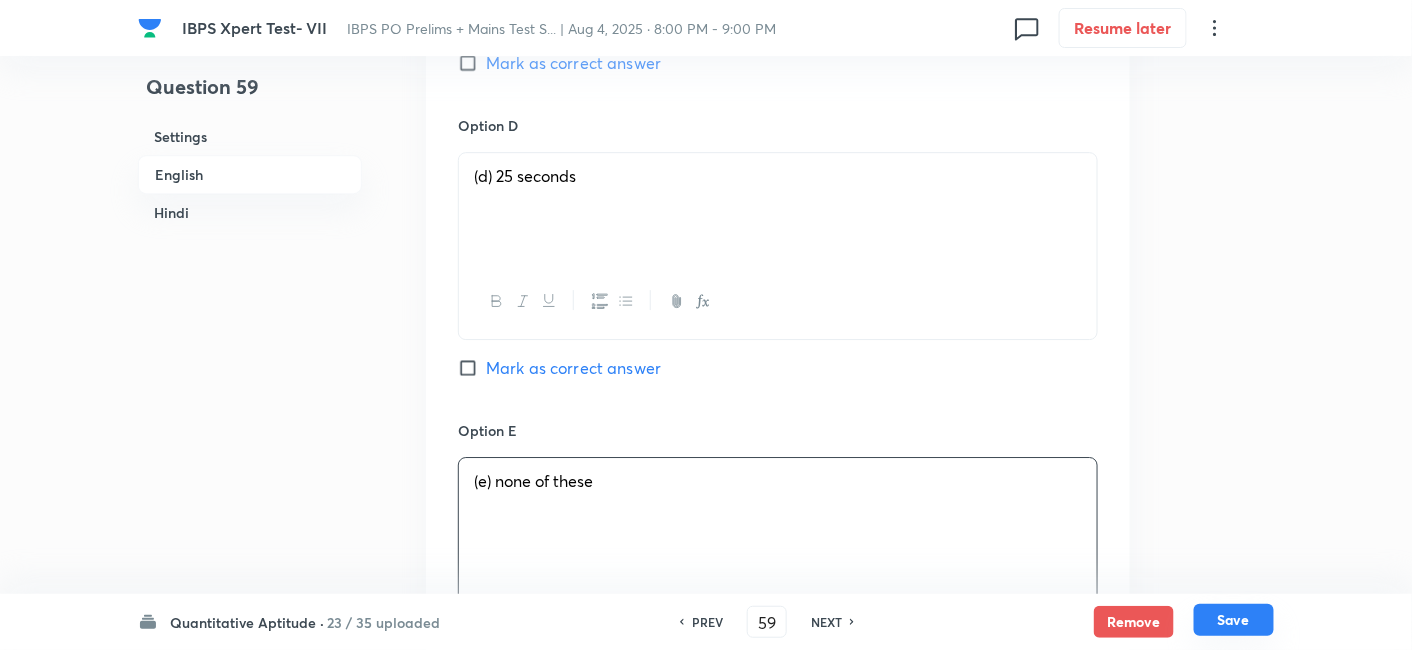 click on "Save" at bounding box center [1234, 620] 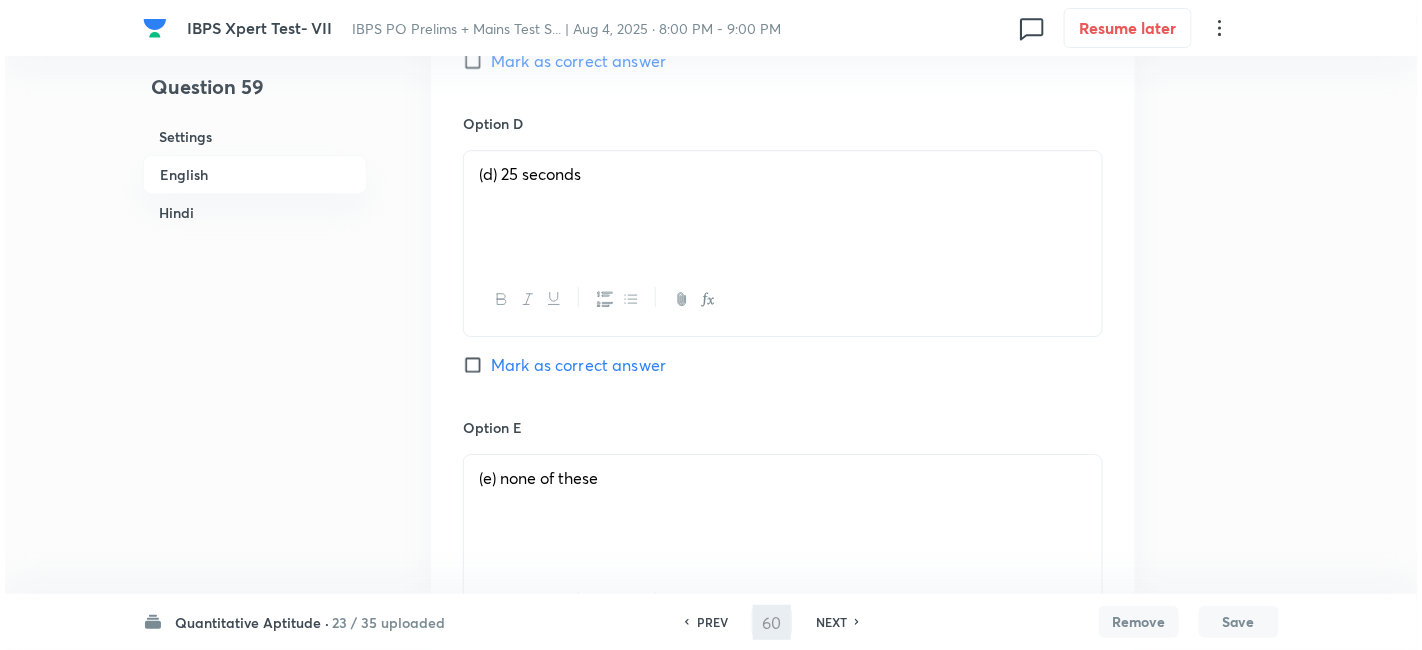 scroll, scrollTop: 0, scrollLeft: 0, axis: both 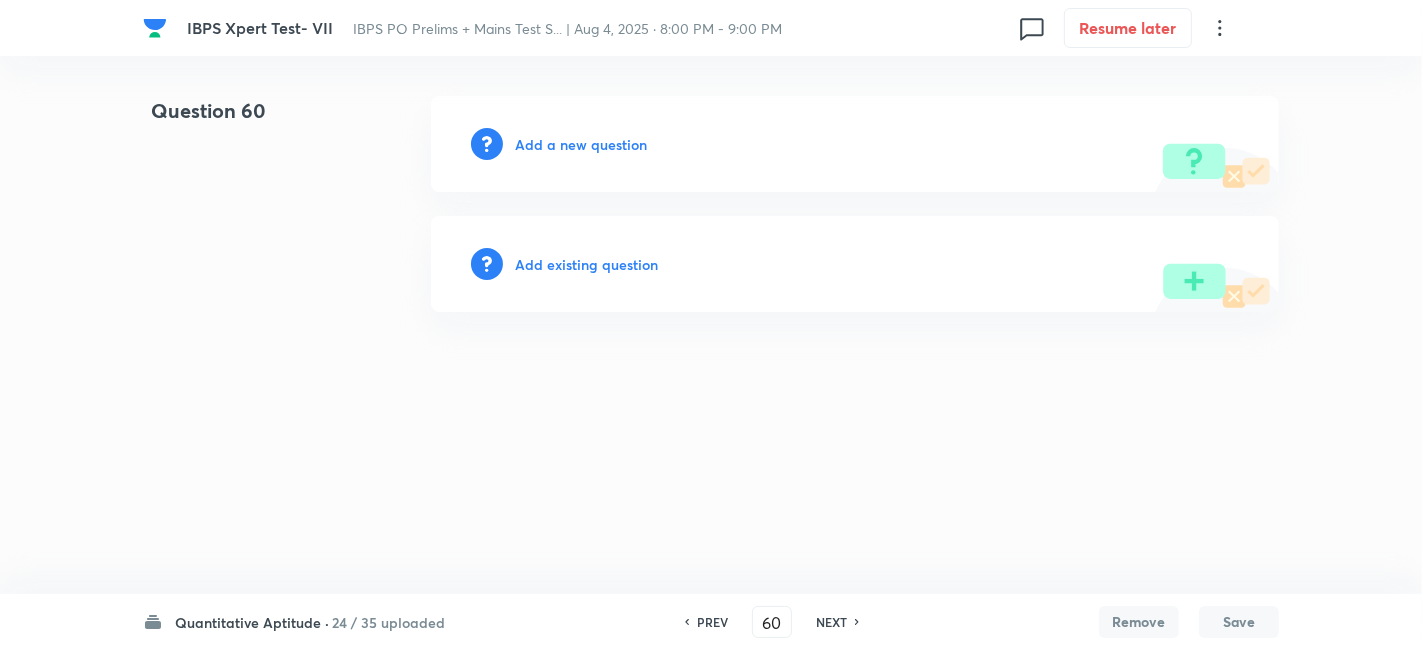 click on "Add a new question" at bounding box center [581, 144] 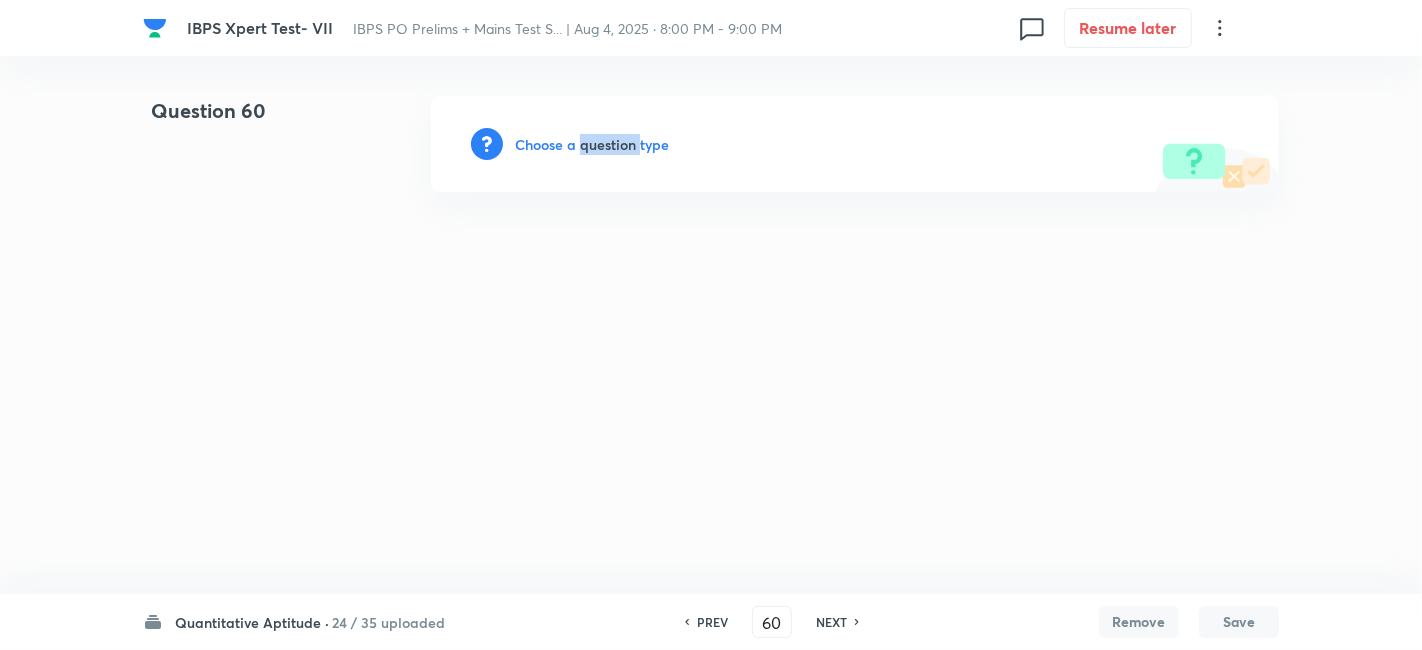 click on "Choose a question type" at bounding box center (592, 144) 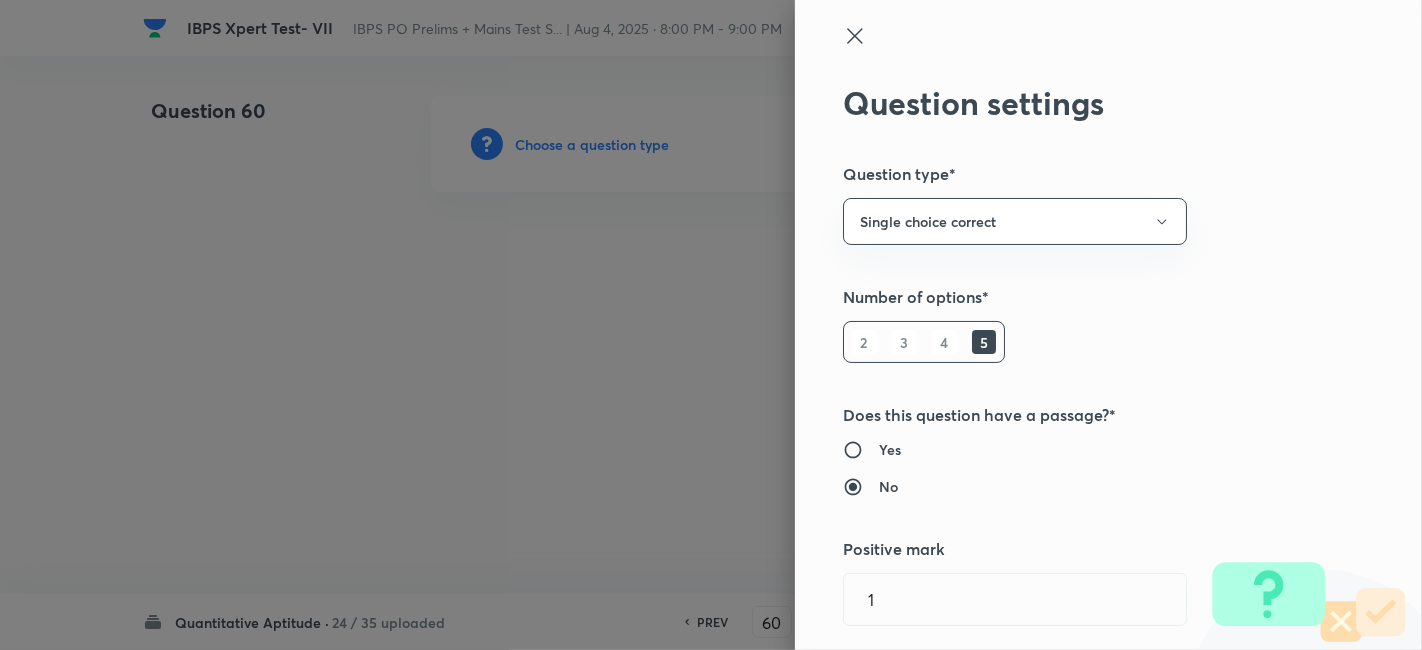 click at bounding box center (711, 325) 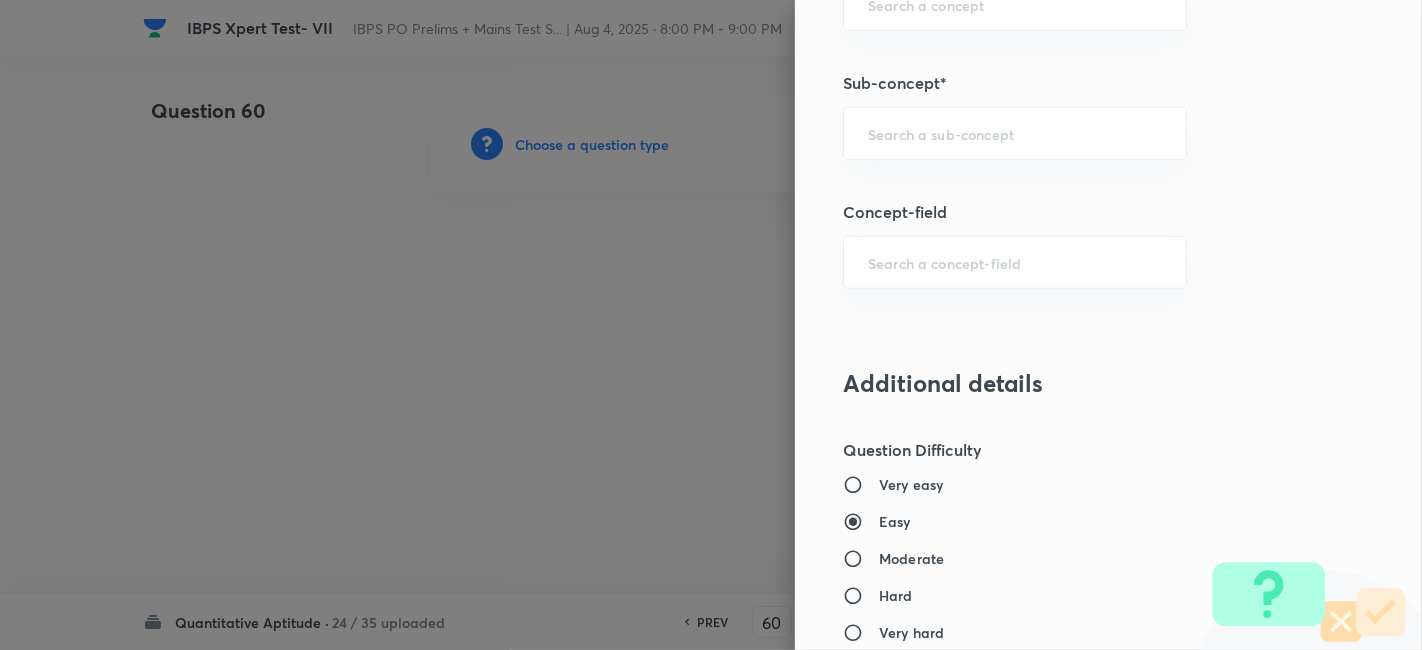 scroll, scrollTop: 1217, scrollLeft: 0, axis: vertical 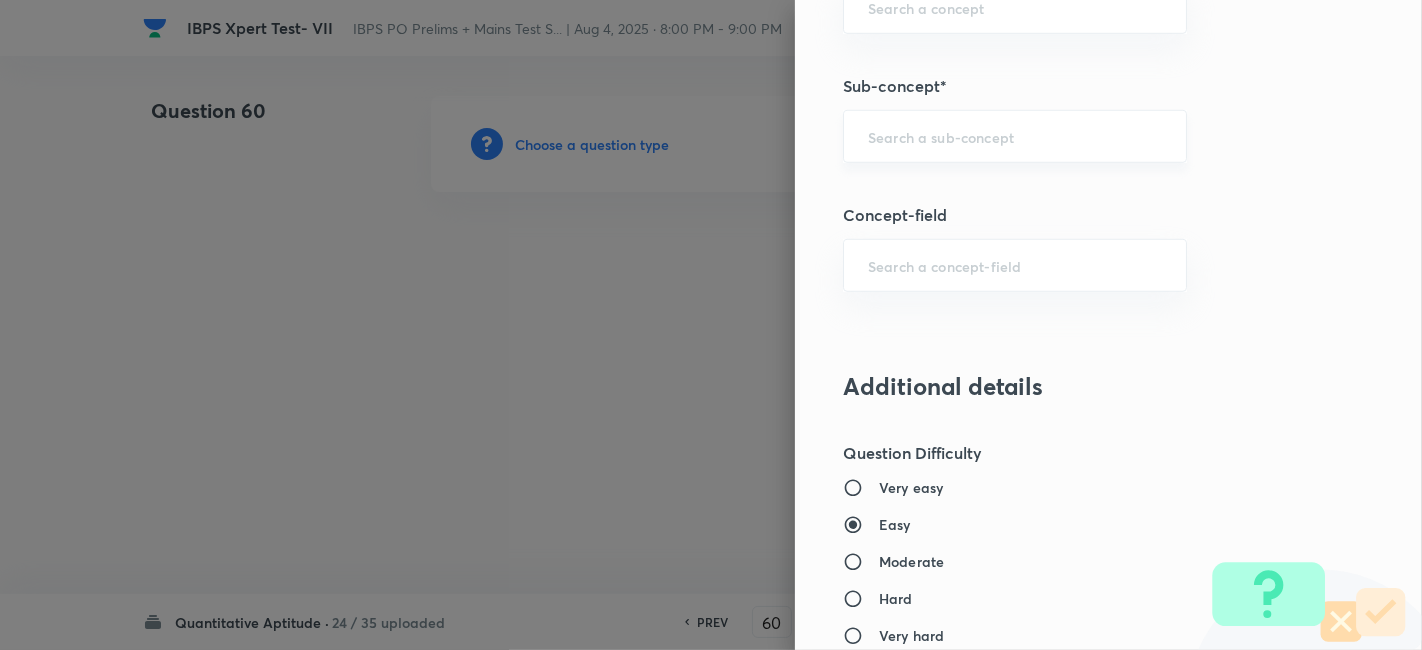 click on "​" at bounding box center (1015, 136) 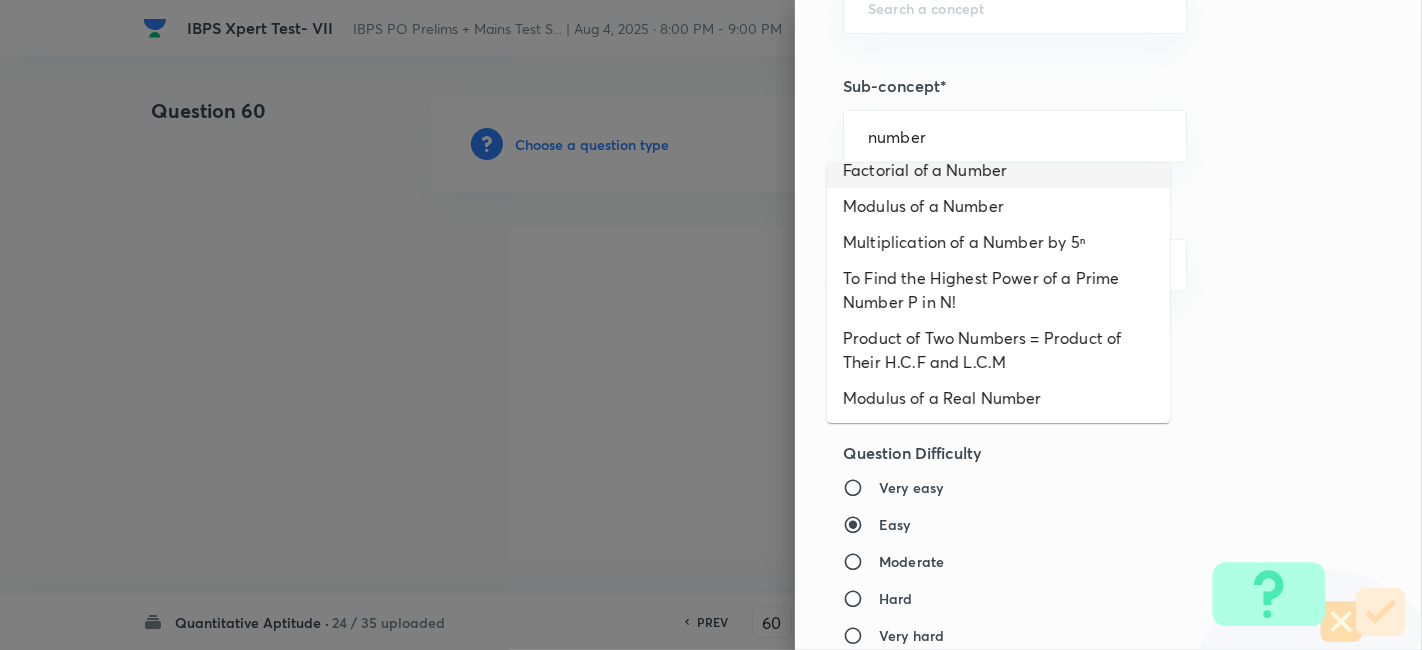 scroll, scrollTop: 0, scrollLeft: 0, axis: both 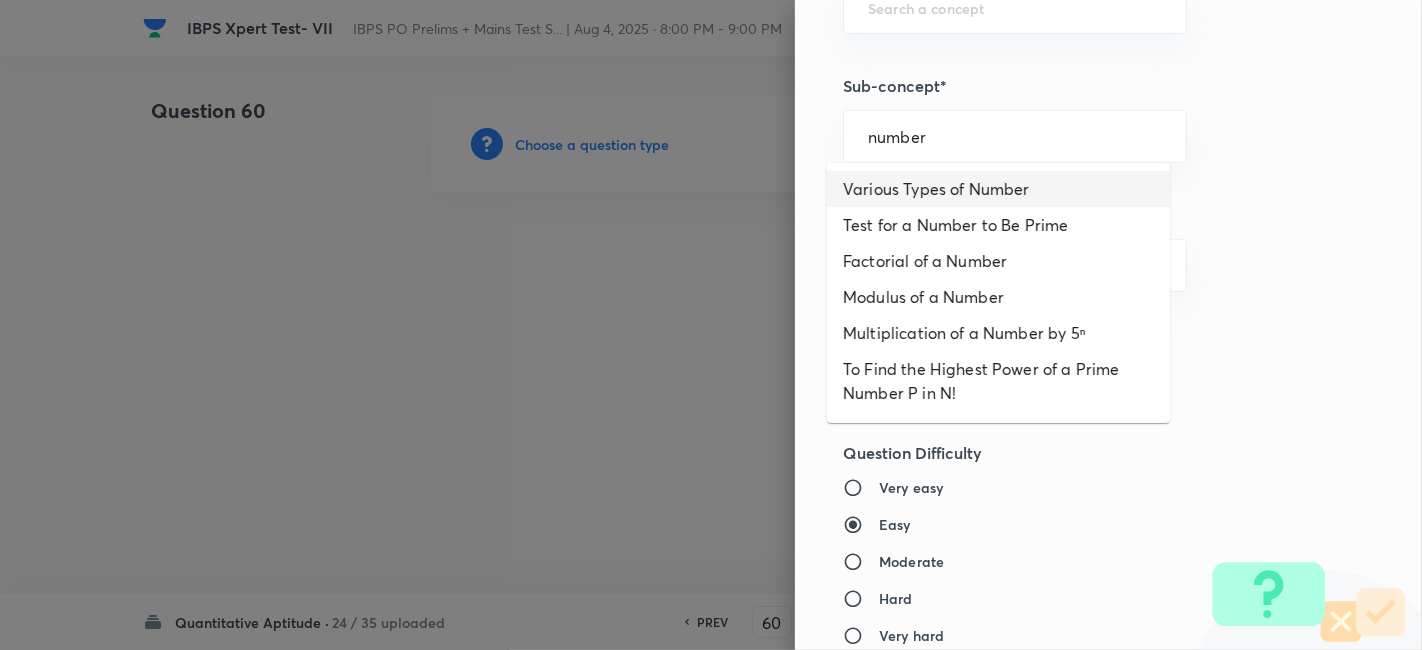 click on "Various Types of Number" at bounding box center [998, 189] 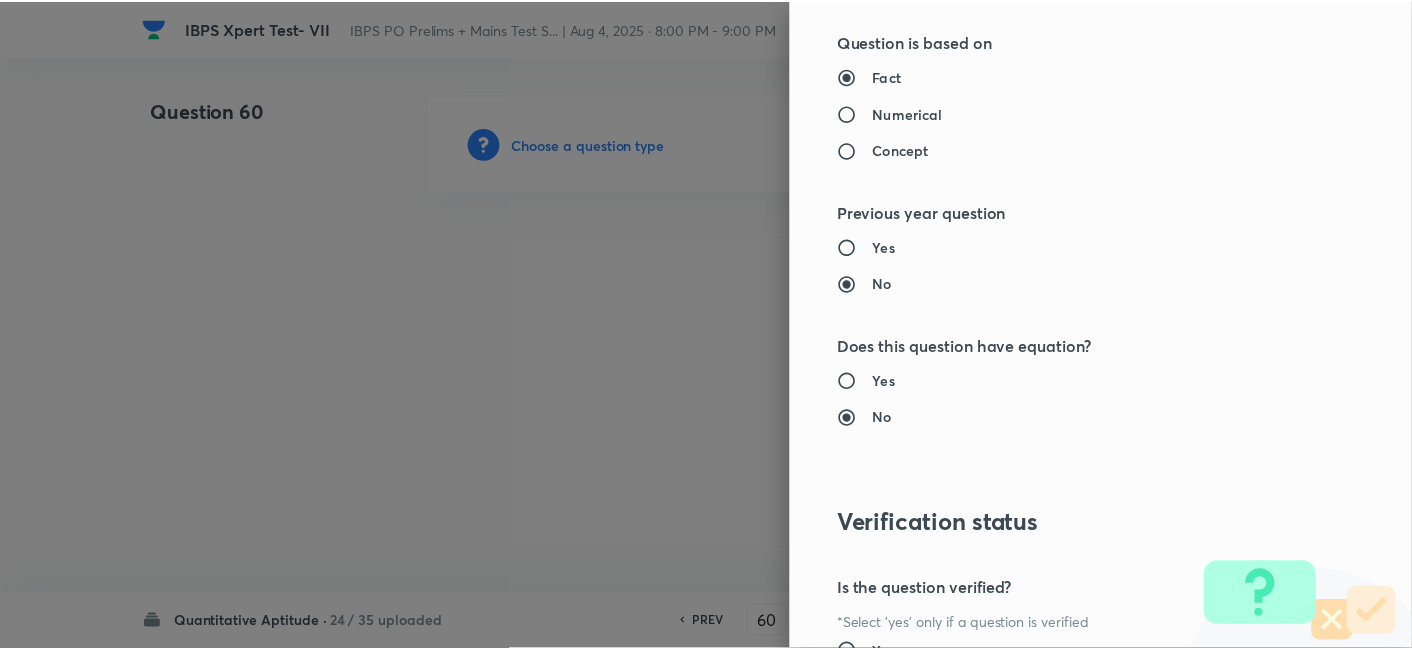 scroll, scrollTop: 2070, scrollLeft: 0, axis: vertical 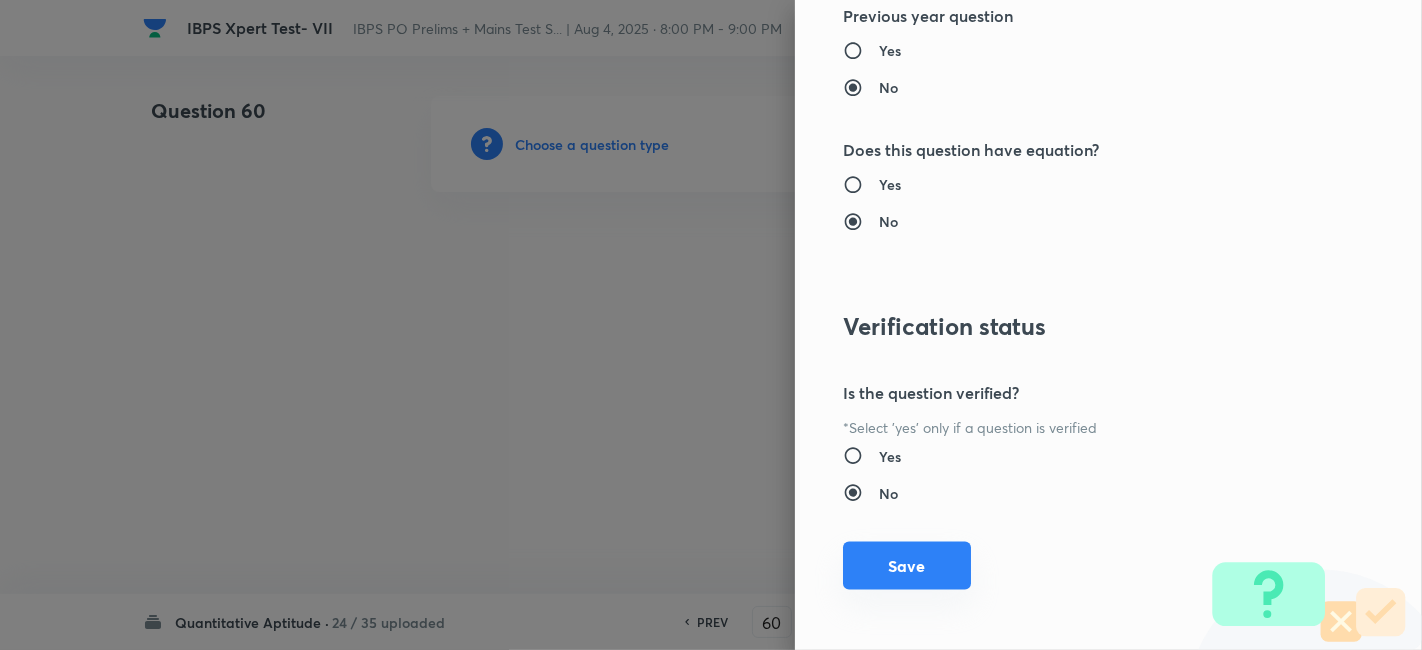 click on "Save" at bounding box center (907, 566) 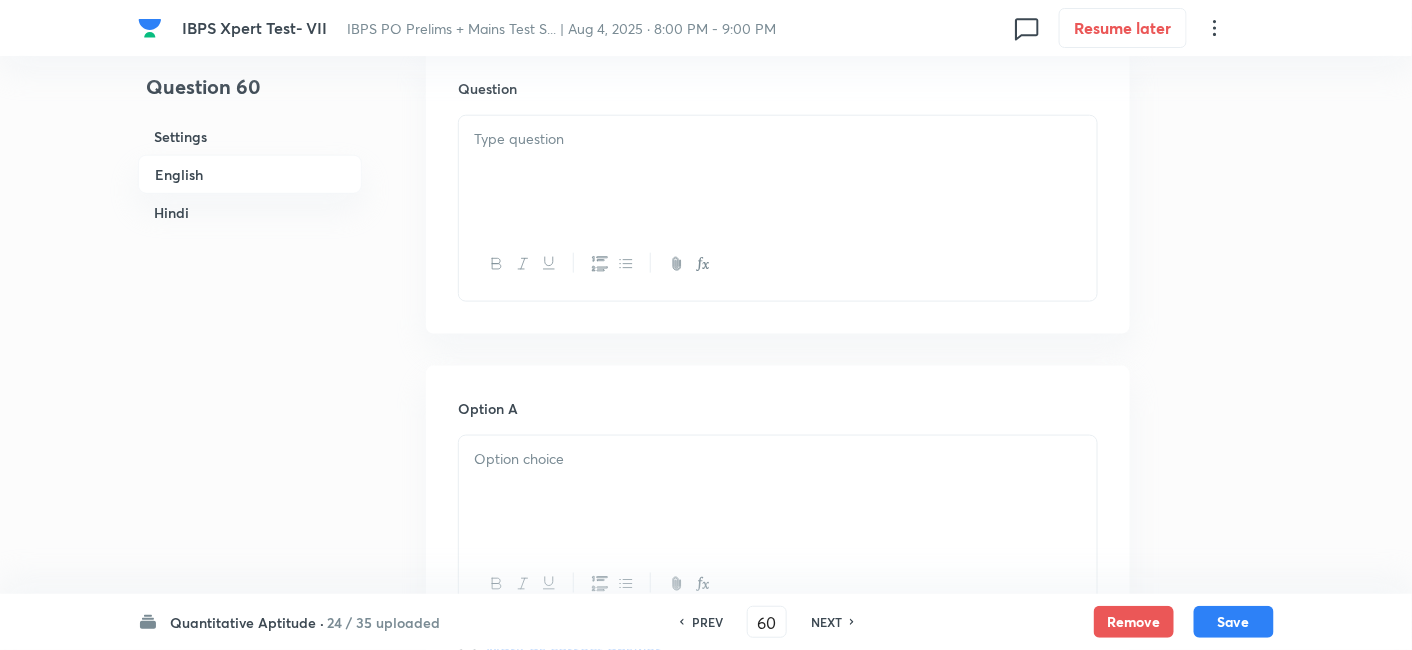 scroll, scrollTop: 606, scrollLeft: 0, axis: vertical 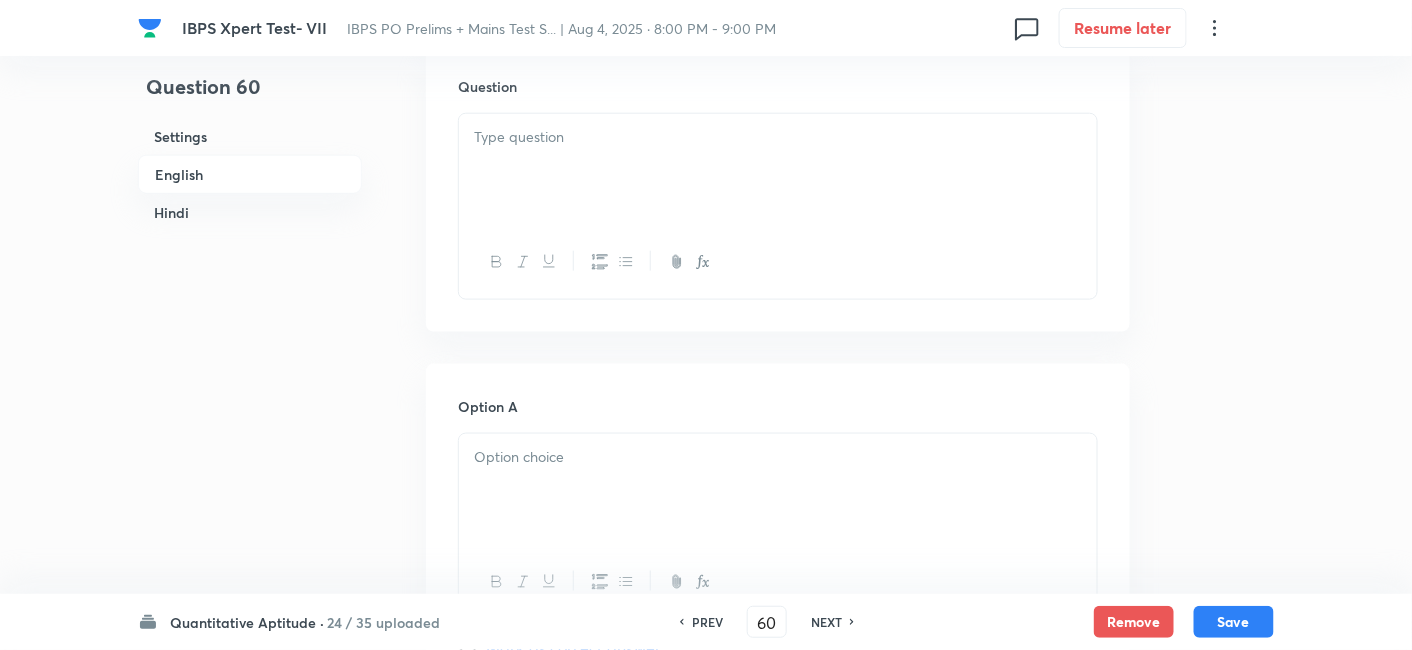 click at bounding box center (778, 170) 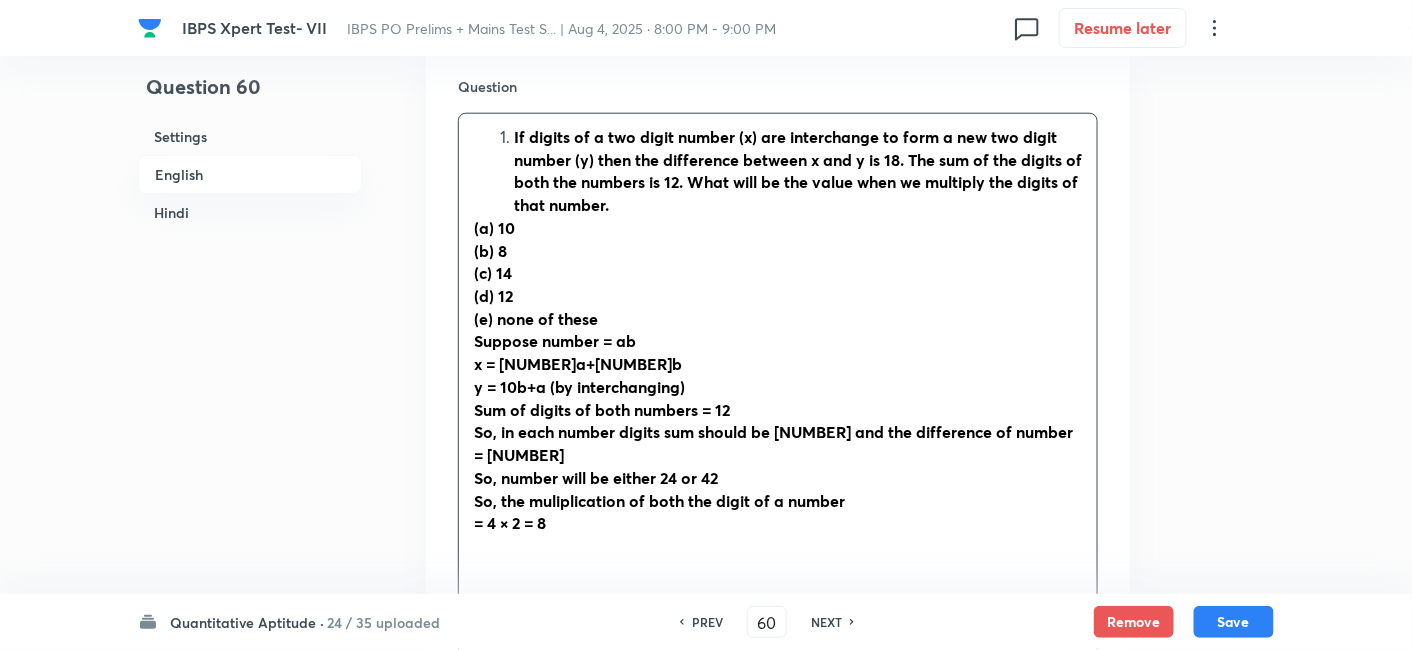 click on "If digits of a two digit number (x) are interchange to form a new two digit number (y) then the difference between x and y is 18. The sum of the digits of both the numbers is 12. What will be the value when we multiply the digits of that number." at bounding box center [798, 171] 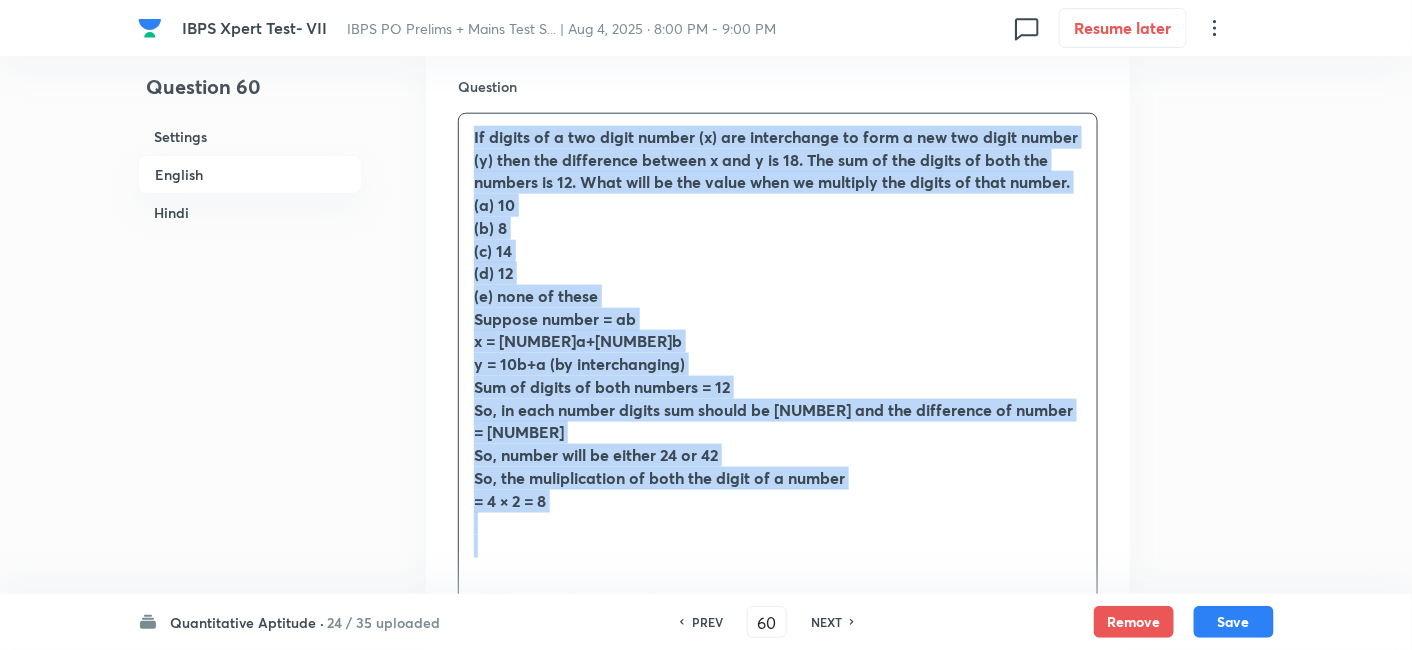 drag, startPoint x: 468, startPoint y: 132, endPoint x: 738, endPoint y: 613, distance: 551.5986 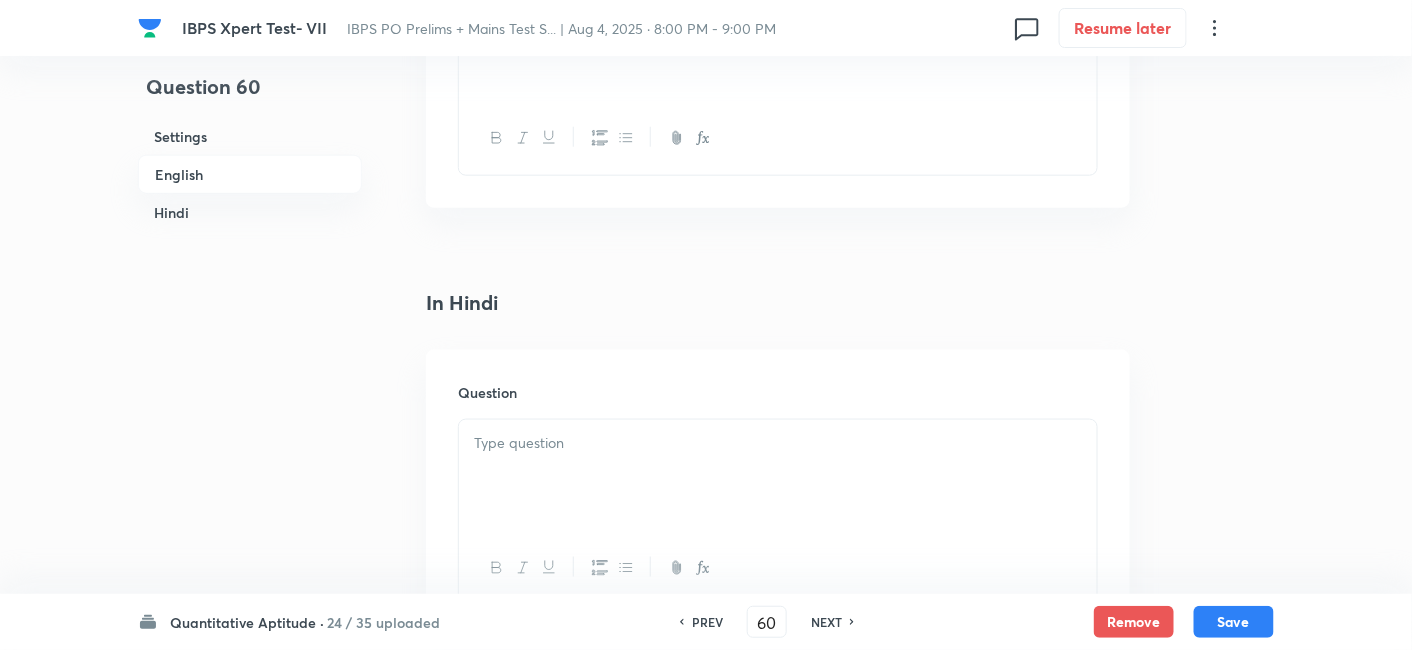 scroll, scrollTop: 3003, scrollLeft: 0, axis: vertical 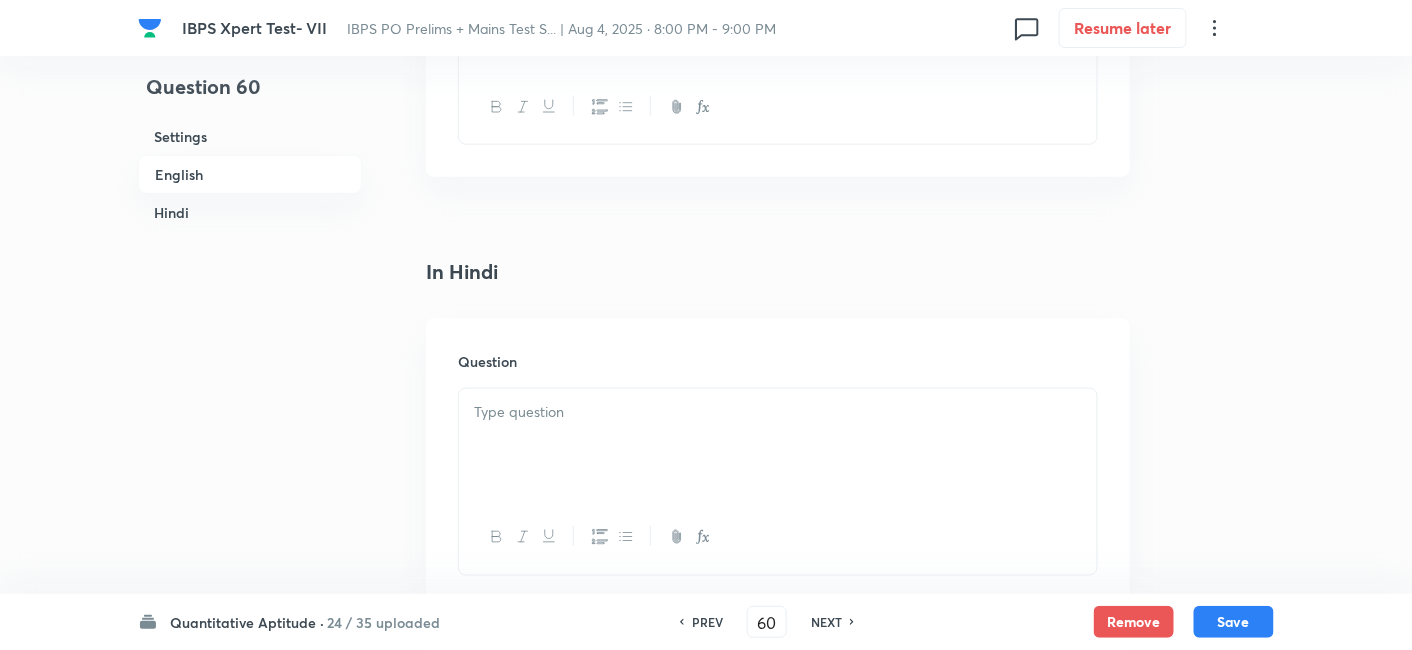 click at bounding box center [778, 445] 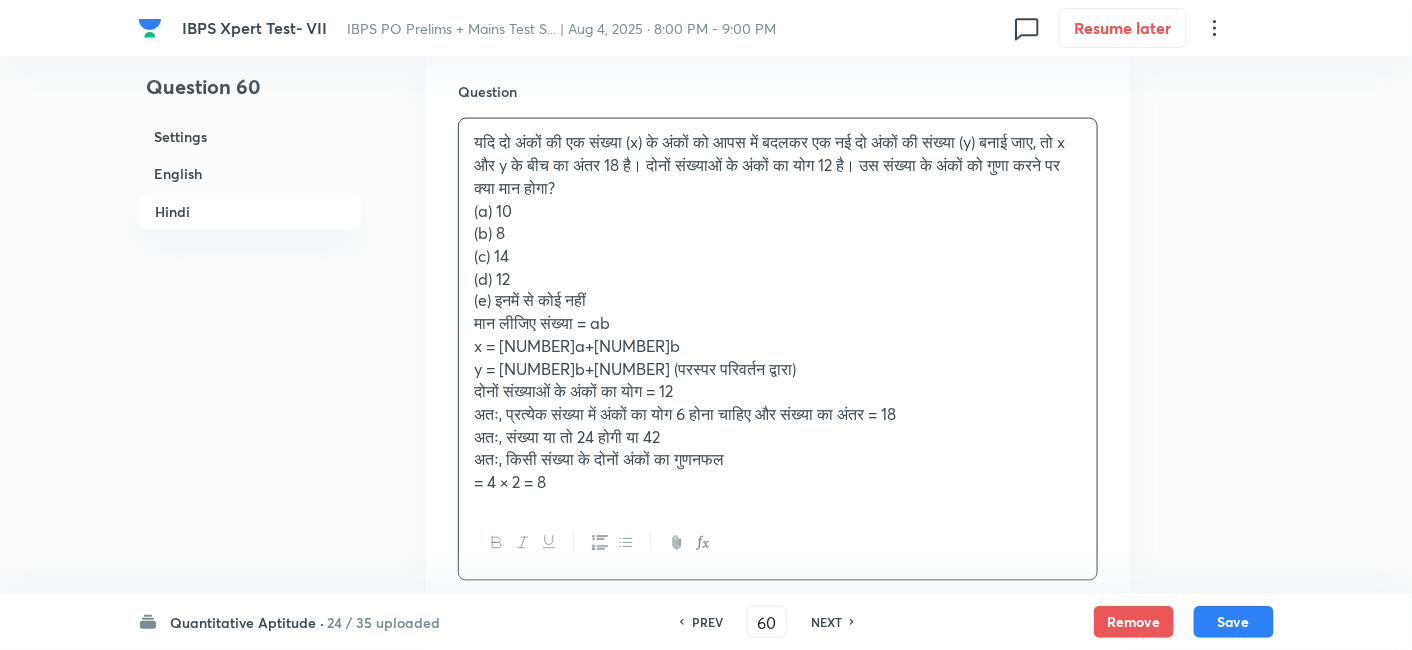 scroll, scrollTop: 3274, scrollLeft: 0, axis: vertical 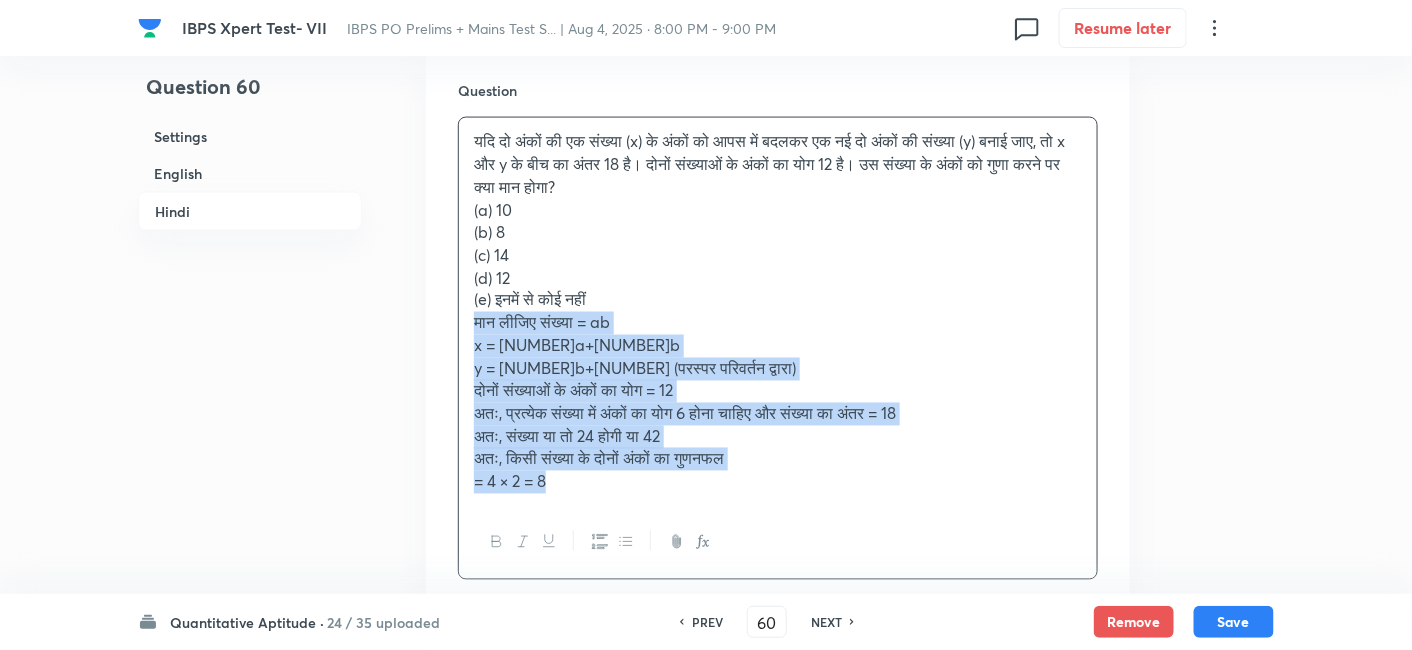 drag, startPoint x: 466, startPoint y: 292, endPoint x: 711, endPoint y: 549, distance: 355.069 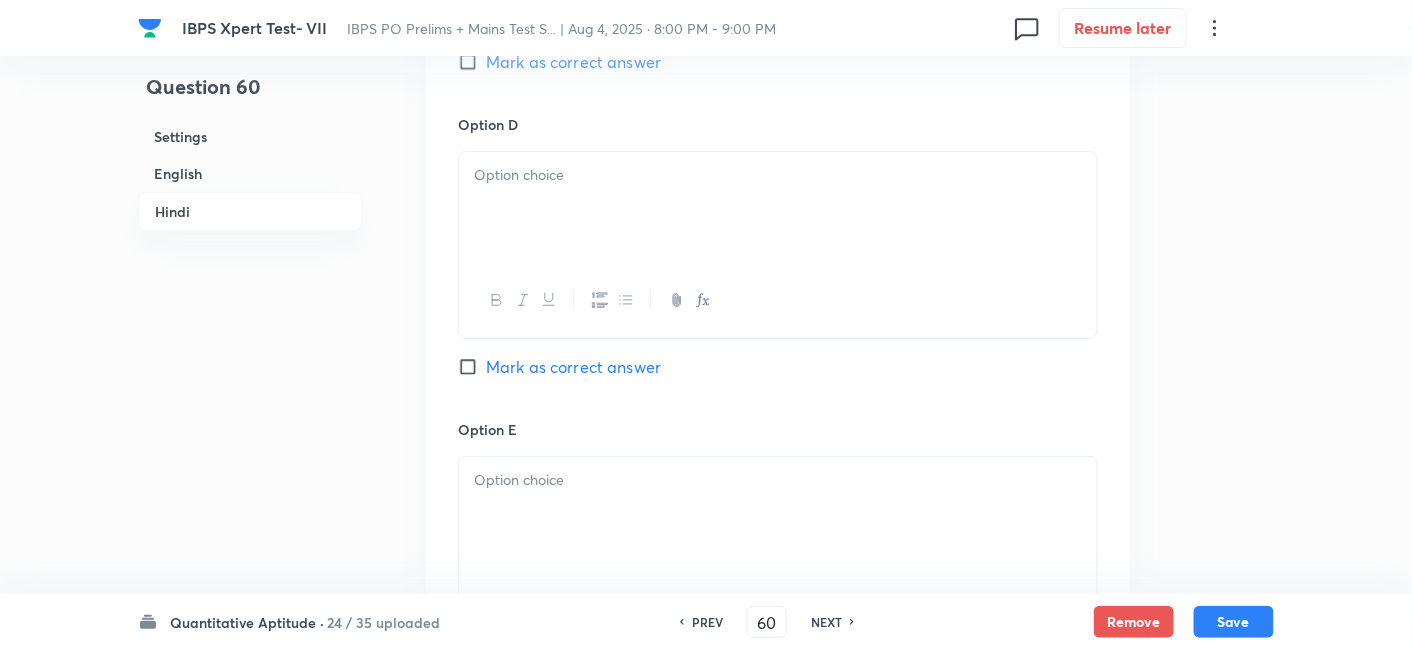 scroll, scrollTop: 5122, scrollLeft: 0, axis: vertical 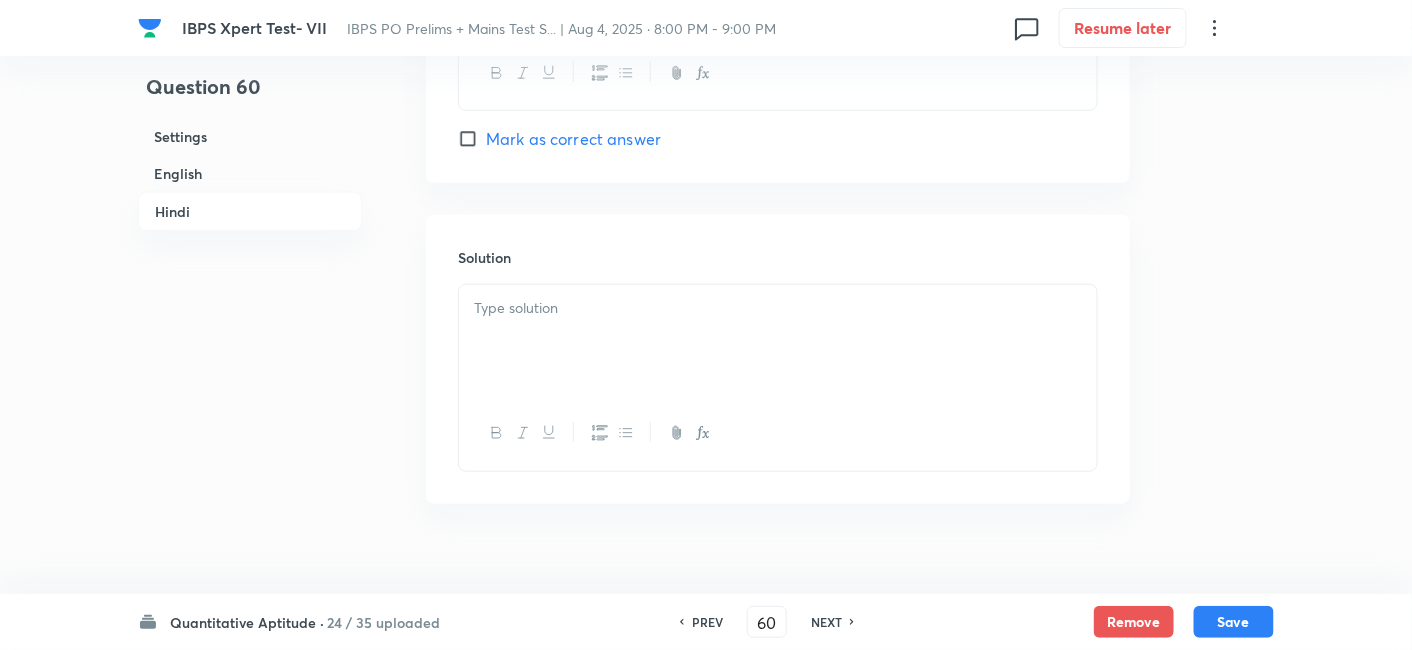 click at bounding box center [778, 341] 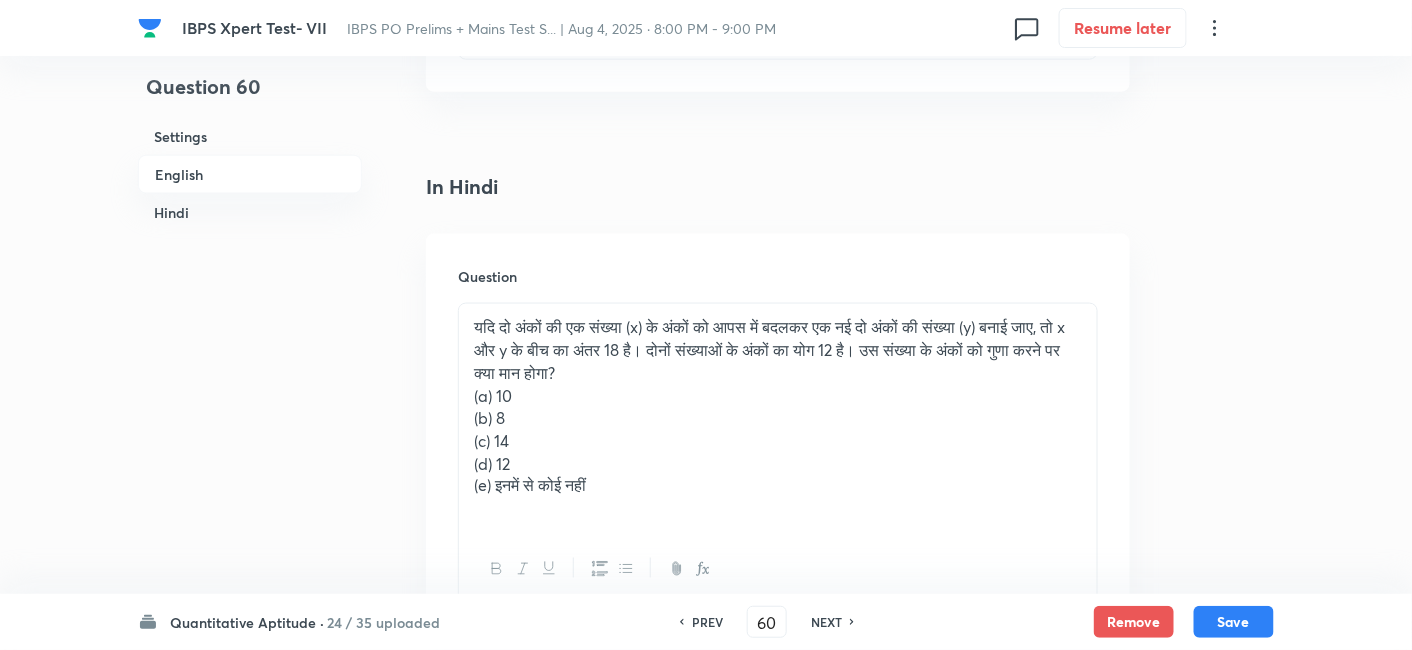 scroll, scrollTop: 3134, scrollLeft: 0, axis: vertical 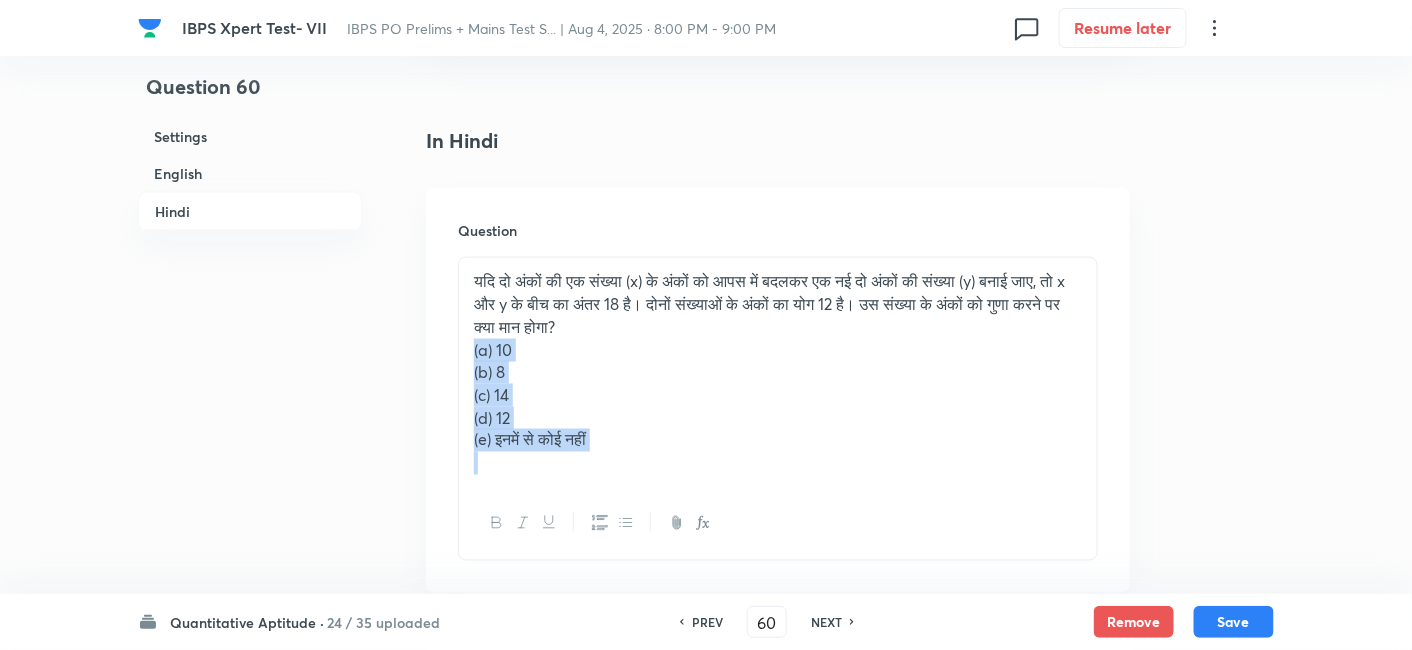drag, startPoint x: 469, startPoint y: 325, endPoint x: 710, endPoint y: 512, distance: 305.041 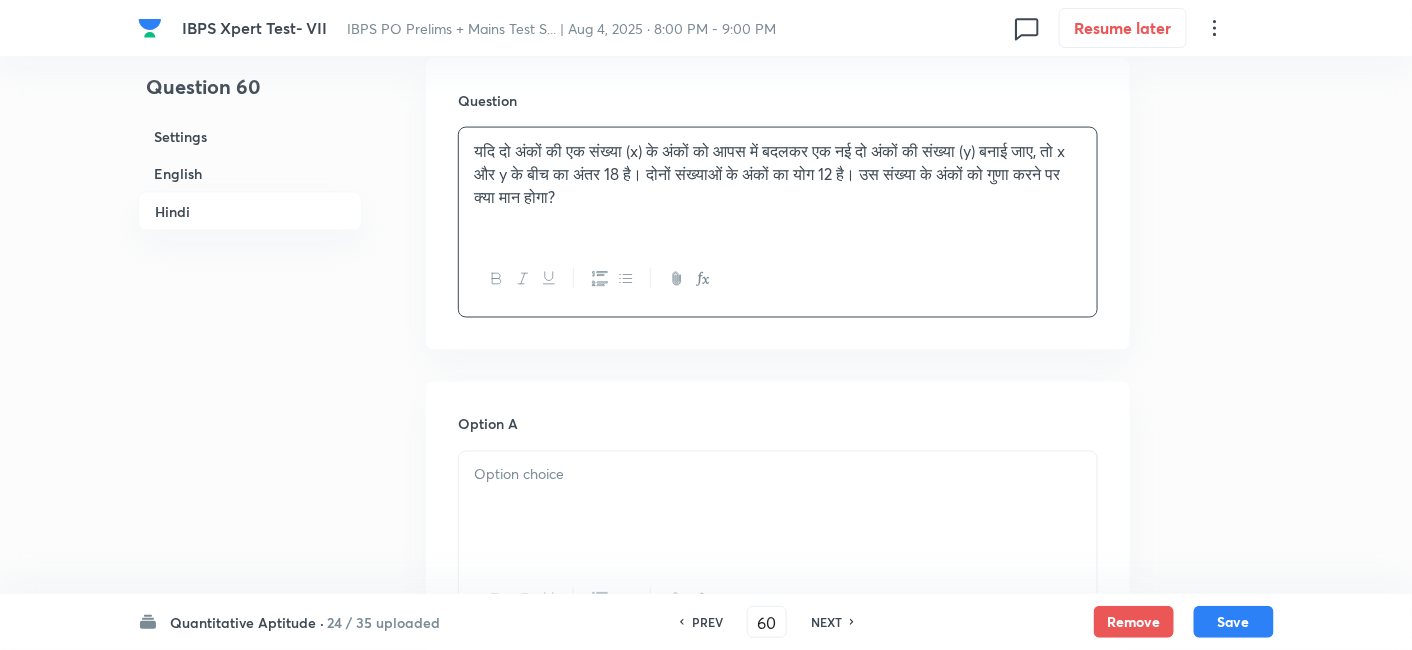 scroll, scrollTop: 3266, scrollLeft: 0, axis: vertical 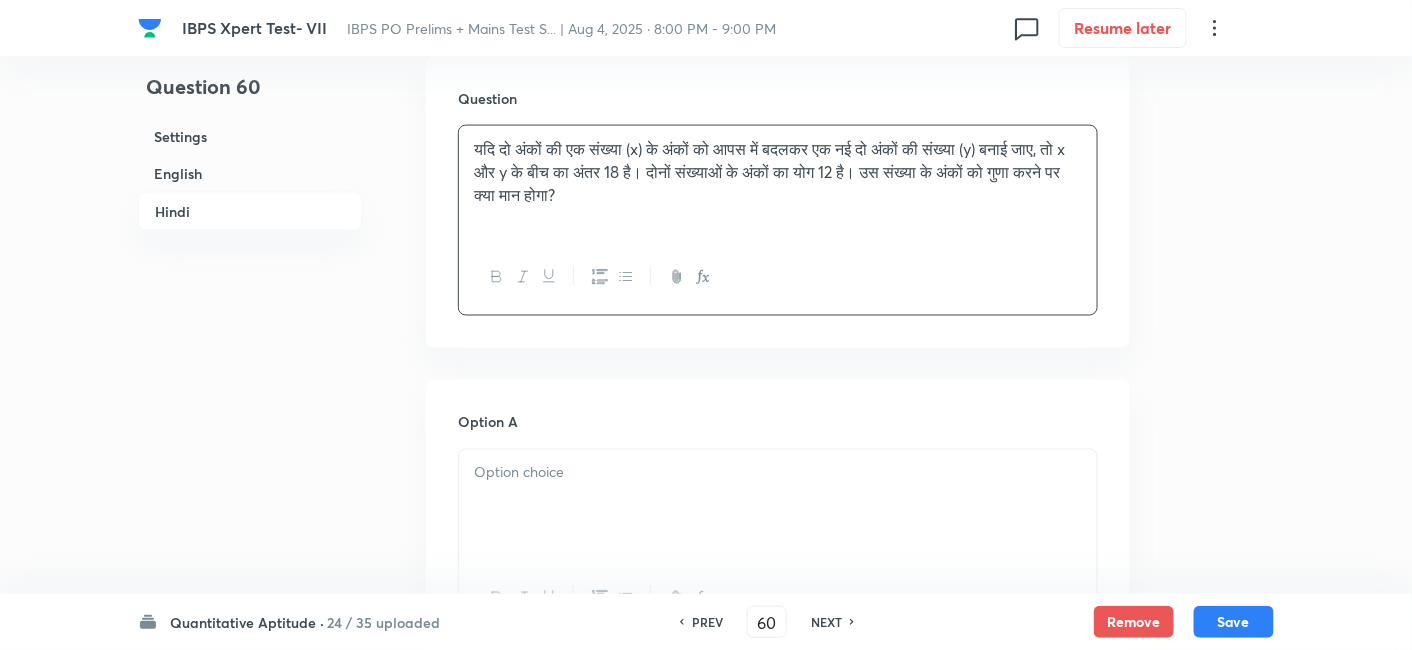 click at bounding box center (778, 506) 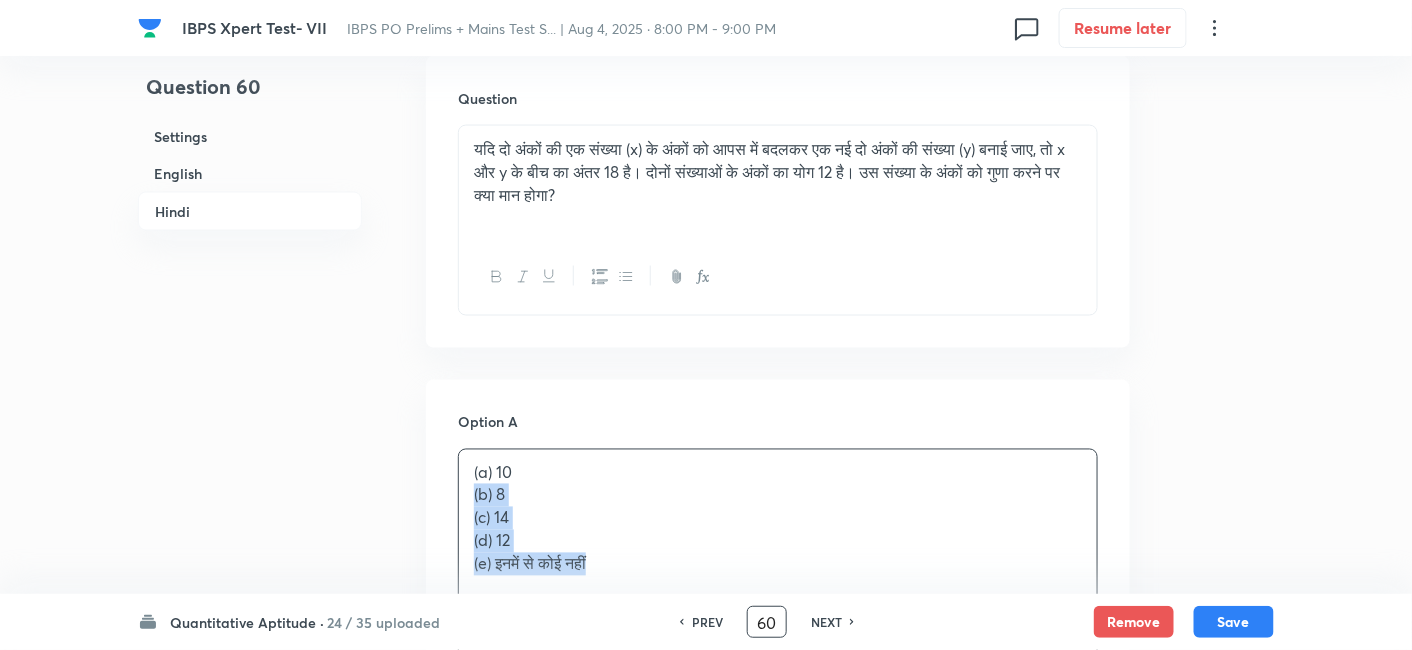 drag, startPoint x: 462, startPoint y: 466, endPoint x: 752, endPoint y: 620, distance: 328.35345 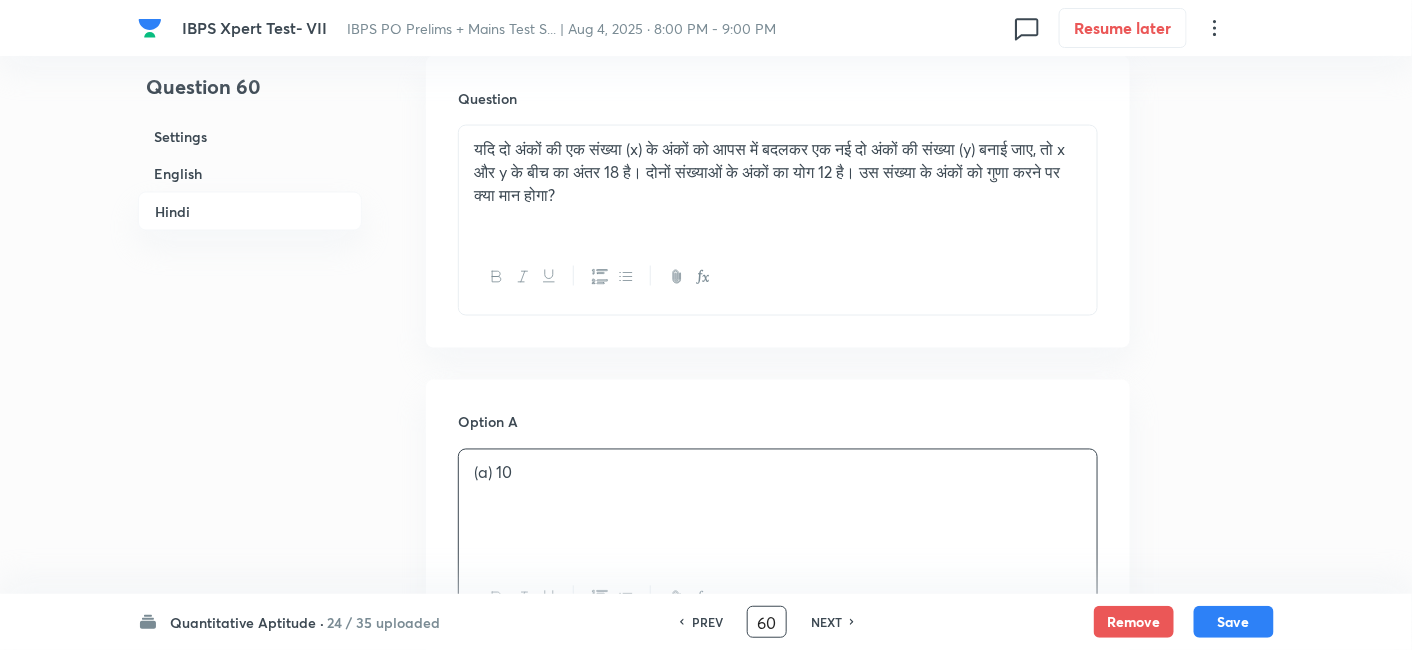 scroll, scrollTop: 3711, scrollLeft: 0, axis: vertical 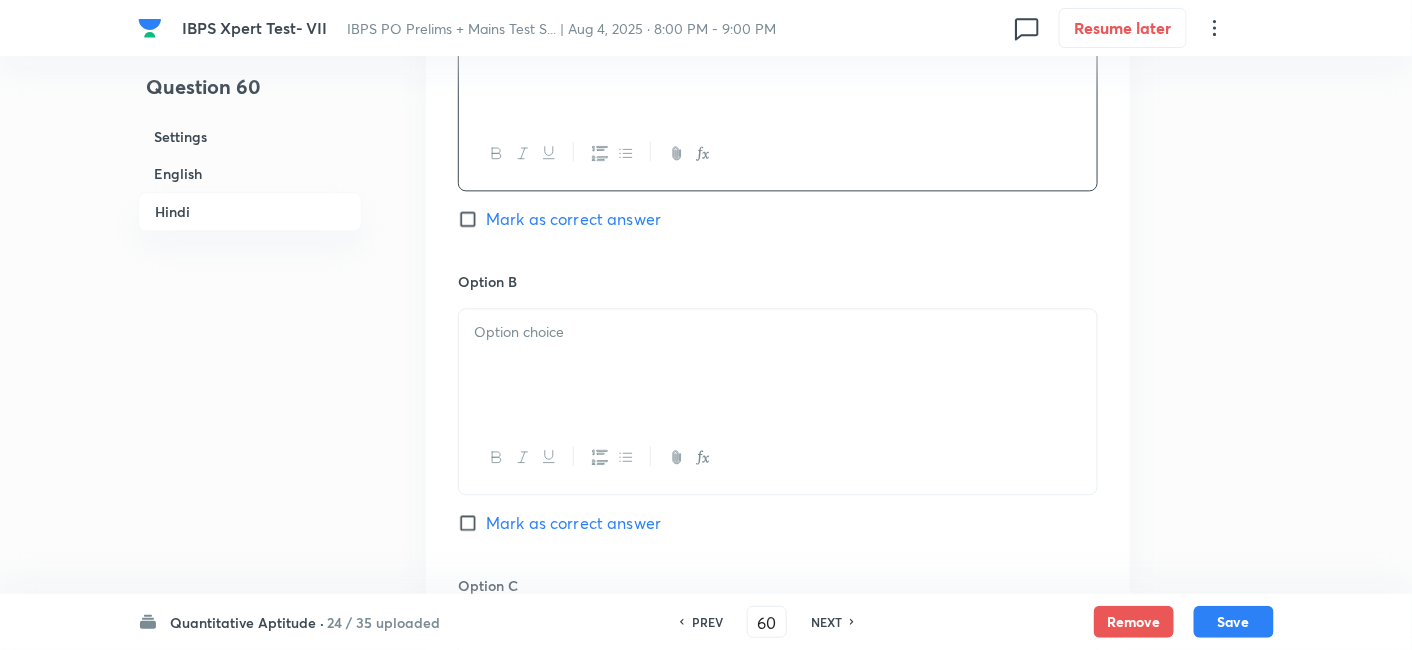click at bounding box center (778, 365) 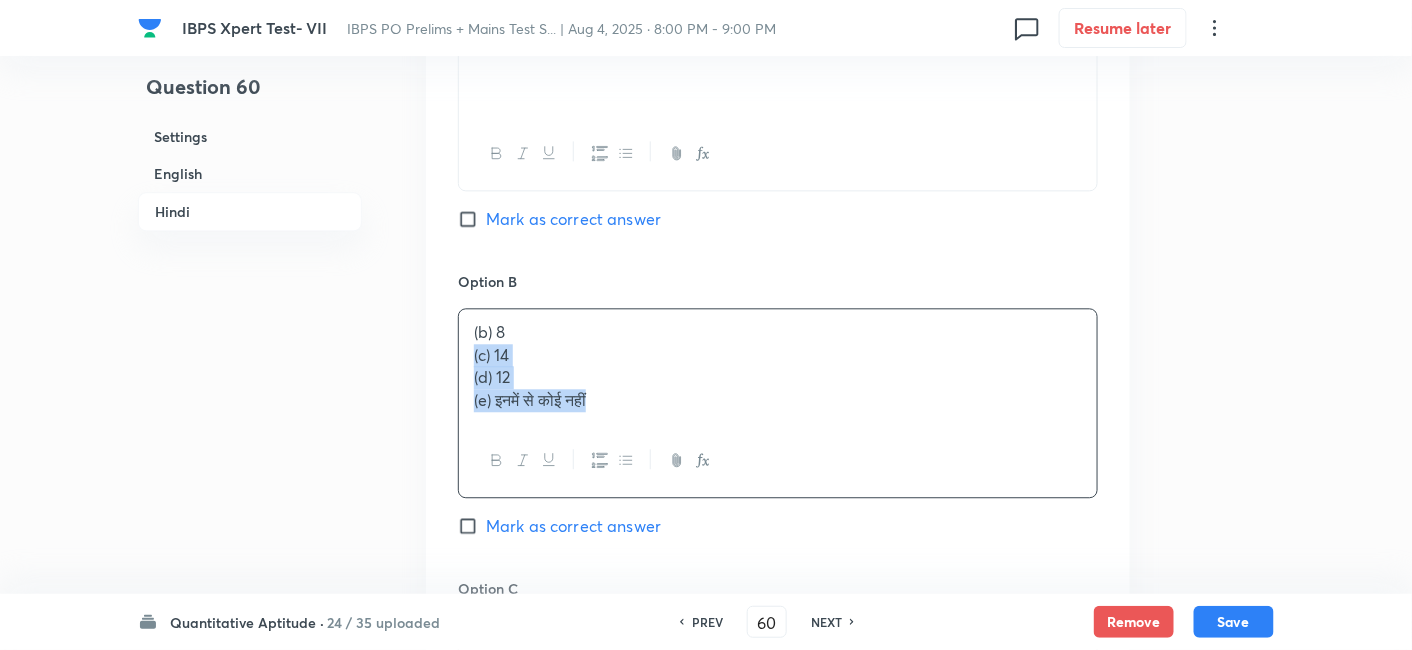 drag, startPoint x: 472, startPoint y: 330, endPoint x: 749, endPoint y: 491, distance: 320.39038 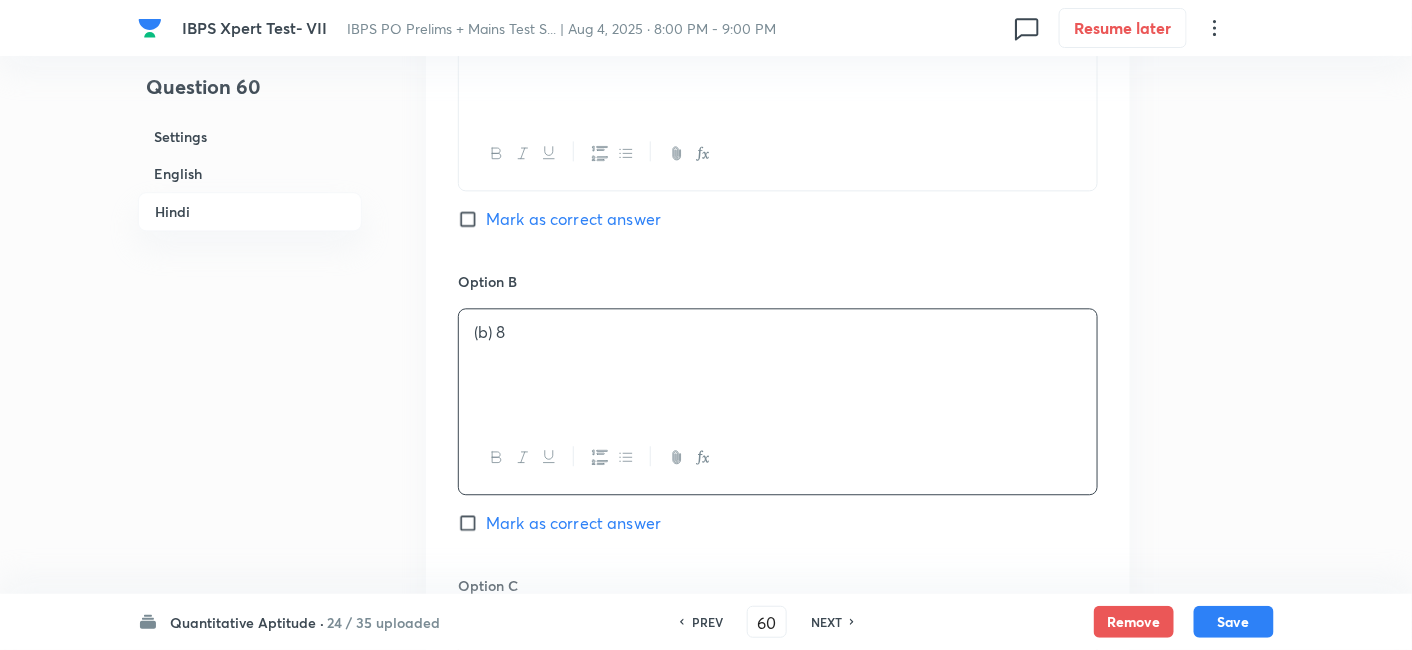 scroll, scrollTop: 3826, scrollLeft: 0, axis: vertical 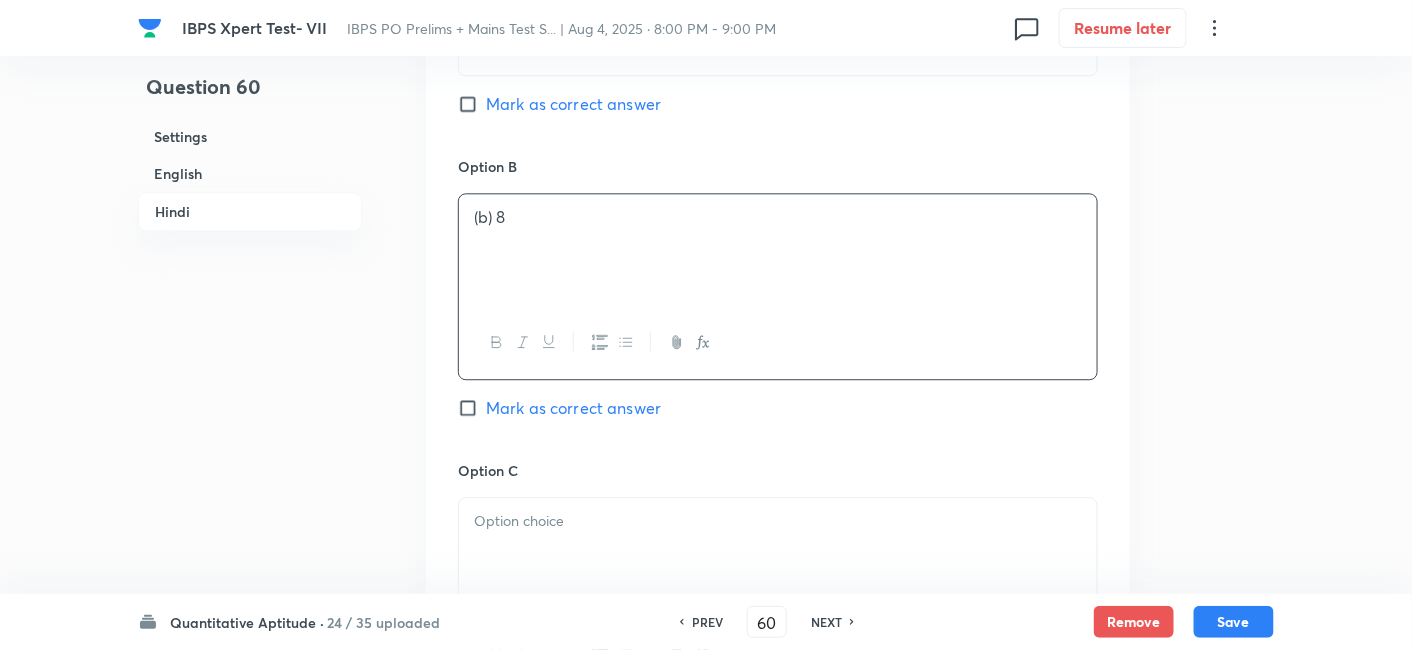 click on "Mark as correct answer" at bounding box center [573, 408] 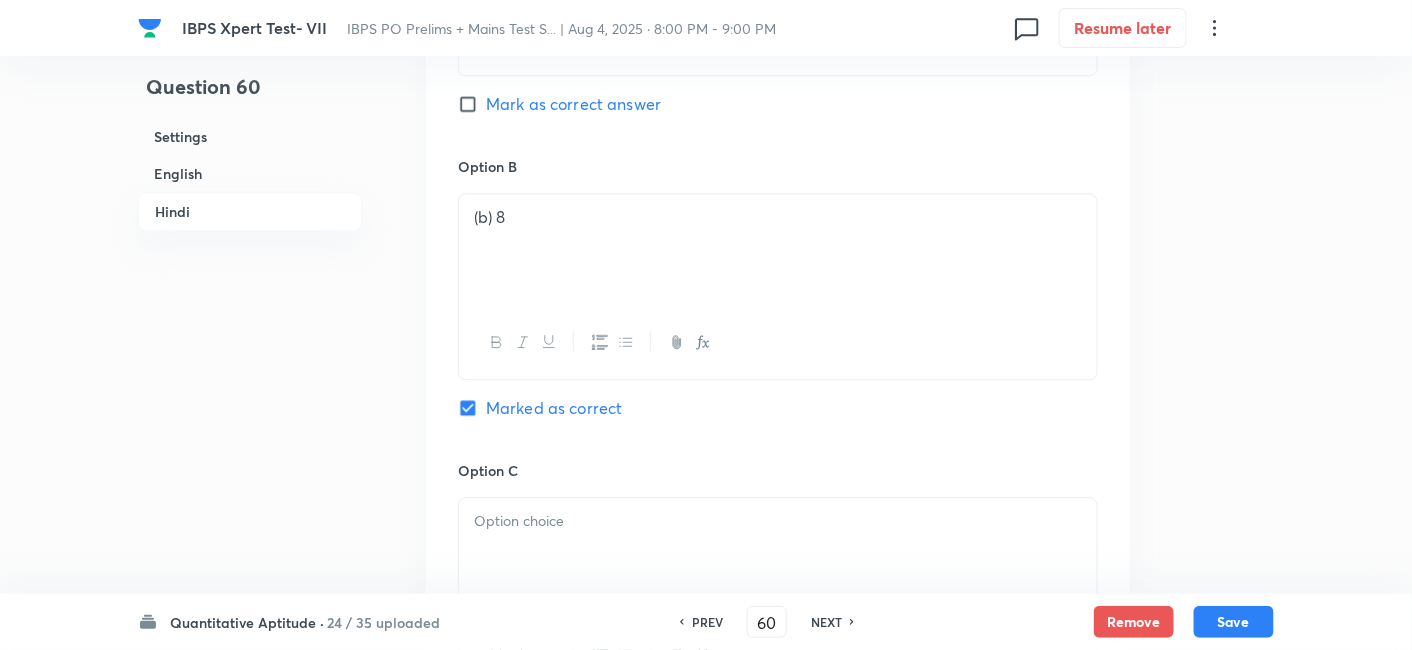 click on "Marked as correct" at bounding box center [554, 408] 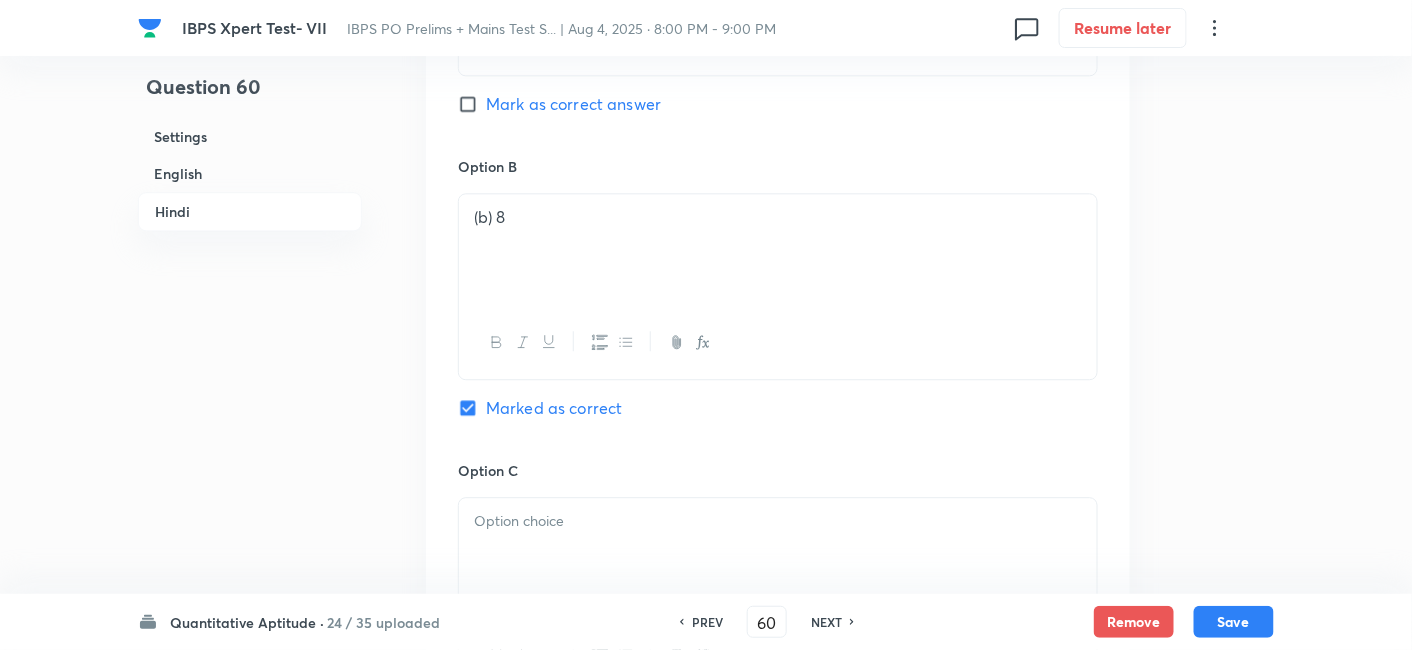 click at bounding box center (778, 554) 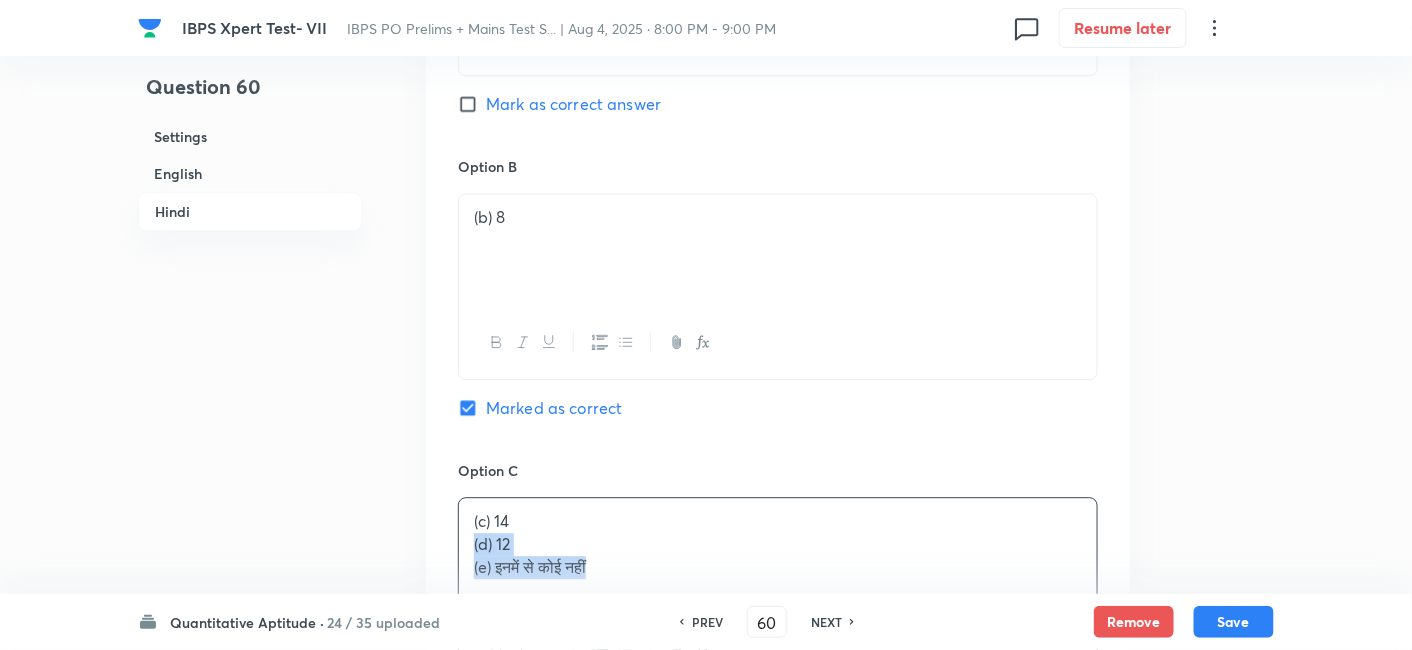 drag, startPoint x: 471, startPoint y: 522, endPoint x: 697, endPoint y: 598, distance: 238.43657 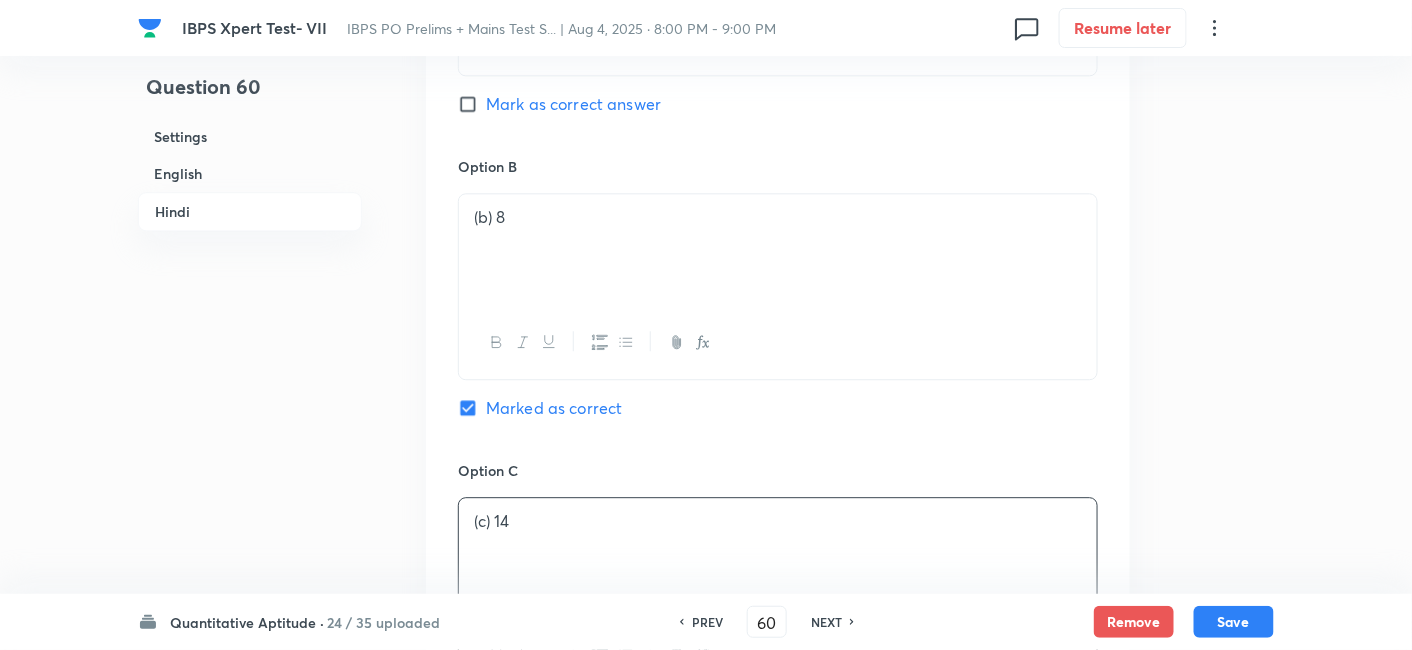 scroll, scrollTop: 4165, scrollLeft: 0, axis: vertical 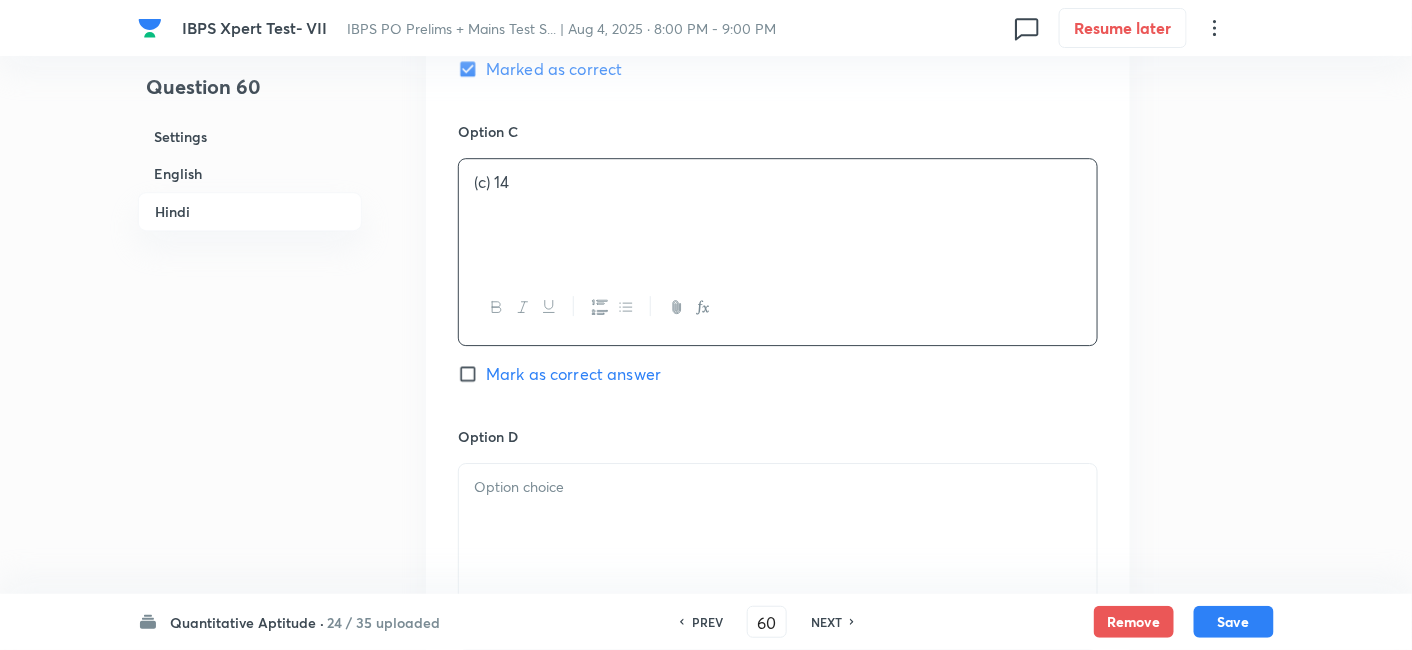 click at bounding box center [778, 520] 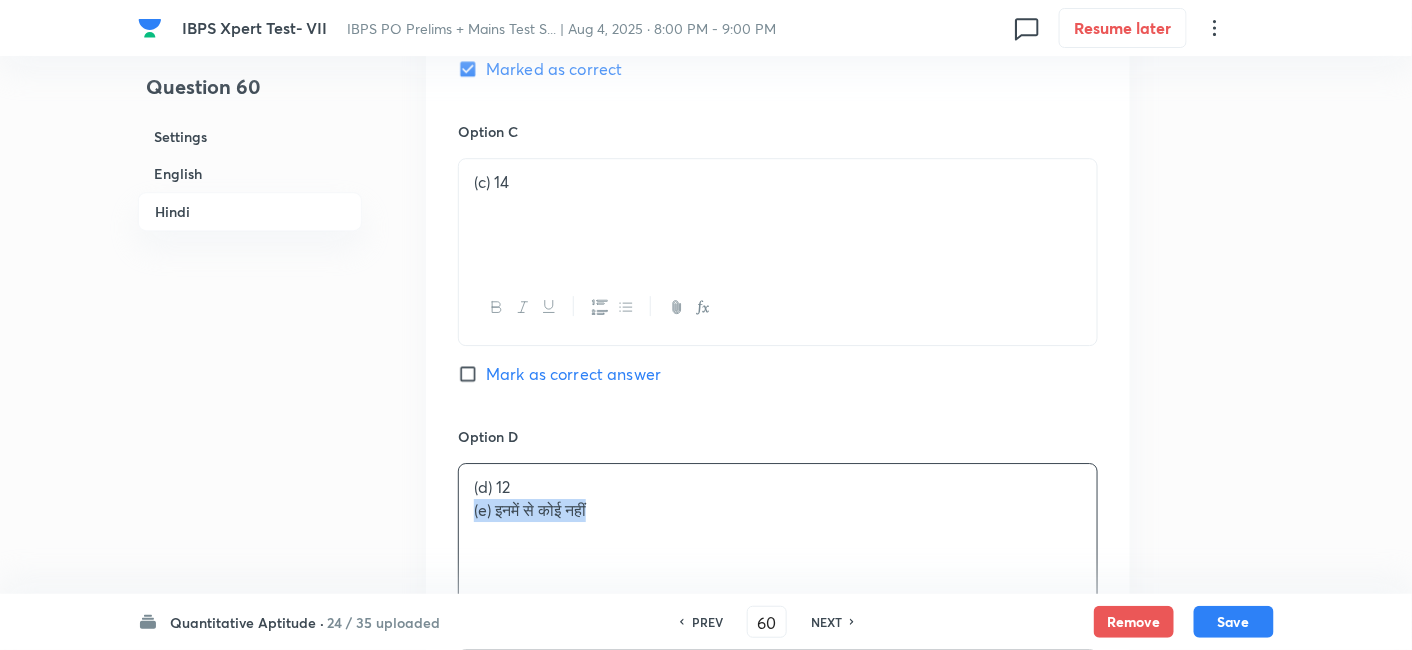 drag, startPoint x: 466, startPoint y: 484, endPoint x: 698, endPoint y: 513, distance: 233.80548 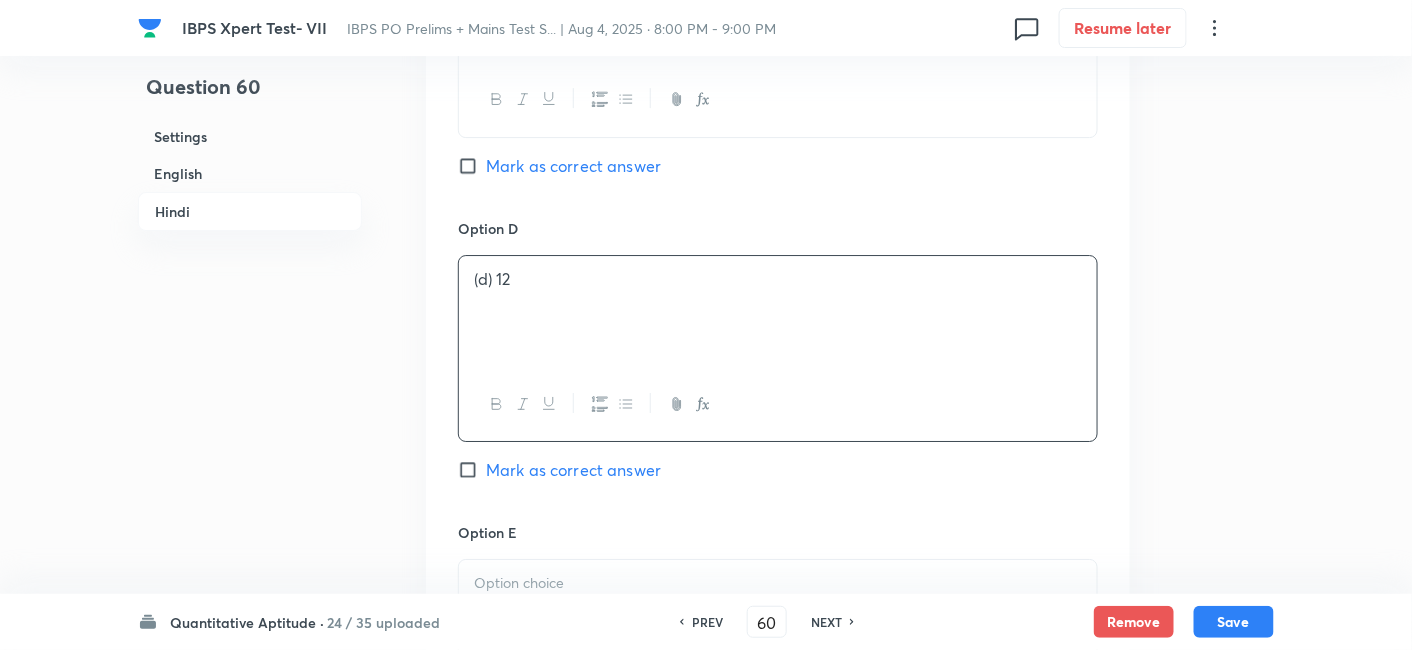 scroll, scrollTop: 4393, scrollLeft: 0, axis: vertical 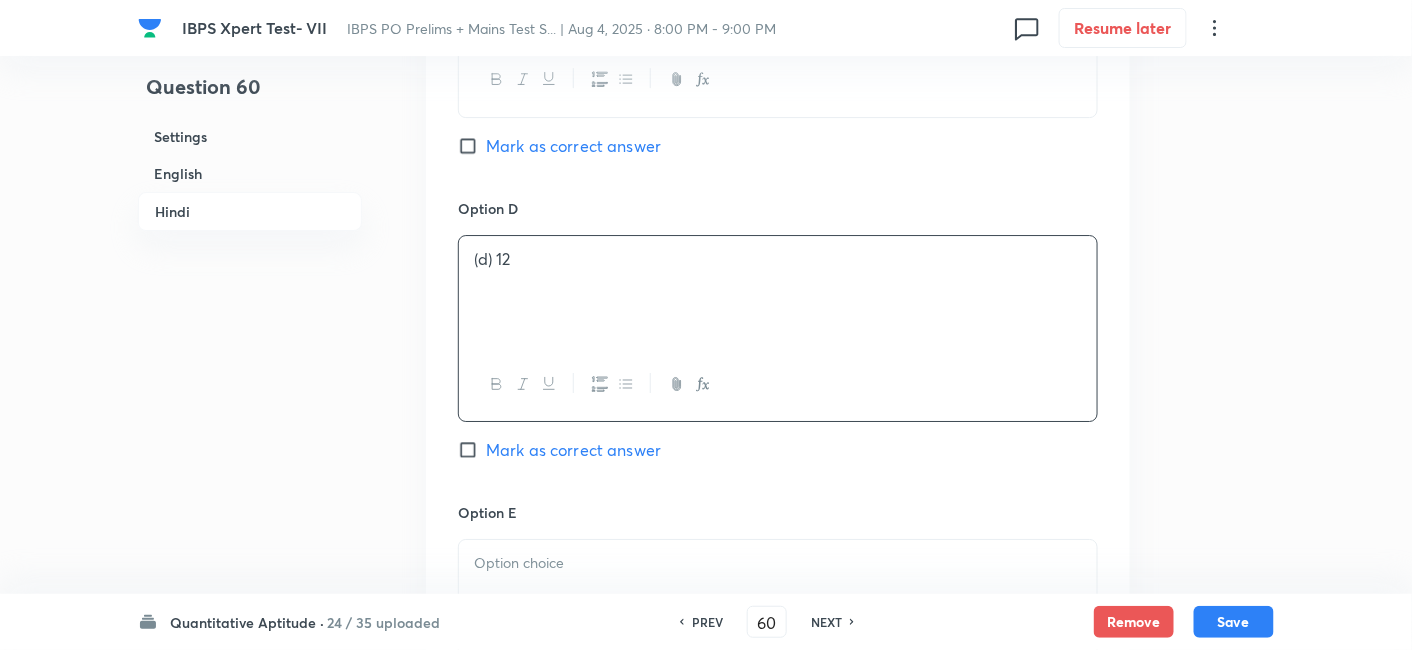 click at bounding box center (778, 596) 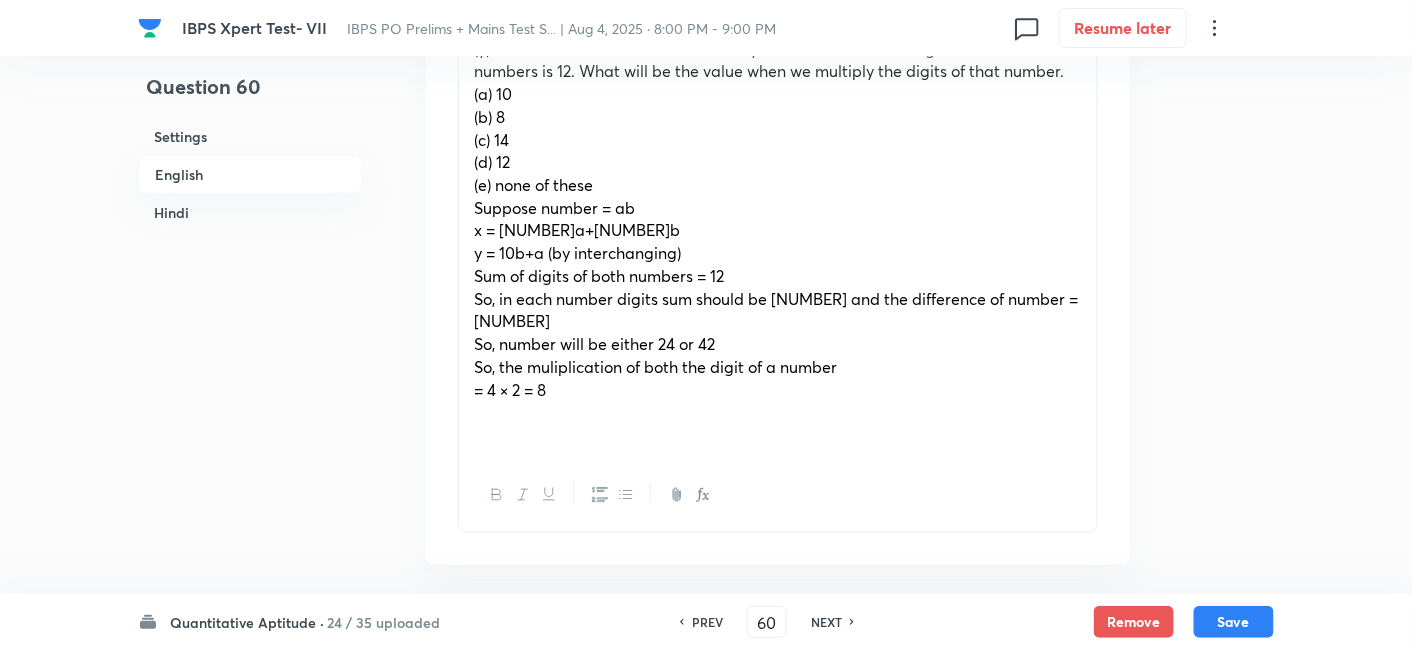 scroll, scrollTop: 712, scrollLeft: 0, axis: vertical 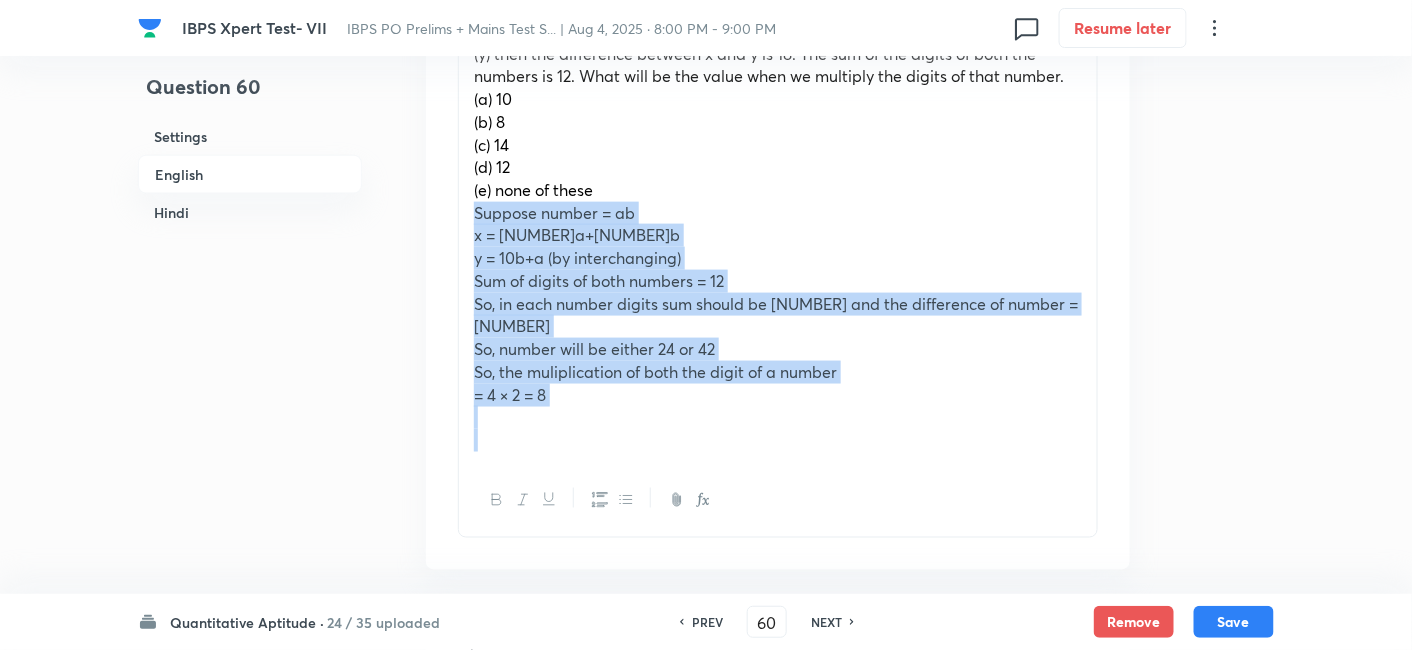 drag, startPoint x: 461, startPoint y: 213, endPoint x: 745, endPoint y: 473, distance: 385.04025 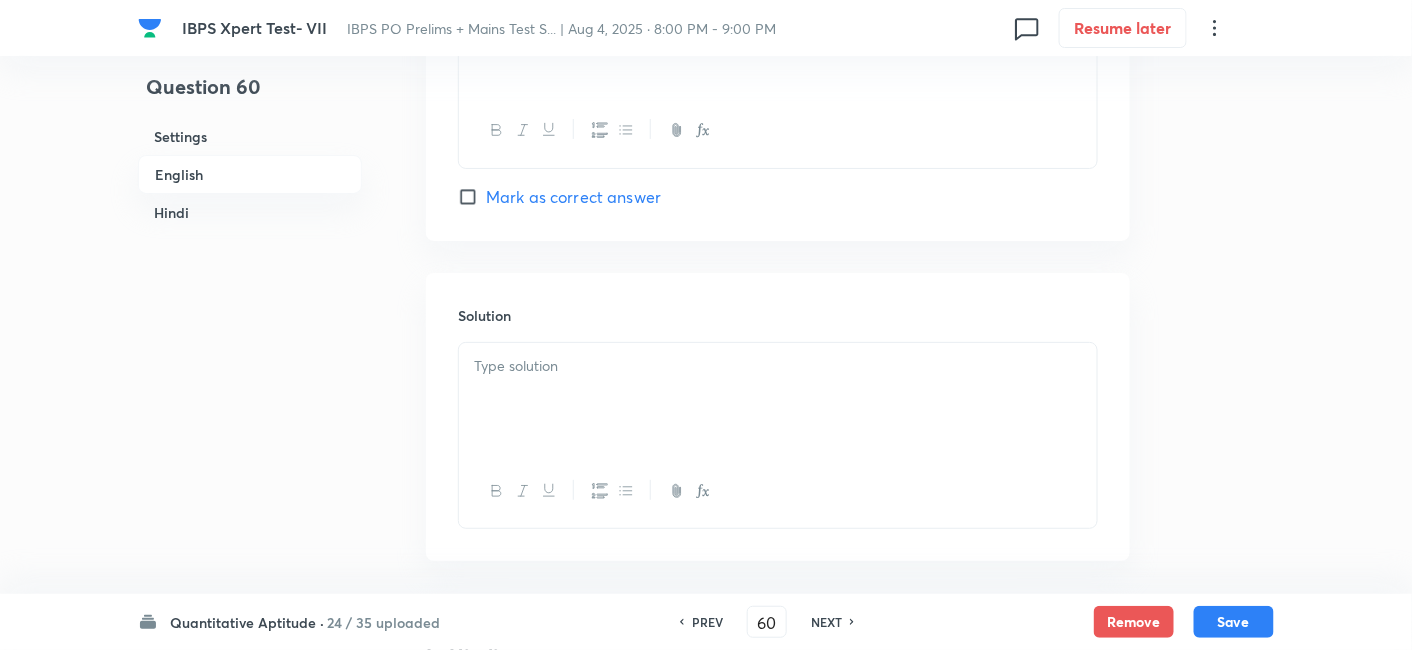 click at bounding box center [778, 399] 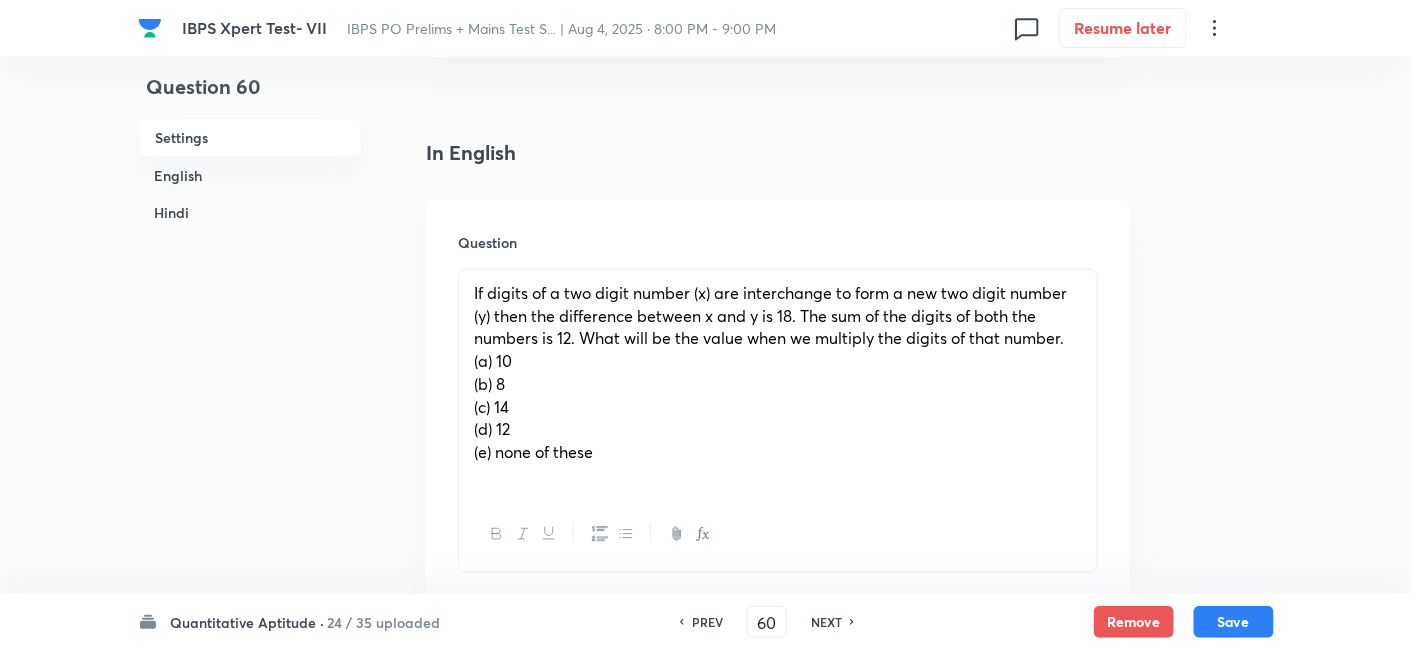scroll, scrollTop: 462, scrollLeft: 0, axis: vertical 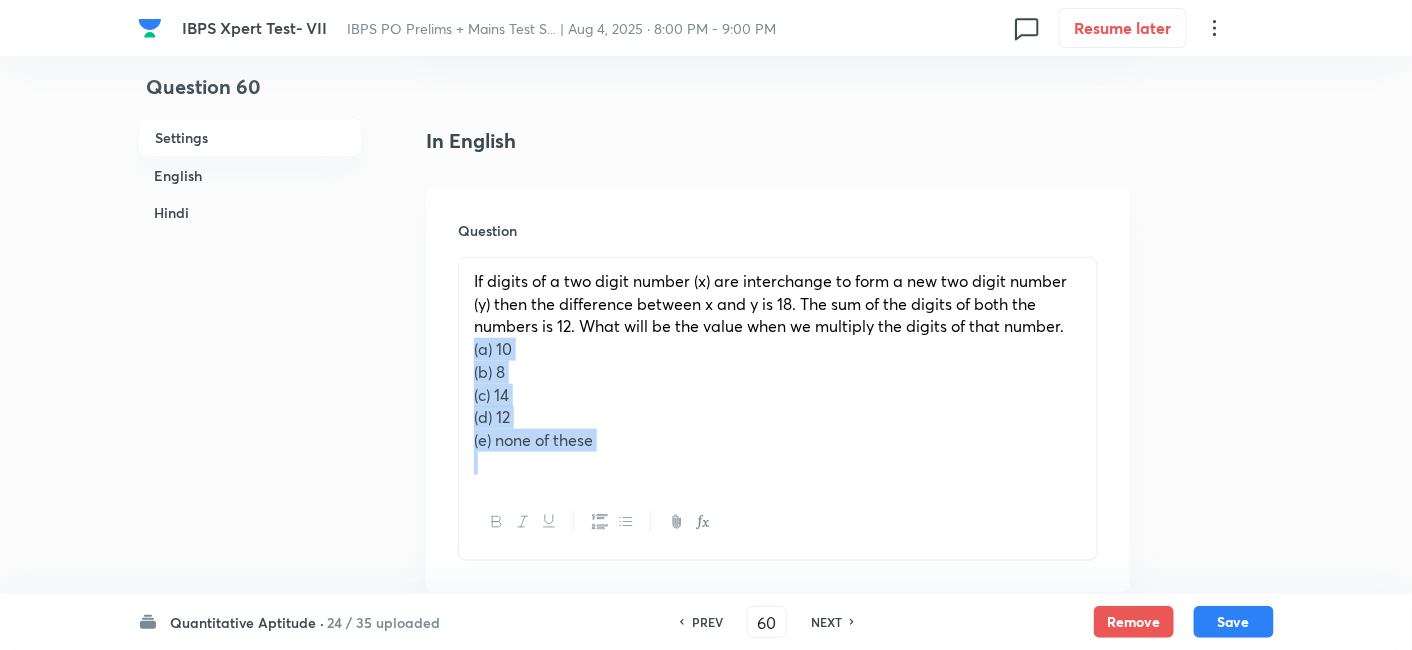 drag, startPoint x: 467, startPoint y: 355, endPoint x: 711, endPoint y: 547, distance: 310.4835 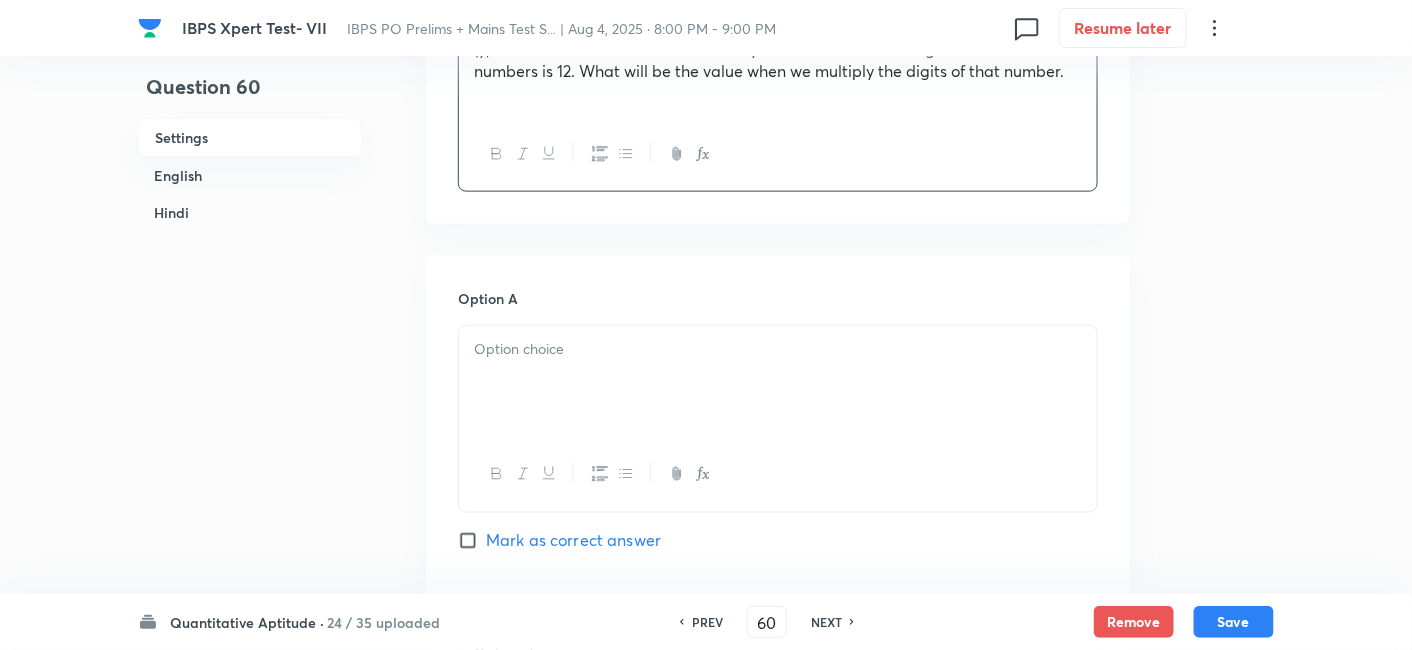 scroll, scrollTop: 719, scrollLeft: 0, axis: vertical 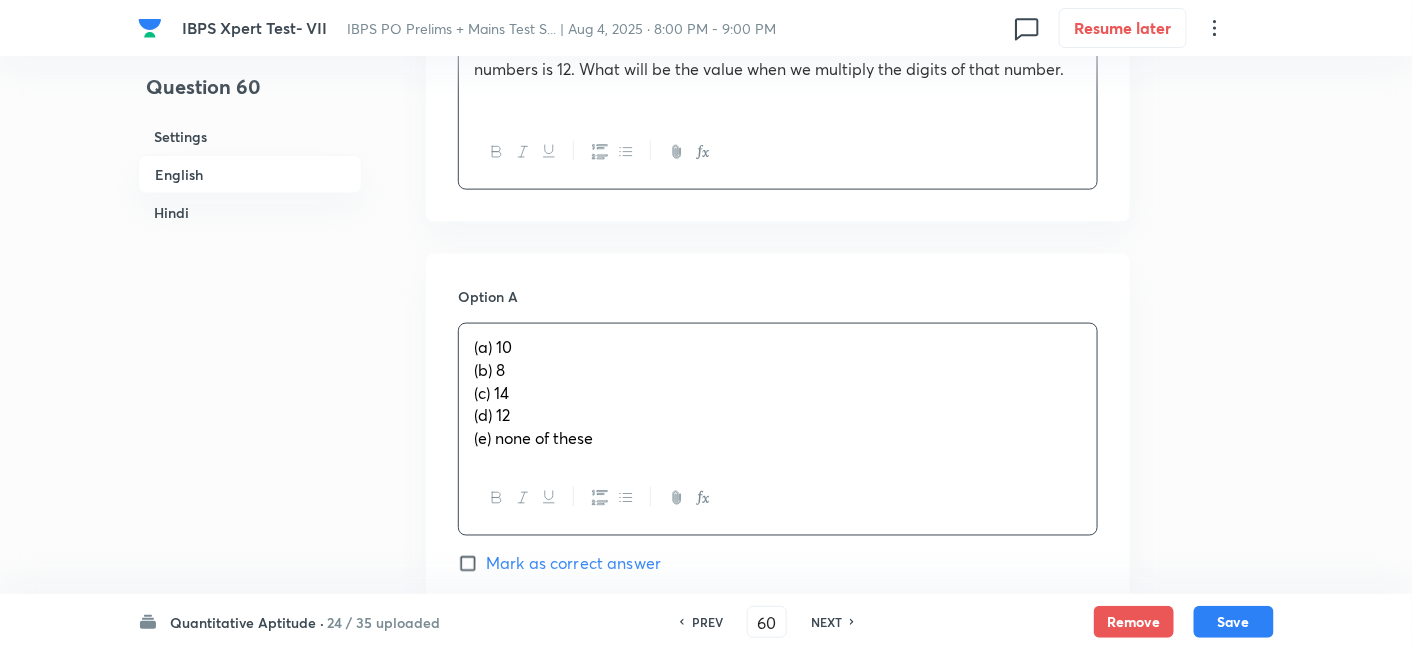 click on "(a) [NUMBER]  (b) [NUMBER]  (c) [NUMBER]  (d) [NUMBER]  (e) none of these" at bounding box center [778, 393] 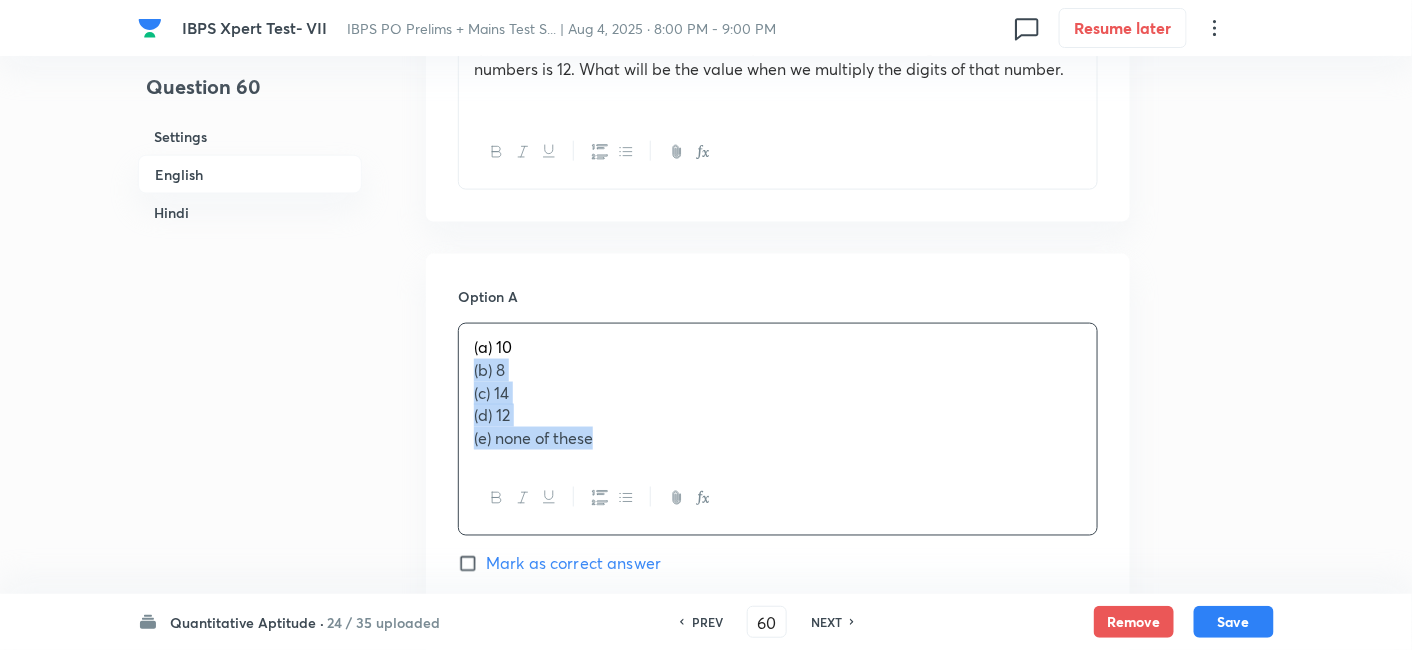 drag, startPoint x: 465, startPoint y: 362, endPoint x: 671, endPoint y: 568, distance: 291.328 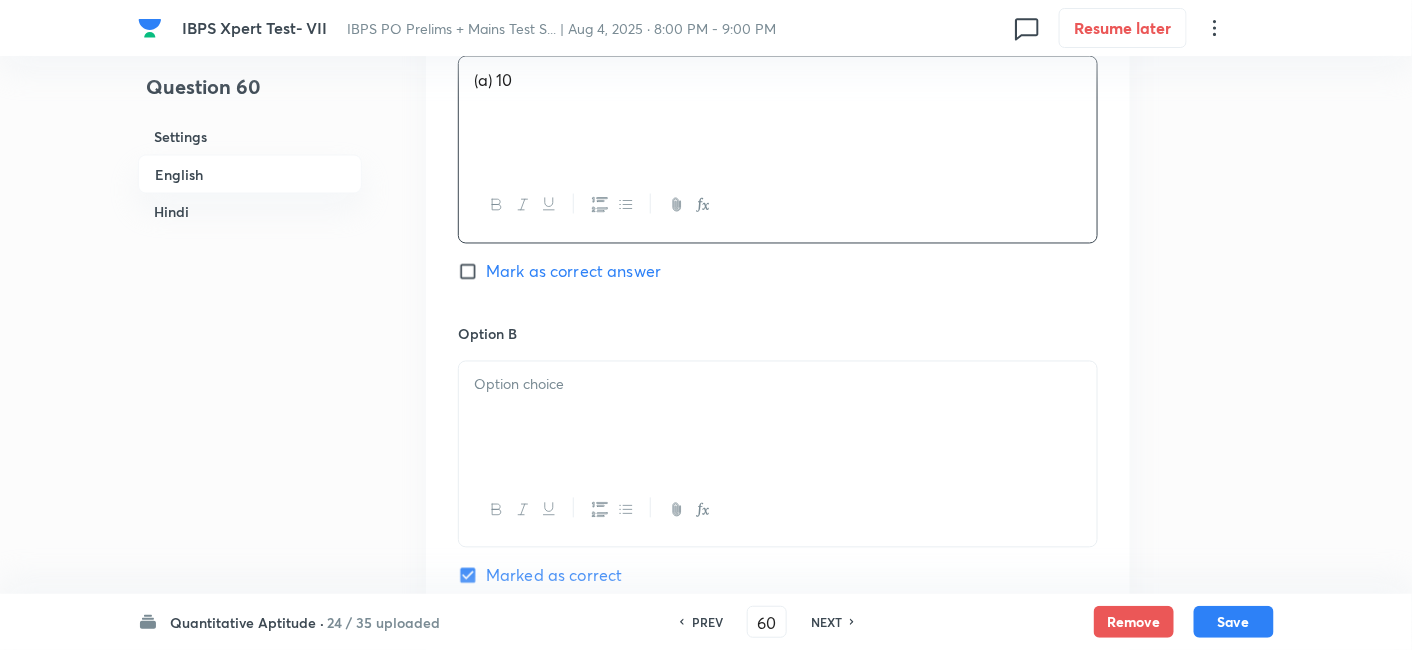scroll, scrollTop: 988, scrollLeft: 0, axis: vertical 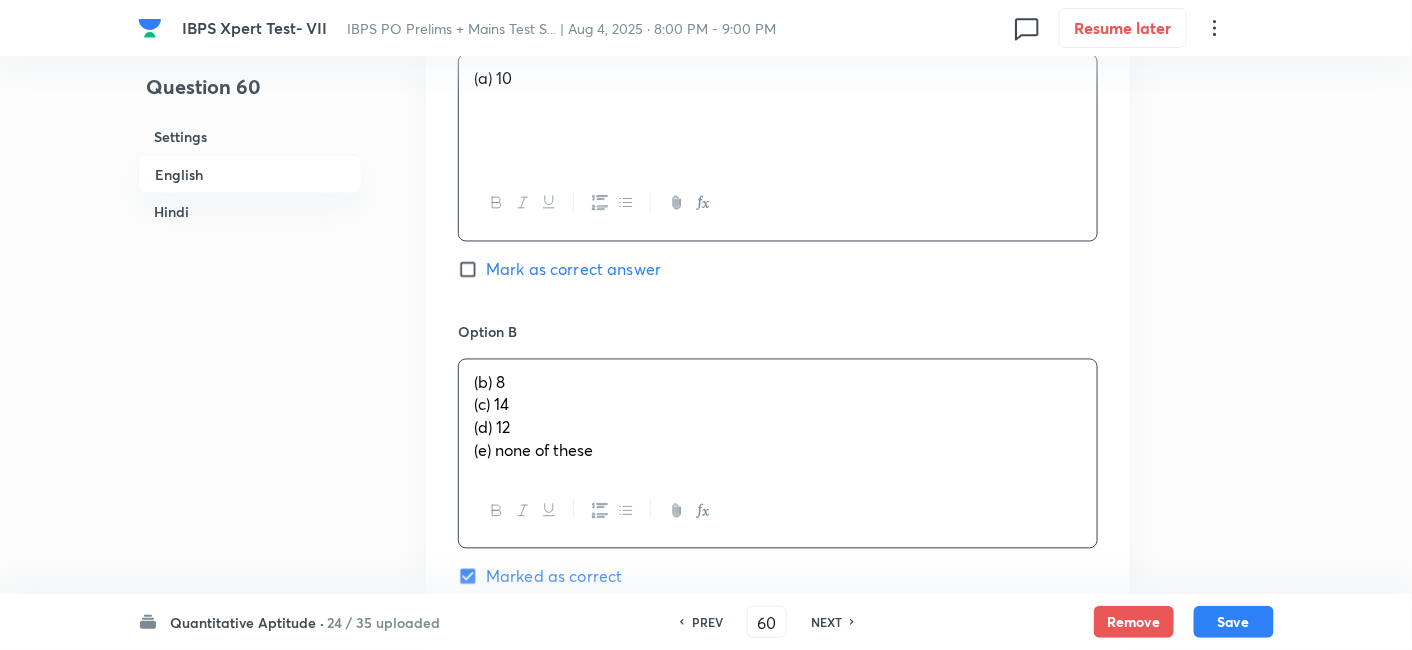 click on "(b) [NUMBER]  (c) [NUMBER]  (d) [NUMBER]  (e) none of these" at bounding box center [778, 417] 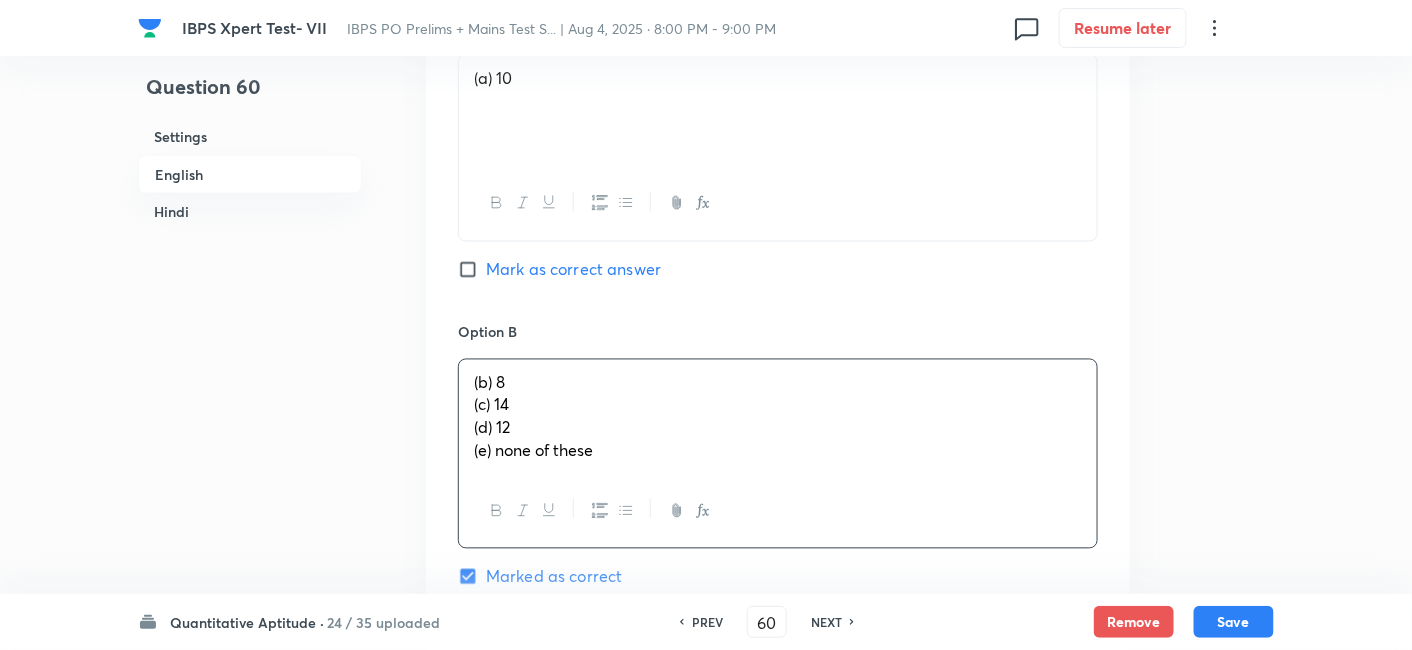 drag, startPoint x: 457, startPoint y: 400, endPoint x: 468, endPoint y: 406, distance: 12.529964 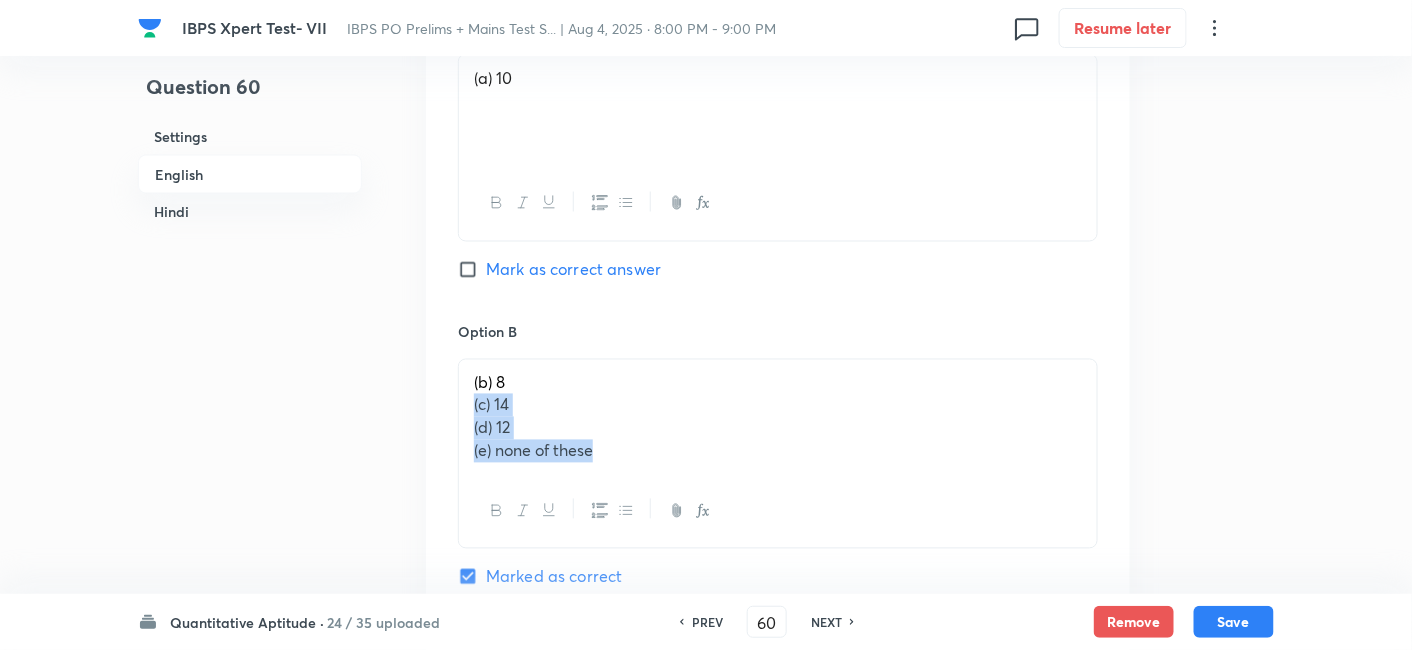 drag, startPoint x: 468, startPoint y: 406, endPoint x: 651, endPoint y: 544, distance: 229.20079 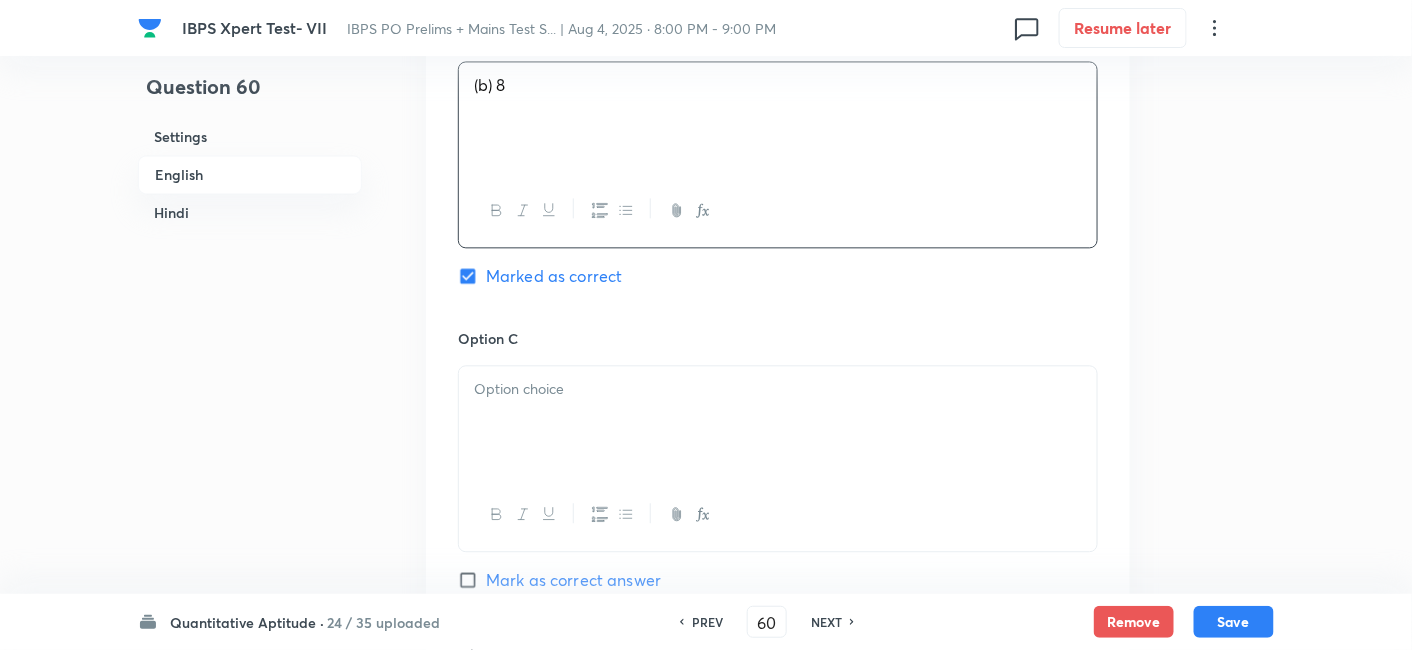 scroll, scrollTop: 1288, scrollLeft: 0, axis: vertical 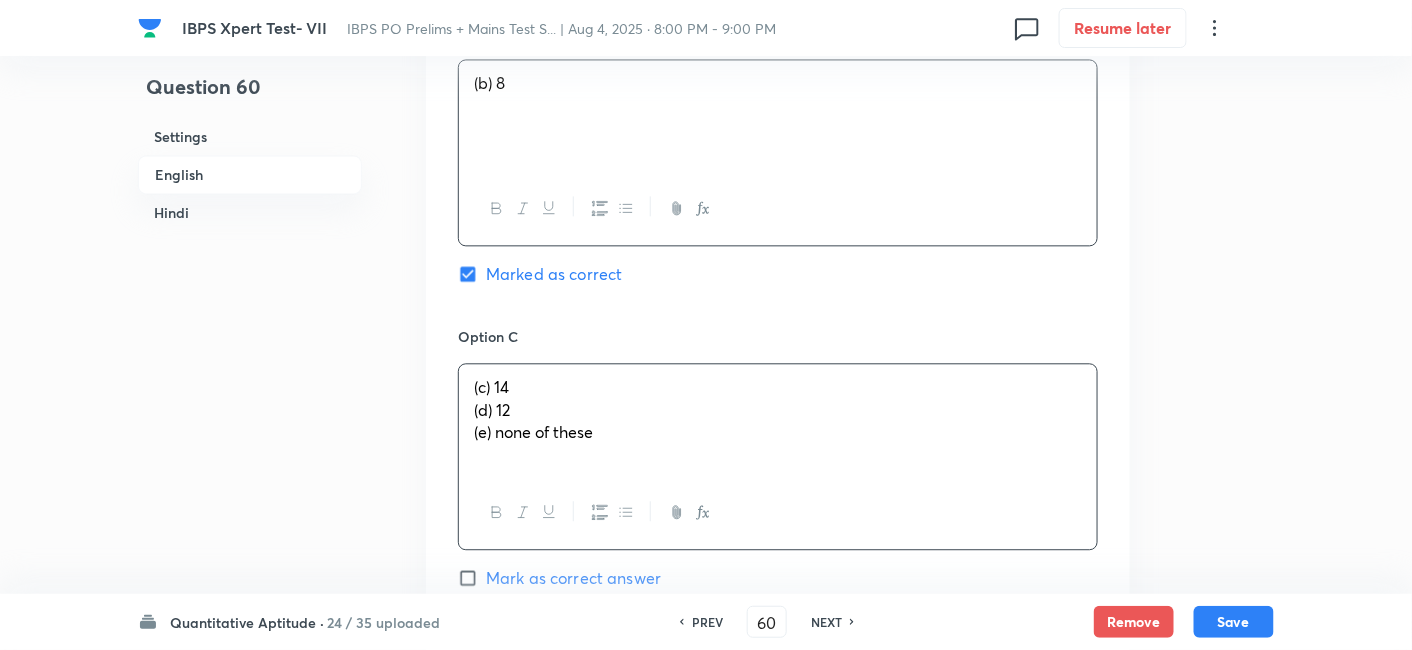 click on "(c) 14  (d) 12  (e) none of these" at bounding box center (778, 420) 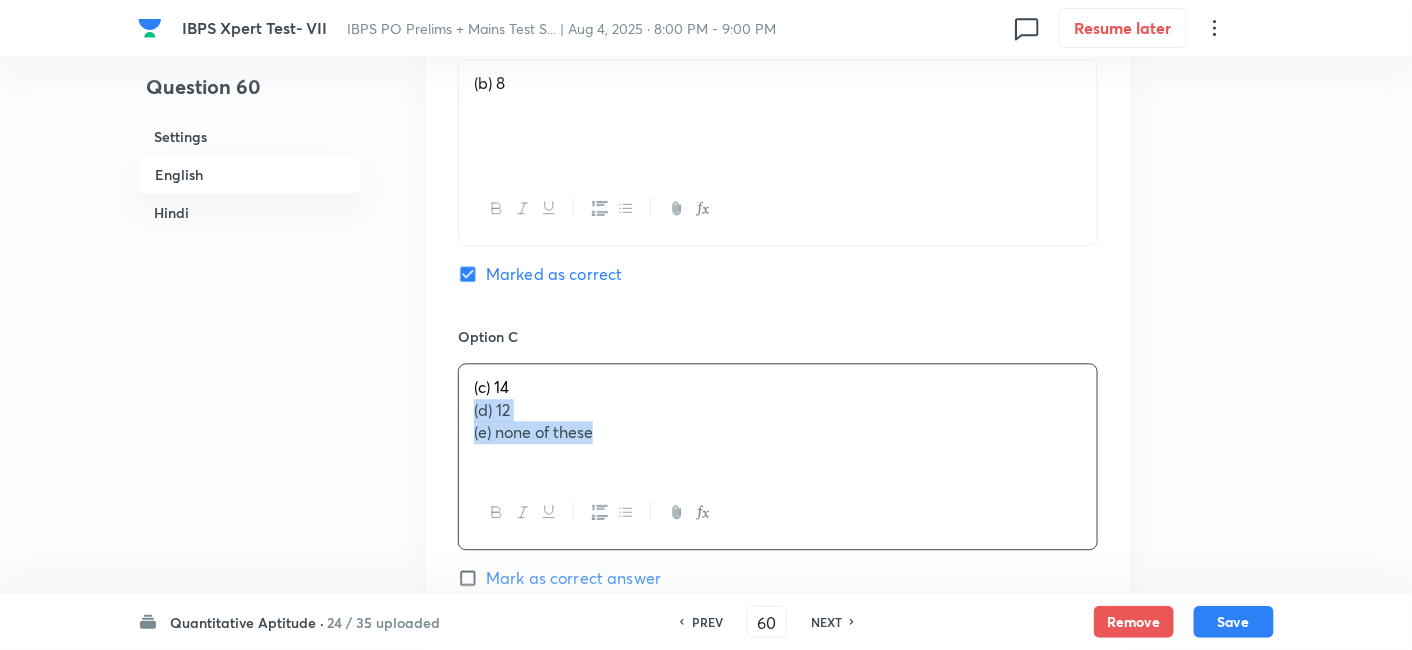 drag, startPoint x: 467, startPoint y: 406, endPoint x: 702, endPoint y: 586, distance: 296.0152 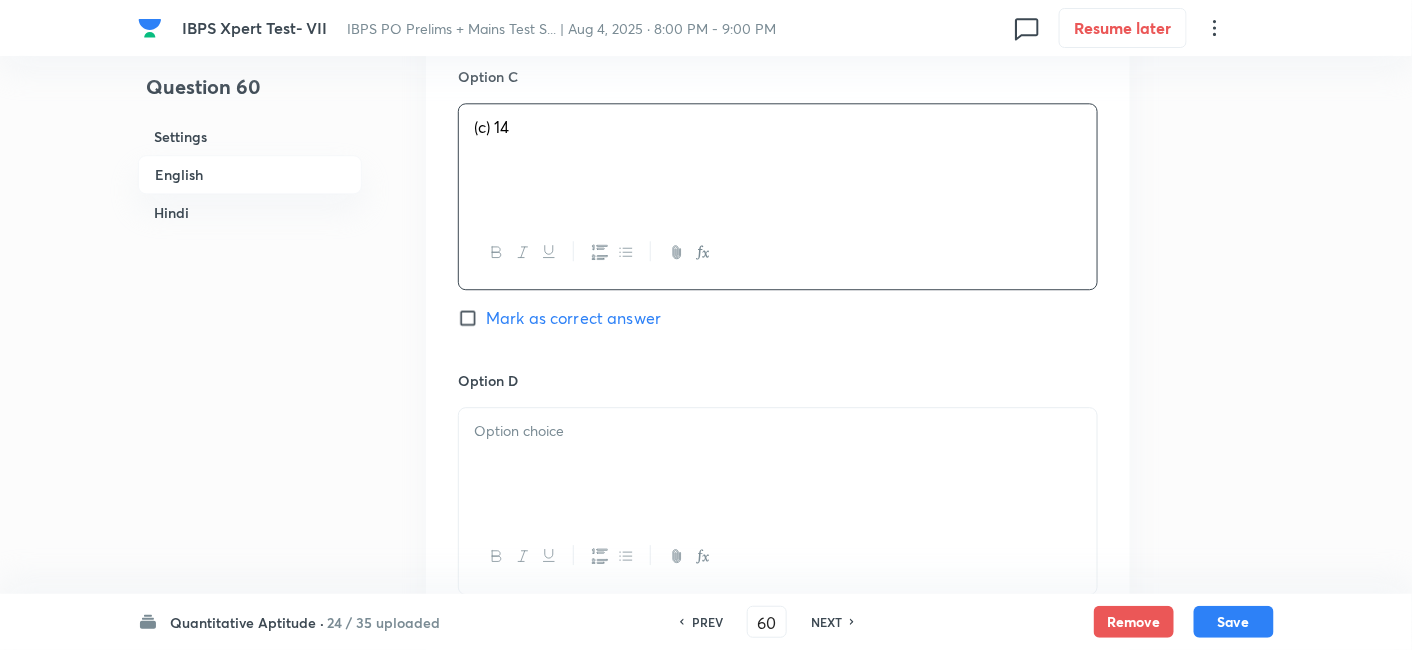 scroll, scrollTop: 1551, scrollLeft: 0, axis: vertical 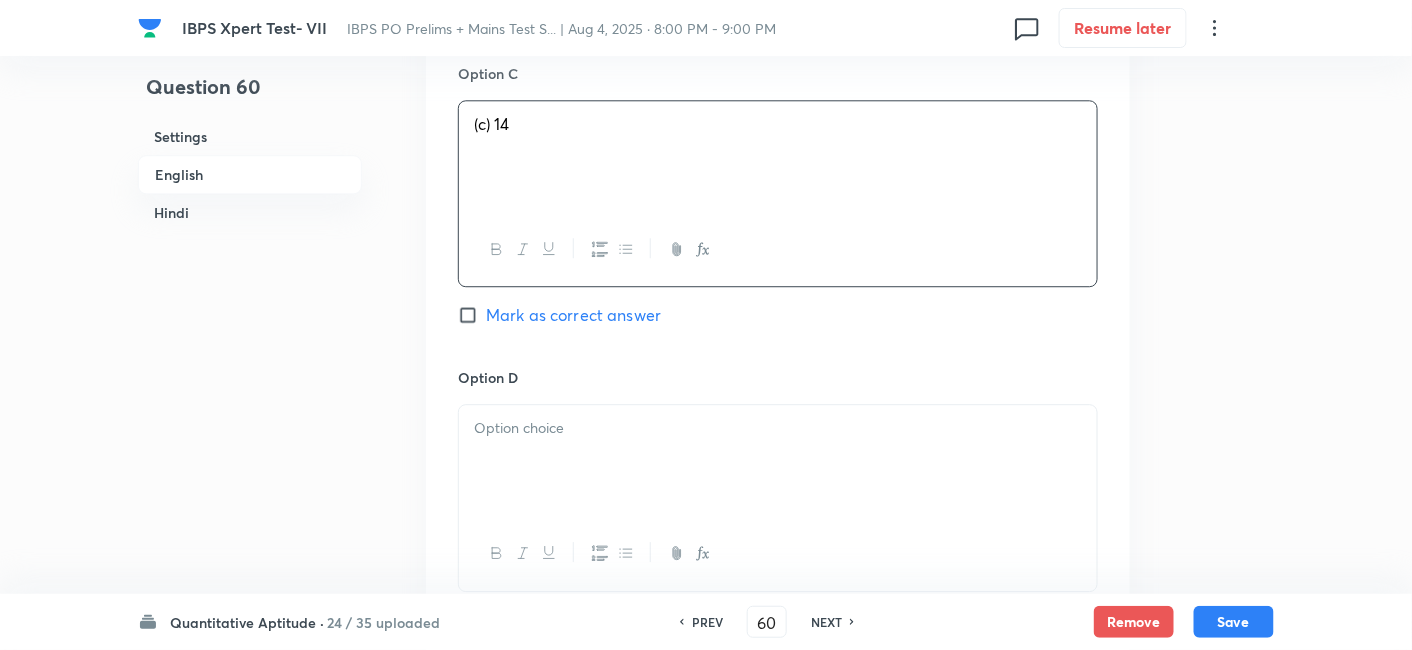 click at bounding box center (778, 461) 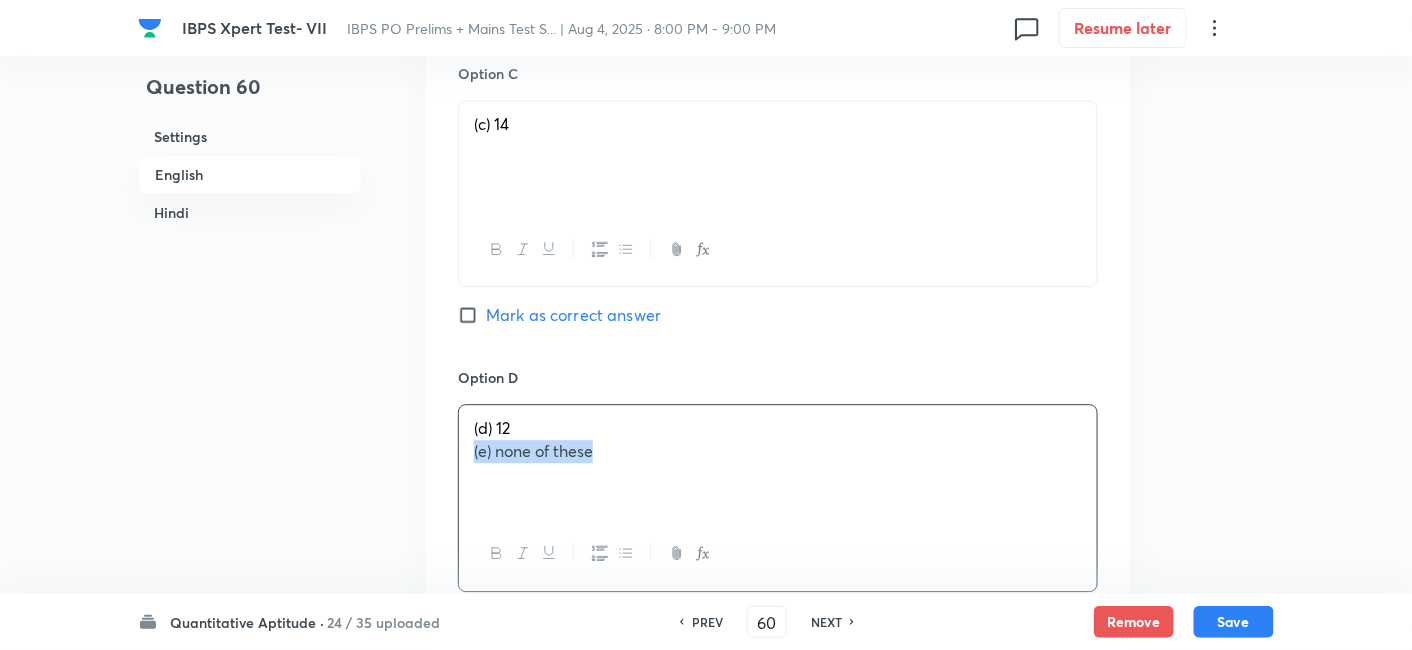 drag, startPoint x: 468, startPoint y: 445, endPoint x: 724, endPoint y: 516, distance: 265.66333 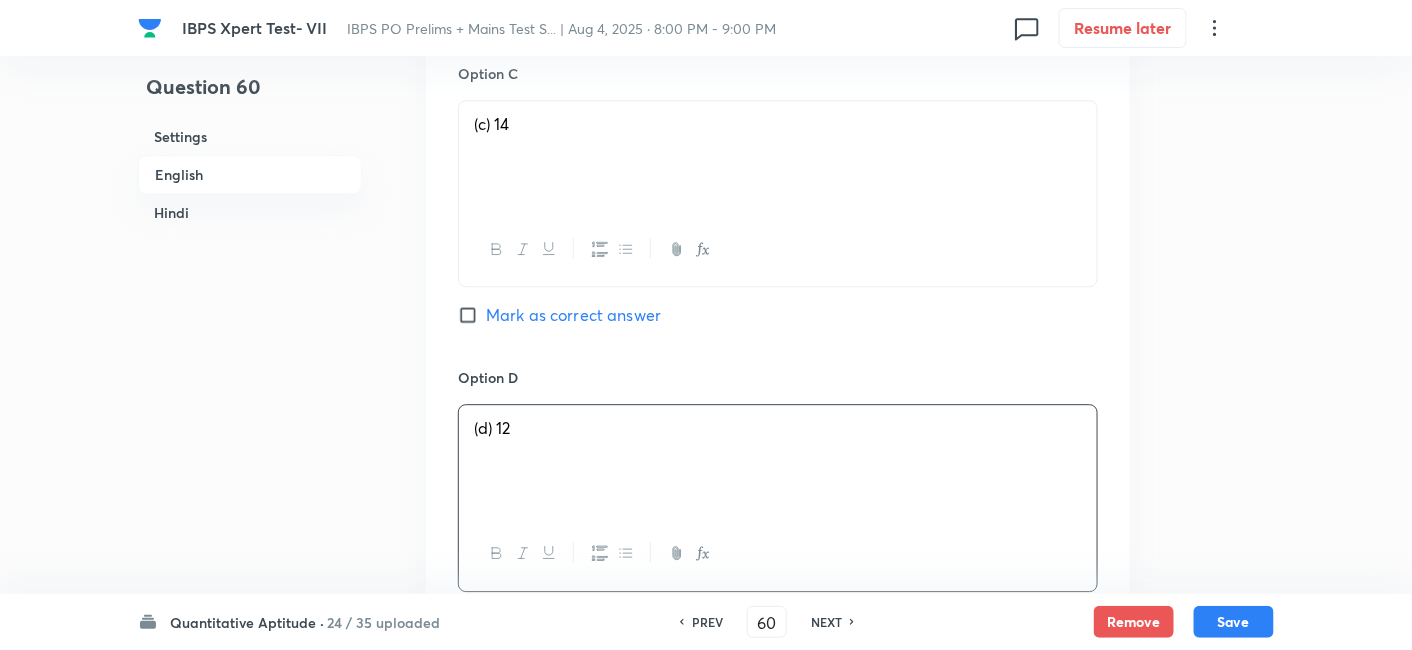 scroll, scrollTop: 1779, scrollLeft: 0, axis: vertical 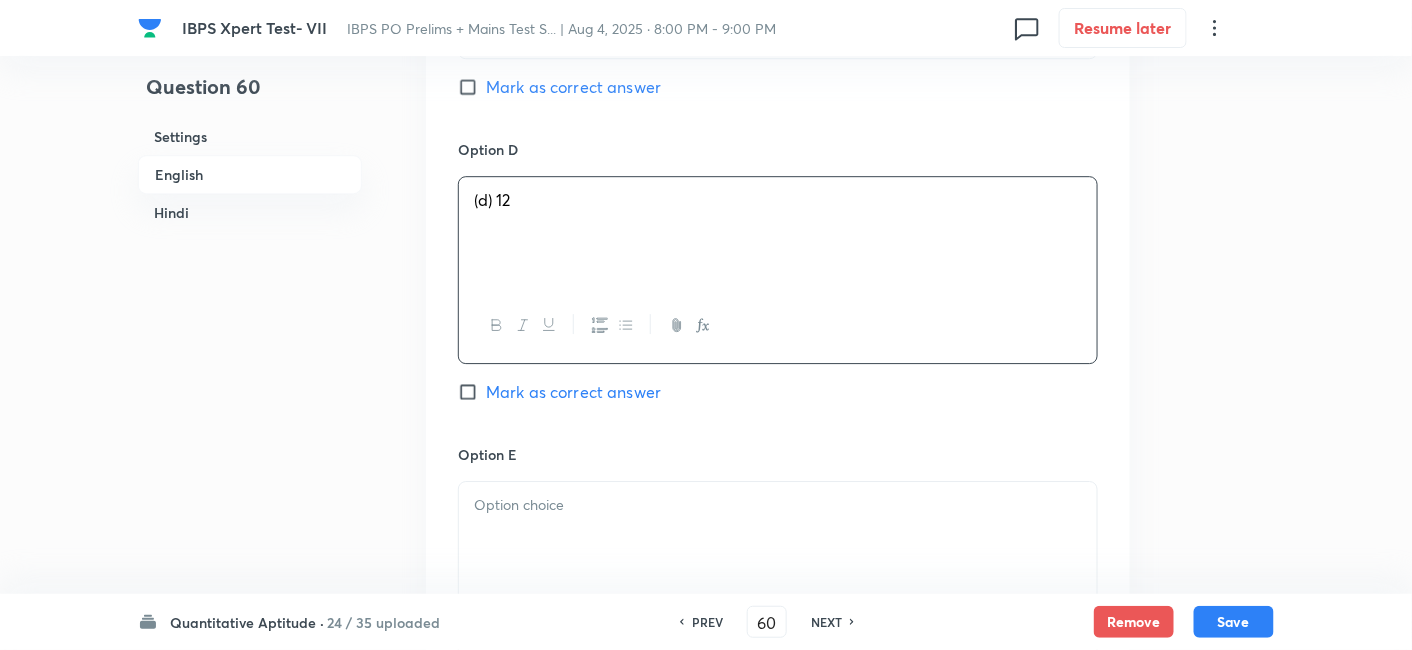 click at bounding box center [778, 538] 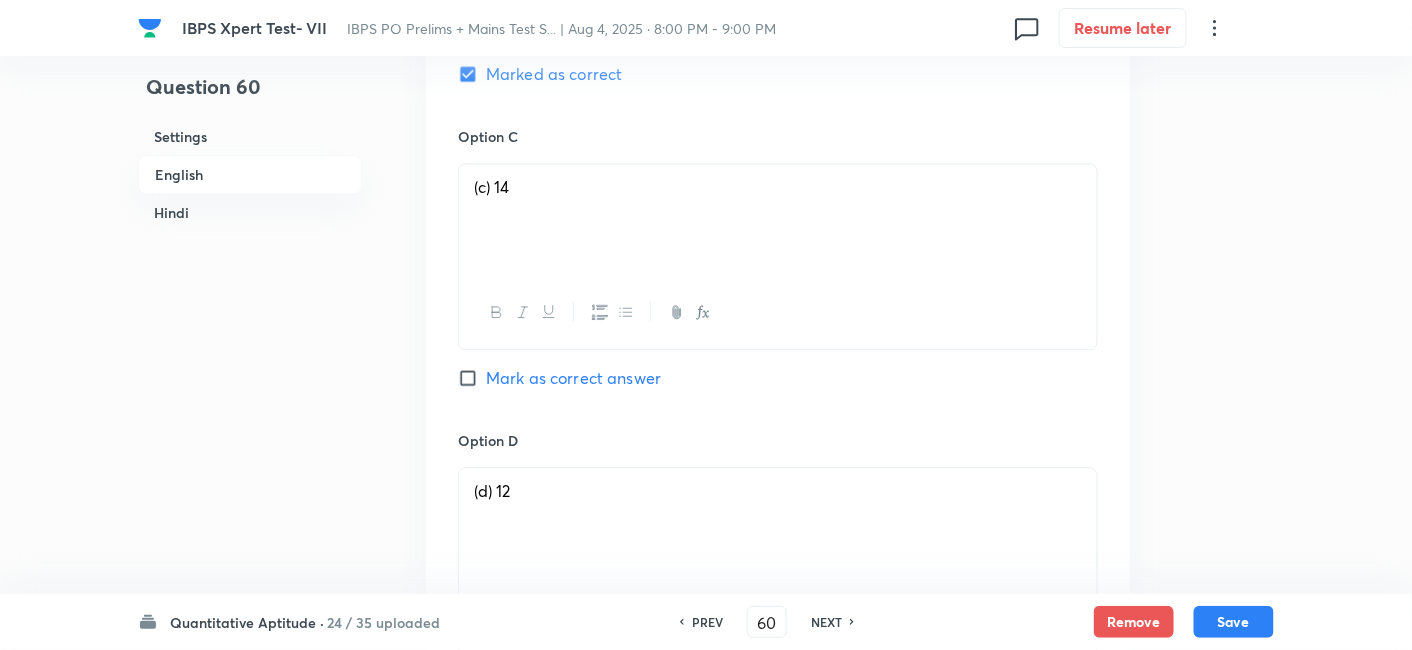 scroll, scrollTop: 1488, scrollLeft: 0, axis: vertical 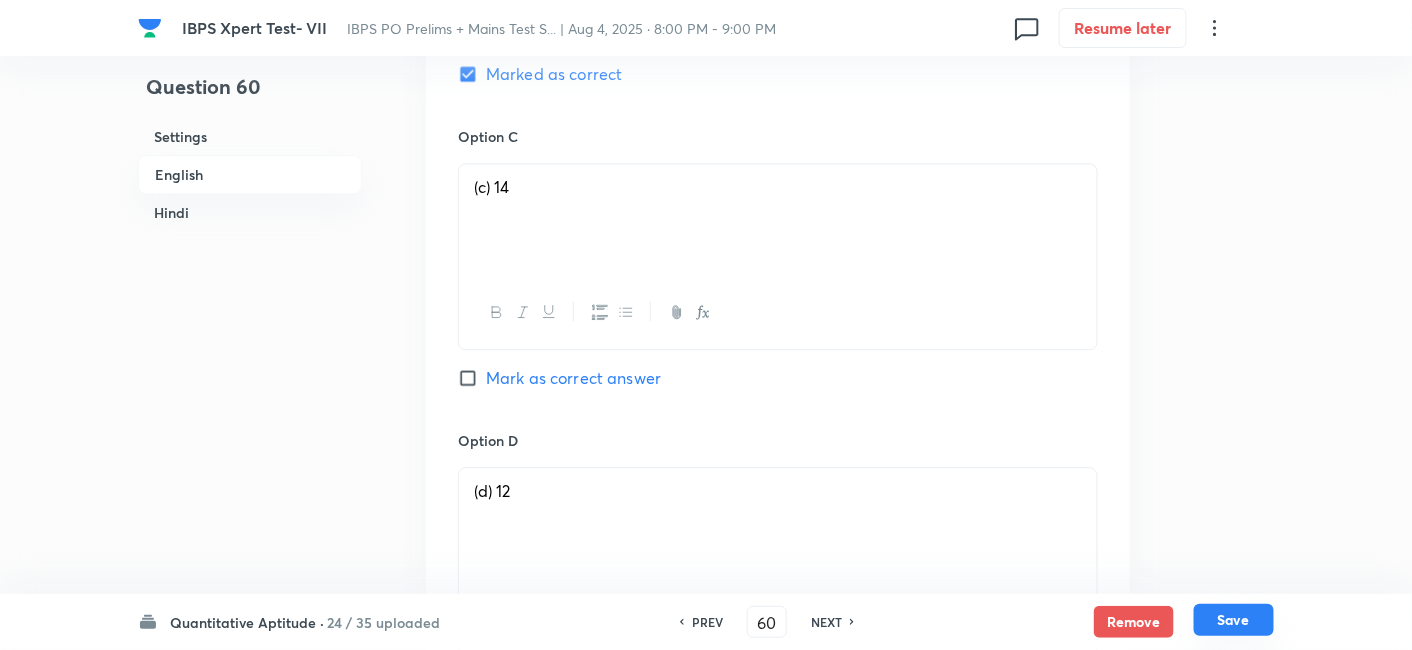 click on "Save" at bounding box center [1234, 620] 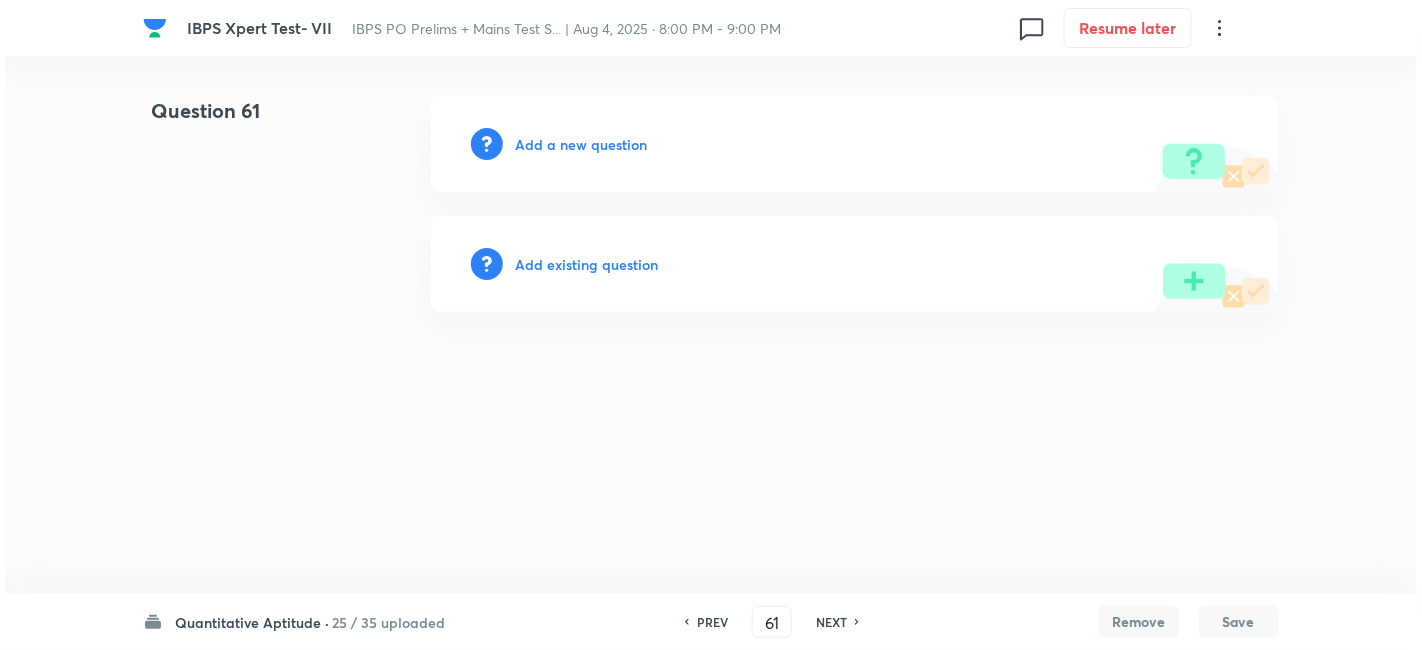 scroll, scrollTop: 0, scrollLeft: 0, axis: both 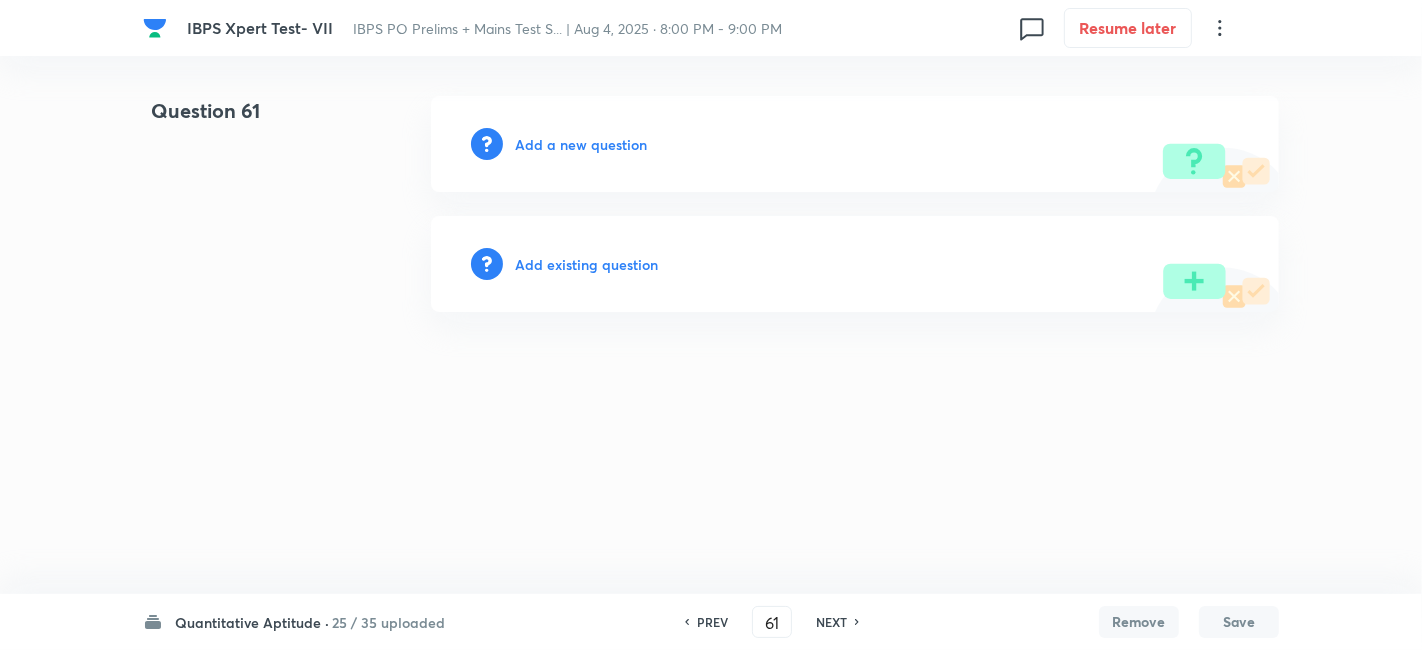 click on "Add a new question" at bounding box center [581, 144] 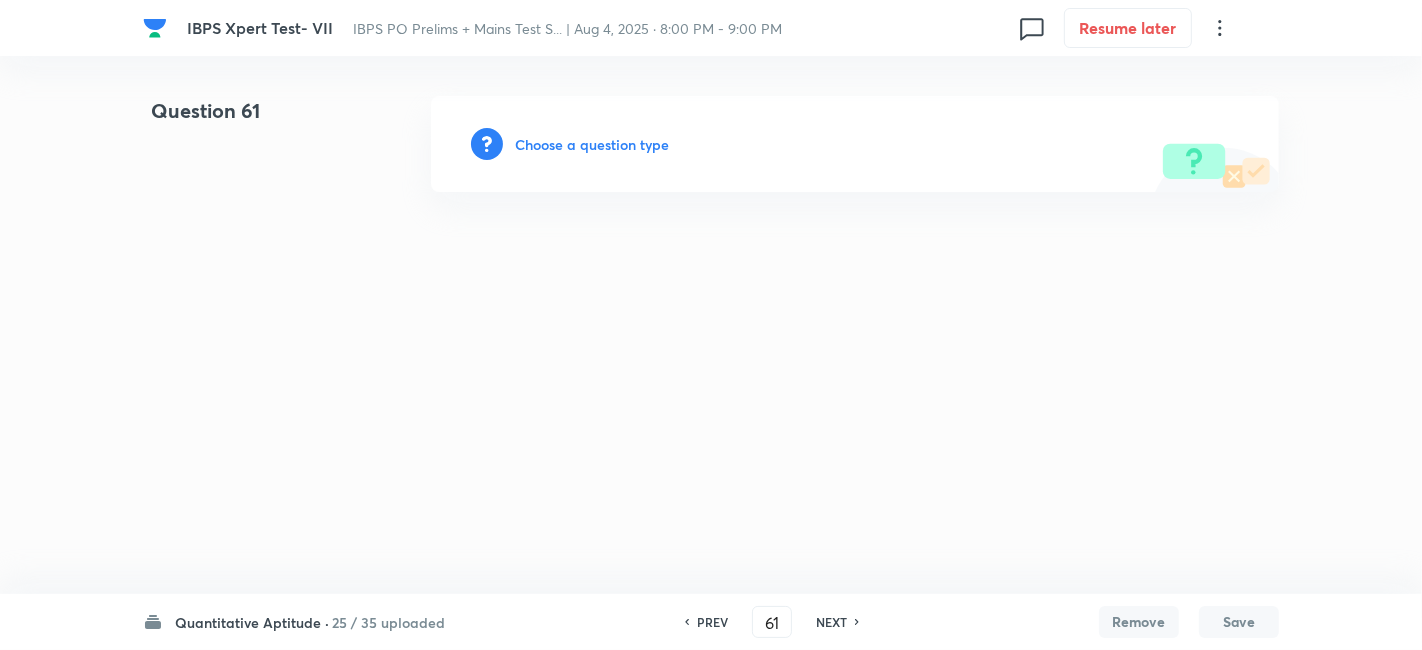 click on "Choose a question type" at bounding box center [592, 144] 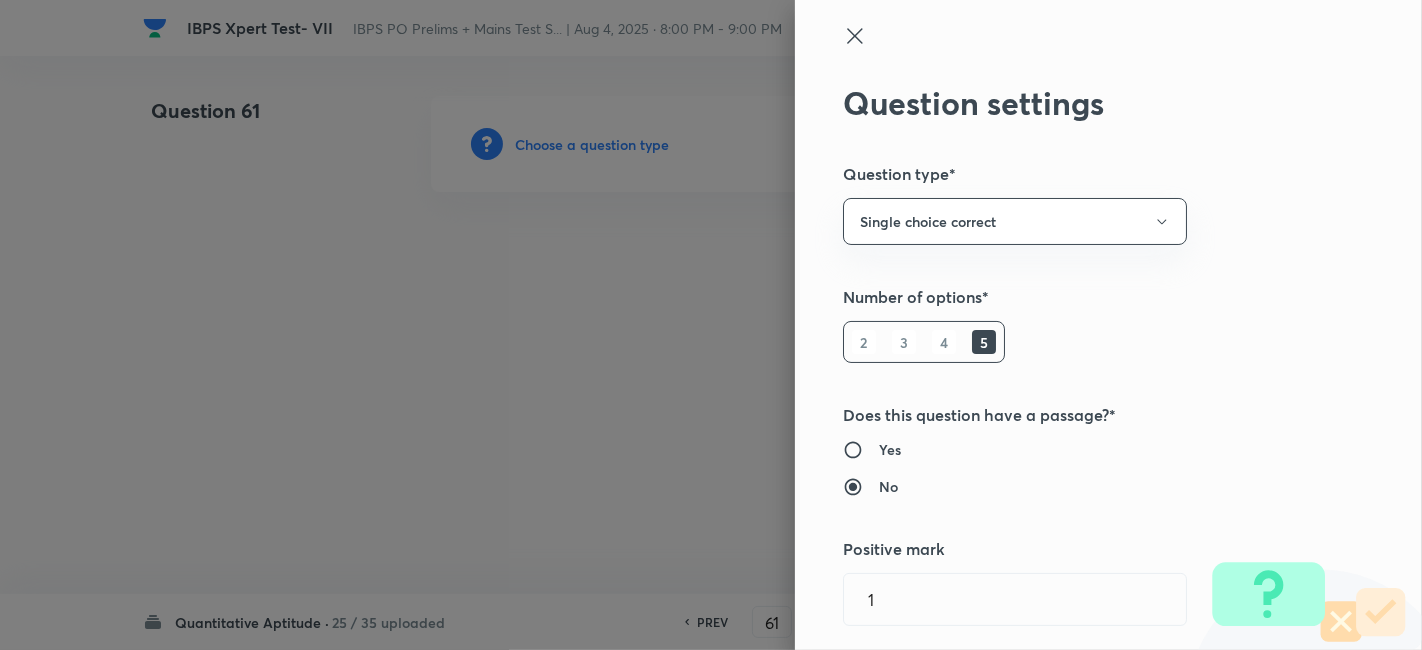 click on "Yes" at bounding box center [890, 449] 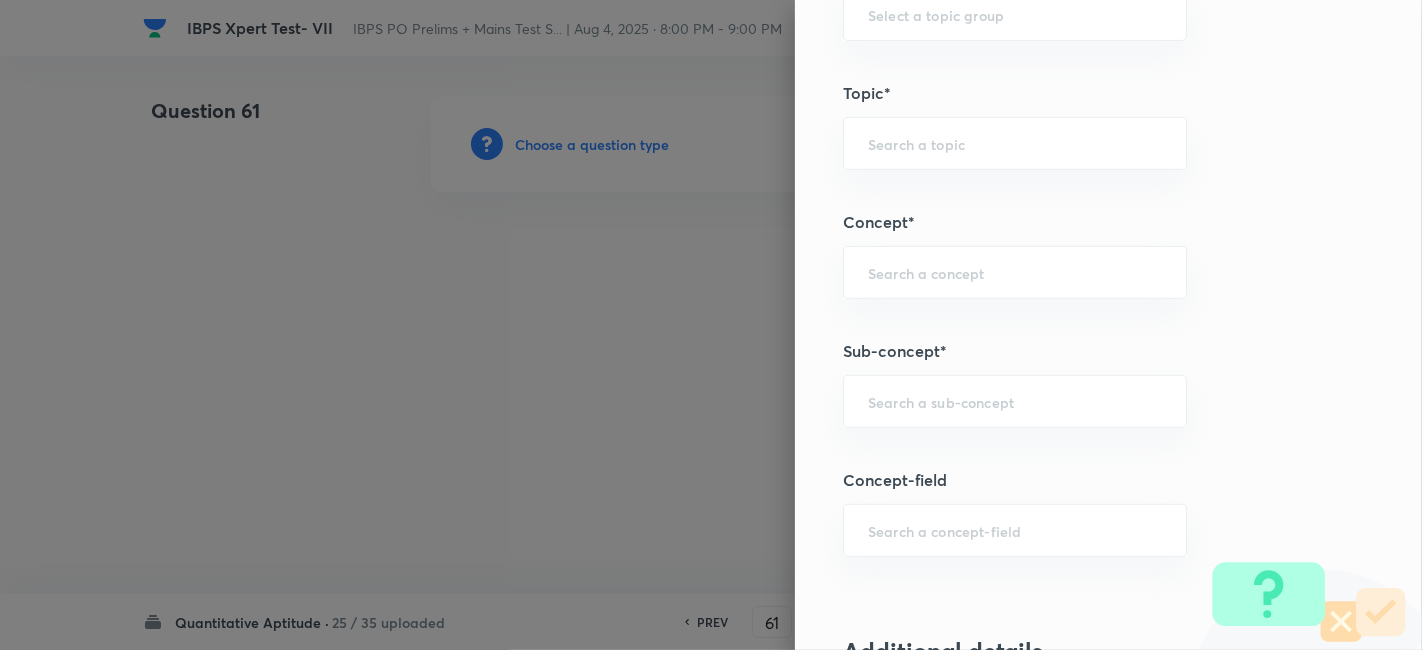 scroll, scrollTop: 953, scrollLeft: 0, axis: vertical 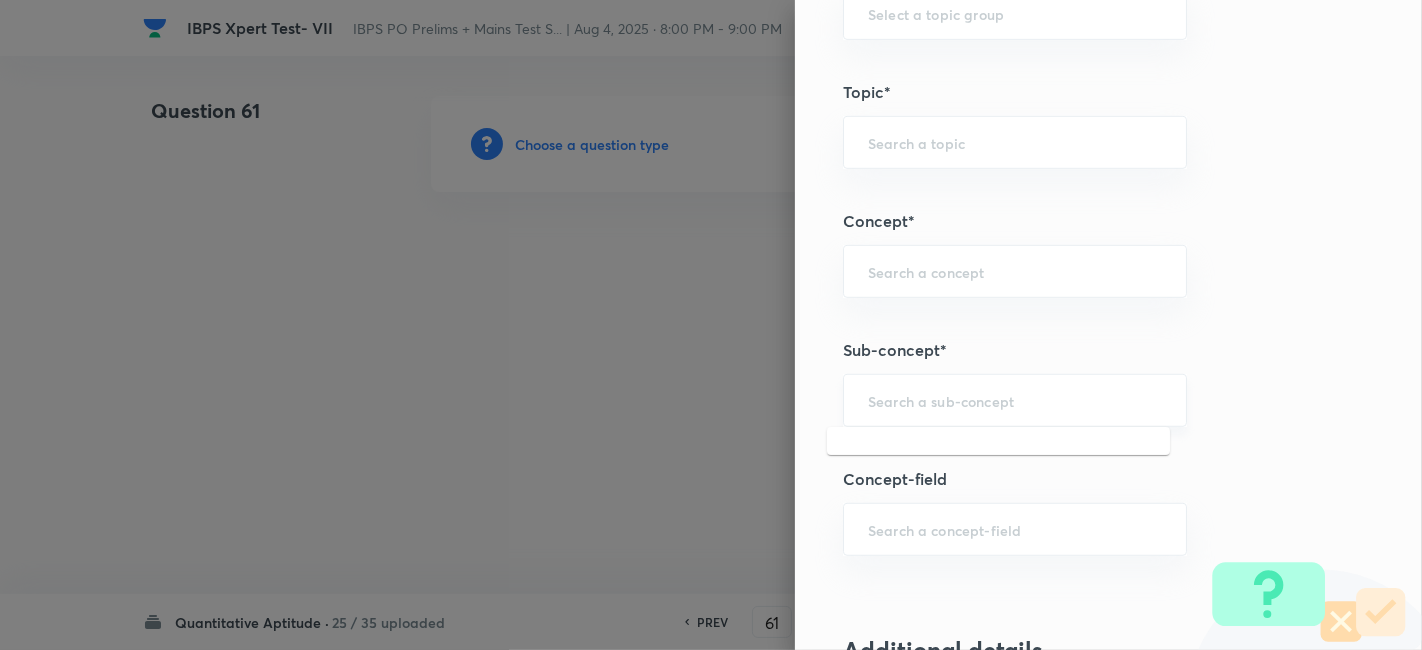 click at bounding box center (1015, 400) 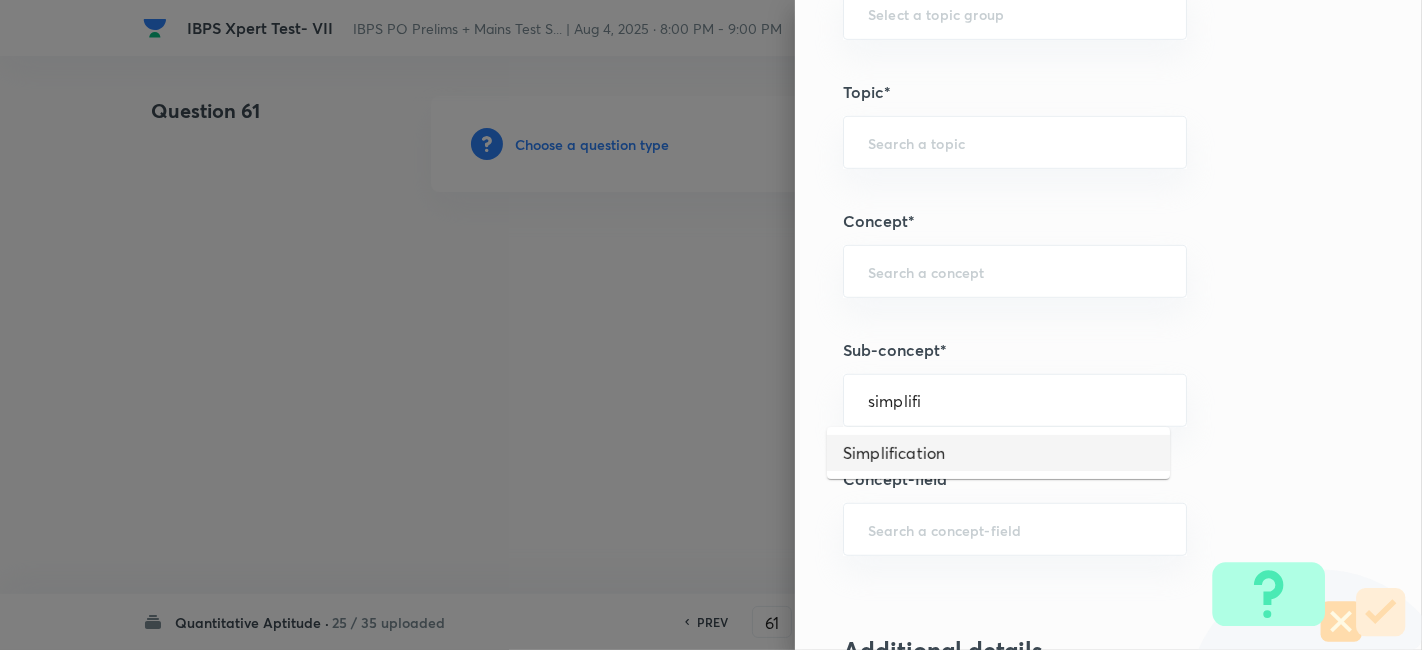 click on "Simplification" at bounding box center [998, 453] 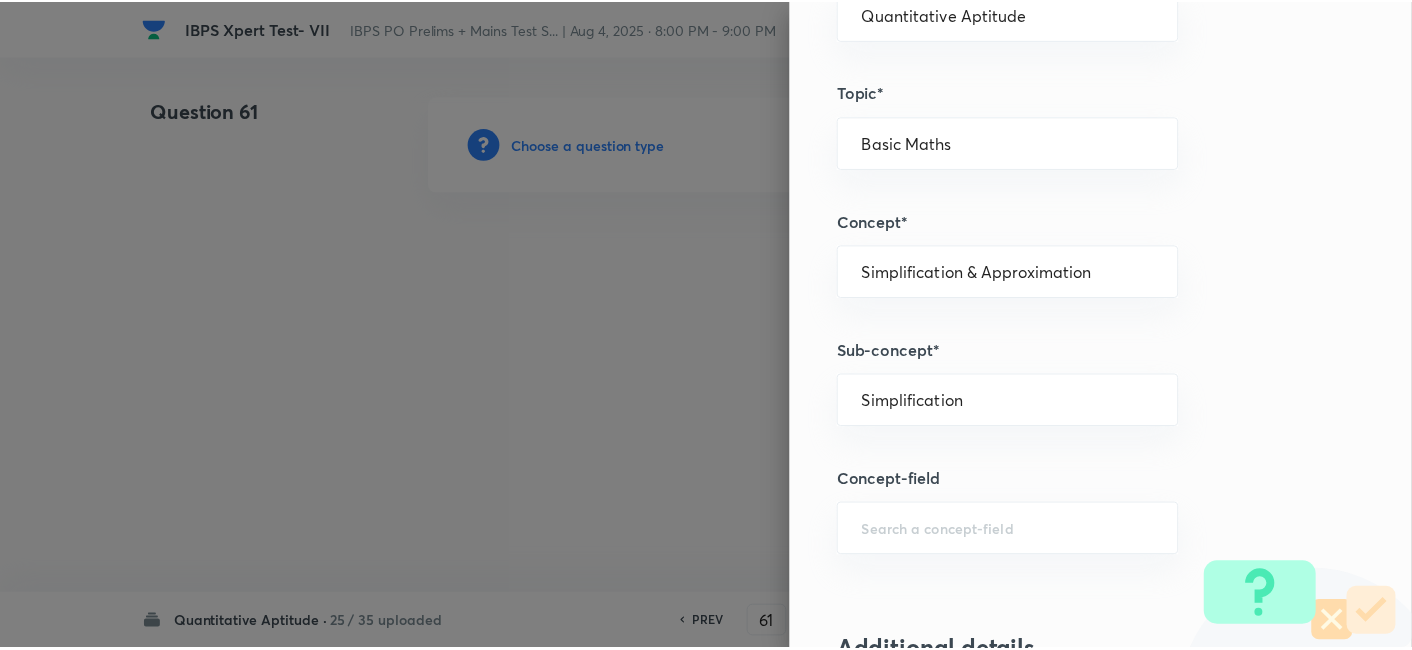 scroll, scrollTop: 2070, scrollLeft: 0, axis: vertical 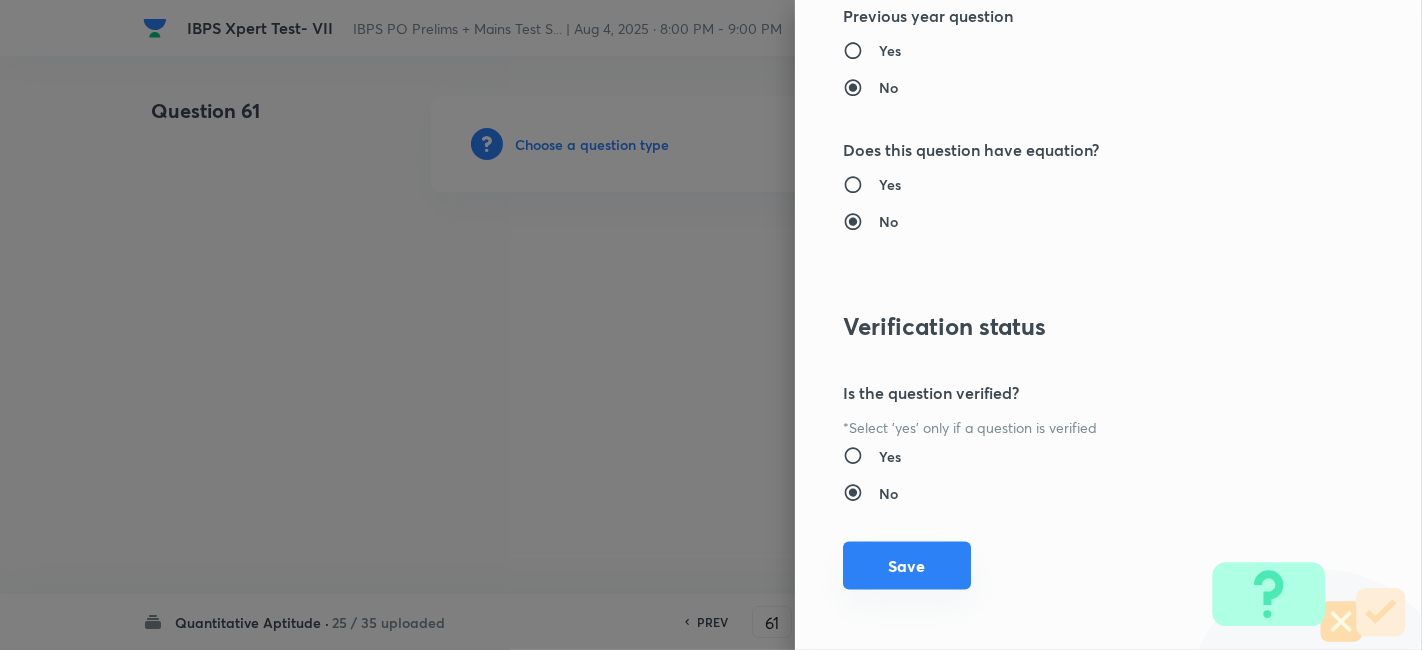 click on "Save" at bounding box center [907, 566] 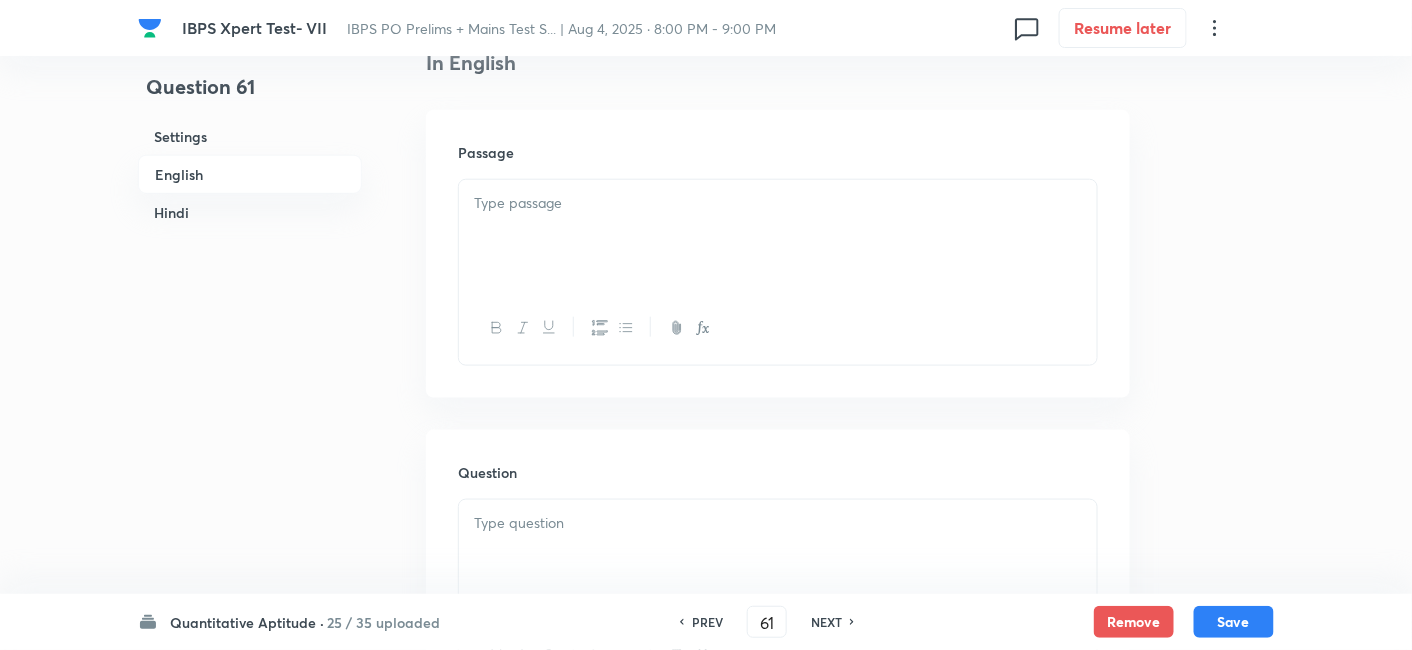 scroll, scrollTop: 545, scrollLeft: 0, axis: vertical 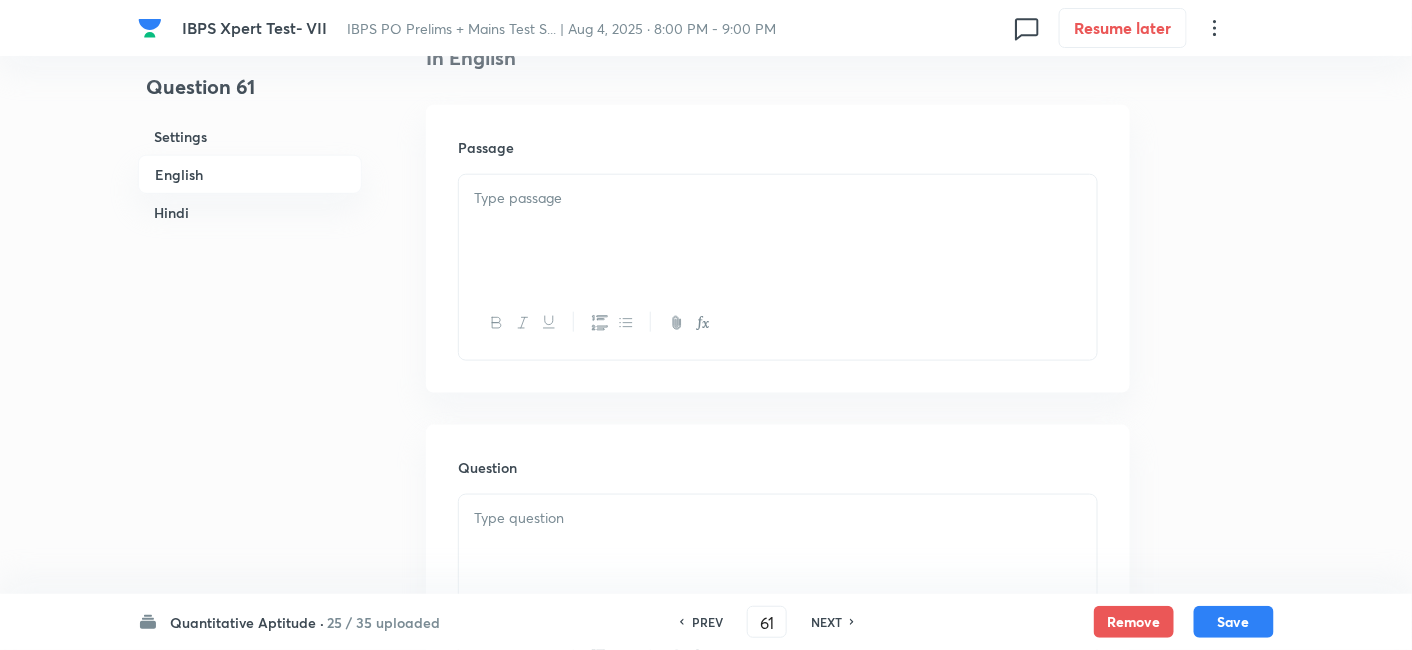click at bounding box center (778, 231) 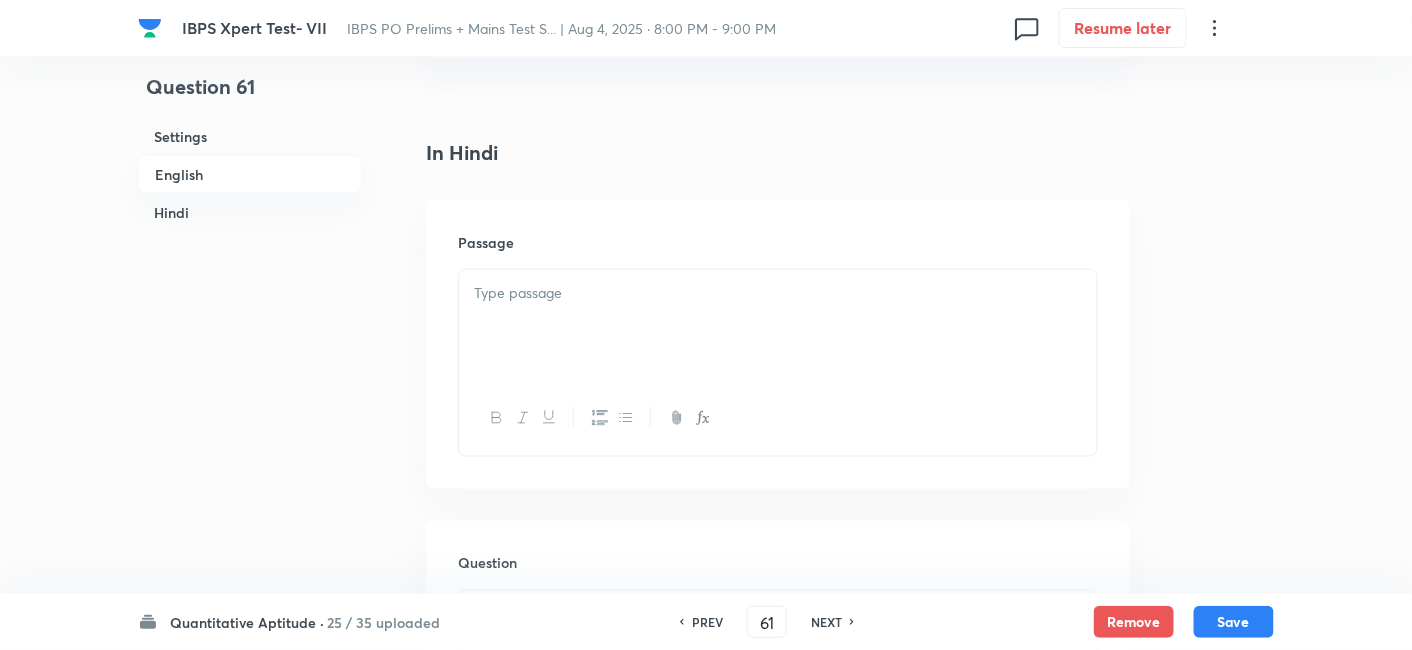 scroll, scrollTop: 3101, scrollLeft: 0, axis: vertical 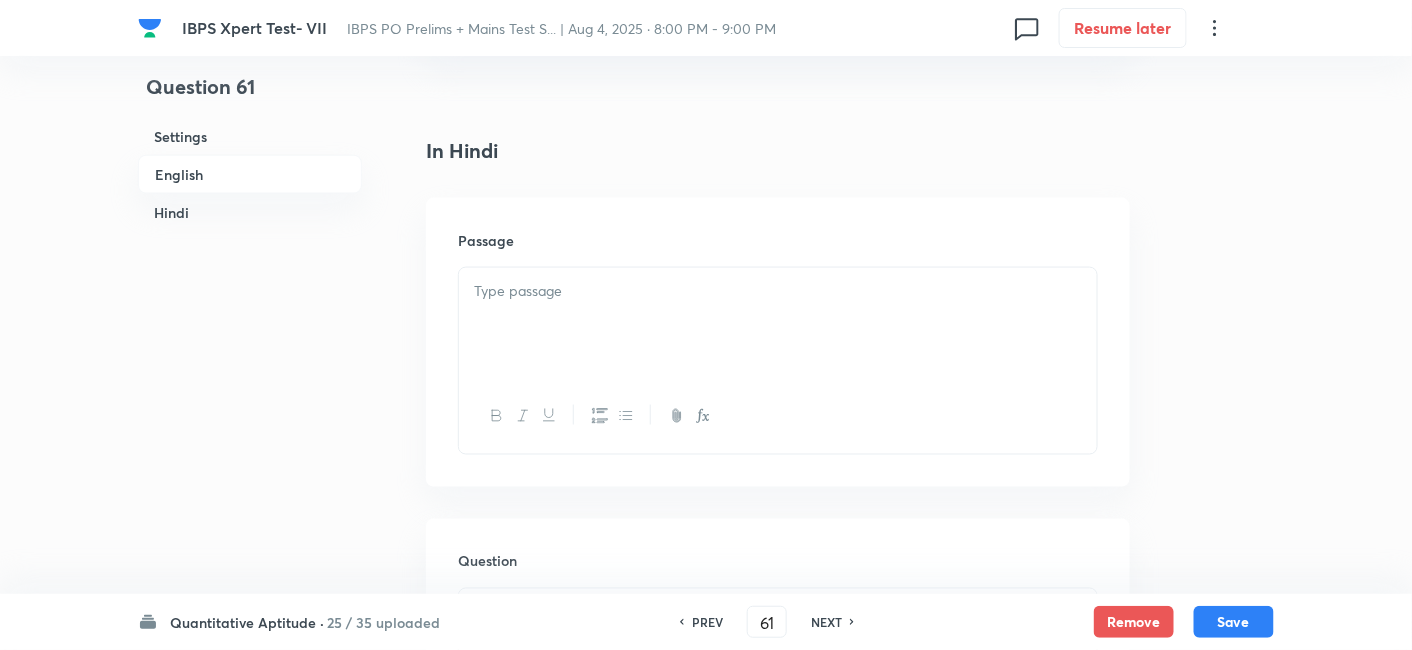 click at bounding box center [778, 324] 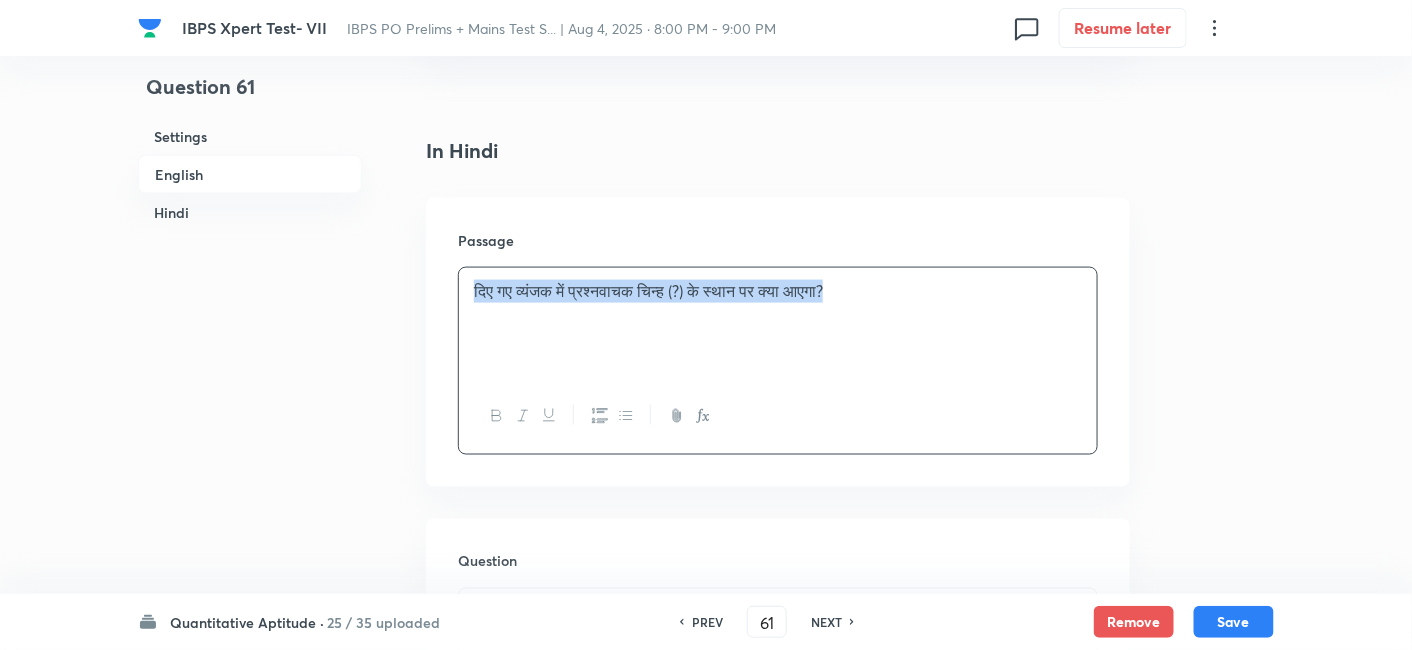 drag, startPoint x: 465, startPoint y: 281, endPoint x: 1152, endPoint y: 367, distance: 692.3619 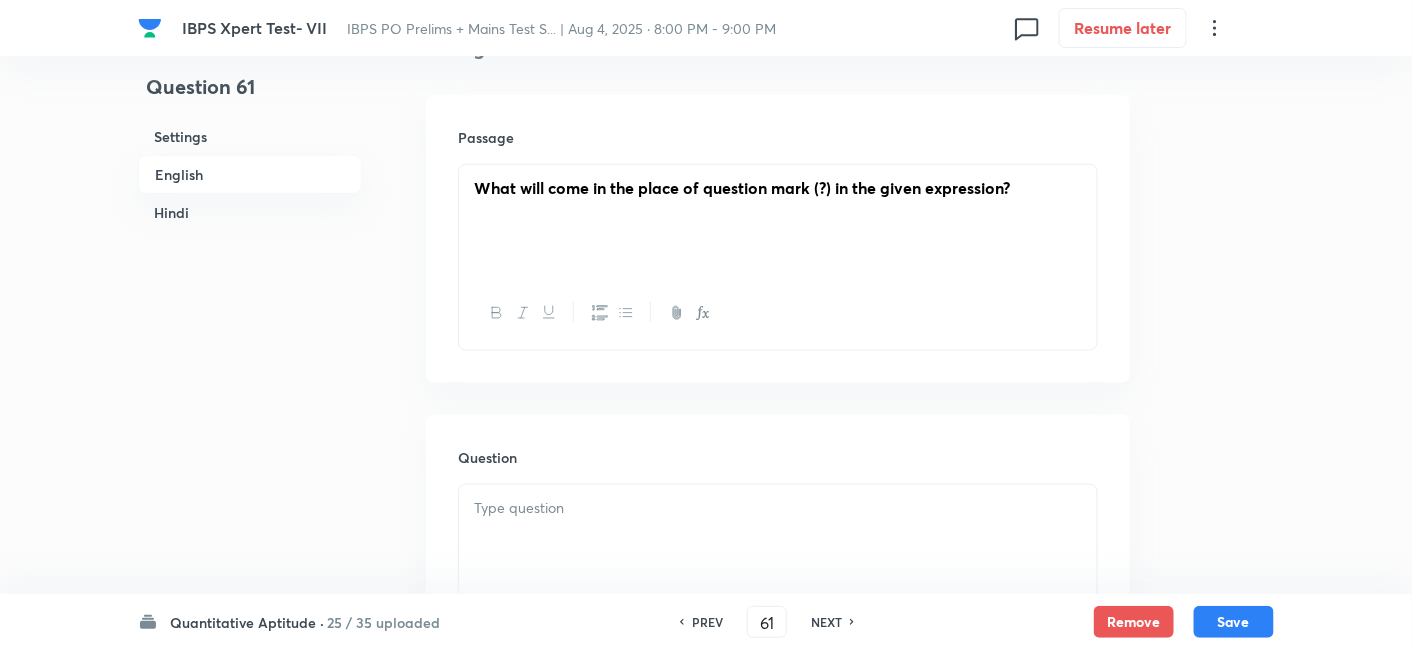 scroll, scrollTop: 540, scrollLeft: 0, axis: vertical 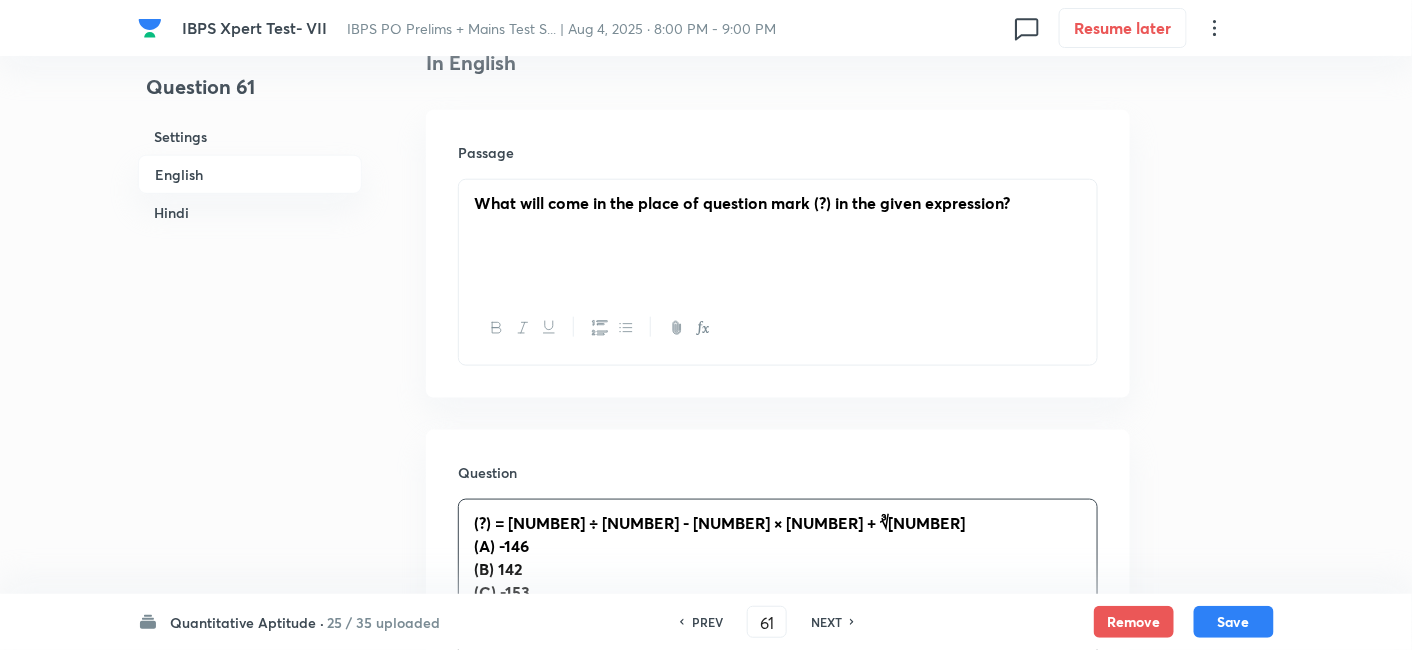 click on "(?) = [NUMBER] ÷ [NUMBER] - [NUMBER] × [NUMBER] + ∛[NUMBER]" at bounding box center [778, 523] 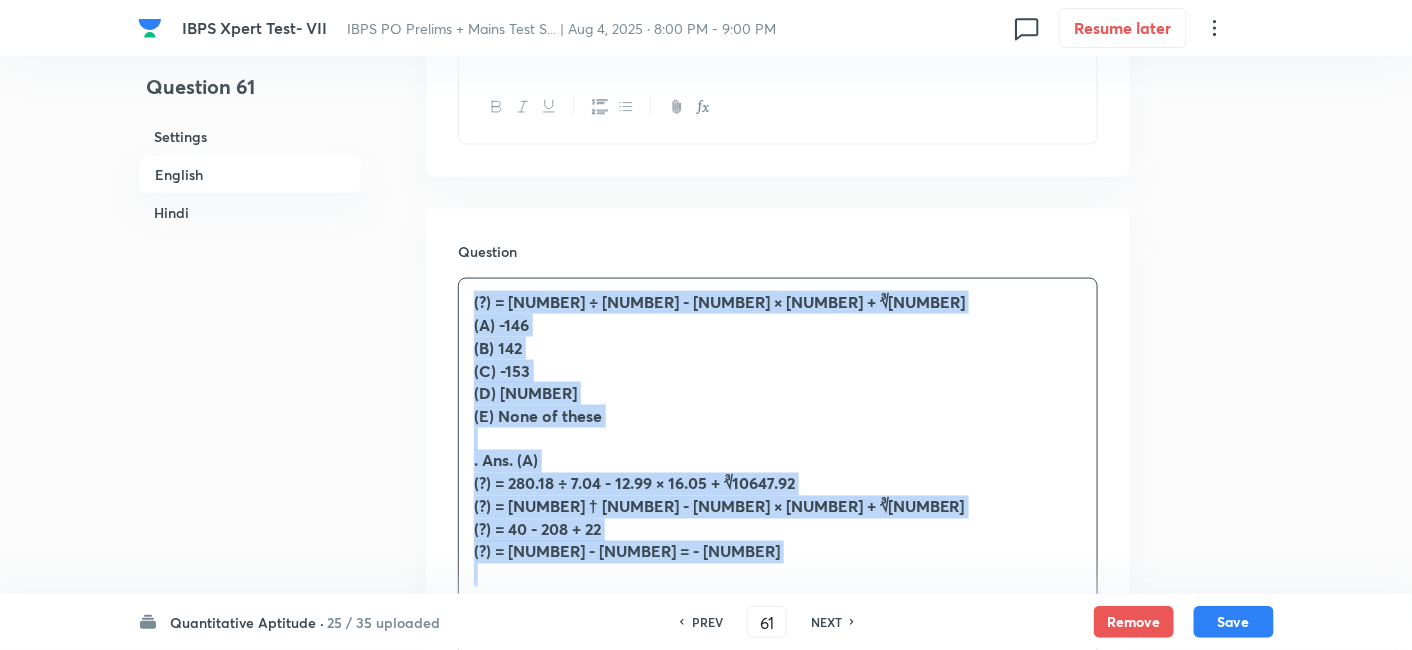 drag, startPoint x: 467, startPoint y: 306, endPoint x: 688, endPoint y: 585, distance: 355.92416 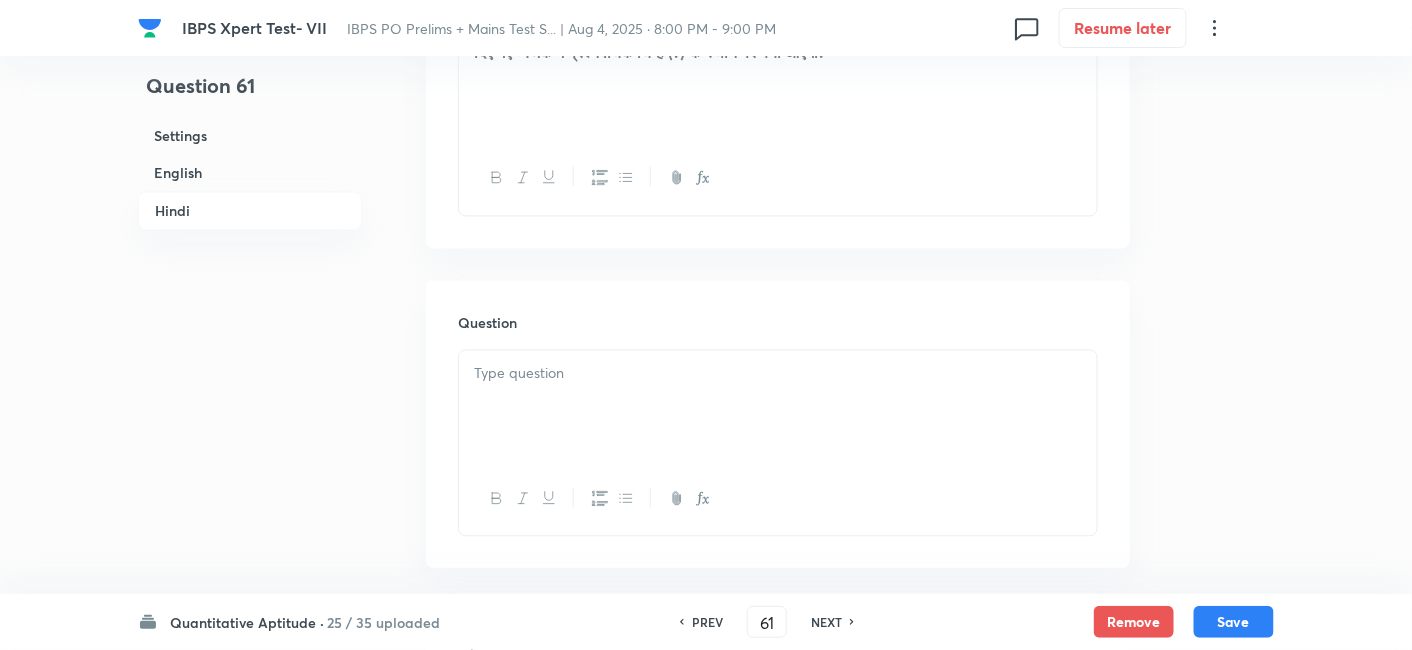 scroll, scrollTop: 3548, scrollLeft: 0, axis: vertical 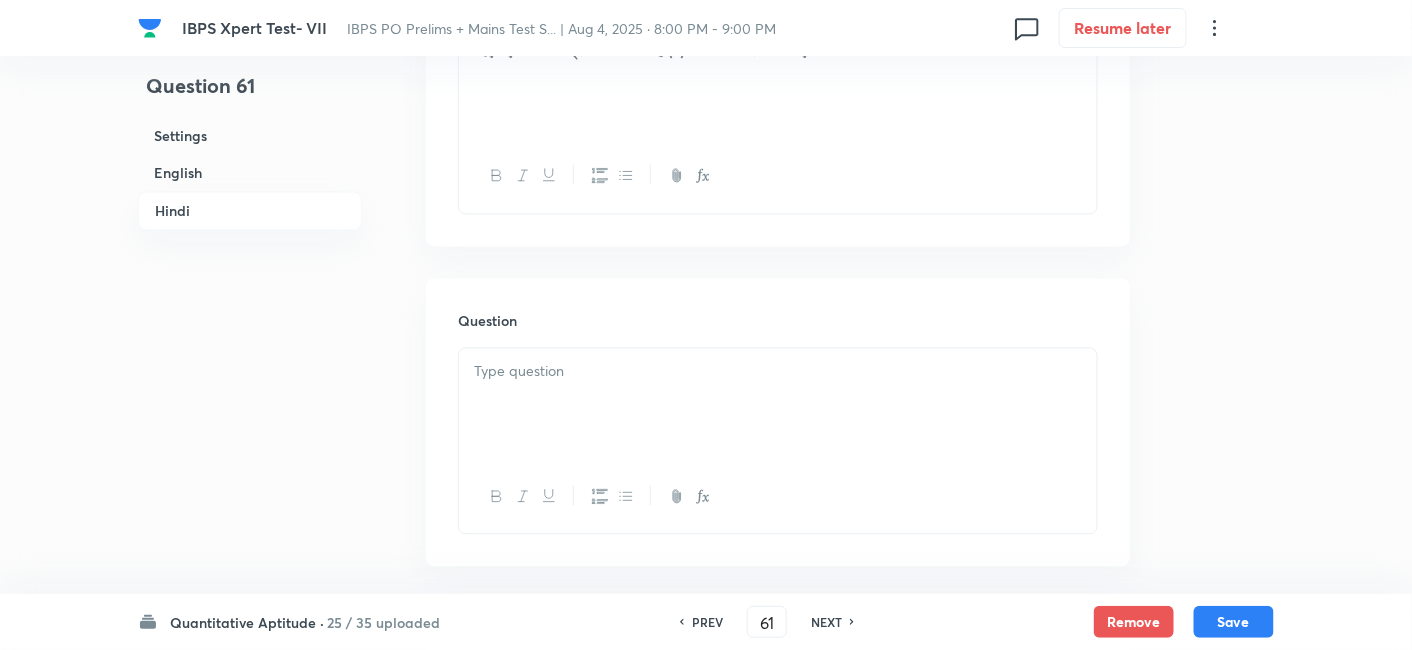 click at bounding box center [778, 405] 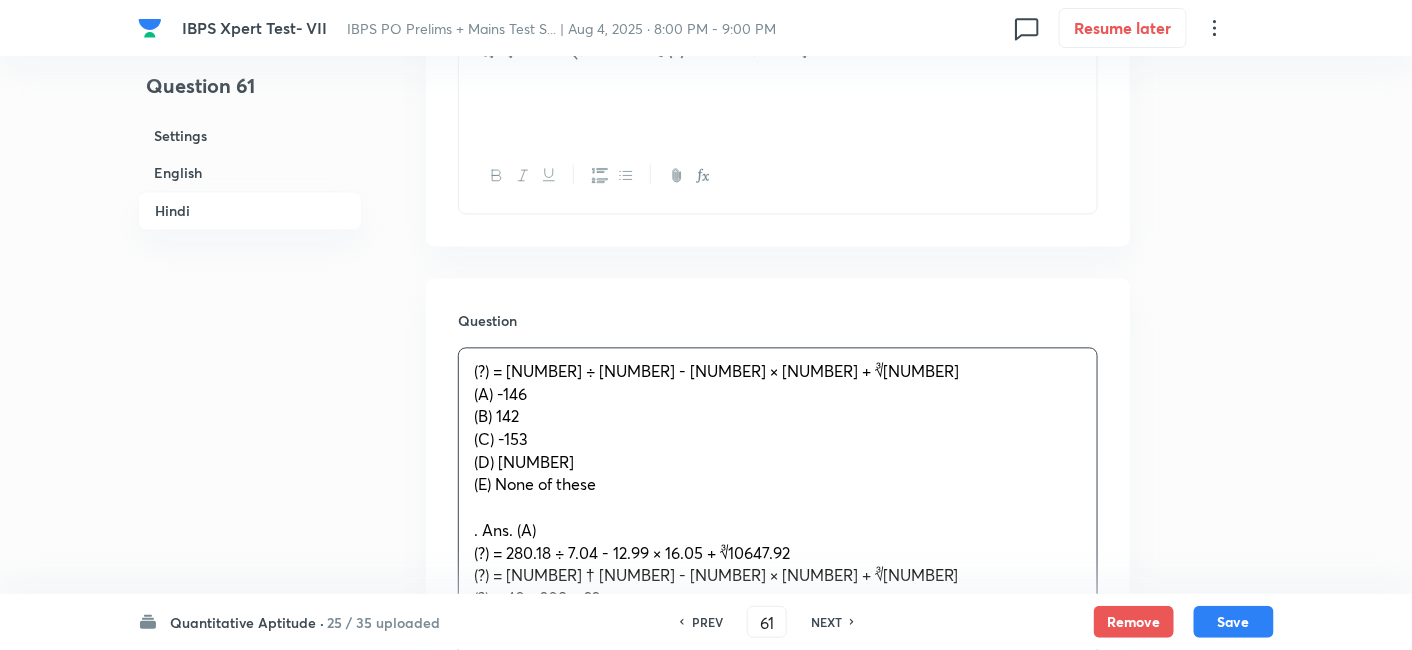 scroll, scrollTop: 3771, scrollLeft: 0, axis: vertical 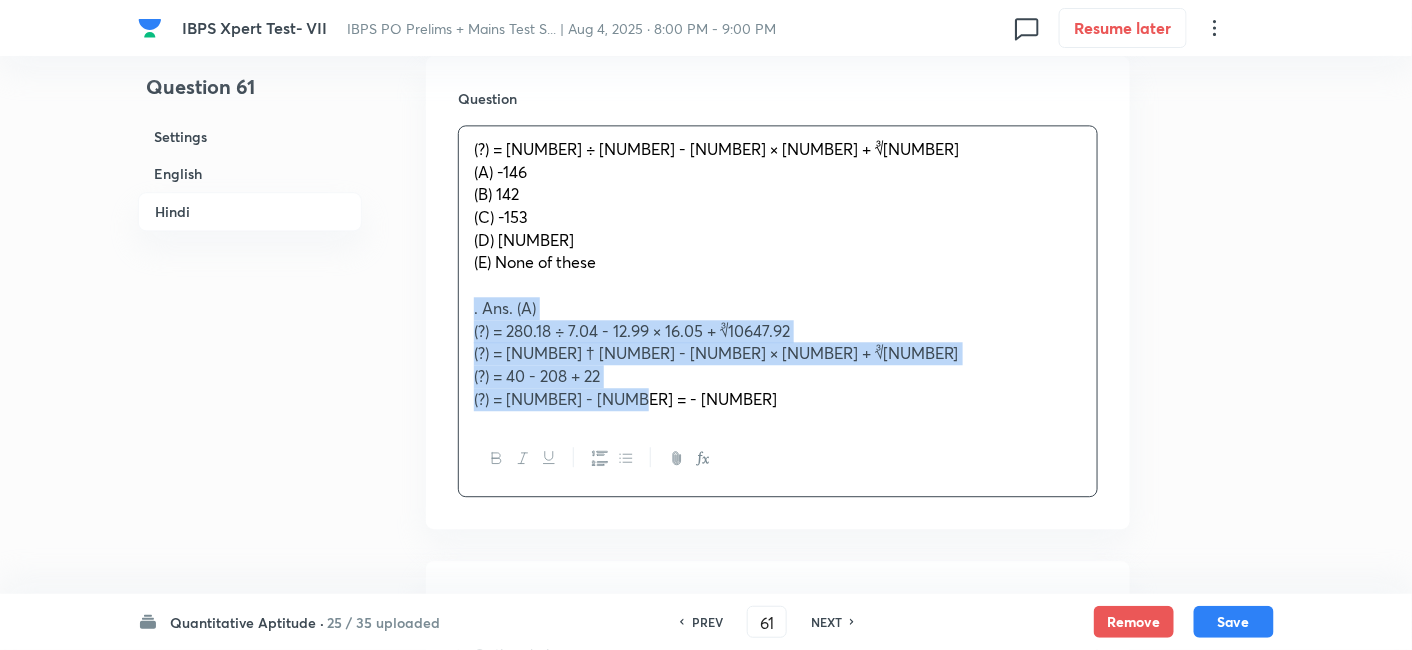 drag, startPoint x: 467, startPoint y: 310, endPoint x: 876, endPoint y: 530, distance: 464.41467 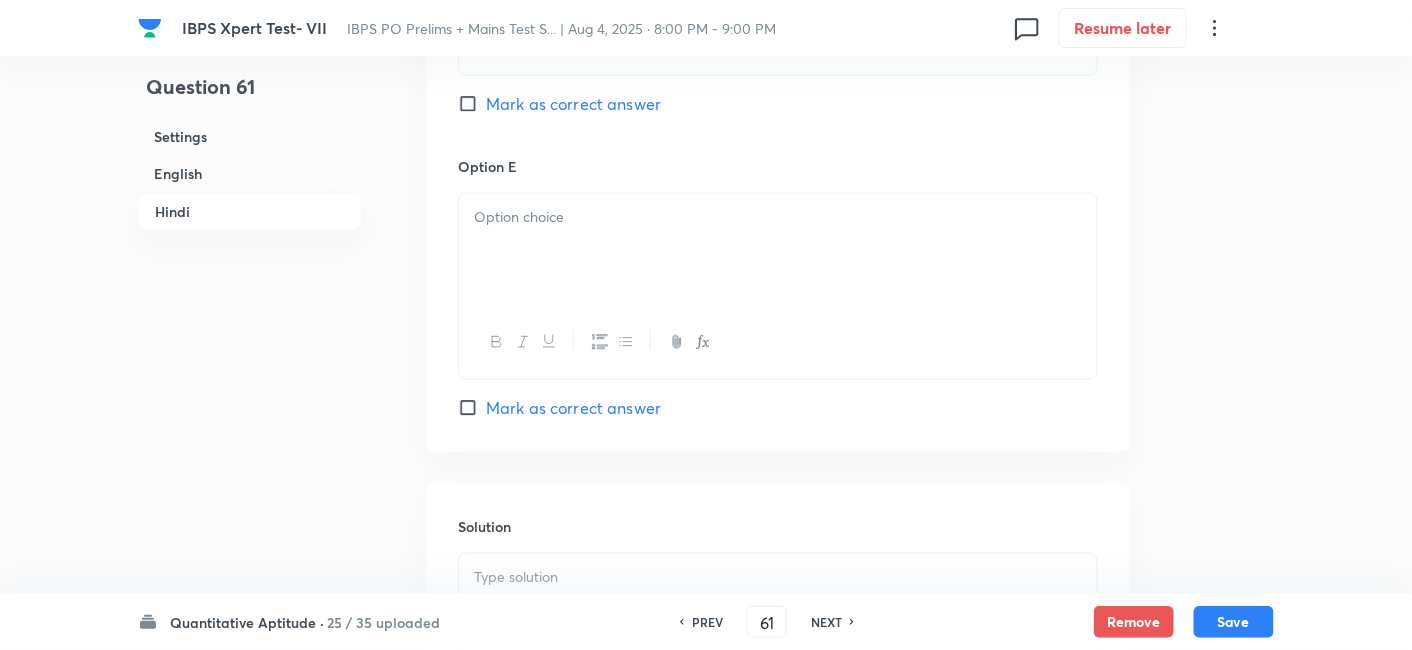 scroll, scrollTop: 5625, scrollLeft: 0, axis: vertical 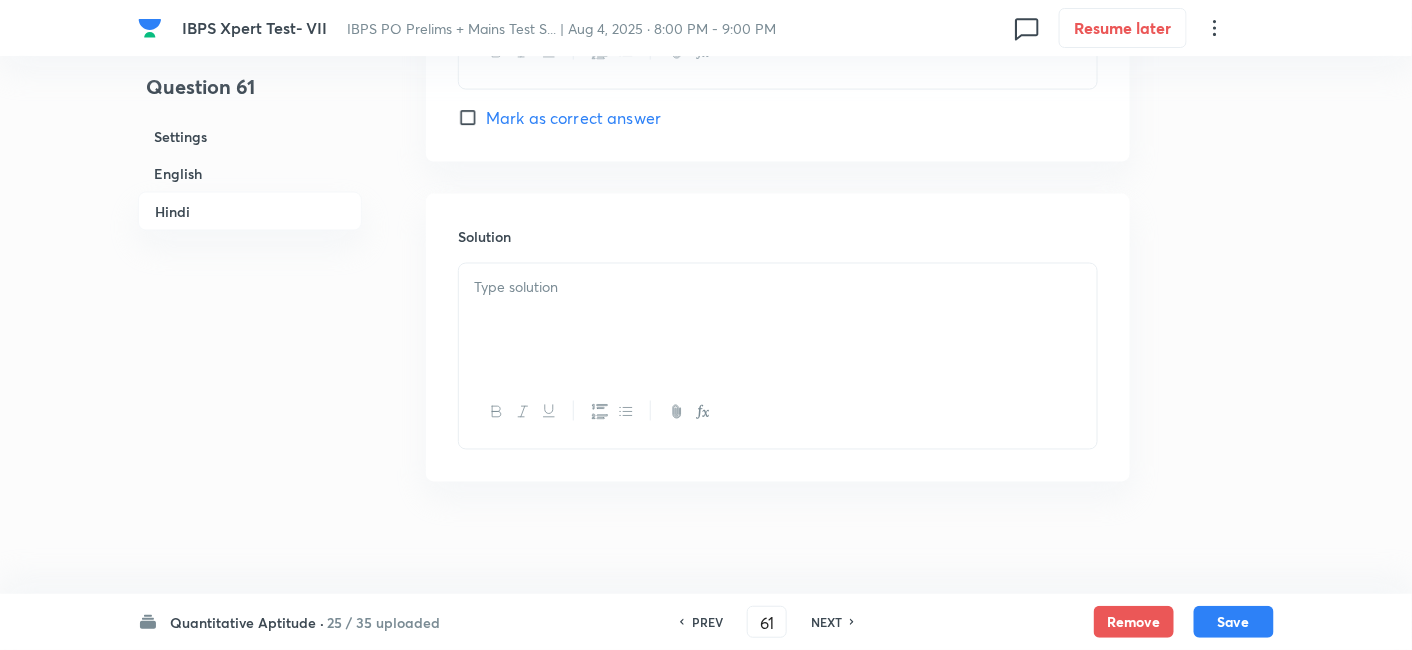 click at bounding box center [778, 320] 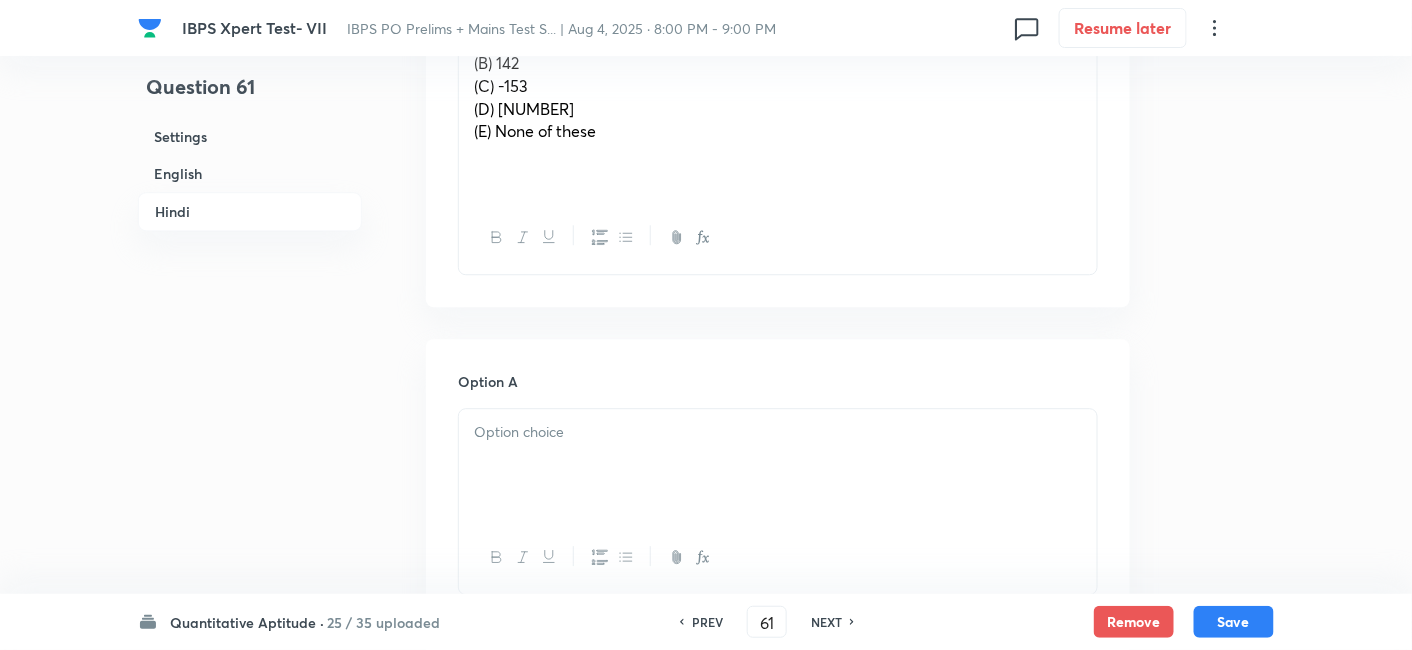 scroll, scrollTop: 3725, scrollLeft: 0, axis: vertical 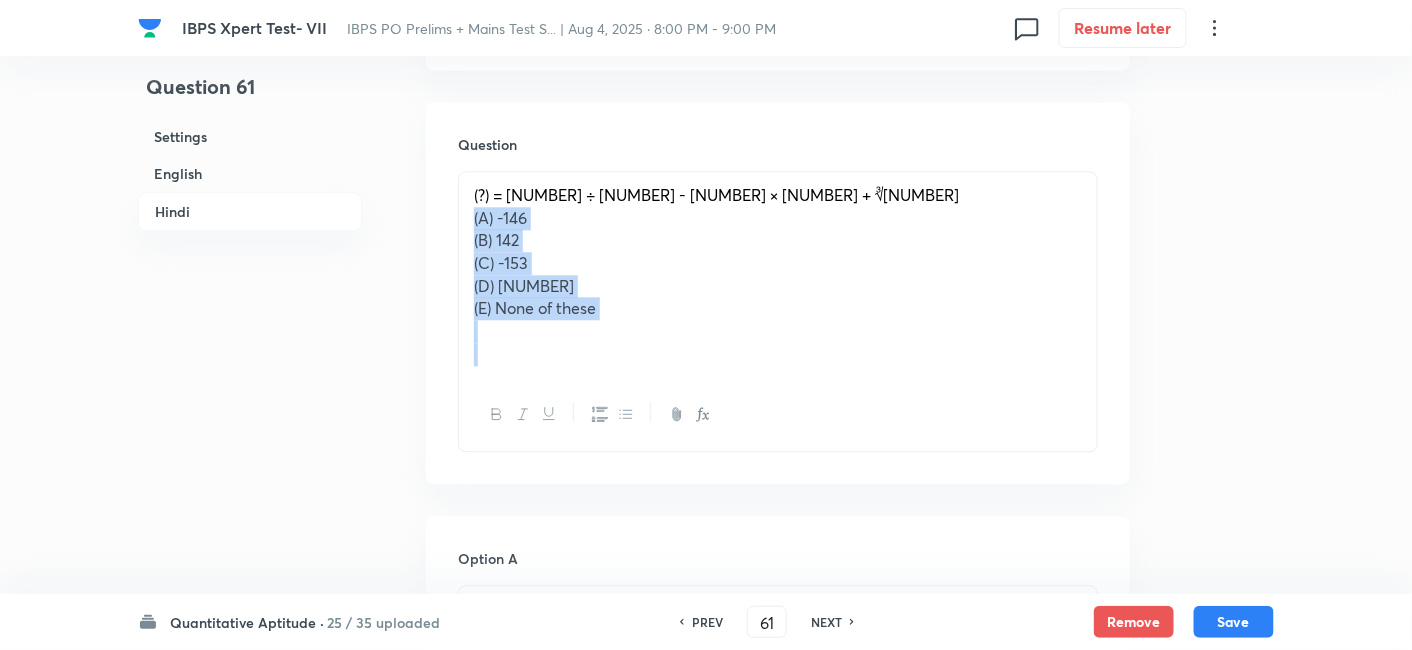 drag, startPoint x: 460, startPoint y: 212, endPoint x: 794, endPoint y: 460, distance: 416.00482 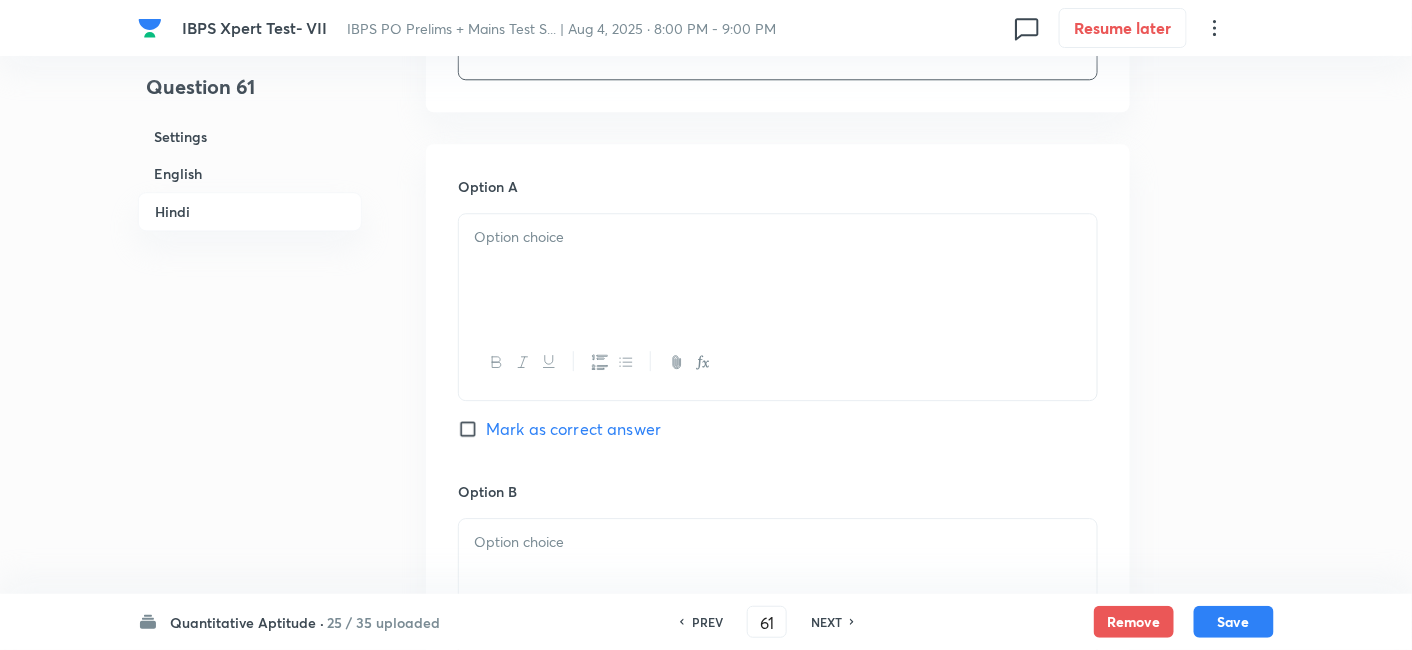 scroll, scrollTop: 4002, scrollLeft: 0, axis: vertical 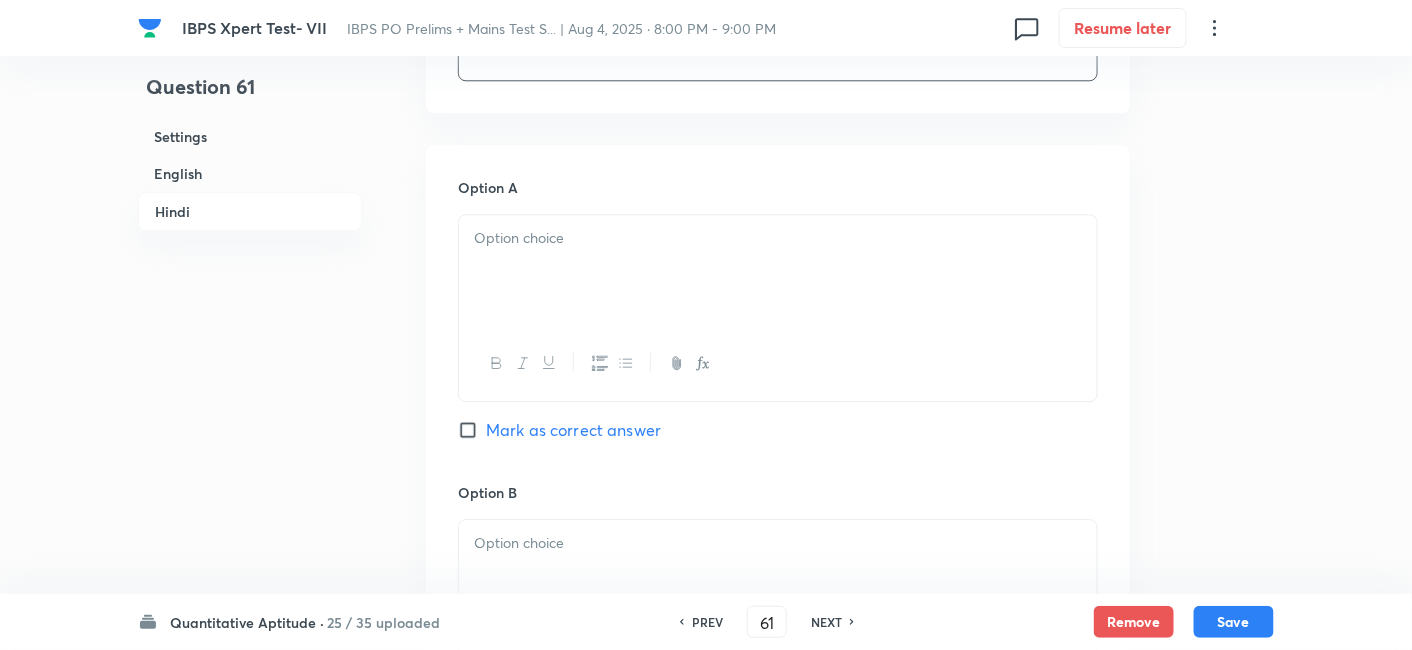 click at bounding box center [778, 271] 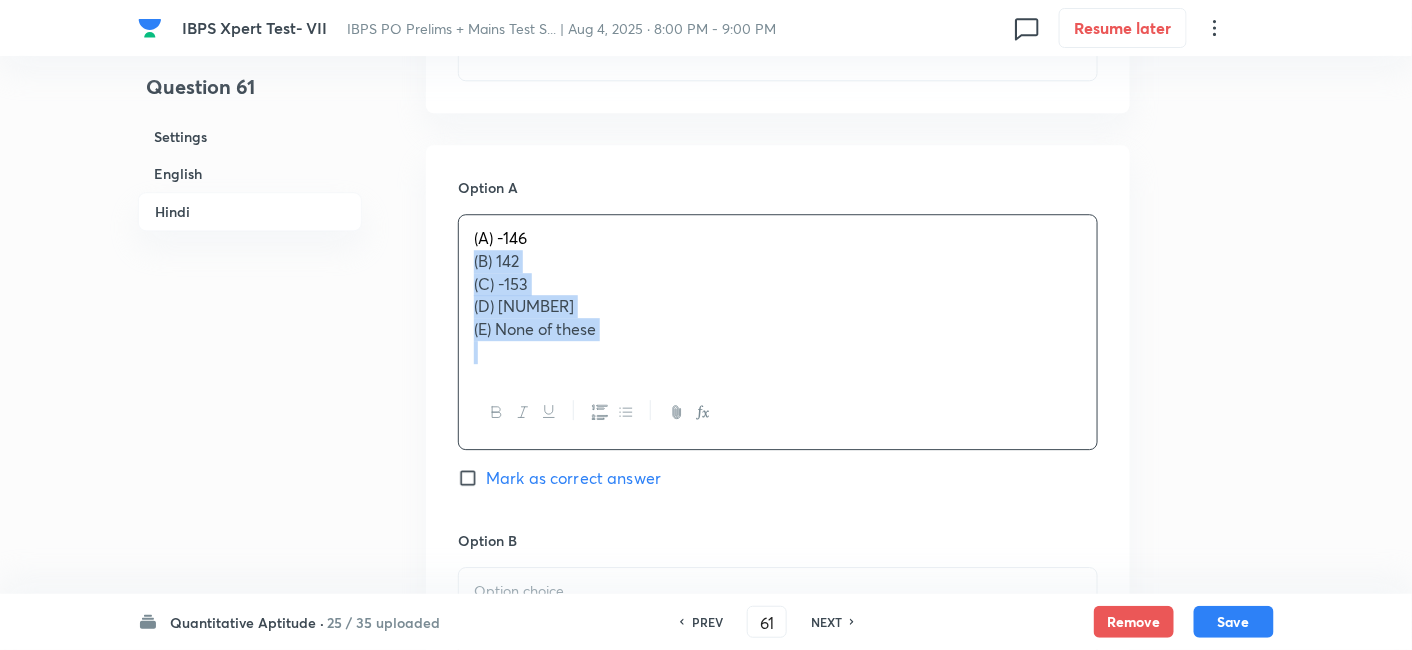 drag, startPoint x: 463, startPoint y: 261, endPoint x: 751, endPoint y: 447, distance: 342.84106 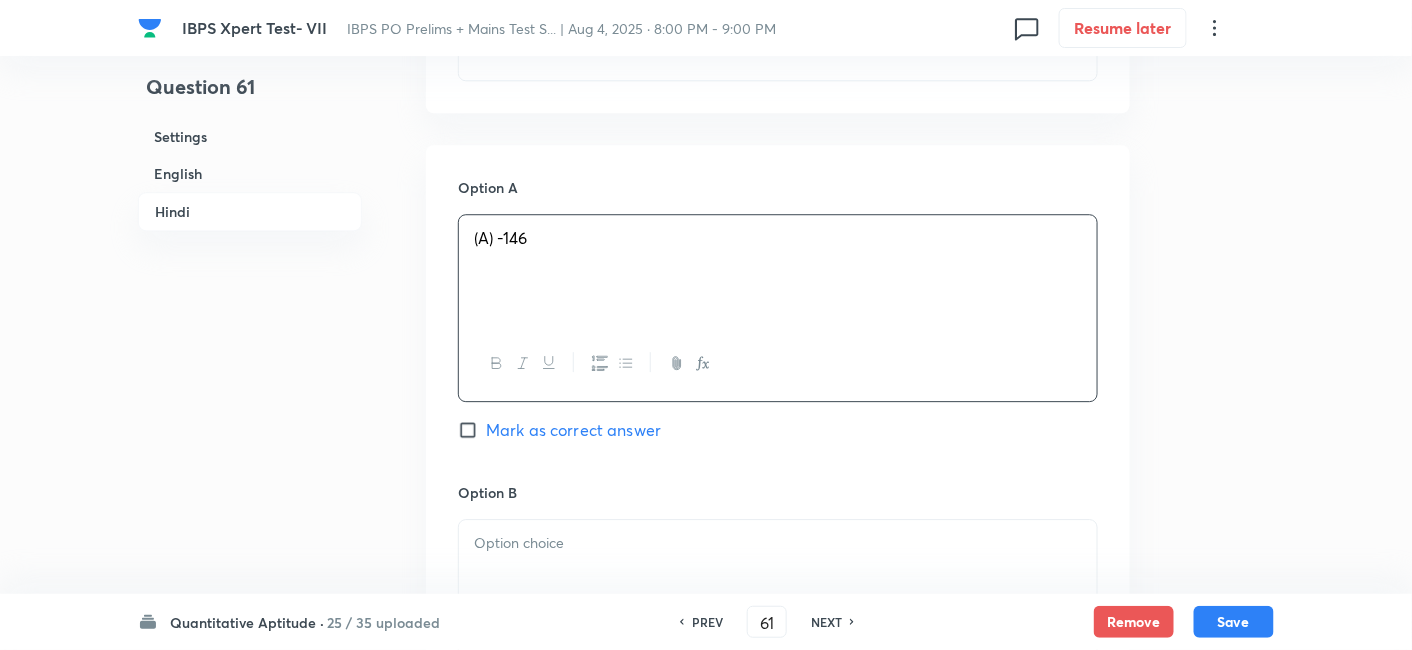 scroll, scrollTop: 4162, scrollLeft: 0, axis: vertical 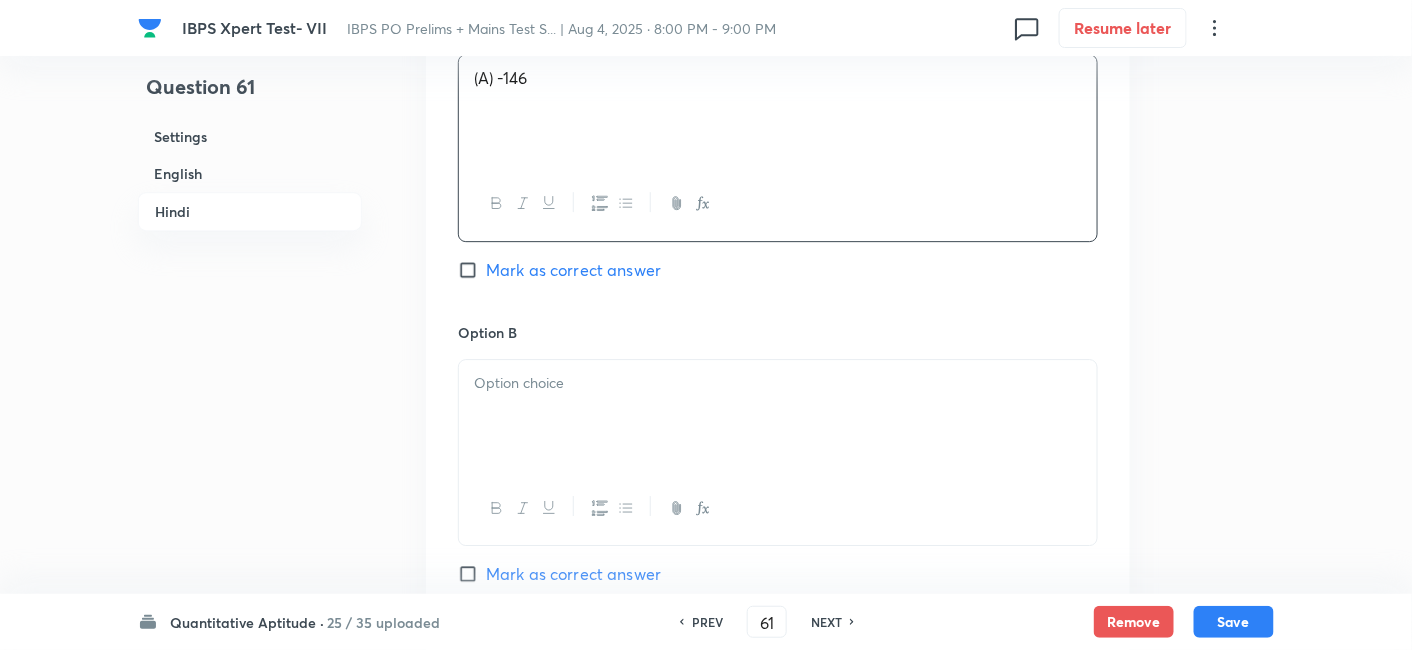 click at bounding box center [778, 416] 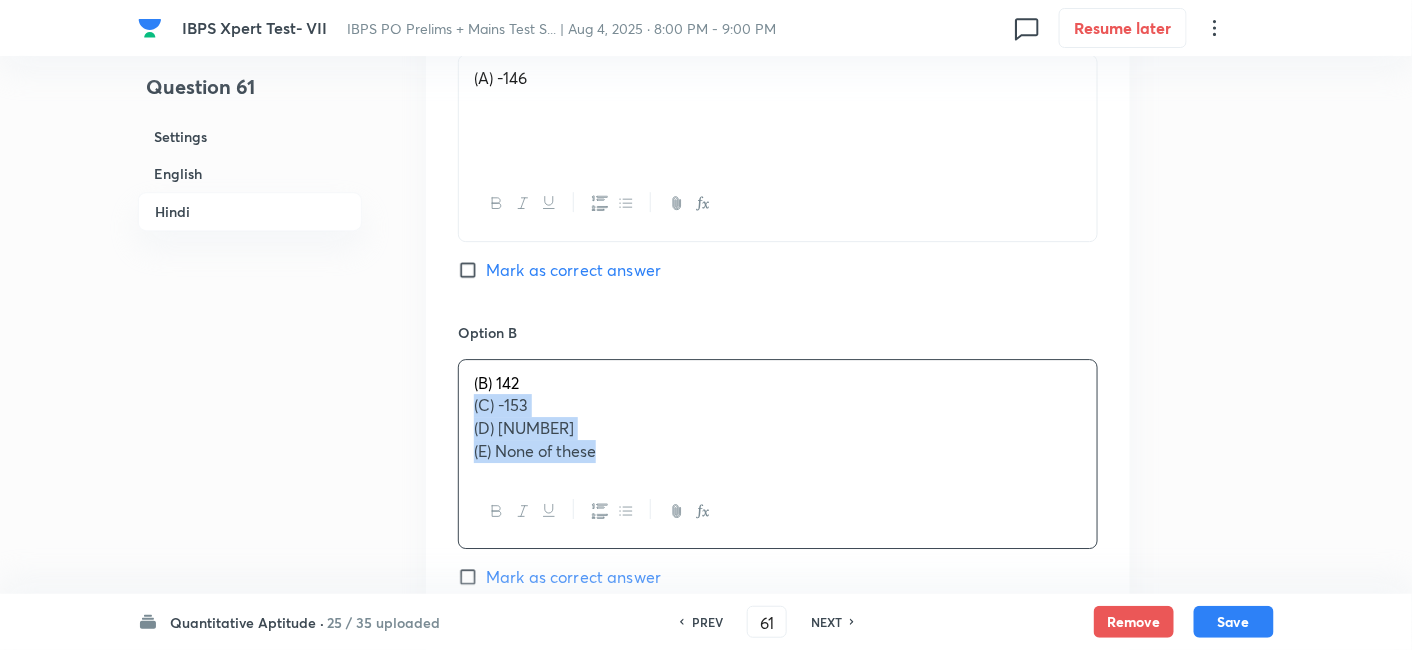 drag, startPoint x: 465, startPoint y: 402, endPoint x: 825, endPoint y: 564, distance: 394.7708 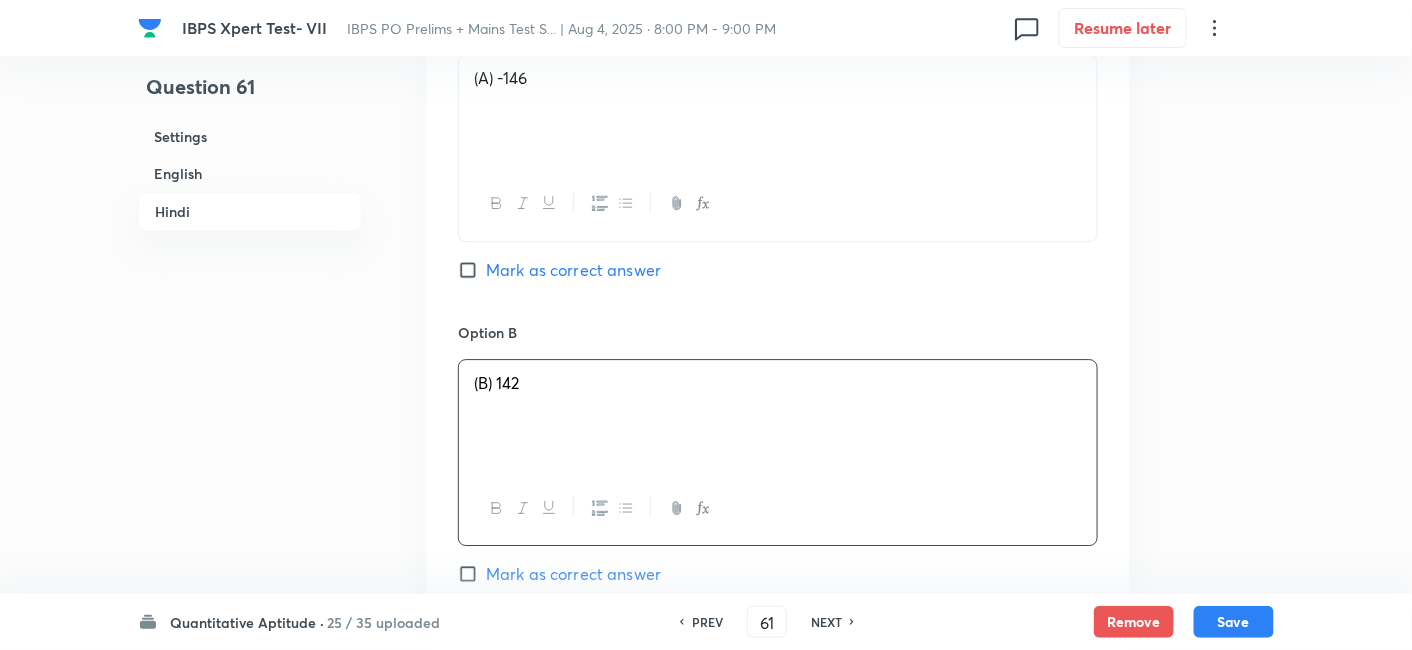 click on "Mark as correct answer" at bounding box center [573, 270] 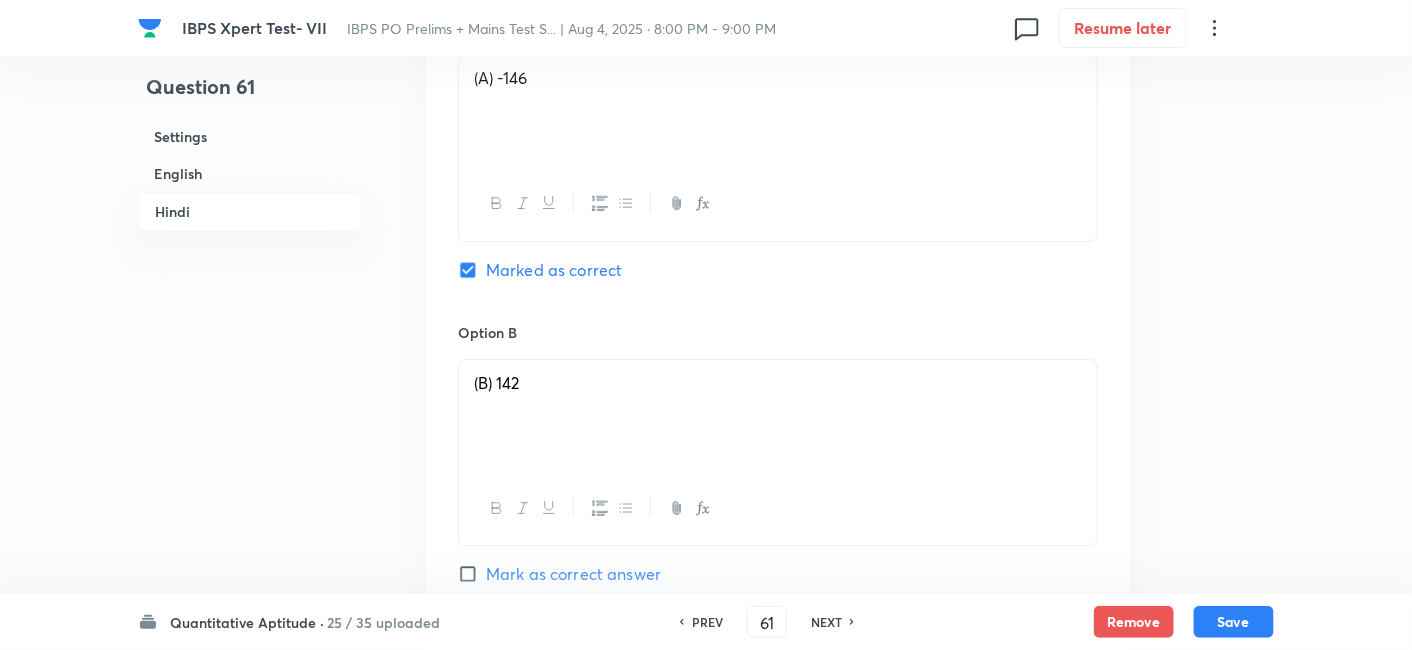 scroll, scrollTop: 4505, scrollLeft: 0, axis: vertical 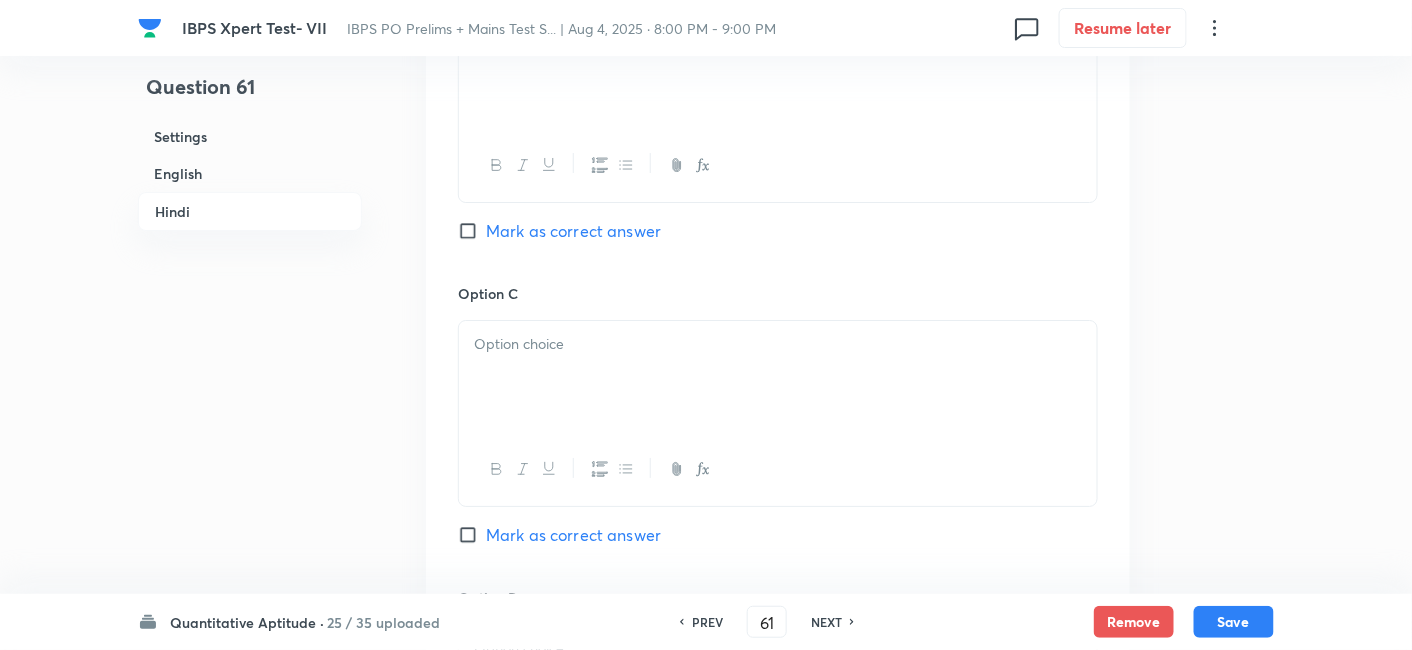 click at bounding box center (778, 377) 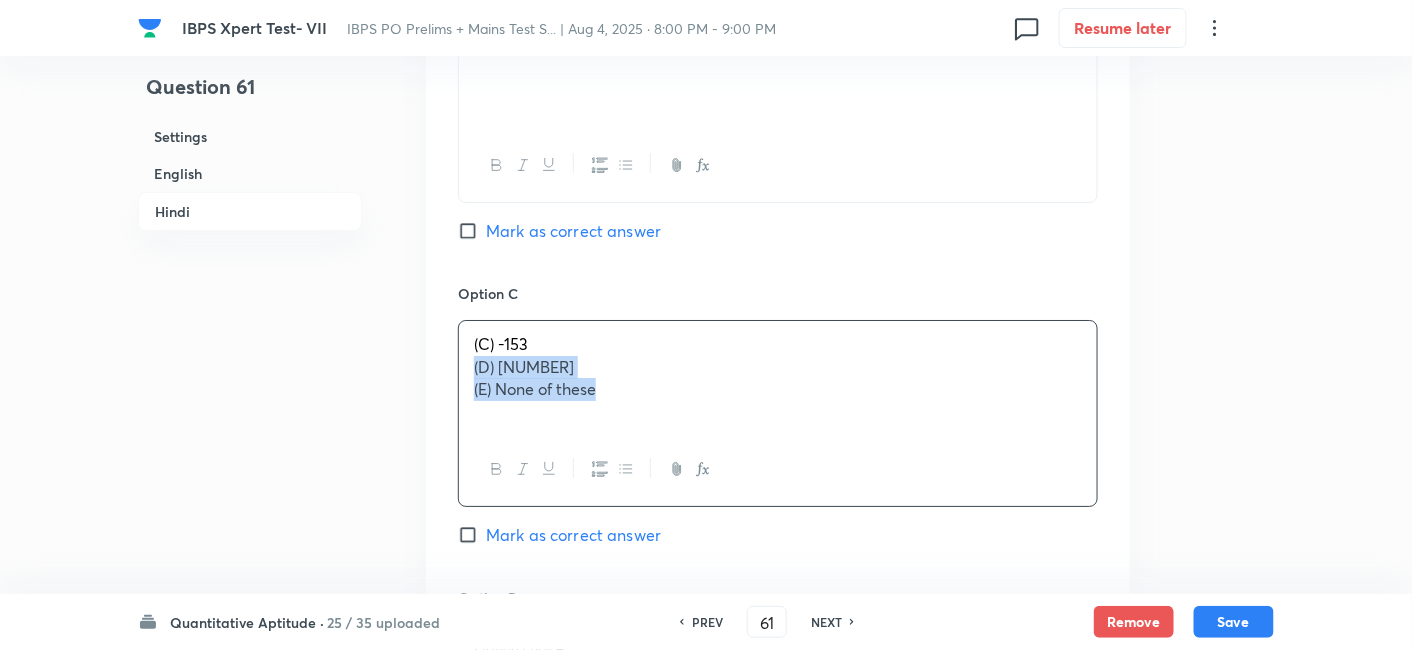 drag, startPoint x: 461, startPoint y: 355, endPoint x: 814, endPoint y: 499, distance: 381.2414 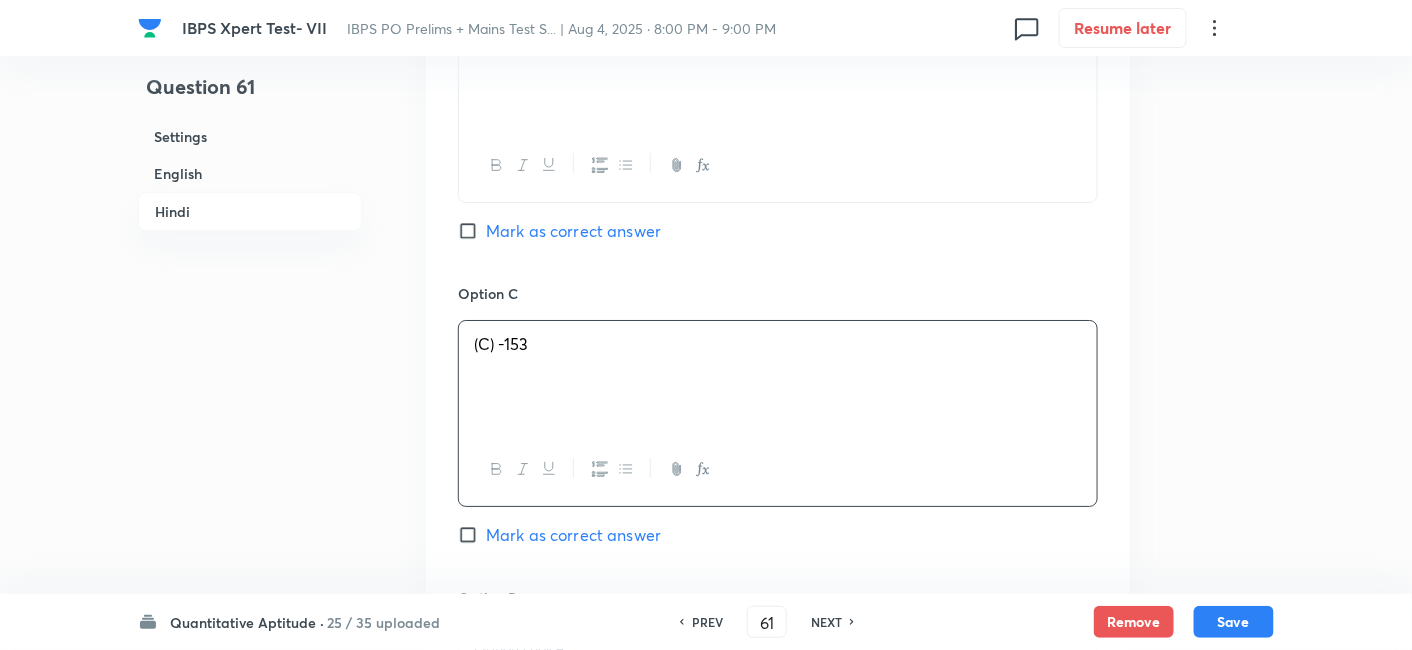 scroll, scrollTop: 4774, scrollLeft: 0, axis: vertical 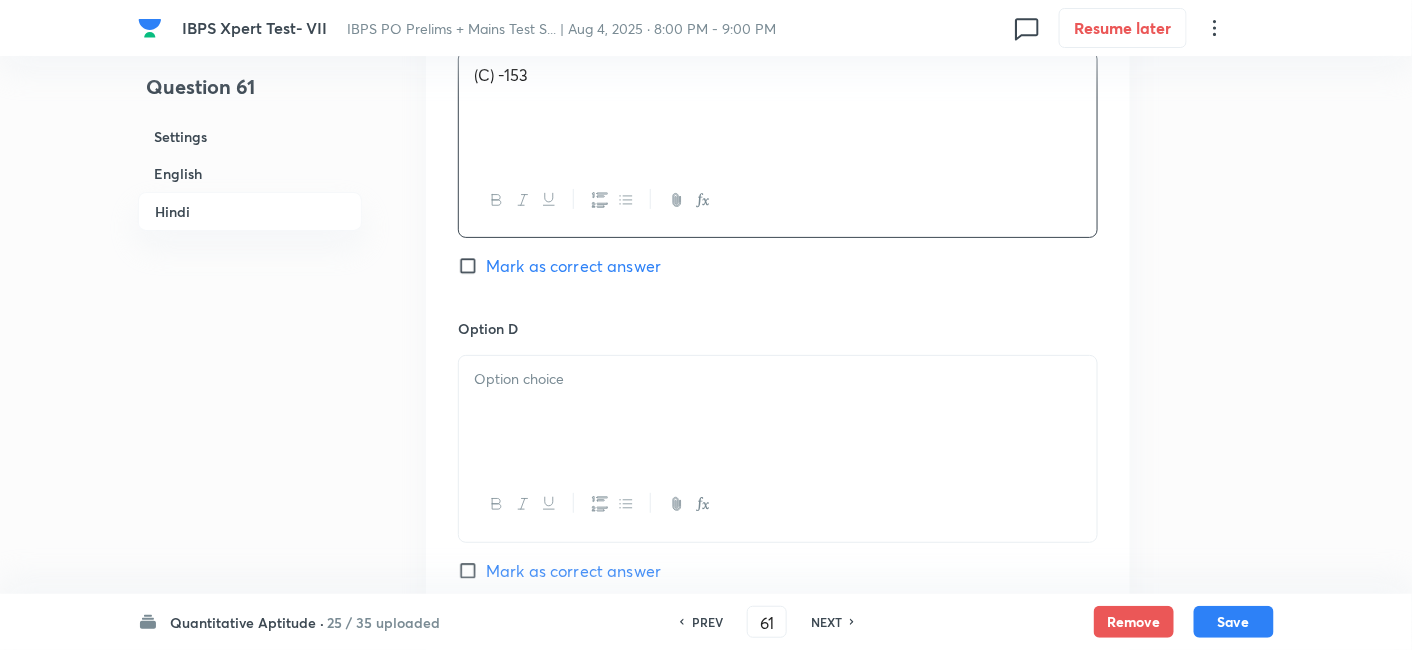 click at bounding box center (778, 412) 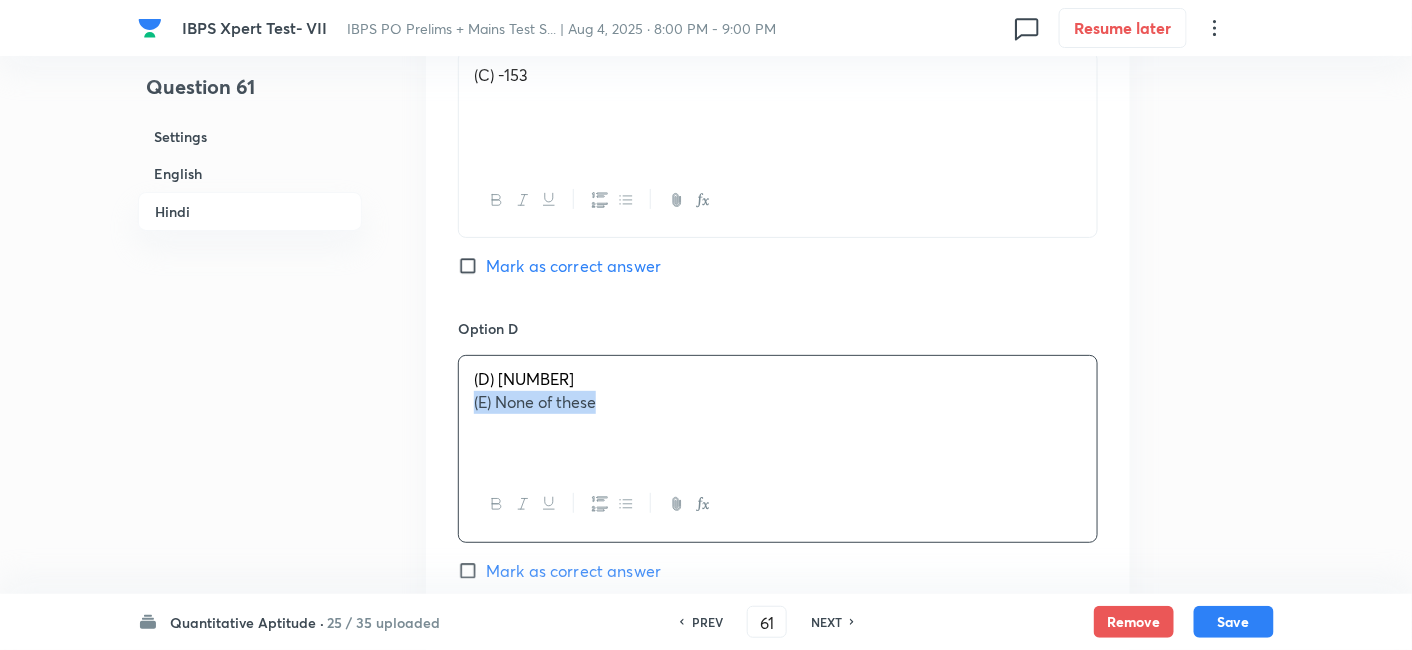 drag, startPoint x: 469, startPoint y: 398, endPoint x: 764, endPoint y: 462, distance: 301.86255 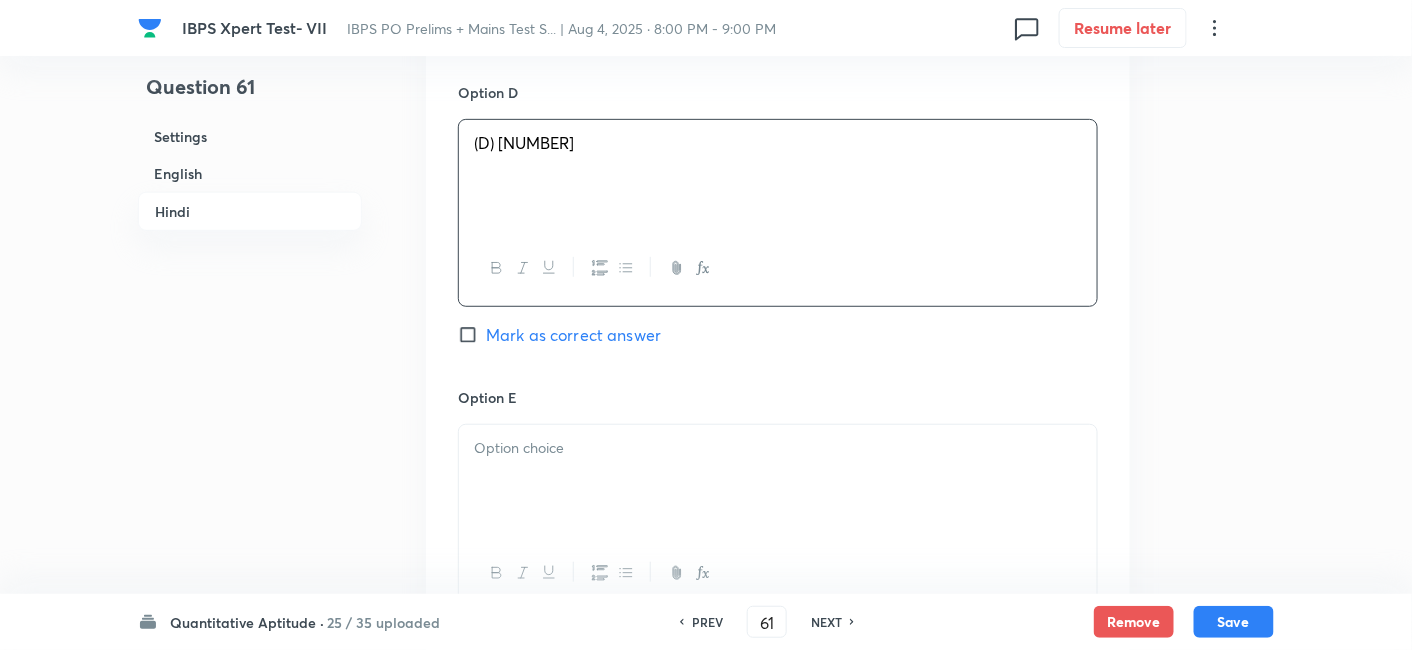 scroll, scrollTop: 5011, scrollLeft: 0, axis: vertical 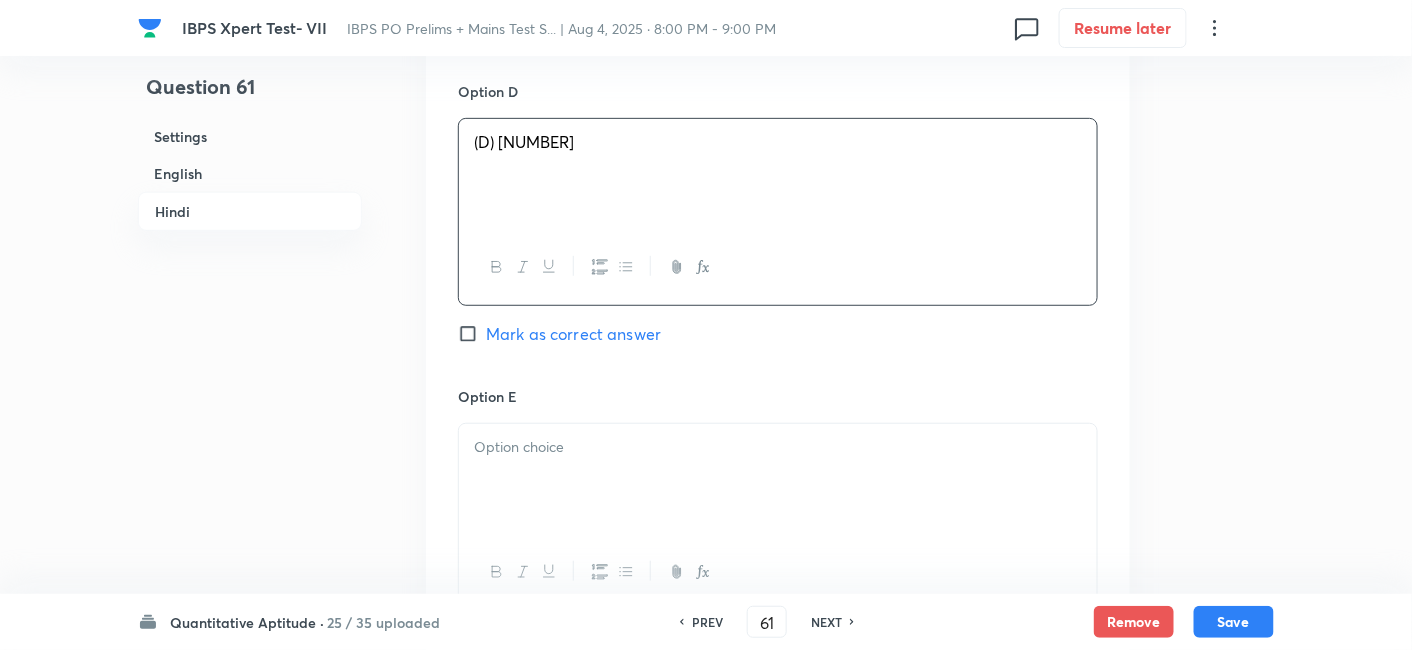 click at bounding box center [778, 480] 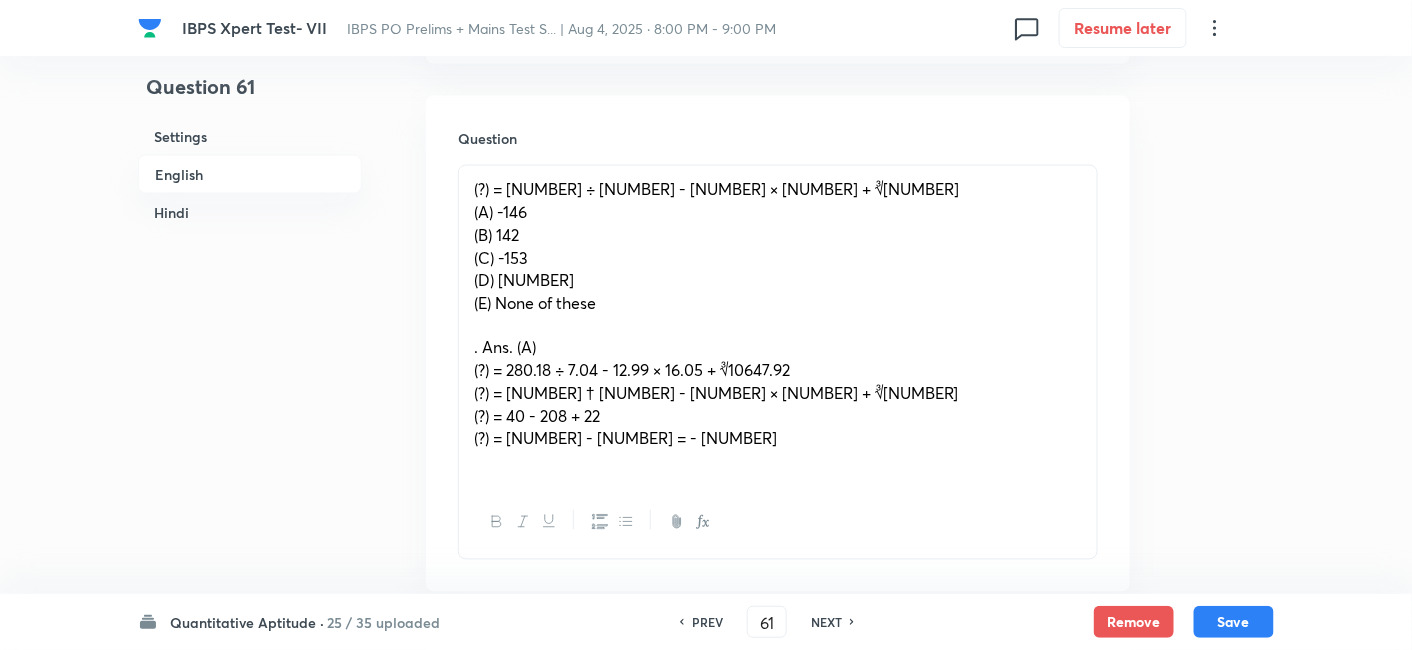 scroll, scrollTop: 900, scrollLeft: 0, axis: vertical 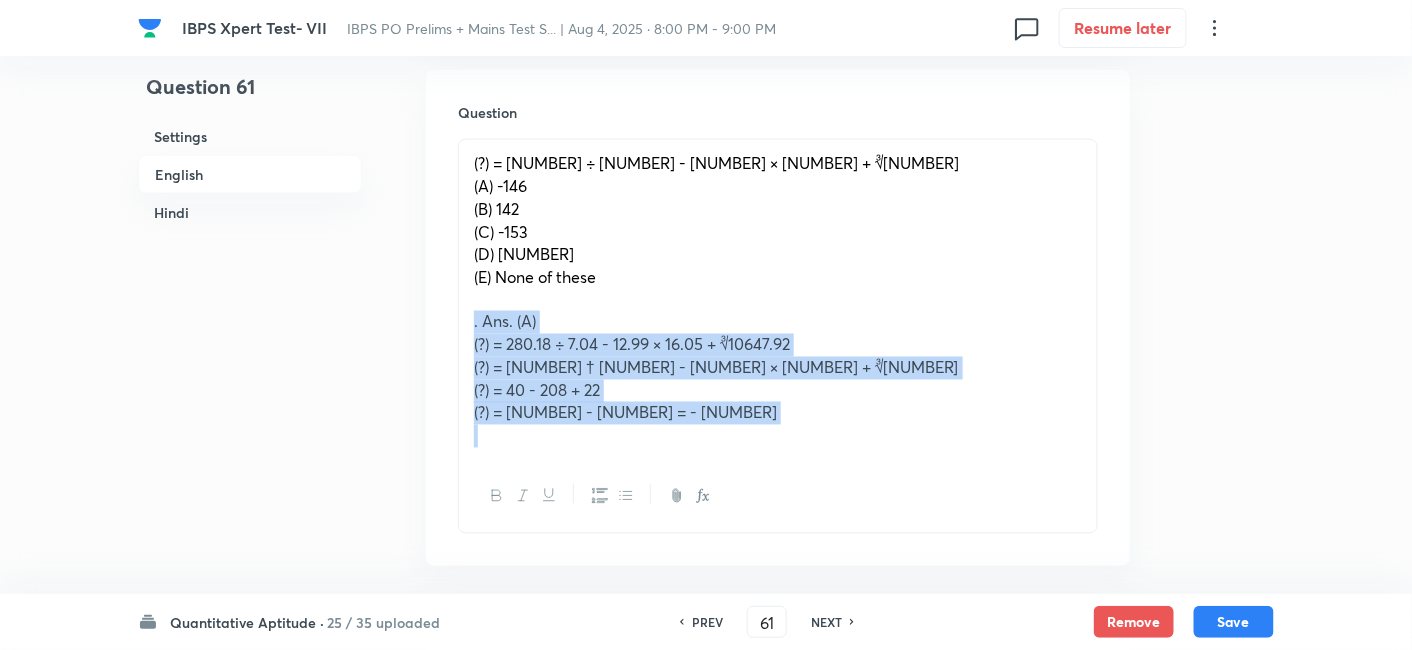 drag, startPoint x: 463, startPoint y: 321, endPoint x: 789, endPoint y: 501, distance: 372.39227 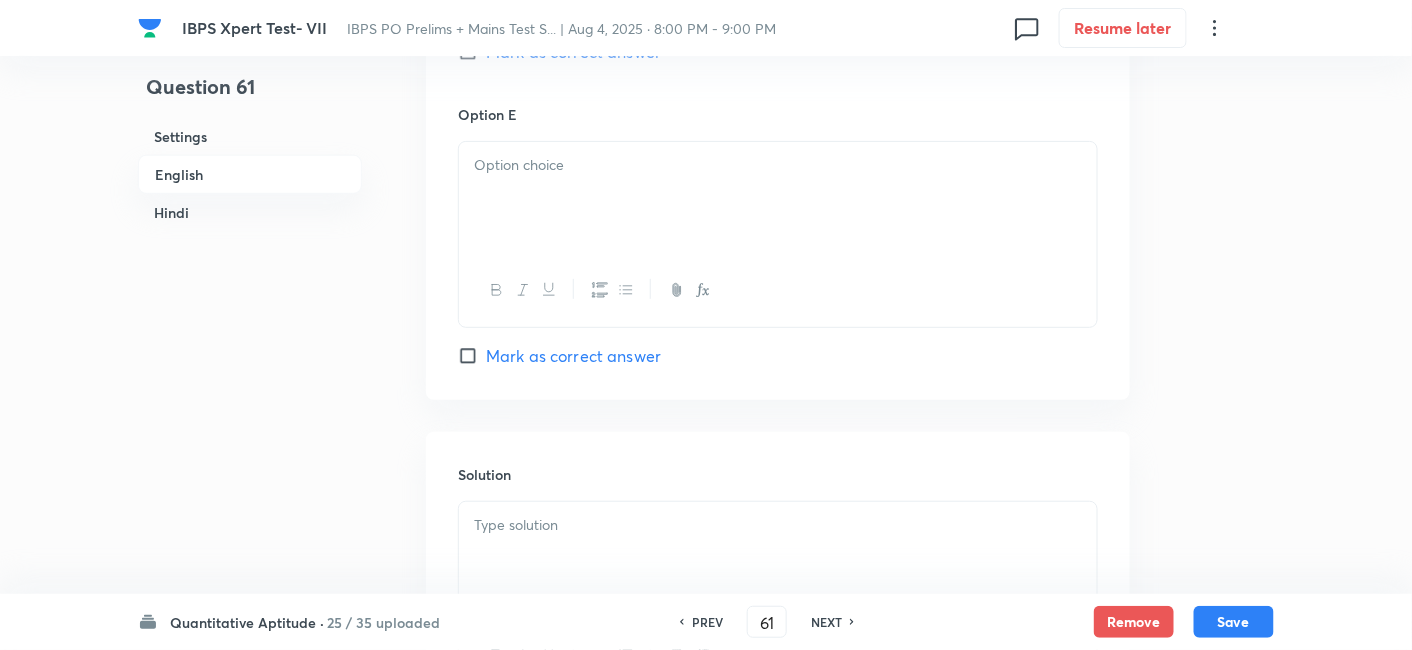 click at bounding box center (778, 558) 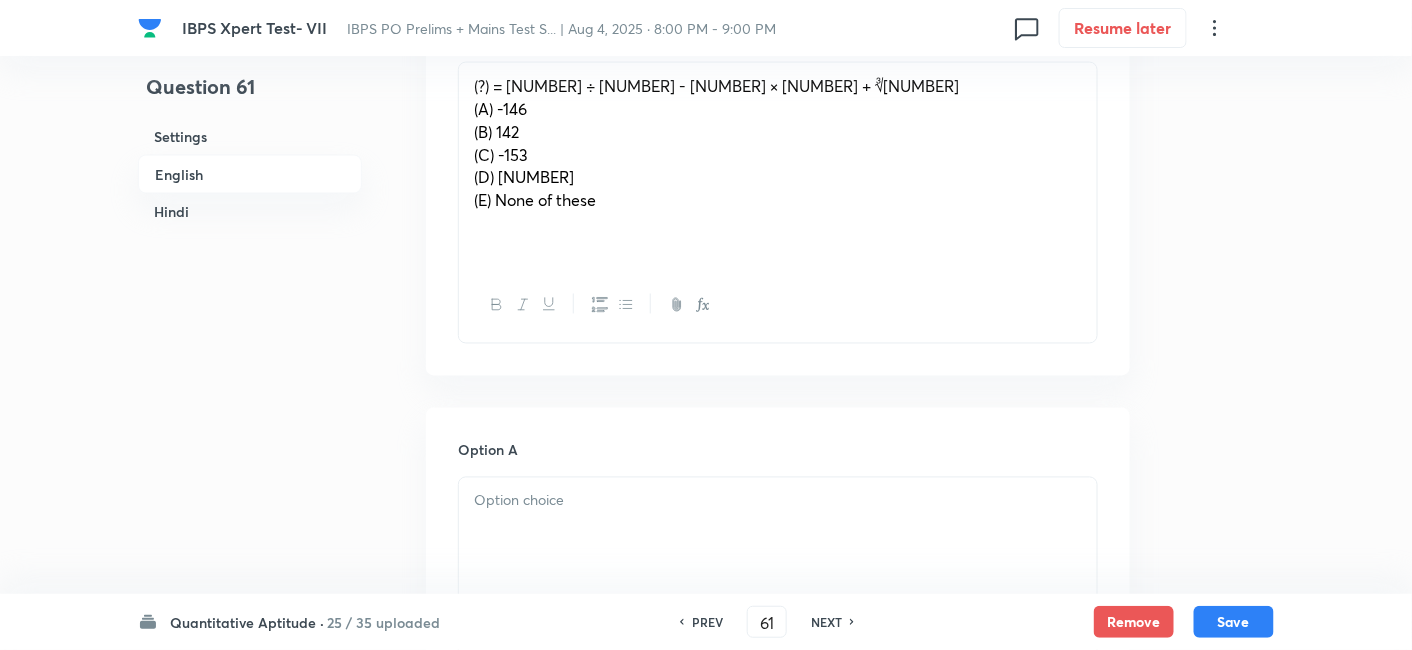 scroll, scrollTop: 841, scrollLeft: 0, axis: vertical 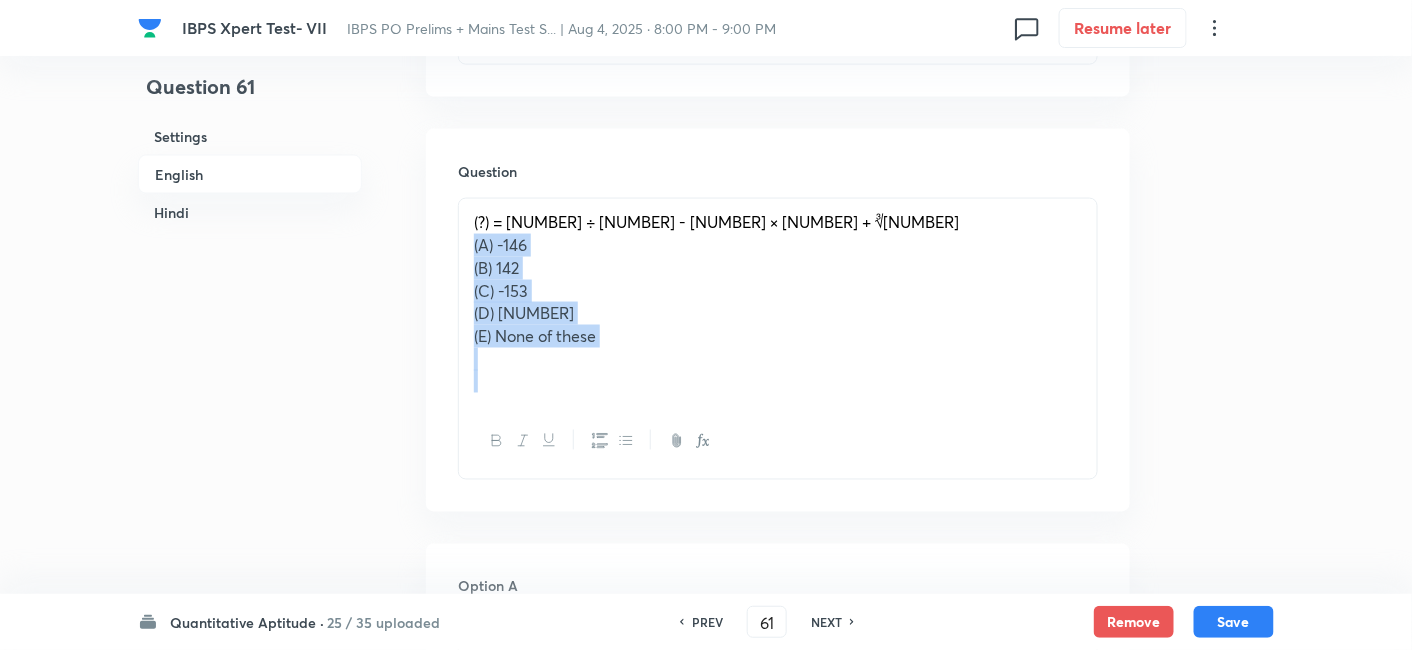 drag, startPoint x: 468, startPoint y: 247, endPoint x: 763, endPoint y: 440, distance: 352.52518 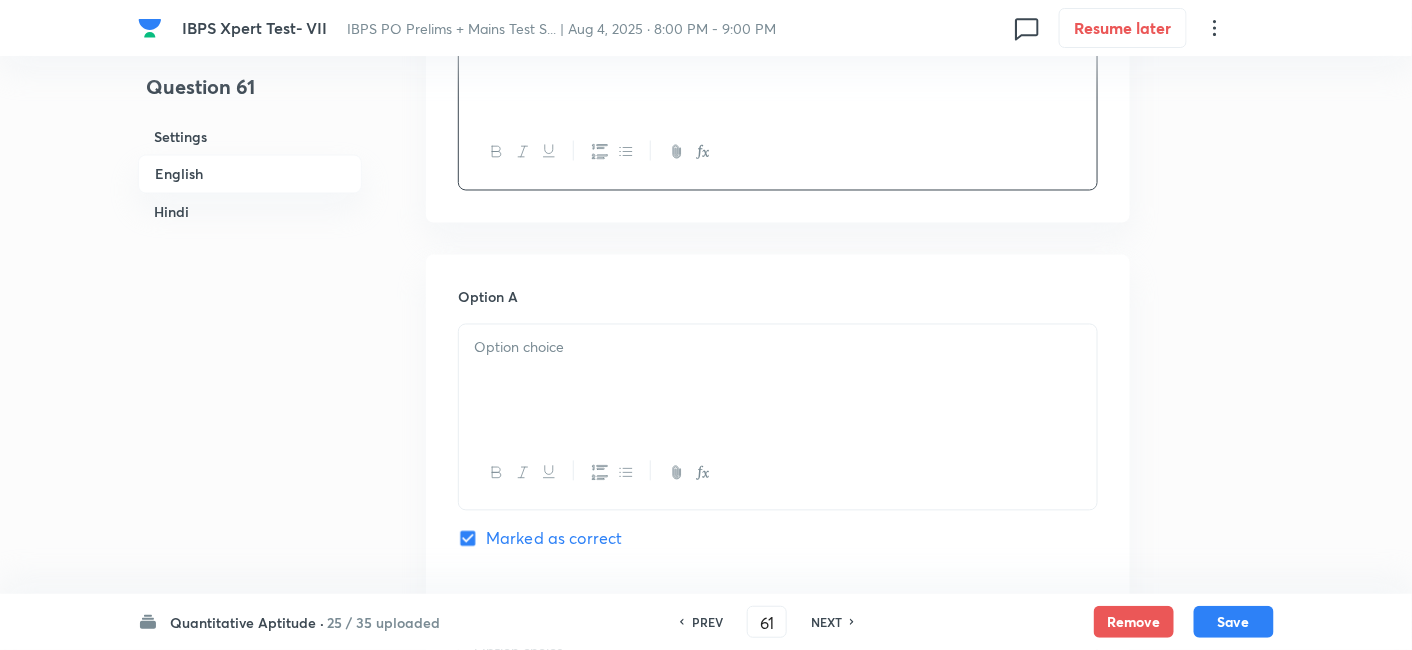 scroll, scrollTop: 1039, scrollLeft: 0, axis: vertical 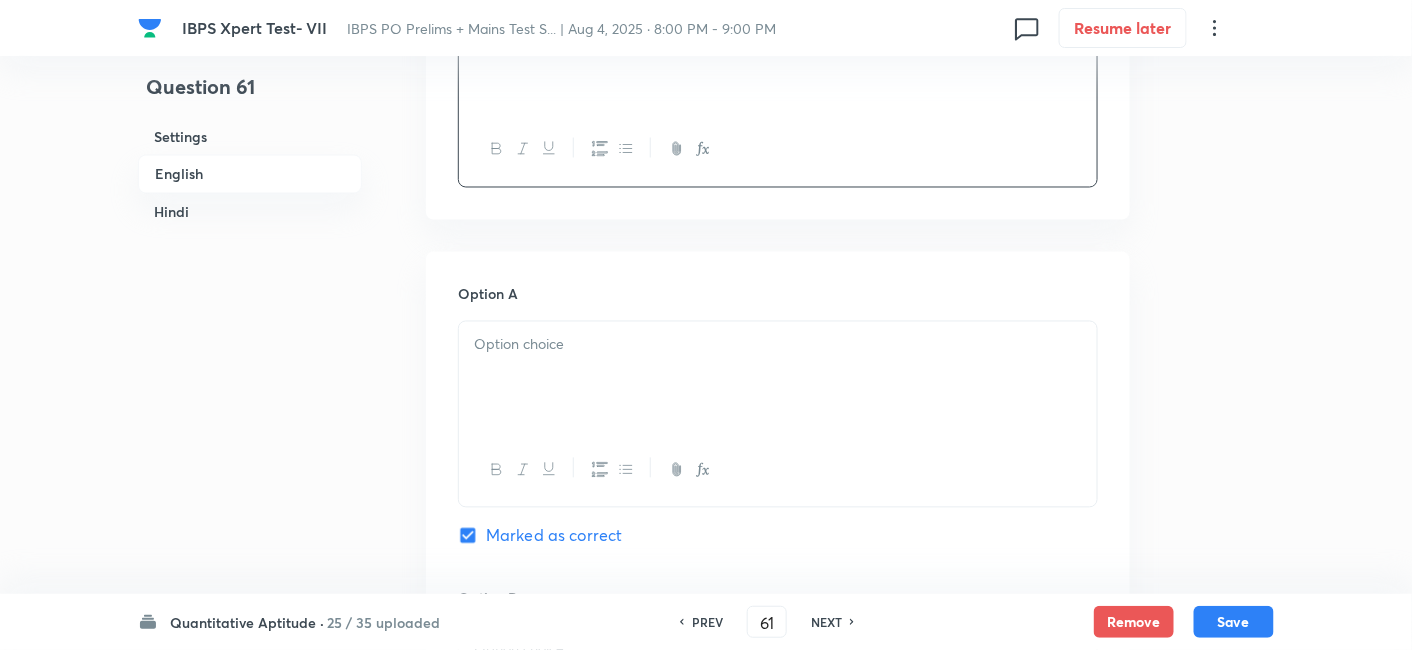 click at bounding box center [778, 345] 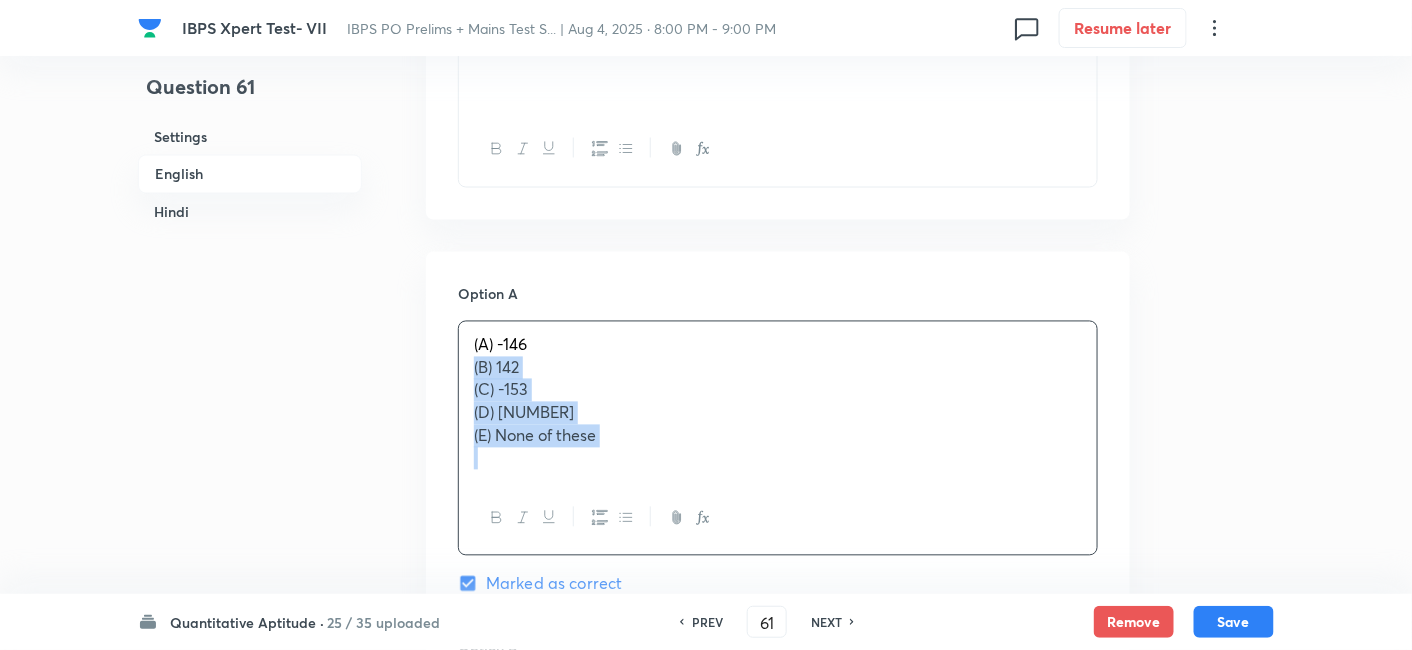 drag, startPoint x: 471, startPoint y: 370, endPoint x: 735, endPoint y: 520, distance: 303.63794 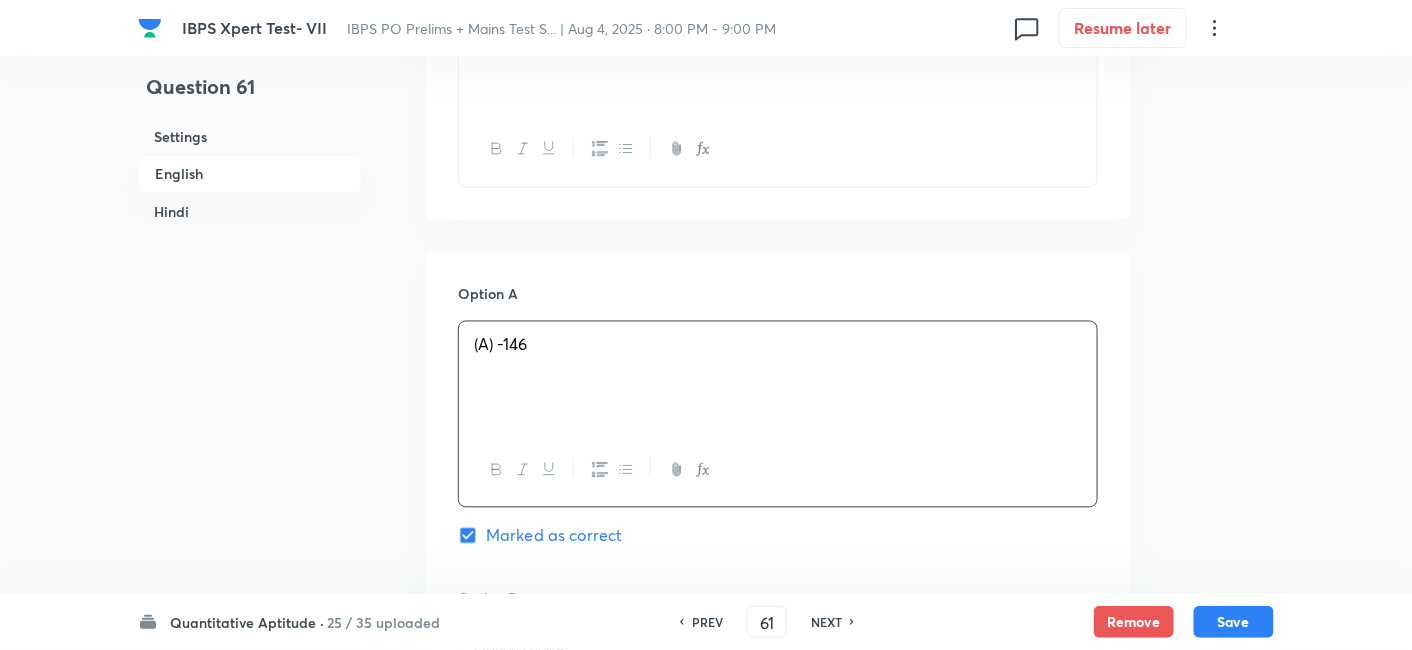 scroll, scrollTop: 1369, scrollLeft: 0, axis: vertical 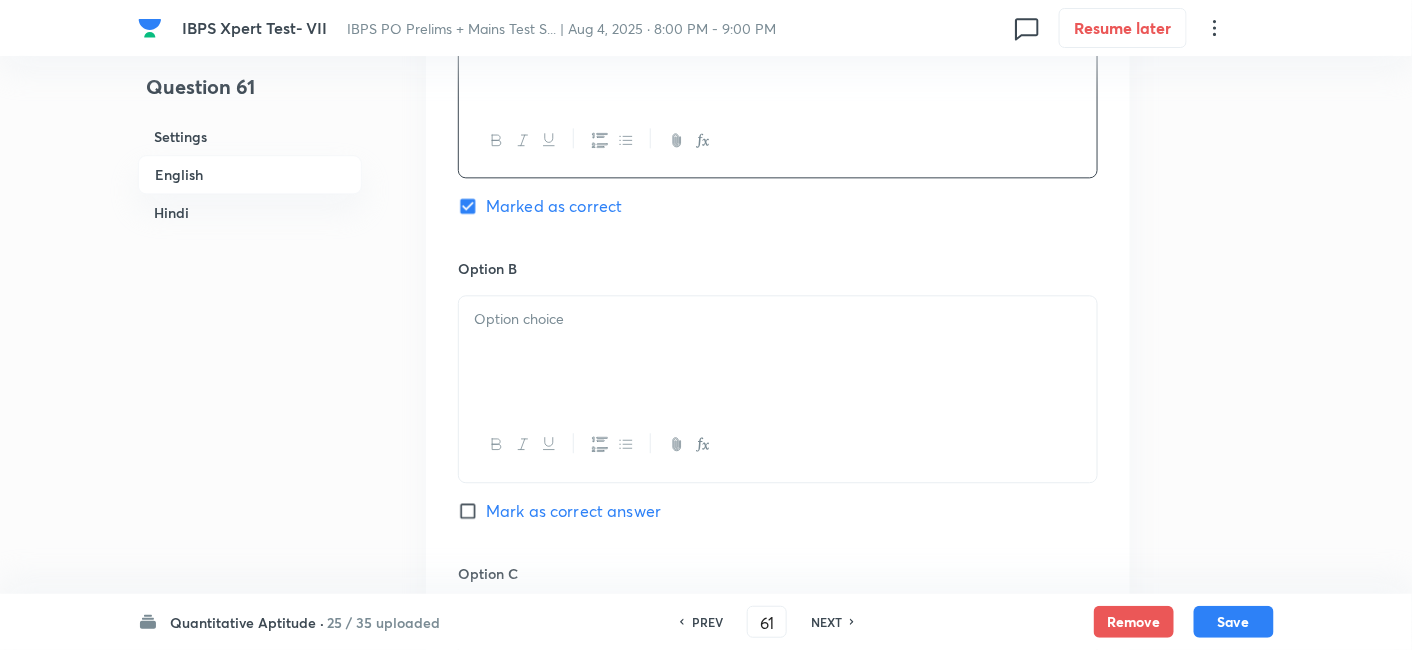 click at bounding box center (778, 352) 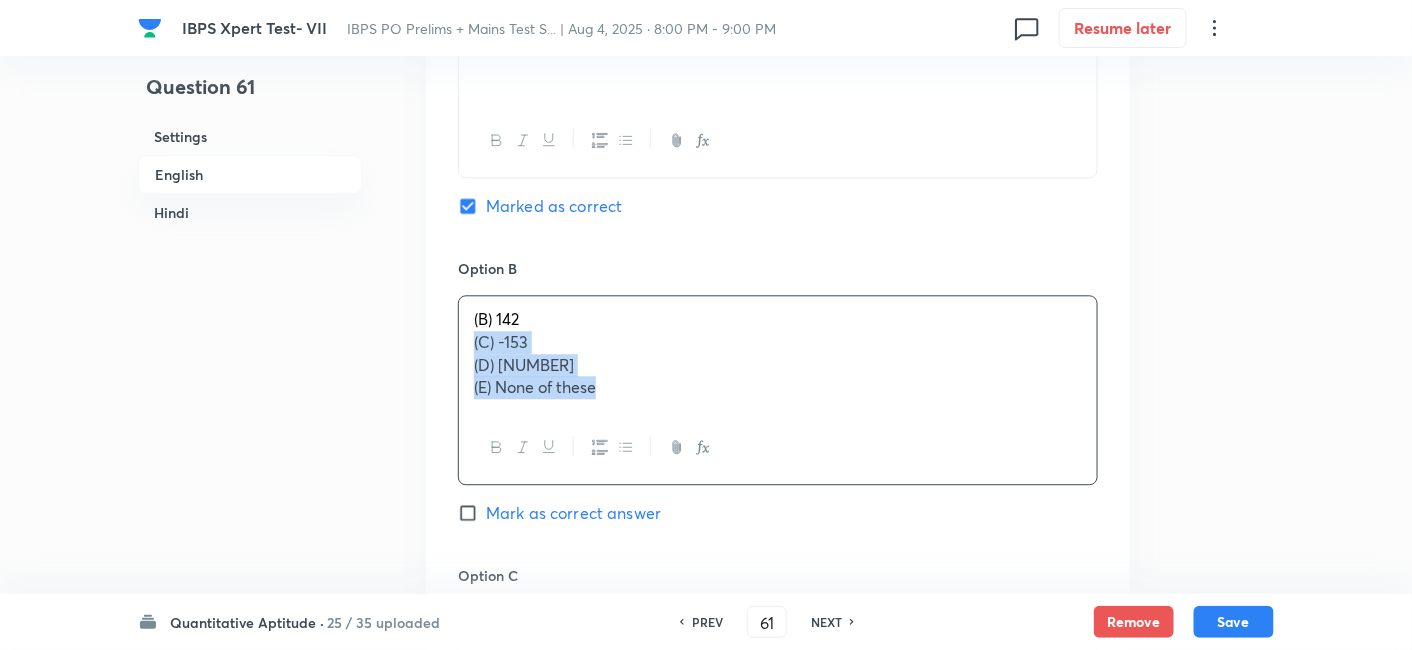 drag, startPoint x: 462, startPoint y: 341, endPoint x: 692, endPoint y: 484, distance: 270.8302 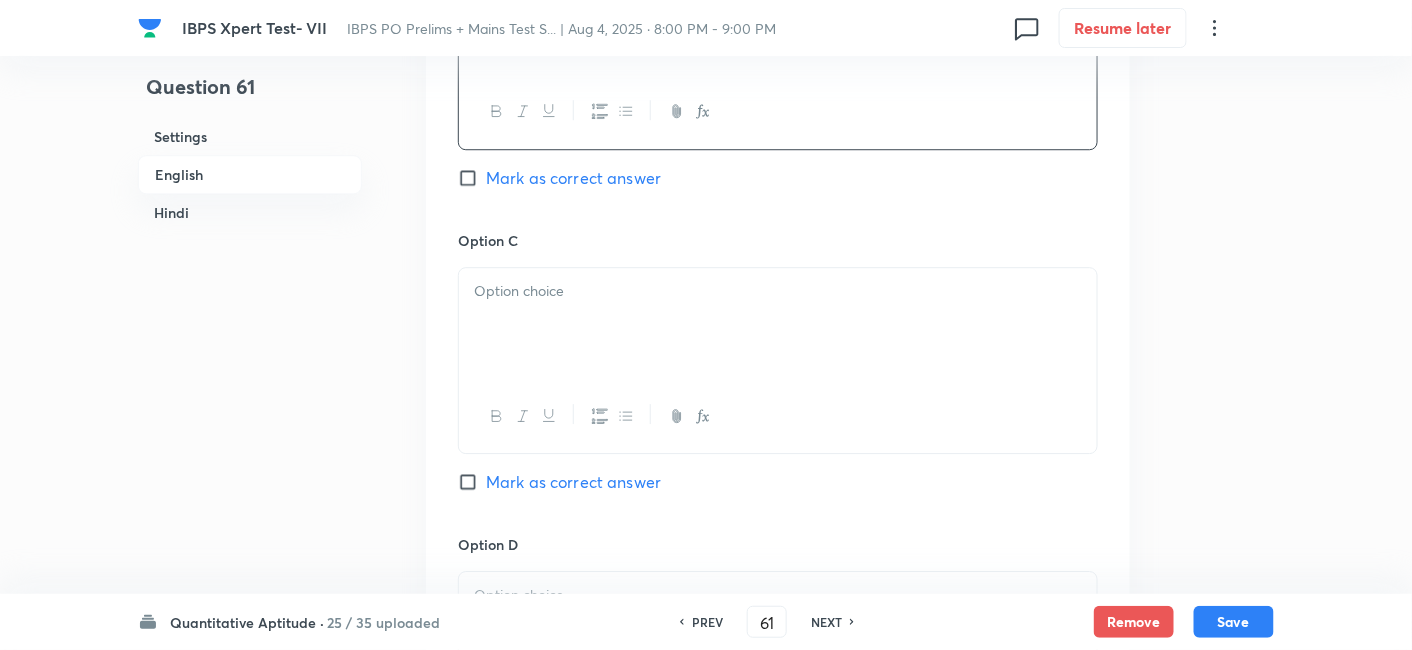 scroll, scrollTop: 1729, scrollLeft: 0, axis: vertical 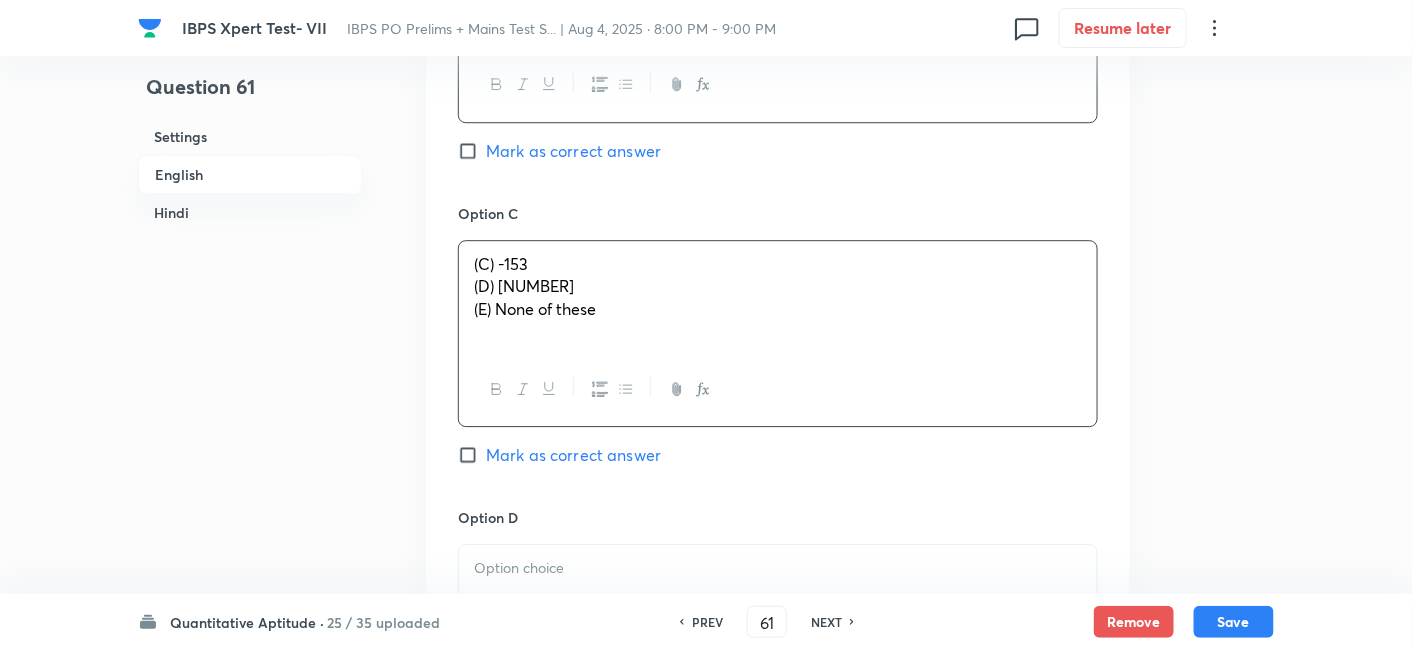 click on "(C) -153  (D) 159  (E) None of these" at bounding box center [778, 297] 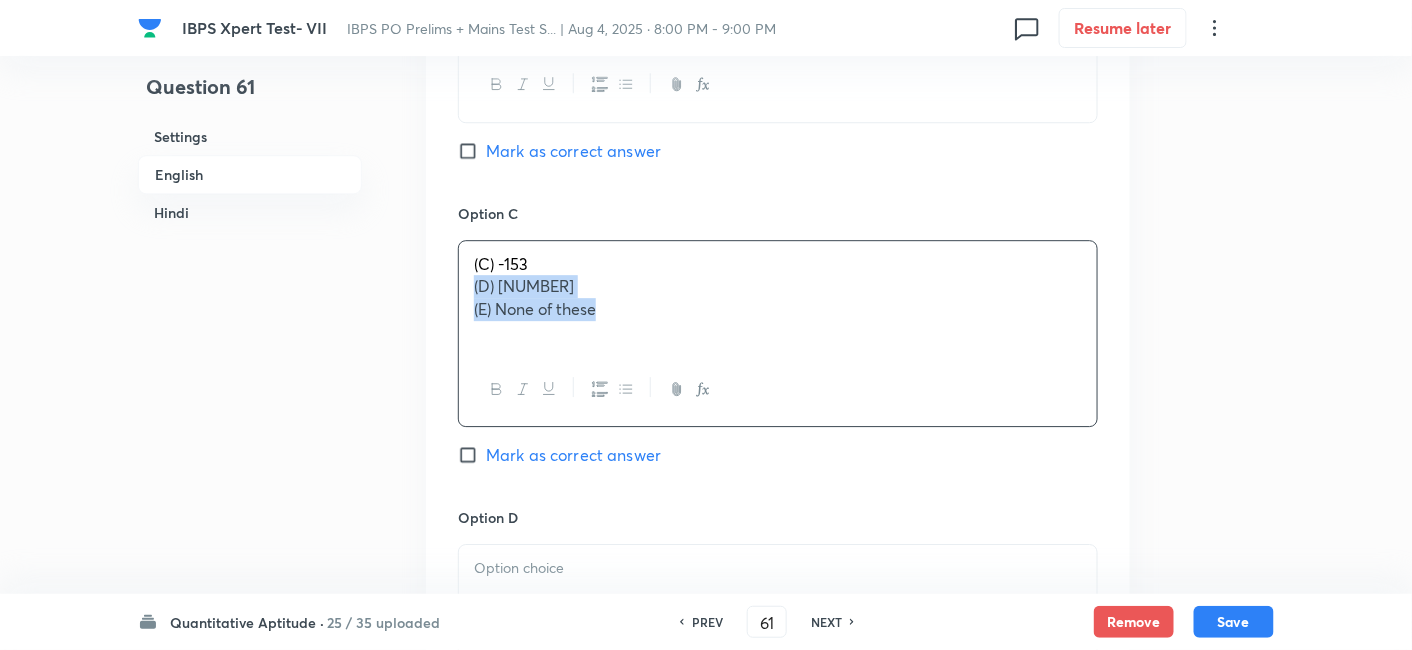 drag, startPoint x: 465, startPoint y: 286, endPoint x: 739, endPoint y: 414, distance: 302.42355 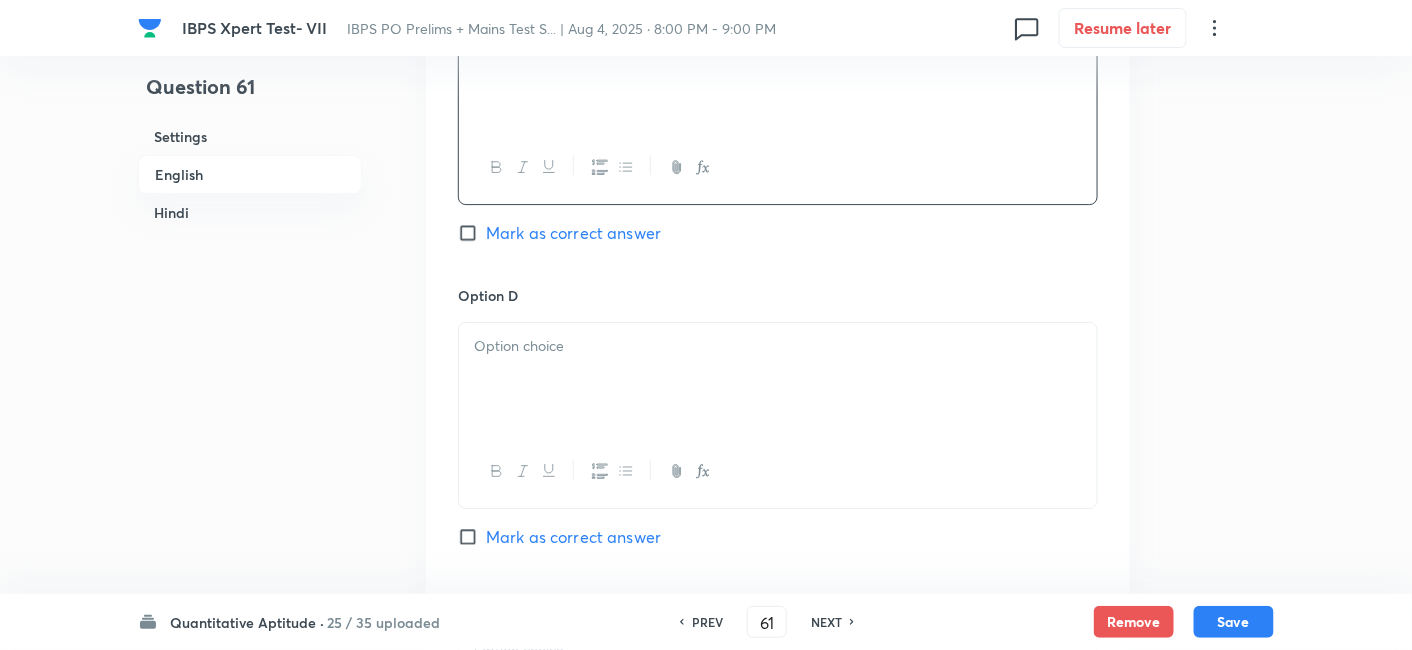 scroll, scrollTop: 1952, scrollLeft: 0, axis: vertical 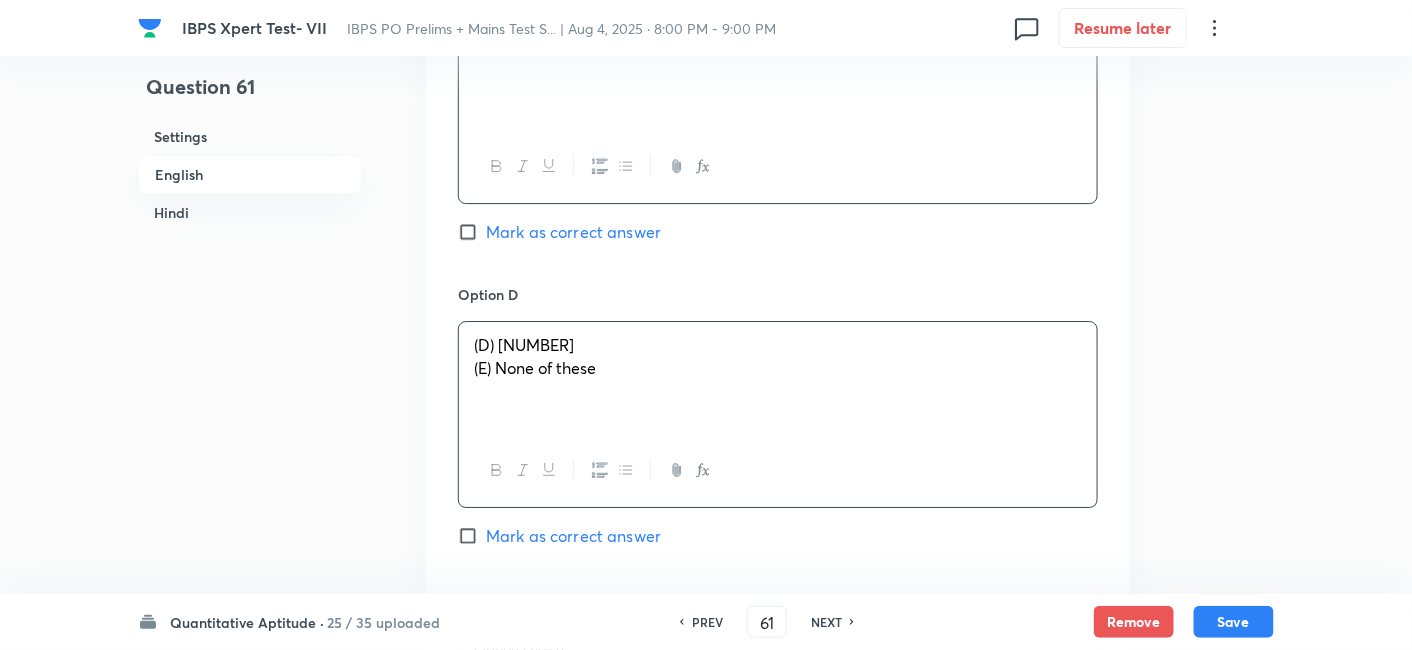 click on "(D) [NUMBER]  (E) None of these" at bounding box center [778, 378] 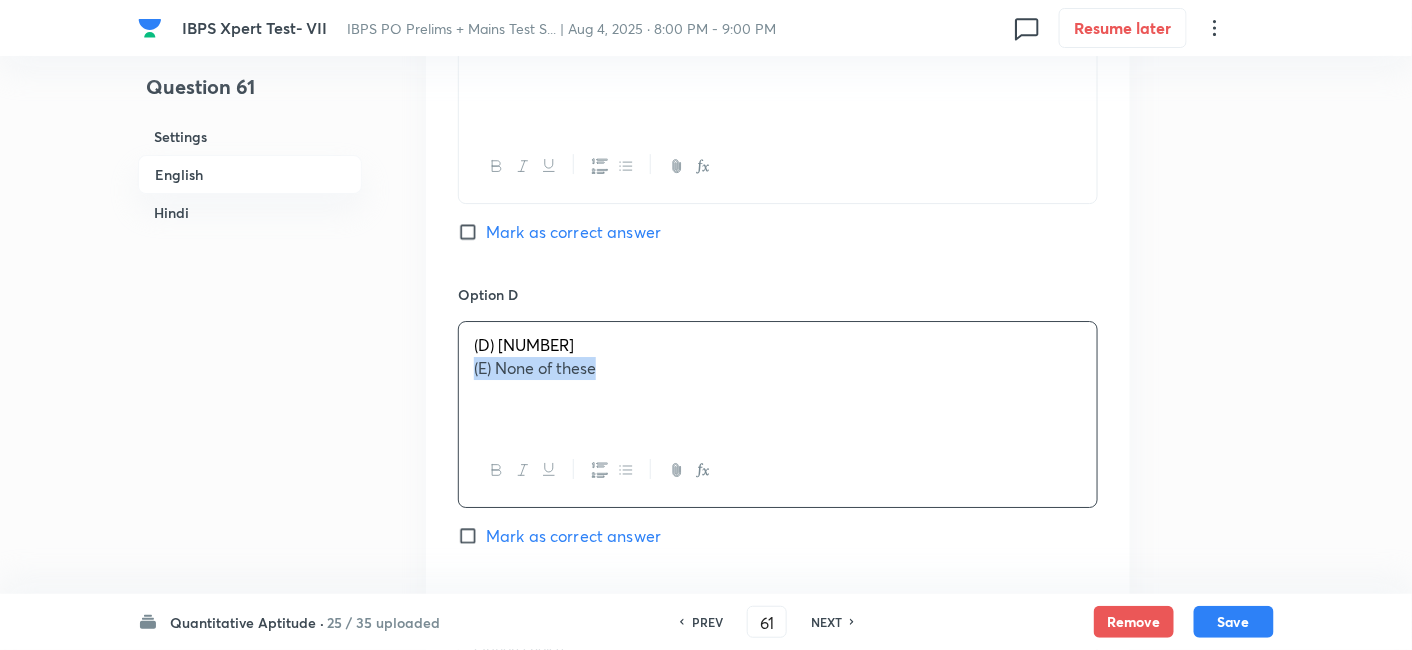 drag, startPoint x: 468, startPoint y: 362, endPoint x: 759, endPoint y: 425, distance: 297.7415 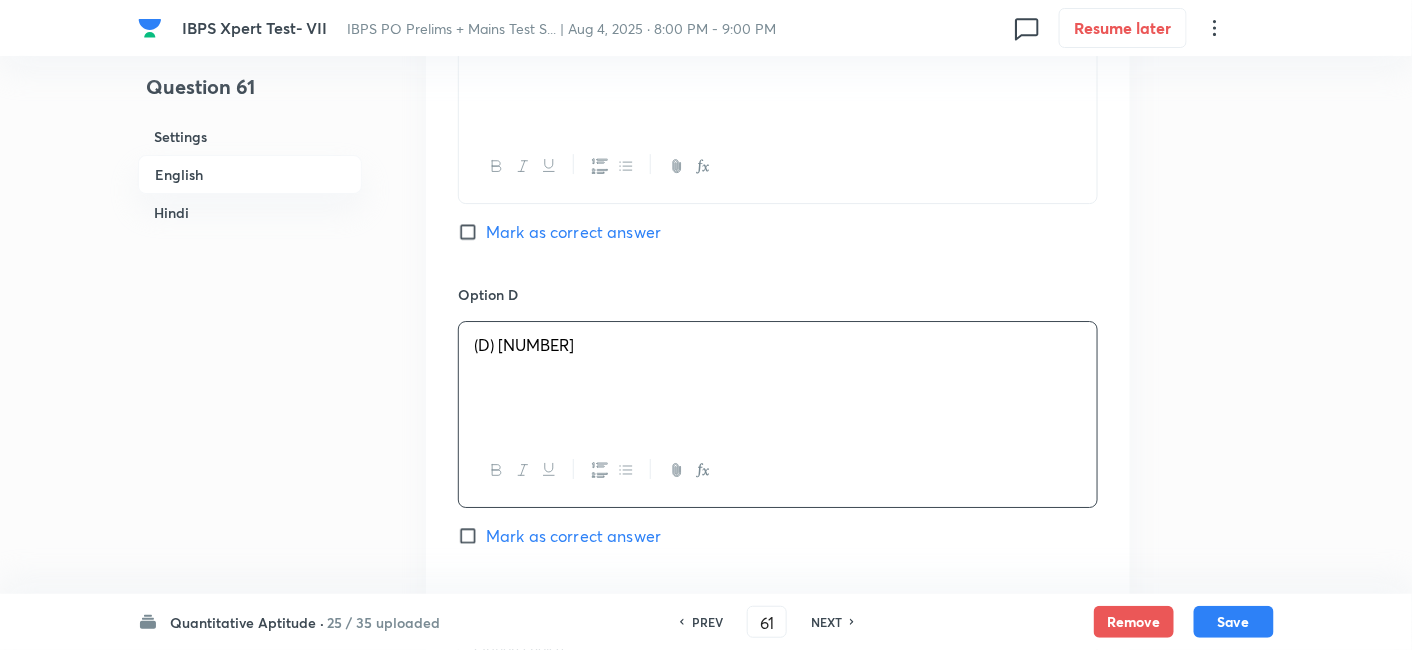 scroll, scrollTop: 2292, scrollLeft: 0, axis: vertical 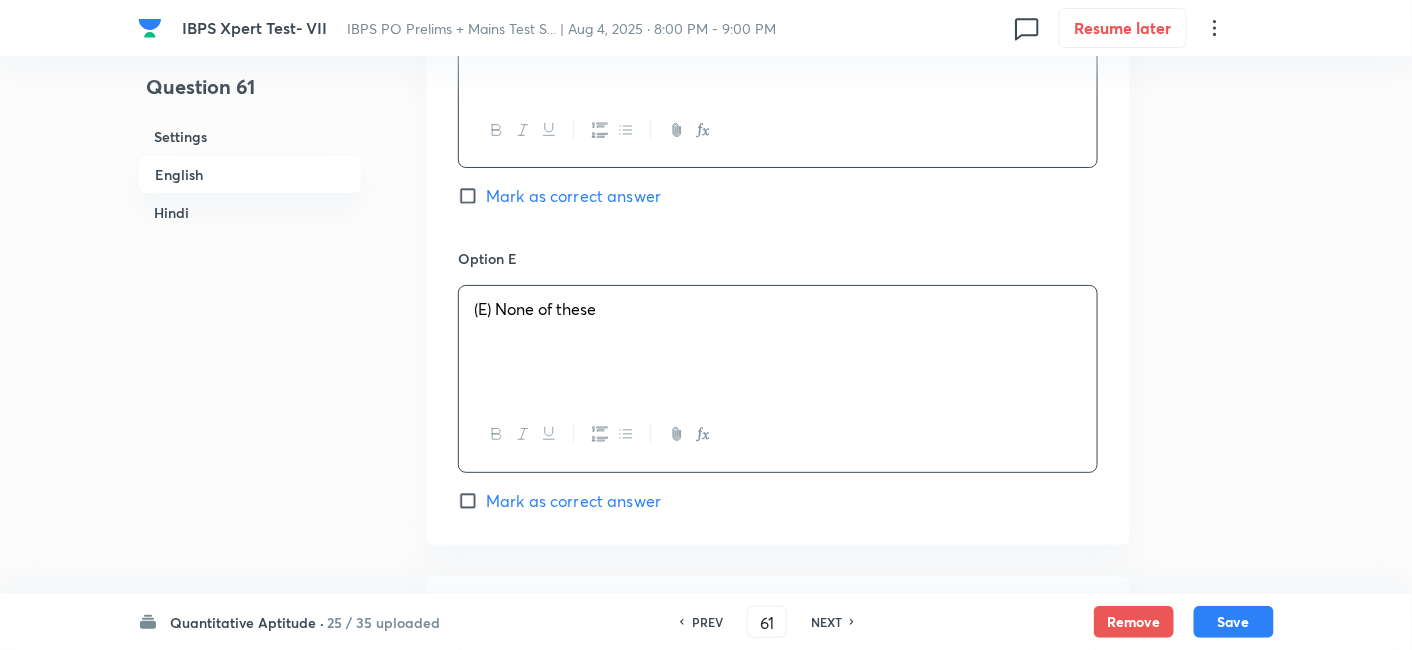 click on "(E) None of these" at bounding box center [778, 342] 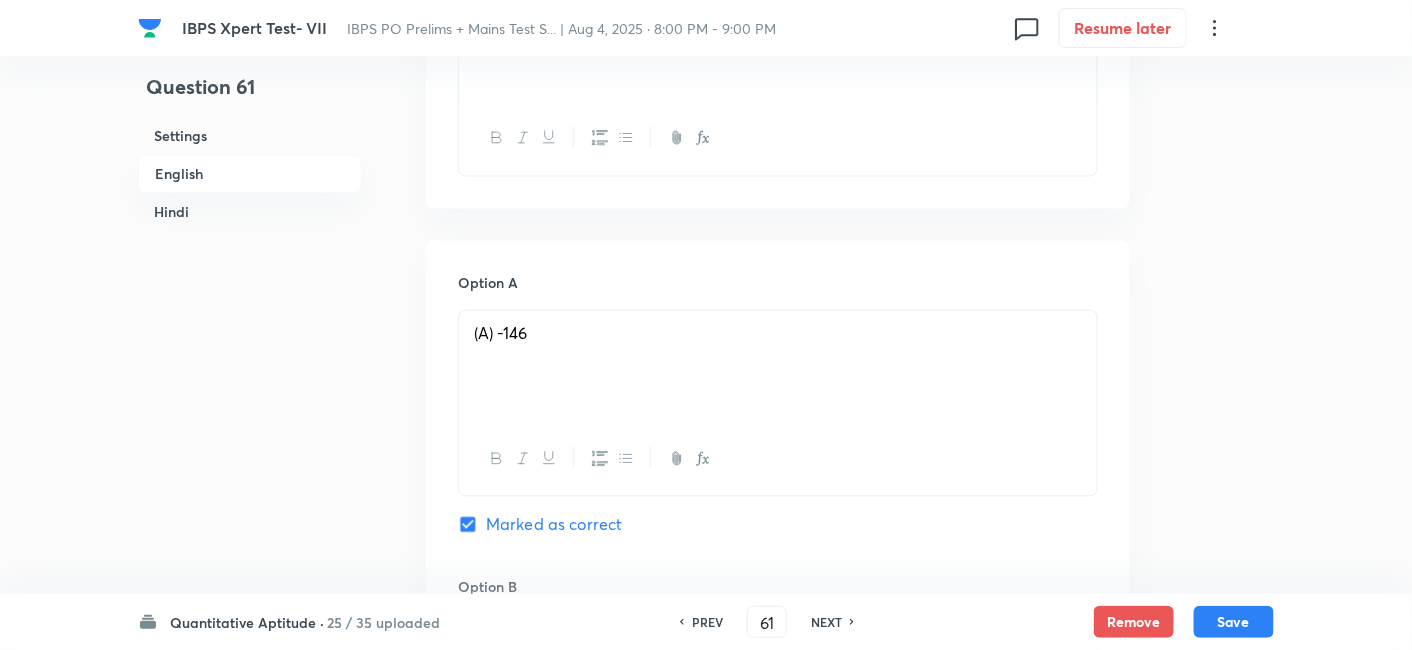 scroll, scrollTop: 1051, scrollLeft: 0, axis: vertical 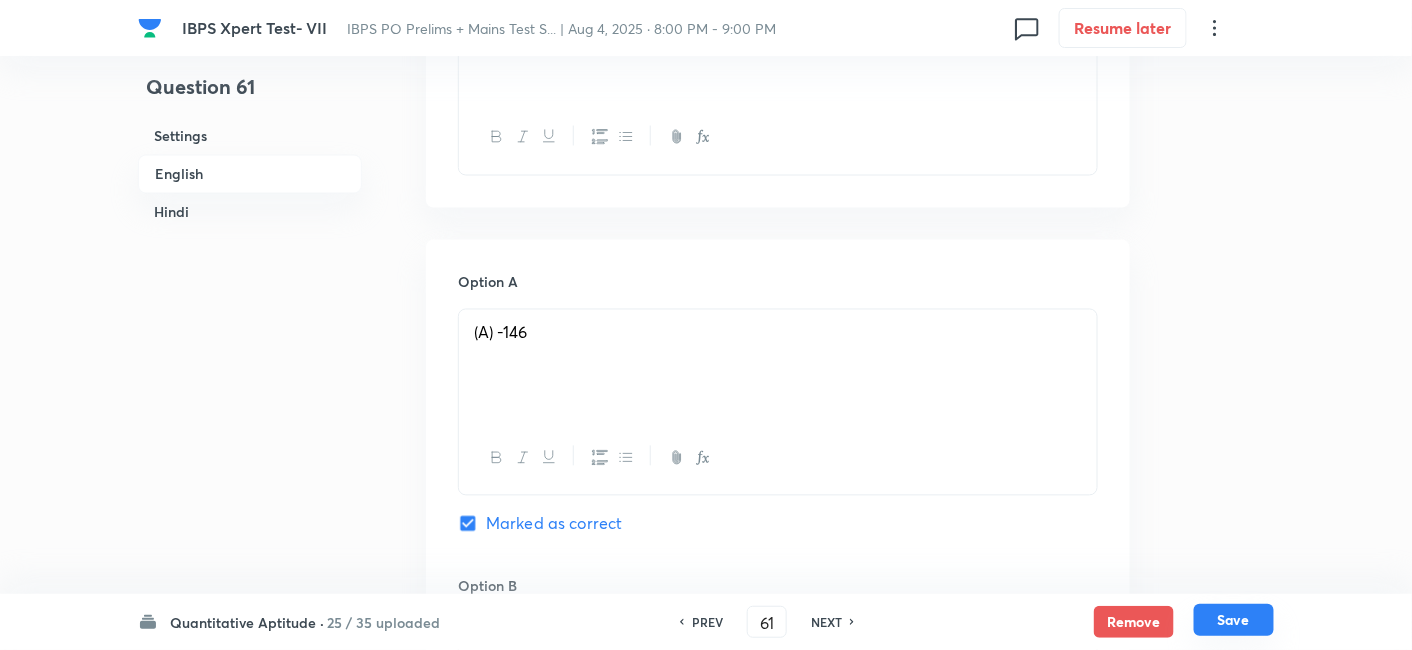 click on "Save" at bounding box center [1234, 620] 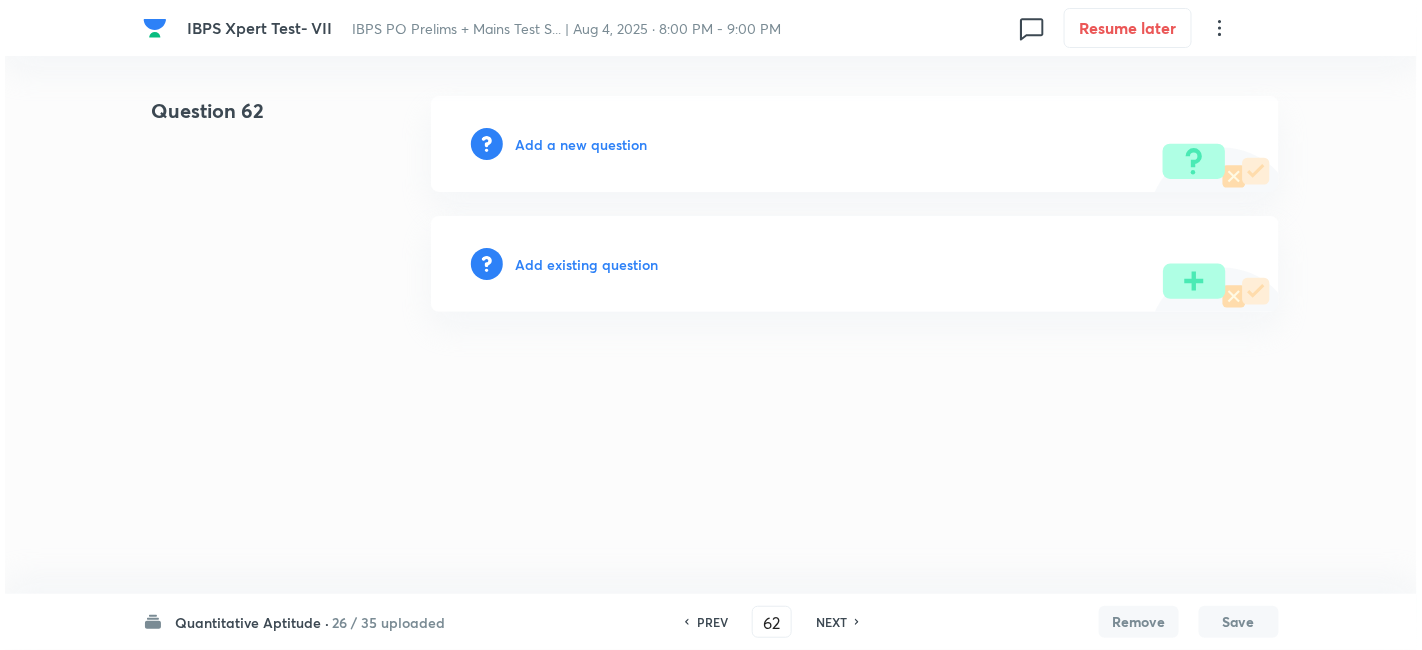 scroll, scrollTop: 0, scrollLeft: 0, axis: both 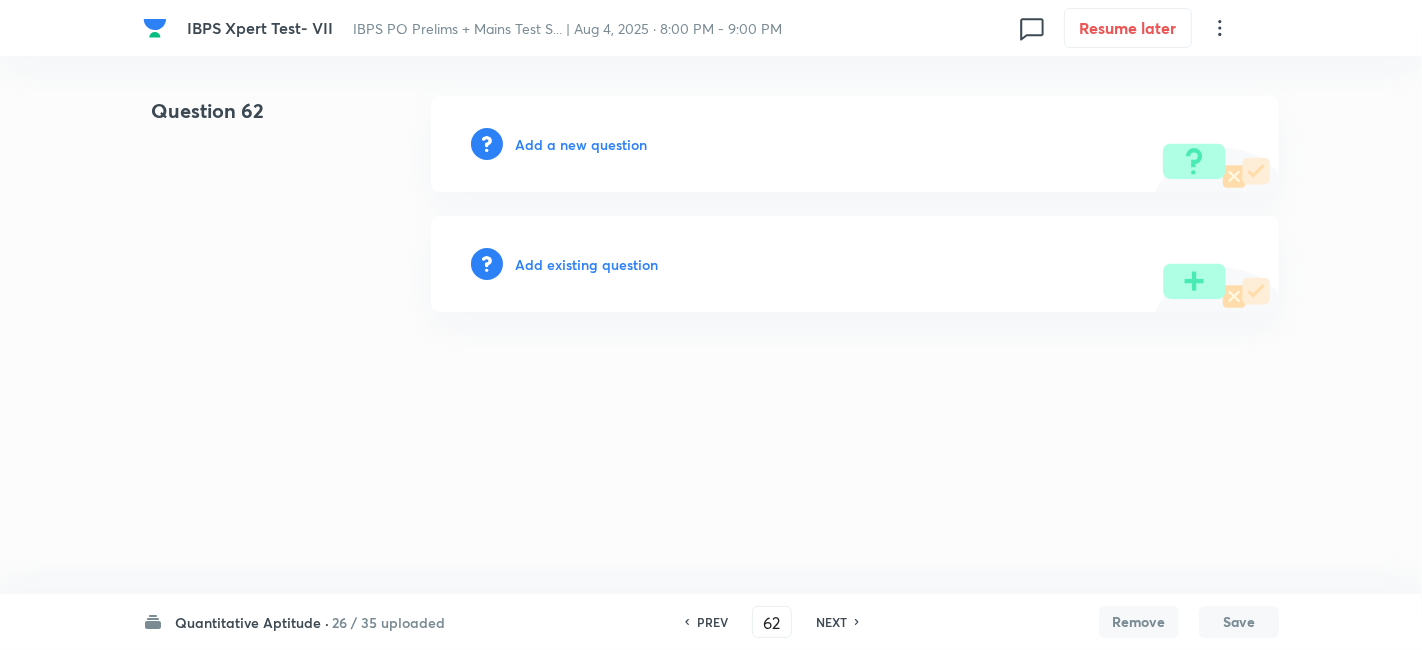 click on "Add a new question" at bounding box center [581, 144] 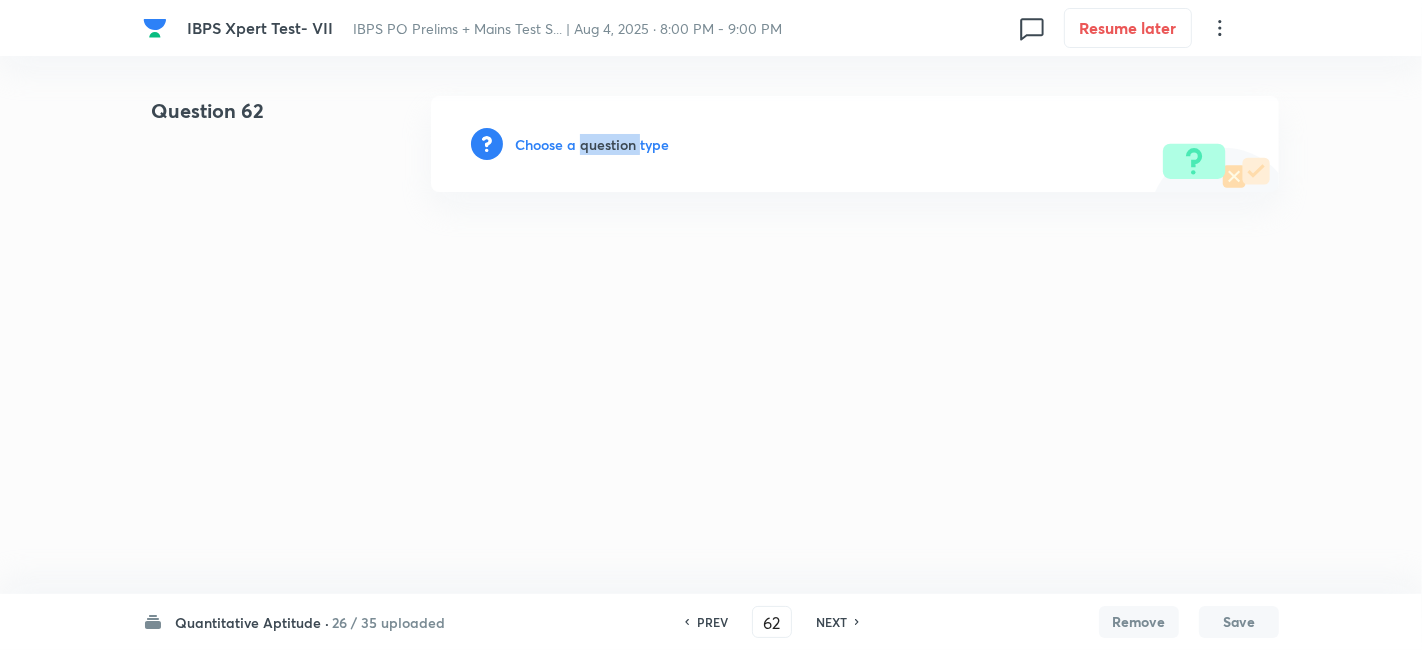 click on "Choose a question type" at bounding box center (592, 144) 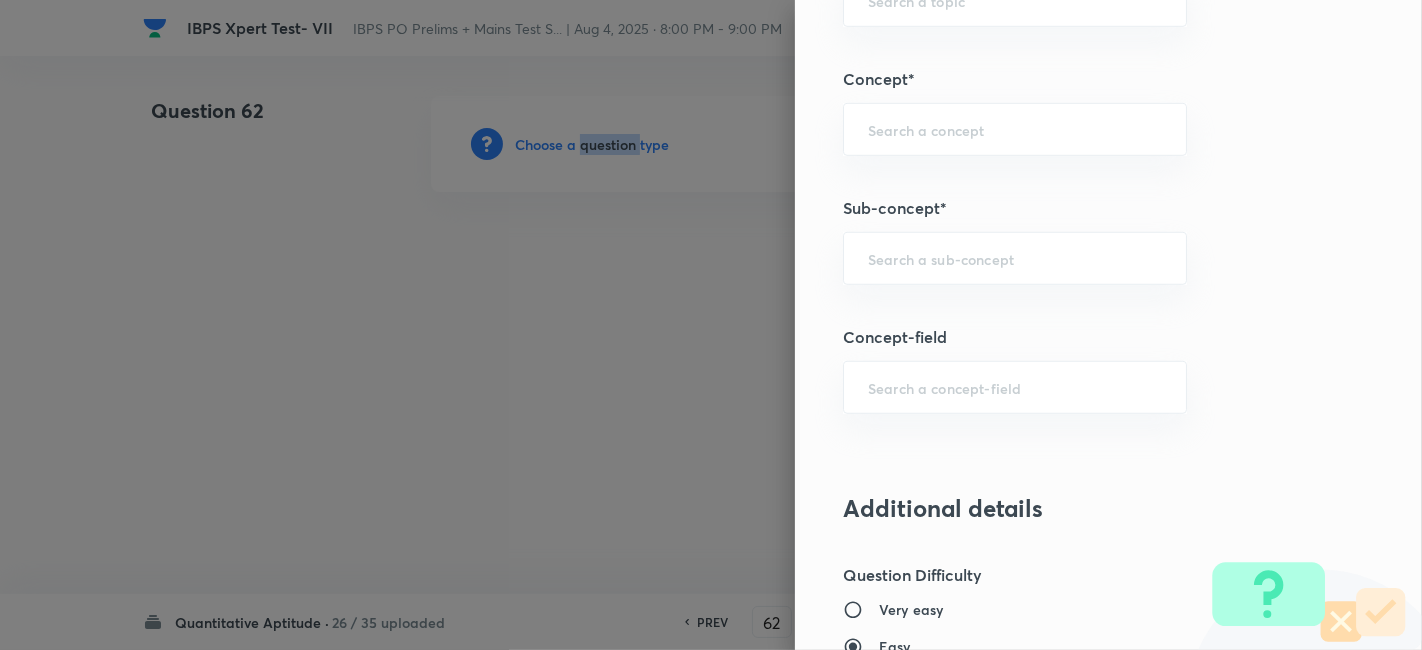 scroll, scrollTop: 1097, scrollLeft: 0, axis: vertical 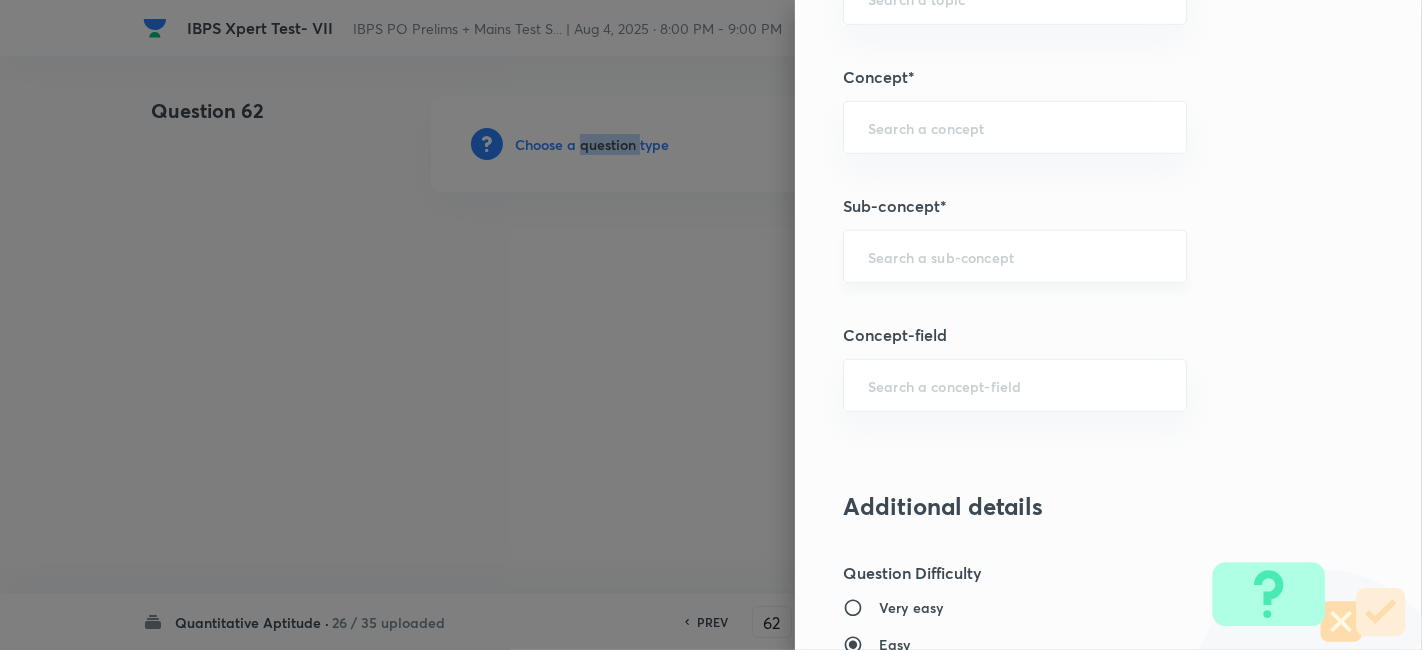 click on "​" at bounding box center [1015, 256] 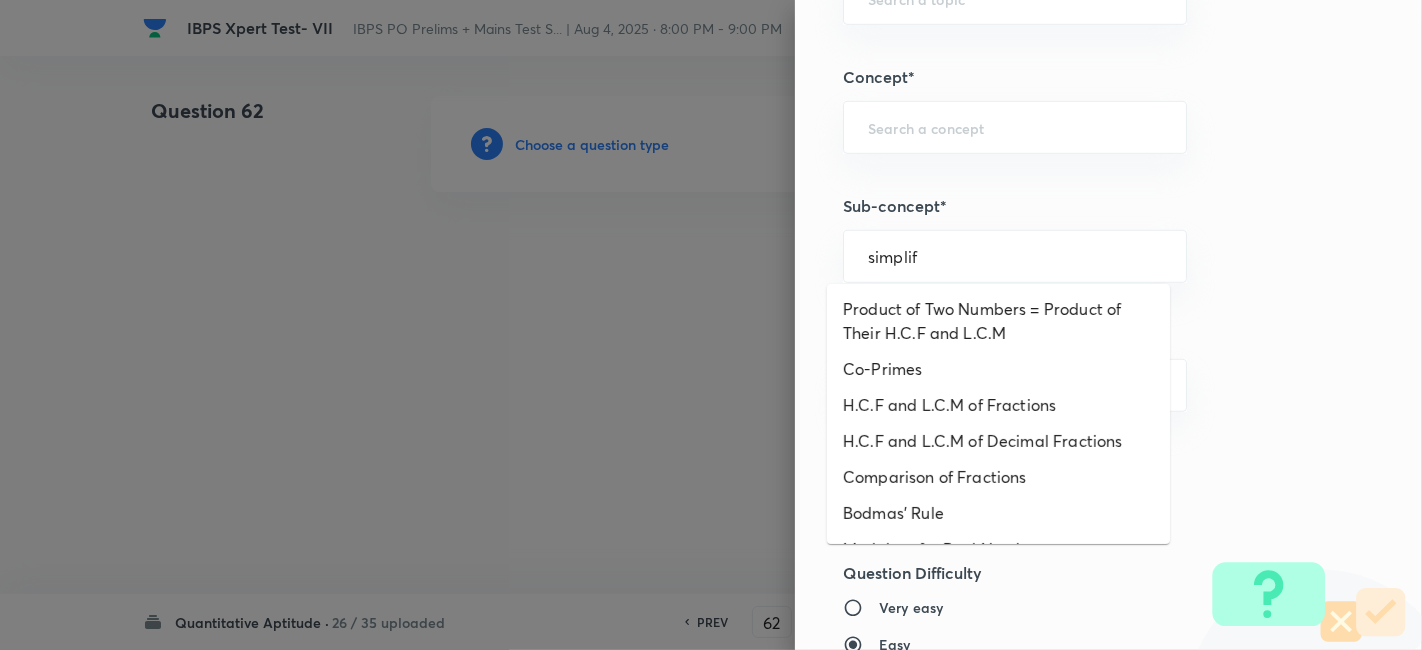 scroll, scrollTop: 0, scrollLeft: 0, axis: both 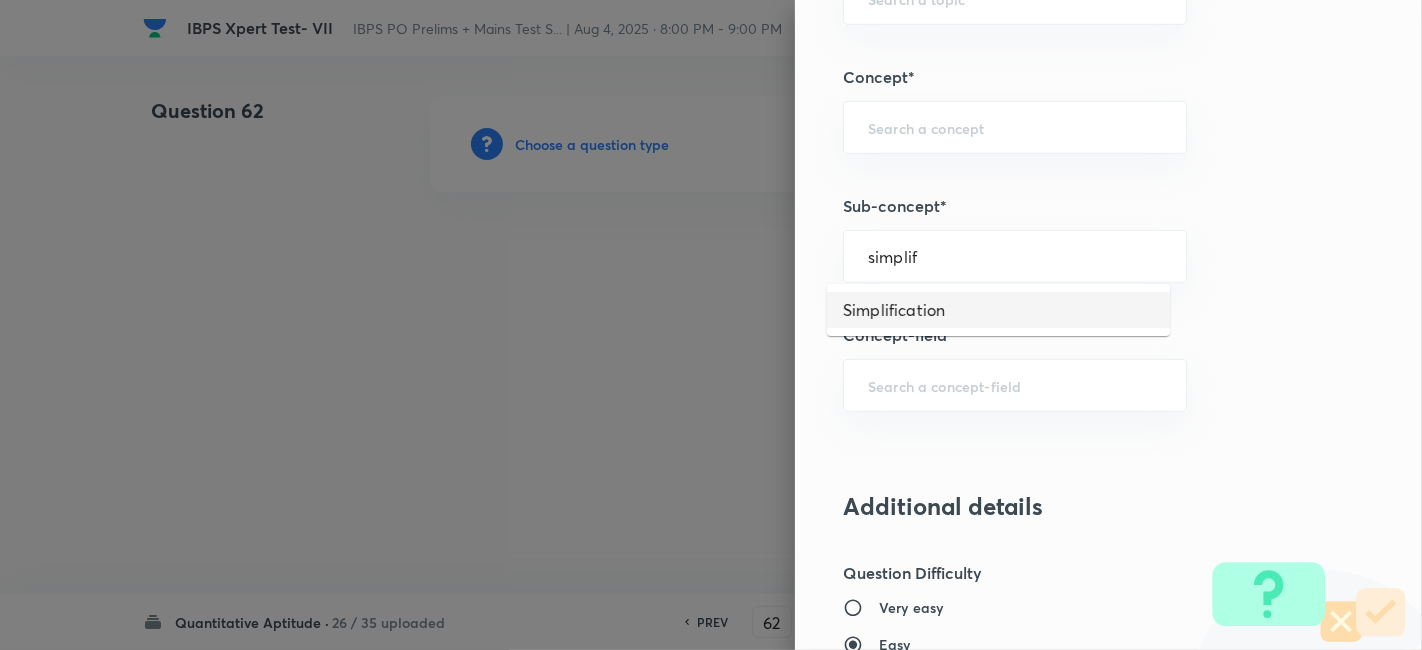 click on "Simplification" at bounding box center [998, 310] 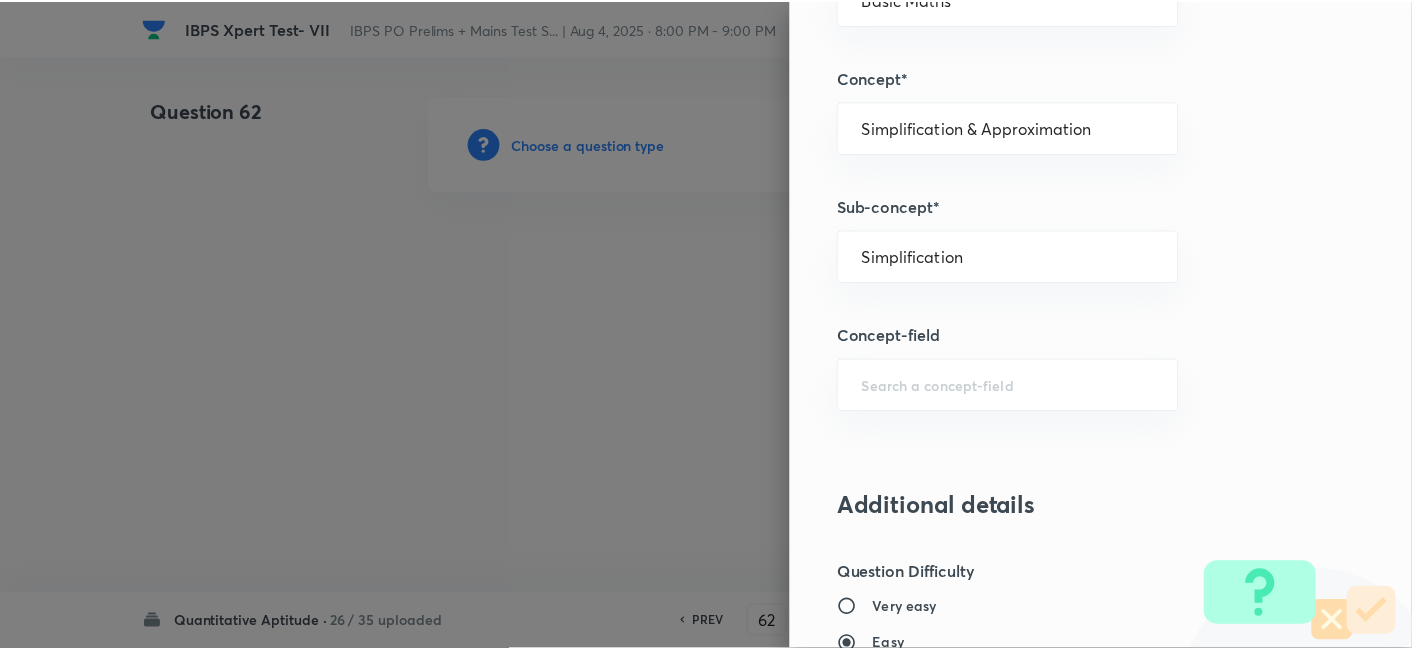 scroll, scrollTop: 2070, scrollLeft: 0, axis: vertical 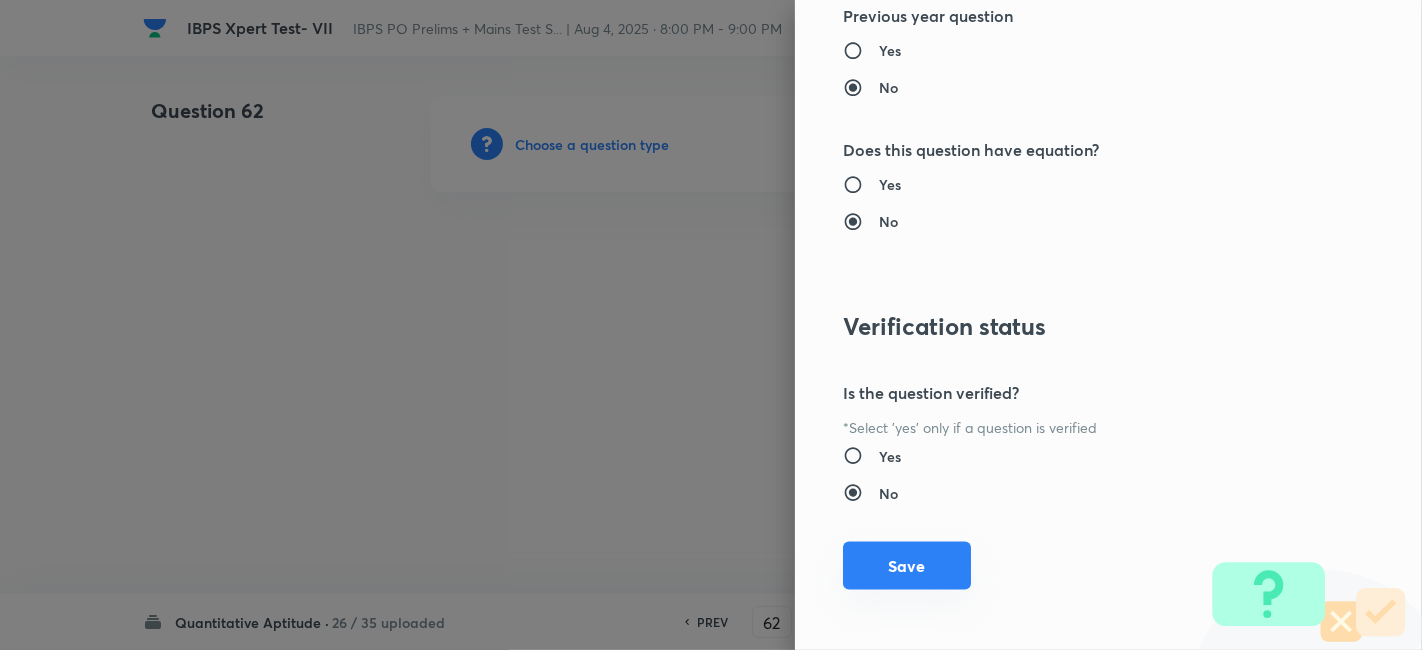 click on "Save" at bounding box center [907, 566] 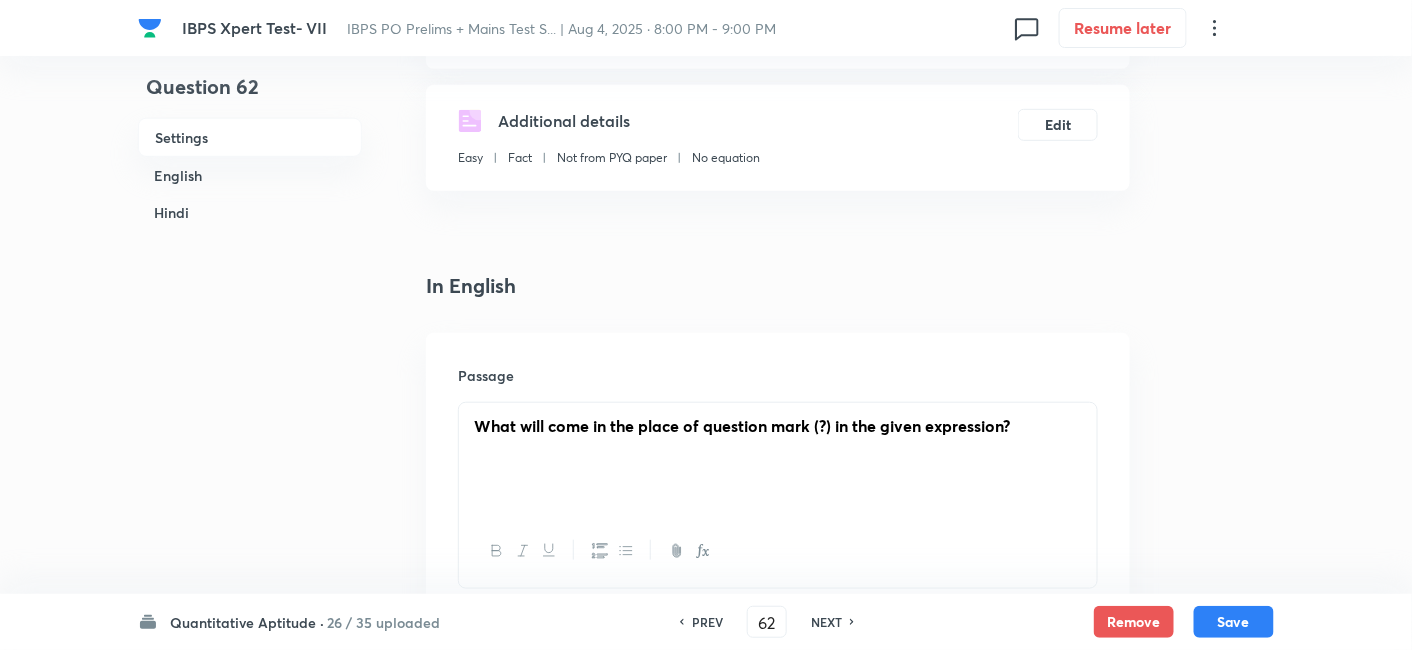 scroll, scrollTop: 535, scrollLeft: 0, axis: vertical 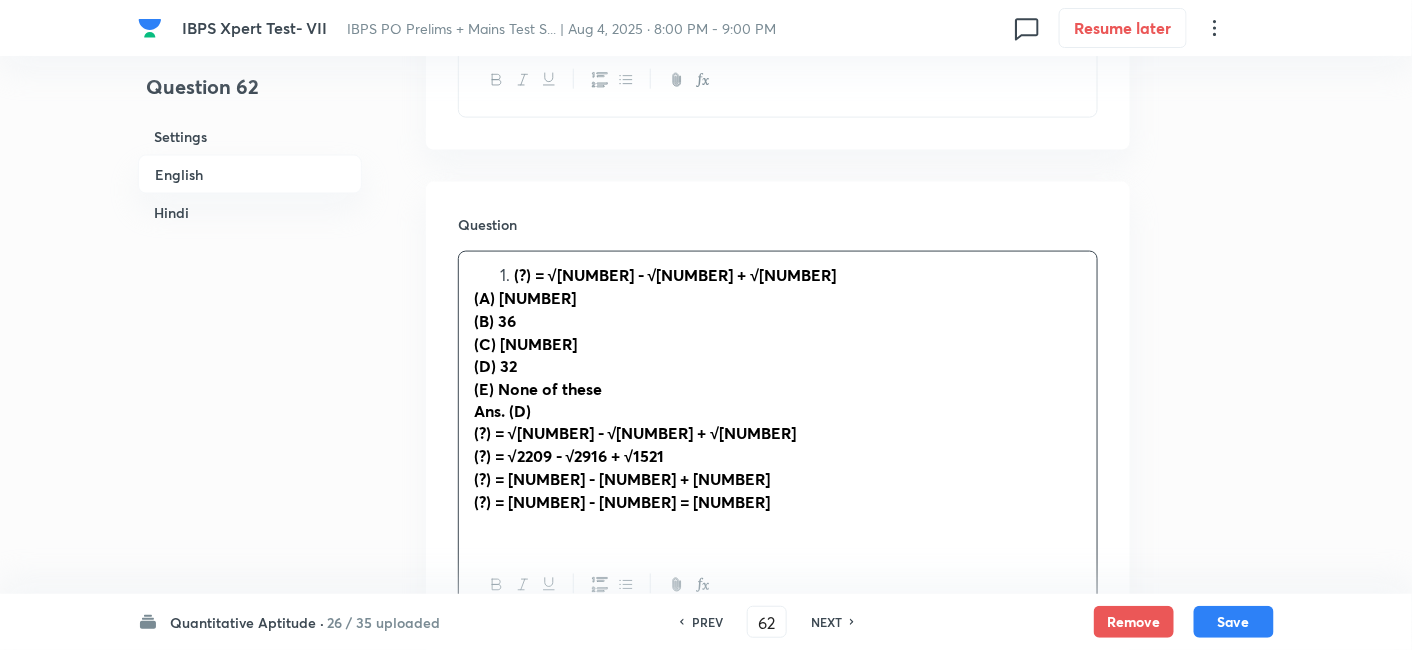 click on "(?) = √[NUMBER] - √[NUMBER] + √[NUMBER]" at bounding box center [798, 275] 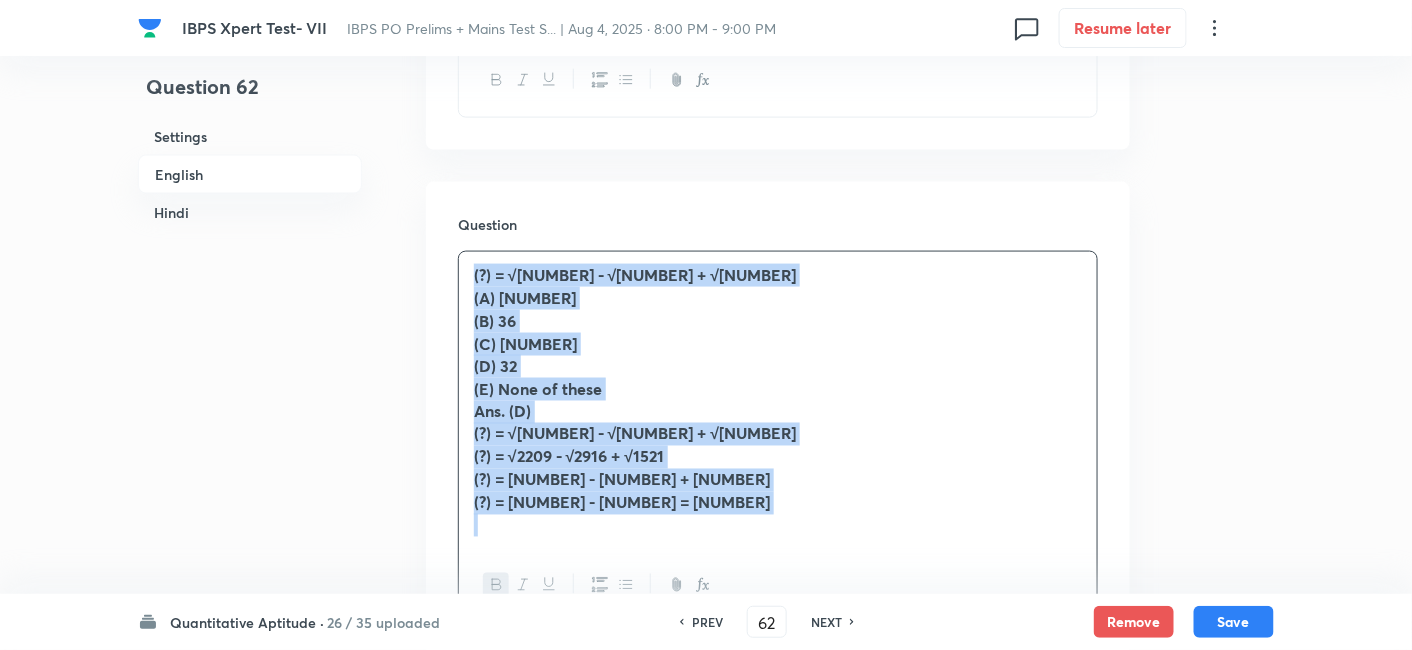 drag, startPoint x: 469, startPoint y: 272, endPoint x: 724, endPoint y: 604, distance: 418.62753 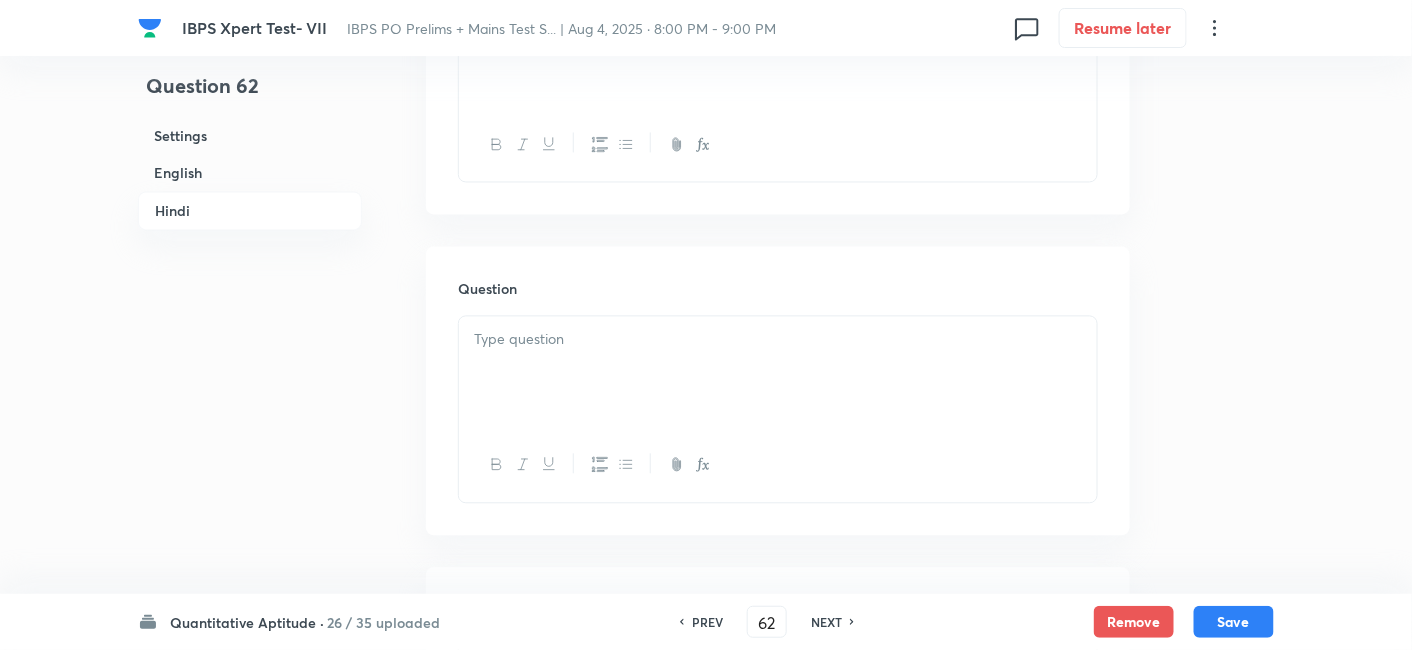 scroll, scrollTop: 3559, scrollLeft: 0, axis: vertical 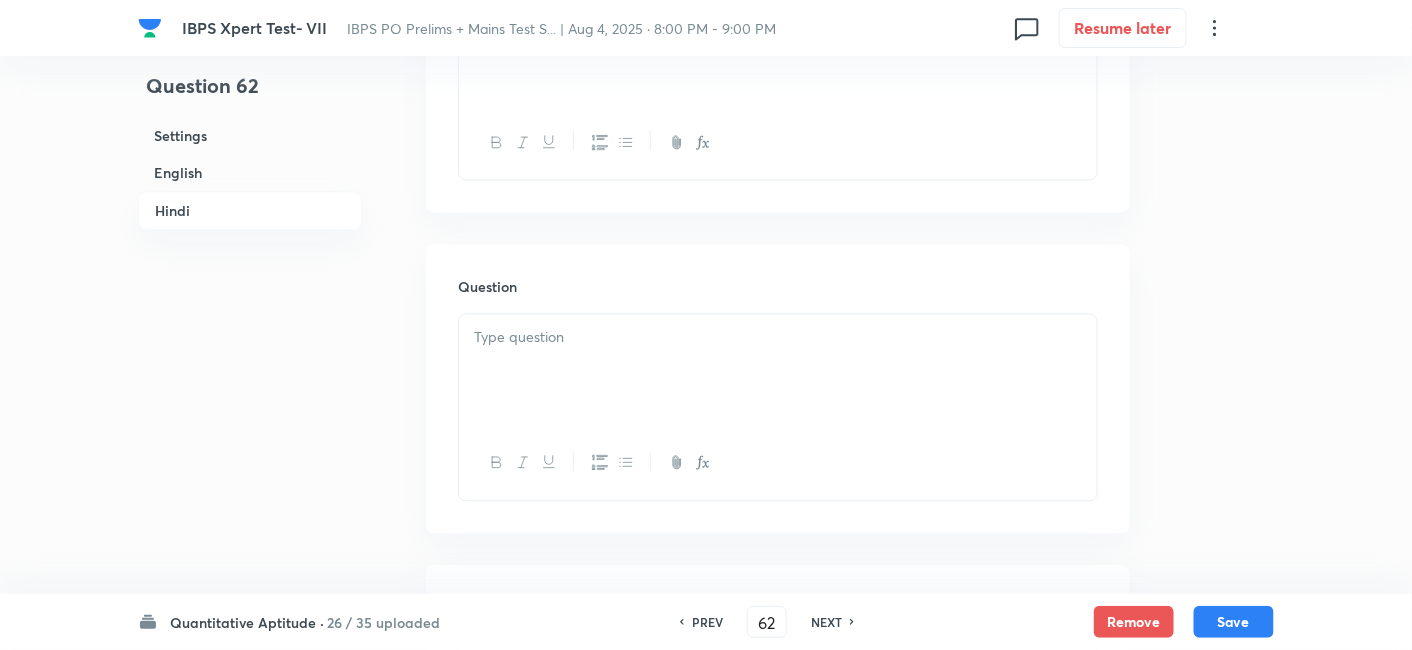 click at bounding box center [778, 371] 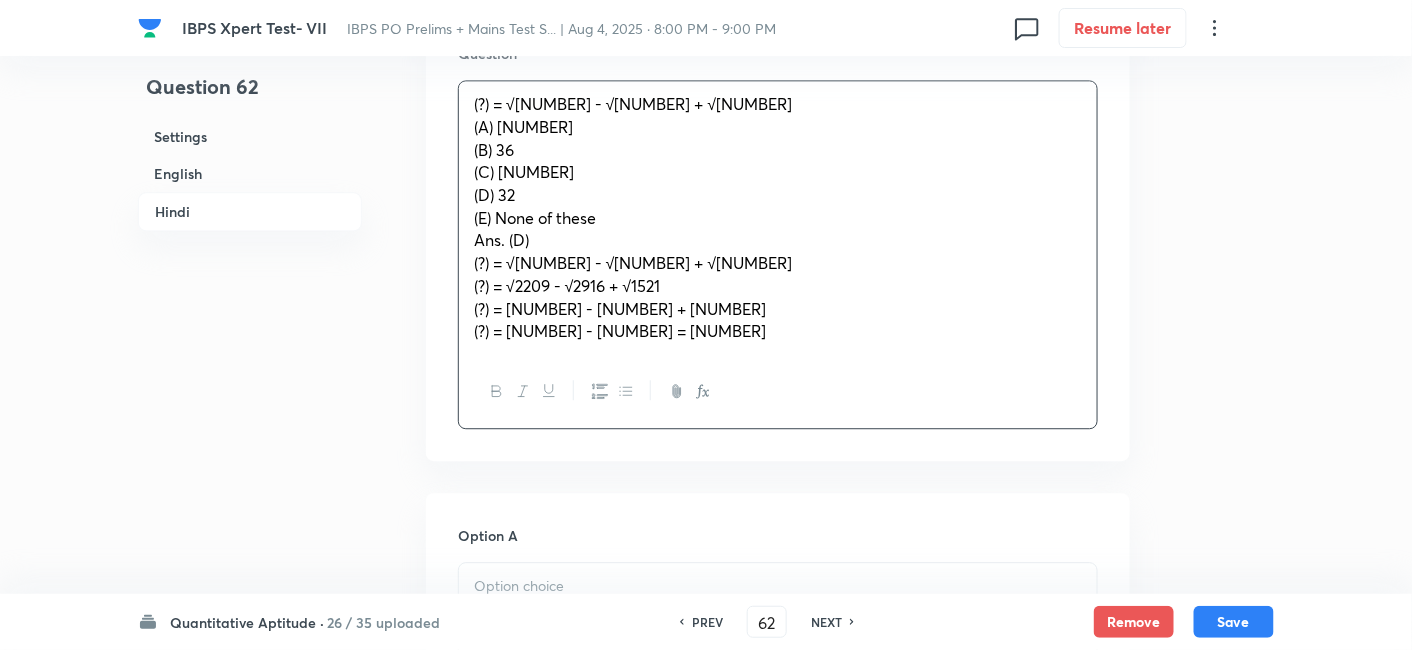 scroll, scrollTop: 3794, scrollLeft: 0, axis: vertical 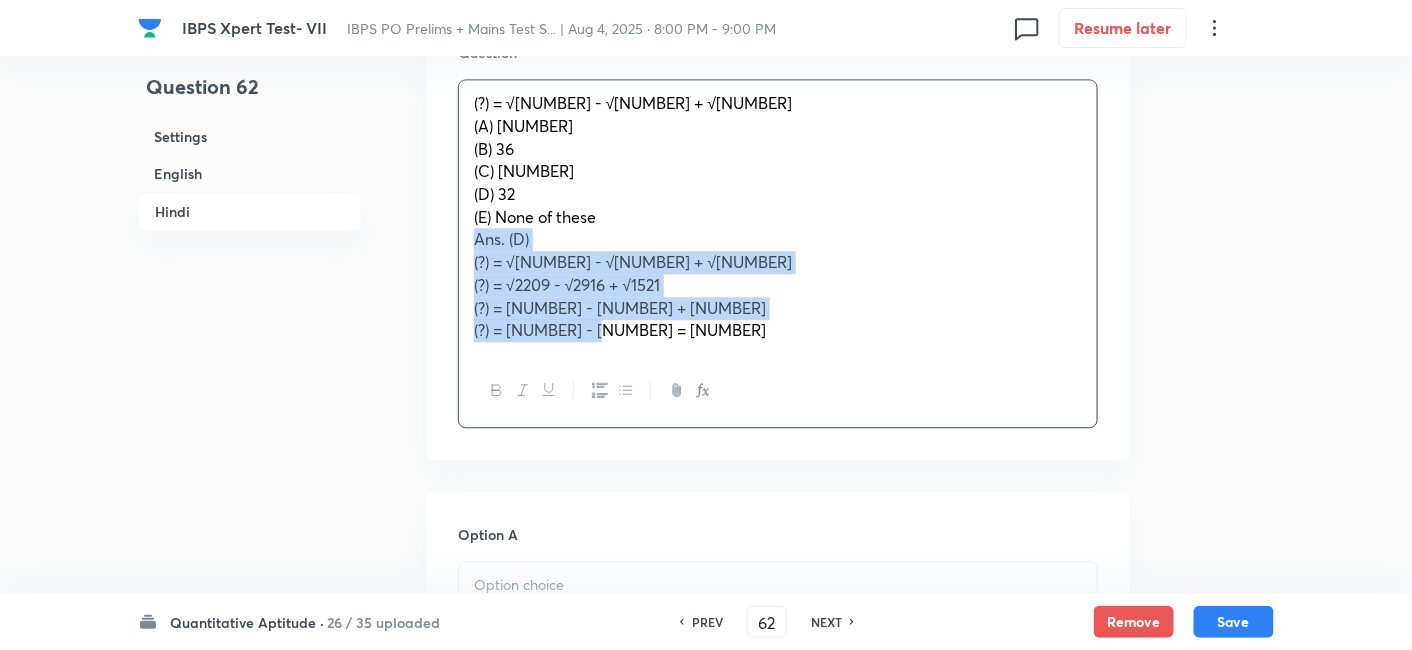 drag, startPoint x: 468, startPoint y: 235, endPoint x: 707, endPoint y: 402, distance: 291.56476 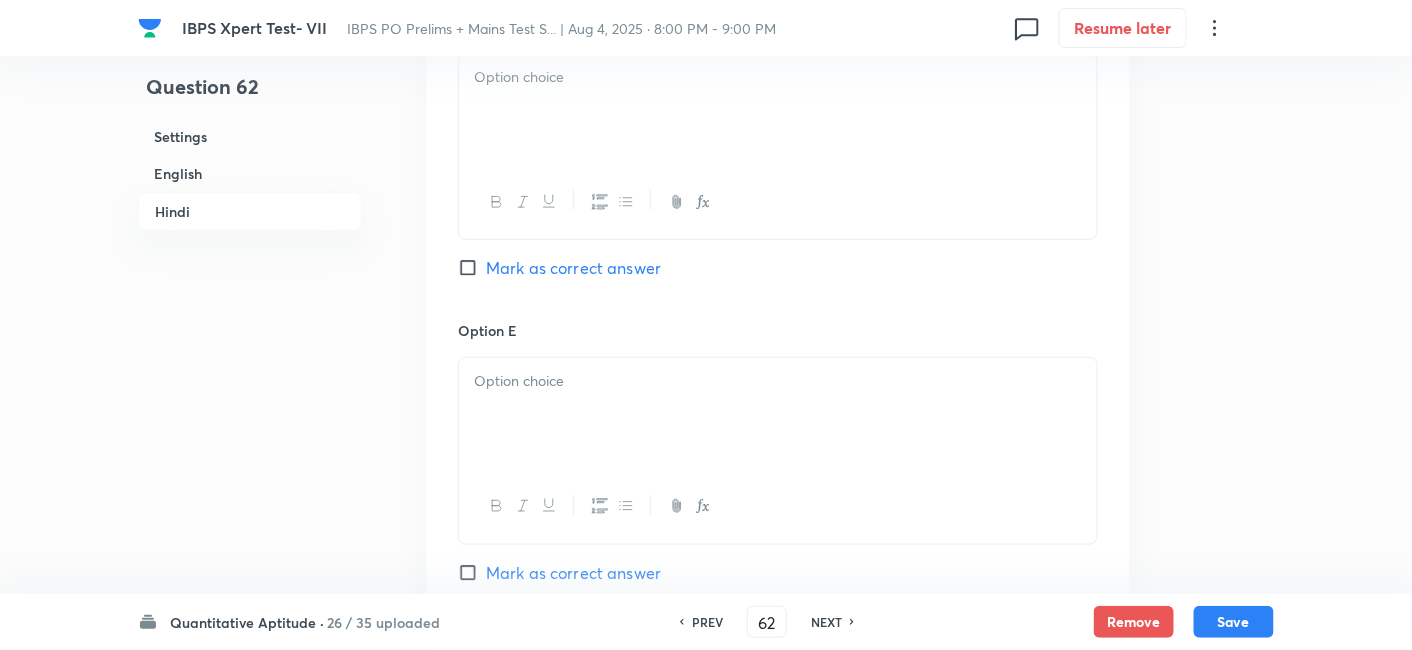 scroll, scrollTop: 5580, scrollLeft: 0, axis: vertical 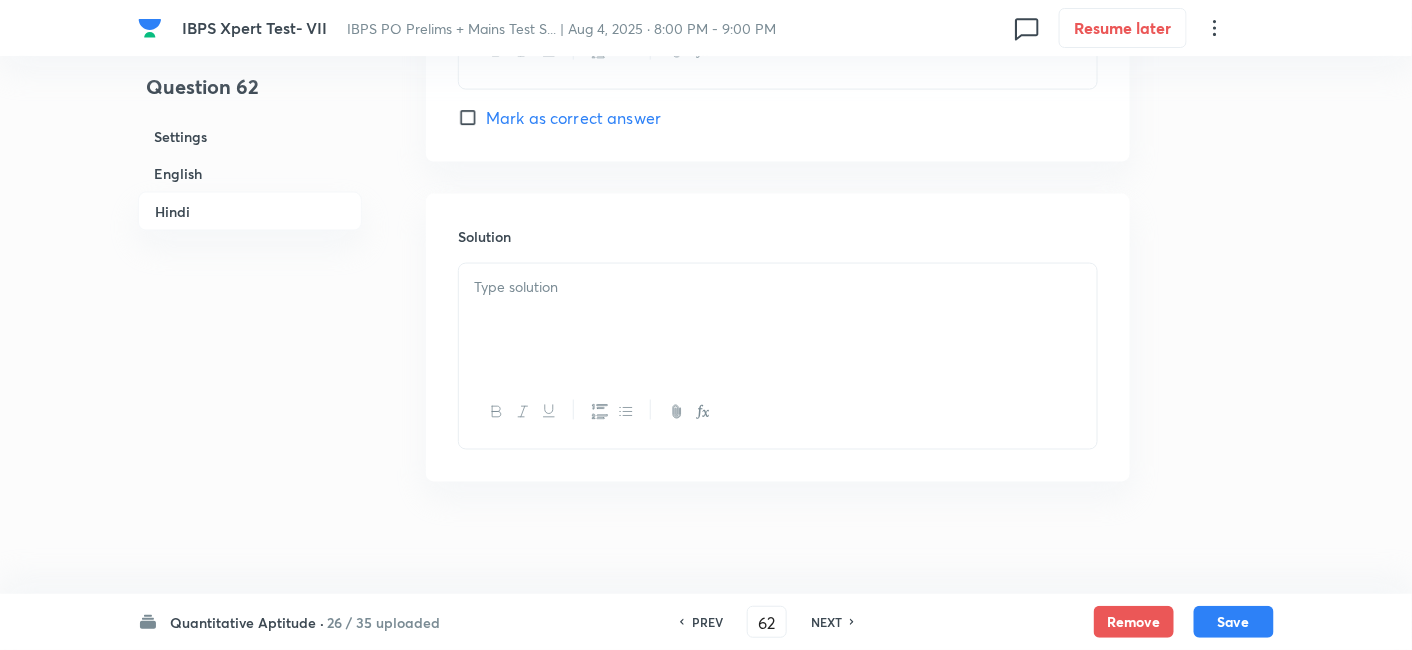 drag, startPoint x: 477, startPoint y: 253, endPoint x: 507, endPoint y: 298, distance: 54.08327 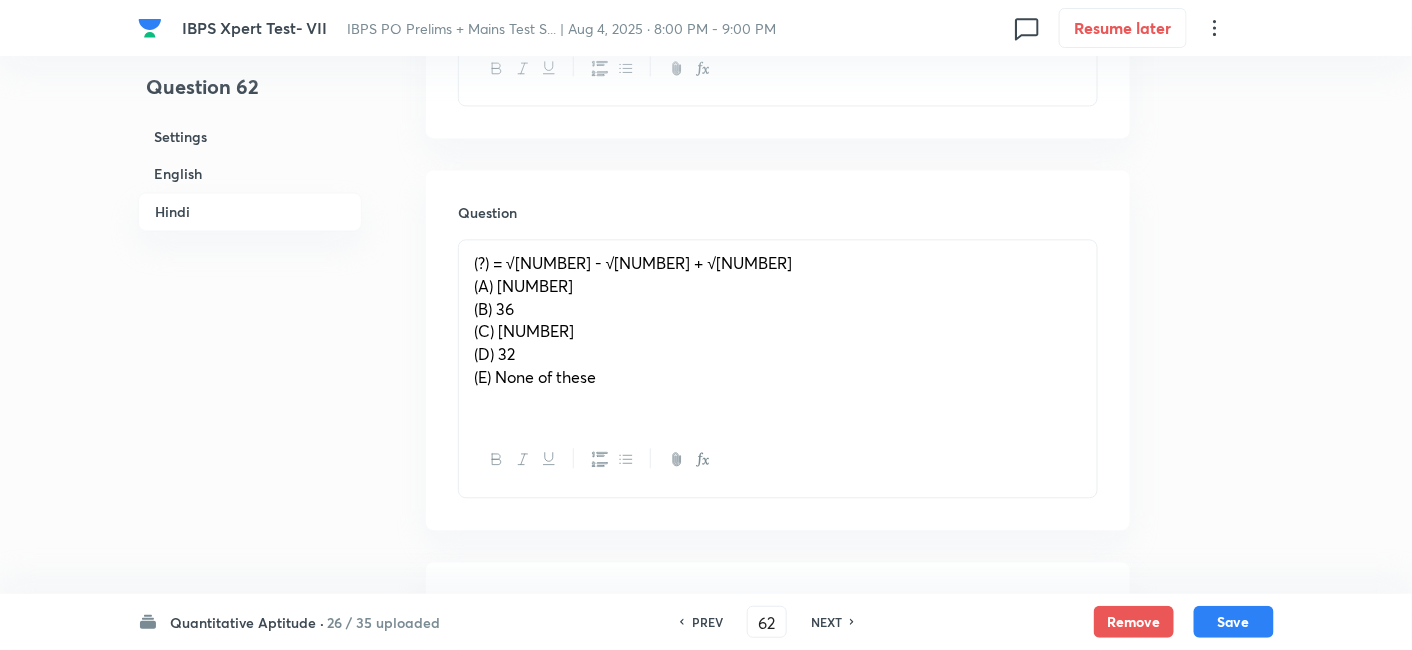 scroll, scrollTop: 3636, scrollLeft: 0, axis: vertical 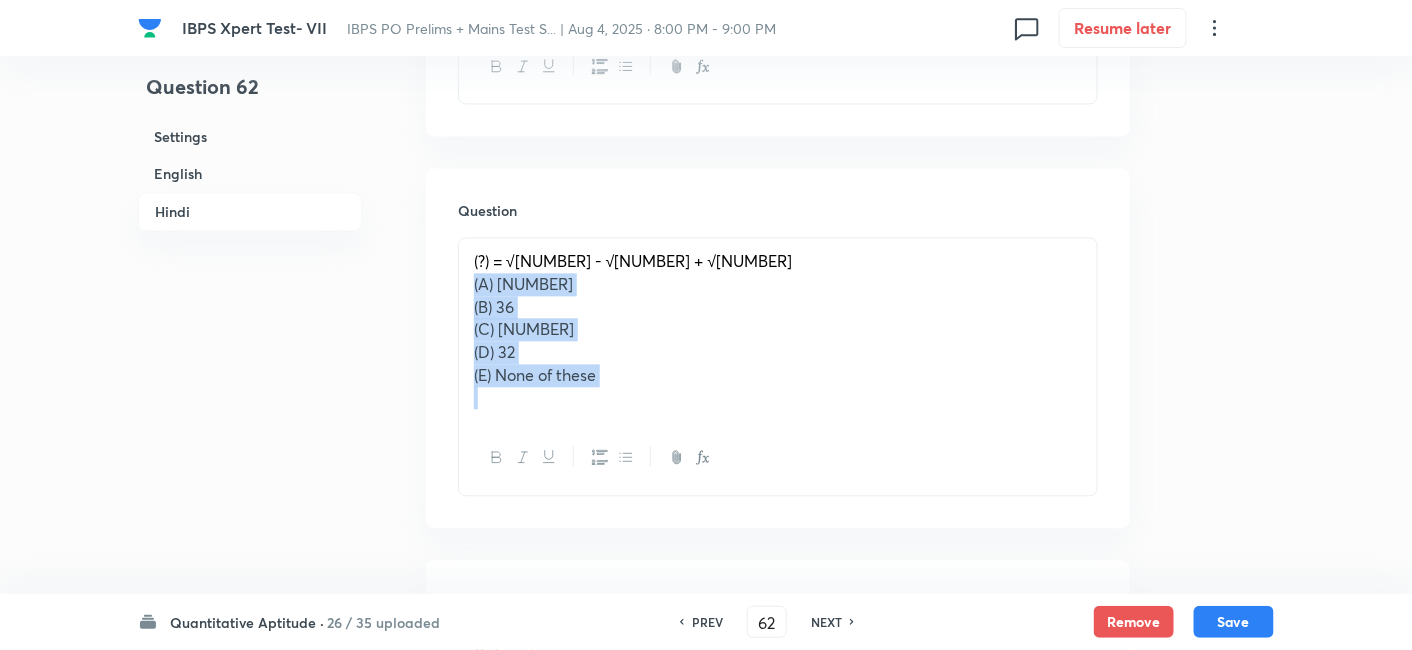 drag, startPoint x: 474, startPoint y: 279, endPoint x: 636, endPoint y: 384, distance: 193.0518 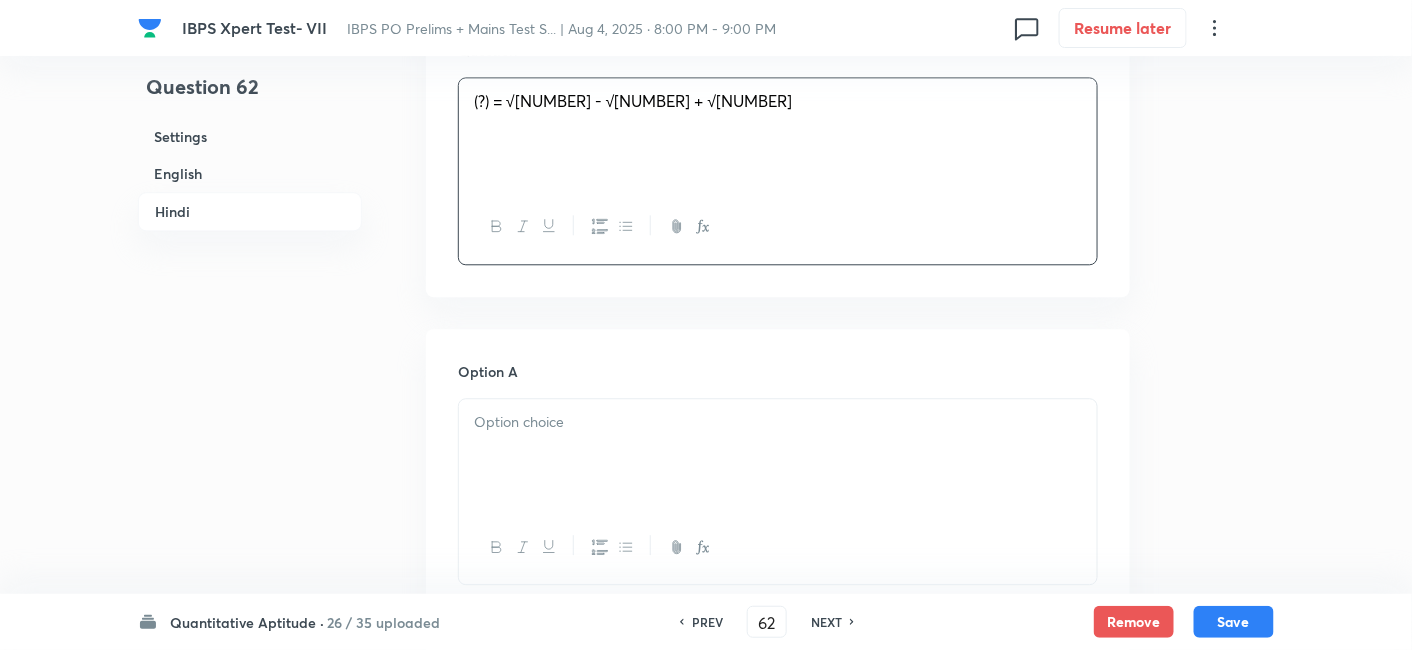 scroll, scrollTop: 3797, scrollLeft: 0, axis: vertical 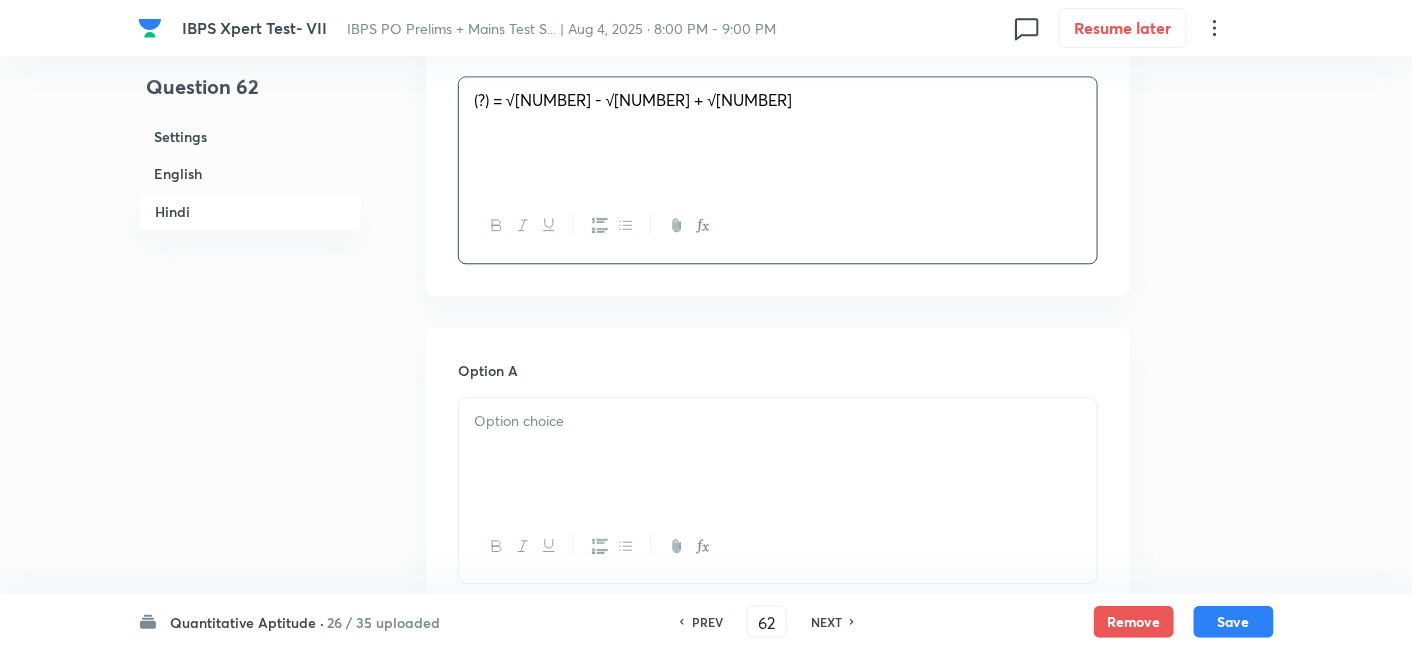 click on "Option A Mark as correct answer" at bounding box center [778, 512] 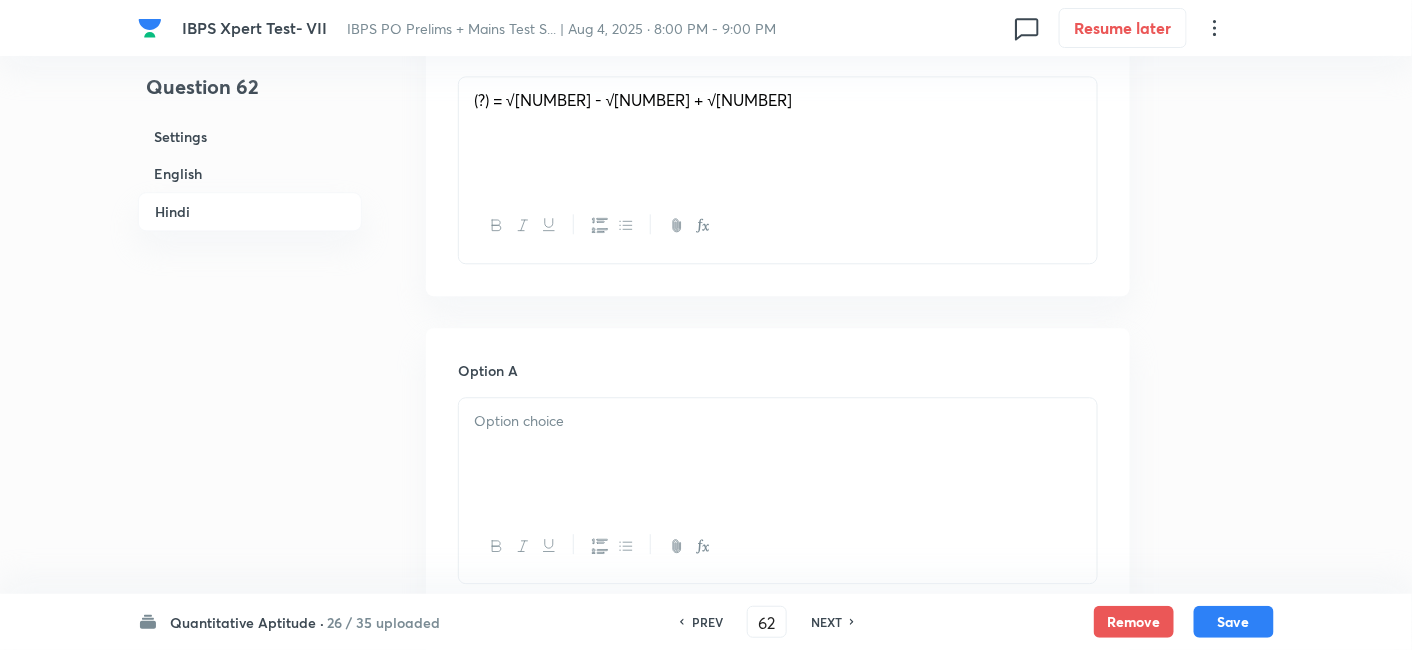 click at bounding box center (778, 454) 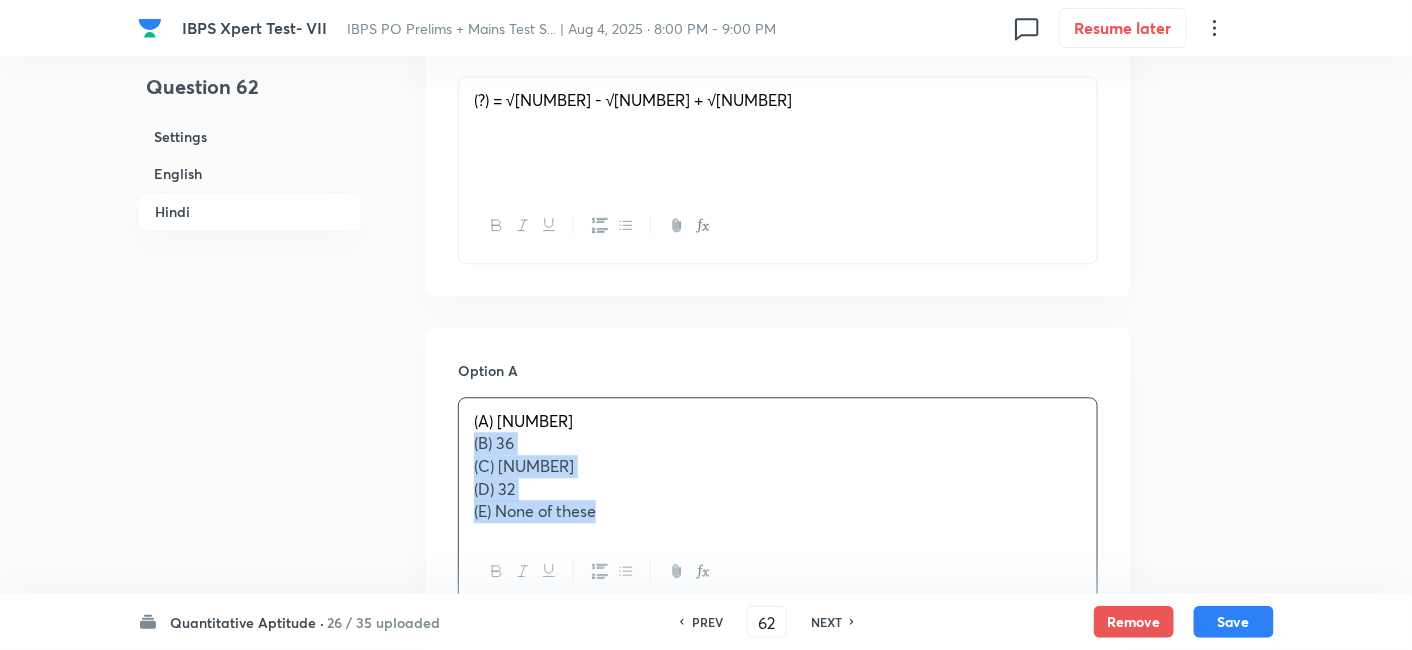 drag, startPoint x: 467, startPoint y: 444, endPoint x: 684, endPoint y: 556, distance: 244.19868 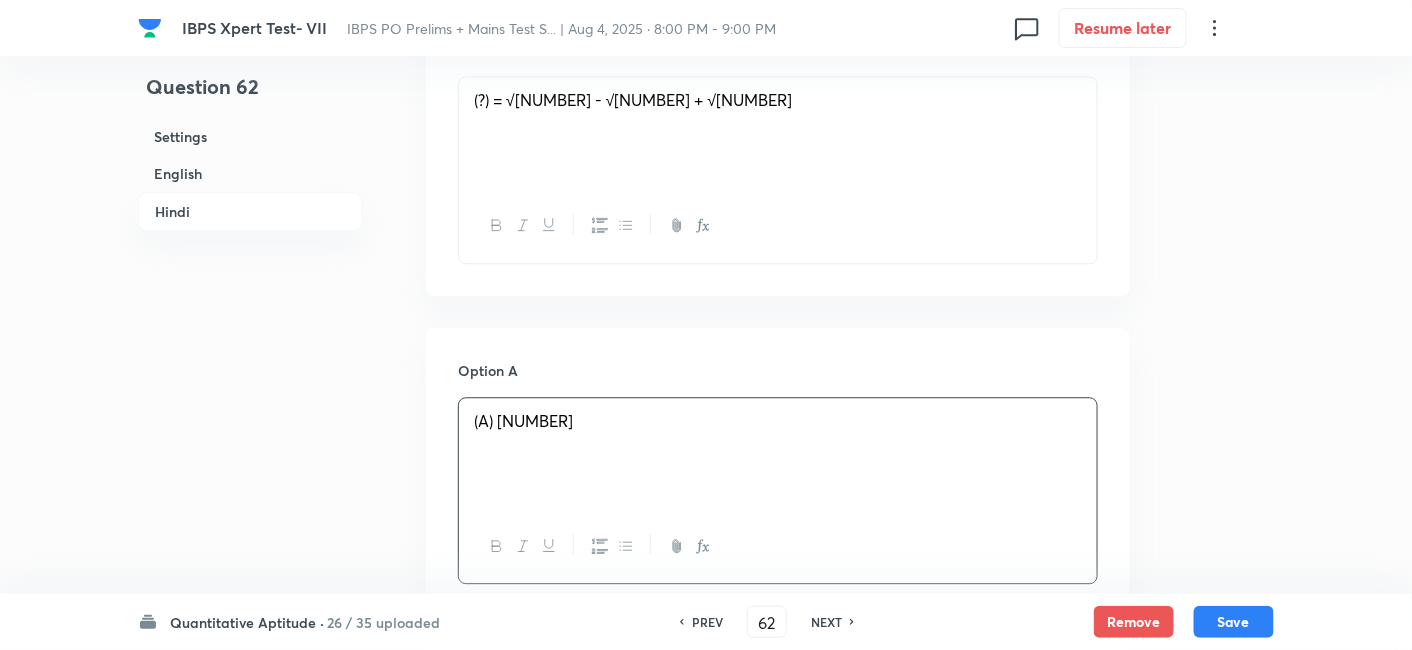 scroll, scrollTop: 4120, scrollLeft: 0, axis: vertical 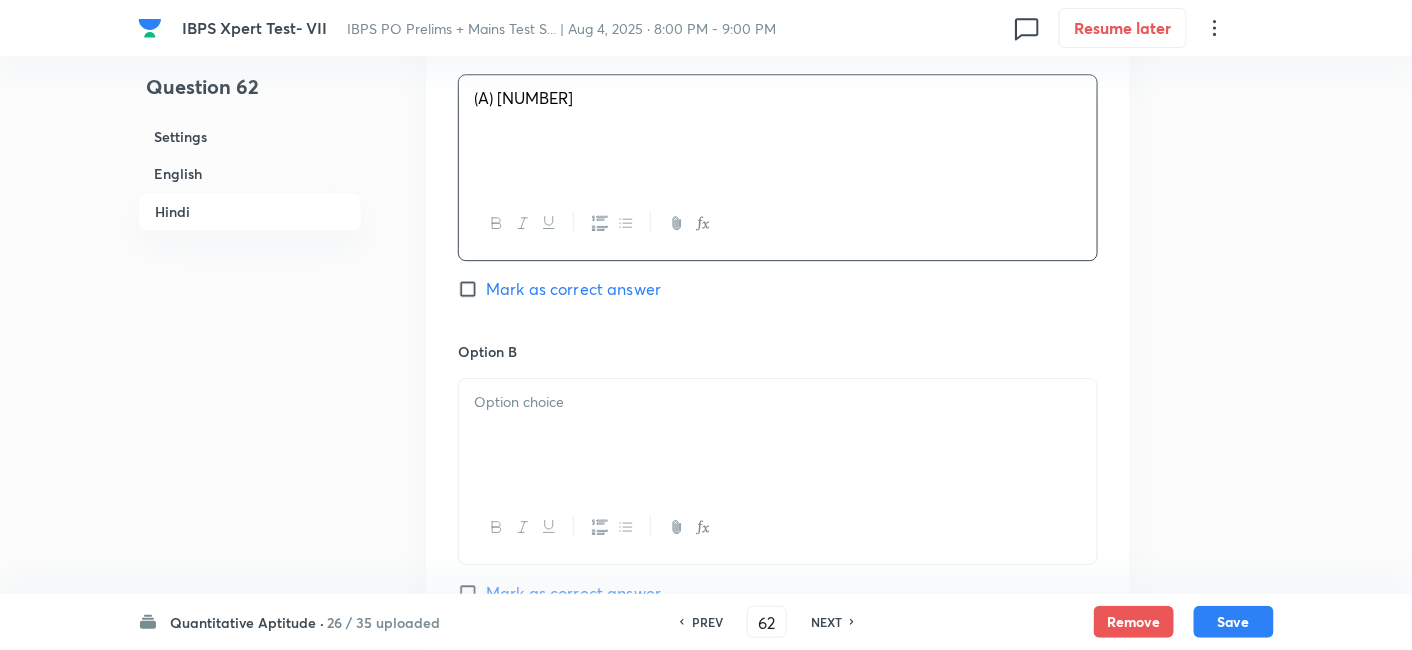 click at bounding box center [778, 402] 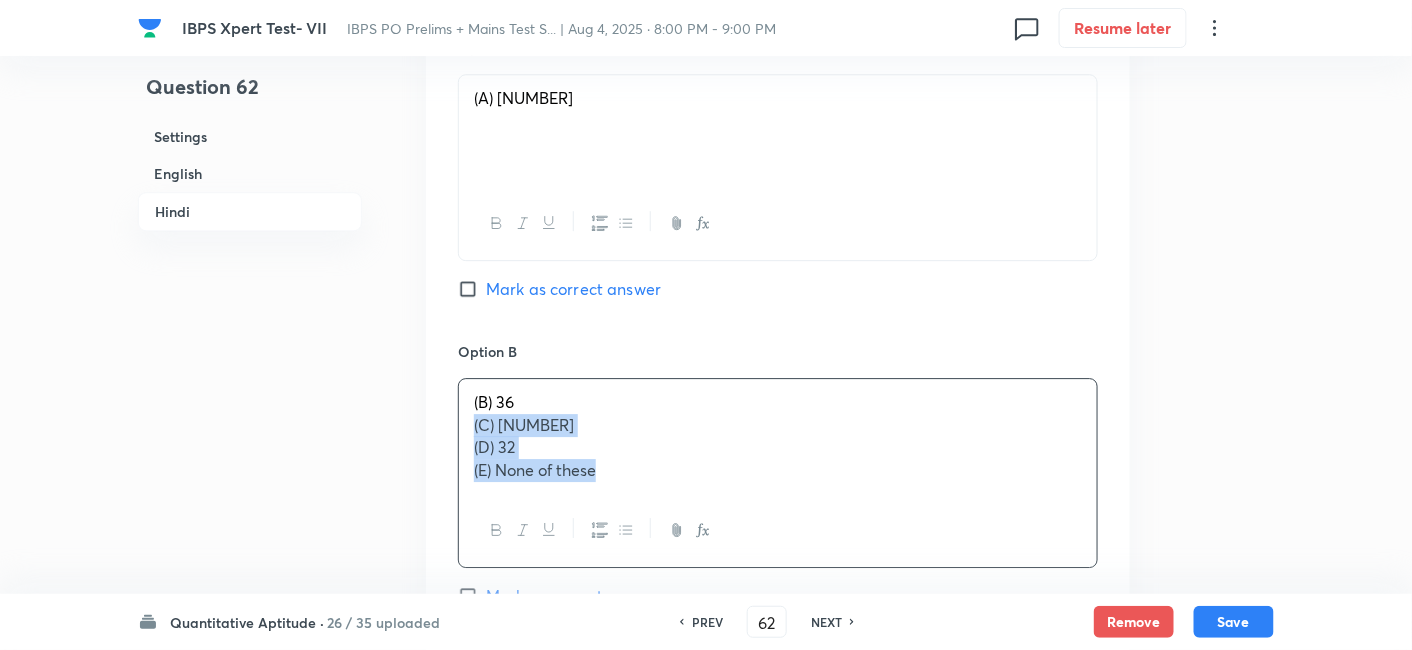 drag, startPoint x: 469, startPoint y: 421, endPoint x: 657, endPoint y: 540, distance: 222.4972 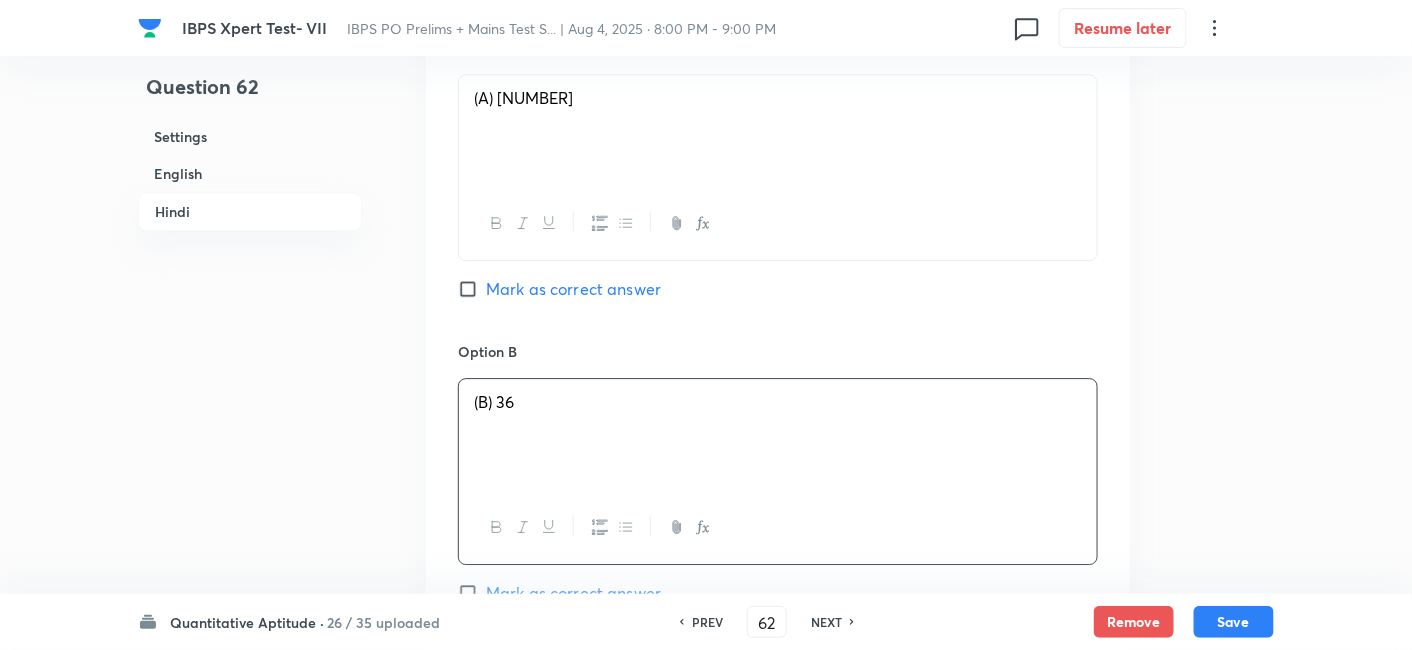 scroll, scrollTop: 4375, scrollLeft: 0, axis: vertical 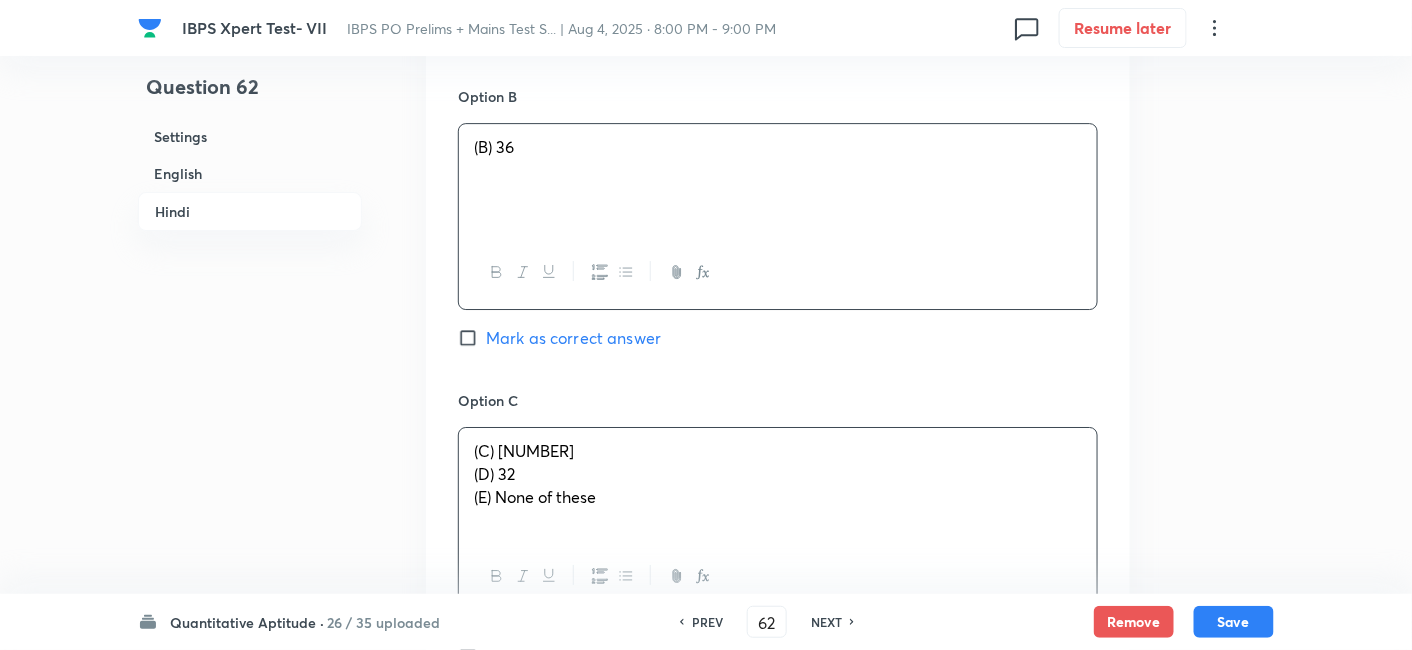 click on "(C) [NUMBER]  (D) [NUMBER]  (E) None of these" at bounding box center (778, 484) 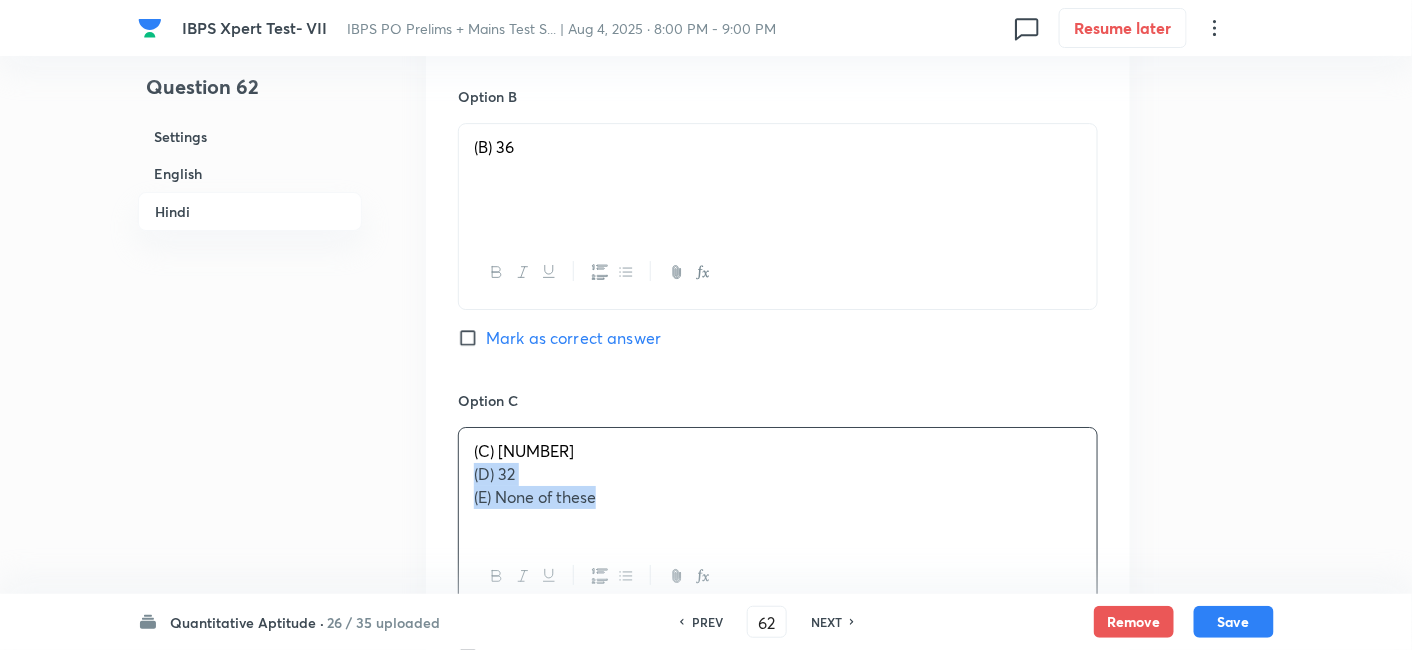 drag, startPoint x: 469, startPoint y: 468, endPoint x: 722, endPoint y: 581, distance: 277.08844 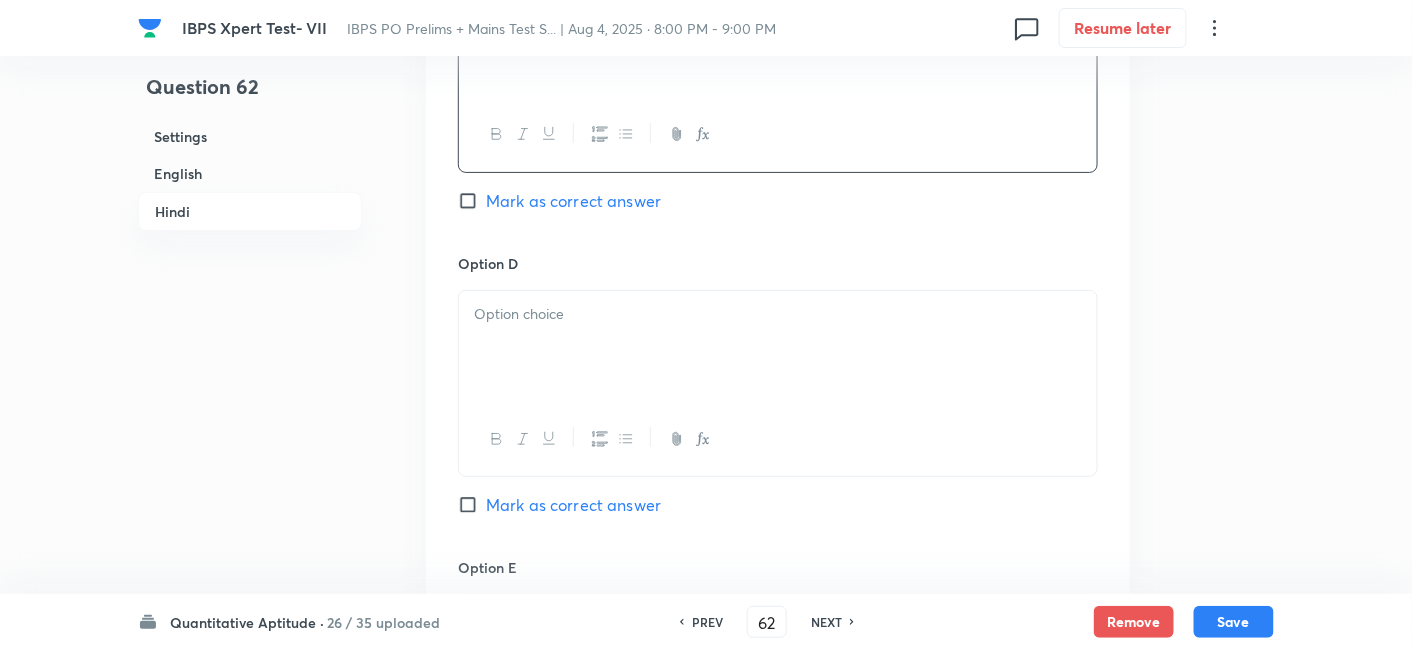 scroll, scrollTop: 4822, scrollLeft: 0, axis: vertical 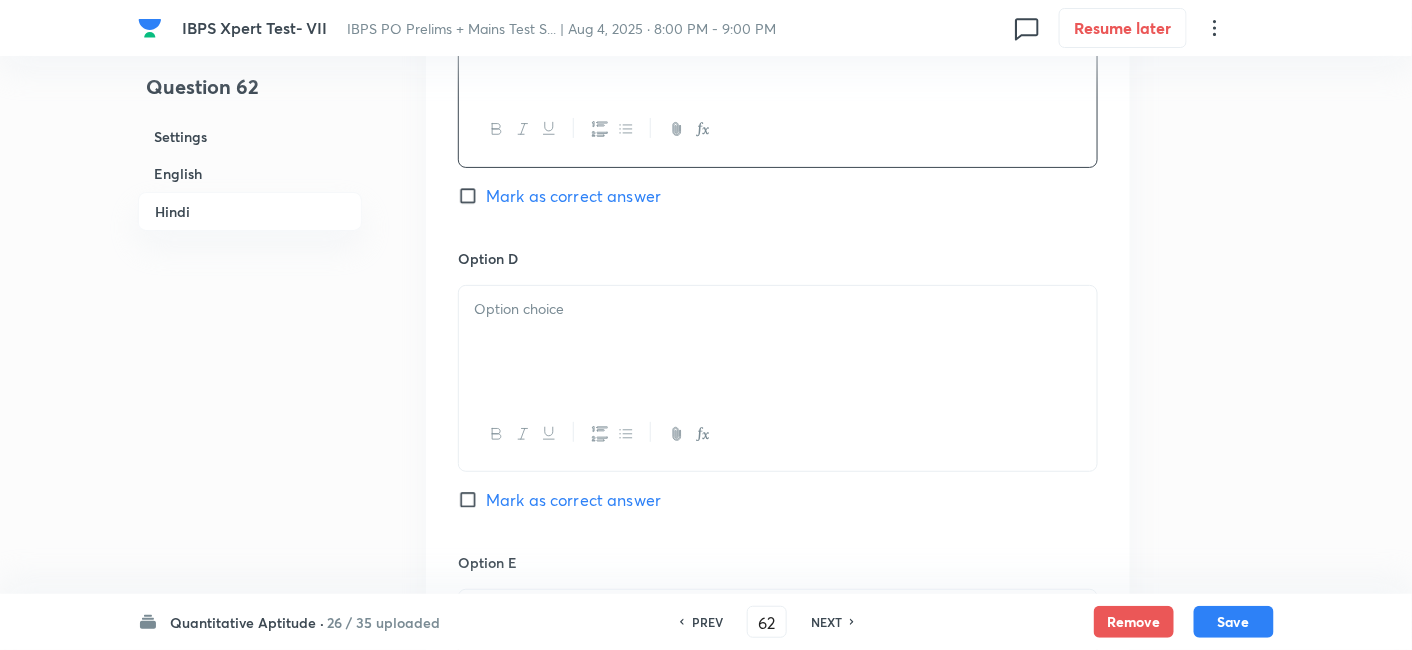 click at bounding box center (778, 342) 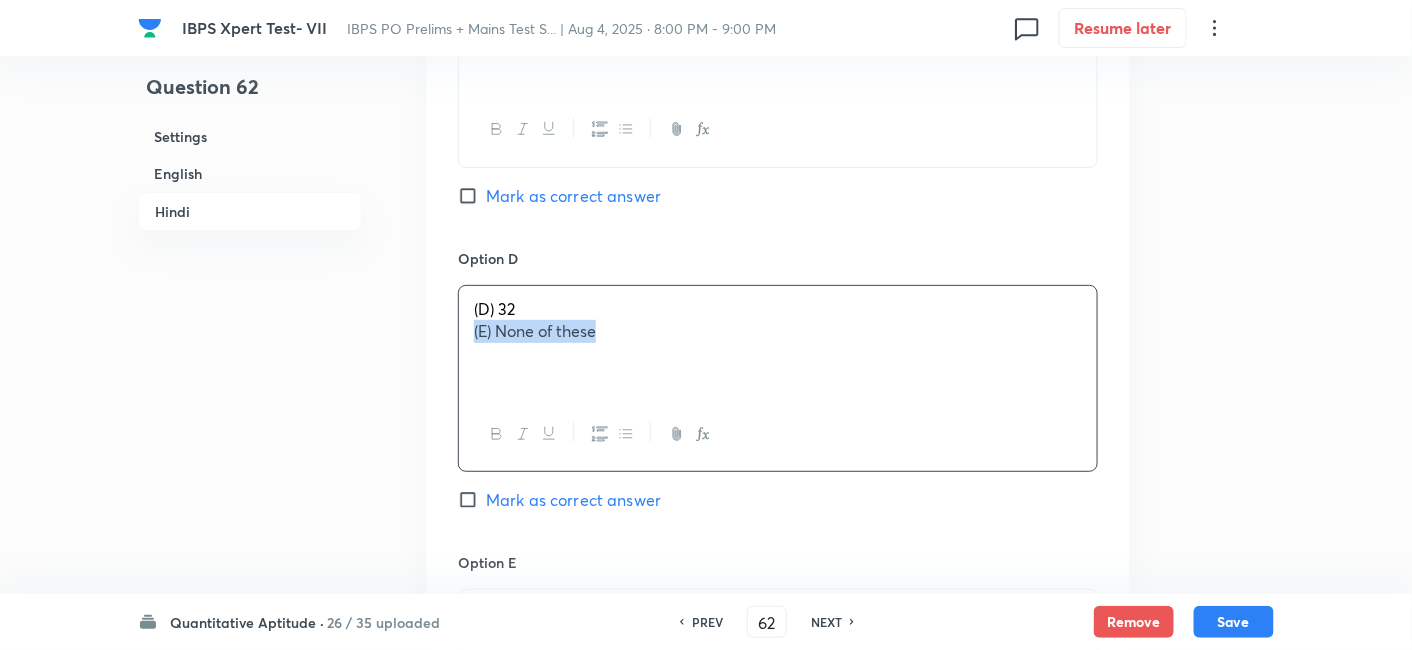 drag, startPoint x: 467, startPoint y: 328, endPoint x: 740, endPoint y: 381, distance: 278.0971 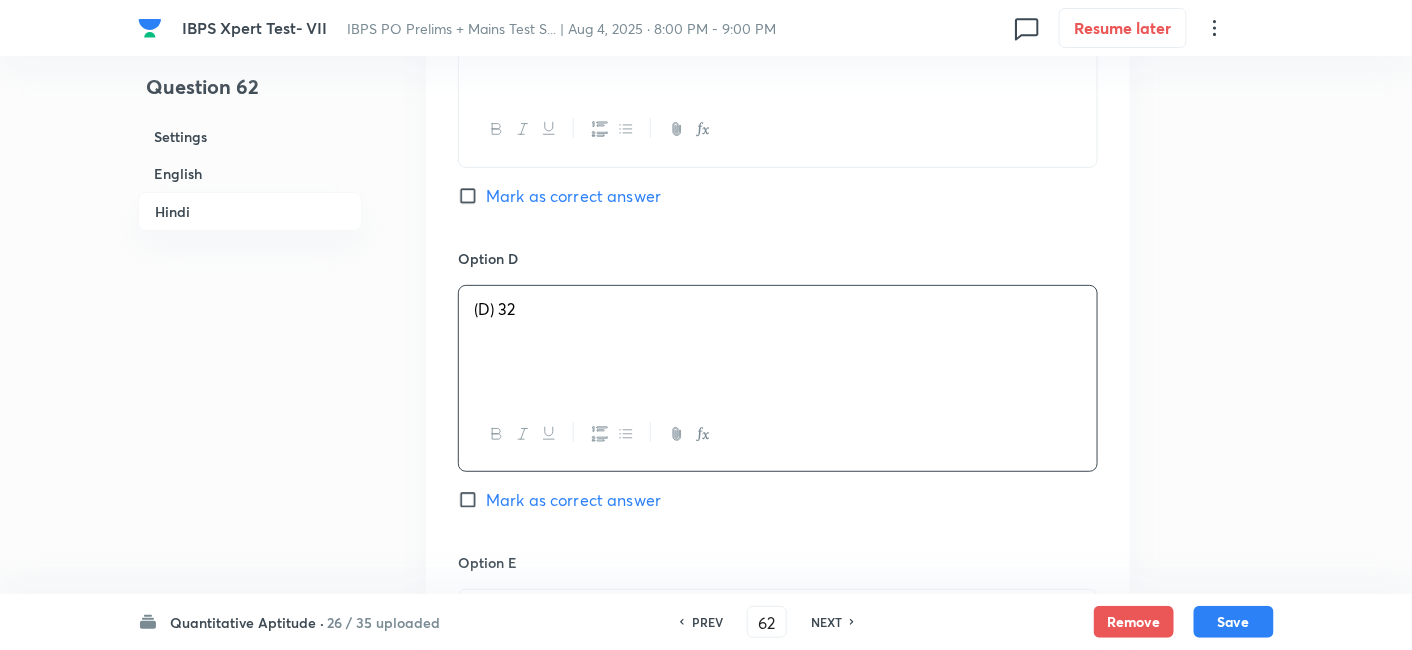 scroll, scrollTop: 5198, scrollLeft: 0, axis: vertical 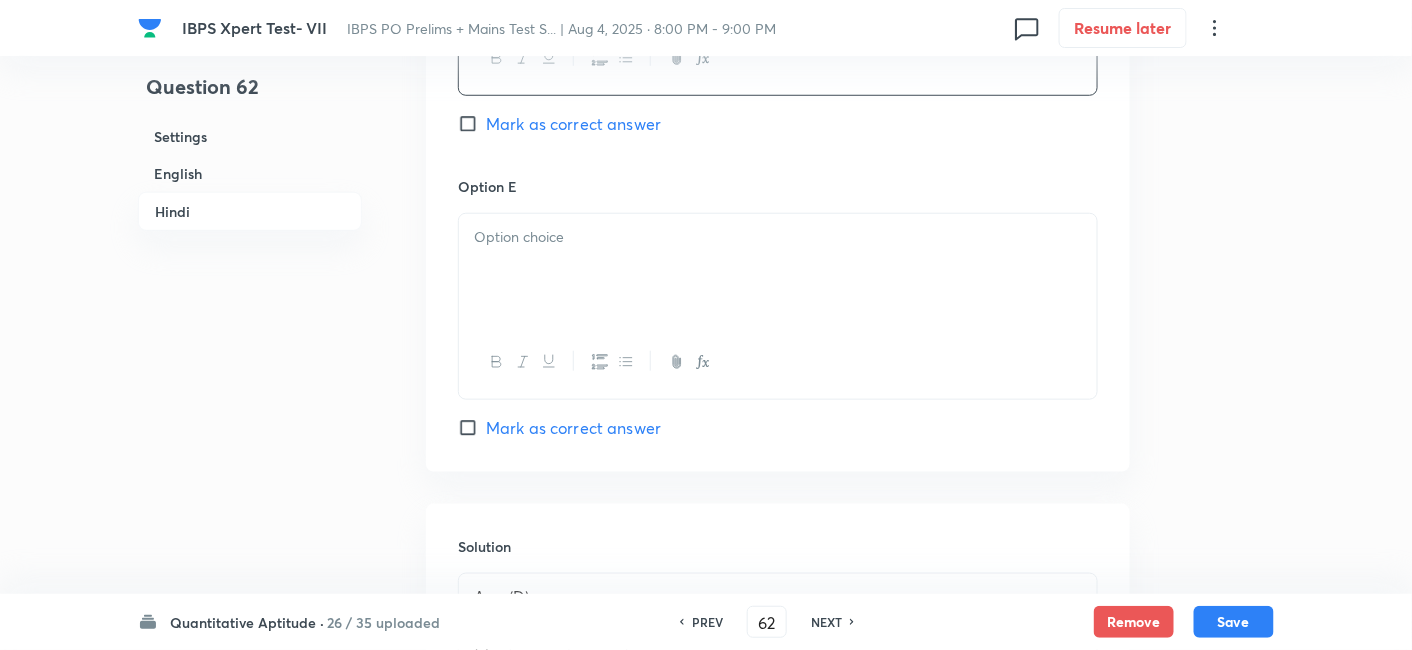 click at bounding box center (778, 270) 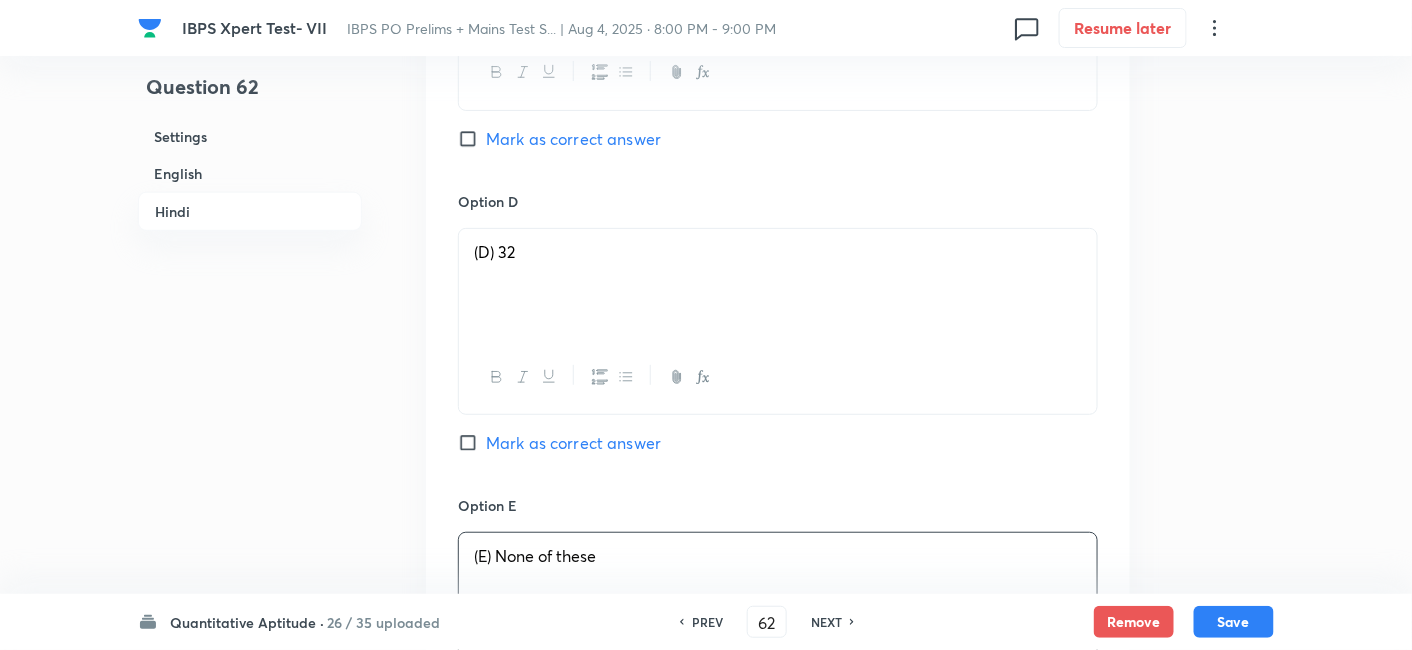 scroll, scrollTop: 4961, scrollLeft: 0, axis: vertical 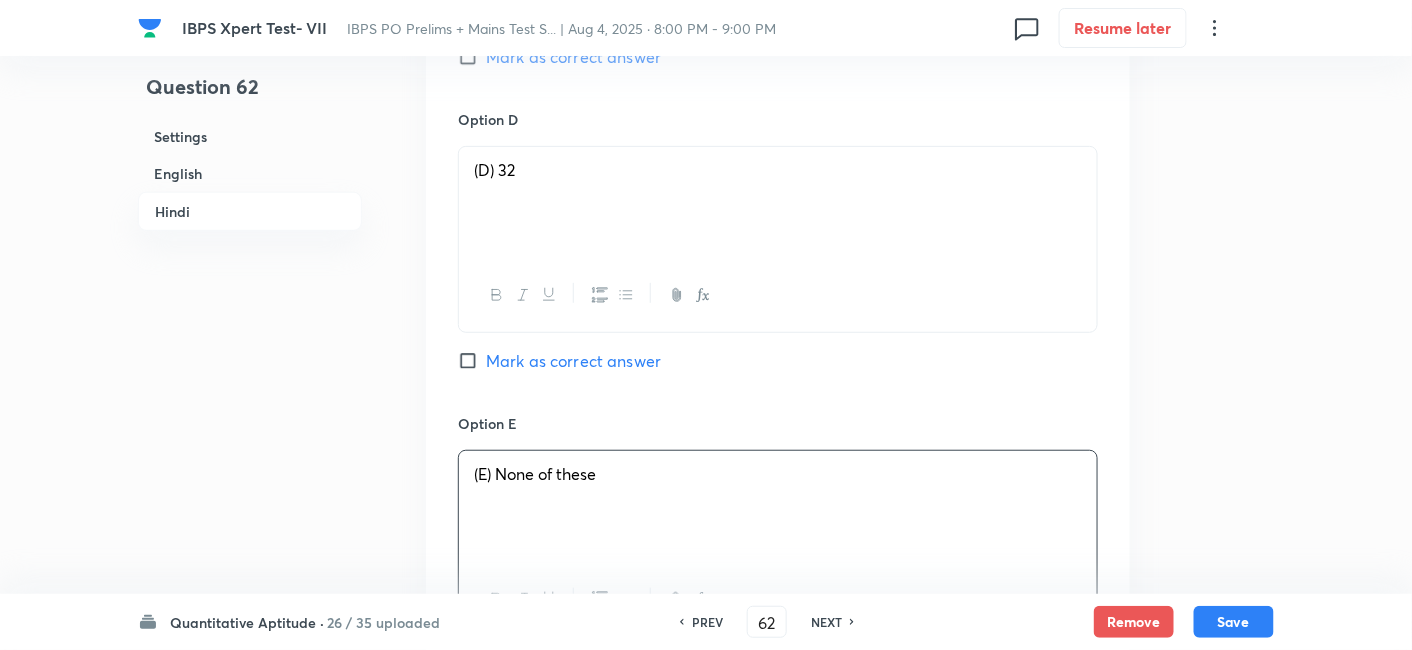 click on "Mark as correct answer" at bounding box center [573, 361] 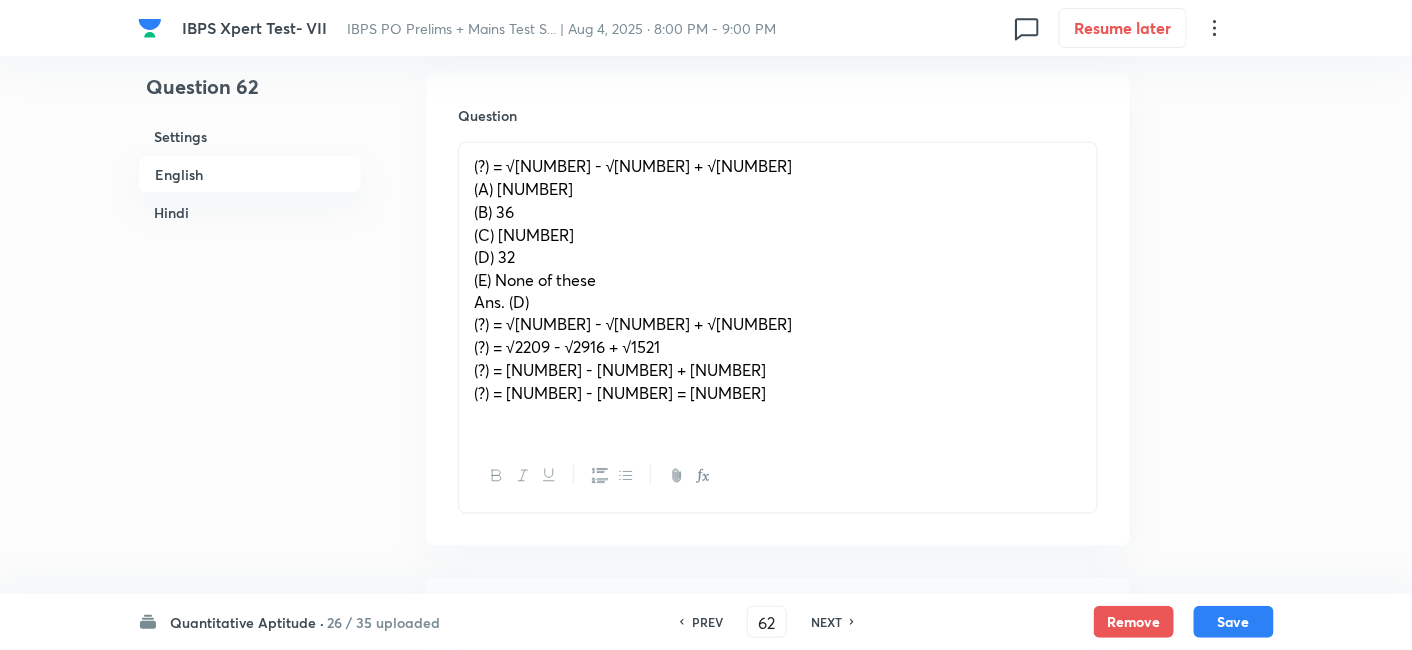 scroll, scrollTop: 888, scrollLeft: 0, axis: vertical 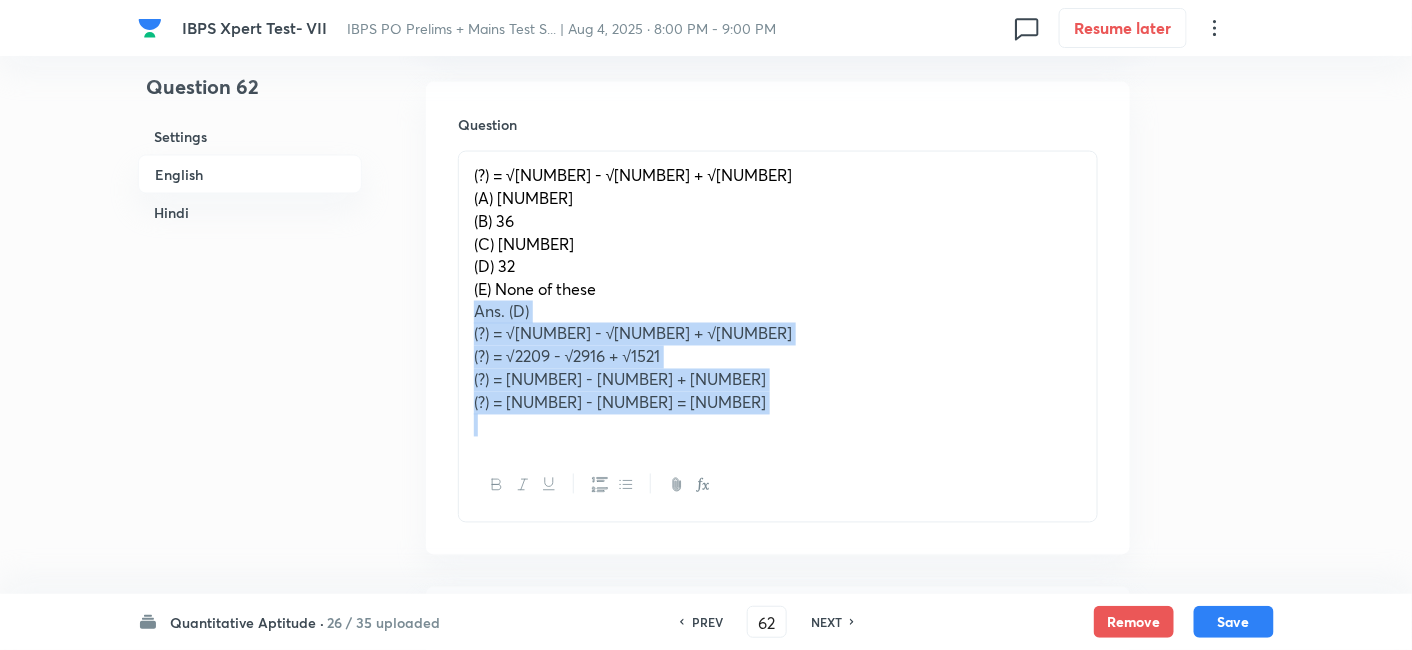 drag, startPoint x: 462, startPoint y: 312, endPoint x: 683, endPoint y: 504, distance: 292.75415 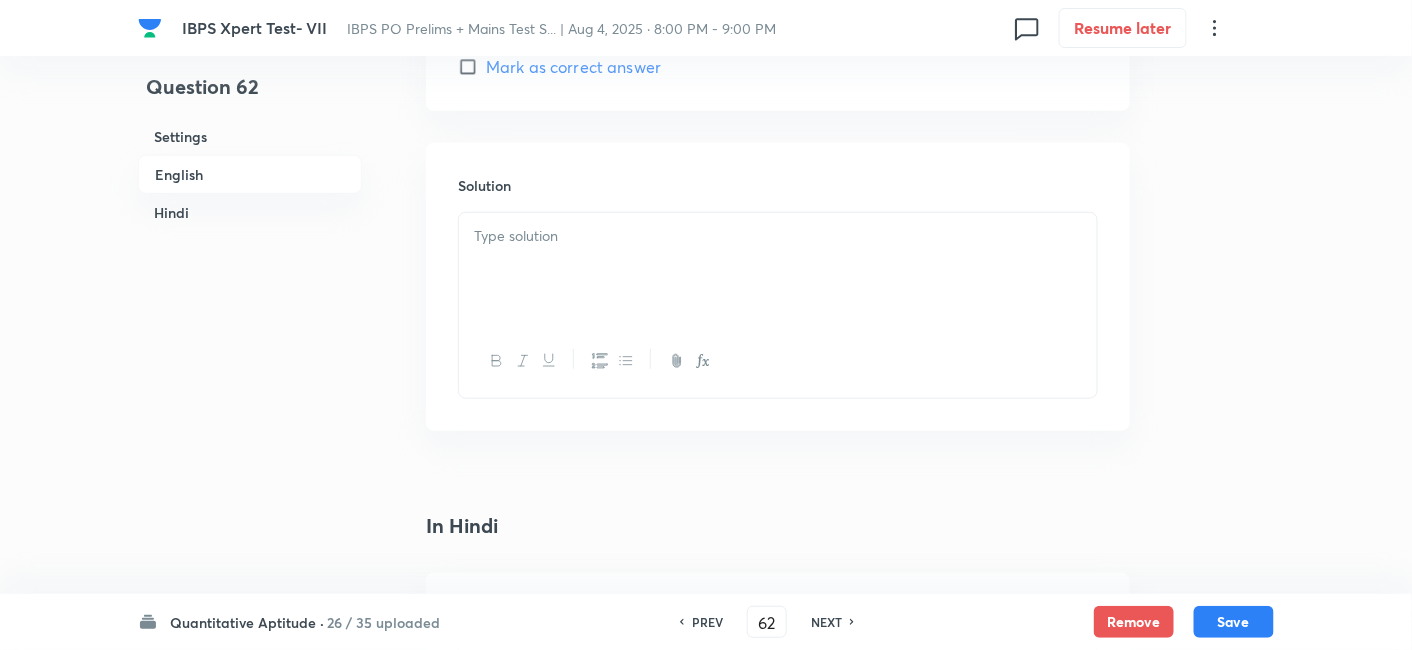 scroll, scrollTop: 2788, scrollLeft: 0, axis: vertical 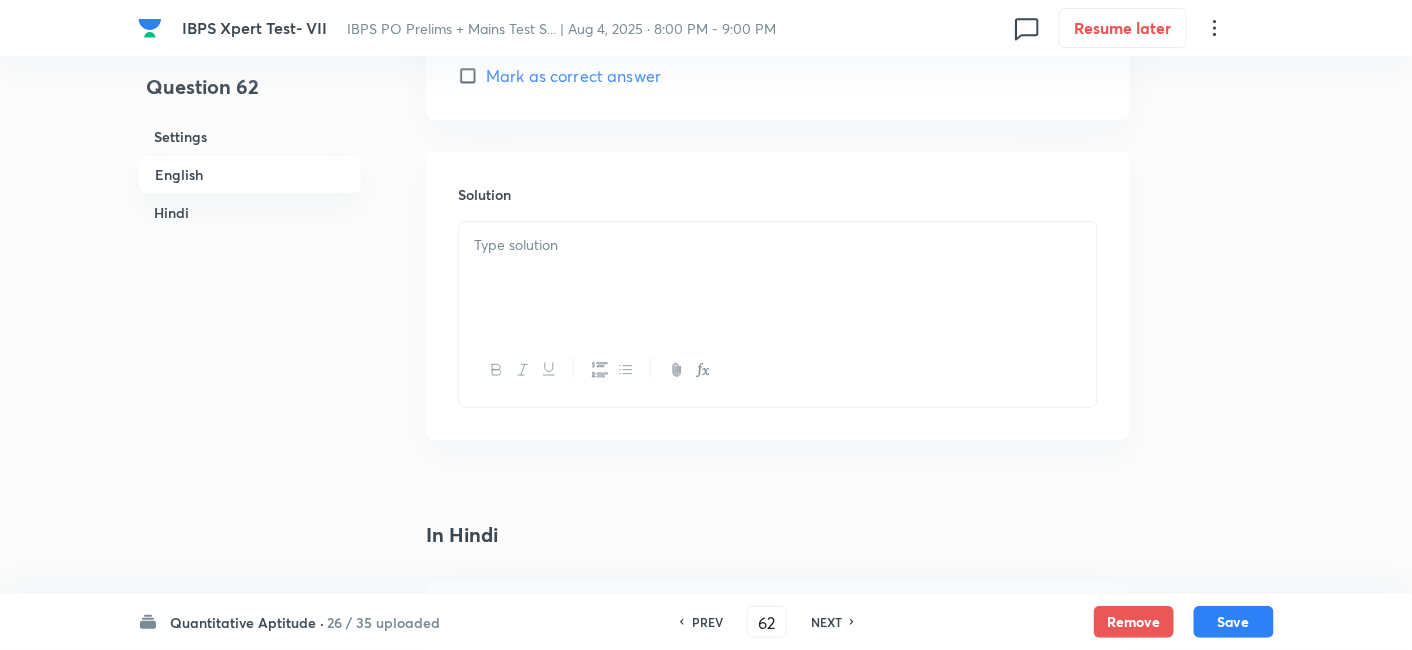 click at bounding box center [778, 245] 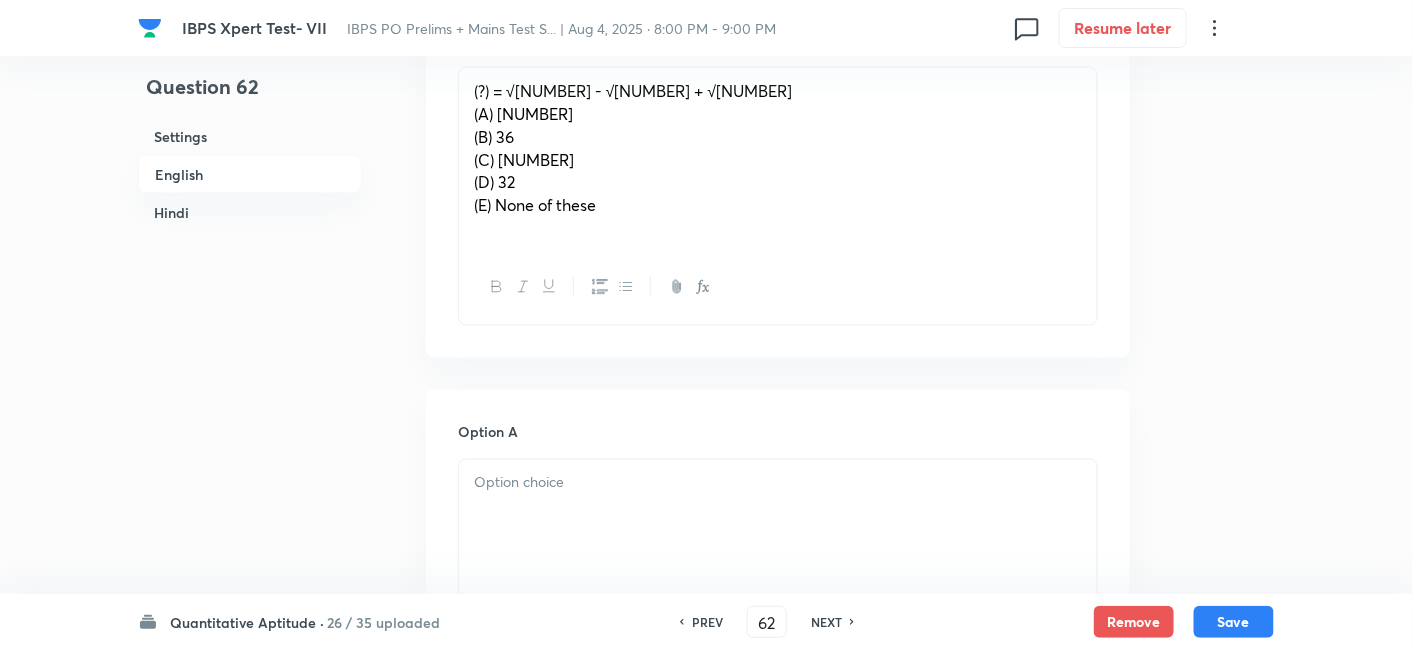 scroll, scrollTop: 971, scrollLeft: 0, axis: vertical 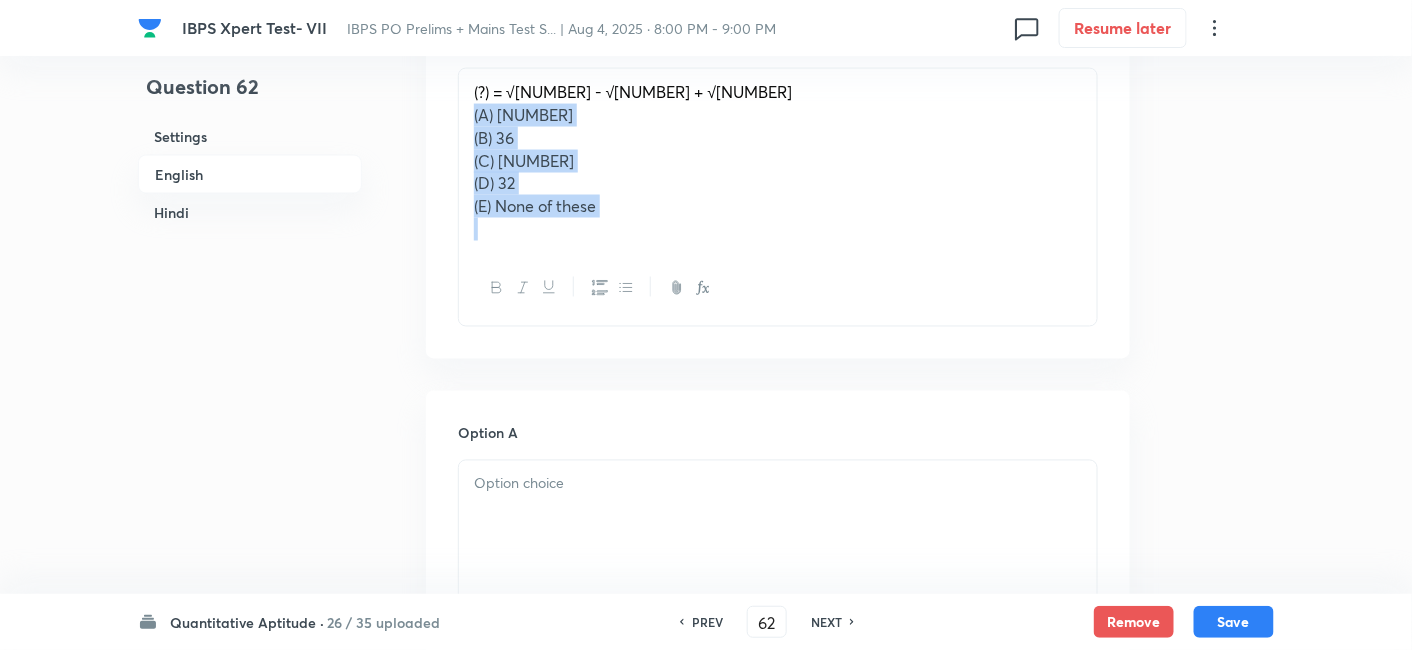 drag, startPoint x: 465, startPoint y: 109, endPoint x: 611, endPoint y: 222, distance: 184.62123 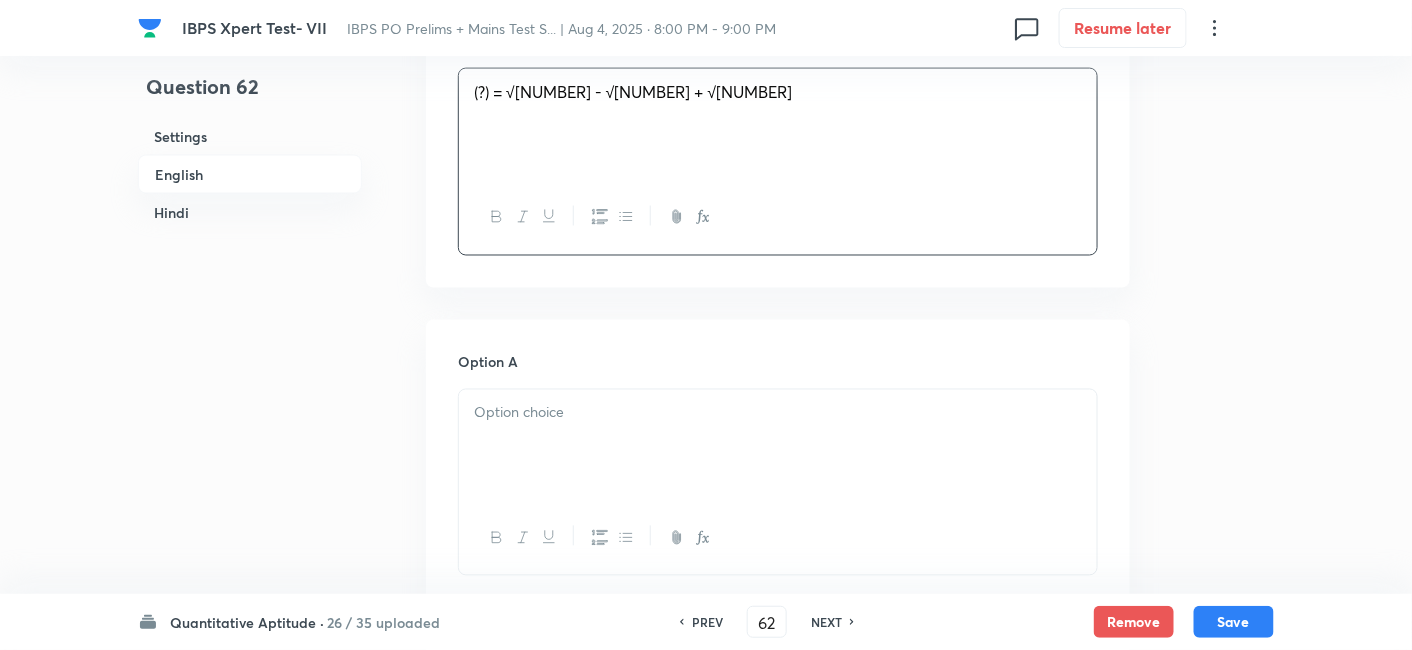 scroll, scrollTop: 1186, scrollLeft: 0, axis: vertical 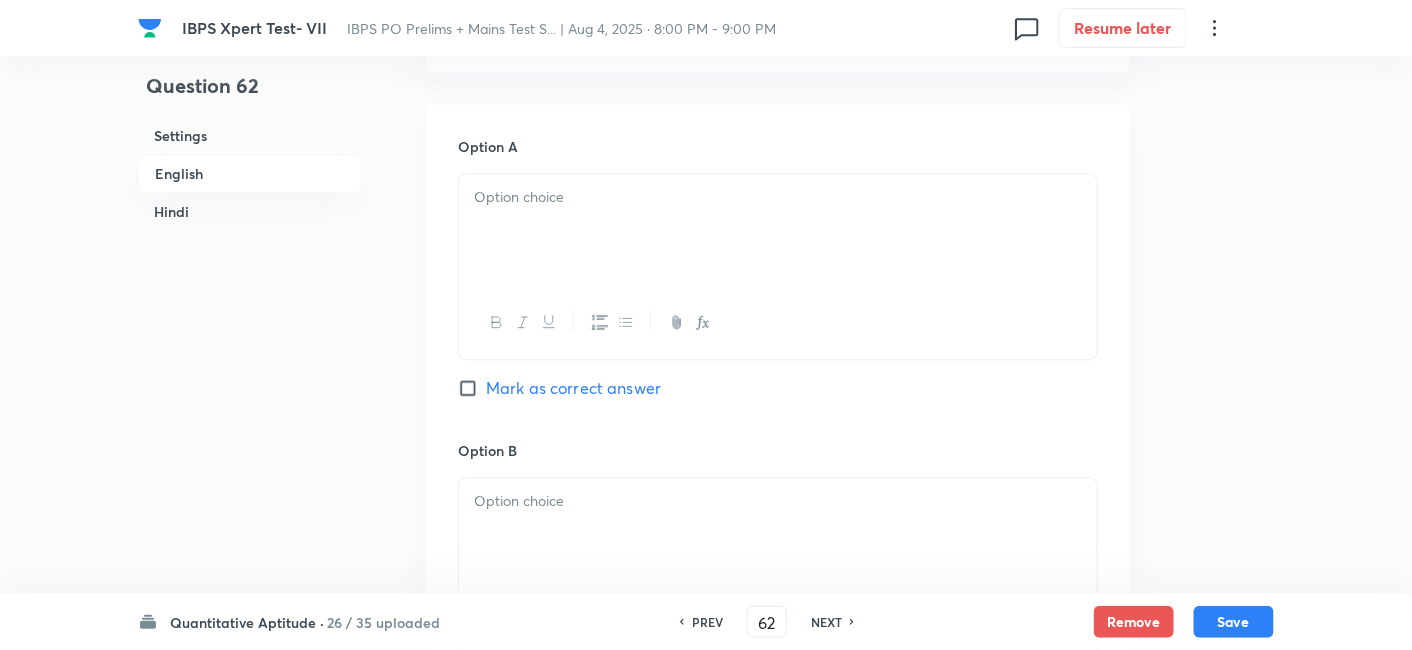click at bounding box center (778, 231) 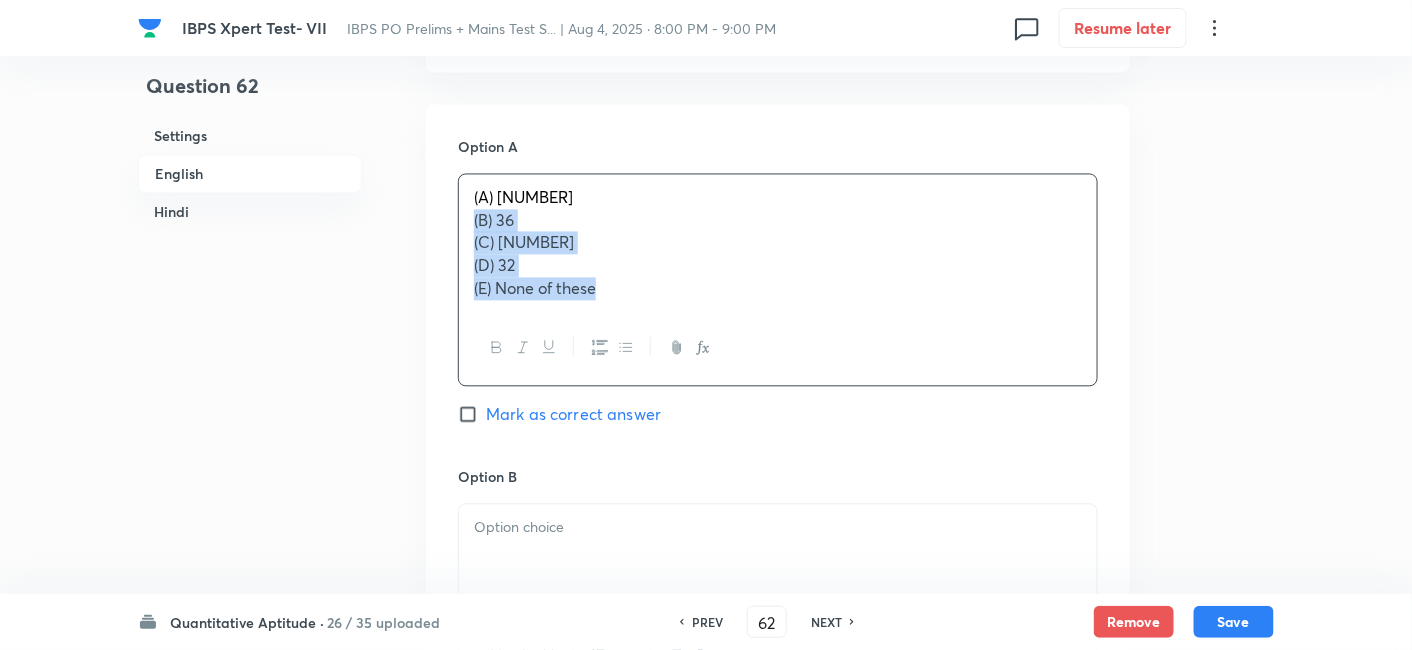 drag, startPoint x: 467, startPoint y: 221, endPoint x: 714, endPoint y: 367, distance: 286.92334 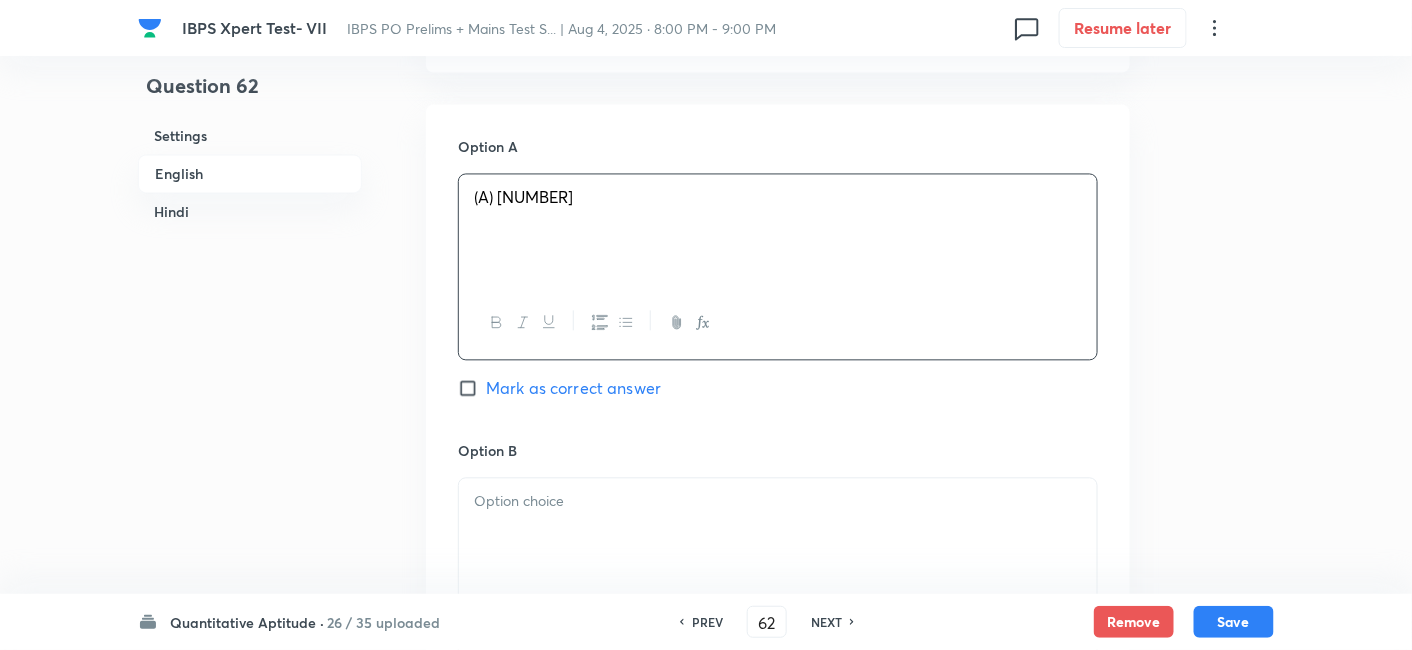 scroll, scrollTop: 1361, scrollLeft: 0, axis: vertical 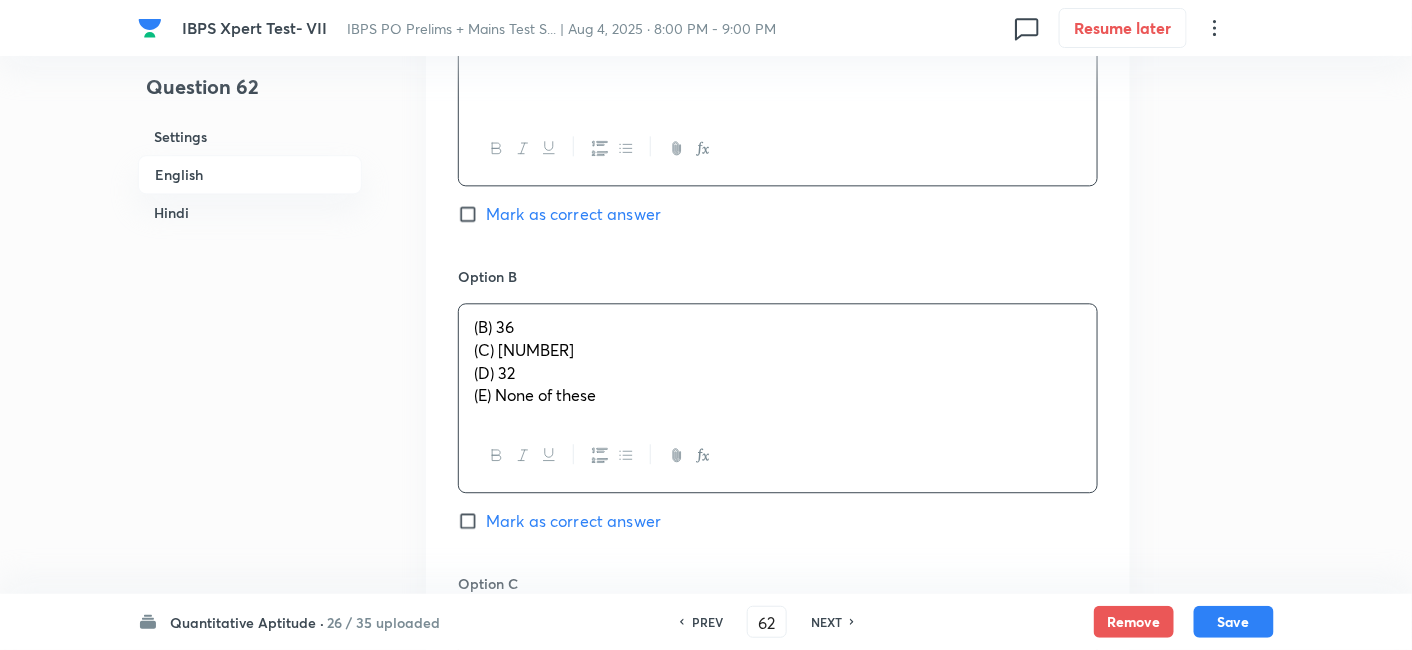 click on "(B) 36" at bounding box center [778, 327] 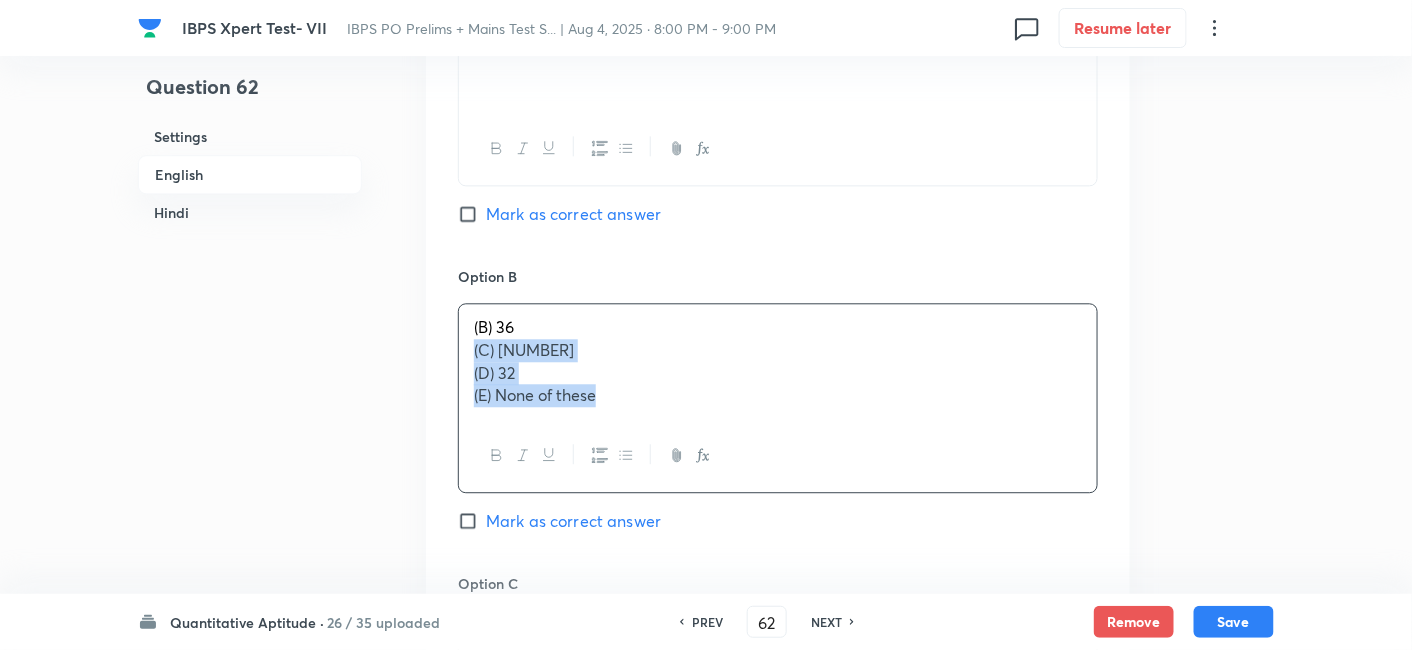 drag, startPoint x: 465, startPoint y: 348, endPoint x: 711, endPoint y: 475, distance: 276.84833 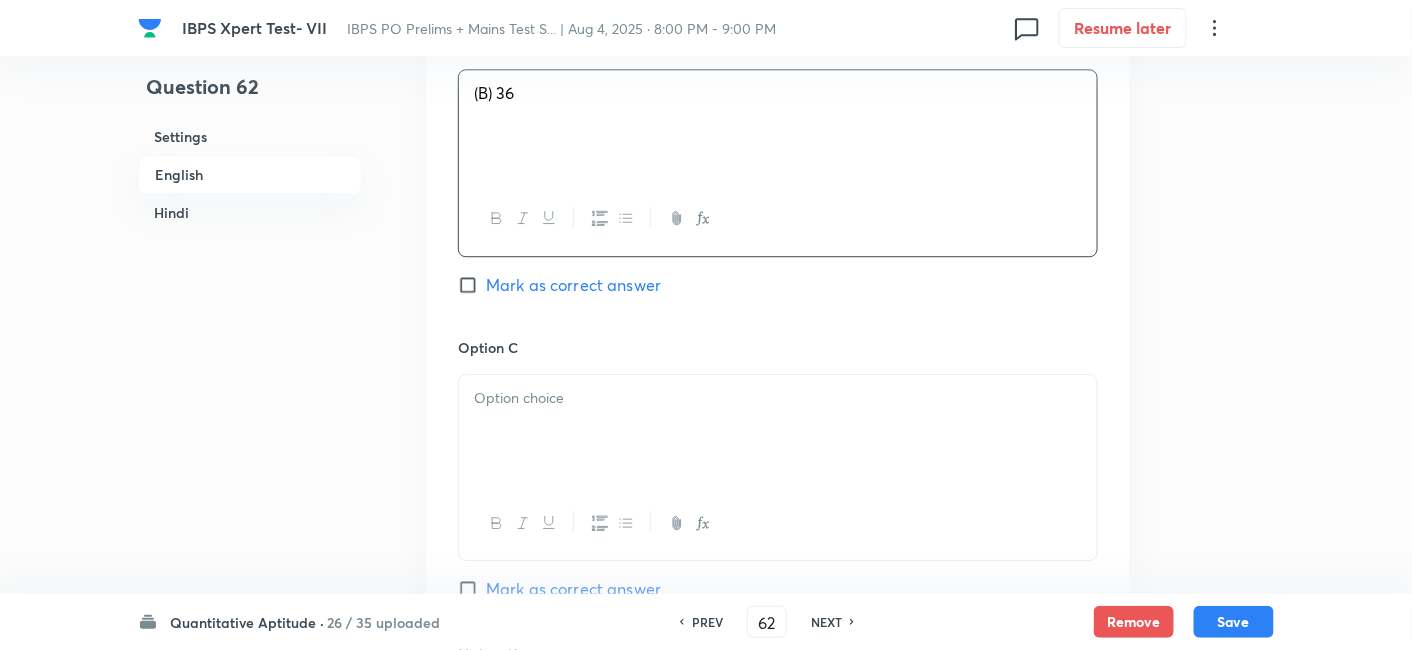 scroll, scrollTop: 1604, scrollLeft: 0, axis: vertical 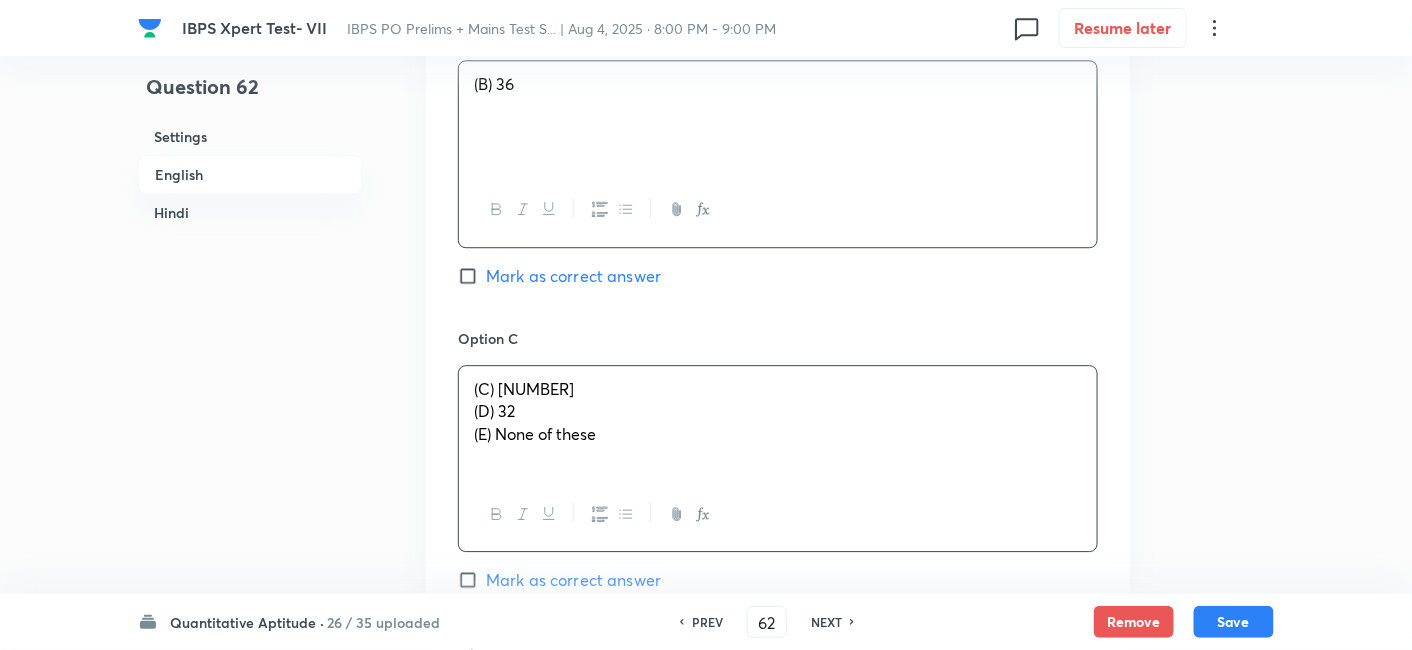 click on "(C) [NUMBER]  (D) [NUMBER]  (E) None of these" at bounding box center (778, 422) 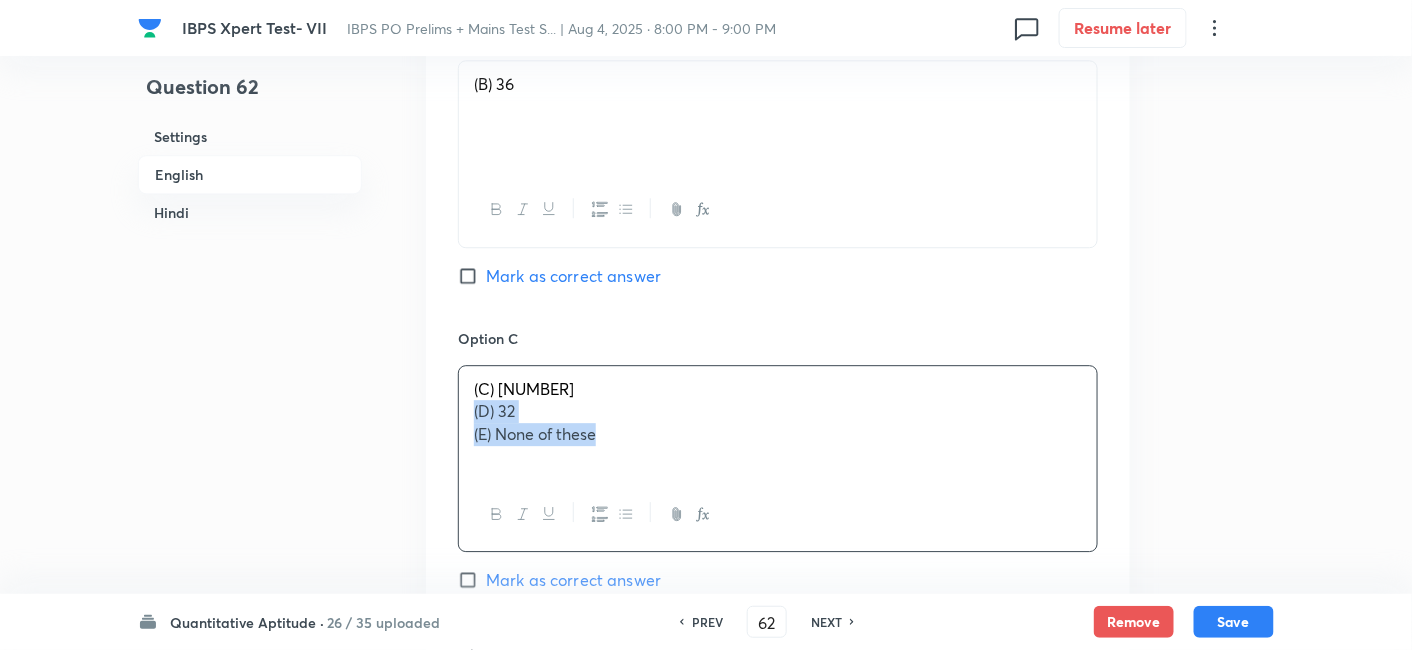drag, startPoint x: 465, startPoint y: 407, endPoint x: 758, endPoint y: 522, distance: 314.76022 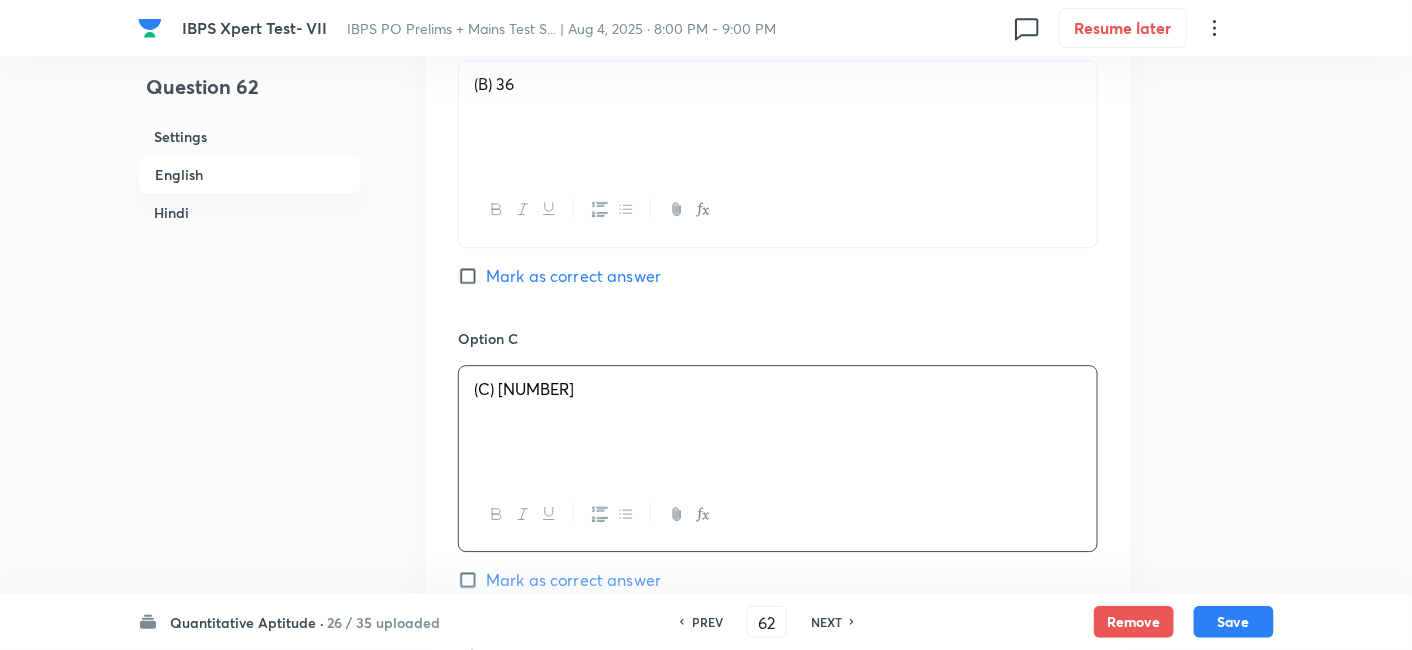 scroll, scrollTop: 1921, scrollLeft: 0, axis: vertical 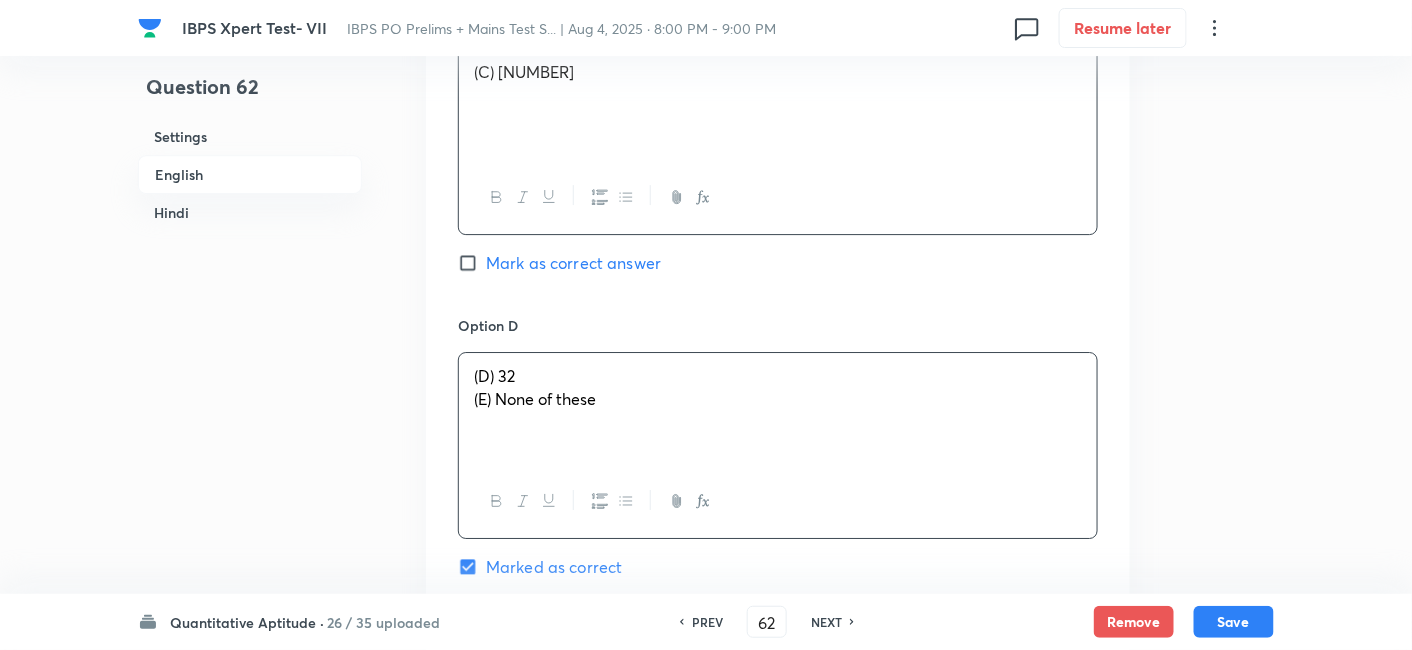click on "(D) 32  (E) None of these" at bounding box center (778, 409) 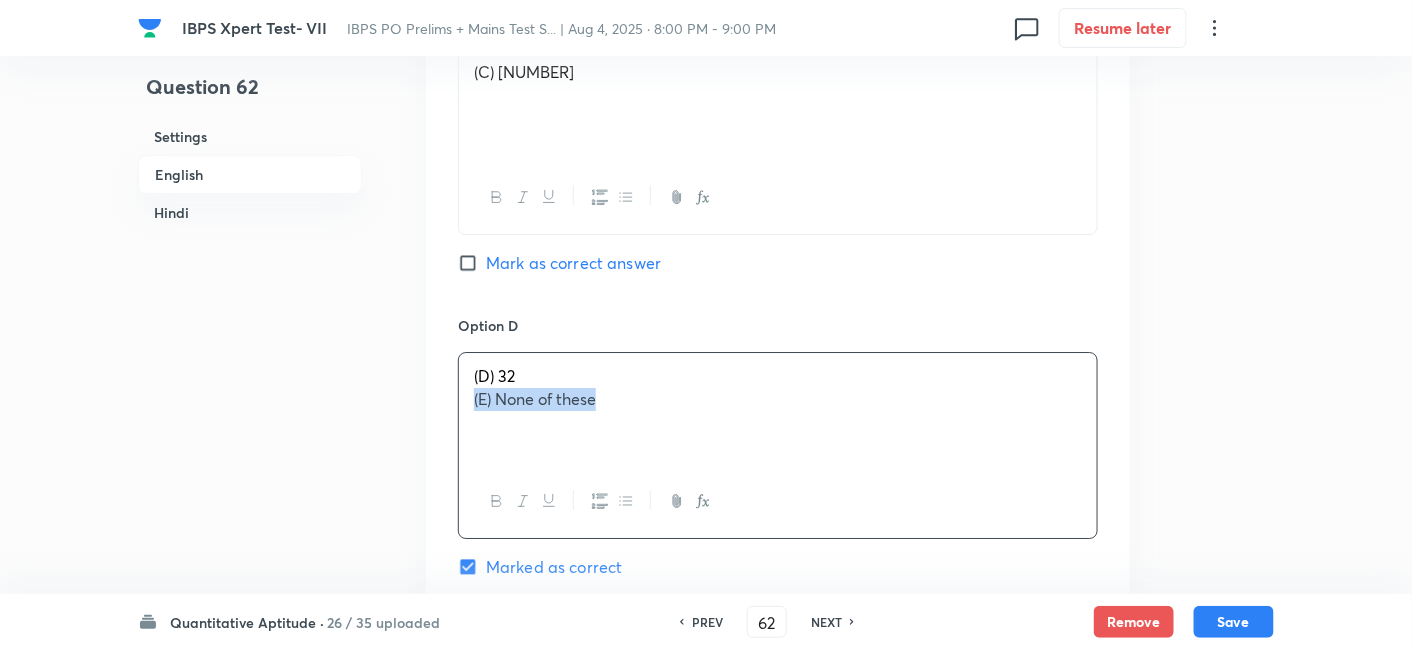 drag, startPoint x: 468, startPoint y: 399, endPoint x: 717, endPoint y: 441, distance: 252.51732 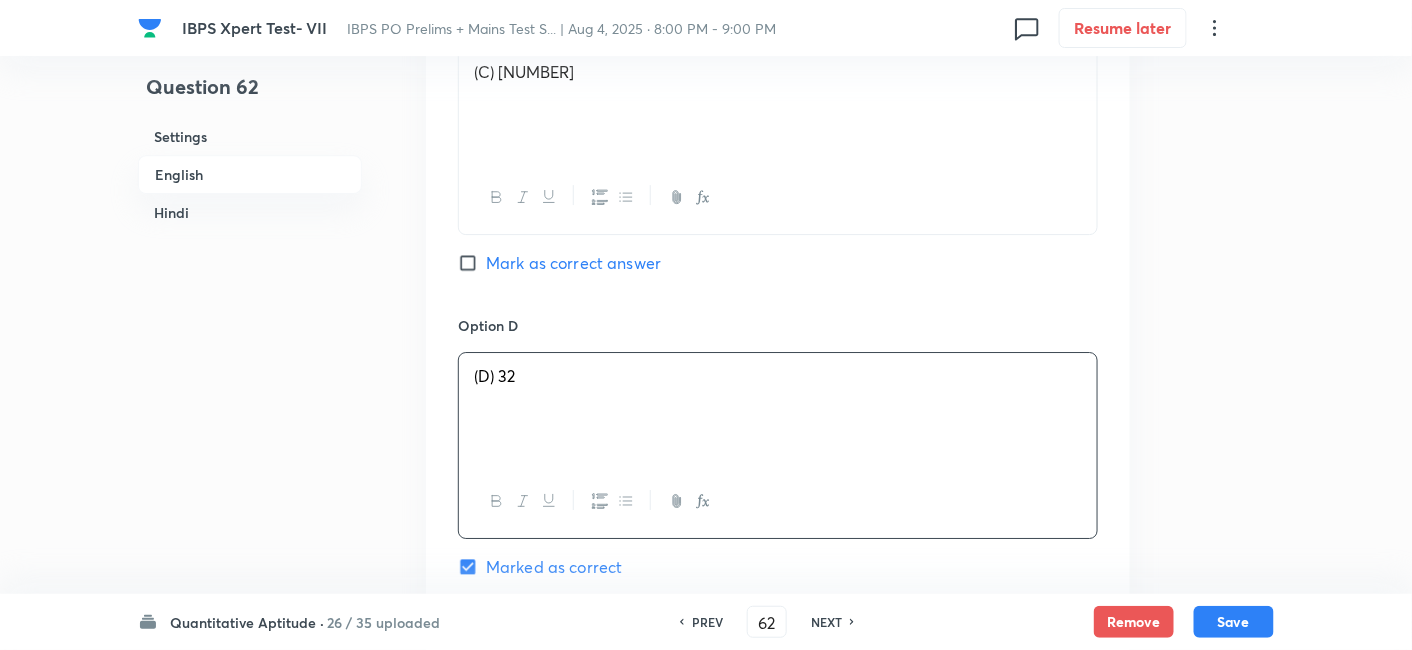 scroll, scrollTop: 2243, scrollLeft: 0, axis: vertical 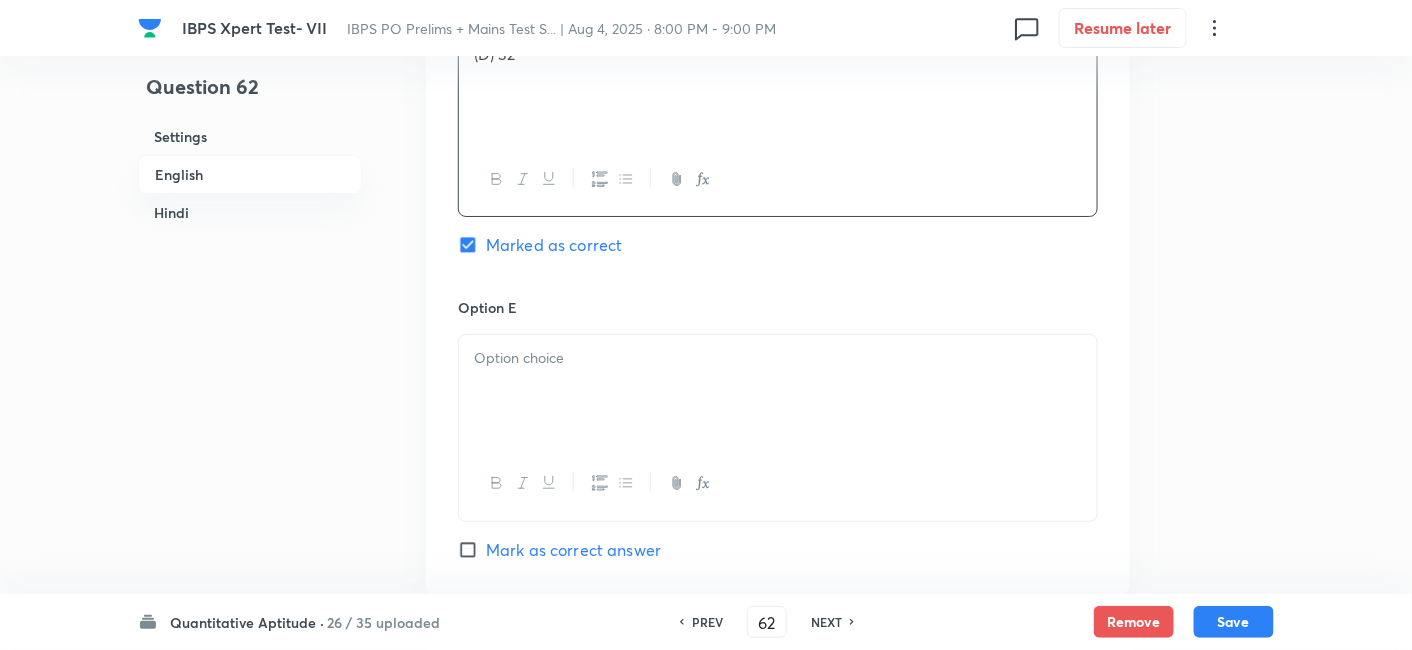 click at bounding box center [778, 391] 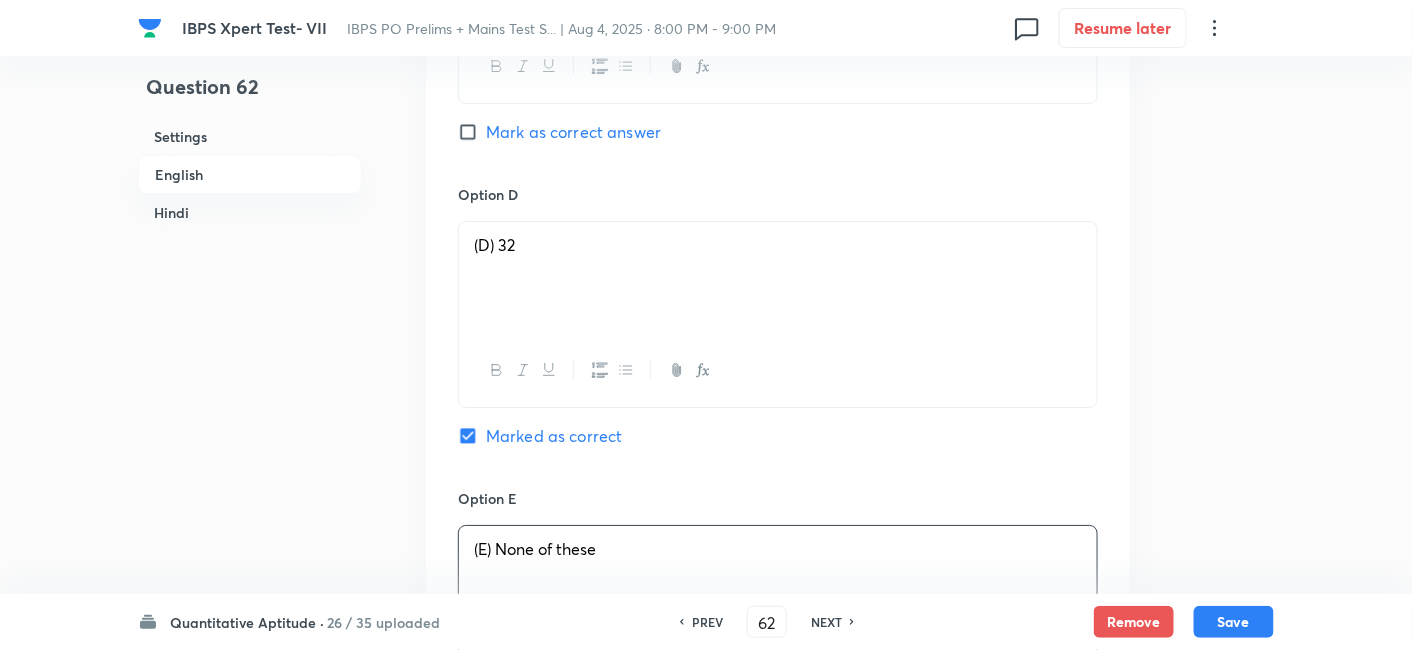 scroll, scrollTop: 2028, scrollLeft: 0, axis: vertical 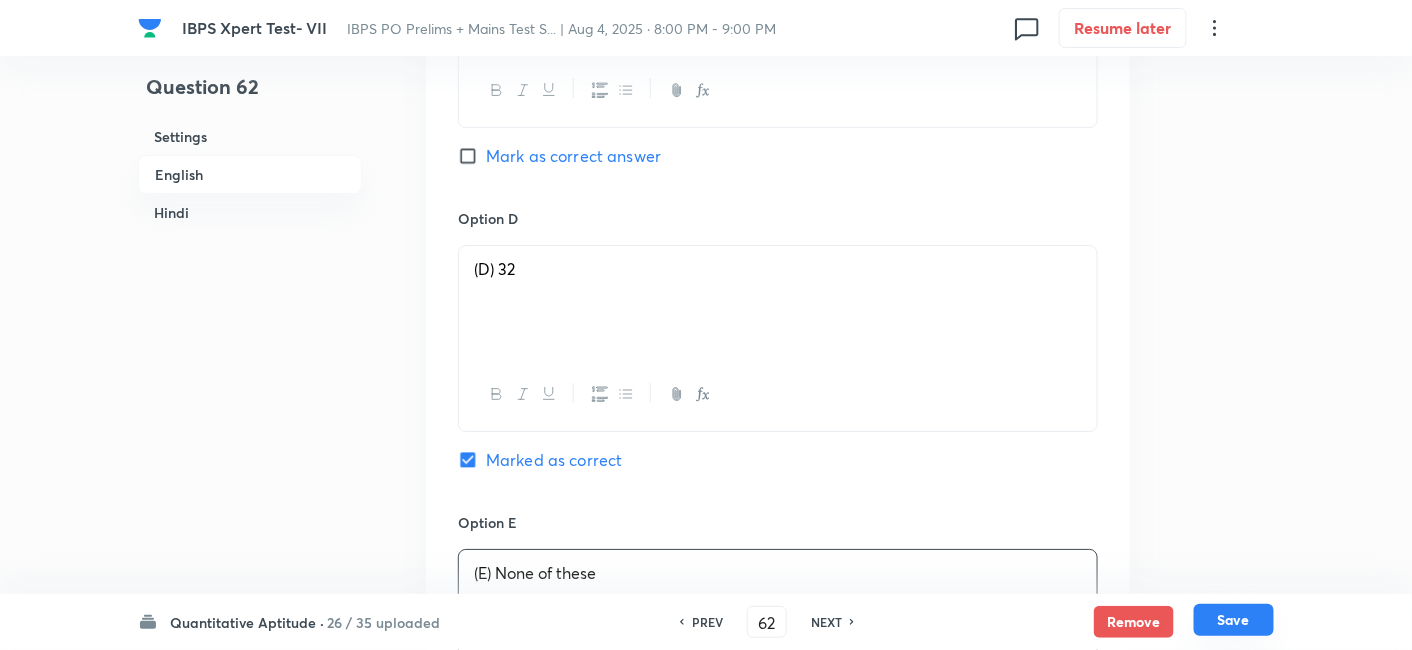 click on "Save" at bounding box center (1234, 620) 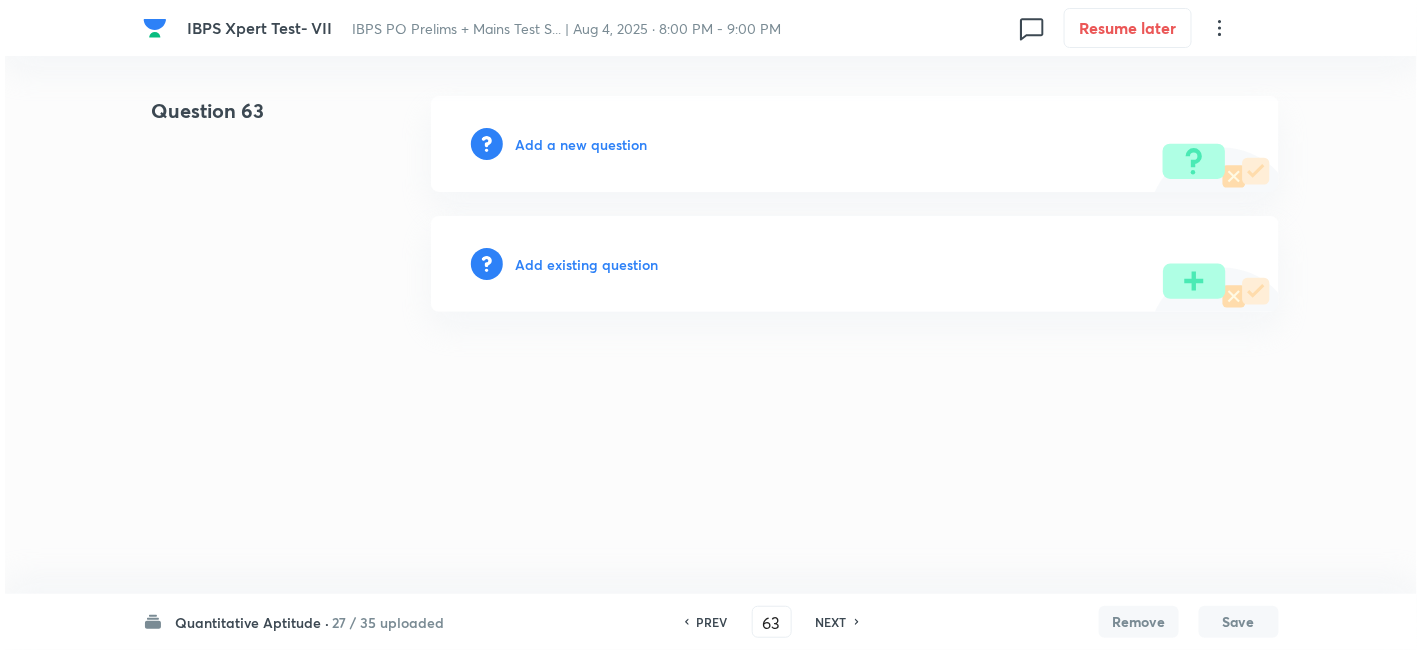 scroll, scrollTop: 0, scrollLeft: 0, axis: both 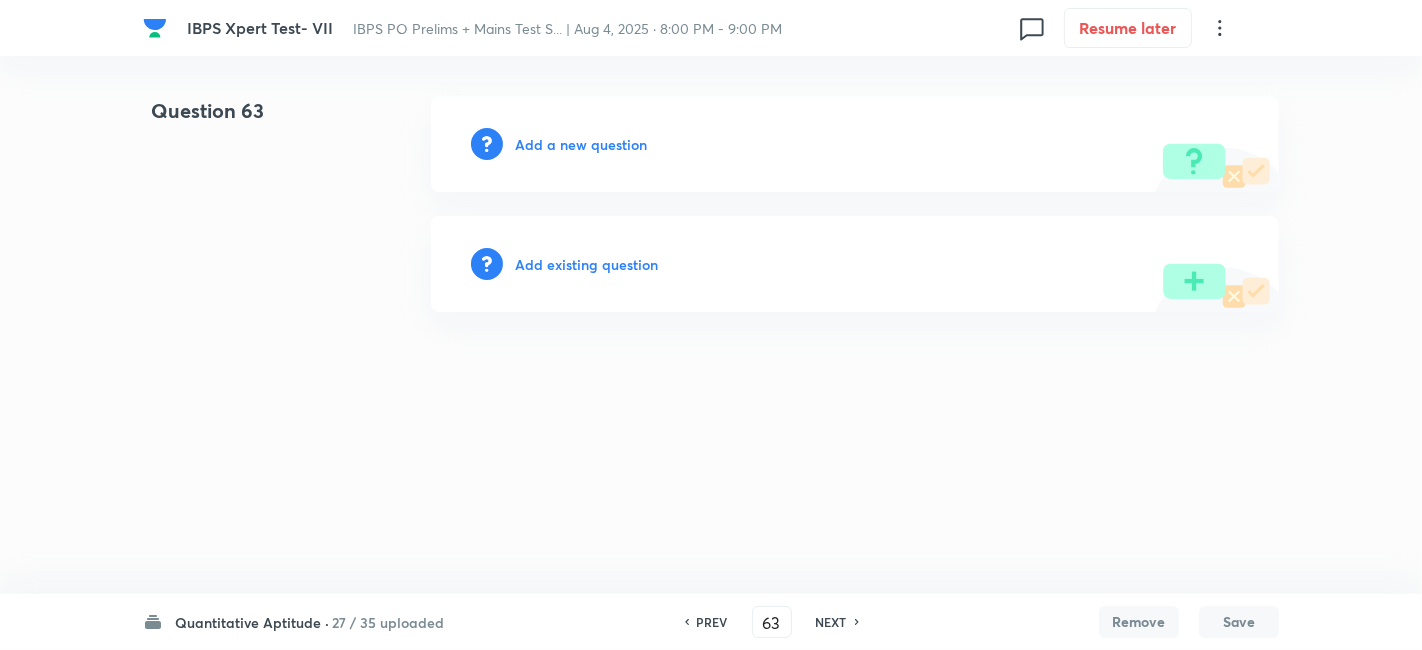 click on "Add a new question" at bounding box center (581, 144) 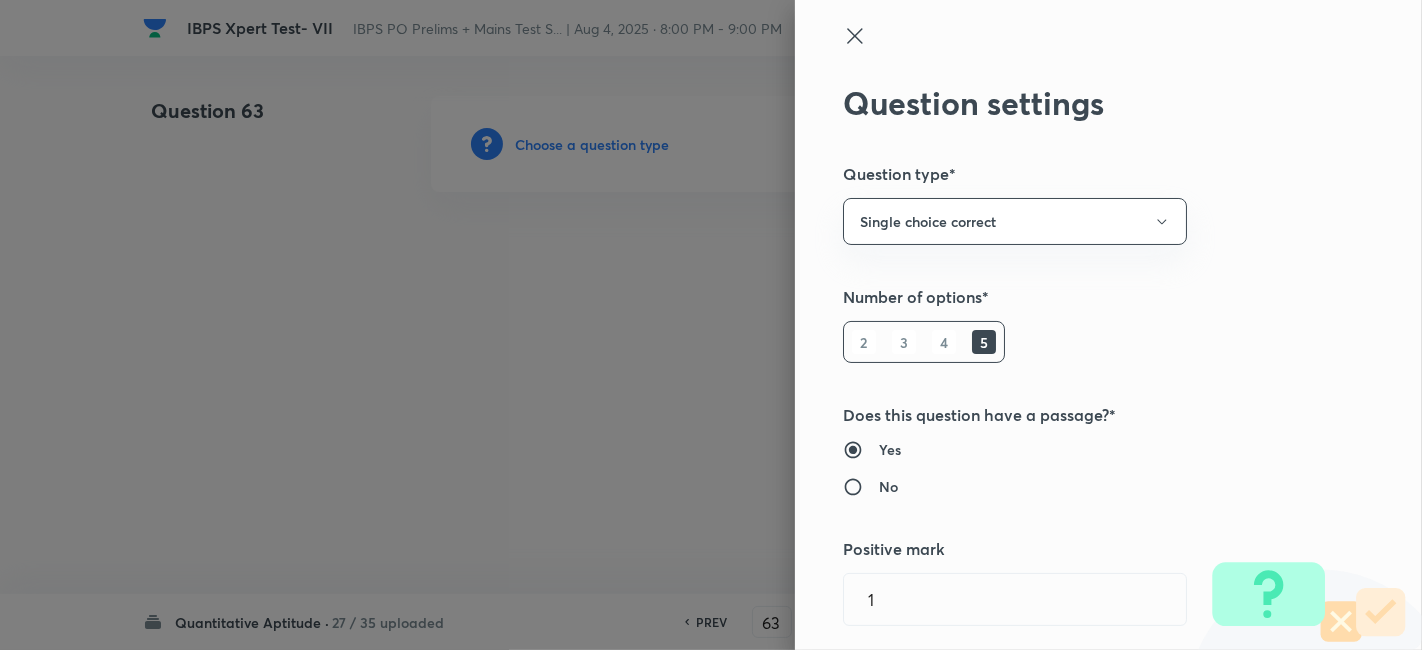click at bounding box center (711, 325) 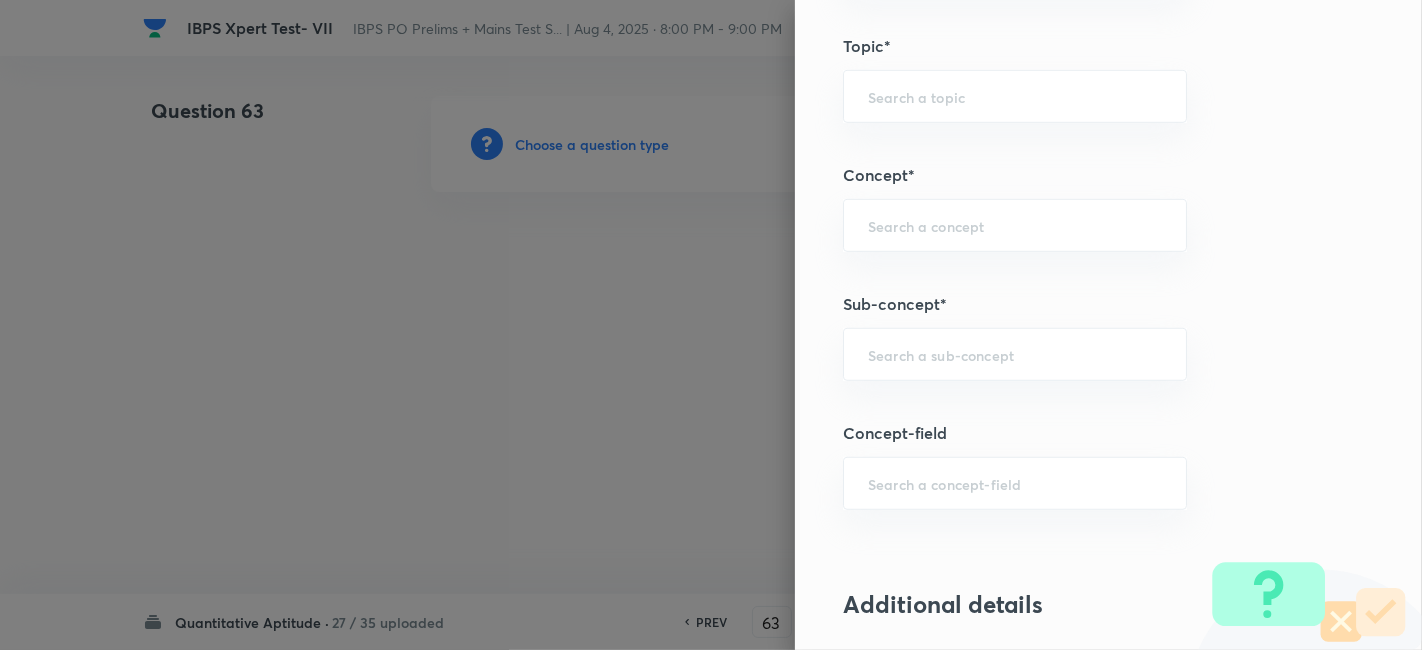 scroll, scrollTop: 1000, scrollLeft: 0, axis: vertical 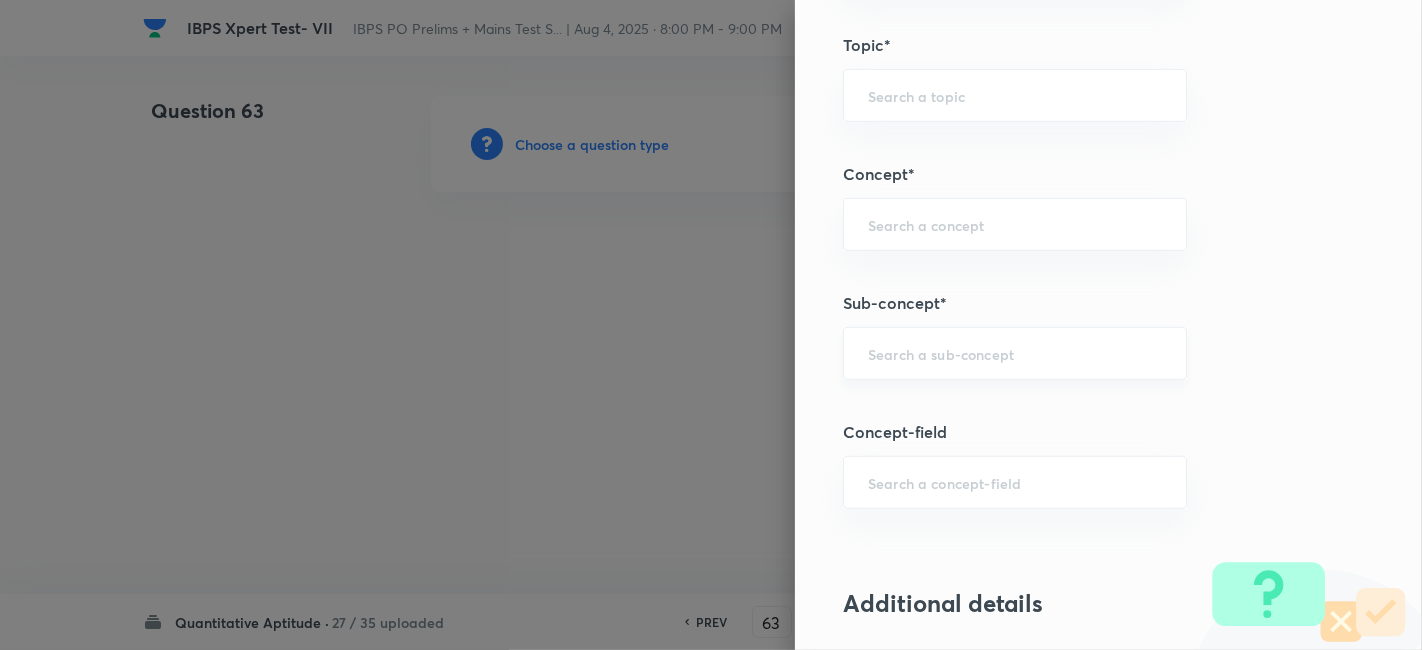 click on "​" at bounding box center [1015, 353] 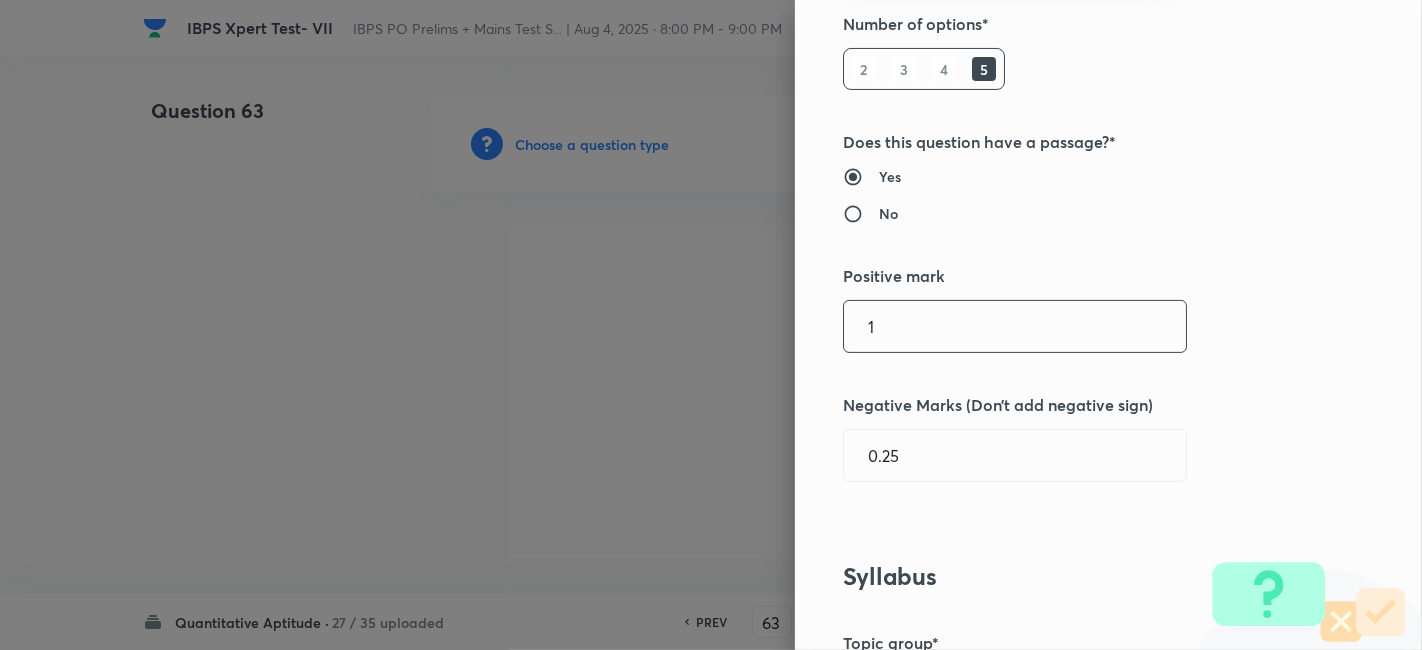 scroll, scrollTop: 264, scrollLeft: 0, axis: vertical 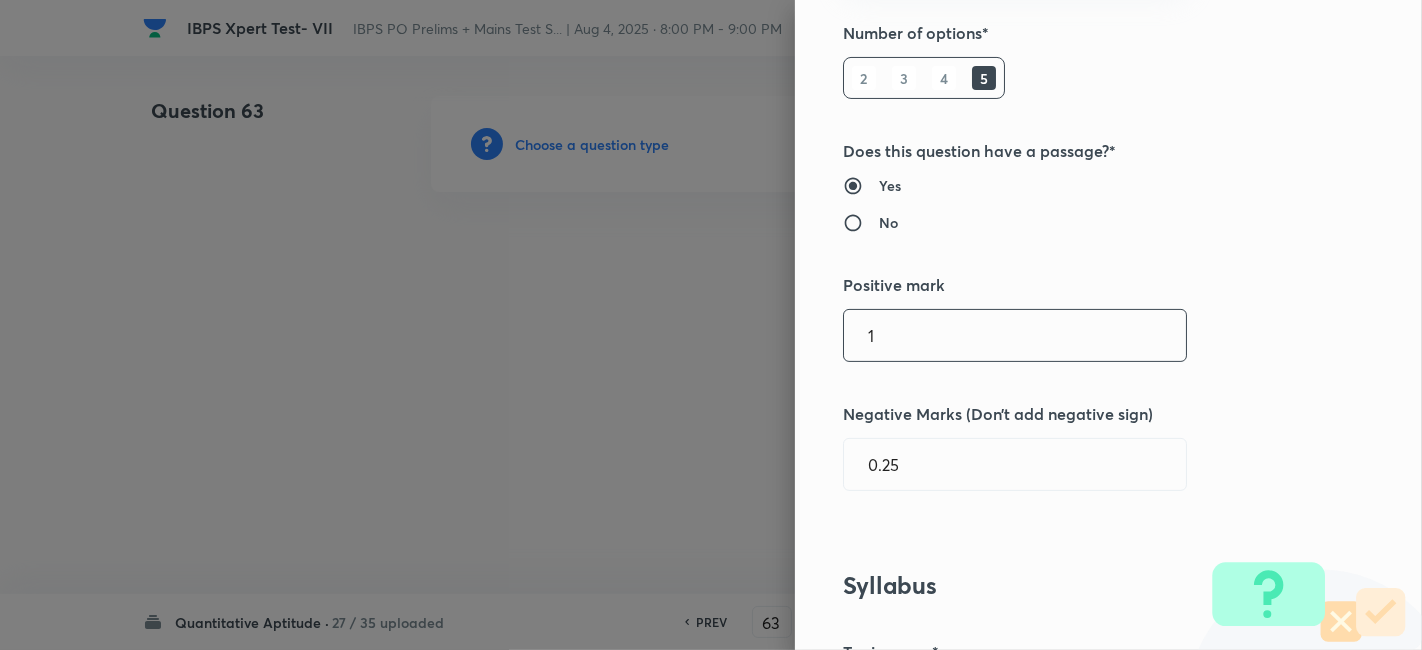 click on "1" at bounding box center (1015, 335) 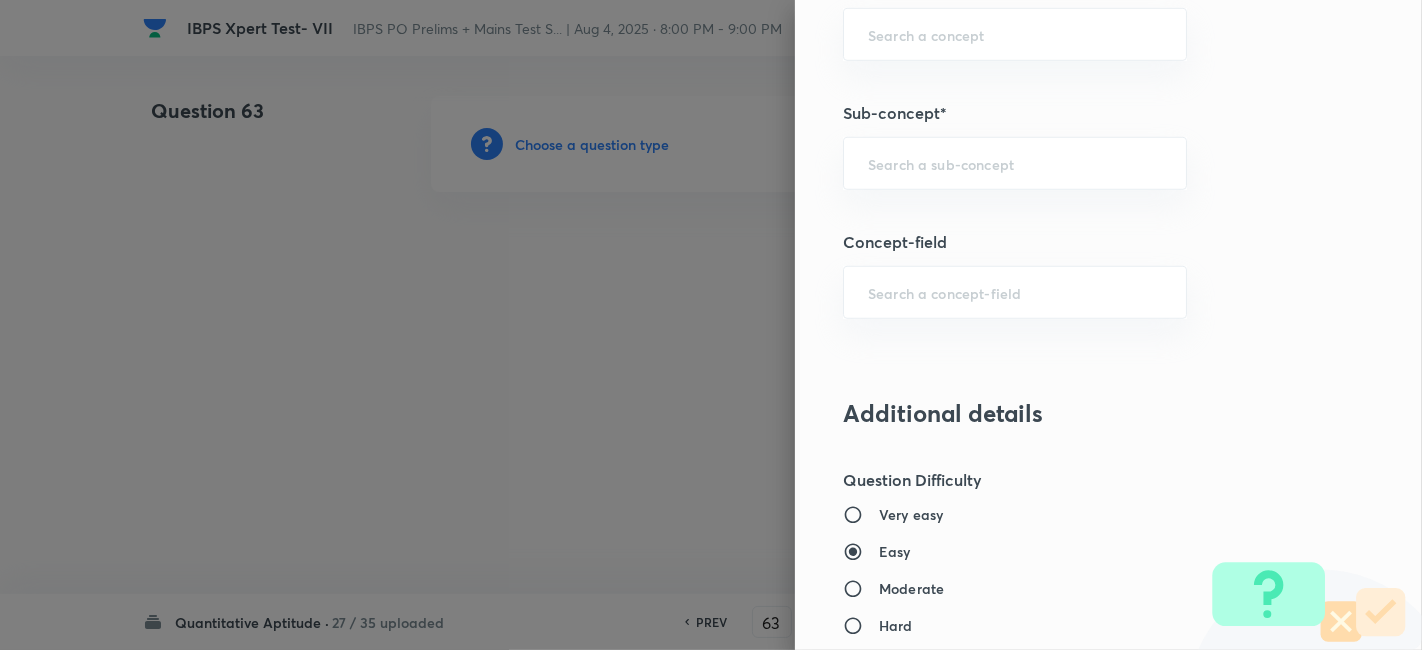scroll, scrollTop: 1180, scrollLeft: 0, axis: vertical 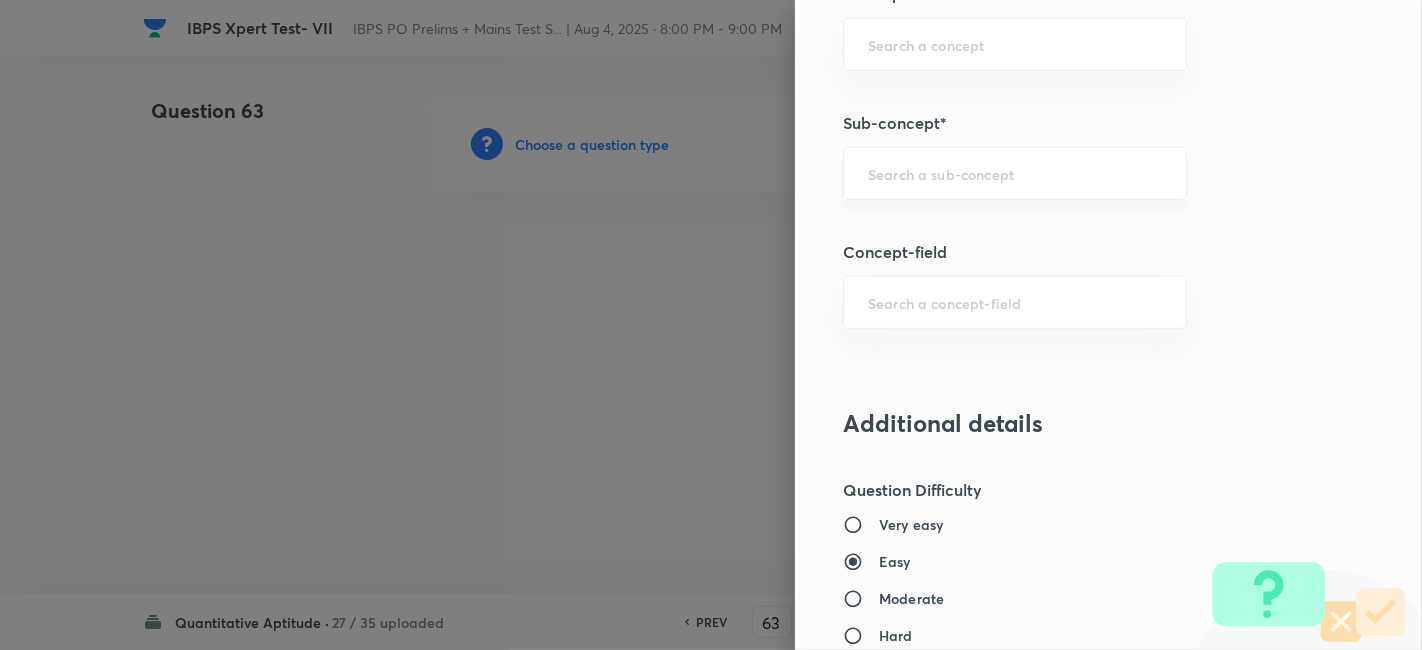 click on "​" at bounding box center [1015, 173] 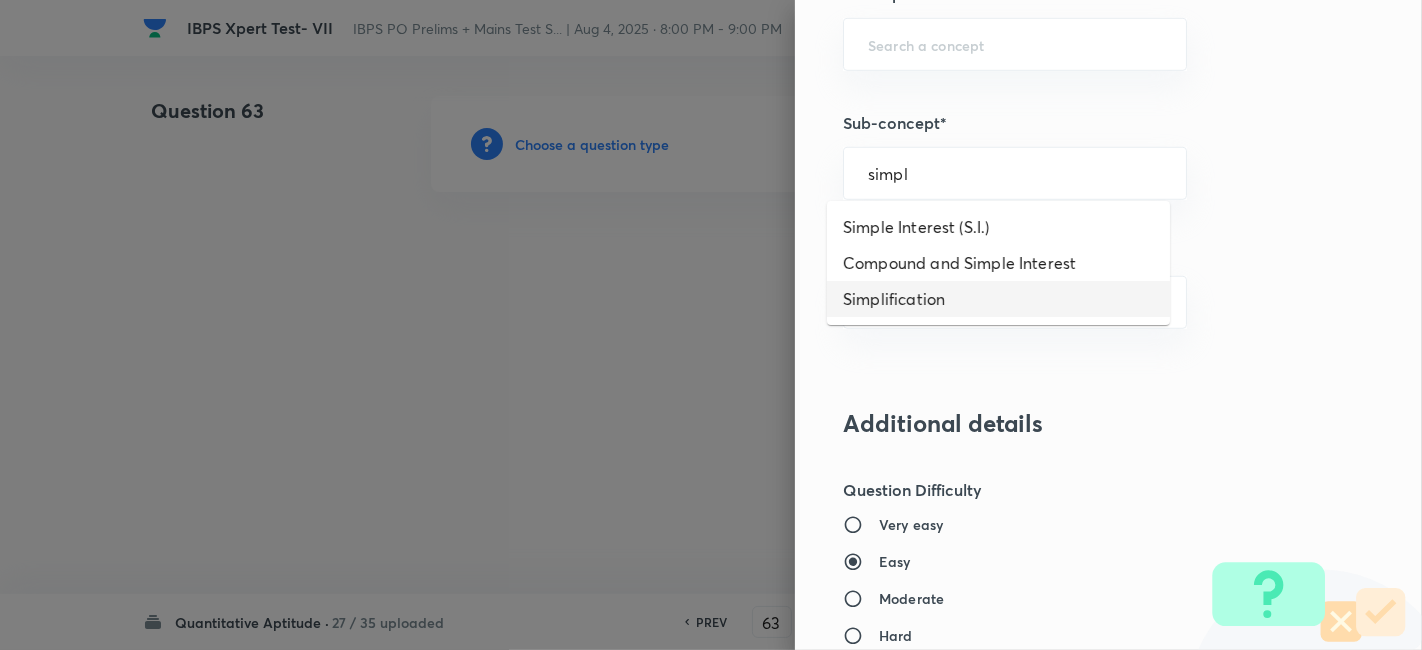 click on "Simplification" at bounding box center [998, 299] 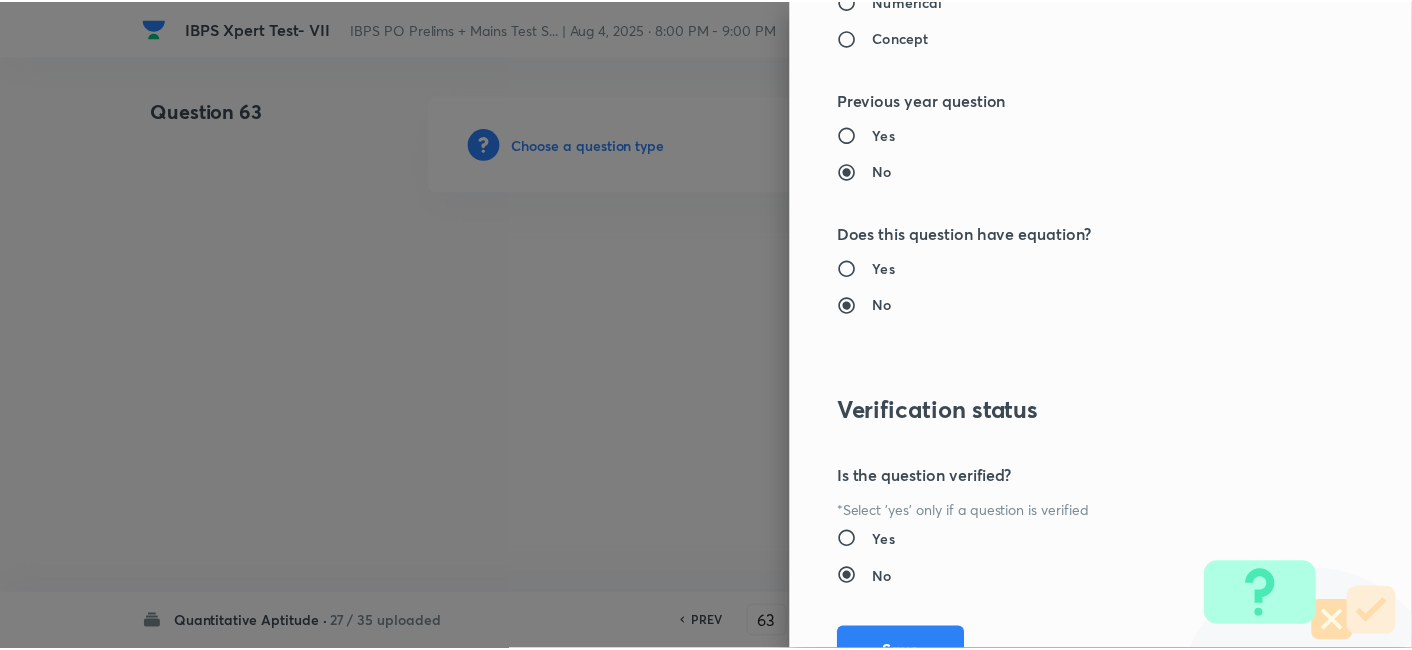 scroll, scrollTop: 2070, scrollLeft: 0, axis: vertical 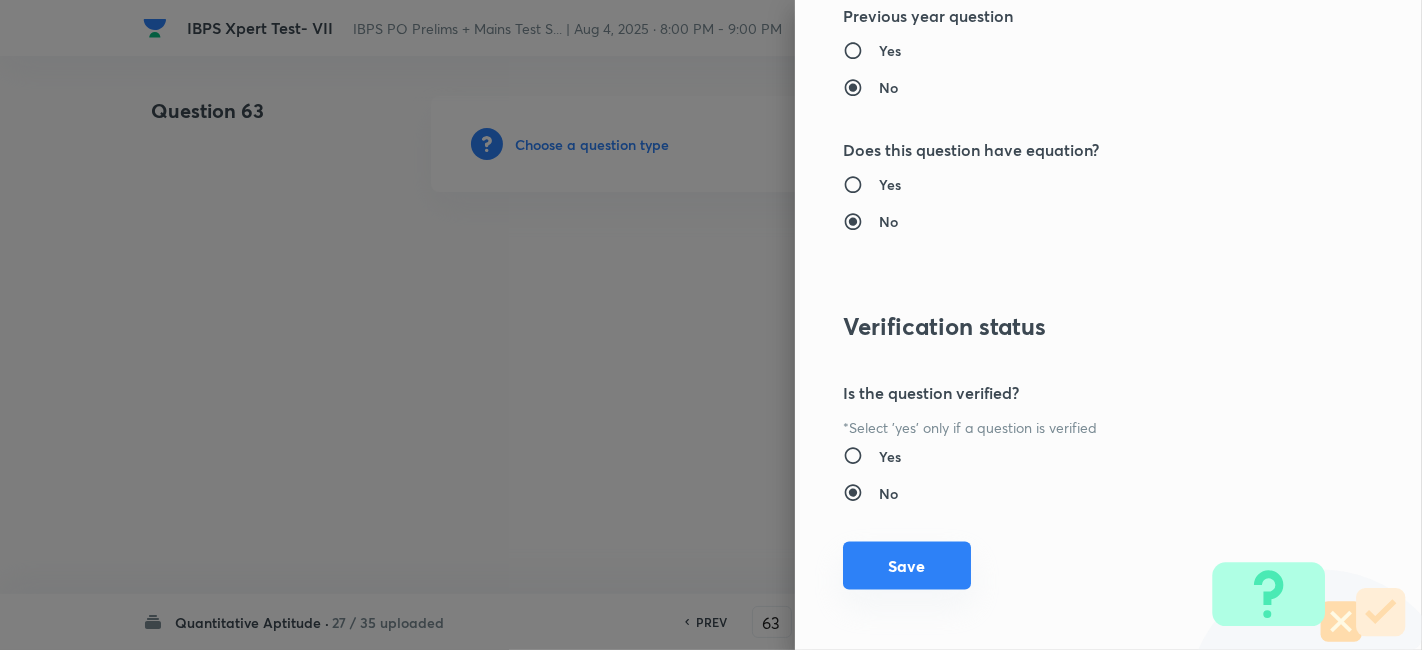 click on "Save" at bounding box center [907, 566] 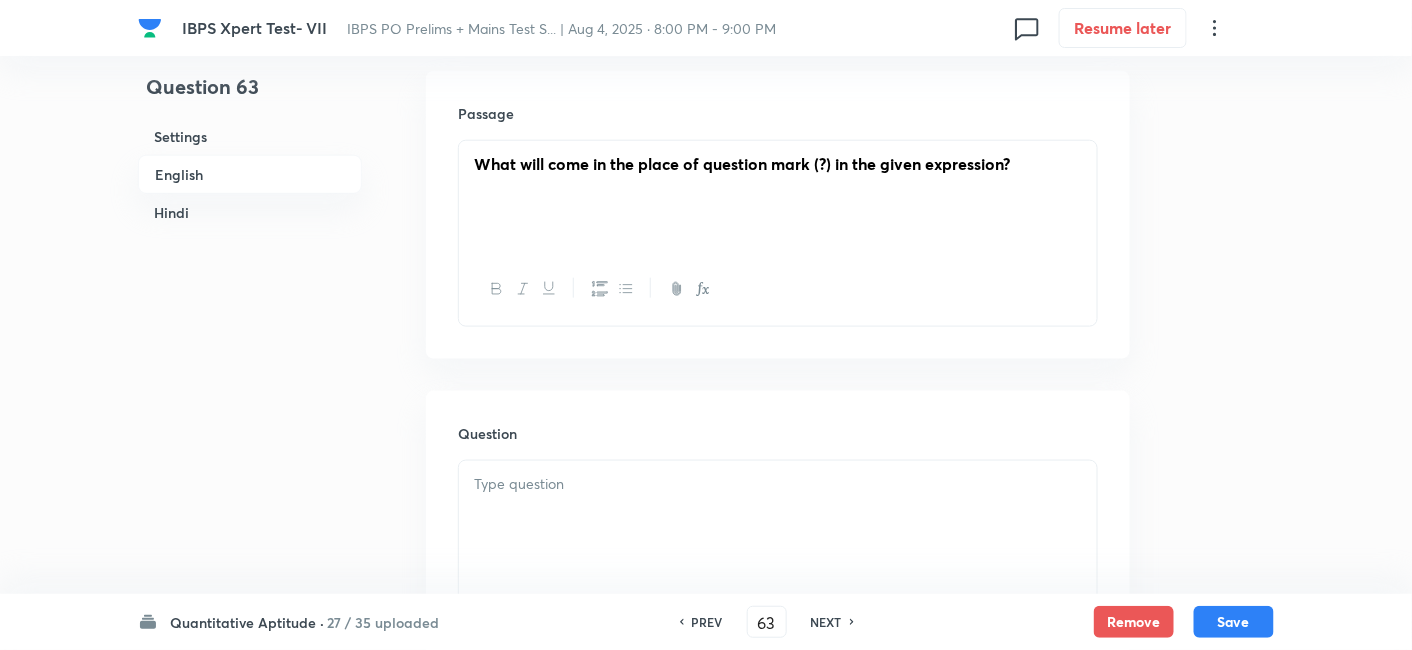 scroll, scrollTop: 777, scrollLeft: 0, axis: vertical 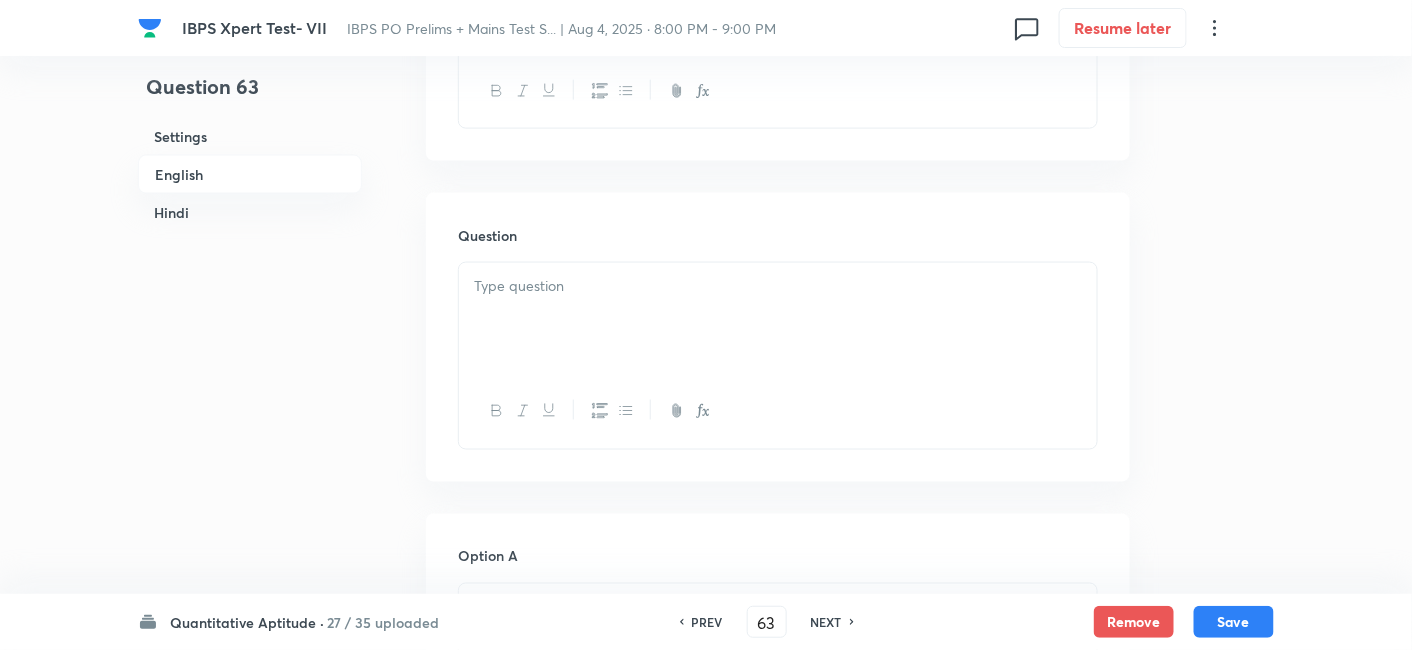 click at bounding box center (778, 319) 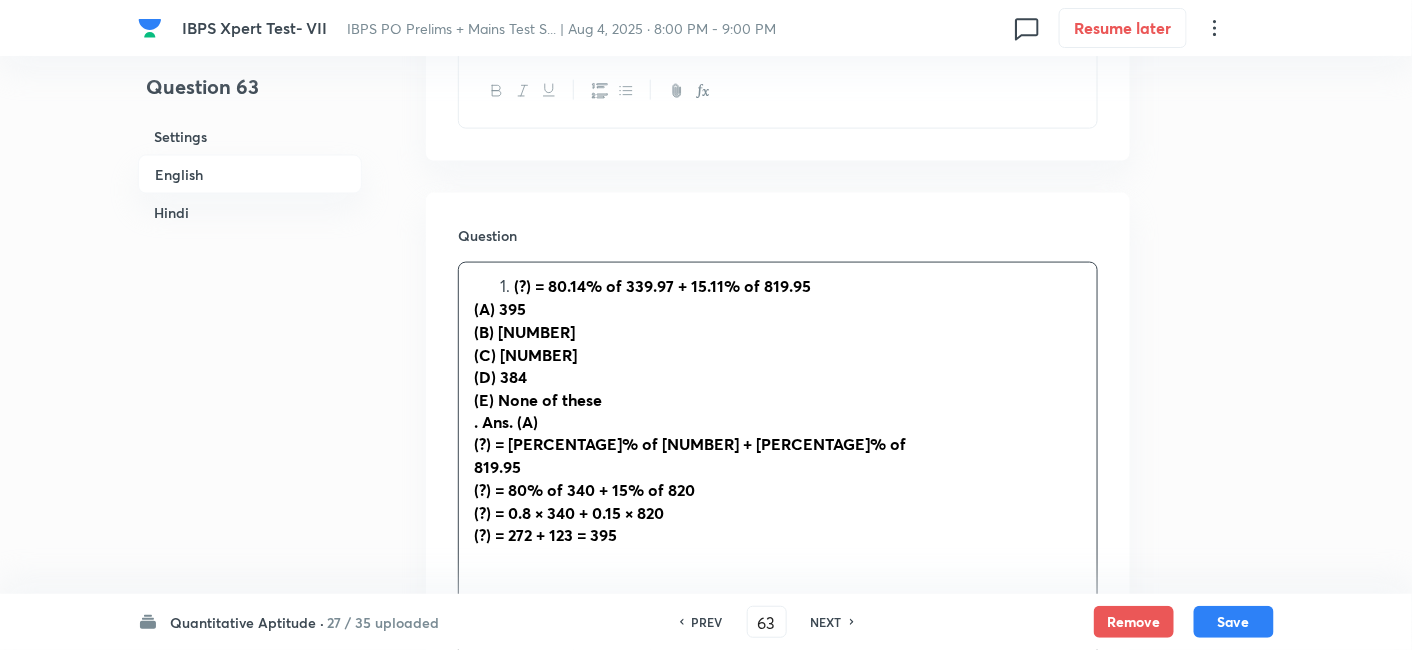 click on "(?) = 80.14% of 339.97 + 15.11% of 819.95" at bounding box center (662, 285) 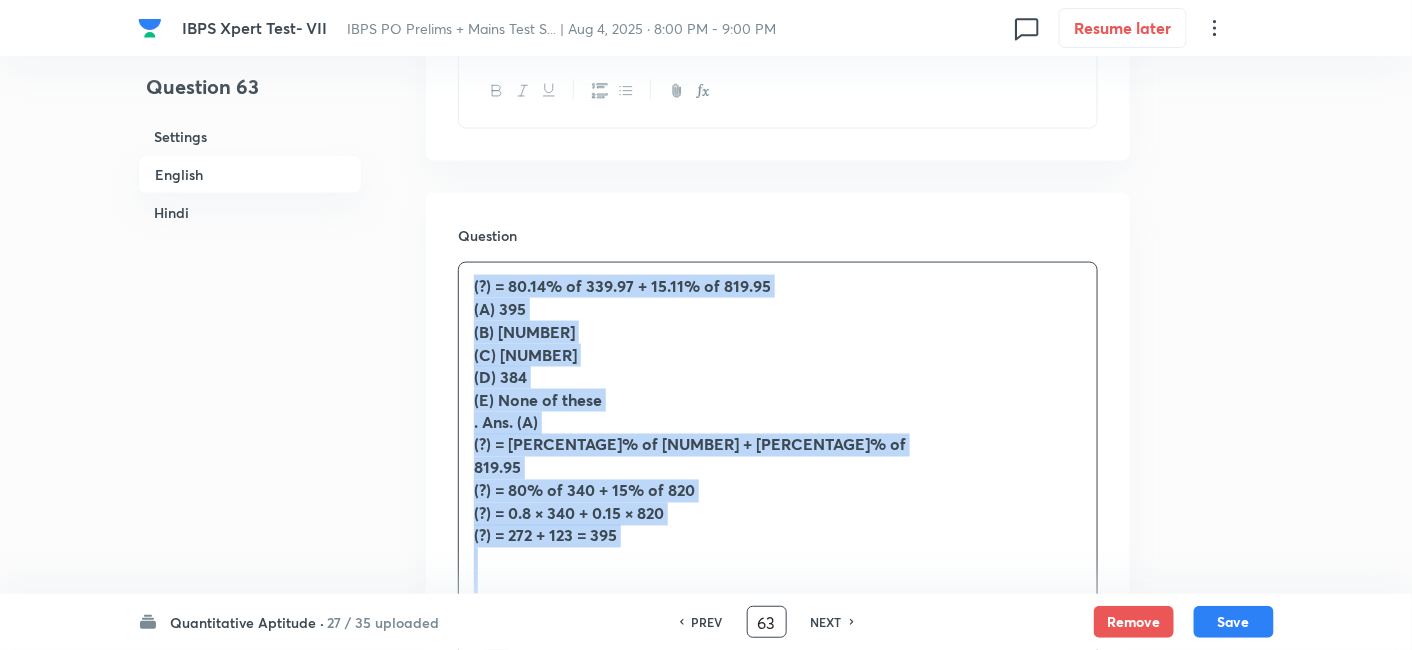 drag, startPoint x: 469, startPoint y: 290, endPoint x: 757, endPoint y: 615, distance: 434.24533 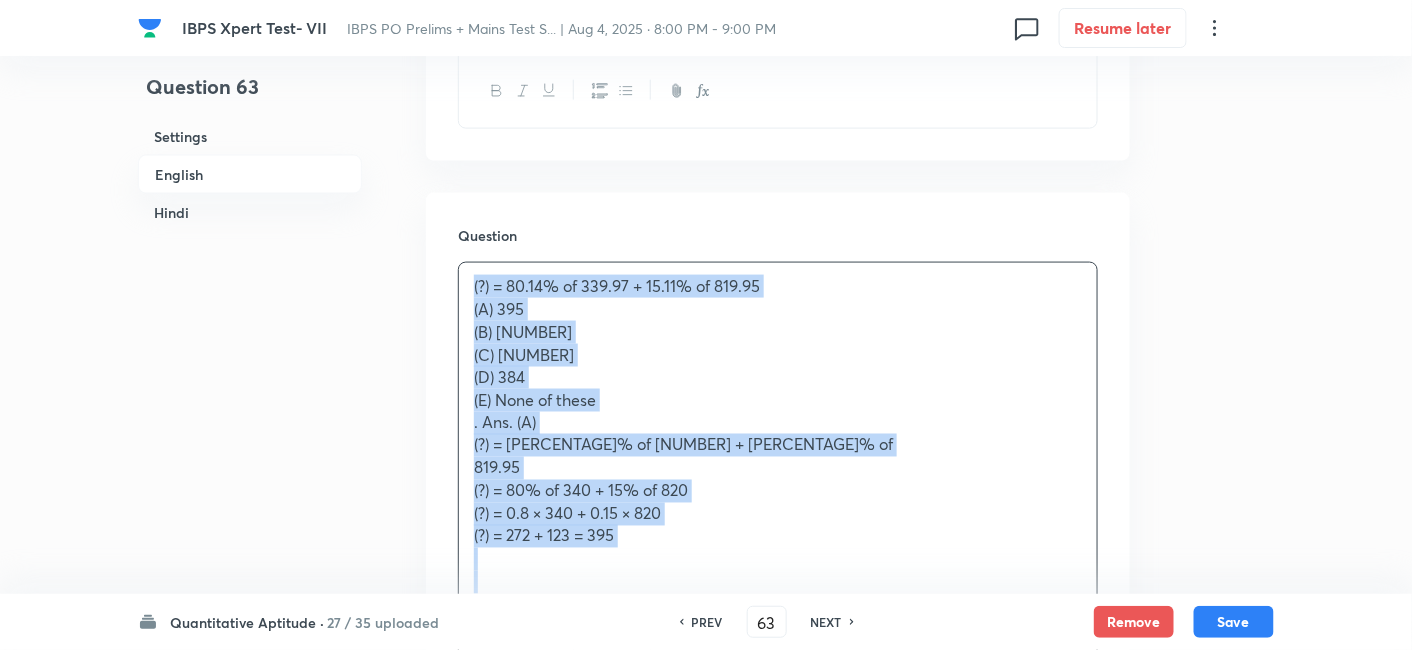 click on "819.95" at bounding box center (497, 467) 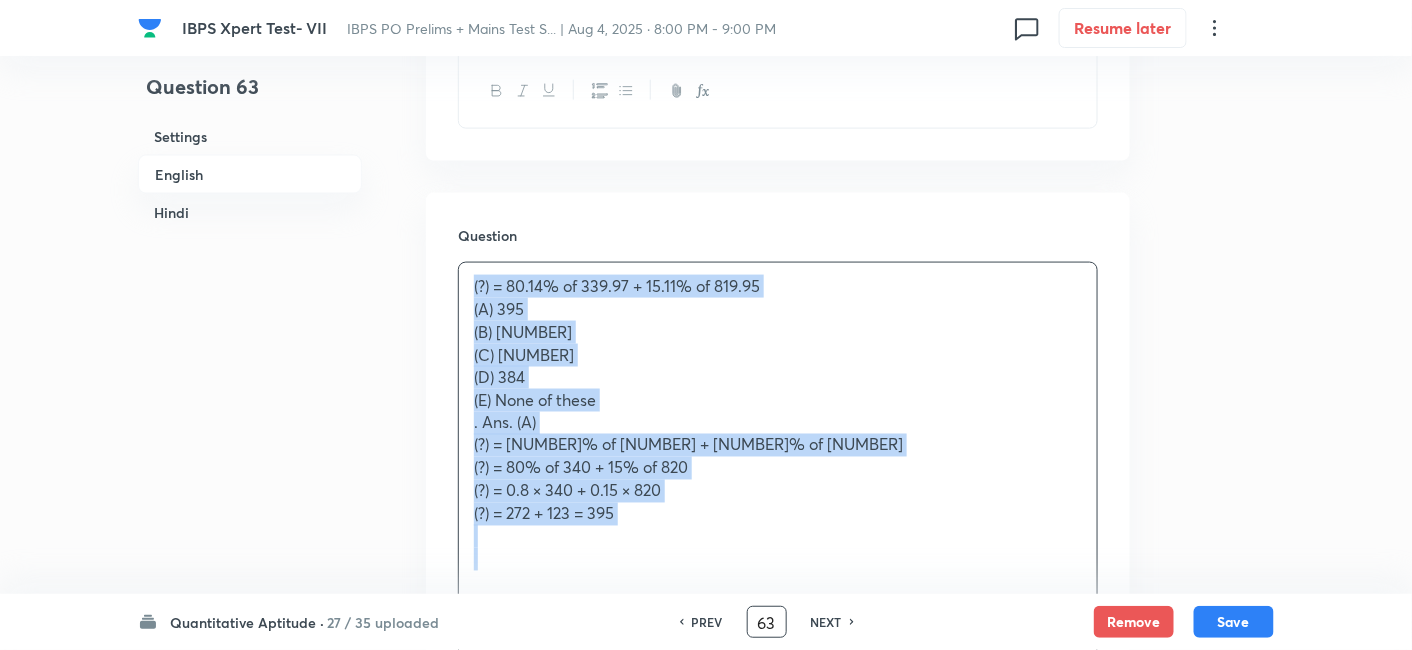 drag, startPoint x: 467, startPoint y: 278, endPoint x: 762, endPoint y: 629, distance: 458.5041 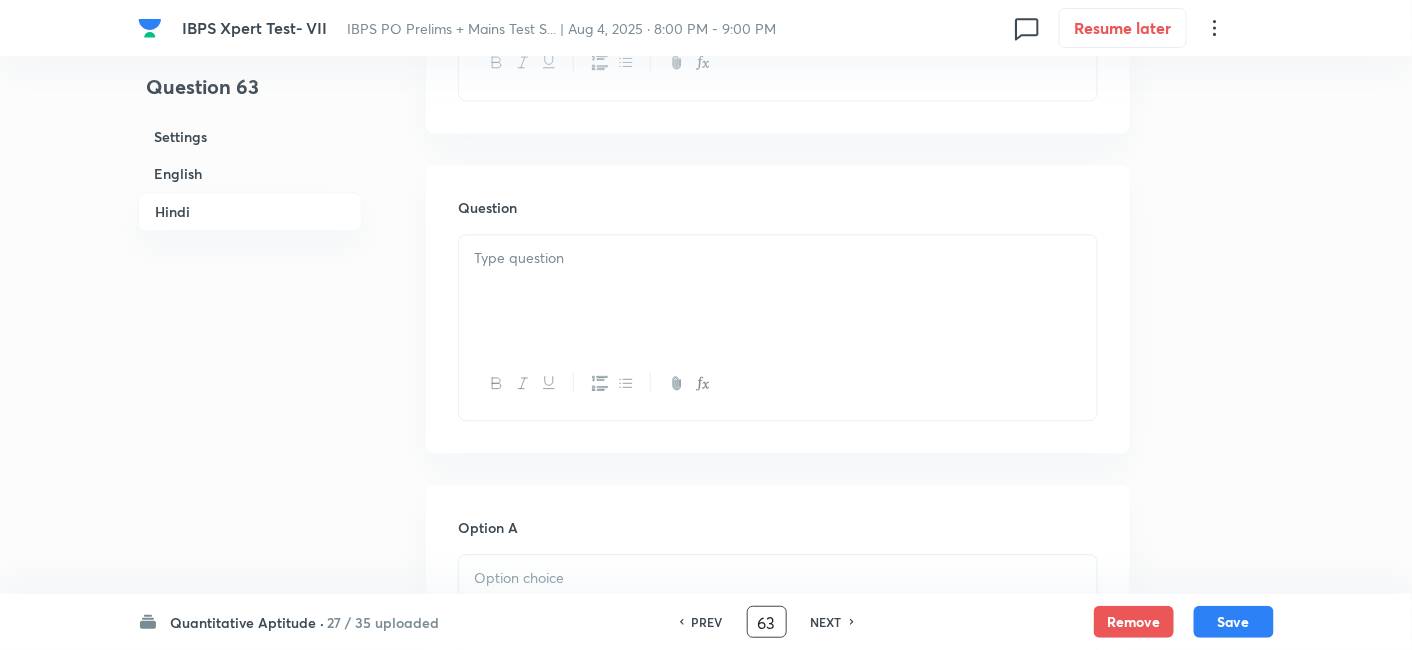 scroll, scrollTop: 3671, scrollLeft: 0, axis: vertical 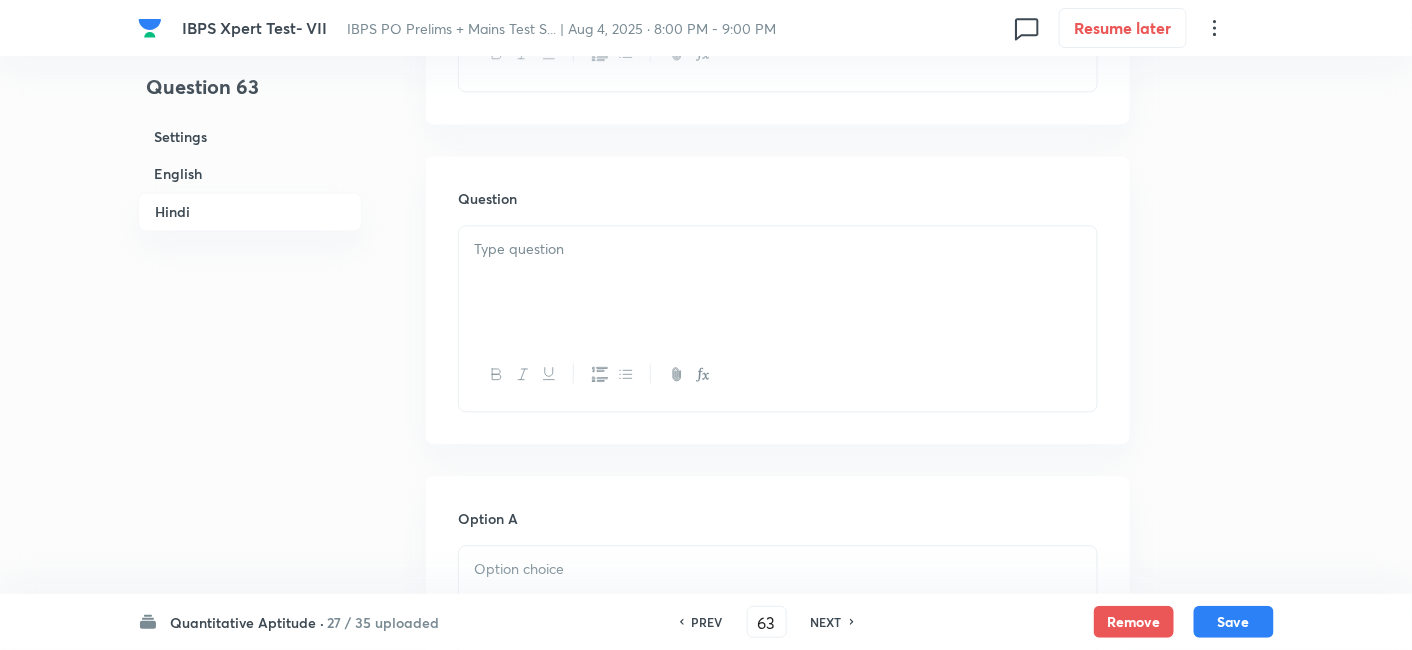 click at bounding box center [778, 282] 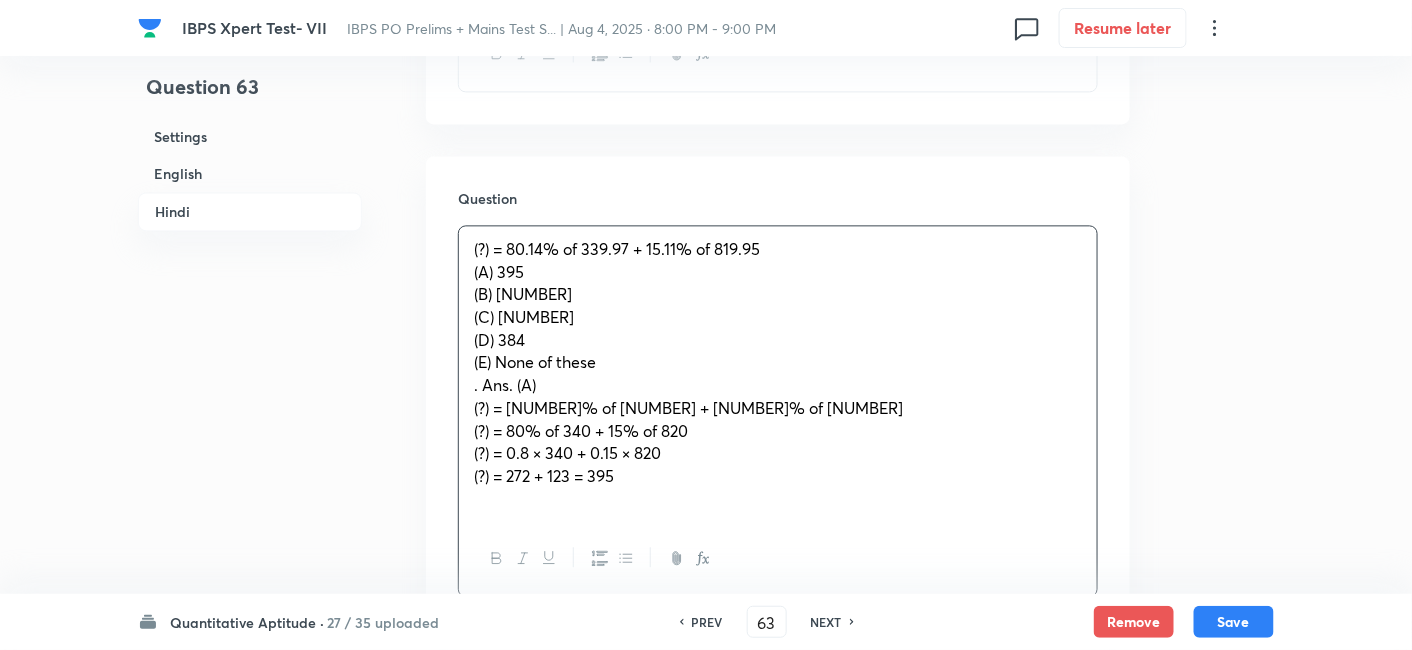 scroll, scrollTop: 3781, scrollLeft: 0, axis: vertical 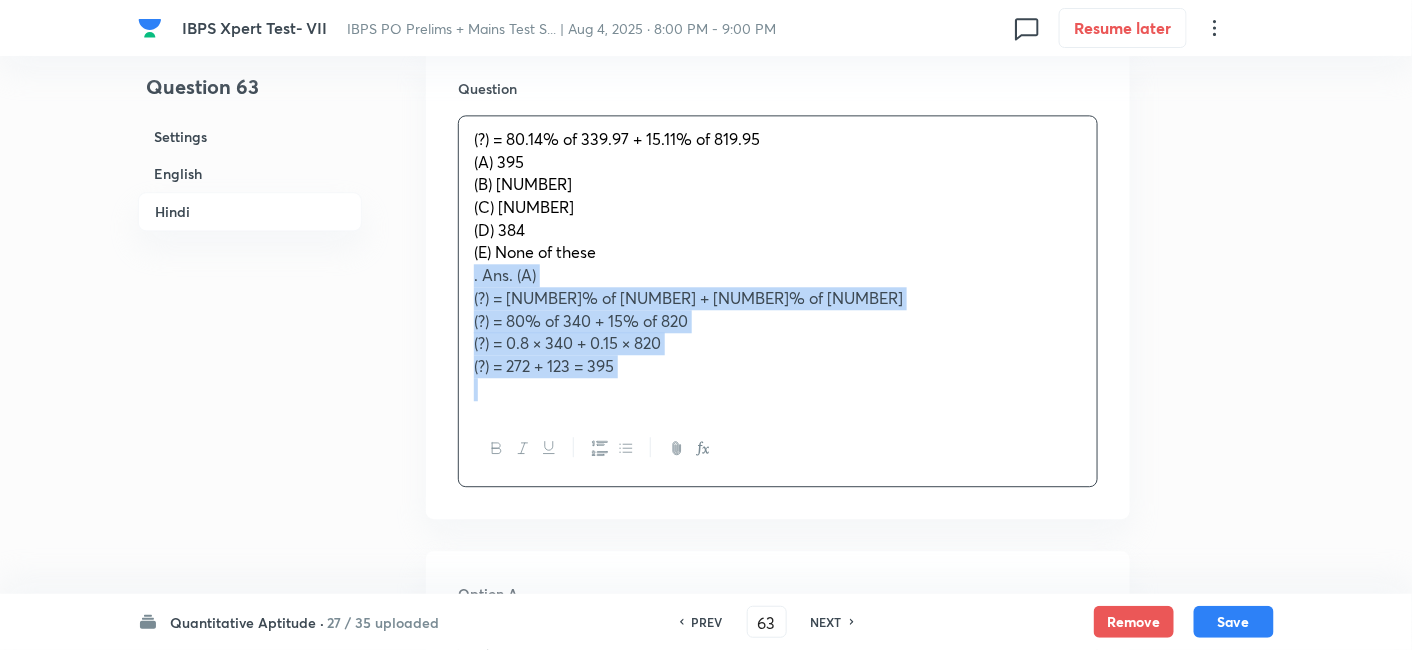 drag, startPoint x: 465, startPoint y: 275, endPoint x: 810, endPoint y: 444, distance: 384.16922 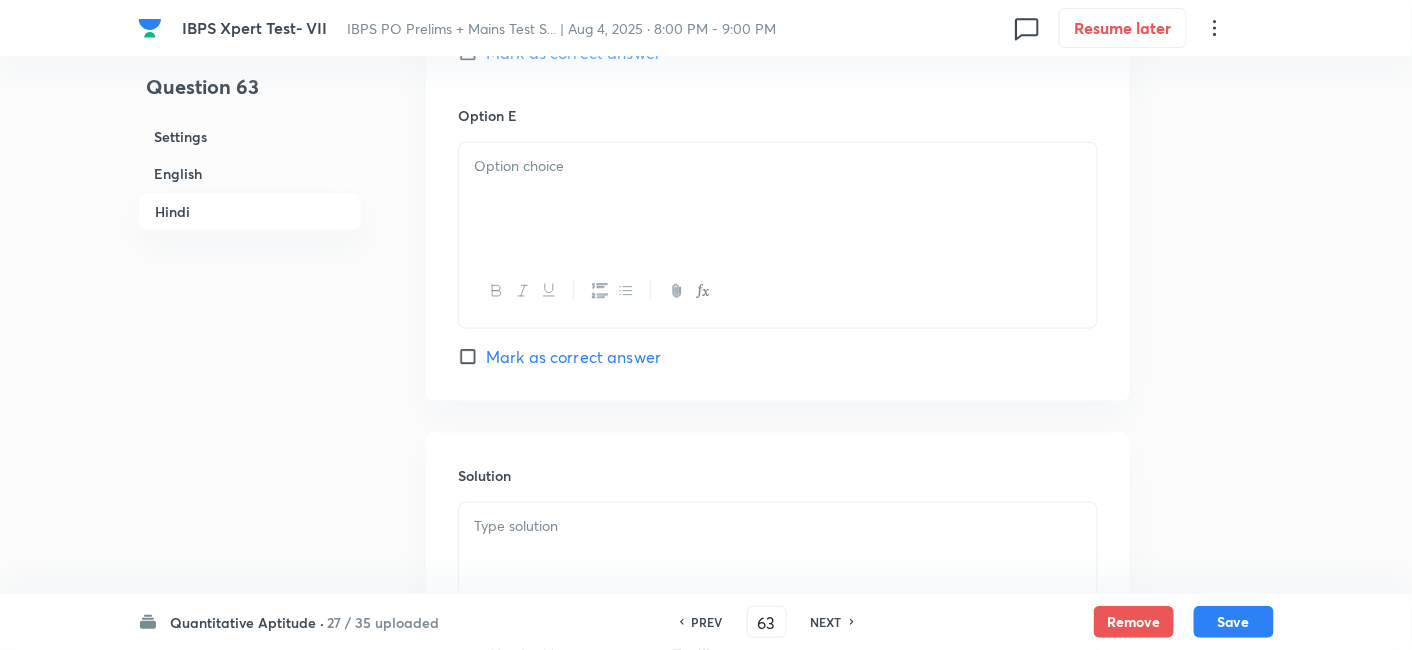 scroll, scrollTop: 5602, scrollLeft: 0, axis: vertical 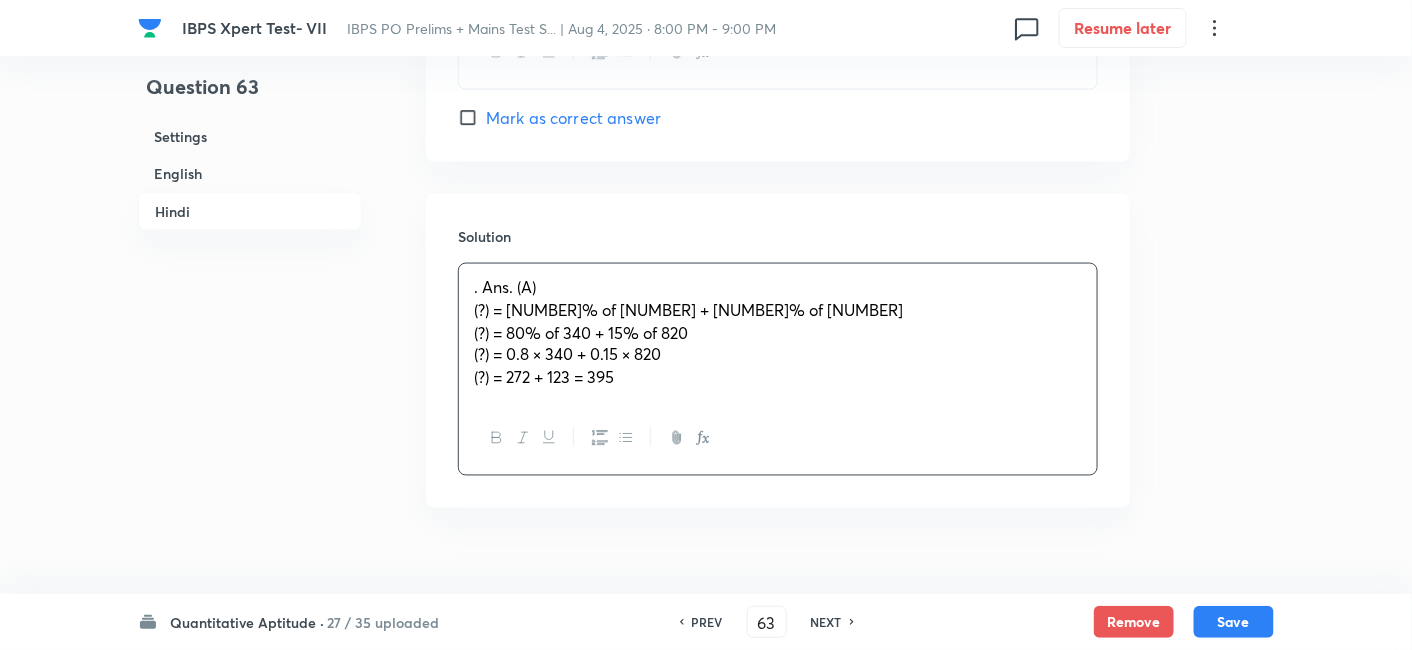 click on "(?) = 80.14% of 339.97 + 15.11% of 819.95 (?) = 80% of 340 + 15% of 820 (?) = 0.8 × 340 + 0.15 × 820 (?) = 272 + 123 = 395" at bounding box center (778, 333) 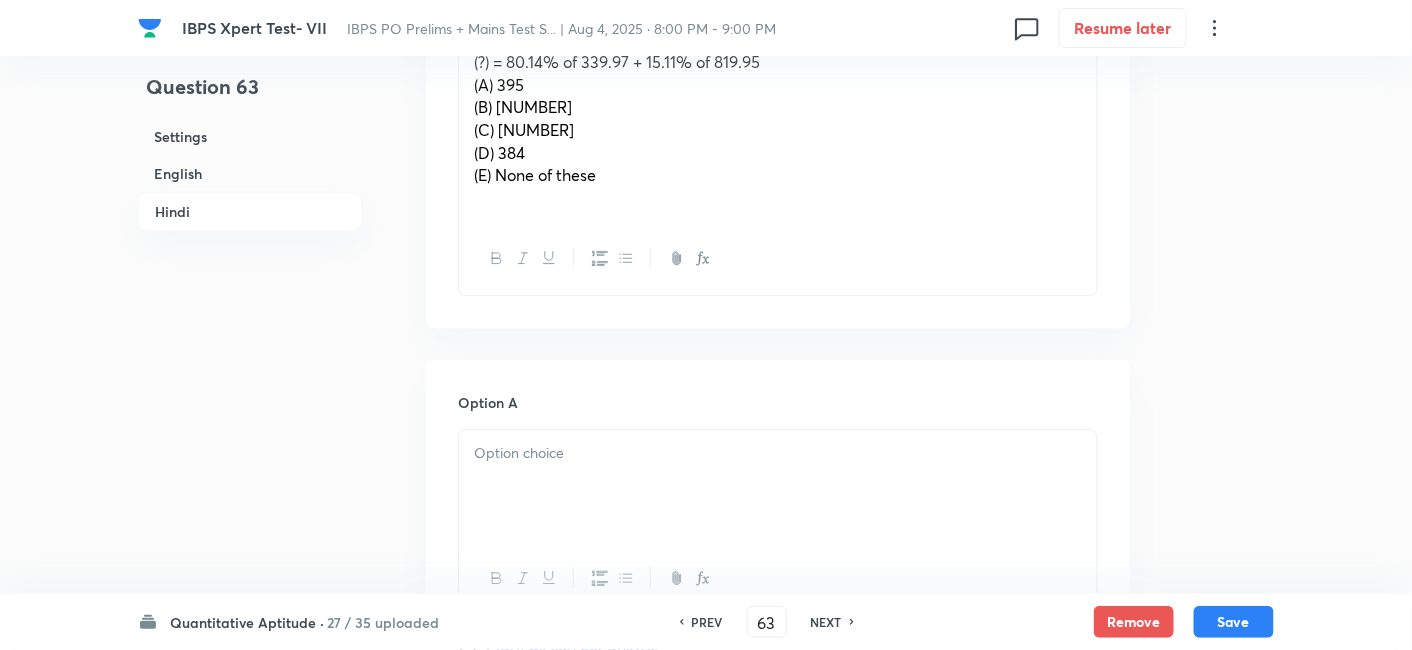 scroll, scrollTop: 3857, scrollLeft: 0, axis: vertical 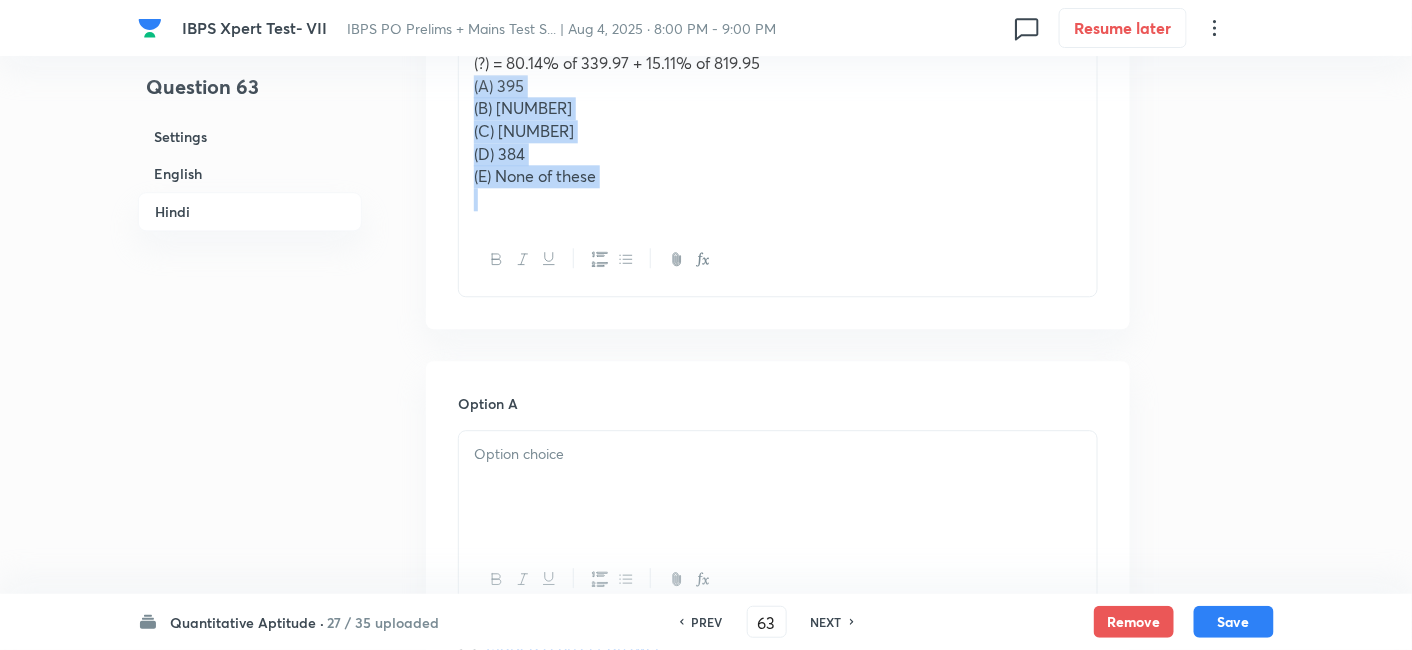 drag, startPoint x: 471, startPoint y: 81, endPoint x: 677, endPoint y: 273, distance: 281.60257 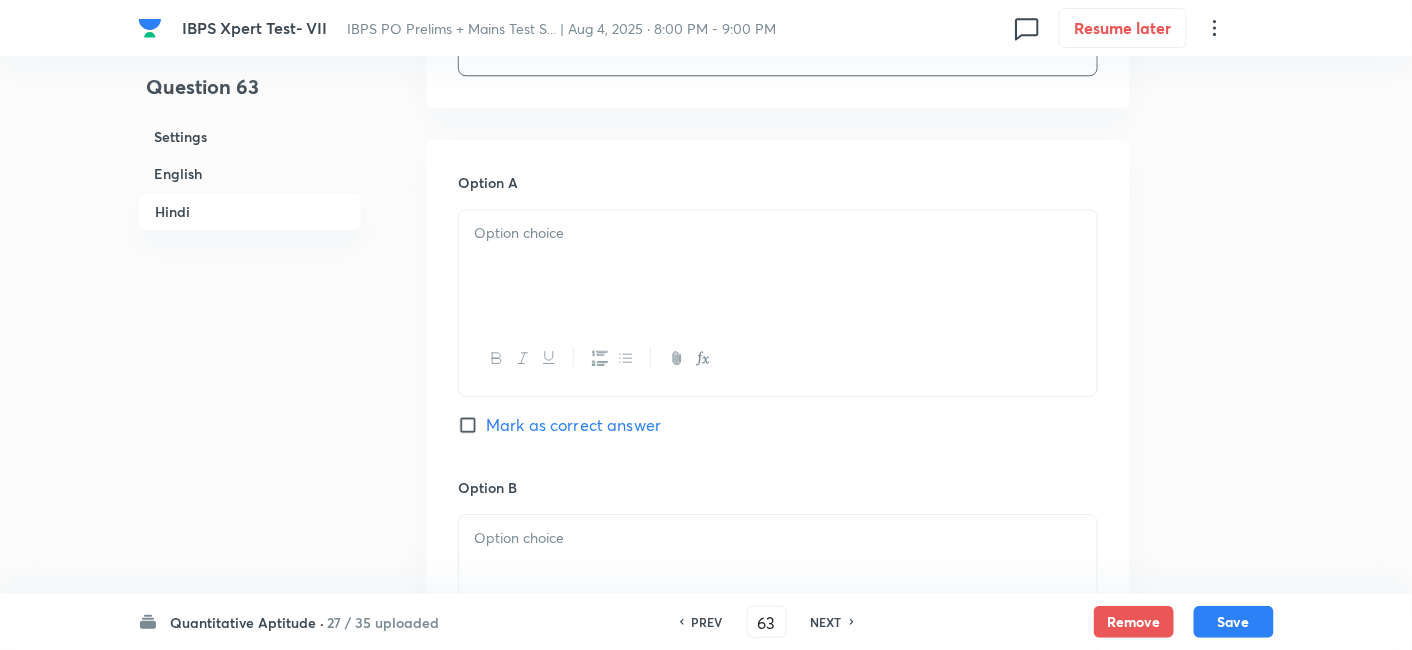 scroll, scrollTop: 4008, scrollLeft: 0, axis: vertical 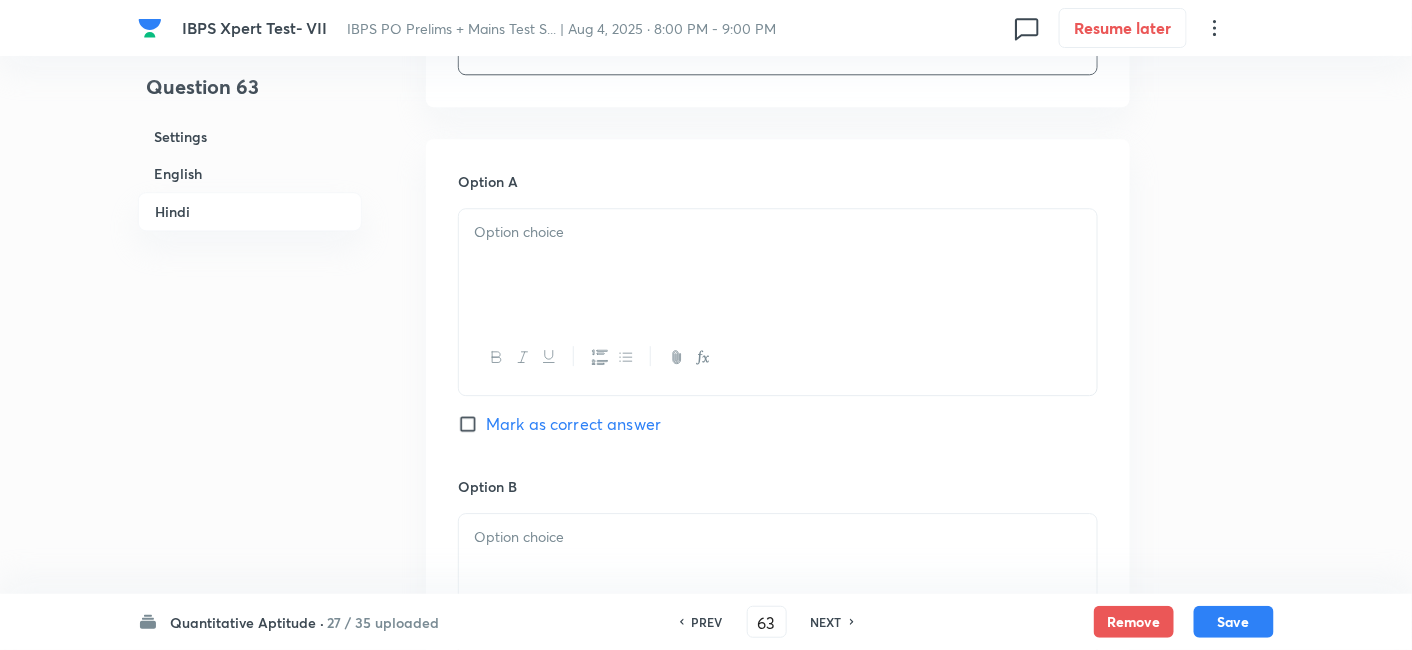 click at bounding box center (778, 265) 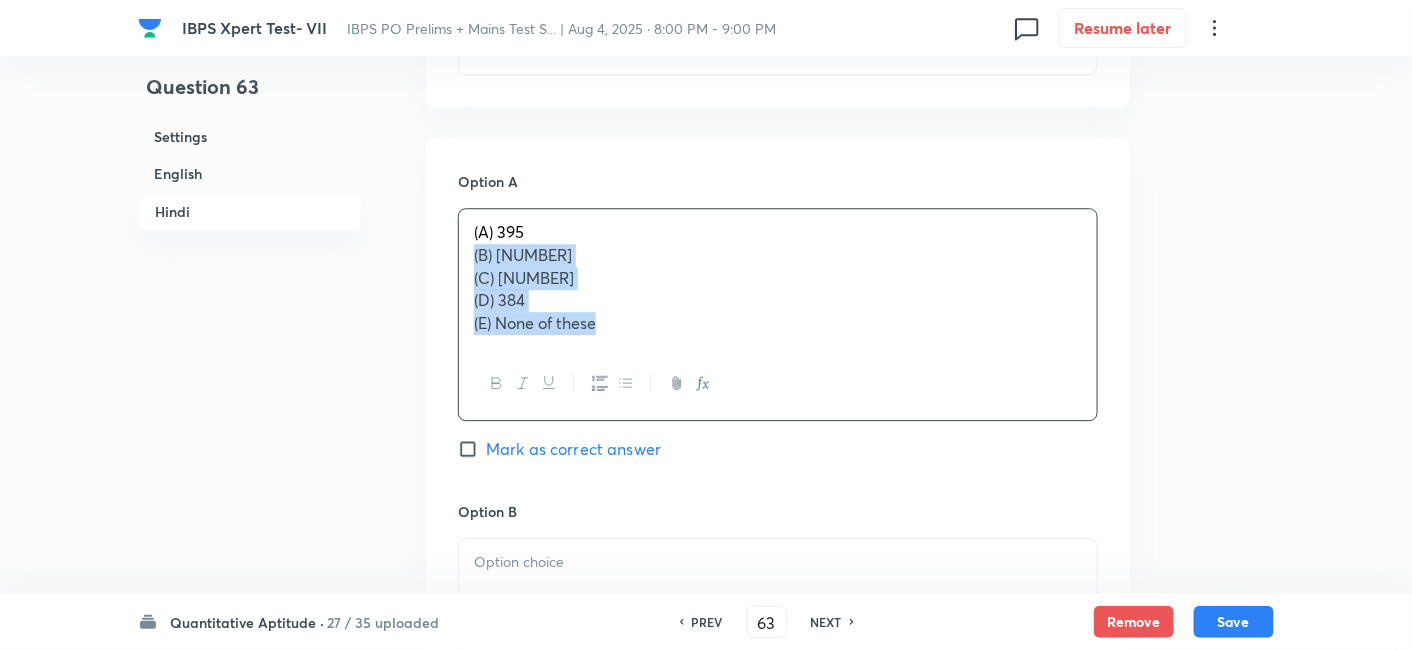 drag, startPoint x: 471, startPoint y: 254, endPoint x: 716, endPoint y: 415, distance: 293.1655 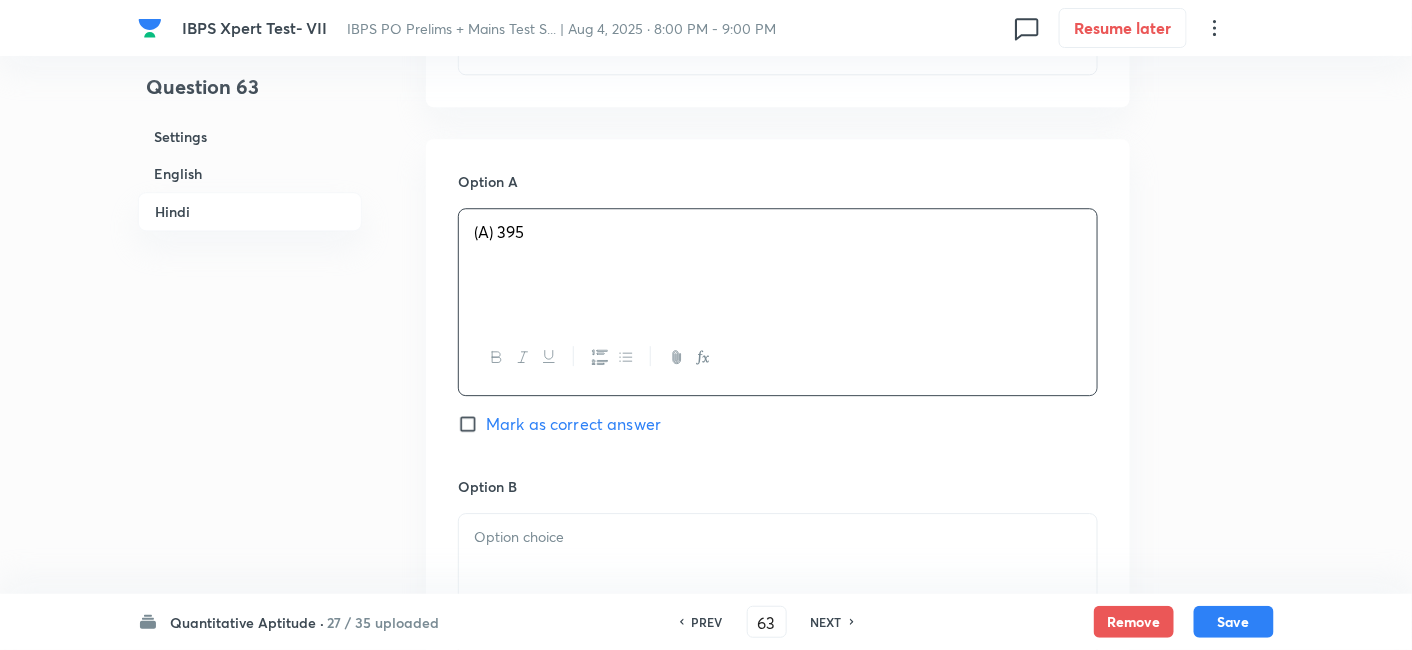 click on "Mark as correct answer" at bounding box center [573, 424] 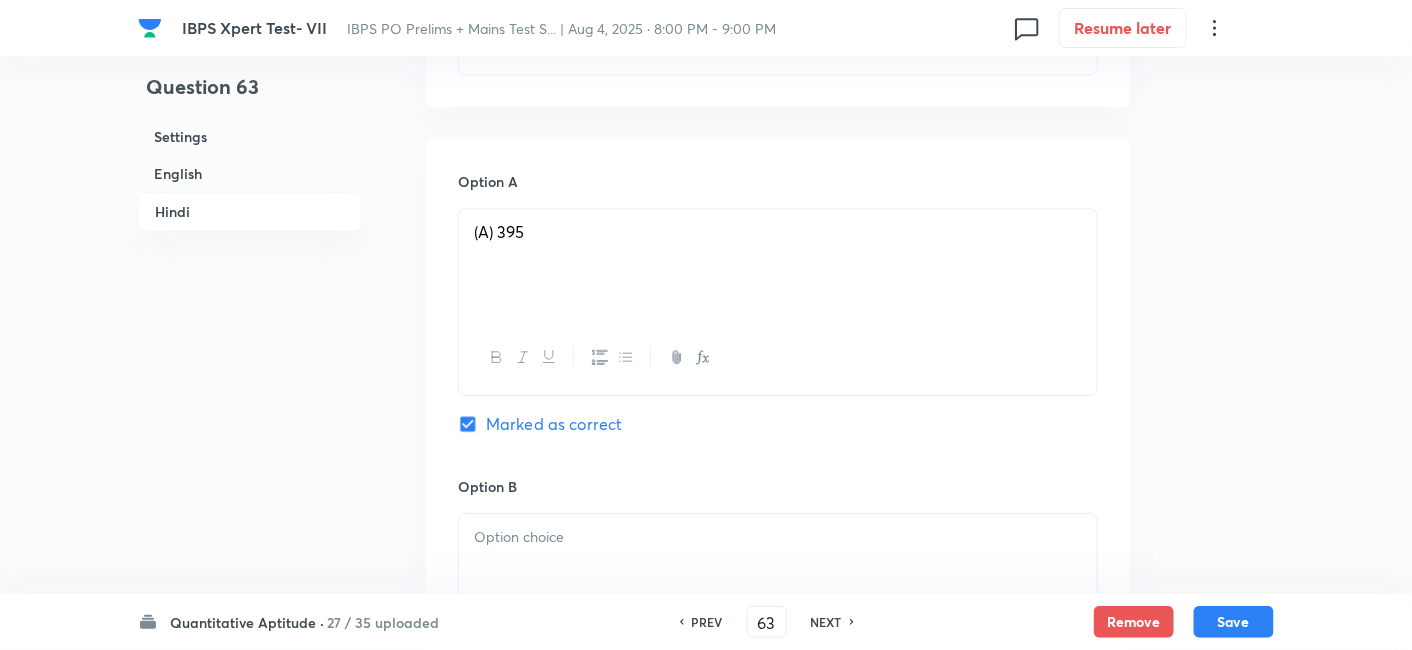 scroll, scrollTop: 4135, scrollLeft: 0, axis: vertical 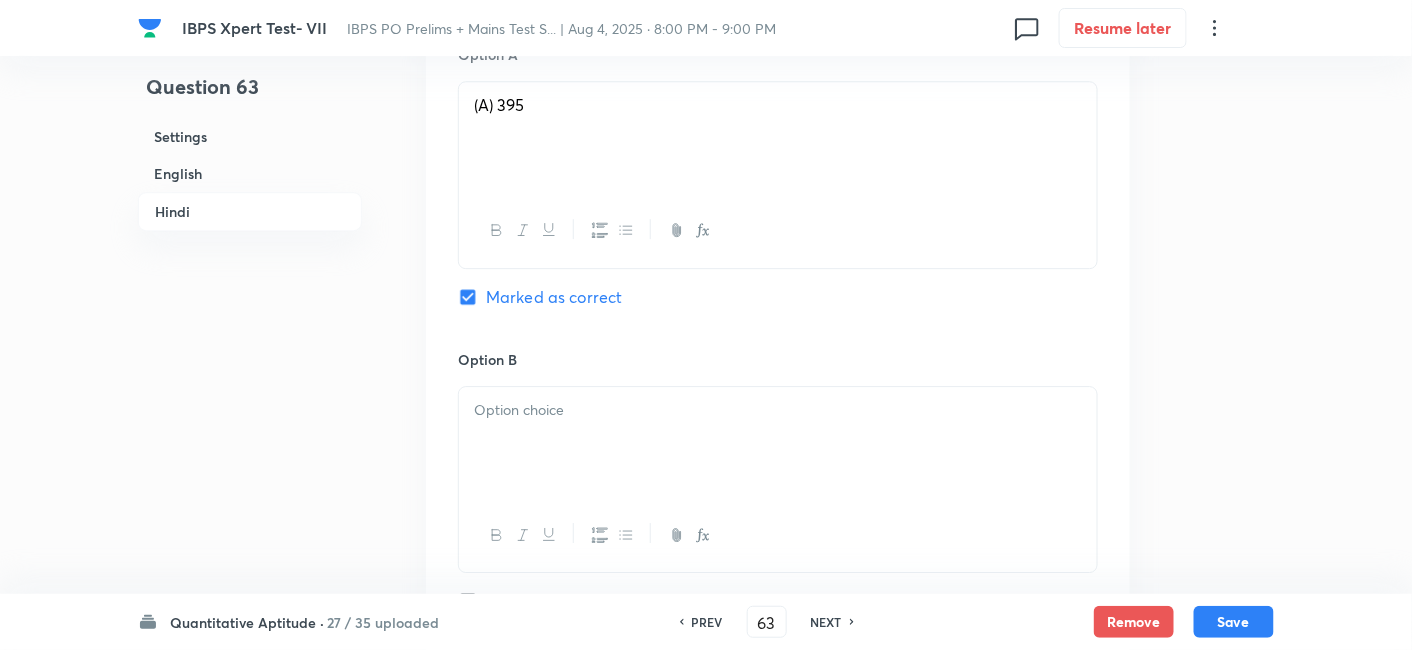 click at bounding box center [778, 443] 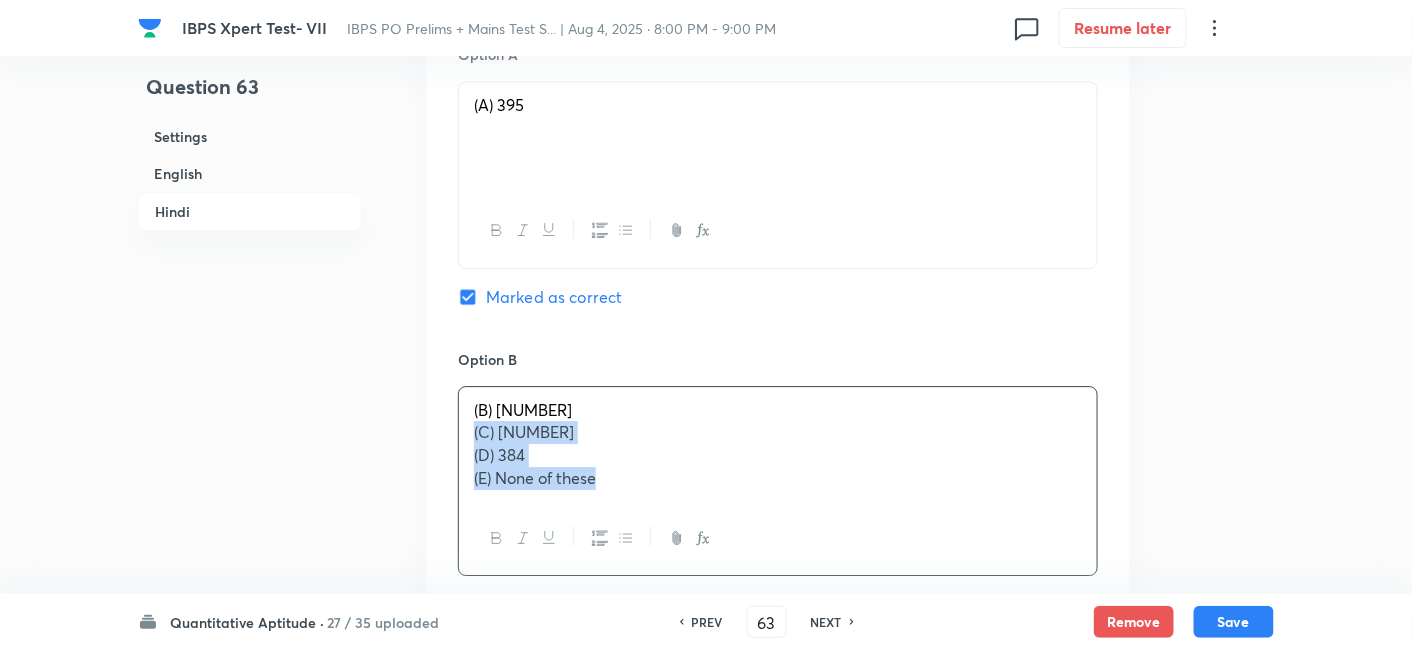 drag, startPoint x: 471, startPoint y: 430, endPoint x: 790, endPoint y: 593, distance: 358.23178 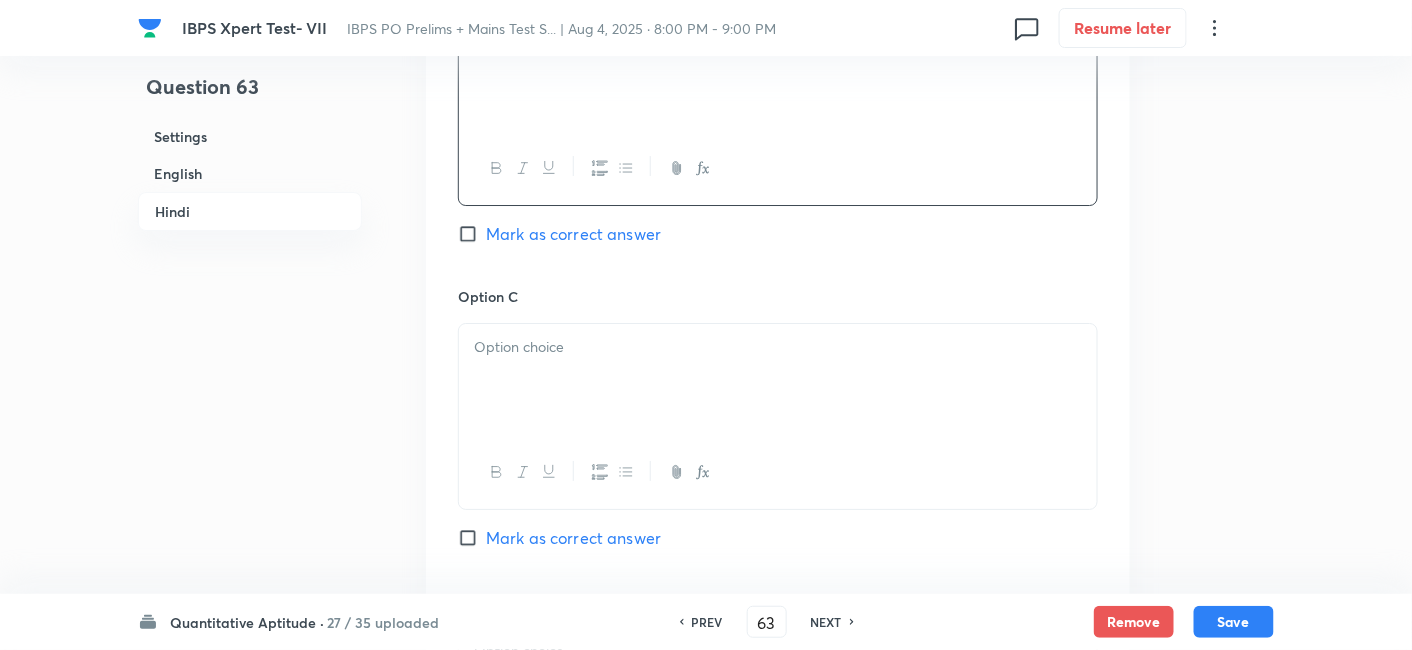 scroll, scrollTop: 4502, scrollLeft: 0, axis: vertical 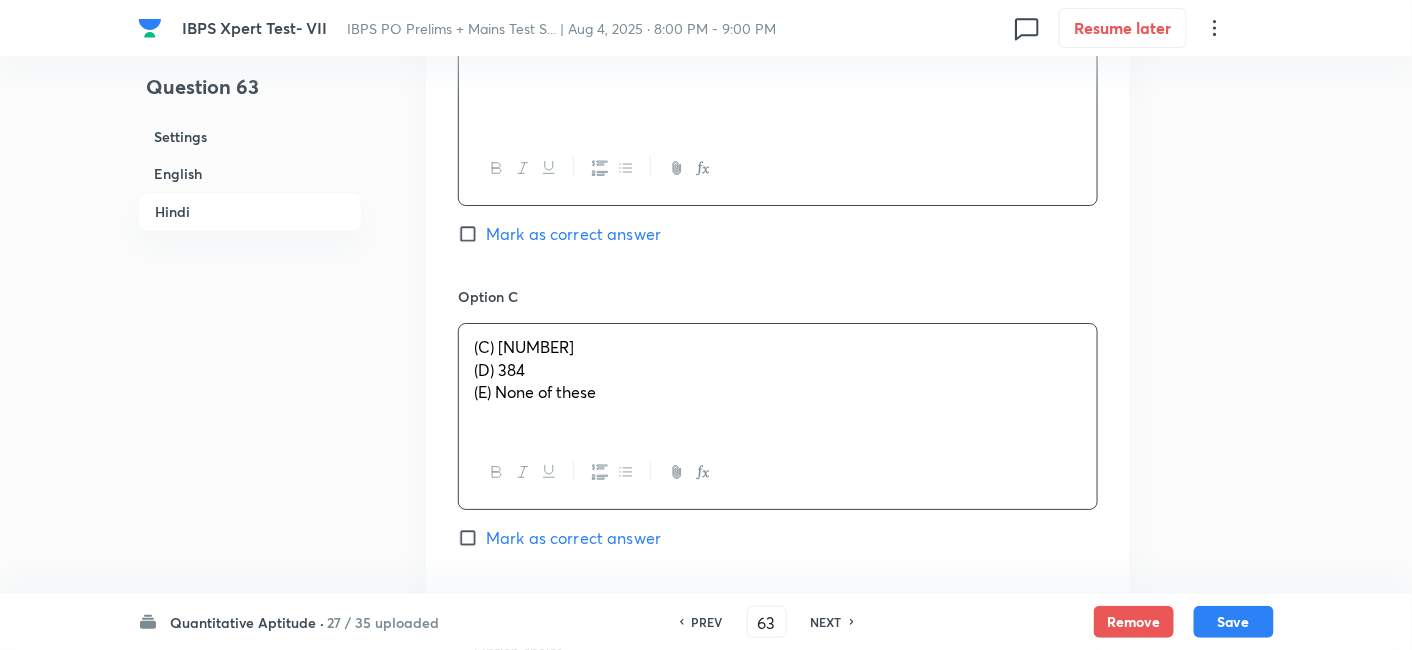 click on "(C) [NUMBER]" at bounding box center [778, 347] 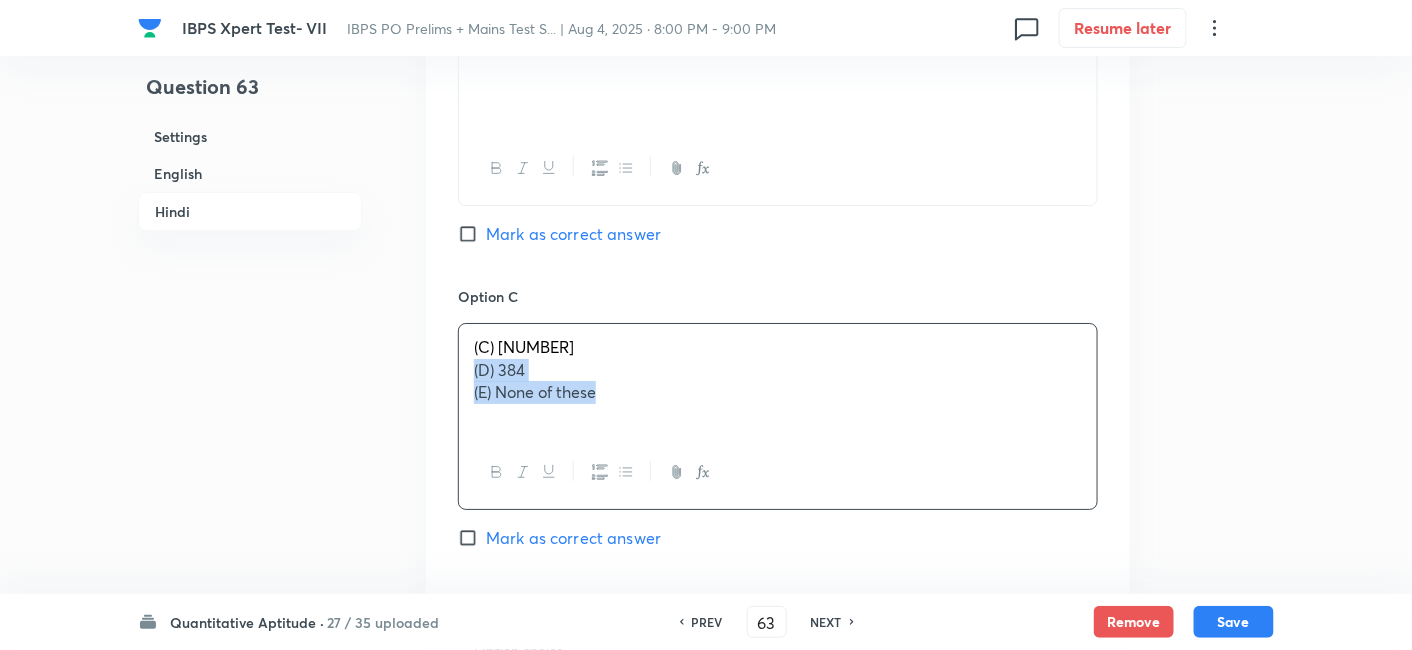drag, startPoint x: 468, startPoint y: 363, endPoint x: 762, endPoint y: 483, distance: 317.54684 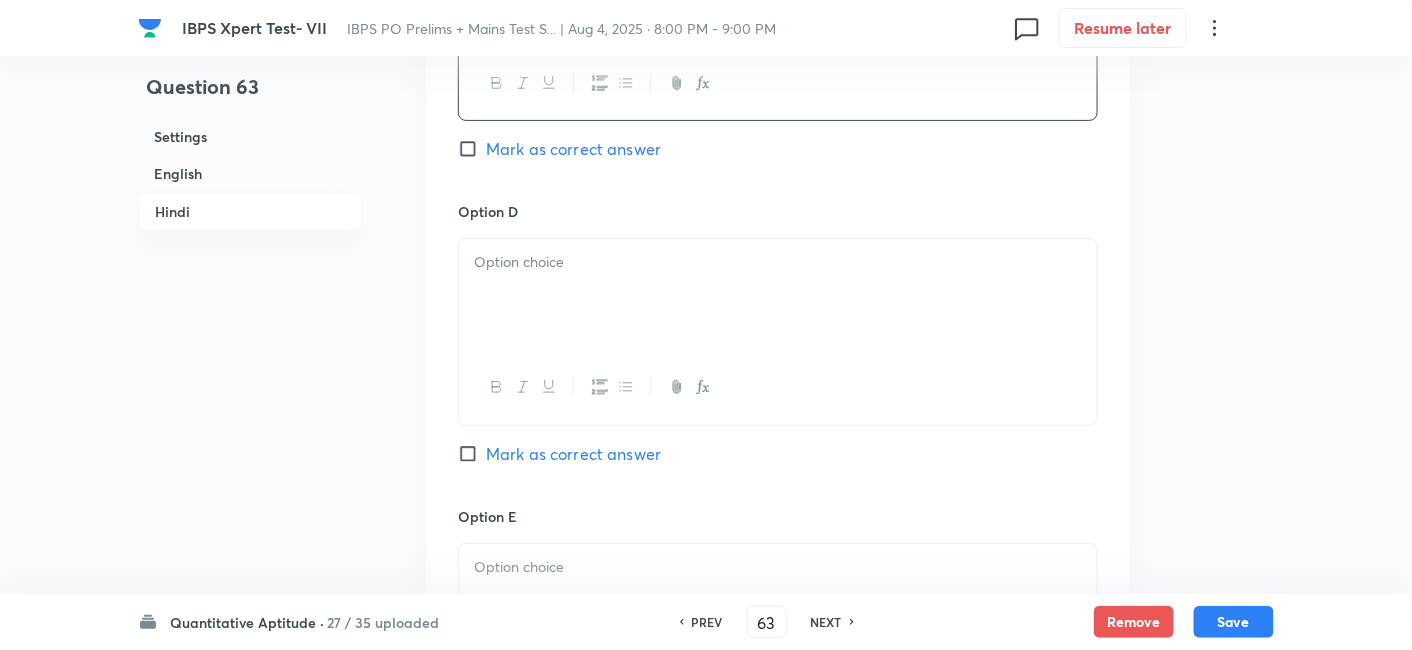 scroll, scrollTop: 4889, scrollLeft: 0, axis: vertical 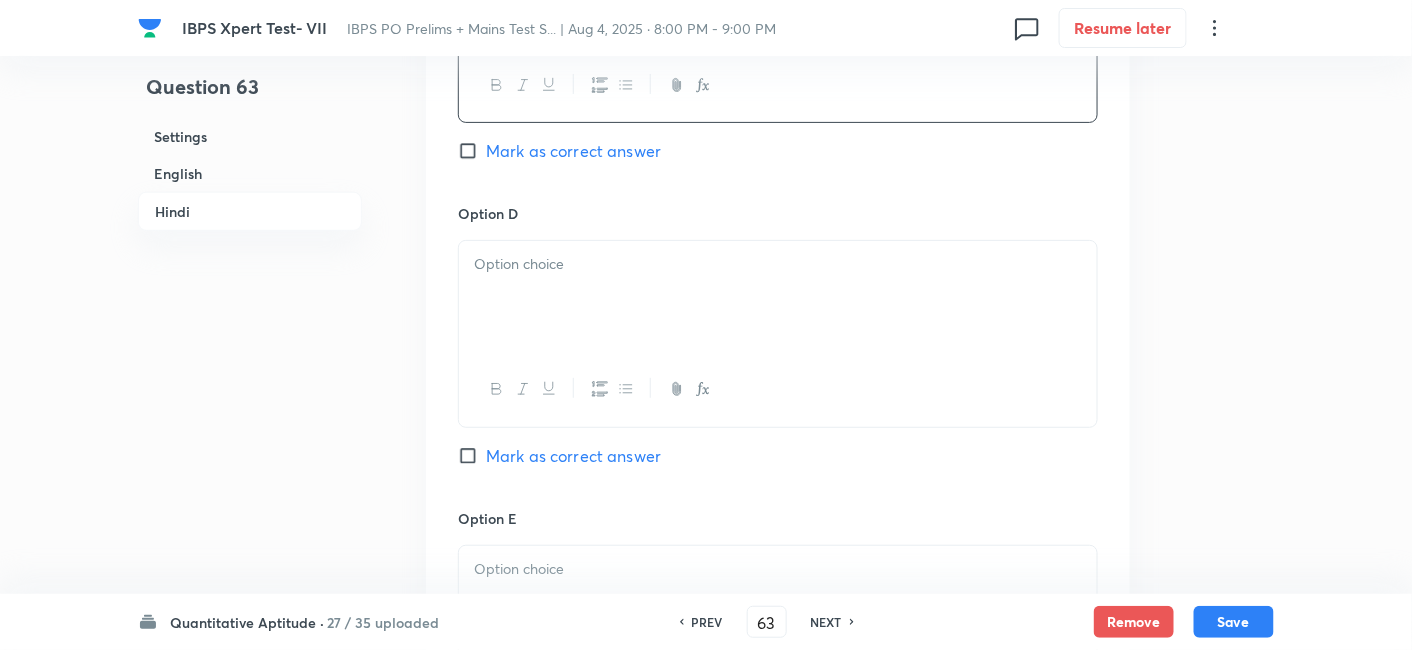 click at bounding box center (778, 264) 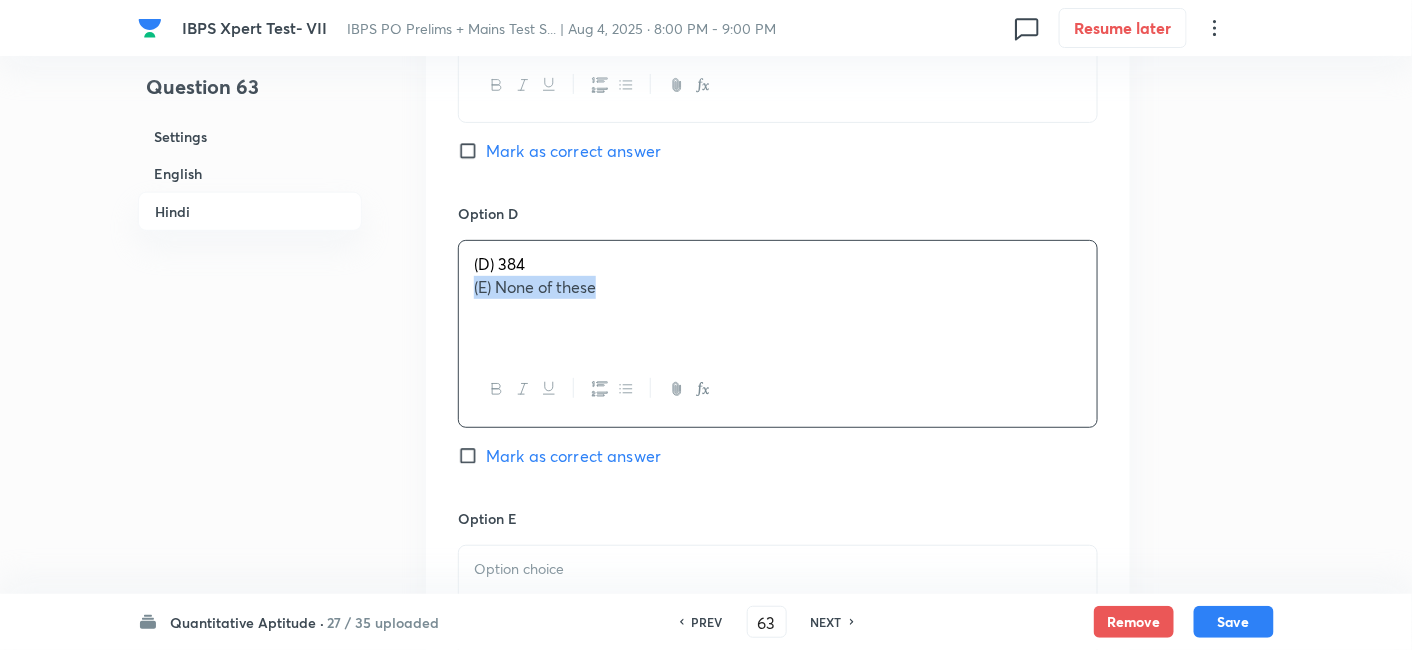 drag, startPoint x: 467, startPoint y: 279, endPoint x: 794, endPoint y: 350, distance: 334.6192 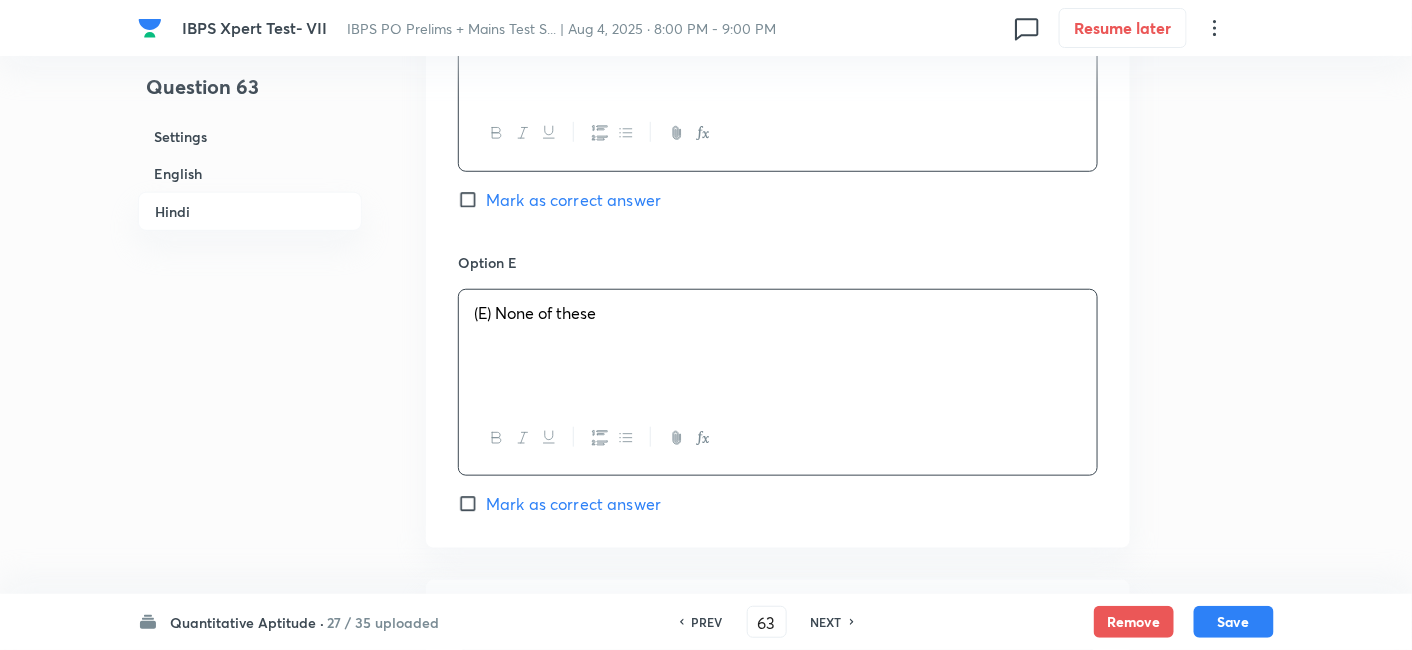 click on "(E) None of these" at bounding box center (778, 346) 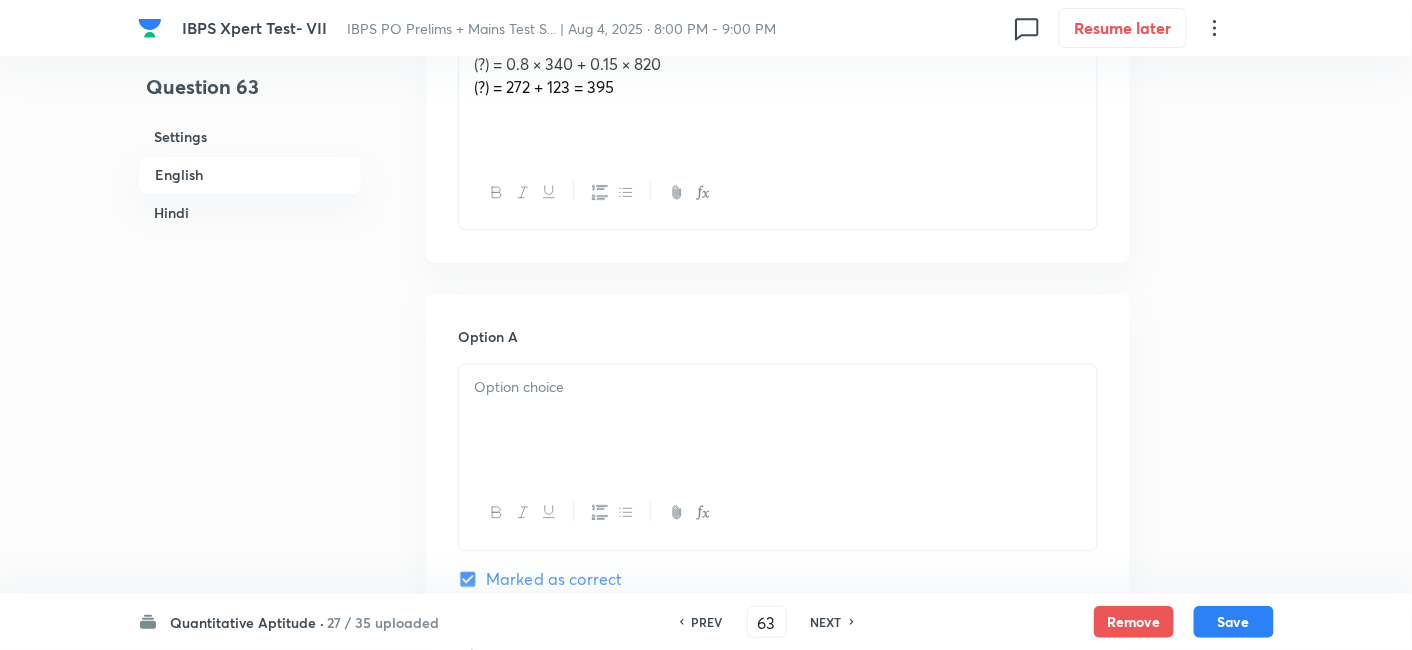 scroll, scrollTop: 1024, scrollLeft: 0, axis: vertical 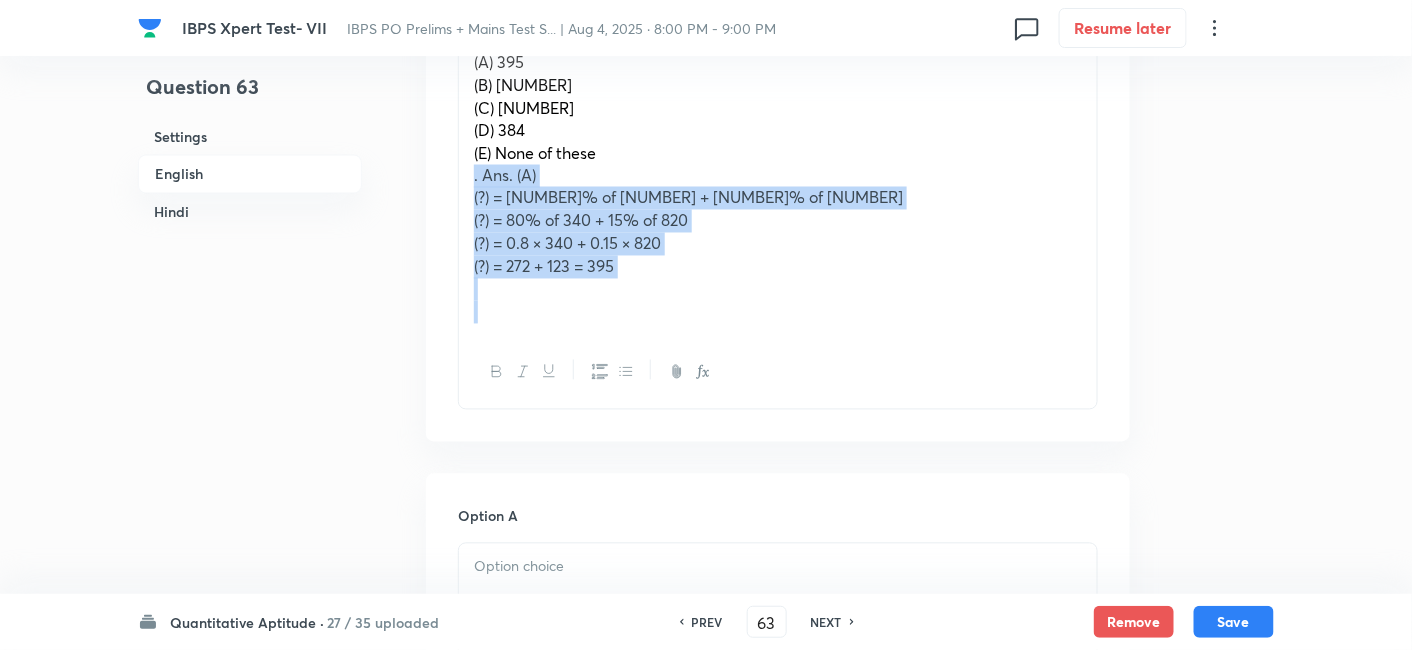 drag, startPoint x: 460, startPoint y: 175, endPoint x: 794, endPoint y: 353, distance: 378.4706 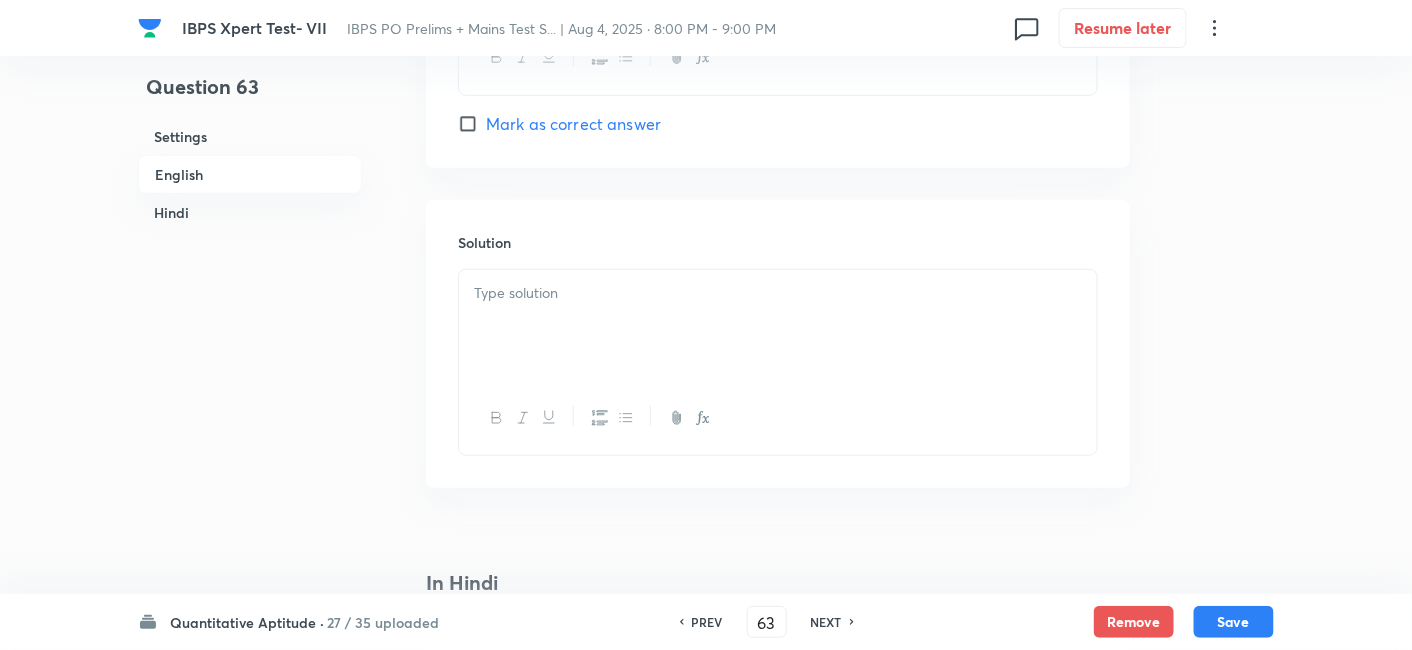 scroll, scrollTop: 2794, scrollLeft: 0, axis: vertical 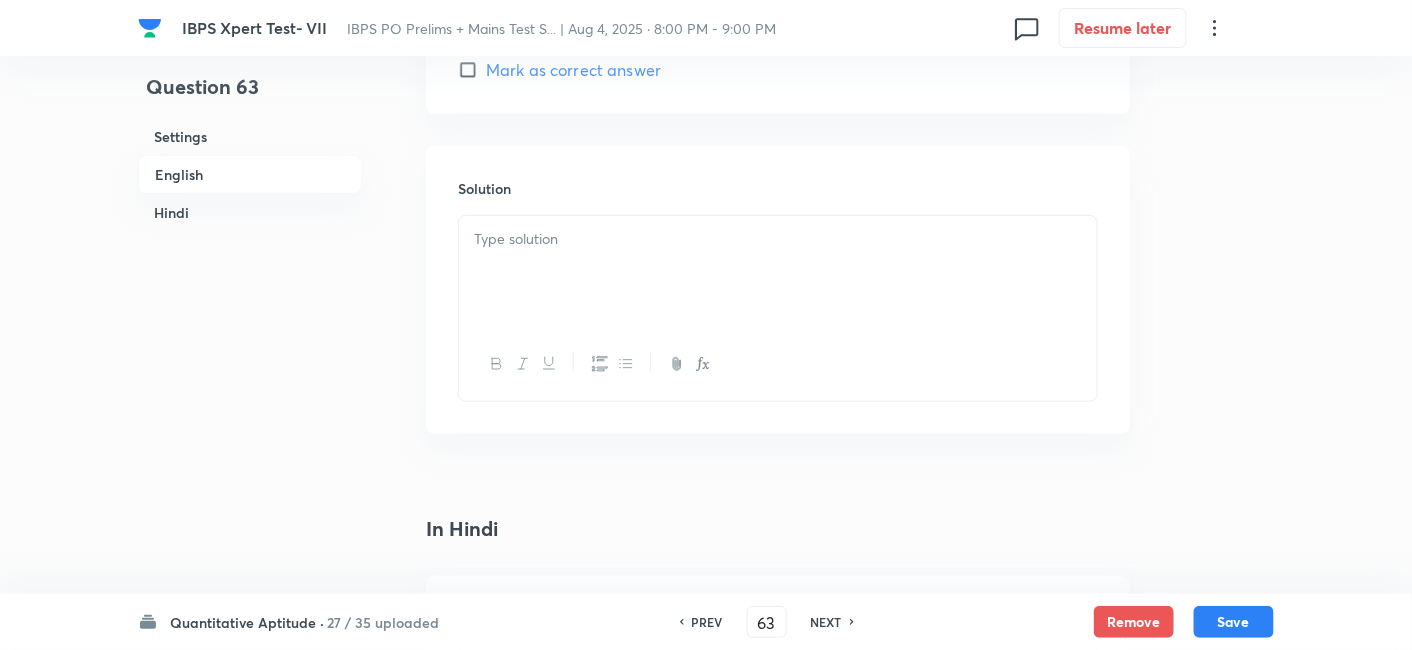 click at bounding box center (778, 272) 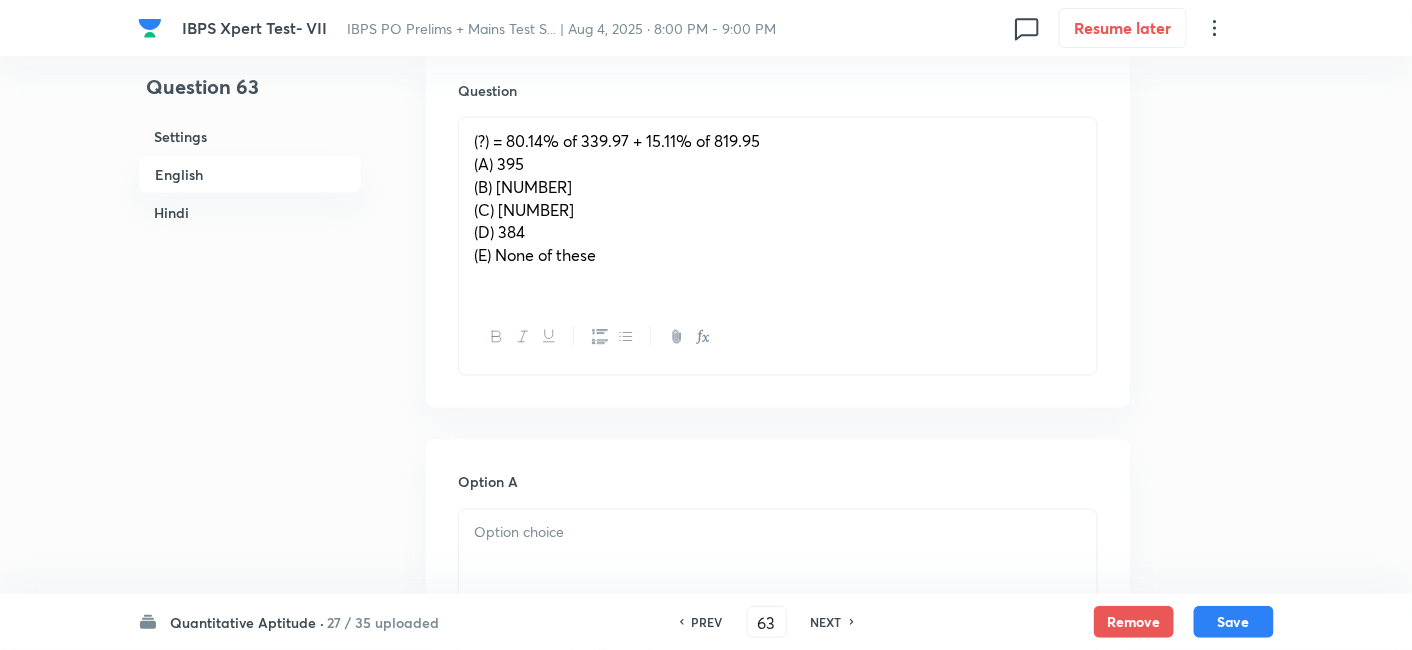 scroll, scrollTop: 888, scrollLeft: 0, axis: vertical 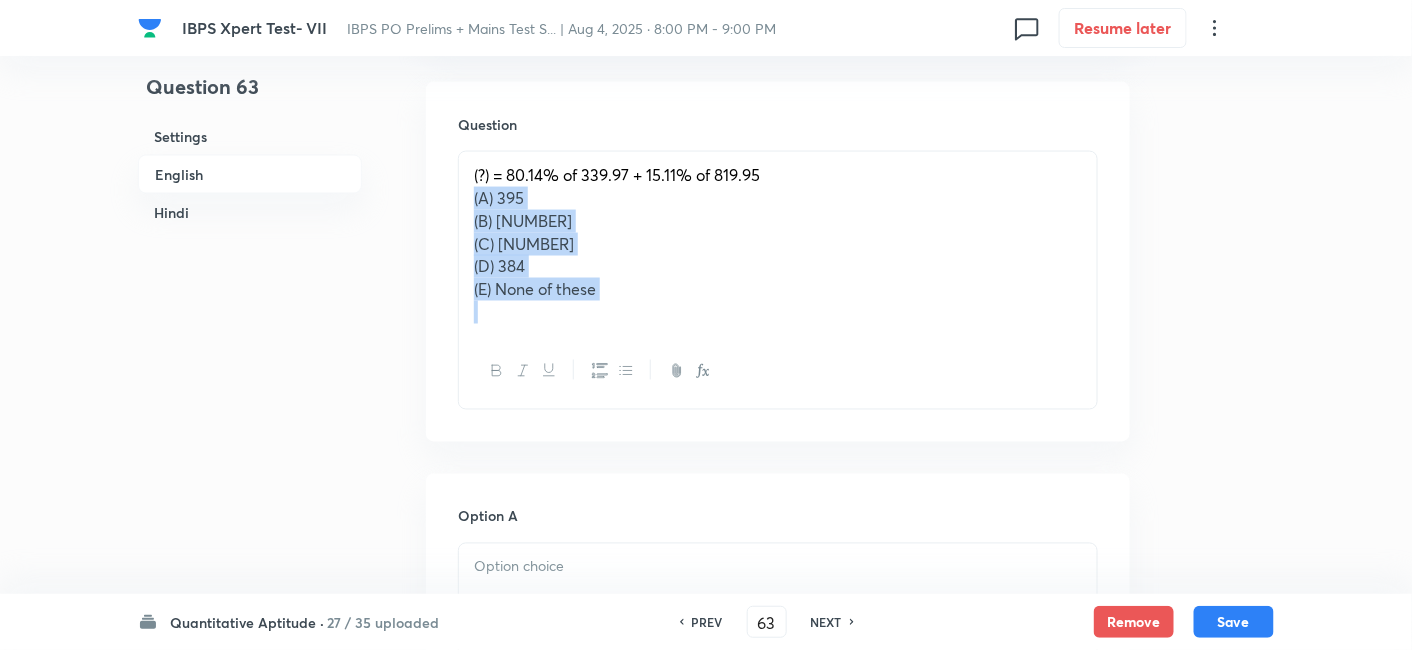 drag, startPoint x: 471, startPoint y: 199, endPoint x: 686, endPoint y: 335, distance: 254.40323 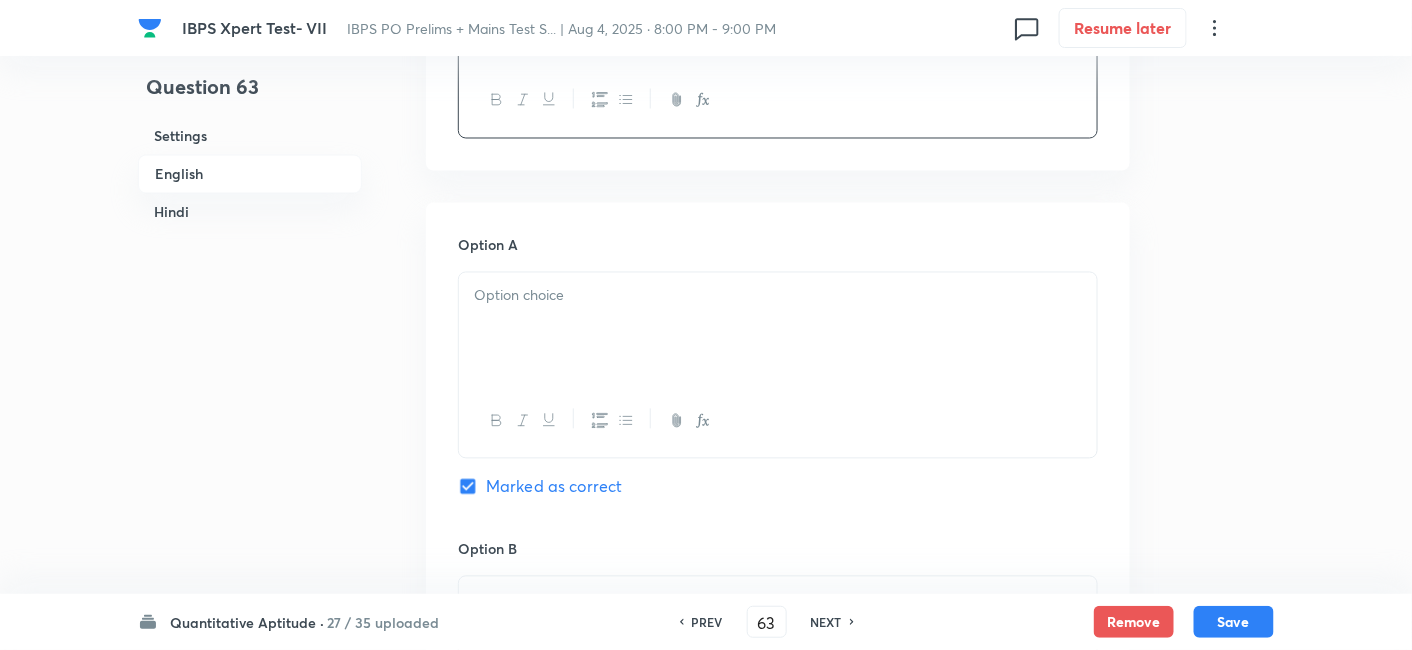 scroll, scrollTop: 1090, scrollLeft: 0, axis: vertical 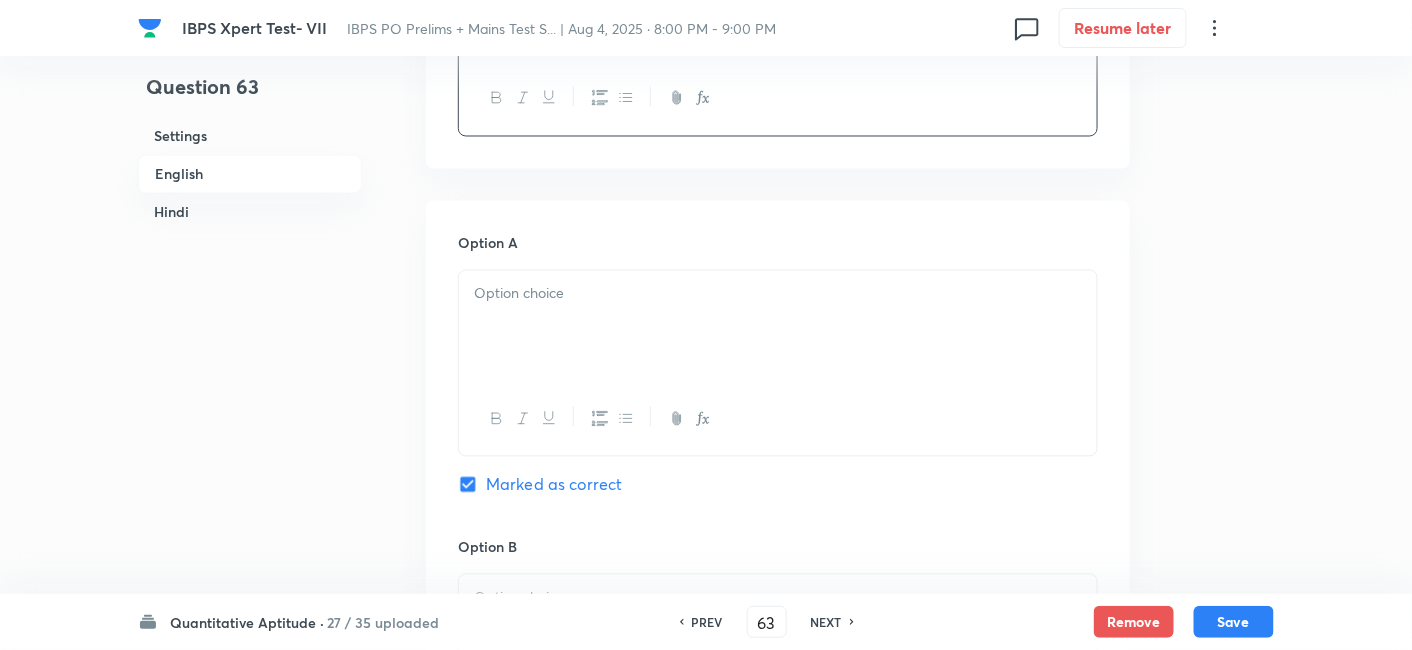 click at bounding box center (778, 327) 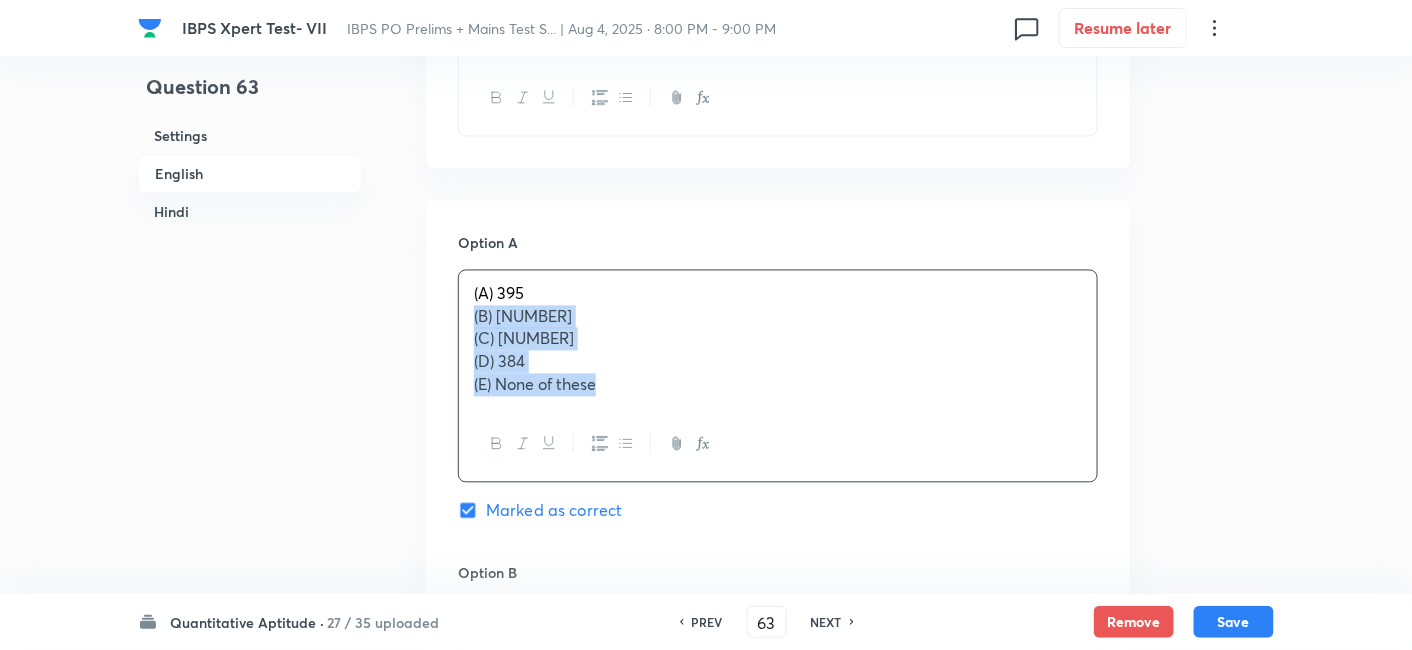 drag, startPoint x: 470, startPoint y: 316, endPoint x: 745, endPoint y: 481, distance: 320.70236 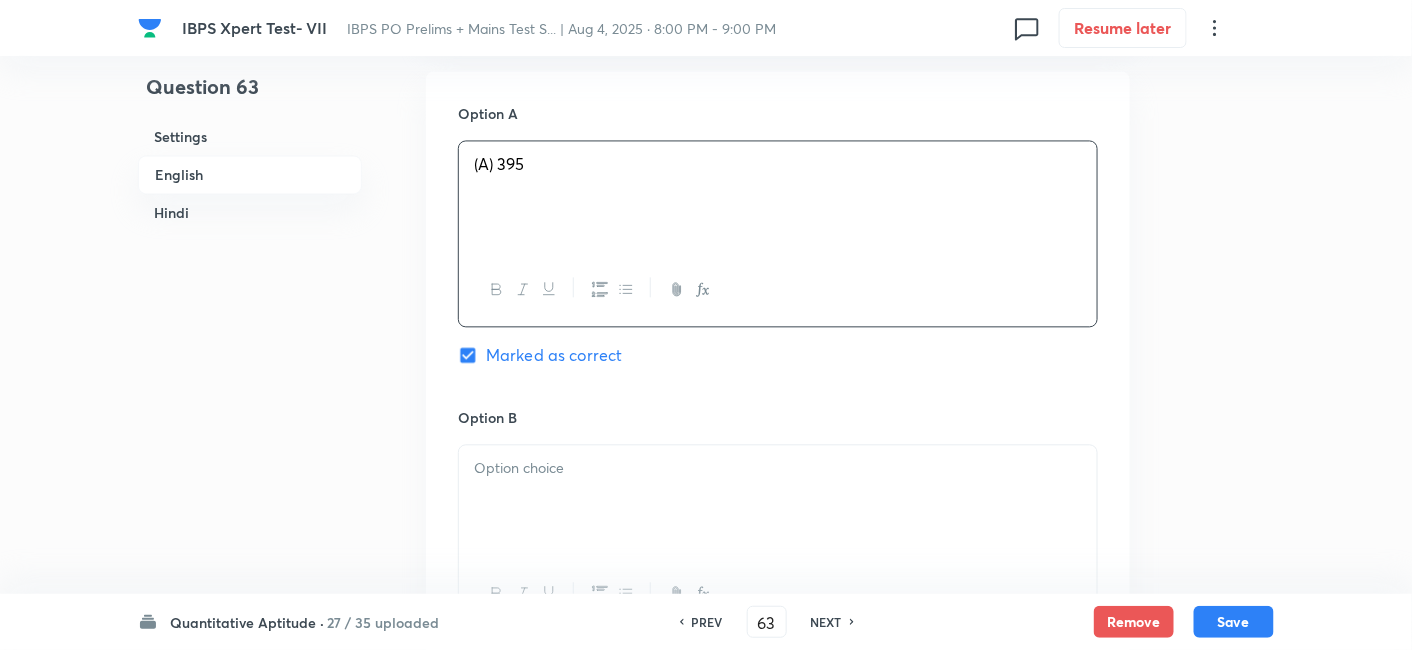 scroll, scrollTop: 1232, scrollLeft: 0, axis: vertical 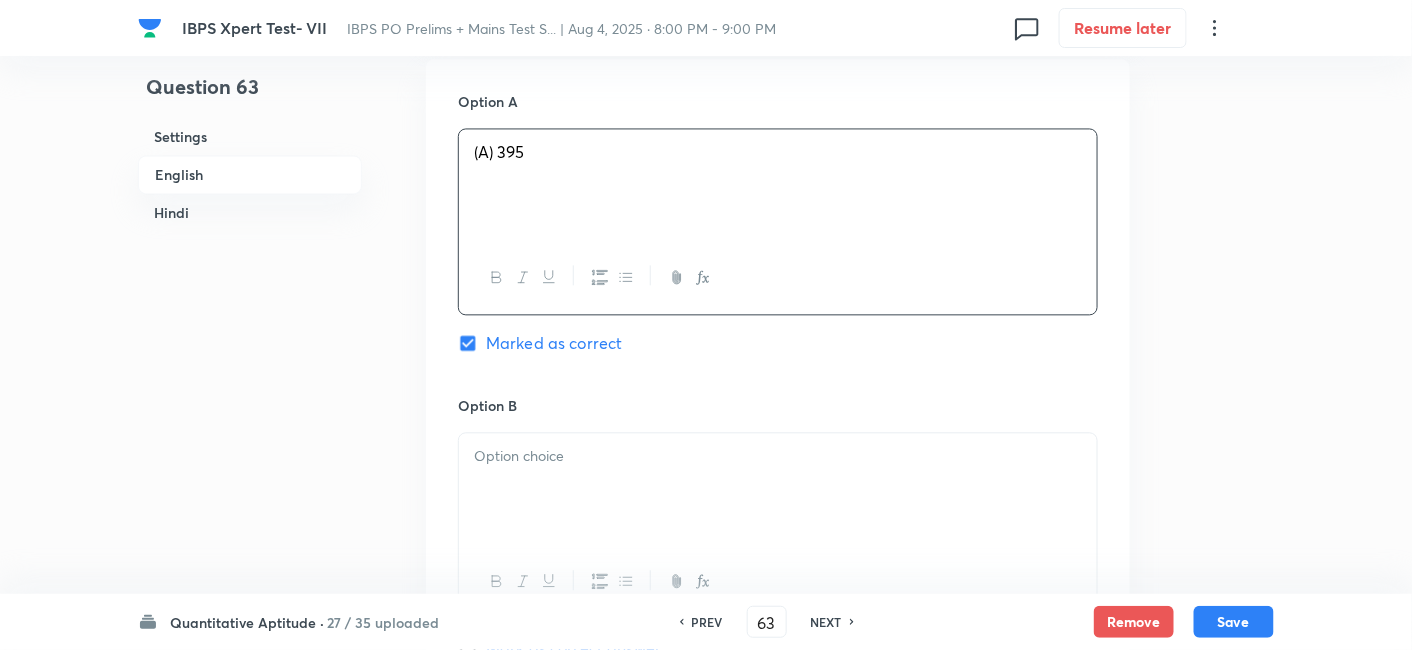 click at bounding box center (778, 489) 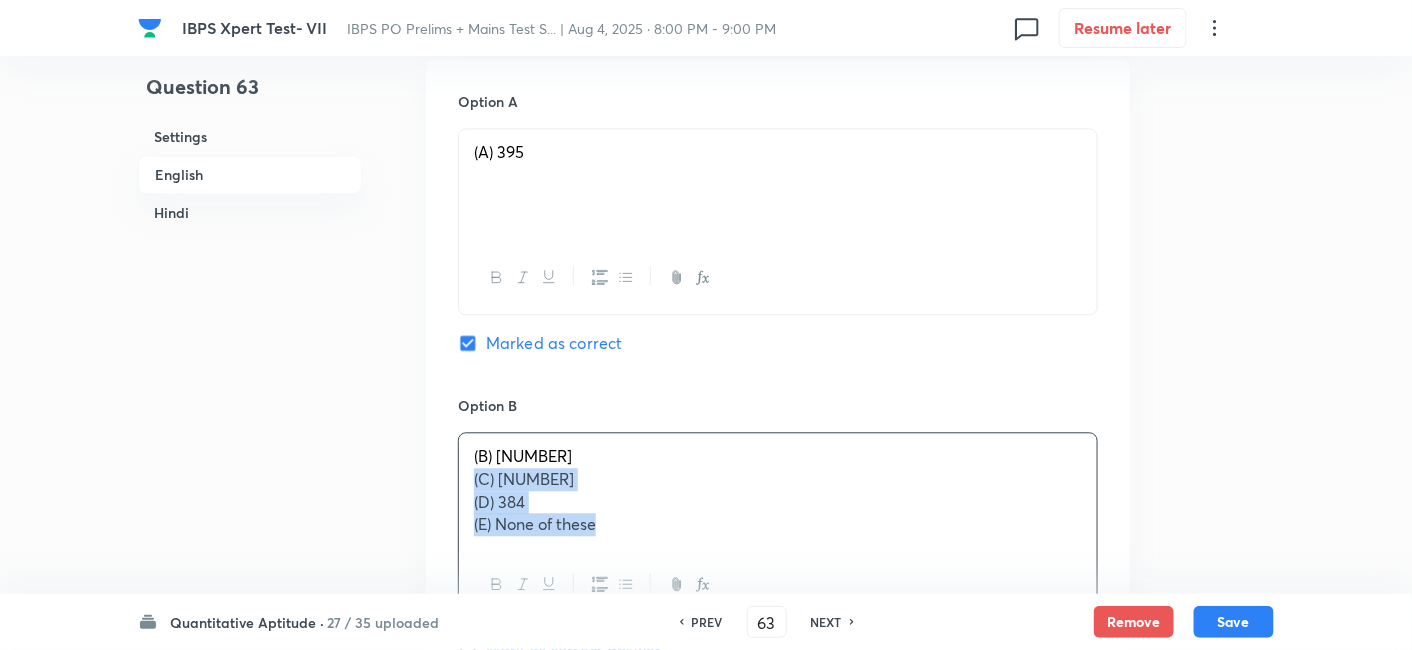 drag, startPoint x: 468, startPoint y: 477, endPoint x: 682, endPoint y: 555, distance: 227.77182 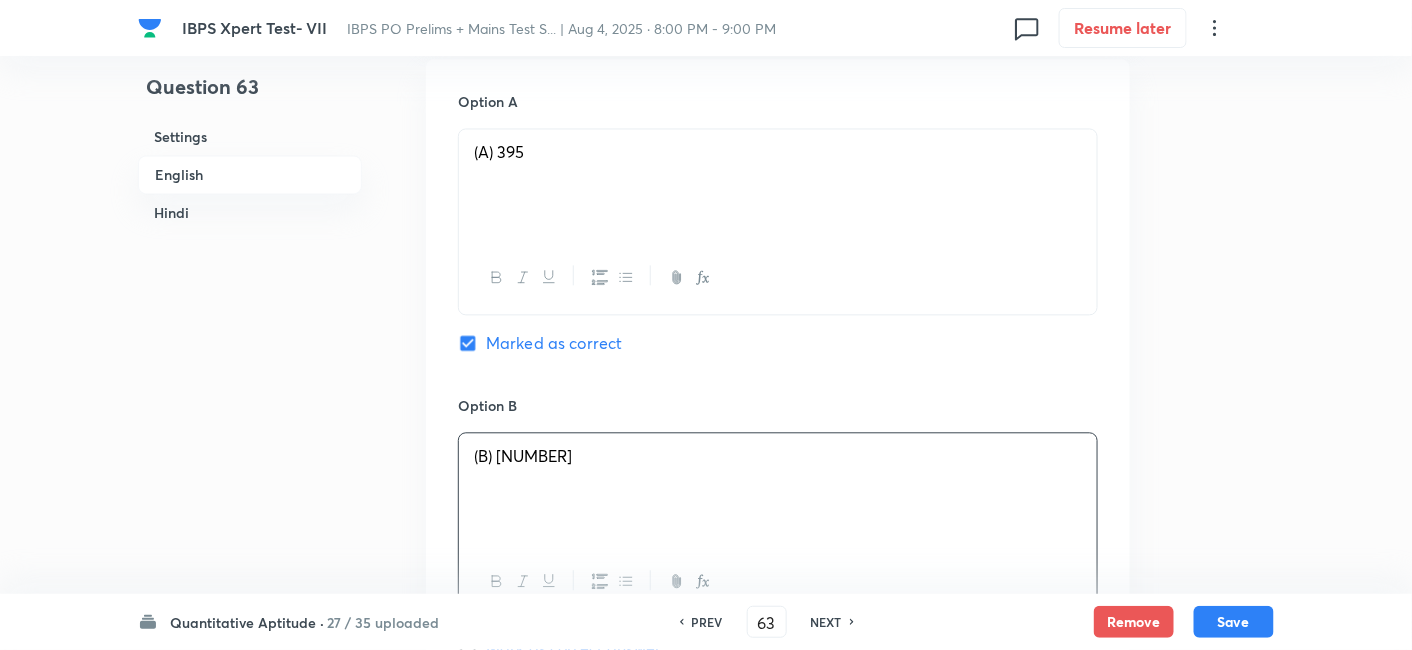 scroll, scrollTop: 1517, scrollLeft: 0, axis: vertical 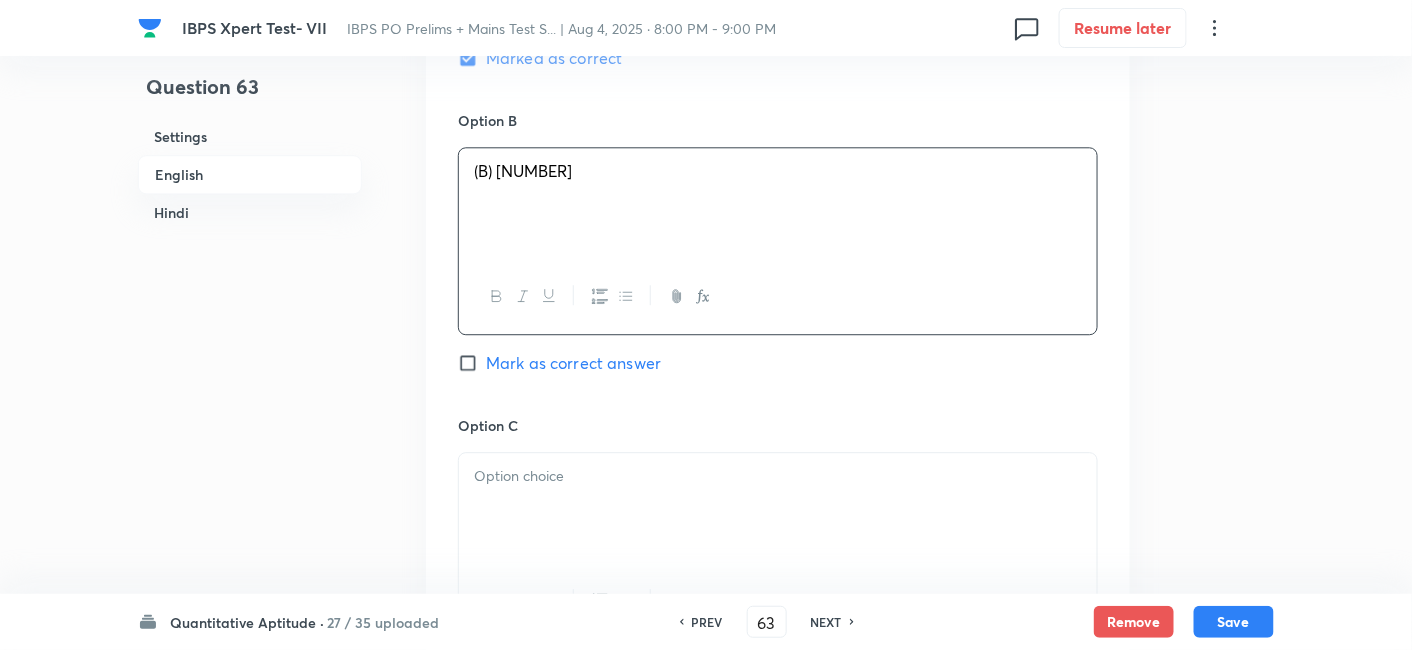 click at bounding box center [778, 509] 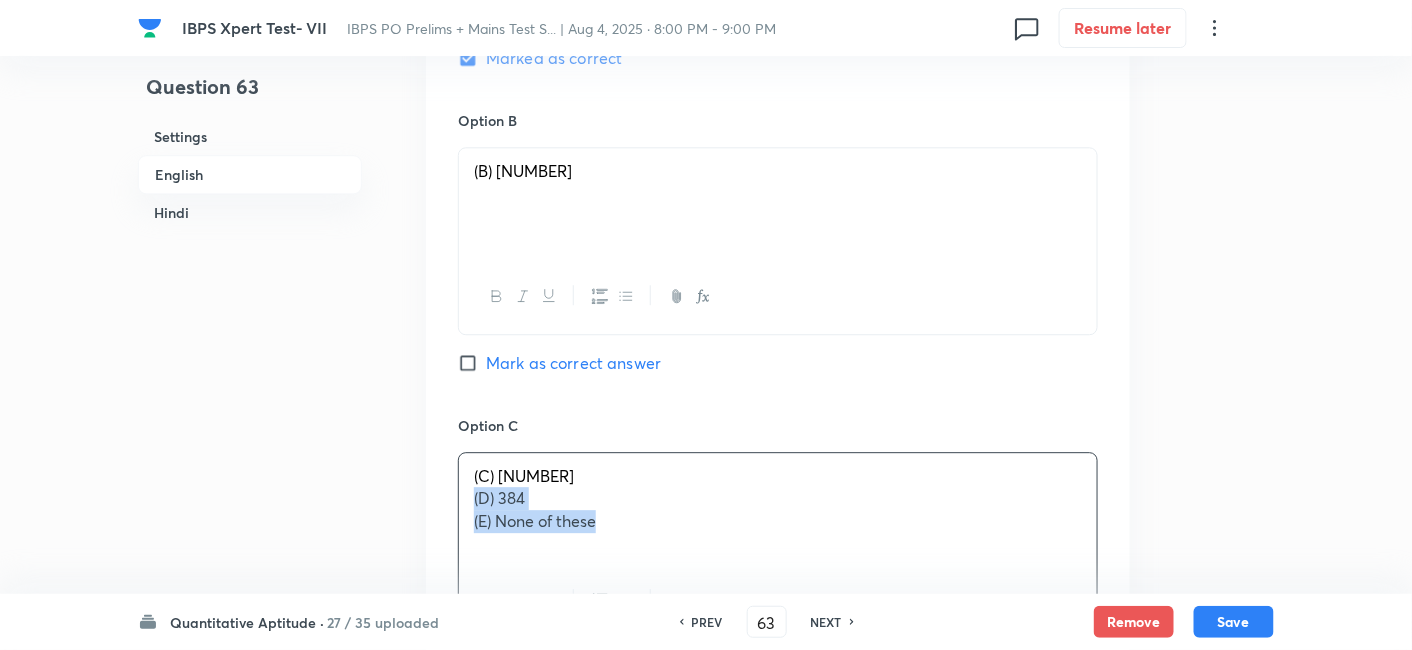 drag, startPoint x: 462, startPoint y: 496, endPoint x: 673, endPoint y: 581, distance: 227.47748 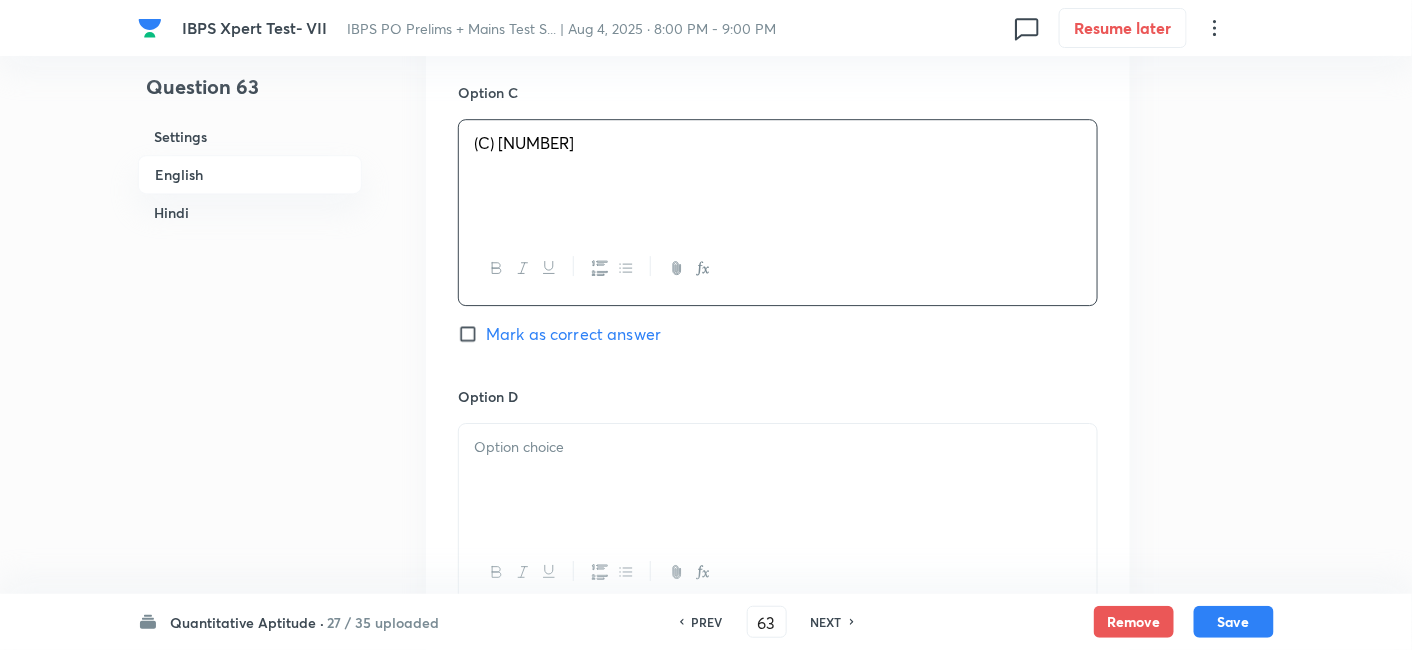 scroll, scrollTop: 1862, scrollLeft: 0, axis: vertical 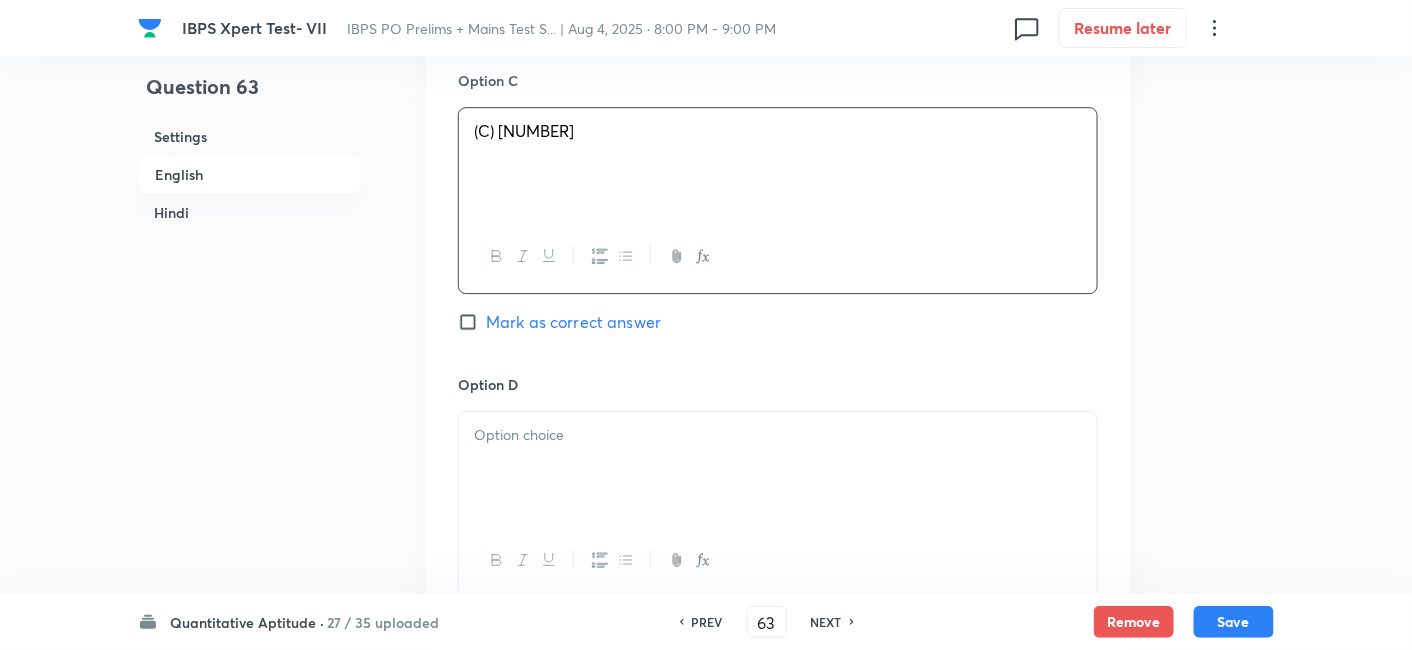 click at bounding box center (778, 468) 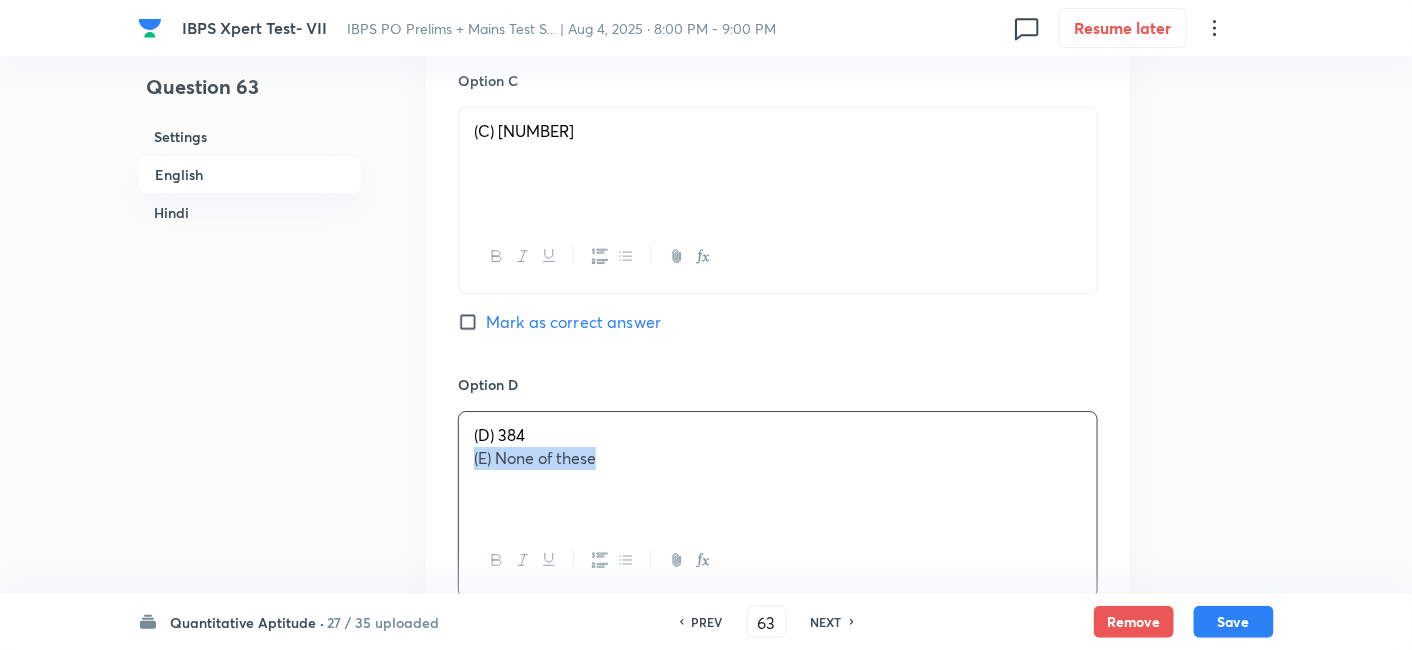 drag, startPoint x: 468, startPoint y: 455, endPoint x: 767, endPoint y: 538, distance: 310.3063 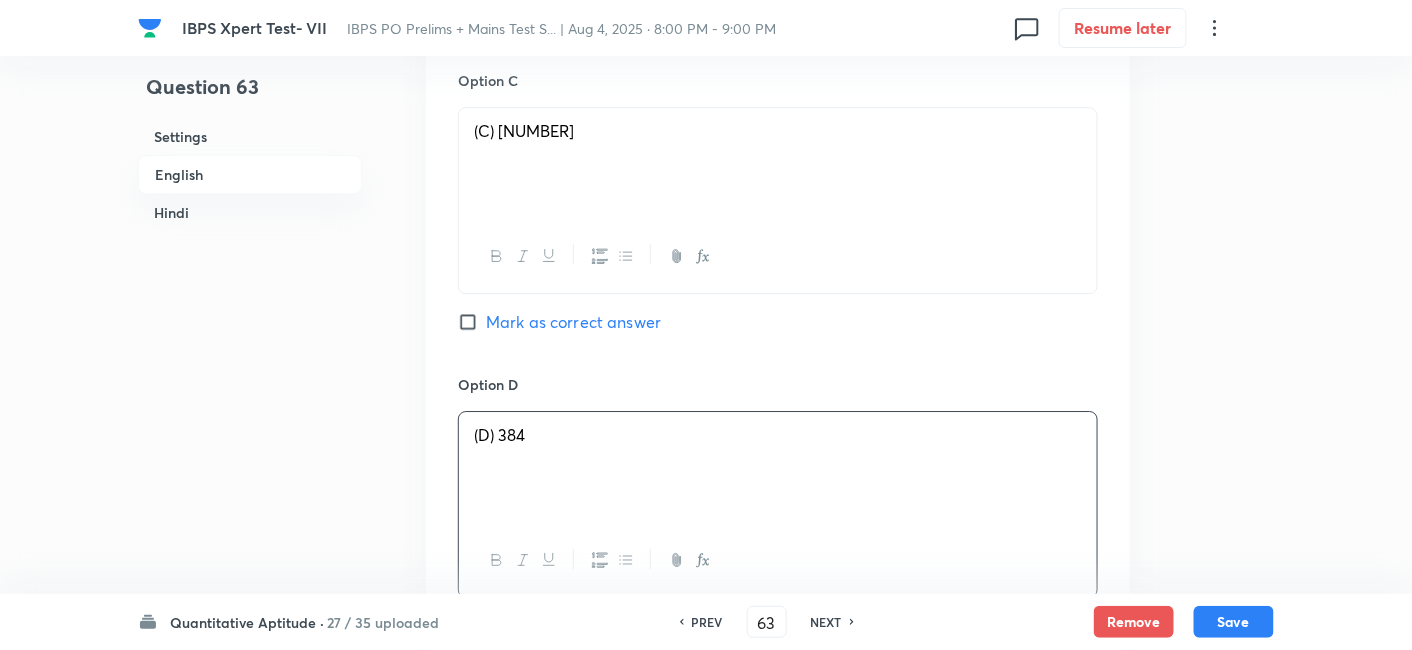 scroll, scrollTop: 2168, scrollLeft: 0, axis: vertical 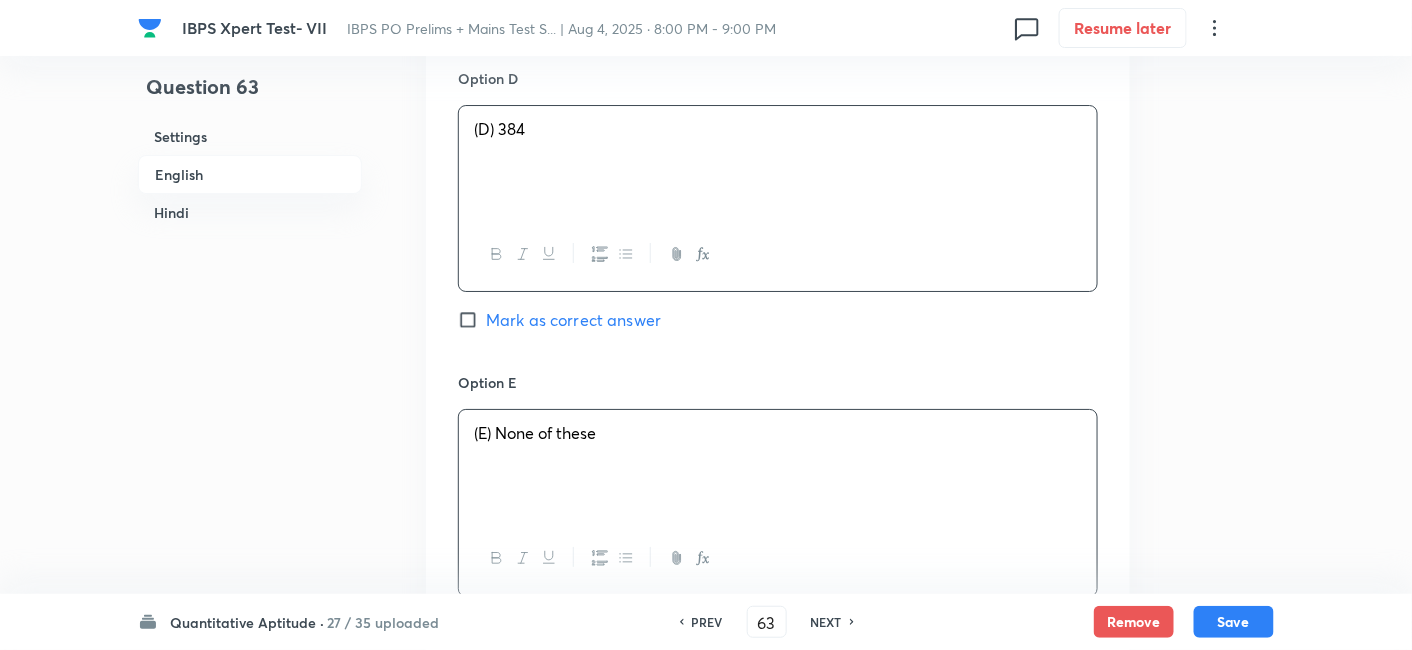 click on "(E) None of these" at bounding box center [778, 466] 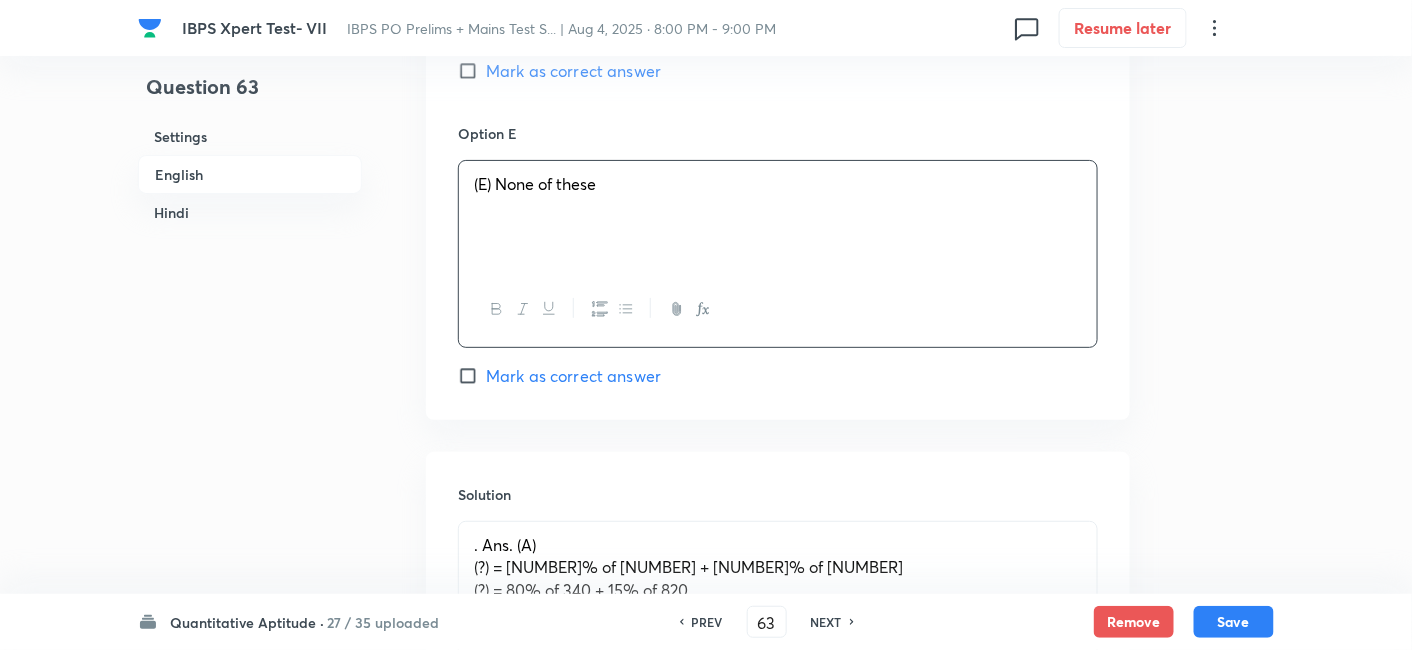 scroll, scrollTop: 2421, scrollLeft: 0, axis: vertical 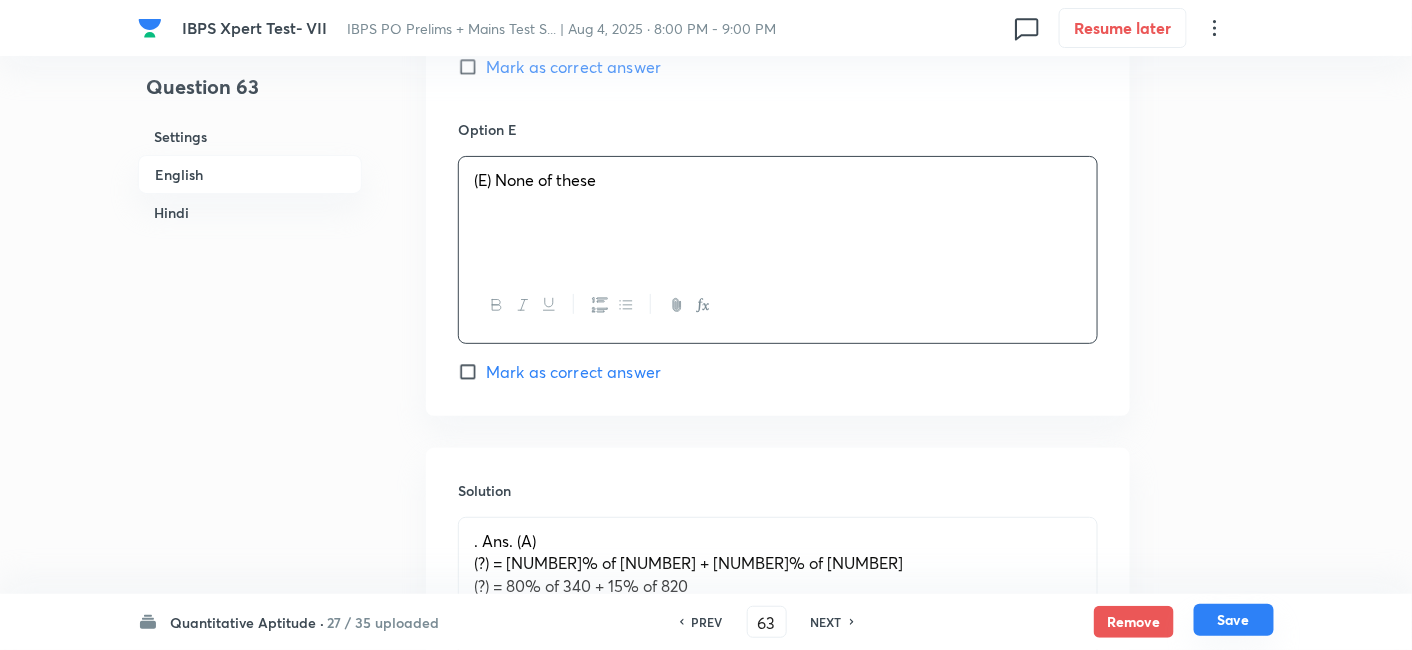click on "Save" at bounding box center [1234, 620] 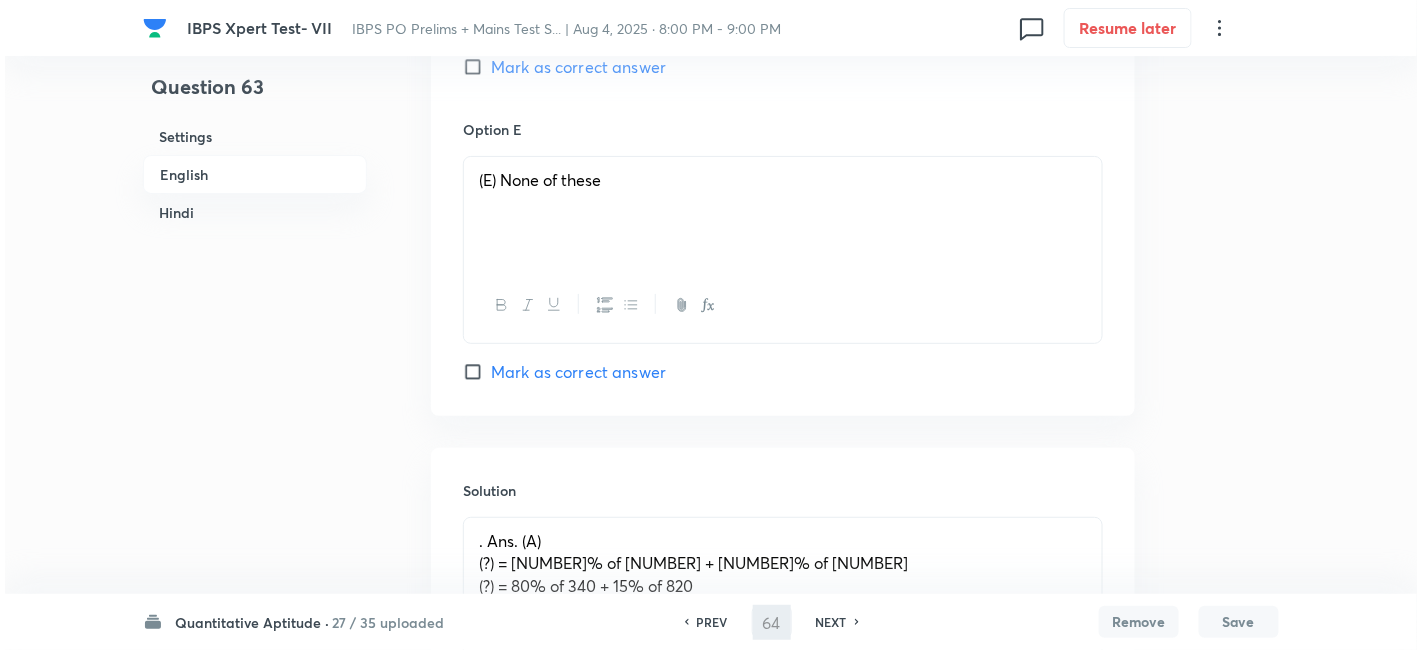 scroll, scrollTop: 0, scrollLeft: 0, axis: both 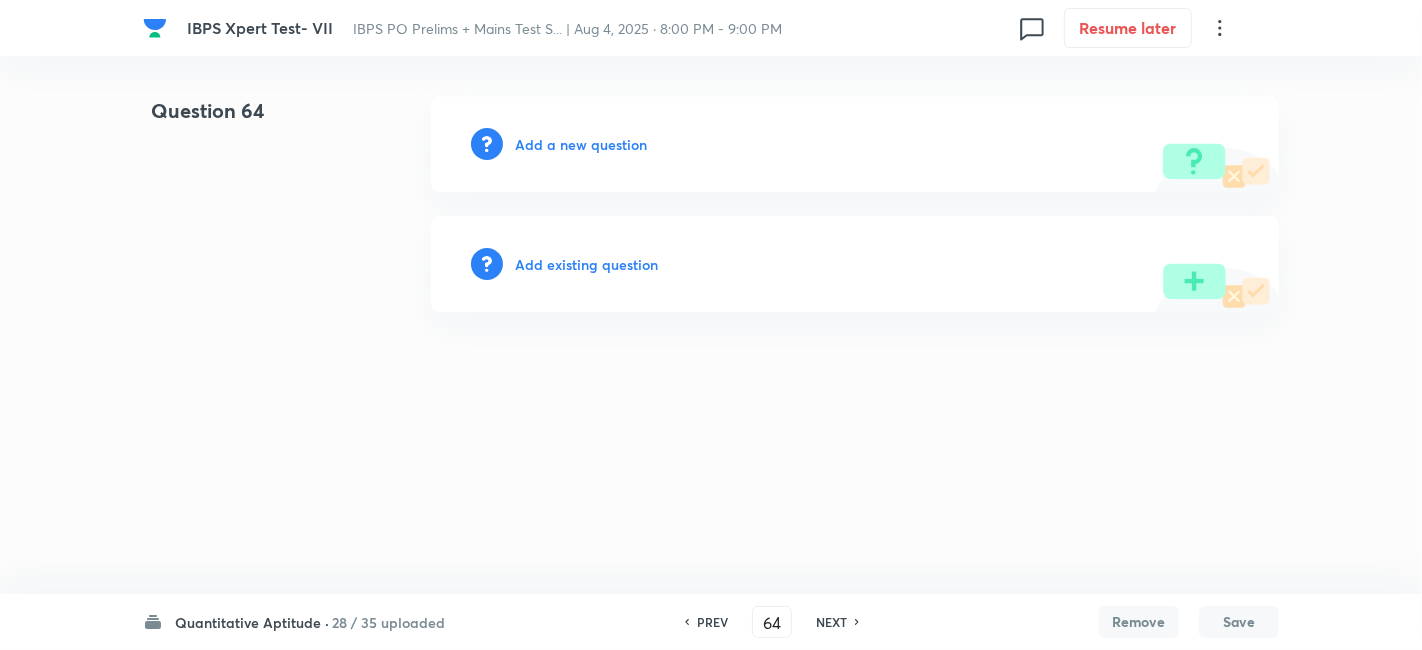 click on "PREV" at bounding box center (712, 622) 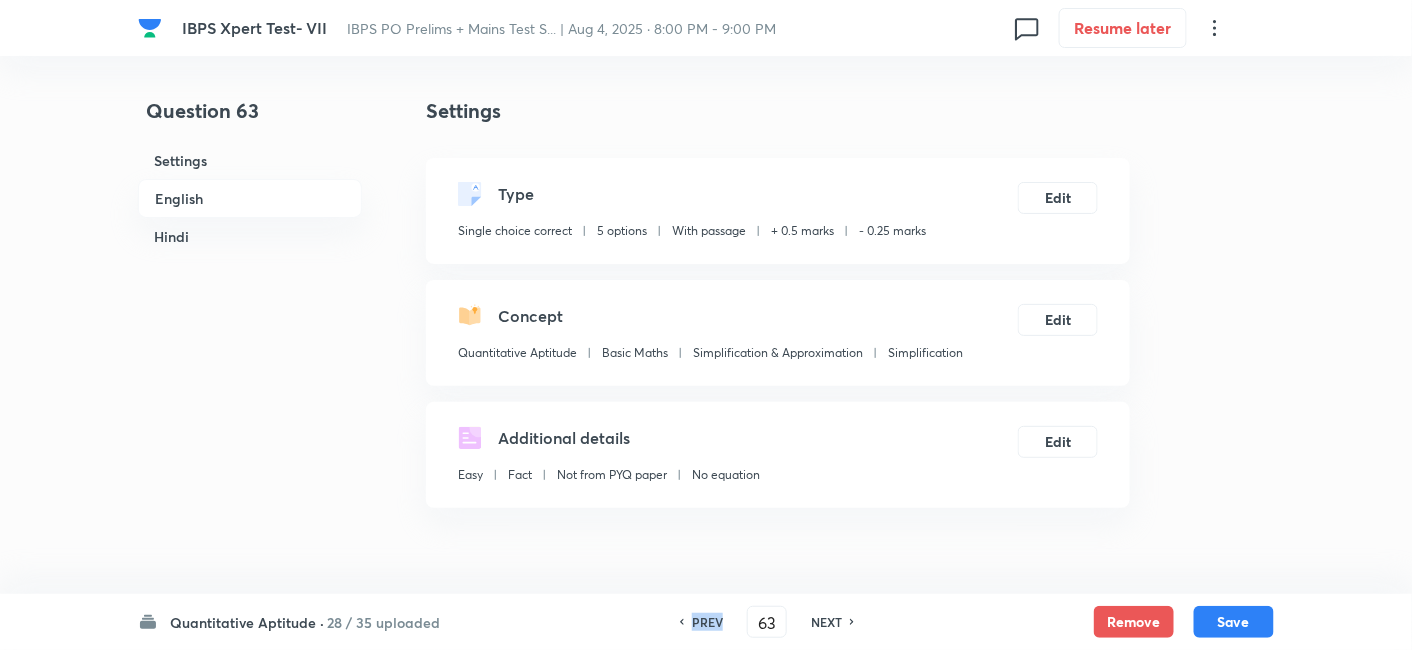 click on "PREV" at bounding box center [707, 622] 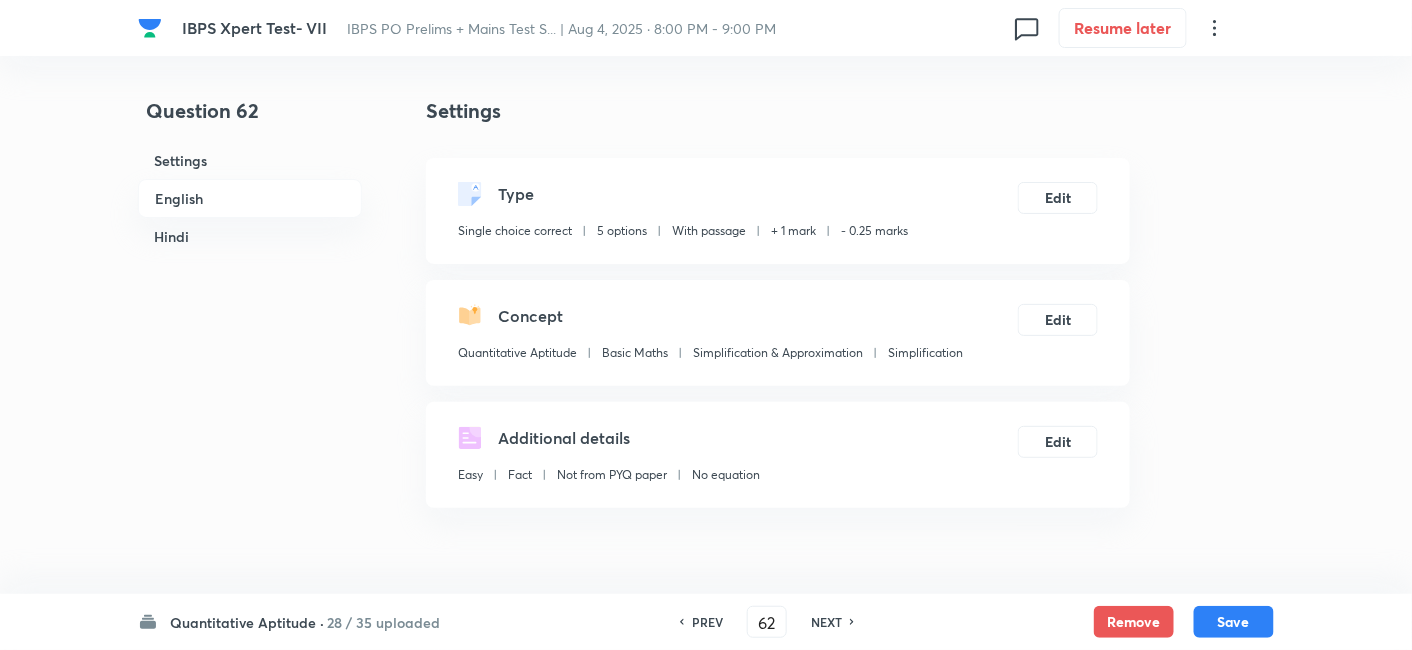click on "PREV" at bounding box center [707, 622] 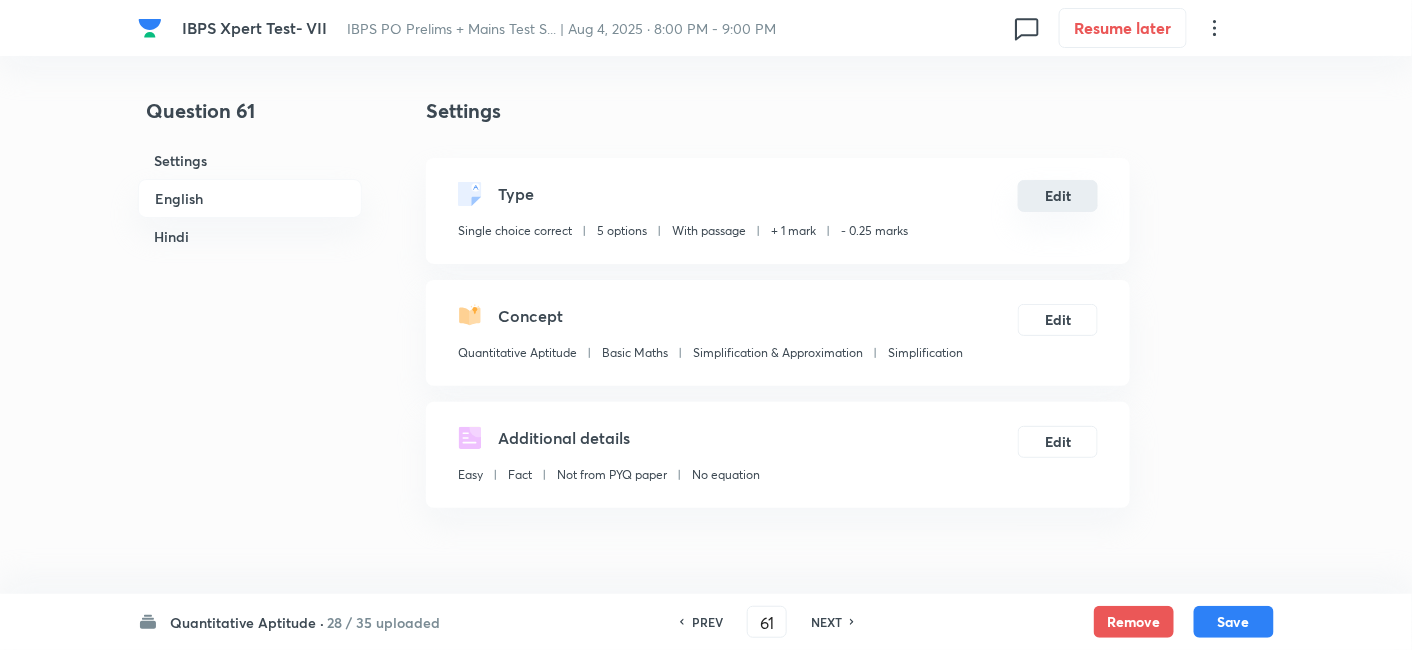 click on "Edit" at bounding box center (1058, 196) 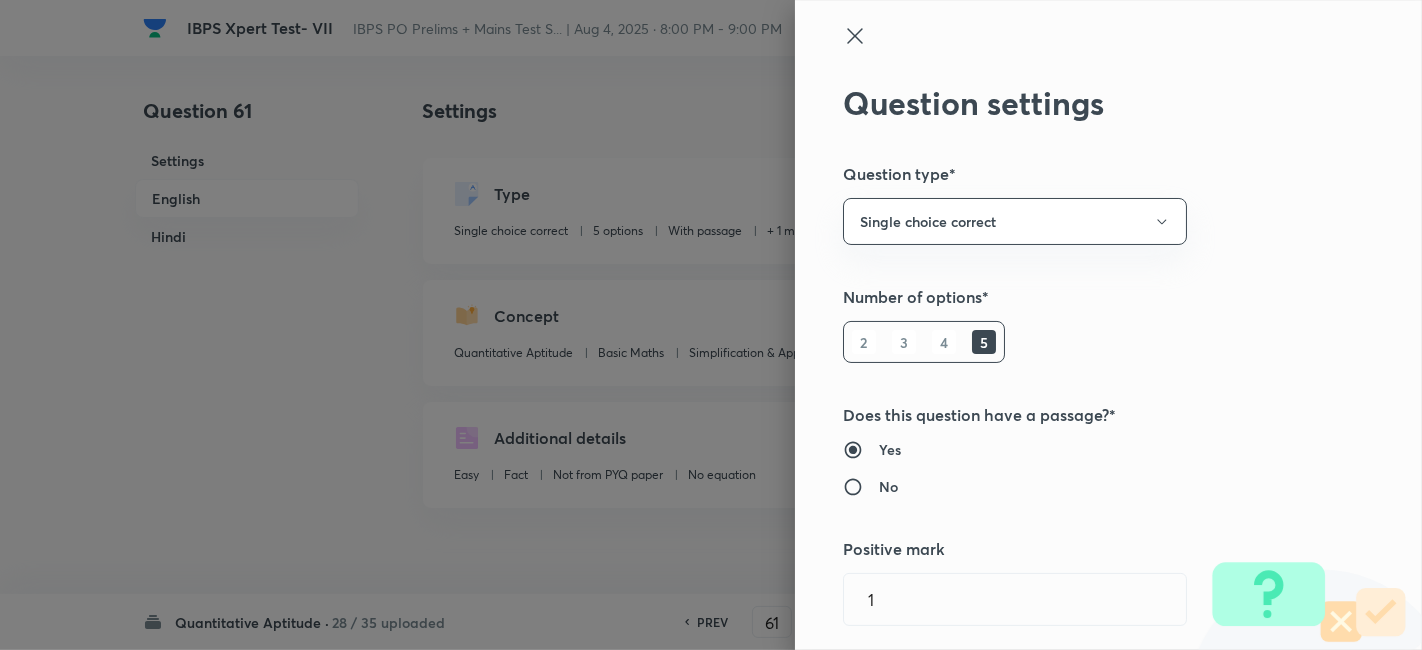 click on "Question settings Question type* Single choice correct Number of options* 2 3 4 5 Does this question have a passage?* Yes No Positive mark 1 ​ Negative Marks (Don’t add negative sign) 0.25 ​ Syllabus Topic group* Quantitative Aptitude ​ Topic* Basic Maths ​ Concept* Simplification & Approximation ​ Sub-concept* Simplification ​ Concept-field ​ Additional details Question Difficulty Very easy Easy Moderate Hard Very hard Question is based on Fact Numerical Concept Previous year question Yes No Does this question have equation? Yes No Verification status Is the question verified? *Select 'yes' only if a question is verified Yes No Save" at bounding box center [711, 325] 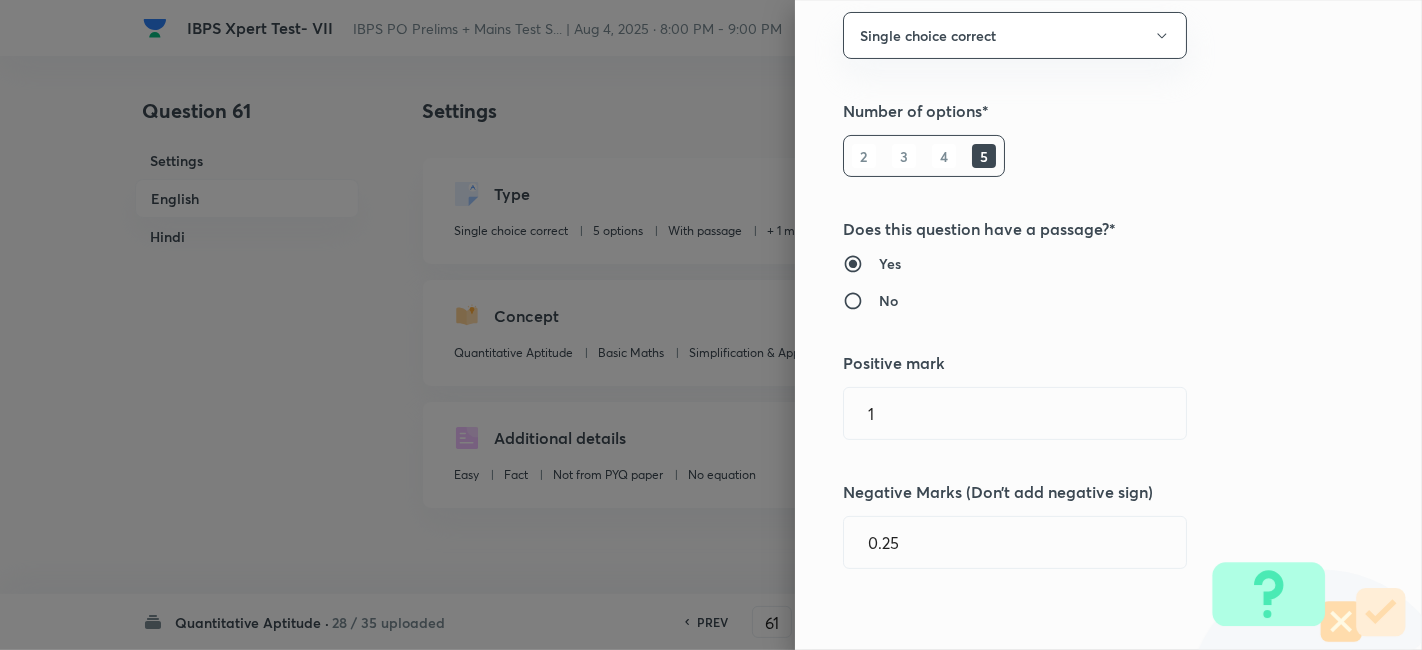 scroll, scrollTop: 191, scrollLeft: 0, axis: vertical 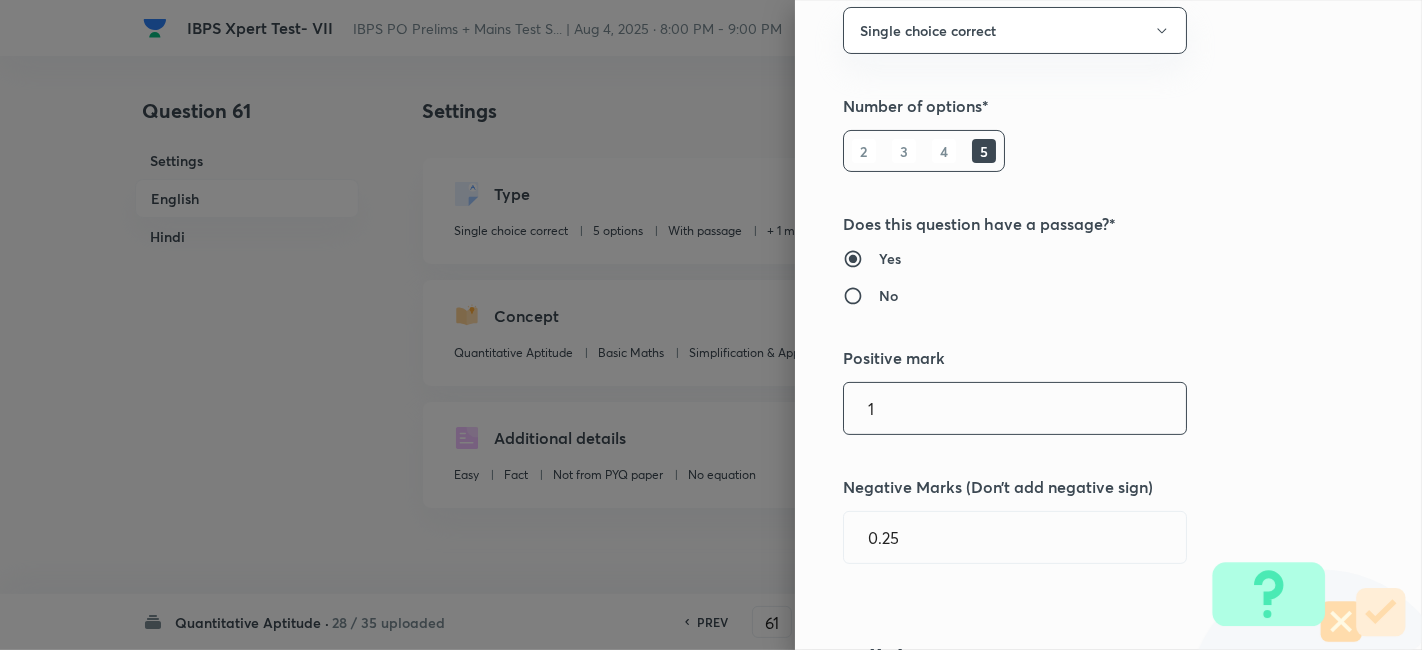 click on "1" at bounding box center (1015, 408) 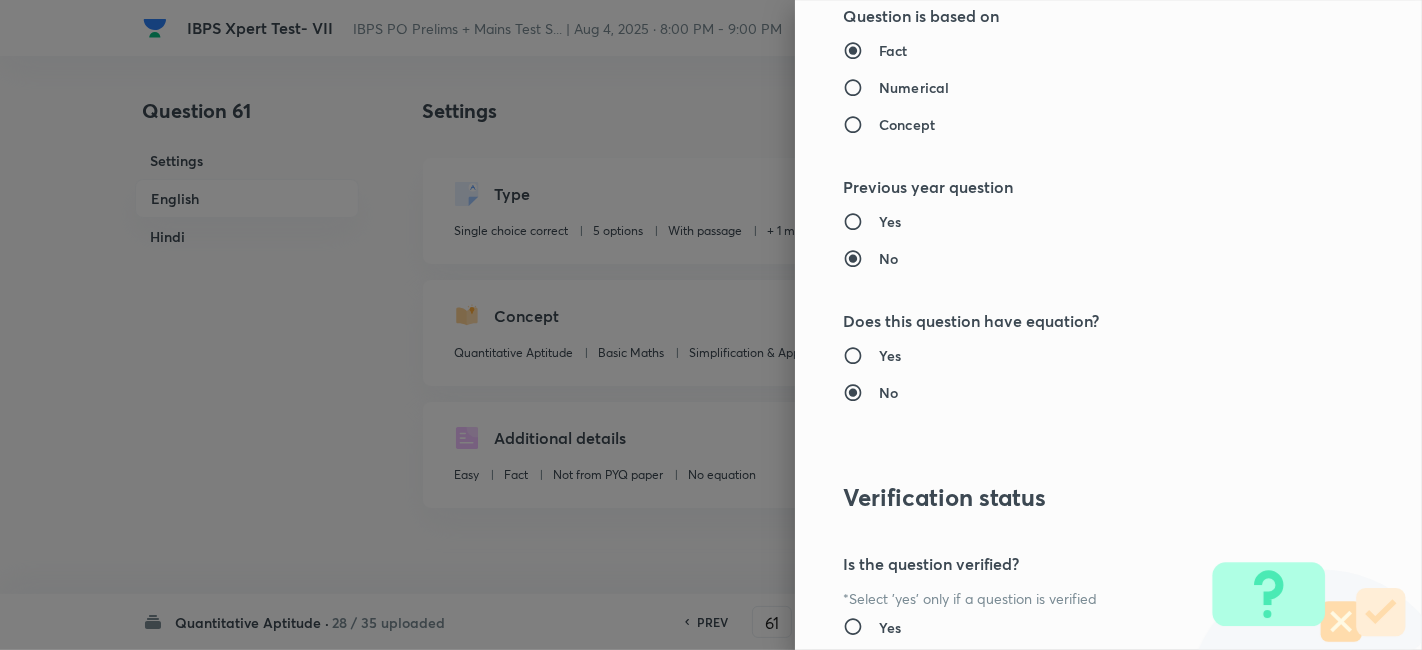 scroll, scrollTop: 2070, scrollLeft: 0, axis: vertical 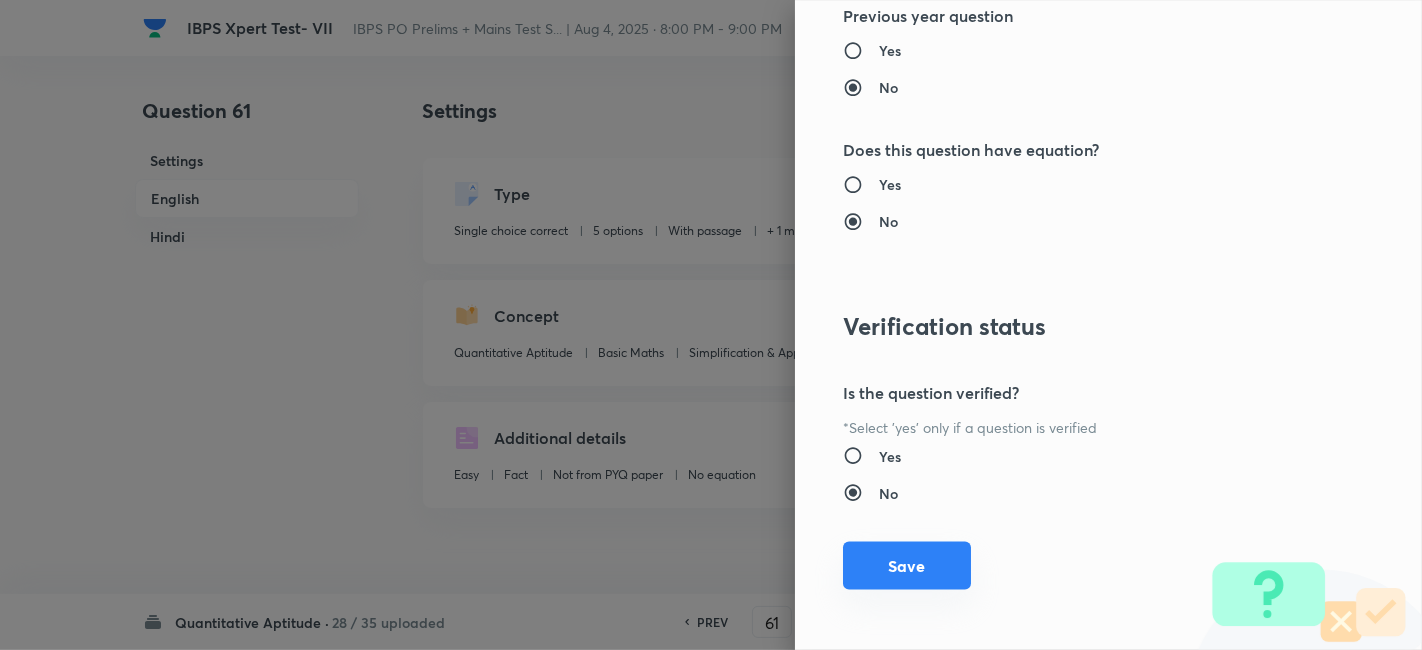 click on "Save" at bounding box center (907, 566) 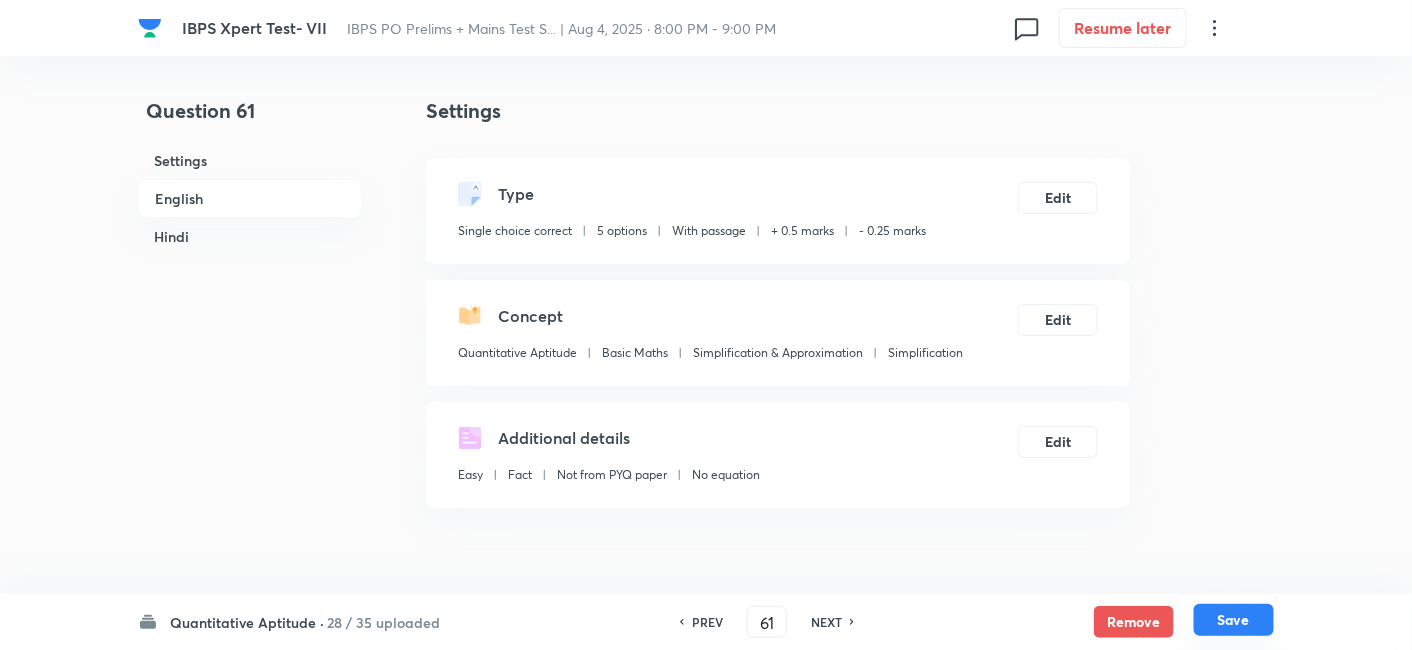 click on "Save" at bounding box center (1234, 620) 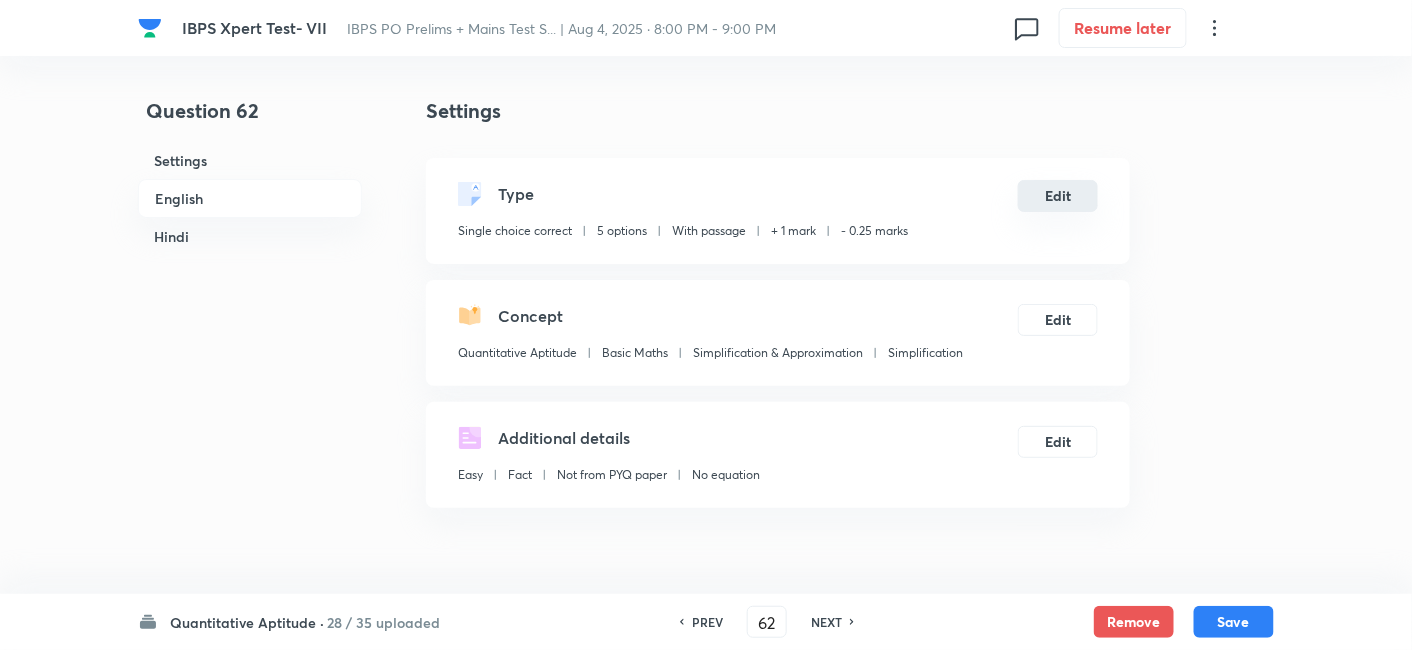 click on "Edit" at bounding box center [1058, 196] 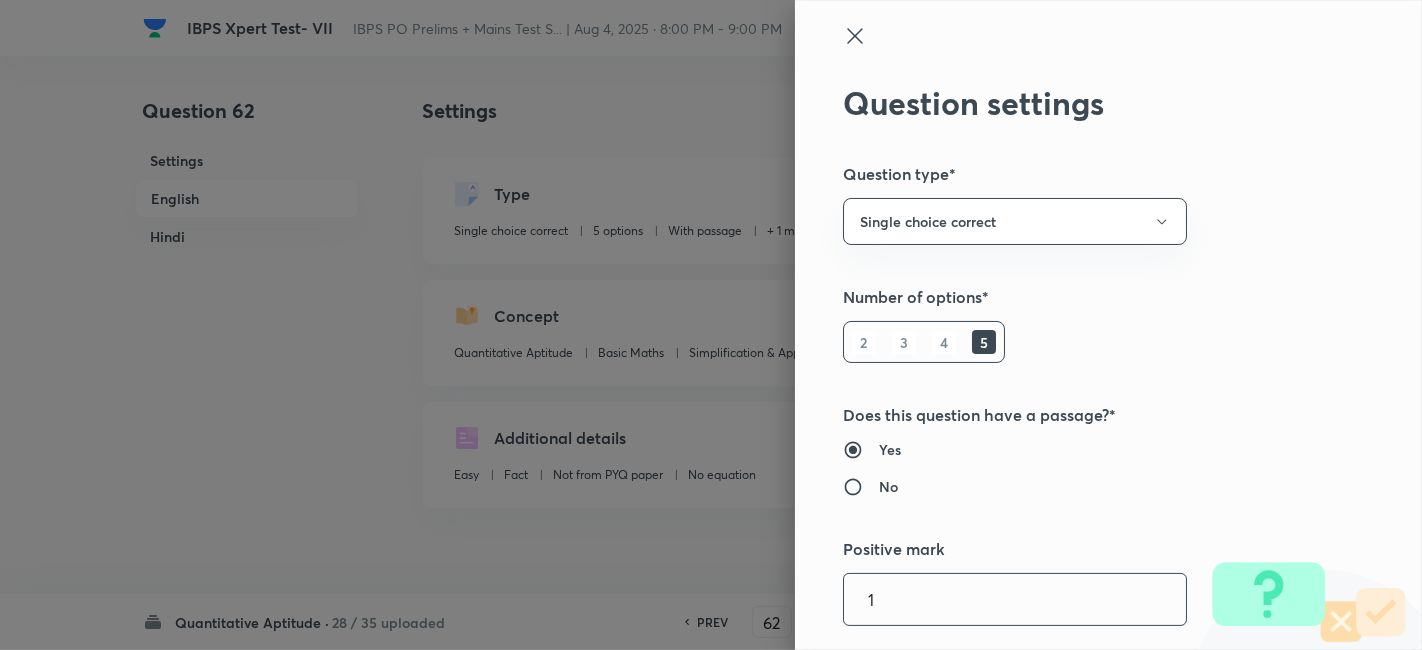 click on "1" at bounding box center [1015, 599] 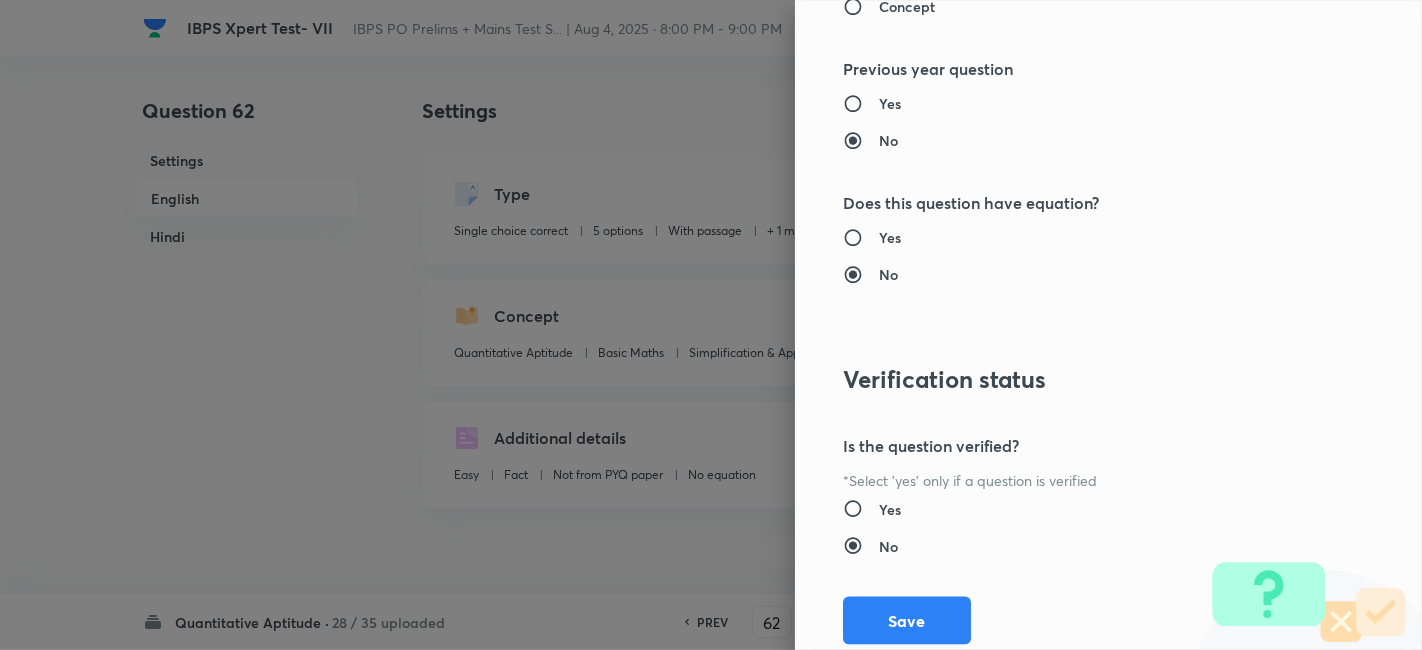 scroll, scrollTop: 2070, scrollLeft: 0, axis: vertical 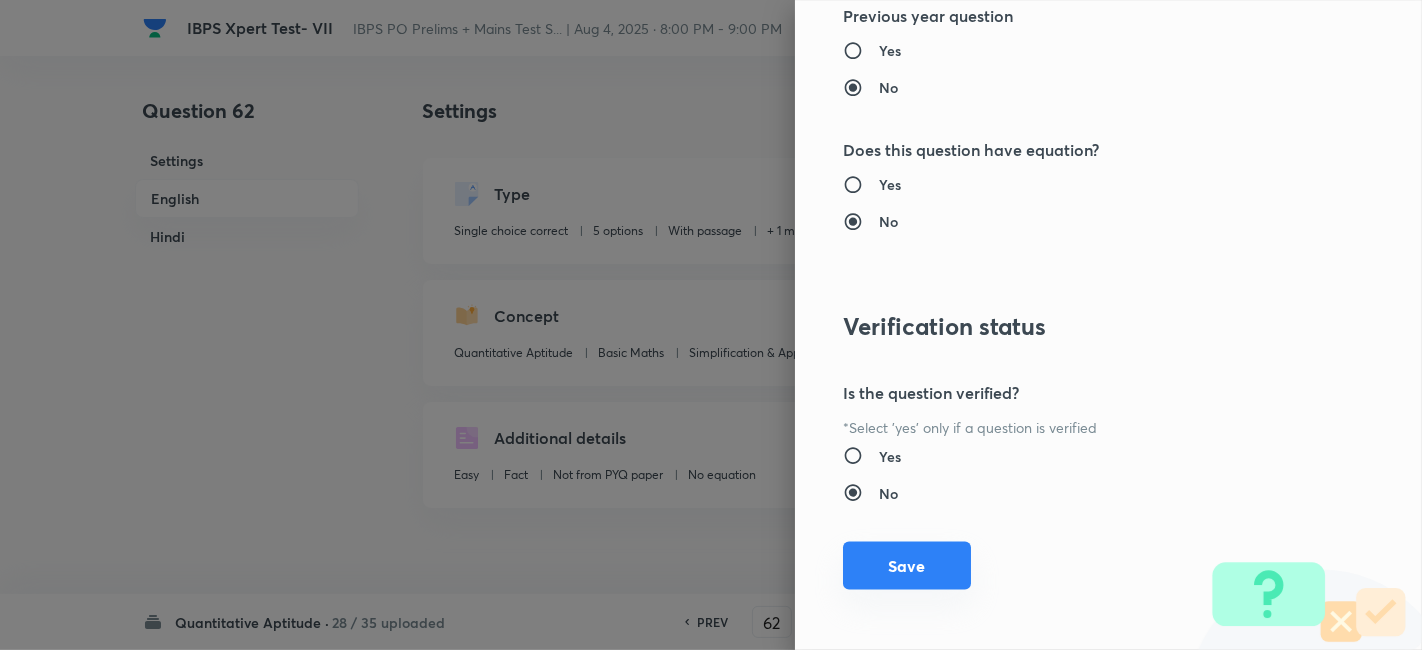 click on "Save" at bounding box center [907, 566] 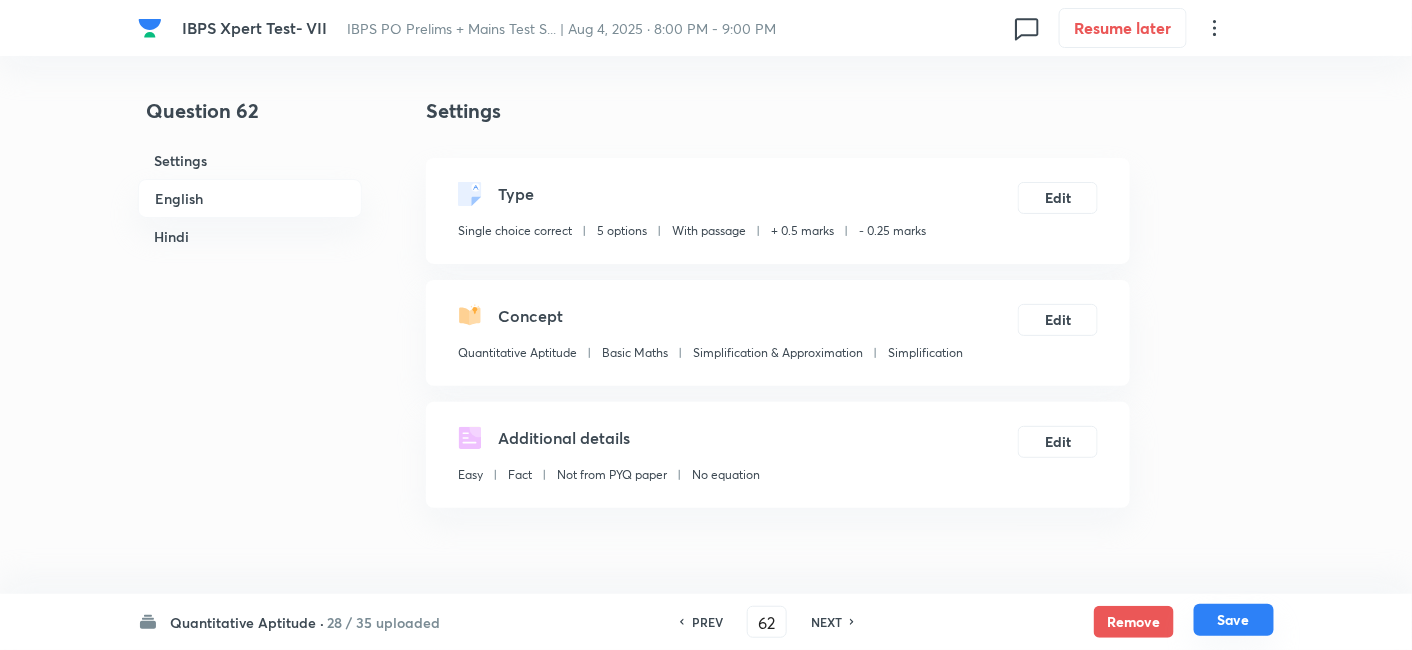 click on "Save" at bounding box center (1234, 620) 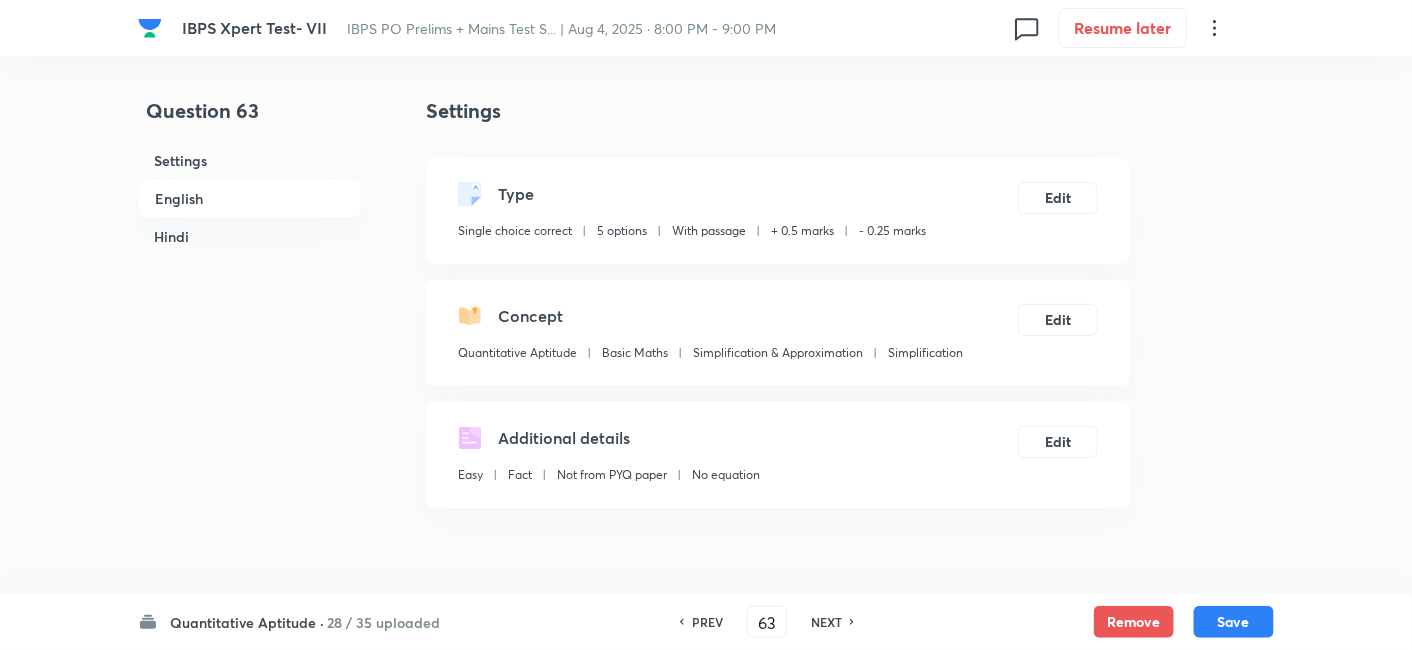 click on "NEXT" at bounding box center (826, 622) 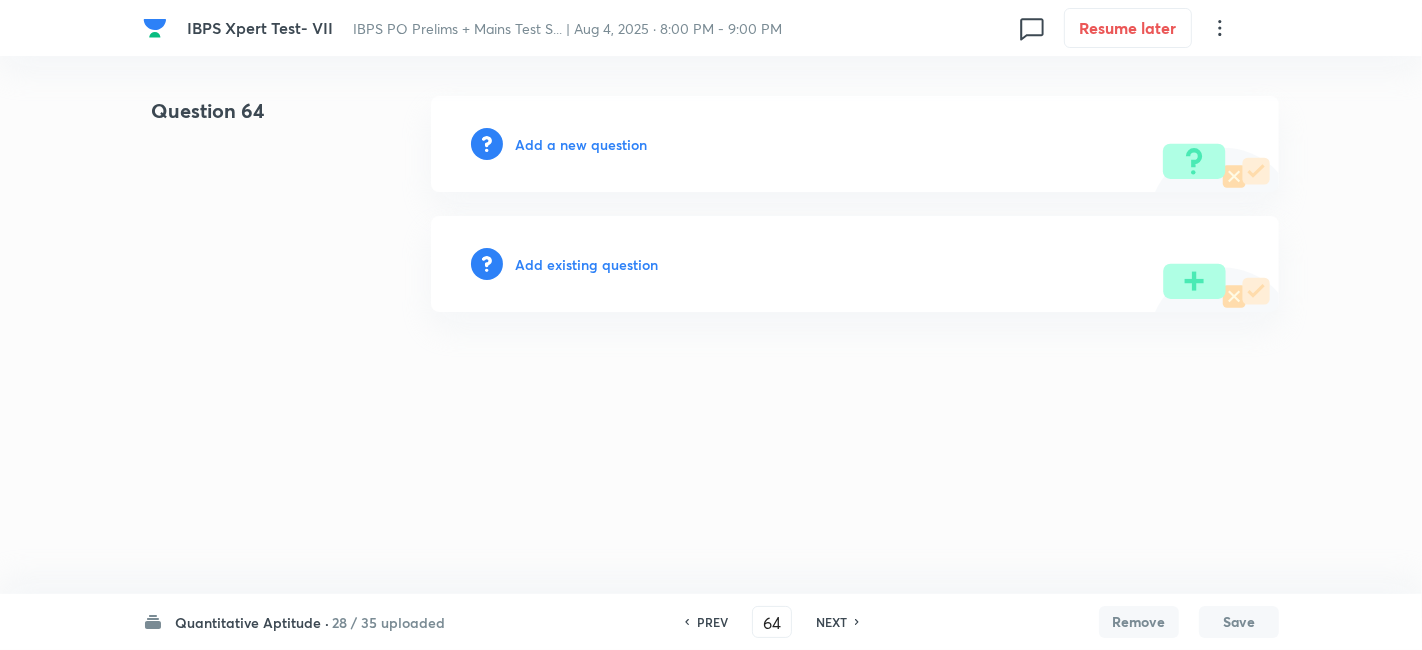 click on "Add a new question" at bounding box center (581, 144) 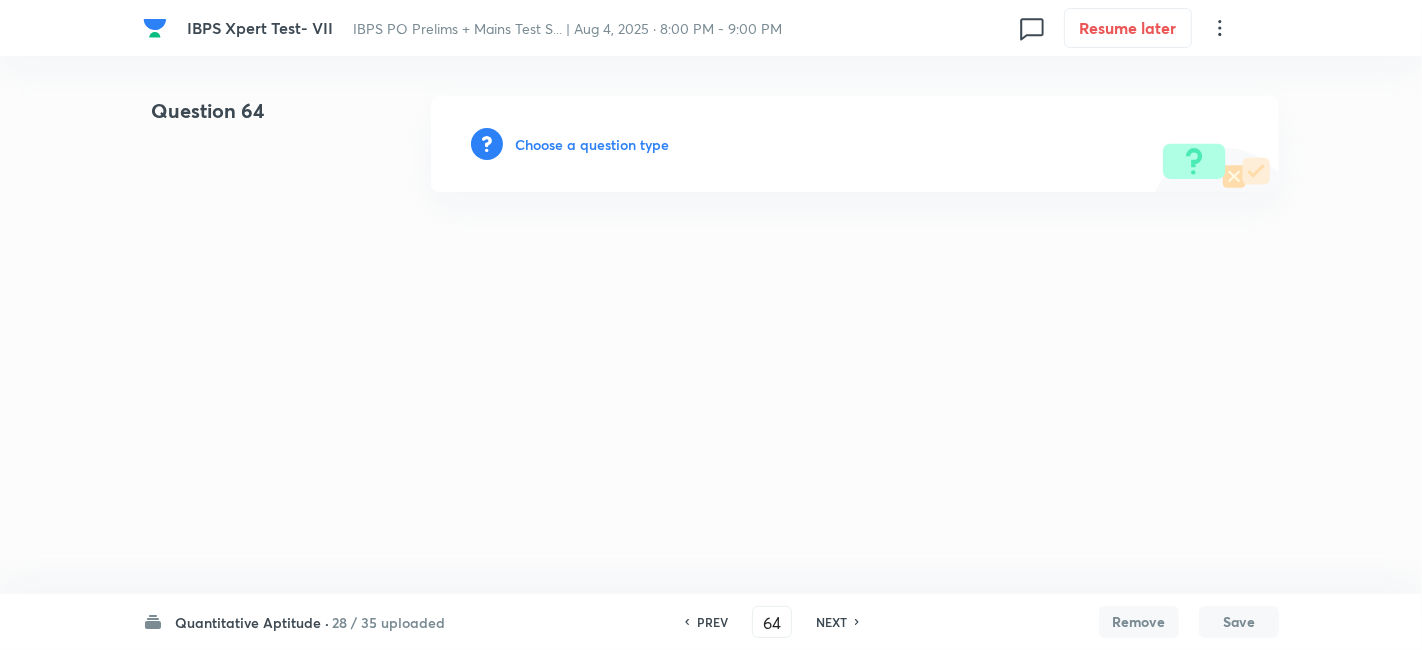click on "Choose a question type" at bounding box center [592, 144] 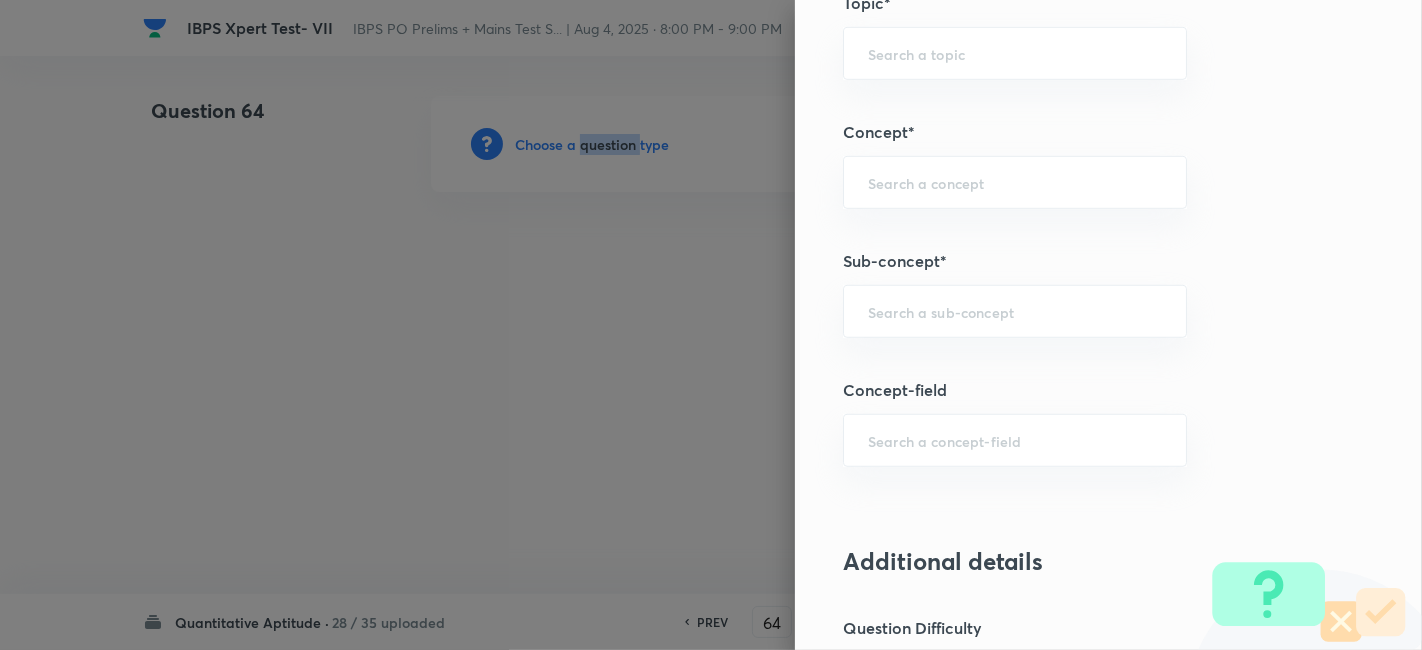 scroll, scrollTop: 1043, scrollLeft: 0, axis: vertical 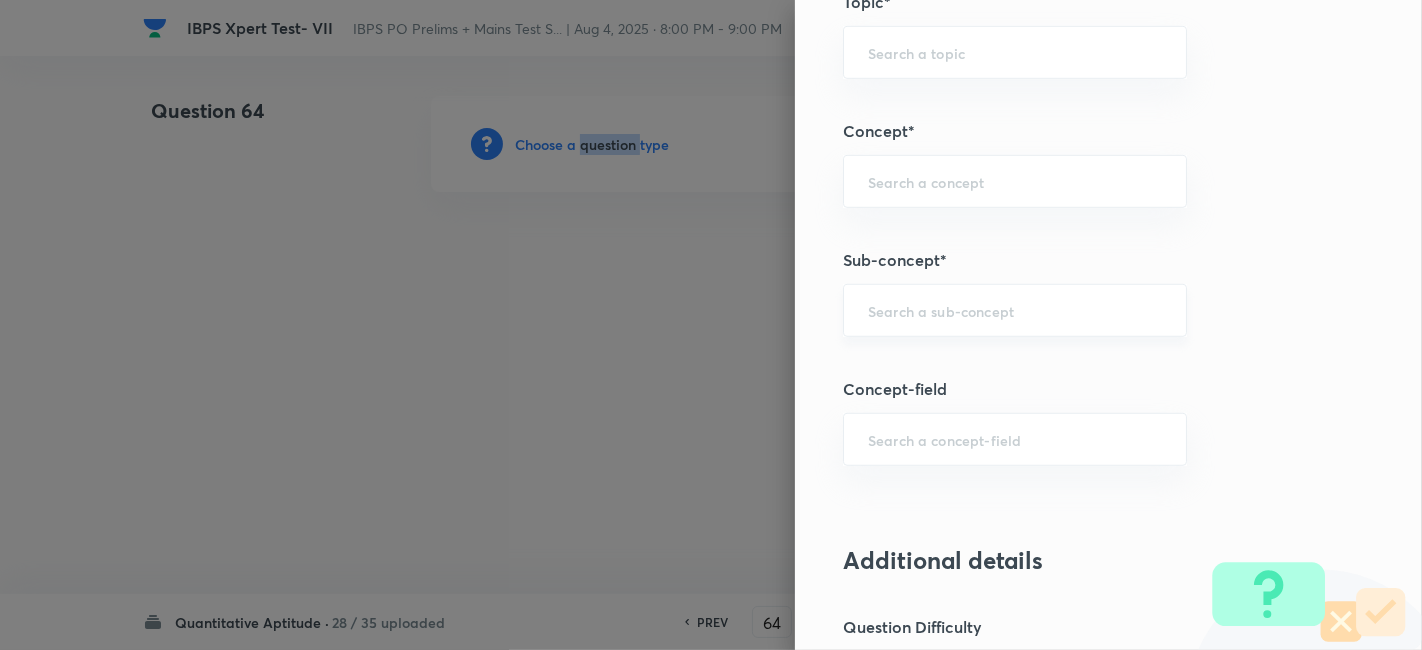 click on "​" at bounding box center [1015, 310] 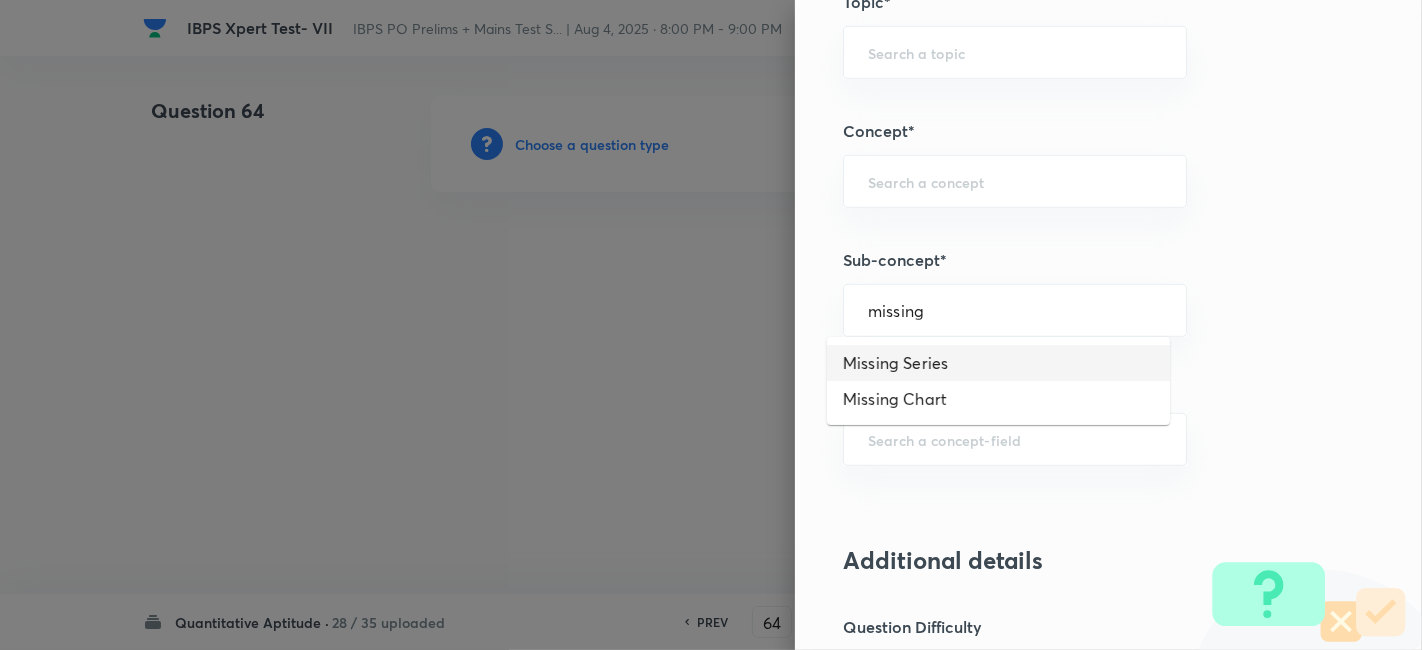 click on "Missing Series" at bounding box center (998, 363) 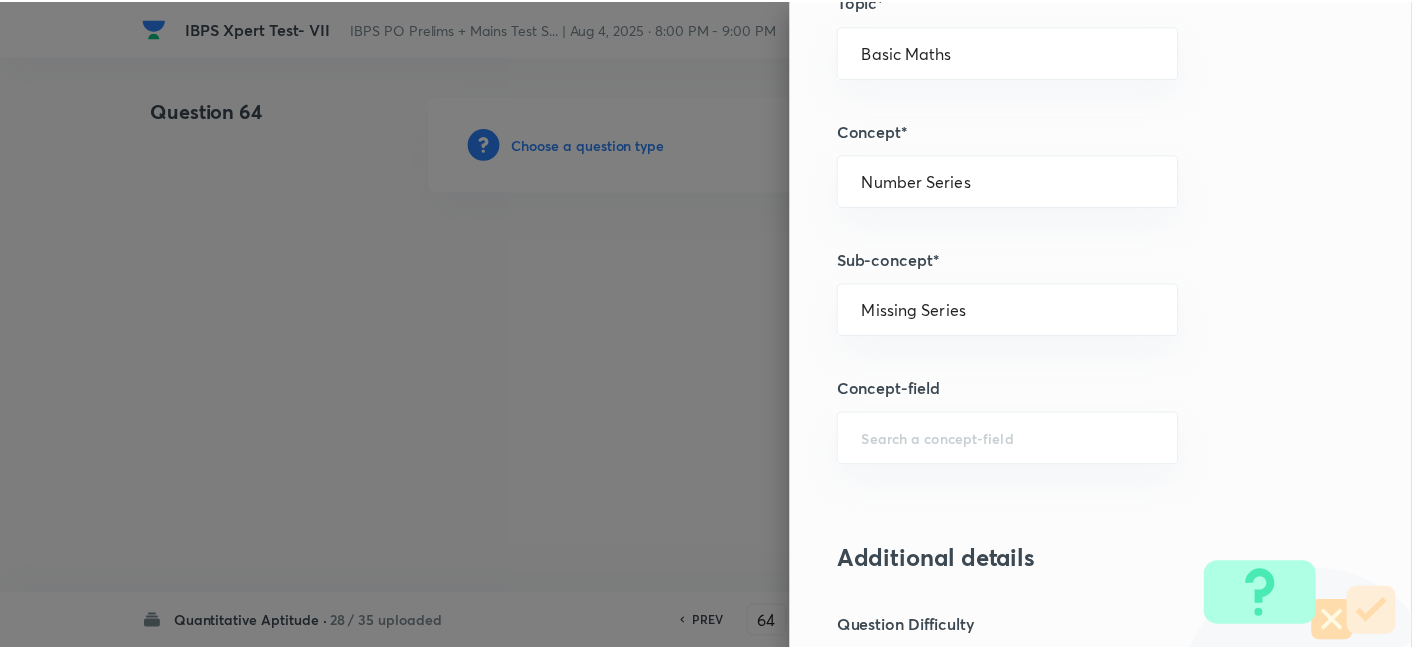 scroll, scrollTop: 2070, scrollLeft: 0, axis: vertical 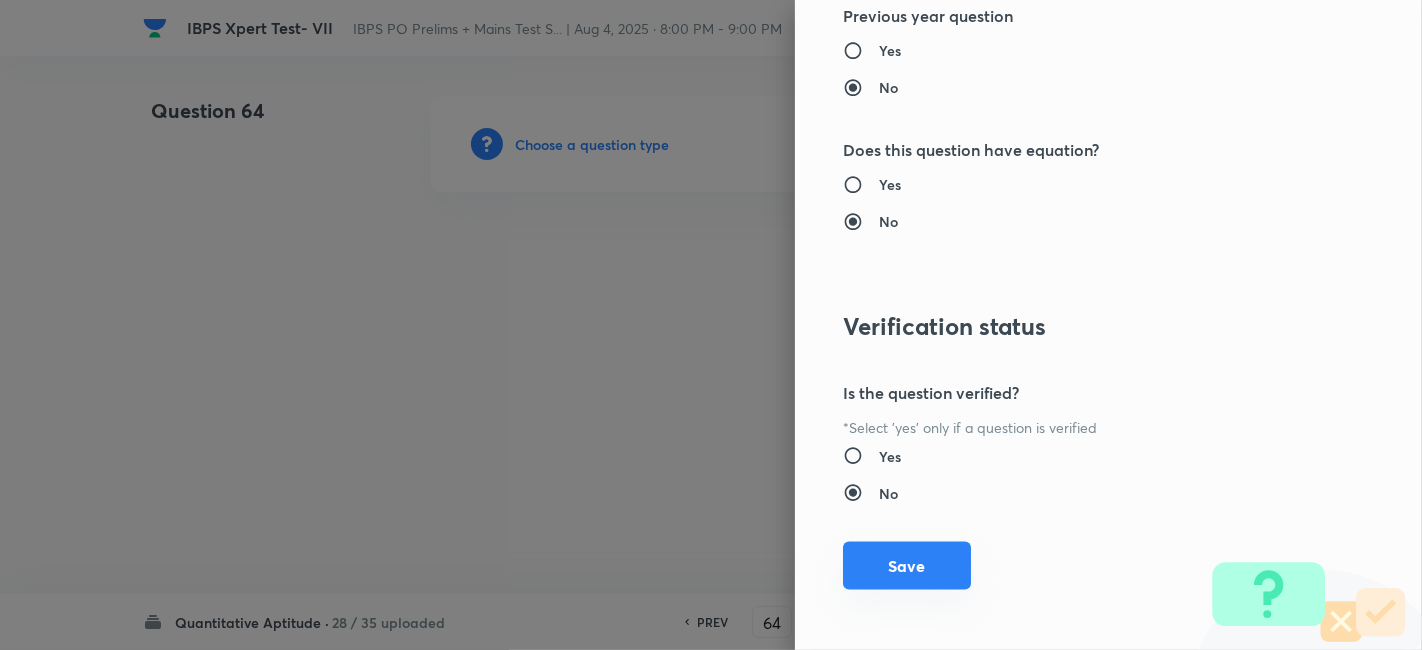 click on "Save" at bounding box center (907, 566) 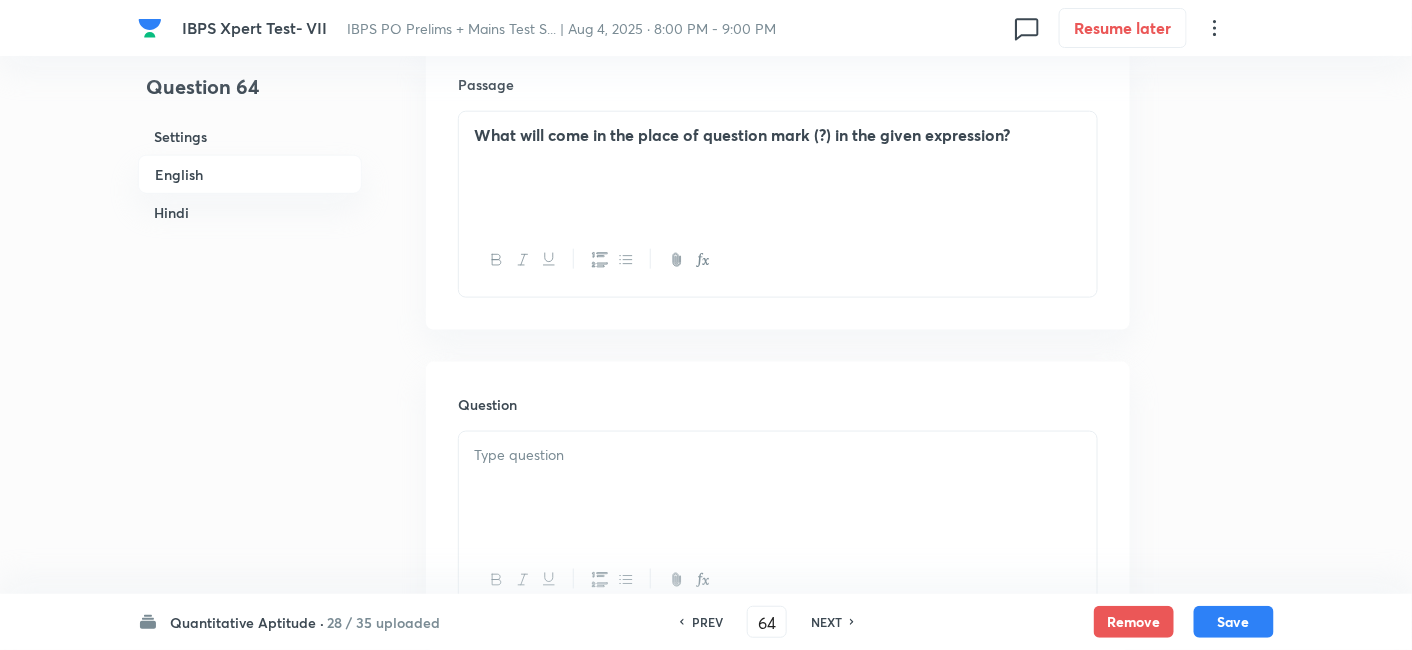 scroll, scrollTop: 635, scrollLeft: 0, axis: vertical 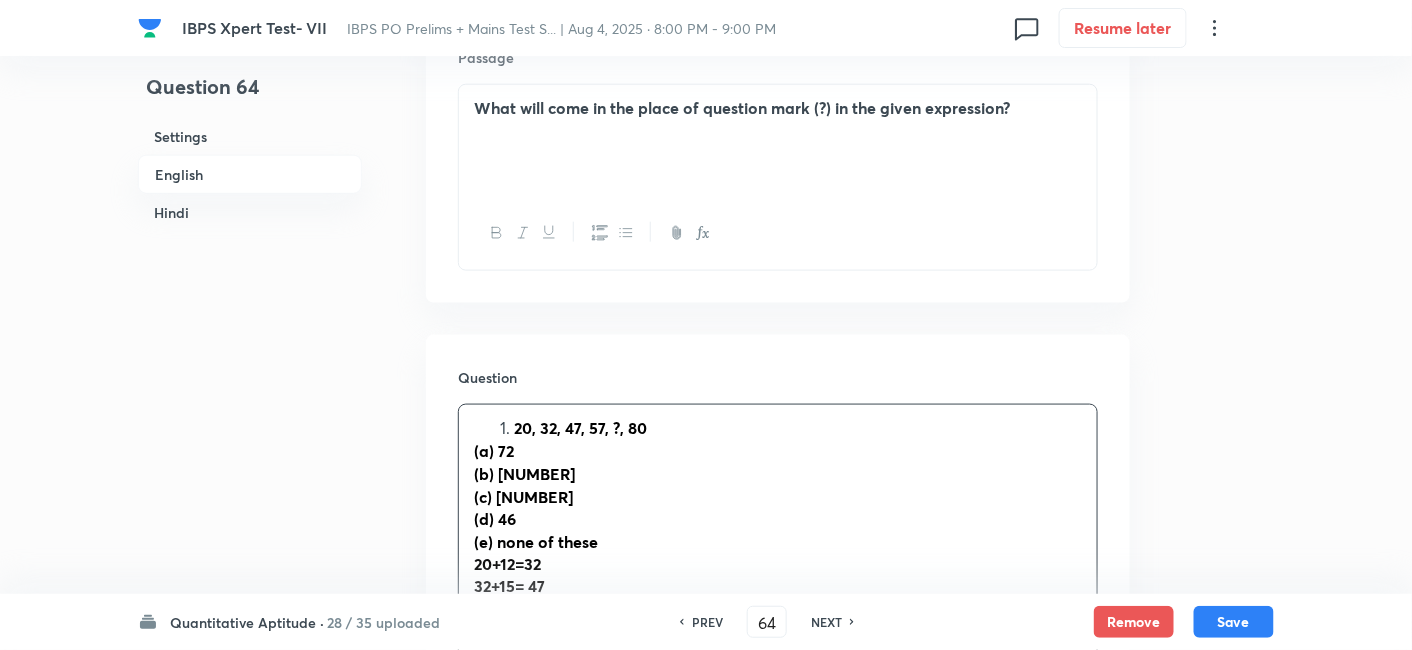 click on "20, 32, 47, 57, ?, 80 (a) 72  (b) 76  (c) 82  (d) 46  (e) none of these 20+12=32 32+15= 47 57+10=57 57+15= 72 72+8= 80" at bounding box center [778, 553] 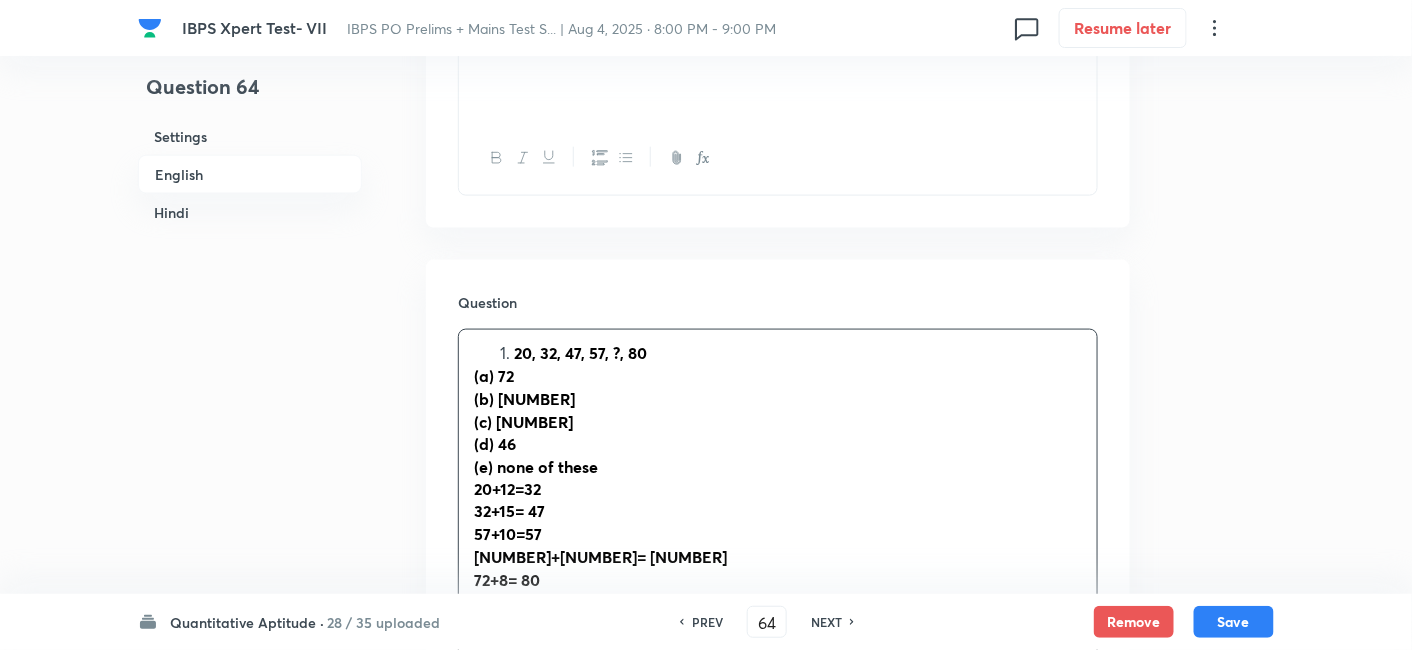 scroll, scrollTop: 713, scrollLeft: 0, axis: vertical 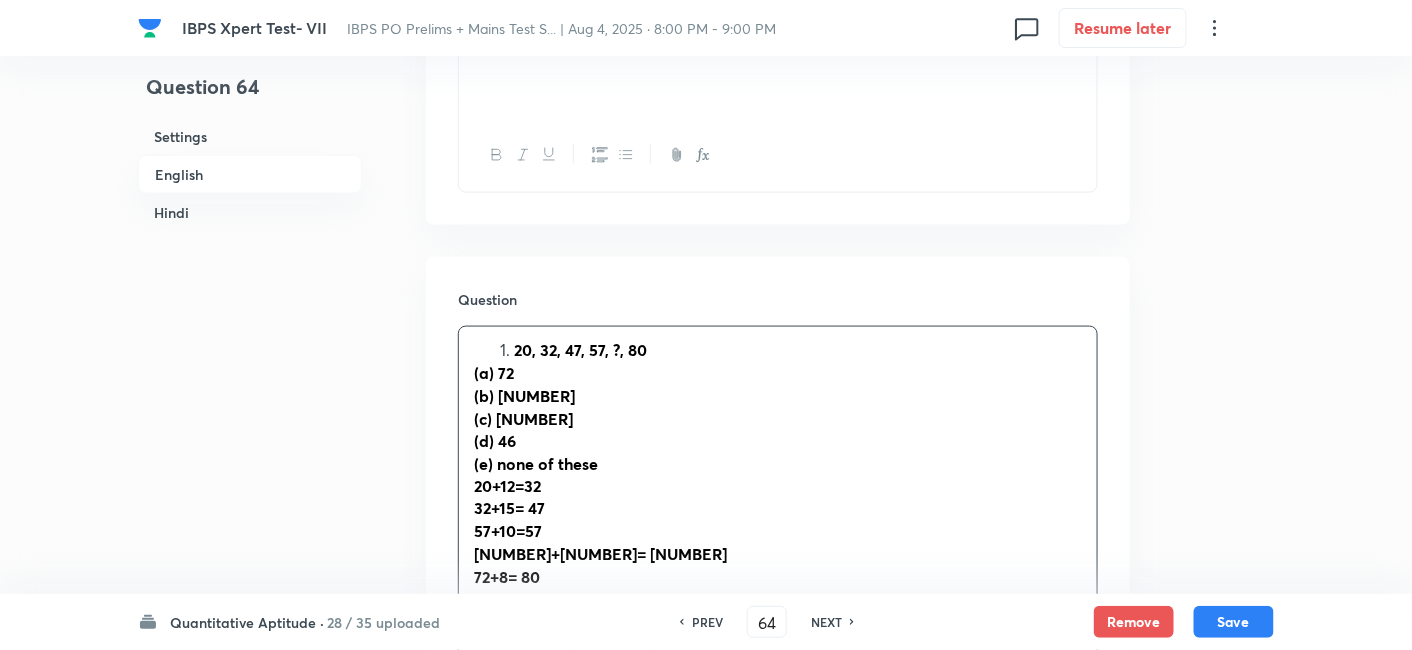 click on "20, 32, 47, 57, ?, 80" at bounding box center (798, 350) 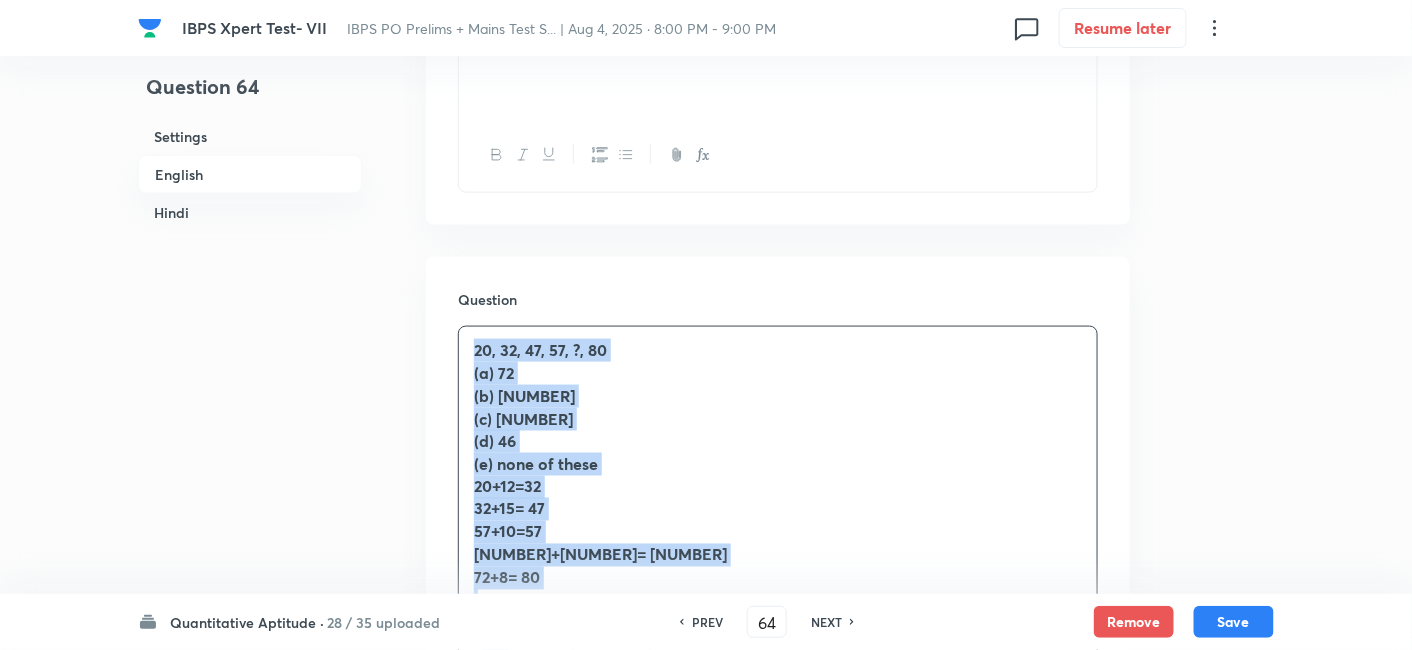 drag, startPoint x: 462, startPoint y: 347, endPoint x: 648, endPoint y: 603, distance: 316.4364 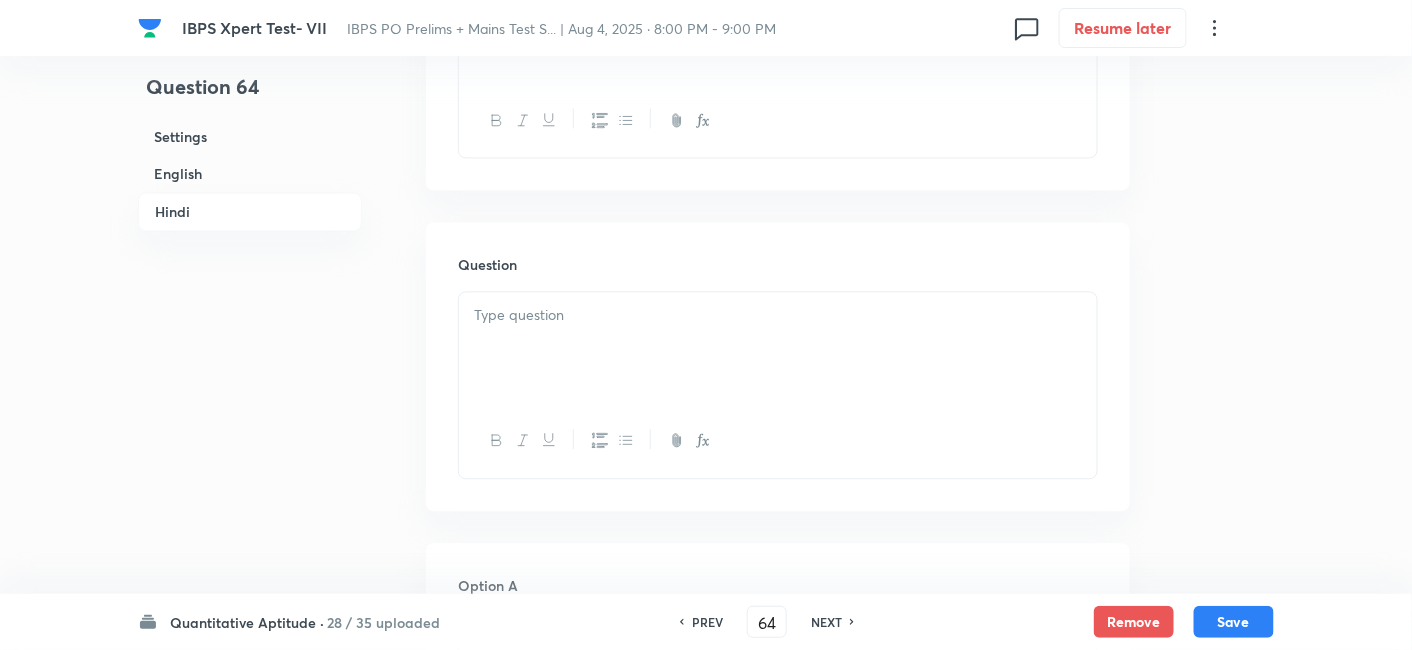 scroll, scrollTop: 3591, scrollLeft: 0, axis: vertical 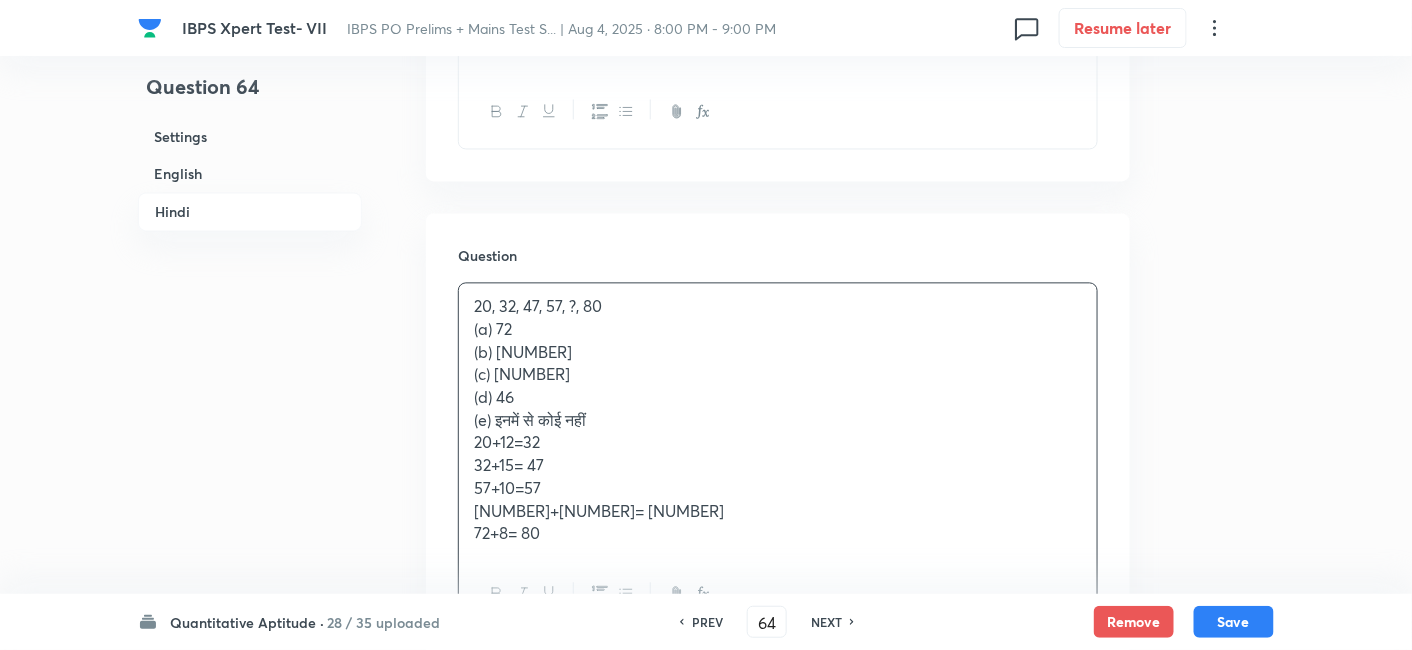 click on "20, 32, 47, 57, ?, 80 (a) 72 (b) 76 (c) 82 (d) 46 (e) इनमें से कोई नहीं 20+12=32 32+15= 47 57+10=57 57+15= 72 72+8= 80" at bounding box center [778, 420] 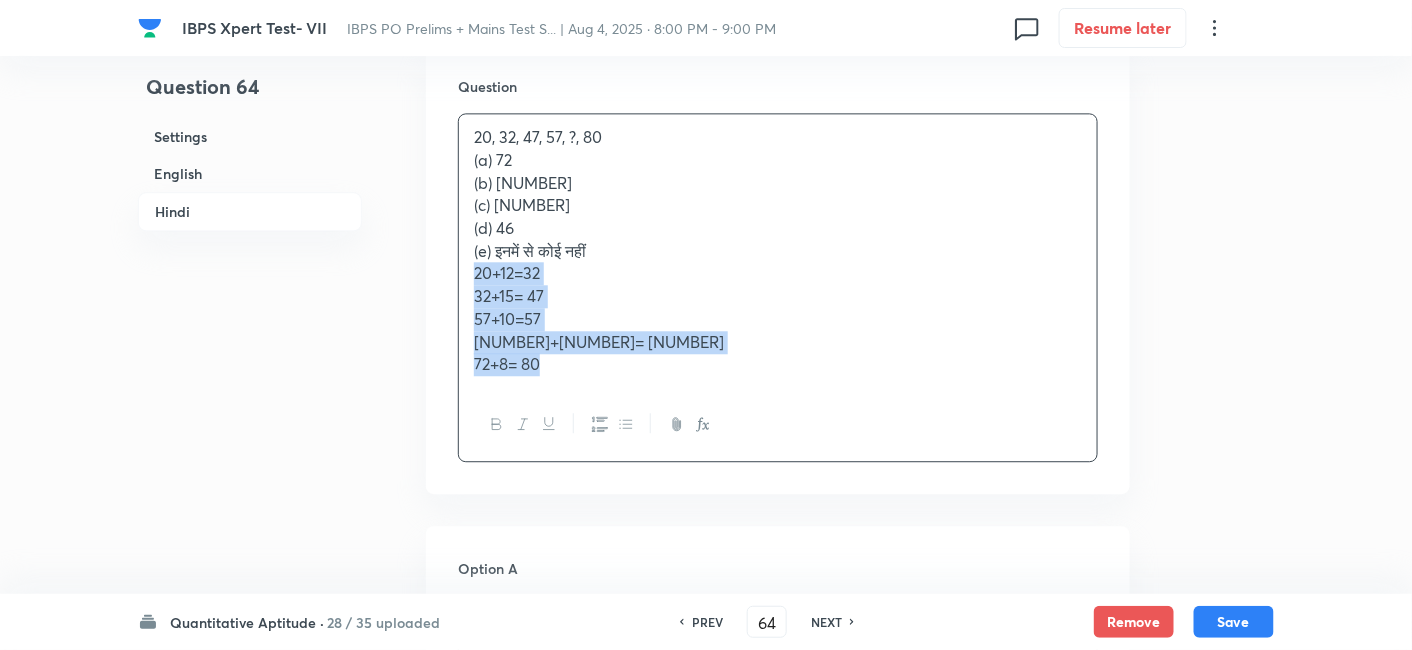 drag, startPoint x: 466, startPoint y: 271, endPoint x: 715, endPoint y: 504, distance: 341.01318 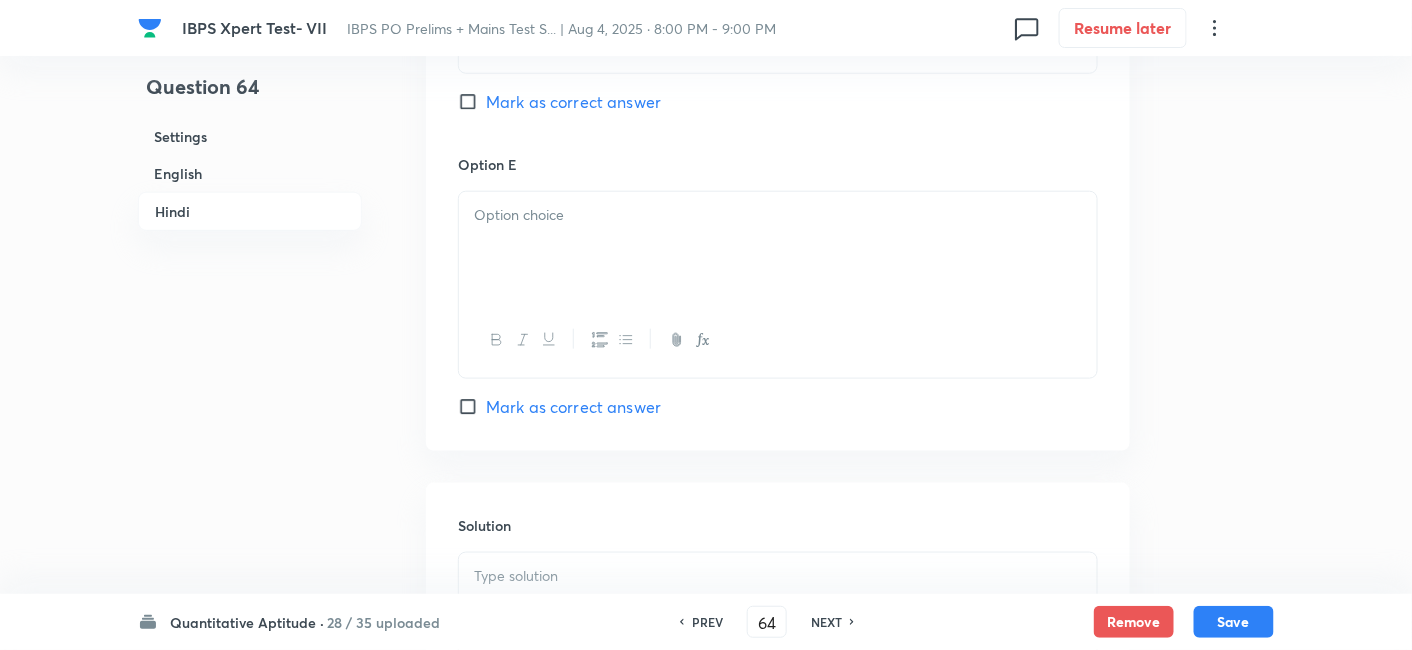 scroll, scrollTop: 5580, scrollLeft: 0, axis: vertical 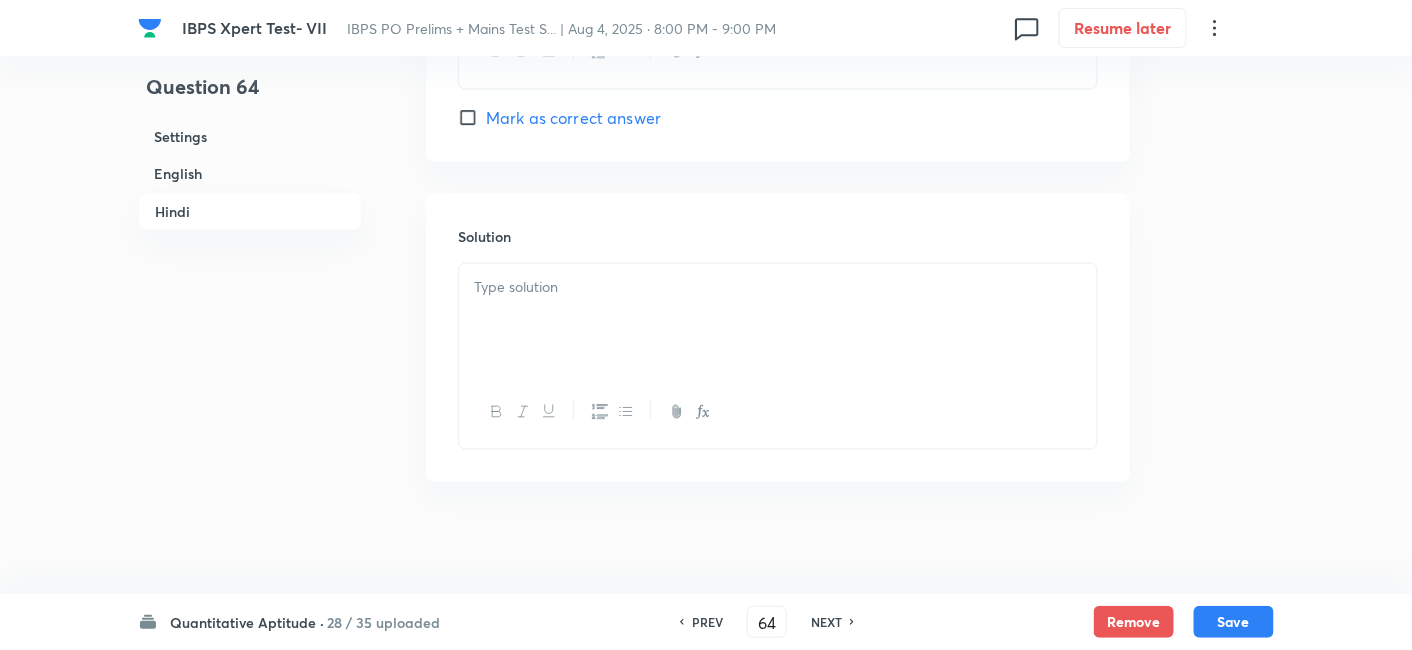 click at bounding box center [778, 320] 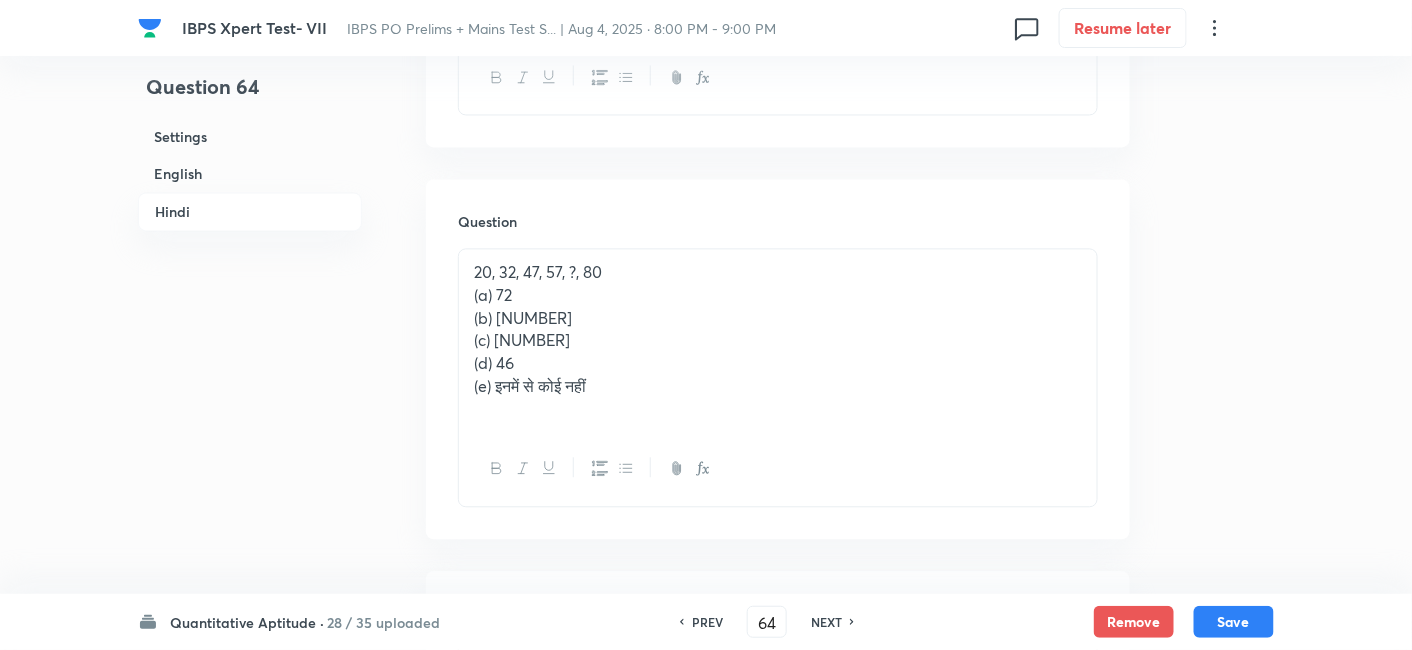 scroll, scrollTop: 3647, scrollLeft: 0, axis: vertical 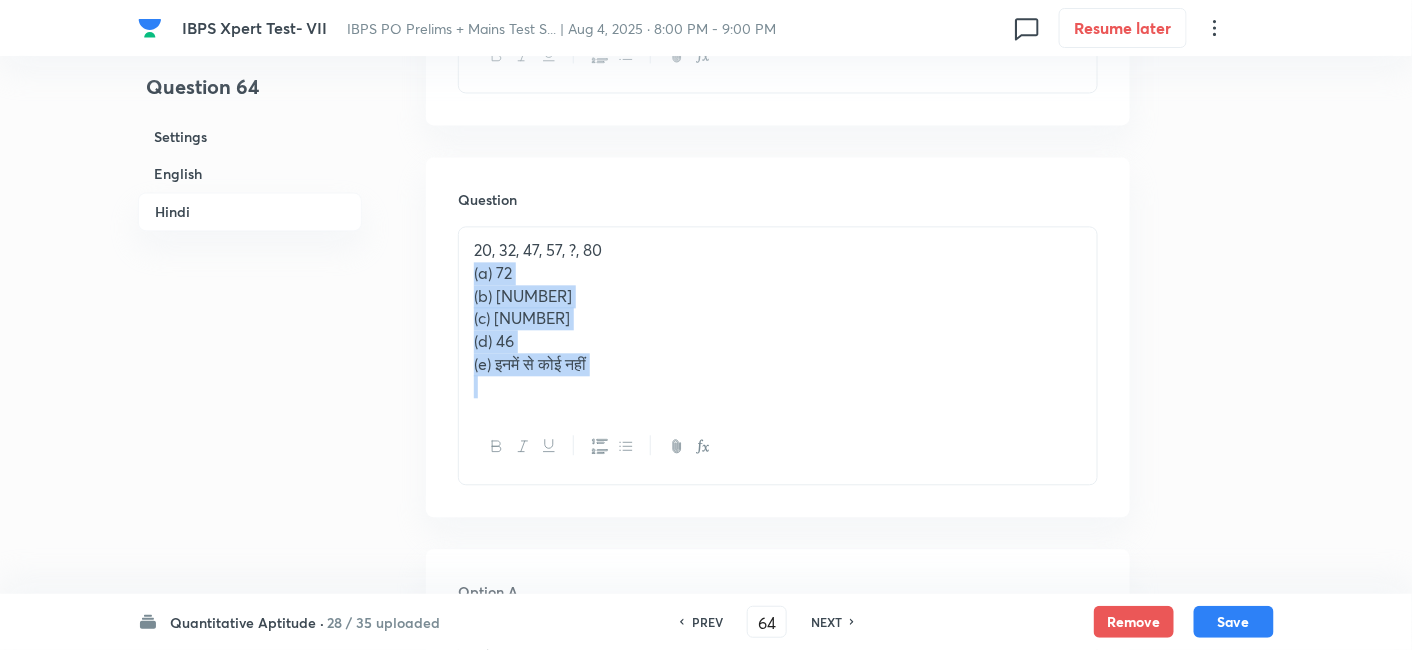 drag, startPoint x: 465, startPoint y: 270, endPoint x: 699, endPoint y: 423, distance: 279.58005 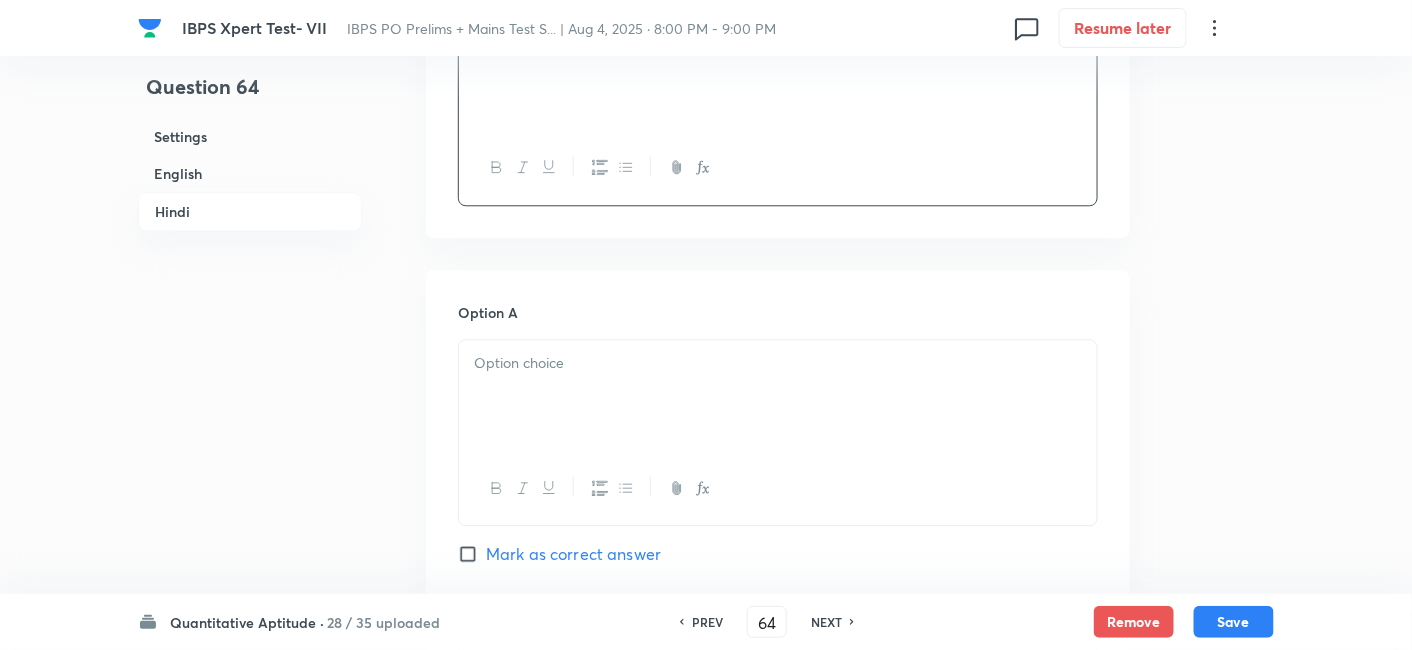 scroll, scrollTop: 3857, scrollLeft: 0, axis: vertical 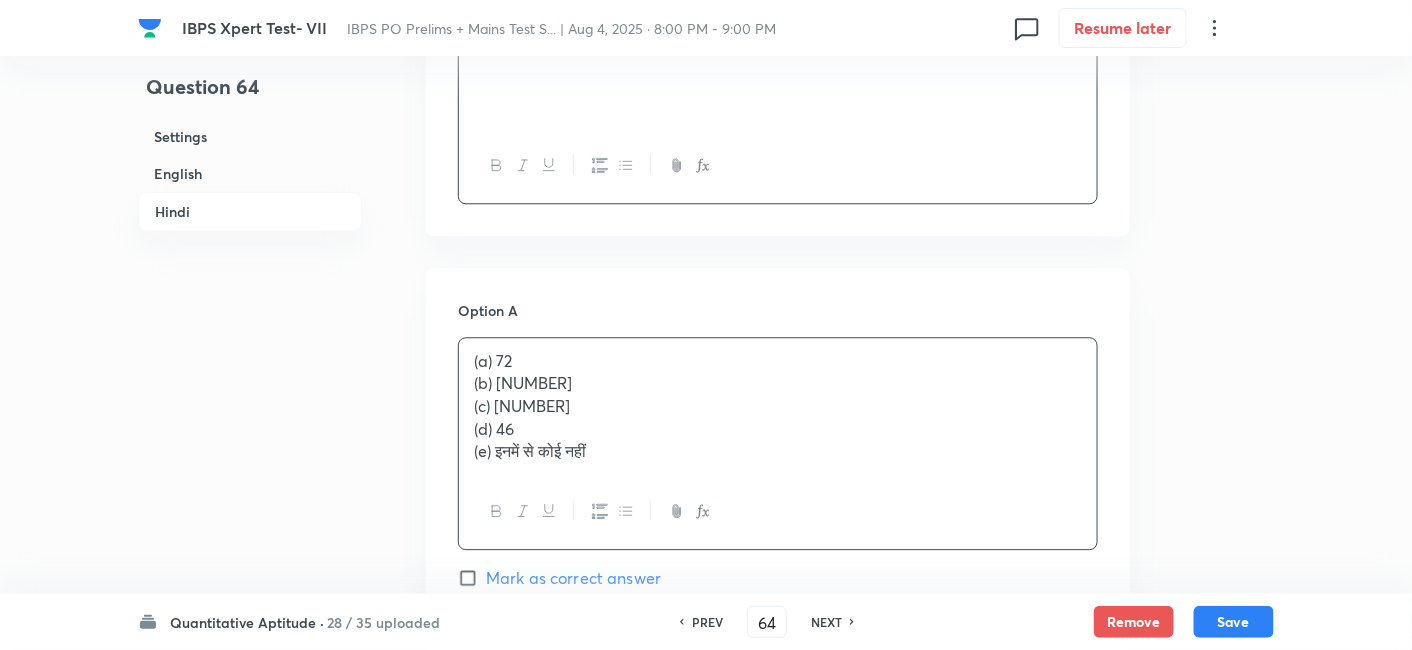 click on "(a) 72 (b) 76 (c) 82 (d) 46 (e) इनमें से कोई नहीं" at bounding box center [778, 407] 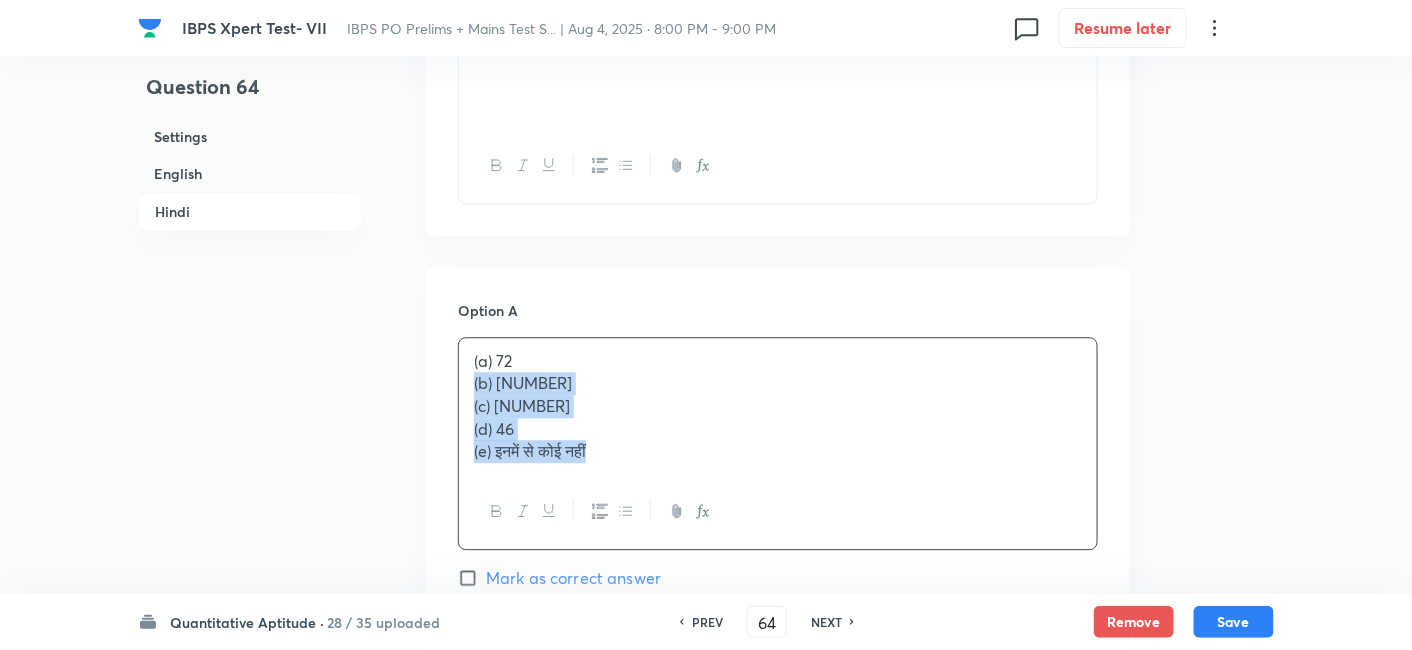 drag, startPoint x: 465, startPoint y: 382, endPoint x: 662, endPoint y: 501, distance: 230.15213 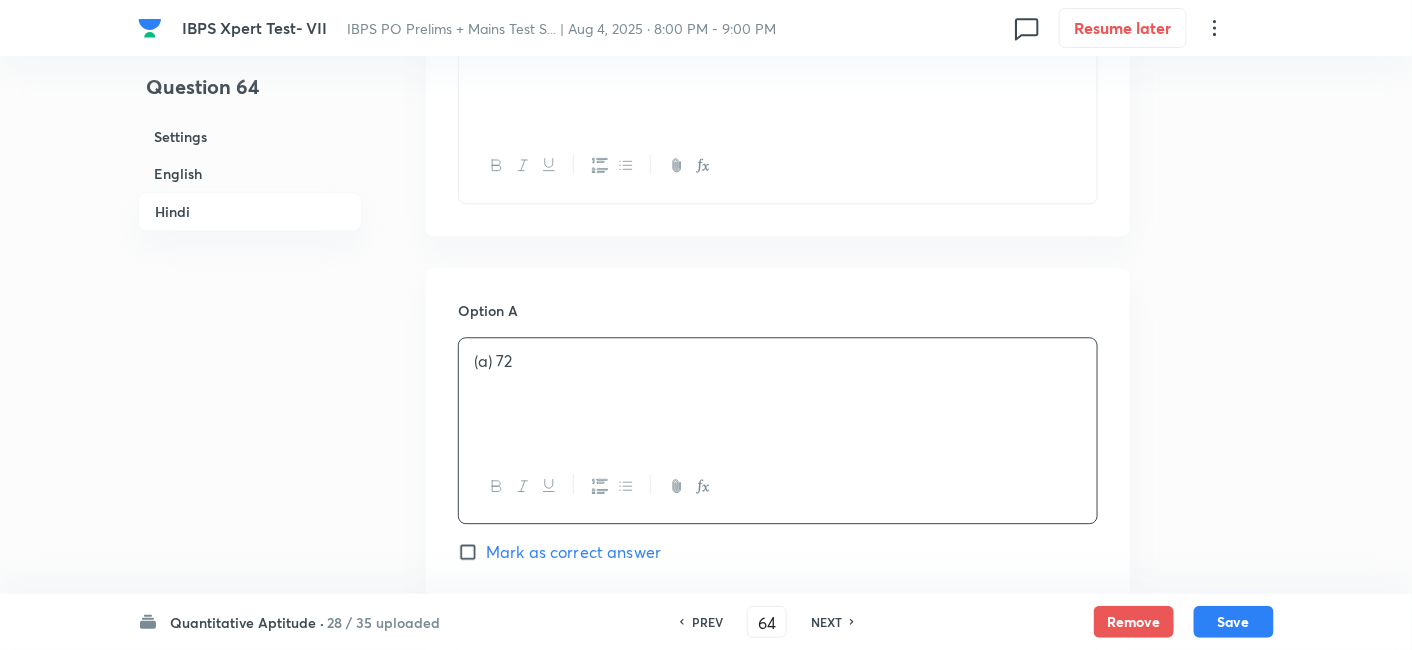 scroll, scrollTop: 4054, scrollLeft: 0, axis: vertical 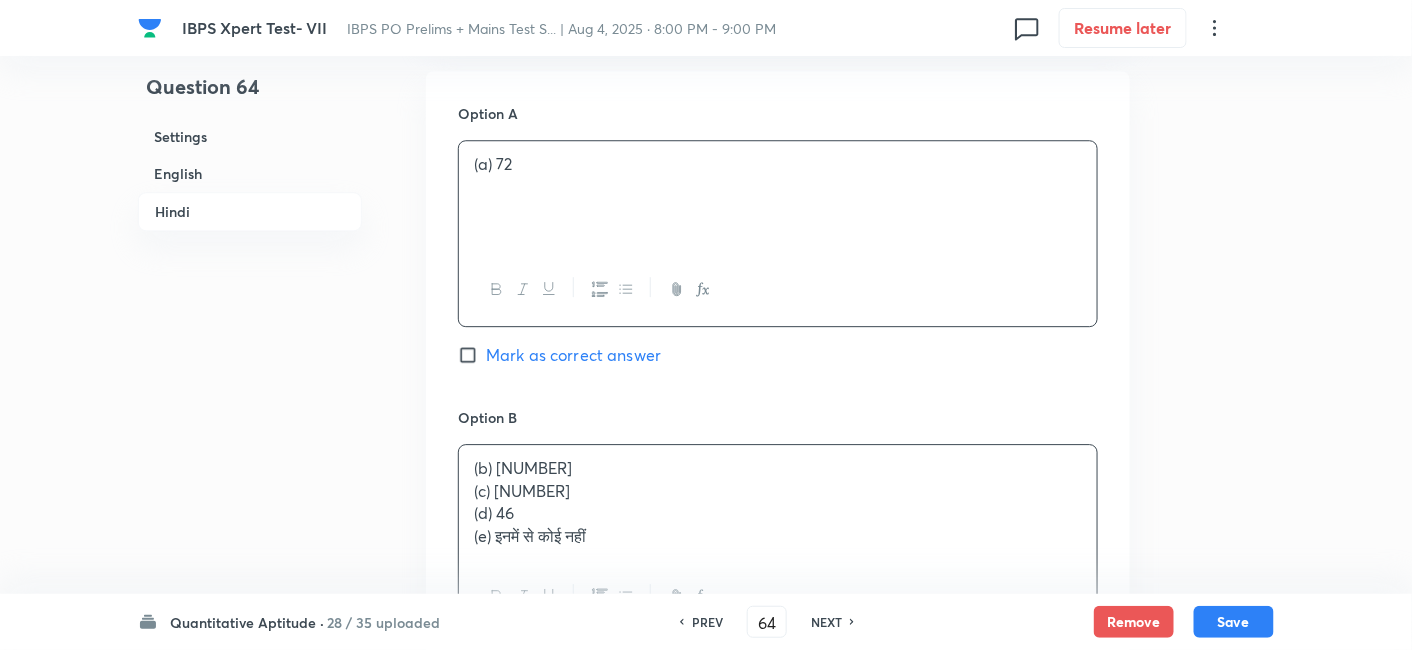 click on "(b) 76 (c) 82 (d) 46 (e) इनमें से कोई नहीं" at bounding box center (778, 502) 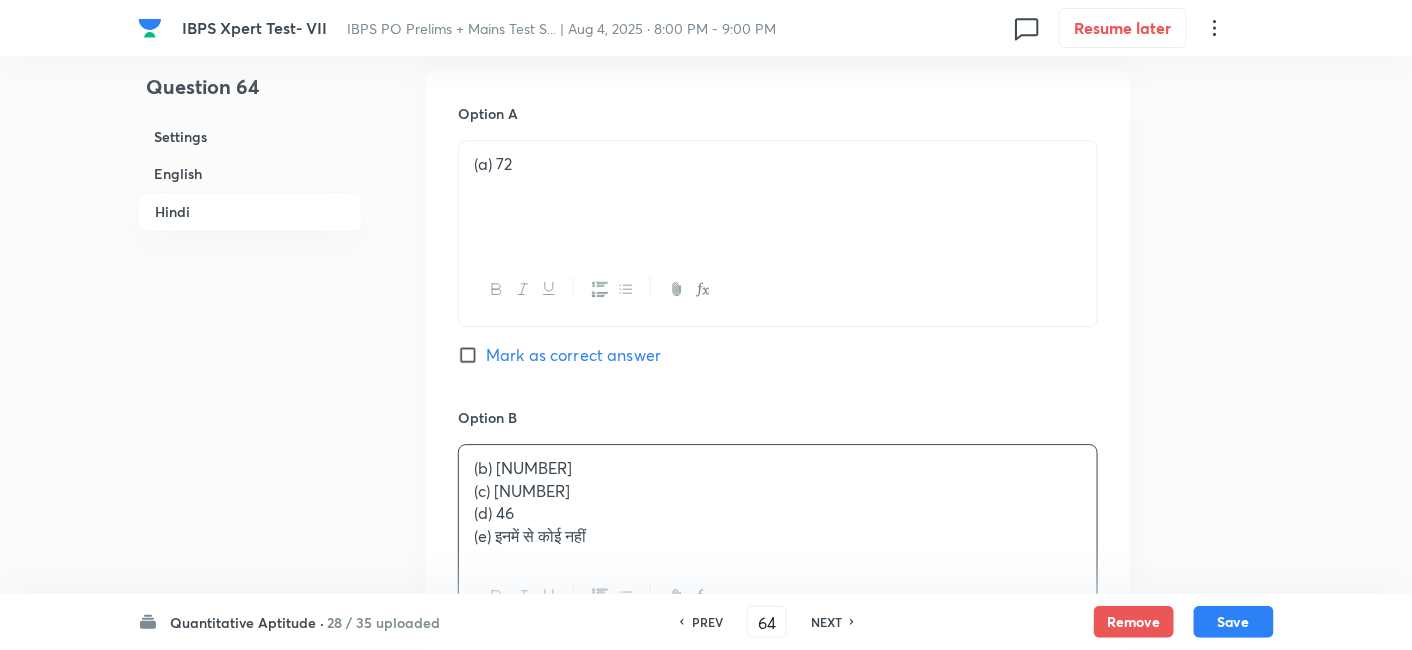 click on "Mark as correct answer" at bounding box center (573, 355) 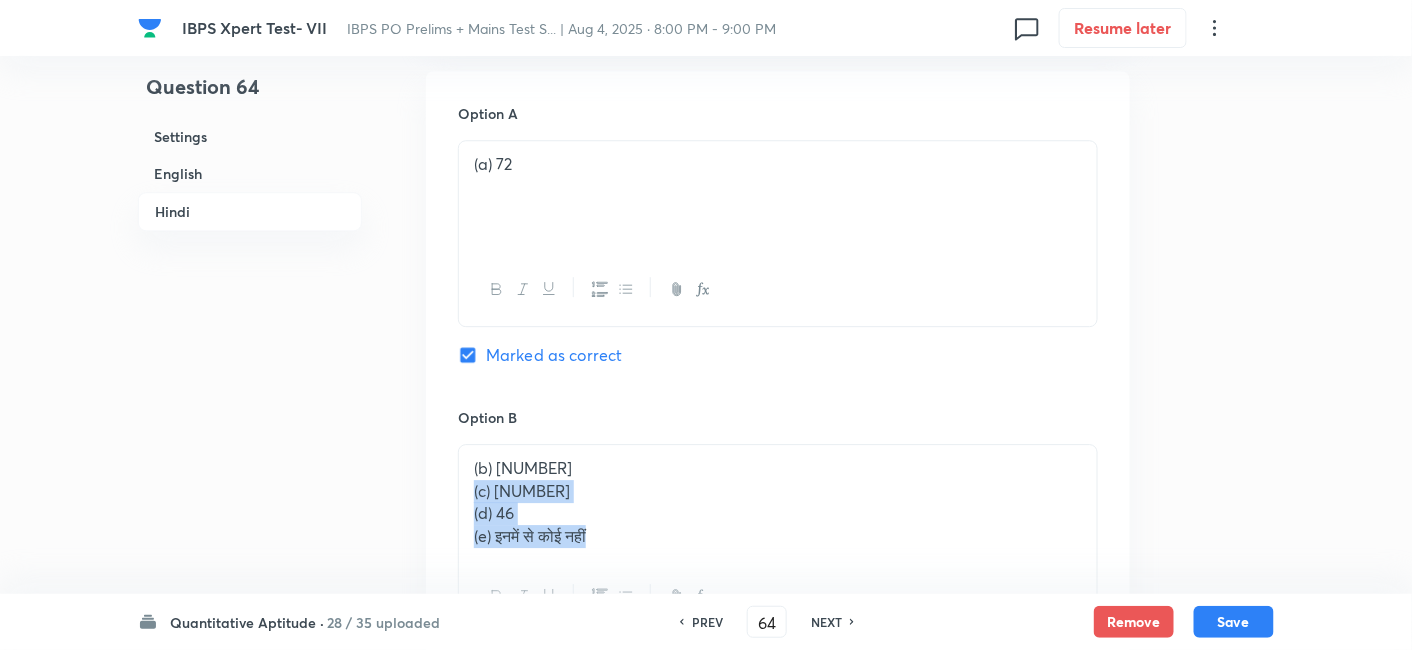 drag, startPoint x: 472, startPoint y: 489, endPoint x: 694, endPoint y: 564, distance: 234.32669 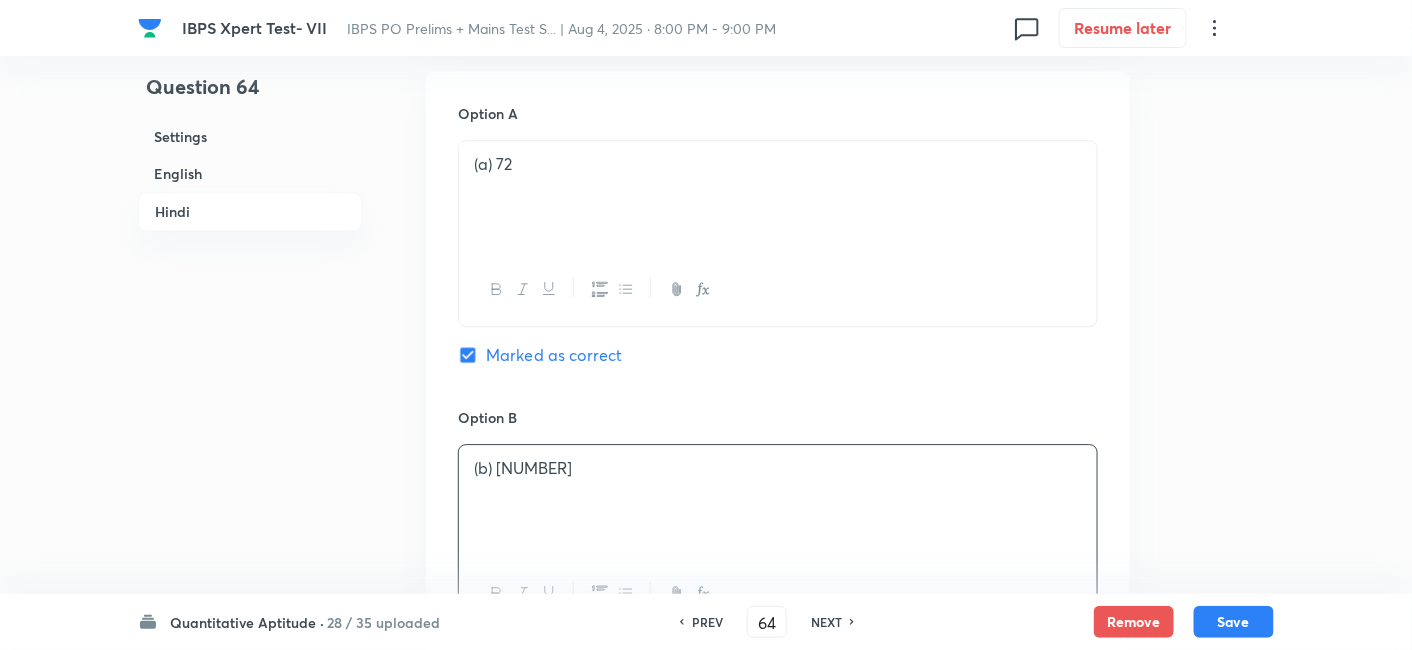 scroll, scrollTop: 4351, scrollLeft: 0, axis: vertical 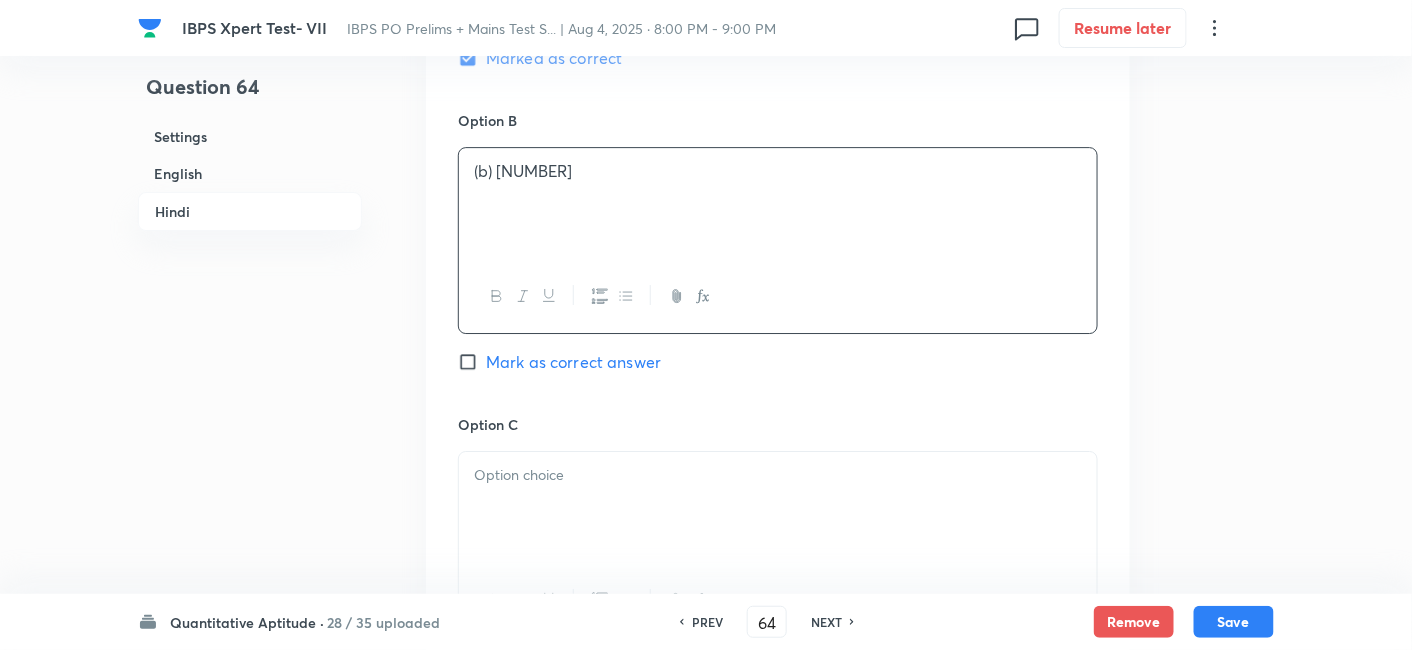 click at bounding box center (778, 508) 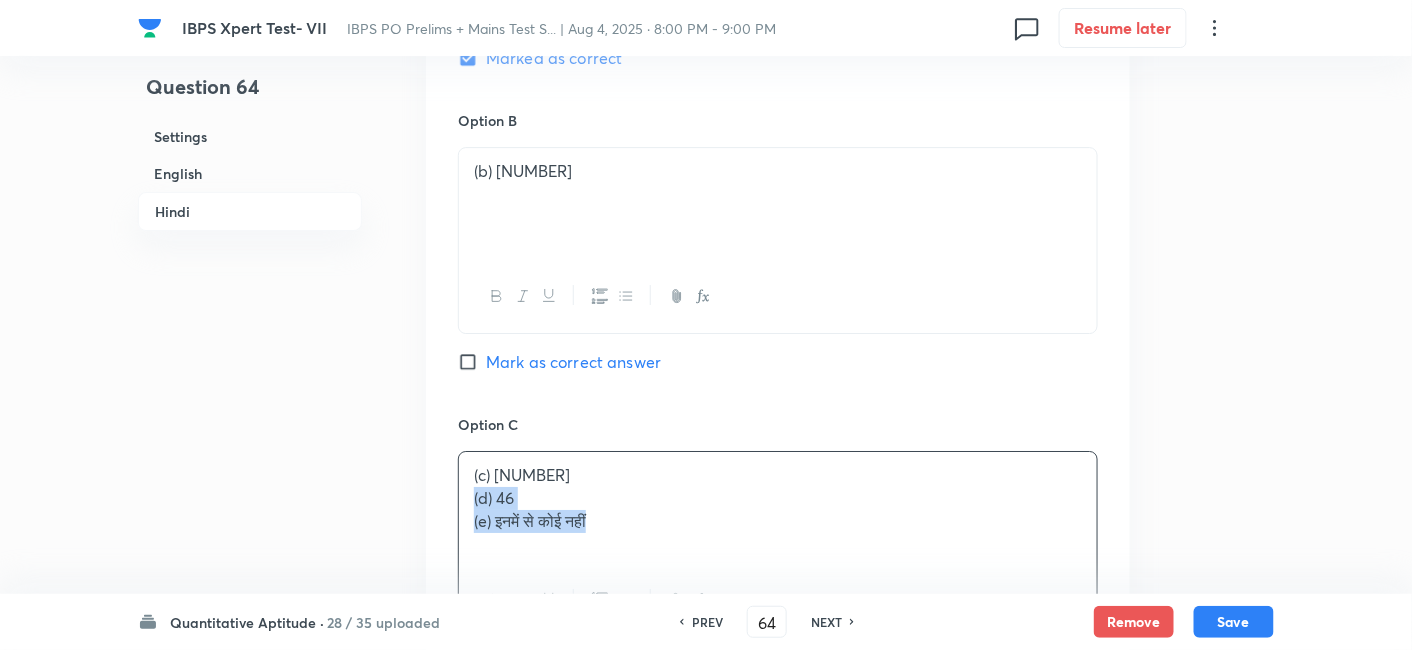 drag, startPoint x: 470, startPoint y: 496, endPoint x: 772, endPoint y: 594, distance: 317.50275 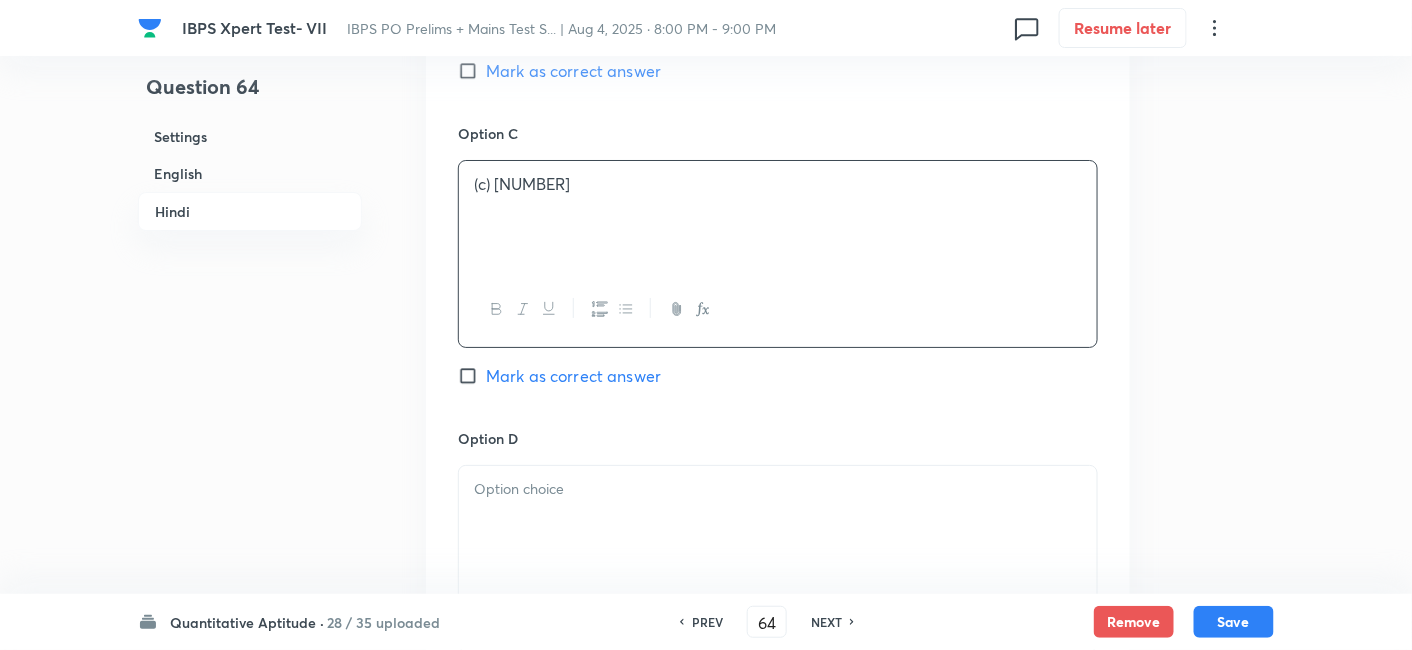 scroll, scrollTop: 4645, scrollLeft: 0, axis: vertical 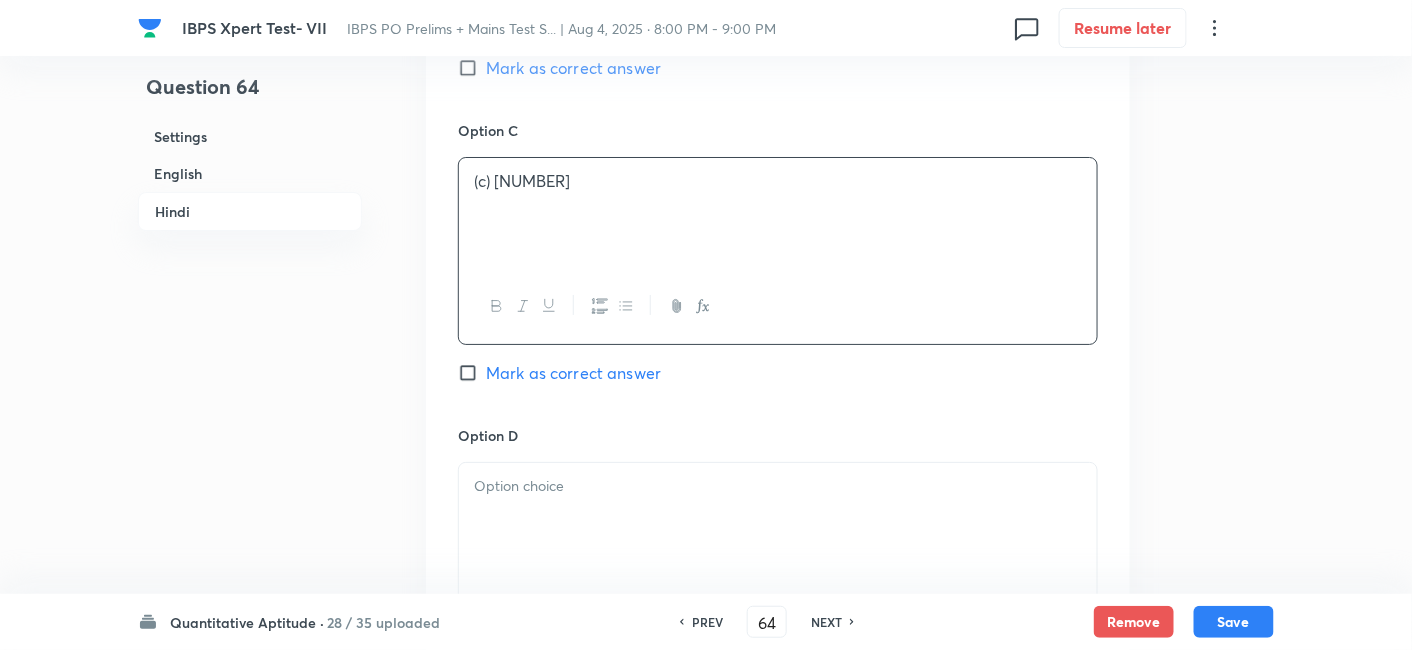 click at bounding box center [778, 519] 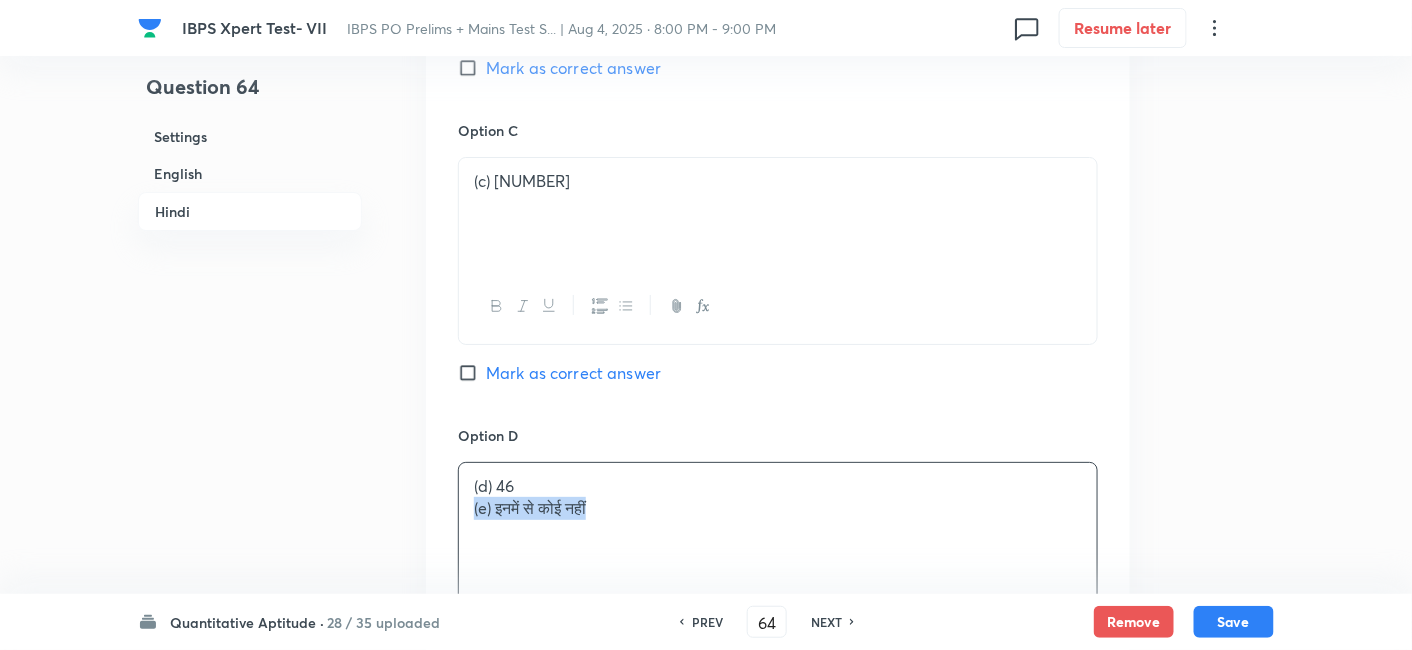 drag, startPoint x: 474, startPoint y: 510, endPoint x: 805, endPoint y: 576, distance: 337.51593 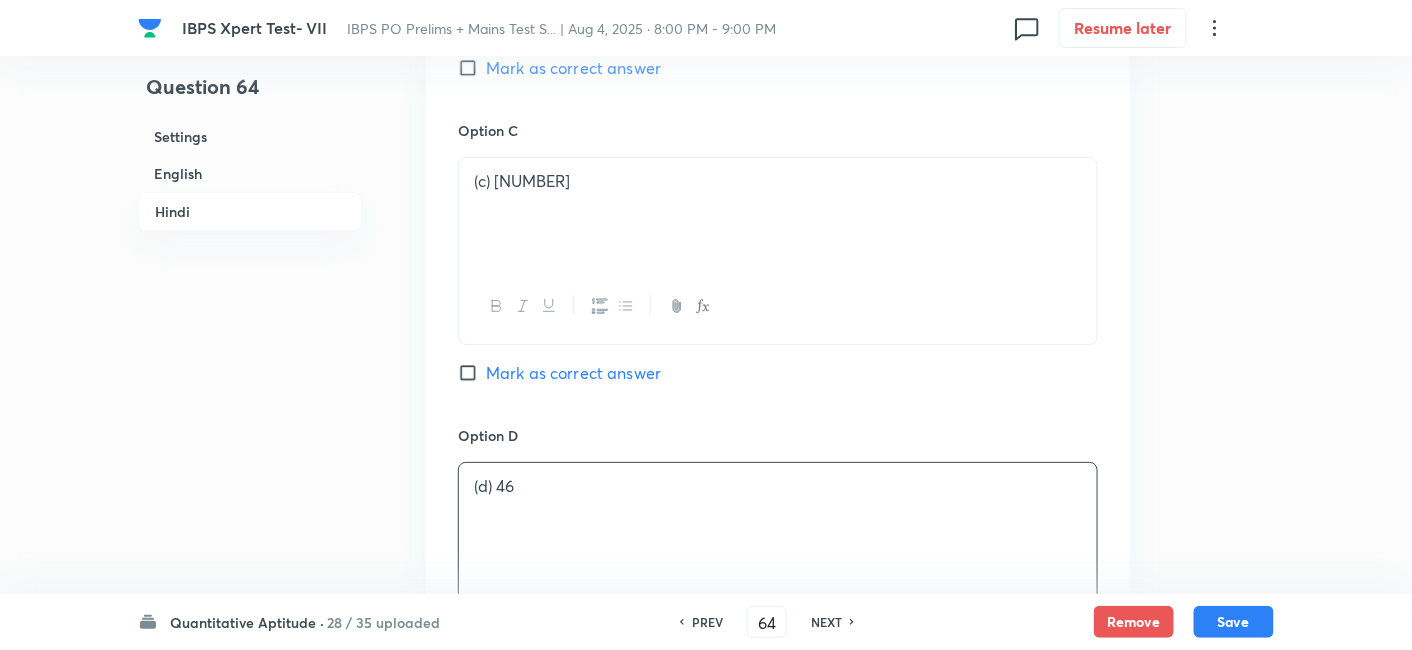 scroll, scrollTop: 4908, scrollLeft: 0, axis: vertical 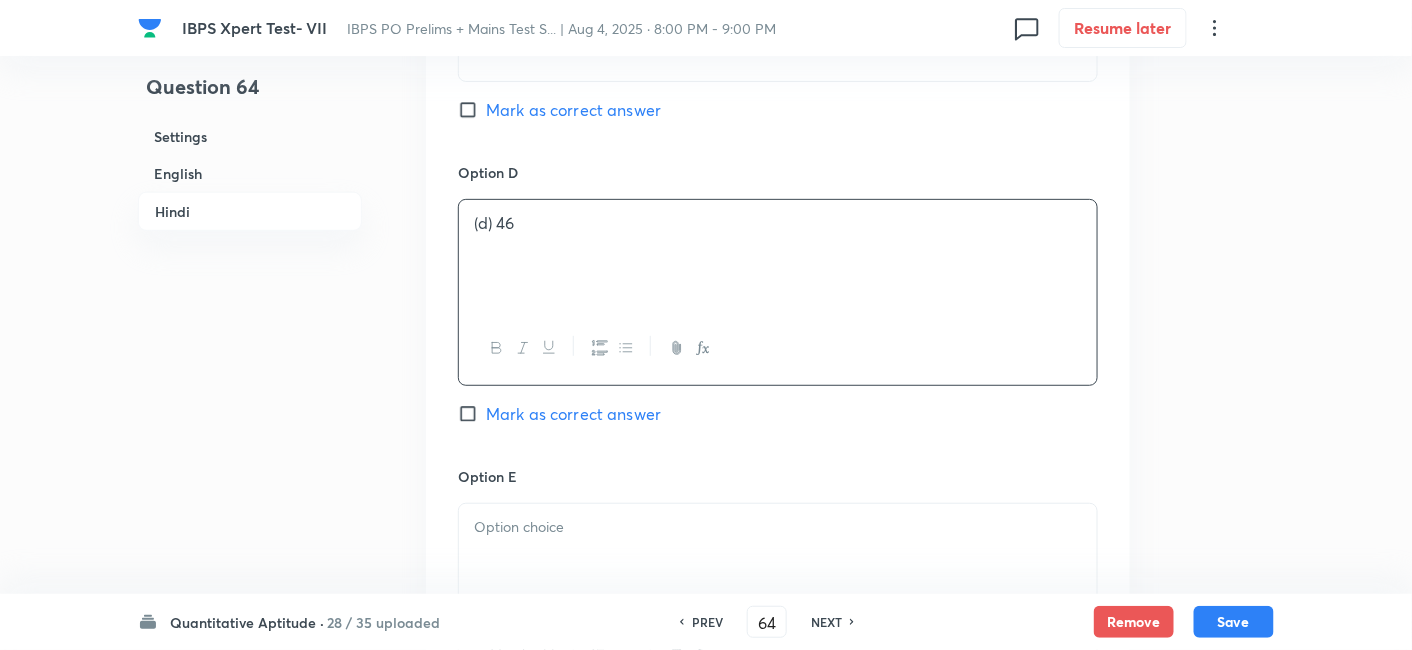 click at bounding box center [778, 527] 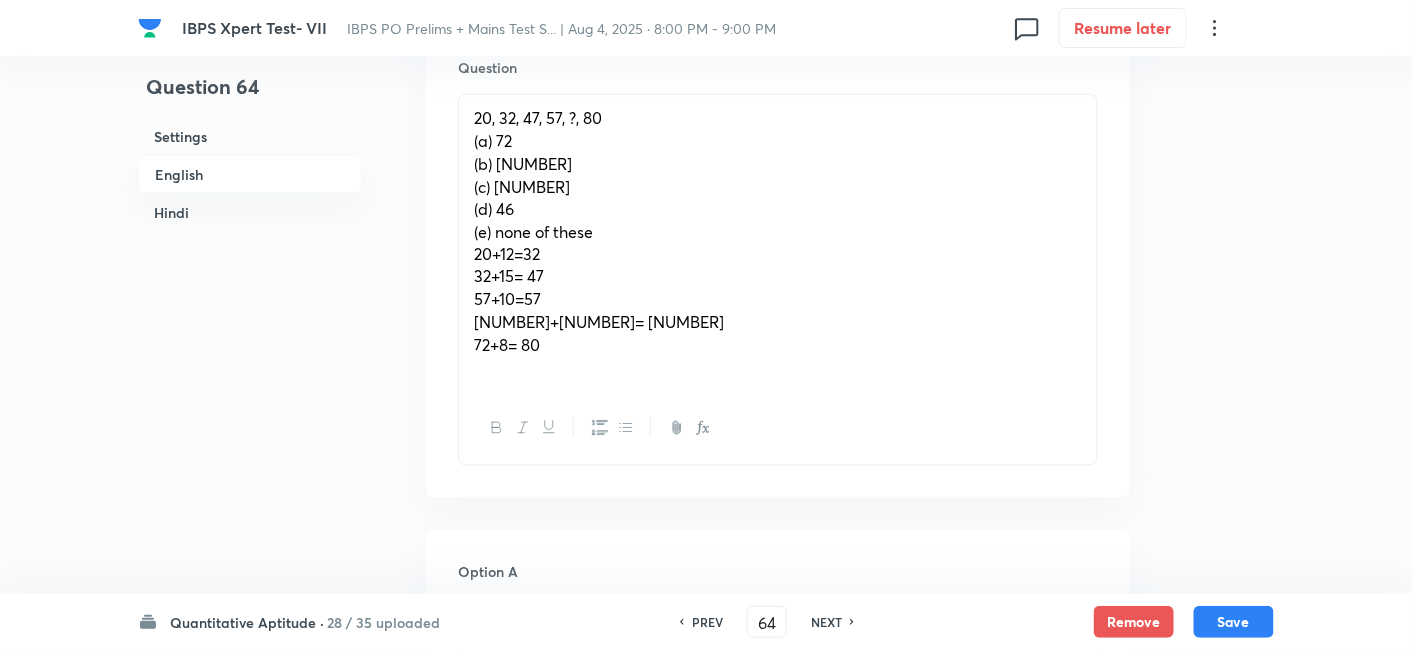 scroll, scrollTop: 891, scrollLeft: 0, axis: vertical 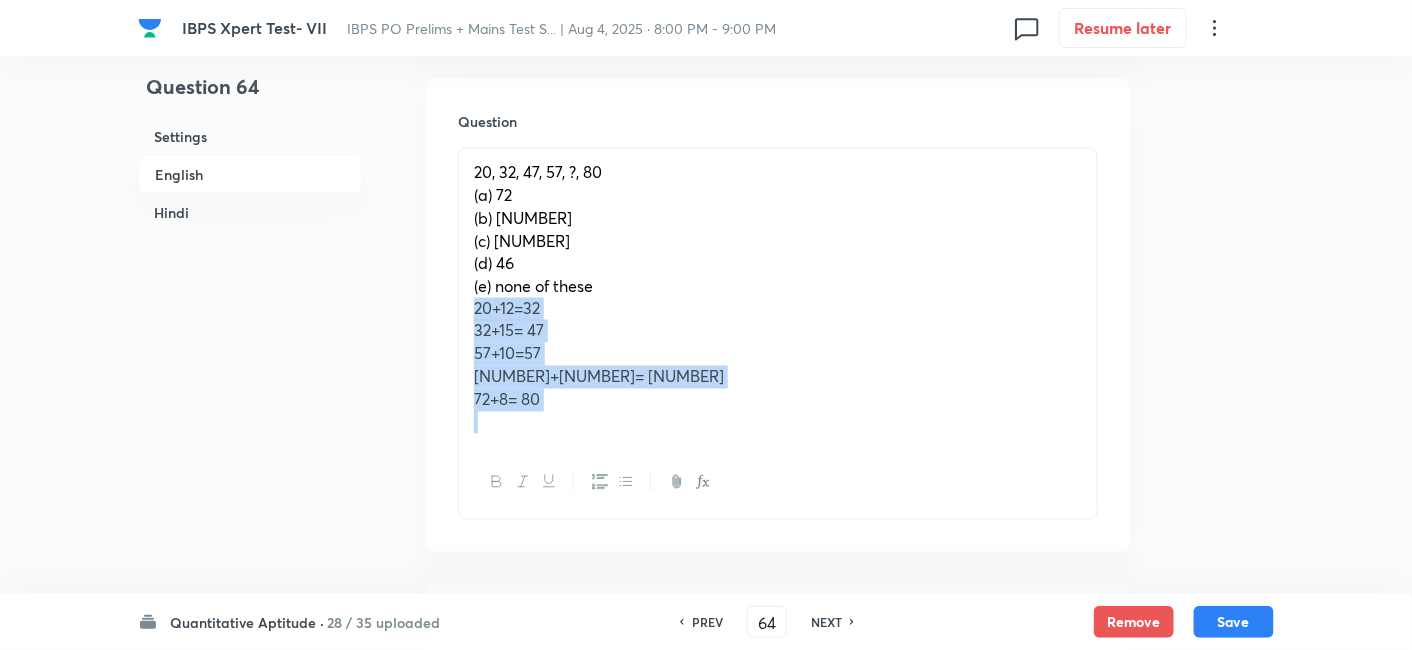 drag, startPoint x: 472, startPoint y: 308, endPoint x: 702, endPoint y: 511, distance: 306.7719 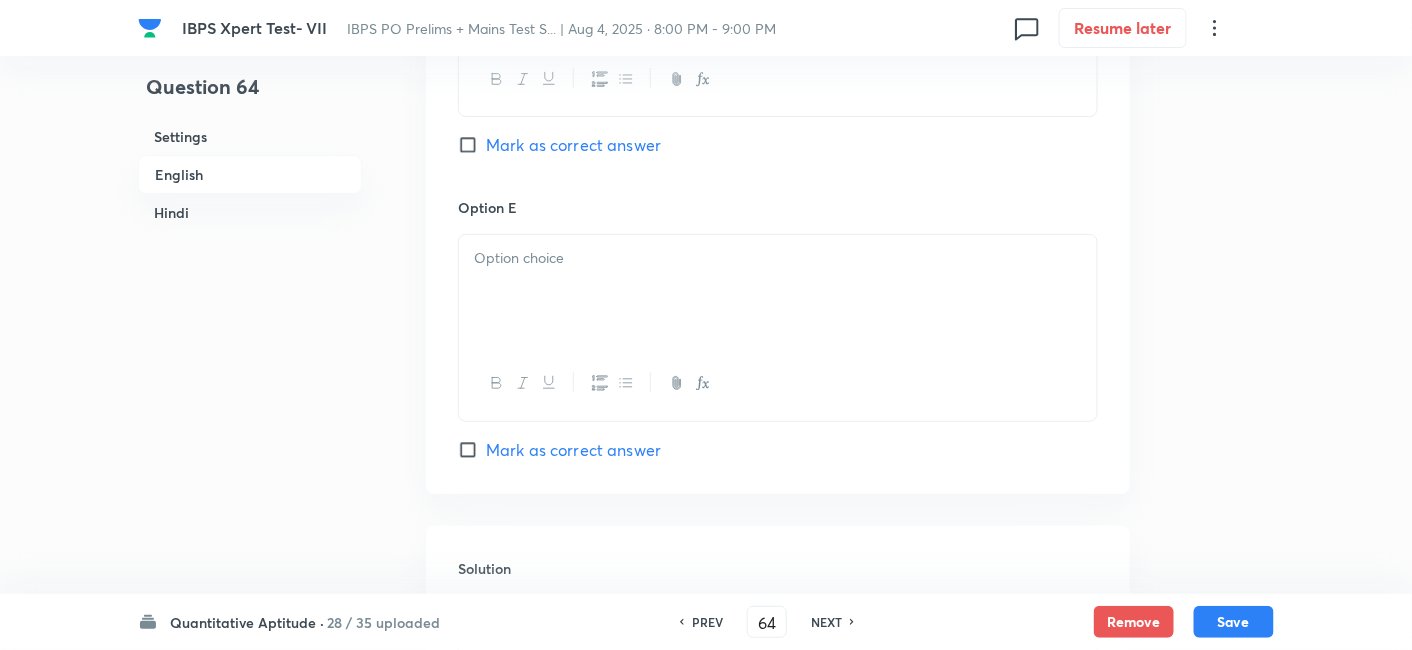 scroll, scrollTop: 2456, scrollLeft: 0, axis: vertical 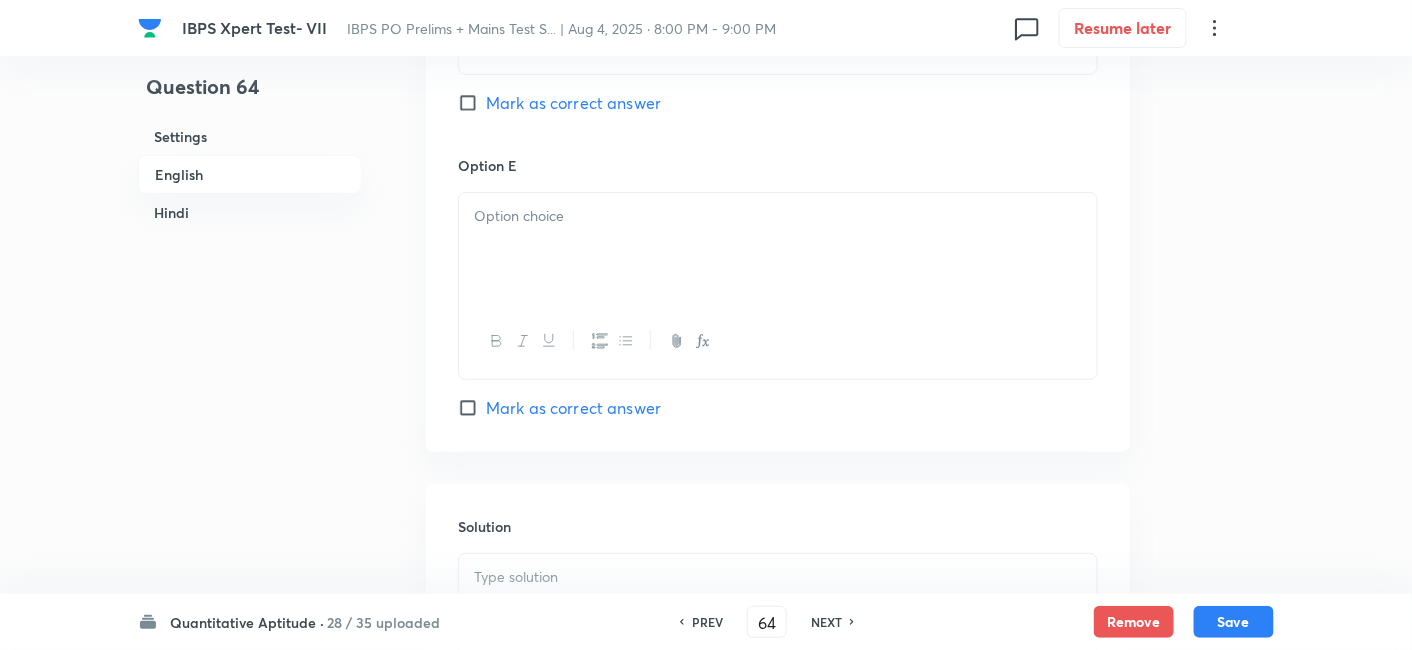 click at bounding box center (778, 610) 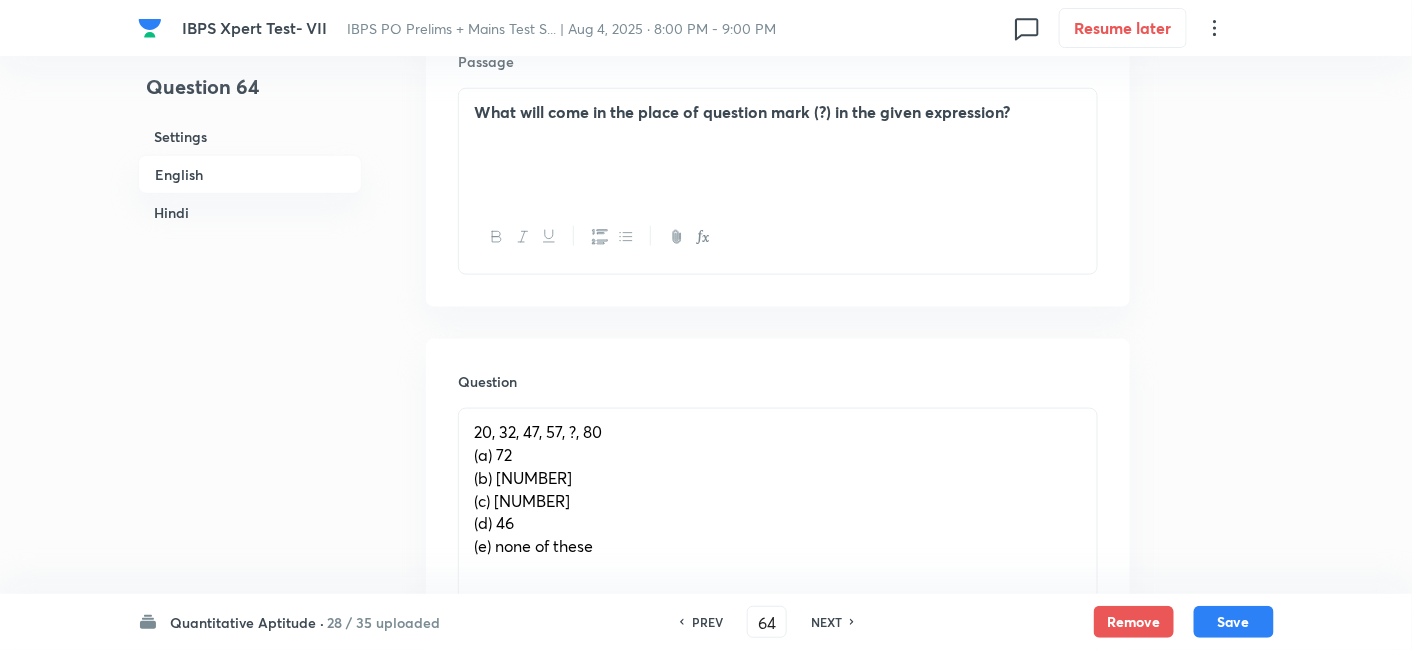 scroll, scrollTop: 631, scrollLeft: 0, axis: vertical 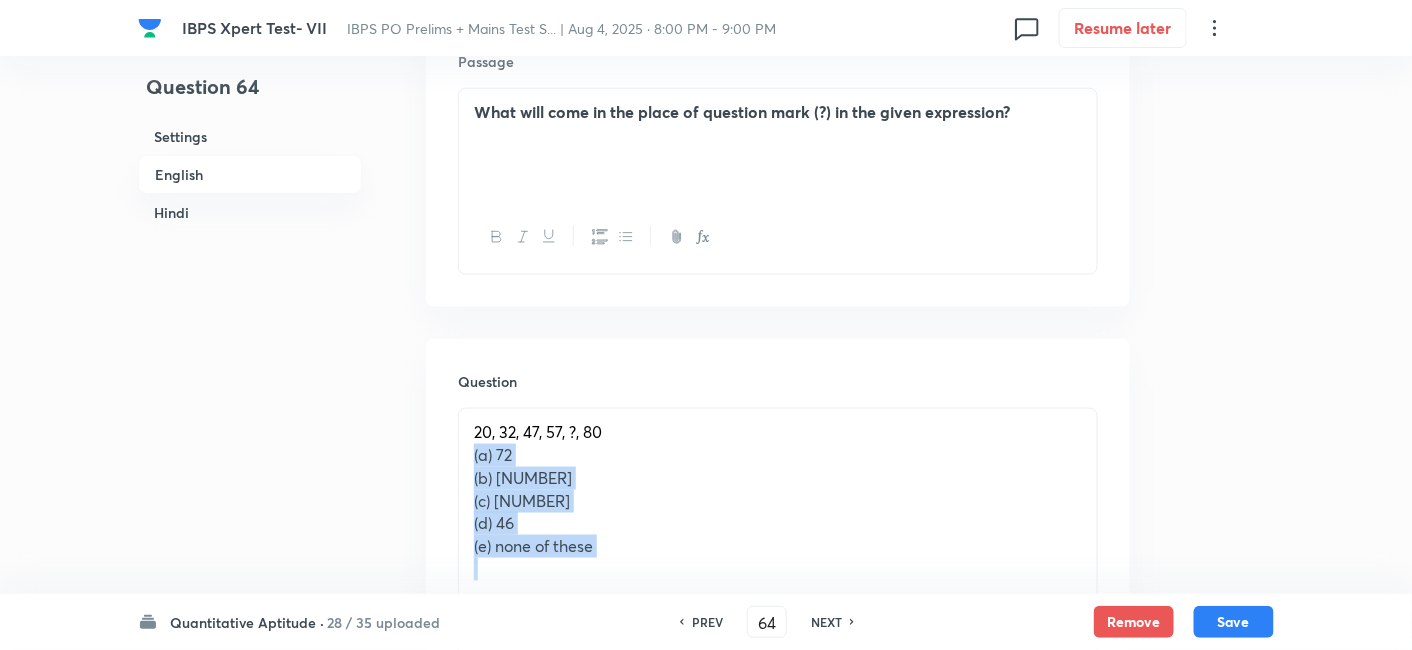 drag, startPoint x: 471, startPoint y: 461, endPoint x: 674, endPoint y: 576, distance: 233.31096 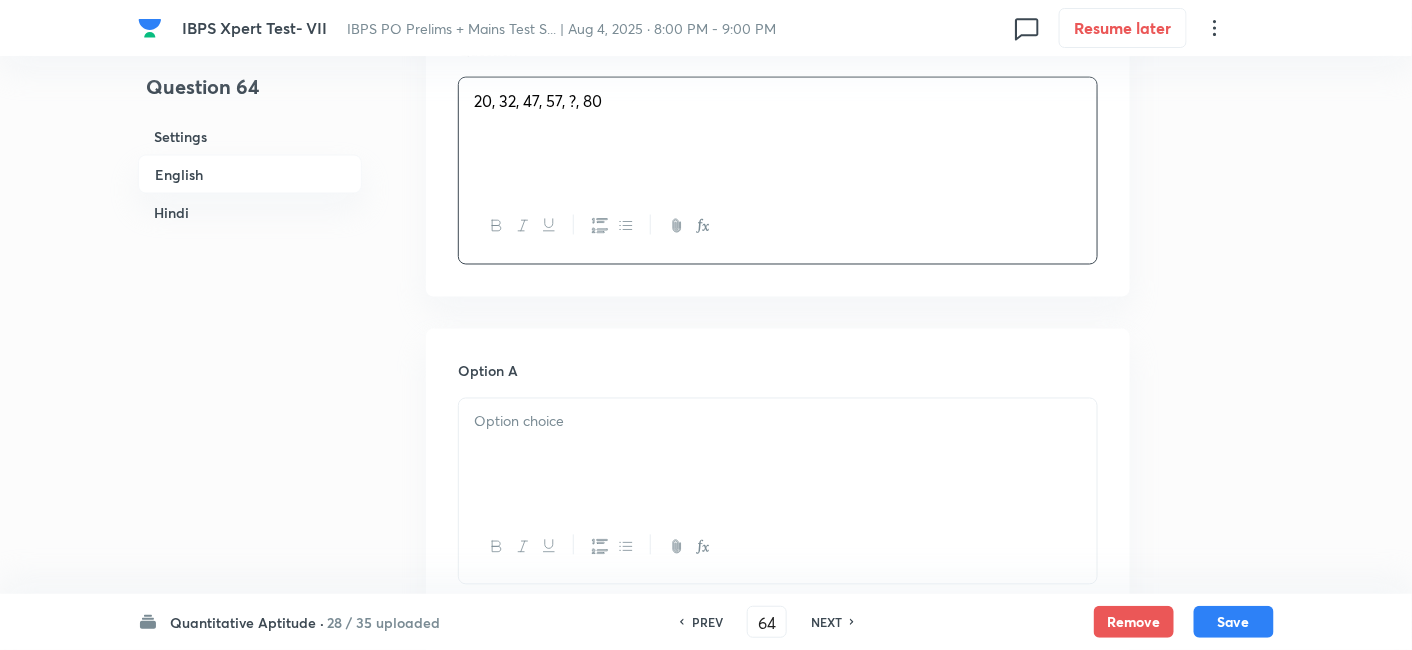scroll, scrollTop: 967, scrollLeft: 0, axis: vertical 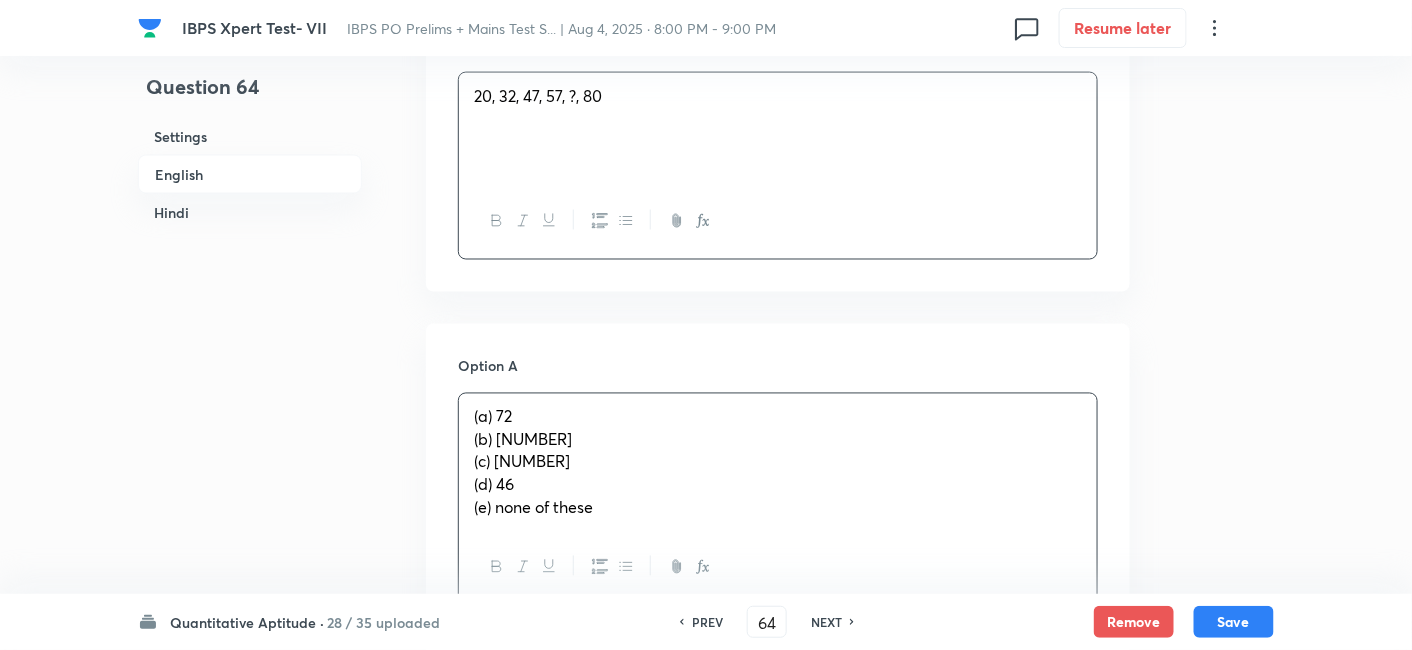 click on "(a) [NUMBER]  (b) [NUMBER]  (c) [NUMBER]  (d) [NUMBER]  (e) none of these" at bounding box center (778, 463) 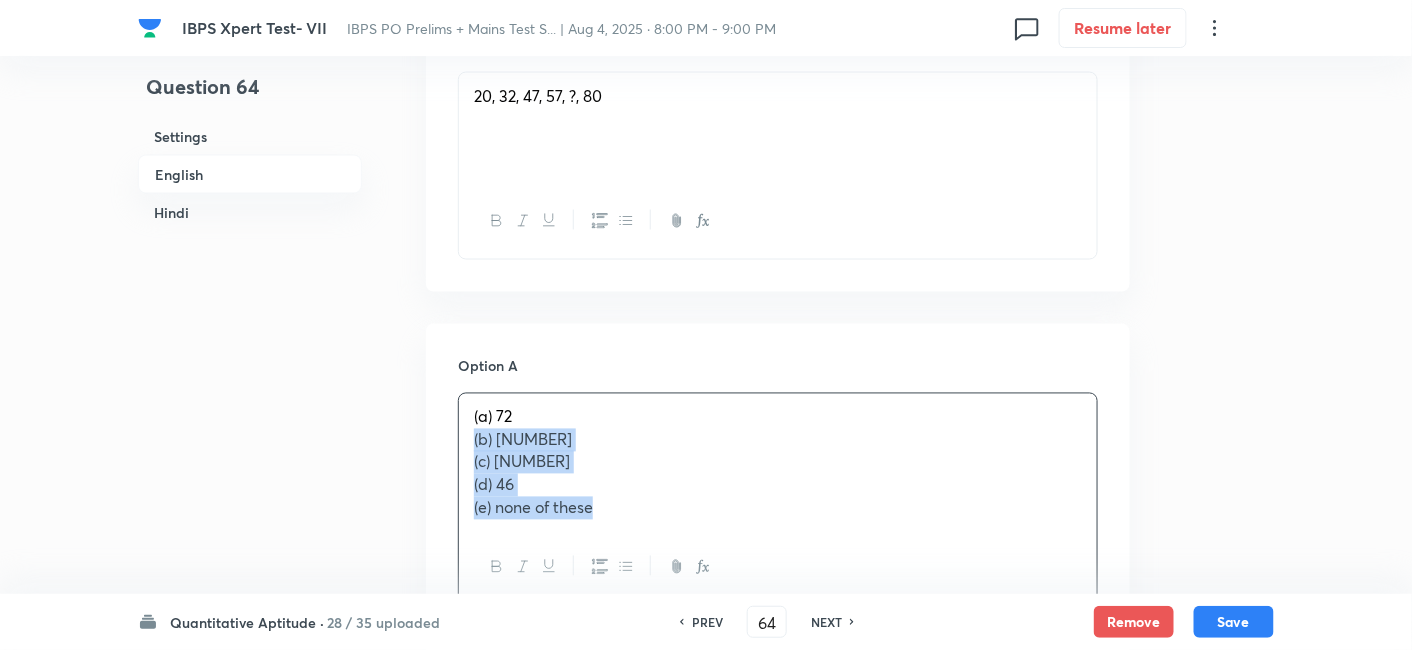 drag, startPoint x: 469, startPoint y: 443, endPoint x: 678, endPoint y: 564, distance: 241.49948 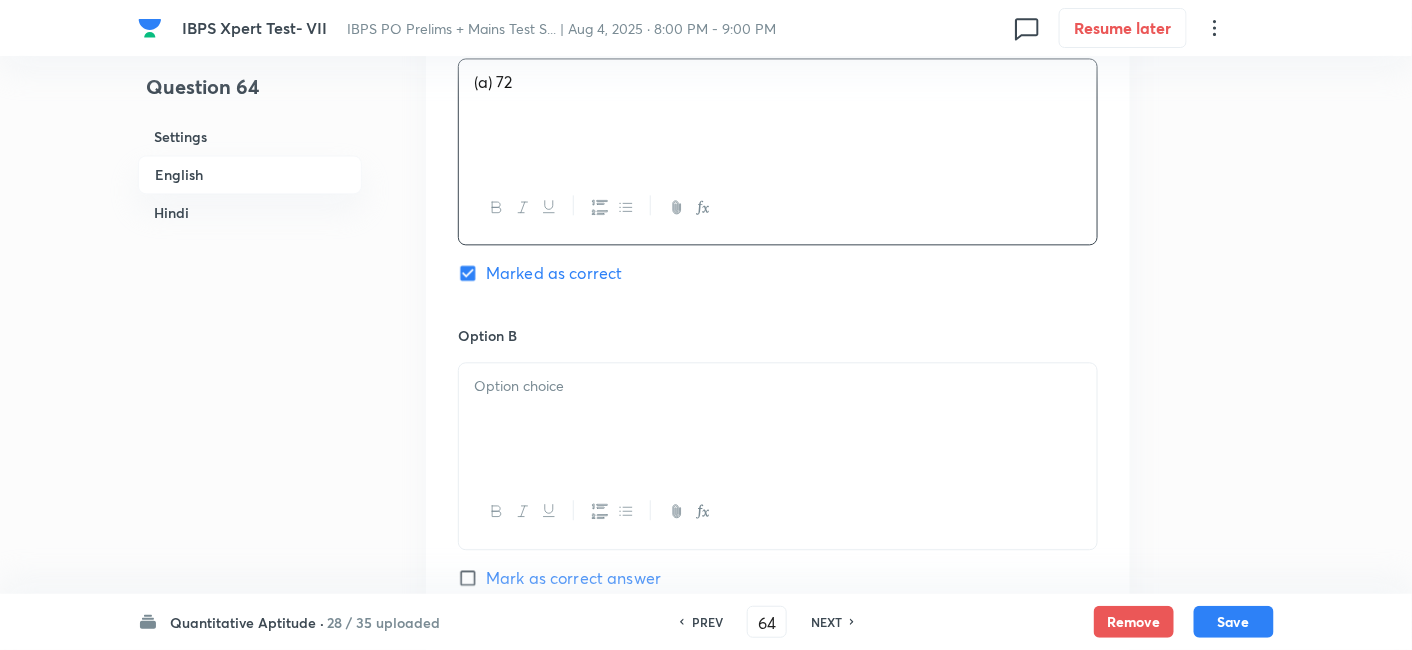 scroll, scrollTop: 1322, scrollLeft: 0, axis: vertical 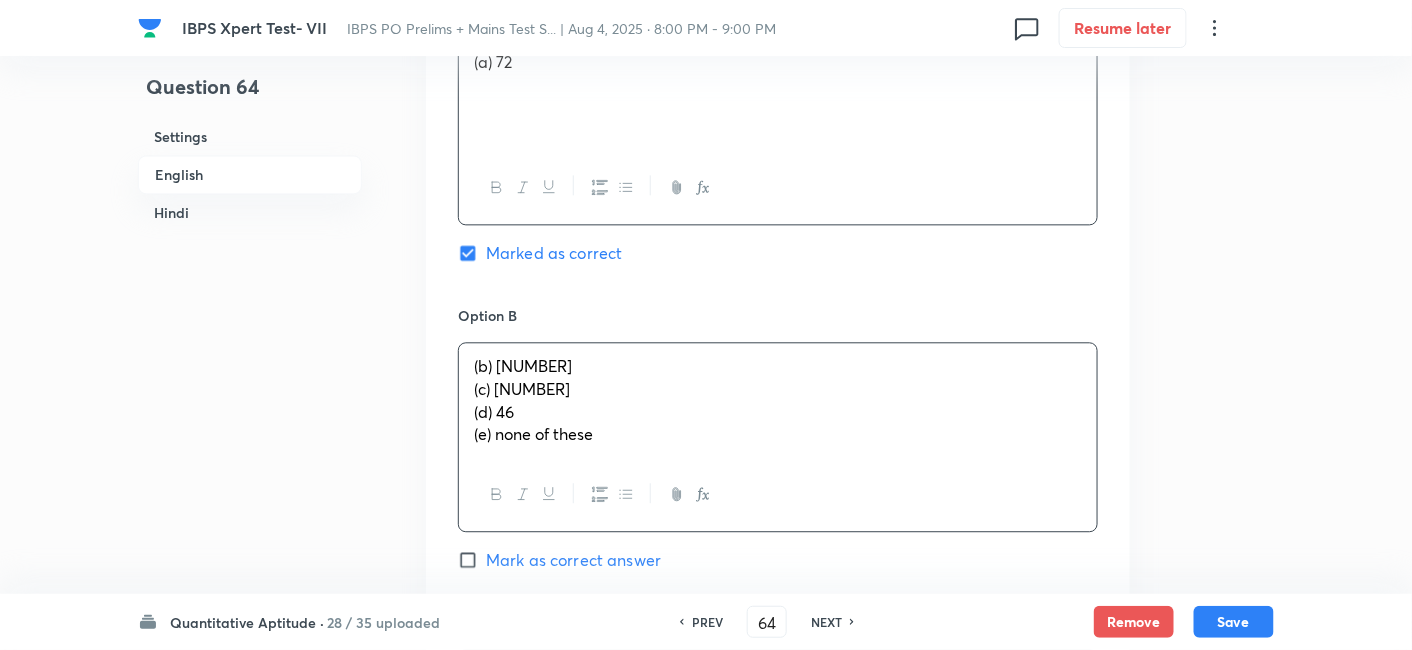 click on "(b) 76  (c) 82  (d) 46  (e) none of these" at bounding box center (778, 400) 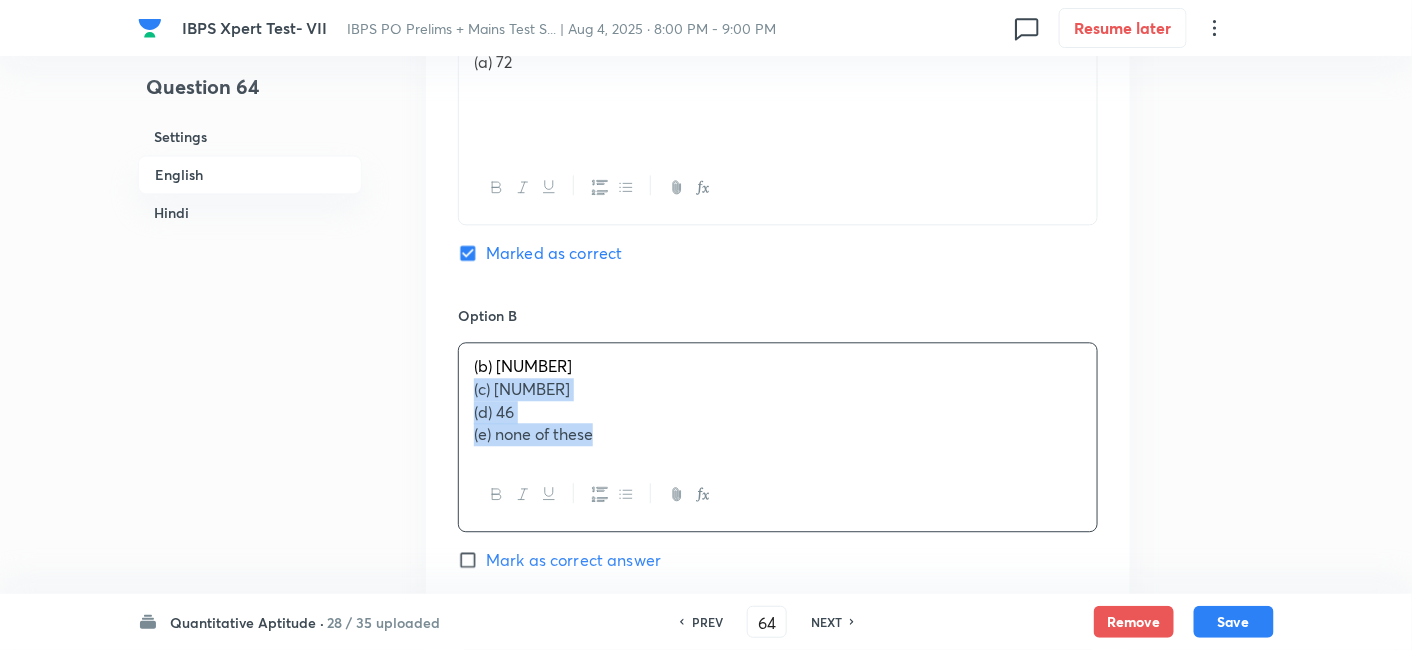 drag, startPoint x: 471, startPoint y: 387, endPoint x: 697, endPoint y: 515, distance: 259.73062 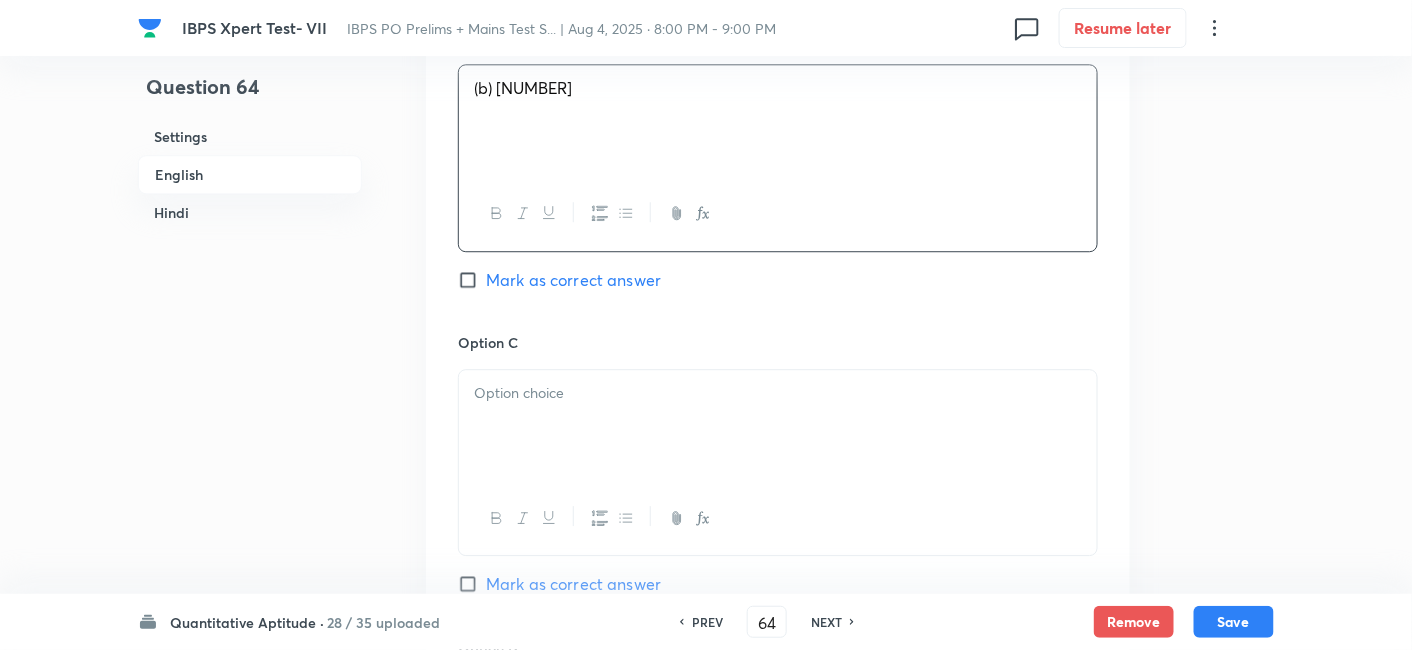 scroll, scrollTop: 1602, scrollLeft: 0, axis: vertical 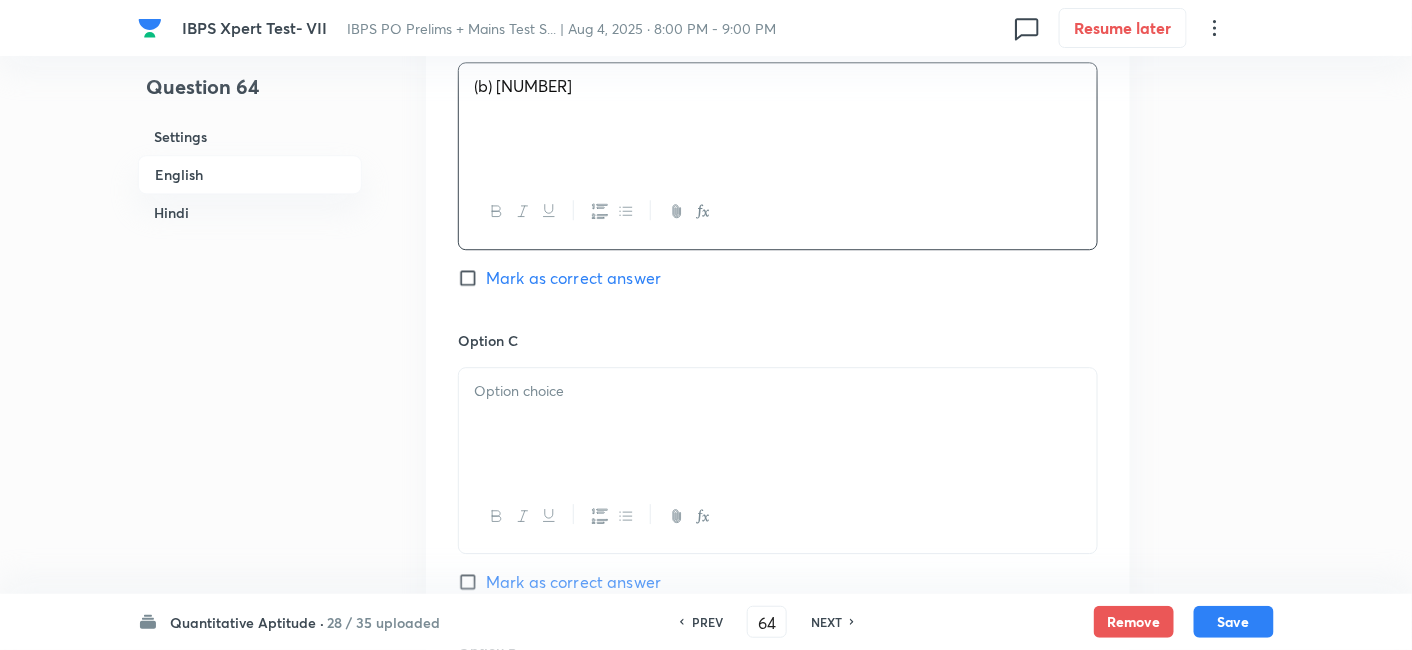 click at bounding box center (778, 424) 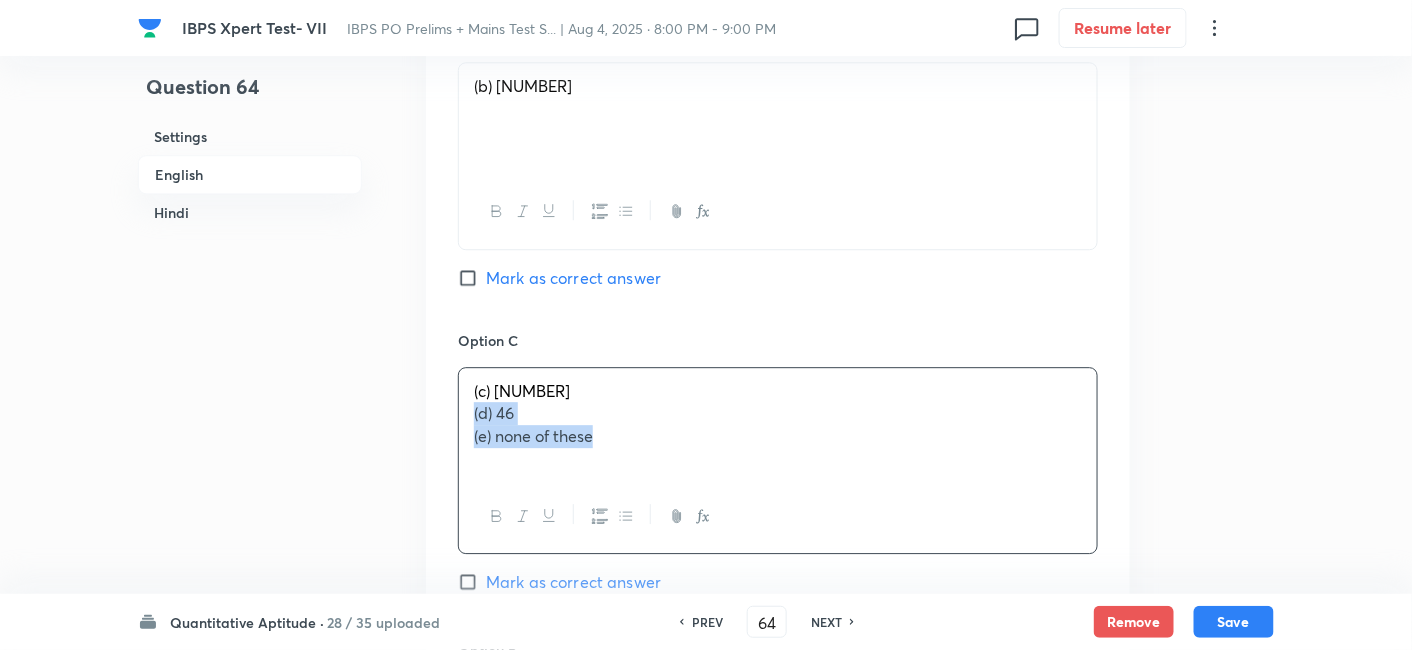 drag, startPoint x: 468, startPoint y: 404, endPoint x: 661, endPoint y: 486, distance: 209.6974 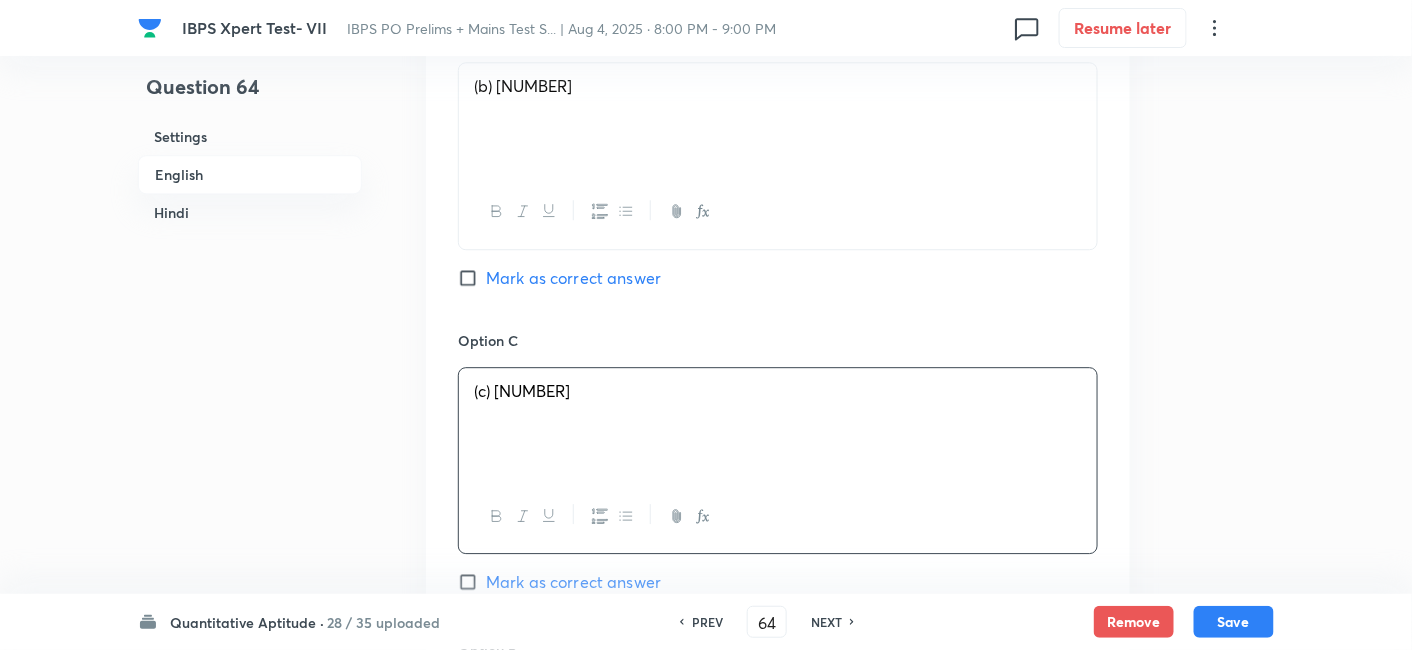 scroll, scrollTop: 1836, scrollLeft: 0, axis: vertical 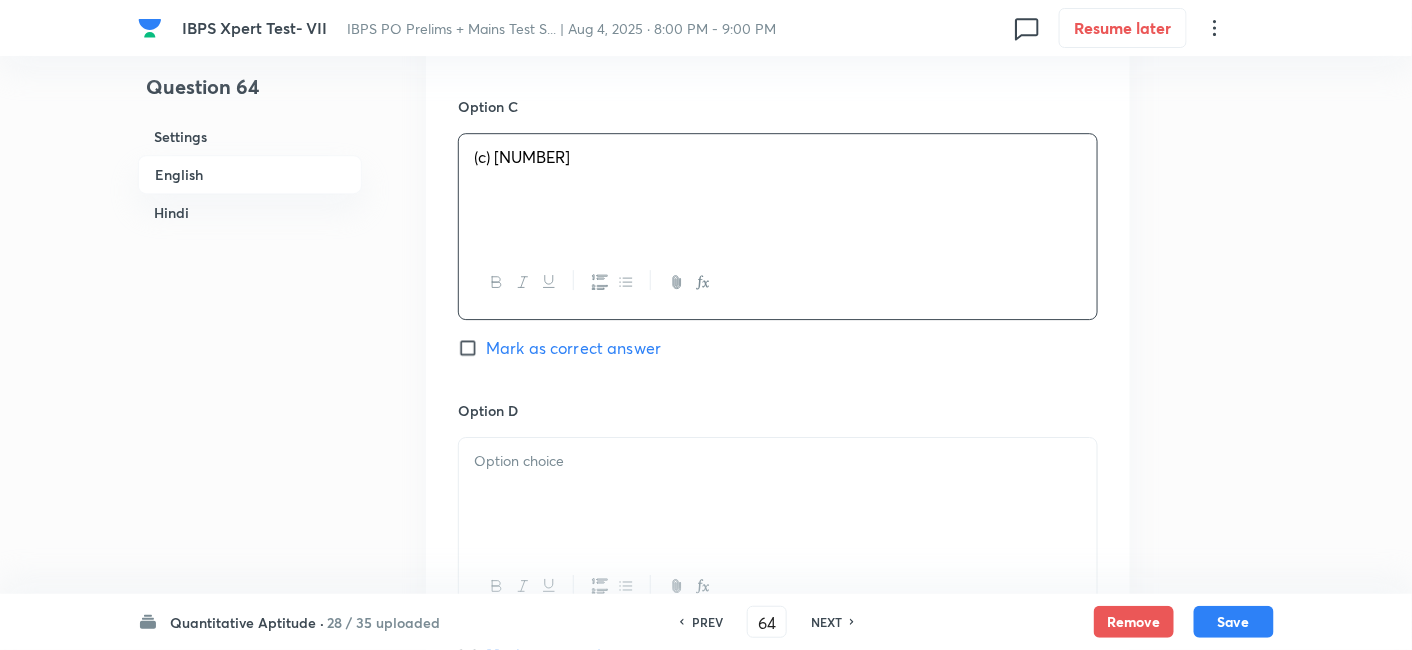 click at bounding box center (778, 494) 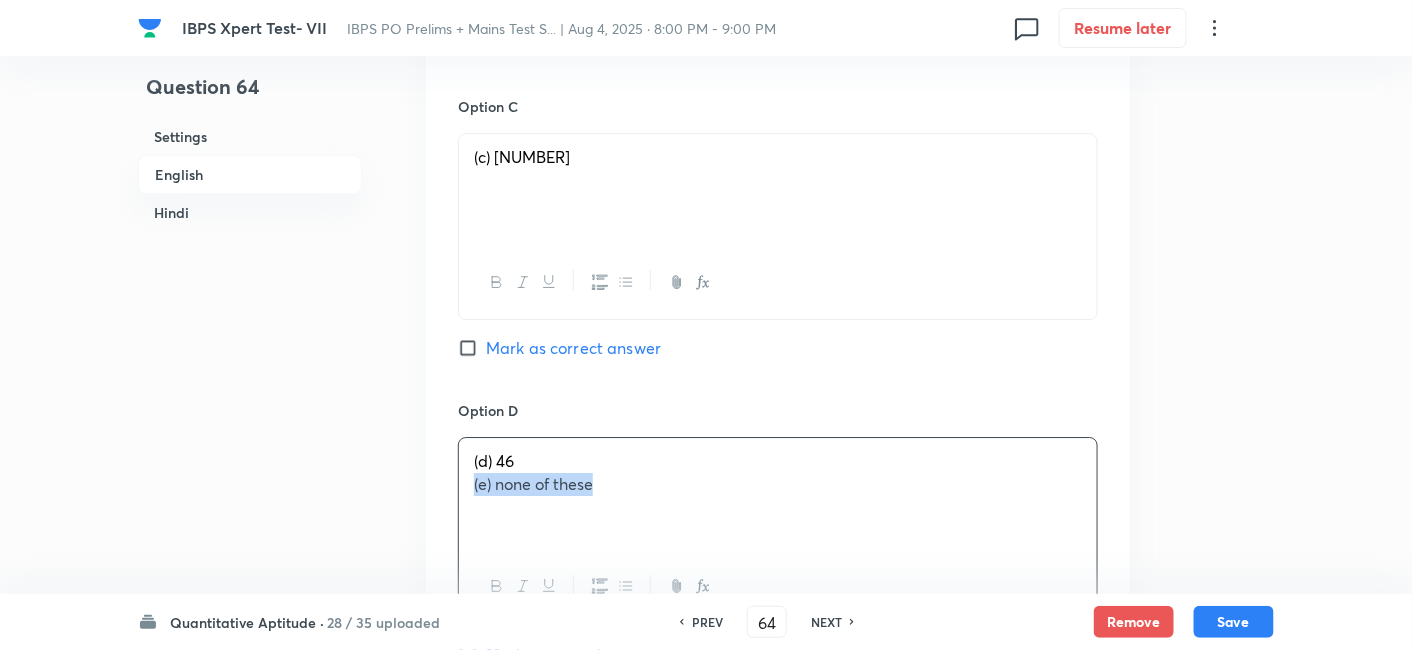 drag, startPoint x: 474, startPoint y: 481, endPoint x: 693, endPoint y: 507, distance: 220.53798 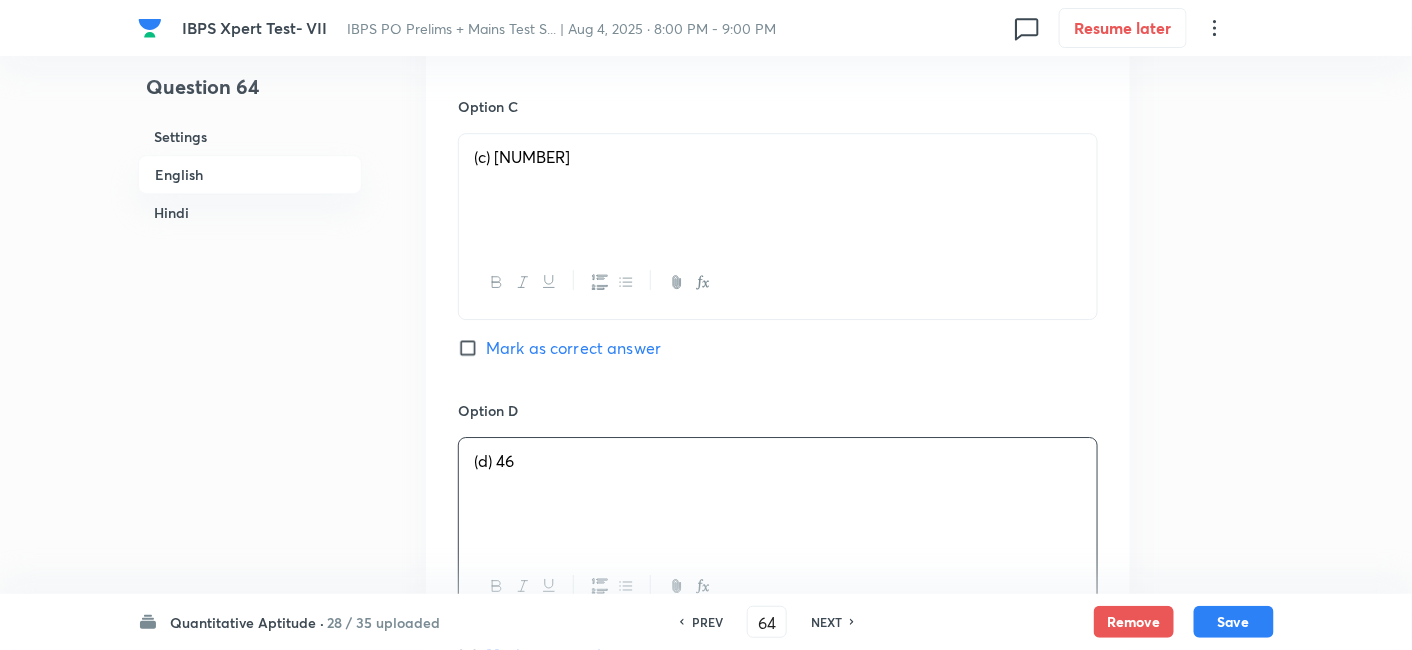 scroll, scrollTop: 2038, scrollLeft: 0, axis: vertical 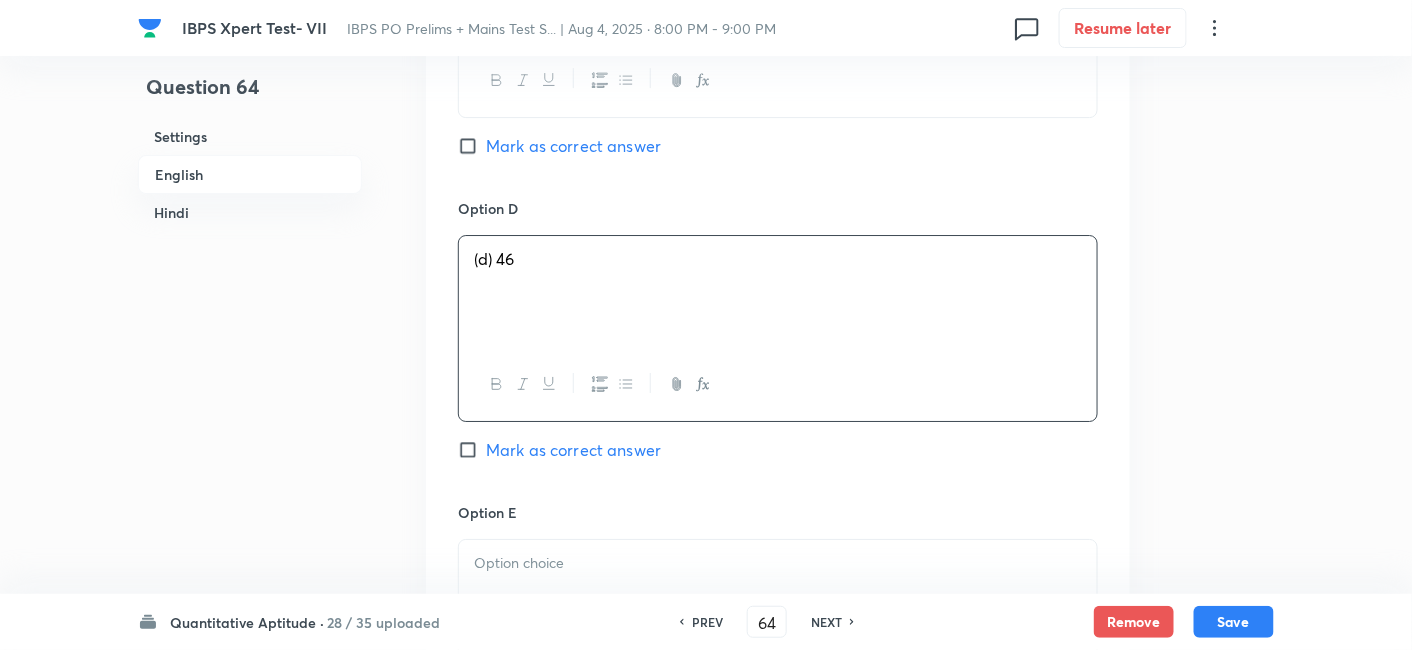click on "Option E" at bounding box center (778, 512) 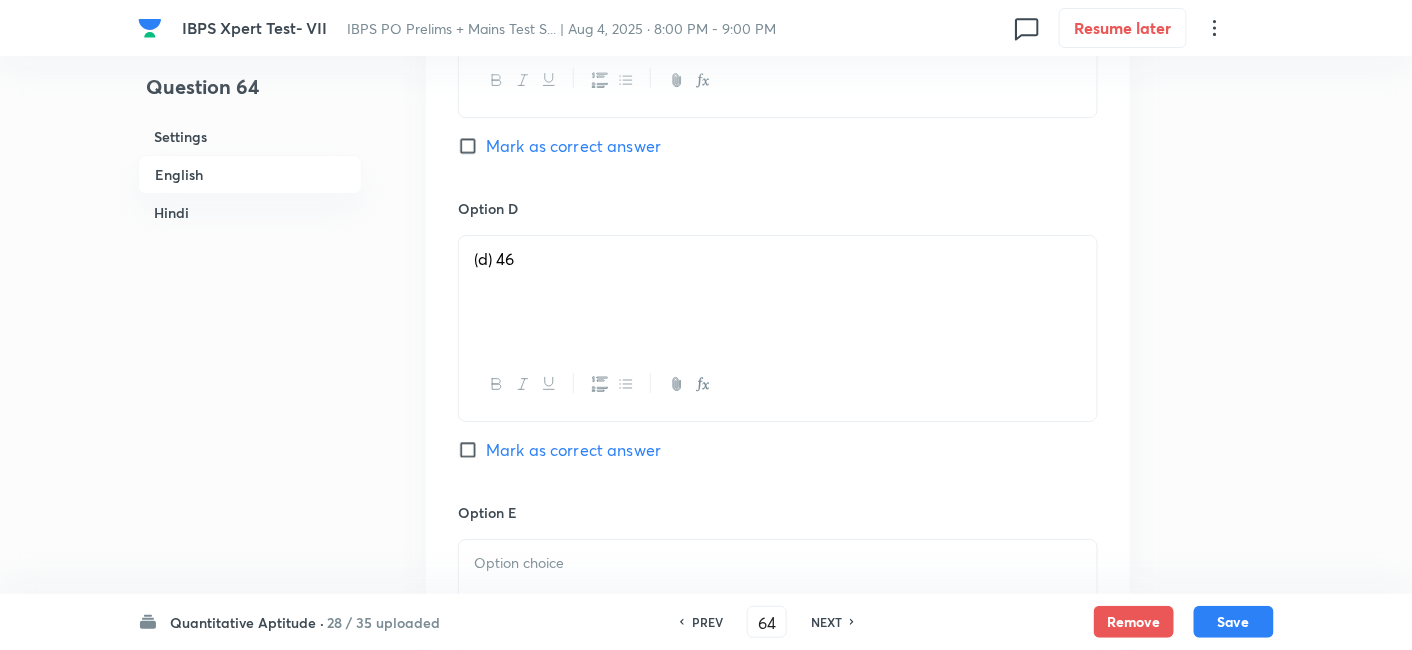 click at bounding box center [778, 596] 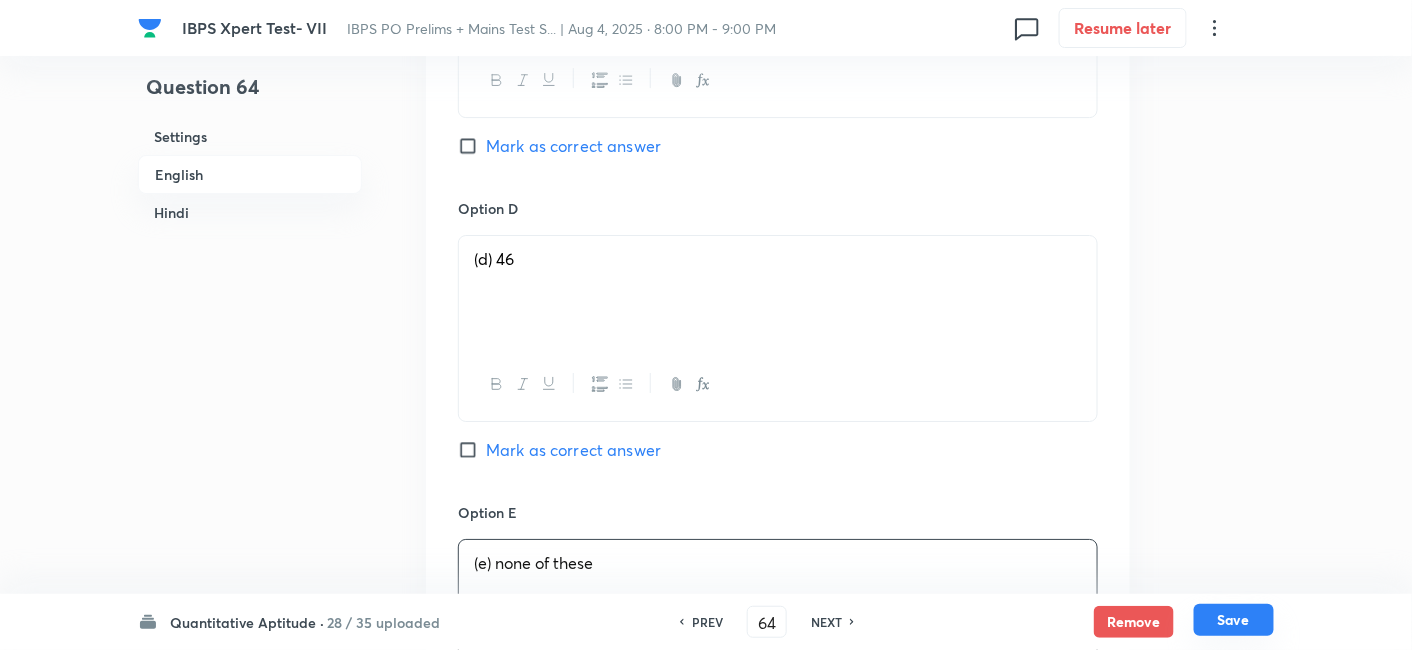 click on "Save" at bounding box center [1234, 620] 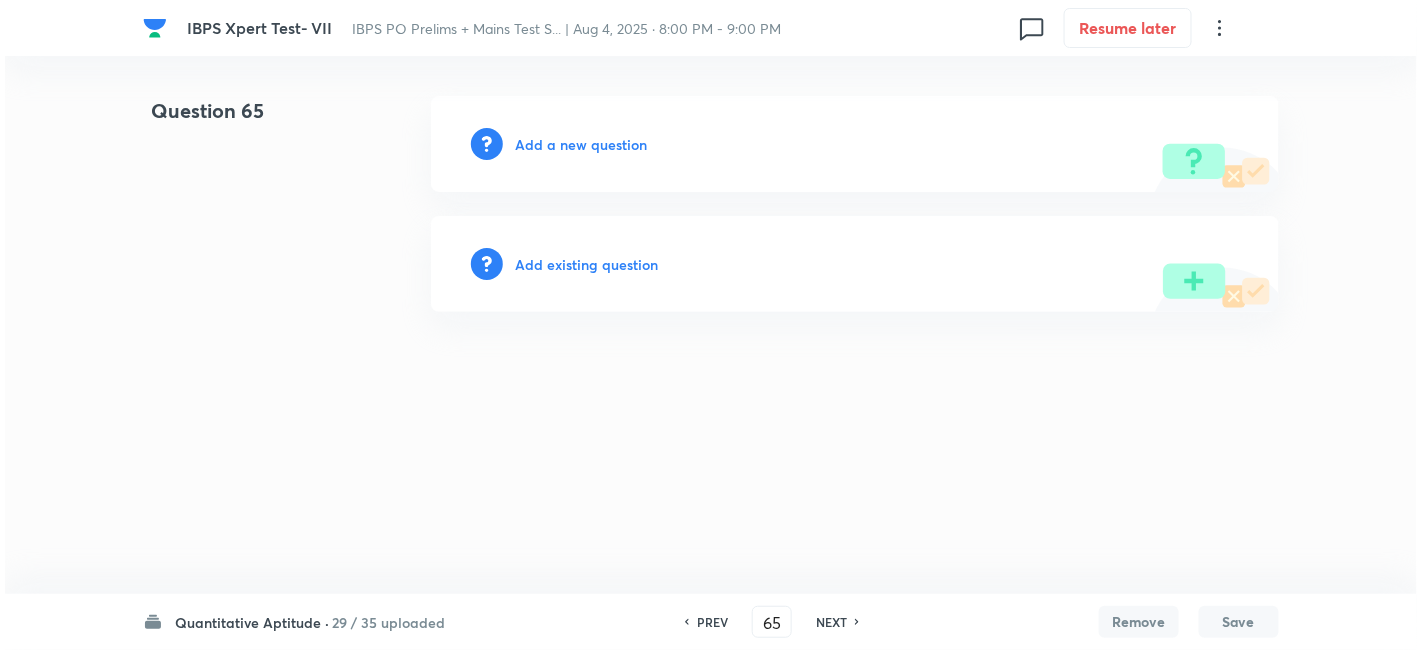 scroll, scrollTop: 0, scrollLeft: 0, axis: both 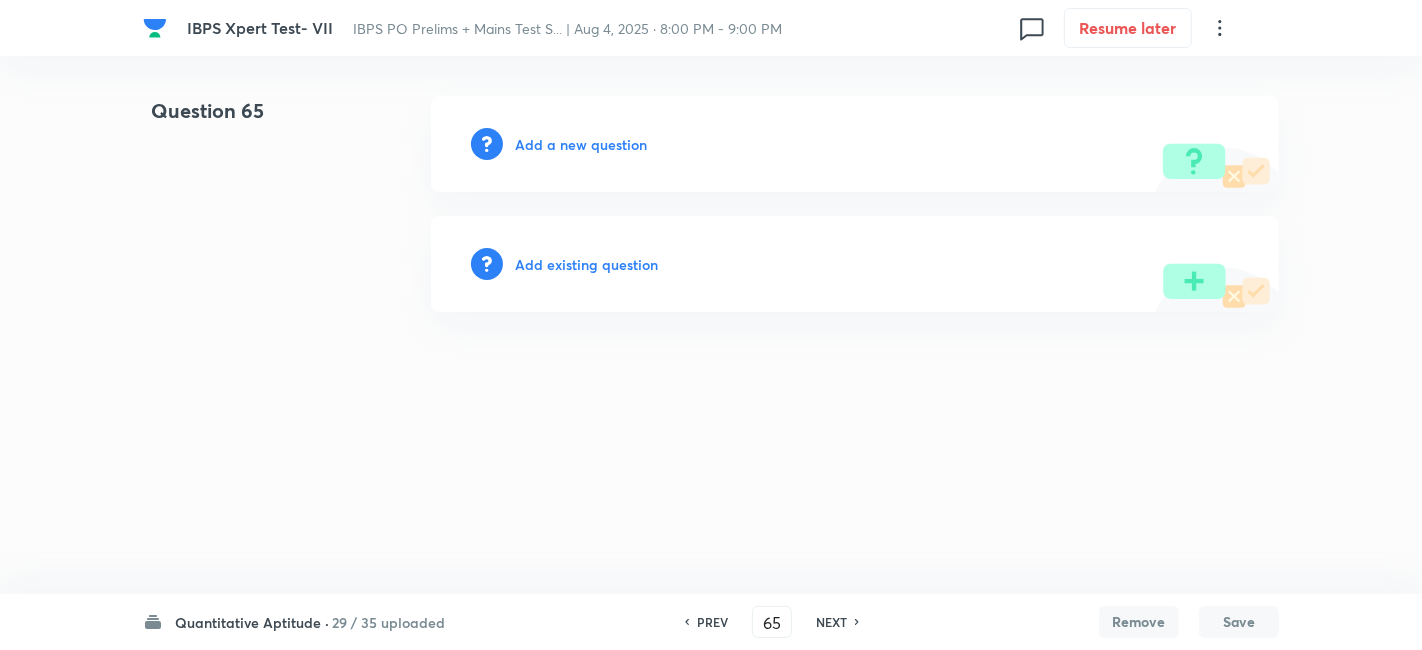 click on "Add a new question" at bounding box center (581, 144) 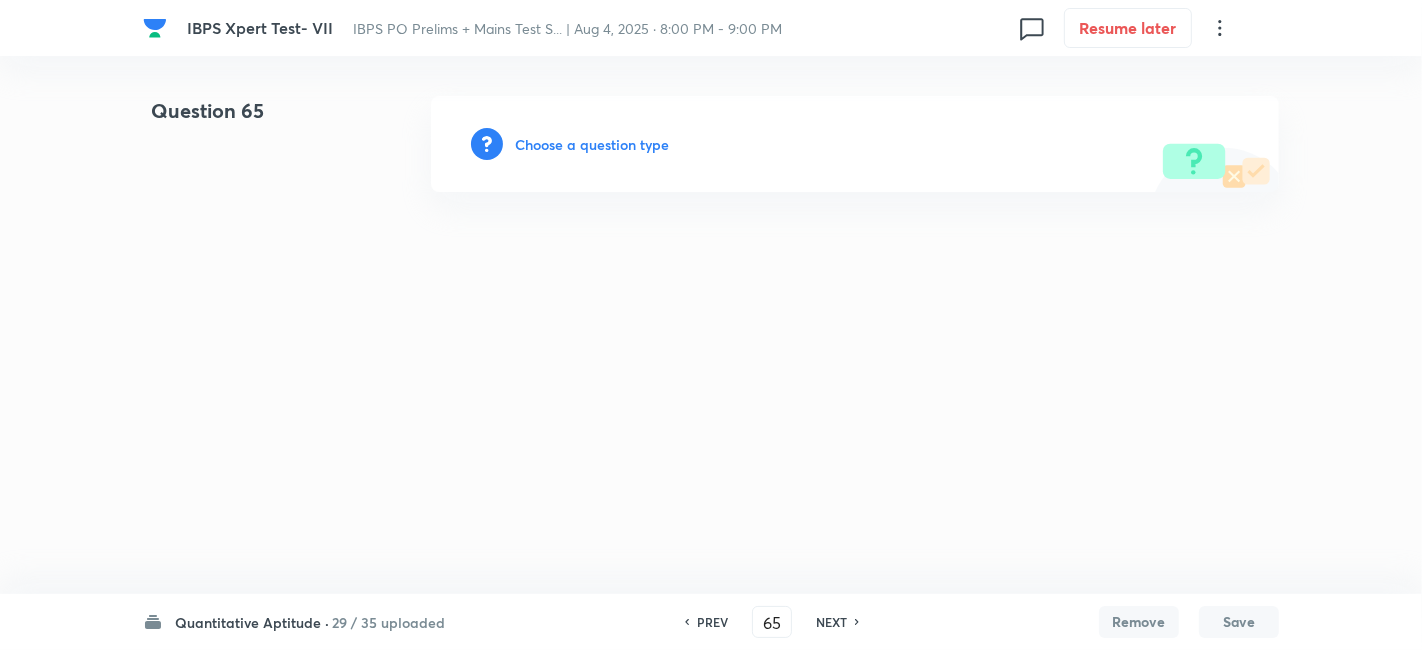 click on "Choose a question type" at bounding box center [592, 144] 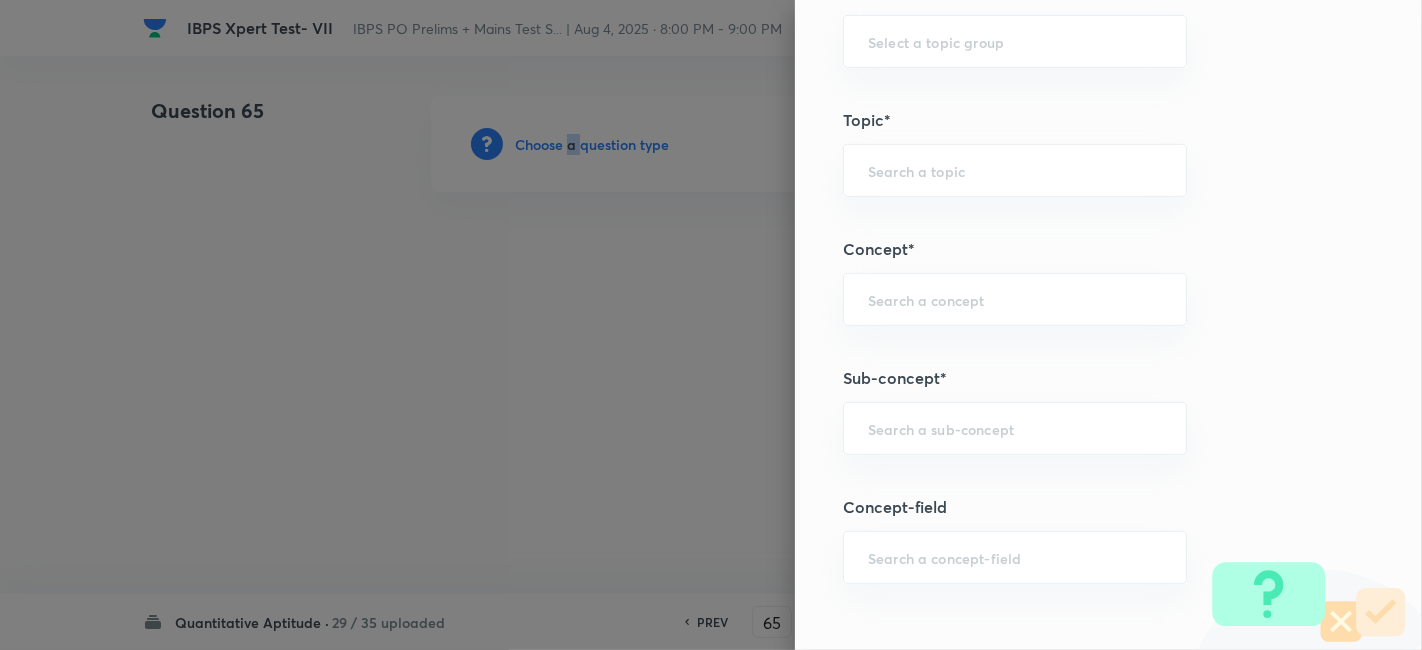 scroll, scrollTop: 926, scrollLeft: 0, axis: vertical 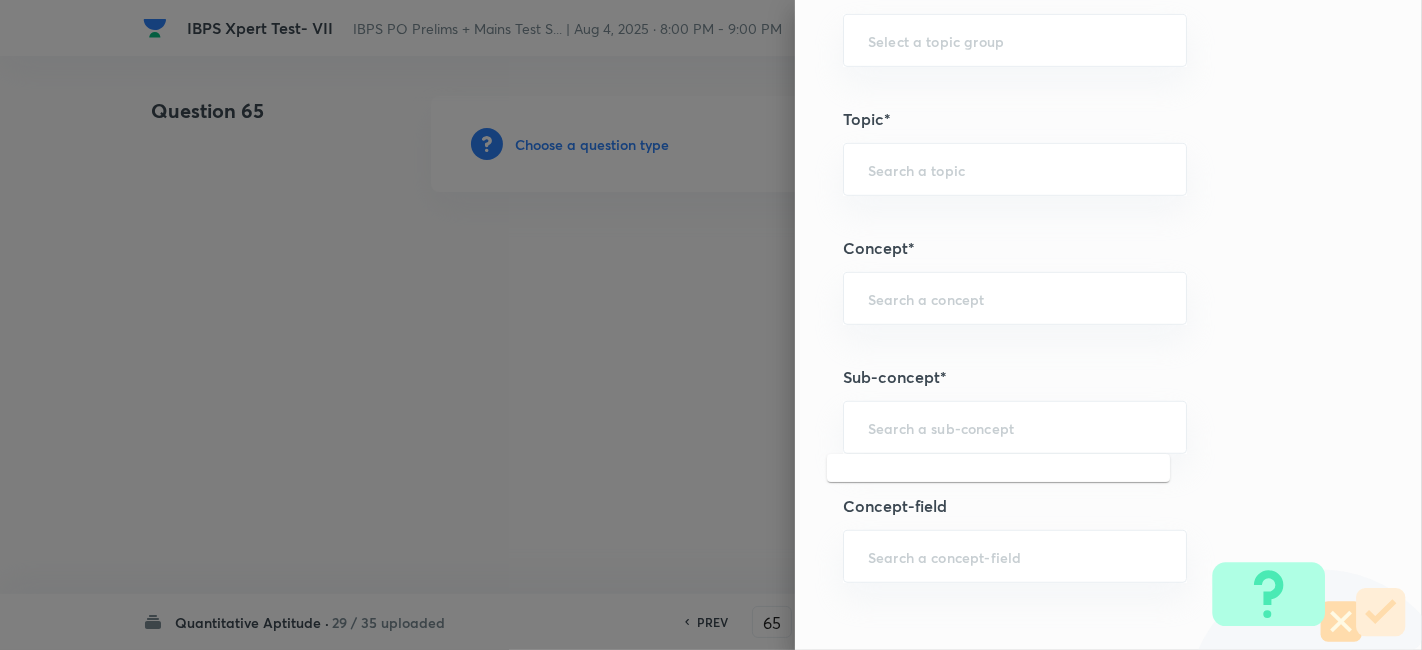 click at bounding box center [1015, 427] 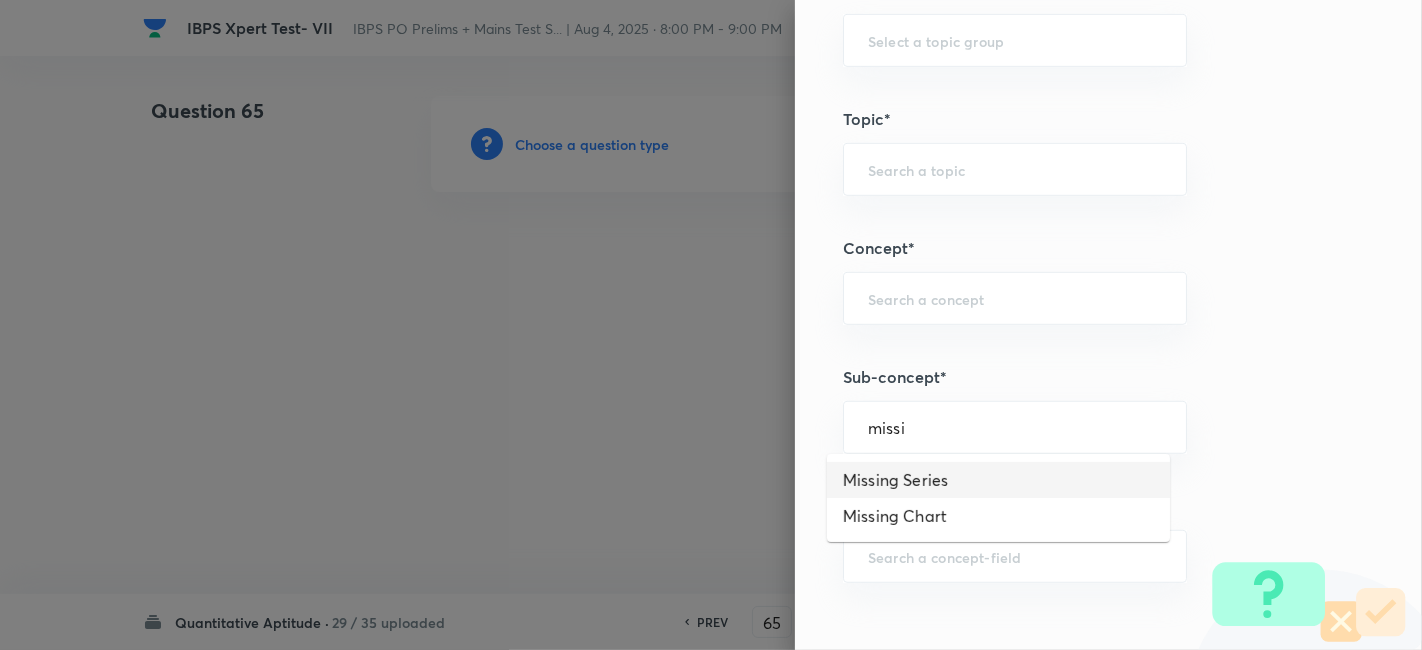 click on "Missing Series" at bounding box center (998, 480) 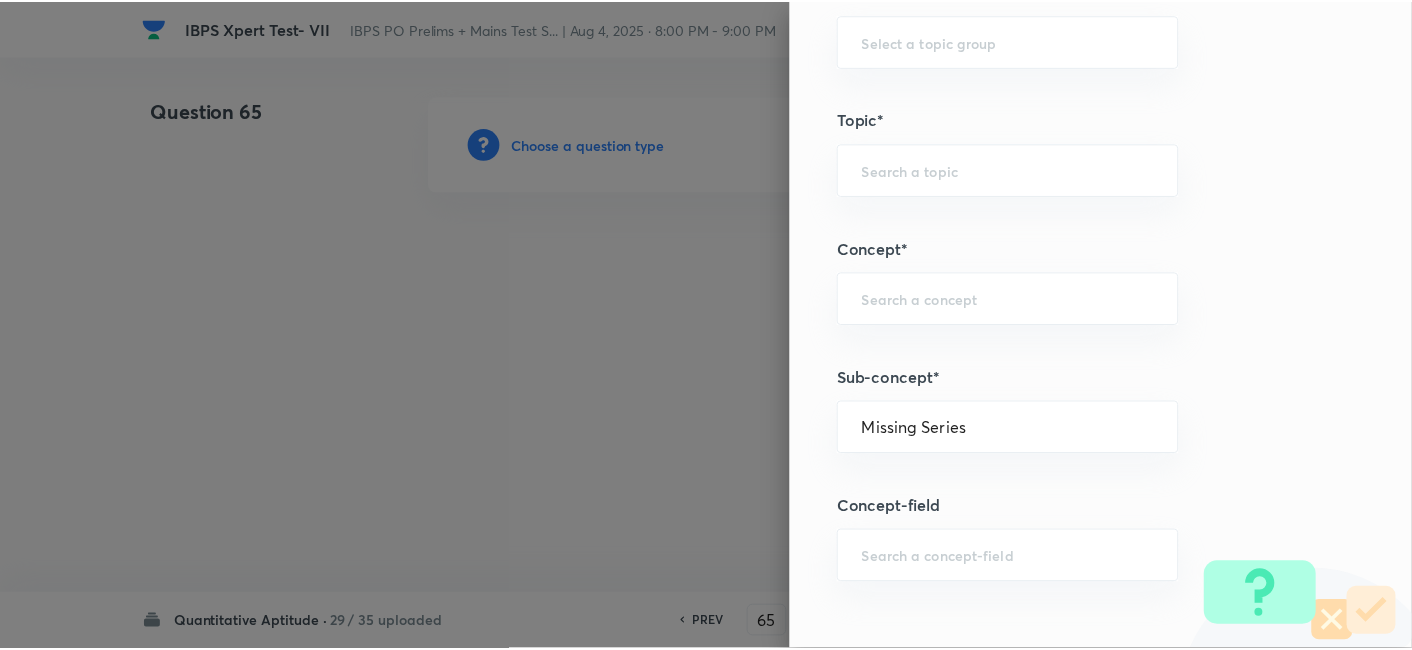 scroll, scrollTop: 2070, scrollLeft: 0, axis: vertical 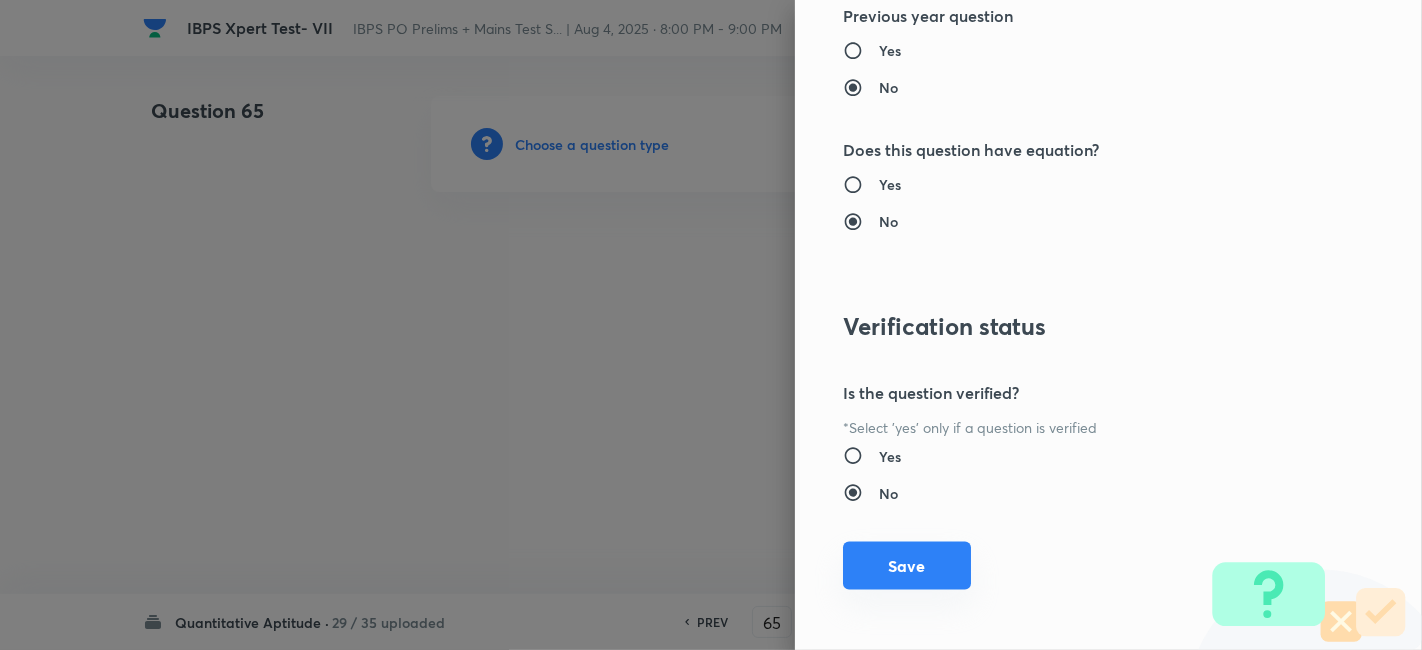 click on "Save" at bounding box center (907, 566) 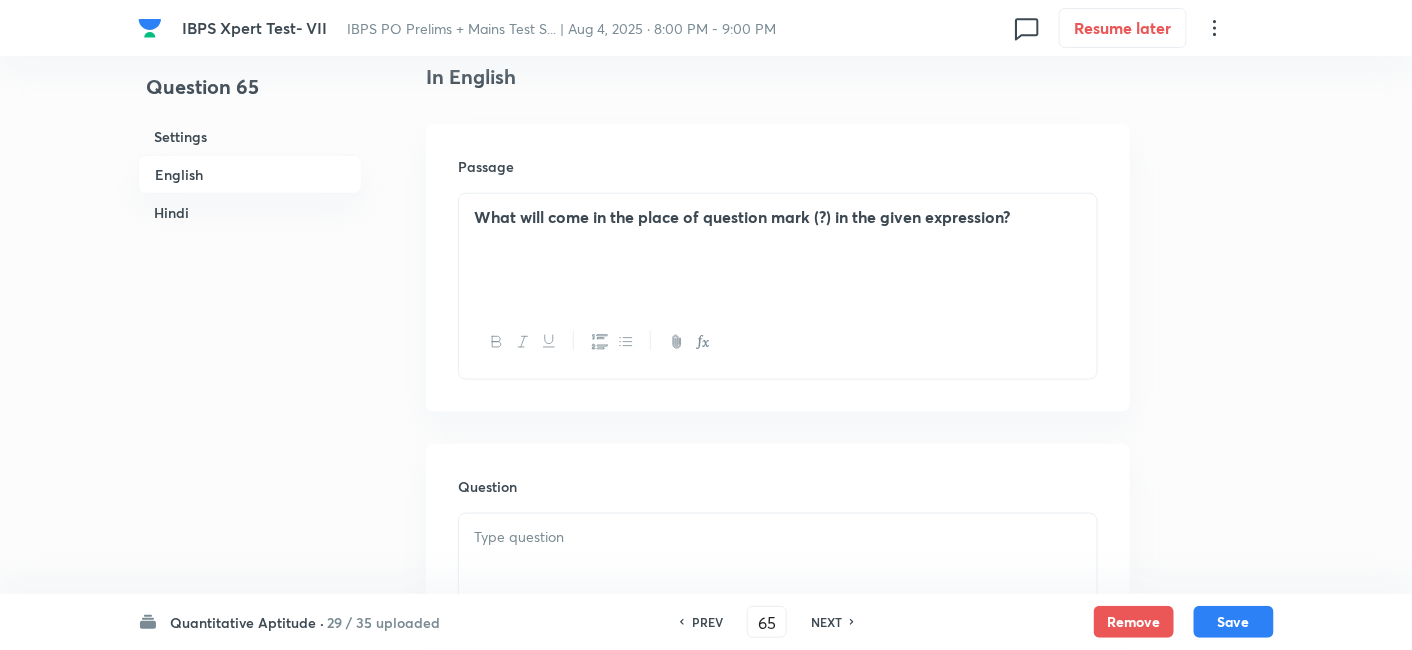scroll, scrollTop: 648, scrollLeft: 0, axis: vertical 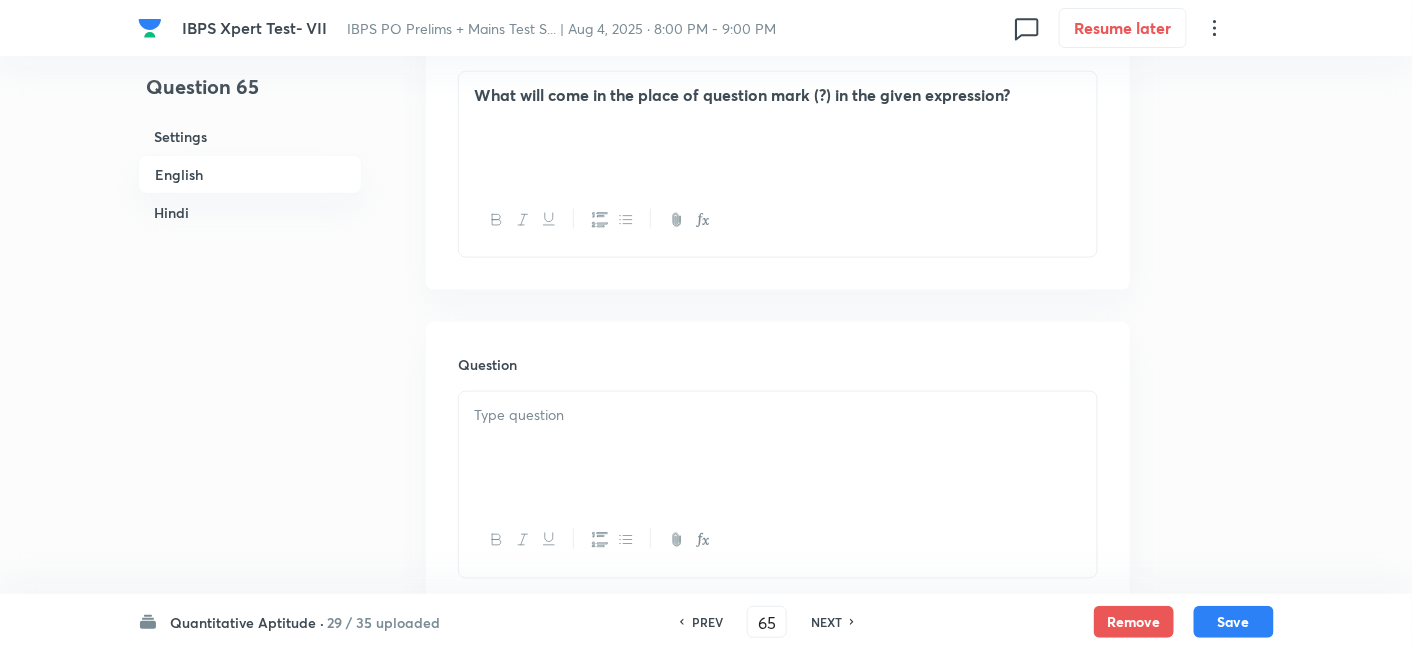 click at bounding box center (778, 448) 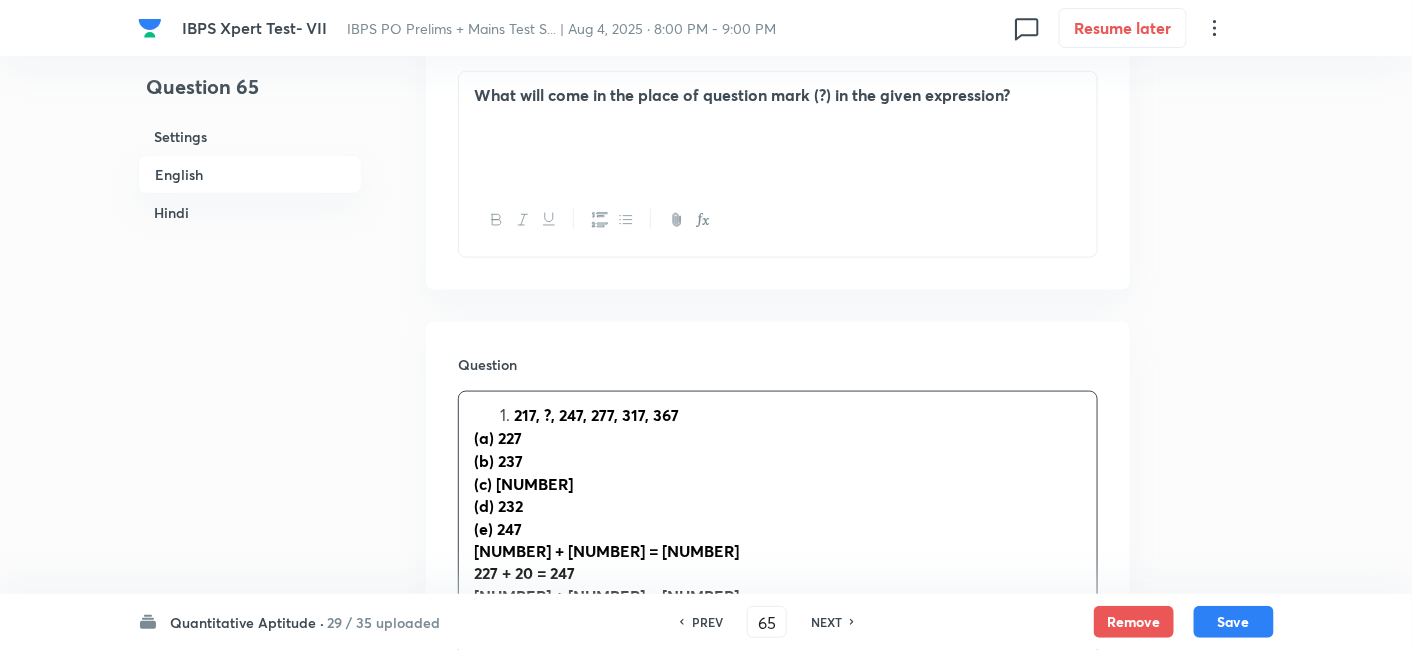 click on "217, ?, 247, 277, 317, 367" at bounding box center (596, 414) 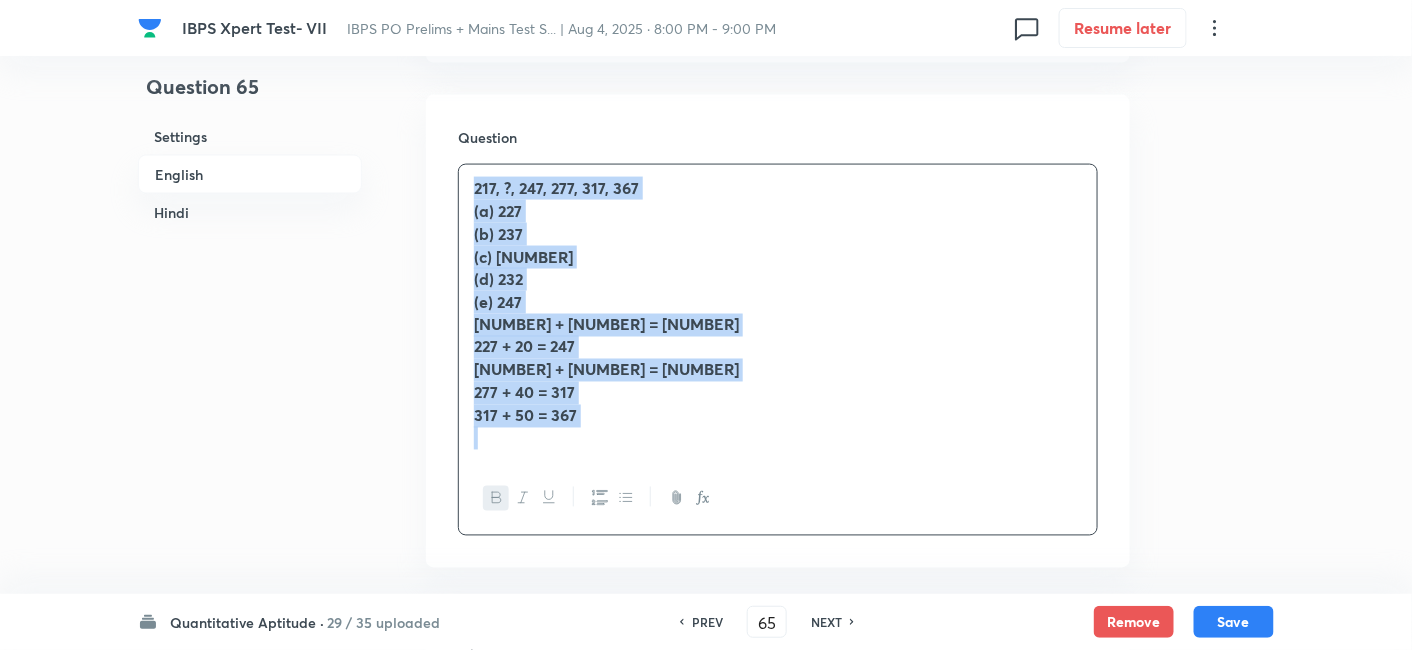 drag, startPoint x: 465, startPoint y: 413, endPoint x: 724, endPoint y: 604, distance: 321.81052 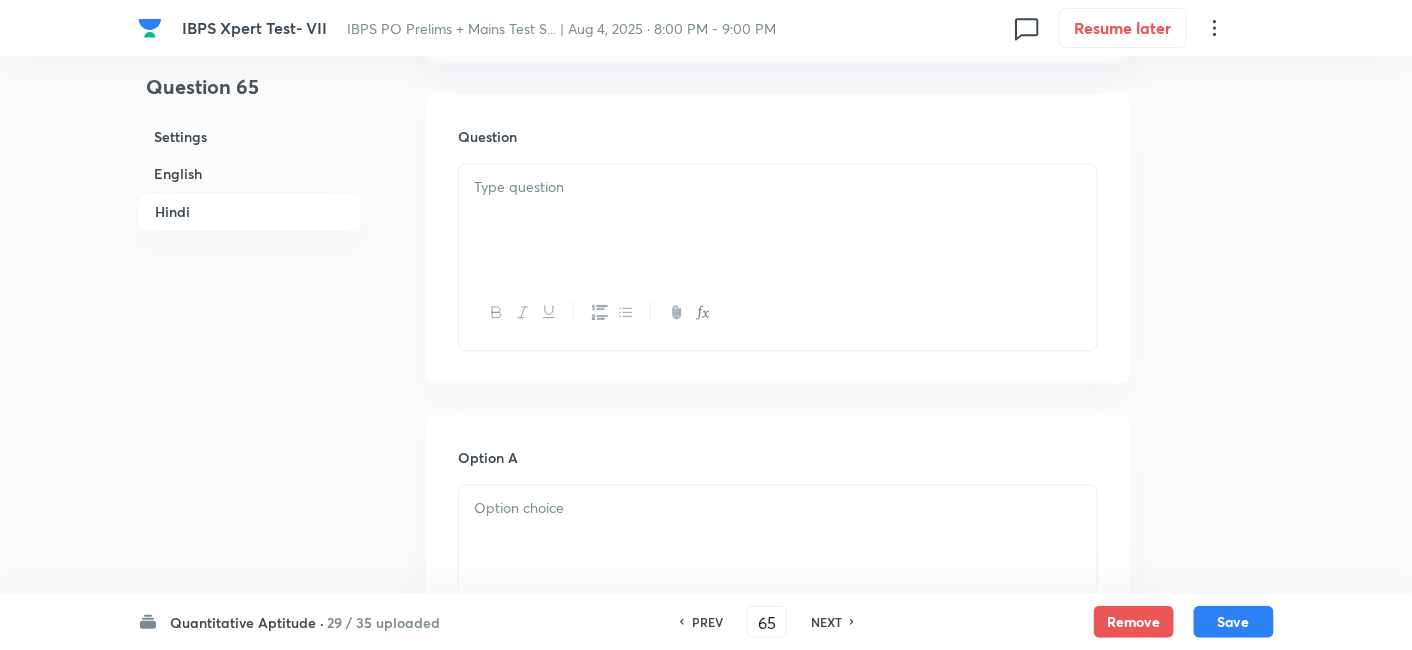 scroll, scrollTop: 3734, scrollLeft: 0, axis: vertical 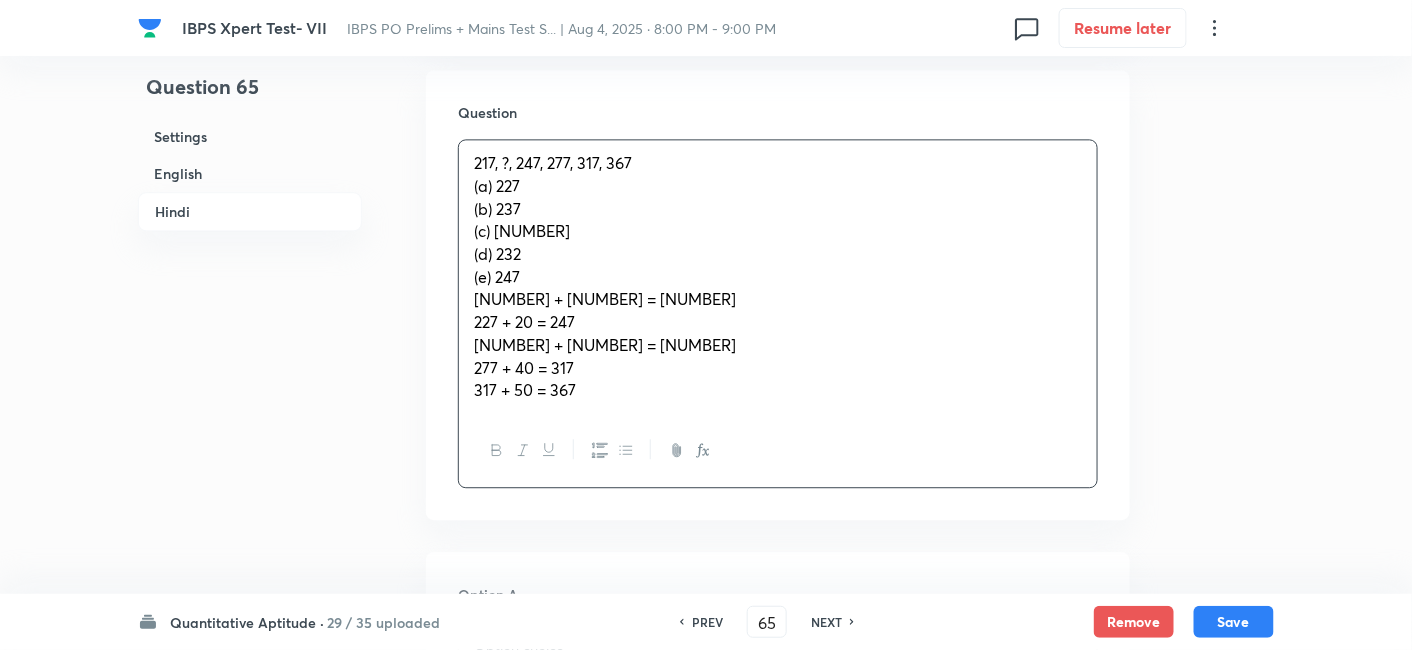 click on "217, ?, 247, 277, 317, 367 (a) 227 (b) 237 (c) 222 (d) 232 (e) 247 217 + 10 = 227 227 + 20 = 247 247 + 30 = 277 277 + 40 = 317 317 + 50 = 367" at bounding box center (778, 277) 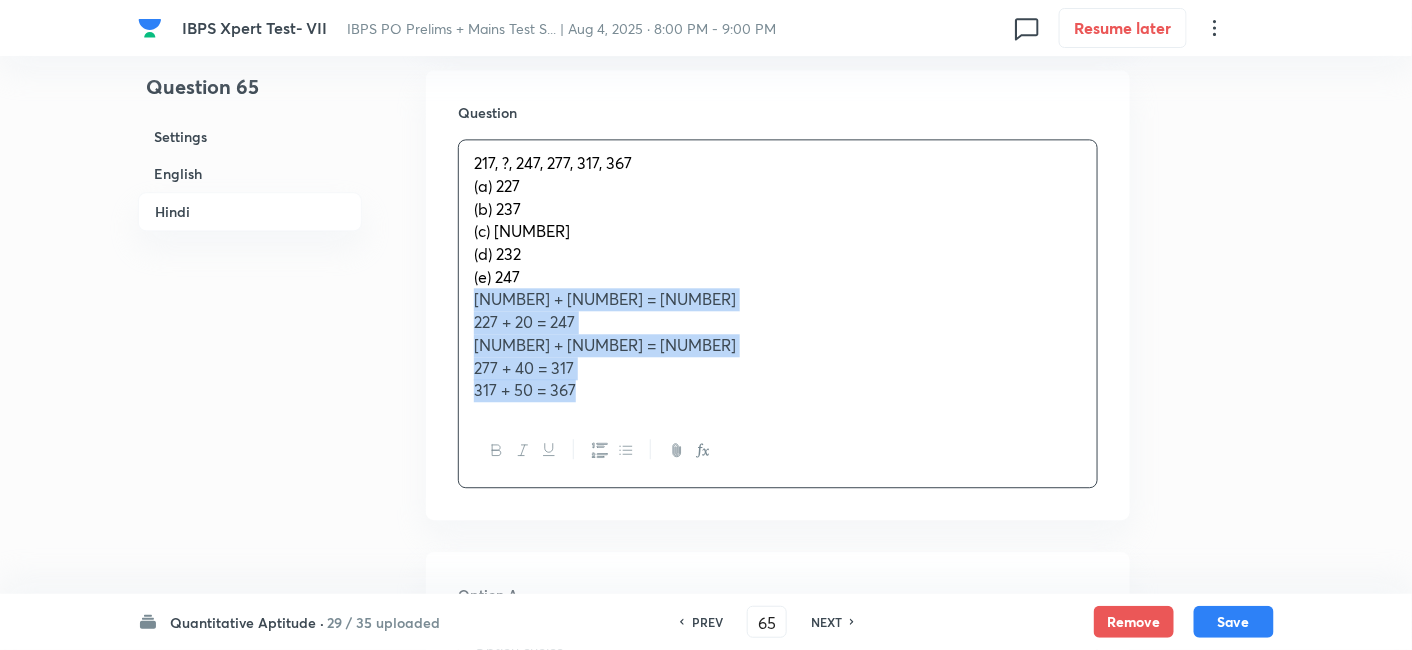 drag, startPoint x: 463, startPoint y: 295, endPoint x: 645, endPoint y: 451, distance: 239.70816 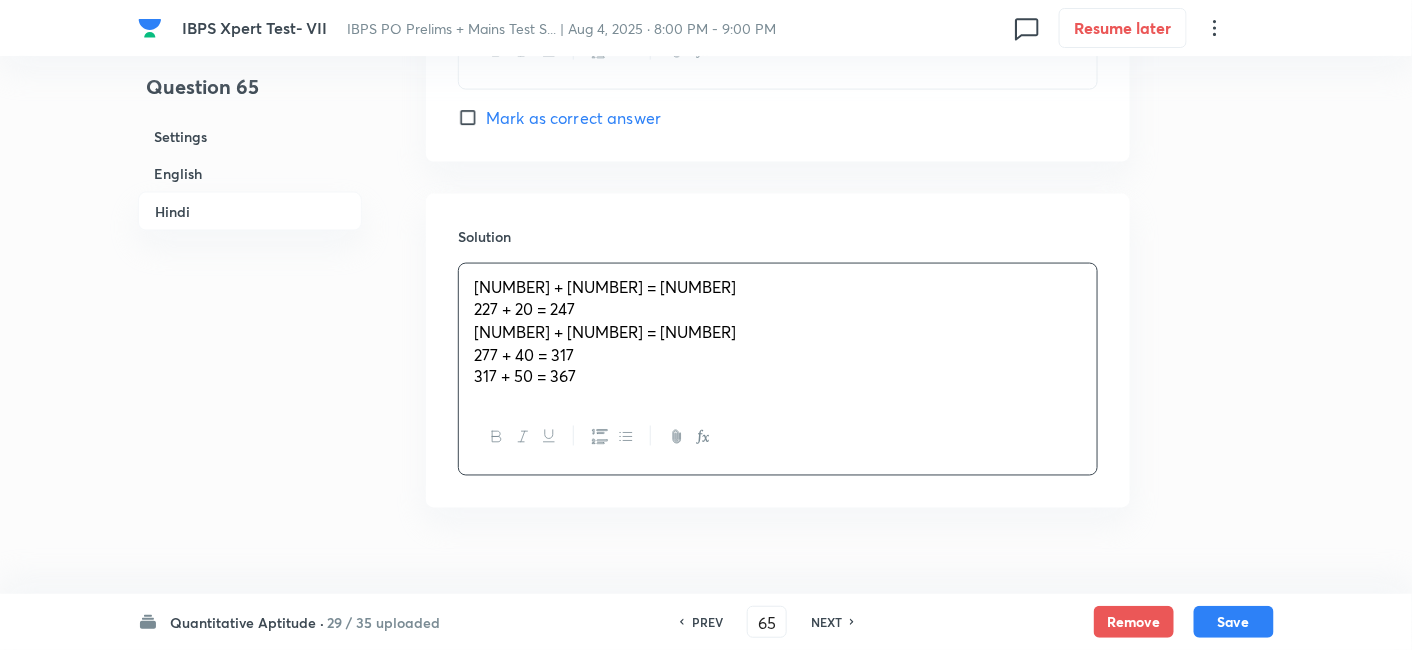 click on "217 + 10 = 227 227 + 20 = 247 247 + 30 = 277 277 + 40 = 317 317 + 50 = 367" at bounding box center (778, 333) 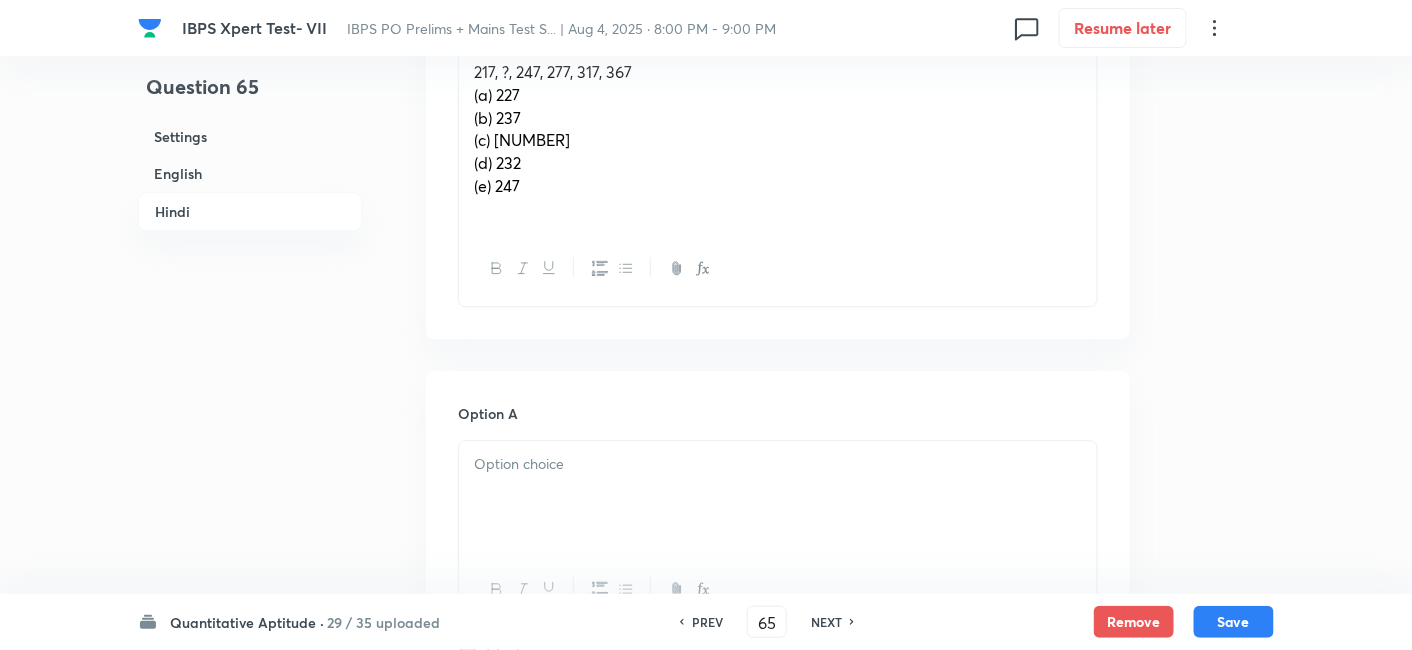 scroll, scrollTop: 3820, scrollLeft: 0, axis: vertical 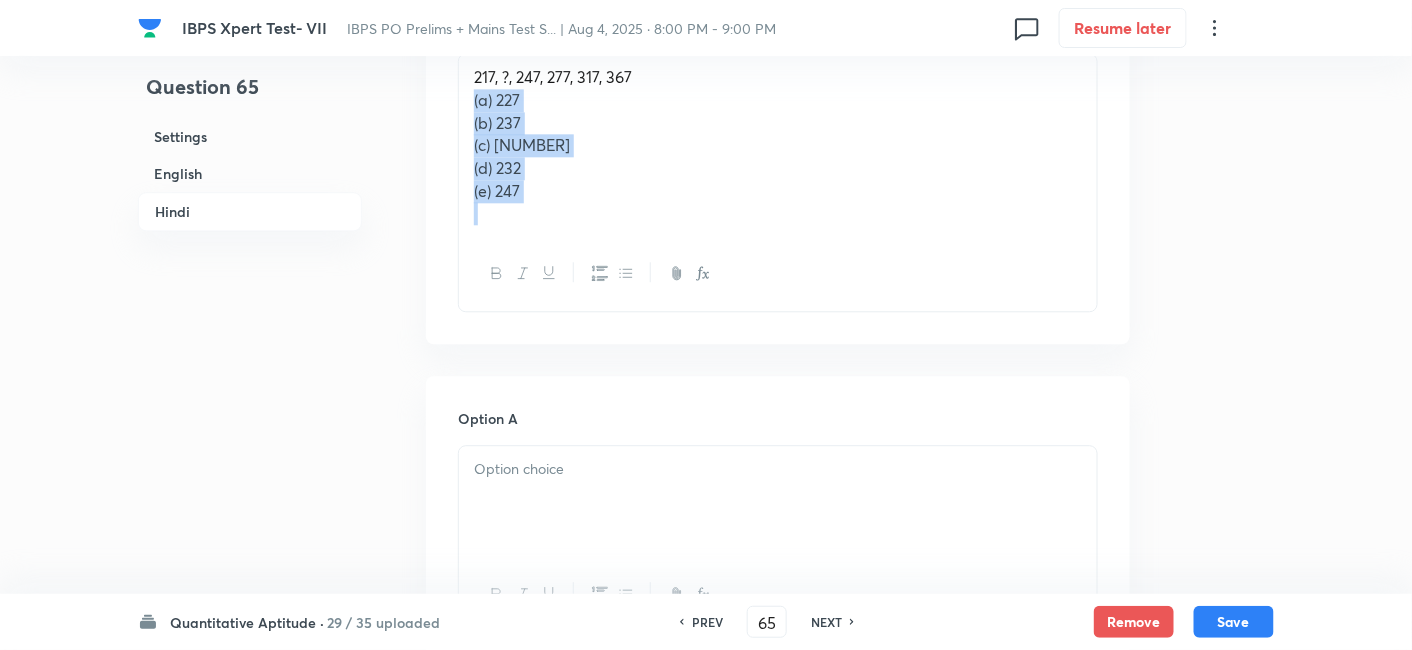 drag, startPoint x: 473, startPoint y: 93, endPoint x: 605, endPoint y: 279, distance: 228.07893 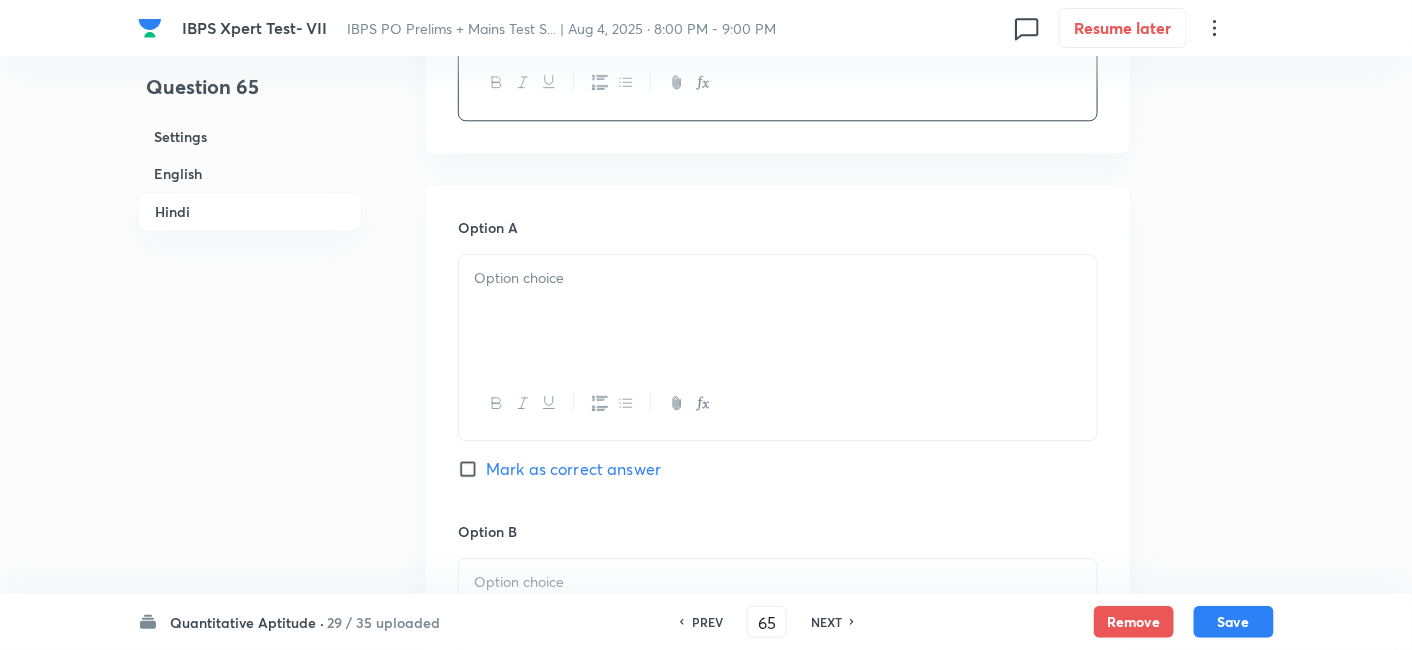 scroll, scrollTop: 3942, scrollLeft: 0, axis: vertical 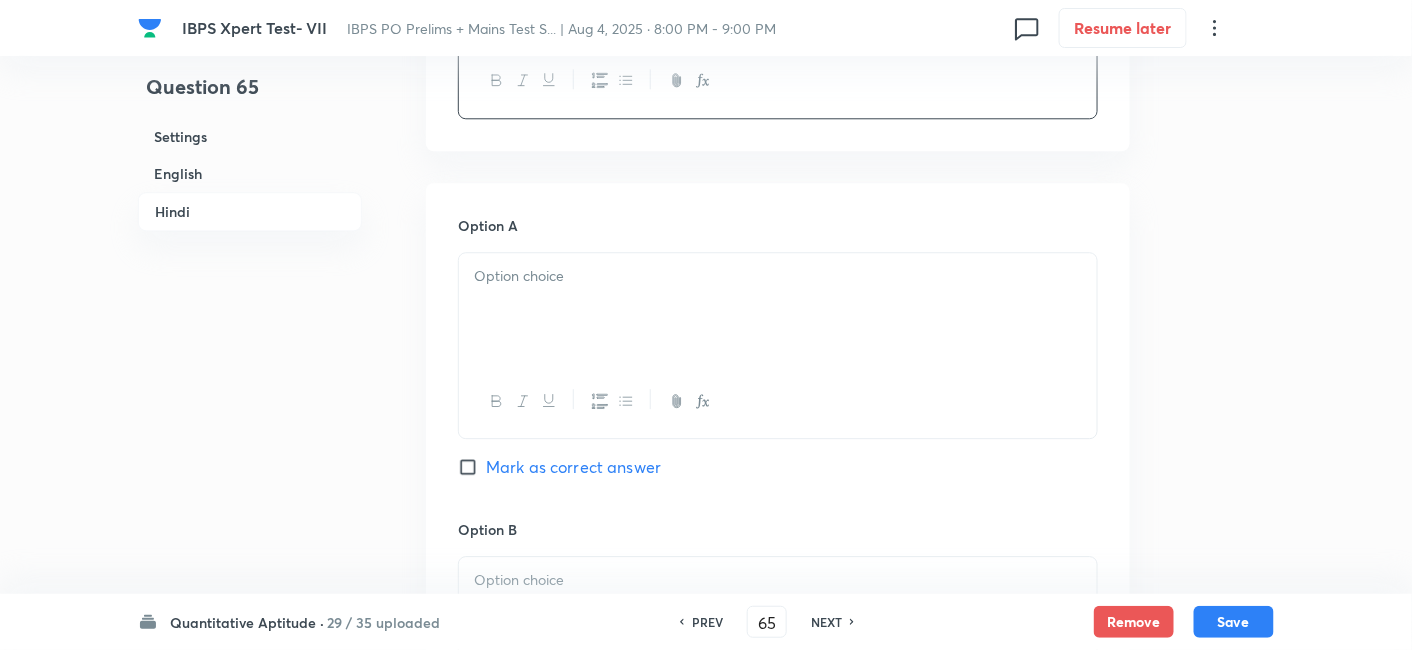 click at bounding box center (778, 276) 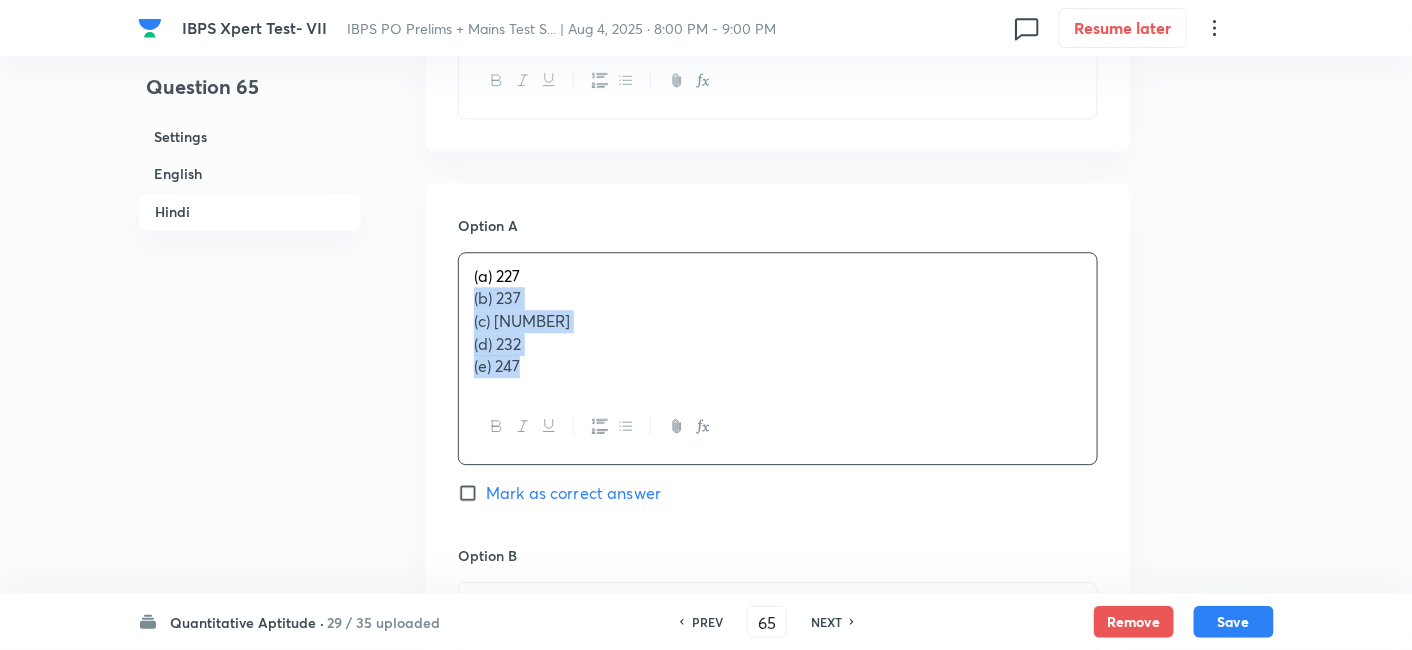 drag, startPoint x: 472, startPoint y: 292, endPoint x: 633, endPoint y: 461, distance: 233.4138 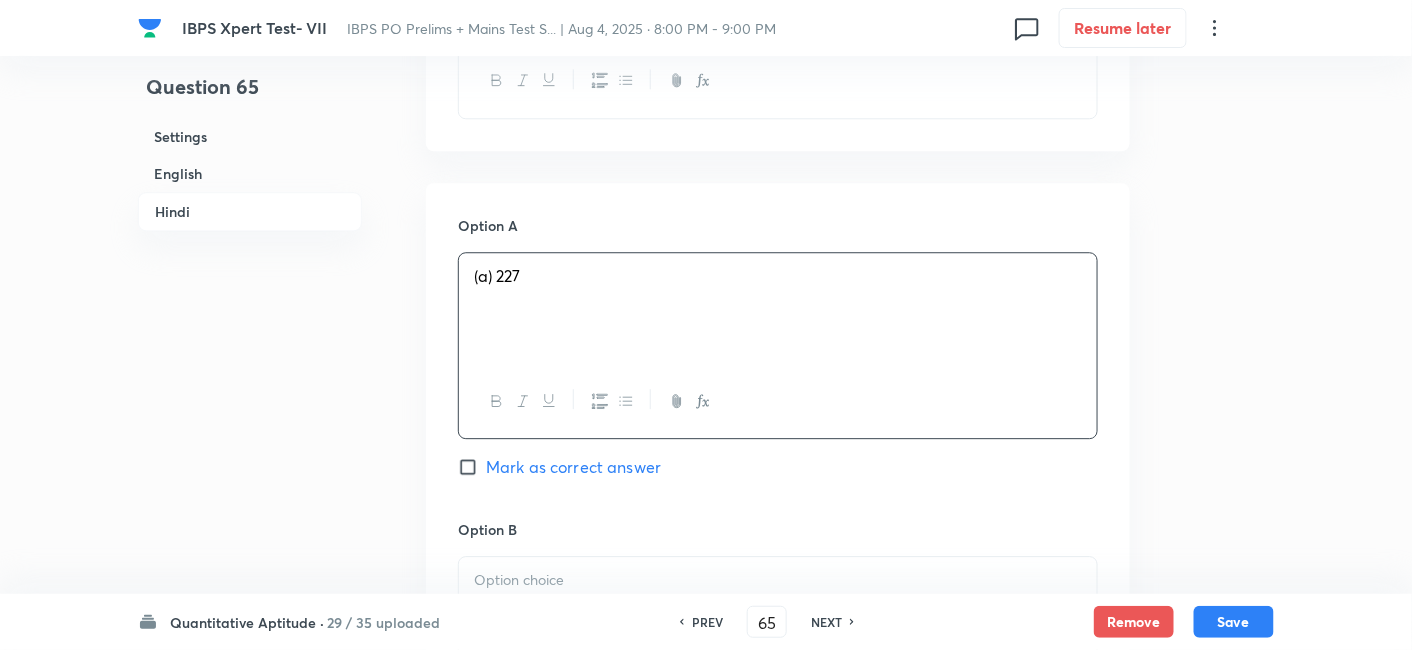 click on "Mark as correct answer" at bounding box center (573, 467) 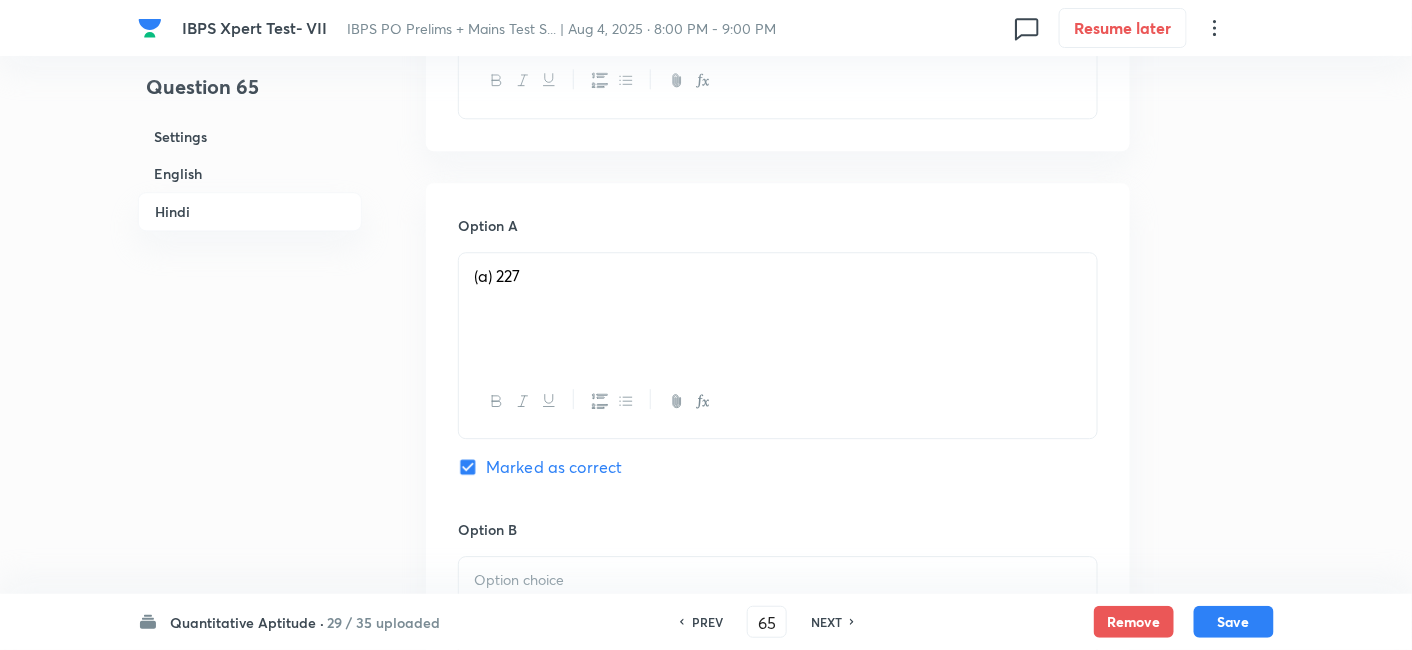 scroll, scrollTop: 4222, scrollLeft: 0, axis: vertical 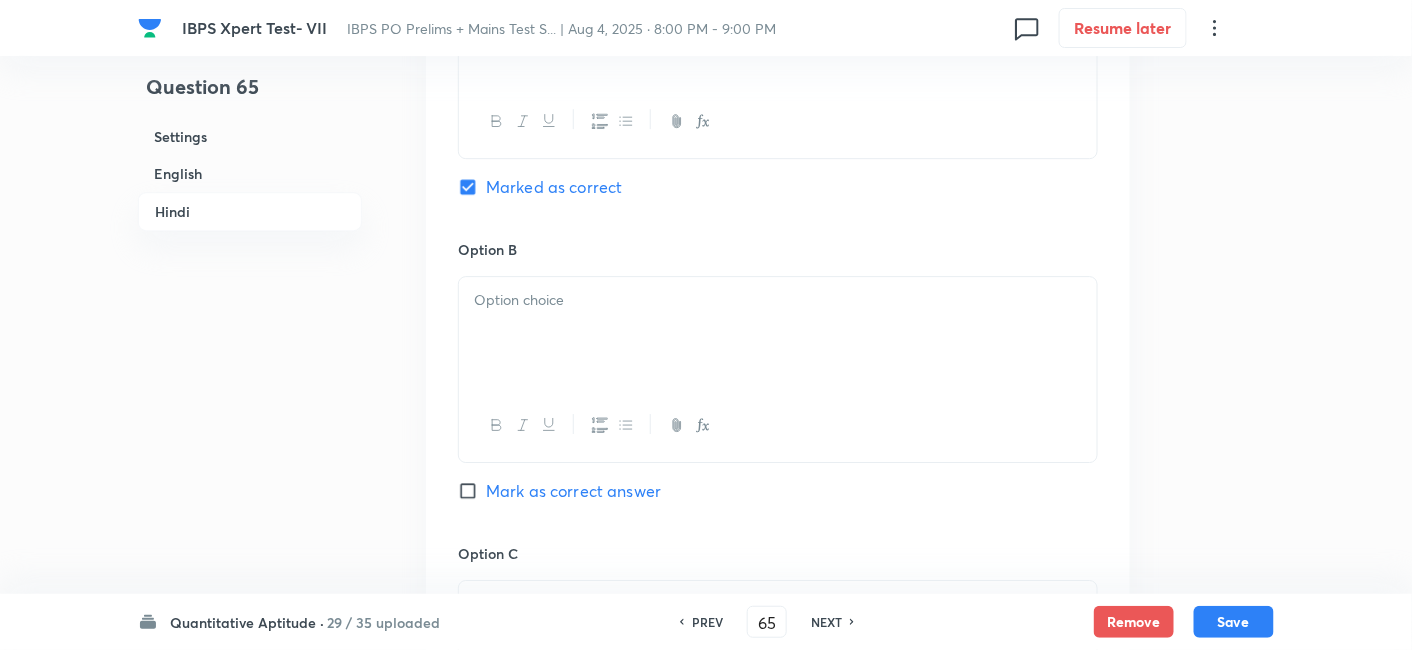 click at bounding box center [778, 300] 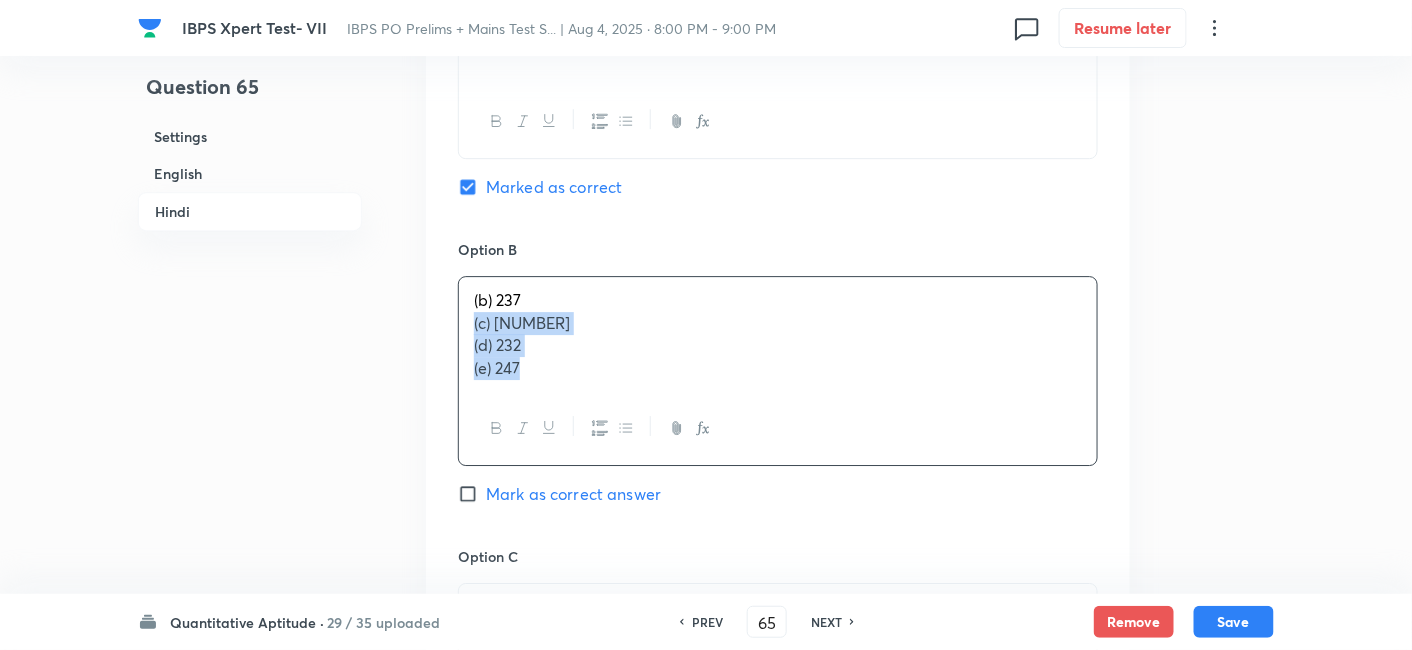 drag, startPoint x: 462, startPoint y: 316, endPoint x: 725, endPoint y: 521, distance: 333.45764 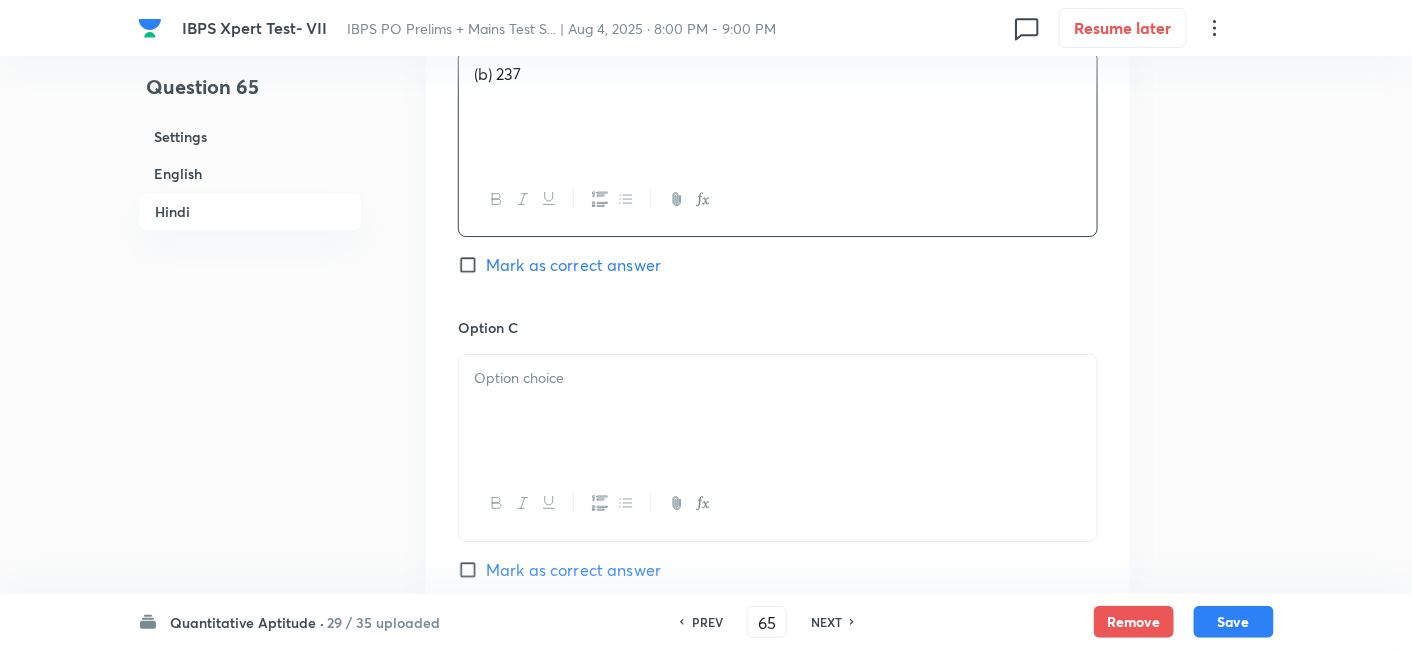 scroll, scrollTop: 4451, scrollLeft: 0, axis: vertical 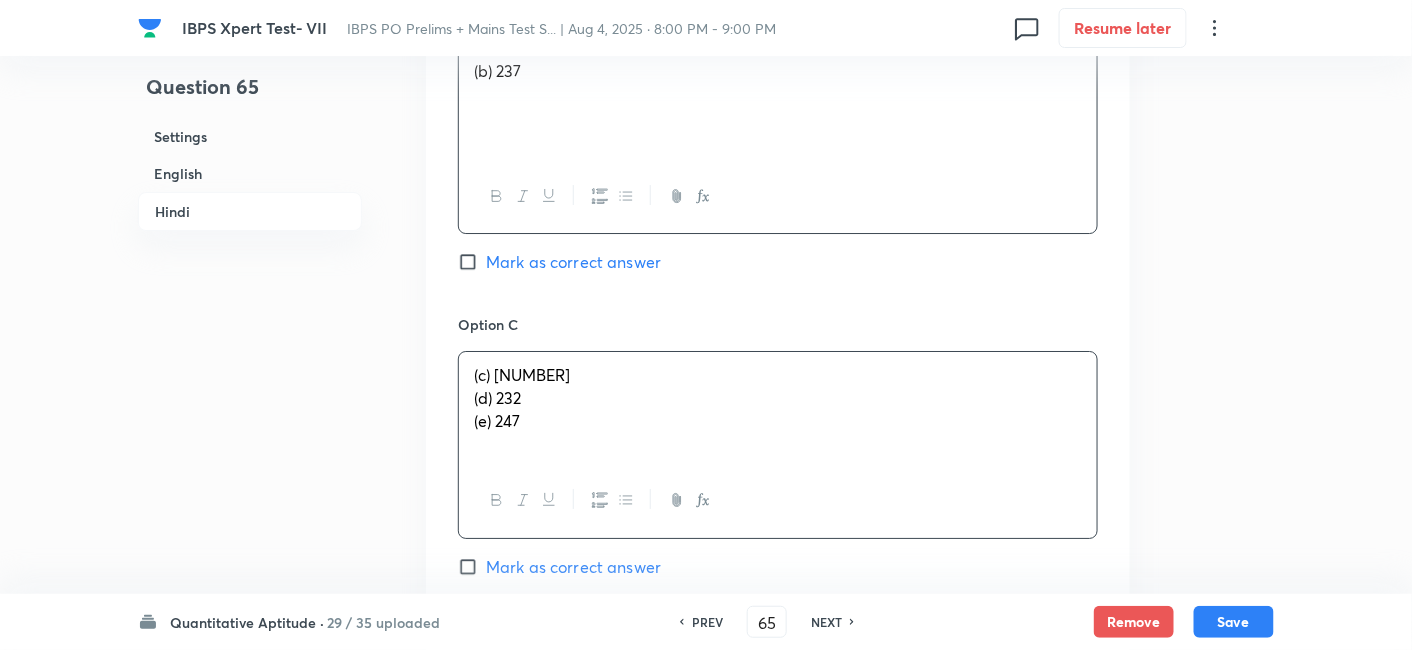 click on "(c) 222 (d) 232 (e) 247" at bounding box center [778, 408] 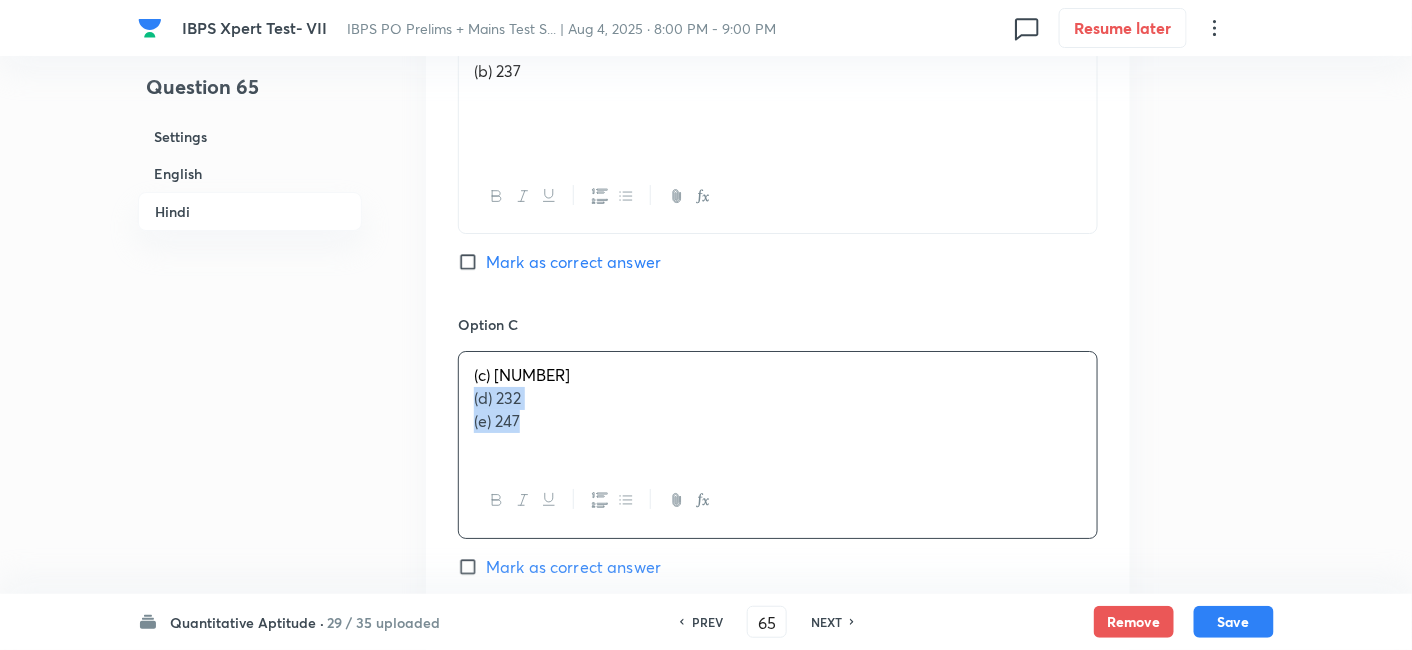 drag, startPoint x: 465, startPoint y: 398, endPoint x: 686, endPoint y: 534, distance: 259.49374 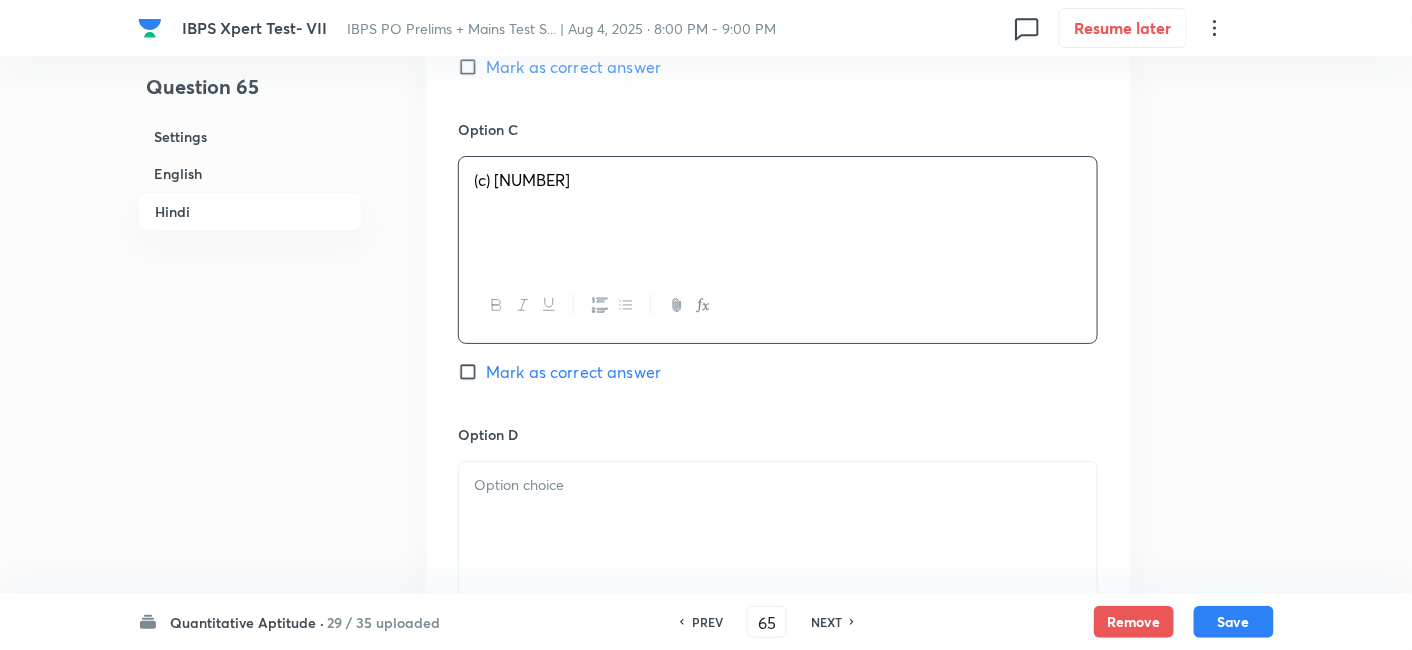 scroll, scrollTop: 4665, scrollLeft: 0, axis: vertical 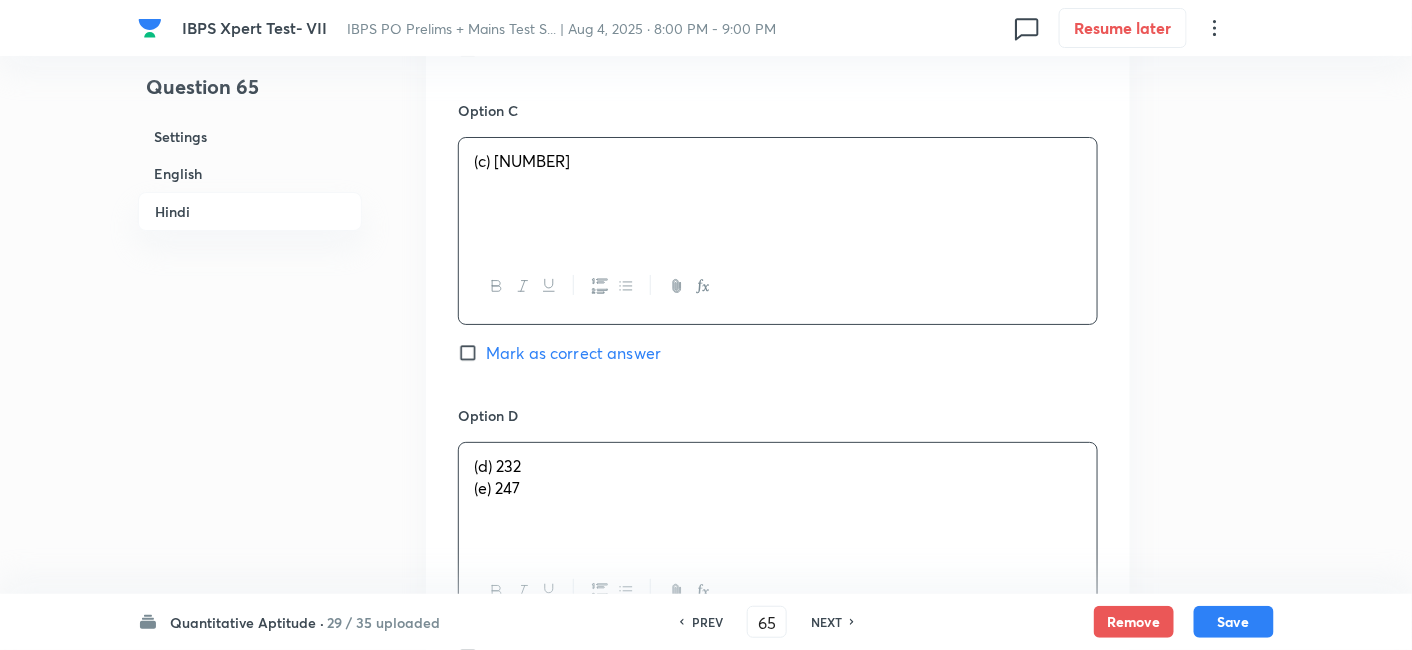 click on "(d) [NUMBER]  (e) [NUMBER]" at bounding box center (778, 499) 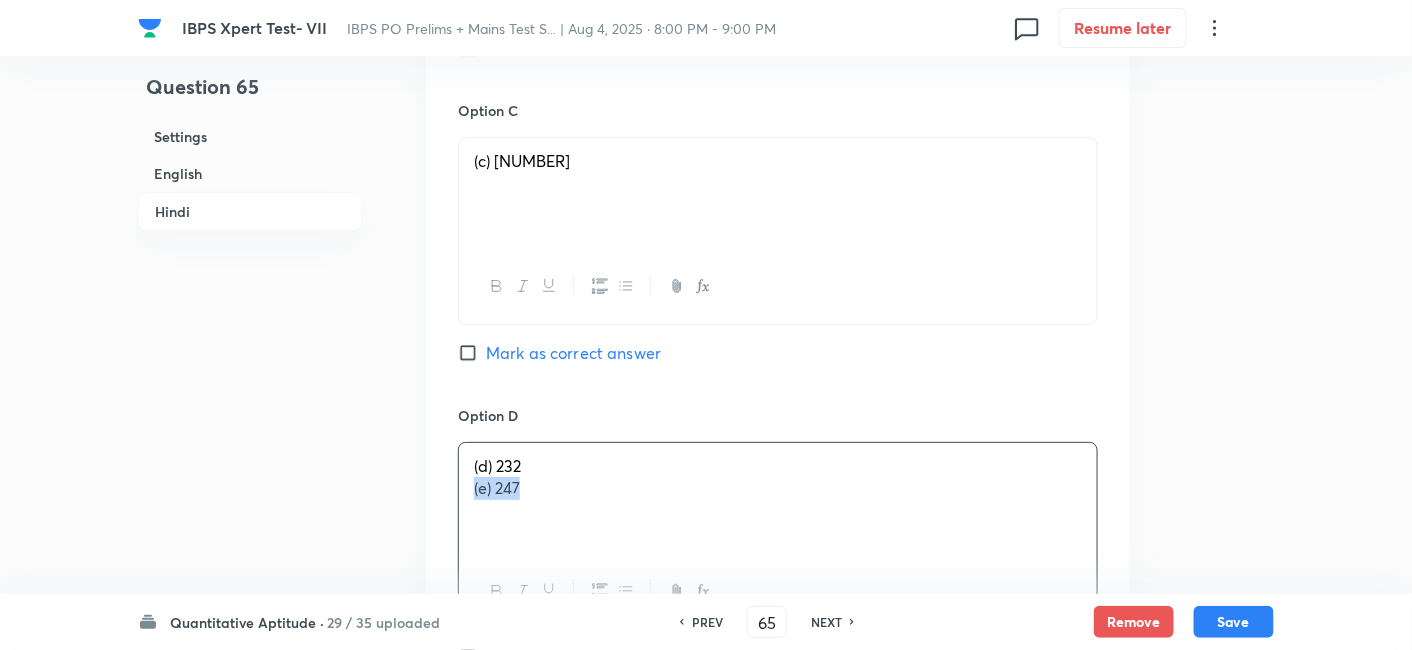 drag, startPoint x: 465, startPoint y: 484, endPoint x: 750, endPoint y: 550, distance: 292.5423 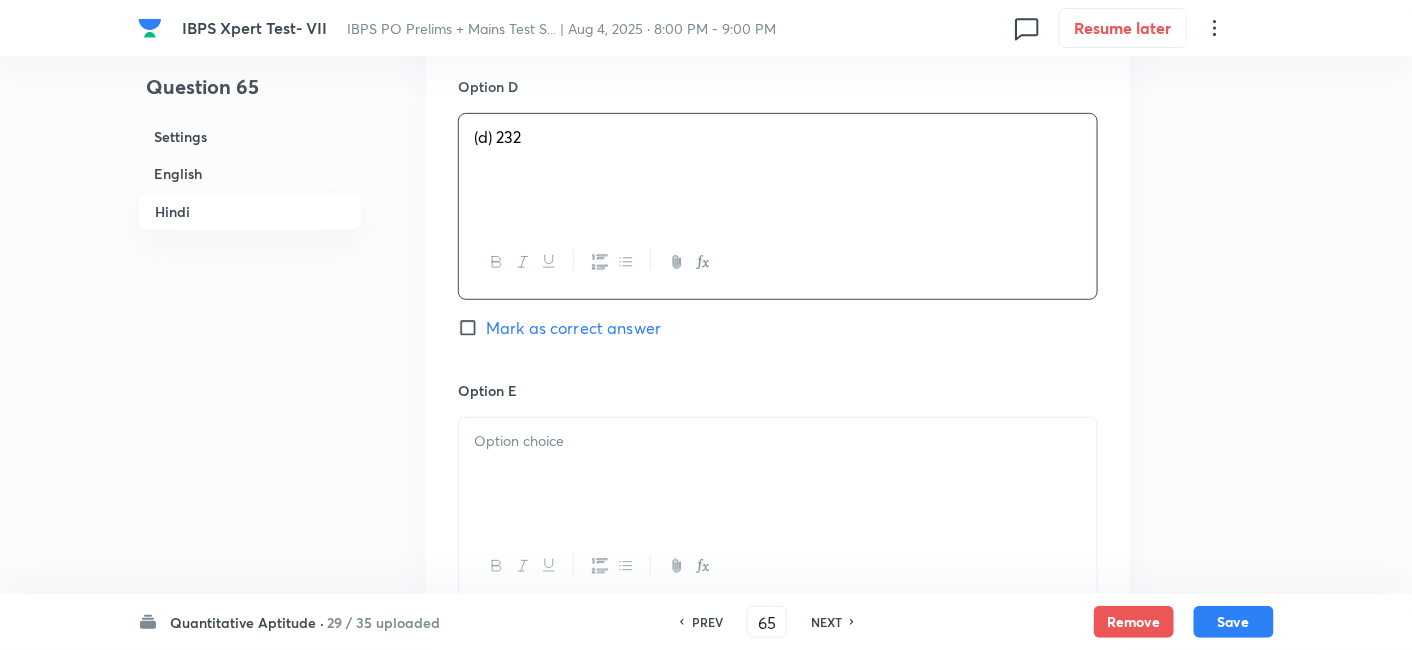 scroll, scrollTop: 5006, scrollLeft: 0, axis: vertical 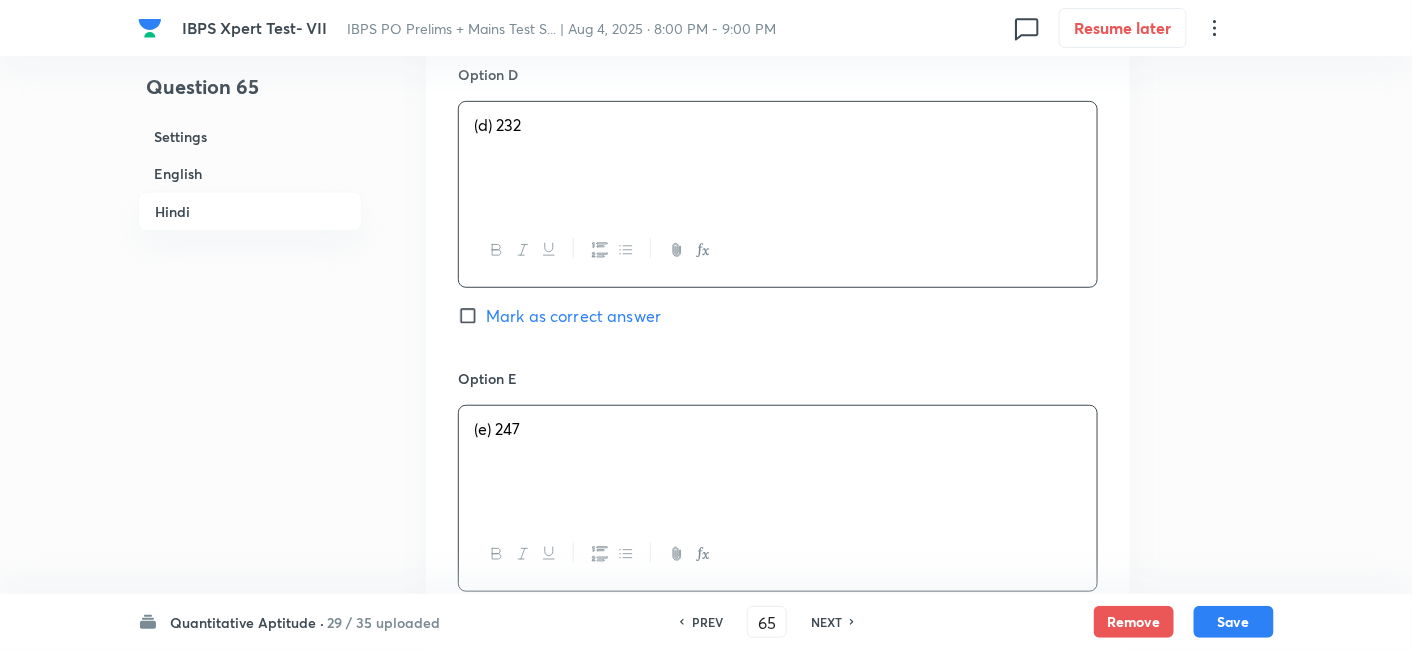 click on "(e) 247" at bounding box center (778, 462) 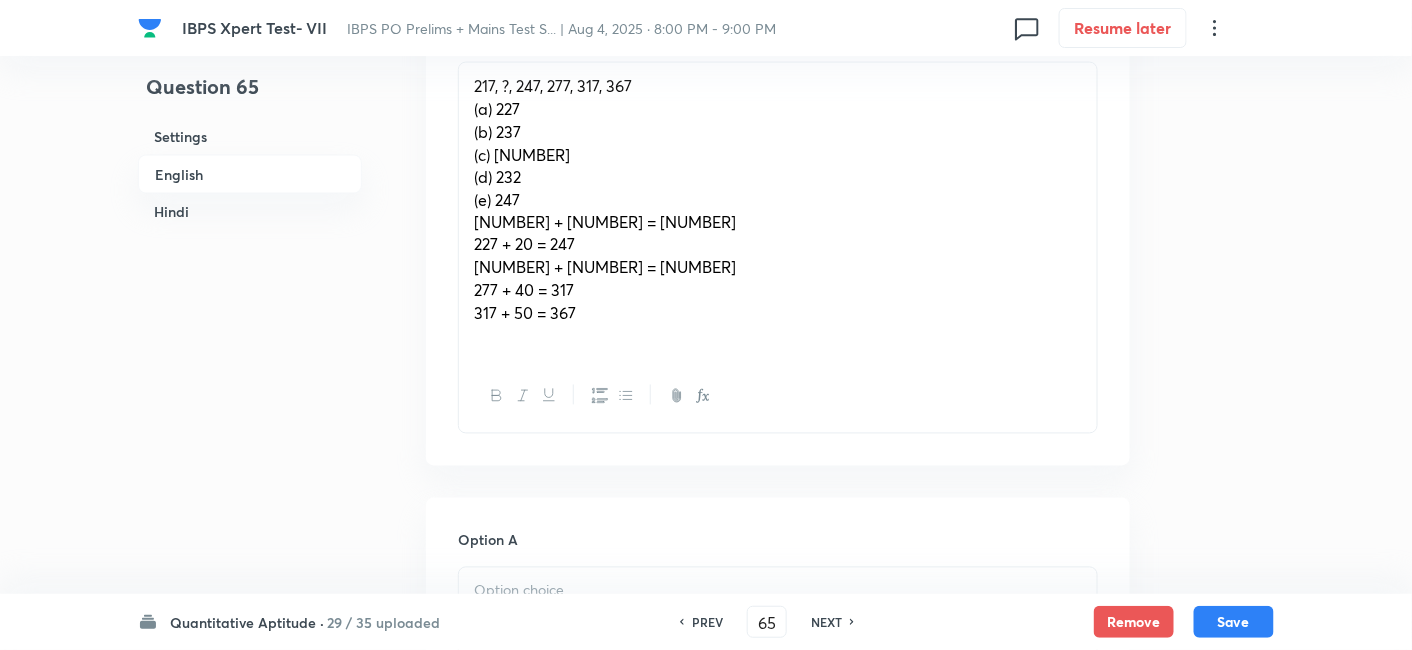 scroll, scrollTop: 975, scrollLeft: 0, axis: vertical 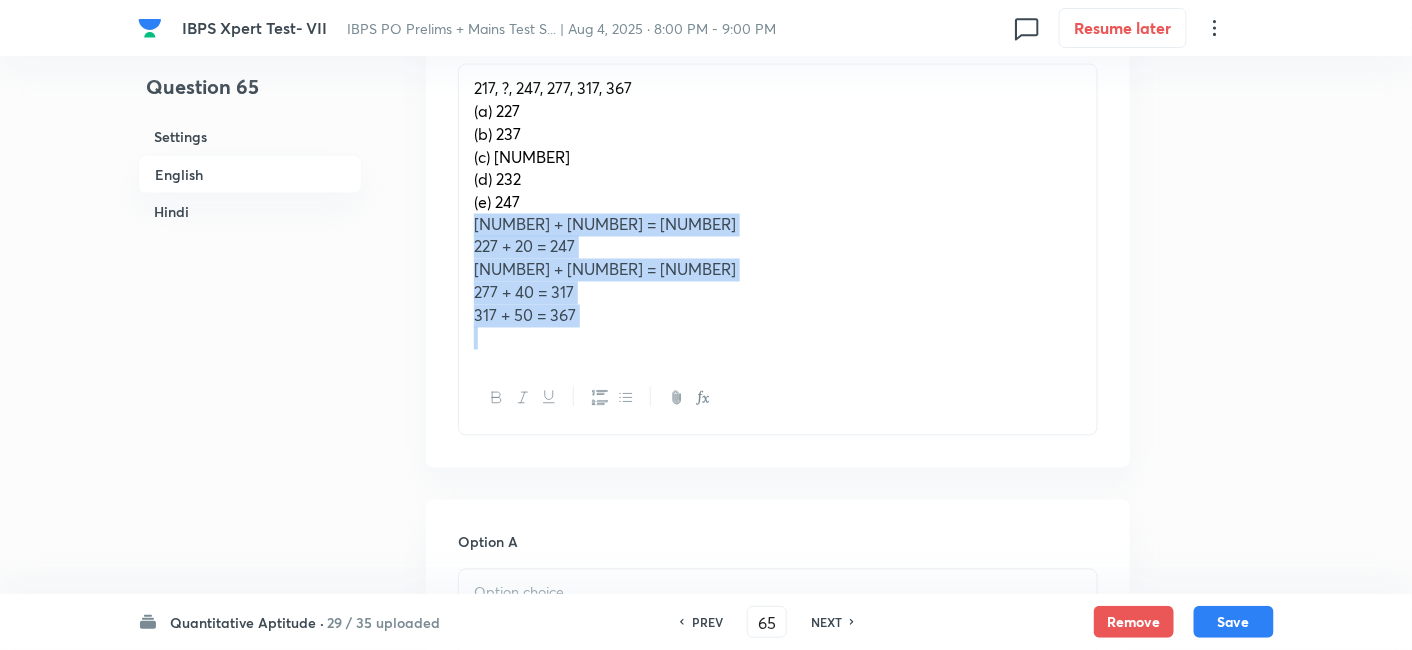 drag, startPoint x: 467, startPoint y: 226, endPoint x: 657, endPoint y: 391, distance: 251.64459 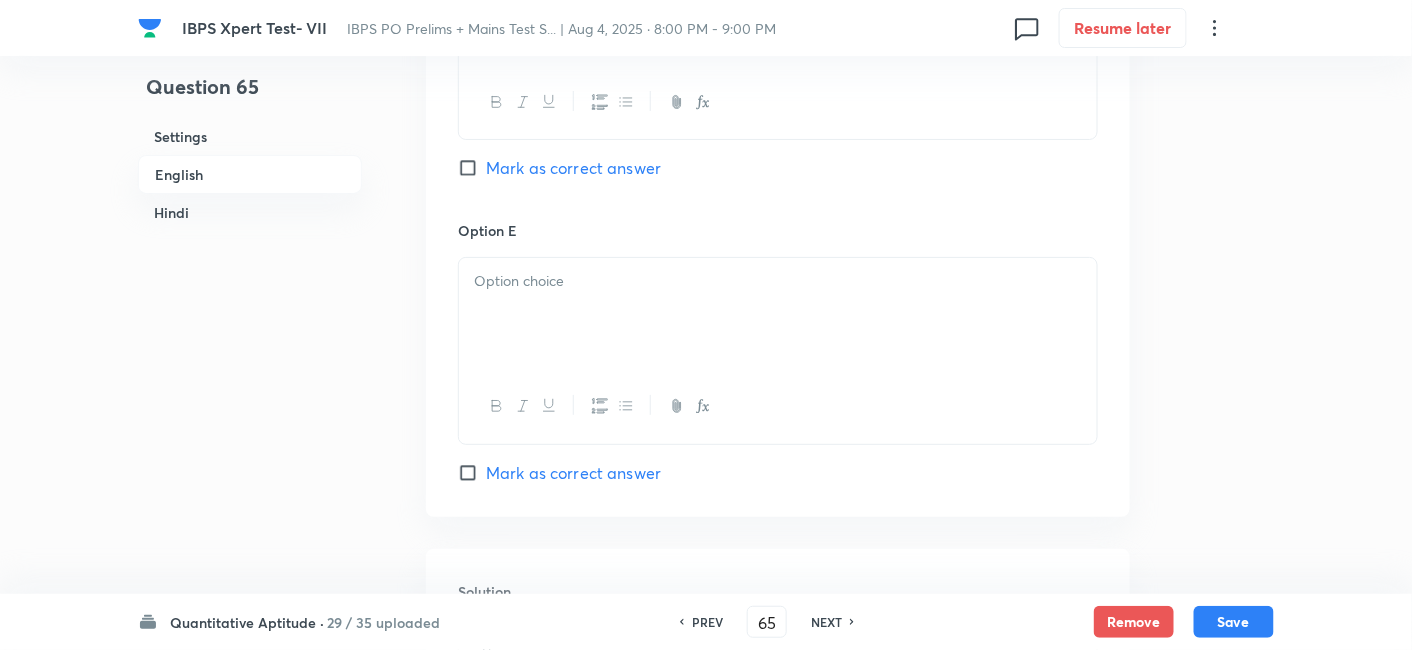 scroll, scrollTop: 2671, scrollLeft: 0, axis: vertical 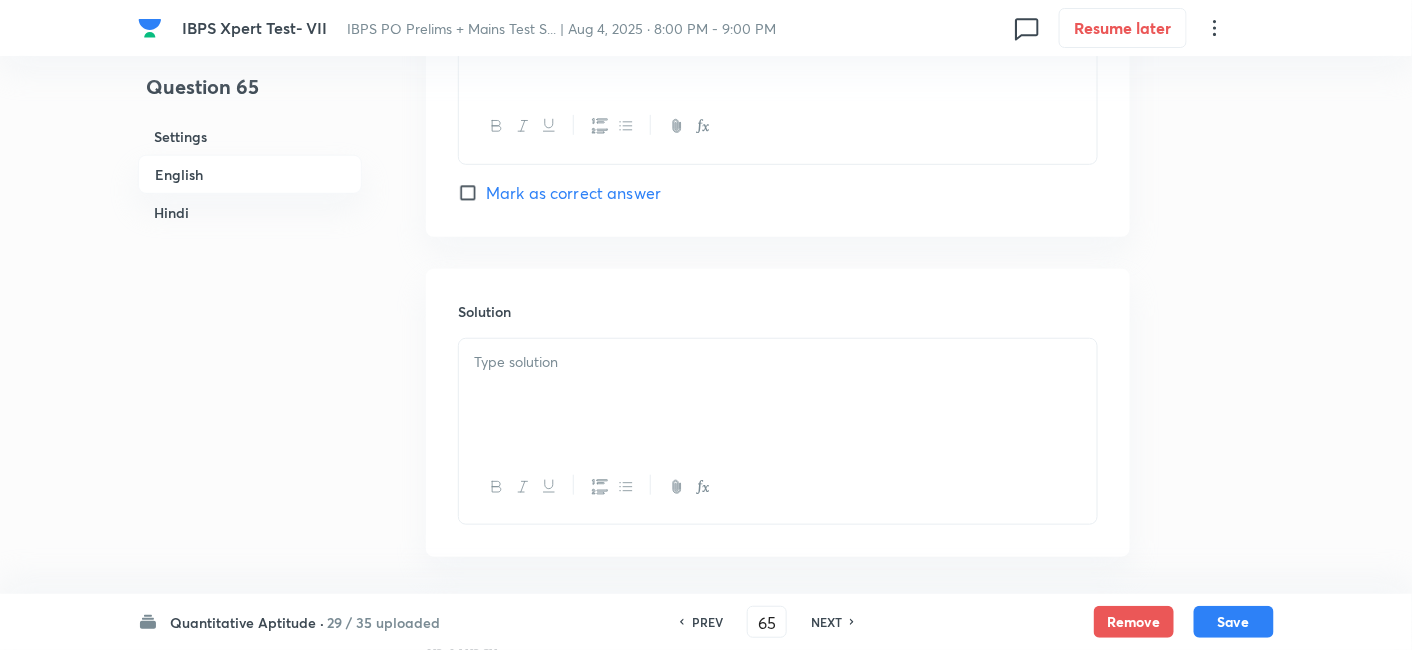 click at bounding box center (778, 395) 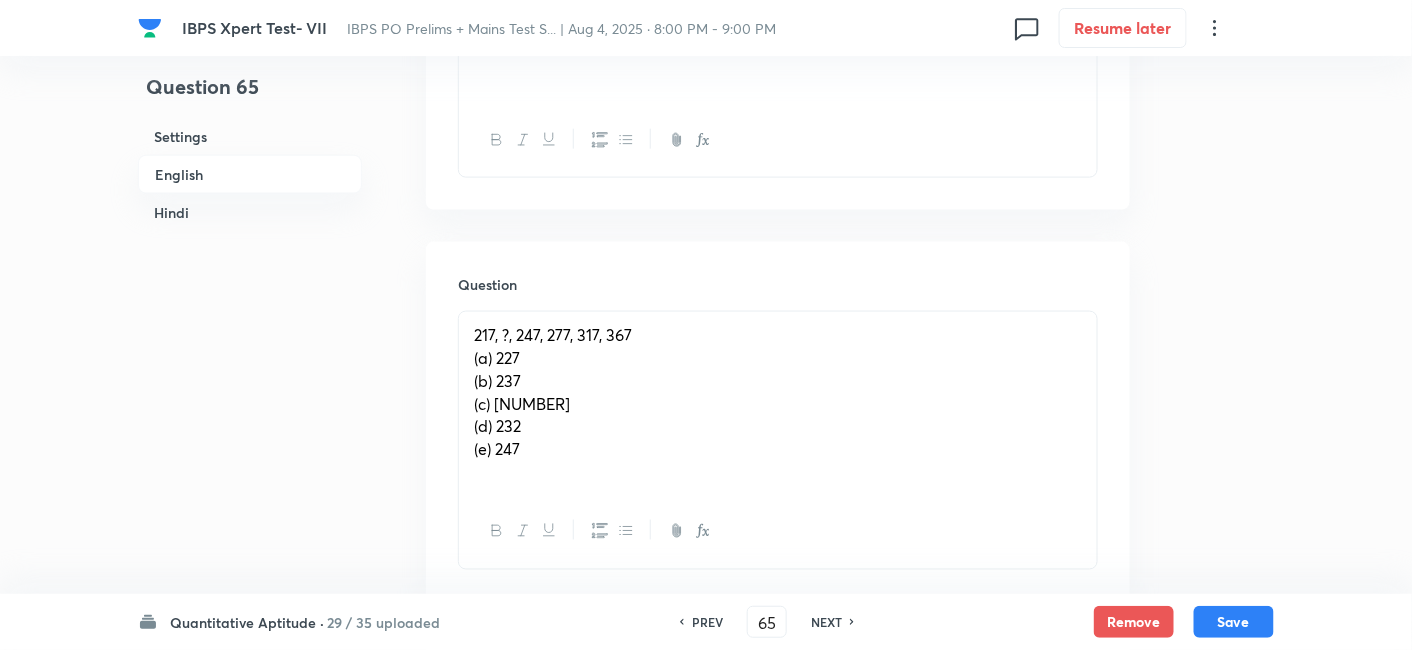 scroll, scrollTop: 729, scrollLeft: 0, axis: vertical 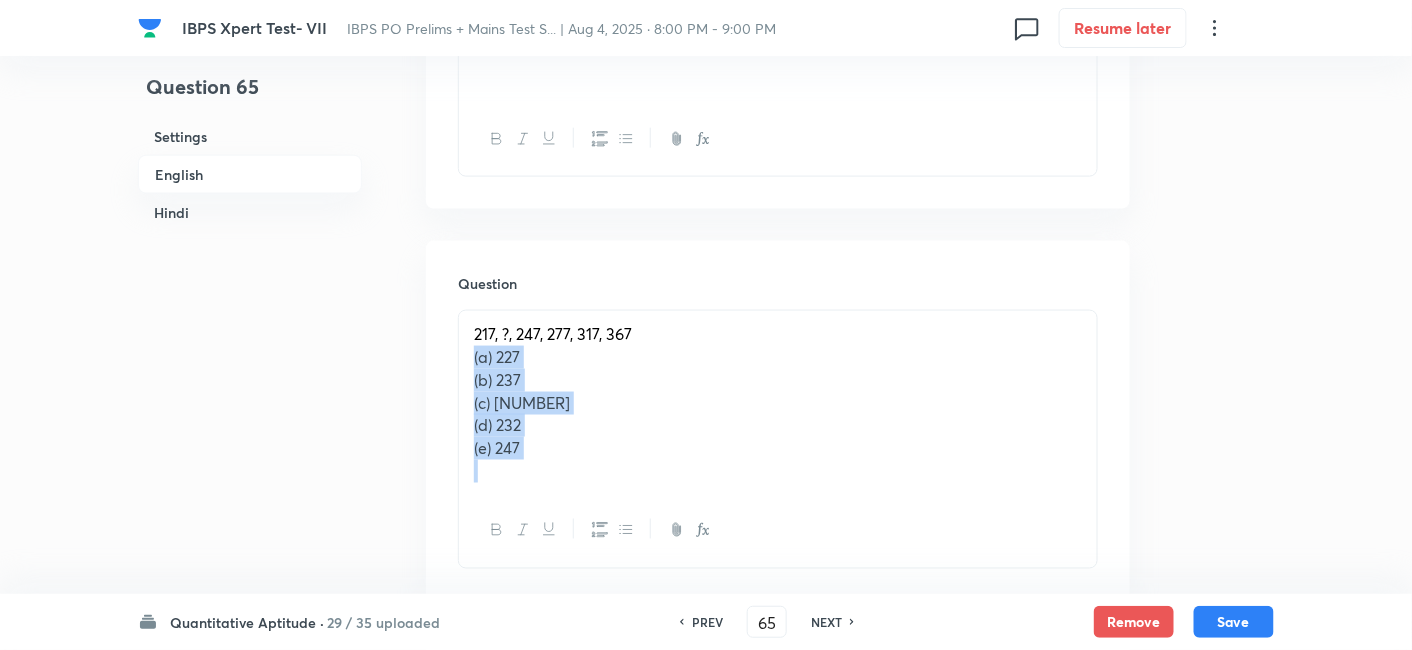 drag, startPoint x: 462, startPoint y: 355, endPoint x: 614, endPoint y: 515, distance: 220.68983 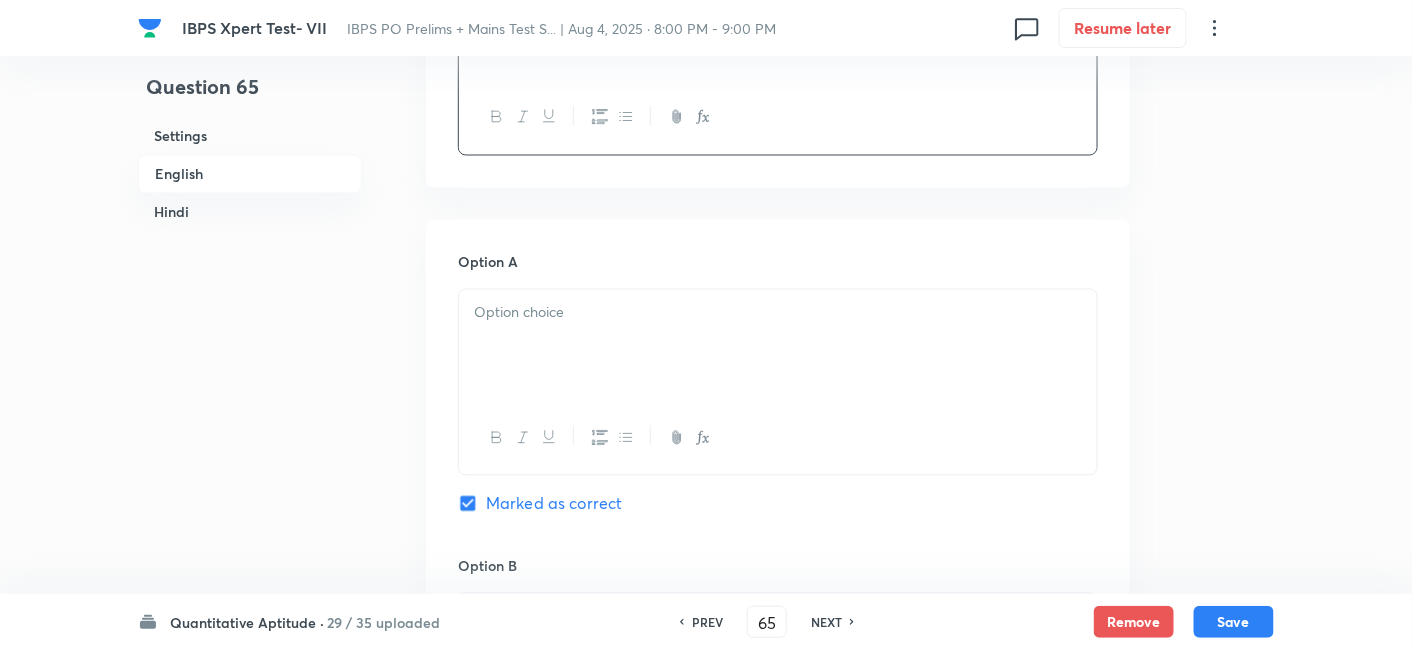 scroll, scrollTop: 1076, scrollLeft: 0, axis: vertical 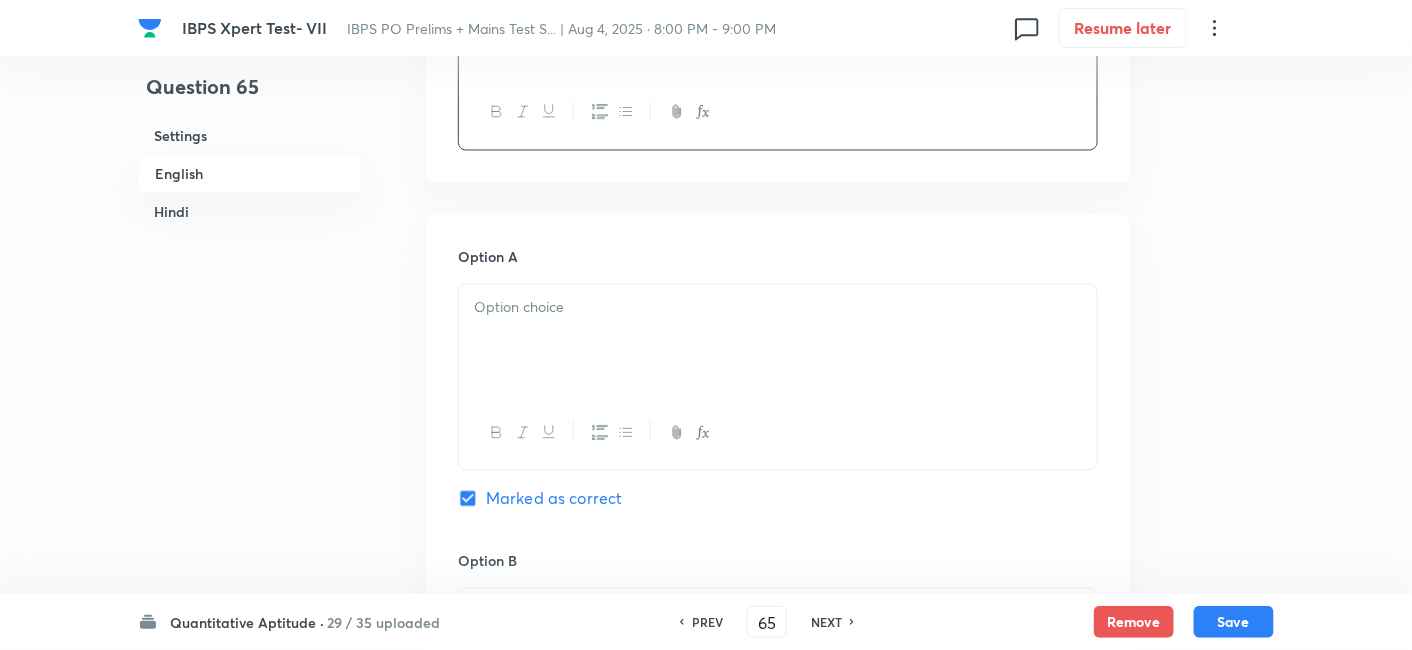 click at bounding box center [778, 341] 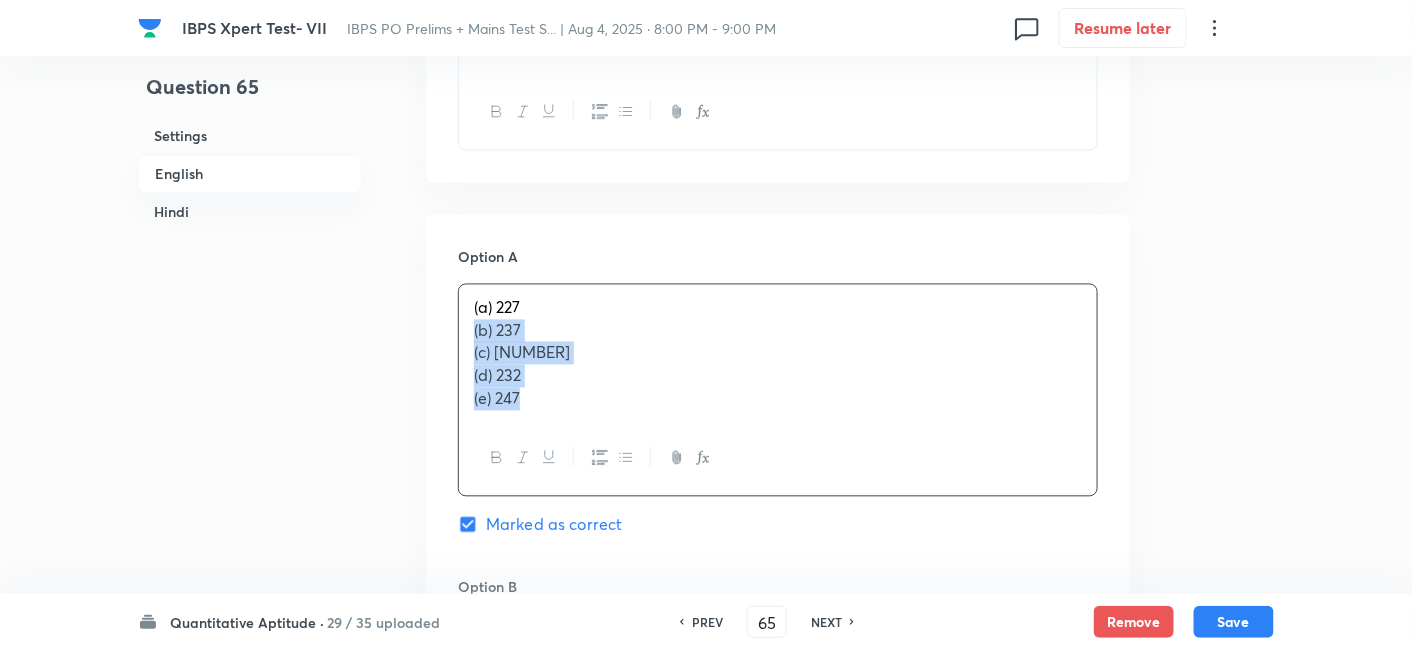 drag, startPoint x: 472, startPoint y: 332, endPoint x: 602, endPoint y: 463, distance: 184.55623 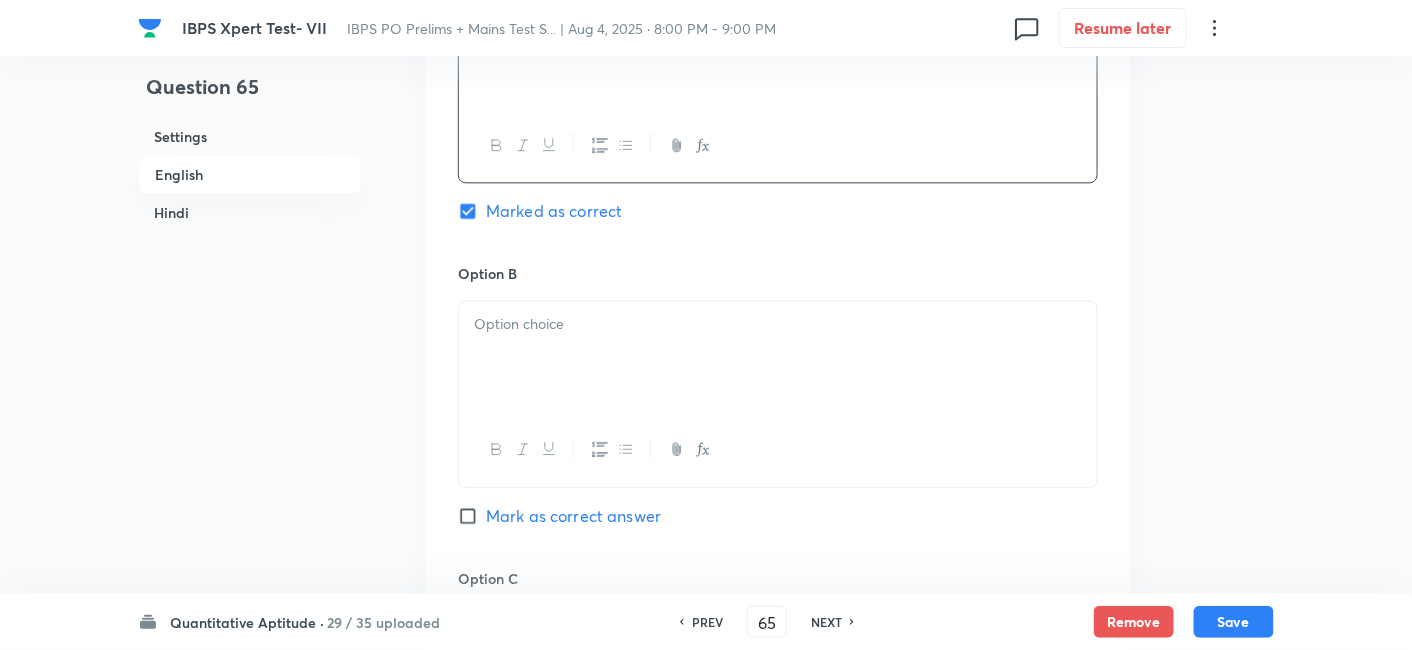 scroll, scrollTop: 1365, scrollLeft: 0, axis: vertical 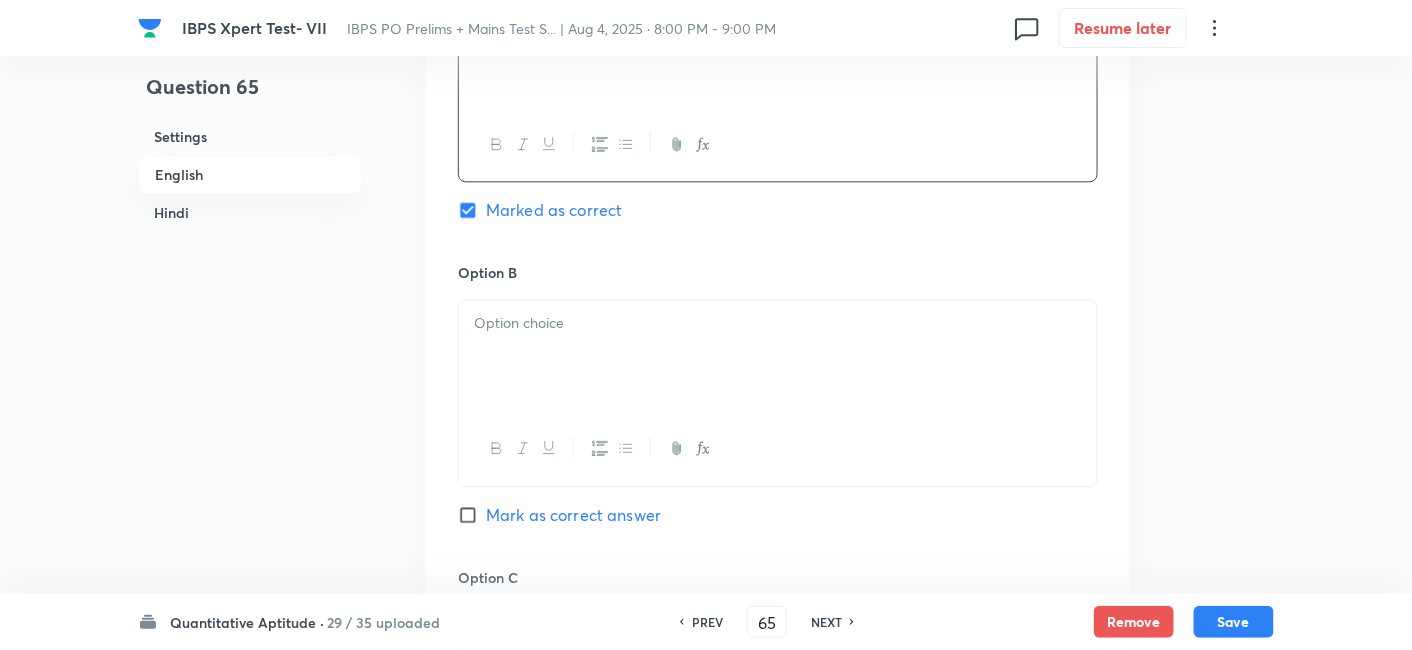 click at bounding box center [778, 356] 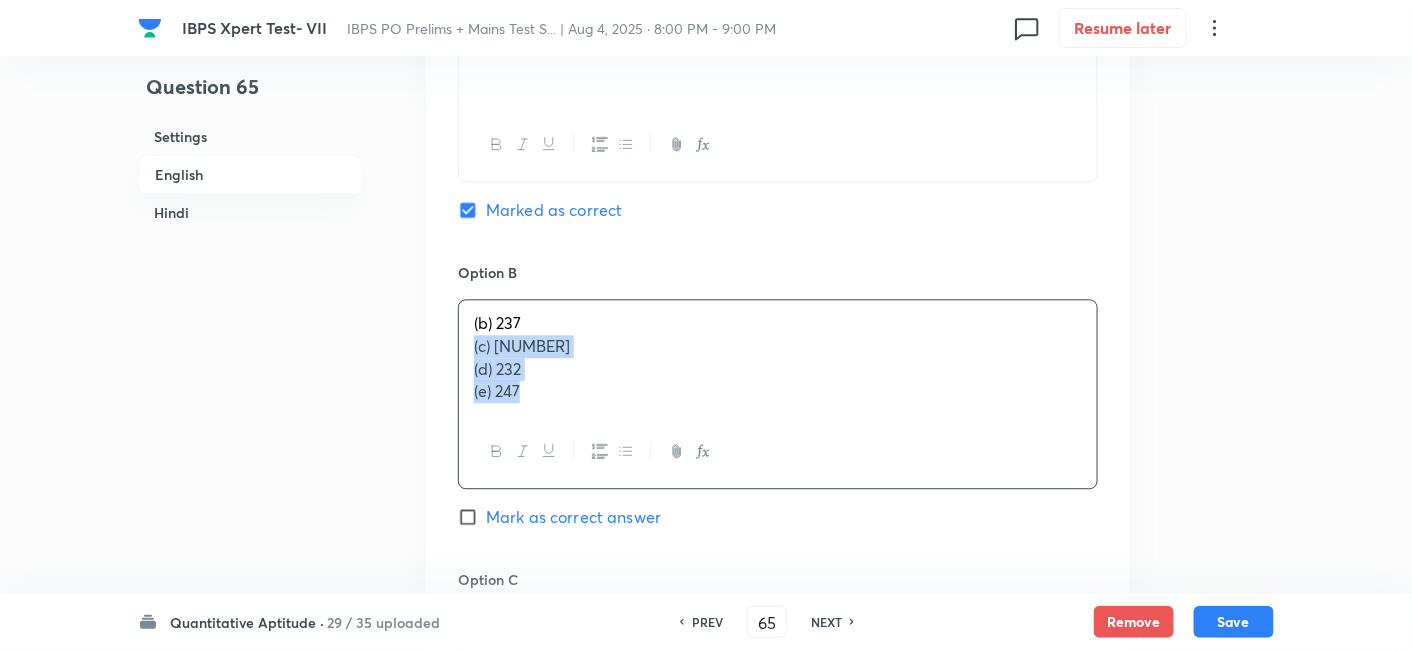 drag, startPoint x: 468, startPoint y: 346, endPoint x: 637, endPoint y: 478, distance: 214.44113 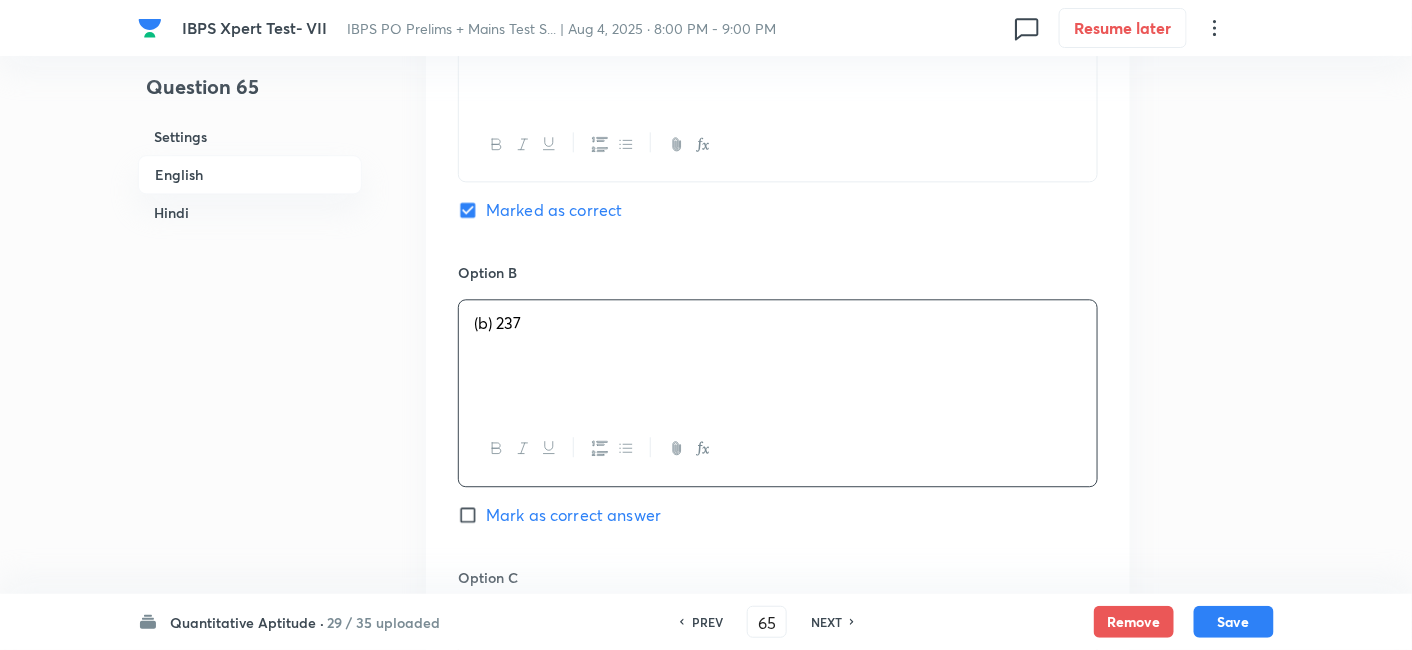 scroll, scrollTop: 1595, scrollLeft: 0, axis: vertical 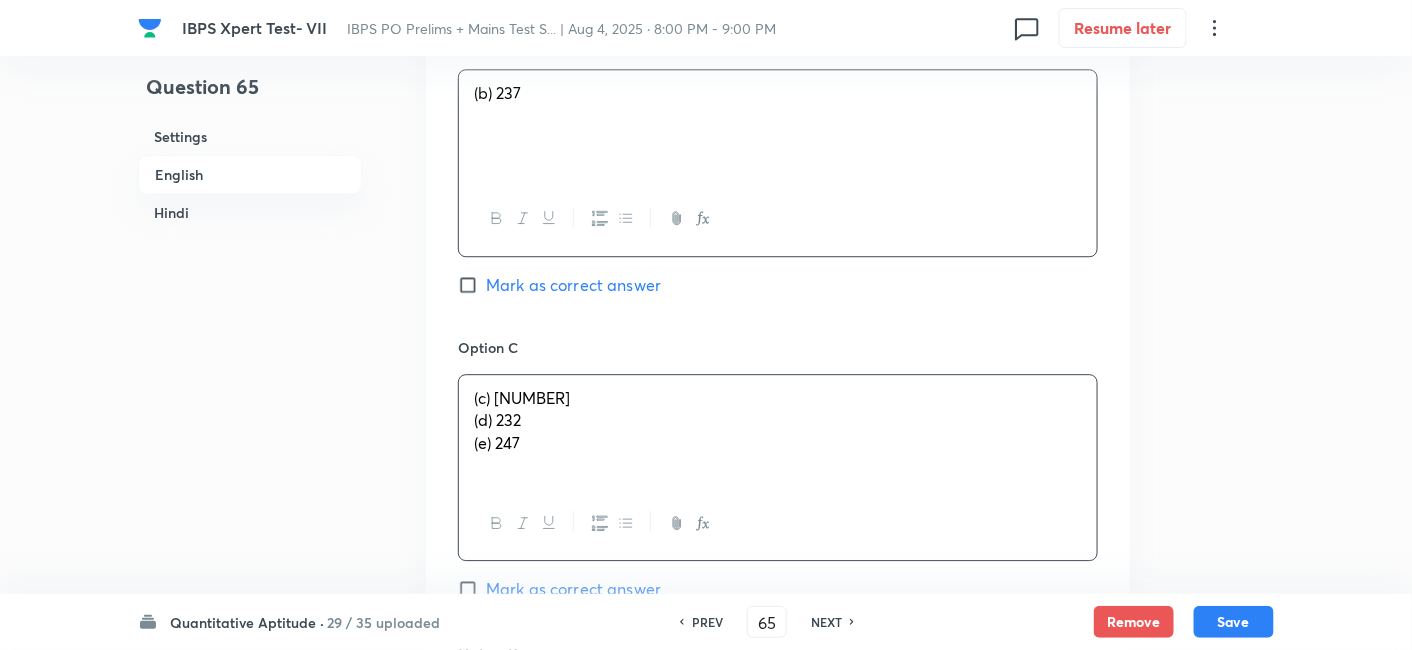 click on "(c) 222 (d) 232 (e) 247" at bounding box center [778, 431] 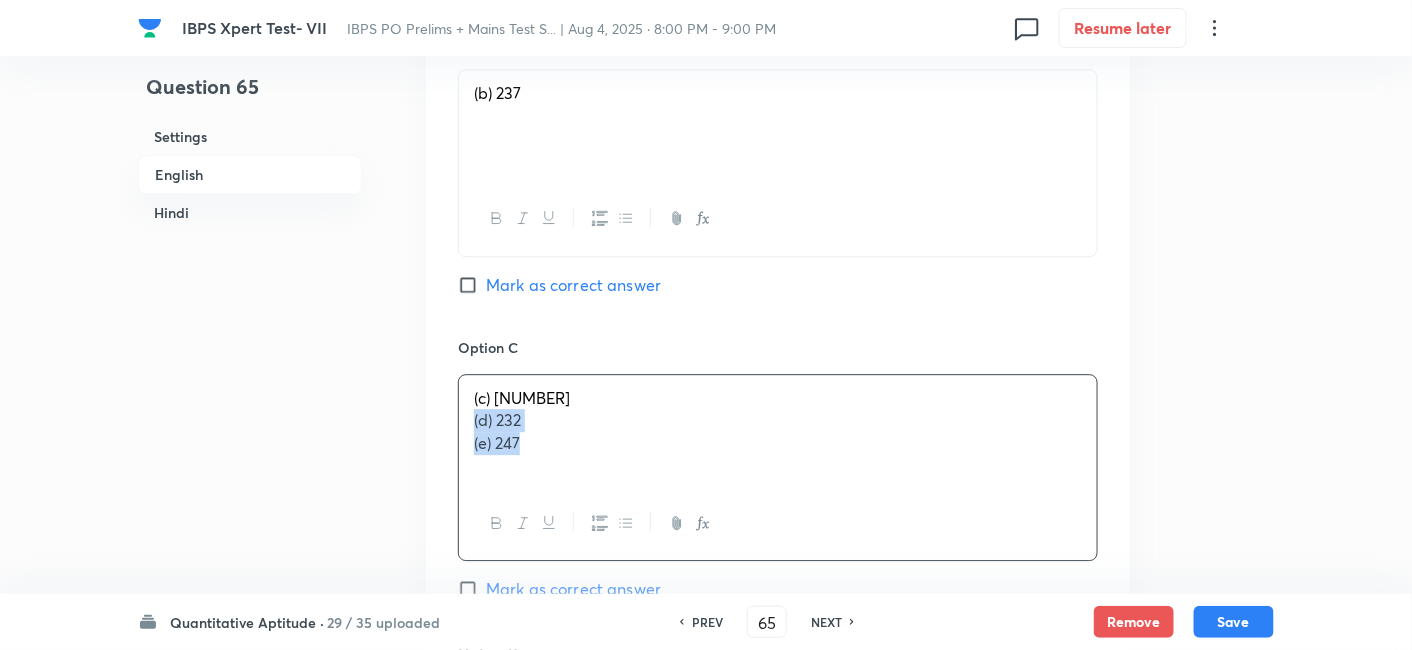 drag, startPoint x: 465, startPoint y: 420, endPoint x: 671, endPoint y: 546, distance: 241.47878 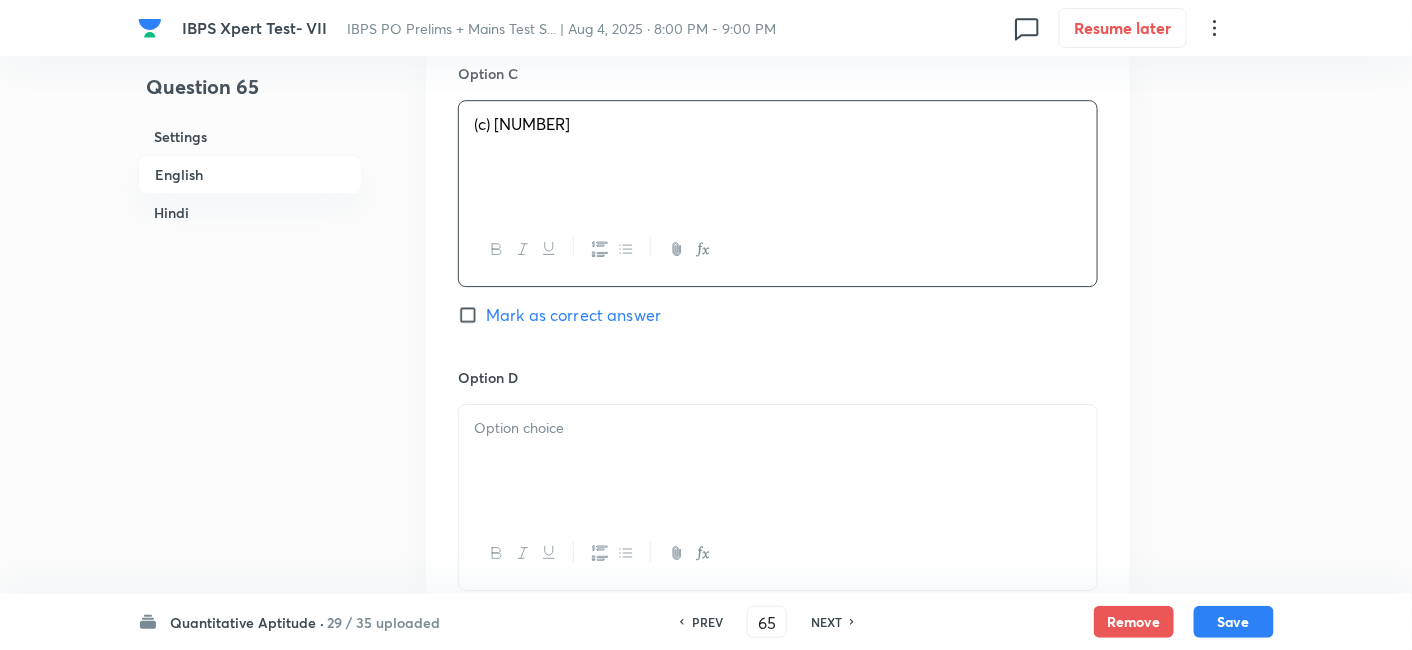 scroll, scrollTop: 1871, scrollLeft: 0, axis: vertical 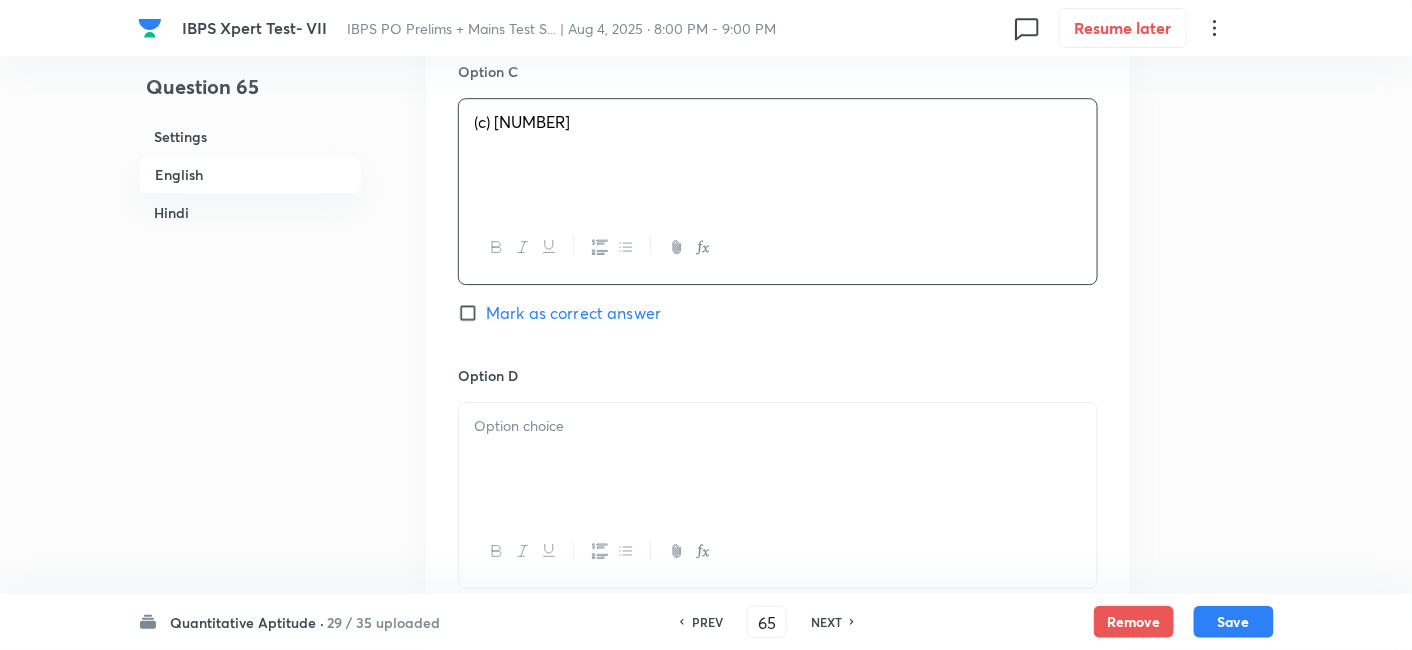 click at bounding box center (778, 459) 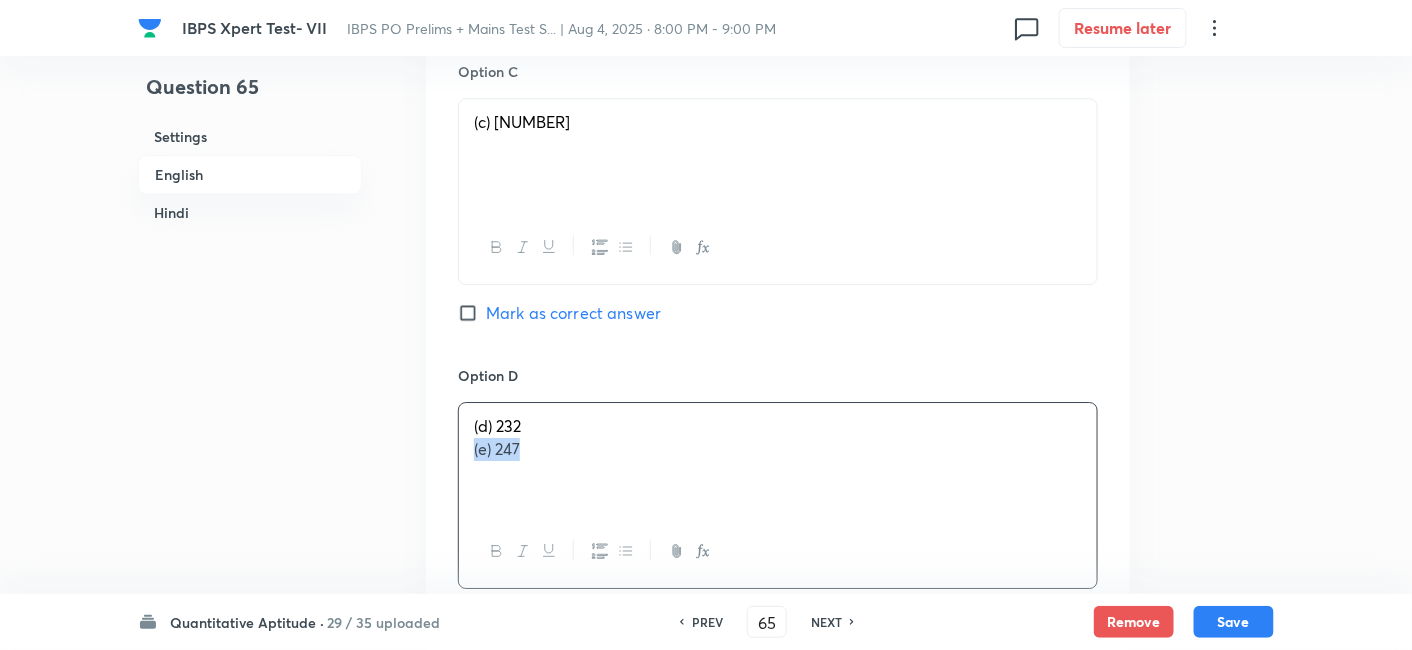 drag, startPoint x: 461, startPoint y: 449, endPoint x: 700, endPoint y: 515, distance: 247.94556 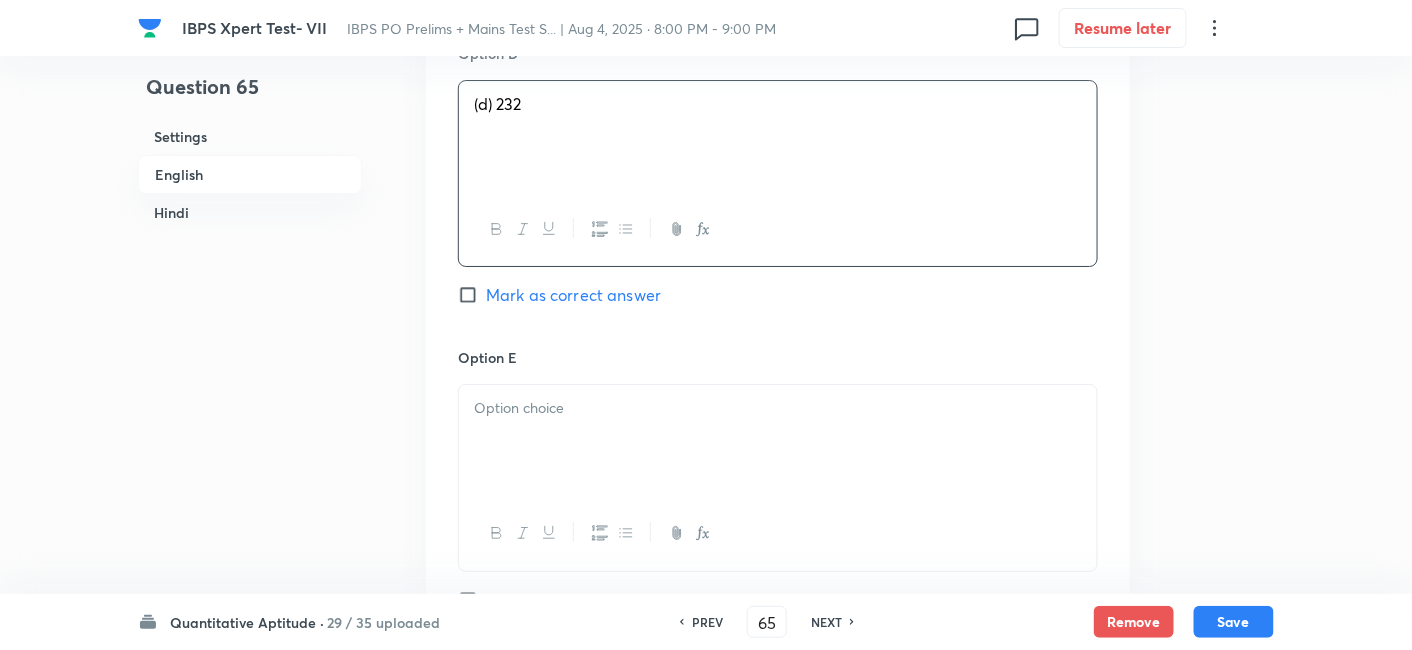 scroll, scrollTop: 2194, scrollLeft: 0, axis: vertical 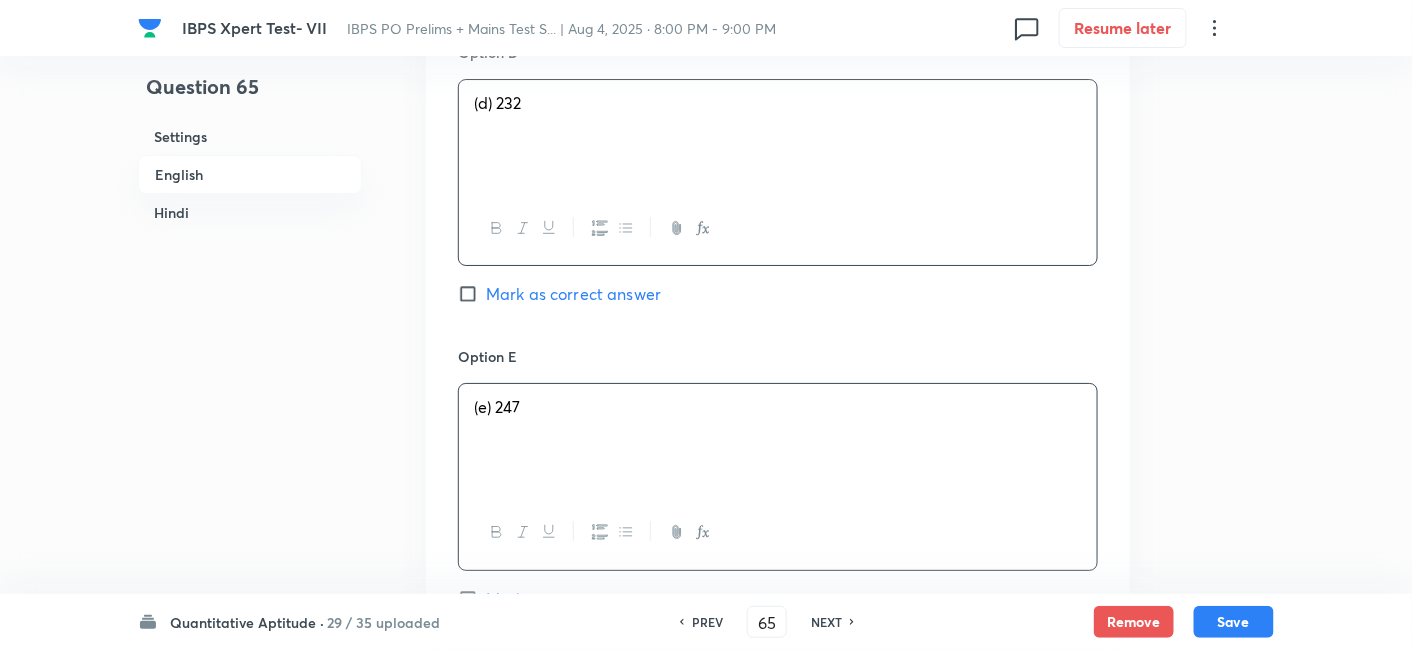 click on "(e) 247" at bounding box center (778, 440) 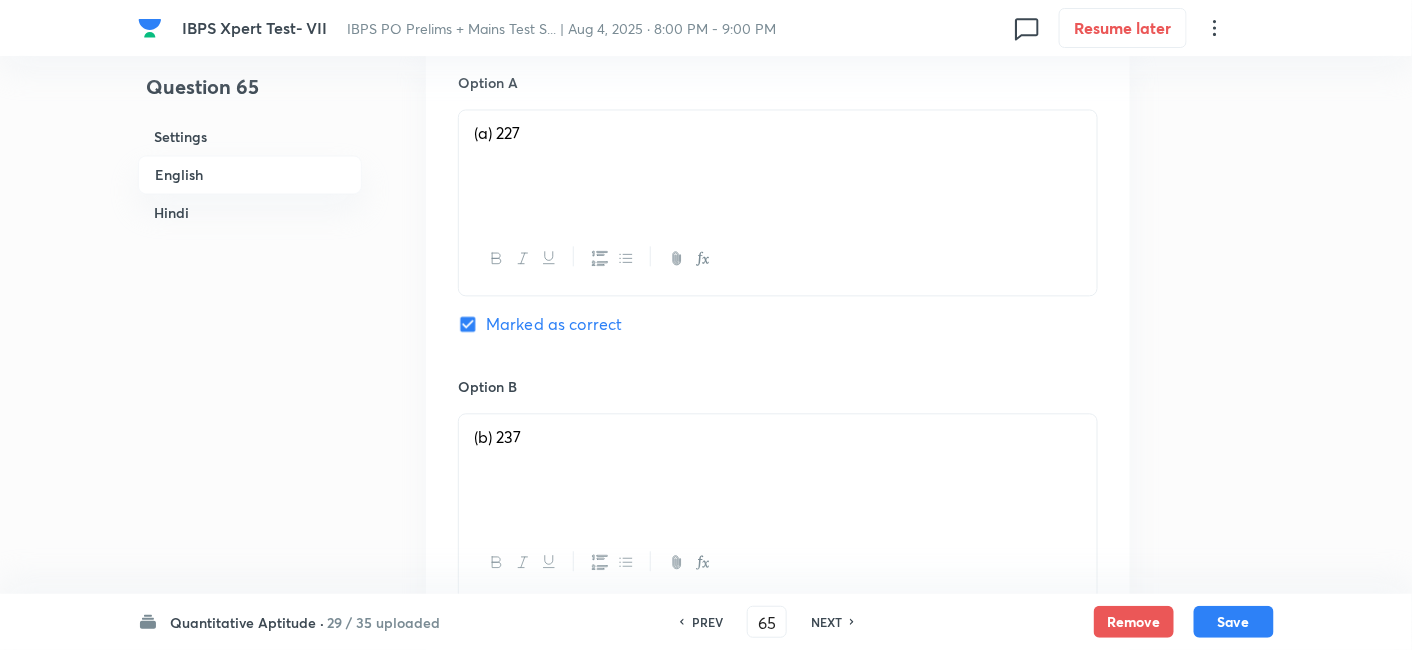scroll, scrollTop: 1249, scrollLeft: 0, axis: vertical 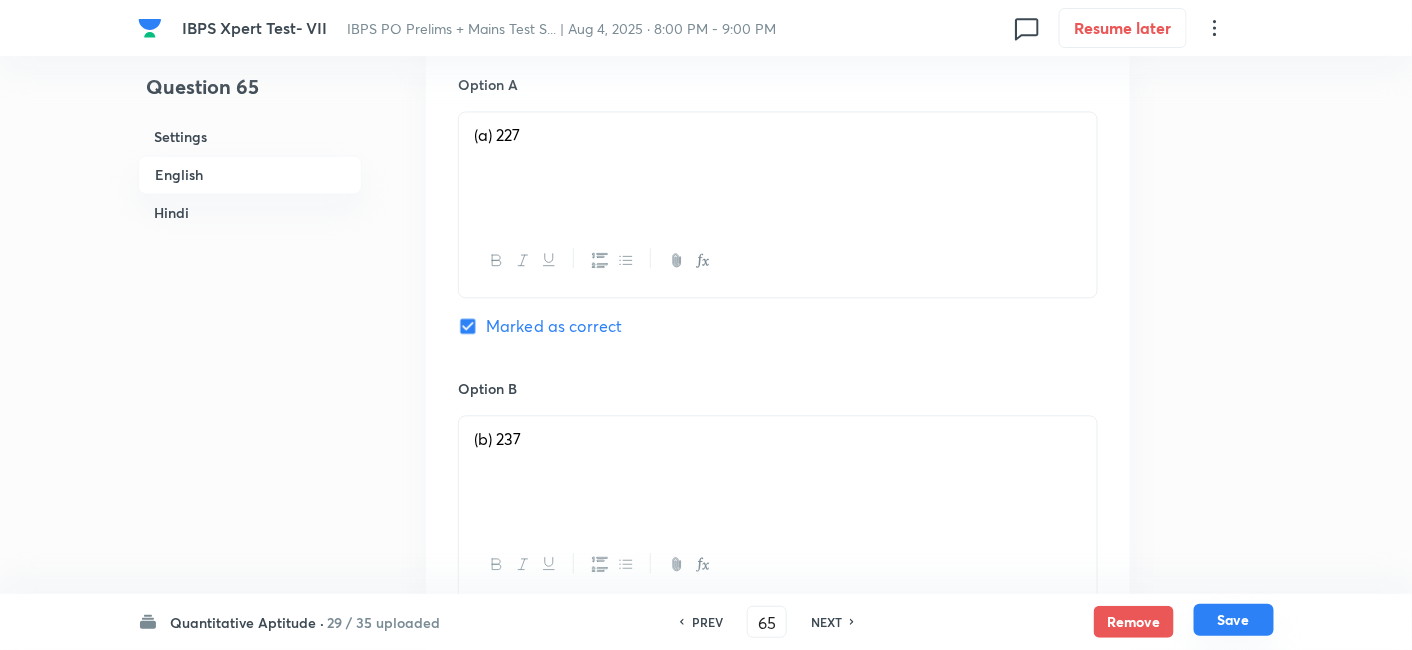 click on "Save" at bounding box center (1234, 620) 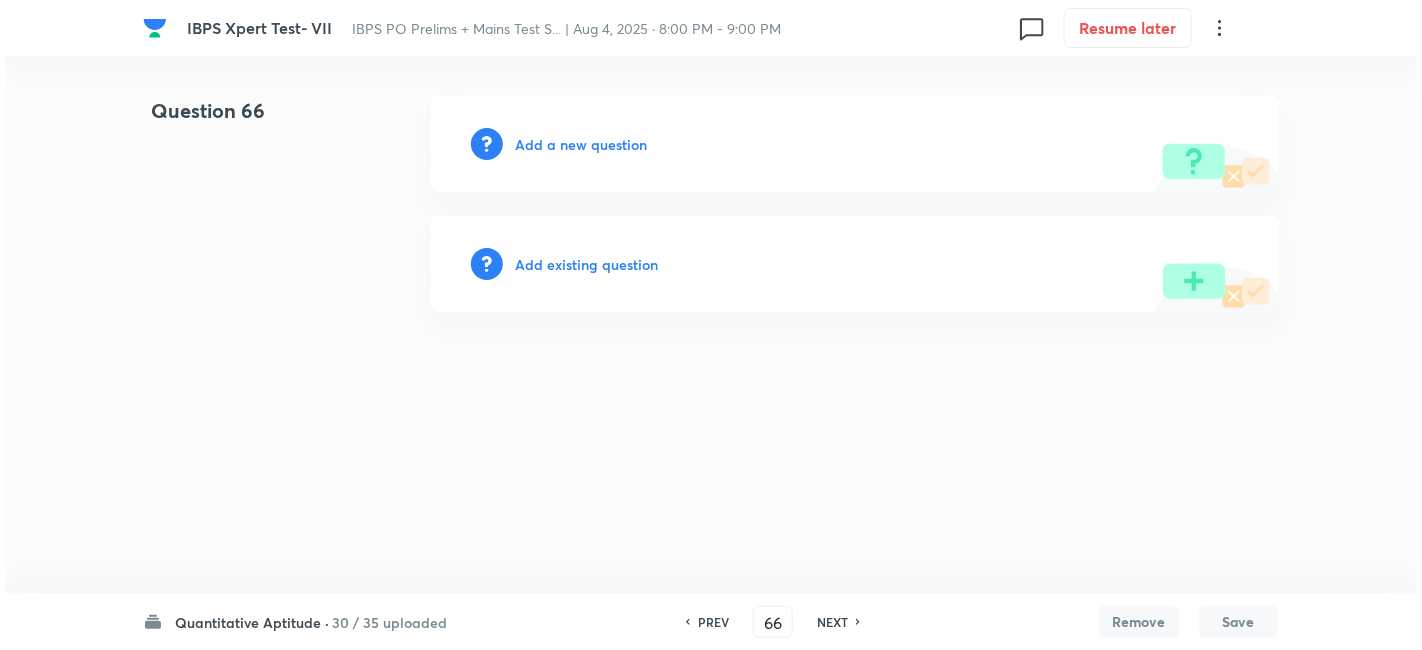scroll, scrollTop: 0, scrollLeft: 0, axis: both 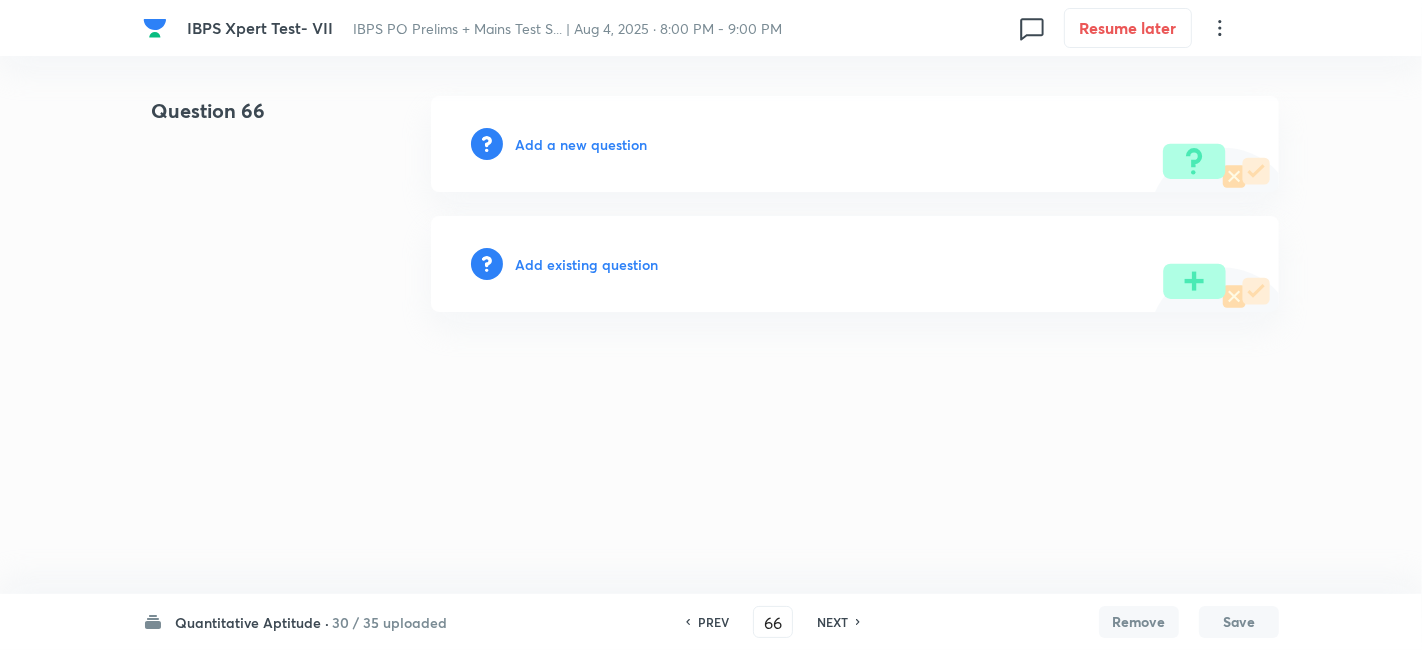 click on "Add a new question" at bounding box center [581, 144] 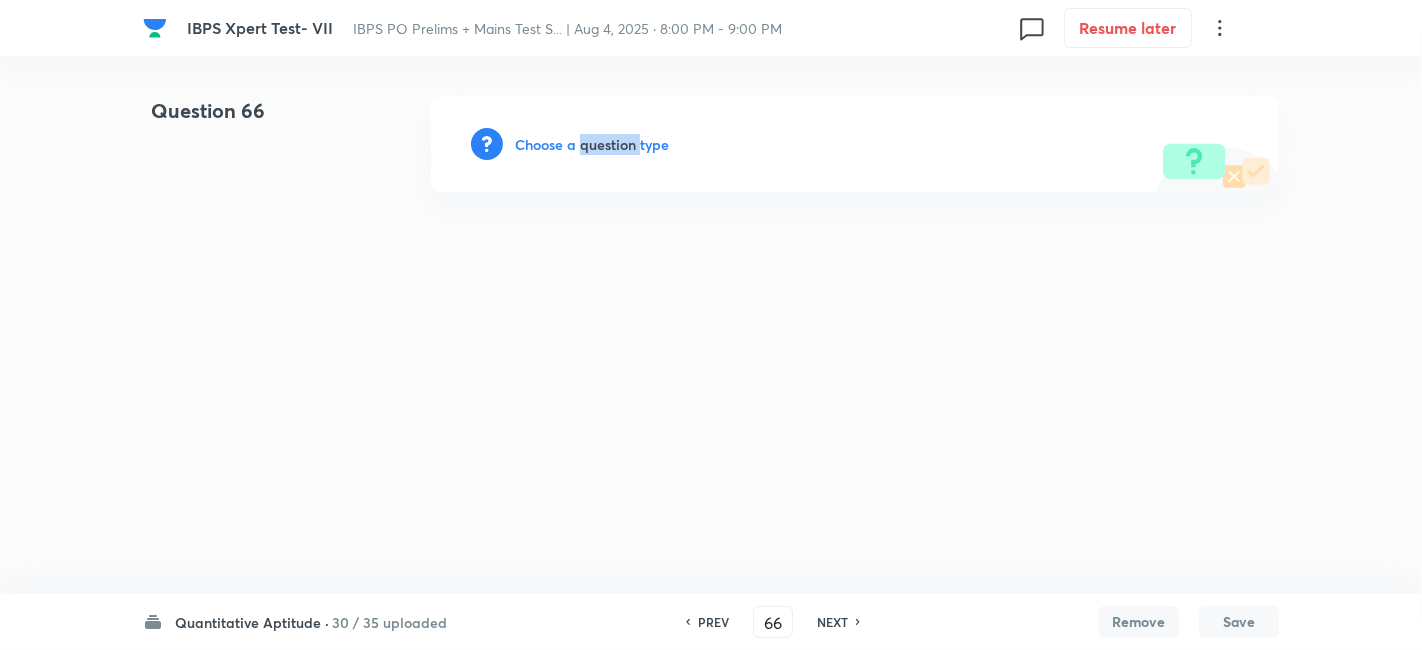 click on "Choose a question type" at bounding box center [592, 144] 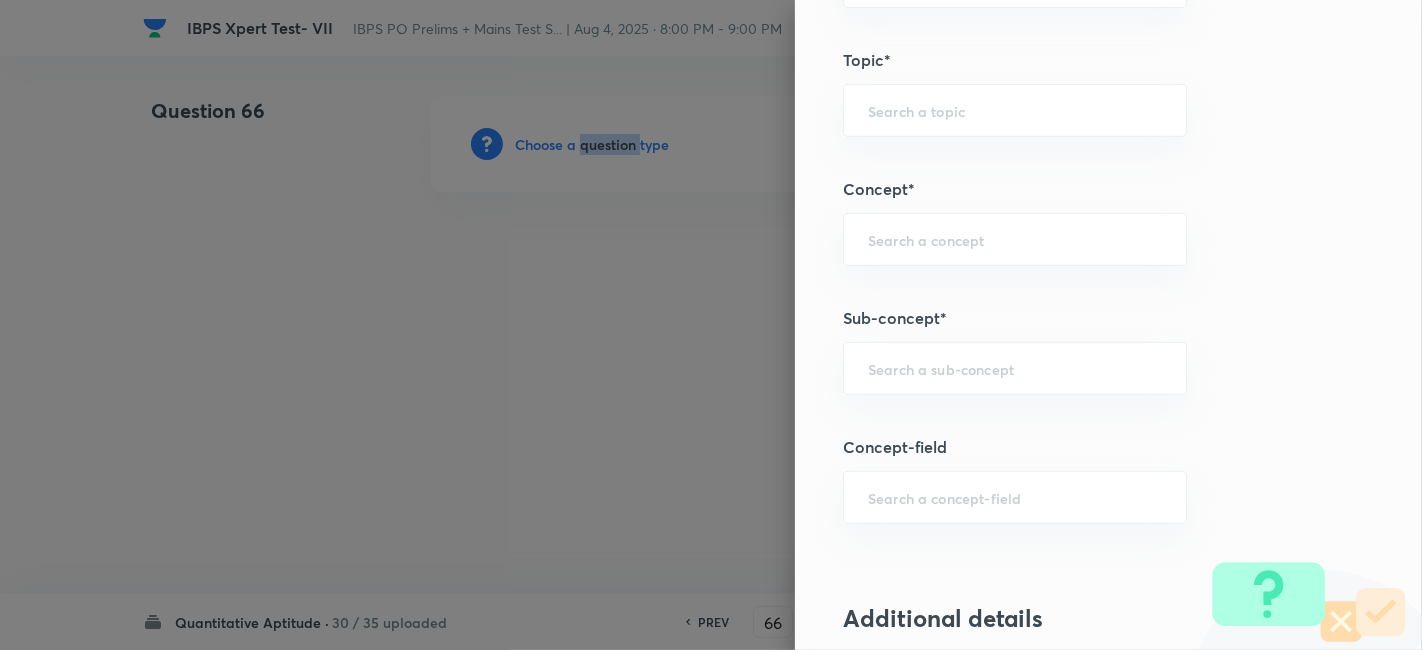scroll, scrollTop: 986, scrollLeft: 0, axis: vertical 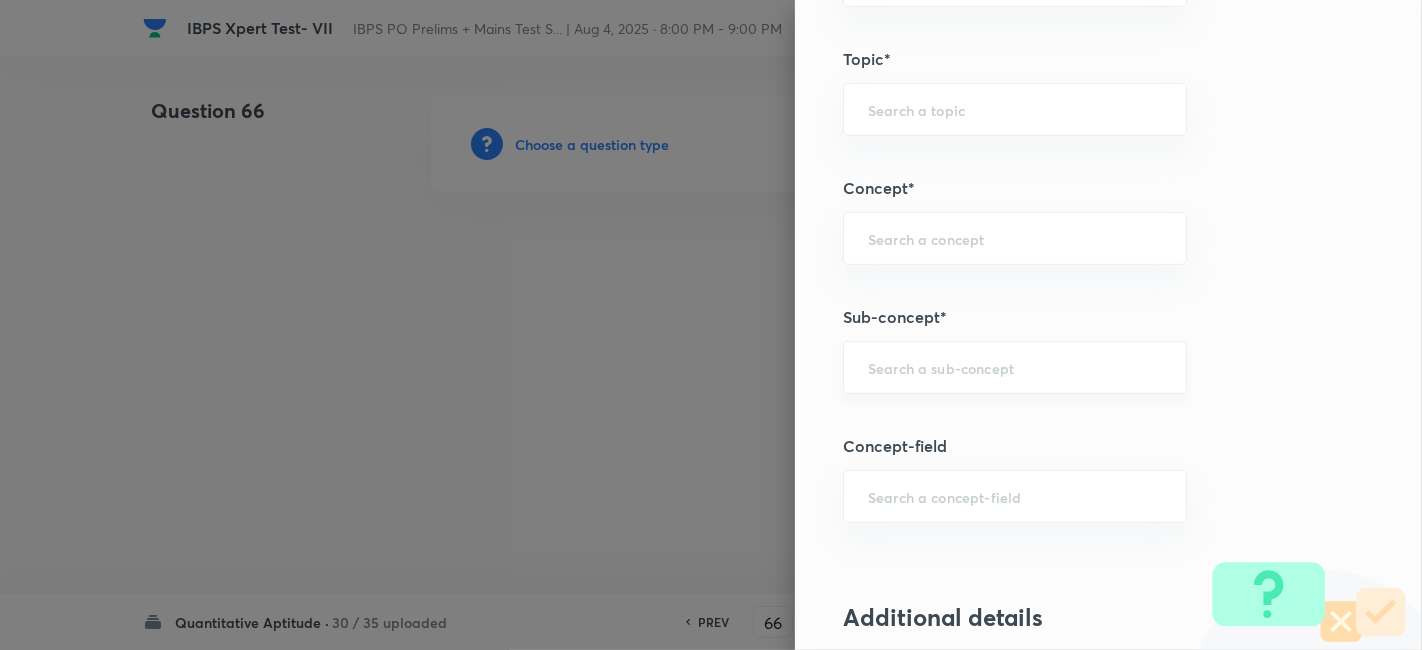 click at bounding box center (1015, 367) 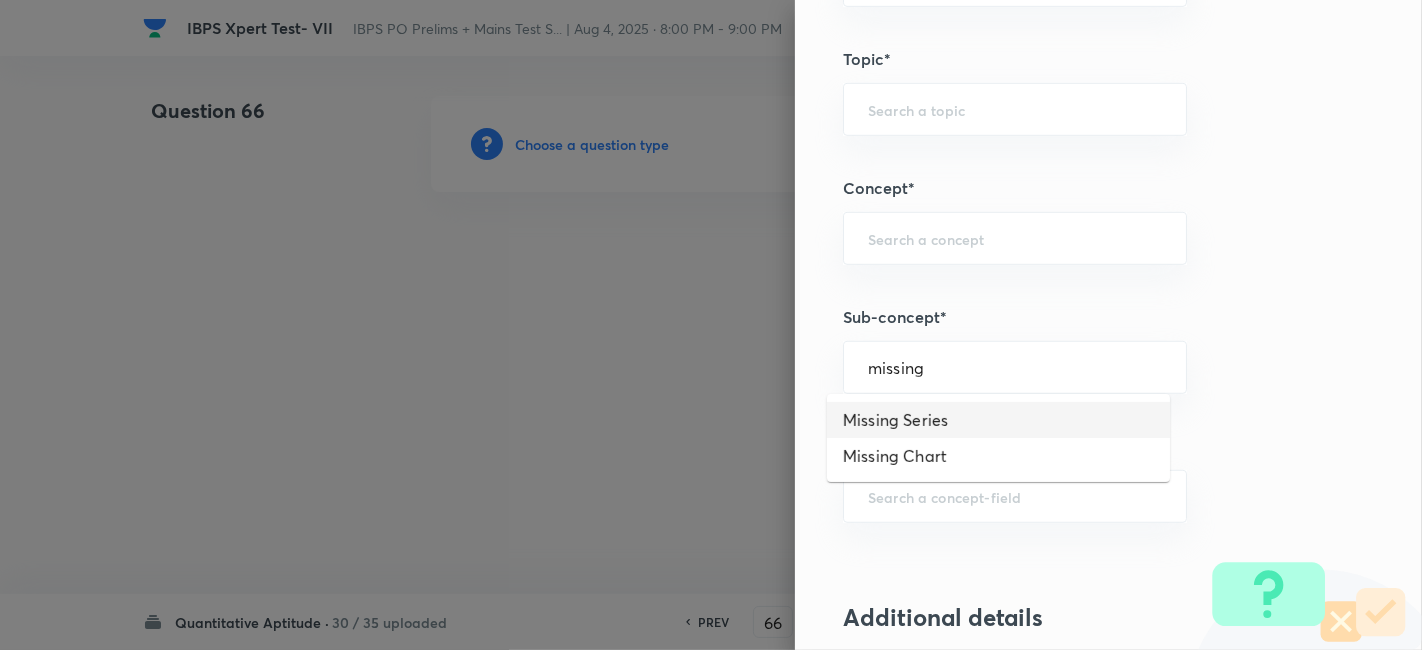 click on "Missing Series" at bounding box center [998, 420] 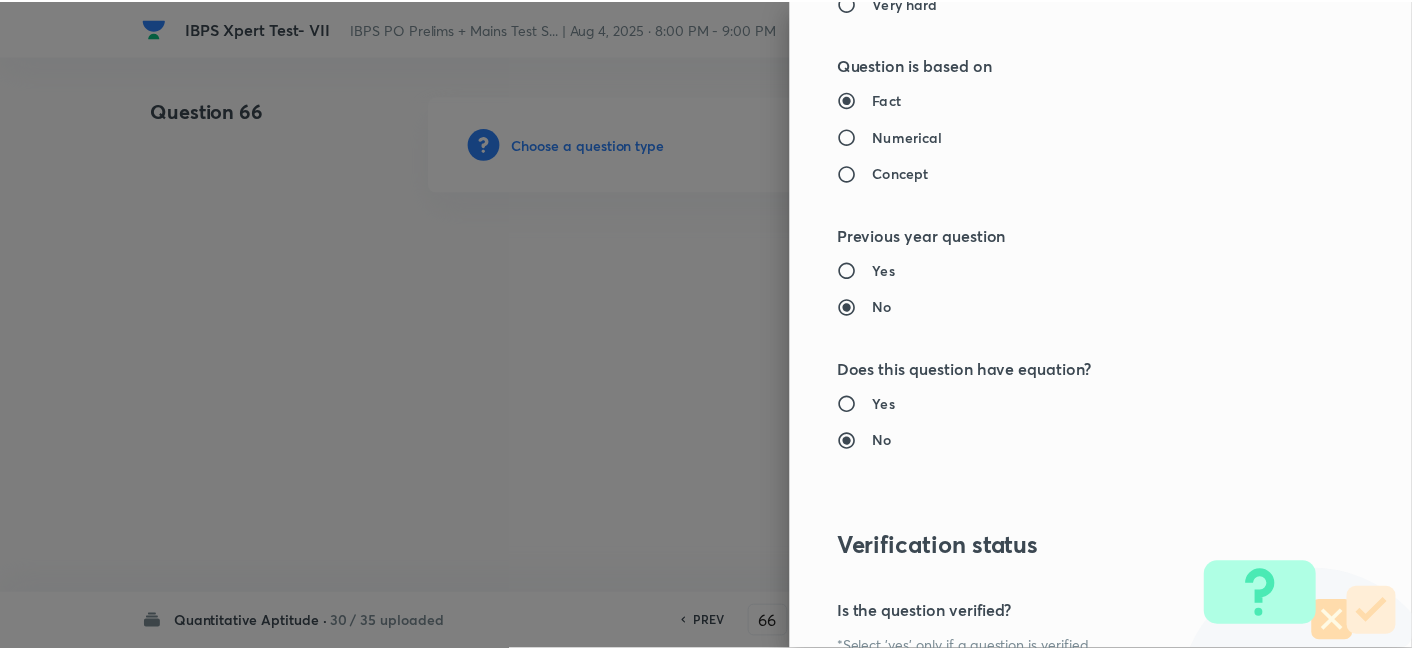 scroll, scrollTop: 2070, scrollLeft: 0, axis: vertical 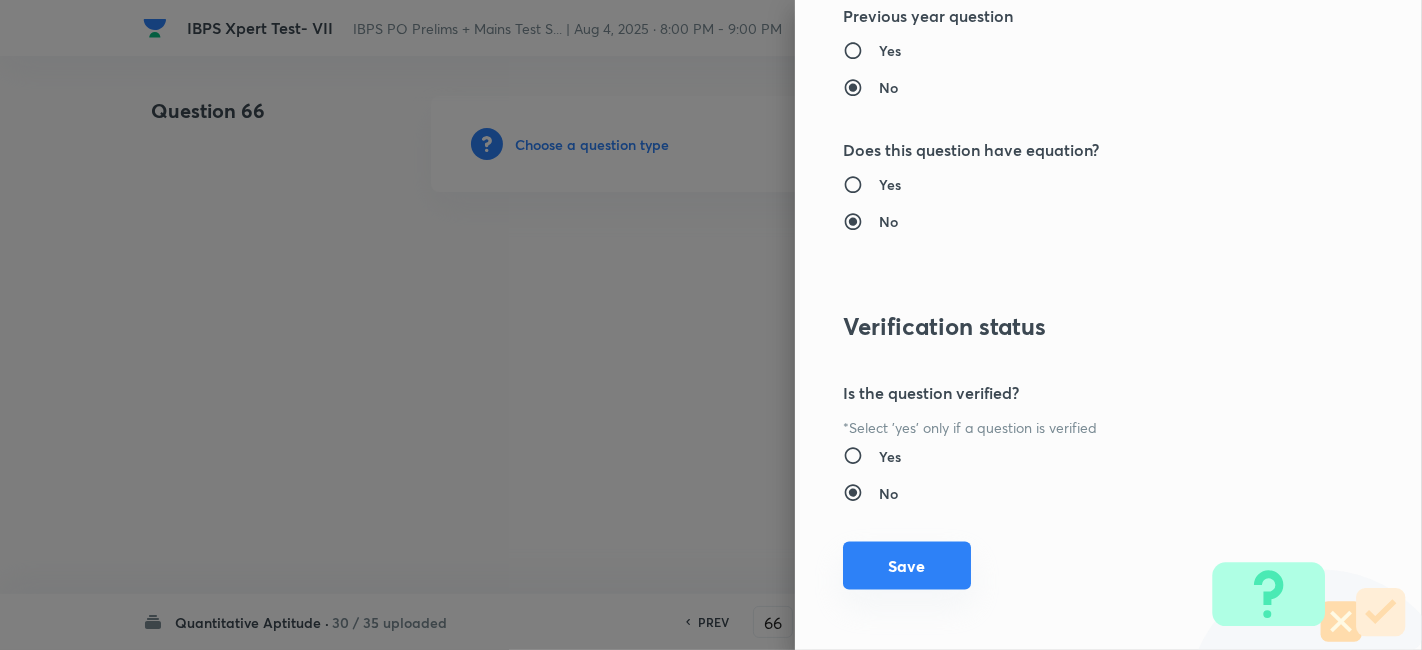 click on "Save" at bounding box center [907, 566] 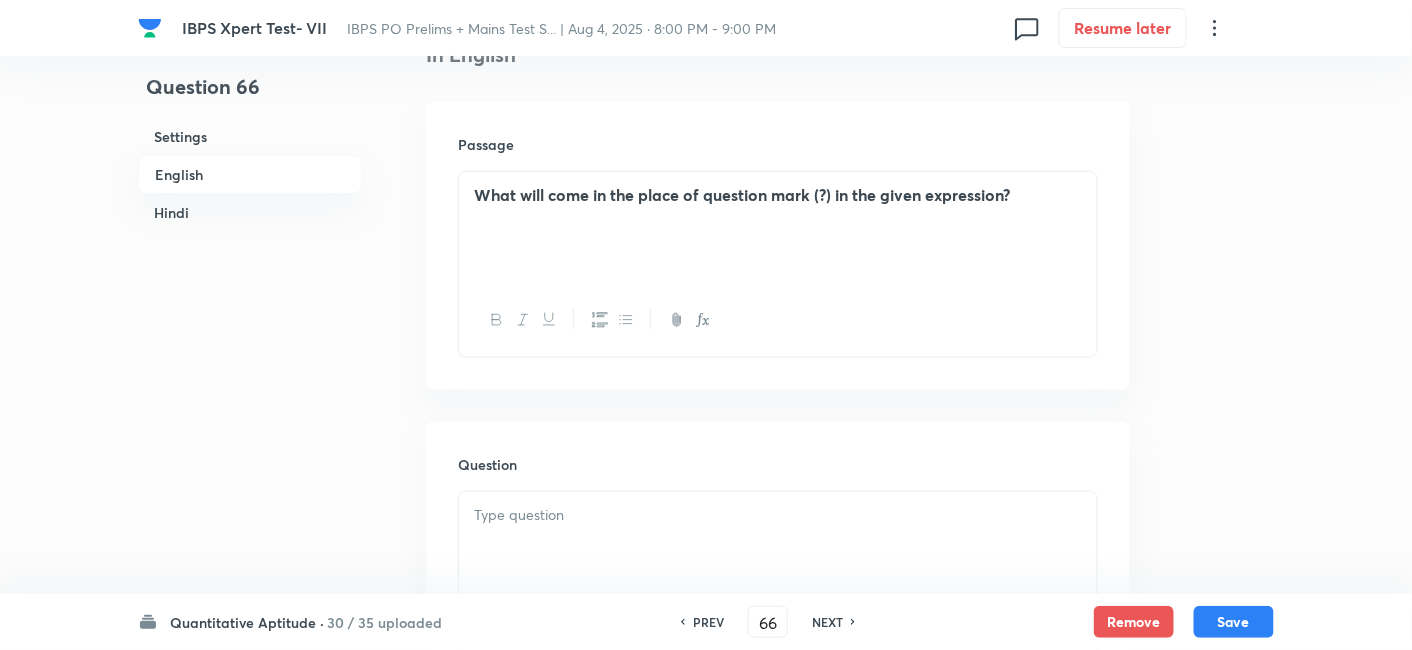 scroll, scrollTop: 548, scrollLeft: 0, axis: vertical 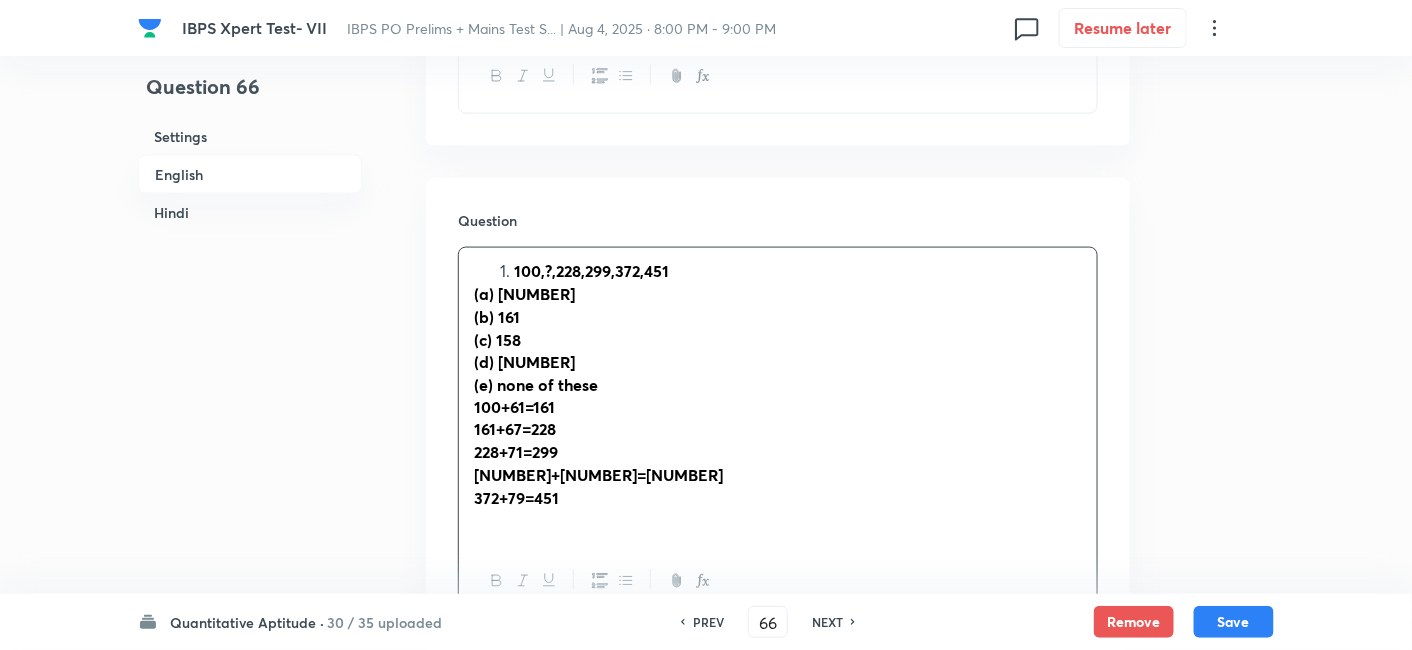 click on "100,?,228,299,372,451" at bounding box center [591, 270] 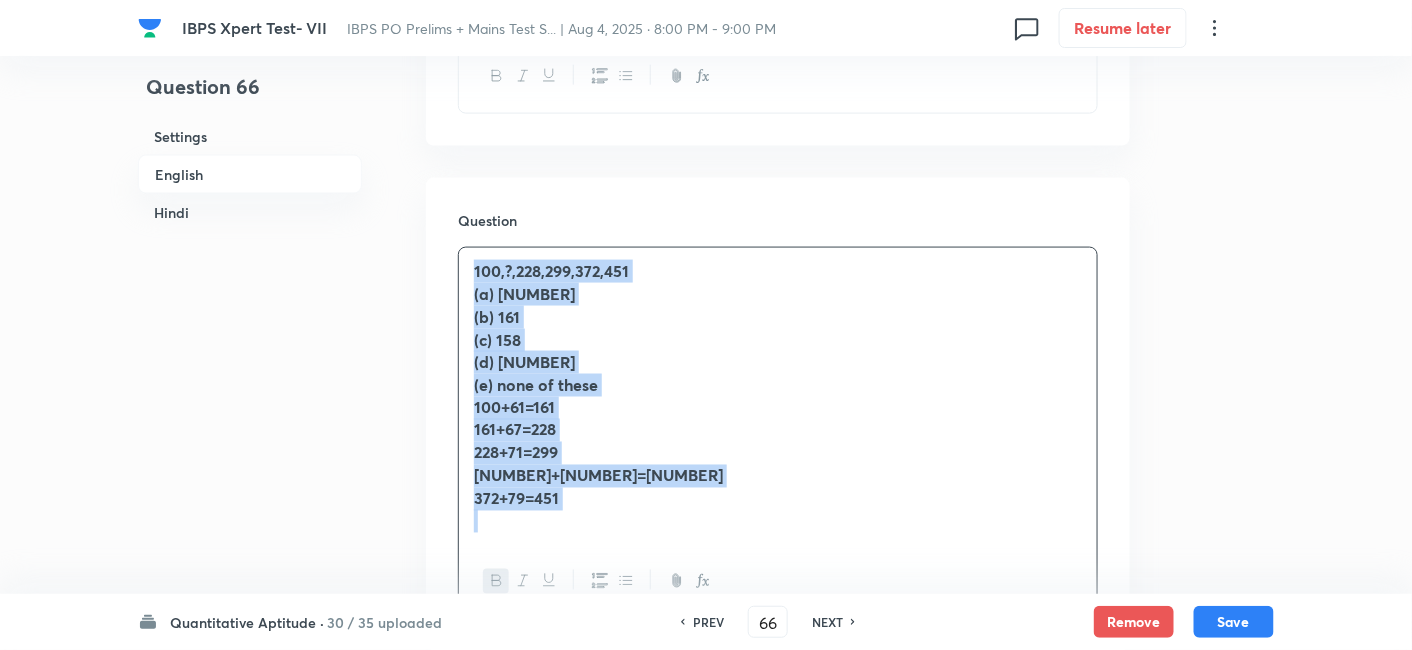 drag, startPoint x: 469, startPoint y: 270, endPoint x: 652, endPoint y: 571, distance: 352.2641 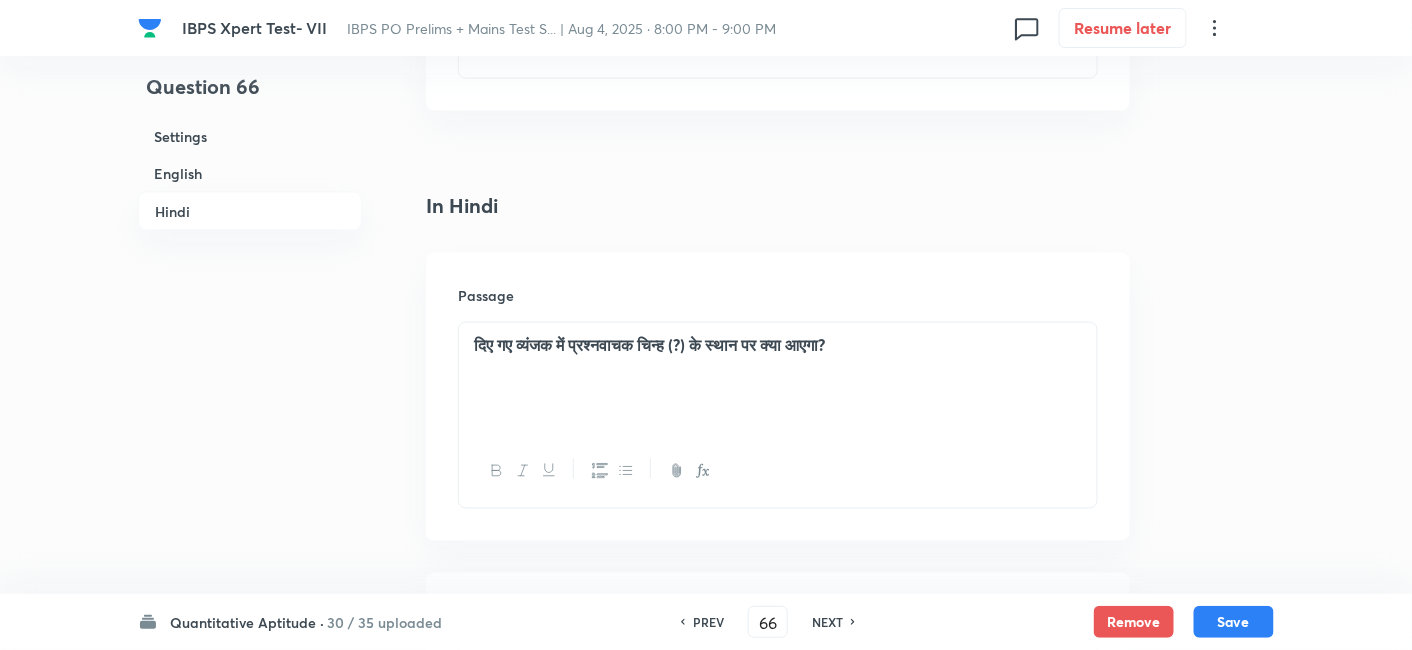 scroll, scrollTop: 3505, scrollLeft: 0, axis: vertical 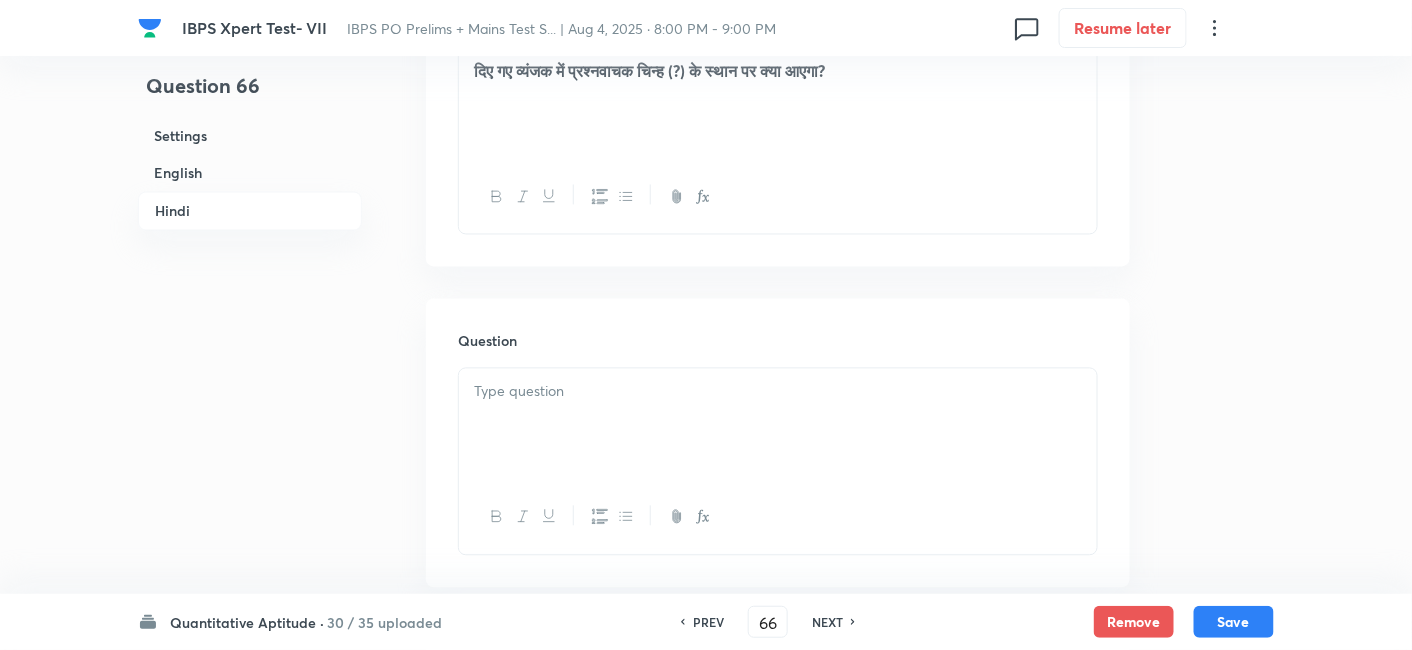 click at bounding box center (778, 425) 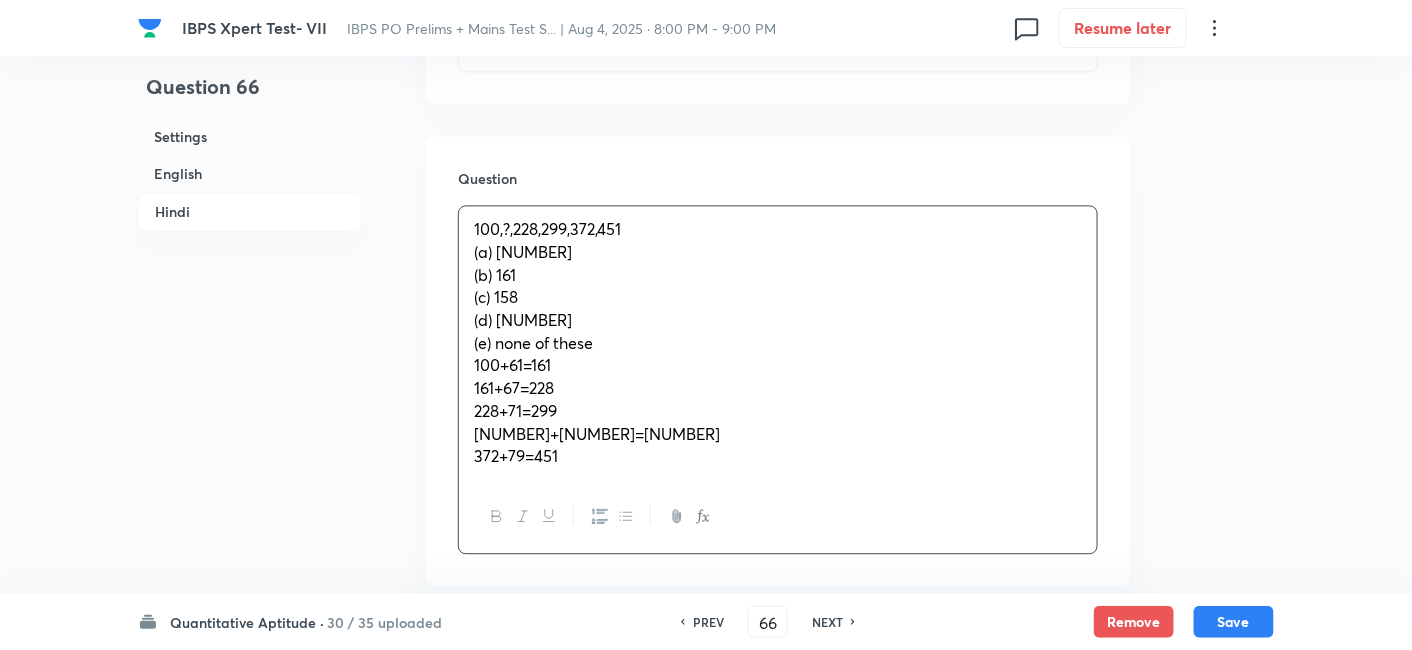 scroll, scrollTop: 3677, scrollLeft: 0, axis: vertical 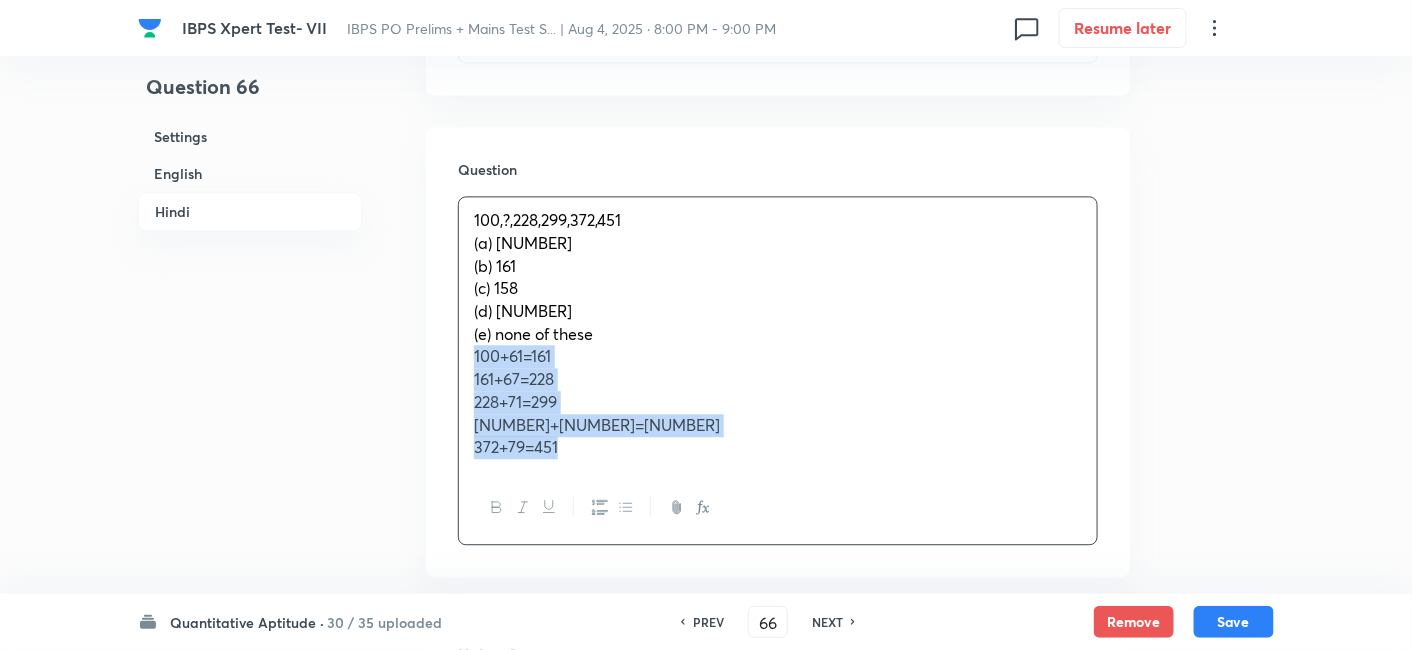 drag, startPoint x: 468, startPoint y: 359, endPoint x: 682, endPoint y: 525, distance: 270.83575 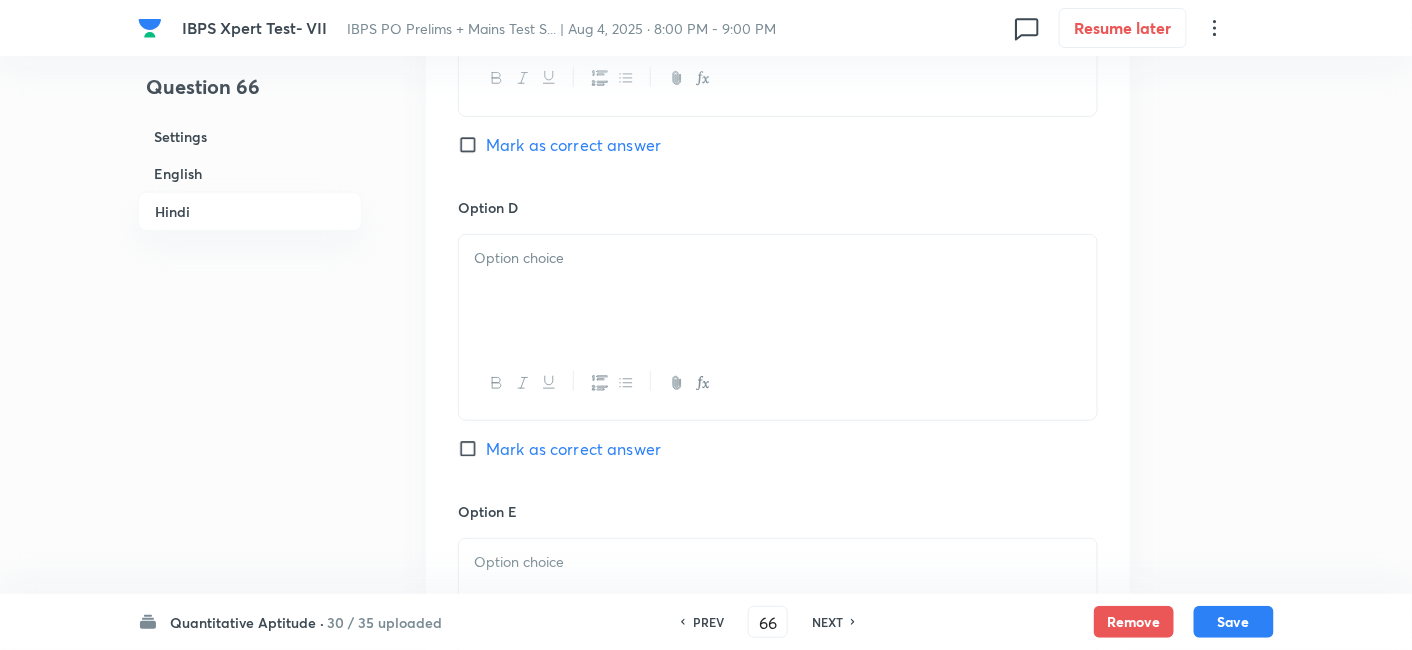 scroll, scrollTop: 5533, scrollLeft: 0, axis: vertical 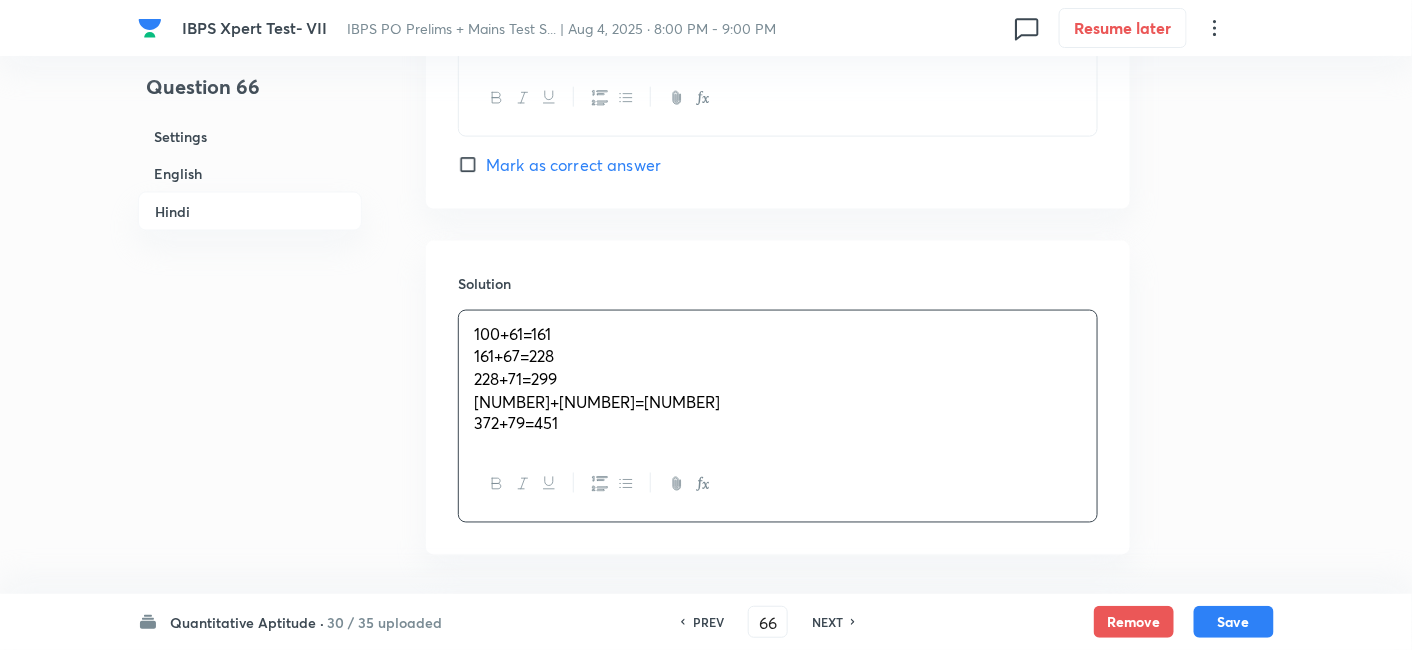 click on "100+61=161 161+67=228 228+71=299 299+73=372 372+79=451" at bounding box center (778, 380) 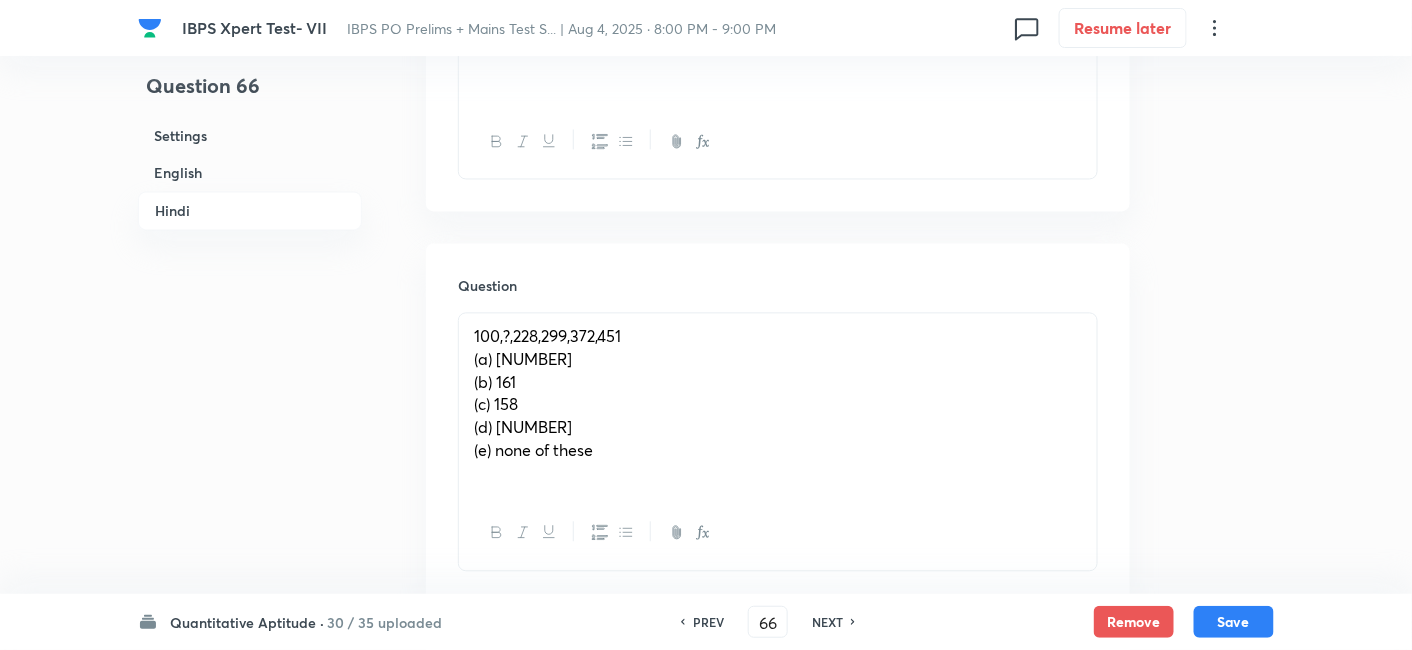 scroll, scrollTop: 3585, scrollLeft: 0, axis: vertical 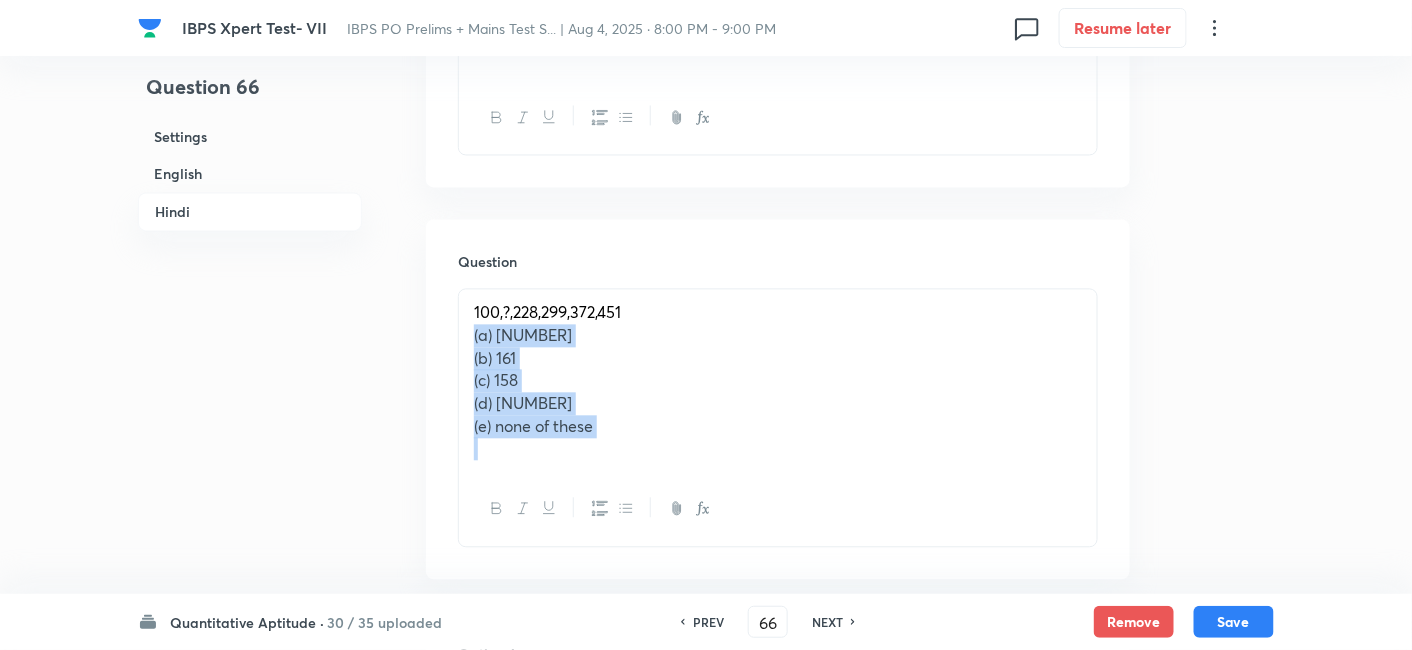 drag, startPoint x: 468, startPoint y: 329, endPoint x: 676, endPoint y: 476, distance: 254.70178 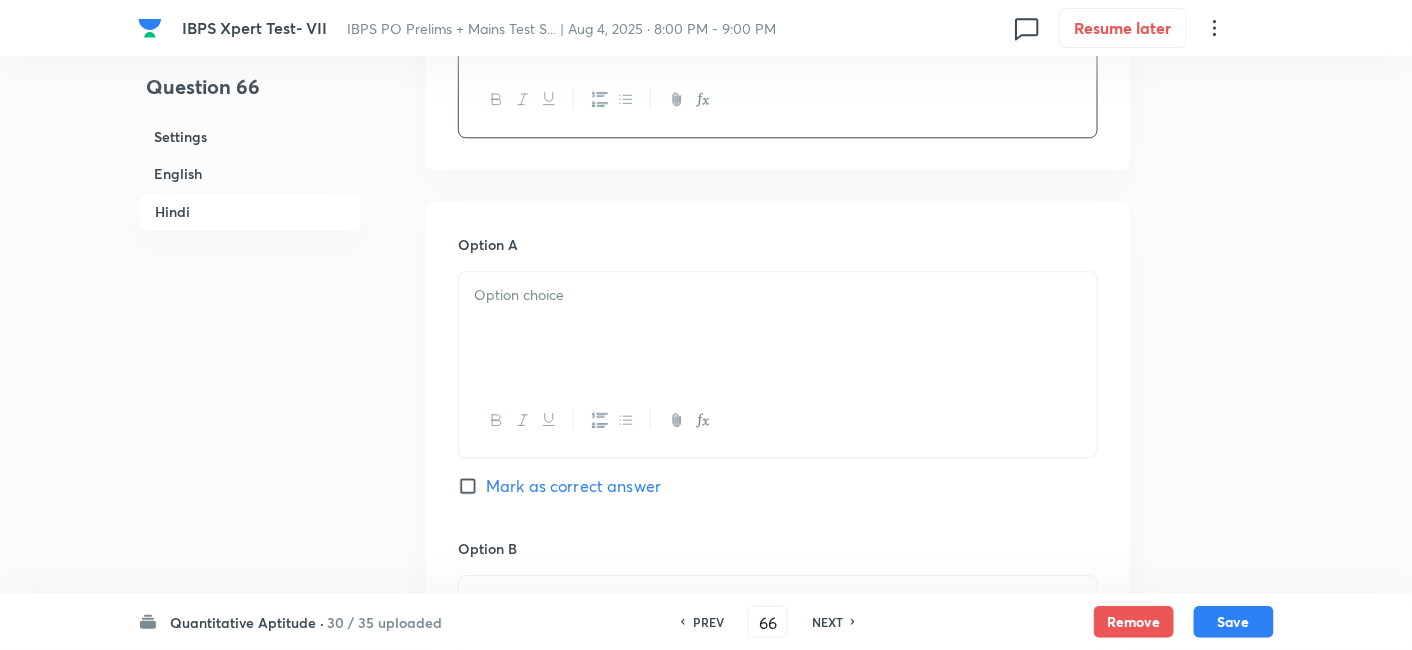 scroll, scrollTop: 3928, scrollLeft: 0, axis: vertical 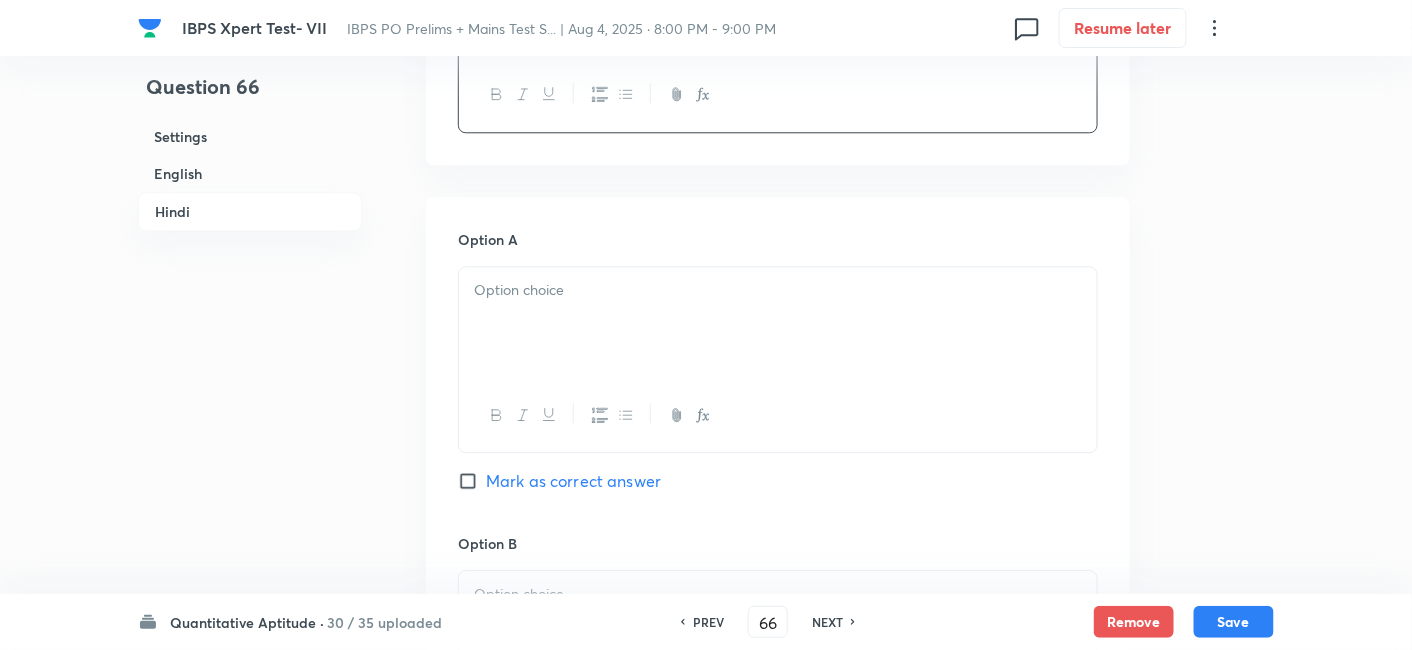 click at bounding box center (778, 323) 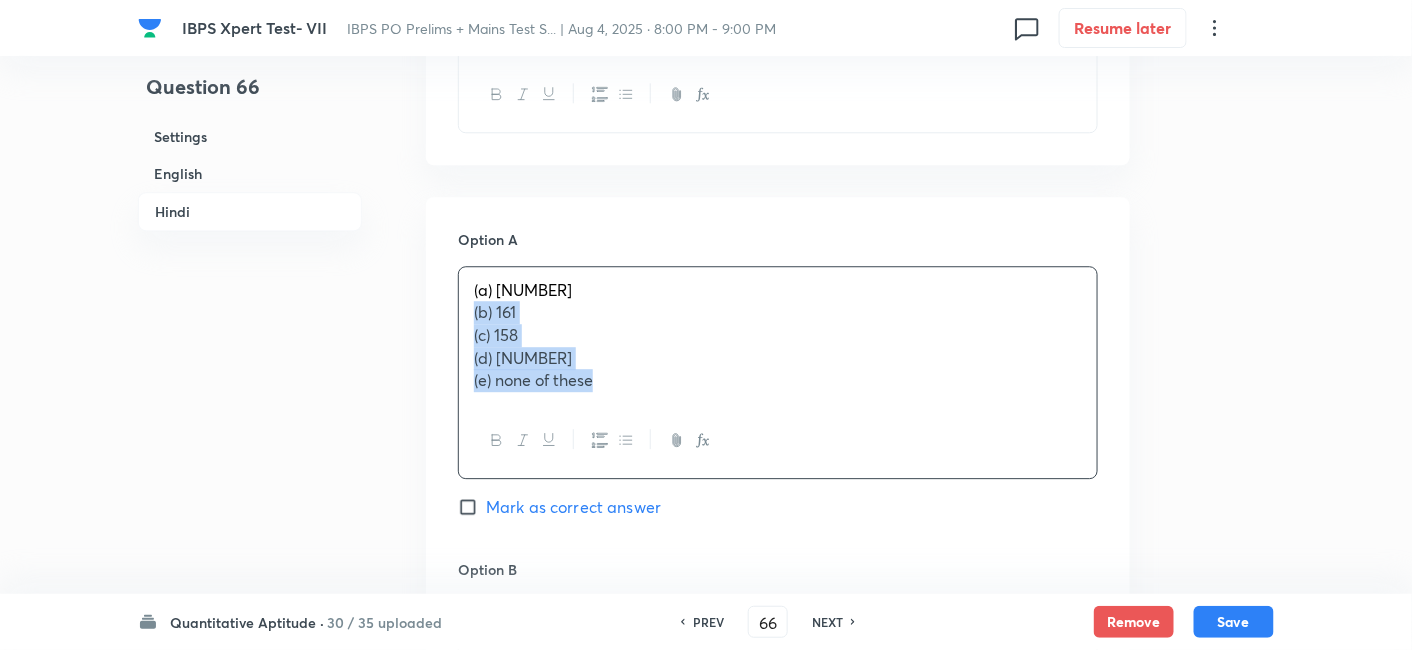 drag, startPoint x: 465, startPoint y: 307, endPoint x: 721, endPoint y: 458, distance: 297.21542 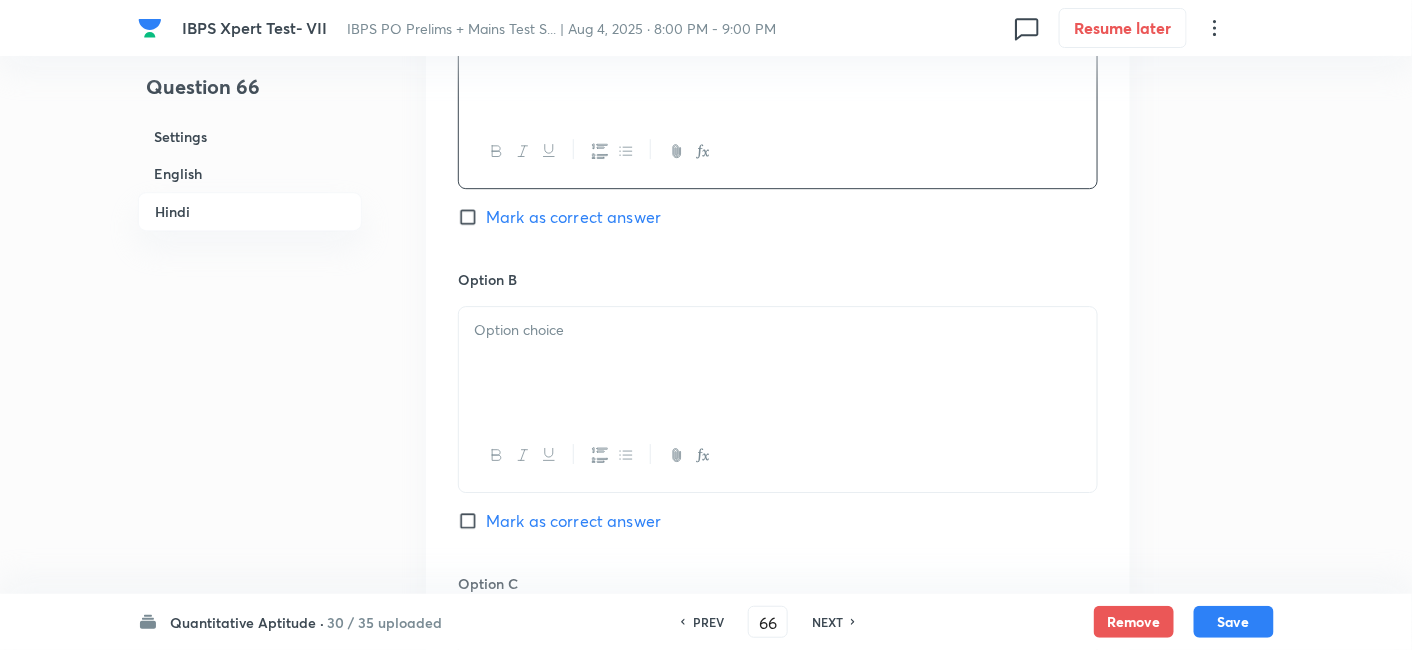 scroll, scrollTop: 4199, scrollLeft: 0, axis: vertical 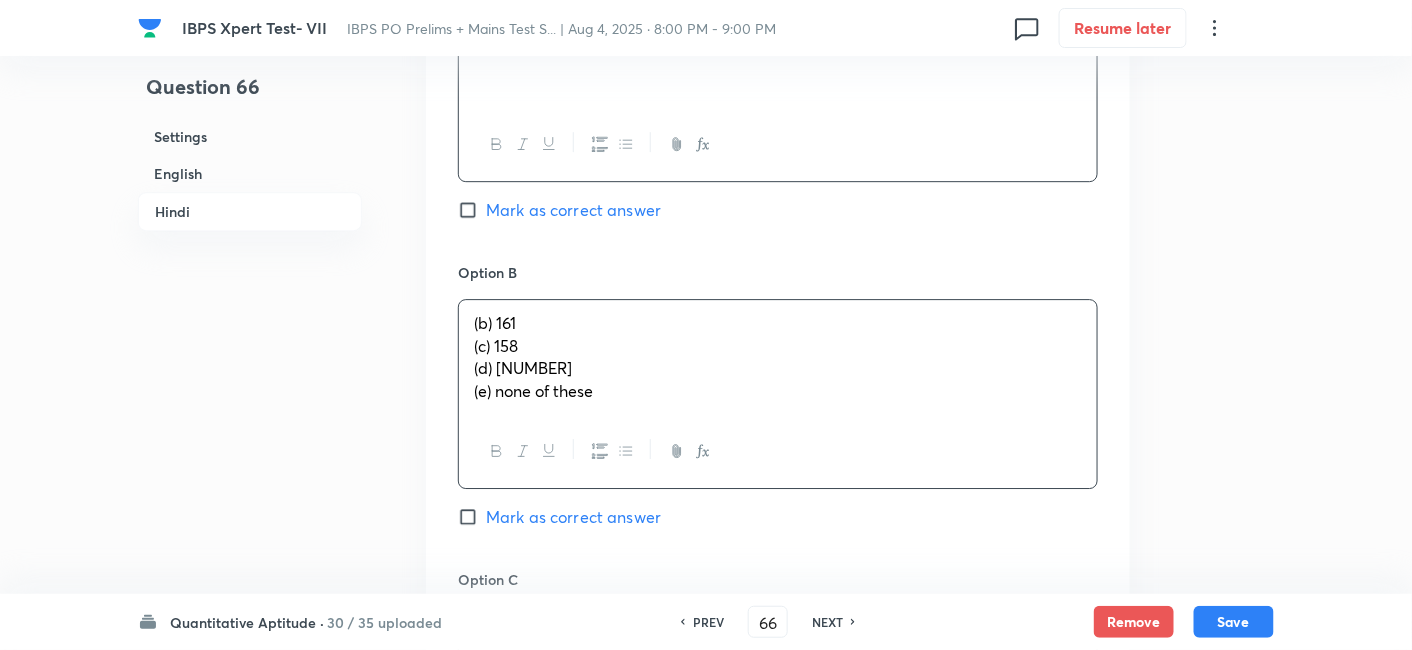 click on "(b) 161  (c) 158  (d) 166  (e) none of these" at bounding box center (778, 357) 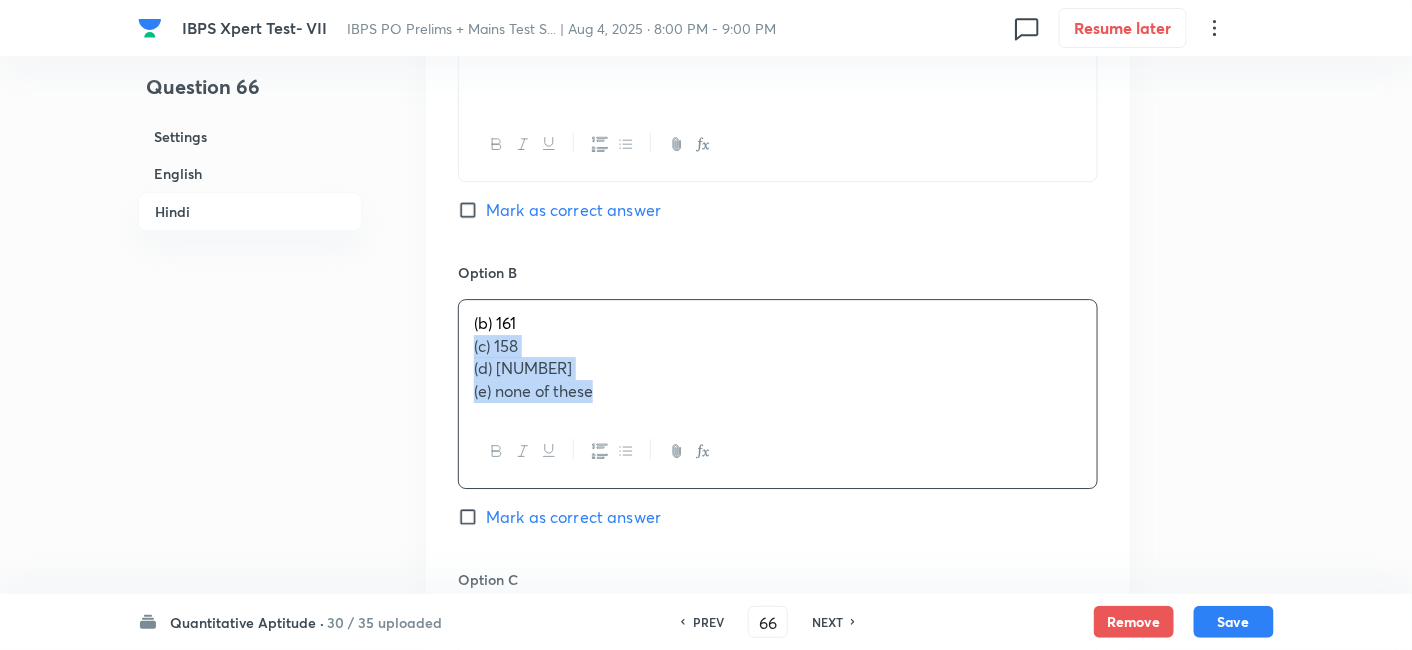 drag, startPoint x: 467, startPoint y: 347, endPoint x: 722, endPoint y: 494, distance: 294.33655 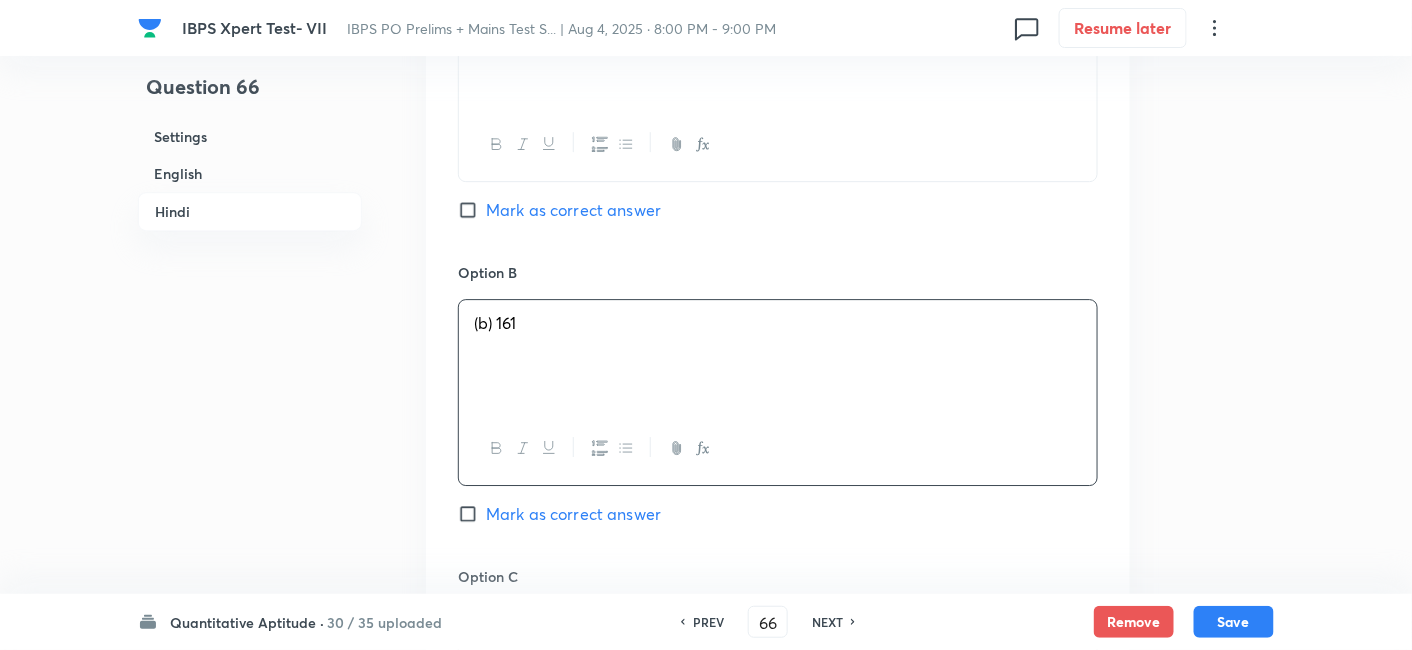 click on "Mark as correct answer" at bounding box center [573, 514] 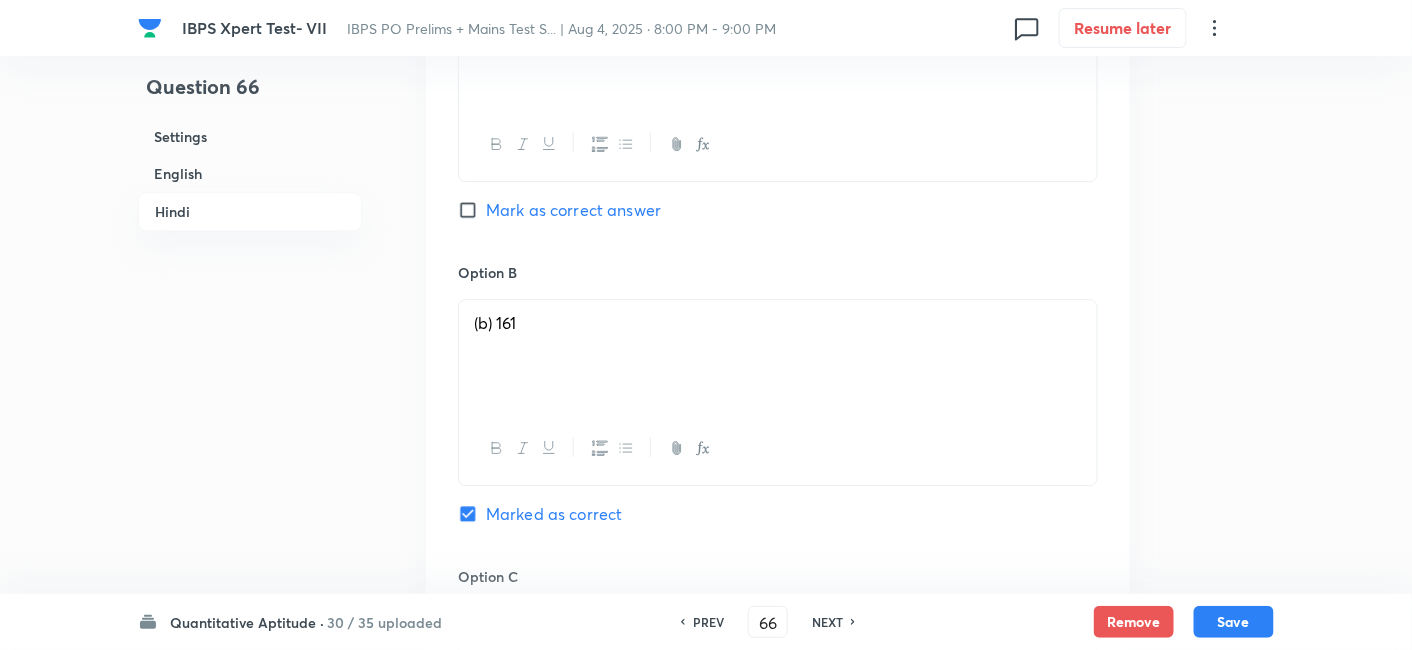 scroll, scrollTop: 4584, scrollLeft: 0, axis: vertical 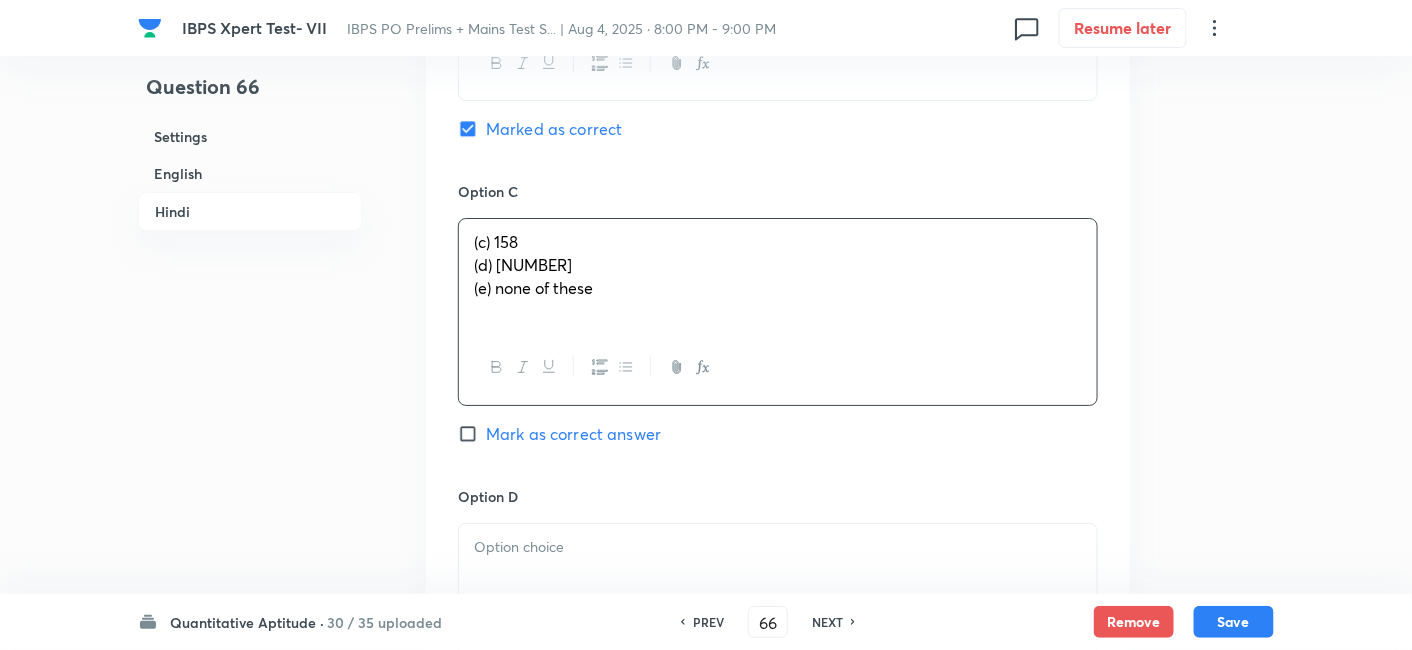 click on "(c) [NUMBER] (d) [NUMBER] (e) none of these" at bounding box center (778, 275) 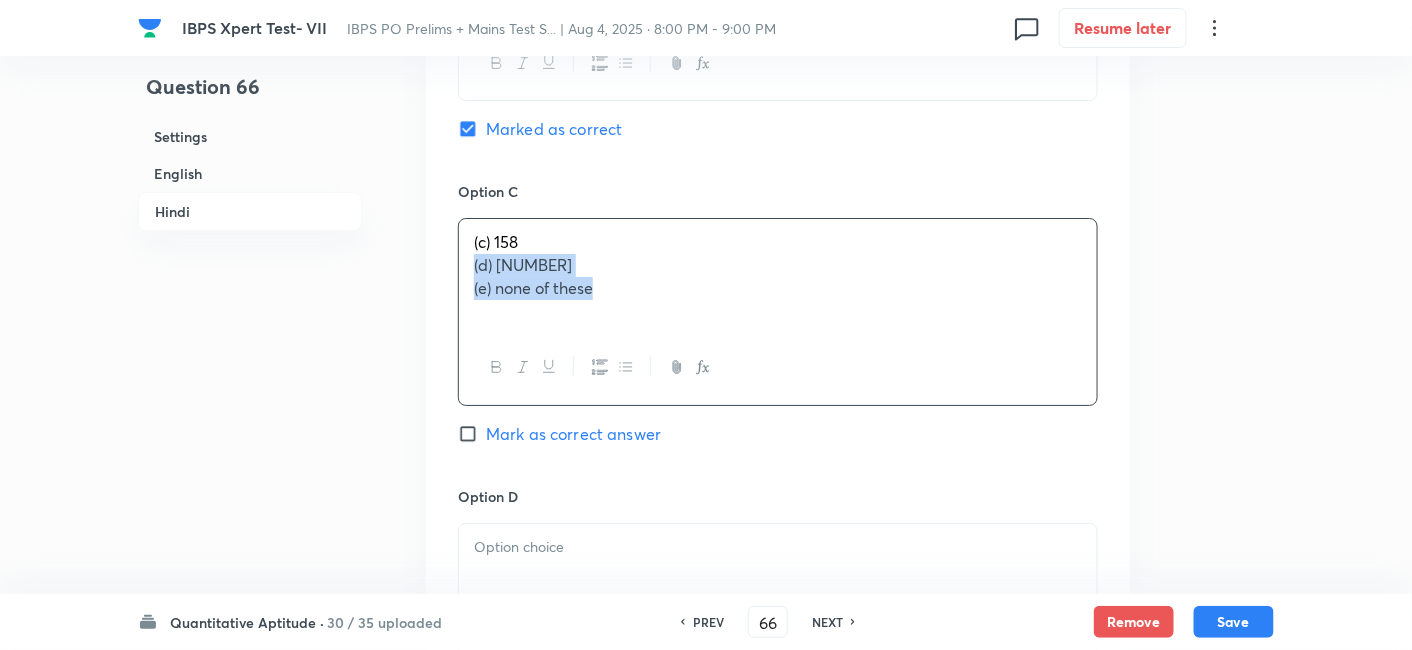 drag, startPoint x: 463, startPoint y: 256, endPoint x: 754, endPoint y: 388, distance: 319.53873 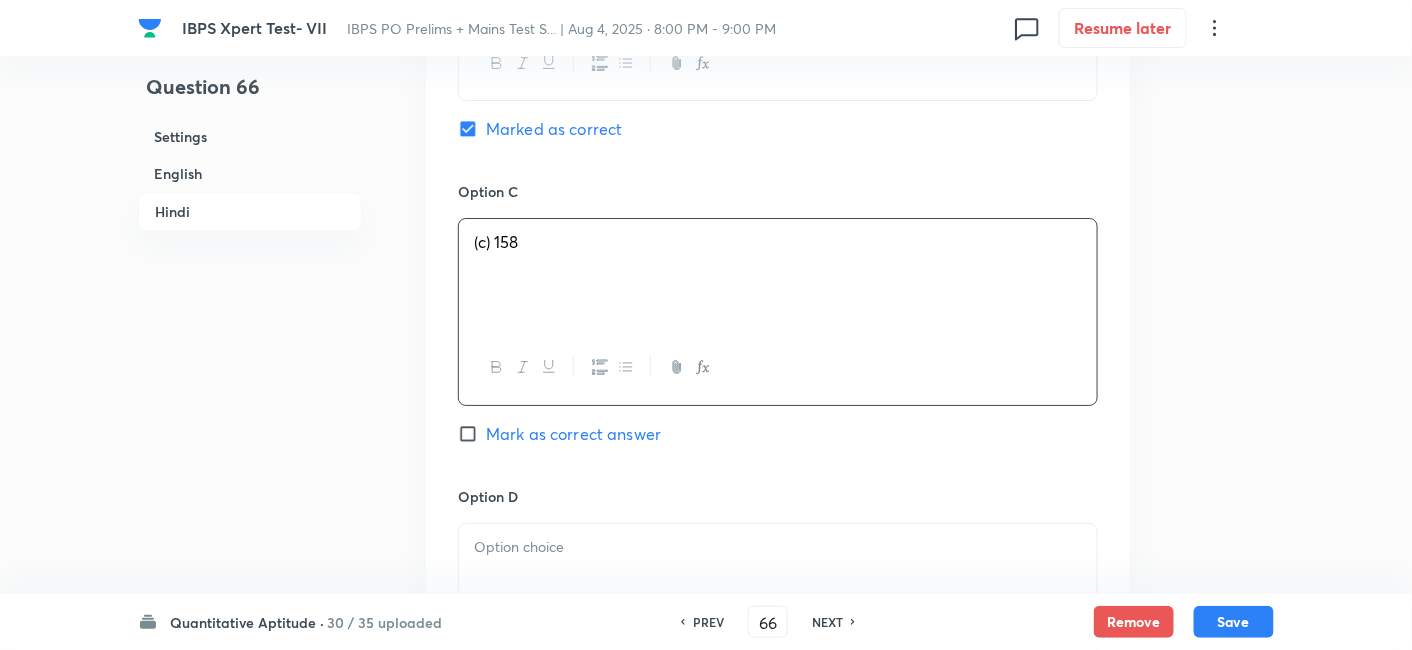 scroll, scrollTop: 4883, scrollLeft: 0, axis: vertical 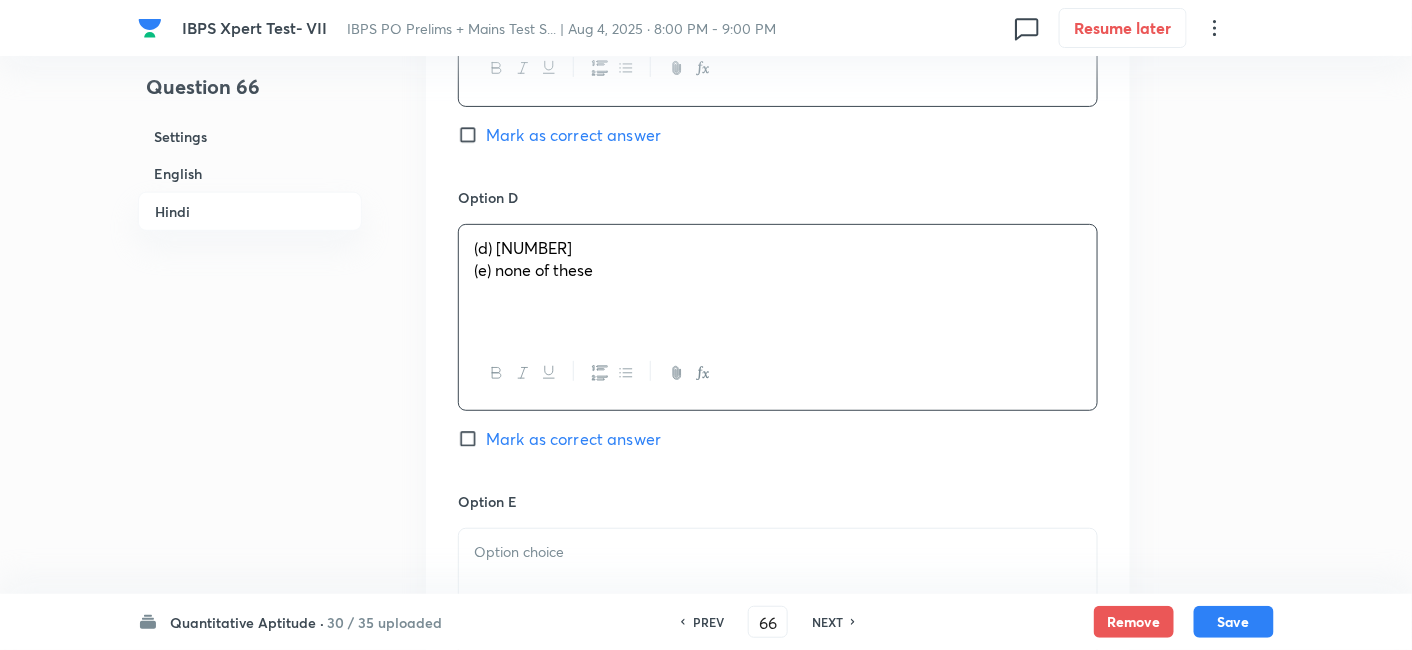 click on "(d) [NUMBER]" at bounding box center (778, 248) 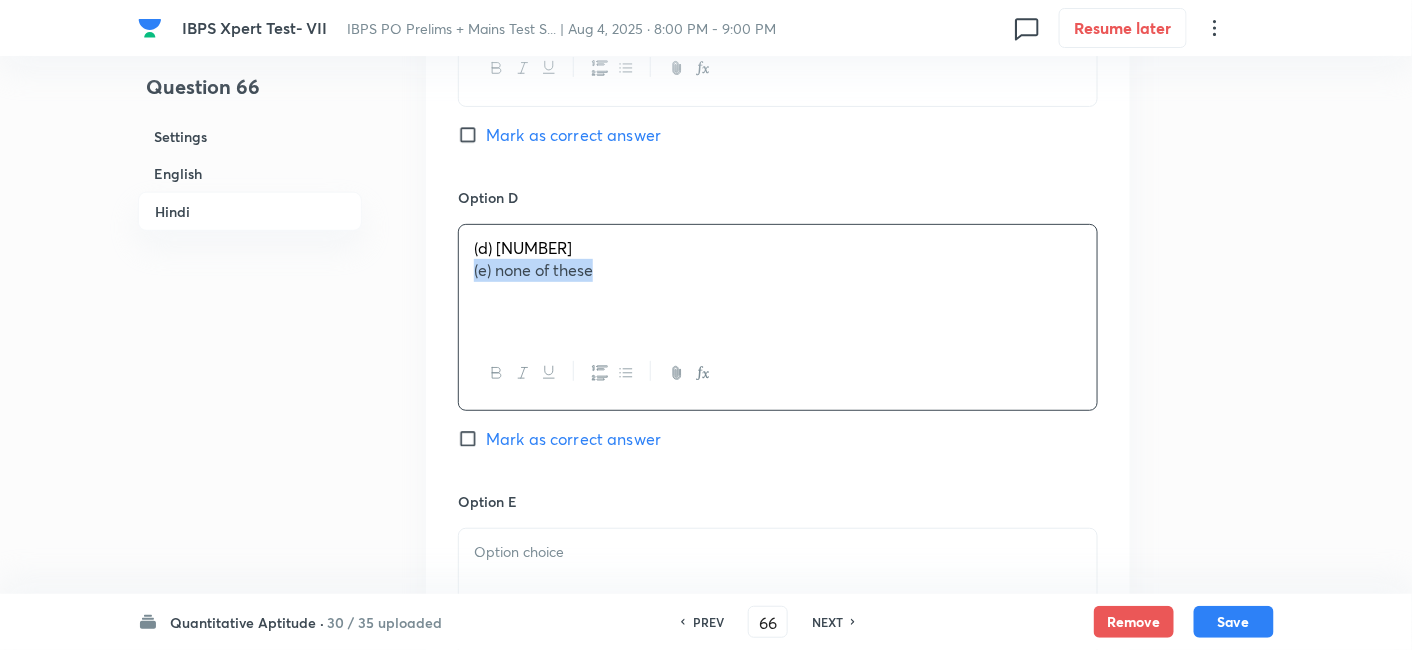 drag, startPoint x: 467, startPoint y: 264, endPoint x: 774, endPoint y: 322, distance: 312.4308 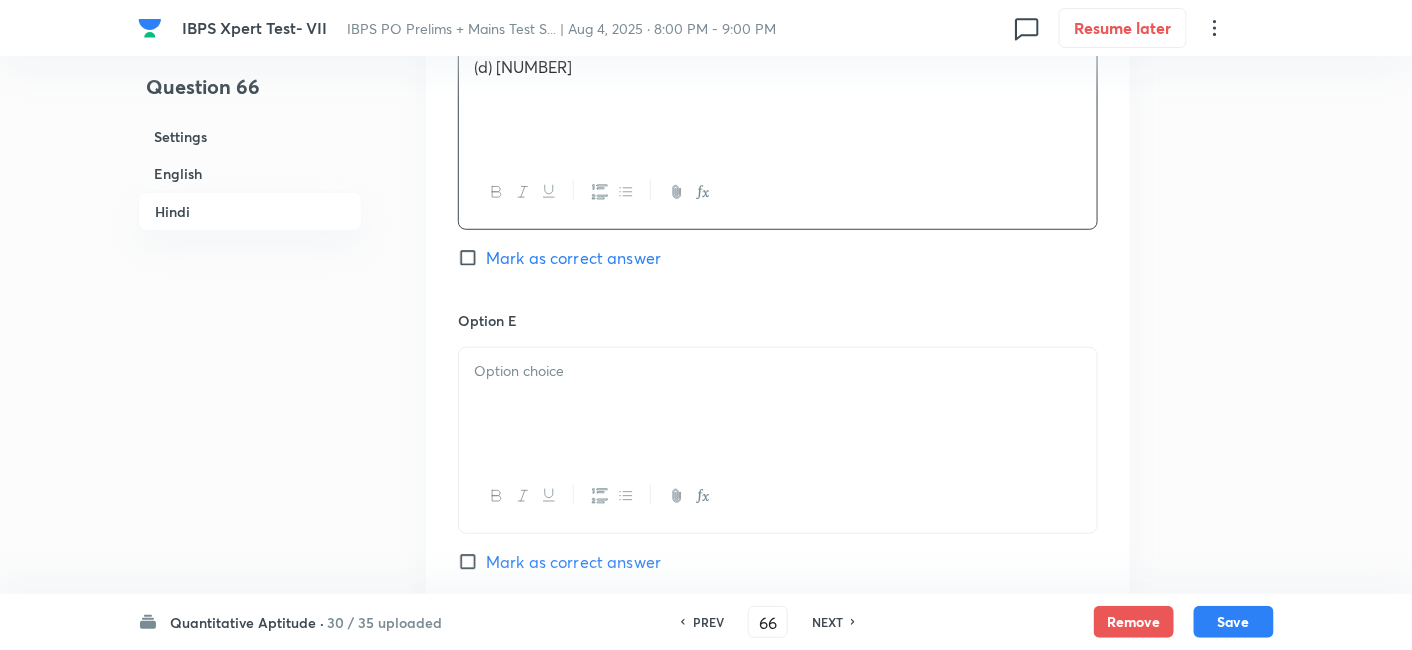 scroll, scrollTop: 5065, scrollLeft: 0, axis: vertical 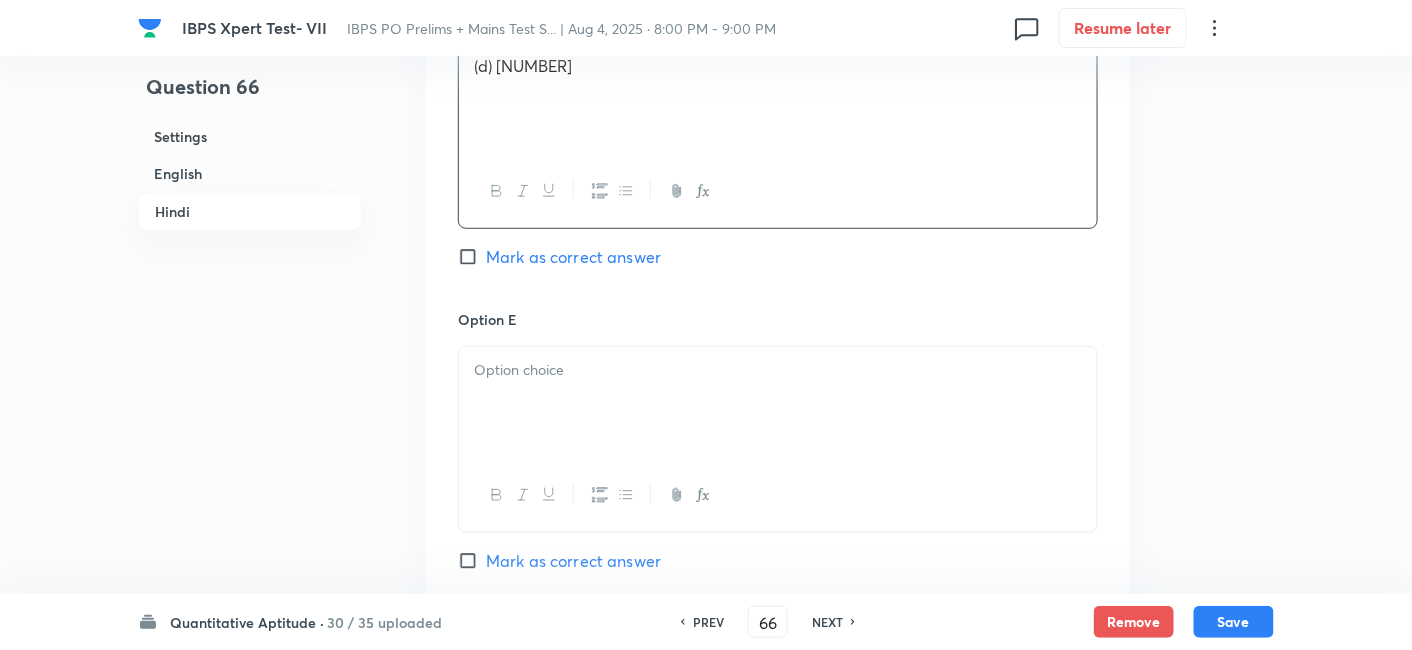 click on "Option E" at bounding box center (778, 319) 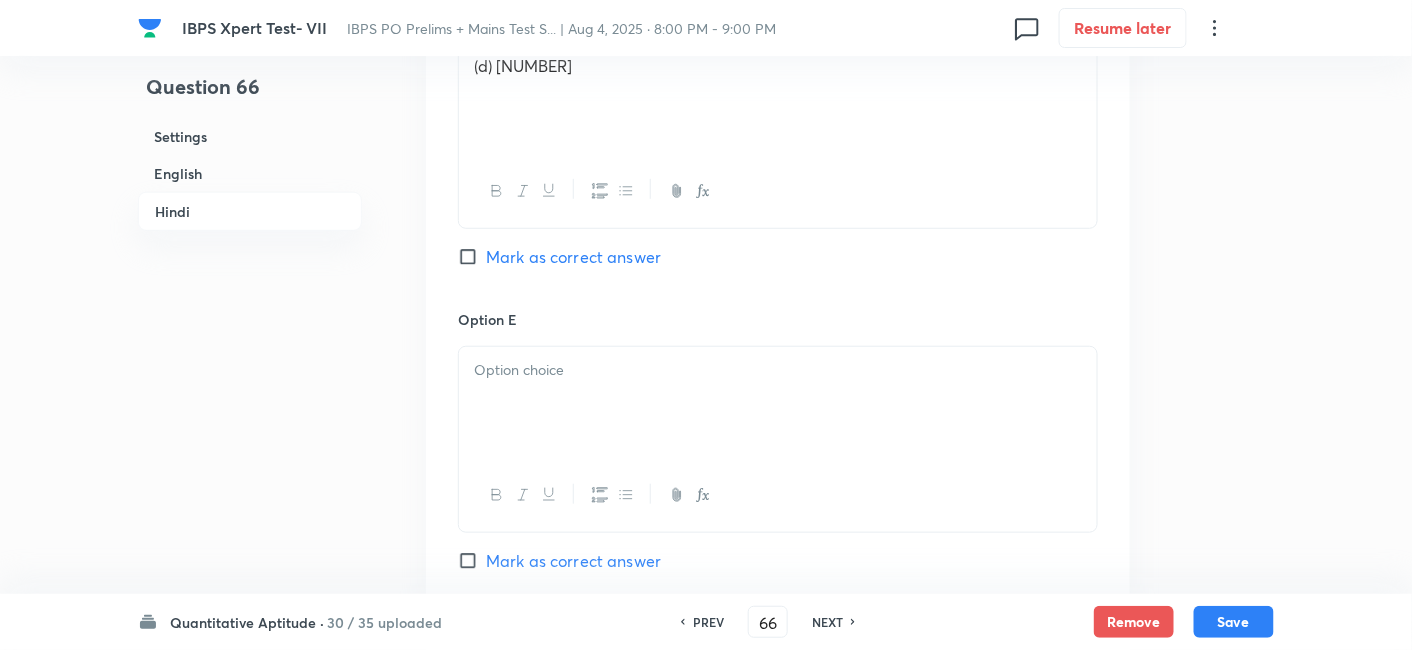 click at bounding box center (778, 403) 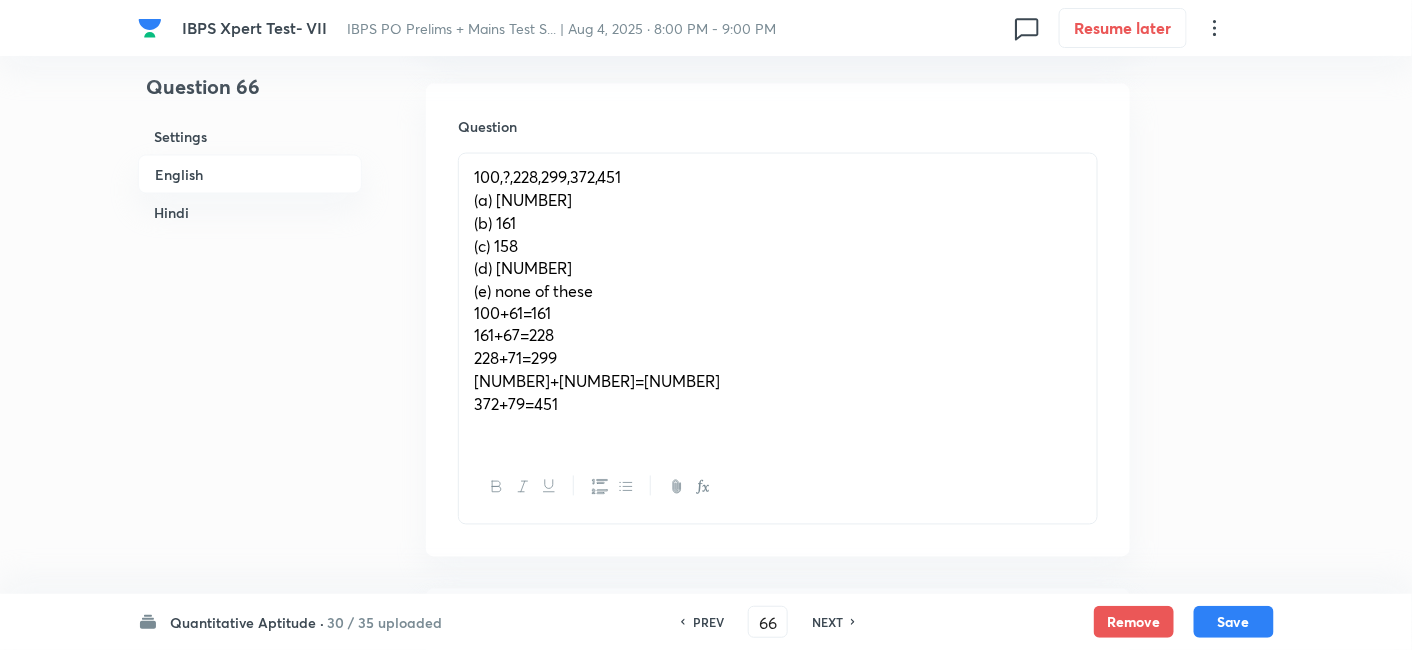 scroll, scrollTop: 894, scrollLeft: 0, axis: vertical 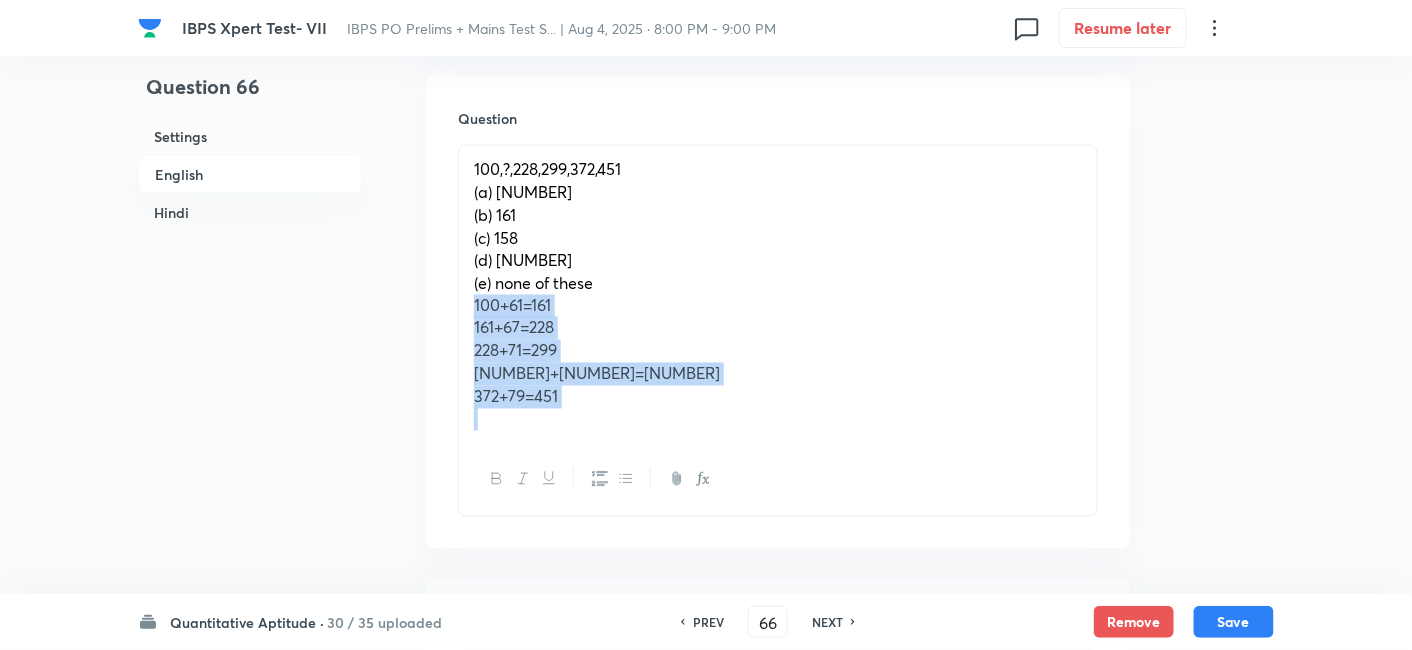 drag, startPoint x: 468, startPoint y: 310, endPoint x: 716, endPoint y: 493, distance: 308.20935 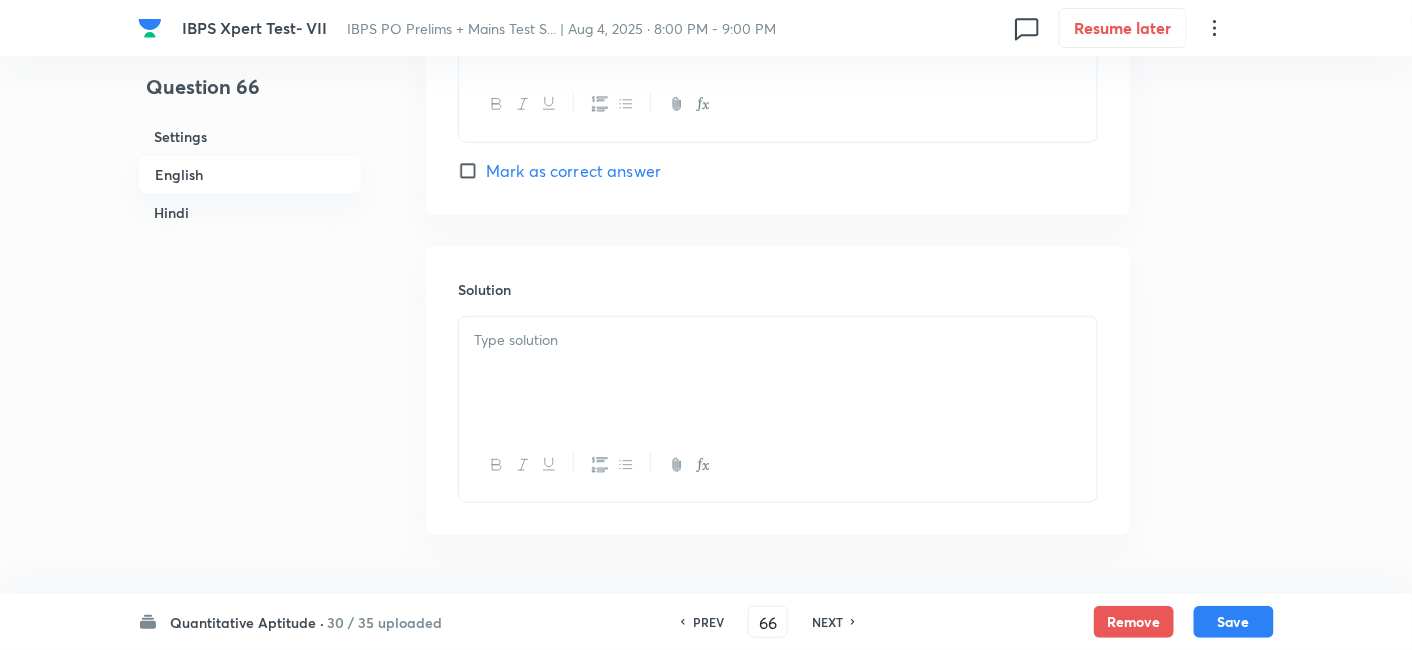 scroll, scrollTop: 2881, scrollLeft: 0, axis: vertical 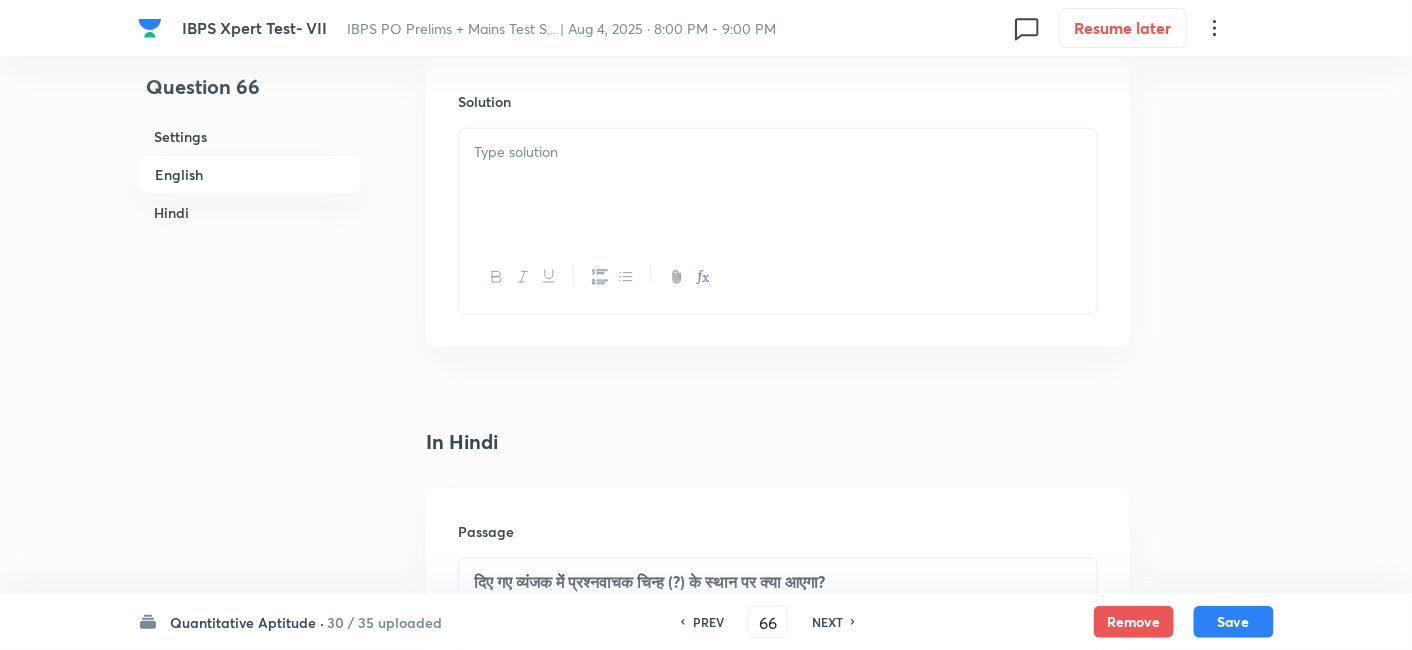 click at bounding box center (778, 185) 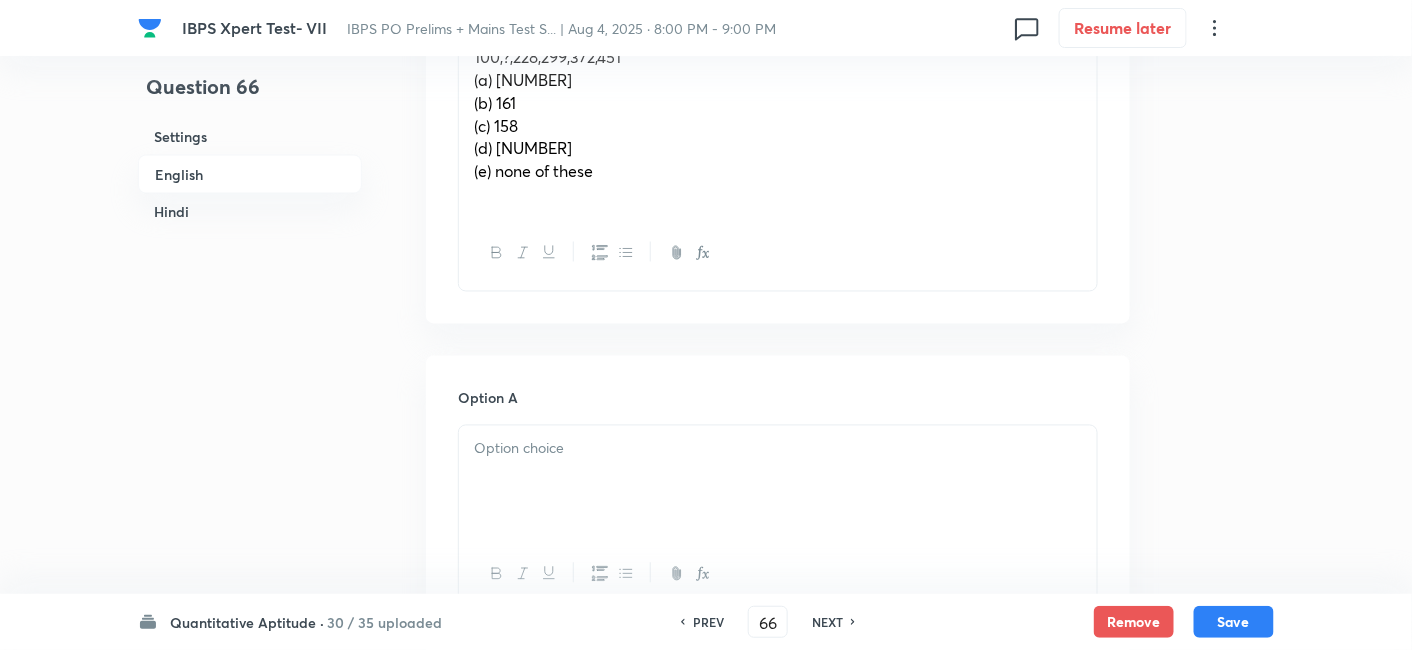 scroll, scrollTop: 1003, scrollLeft: 0, axis: vertical 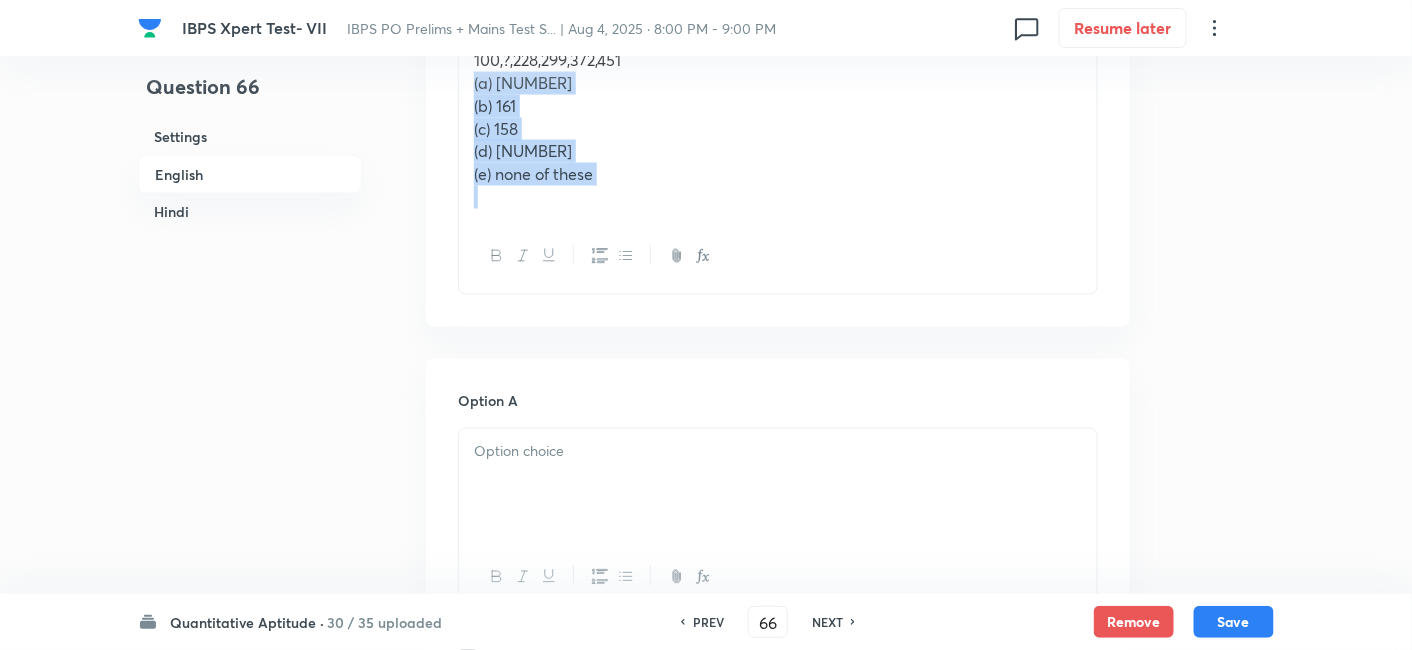 drag, startPoint x: 469, startPoint y: 79, endPoint x: 661, endPoint y: 281, distance: 278.6898 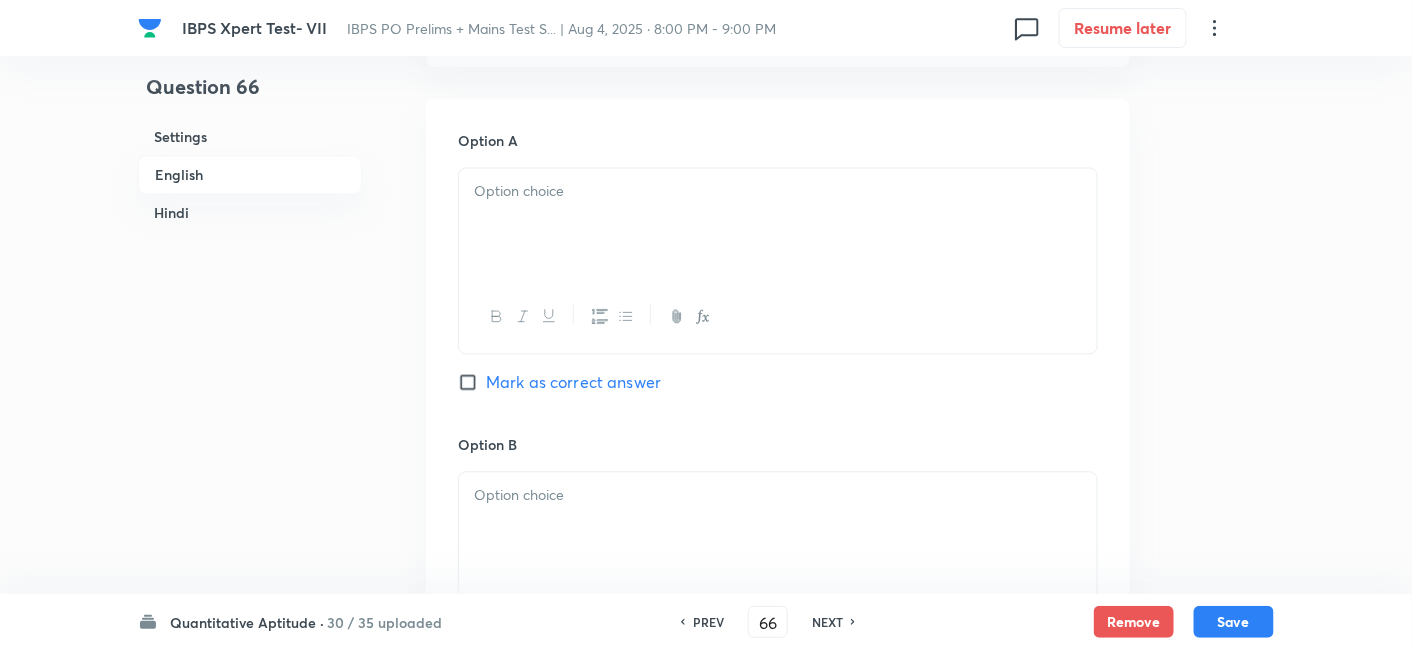 scroll, scrollTop: 1194, scrollLeft: 0, axis: vertical 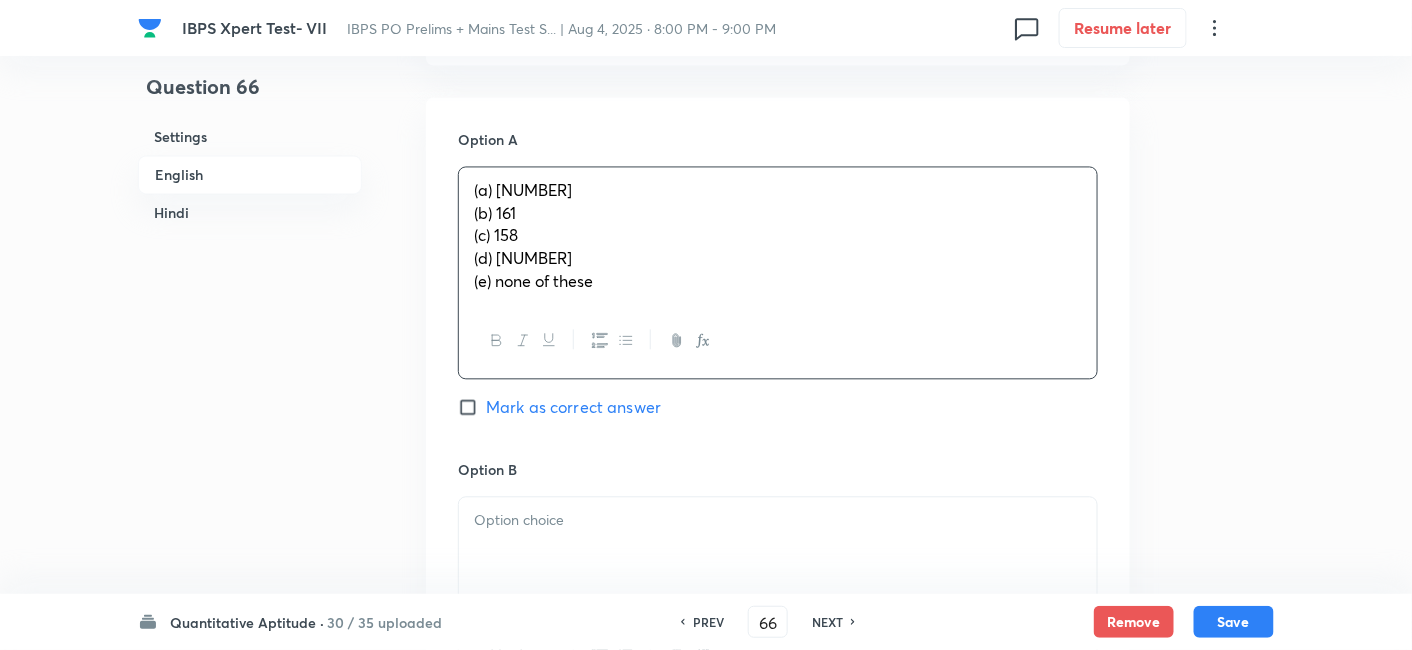 click on "(a) [NUMBER]  (b) [NUMBER]  (c) [NUMBER]  (d) [NUMBER]  (e) none of these" at bounding box center (778, 236) 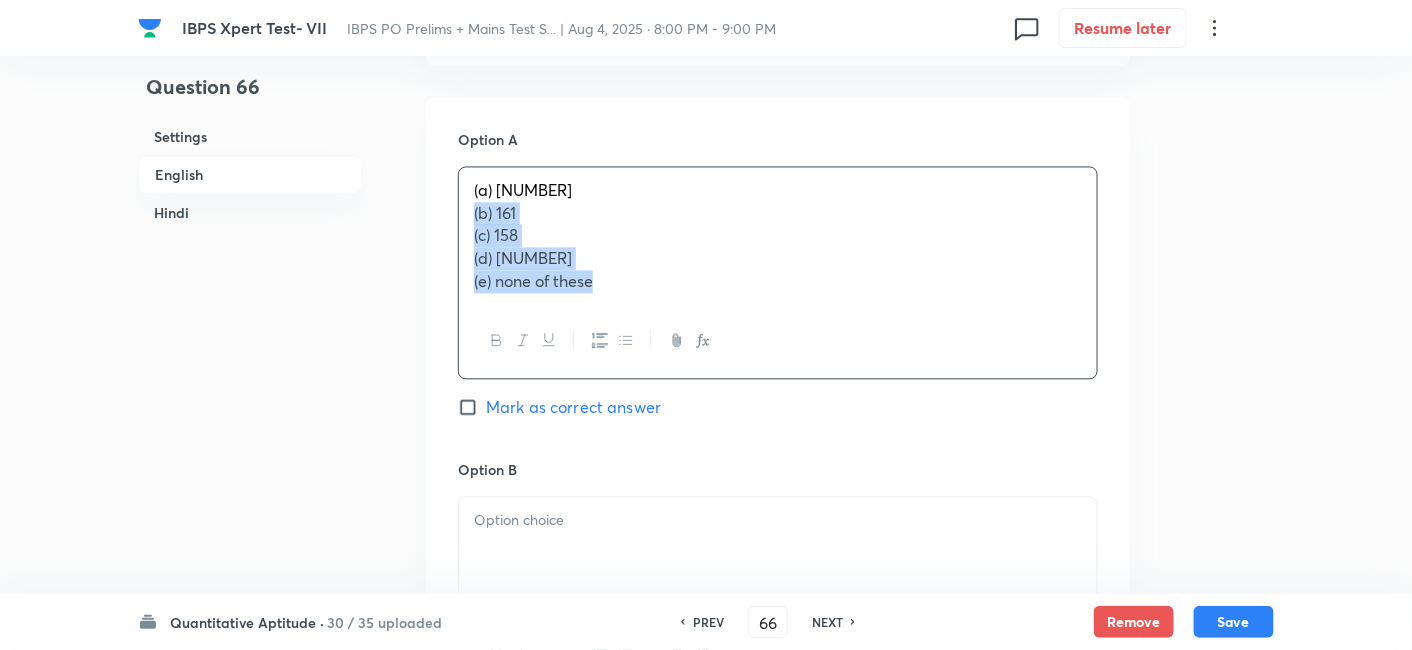 drag, startPoint x: 463, startPoint y: 210, endPoint x: 736, endPoint y: 390, distance: 327 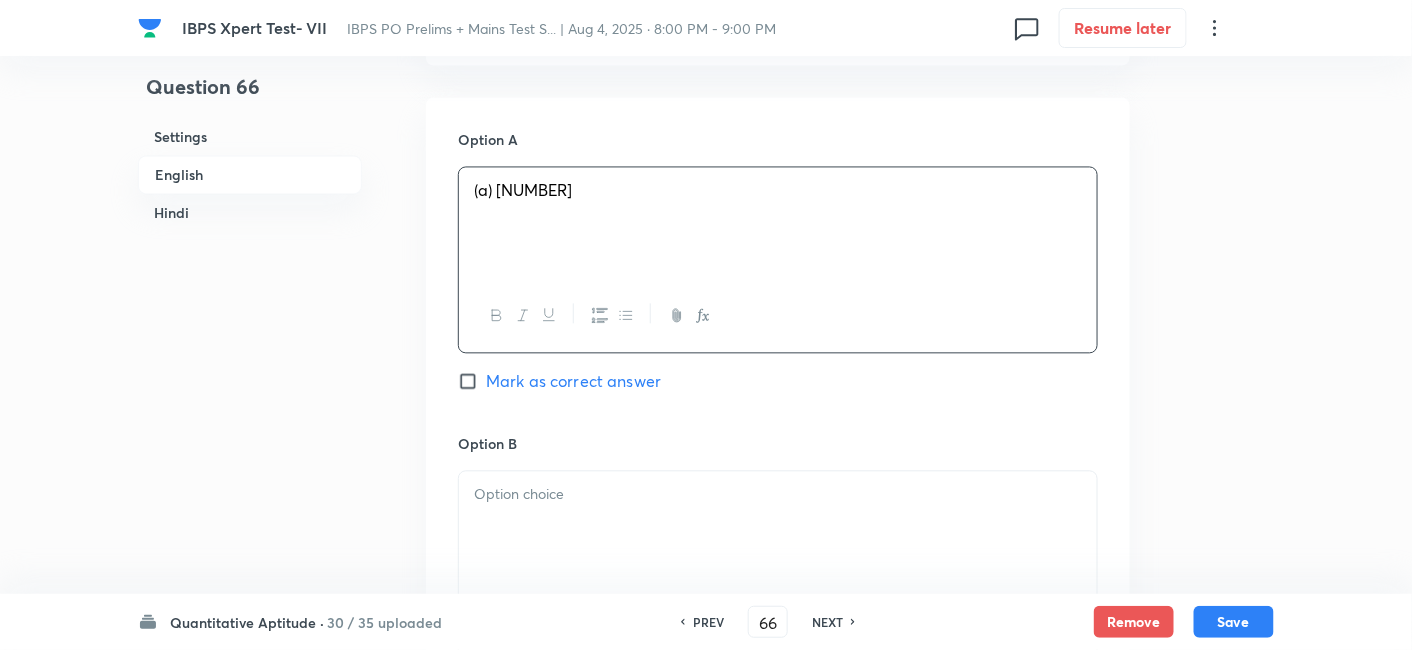scroll, scrollTop: 1494, scrollLeft: 0, axis: vertical 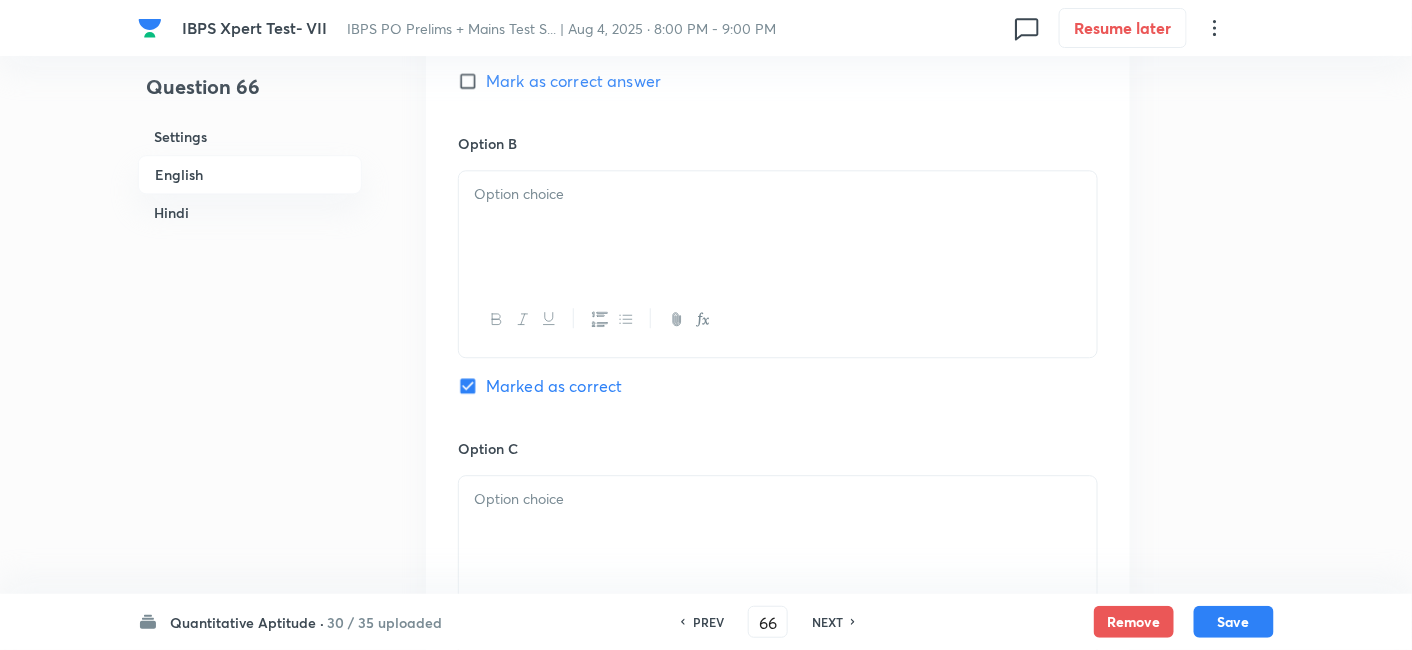 click at bounding box center [778, 194] 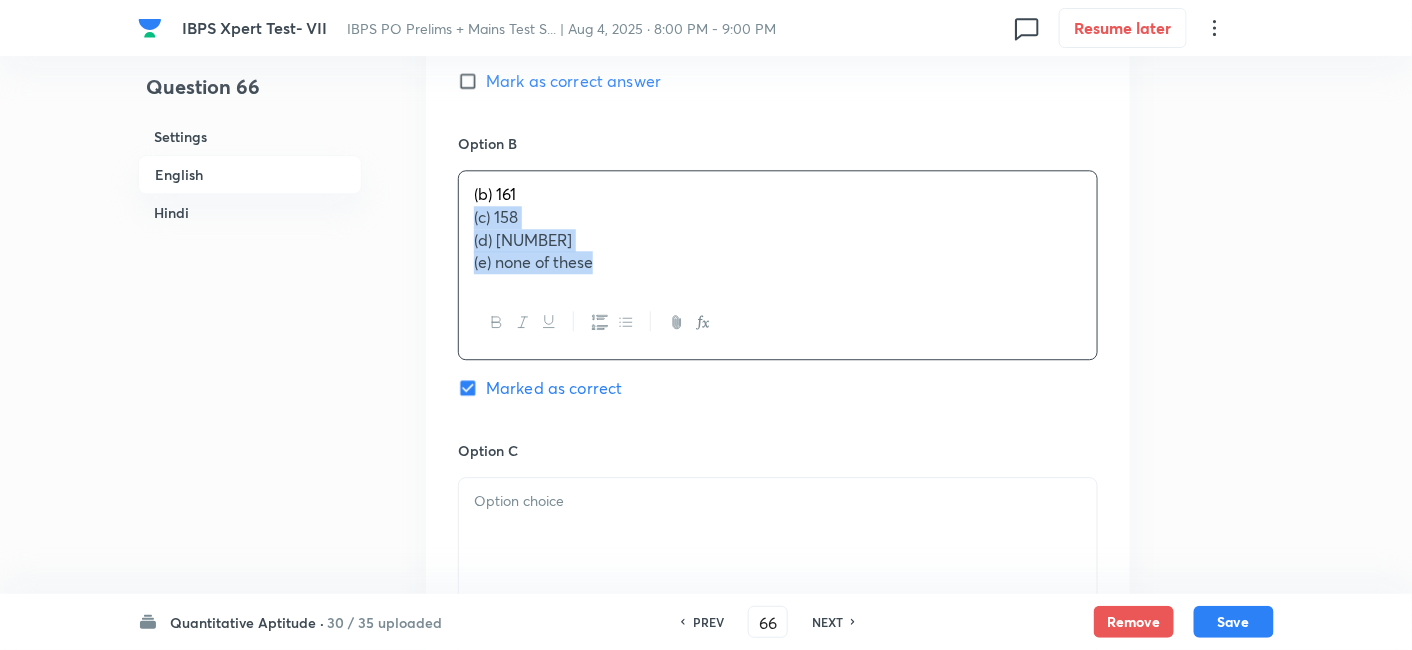 drag, startPoint x: 470, startPoint y: 212, endPoint x: 656, endPoint y: 350, distance: 231.6031 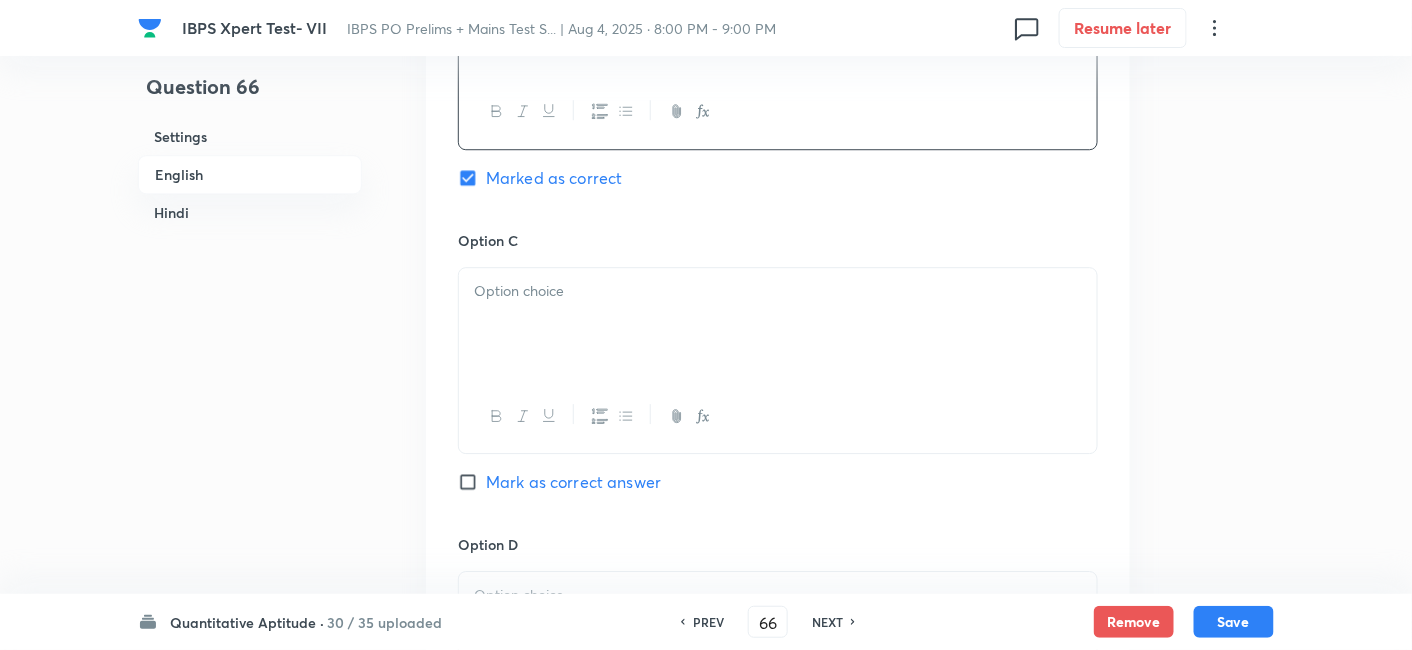 scroll, scrollTop: 1713, scrollLeft: 0, axis: vertical 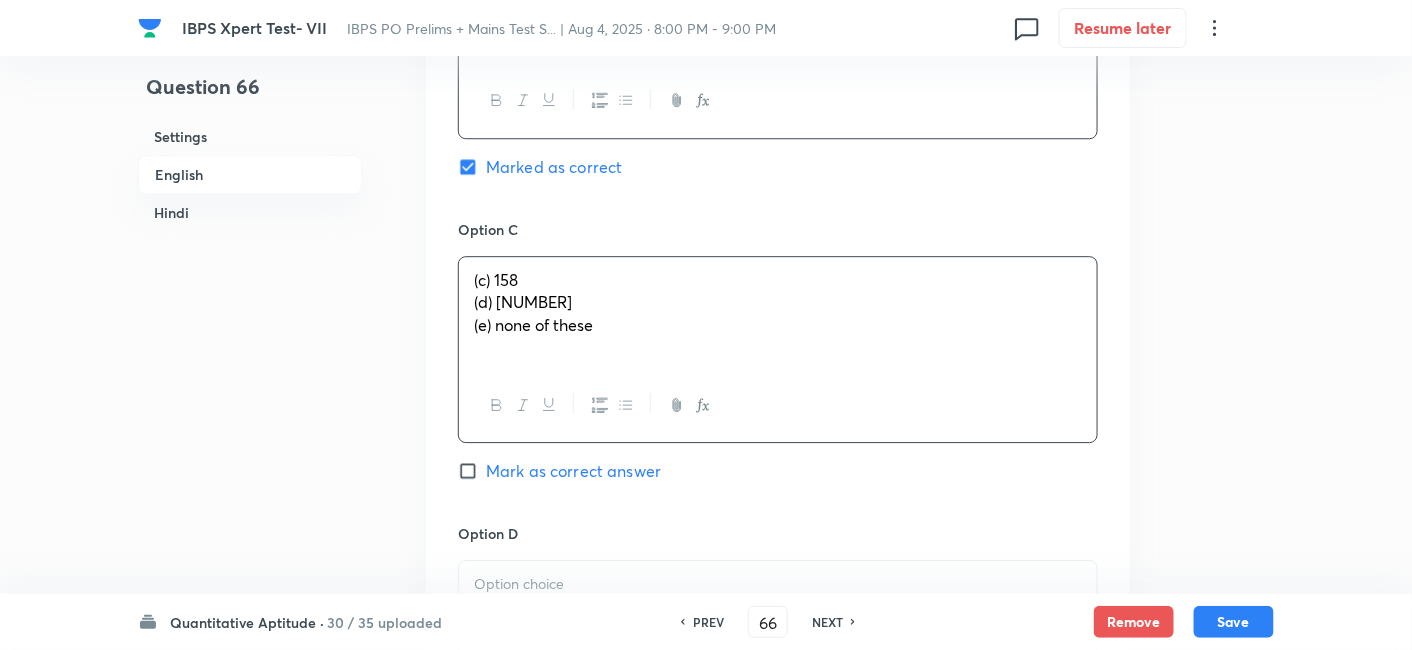 click on "(c) [NUMBER] (d) [NUMBER] (e) none of these" at bounding box center [778, 313] 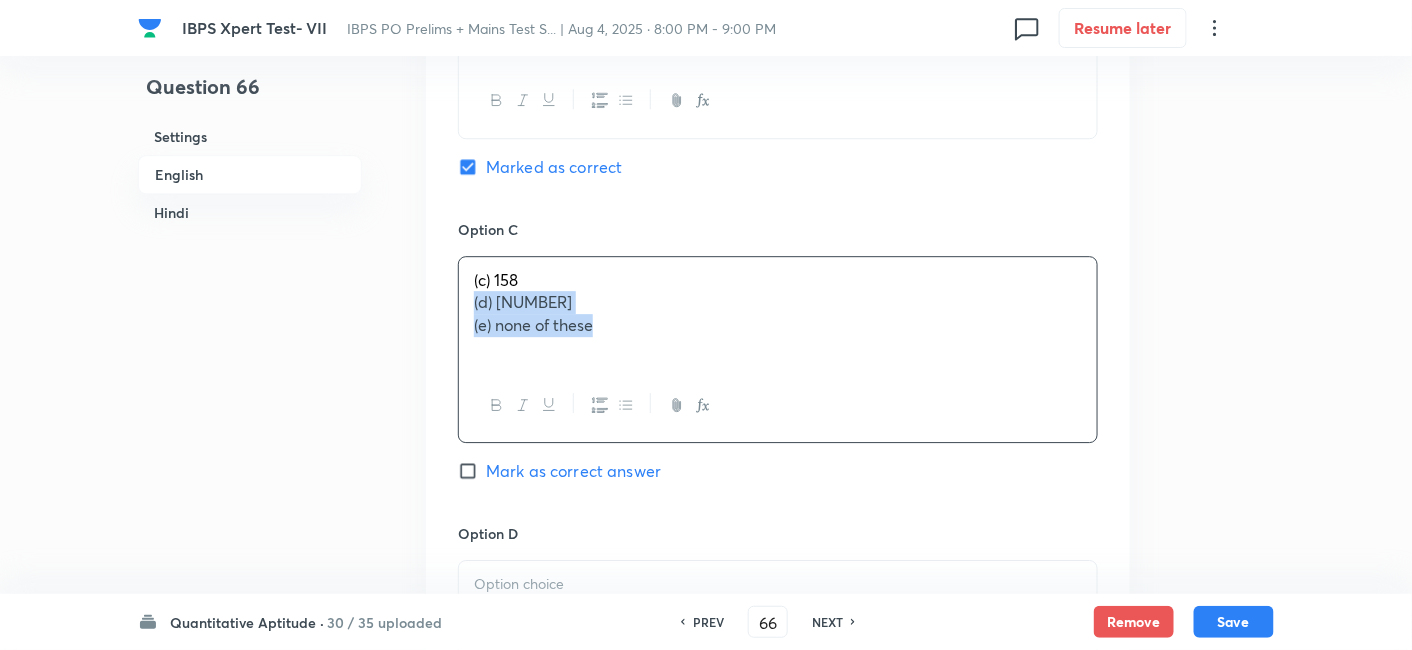 drag, startPoint x: 465, startPoint y: 295, endPoint x: 682, endPoint y: 410, distance: 245.58908 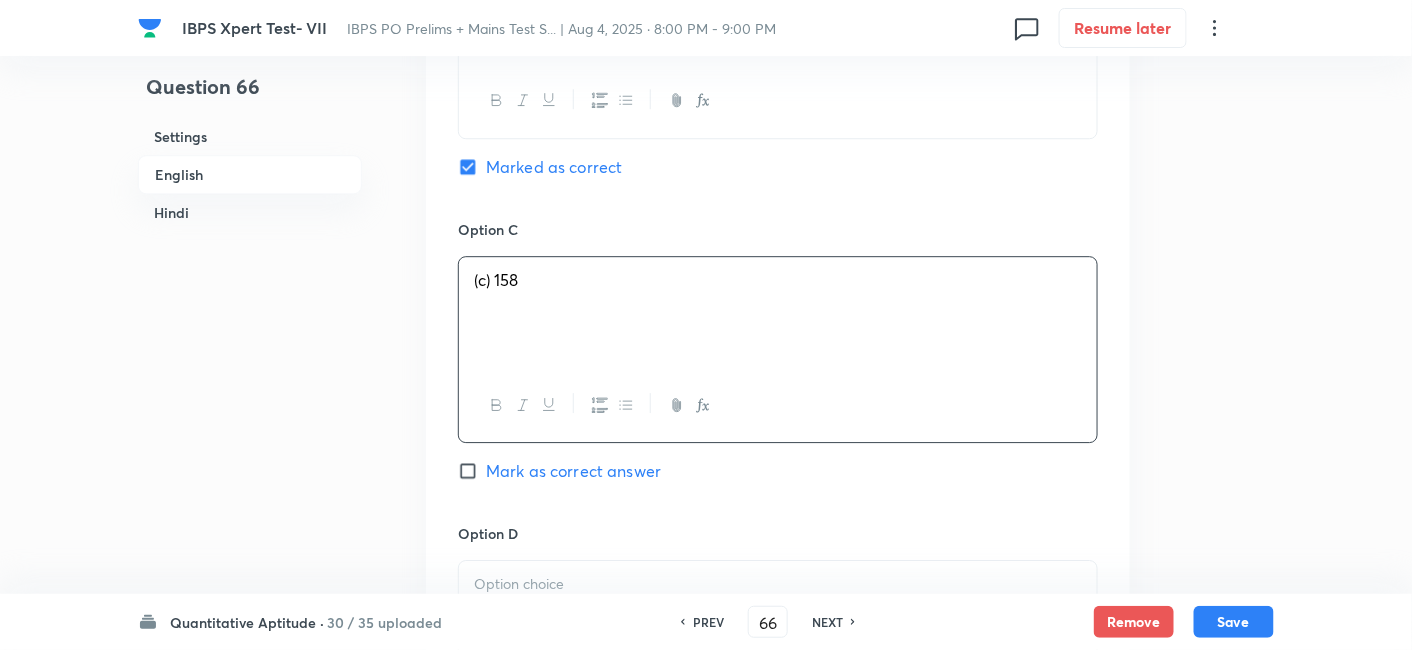 scroll, scrollTop: 1961, scrollLeft: 0, axis: vertical 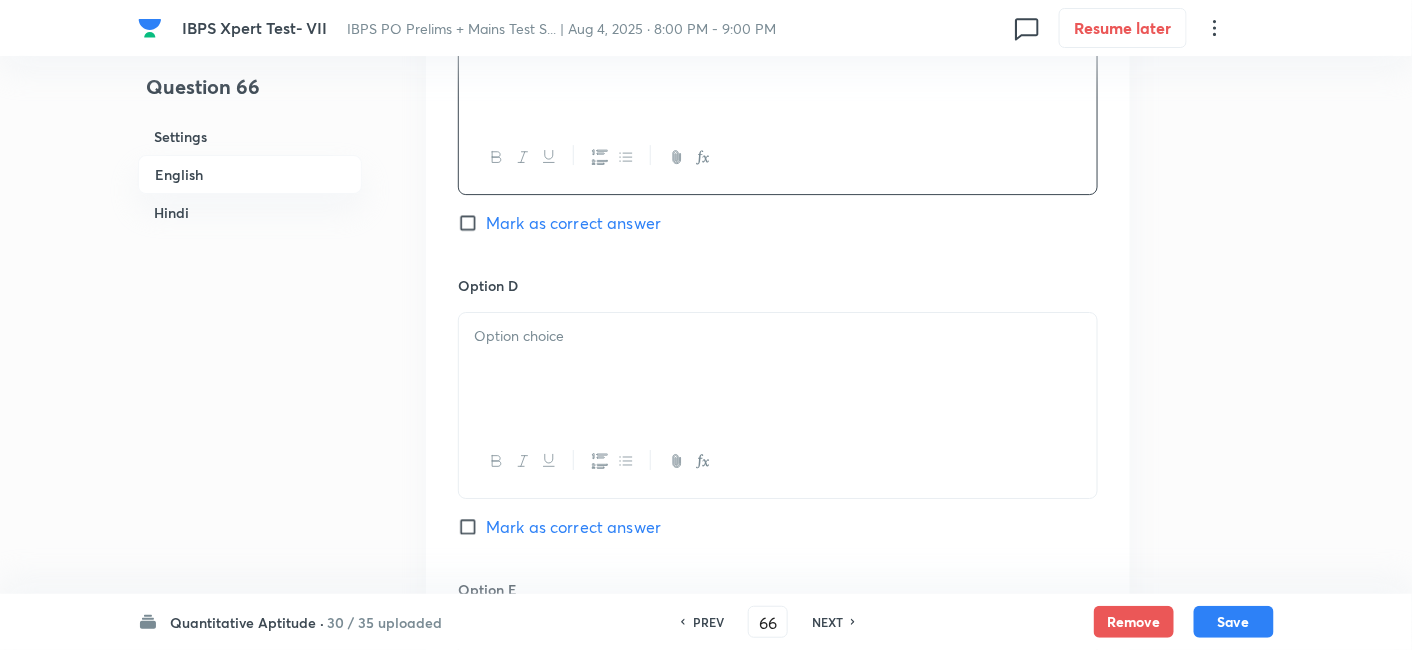 click at bounding box center (778, 369) 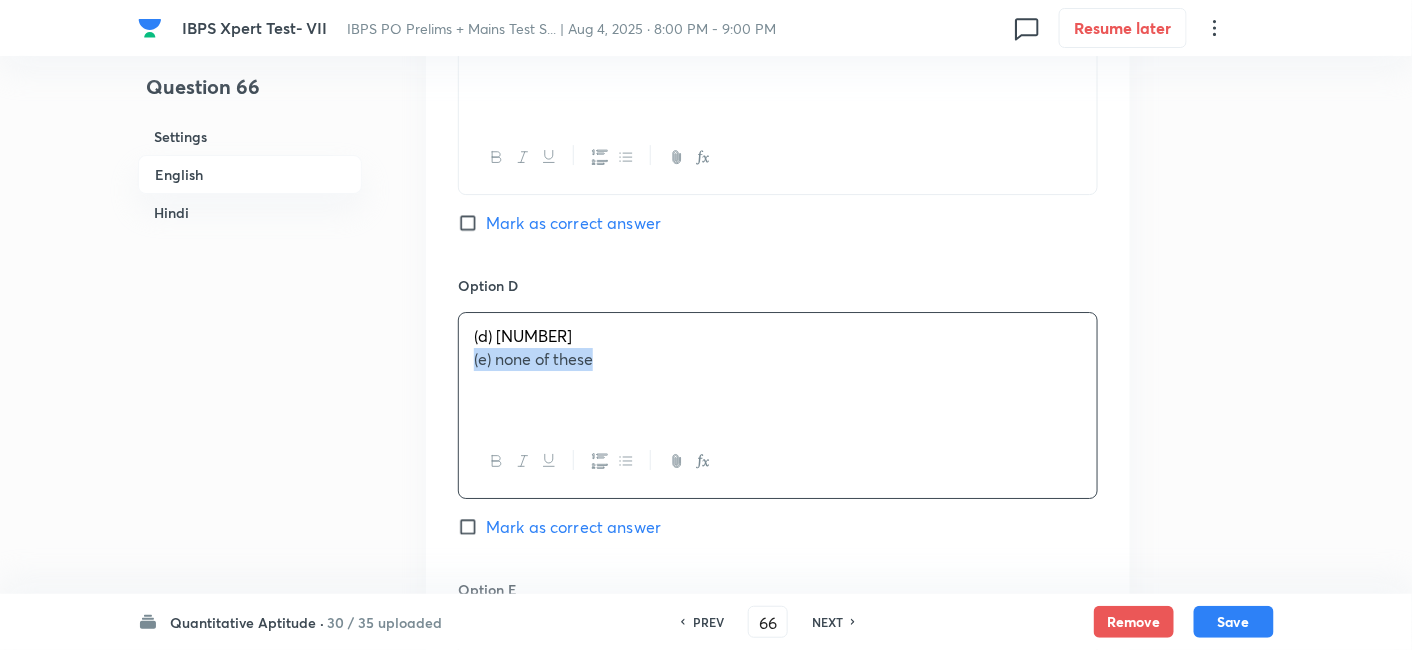 drag, startPoint x: 465, startPoint y: 350, endPoint x: 802, endPoint y: 430, distance: 346.36542 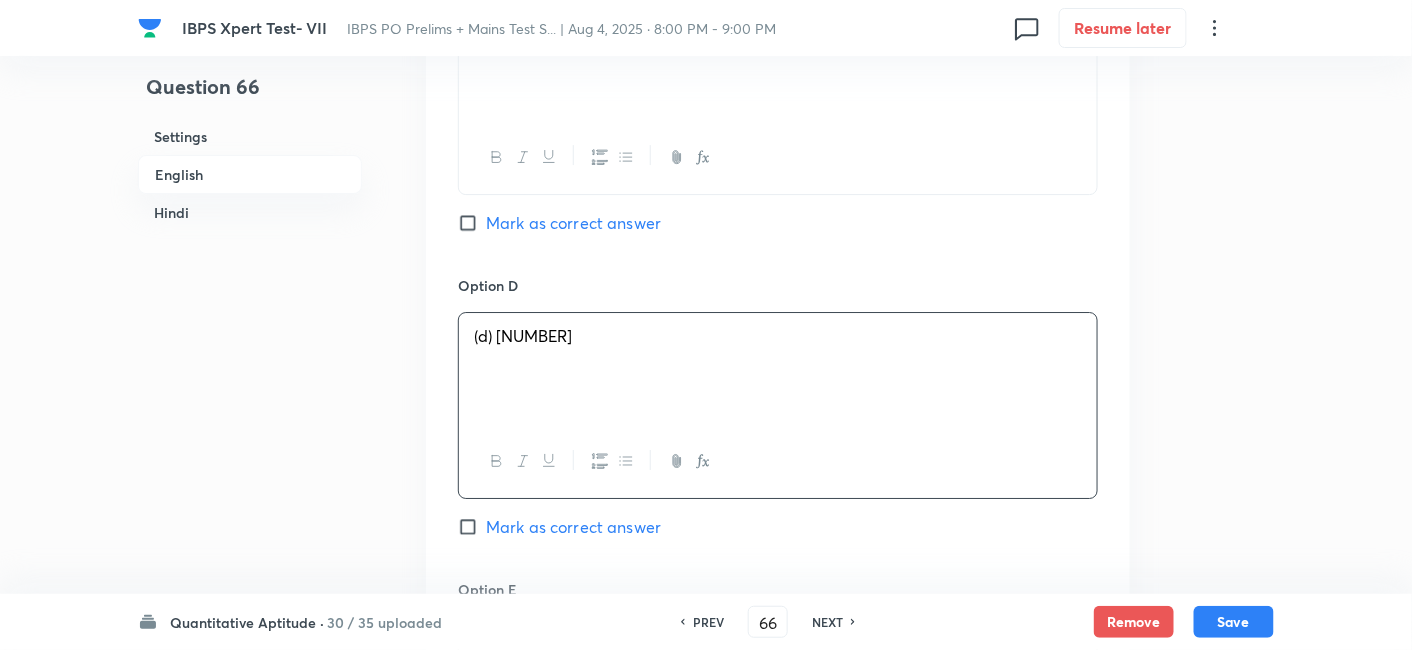 scroll, scrollTop: 2152, scrollLeft: 0, axis: vertical 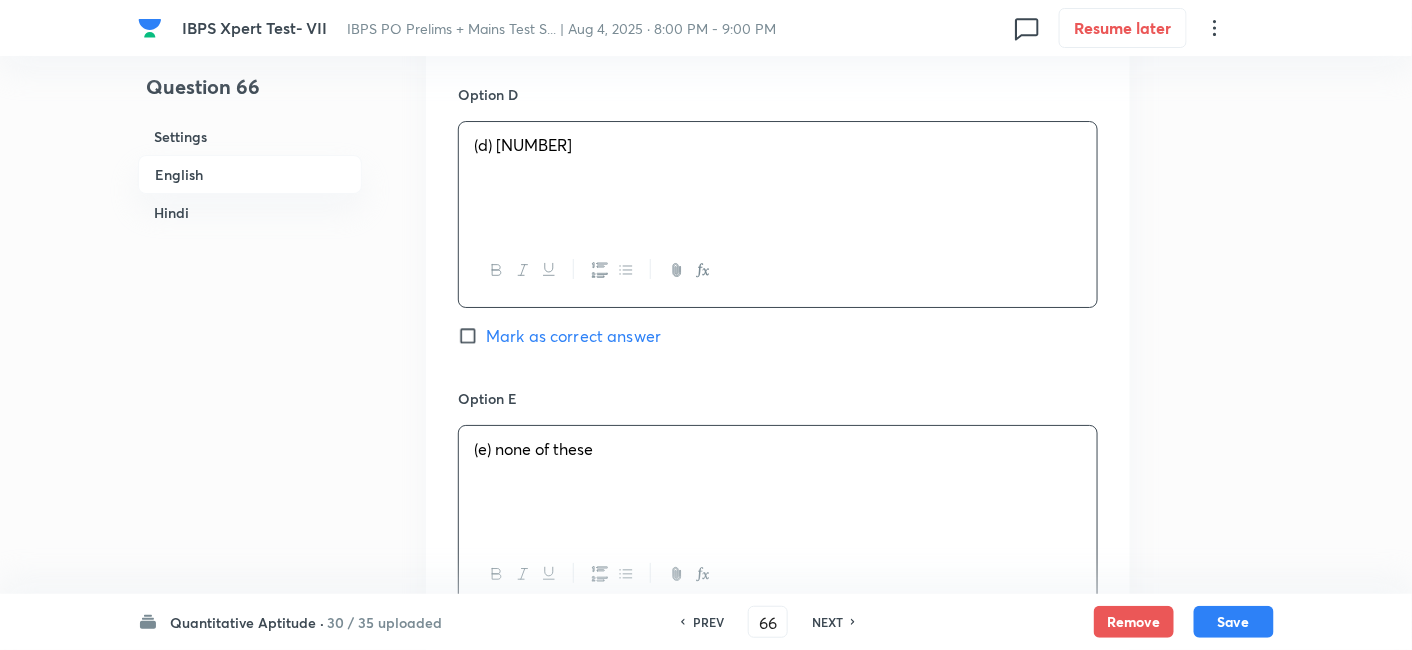 click on "(e) none of these" at bounding box center [778, 482] 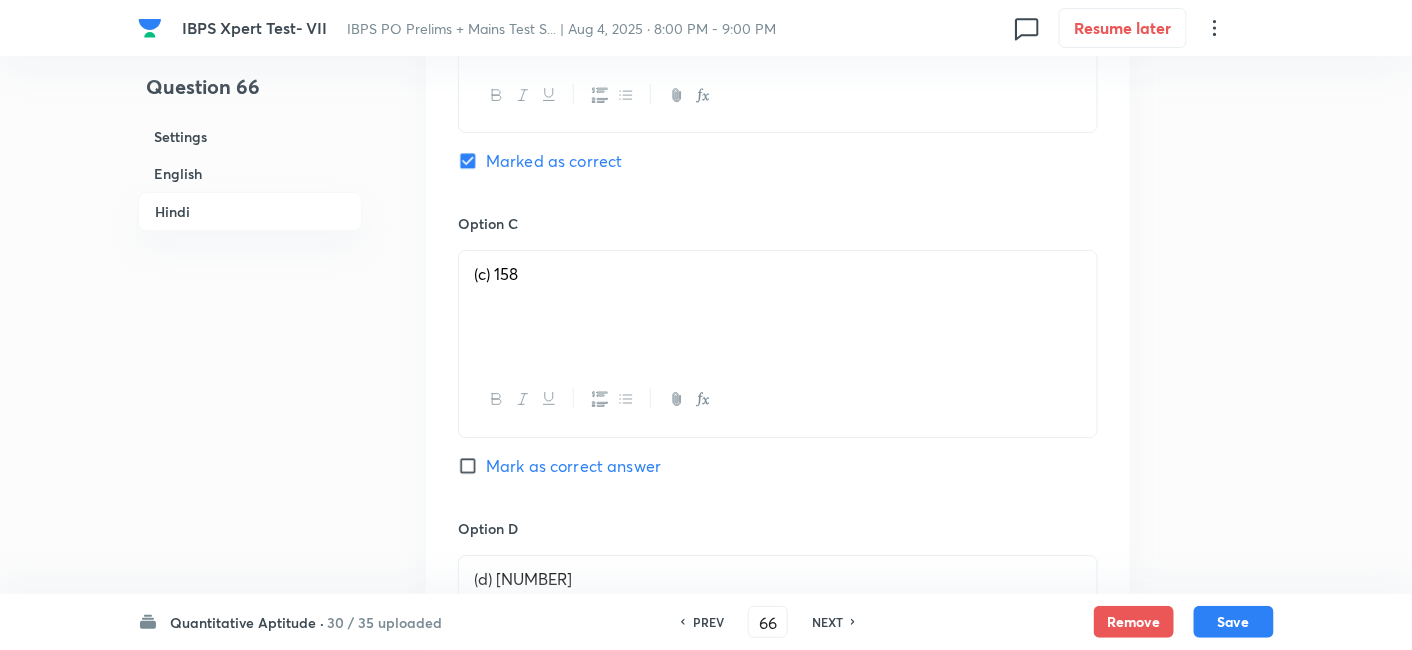 scroll, scrollTop: 4394, scrollLeft: 0, axis: vertical 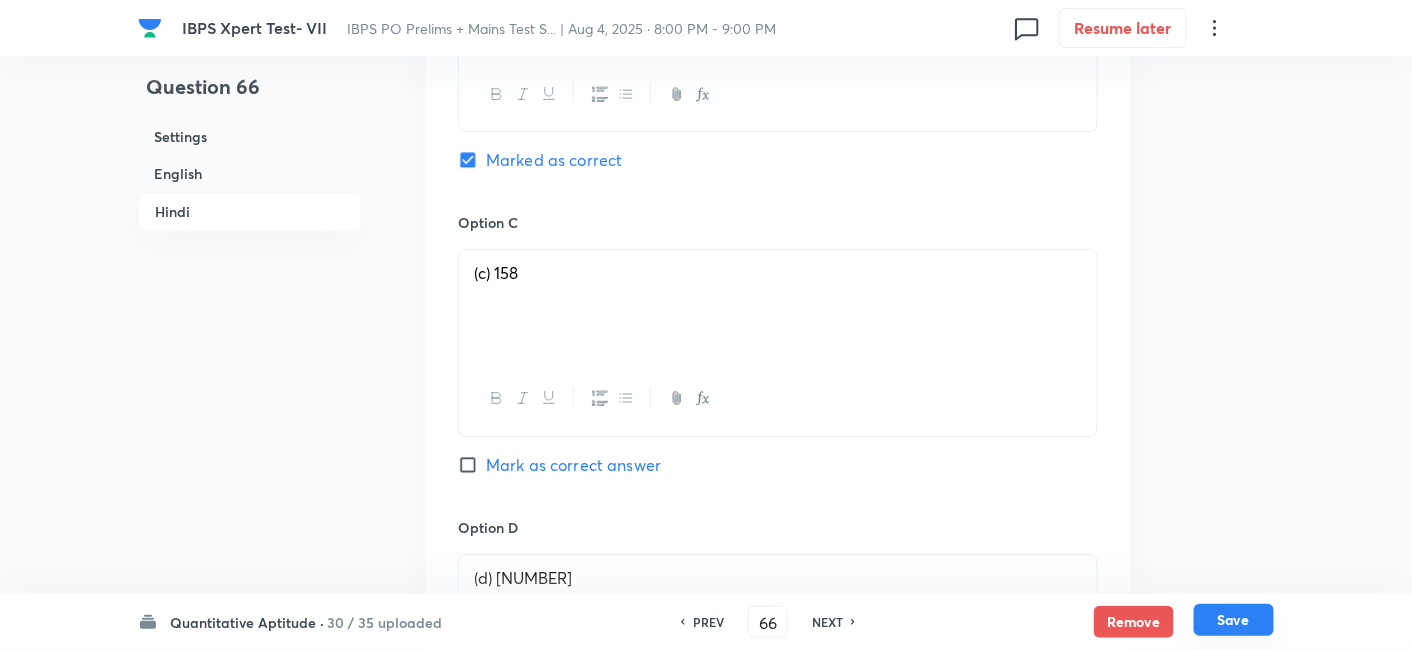 click on "Save" at bounding box center (1234, 620) 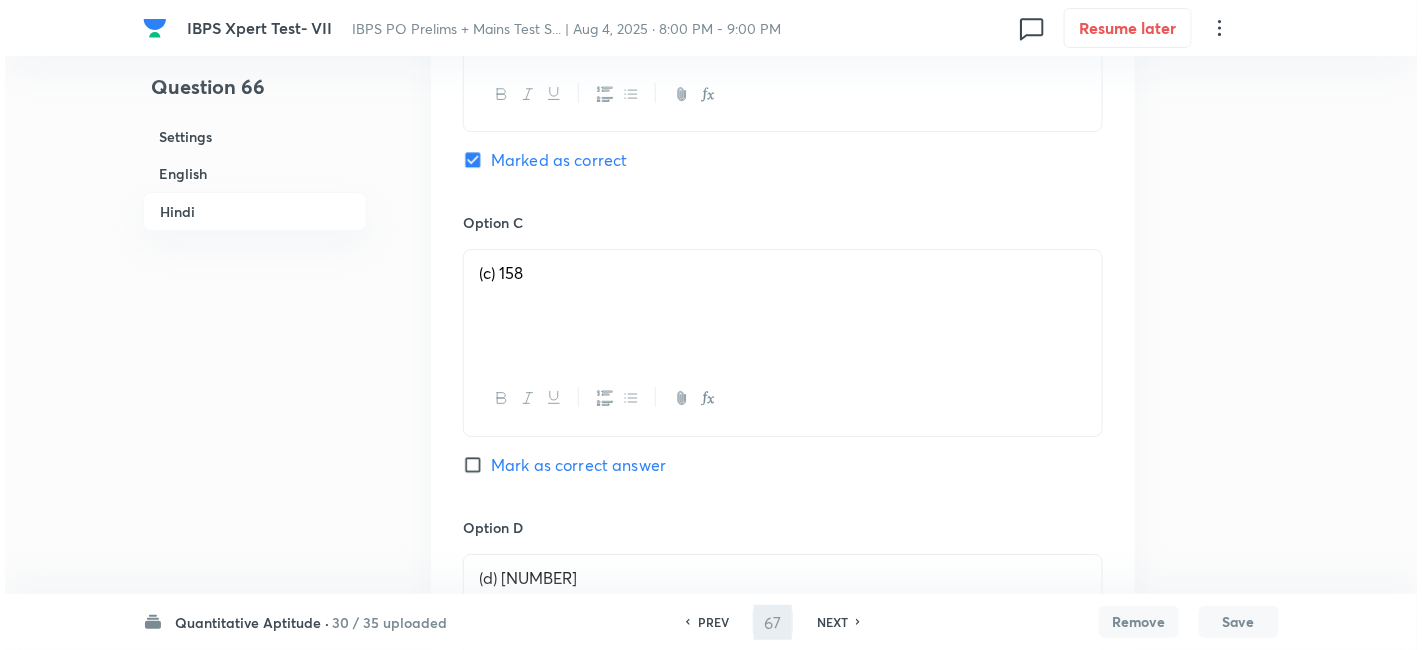 scroll, scrollTop: 0, scrollLeft: 0, axis: both 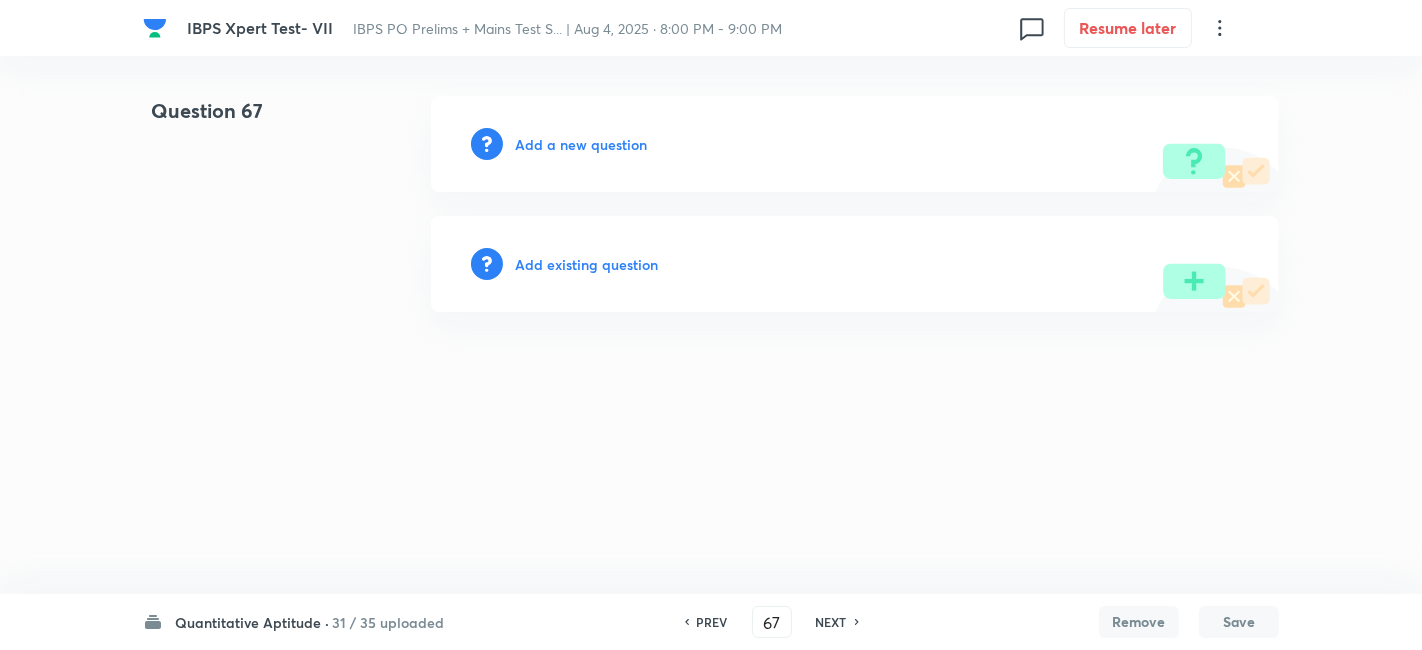click on "Add a new question" at bounding box center (581, 144) 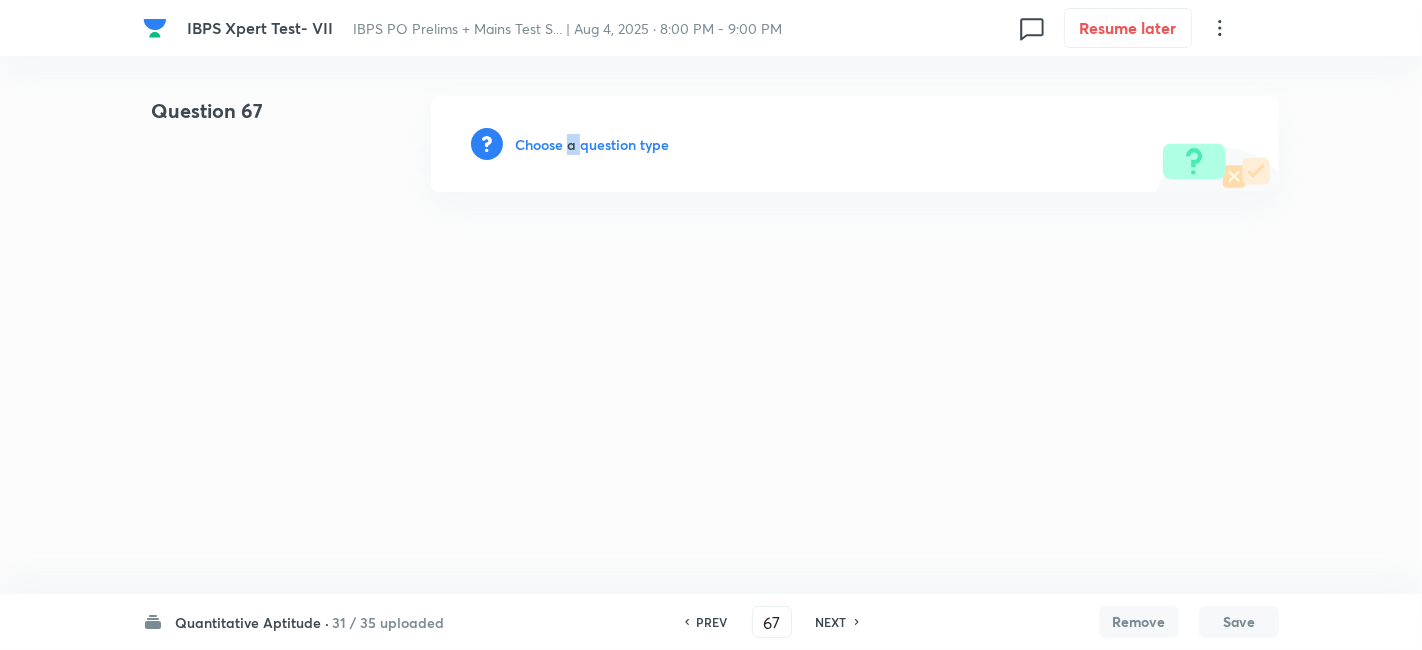 click on "Choose a question type" at bounding box center (592, 144) 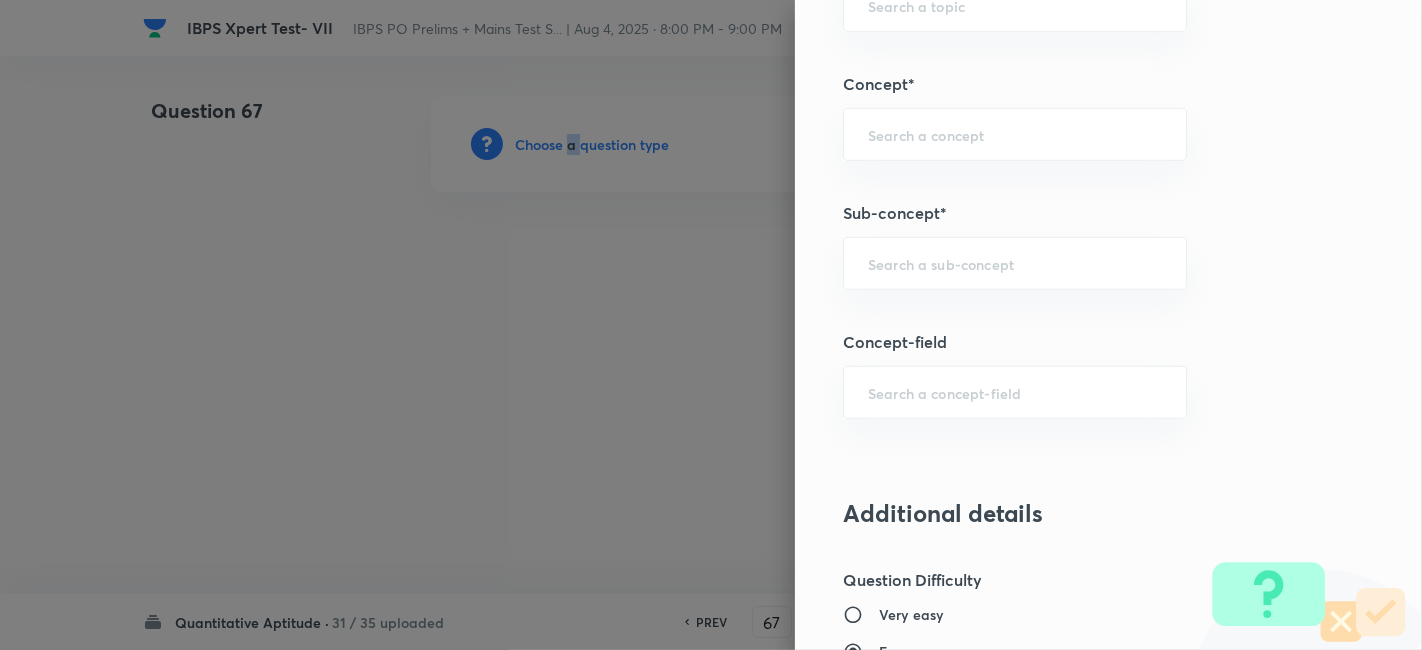 scroll, scrollTop: 1082, scrollLeft: 0, axis: vertical 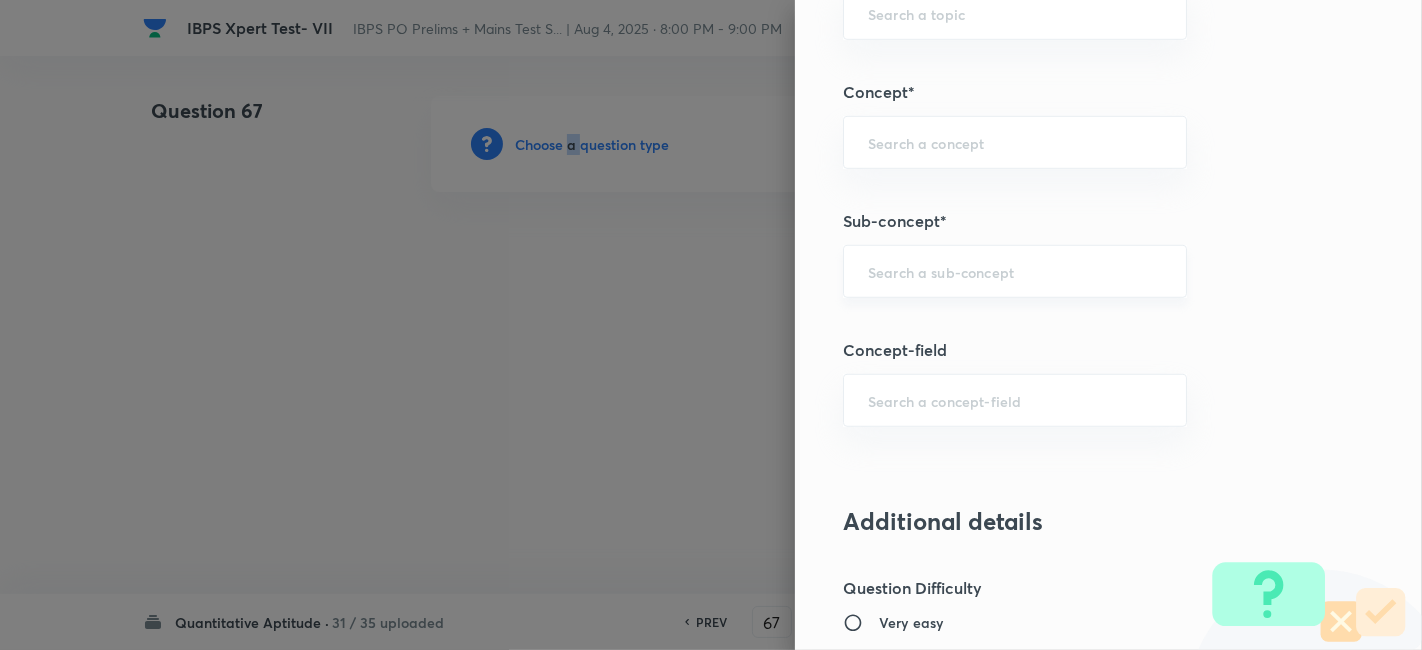 click on "​" at bounding box center [1015, 271] 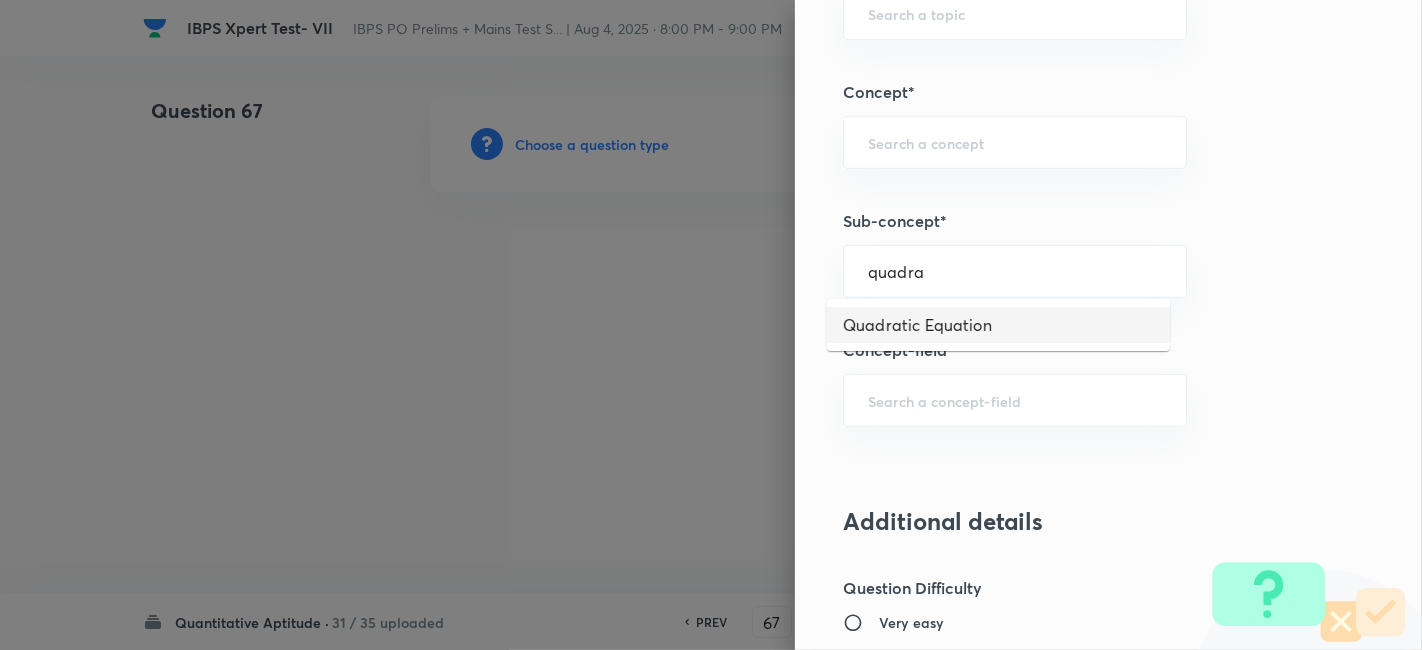 click on "Quadratic Equation" at bounding box center (998, 325) 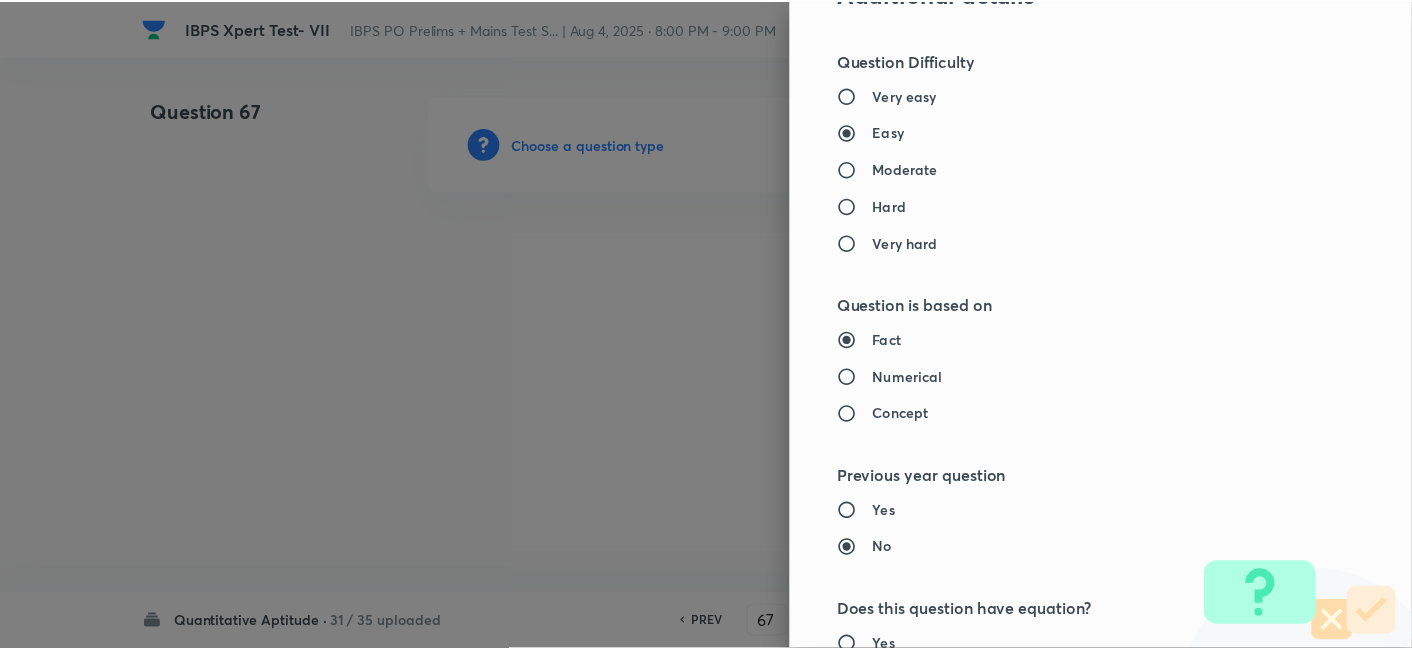 scroll, scrollTop: 2070, scrollLeft: 0, axis: vertical 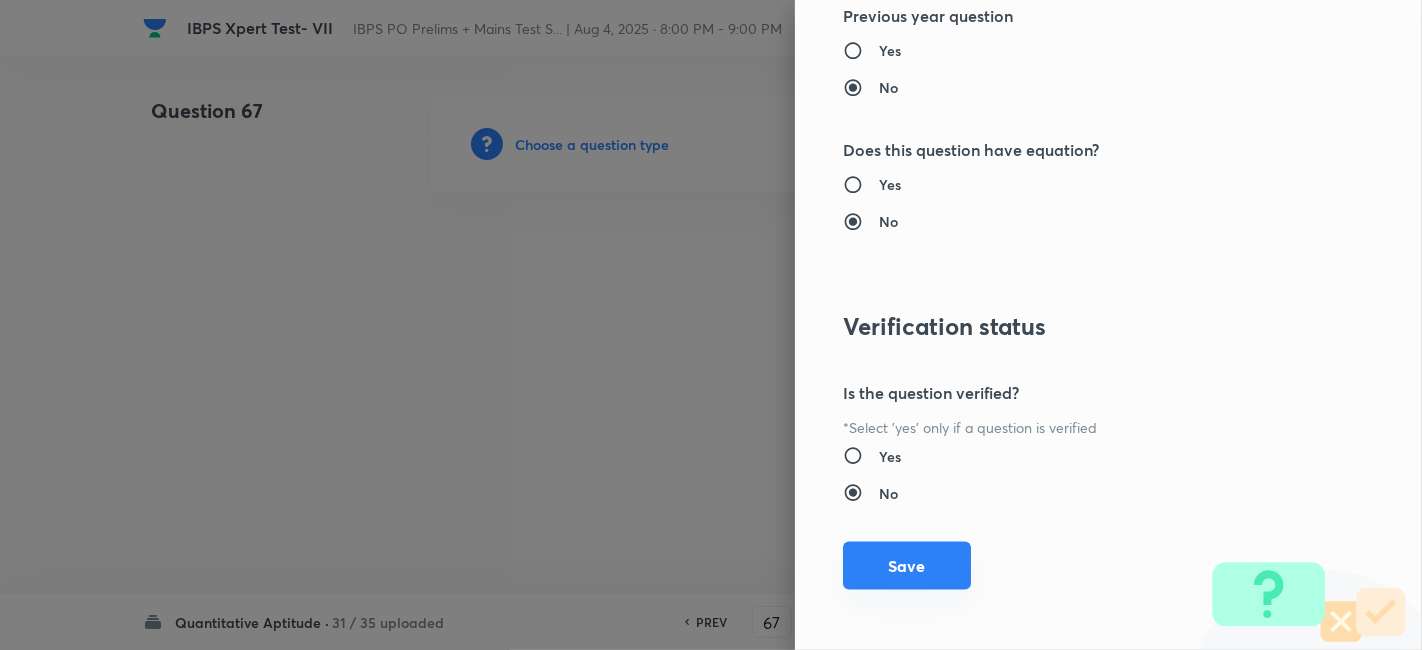 click on "Save" at bounding box center (907, 566) 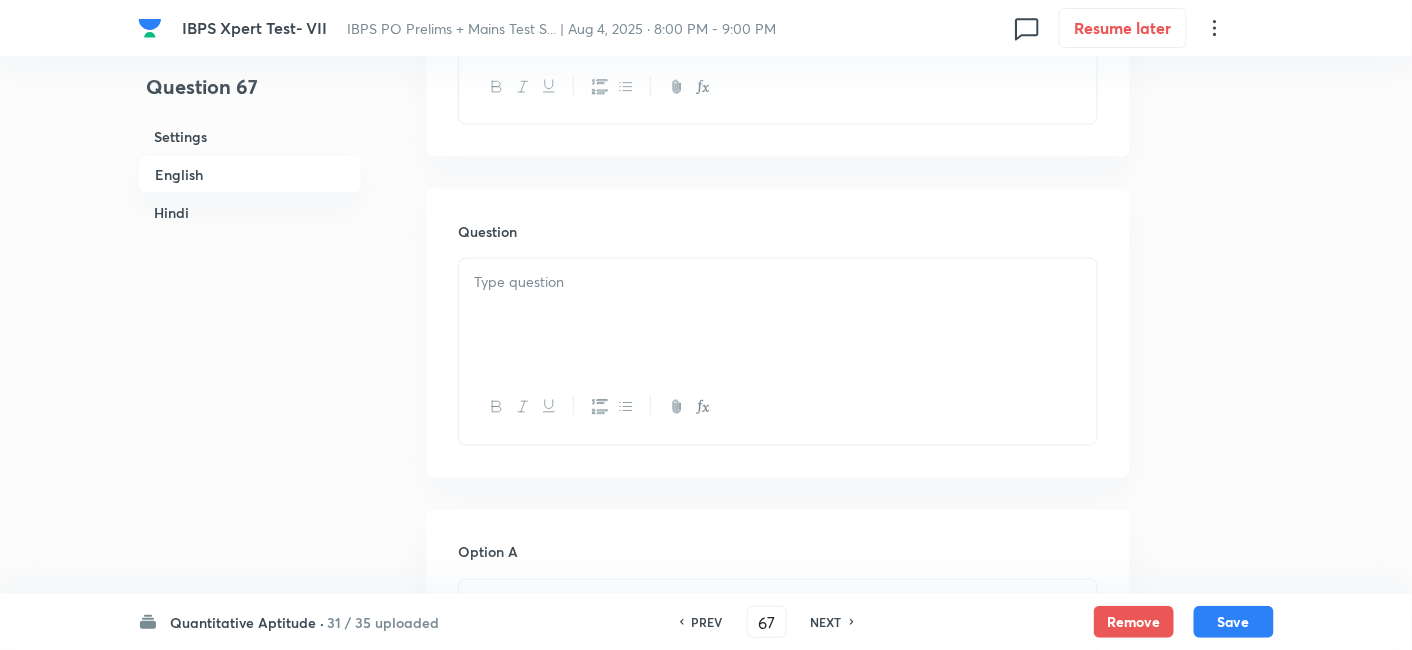 scroll, scrollTop: 782, scrollLeft: 0, axis: vertical 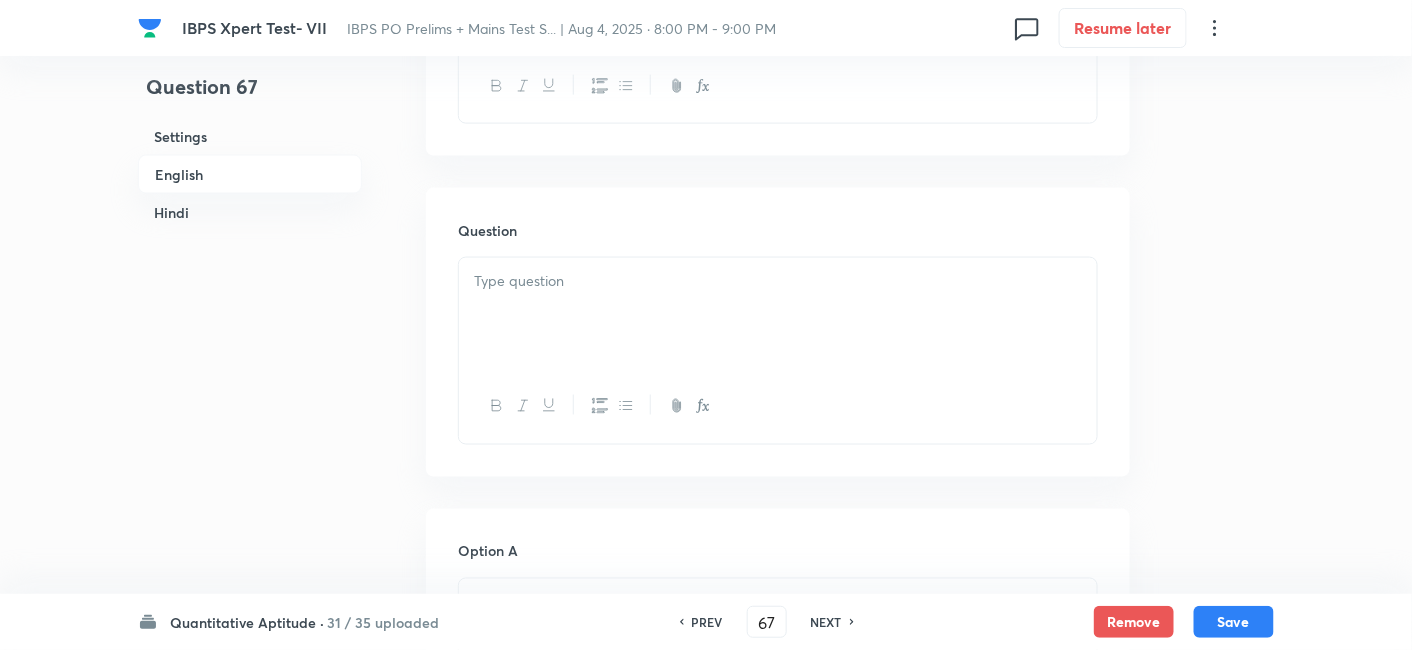click at bounding box center (778, 314) 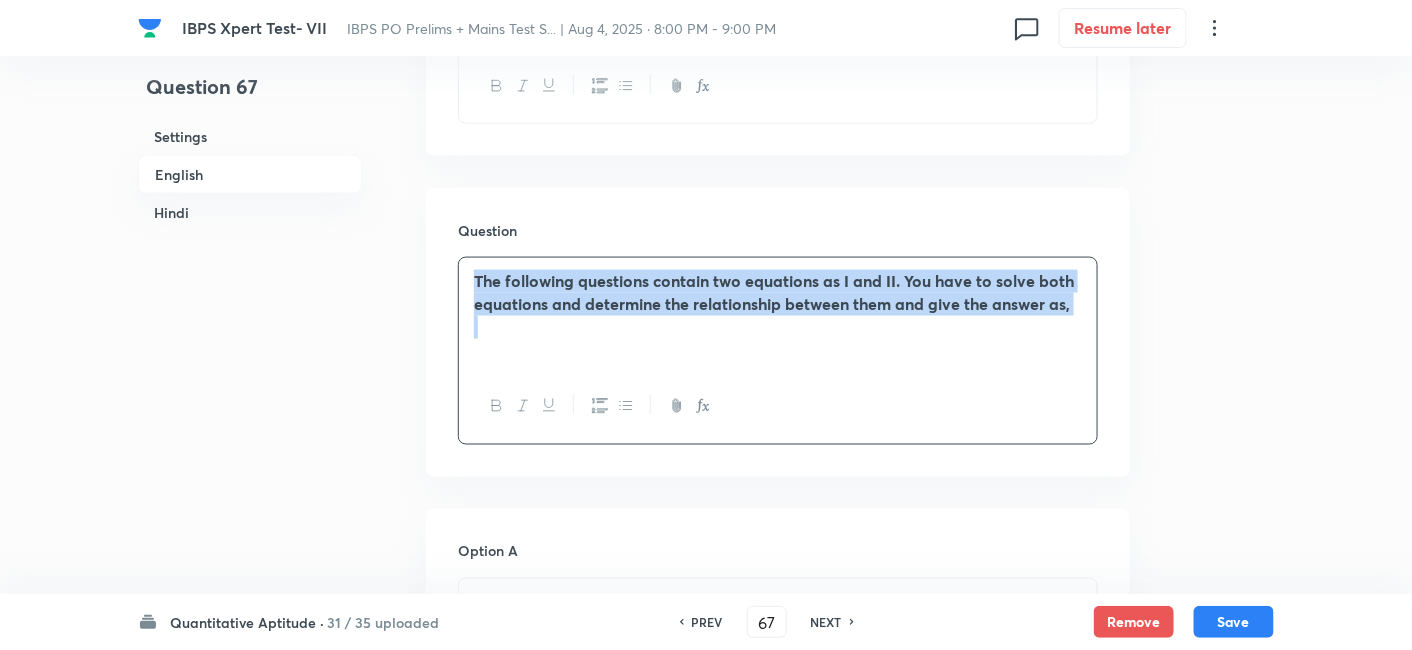 drag, startPoint x: 474, startPoint y: 281, endPoint x: 1222, endPoint y: 390, distance: 755.90015 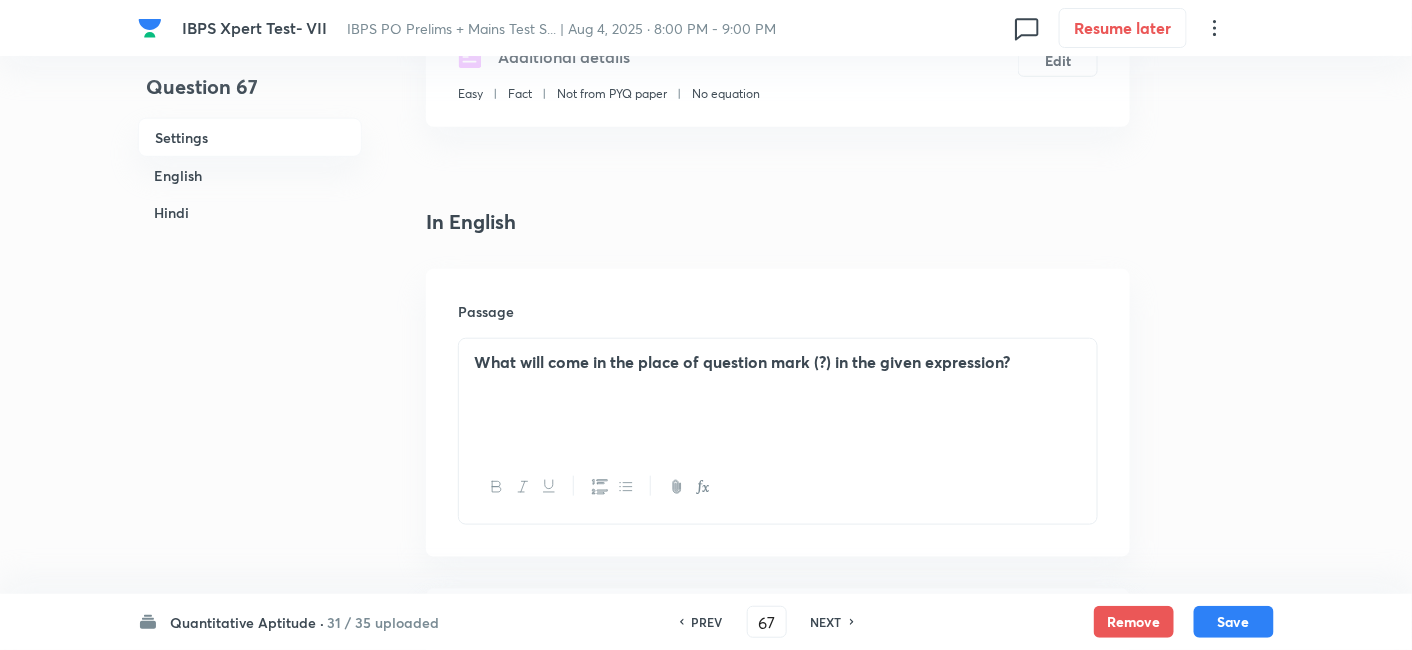 scroll, scrollTop: 380, scrollLeft: 0, axis: vertical 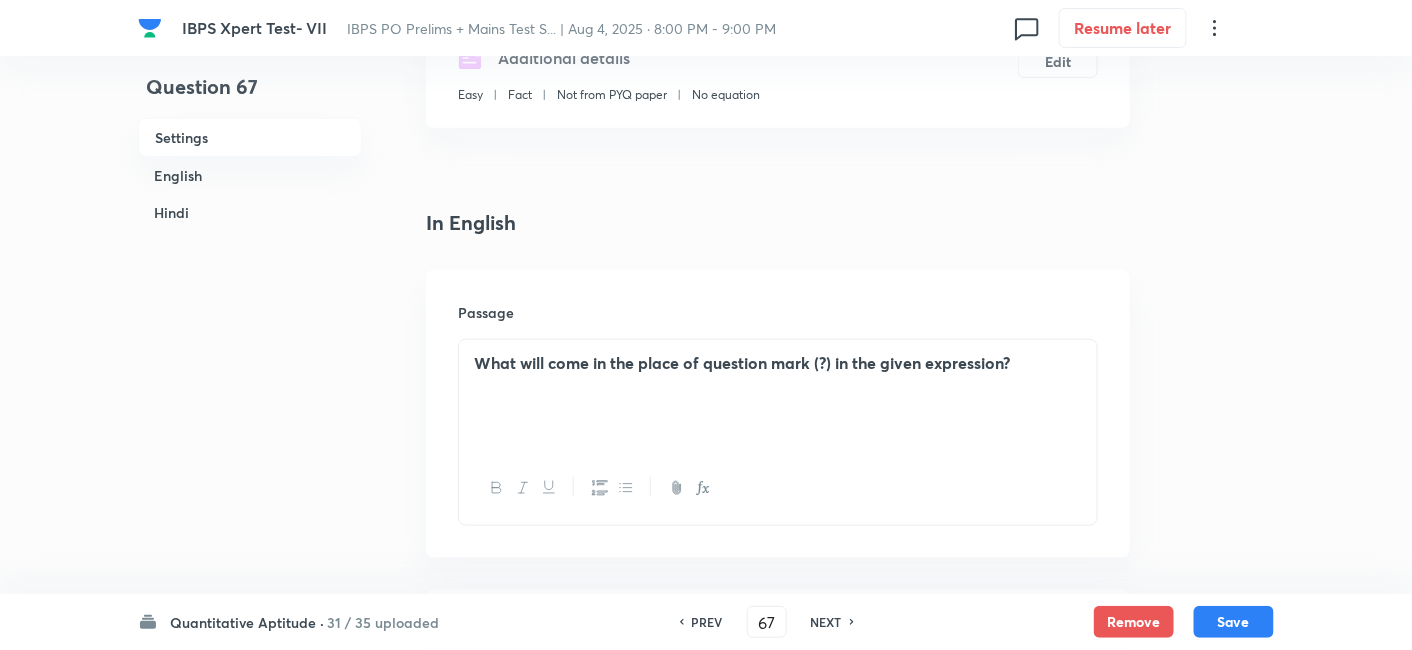 click on "What will come in the place of question mark (?) in the given expression?" at bounding box center [778, 363] 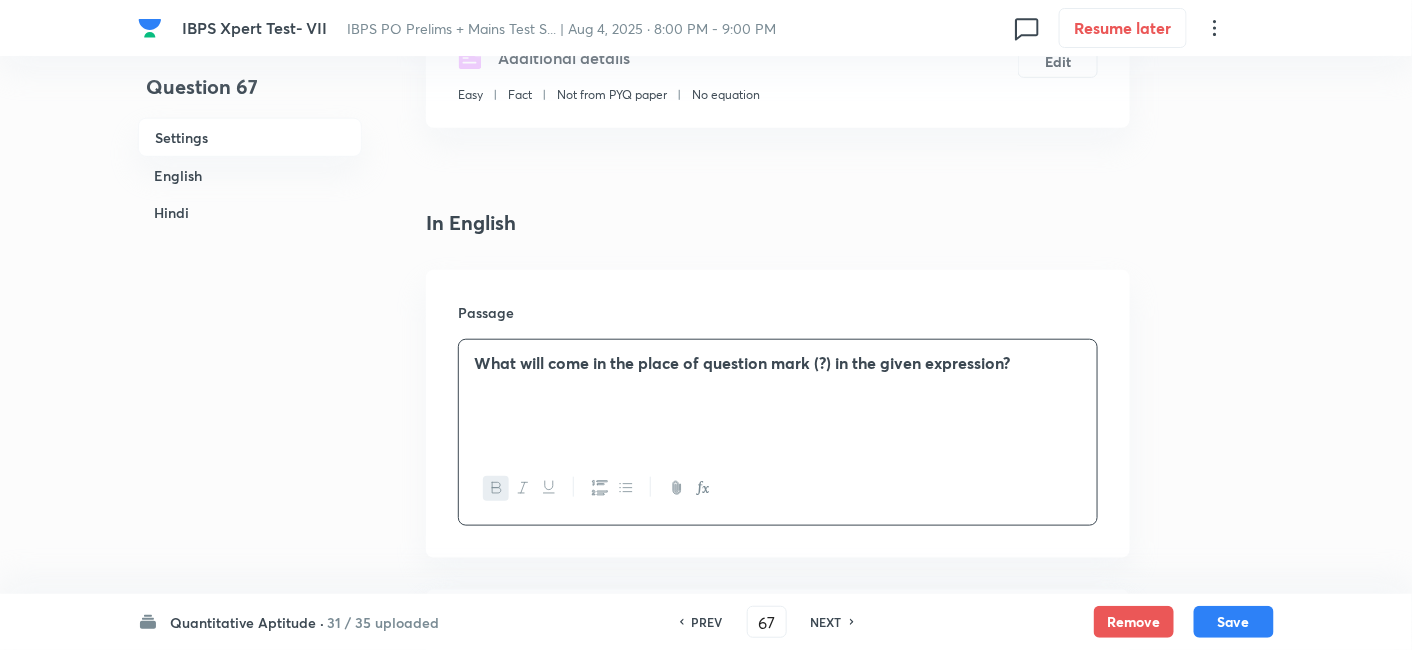 drag, startPoint x: 474, startPoint y: 357, endPoint x: 1129, endPoint y: 375, distance: 655.24725 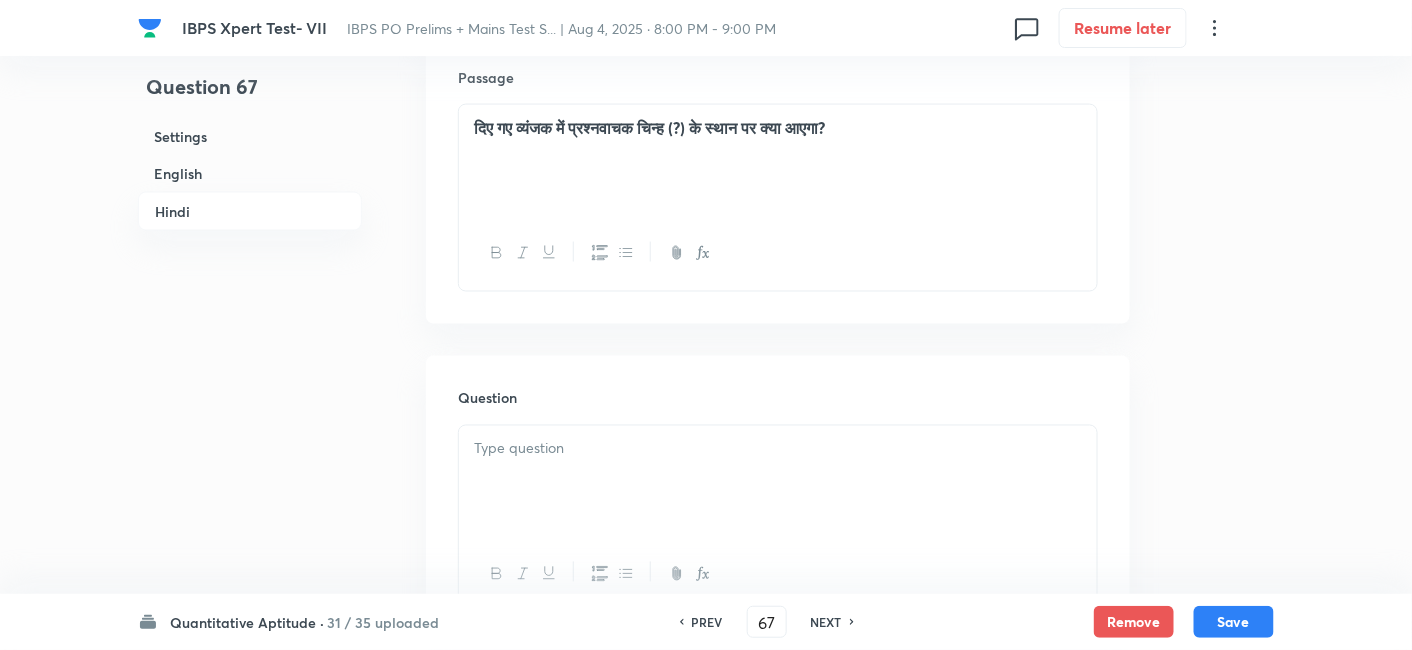 scroll, scrollTop: 3265, scrollLeft: 0, axis: vertical 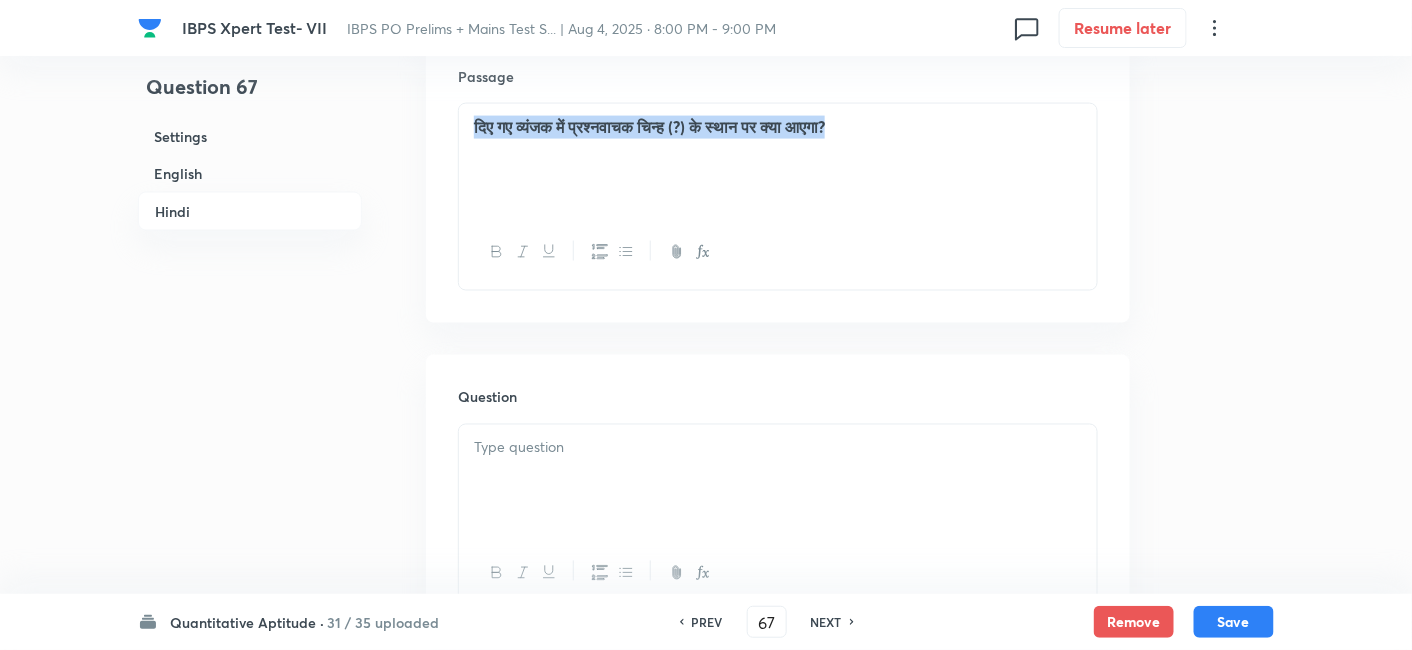 drag, startPoint x: 982, startPoint y: 112, endPoint x: 165, endPoint y: 150, distance: 817.88324 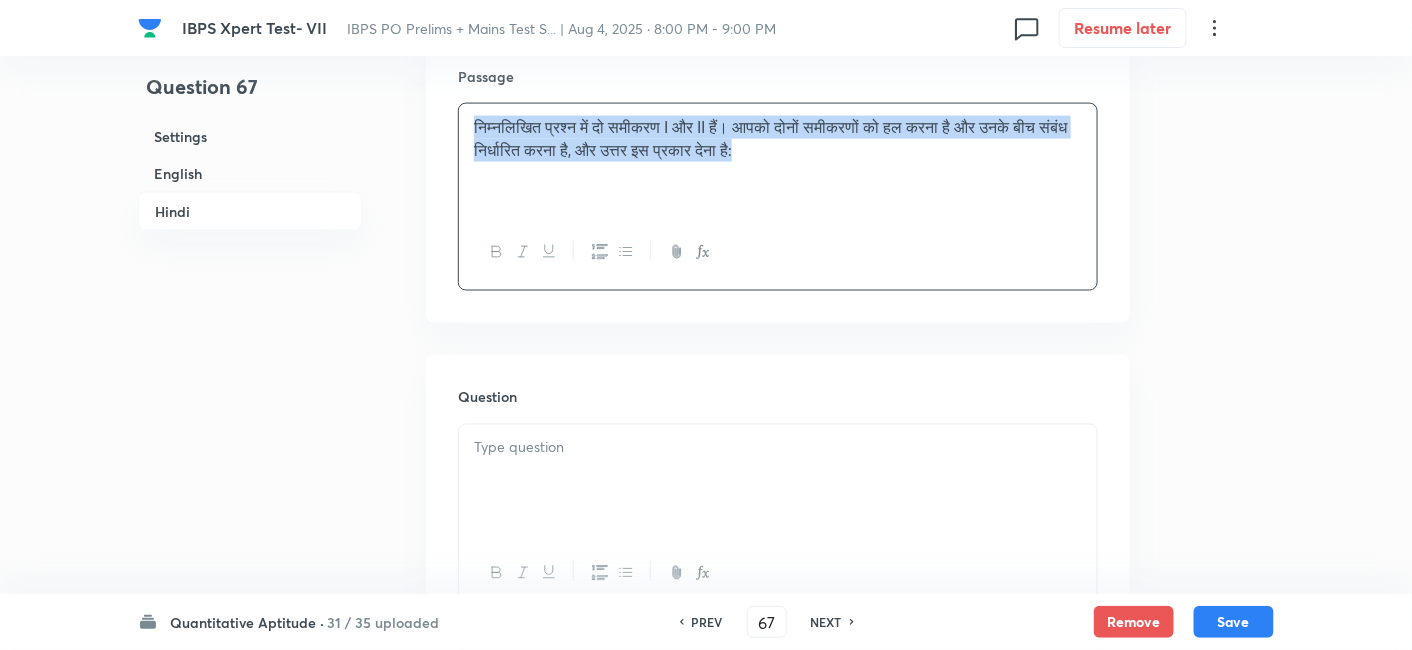 drag, startPoint x: 462, startPoint y: 110, endPoint x: 947, endPoint y: 199, distance: 493.09836 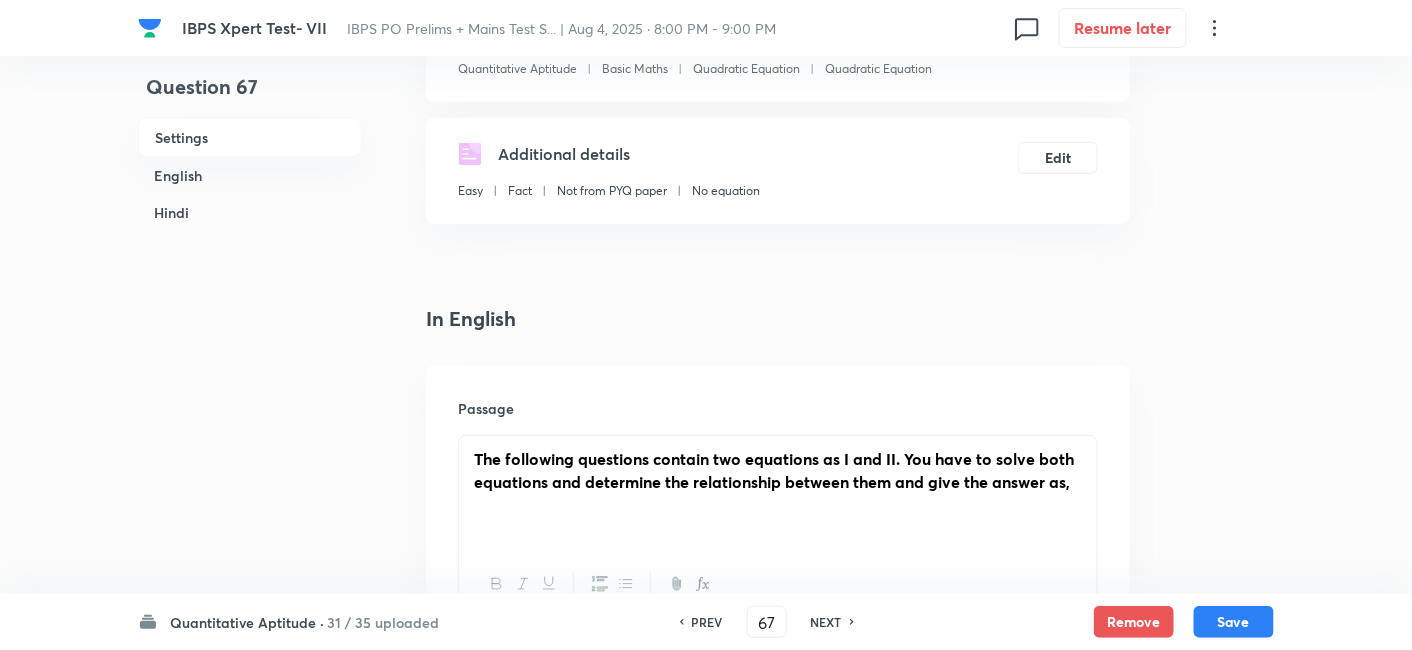 scroll, scrollTop: 243, scrollLeft: 0, axis: vertical 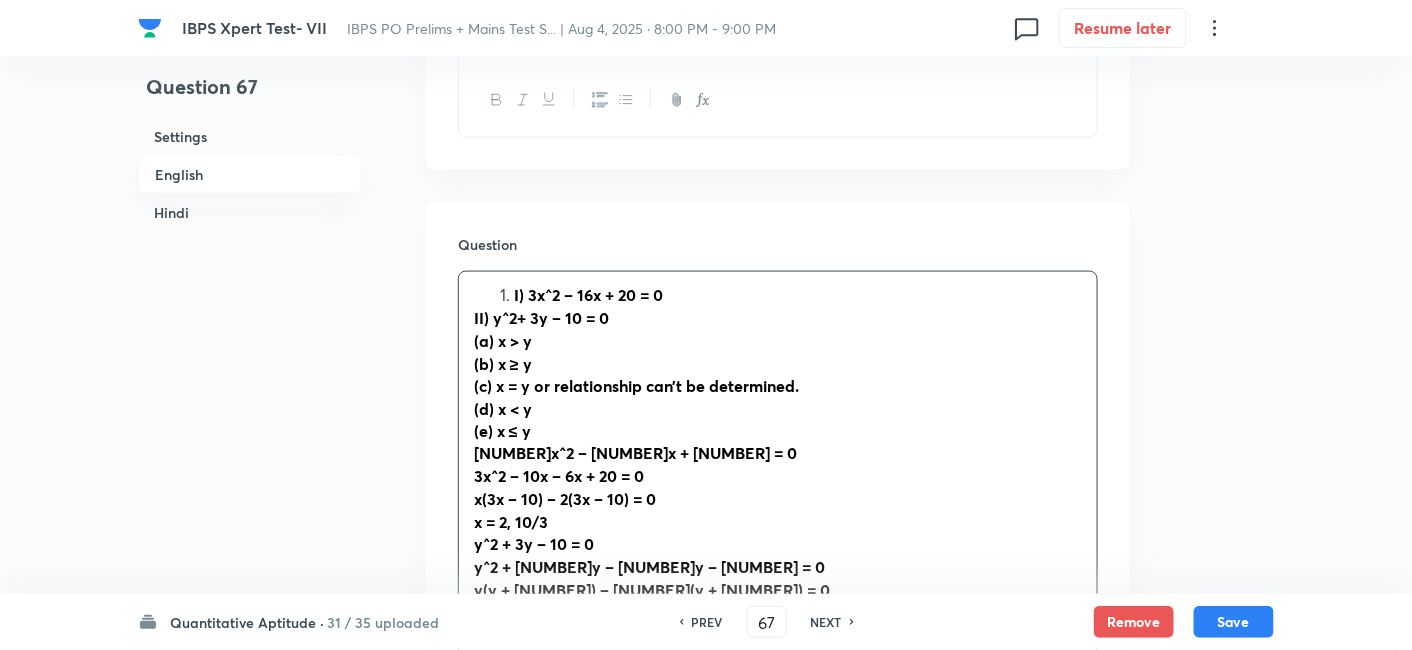 click on "I) 3x^2 – 16x + 20 = 0  II) y^2+ 3y – 10 = 0 (a) x > y (b) x ≥ y (c) x = y or relationship can’t be determined. (d) x < y (e) x ≤ y 3x^2 – 16x + 20 = 0 3x^2 – 10x – 6x + 20 = 0 x(3x – 10) – 2(3x – 10) = 0 x = 2, 10/3 y^2 + 3y – 10 = 0 y^2 + 5y – 2y – 10 = 0 y(y + 5) – 2(y + 5) = 0 y = 2, – 5 x ≥ y" at bounding box center [778, 477] 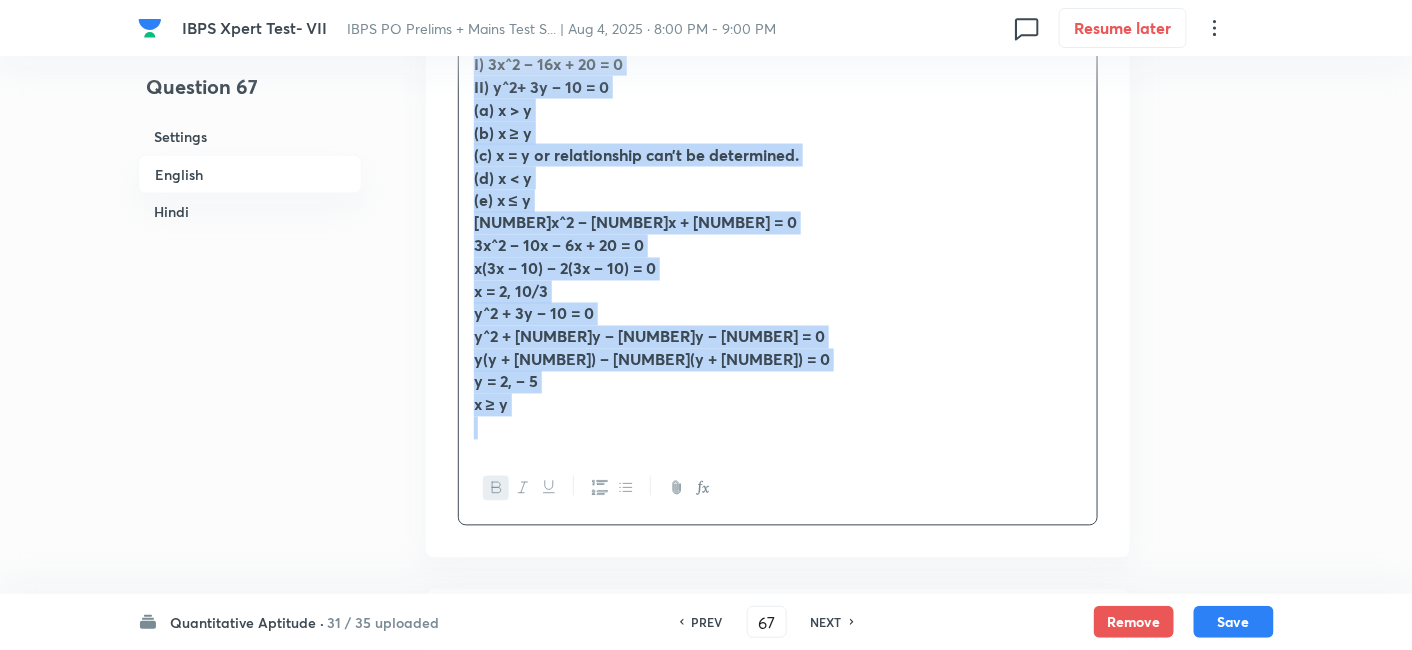scroll, scrollTop: 1088, scrollLeft: 0, axis: vertical 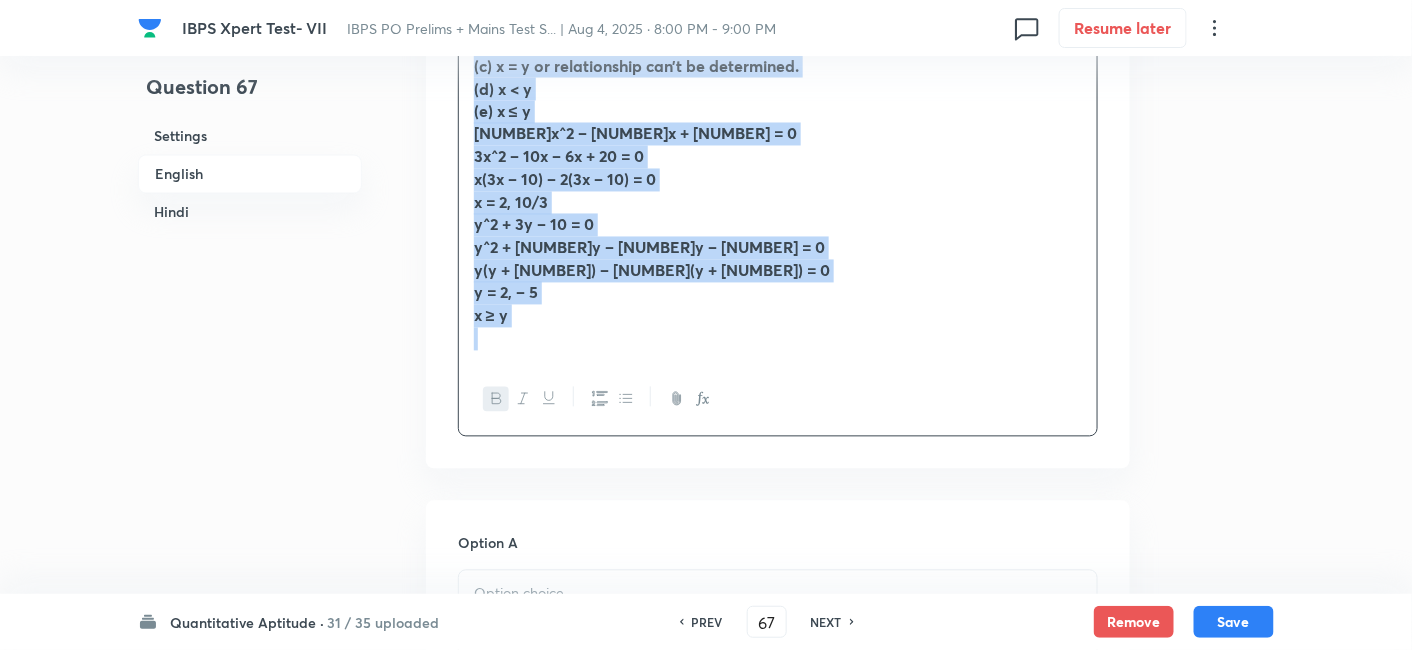 drag, startPoint x: 467, startPoint y: 298, endPoint x: 882, endPoint y: 441, distance: 438.94647 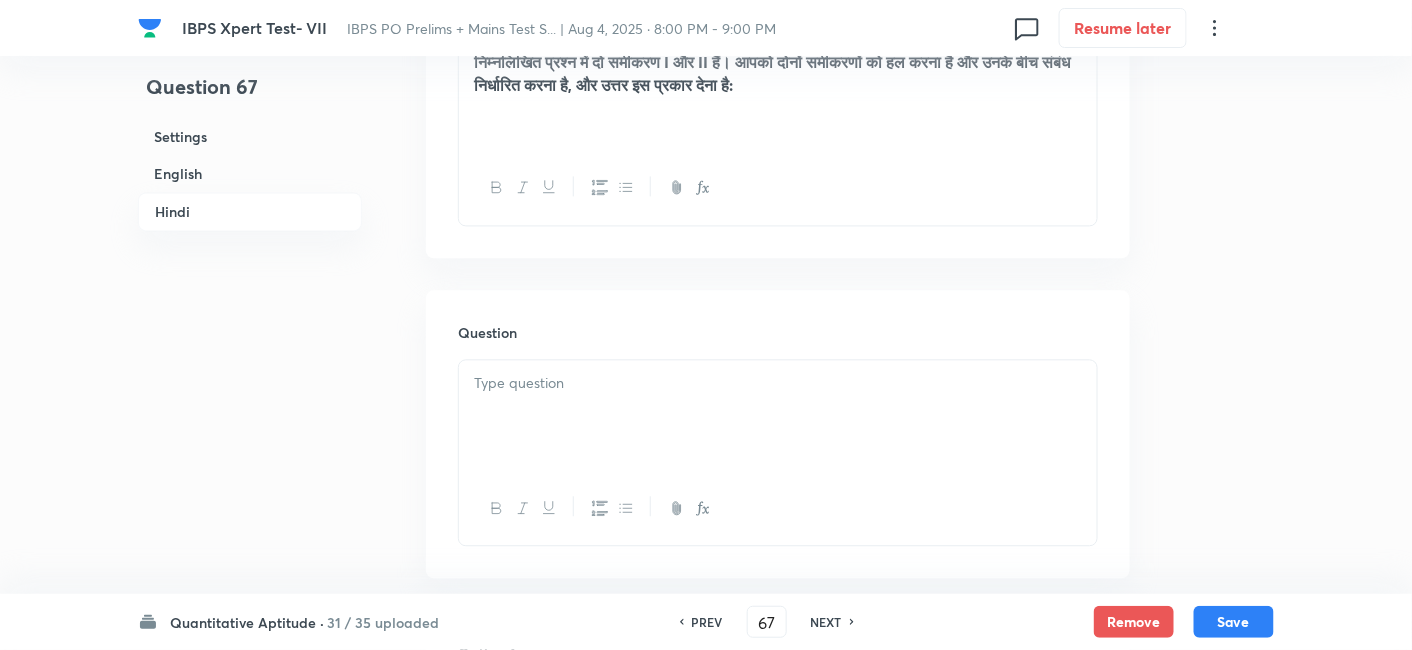 scroll, scrollTop: 3648, scrollLeft: 0, axis: vertical 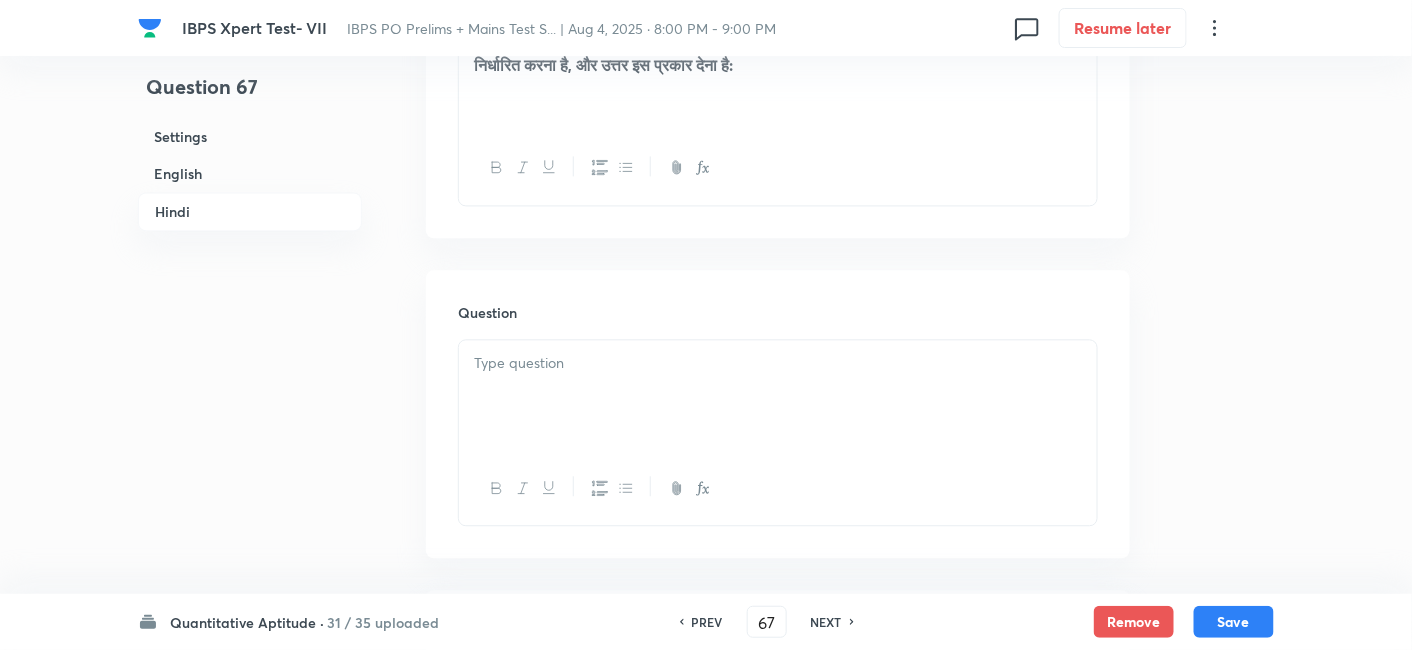 click at bounding box center (778, 396) 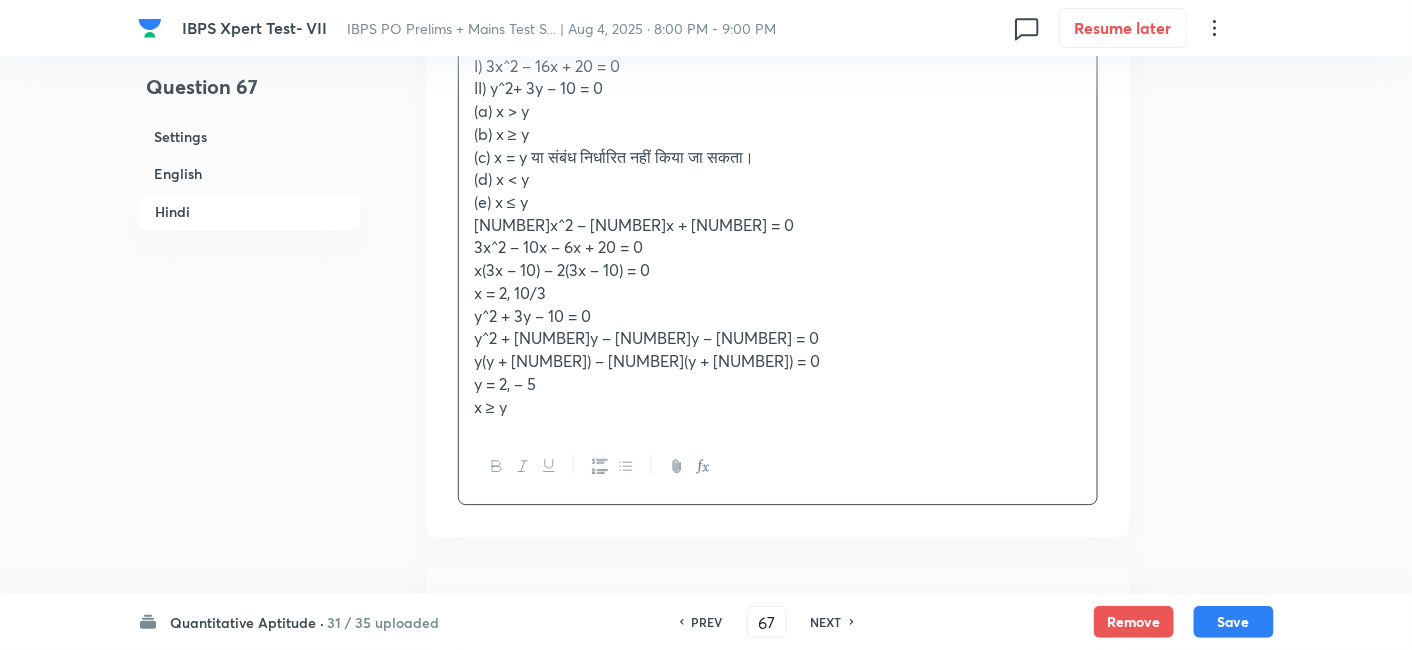 scroll, scrollTop: 3946, scrollLeft: 0, axis: vertical 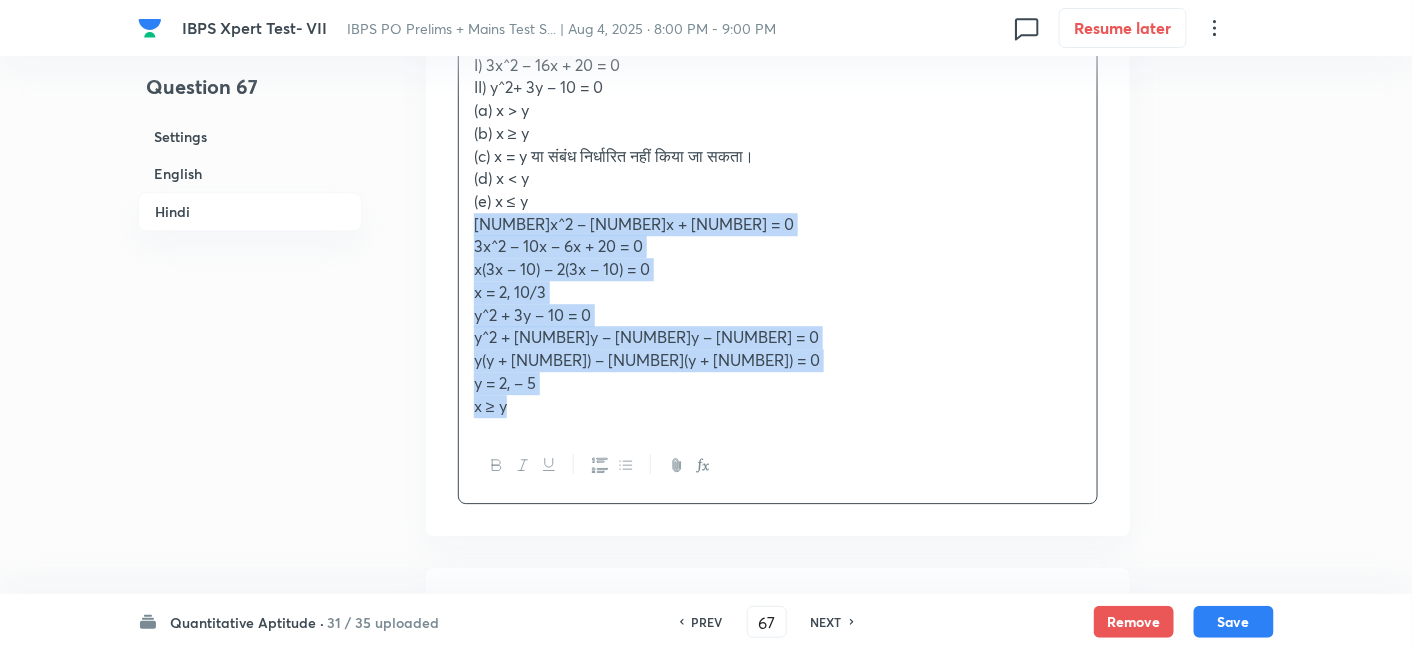 drag, startPoint x: 471, startPoint y: 219, endPoint x: 671, endPoint y: 474, distance: 324.07562 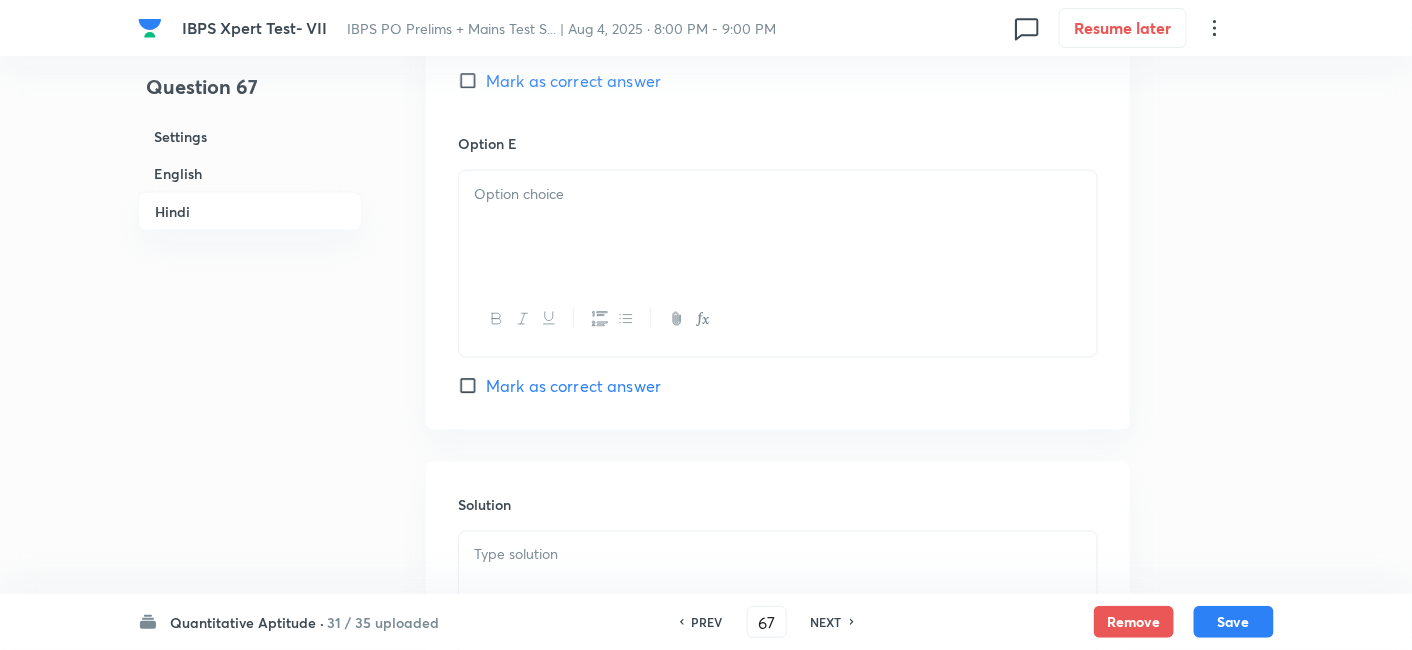 scroll, scrollTop: 5717, scrollLeft: 0, axis: vertical 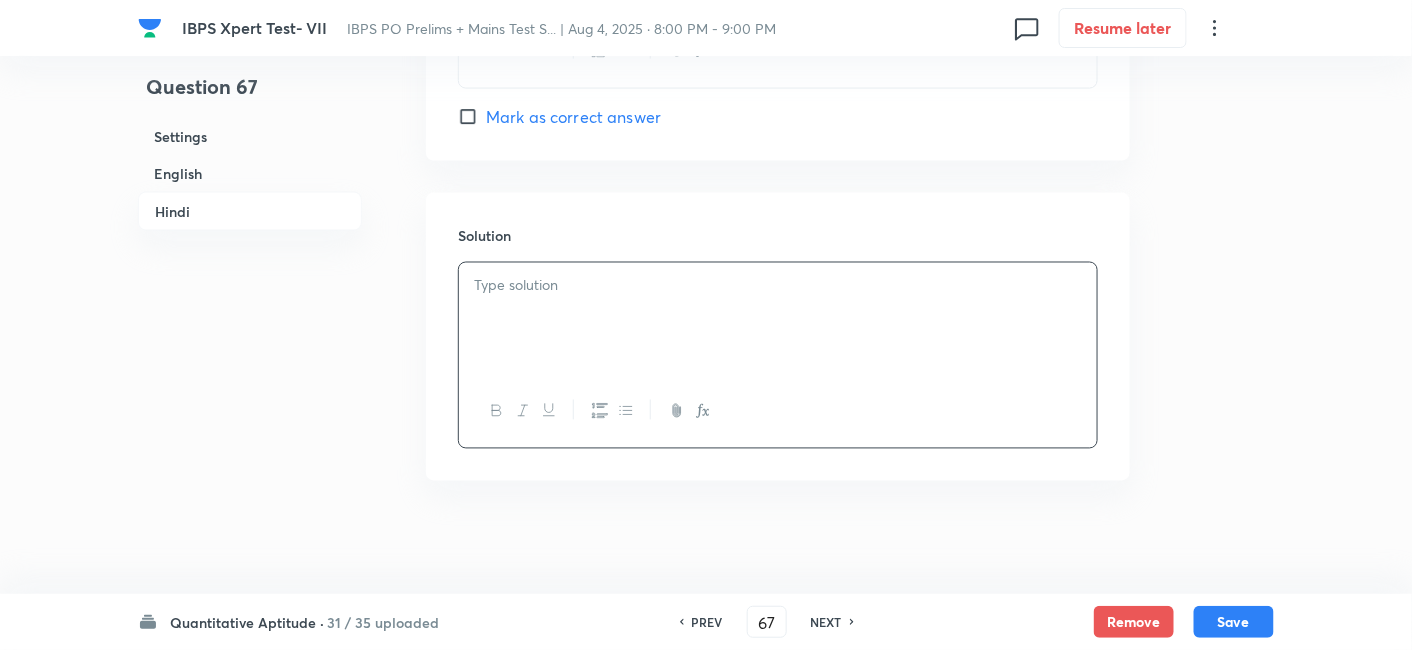 click at bounding box center [778, 319] 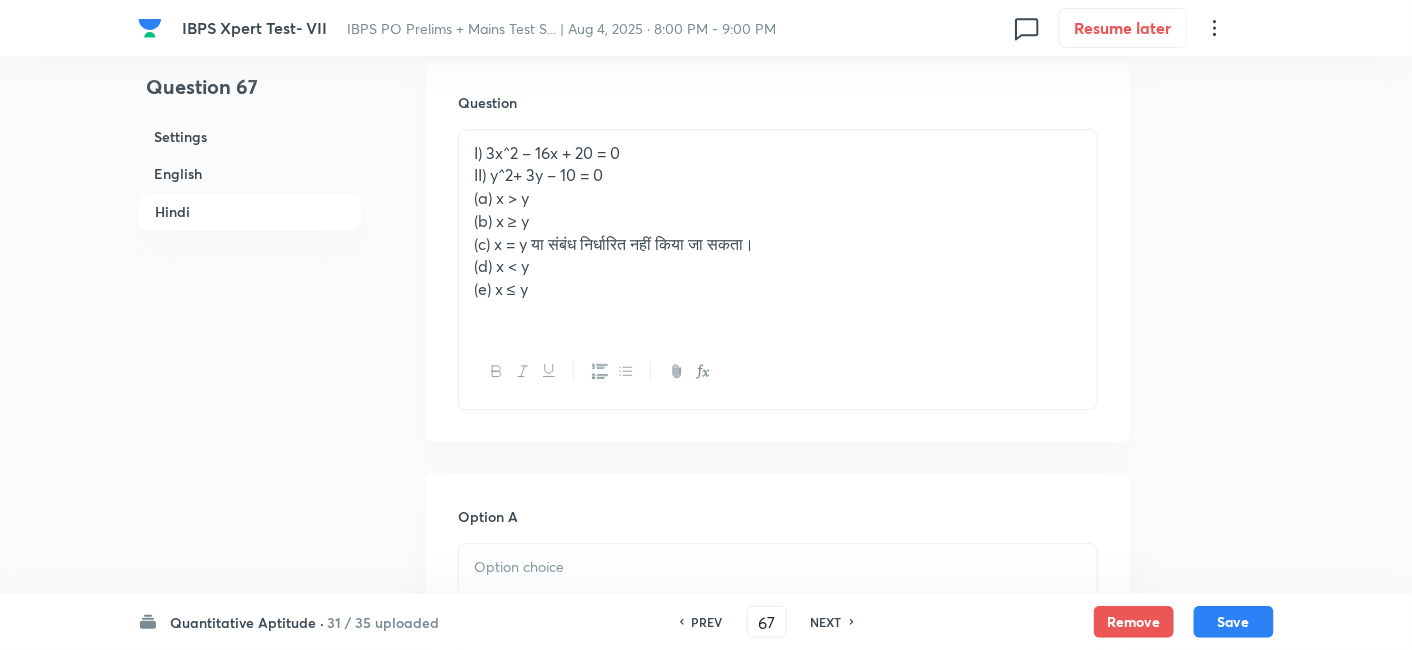 scroll, scrollTop: 3854, scrollLeft: 0, axis: vertical 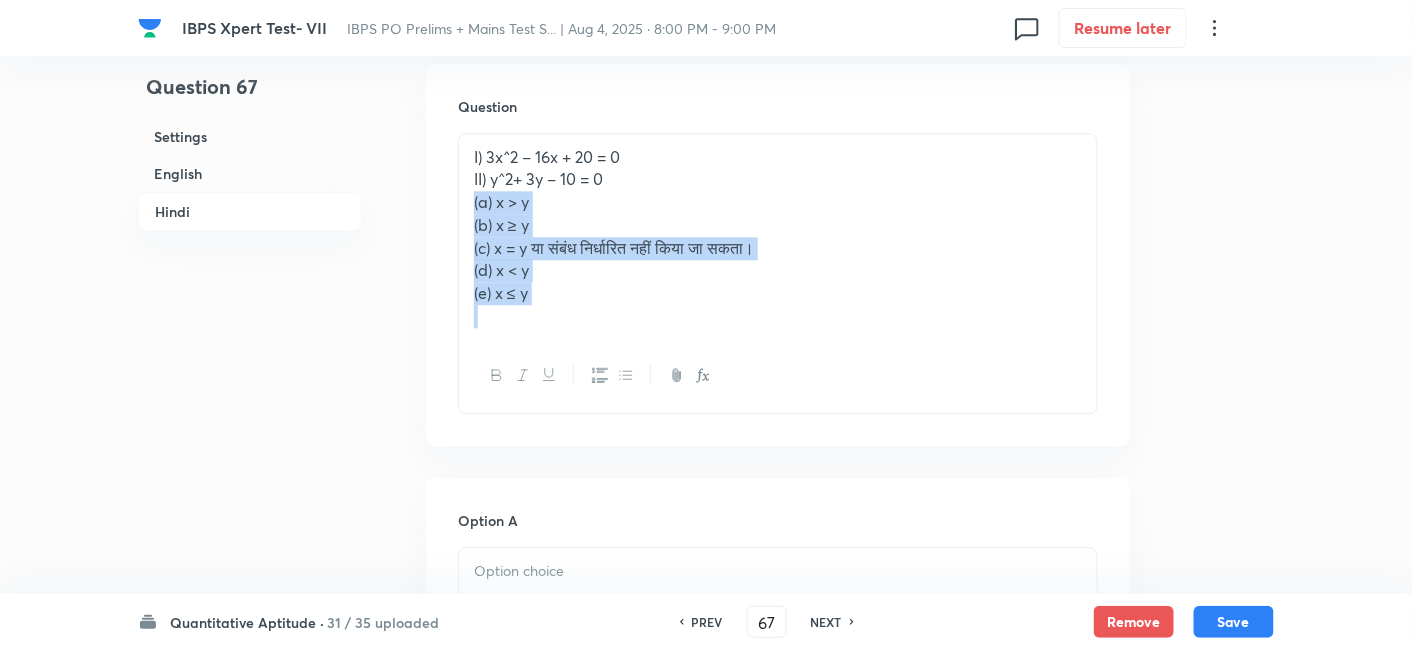 drag, startPoint x: 462, startPoint y: 201, endPoint x: 652, endPoint y: 395, distance: 271.54373 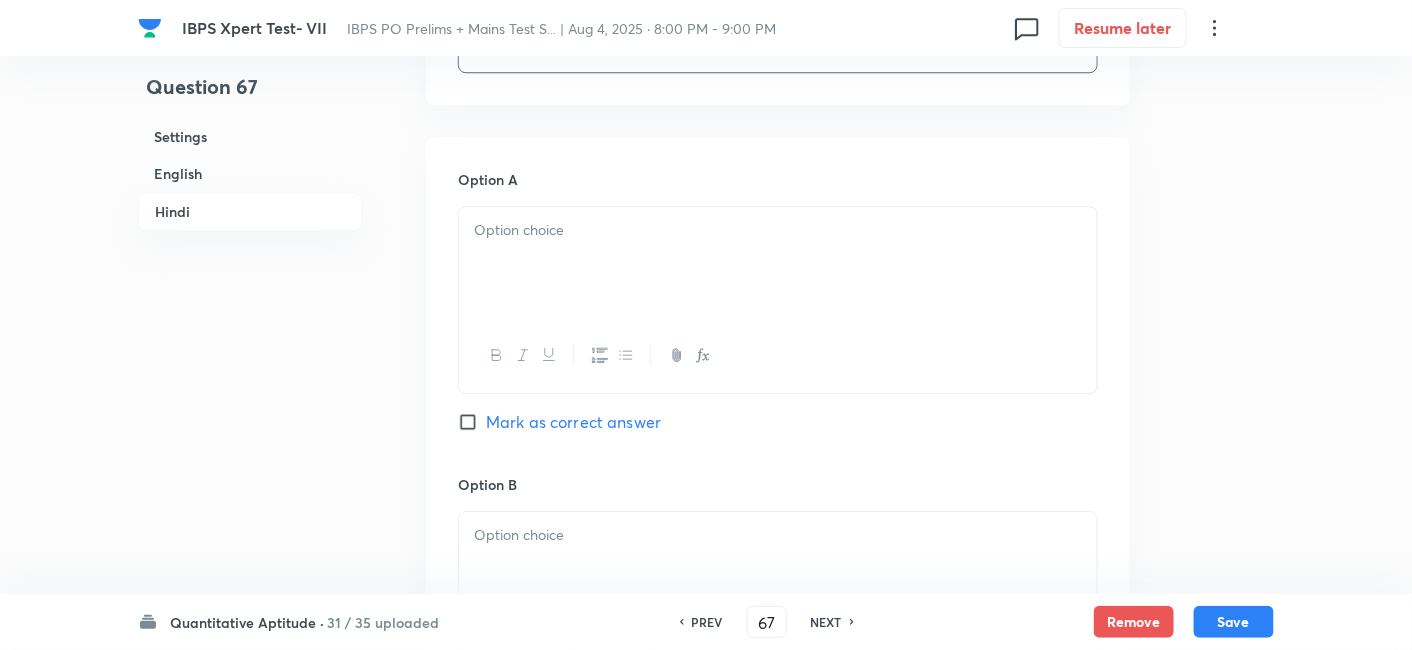 scroll, scrollTop: 4102, scrollLeft: 0, axis: vertical 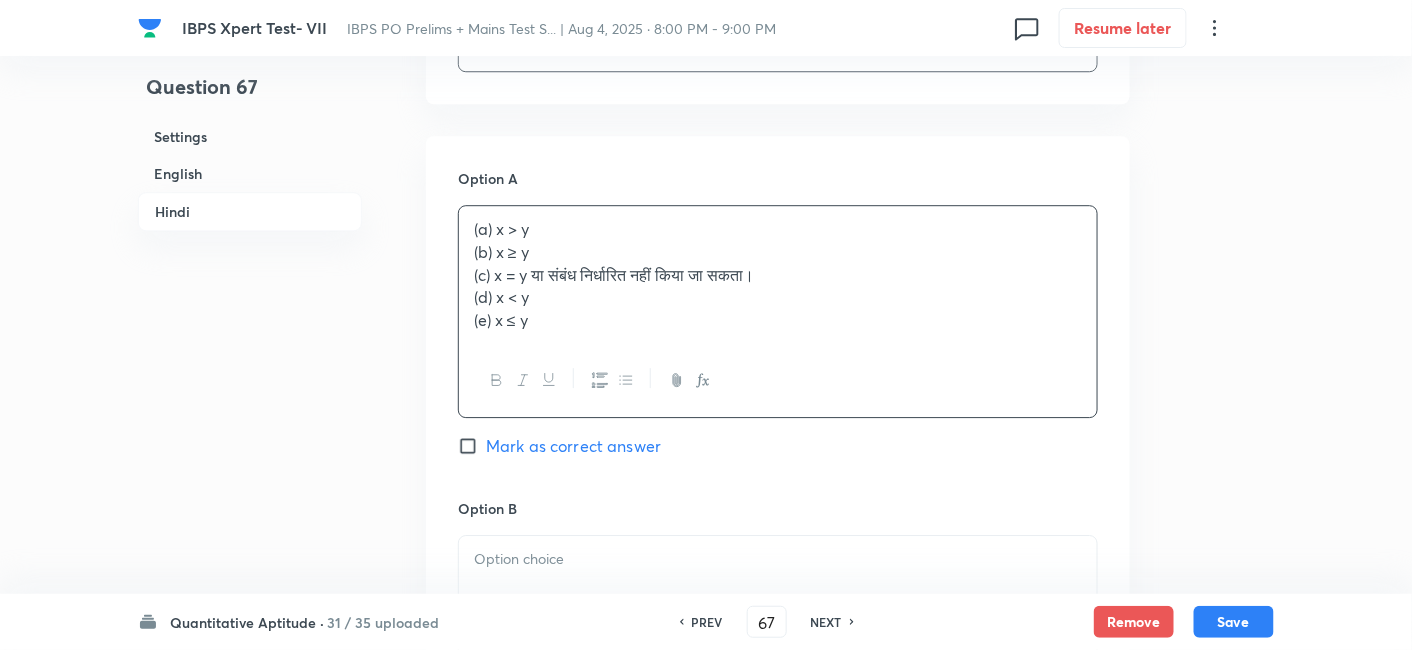 click on "(a) x > y (b) x ≥ y (c) x = y या संबंध निर्धारित नहीं किया जा सकता। (d) x < y (e) x ≤ y" at bounding box center (778, 275) 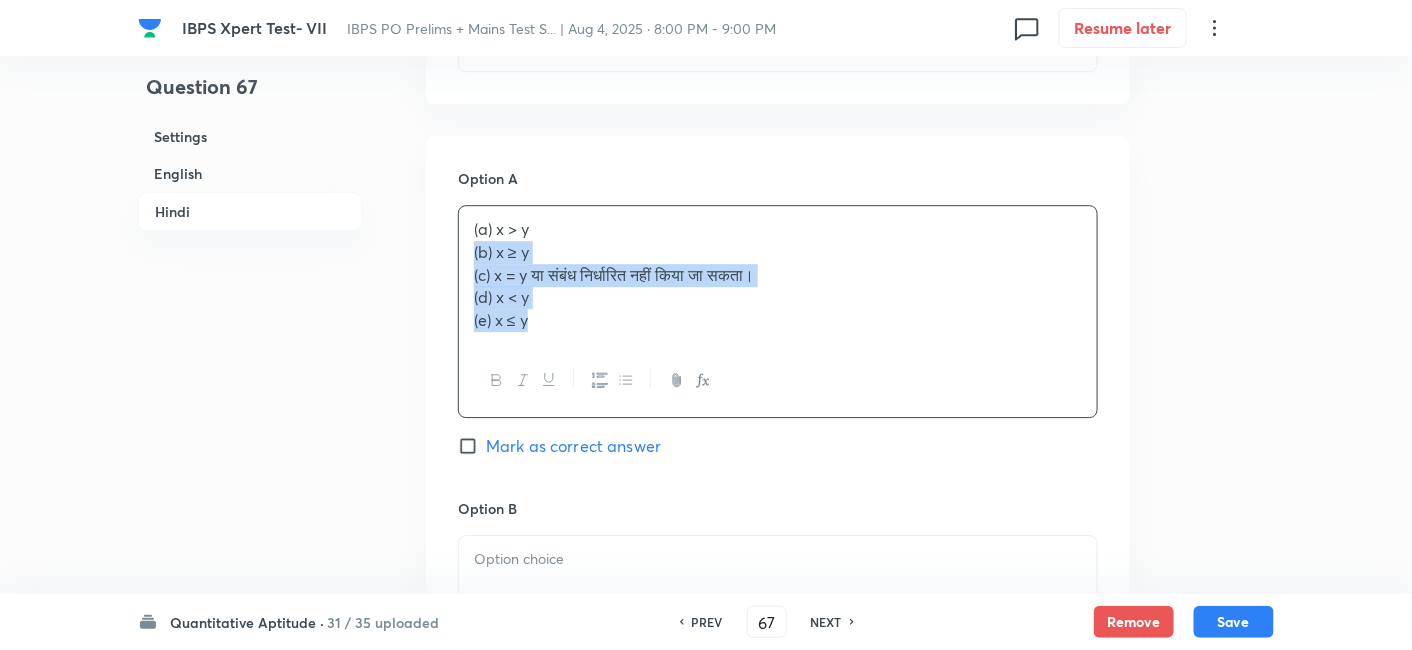 drag, startPoint x: 474, startPoint y: 247, endPoint x: 606, endPoint y: 368, distance: 179.06703 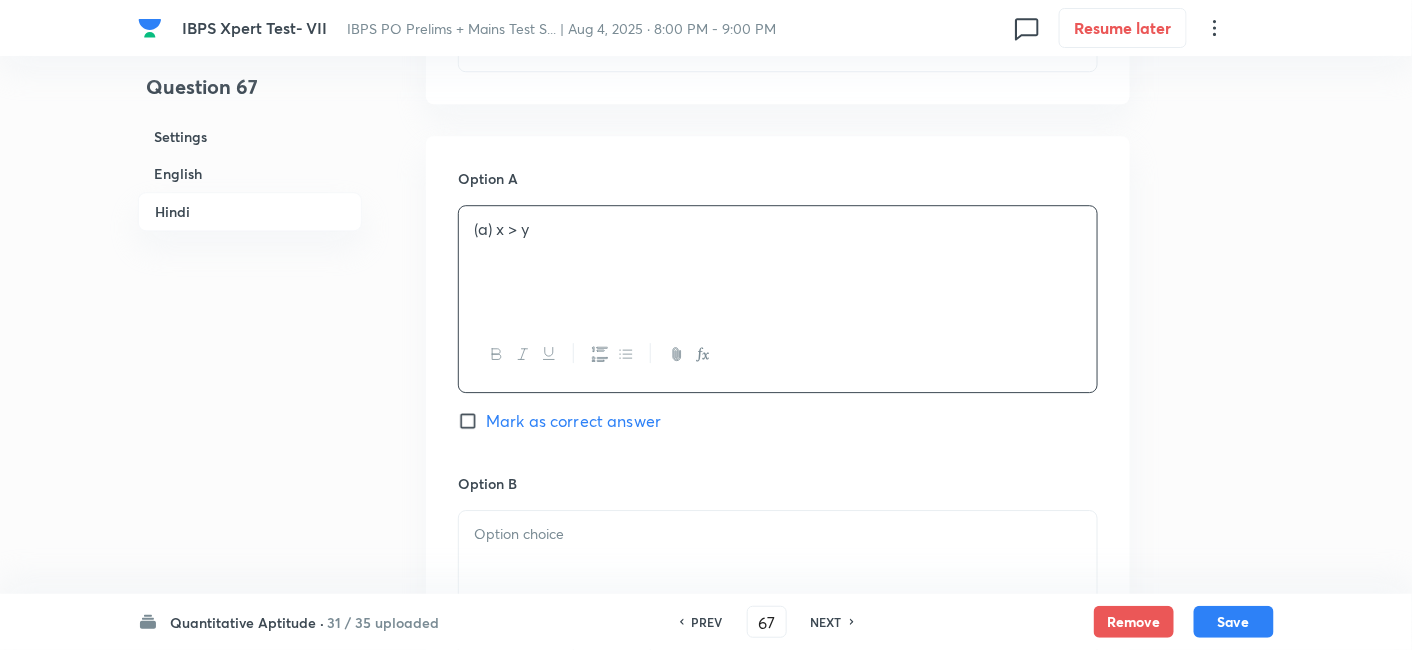 scroll, scrollTop: 4257, scrollLeft: 0, axis: vertical 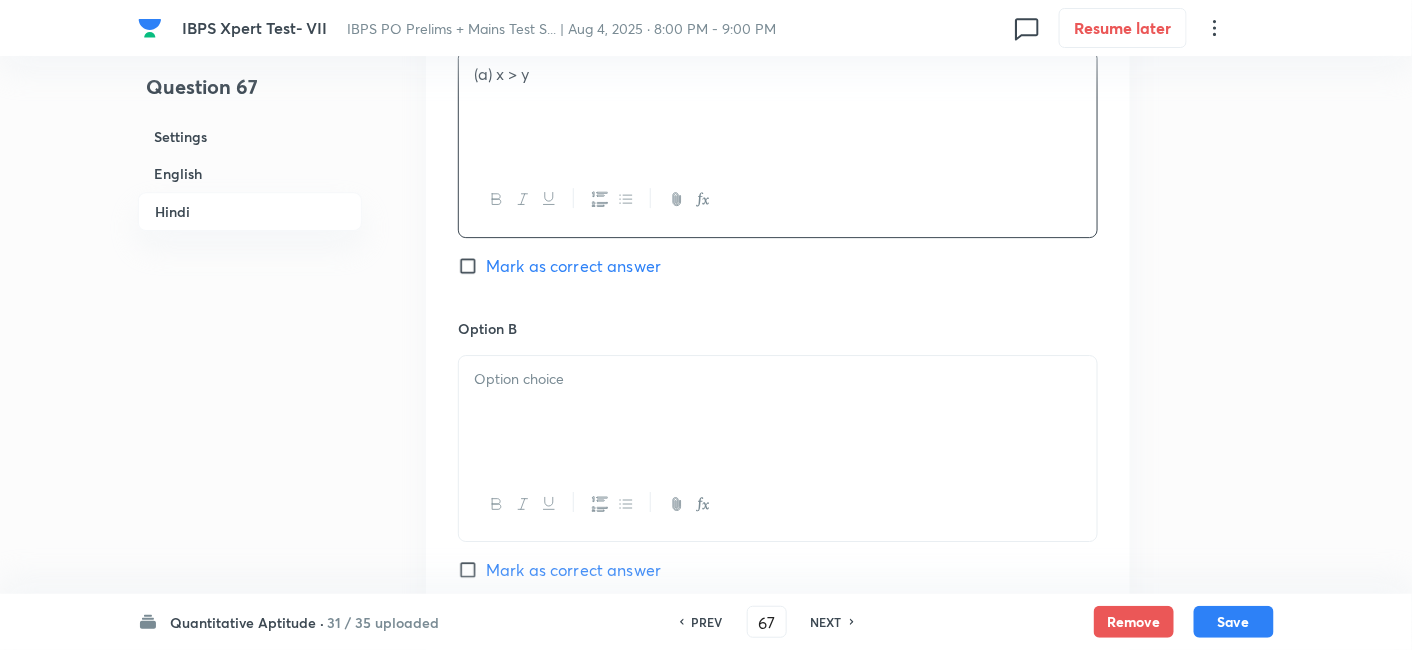 click at bounding box center (778, 379) 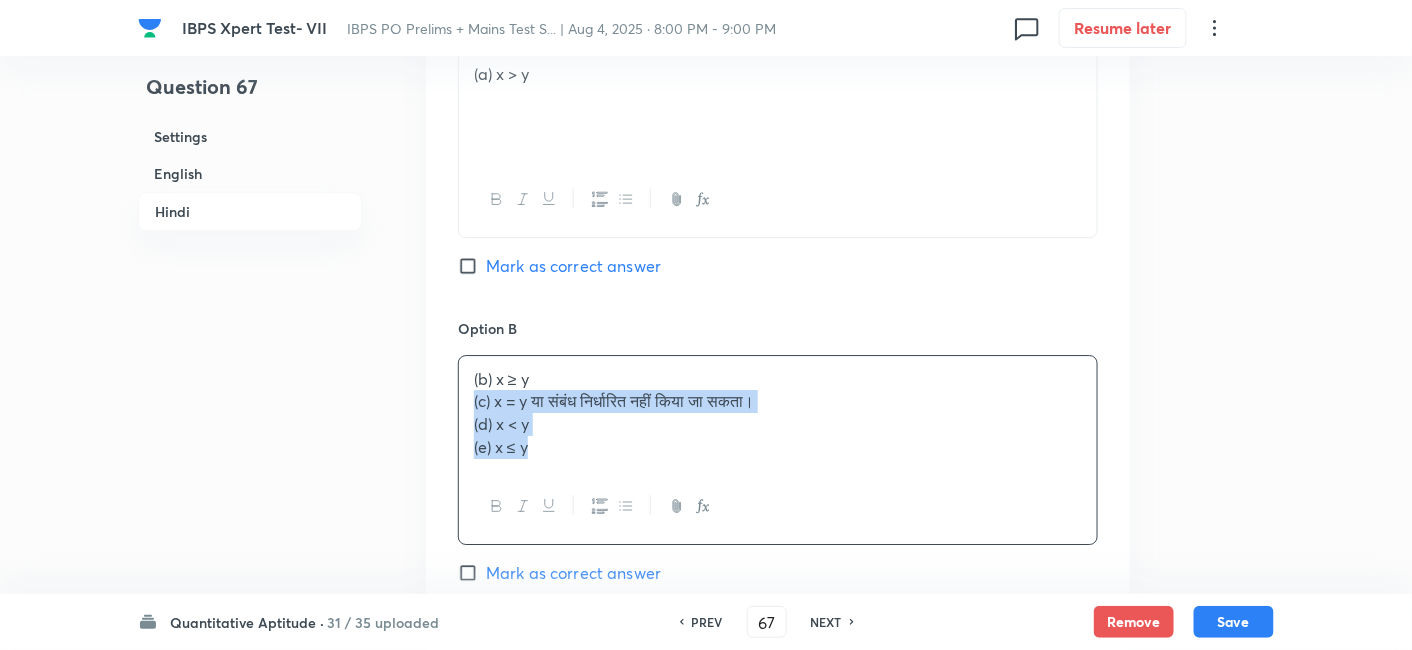 drag, startPoint x: 466, startPoint y: 398, endPoint x: 706, endPoint y: 564, distance: 291.815 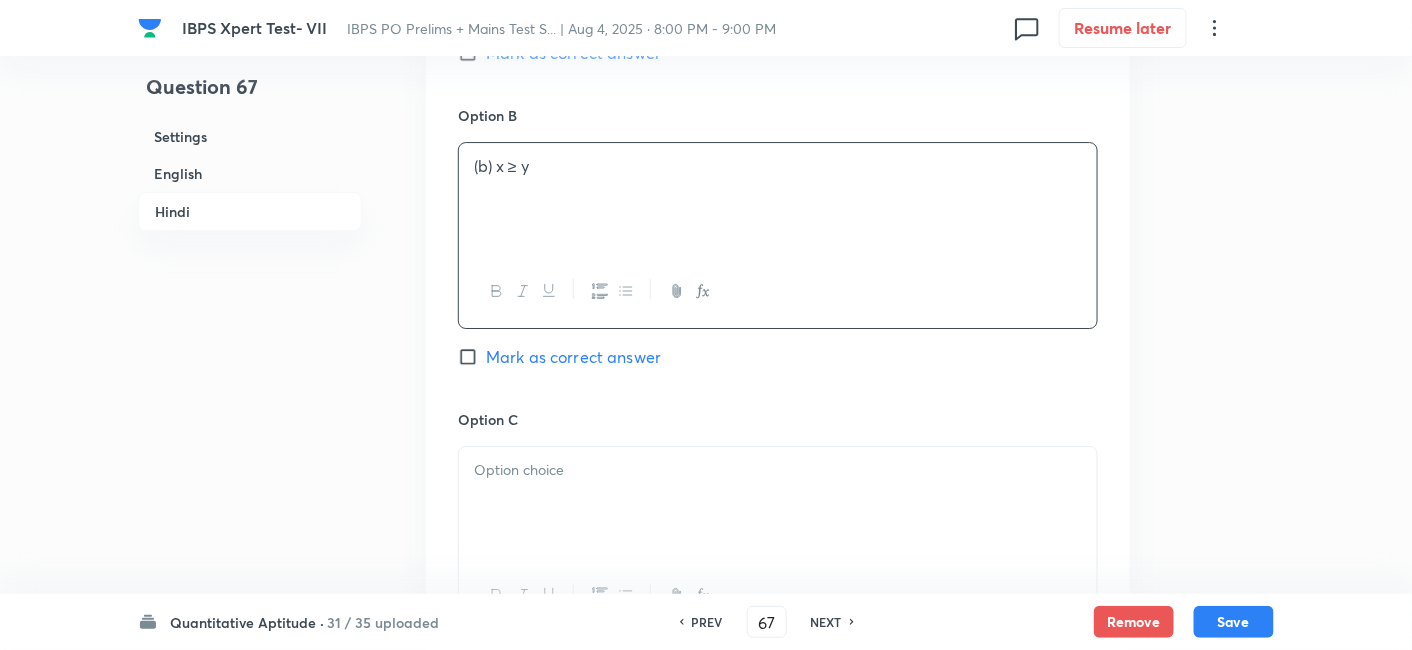 scroll, scrollTop: 4472, scrollLeft: 0, axis: vertical 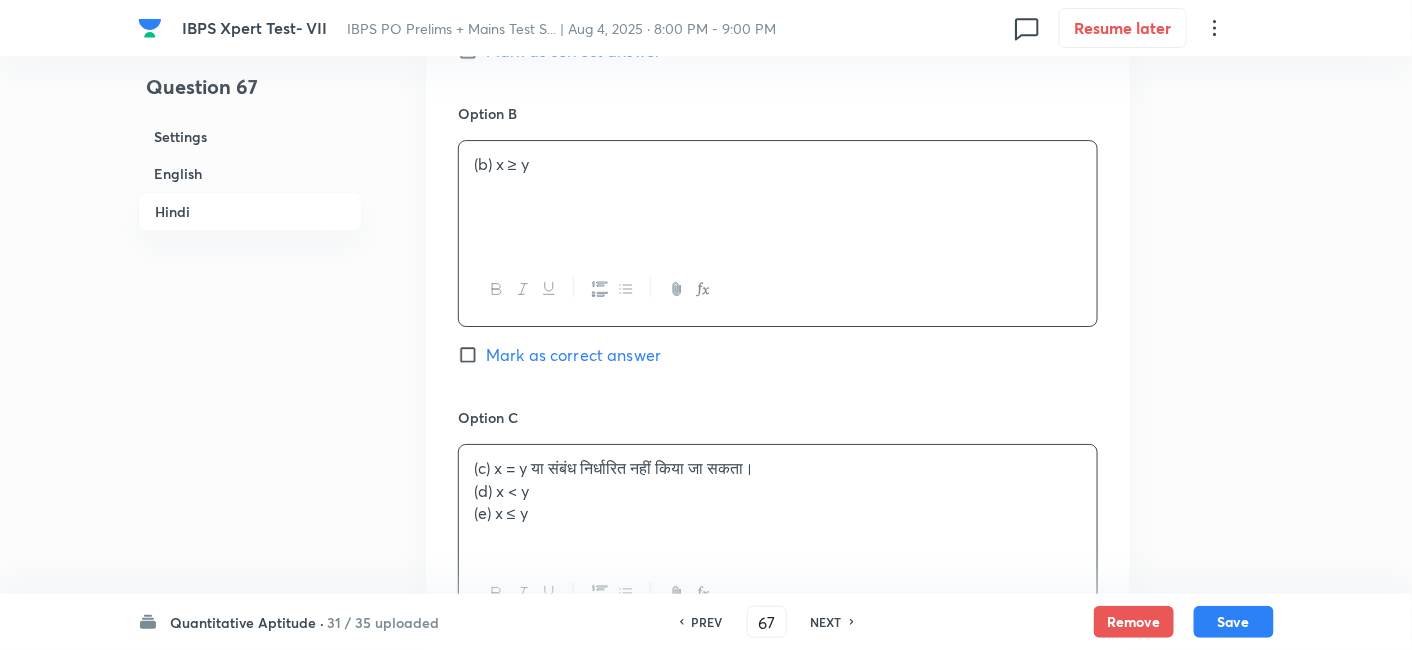 click on "(c) x = y या संबंध निर्धारित नहीं किया जा सकता। (d) x < y (e) x ≤ y" at bounding box center (778, 501) 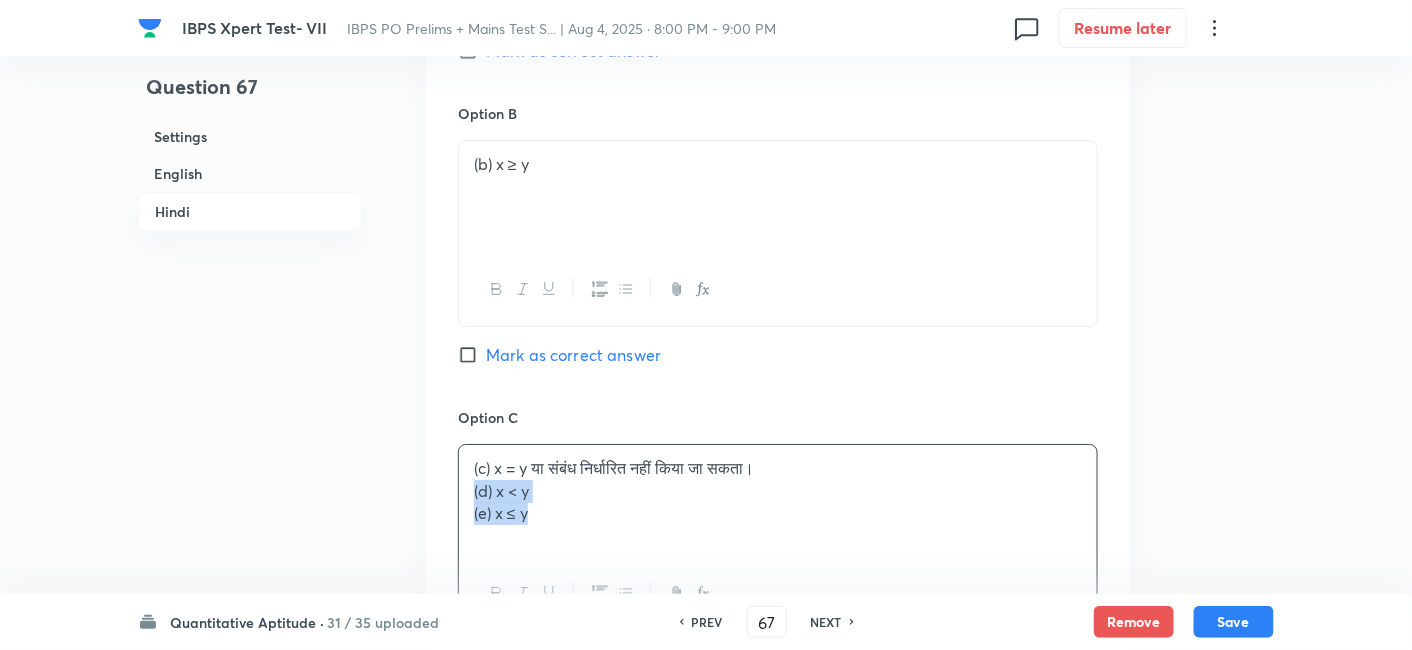 drag, startPoint x: 467, startPoint y: 481, endPoint x: 657, endPoint y: 572, distance: 210.66798 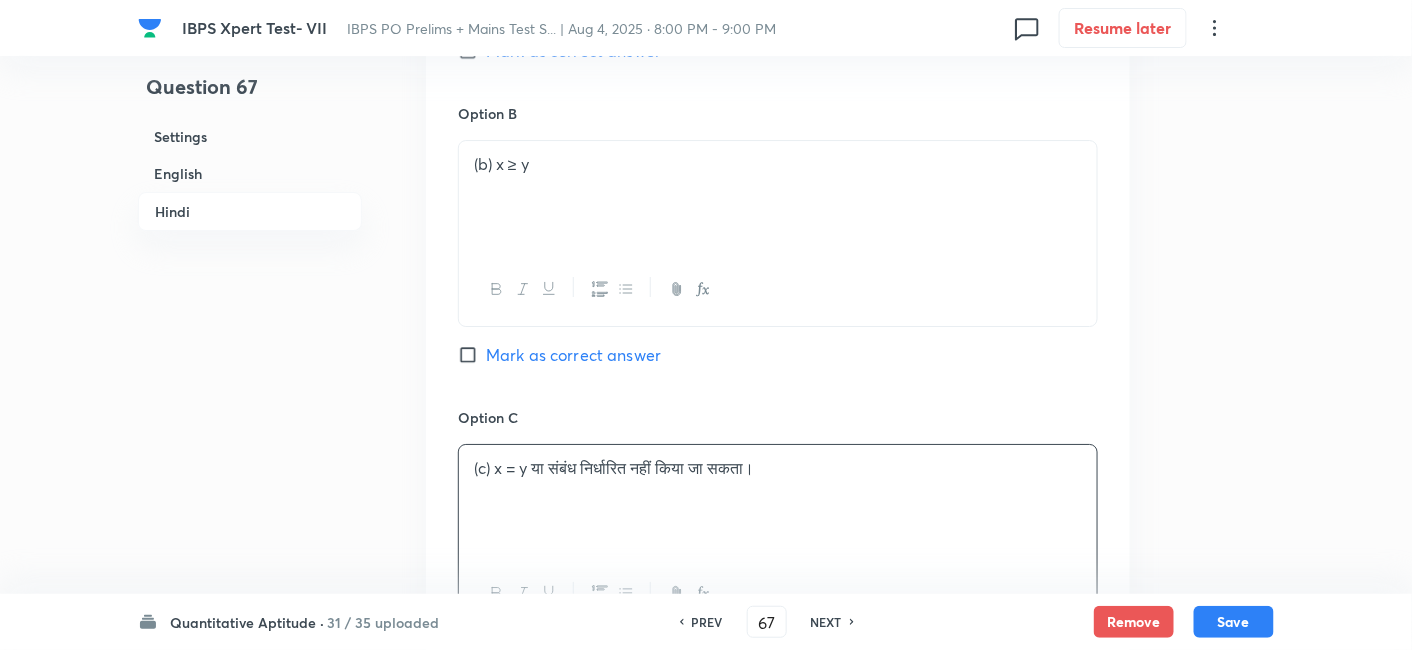 scroll, scrollTop: 4777, scrollLeft: 0, axis: vertical 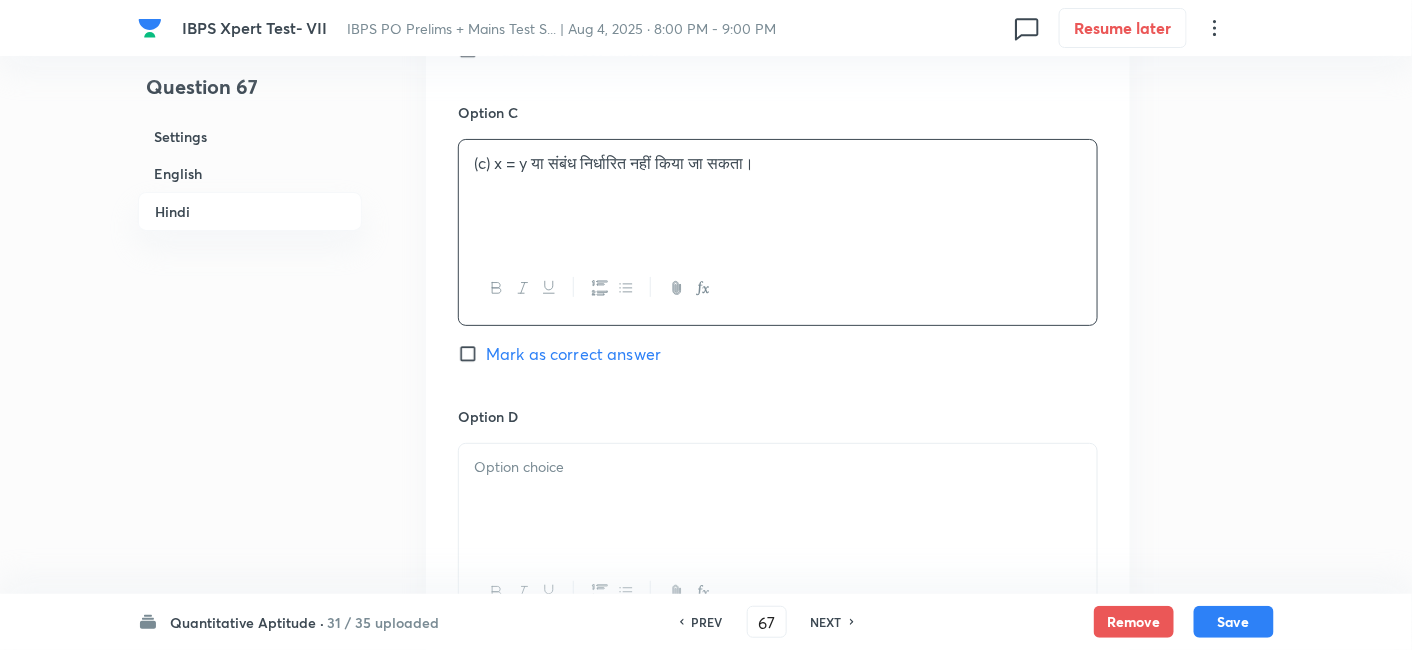 click at bounding box center (778, 500) 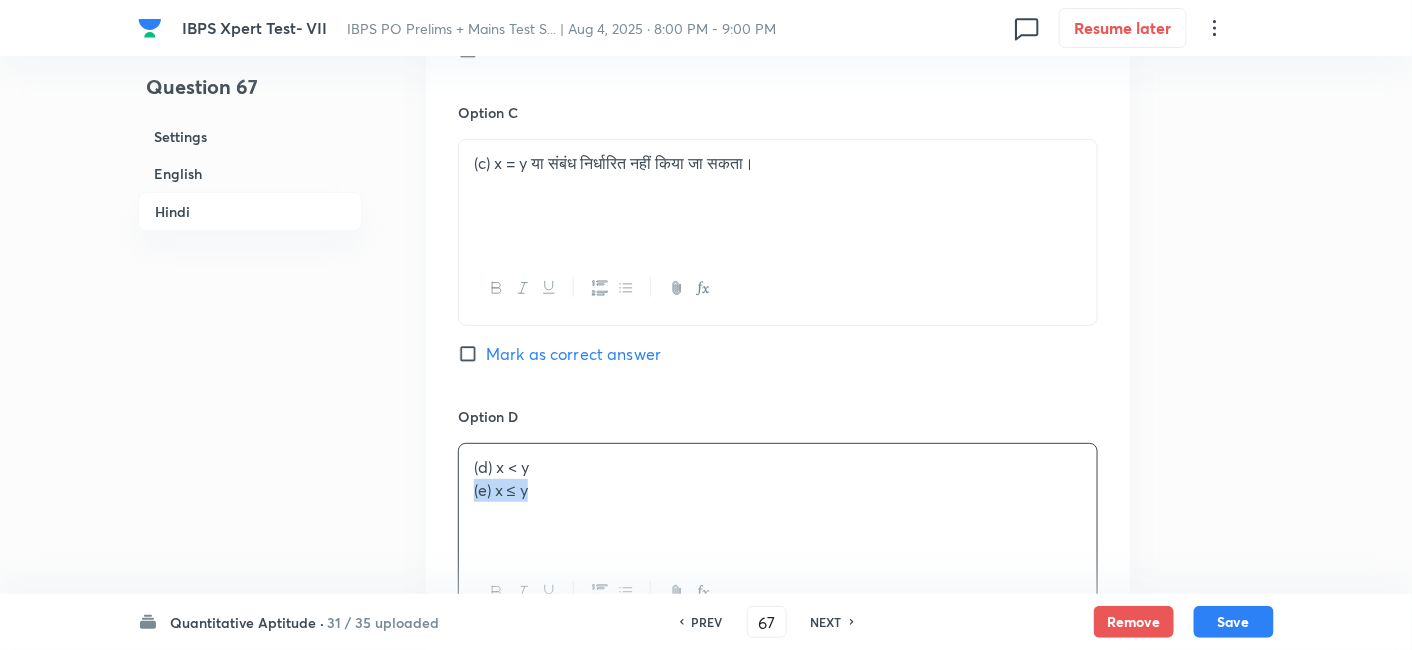 drag, startPoint x: 474, startPoint y: 487, endPoint x: 689, endPoint y: 549, distance: 223.76103 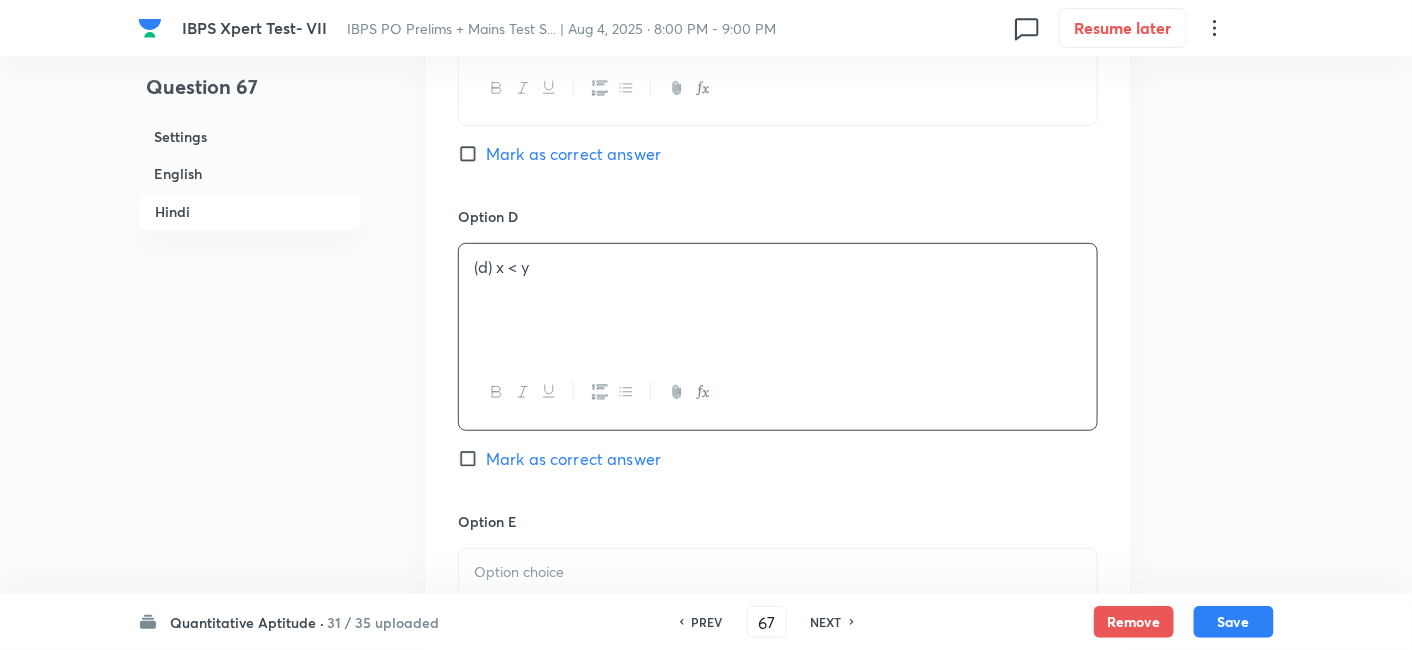 click at bounding box center (778, 605) 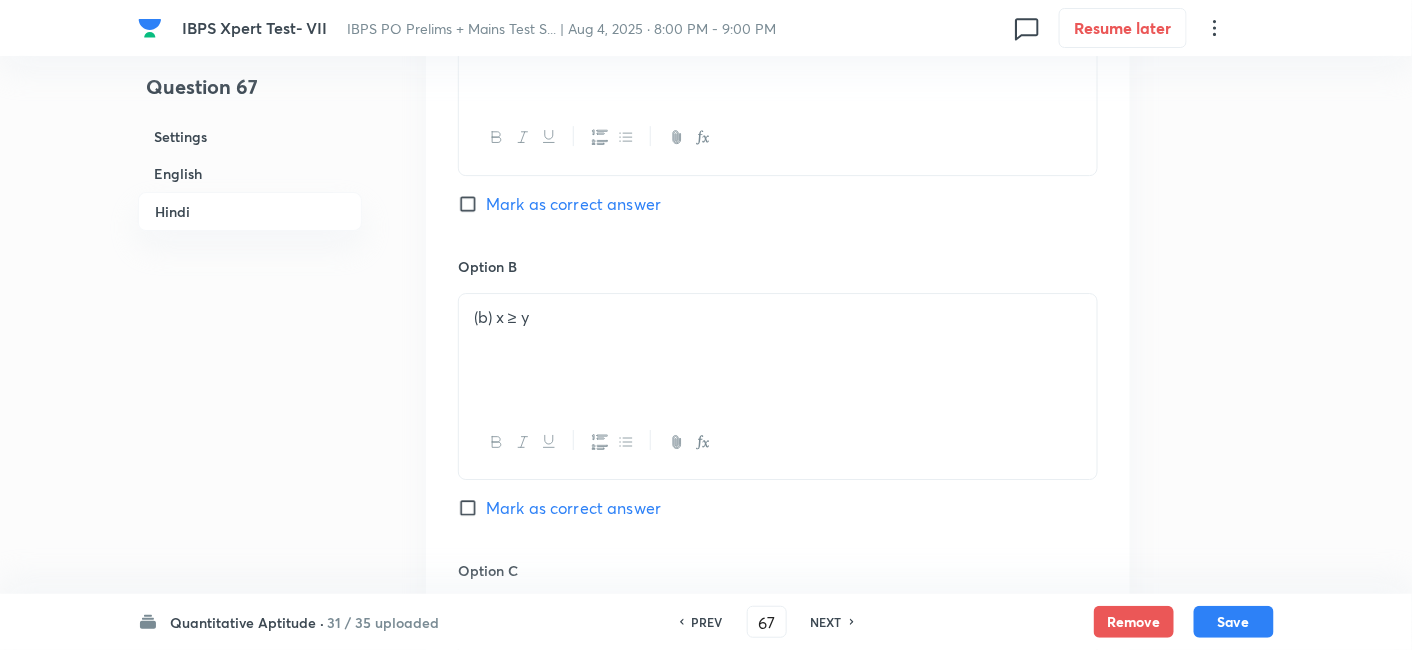 scroll, scrollTop: 4316, scrollLeft: 0, axis: vertical 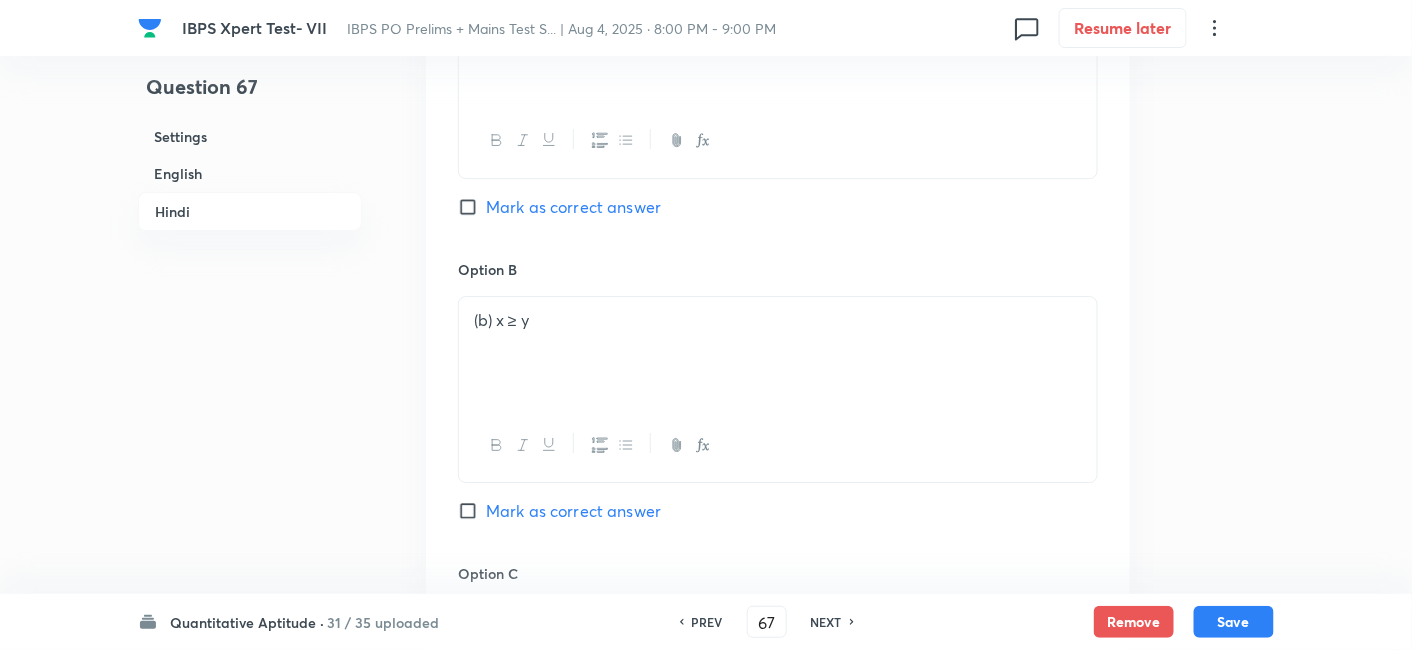 click on "Mark as correct answer" at bounding box center [573, 511] 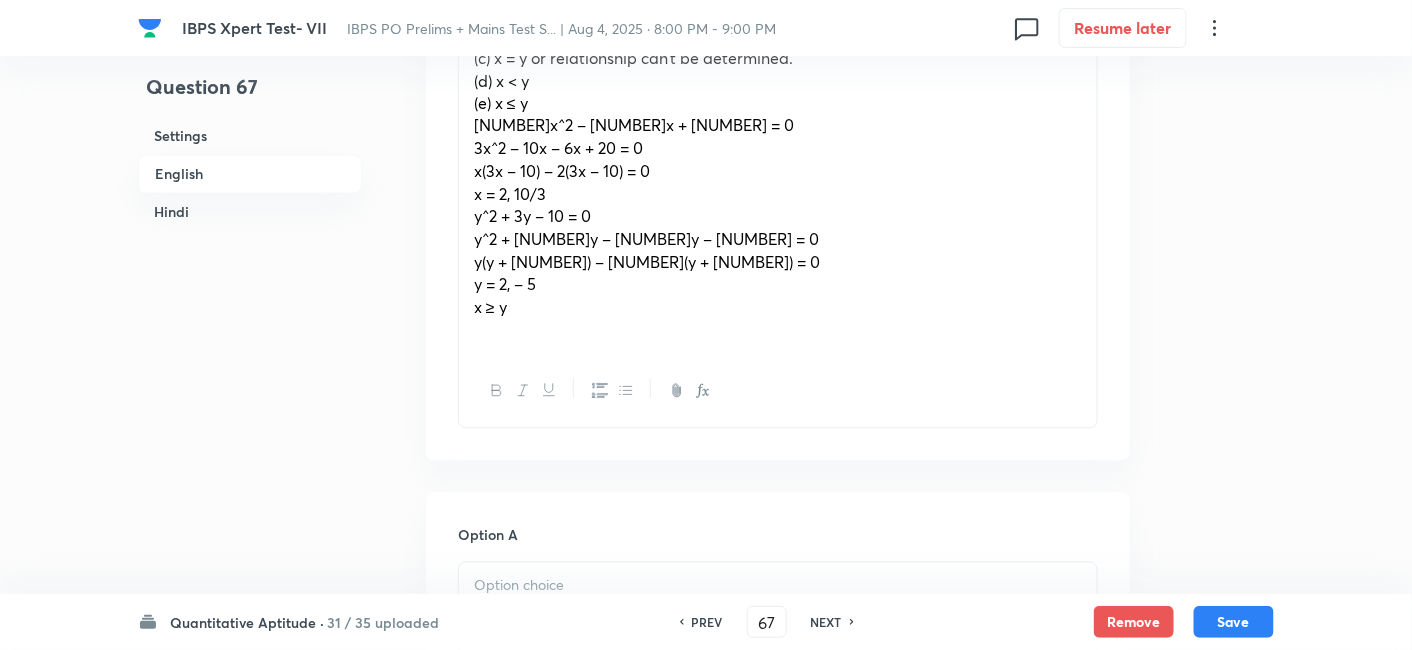 scroll, scrollTop: 1076, scrollLeft: 0, axis: vertical 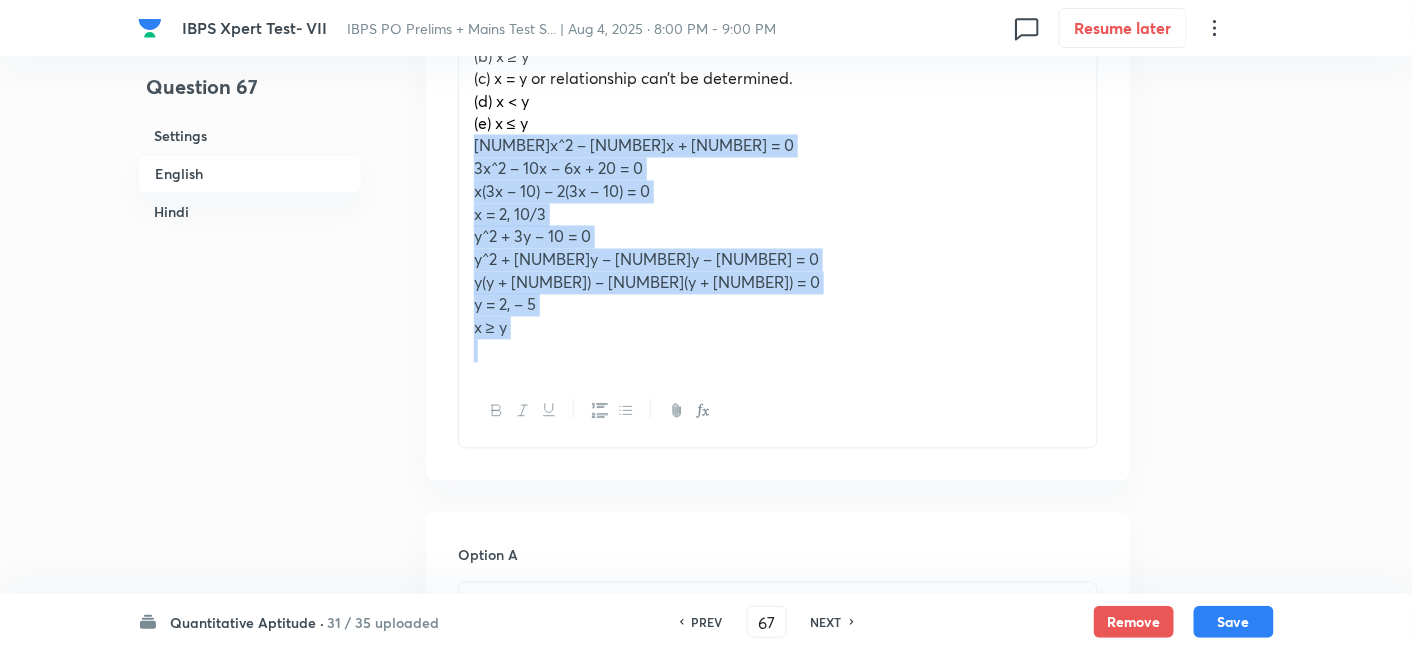 drag, startPoint x: 462, startPoint y: 149, endPoint x: 628, endPoint y: 341, distance: 253.81096 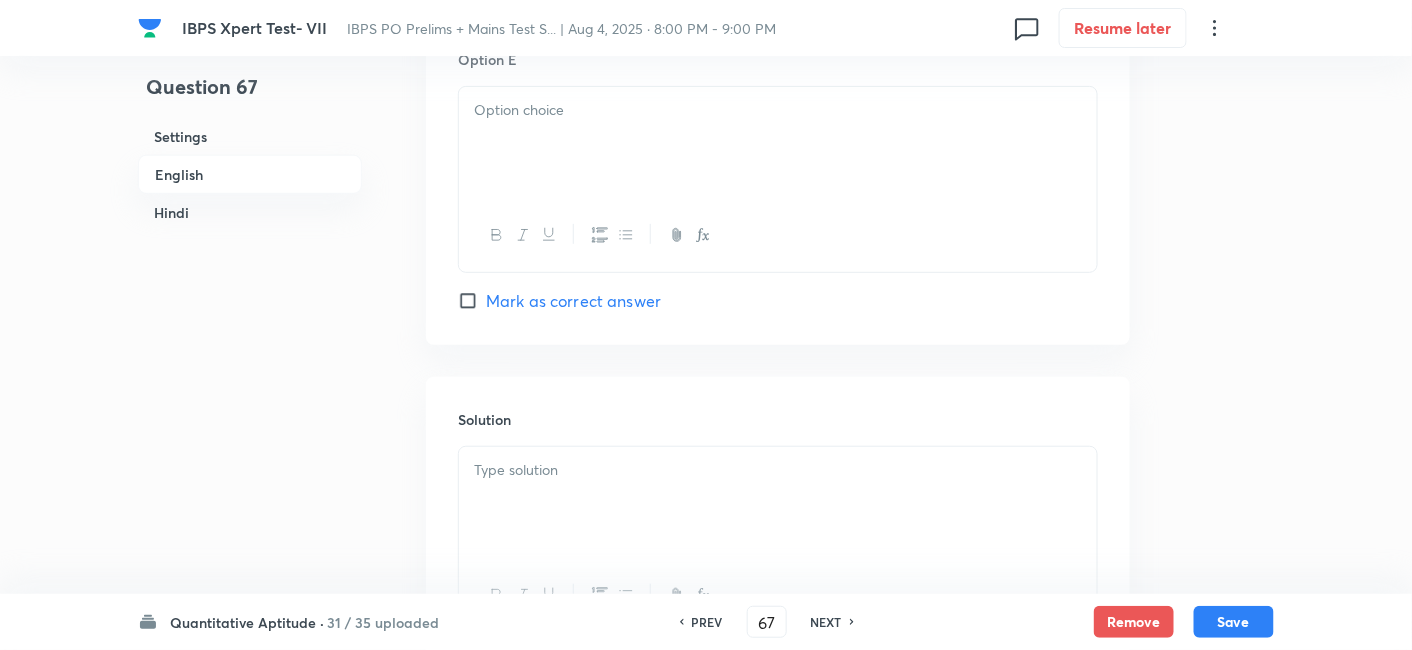 scroll, scrollTop: 2781, scrollLeft: 0, axis: vertical 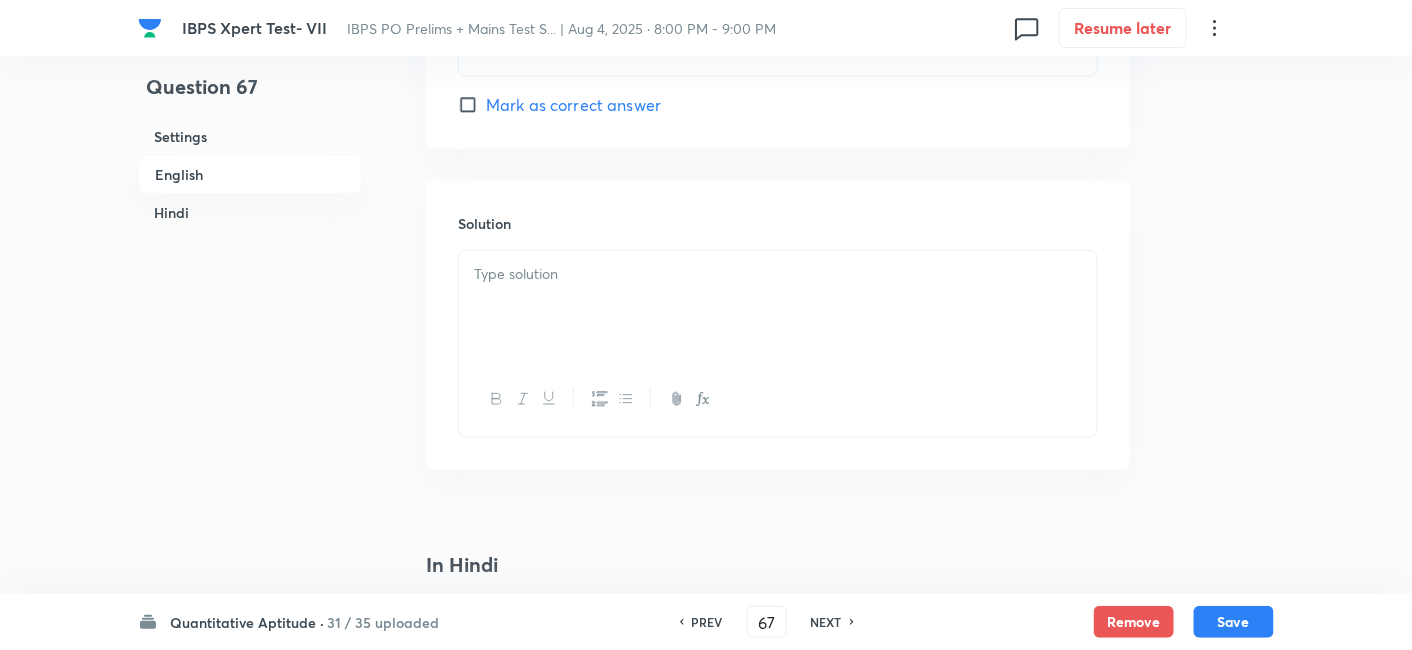 click at bounding box center (778, 307) 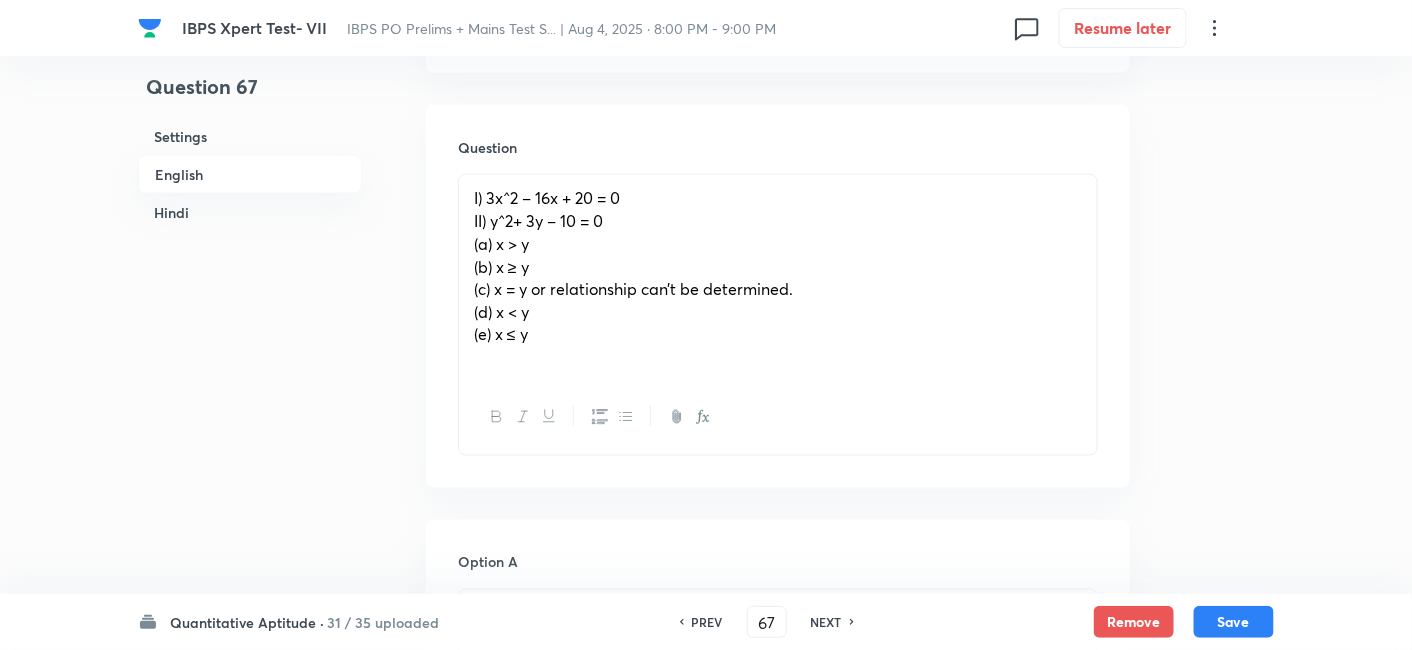 scroll, scrollTop: 848, scrollLeft: 0, axis: vertical 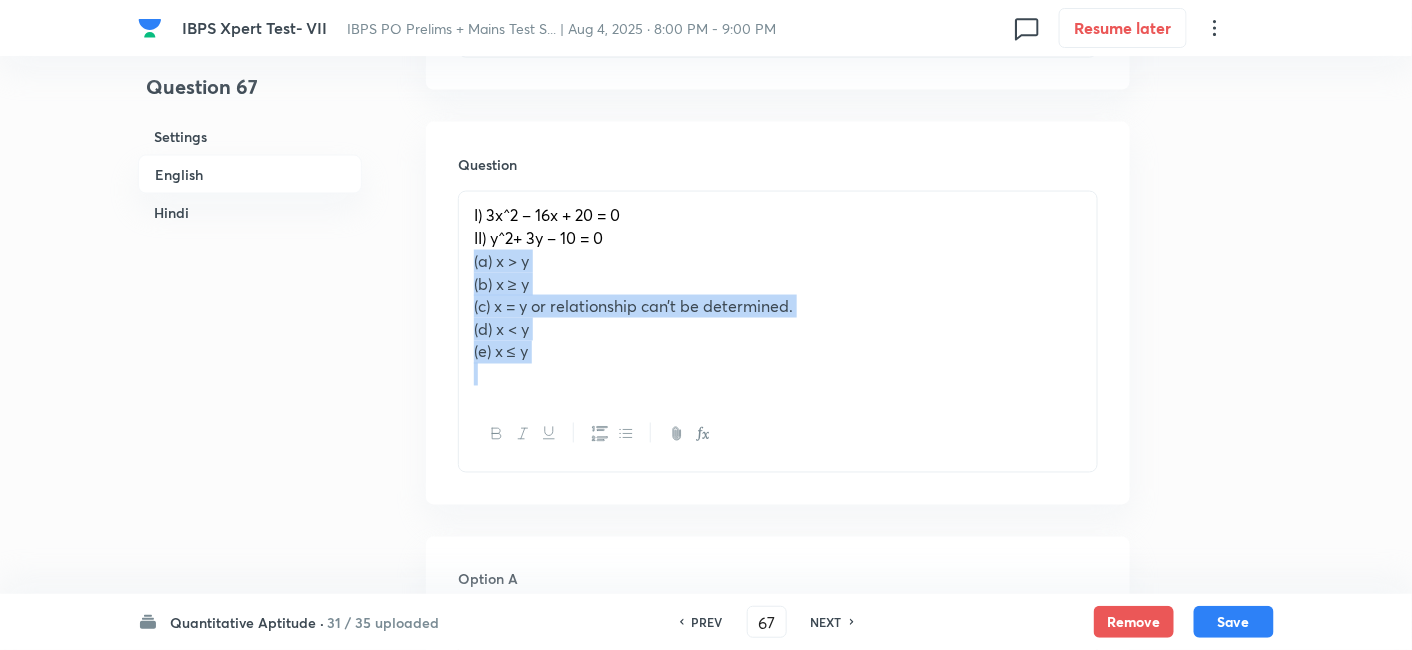 drag, startPoint x: 465, startPoint y: 257, endPoint x: 651, endPoint y: 432, distance: 255.38402 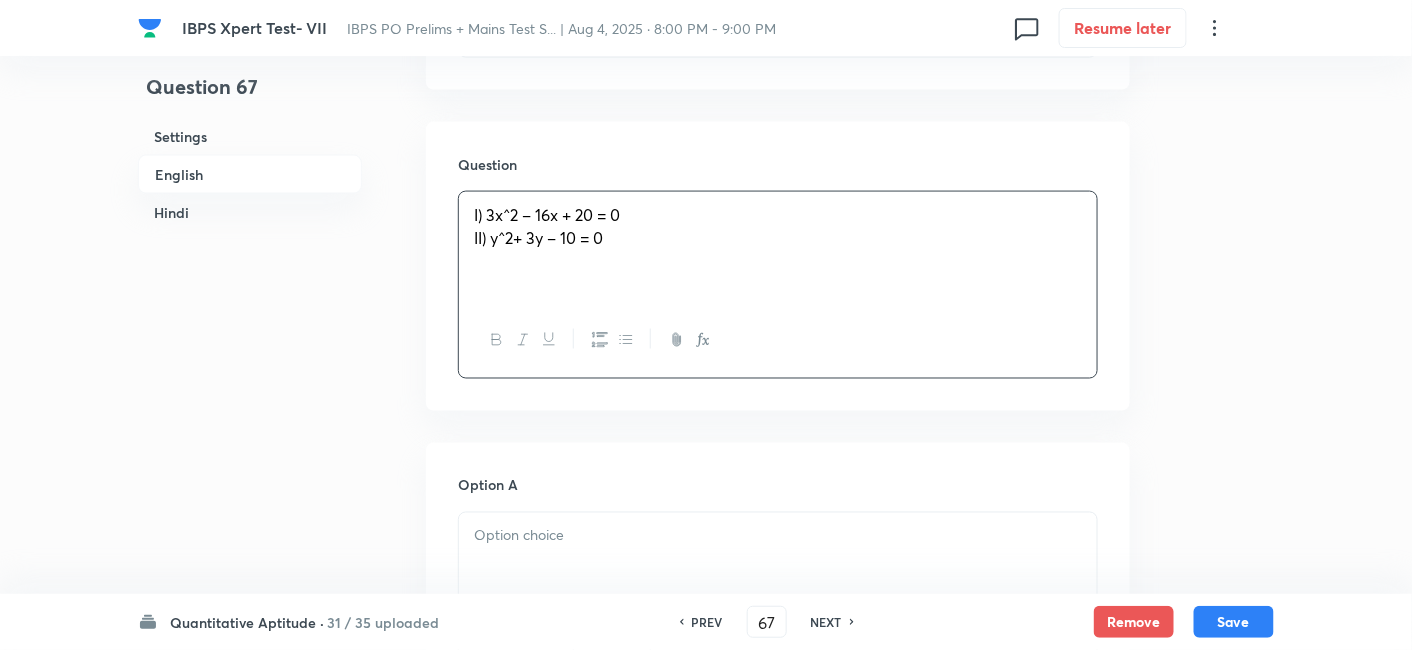 scroll, scrollTop: 1110, scrollLeft: 0, axis: vertical 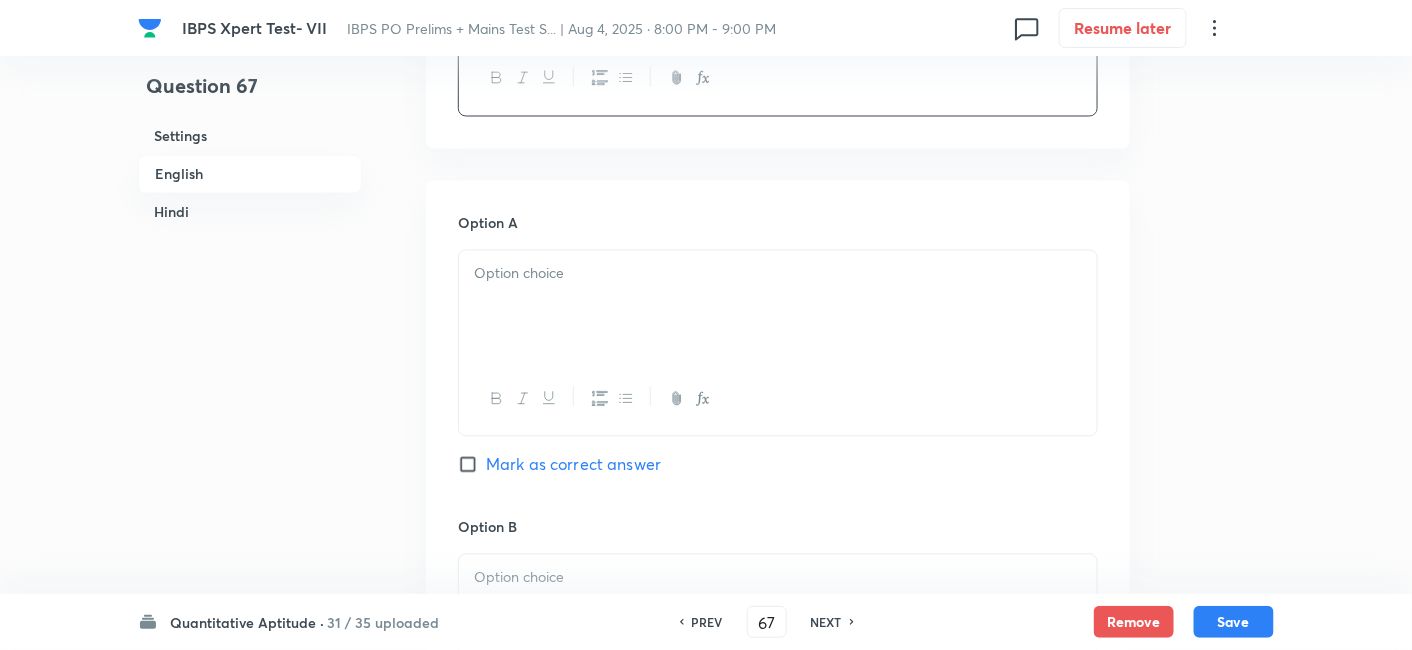 click at bounding box center (778, 307) 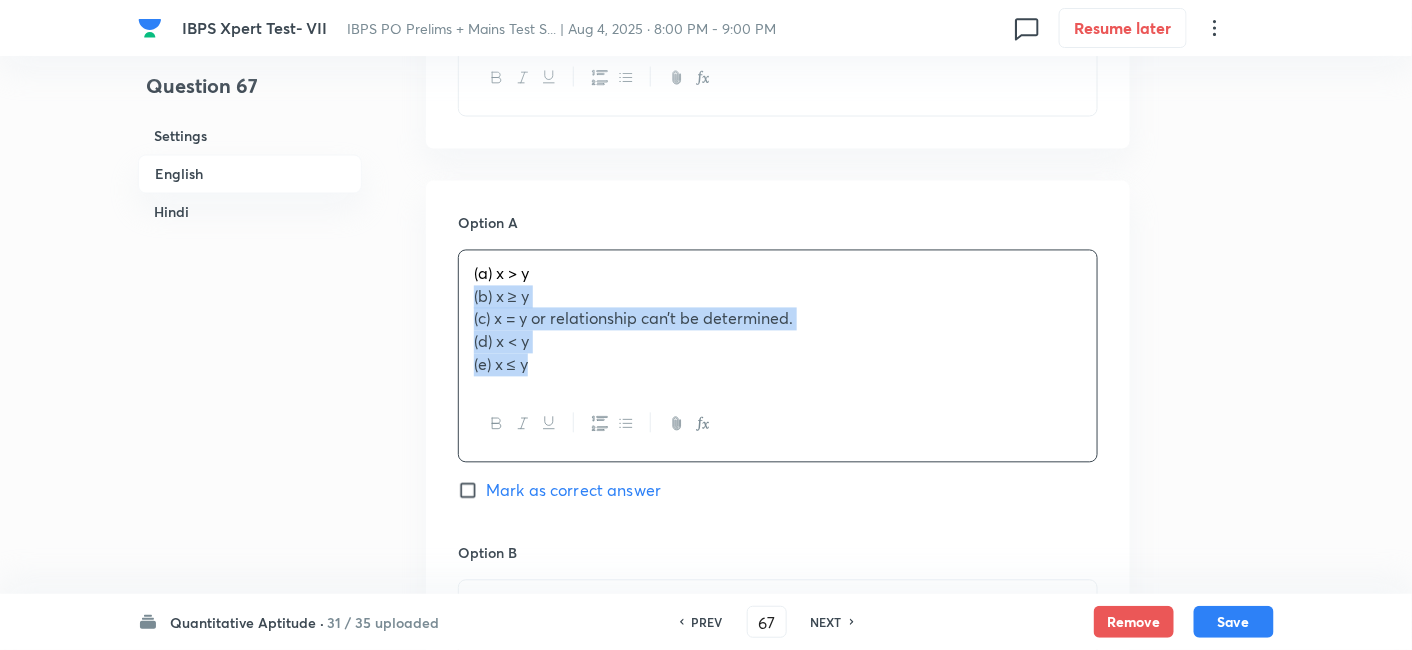 drag, startPoint x: 474, startPoint y: 301, endPoint x: 670, endPoint y: 515, distance: 290.19305 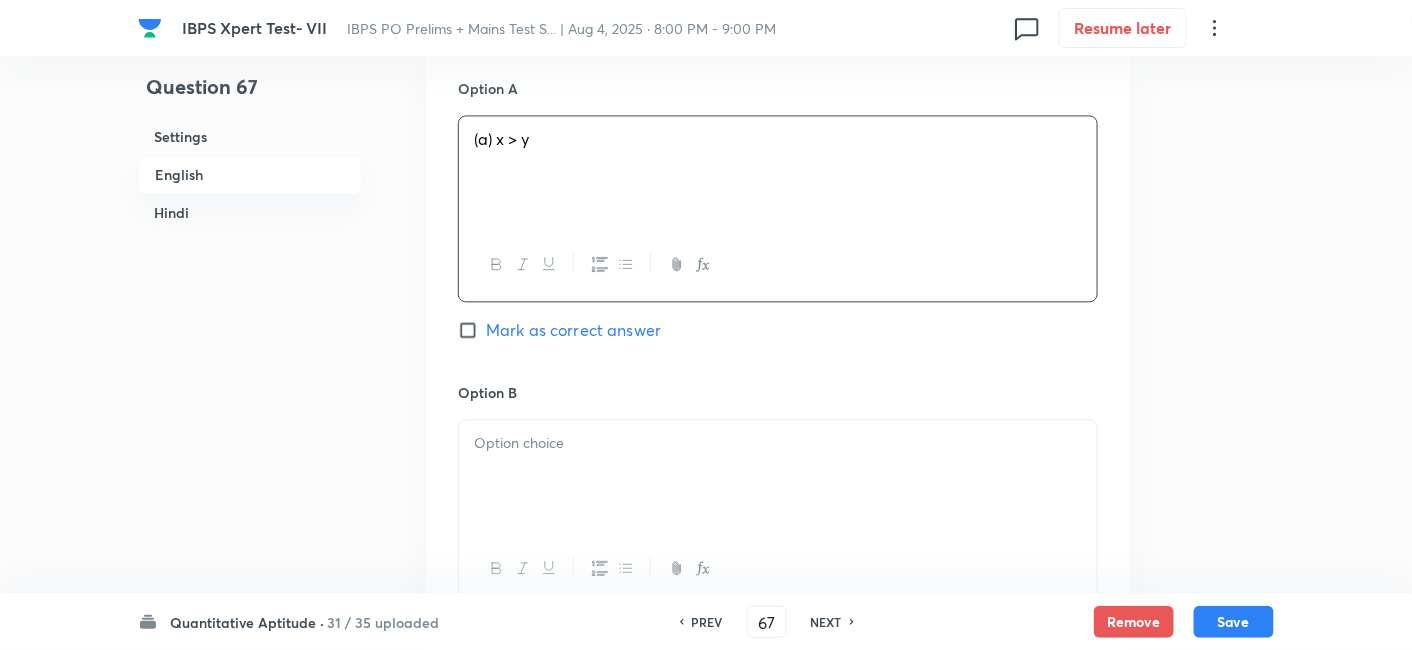 scroll, scrollTop: 1248, scrollLeft: 0, axis: vertical 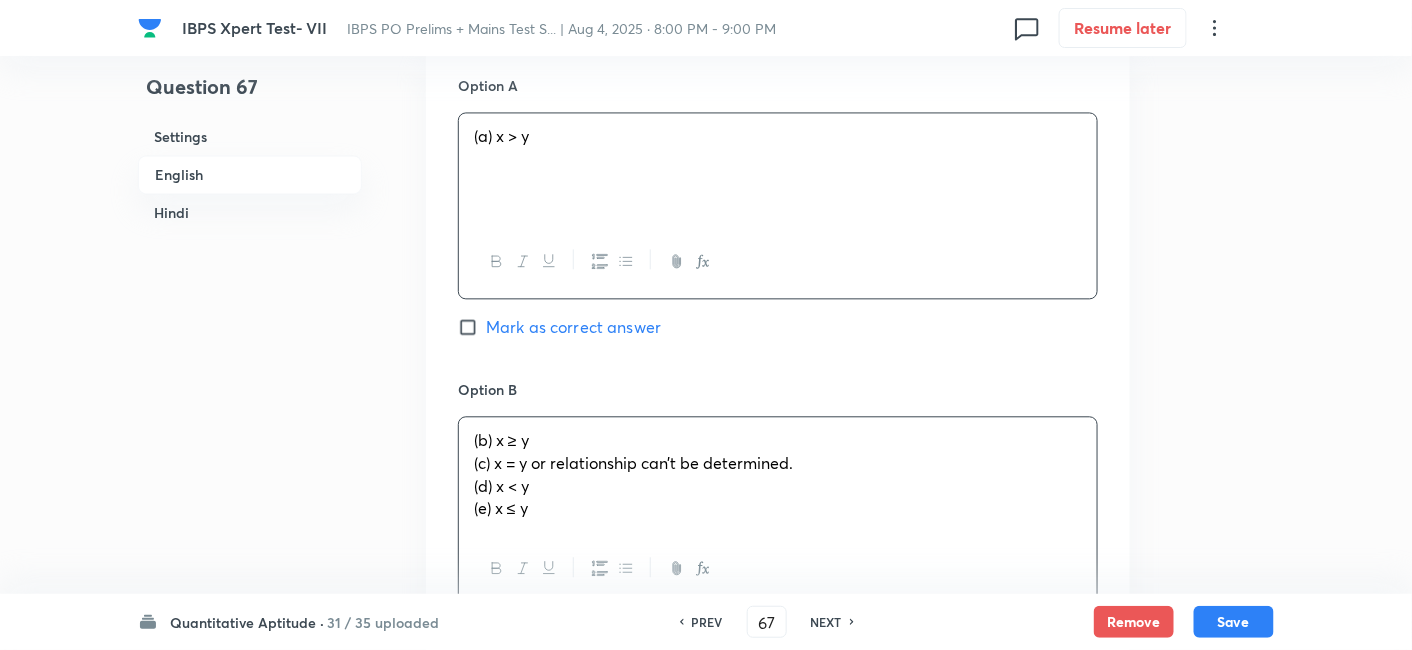 click on "(b) x ≥ y (c) x = y or relationship can’t be determined. (d) x < y (e) x ≤ y" at bounding box center (778, 474) 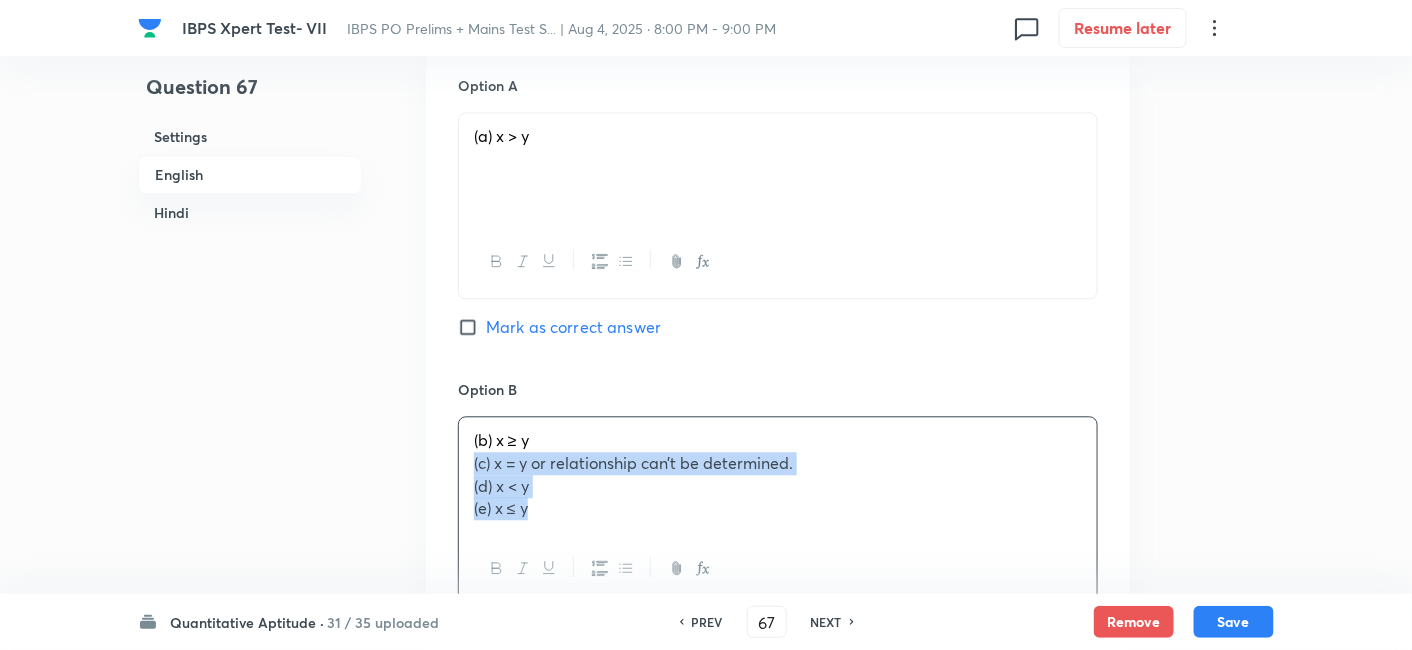 drag, startPoint x: 471, startPoint y: 465, endPoint x: 605, endPoint y: 554, distance: 160.8633 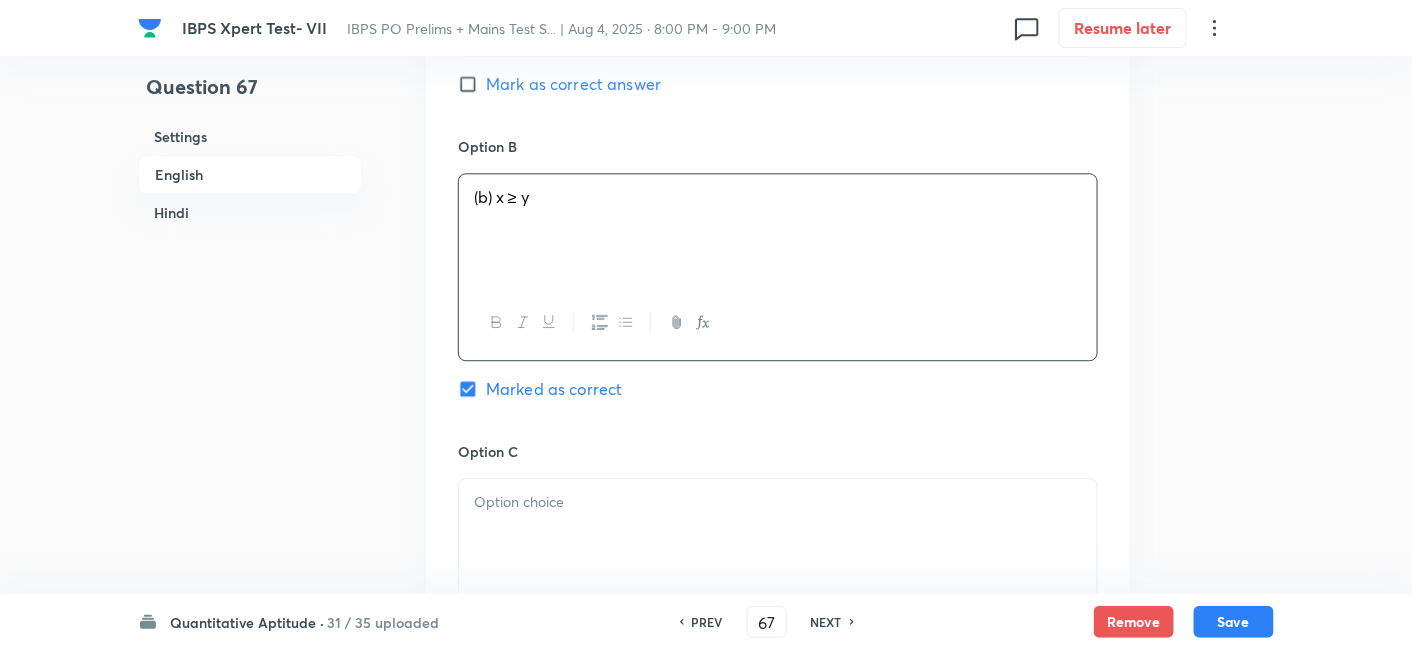 scroll, scrollTop: 1517, scrollLeft: 0, axis: vertical 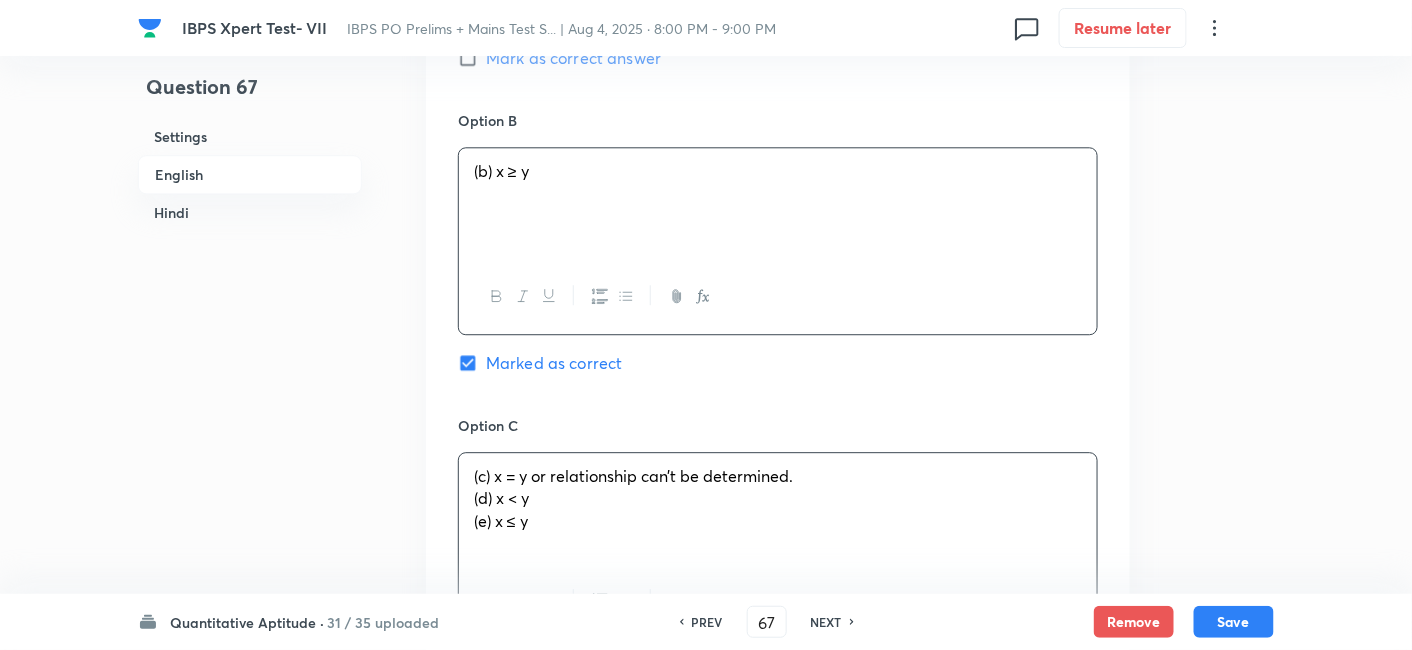 click on "(c) x = y or relationship can’t be determined. (d) x < y (e) x ≤ y" at bounding box center [778, 509] 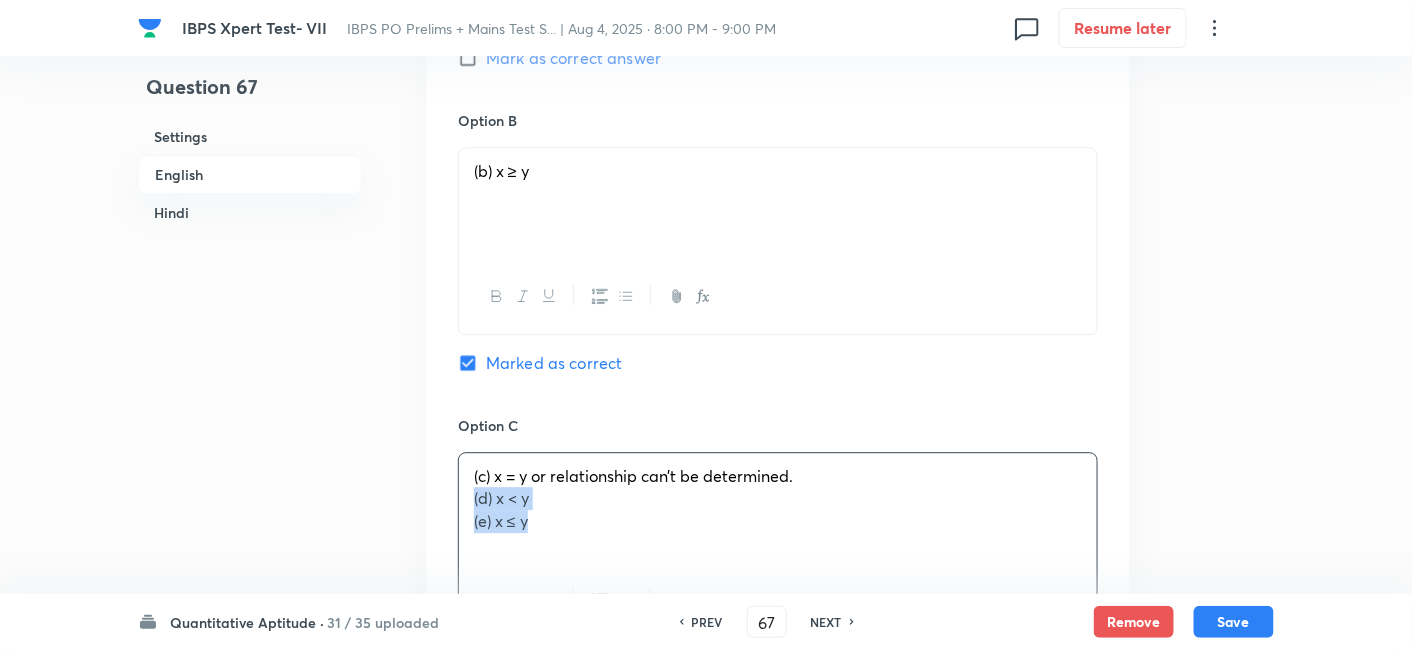 drag, startPoint x: 469, startPoint y: 504, endPoint x: 658, endPoint y: 595, distance: 209.76654 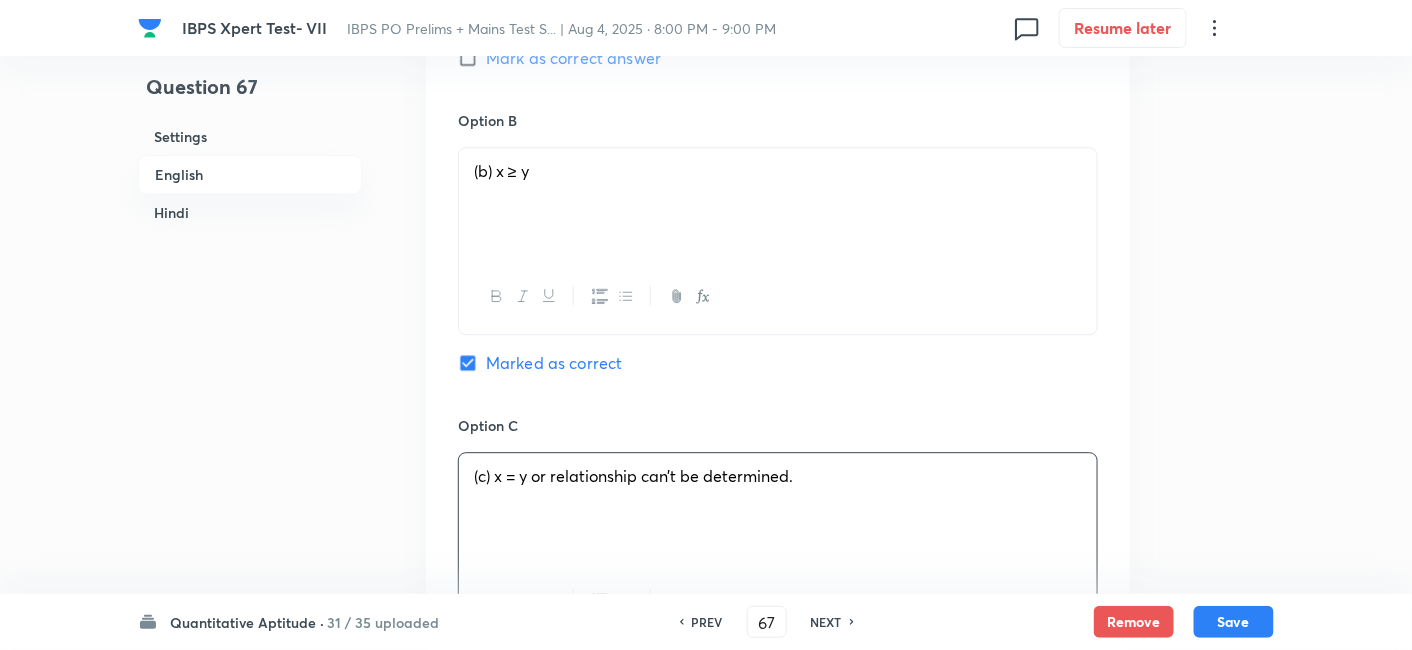 scroll, scrollTop: 1885, scrollLeft: 0, axis: vertical 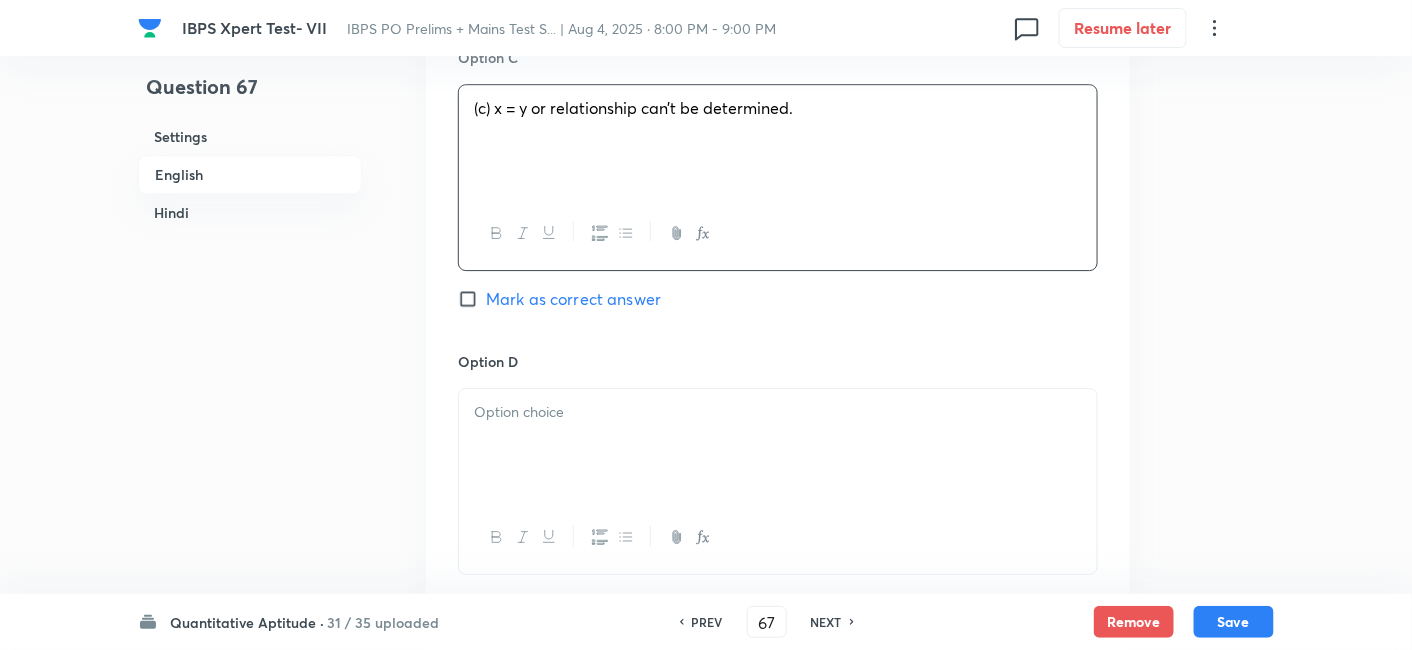 click at bounding box center (778, 445) 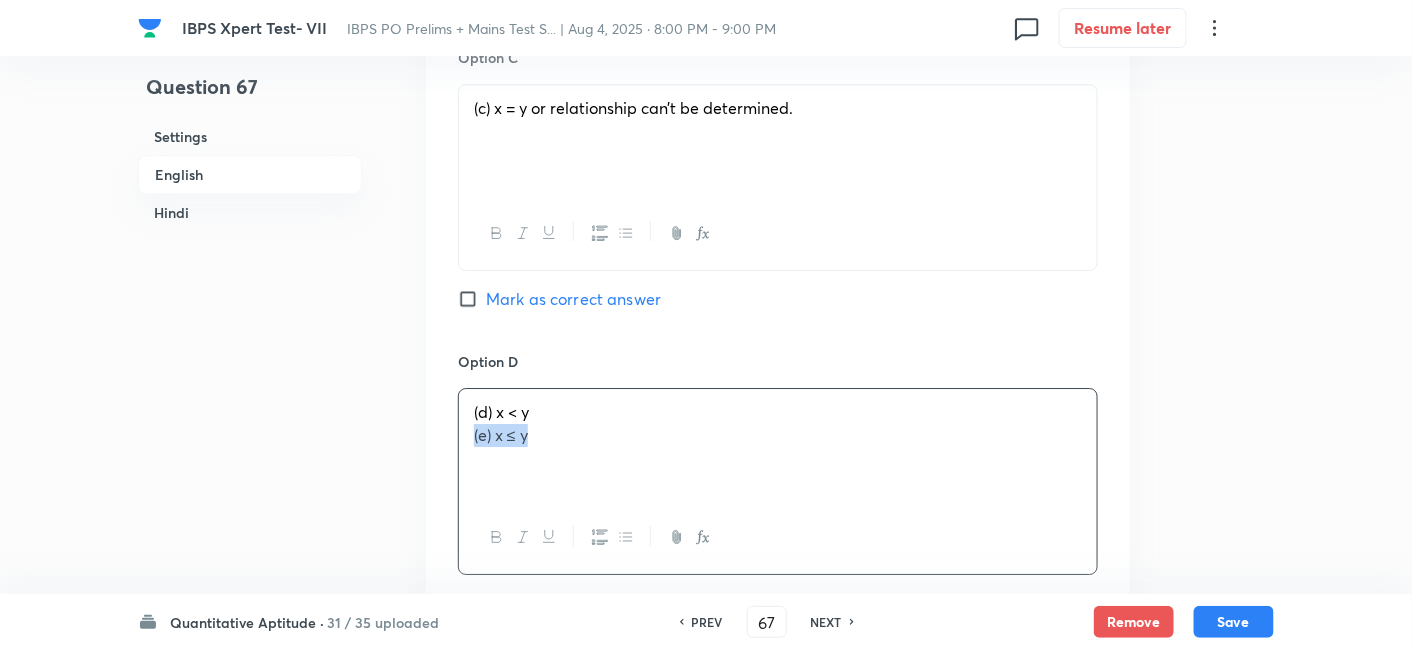 drag, startPoint x: 465, startPoint y: 433, endPoint x: 759, endPoint y: 521, distance: 306.8876 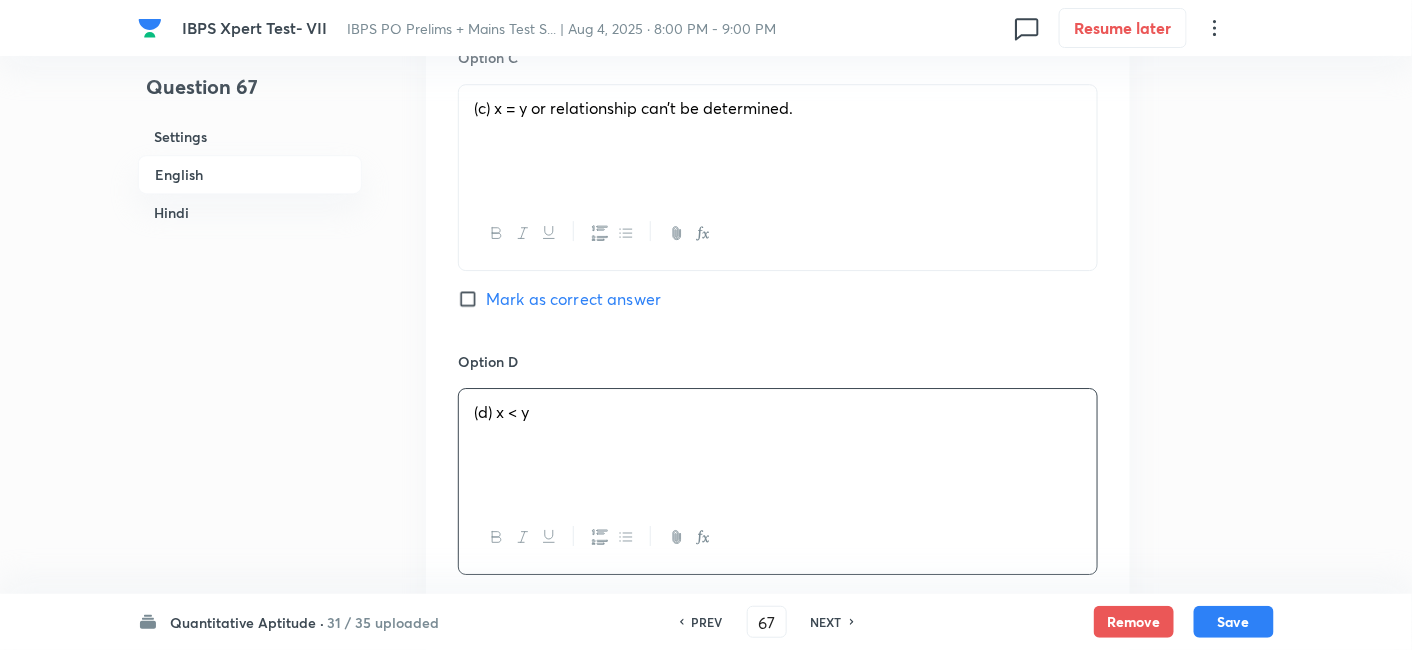 scroll, scrollTop: 2167, scrollLeft: 0, axis: vertical 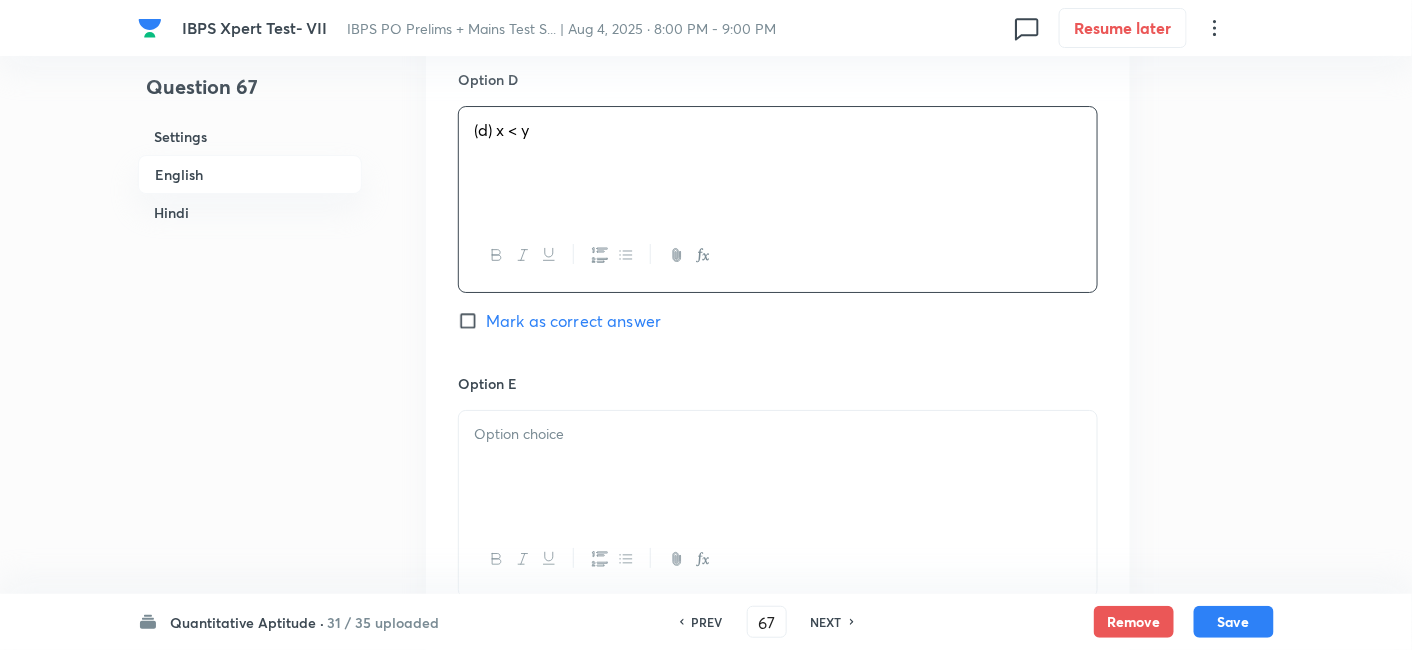 click at bounding box center [778, 467] 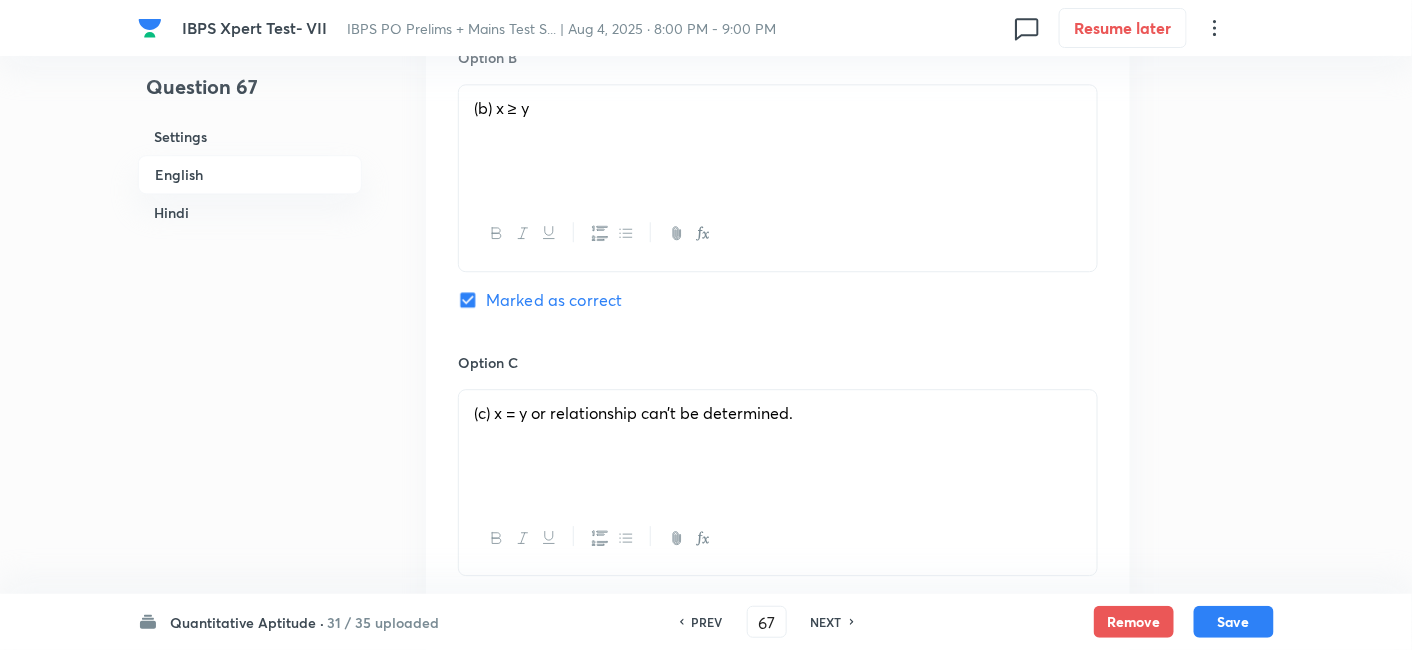 scroll, scrollTop: 1578, scrollLeft: 0, axis: vertical 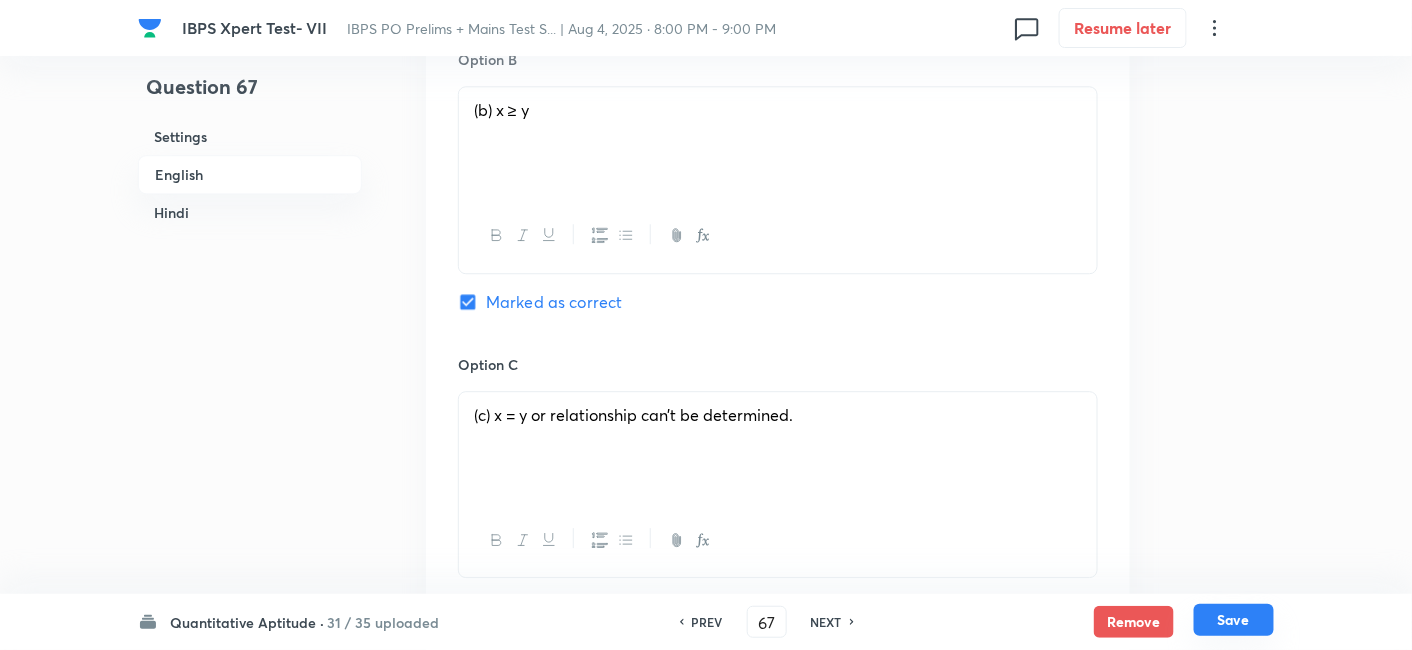 click on "Save" at bounding box center (1234, 620) 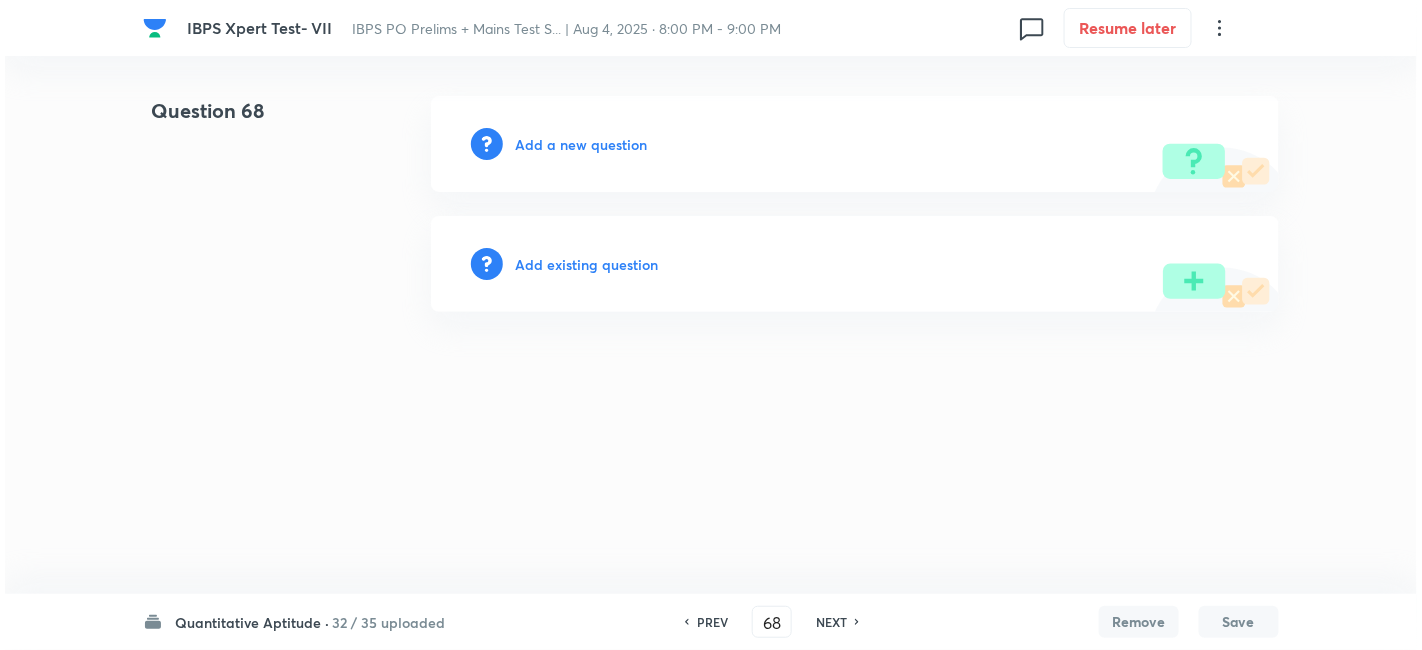 scroll, scrollTop: 0, scrollLeft: 0, axis: both 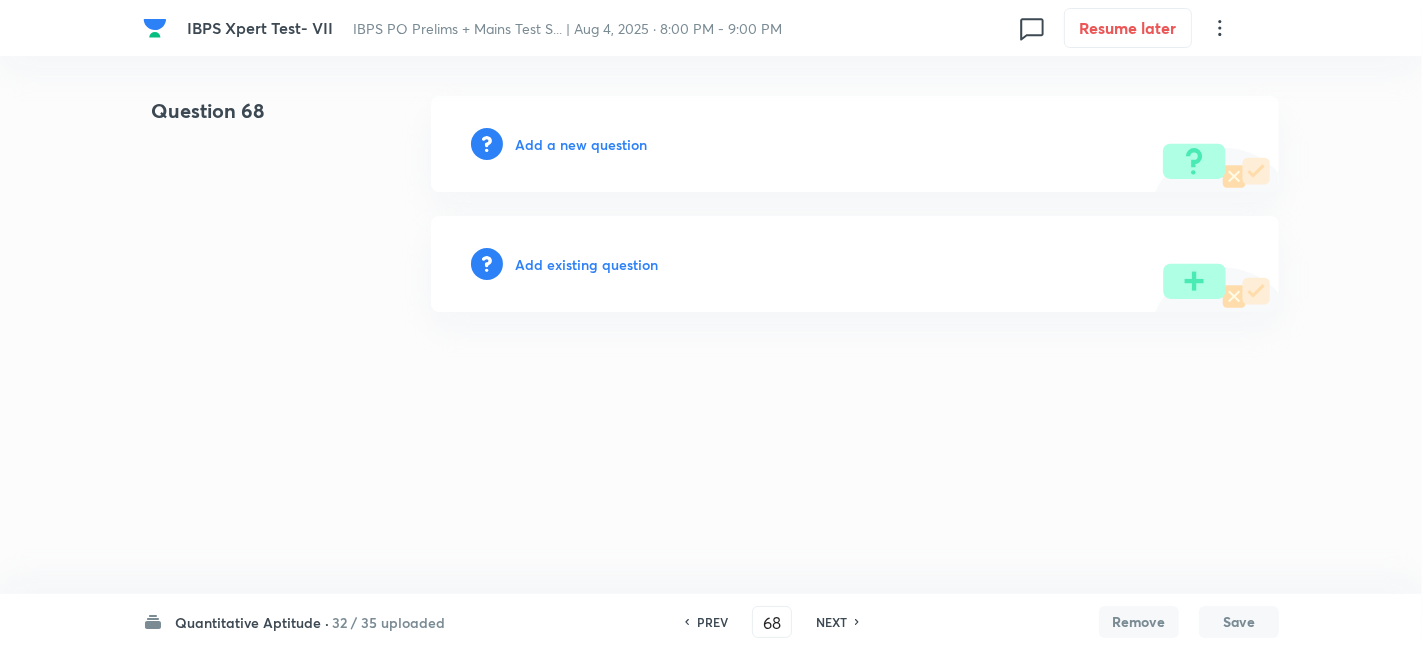 click on "Add a new question" at bounding box center (581, 144) 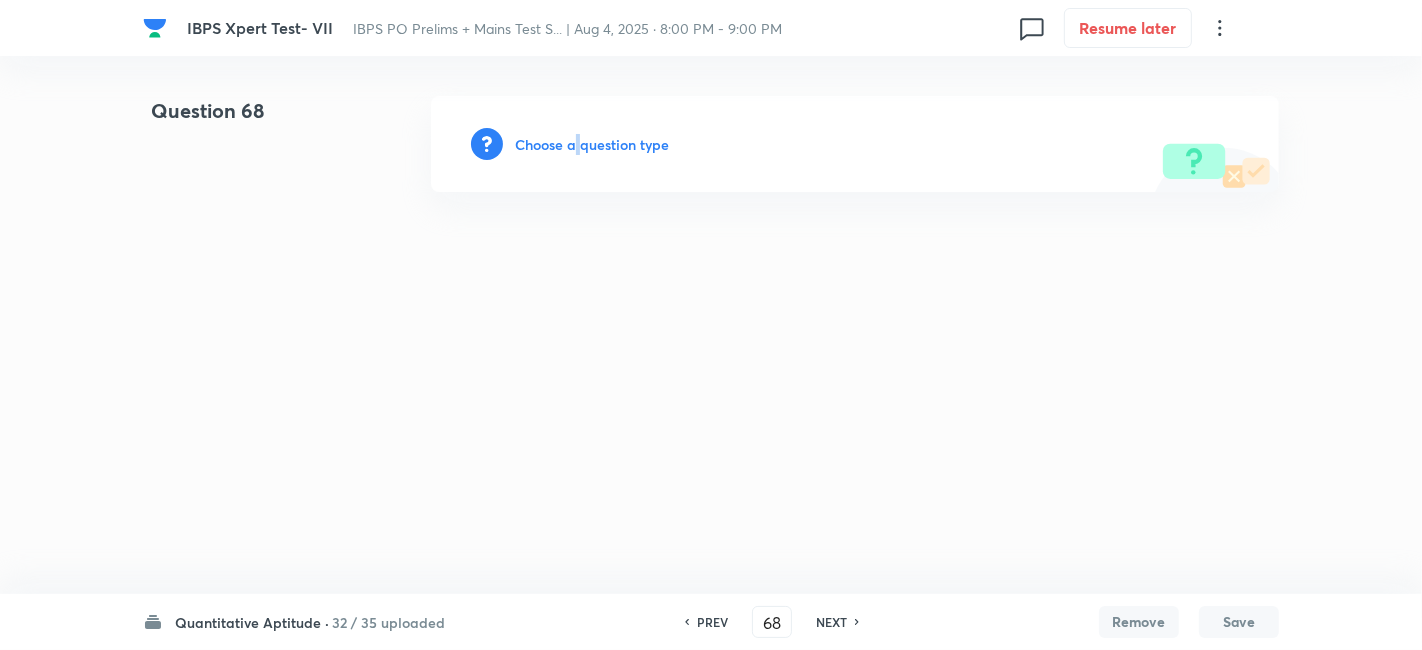 click on "Choose a question type" at bounding box center [592, 144] 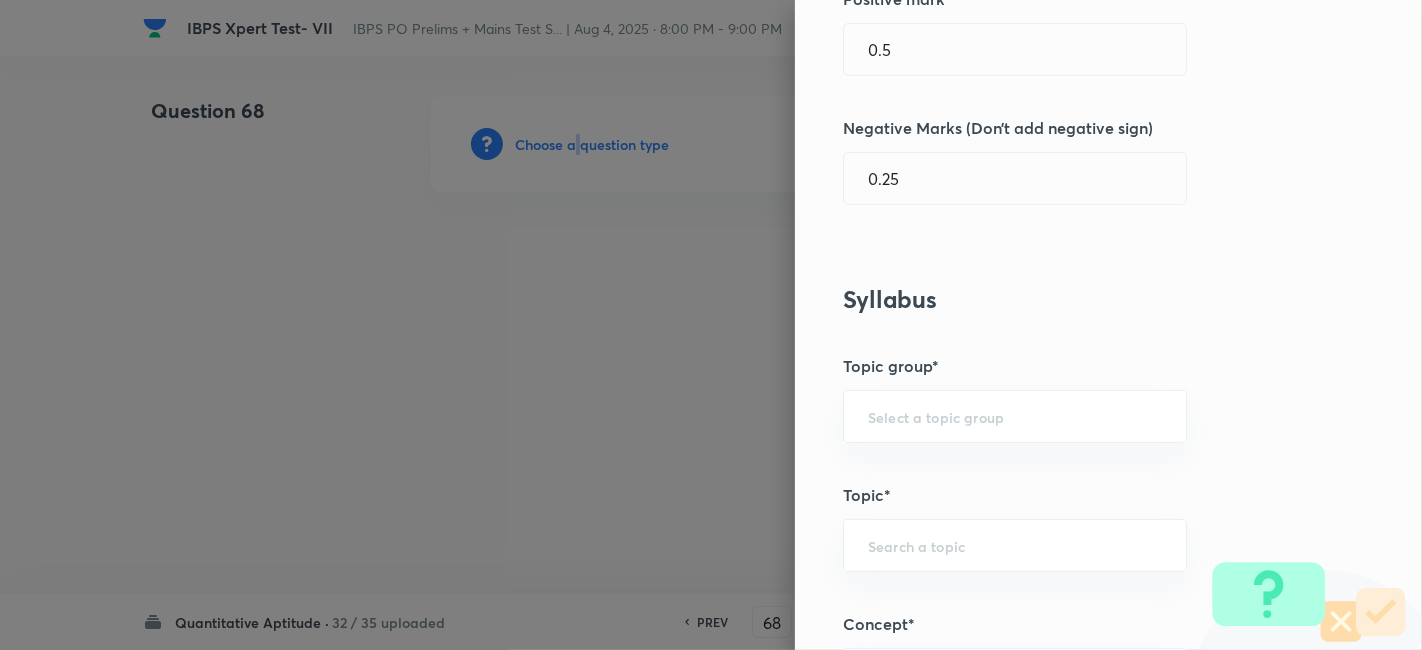 scroll, scrollTop: 801, scrollLeft: 0, axis: vertical 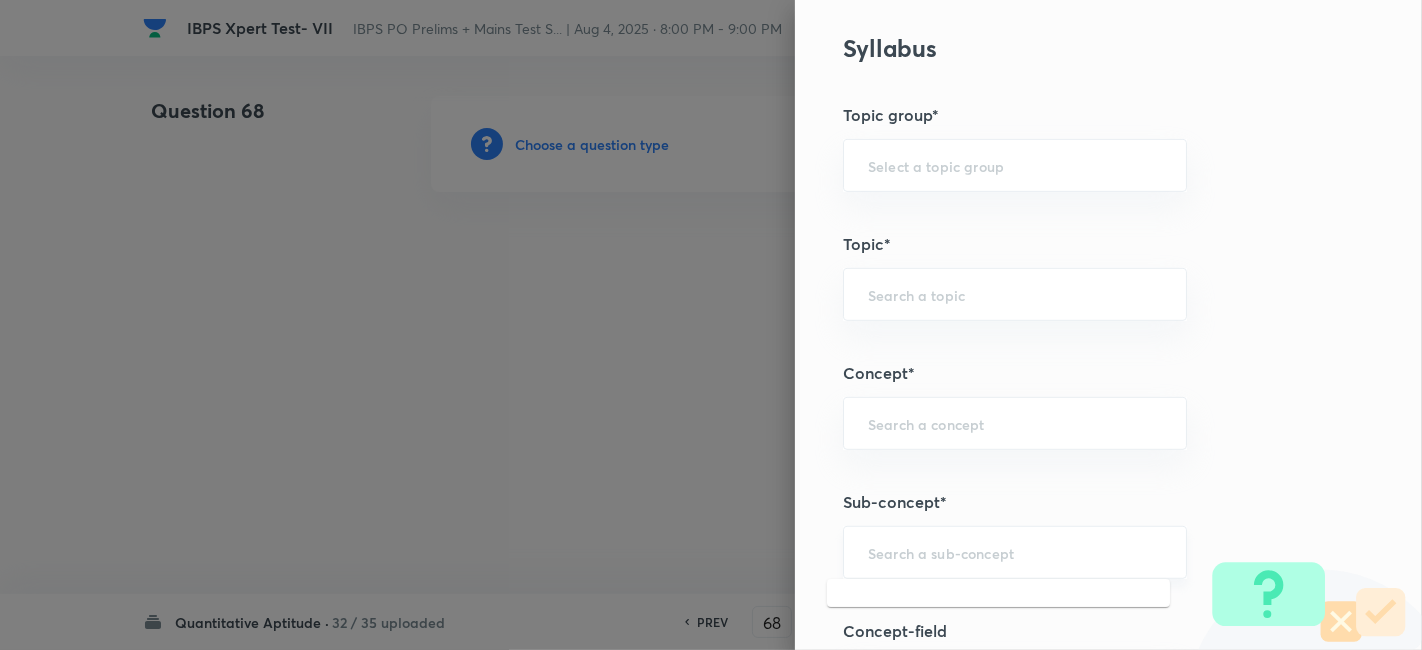 click at bounding box center [1015, 552] 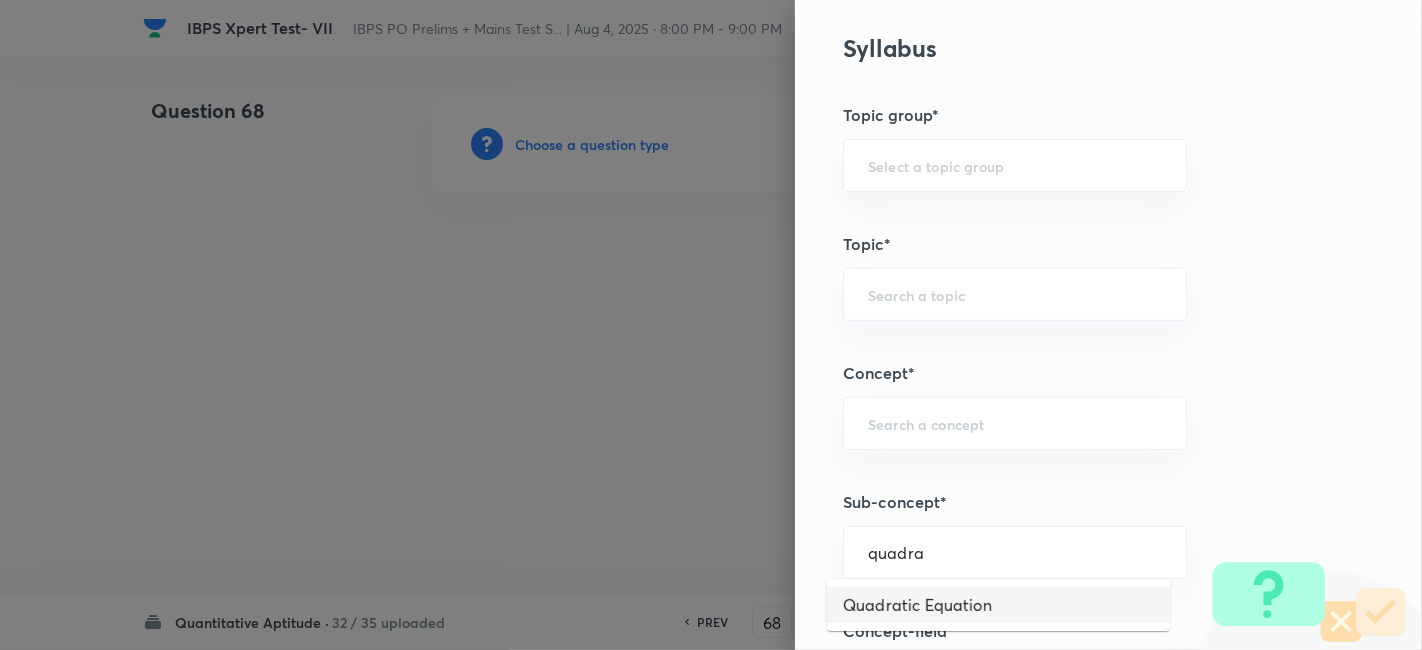 click on "Quadratic Equation" at bounding box center [998, 605] 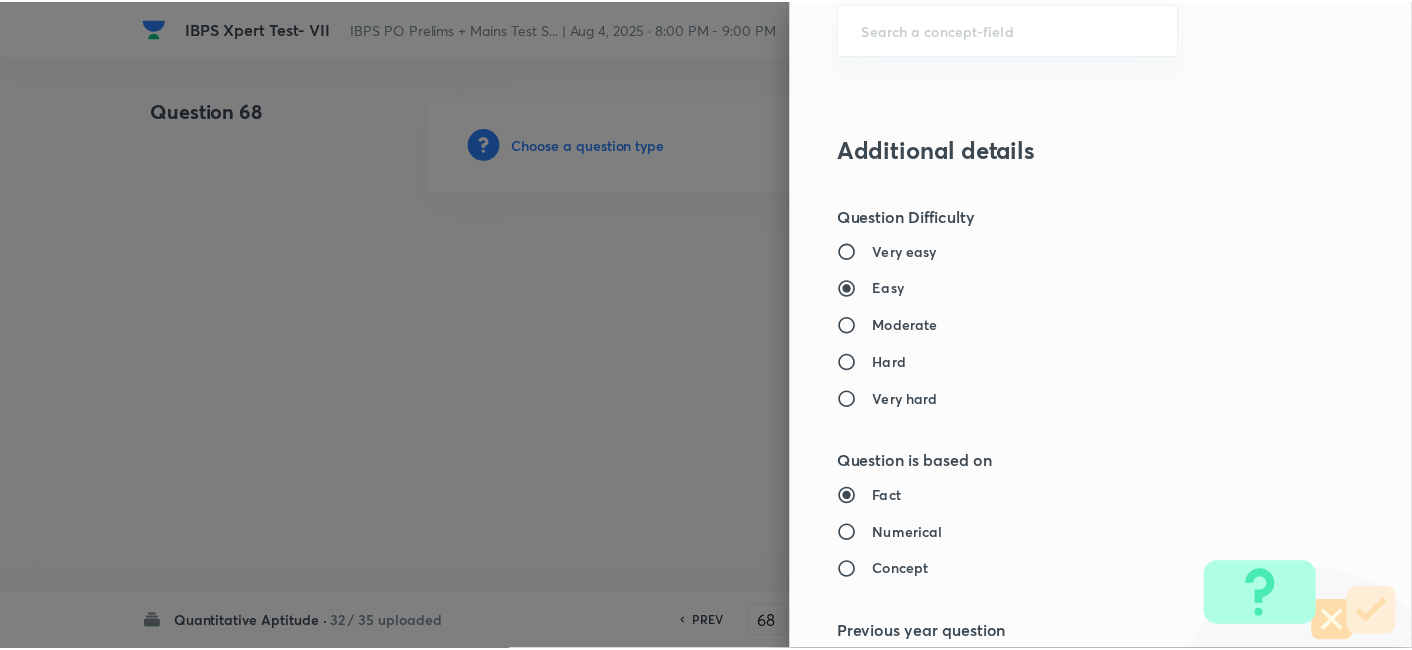 scroll, scrollTop: 2070, scrollLeft: 0, axis: vertical 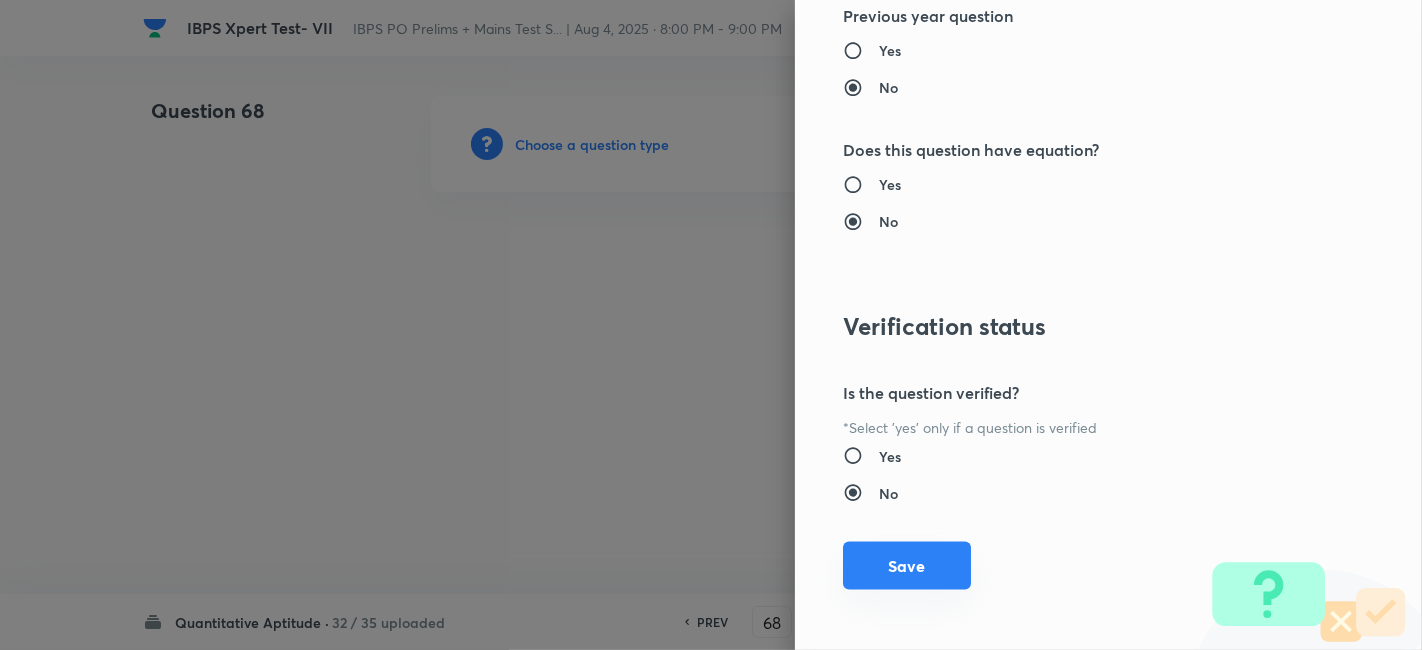 click on "Save" at bounding box center [907, 566] 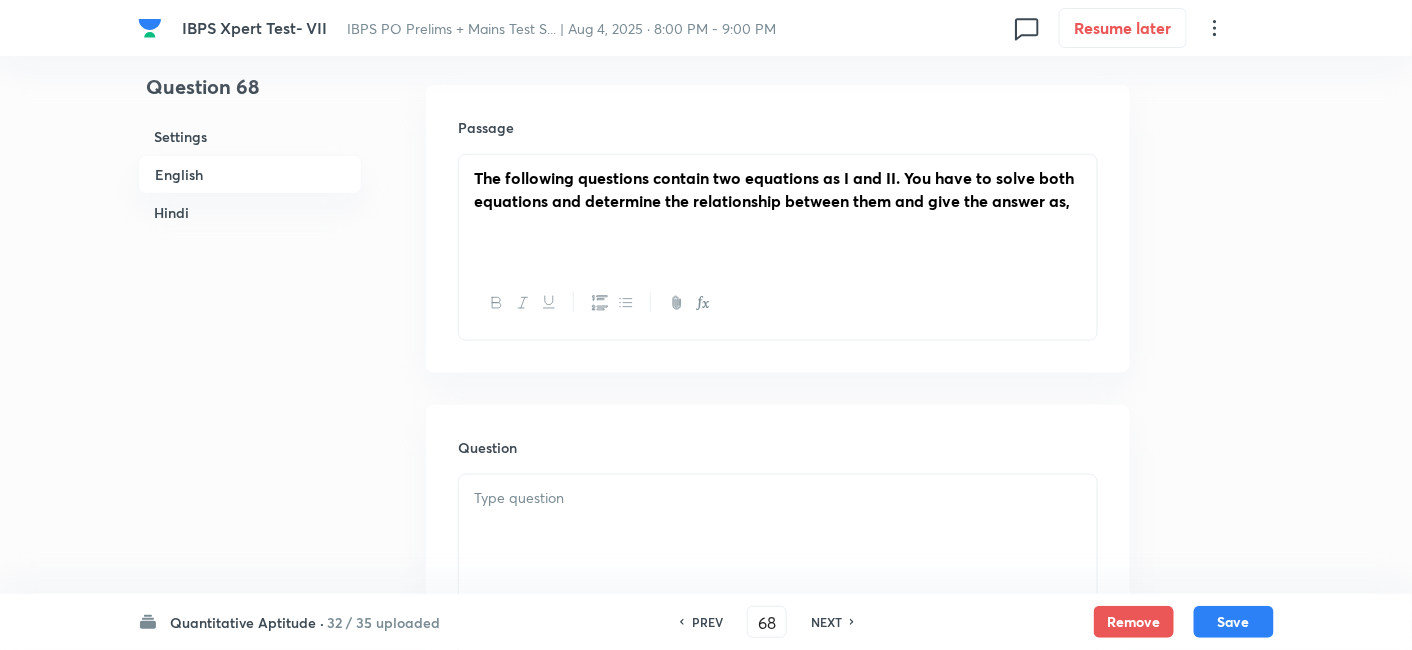 scroll, scrollTop: 786, scrollLeft: 0, axis: vertical 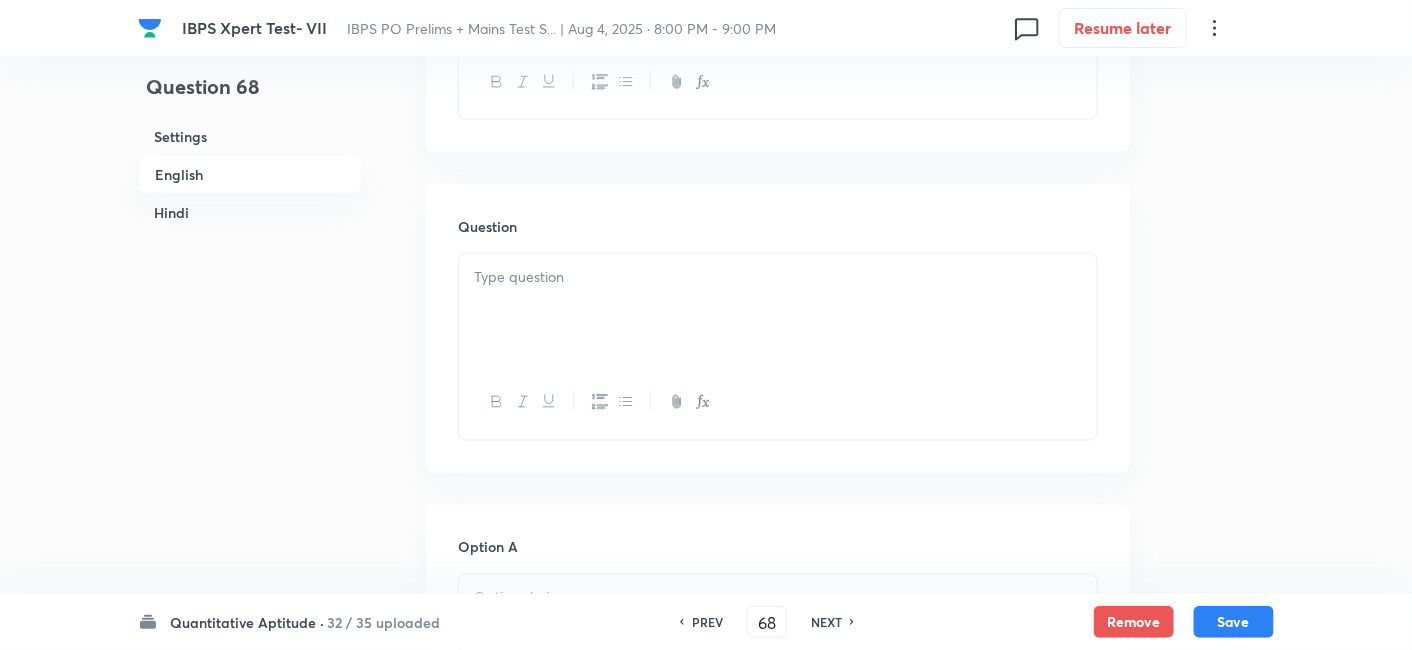 click at bounding box center (778, 310) 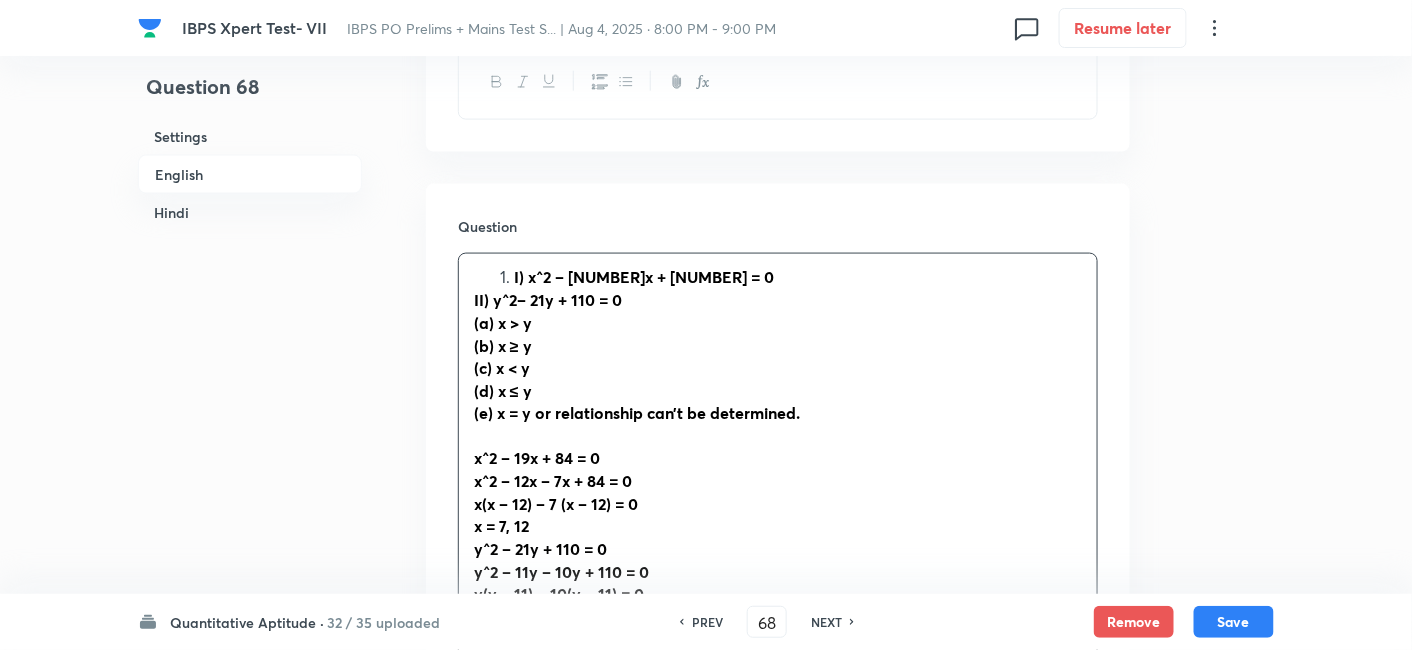 click on "I) x^2 – [NUMBER]x + [NUMBER] = 0" at bounding box center (644, 276) 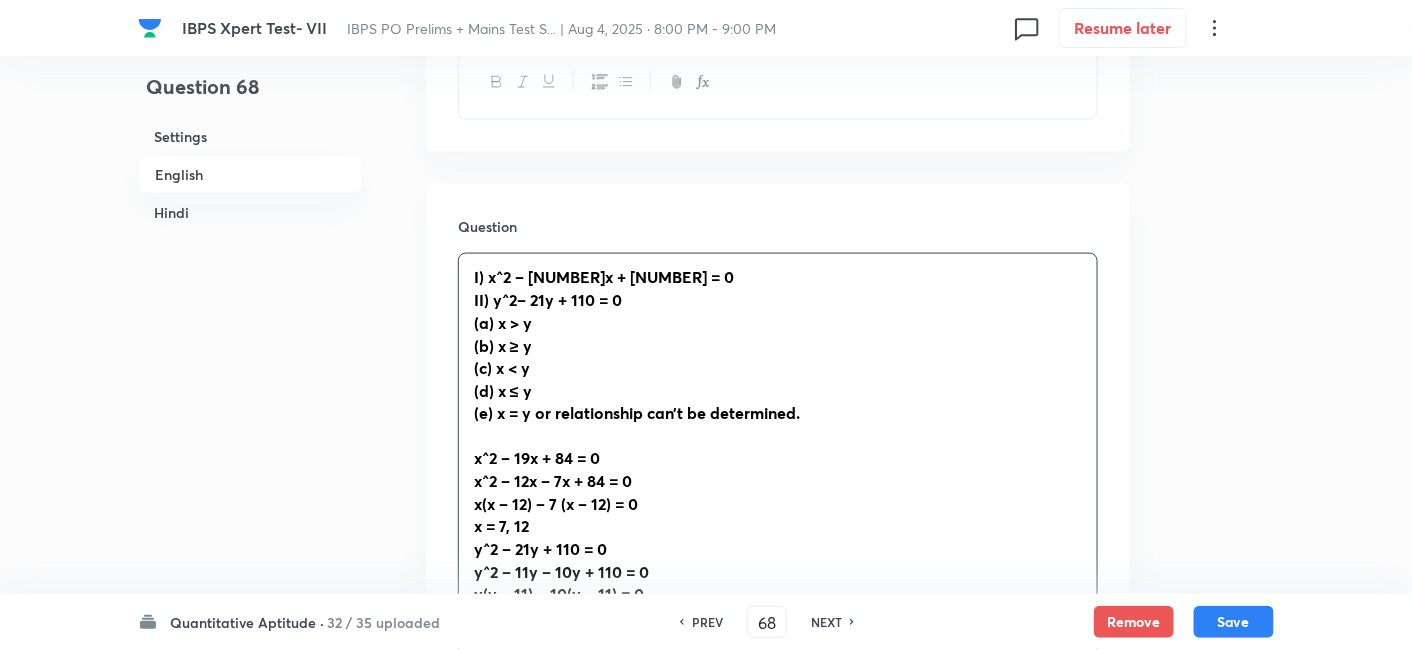click on "I) x^2 – [NUMBER]x + [NUMBER] = 0  II) y^2– [NUMBER]y + [NUMBER] = 0 (a) x > y (b) x ≥ y (c) x < y (d) x ≤ y (e) x = y or relationship can’t be determined. x^2 – [NUMBER]x + [NUMBER] = 0 x^2 – [NUMBER]x – [NUMBER]x + [NUMBER] = 0 x(x – [NUMBER]) – [NUMBER] (x – [NUMBER]) = 0 x = [NUMBER], [NUMBER] y^2 – [NUMBER]y + [NUMBER] = 0 y^2 – [NUMBER]y – [NUMBER]y + [NUMBER] = 0 y(y – [NUMBER]) – [NUMBER](y – [NUMBER]) = 0 y = [NUMBER], [NUMBER] Relationship can’t be determined" at bounding box center [778, 470] 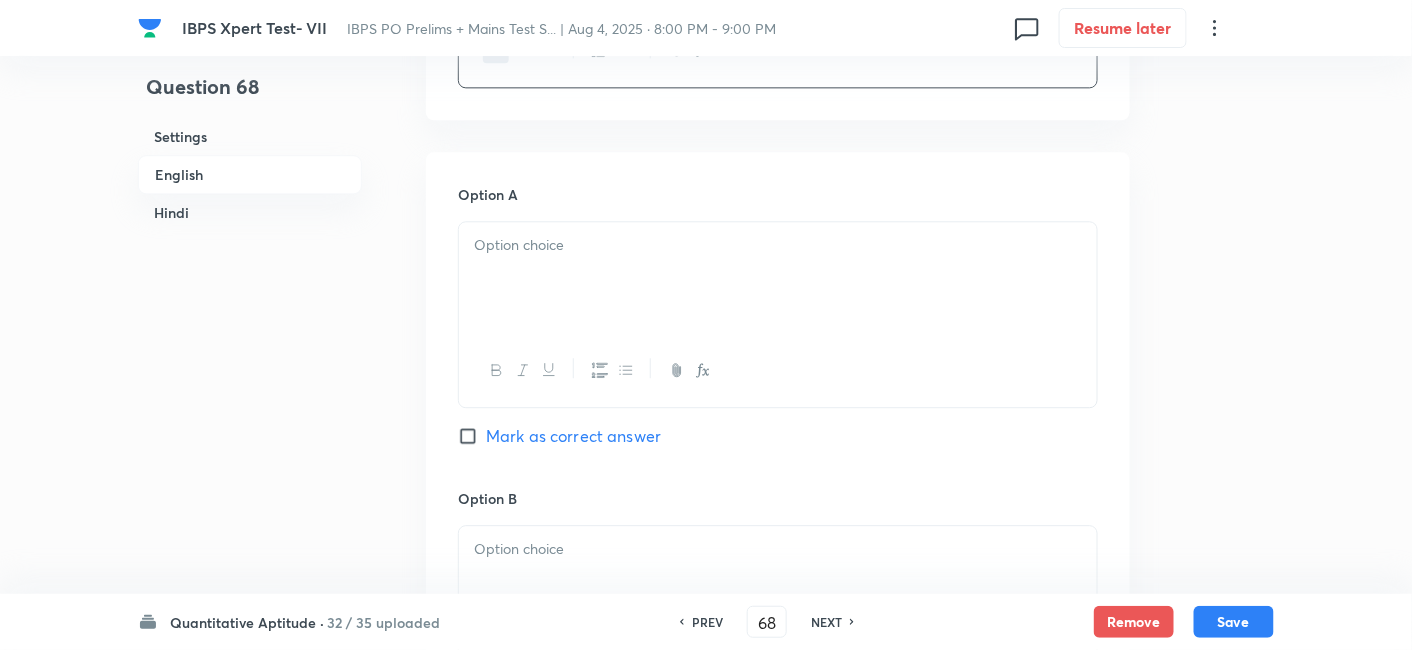 drag, startPoint x: 470, startPoint y: 275, endPoint x: 1011, endPoint y: 420, distance: 560.0946 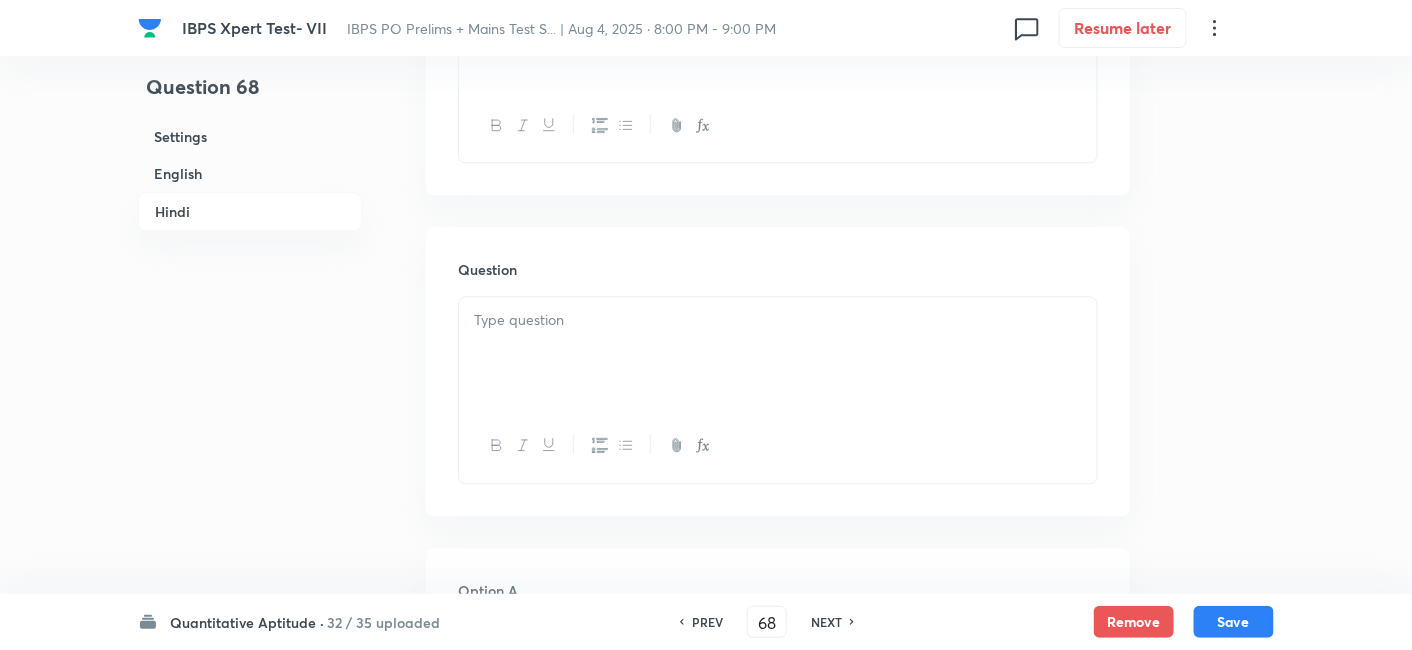 click at bounding box center (778, 353) 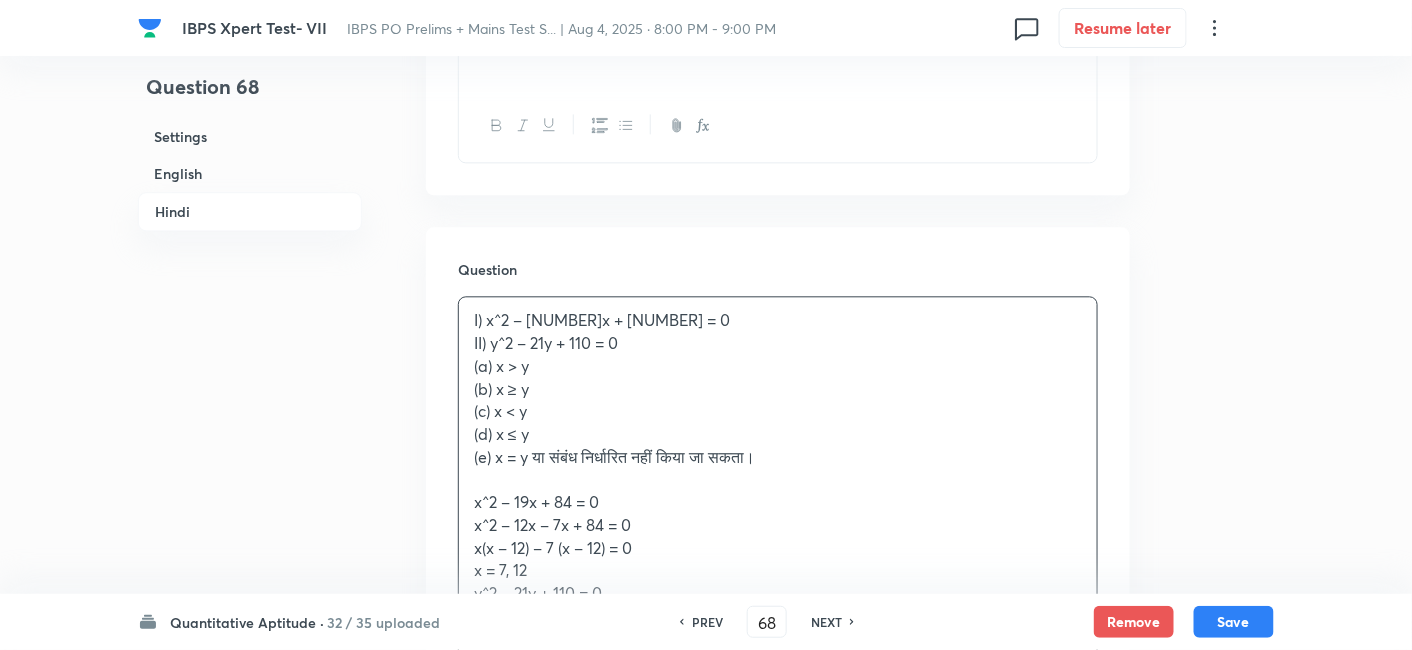 scroll, scrollTop: 4057, scrollLeft: 0, axis: vertical 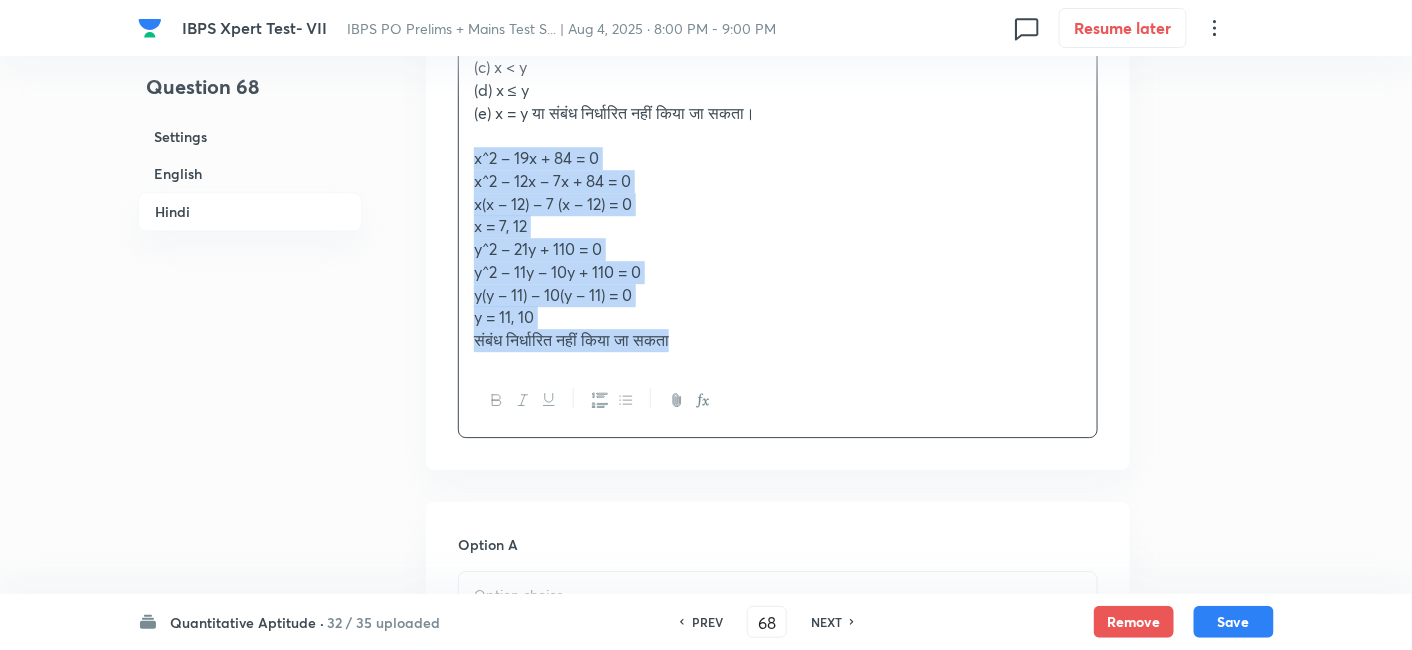drag, startPoint x: 466, startPoint y: 147, endPoint x: 889, endPoint y: 495, distance: 547.7527 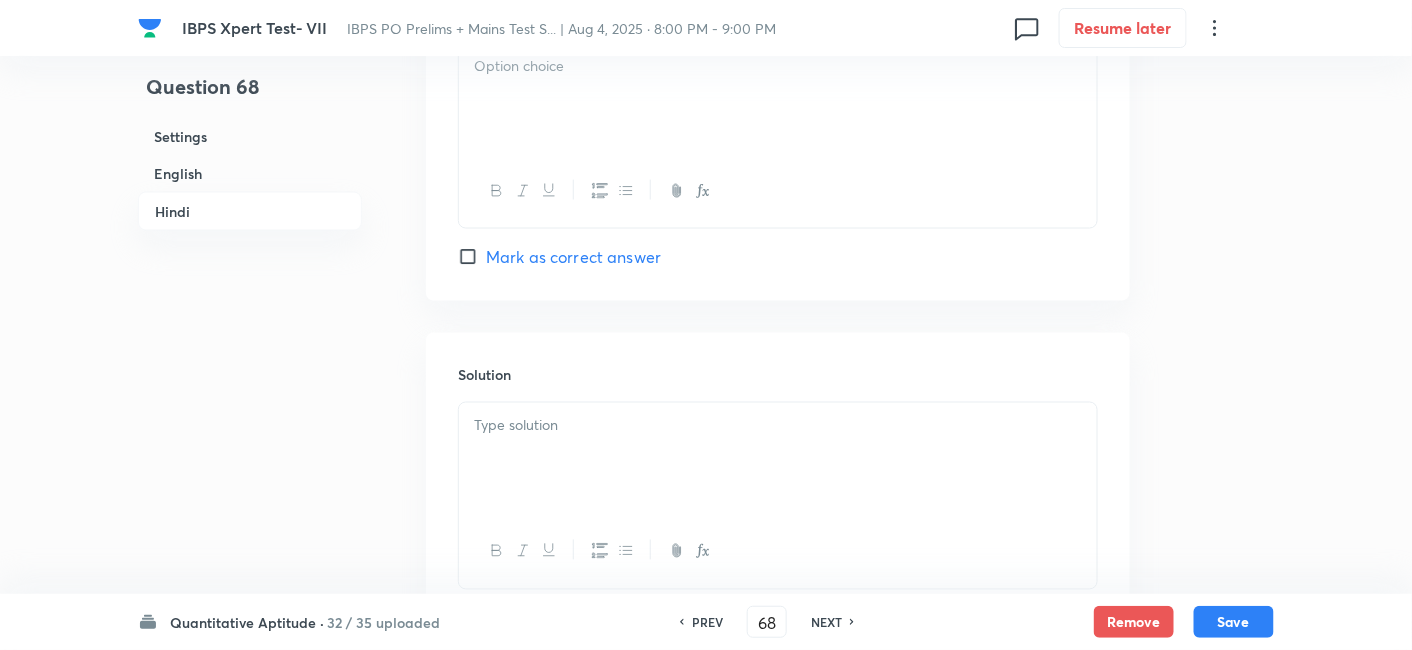 scroll, scrollTop: 5762, scrollLeft: 0, axis: vertical 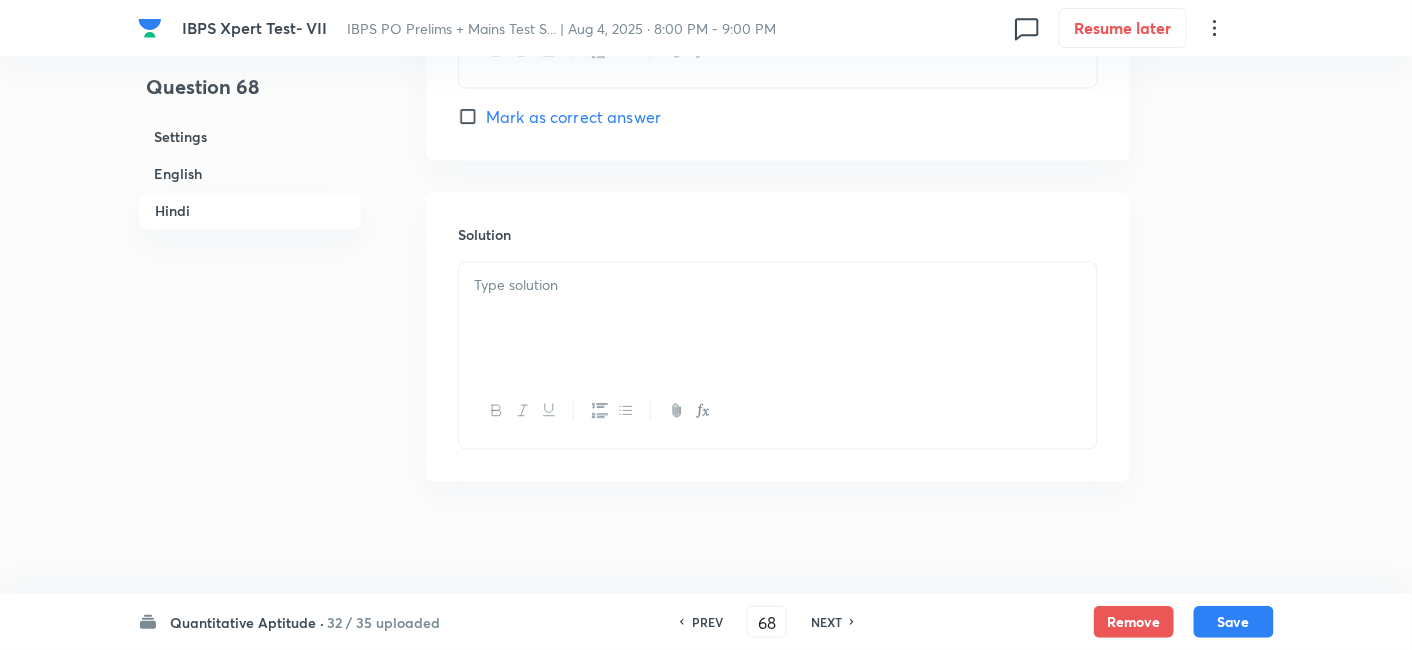 click at bounding box center [778, 319] 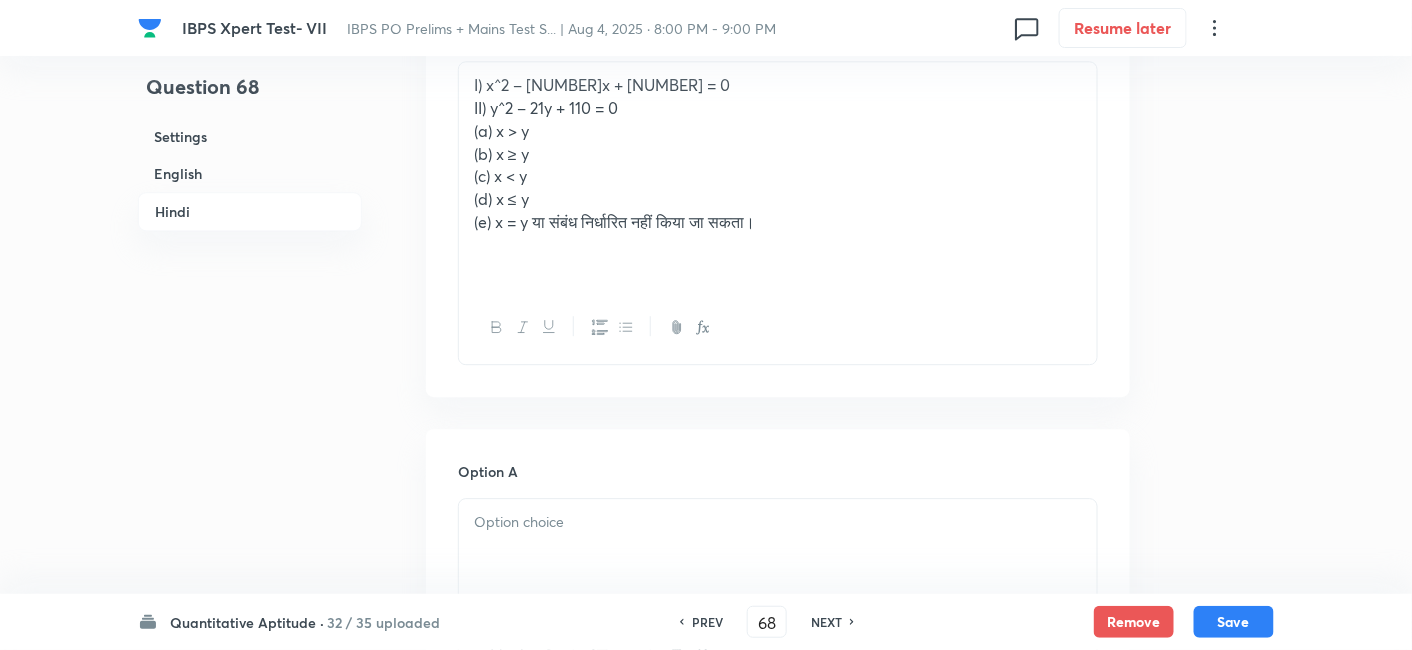 scroll, scrollTop: 3883, scrollLeft: 0, axis: vertical 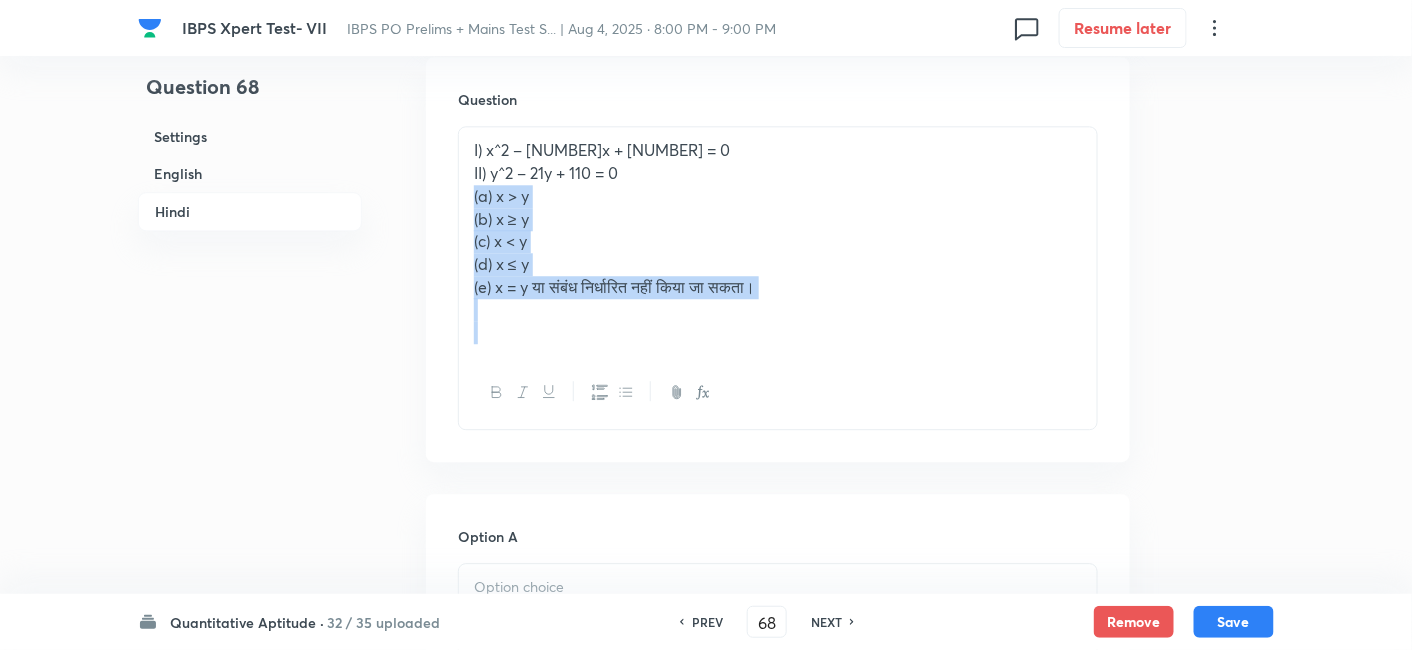 drag, startPoint x: 467, startPoint y: 194, endPoint x: 902, endPoint y: 332, distance: 456.365 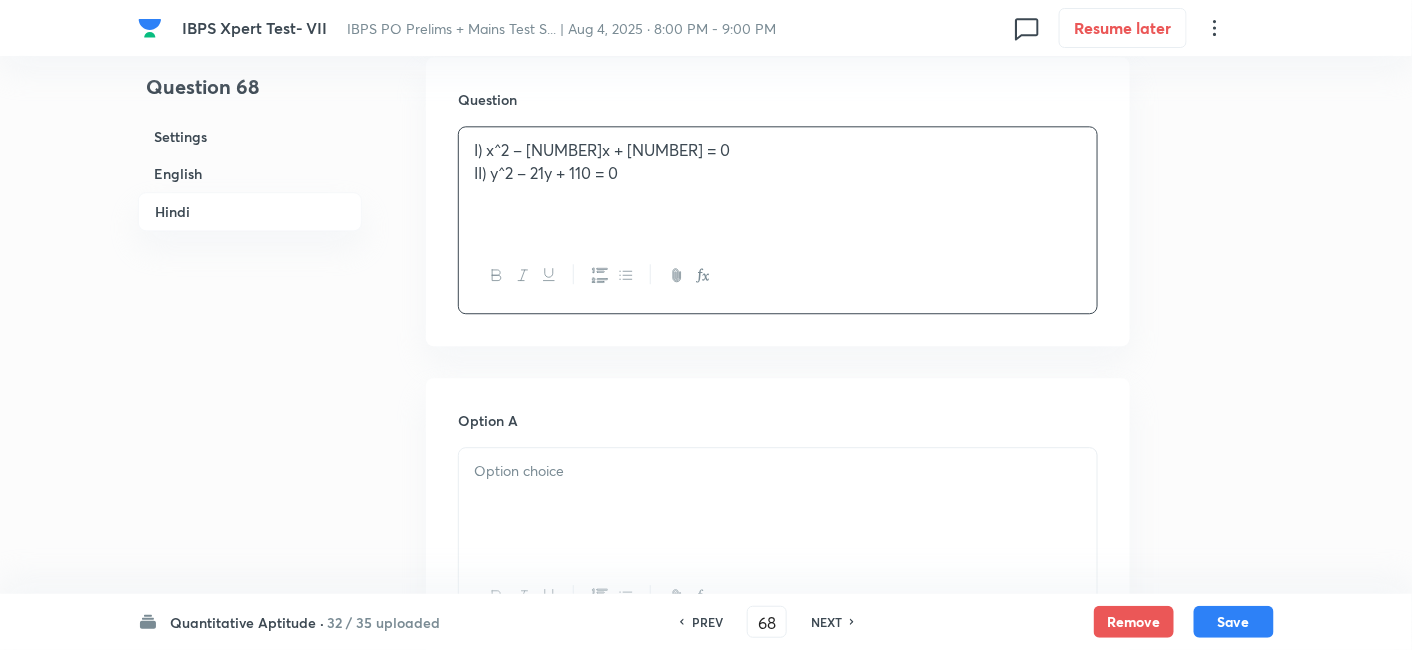 scroll, scrollTop: 4123, scrollLeft: 0, axis: vertical 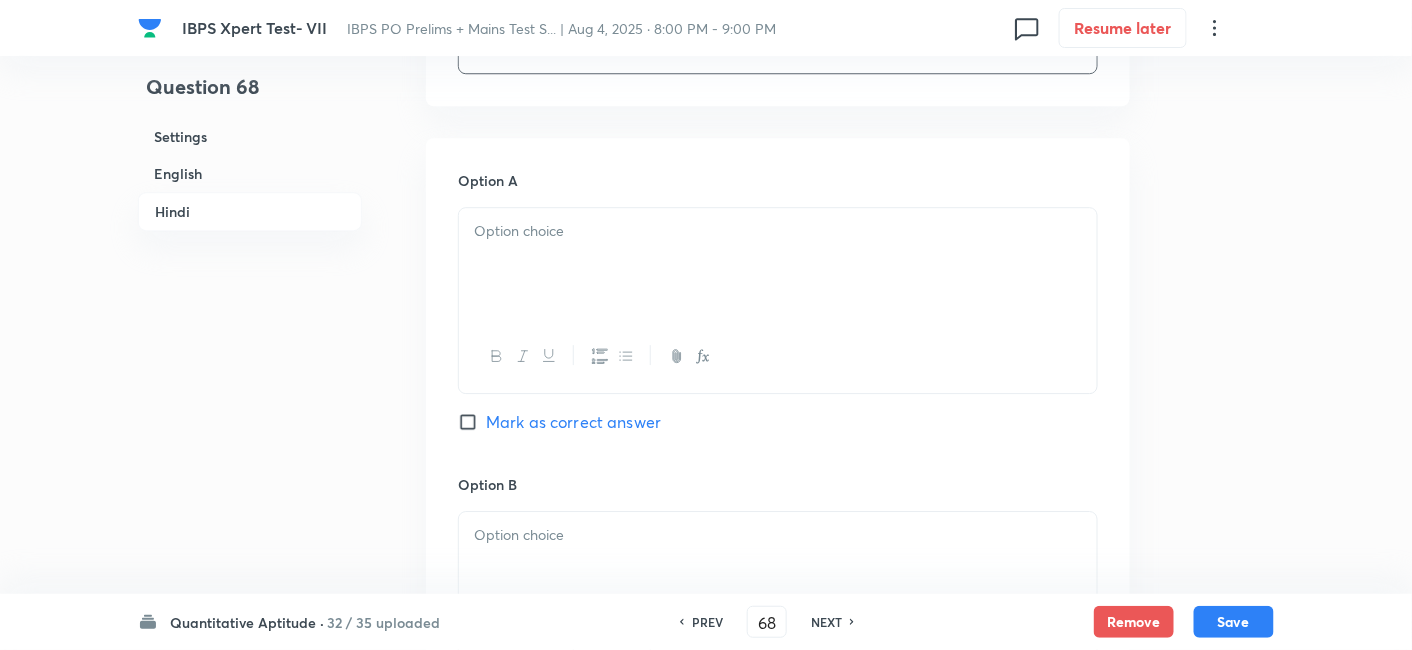 click at bounding box center [778, 231] 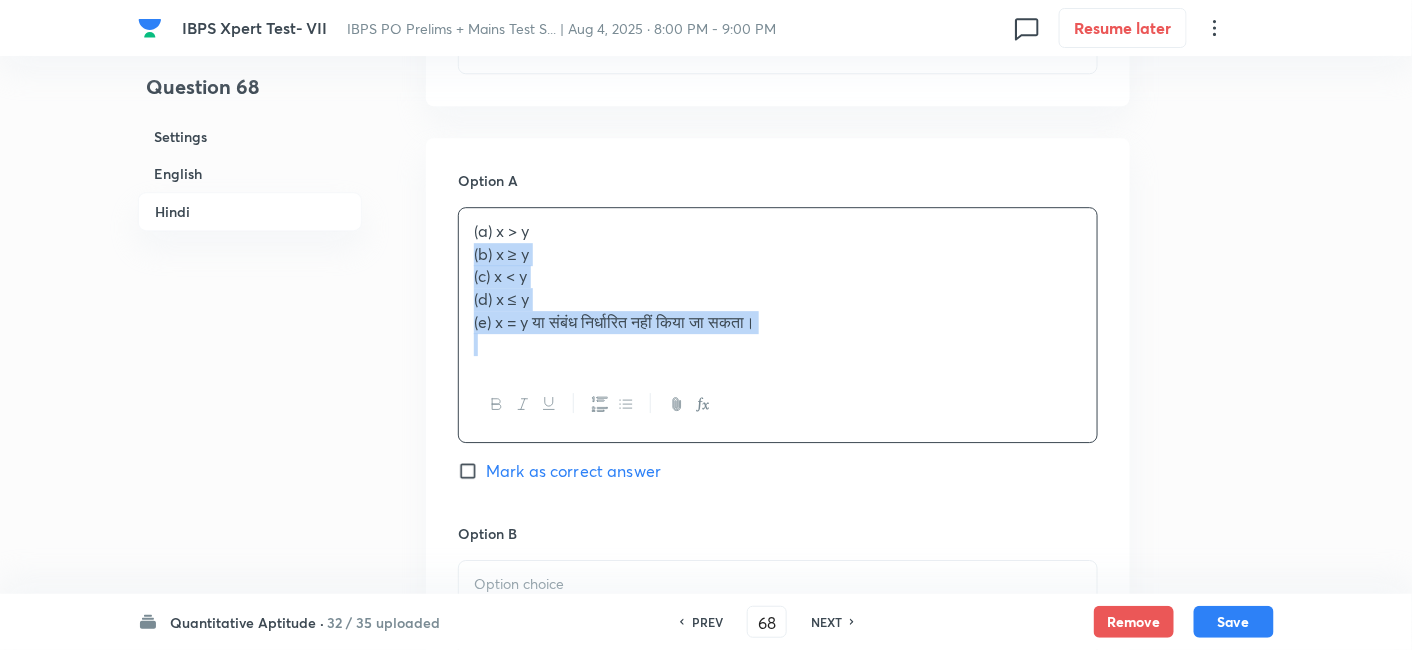 drag, startPoint x: 465, startPoint y: 250, endPoint x: 879, endPoint y: 406, distance: 442.4161 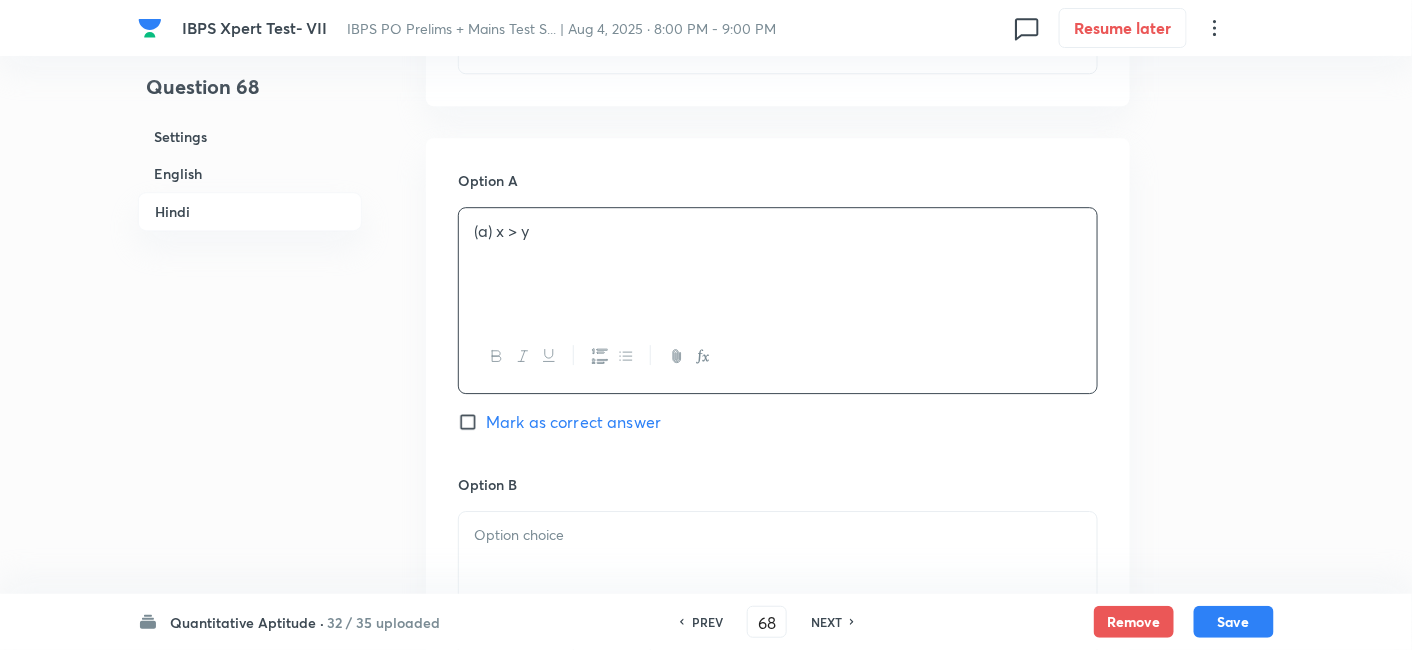 scroll, scrollTop: 4445, scrollLeft: 0, axis: vertical 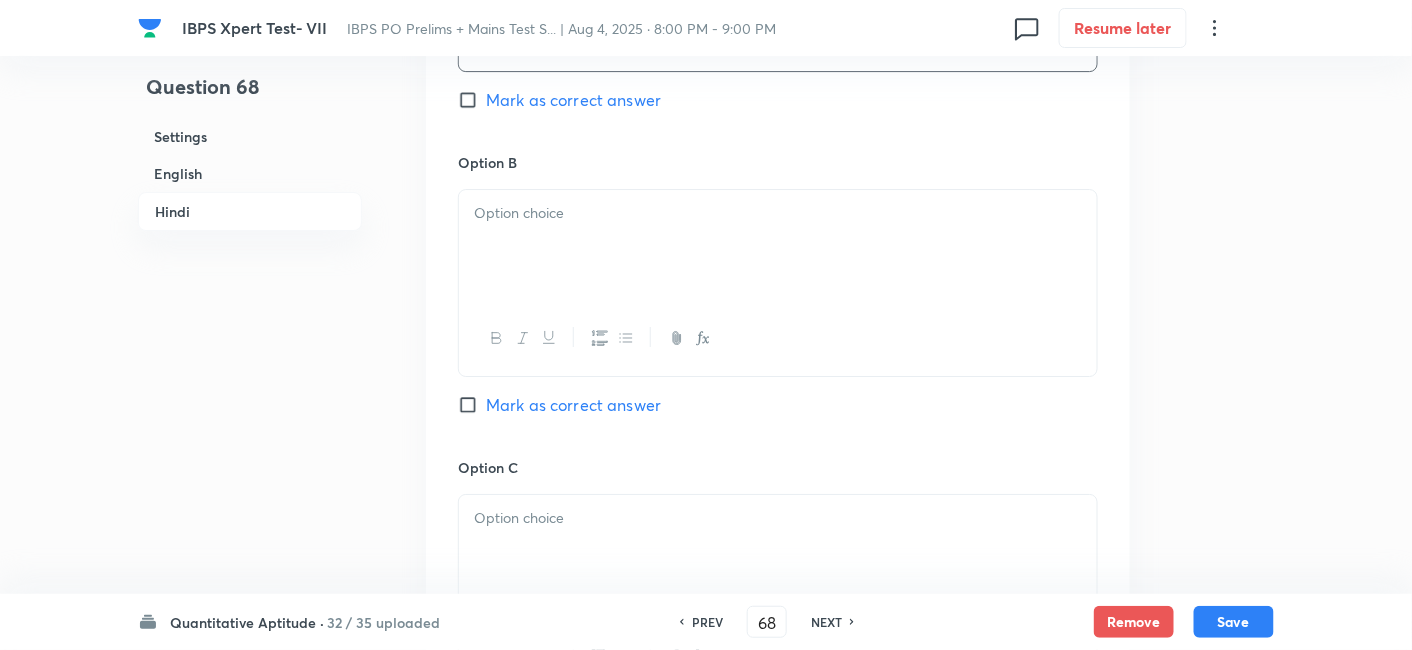 click at bounding box center [778, 246] 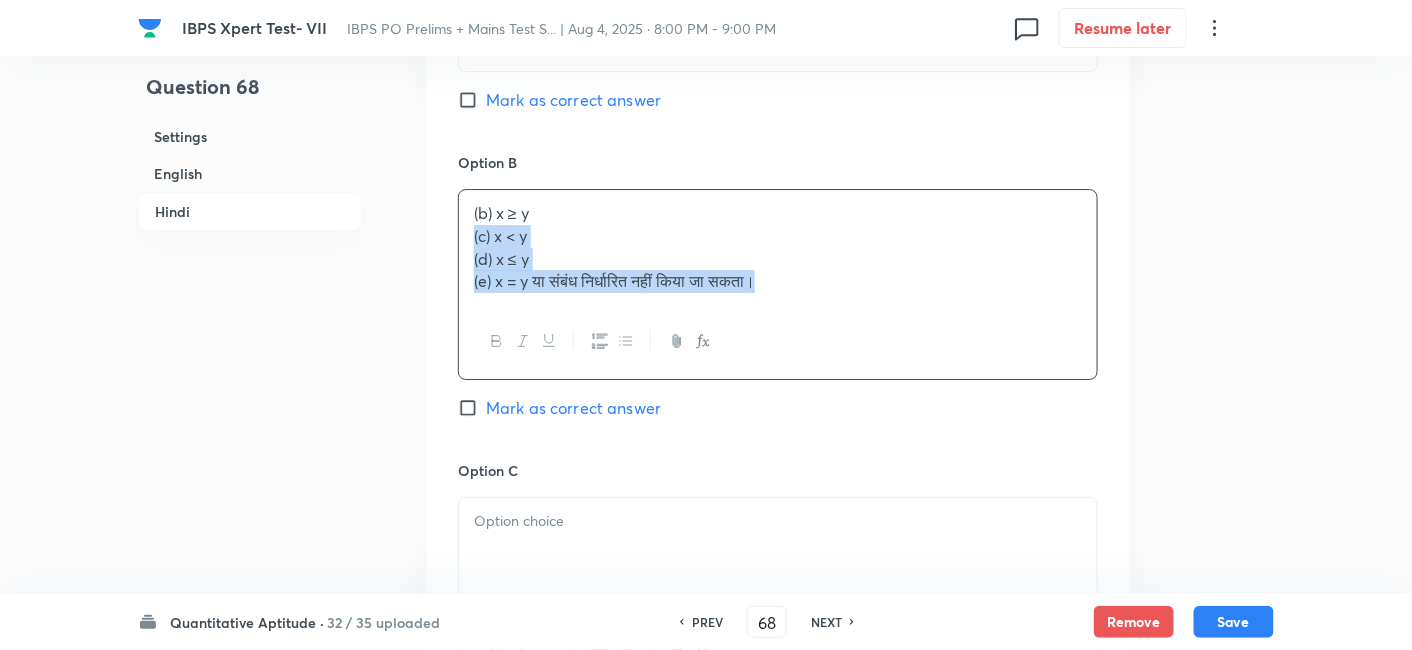 drag, startPoint x: 462, startPoint y: 224, endPoint x: 996, endPoint y: 431, distance: 572.7172 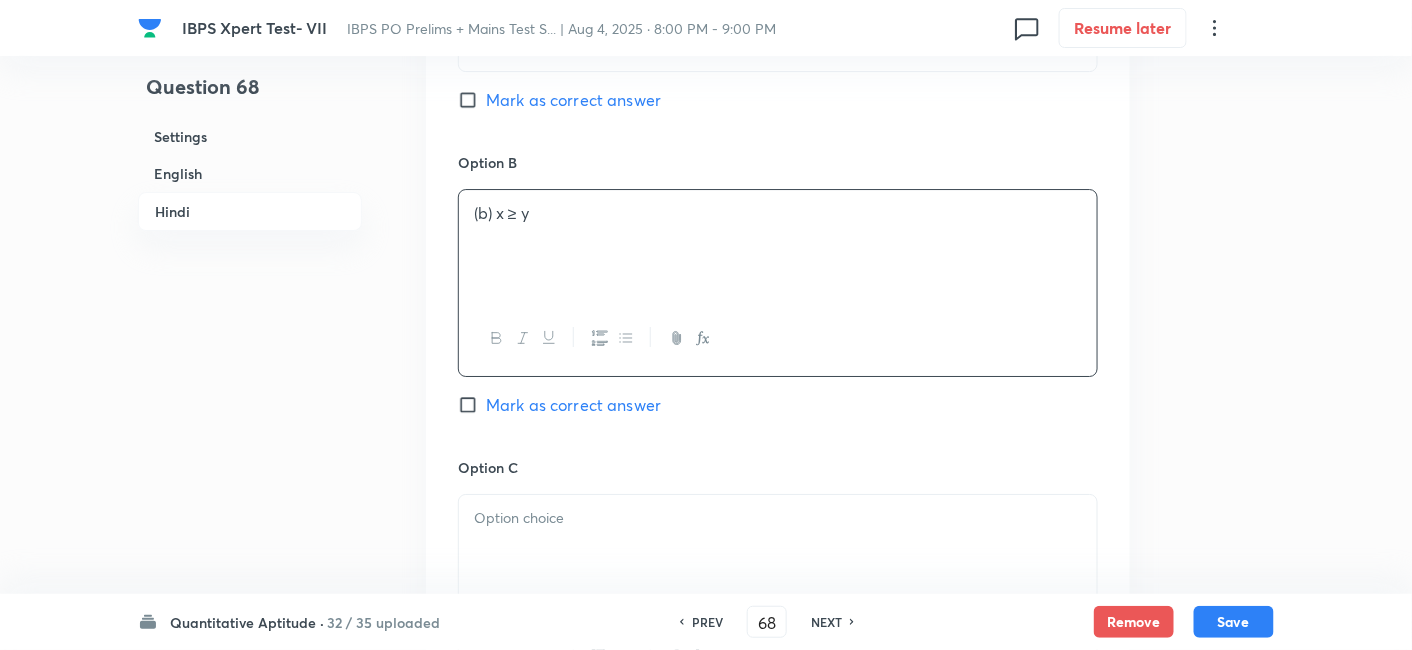 scroll, scrollTop: 4794, scrollLeft: 0, axis: vertical 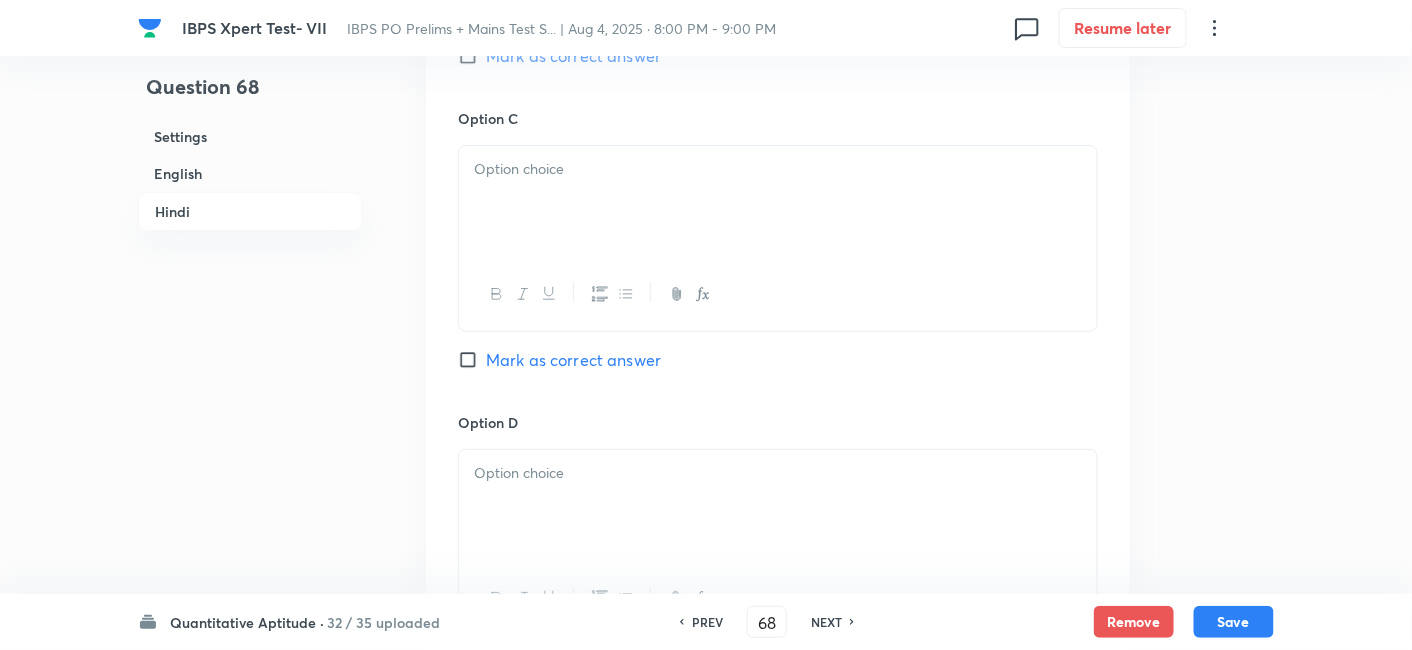 click at bounding box center (778, 169) 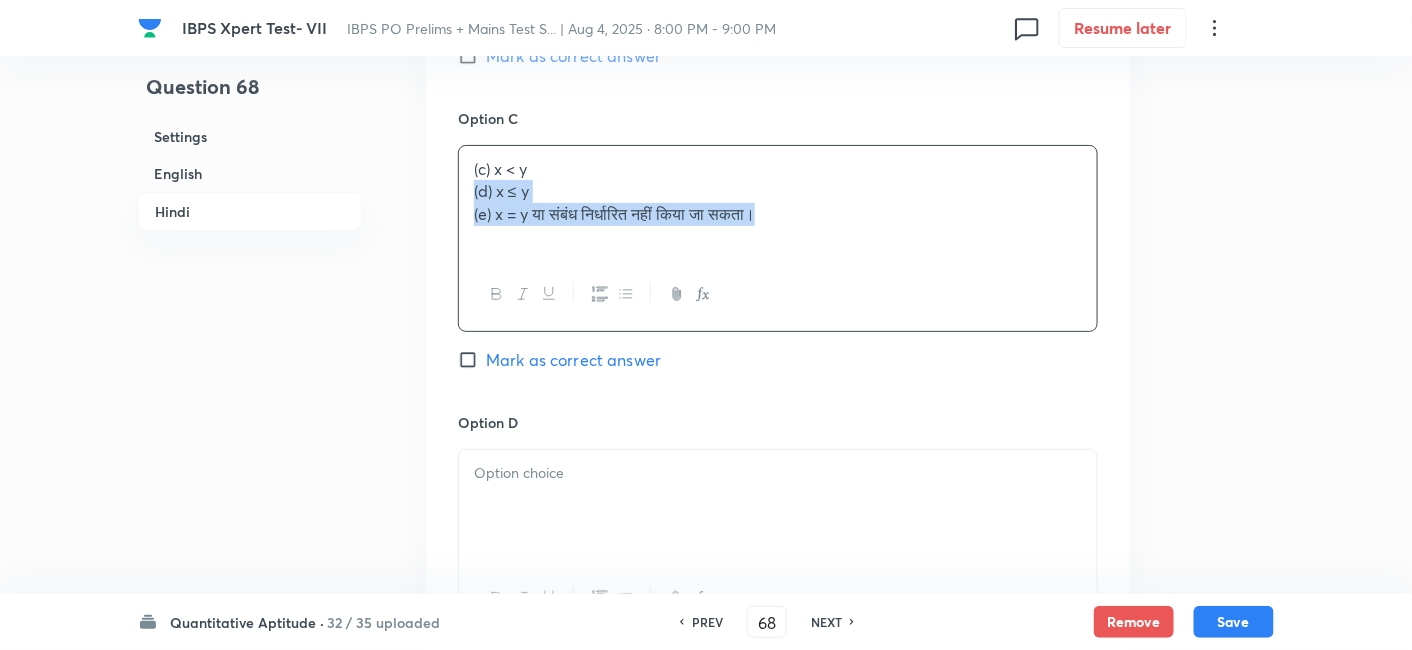 drag, startPoint x: 470, startPoint y: 192, endPoint x: 865, endPoint y: 317, distance: 414.30664 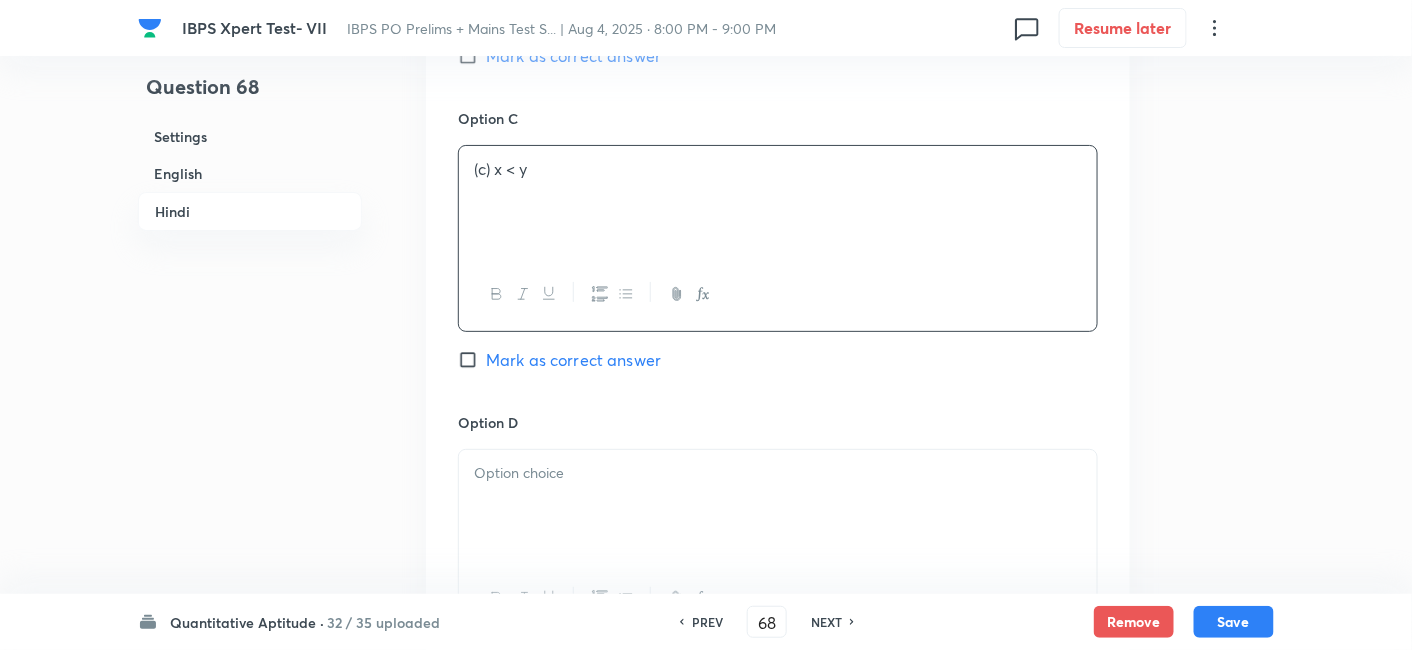 scroll, scrollTop: 5085, scrollLeft: 0, axis: vertical 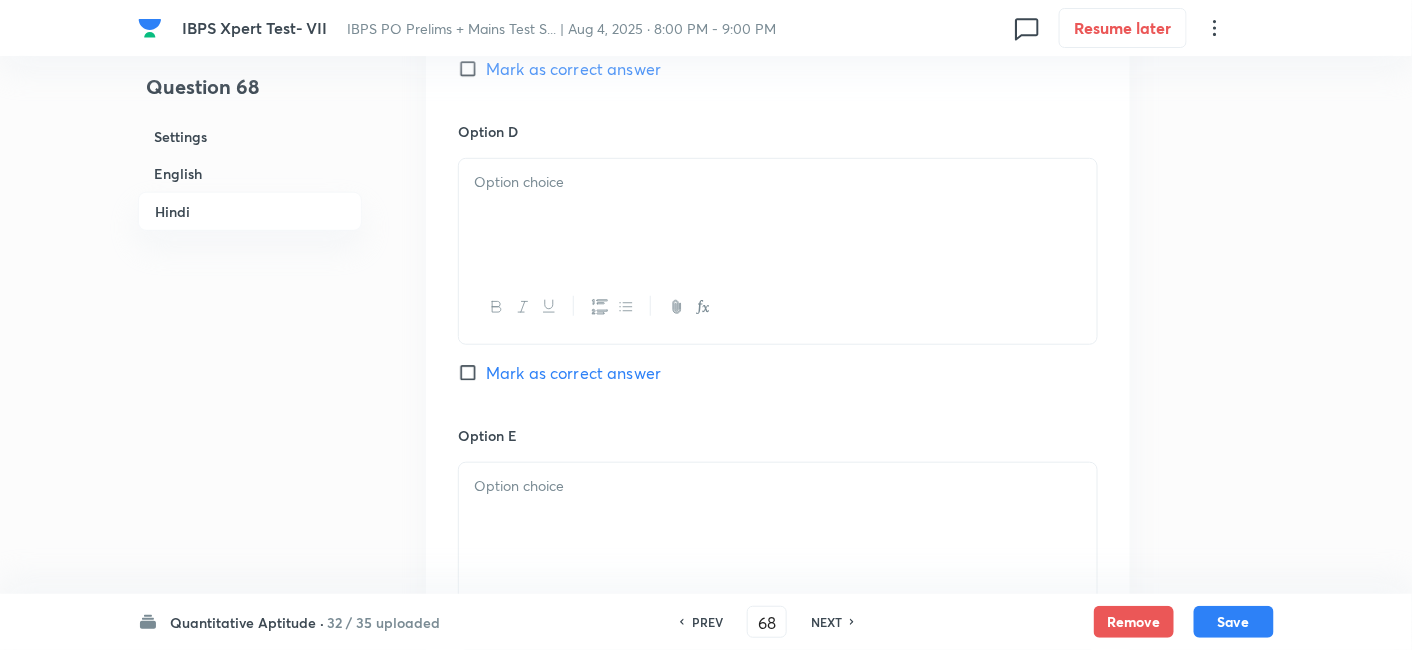 click at bounding box center [778, 215] 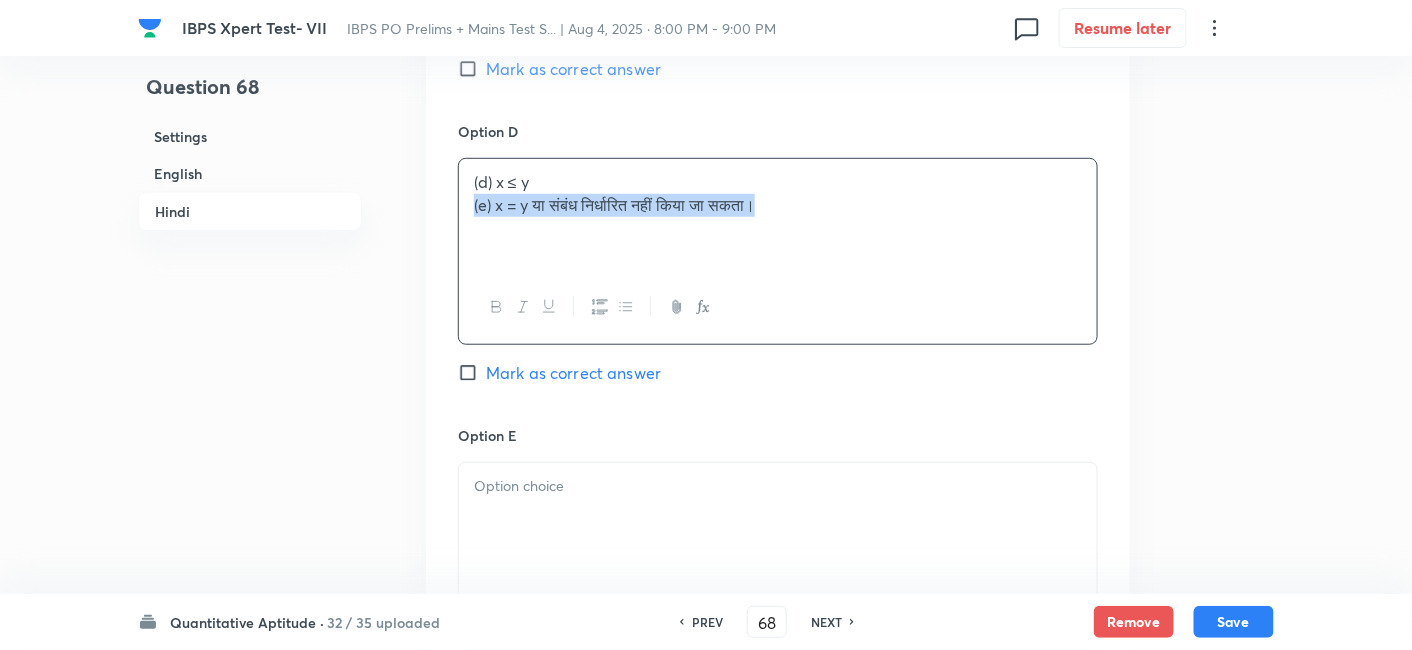 drag, startPoint x: 464, startPoint y: 194, endPoint x: 1025, endPoint y: 235, distance: 562.4962 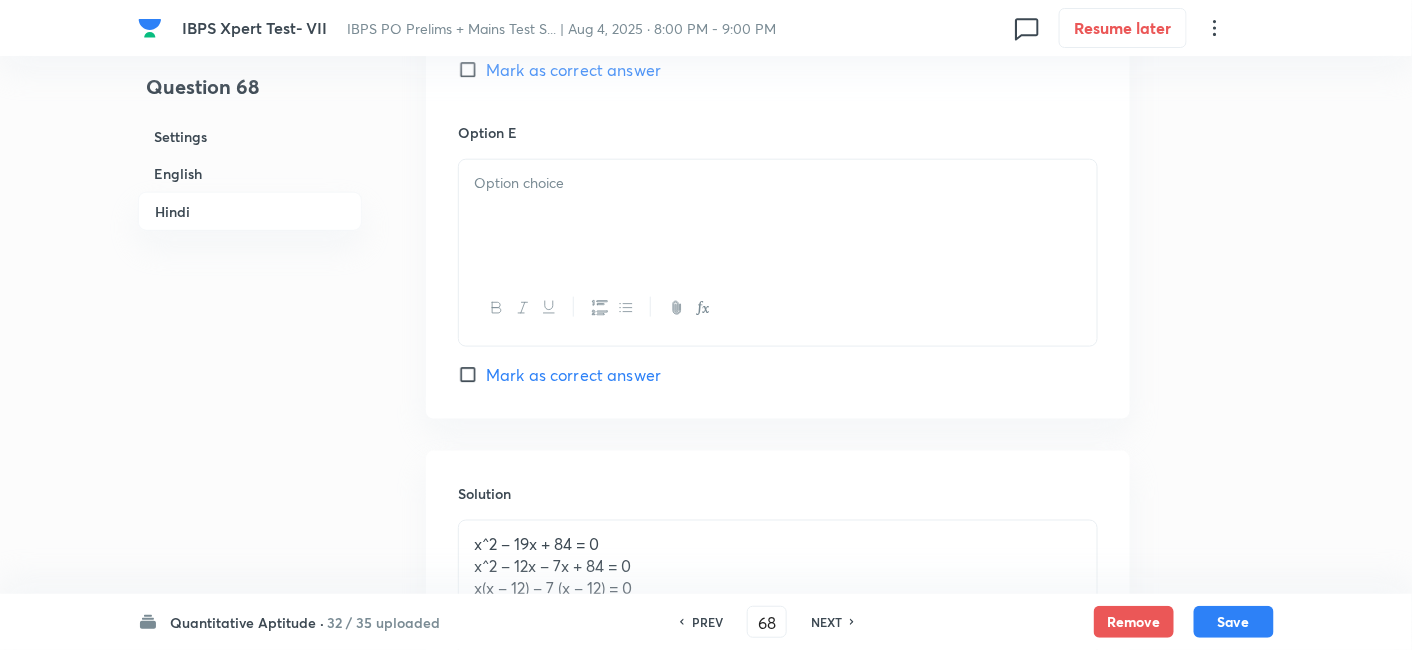 scroll, scrollTop: 5390, scrollLeft: 0, axis: vertical 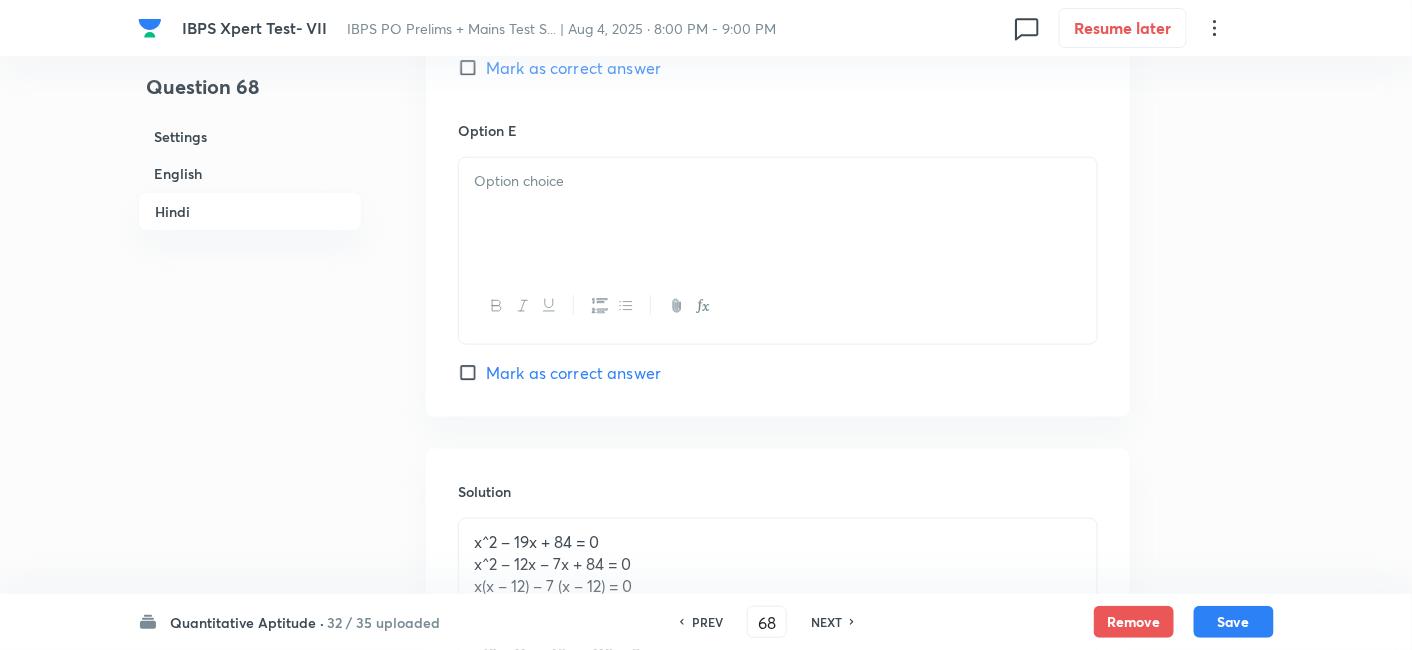 click at bounding box center (778, 214) 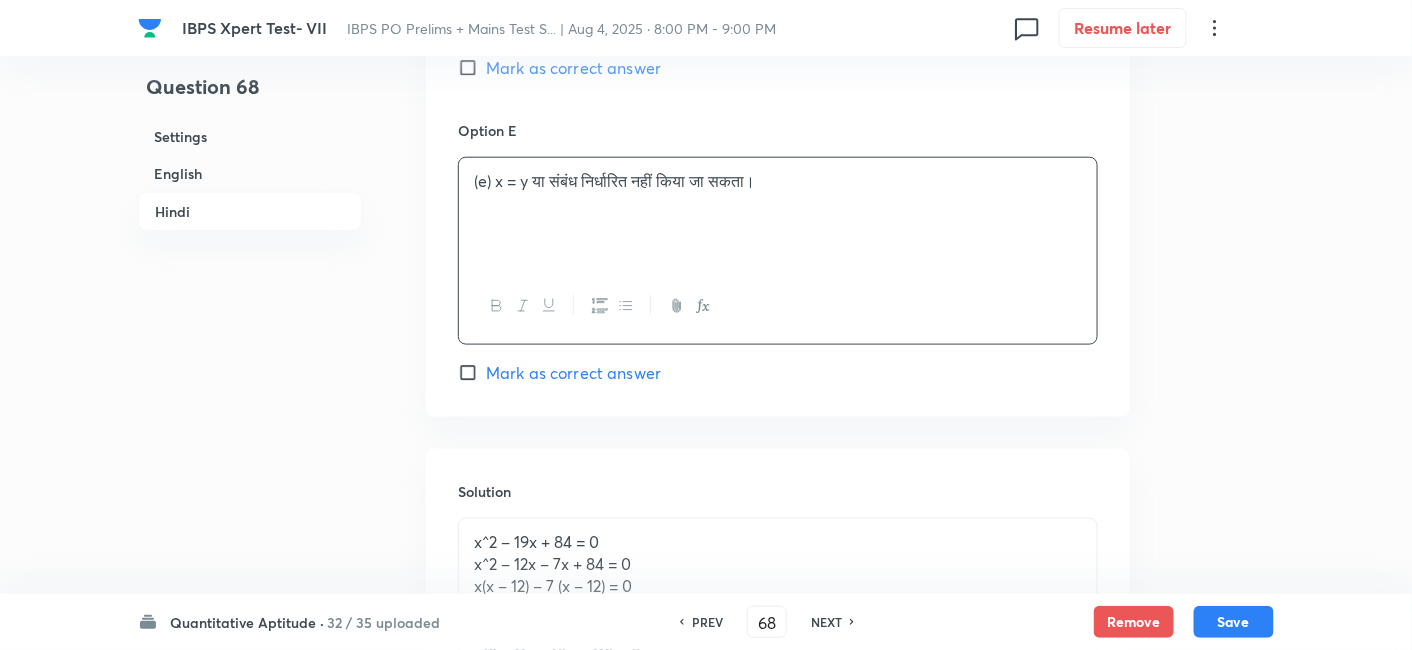 click on "Mark as correct answer" at bounding box center [573, 373] 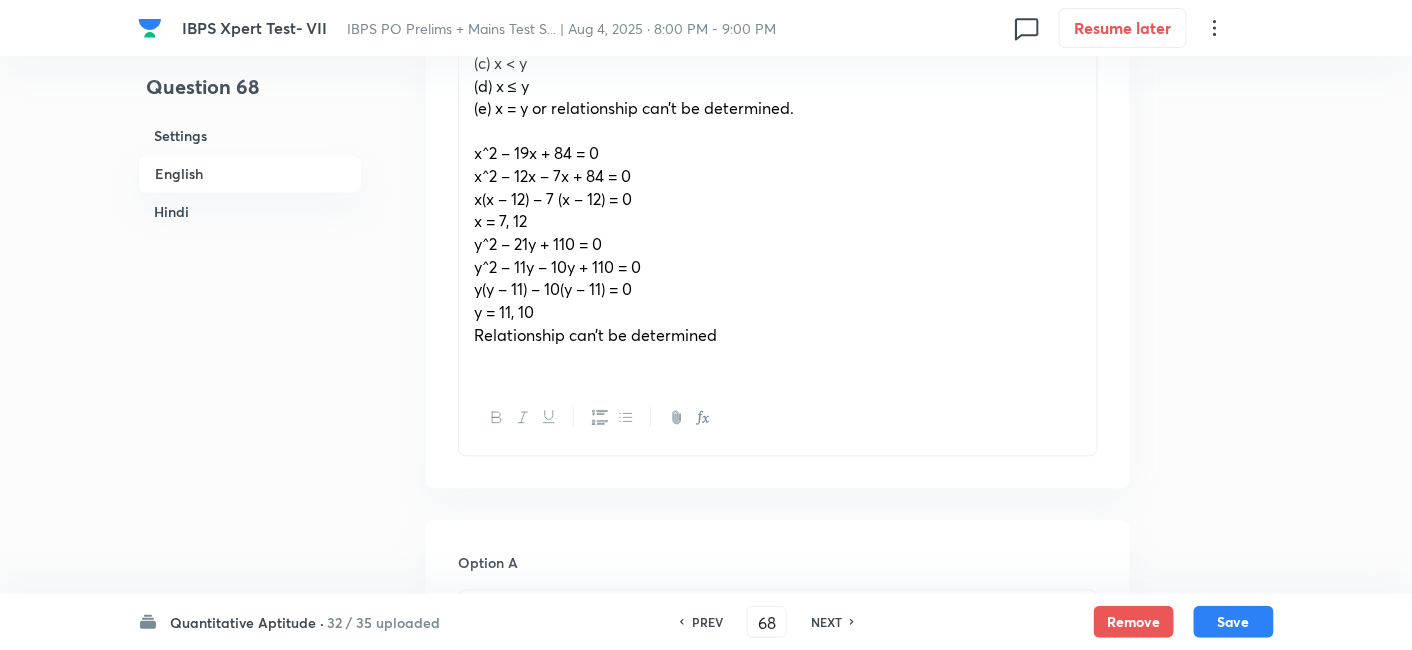 scroll, scrollTop: 1088, scrollLeft: 0, axis: vertical 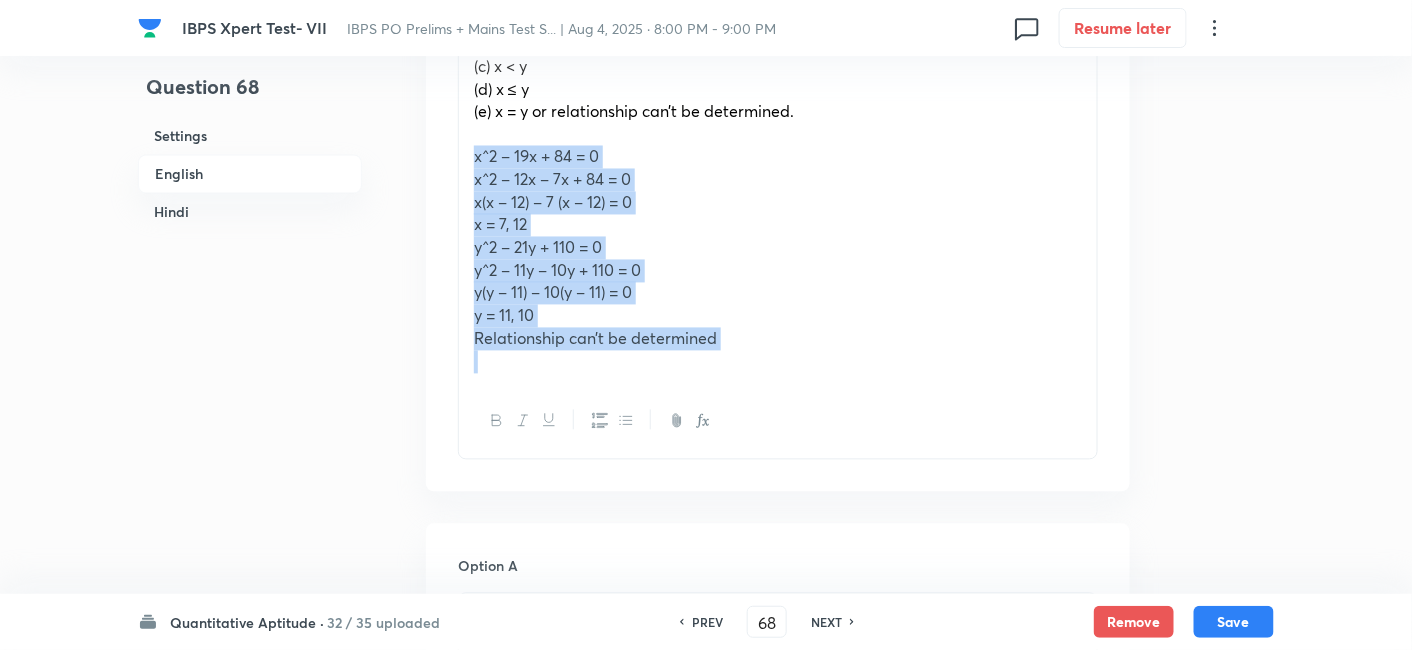 drag, startPoint x: 472, startPoint y: 157, endPoint x: 819, endPoint y: 456, distance: 458.0502 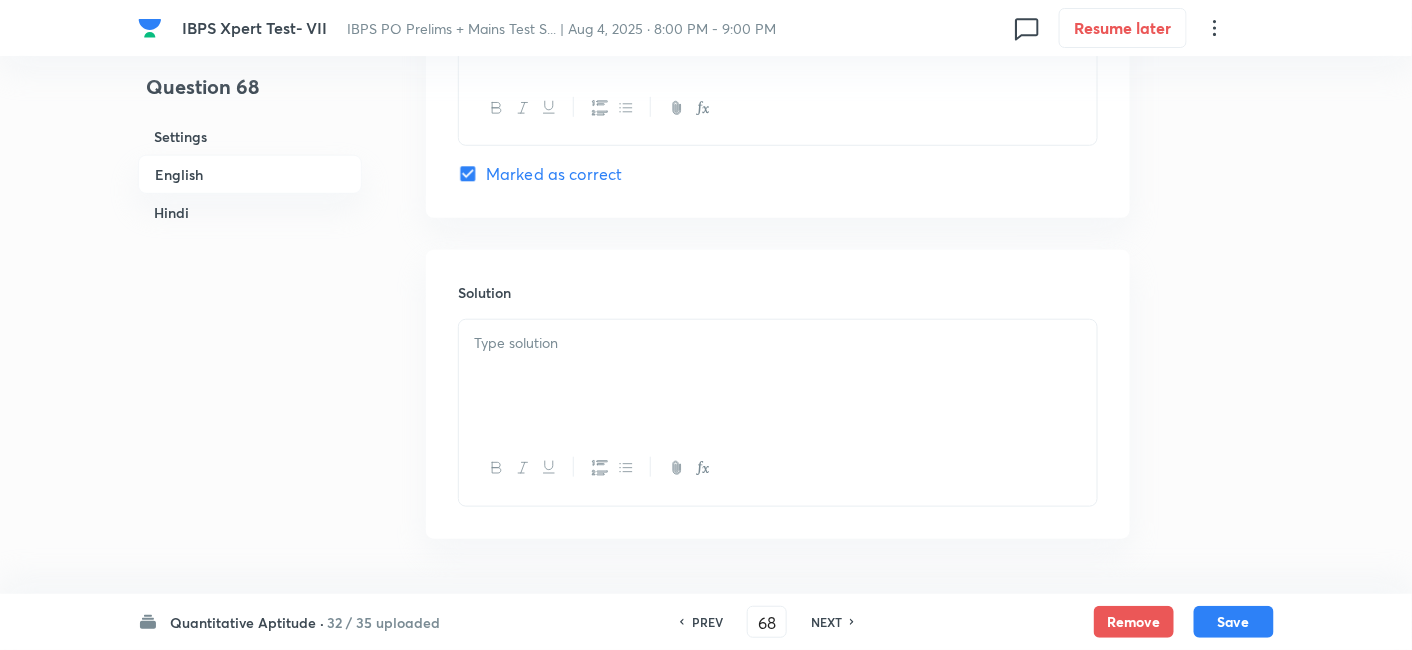 scroll, scrollTop: 2765, scrollLeft: 0, axis: vertical 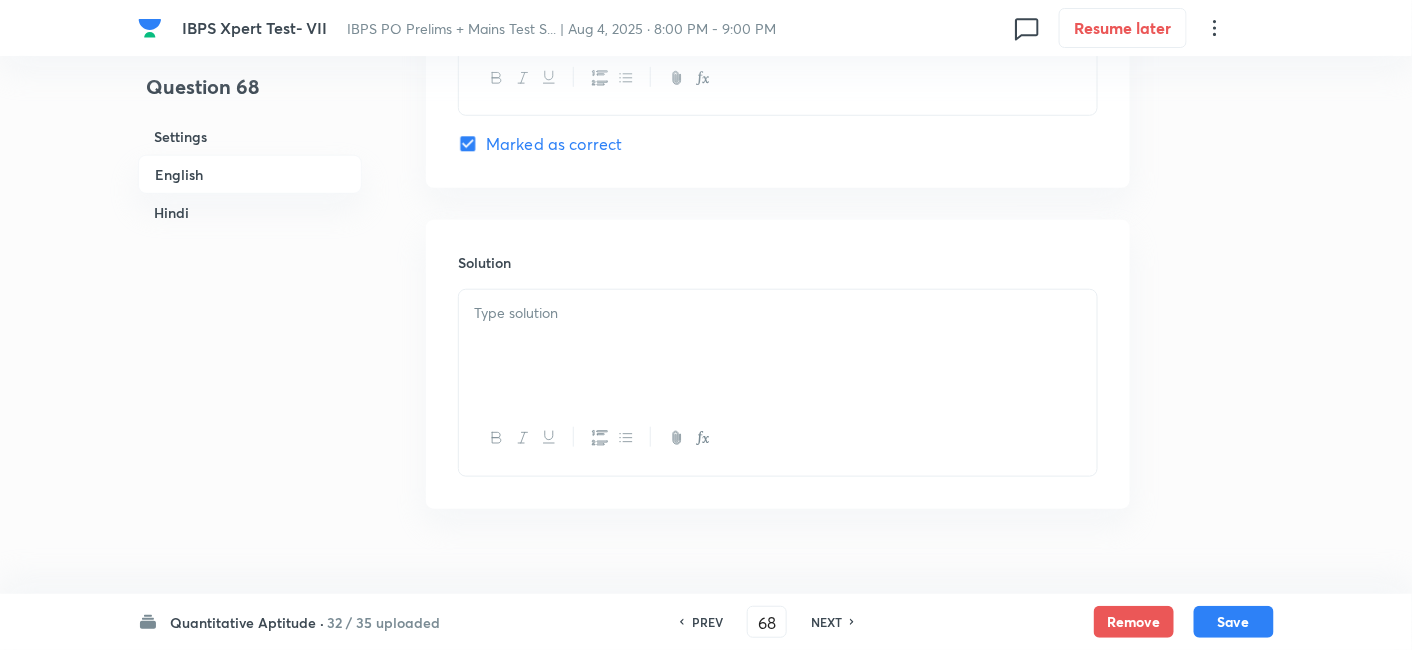 click at bounding box center [778, 346] 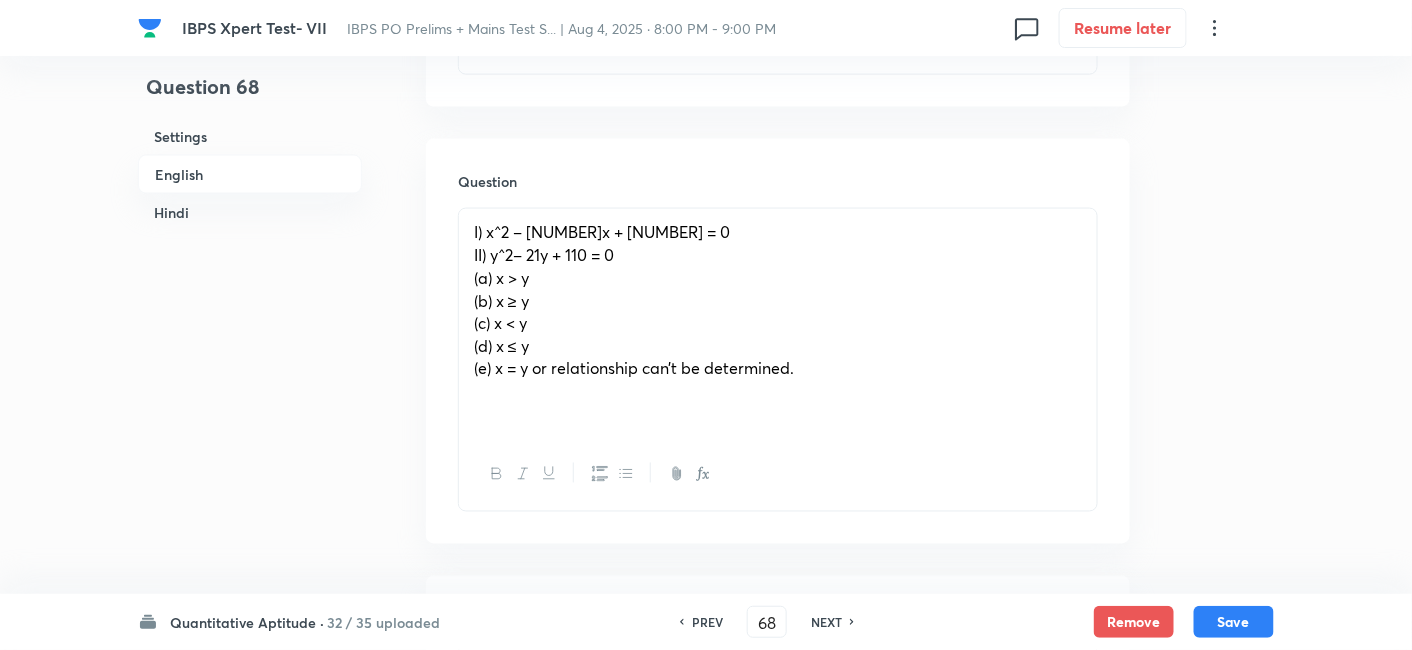 scroll, scrollTop: 785, scrollLeft: 0, axis: vertical 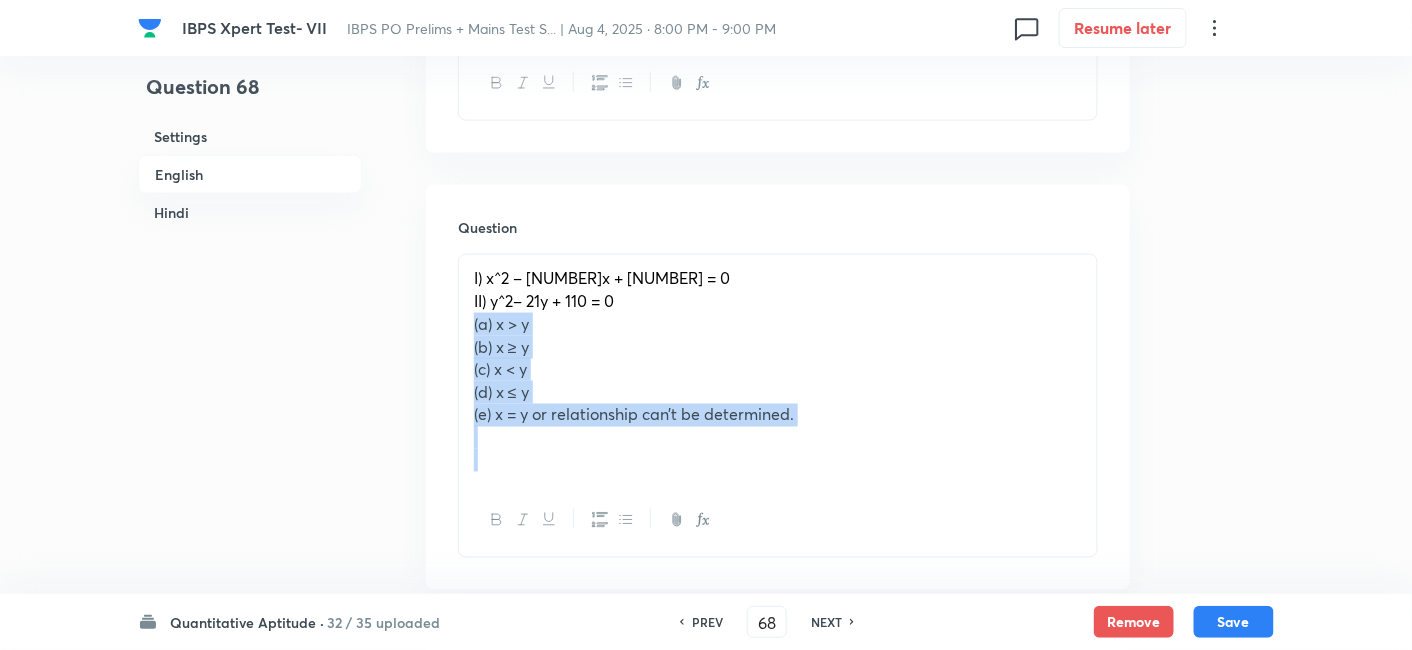 drag, startPoint x: 467, startPoint y: 328, endPoint x: 913, endPoint y: 499, distance: 477.65784 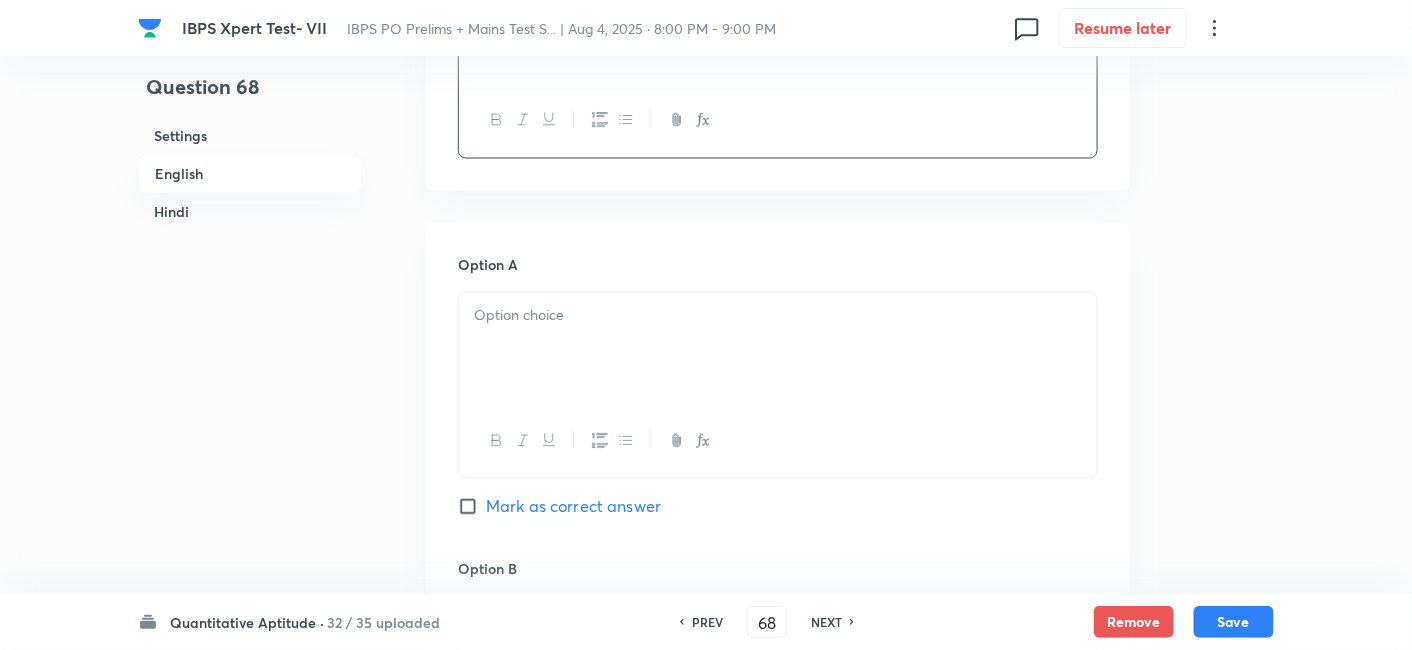 scroll, scrollTop: 1070, scrollLeft: 0, axis: vertical 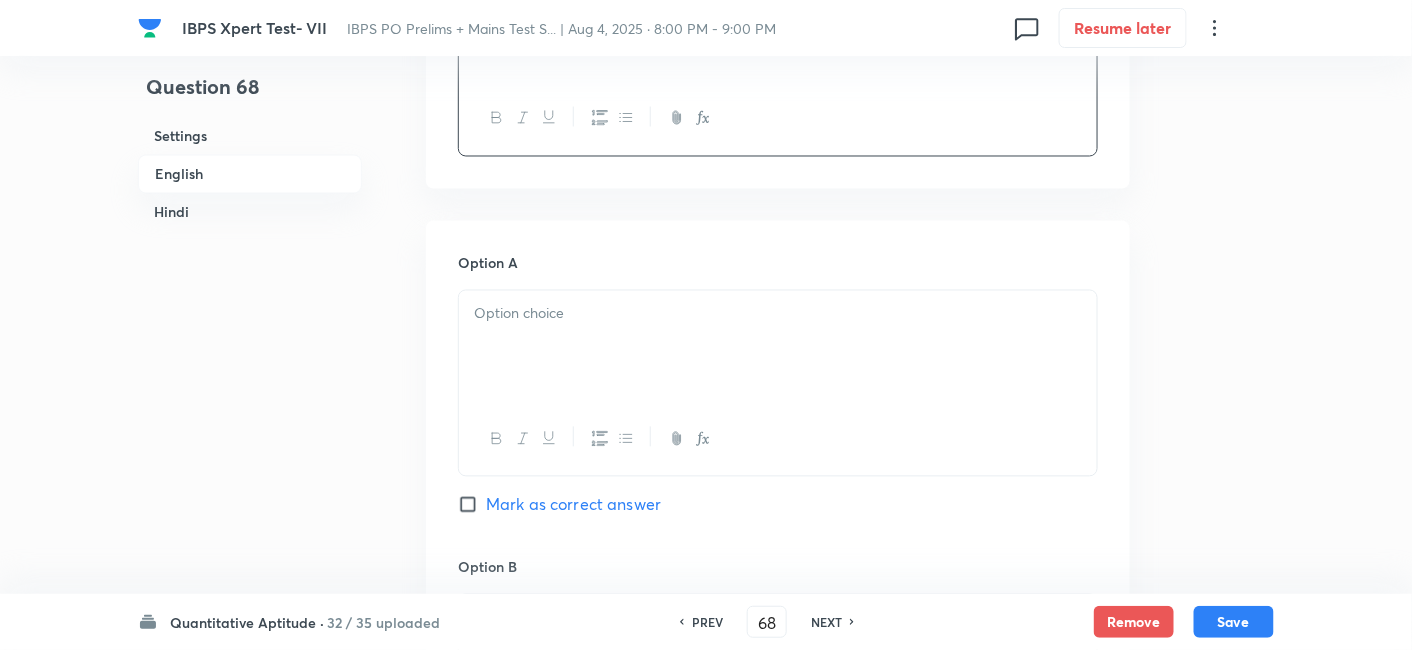 click at bounding box center [778, 347] 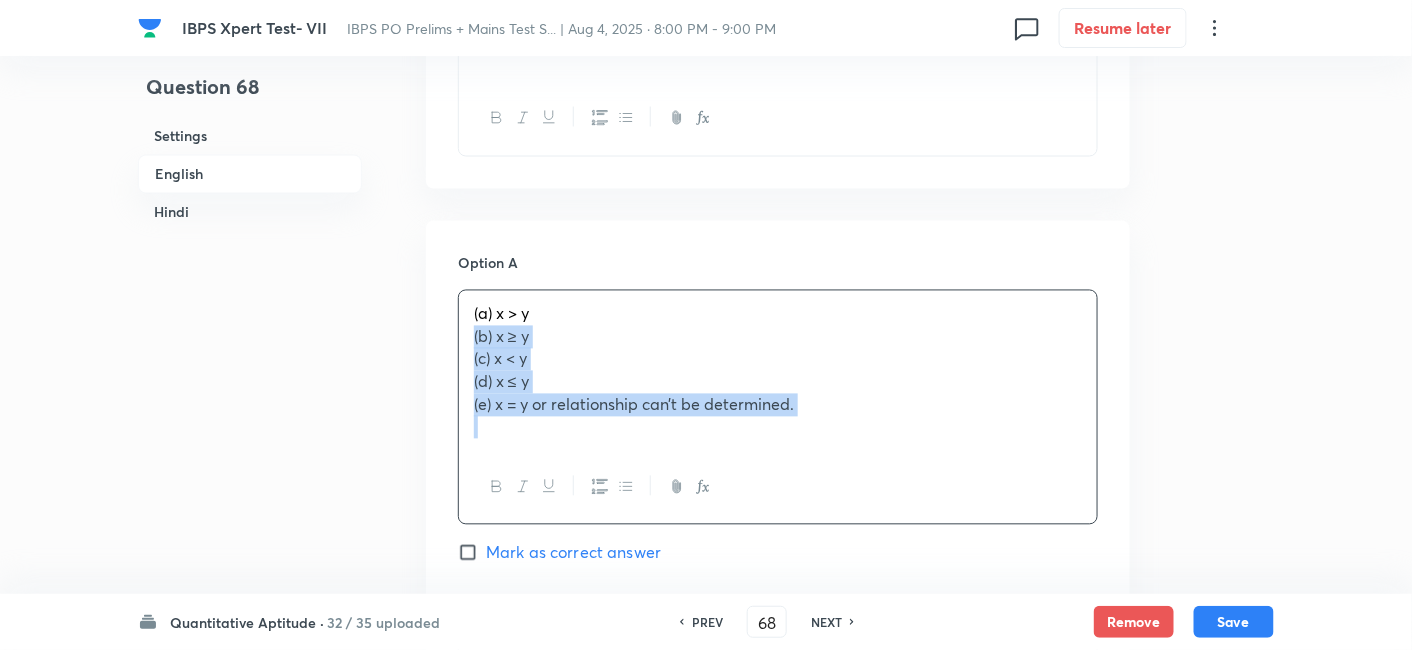 drag, startPoint x: 468, startPoint y: 336, endPoint x: 968, endPoint y: 547, distance: 542.6979 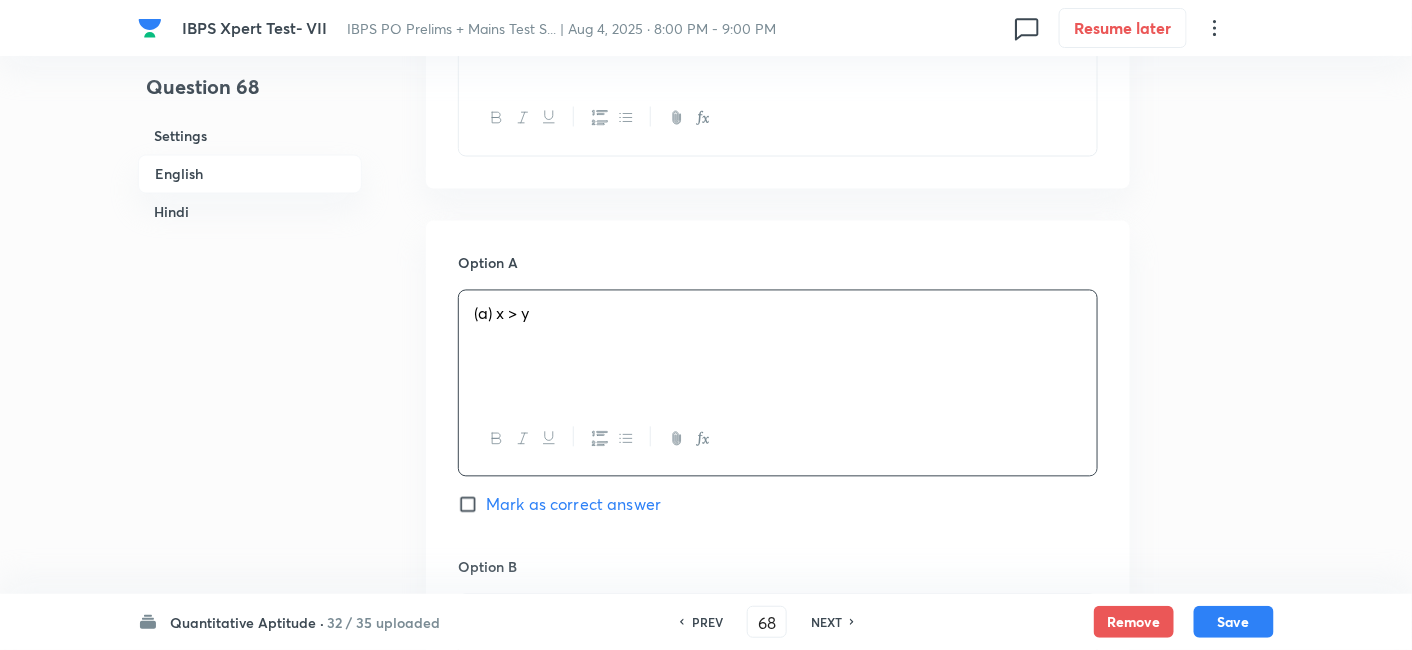 scroll, scrollTop: 1377, scrollLeft: 0, axis: vertical 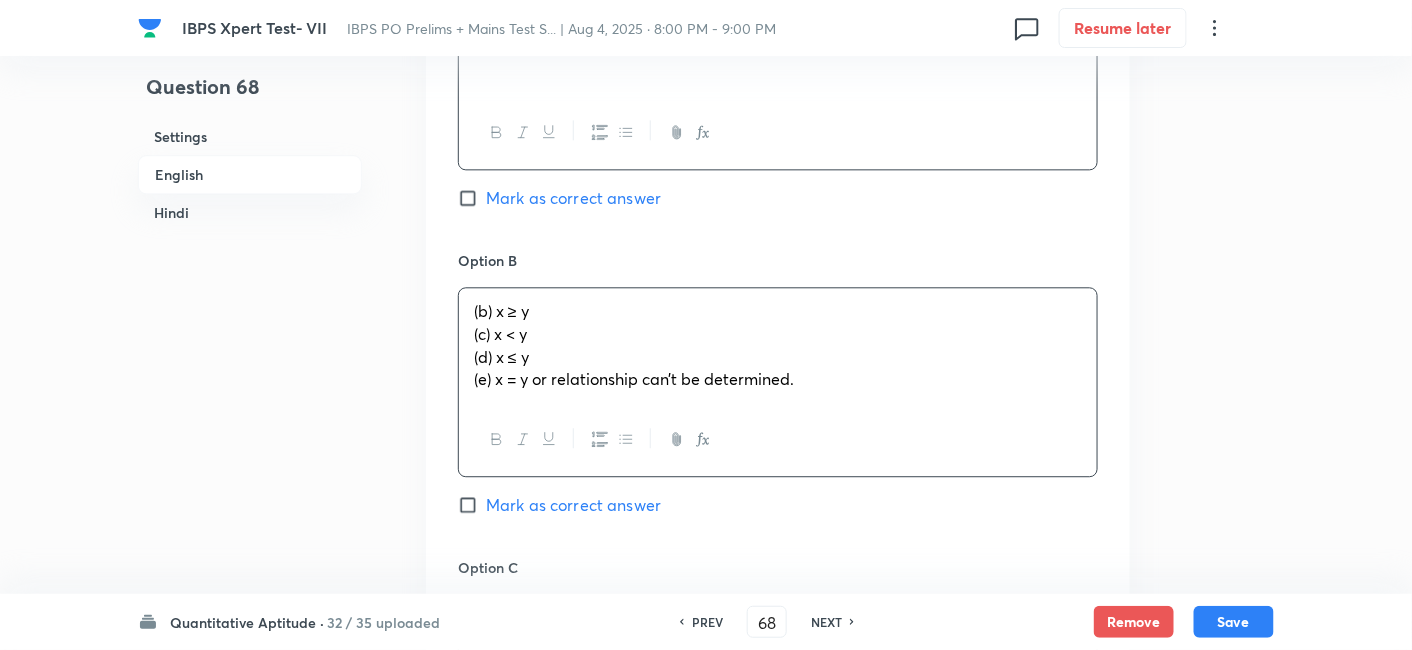 click on "(b) x ≥ y (c) x < y (d) x ≤ y (e) x = y or relationship can’t be determined." at bounding box center [778, 345] 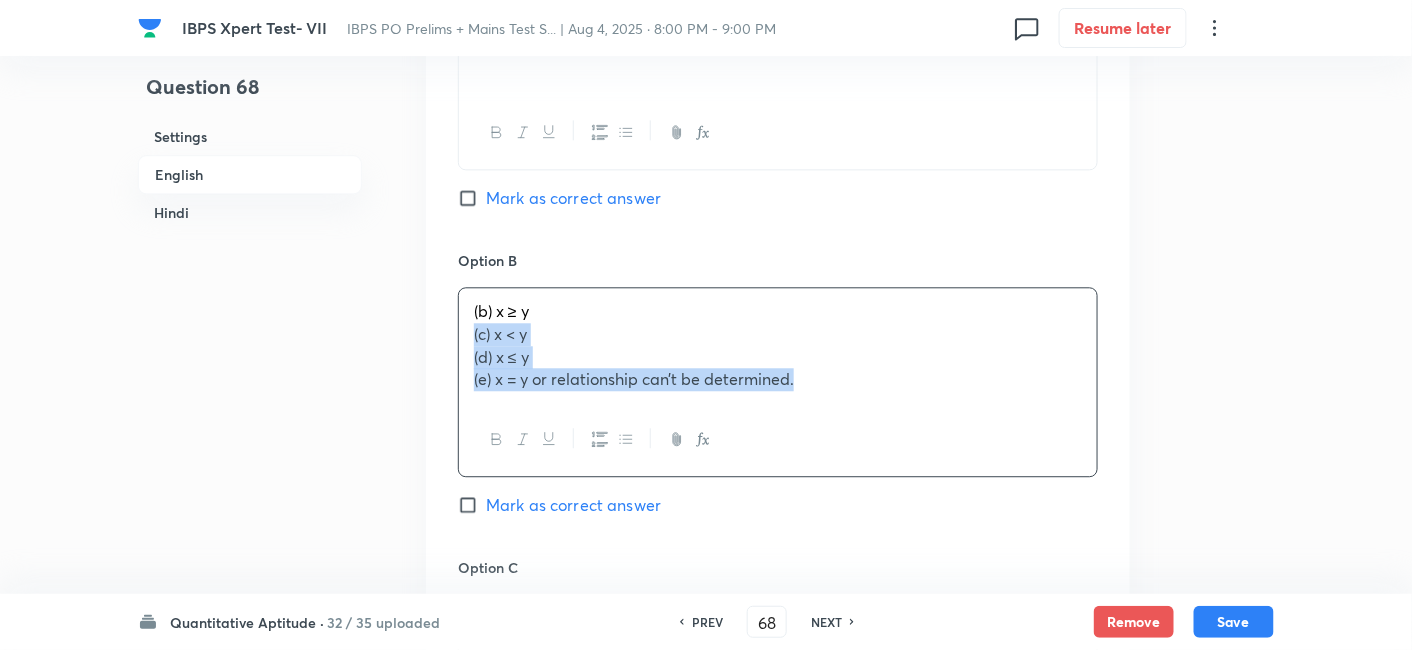drag, startPoint x: 465, startPoint y: 336, endPoint x: 876, endPoint y: 477, distance: 434.51352 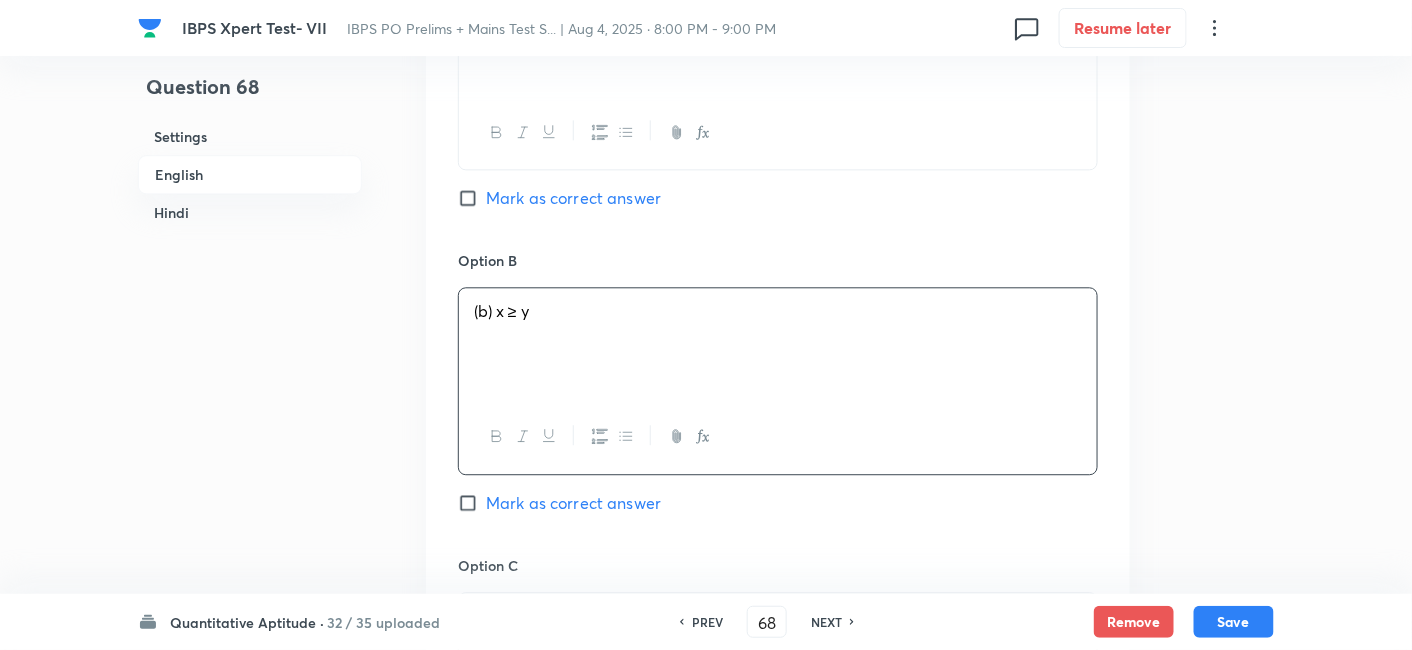 scroll, scrollTop: 1648, scrollLeft: 0, axis: vertical 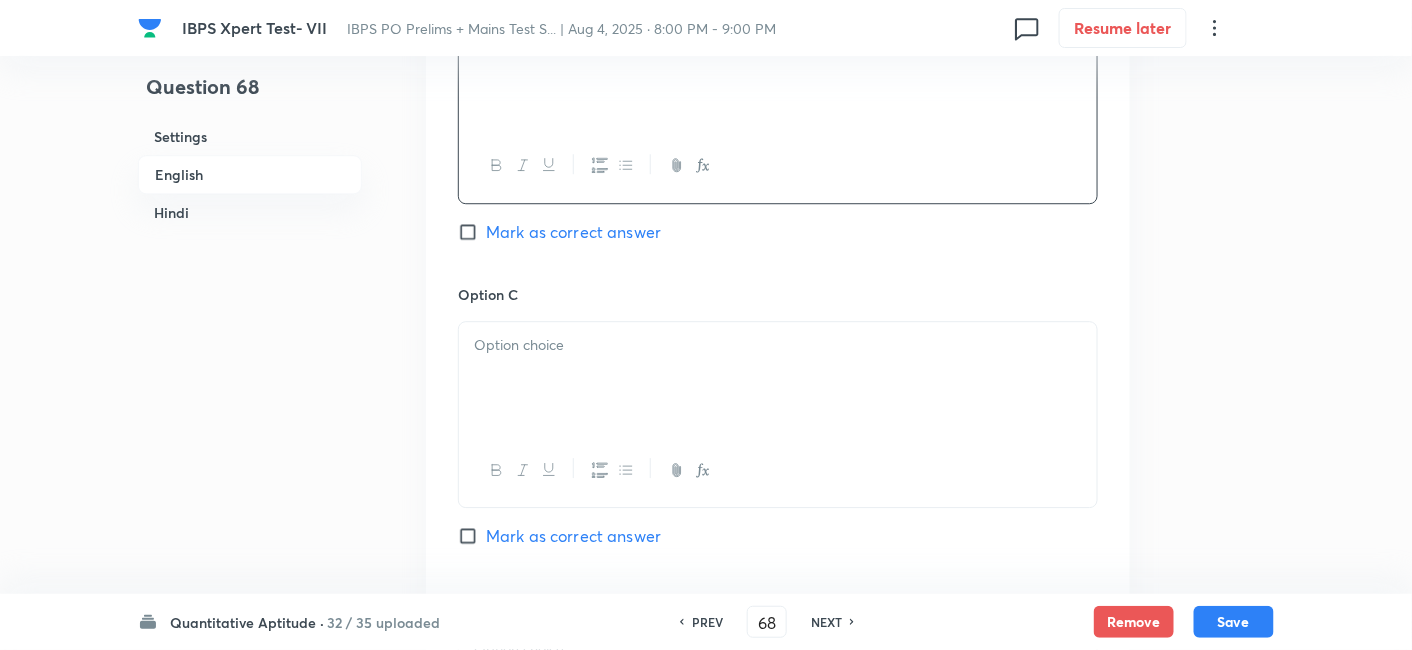 click at bounding box center [778, 378] 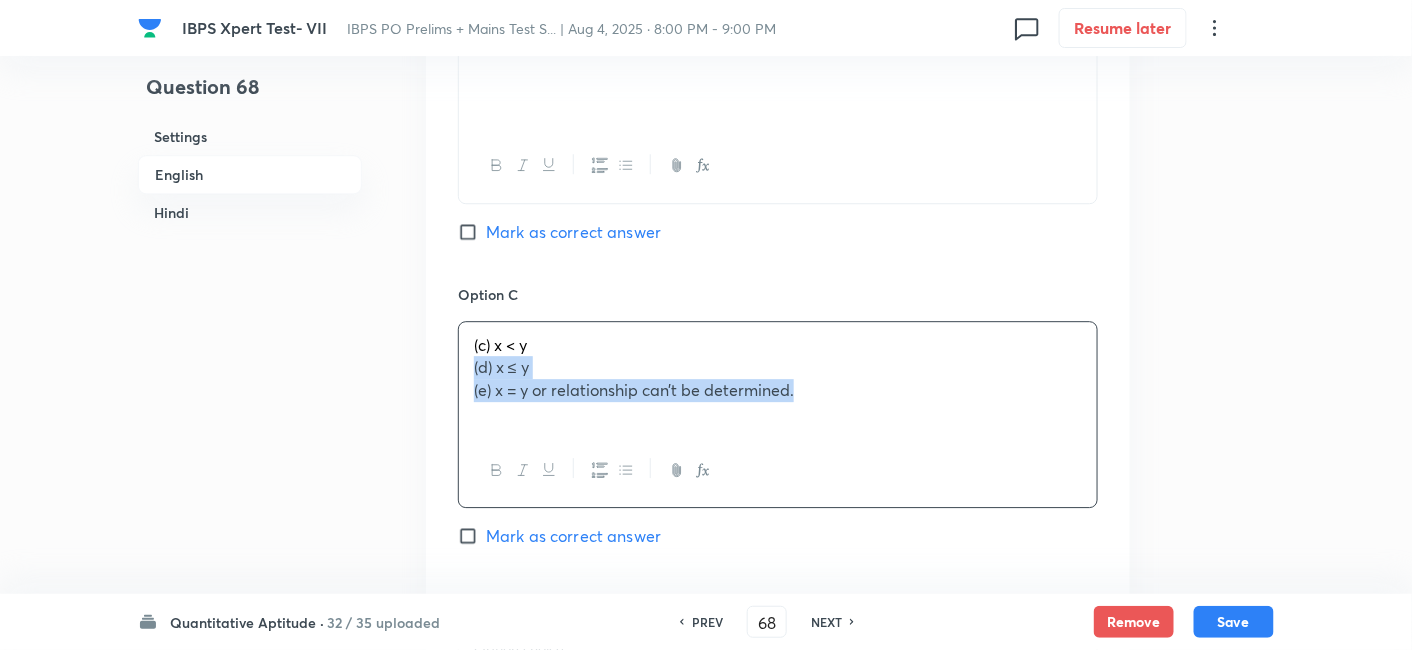 drag, startPoint x: 470, startPoint y: 367, endPoint x: 827, endPoint y: 472, distance: 372.12094 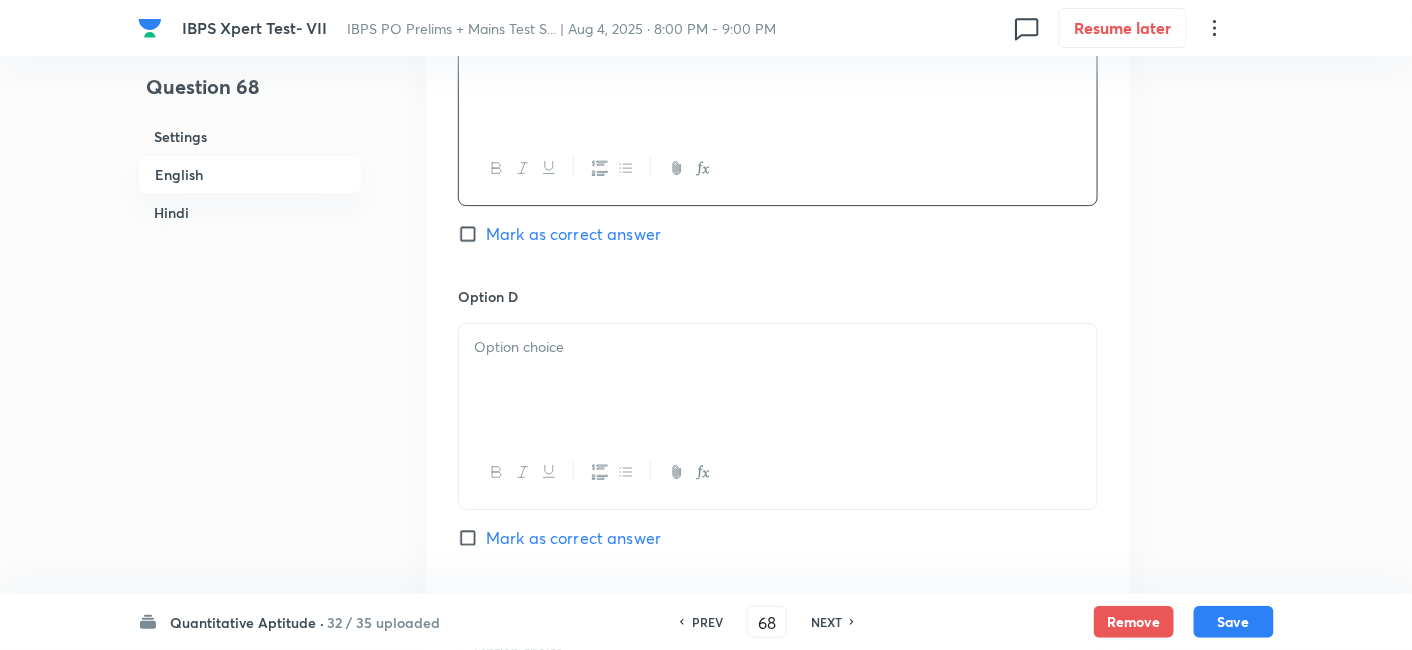 scroll, scrollTop: 1948, scrollLeft: 0, axis: vertical 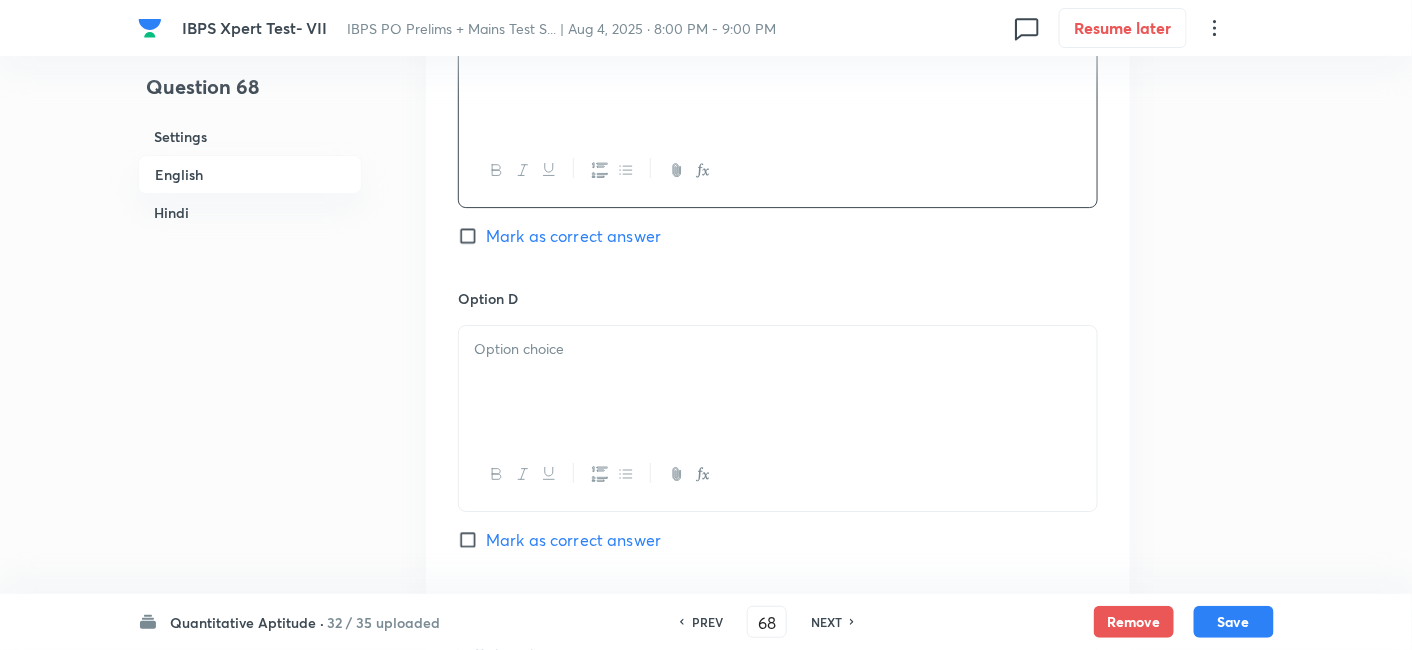 click at bounding box center (778, 382) 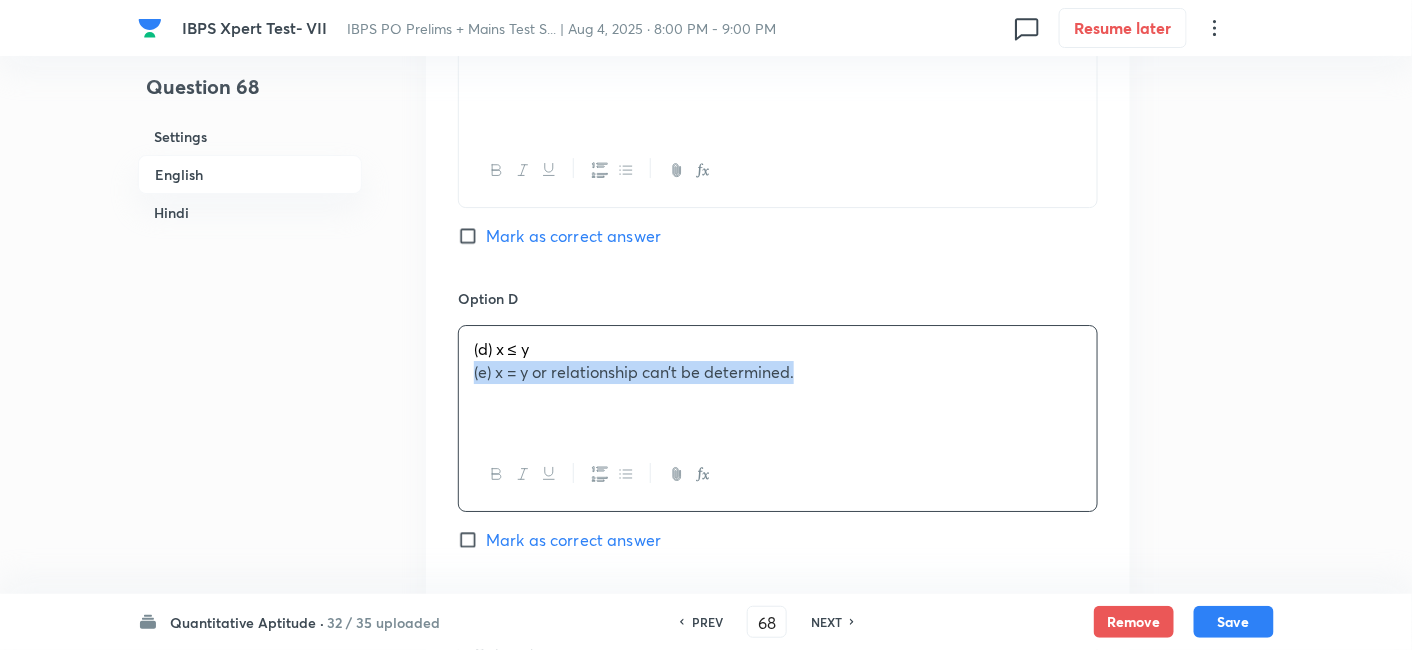 drag, startPoint x: 465, startPoint y: 372, endPoint x: 991, endPoint y: 409, distance: 527.29974 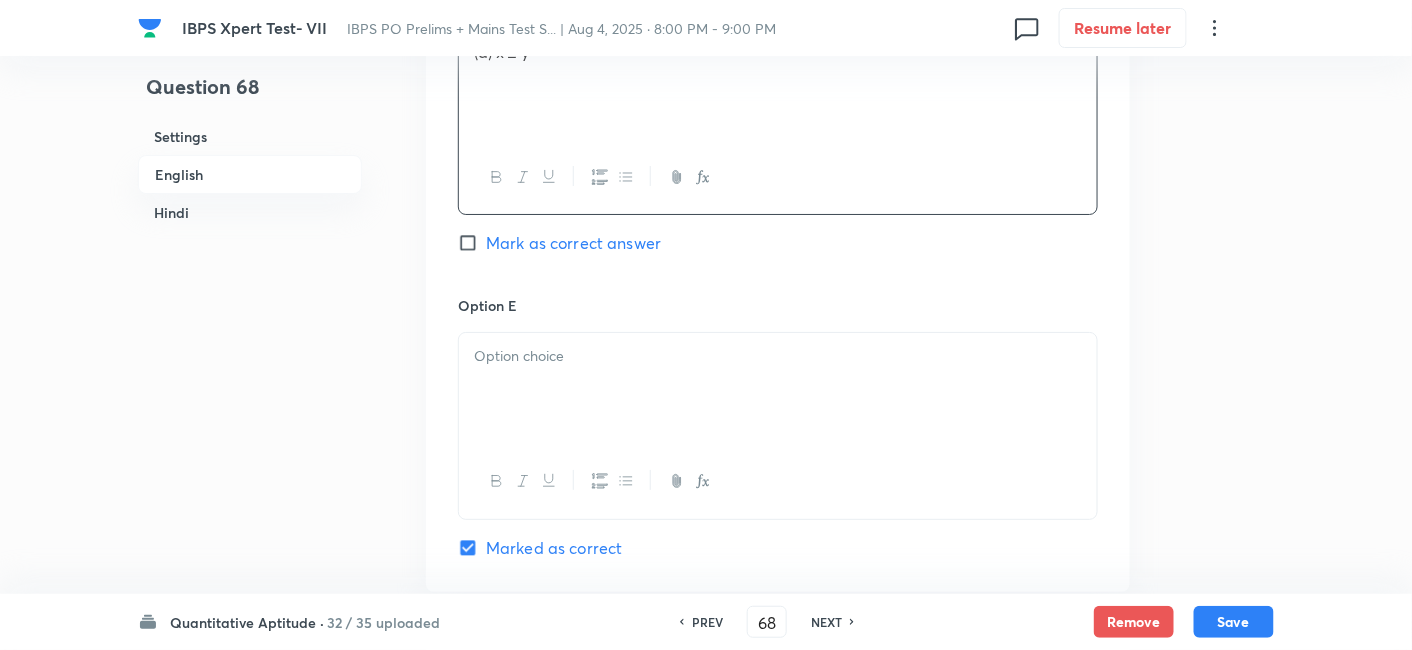 scroll, scrollTop: 2248, scrollLeft: 0, axis: vertical 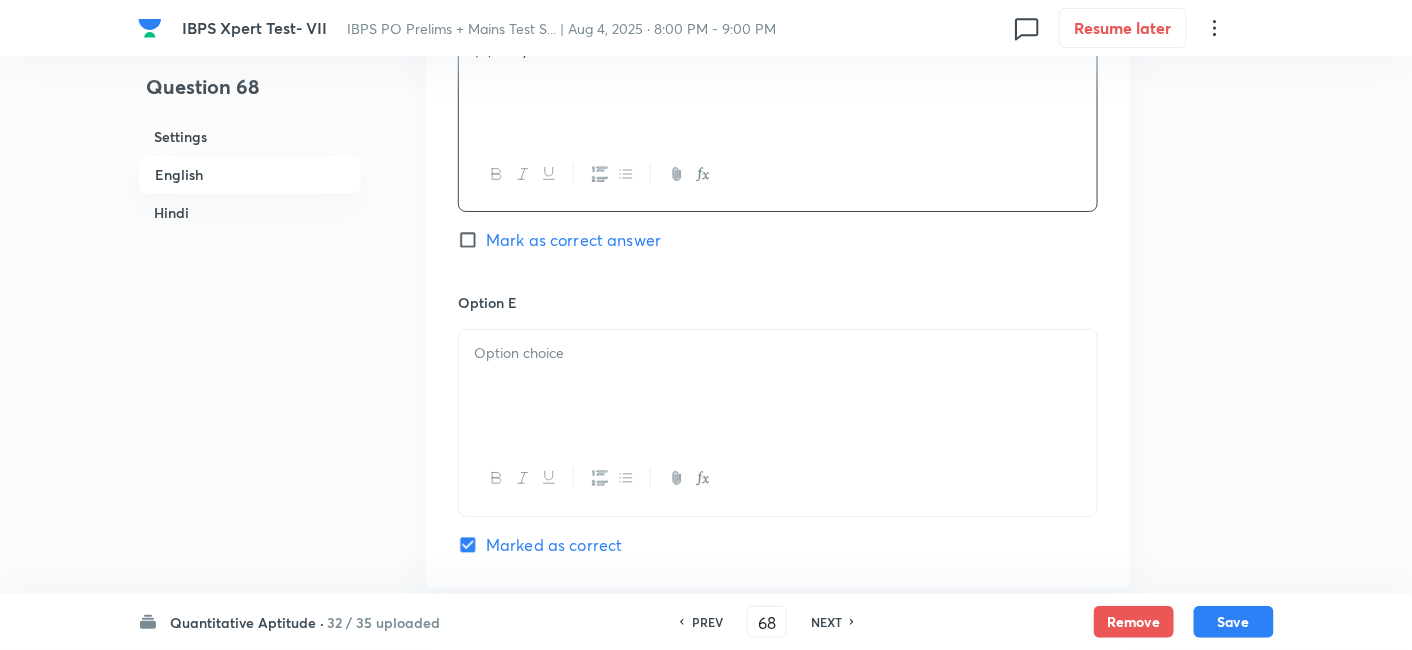 click at bounding box center (778, 386) 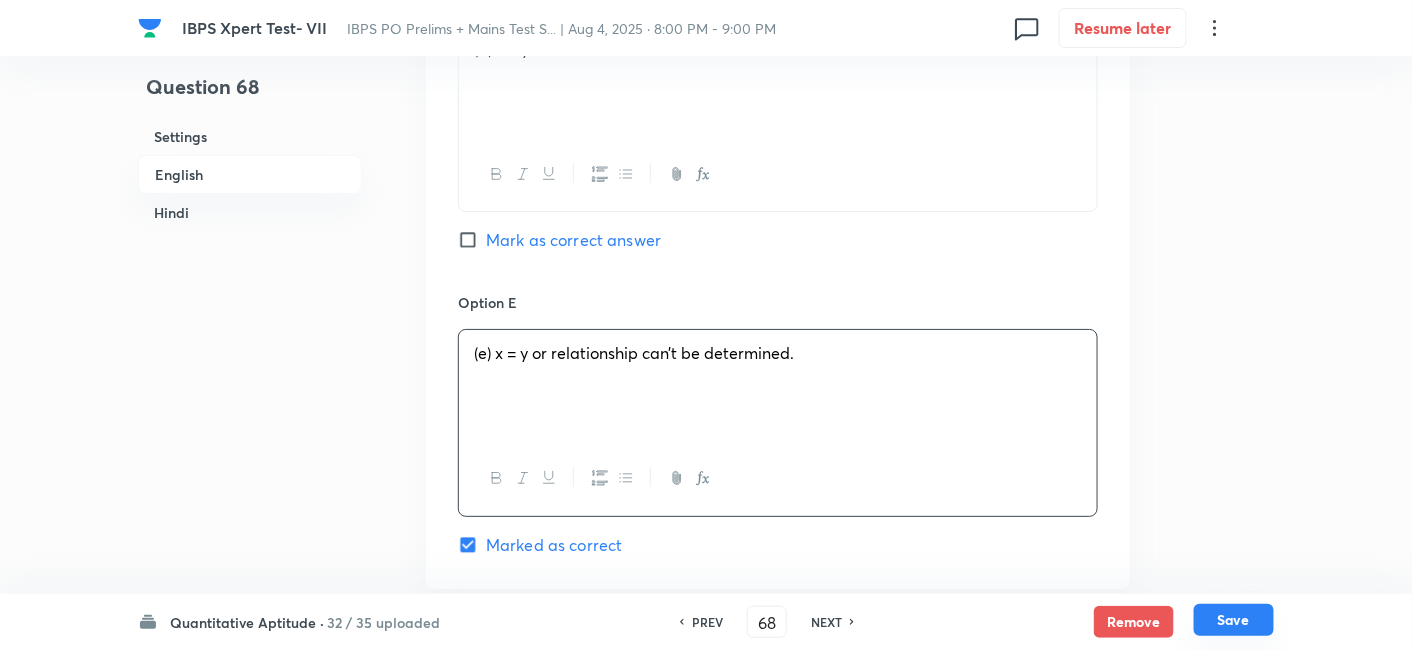 click on "Save" at bounding box center [1234, 620] 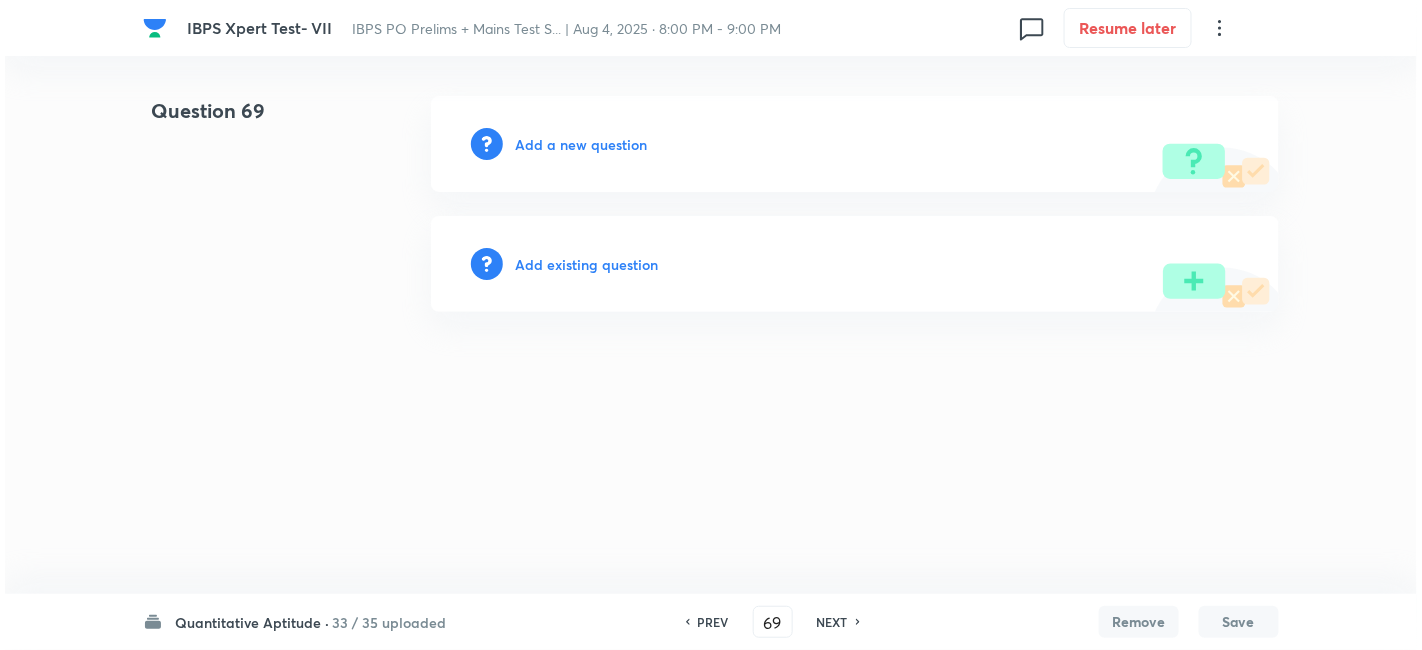 scroll, scrollTop: 0, scrollLeft: 0, axis: both 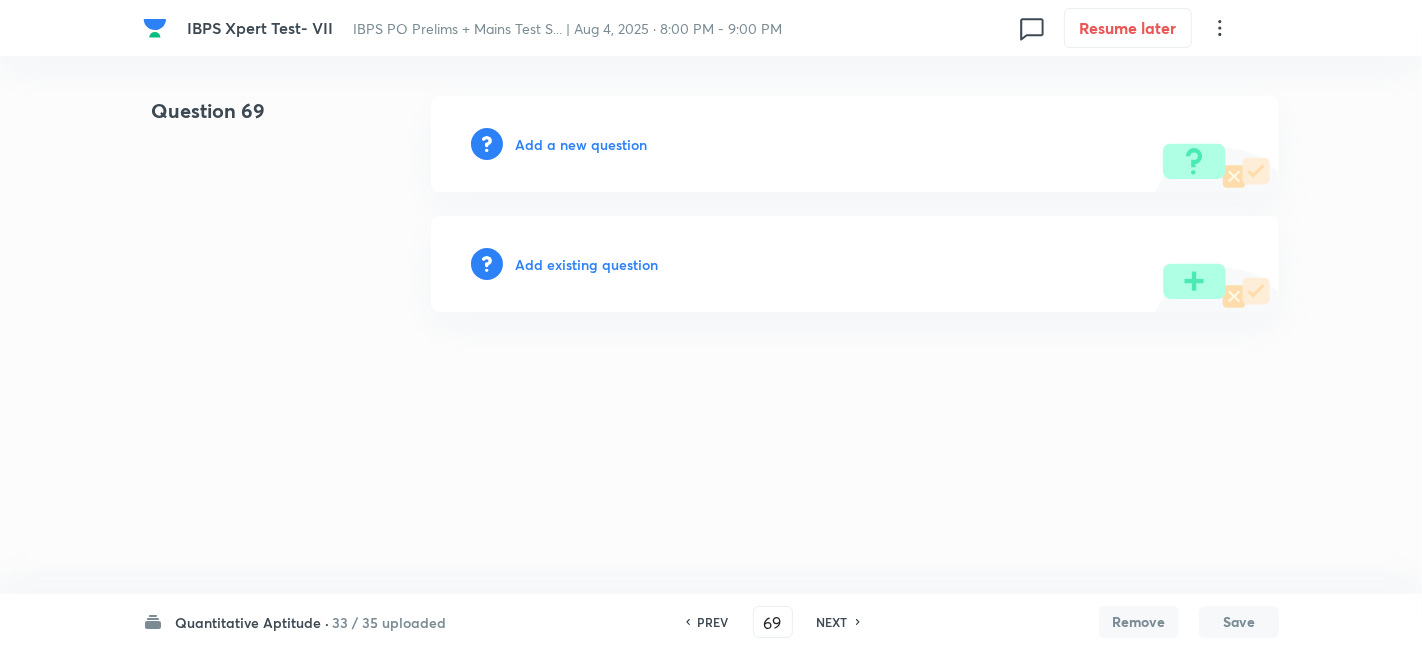 click on "Add a new question" at bounding box center (581, 144) 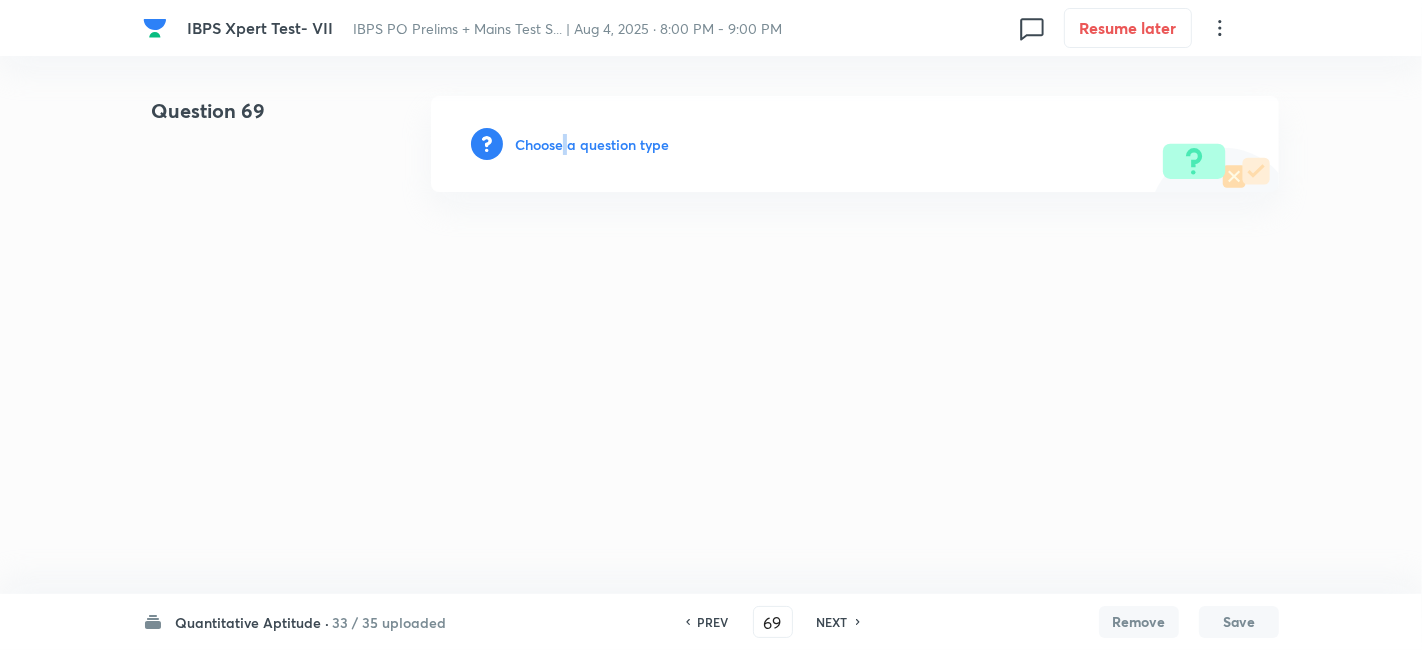 click on "Choose a question type" at bounding box center [592, 144] 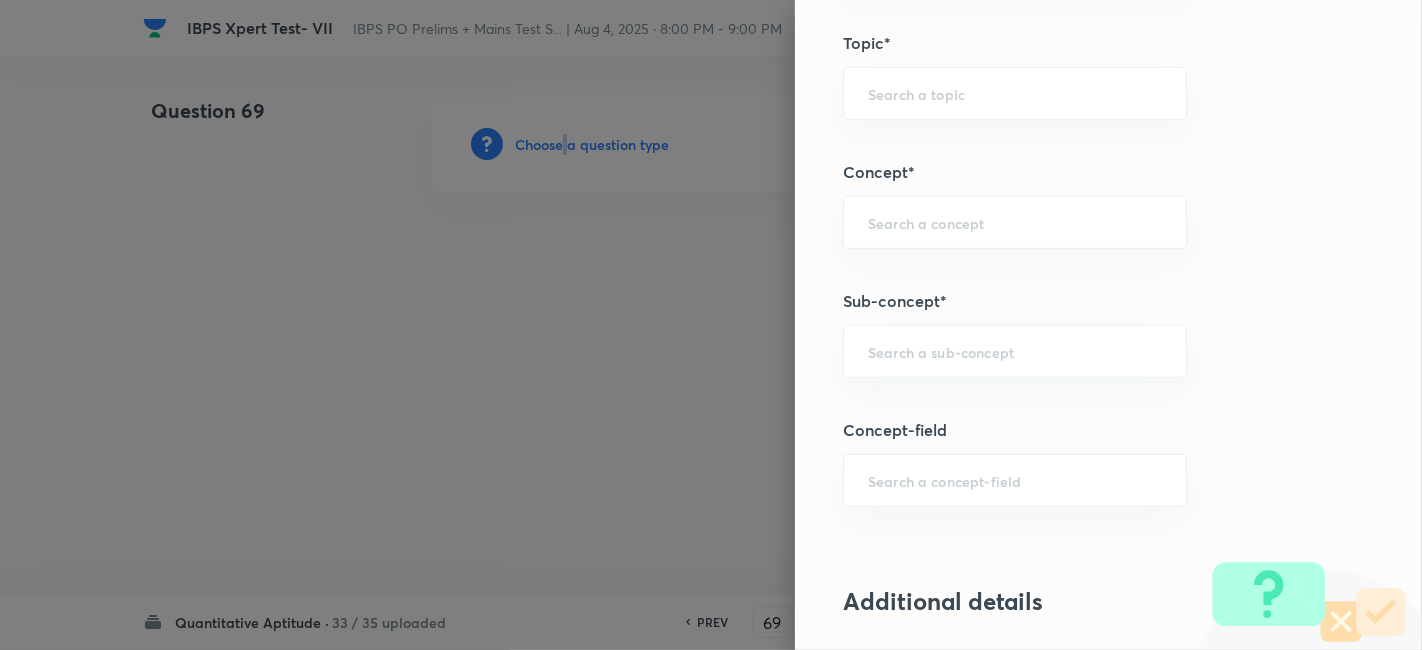 scroll, scrollTop: 1068, scrollLeft: 0, axis: vertical 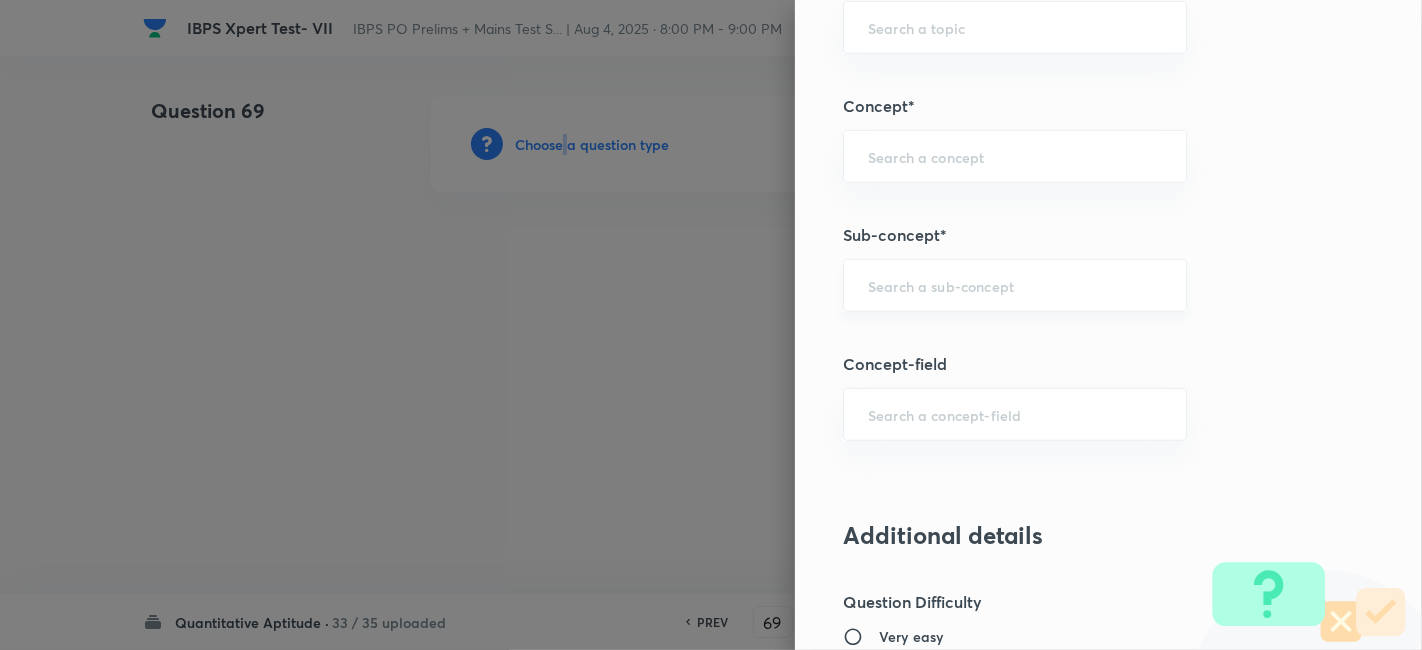 click on "​" at bounding box center (1015, 285) 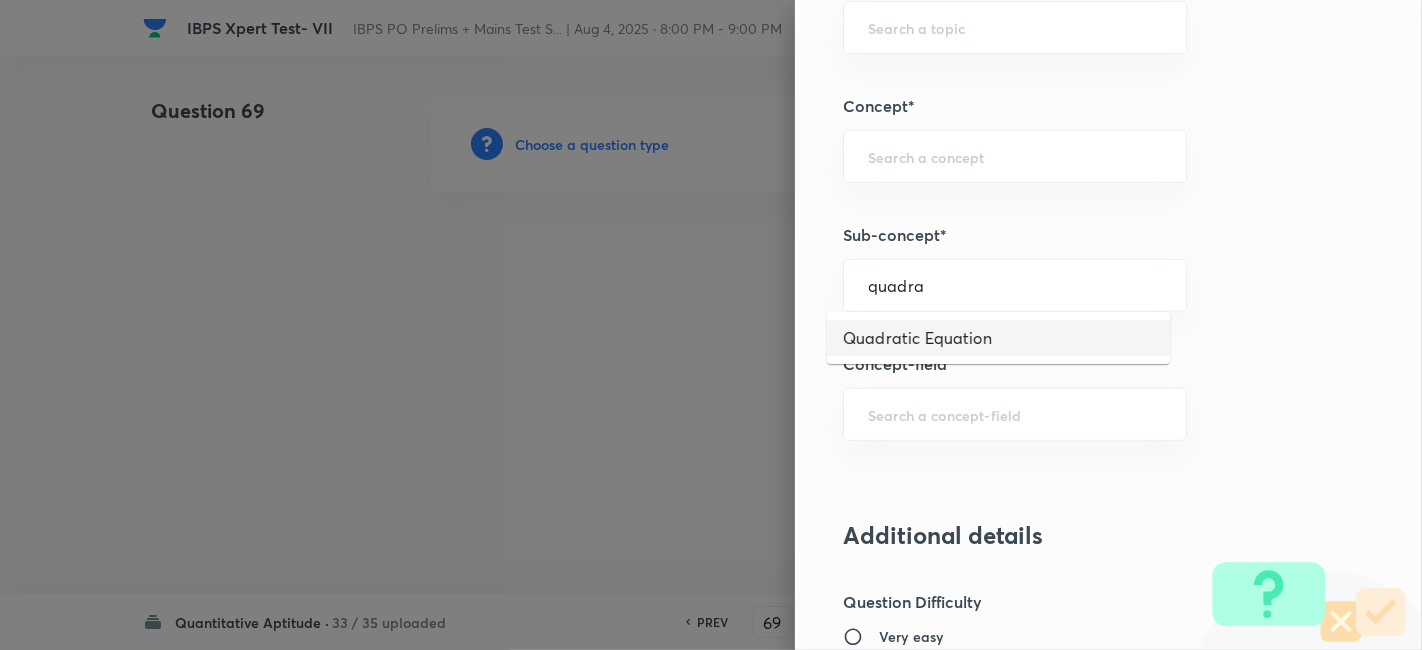 click on "Quadratic Equation" at bounding box center [998, 338] 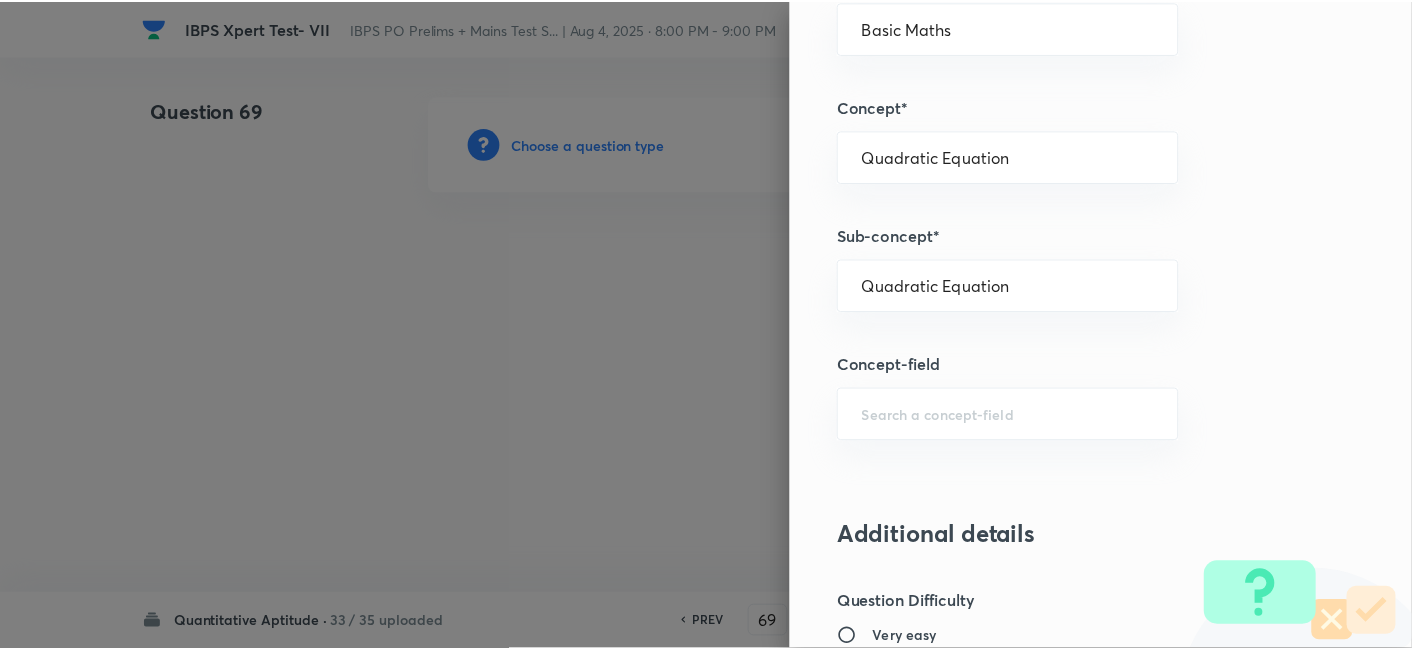 scroll, scrollTop: 2070, scrollLeft: 0, axis: vertical 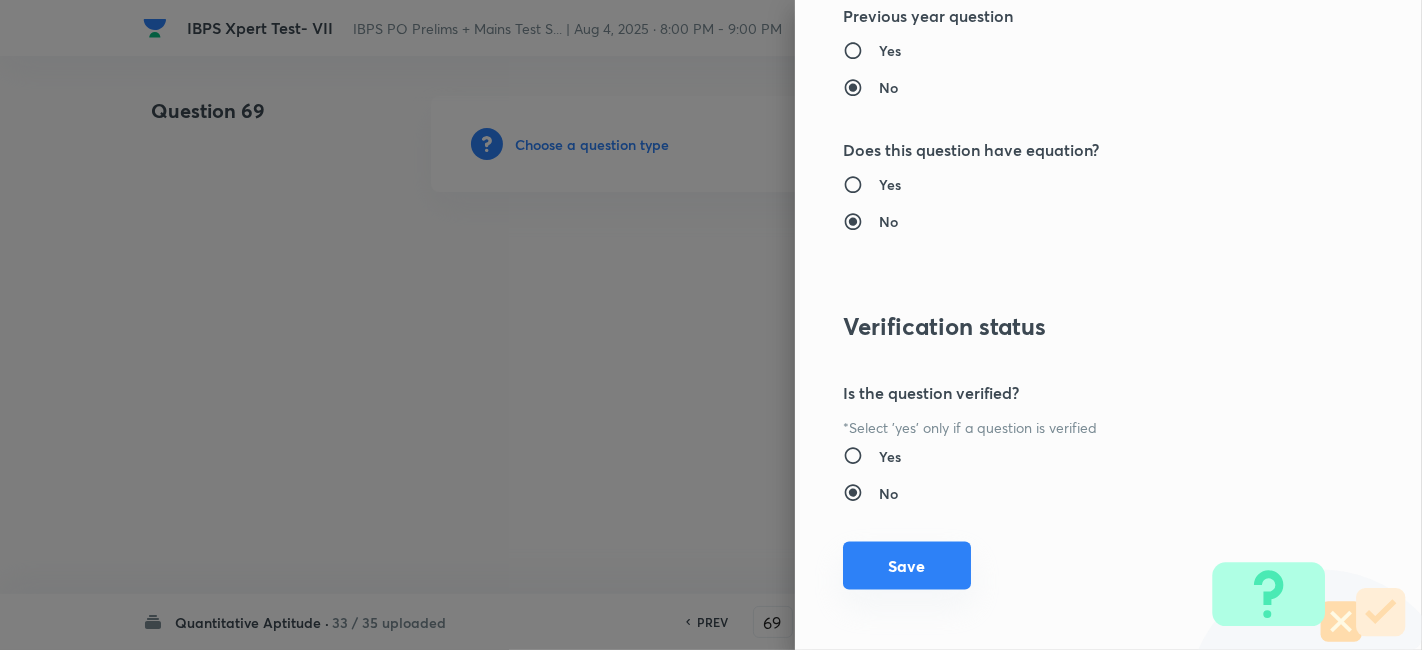 click on "Save" at bounding box center (907, 566) 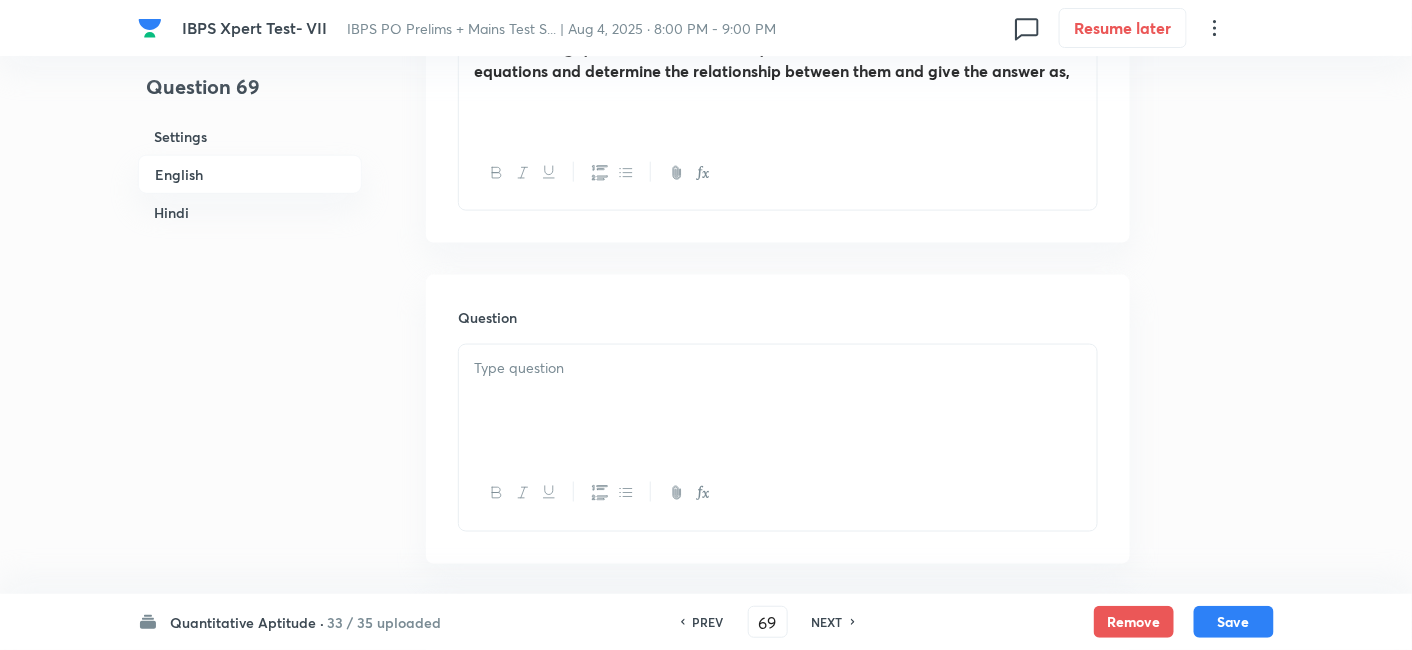 scroll, scrollTop: 697, scrollLeft: 0, axis: vertical 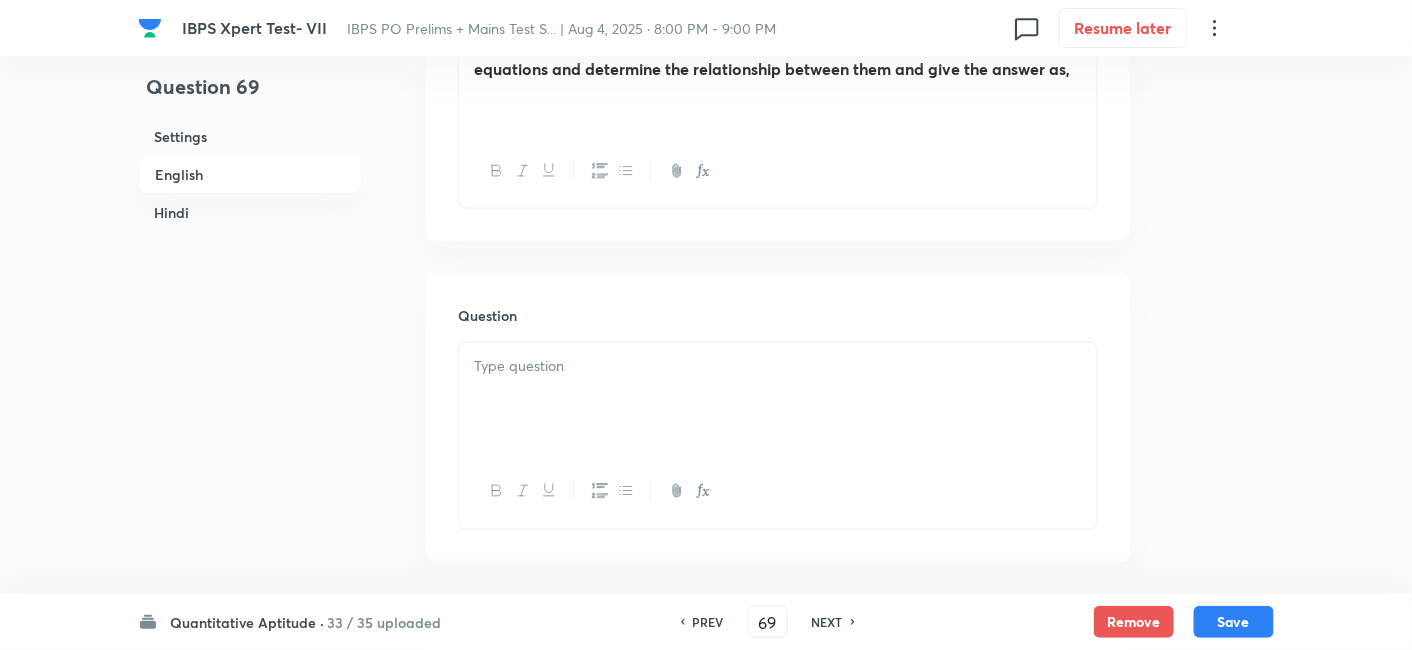 click at bounding box center [778, 399] 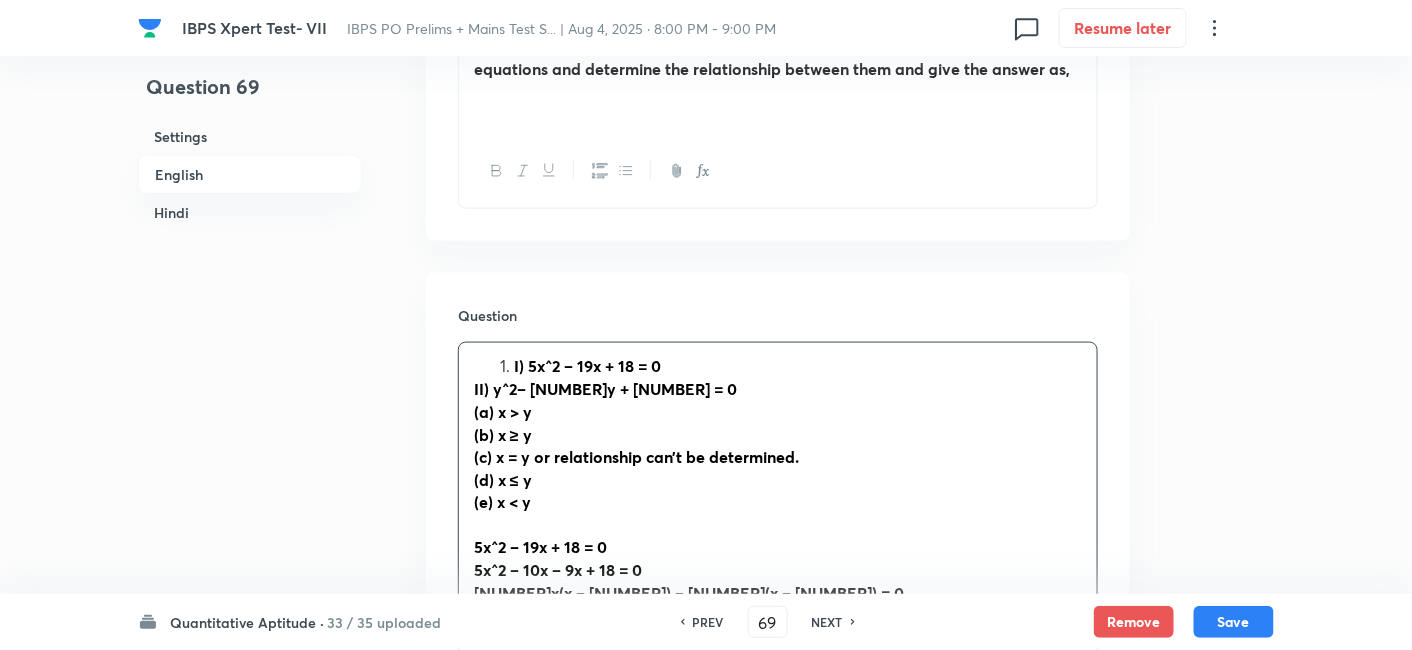 click on "I) 5x^2 – 19x + 18 = 0" at bounding box center [798, 366] 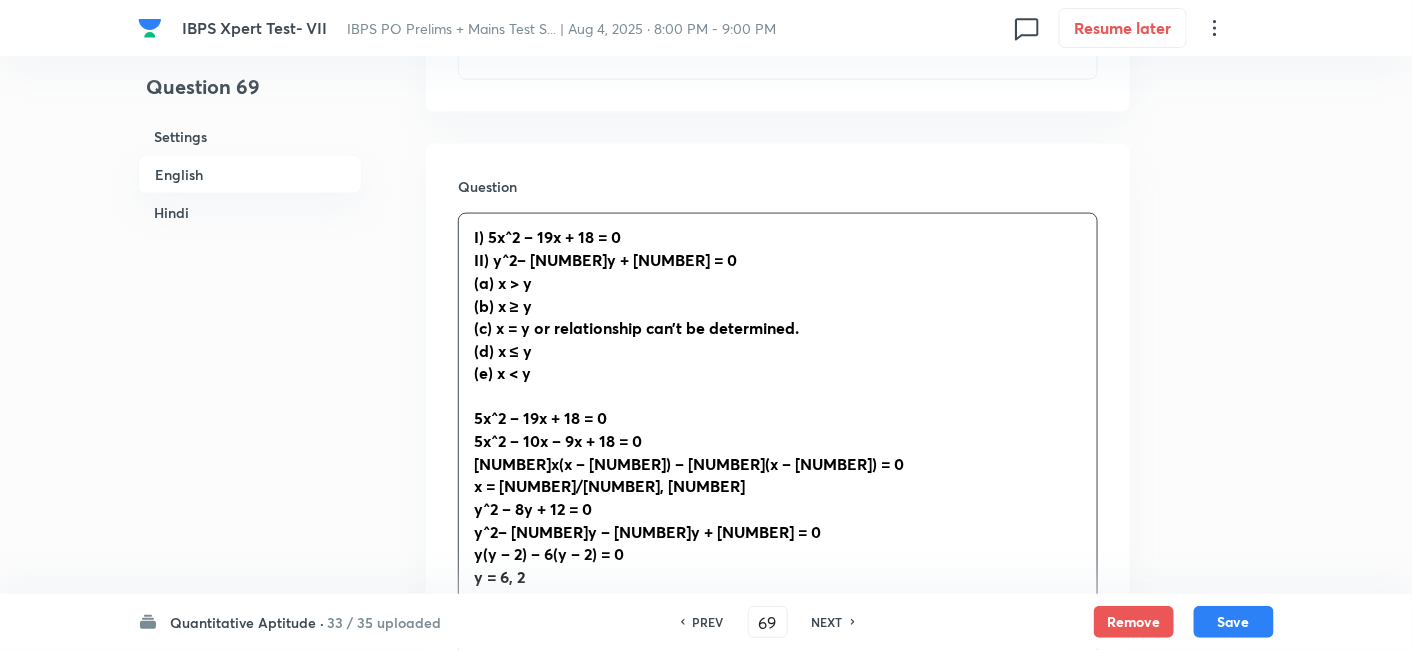 scroll, scrollTop: 831, scrollLeft: 0, axis: vertical 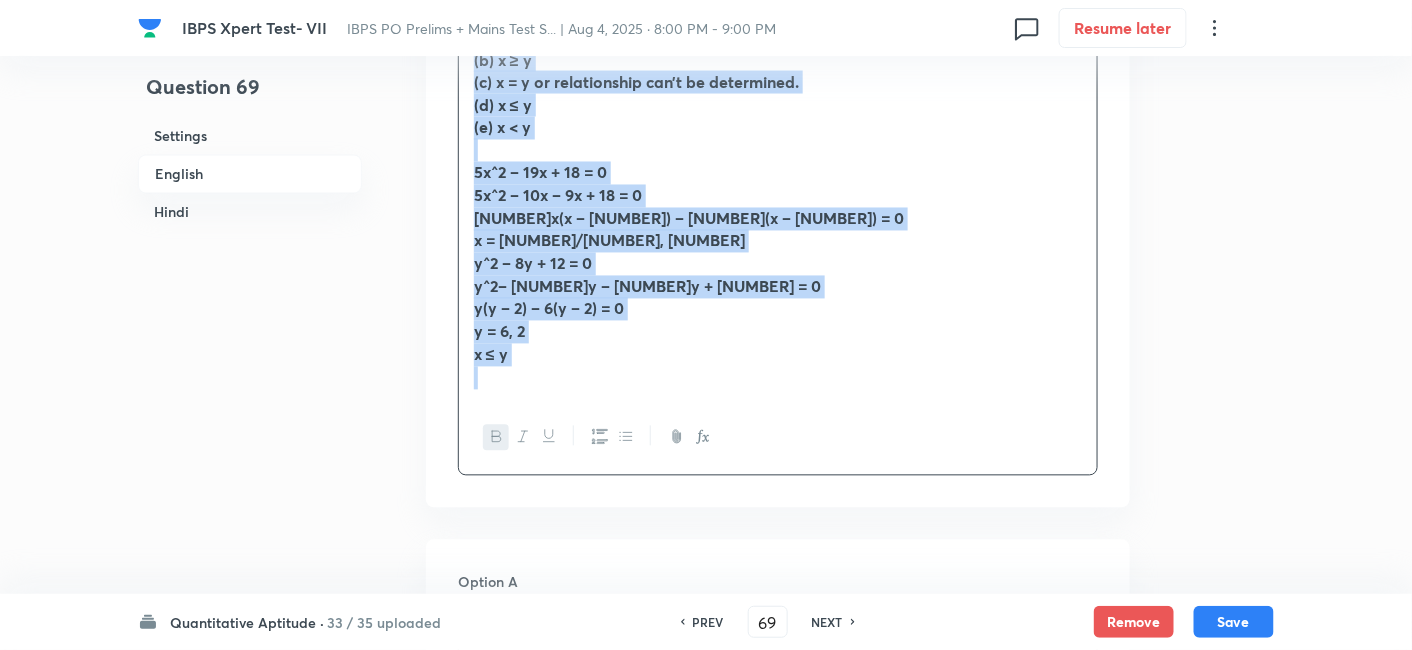 drag, startPoint x: 471, startPoint y: 235, endPoint x: 897, endPoint y: 458, distance: 480.8378 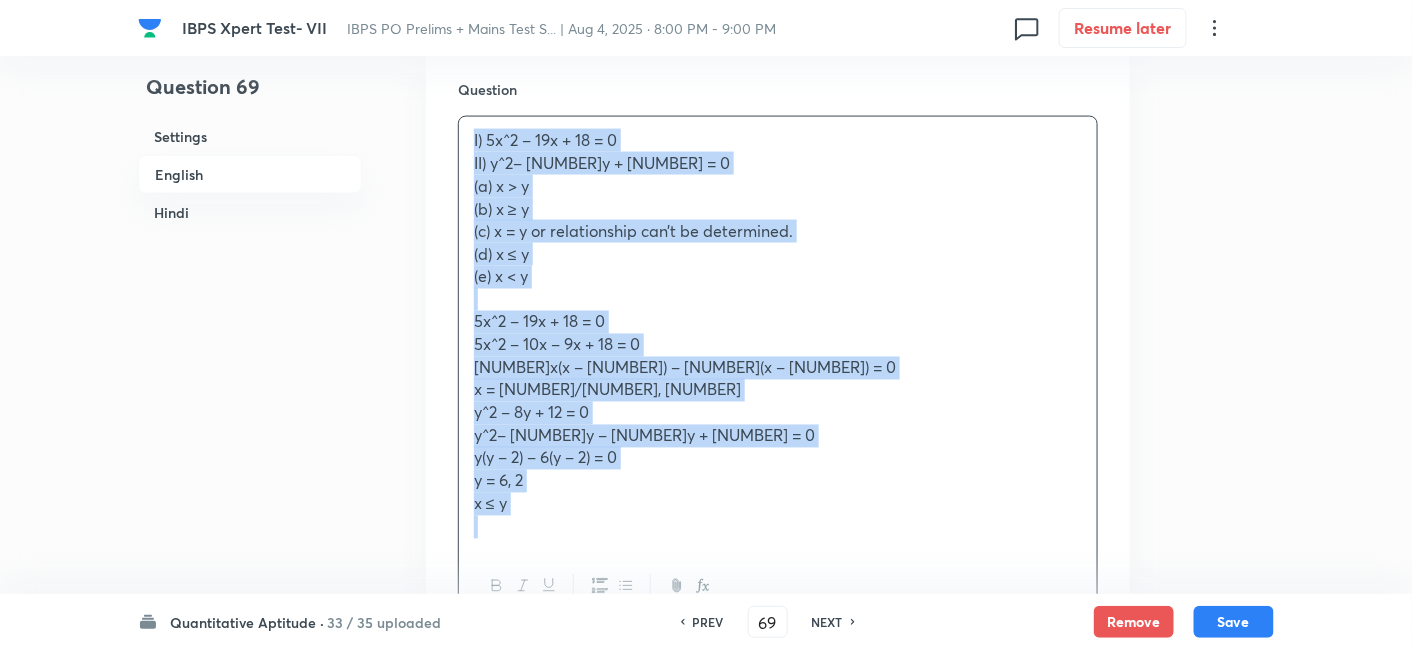scroll, scrollTop: 881, scrollLeft: 0, axis: vertical 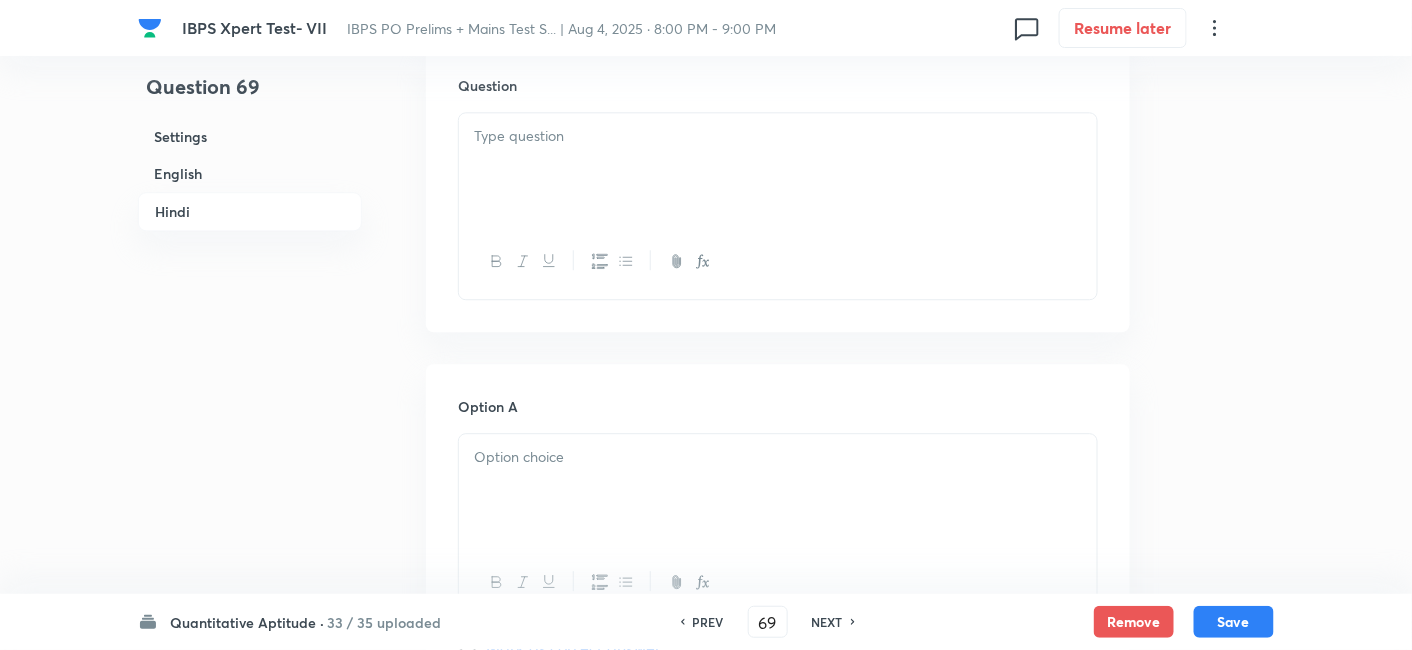 click at bounding box center [778, 261] 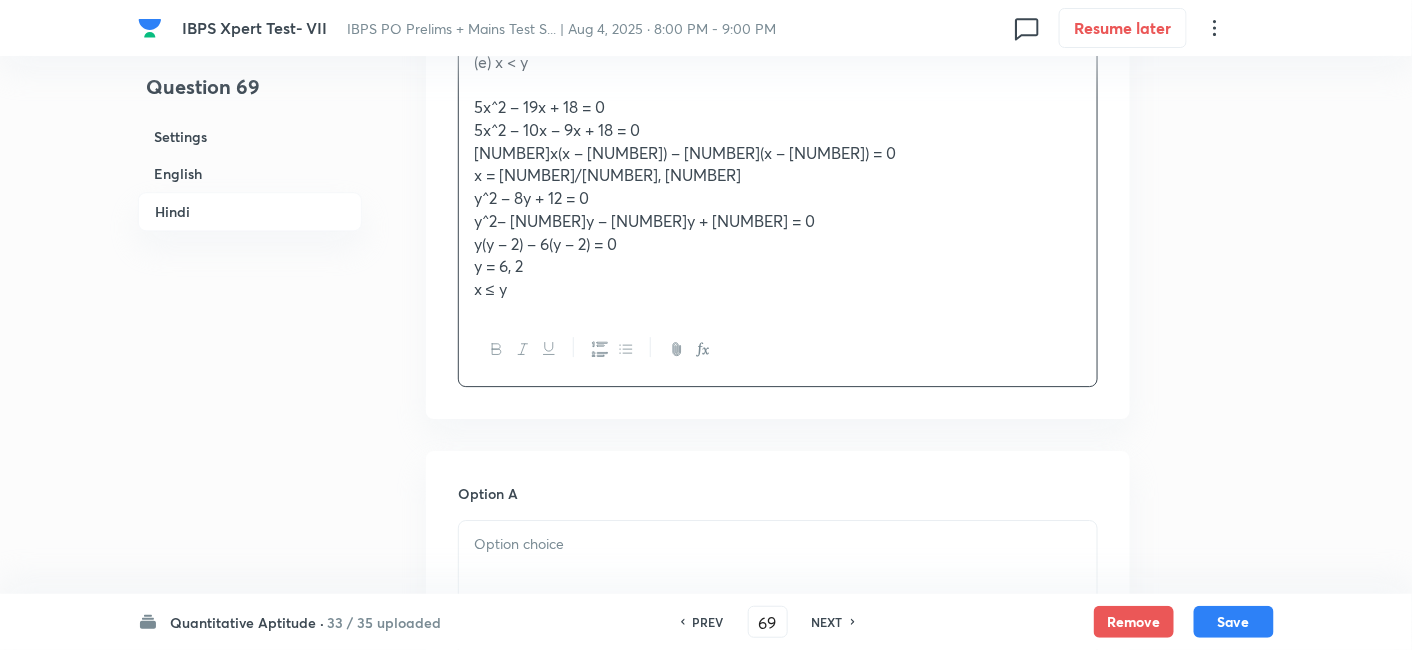 scroll, scrollTop: 4121, scrollLeft: 0, axis: vertical 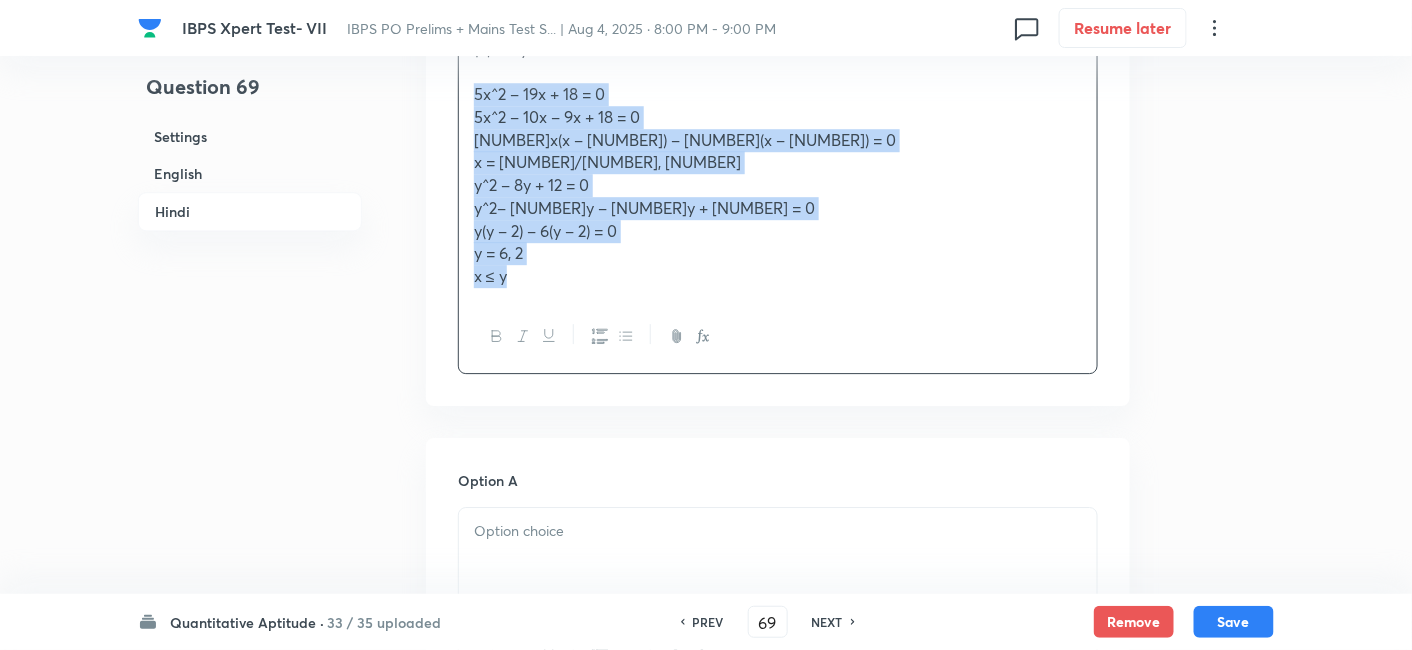 drag, startPoint x: 466, startPoint y: 90, endPoint x: 672, endPoint y: 404, distance: 375.54227 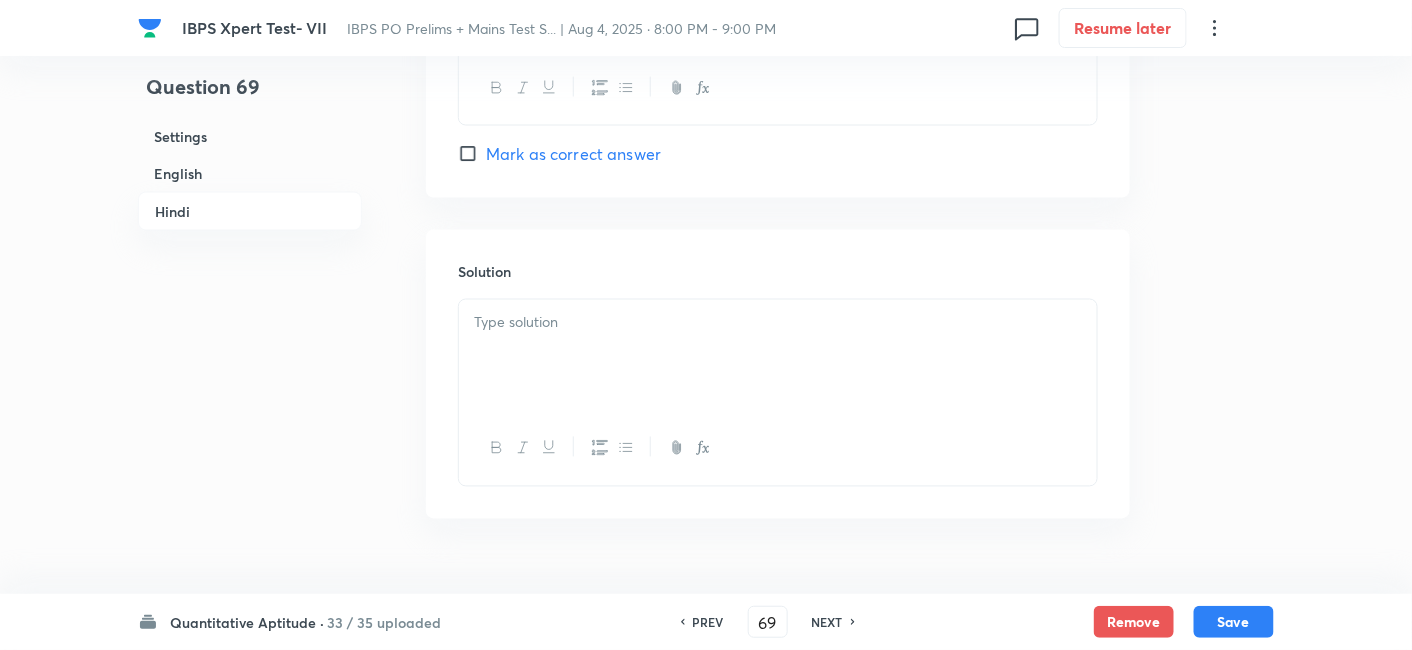 scroll, scrollTop: 5762, scrollLeft: 0, axis: vertical 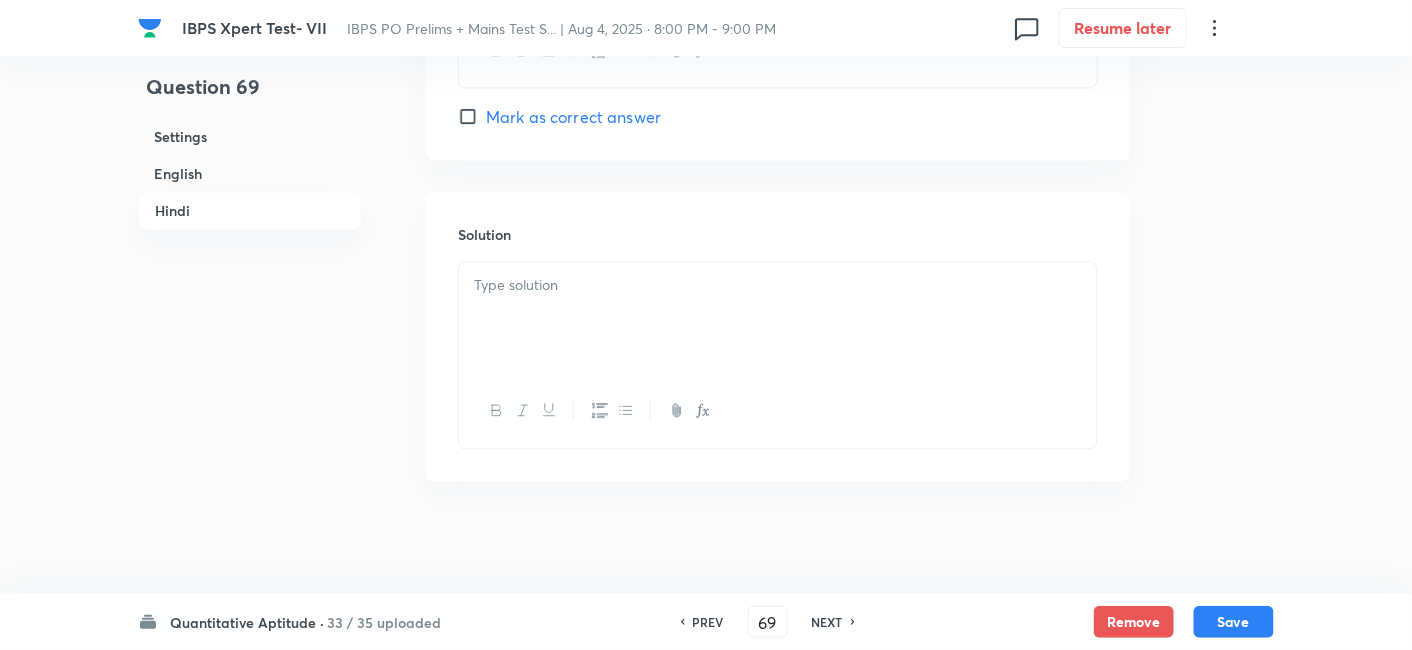 click at bounding box center (778, 319) 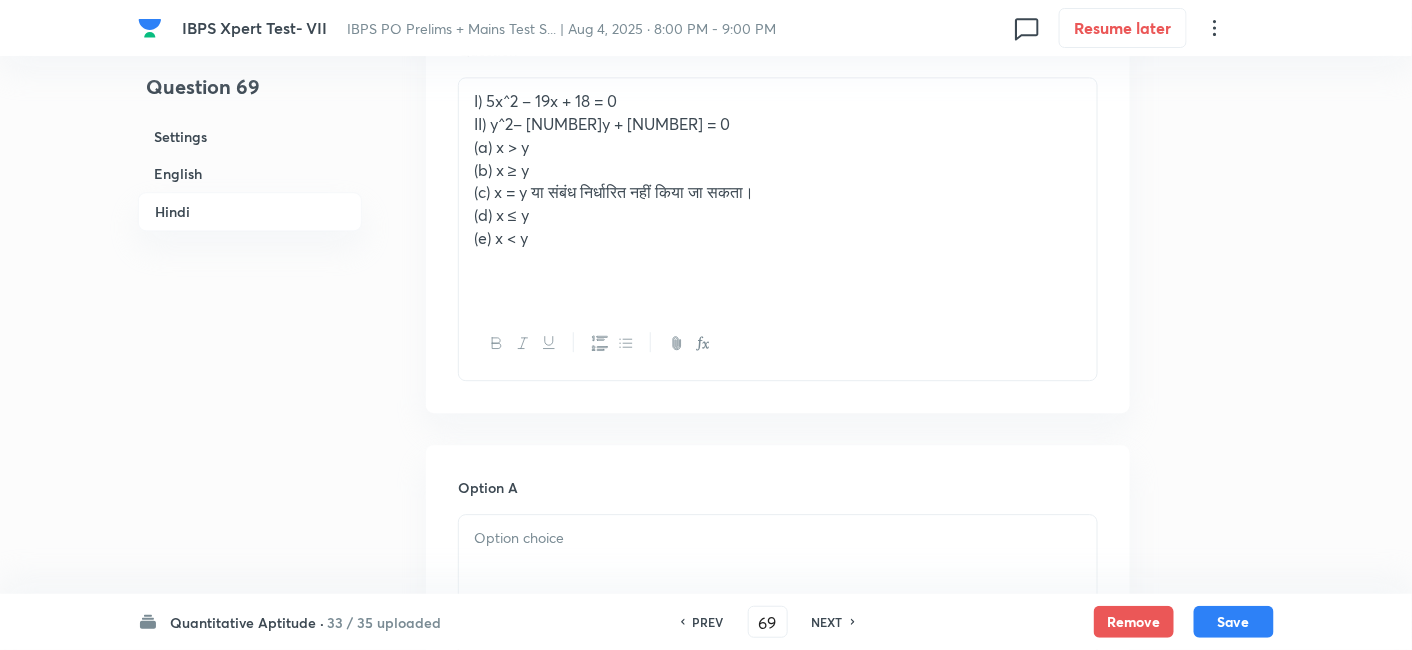 scroll, scrollTop: 3884, scrollLeft: 0, axis: vertical 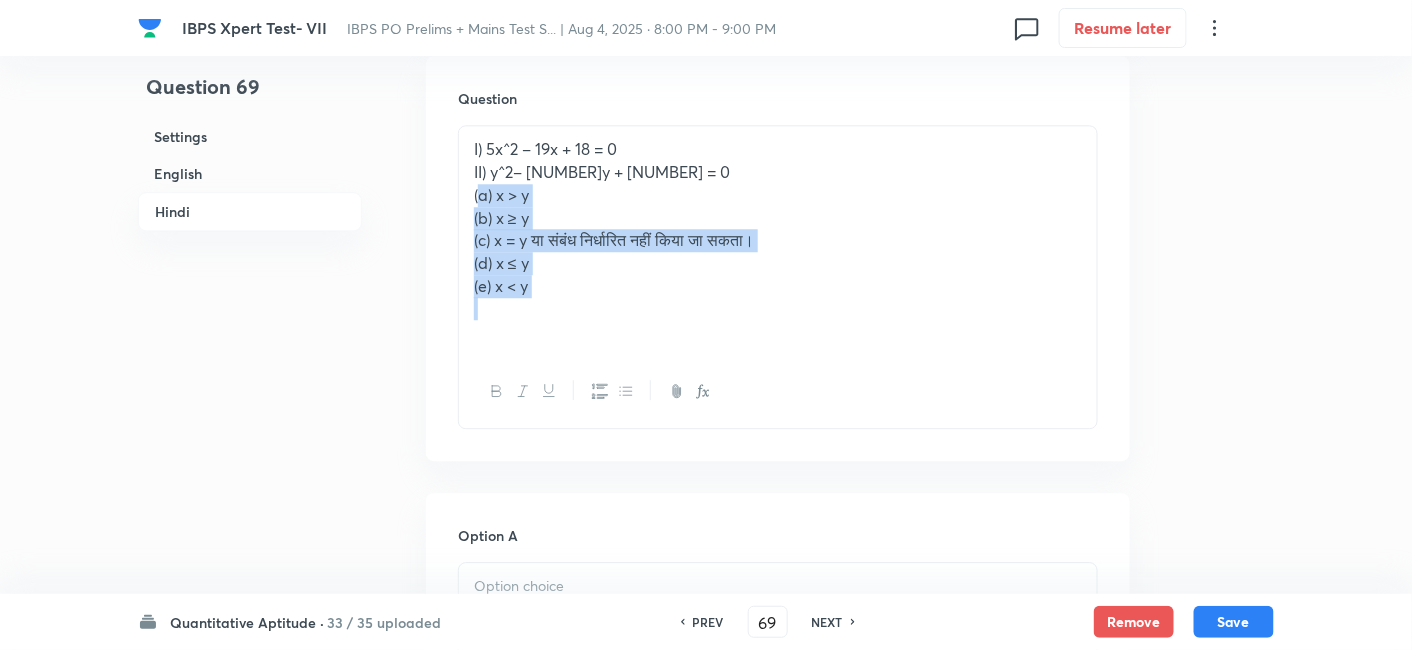 drag, startPoint x: 477, startPoint y: 188, endPoint x: 582, endPoint y: 310, distance: 160.96272 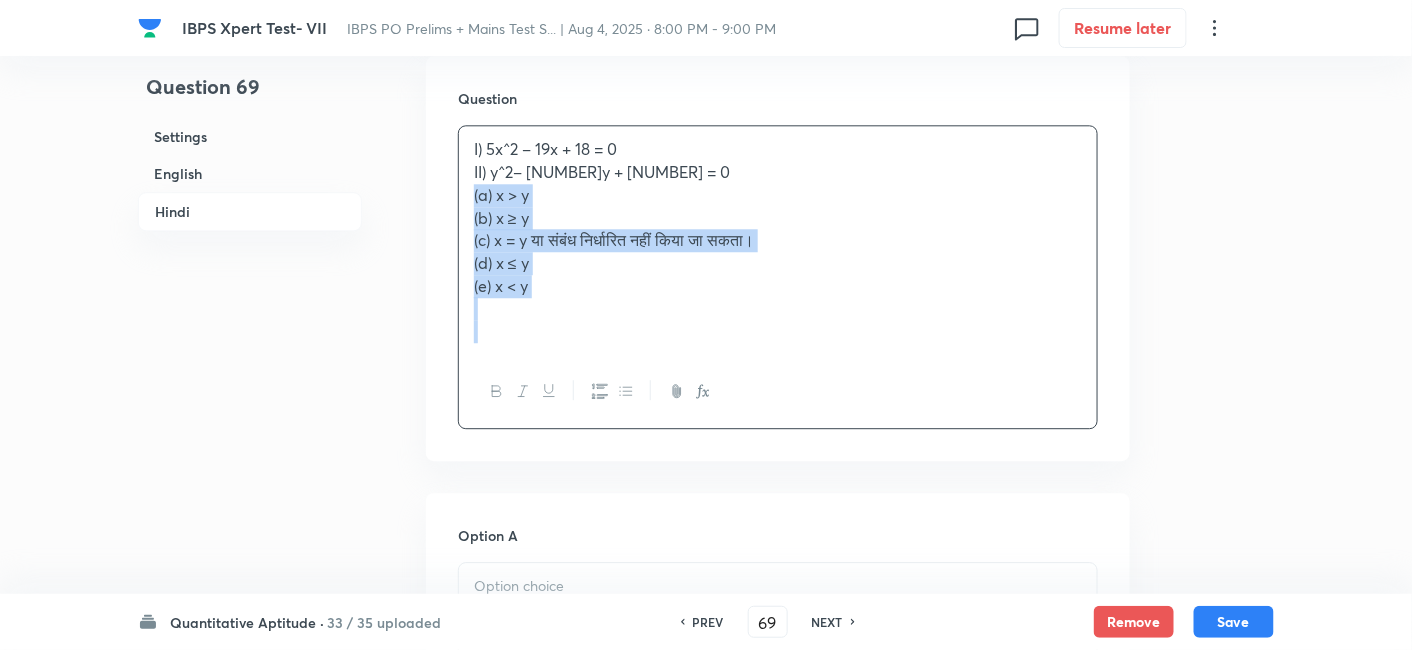 drag, startPoint x: 469, startPoint y: 194, endPoint x: 632, endPoint y: 373, distance: 242.09502 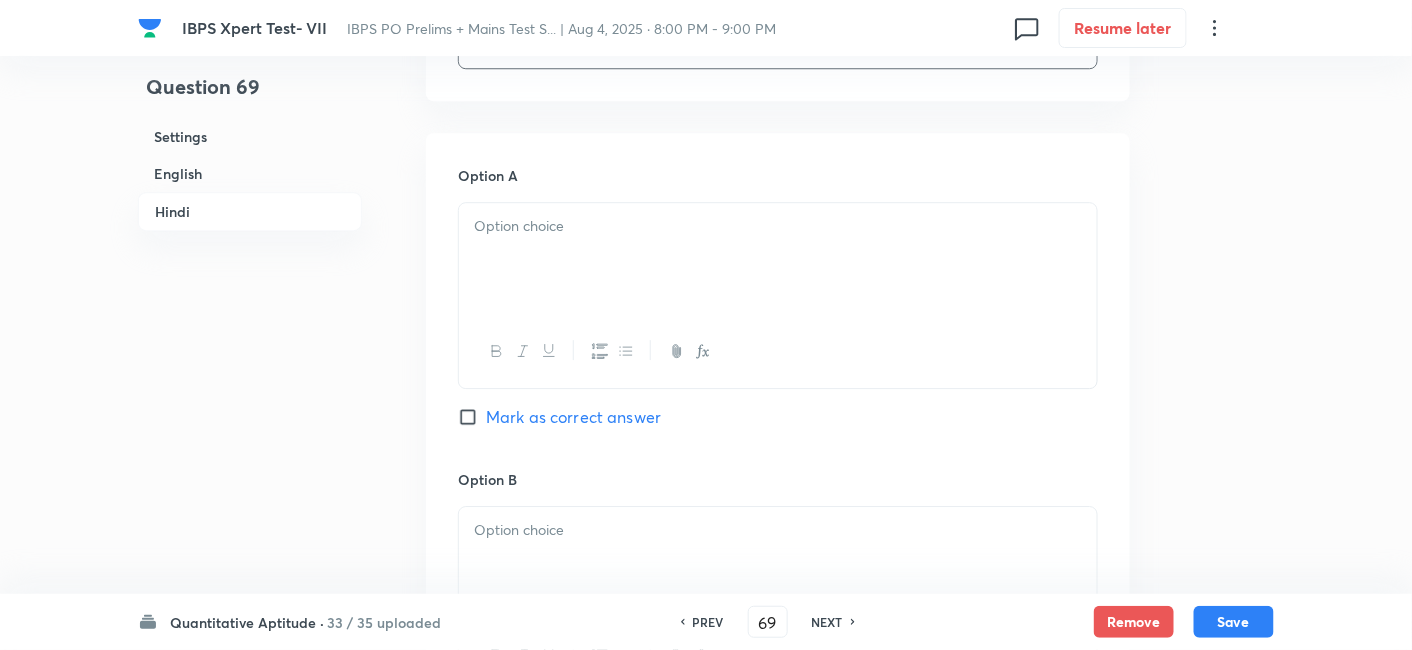 scroll, scrollTop: 4128, scrollLeft: 0, axis: vertical 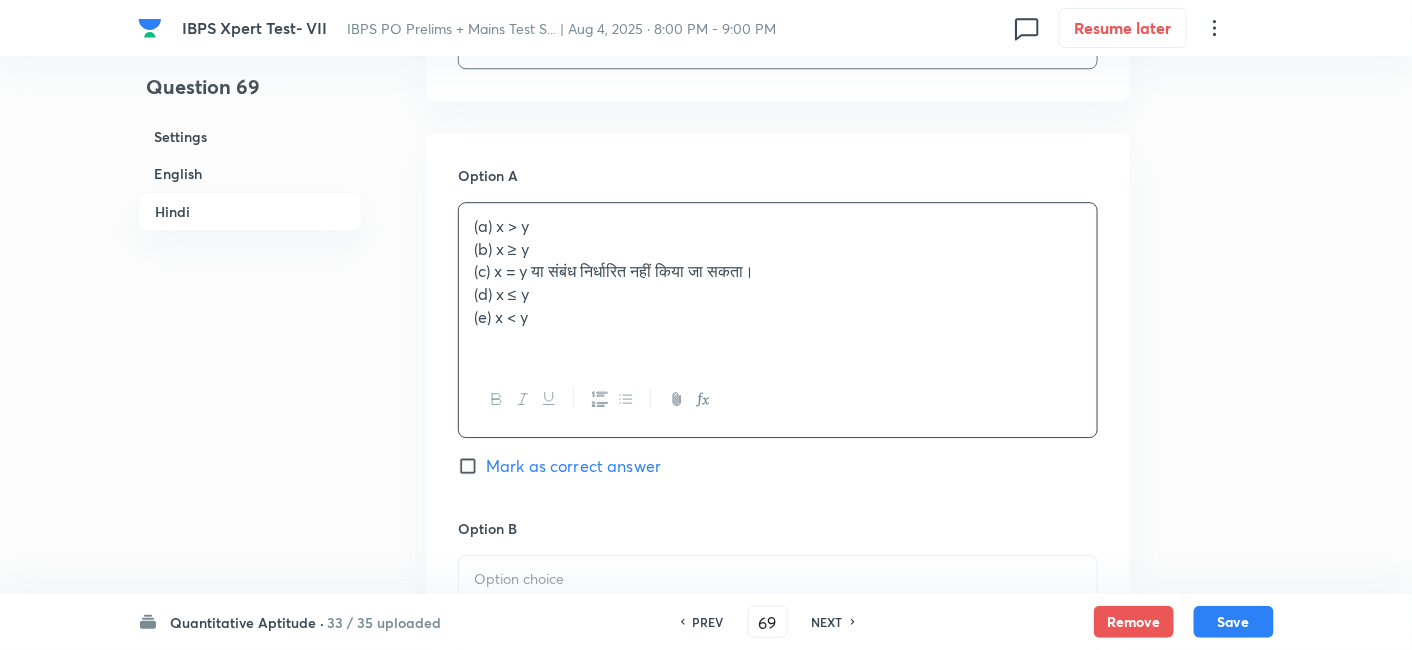 click on "(a) x > y" at bounding box center (778, 226) 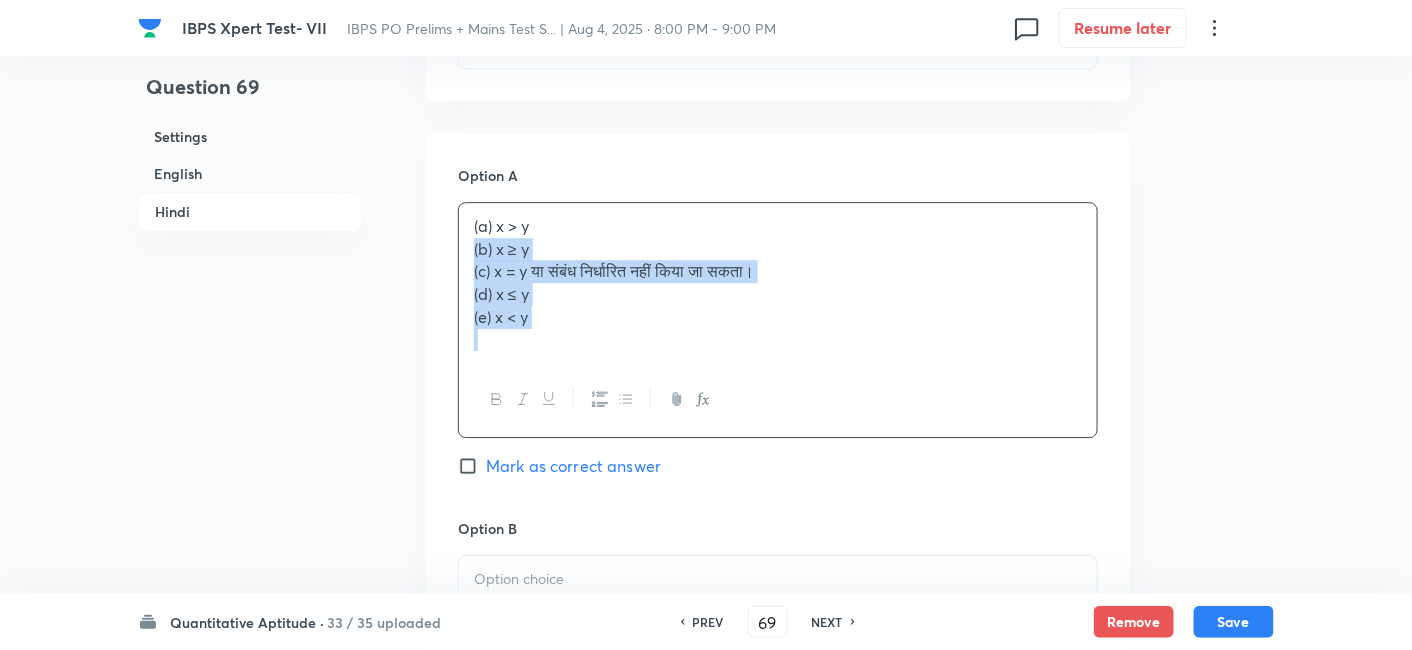 drag, startPoint x: 474, startPoint y: 243, endPoint x: 665, endPoint y: 389, distance: 240.41006 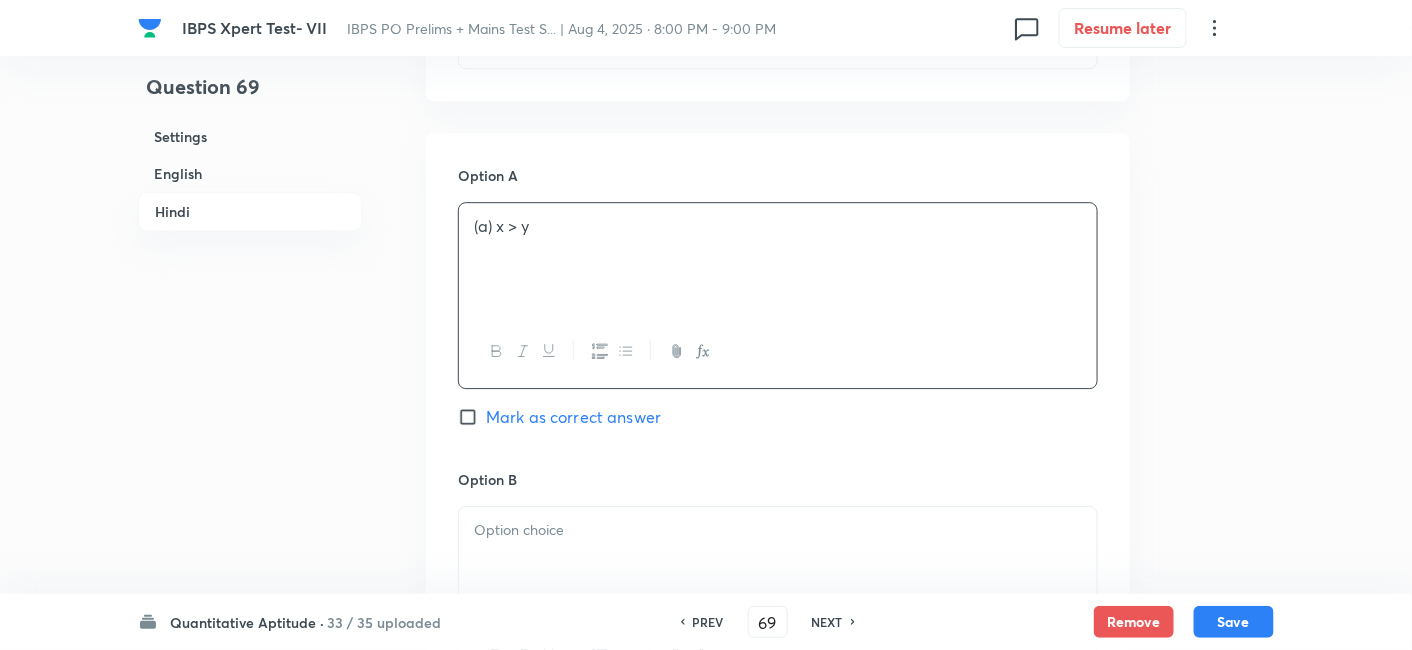 scroll, scrollTop: 4445, scrollLeft: 0, axis: vertical 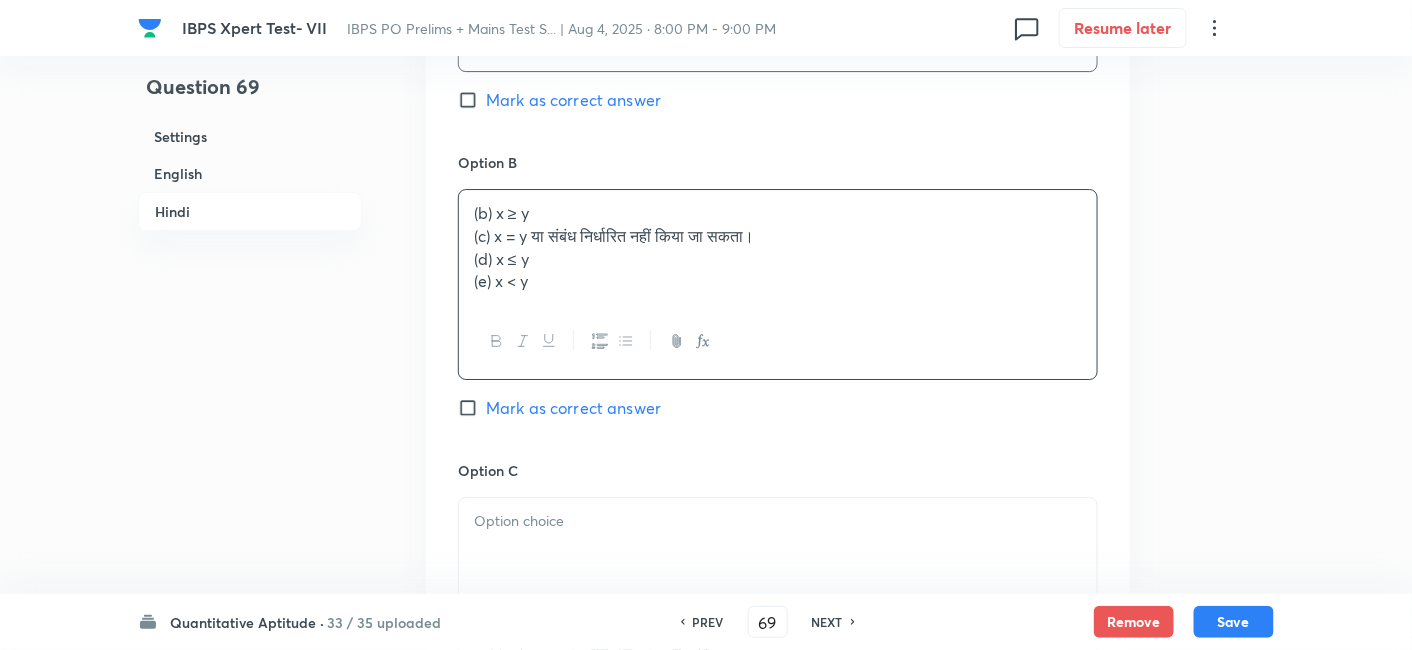 click on "(b) x ≥ y (c) x = y या संबंध निर्धारित नहीं किया जा सकता। (d) x ≤ y (e) x < y" at bounding box center (778, 247) 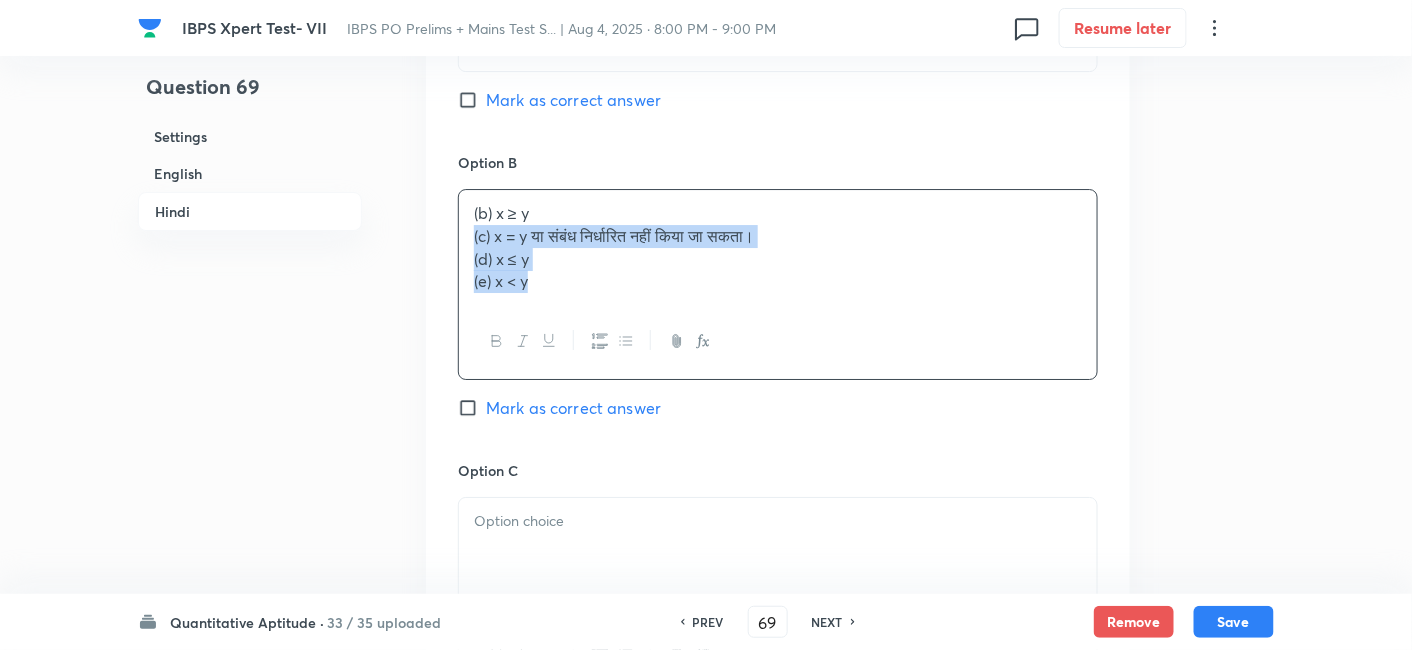 drag, startPoint x: 468, startPoint y: 235, endPoint x: 633, endPoint y: 385, distance: 222.99103 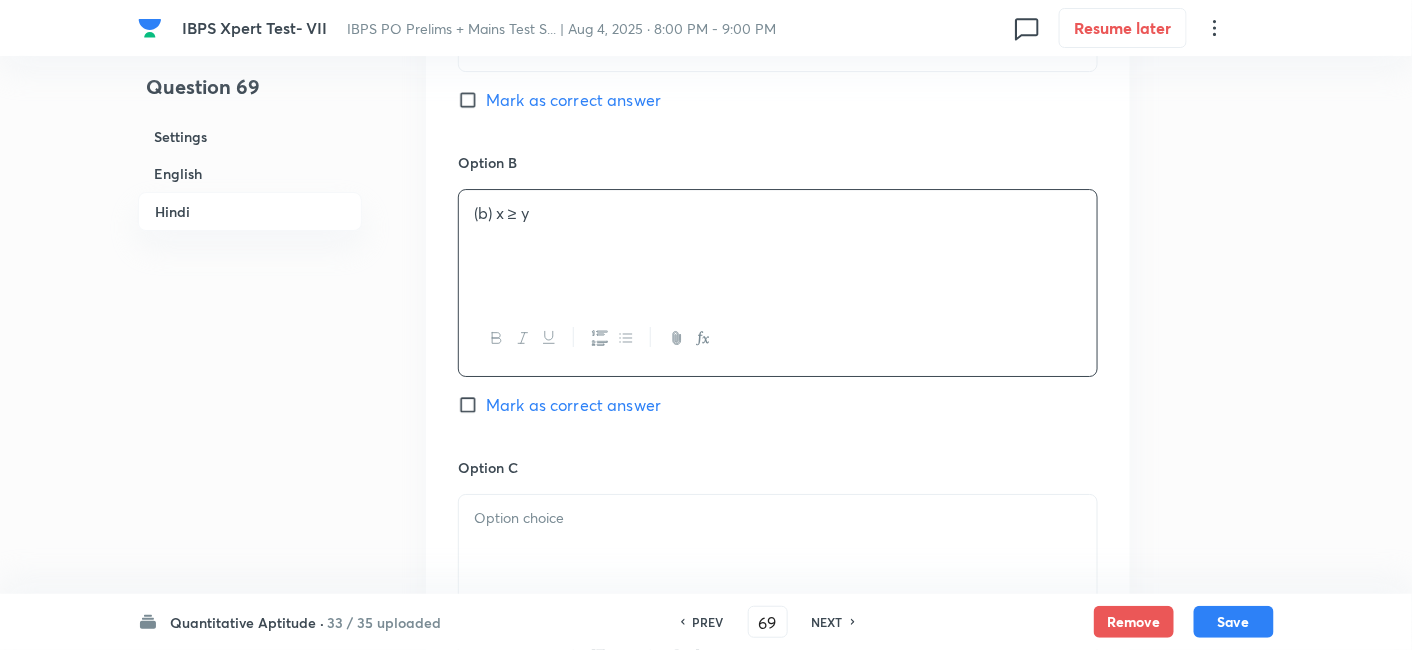 scroll, scrollTop: 4613, scrollLeft: 0, axis: vertical 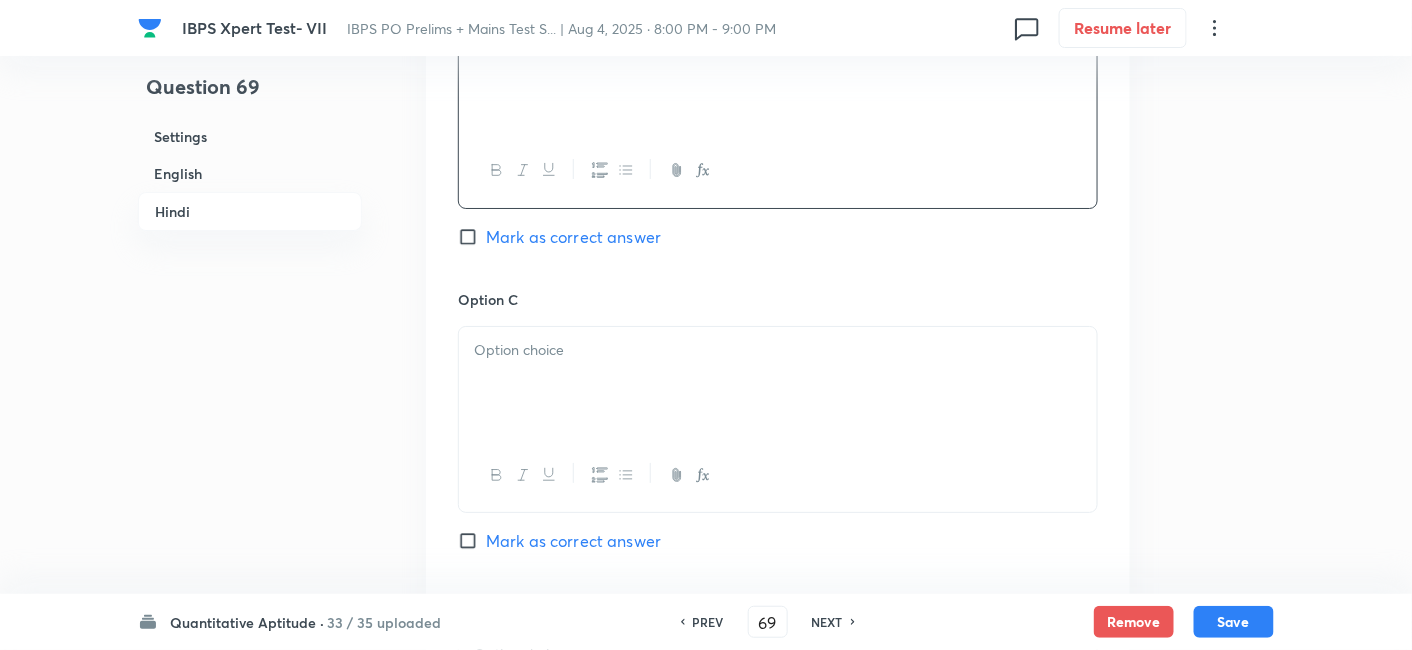 click at bounding box center (778, 383) 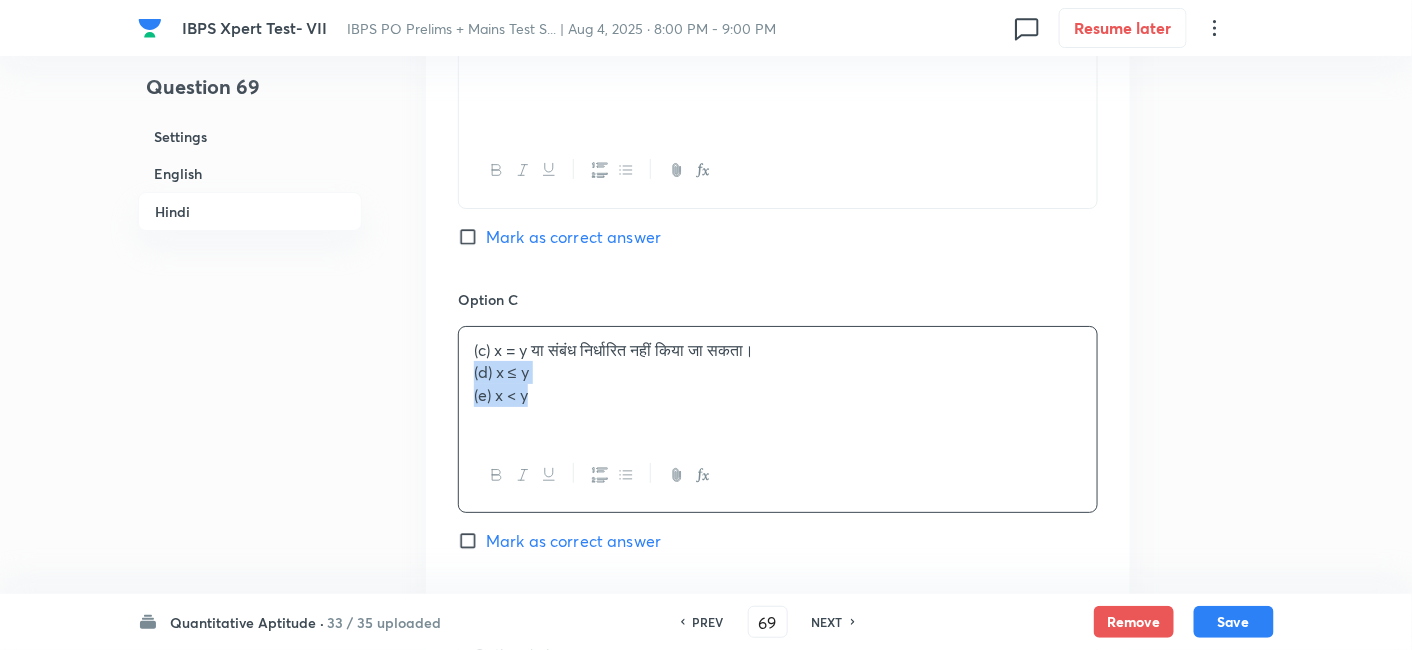 drag, startPoint x: 463, startPoint y: 364, endPoint x: 676, endPoint y: 491, distance: 247.9879 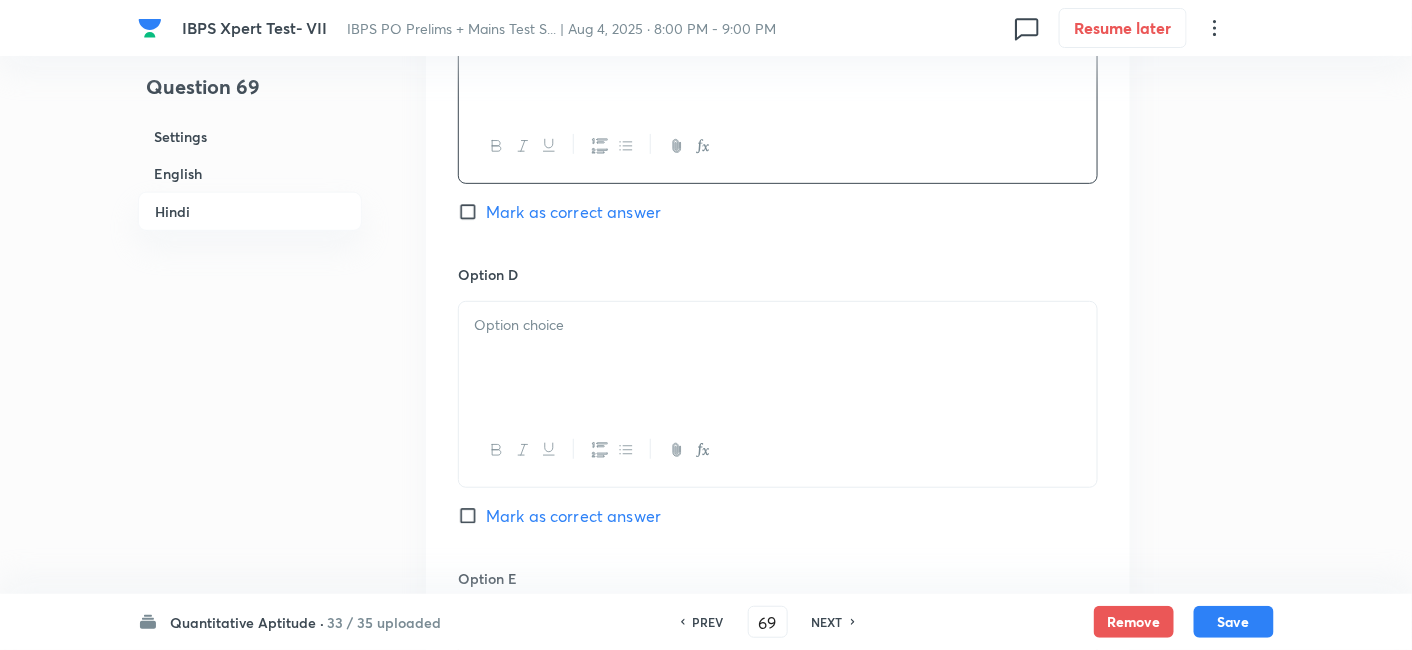 scroll, scrollTop: 4991, scrollLeft: 0, axis: vertical 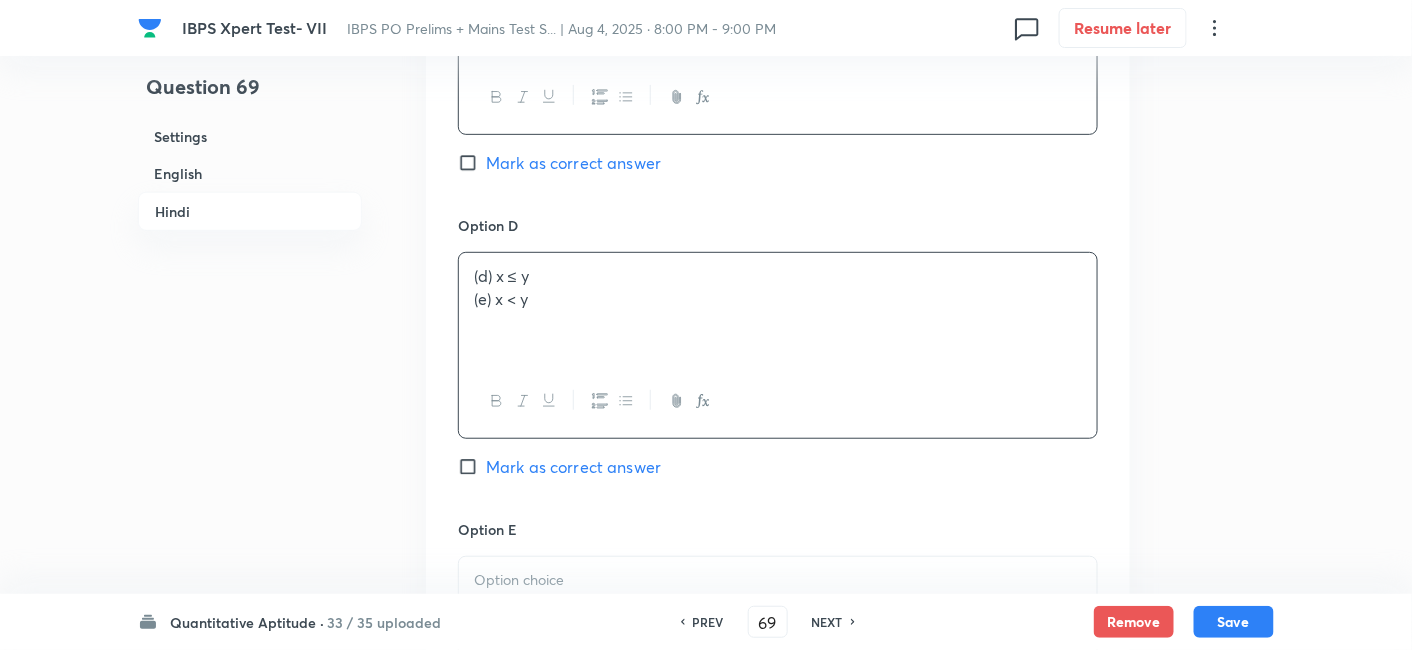 click on "(d) x ≤ y (e) x < y" at bounding box center (778, 309) 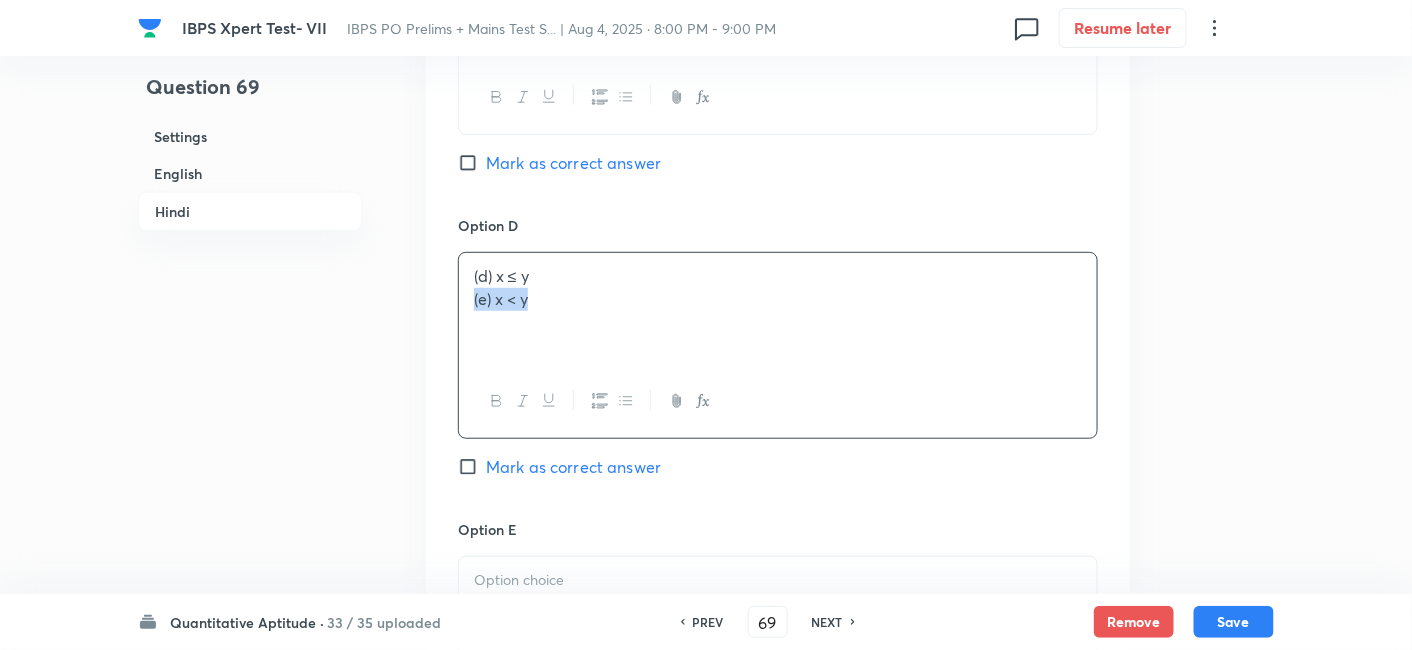 drag, startPoint x: 469, startPoint y: 299, endPoint x: 681, endPoint y: 402, distance: 235.69684 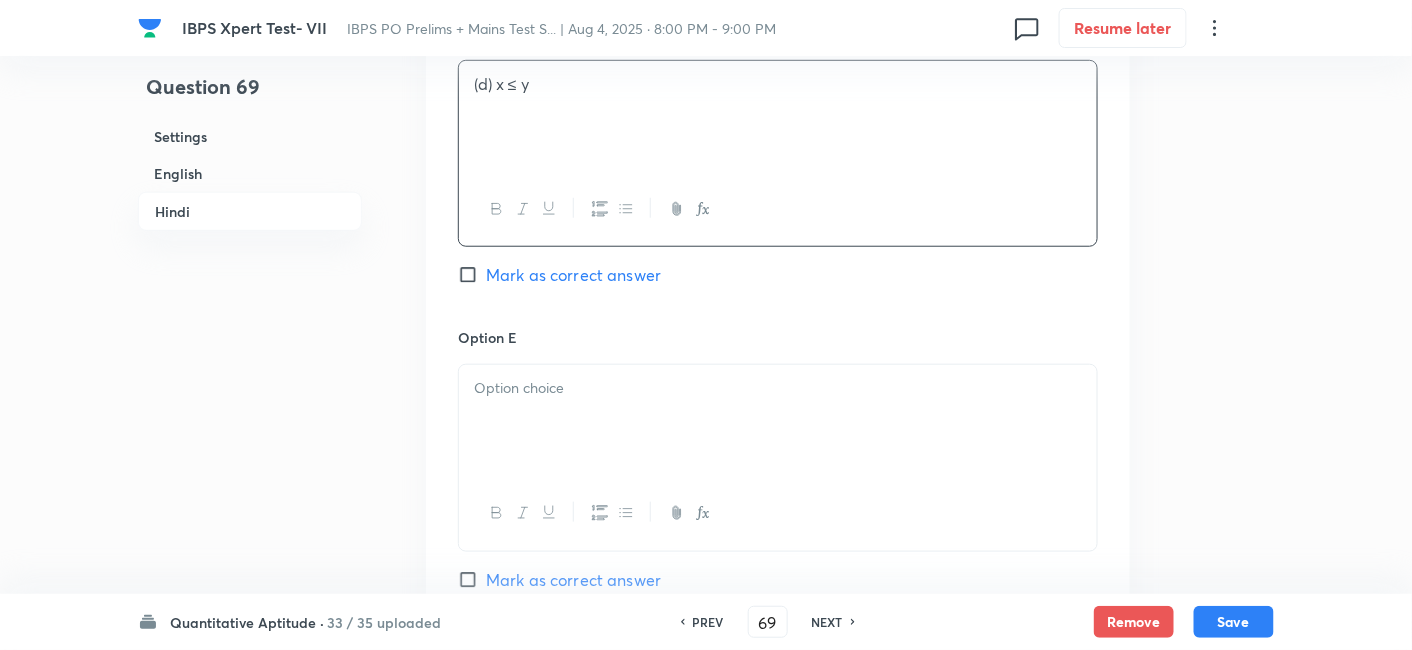 scroll, scrollTop: 5184, scrollLeft: 0, axis: vertical 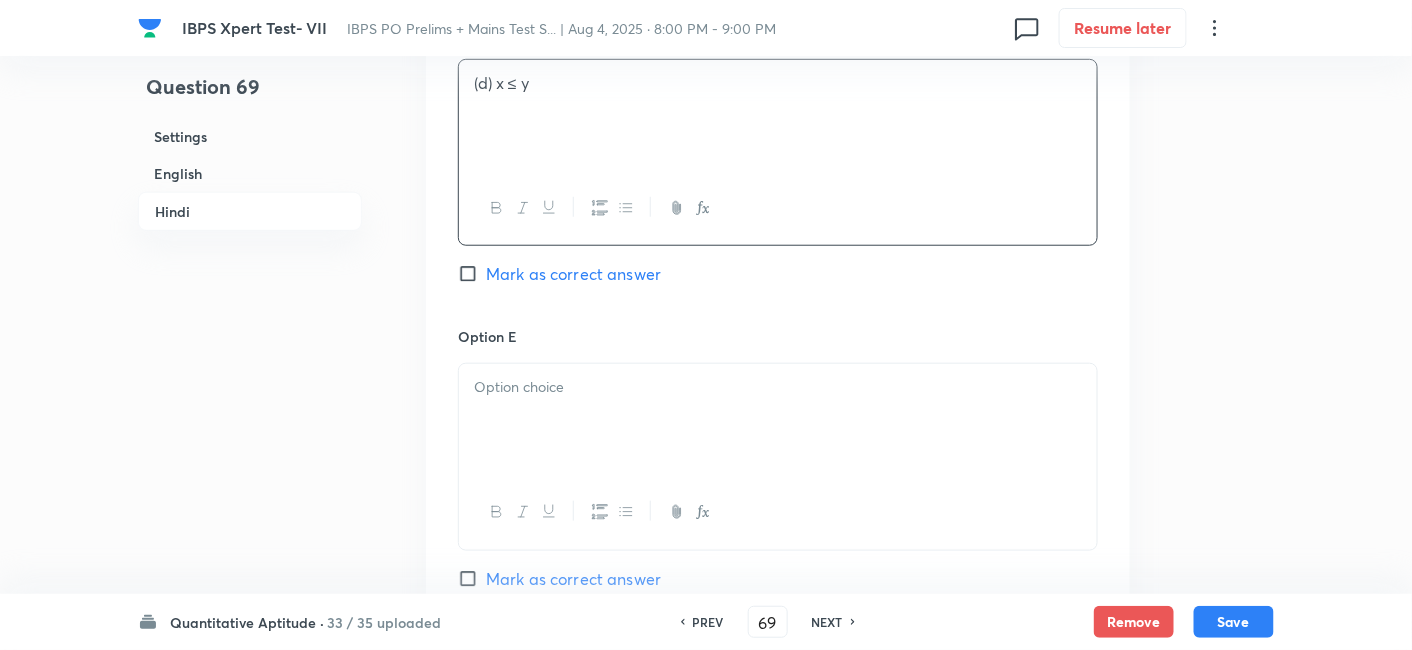 click at bounding box center [778, 420] 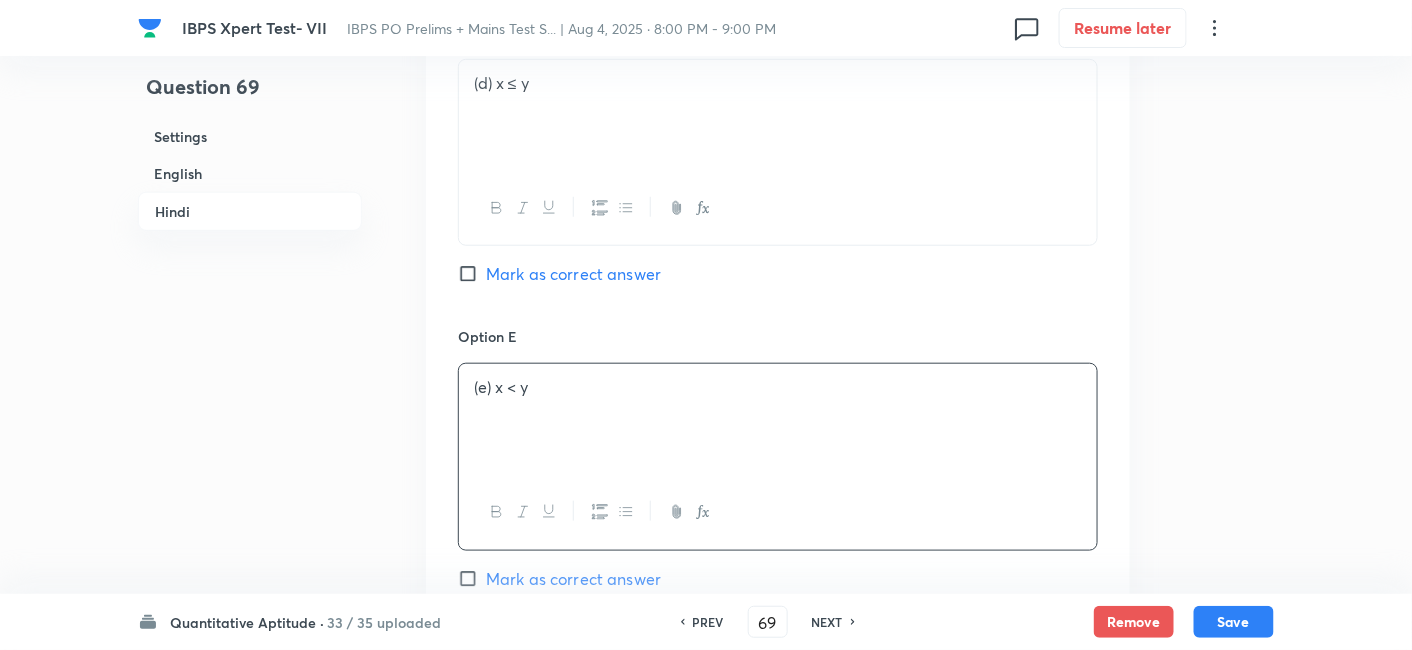 click on "Mark as correct answer" at bounding box center [573, 274] 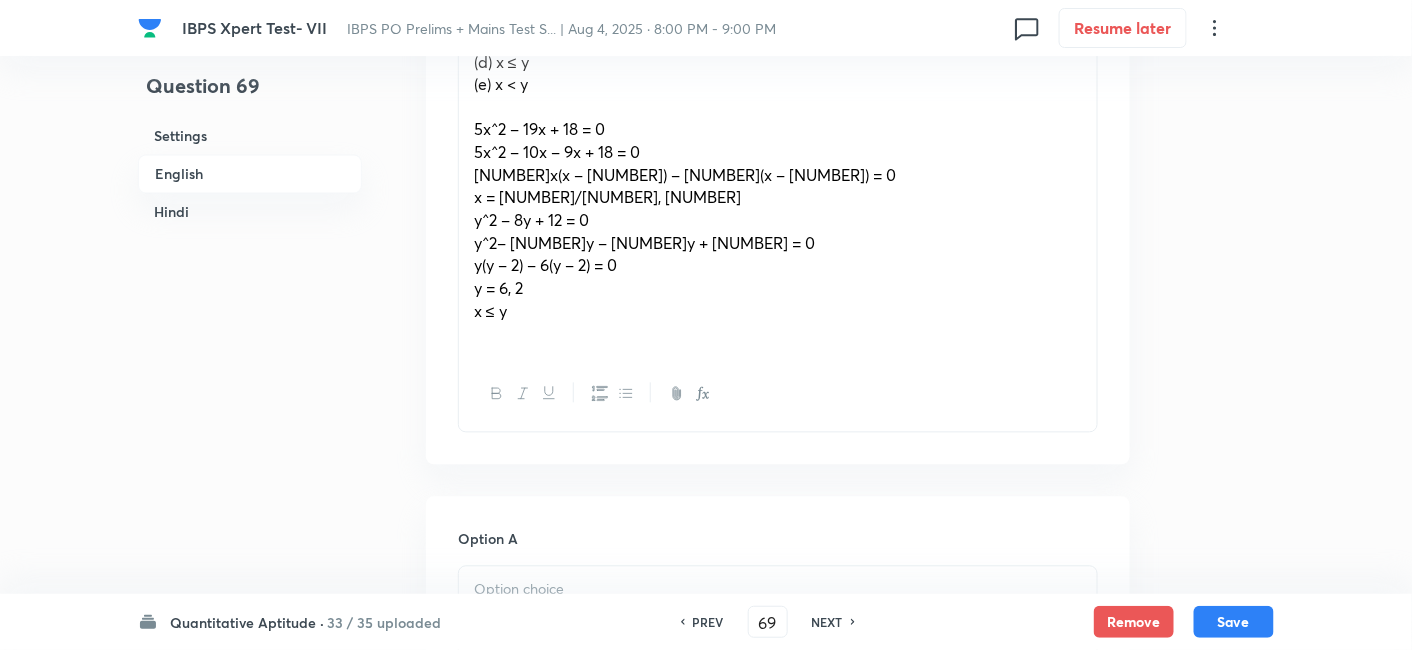 scroll, scrollTop: 1112, scrollLeft: 0, axis: vertical 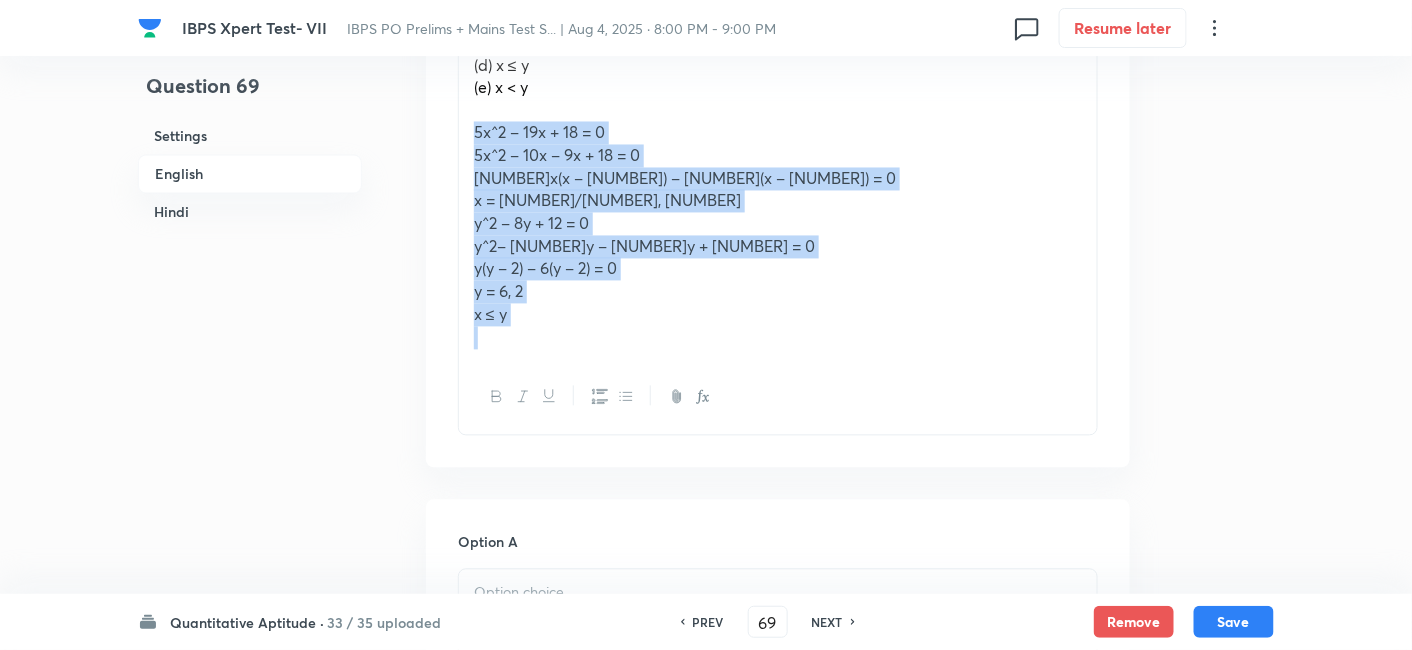 drag, startPoint x: 460, startPoint y: 134, endPoint x: 642, endPoint y: 384, distance: 309.2313 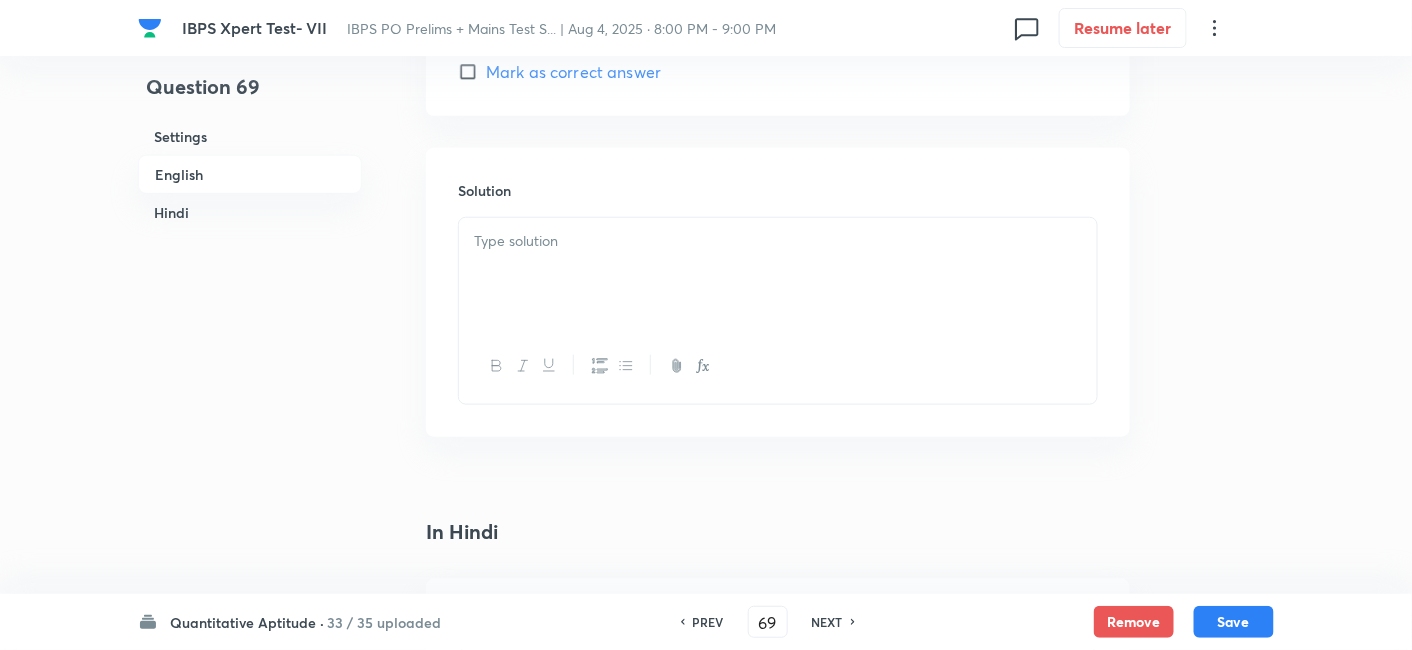 scroll, scrollTop: 2839, scrollLeft: 0, axis: vertical 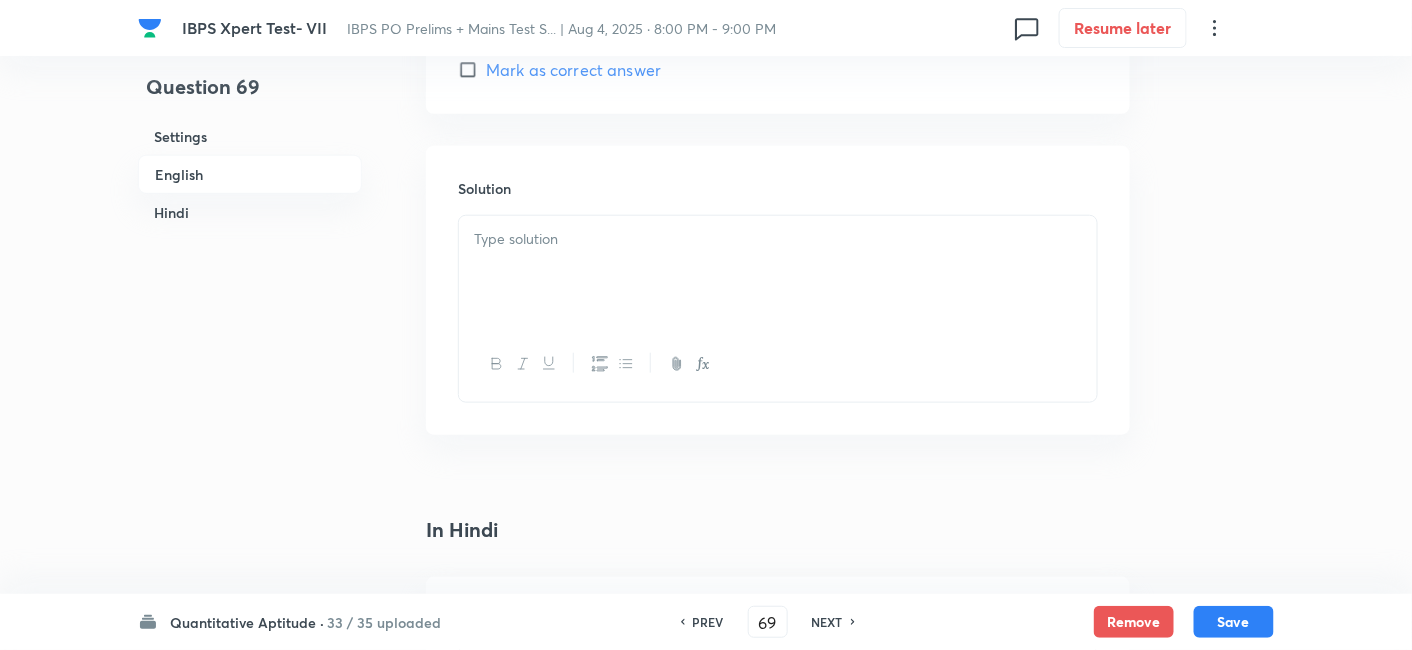 click at bounding box center [778, 239] 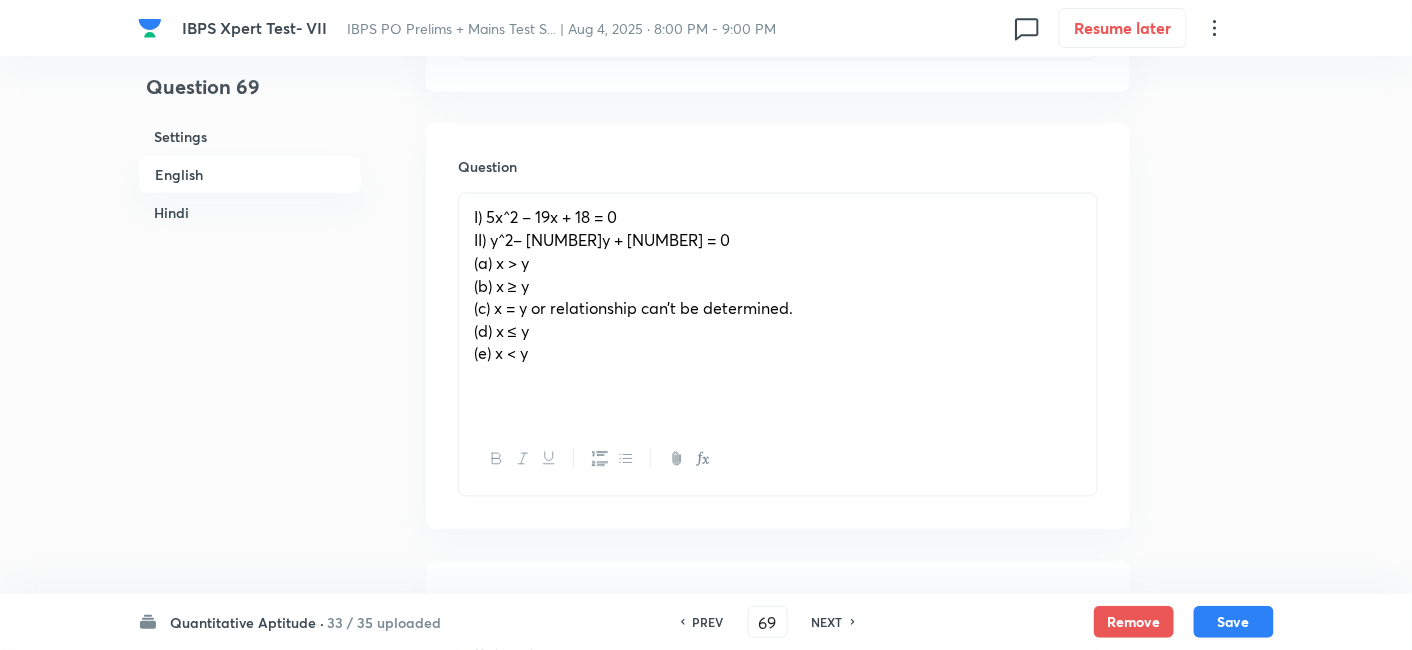 scroll, scrollTop: 851, scrollLeft: 0, axis: vertical 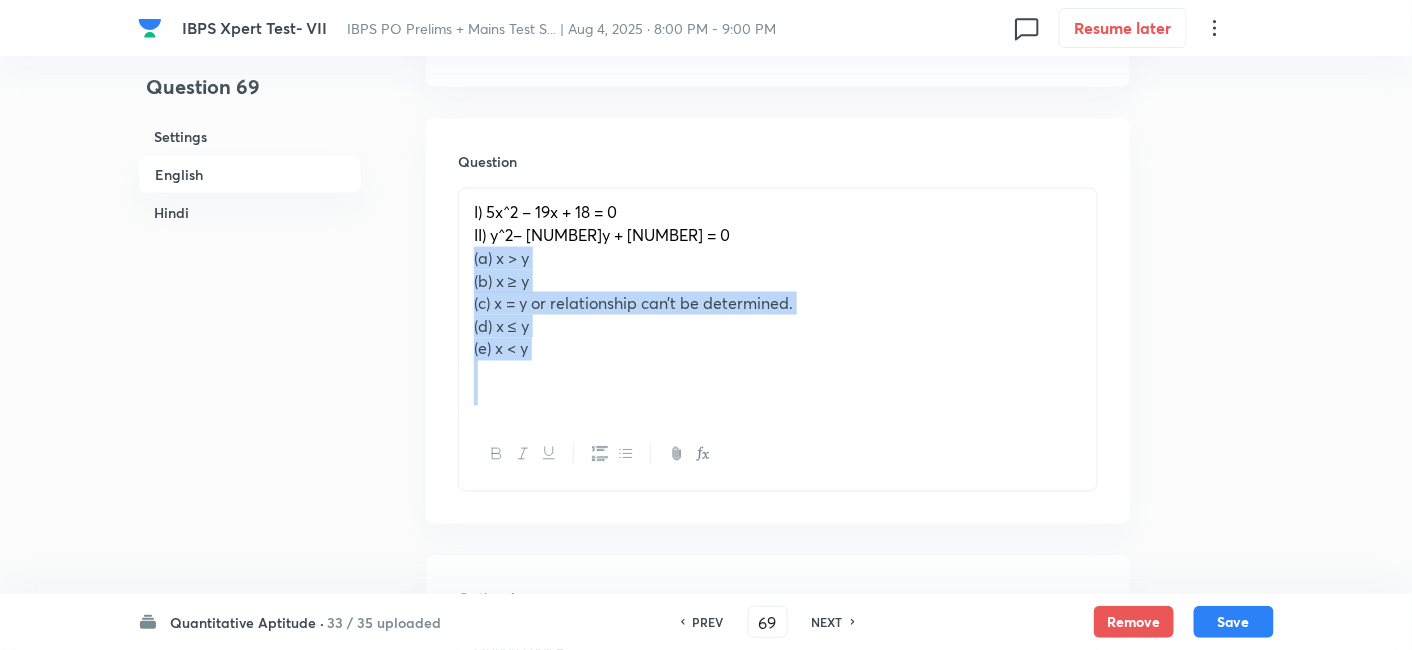 drag, startPoint x: 467, startPoint y: 261, endPoint x: 662, endPoint y: 477, distance: 291 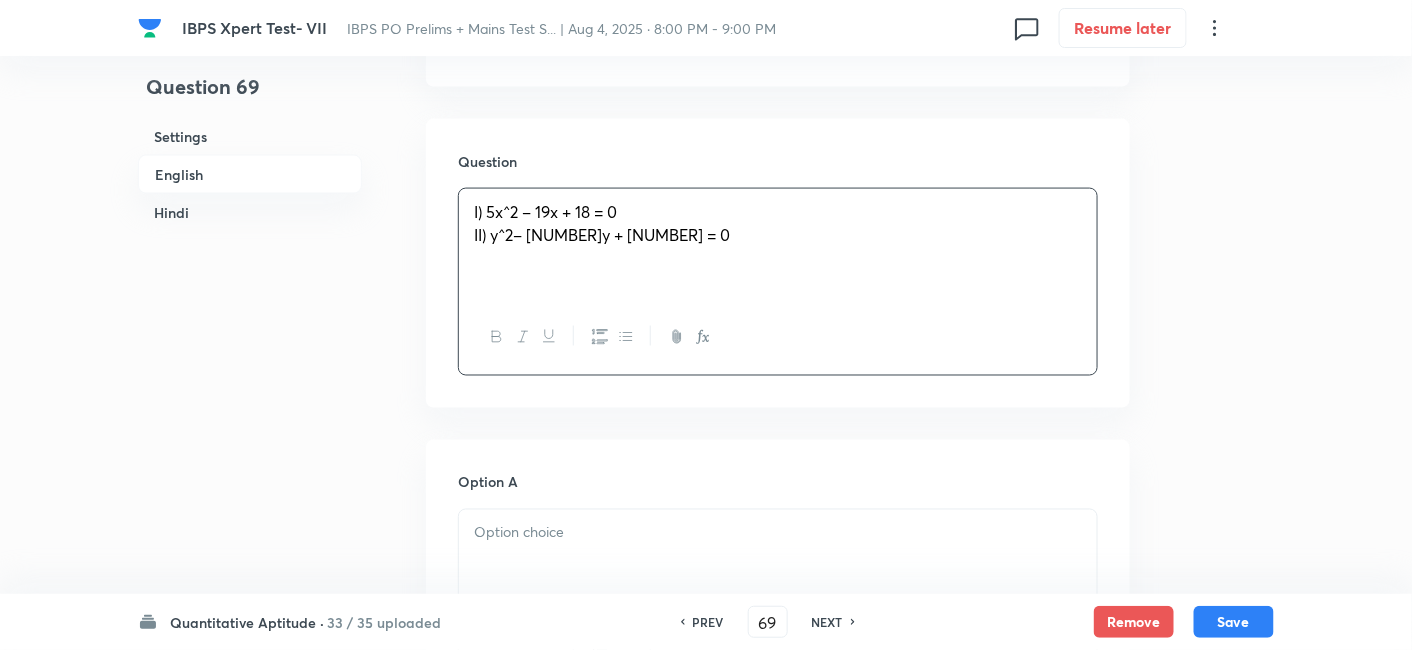 scroll, scrollTop: 1159, scrollLeft: 0, axis: vertical 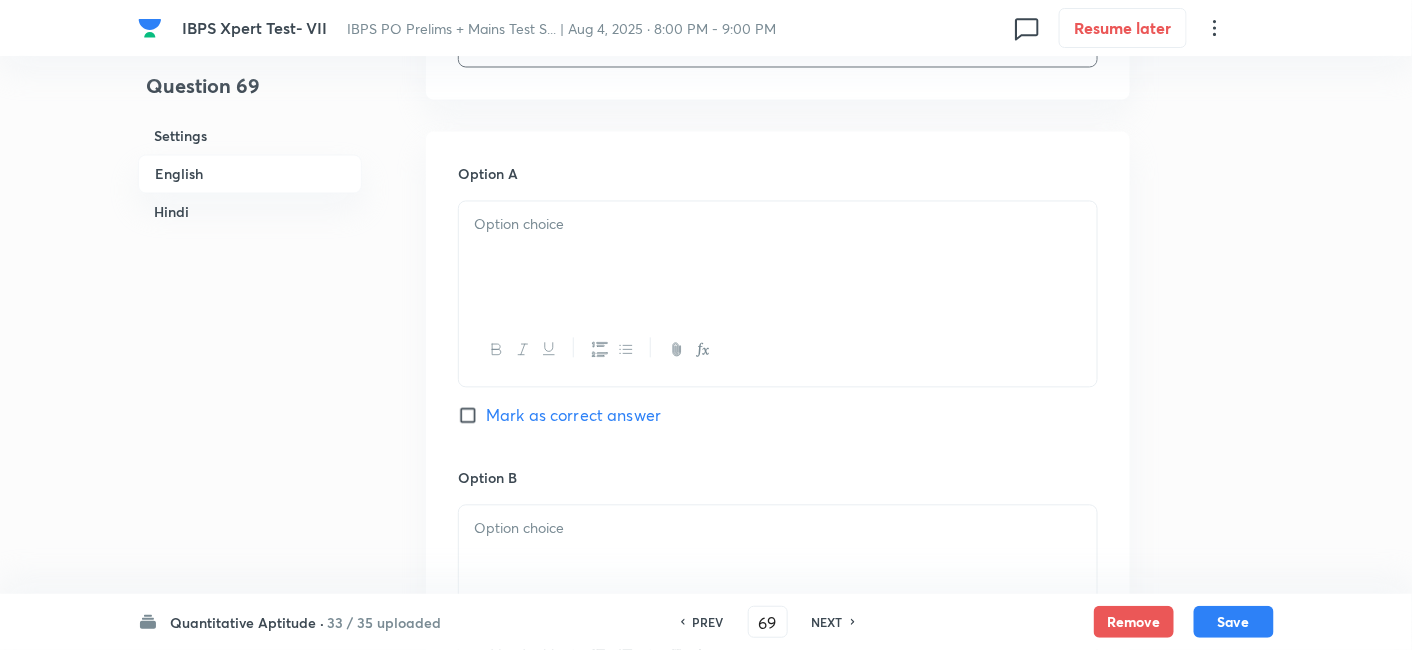 click at bounding box center (778, 258) 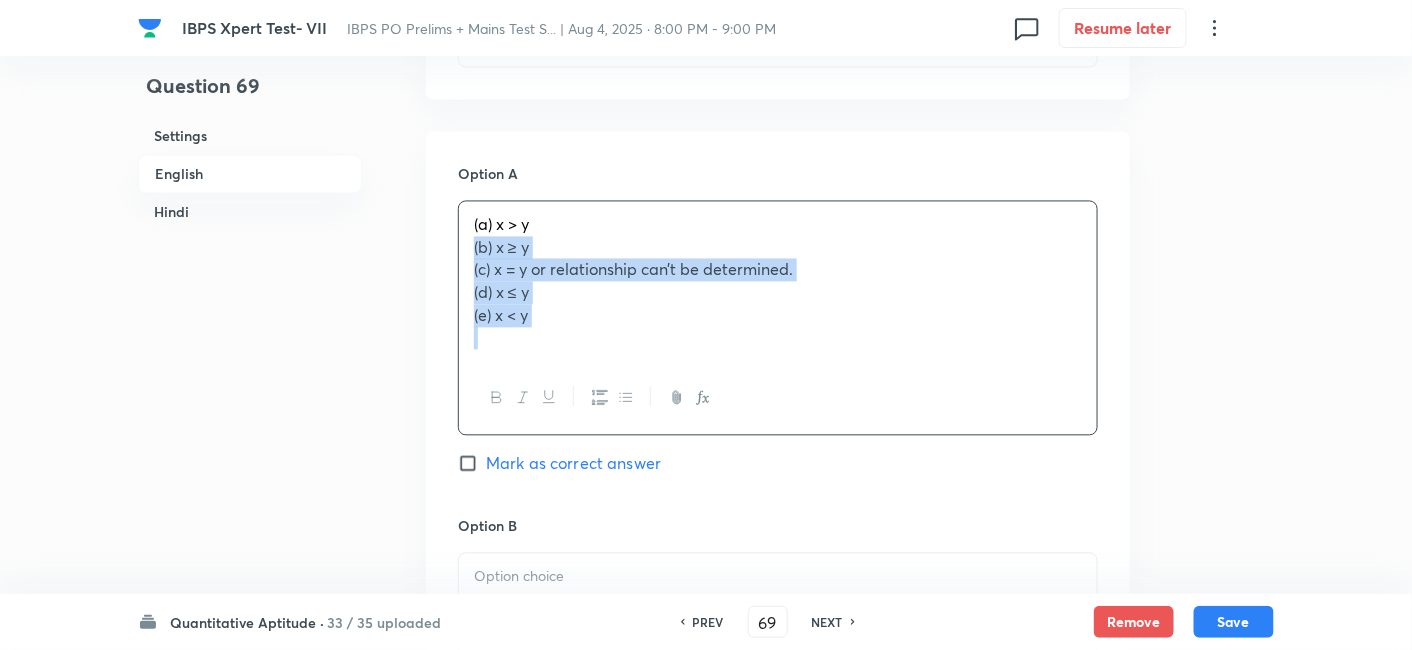 drag, startPoint x: 471, startPoint y: 249, endPoint x: 642, endPoint y: 453, distance: 266.1898 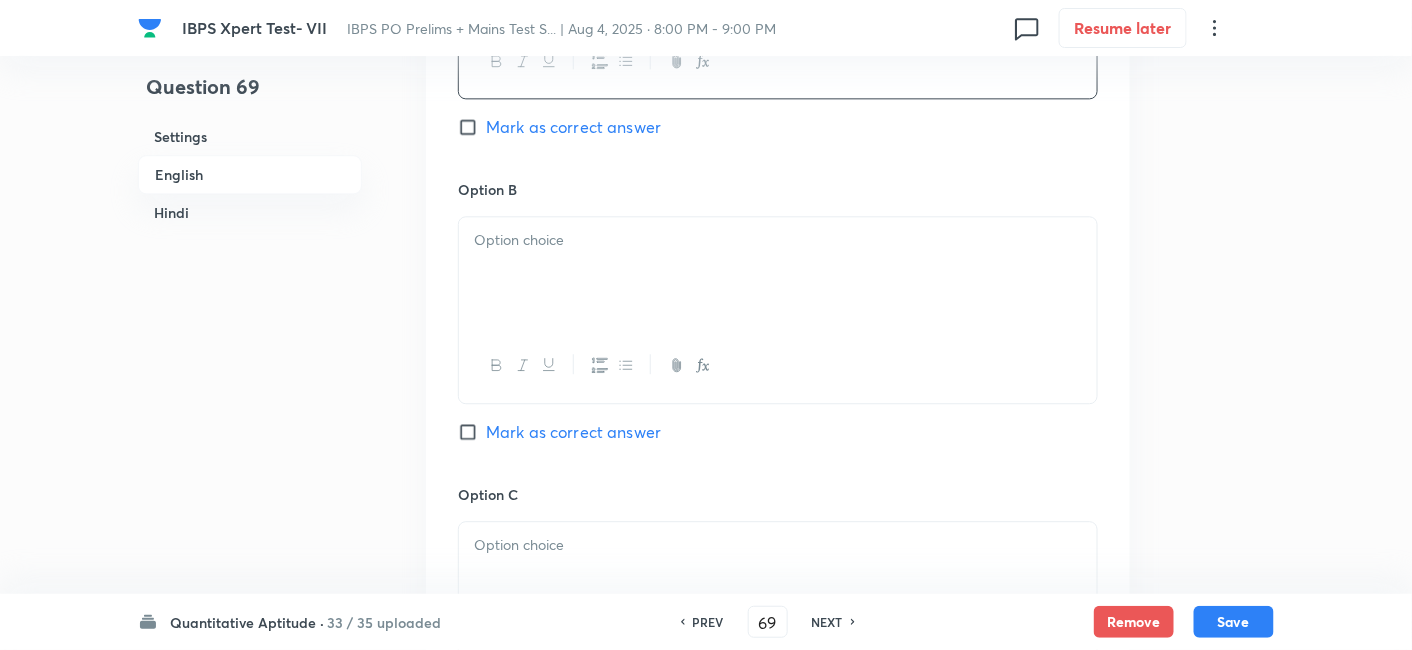 scroll, scrollTop: 1451, scrollLeft: 0, axis: vertical 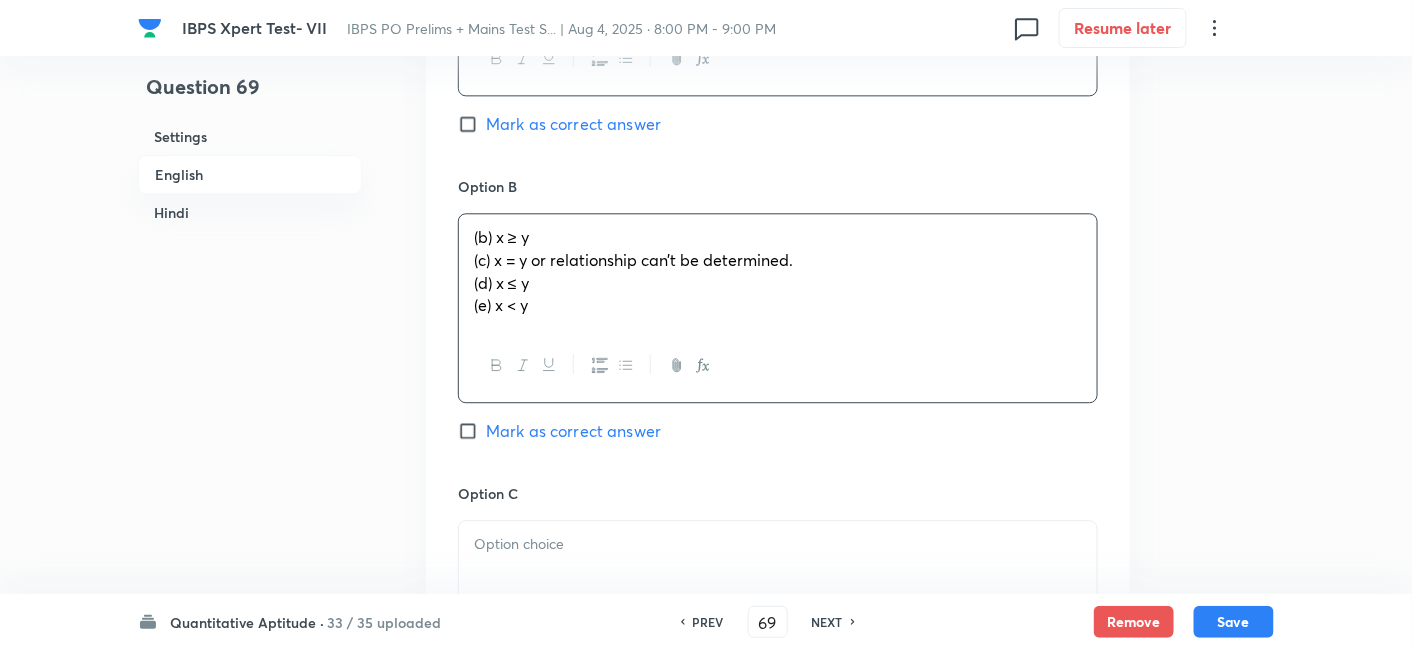 click on "(b) x ≥ y (c) x = y or relationship can’t be determined. (d) x ≤ y (e) x < y" at bounding box center (778, 271) 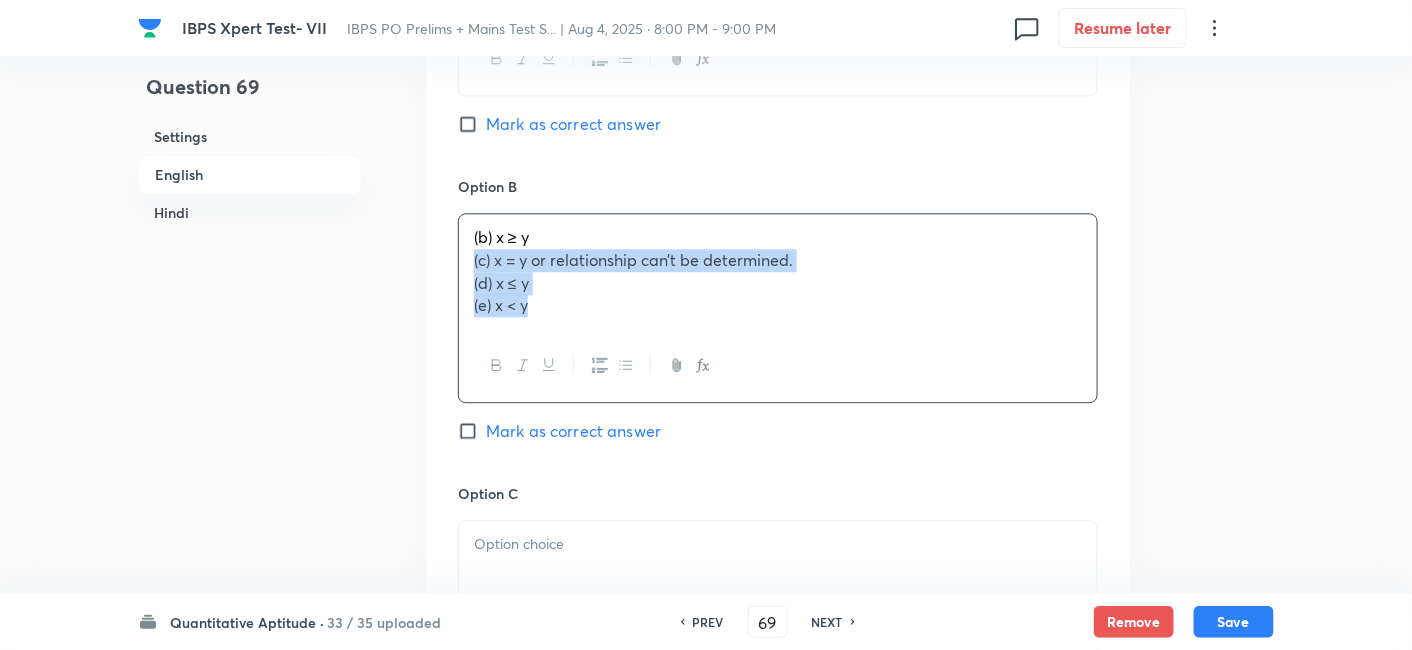 drag, startPoint x: 474, startPoint y: 258, endPoint x: 638, endPoint y: 418, distance: 229.12006 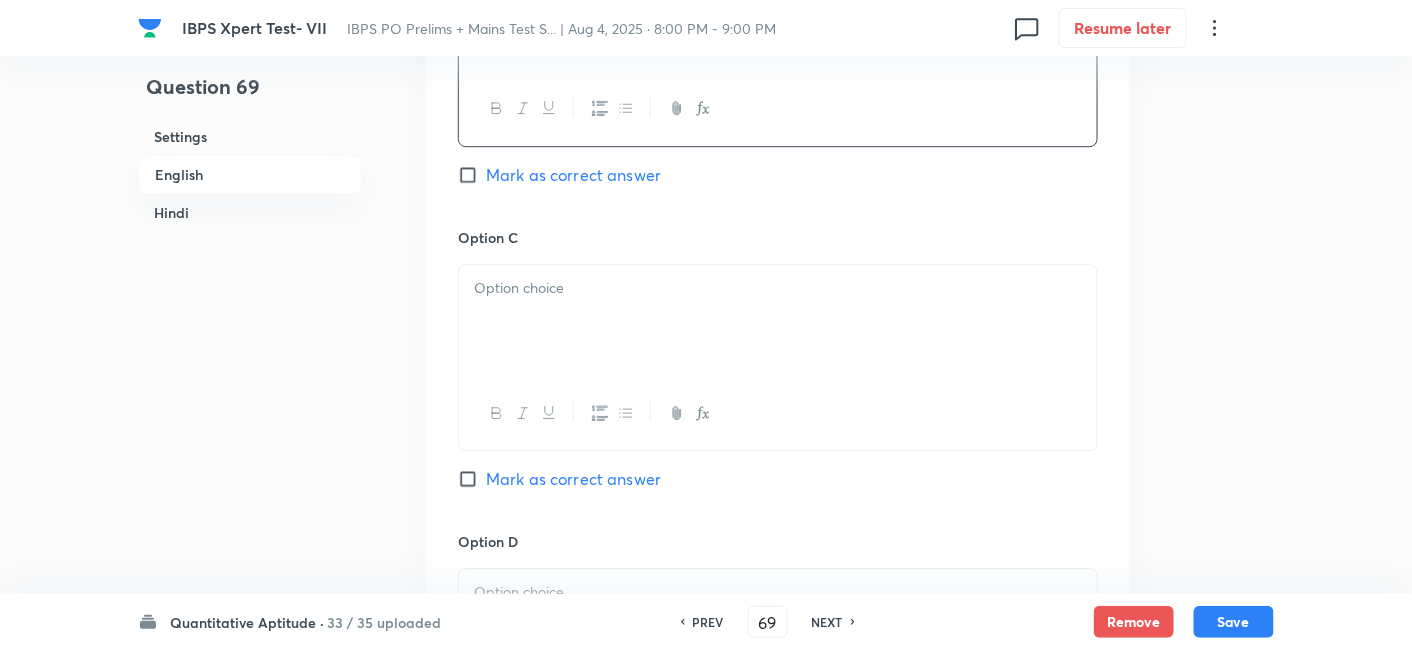 scroll, scrollTop: 1704, scrollLeft: 0, axis: vertical 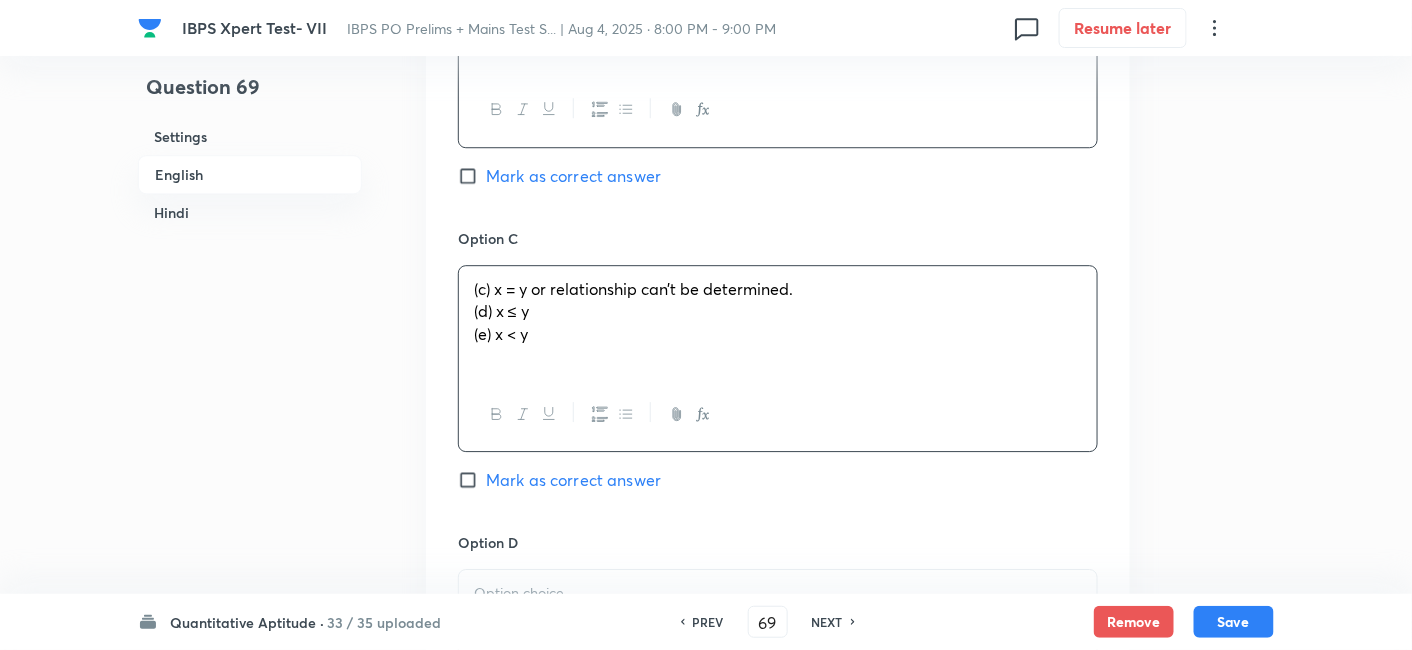 click on "(c) x = y or relationship can’t be determined. (d) x ≤ y (e) x < y" at bounding box center [778, 322] 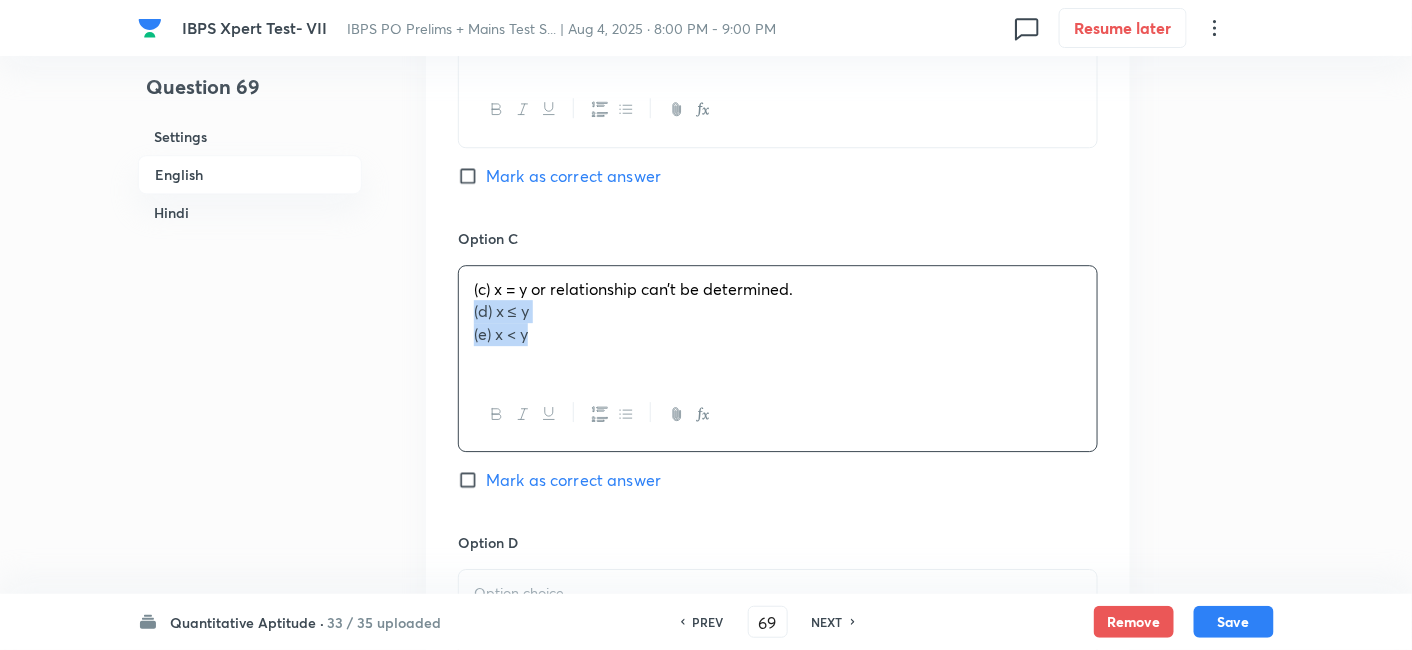 drag, startPoint x: 469, startPoint y: 310, endPoint x: 751, endPoint y: 478, distance: 328.2499 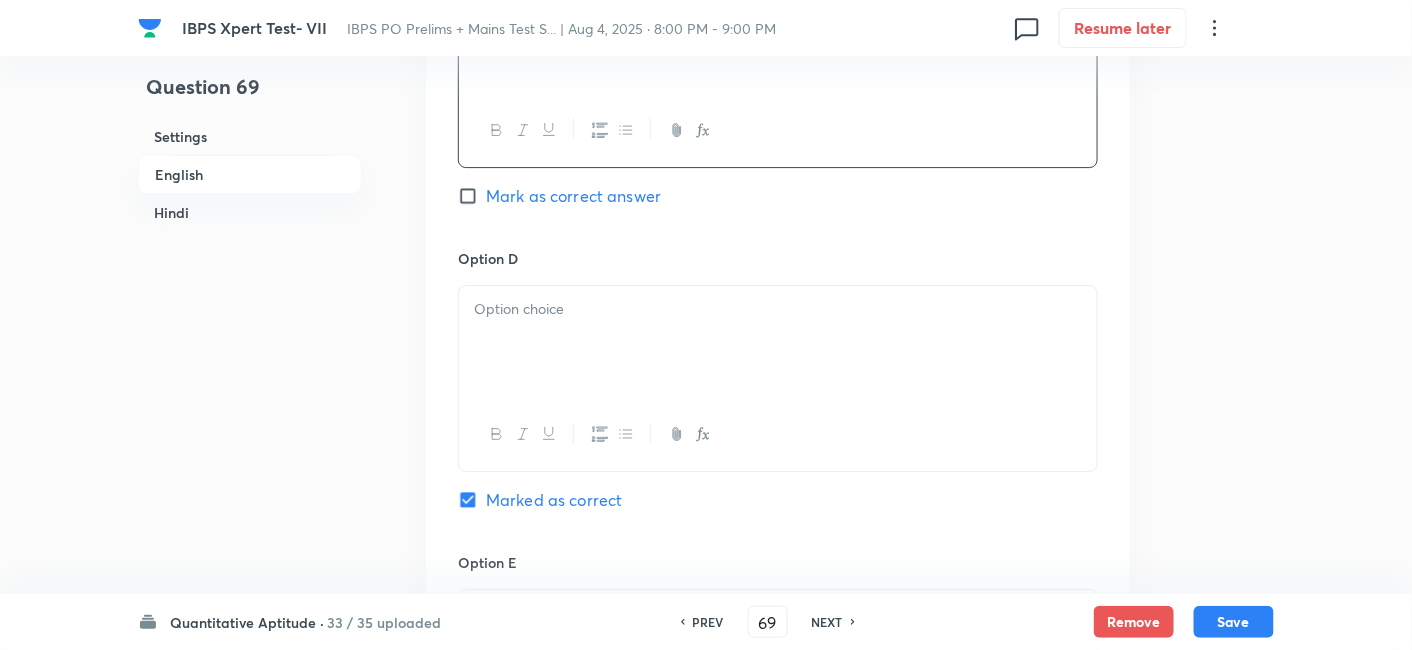scroll, scrollTop: 1997, scrollLeft: 0, axis: vertical 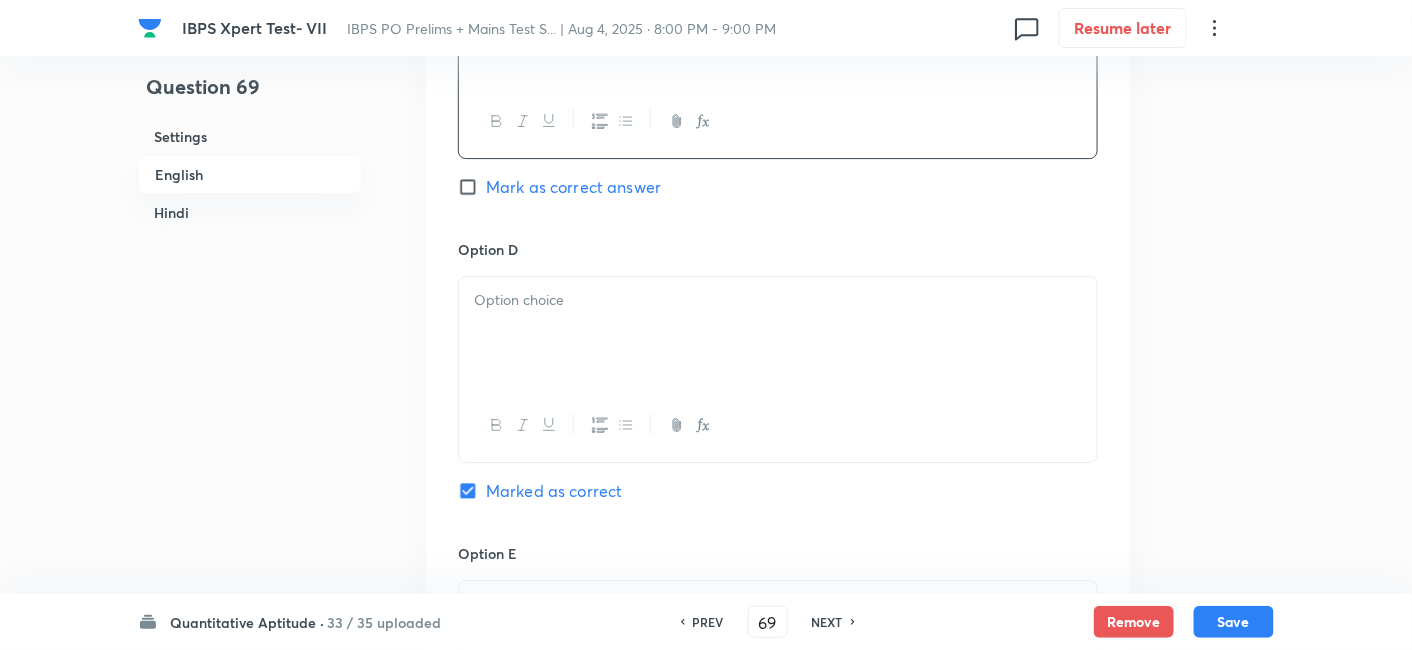 click at bounding box center (778, 333) 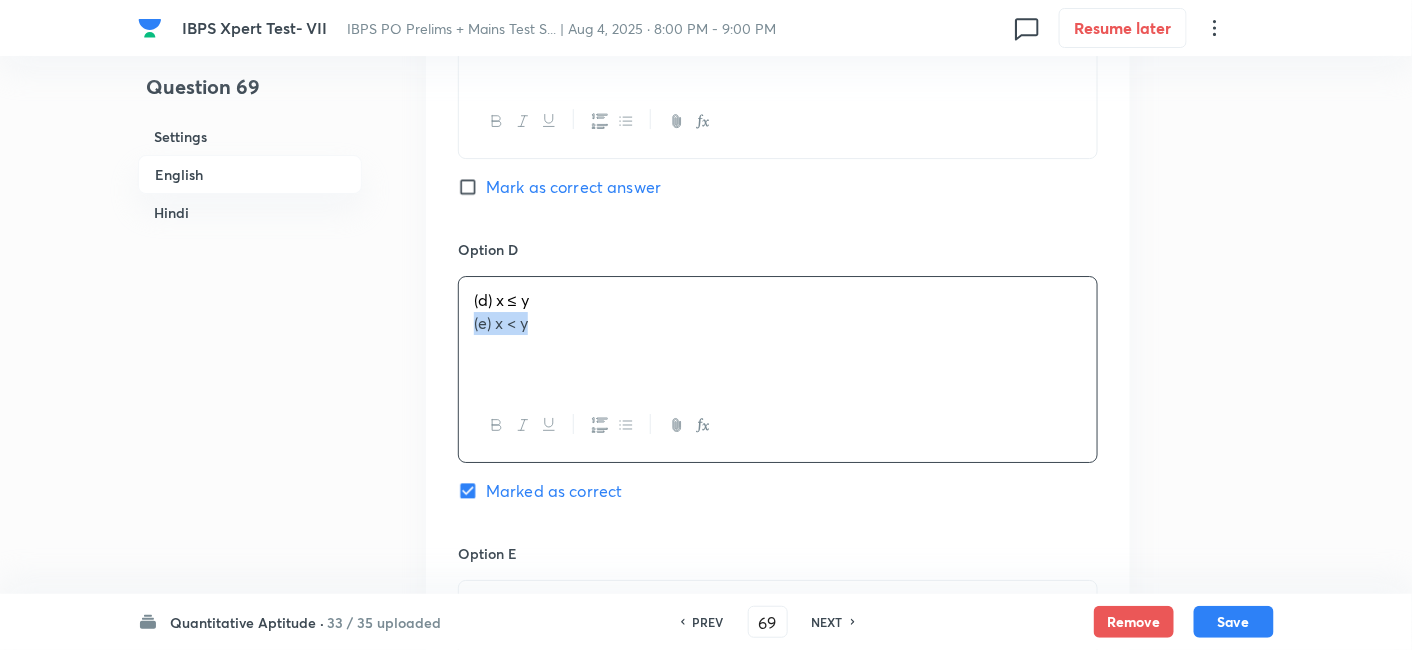 drag, startPoint x: 467, startPoint y: 318, endPoint x: 724, endPoint y: 374, distance: 263.03043 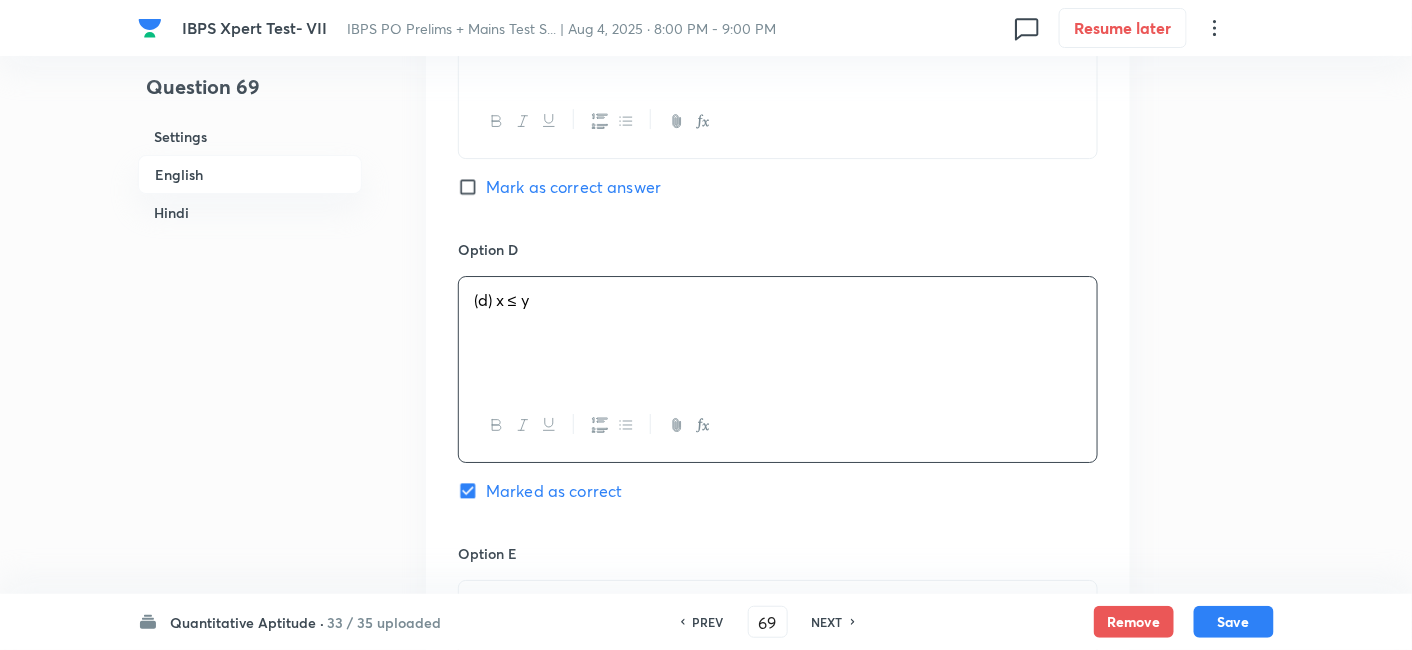 scroll, scrollTop: 2315, scrollLeft: 0, axis: vertical 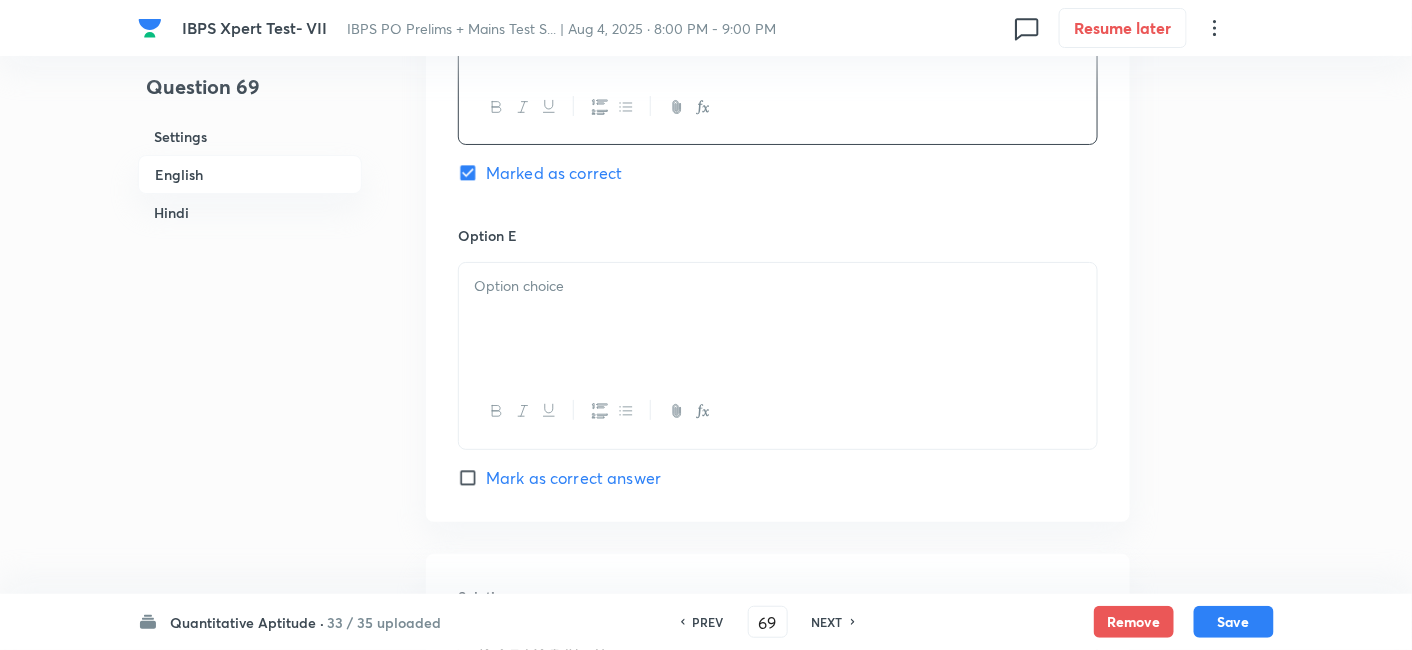click at bounding box center [778, 319] 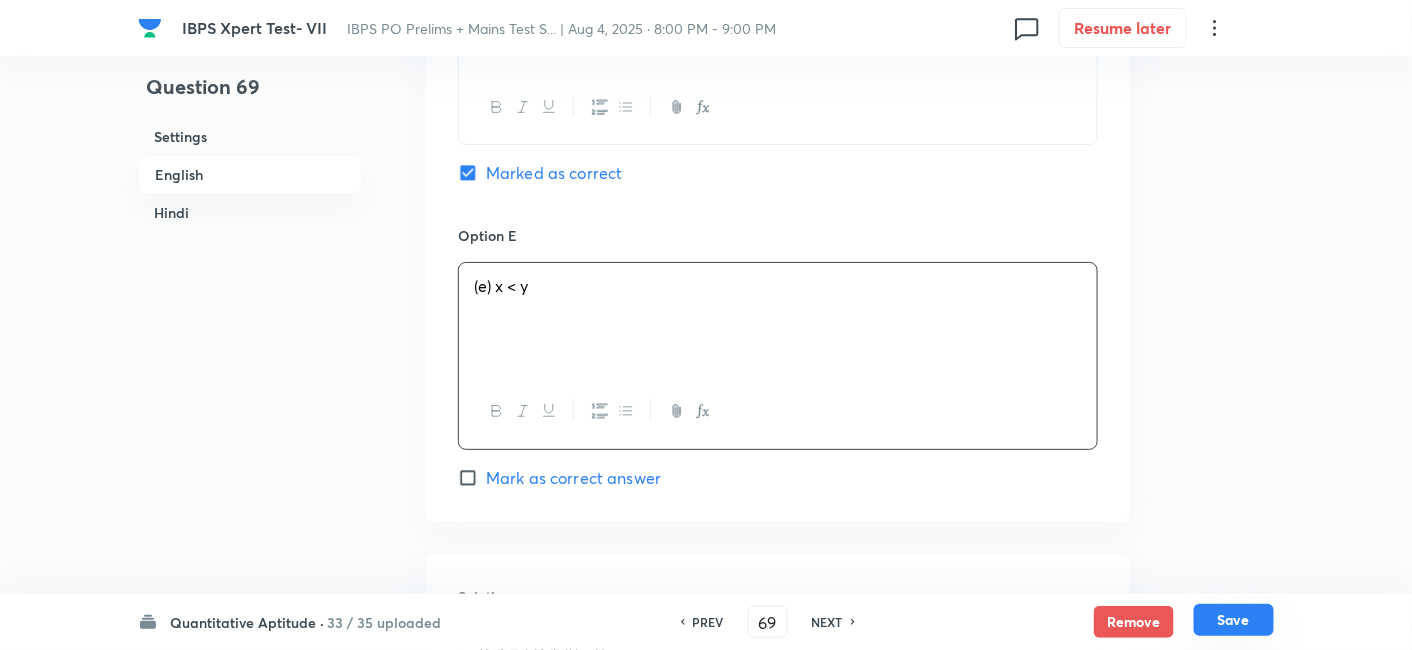 click on "Save" at bounding box center (1234, 620) 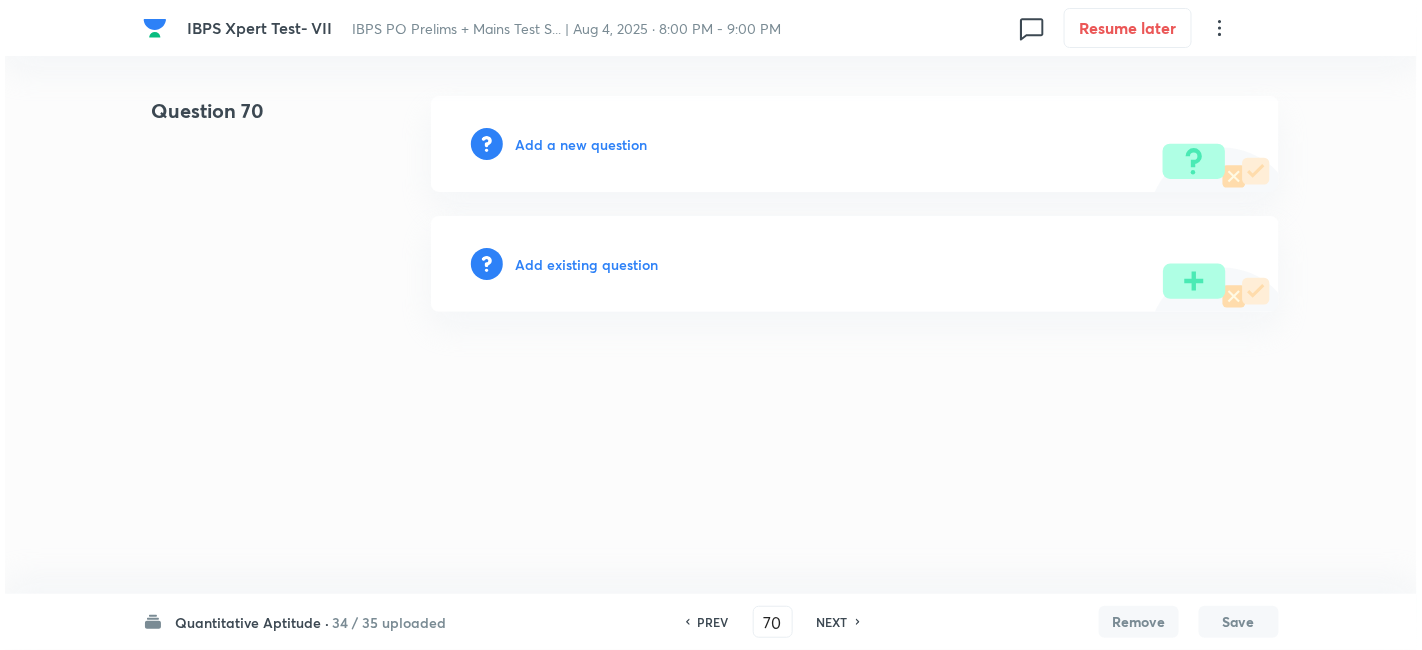 scroll, scrollTop: 0, scrollLeft: 0, axis: both 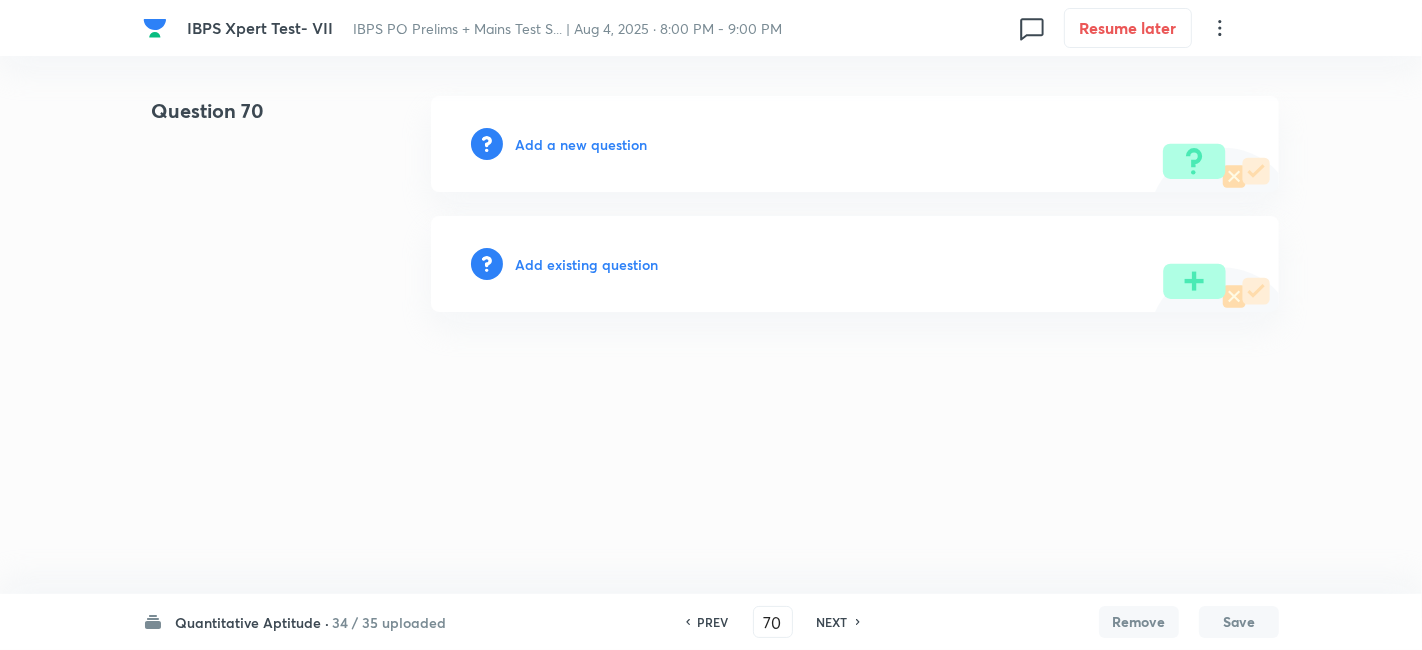 click on "Add a new question" at bounding box center (581, 144) 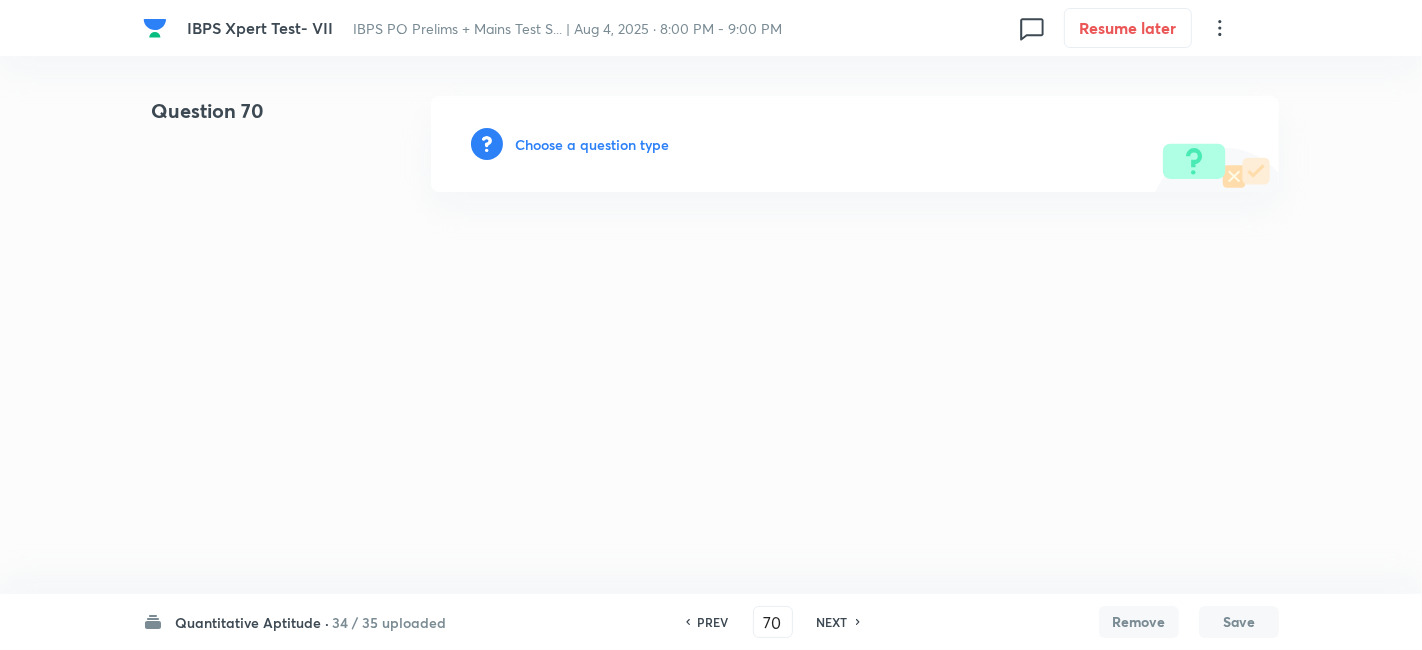 click on "Choose a question type" at bounding box center [592, 144] 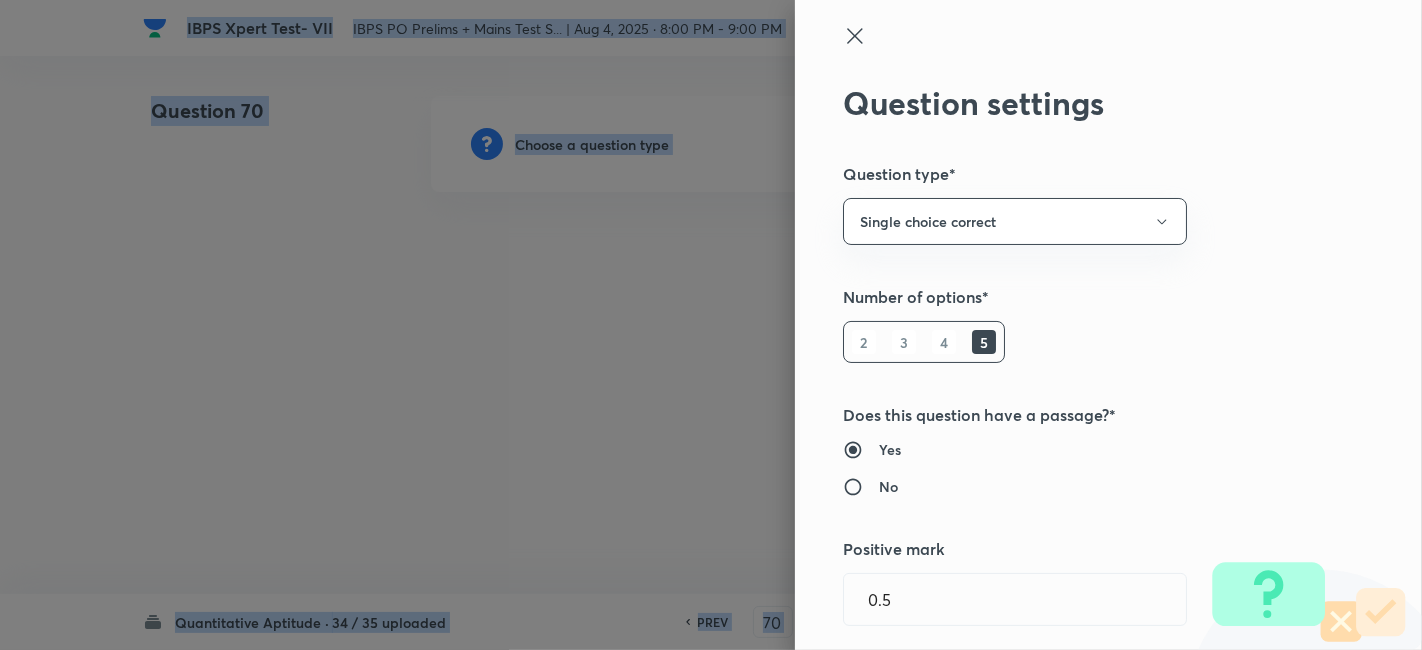 click at bounding box center (711, 325) 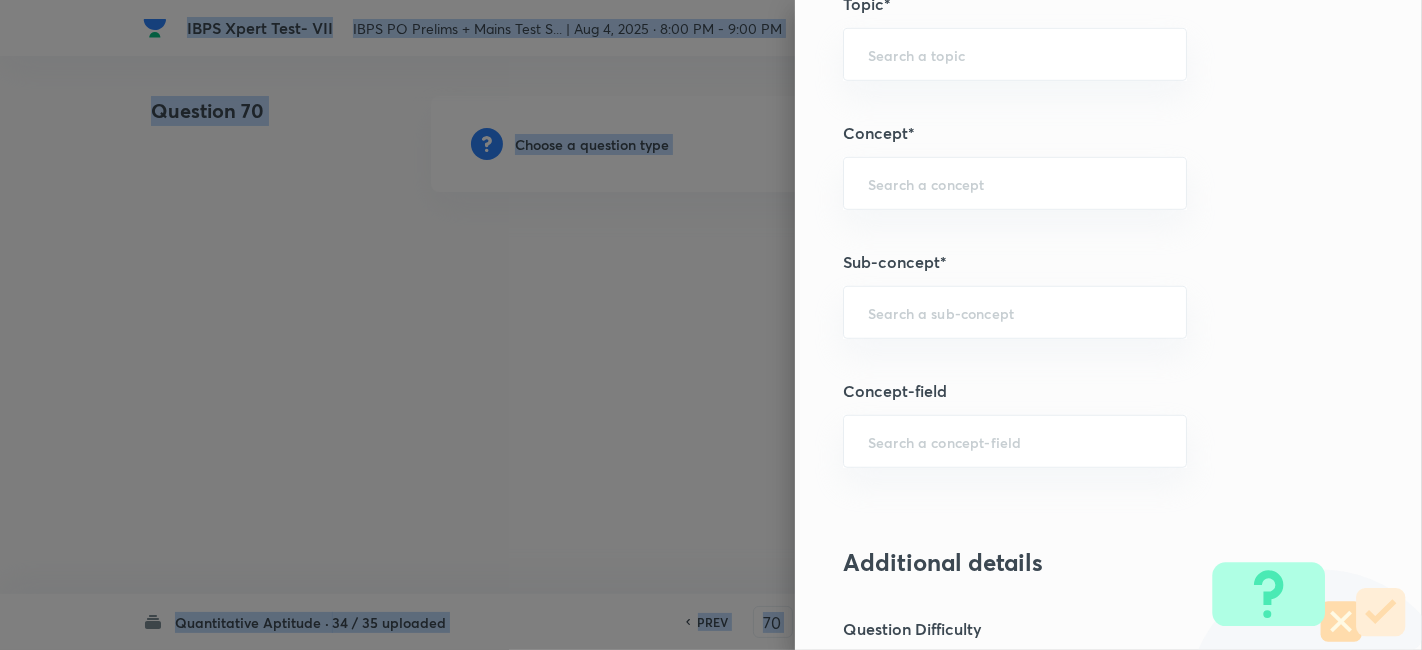 scroll, scrollTop: 1042, scrollLeft: 0, axis: vertical 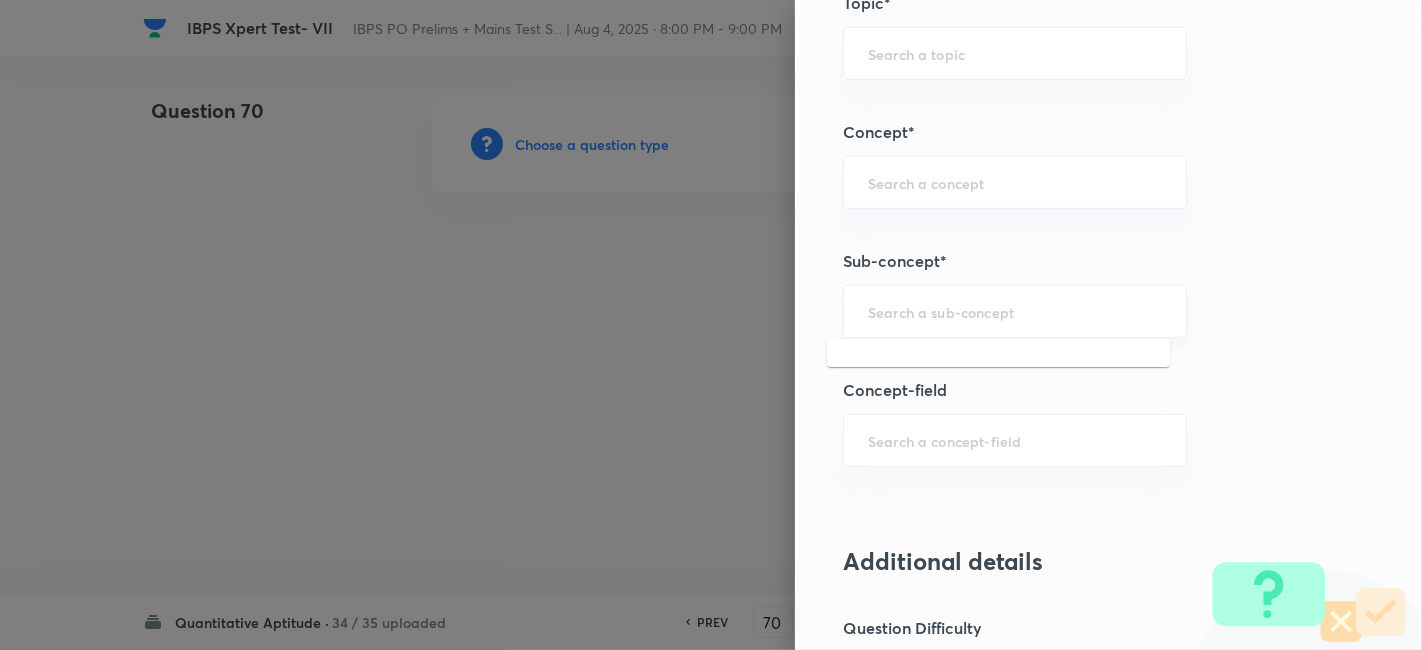 click at bounding box center [1015, 311] 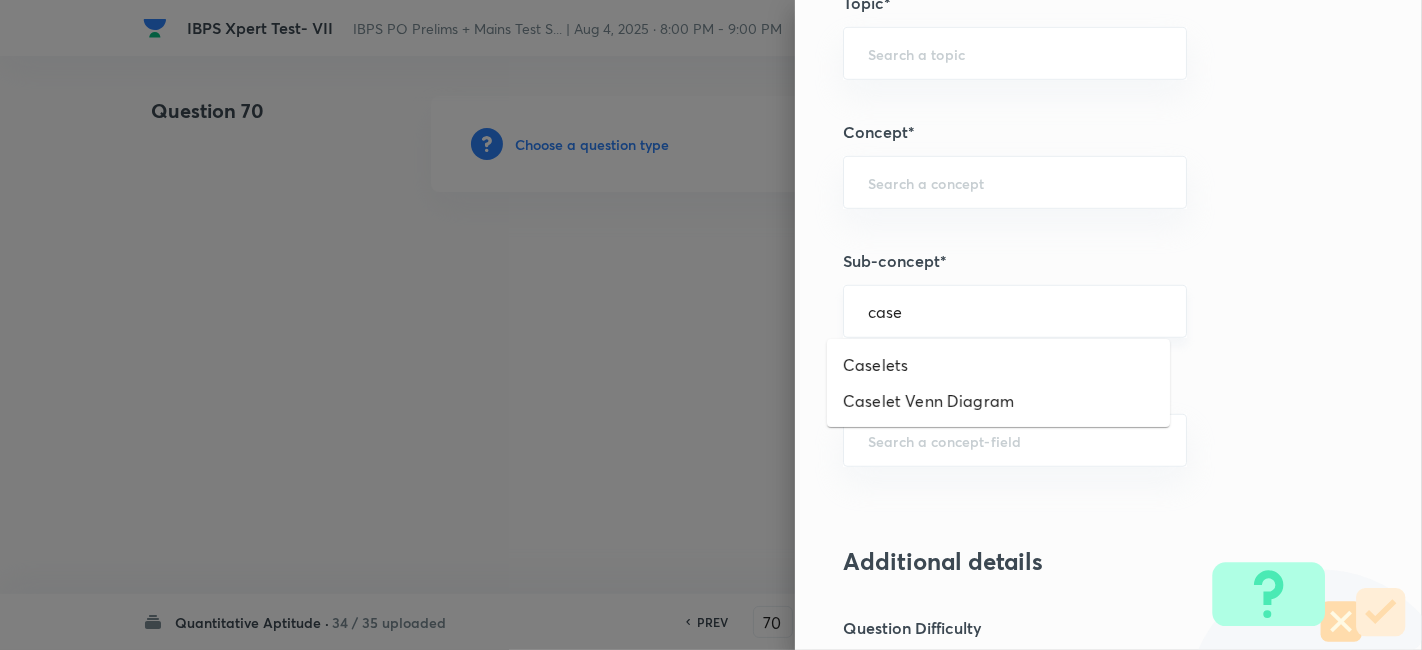 click on "case" at bounding box center (1015, 311) 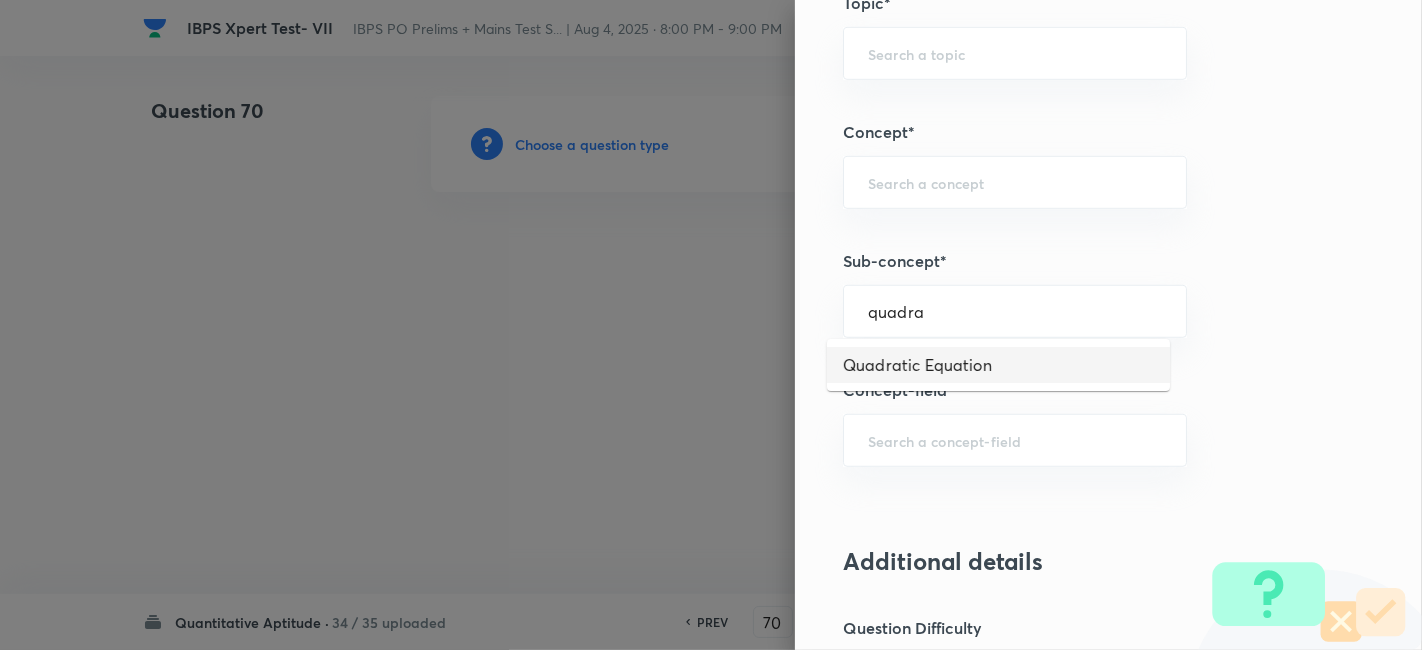 click on "Quadratic Equation" at bounding box center [998, 365] 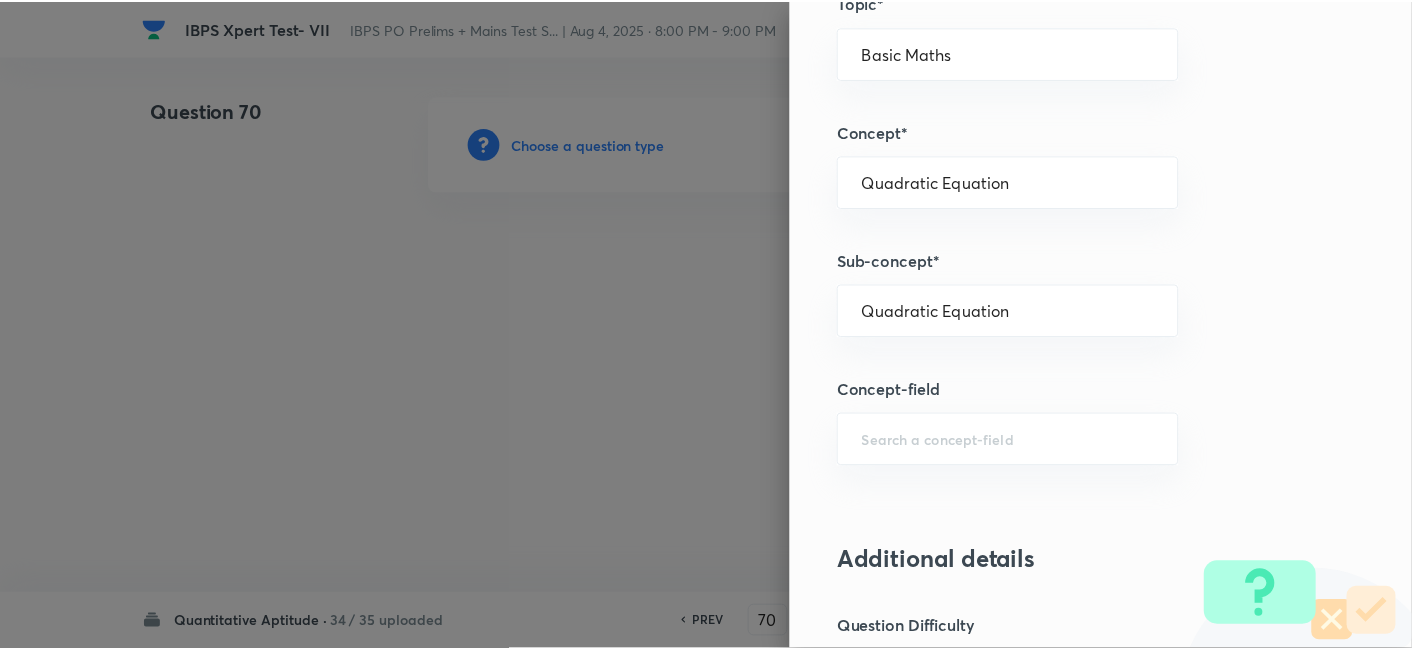 scroll, scrollTop: 2070, scrollLeft: 0, axis: vertical 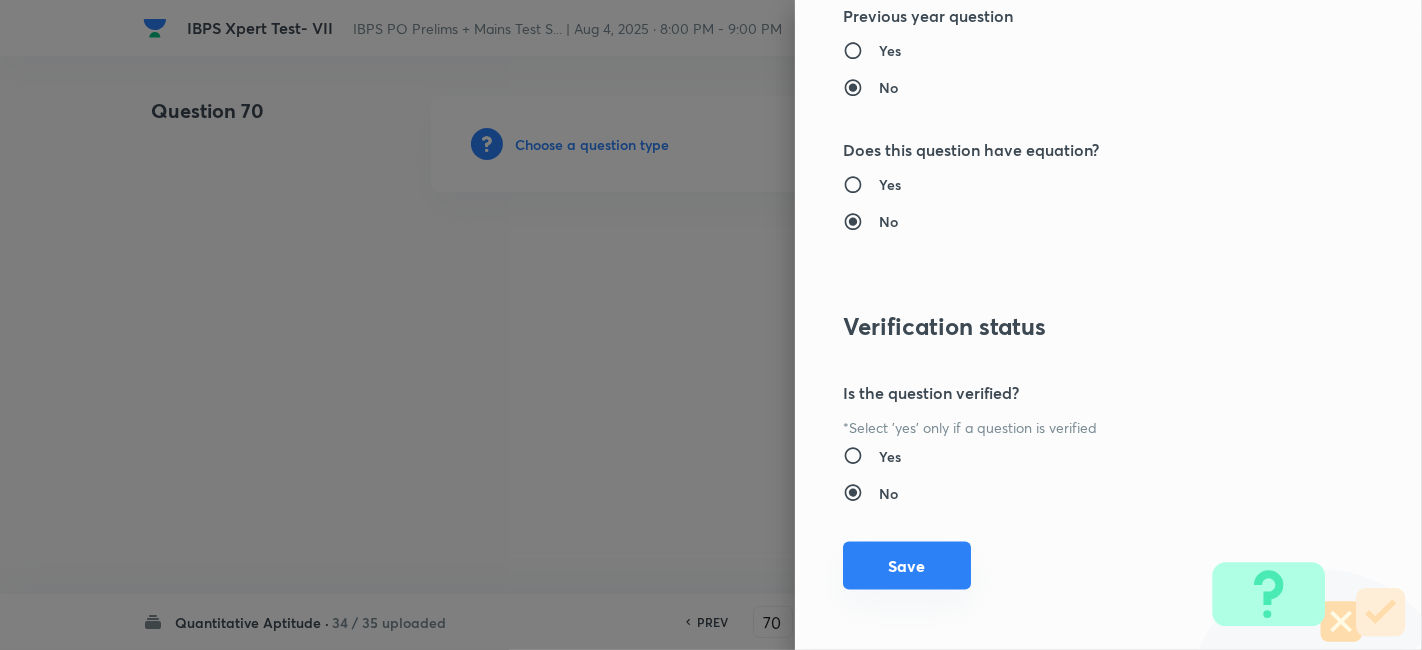 click on "Save" at bounding box center [907, 566] 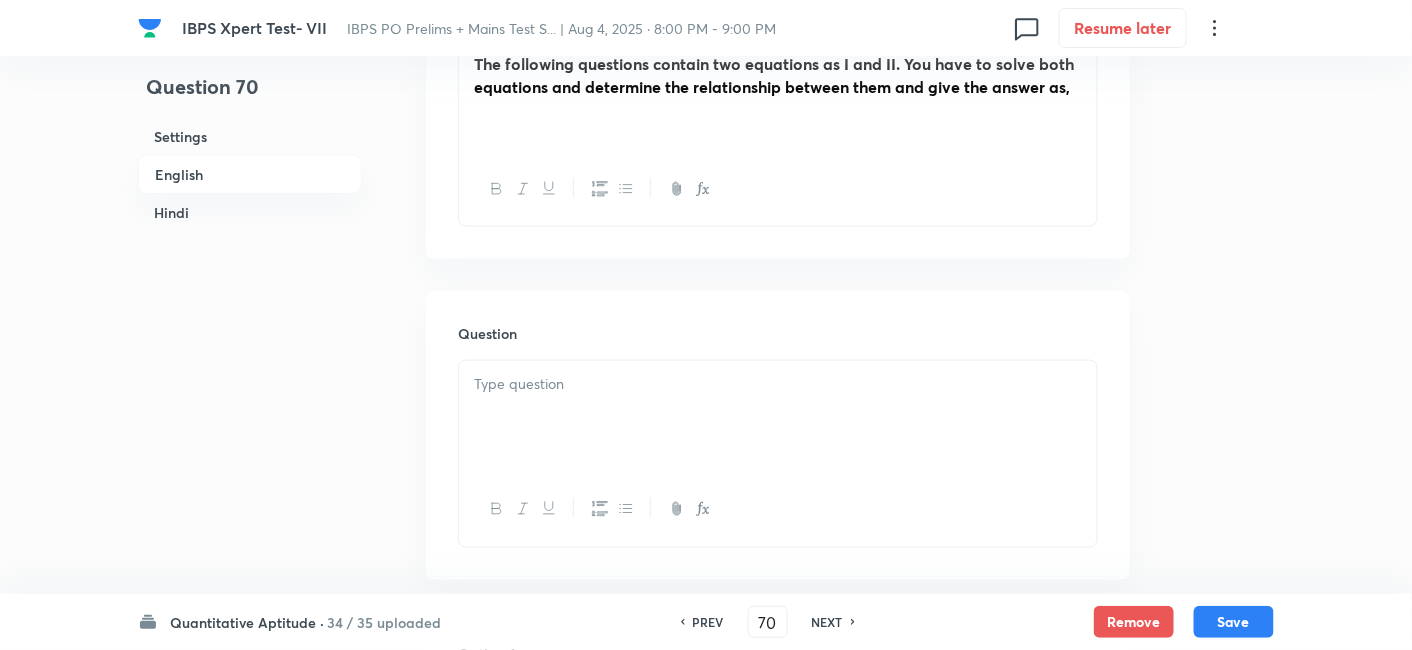 scroll, scrollTop: 681, scrollLeft: 0, axis: vertical 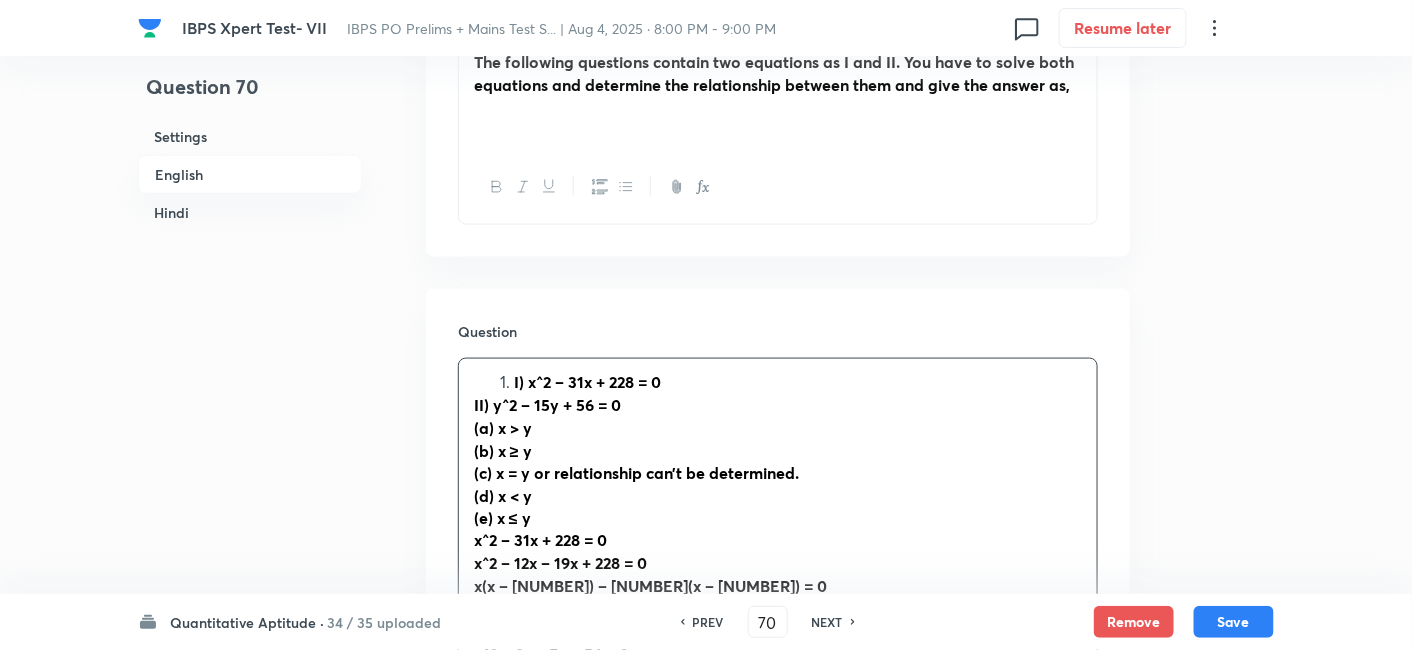 click on "I) x^2 – 31x + 228 = 0 II) y^2 – 15y + 56 = 0 (a) x > y (b) x ≥ y (c) x = y or relationship can’t be determined. (d) x < y (e) x ≤ y x^2 – 31x + 228 = 0 x^2 – 12x – 19x + 228 = 0 x(x – 12) – 19(x – 12) = 0 x = 12, 19 y^2 – 15y + 56 = 0 y^2 – 8y – 7y + 56 = 0 y(y – 8) – 7(y – 8) = 0 y = 8, 7 x > y" at bounding box center (778, 575) 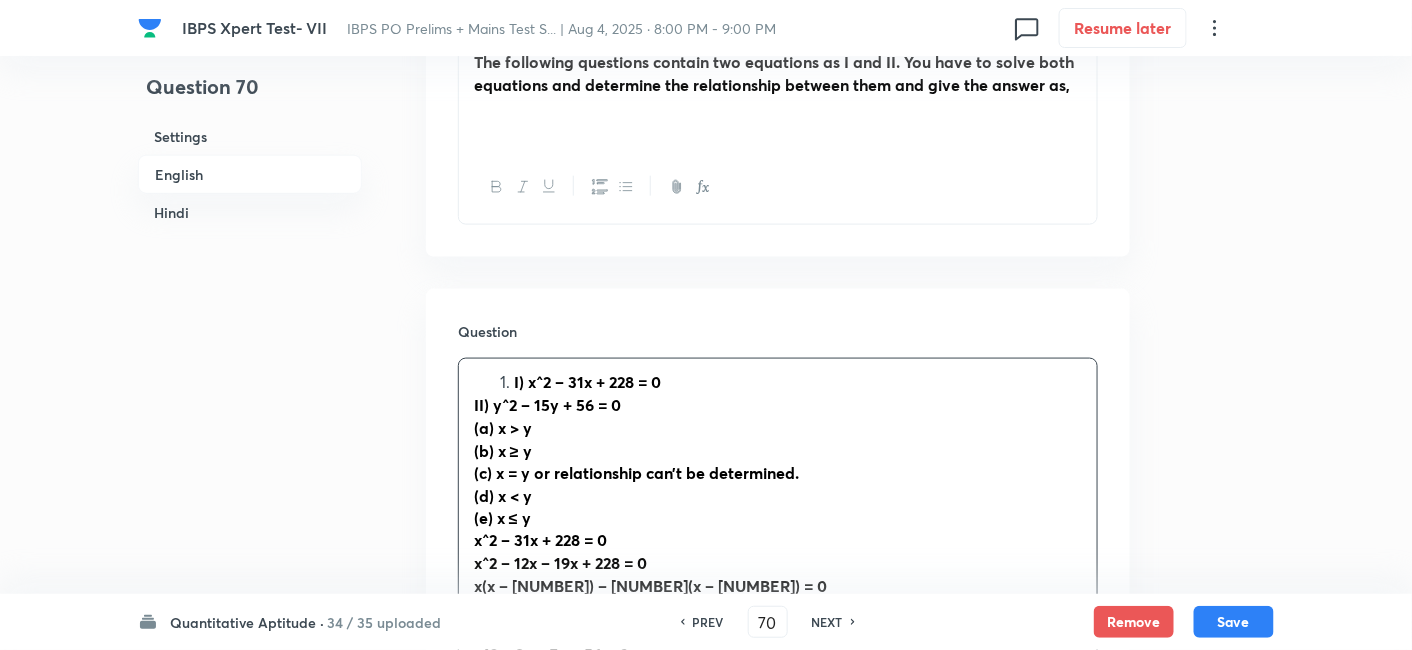 click on "I) x^2 – 31x + 228 = 0" at bounding box center (798, 382) 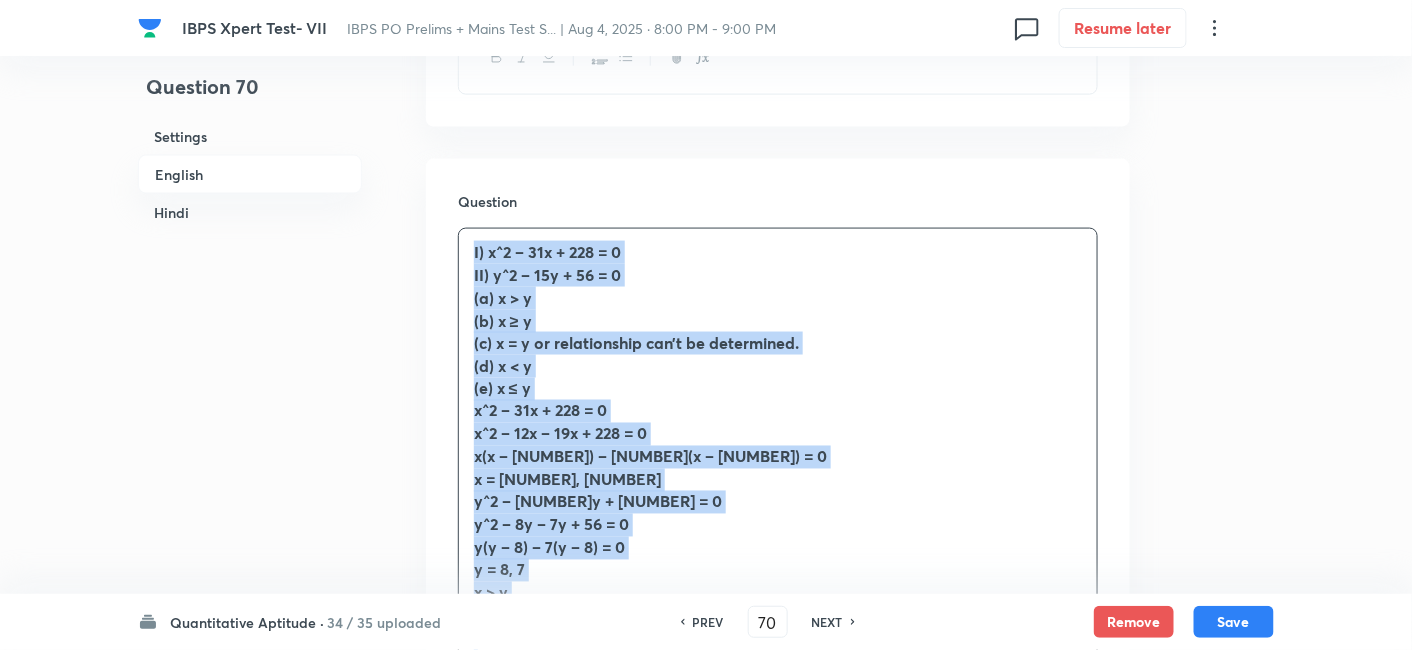 scroll, scrollTop: 889, scrollLeft: 0, axis: vertical 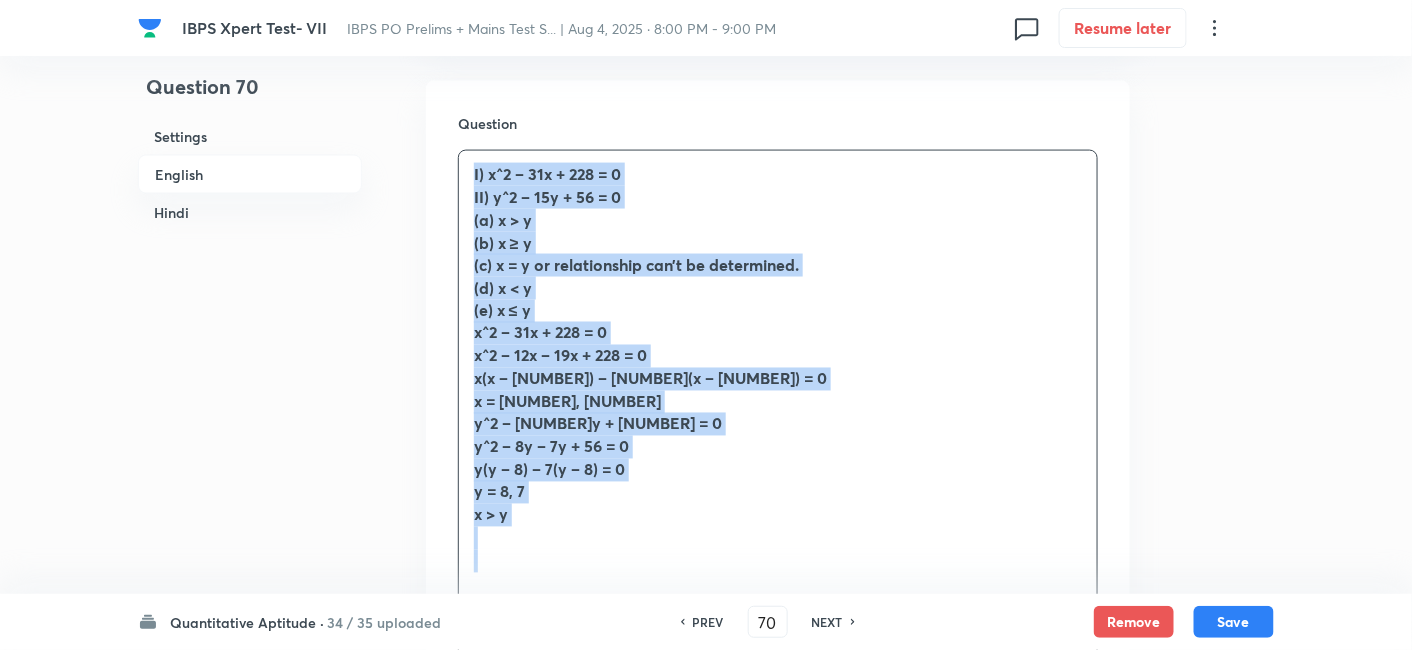 drag, startPoint x: 468, startPoint y: 382, endPoint x: 945, endPoint y: 610, distance: 528.6899 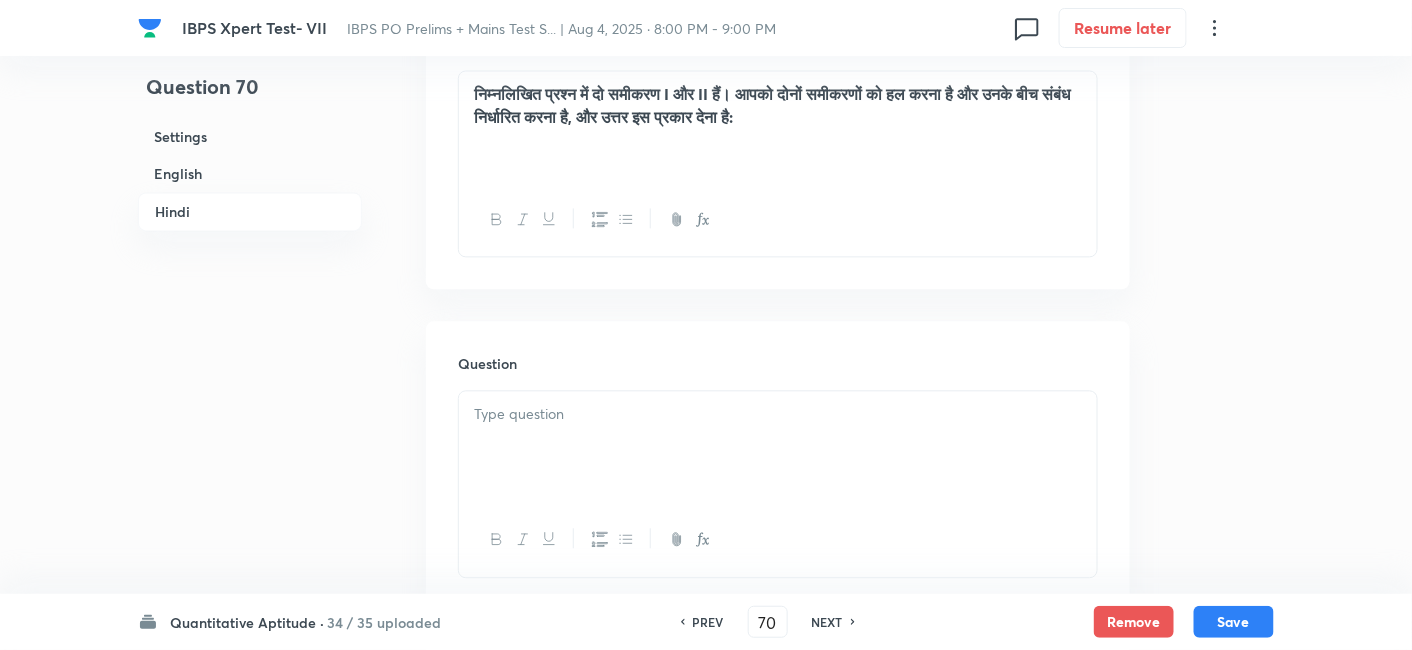 scroll, scrollTop: 3680, scrollLeft: 0, axis: vertical 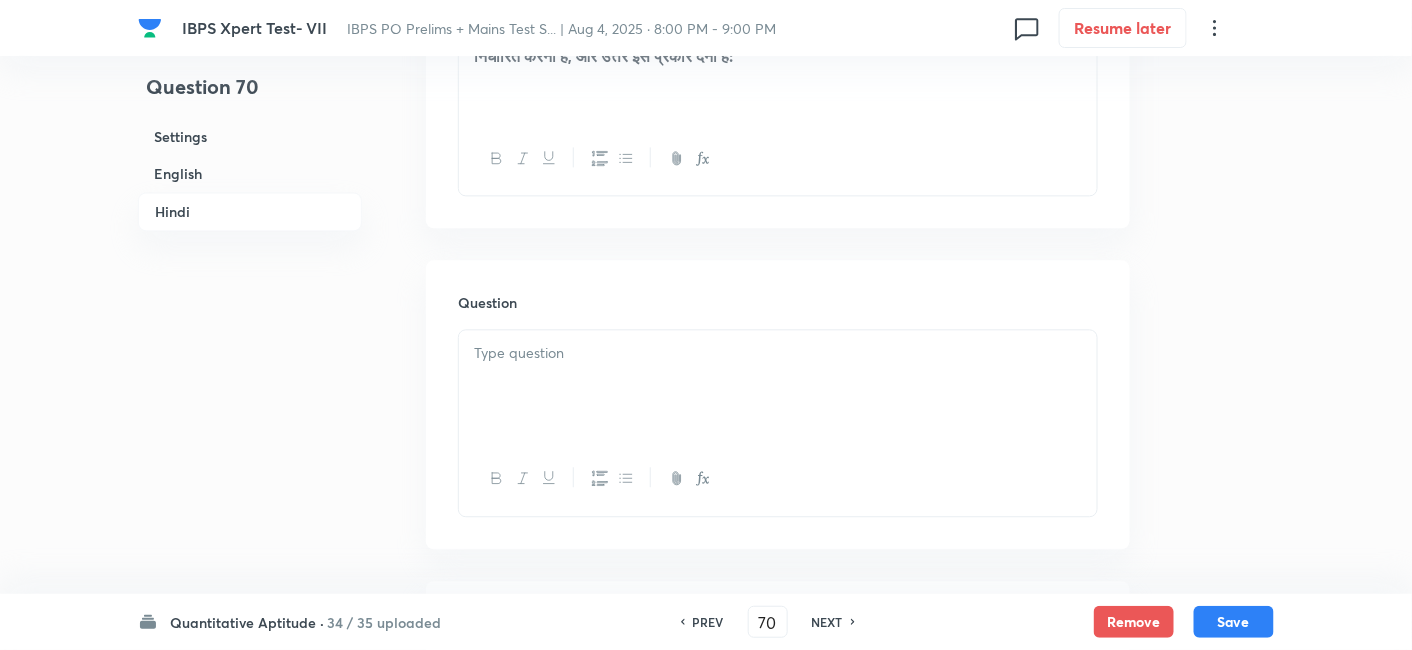 click at bounding box center (778, 353) 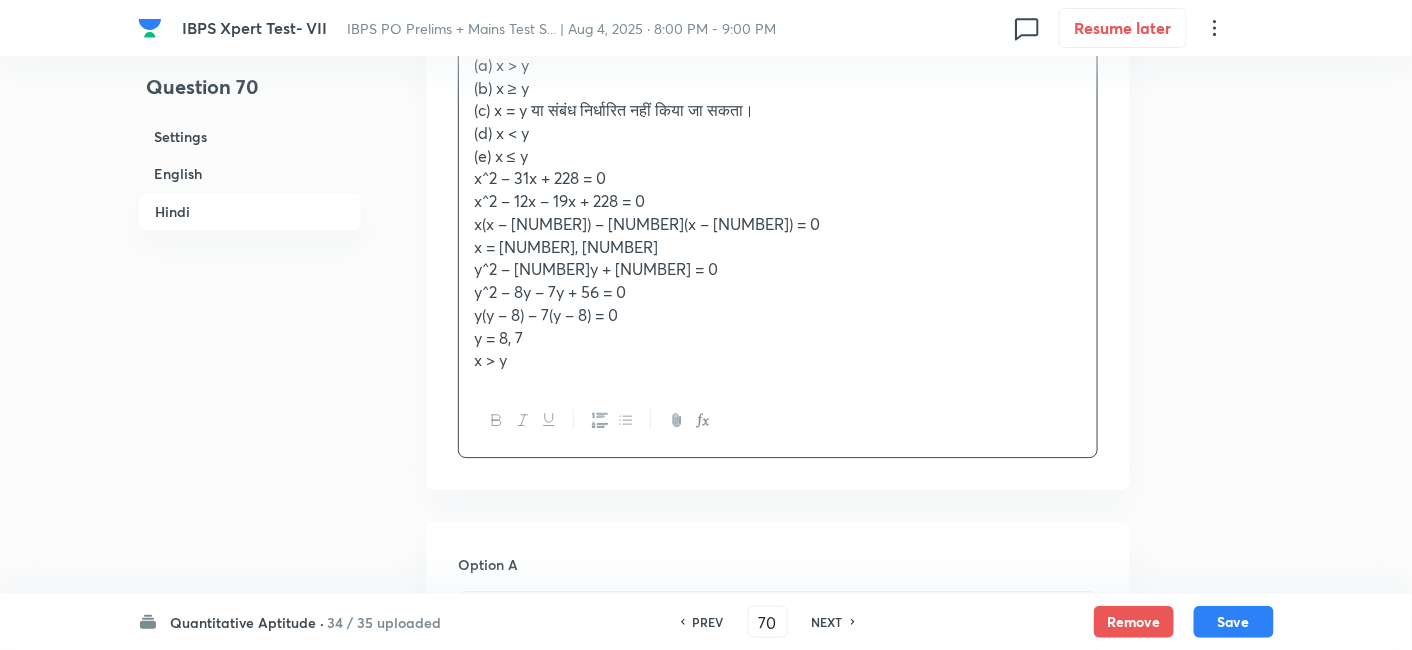 scroll, scrollTop: 4016, scrollLeft: 0, axis: vertical 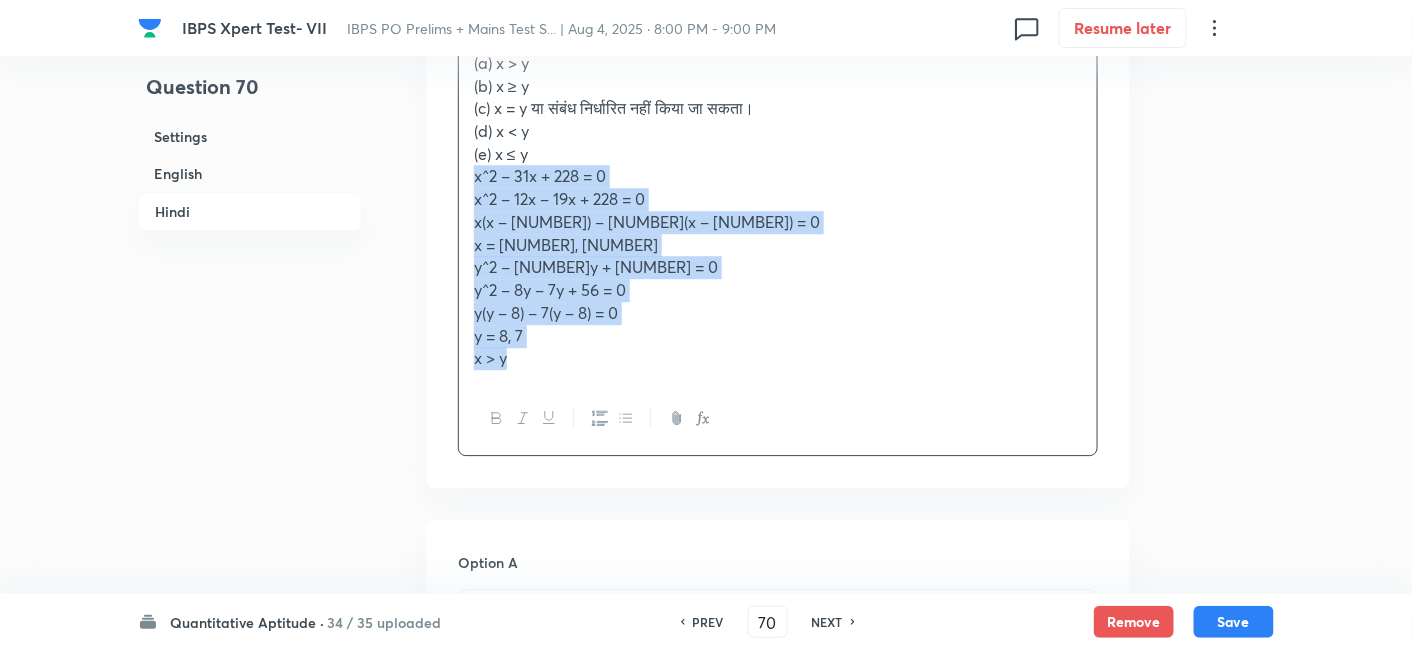 drag, startPoint x: 465, startPoint y: 173, endPoint x: 622, endPoint y: 414, distance: 287.62823 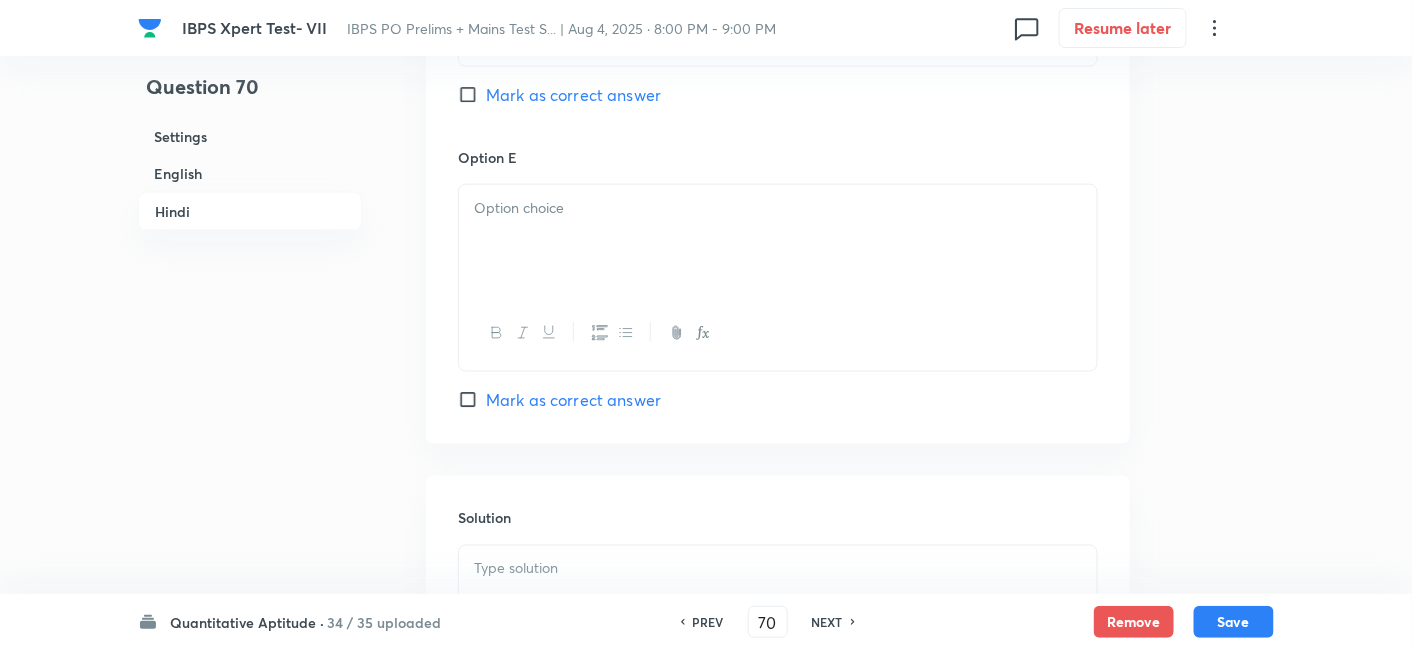scroll, scrollTop: 5739, scrollLeft: 0, axis: vertical 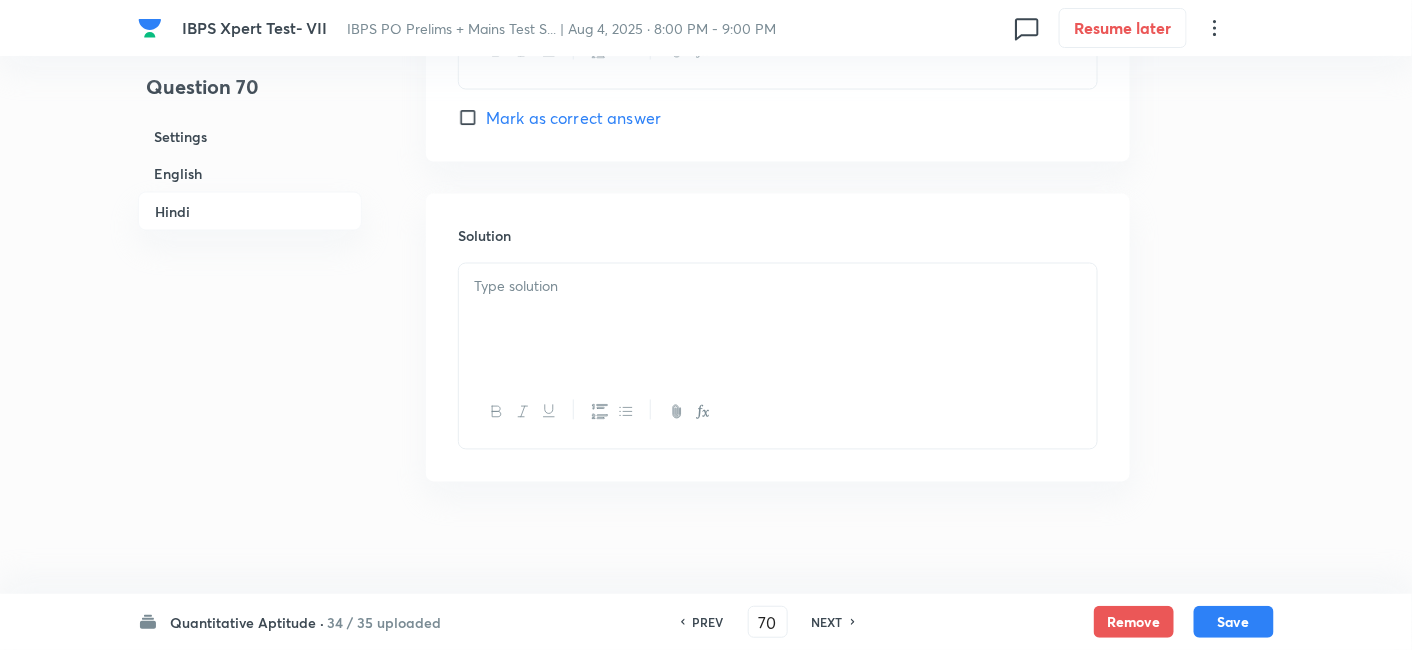 click at bounding box center [778, 287] 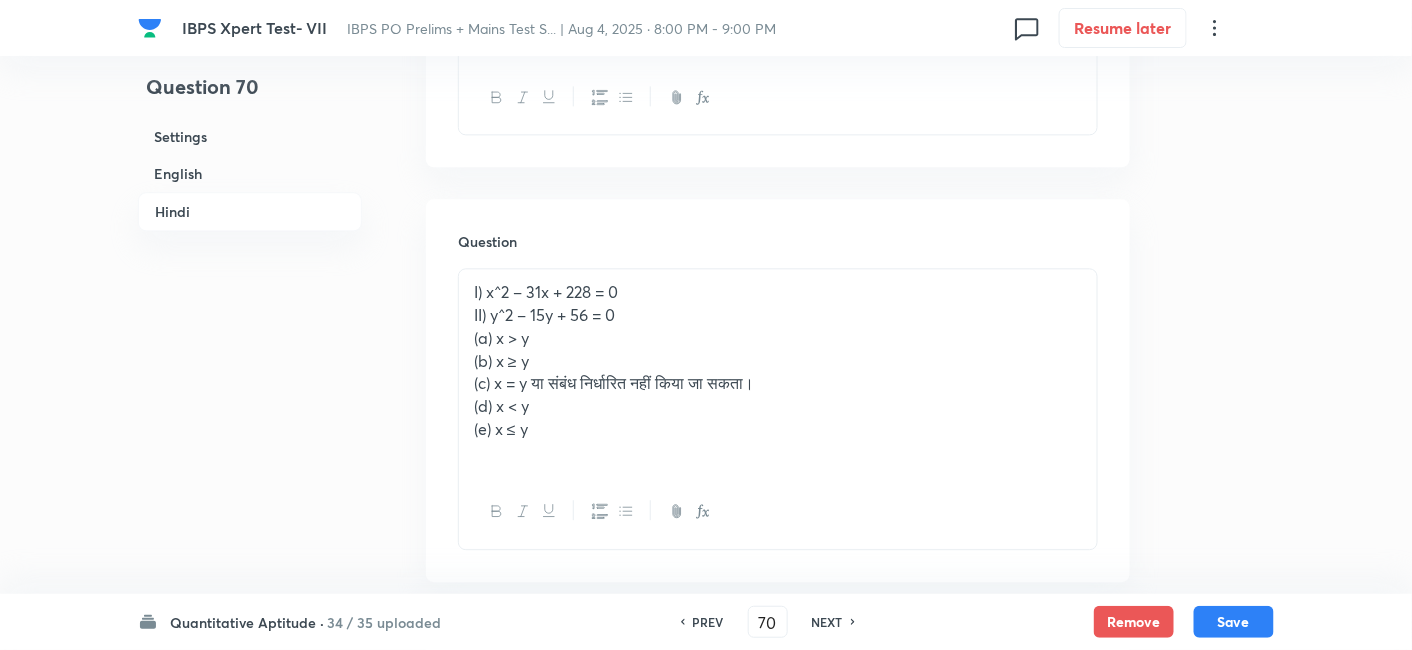 scroll, scrollTop: 3742, scrollLeft: 0, axis: vertical 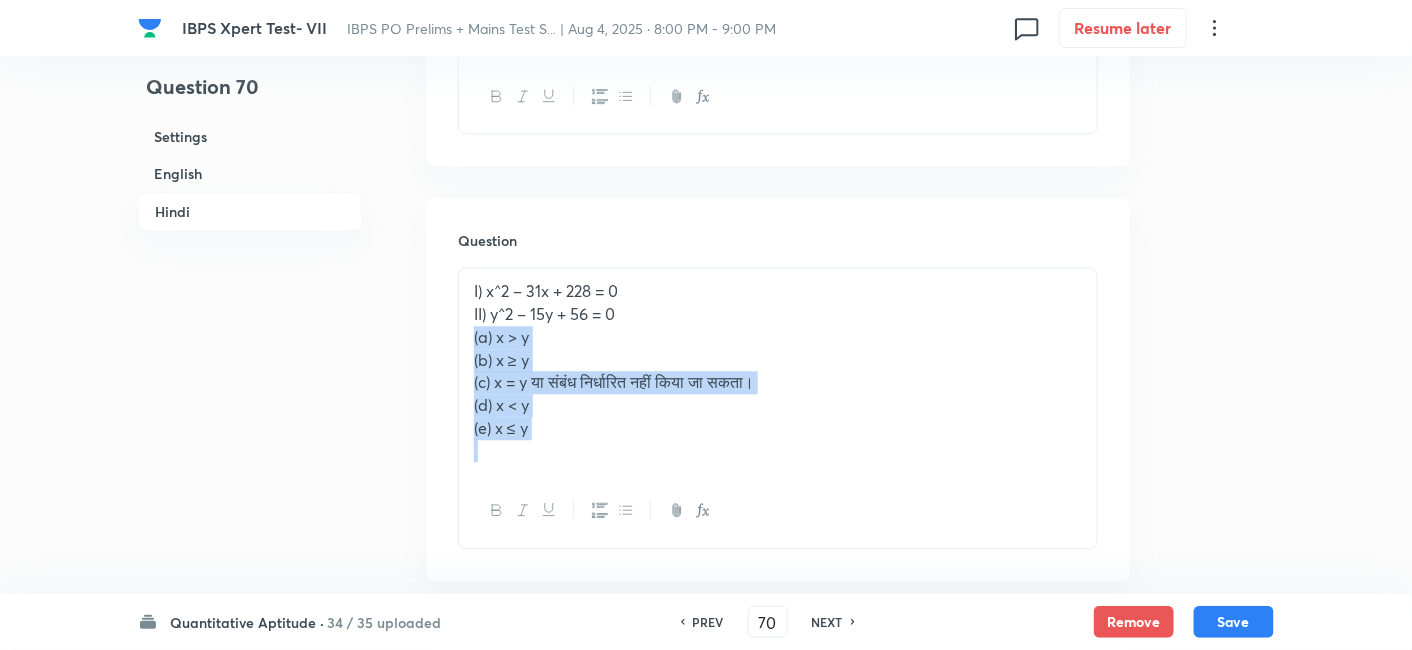 drag, startPoint x: 469, startPoint y: 333, endPoint x: 719, endPoint y: 497, distance: 298.99164 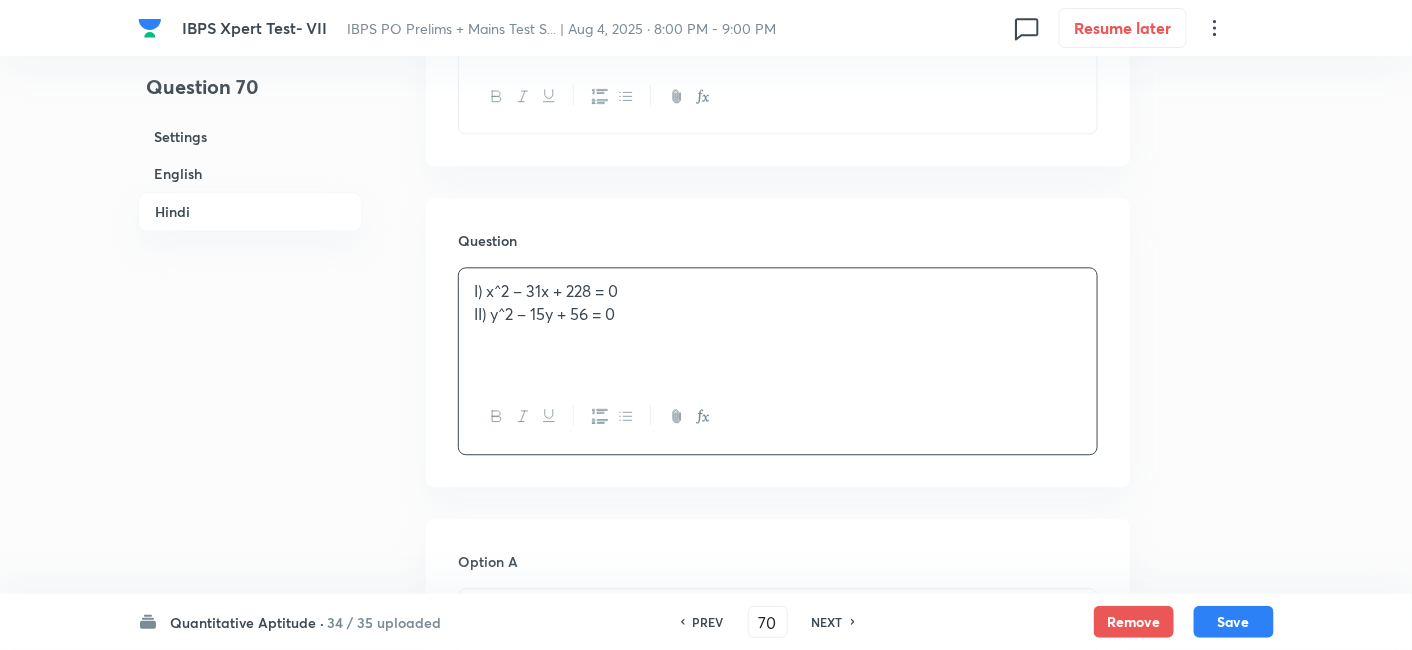 scroll, scrollTop: 4062, scrollLeft: 0, axis: vertical 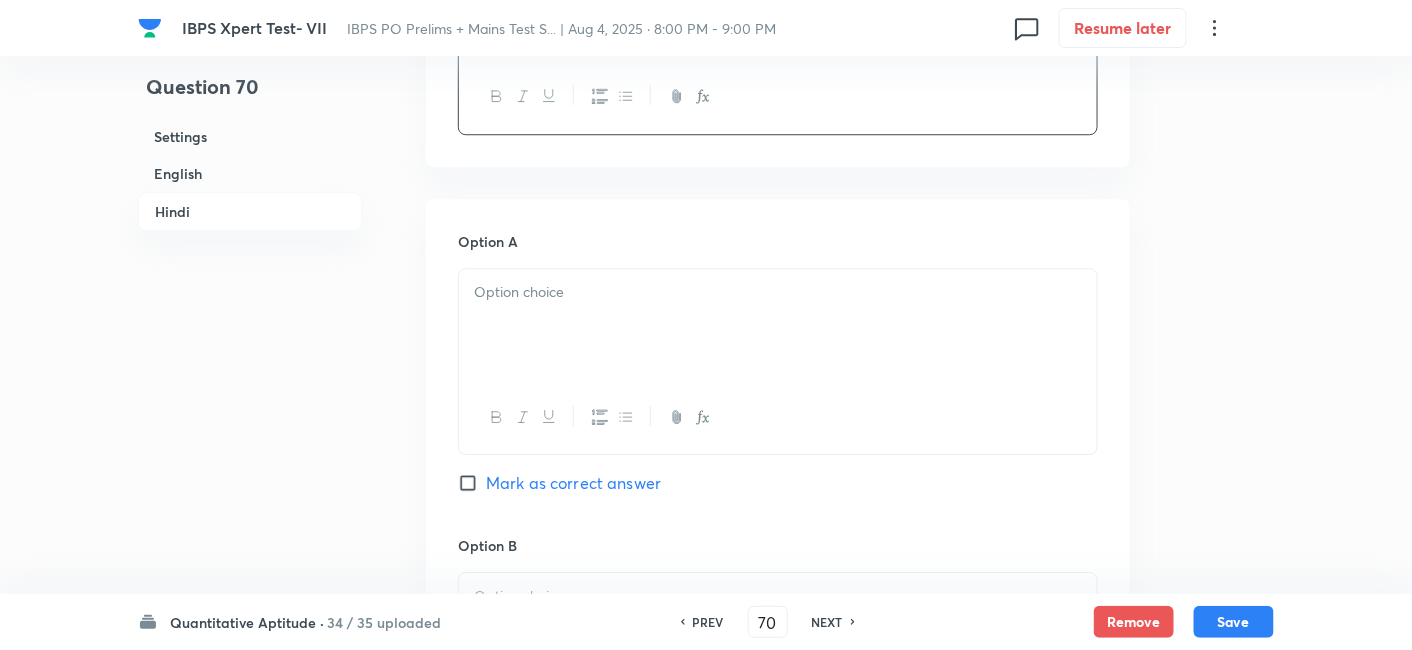 click at bounding box center [778, 325] 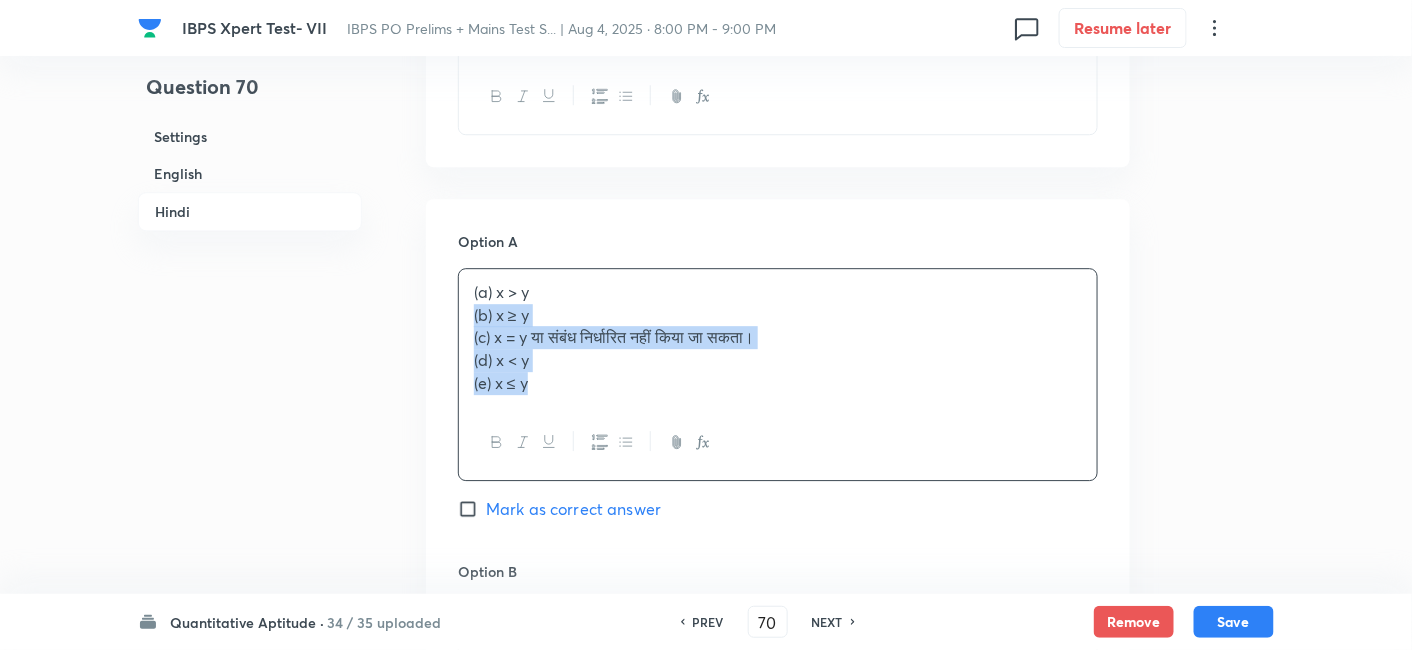 drag, startPoint x: 468, startPoint y: 315, endPoint x: 605, endPoint y: 416, distance: 170.20576 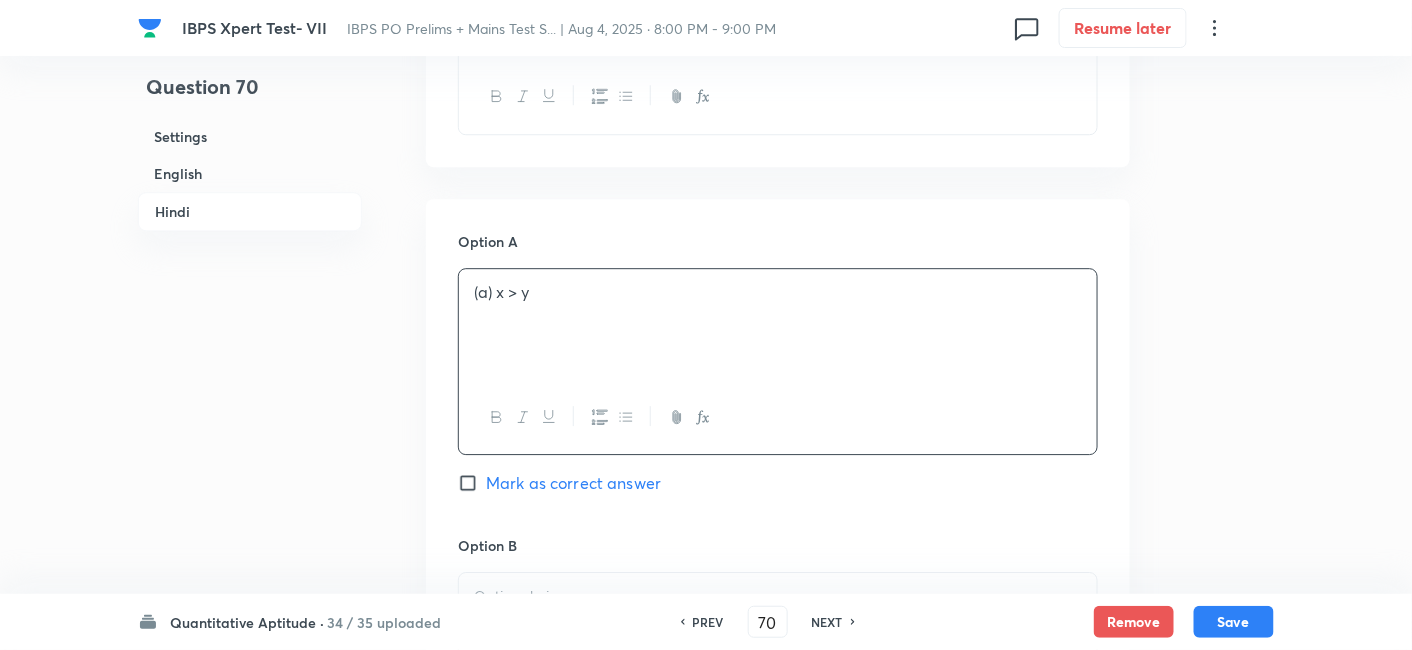 click on "Mark as correct answer" at bounding box center [573, 483] 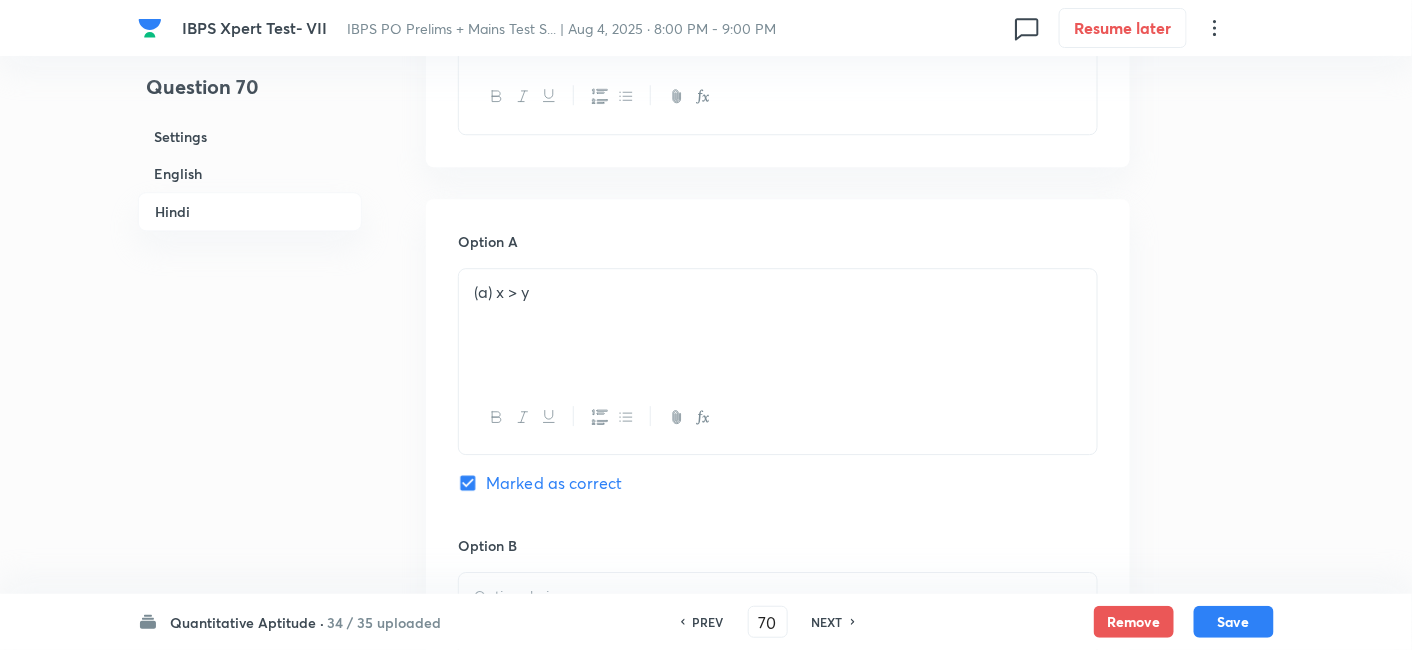 scroll, scrollTop: 4400, scrollLeft: 0, axis: vertical 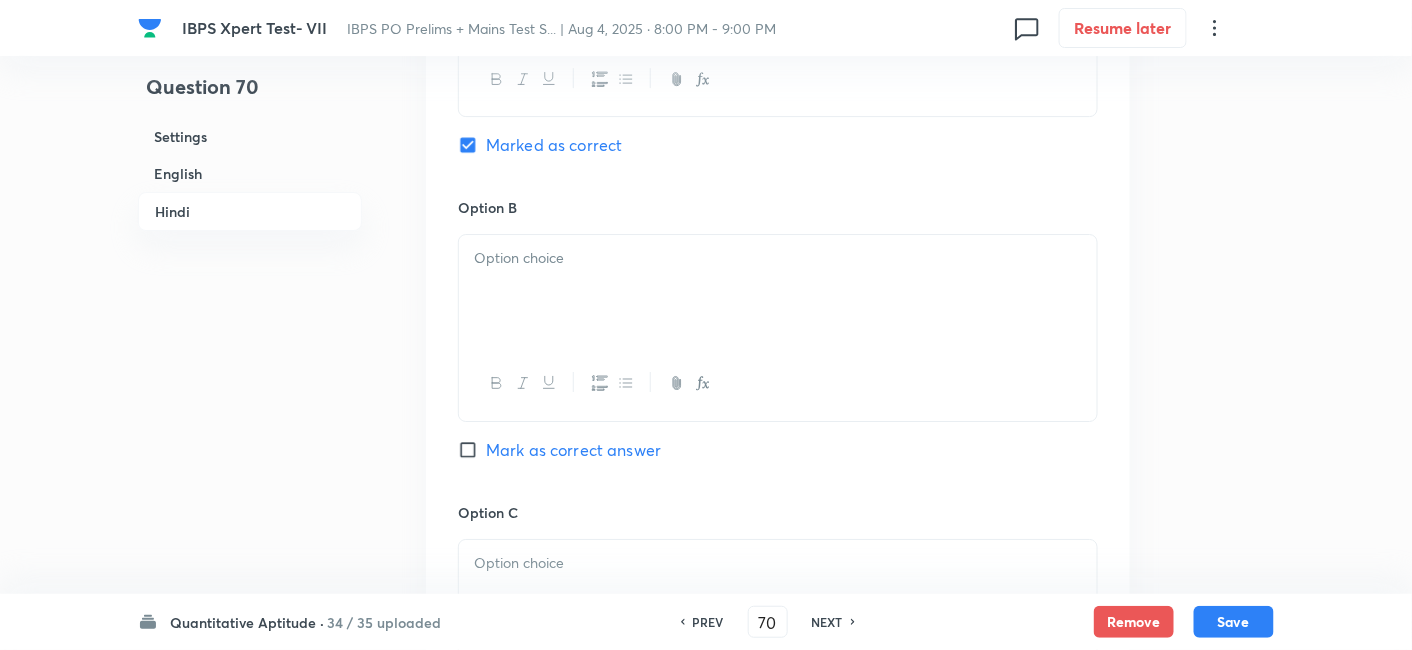 click at bounding box center [778, 291] 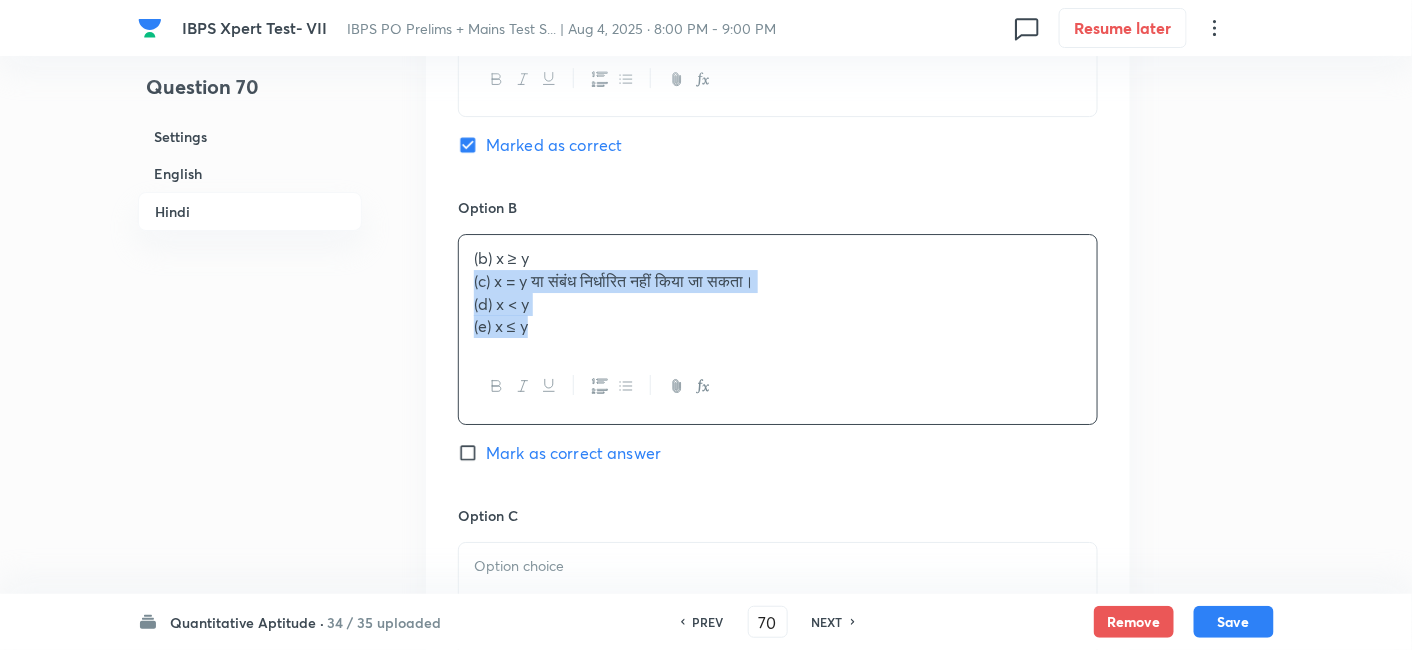 drag, startPoint x: 472, startPoint y: 278, endPoint x: 641, endPoint y: 396, distance: 206.1189 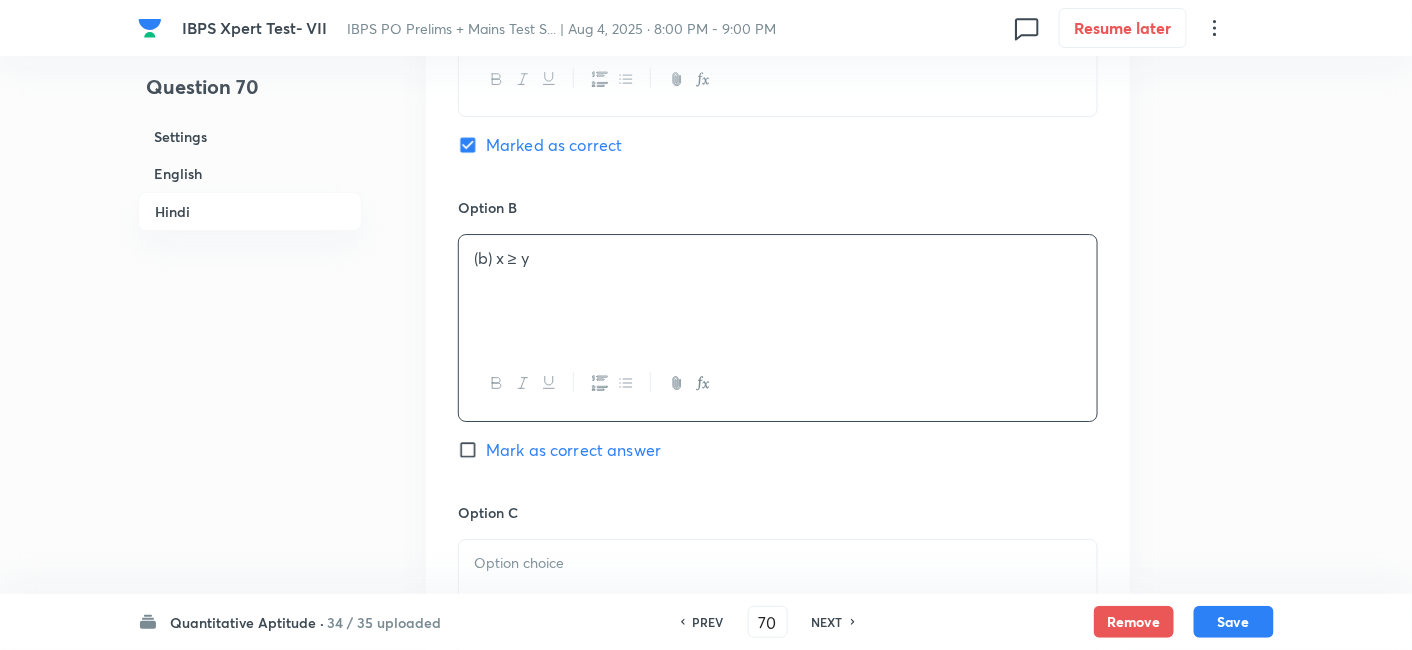 scroll, scrollTop: 4674, scrollLeft: 0, axis: vertical 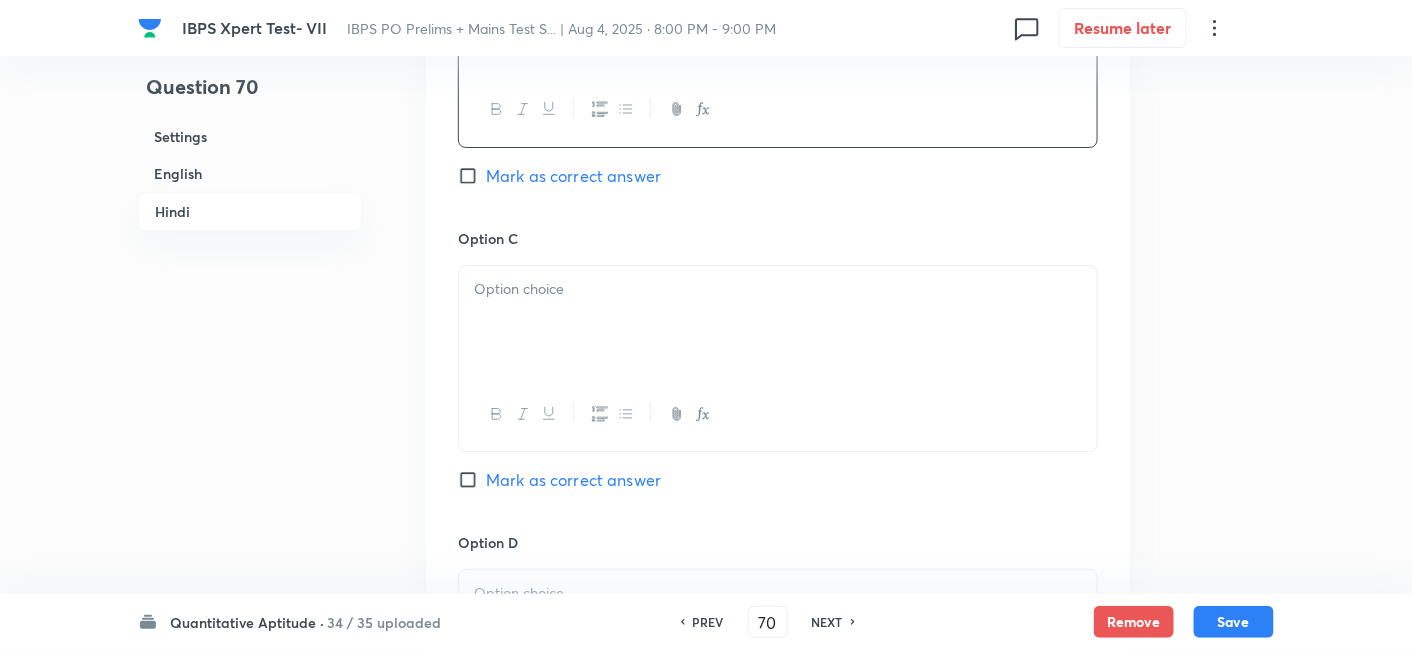click at bounding box center (778, 322) 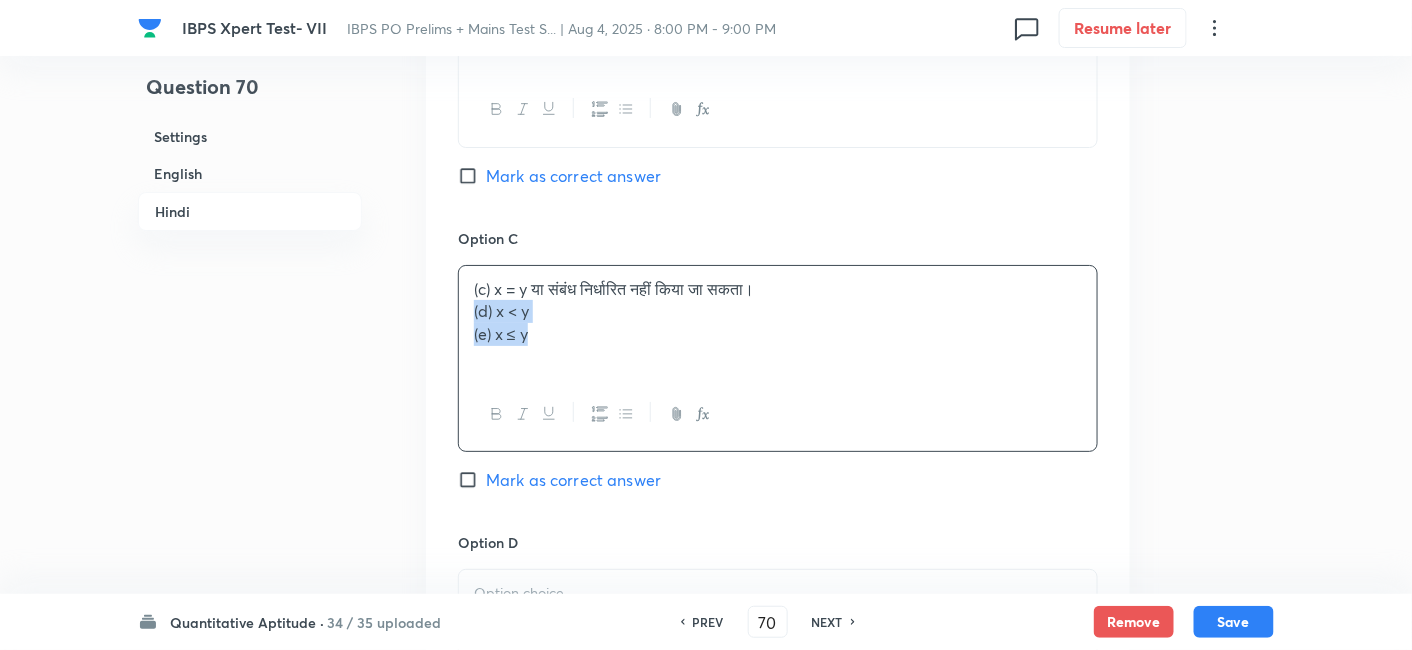 drag, startPoint x: 474, startPoint y: 306, endPoint x: 596, endPoint y: 385, distance: 145.34442 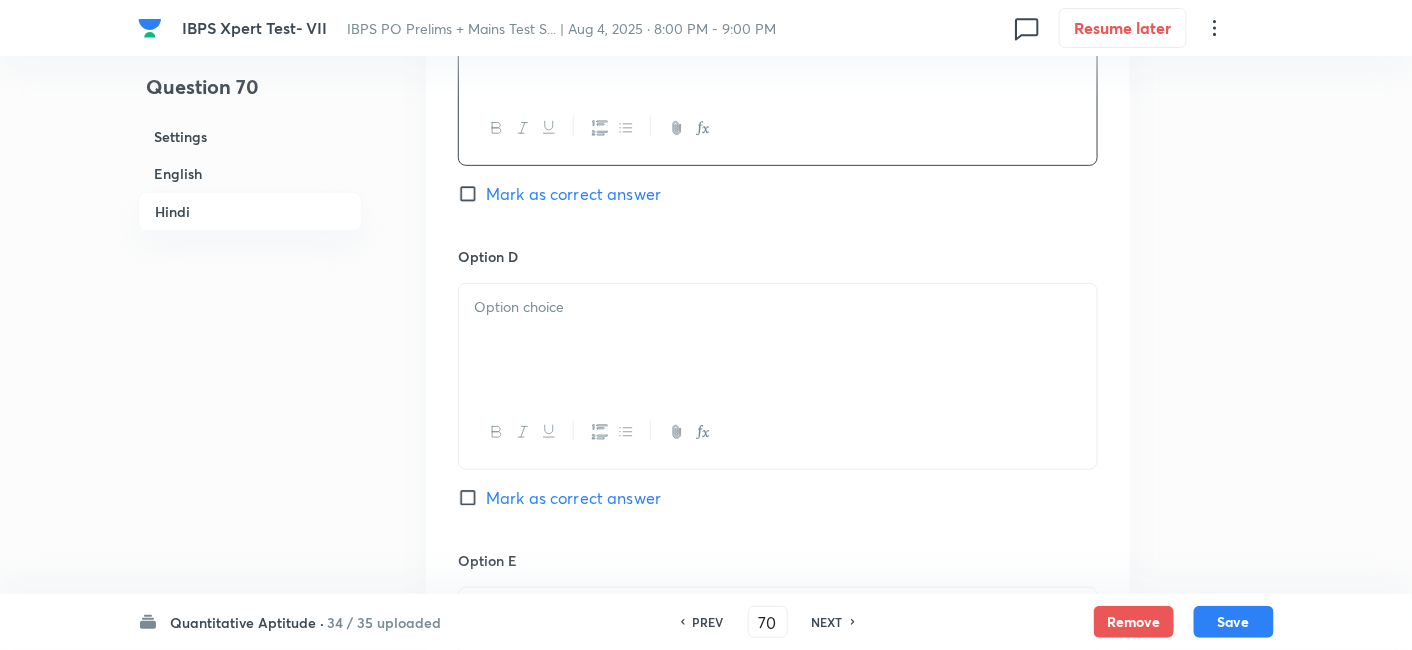 scroll, scrollTop: 4962, scrollLeft: 0, axis: vertical 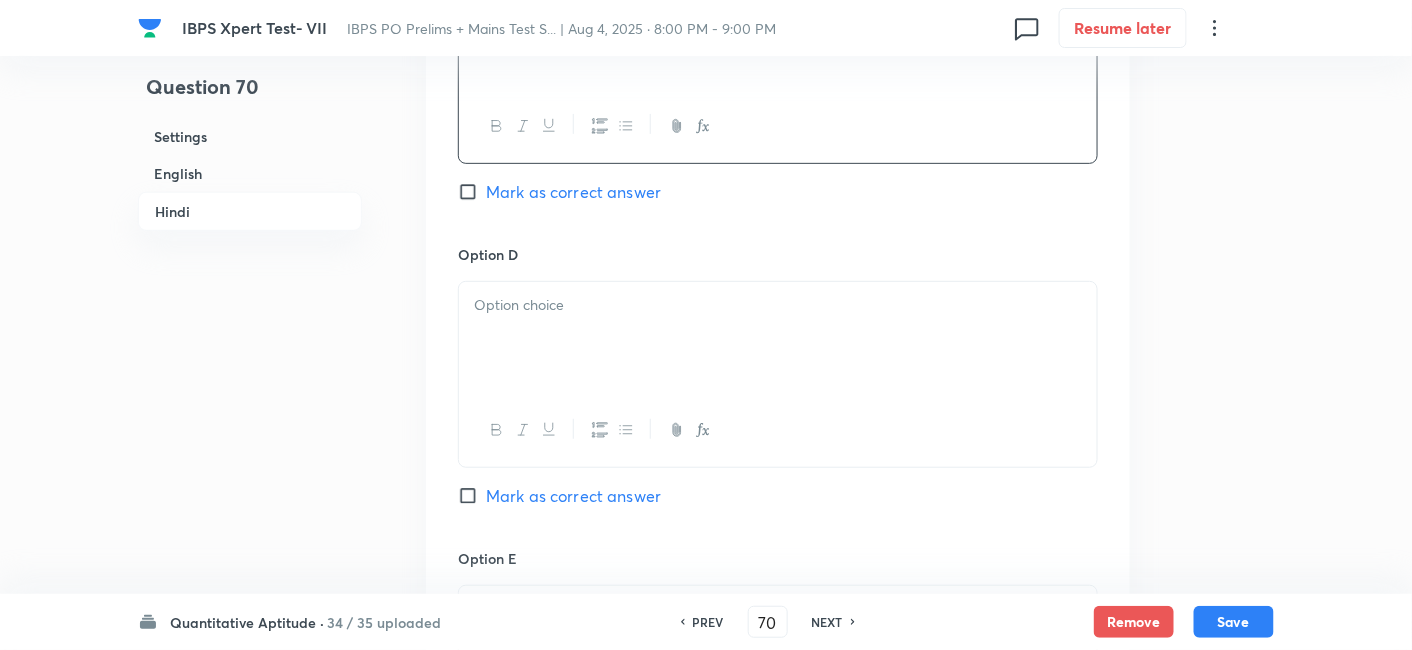click at bounding box center (778, 305) 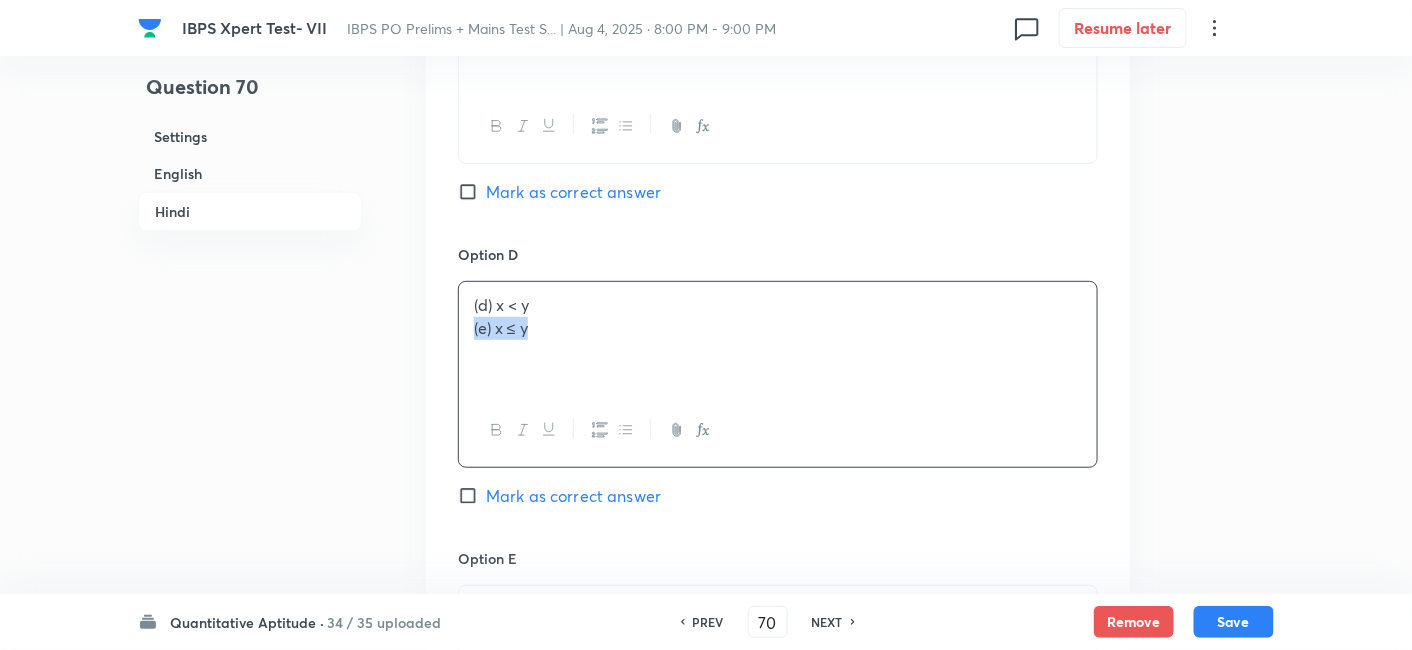 drag, startPoint x: 469, startPoint y: 323, endPoint x: 742, endPoint y: 403, distance: 284.48022 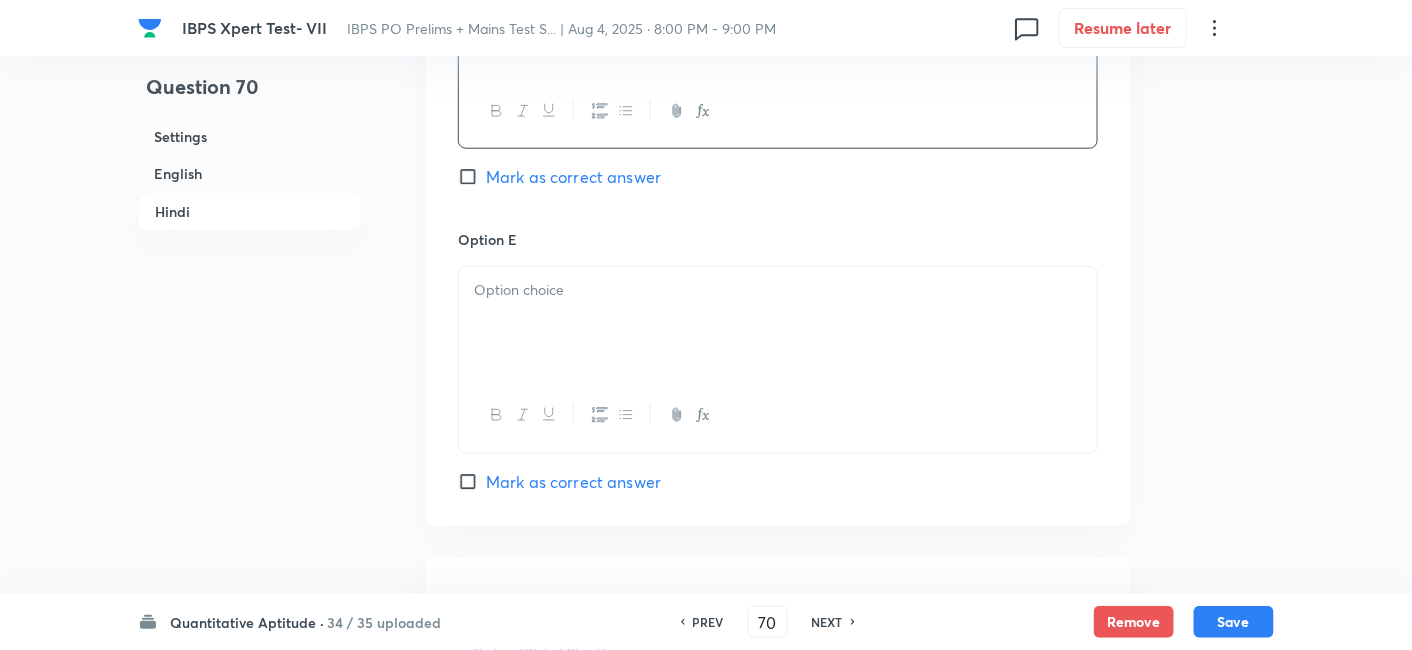 scroll, scrollTop: 5282, scrollLeft: 0, axis: vertical 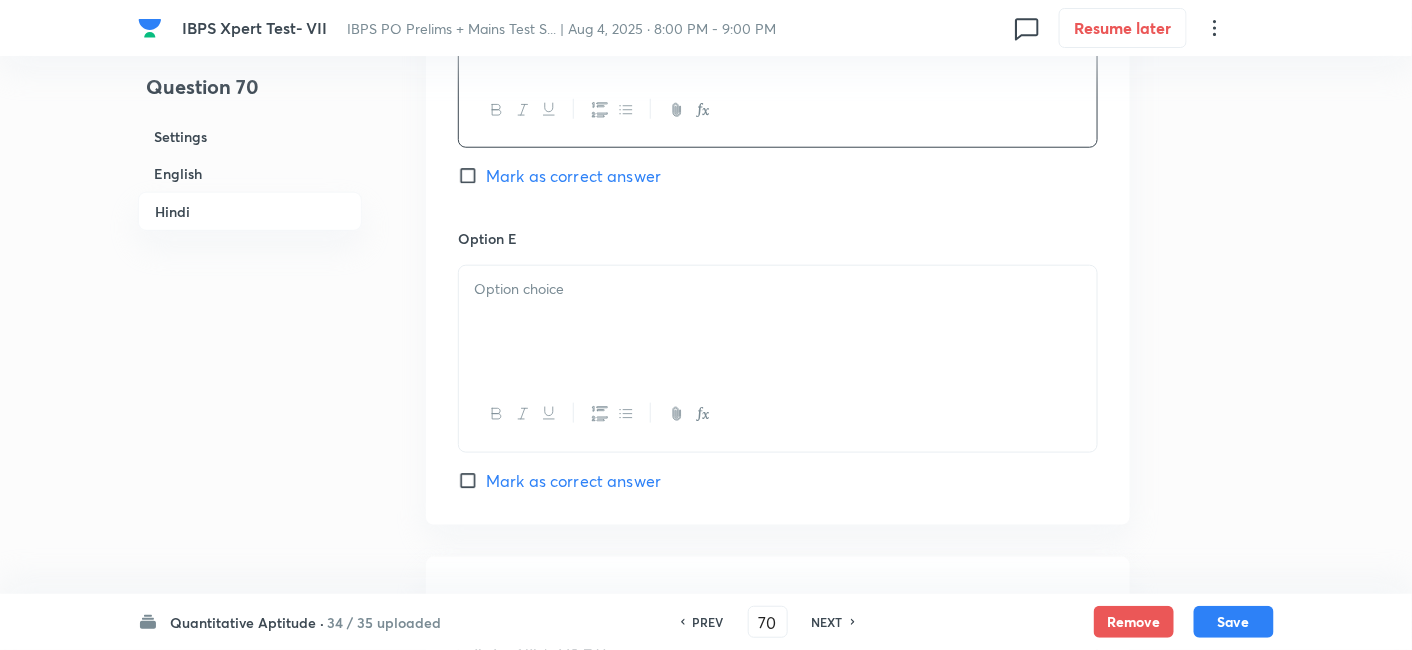click at bounding box center (778, 322) 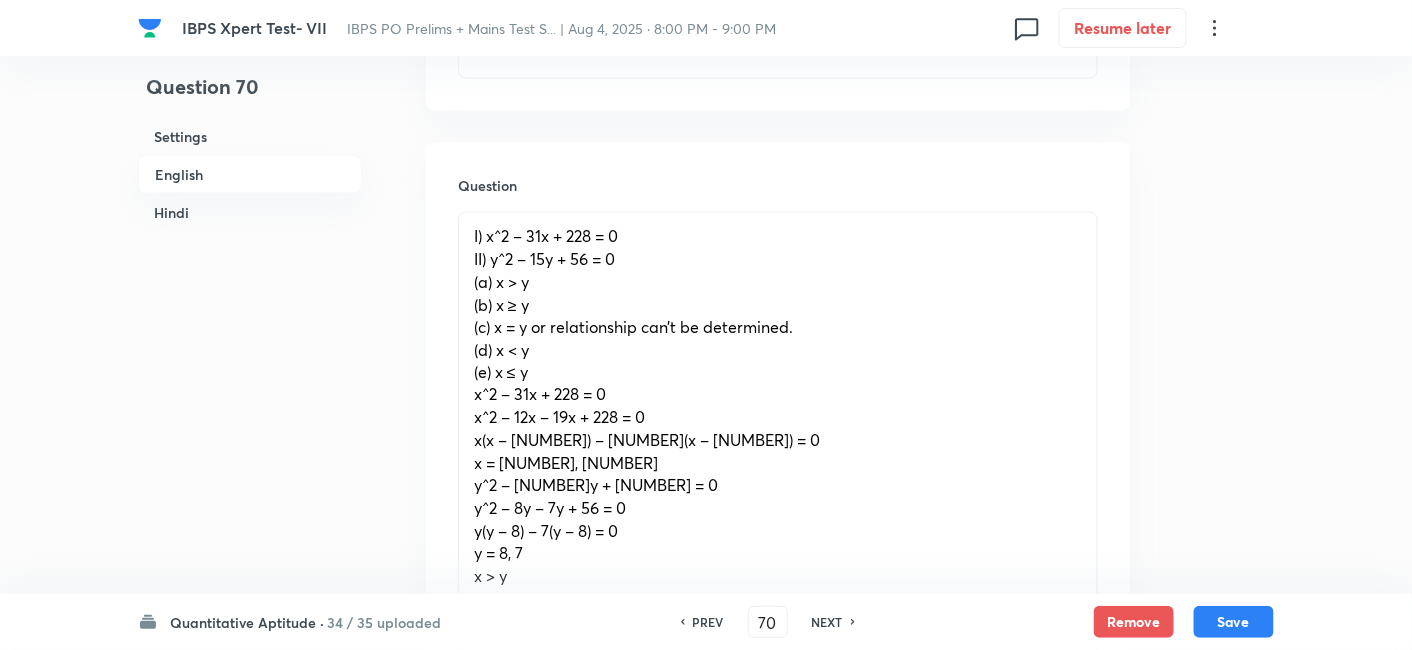 scroll, scrollTop: 914, scrollLeft: 0, axis: vertical 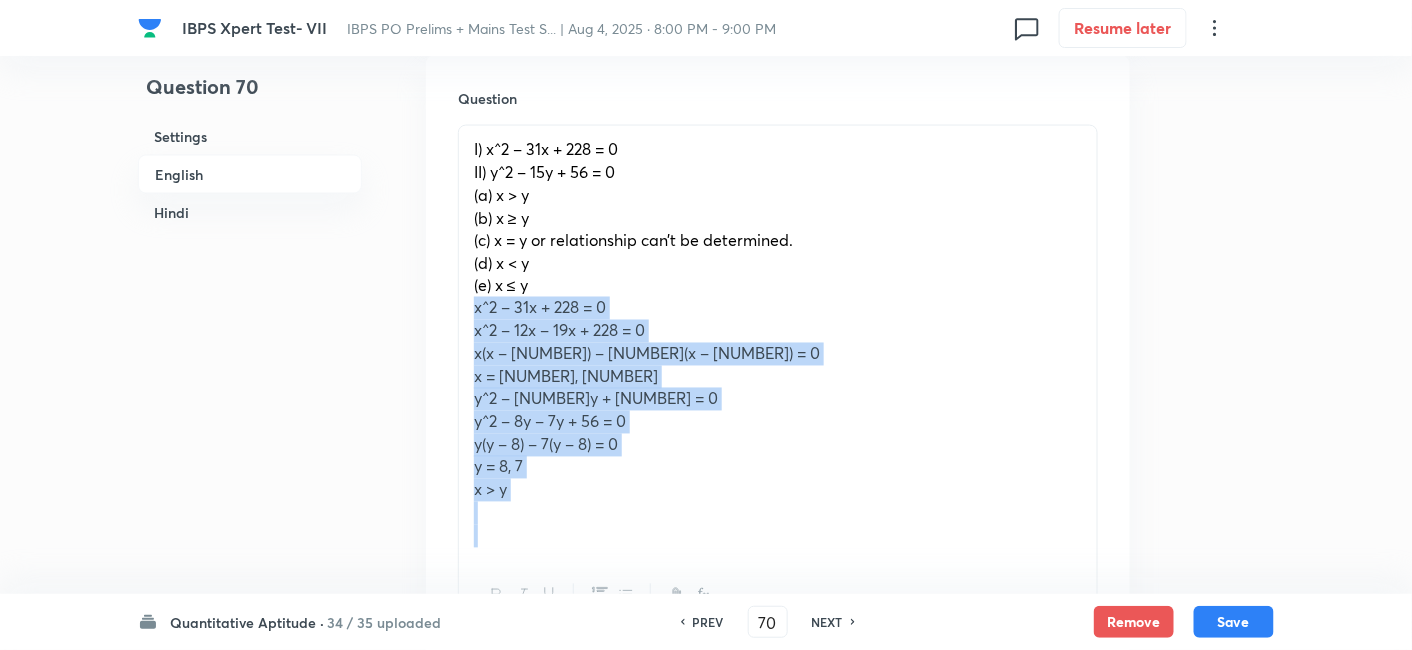 drag, startPoint x: 465, startPoint y: 303, endPoint x: 628, endPoint y: 578, distance: 319.67795 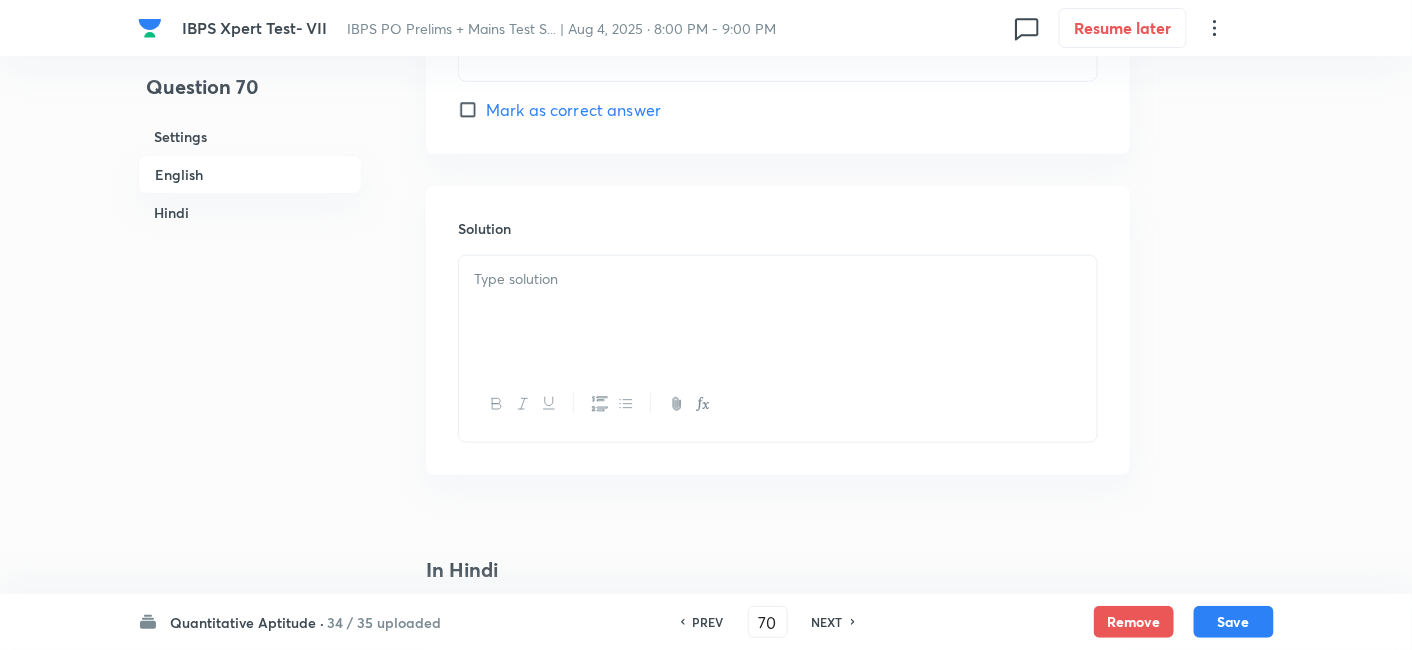 scroll, scrollTop: 2791, scrollLeft: 0, axis: vertical 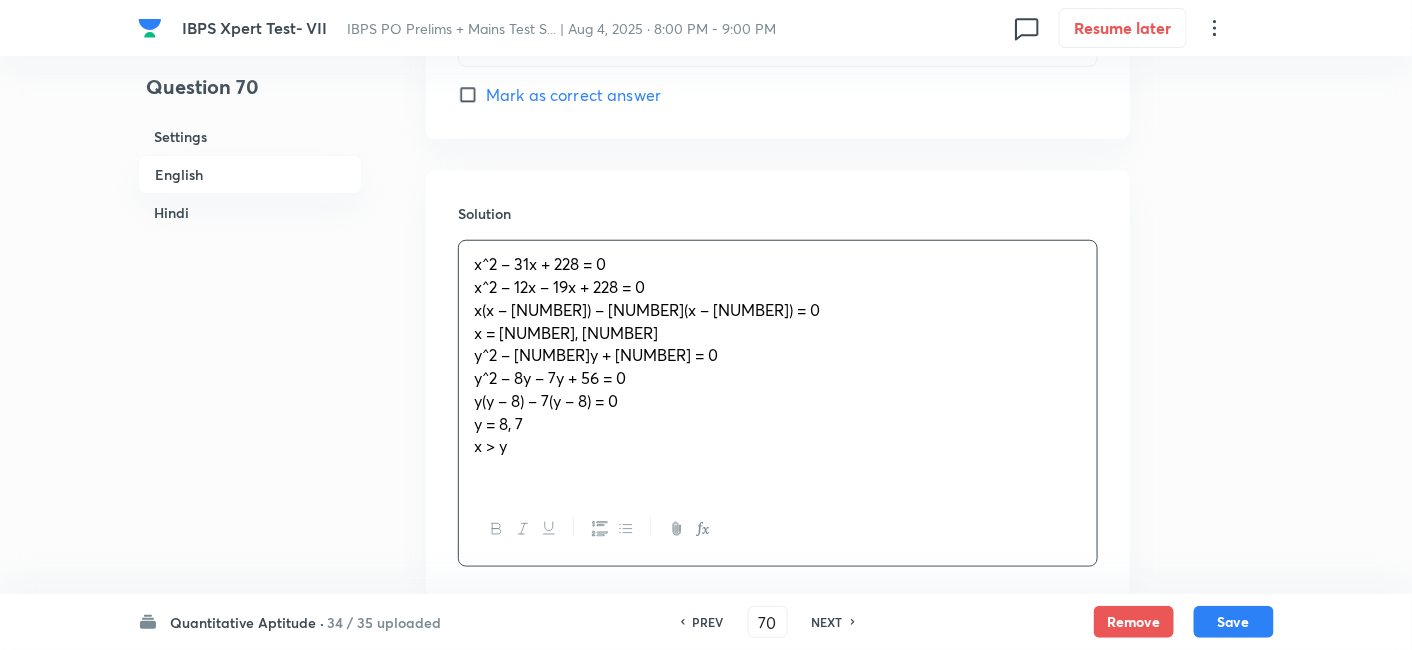 click on "x^2 – [NUMBER]x + [NUMBER] = 0 x^2 – [NUMBER]x – [NUMBER]x + [NUMBER] = 0 x(x – [NUMBER]) – [NUMBER](x – [NUMBER]) = 0 x = [NUMBER], [NUMBER] y^2 – [NUMBER]y + [NUMBER] = 0 y^2 – [NUMBER]y – [NUMBER]y + [NUMBER] = 0 y(y – [NUMBER]) – [NUMBER](y – [NUMBER]) = 0 y = [NUMBER], [NUMBER] x > y" at bounding box center [778, 366] 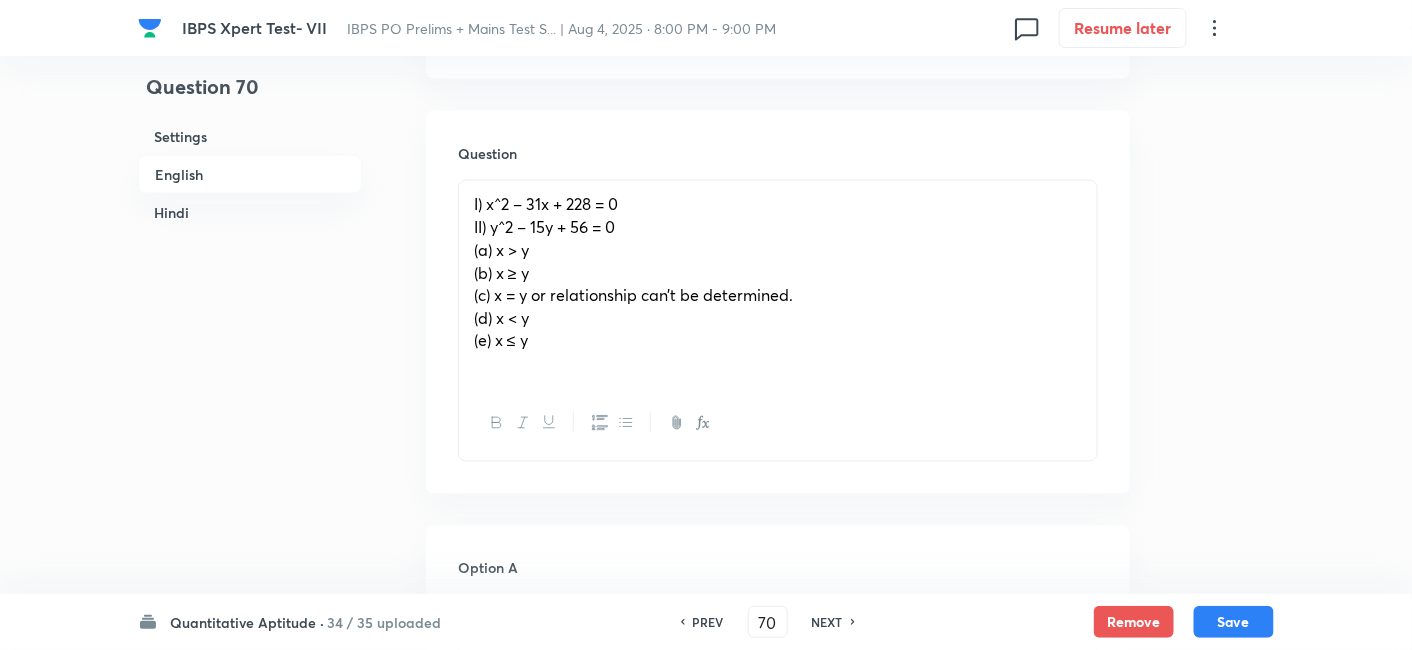 scroll, scrollTop: 876, scrollLeft: 0, axis: vertical 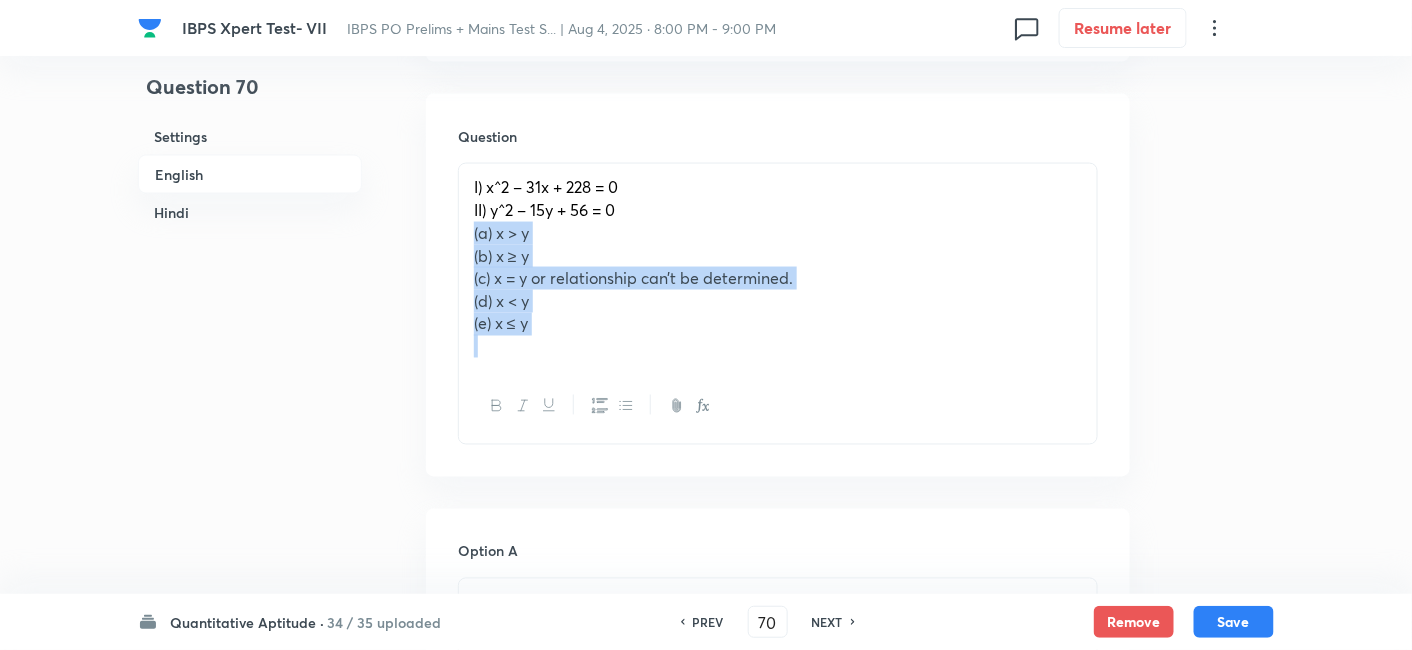 drag, startPoint x: 461, startPoint y: 238, endPoint x: 668, endPoint y: 464, distance: 306.47186 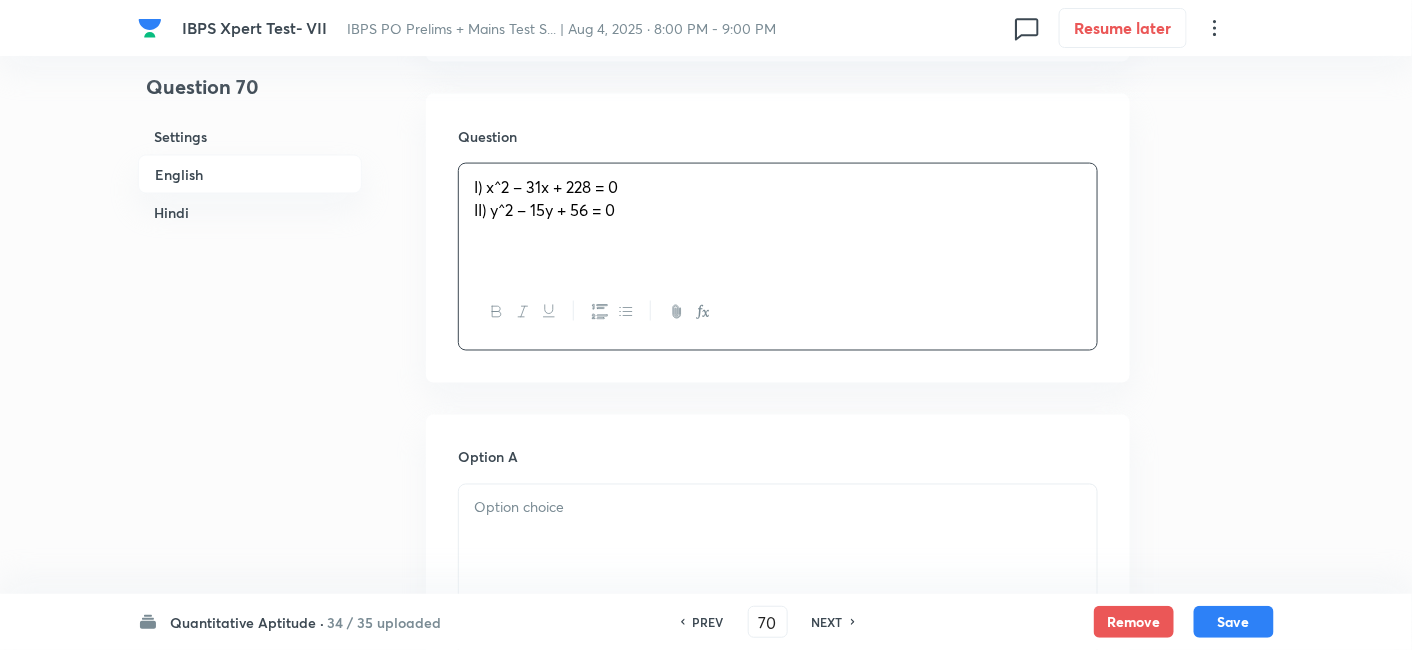scroll, scrollTop: 1120, scrollLeft: 0, axis: vertical 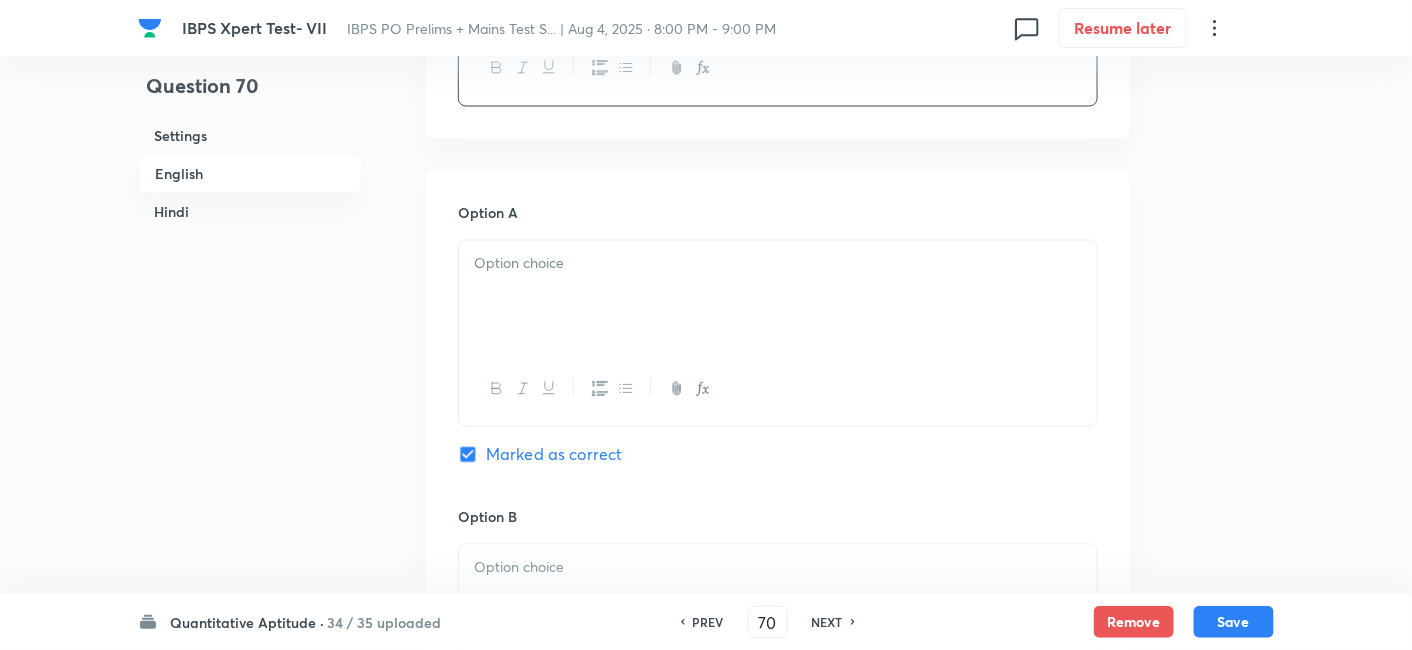click at bounding box center [778, 264] 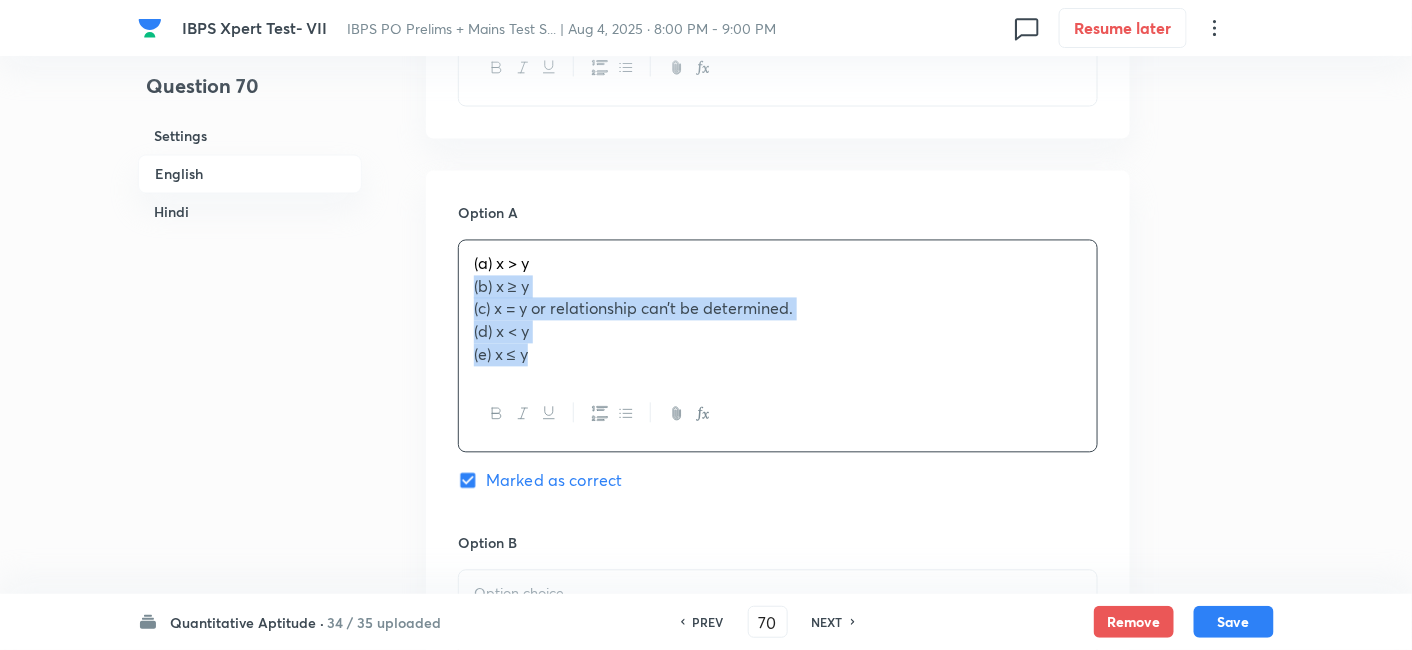 drag, startPoint x: 467, startPoint y: 289, endPoint x: 651, endPoint y: 431, distance: 232.42203 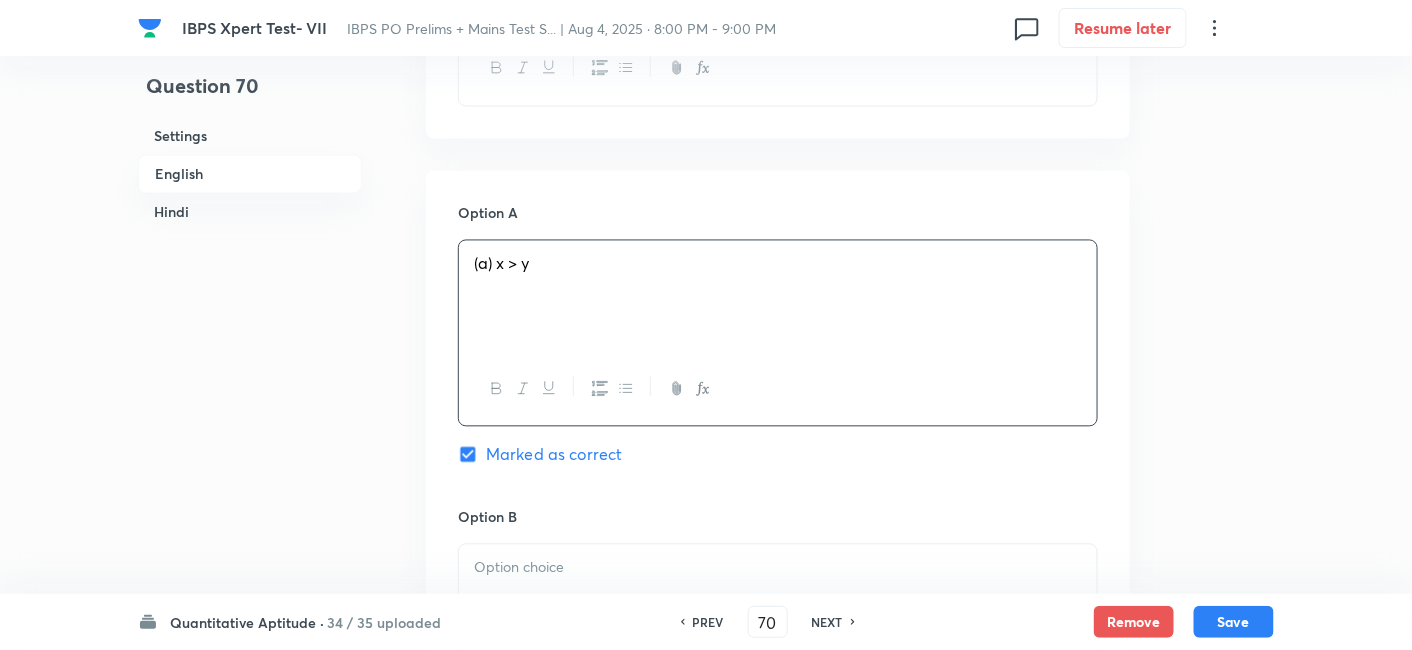 scroll, scrollTop: 1400, scrollLeft: 0, axis: vertical 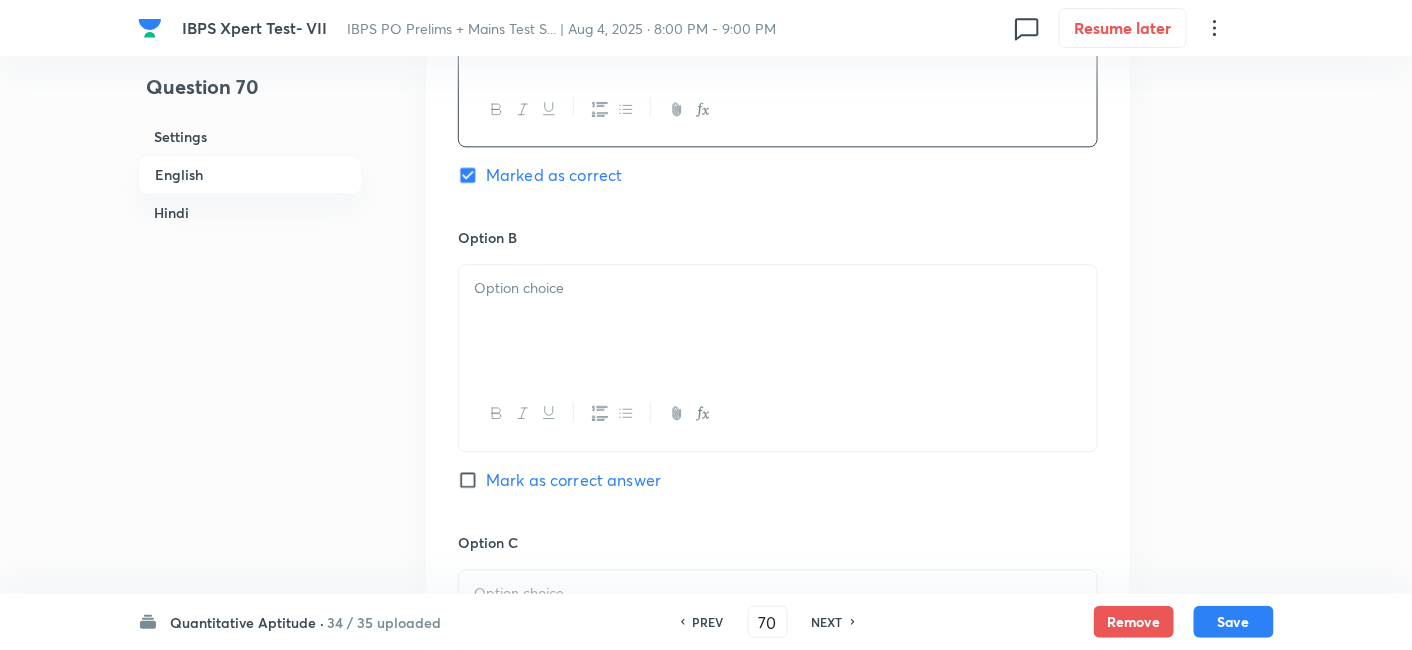 click at bounding box center (778, 288) 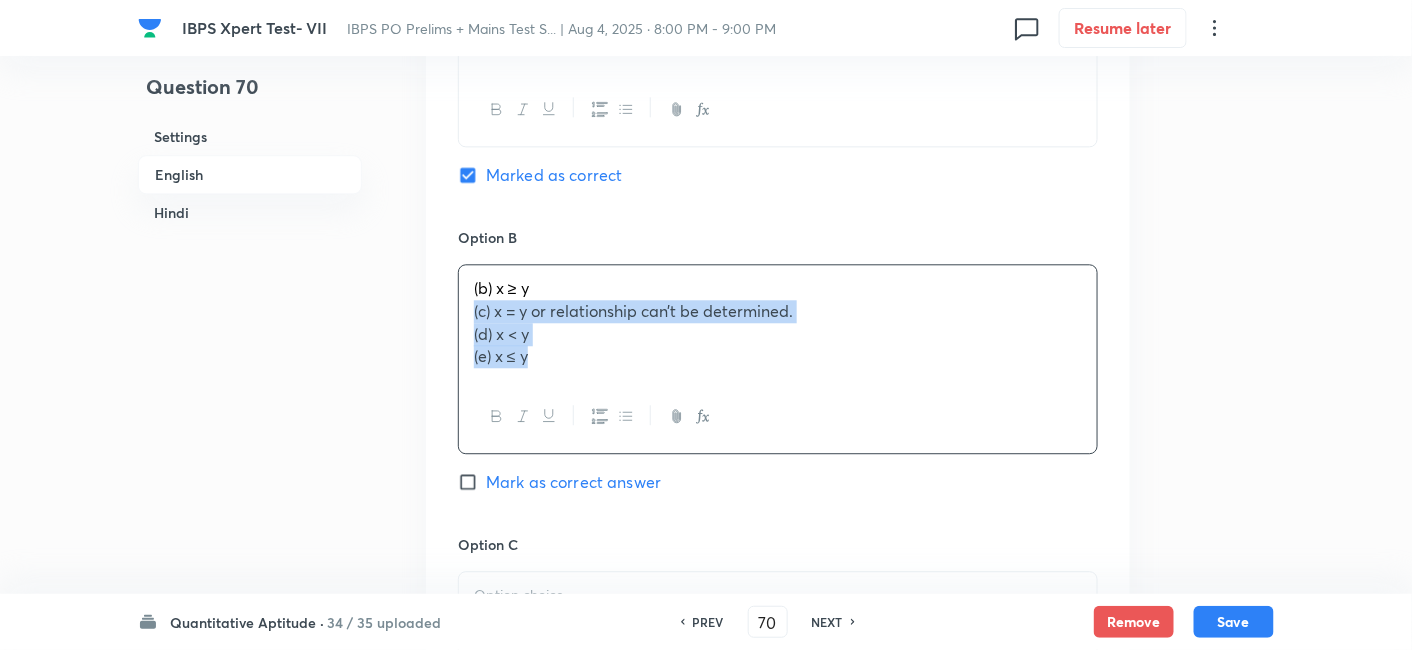 drag, startPoint x: 465, startPoint y: 304, endPoint x: 654, endPoint y: 456, distance: 242.53865 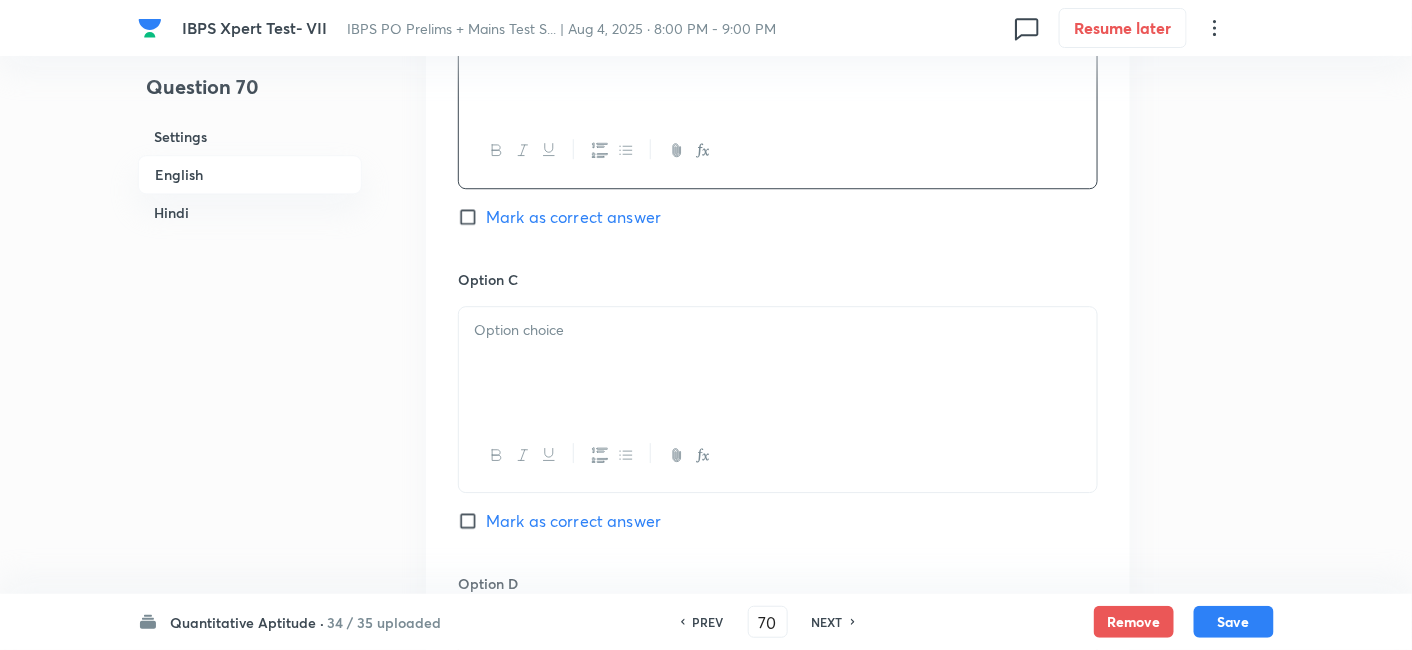 scroll, scrollTop: 1665, scrollLeft: 0, axis: vertical 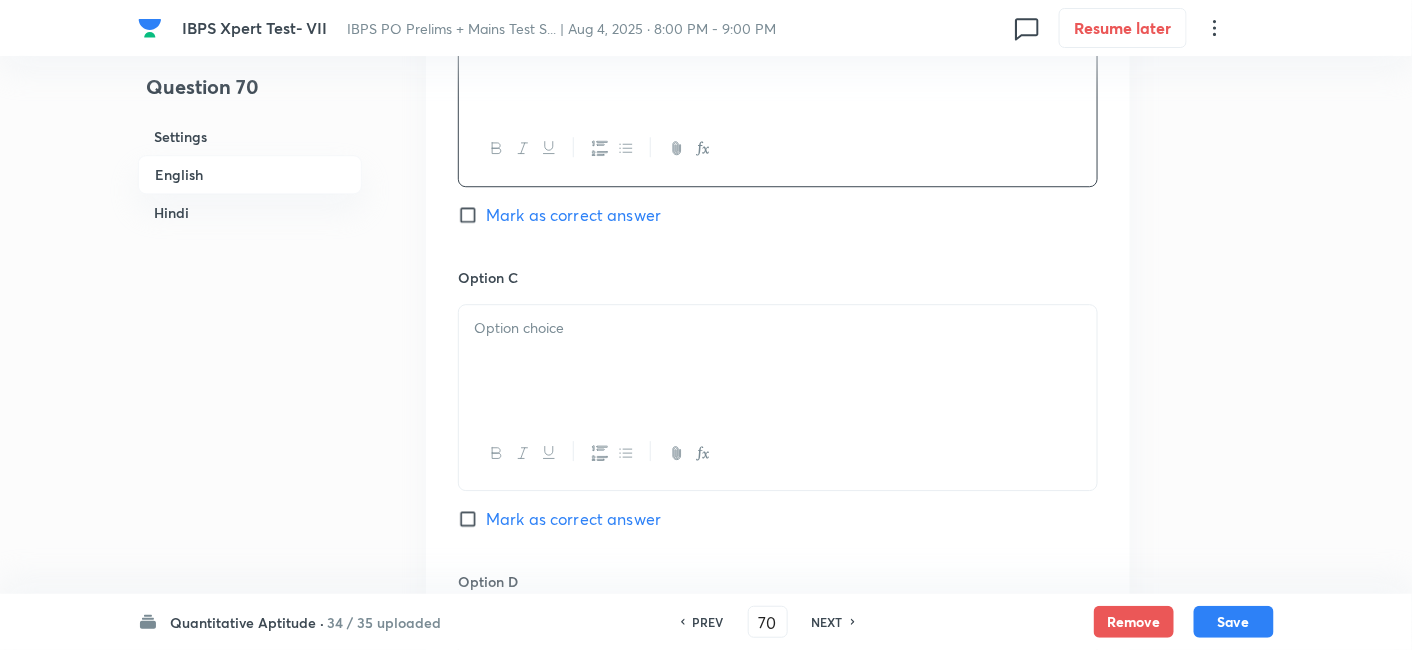 click at bounding box center (778, 361) 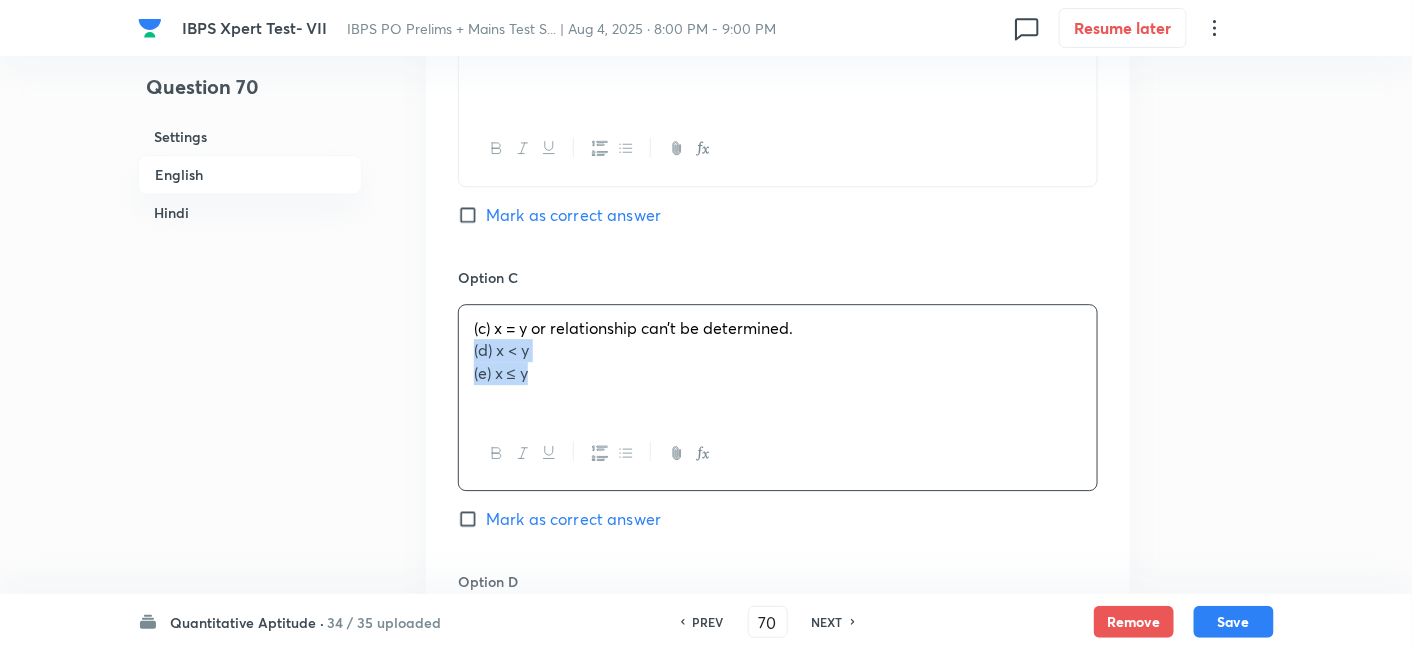 drag, startPoint x: 466, startPoint y: 350, endPoint x: 701, endPoint y: 514, distance: 286.56763 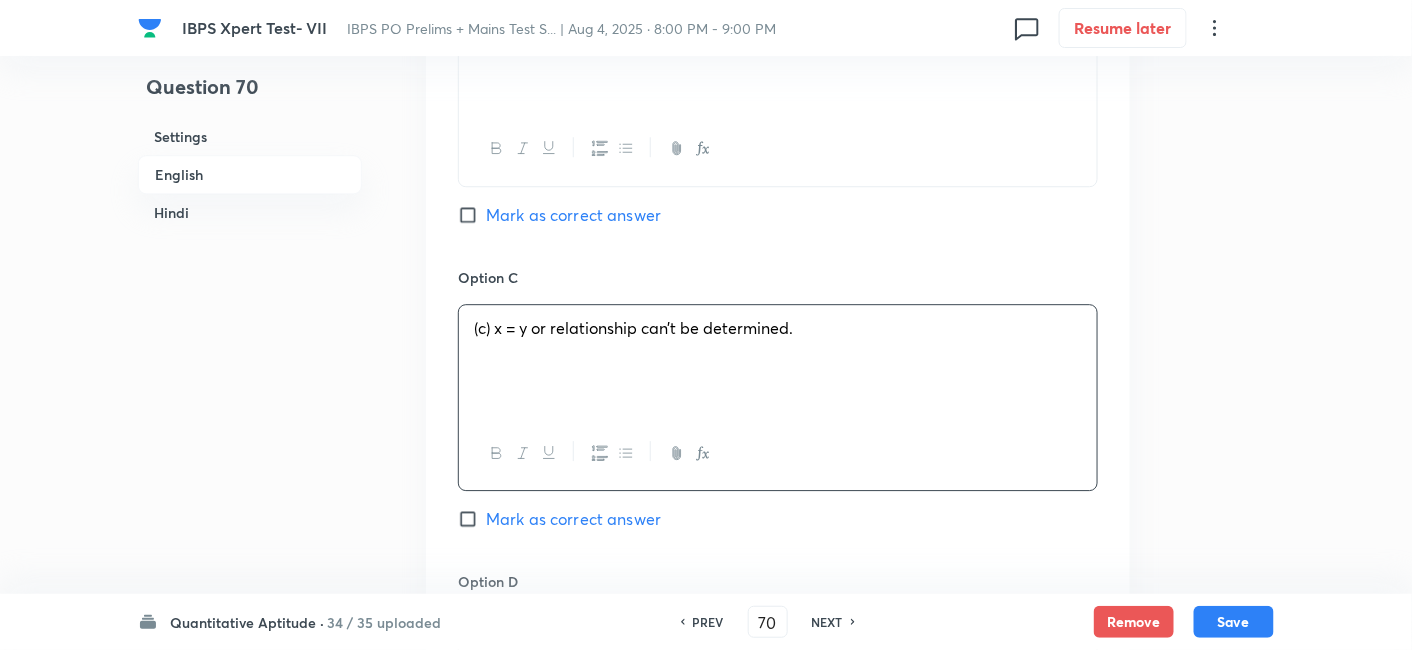 scroll, scrollTop: 2022, scrollLeft: 0, axis: vertical 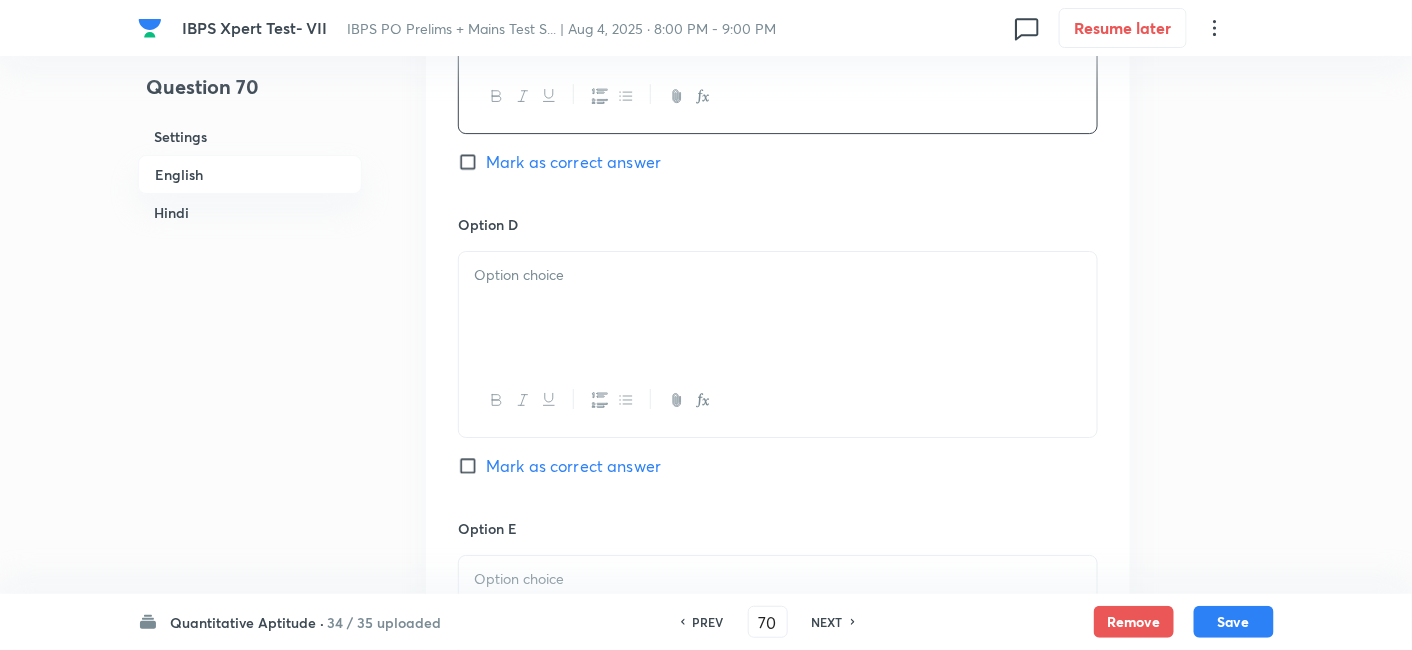 click at bounding box center (778, 308) 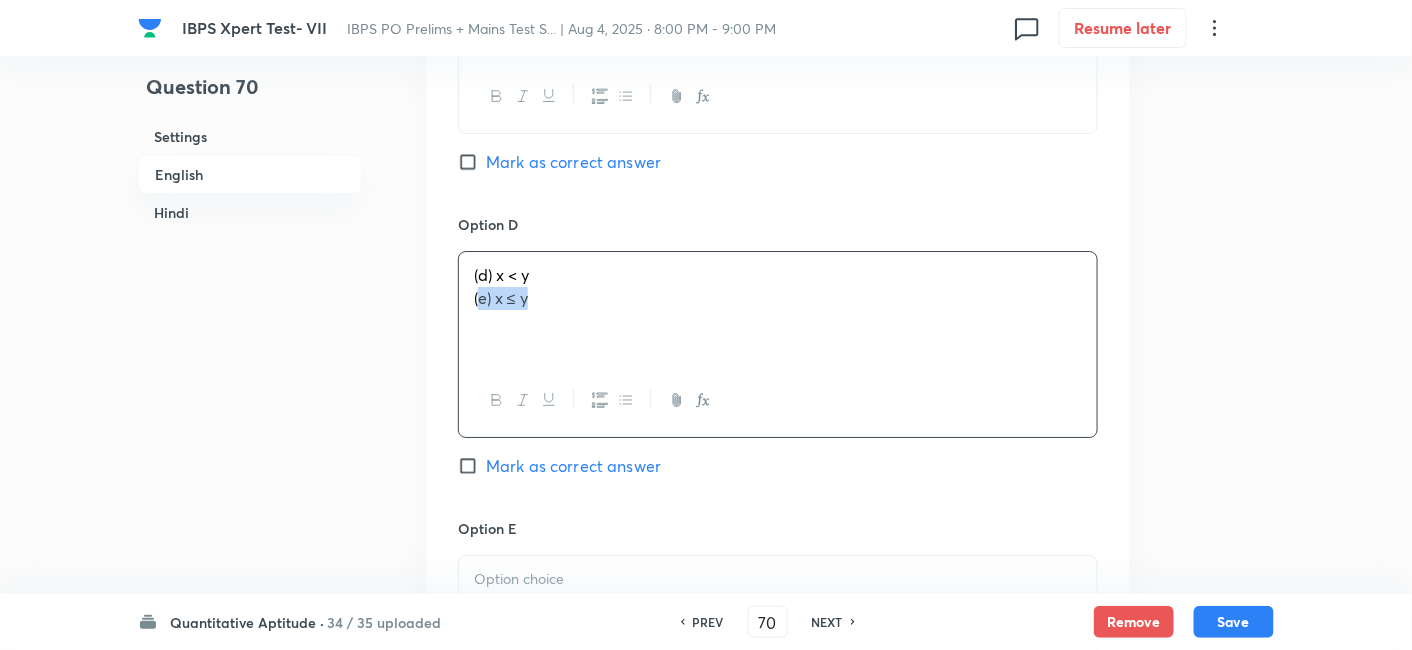 drag, startPoint x: 477, startPoint y: 295, endPoint x: 625, endPoint y: 355, distance: 159.69972 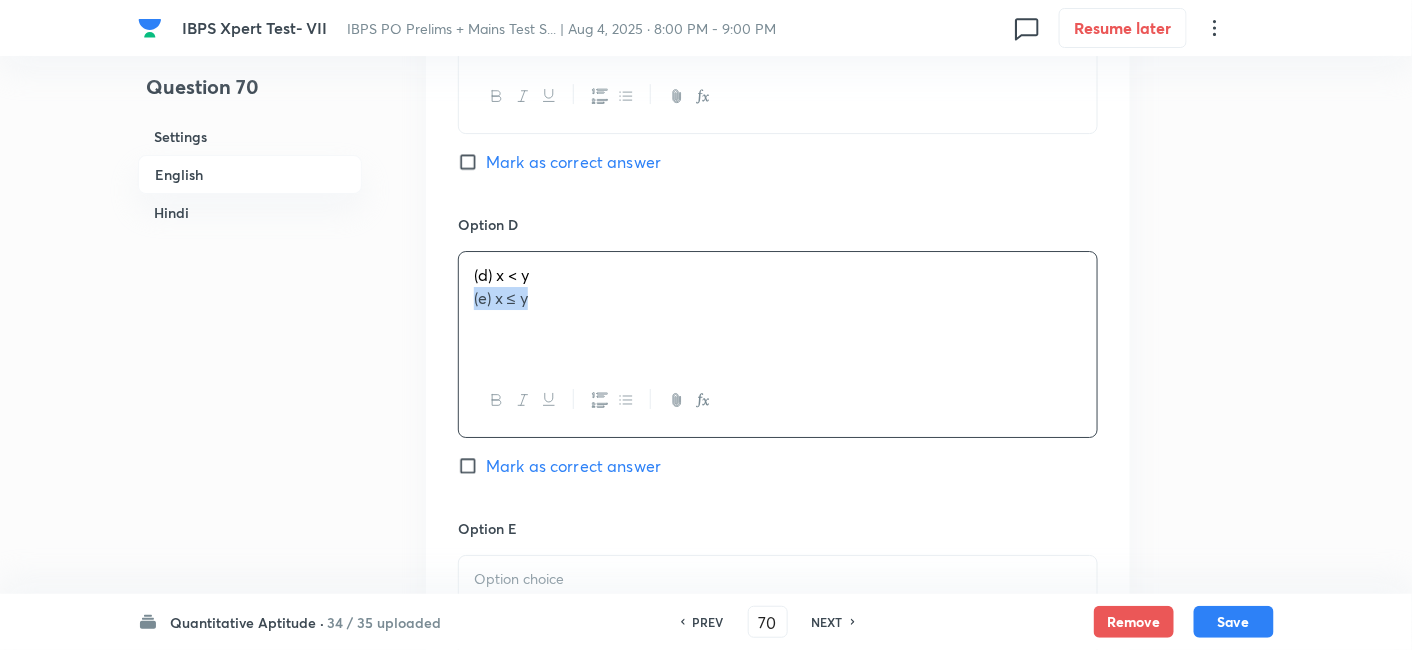 drag, startPoint x: 471, startPoint y: 298, endPoint x: 609, endPoint y: 335, distance: 142.87407 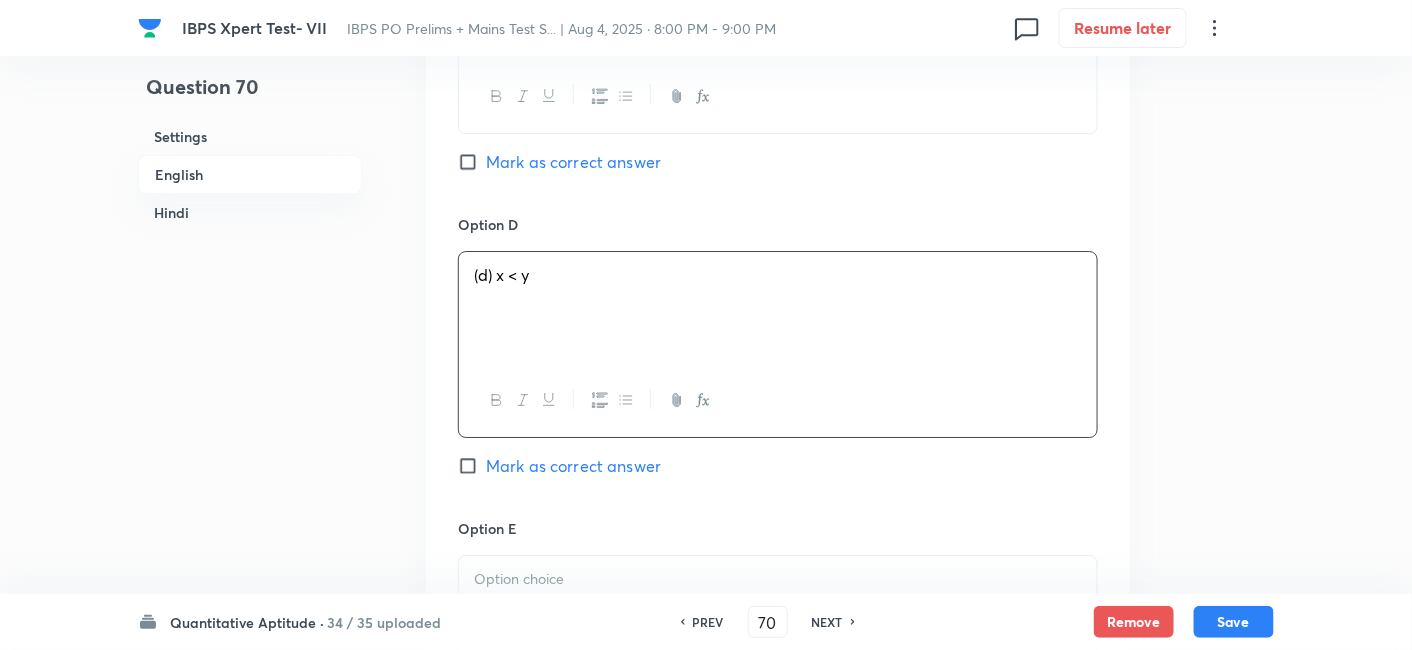 scroll, scrollTop: 2308, scrollLeft: 0, axis: vertical 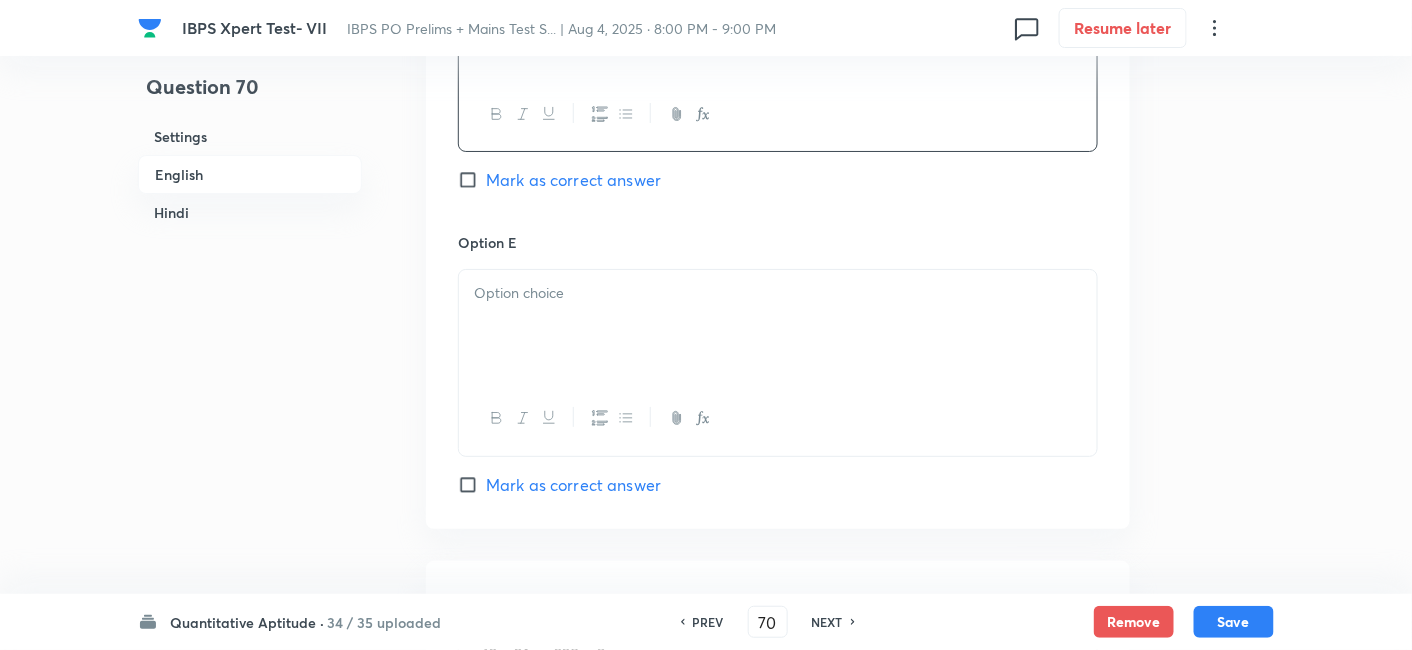 click at bounding box center [778, 326] 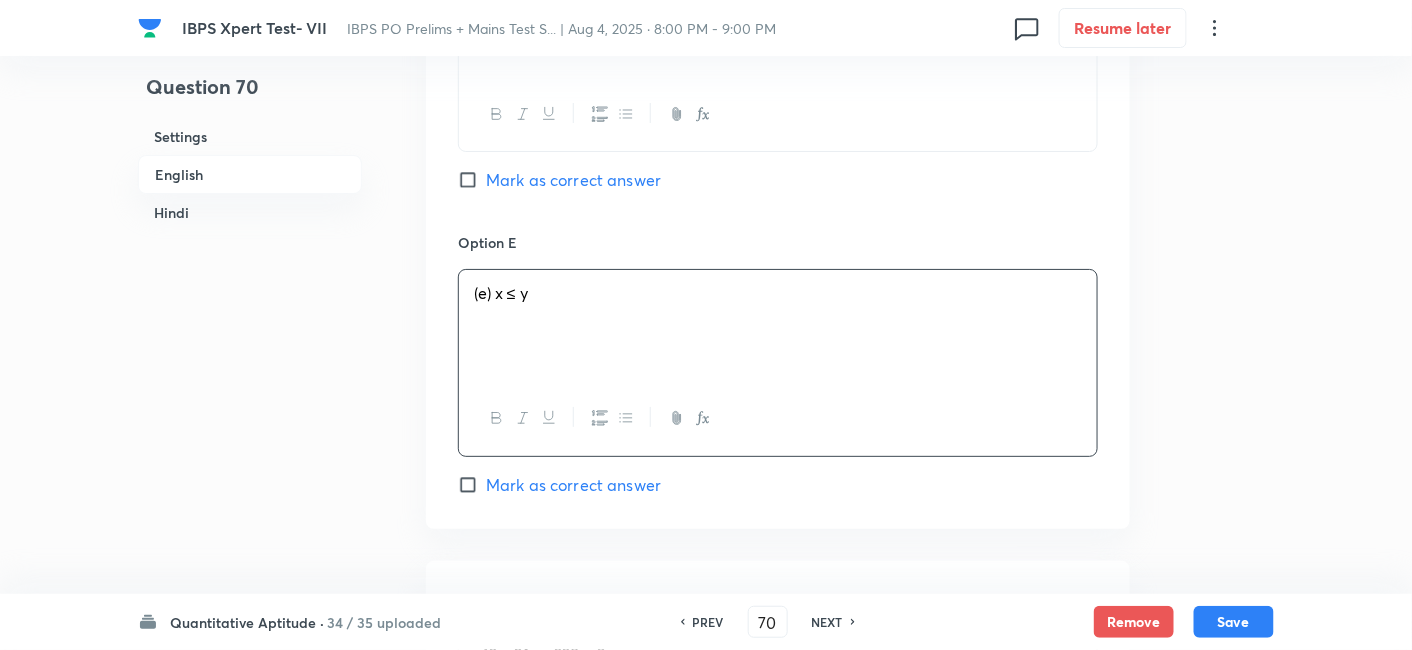 scroll, scrollTop: 2654, scrollLeft: 0, axis: vertical 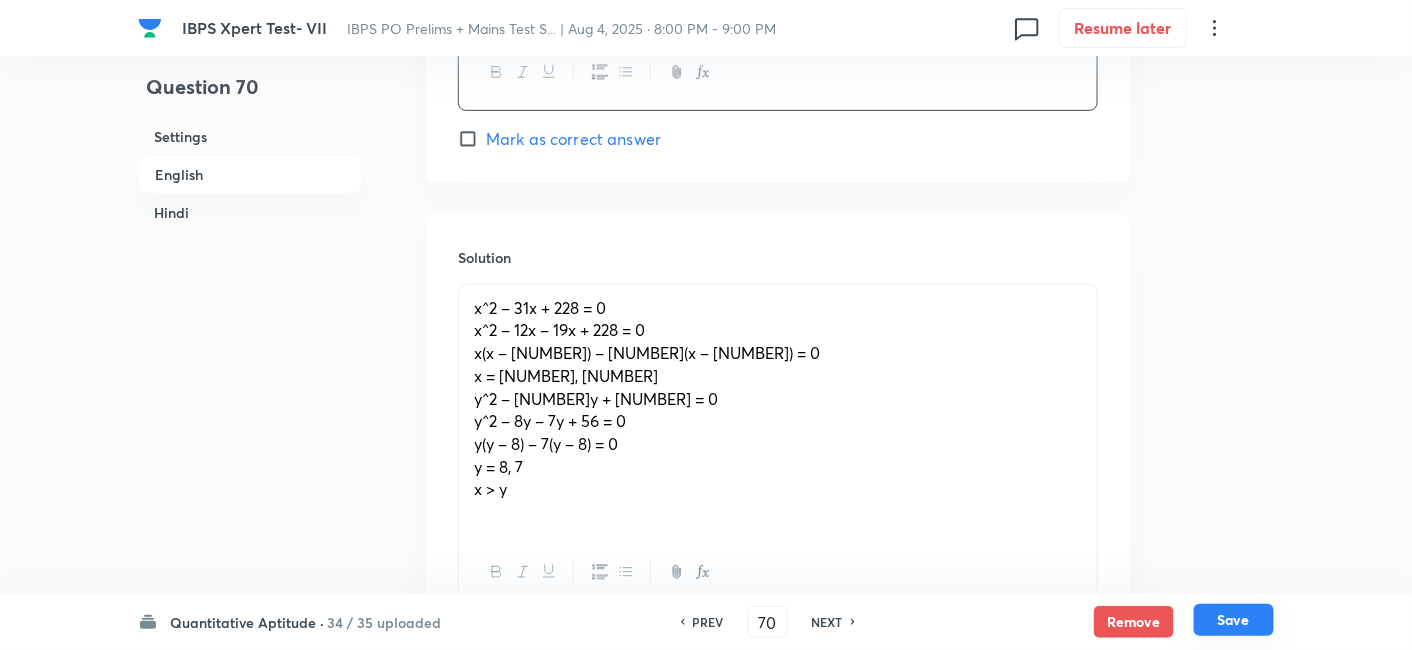 click on "Save" at bounding box center [1234, 620] 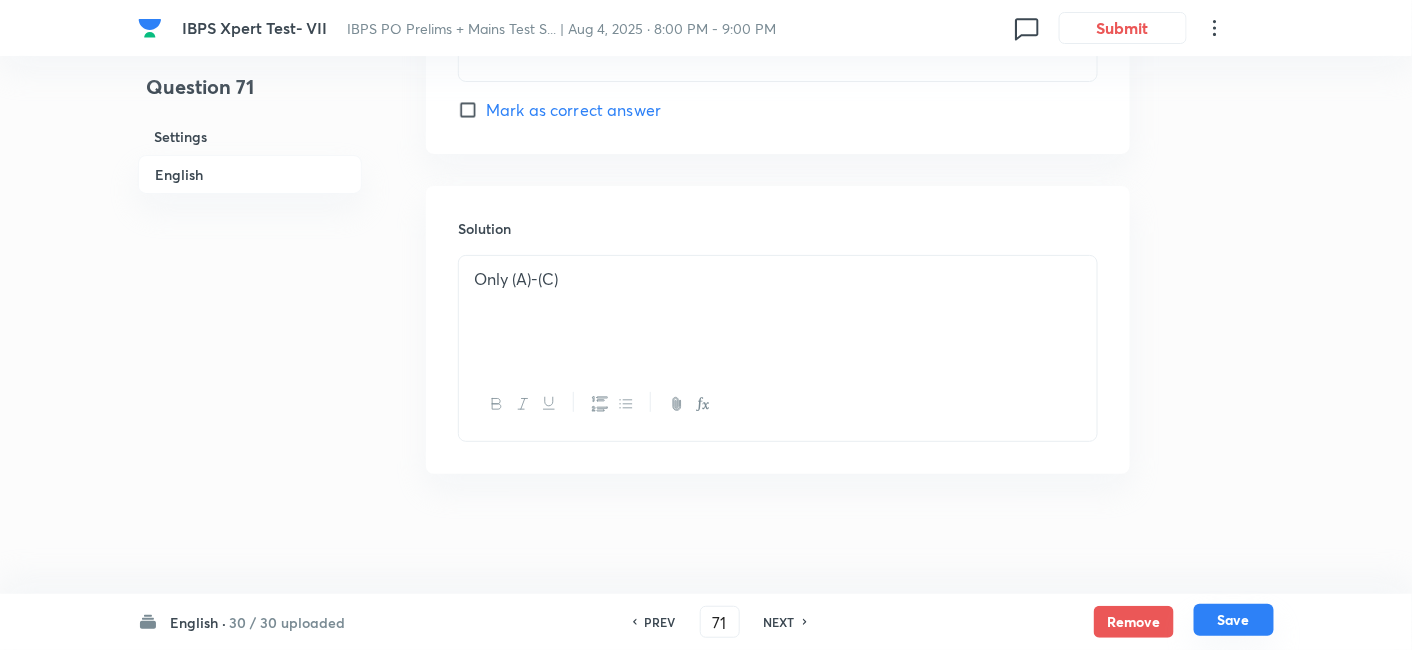 scroll, scrollTop: 2407, scrollLeft: 0, axis: vertical 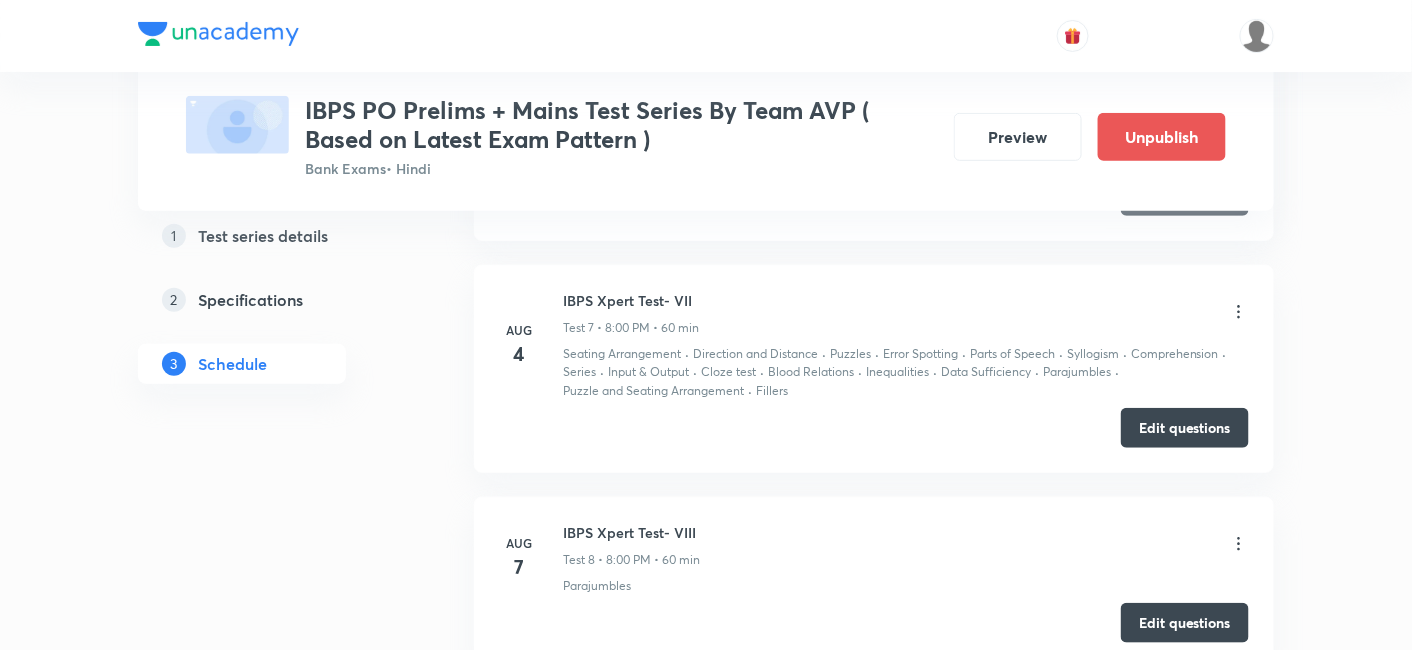 click 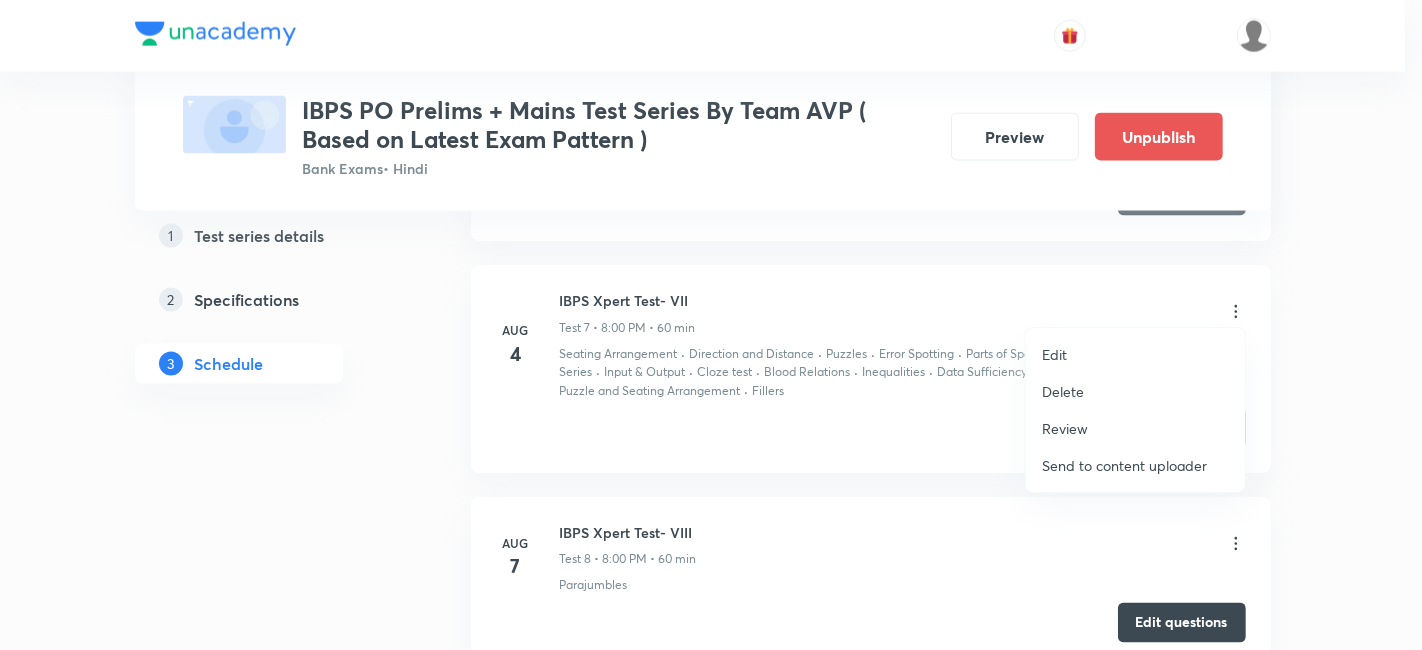 click on "Edit" at bounding box center (1135, 354) 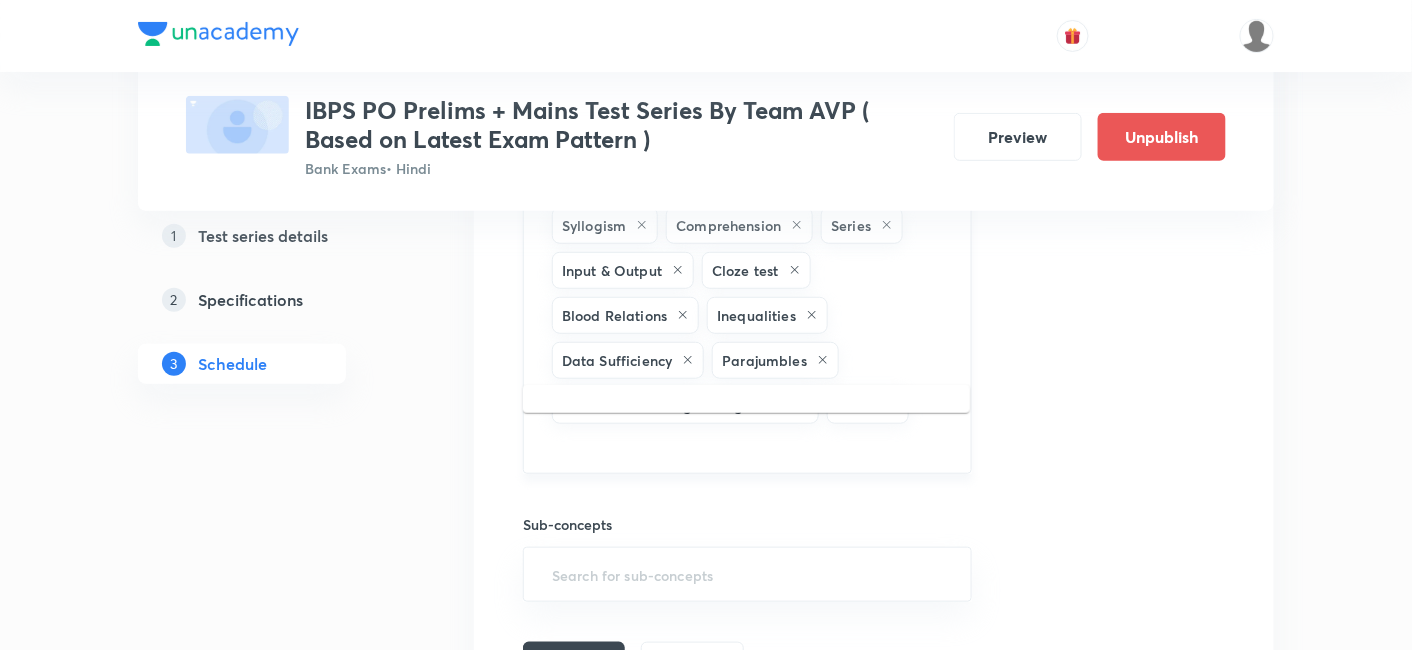 click at bounding box center [747, 446] 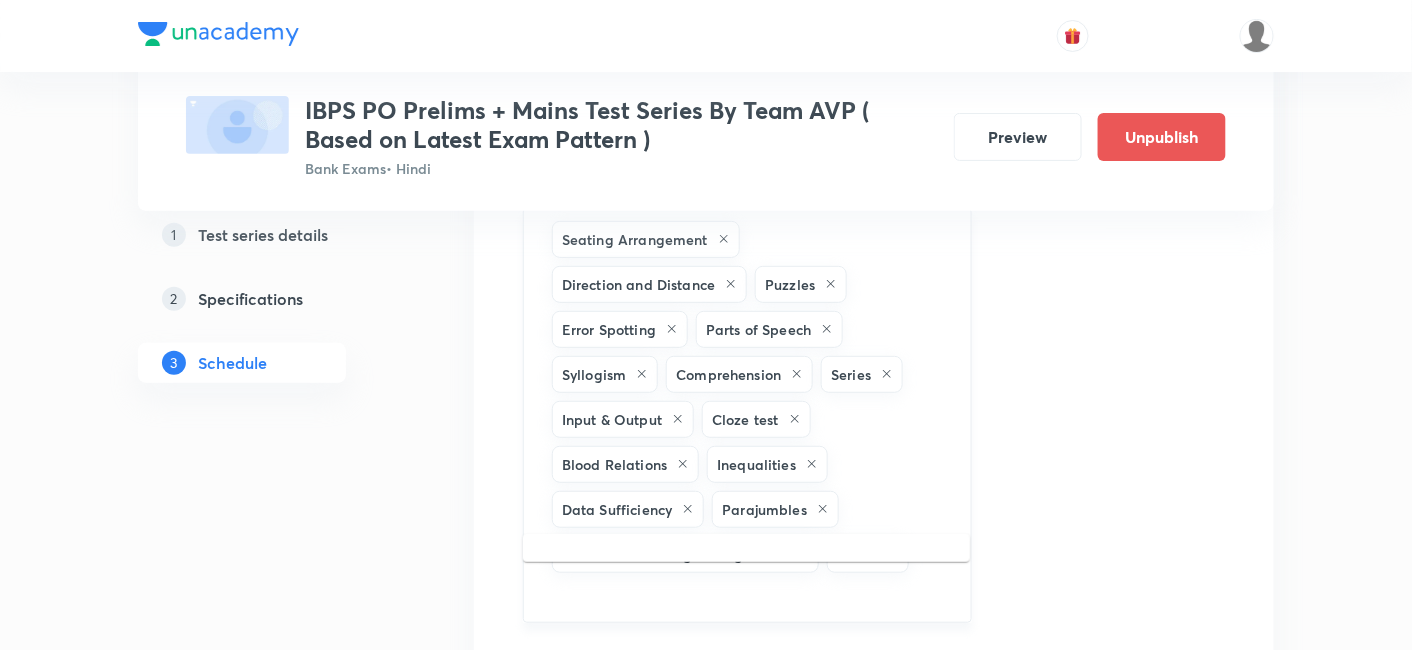 scroll, scrollTop: 2503, scrollLeft: 0, axis: vertical 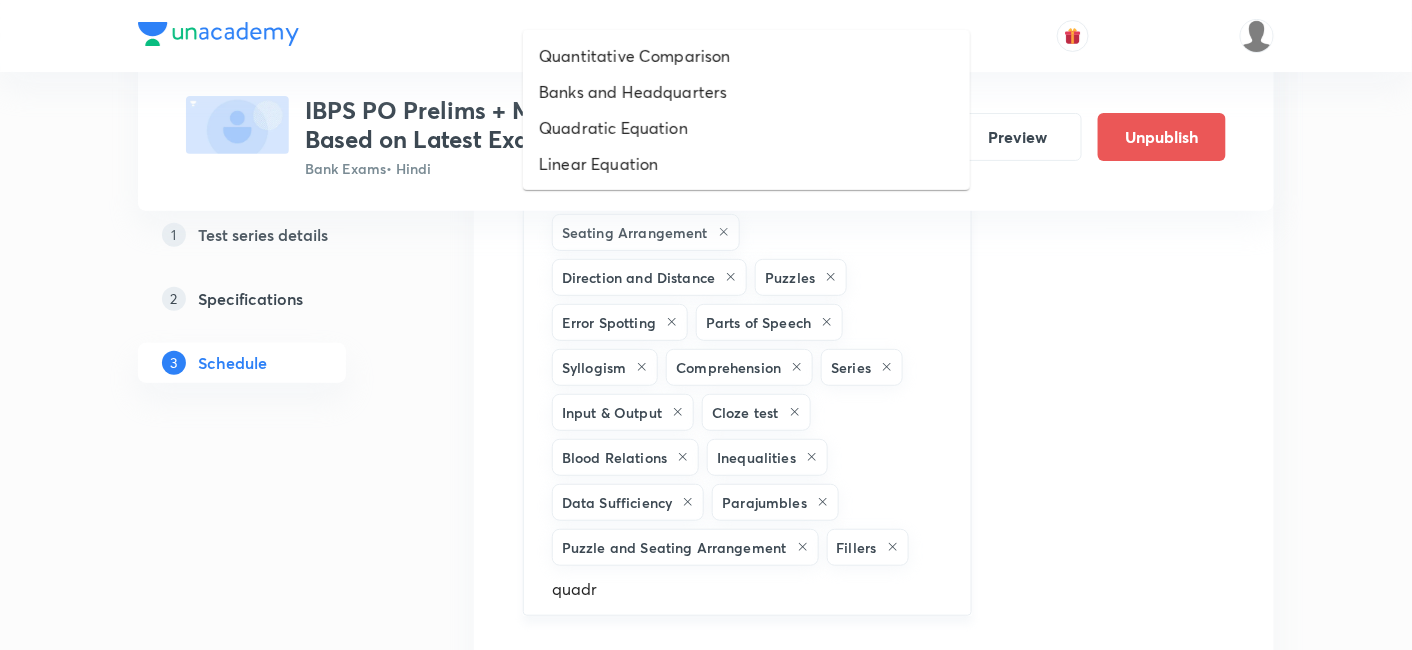 type on "quadra" 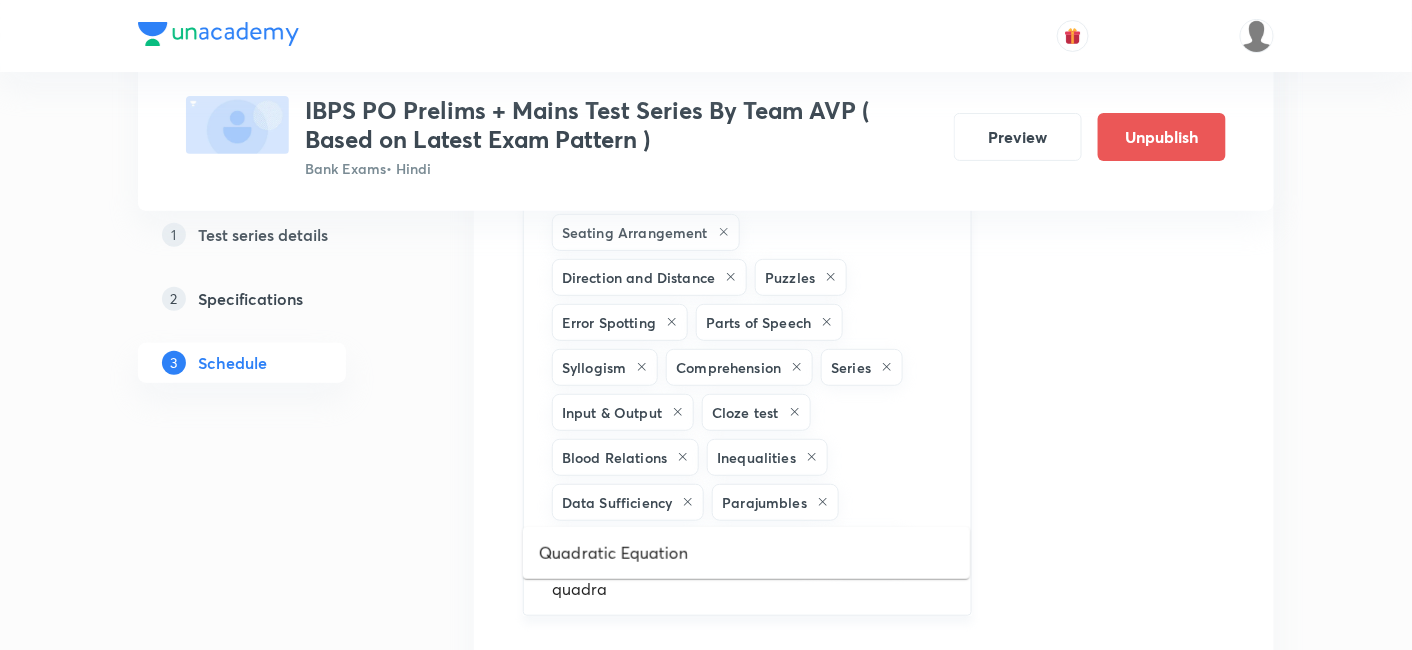 scroll, scrollTop: 0, scrollLeft: 22, axis: horizontal 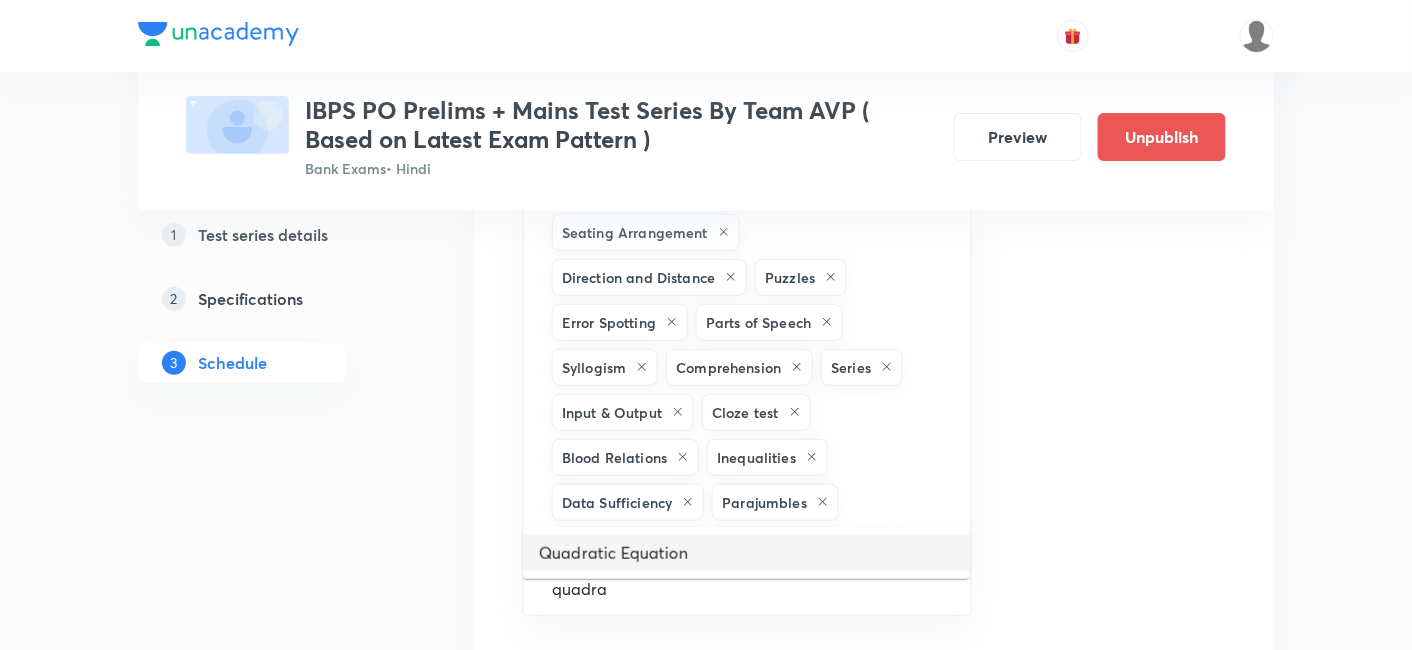 click on "Quadratic Equation" at bounding box center [746, 553] 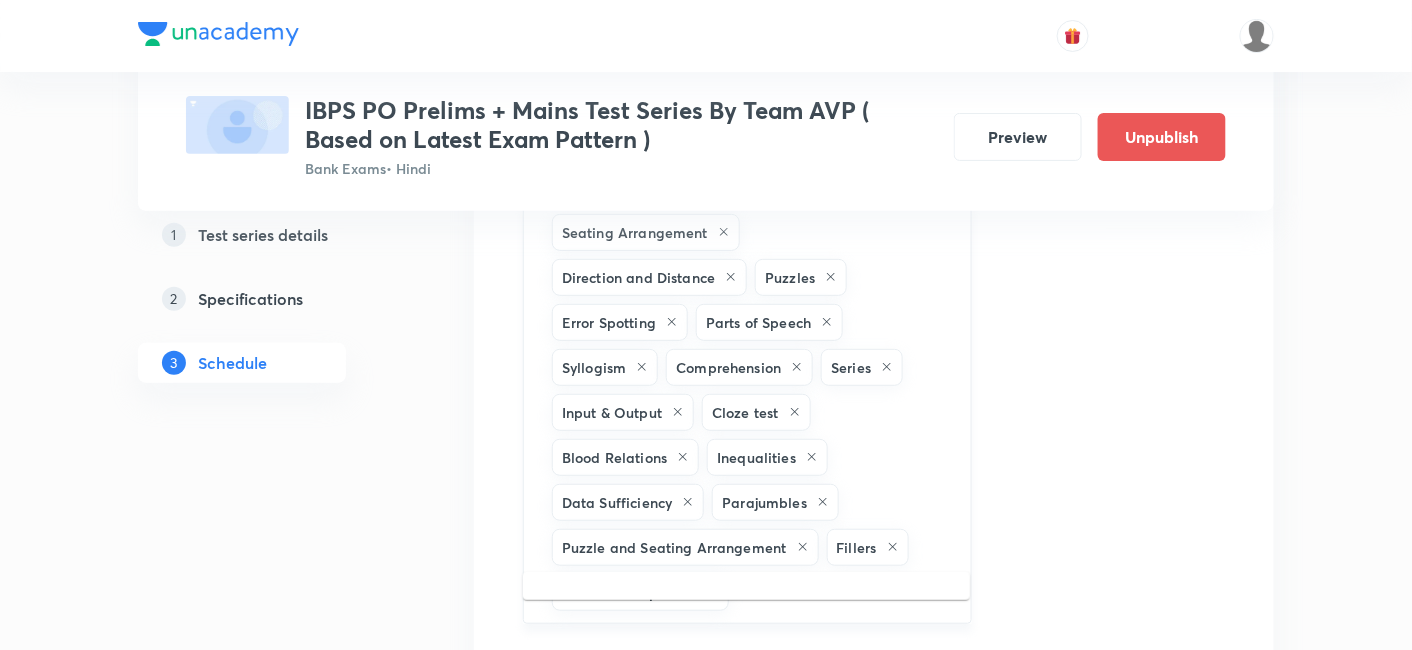 click at bounding box center [840, 592] 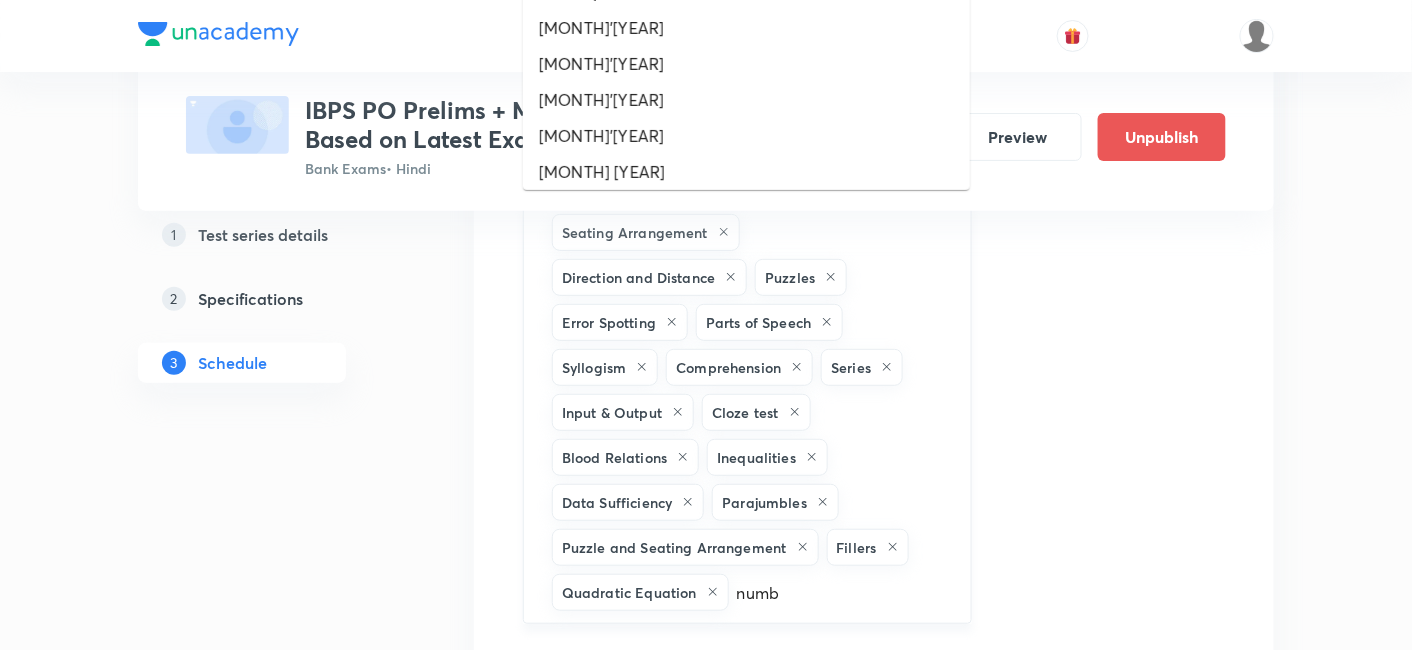 type on "numbe" 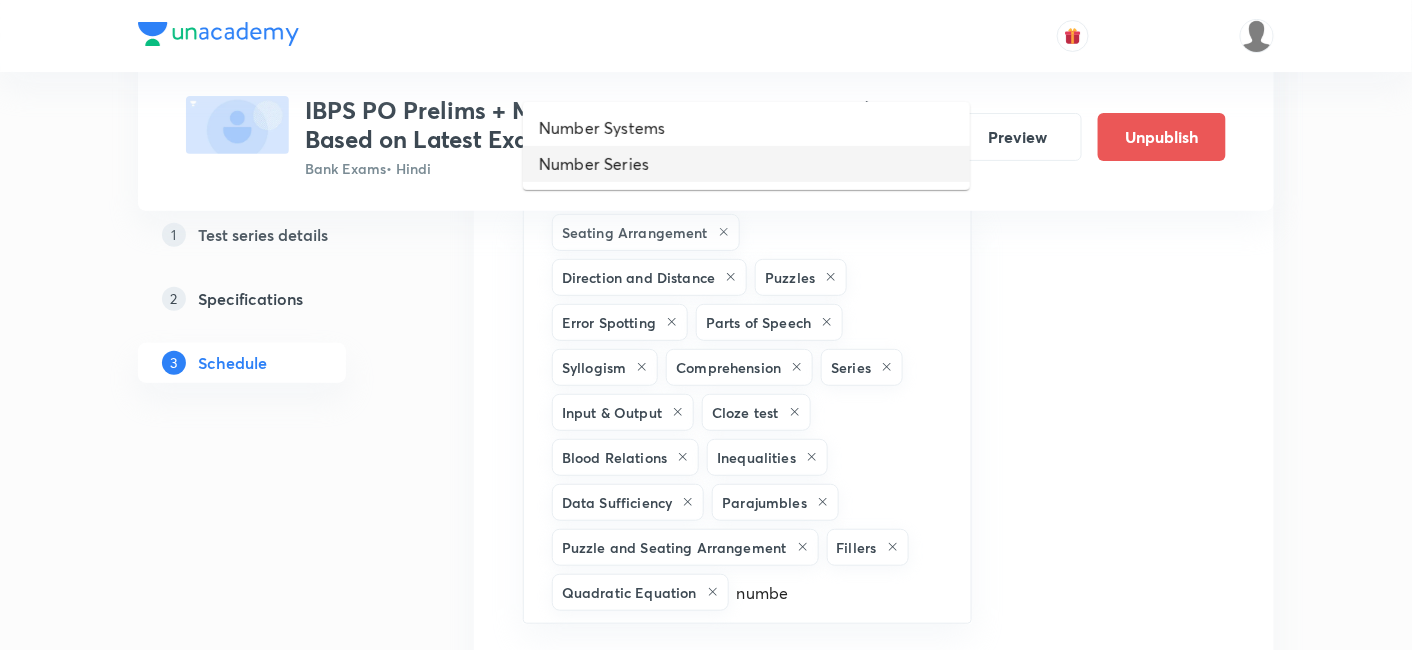 click on "Number Series" at bounding box center (746, 164) 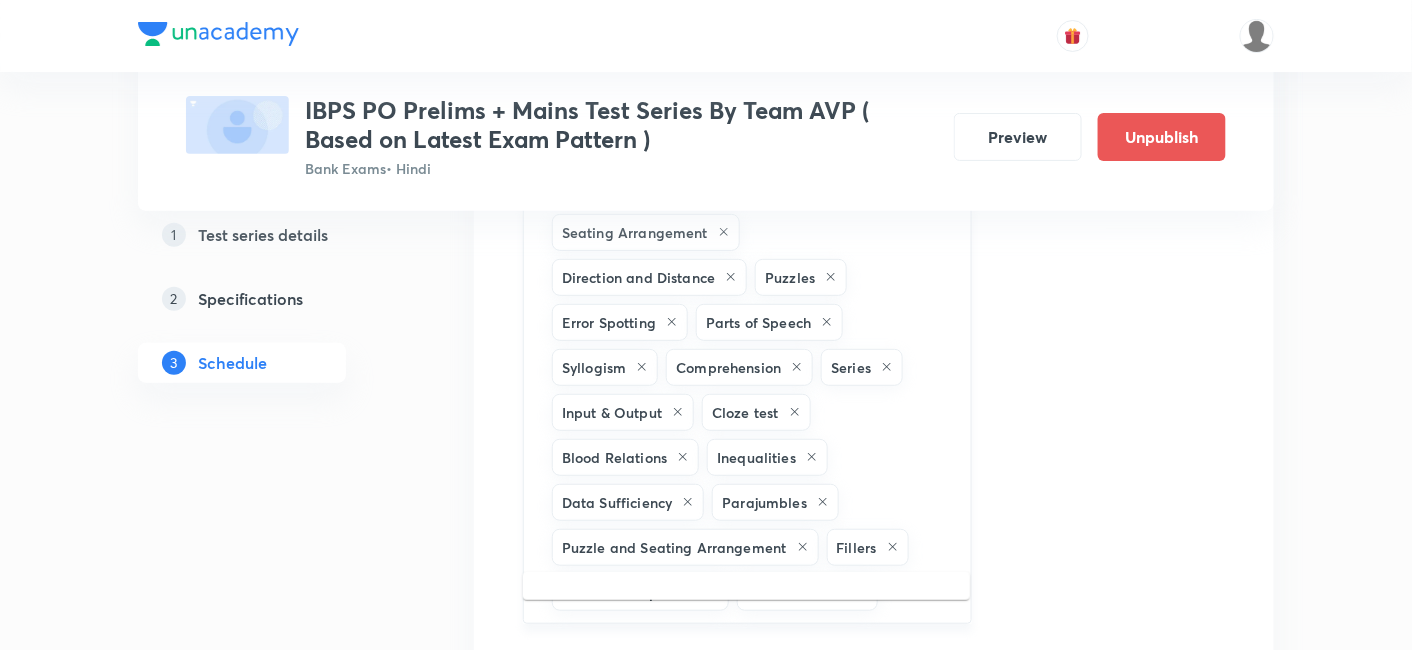 click at bounding box center [914, 592] 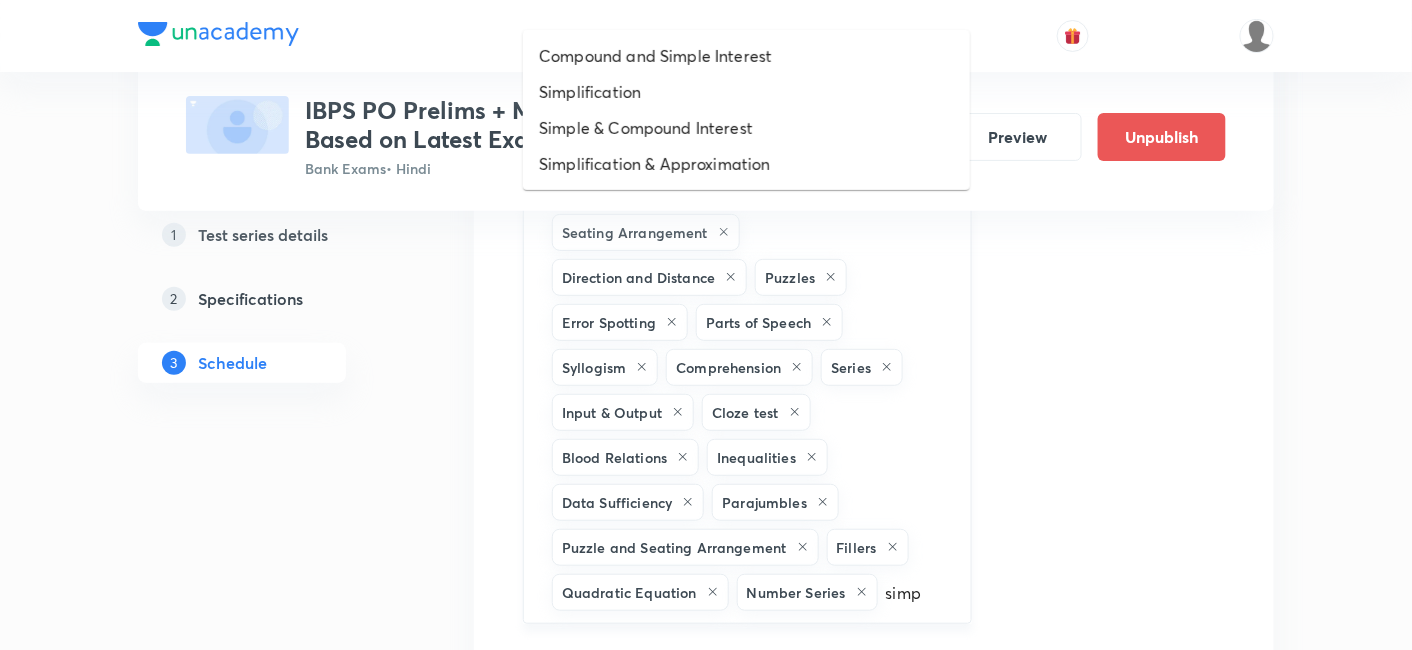 type on "simpl" 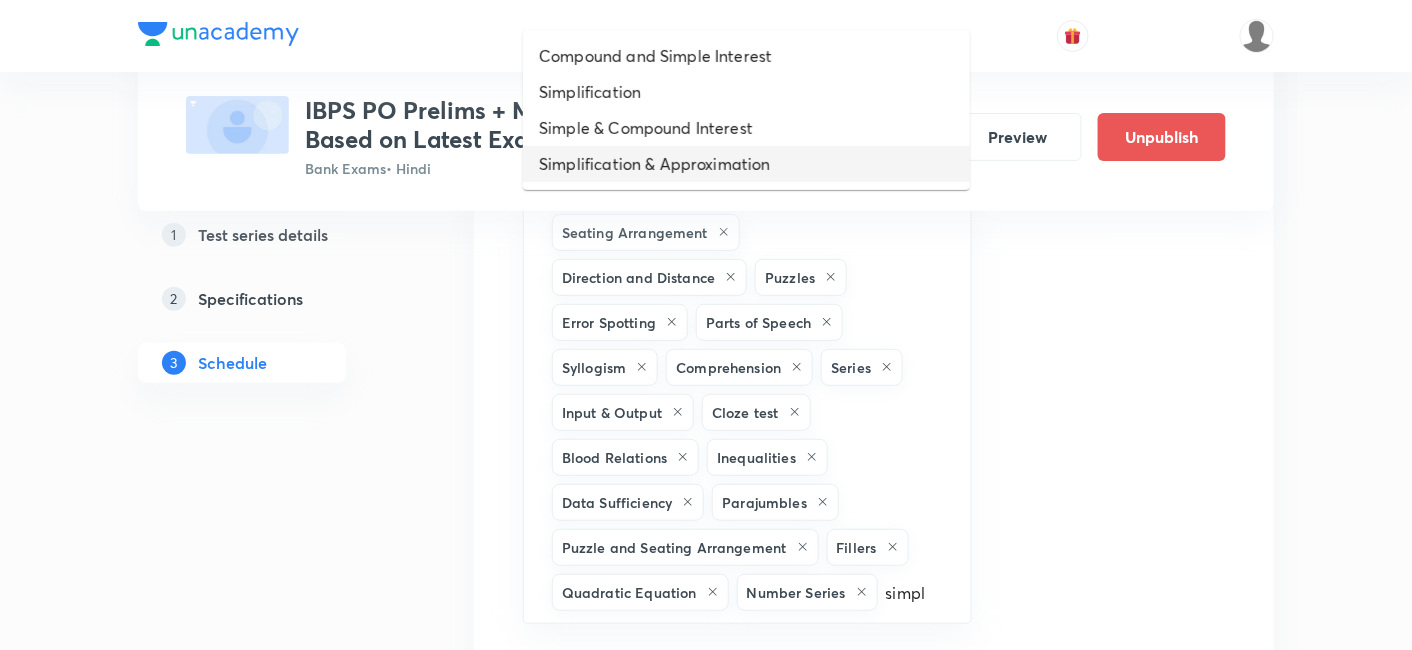 click on "Simplification & Approximation" at bounding box center (746, 164) 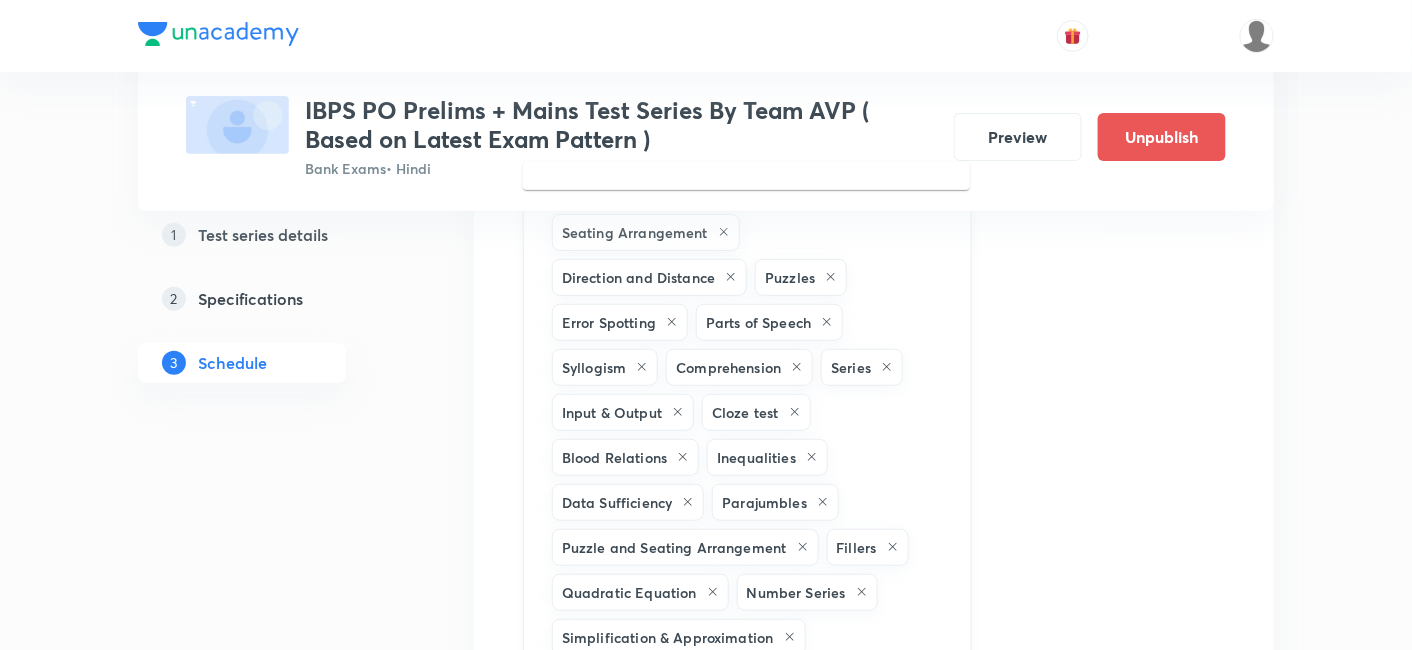 click at bounding box center [878, 637] 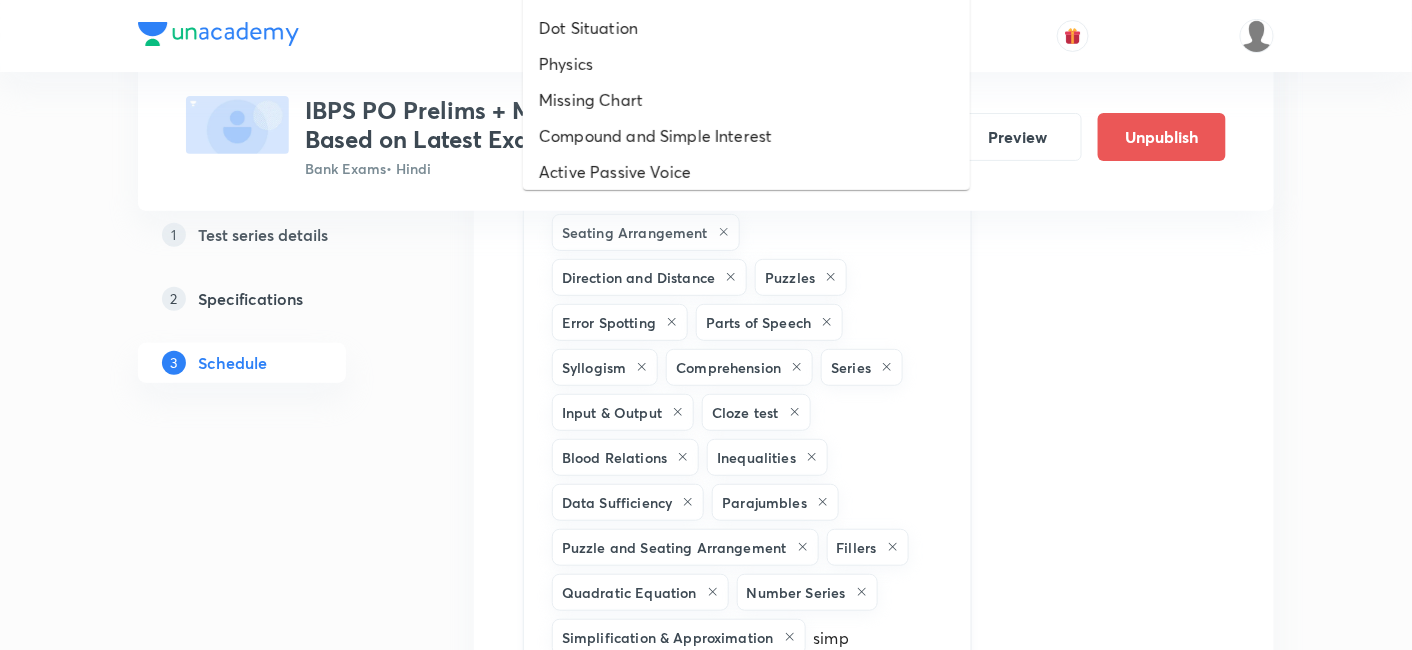 type on "simpl" 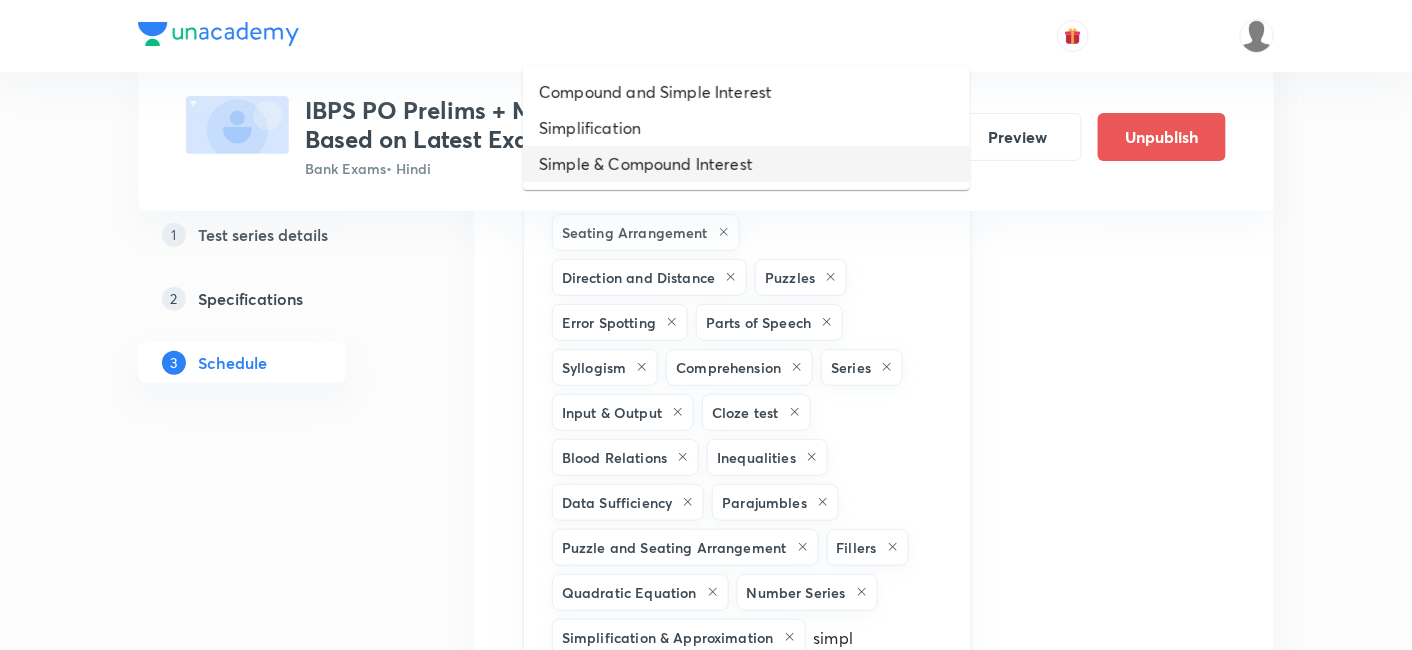 click on "Simple & Compound Interest" at bounding box center [746, 164] 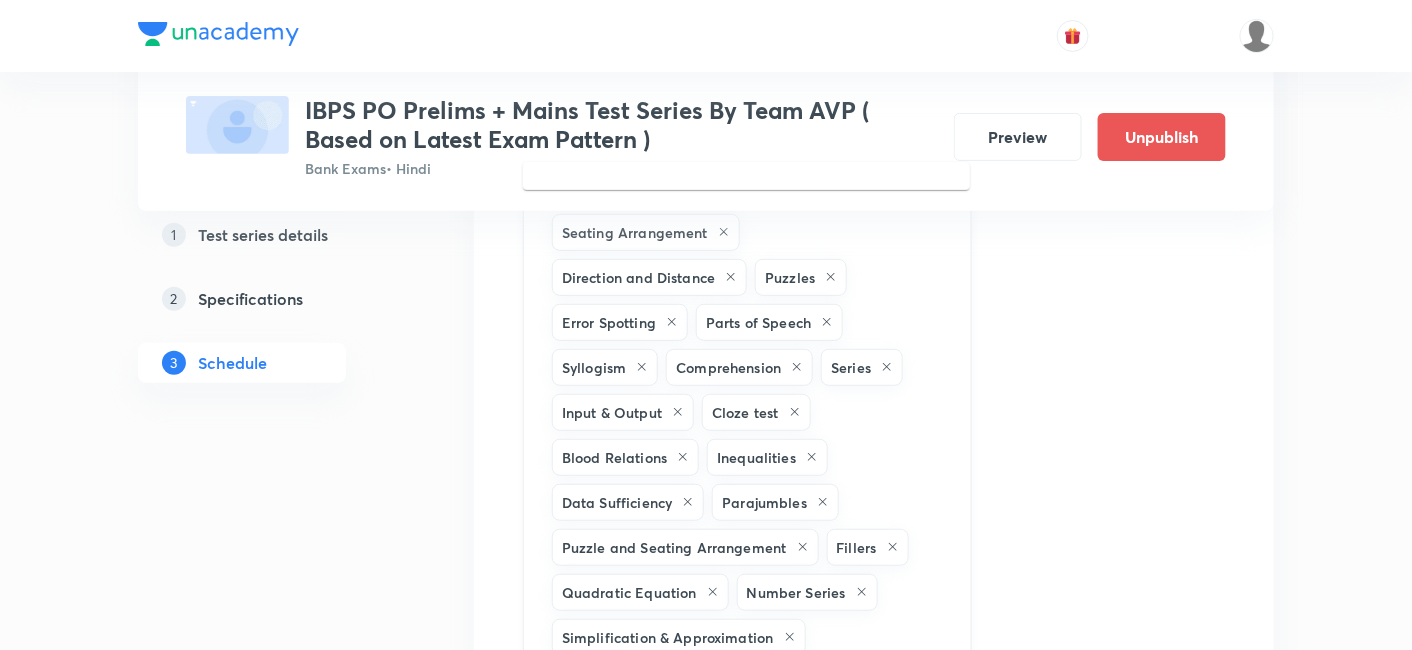 click at bounding box center [869, 682] 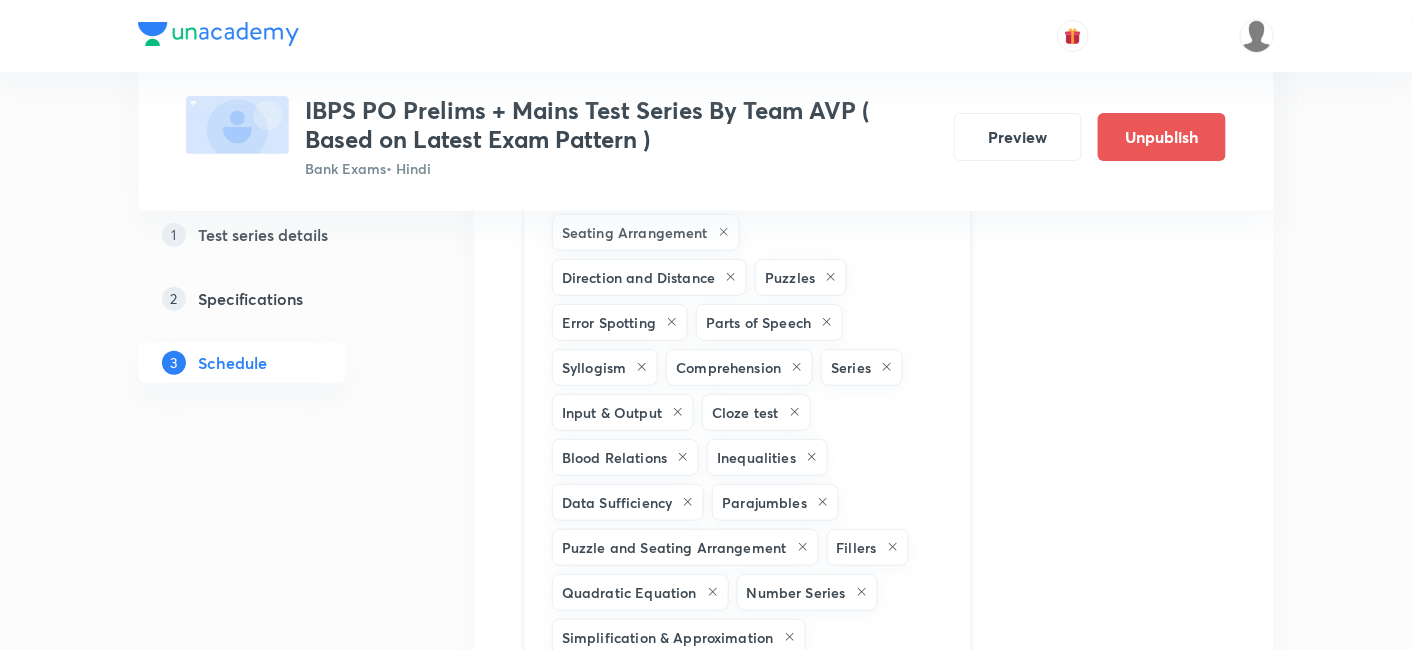 scroll, scrollTop: 2745, scrollLeft: 0, axis: vertical 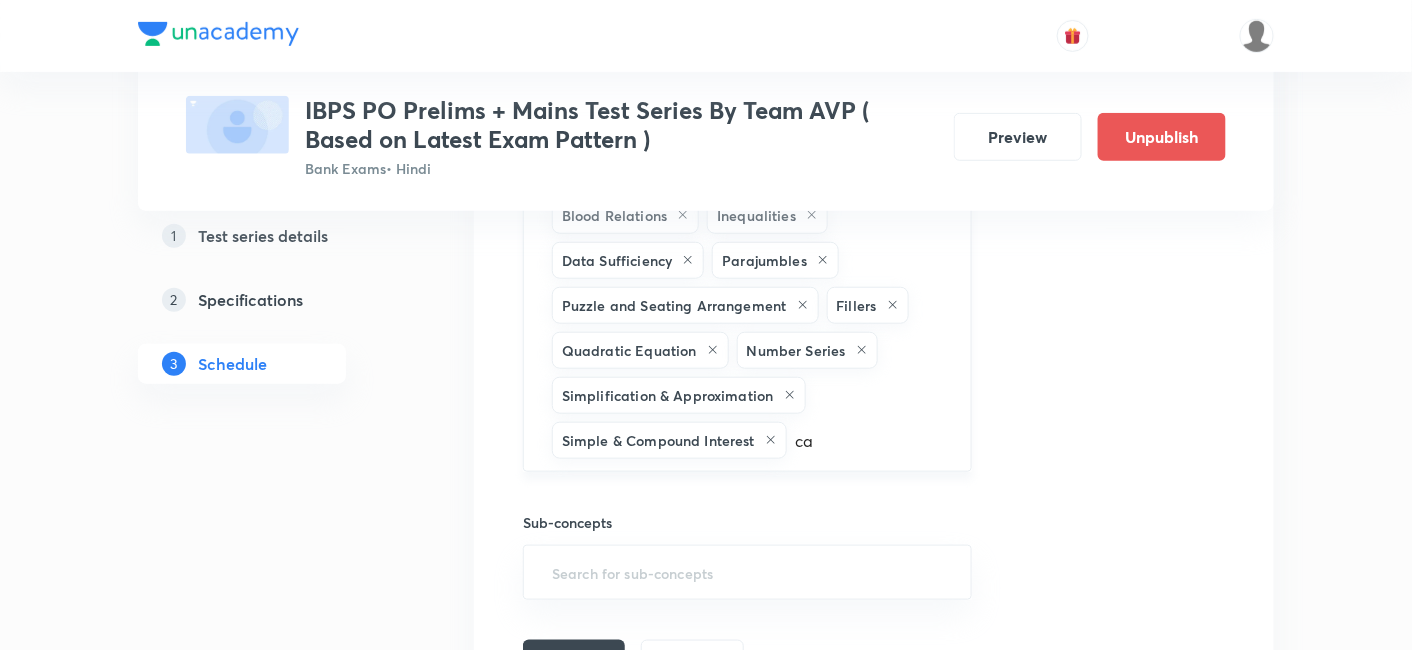 type on "cas" 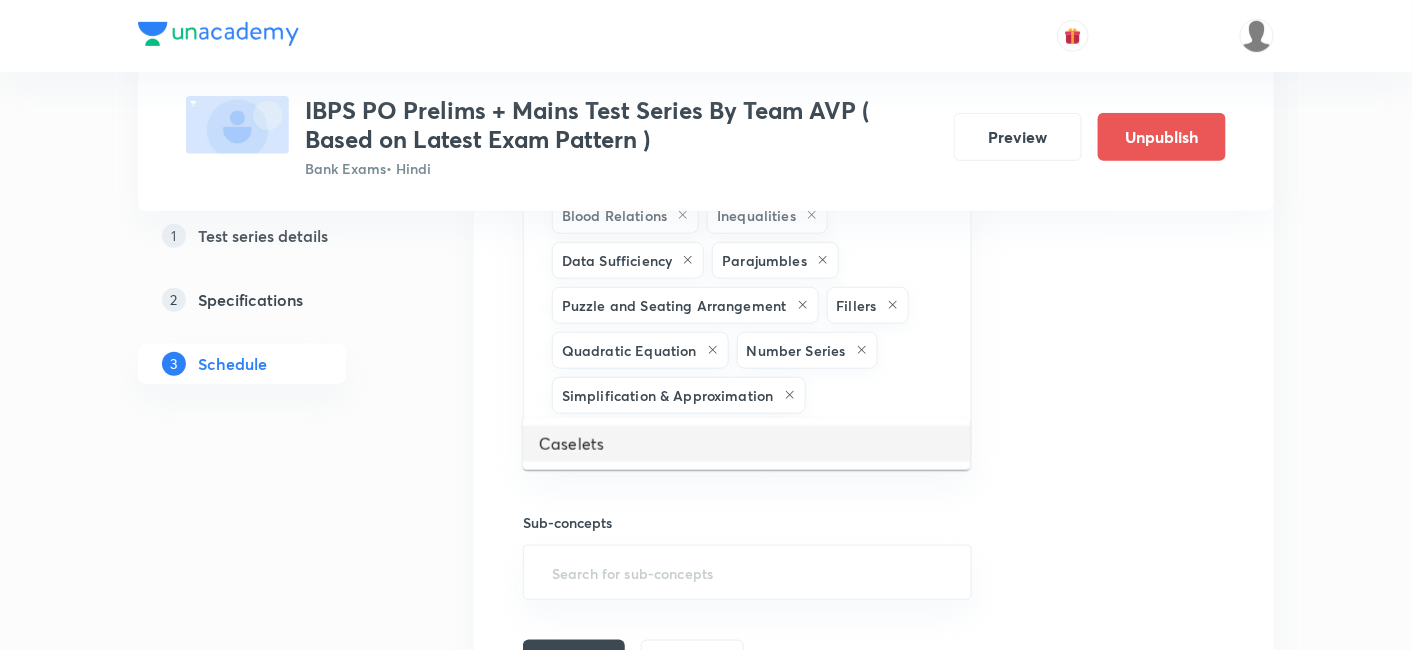 click on "Caselets" at bounding box center [746, 444] 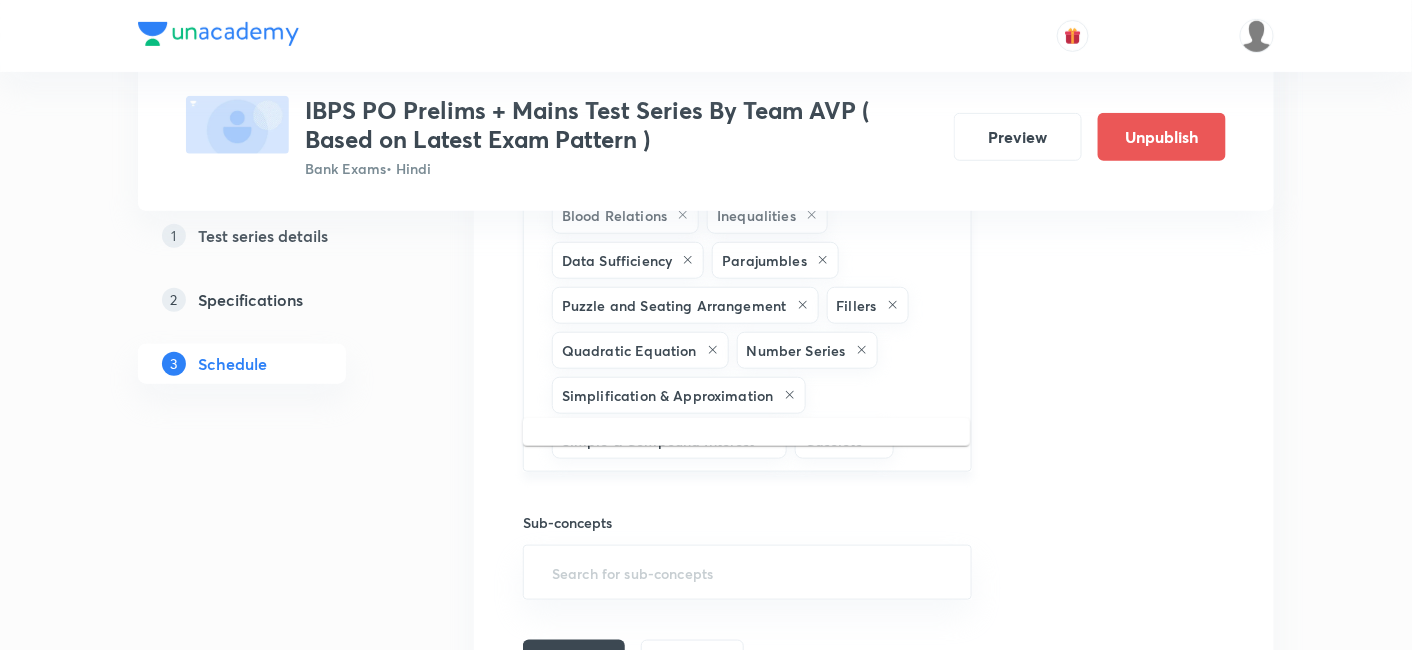 click at bounding box center [922, 440] 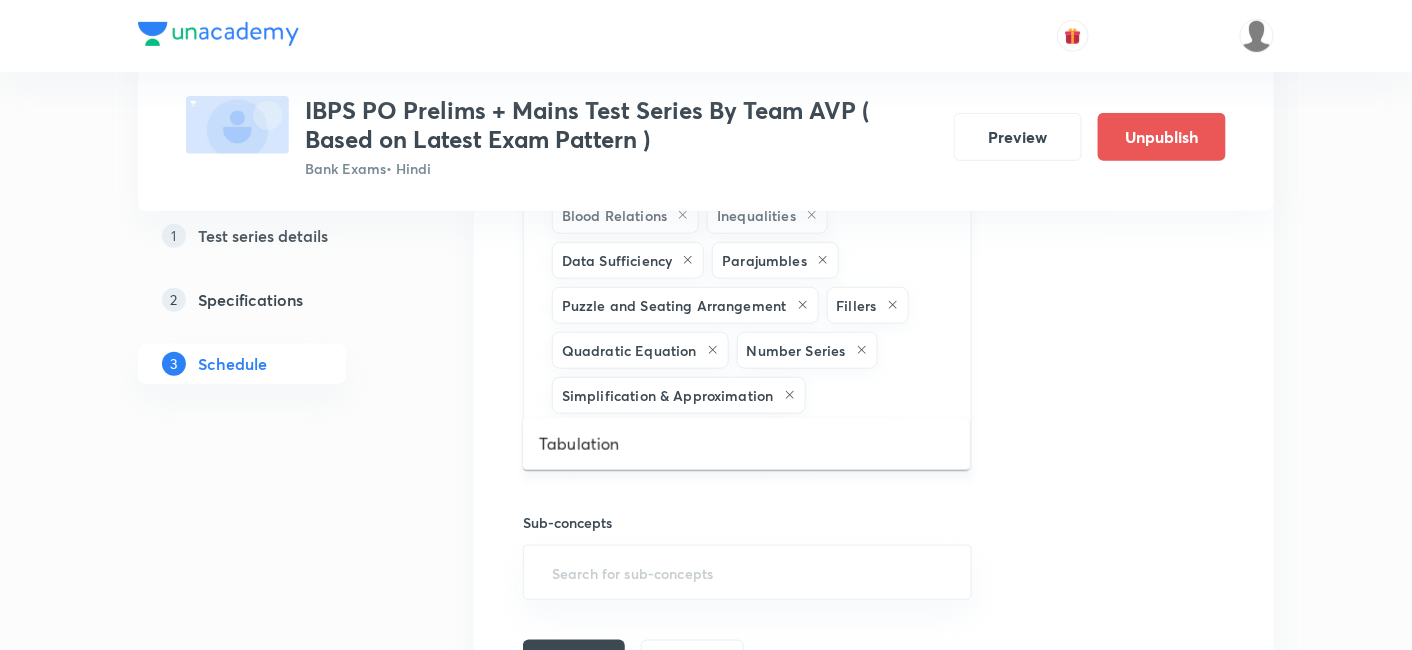 type on "tabul" 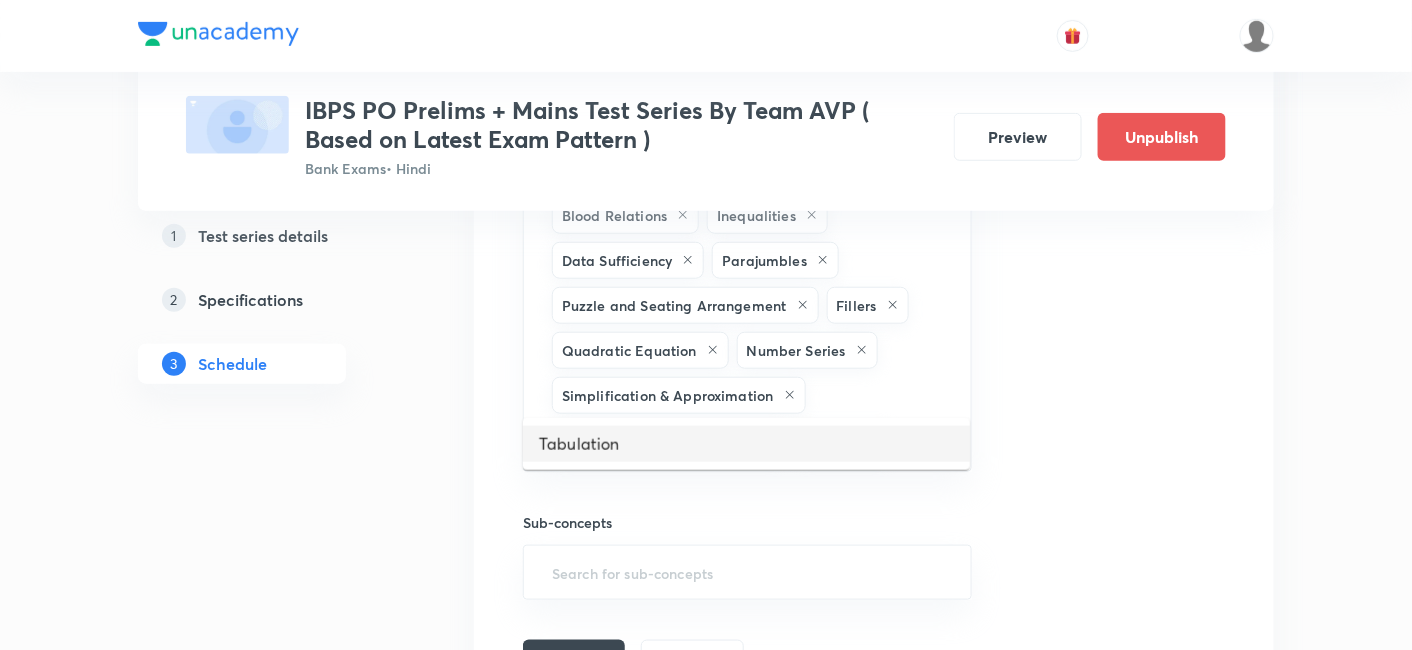 click on "Tabulation" at bounding box center (746, 444) 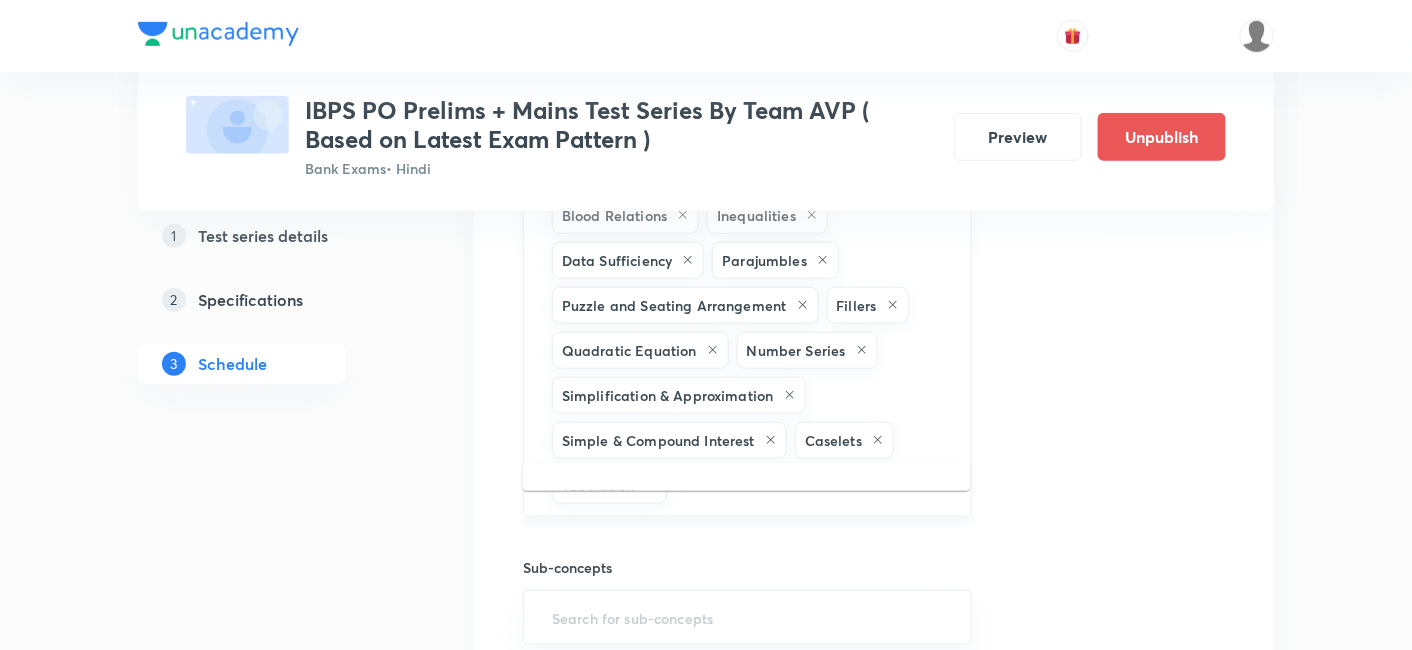 click at bounding box center [809, 485] 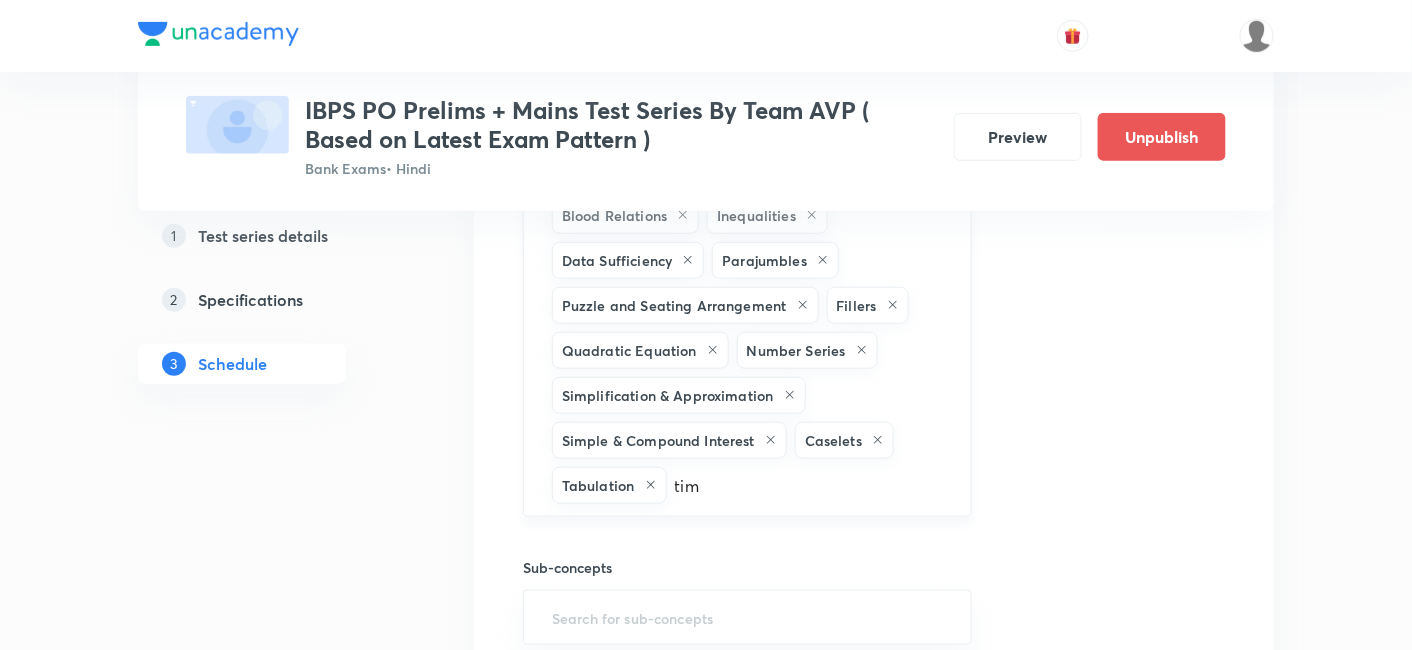 type on "time" 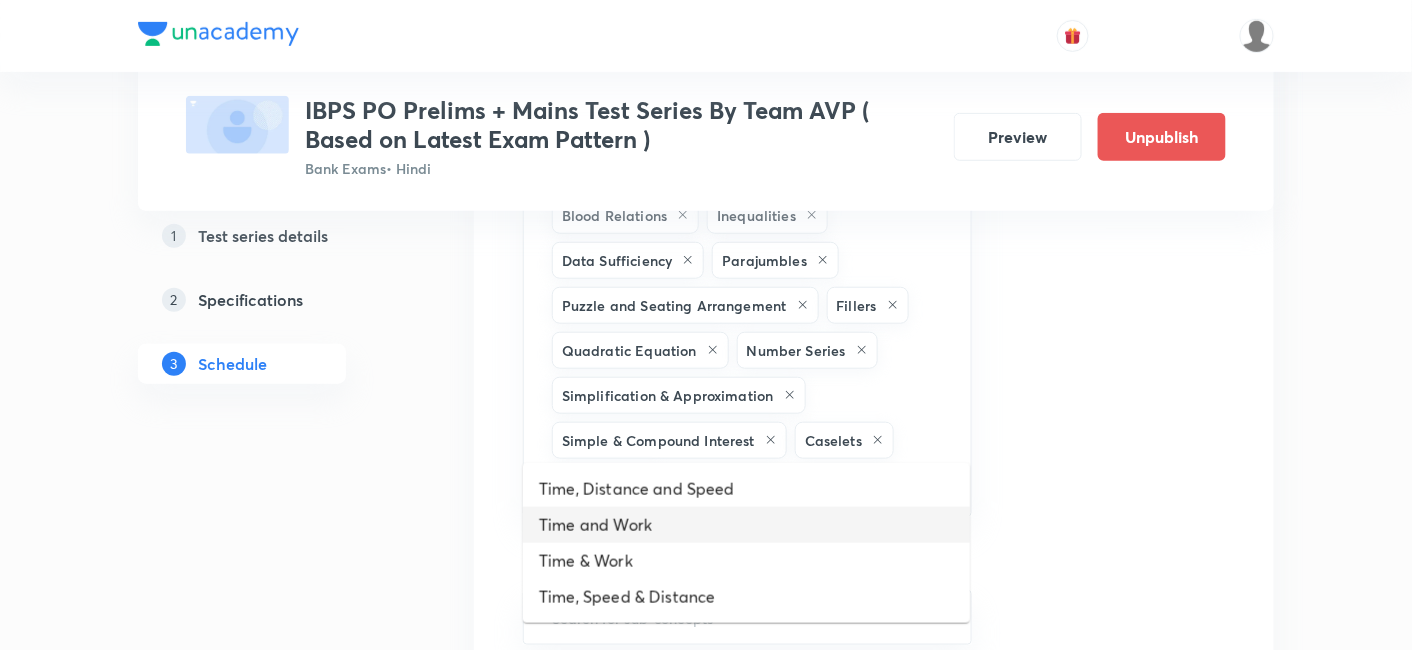 click on "Time and Work" at bounding box center (746, 525) 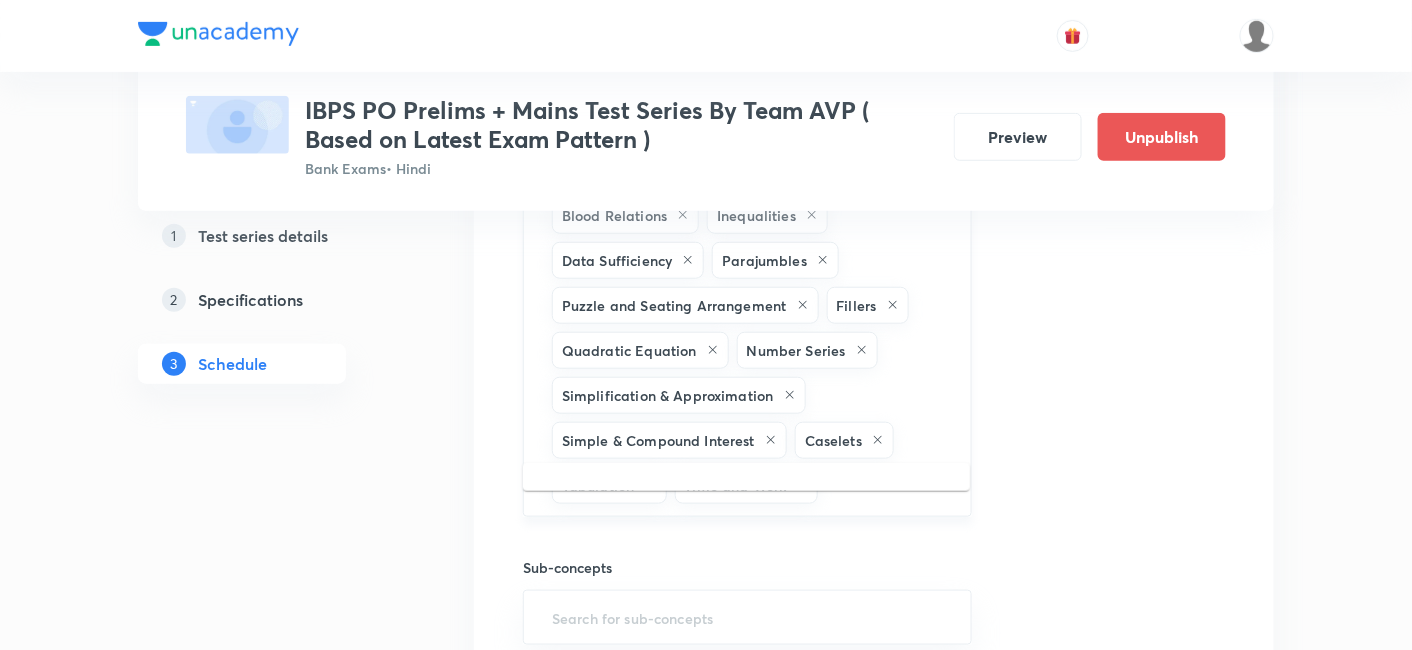 click at bounding box center (884, 485) 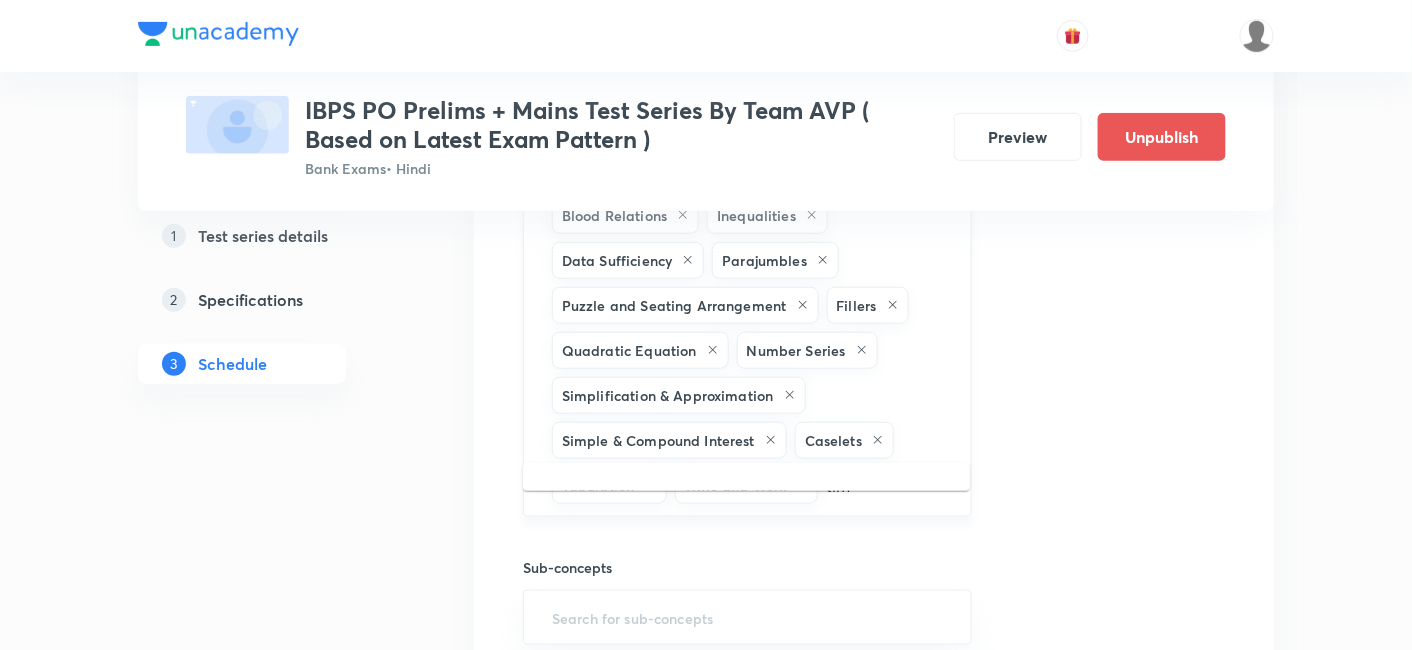 type on "time" 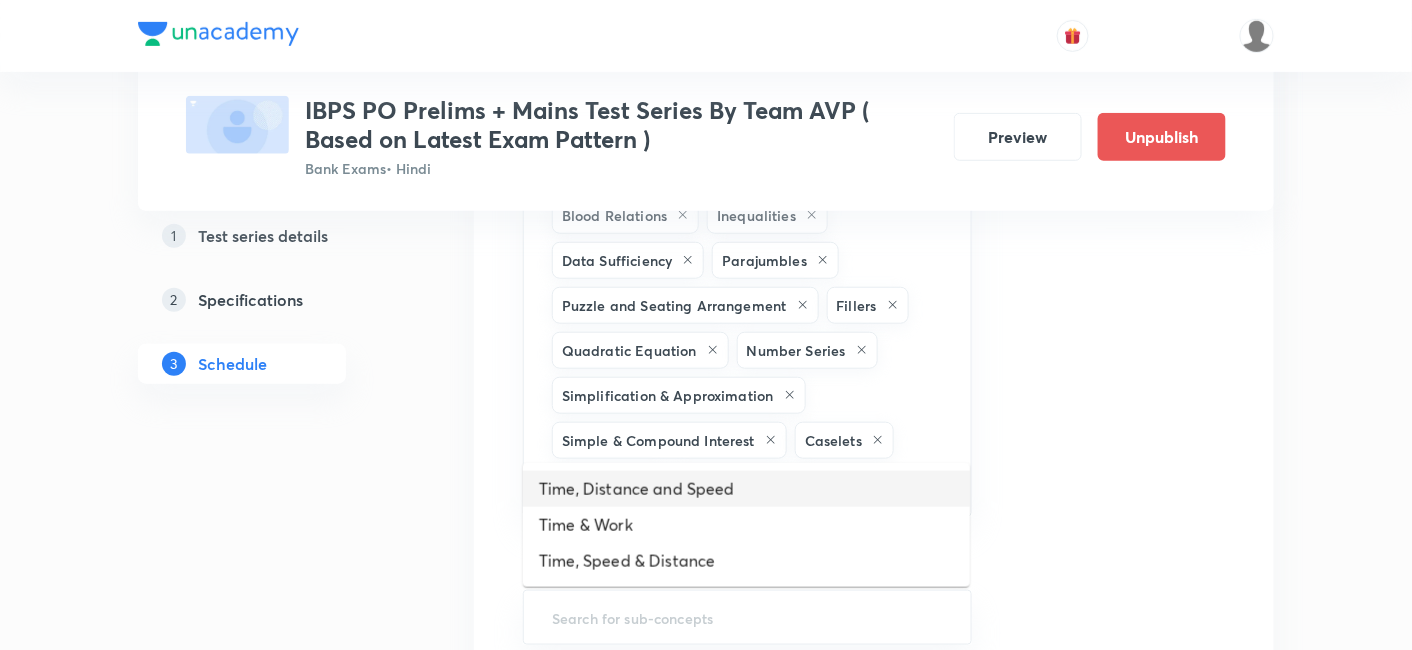click on "Time, Distance and Speed" at bounding box center (746, 489) 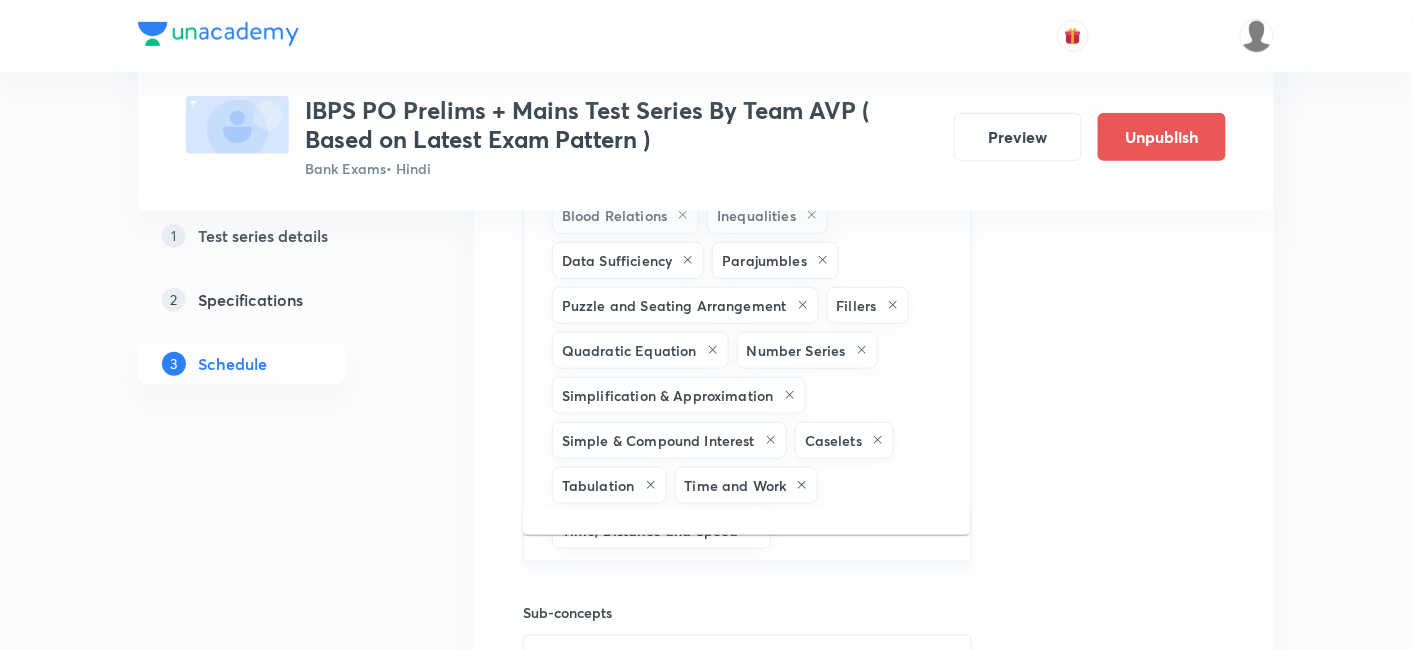 click at bounding box center (861, 530) 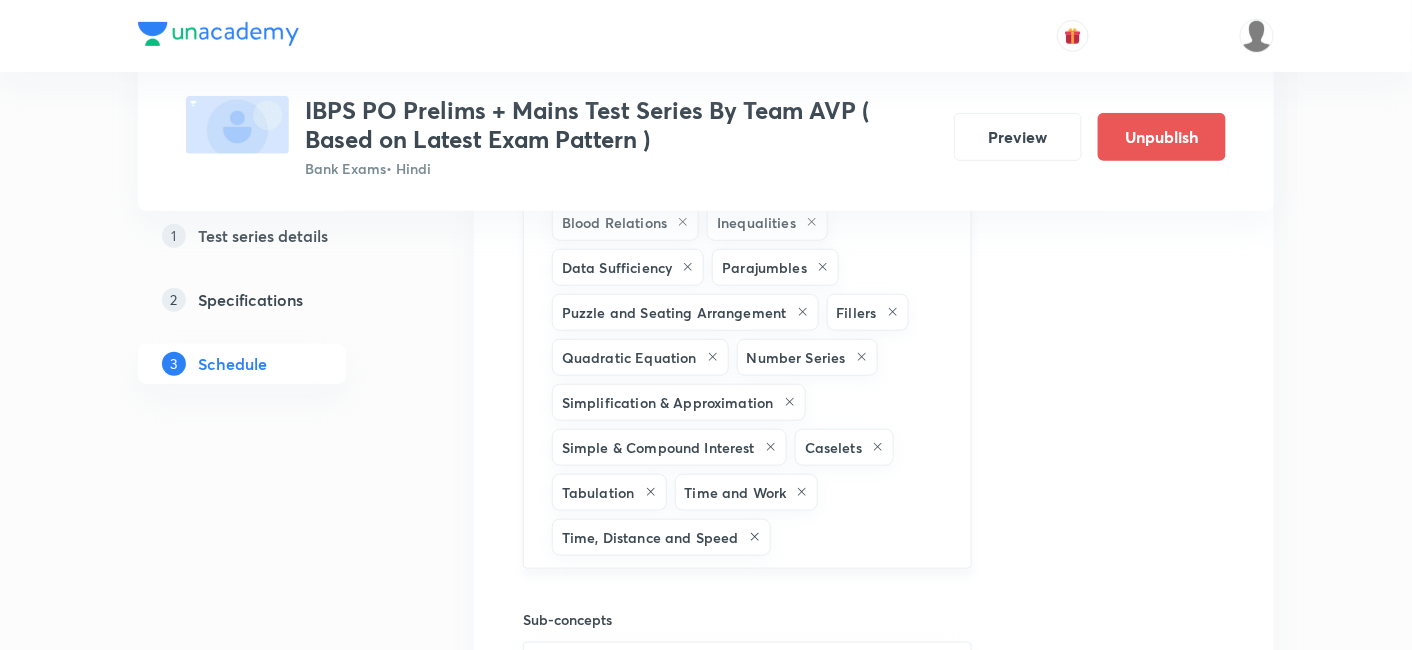 scroll, scrollTop: 2738, scrollLeft: 0, axis: vertical 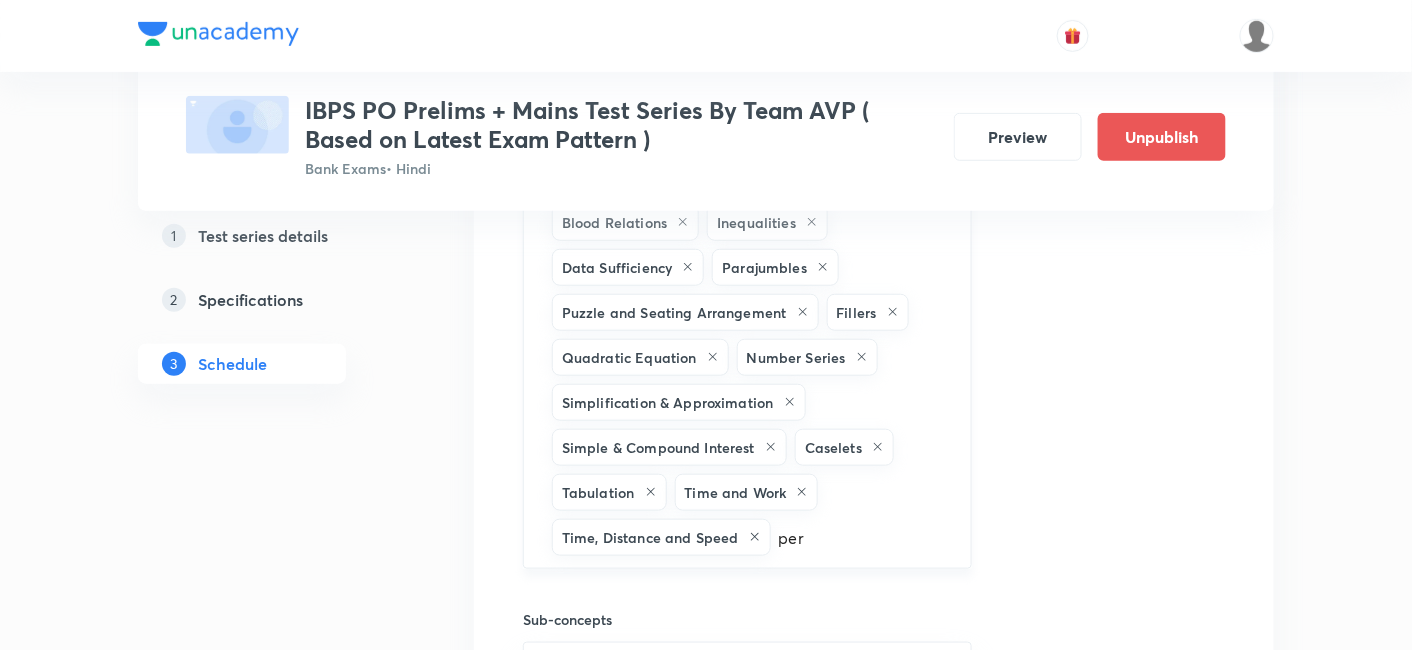 type on "perc" 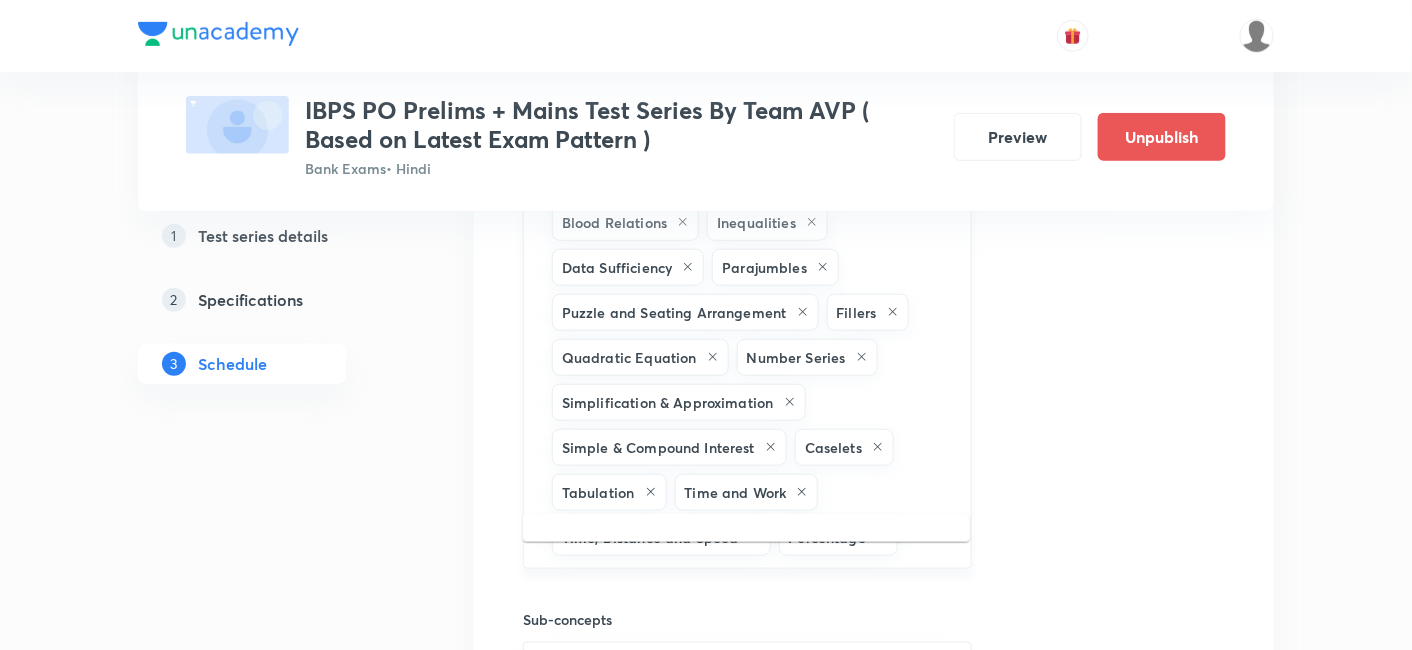 click at bounding box center [924, 537] 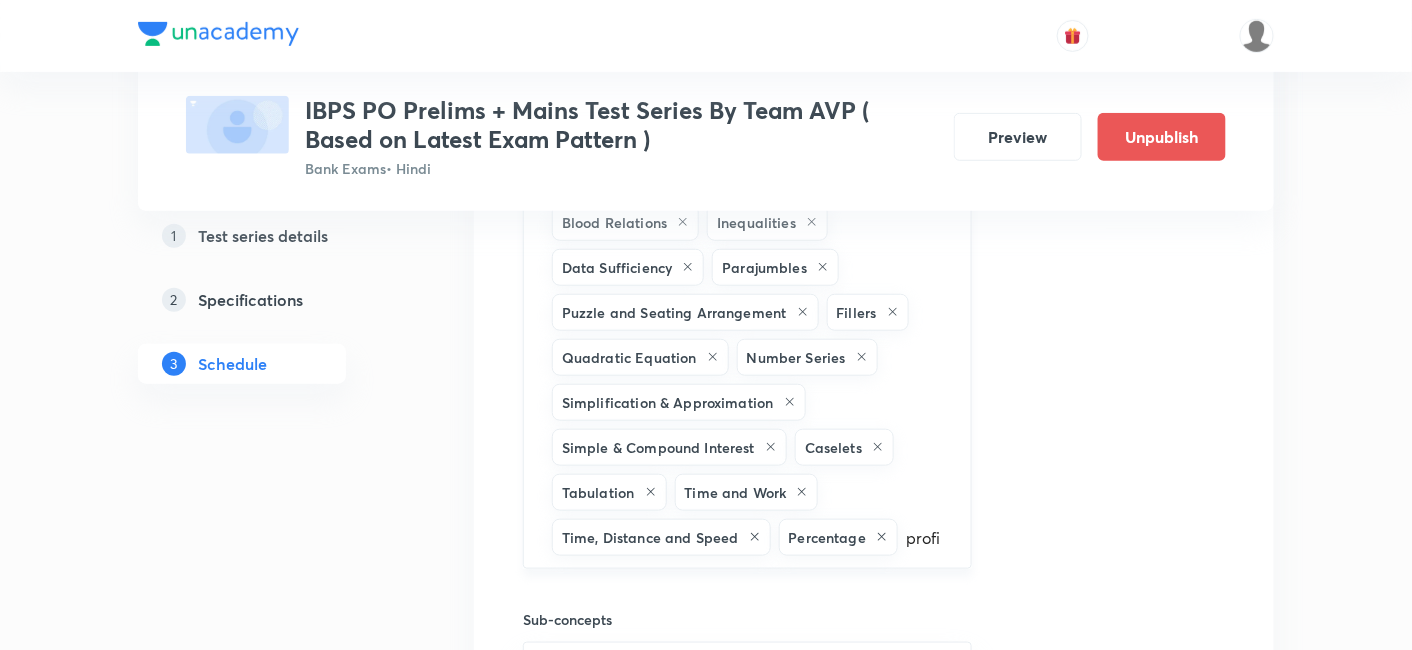 type on "profit" 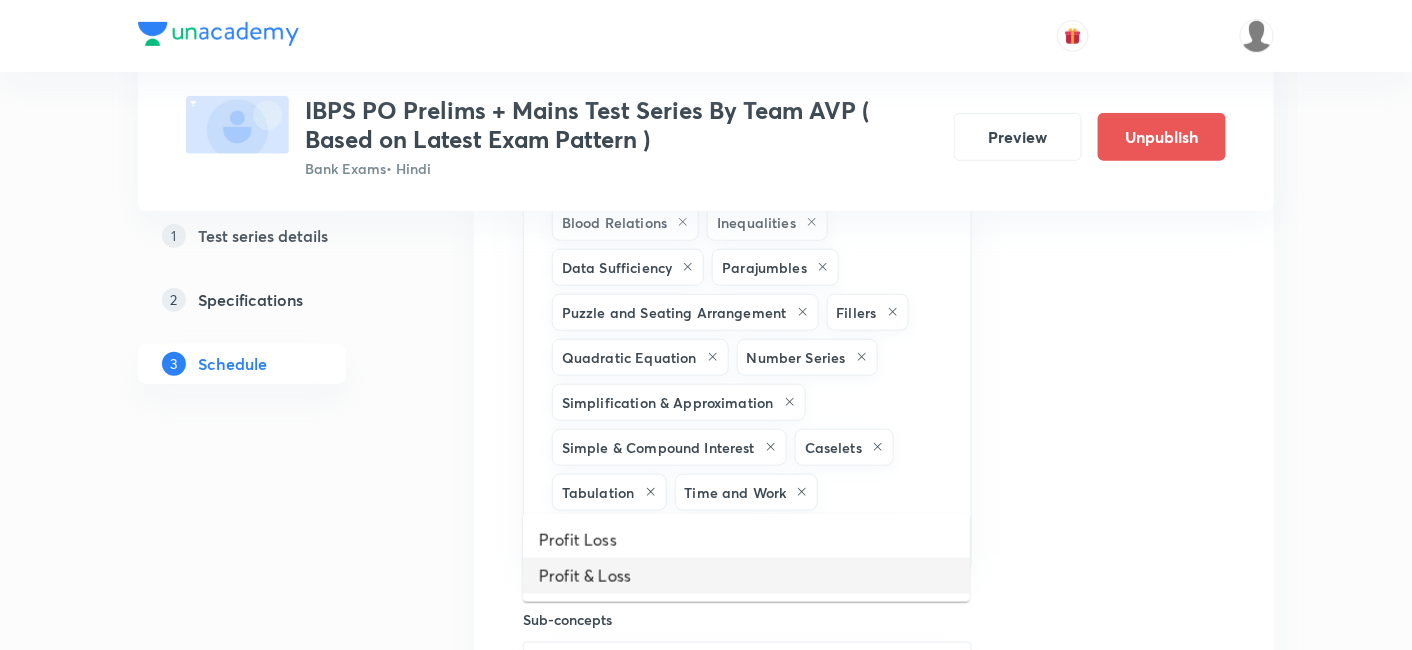 click on "Profit & Loss" at bounding box center [746, 576] 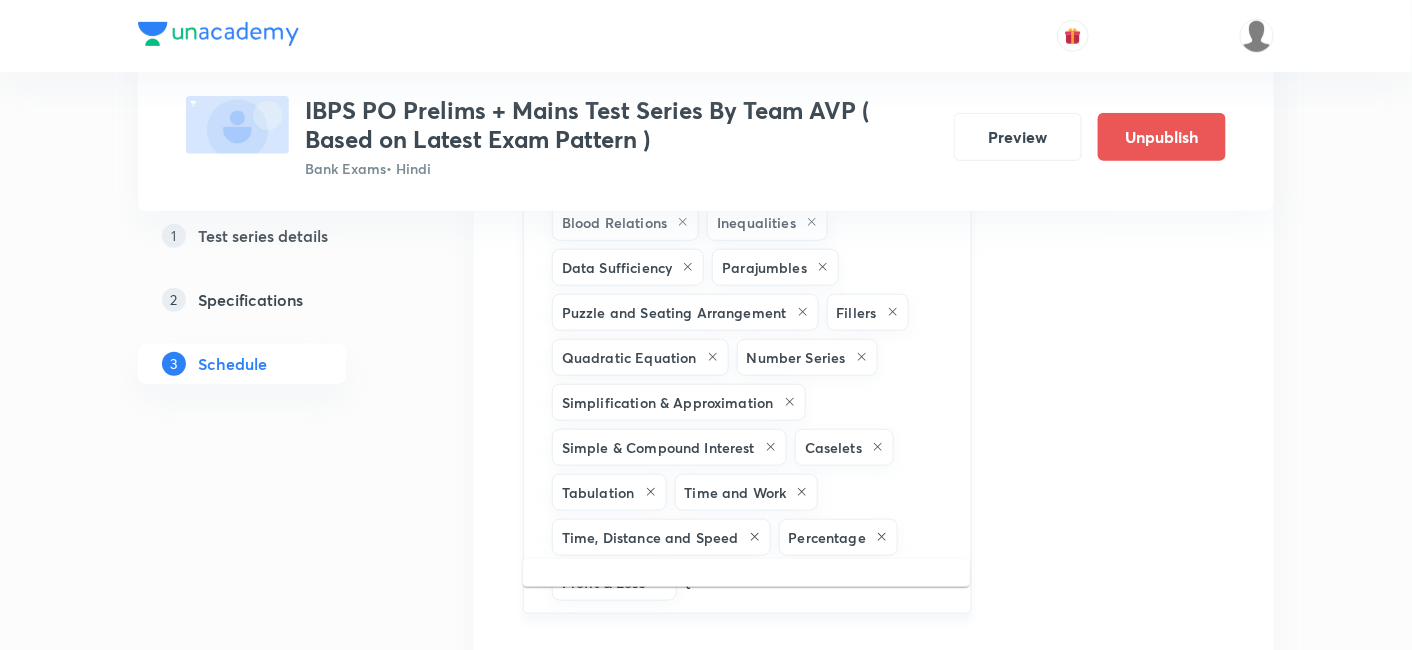 click on "t" at bounding box center [814, 582] 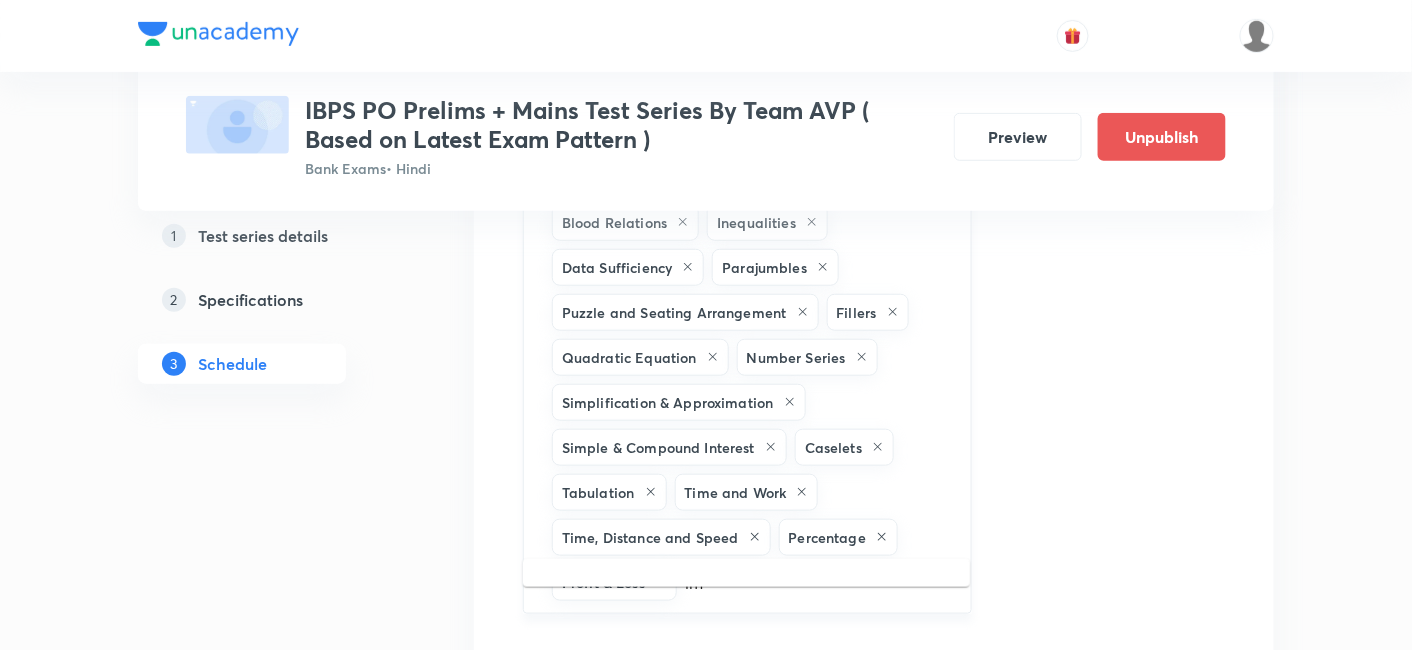type on "ime" 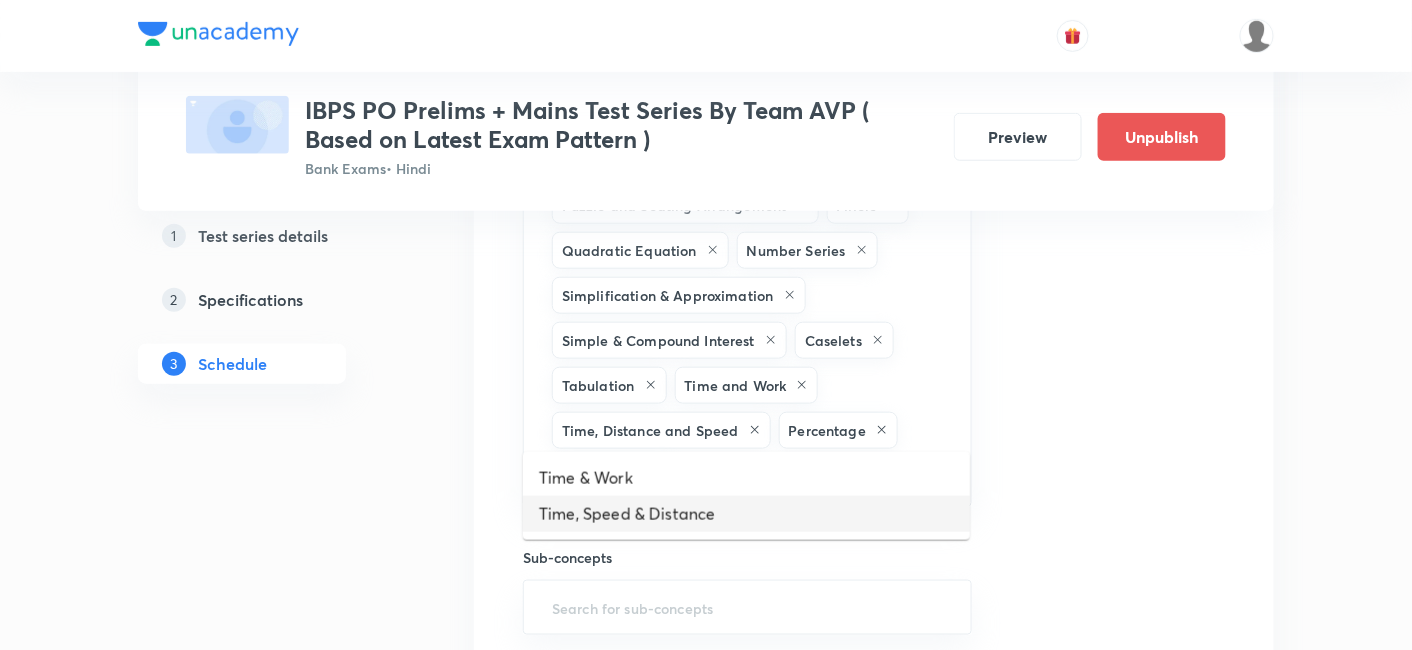 scroll, scrollTop: 2854, scrollLeft: 0, axis: vertical 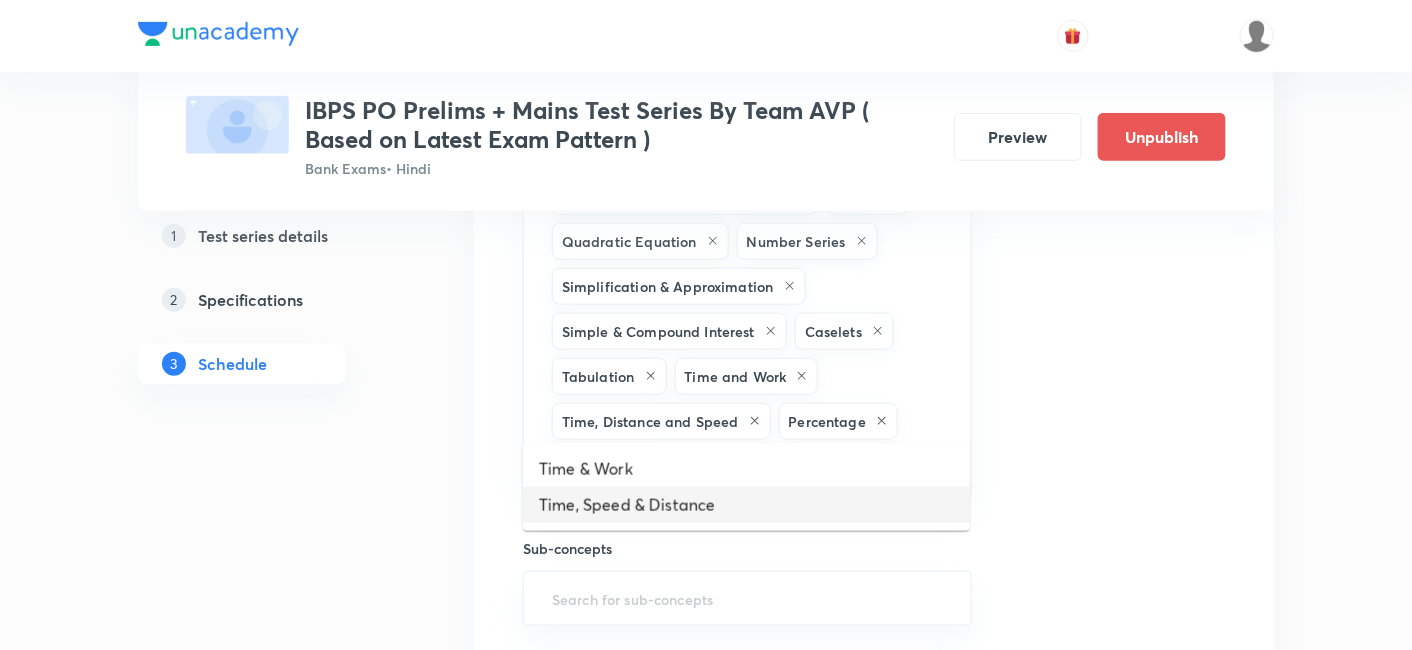 click on "Time, Speed & Distance" at bounding box center [746, 505] 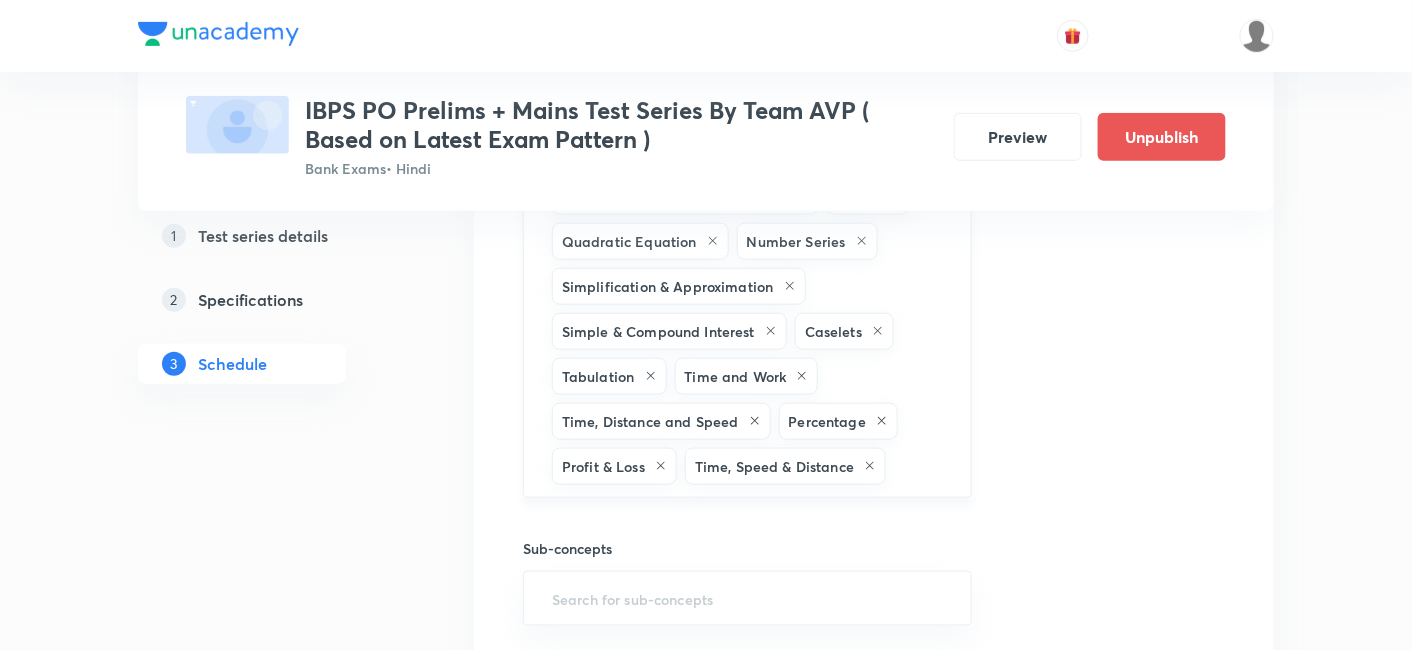 click at bounding box center [918, 466] 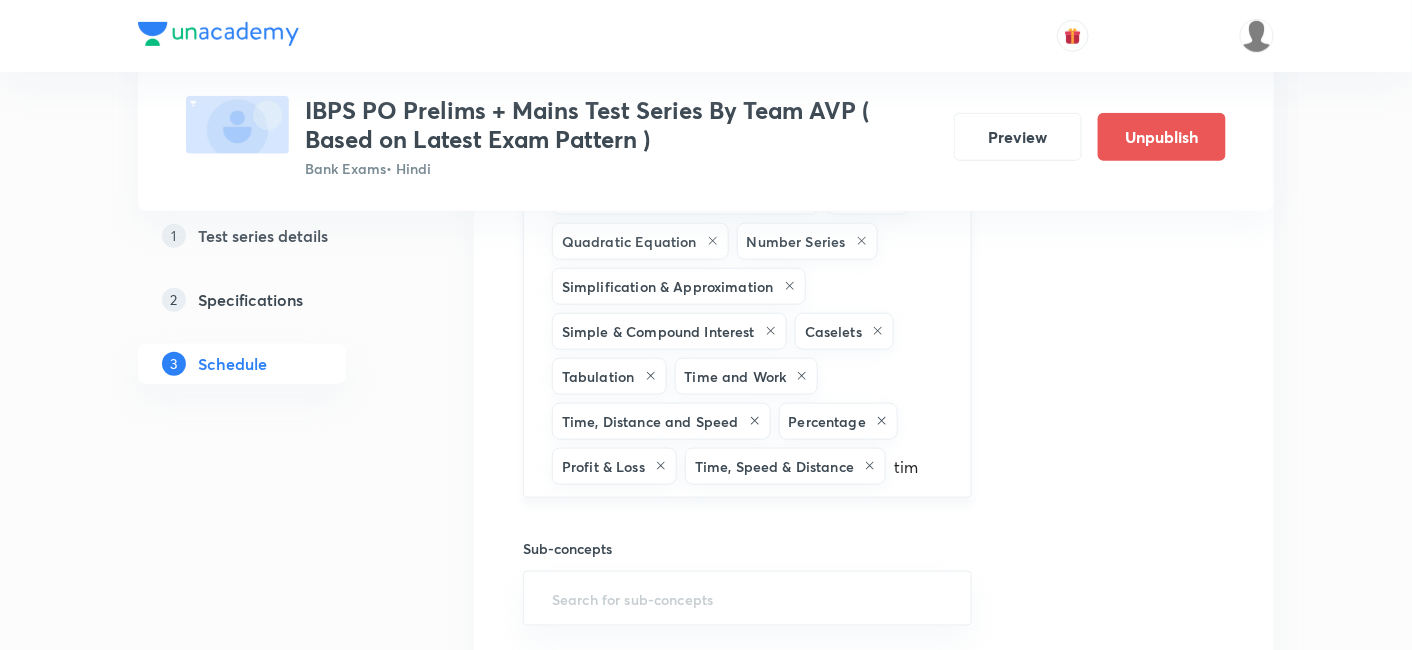 type on "time" 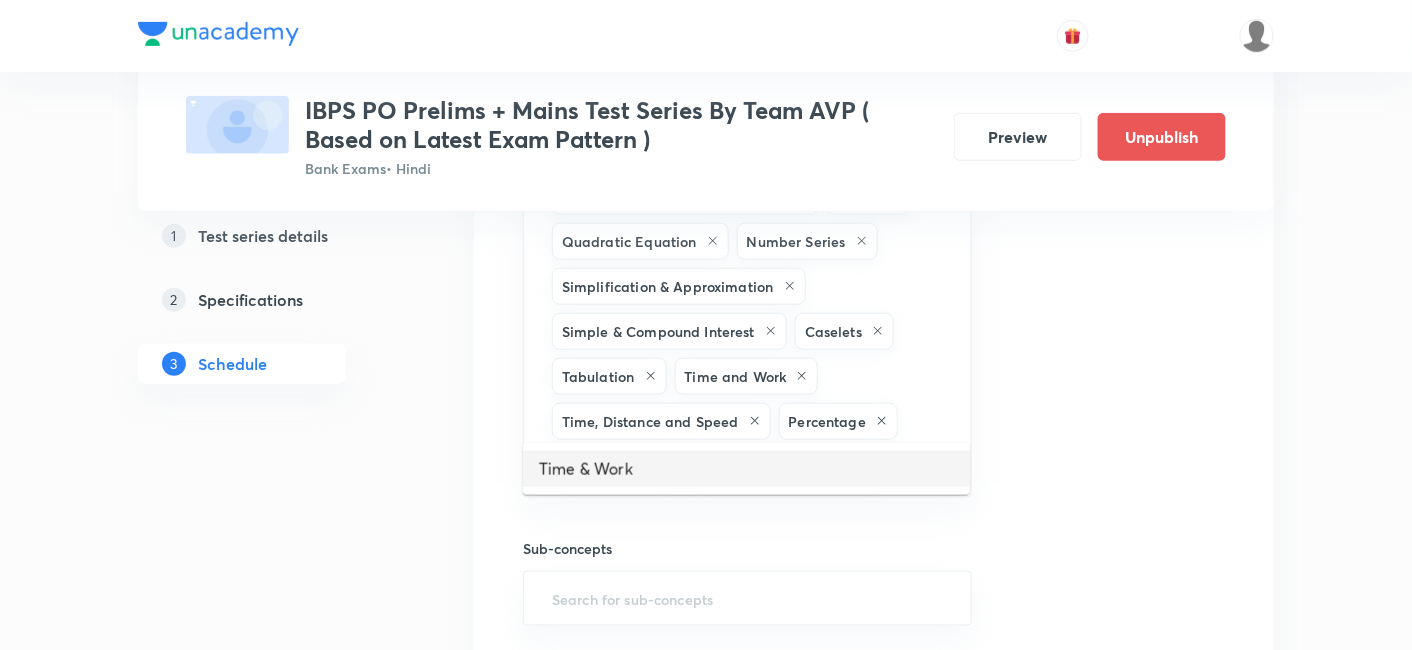 click on "Time & Work" at bounding box center (746, 469) 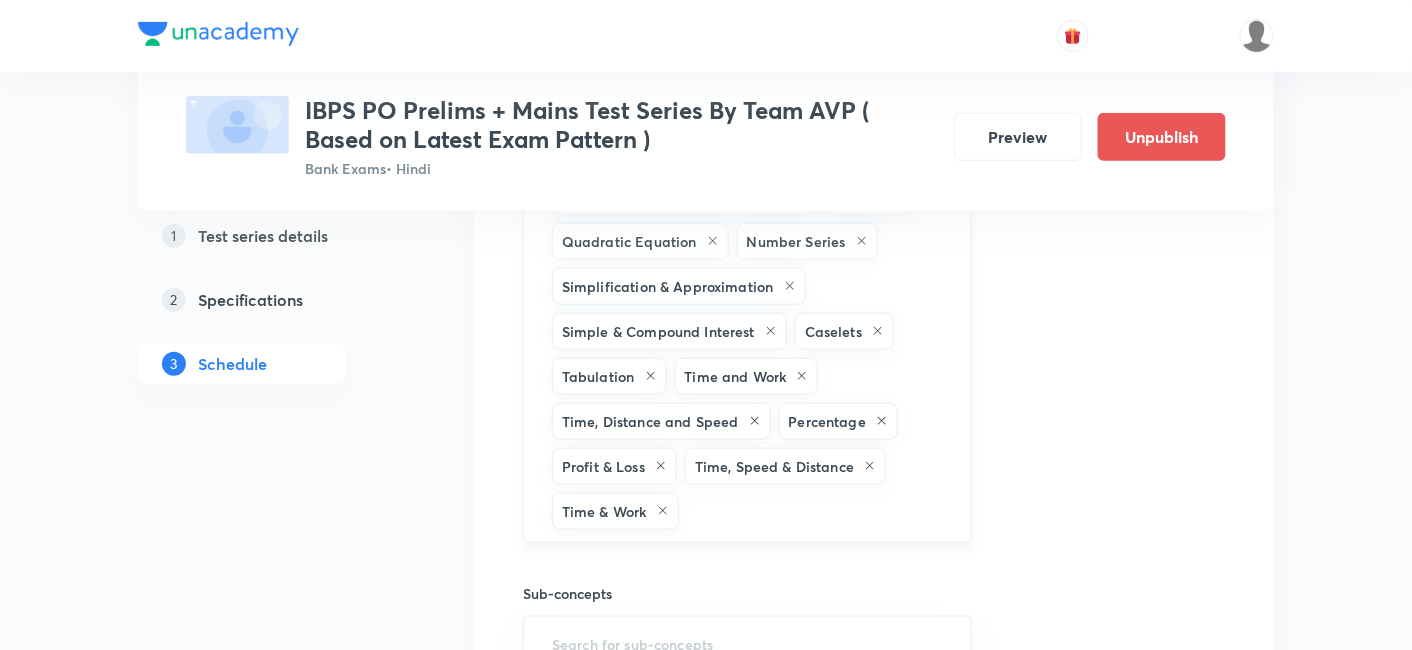click at bounding box center [815, 511] 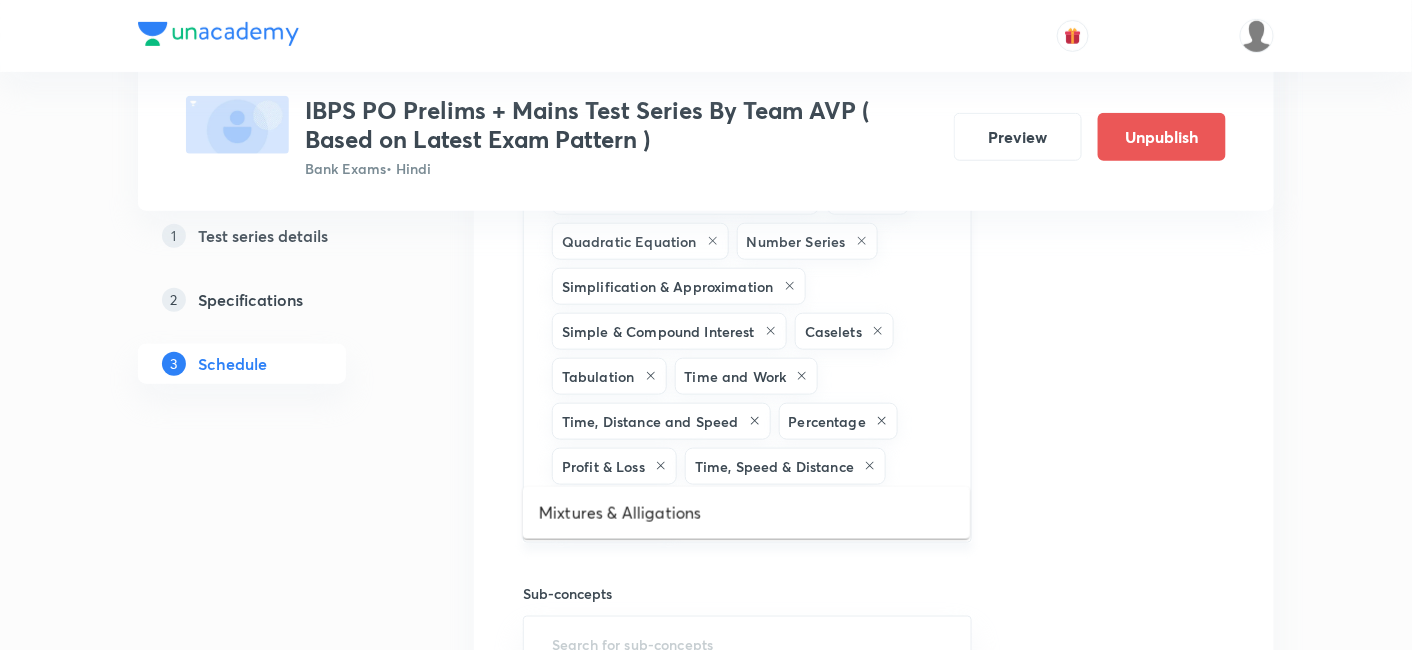 type on "mixture" 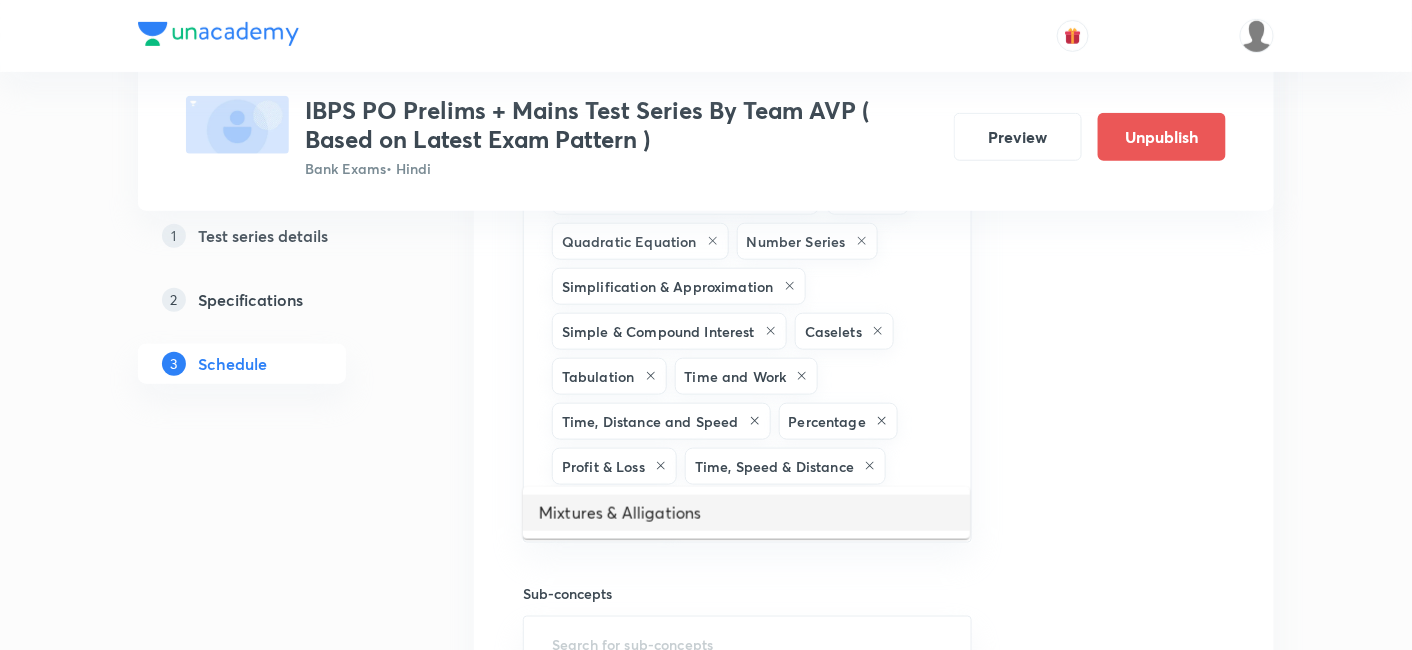 click on "Mixtures & Alligations" at bounding box center (746, 513) 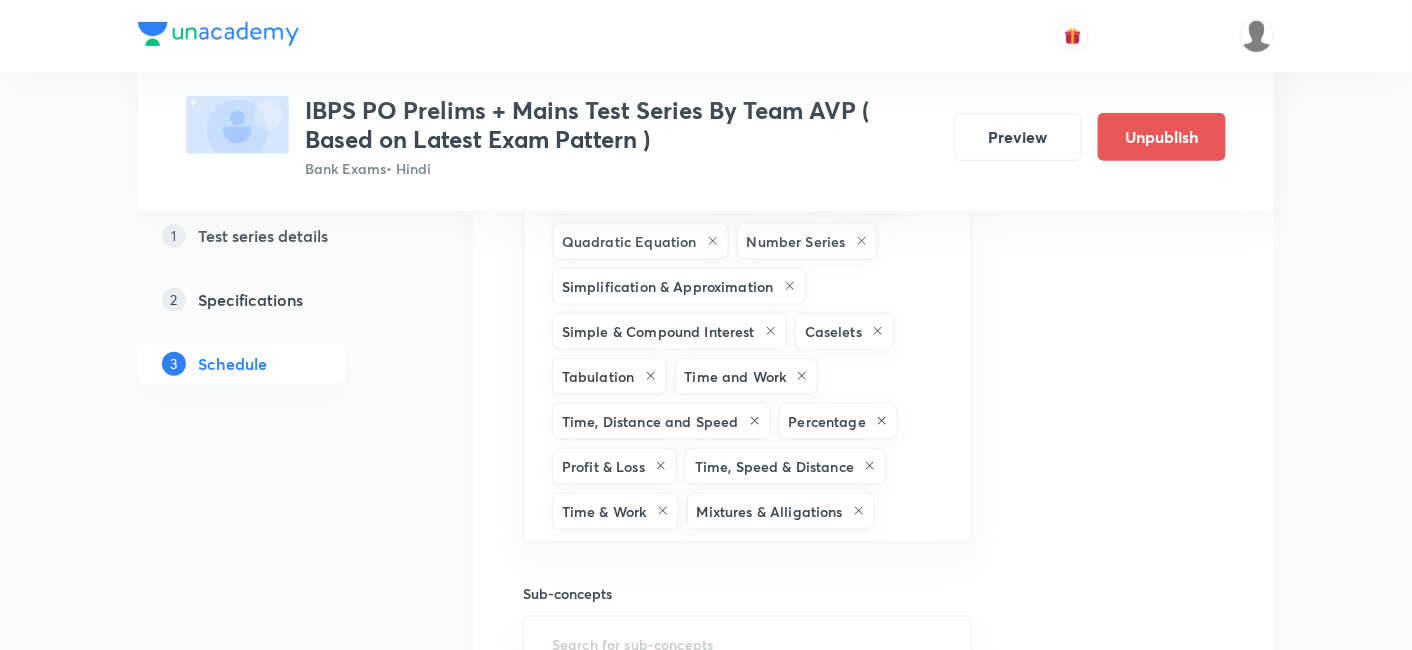 scroll, scrollTop: 3062, scrollLeft: 0, axis: vertical 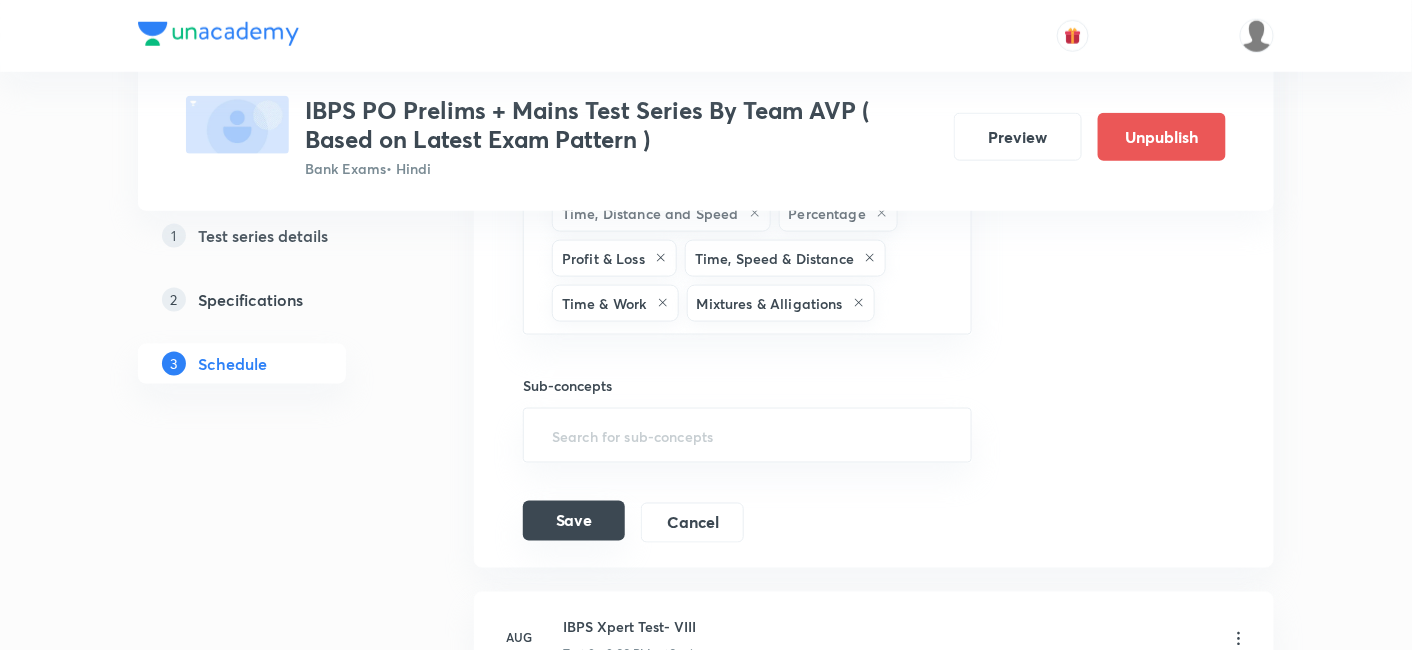 click on "Save" at bounding box center (574, 521) 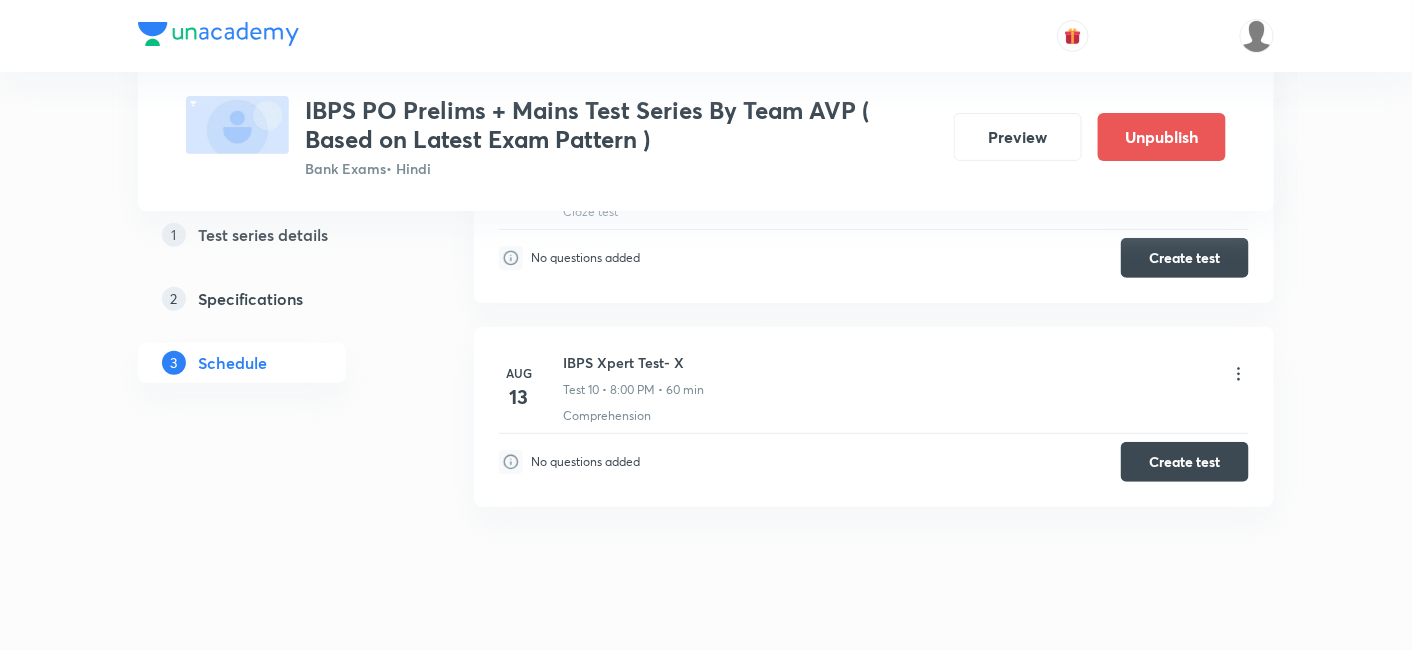 scroll, scrollTop: 2500, scrollLeft: 0, axis: vertical 